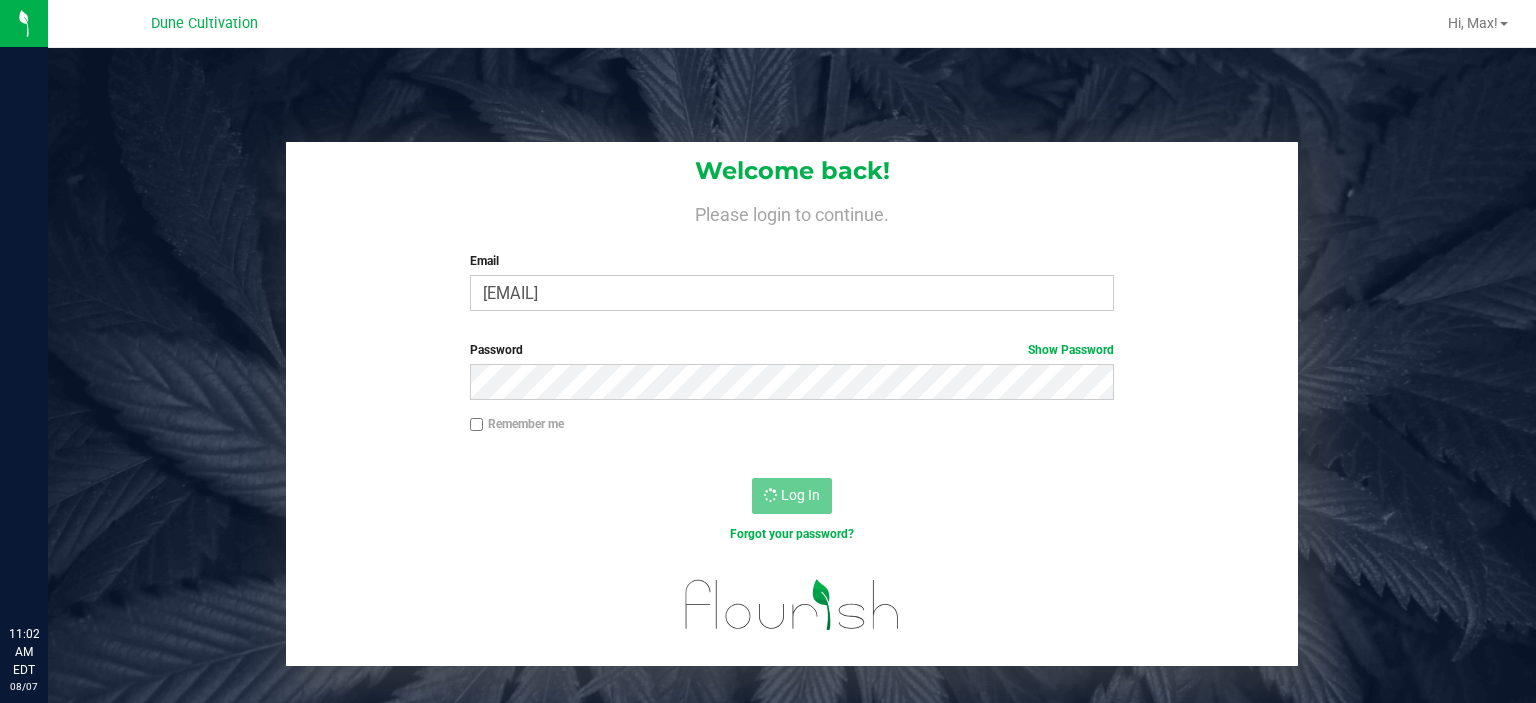scroll, scrollTop: 0, scrollLeft: 0, axis: both 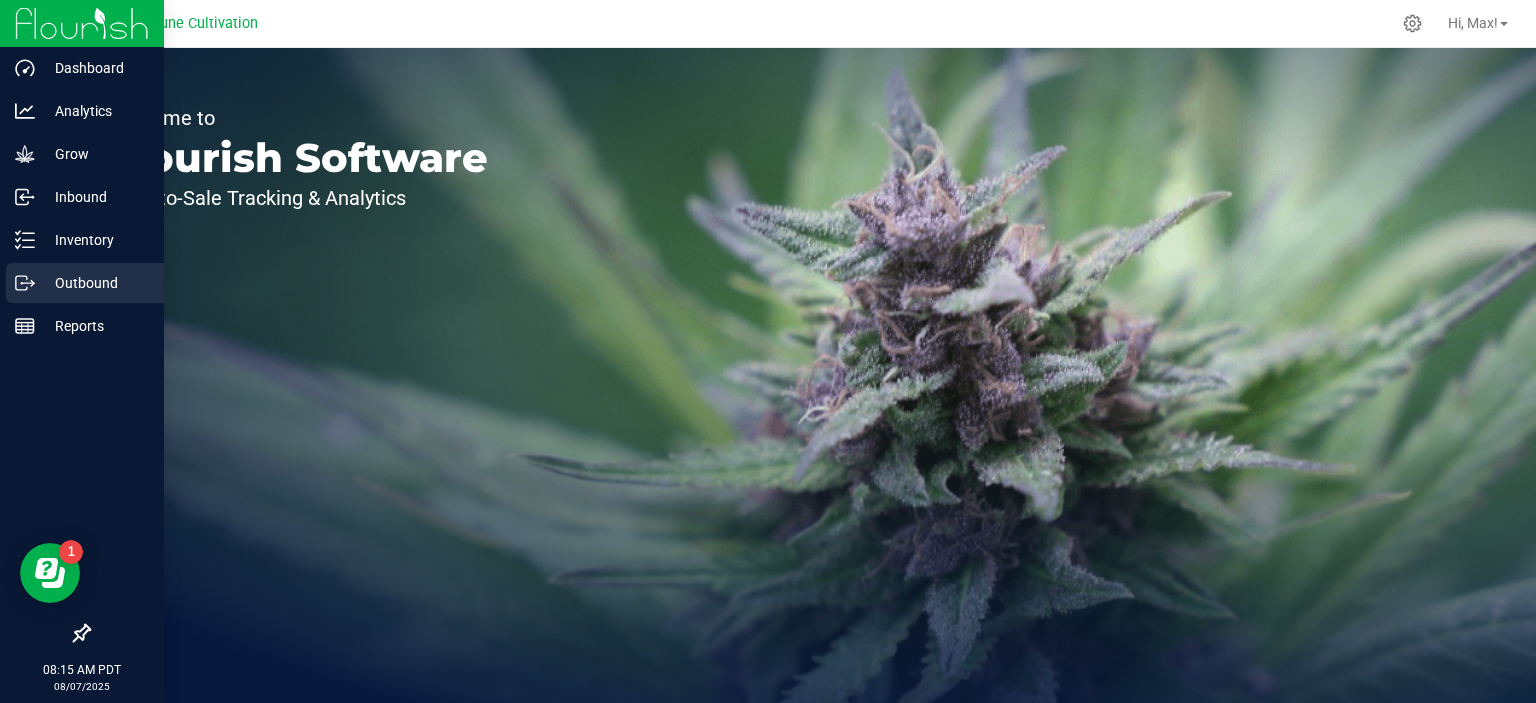click on "Outbound" at bounding box center [85, 283] 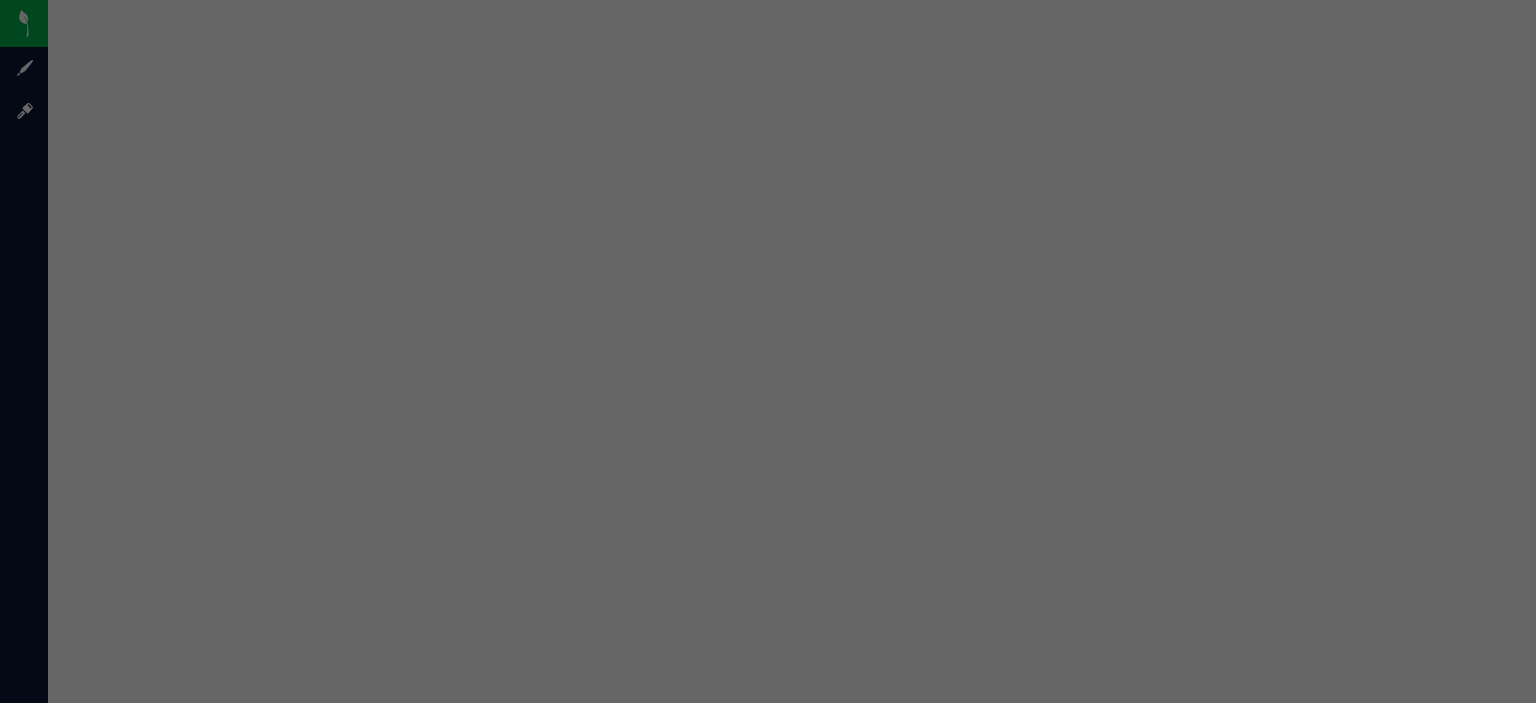 scroll, scrollTop: 0, scrollLeft: 0, axis: both 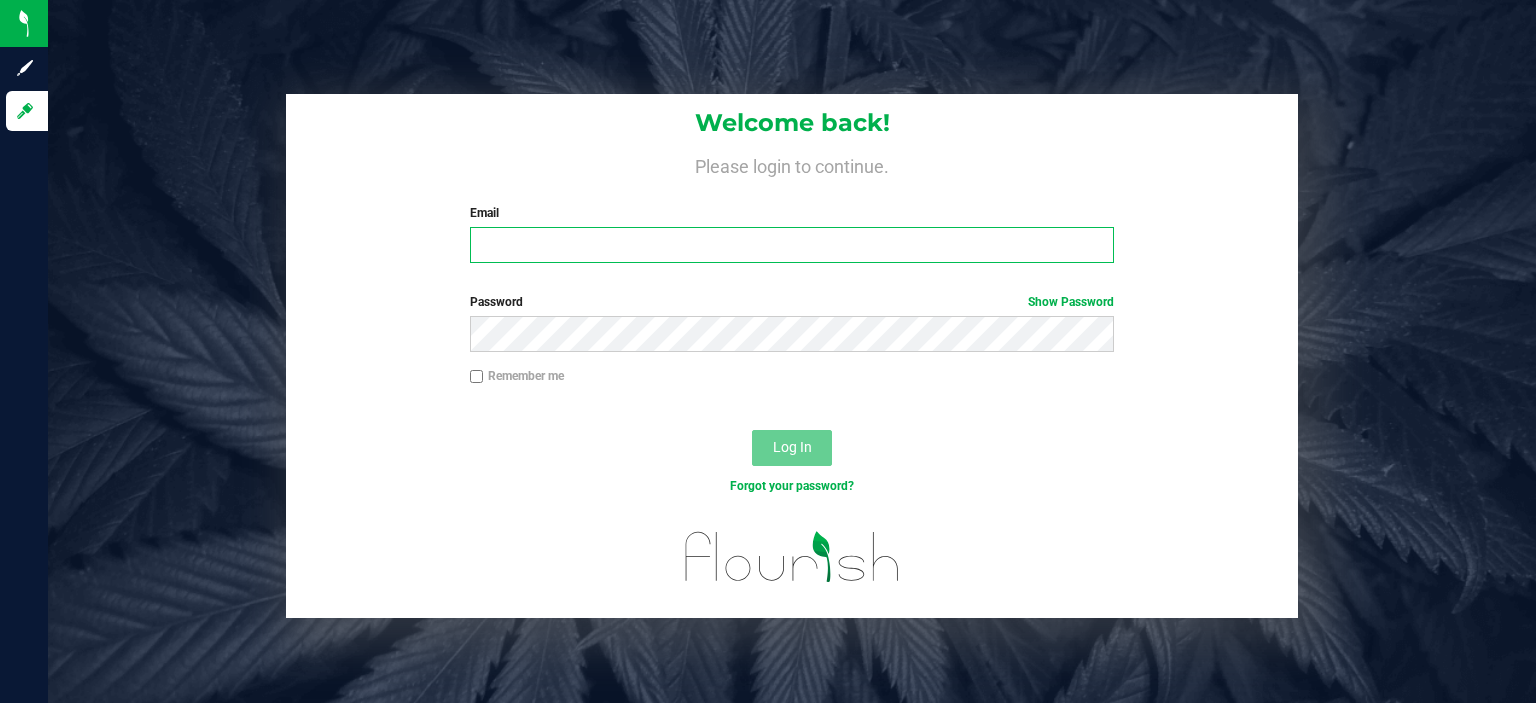 click on "Email" at bounding box center (792, 245) 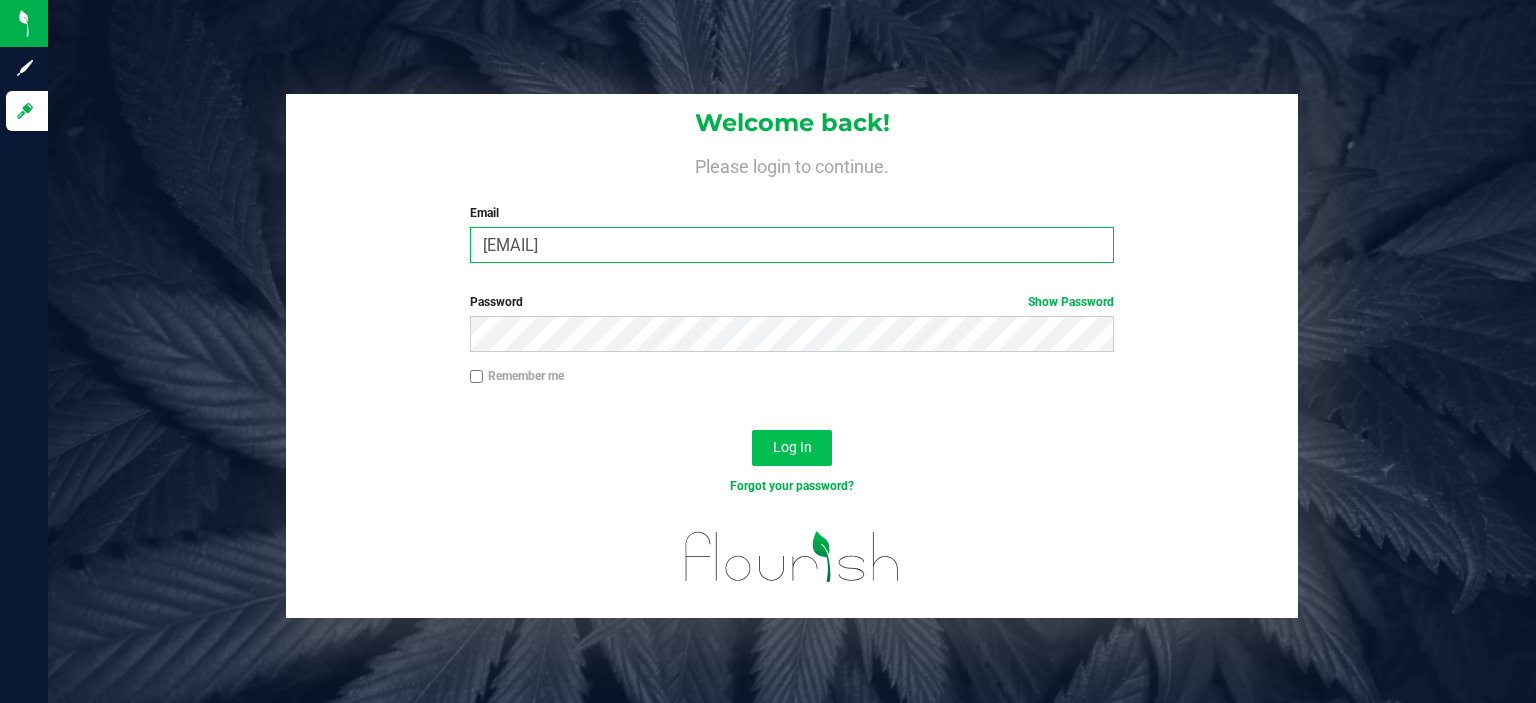 type on "[EMAIL]" 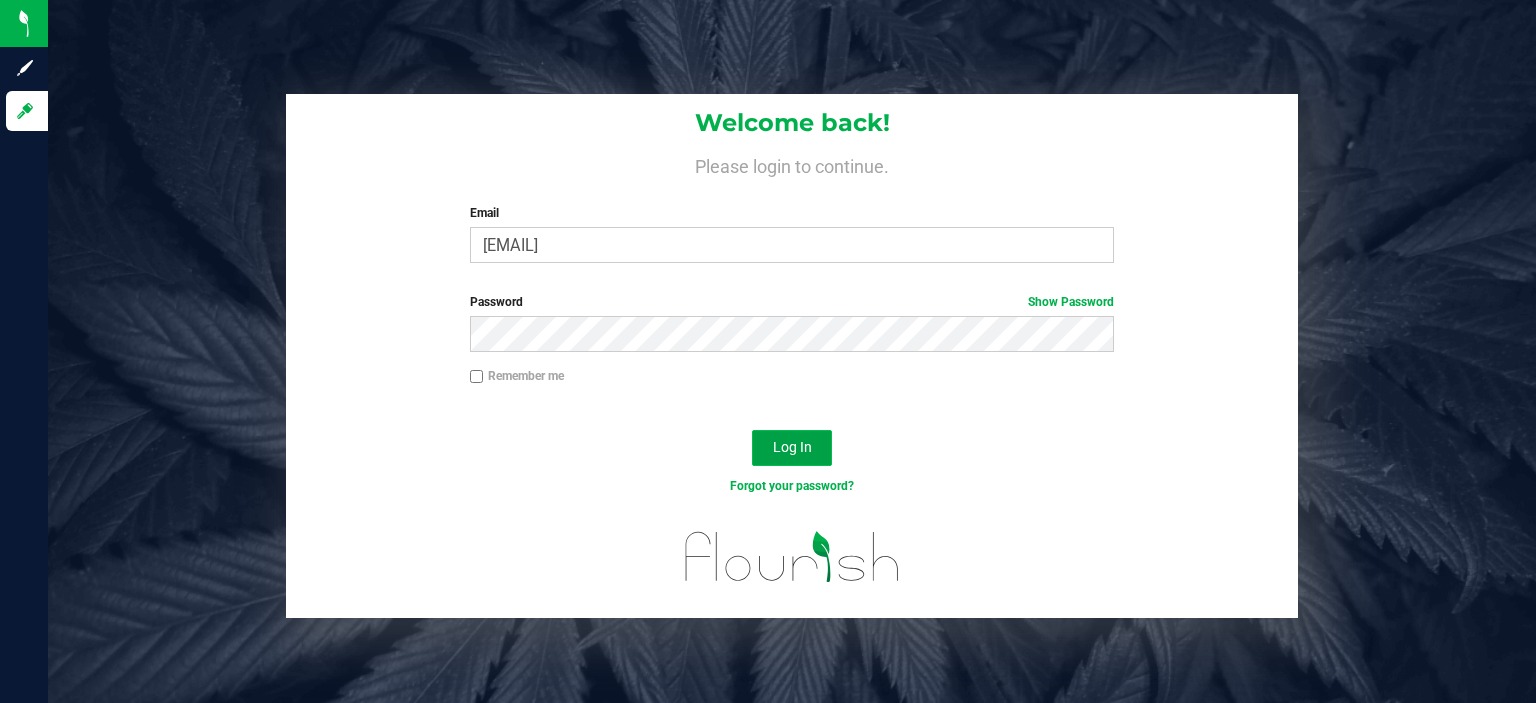 click on "Log In" at bounding box center (792, 448) 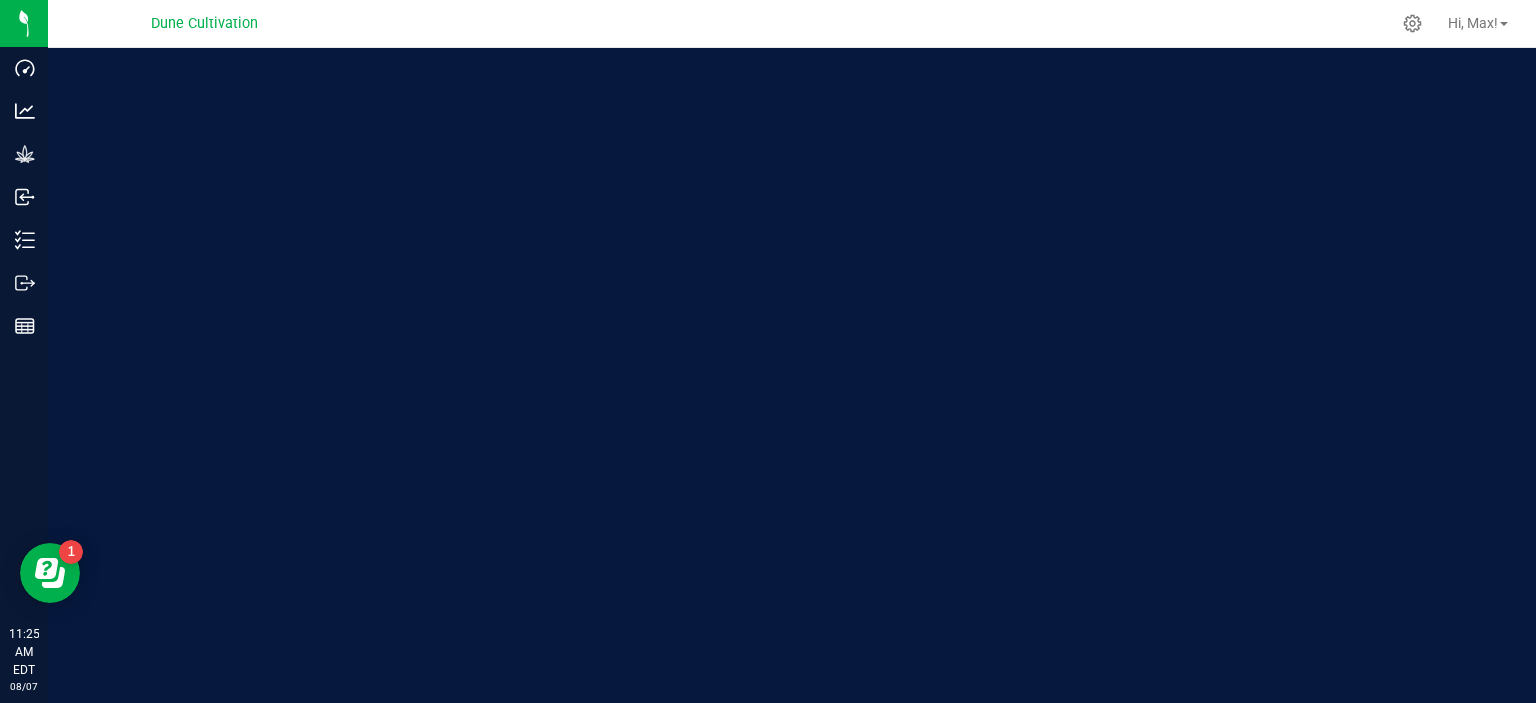 scroll, scrollTop: 0, scrollLeft: 0, axis: both 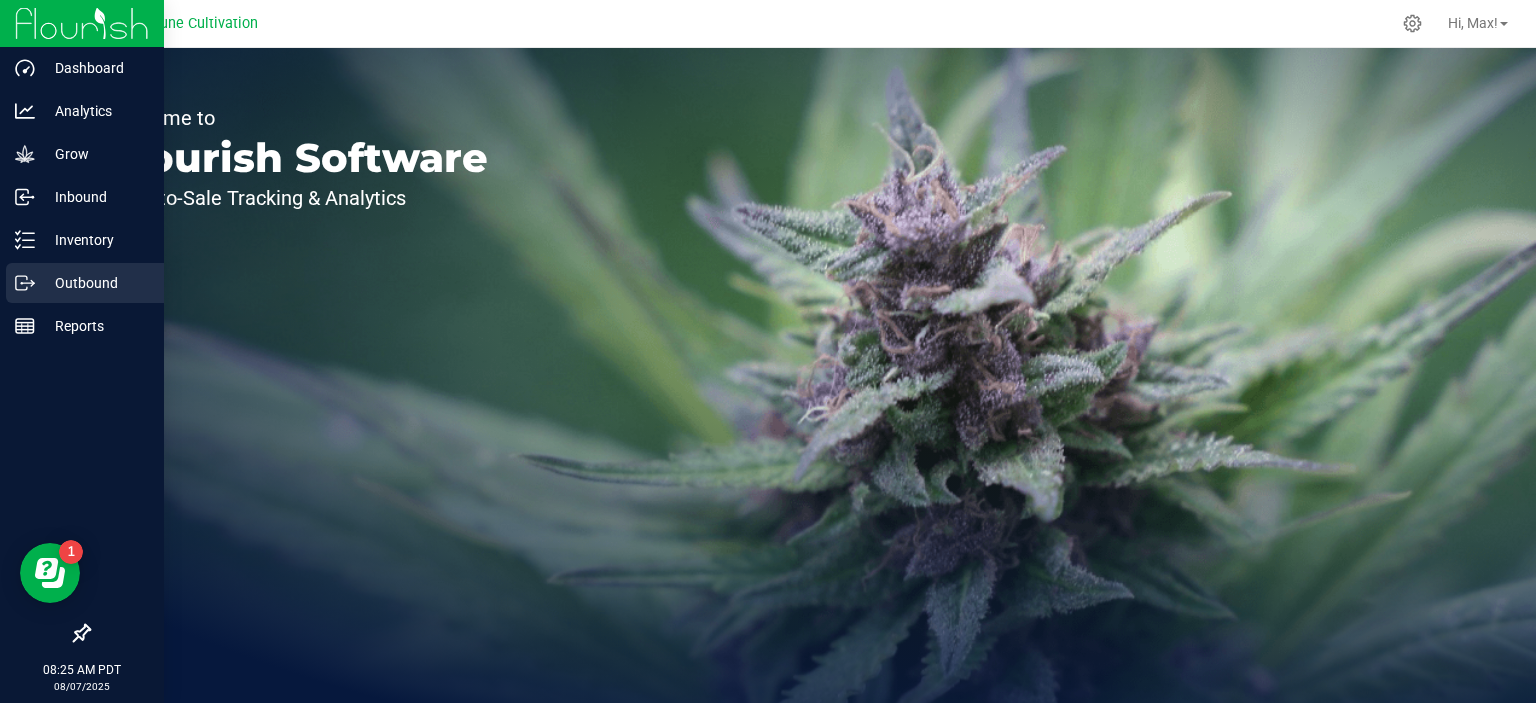 click 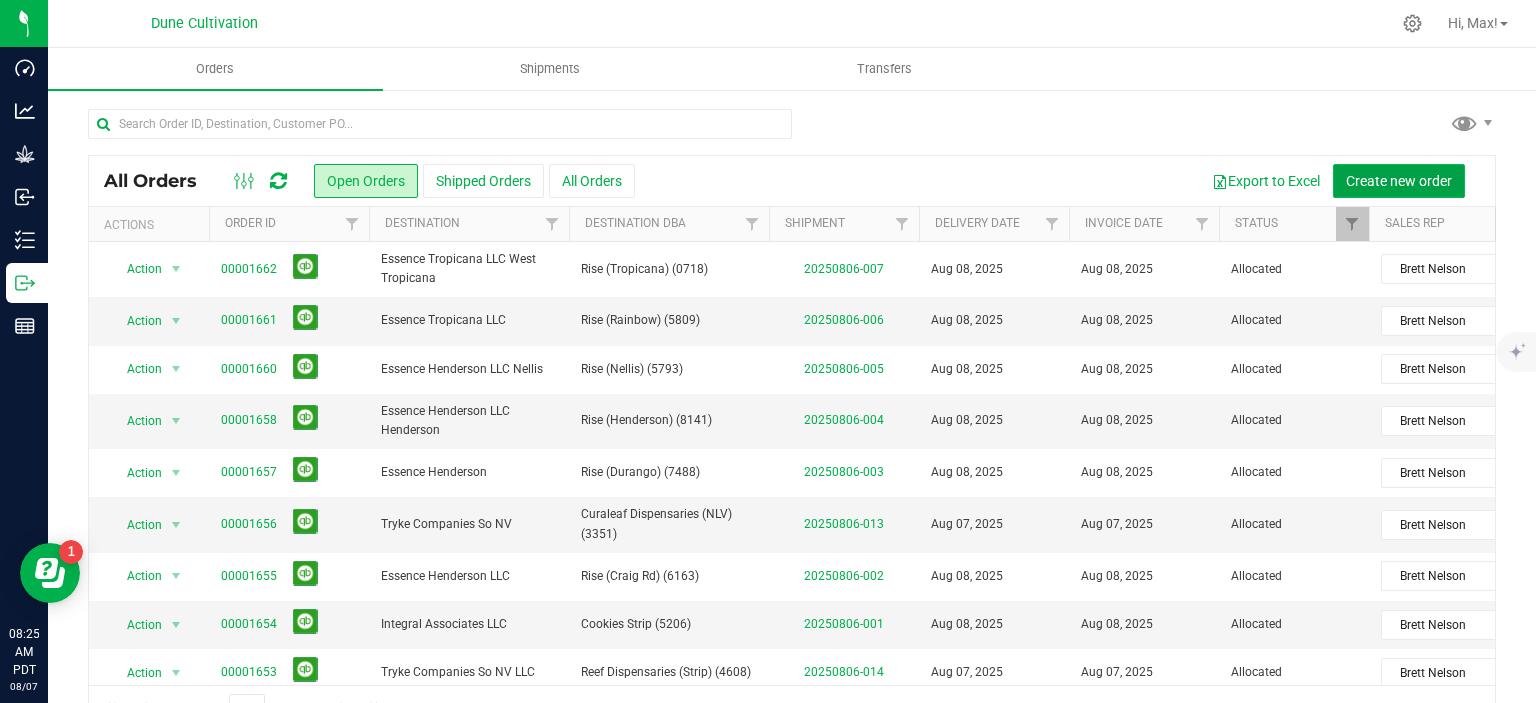 click on "Create new order" at bounding box center [1399, 181] 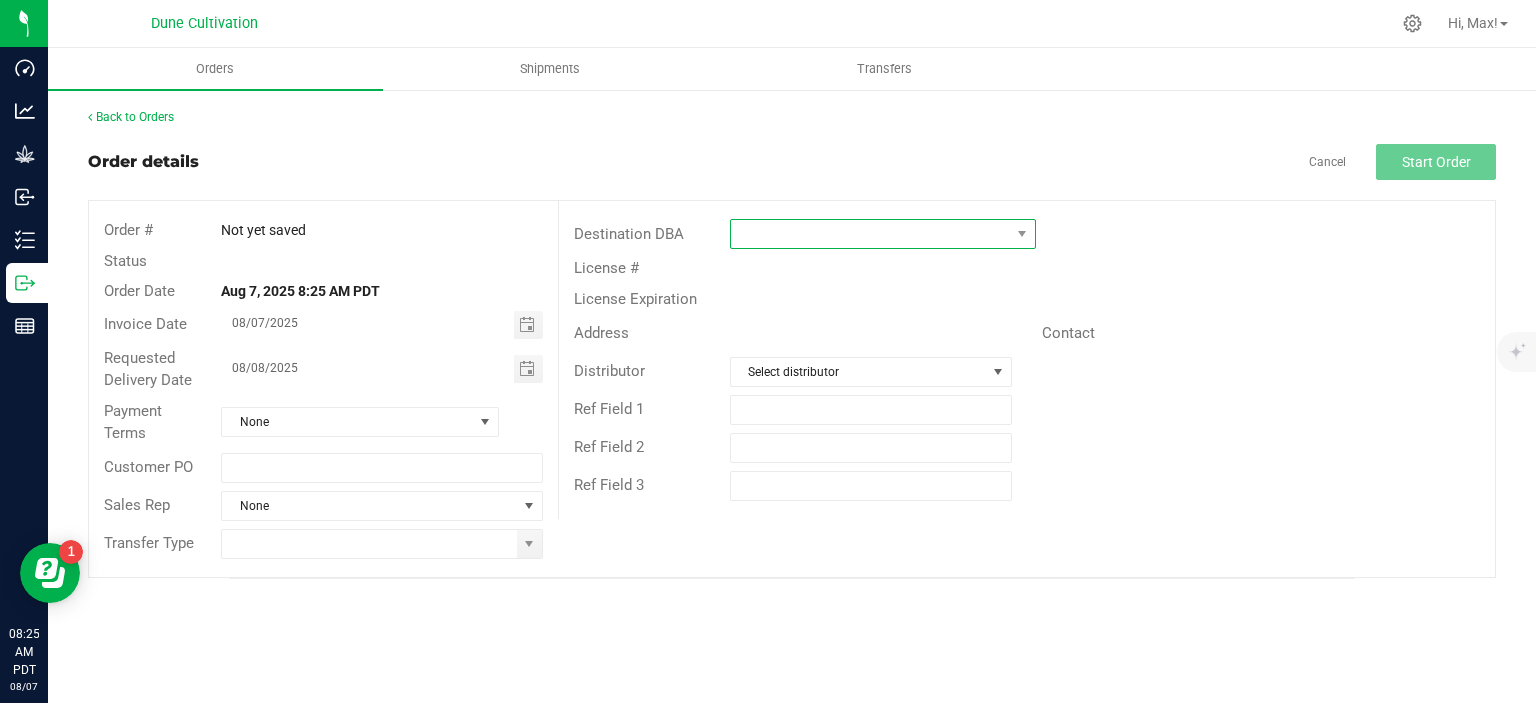 click at bounding box center [870, 234] 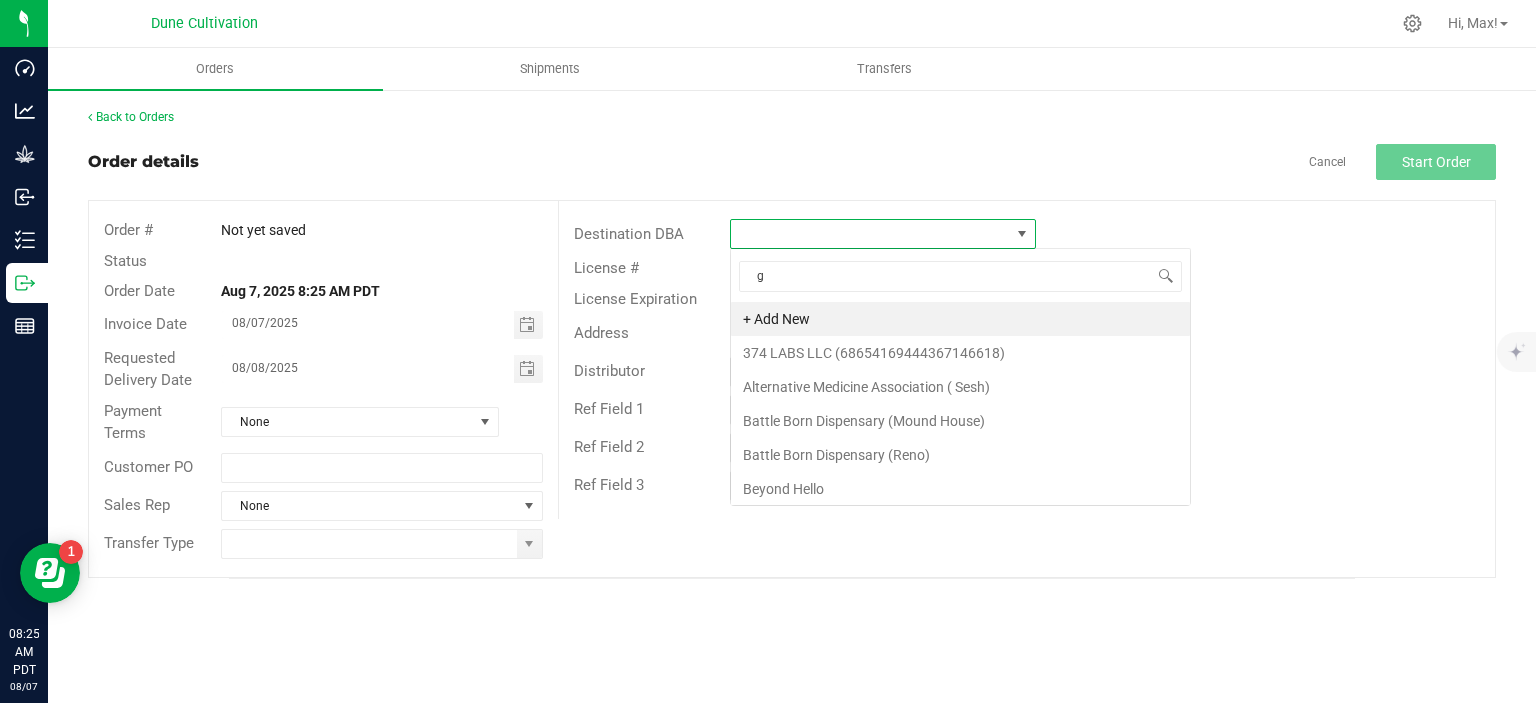 scroll, scrollTop: 99970, scrollLeft: 99693, axis: both 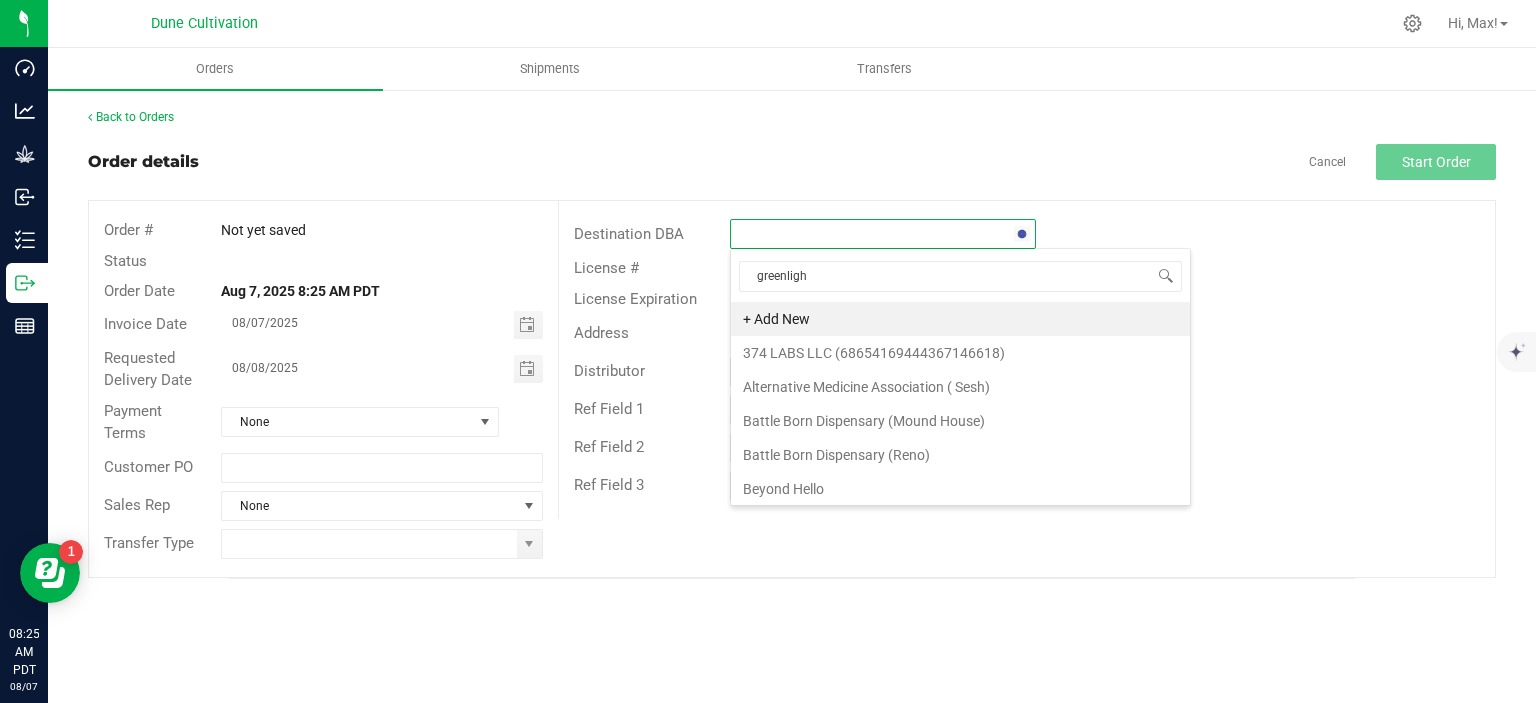type on "greenlight" 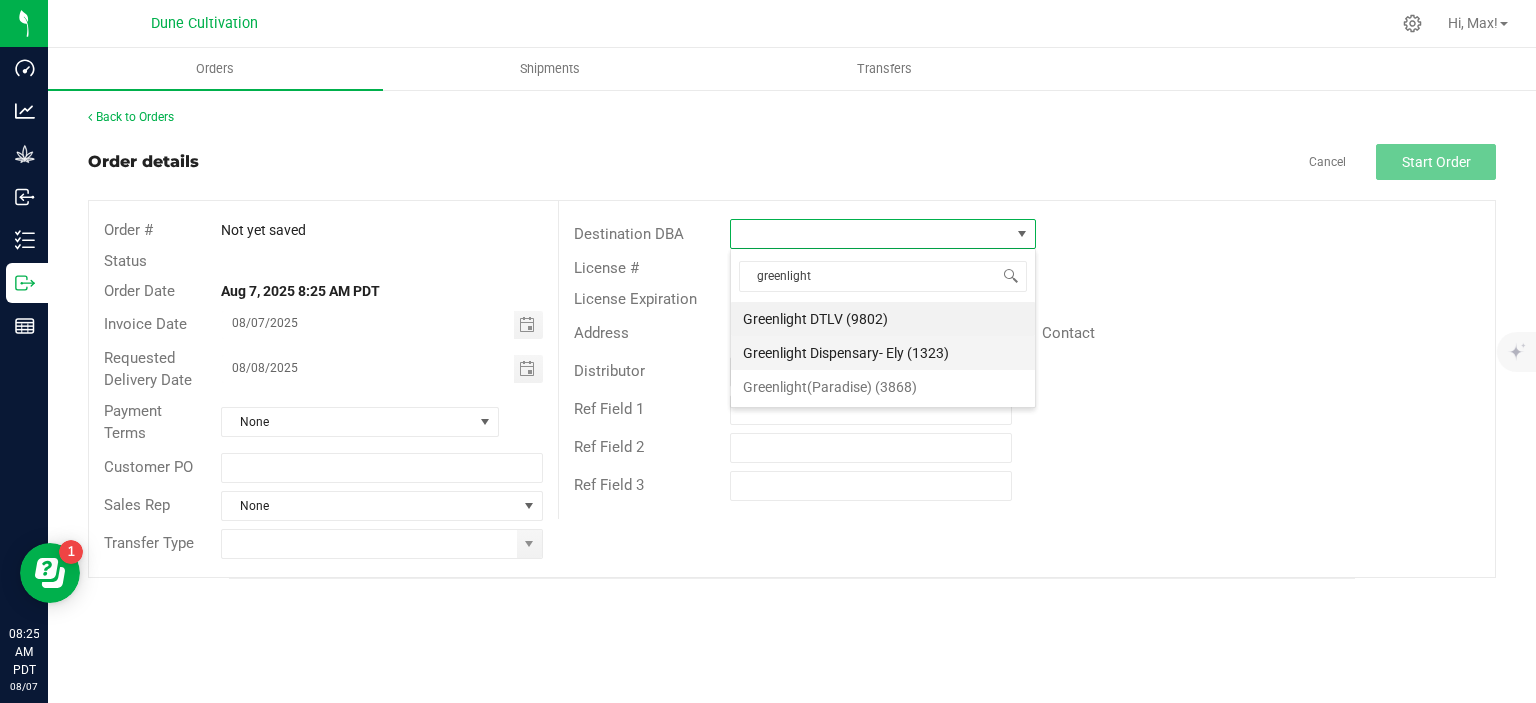 click on "Greenlight Dispensary- Ely (1323)" at bounding box center [883, 353] 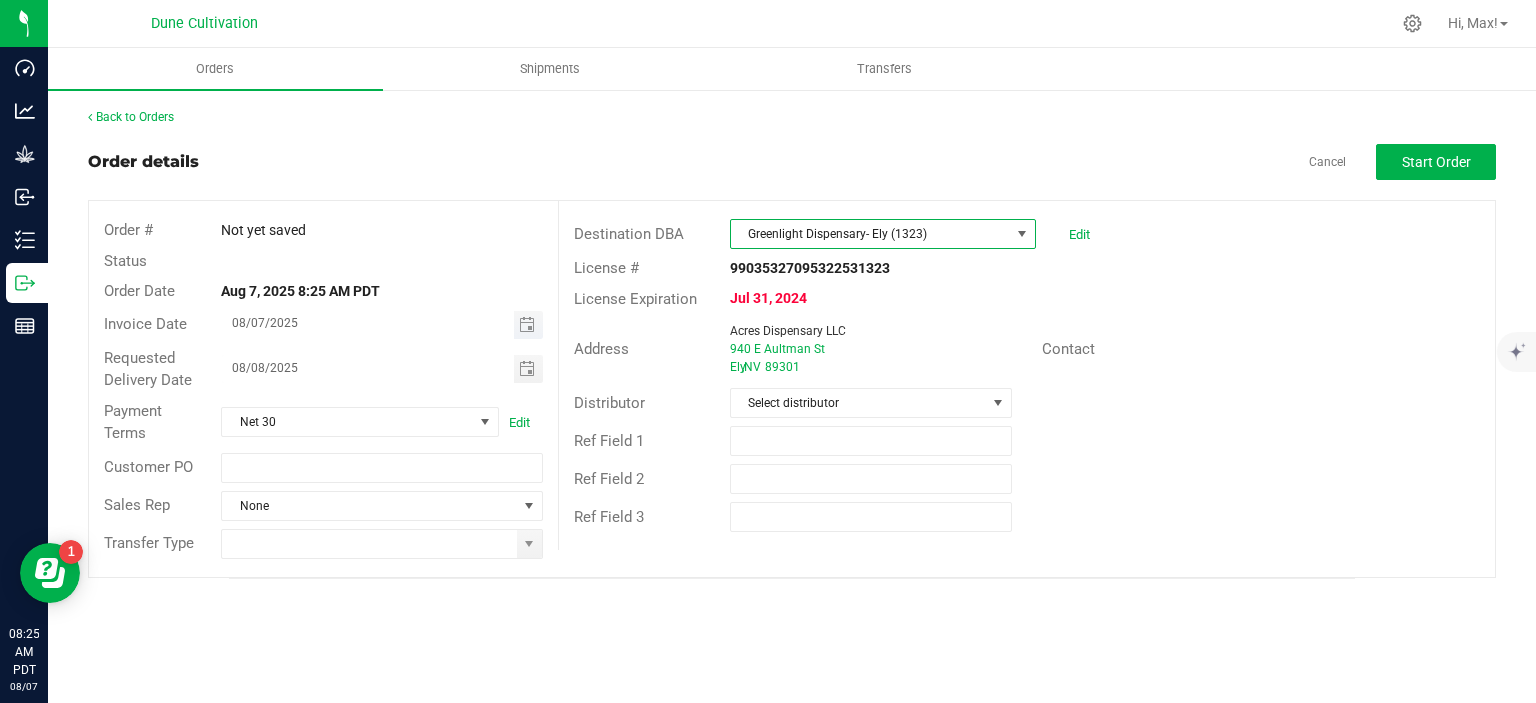 click at bounding box center (528, 325) 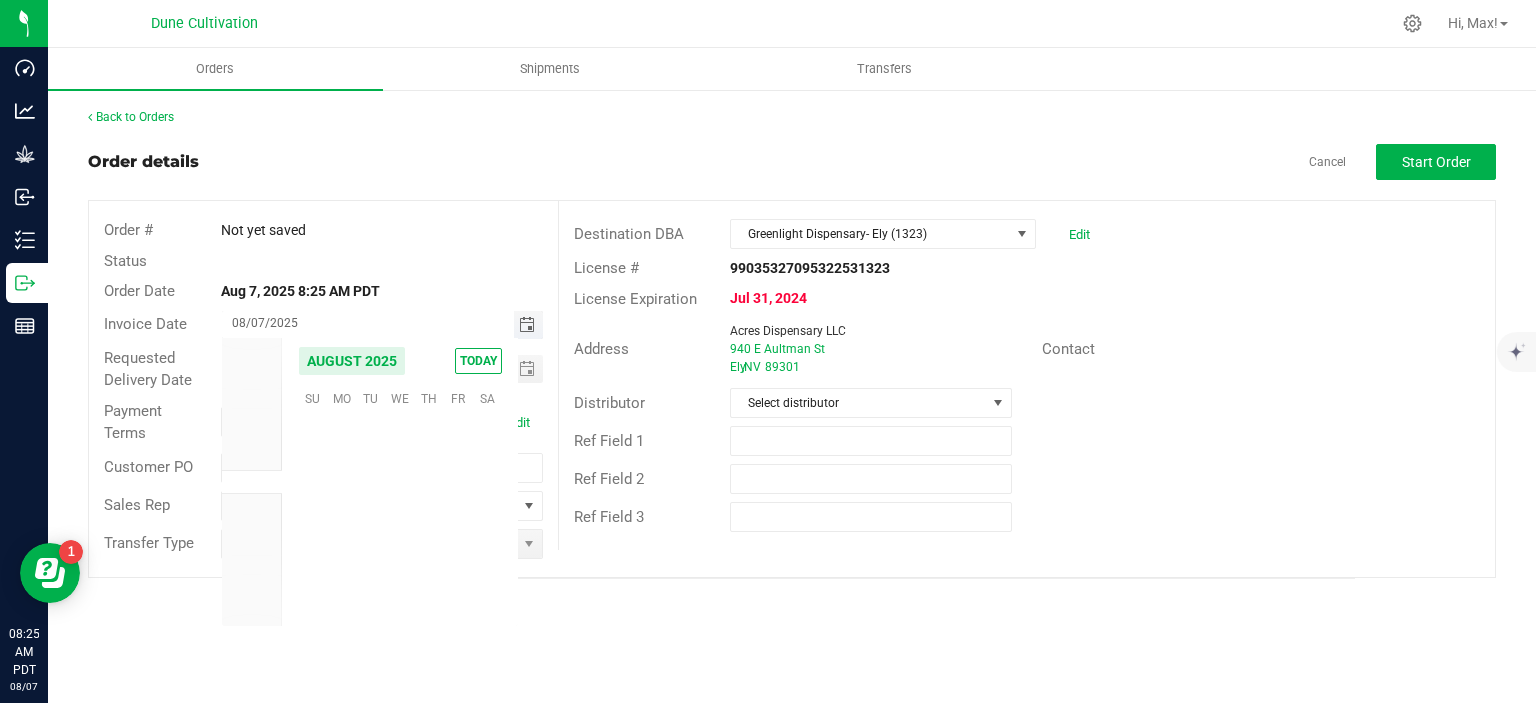 scroll, scrollTop: 36168, scrollLeft: 0, axis: vertical 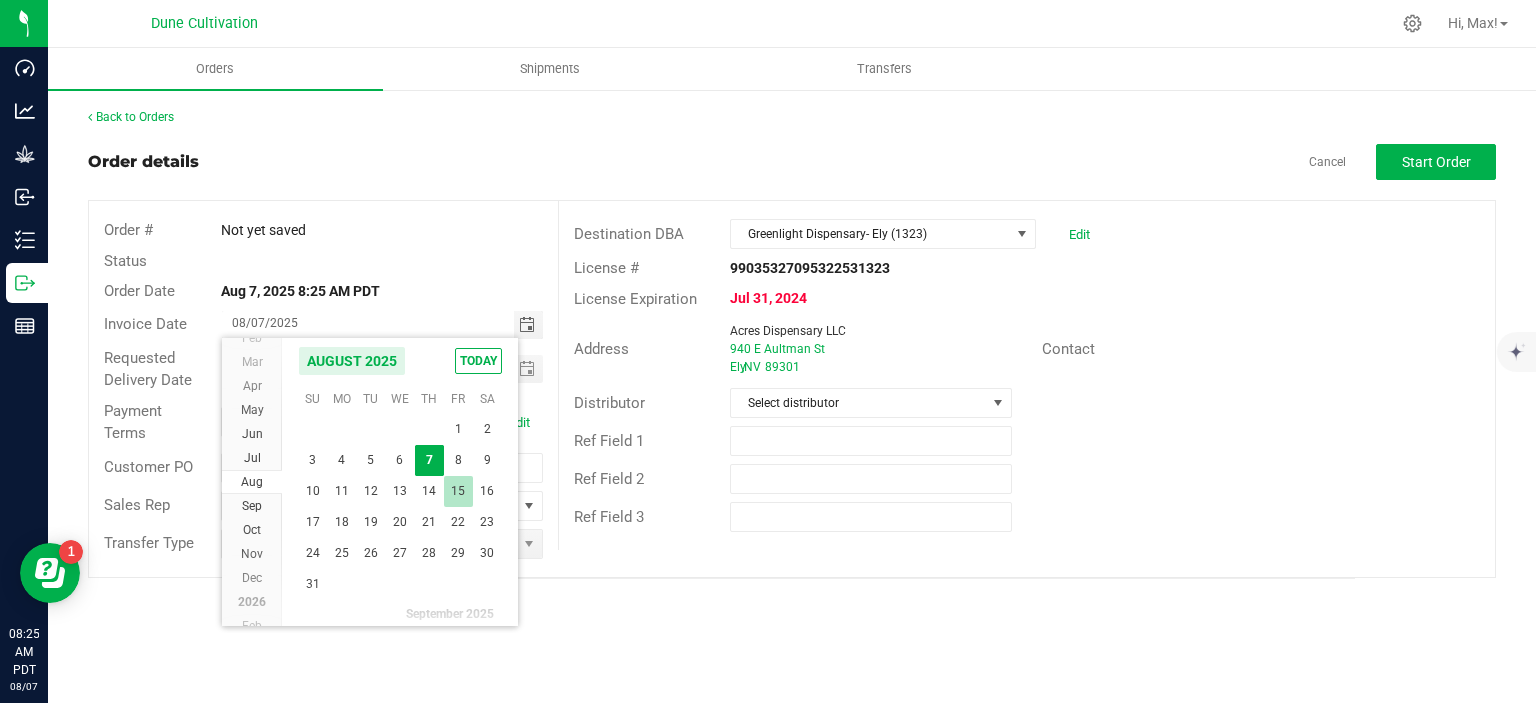 click on "15" at bounding box center (458, 491) 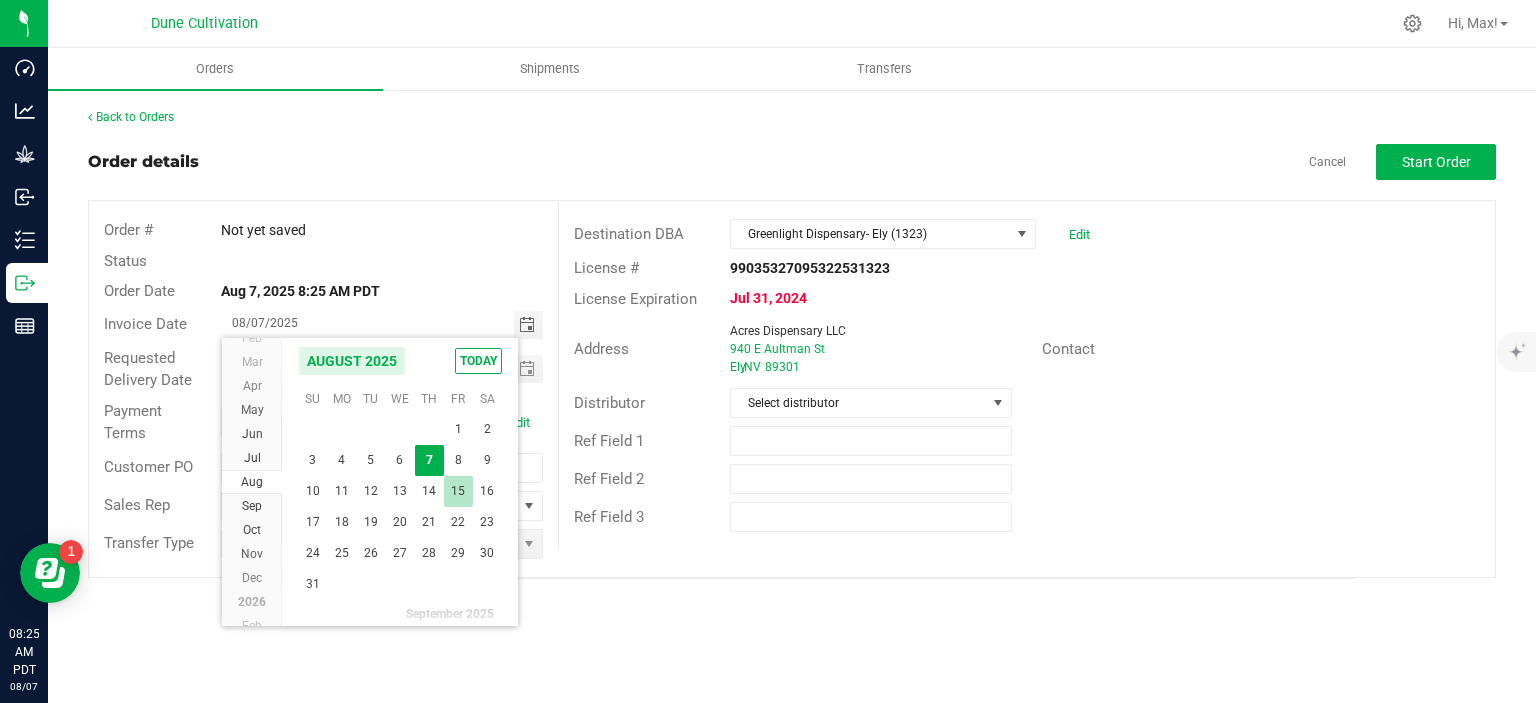 type on "08/15/2025" 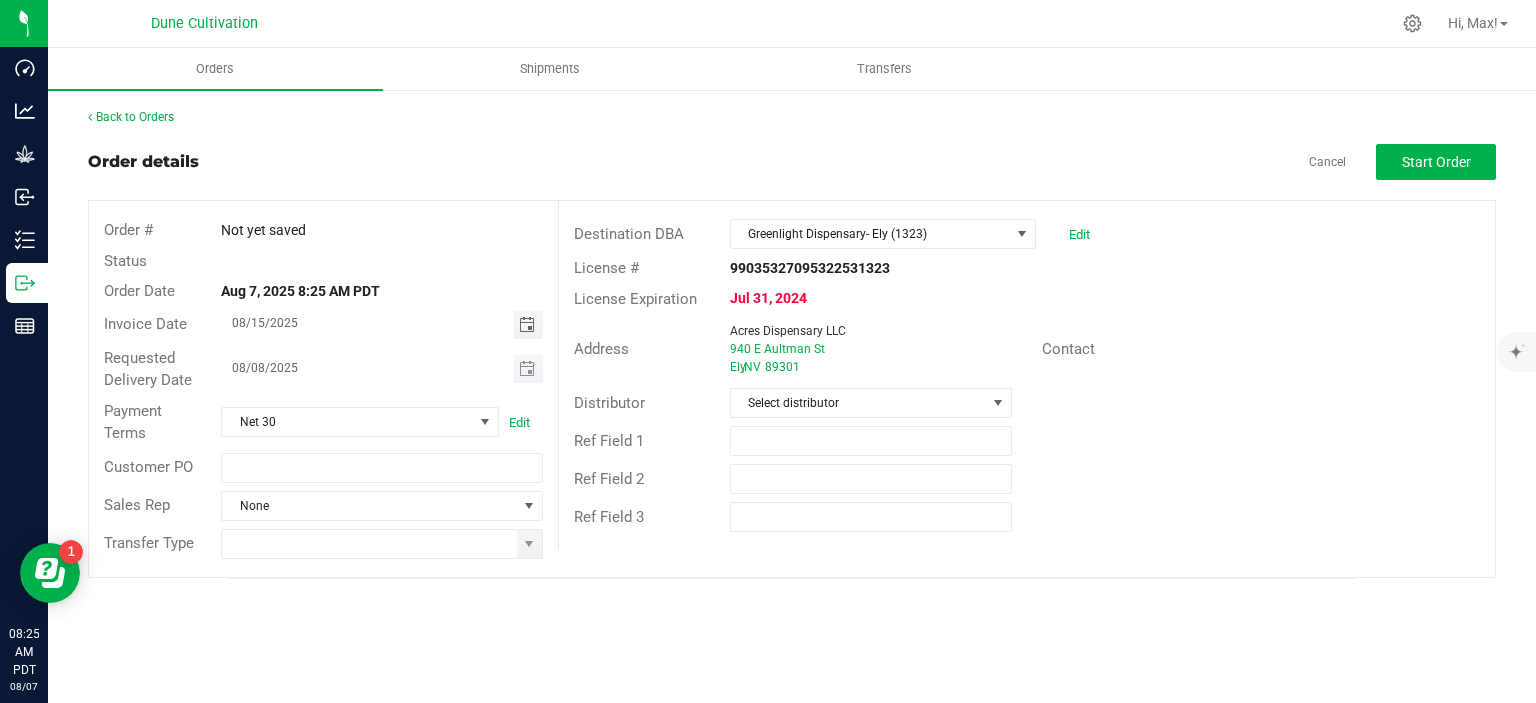 click at bounding box center [528, 369] 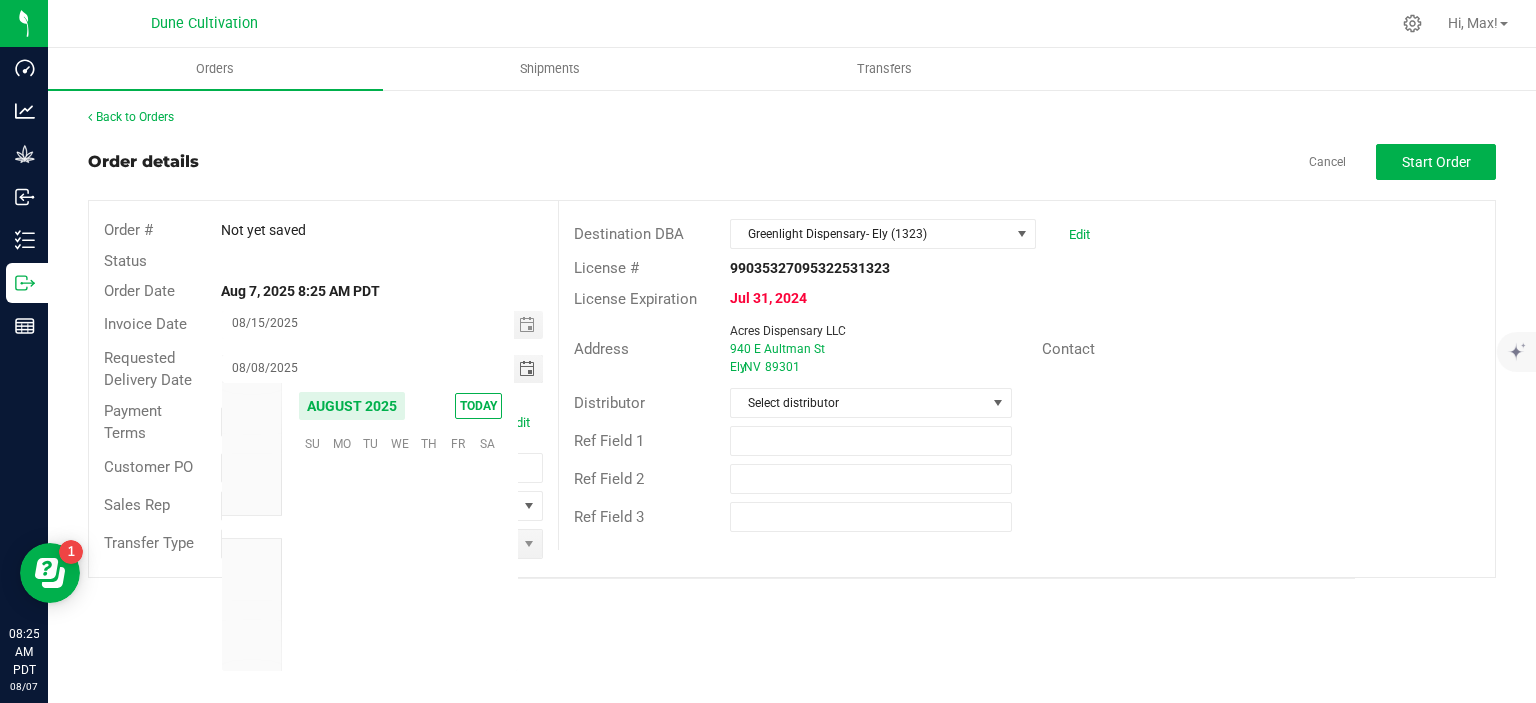 scroll, scrollTop: 36168, scrollLeft: 0, axis: vertical 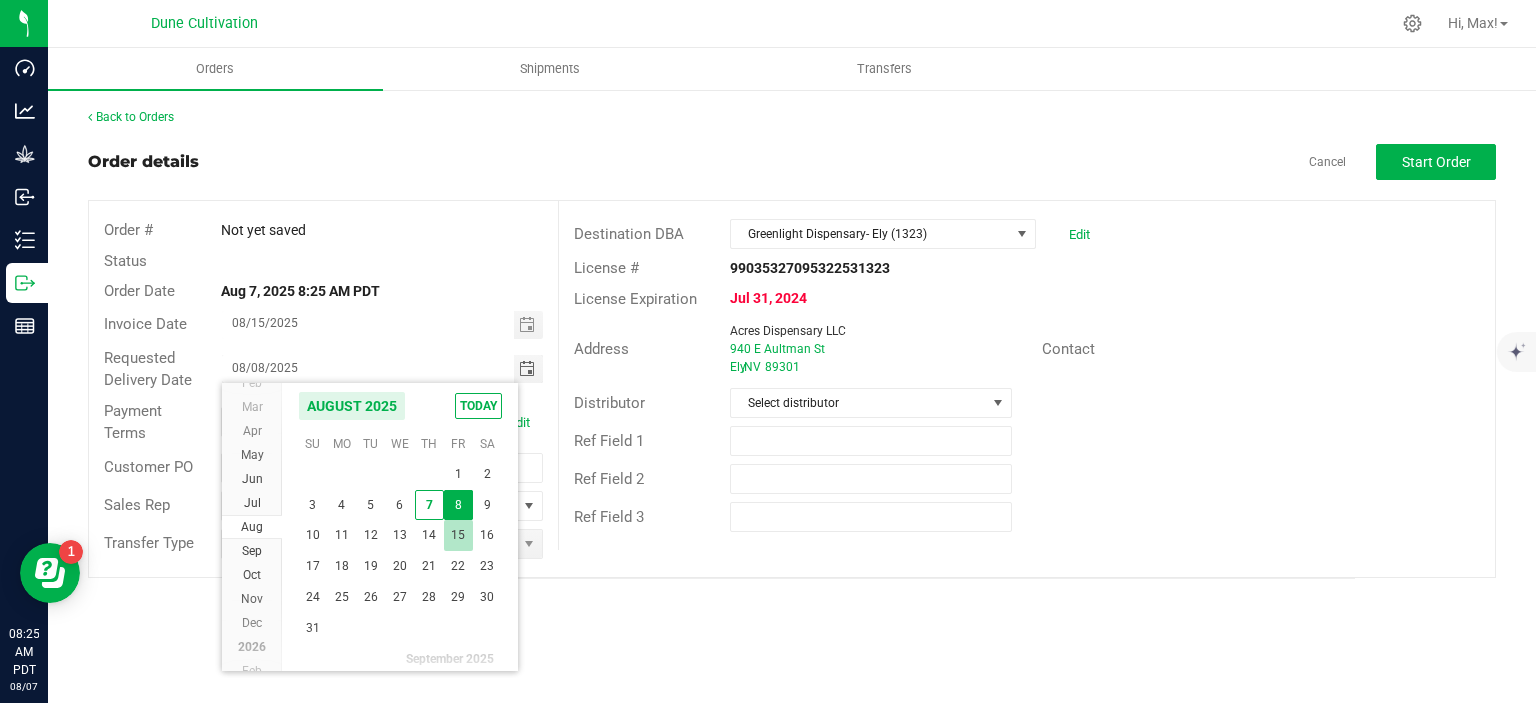 click on "15" at bounding box center (458, 535) 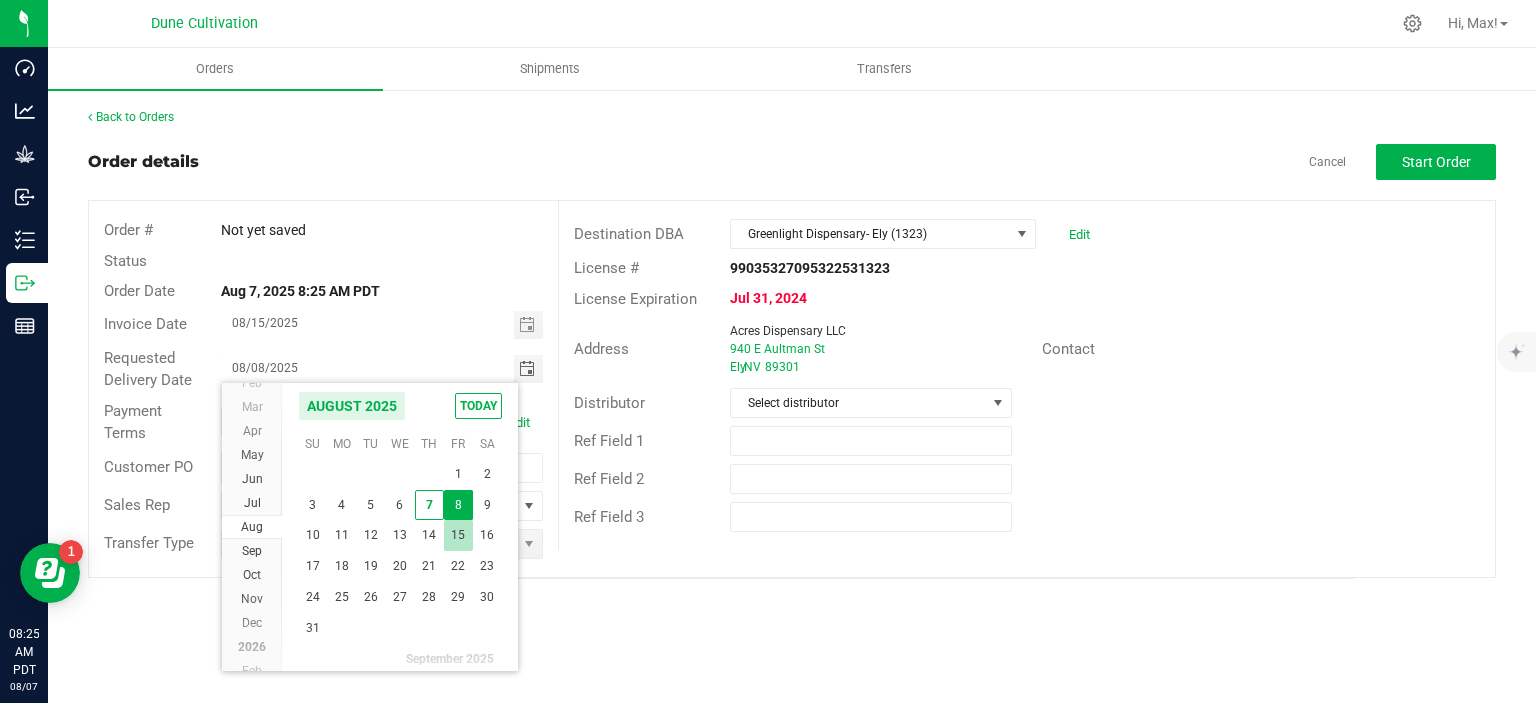 type on "08/15/2025" 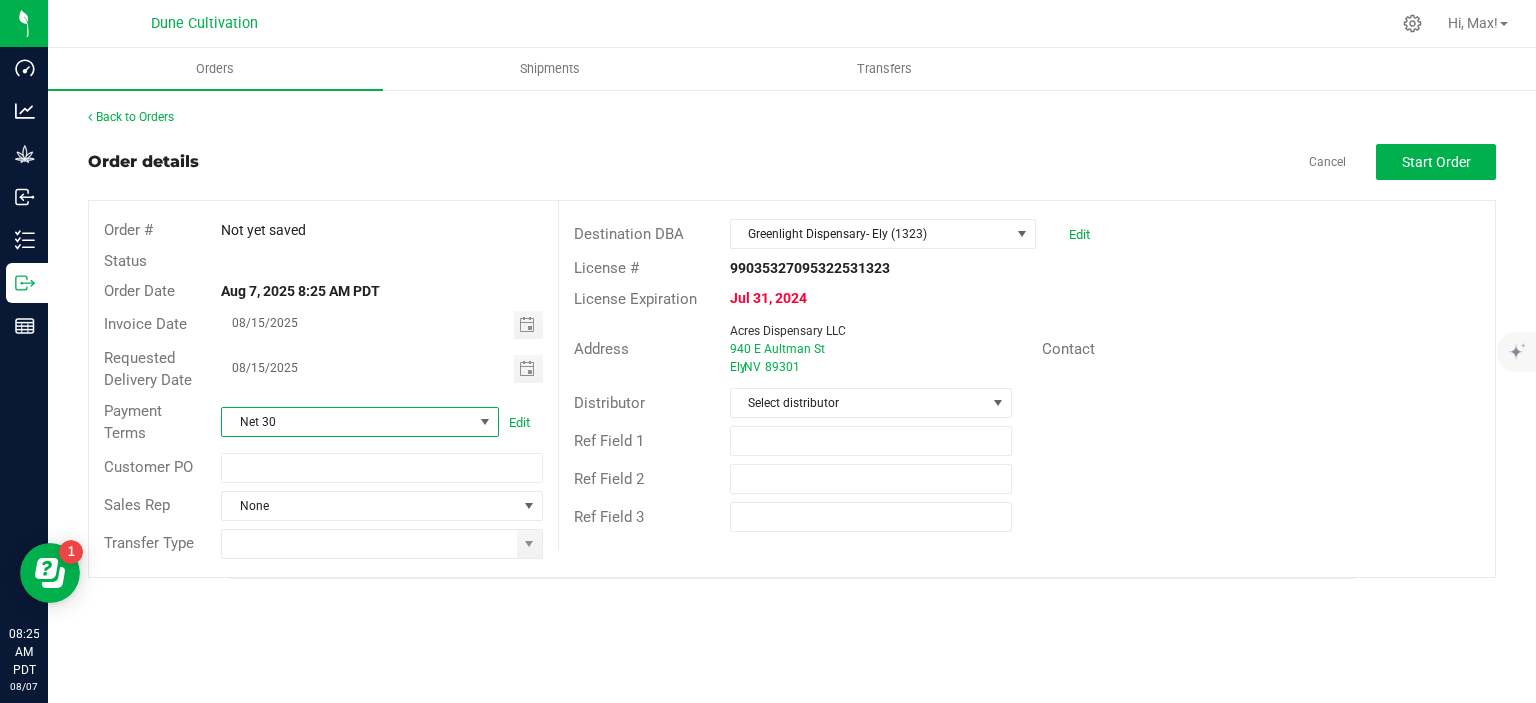 click on "Net 30" at bounding box center [347, 422] 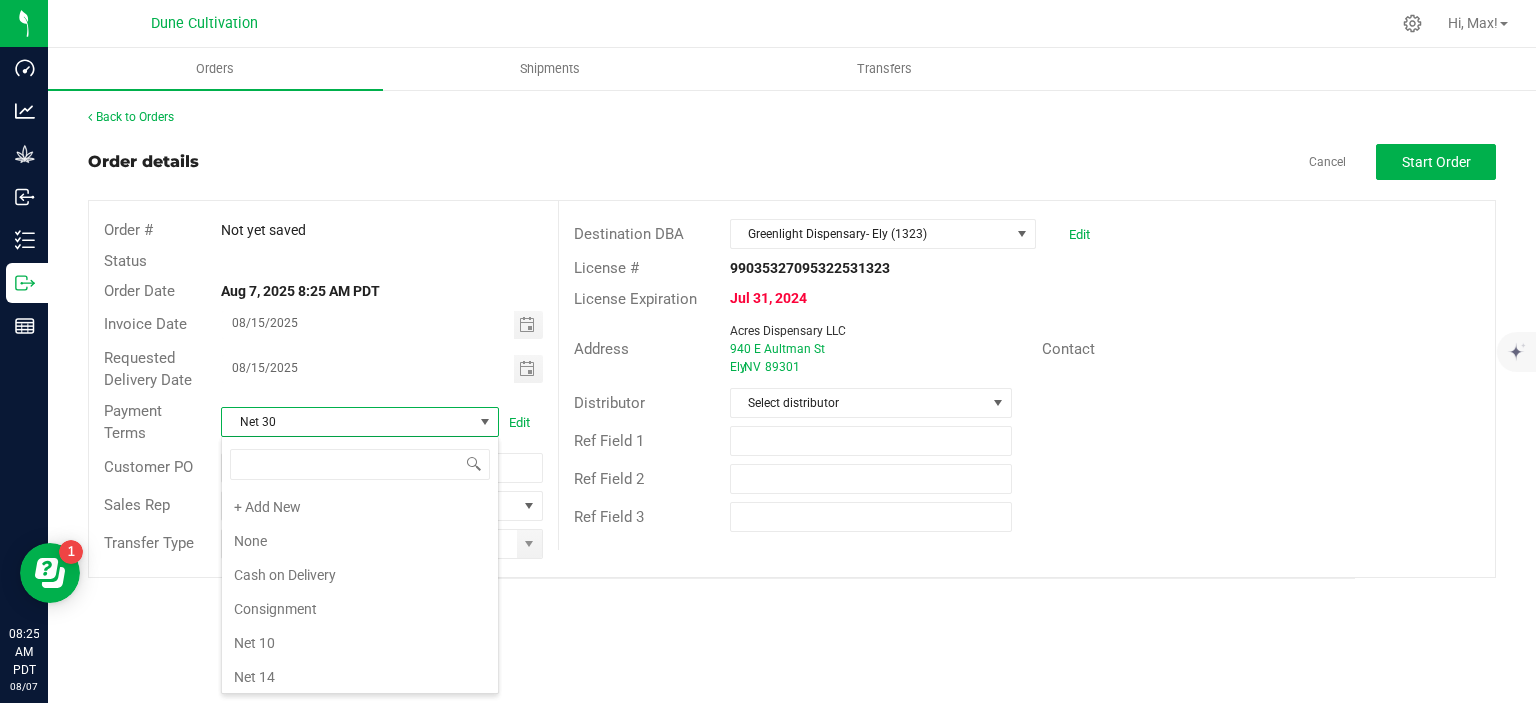 scroll, scrollTop: 136, scrollLeft: 0, axis: vertical 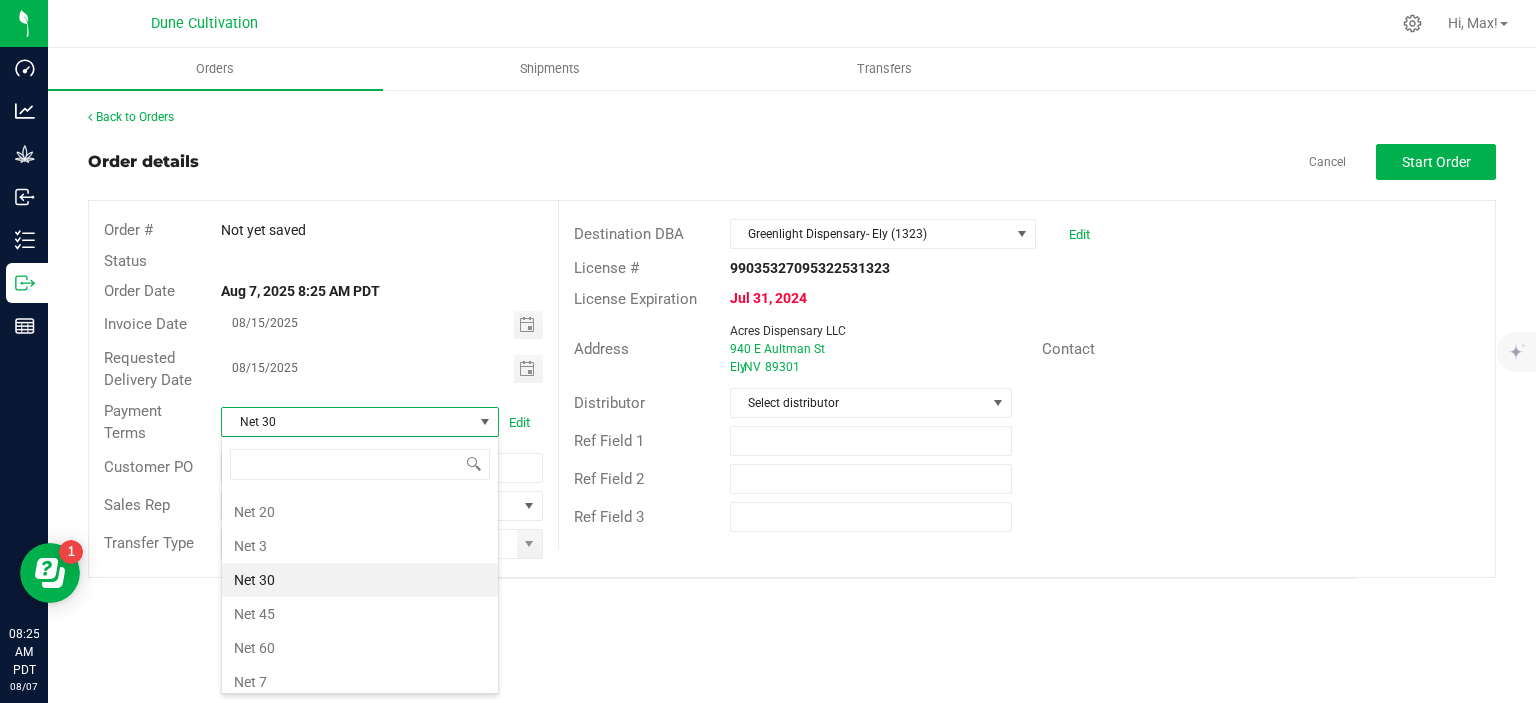 click on "Net 30" at bounding box center (360, 580) 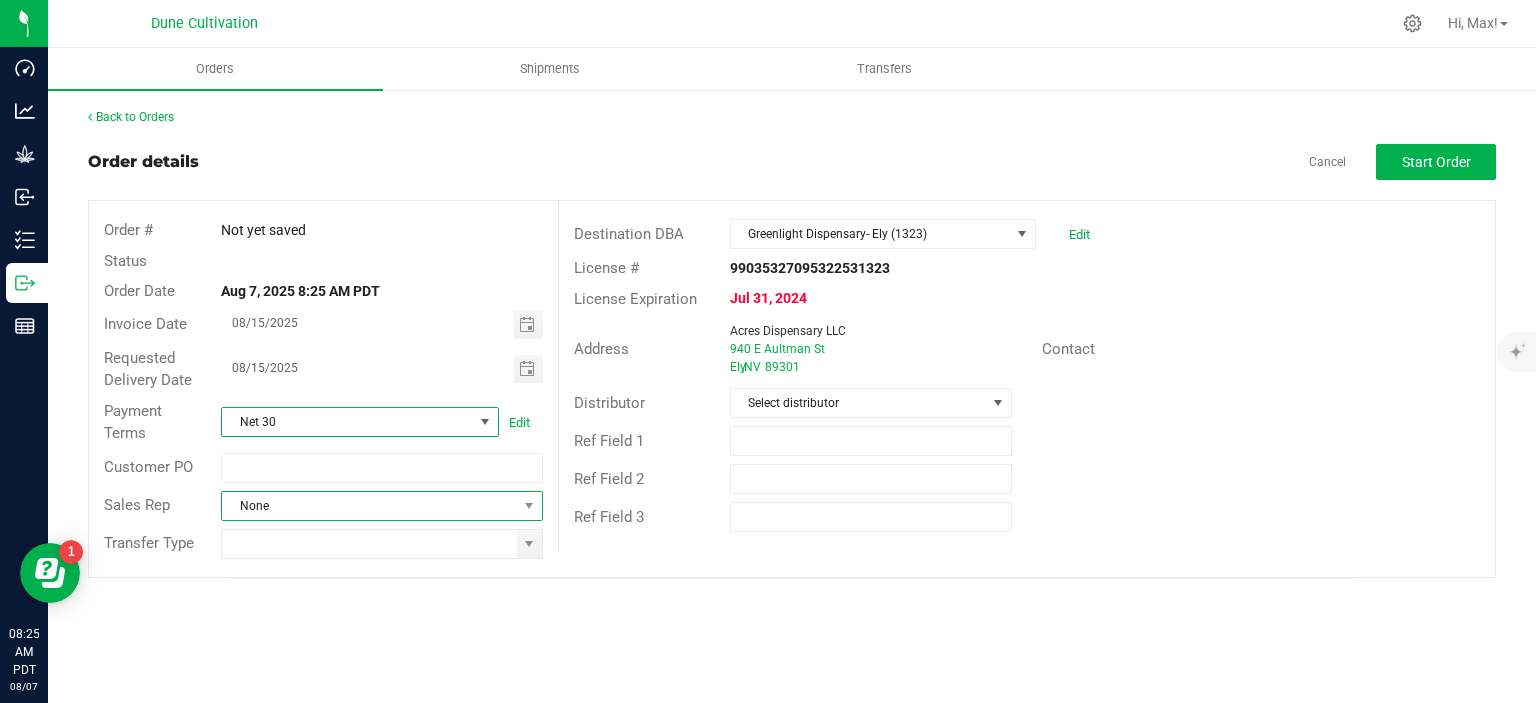 click on "None" at bounding box center (369, 506) 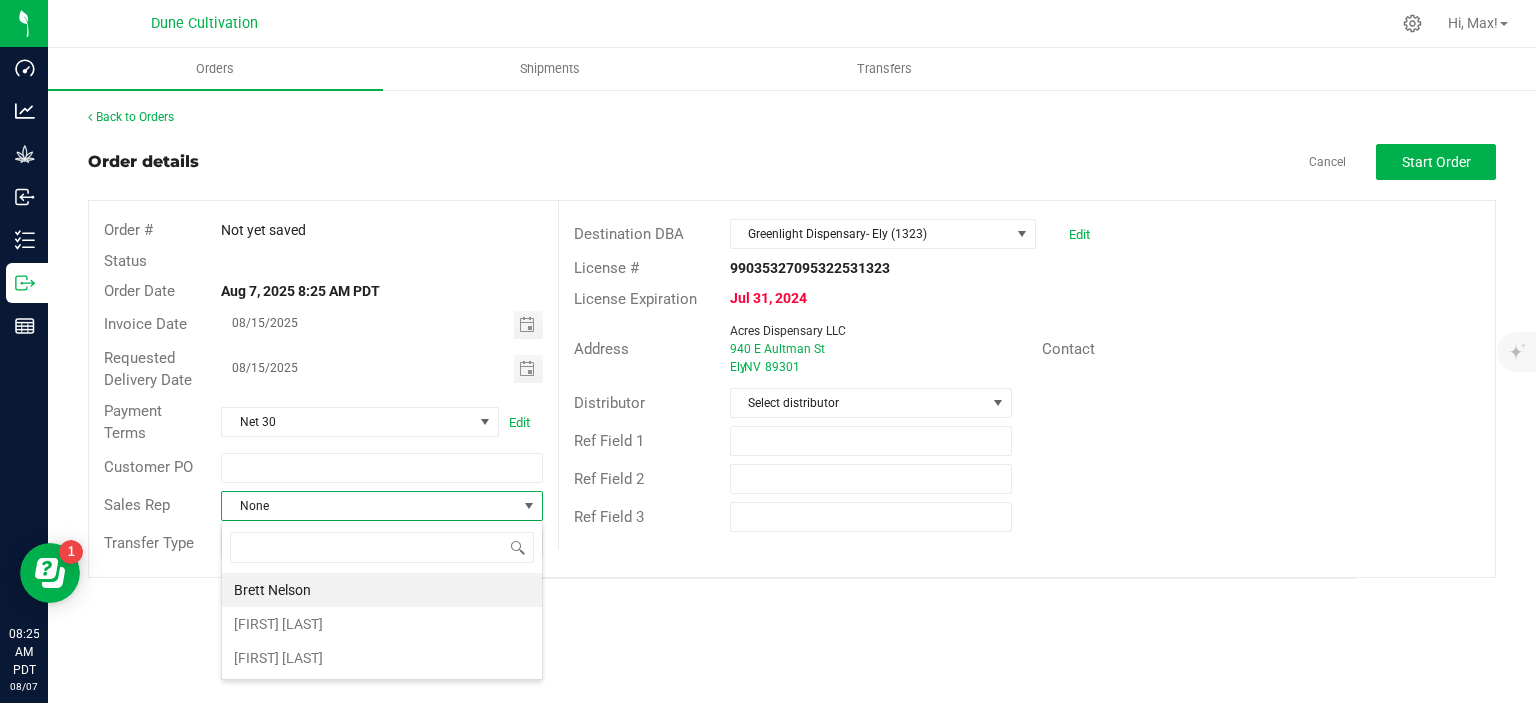 scroll, scrollTop: 99970, scrollLeft: 99678, axis: both 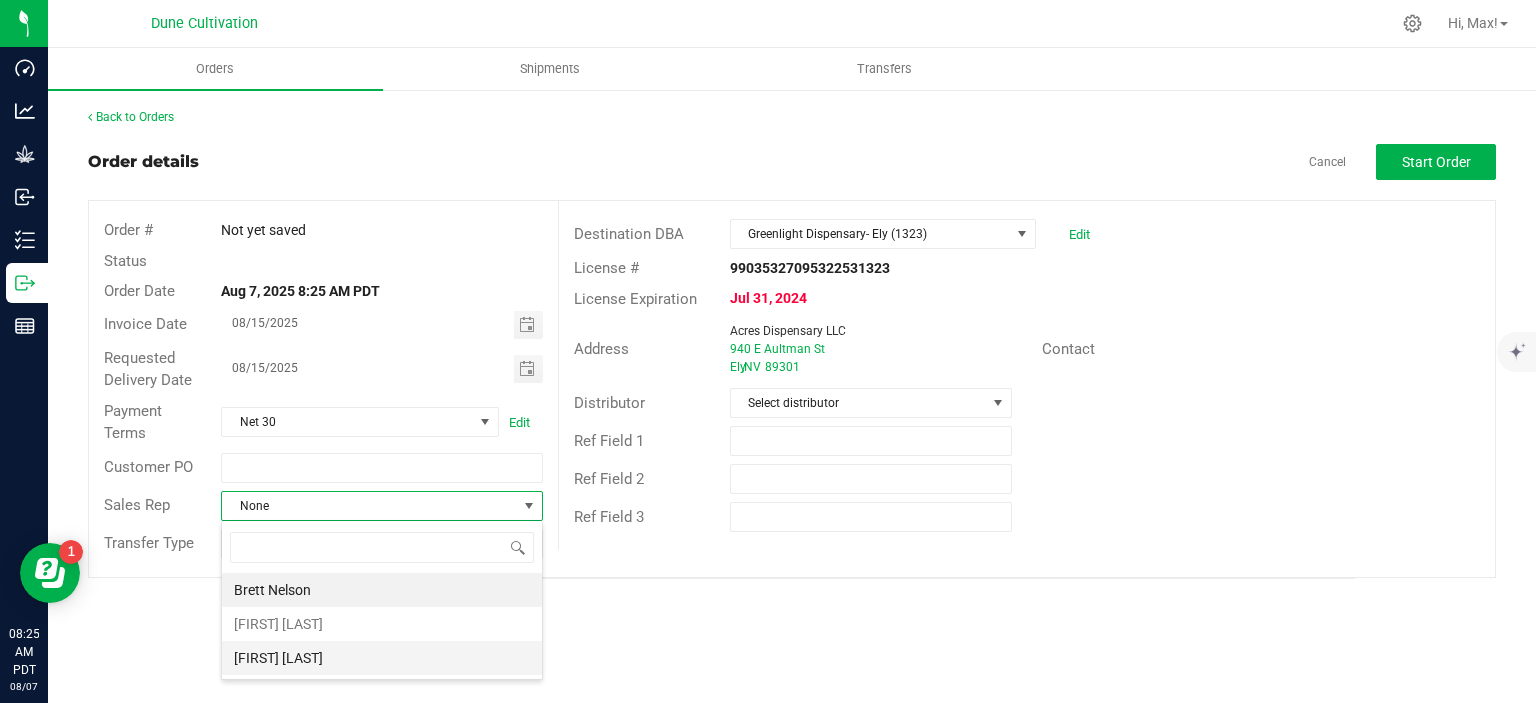 click on "[FIRST] [LAST]" at bounding box center [382, 658] 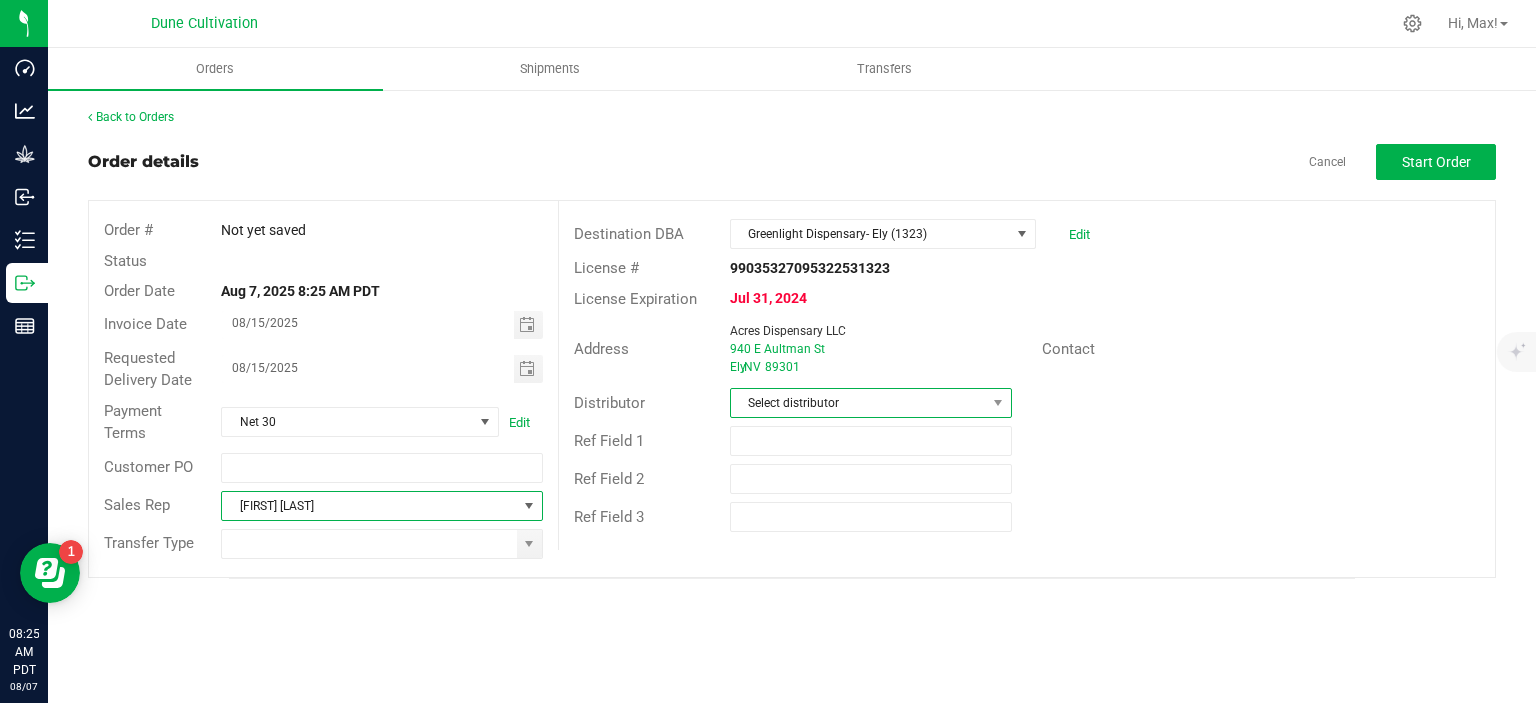 click on "Select distributor" at bounding box center (858, 403) 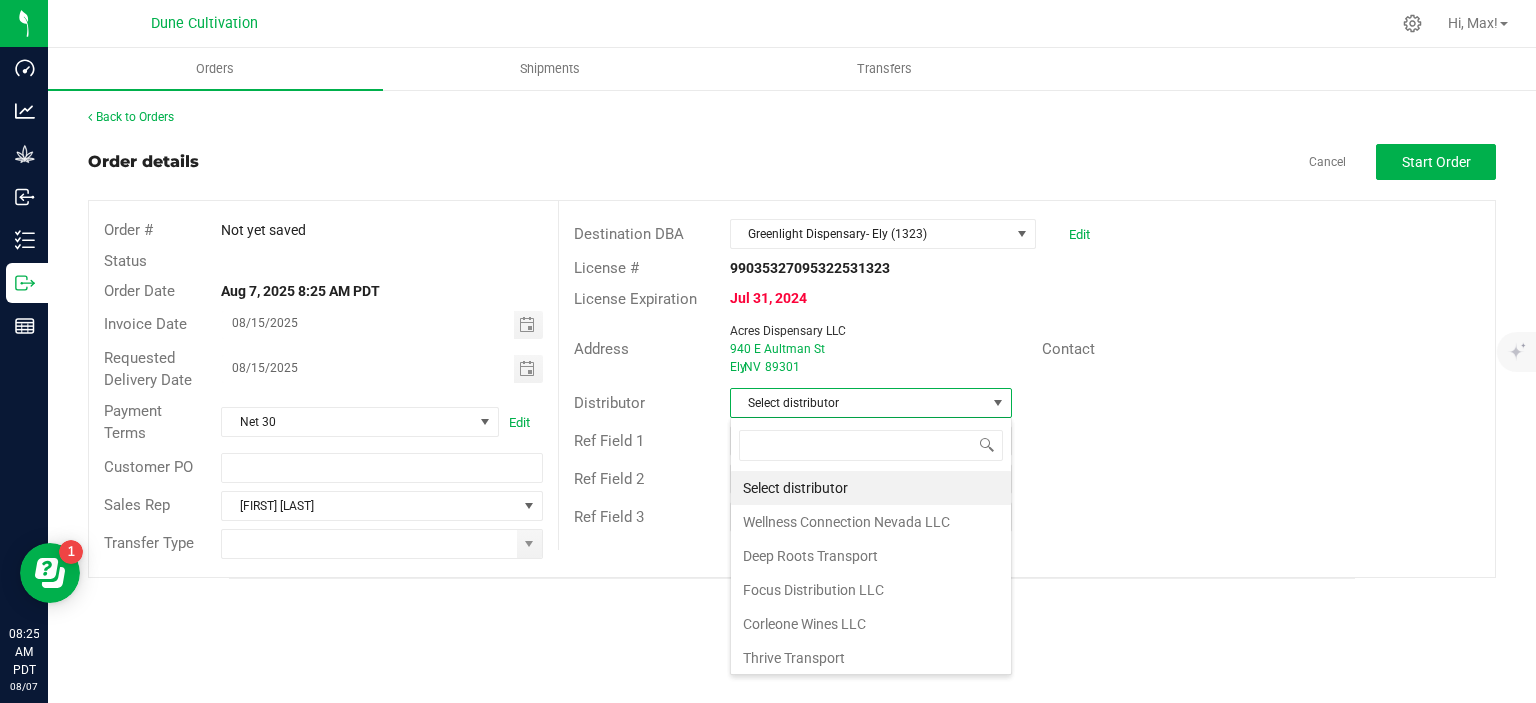 scroll, scrollTop: 99970, scrollLeft: 99717, axis: both 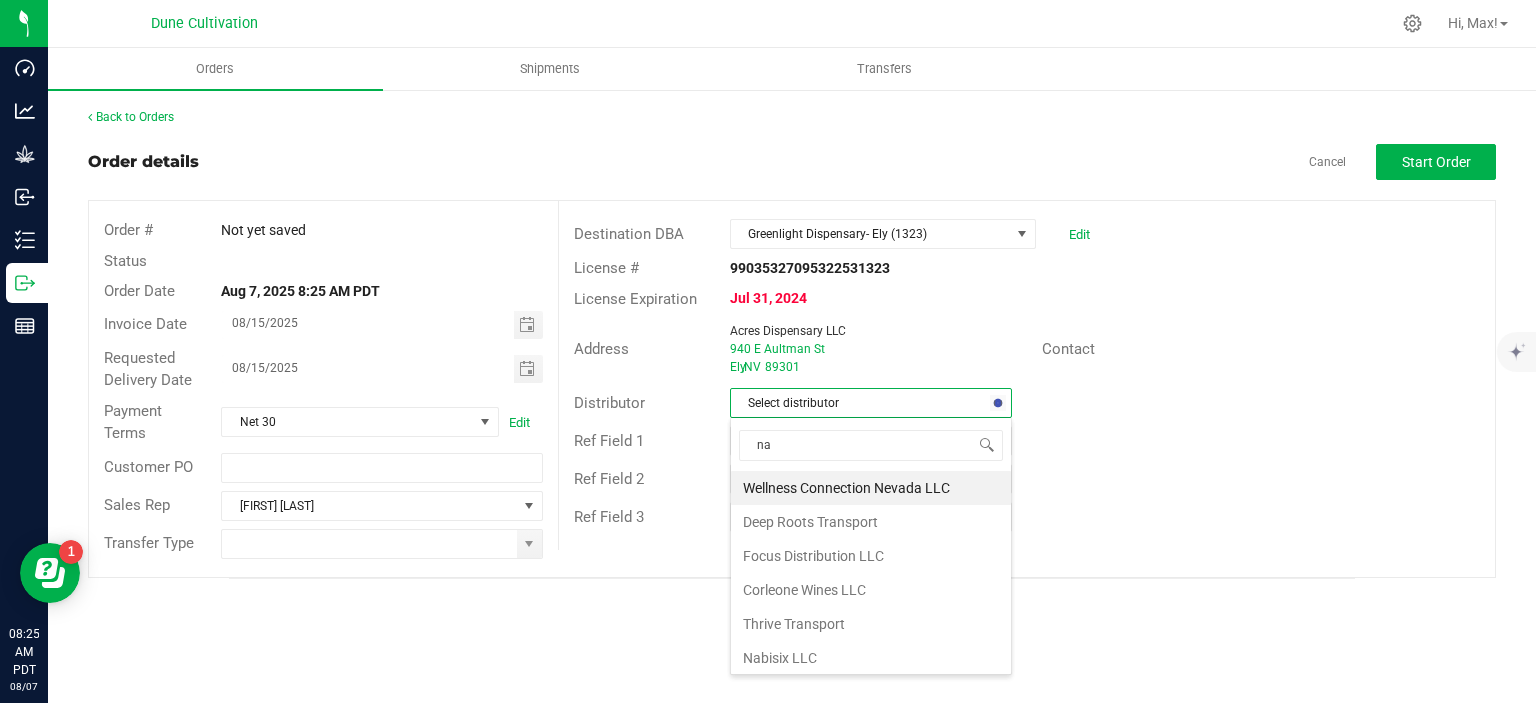 type on "nab" 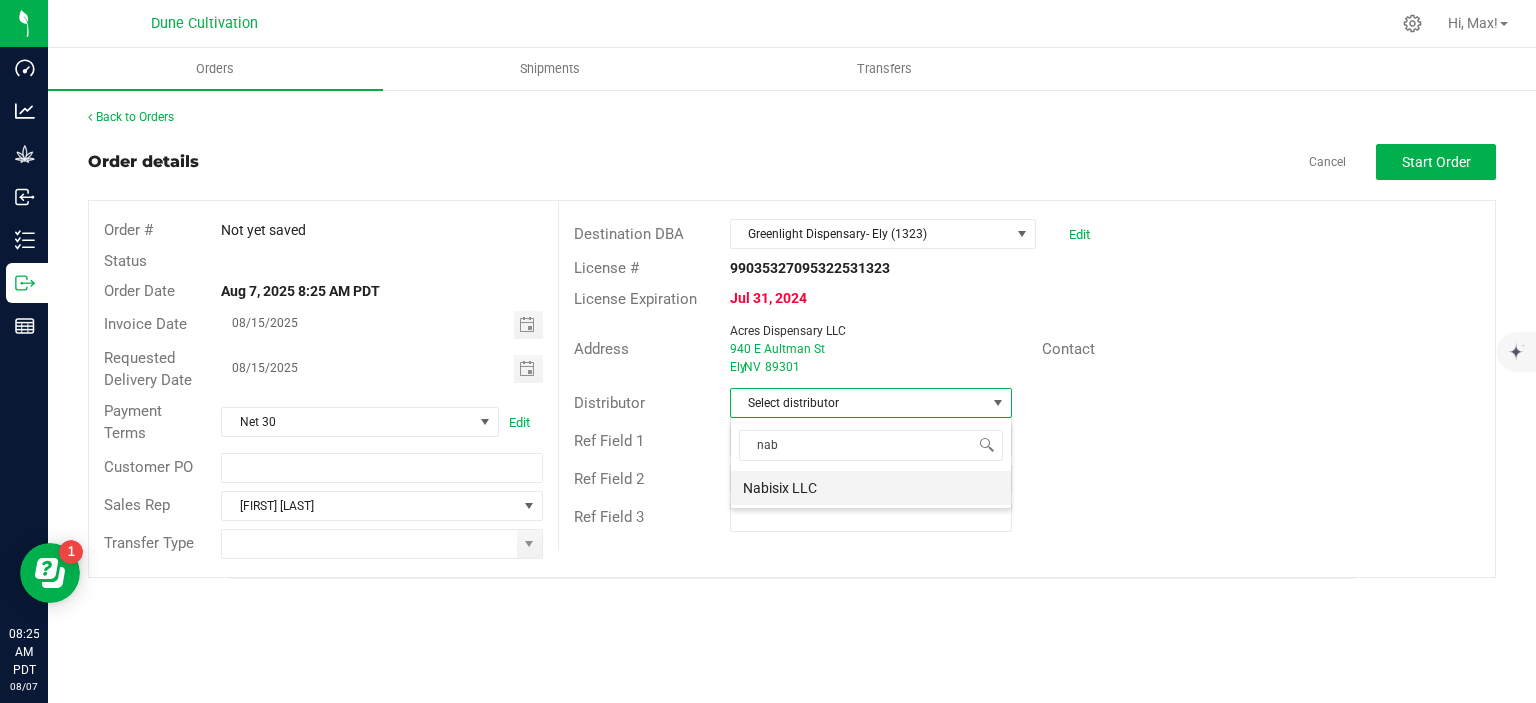 click on "Nabisix LLC" at bounding box center (871, 488) 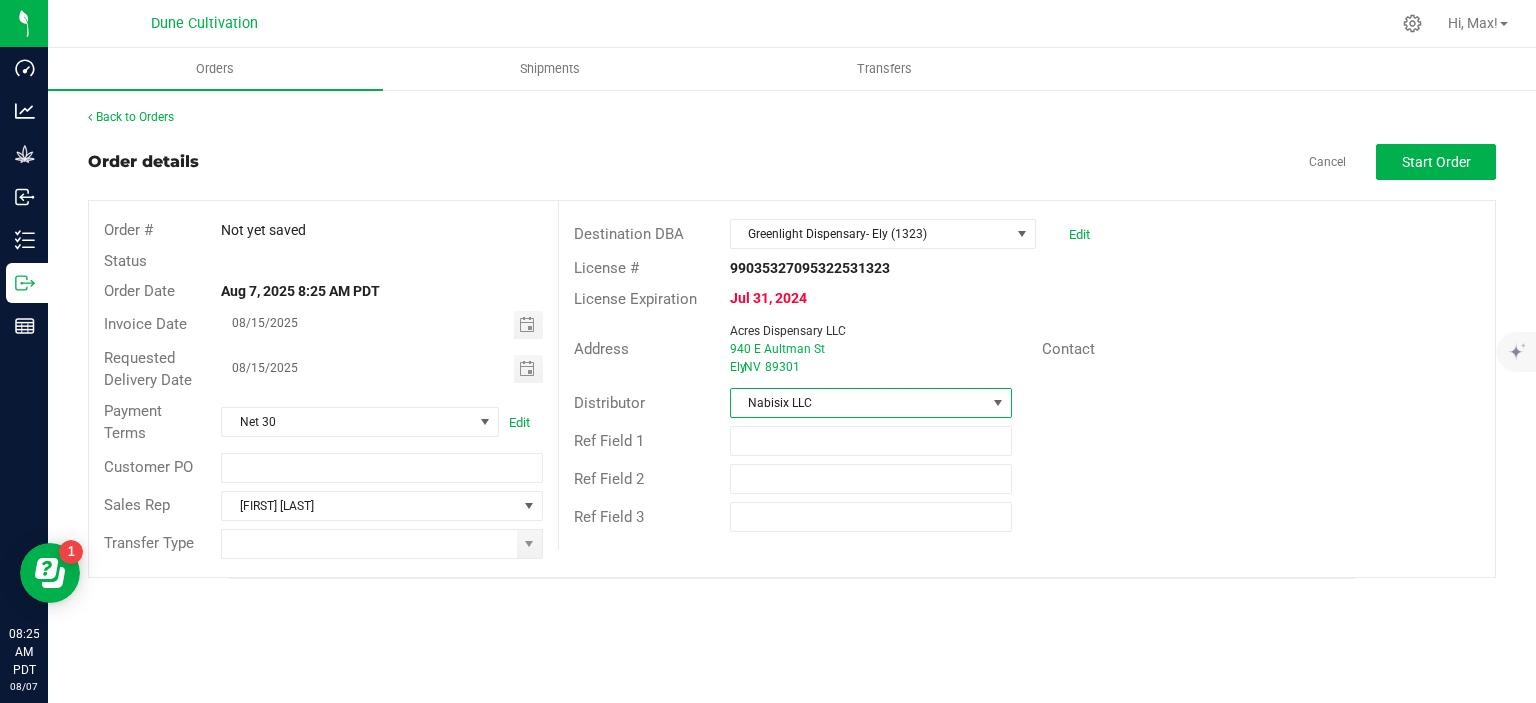 click on "Contact" at bounding box center (1261, 349) 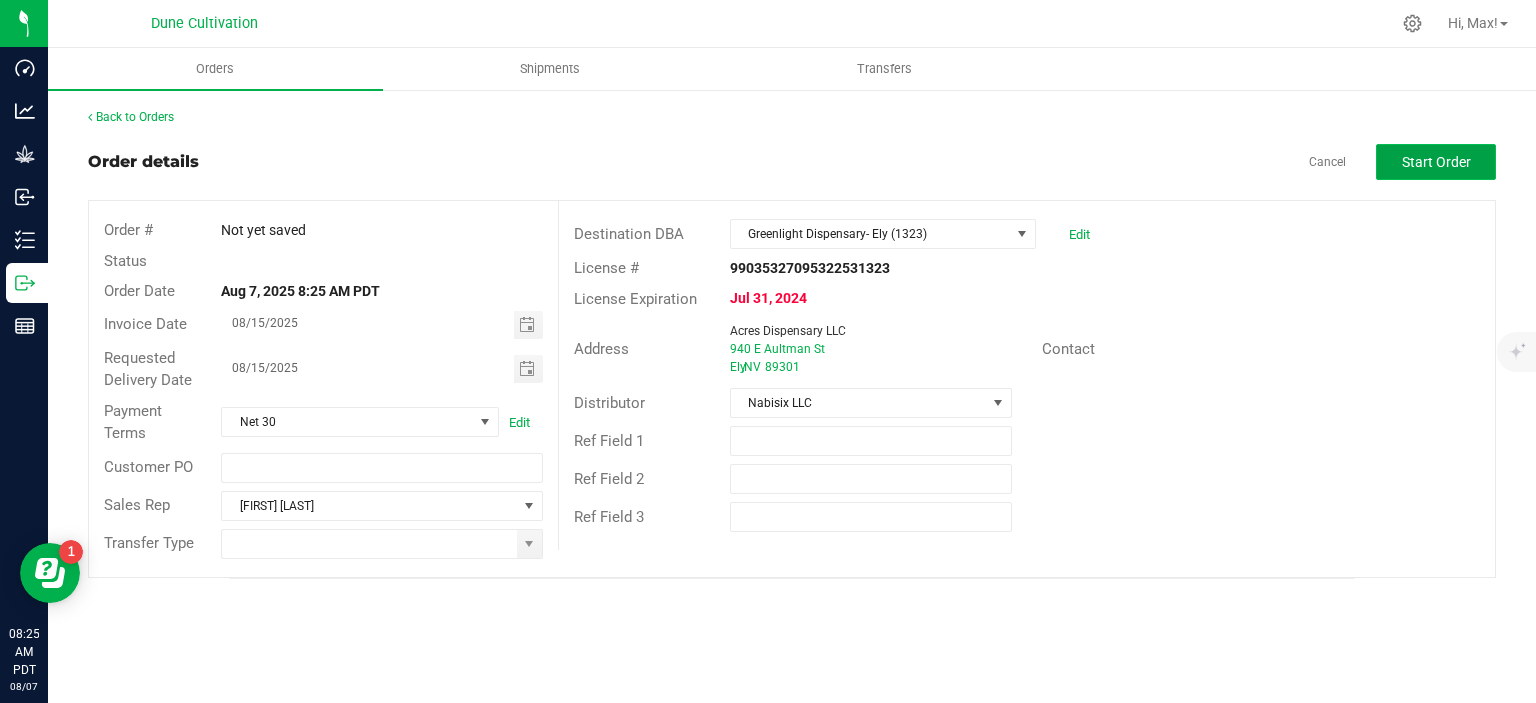 click on "Start Order" at bounding box center (1436, 162) 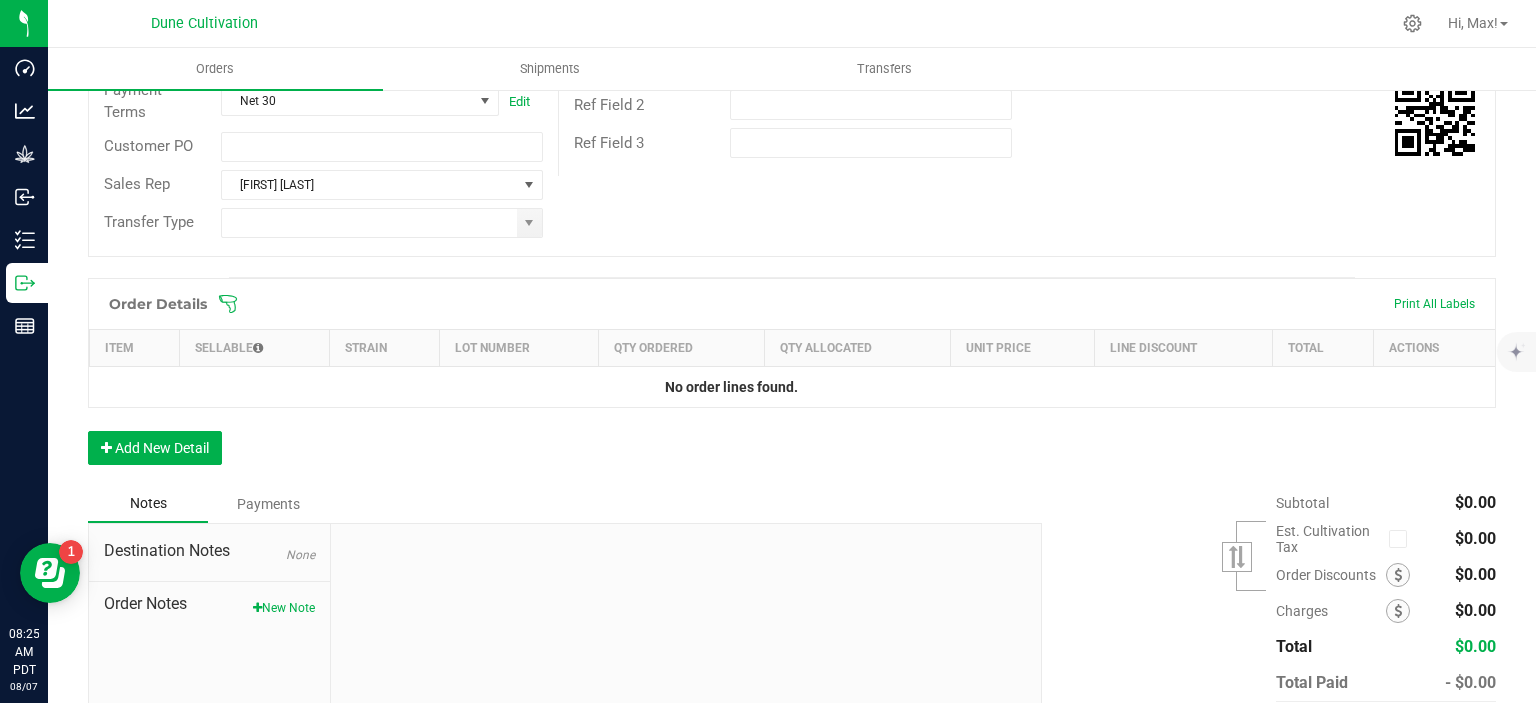 scroll, scrollTop: 480, scrollLeft: 0, axis: vertical 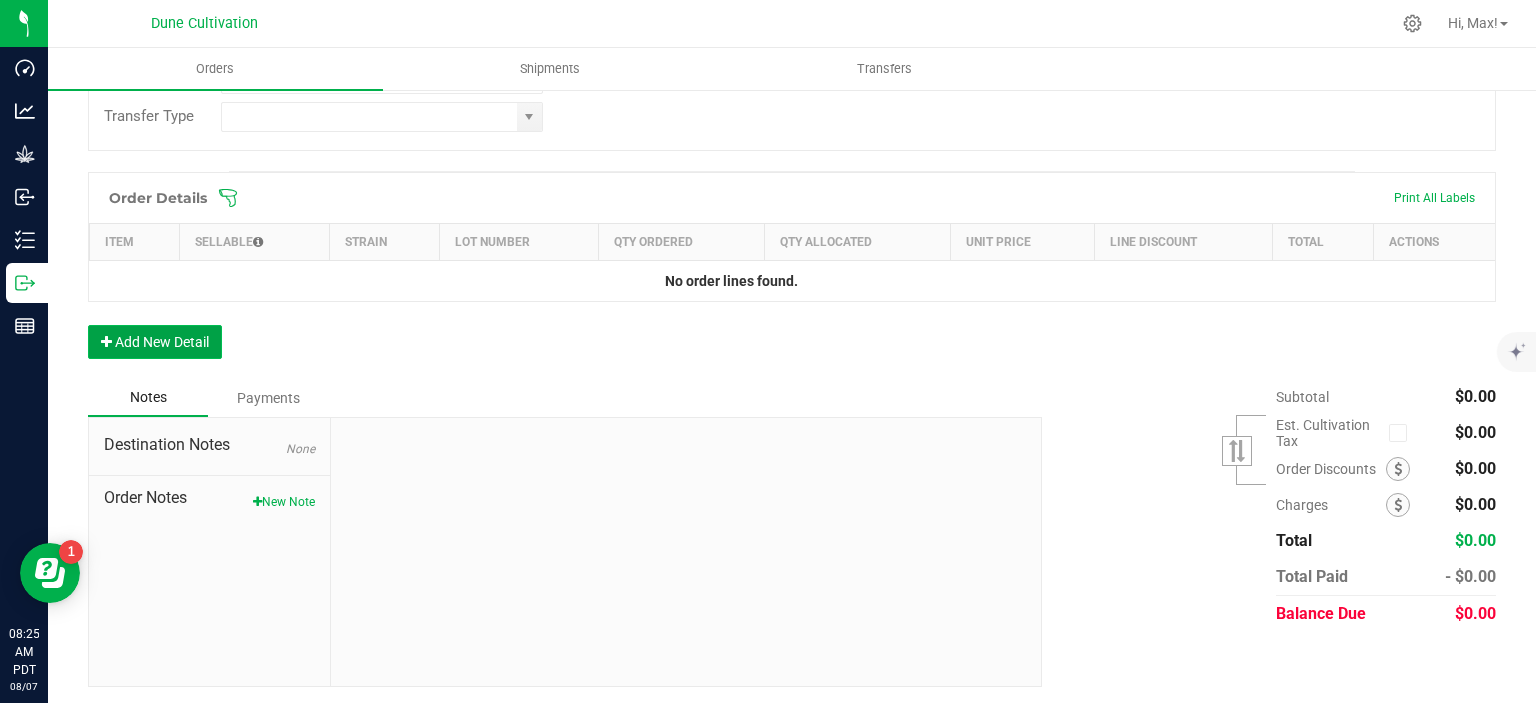 click on "Add New Detail" at bounding box center [155, 342] 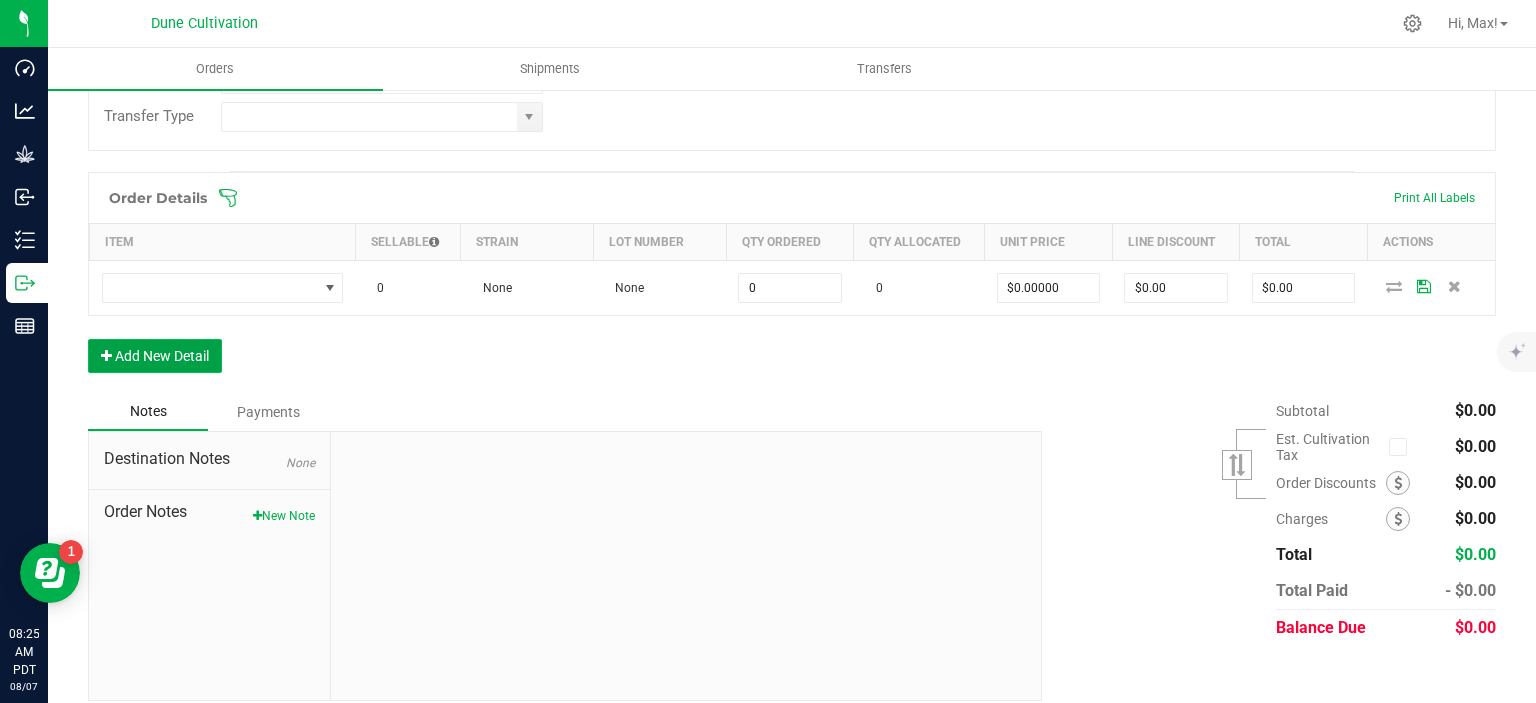 click on "Add New Detail" at bounding box center (155, 356) 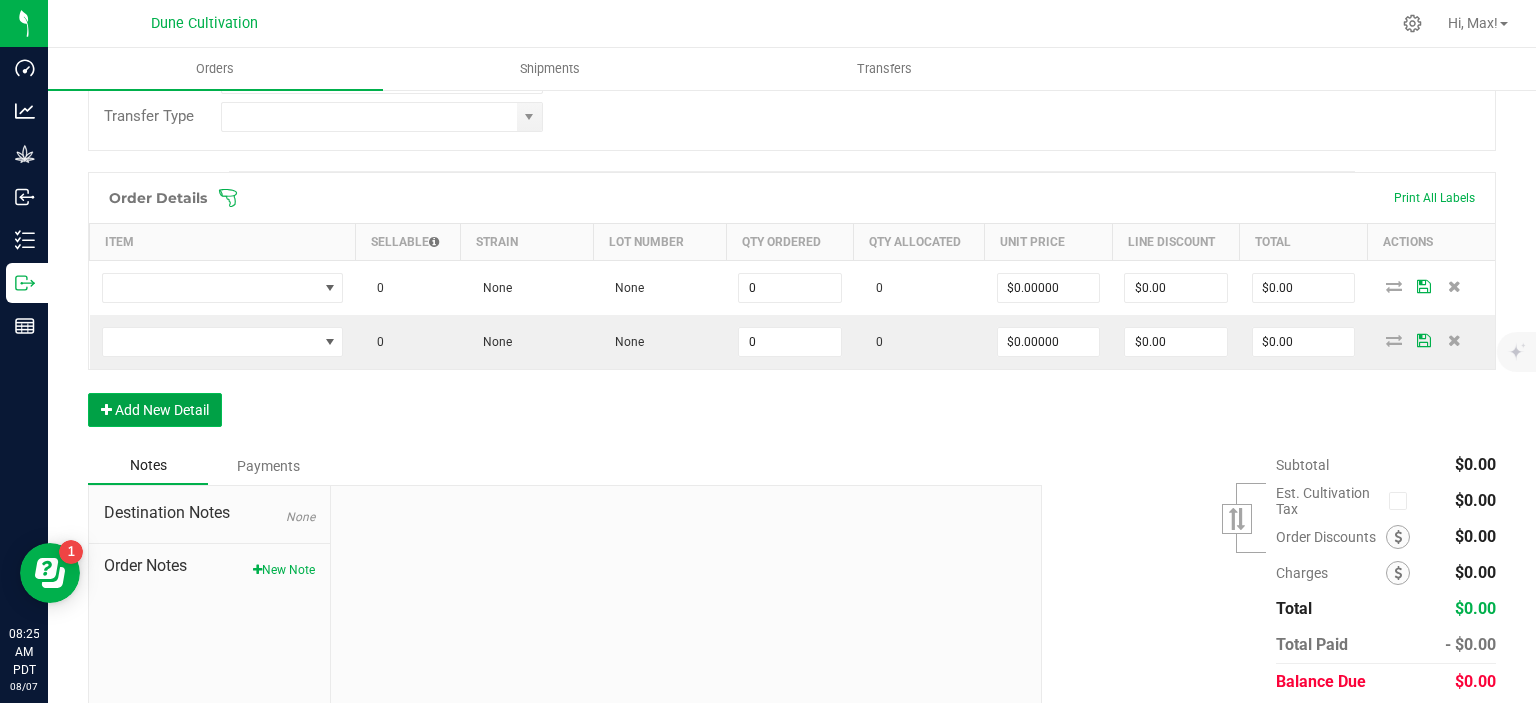 click on "Add New Detail" at bounding box center (155, 410) 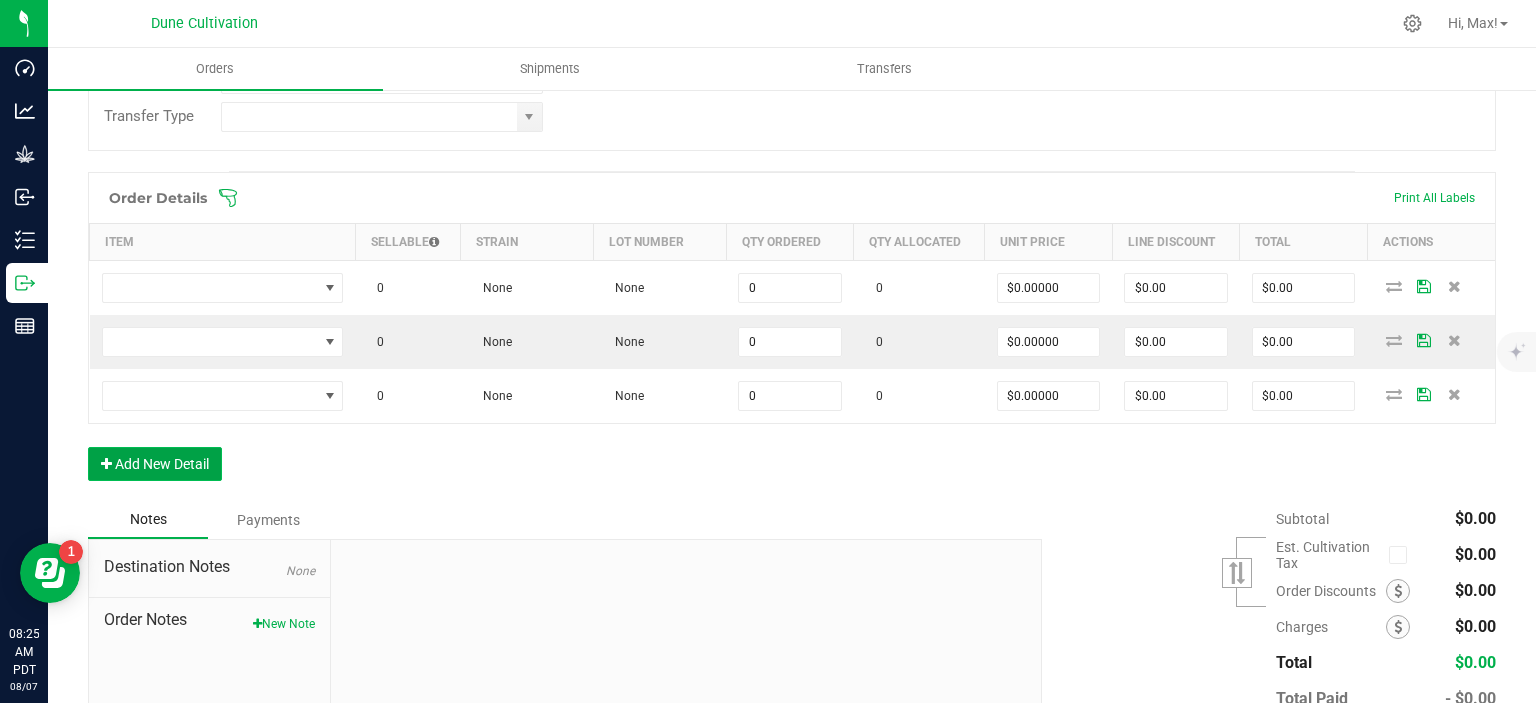 click on "Add New Detail" at bounding box center (155, 464) 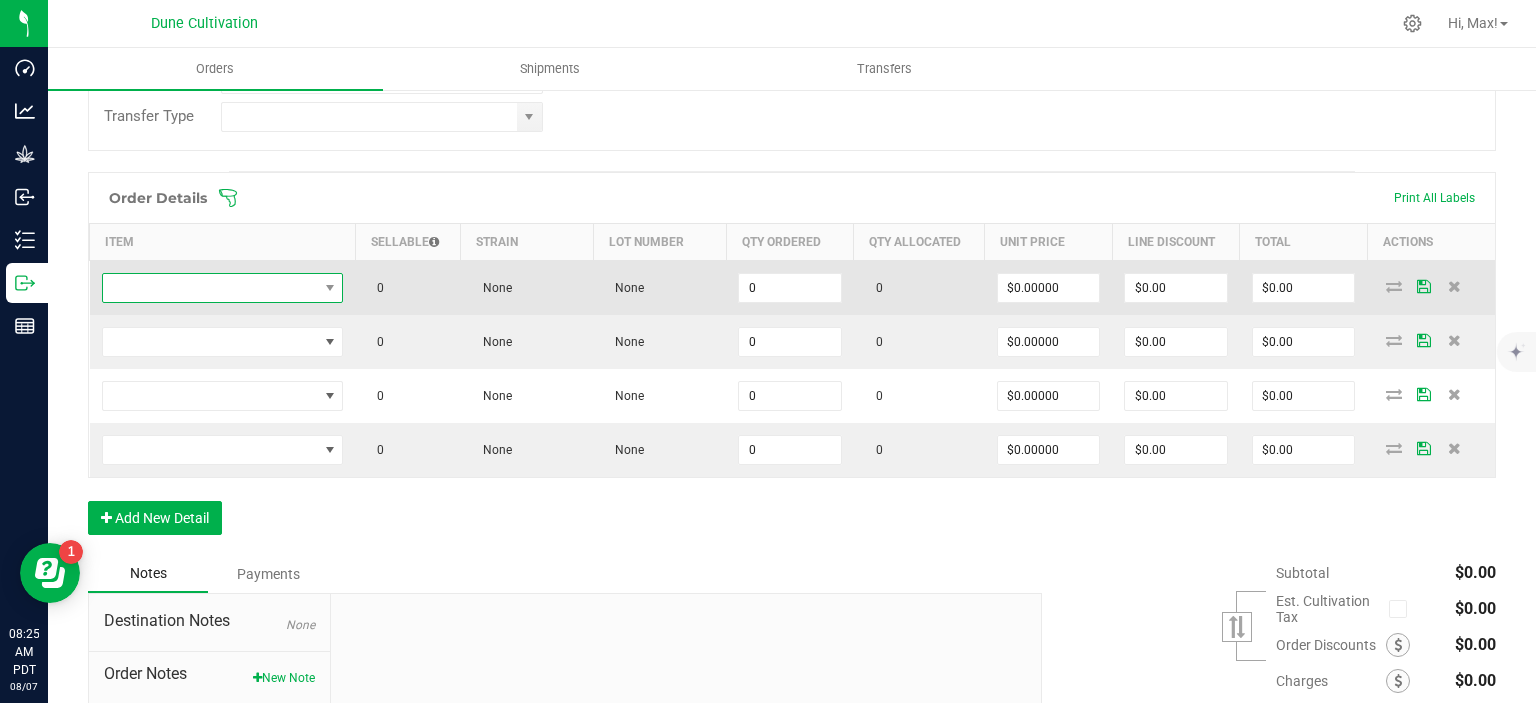 click at bounding box center [210, 288] 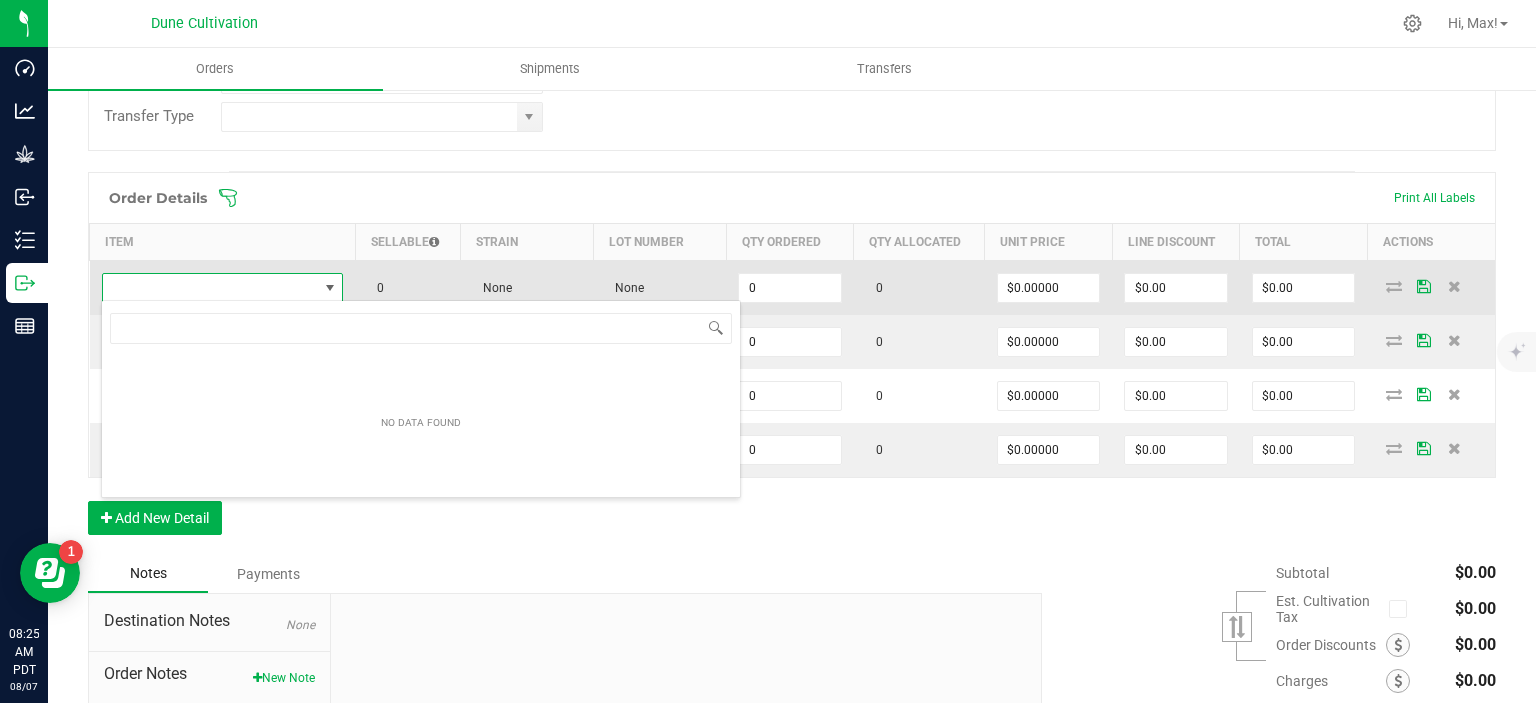 type on "VLAS-Flower-Grape Crush-3.5g" 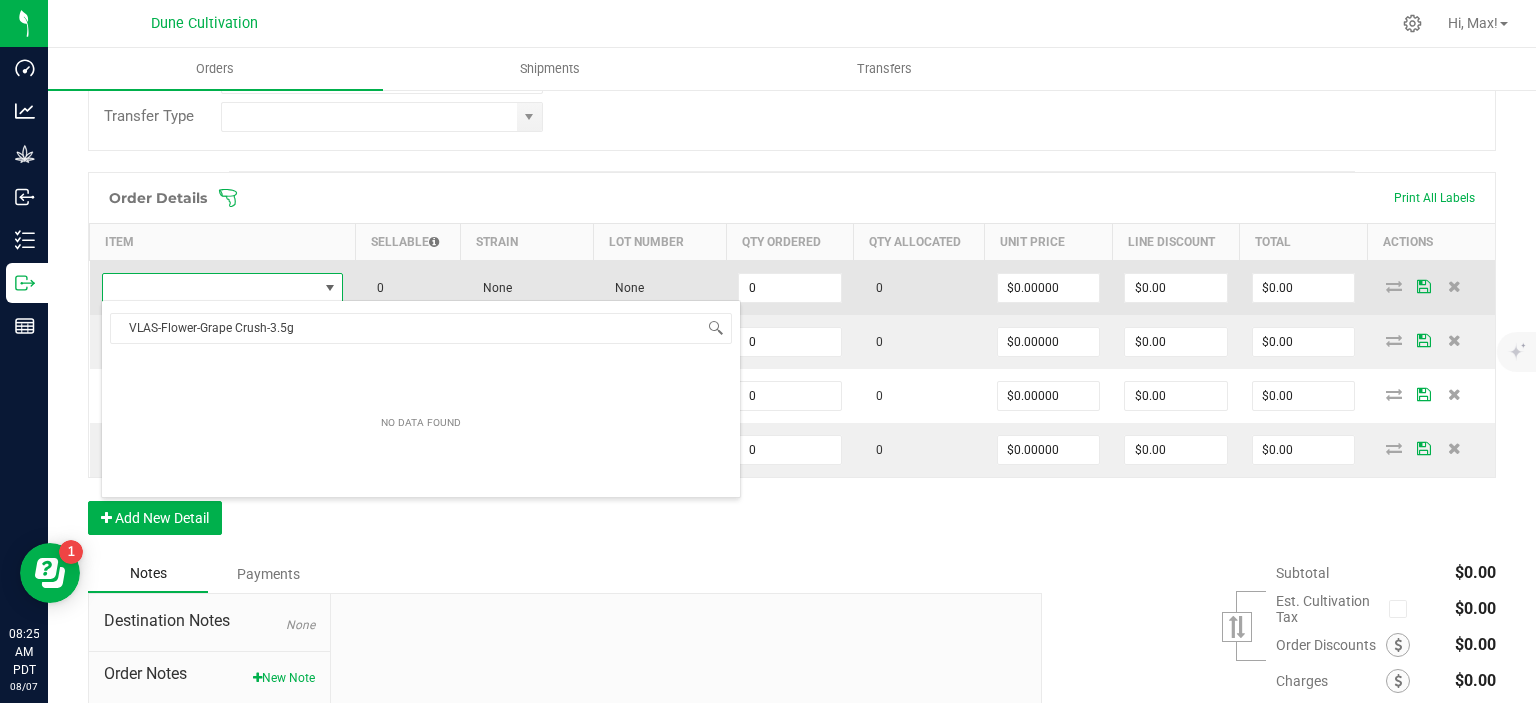 scroll, scrollTop: 99970, scrollLeft: 99758, axis: both 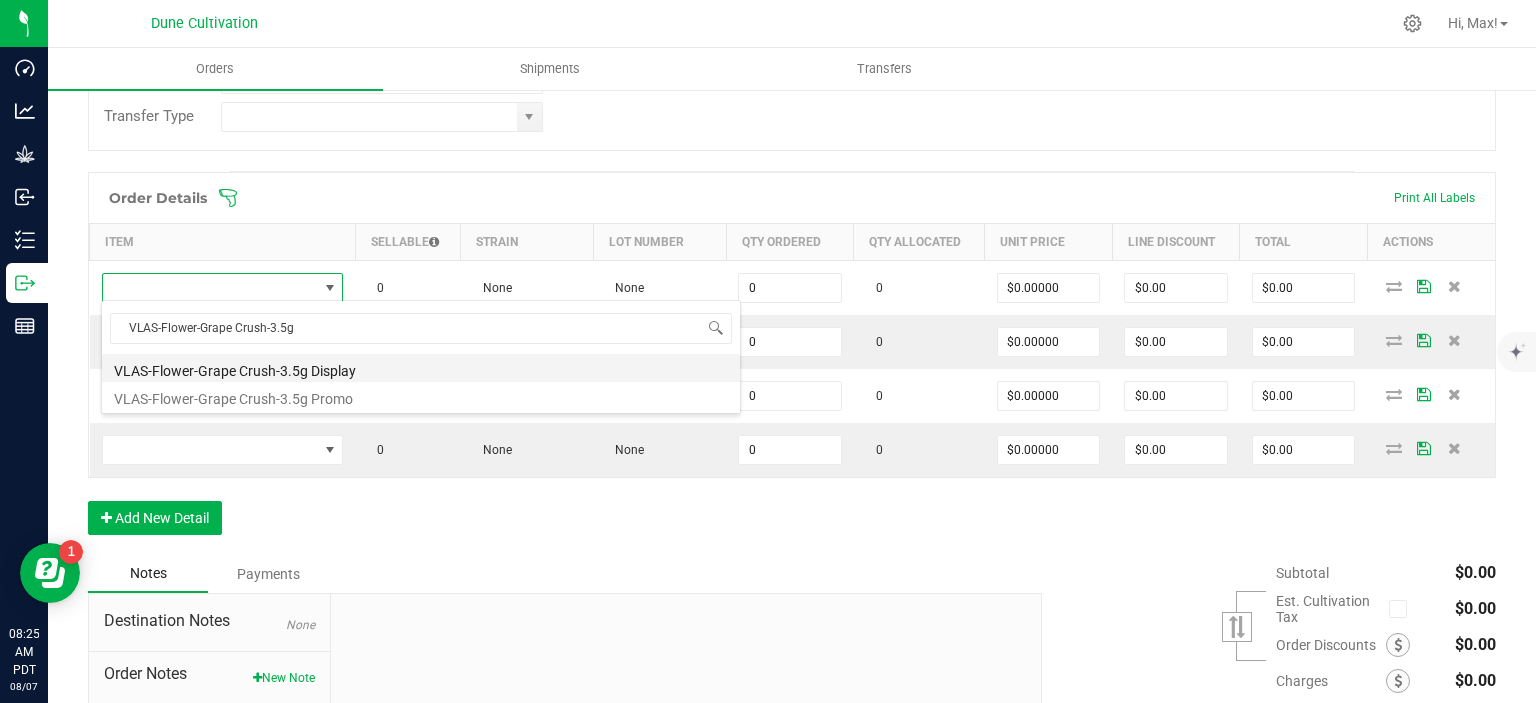 click on "VLAS-Flower-Grape Crush-3.5g Display" at bounding box center [421, 368] 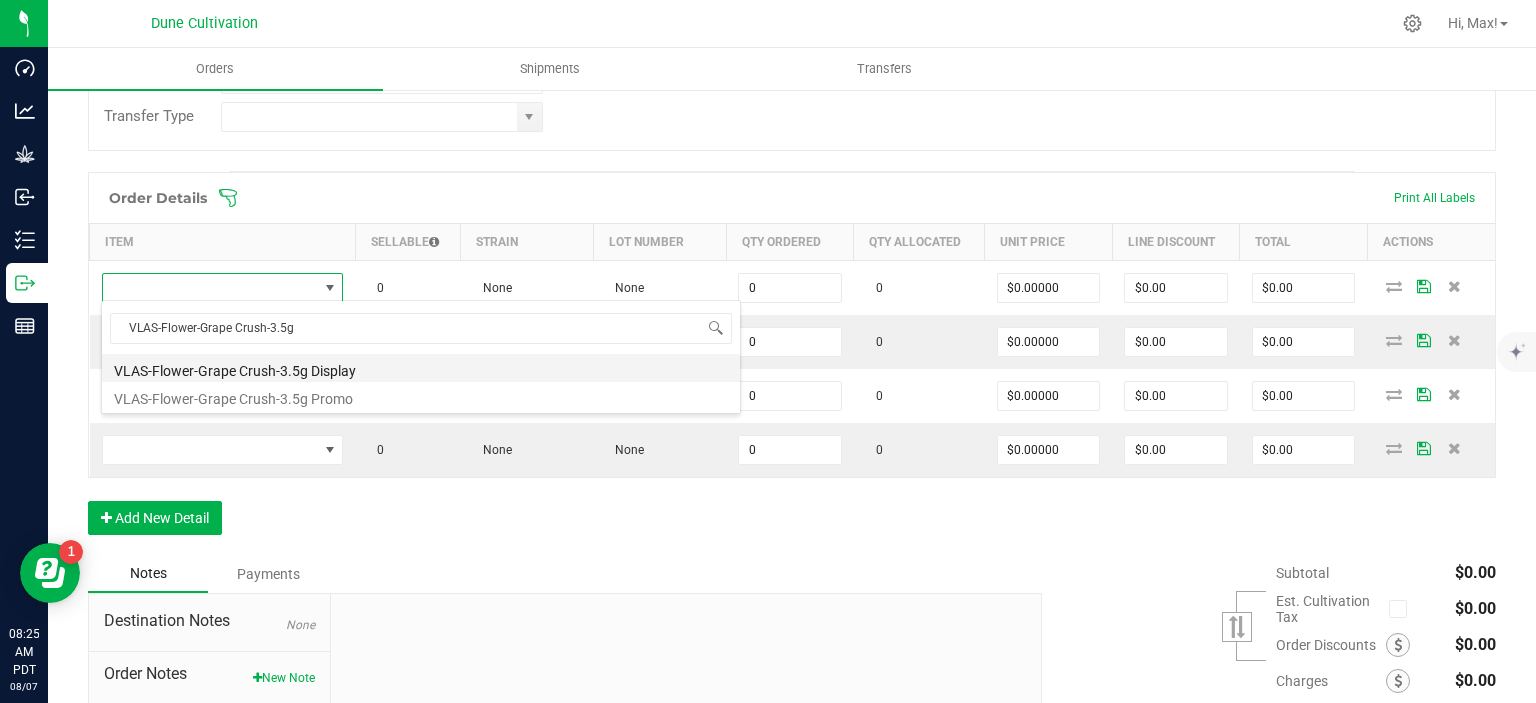 type on "0 ea" 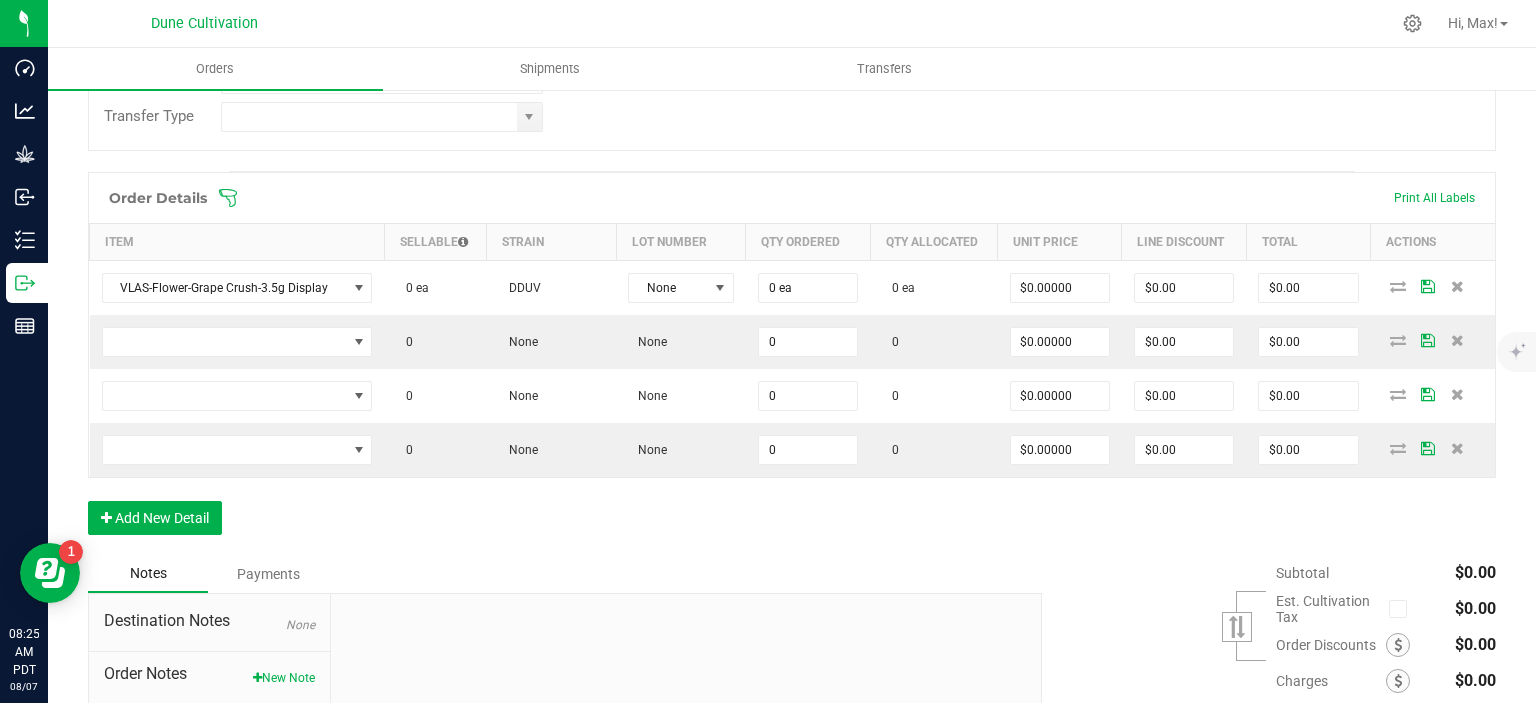 click at bounding box center (237, 396) 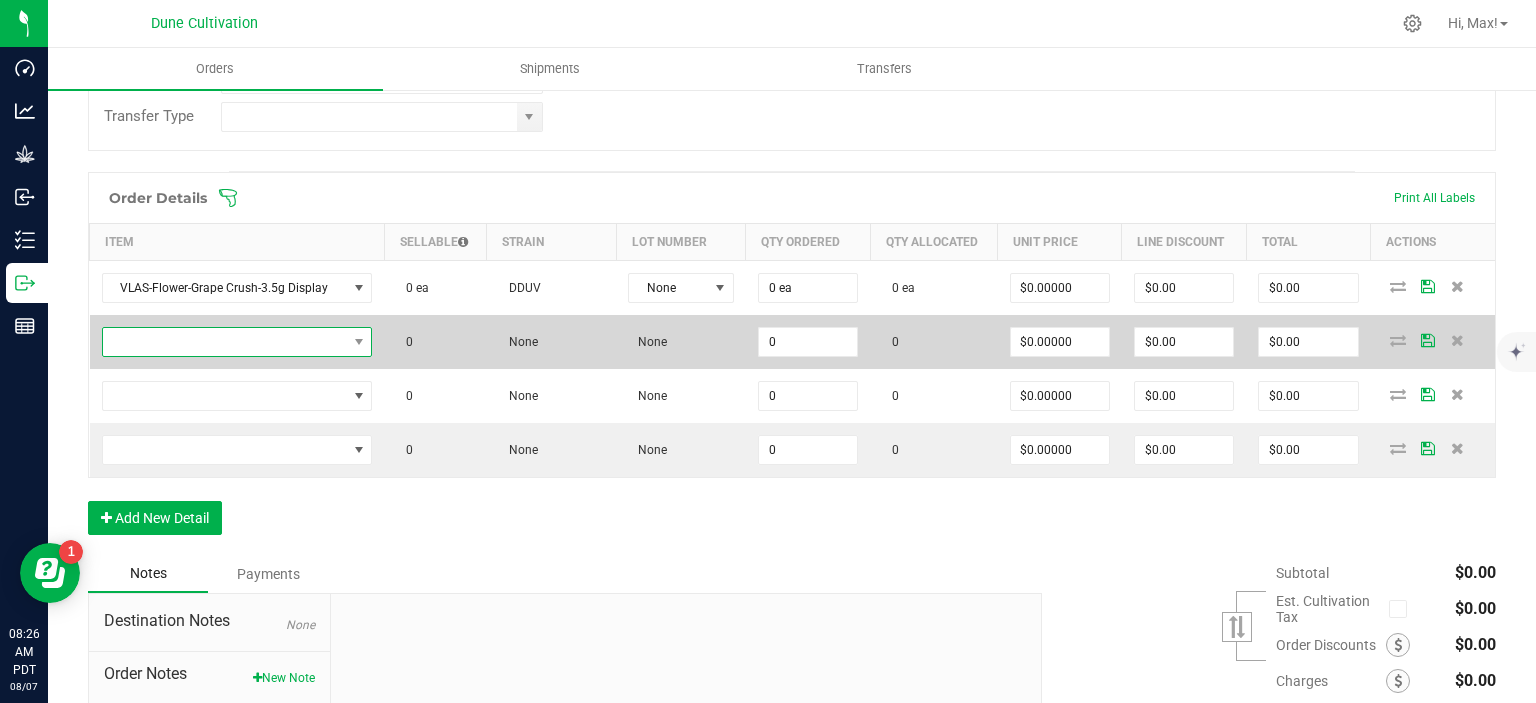 click at bounding box center (225, 342) 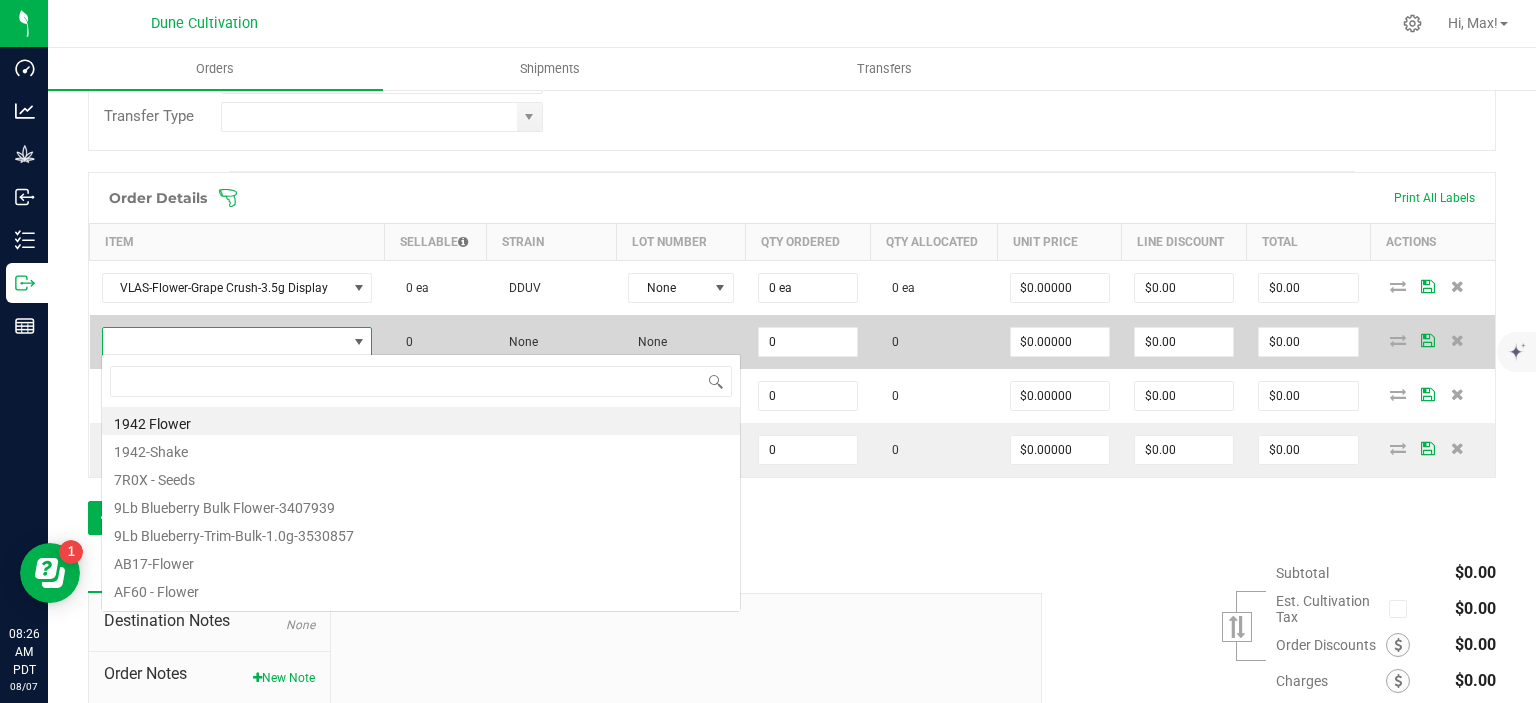 type on "VLAS-Flower-Frut Loops-3.5g" 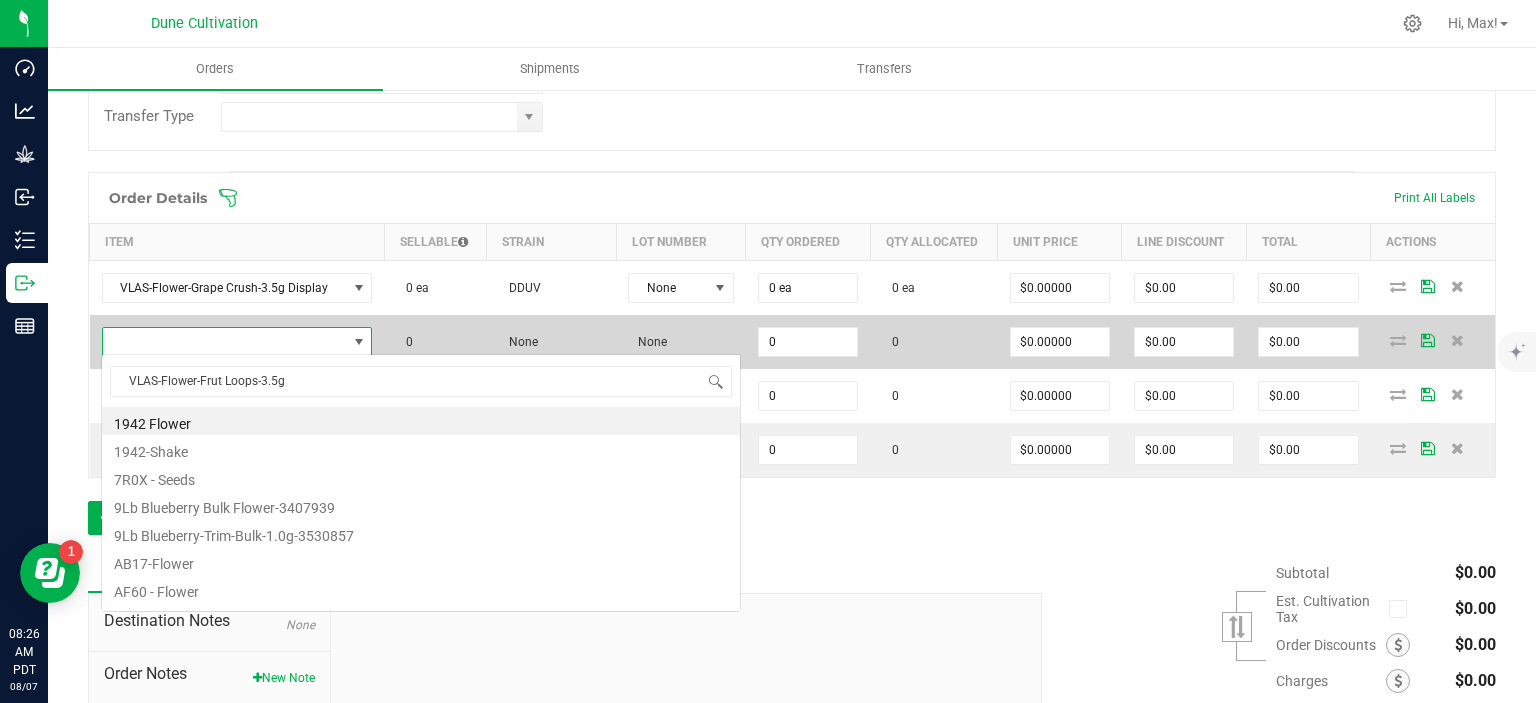 scroll, scrollTop: 99970, scrollLeft: 99732, axis: both 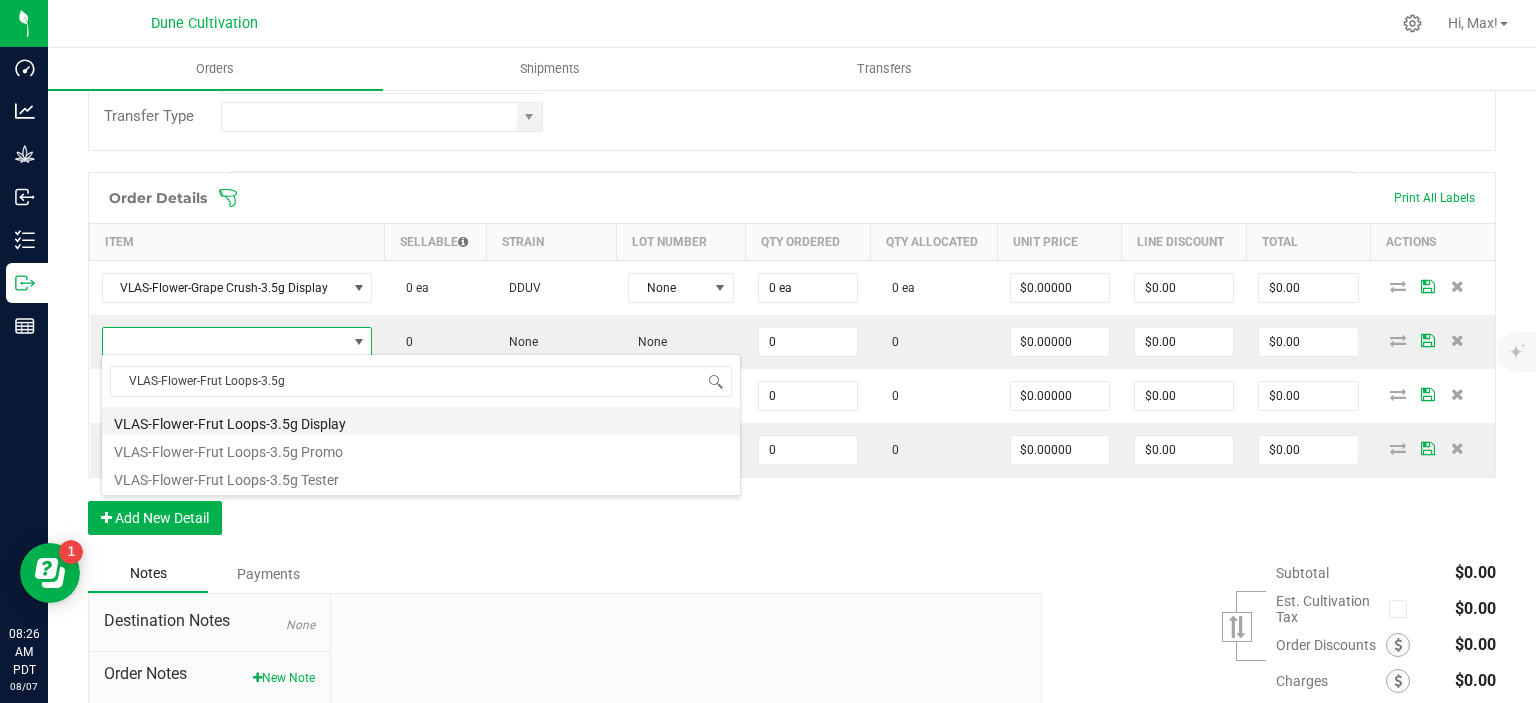 click on "VLAS-Flower-Frut Loops-3.5g Display" at bounding box center [421, 421] 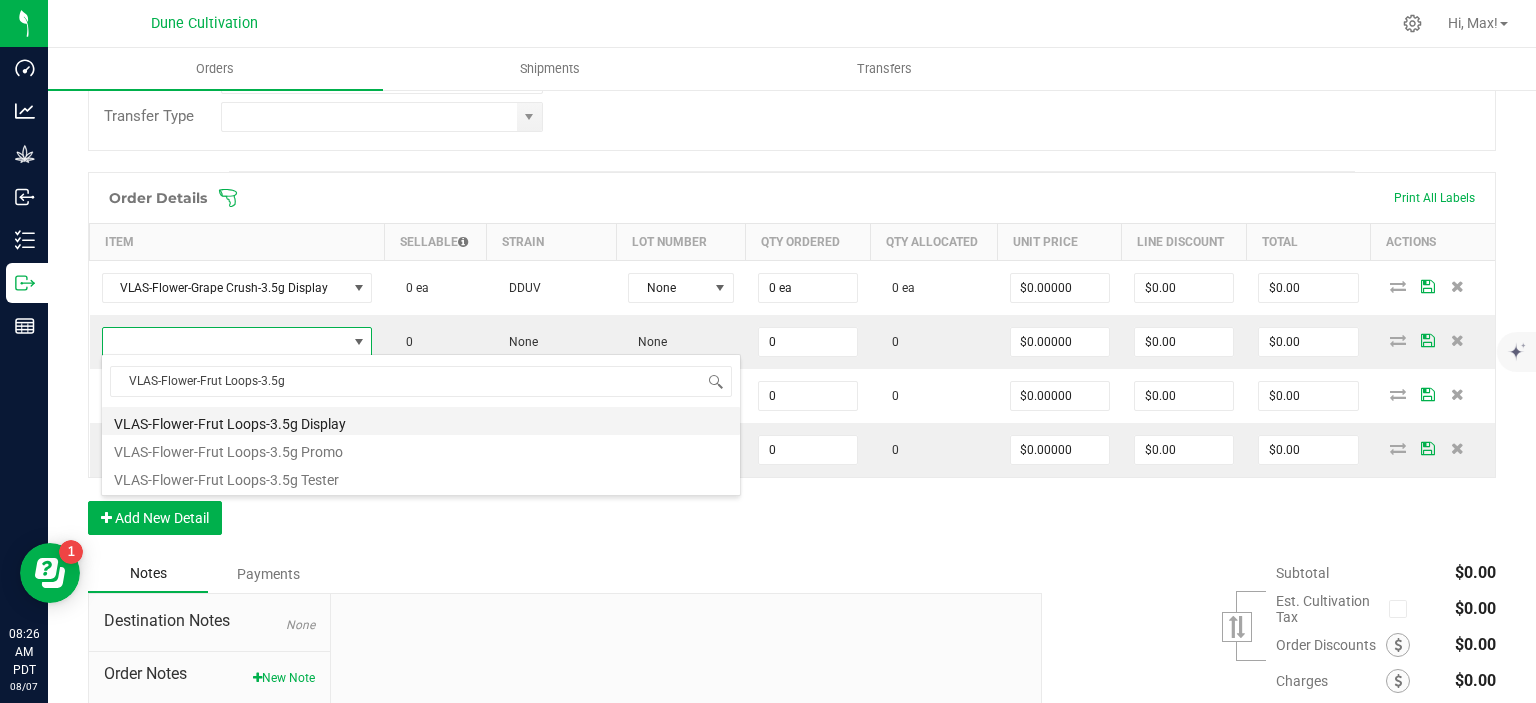 type on "0 ea" 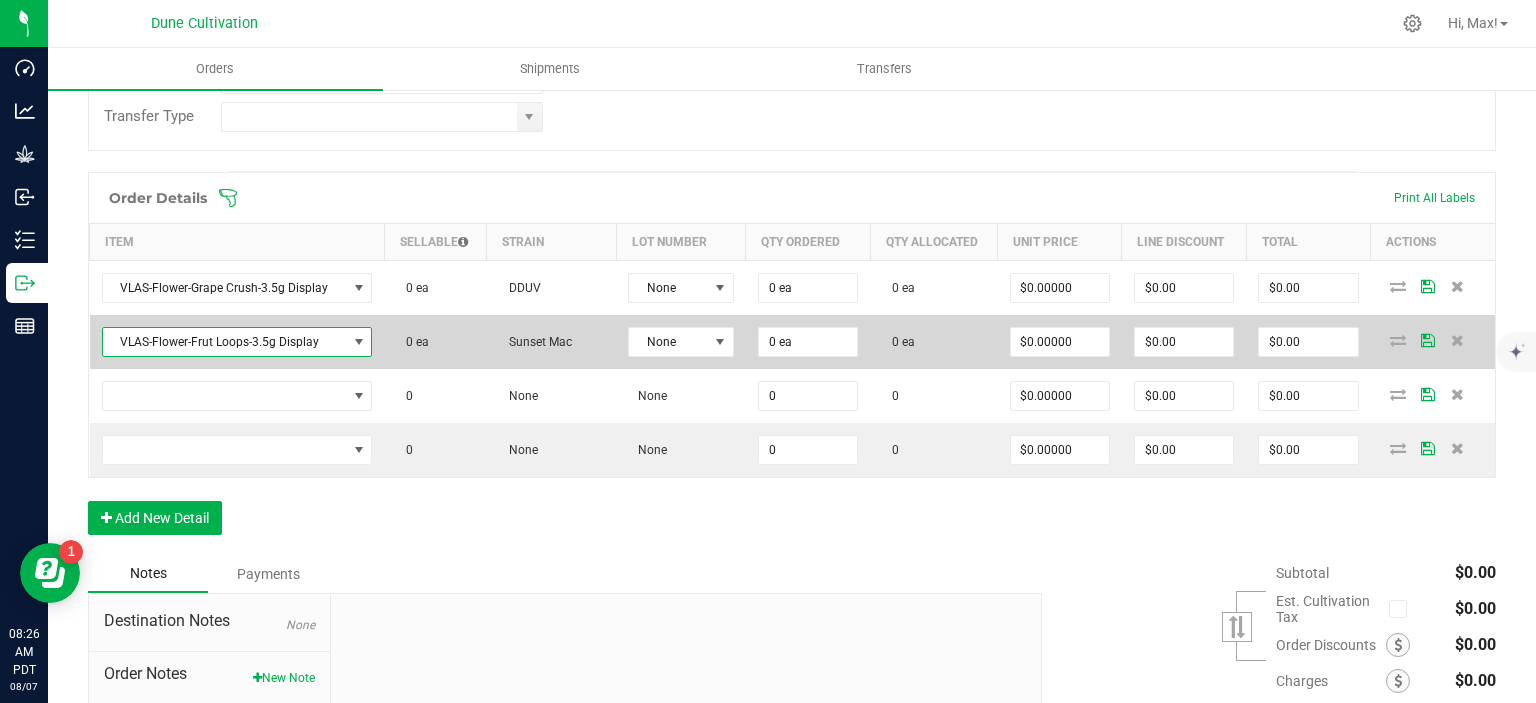 click on "VLAS-Flower-Frut Loops-3.5g Display" at bounding box center [225, 342] 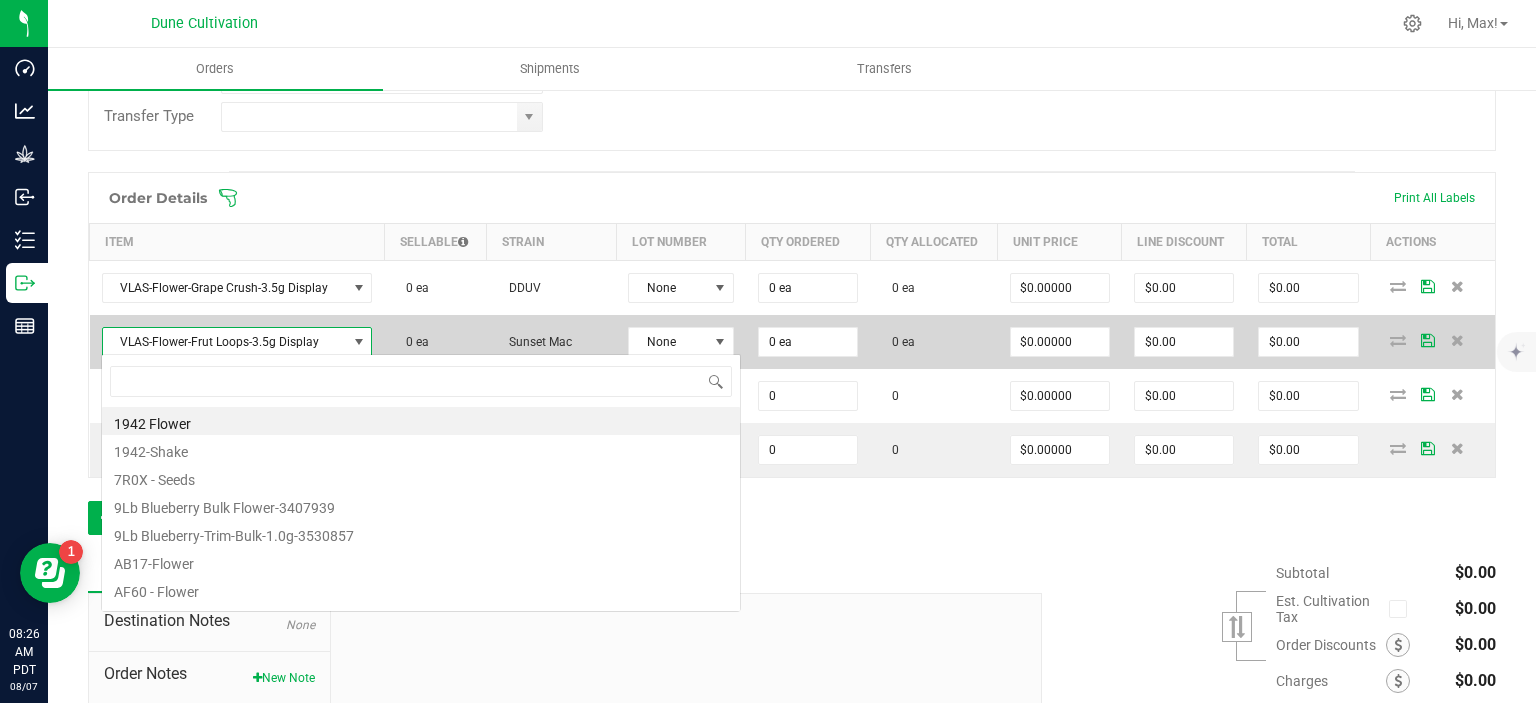 scroll, scrollTop: 99970, scrollLeft: 99732, axis: both 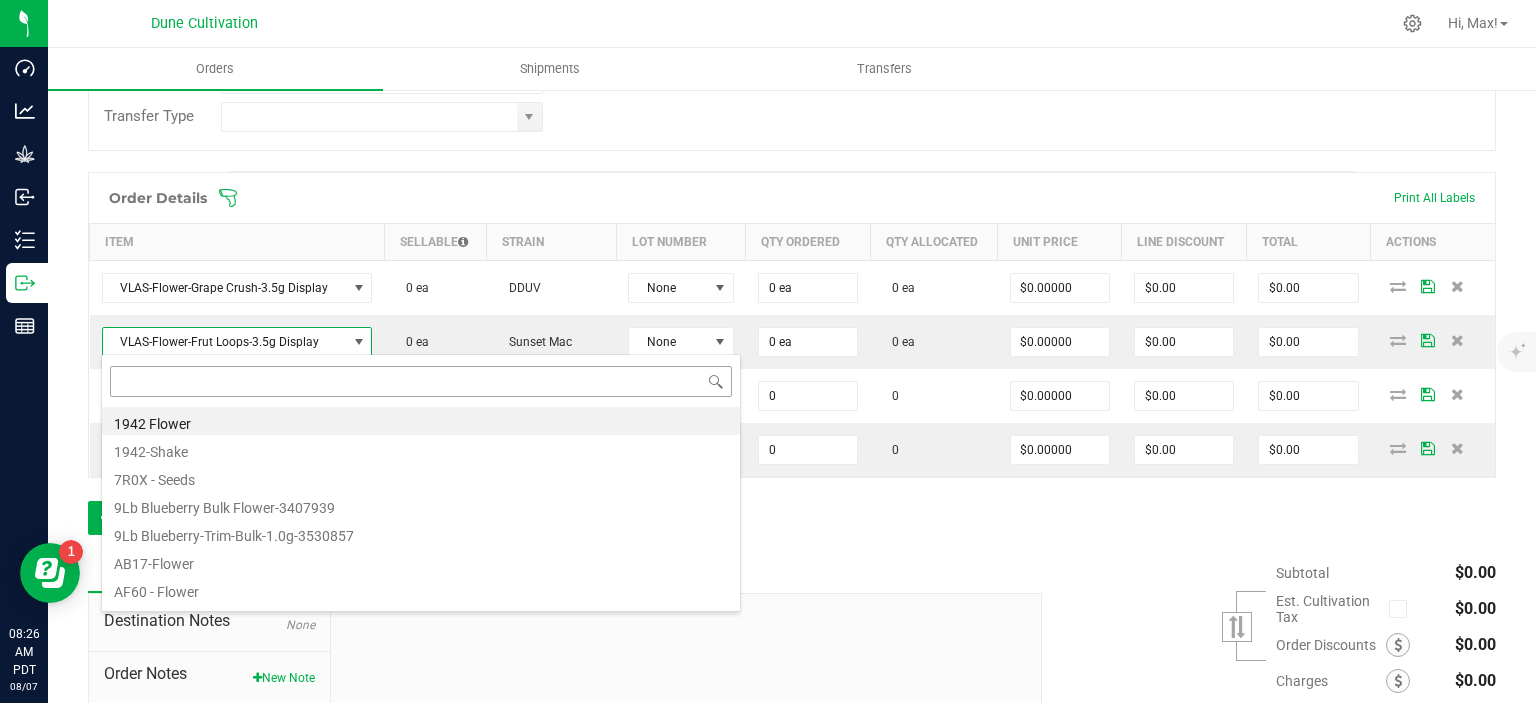 type on "VLAS-Flower-Frut Loops-3.5g" 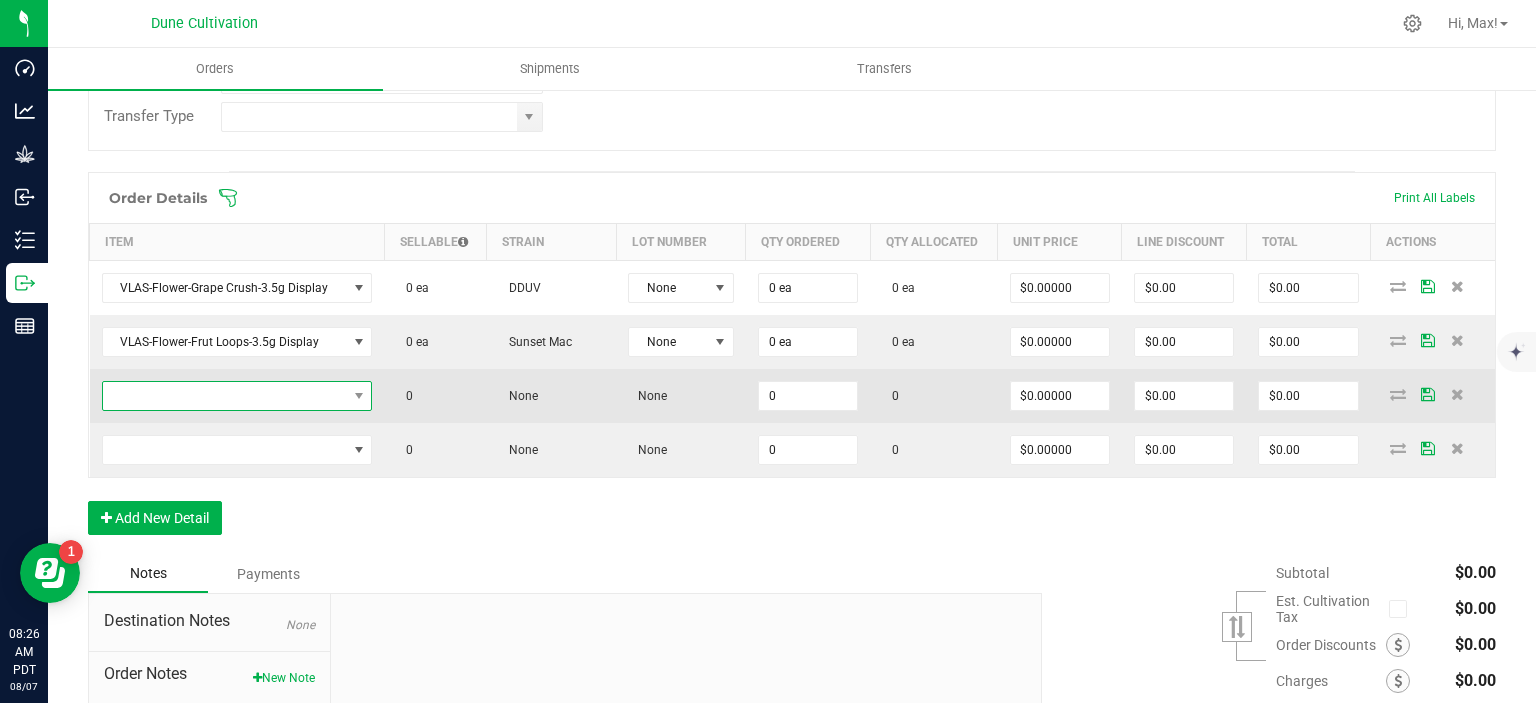 click at bounding box center [225, 396] 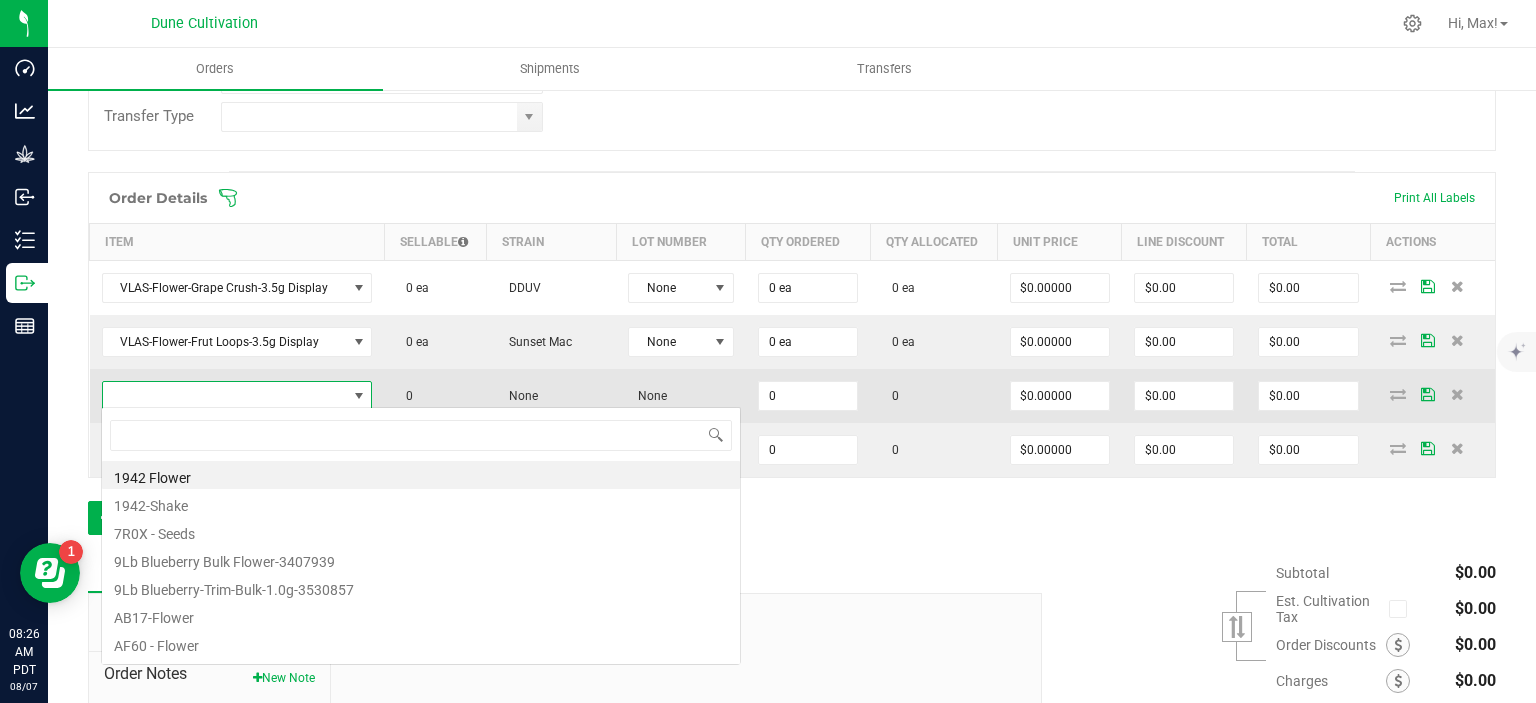 scroll, scrollTop: 99970, scrollLeft: 99732, axis: both 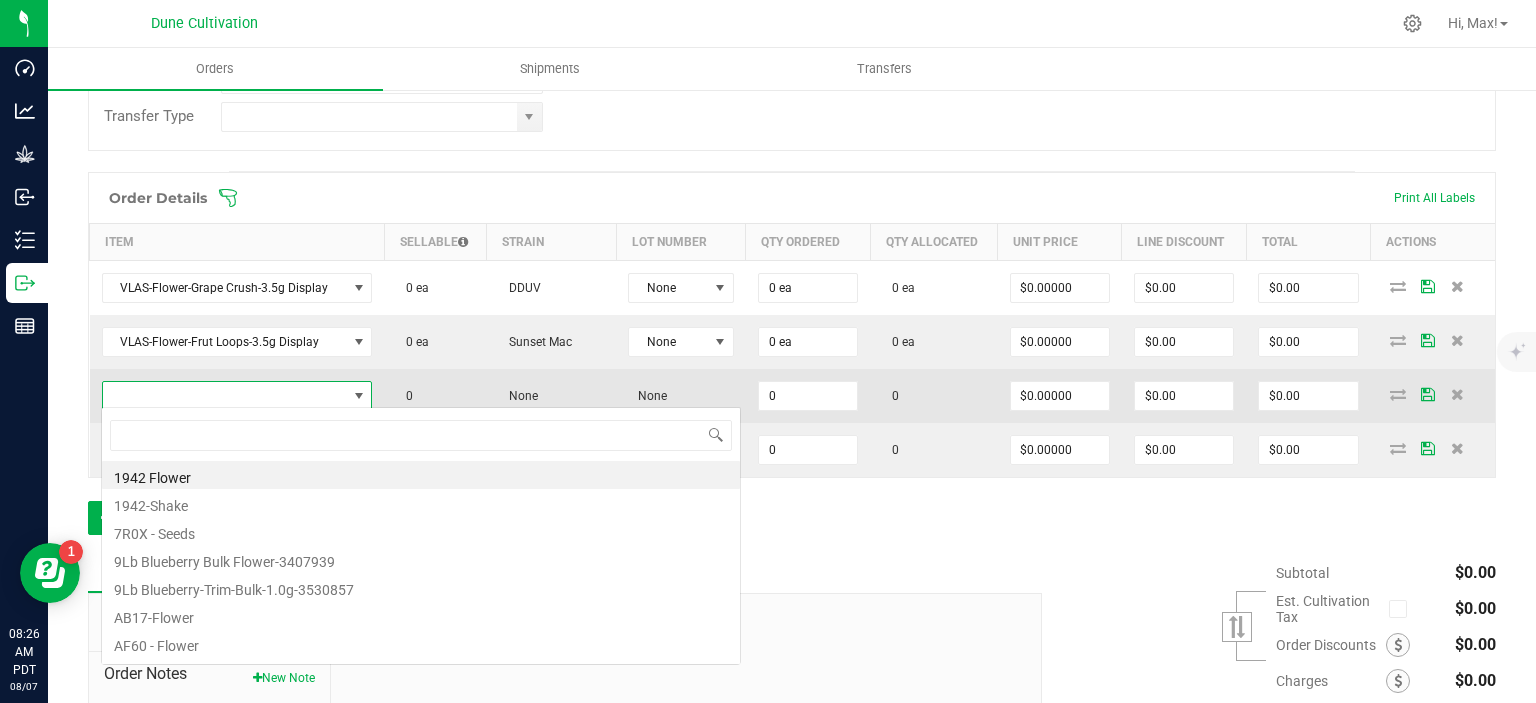 type on "Vlasic-Flower-Stankface-3.5g" 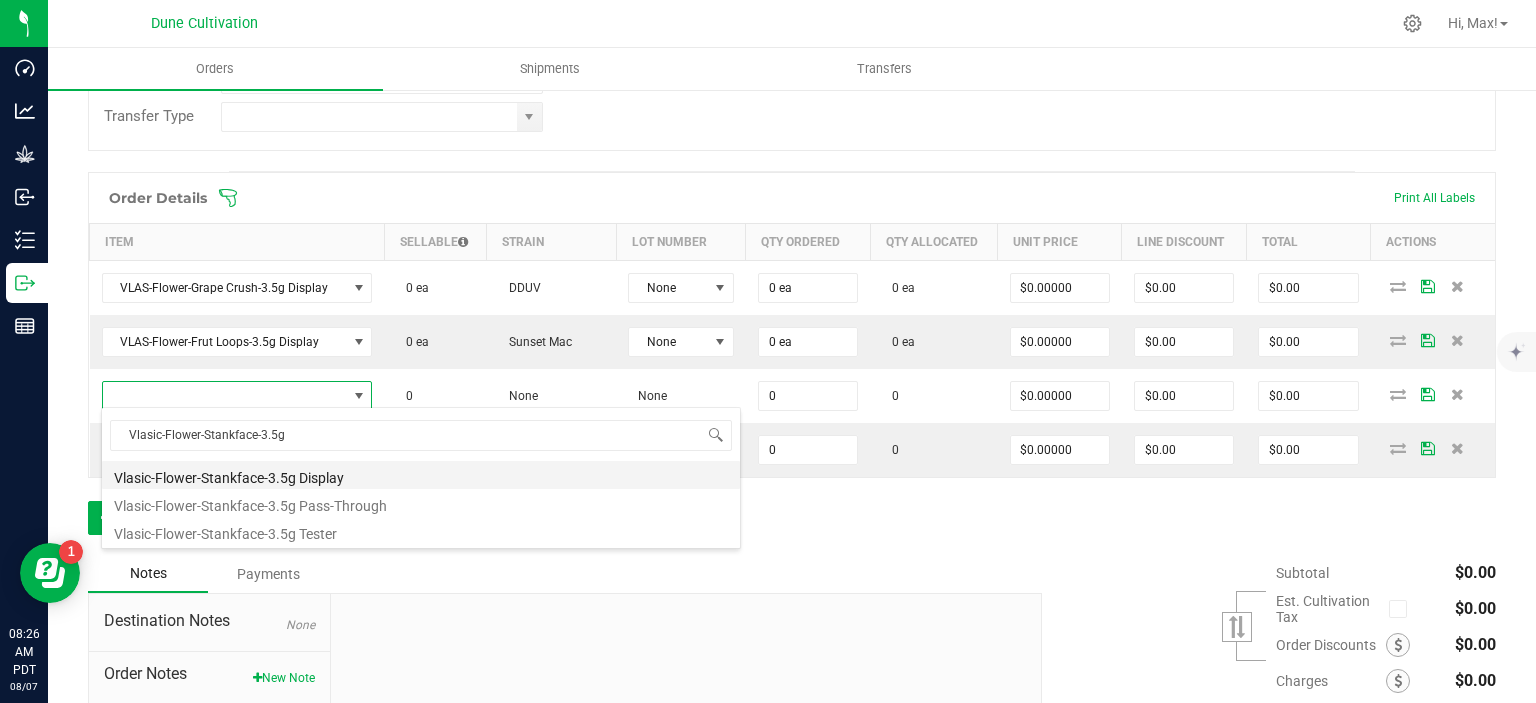 click on "Vlasic-Flower-Stankface-3.5g Display" at bounding box center [421, 475] 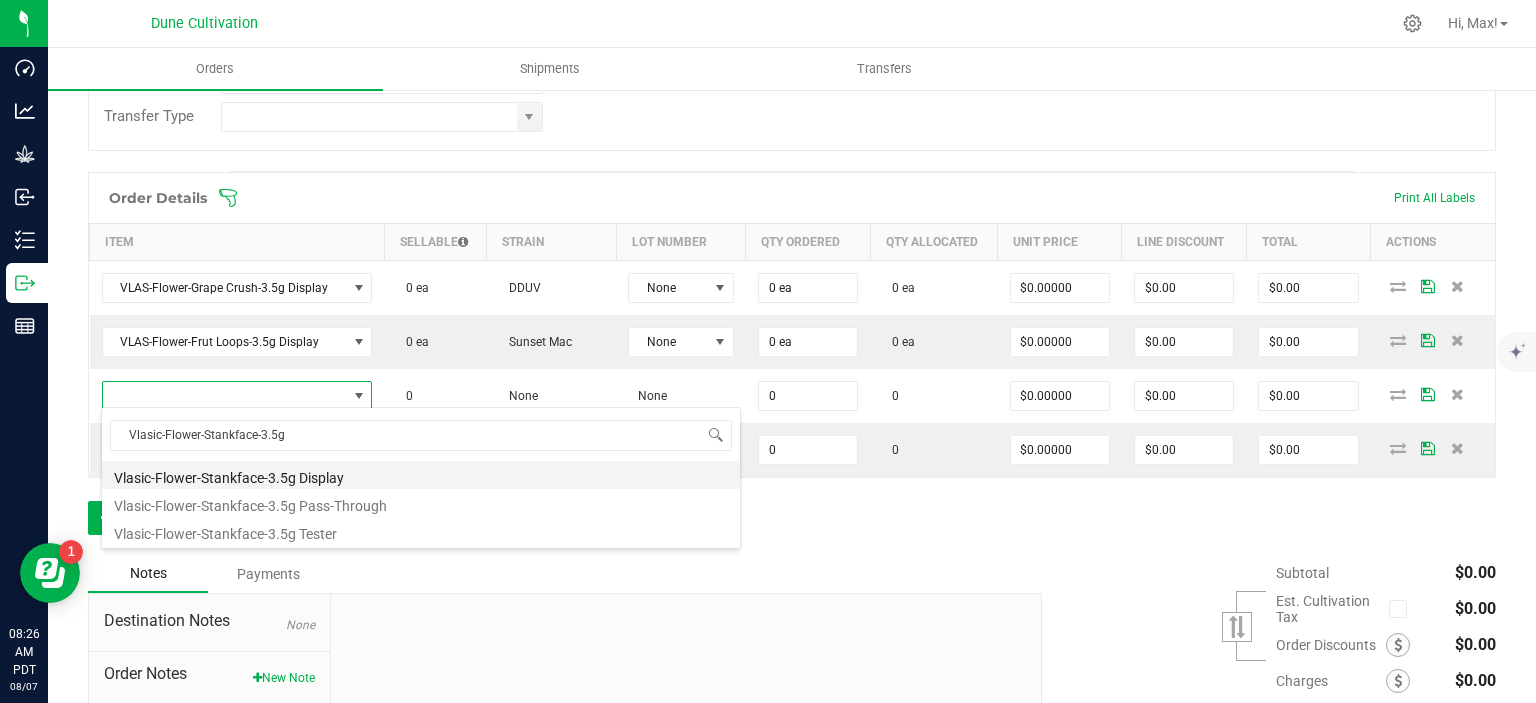 type on "0 ea" 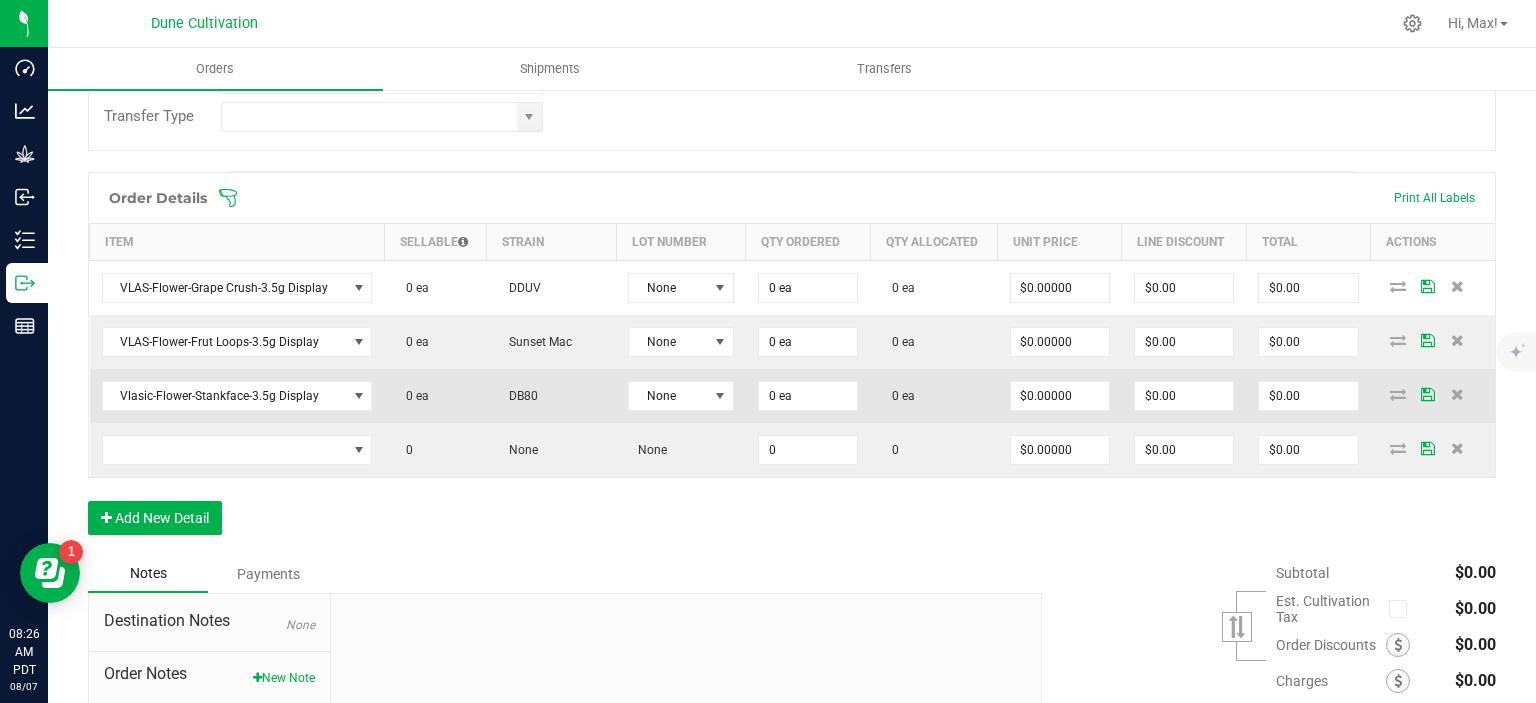 click on "Vlasic-Flower-Stankface-3.5g Display" at bounding box center (237, 396) 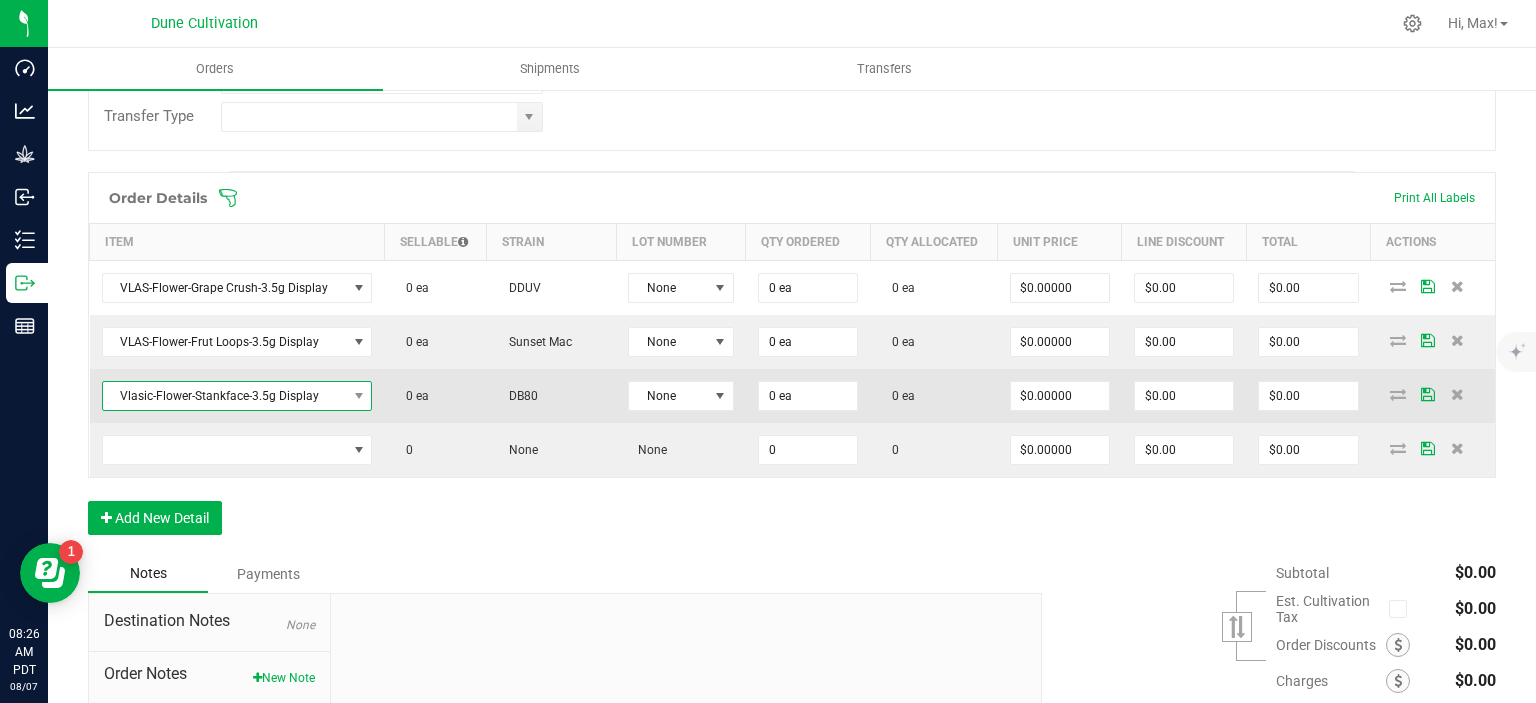 click on "Vlasic-Flower-Stankface-3.5g Display" at bounding box center (225, 396) 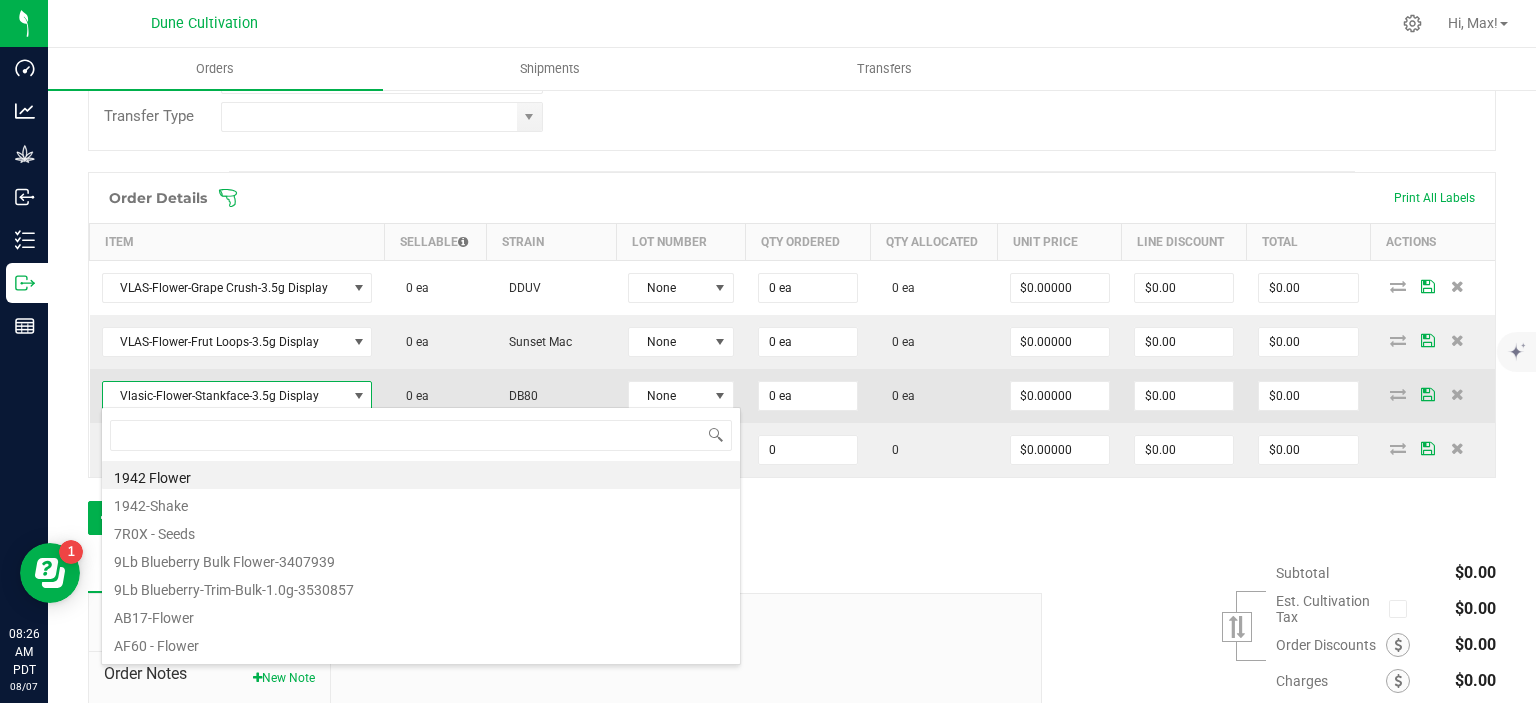 scroll, scrollTop: 99970, scrollLeft: 99732, axis: both 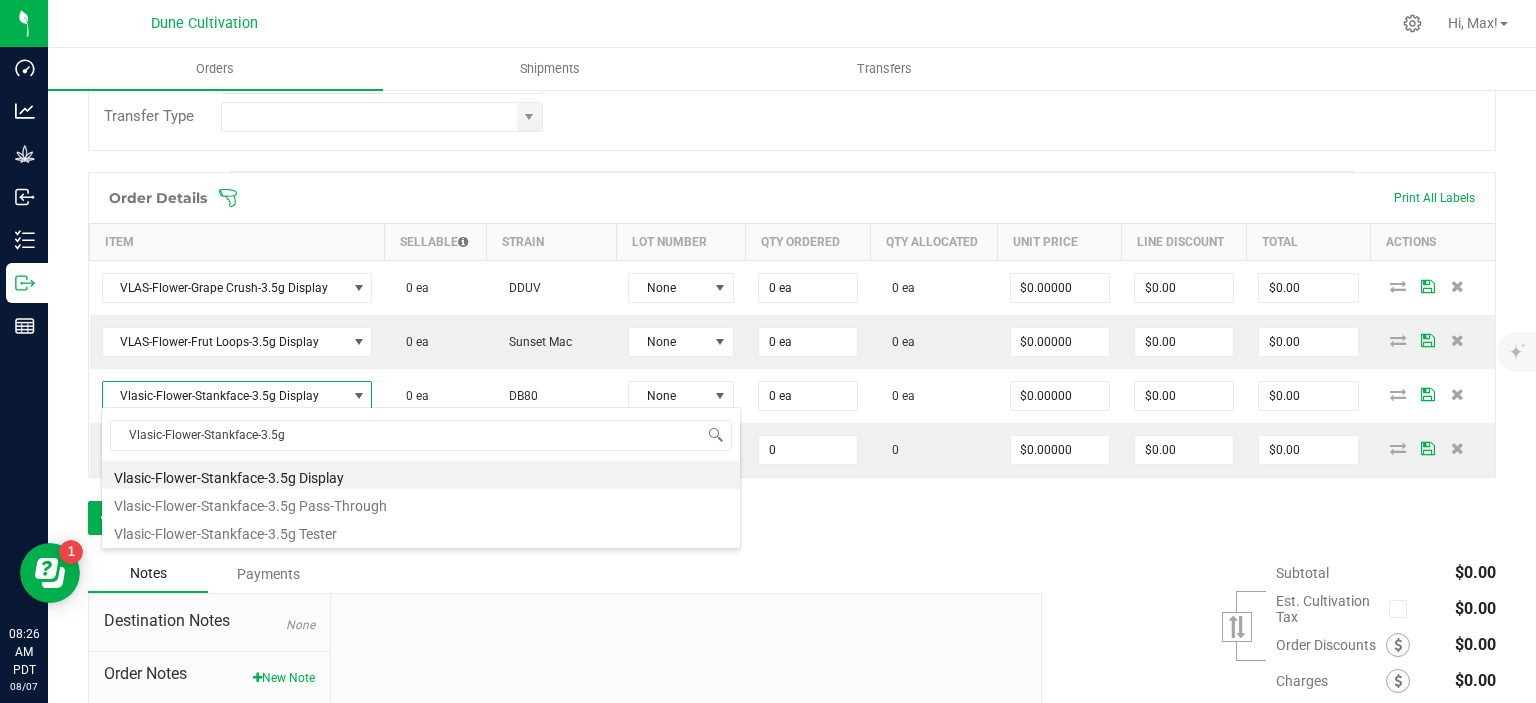 type on "Vlasic-Flower-Stankface-3.5g" 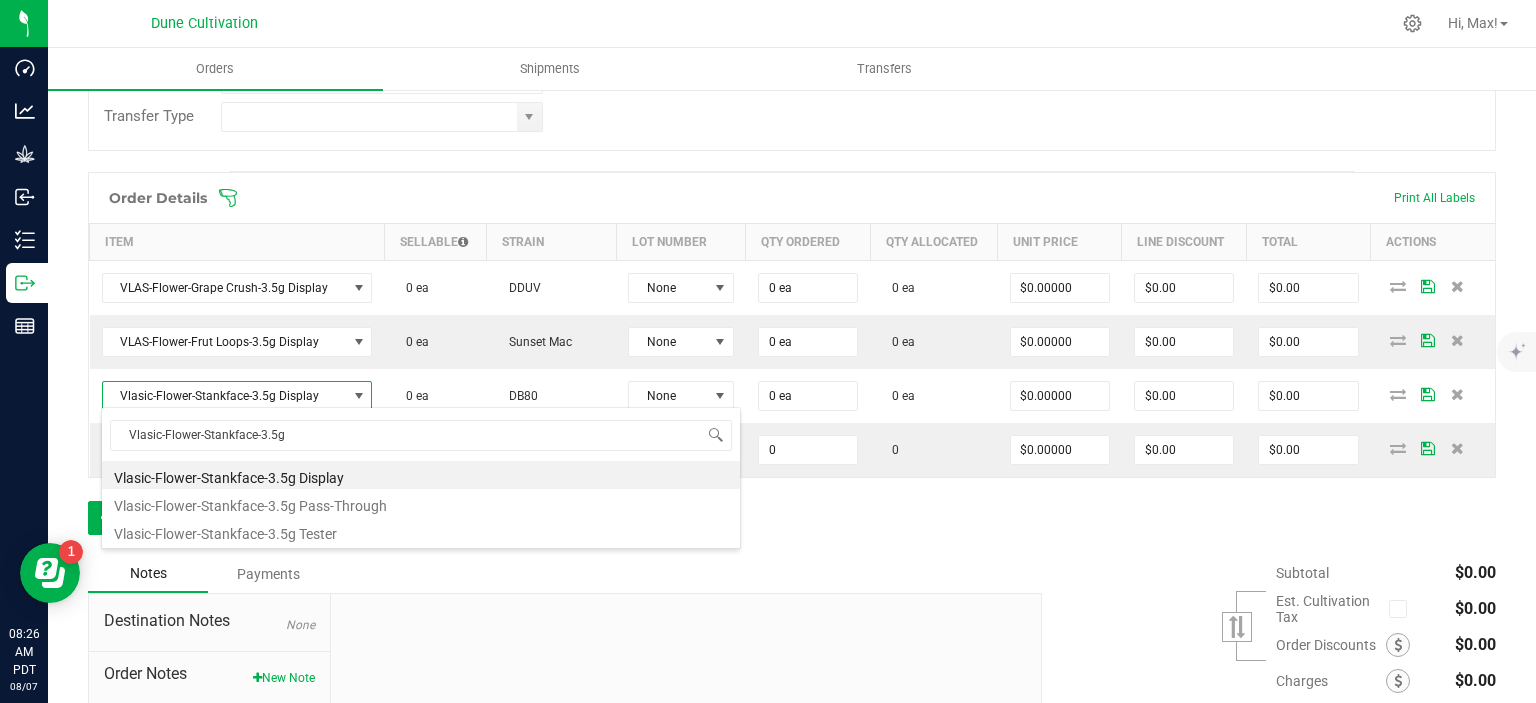 click on "Notes
Payments" at bounding box center (557, 574) 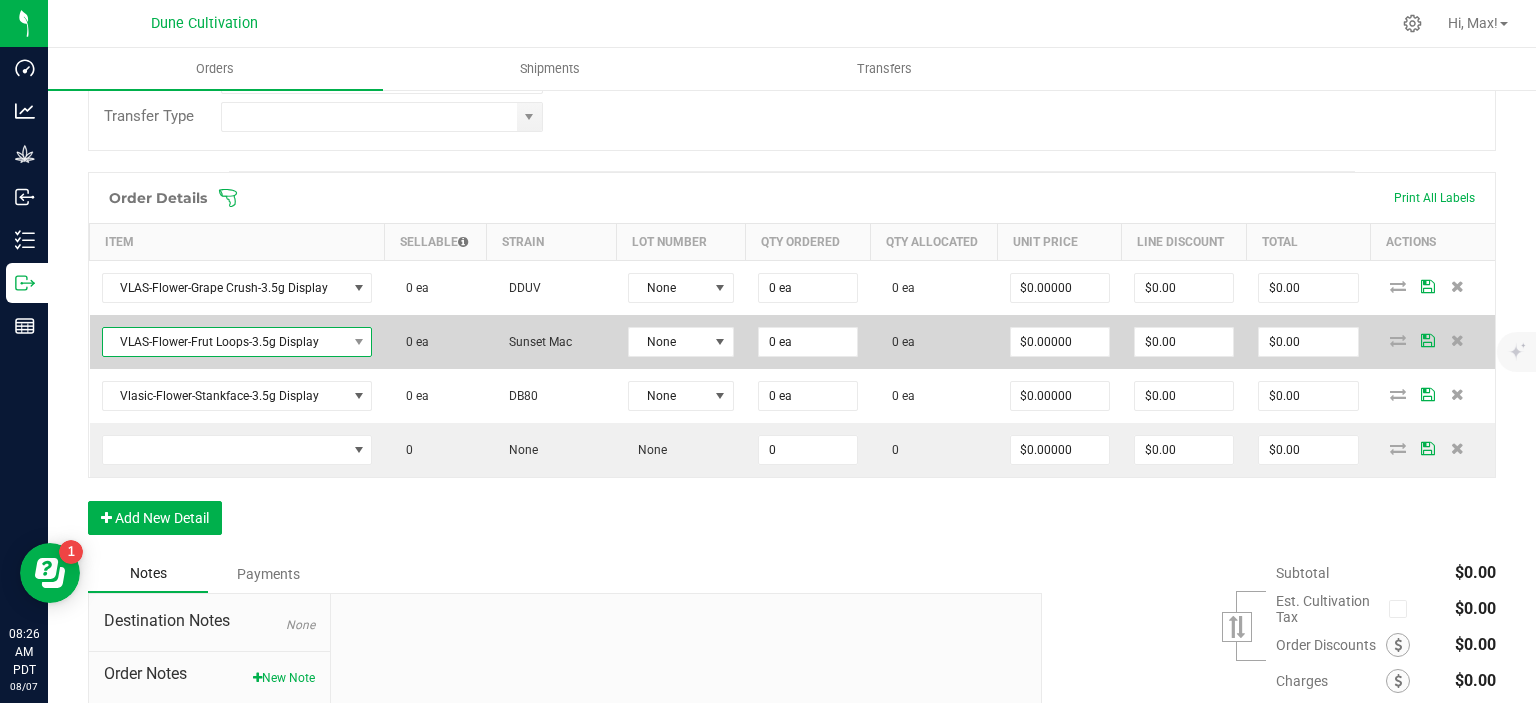 click on "VLAS-Flower-Frut Loops-3.5g Display" at bounding box center [225, 342] 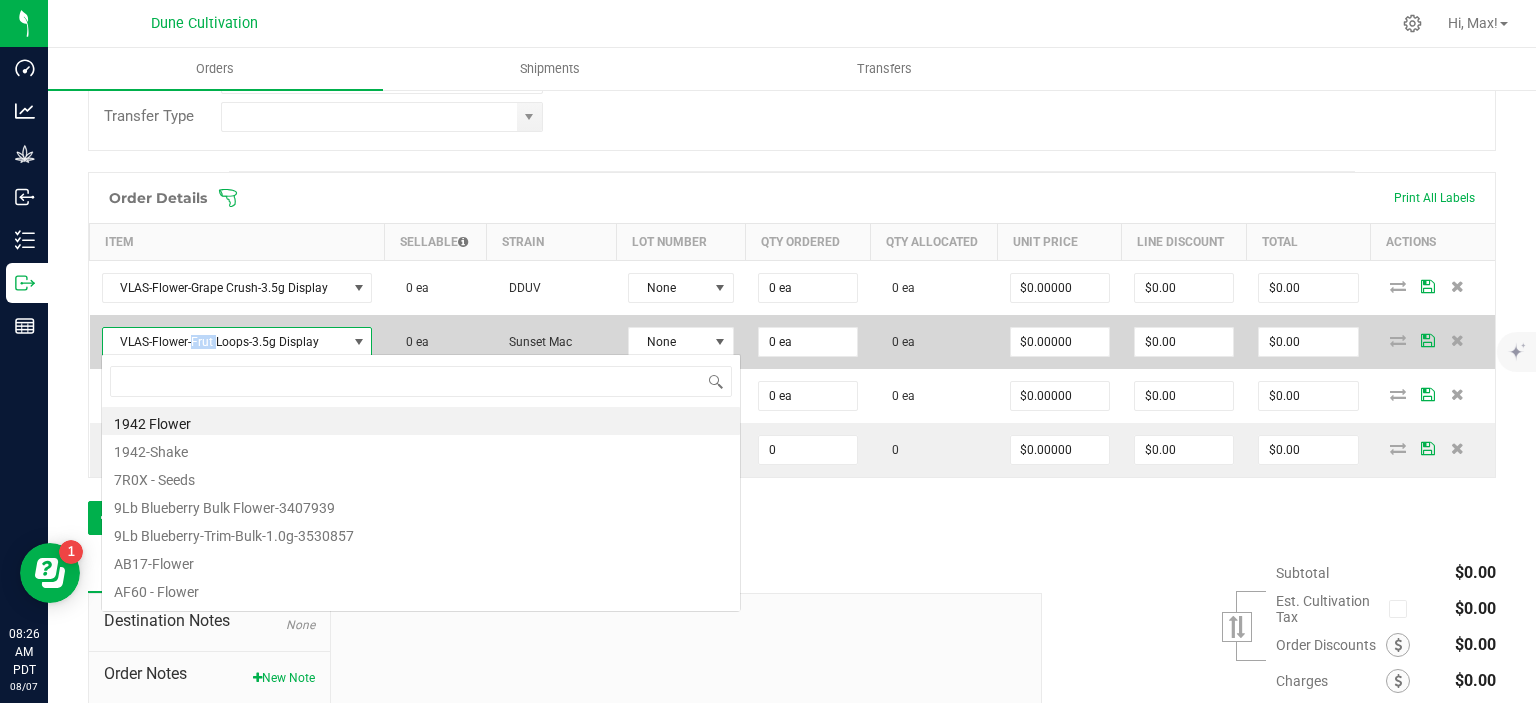 click on "VLAS-Flower-Frut Loops-3.5g Display" at bounding box center [225, 342] 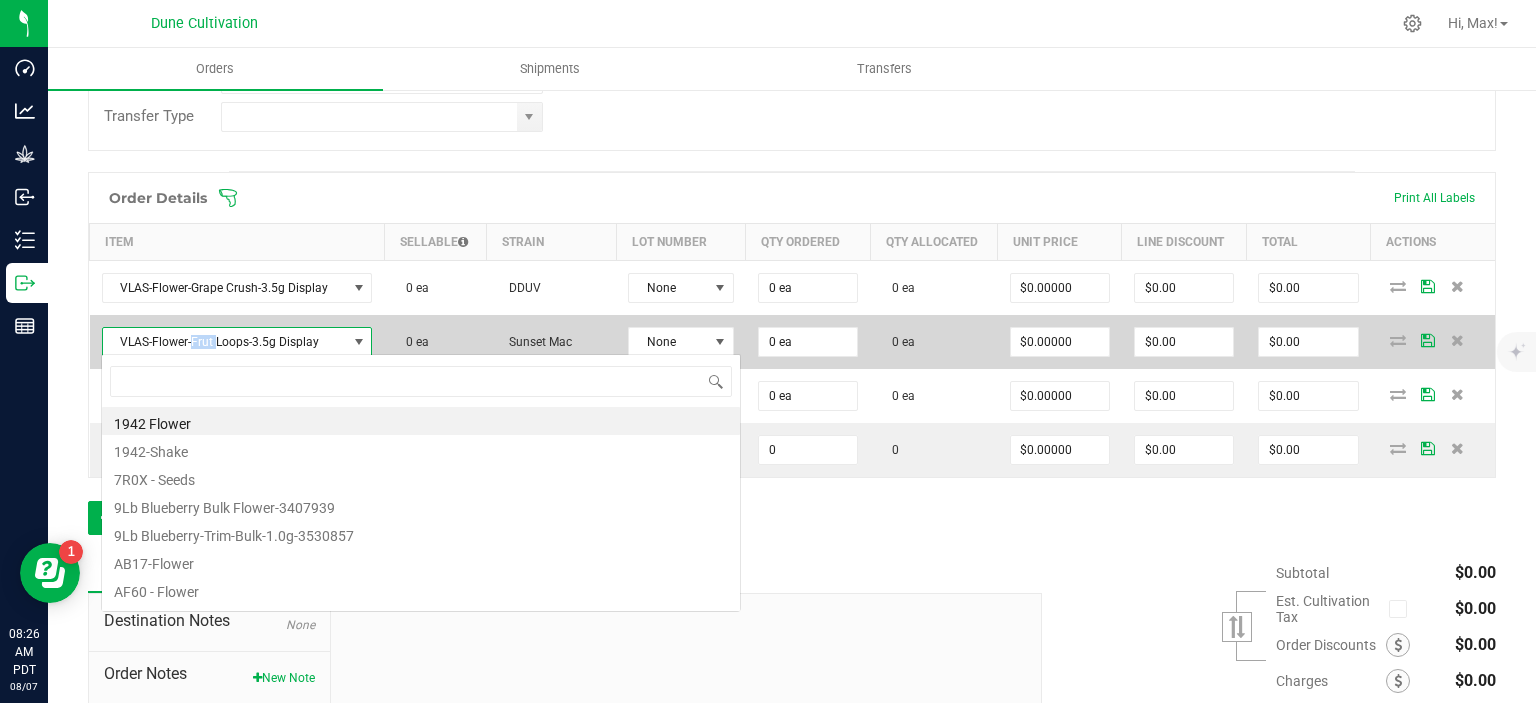 scroll, scrollTop: 0, scrollLeft: 0, axis: both 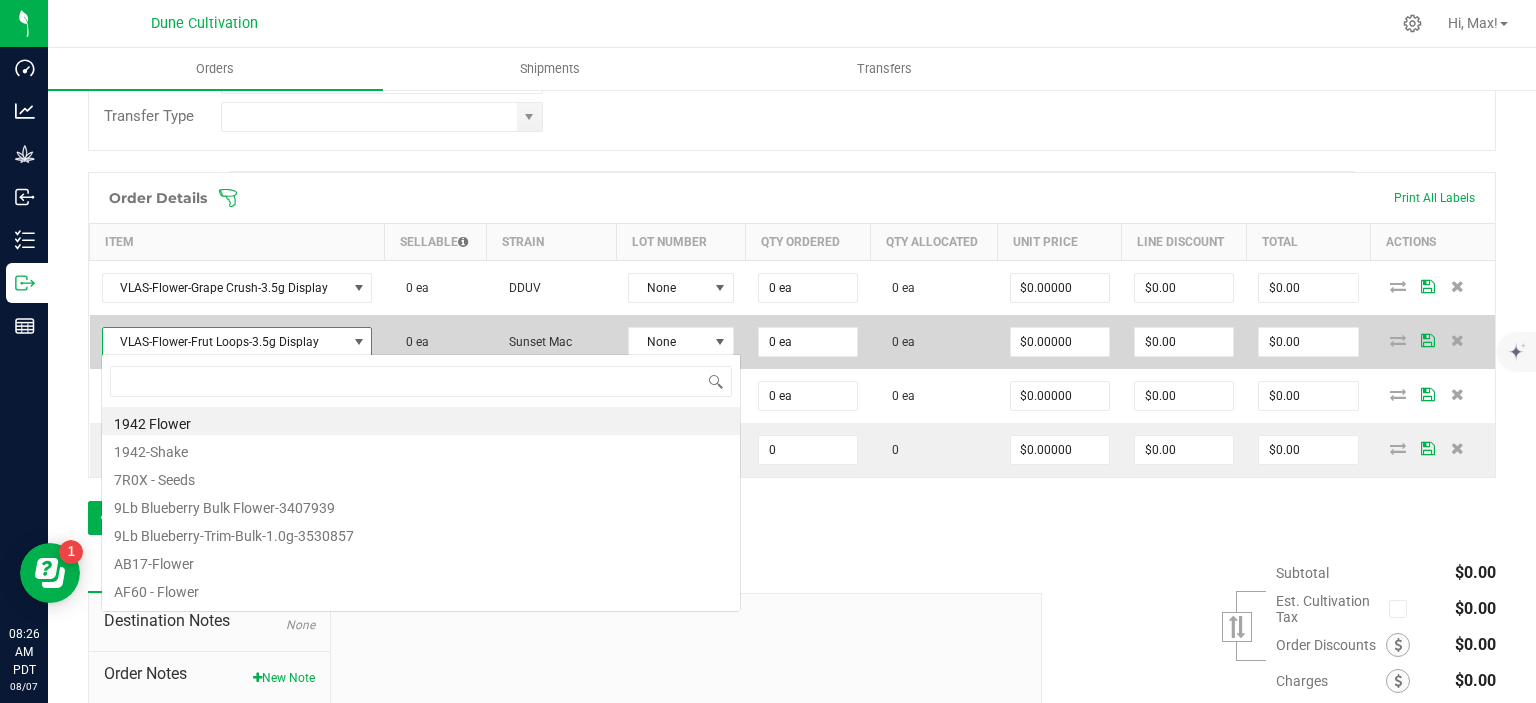 click on "VLAS-Flower-Frut Loops-3.5g Display" at bounding box center (225, 342) 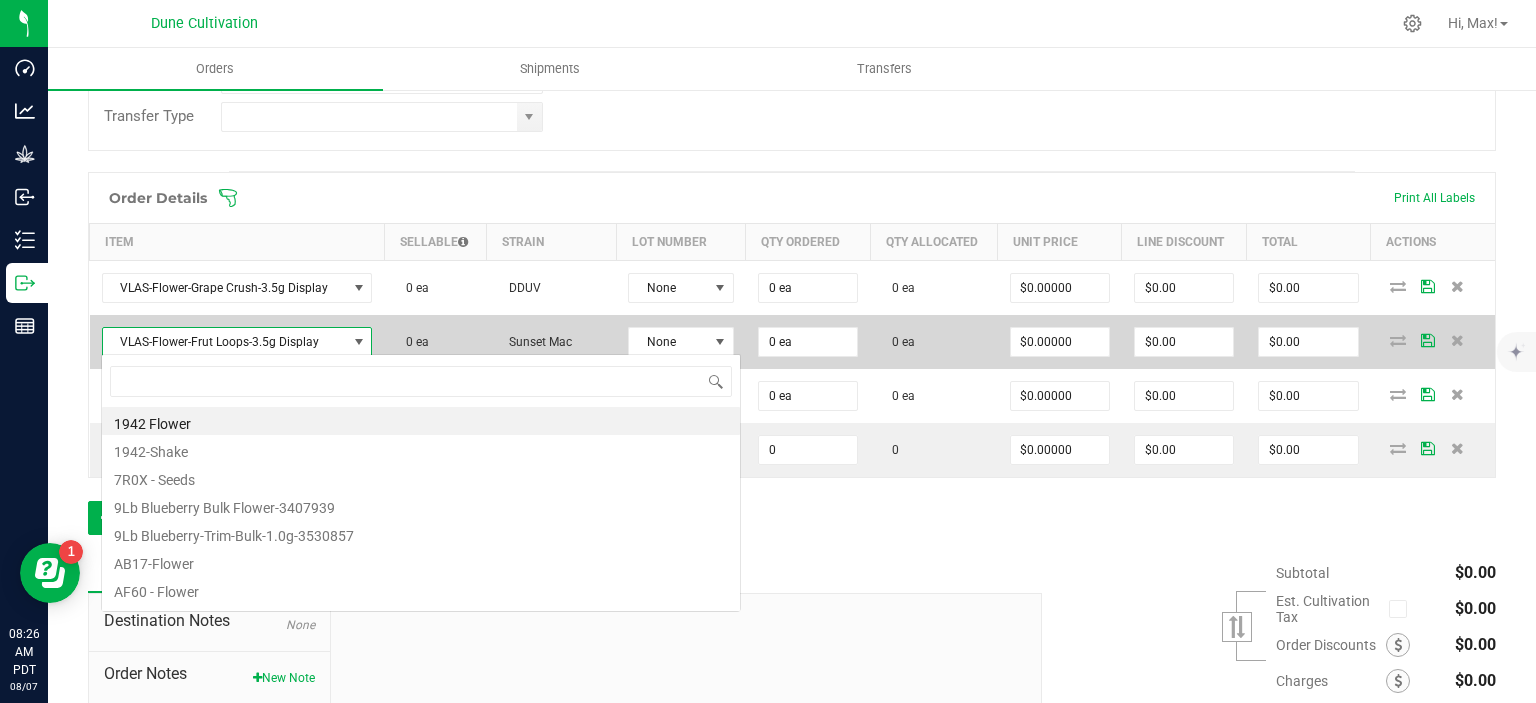 scroll, scrollTop: 99970, scrollLeft: 99732, axis: both 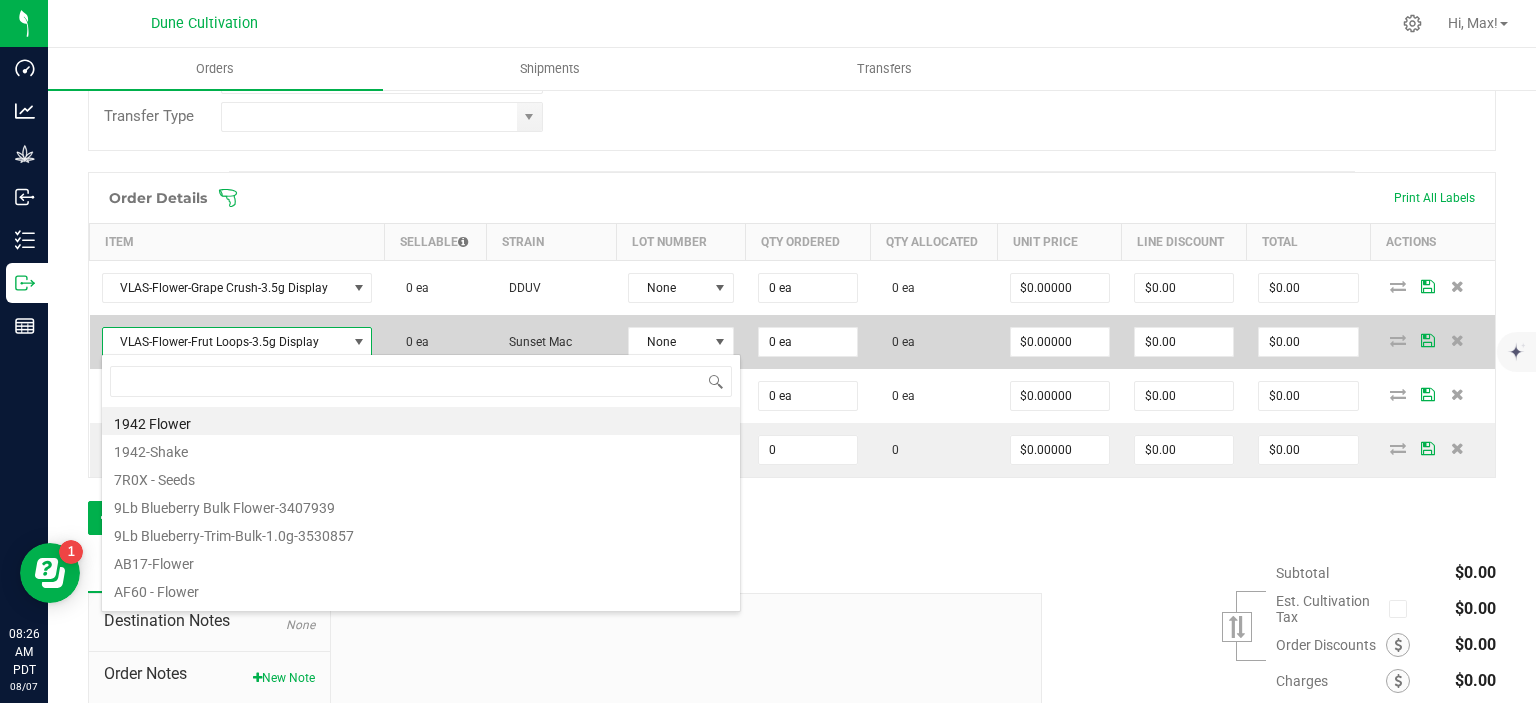 click on "VLAS-Flower-Frut Loops-3.5g Display" at bounding box center (225, 342) 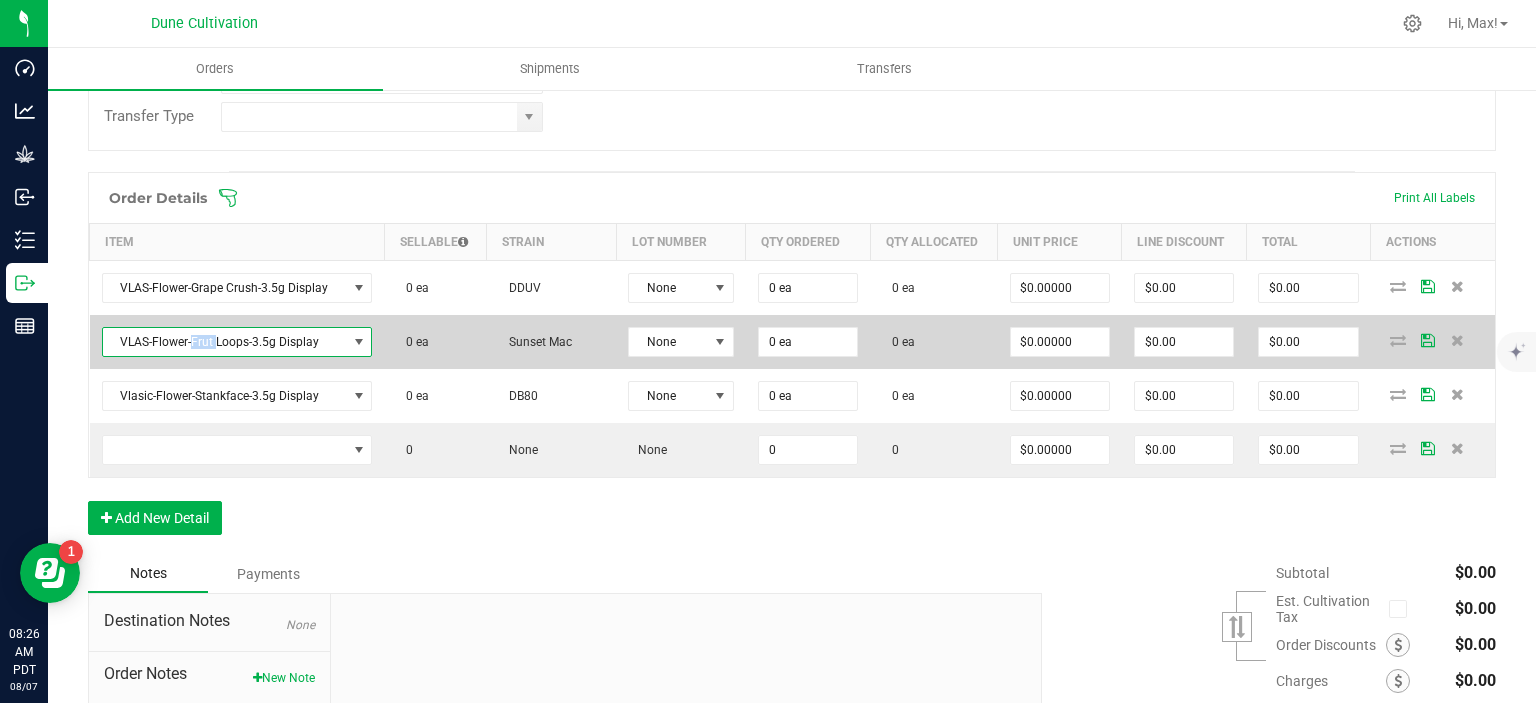 click on "VLAS-Flower-Frut Loops-3.5g Display" at bounding box center [225, 342] 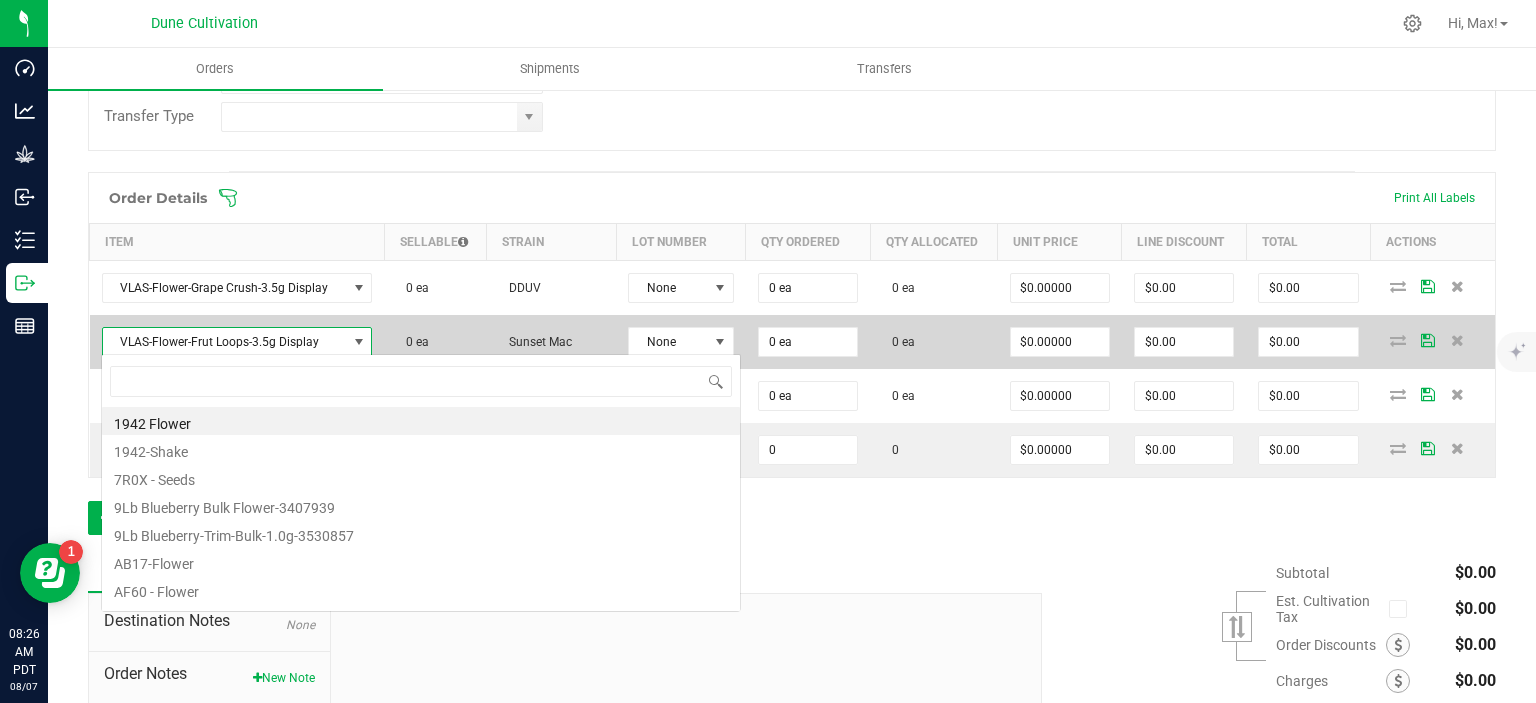 scroll, scrollTop: 99970, scrollLeft: 99732, axis: both 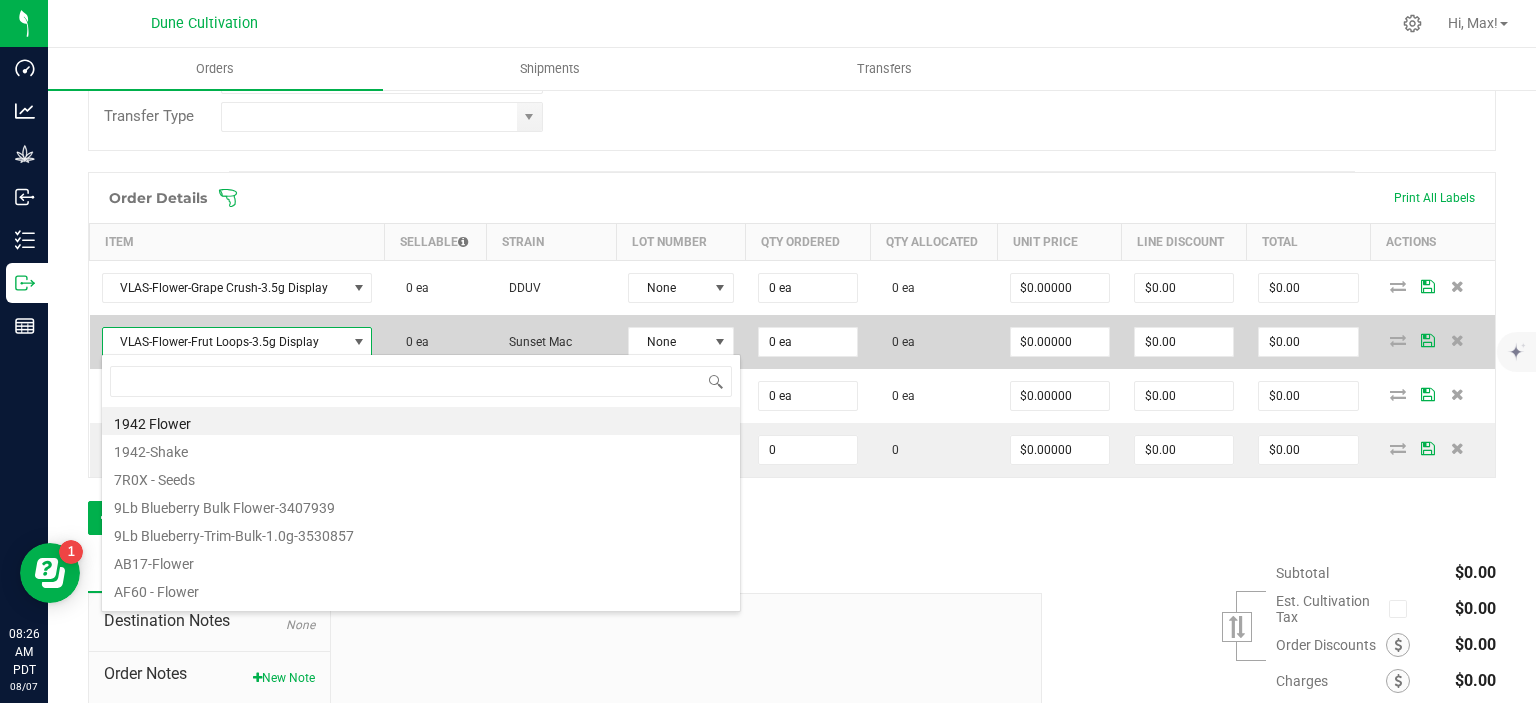 click on "VLAS-Flower-Frut Loops-3.5g Display" at bounding box center (225, 342) 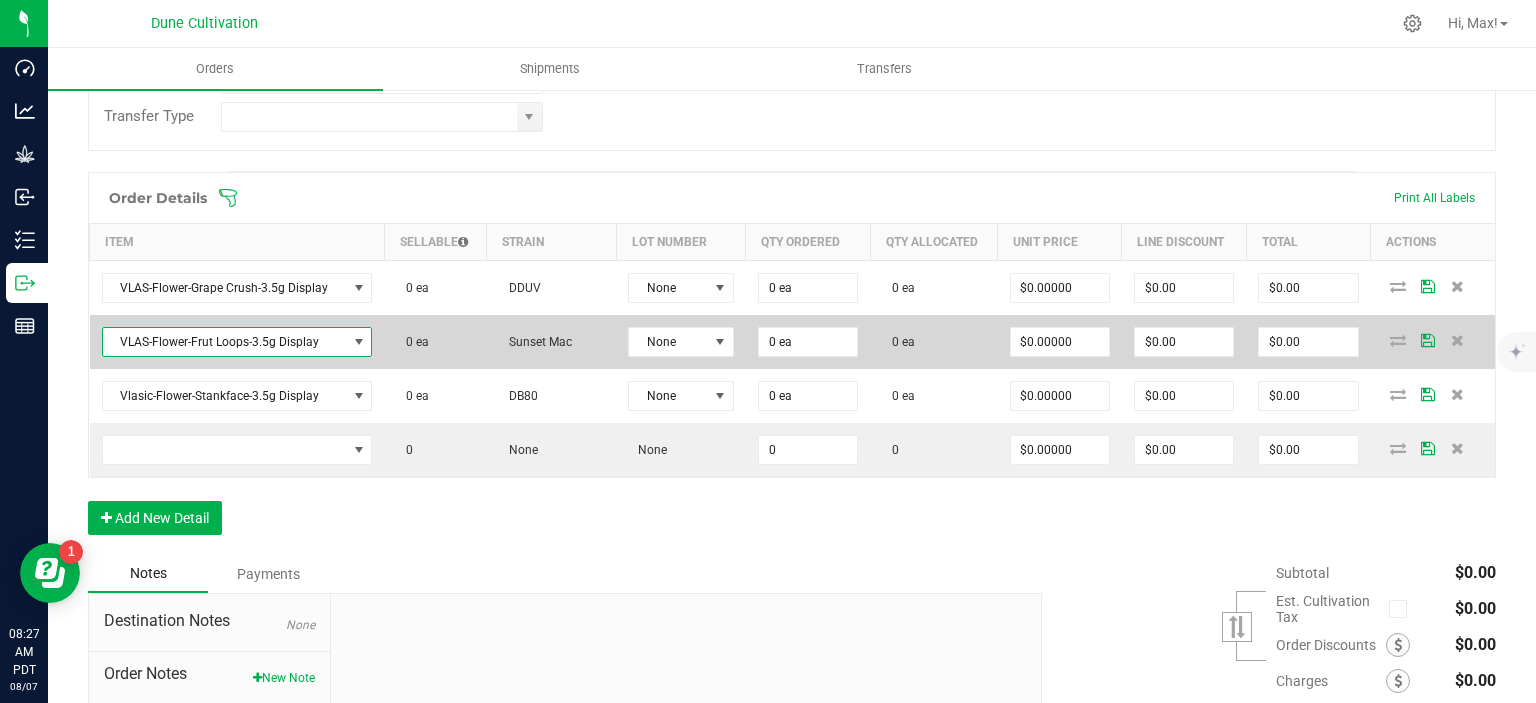 click on "VLAS-Flower-Frut Loops-3.5g Display" at bounding box center [225, 342] 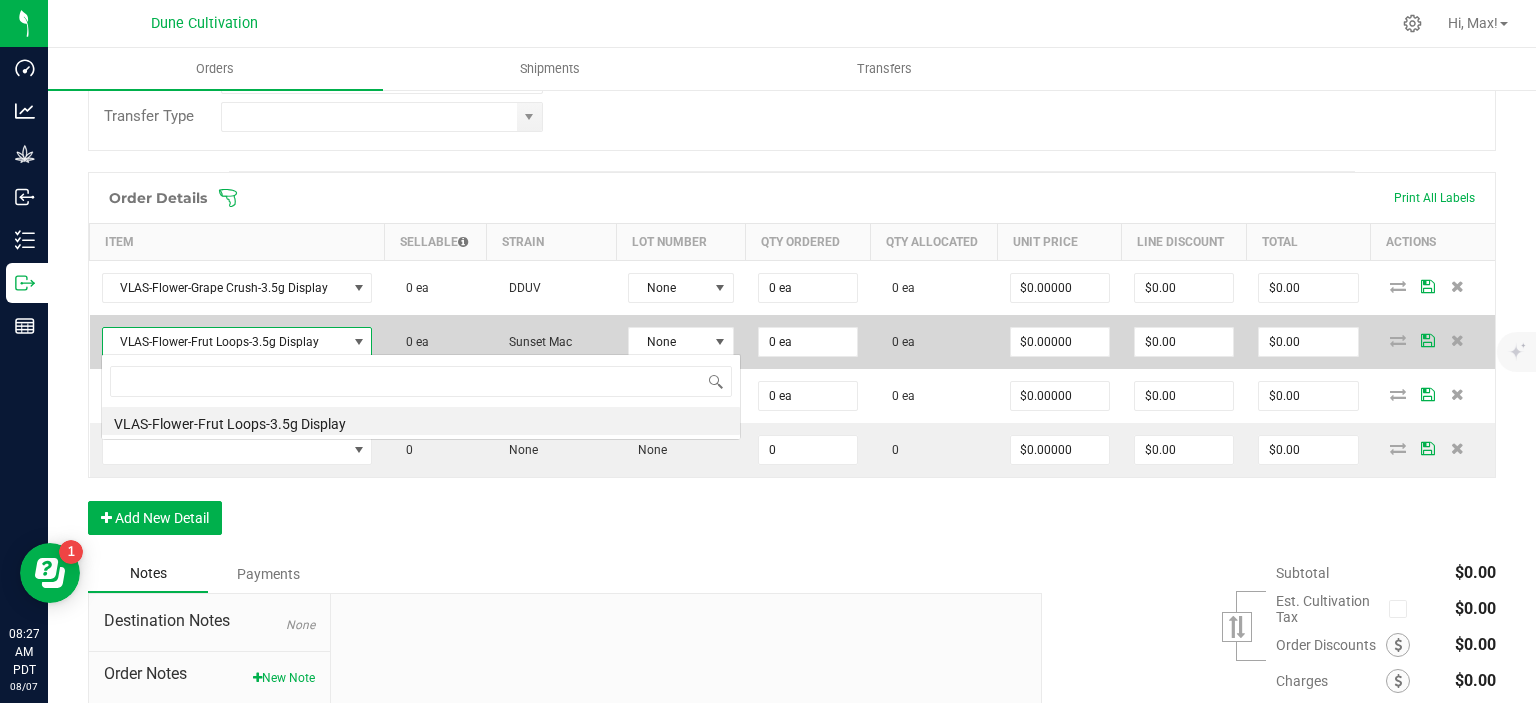 scroll, scrollTop: 99970, scrollLeft: 99732, axis: both 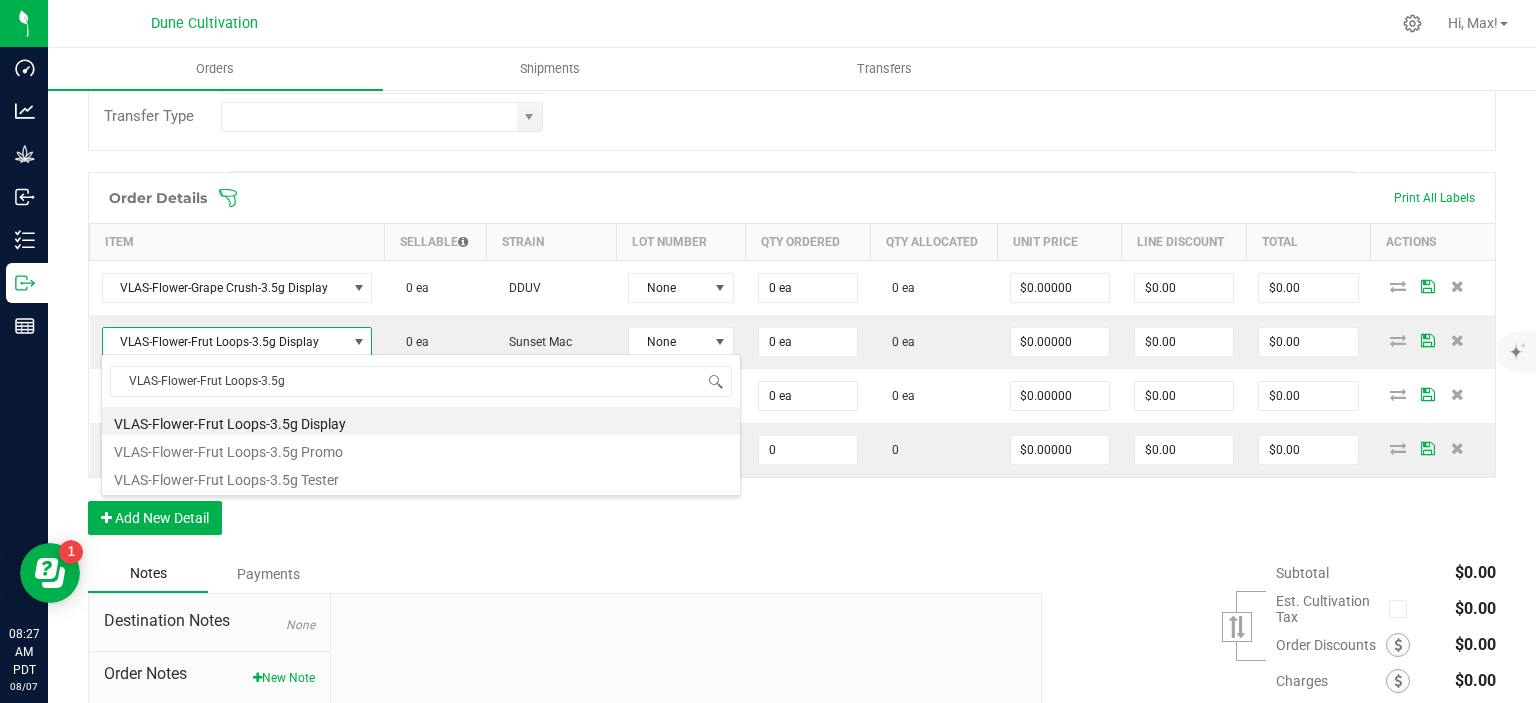 type on "VLAS-Flower-Frut Loops-3.5g" 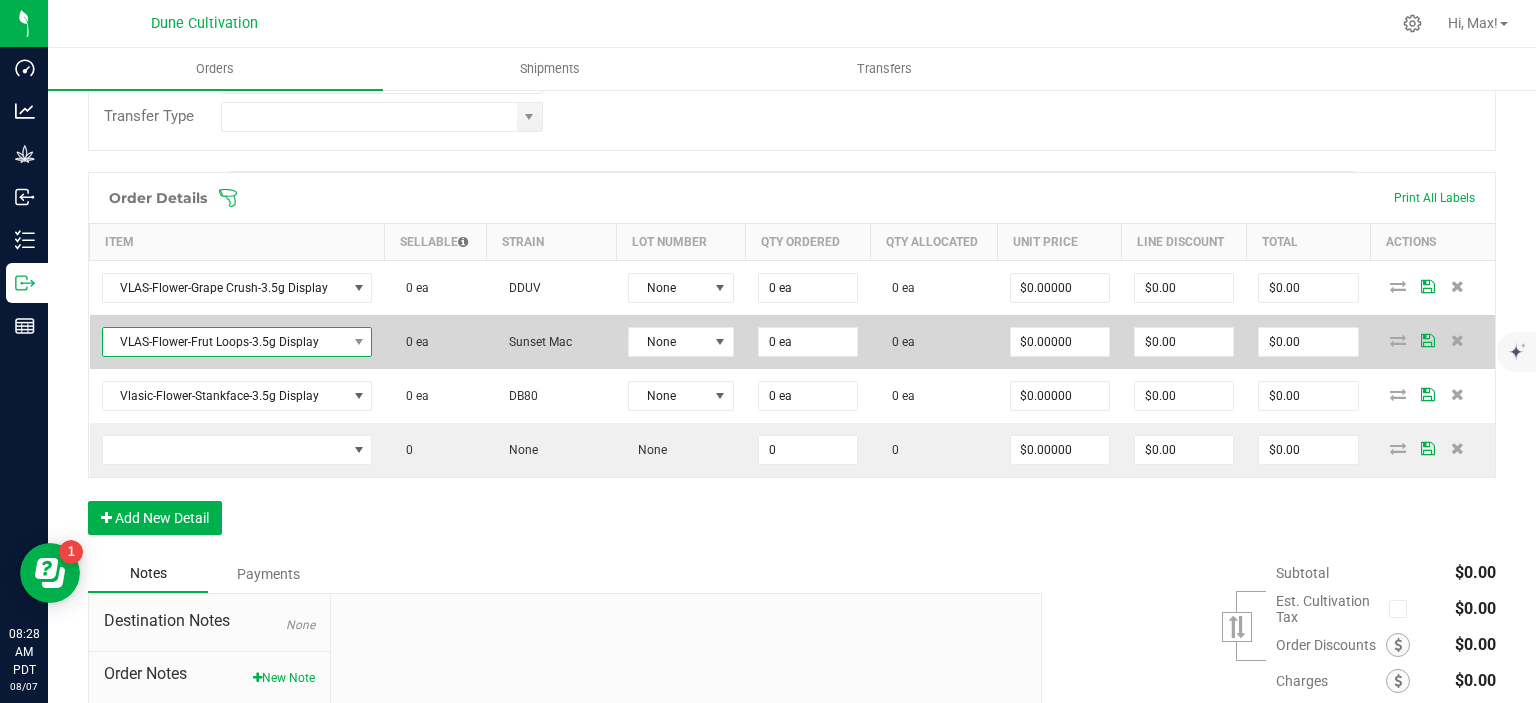 click on "VLAS-Flower-Frut Loops-3.5g Display" at bounding box center (225, 342) 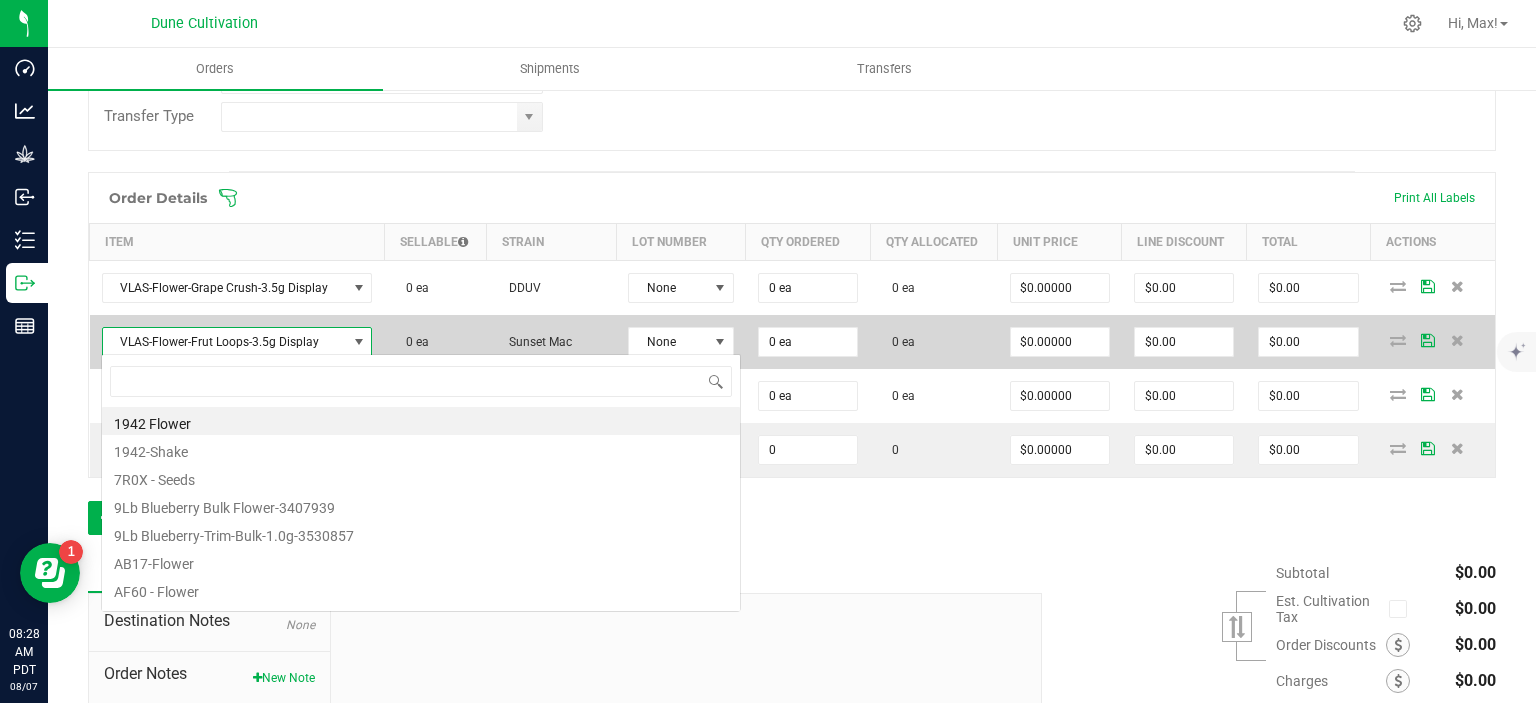 scroll, scrollTop: 99970, scrollLeft: 99732, axis: both 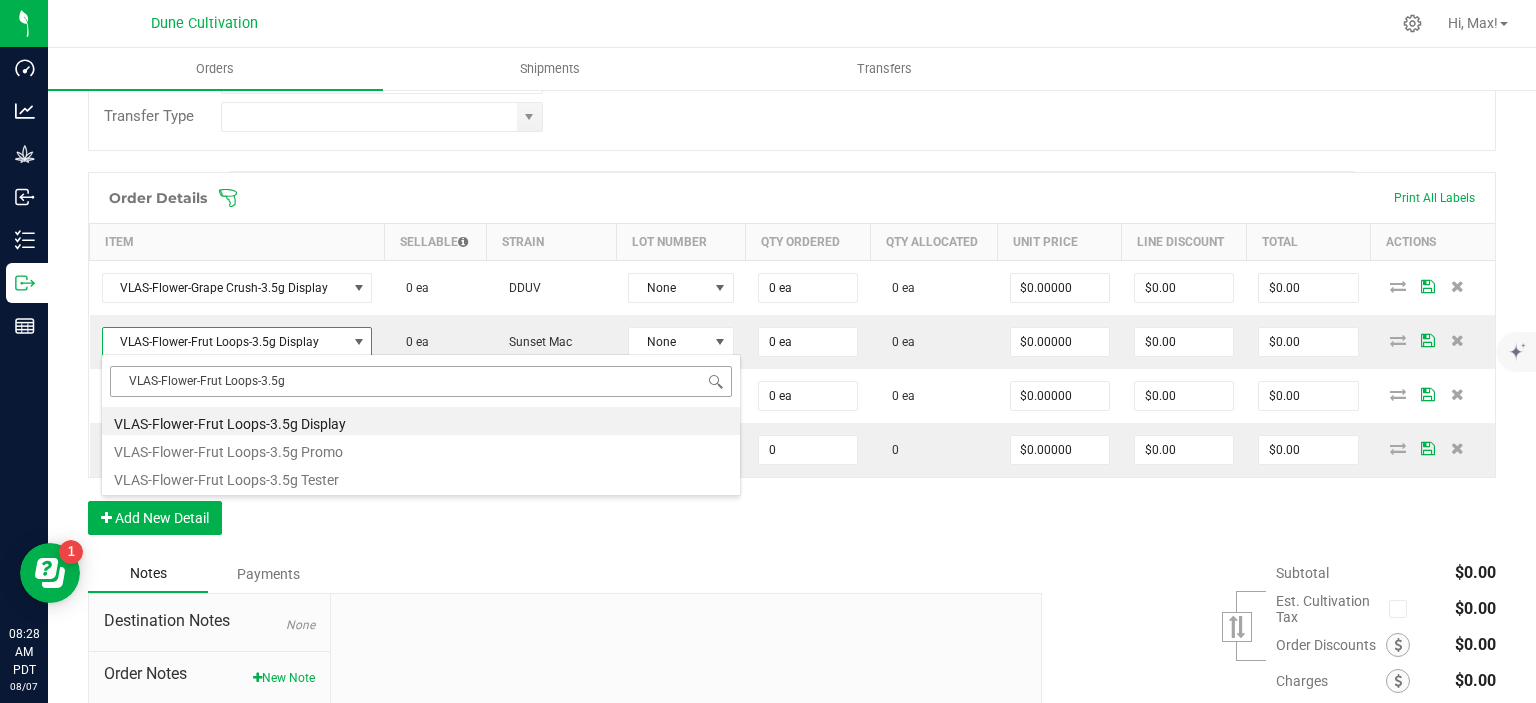 click on "VLAS-Flower-Frut Loops-3.5g" at bounding box center (421, 381) 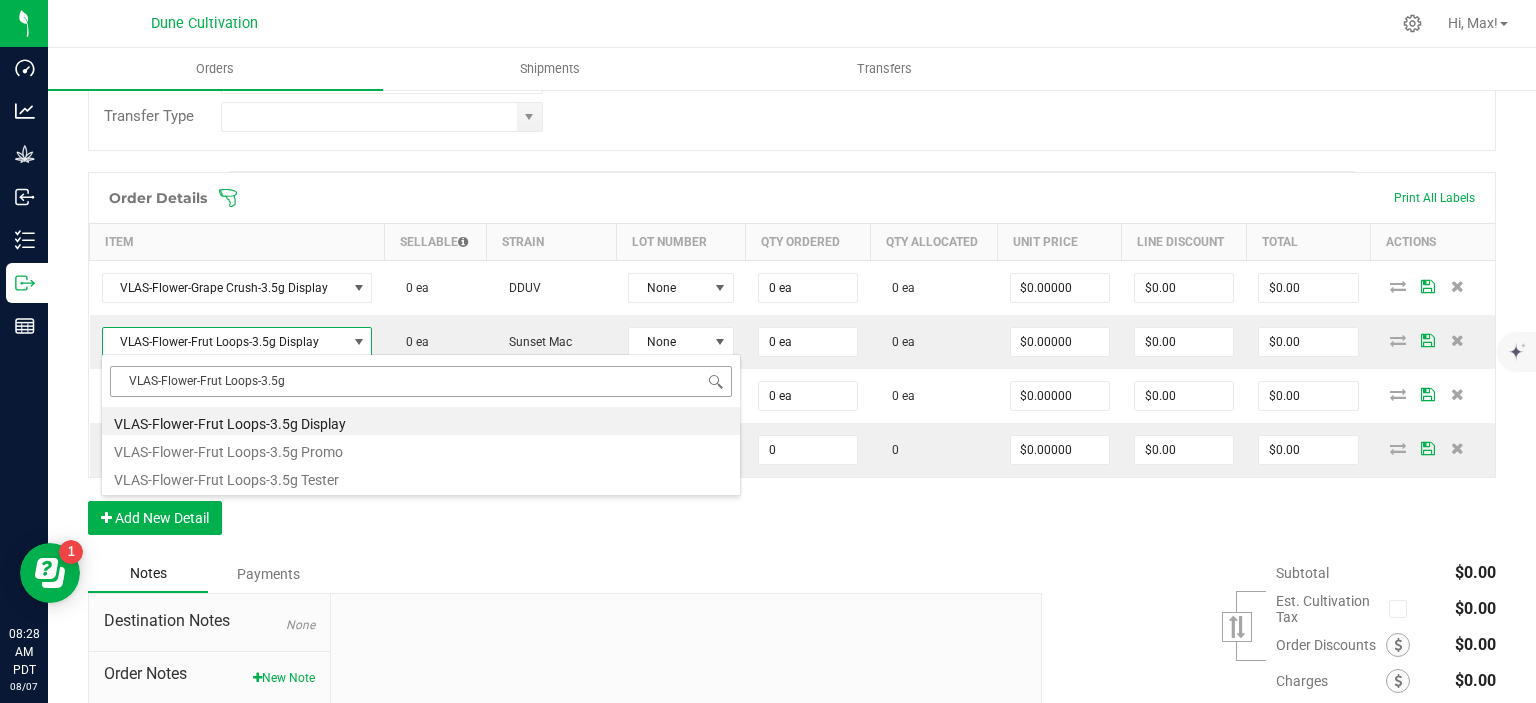 type on "VLAS-Flower-Frut Loops-3.5g" 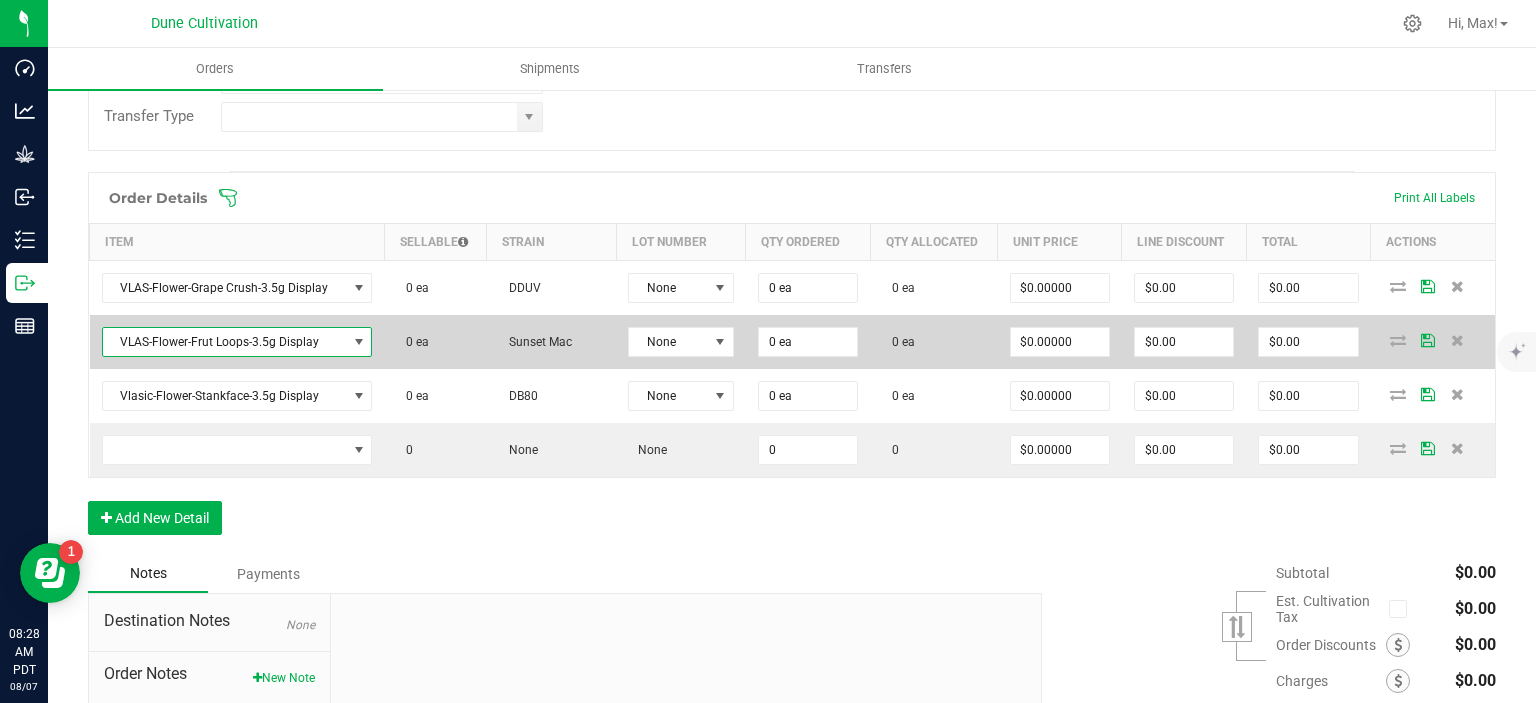 click on "VLAS-Flower-Frut Loops-3.5g Display" at bounding box center (225, 342) 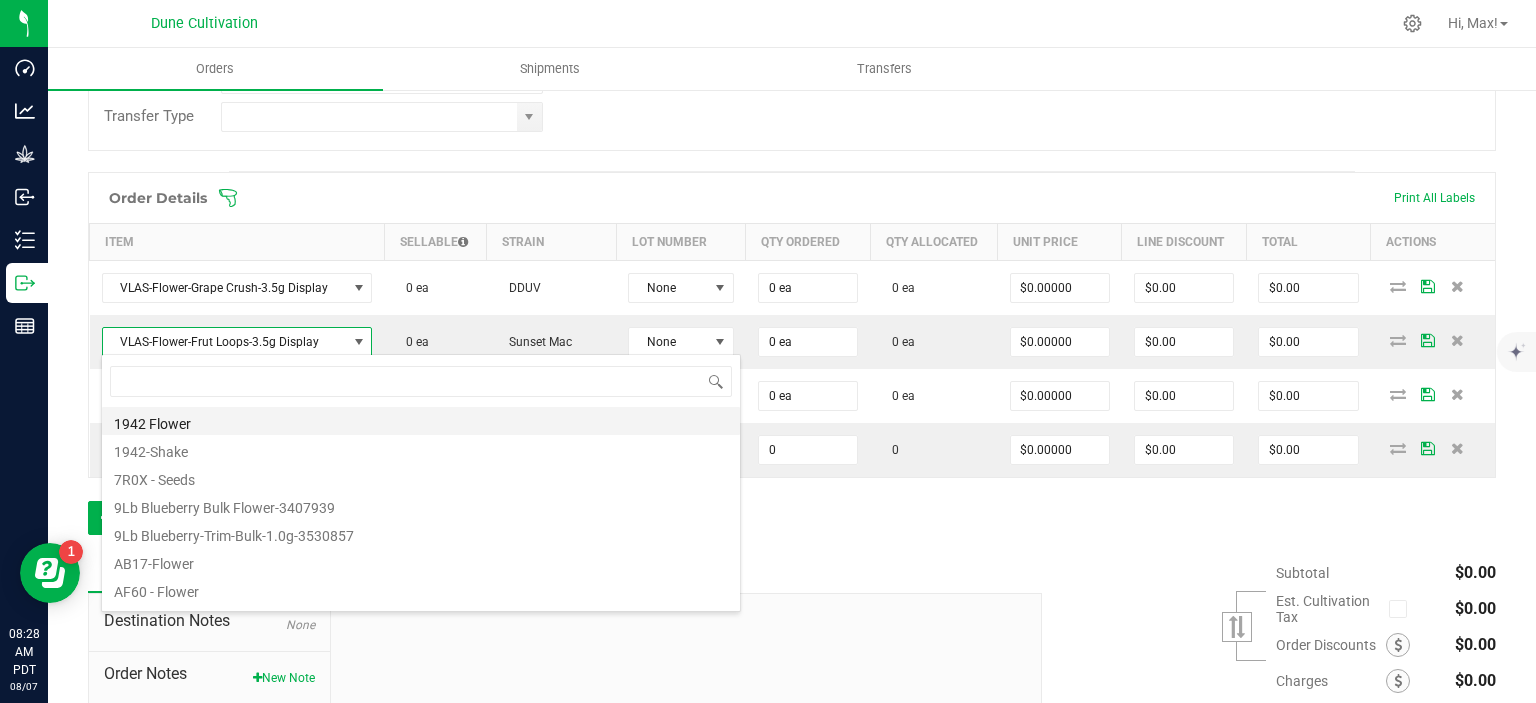 scroll, scrollTop: 99970, scrollLeft: 99732, axis: both 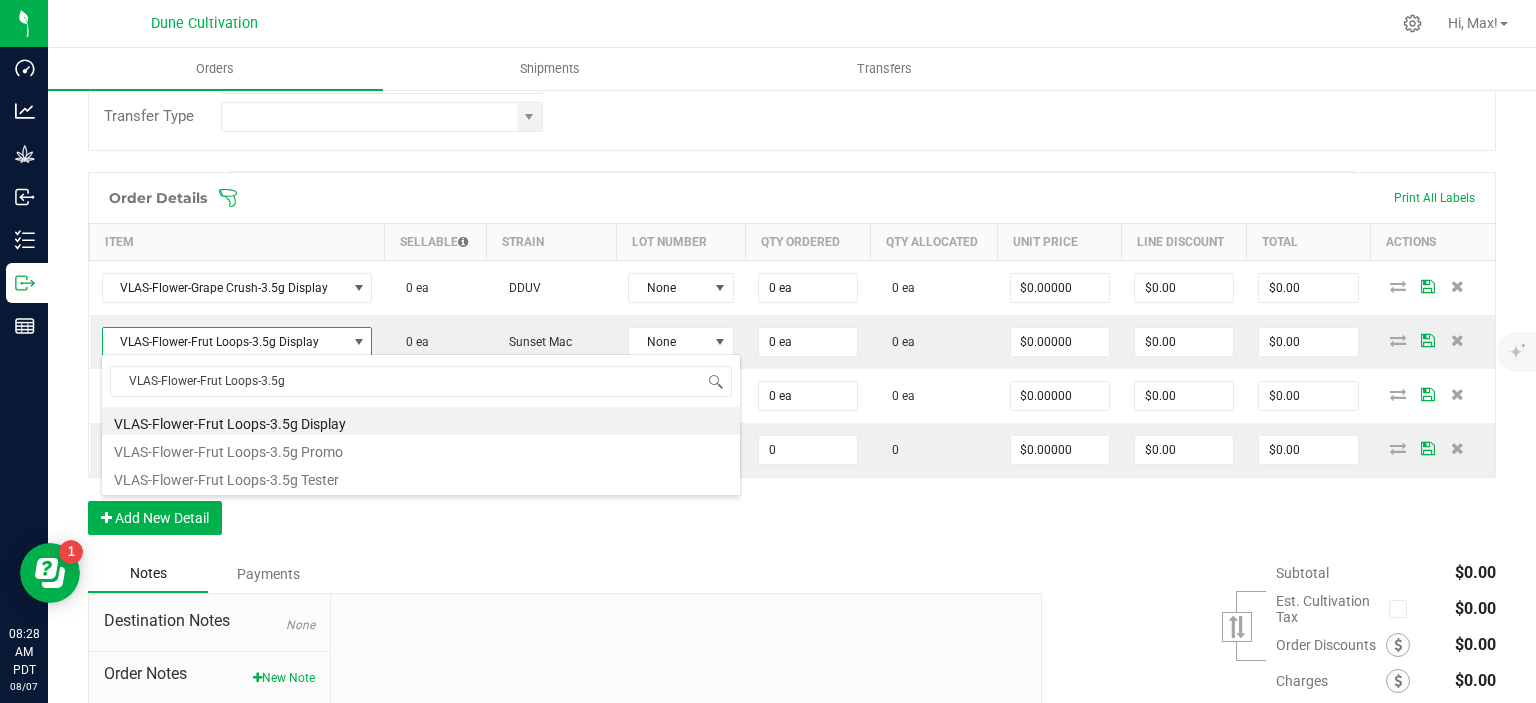 type on "VLAS-Flower-Frut Loops-3.5g" 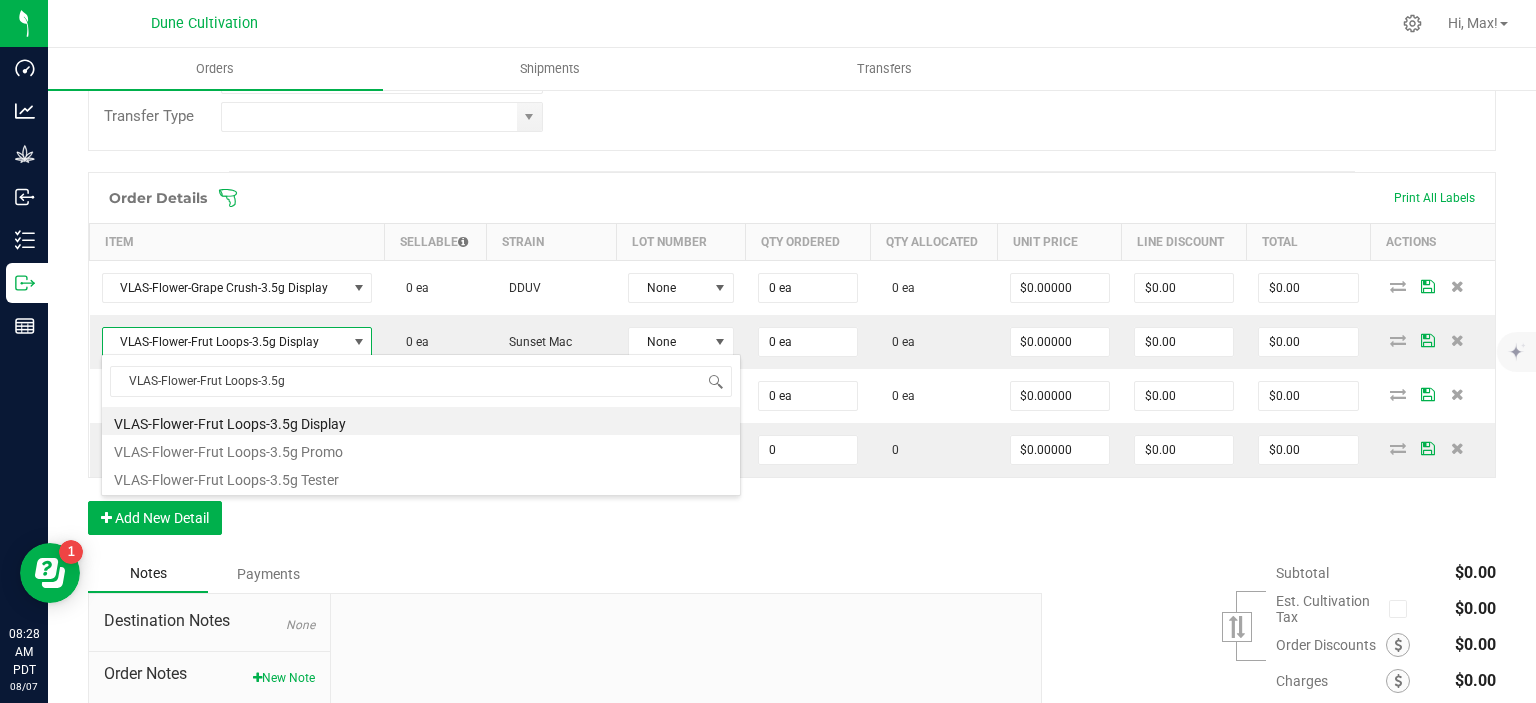 click on "Order Details Print All Labels Item  Sellable  Strain  Lot Number  Qty Ordered Qty Allocated Unit Price Line Discount Total Actions VLAS-Flower-Grape Crush-3.5g Display  0 ea   DDUV  None 0 ea  0 ea  $0.00000 $0.00 $0.00 VLAS-Flower-Frut Loops-3.5g Display  0 ea   Sunset Mac  None 0 ea  0 ea  $0.00000 $0.00 $0.00 Vlasic-Flower-Stankface-3.5g Display  0 ea   DB80  None 0 ea  0 ea  $0.00000 $0.00 $0.00  0    None   None  0  0   $0.00000 $0.00 $0.00
Add New Detail" at bounding box center [792, 363] 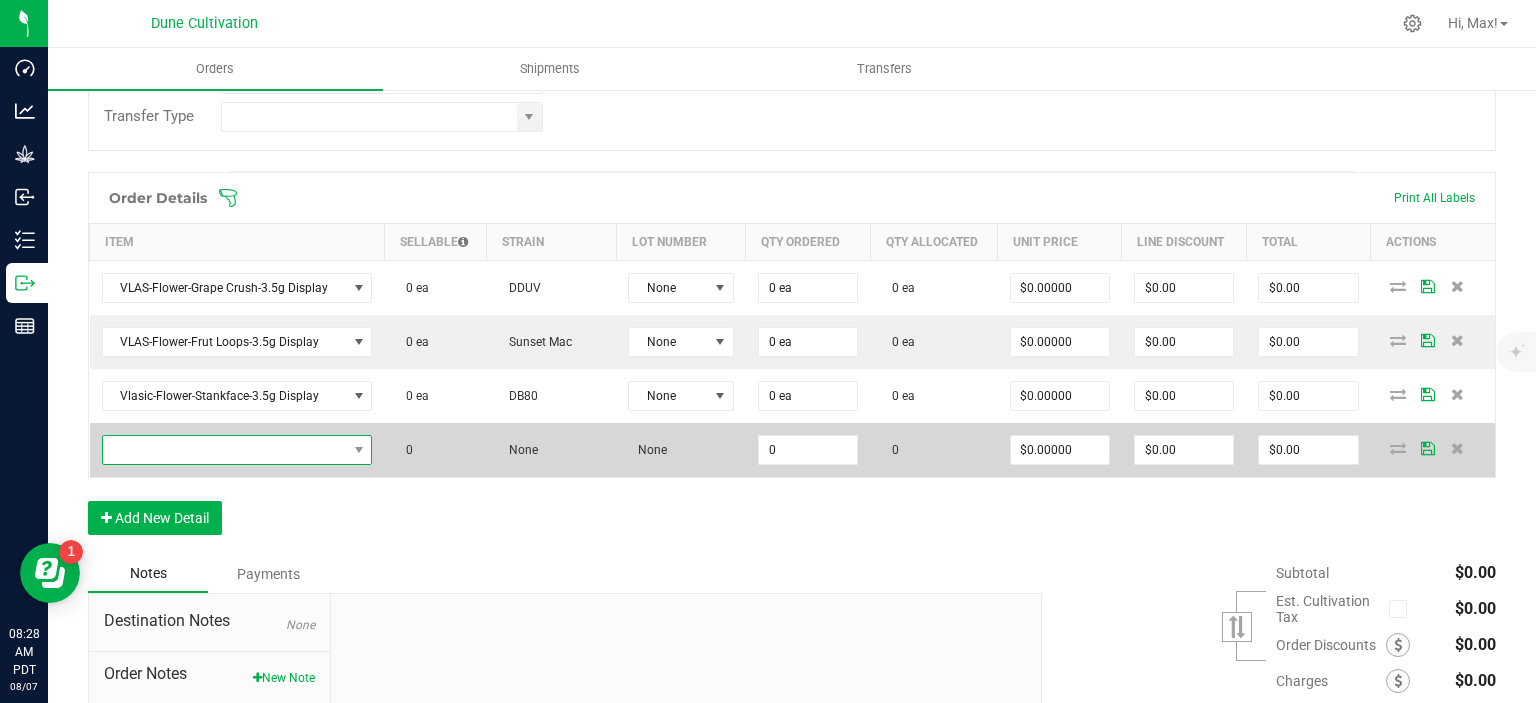 click at bounding box center (225, 450) 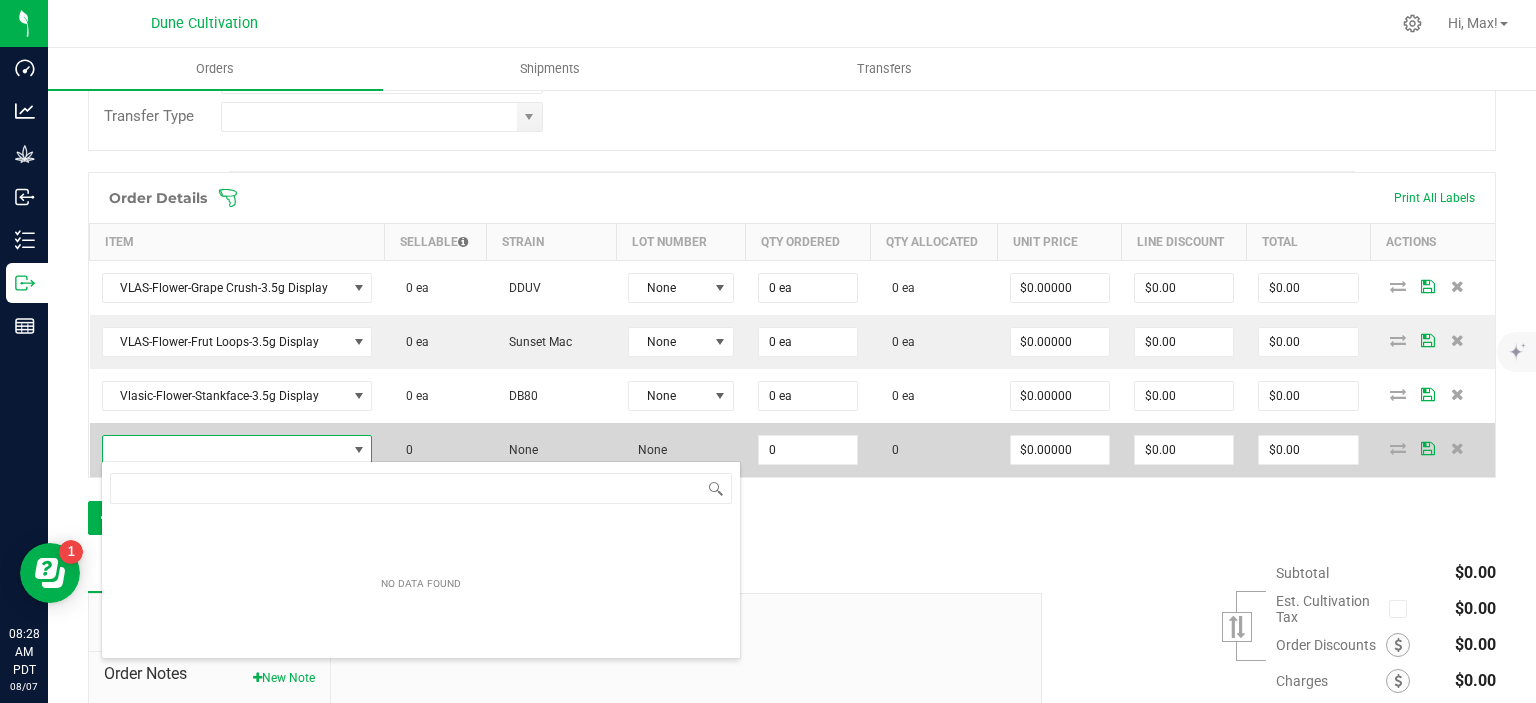 type on "Vlasic-Flower-Forbidden Wife-3.5g" 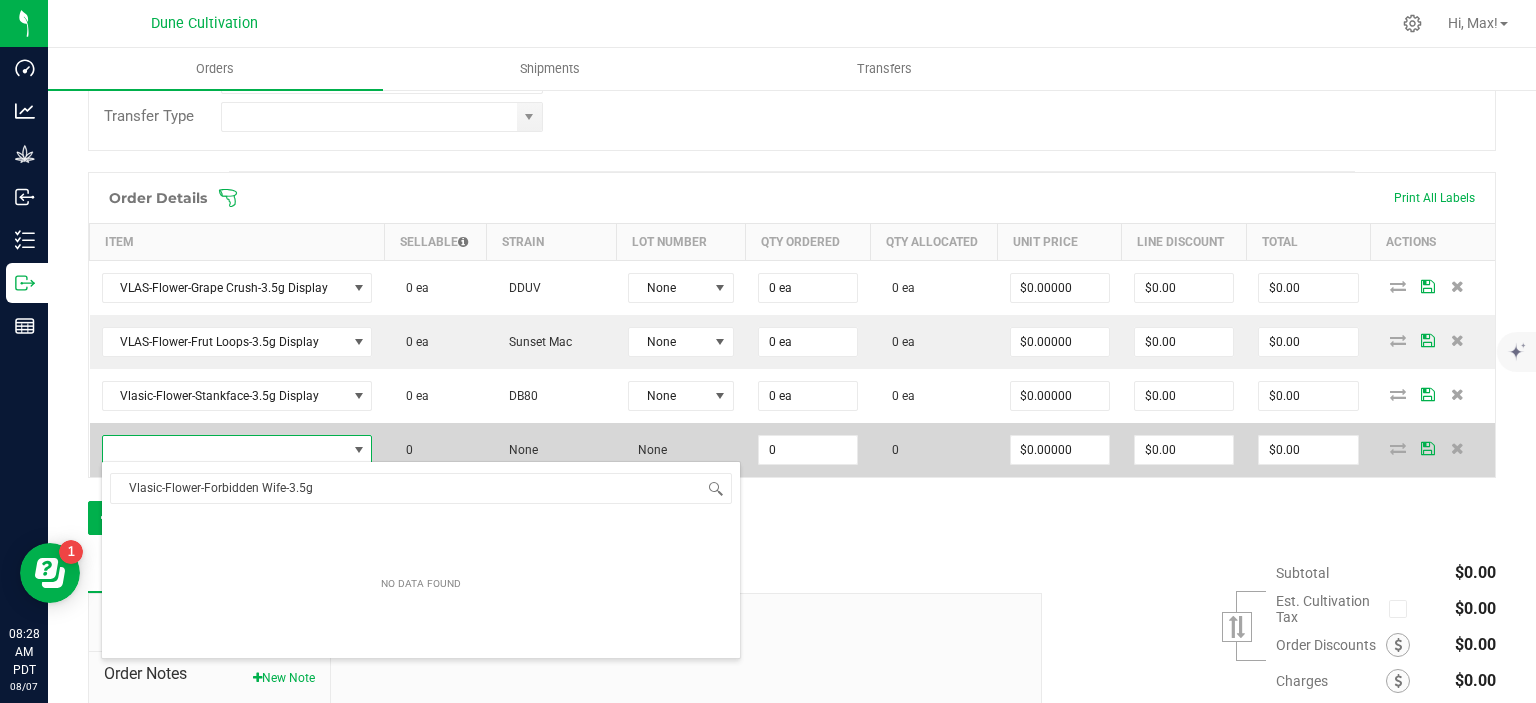 scroll, scrollTop: 99970, scrollLeft: 99732, axis: both 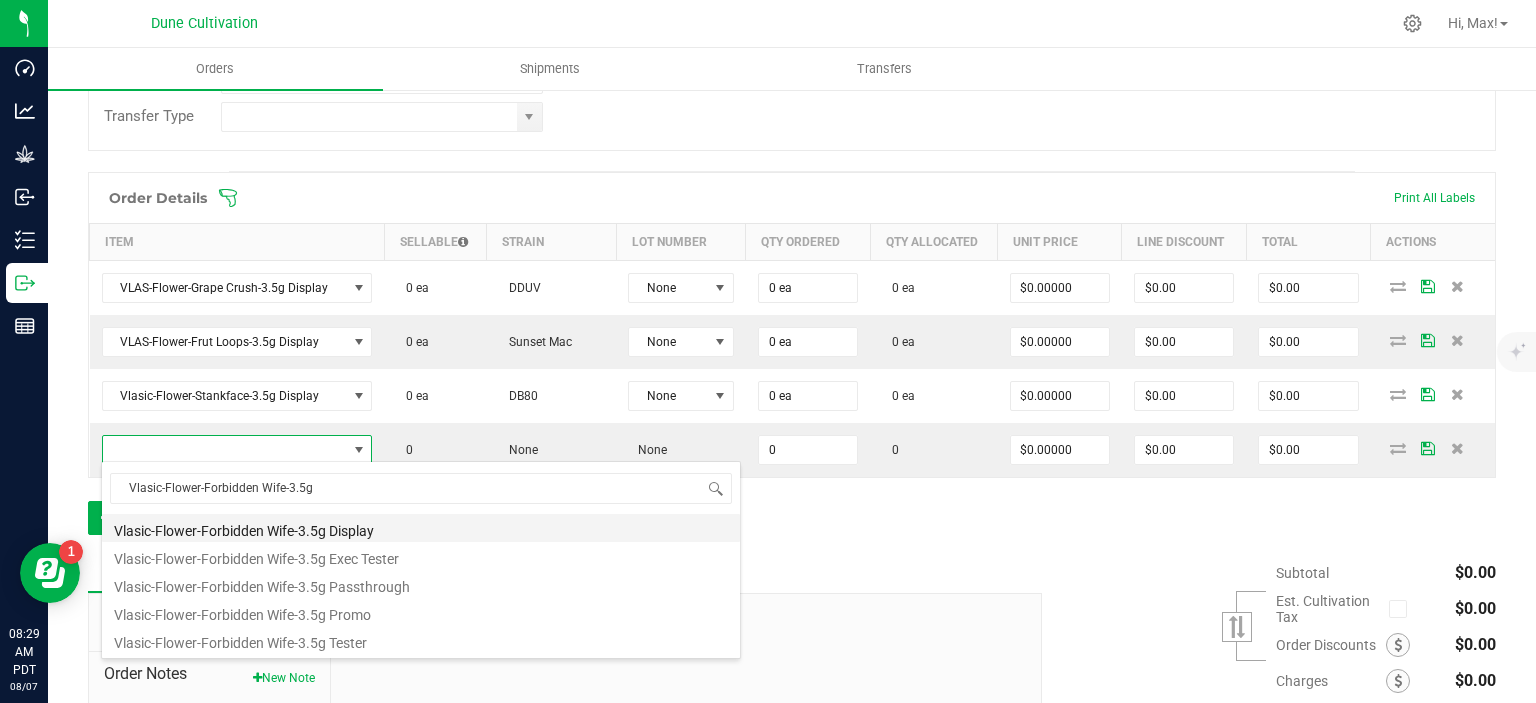 click on "Vlasic-Flower-Forbidden Wife-3.5g Display" at bounding box center (421, 528) 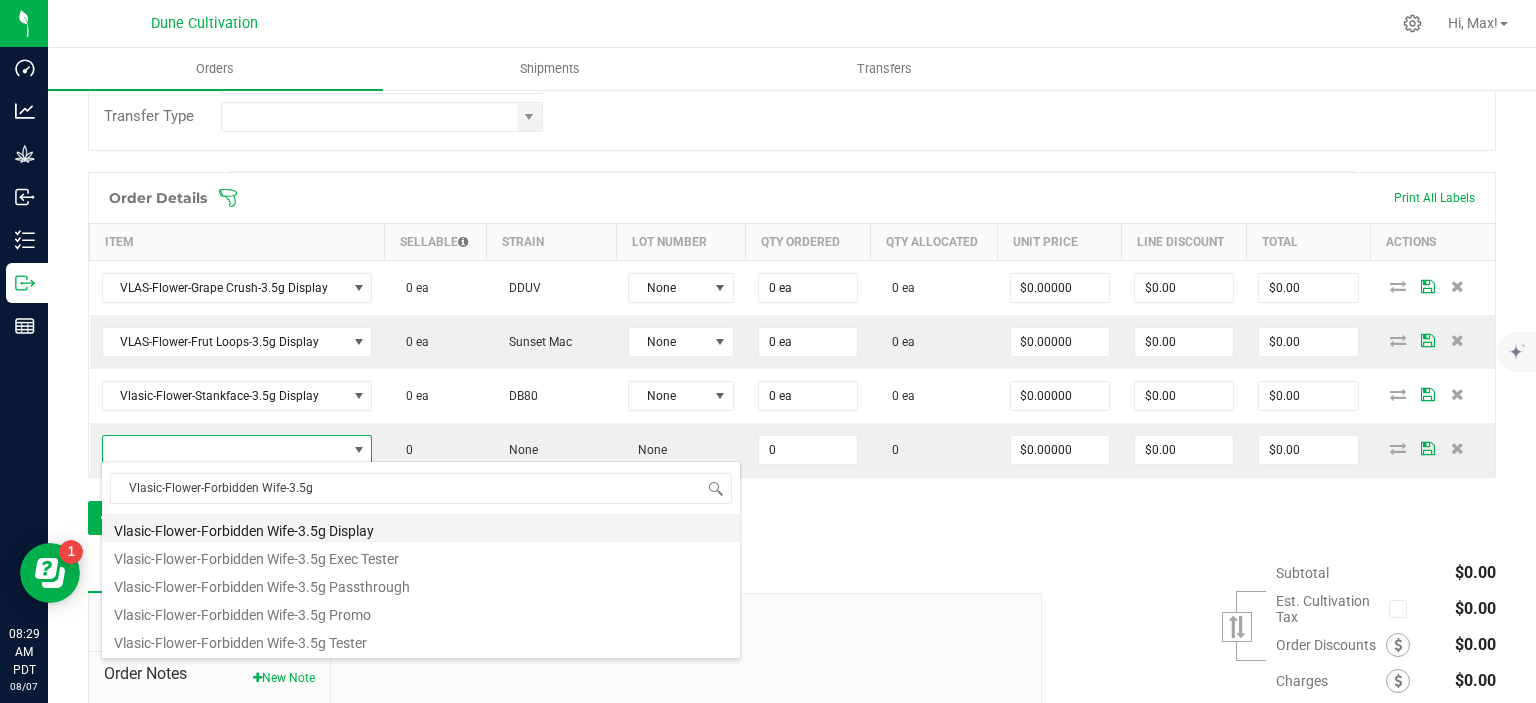 type on "0 ea" 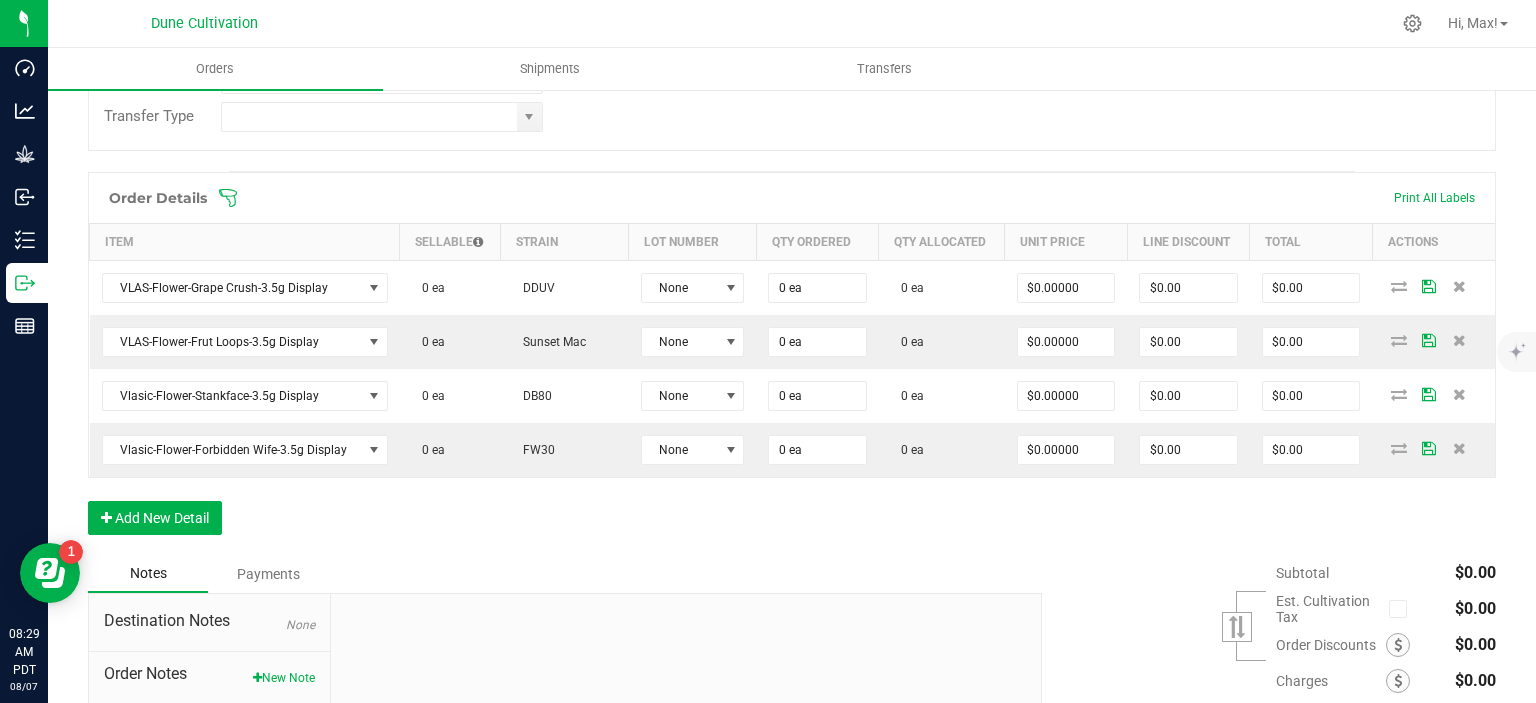click on "Order Details Print All Labels Item  Sellable  Strain  Lot Number  Qty Ordered Qty Allocated Unit Price Line Discount Total Actions VLAS-Flower-Grape Crush-3.5g Display  0 ea   DDUV  None 0 ea  0 ea  $0.00000 $0.00 $0.00 VLAS-Flower-Frut Loops-3.5g Display  0 ea   Sunset Mac  None 0 ea  0 ea  $0.00000 $0.00 $0.00 Vlasic-Flower-Stankface-3.5g Display  0 ea   DB80  None 0 ea  0 ea  $0.00000 $0.00 $0.00 Vlasic-Flower-Forbidden Wife-3.5g Display  0 ea   FW30  None 0 ea  0 ea  $0.00000 $0.00 $0.00
Add New Detail" at bounding box center [792, 363] 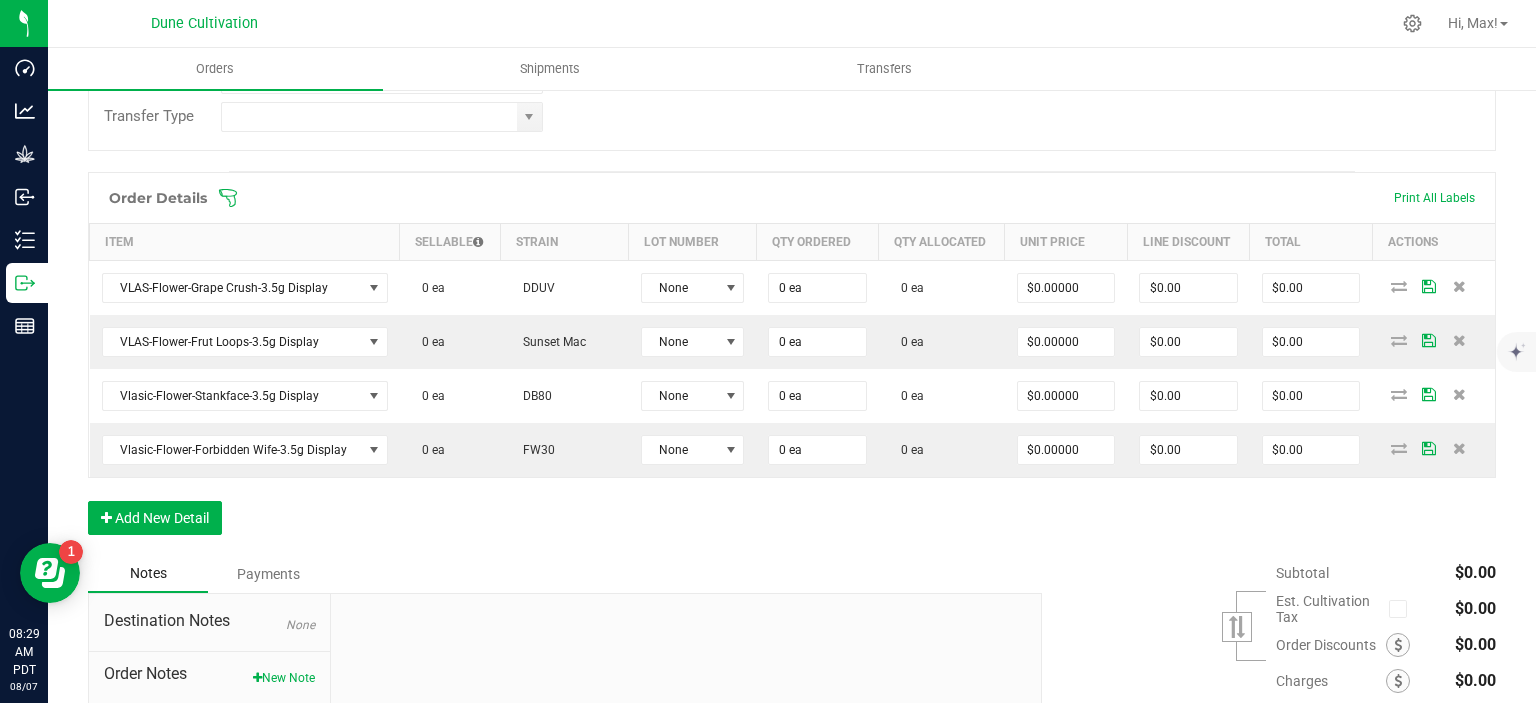 click on "Order Details Print All Labels Item  Sellable  Strain  Lot Number  Qty Ordered Qty Allocated Unit Price Line Discount Total Actions VLAS-Flower-Grape Crush-3.5g Display  0 ea   DDUV  None 0 ea  0 ea  $0.00000 $0.00 $0.00 VLAS-Flower-Frut Loops-3.5g Display  0 ea   Sunset Mac  None 0 ea  0 ea  $0.00000 $0.00 $0.00 Vlasic-Flower-Stankface-3.5g Display  0 ea   DB80  None 0 ea  0 ea  $0.00000 $0.00 $0.00 Vlasic-Flower-Forbidden Wife-3.5g Display  0 ea   FW30  None 0 ea  0 ea  $0.00000 $0.00 $0.00
Add New Detail" at bounding box center [792, 363] 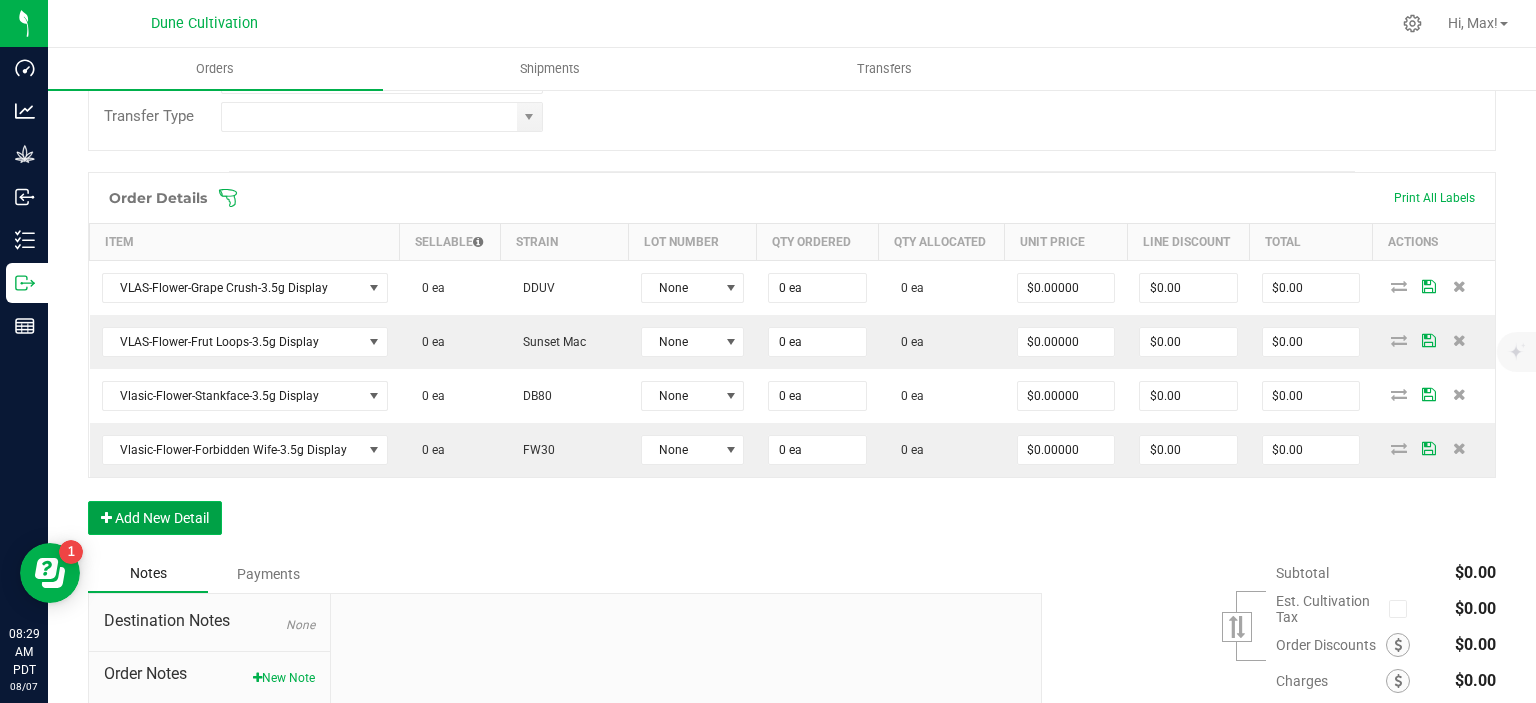 click on "Add New Detail" at bounding box center (155, 518) 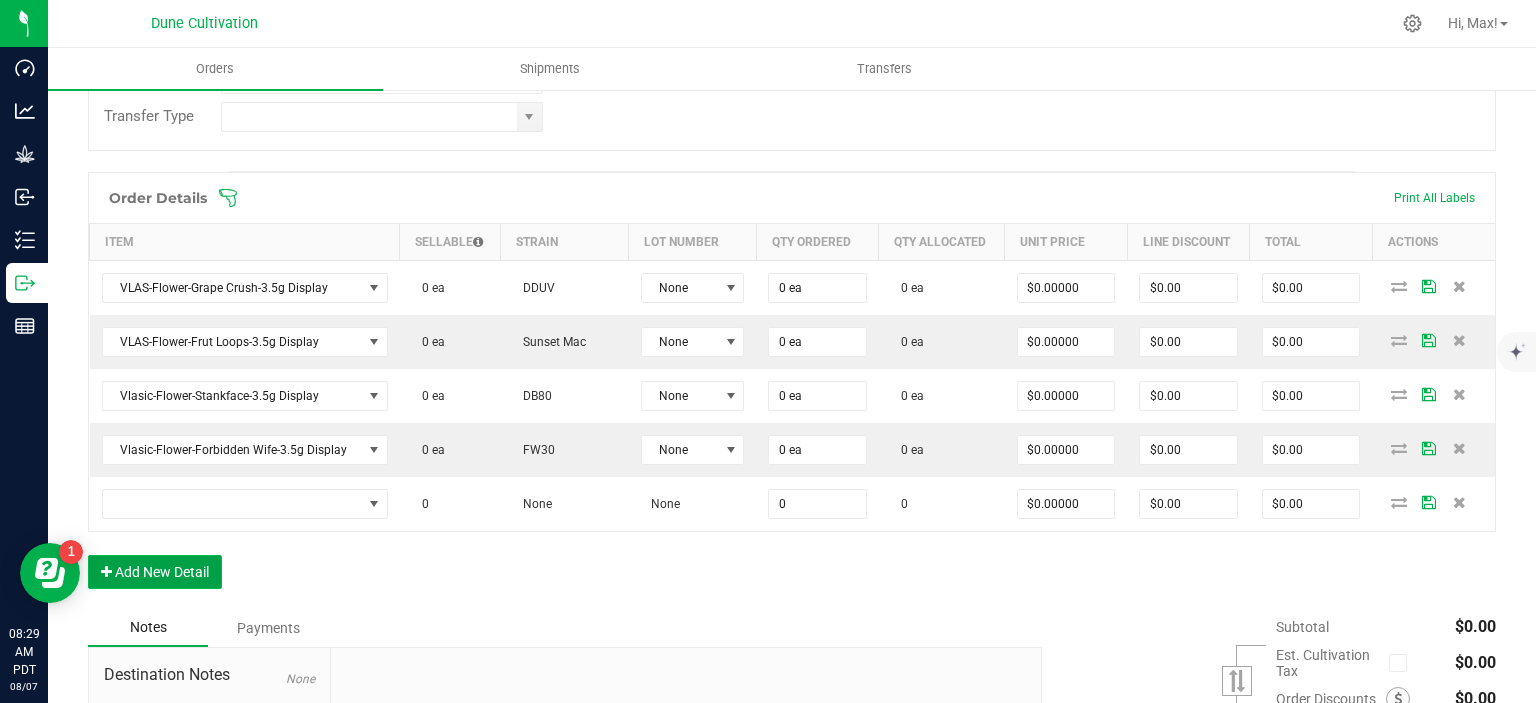 click on "Add New Detail" at bounding box center [155, 572] 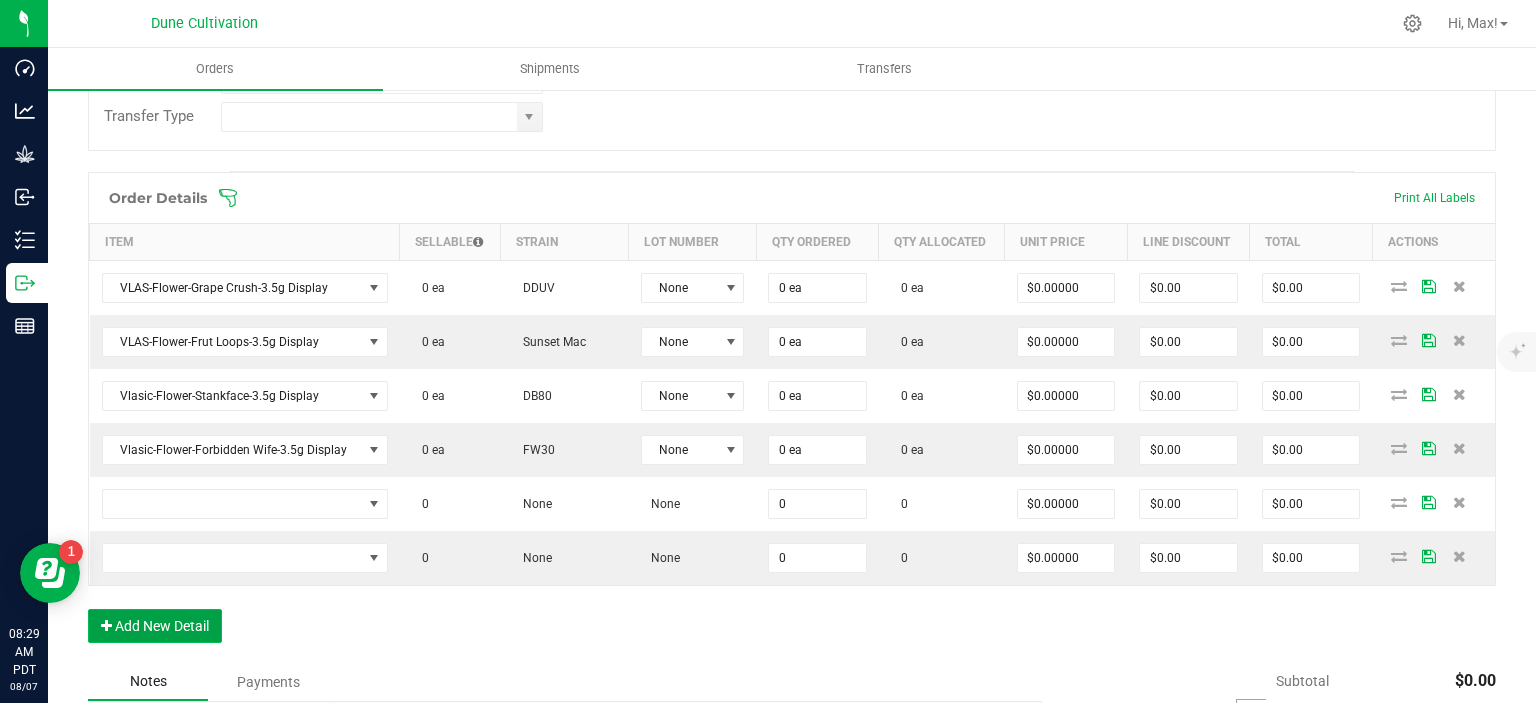 click on "Add New Detail" at bounding box center (155, 626) 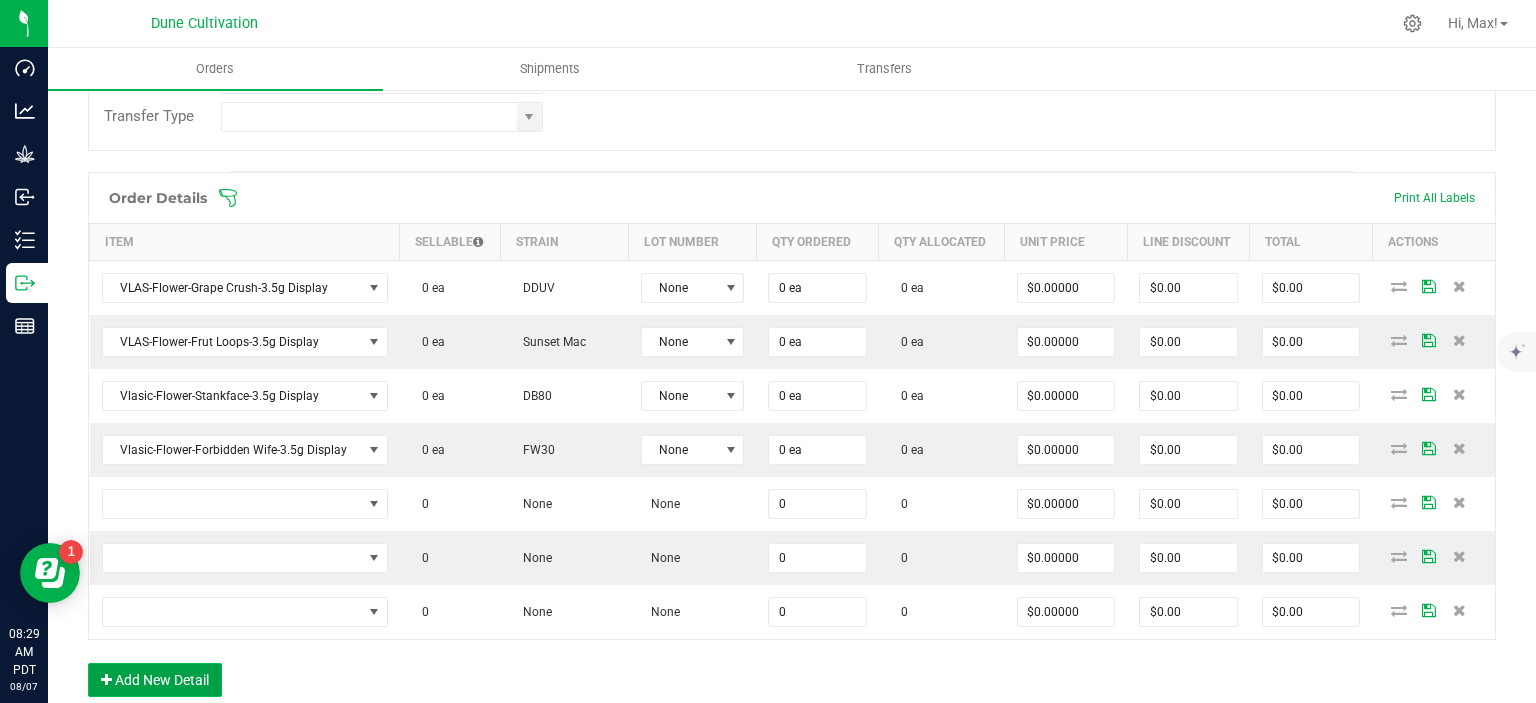 click on "Add New Detail" at bounding box center [155, 680] 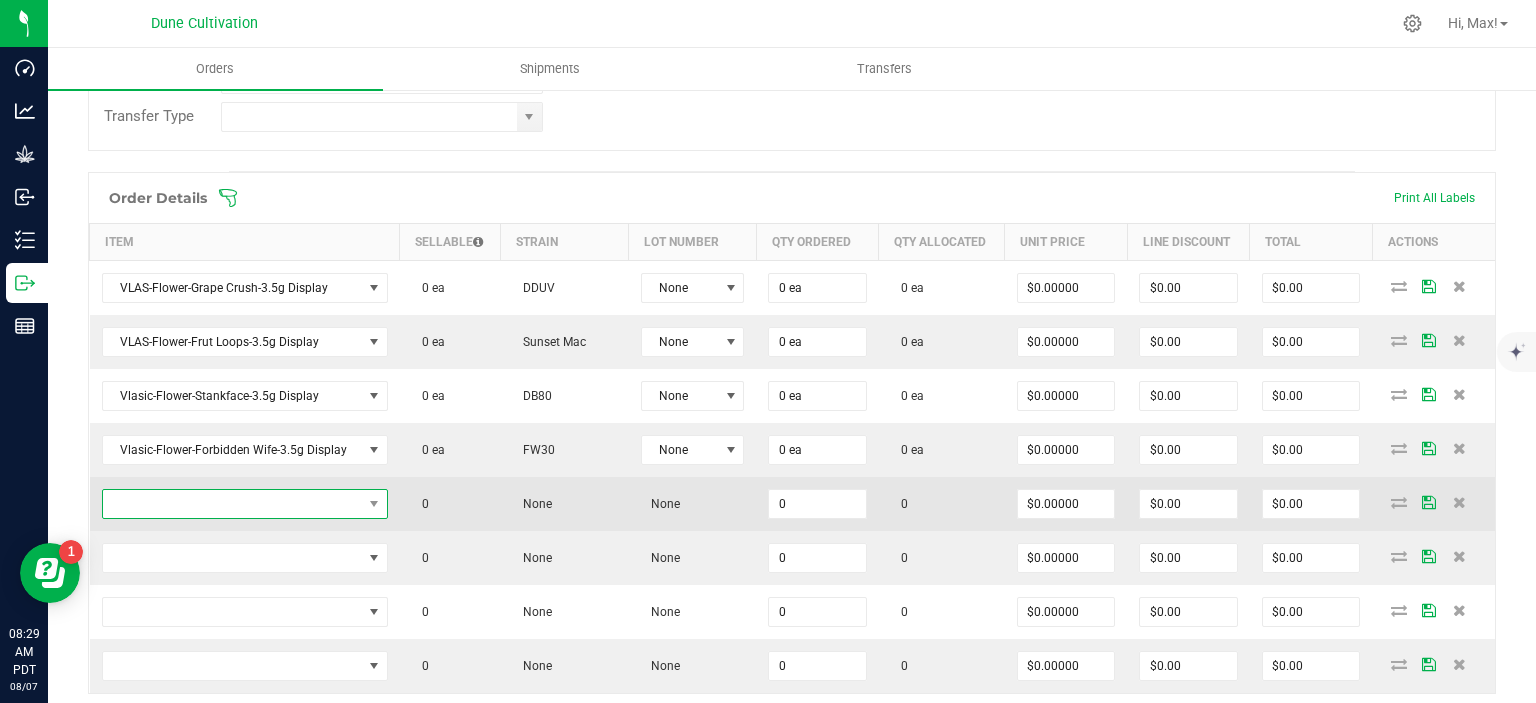 click at bounding box center (232, 504) 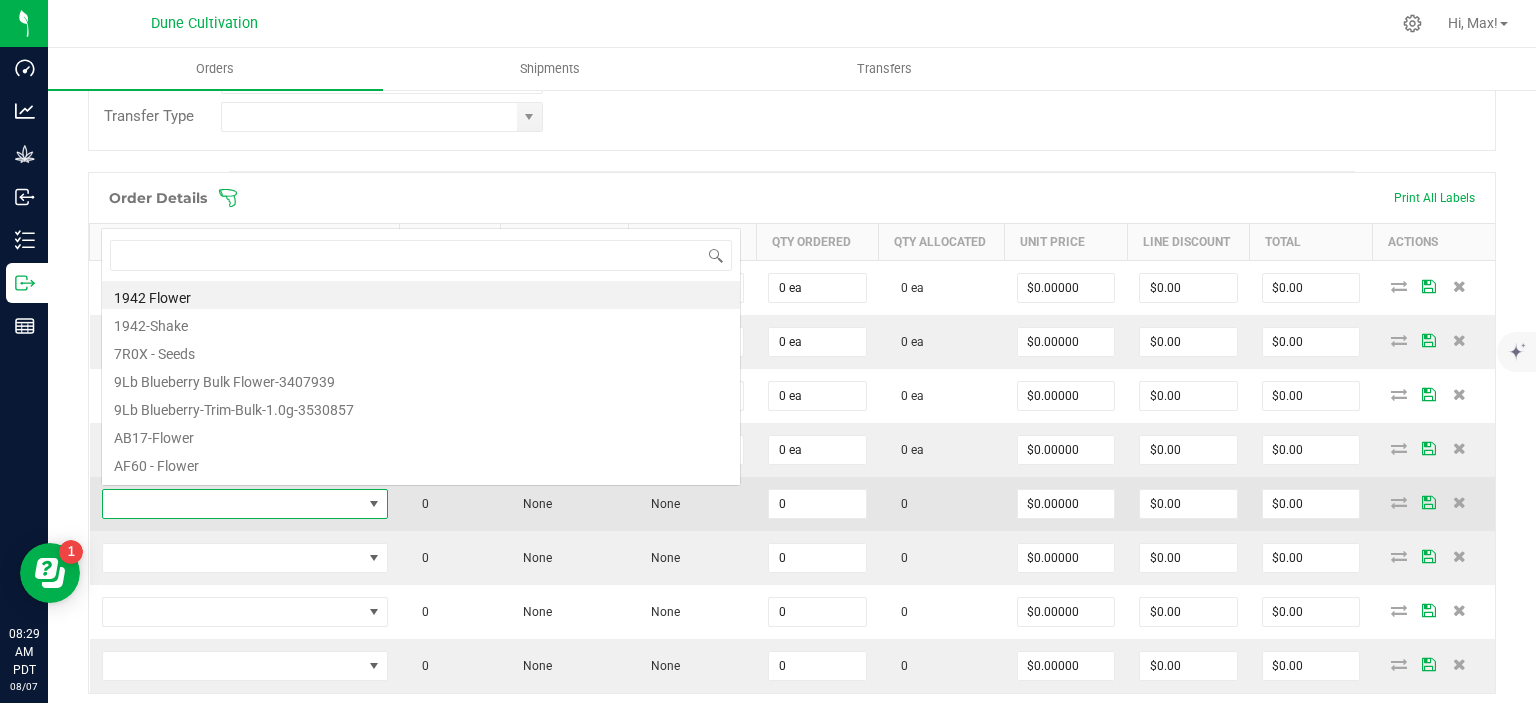 scroll, scrollTop: 0, scrollLeft: 0, axis: both 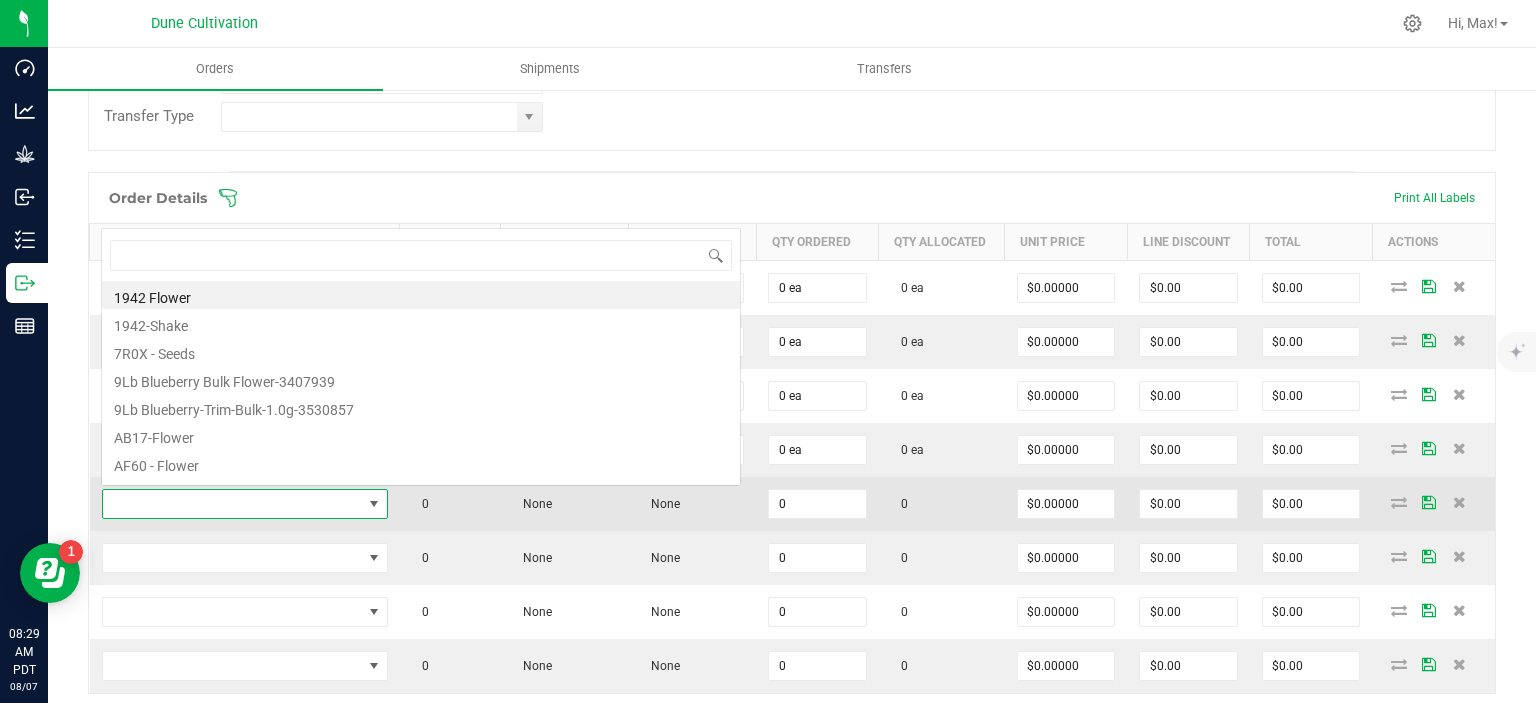 type on "VLAS-Flower-Grape Crush-3.5g" 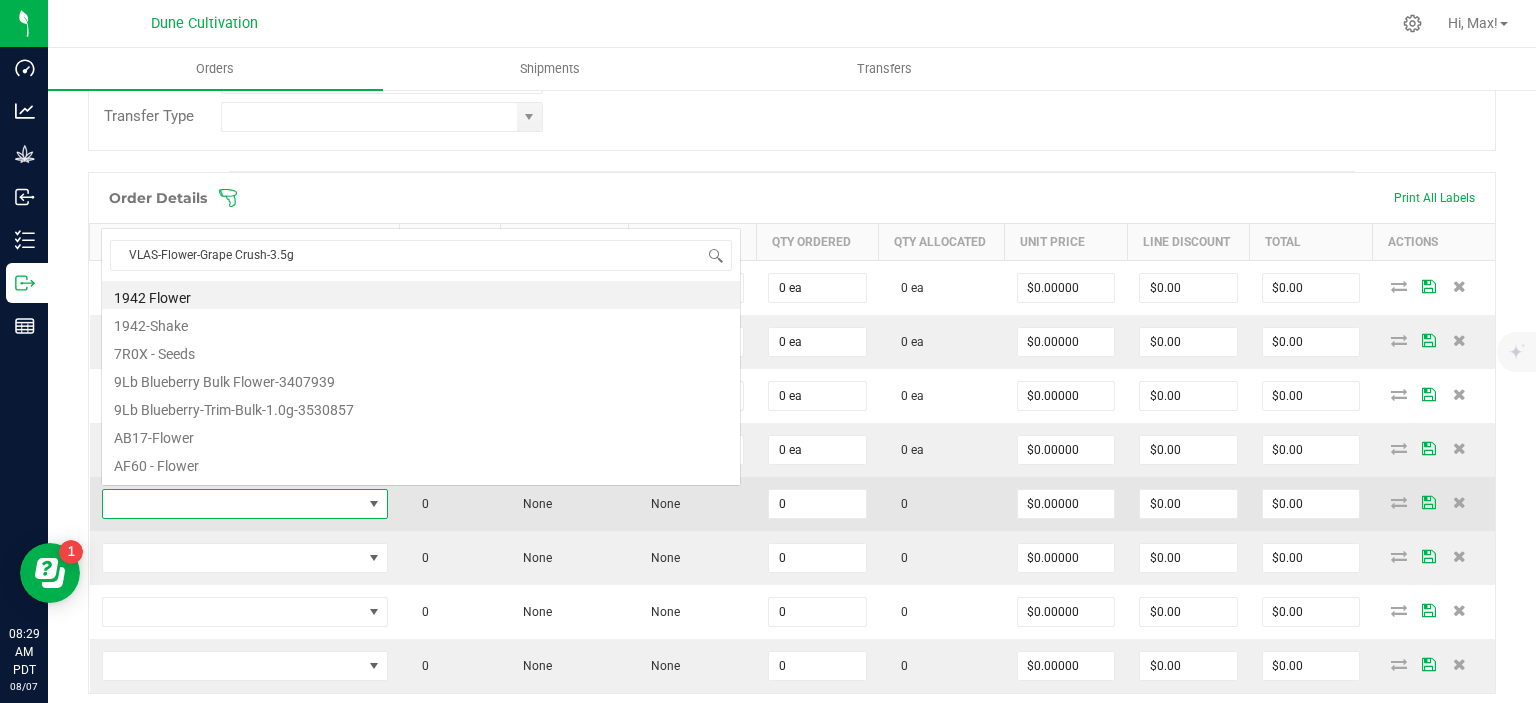 scroll, scrollTop: 99970, scrollLeft: 99716, axis: both 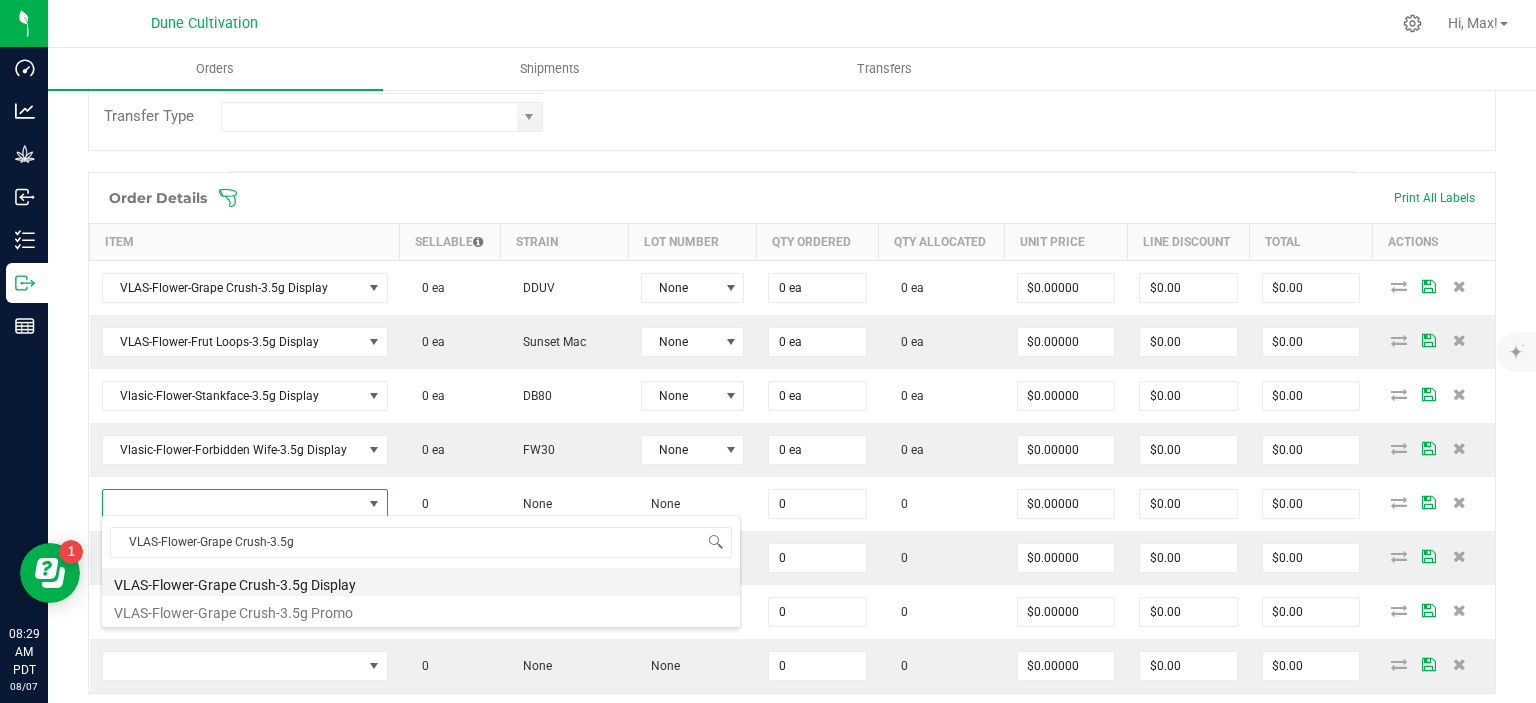 click on "VLAS-Flower-Grape Crush-3.5g Display" at bounding box center (421, 582) 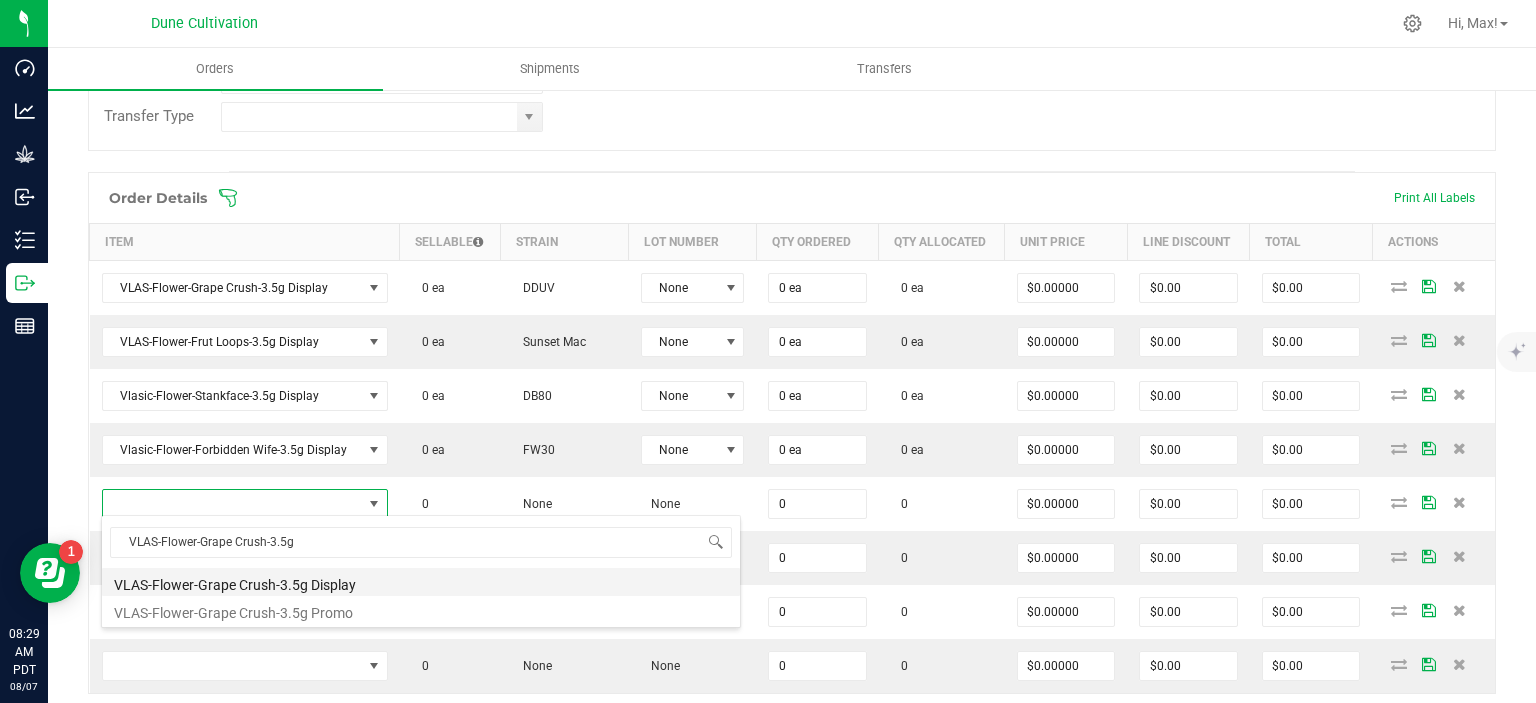 type on "0 ea" 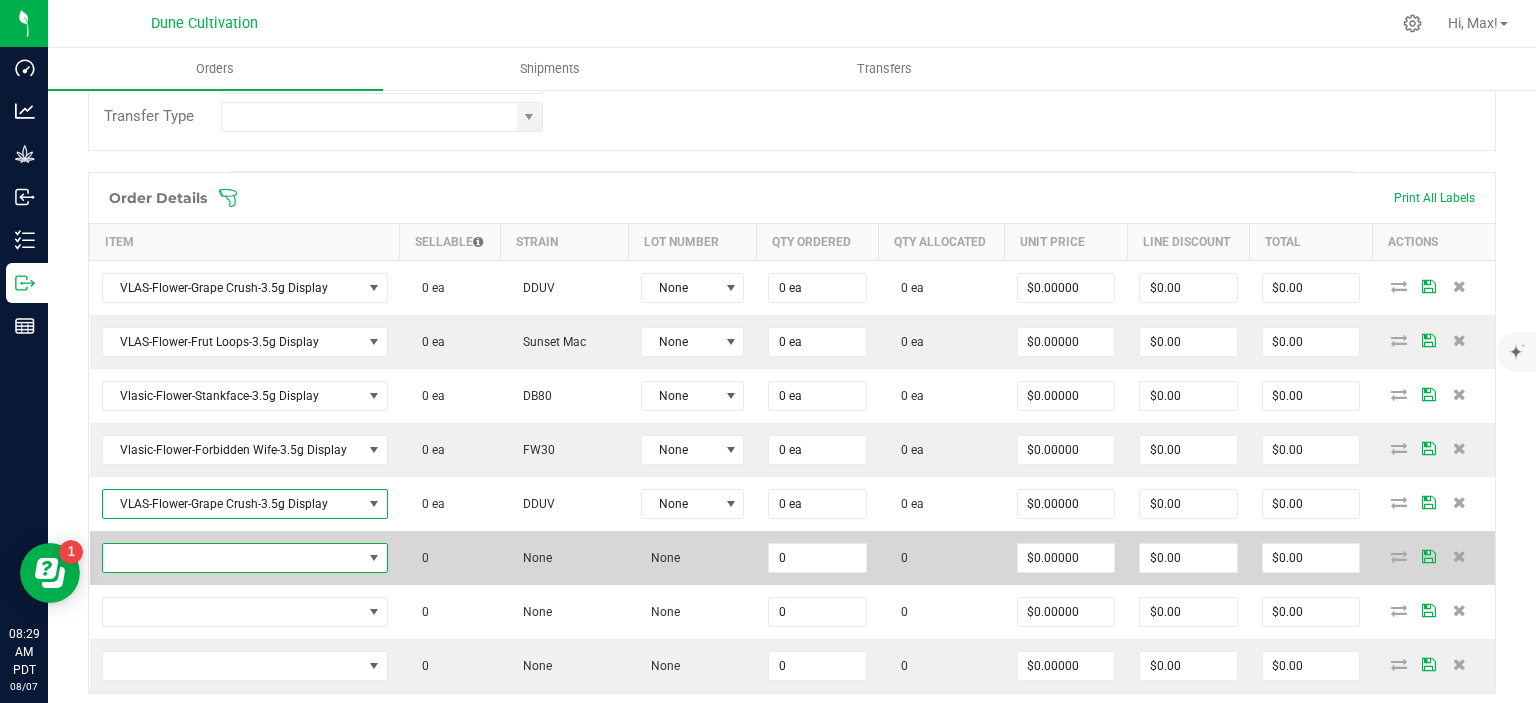 click at bounding box center [232, 558] 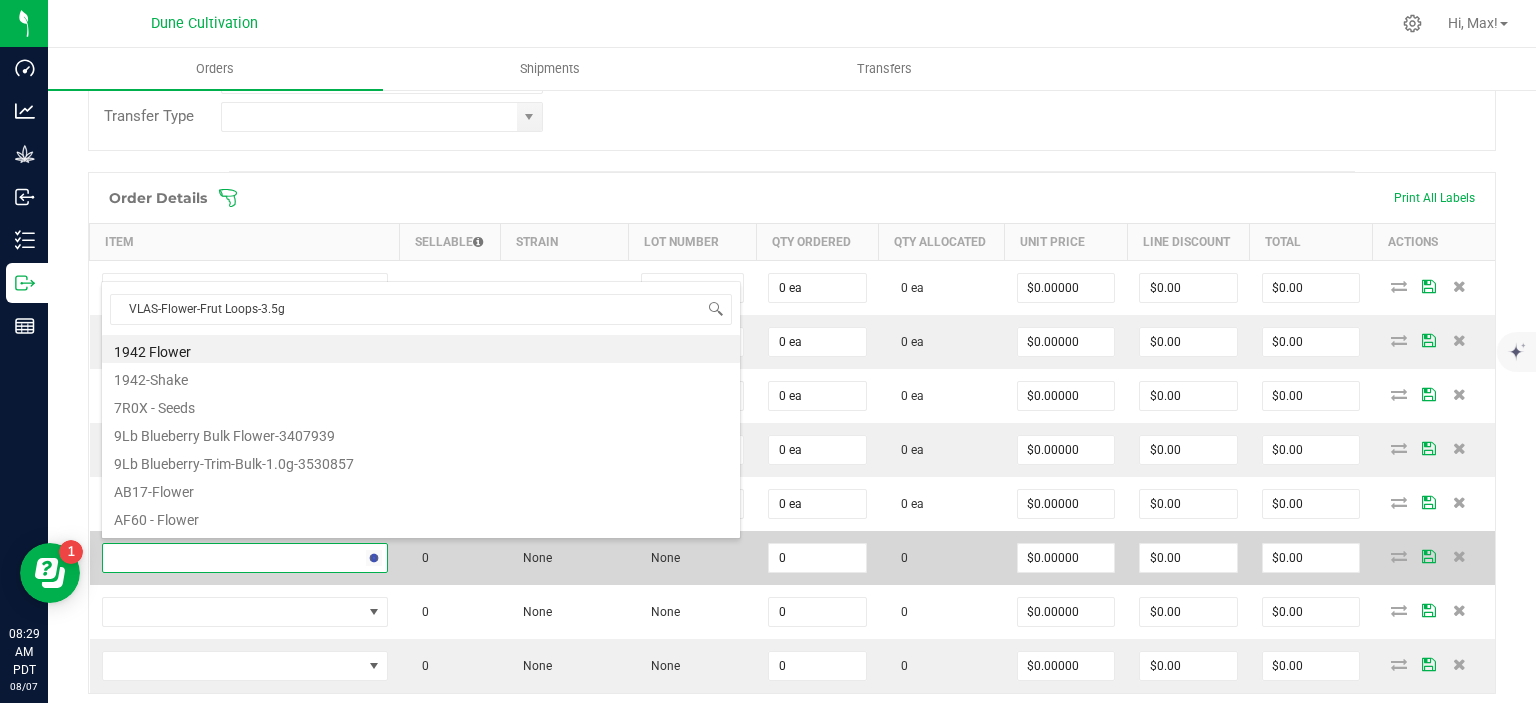scroll, scrollTop: 99970, scrollLeft: 99716, axis: both 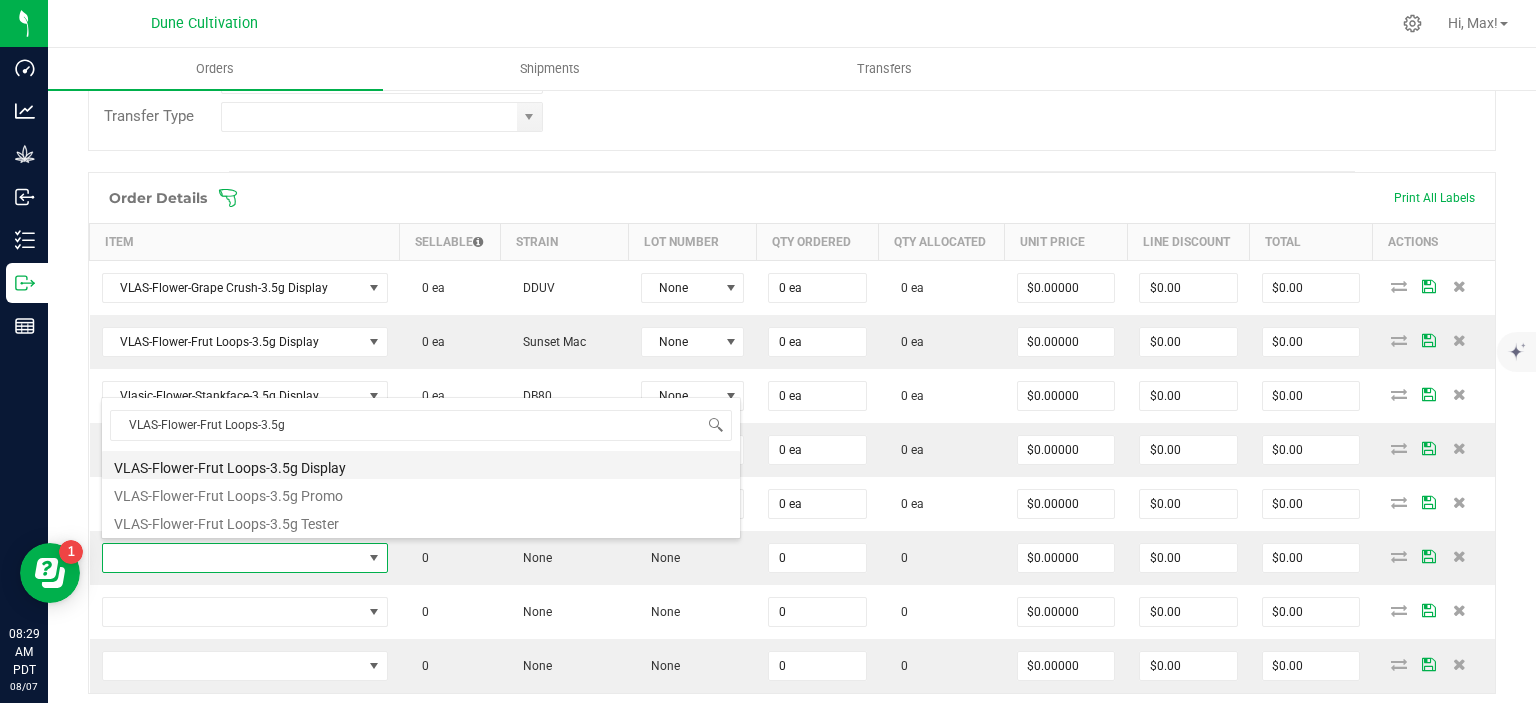 click on "VLAS-Flower-Frut Loops-3.5g Display" at bounding box center [421, 465] 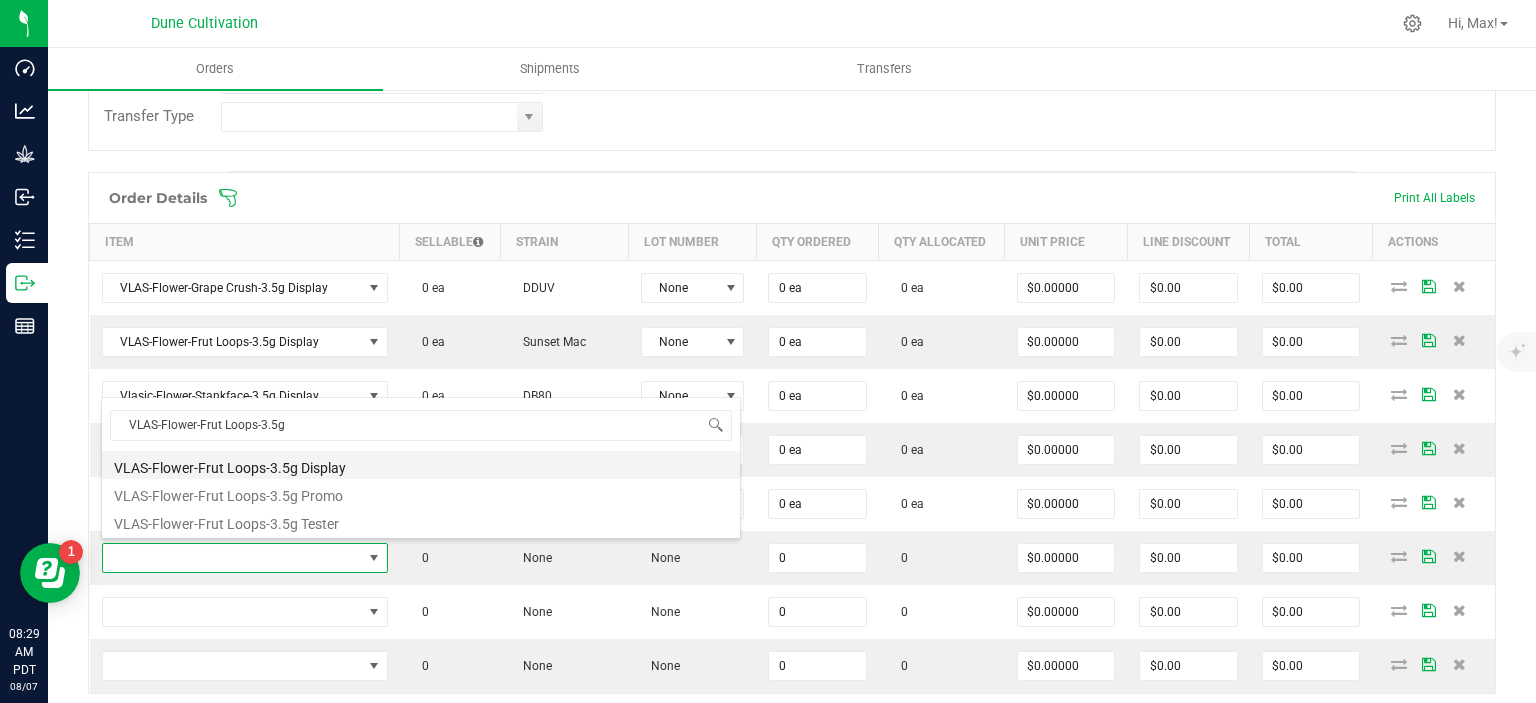 type on "0 ea" 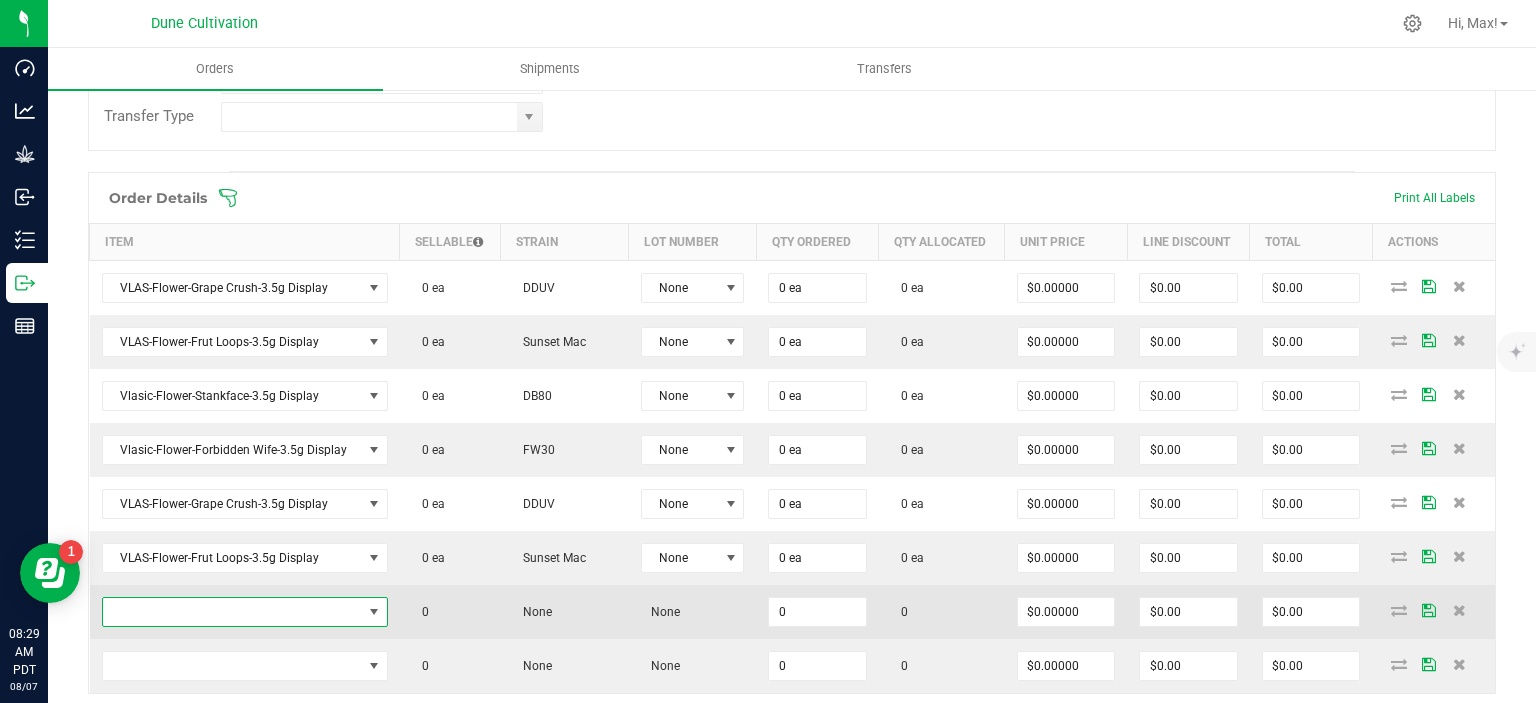 click at bounding box center (232, 612) 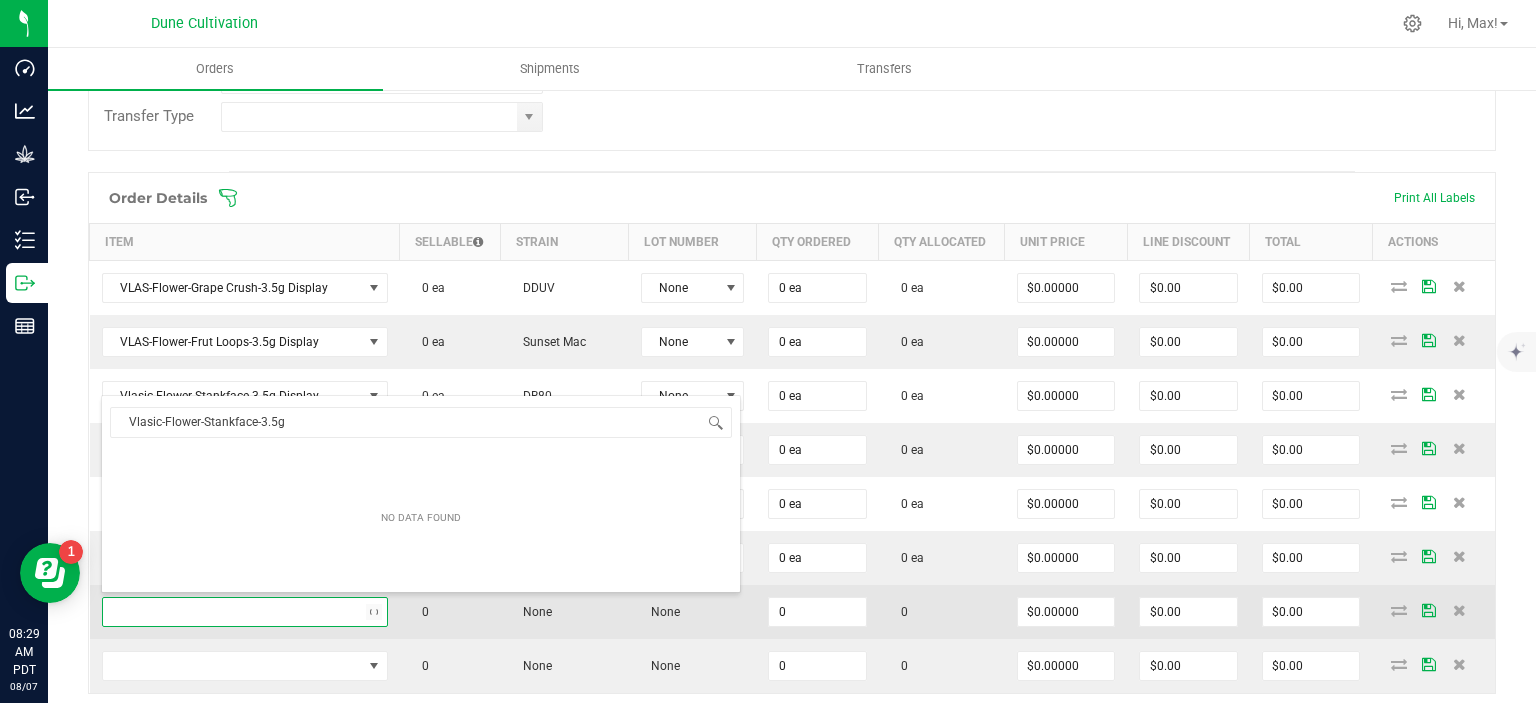 scroll, scrollTop: 99970, scrollLeft: 99716, axis: both 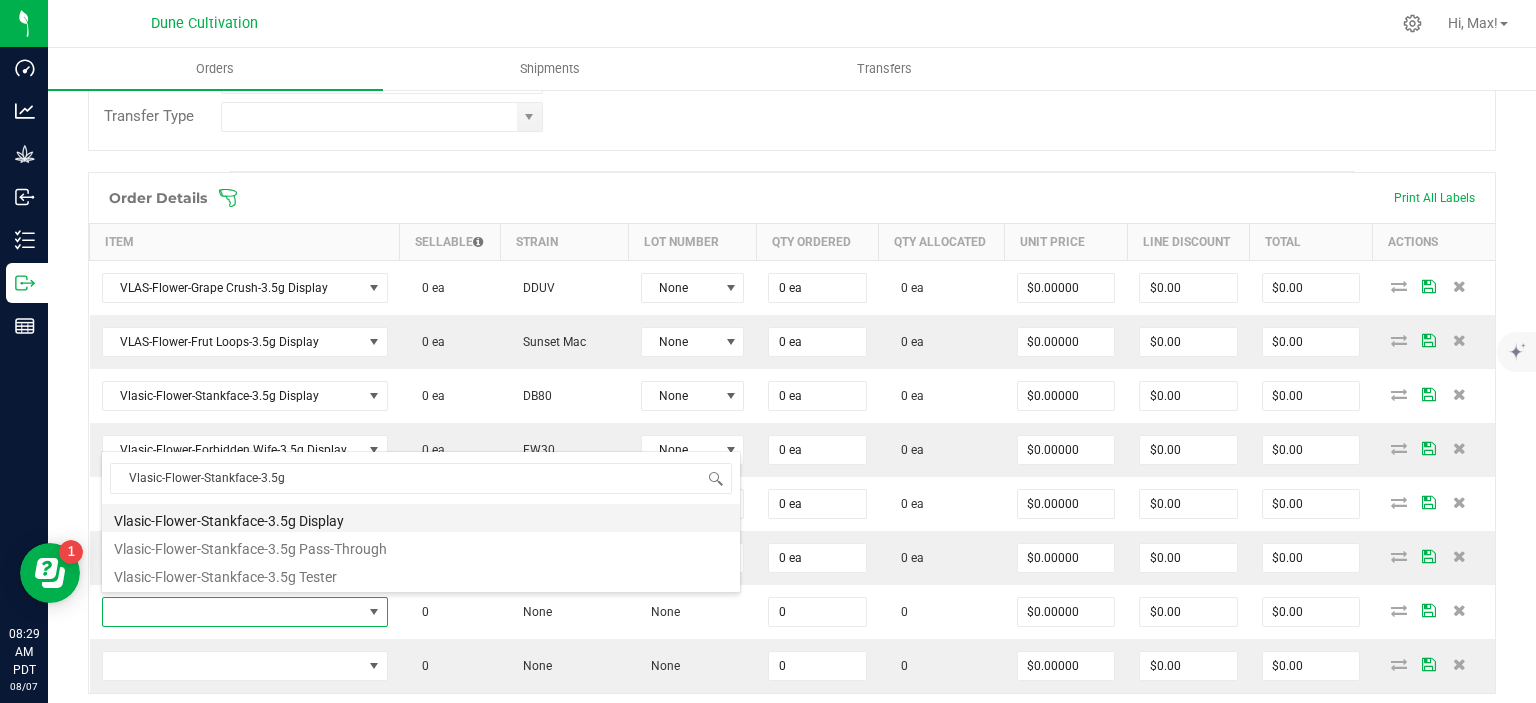 click on "Vlasic-Flower-Stankface-3.5g Display" at bounding box center (421, 518) 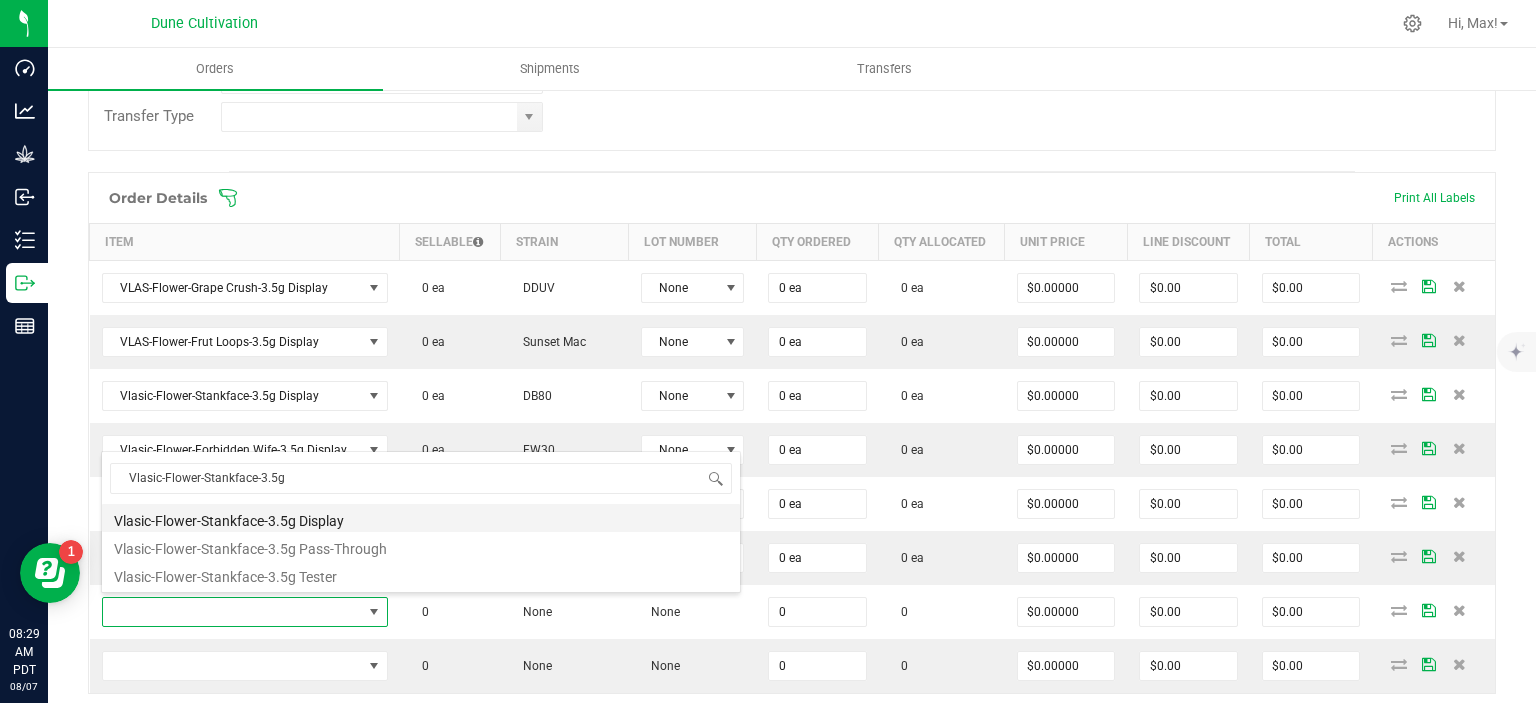 type on "0 ea" 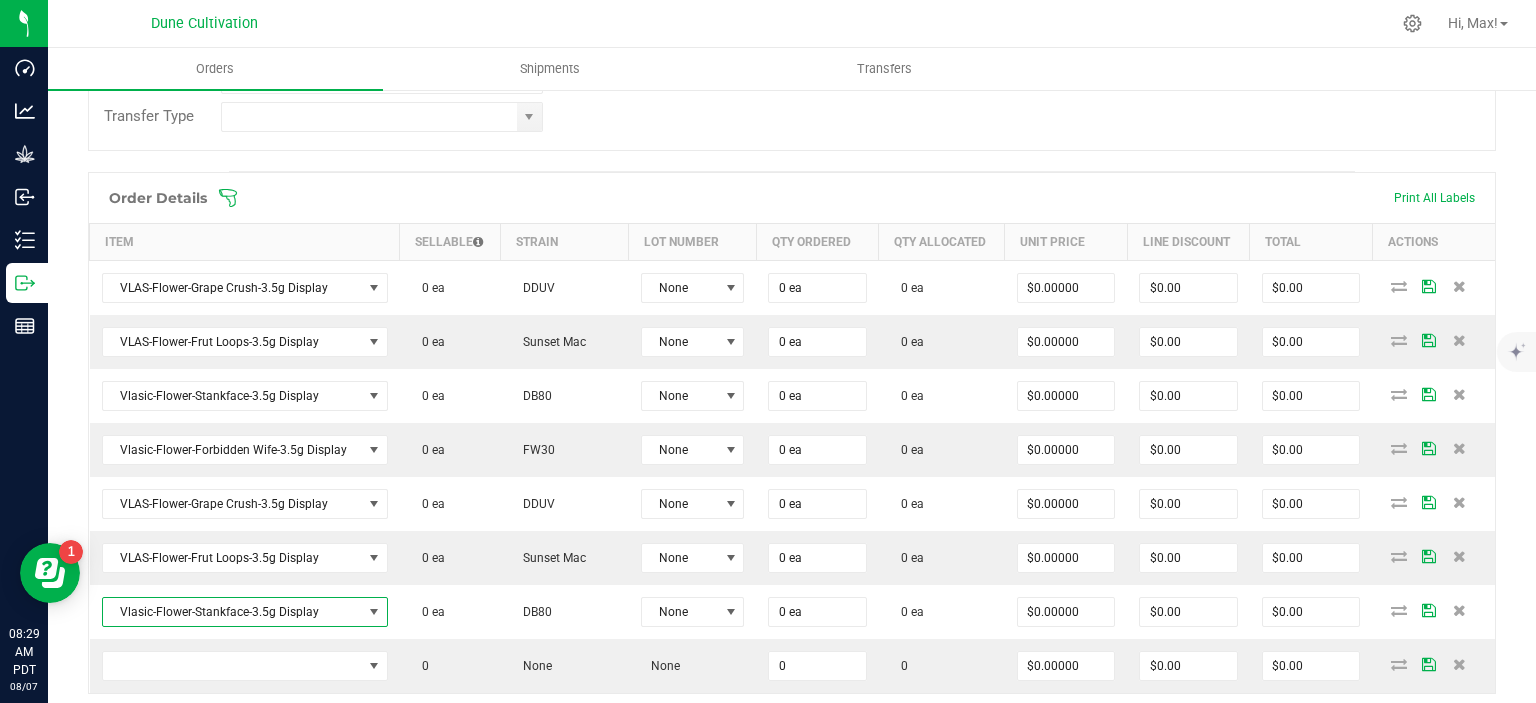 click on "Order details   Export PDF   Done Editing   Order #   00001664   Status   Created   Order Date   Aug 7, 2025 8:25 AM PDT   Payment Status   Awaiting Payment   Invoice Date  08/15/2025  Requested Delivery Date  08/15/2025  Payment Terms  Net 30  Edit   Customer PO   Sales Rep  Patrick Williams  Transfer Type   Destination DBA  Greenlight Dispensary- Ely (1323)  Edit   Order Total   $0.00   License #   99035327095322531323   License Expiration   Jul 31, 2024   Address  Acres Dispensary LLC 940 E Aultman St Ely  ,  NV 89301  Contact   Distributor  Nabisix LLC  Ref Field 1   Ref Field 2   Ref Field 3" at bounding box center (792, -83) 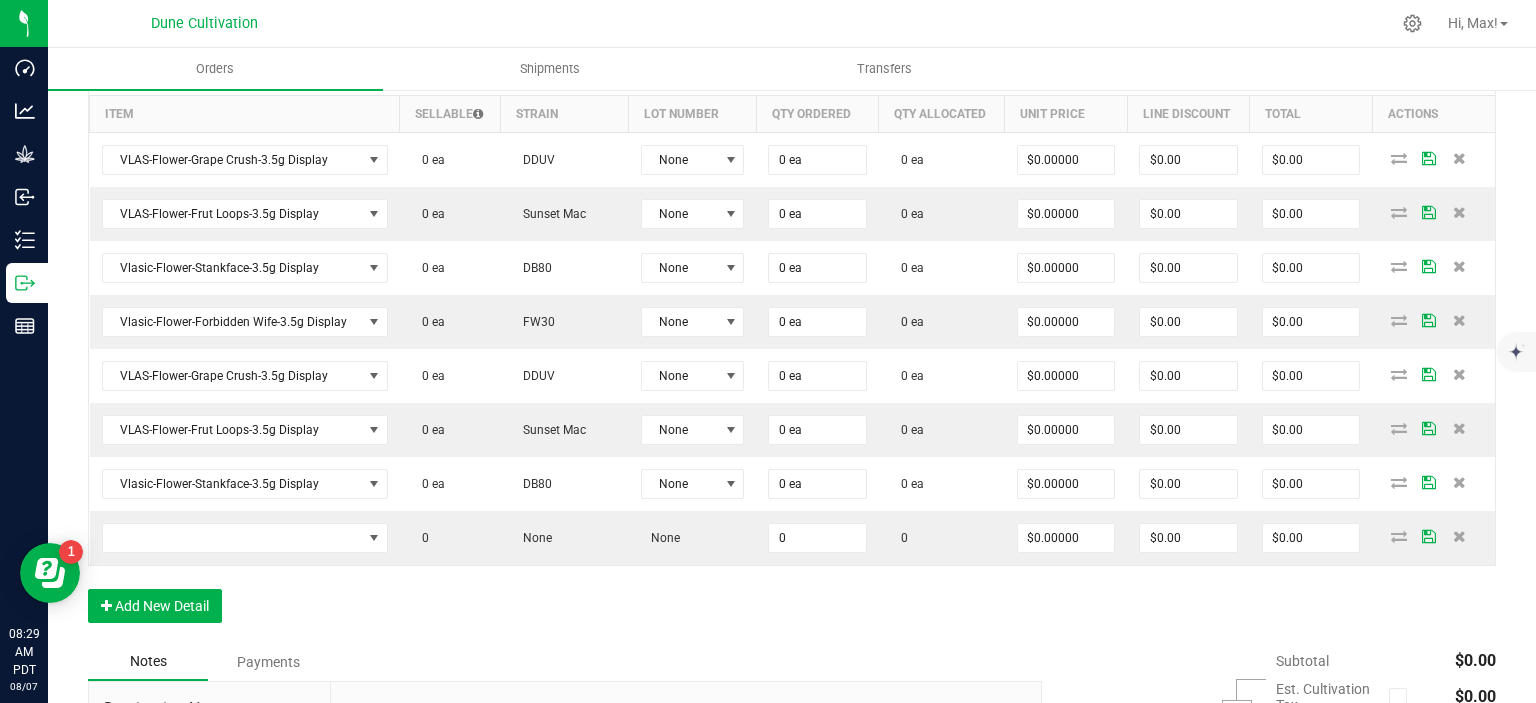 scroll, scrollTop: 608, scrollLeft: 0, axis: vertical 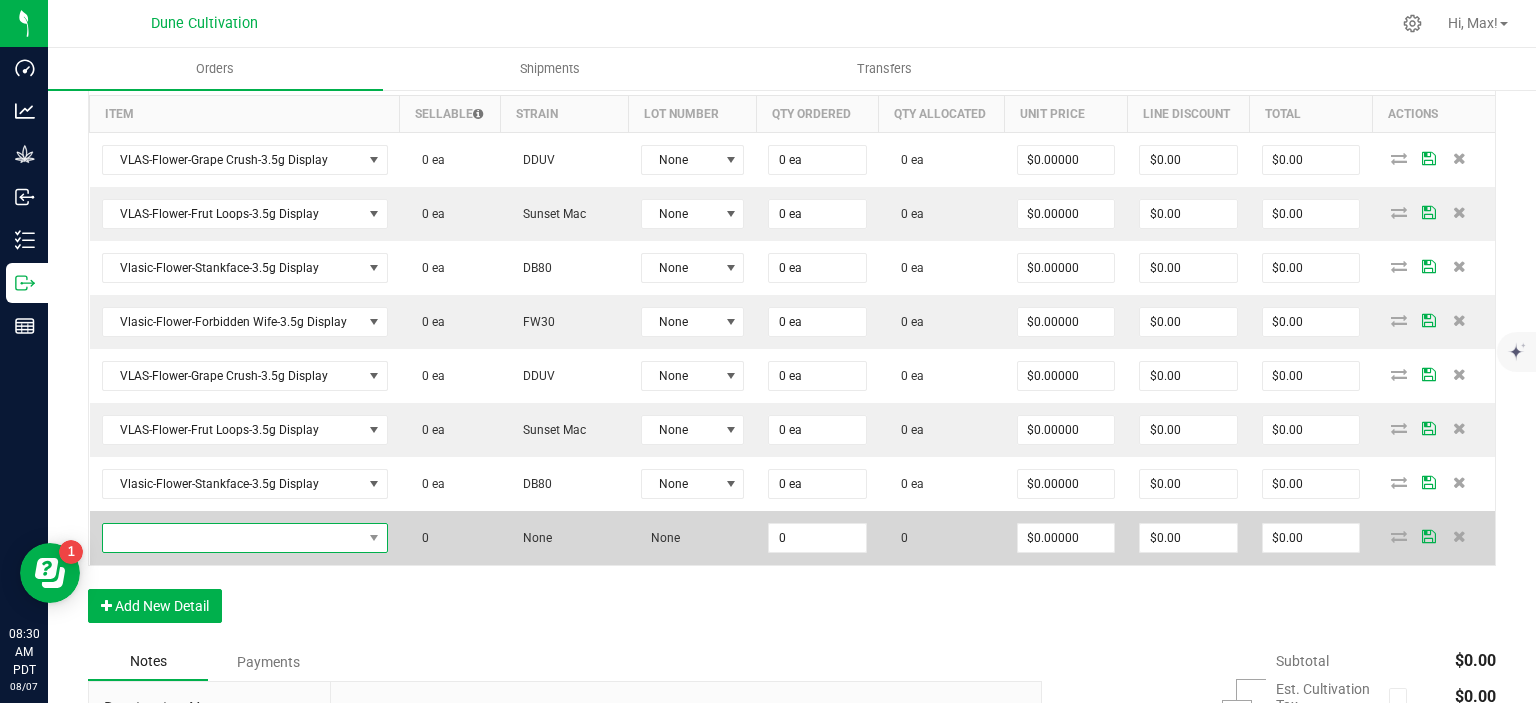 click at bounding box center (232, 538) 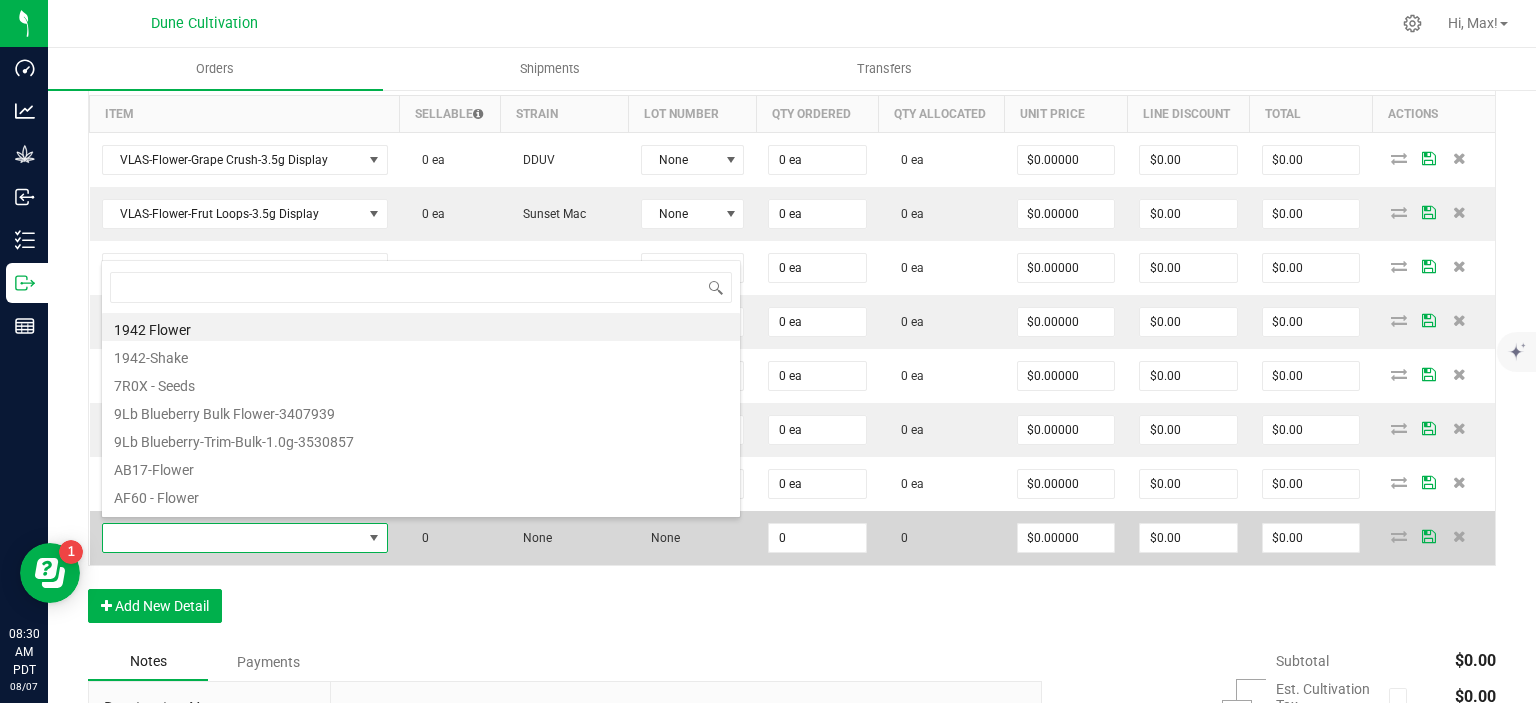 type on "Vlasic-Flower-Forbidden Wife-3.5g" 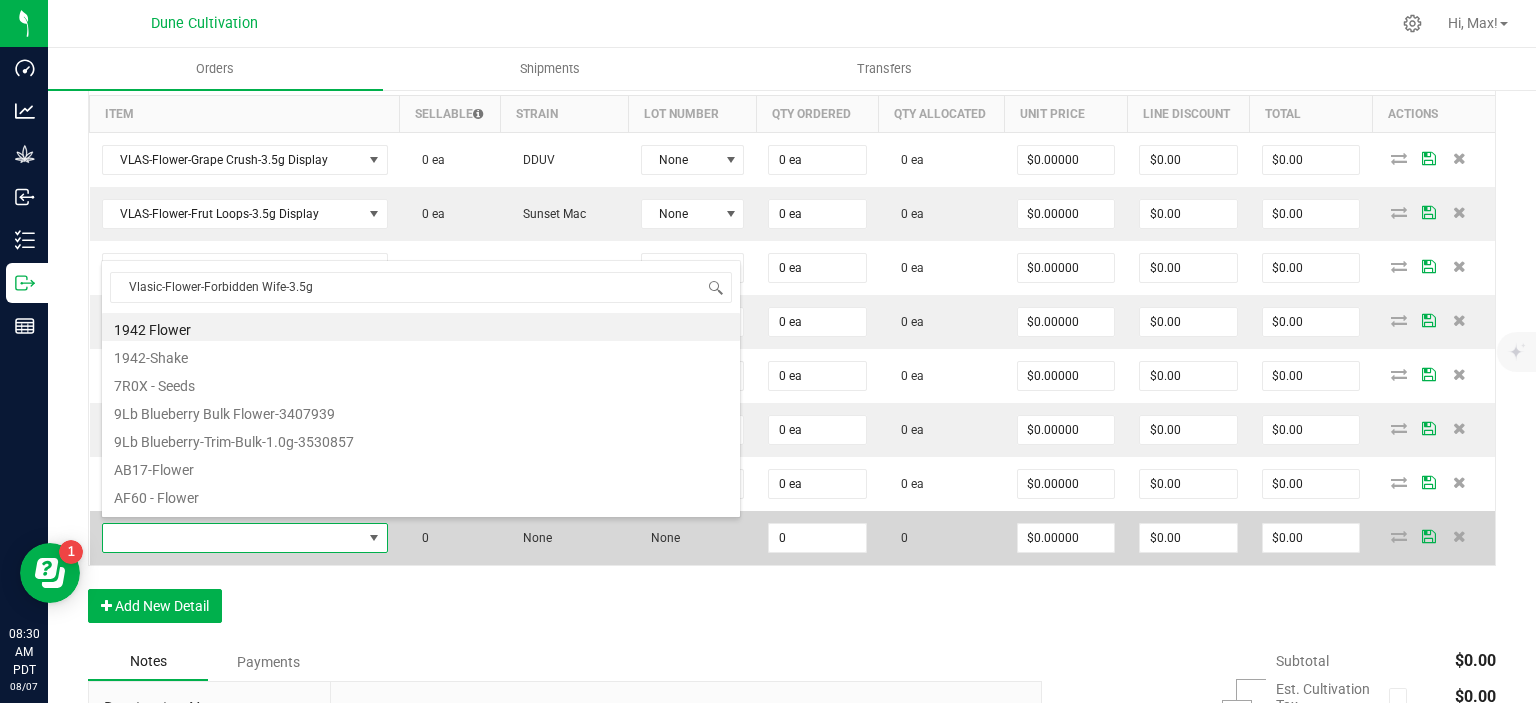 scroll, scrollTop: 99970, scrollLeft: 99716, axis: both 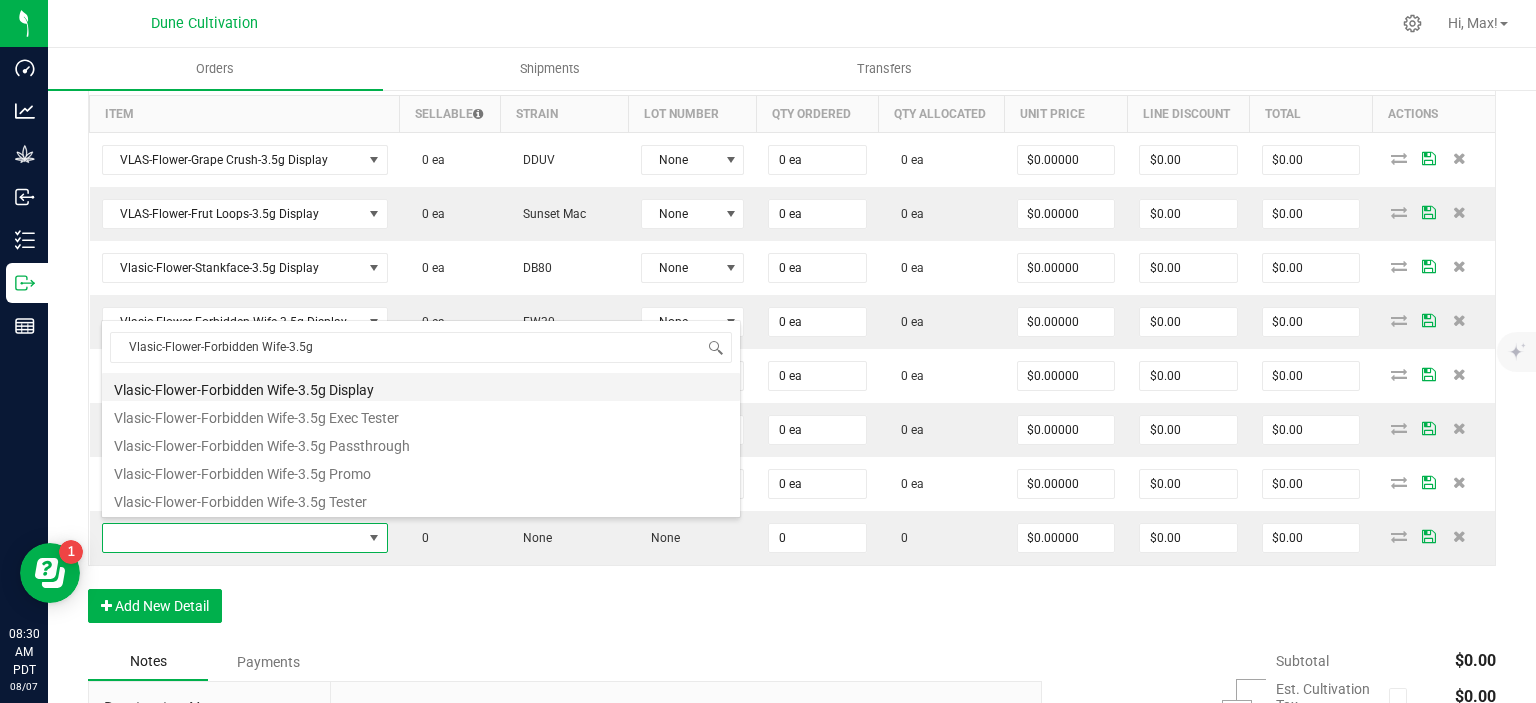 click on "Vlasic-Flower-Forbidden Wife-3.5g Display" at bounding box center [421, 387] 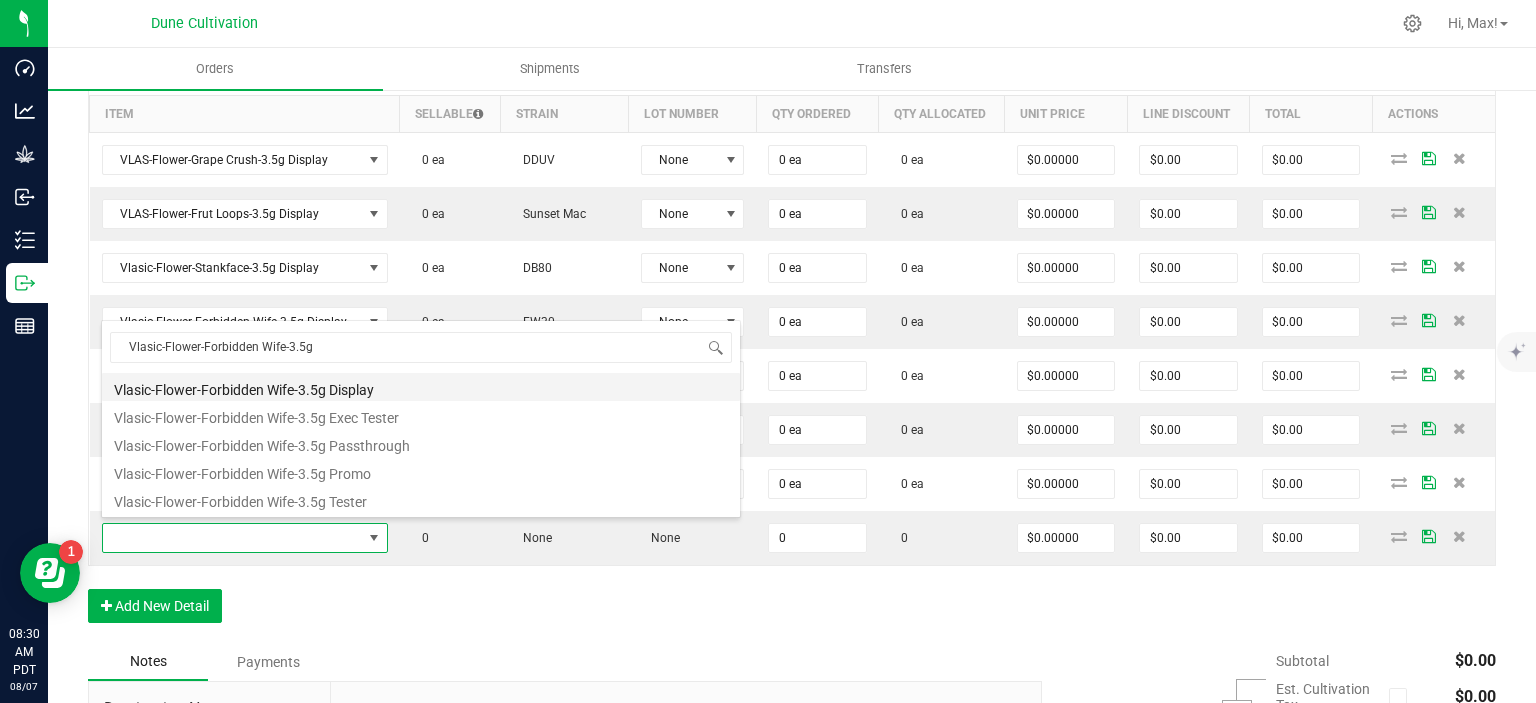 type on "0 ea" 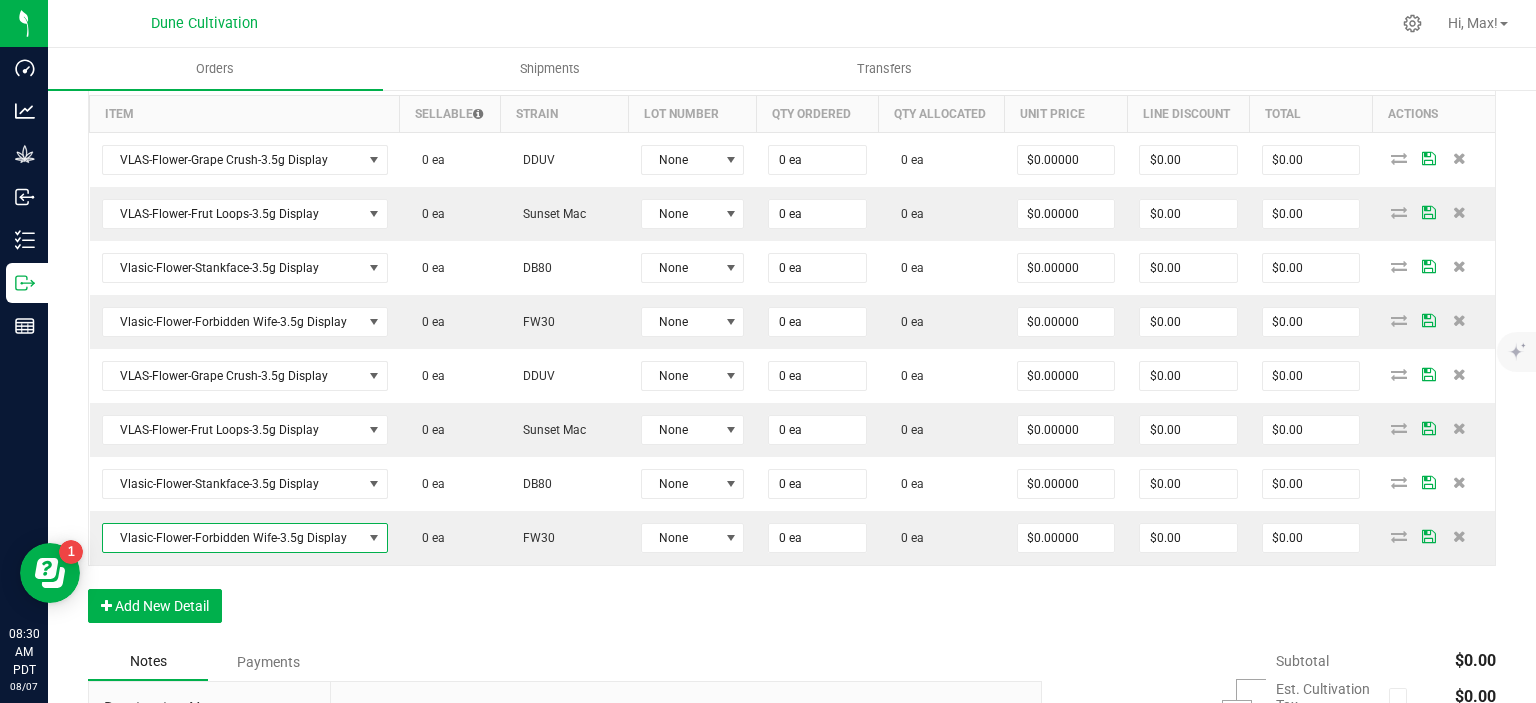 click on "Order Details Print All Labels Item  Sellable  Strain  Lot Number  Qty Ordered Qty Allocated Unit Price Line Discount Total Actions VLAS-Flower-Grape Crush-3.5g Display  0 ea   DDUV  None 0 ea  0 ea  $0.00000 $0.00 $0.00 VLAS-Flower-Frut Loops-3.5g Display  0 ea   Sunset Mac  None 0 ea  0 ea  $0.00000 $0.00 $0.00 Vlasic-Flower-Stankface-3.5g Display  0 ea   DB80  None 0 ea  0 ea  $0.00000 $0.00 $0.00 Vlasic-Flower-Forbidden Wife-3.5g Display  0 ea   FW30  None 0 ea  0 ea  $0.00000 $0.00 $0.00 VLAS-Flower-Grape Crush-3.5g Display  0 ea   DDUV  None 0 ea  0 ea  $0.00000 $0.00 $0.00 VLAS-Flower-Frut Loops-3.5g Display  0 ea   Sunset Mac  None 0 ea  0 ea  $0.00000 $0.00 $0.00 Vlasic-Flower-Stankface-3.5g Display  0 ea   DB80  None 0 ea  0 ea  $0.00000 $0.00 $0.00 Vlasic-Flower-Forbidden Wife-3.5g Display  0 ea   FW30  None 0 ea  0 ea  $0.00000 $0.00 $0.00
Add New Detail" at bounding box center [792, 343] 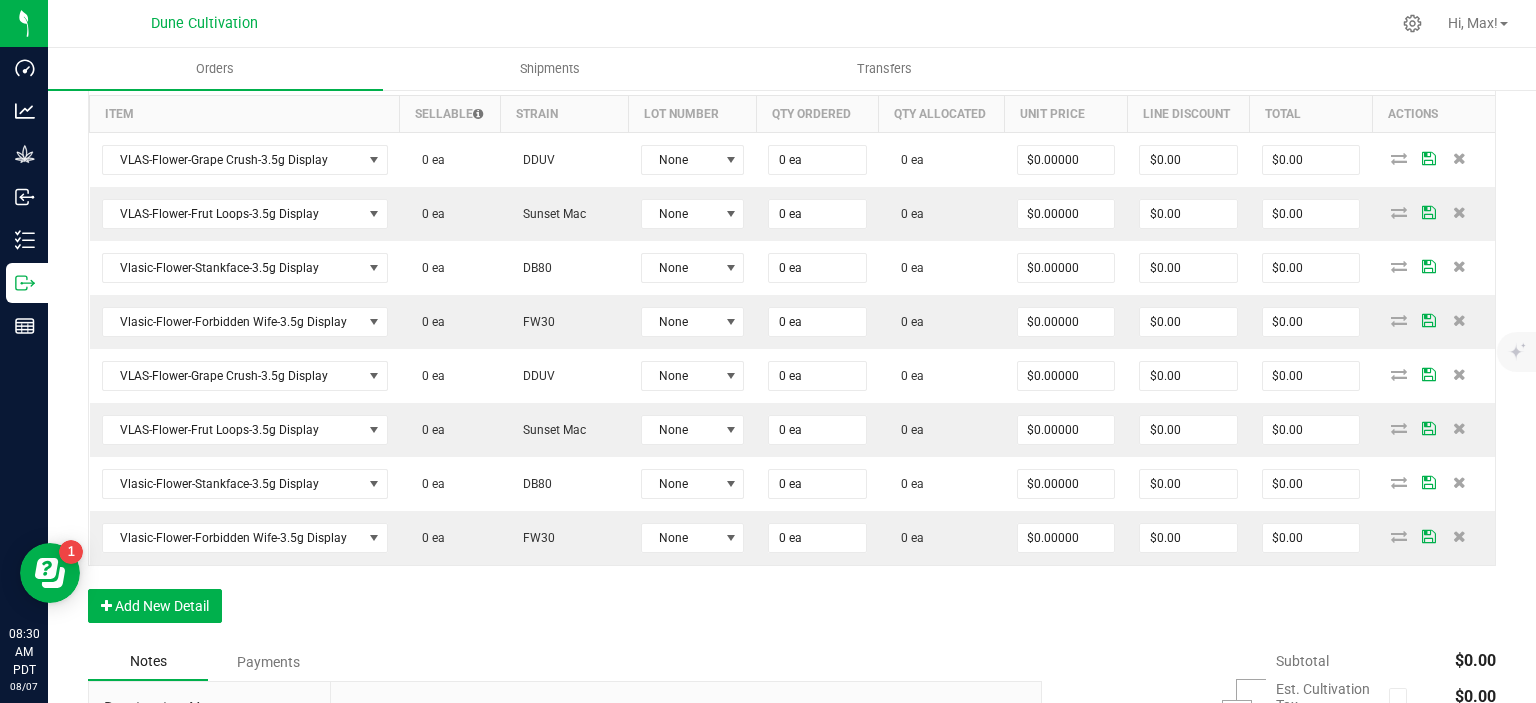 scroll, scrollTop: 868, scrollLeft: 0, axis: vertical 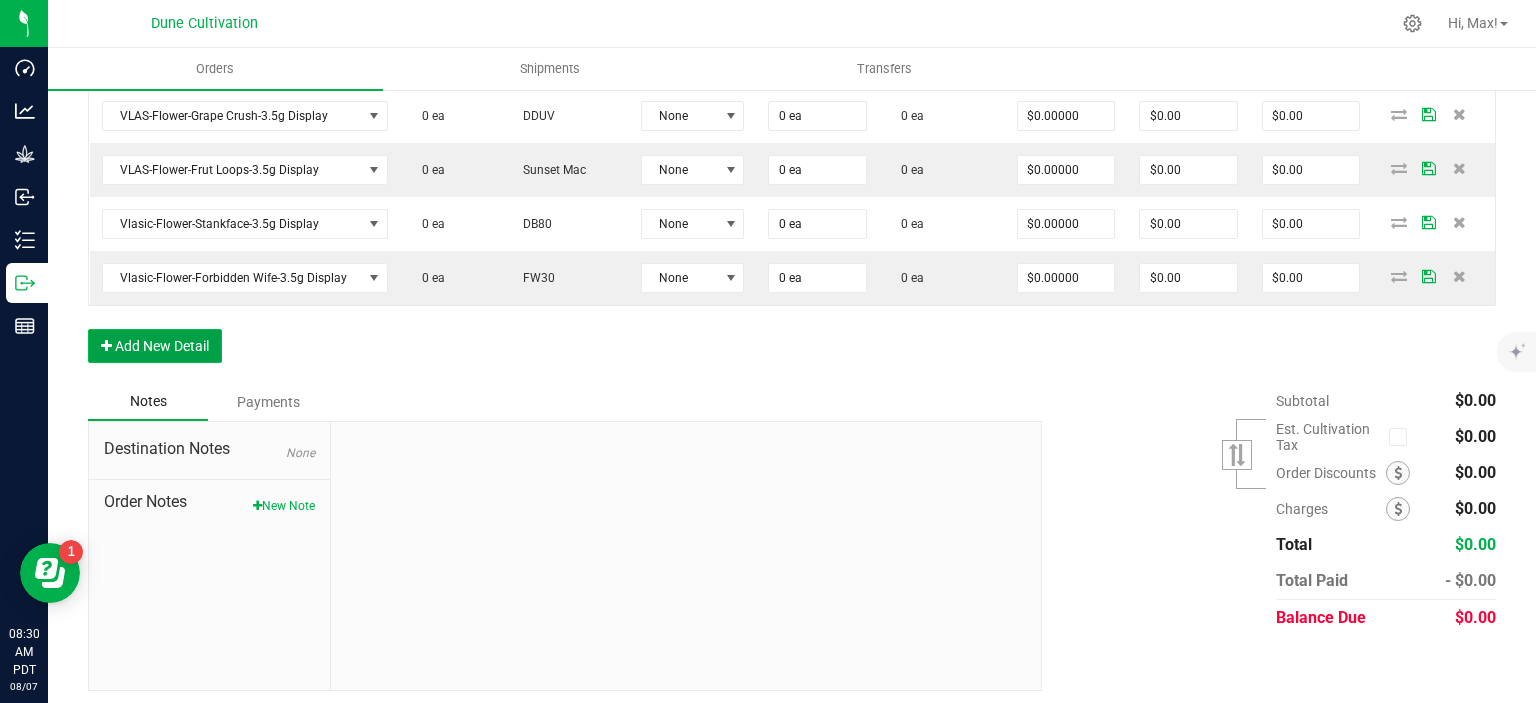 click on "Add New Detail" at bounding box center (155, 346) 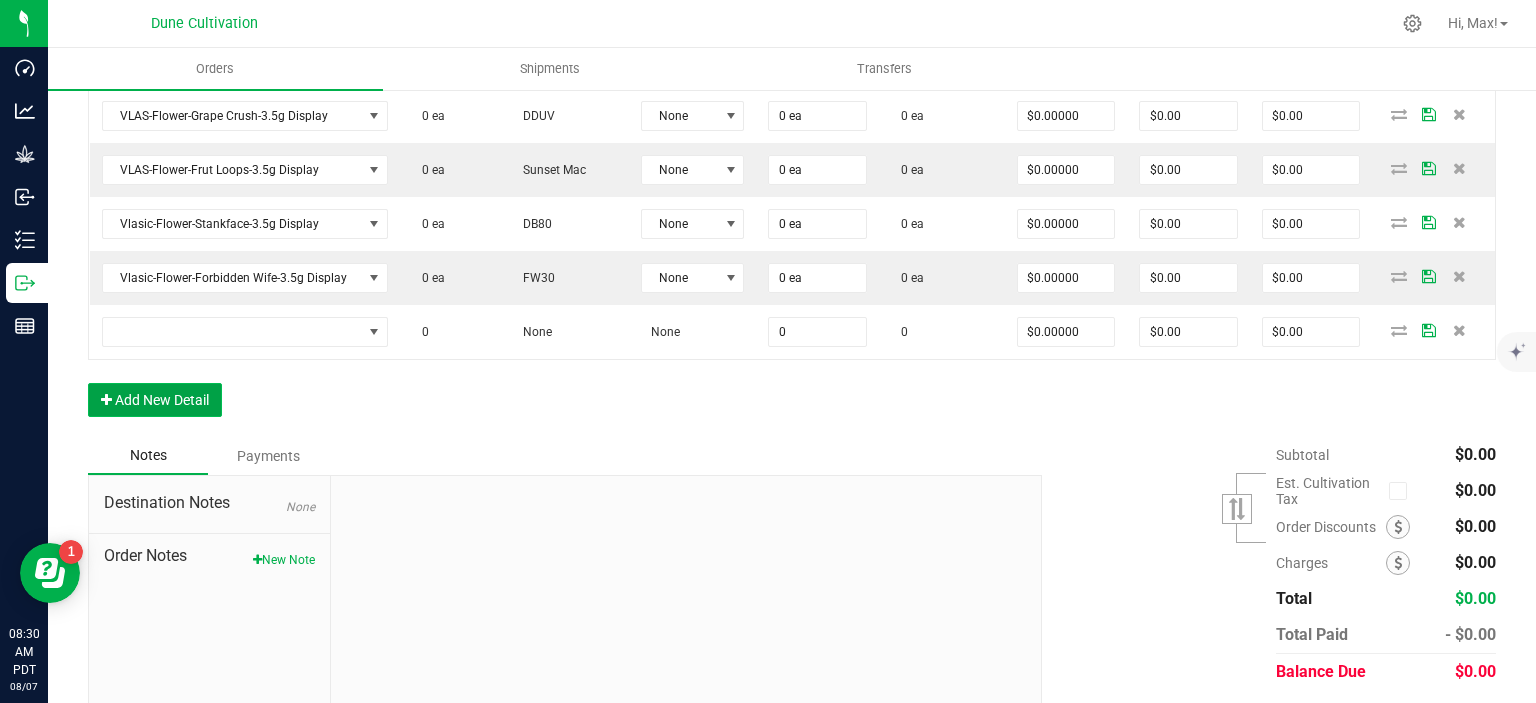 click on "Add New Detail" at bounding box center [155, 400] 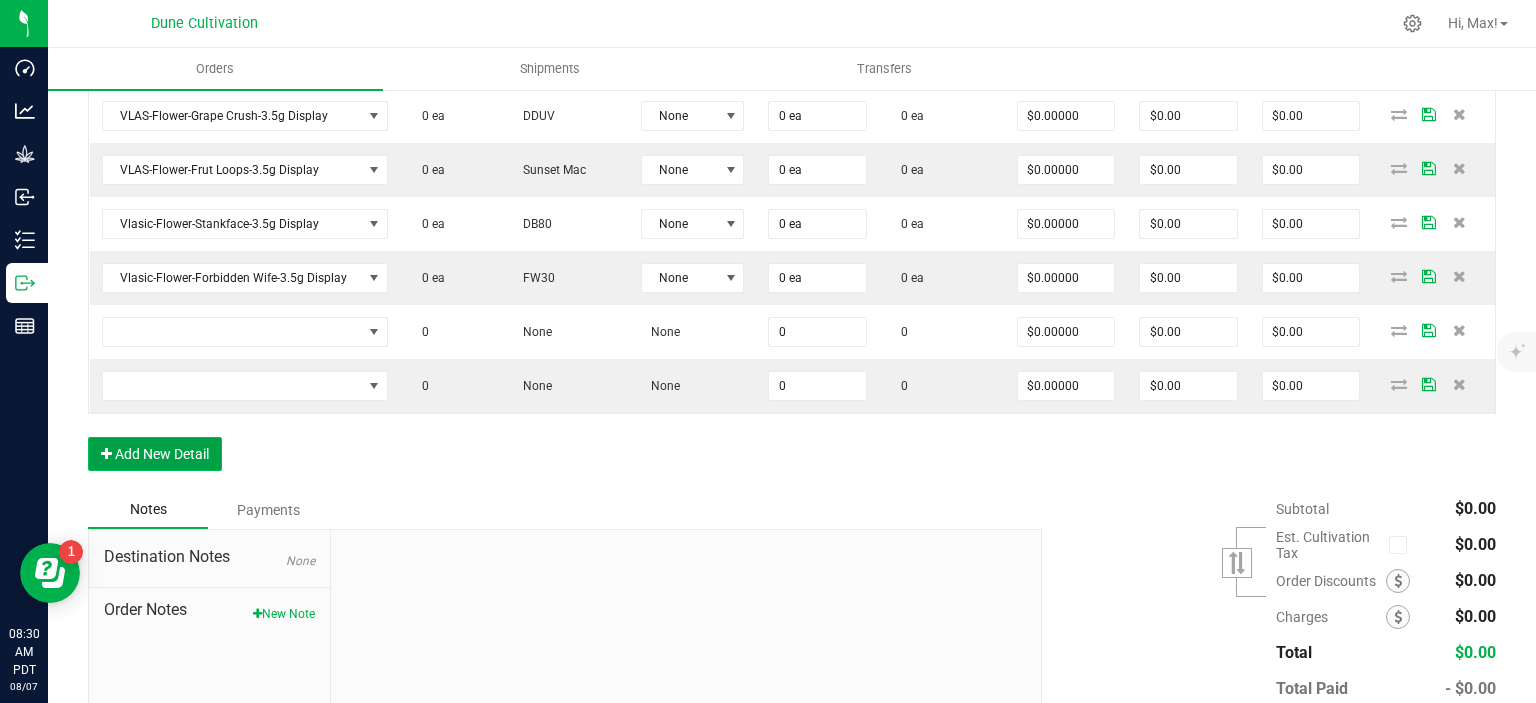 click on "Add New Detail" at bounding box center (155, 454) 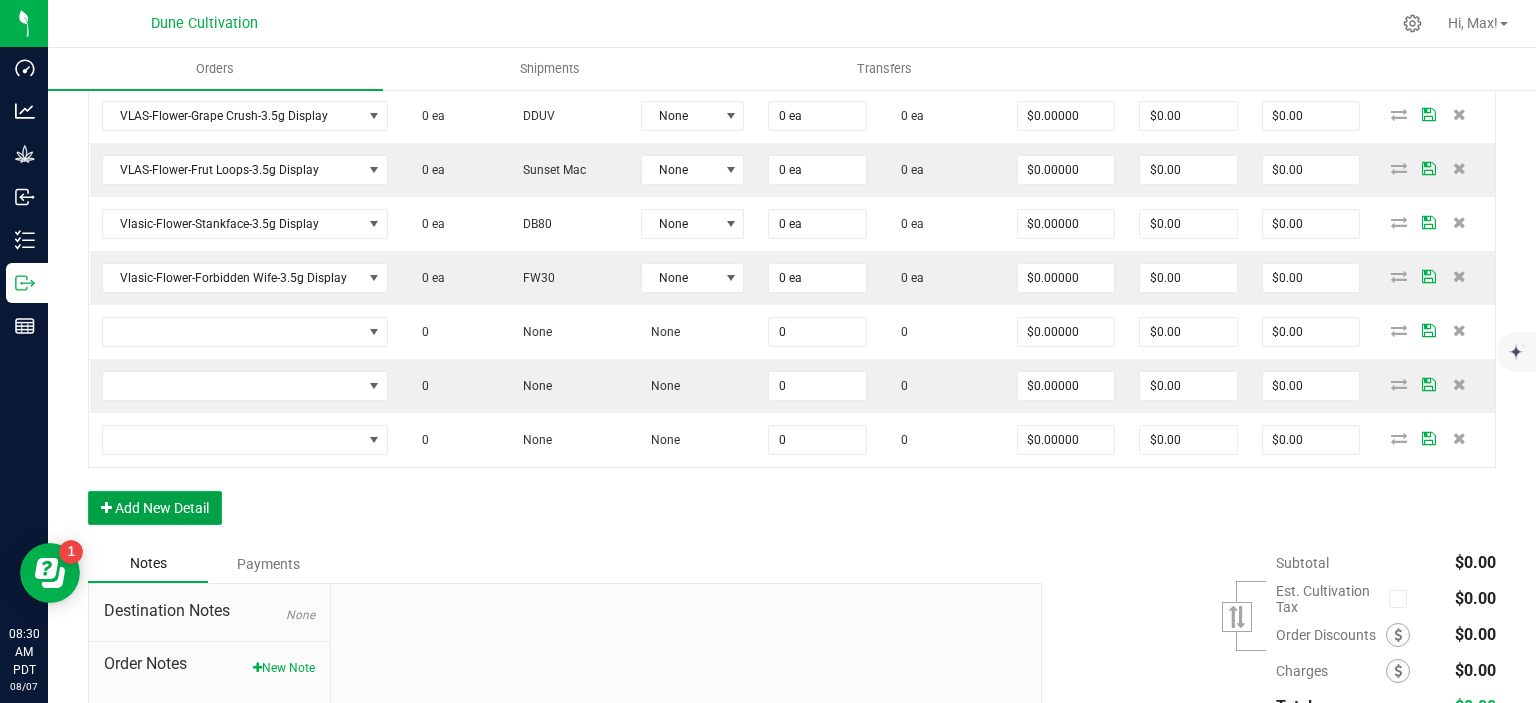 click on "Add New Detail" at bounding box center (155, 508) 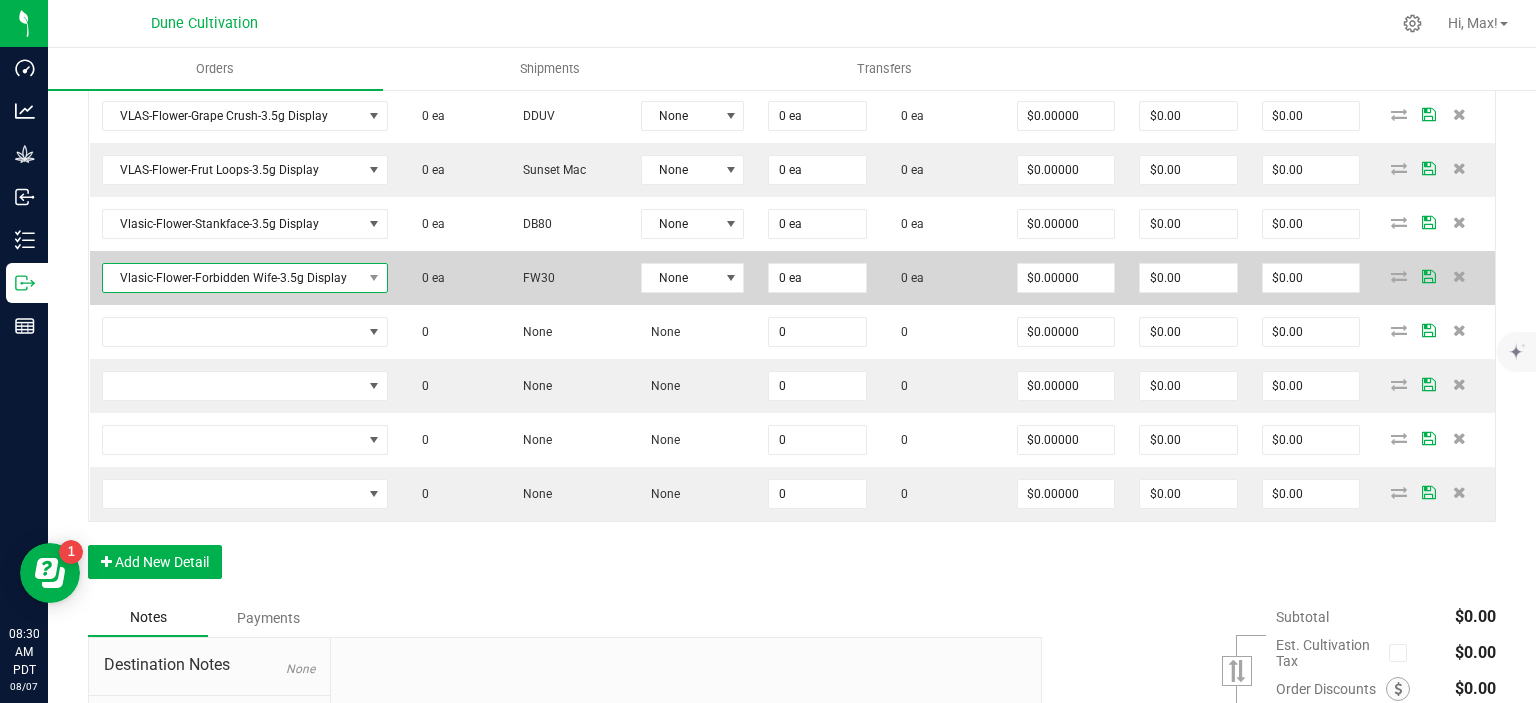 click on "Vlasic-Flower-Forbidden Wife-3.5g Display" at bounding box center [232, 278] 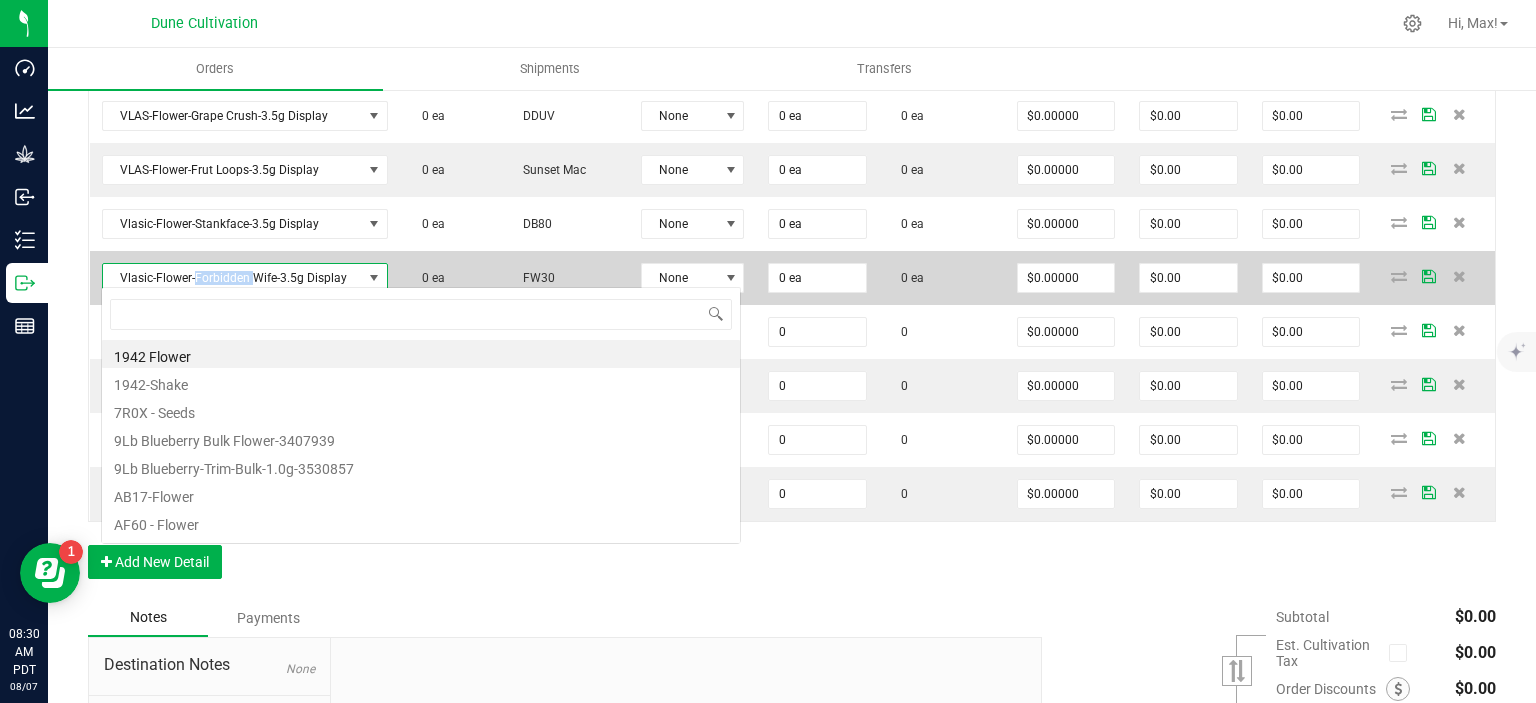 click on "Vlasic-Flower-Forbidden Wife-3.5g Display" at bounding box center [232, 278] 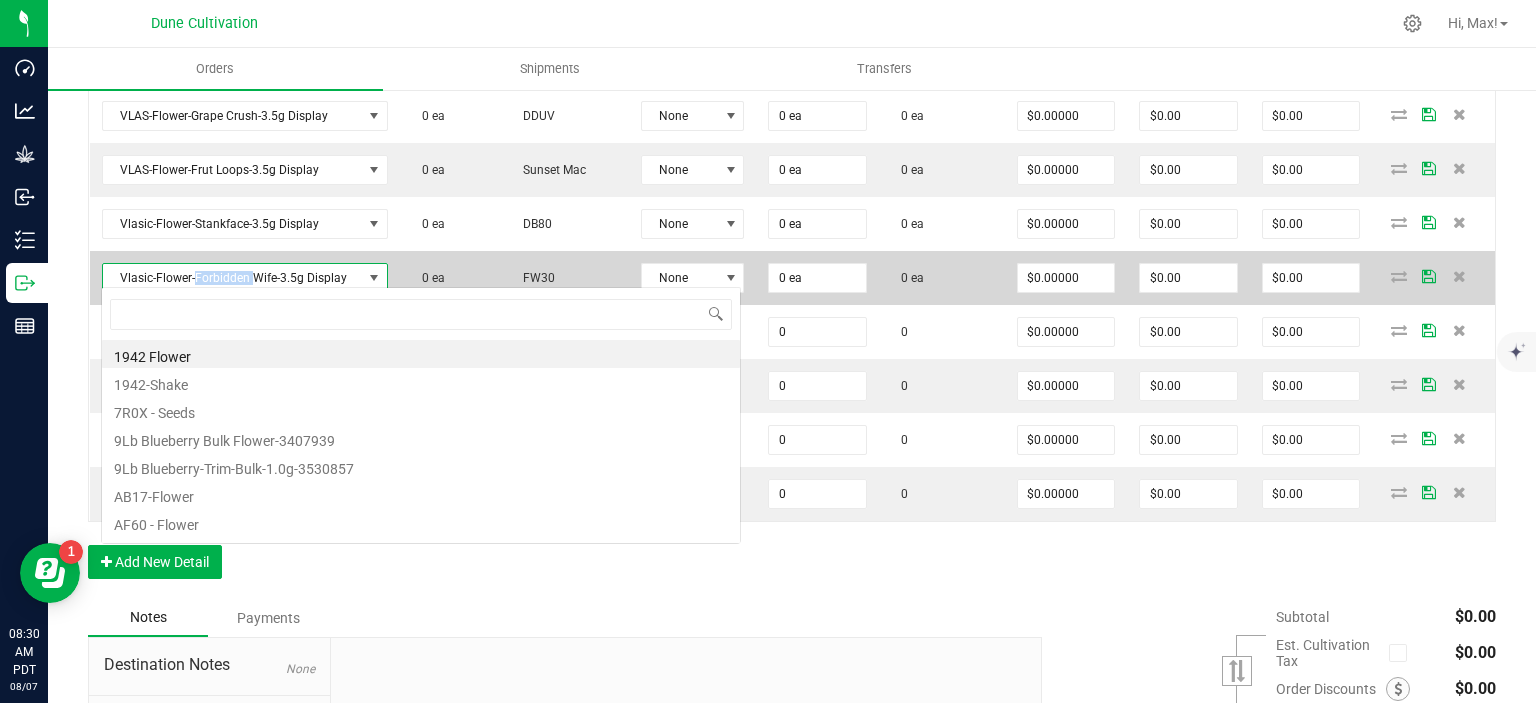 scroll, scrollTop: 0, scrollLeft: 0, axis: both 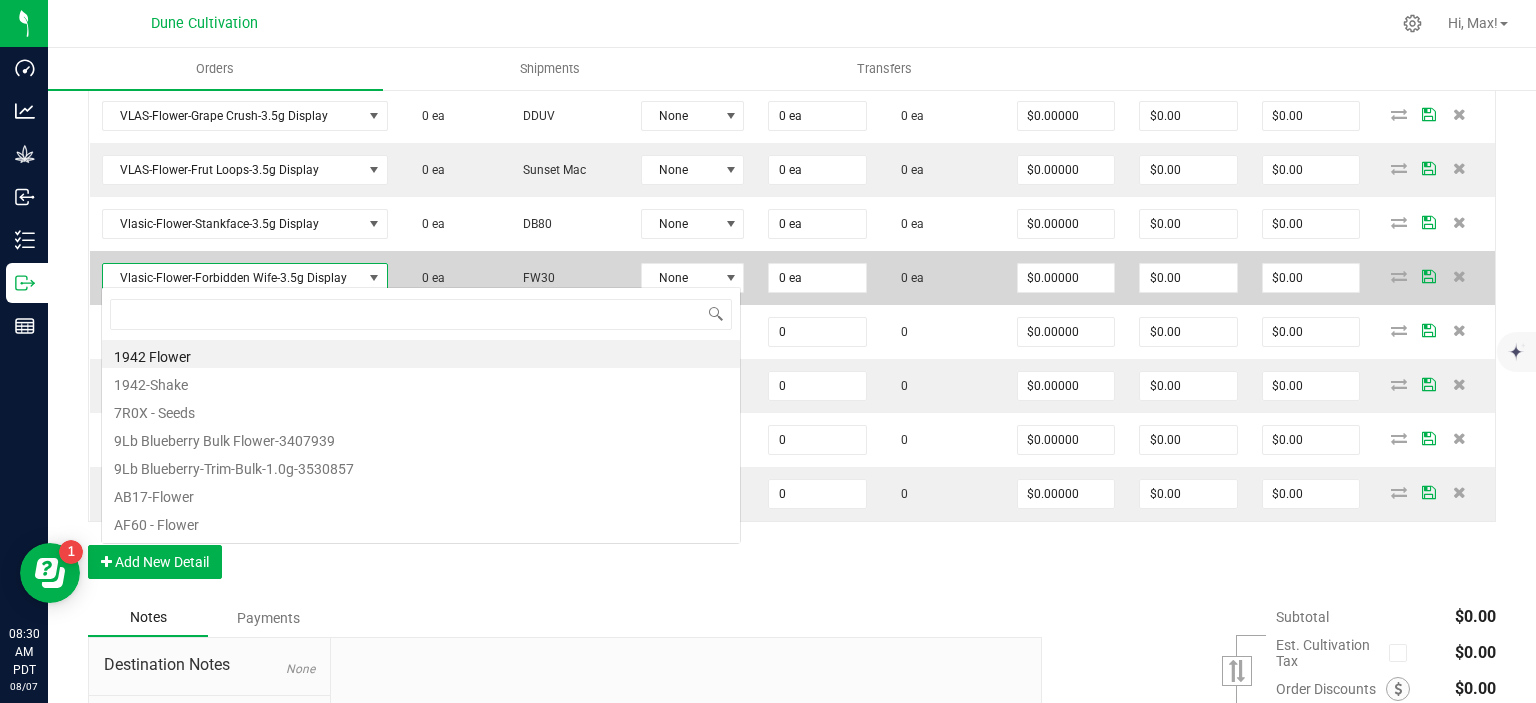 click on "Vlasic-Flower-Forbidden Wife-3.5g Display" at bounding box center [232, 278] 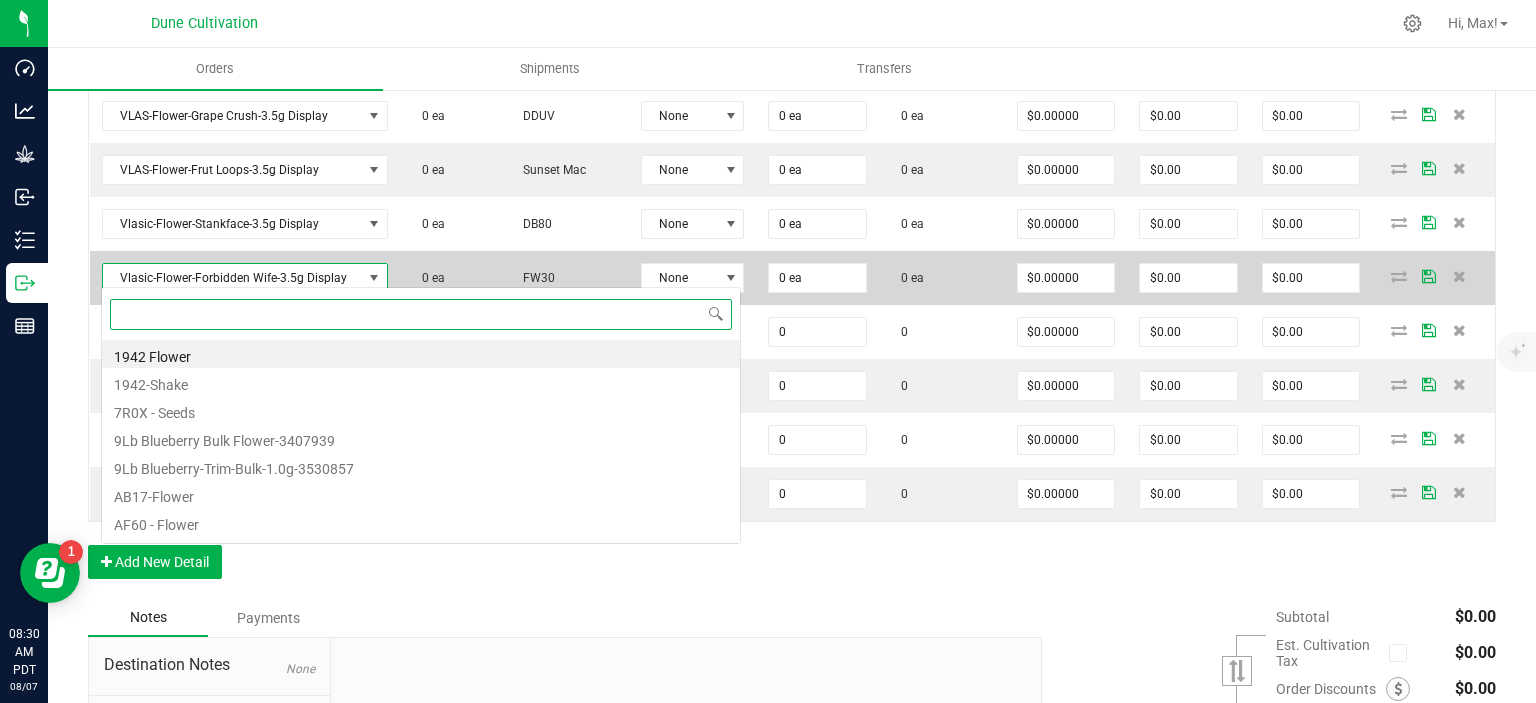 scroll, scrollTop: 99970, scrollLeft: 99716, axis: both 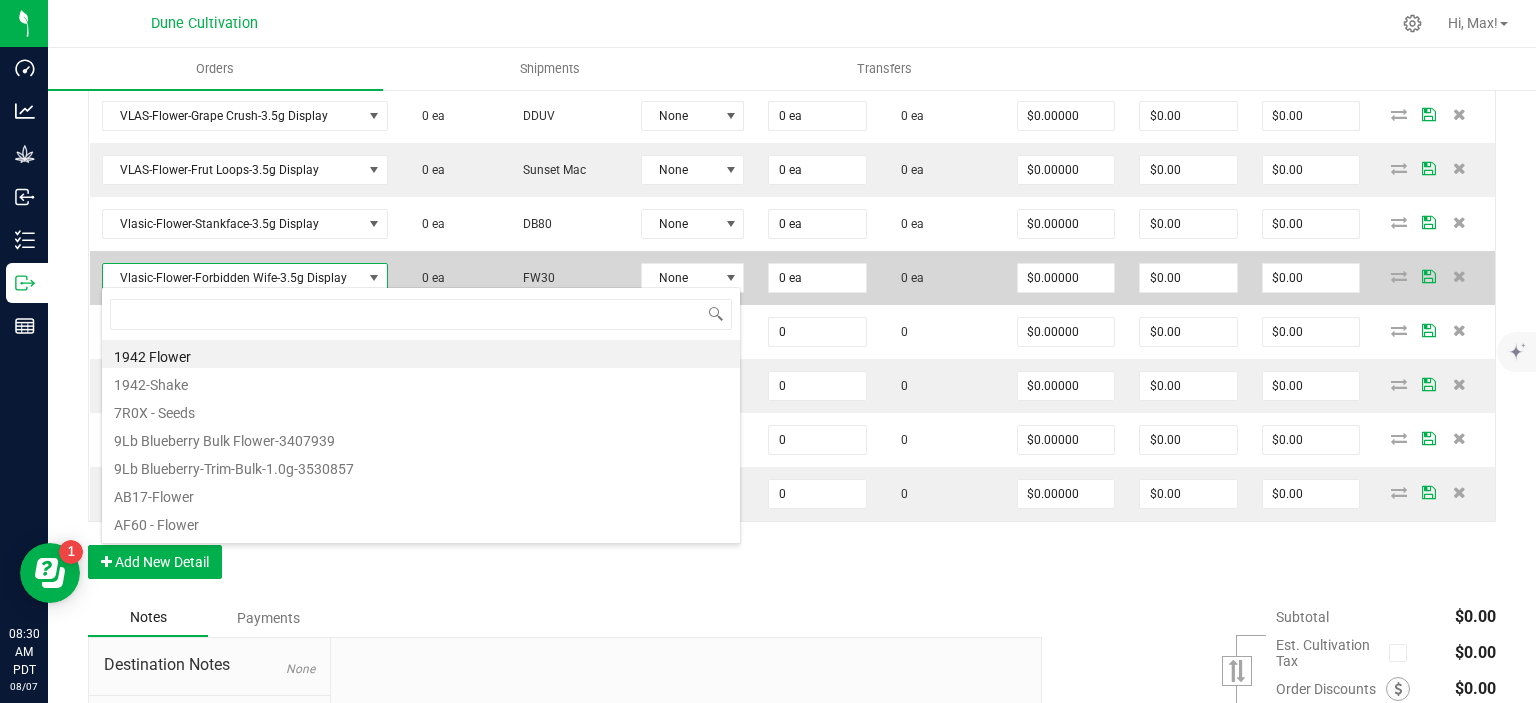 click on "Vlasic-Flower-Forbidden Wife-3.5g Display" at bounding box center (232, 278) 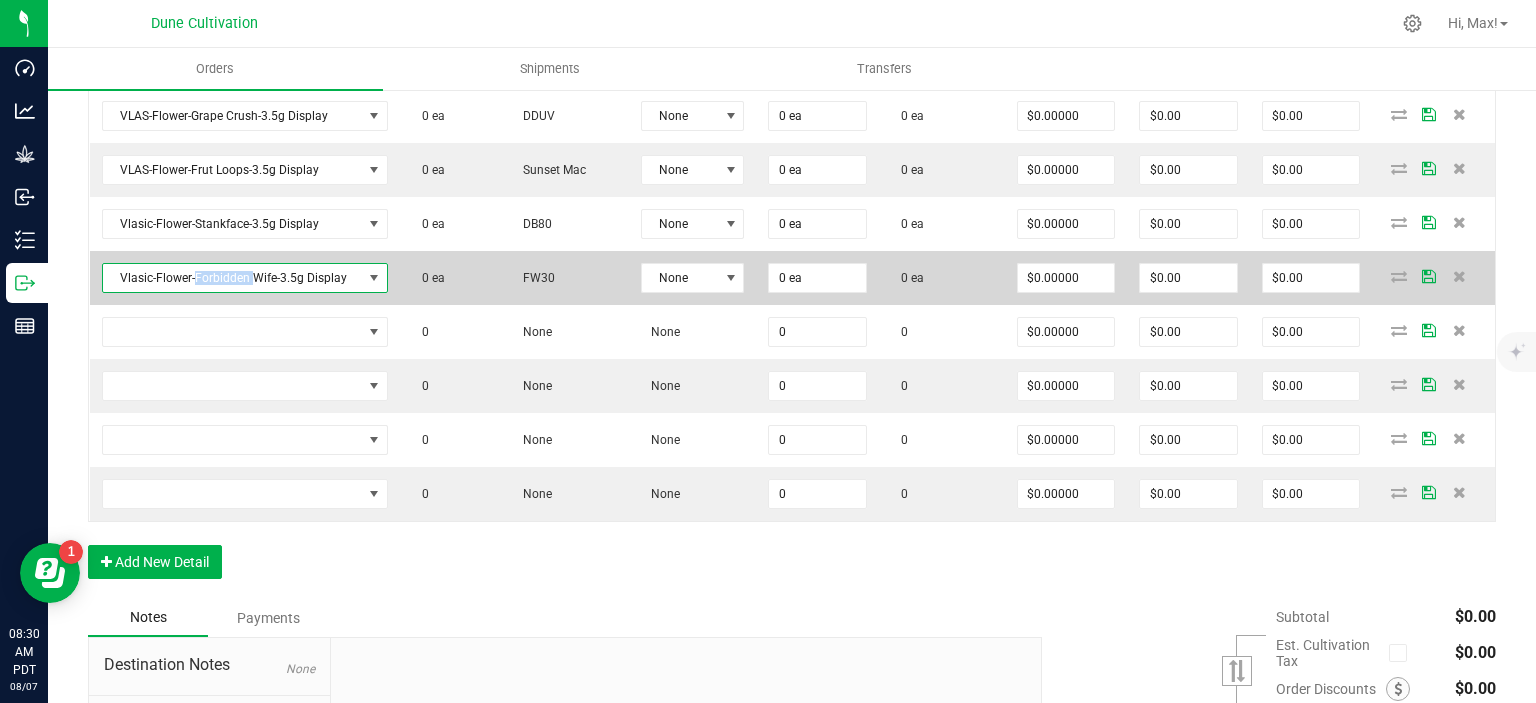 click on "Vlasic-Flower-Forbidden Wife-3.5g Display" at bounding box center [232, 278] 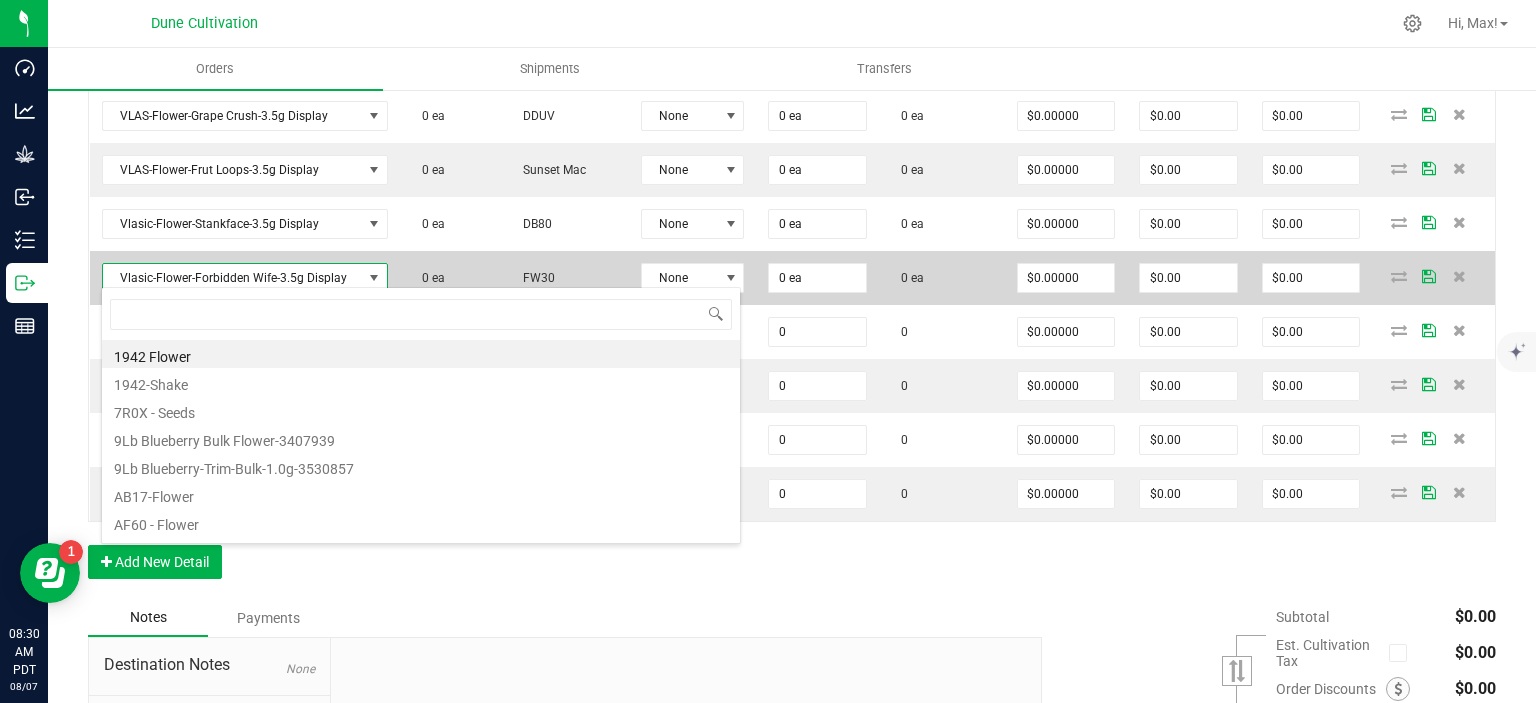 click on "Vlasic-Flower-Forbidden Wife-3.5g Display" at bounding box center [232, 278] 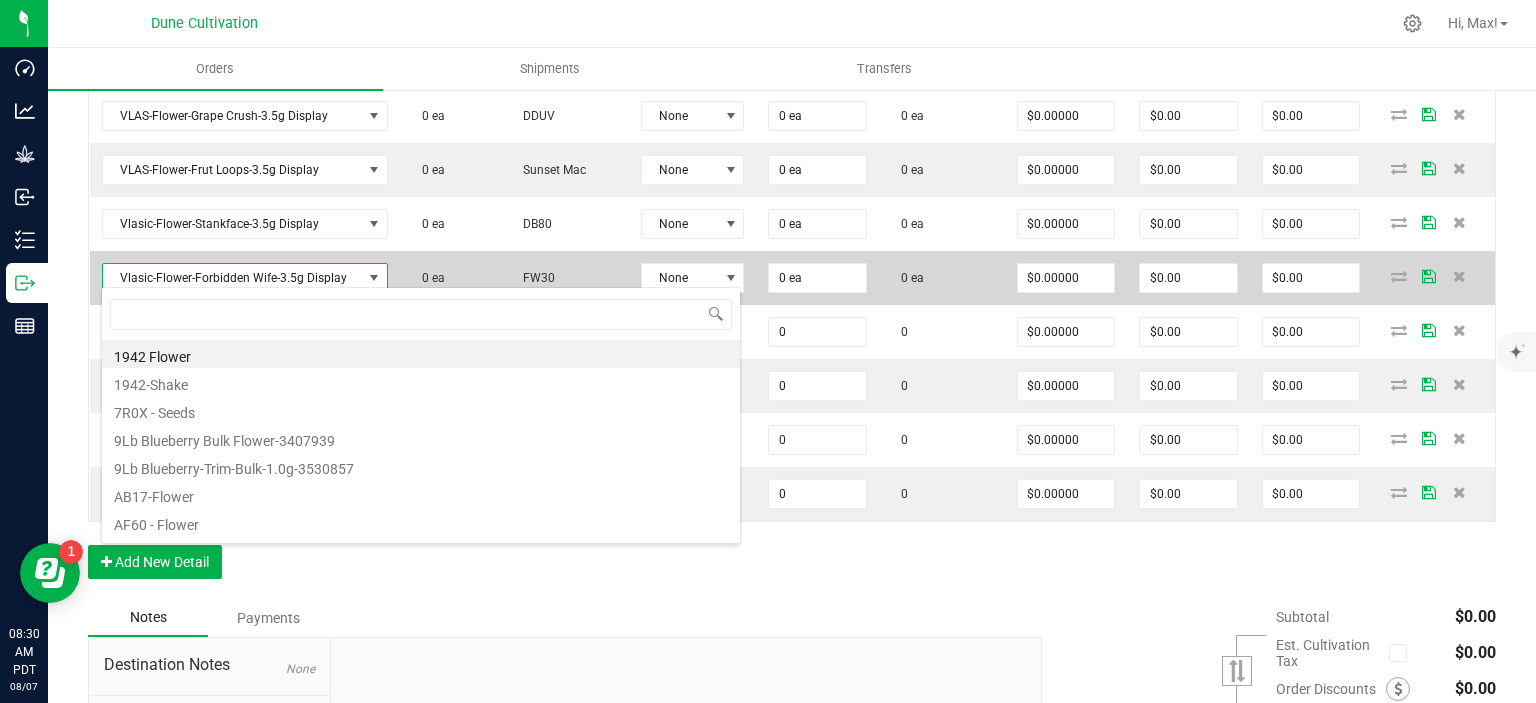 scroll, scrollTop: 0, scrollLeft: 0, axis: both 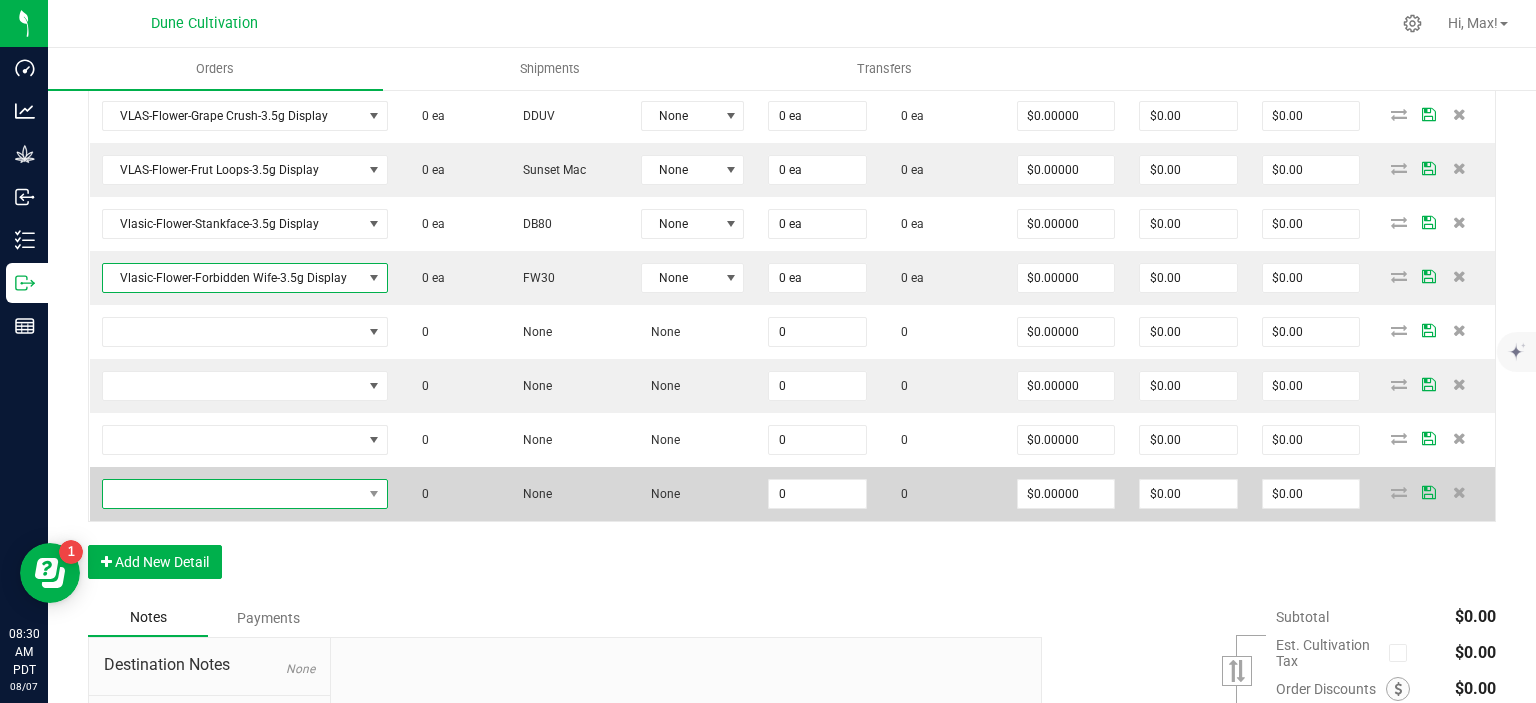 click at bounding box center (232, 494) 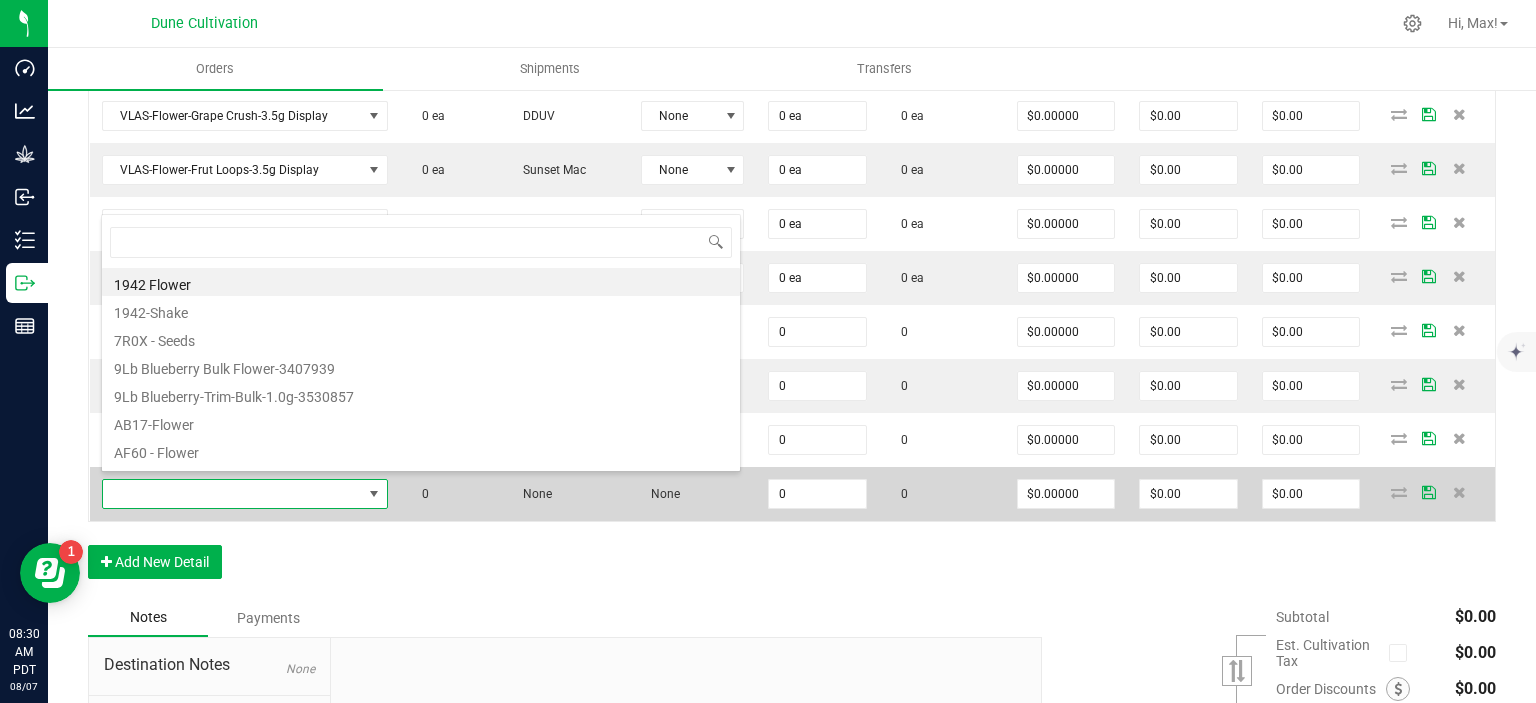 scroll, scrollTop: 99970, scrollLeft: 99716, axis: both 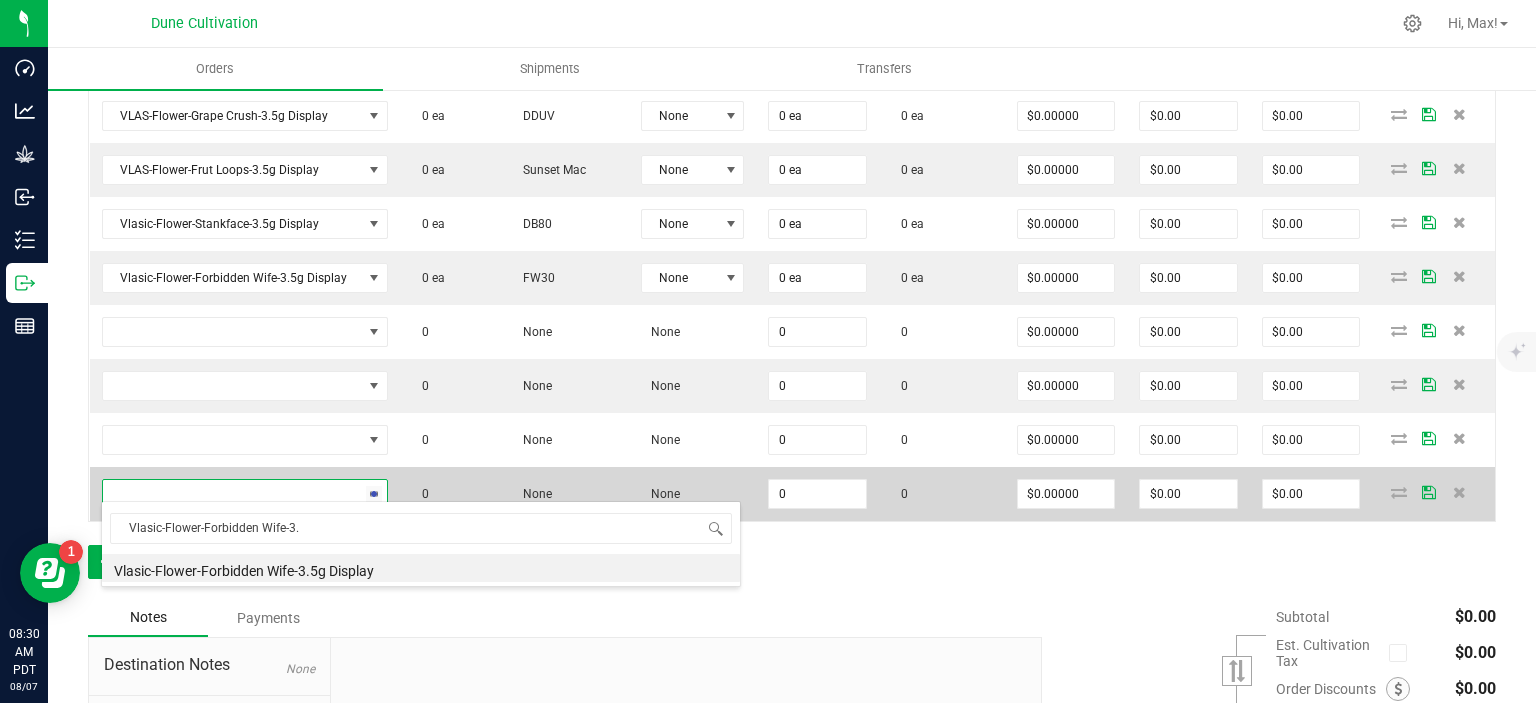 type on "Vlasic-Flower-Forbidden Wife-3" 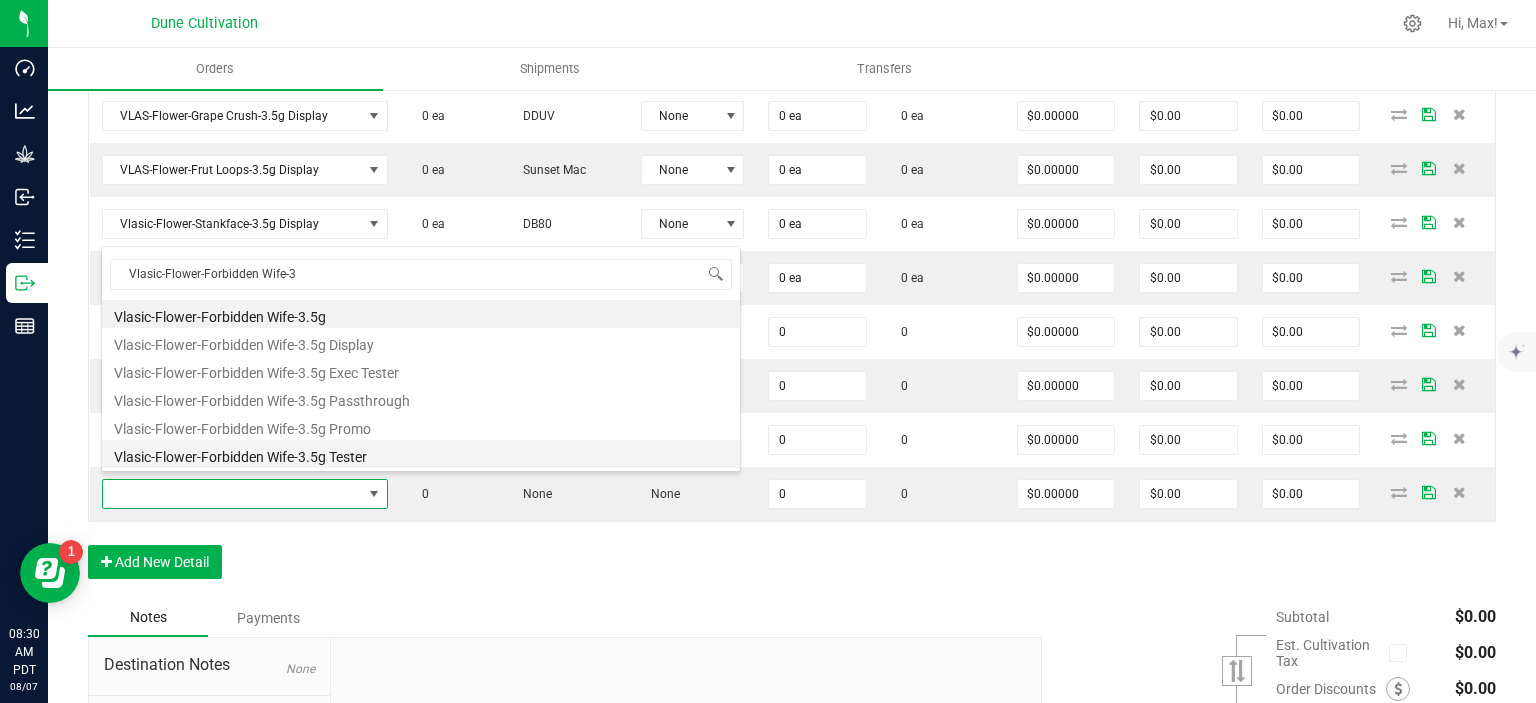 click on "Vlasic-Flower-Forbidden Wife-3.5g Tester" at bounding box center [421, 454] 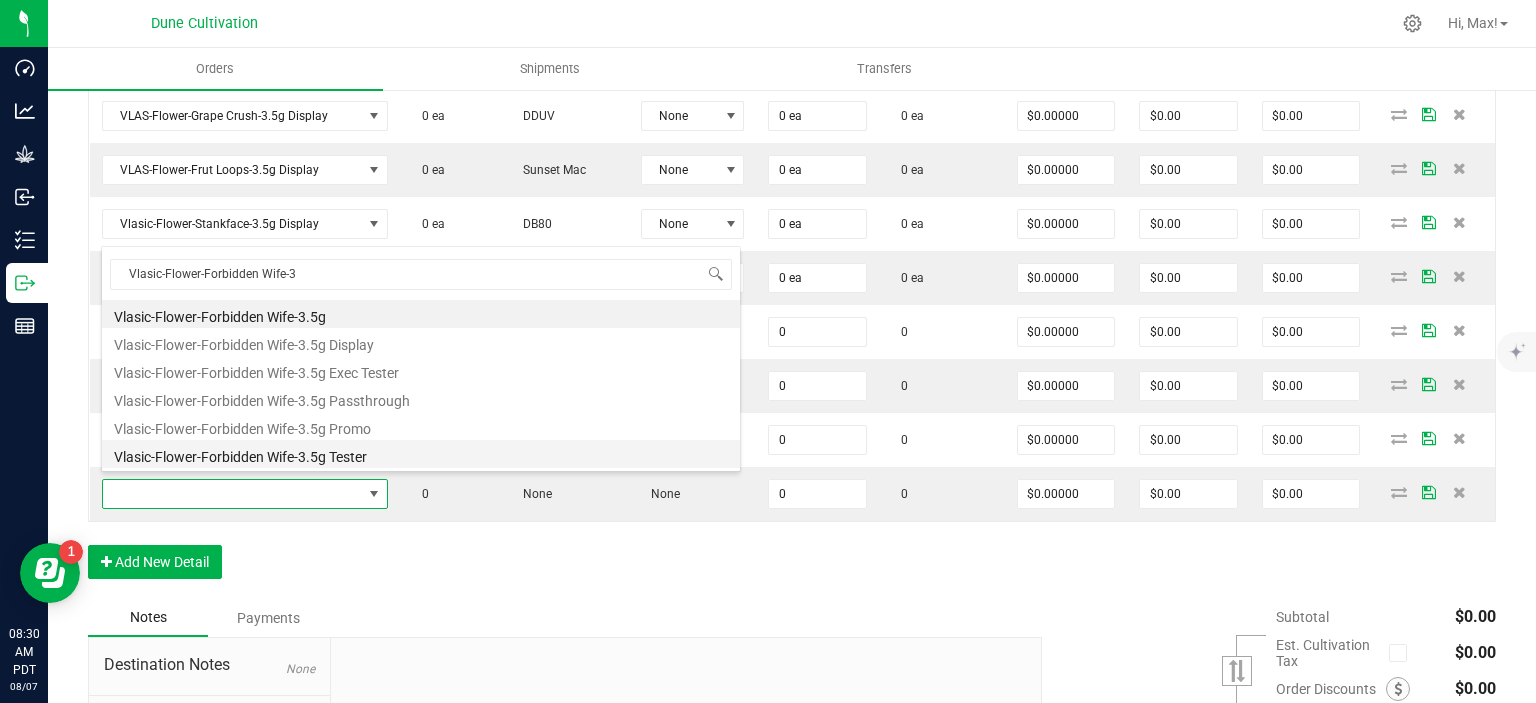 type on "0 ea" 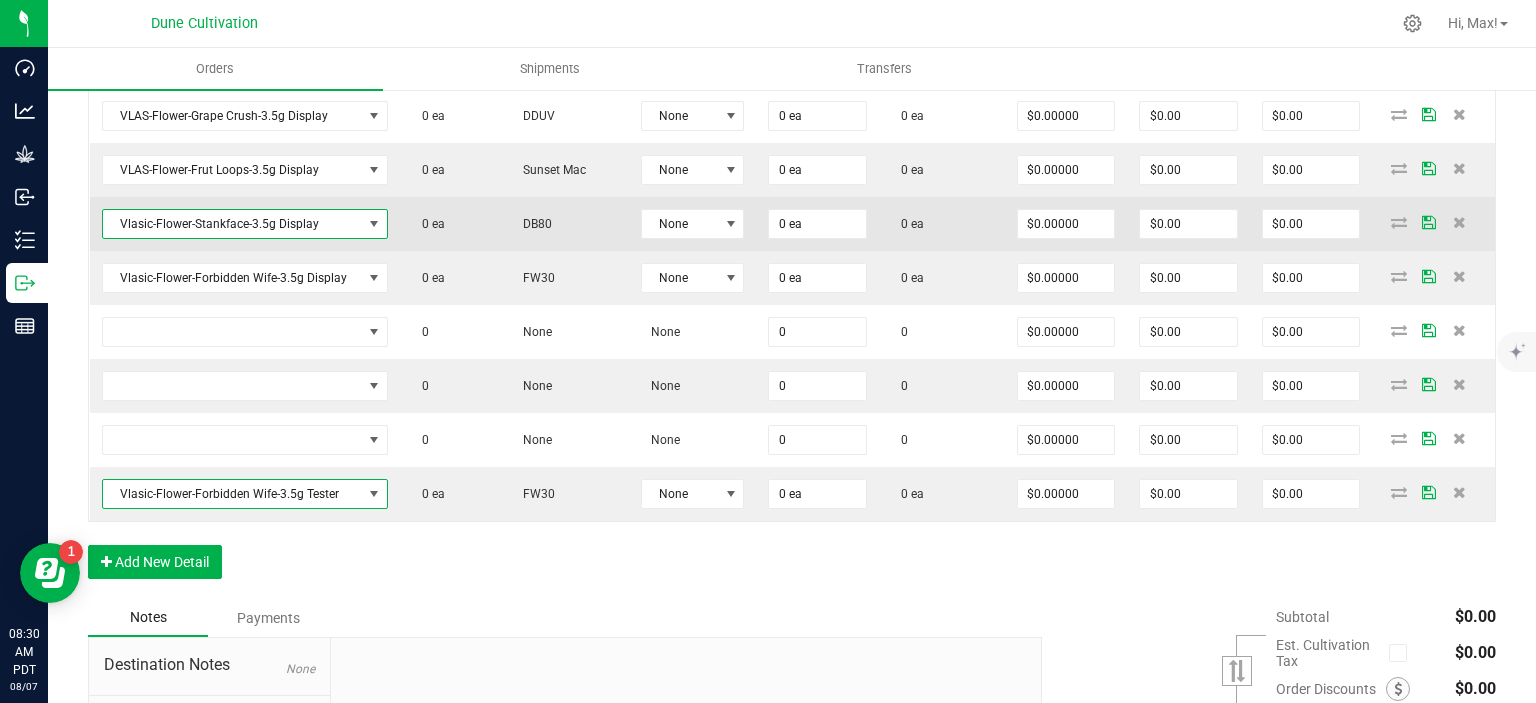 click on "Vlasic-Flower-Stankface-3.5g Display" at bounding box center (232, 224) 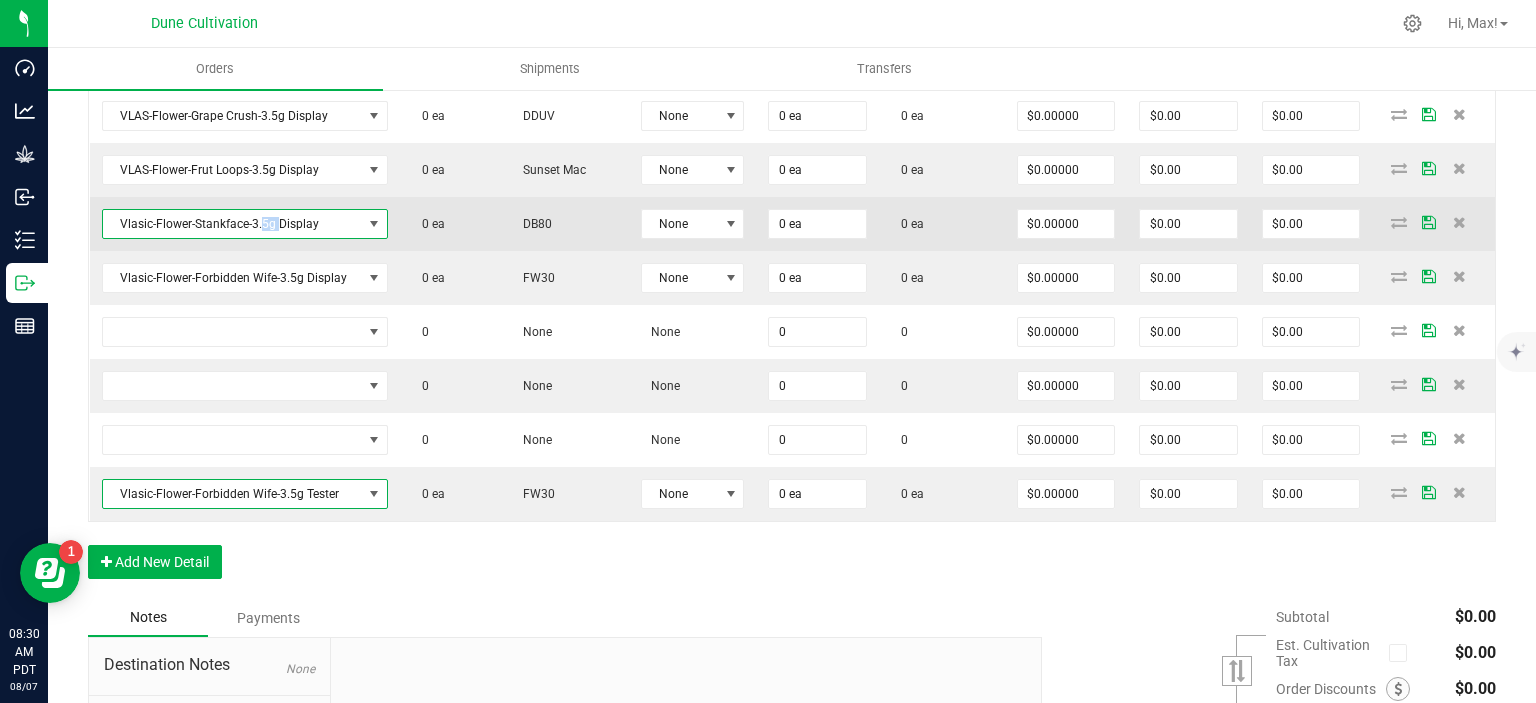 click on "Vlasic-Flower-Stankface-3.5g Display" at bounding box center [232, 224] 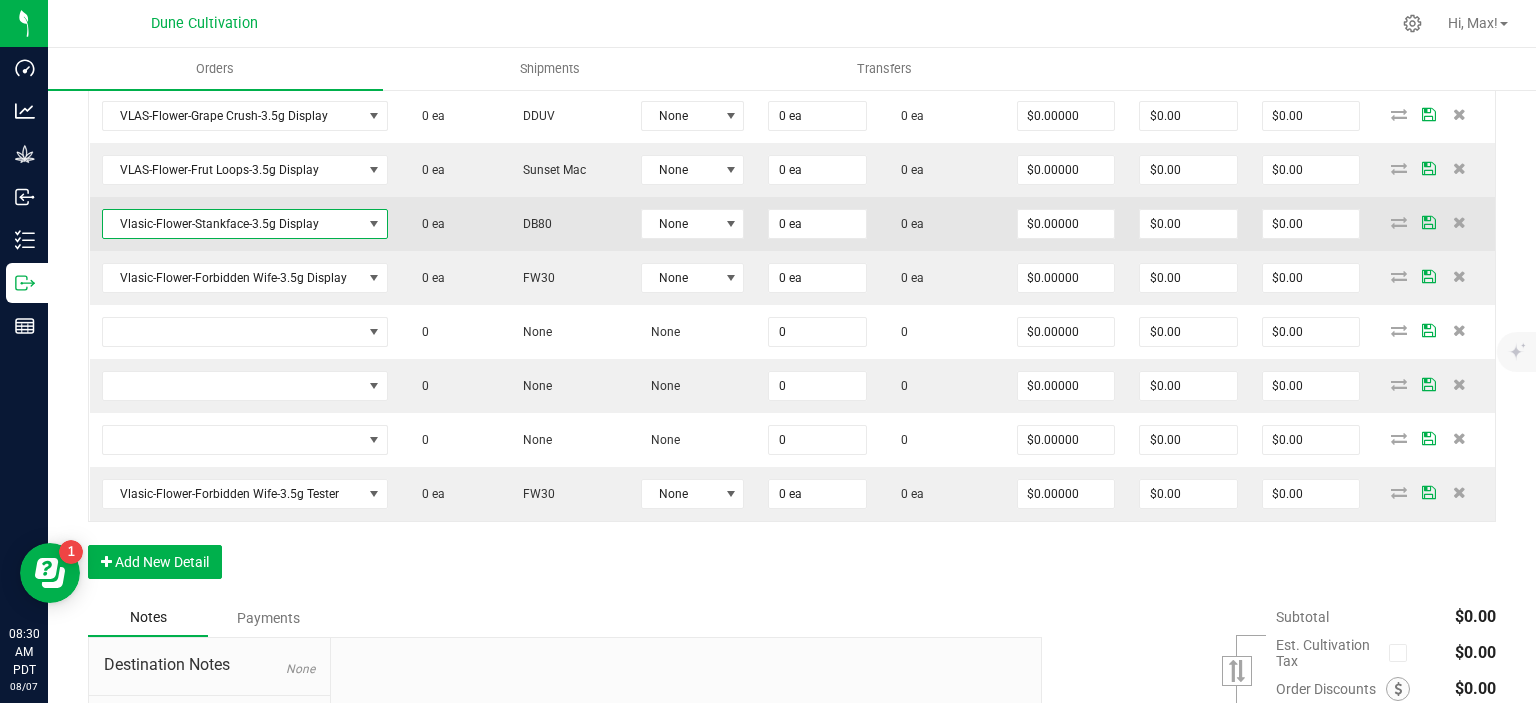 click on "Vlasic-Flower-Stankface-3.5g Display" at bounding box center (232, 224) 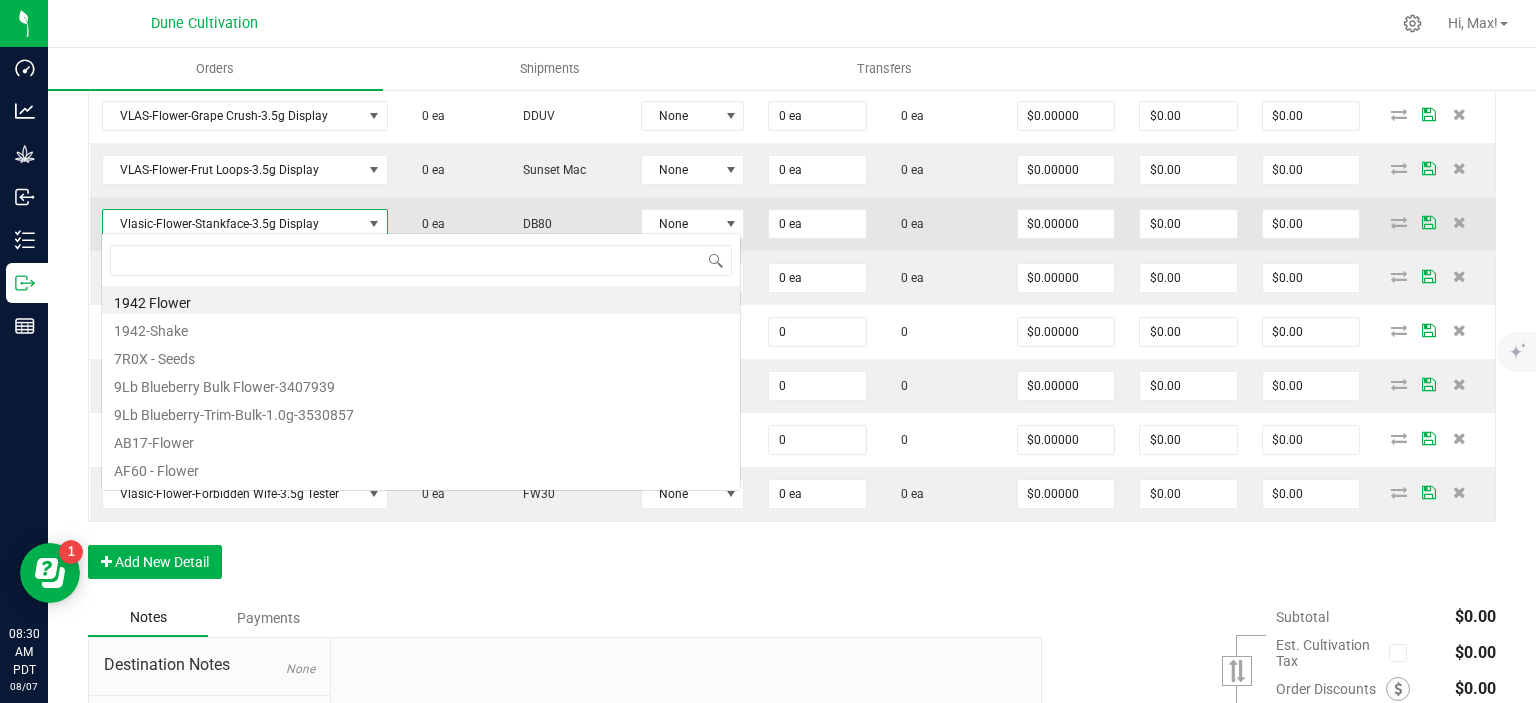 scroll, scrollTop: 99970, scrollLeft: 99716, axis: both 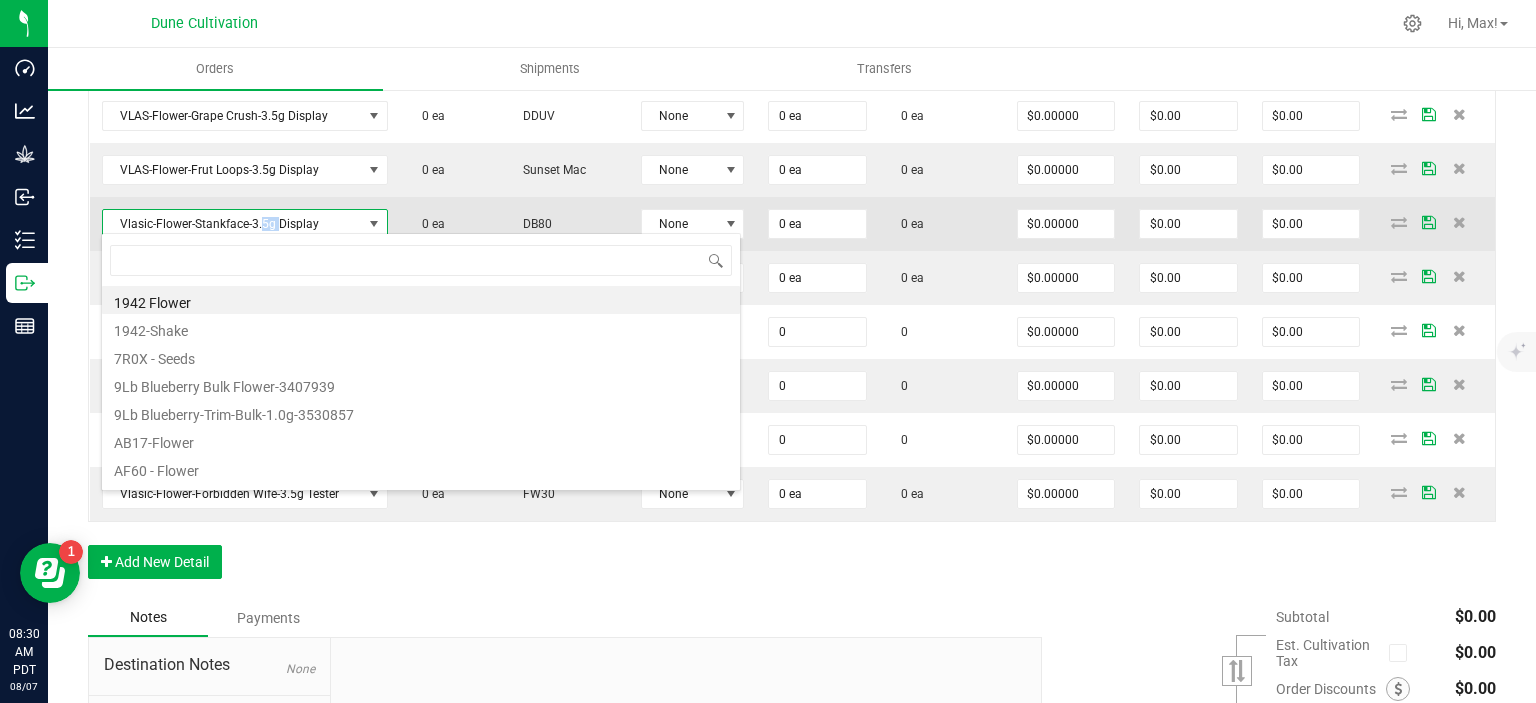 click on "Vlasic-Flower-Stankface-3.5g Display" at bounding box center [232, 224] 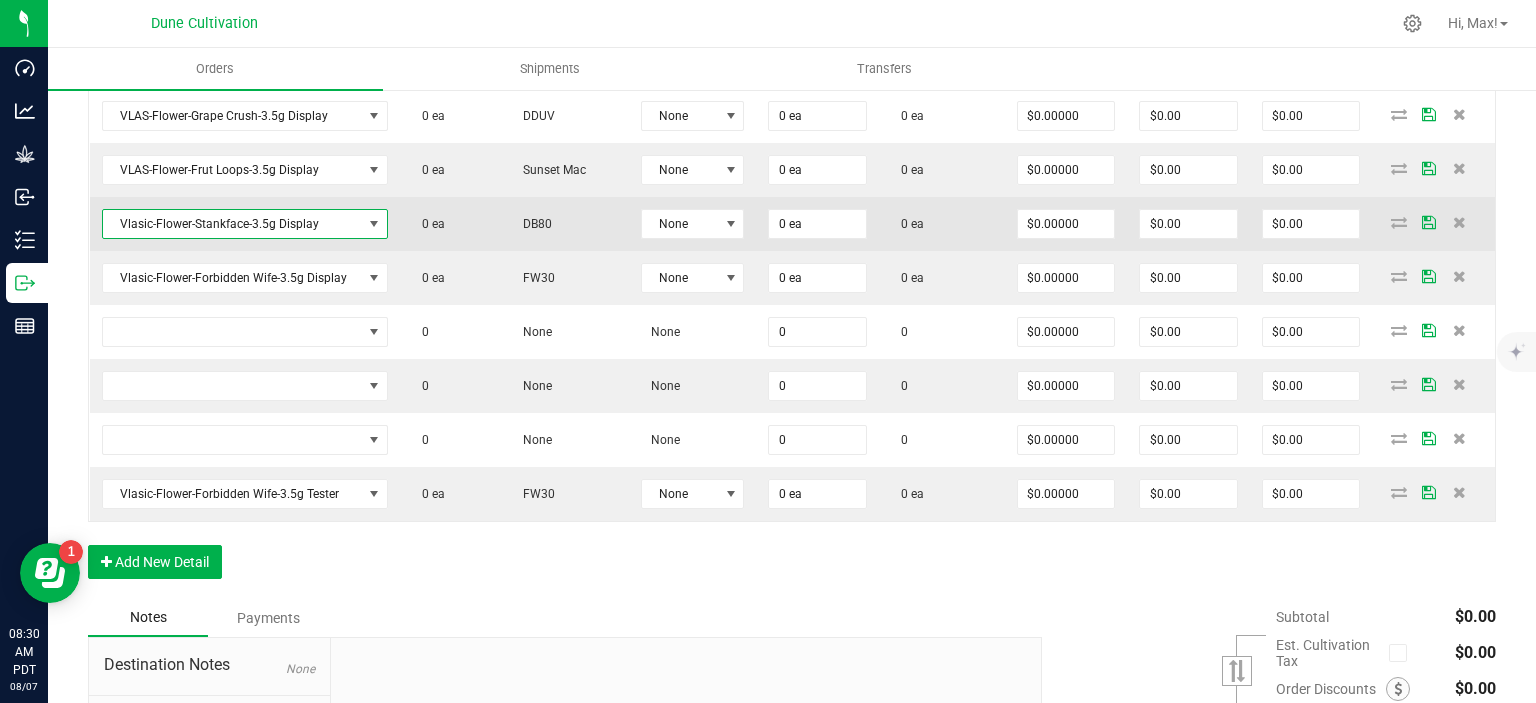click on "Vlasic-Flower-Stankface-3.5g Display" at bounding box center (232, 224) 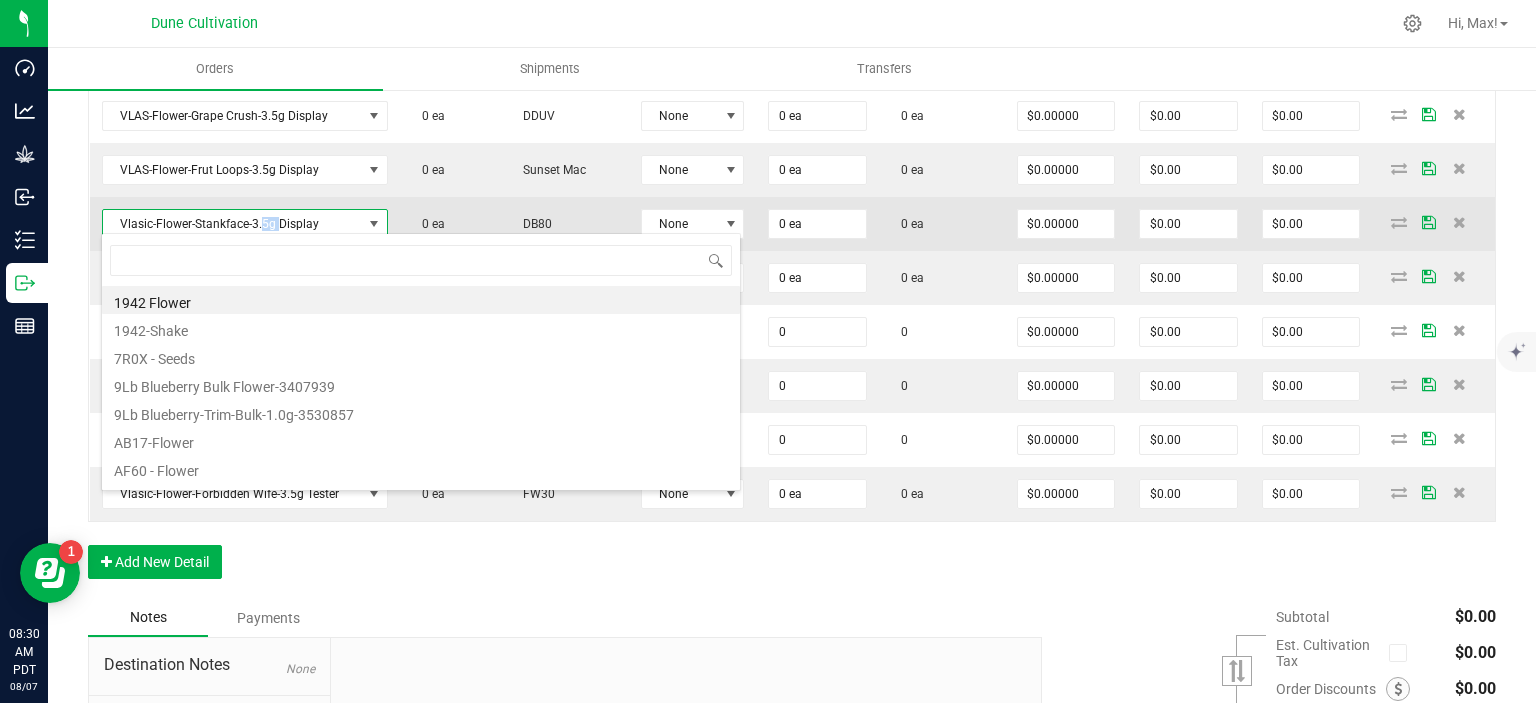click on "Vlasic-Flower-Stankface-3.5g Display" at bounding box center [232, 224] 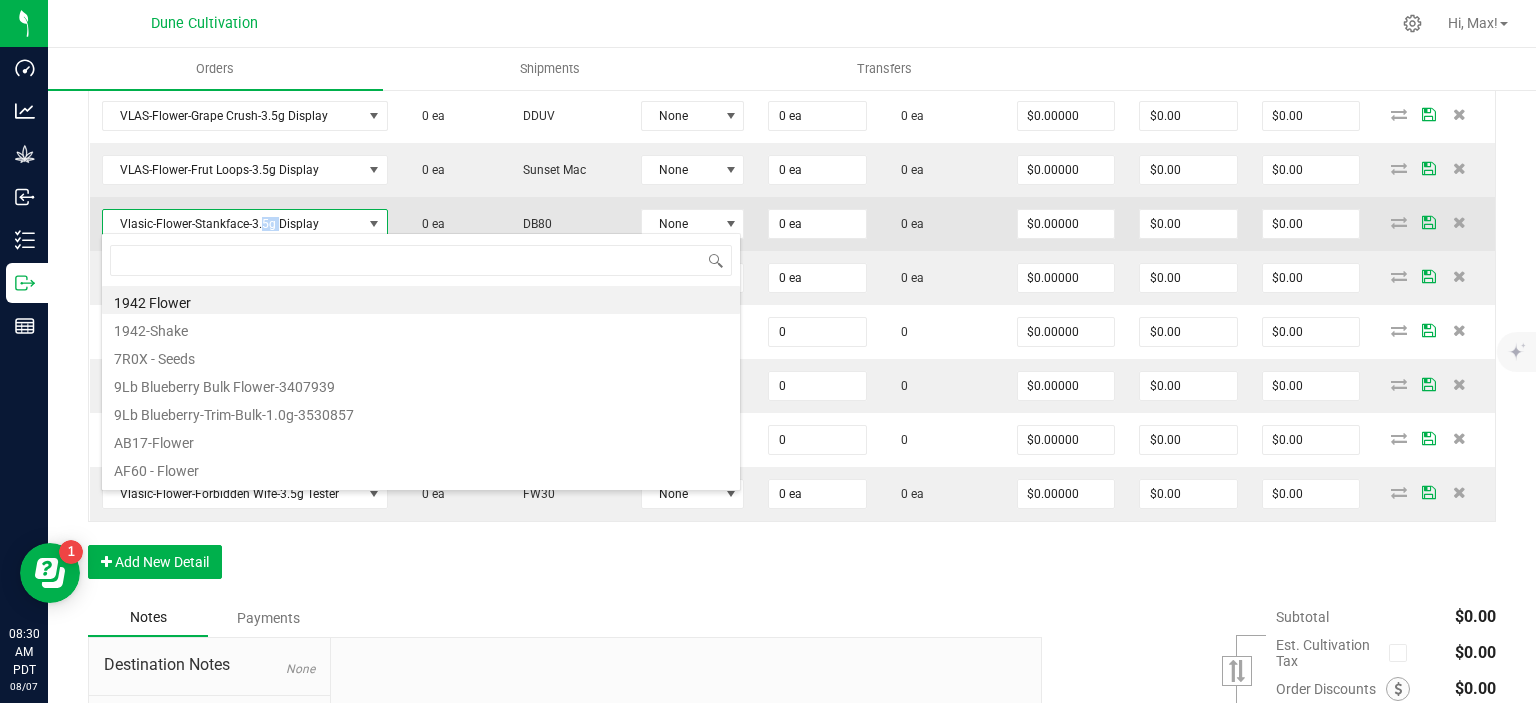 scroll, scrollTop: 0, scrollLeft: 0, axis: both 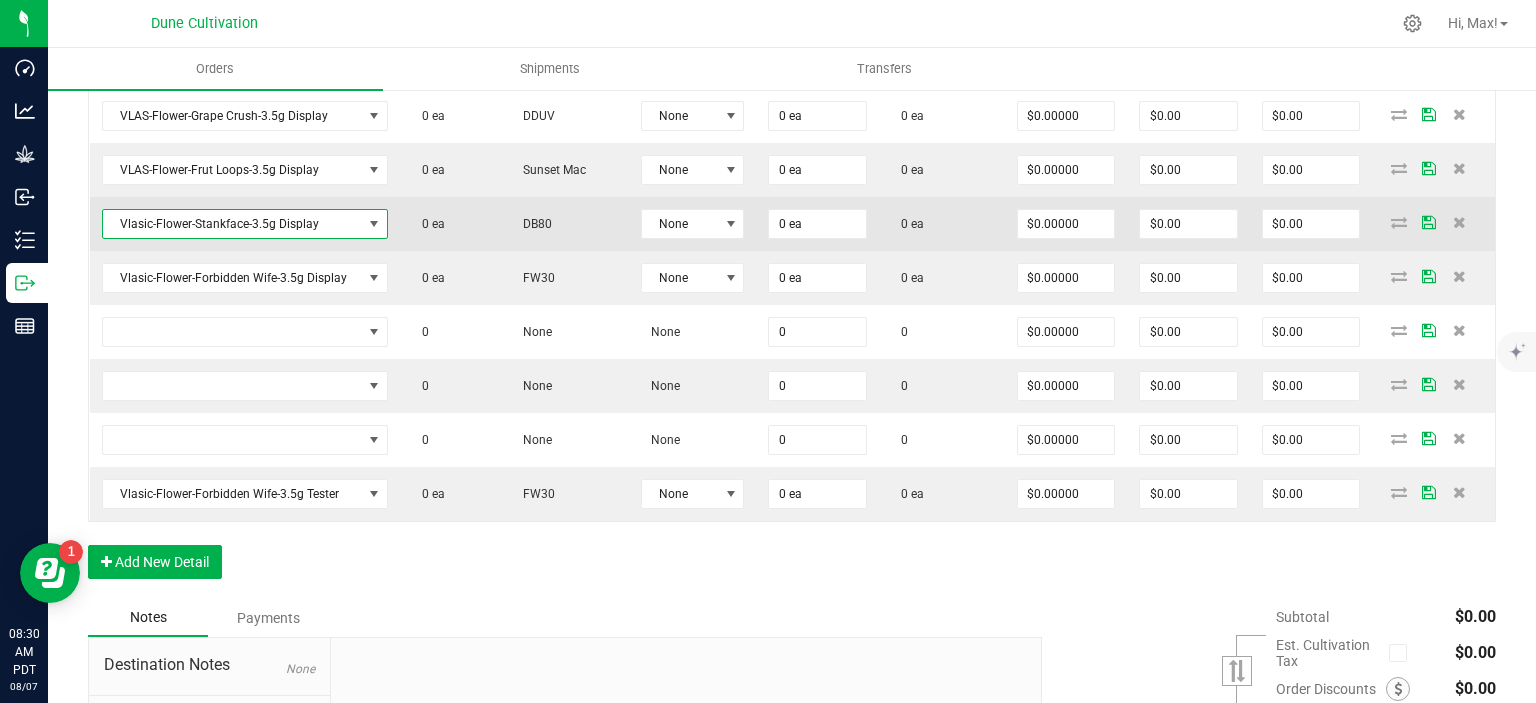 click on "Vlasic-Flower-Stankface-3.5g Display" at bounding box center [232, 224] 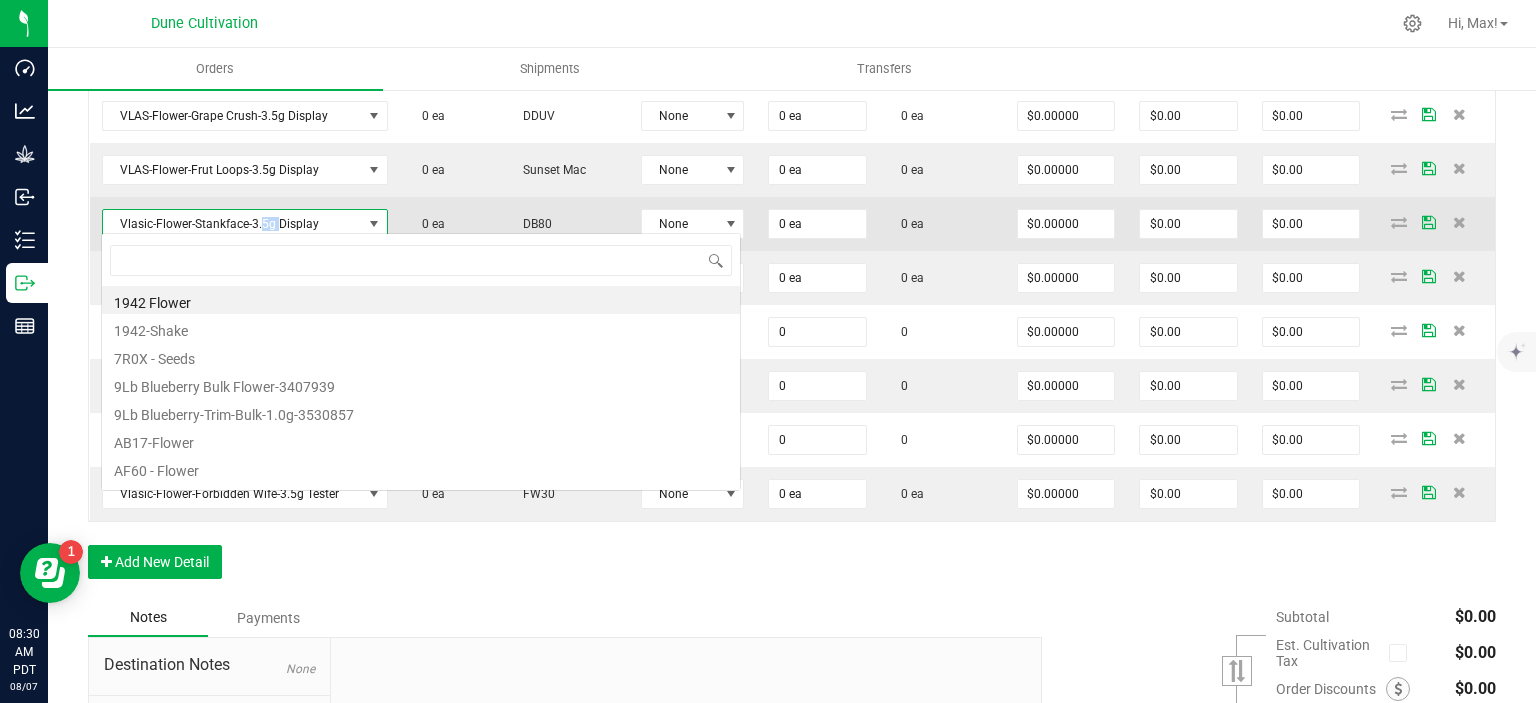 click on "Vlasic-Flower-Stankface-3.5g Display" at bounding box center [232, 224] 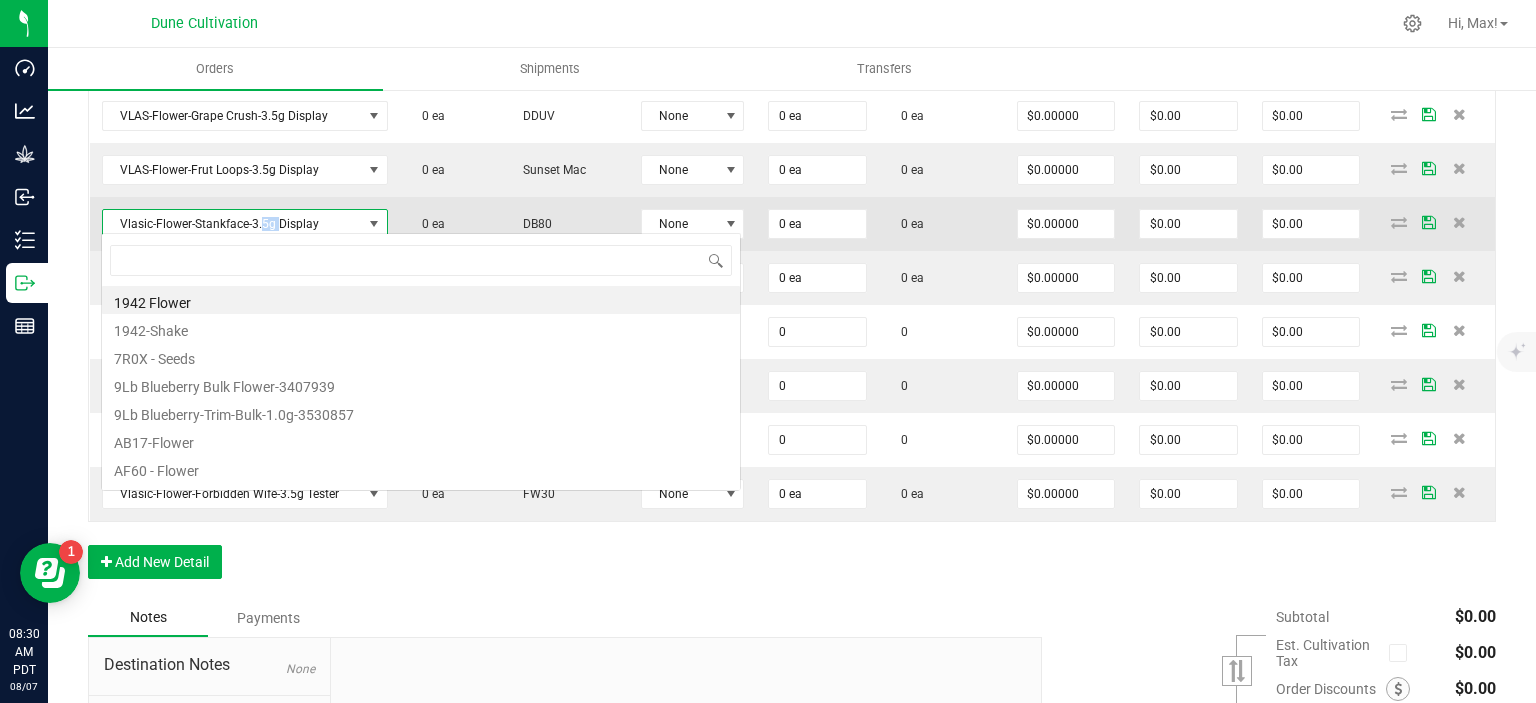 scroll, scrollTop: 0, scrollLeft: 0, axis: both 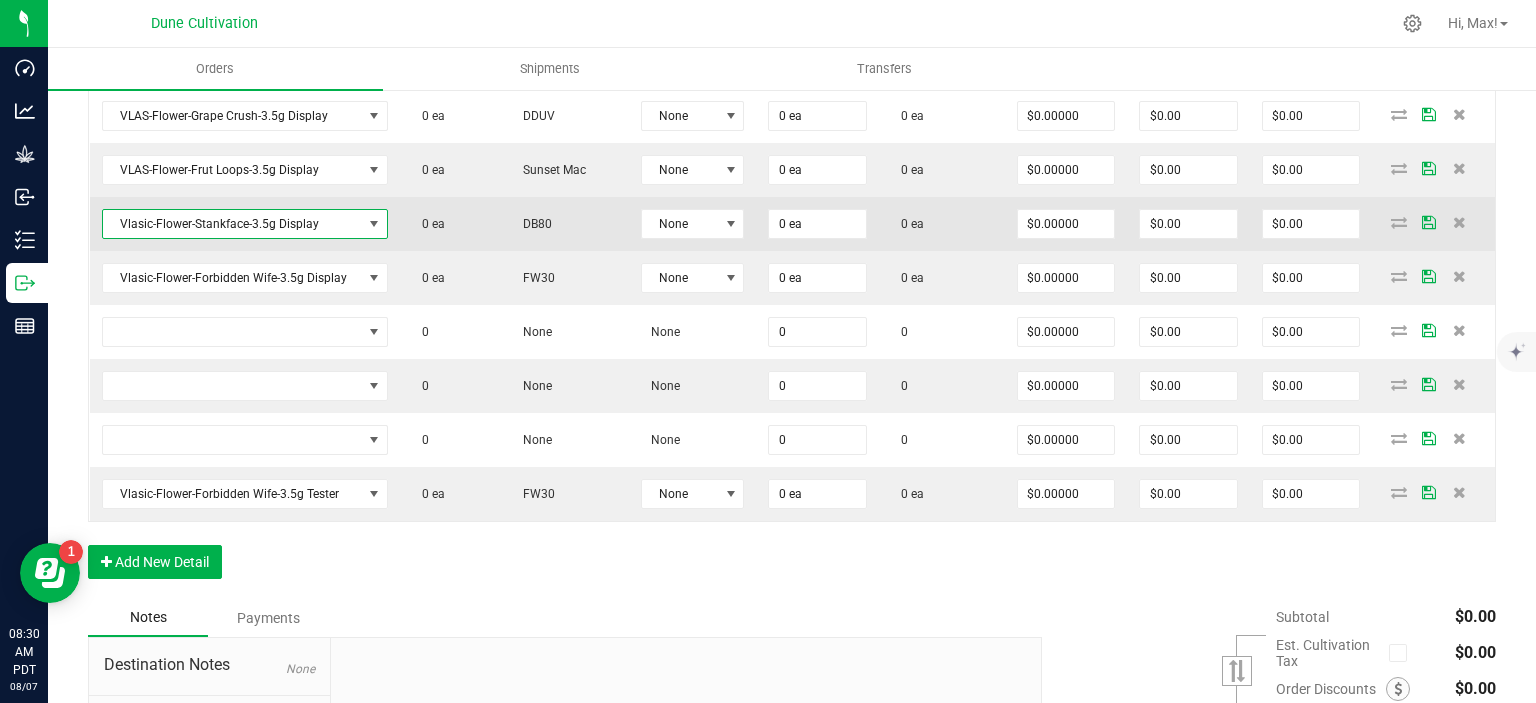 click on "Vlasic-Flower-Stankface-3.5g Display" at bounding box center (232, 224) 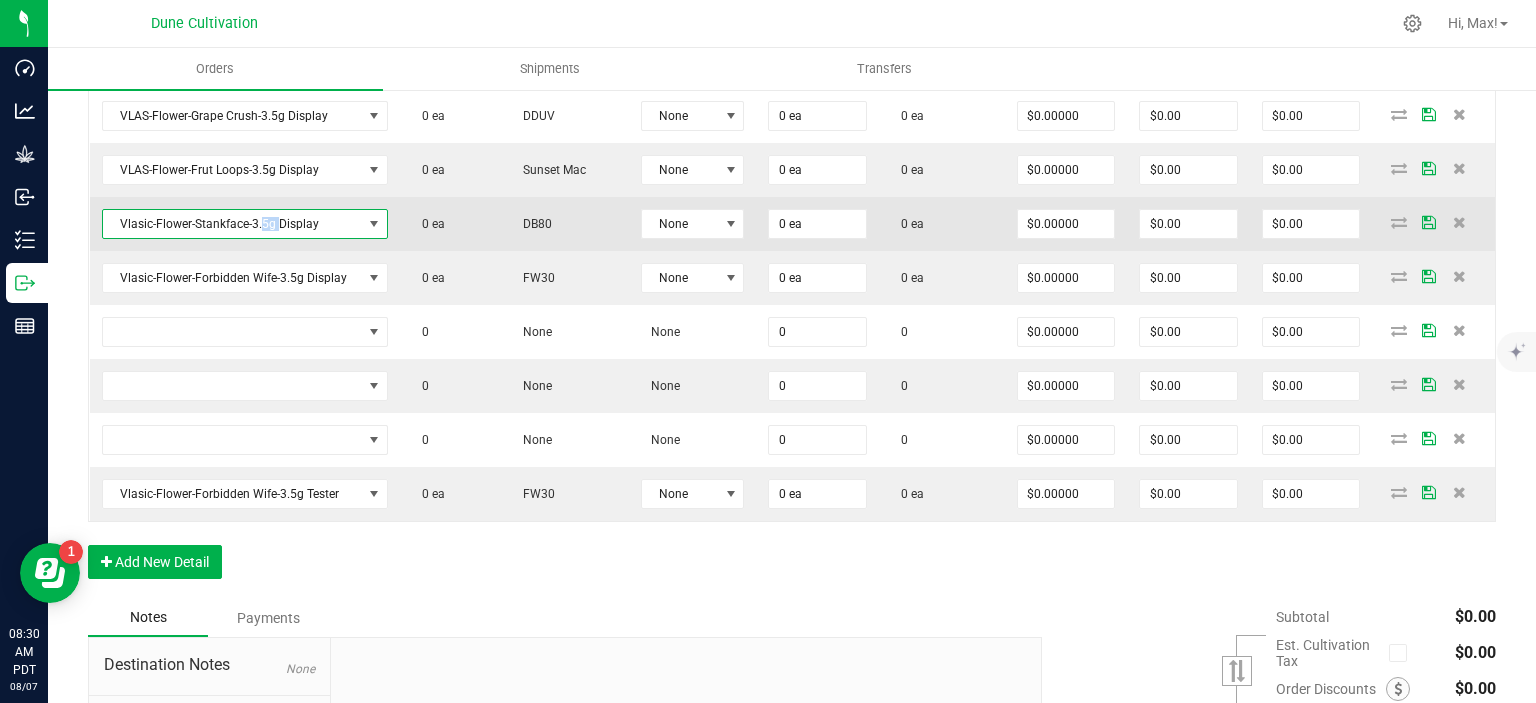 click on "Vlasic-Flower-Stankface-3.5g Display" at bounding box center (232, 224) 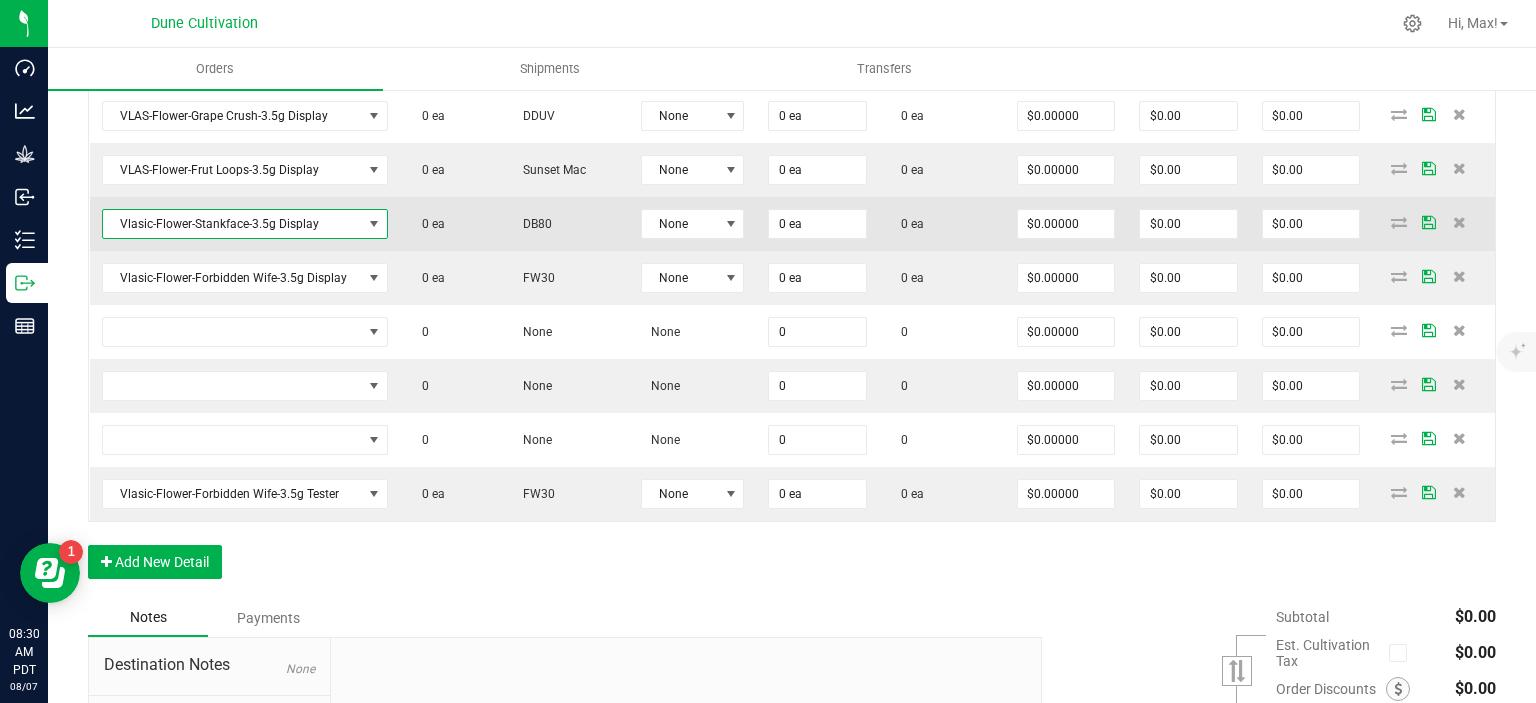 click on "Vlasic-Flower-Stankface-3.5g Display" at bounding box center (232, 224) 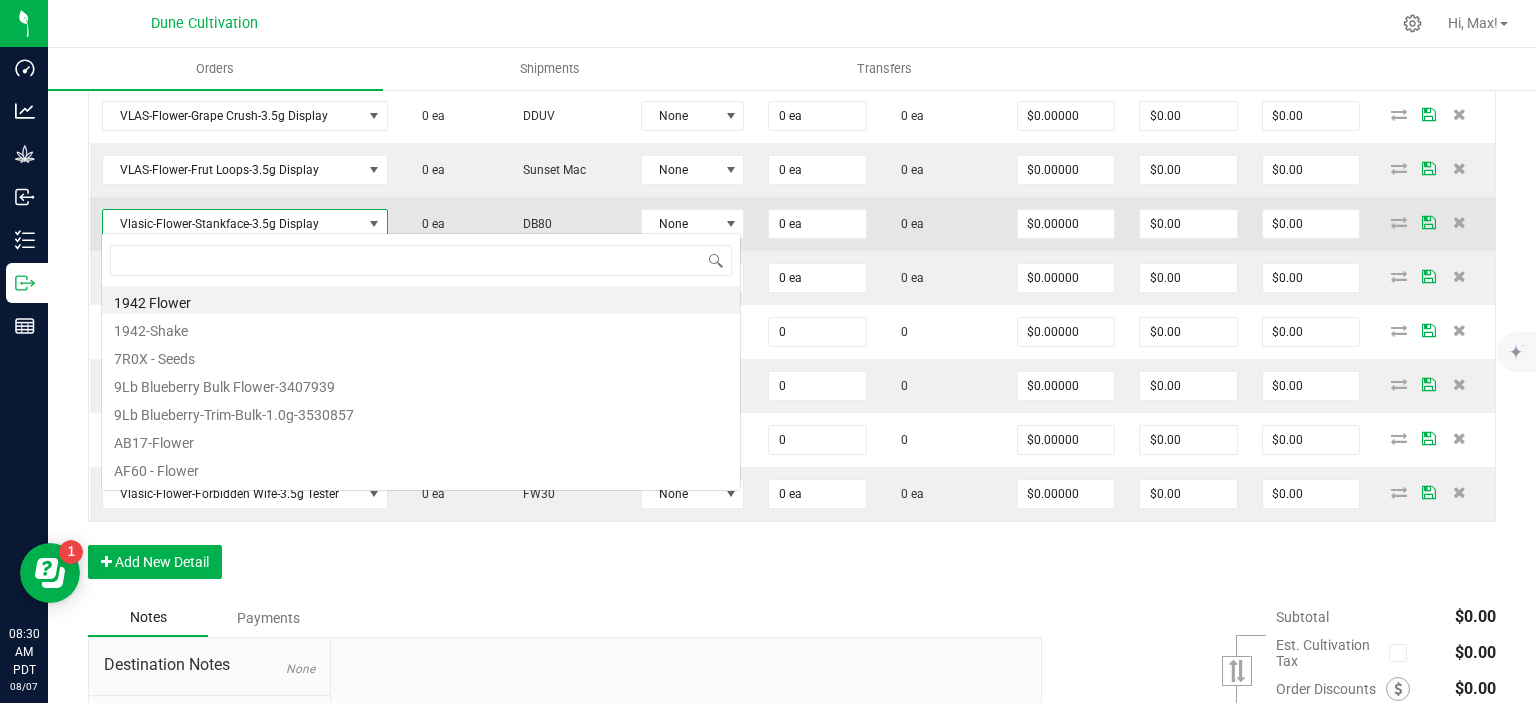 scroll, scrollTop: 99970, scrollLeft: 99716, axis: both 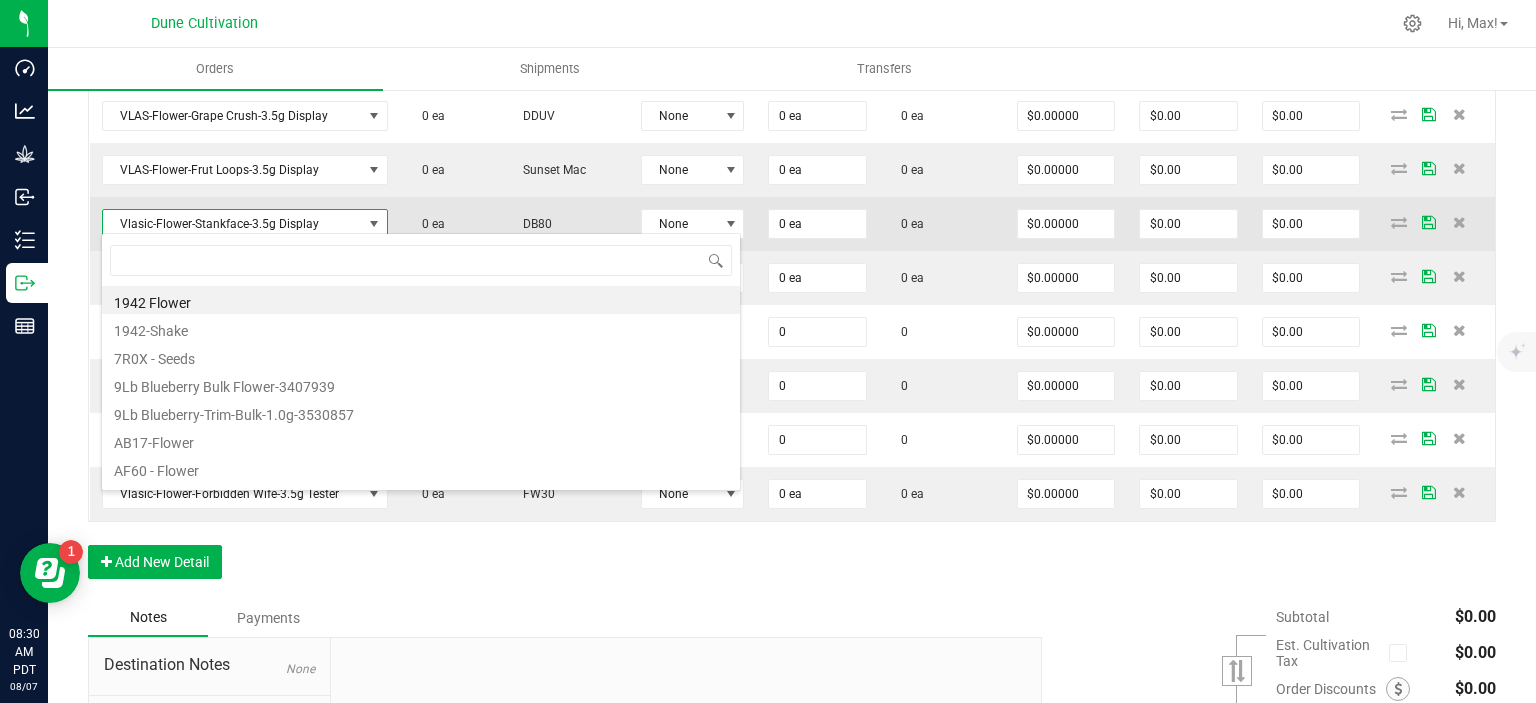 click on "Vlasic-Flower-Stankface-3.5g Display" at bounding box center (232, 224) 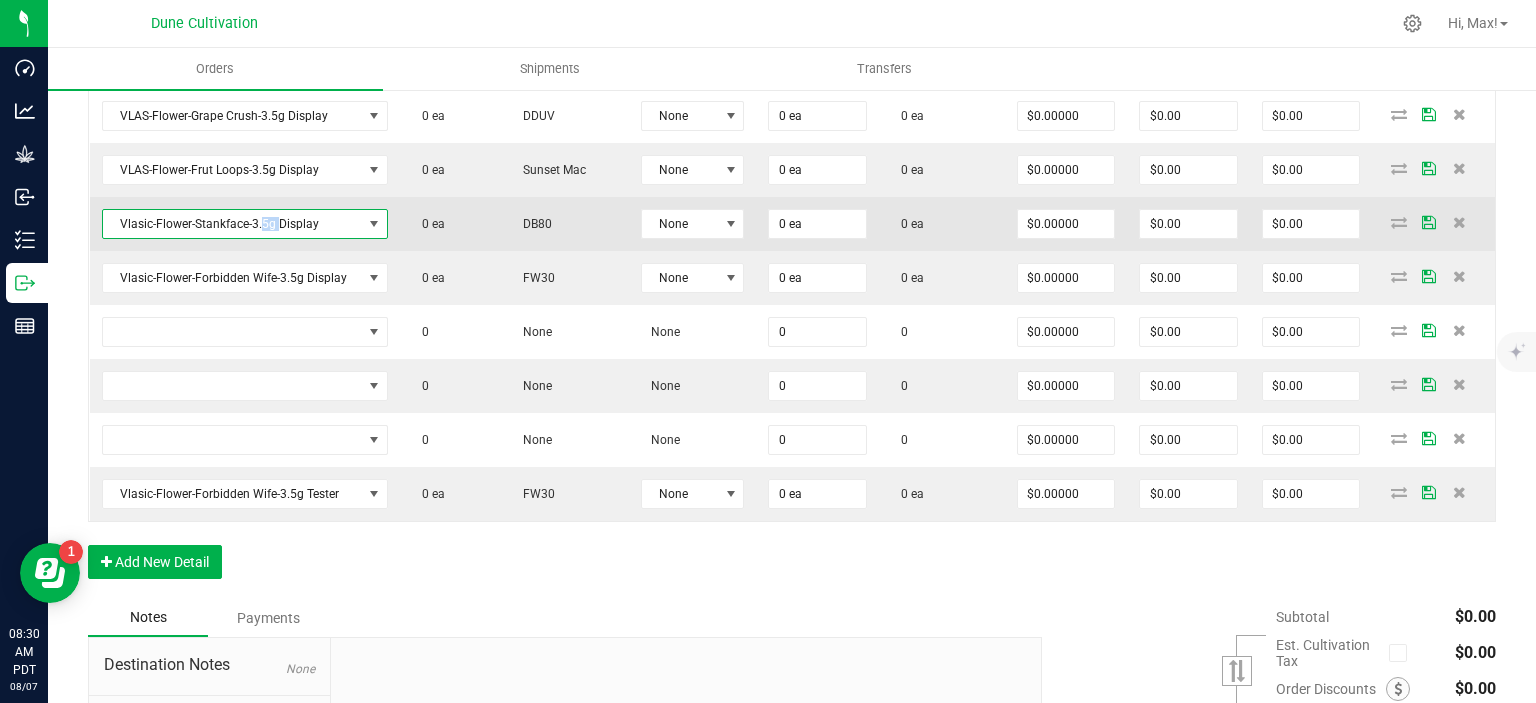 click on "Vlasic-Flower-Stankface-3.5g Display" at bounding box center [232, 224] 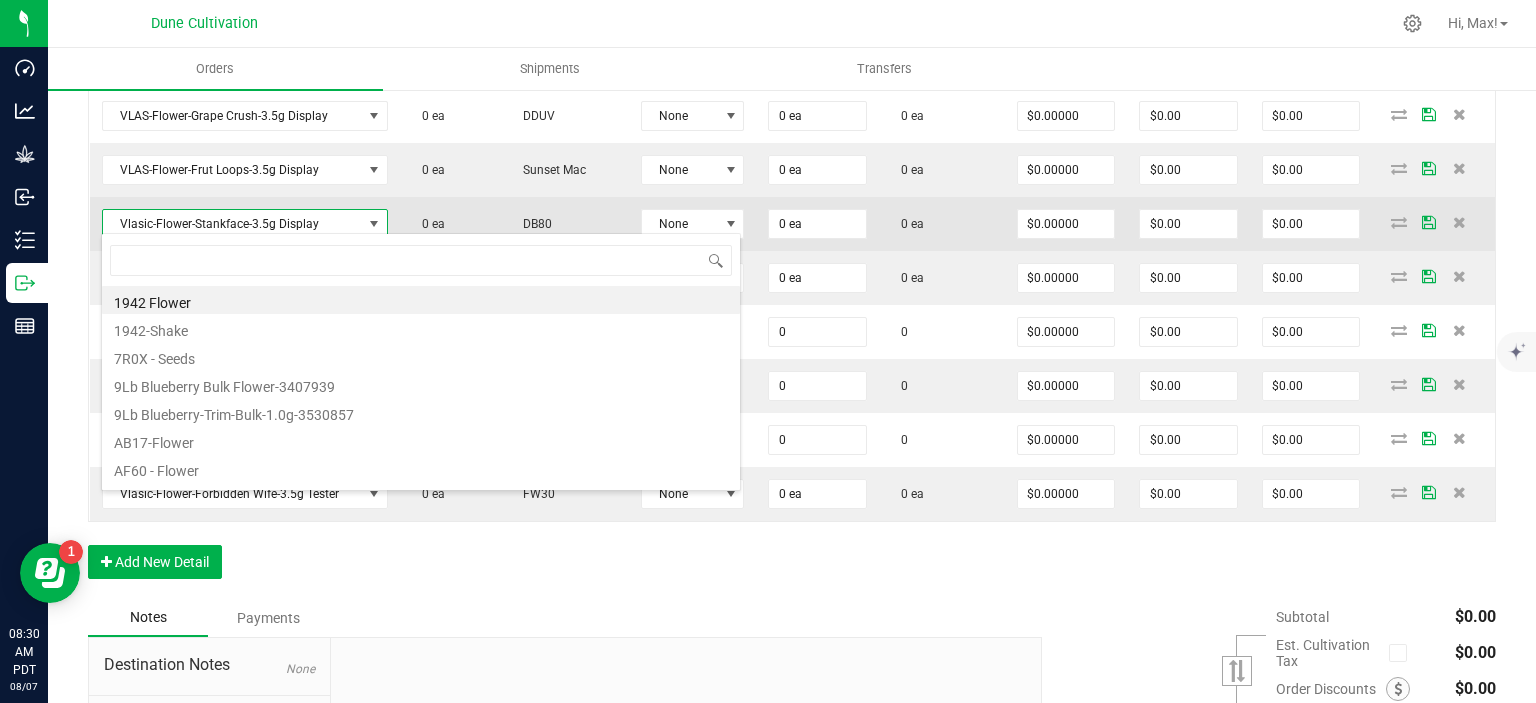 scroll, scrollTop: 99970, scrollLeft: 99716, axis: both 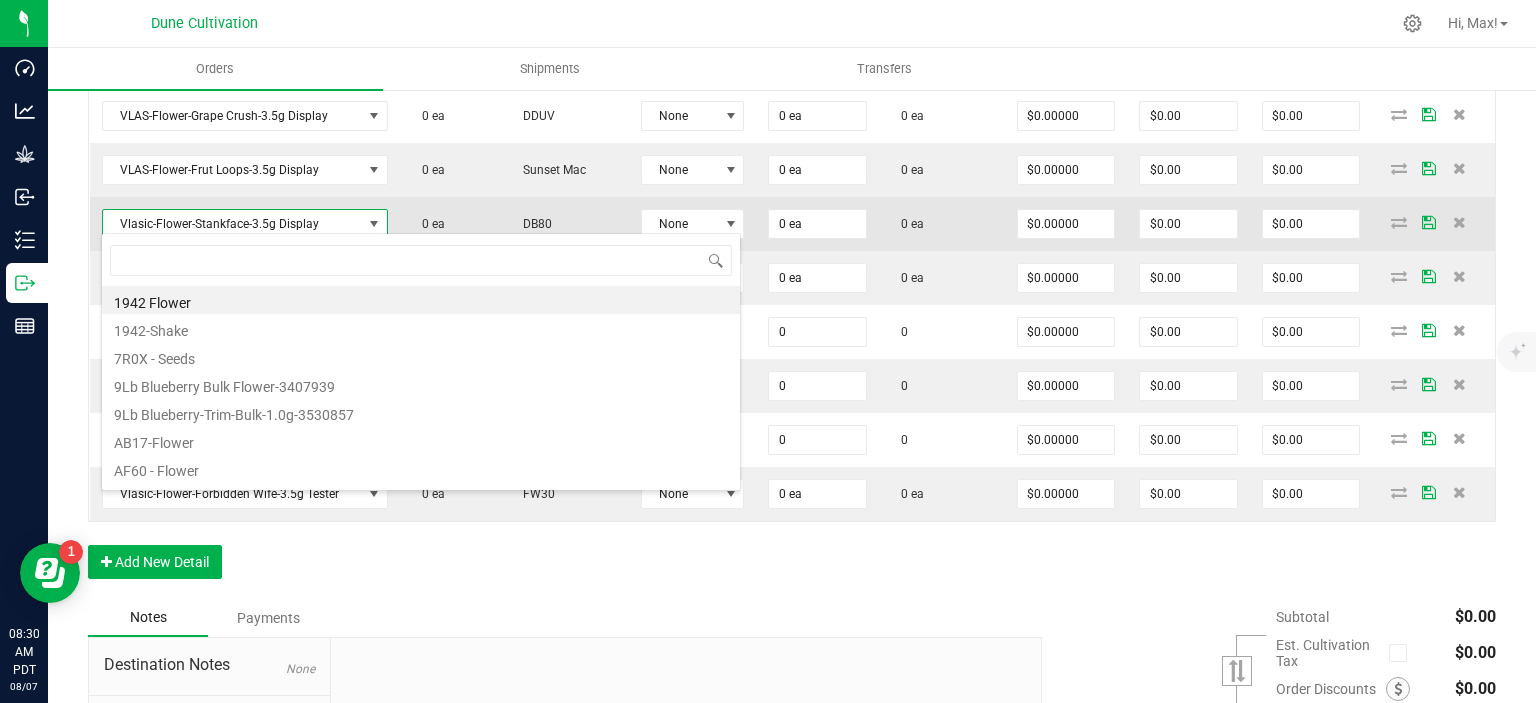 click on "Vlasic-Flower-Stankface-3.5g Display" at bounding box center [232, 224] 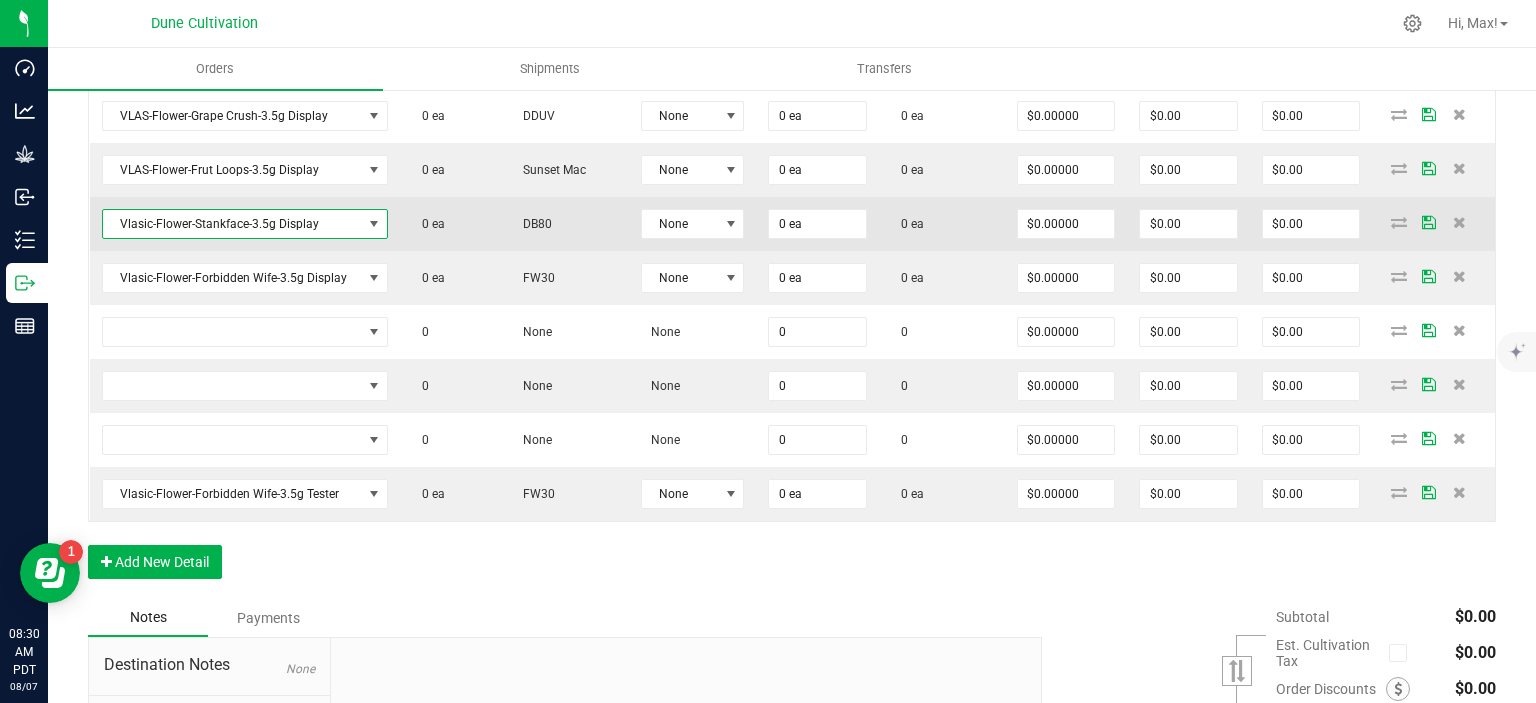click on "Vlasic-Flower-Stankface-3.5g Display" at bounding box center (232, 224) 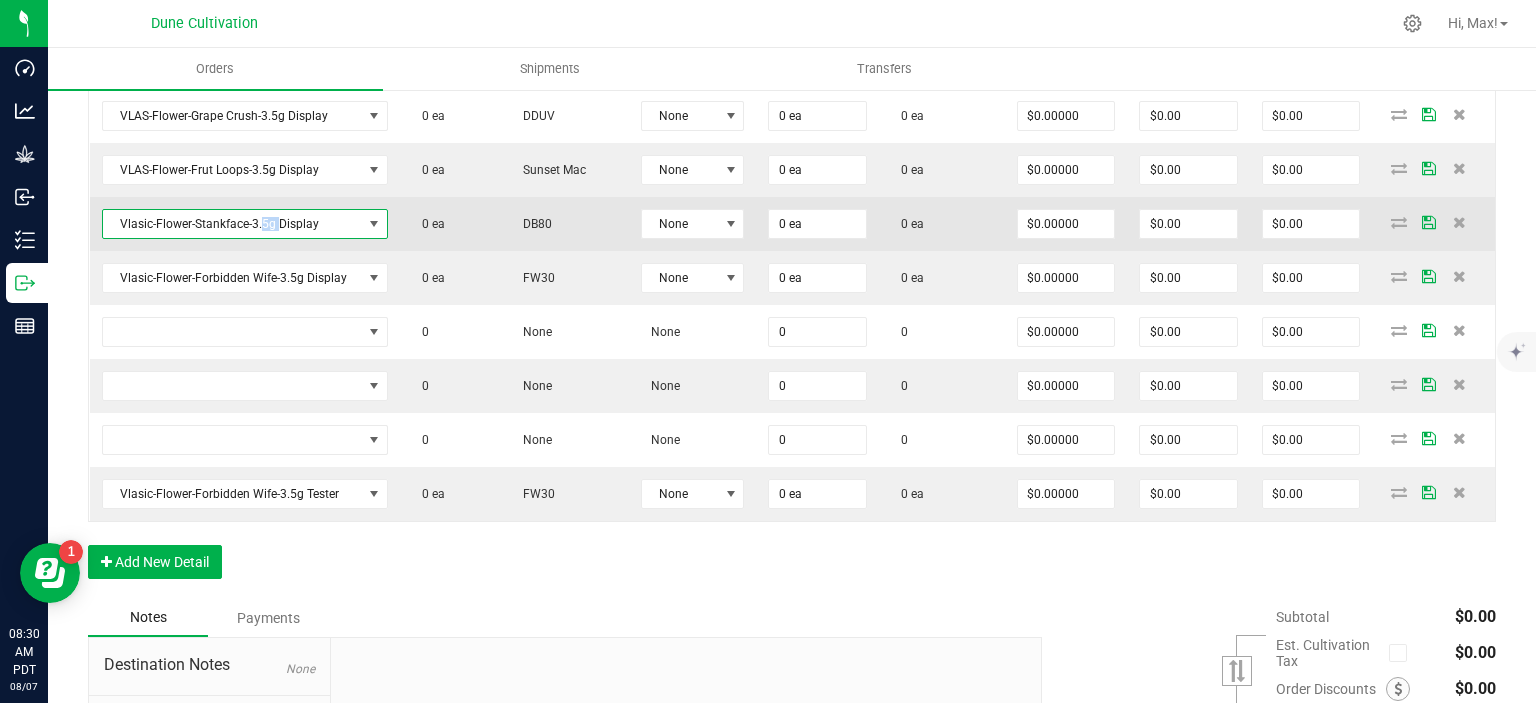 click on "Vlasic-Flower-Stankface-3.5g Display" at bounding box center (232, 224) 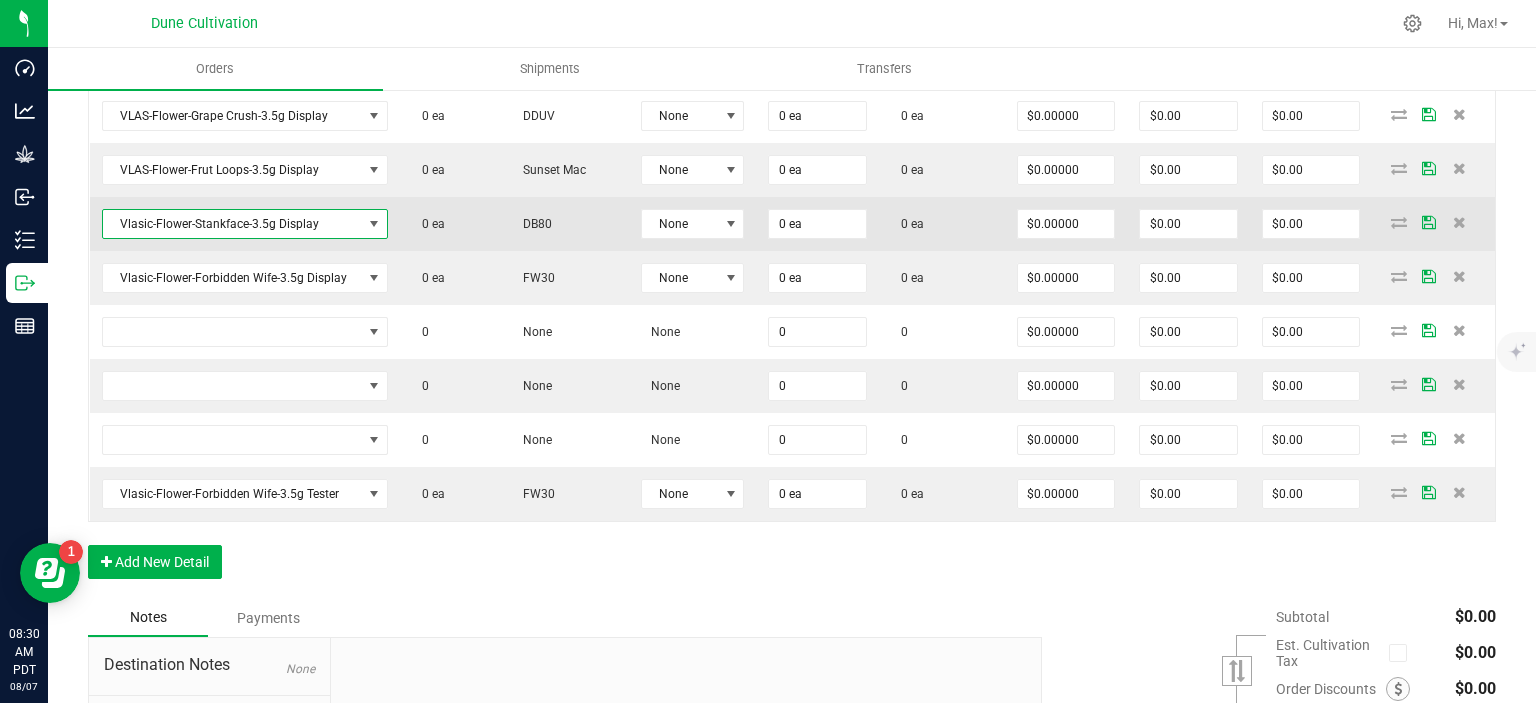 click on "Vlasic-Flower-Stankface-3.5g Display" at bounding box center (232, 224) 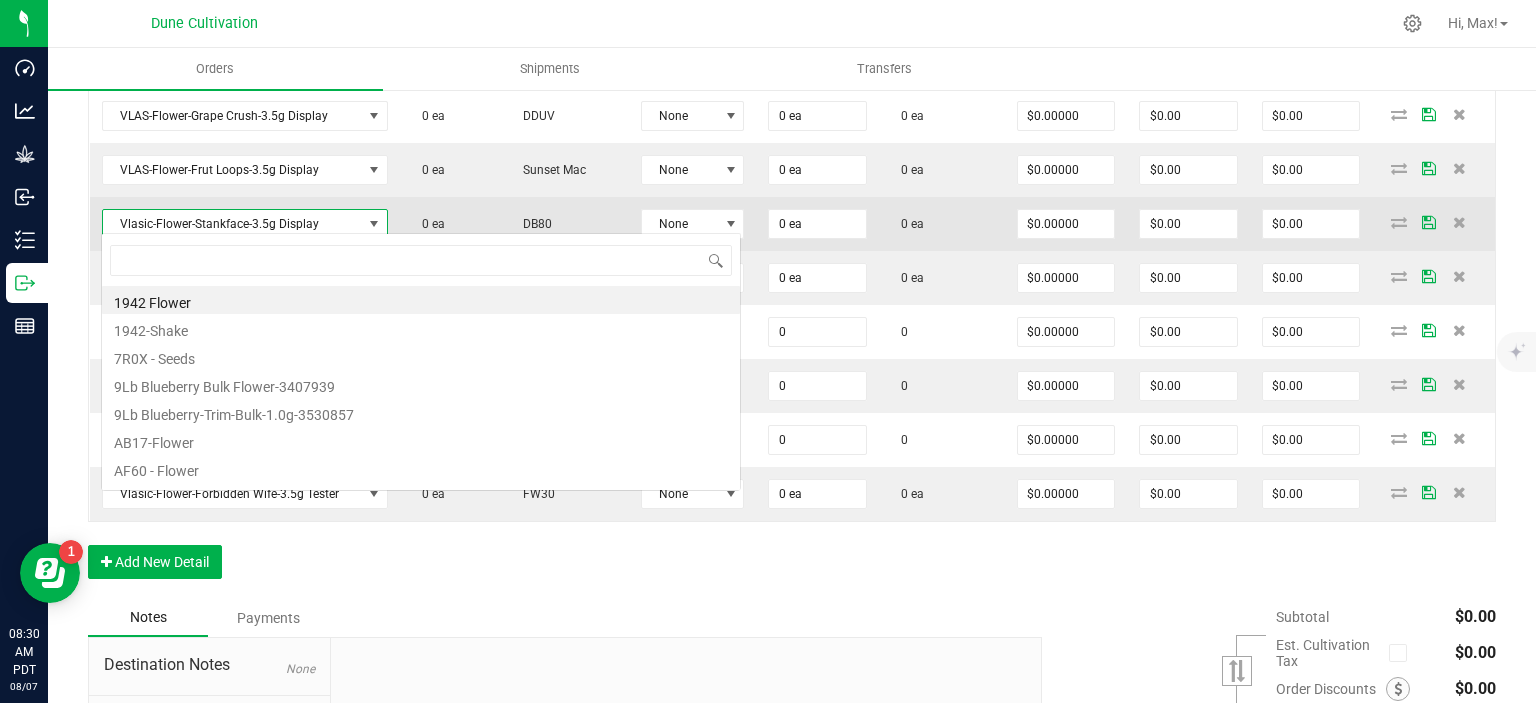scroll, scrollTop: 99970, scrollLeft: 99716, axis: both 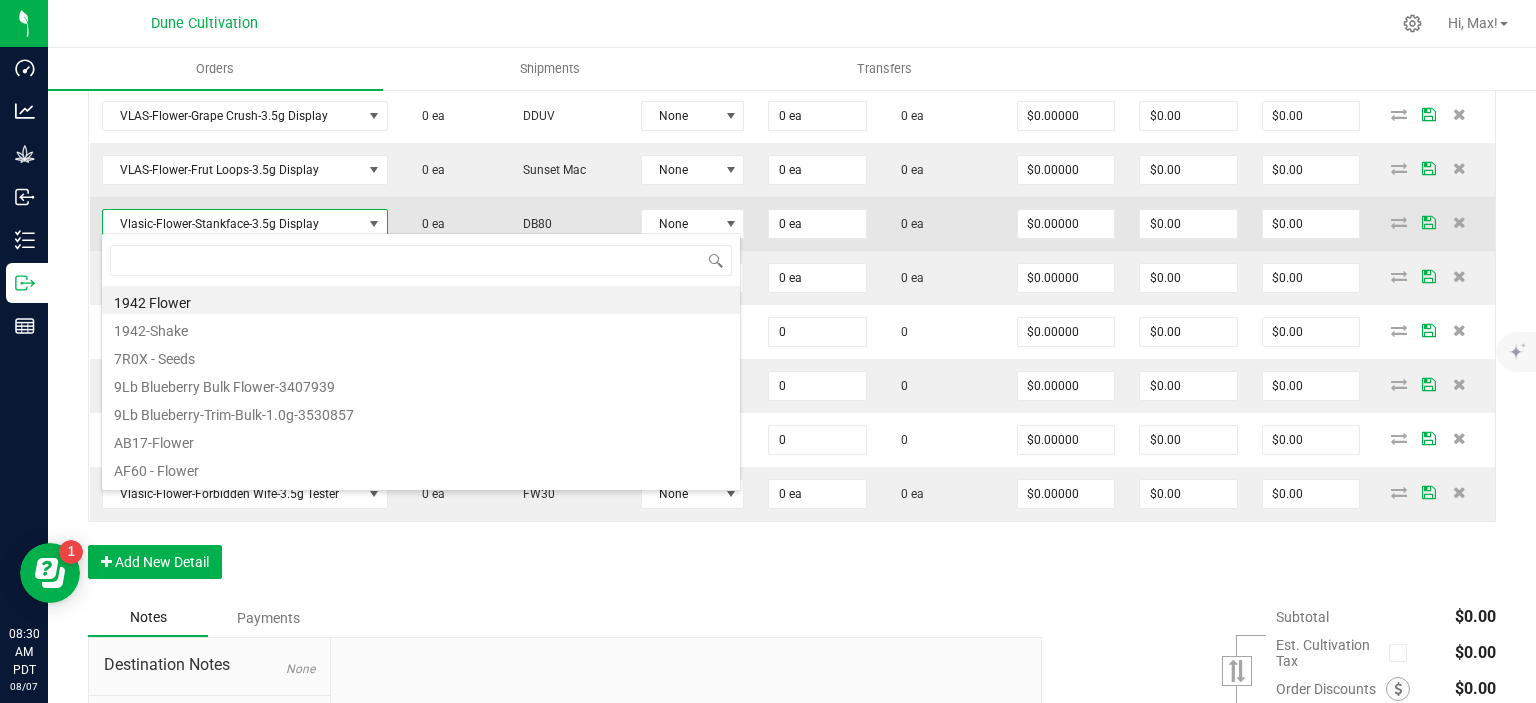 click on "Vlasic-Flower-Stankface-3.5g Display" at bounding box center [232, 224] 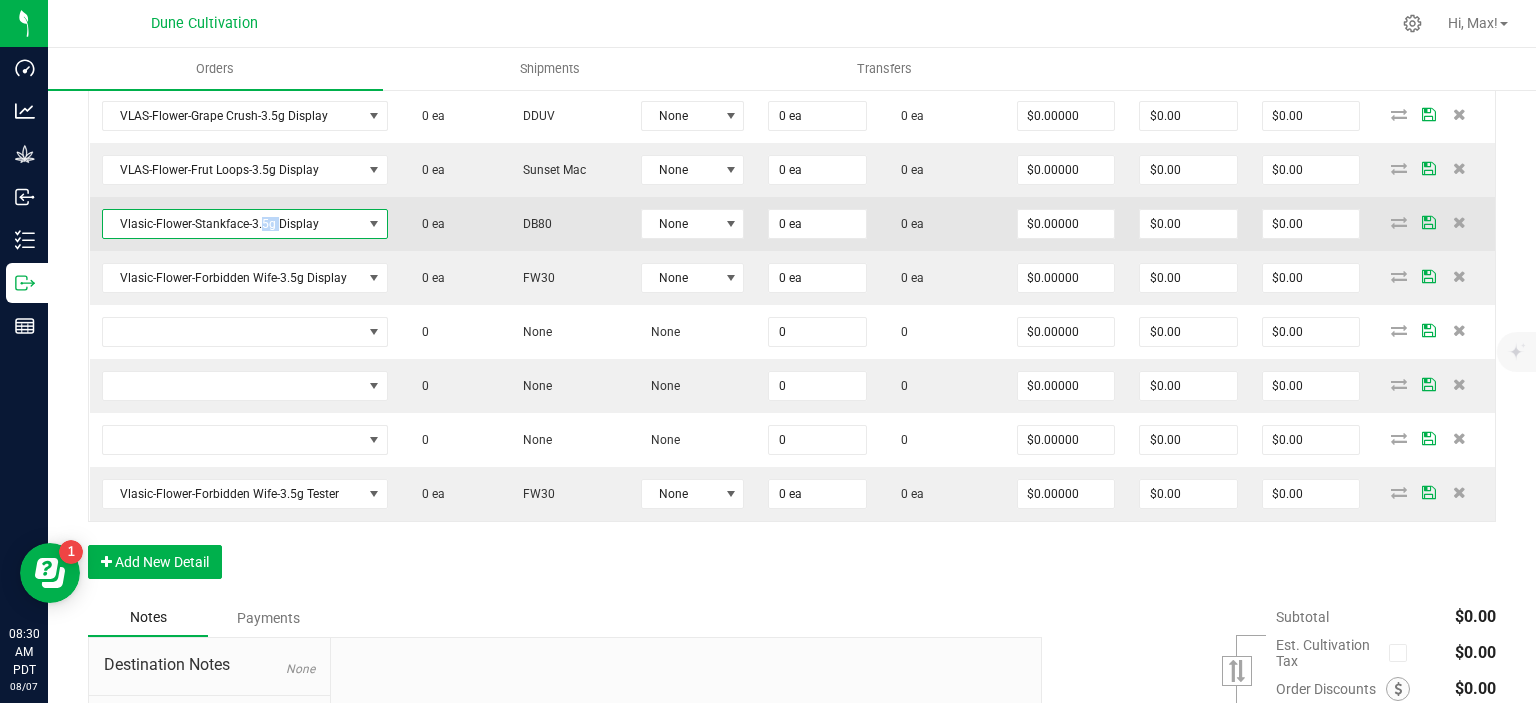 click on "Vlasic-Flower-Stankface-3.5g Display" at bounding box center (232, 224) 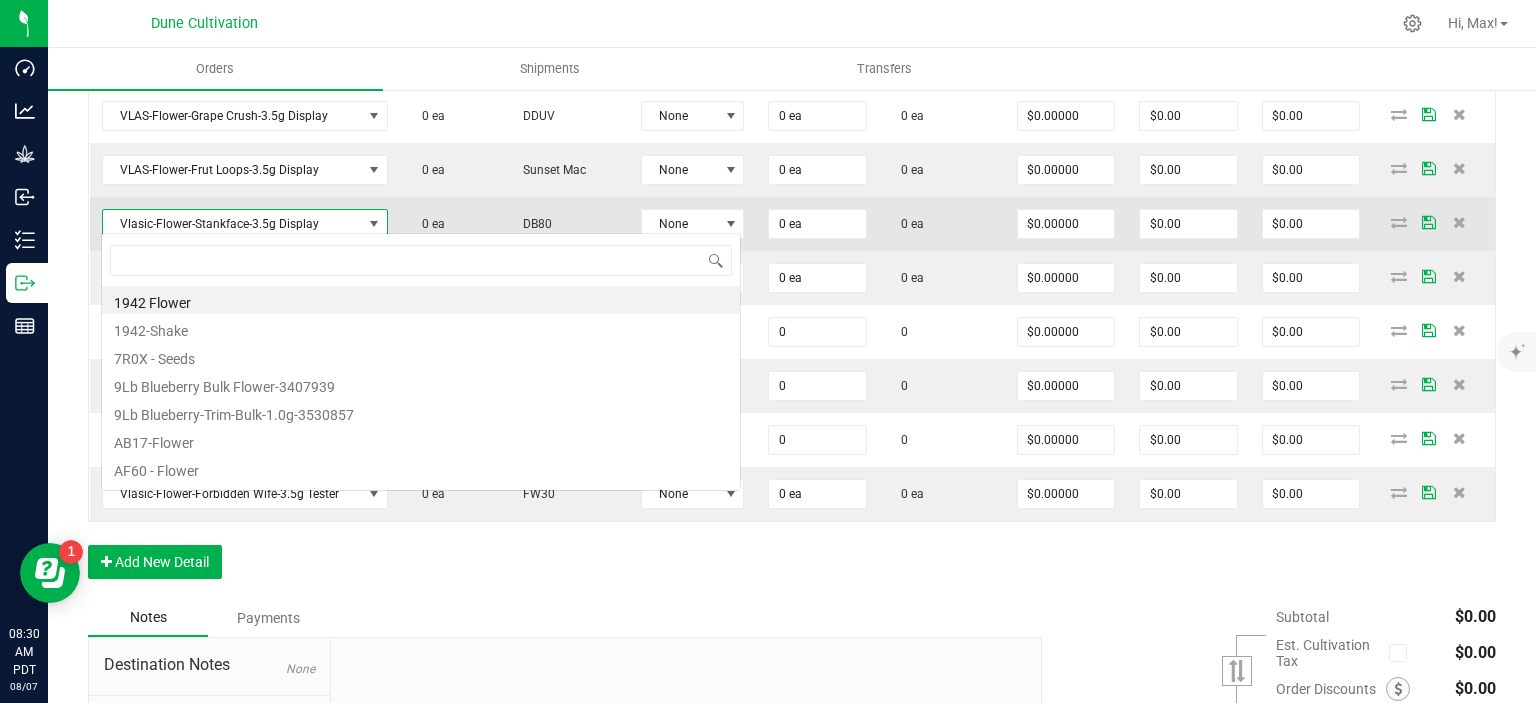 scroll, scrollTop: 99970, scrollLeft: 99716, axis: both 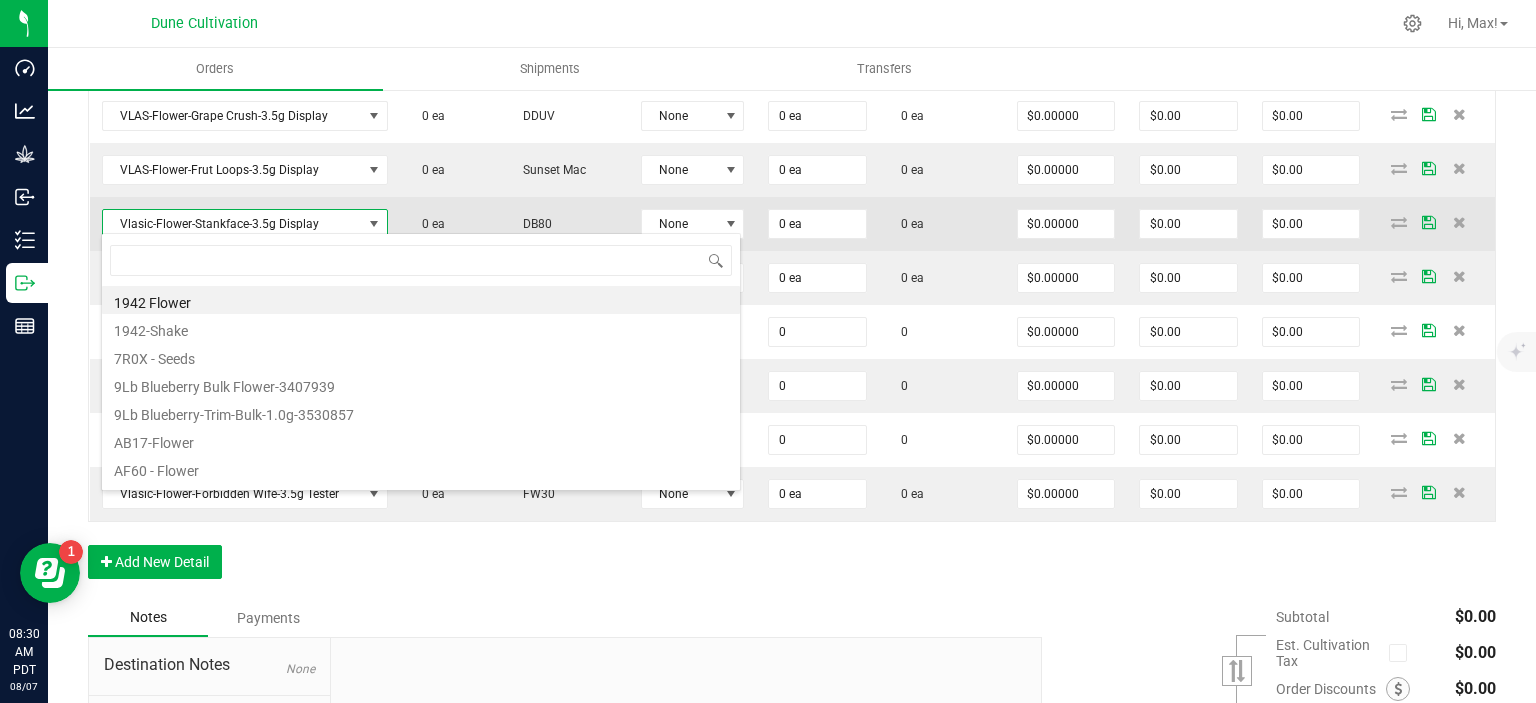 click on "Vlasic-Flower-Stankface-3.5g Display" at bounding box center (232, 224) 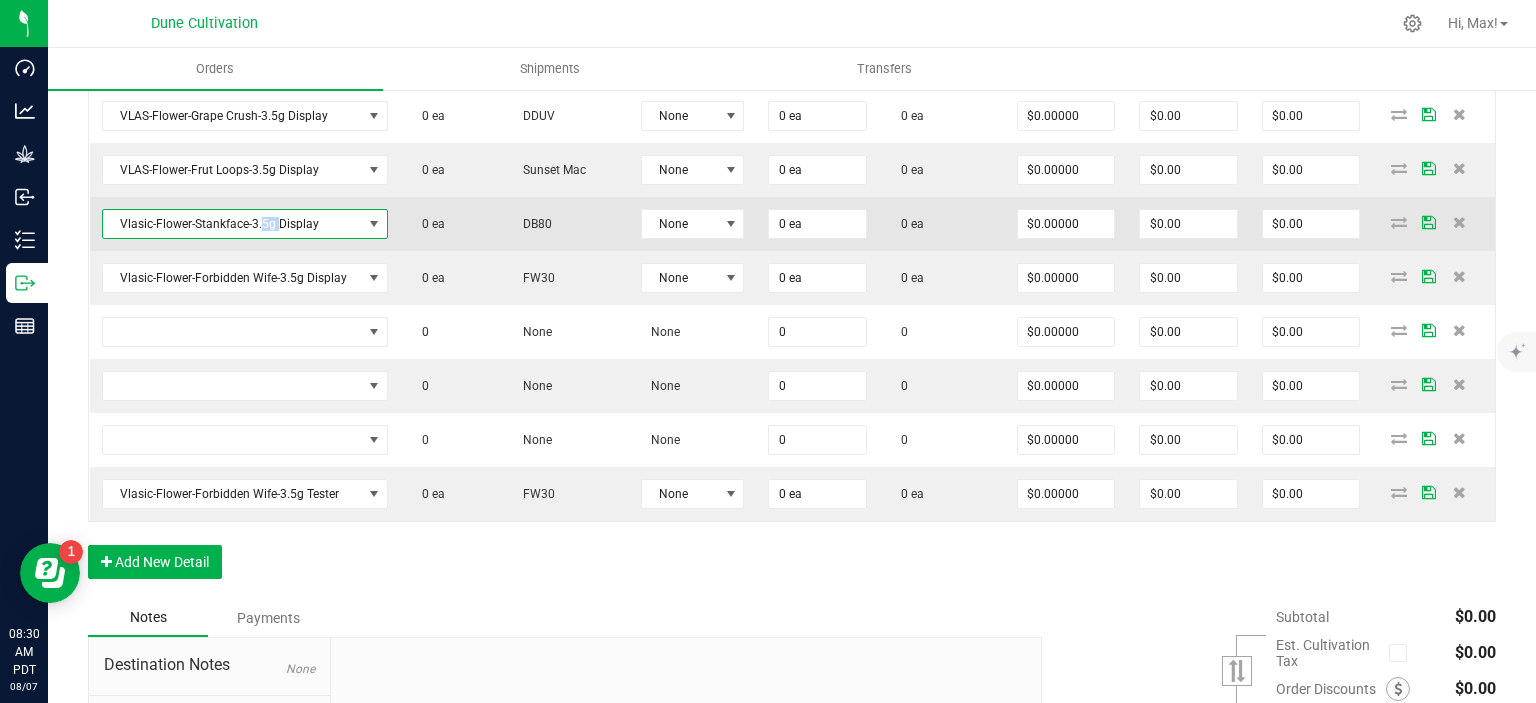 click on "Vlasic-Flower-Stankface-3.5g Display" at bounding box center (232, 224) 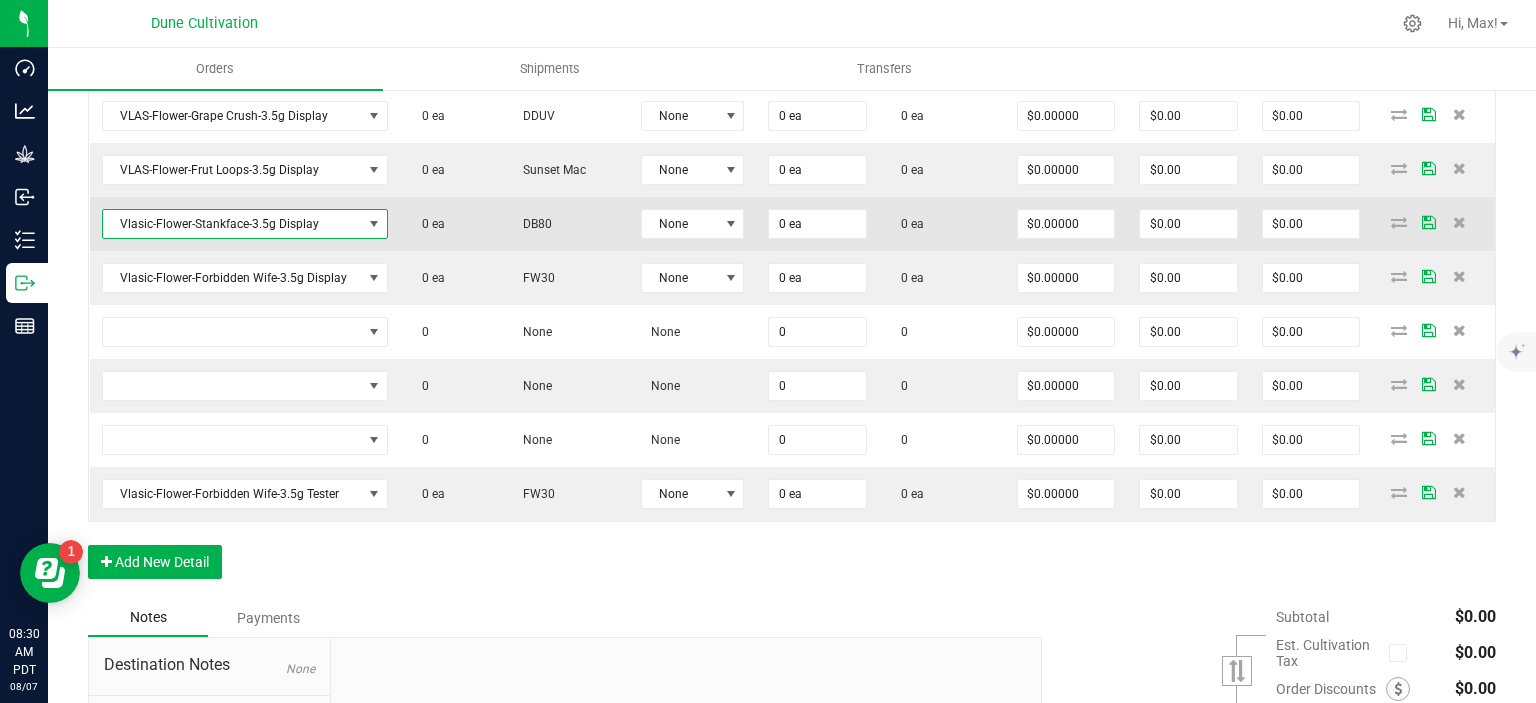 click on "Vlasic-Flower-Stankface-3.5g Display" at bounding box center (232, 224) 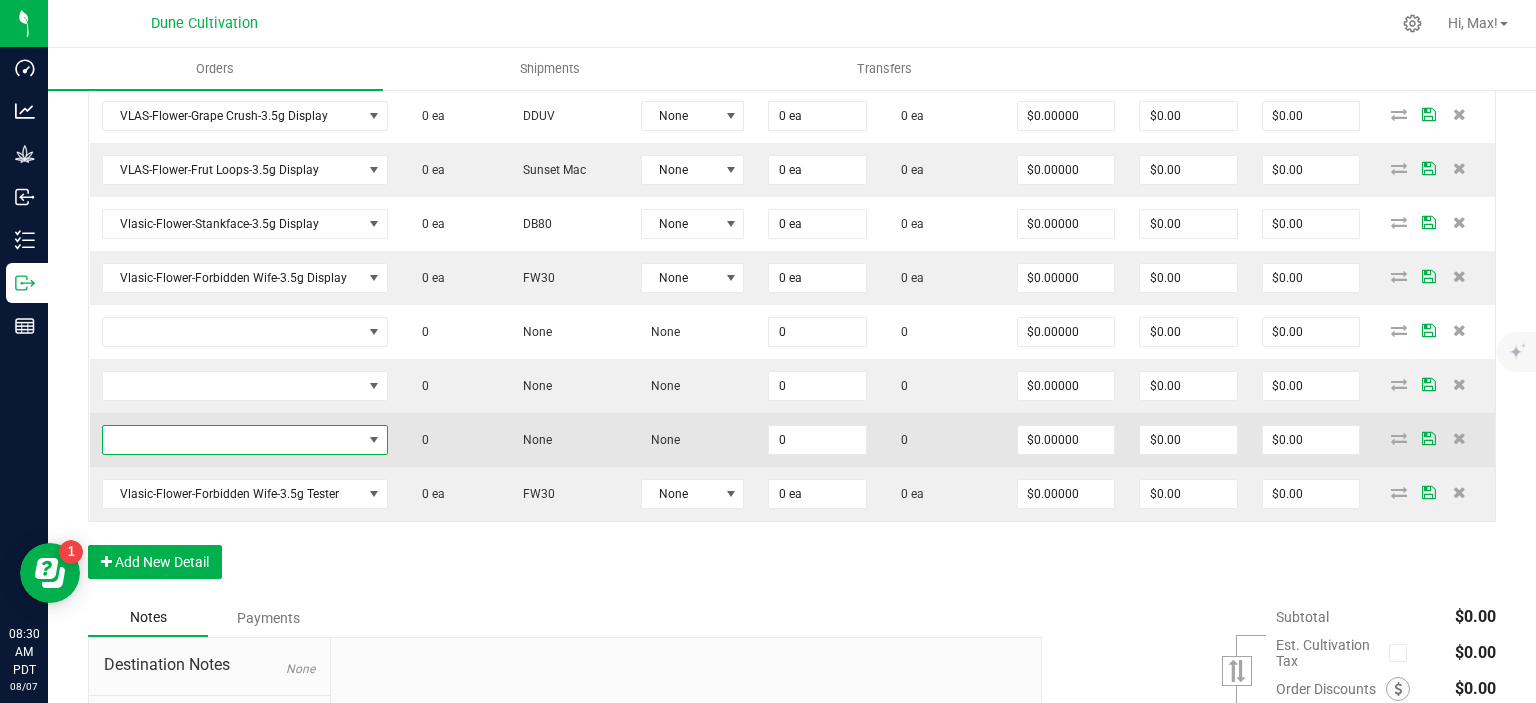 click at bounding box center (232, 440) 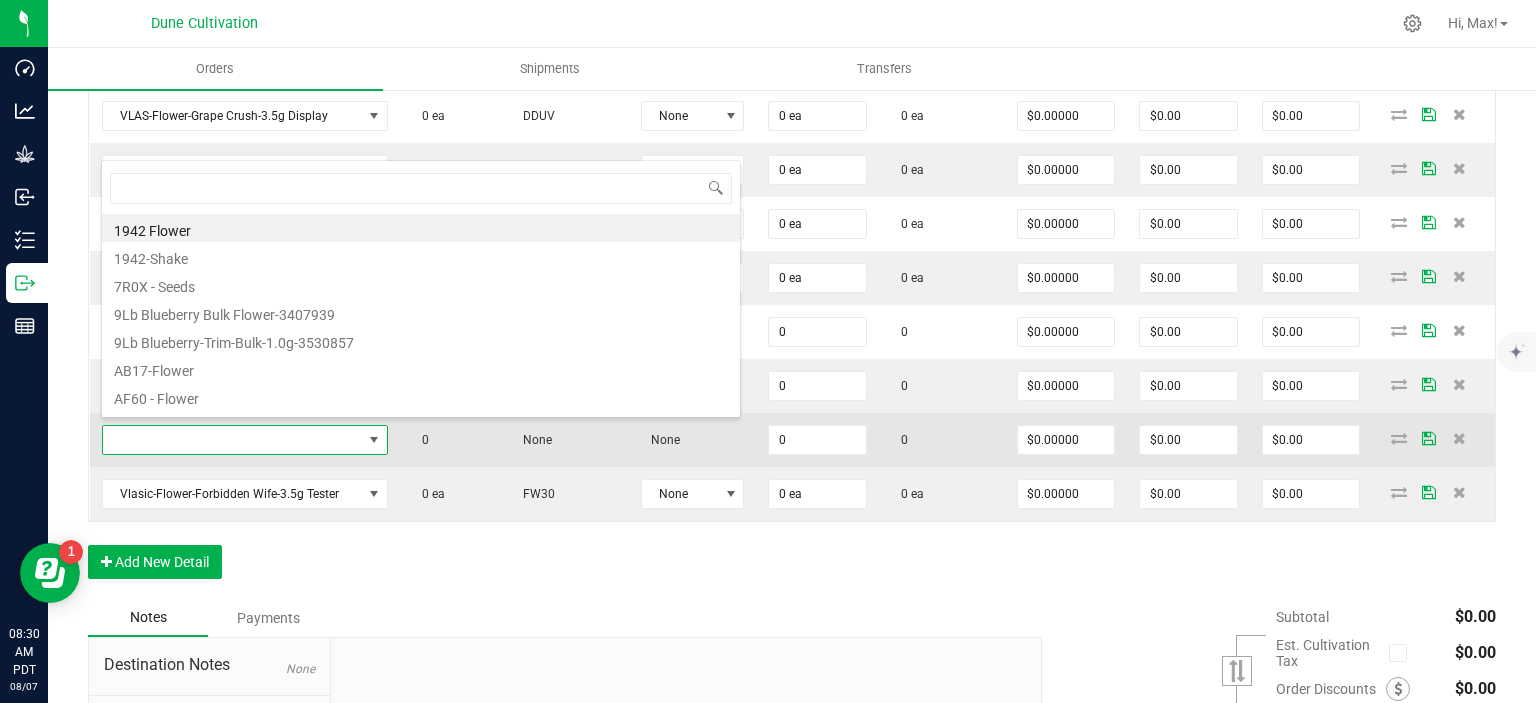 scroll, scrollTop: 99970, scrollLeft: 99716, axis: both 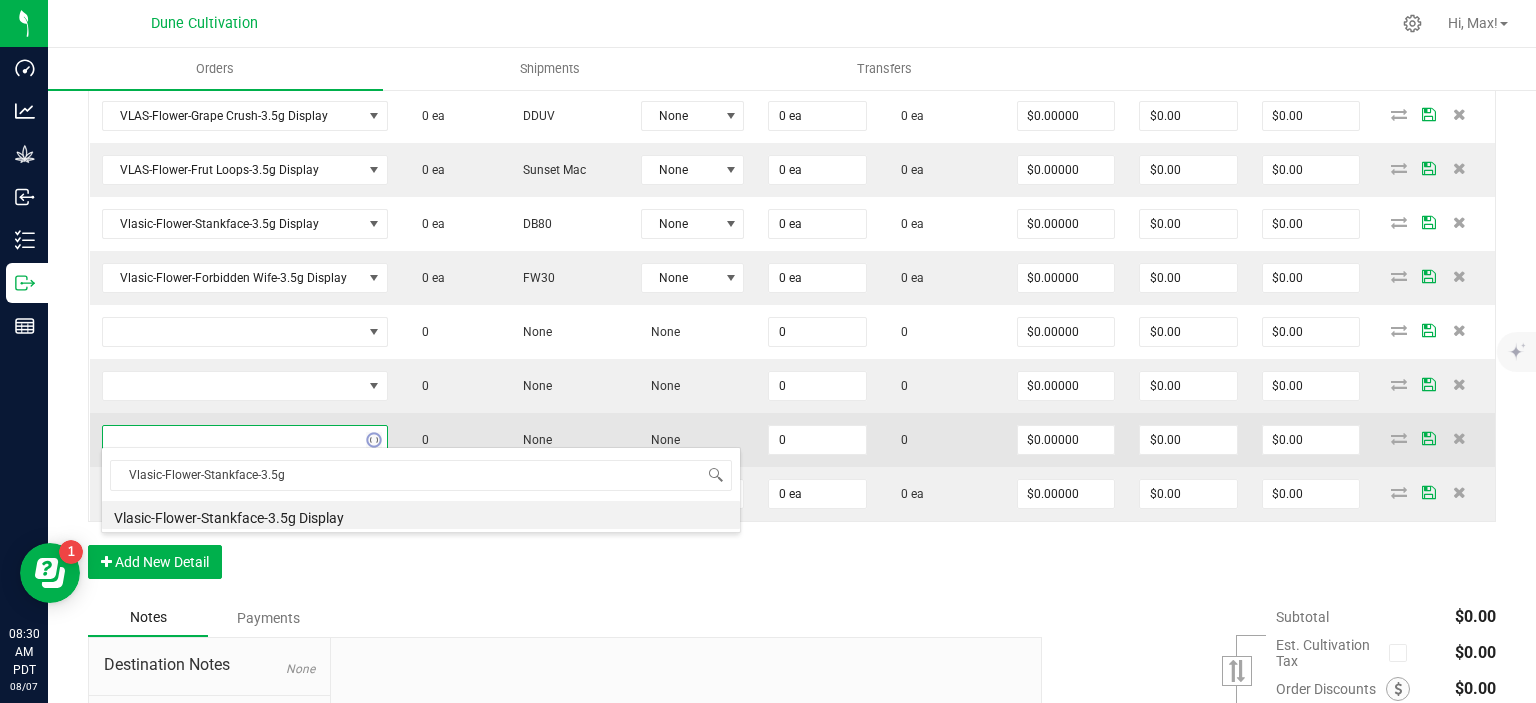 type on "Vlasic-Flower-Stankface-3.5" 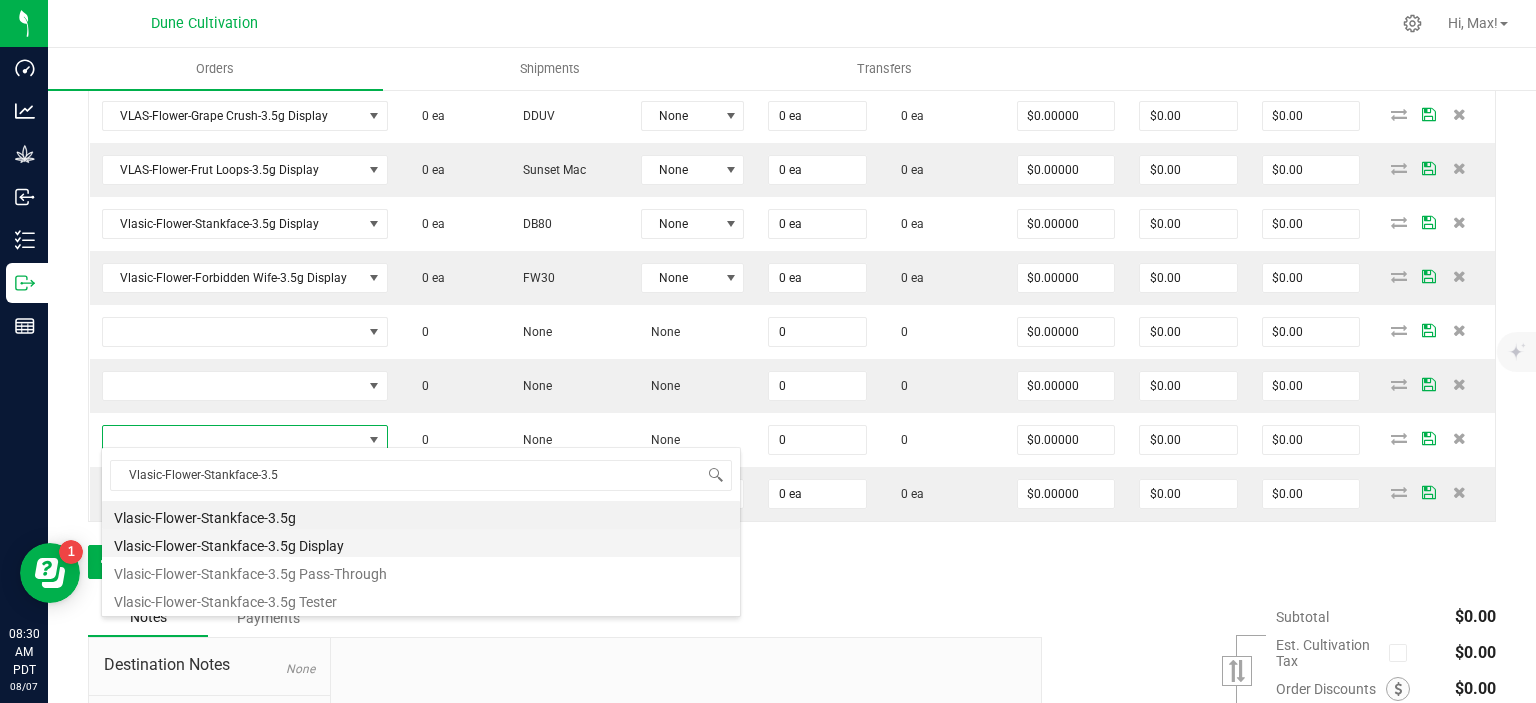 click on "Vlasic-Flower-Stankface-3.5g Display" at bounding box center [421, 543] 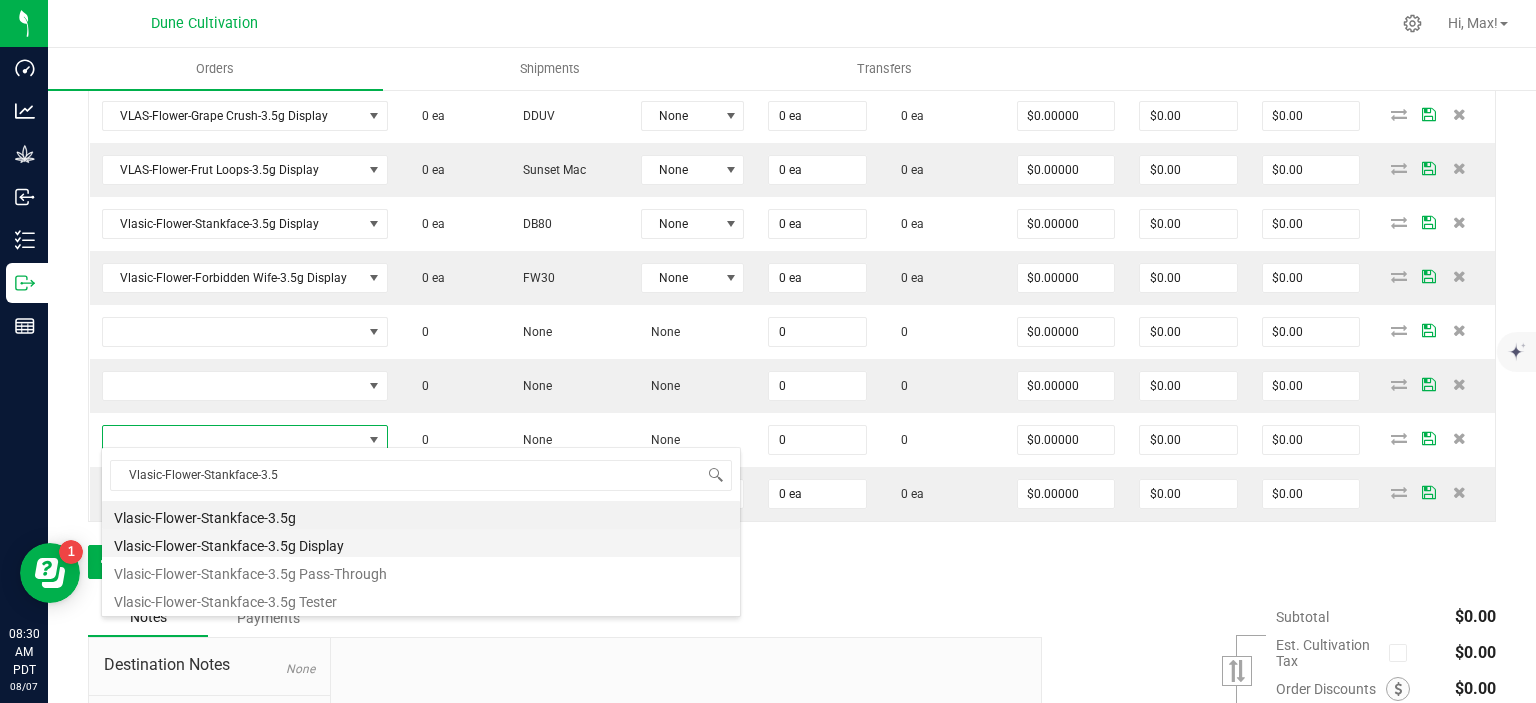 type on "0 ea" 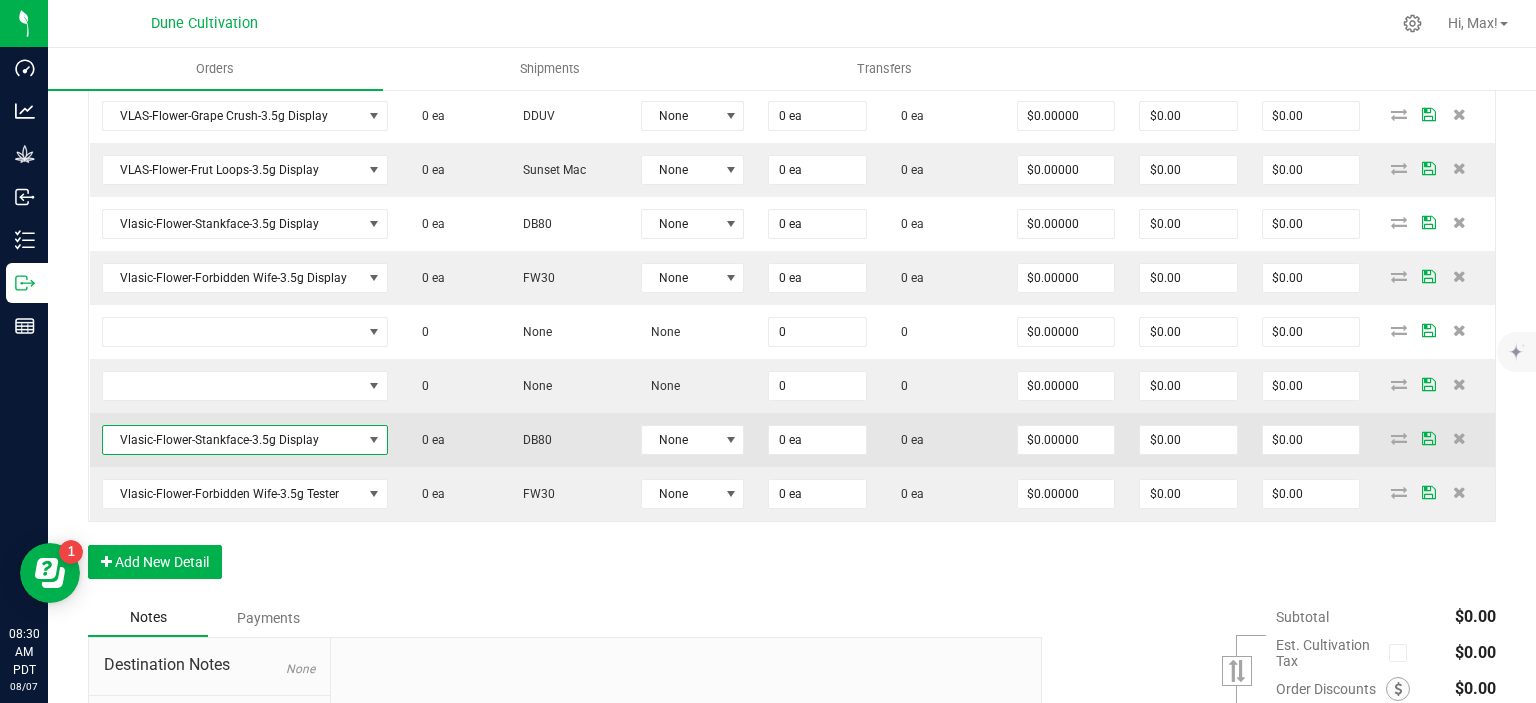 click on "Vlasic-Flower-Stankface-3.5g Display" at bounding box center [232, 440] 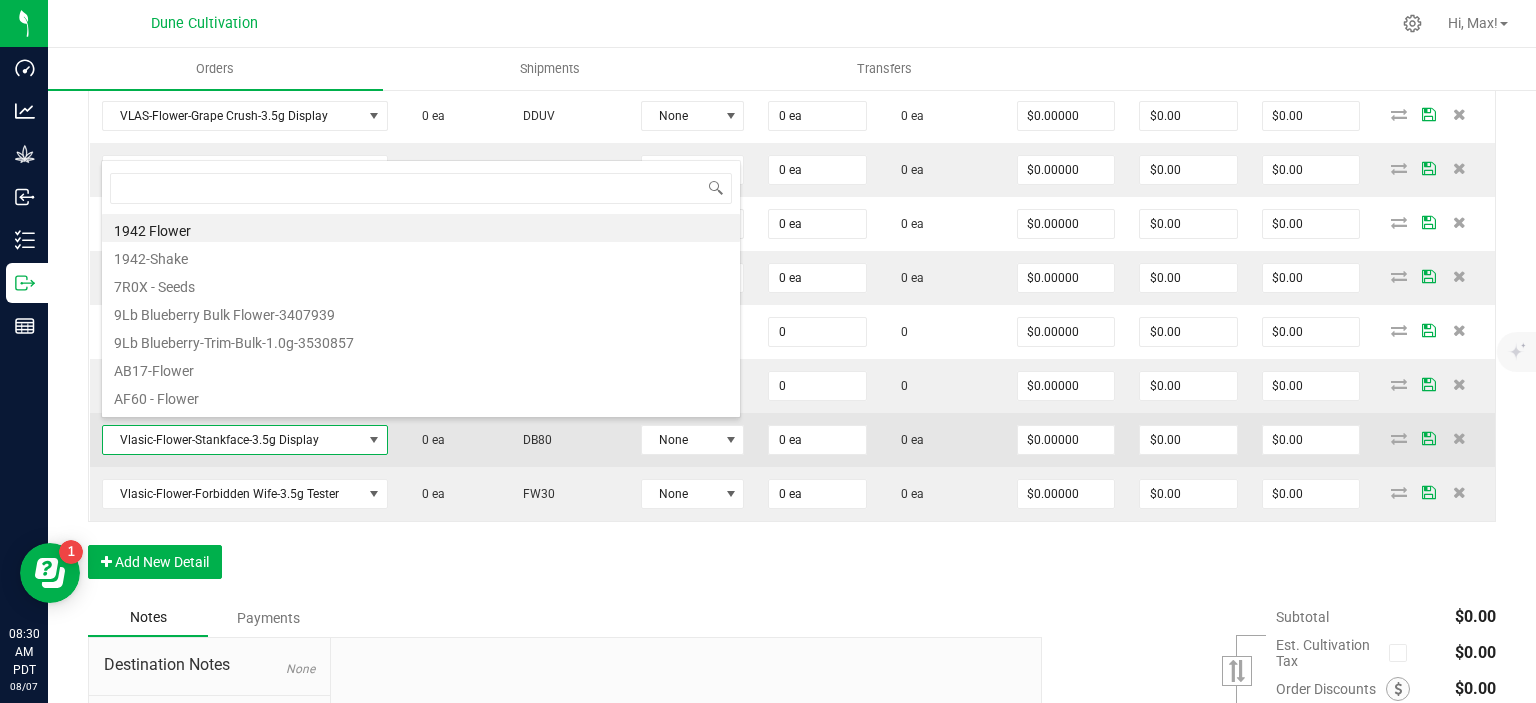 scroll 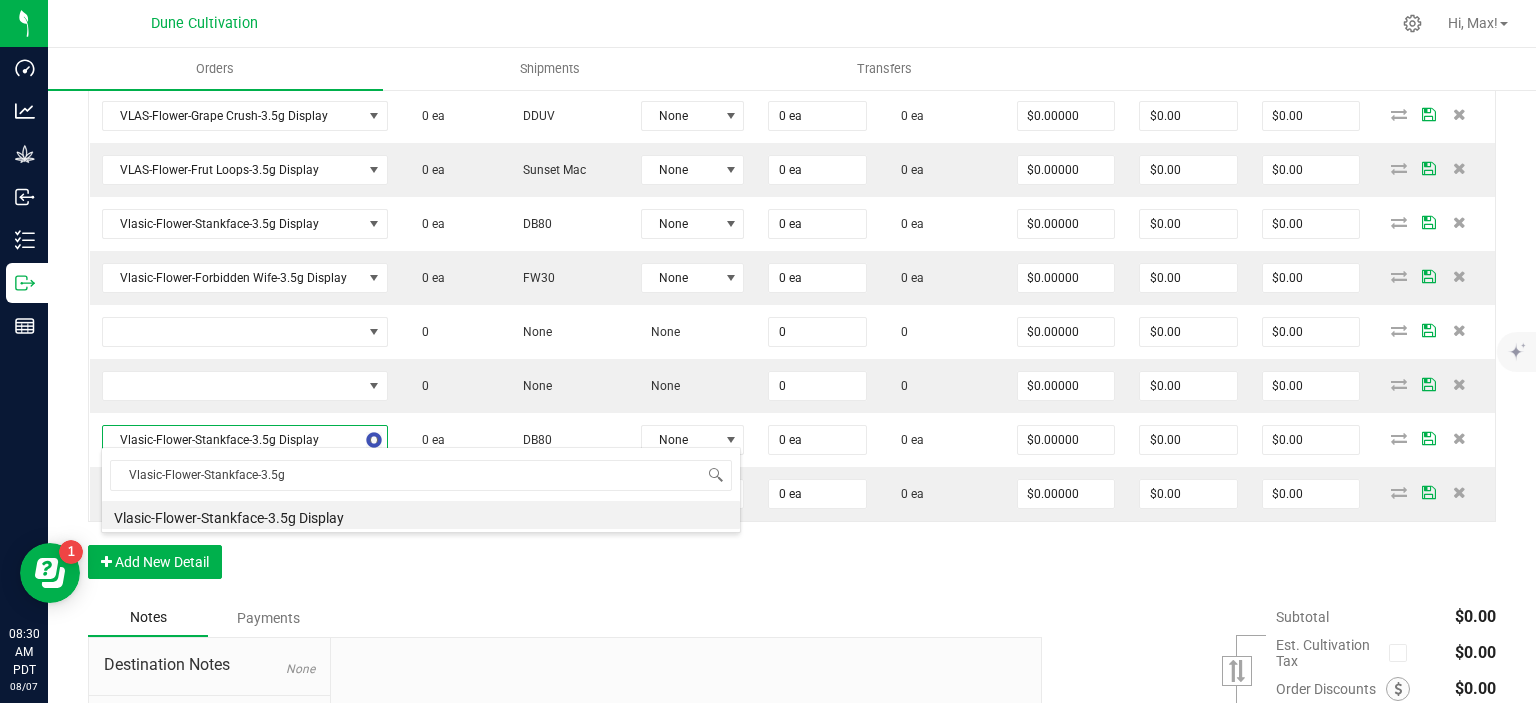 type on "Vlasic-Flower-Stankface-3.5g" 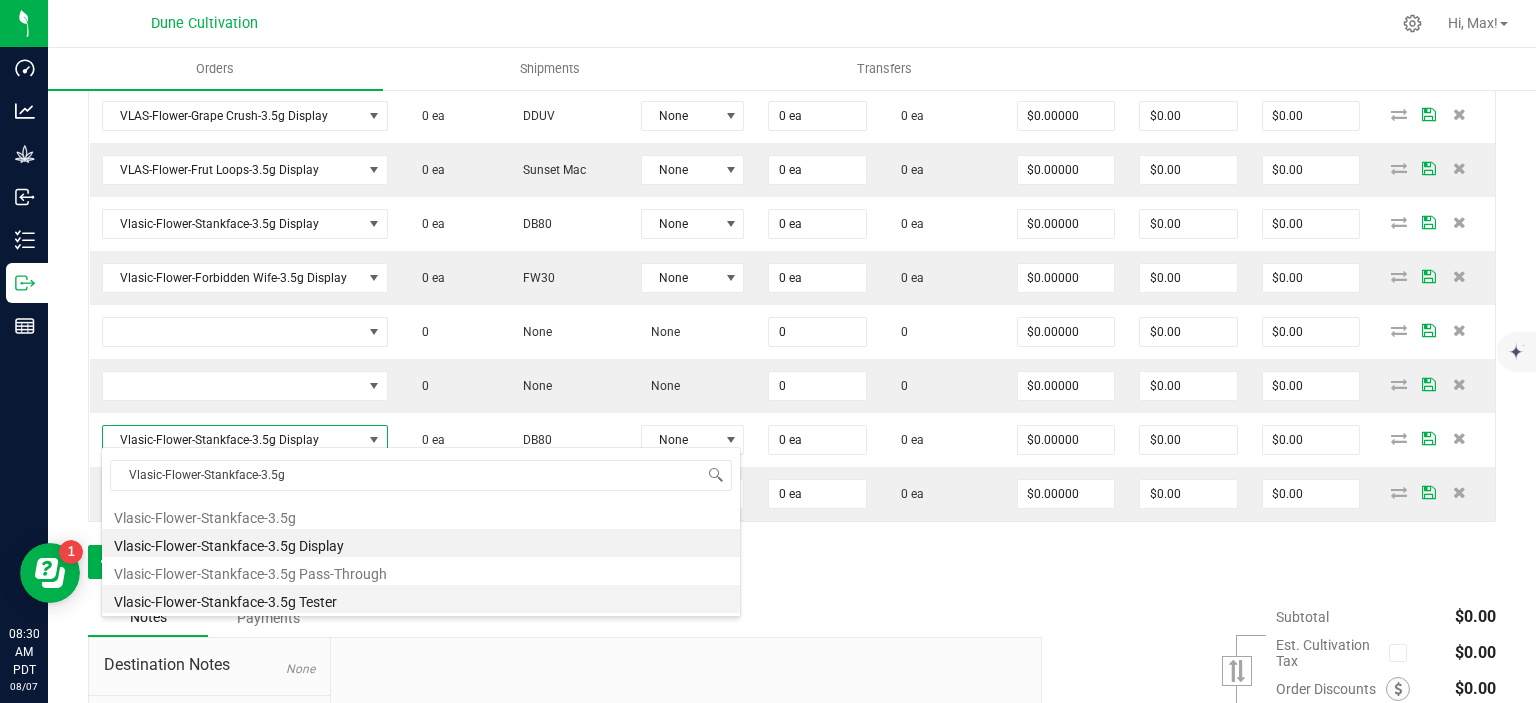 click on "Vlasic-Flower-Stankface-3.5g Tester" at bounding box center [421, 599] 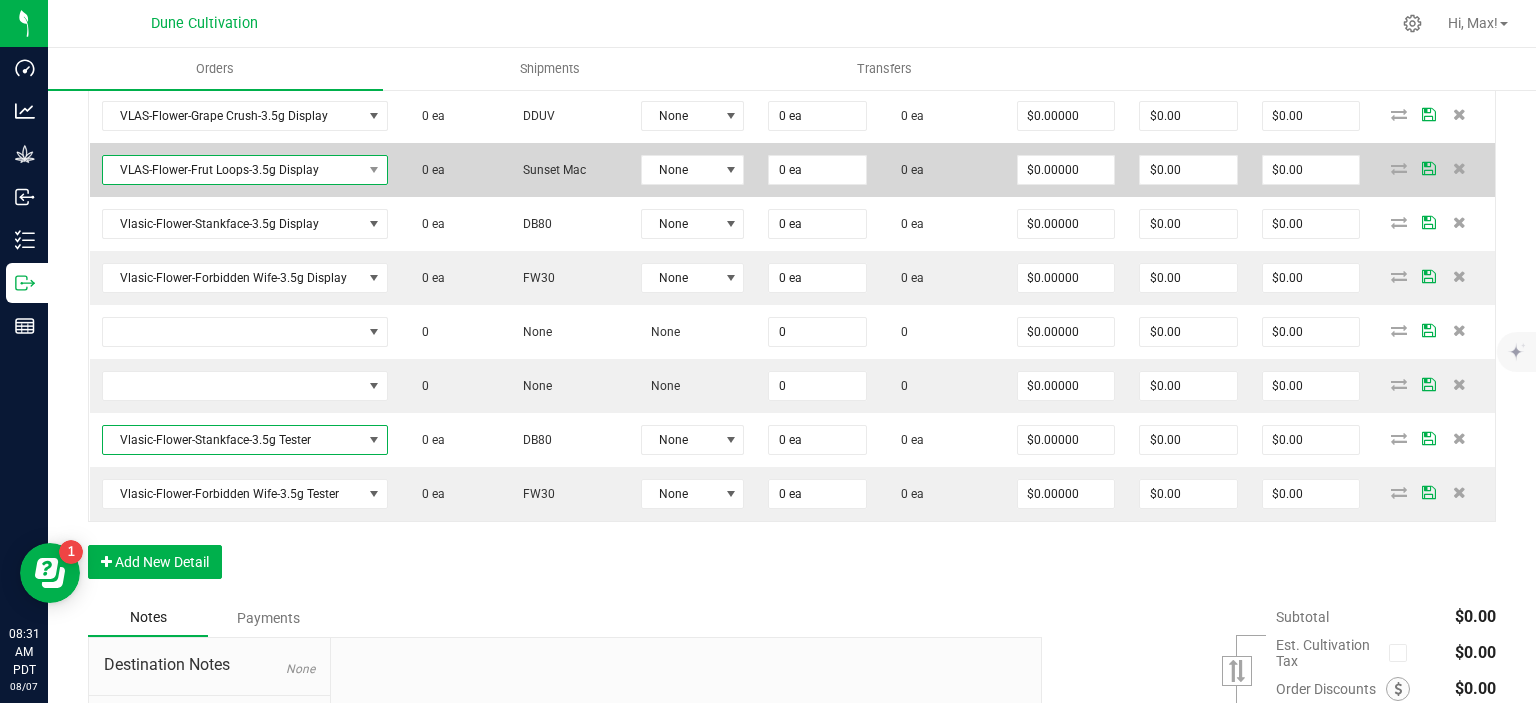 click on "VLAS-Flower-Frut Loops-3.5g Display" at bounding box center (232, 170) 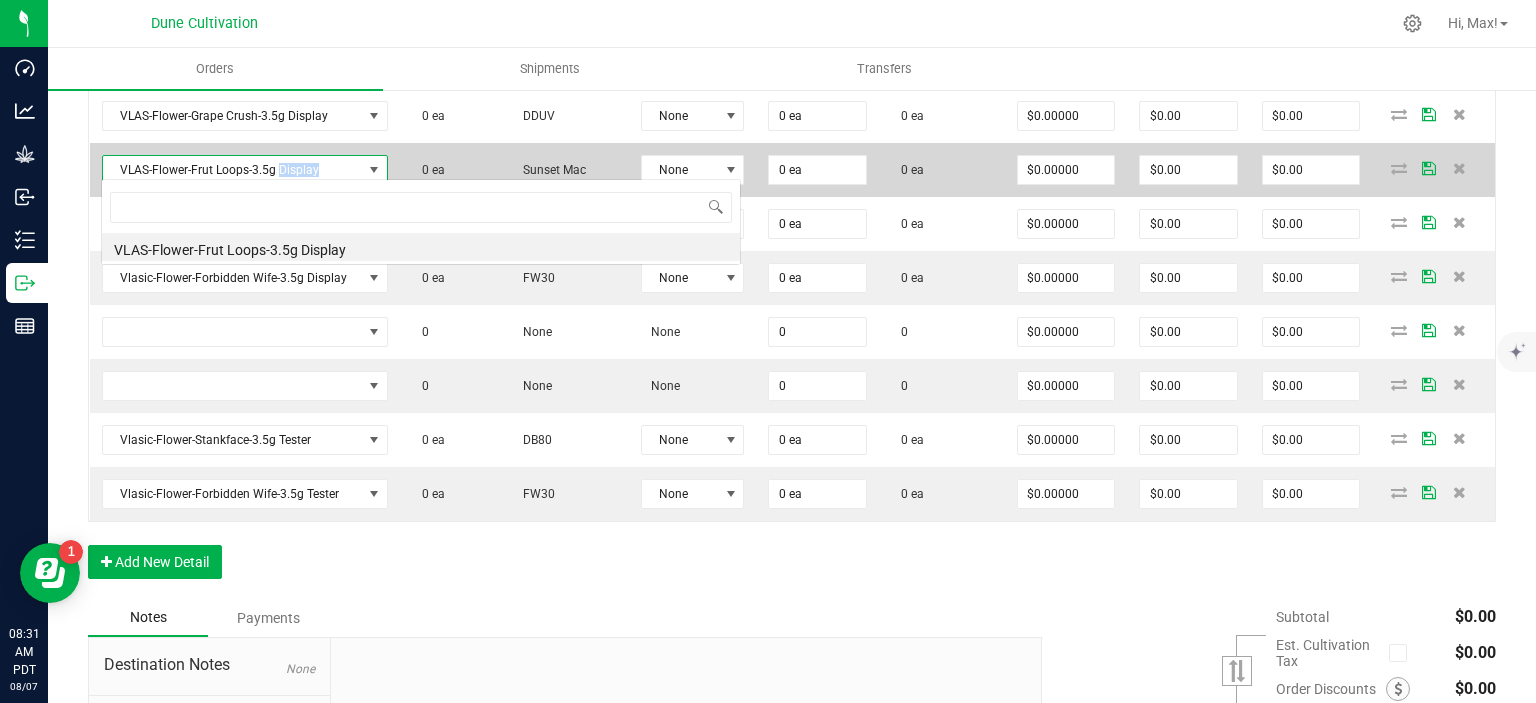 click on "VLAS-Flower-Frut Loops-3.5g Display" at bounding box center (232, 170) 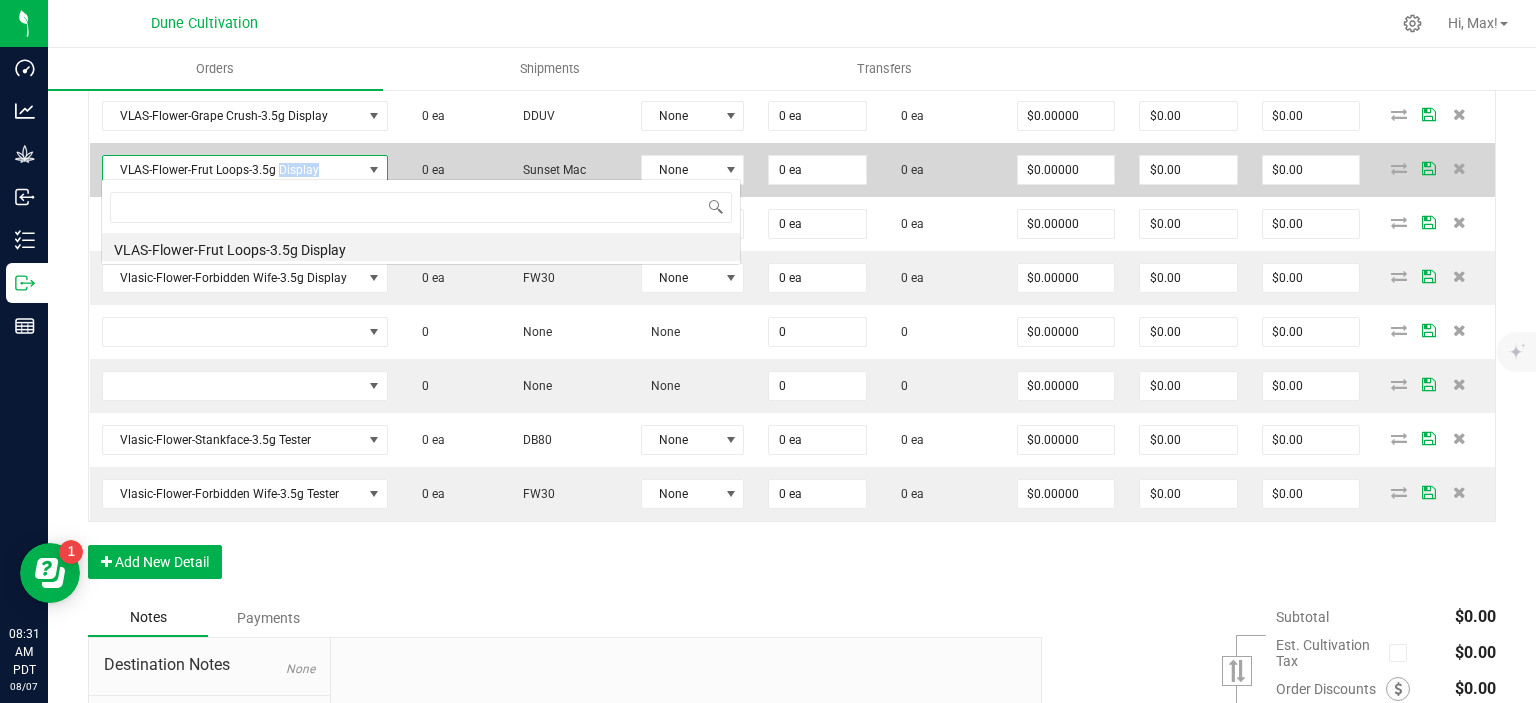 scroll, scrollTop: 0, scrollLeft: 0, axis: both 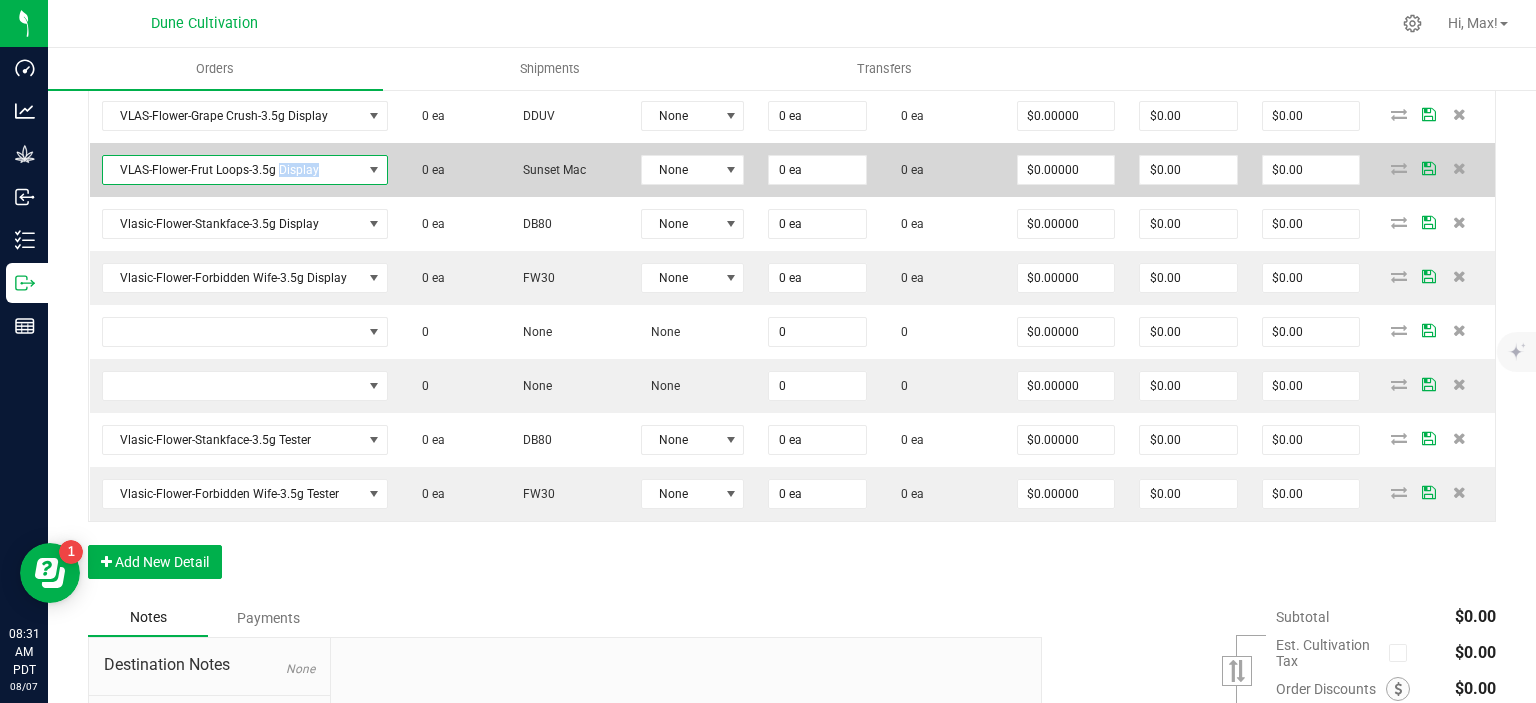 click on "VLAS-Flower-Frut Loops-3.5g Display" at bounding box center [232, 170] 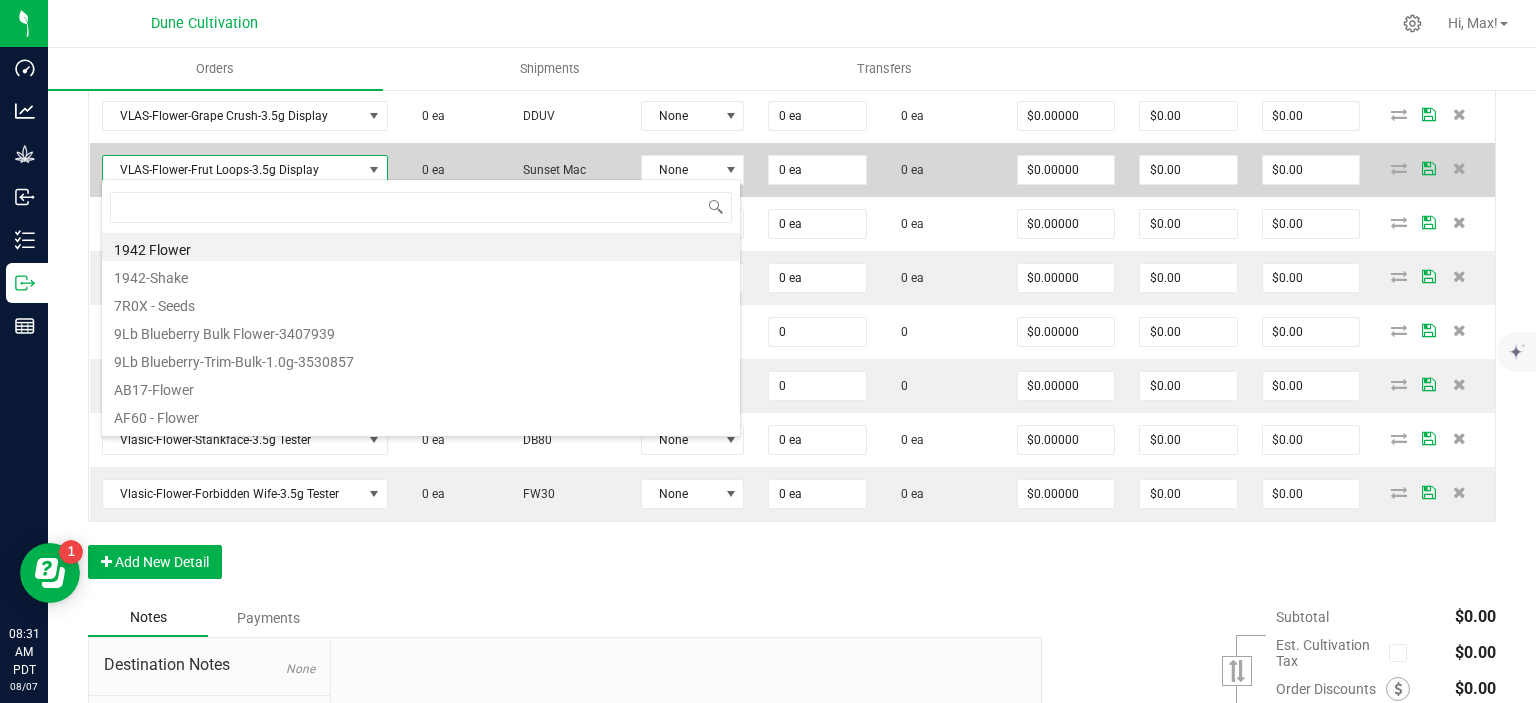 click on "VLAS-Flower-Frut Loops-3.5g Display" at bounding box center [232, 170] 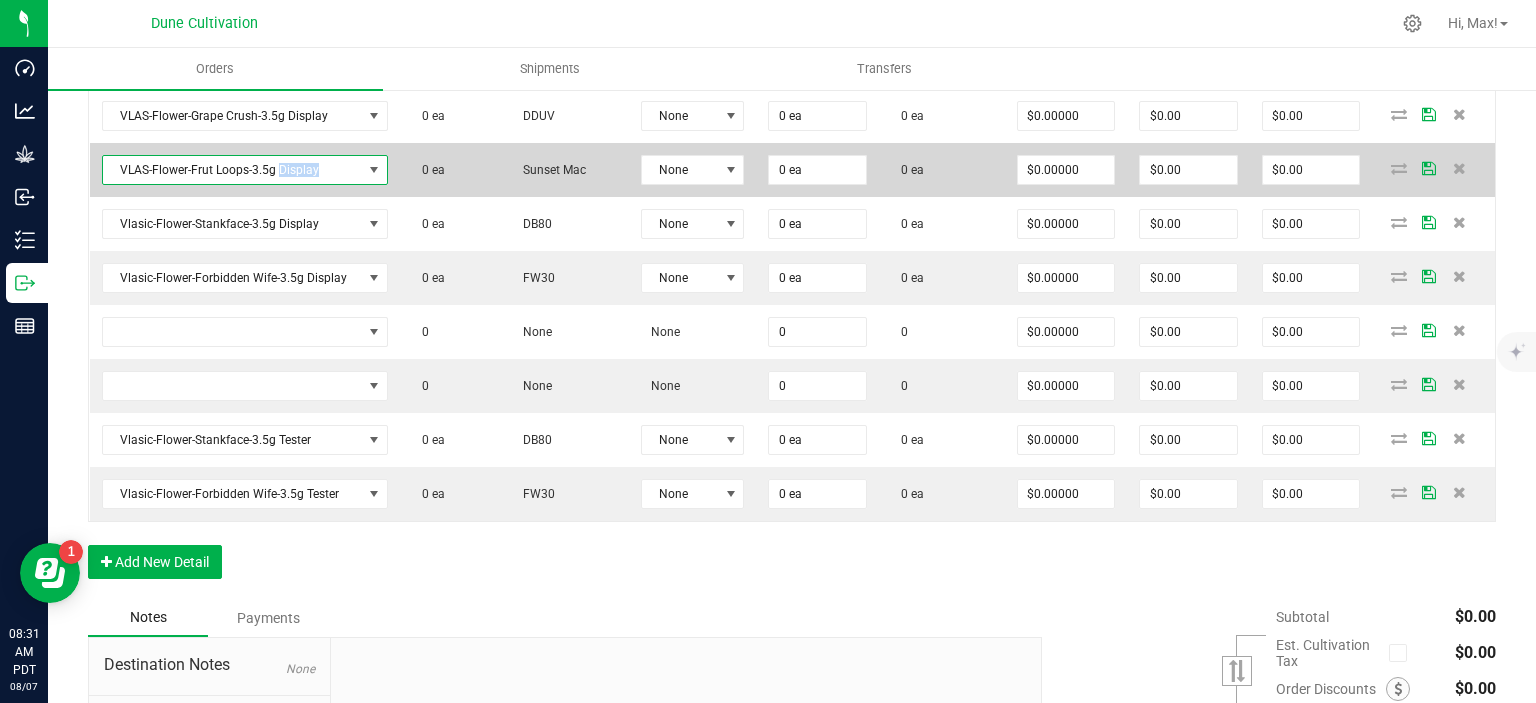 click on "VLAS-Flower-Frut Loops-3.5g Display" at bounding box center (232, 170) 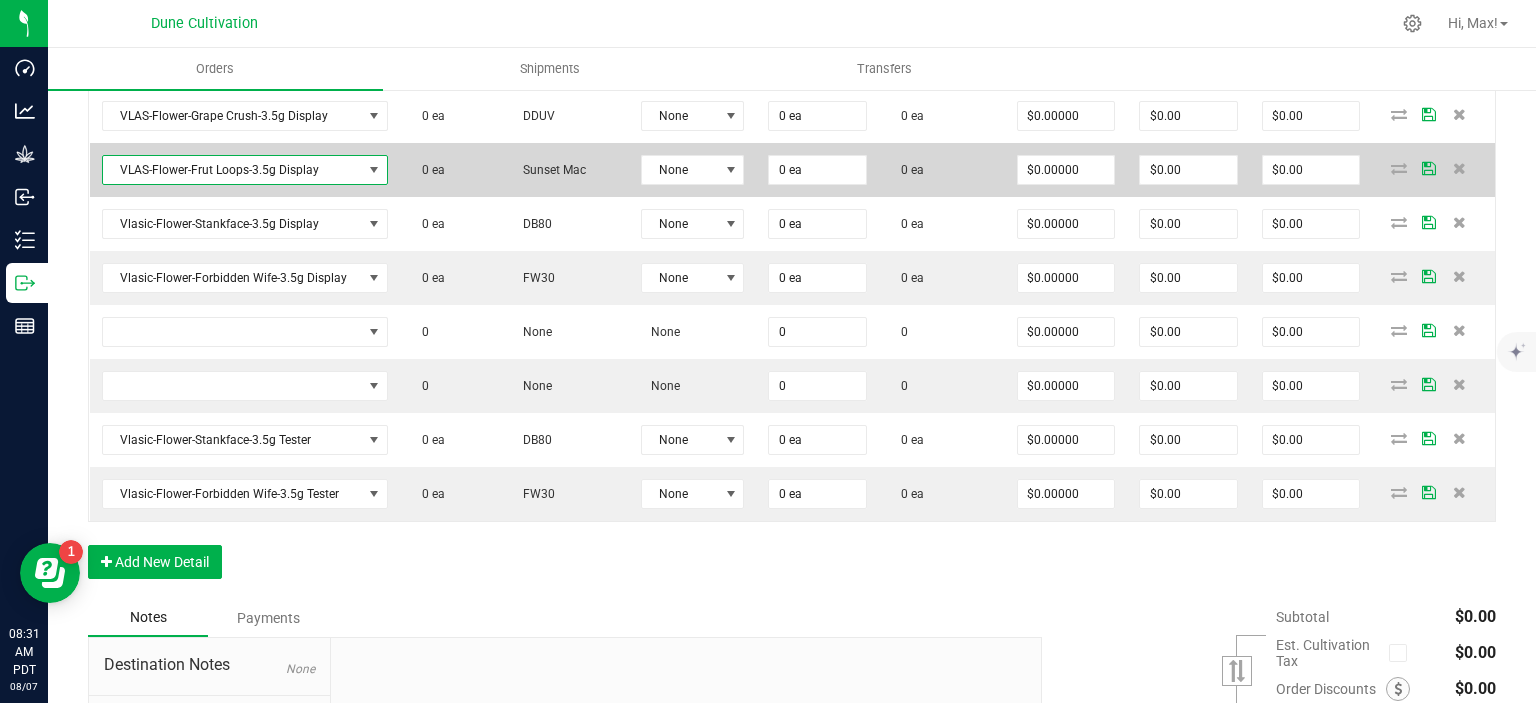click on "VLAS-Flower-Frut Loops-3.5g Display" at bounding box center [232, 170] 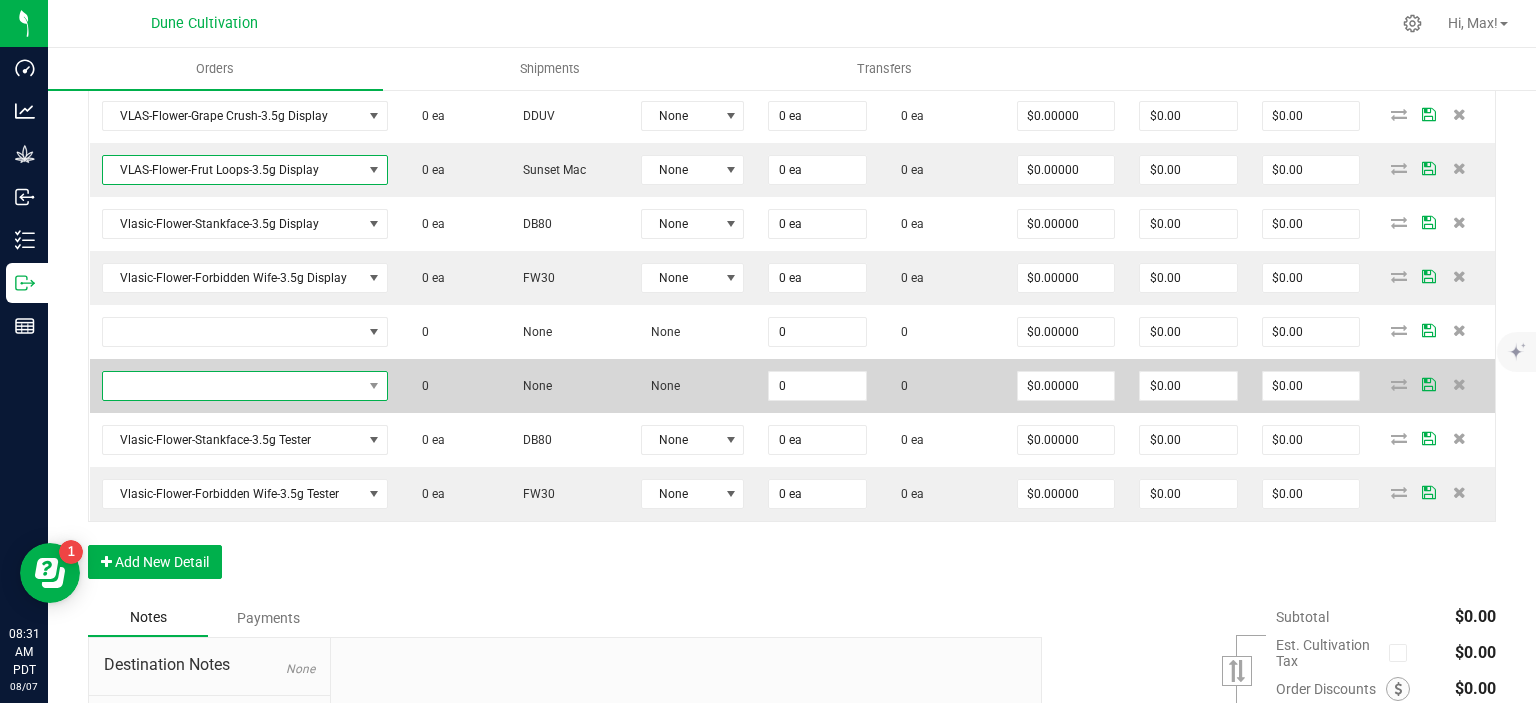 click at bounding box center [232, 386] 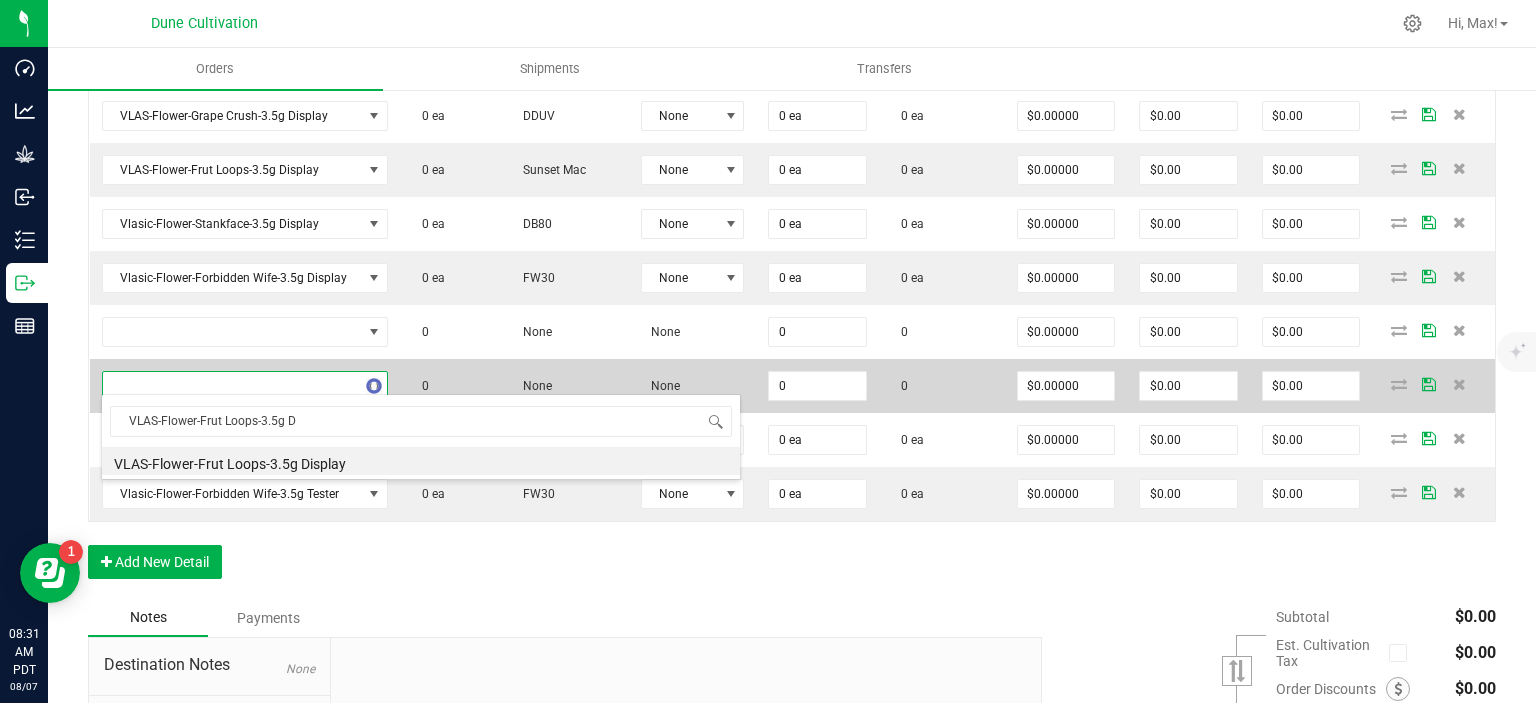 type on "VLAS-Flower-Frut Loops-3.5g" 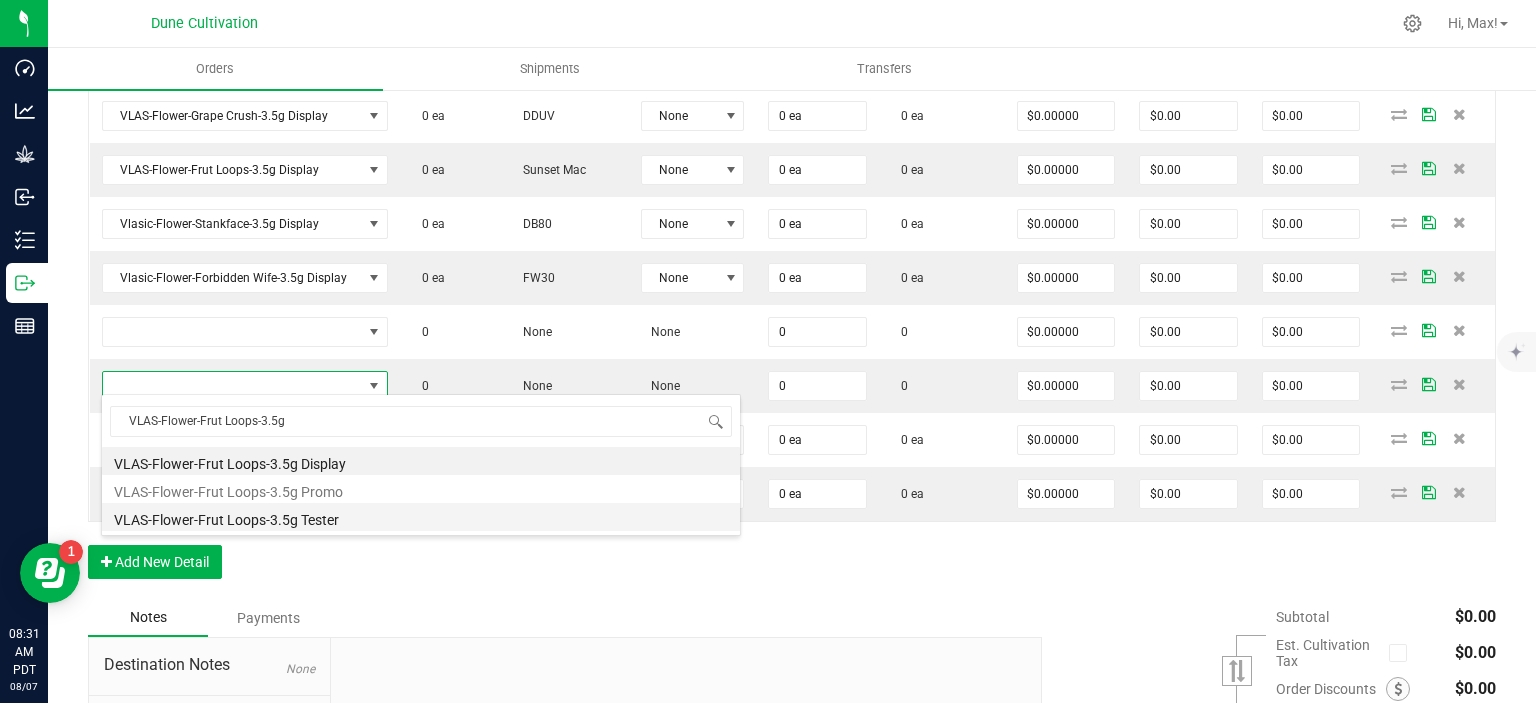 click on "VLAS-Flower-Frut Loops-3.5g Tester" at bounding box center [421, 517] 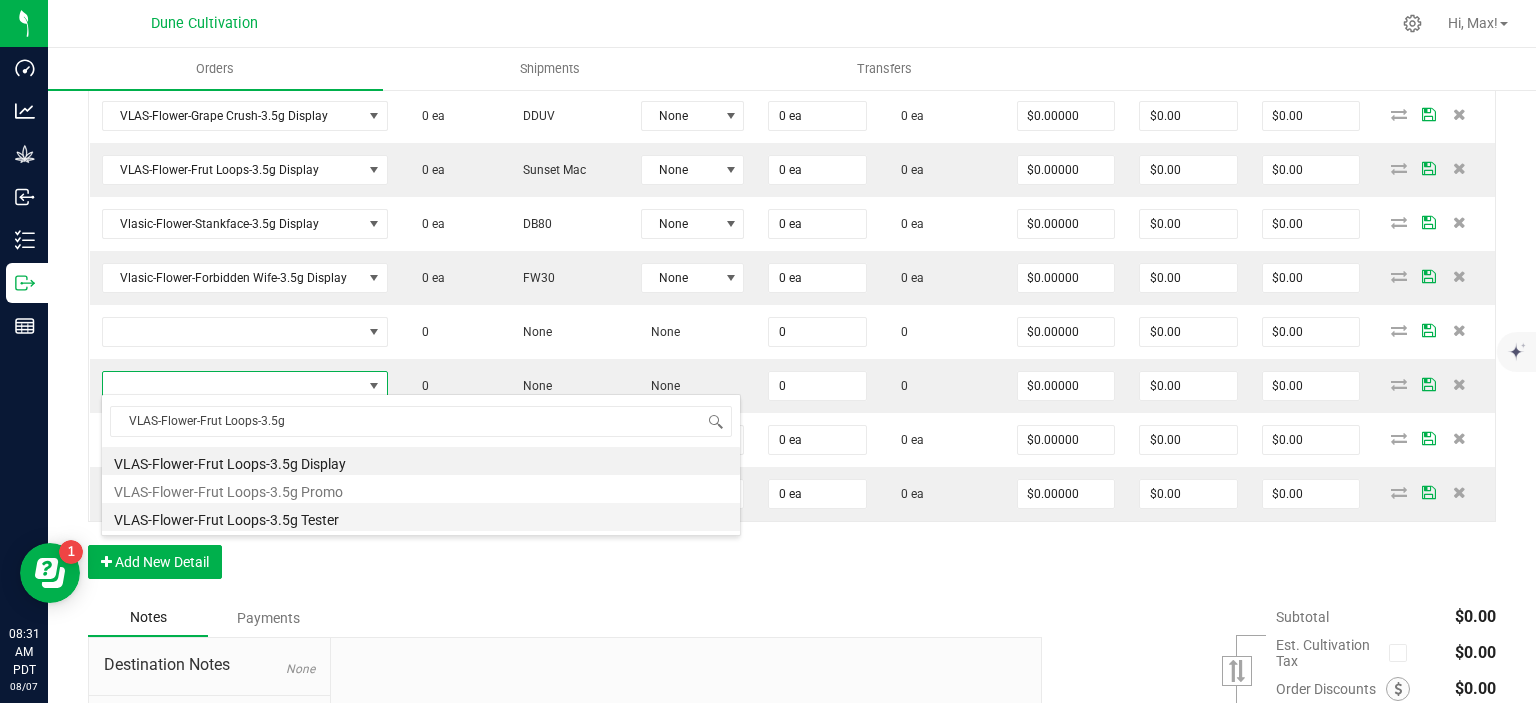 type on "0 ea" 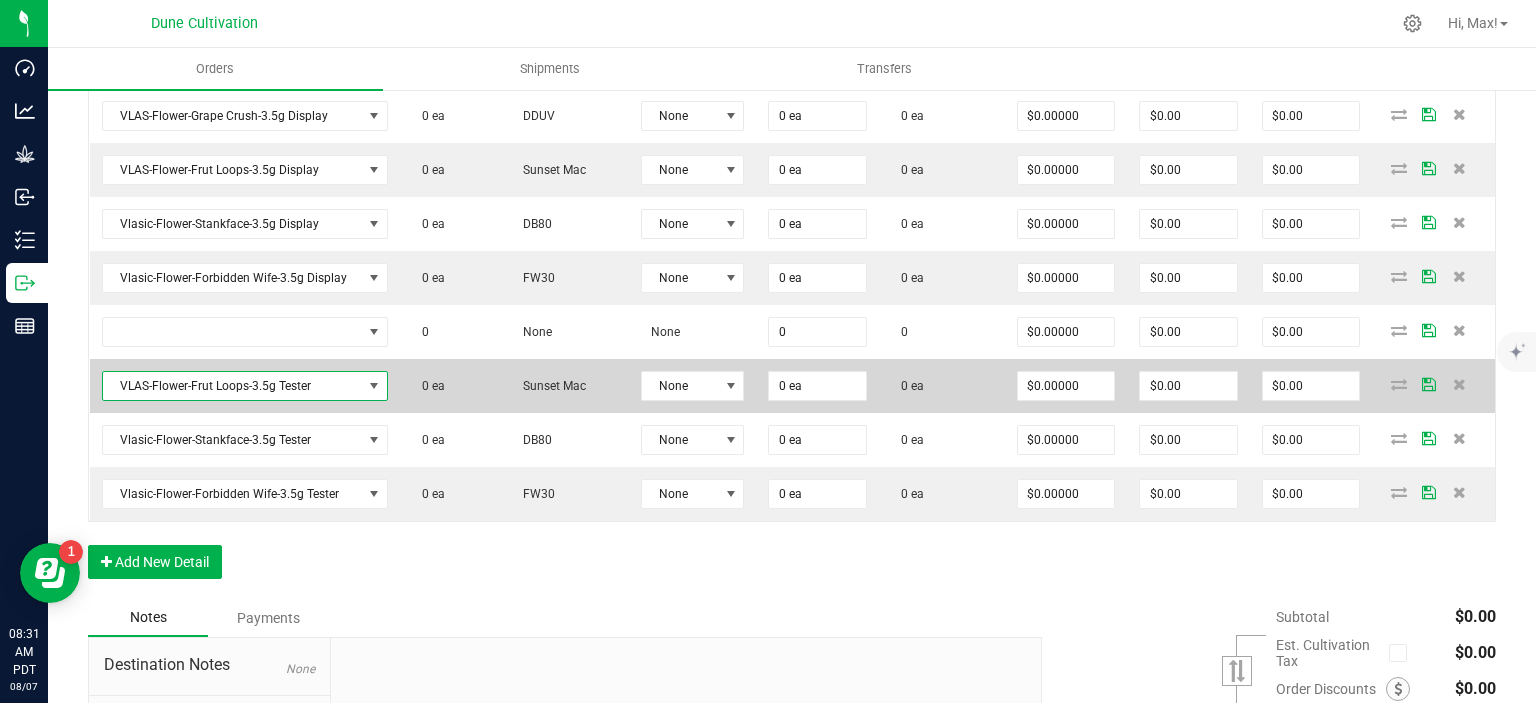 click on "VLAS-Flower-Frut Loops-3.5g Tester" at bounding box center [232, 386] 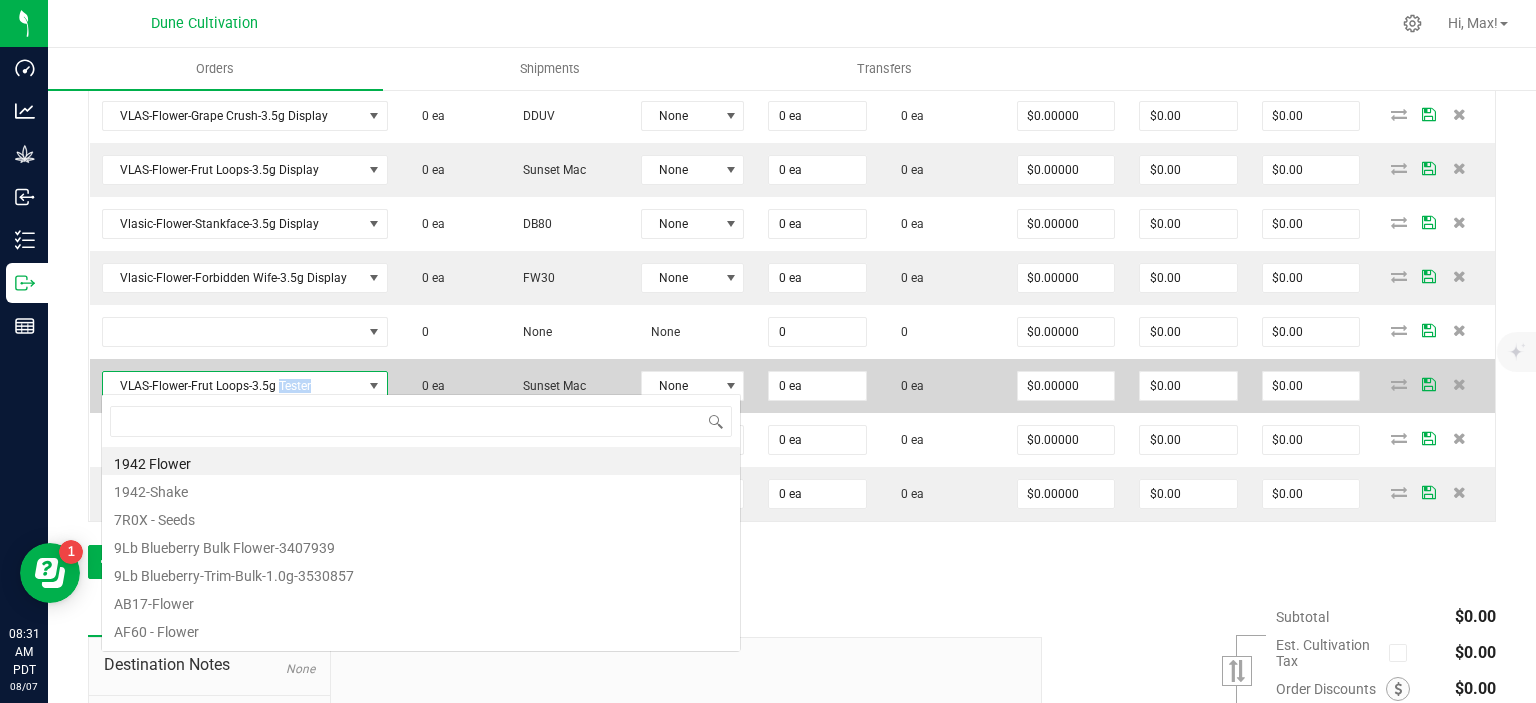 click on "VLAS-Flower-Frut Loops-3.5g Tester" at bounding box center [232, 386] 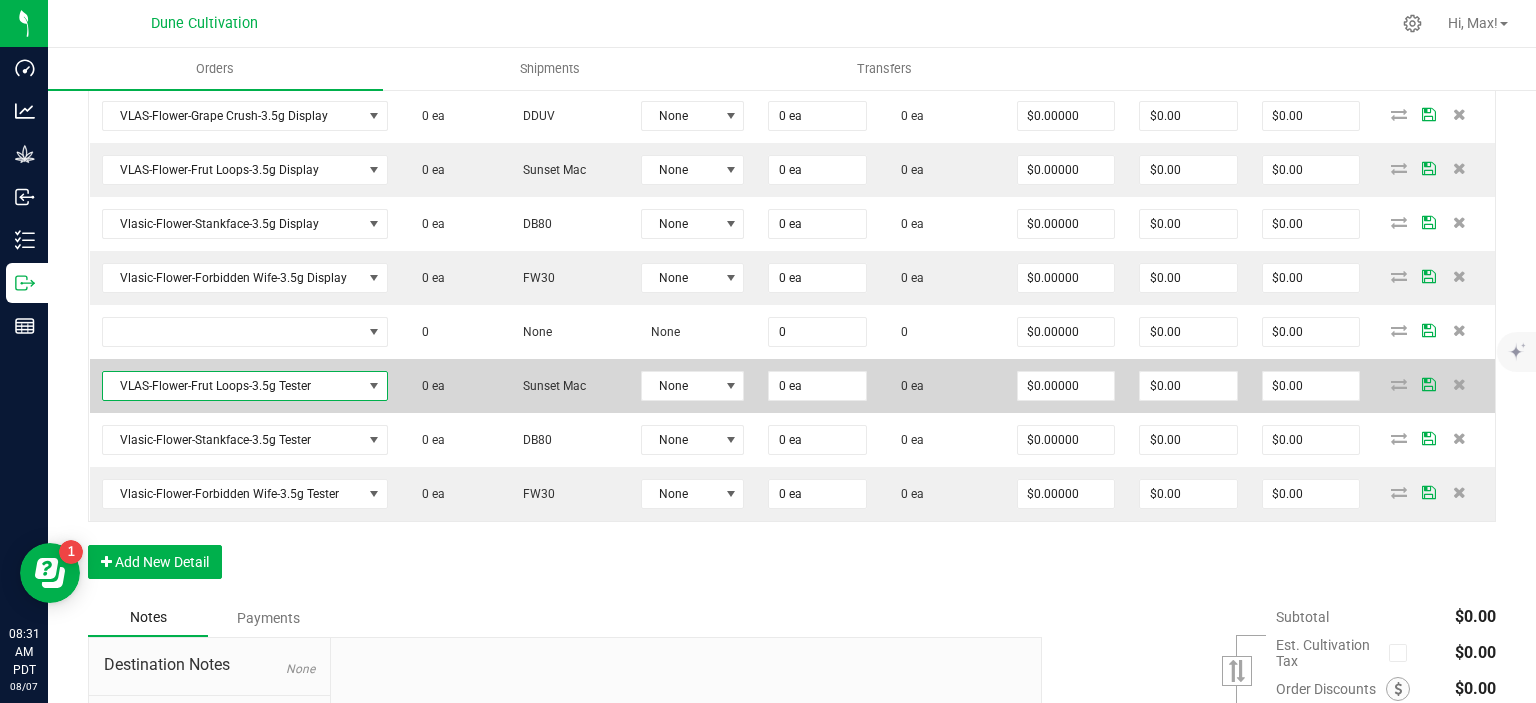click on "VLAS-Flower-Frut Loops-3.5g Tester" at bounding box center (232, 386) 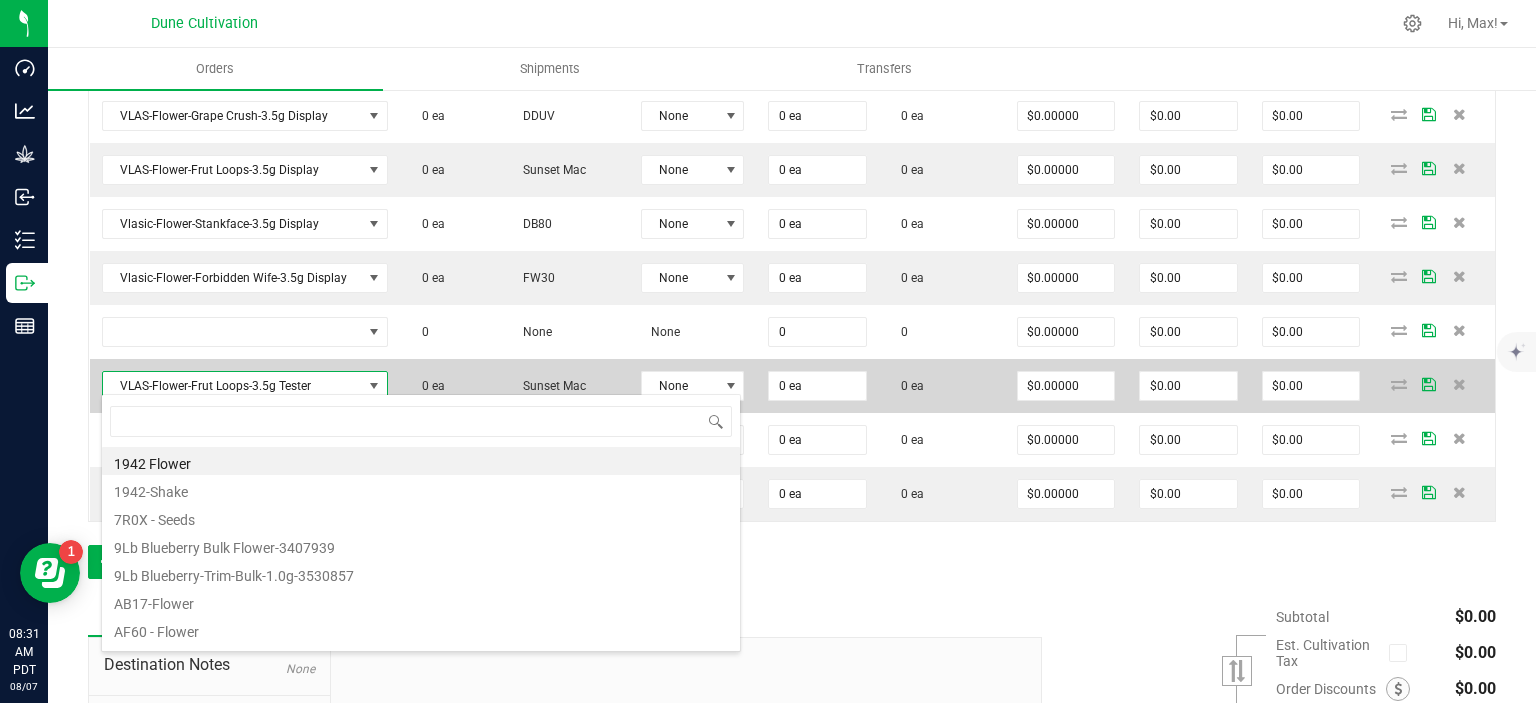 click on "VLAS-Flower-Frut Loops-3.5g Tester" at bounding box center (232, 386) 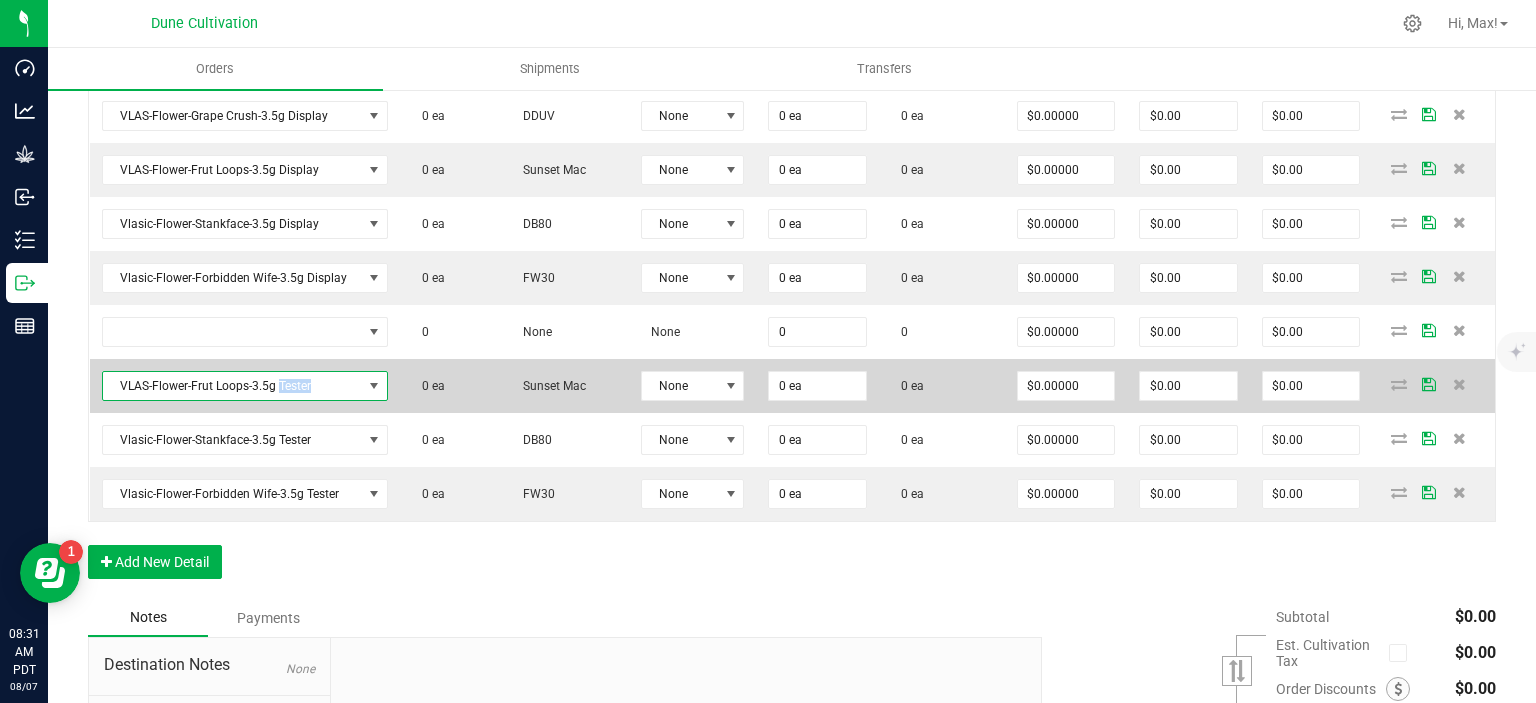 click on "VLAS-Flower-Frut Loops-3.5g Tester" at bounding box center [232, 386] 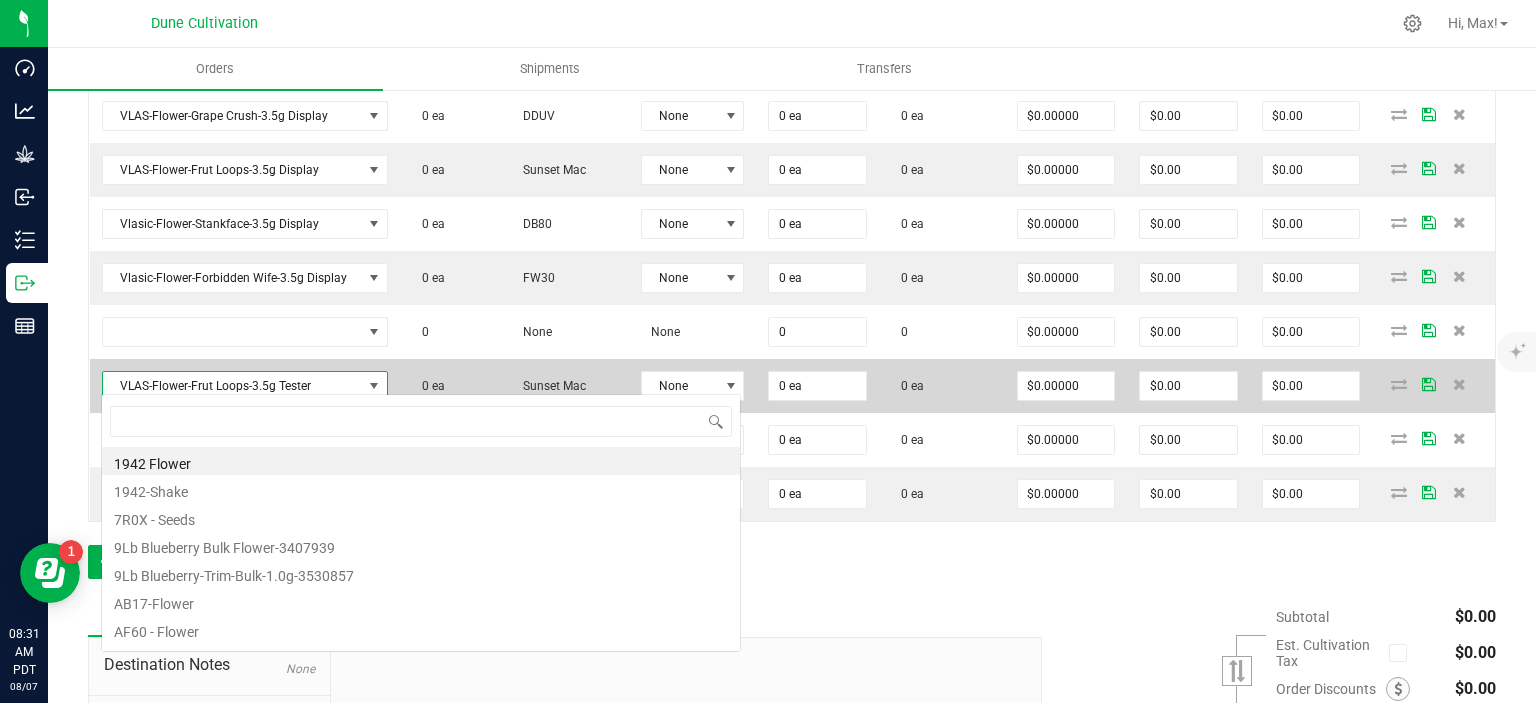 click on "VLAS-Flower-Frut Loops-3.5g Tester" at bounding box center (232, 386) 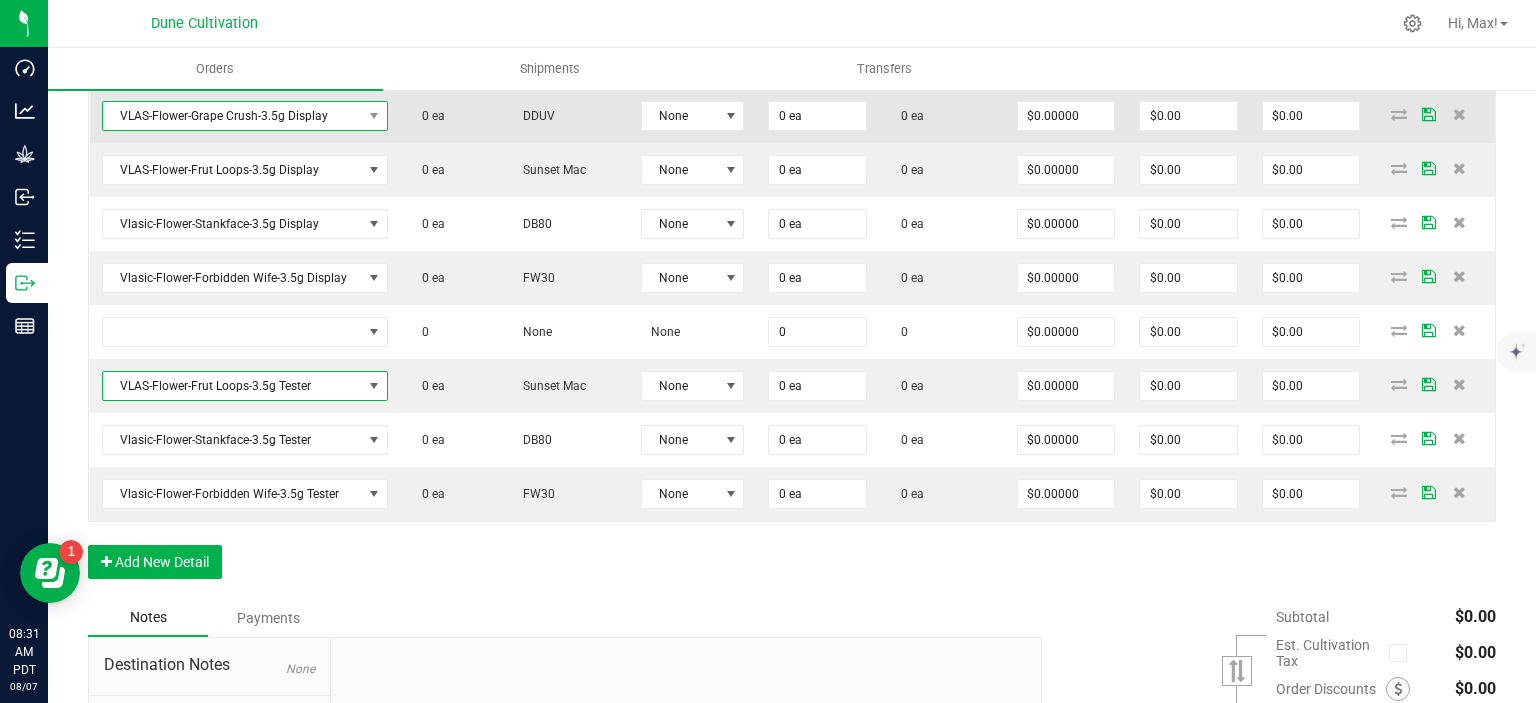 click on "VLAS-Flower-Grape Crush-3.5g Display" at bounding box center [232, 116] 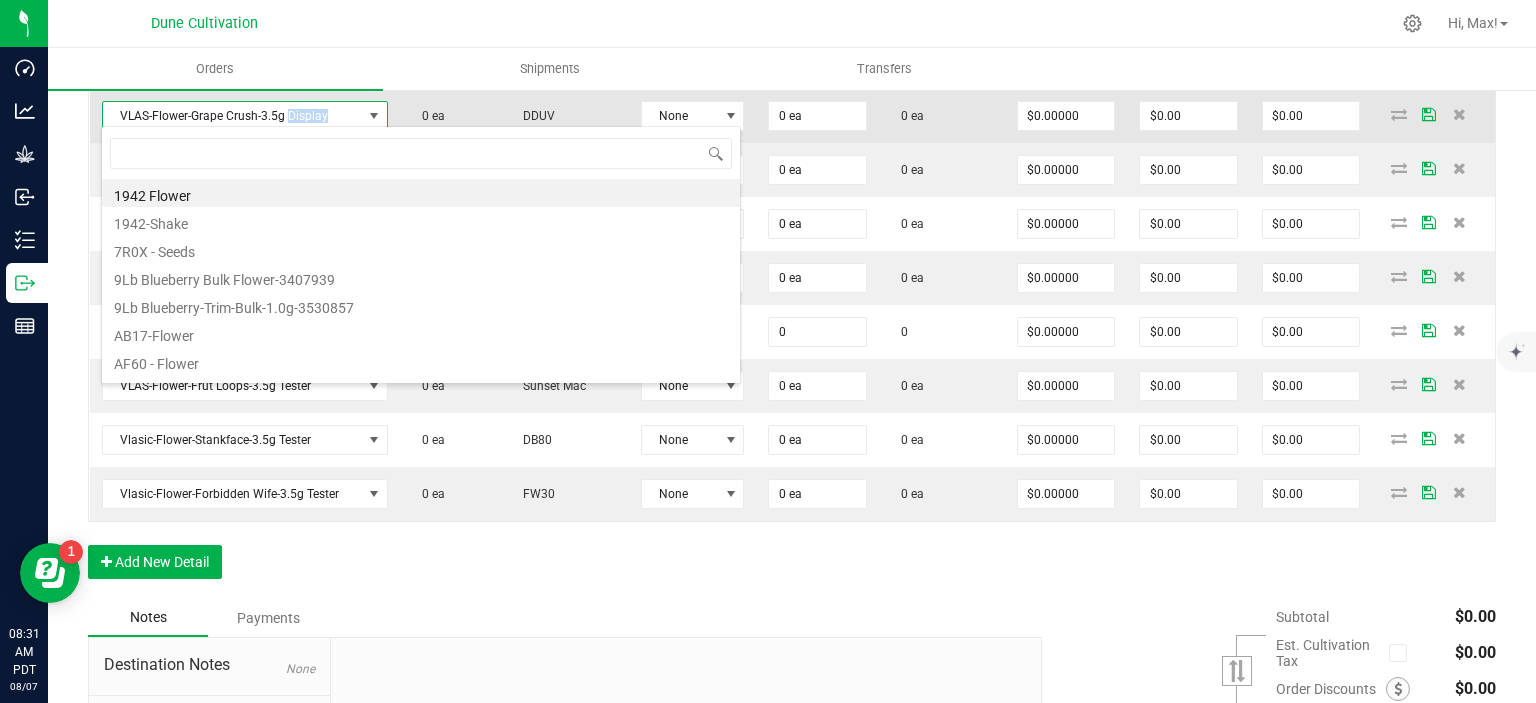 click on "VLAS-Flower-Grape Crush-3.5g Display" at bounding box center (232, 116) 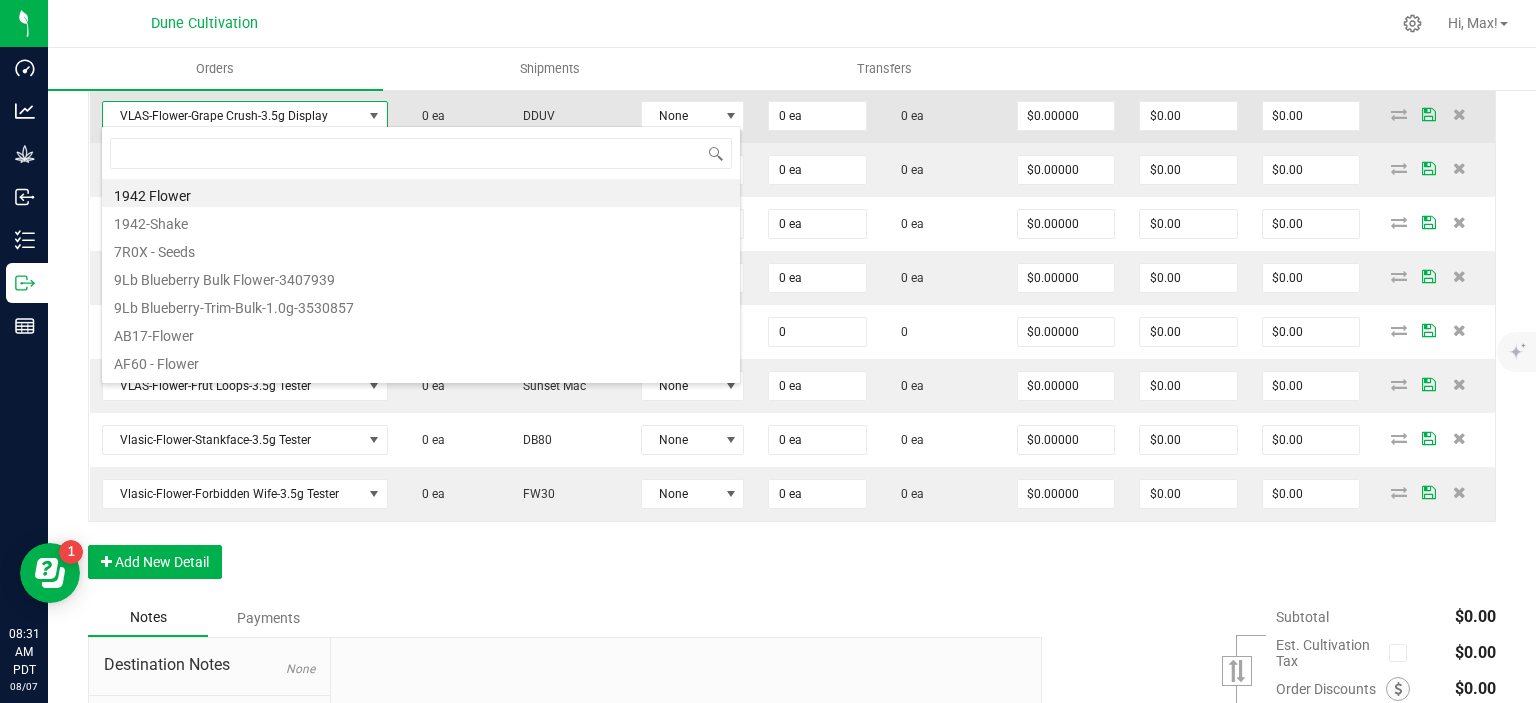 click on "VLAS-Flower-Grape Crush-3.5g Display" at bounding box center [232, 116] 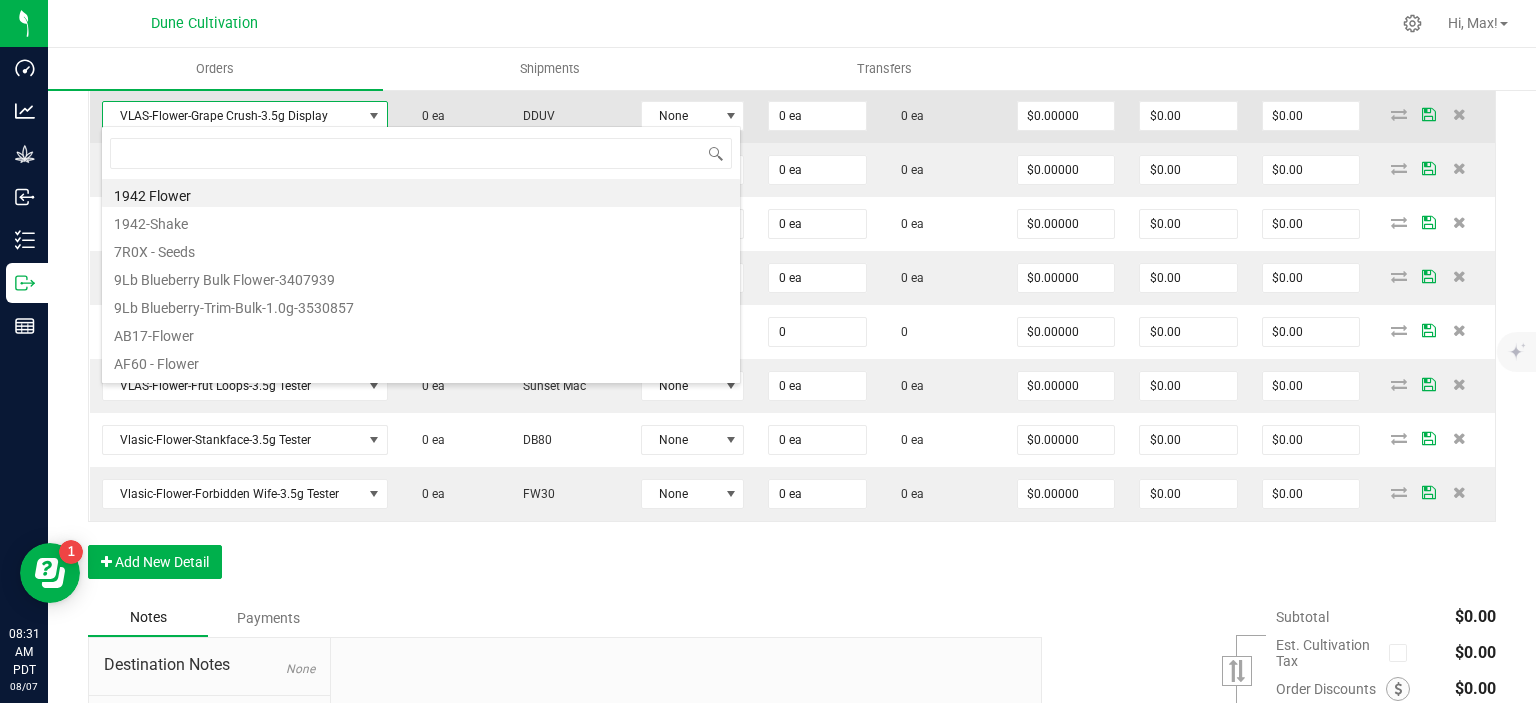 click on "VLAS-Flower-Grape Crush-3.5g Display" at bounding box center [232, 116] 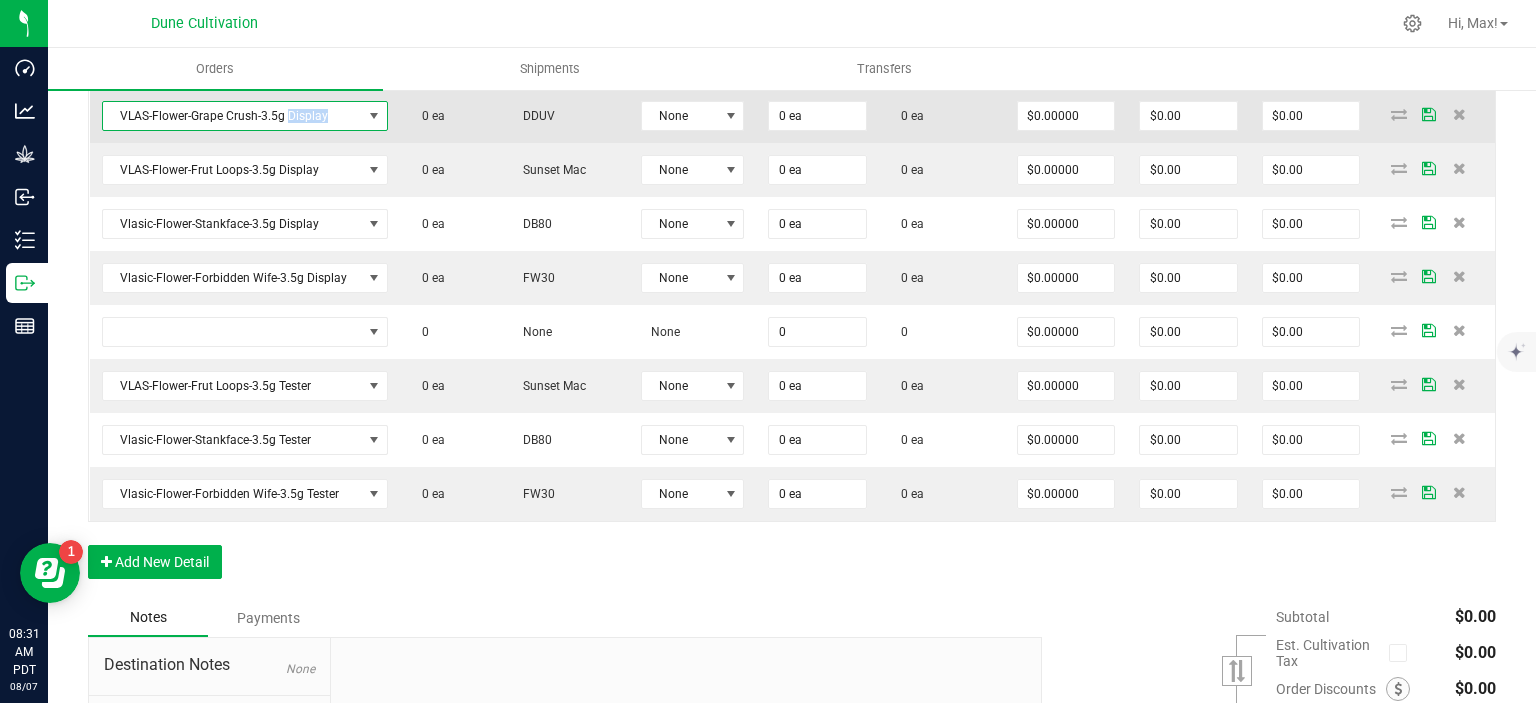 click on "VLAS-Flower-Grape Crush-3.5g Display" at bounding box center [232, 116] 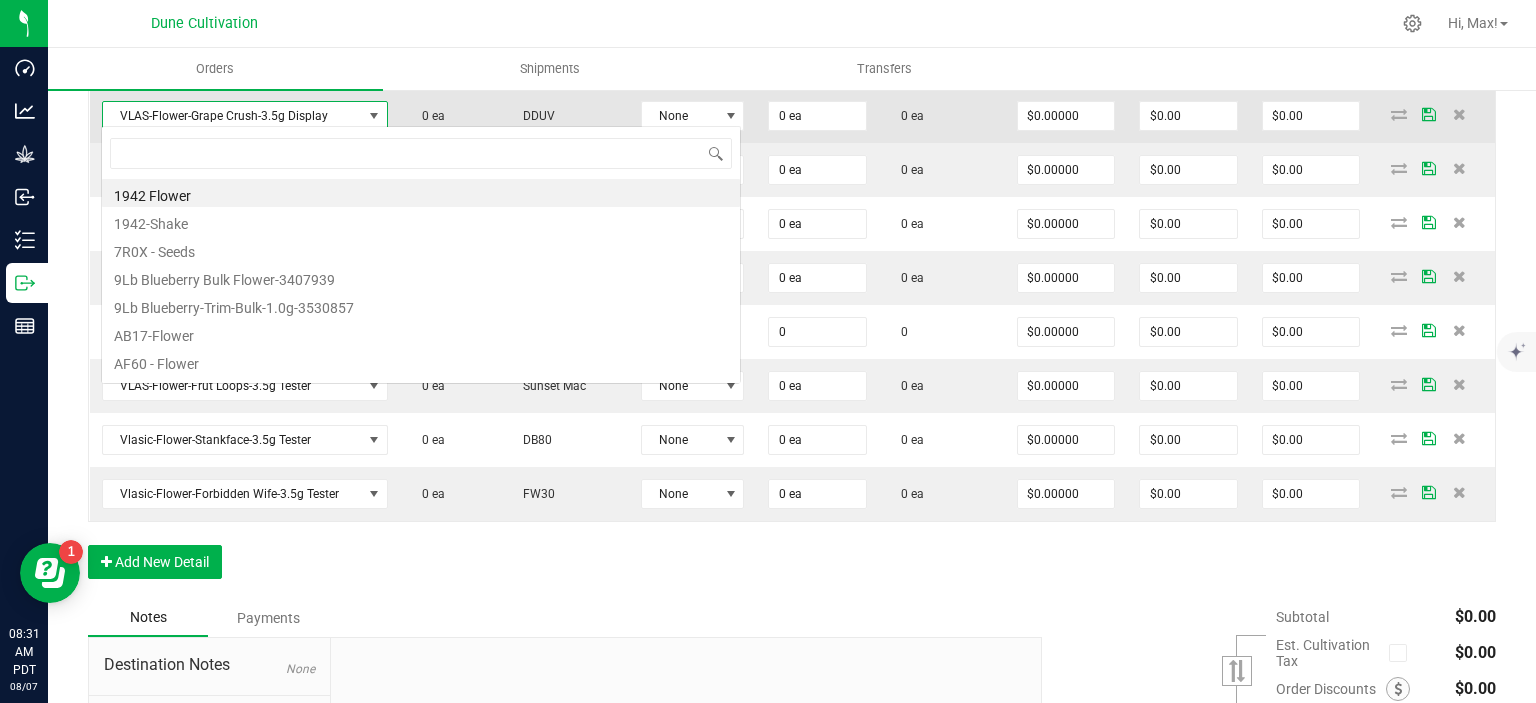 click on "VLAS-Flower-Grape Crush-3.5g Display" at bounding box center (232, 116) 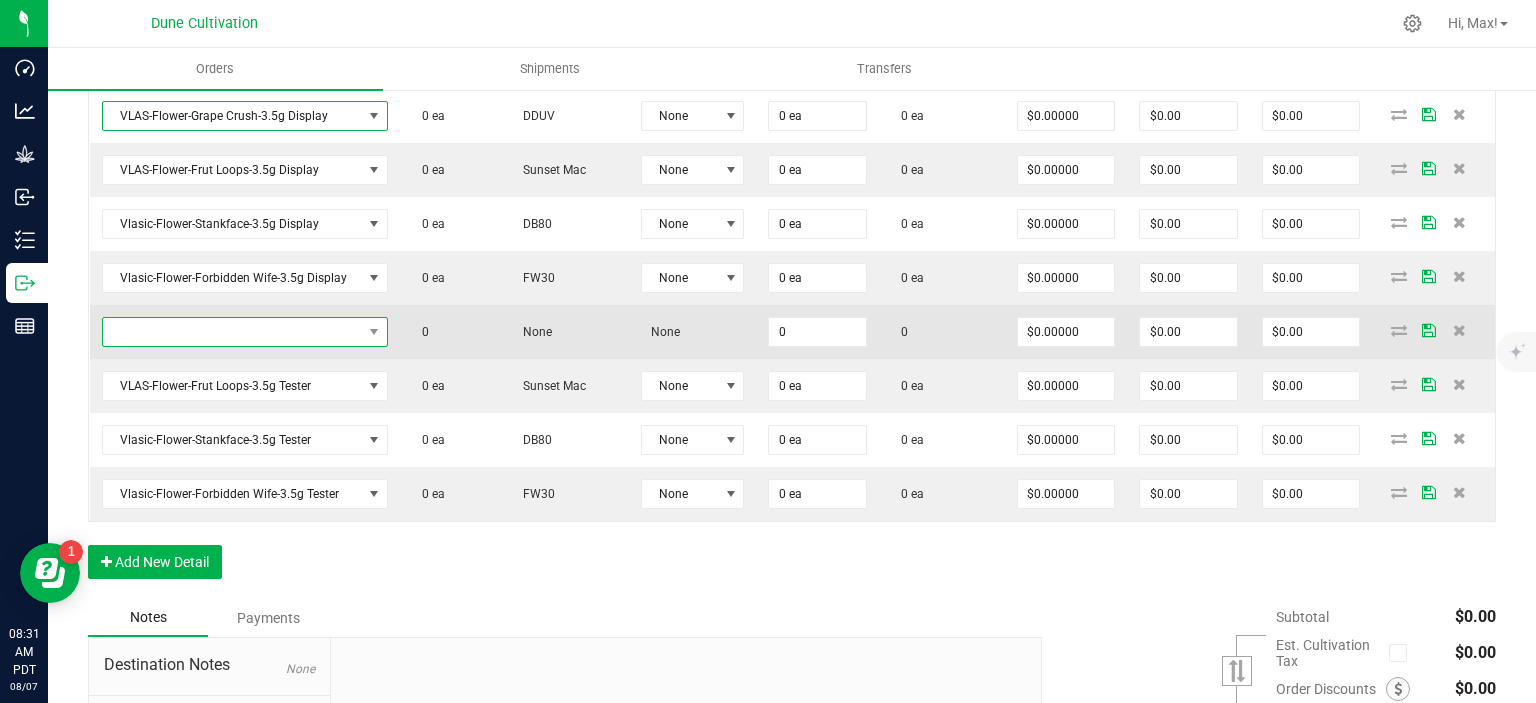 click at bounding box center (232, 332) 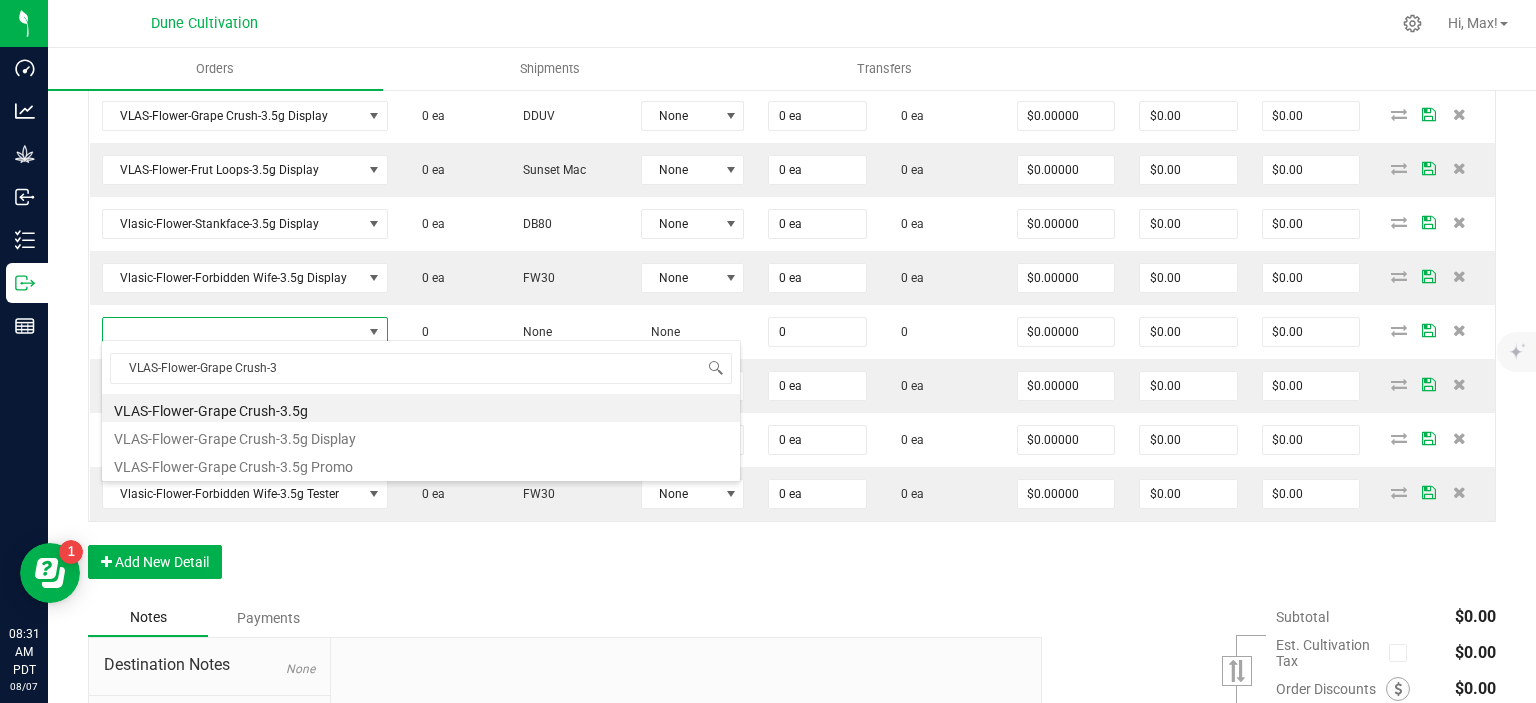 type on "VLAS-Flower-Grape Crush-3" 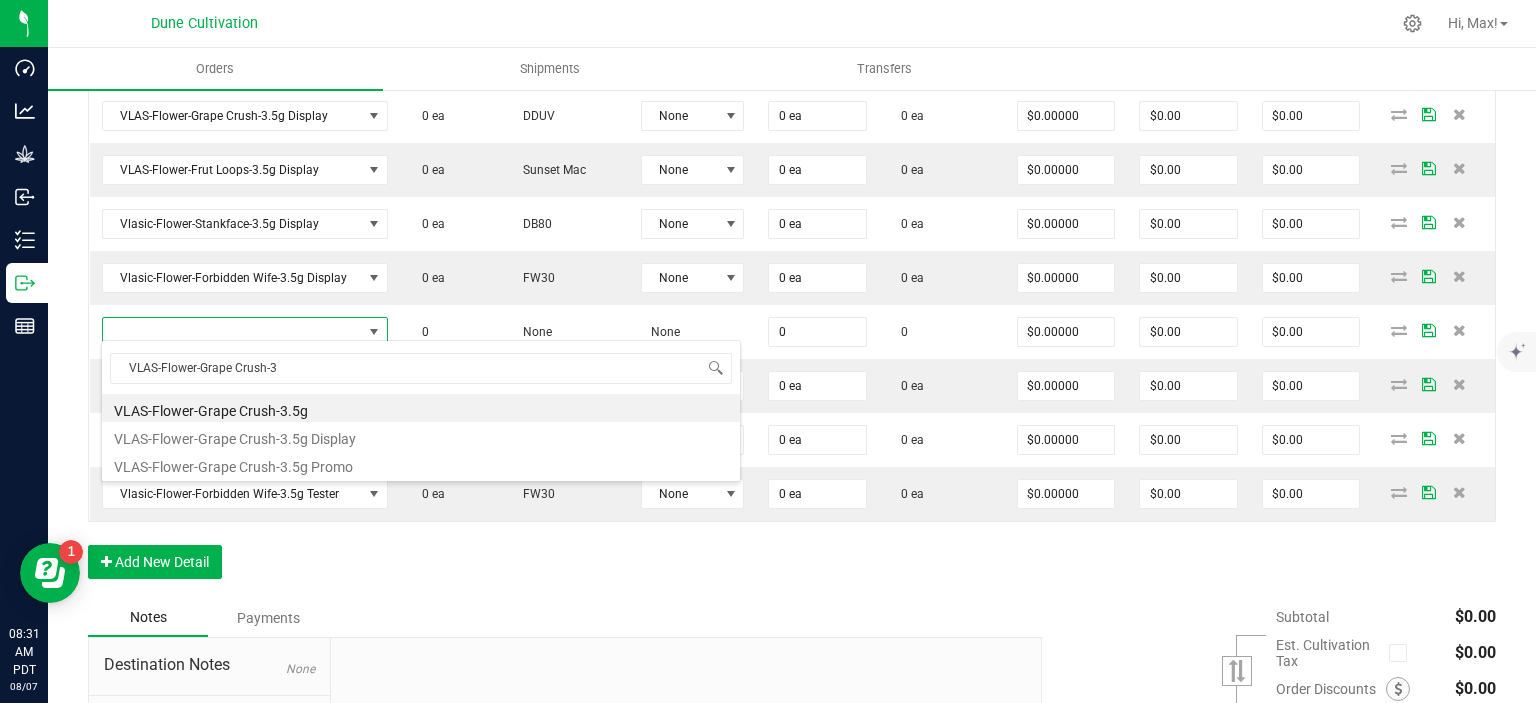 click on "Order Details Print All Labels Item  Sellable  Strain  Lot Number  Qty Ordered Qty Allocated Unit Price Line Discount Total Actions VLAS-Flower-Grape Crush-3.5g Display  0 ea   DDUV  None 0 ea  0 ea  $0.00000 $0.00 $0.00 VLAS-Flower-Frut Loops-3.5g Display  0 ea   Sunset Mac  None 0 ea  0 ea  $0.00000 $0.00 $0.00 Vlasic-Flower-Stankface-3.5g Display  0 ea   DB80  None 0 ea  0 ea  $0.00000 $0.00 $0.00 Vlasic-Flower-Forbidden Wife-3.5g Display  0 ea   FW30  None 0 ea  0 ea  $0.00000 $0.00 $0.00 VLAS-Flower-Grape Crush-3.5g Display  0 ea   DDUV  None 0 ea  0 ea  $0.00000 $0.00 $0.00 VLAS-Flower-Frut Loops-3.5g Display  0 ea   Sunset Mac  None 0 ea  0 ea  $0.00000 $0.00 $0.00 Vlasic-Flower-Stankface-3.5g Display  0 ea   DB80  None 0 ea  0 ea  $0.00000 $0.00 $0.00 Vlasic-Flower-Forbidden Wife-3.5g Display  0 ea   FW30  None 0 ea  0 ea  $0.00000 $0.00 $0.00  0    None   None  0  0   $0.00000 $0.00 $0.00 VLAS-Flower-Frut Loops-3.5g Tester  0 ea   Sunset Mac  None 0 ea  0 ea  $0.00" at bounding box center (792, 191) 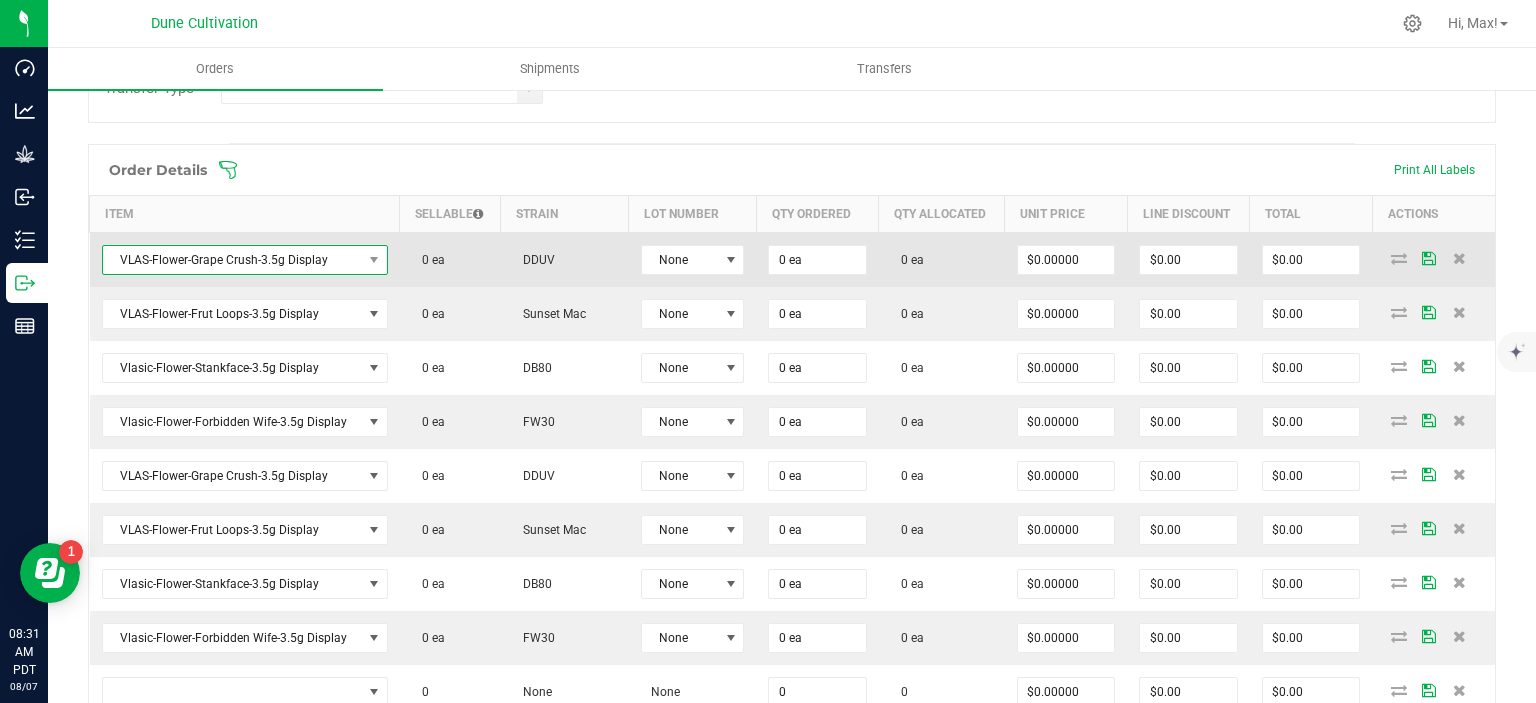 click on "VLAS-Flower-Grape Crush-3.5g Display" at bounding box center [232, 260] 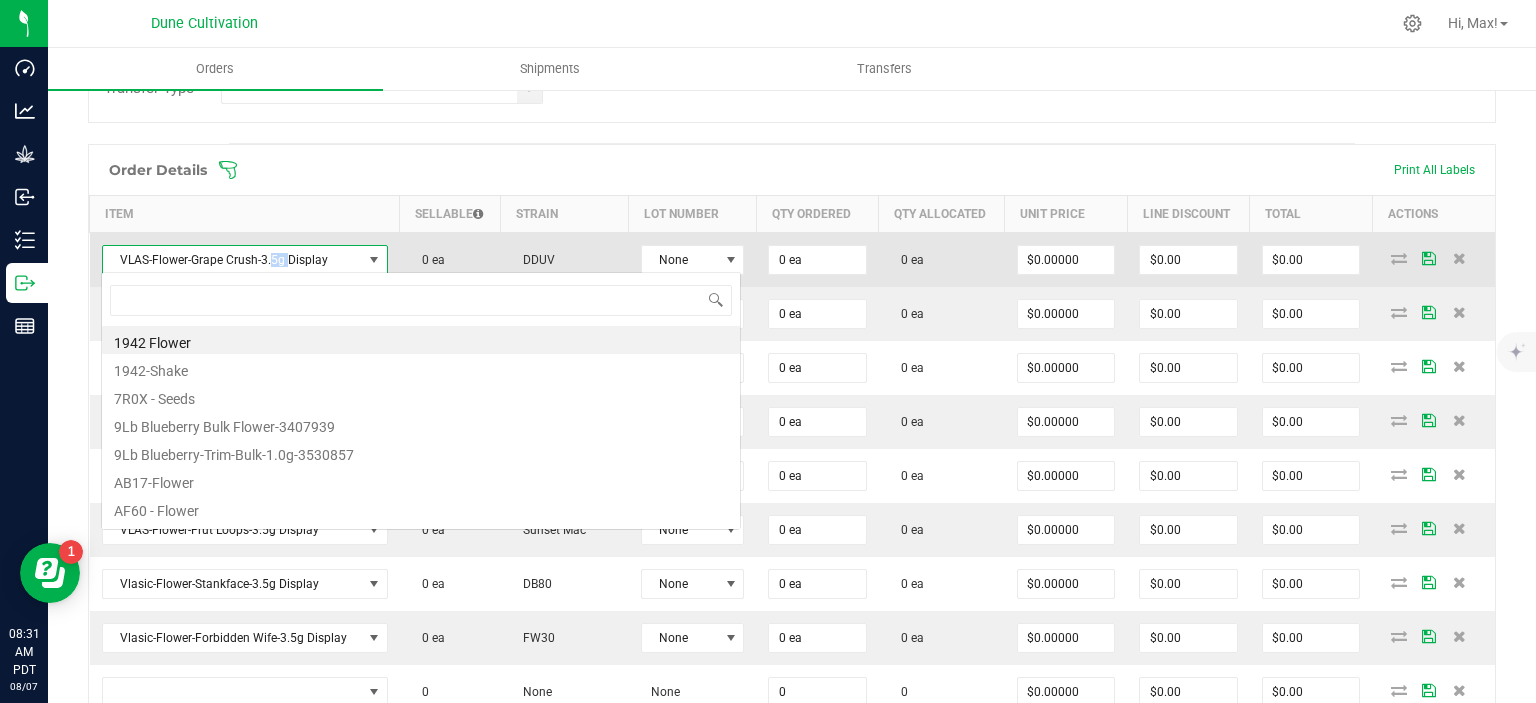 click on "VLAS-Flower-Grape Crush-3.5g Display" at bounding box center [232, 260] 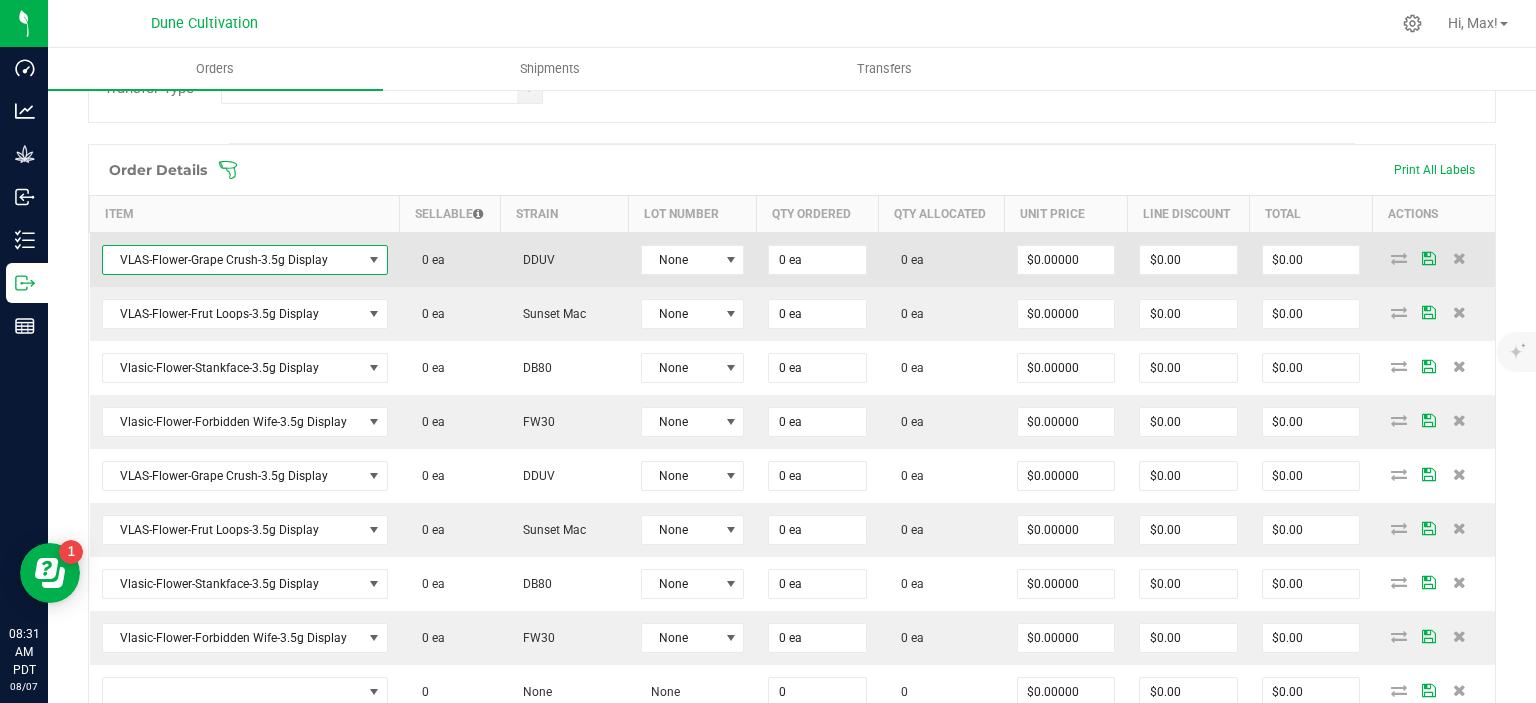 click on "VLAS-Flower-Grape Crush-3.5g Display" at bounding box center [232, 260] 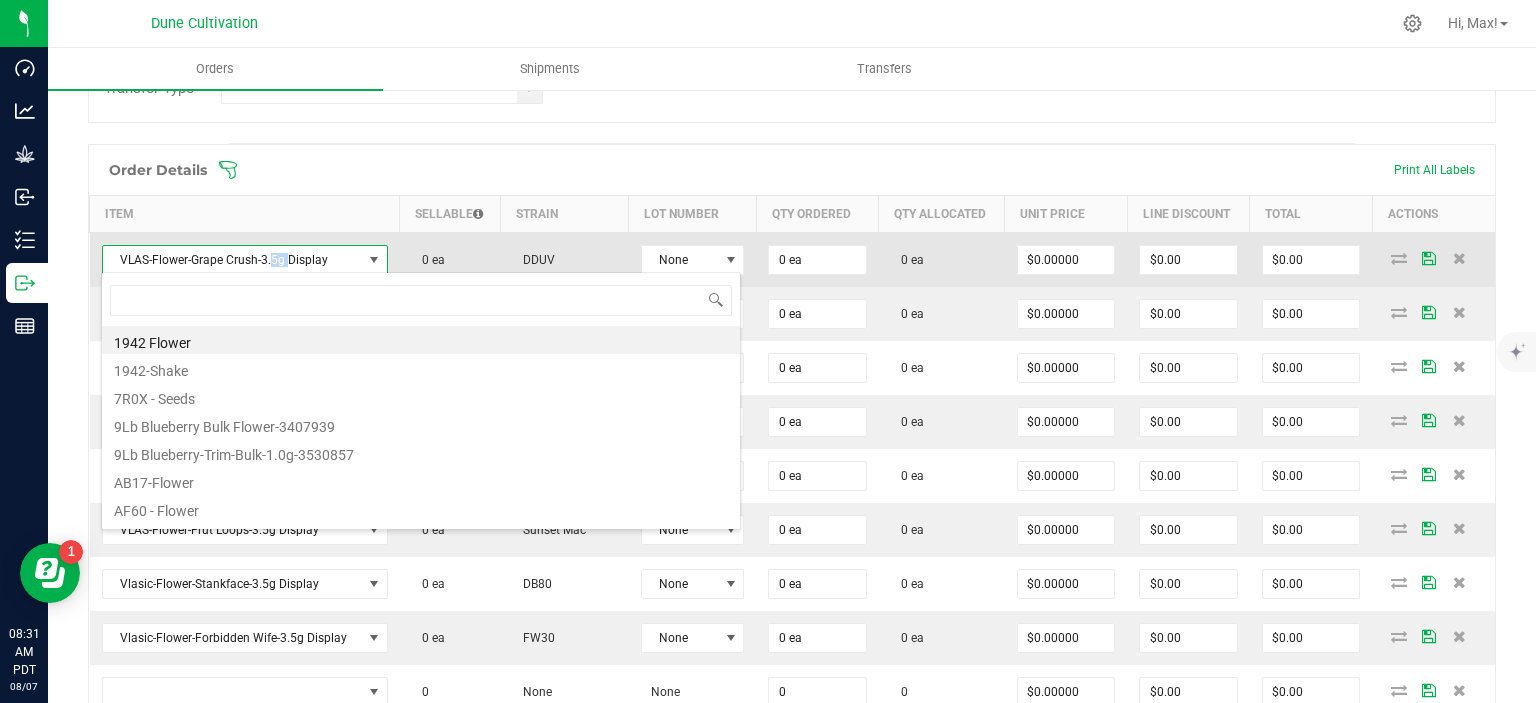 click on "VLAS-Flower-Grape Crush-3.5g Display" at bounding box center [232, 260] 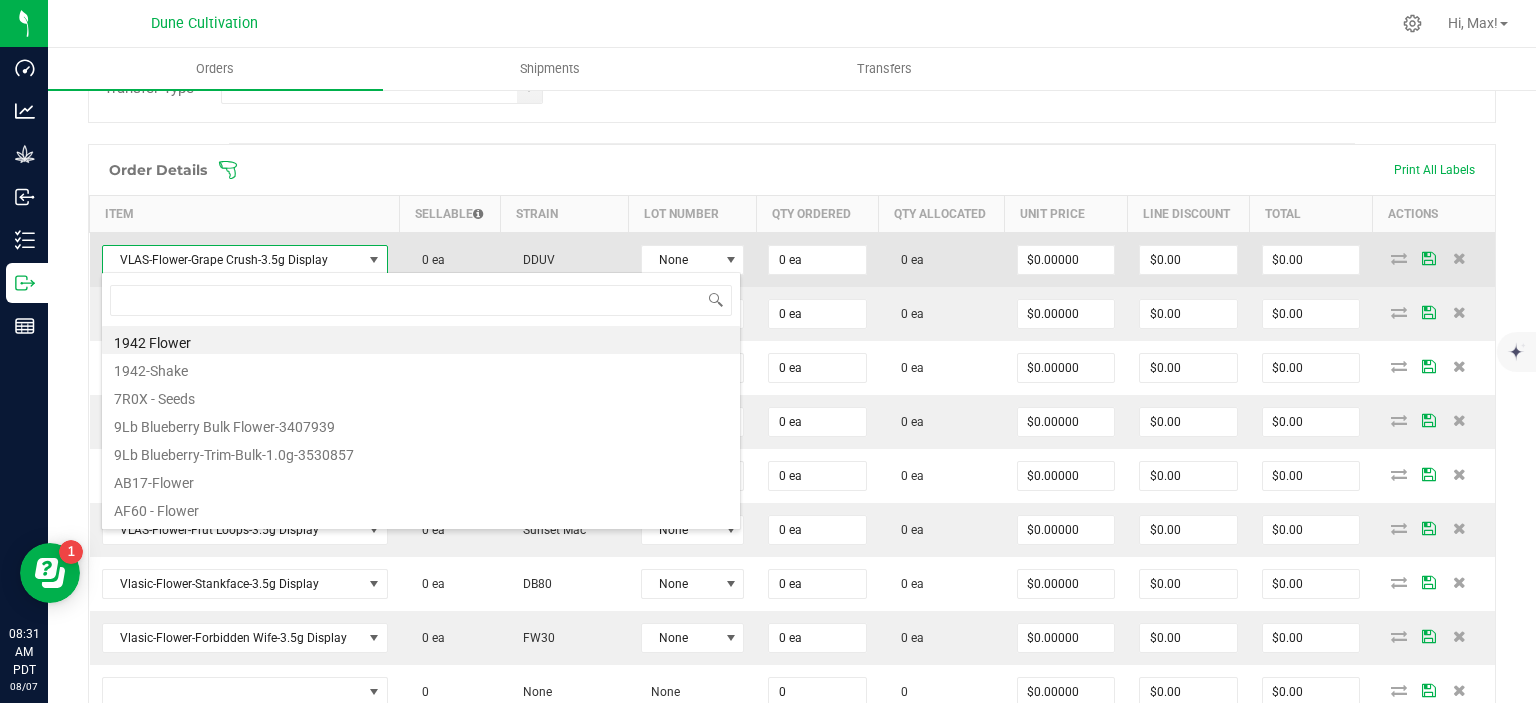 click on "VLAS-Flower-Grape Crush-3.5g Display" at bounding box center (232, 260) 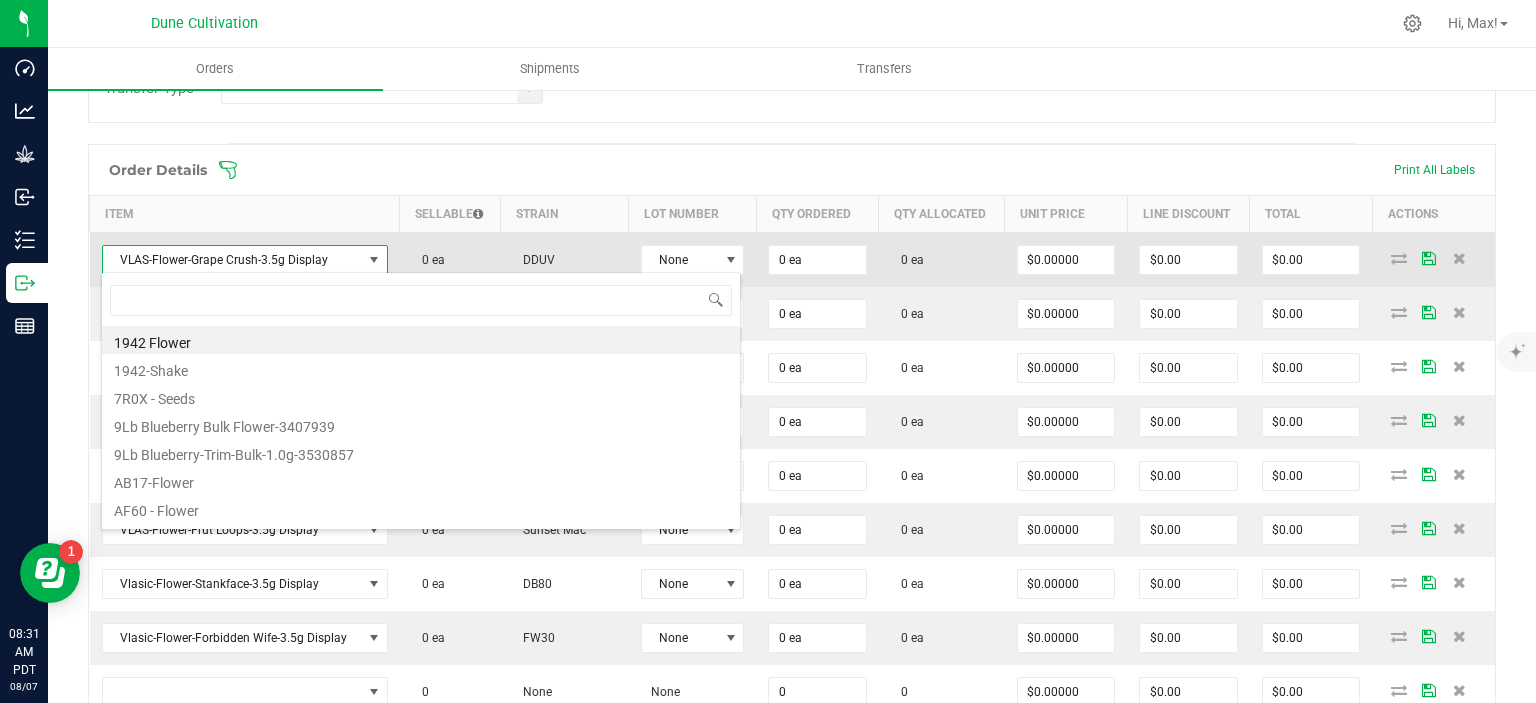click on "VLAS-Flower-Grape Crush-3.5g Display" at bounding box center (232, 260) 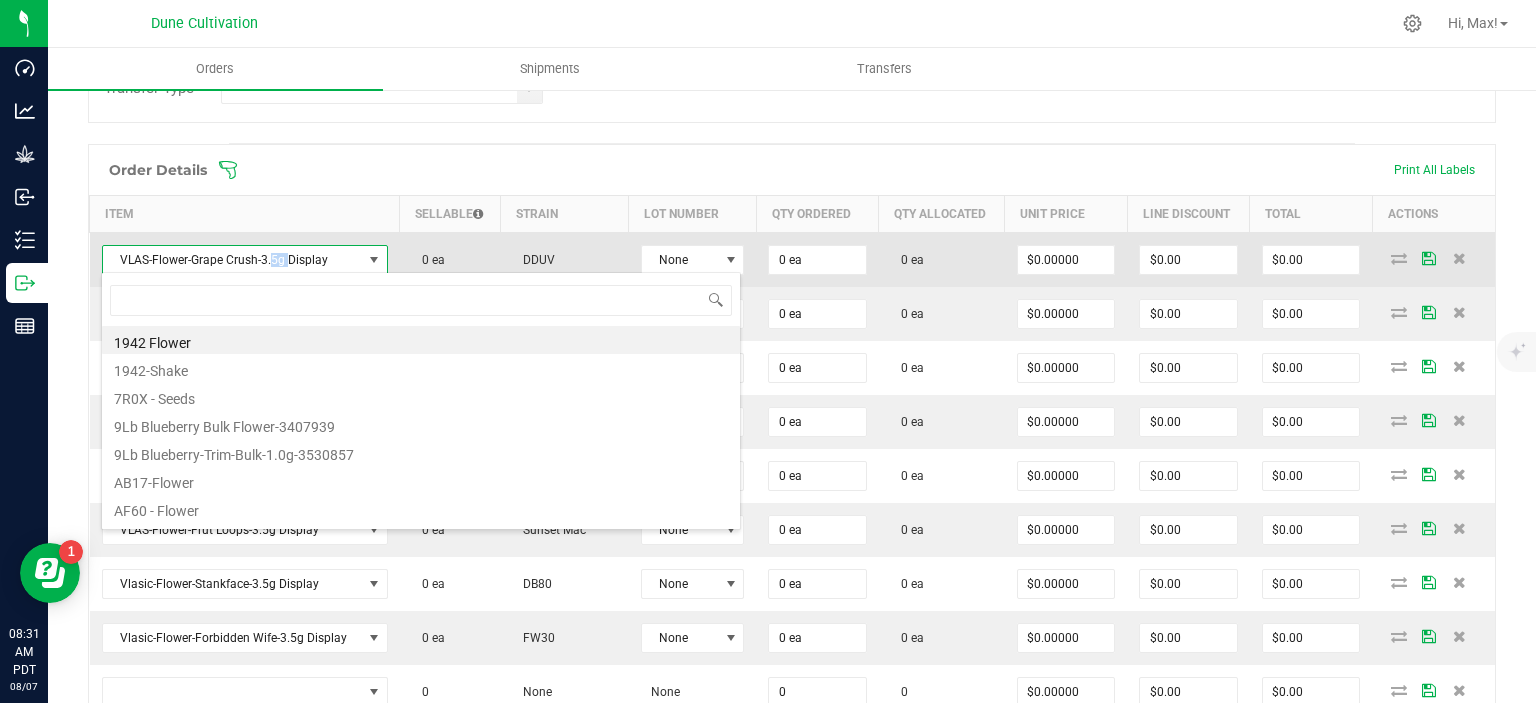 click on "VLAS-Flower-Grape Crush-3.5g Display" at bounding box center (232, 260) 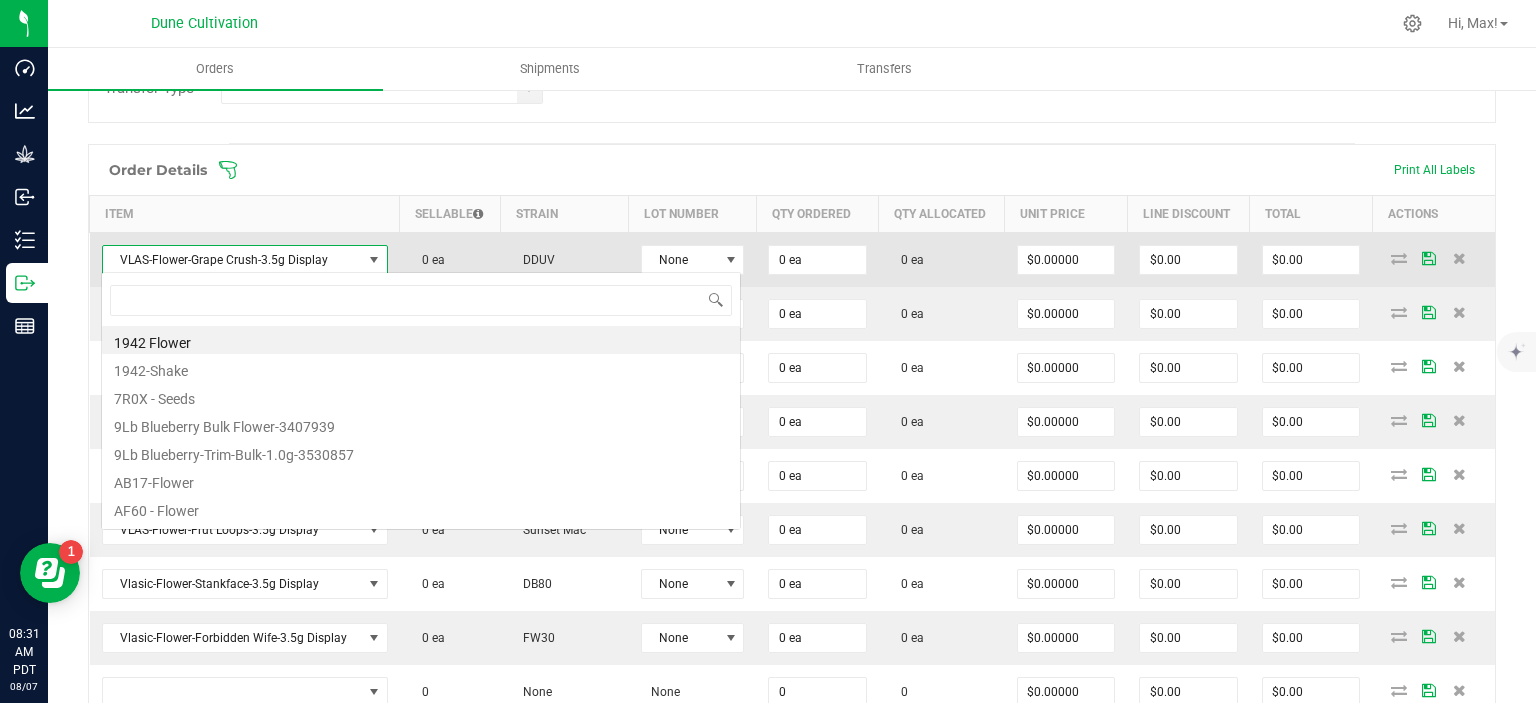 click on "VLAS-Flower-Grape Crush-3.5g Display" at bounding box center [232, 260] 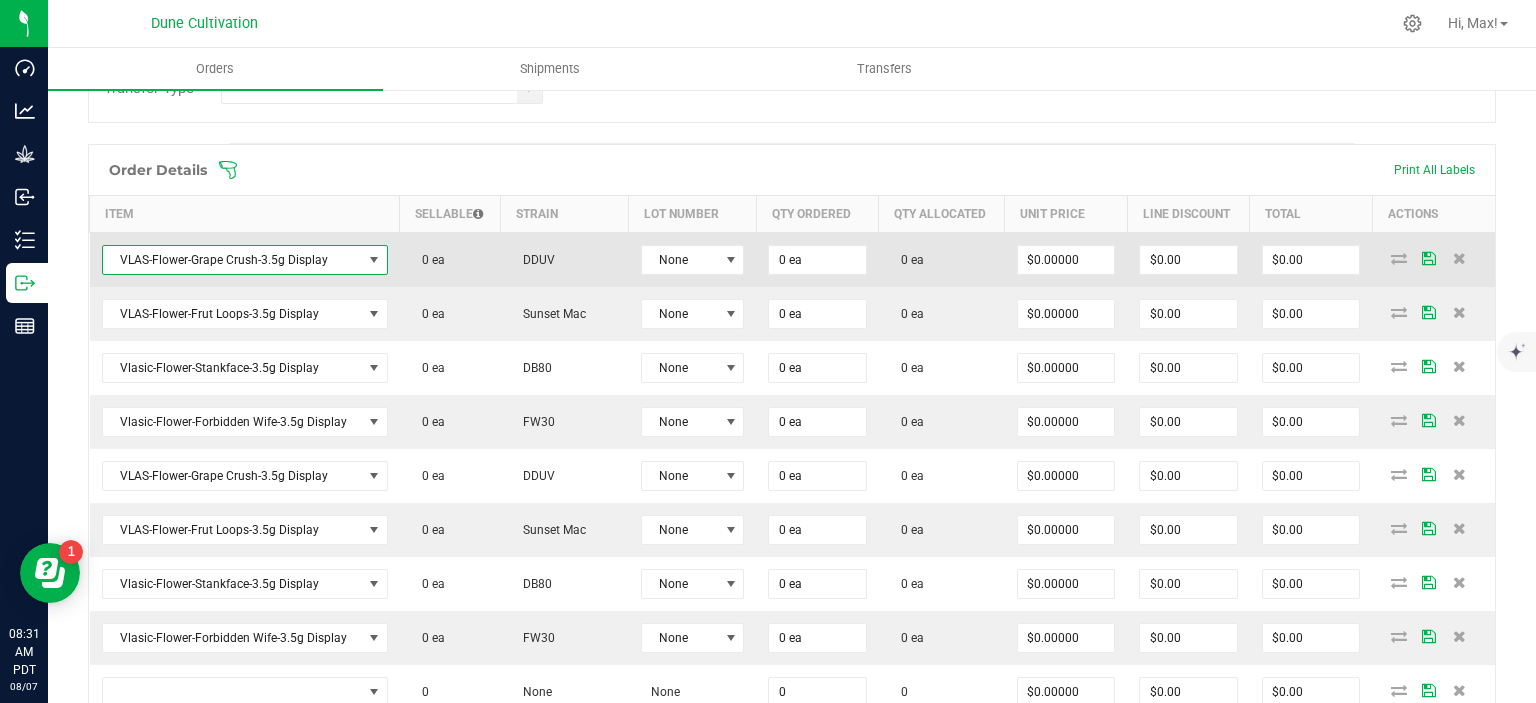 click on "VLAS-Flower-Grape Crush-3.5g Display" at bounding box center (232, 260) 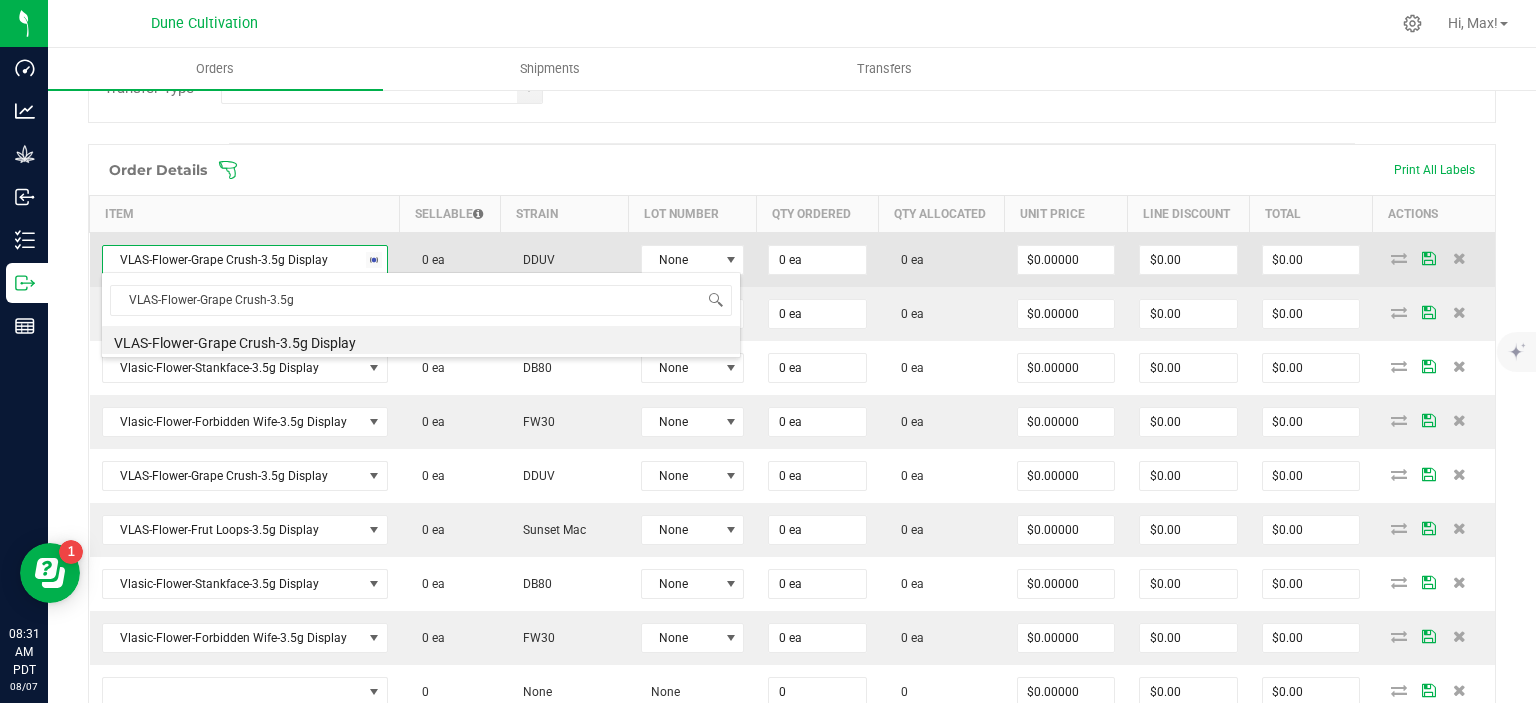type on "VLAS-Flower-Grape Crush-3.5" 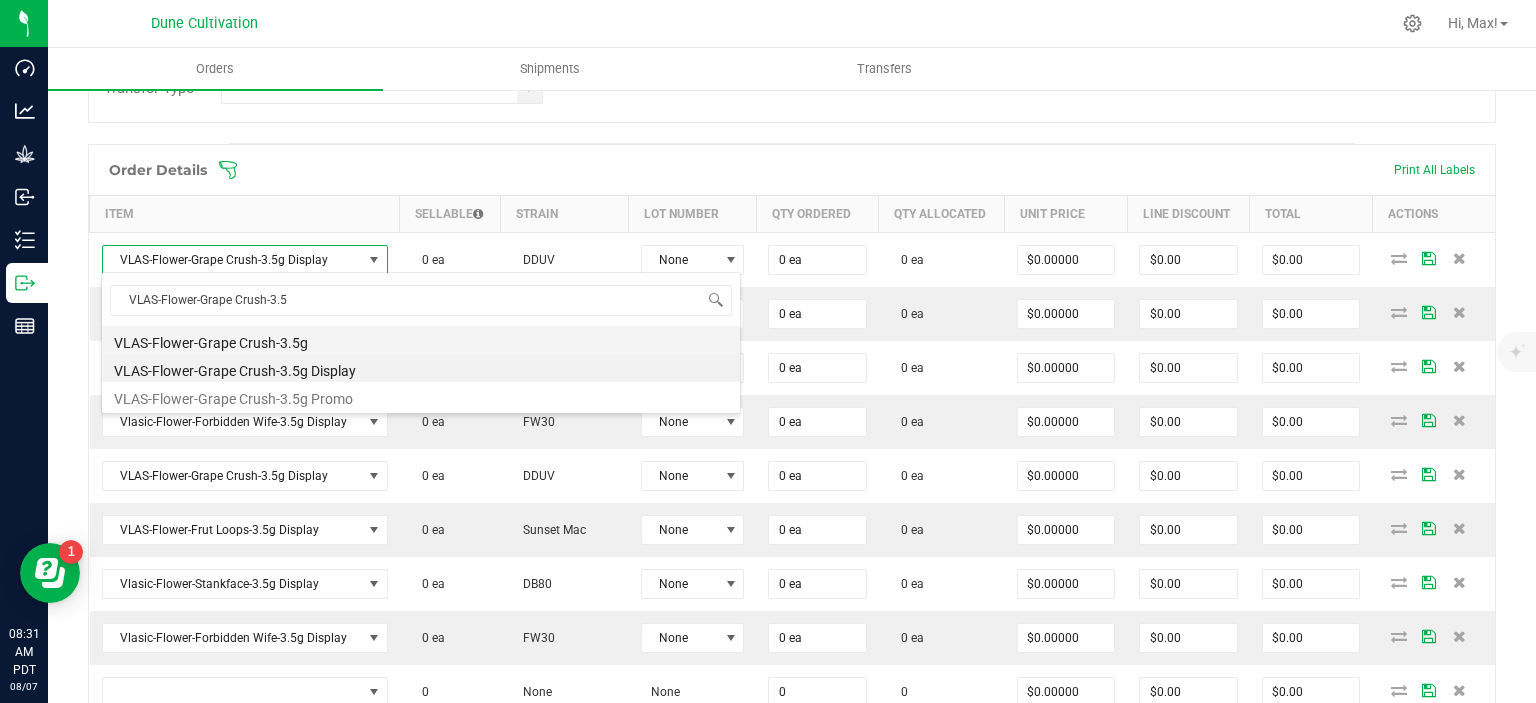 click on "VLAS-Flower-Grape Crush-3.5g" at bounding box center [421, 340] 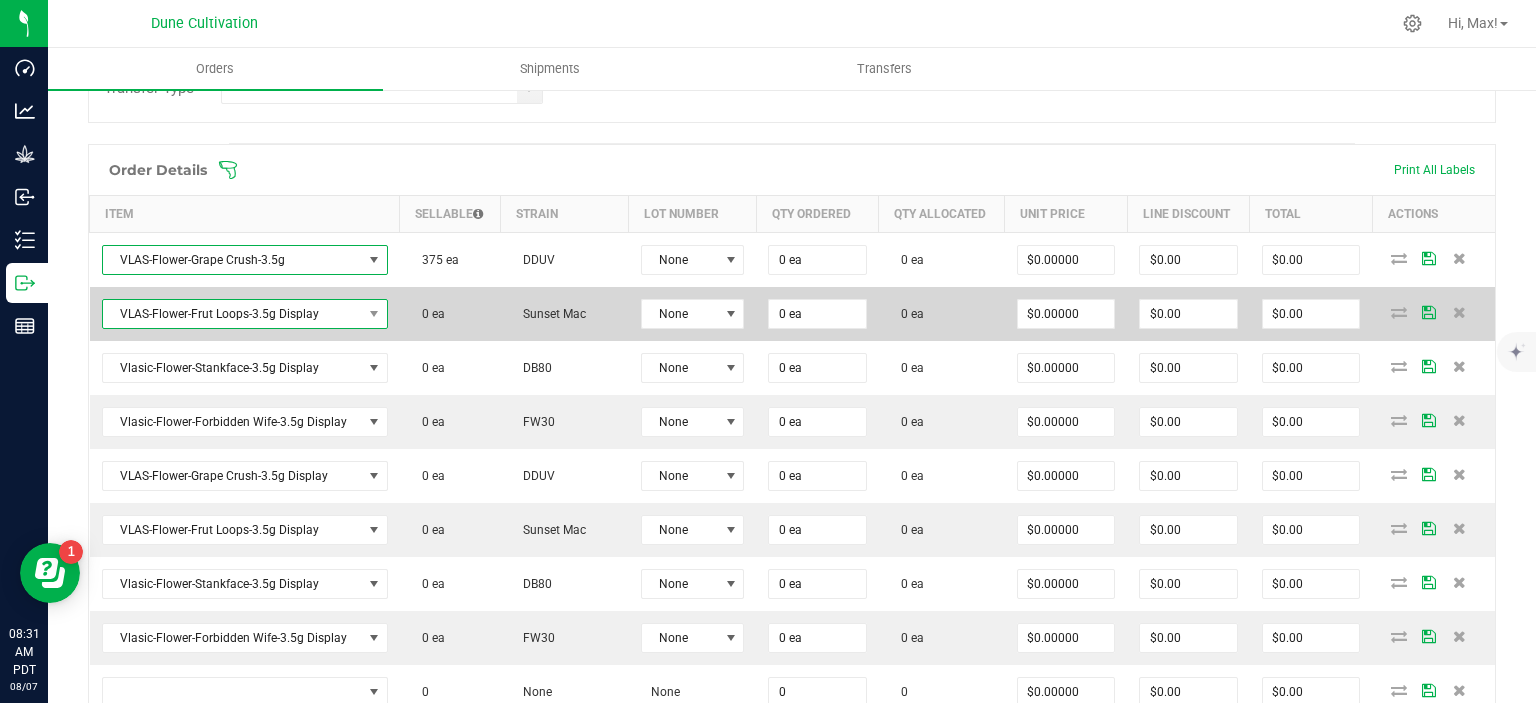 click on "VLAS-Flower-Frut Loops-3.5g Display" at bounding box center (232, 314) 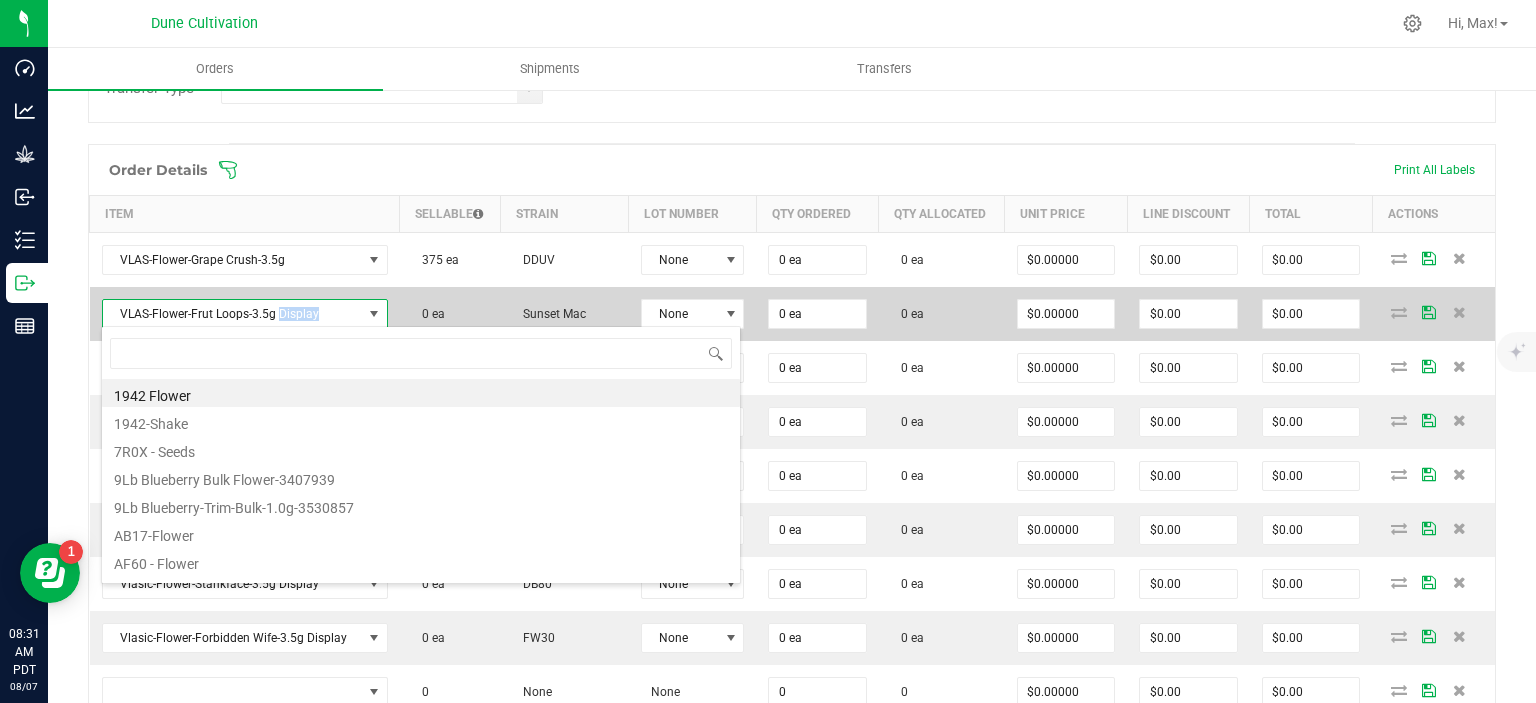 click on "VLAS-Flower-Frut Loops-3.5g Display" at bounding box center (232, 314) 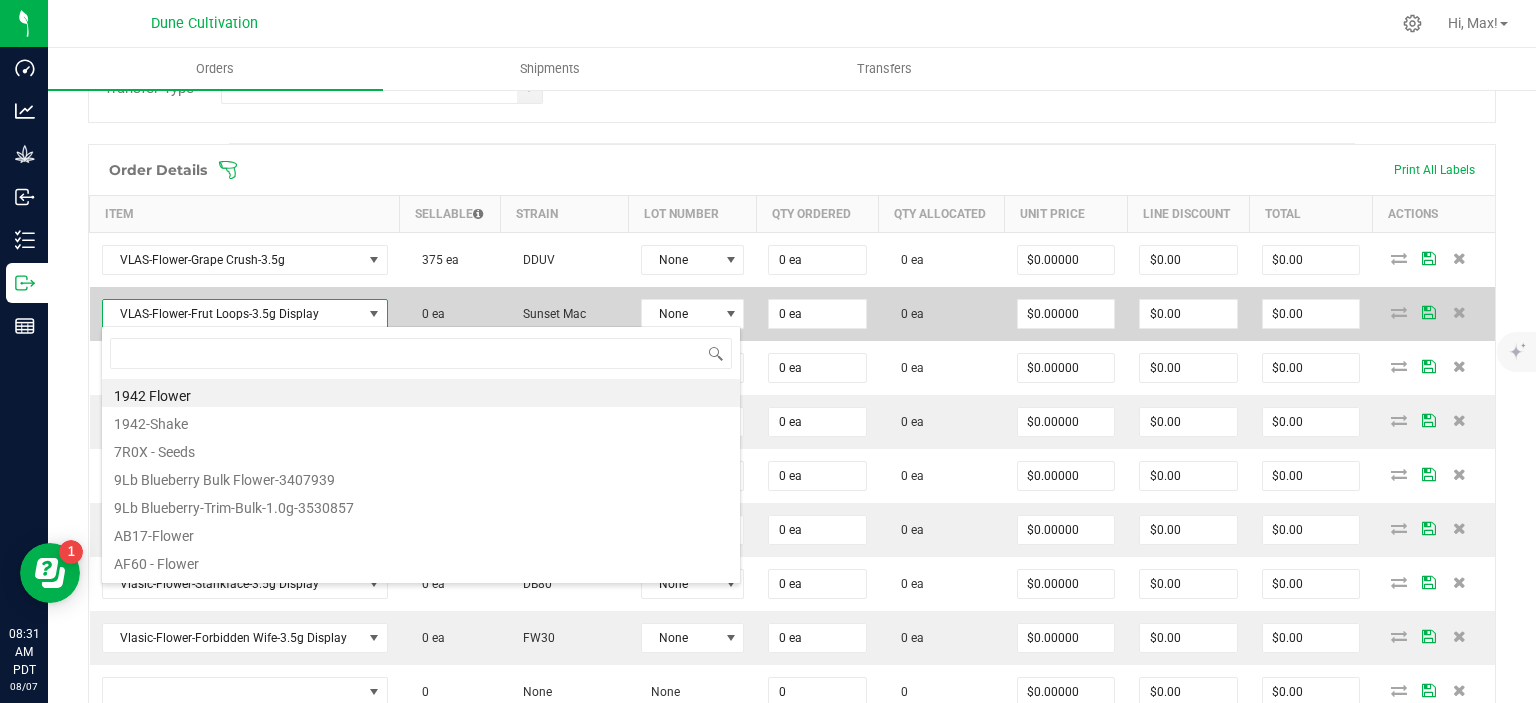 click on "VLAS-Flower-Frut Loops-3.5g Display" at bounding box center (232, 314) 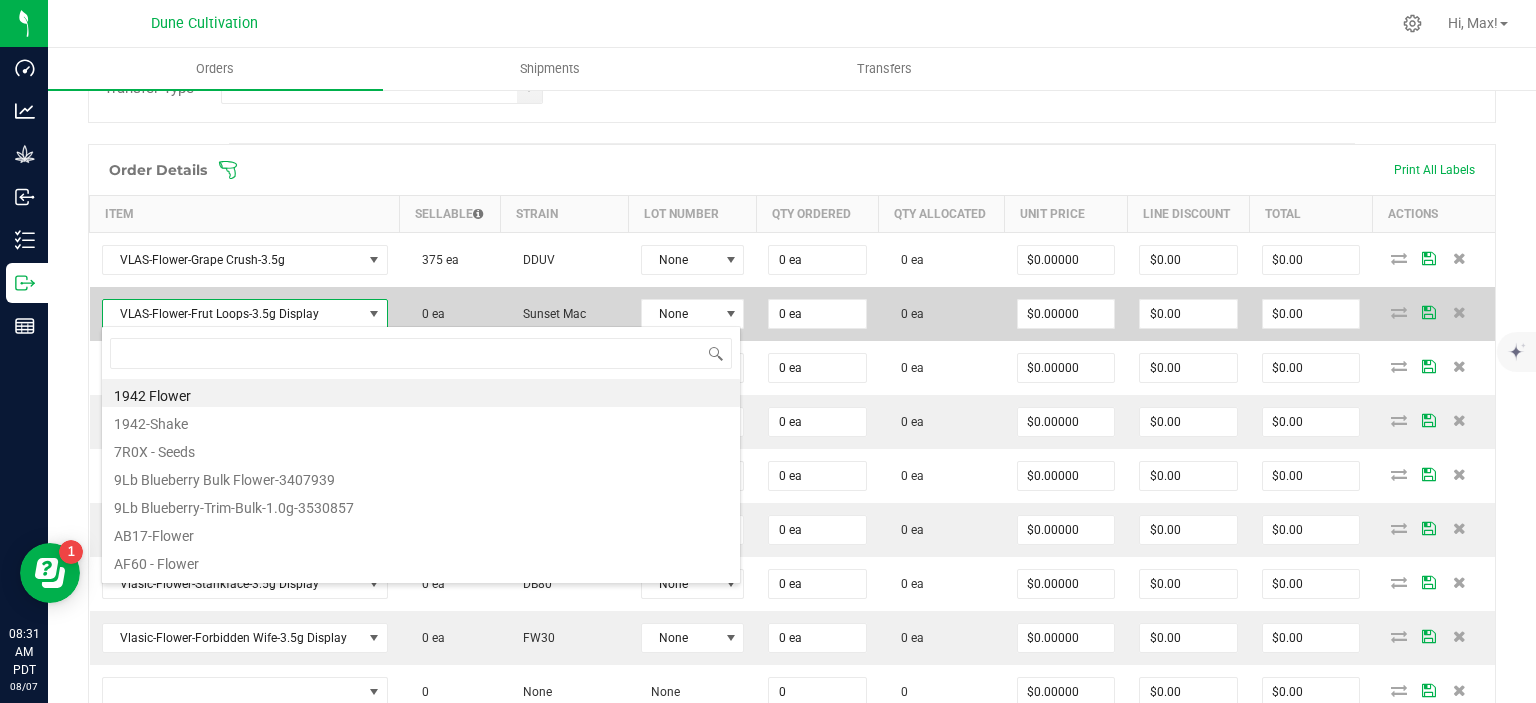 click on "VLAS-Flower-Frut Loops-3.5g Display" at bounding box center [232, 314] 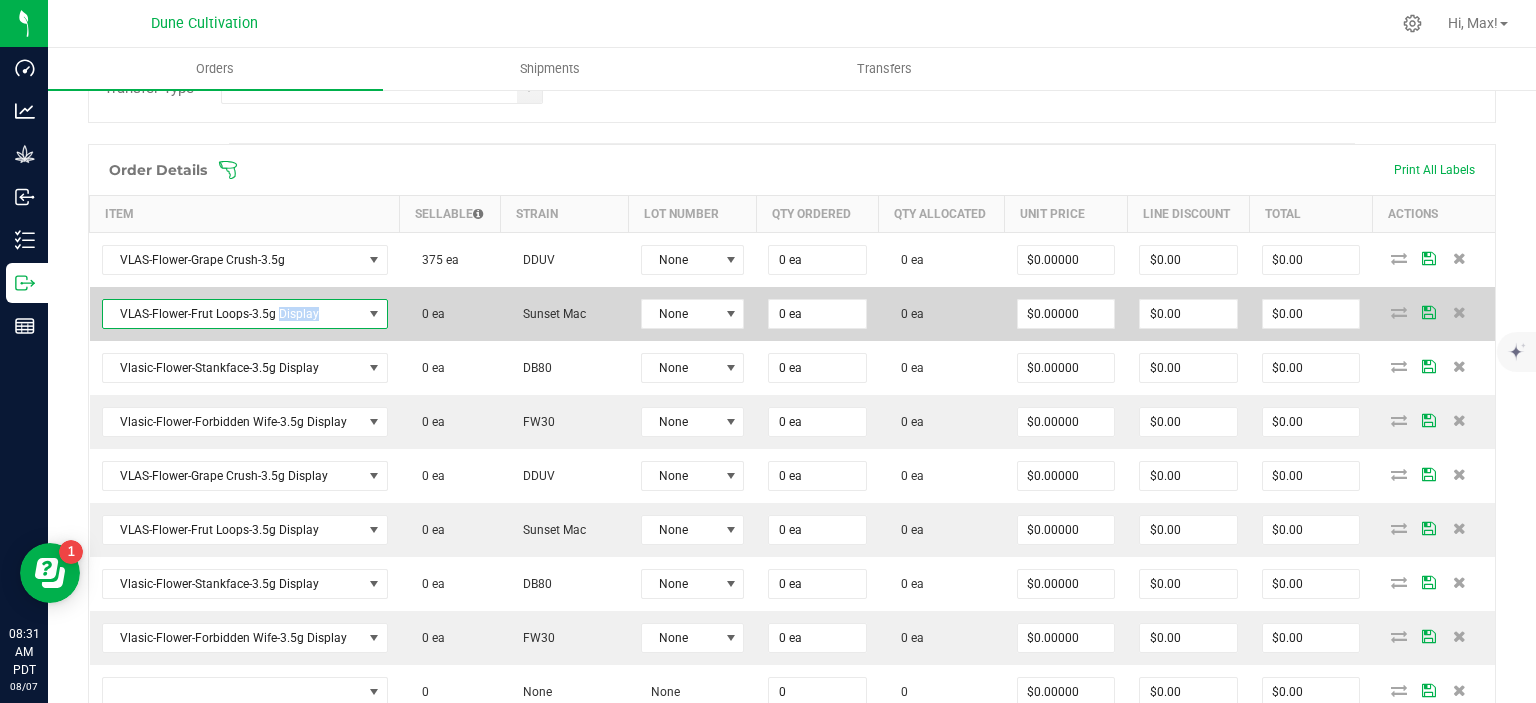click on "VLAS-Flower-Frut Loops-3.5g Display" at bounding box center [232, 314] 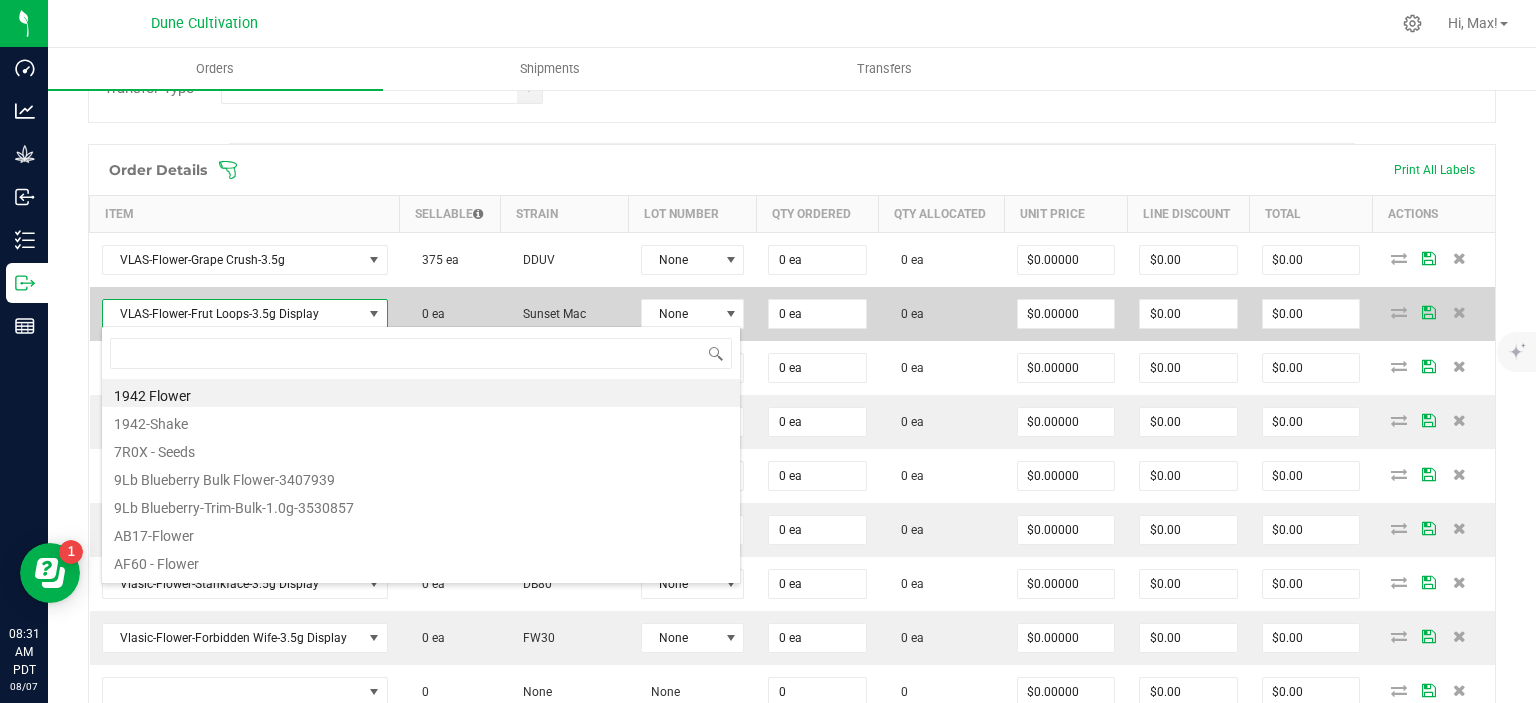 click on "VLAS-Flower-Frut Loops-3.5g Display" at bounding box center (232, 314) 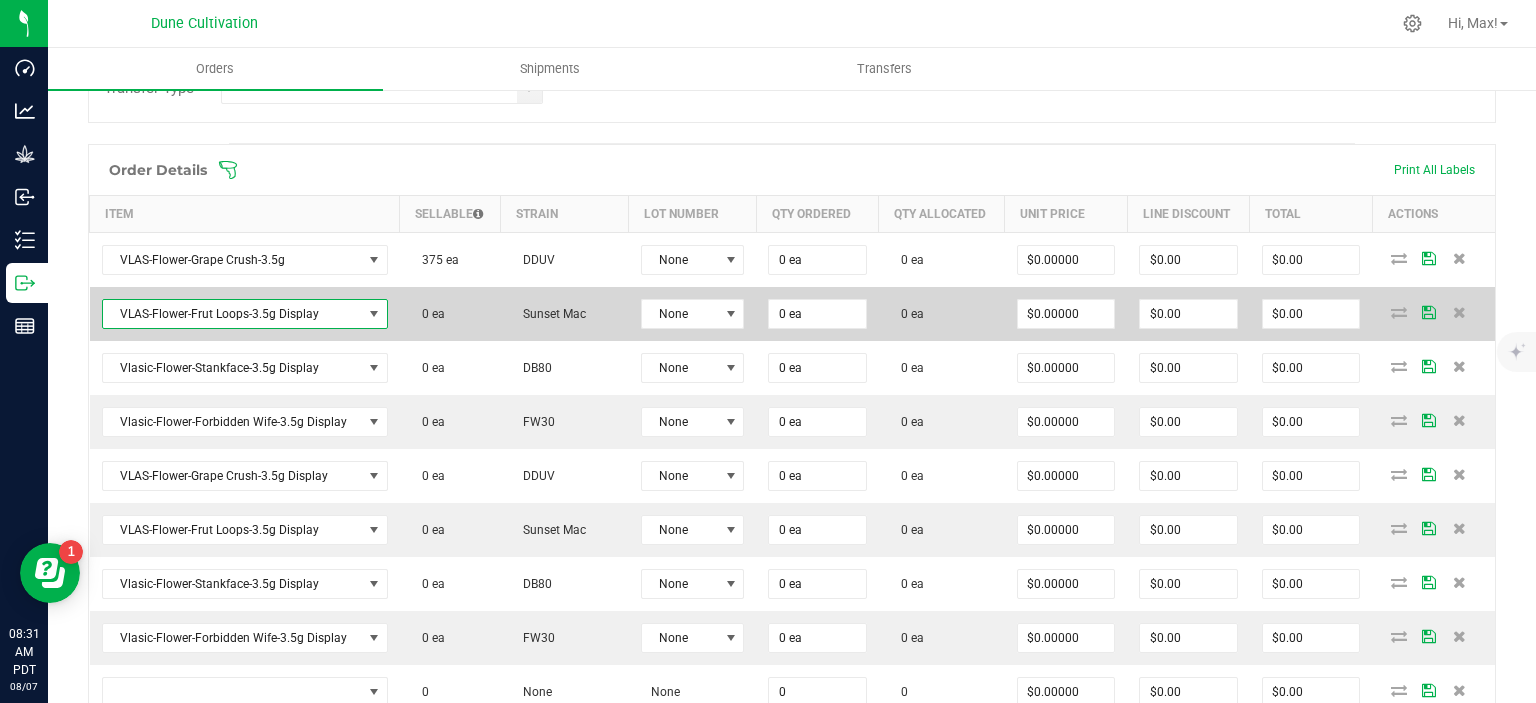 click on "VLAS-Flower-Frut Loops-3.5g Display" at bounding box center (232, 314) 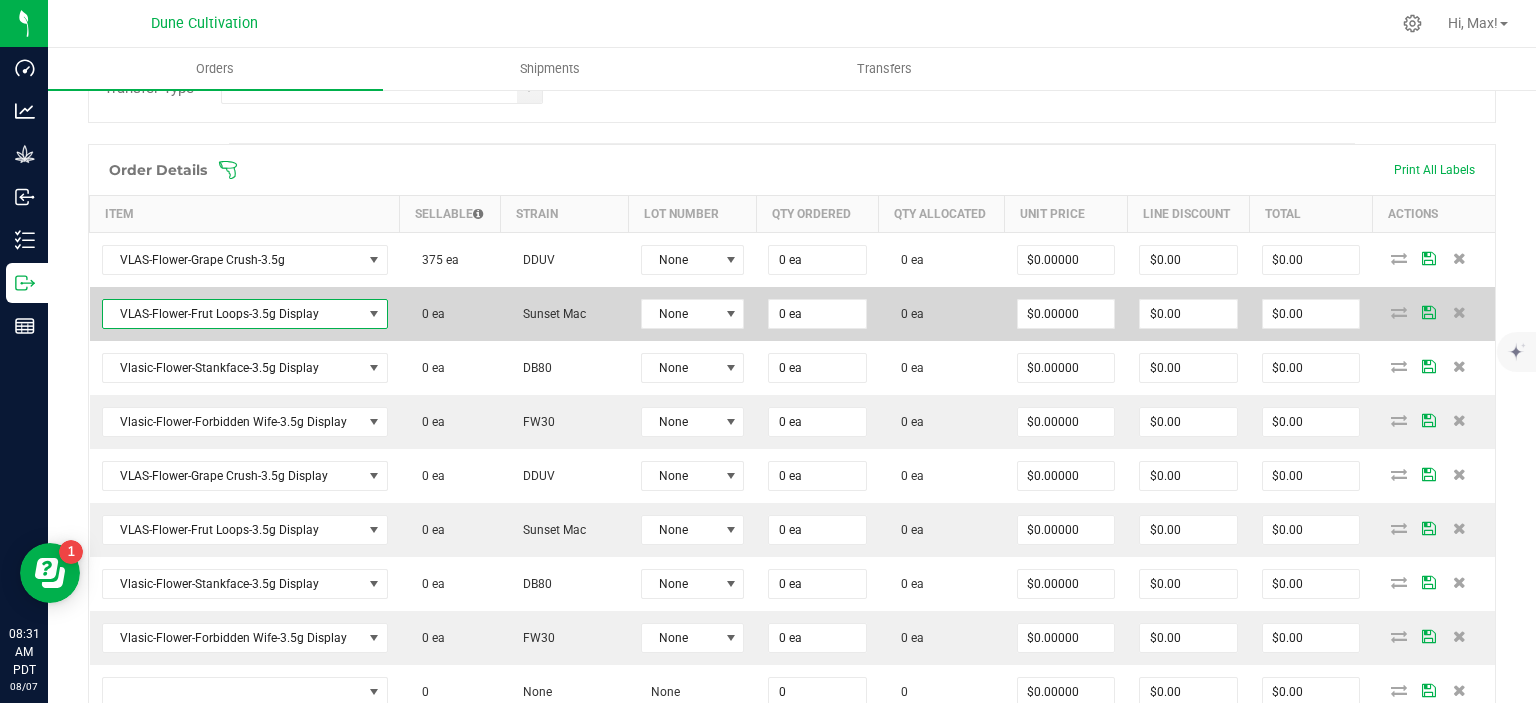 click on "VLAS-Flower-Frut Loops-3.5g Display" at bounding box center [232, 314] 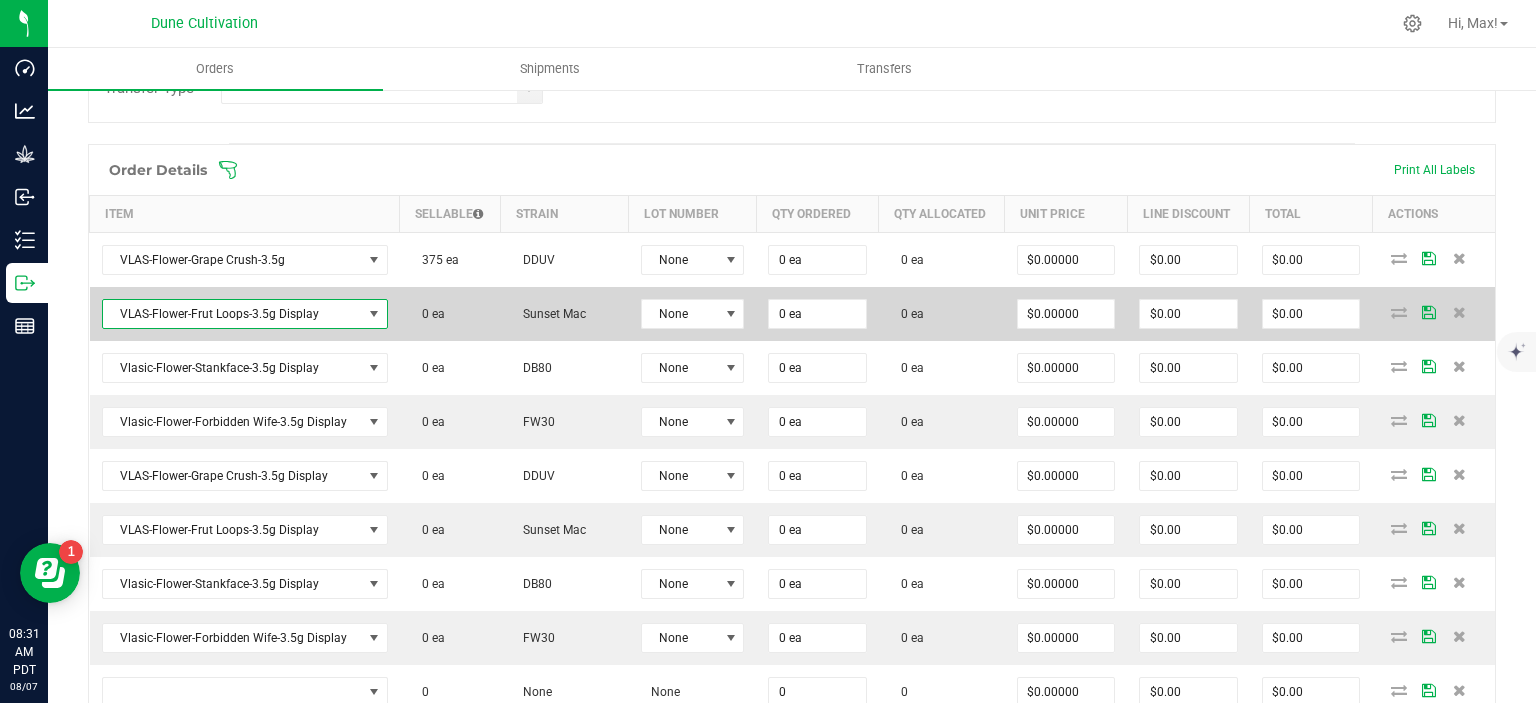 click on "VLAS-Flower-Frut Loops-3.5g Display" at bounding box center (232, 314) 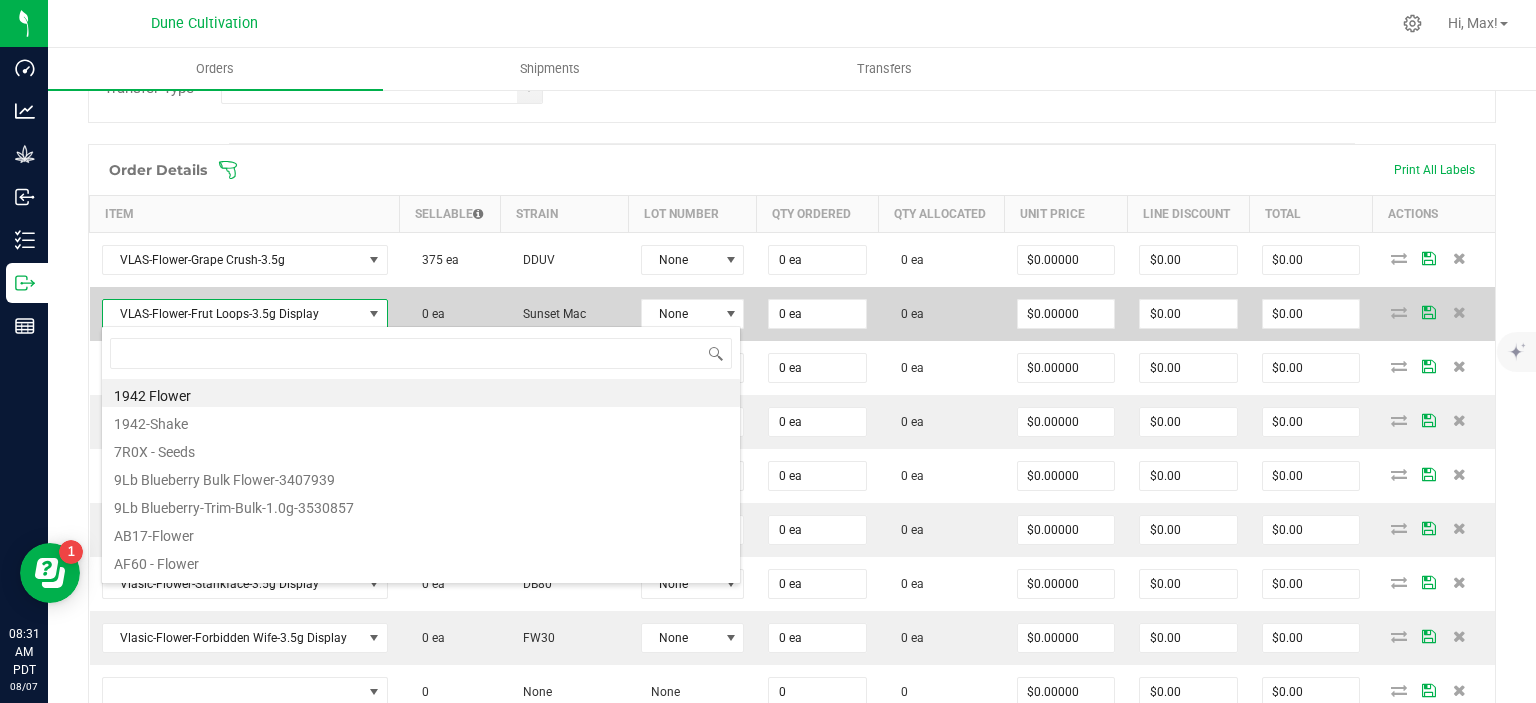 click on "VLAS-Flower-Frut Loops-3.5g Display" at bounding box center [232, 314] 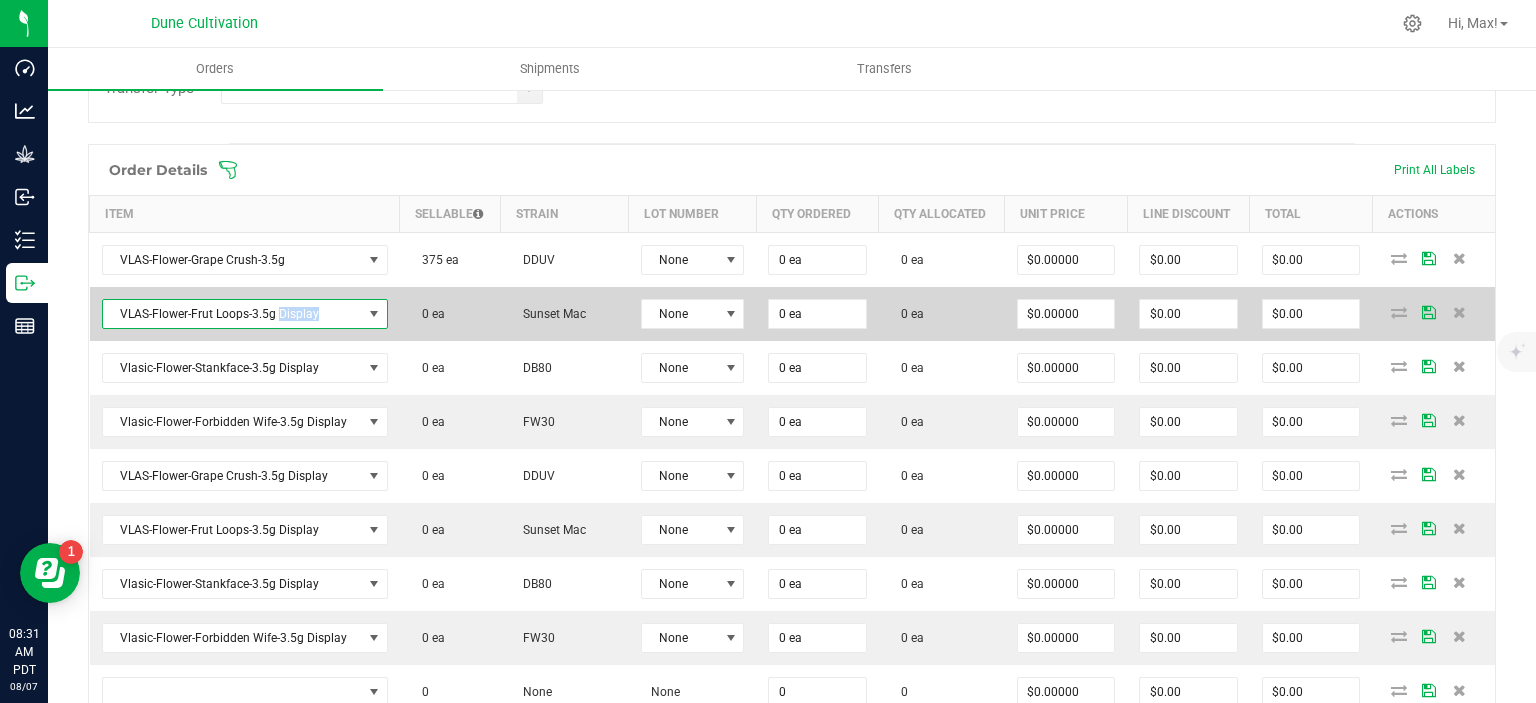 click on "VLAS-Flower-Frut Loops-3.5g Display" at bounding box center [232, 314] 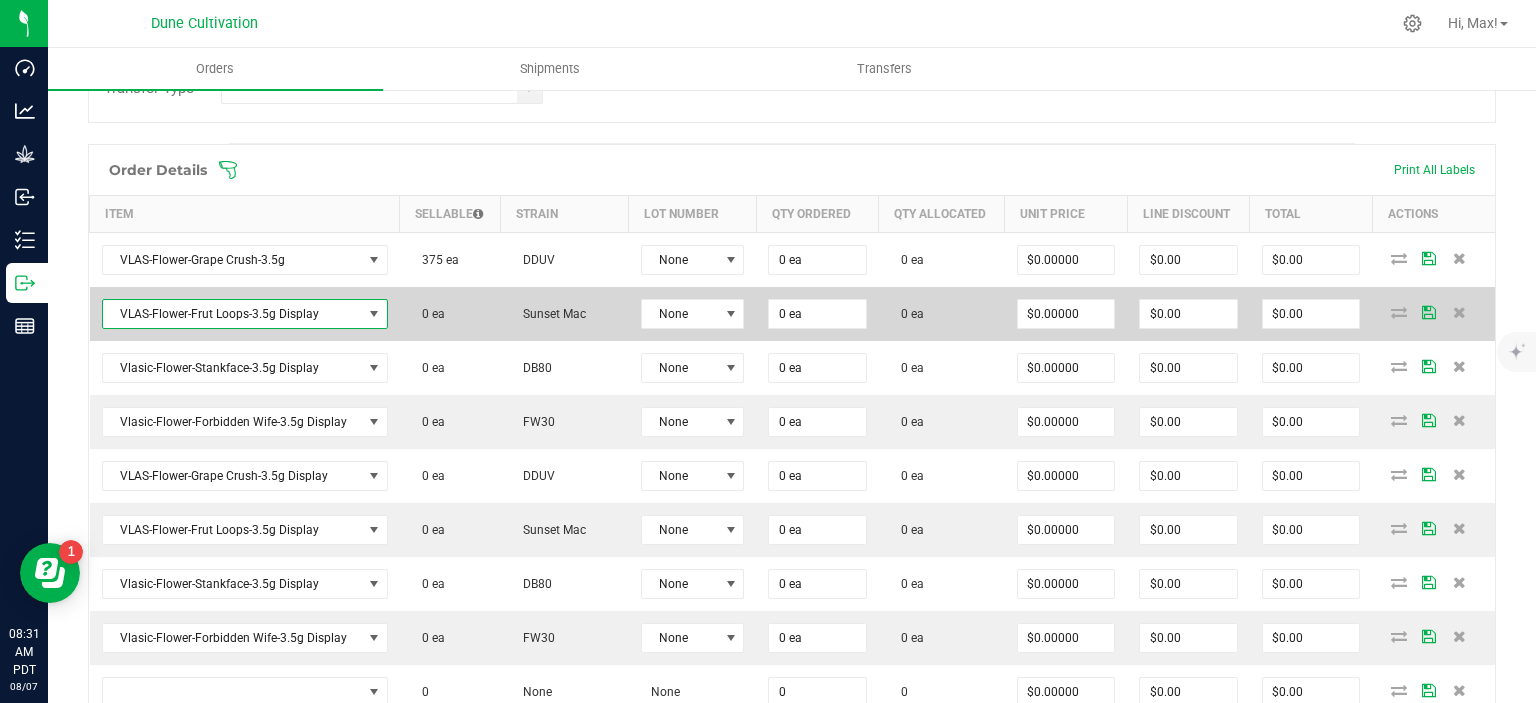 click on "VLAS-Flower-Frut Loops-3.5g Display" at bounding box center [232, 314] 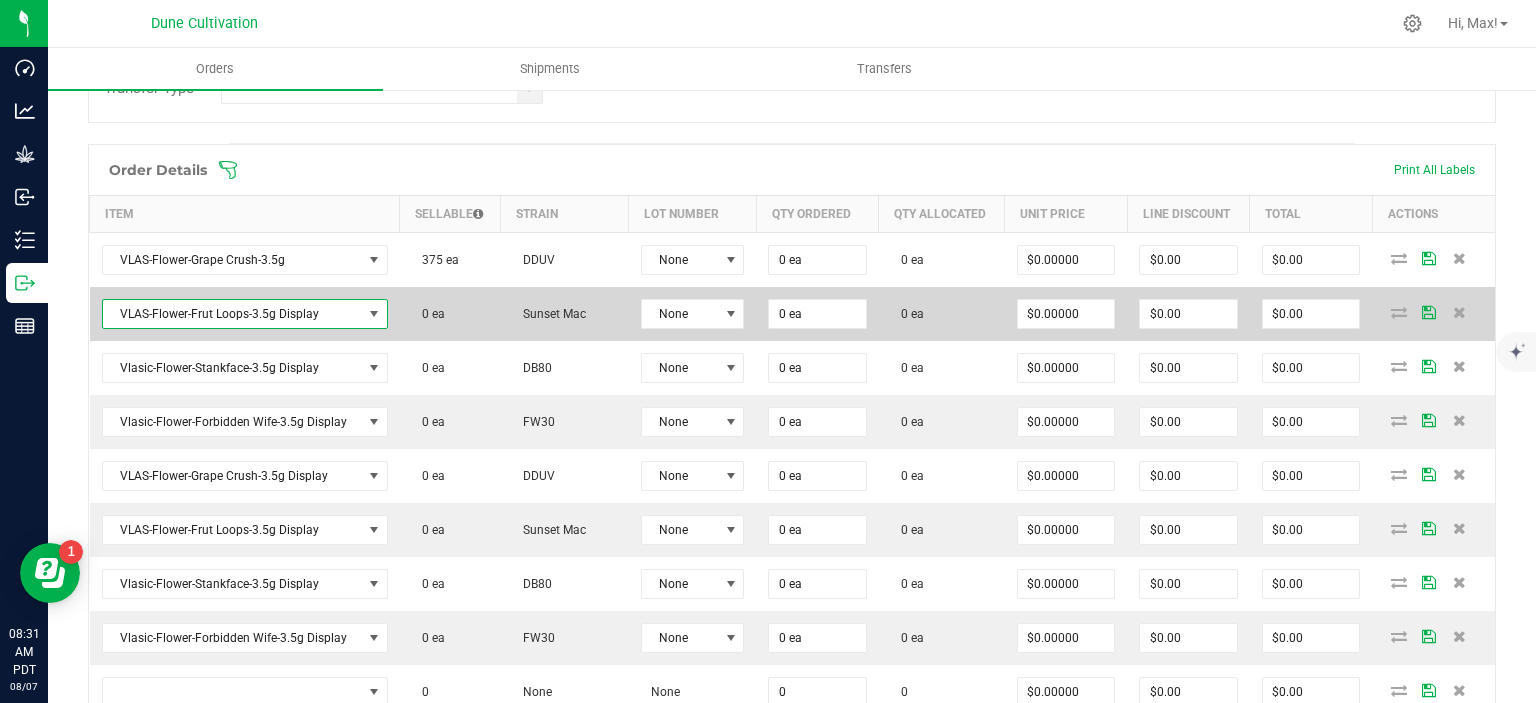 click on "VLAS-Flower-Frut Loops-3.5g Display" at bounding box center (232, 314) 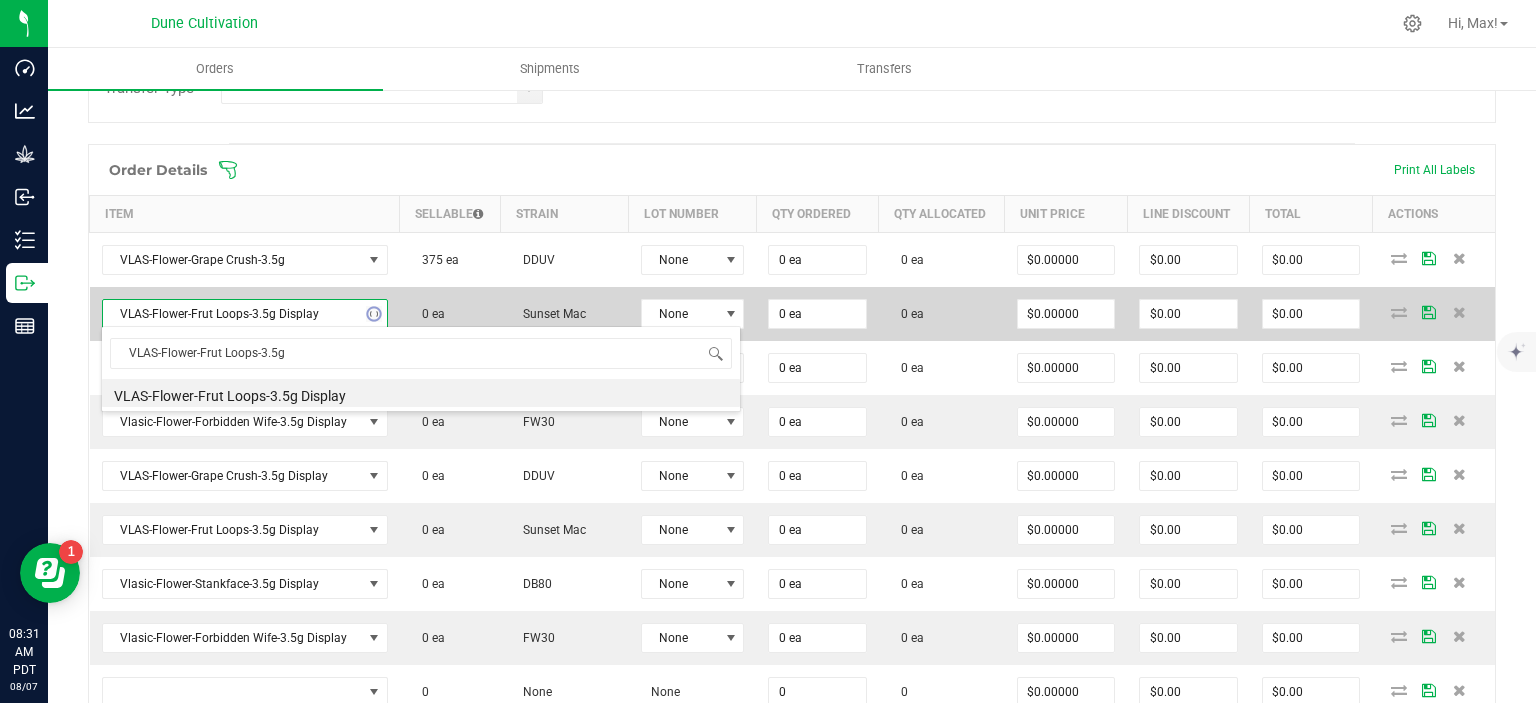 type on "VLAS-Flower-Frut Loops-3.5" 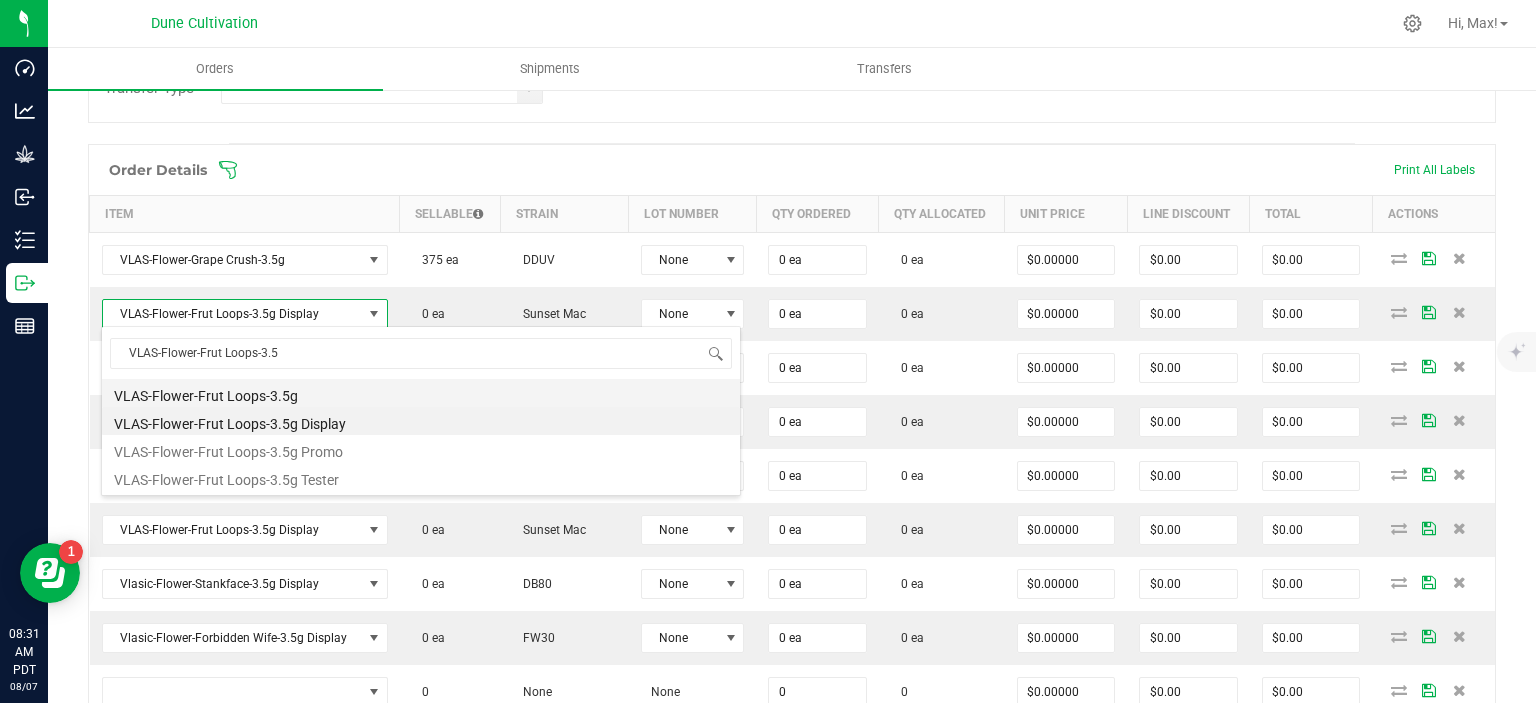 click on "VLAS-Flower-Frut Loops-3.5g" at bounding box center (421, 393) 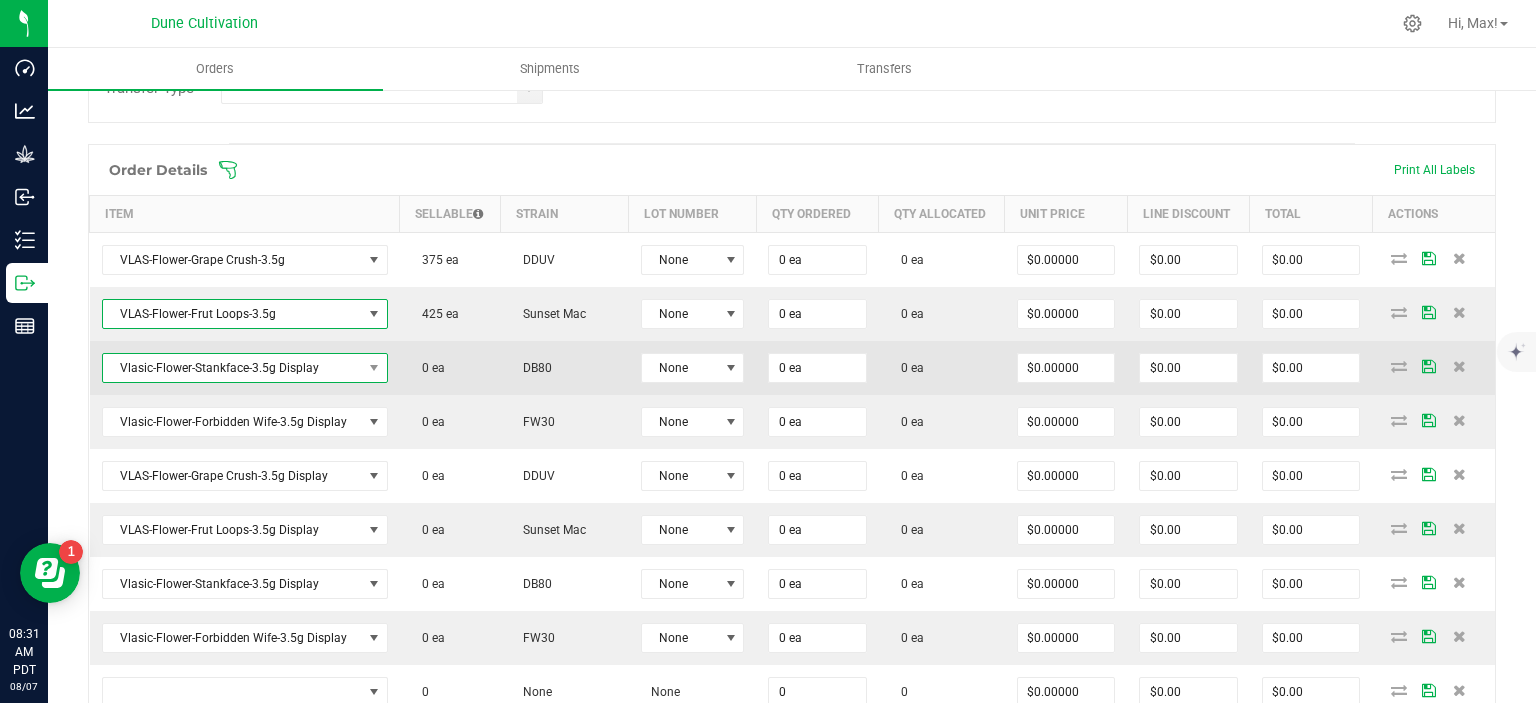 click on "Vlasic-Flower-Stankface-3.5g Display" at bounding box center [232, 368] 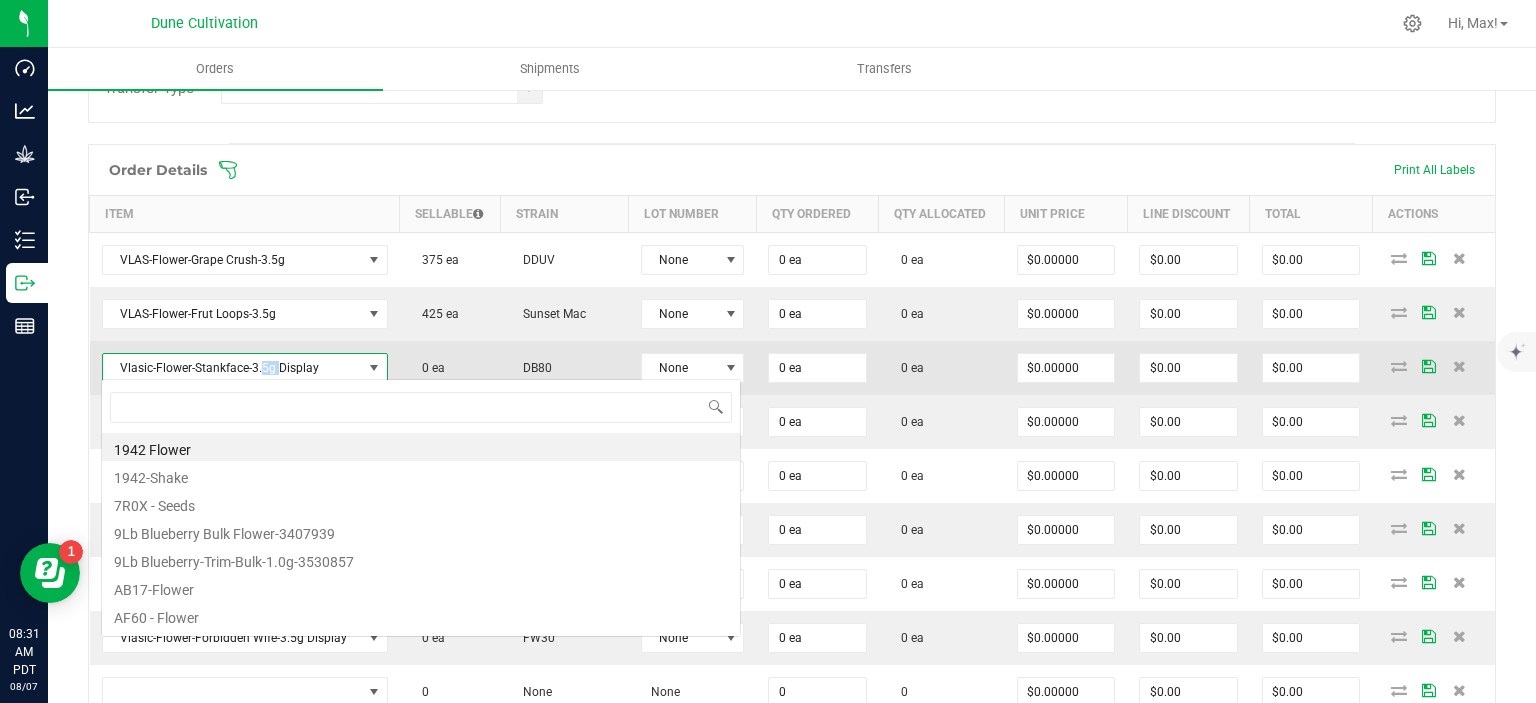click on "Vlasic-Flower-Stankface-3.5g Display" at bounding box center [232, 368] 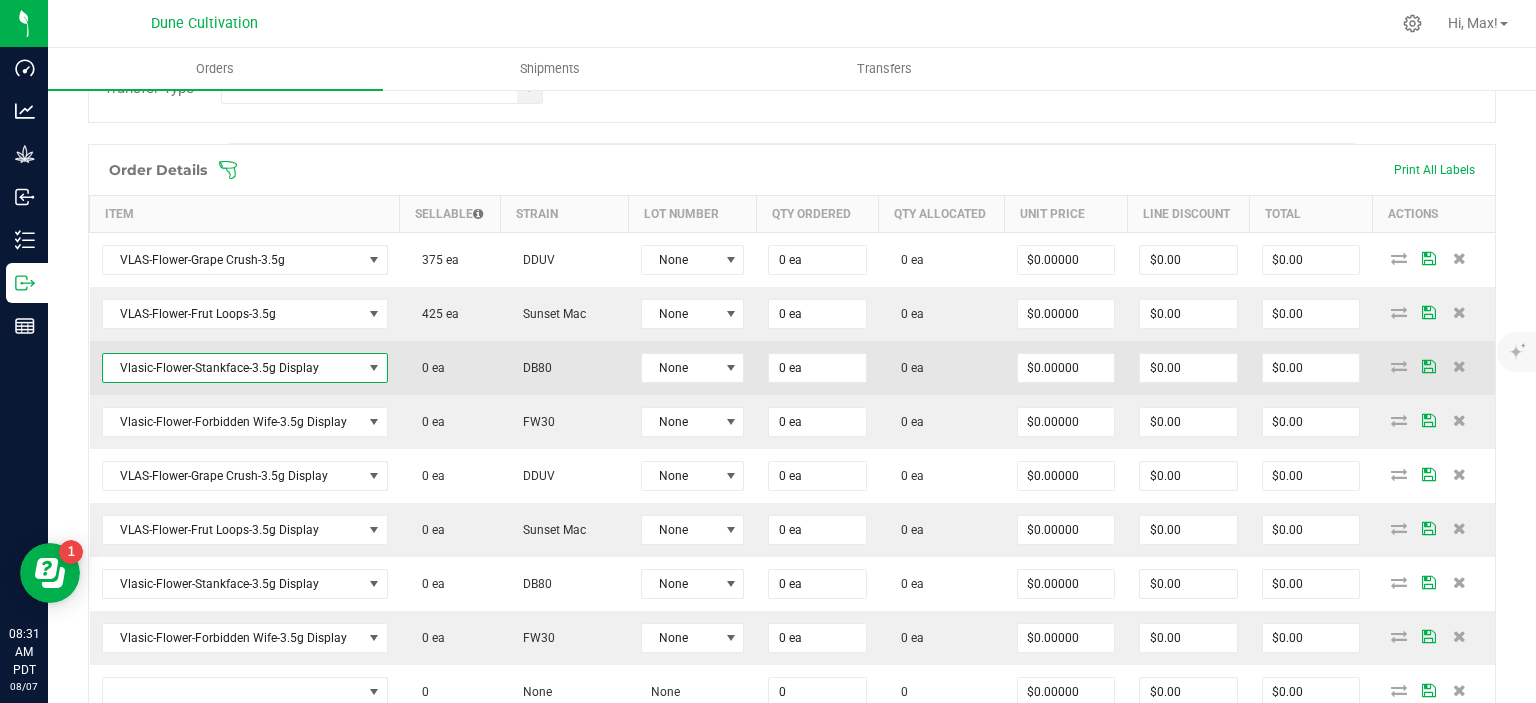 click on "Vlasic-Flower-Stankface-3.5g Display" at bounding box center [232, 368] 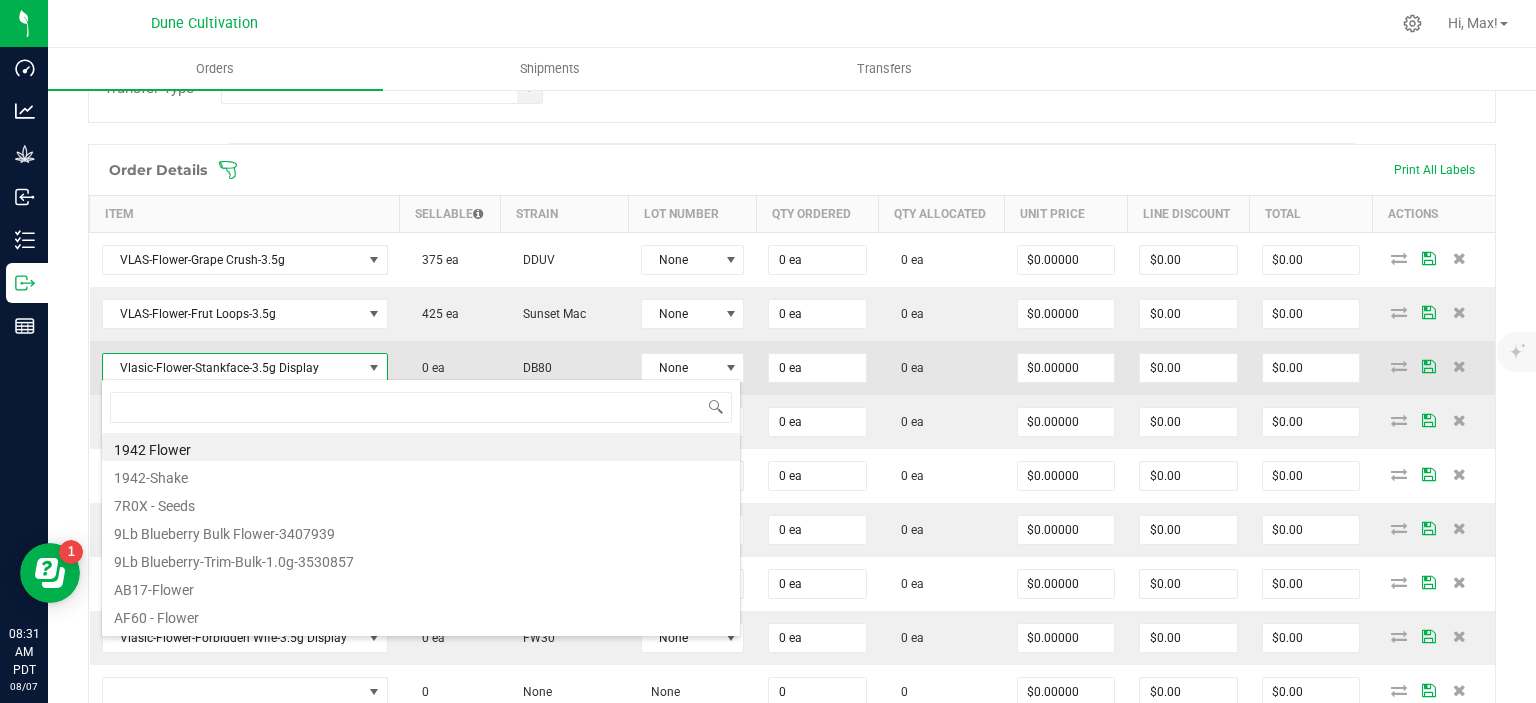 click on "Vlasic-Flower-Stankface-3.5g Display" at bounding box center [232, 368] 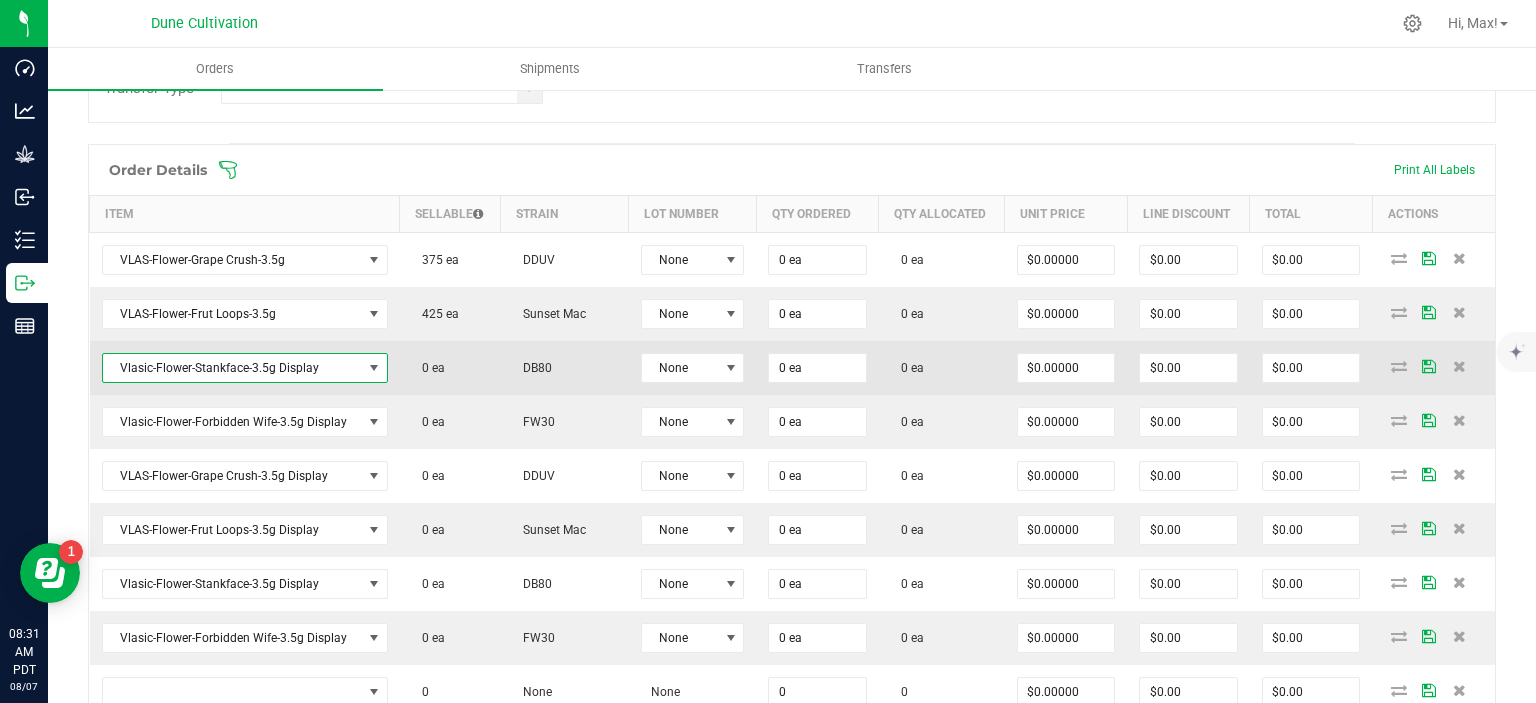 click on "Vlasic-Flower-Stankface-3.5g Display" at bounding box center [232, 368] 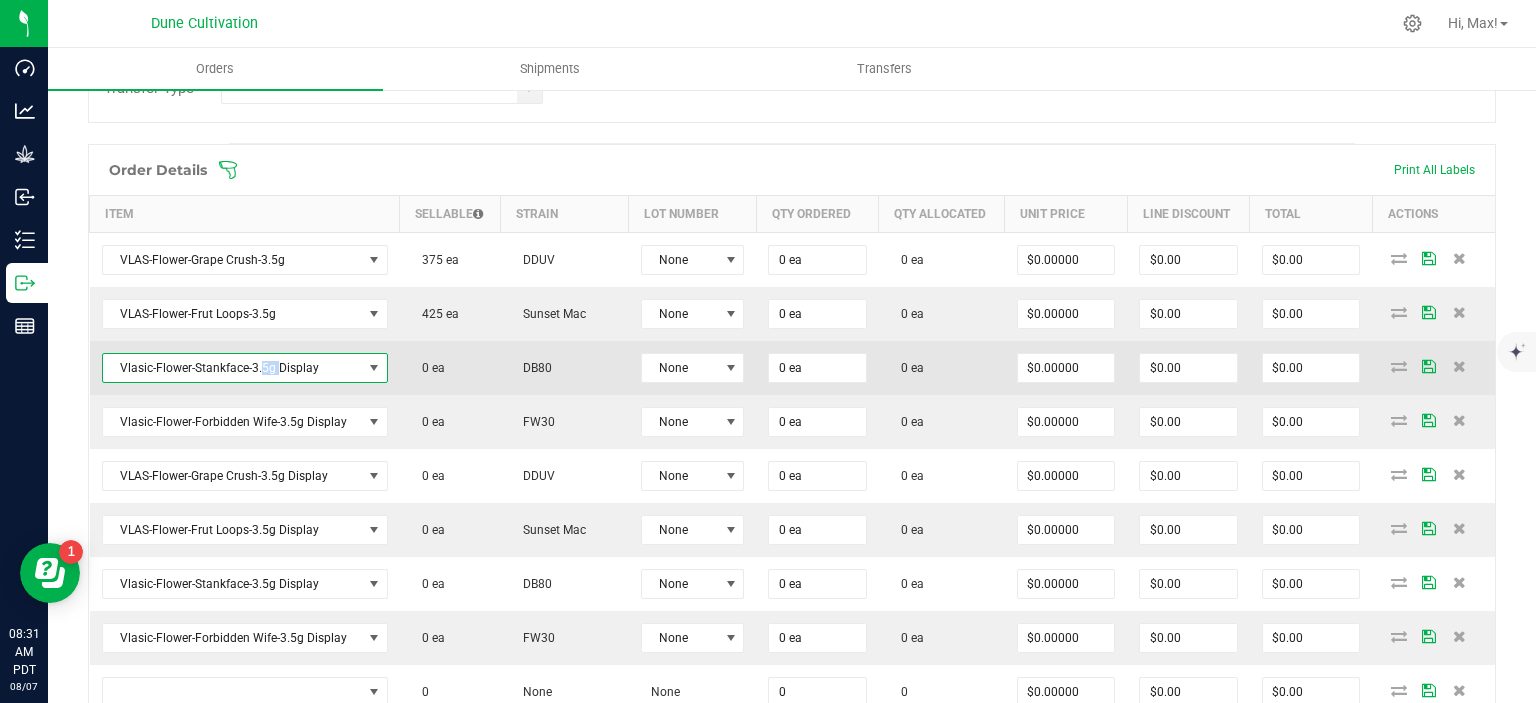 click on "Vlasic-Flower-Stankface-3.5g Display" at bounding box center (232, 368) 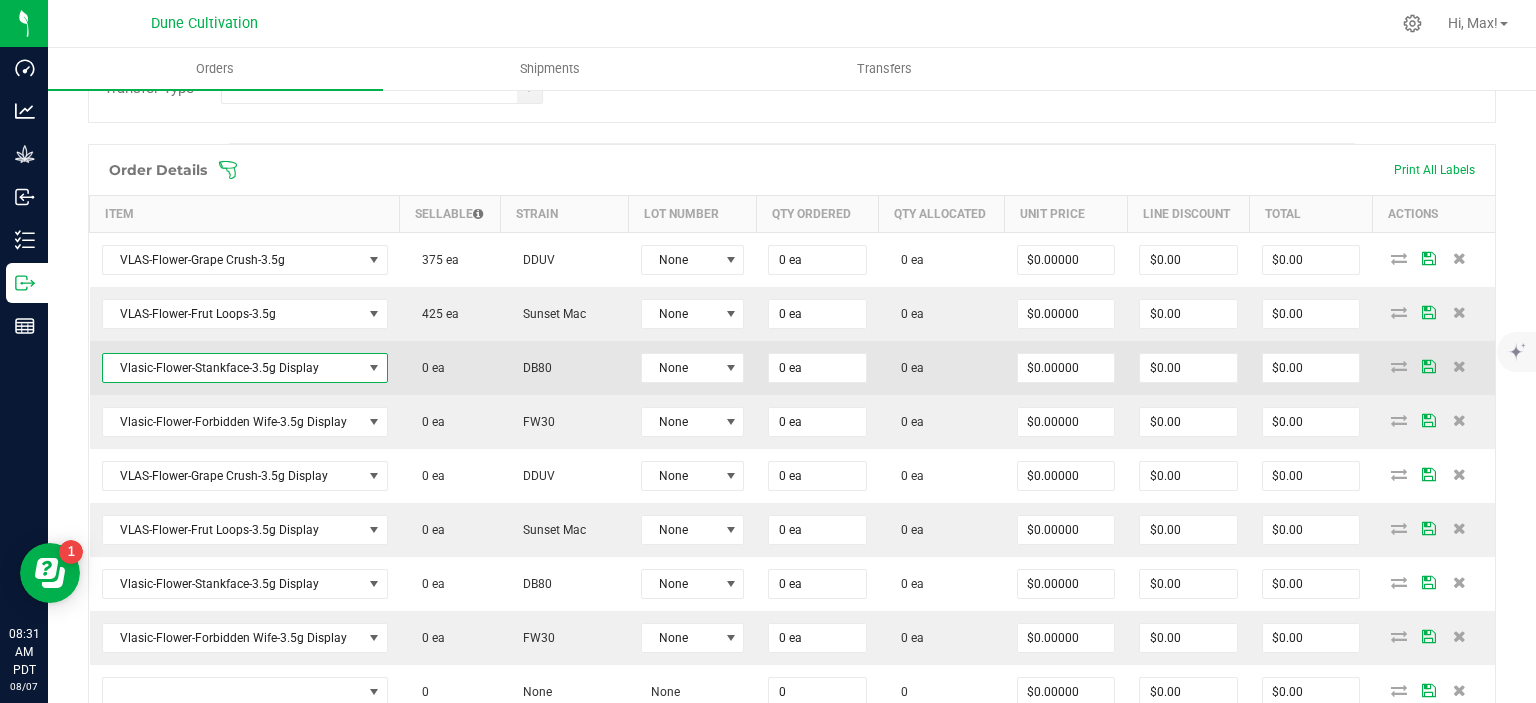 click on "Vlasic-Flower-Stankface-3.5g Display" at bounding box center [232, 368] 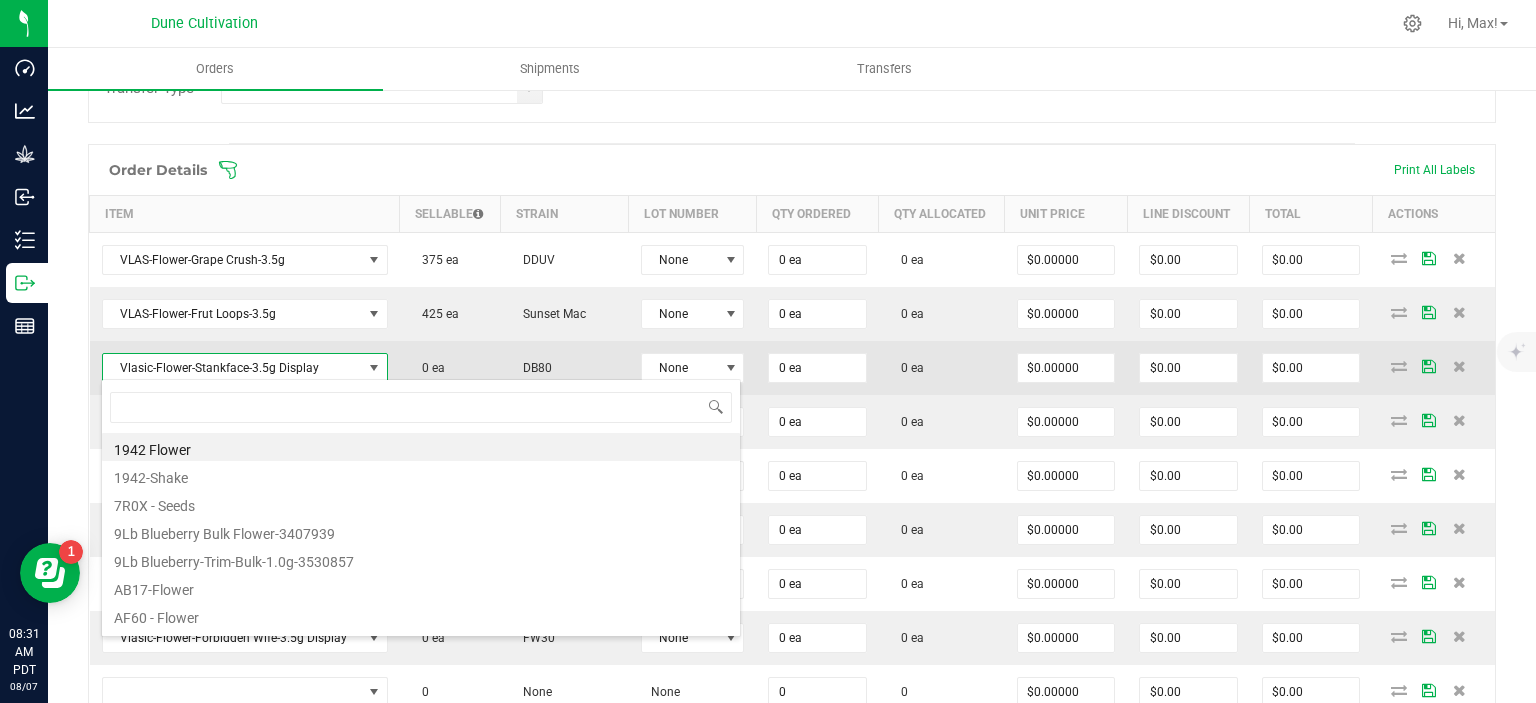click on "Vlasic-Flower-Stankface-3.5g Display" at bounding box center (232, 368) 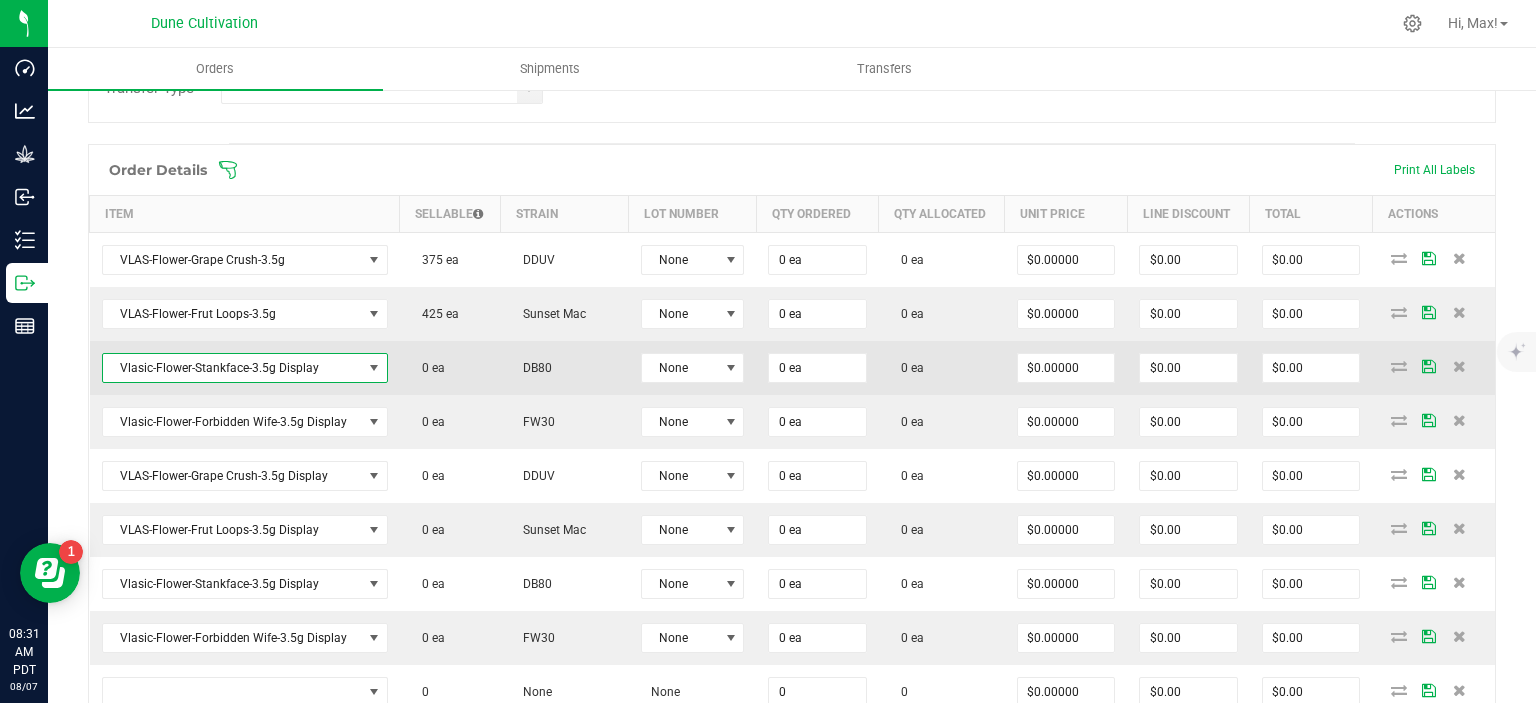 click on "Vlasic-Flower-Stankface-3.5g Display" at bounding box center [232, 368] 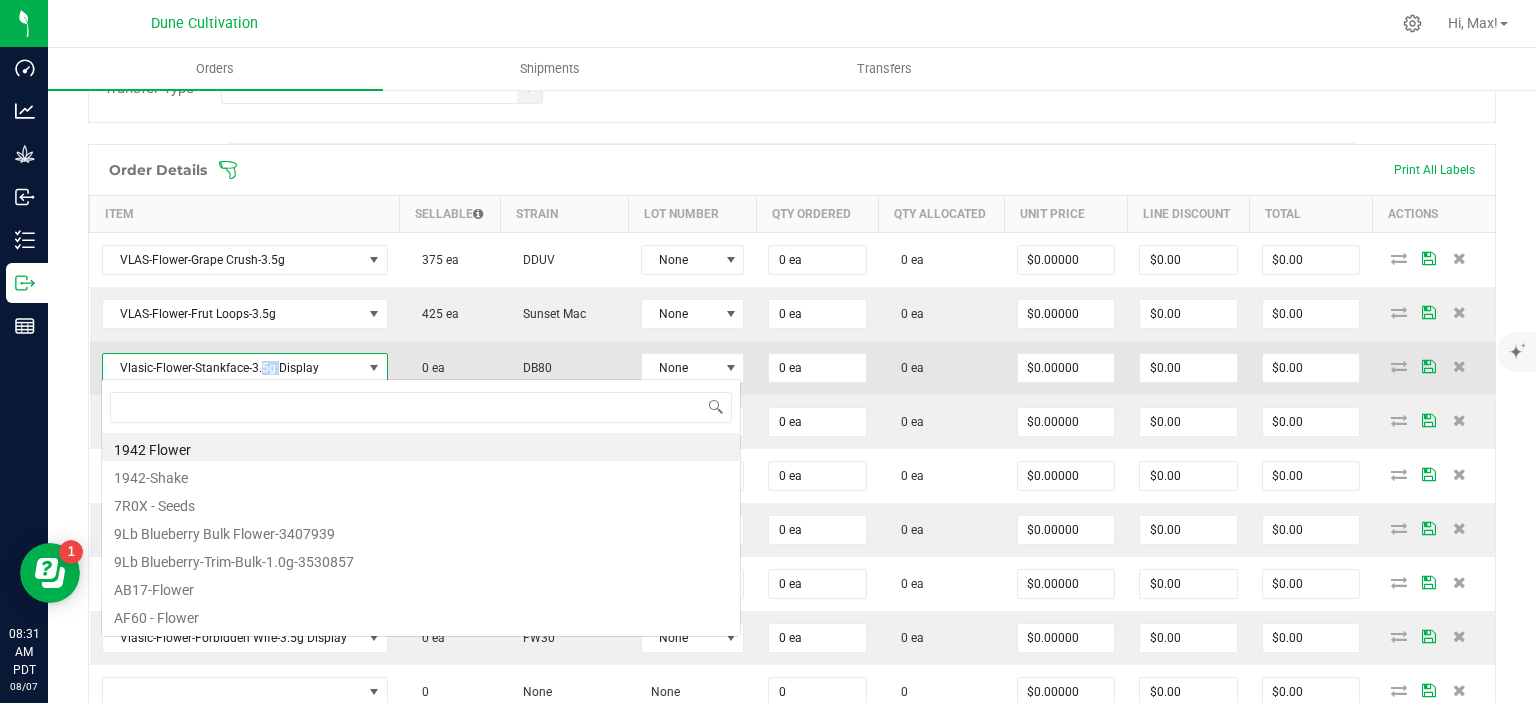 click on "Vlasic-Flower-Stankface-3.5g Display" at bounding box center [232, 368] 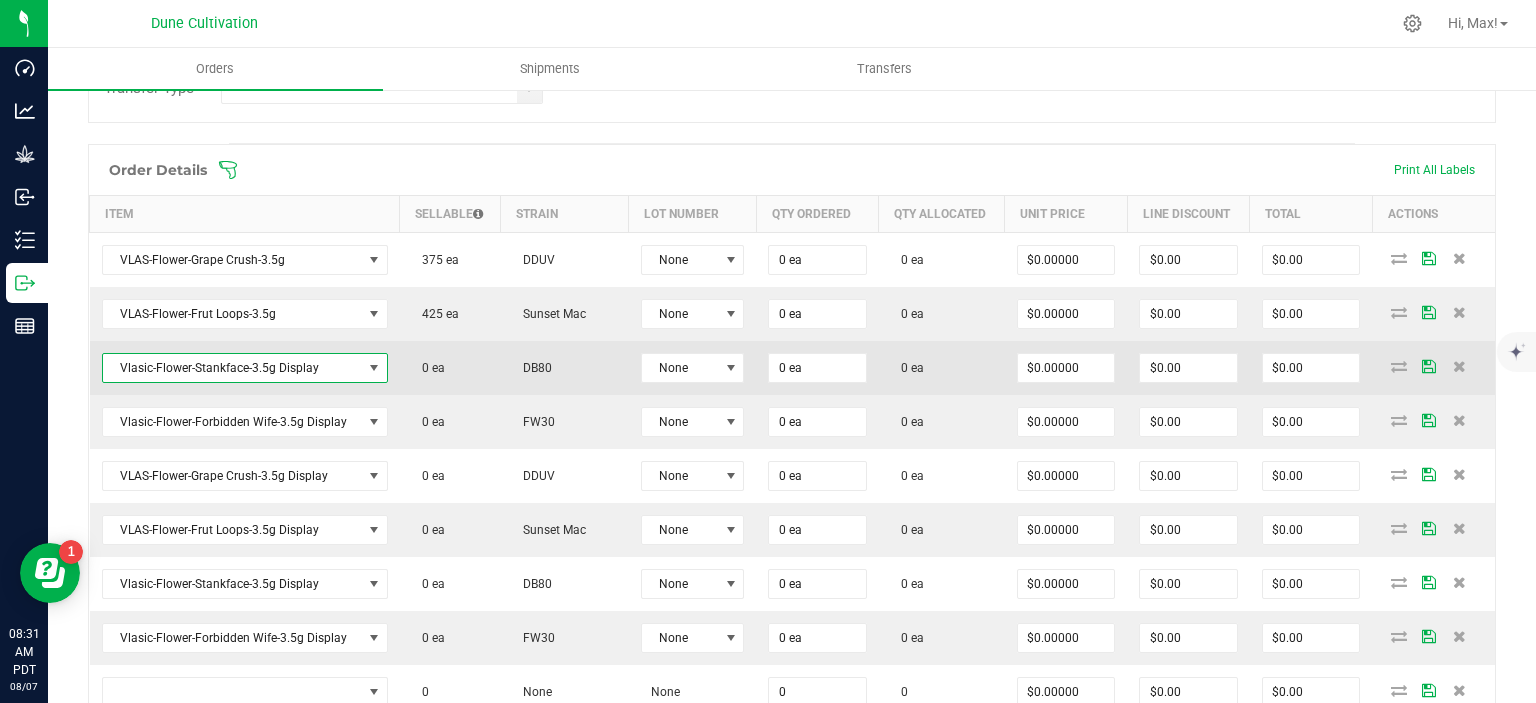 click on "Vlasic-Flower-Stankface-3.5g Display" at bounding box center [232, 368] 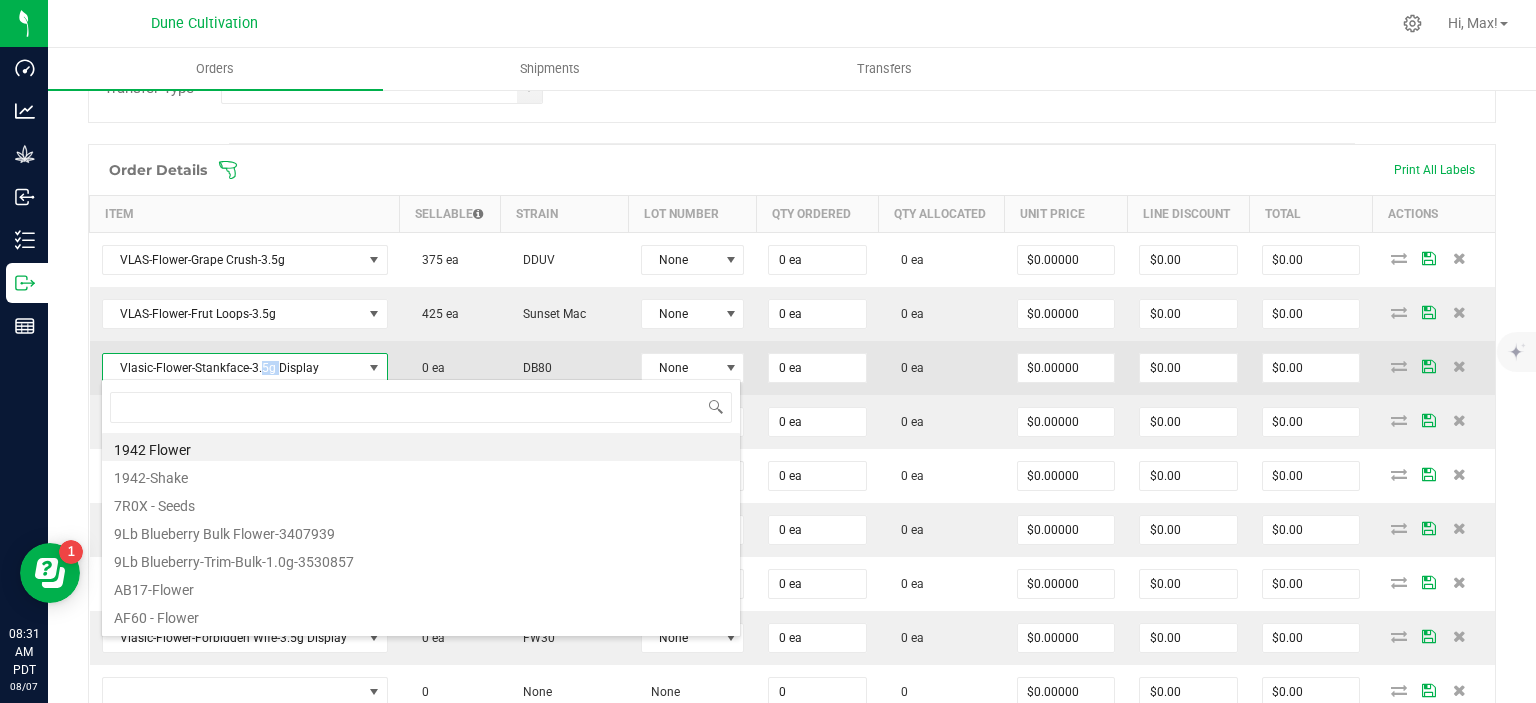 click on "Vlasic-Flower-Stankface-3.5g Display" at bounding box center (232, 368) 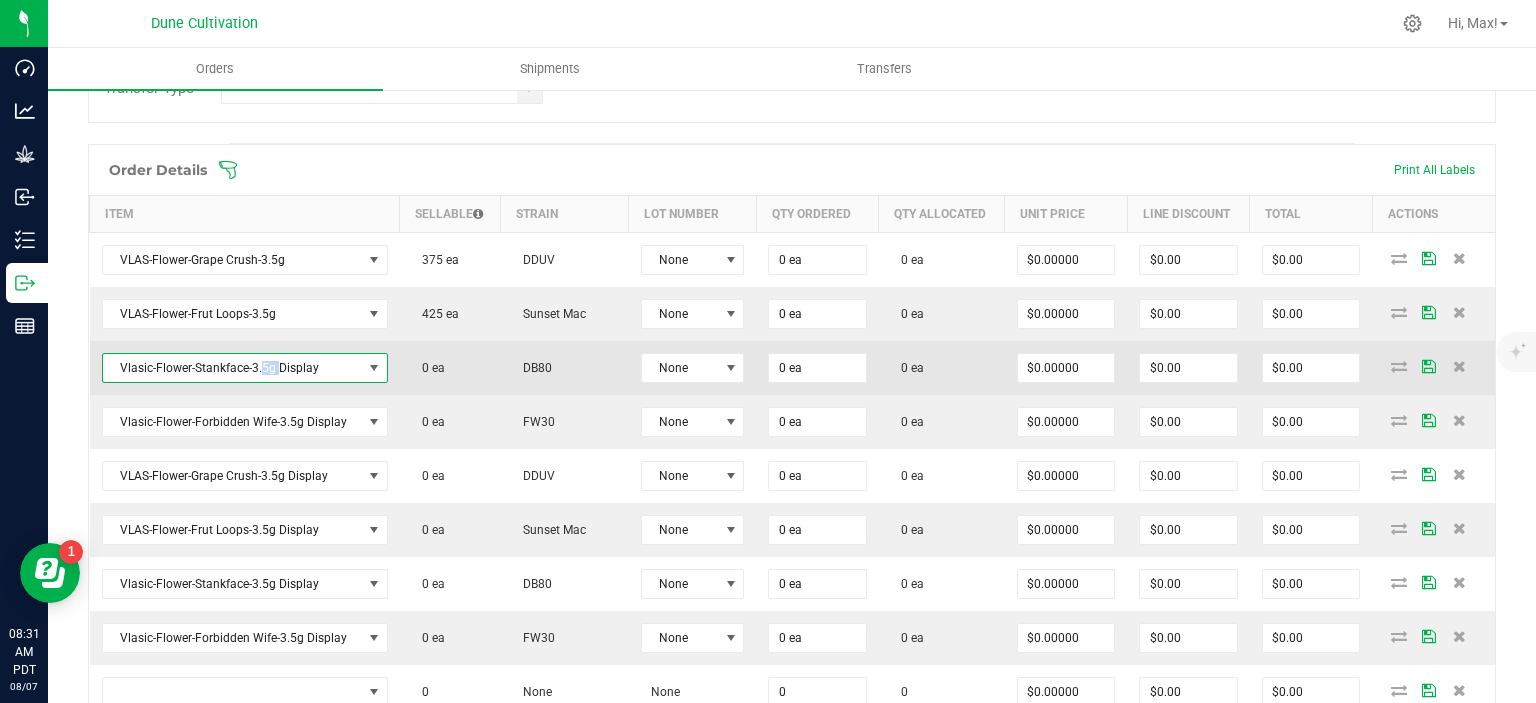click on "Vlasic-Flower-Stankface-3.5g Display" at bounding box center [232, 368] 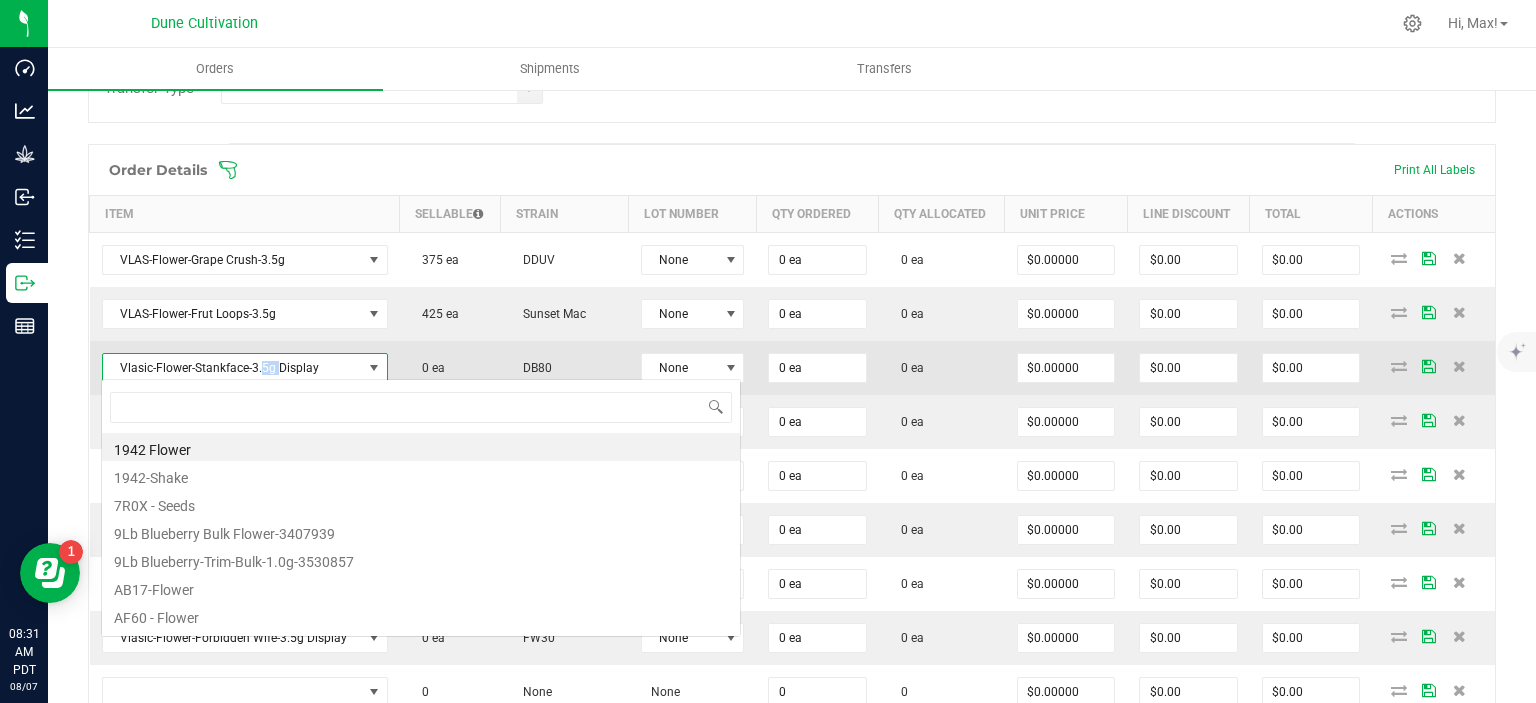 click on "Vlasic-Flower-Stankface-3.5g Display" at bounding box center [232, 368] 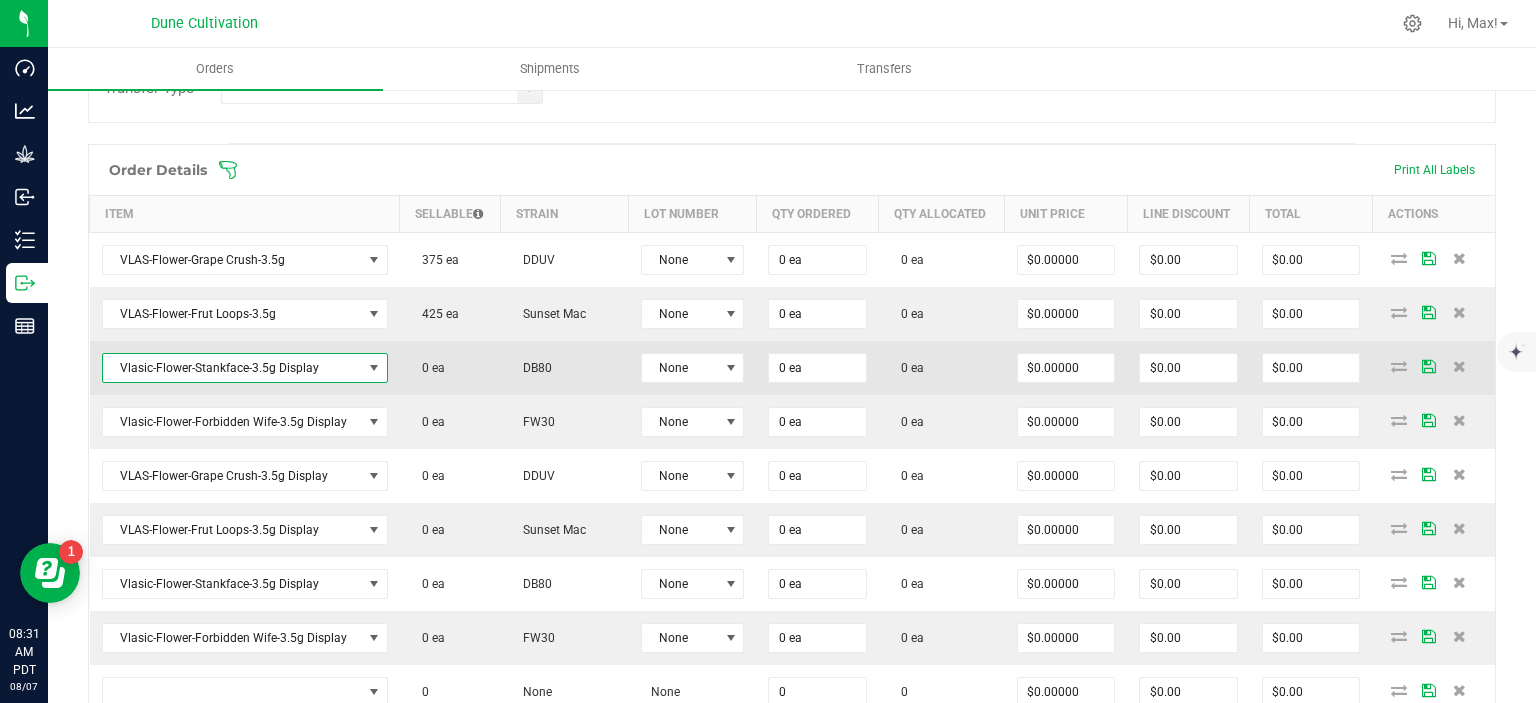 click on "Vlasic-Flower-Stankface-3.5g Display" at bounding box center [232, 368] 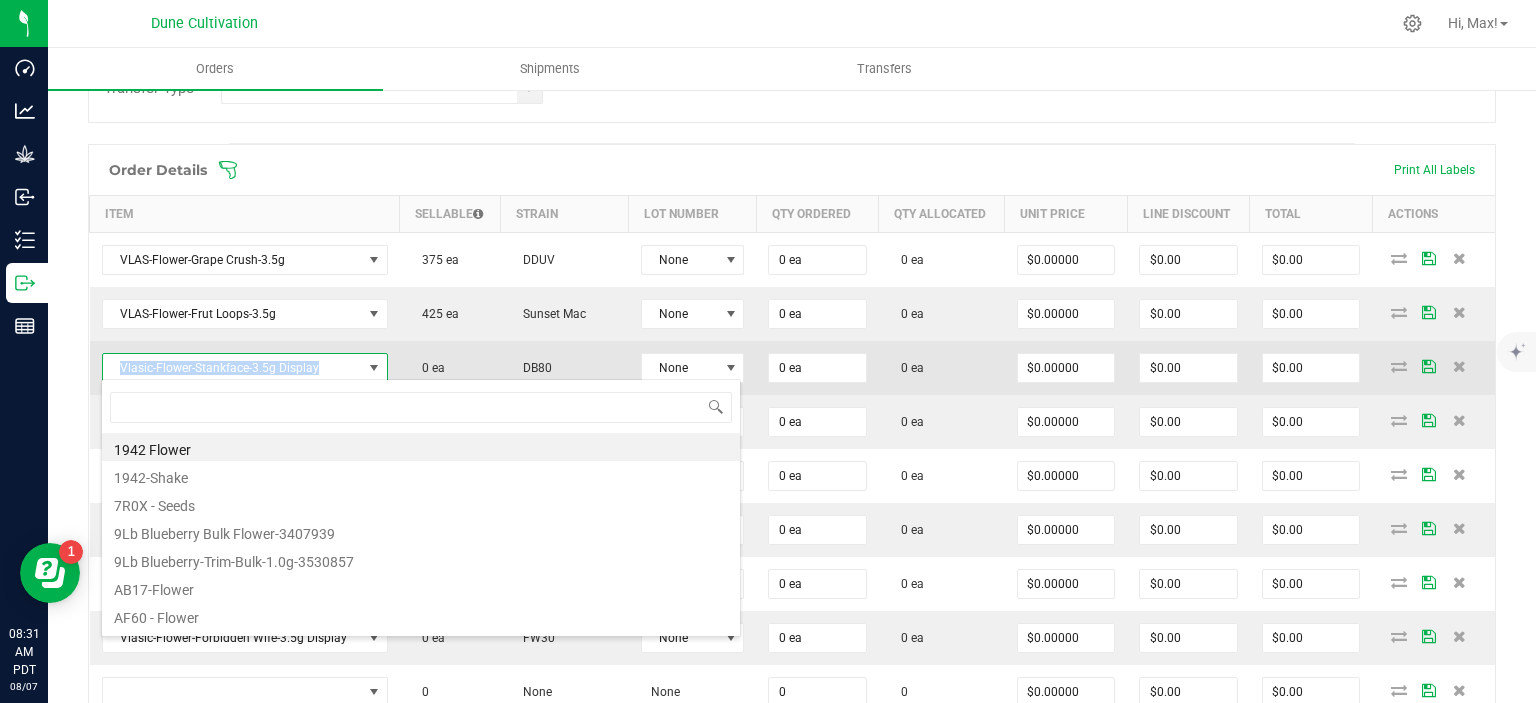 drag, startPoint x: 323, startPoint y: 364, endPoint x: 118, endPoint y: 358, distance: 205.08778 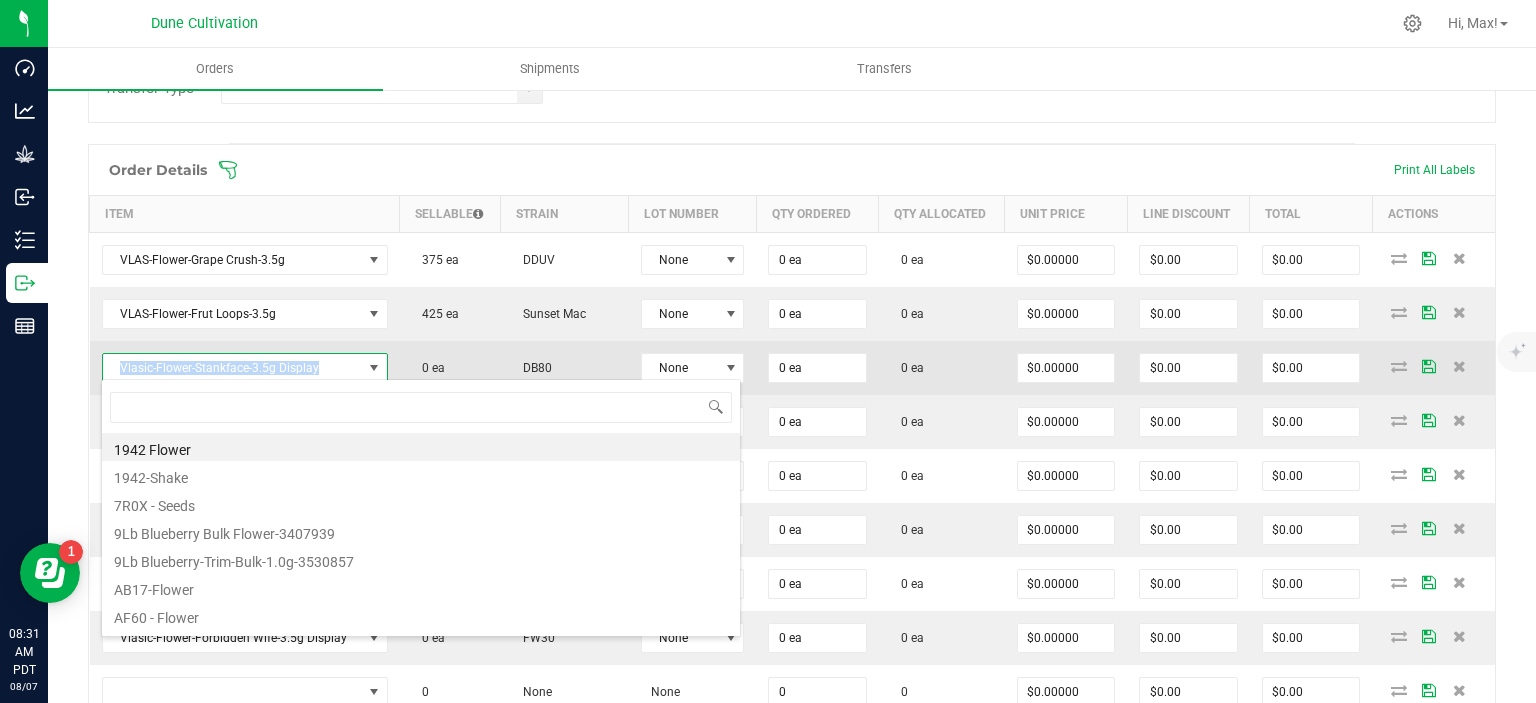 click on "Vlasic-Flower-Stankface-3.5g Display" at bounding box center (232, 368) 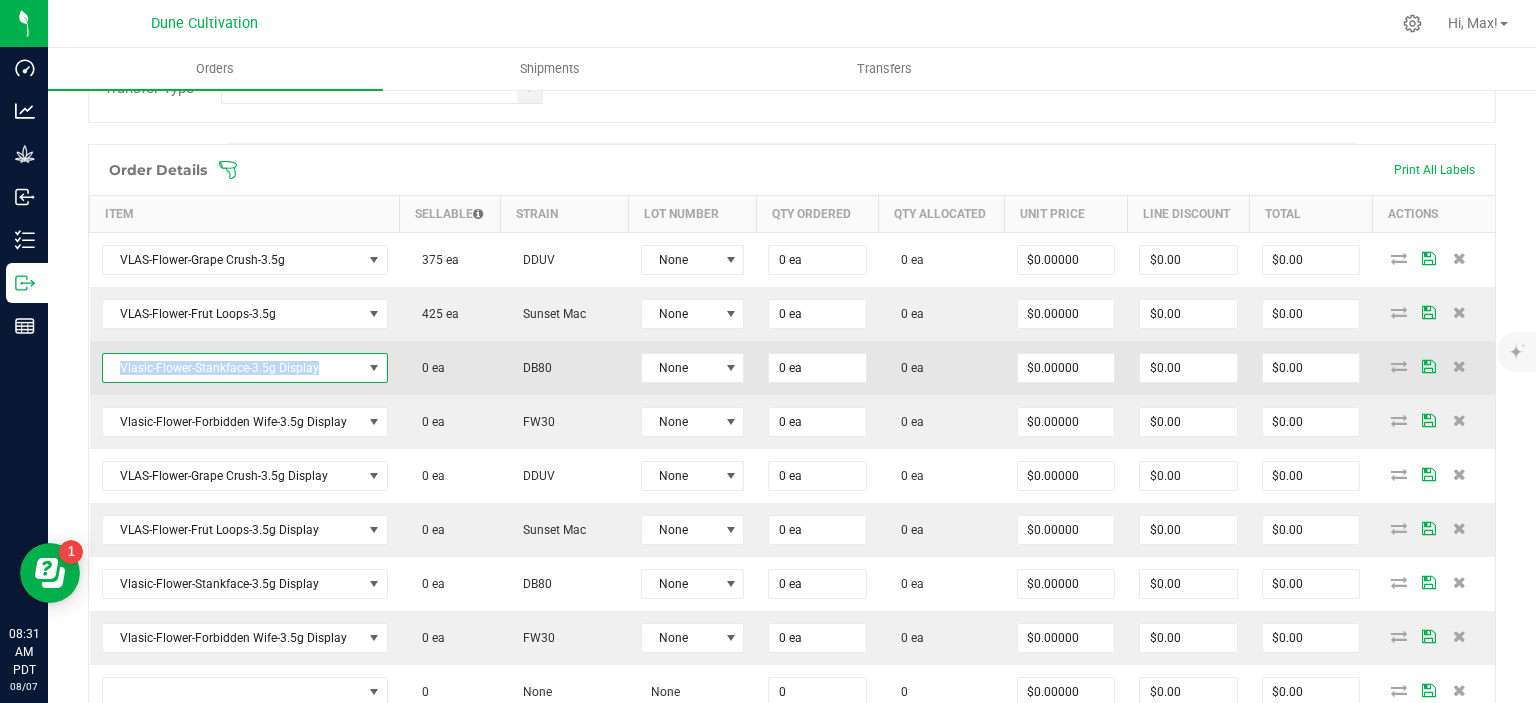 copy on "Vlasic-Flower-Stankface-3.5g Display" 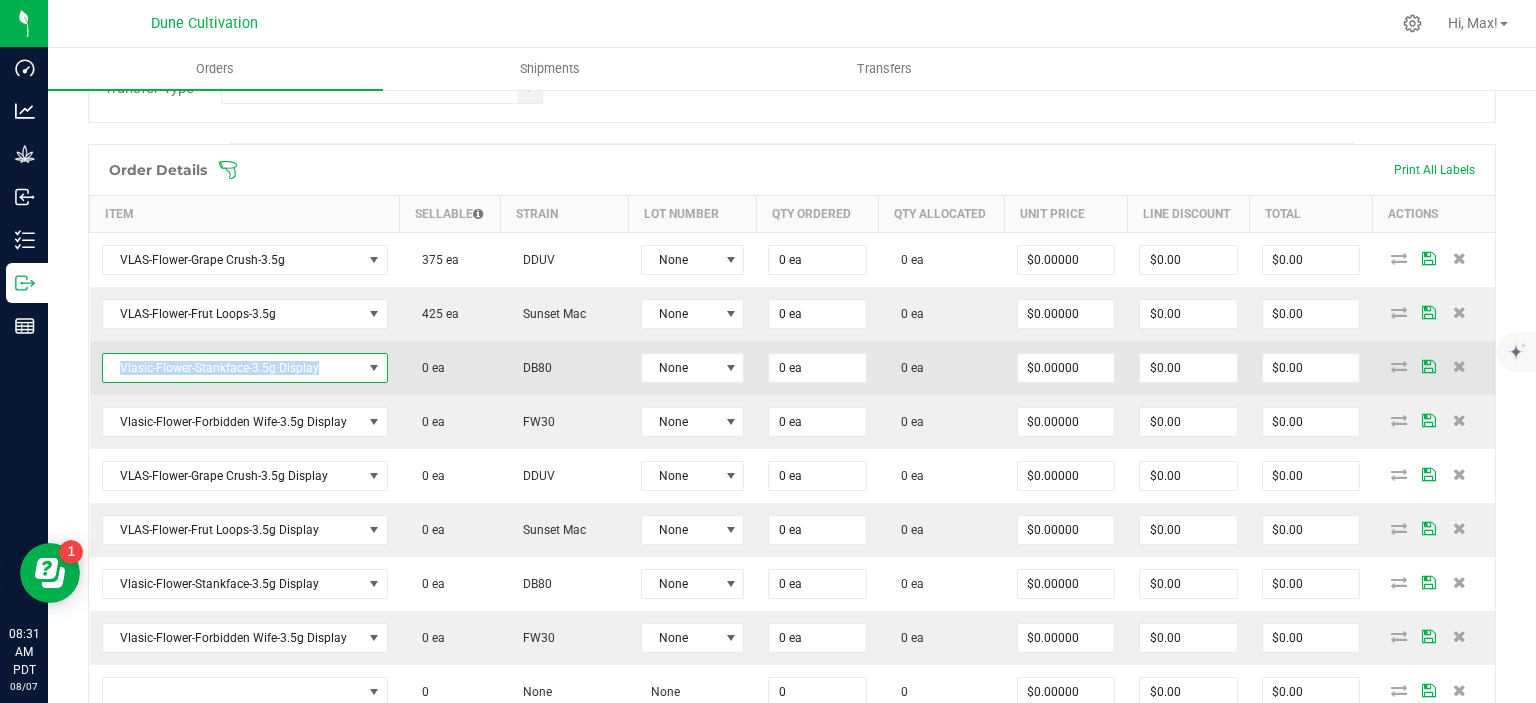 click on "Vlasic-Flower-Stankface-3.5g Display" at bounding box center (232, 368) 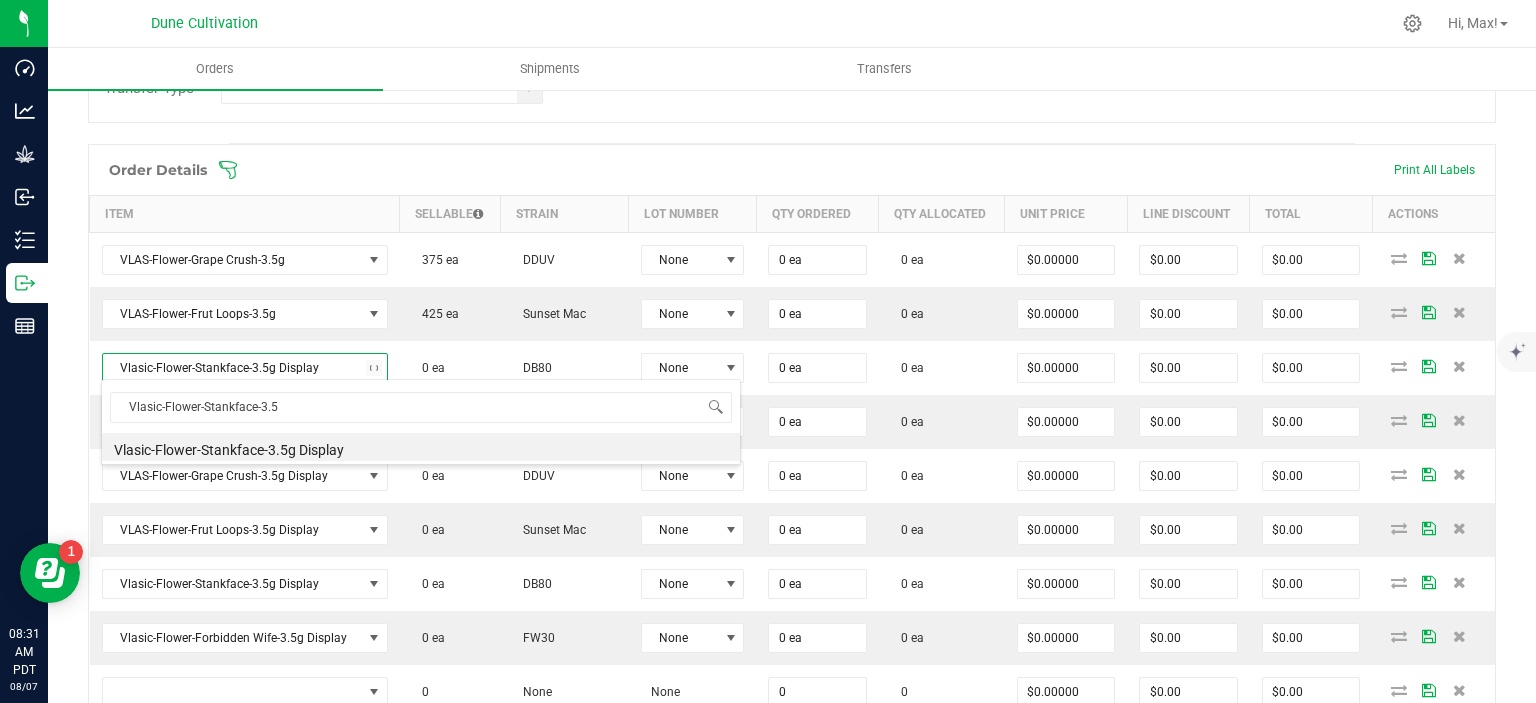 type on "Vlasic-Flower-Stankface-3." 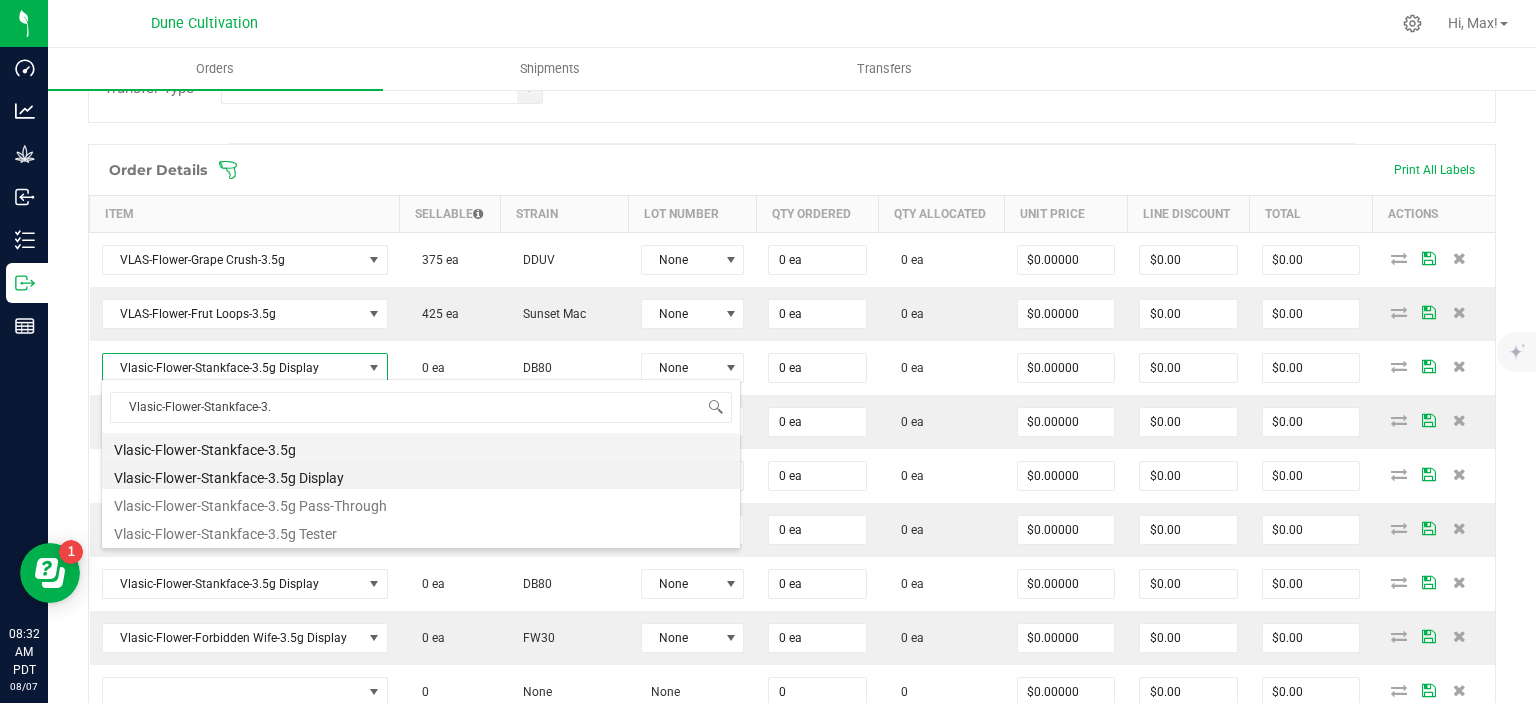 click on "Vlasic-Flower-Stankface-3.5g" at bounding box center [421, 447] 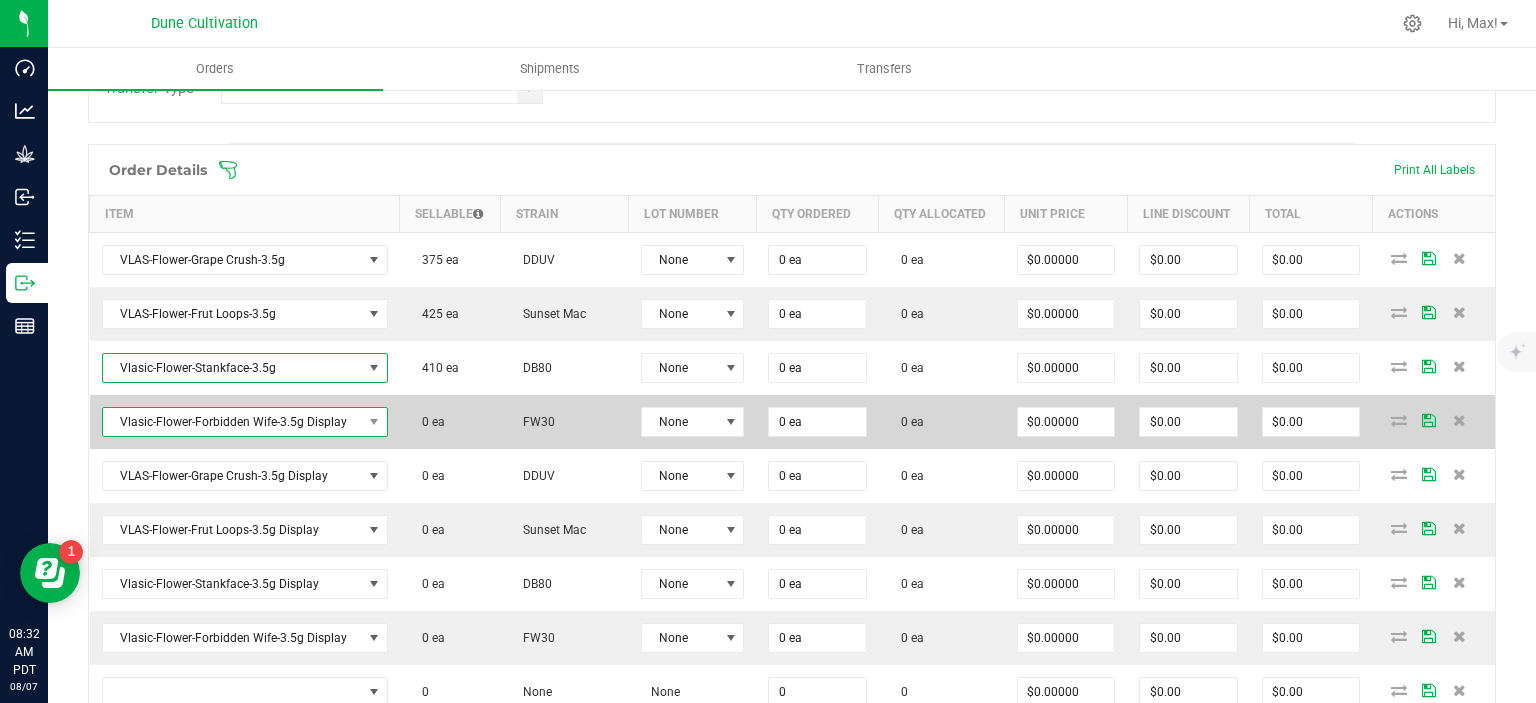 click on "Vlasic-Flower-Forbidden Wife-3.5g Display" at bounding box center [232, 422] 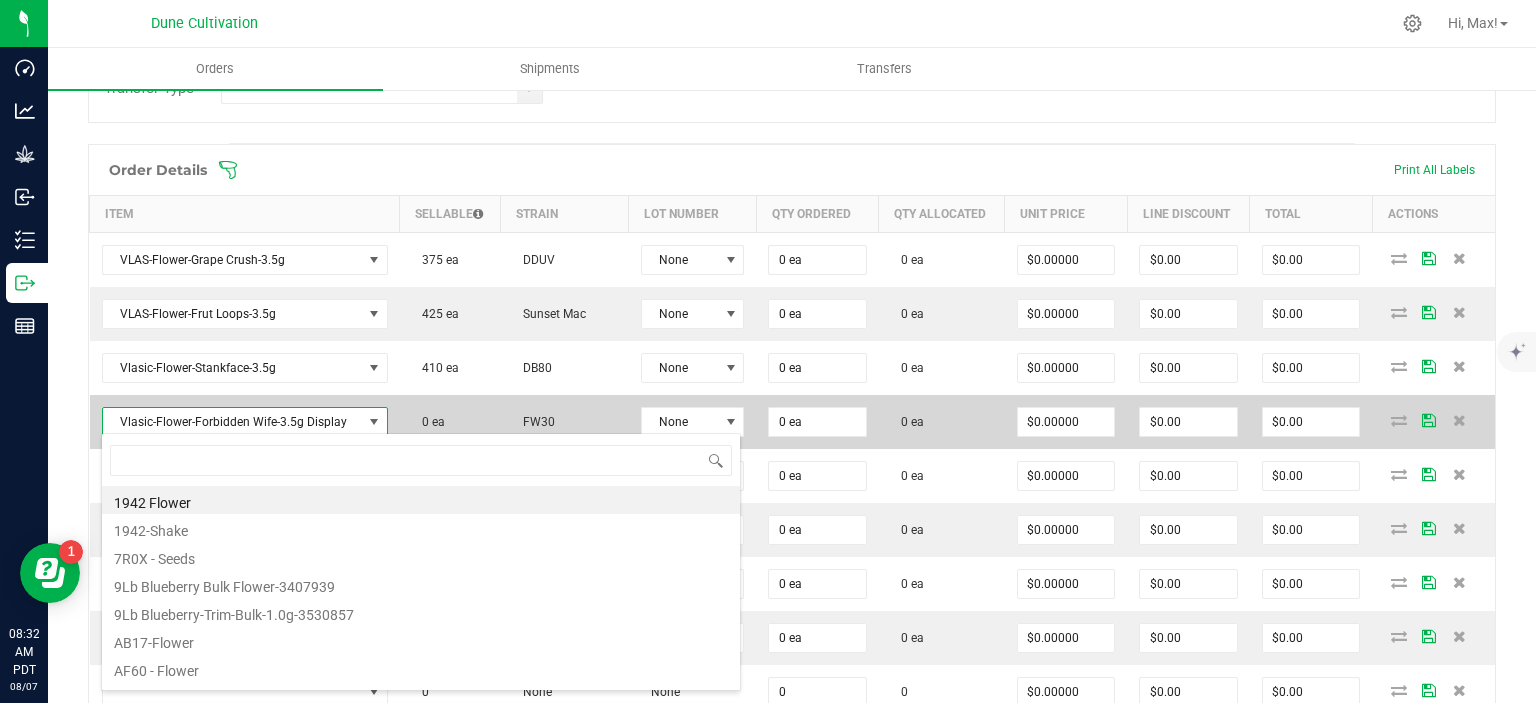 click on "Vlasic-Flower-Forbidden Wife-3.5g Display" at bounding box center [232, 422] 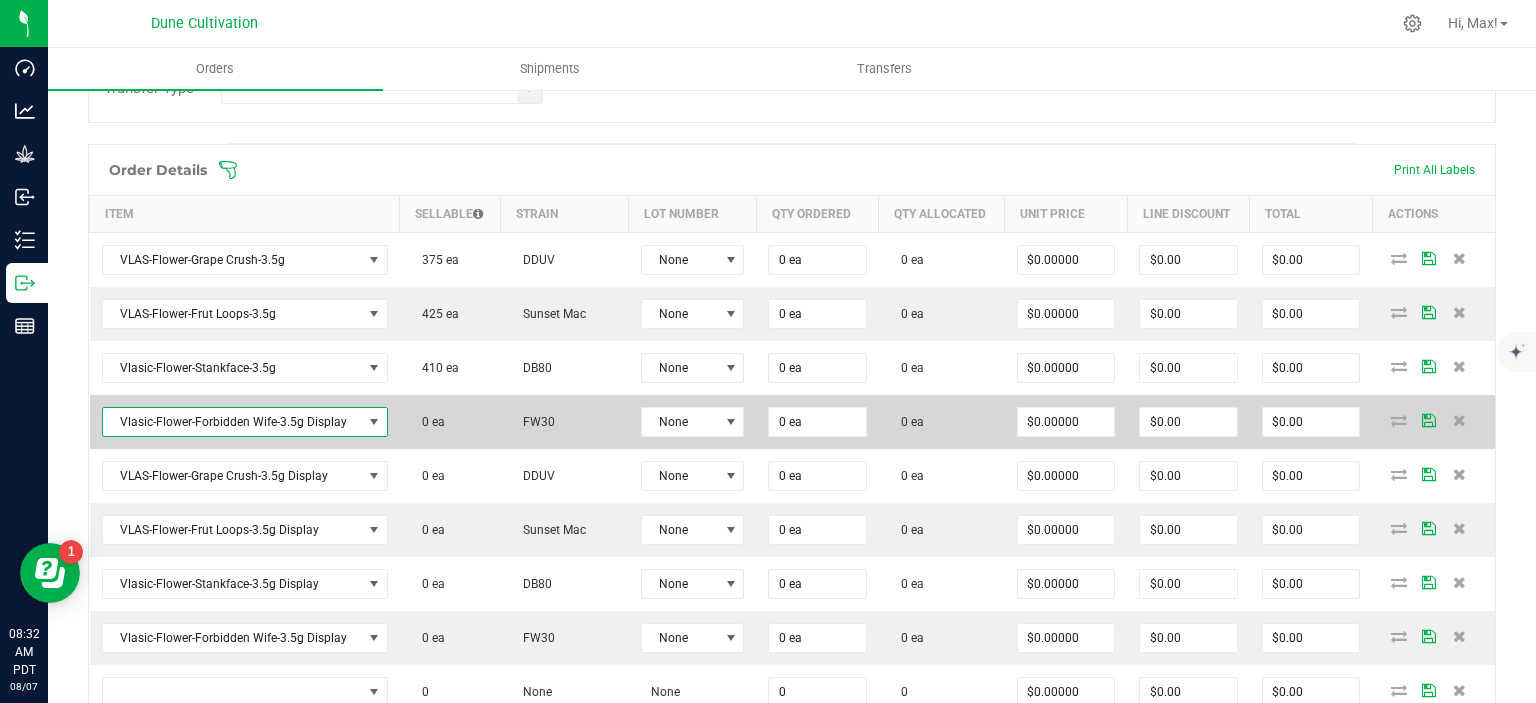click on "Vlasic-Flower-Forbidden Wife-3.5g Display" at bounding box center (232, 422) 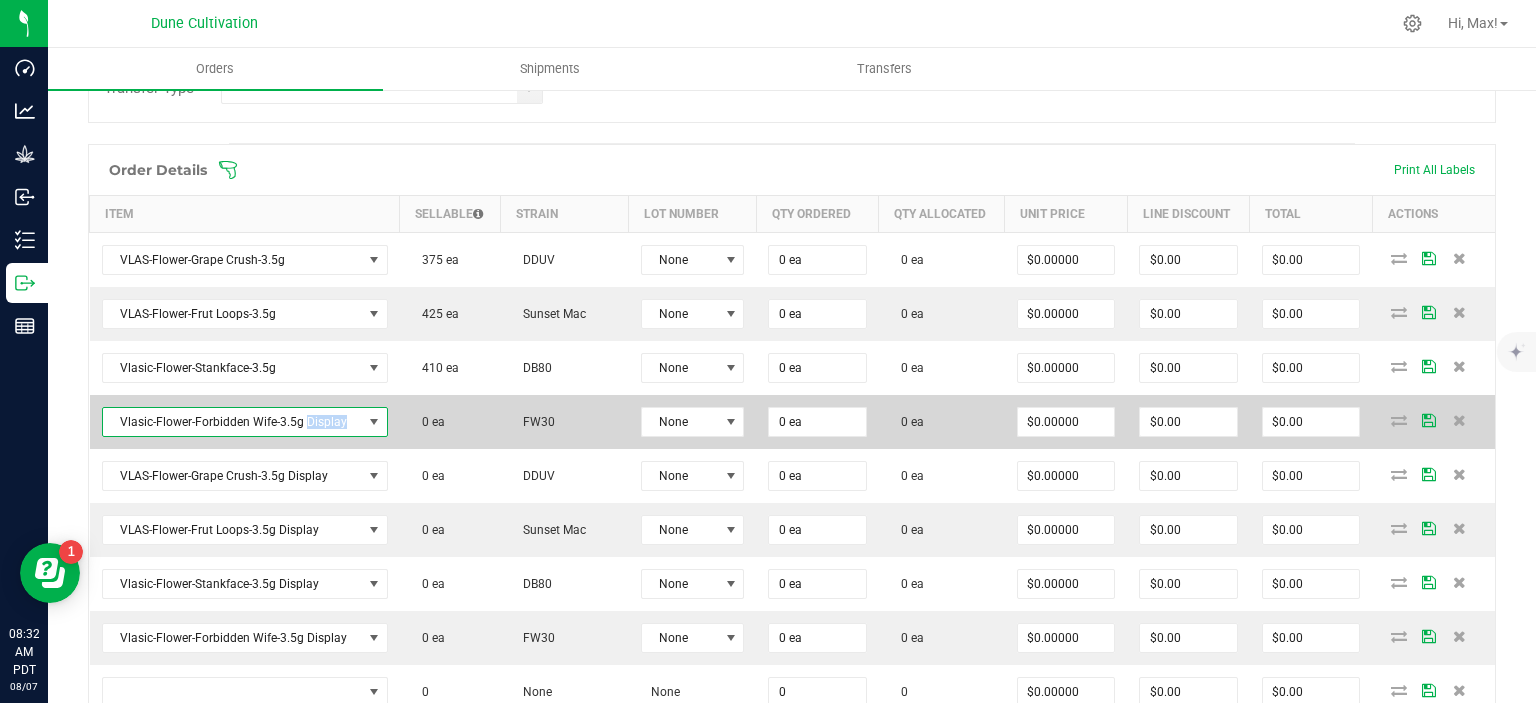 click on "Vlasic-Flower-Forbidden Wife-3.5g Display" at bounding box center (232, 422) 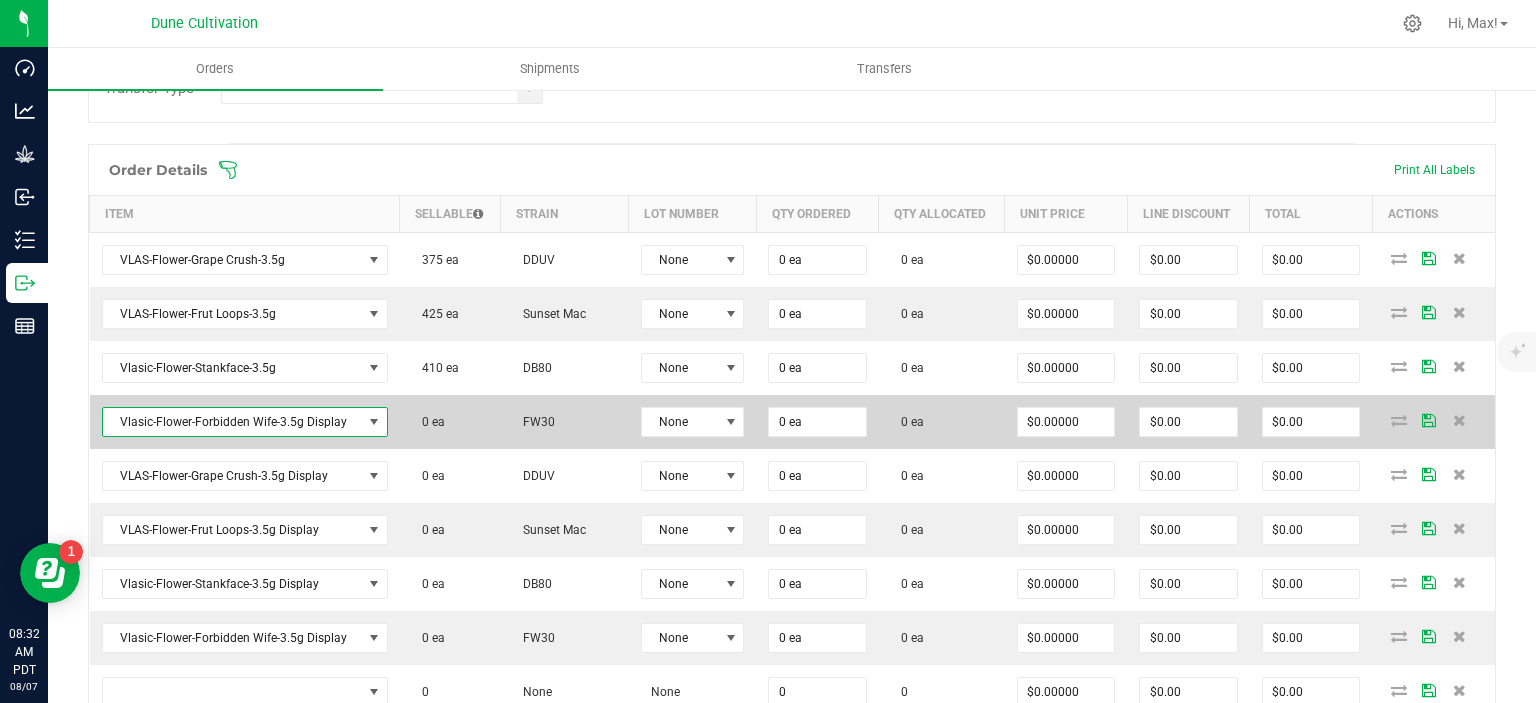 click on "Vlasic-Flower-Forbidden Wife-3.5g Display" at bounding box center (232, 422) 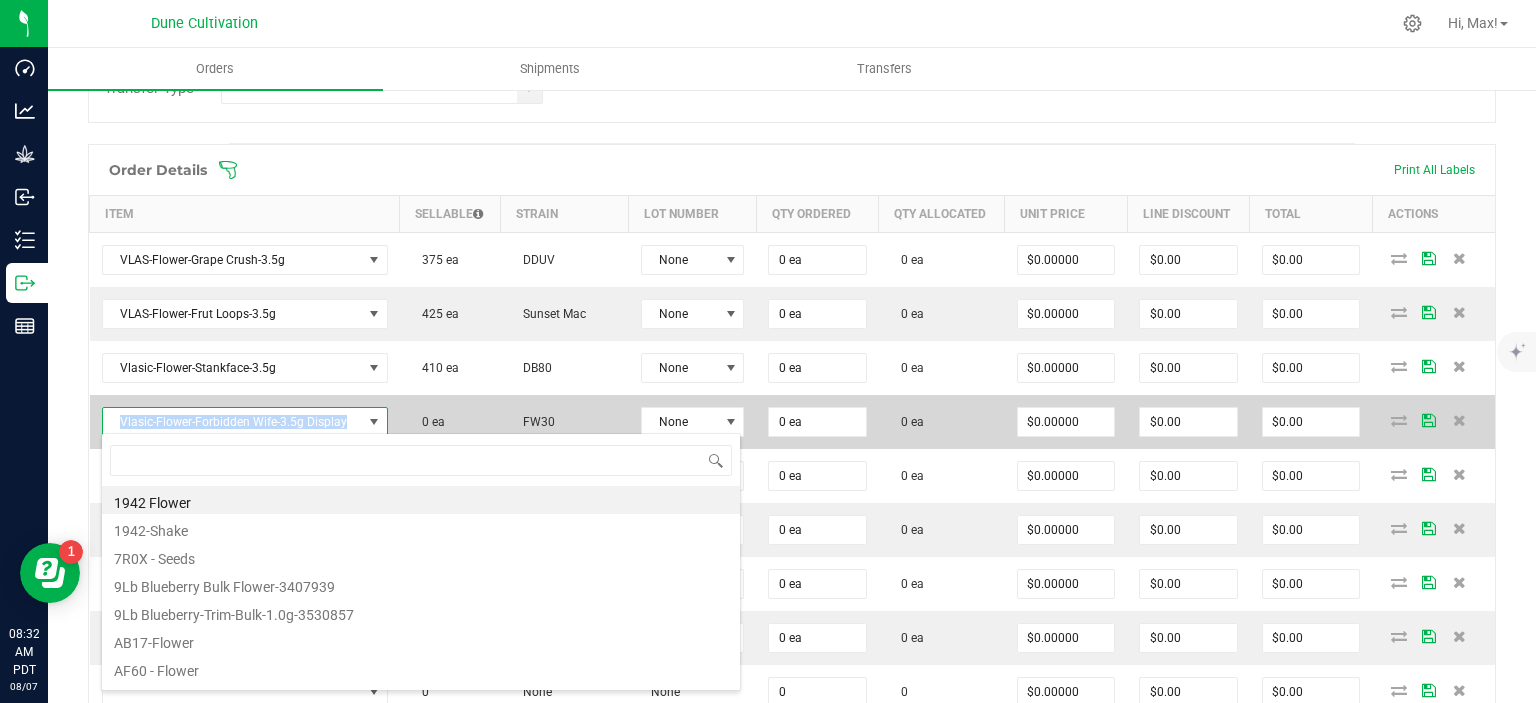 drag, startPoint x: 348, startPoint y: 417, endPoint x: 113, endPoint y: 402, distance: 235.47824 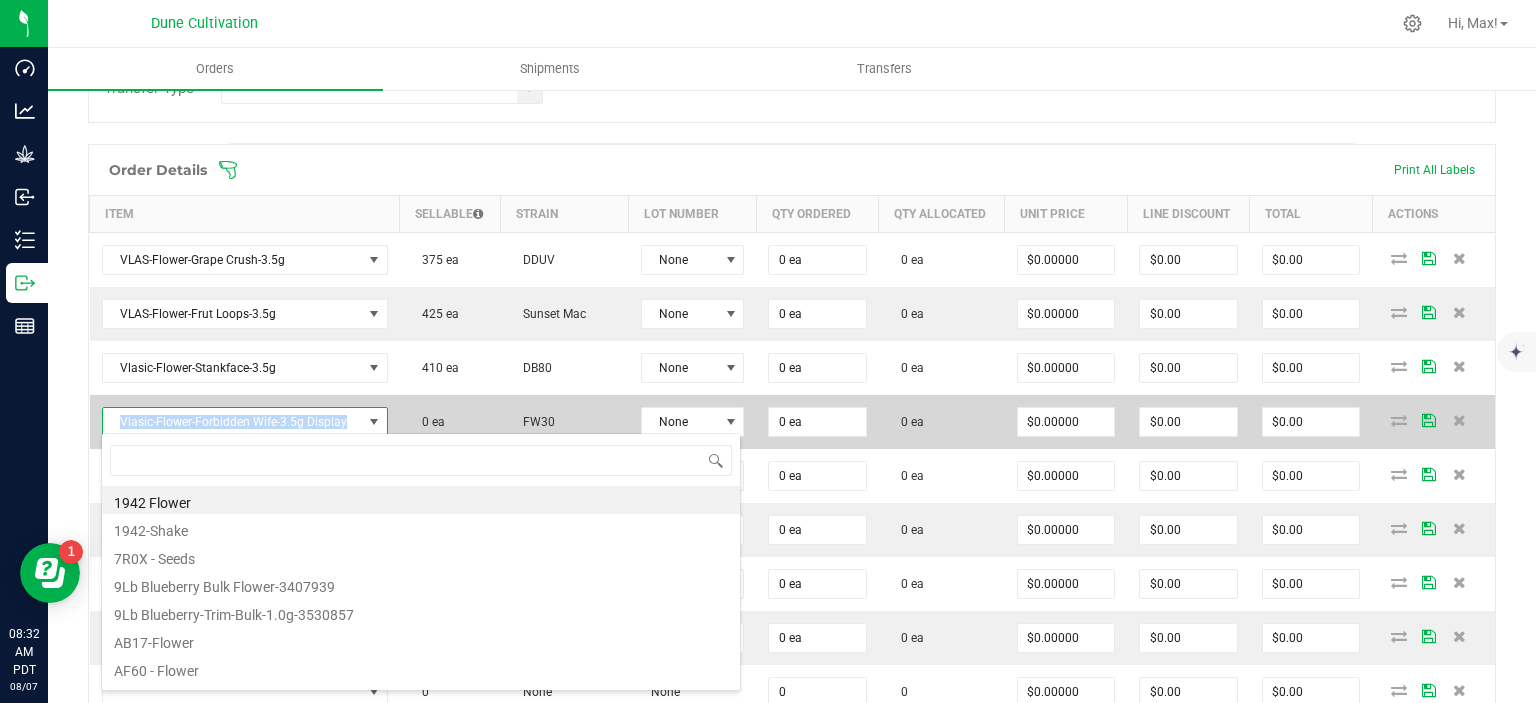 click on "Vlasic-Flower-Forbidden Wife-3.5g Display" at bounding box center [232, 422] 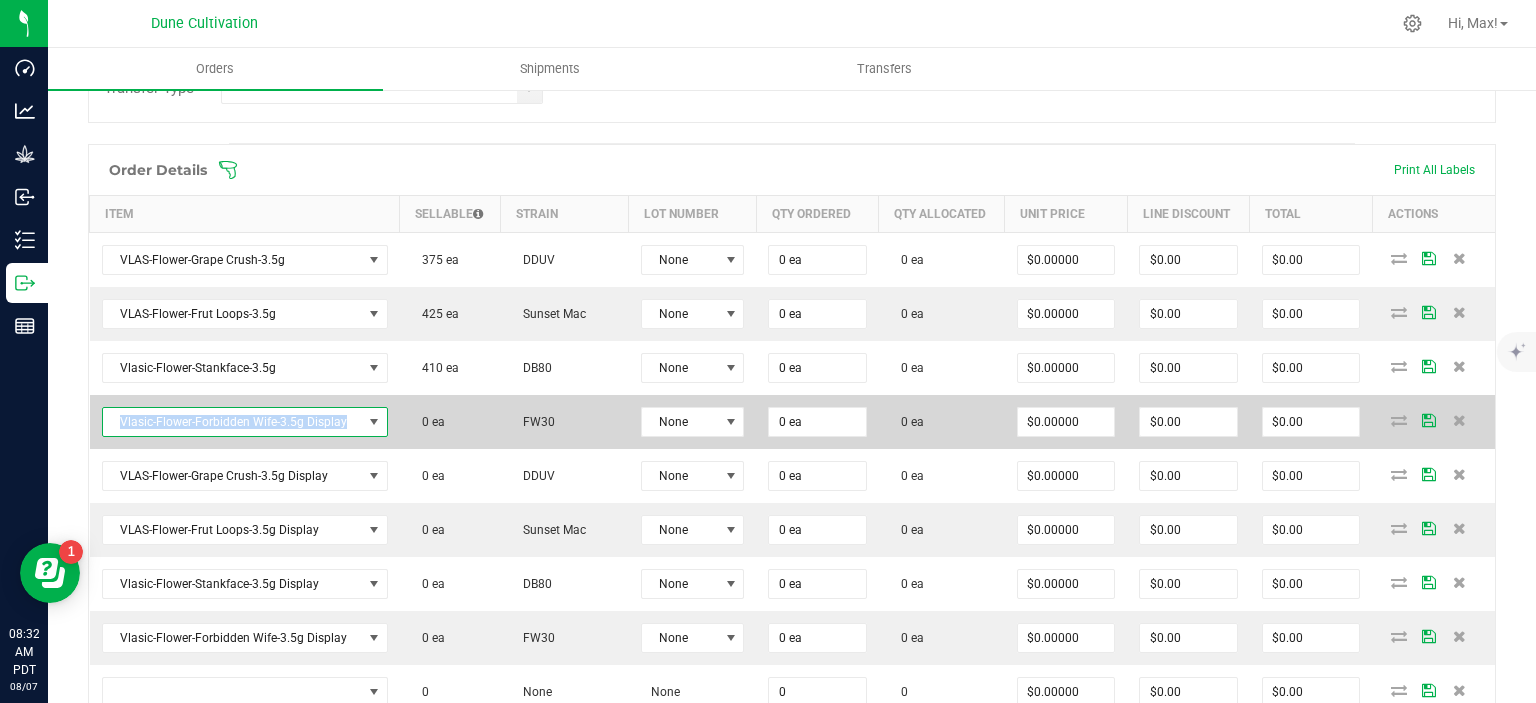 copy on "Vlasic-Flower-Forbidden Wife-3.5g Display" 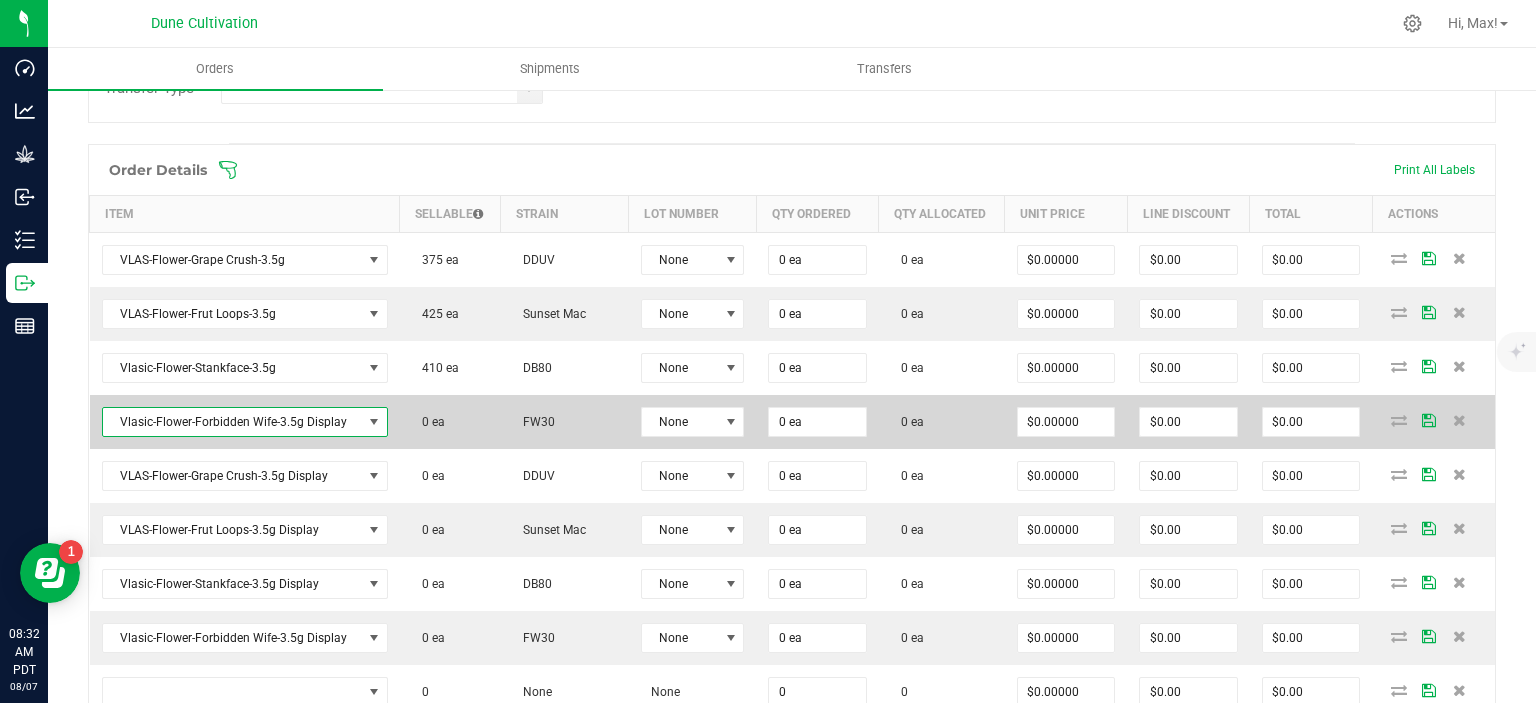 click on "Vlasic-Flower-Forbidden Wife-3.5g Display" at bounding box center (232, 422) 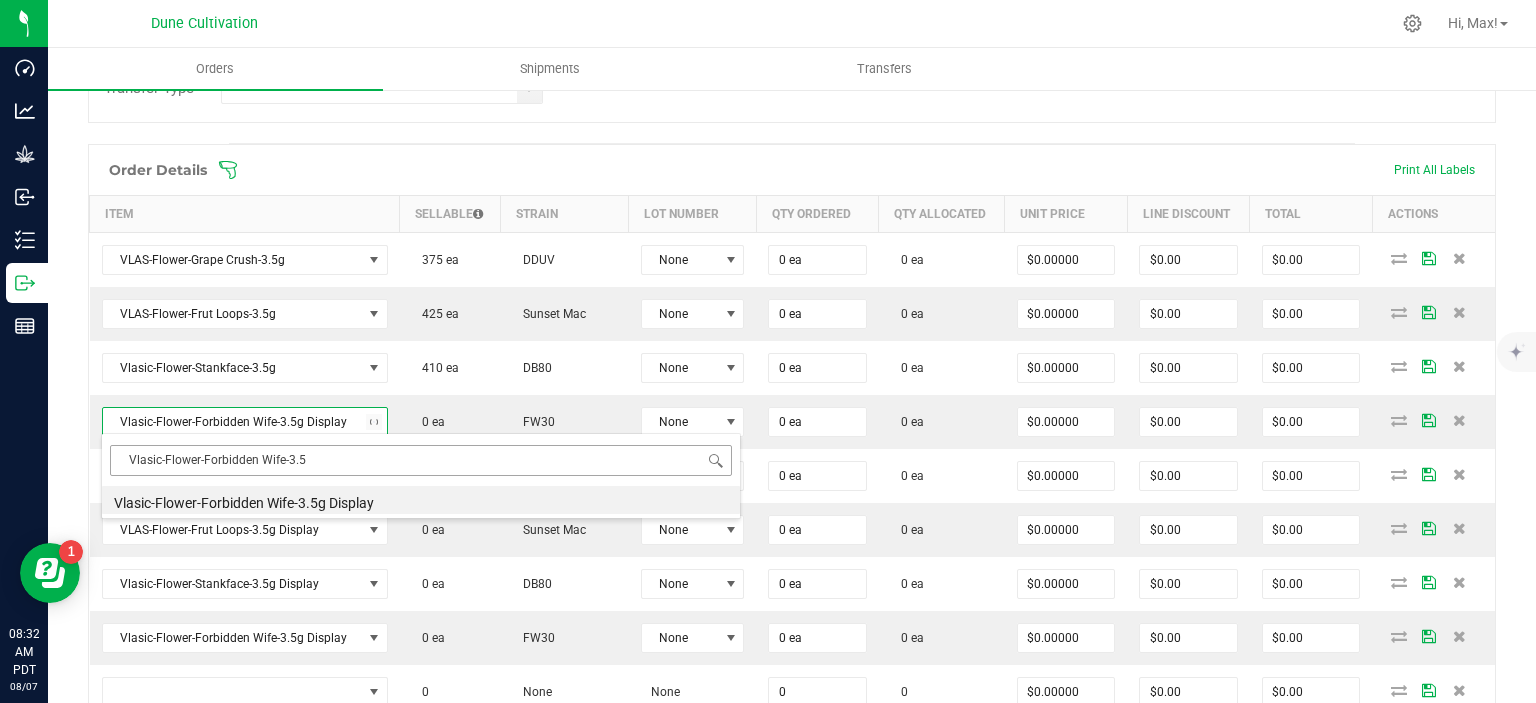 type on "Vlasic-Flower-Forbidden Wife-3." 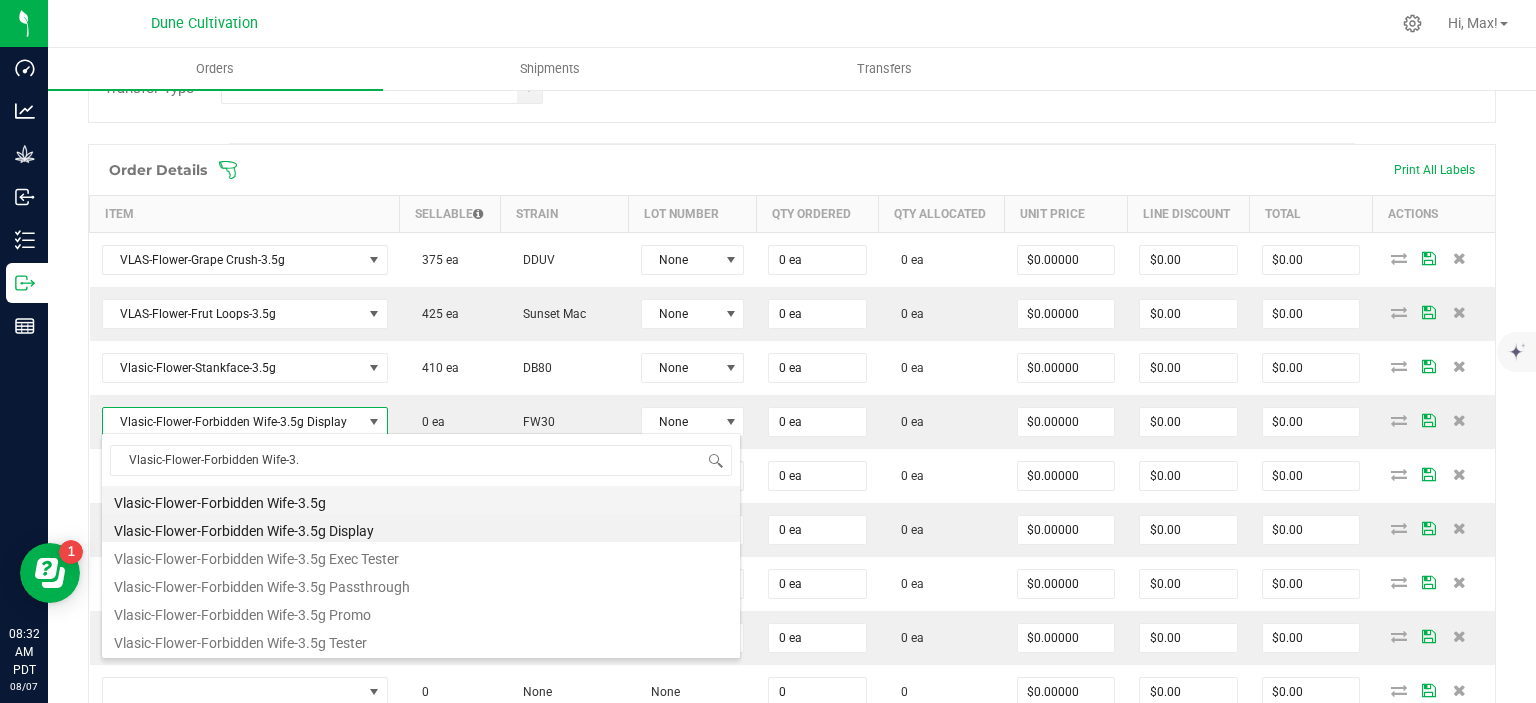 click on "Vlasic-Flower-Forbidden Wife-3.5g" at bounding box center (421, 500) 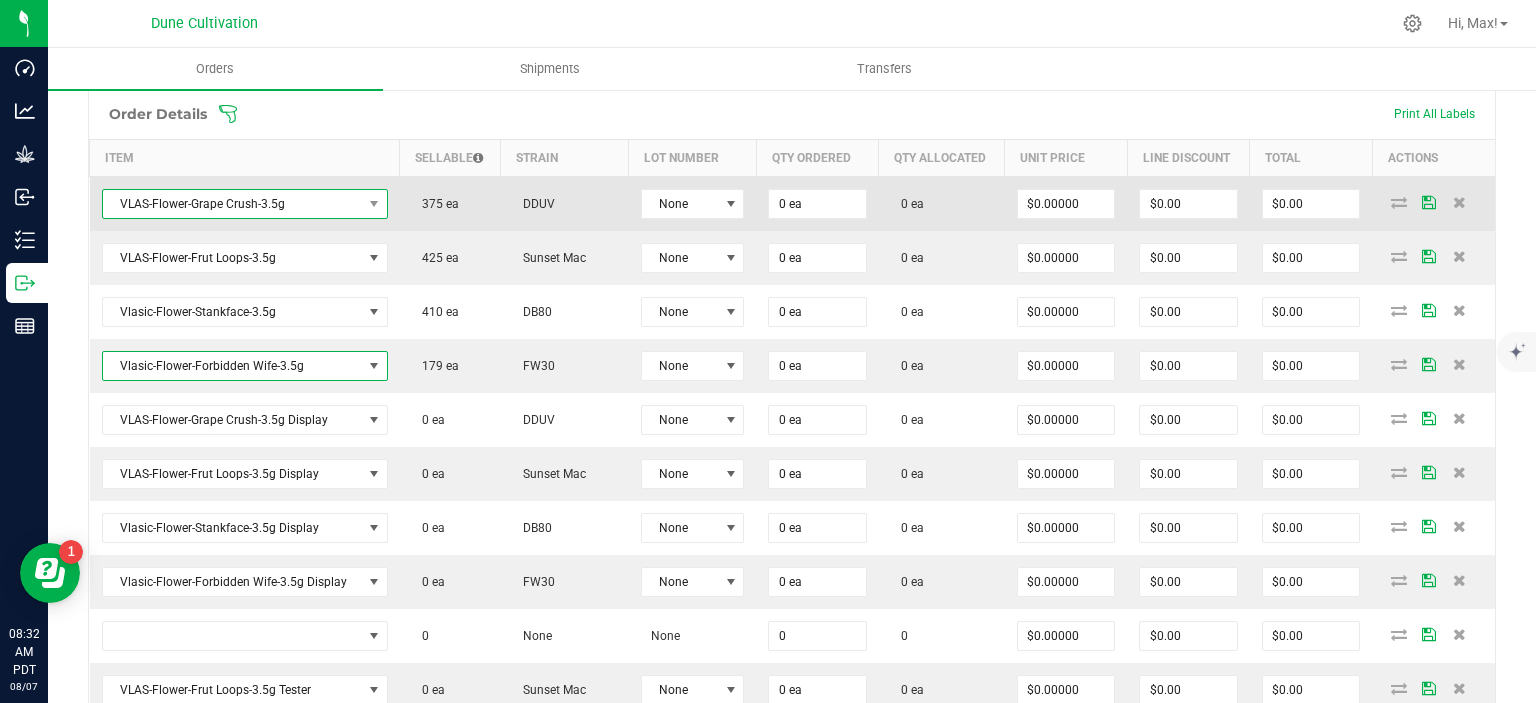 click on "VLAS-Flower-Grape Crush-3.5g" at bounding box center (232, 204) 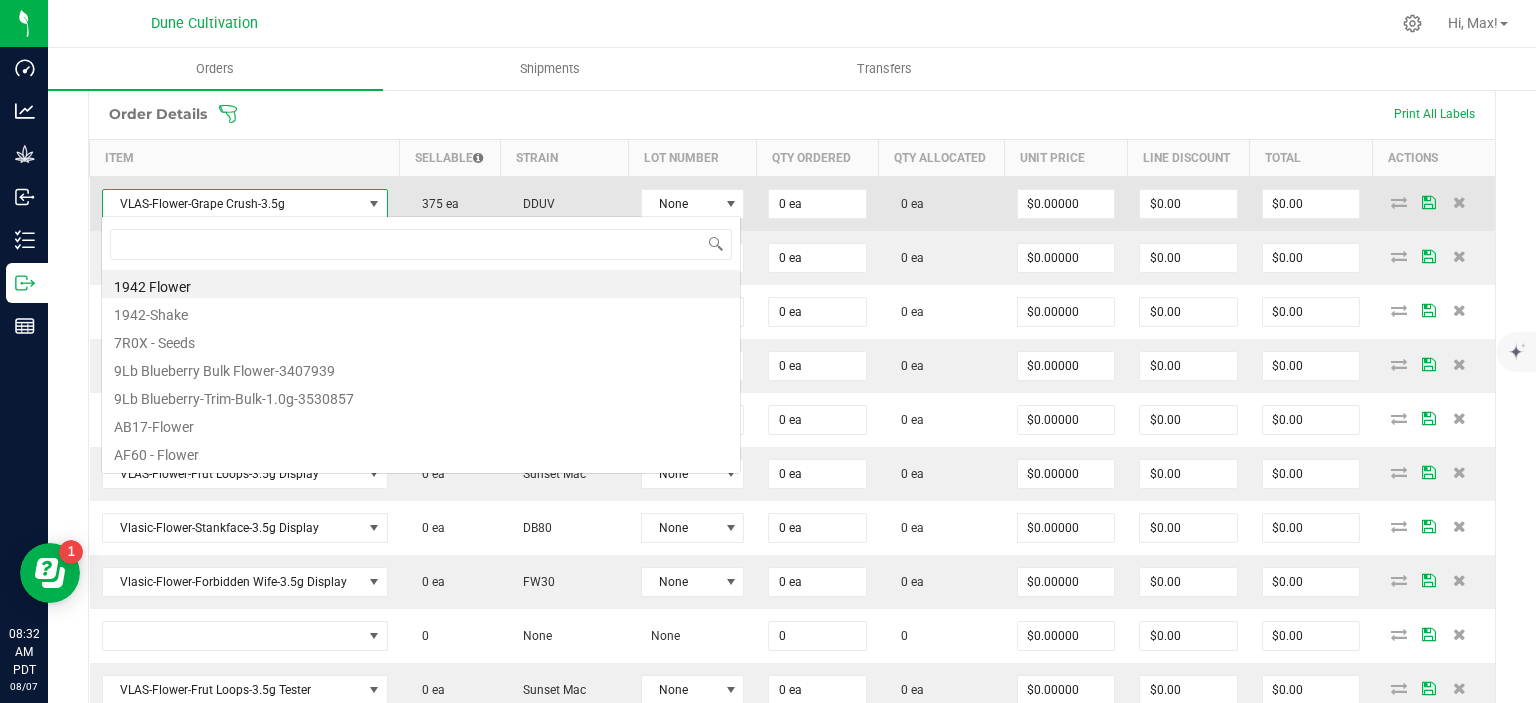 scroll, scrollTop: 99970, scrollLeft: 99716, axis: both 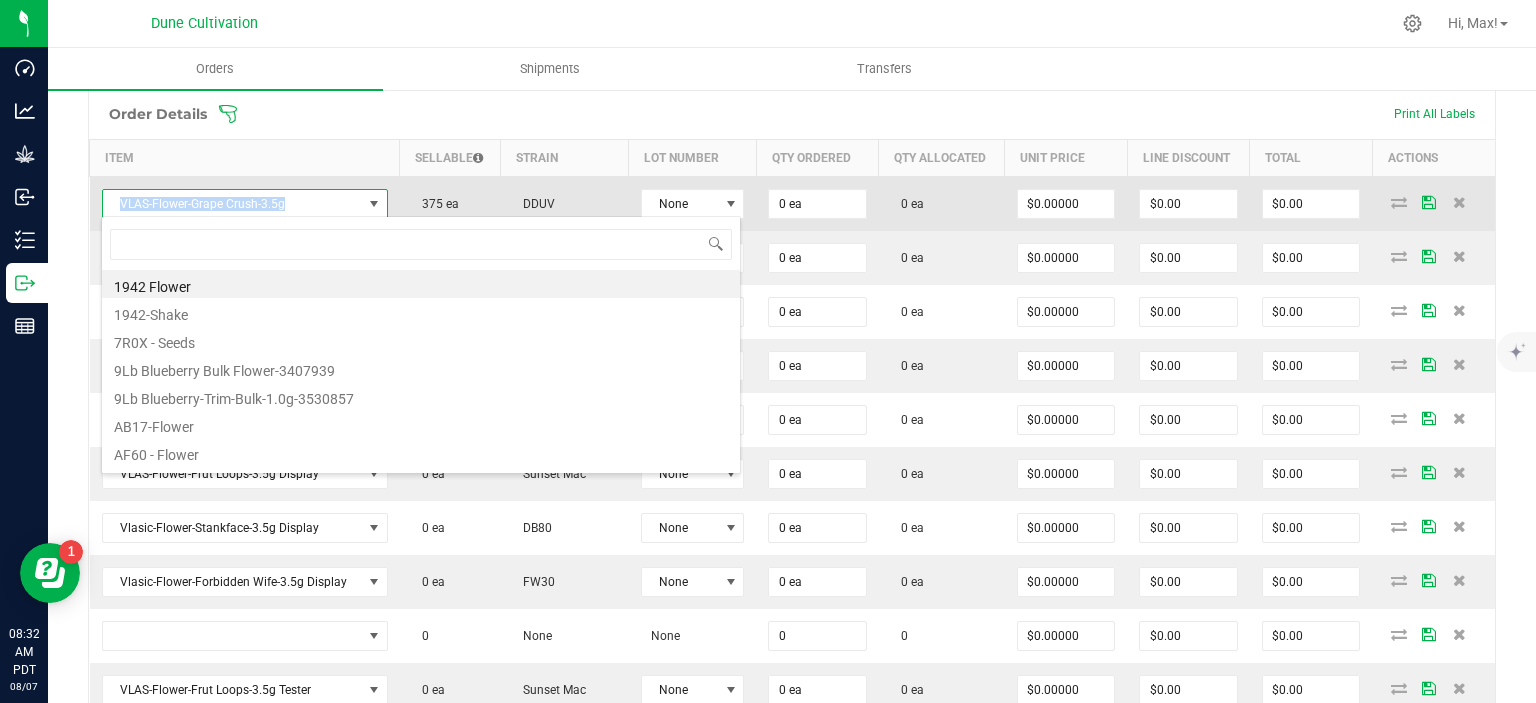drag, startPoint x: 310, startPoint y: 205, endPoint x: 105, endPoint y: 191, distance: 205.4775 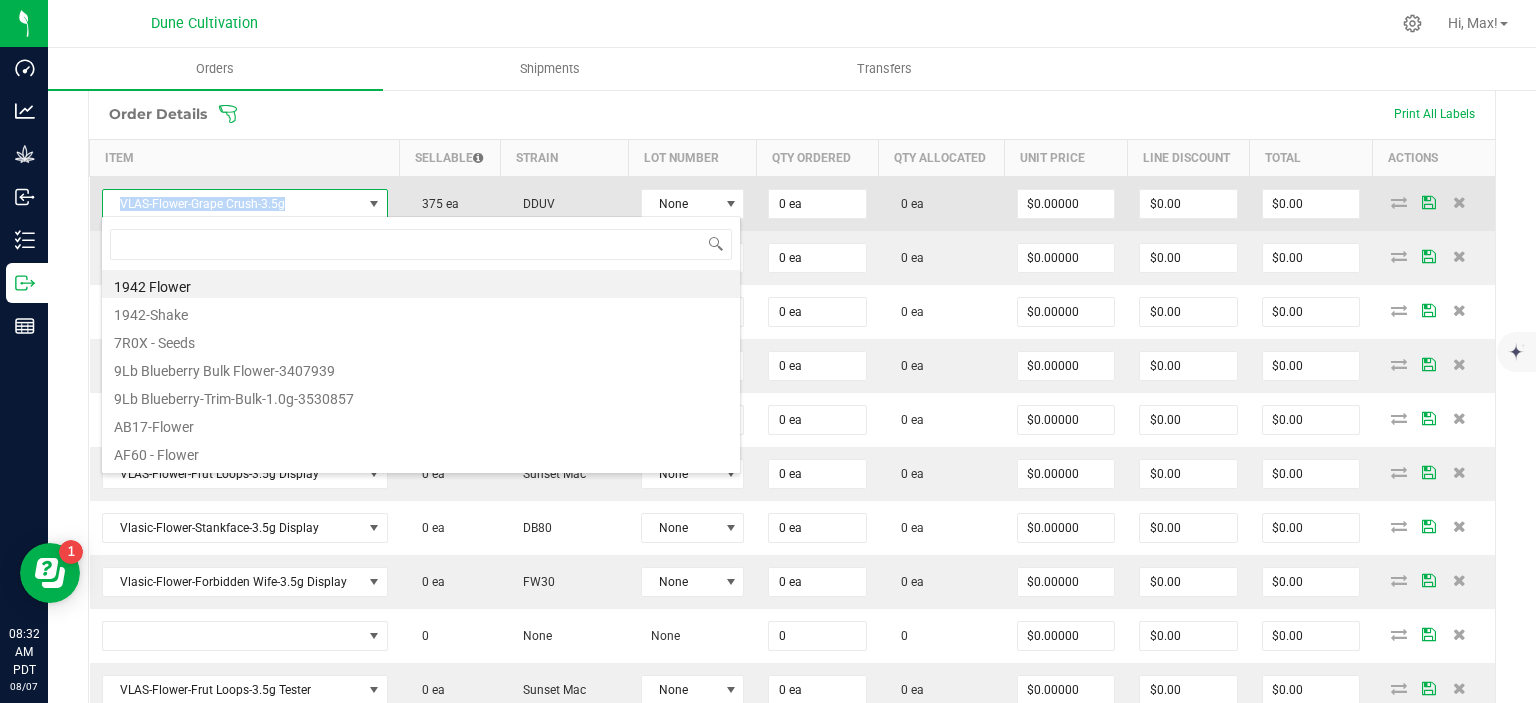 click on "VLAS-Flower-Grape Crush-3.5g" at bounding box center [232, 204] 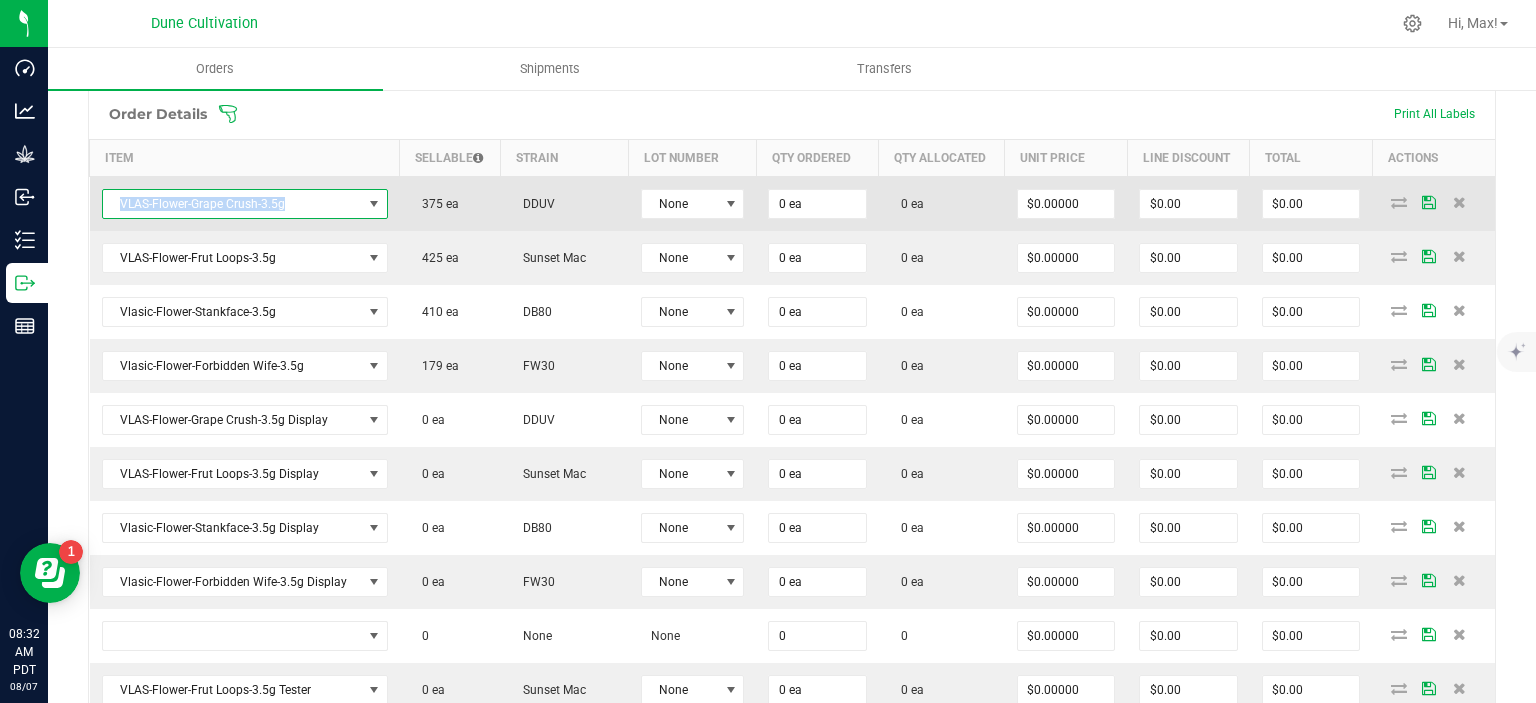 copy on "VLAS-Flower-Grape Crush-3.5g" 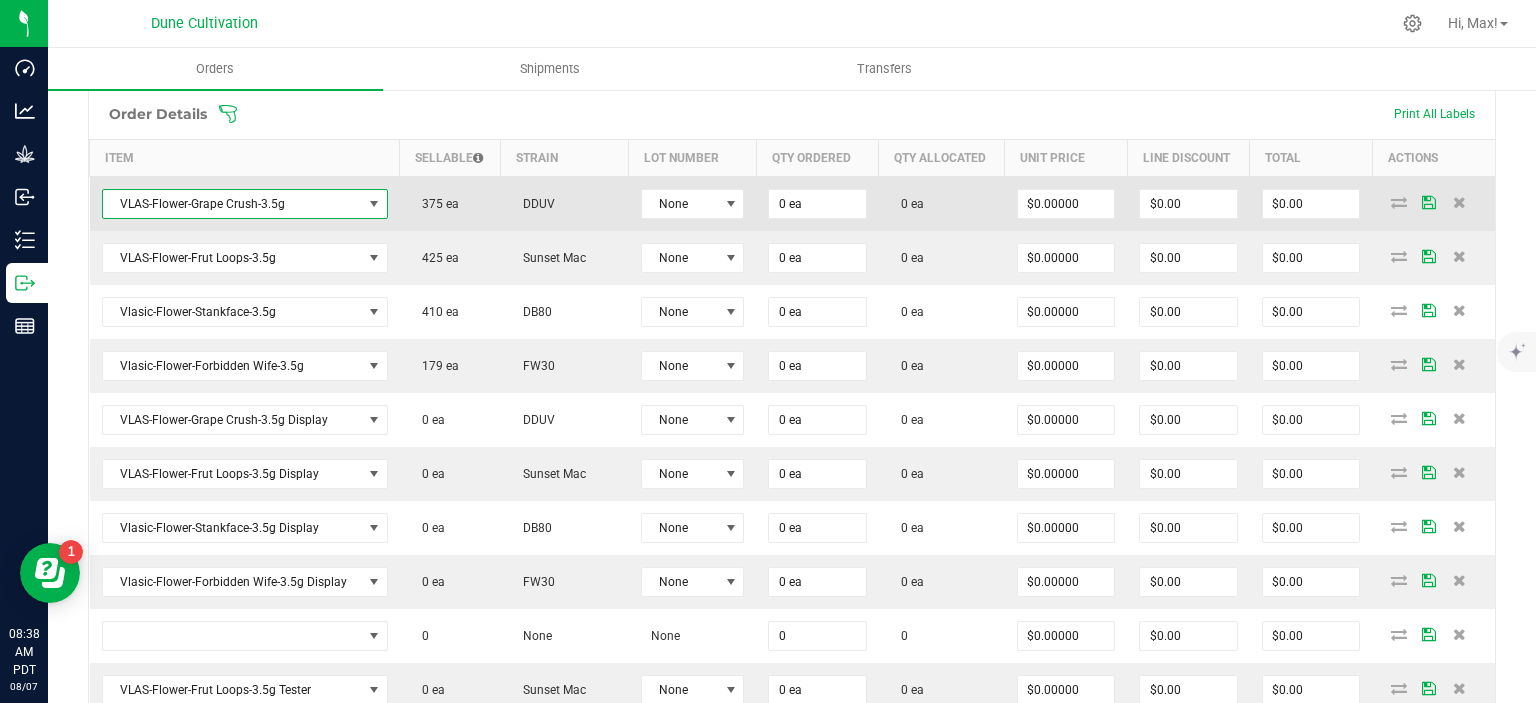click on "VLAS-Flower-Grape Crush-3.5g" at bounding box center (232, 204) 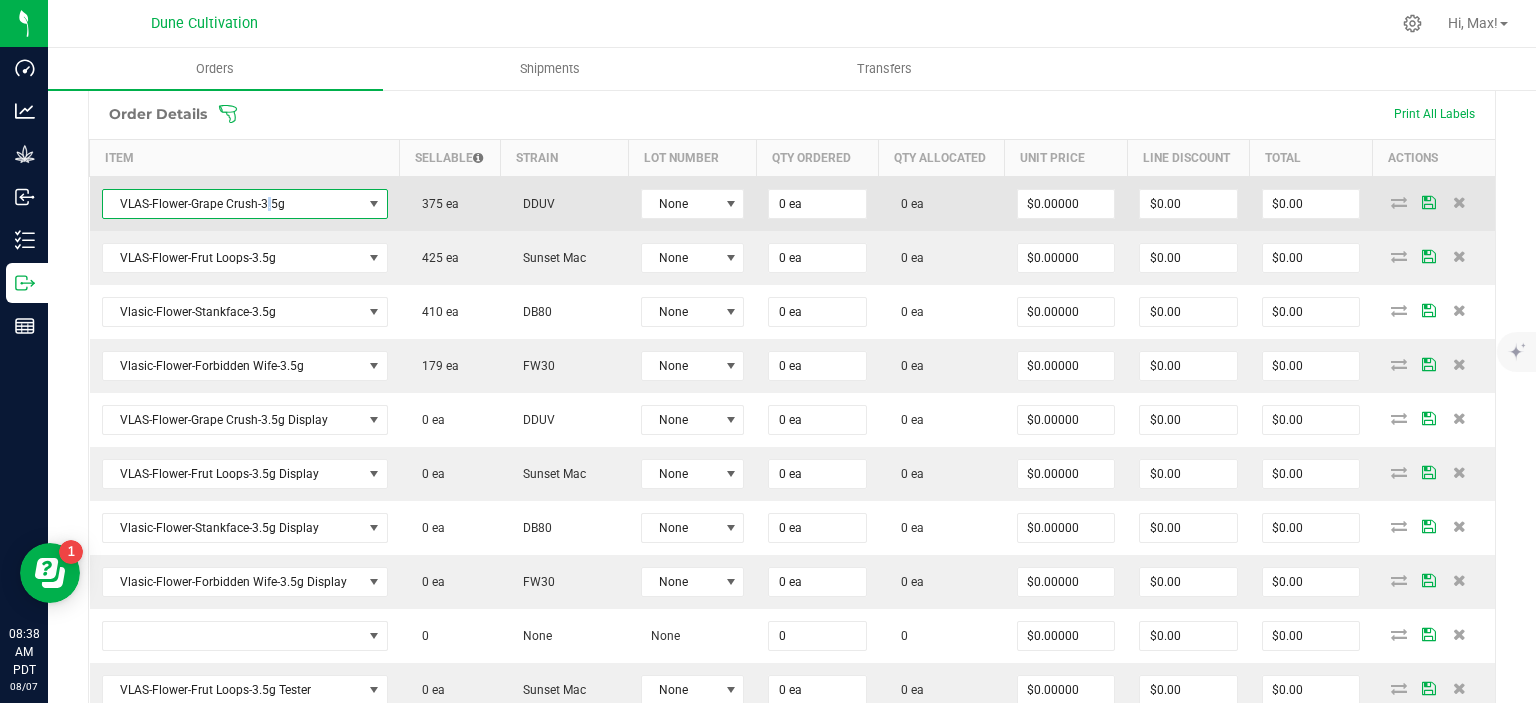 click on "VLAS-Flower-Grape Crush-3.5g" at bounding box center (232, 204) 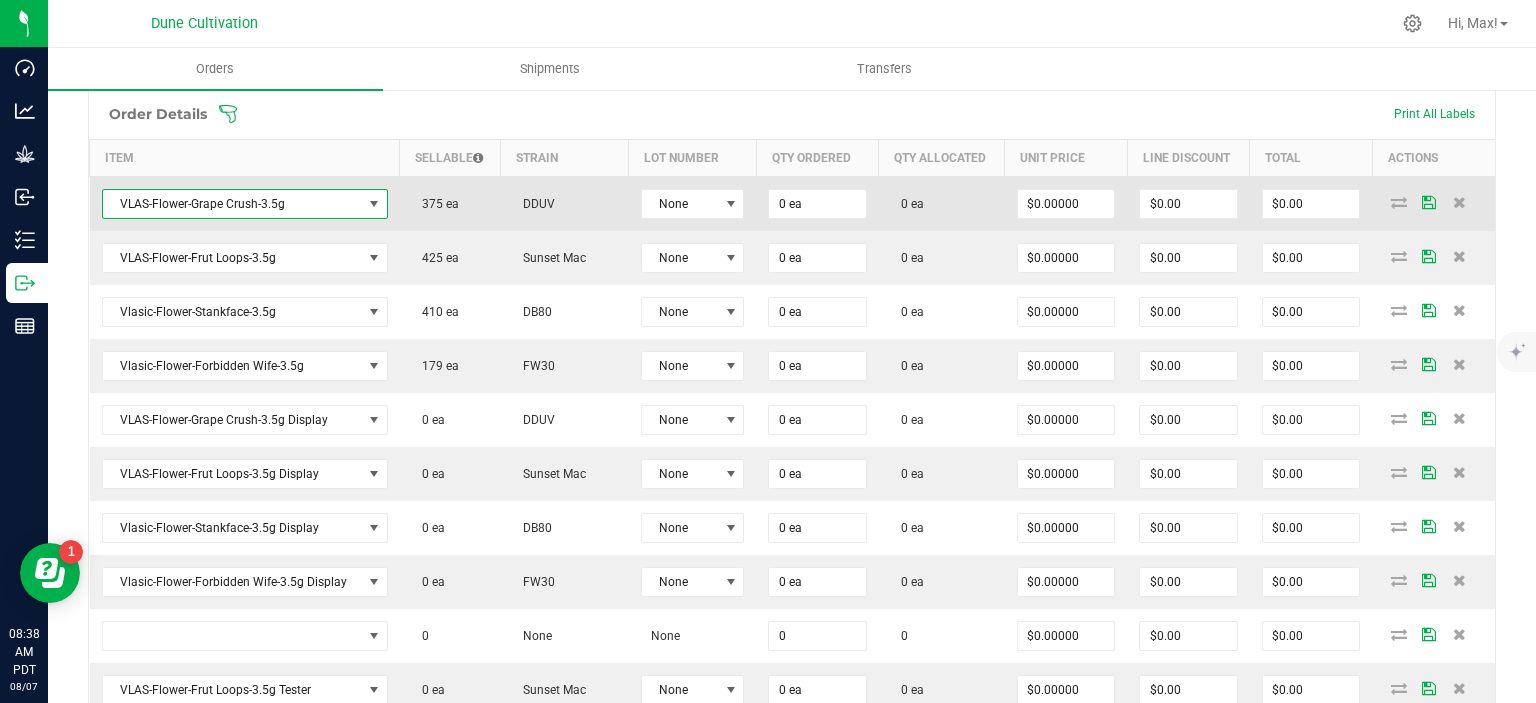 click on "VLAS-Flower-Grape Crush-3.5g" at bounding box center (232, 204) 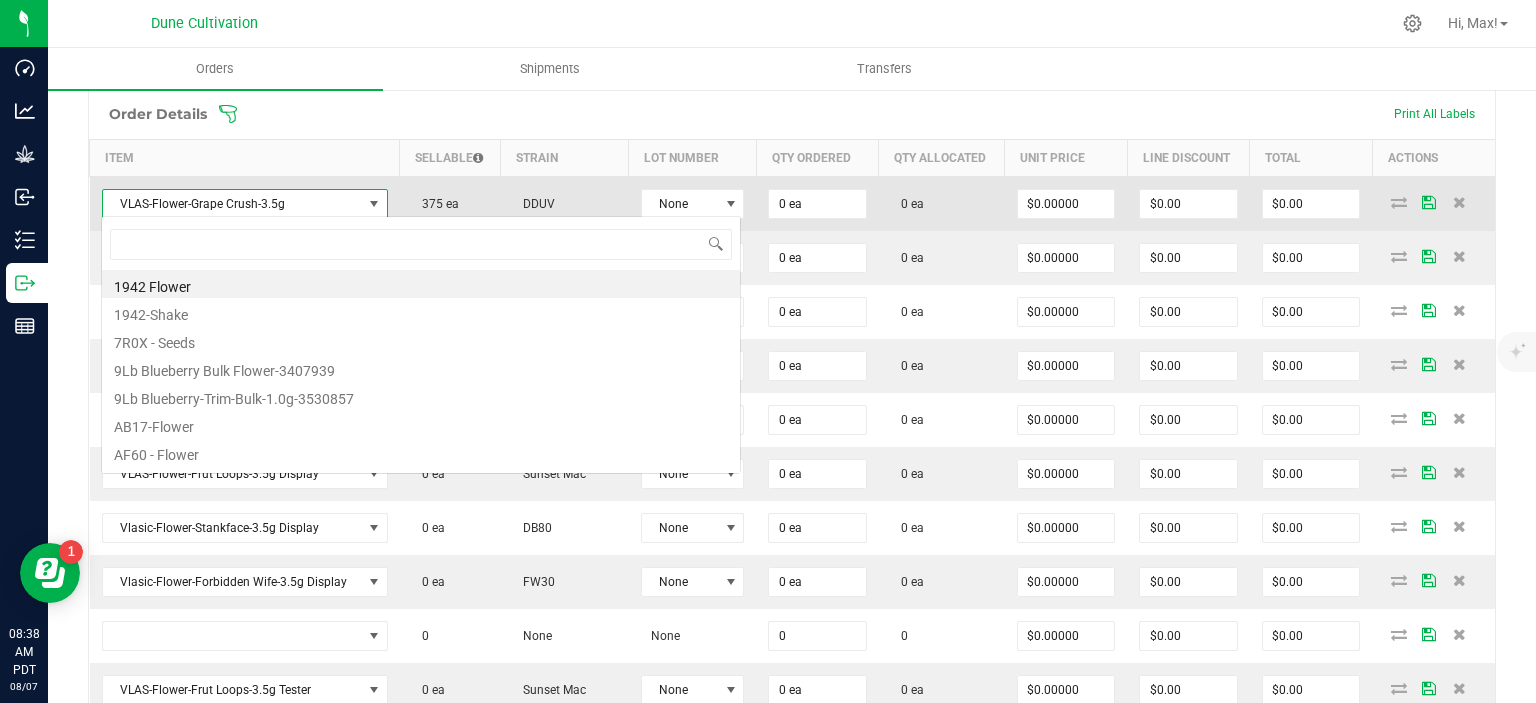 scroll, scrollTop: 99970, scrollLeft: 99716, axis: both 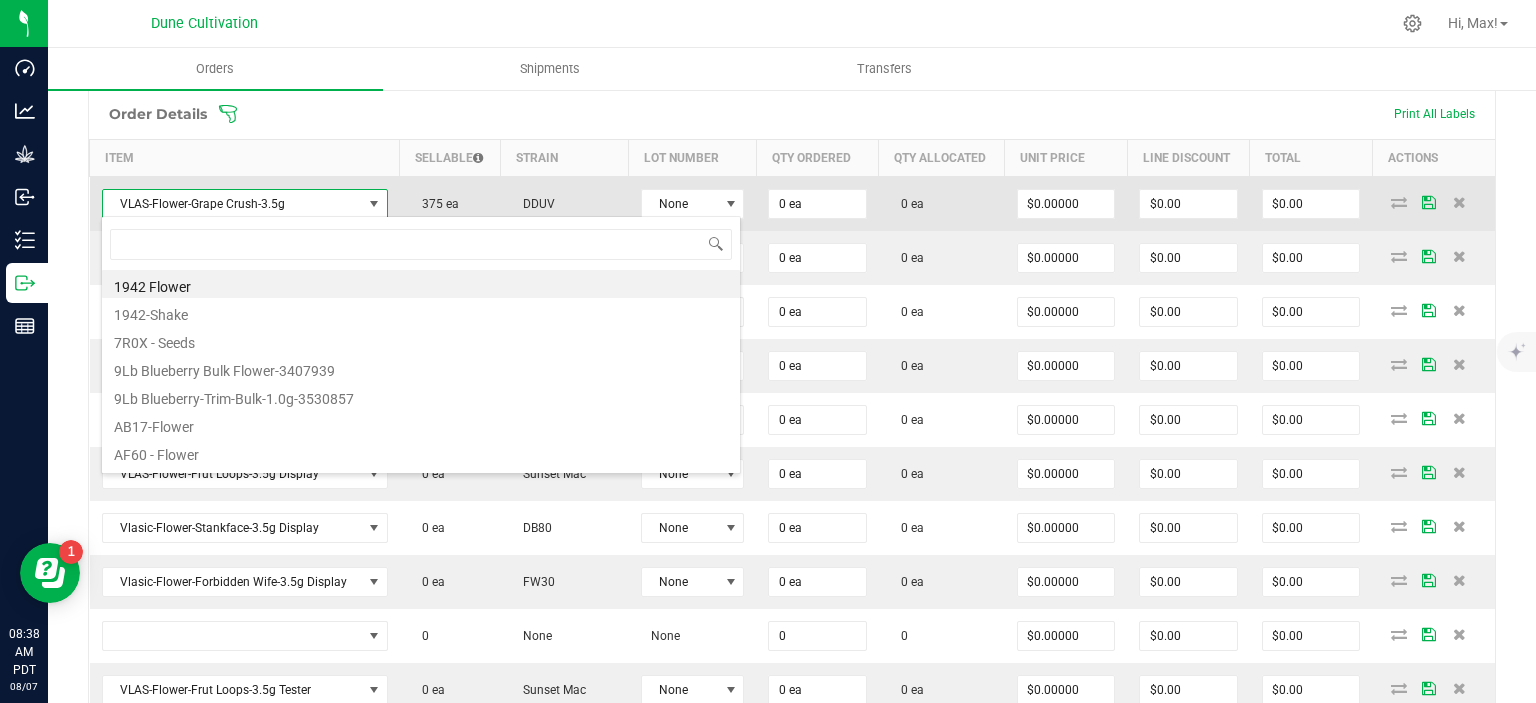 click on "VLAS-Flower-Grape Crush-3.5g" at bounding box center (232, 204) 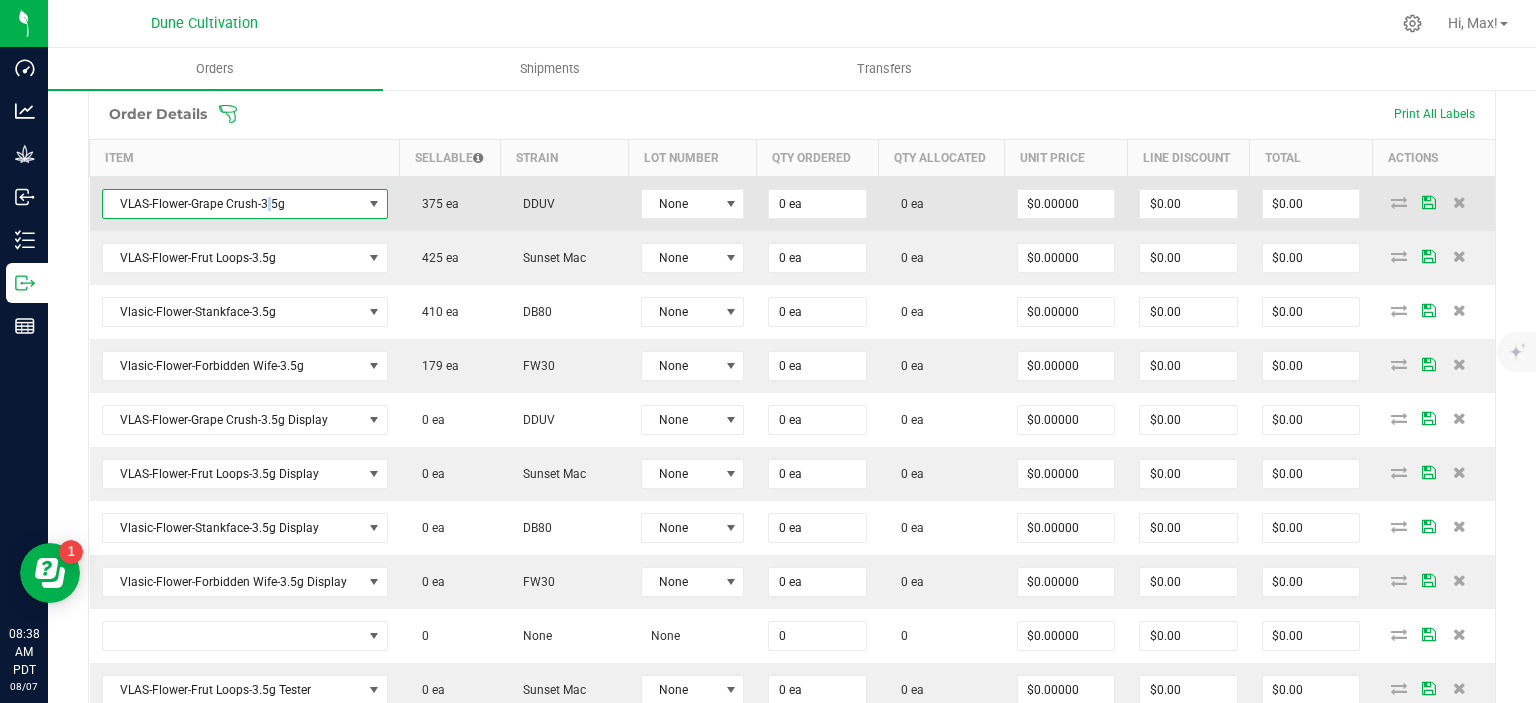 click on "VLAS-Flower-Grape Crush-3.5g" at bounding box center (232, 204) 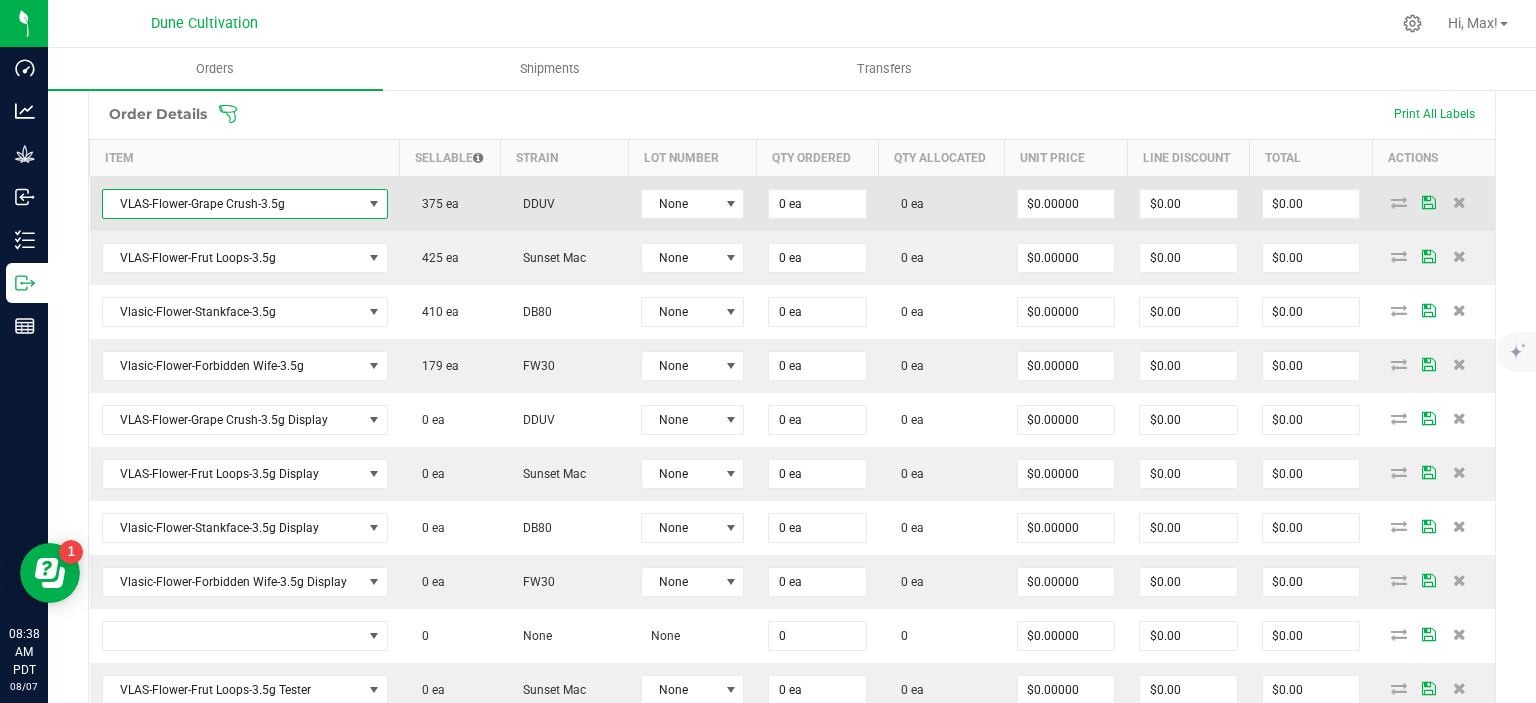 click on "VLAS-Flower-Grape Crush-3.5g" at bounding box center (232, 204) 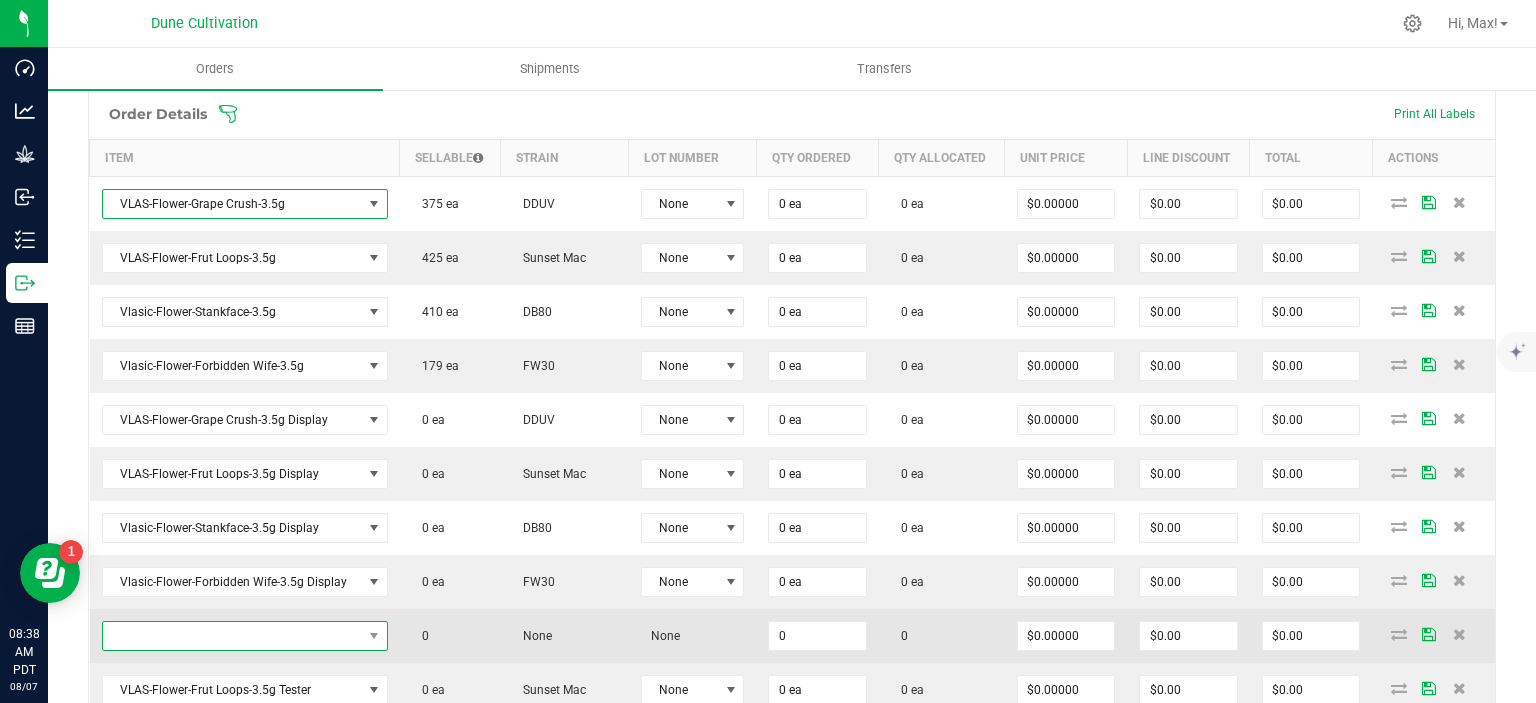 click at bounding box center [232, 636] 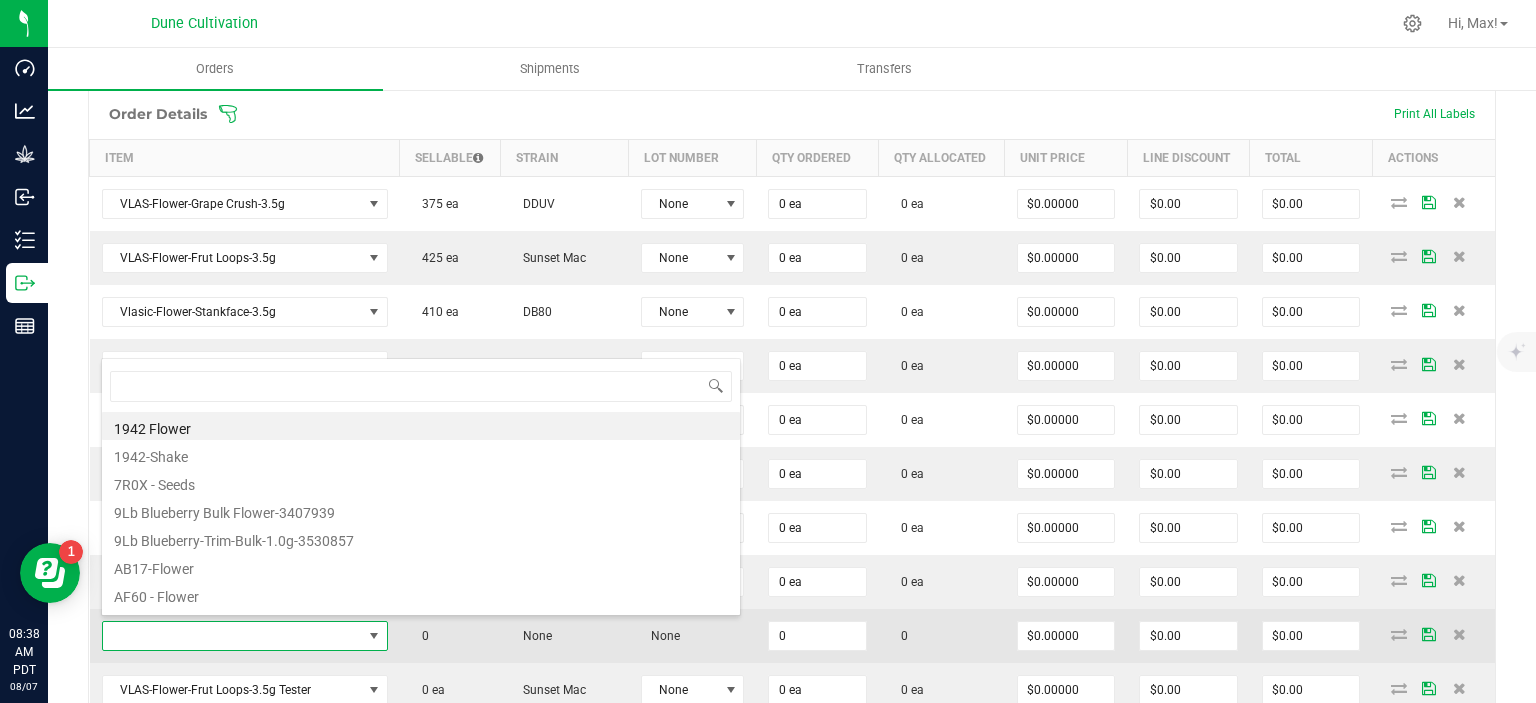 type on "VLAS-Flower-Grape Crush-3.5g" 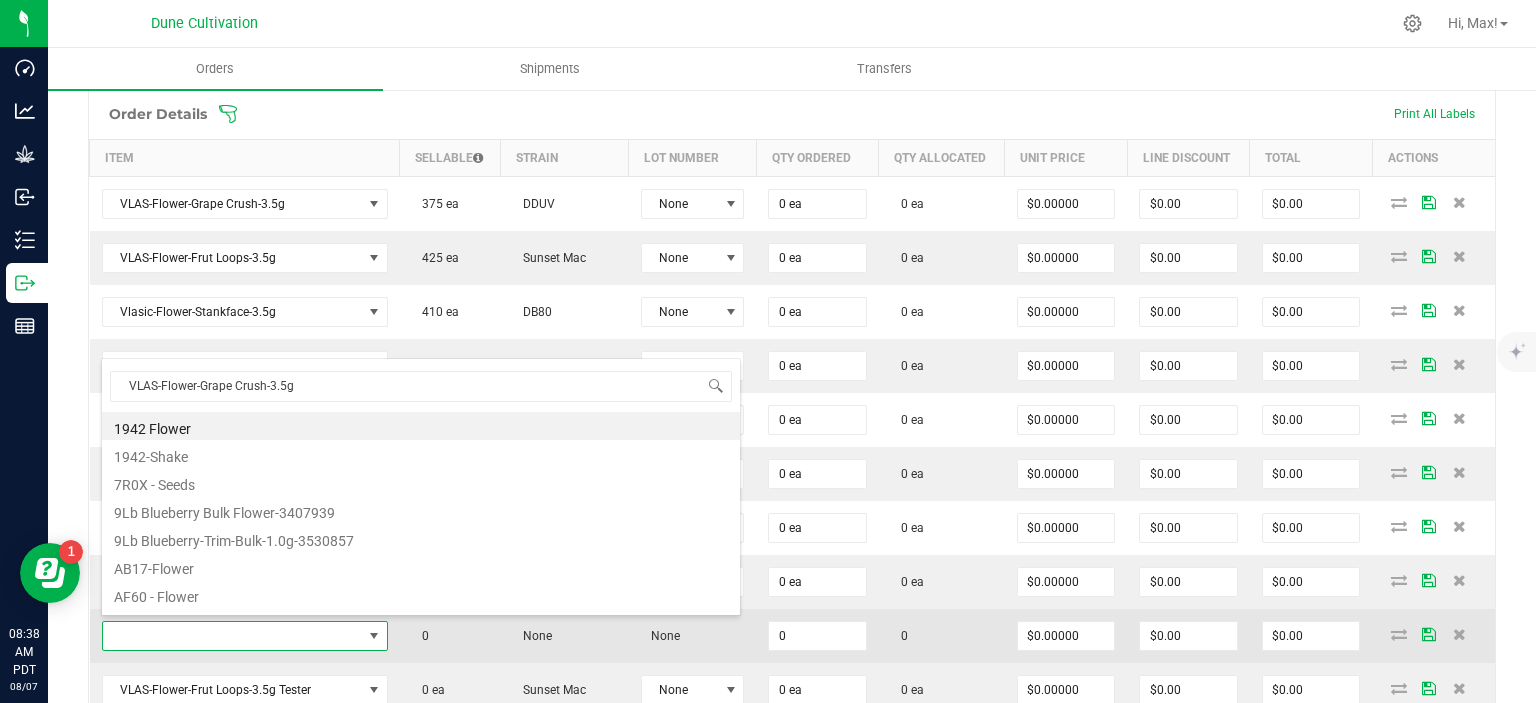 scroll, scrollTop: 99970, scrollLeft: 99716, axis: both 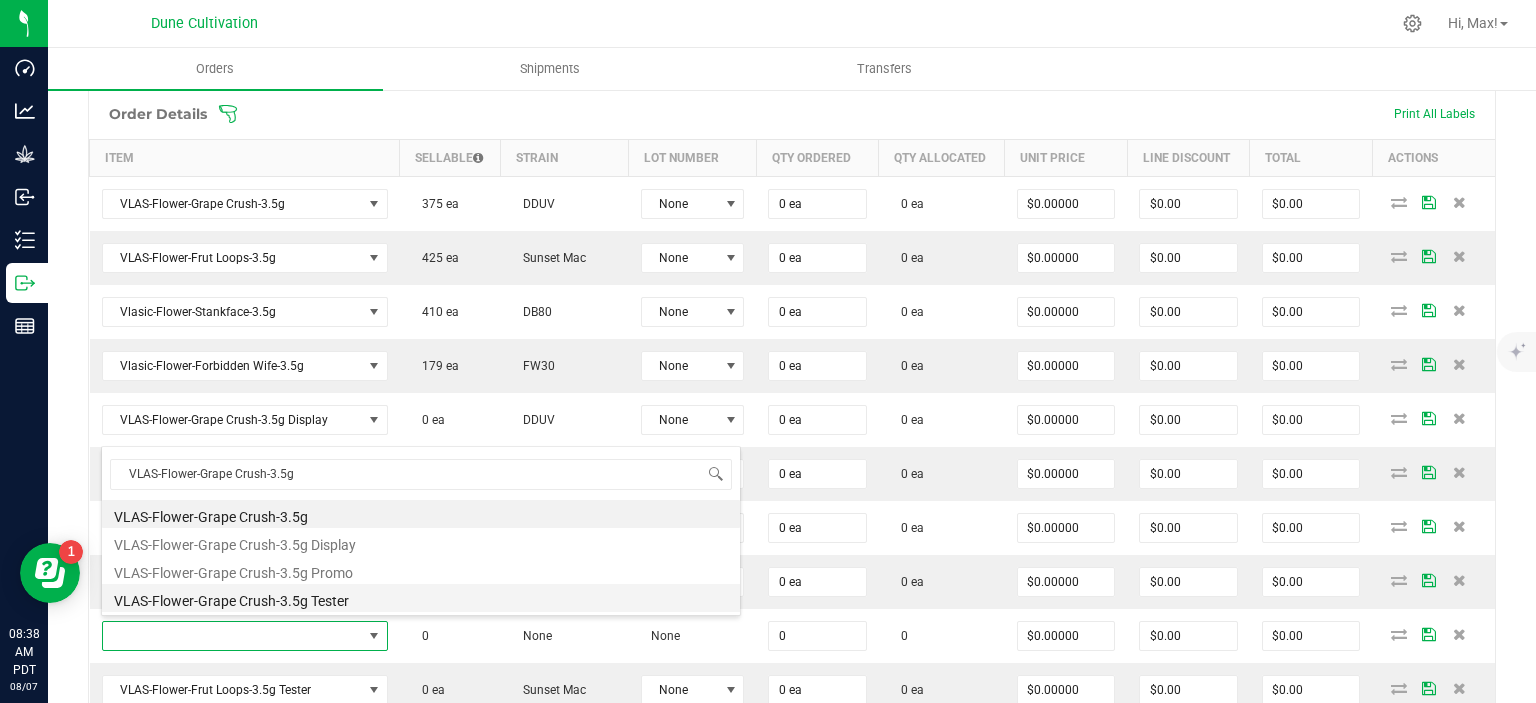 click on "VLAS-Flower-Grape Crush-3.5g Tester" at bounding box center (421, 598) 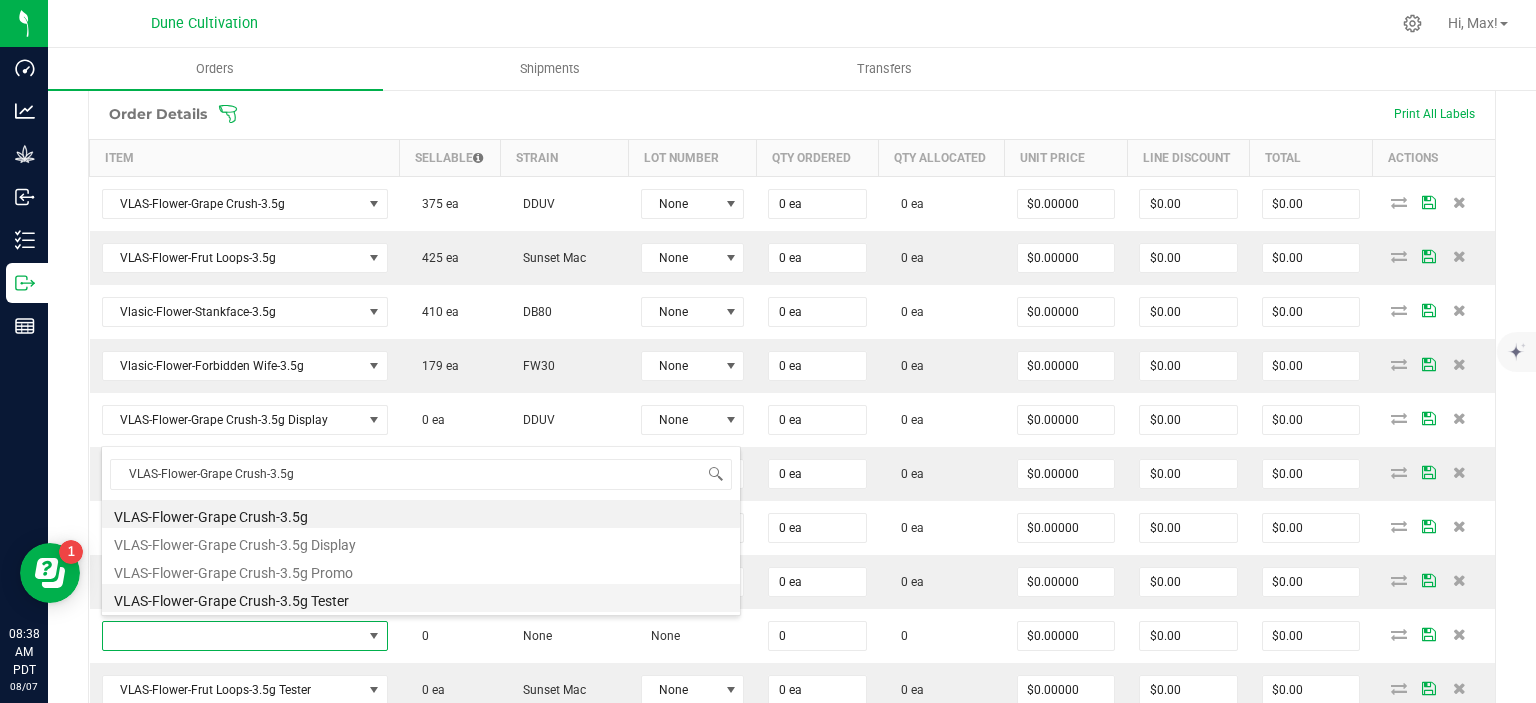 type on "0 ea" 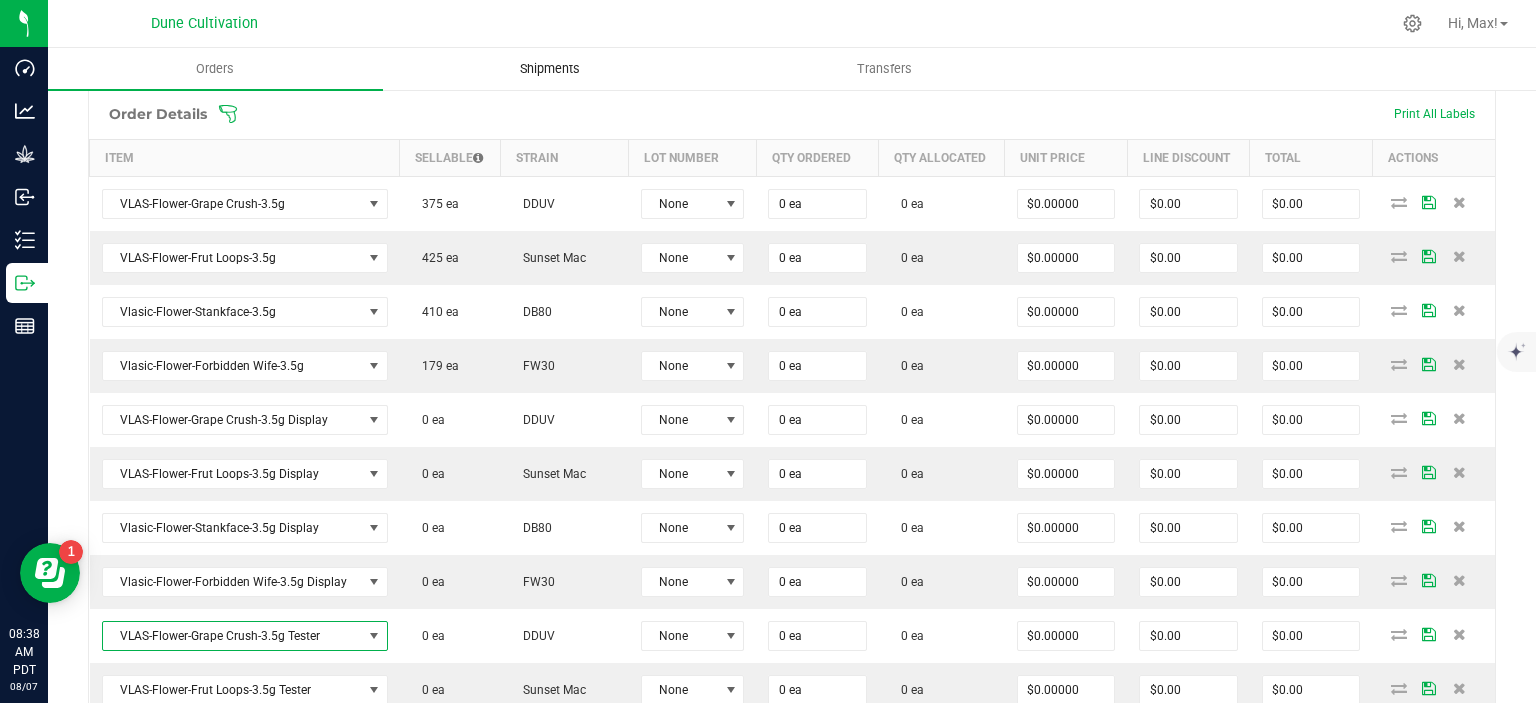 click on "Shipments" at bounding box center [550, 69] 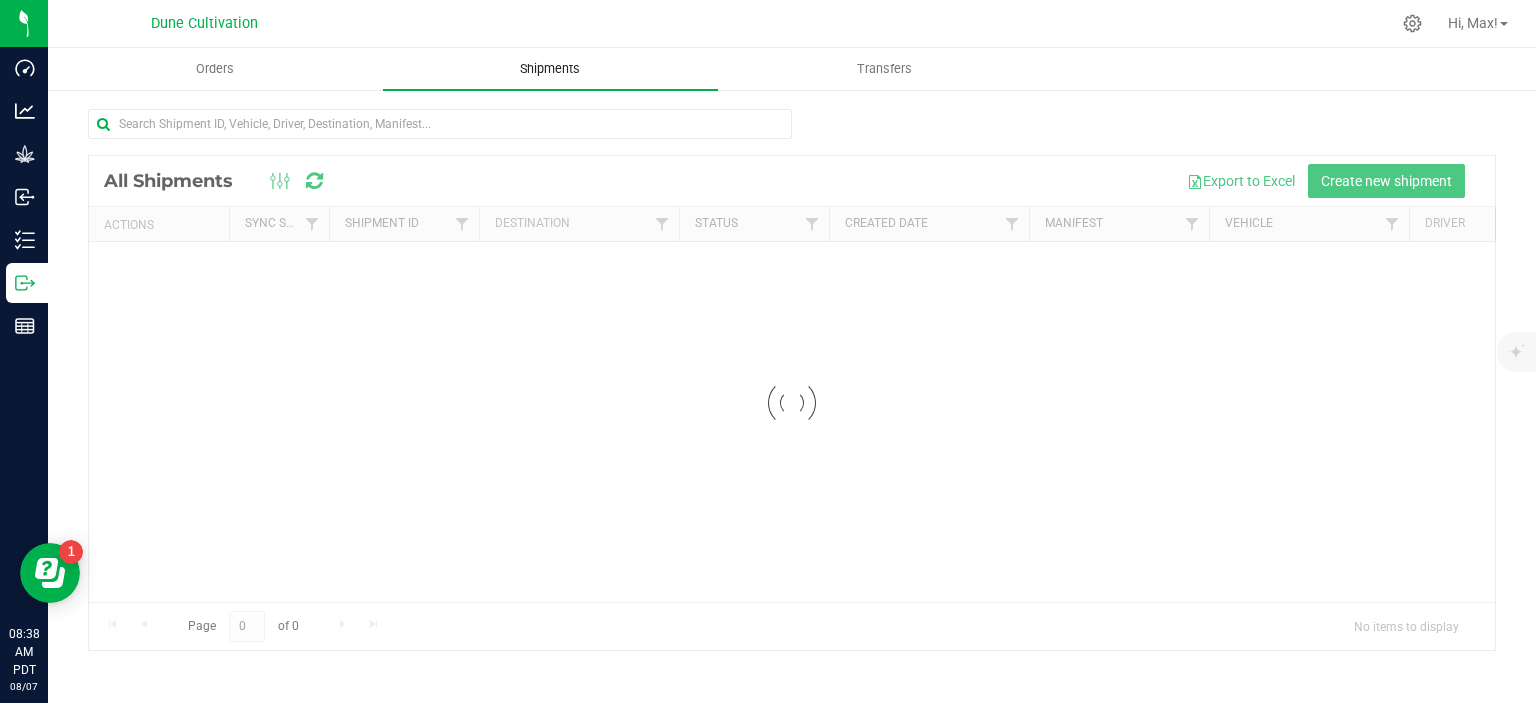 scroll, scrollTop: 0, scrollLeft: 0, axis: both 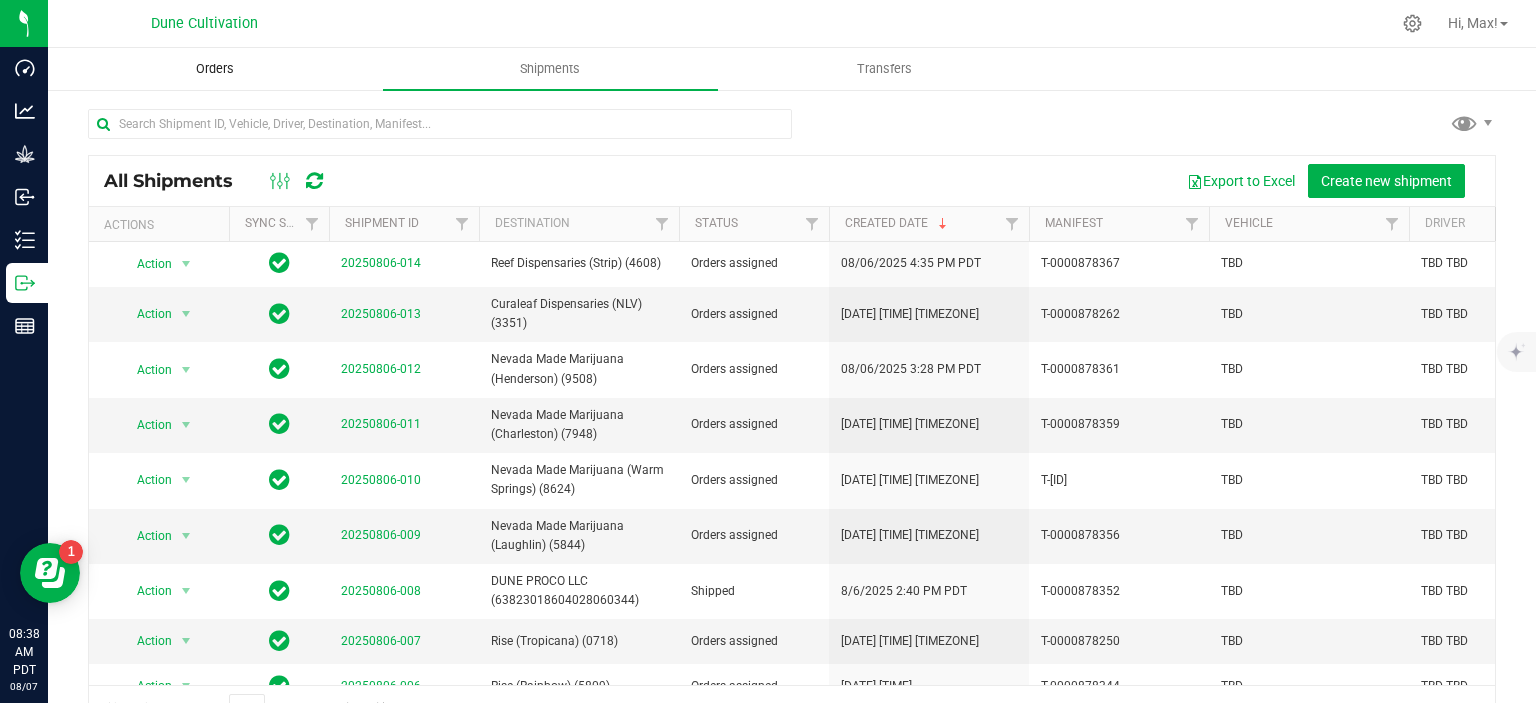 click on "Orders" at bounding box center [215, 69] 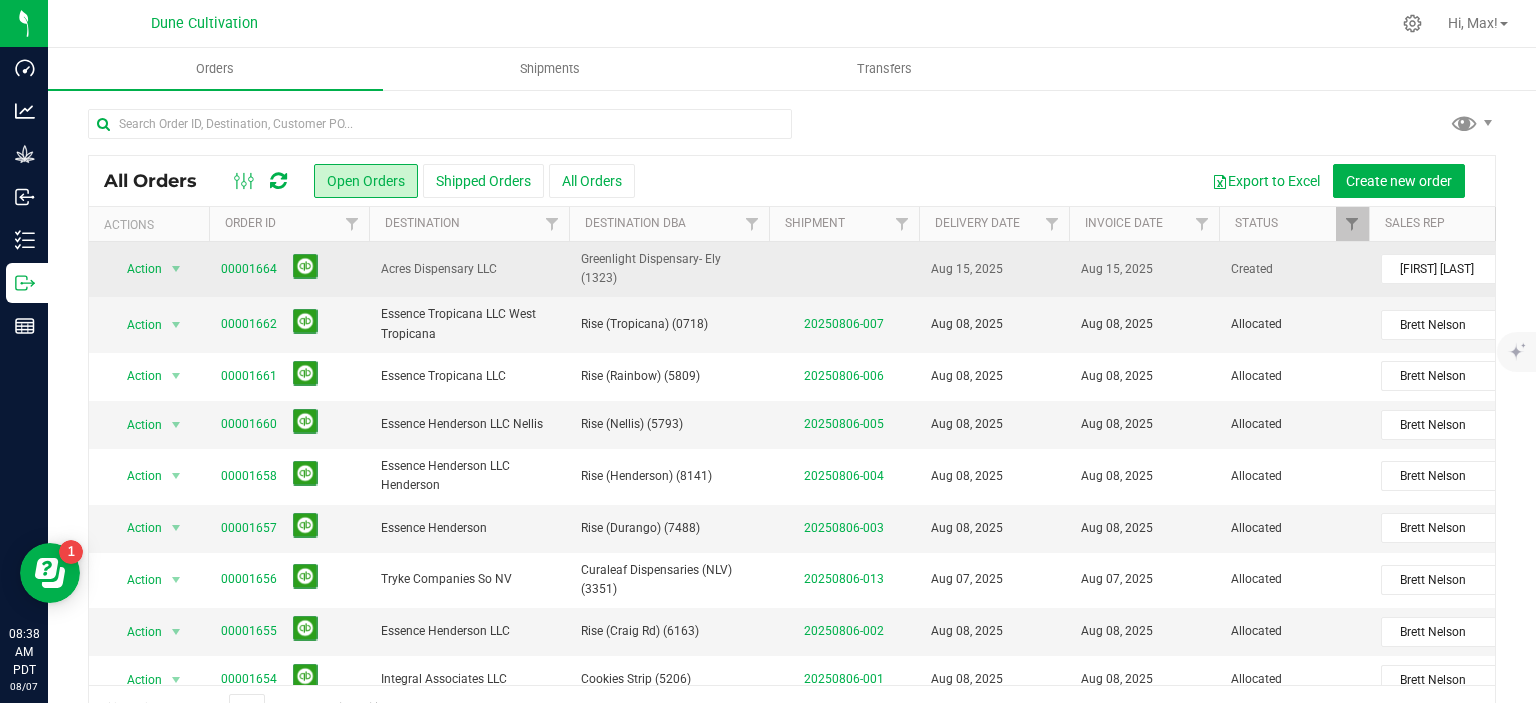 click on "00001664" at bounding box center (289, 269) 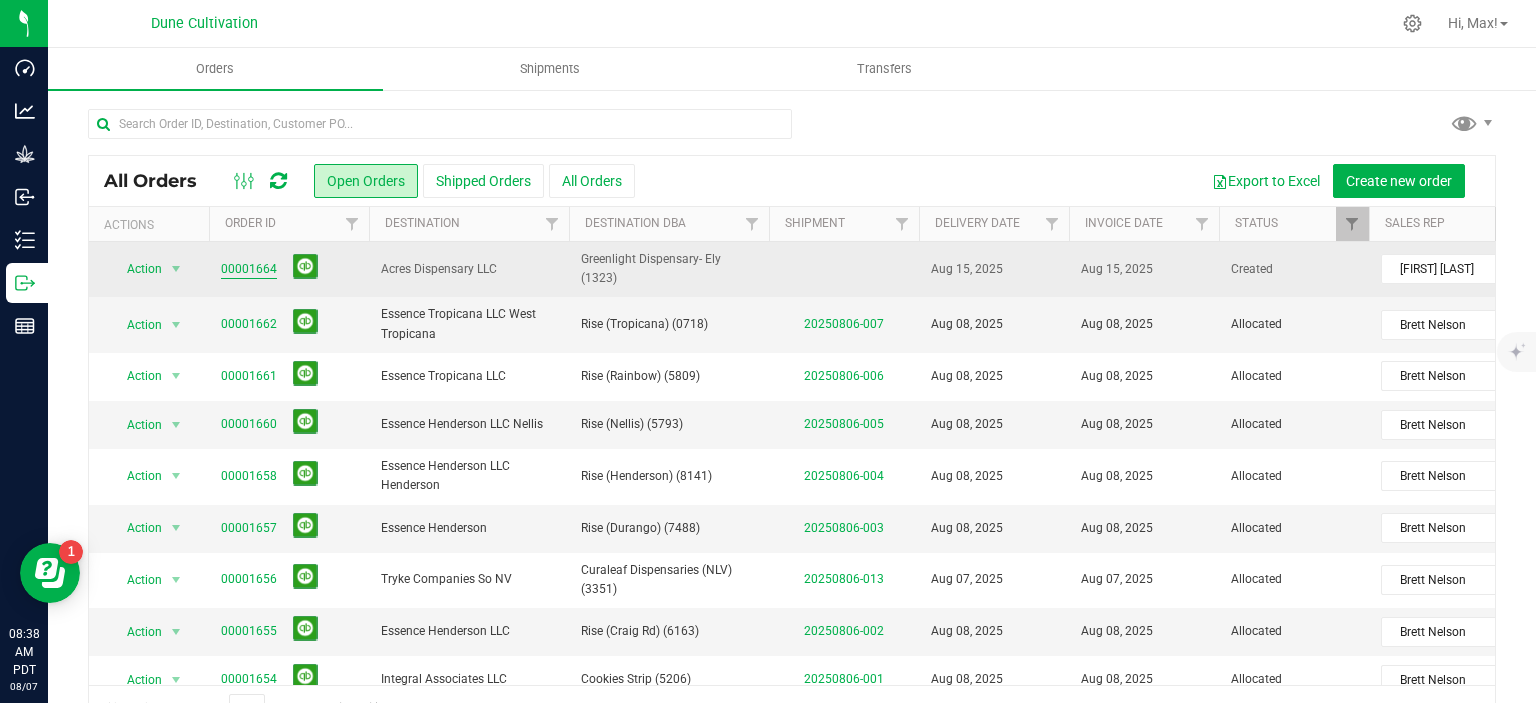 click on "00001664" at bounding box center [249, 269] 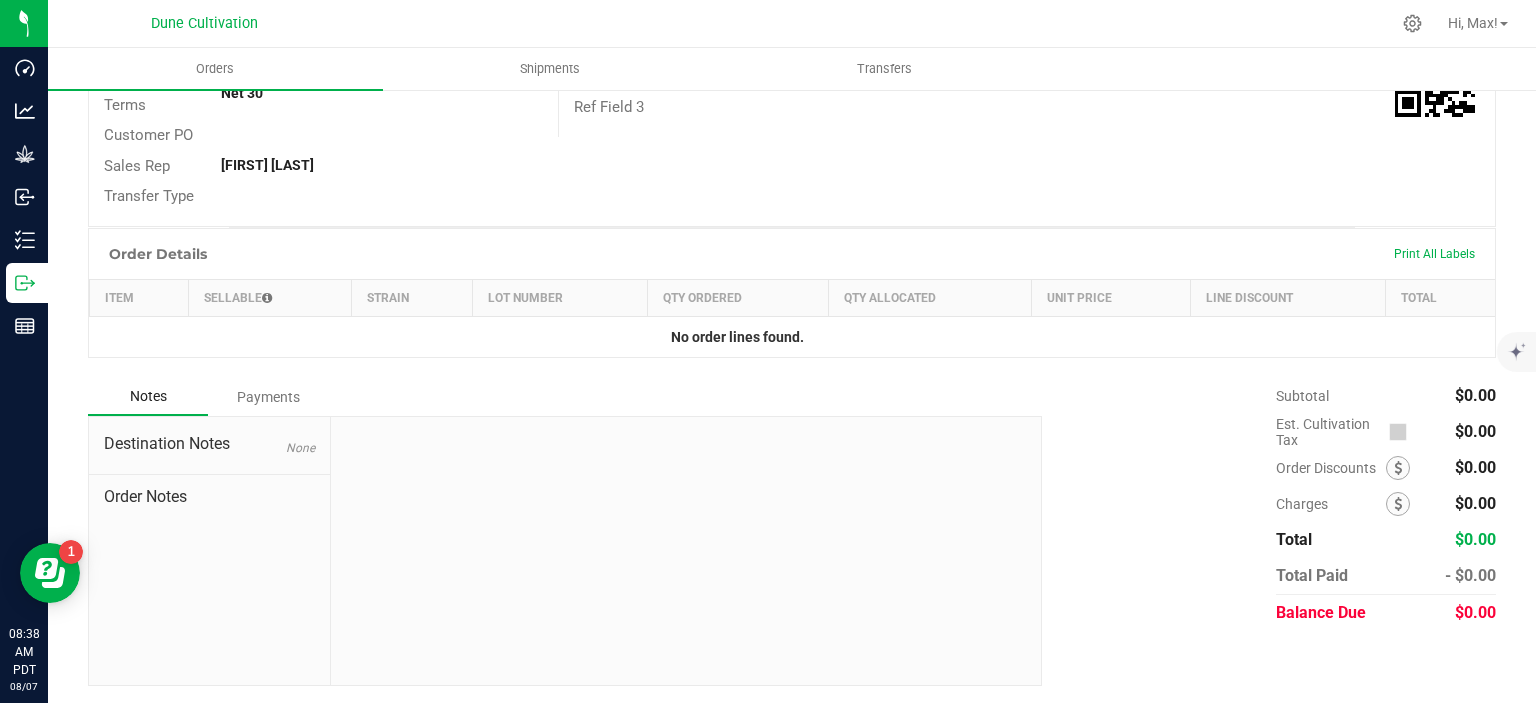 scroll, scrollTop: 0, scrollLeft: 0, axis: both 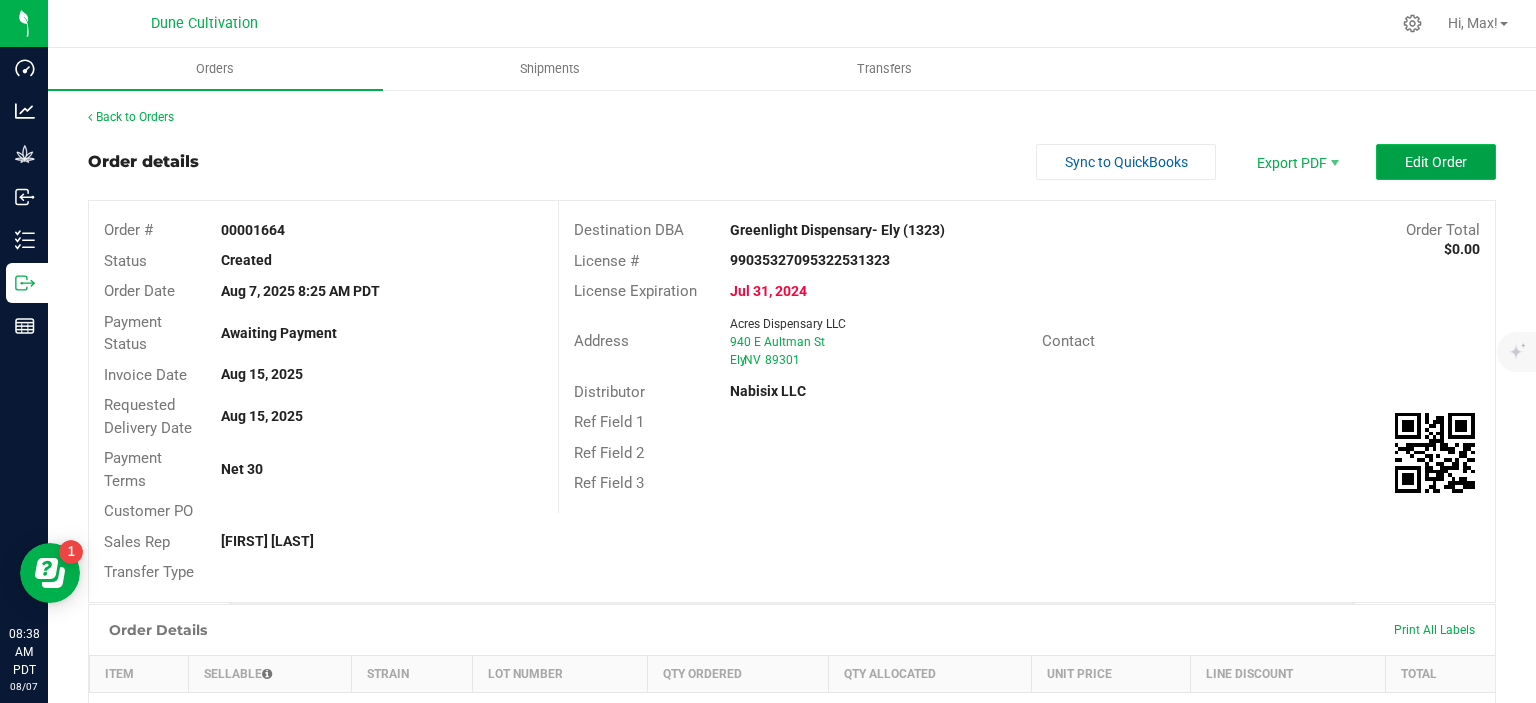 click on "Edit Order" at bounding box center [1436, 162] 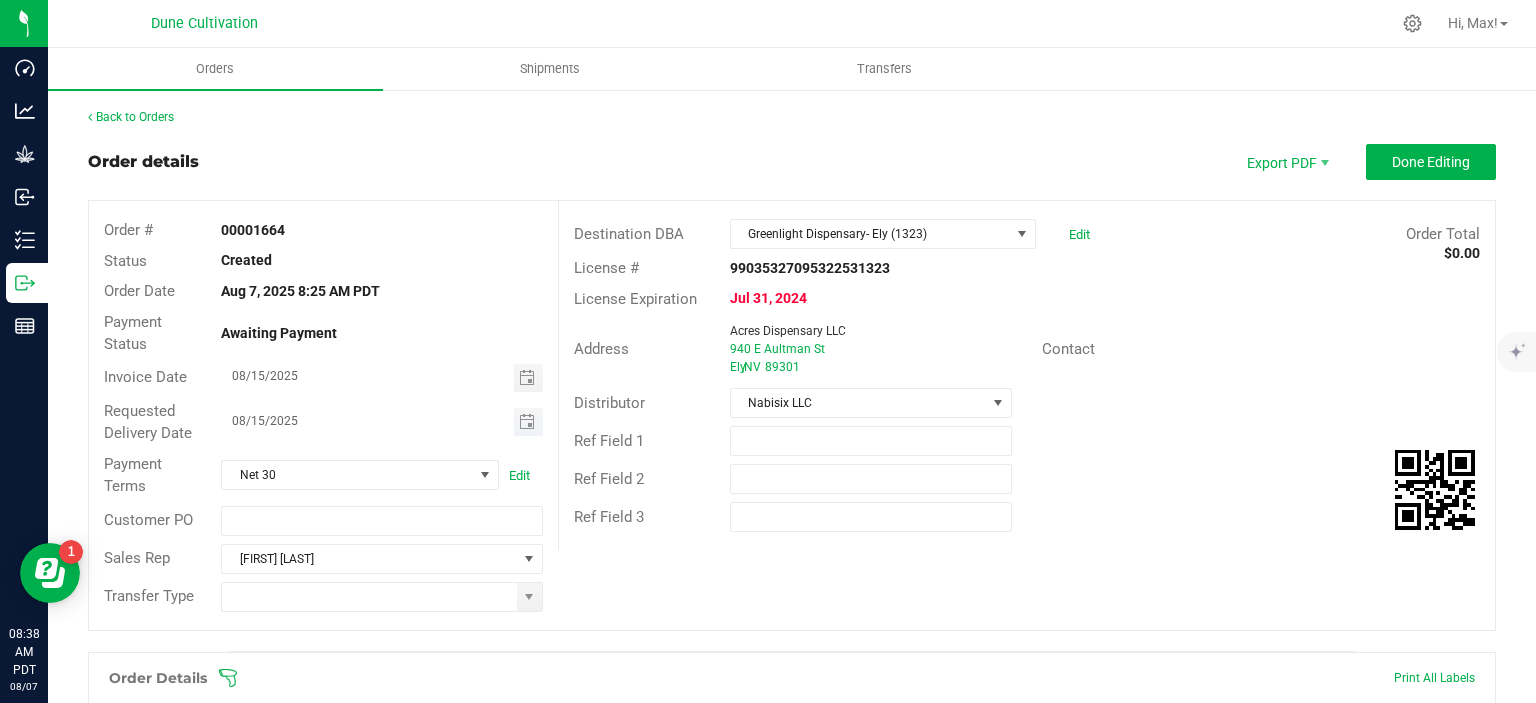scroll, scrollTop: 480, scrollLeft: 0, axis: vertical 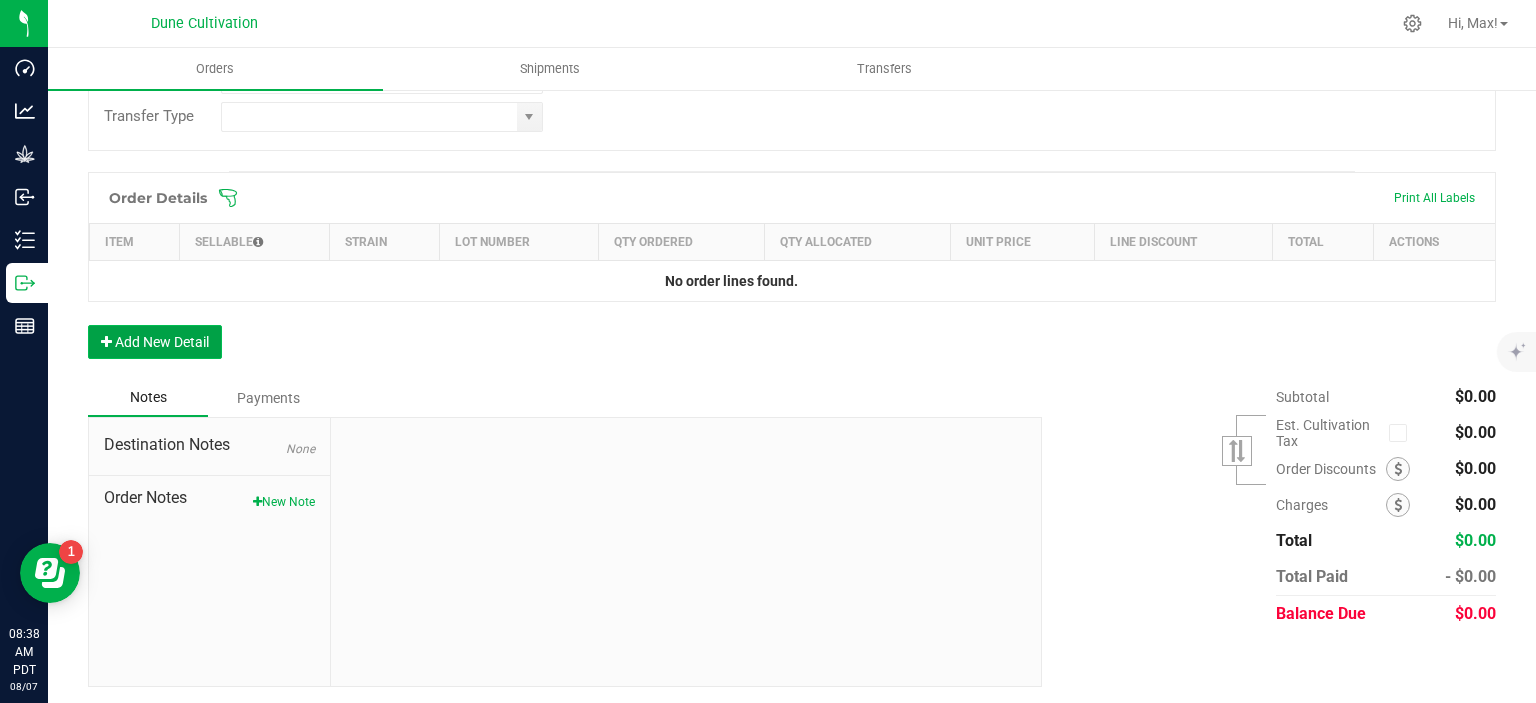 click on "Add New Detail" at bounding box center (155, 342) 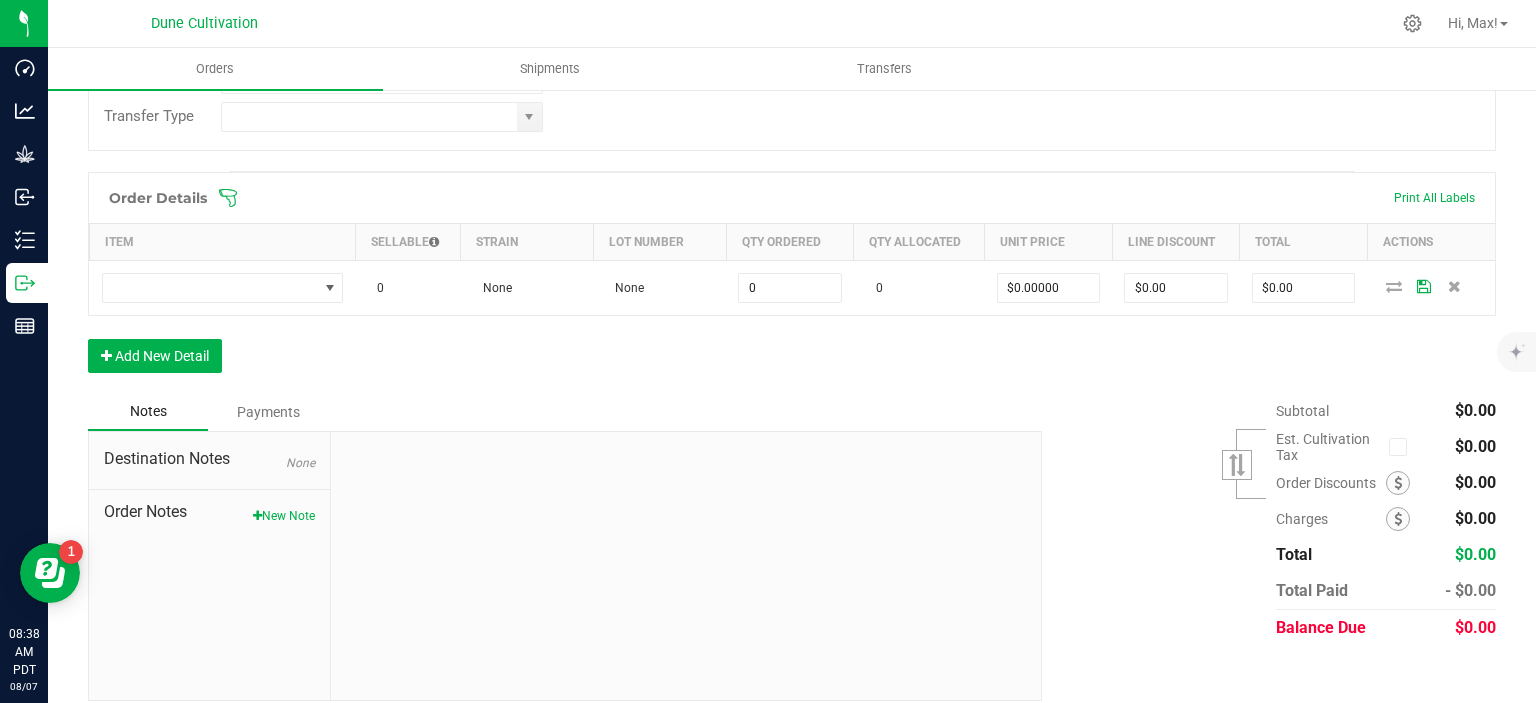 click on "Order Details Print All Labels Item  Sellable  Strain  Lot Number  Qty Ordered Qty Allocated Unit Price Line Discount Total Actions  0    None   None  0  0   $0.00000 $0.00 $0.00
Add New Detail" at bounding box center [792, 282] 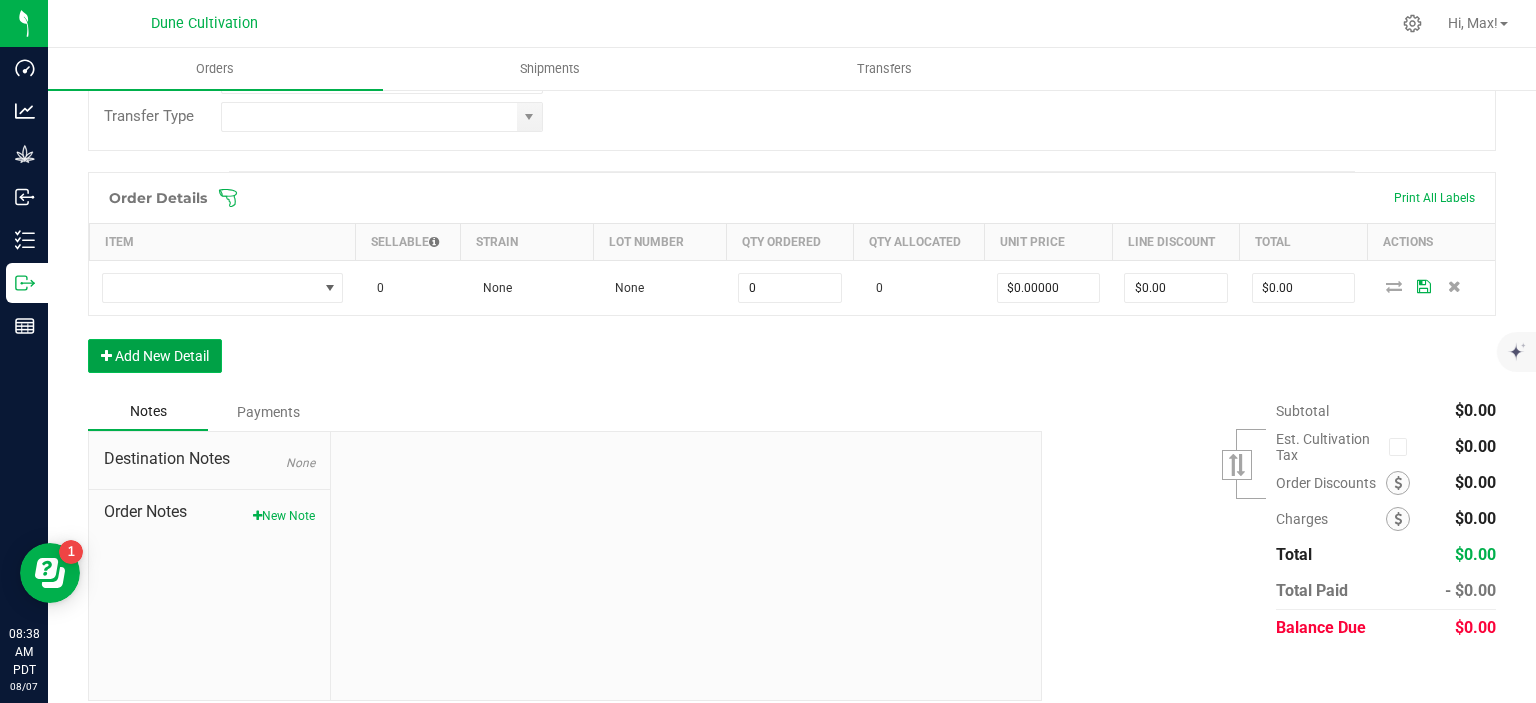 click on "Add New Detail" at bounding box center (155, 356) 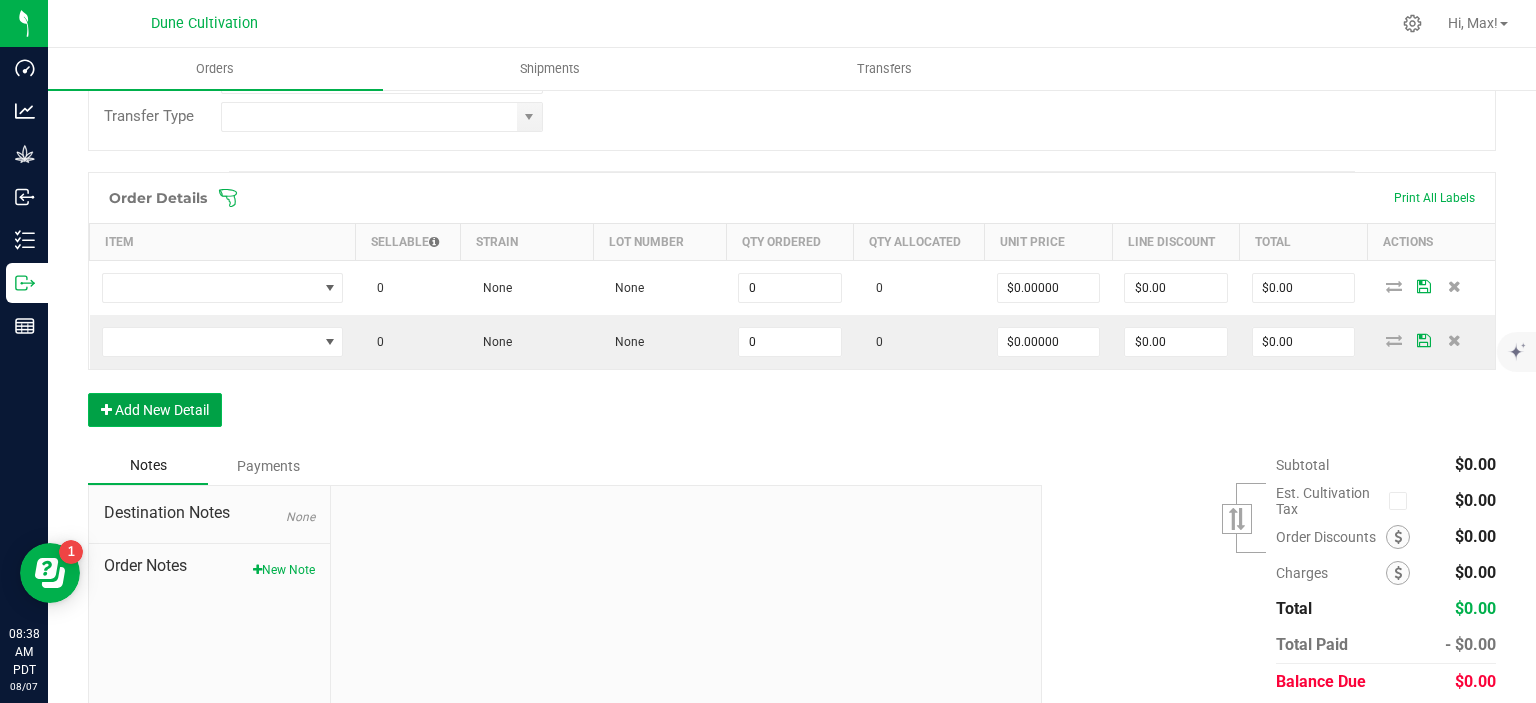 click on "Add New Detail" at bounding box center (155, 410) 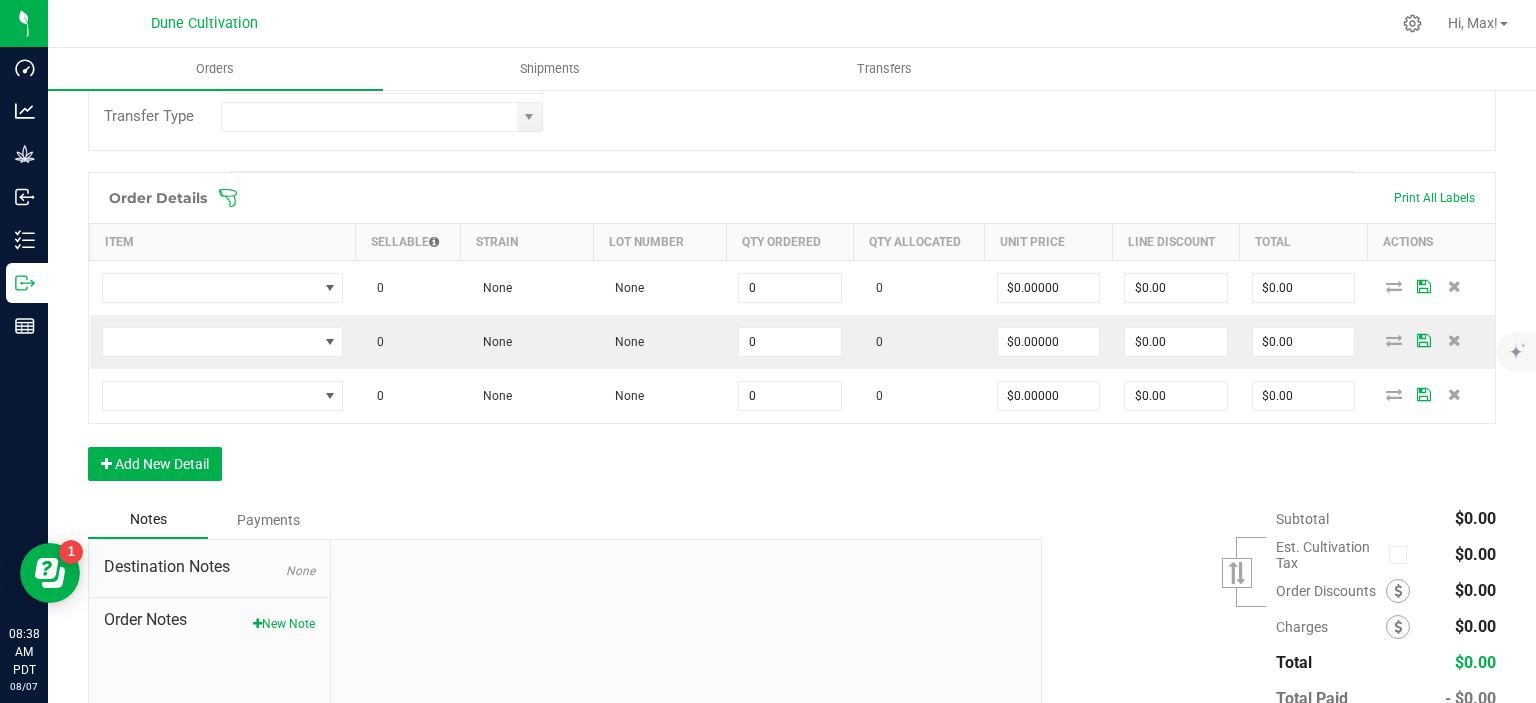 click on "Order Details Print All Labels Item  Sellable  Strain  Lot Number  Qty Ordered Qty Allocated Unit Price Line Discount Total Actions  0    None   None  0  0   $0.00000 $0.00 $0.00  0    None   None  0  0   $0.00000 $0.00 $0.00  0    None   None  0  0   $0.00000 $0.00 $0.00
Add New Detail" at bounding box center (792, 336) 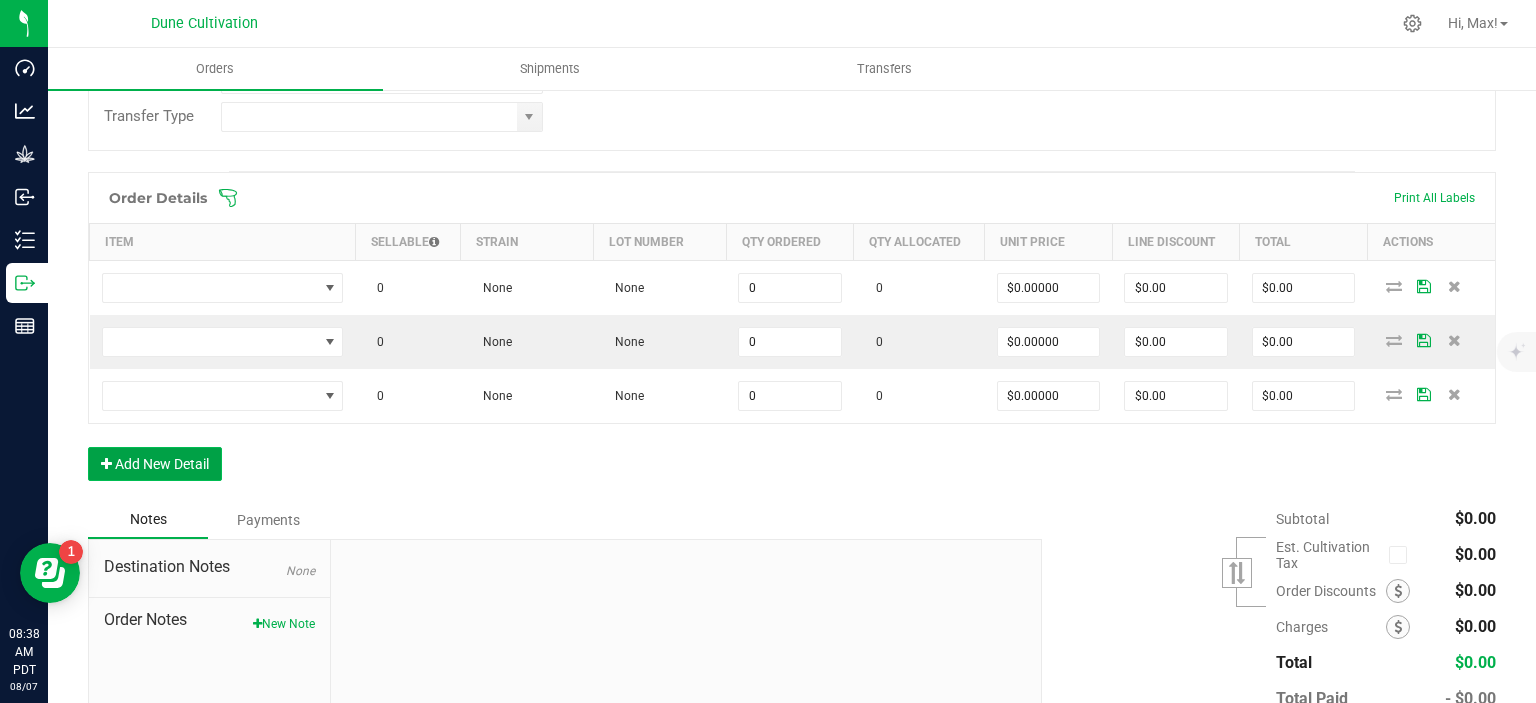 click on "Add New Detail" at bounding box center [155, 464] 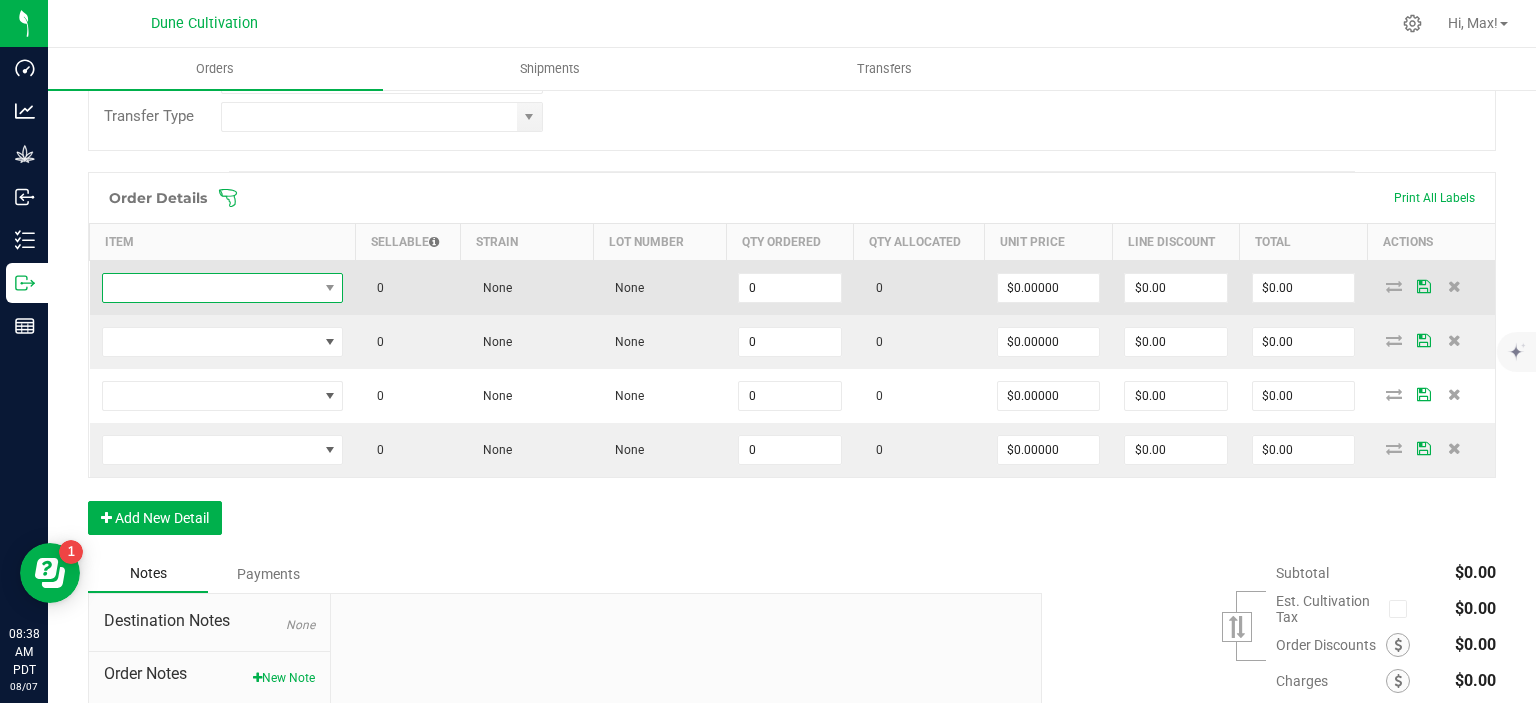click at bounding box center (210, 288) 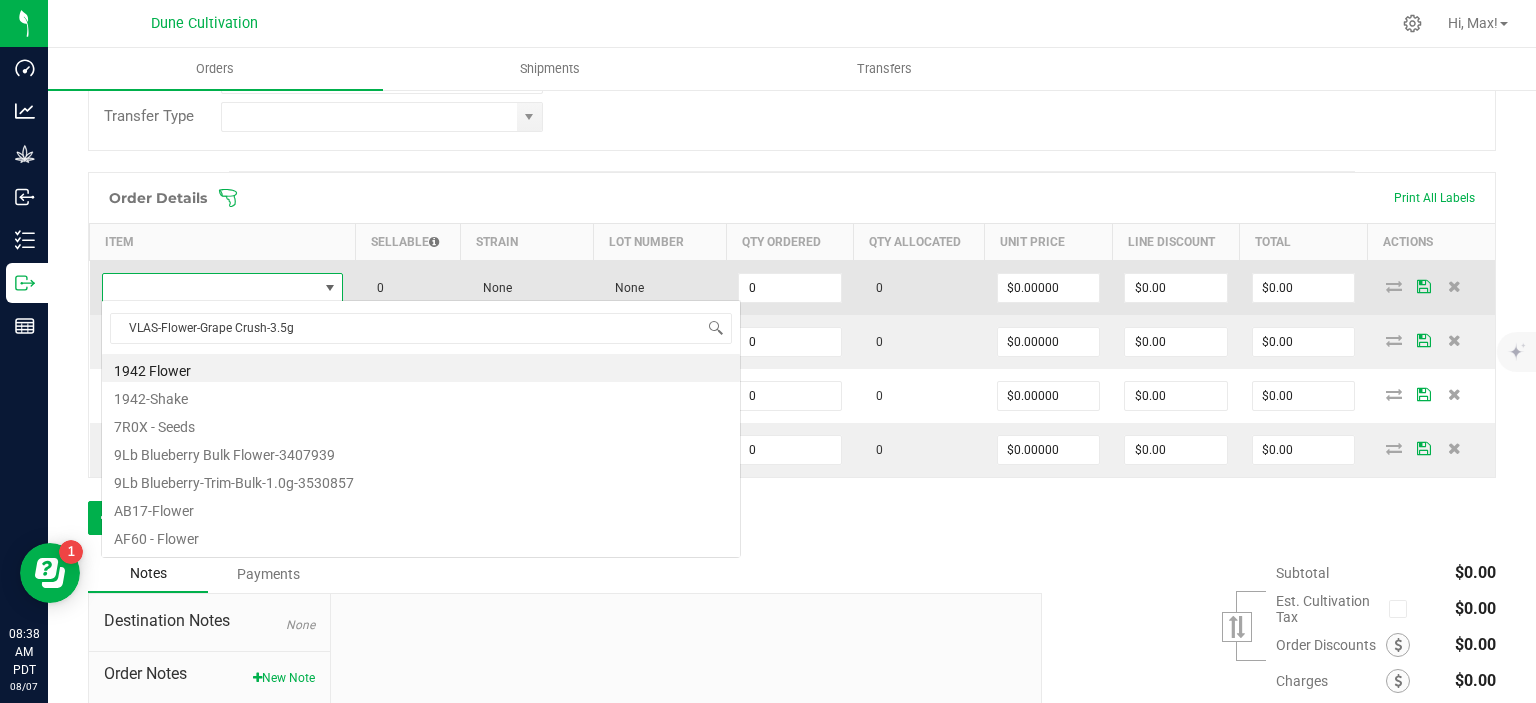 scroll, scrollTop: 99970, scrollLeft: 99758, axis: both 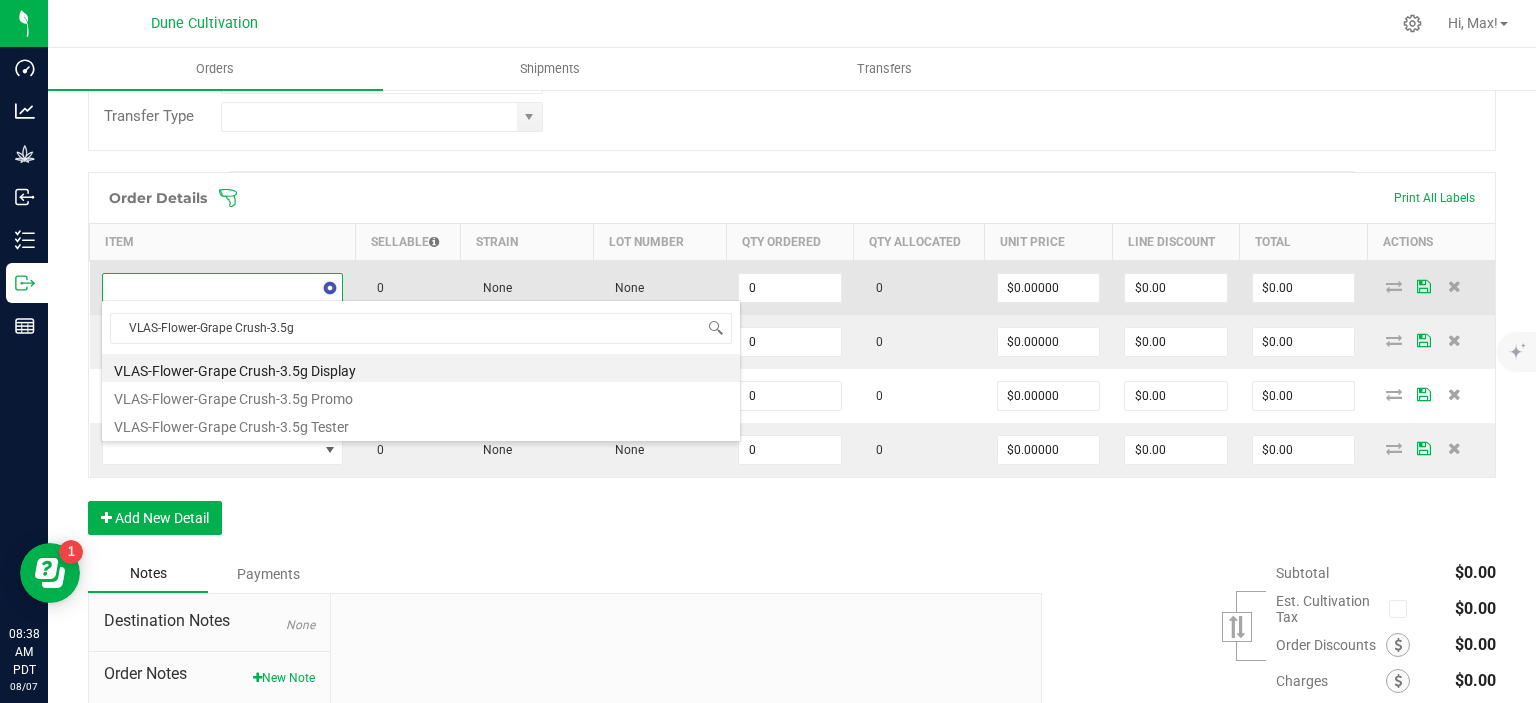 type on "VLAS-Flower-Grape Crush-3.5" 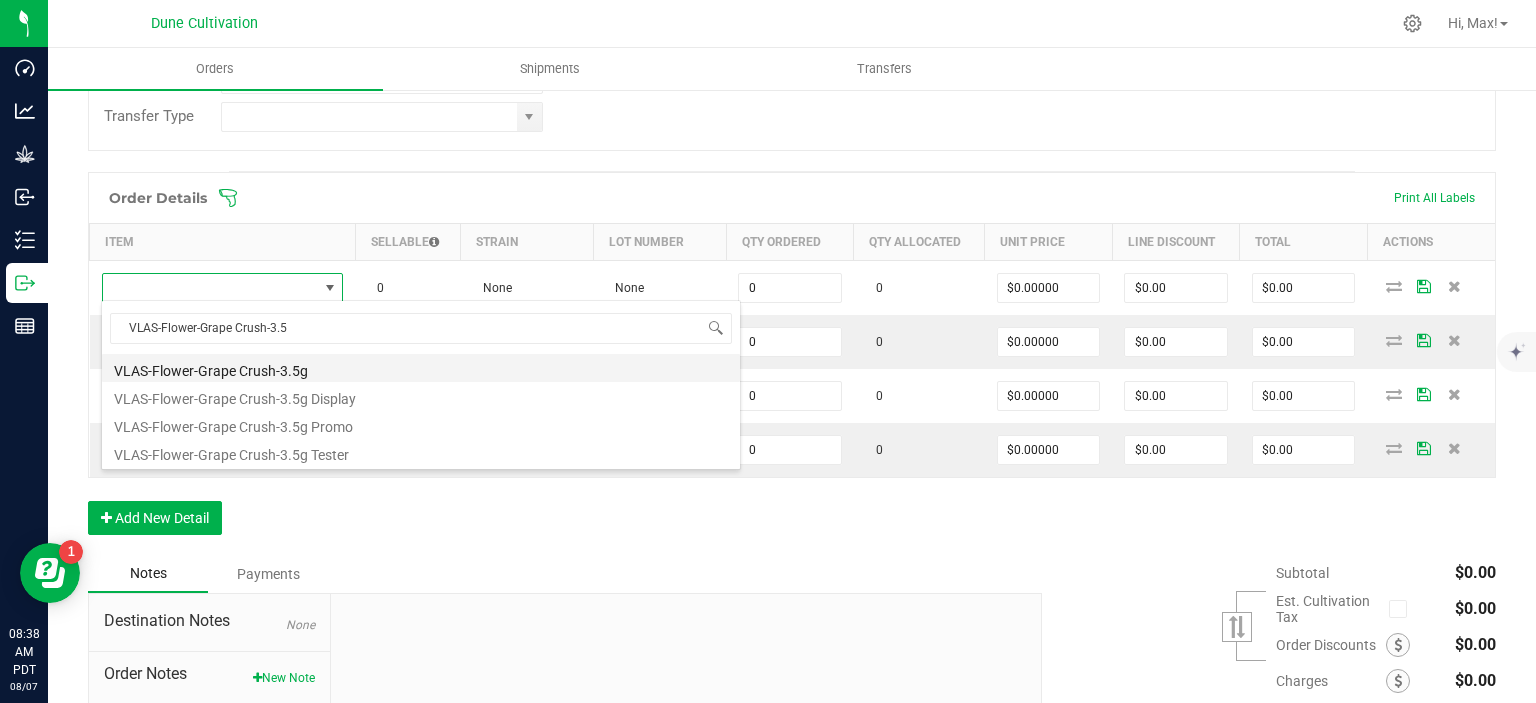 click on "VLAS-Flower-Grape Crush-3.5g" at bounding box center [421, 368] 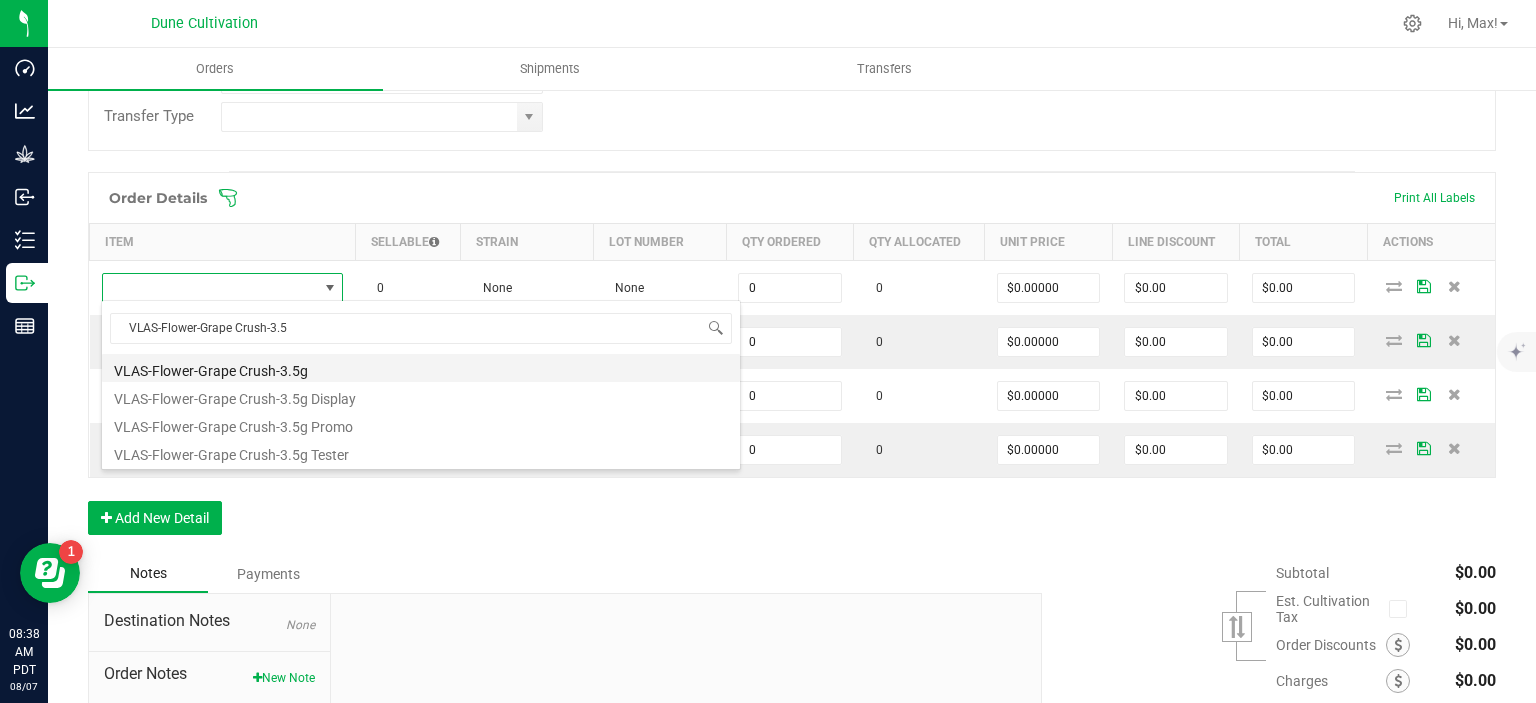type on "0 ea" 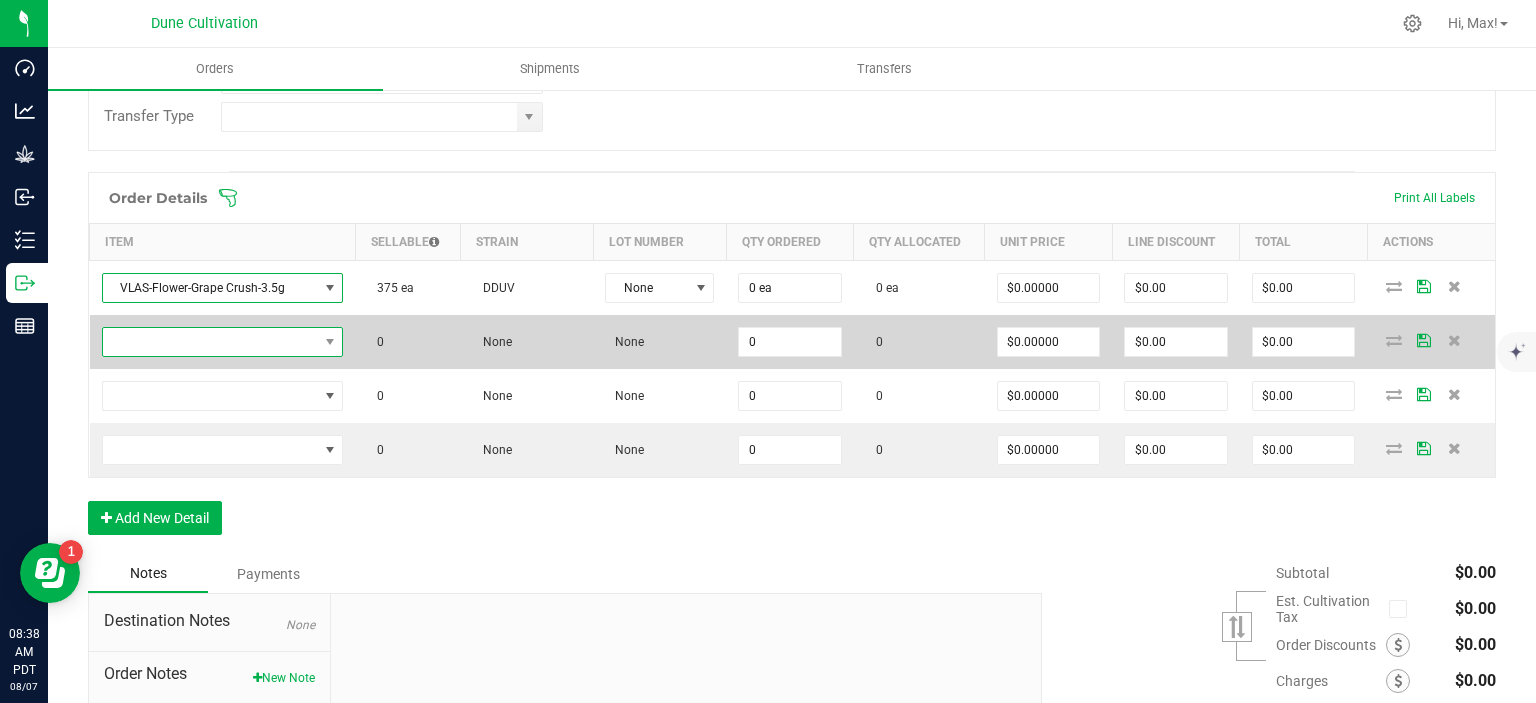 click at bounding box center [210, 342] 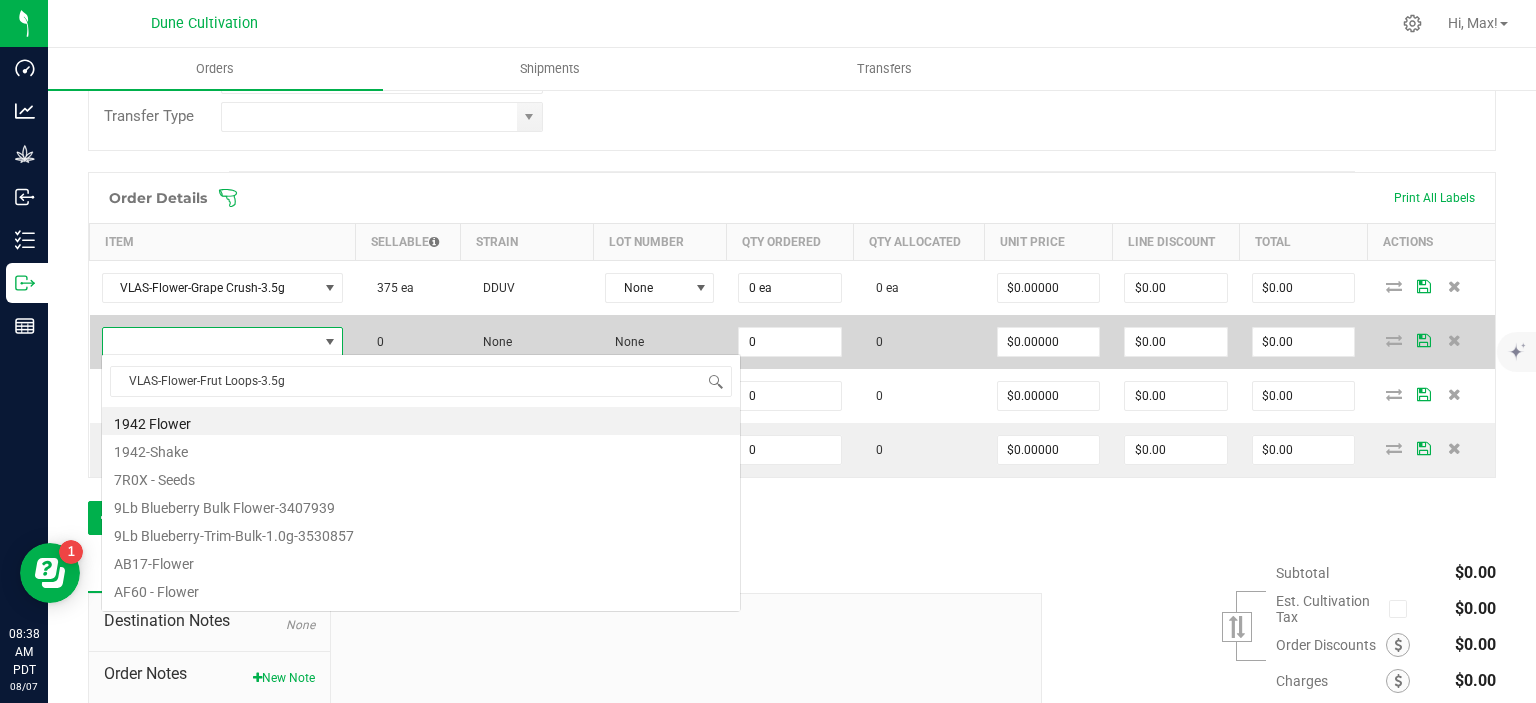 scroll, scrollTop: 99970, scrollLeft: 99758, axis: both 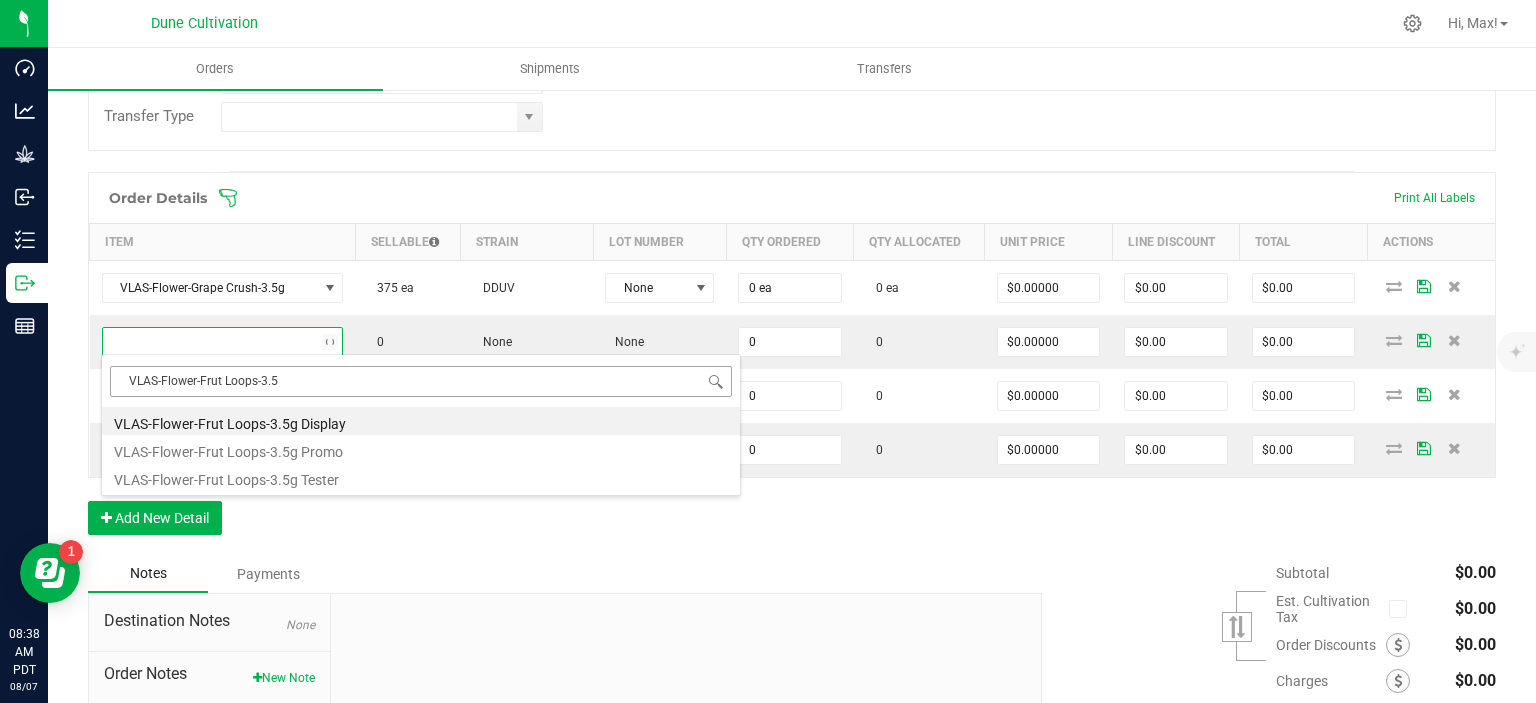 type on "VLAS-Flower-Frut Loops-3." 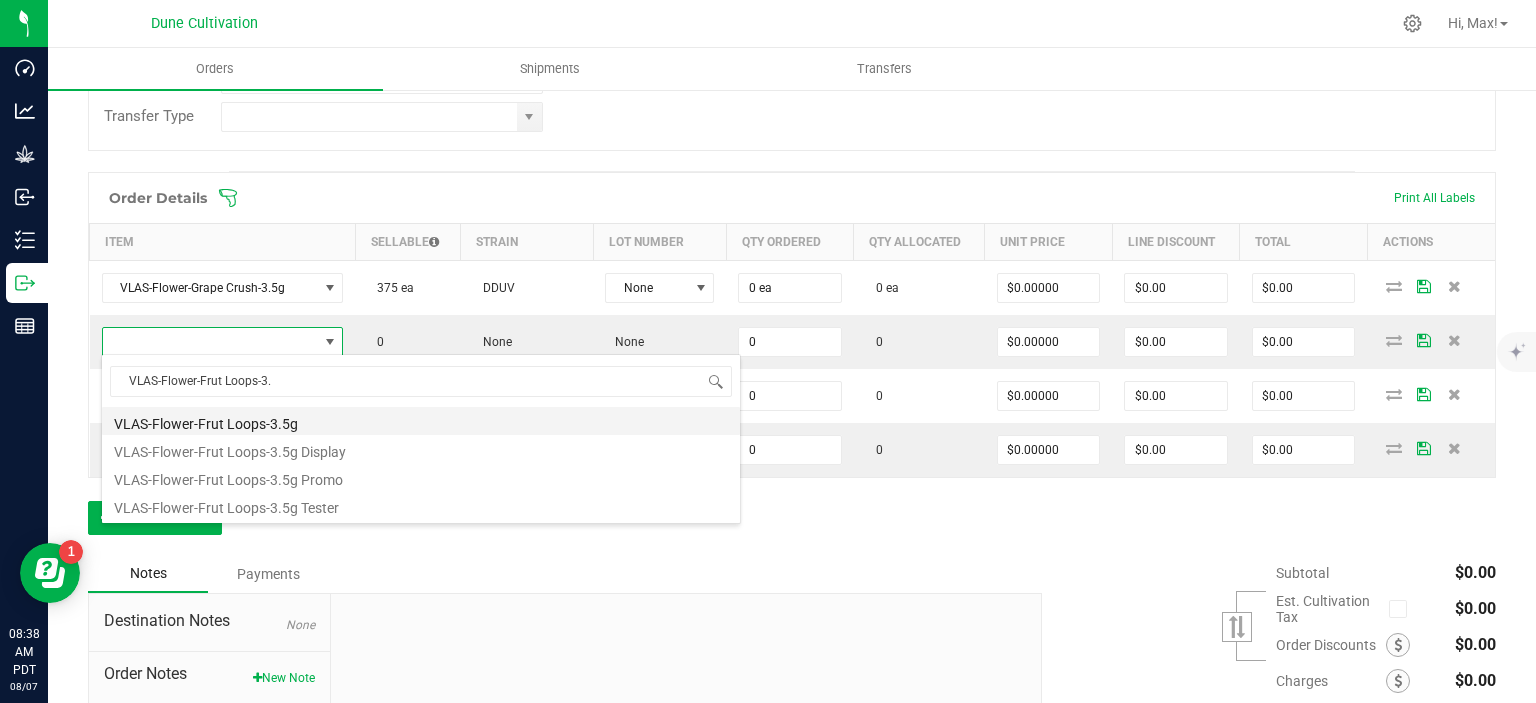 click on "VLAS-Flower-Frut Loops-3.5g" at bounding box center (421, 421) 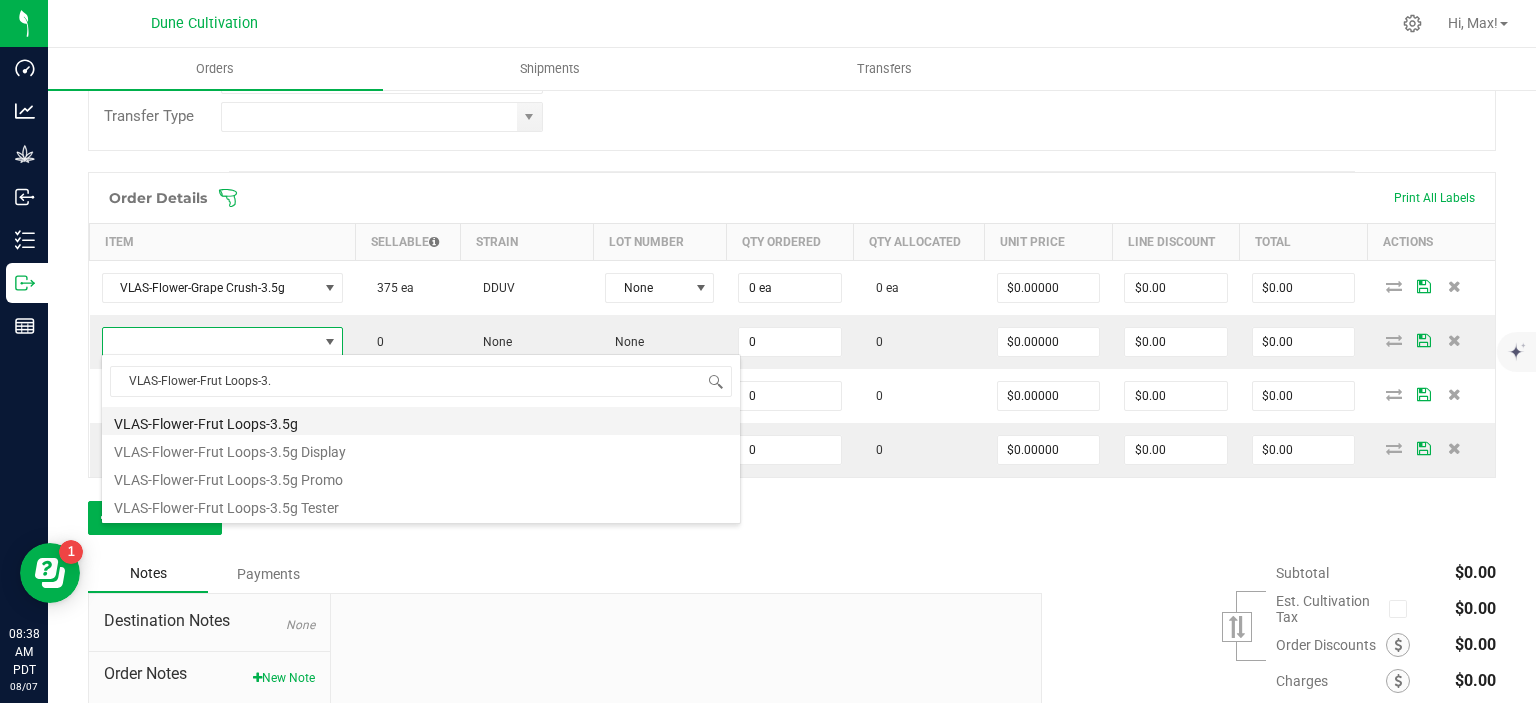 type on "0 ea" 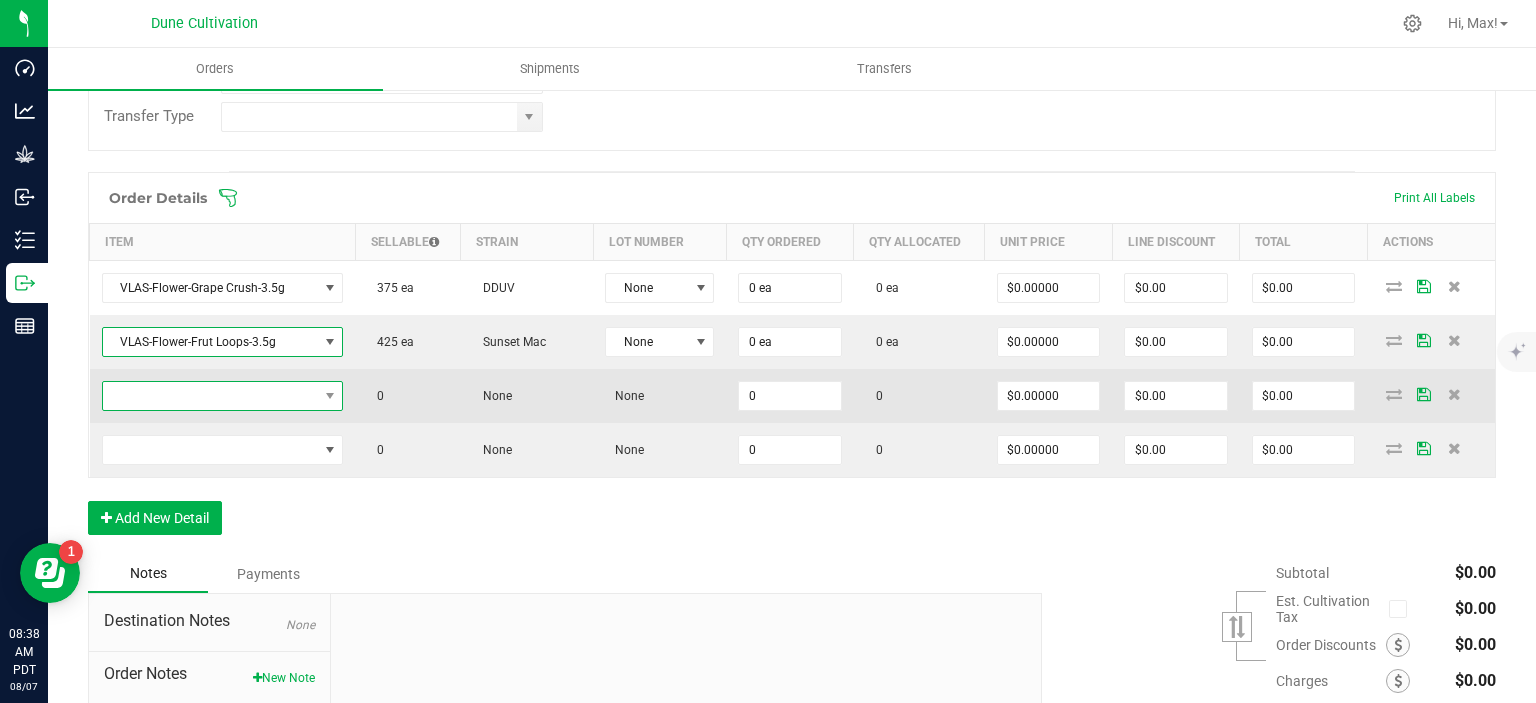 click at bounding box center (210, 396) 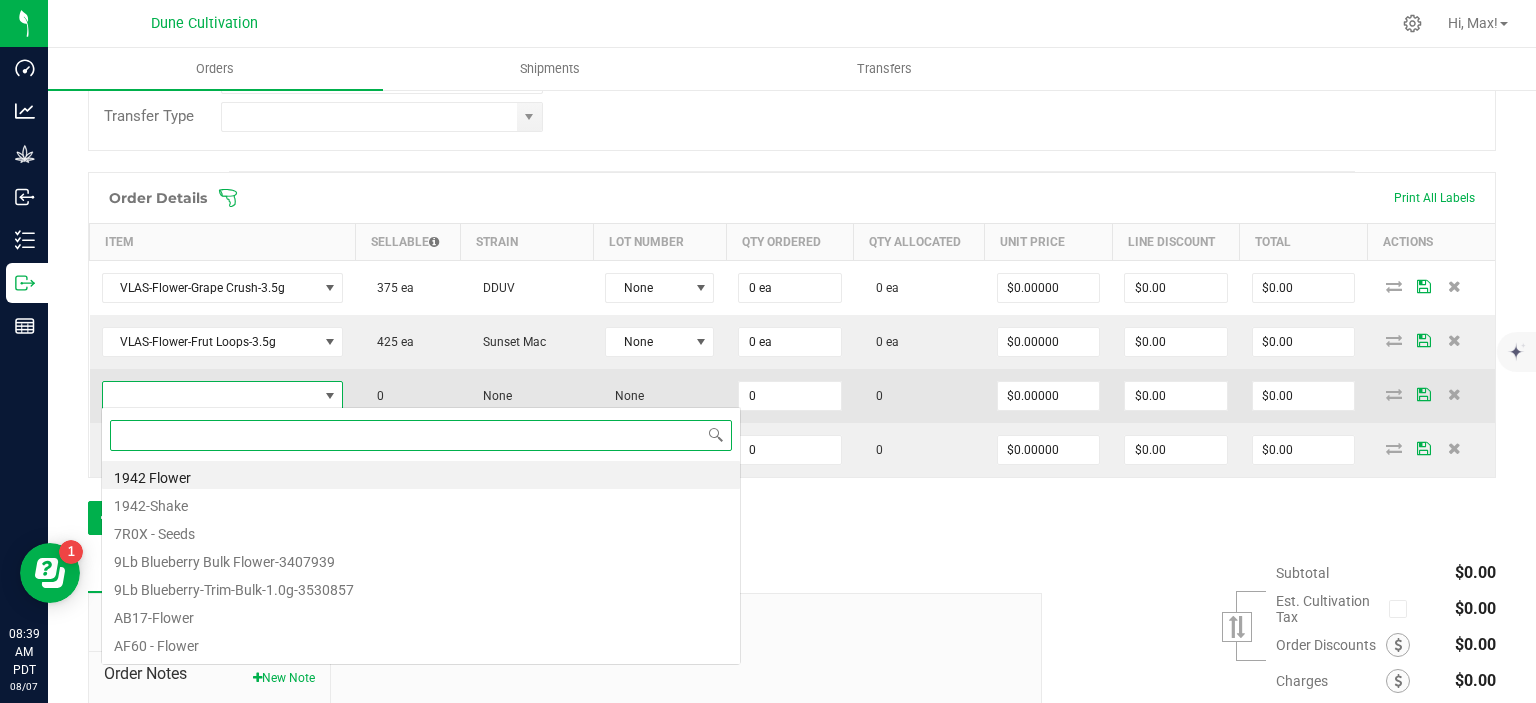 paste on "Vlasic-Flower-Stankface-3.5g" 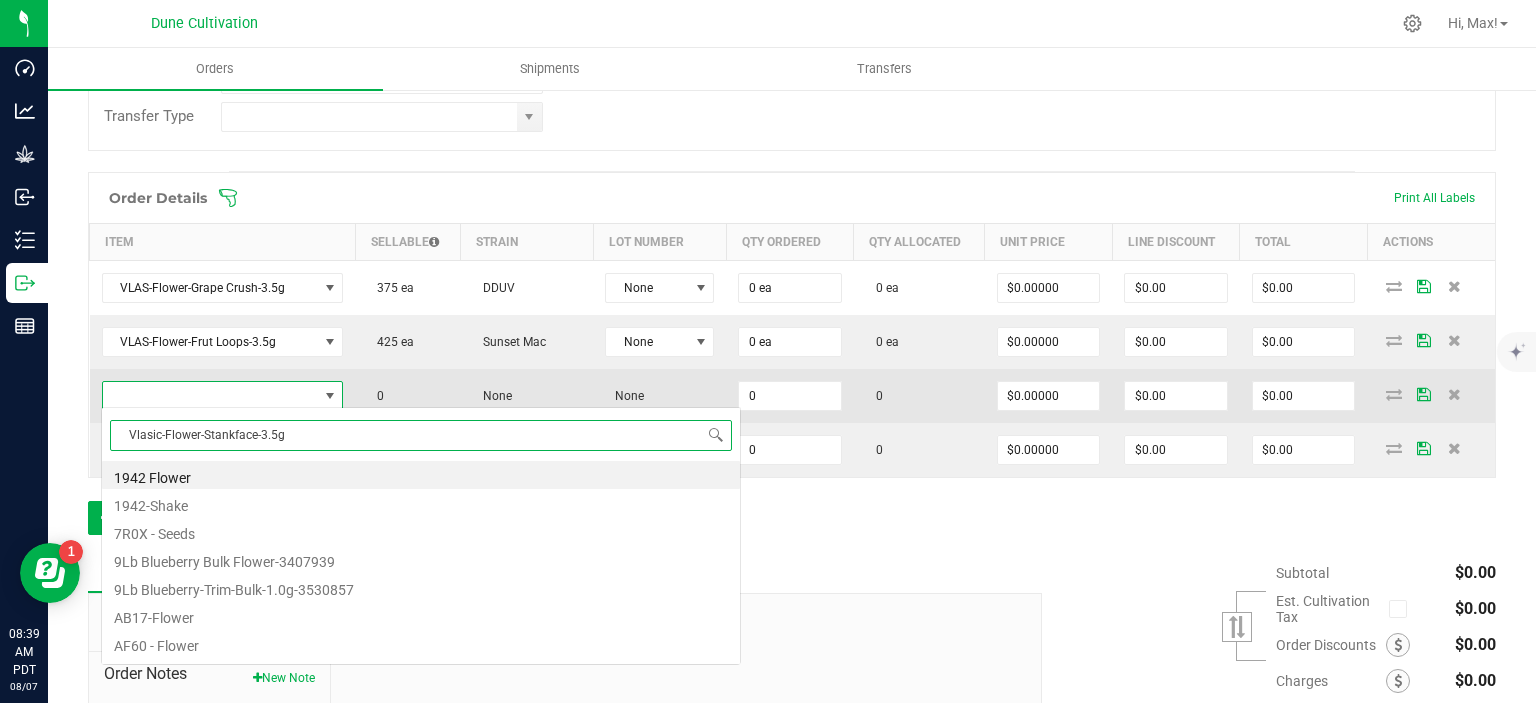 scroll, scrollTop: 99970, scrollLeft: 99758, axis: both 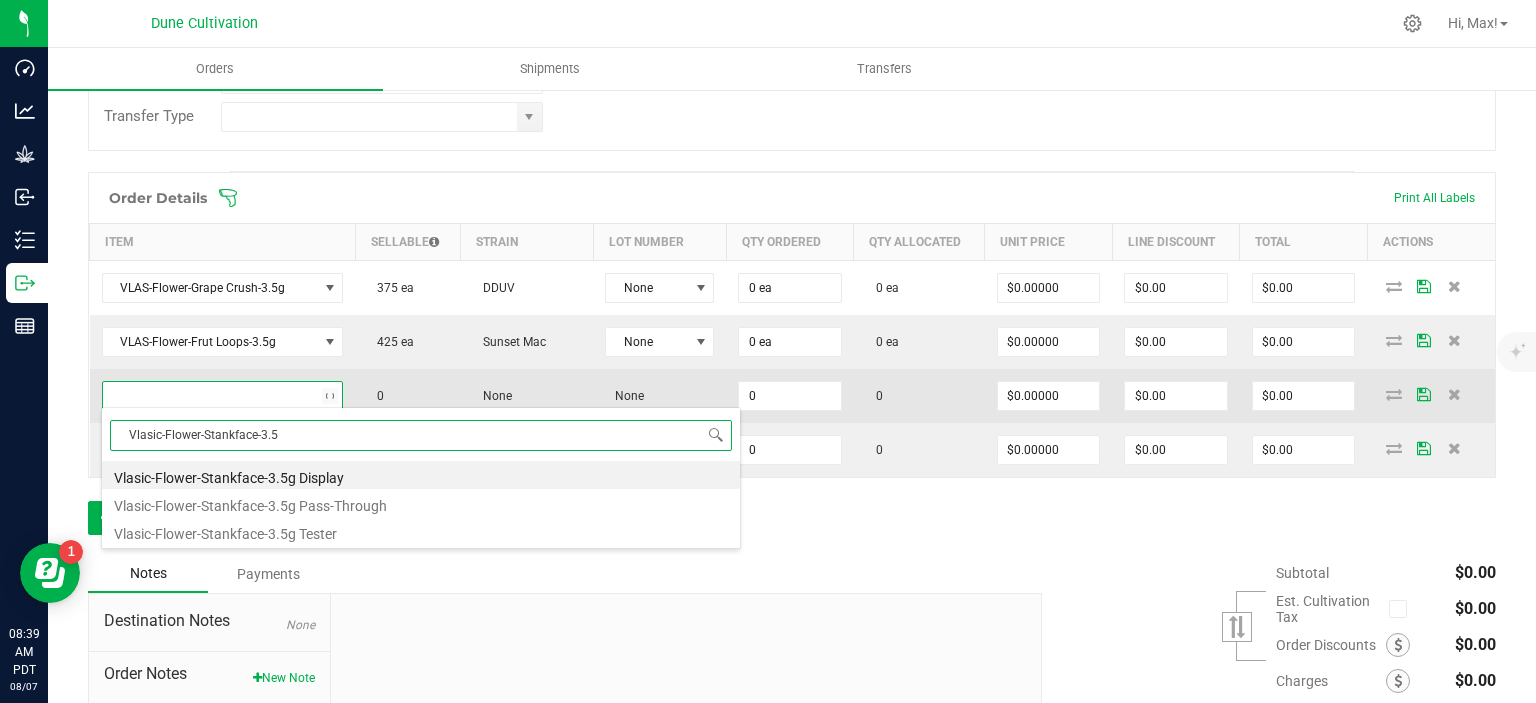 type on "Vlasic-Flower-Stankface-3." 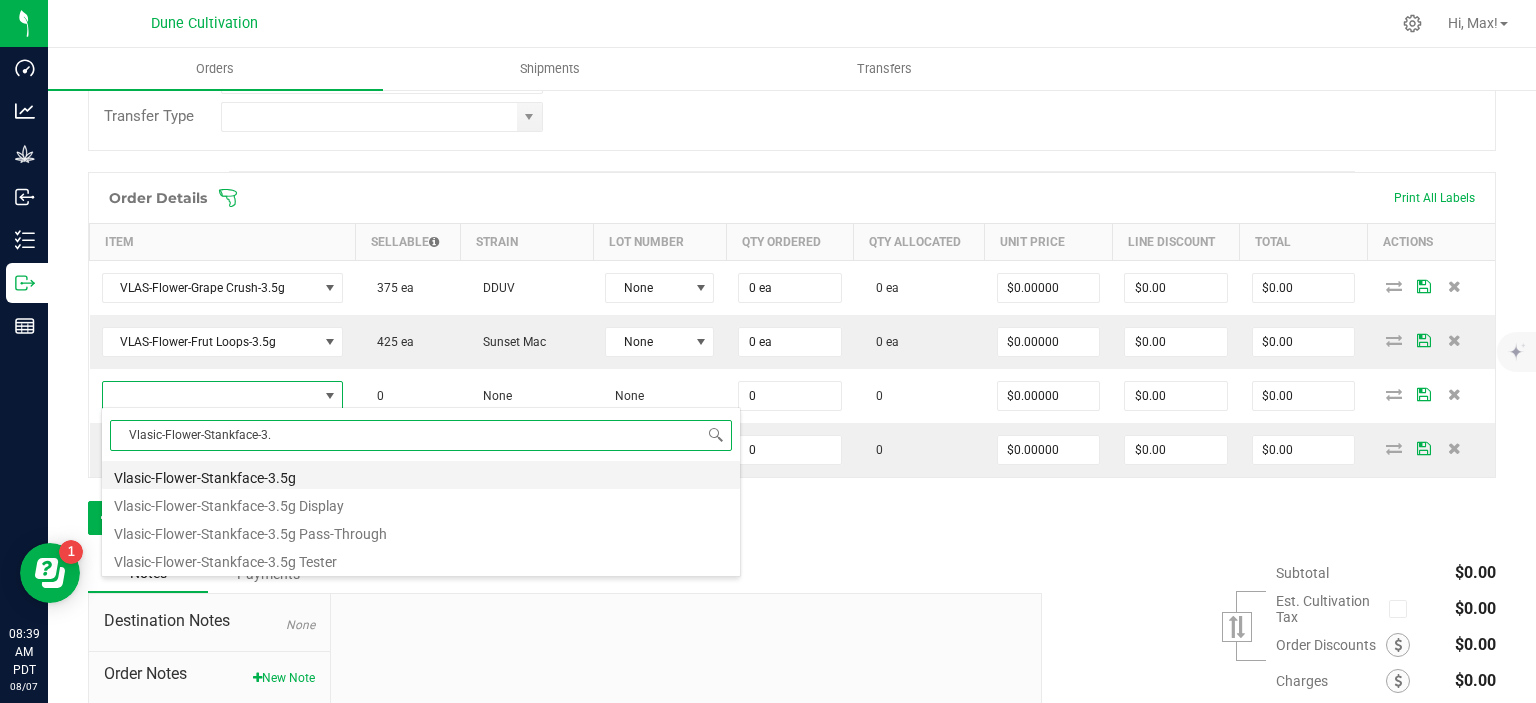 click on "Vlasic-Flower-Stankface-3.5g" at bounding box center [421, 475] 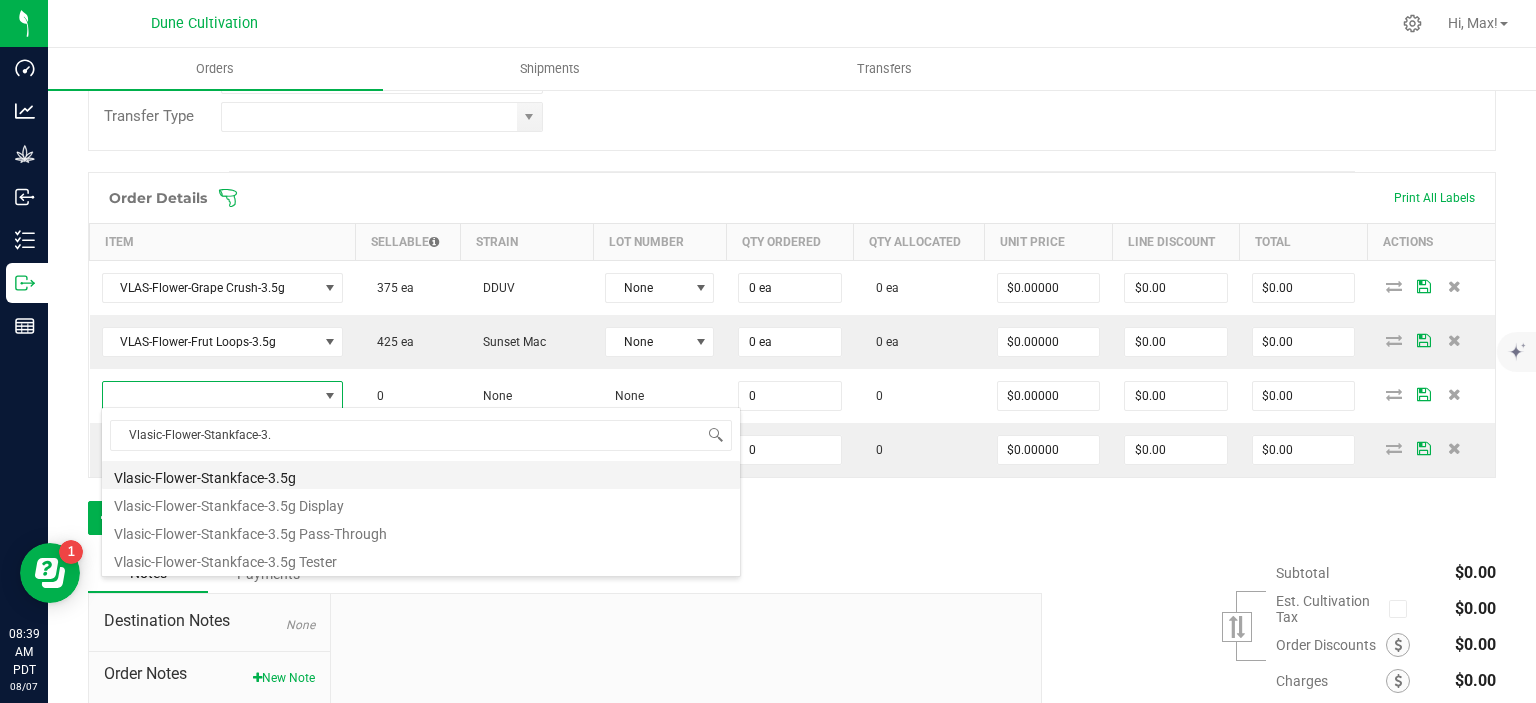 type on "0 ea" 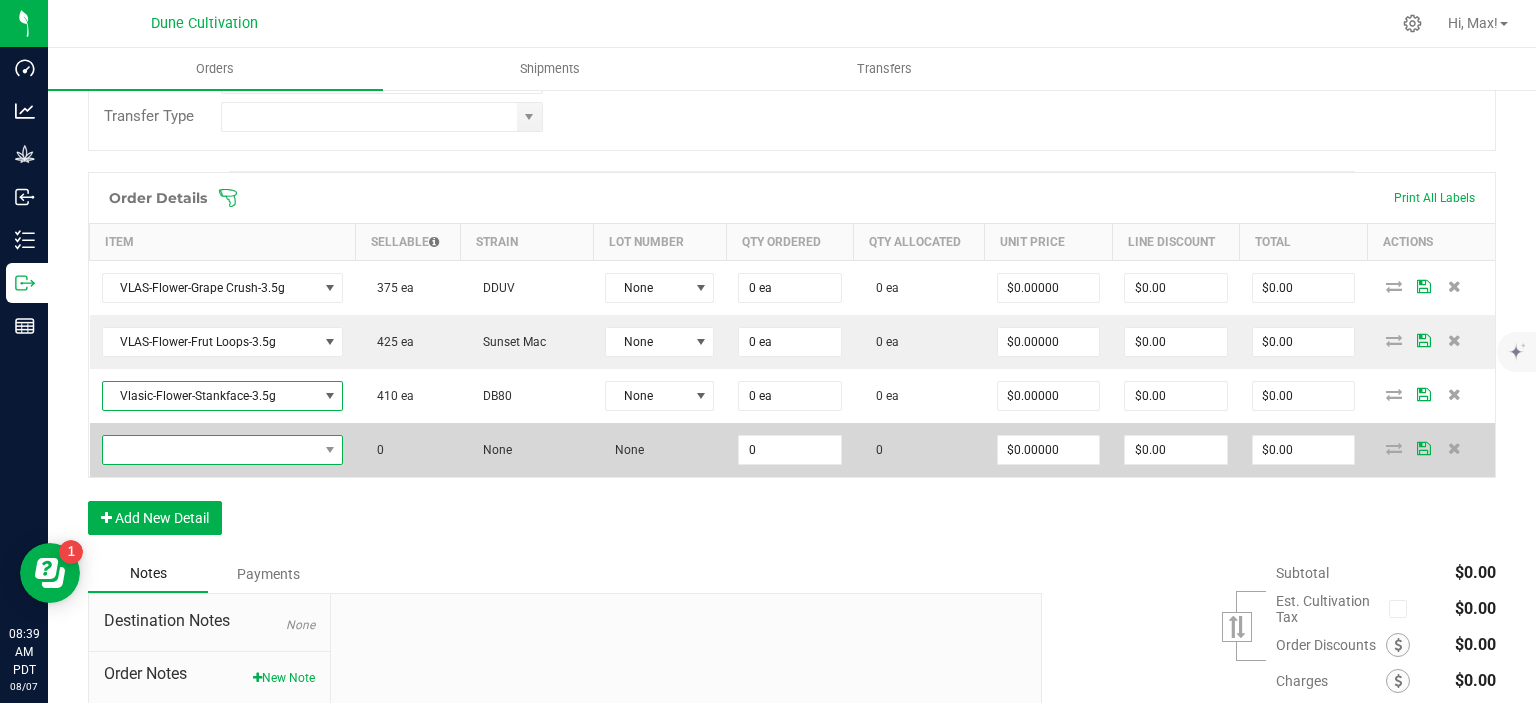 click at bounding box center (210, 450) 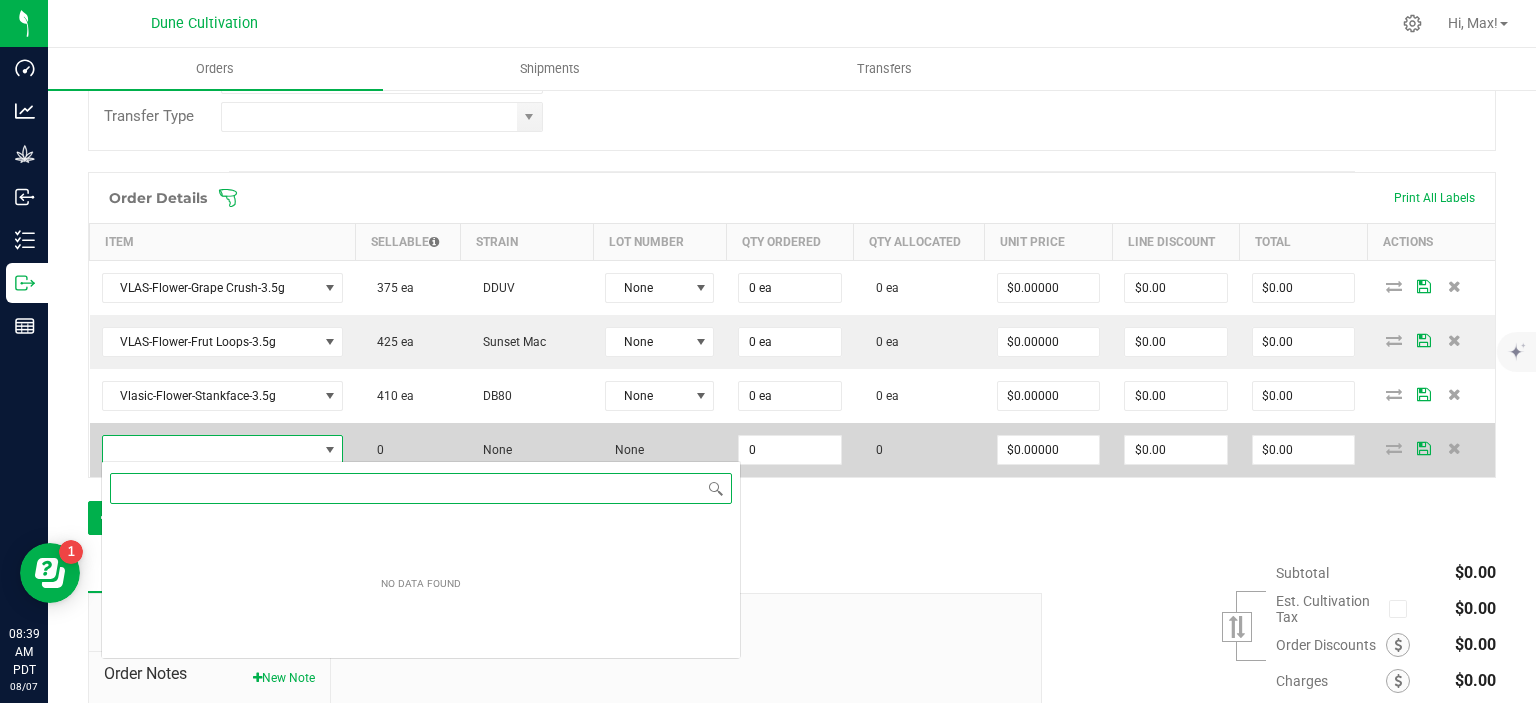 scroll, scrollTop: 99970, scrollLeft: 99758, axis: both 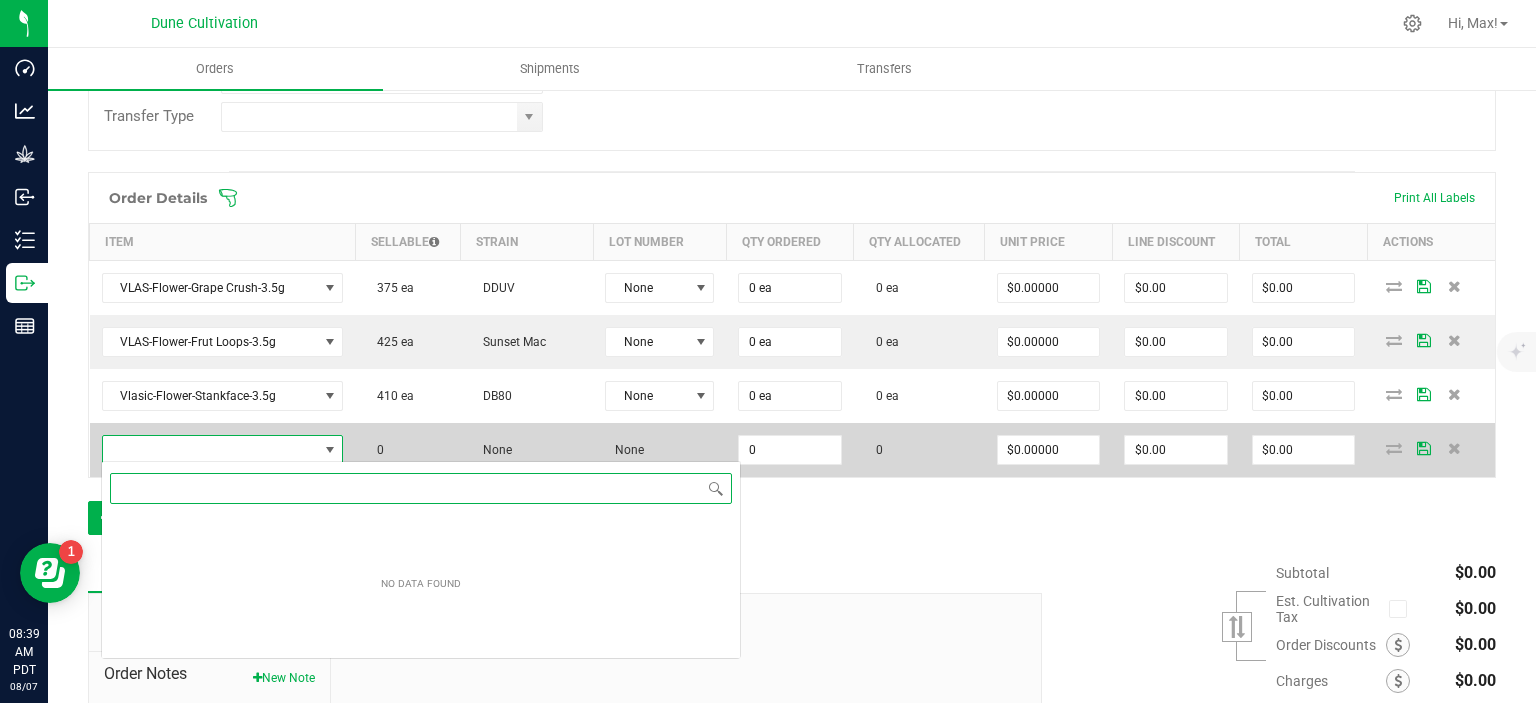 paste on "Vlasic-Flower-Forbidden Wife-3.5g" 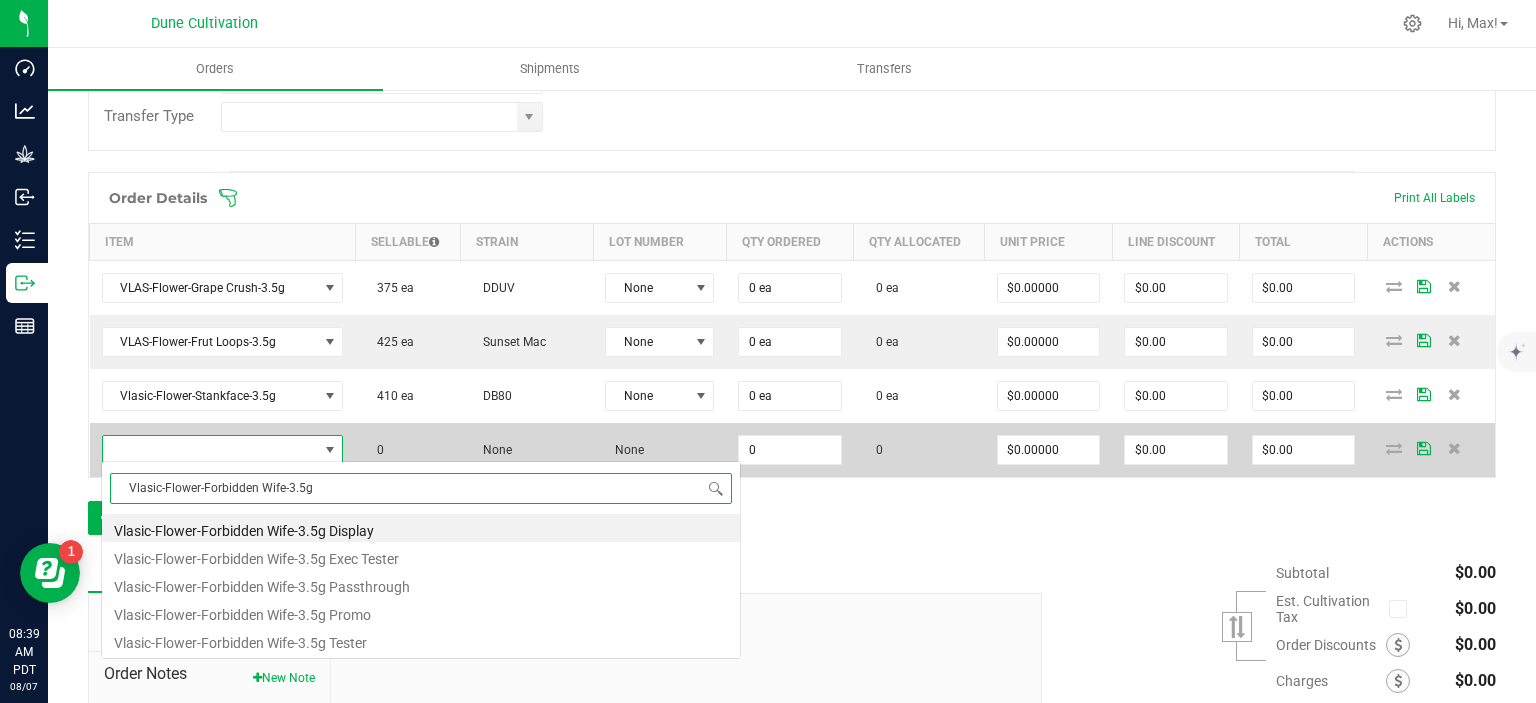 type on "Vlasic-Flower-Forbidden Wife-3.5g" 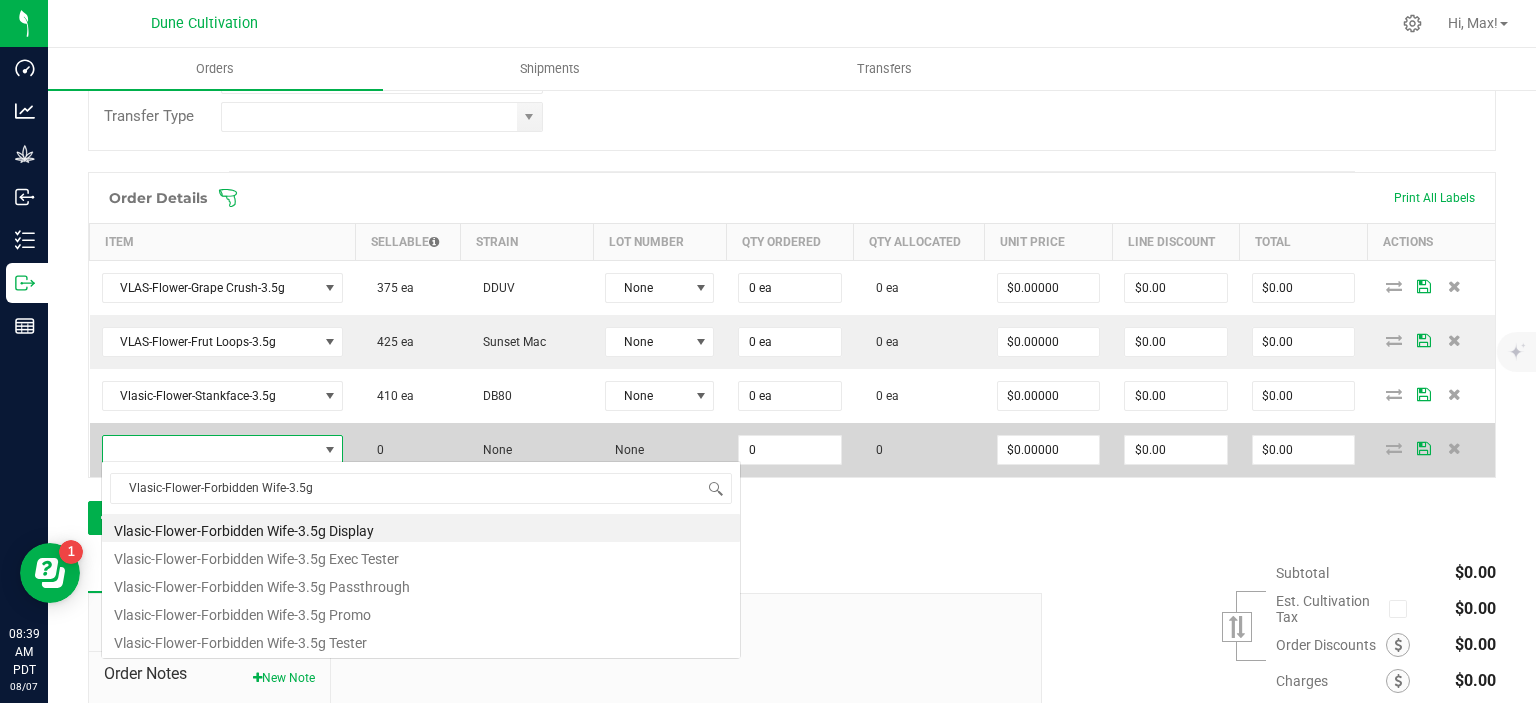 click at bounding box center (210, 450) 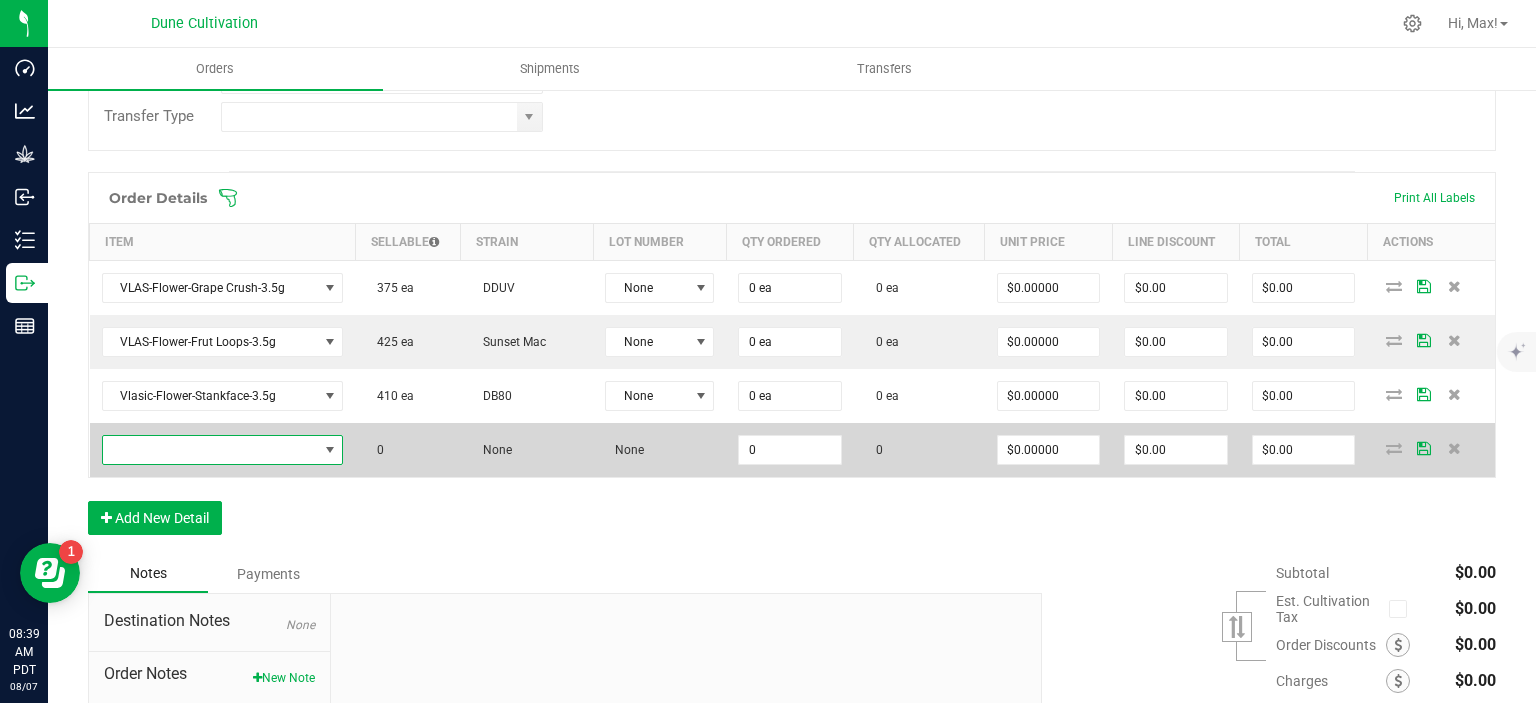 click at bounding box center (210, 450) 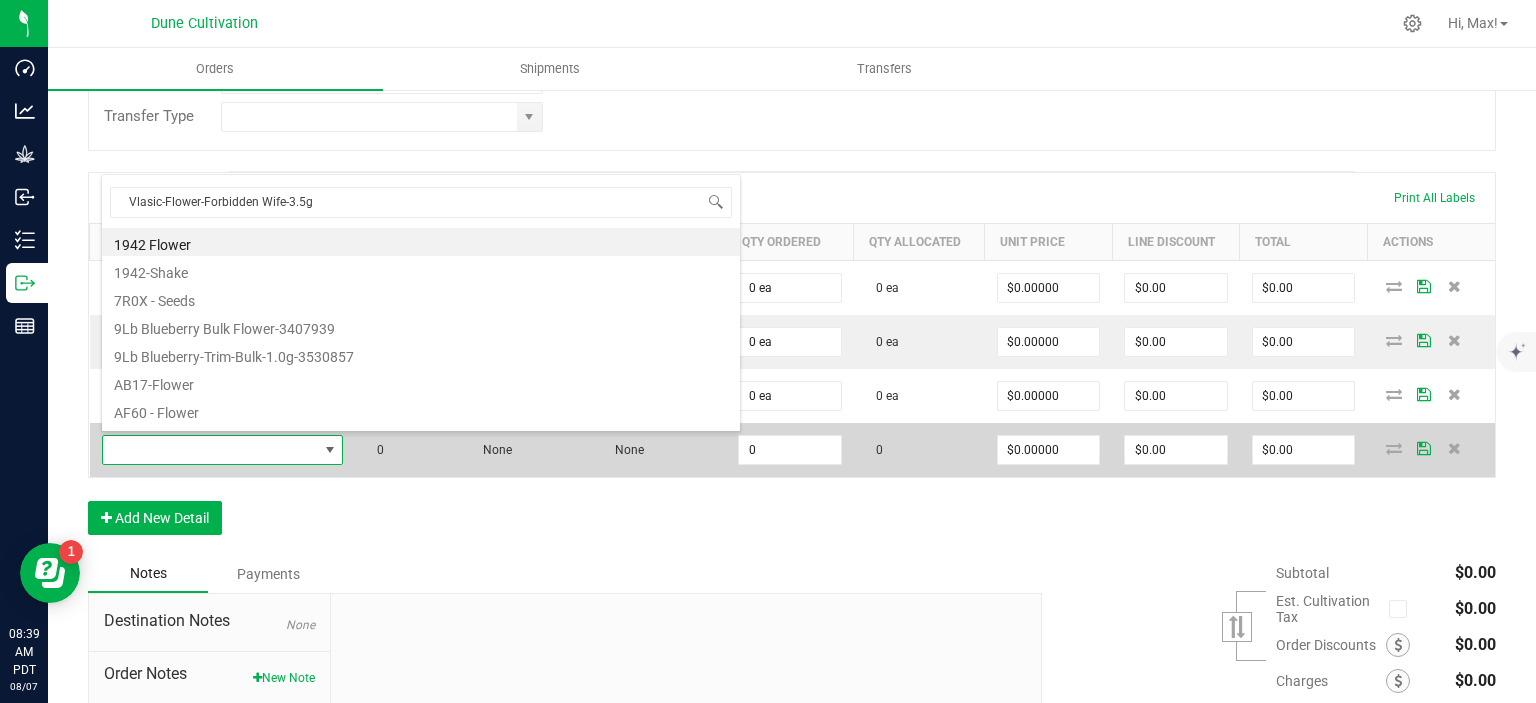 scroll, scrollTop: 99970, scrollLeft: 99758, axis: both 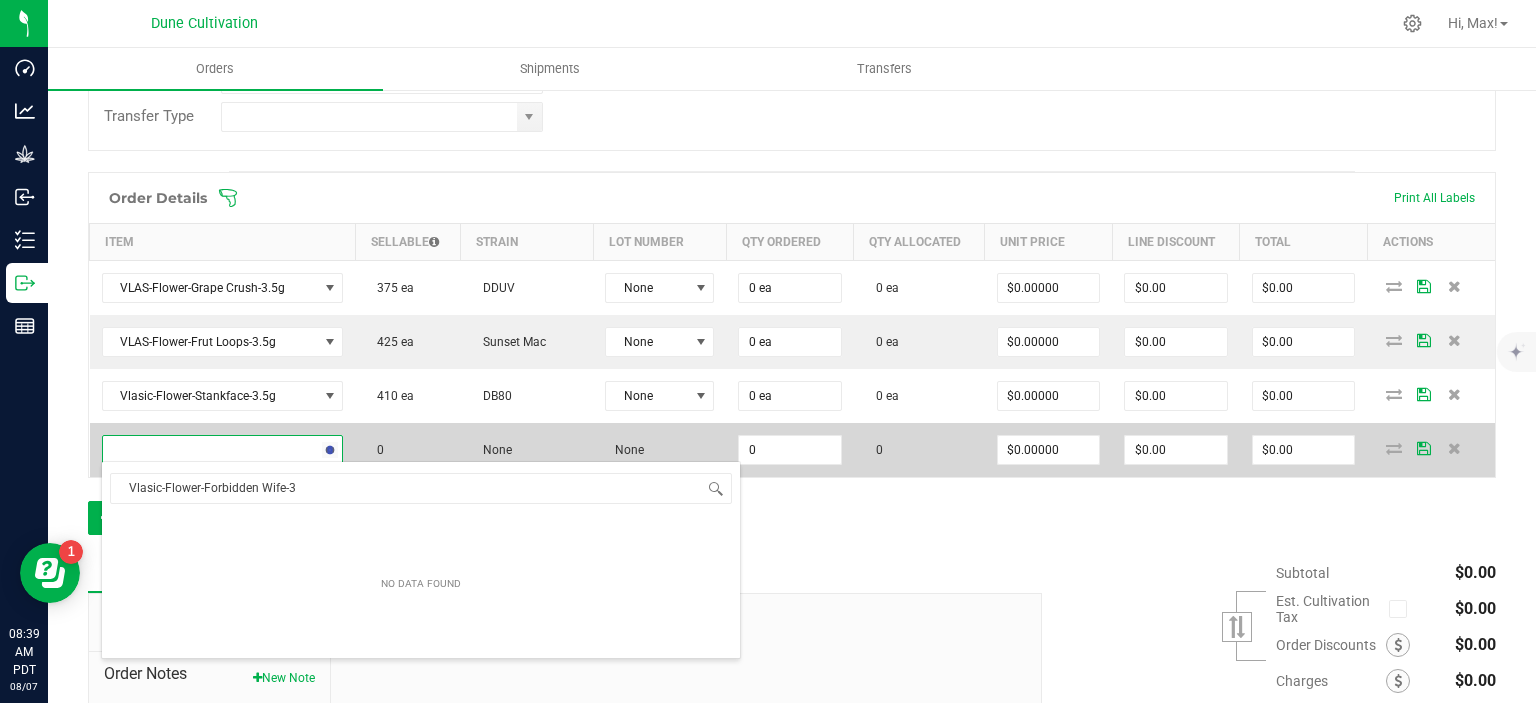 type on "Vlasic-Flower-Forbidden Wife-" 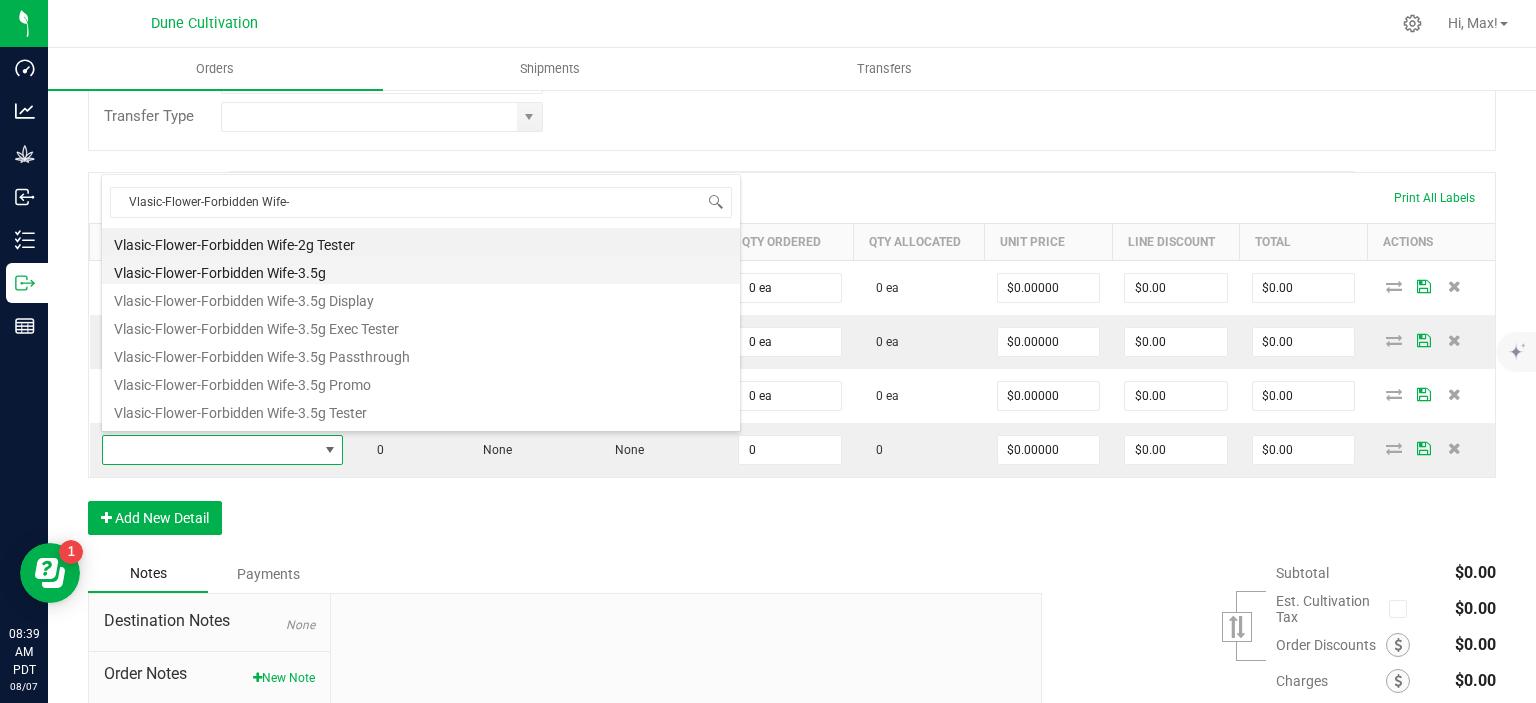 click on "Vlasic-Flower-Forbidden Wife-3.5g" at bounding box center (421, 270) 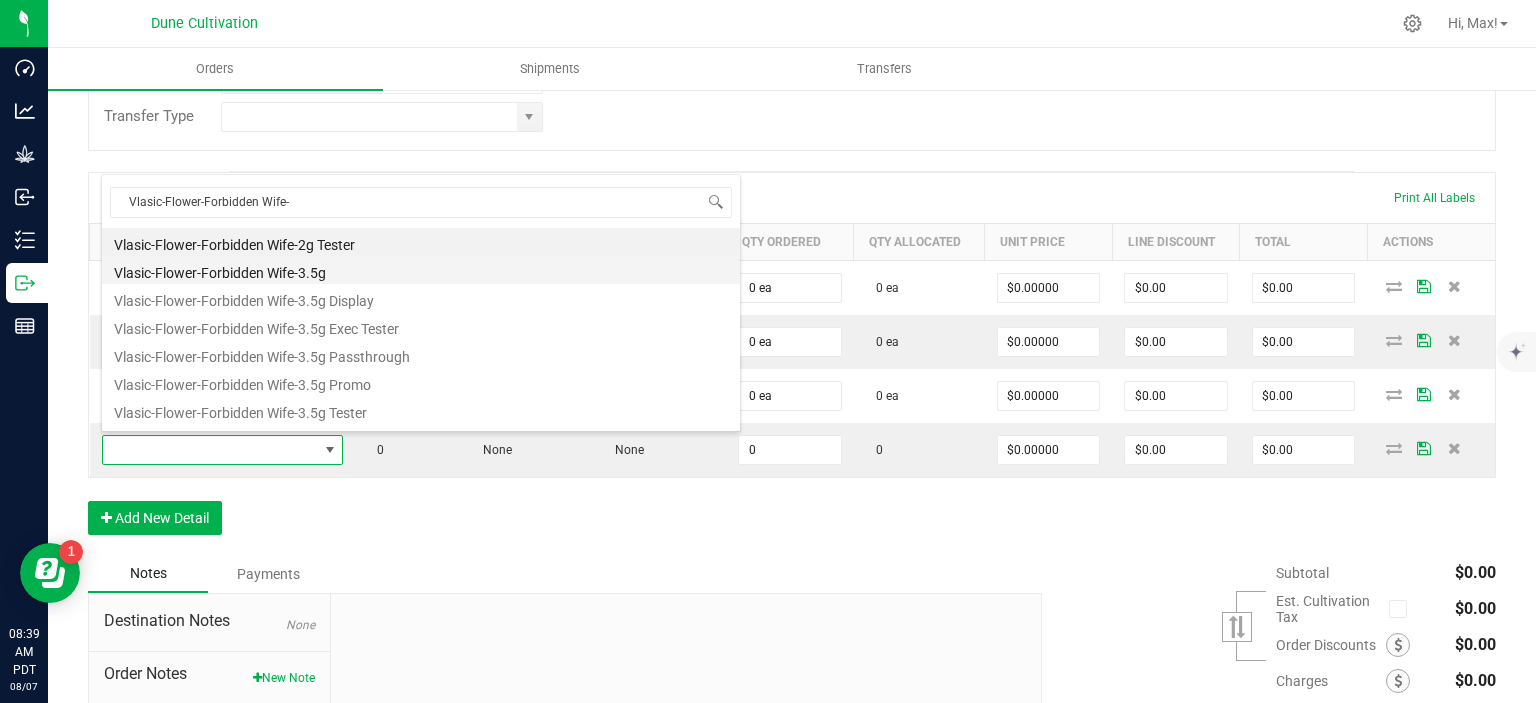 type on "0 ea" 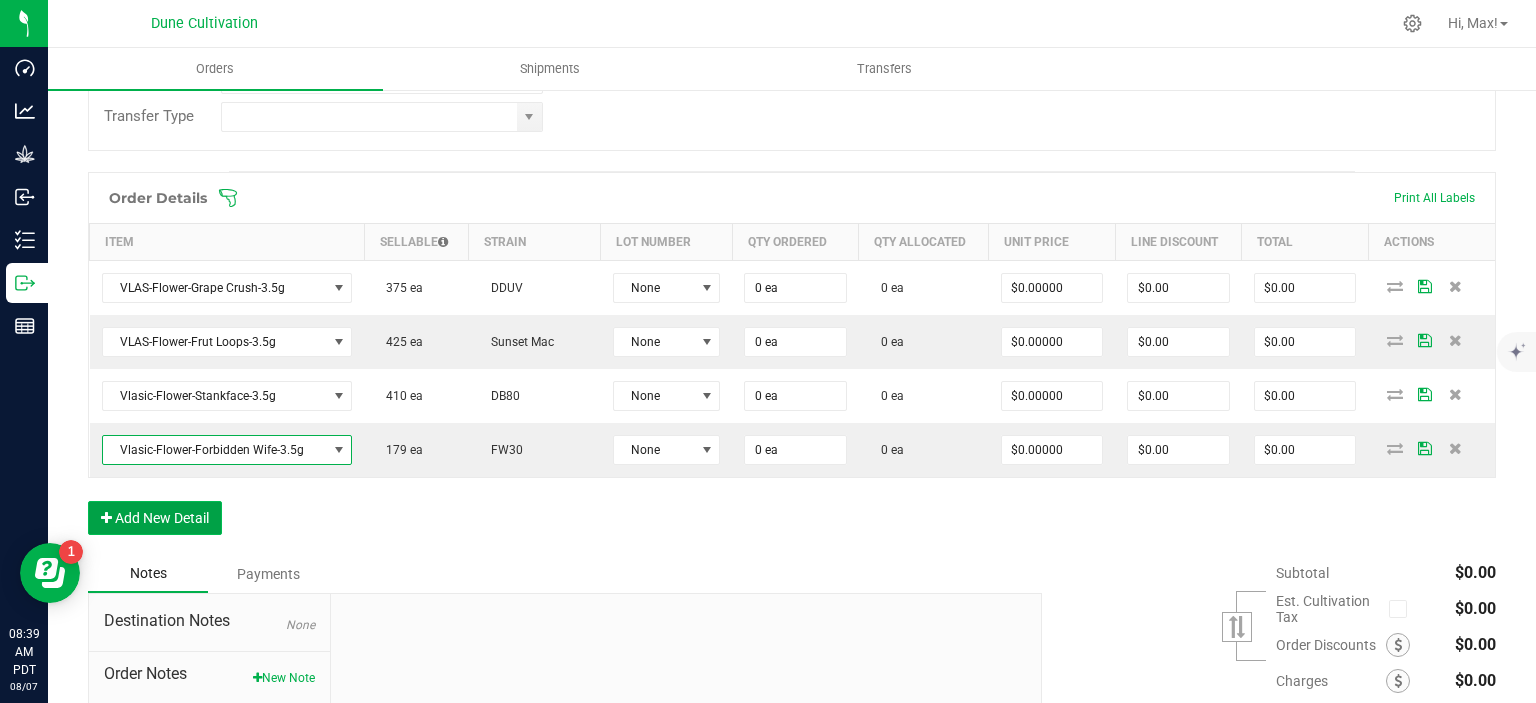 click on "Add New Detail" at bounding box center (155, 518) 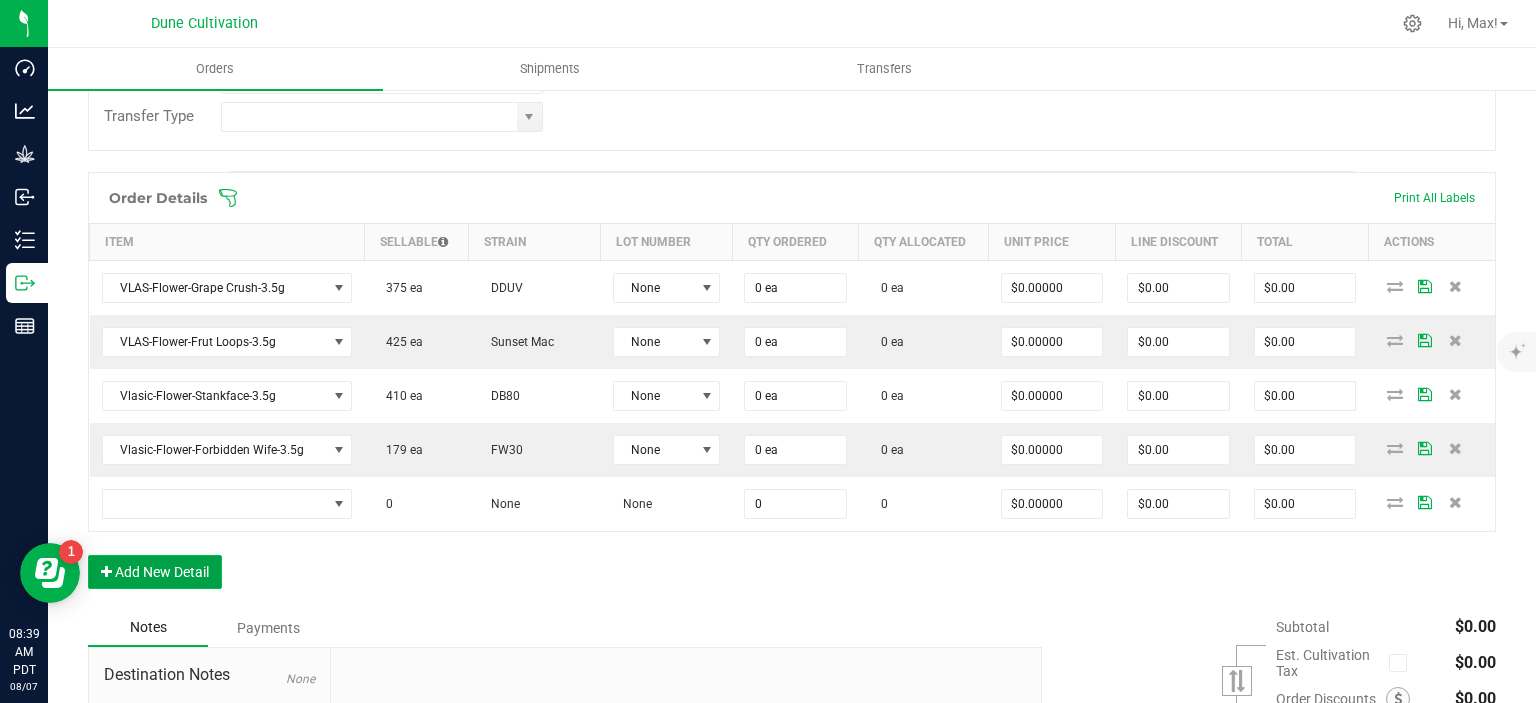 click on "Add New Detail" at bounding box center [155, 572] 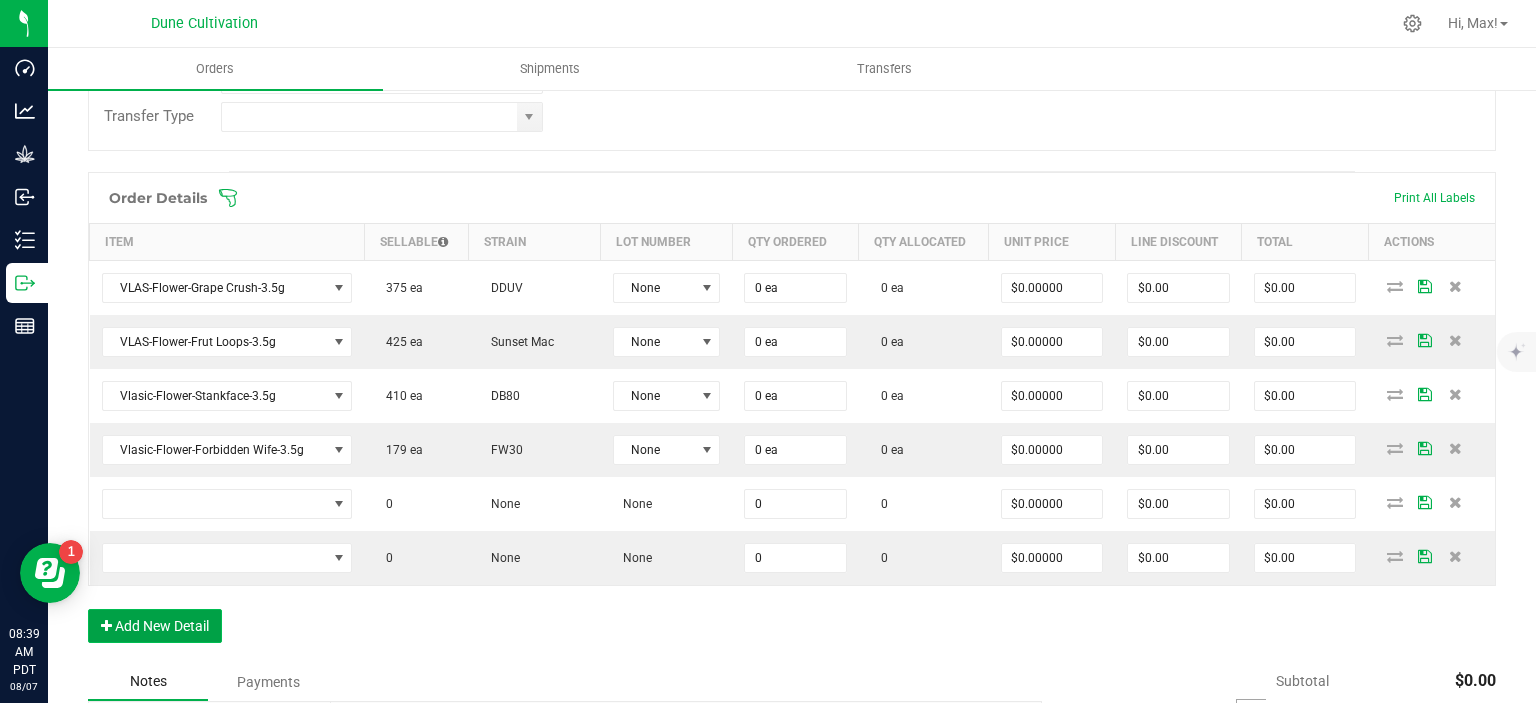 click on "Add New Detail" at bounding box center (155, 626) 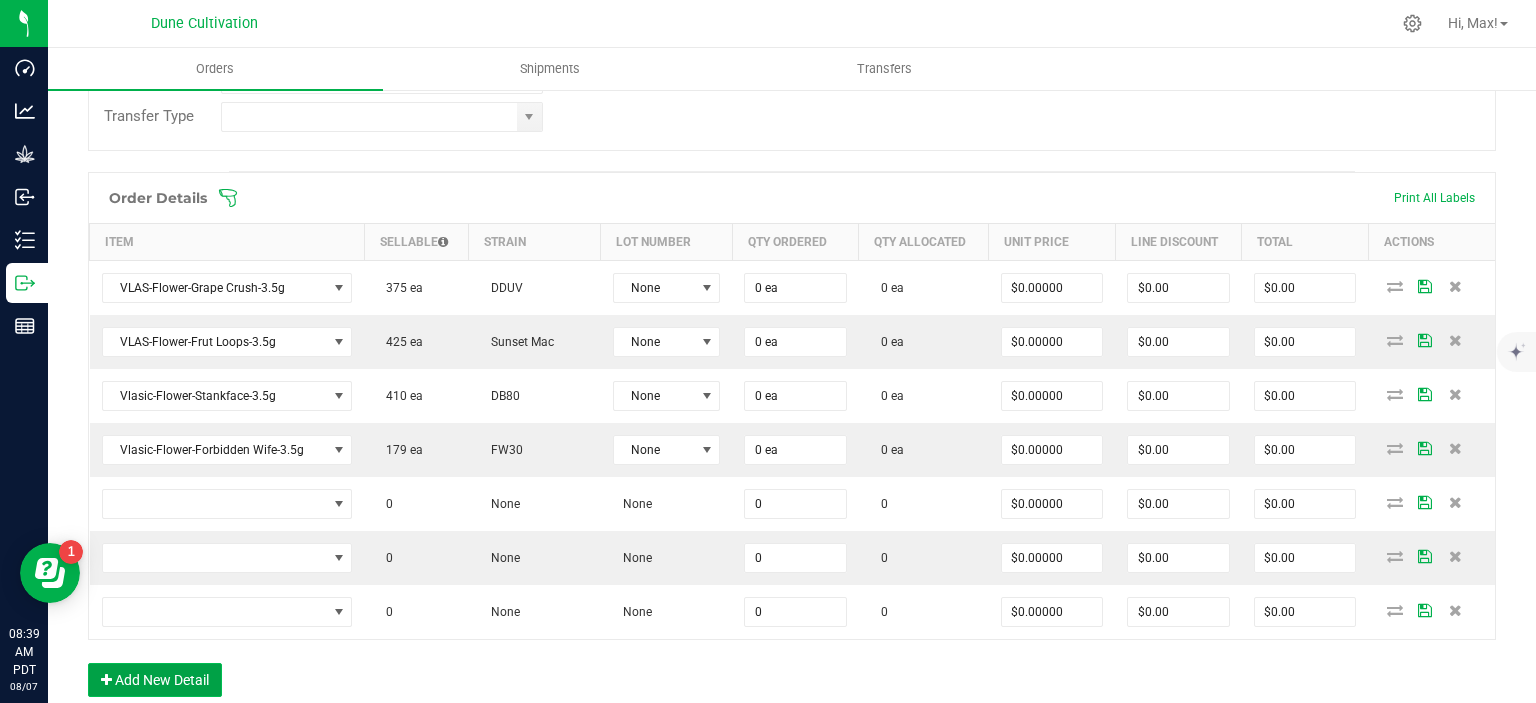 click on "Add New Detail" at bounding box center [155, 680] 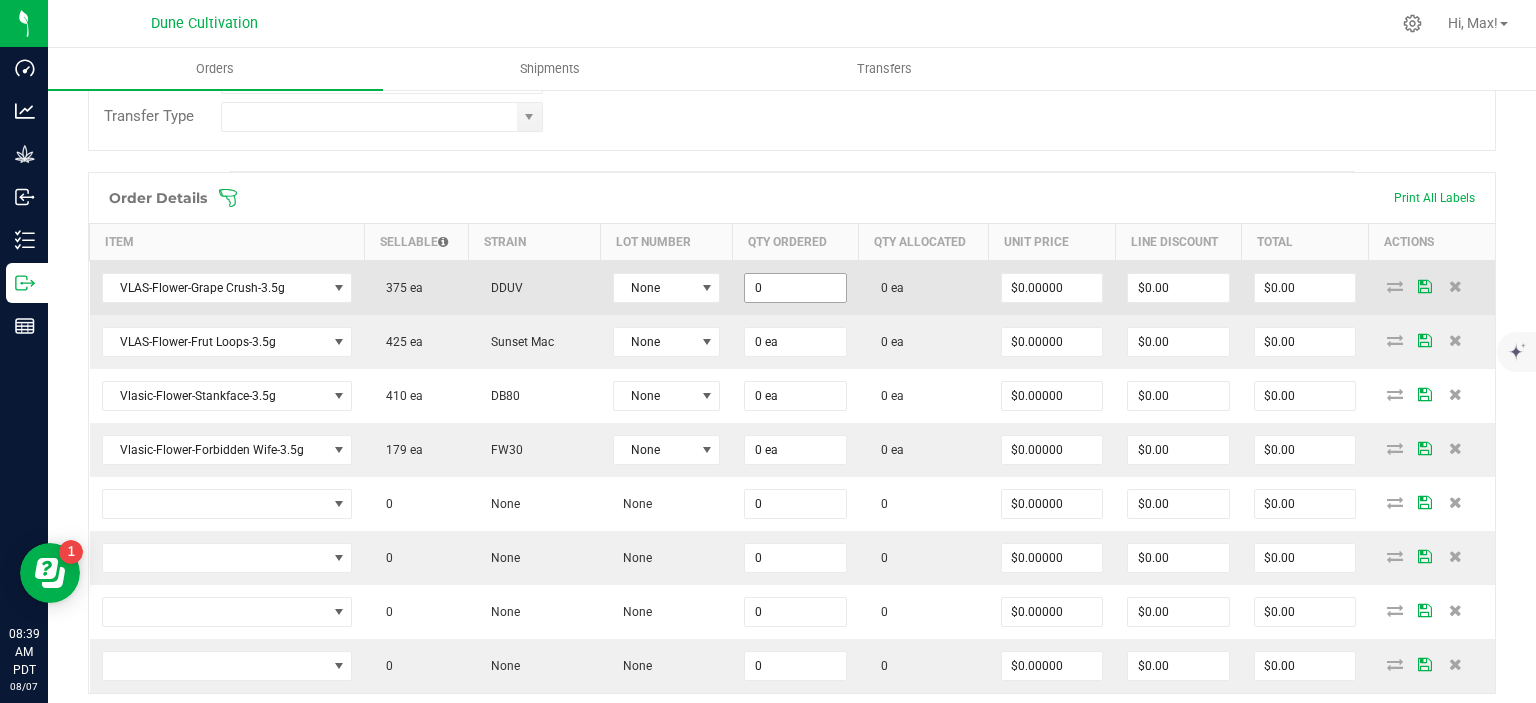 click on "0" at bounding box center [795, 288] 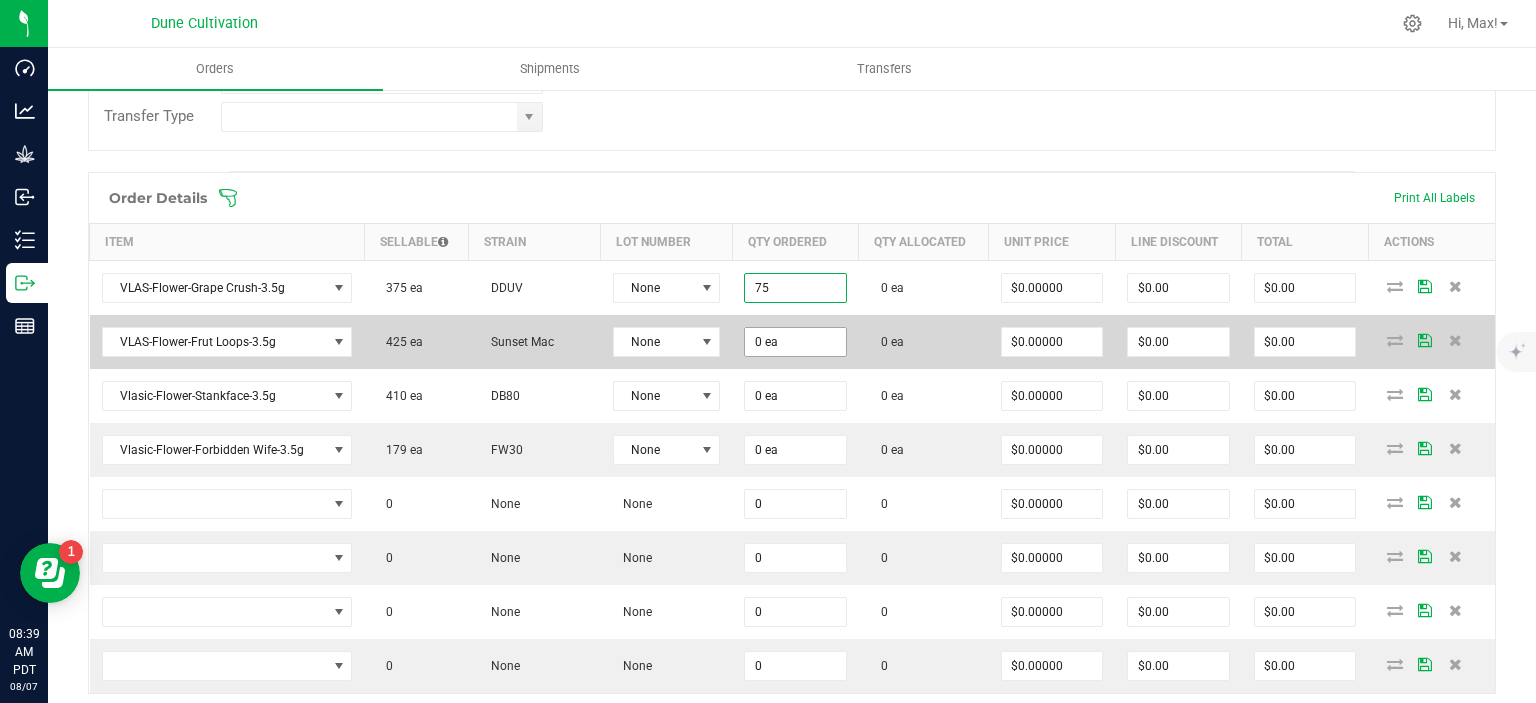 type on "75 ea" 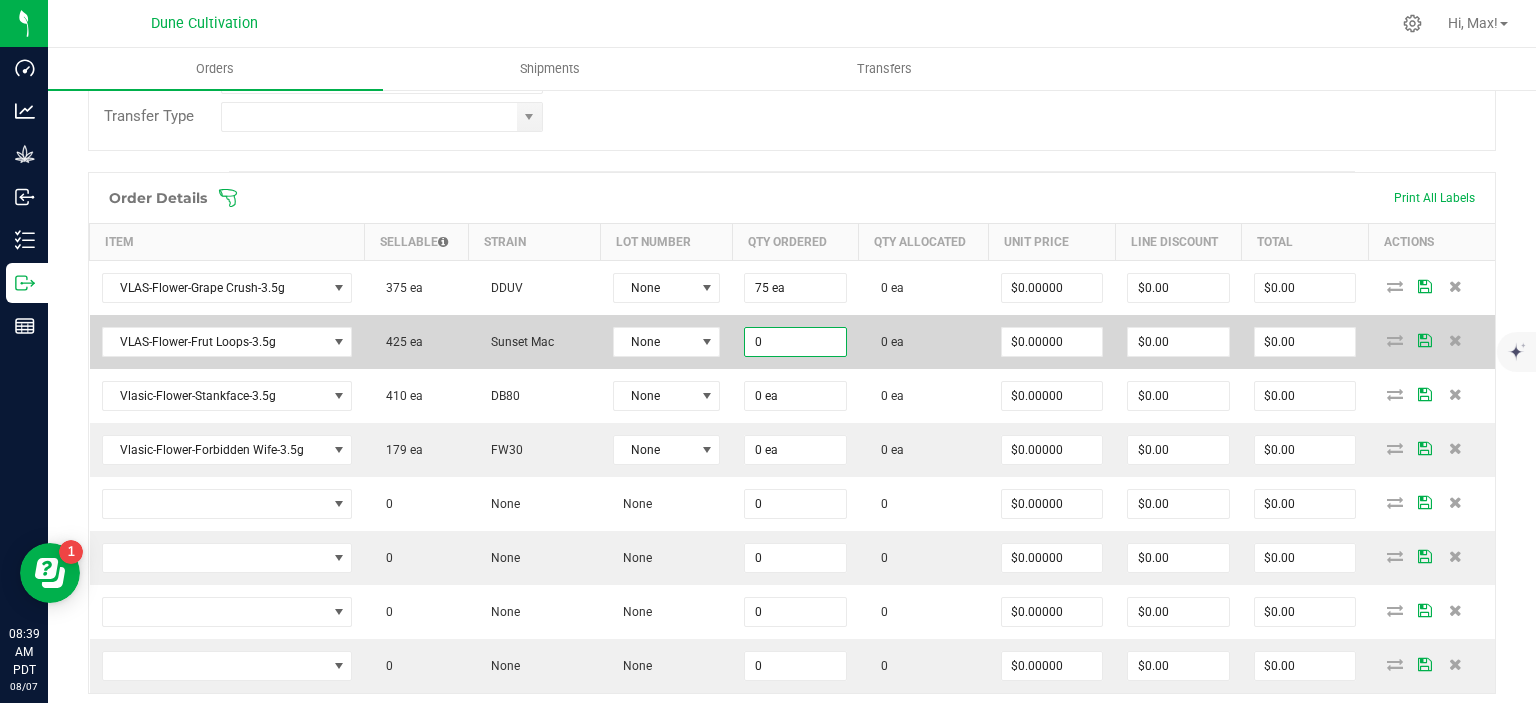 click on "0" at bounding box center (795, 342) 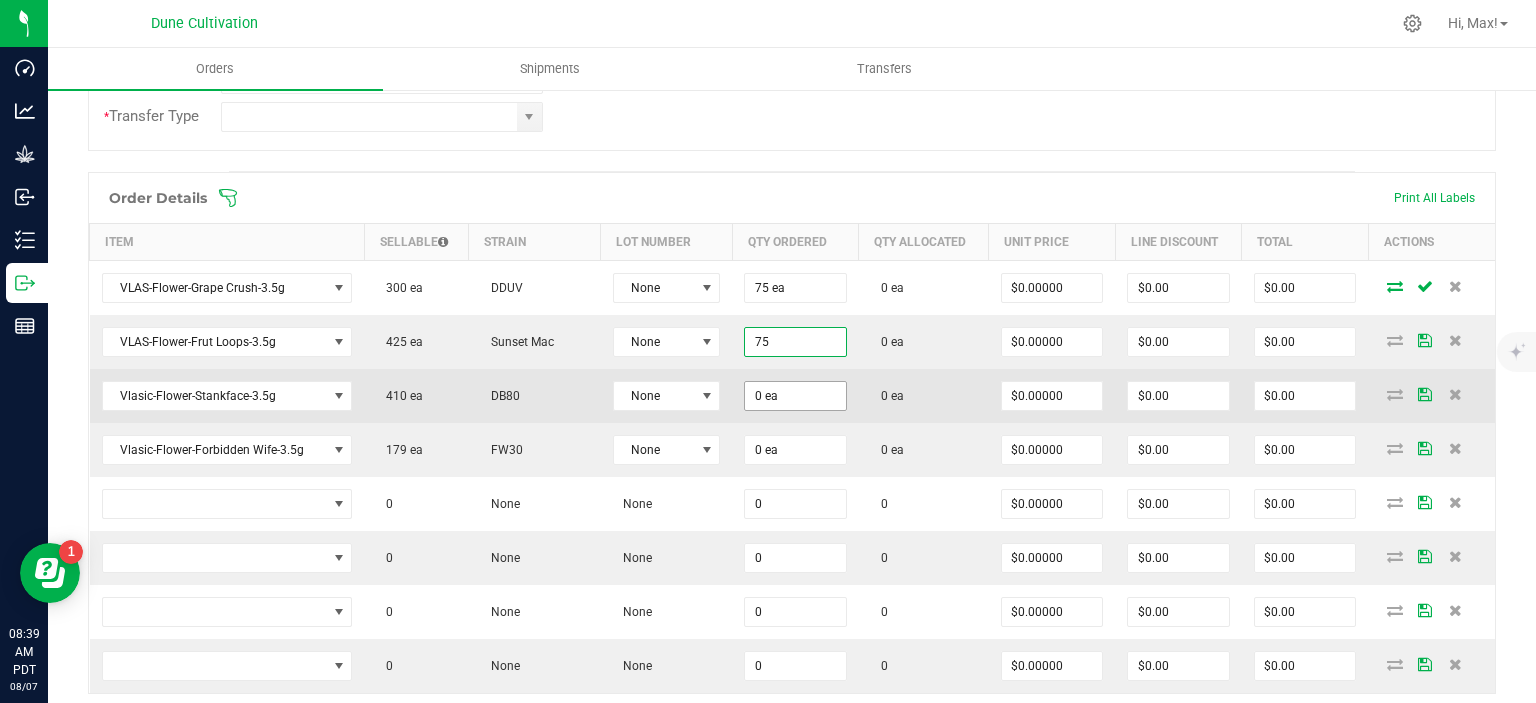 type on "75 ea" 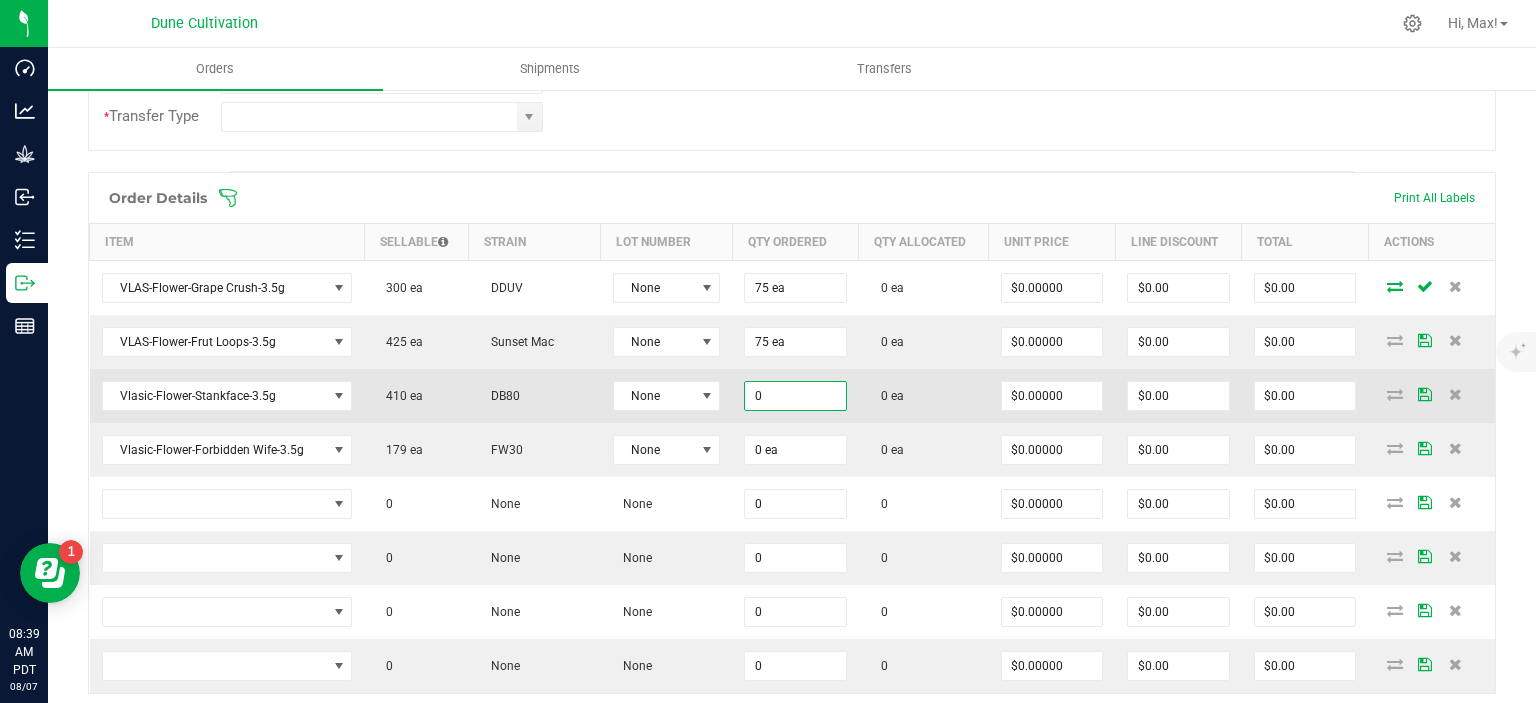 click on "0" at bounding box center [795, 396] 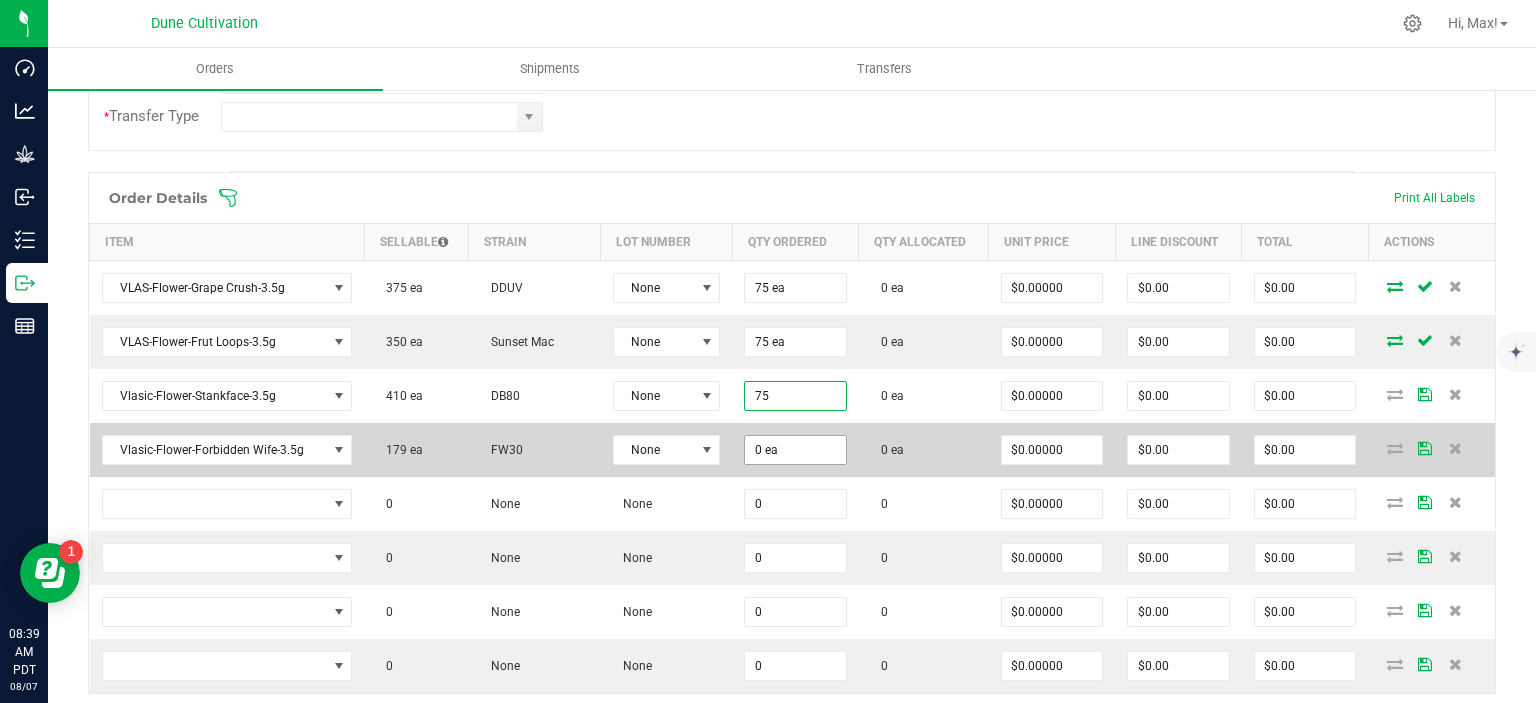 type on "75 ea" 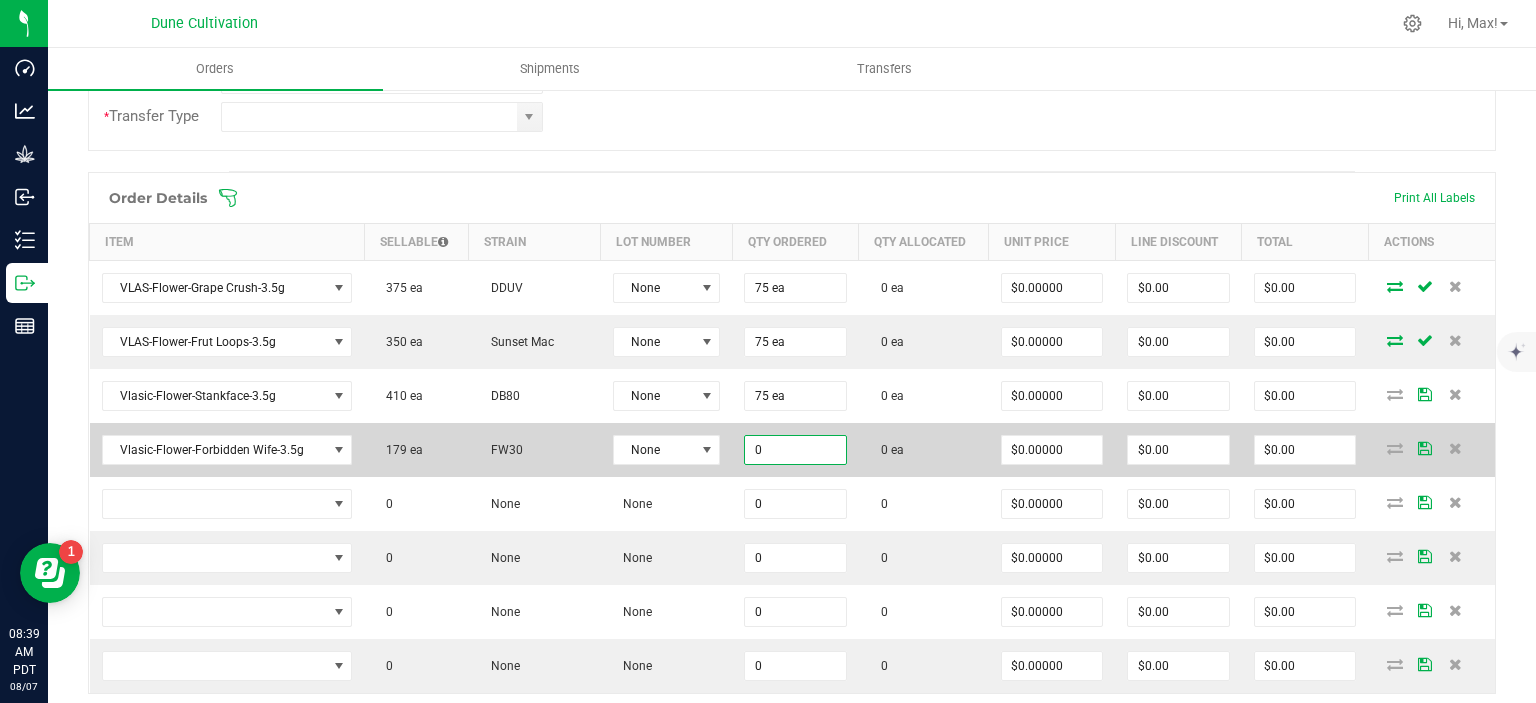 click on "0" at bounding box center [795, 450] 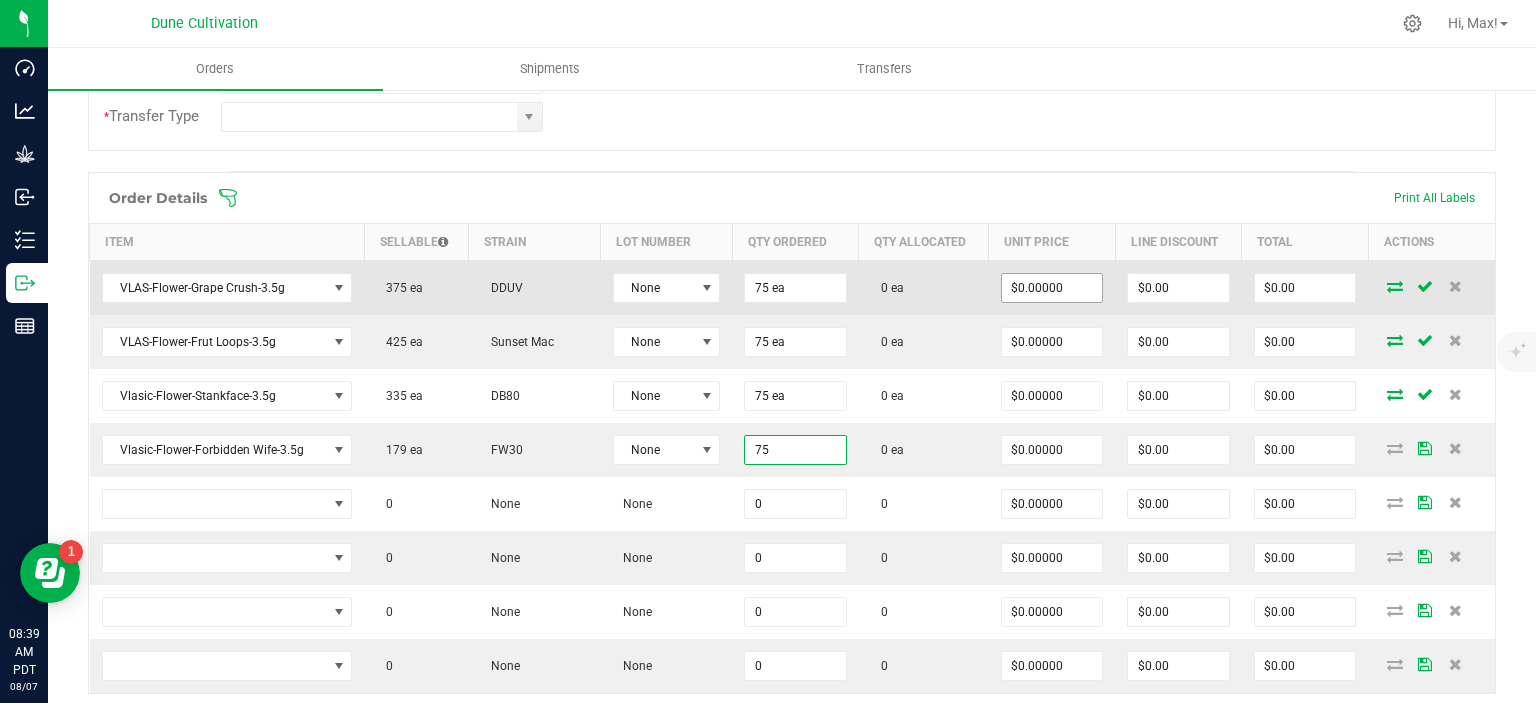 type on "75 ea" 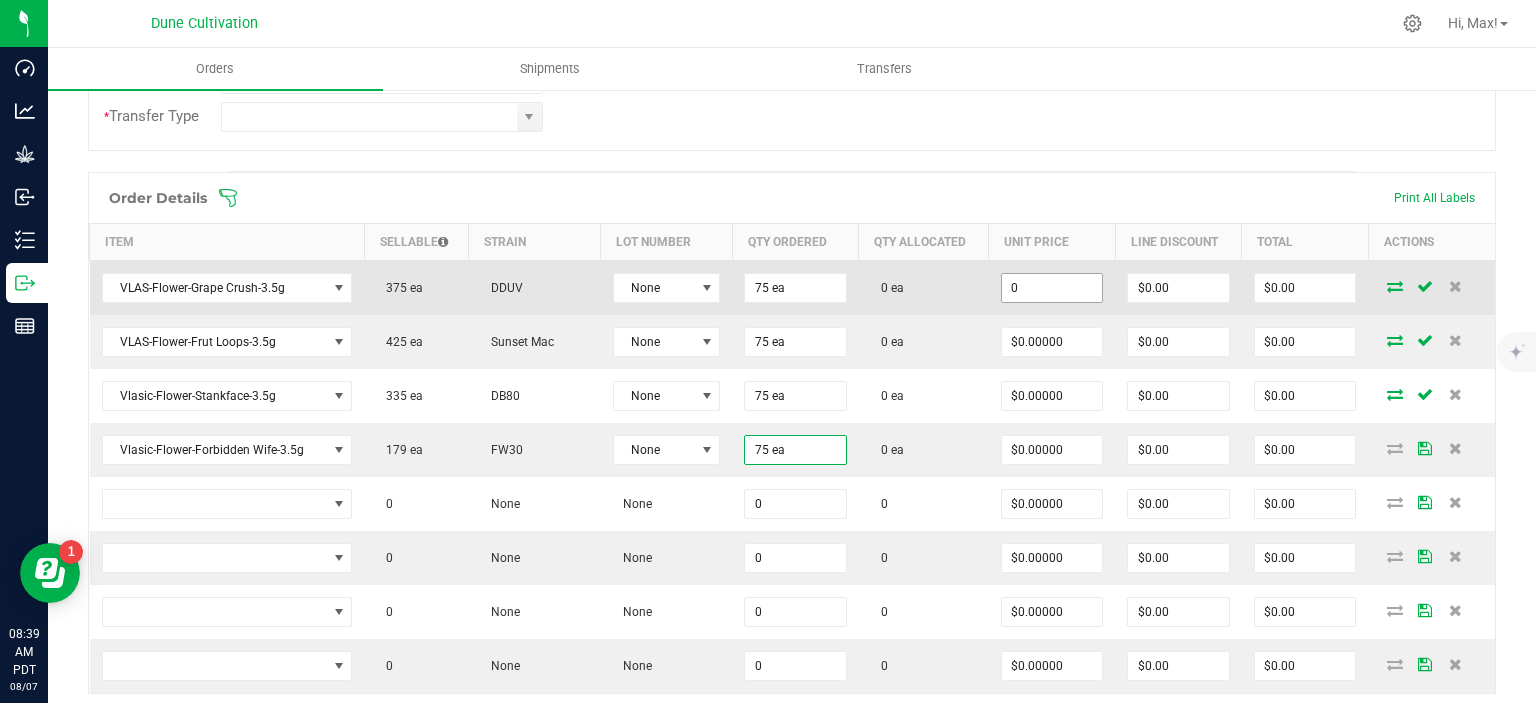 click on "0" at bounding box center [1052, 288] 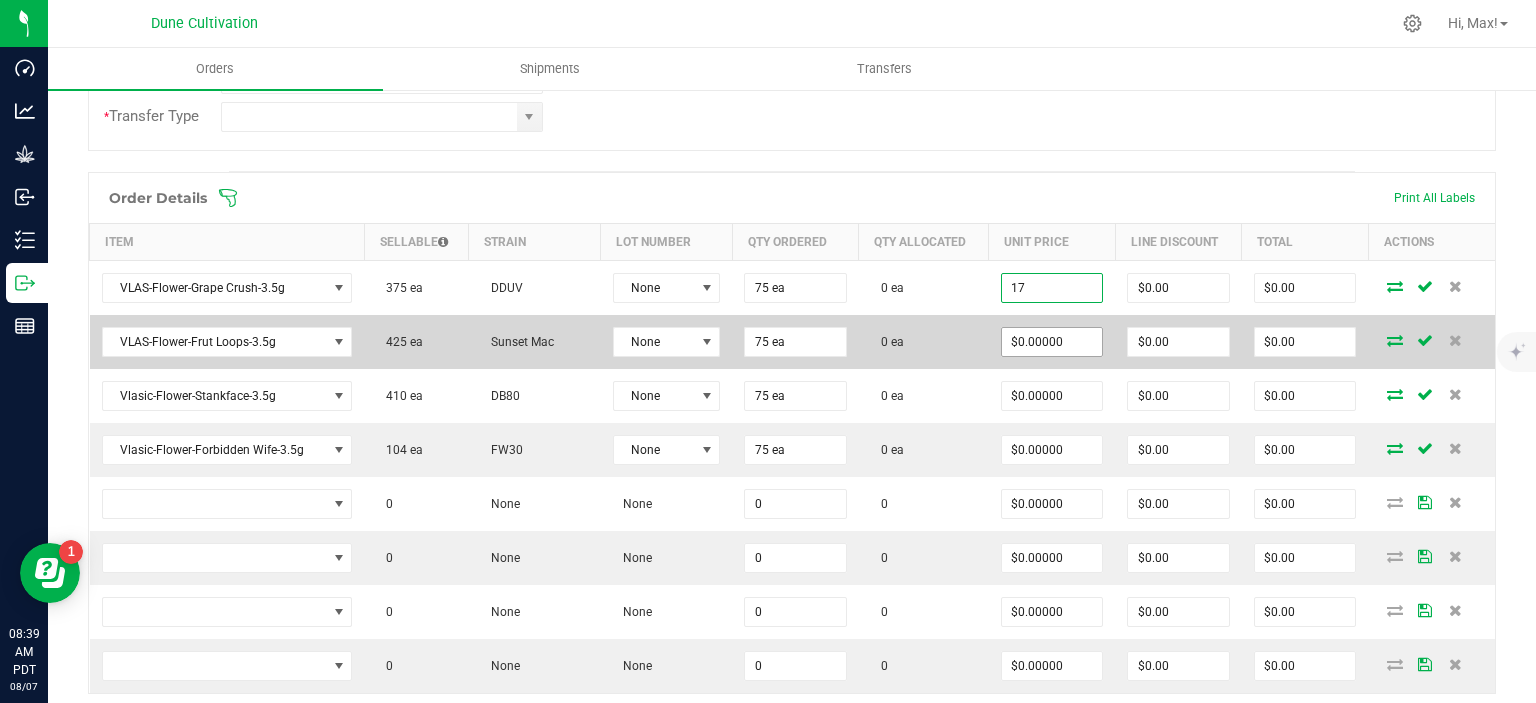 type on "$17.00000" 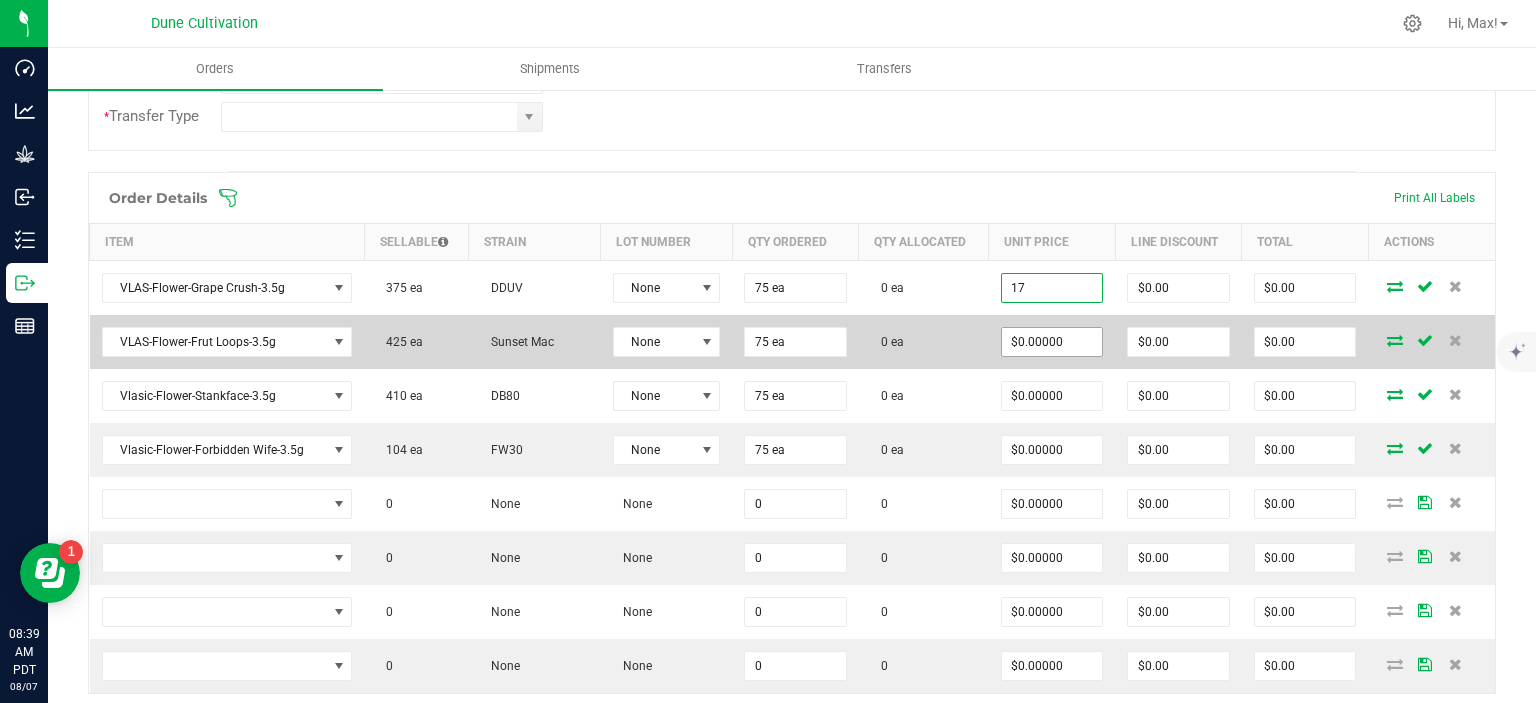 type on "$1,275.00" 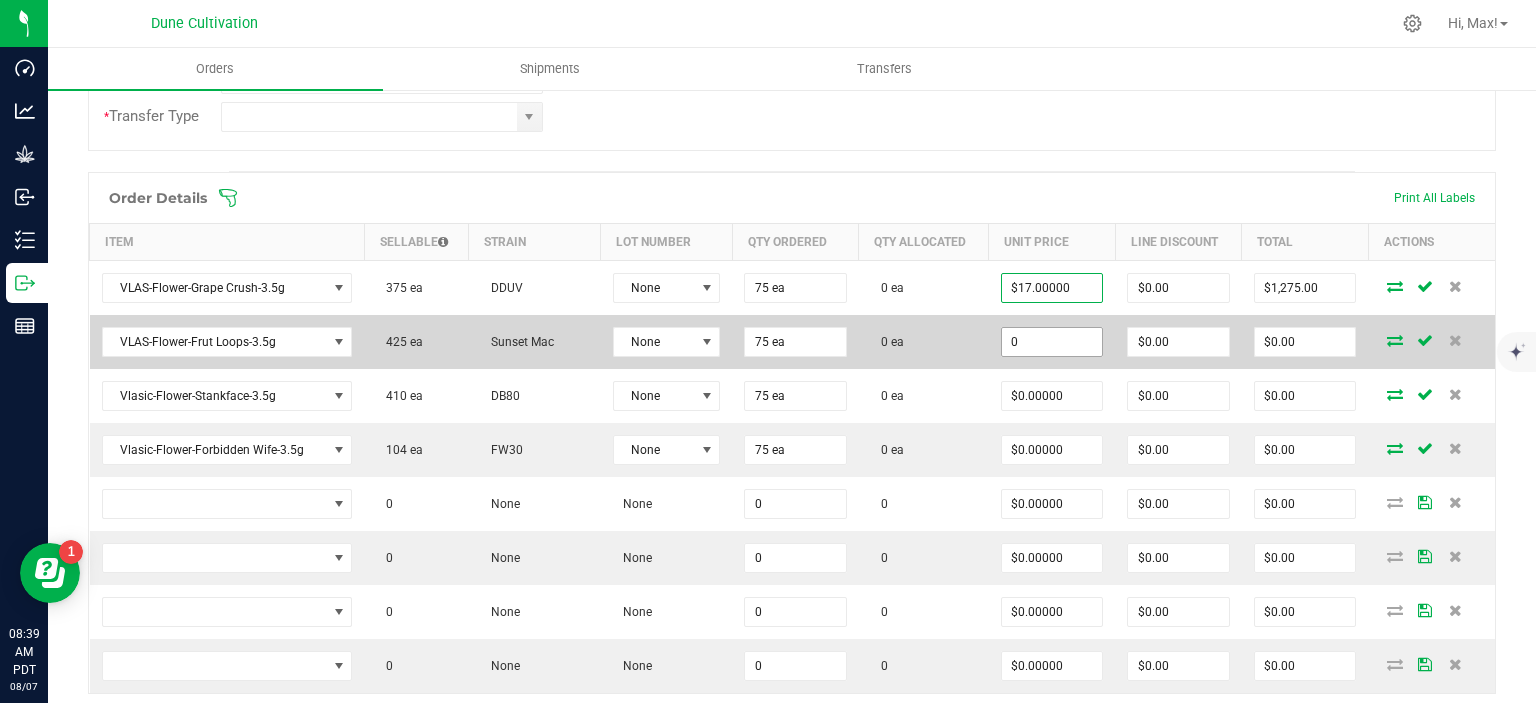 click on "0" at bounding box center [1052, 342] 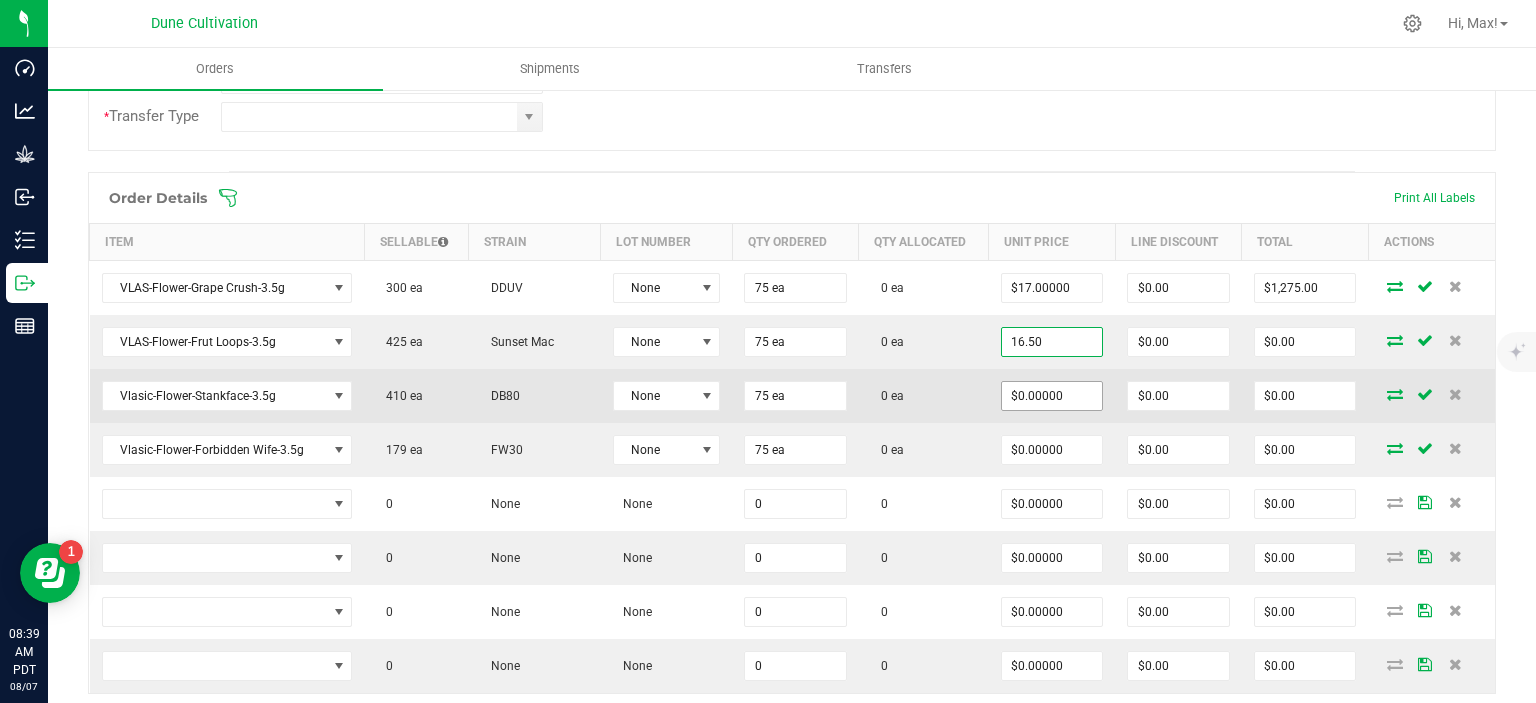 type on "$16.50000" 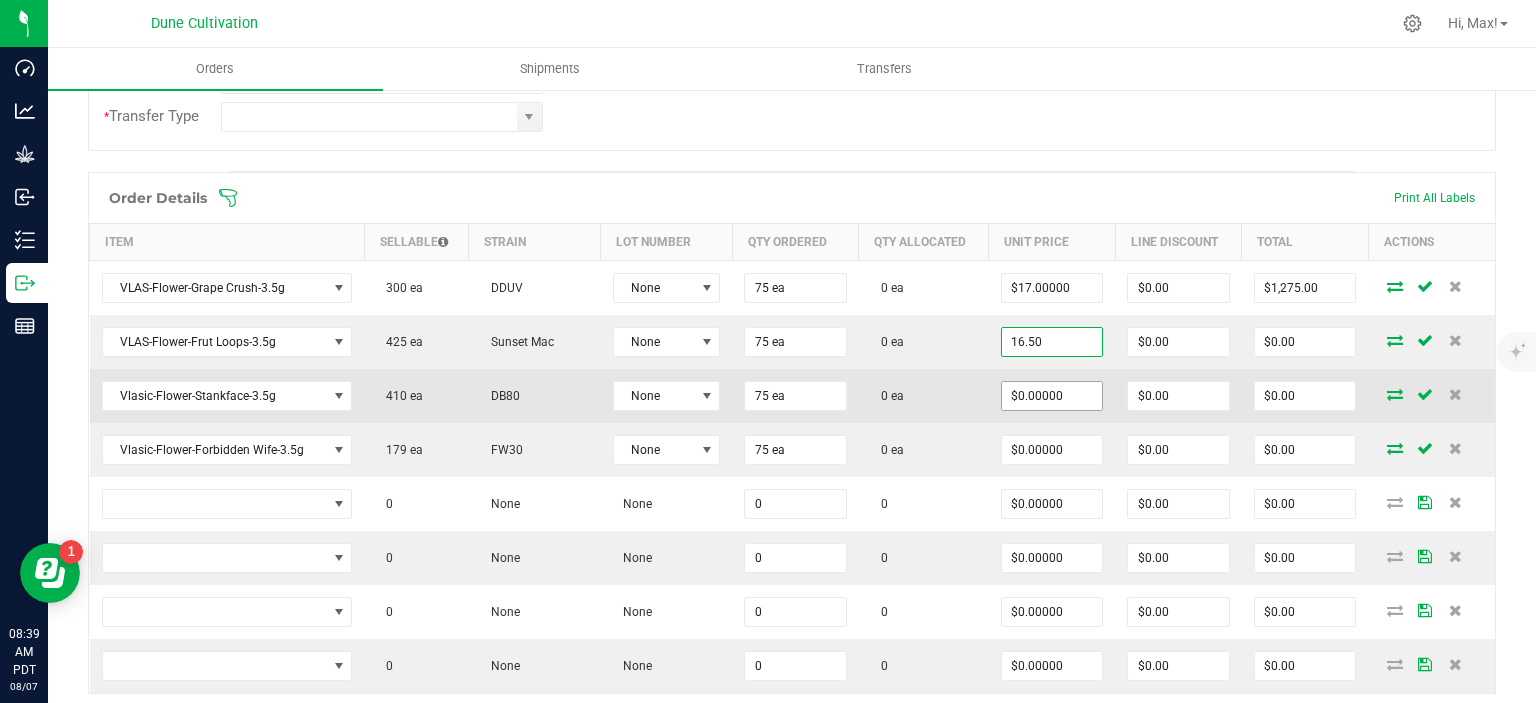 type on "$1,237.50" 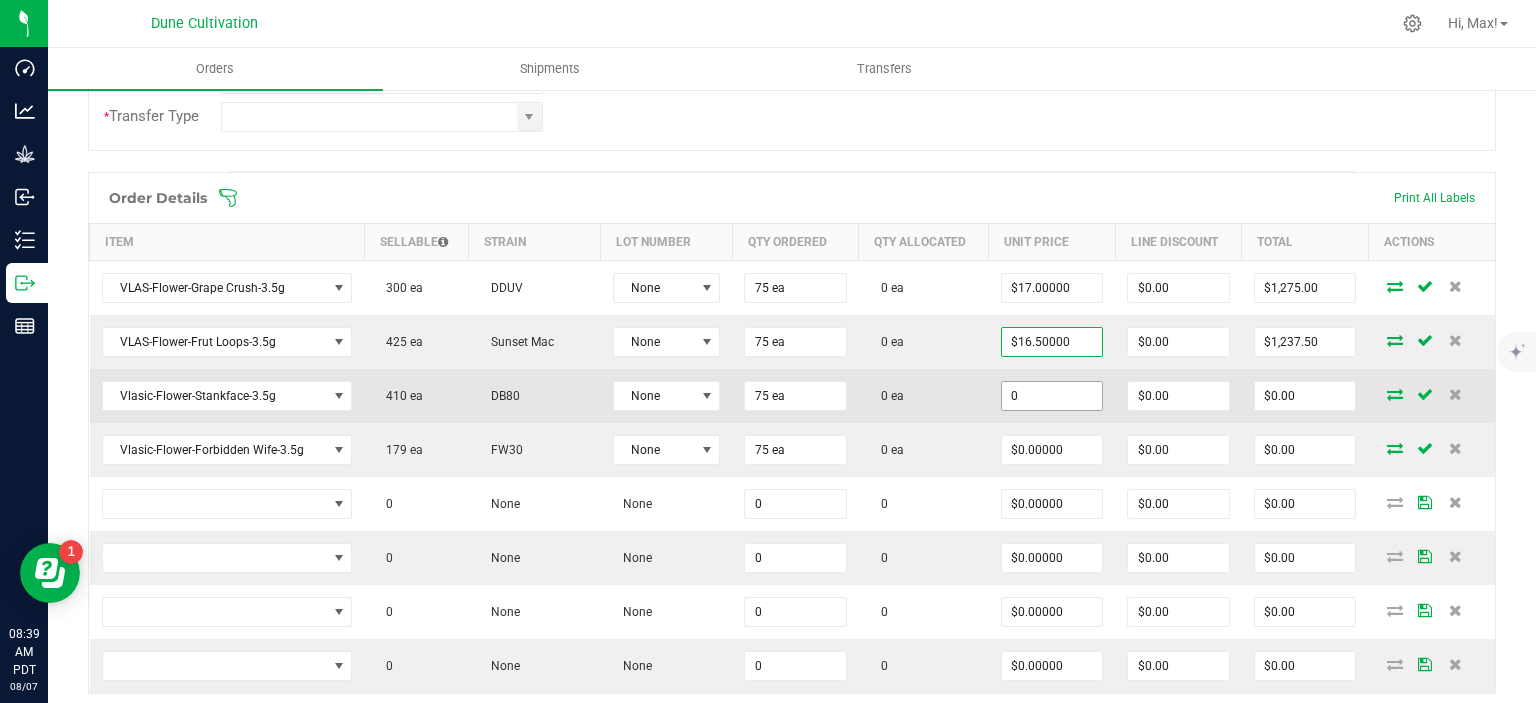 click on "0" at bounding box center (1052, 396) 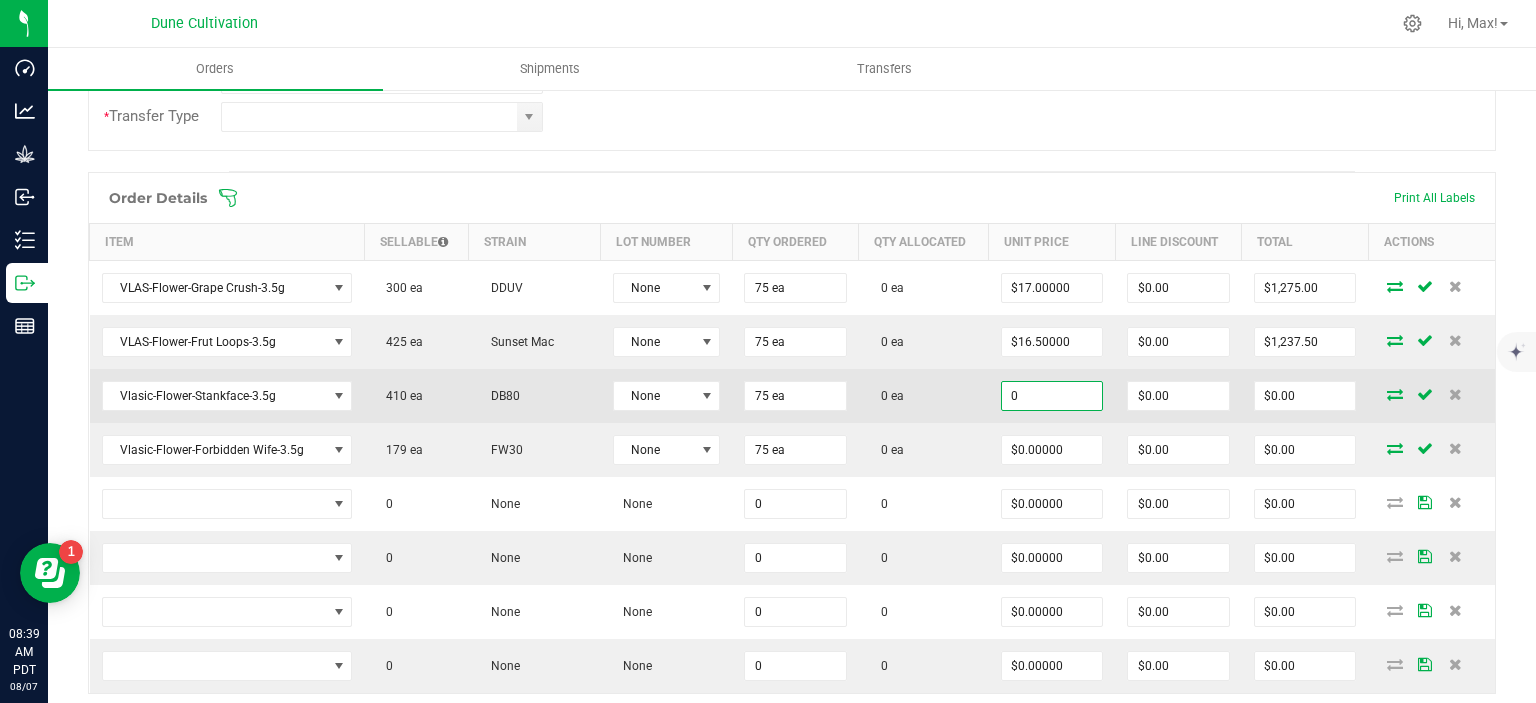 paste on "16.5" 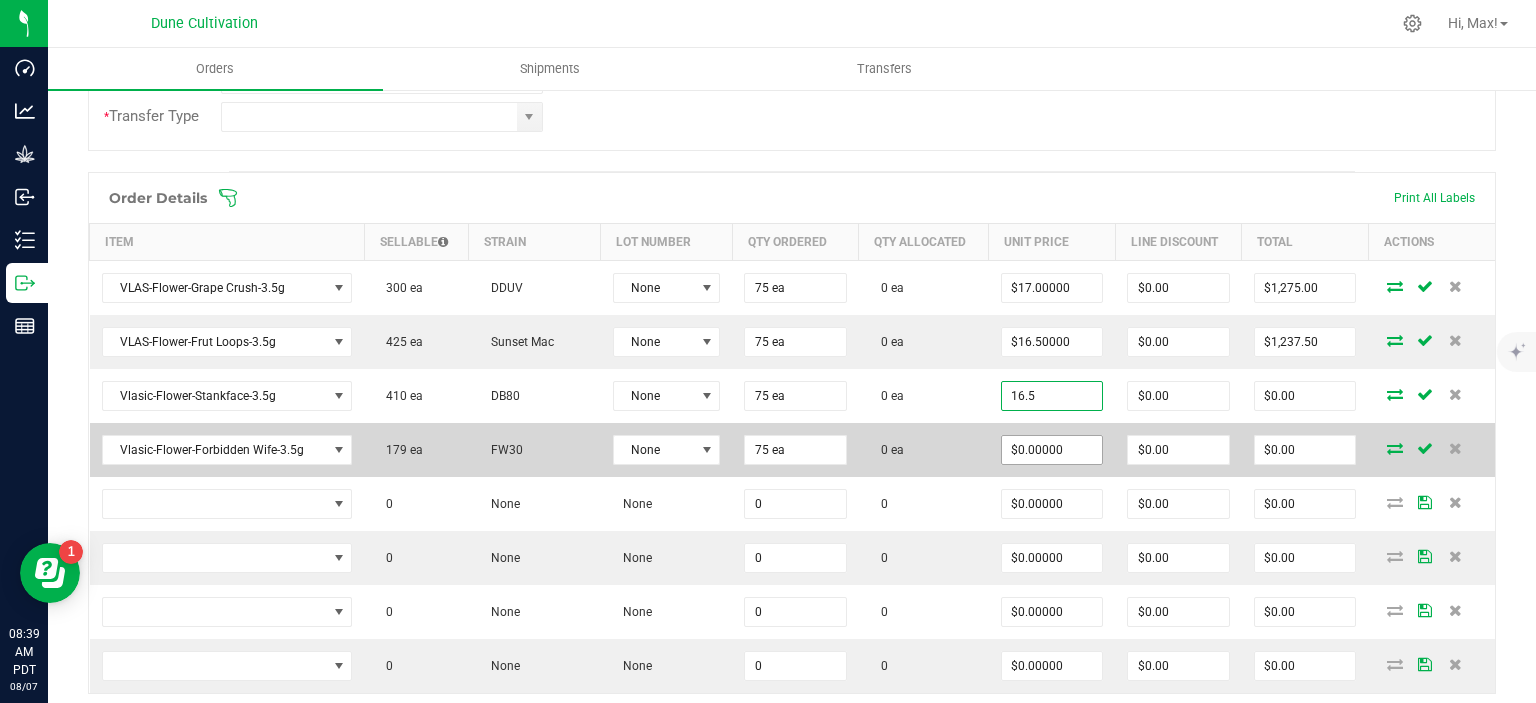 type on "$16.50000" 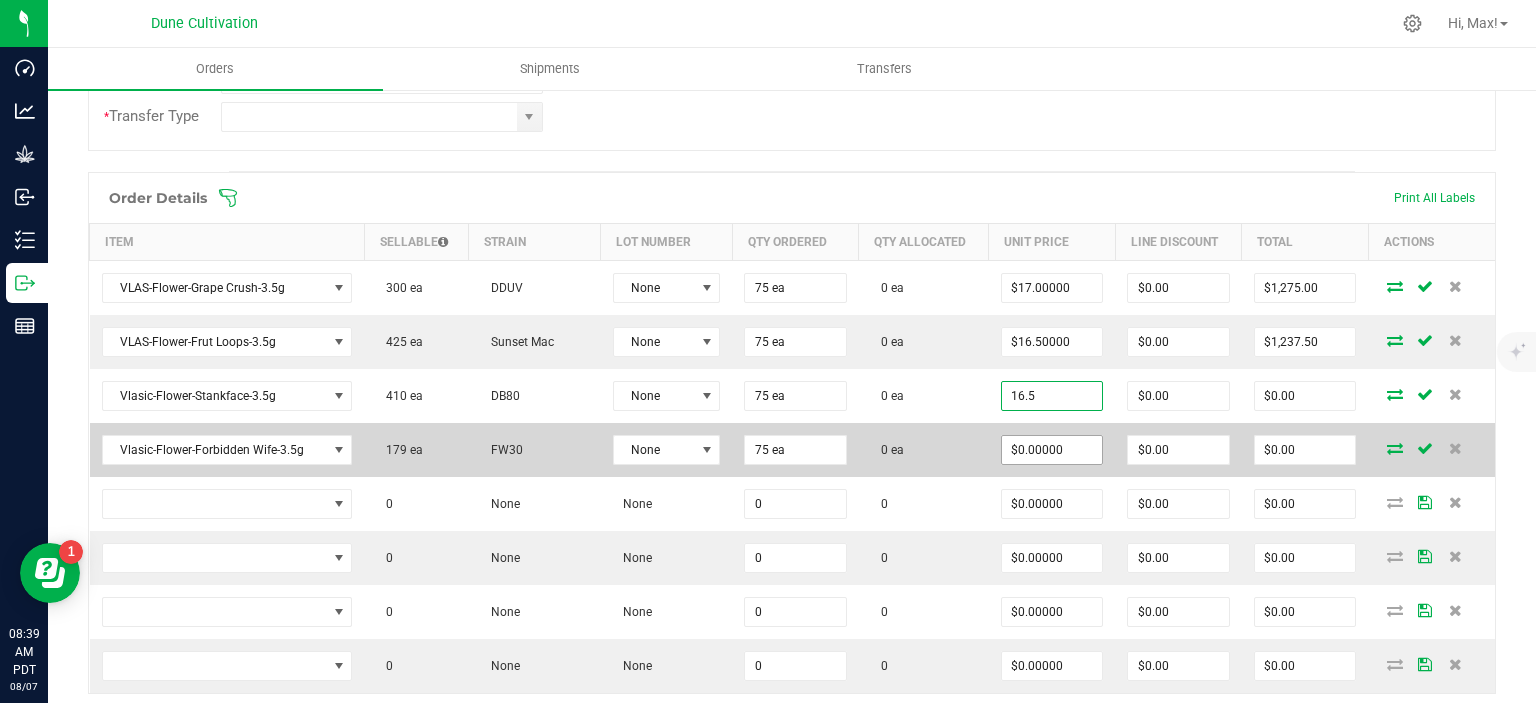 type on "$1,237.50" 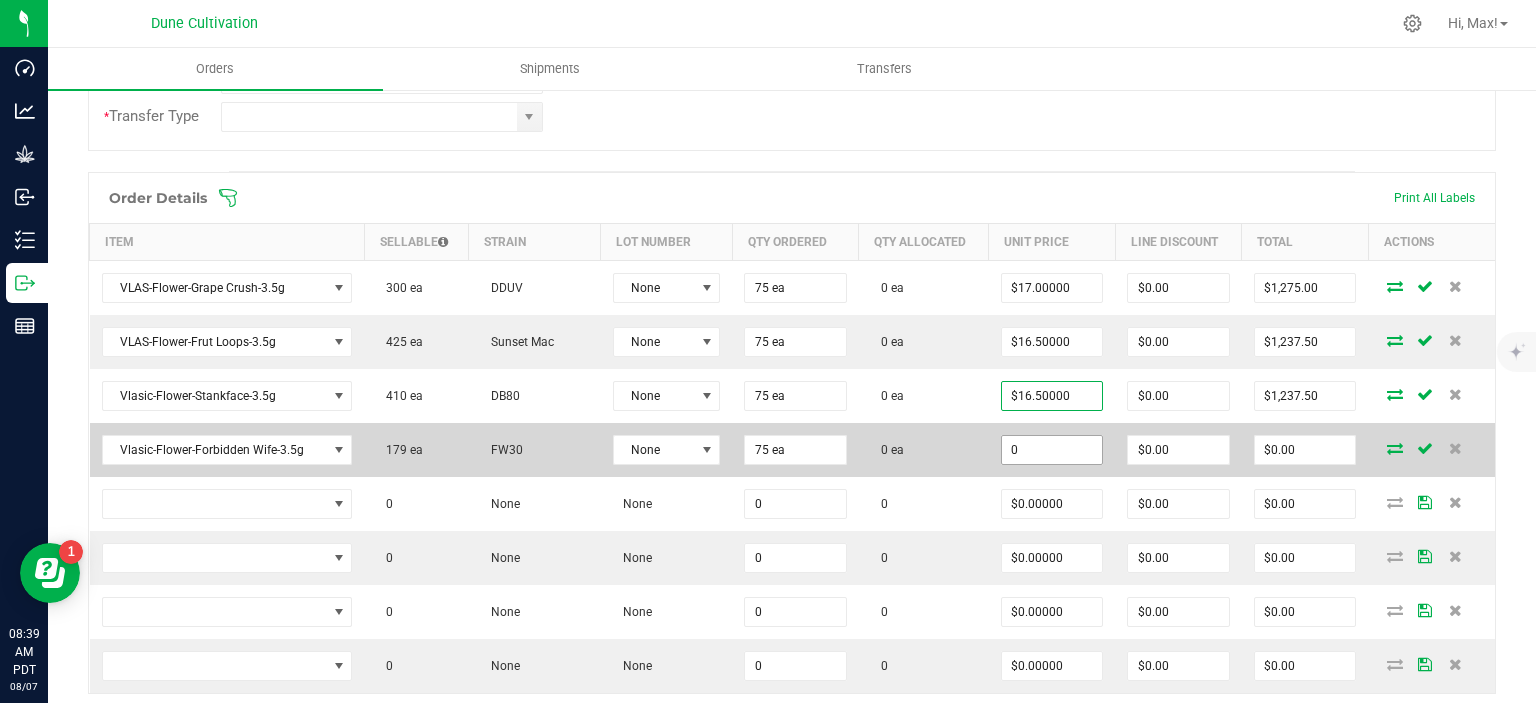 click on "0" at bounding box center [1052, 450] 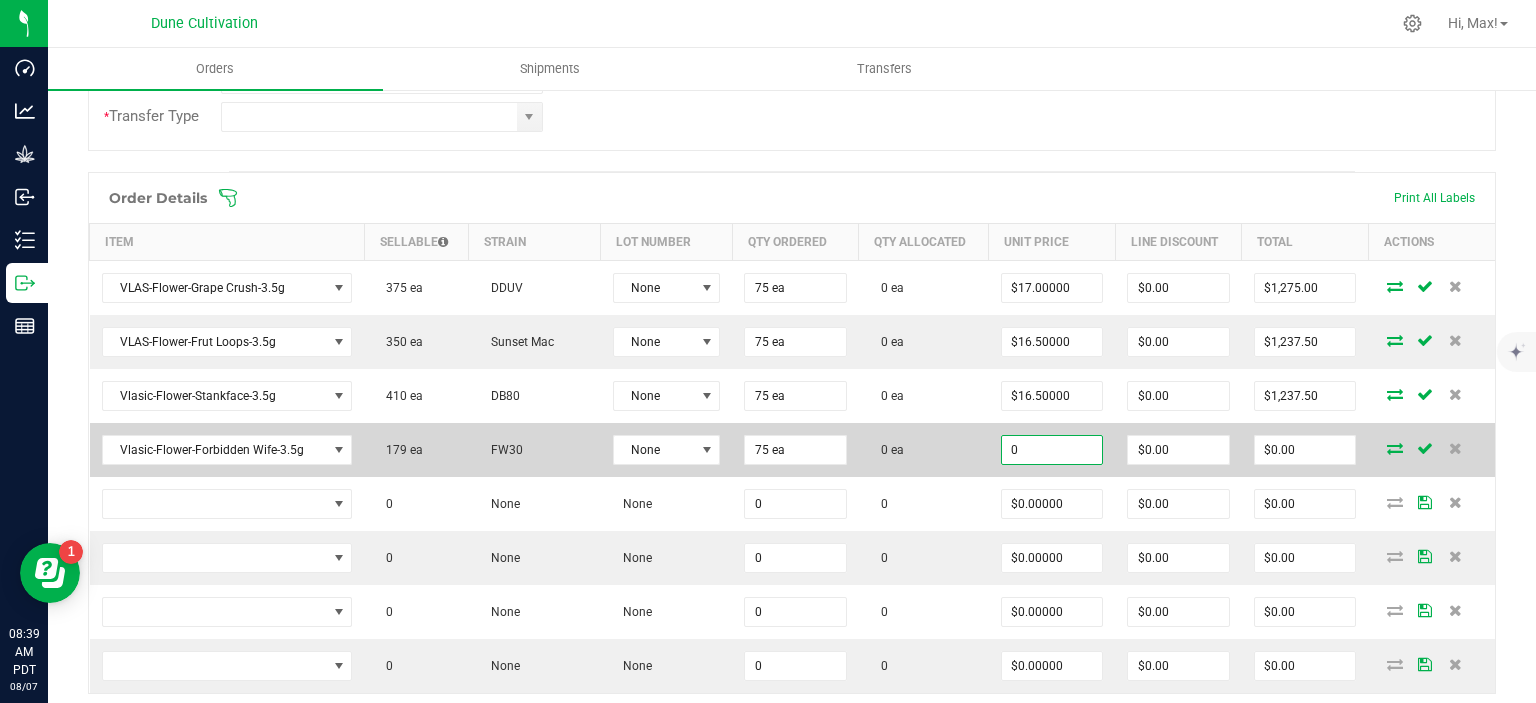 paste on "16.5" 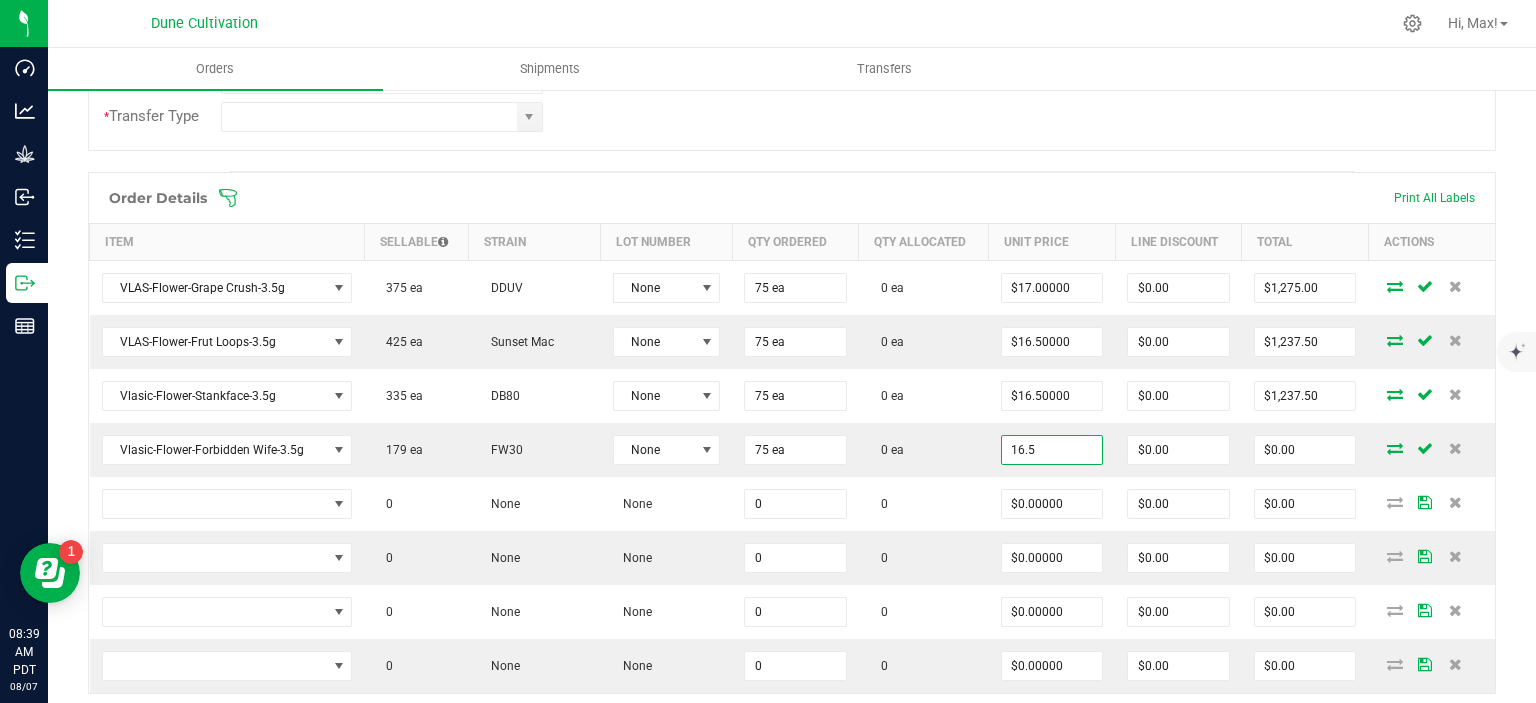 type on "$16.50000" 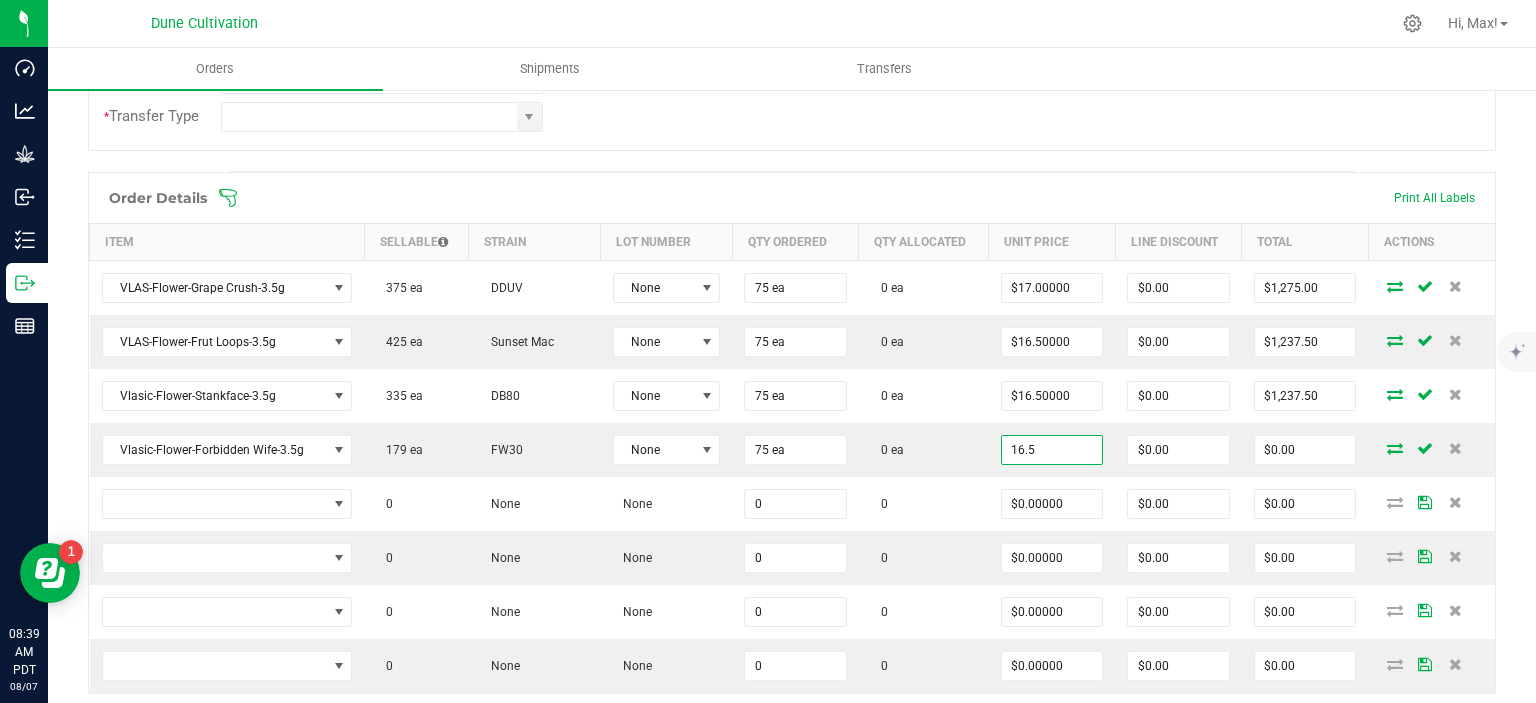 type on "$1,237.50" 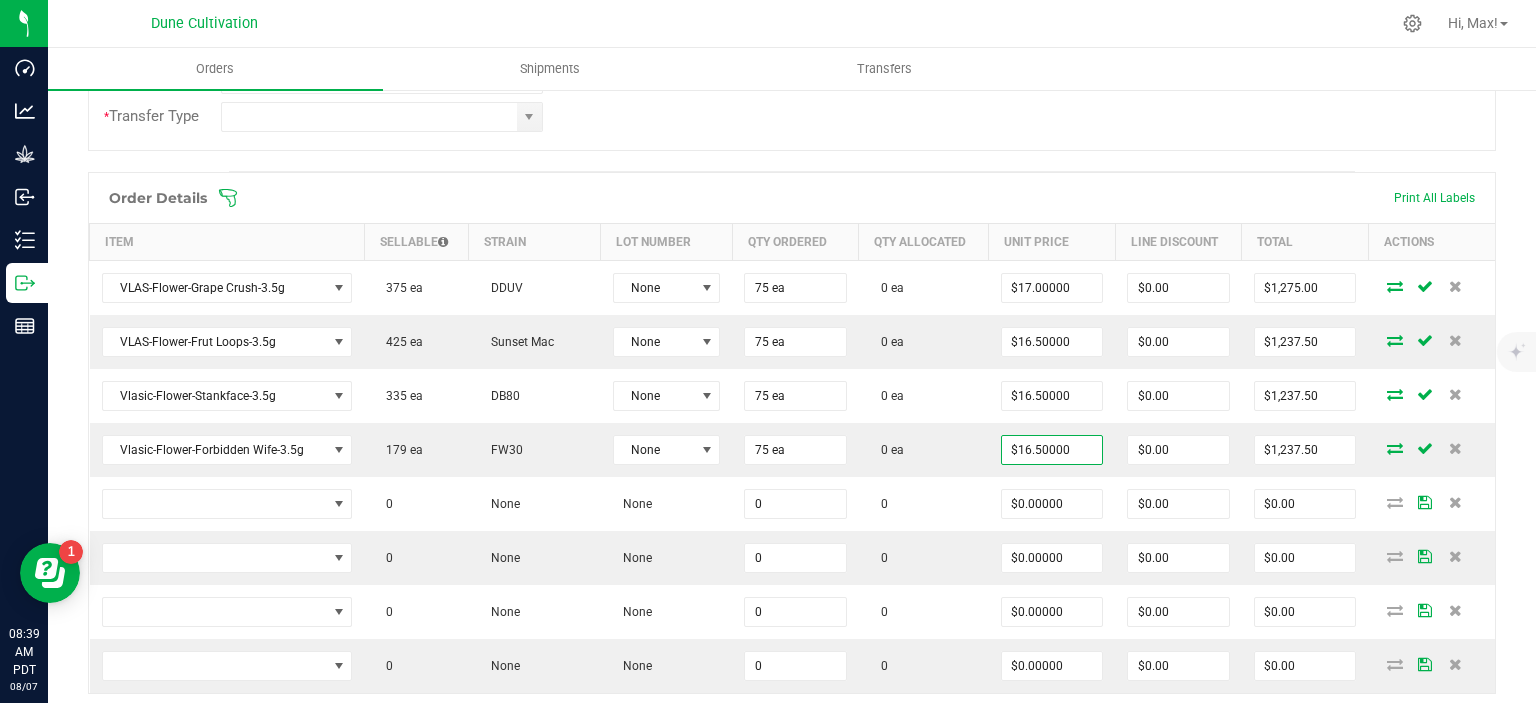click on "Order Details Print All Labels" at bounding box center [792, 198] 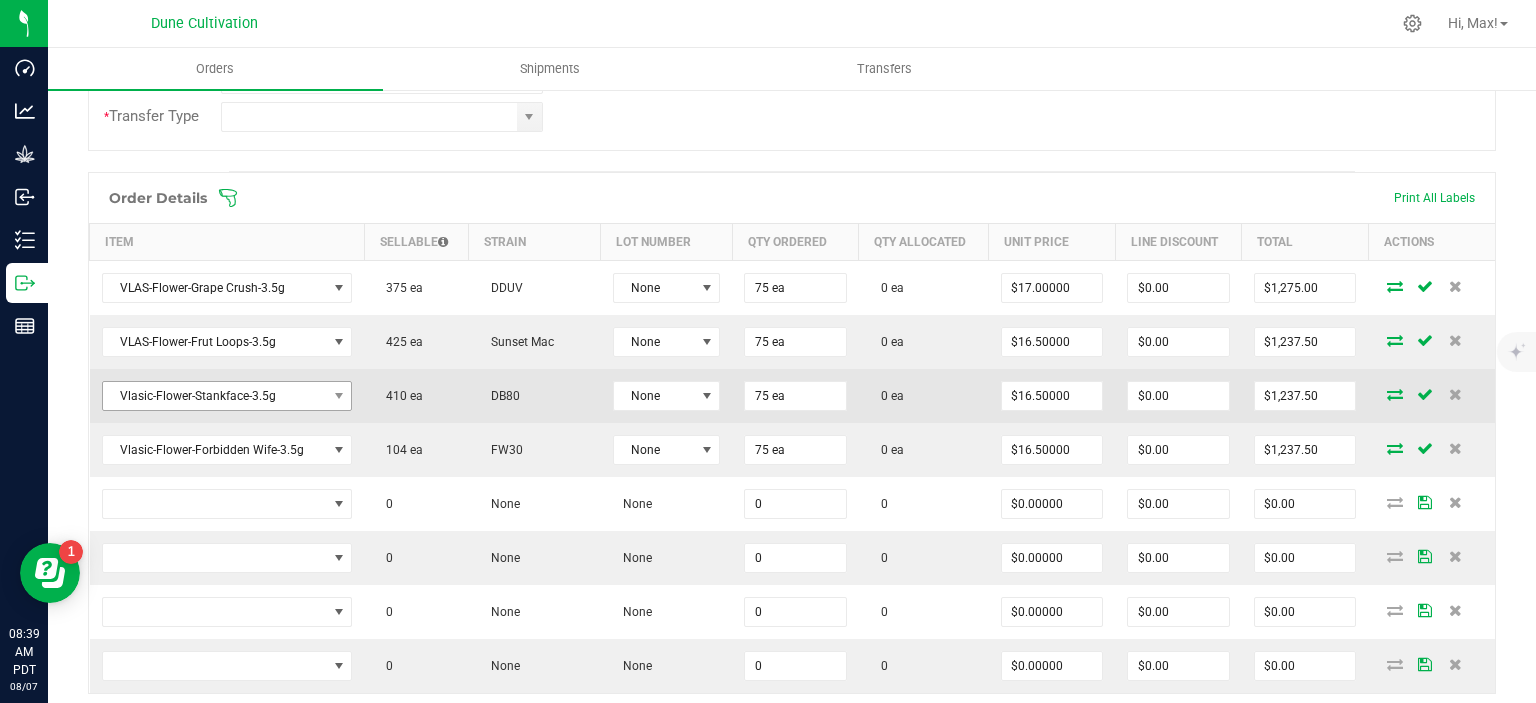 scroll, scrollTop: 619, scrollLeft: 0, axis: vertical 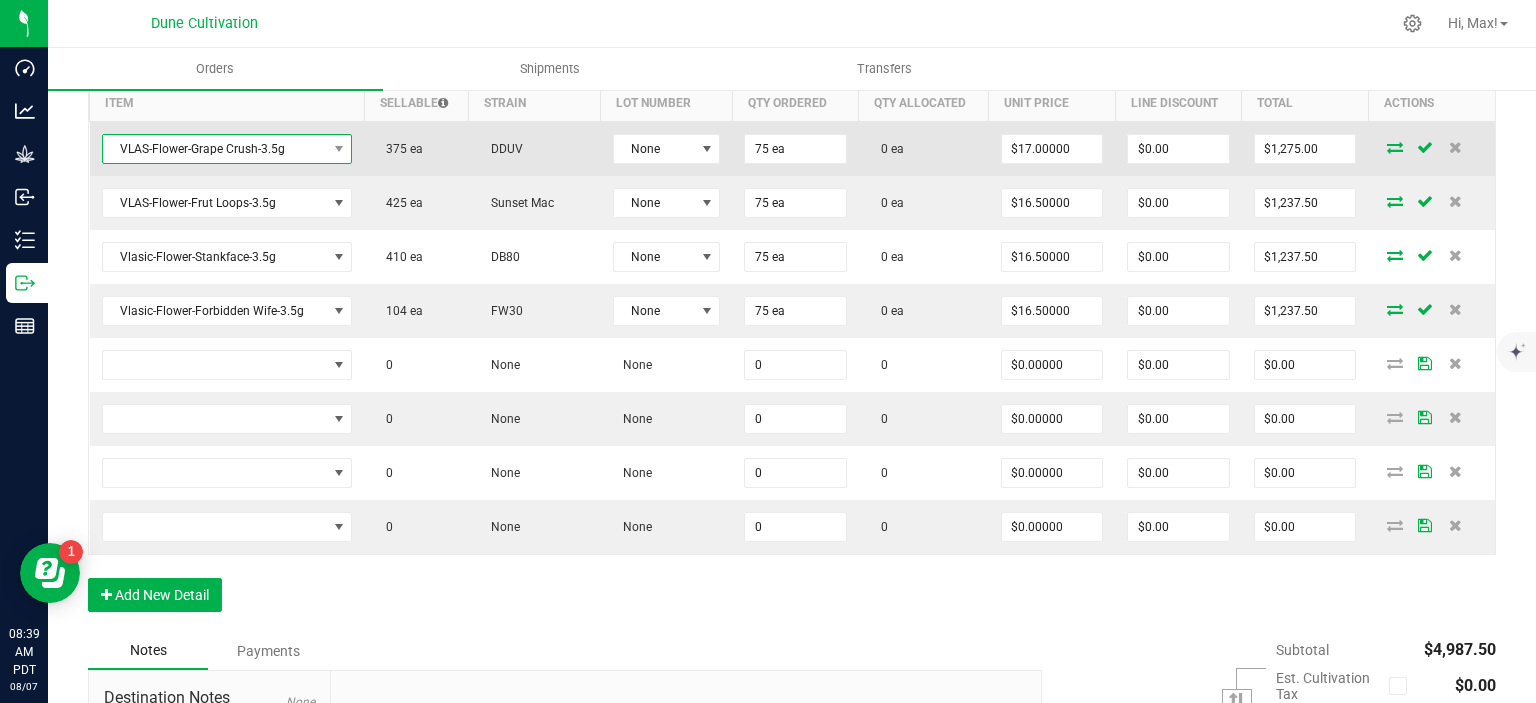 click on "VLAS-Flower-Grape Crush-3.5g" at bounding box center (215, 149) 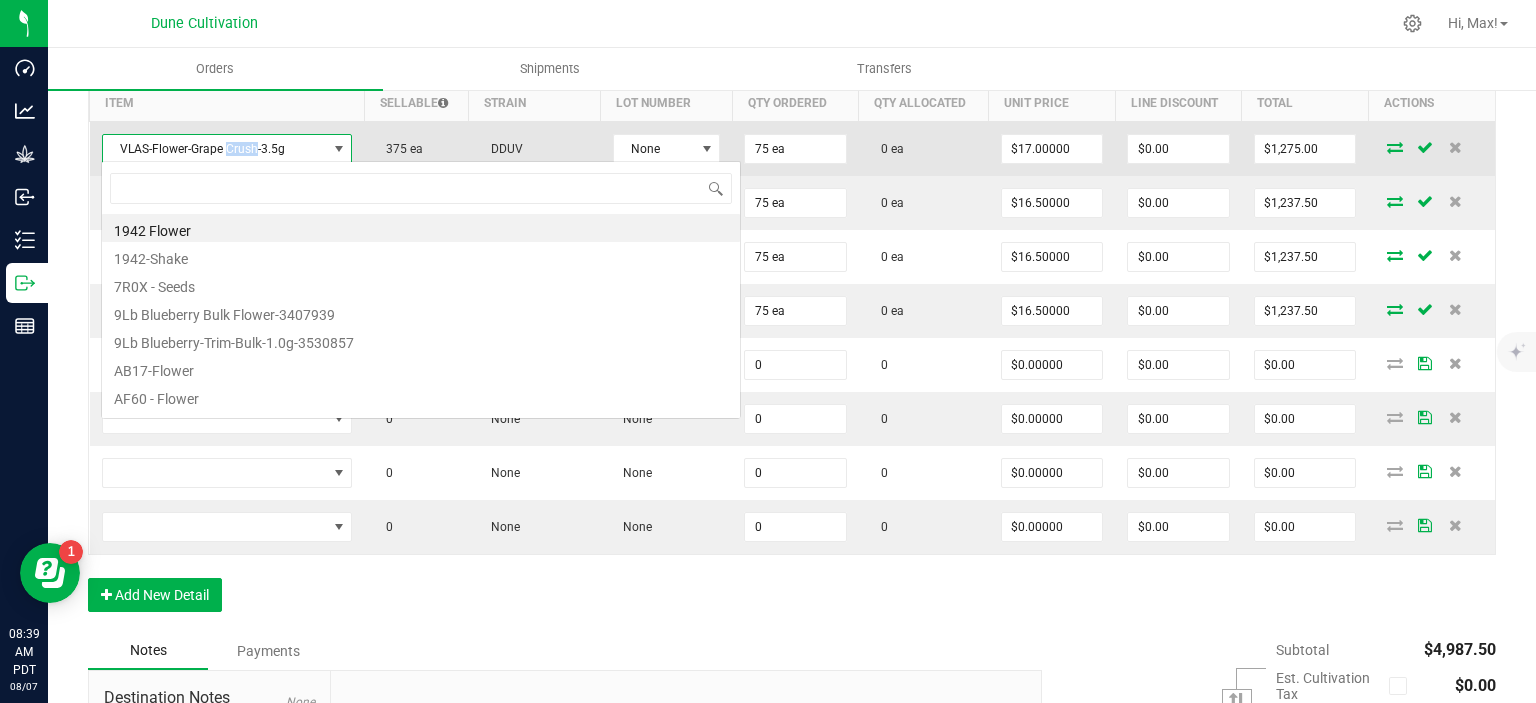 click on "VLAS-Flower-Grape Crush-3.5g" at bounding box center (215, 149) 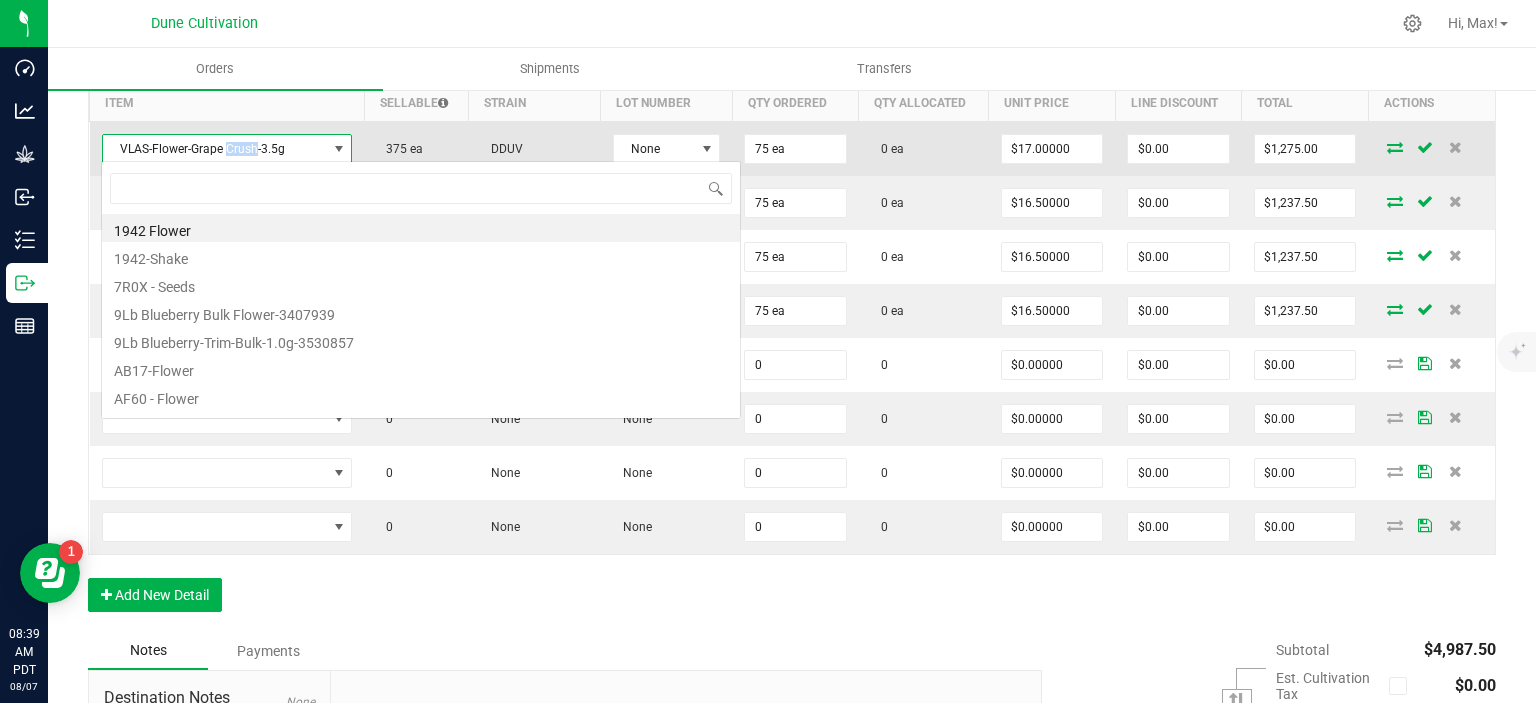 scroll, scrollTop: 0, scrollLeft: 0, axis: both 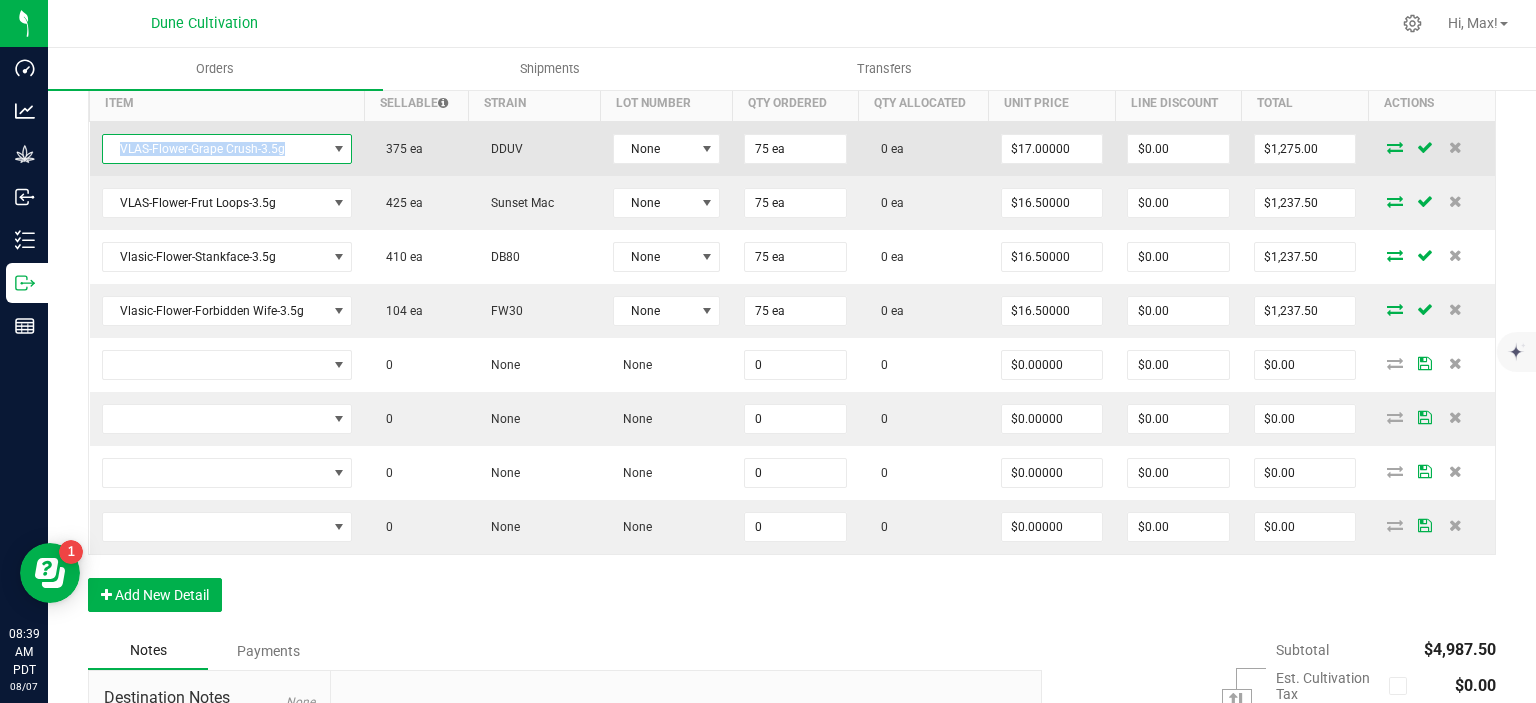 drag, startPoint x: 286, startPoint y: 149, endPoint x: 101, endPoint y: 152, distance: 185.02432 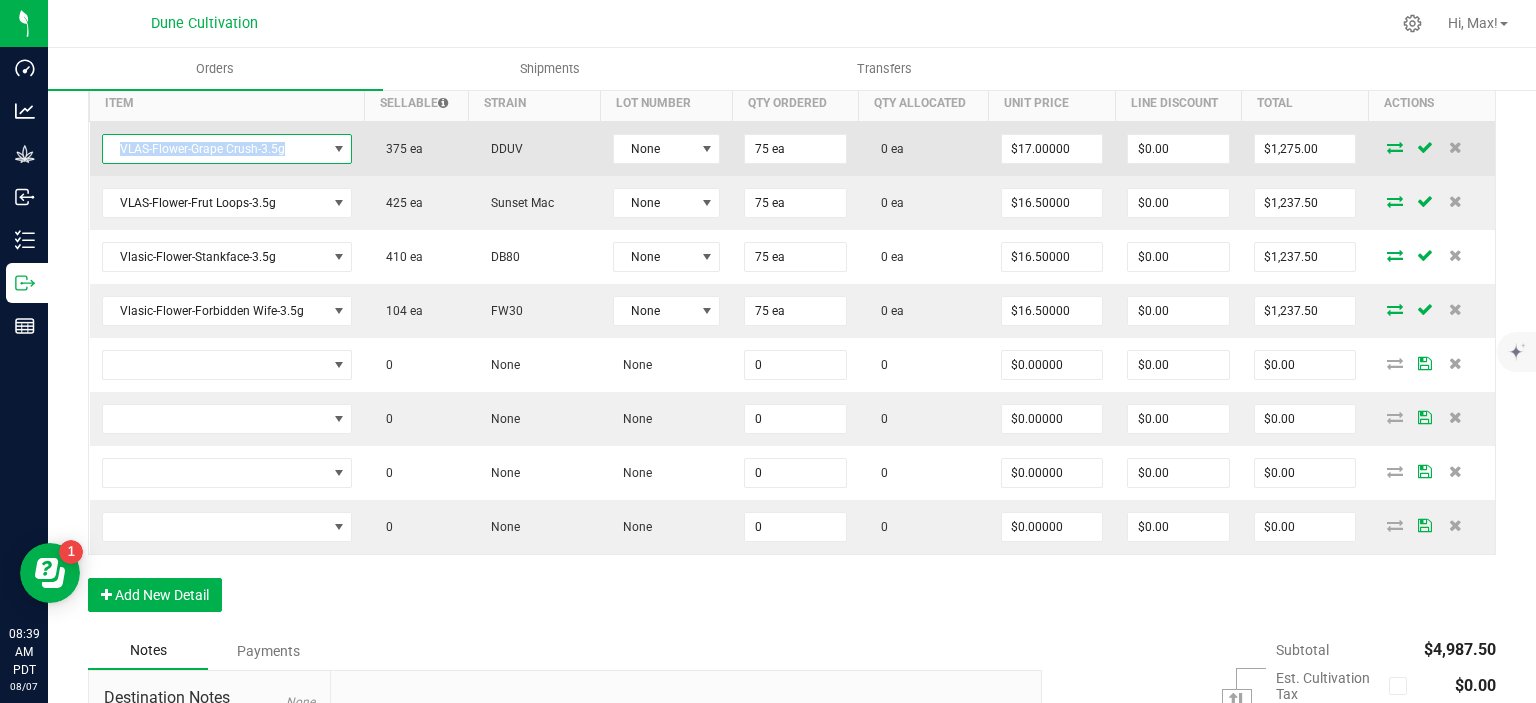 click on "VLAS-Flower-Grape Crush-3.5g" at bounding box center (215, 149) 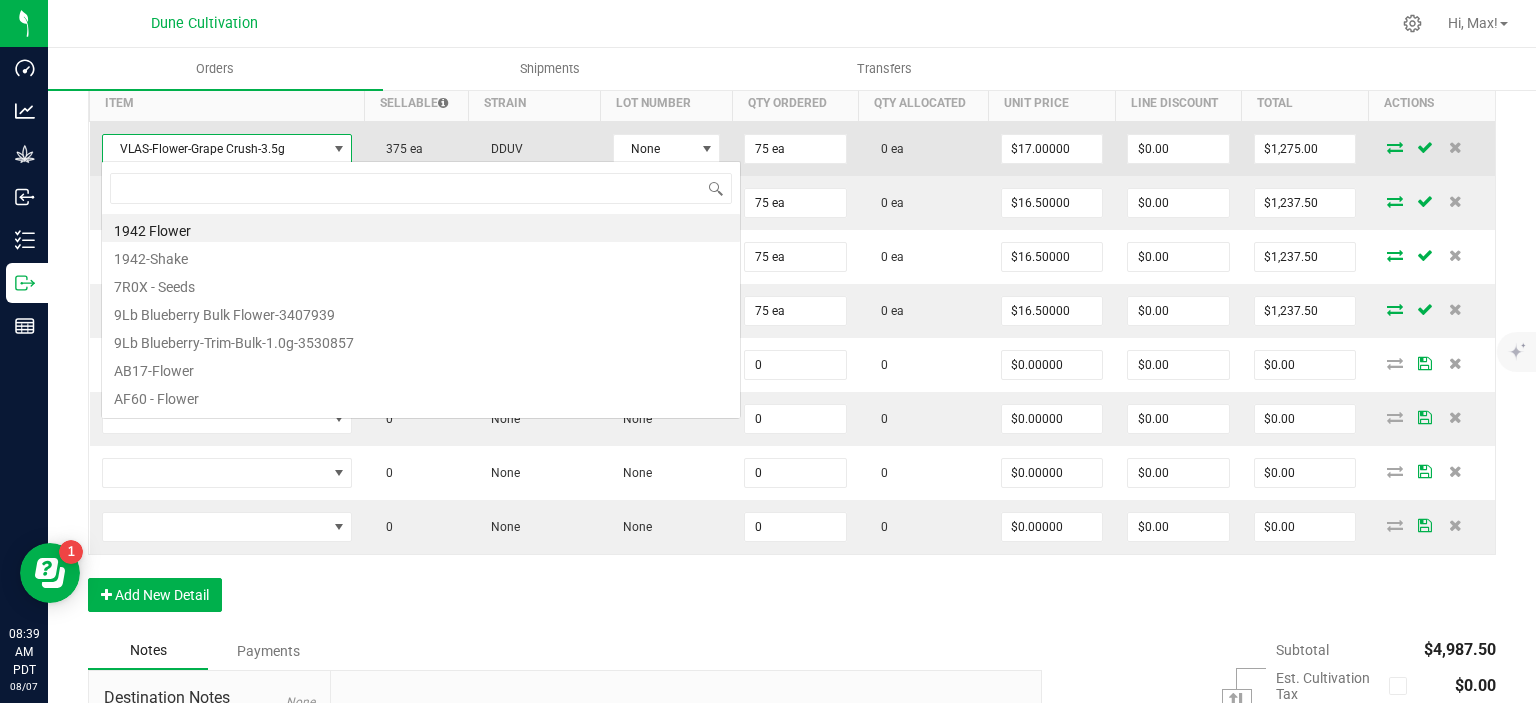scroll, scrollTop: 99970, scrollLeft: 99751, axis: both 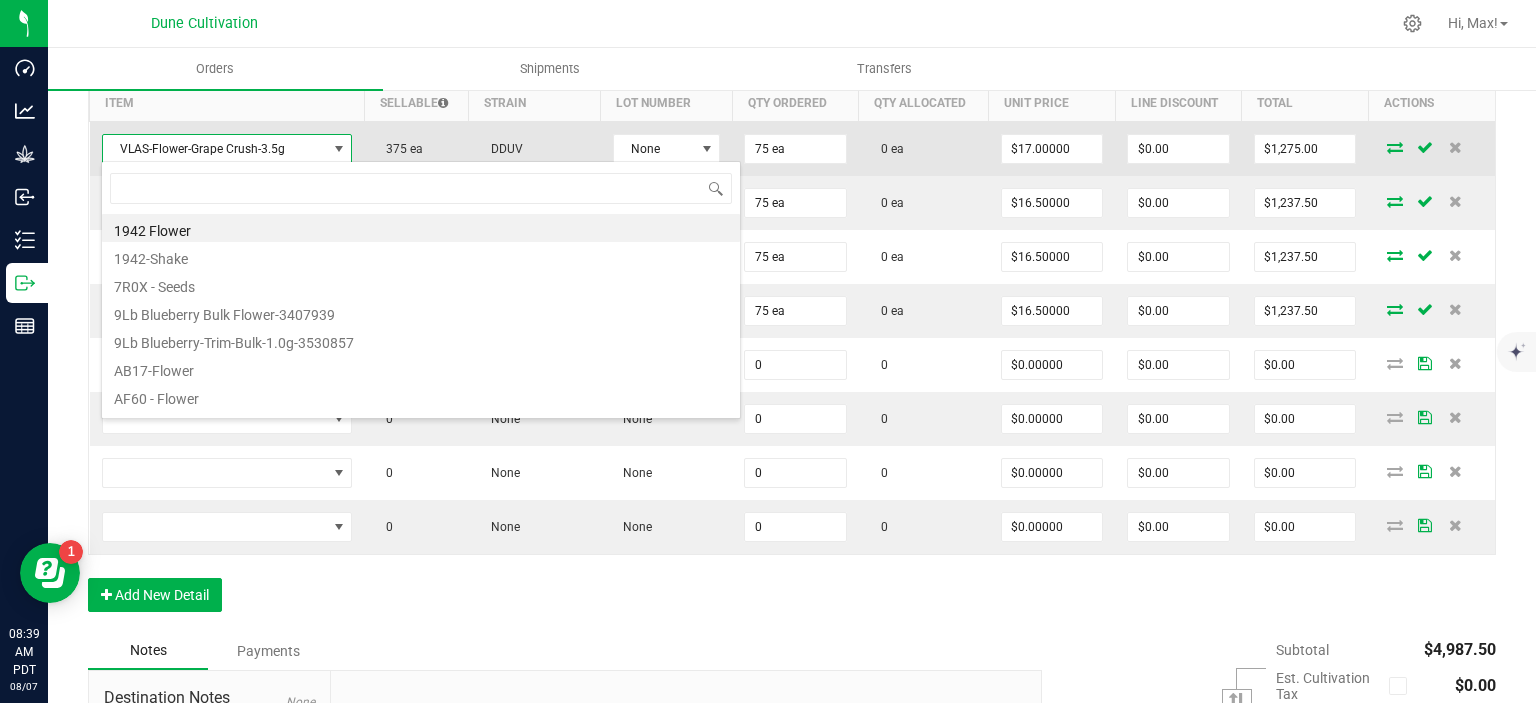 click on "VLAS-Flower-Grape Crush-3.5g" at bounding box center [215, 149] 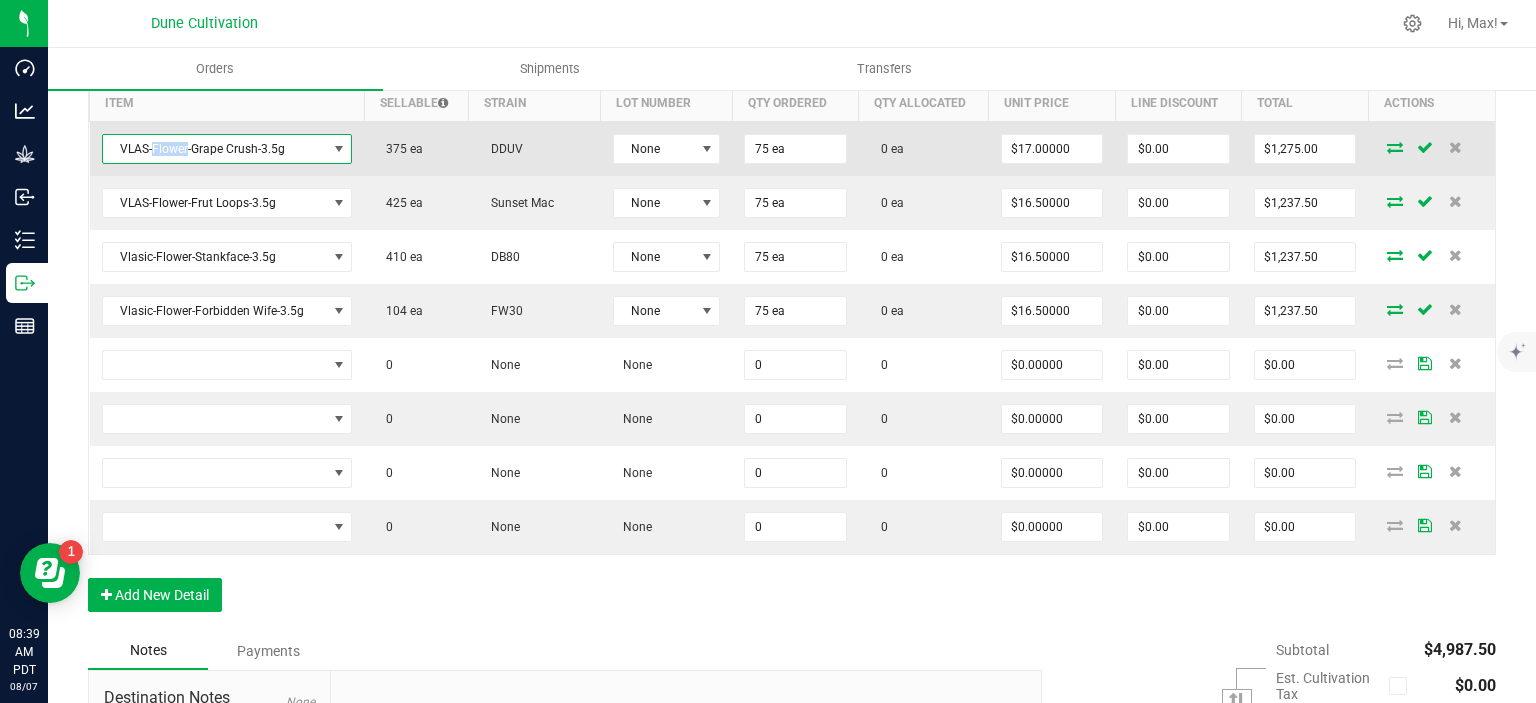 click on "VLAS-Flower-Grape Crush-3.5g" at bounding box center (215, 149) 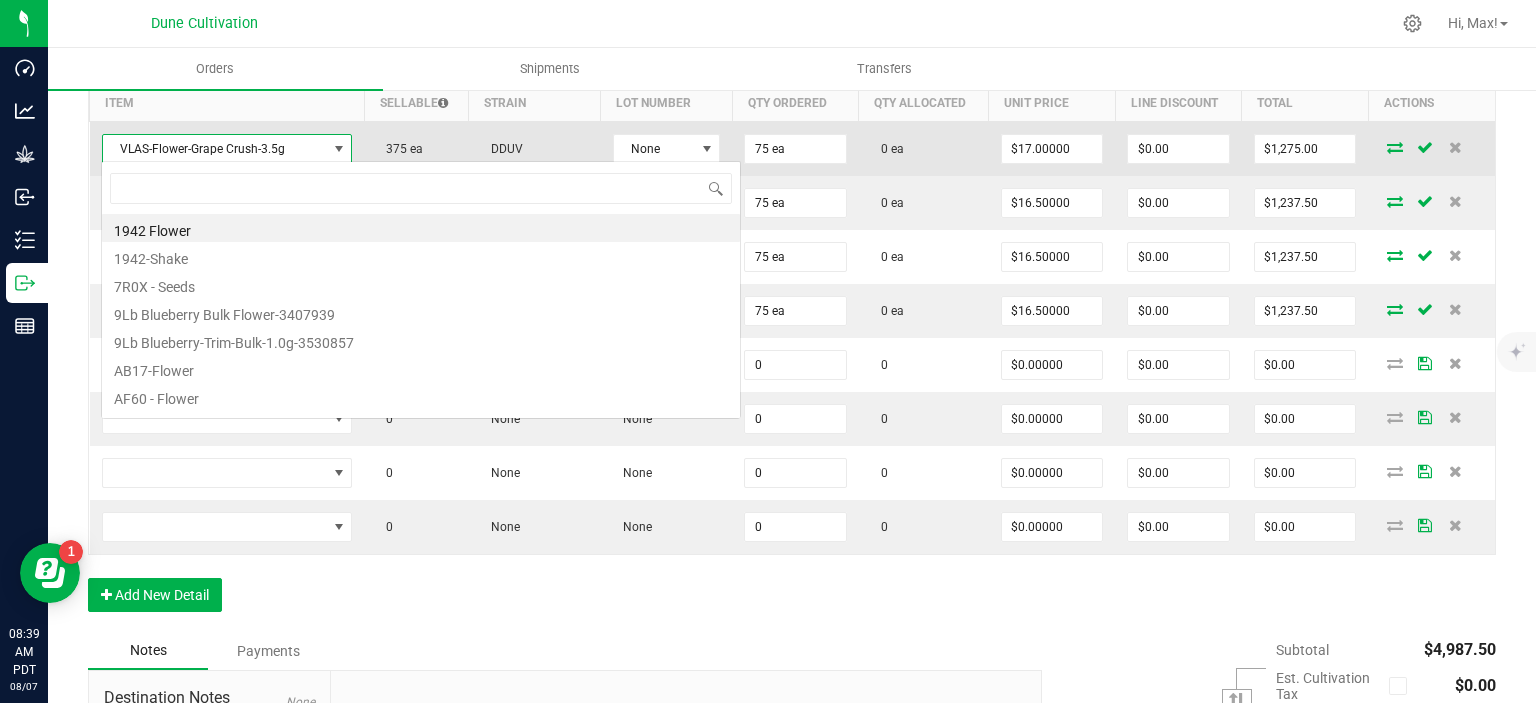 scroll, scrollTop: 99970, scrollLeft: 99751, axis: both 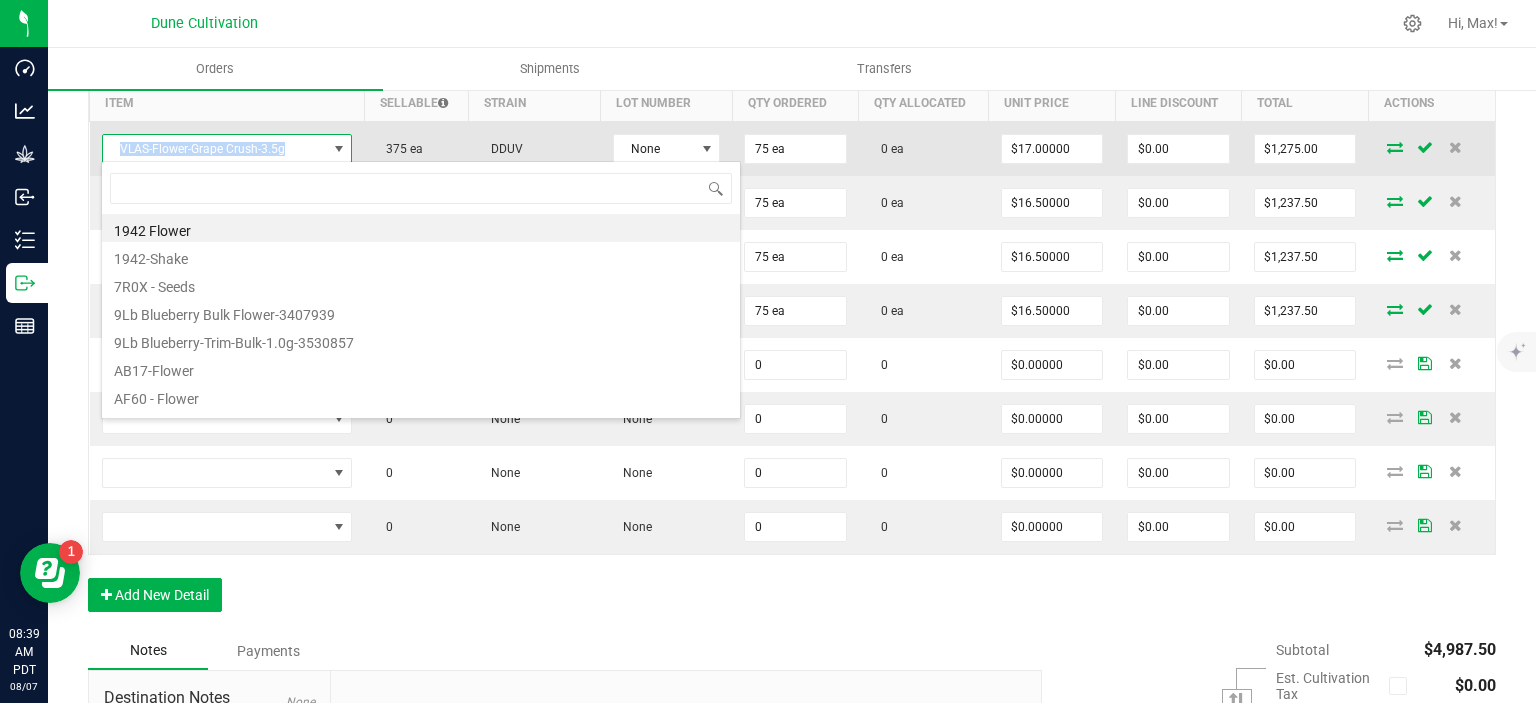 drag, startPoint x: 290, startPoint y: 154, endPoint x: 121, endPoint y: 154, distance: 169 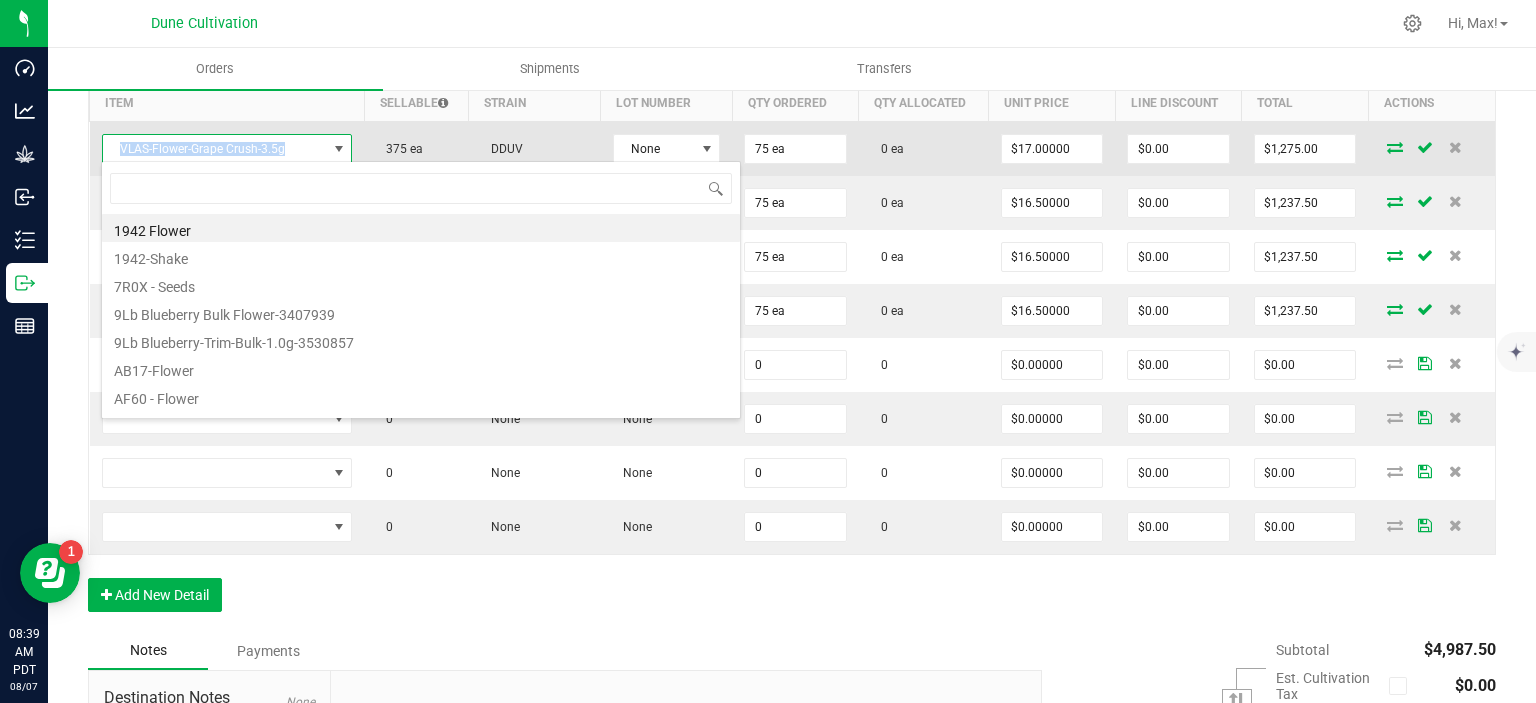 click on "VLAS-Flower-Grape Crush-3.5g" at bounding box center [215, 149] 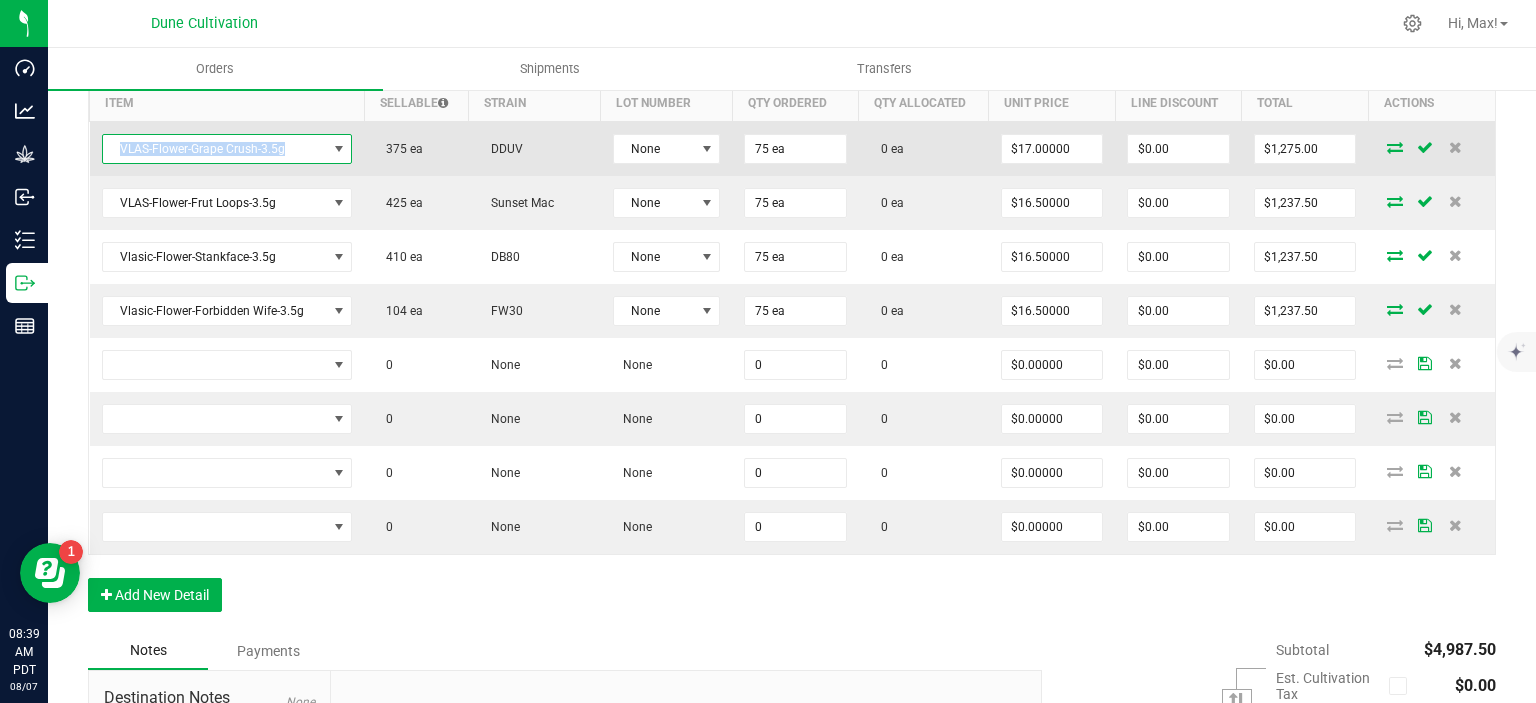 copy on "VLAS-Flower-Grape Crush-3.5g" 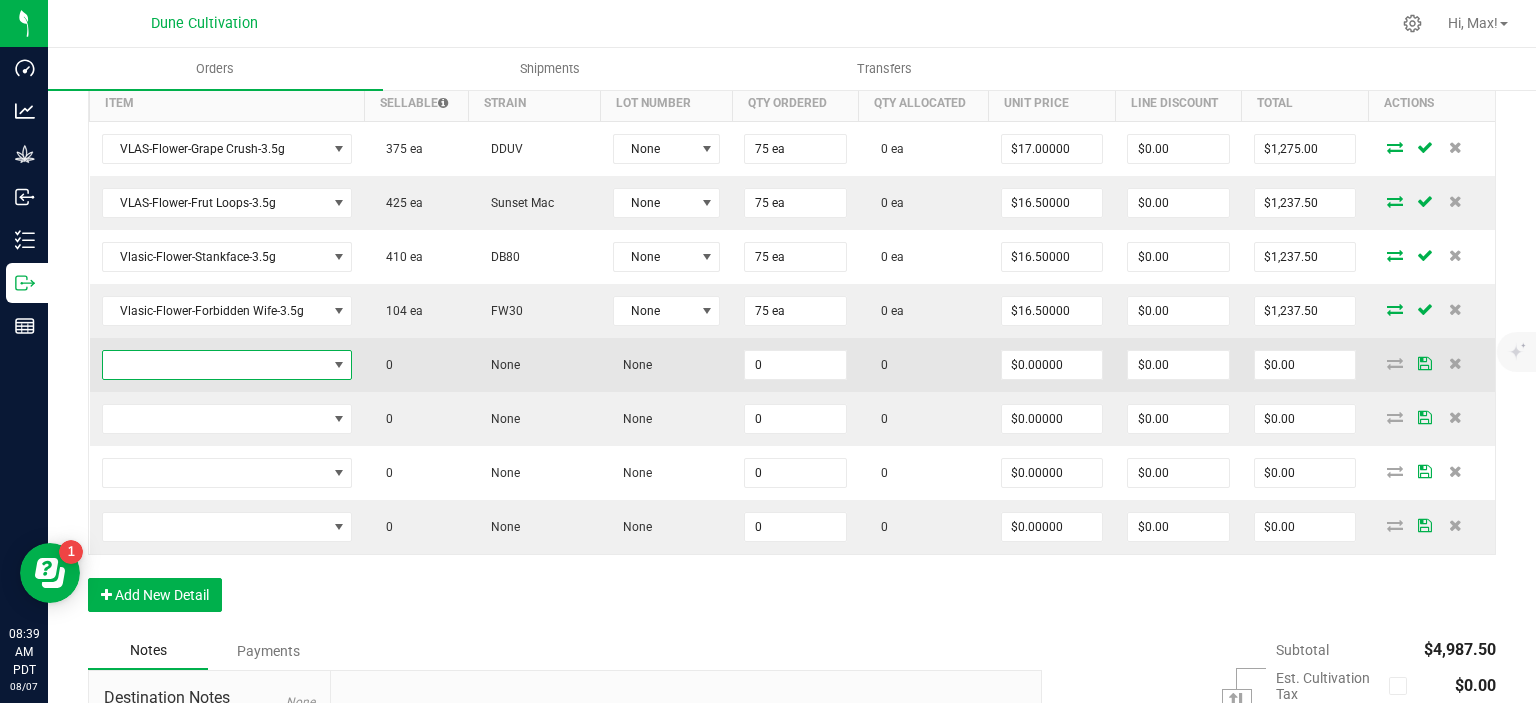 click at bounding box center (215, 365) 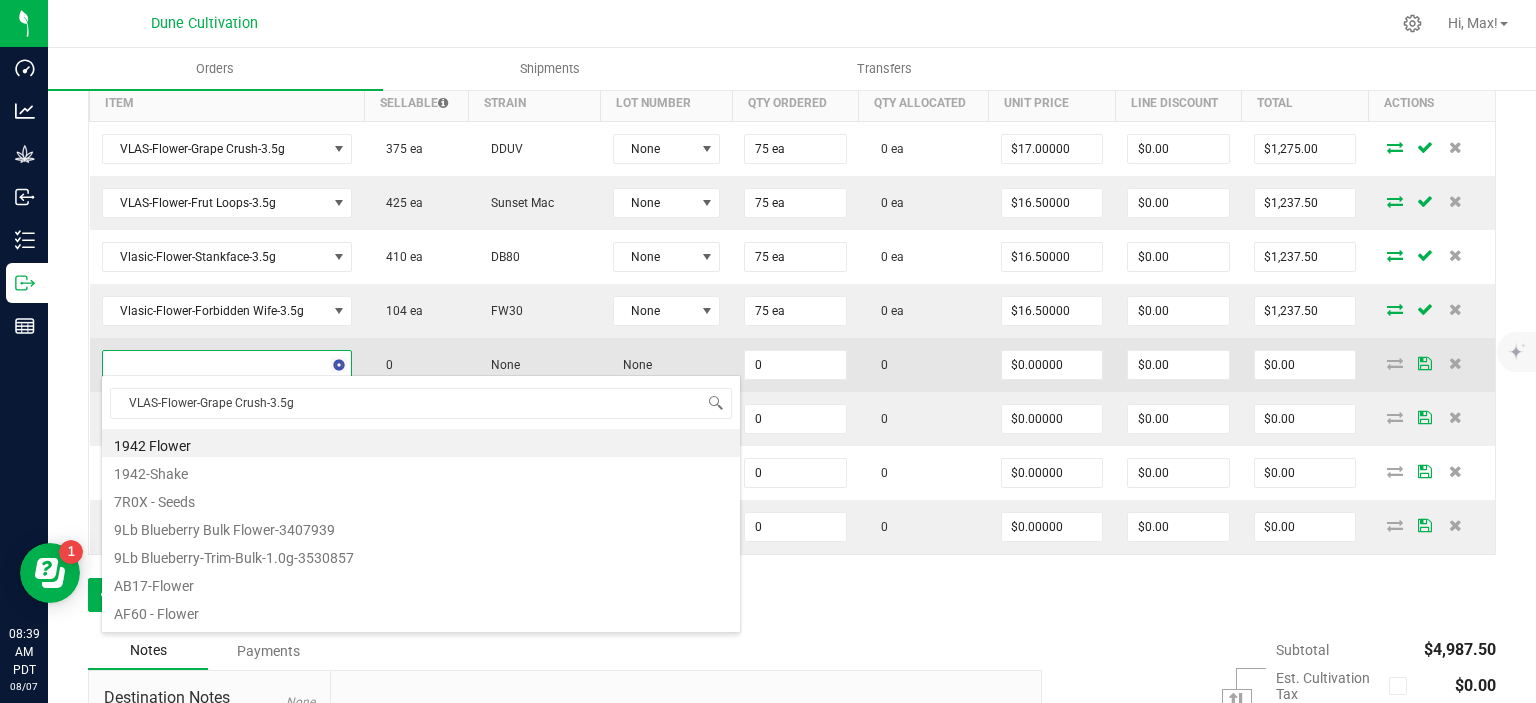 scroll, scrollTop: 99970, scrollLeft: 99751, axis: both 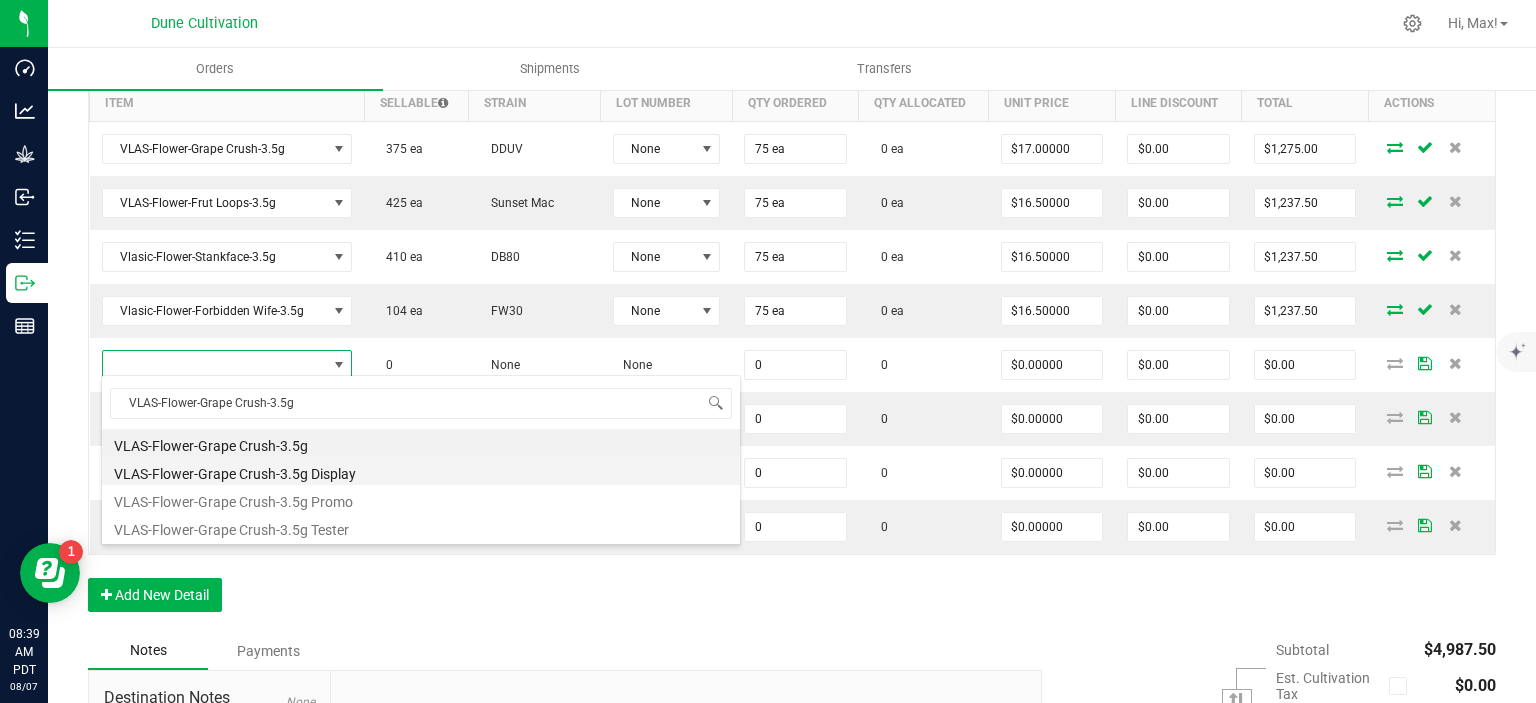 click on "VLAS-Flower-Grape Crush-3.5g Display" at bounding box center (421, 471) 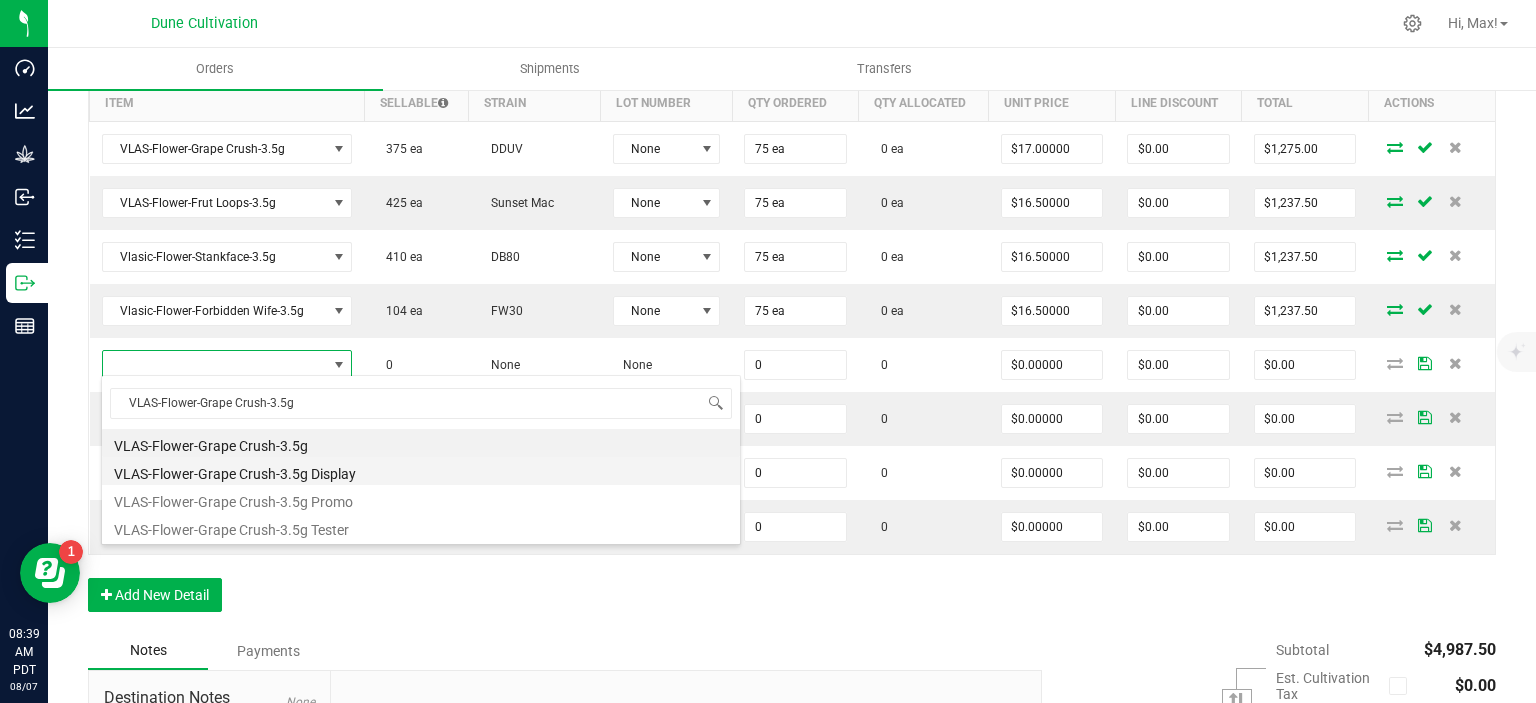 type on "0 ea" 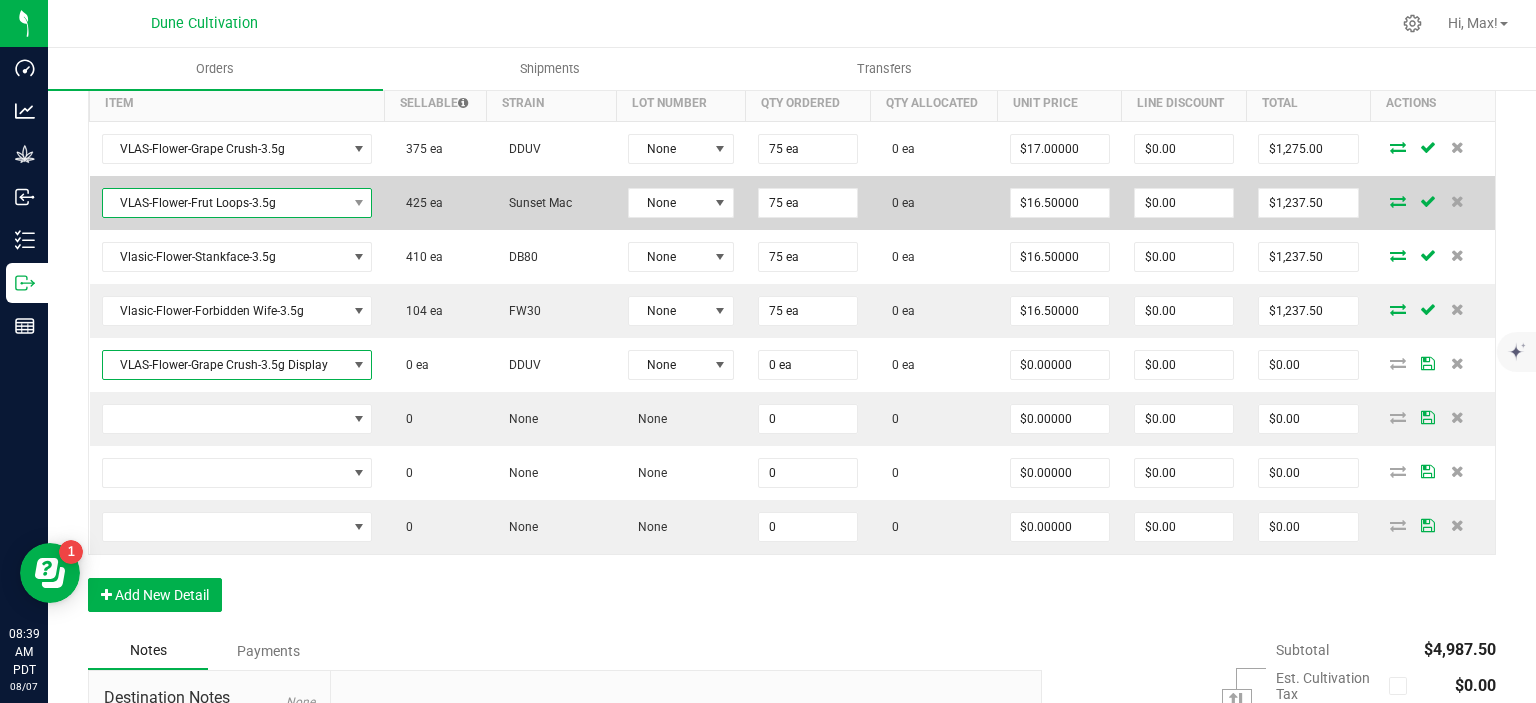 click on "VLAS-Flower-Frut Loops-3.5g" at bounding box center (225, 203) 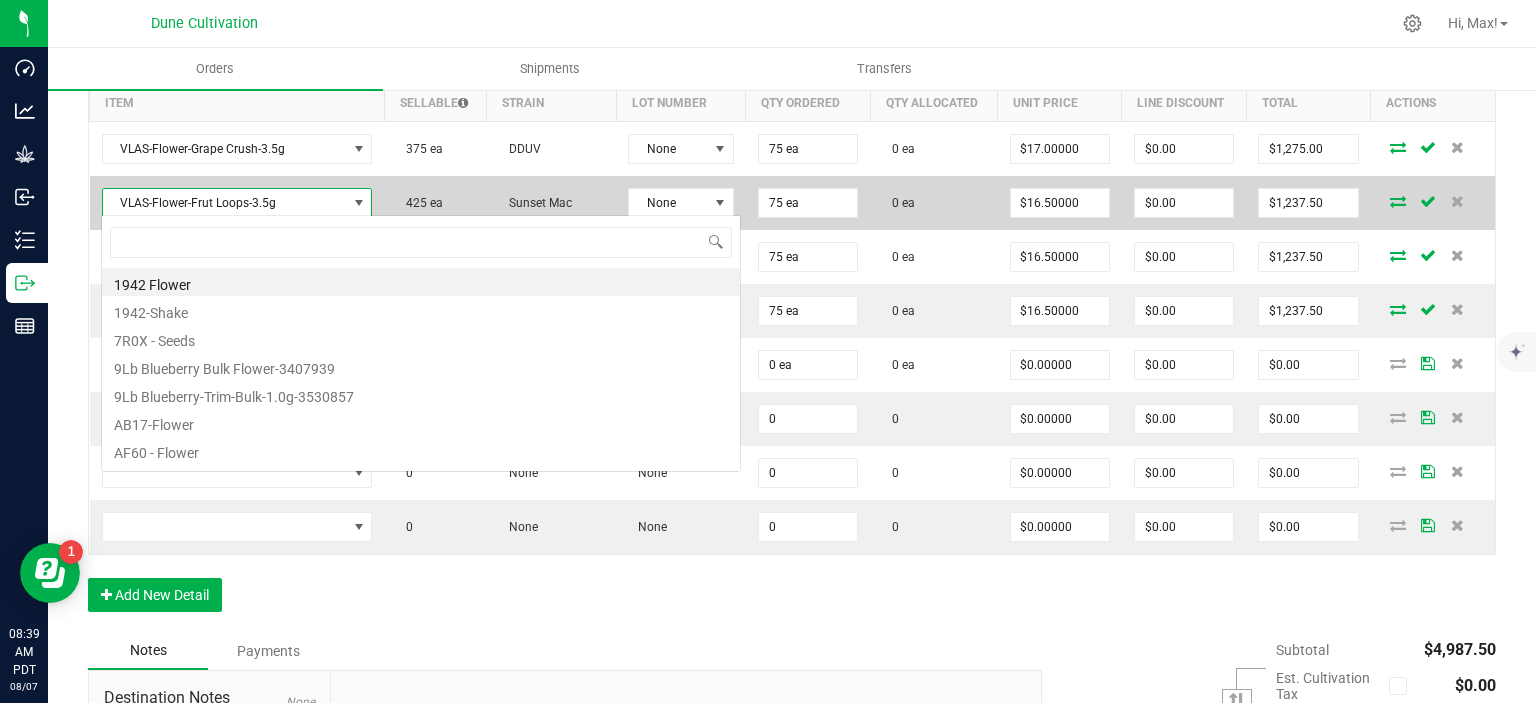 scroll, scrollTop: 99970, scrollLeft: 99732, axis: both 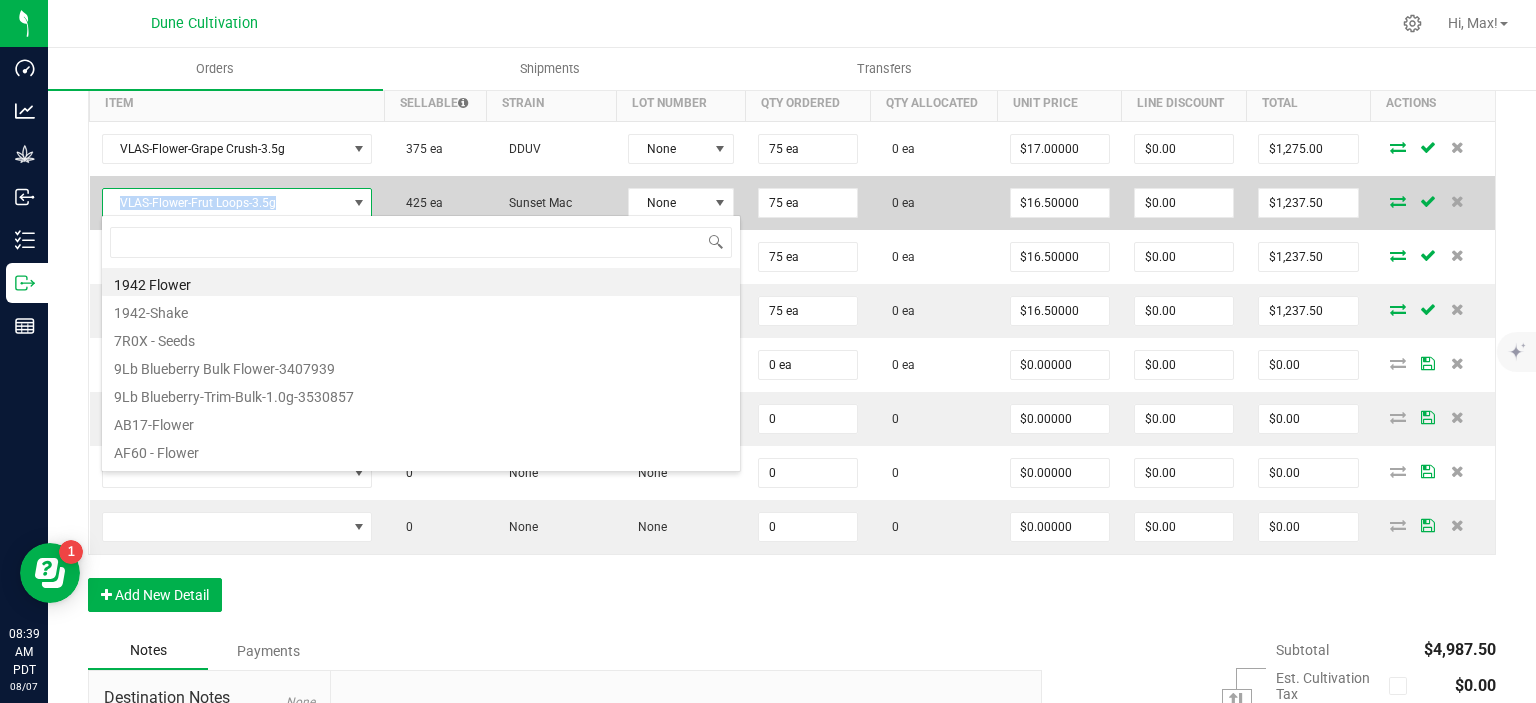 drag, startPoint x: 290, startPoint y: 205, endPoint x: 114, endPoint y: 198, distance: 176.13914 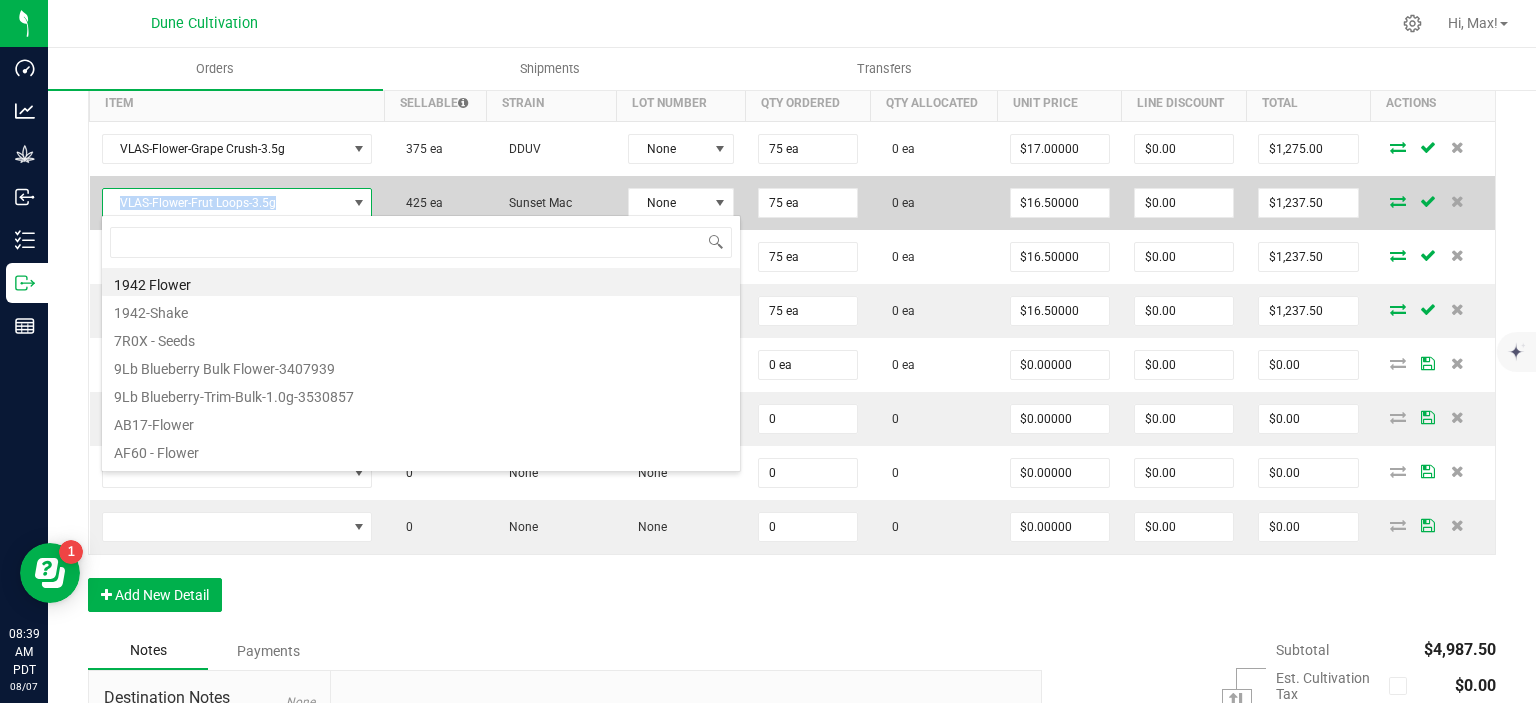 click on "VLAS-Flower-Frut Loops-3.5g" at bounding box center (225, 203) 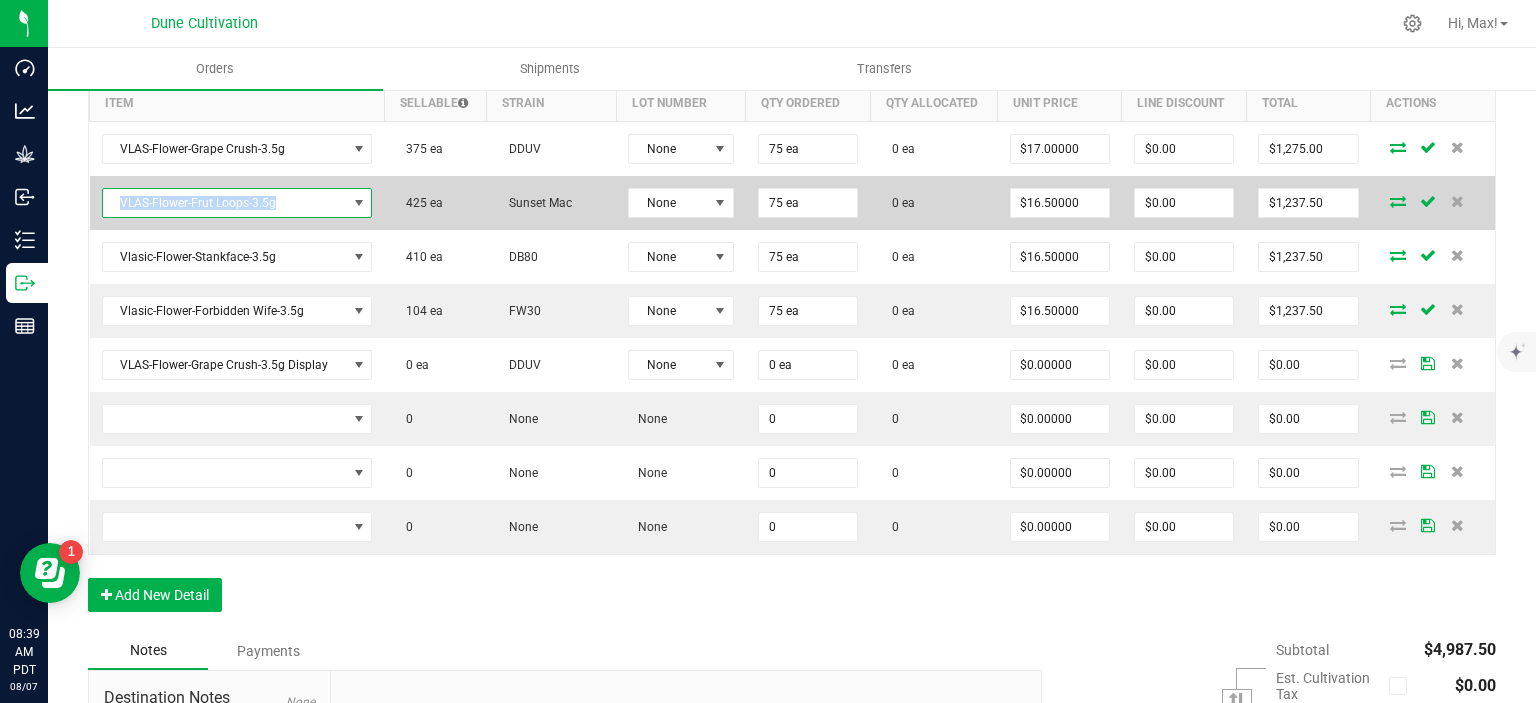 copy on "VLAS-Flower-Frut Loops-3.5g" 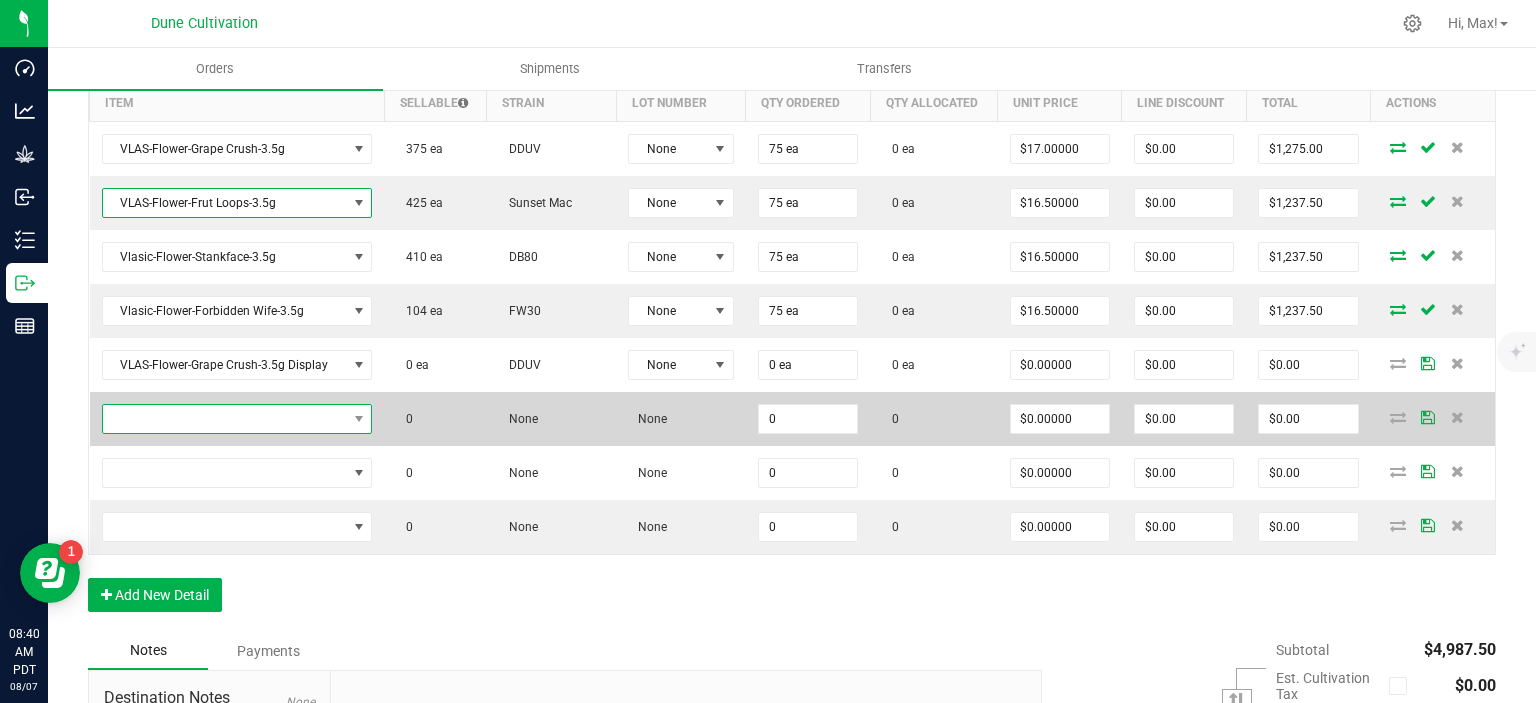 click at bounding box center [225, 419] 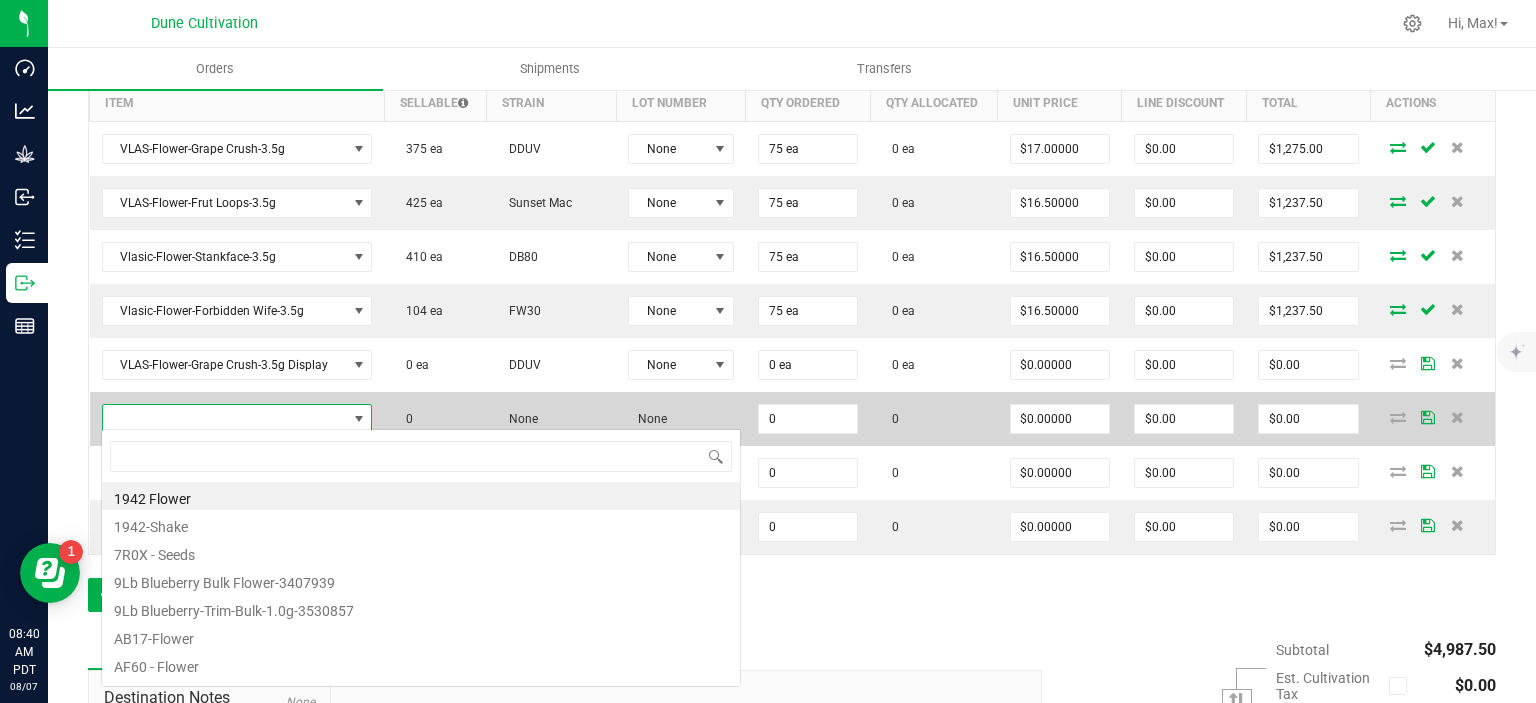 scroll, scrollTop: 99970, scrollLeft: 99732, axis: both 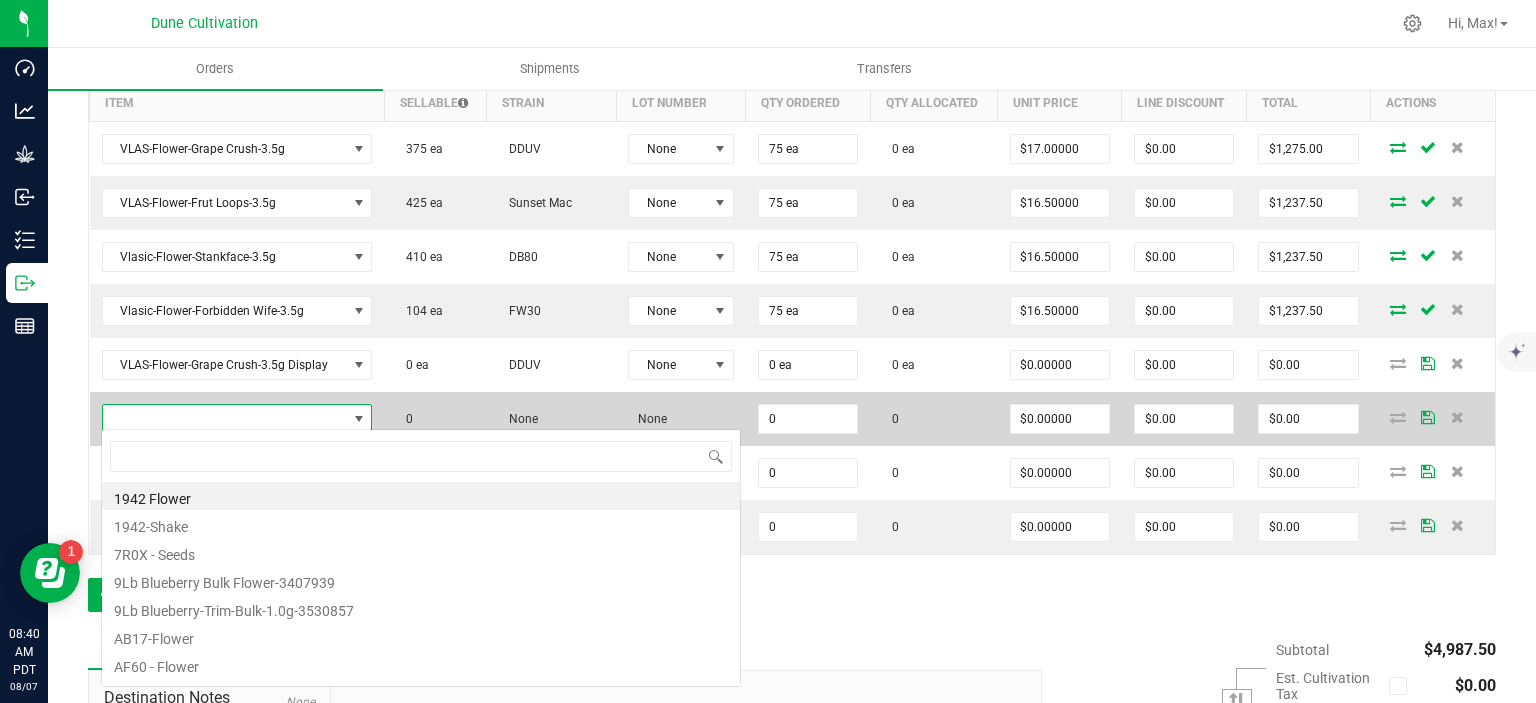 type on "VLAS-Flower-Frut Loops-3.5g" 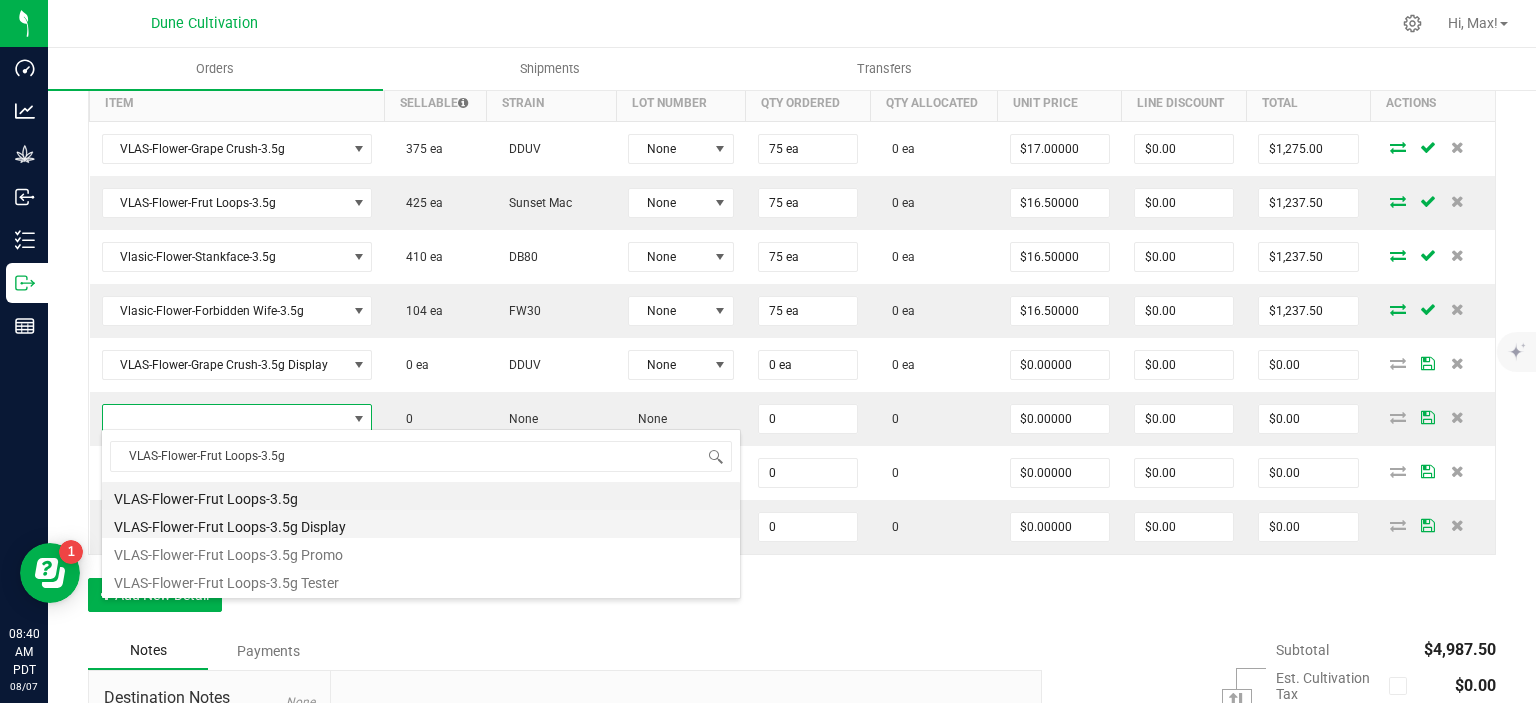 click on "VLAS-Flower-Frut Loops-3.5g Display" at bounding box center [421, 524] 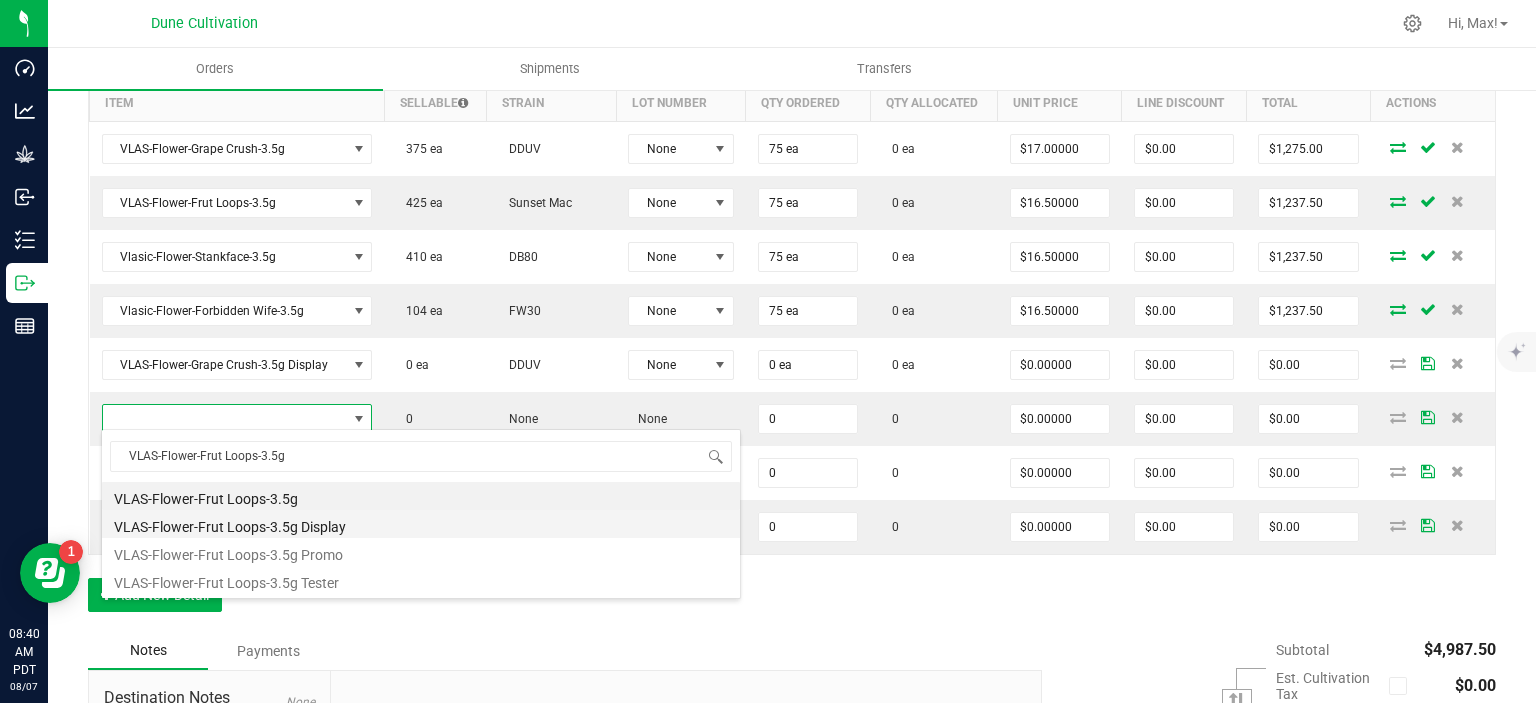 type on "0 ea" 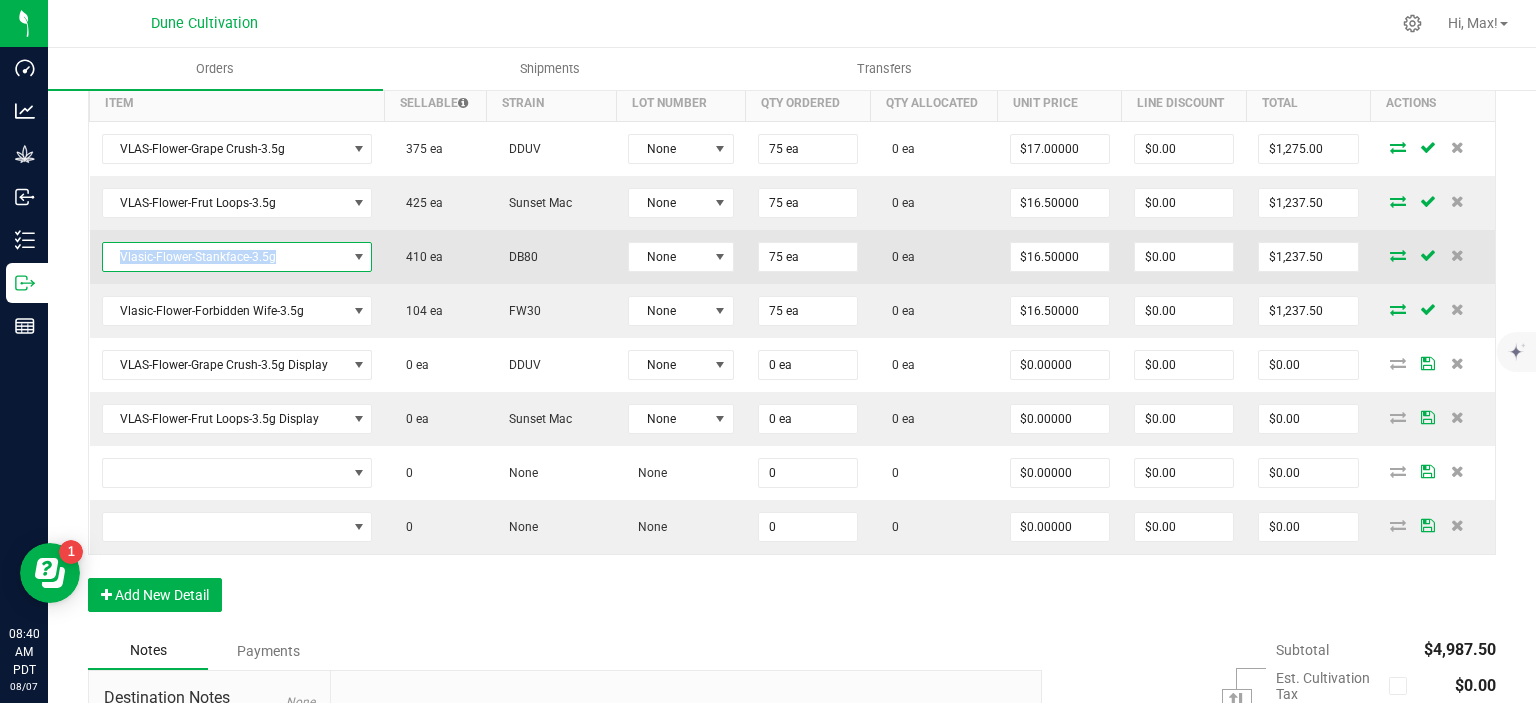 drag, startPoint x: 291, startPoint y: 264, endPoint x: 115, endPoint y: 258, distance: 176.10225 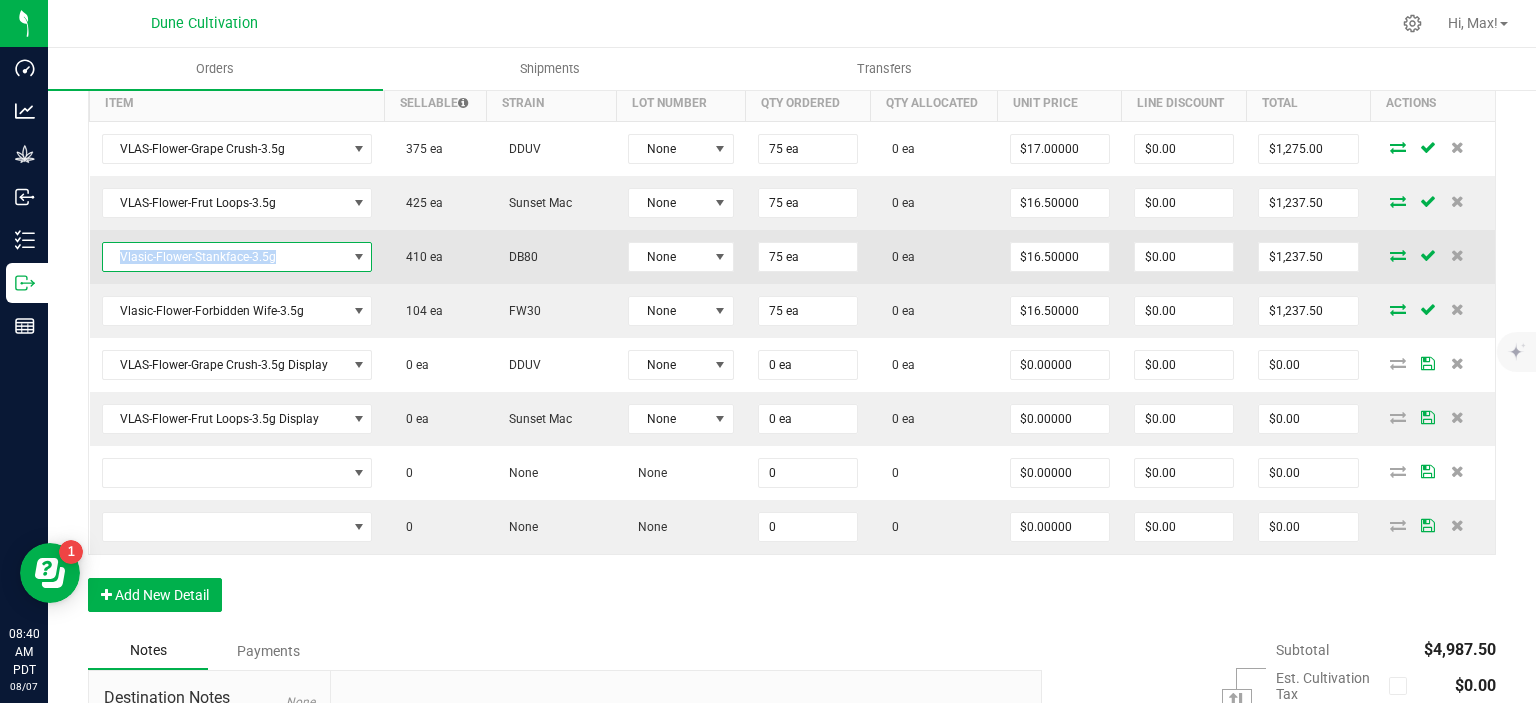 click on "Vlasic-Flower-Stankface-3.5g" at bounding box center (225, 257) 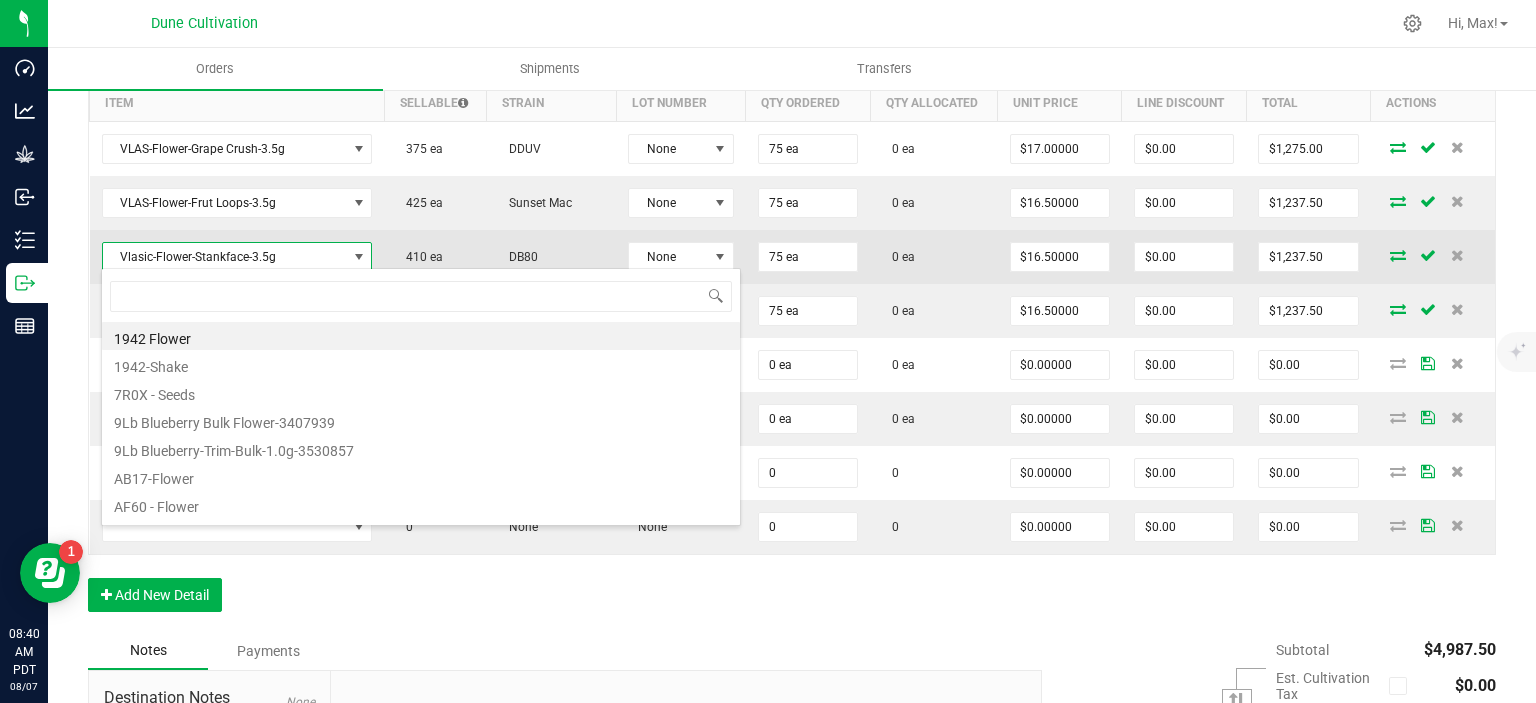 scroll, scrollTop: 99970, scrollLeft: 99732, axis: both 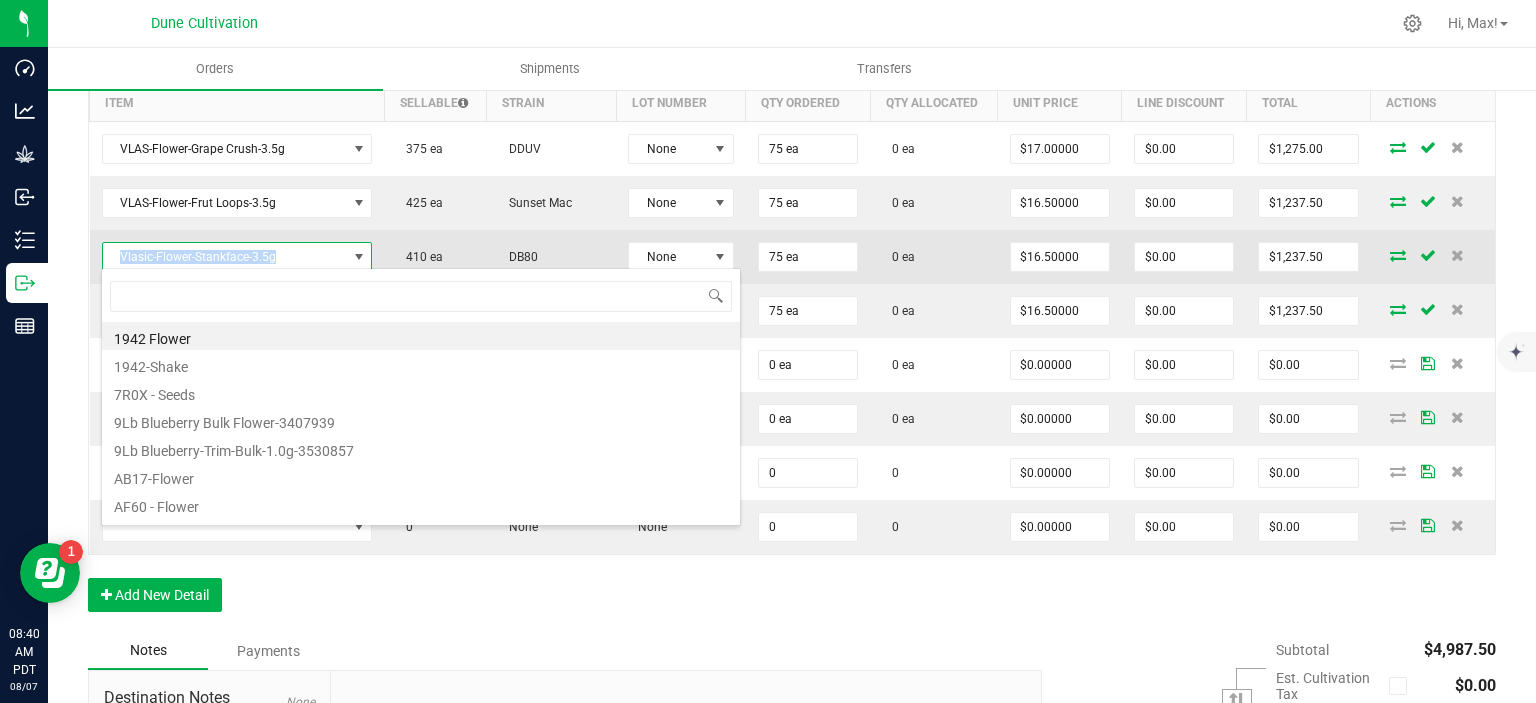 drag, startPoint x: 284, startPoint y: 253, endPoint x: 115, endPoint y: 257, distance: 169.04733 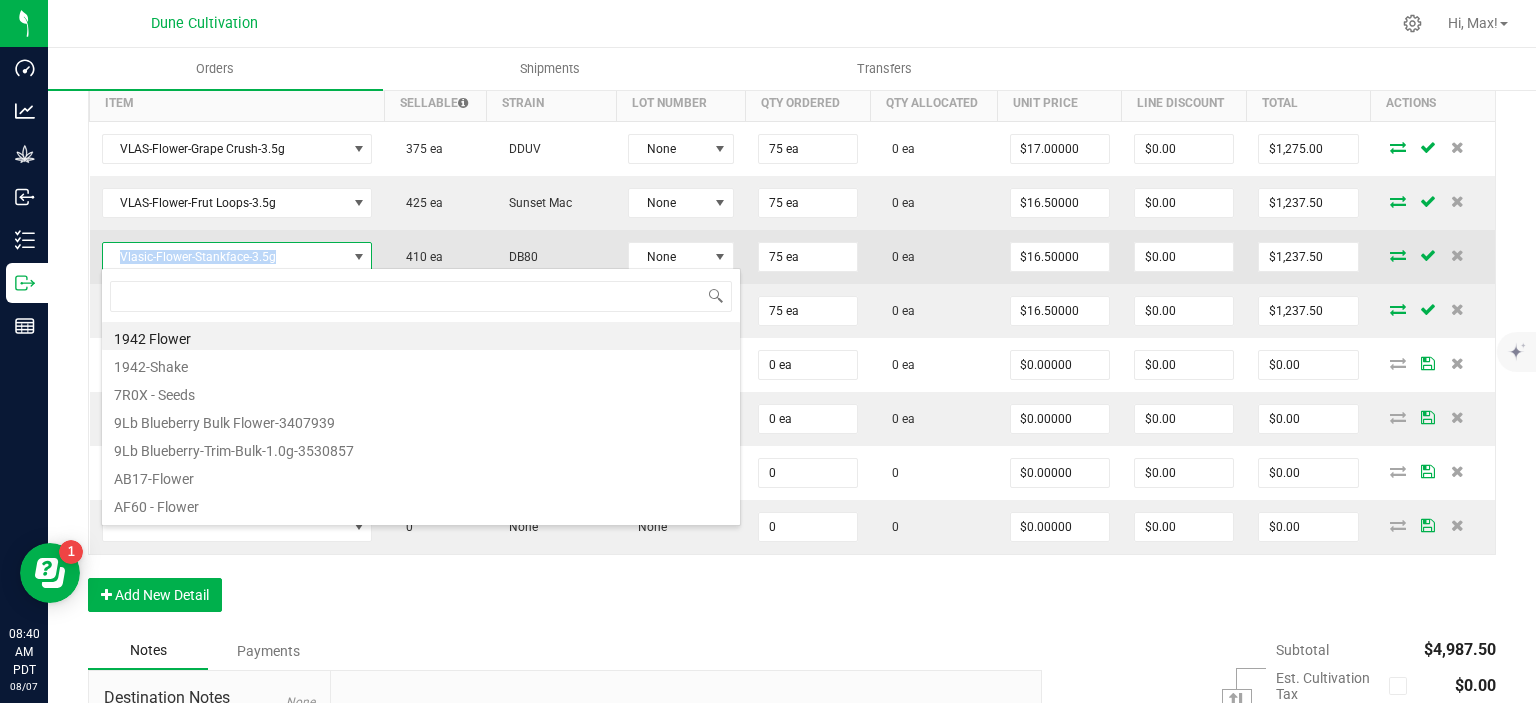 click on "Vlasic-Flower-Stankface-3.5g" at bounding box center (225, 257) 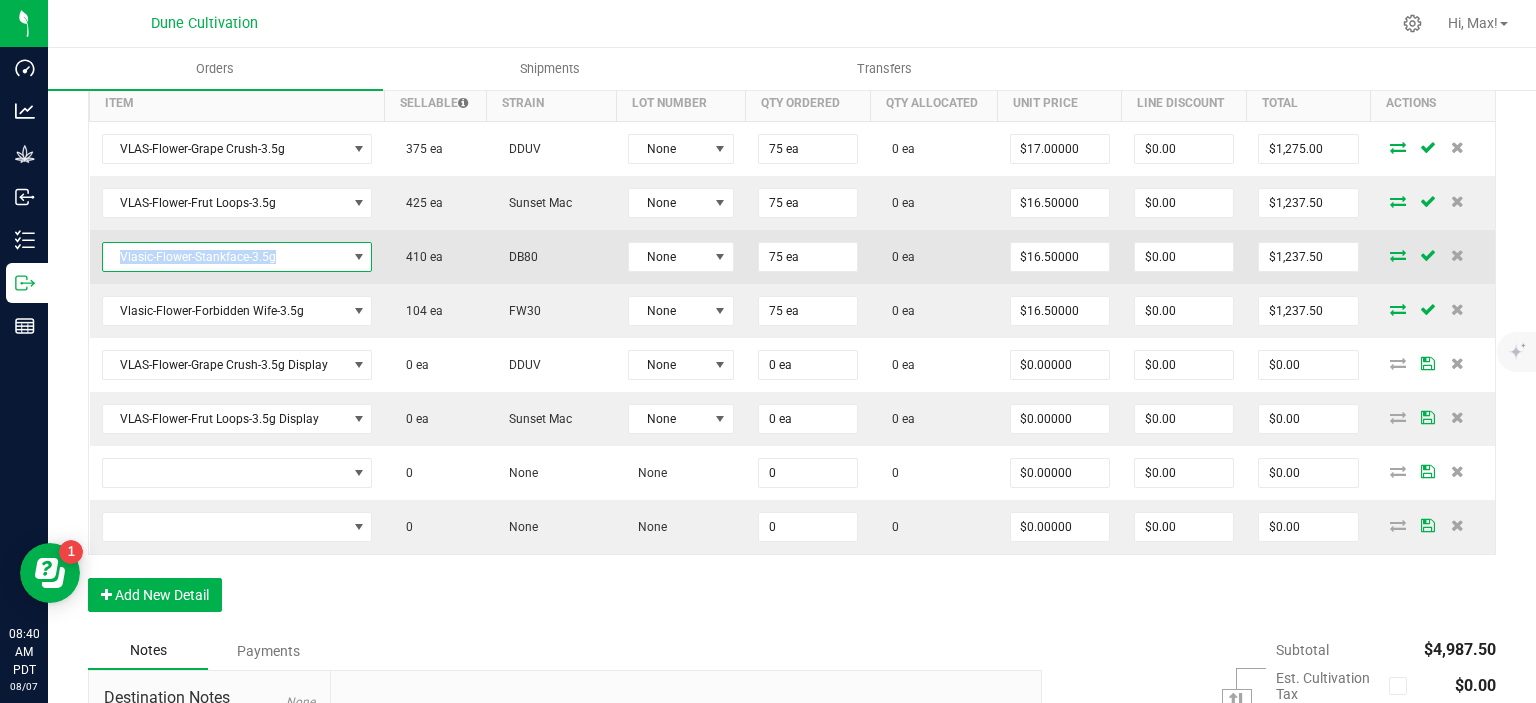 copy on "Vlasic-Flower-Stankface-3.5g" 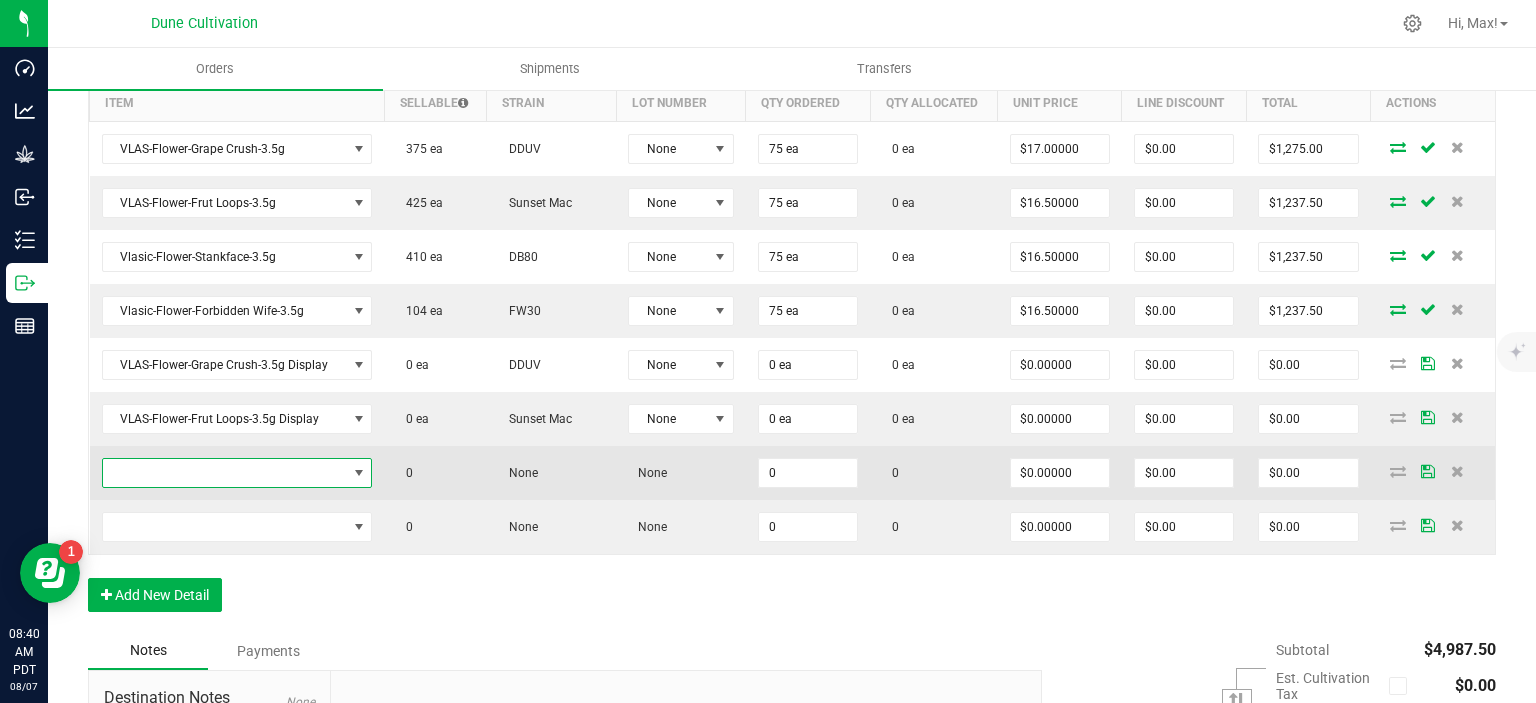 click at bounding box center (225, 473) 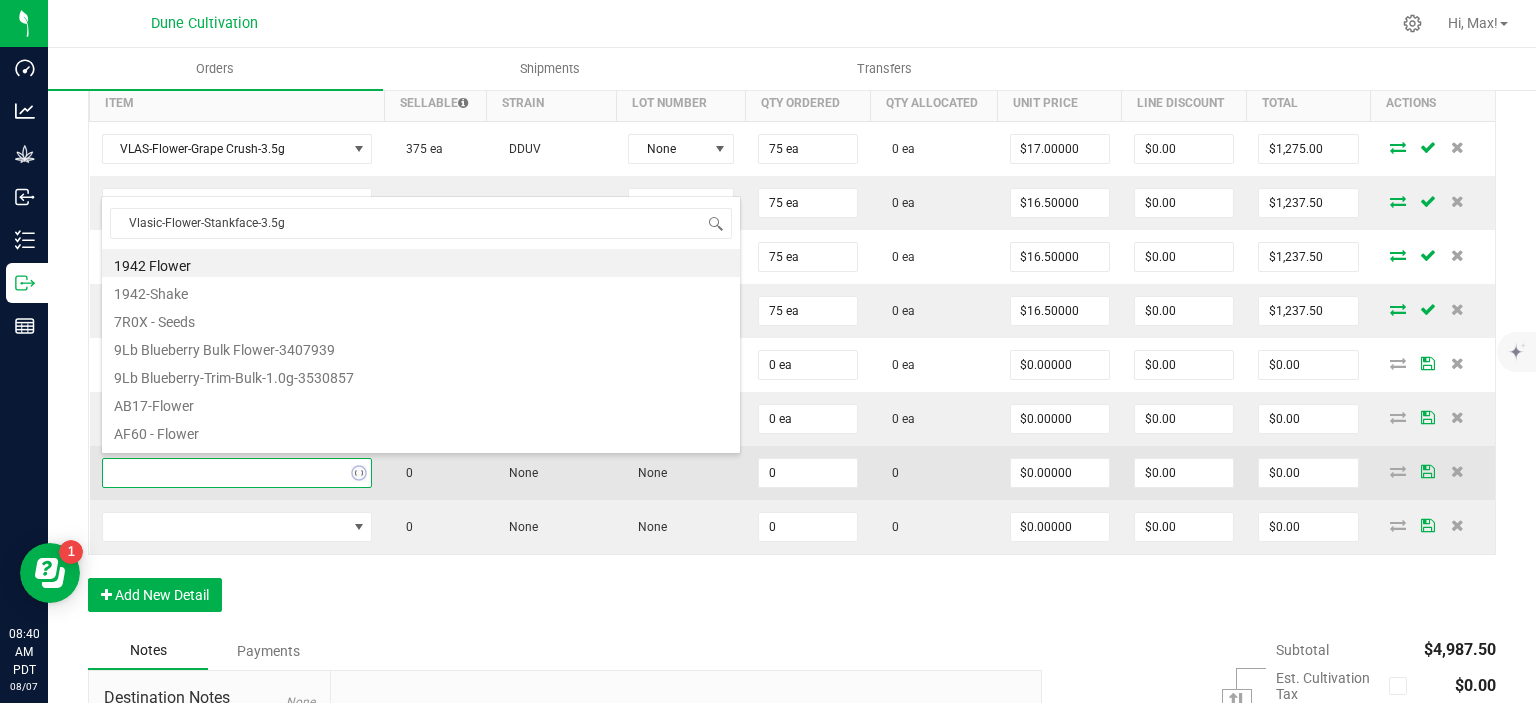 scroll, scrollTop: 99970, scrollLeft: 99732, axis: both 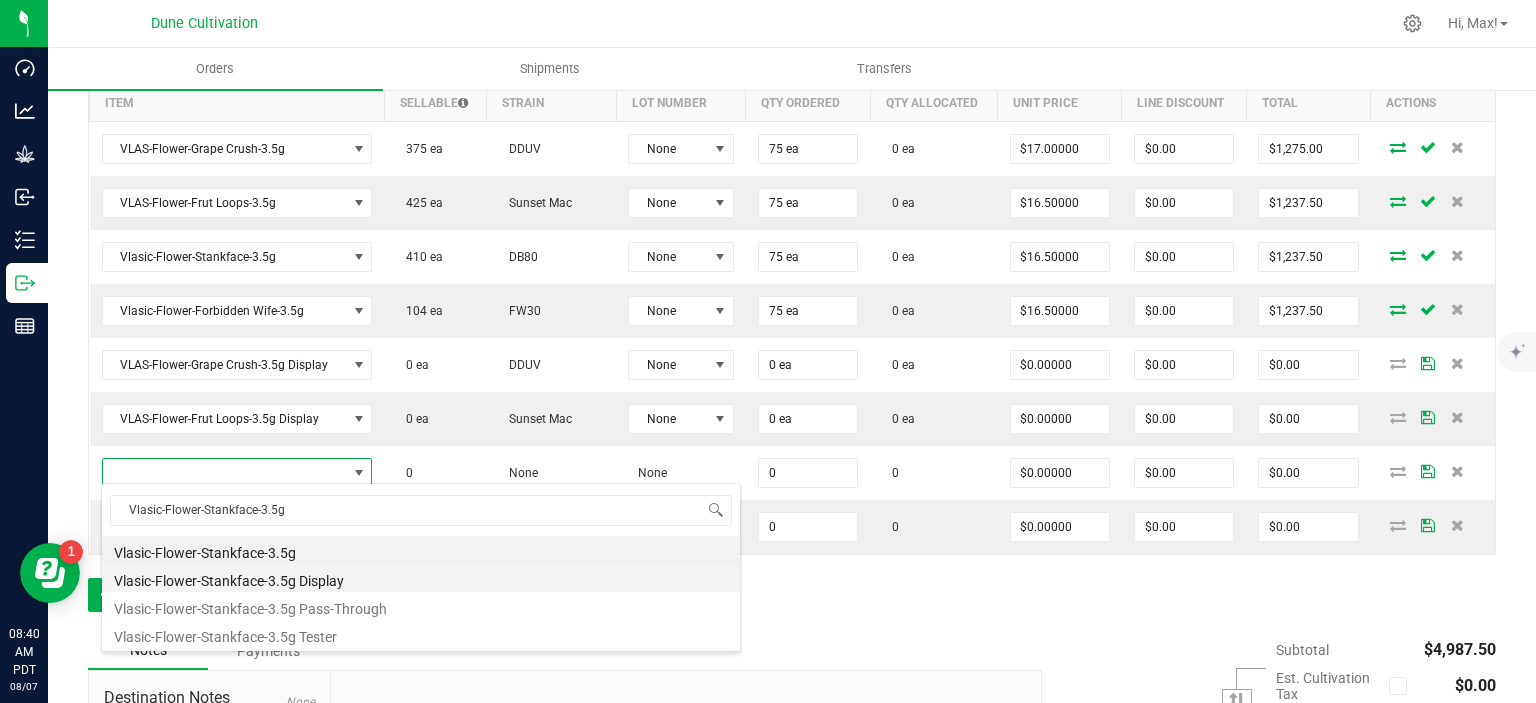 click on "Vlasic-Flower-Stankface-3.5g Display" at bounding box center (421, 578) 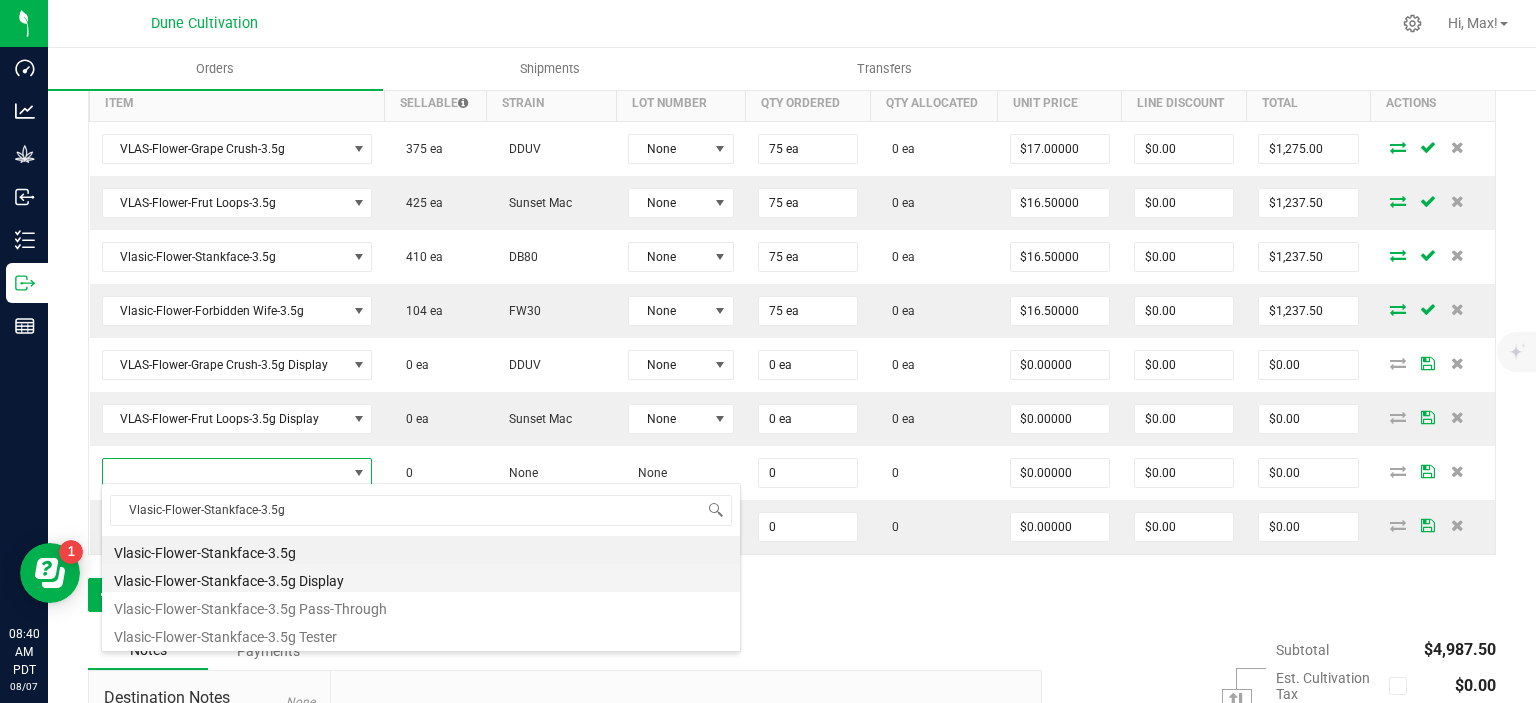 type on "0 ea" 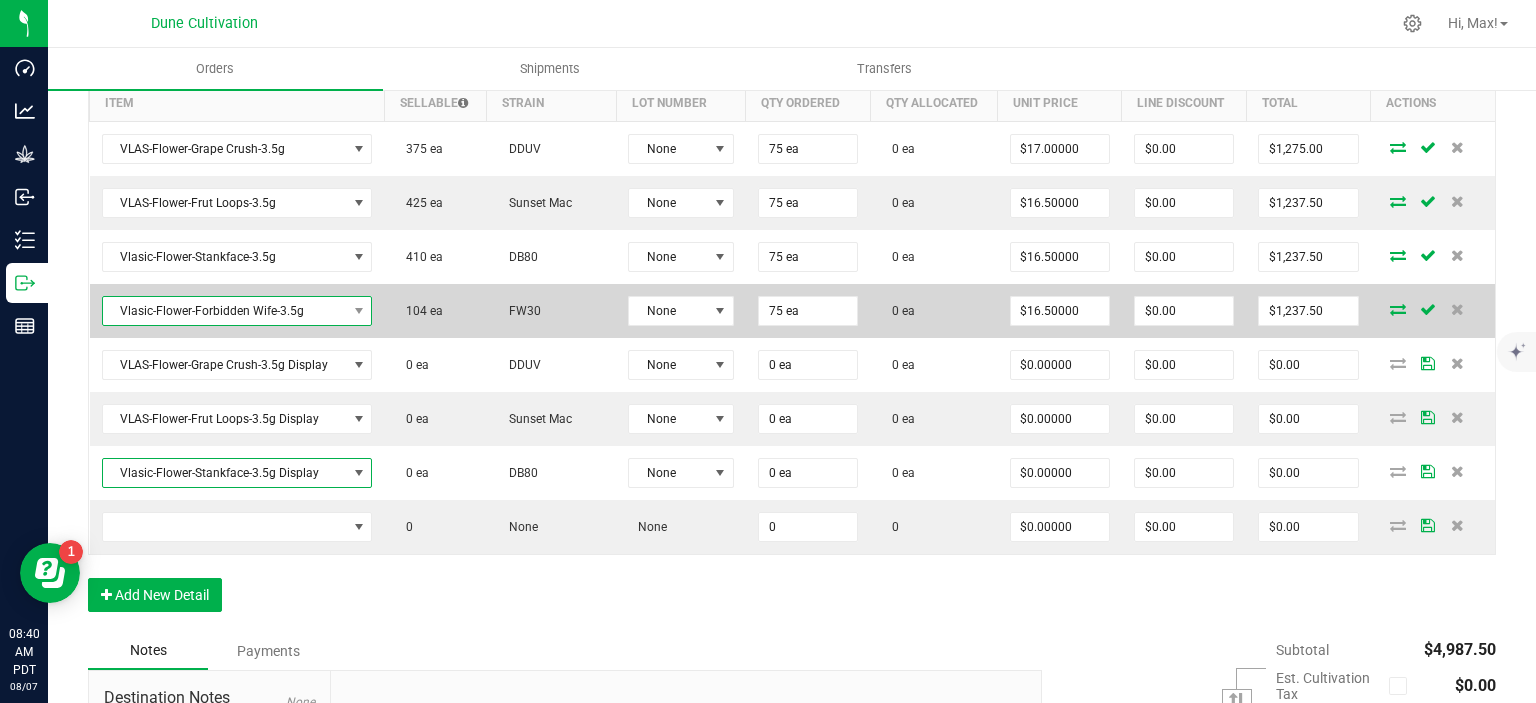 click on "Vlasic-Flower-Forbidden Wife-3.5g" at bounding box center (225, 311) 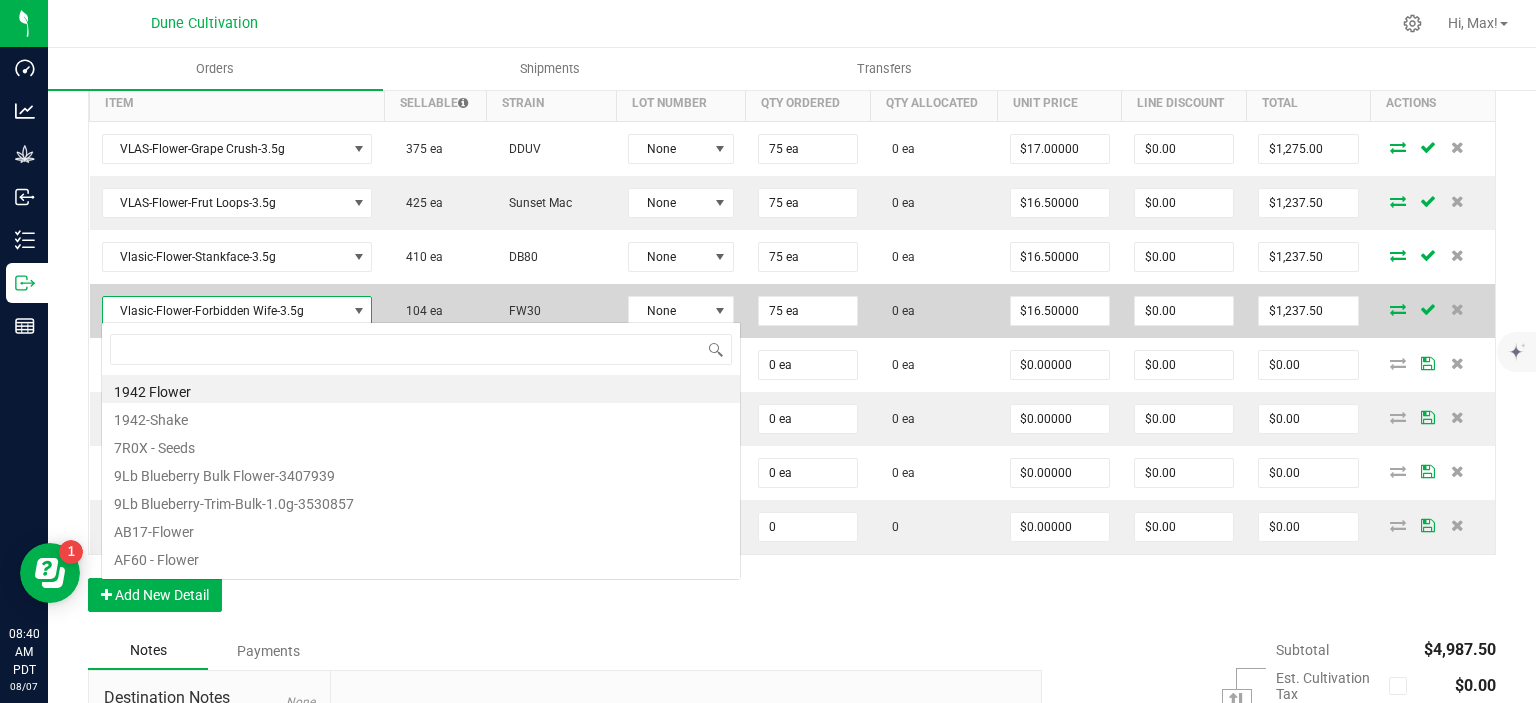 scroll, scrollTop: 99970, scrollLeft: 99732, axis: both 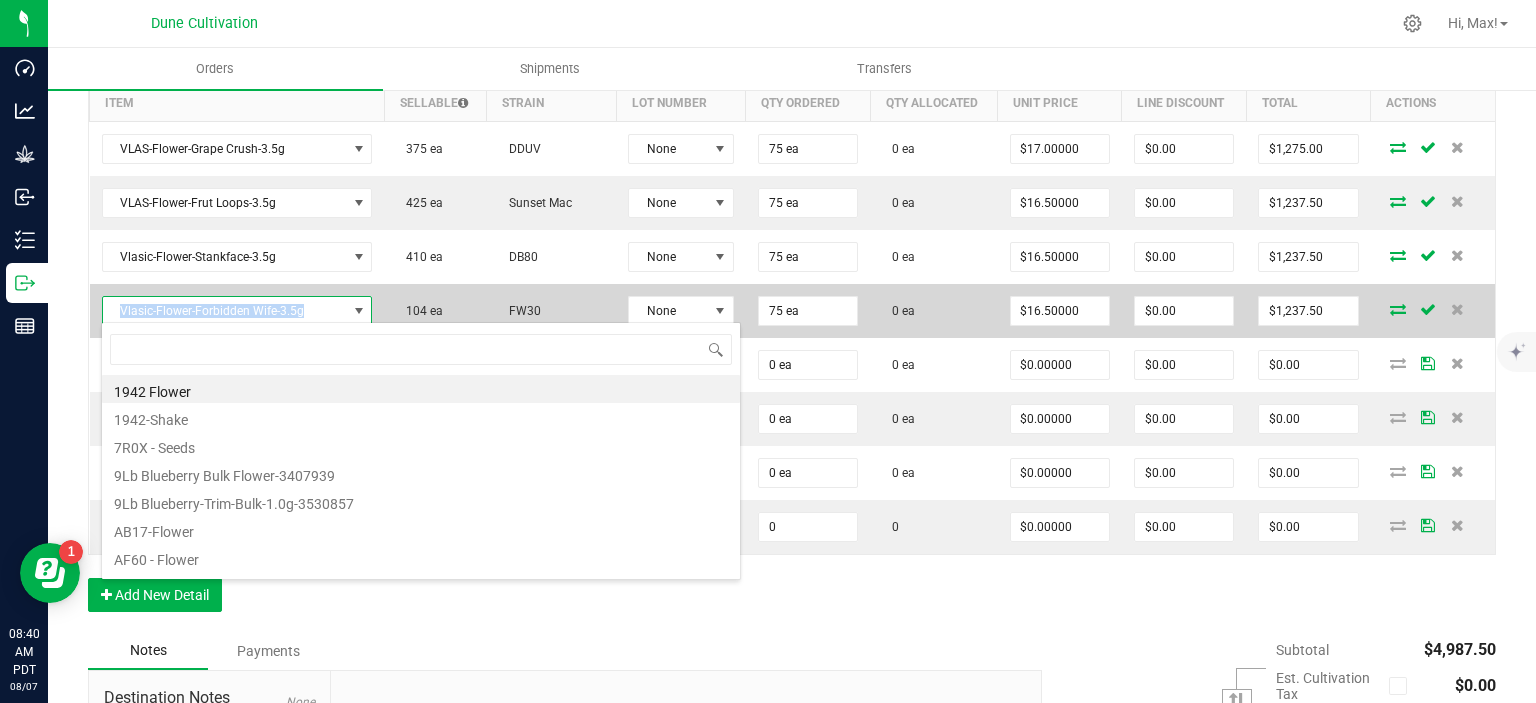 drag, startPoint x: 310, startPoint y: 309, endPoint x: 113, endPoint y: 307, distance: 197.01015 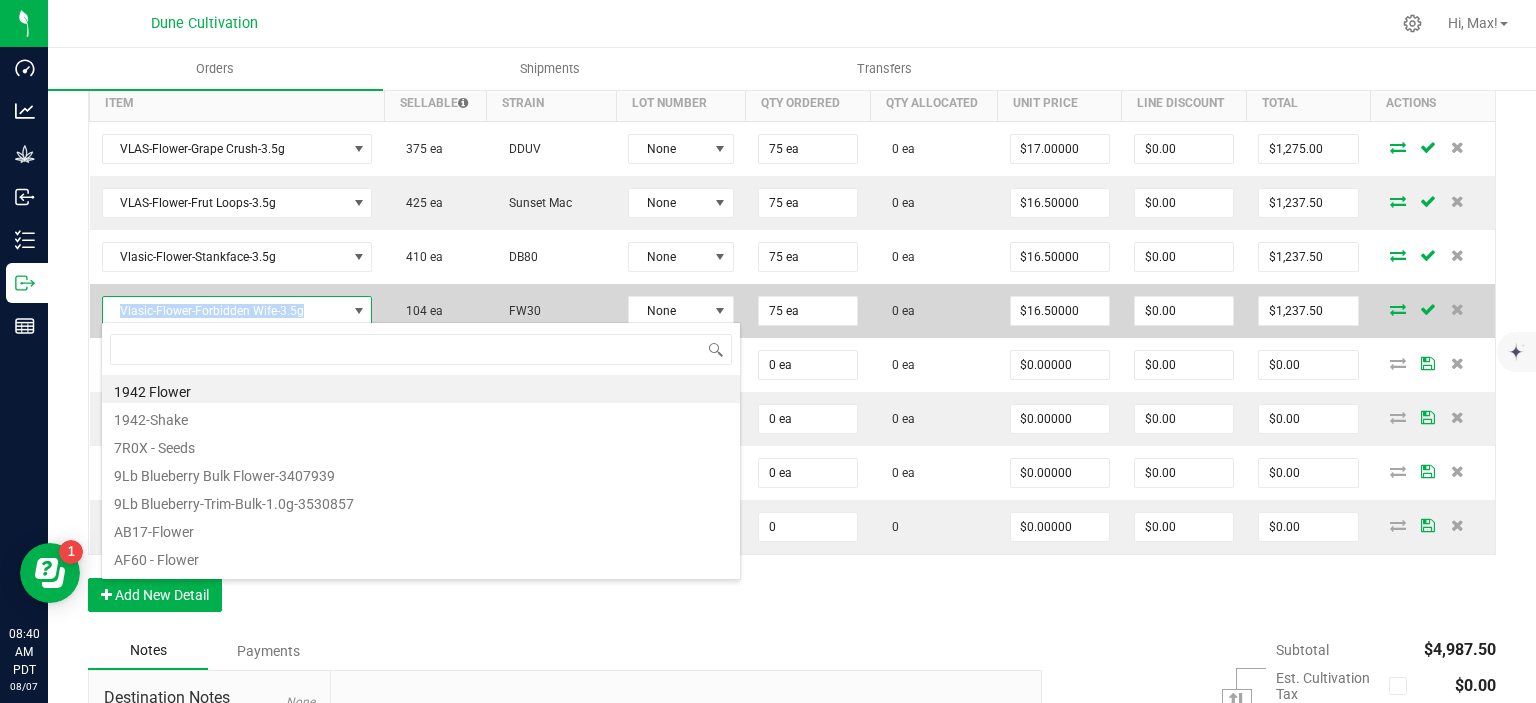 click on "Vlasic-Flower-Forbidden Wife-3.5g" at bounding box center [225, 311] 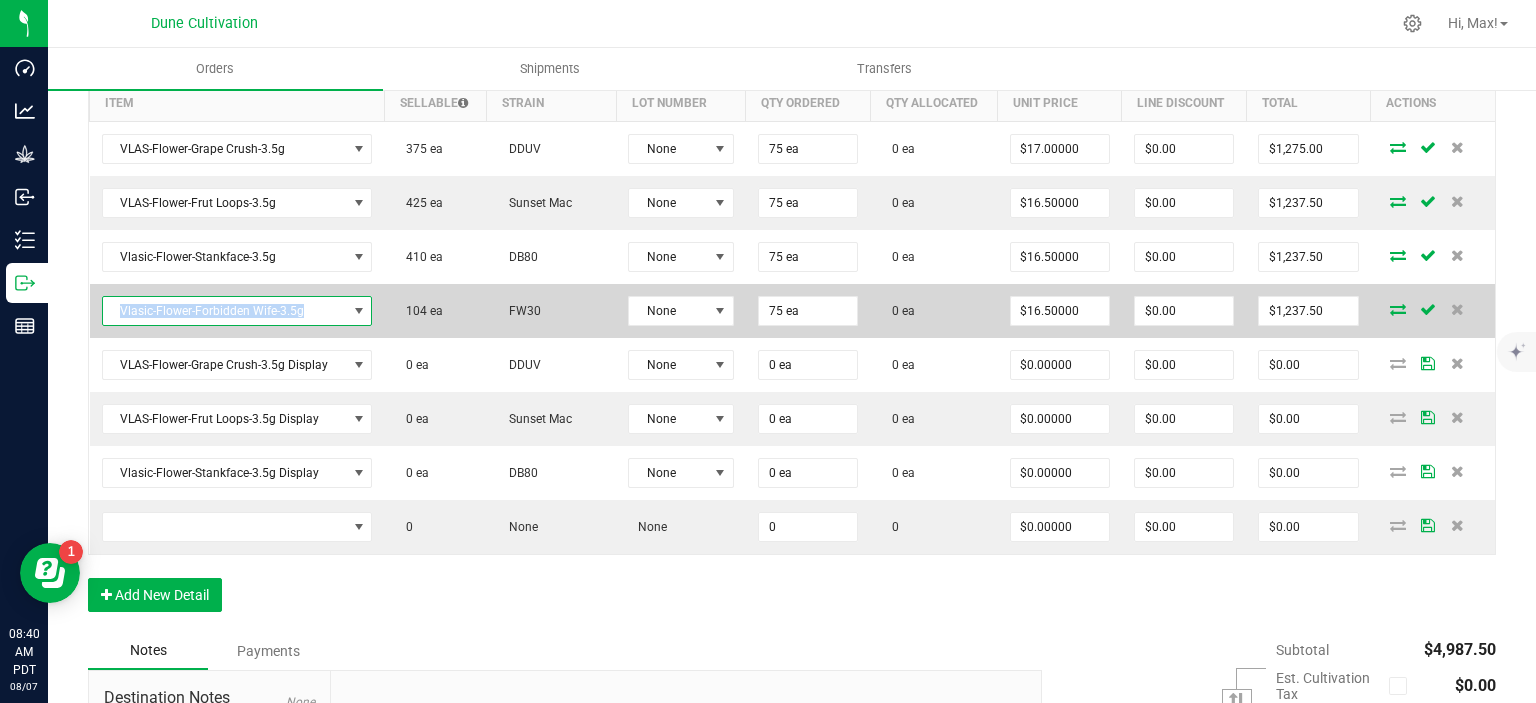 copy on "Vlasic-Flower-Forbidden Wife-3.5g" 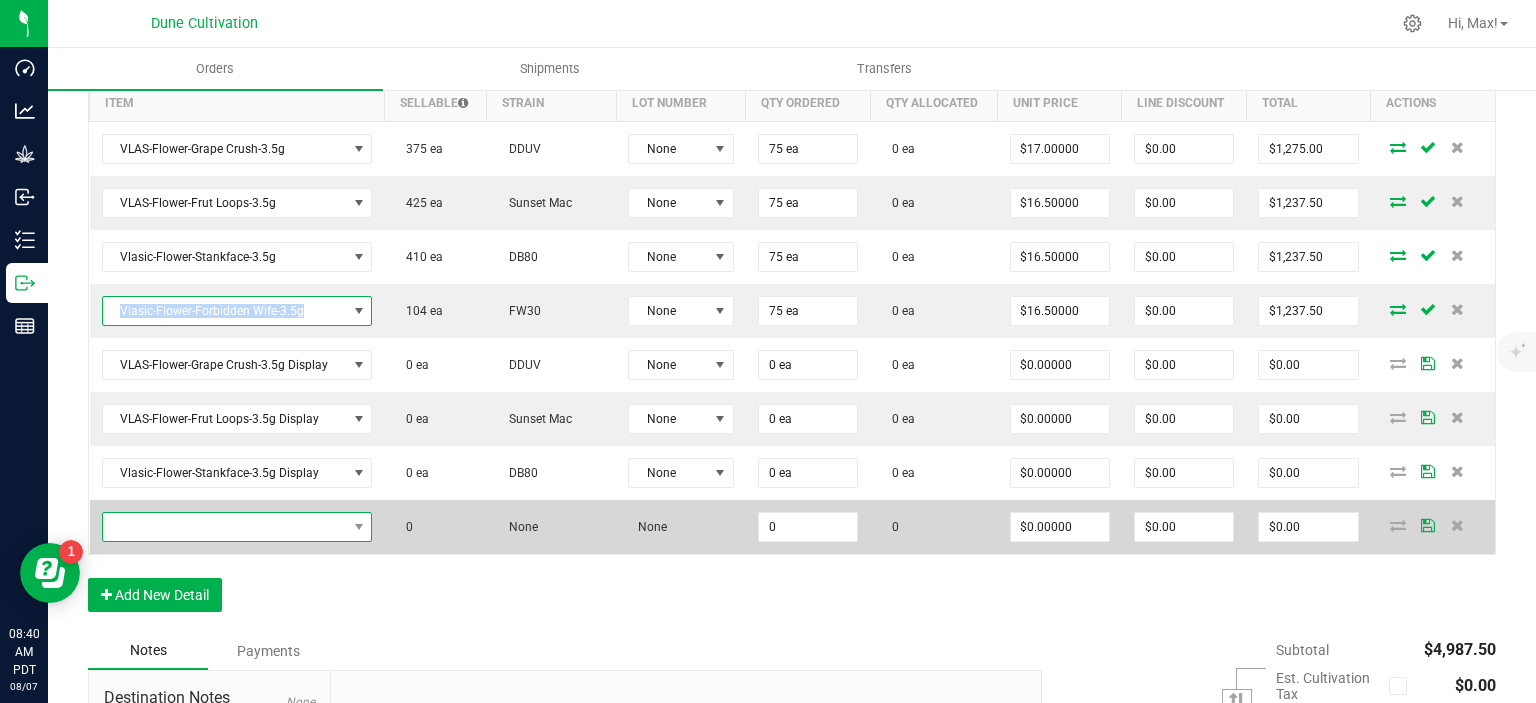 click at bounding box center [225, 527] 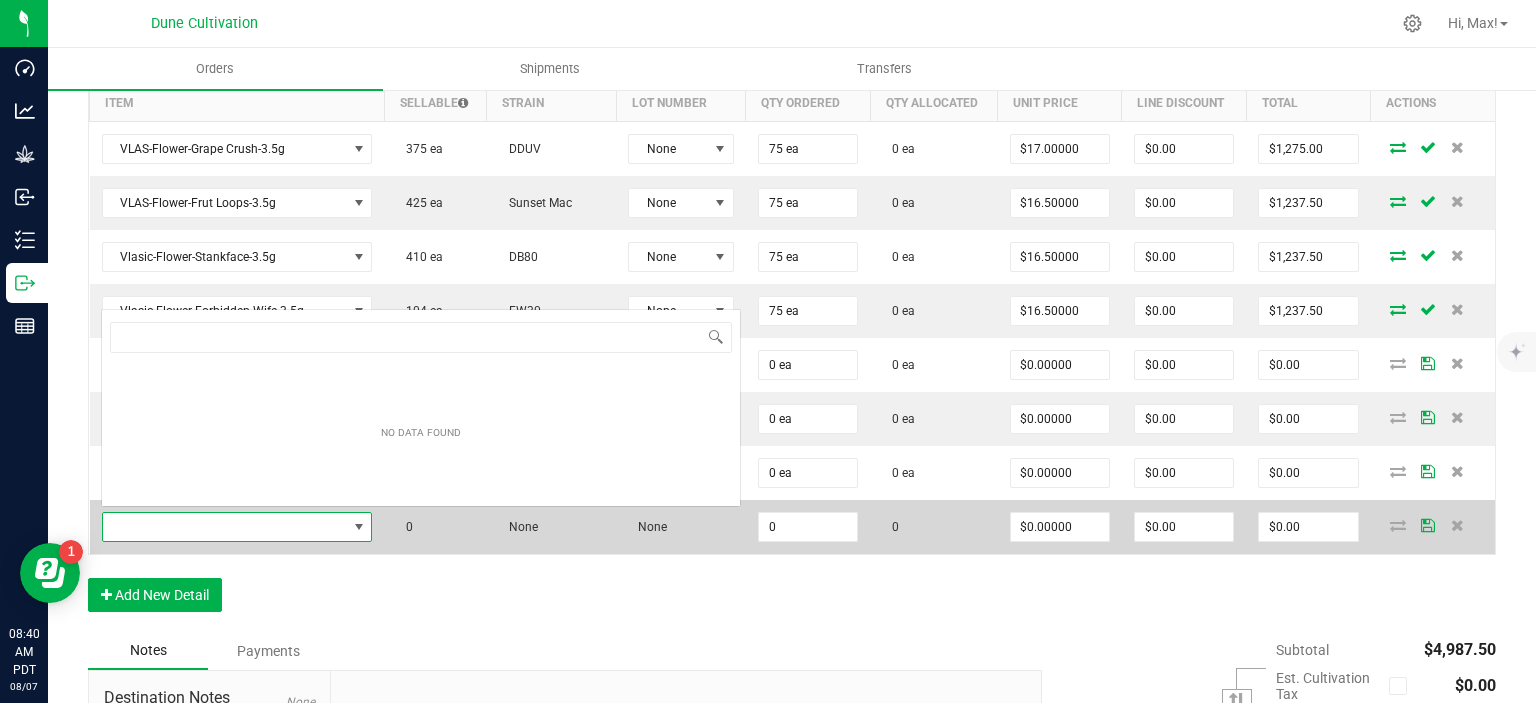 type on "Vlasic-Flower-Forbidden Wife-3.5g" 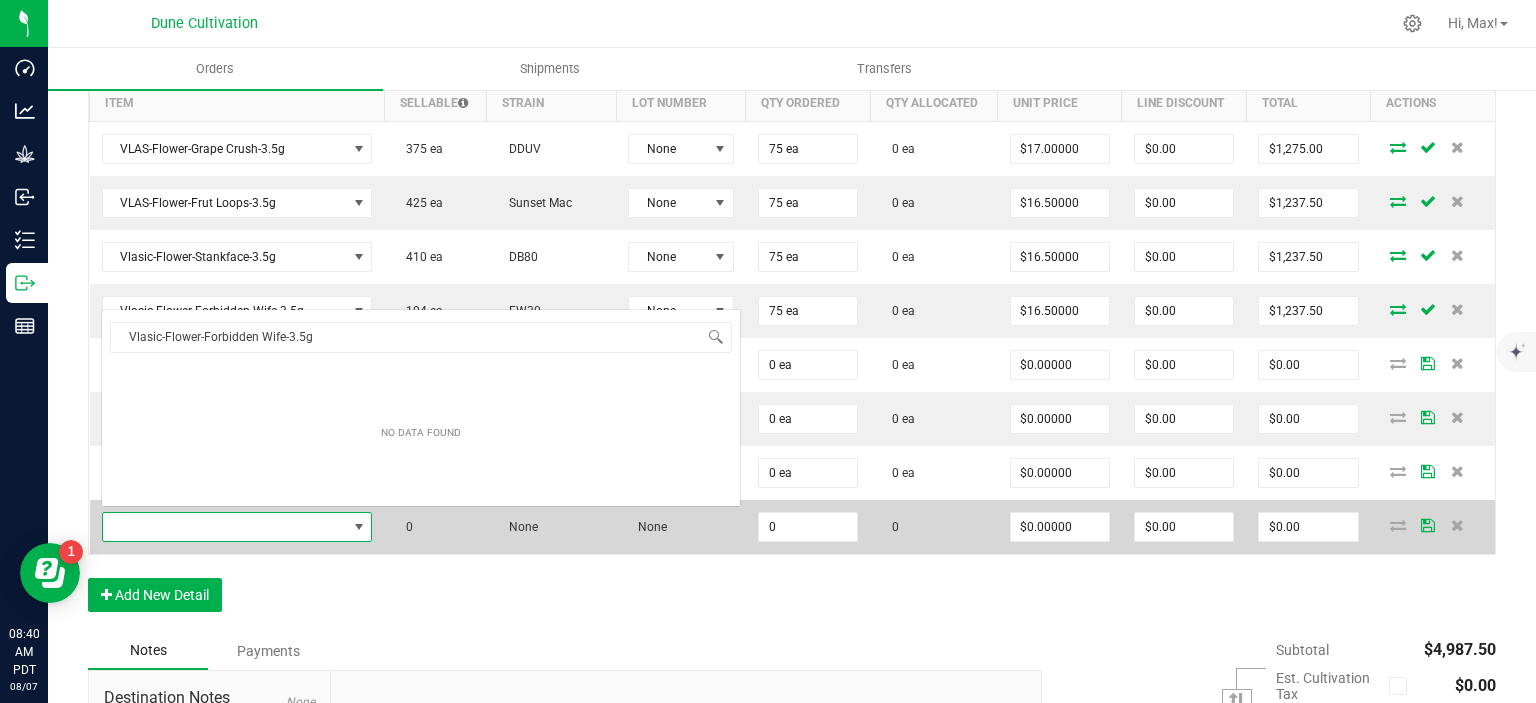 scroll, scrollTop: 99970, scrollLeft: 99732, axis: both 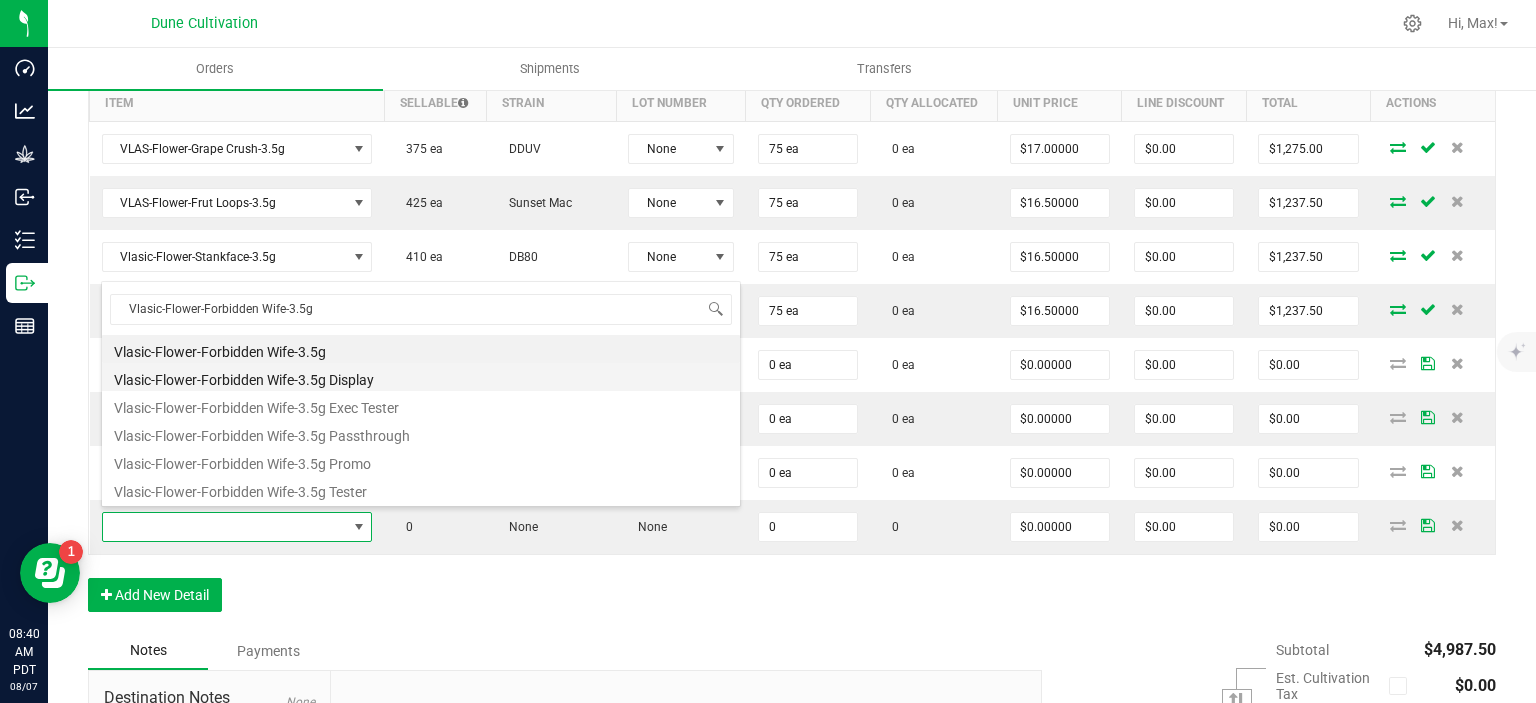 click on "Vlasic-Flower-Forbidden Wife-3.5g Display" at bounding box center [421, 377] 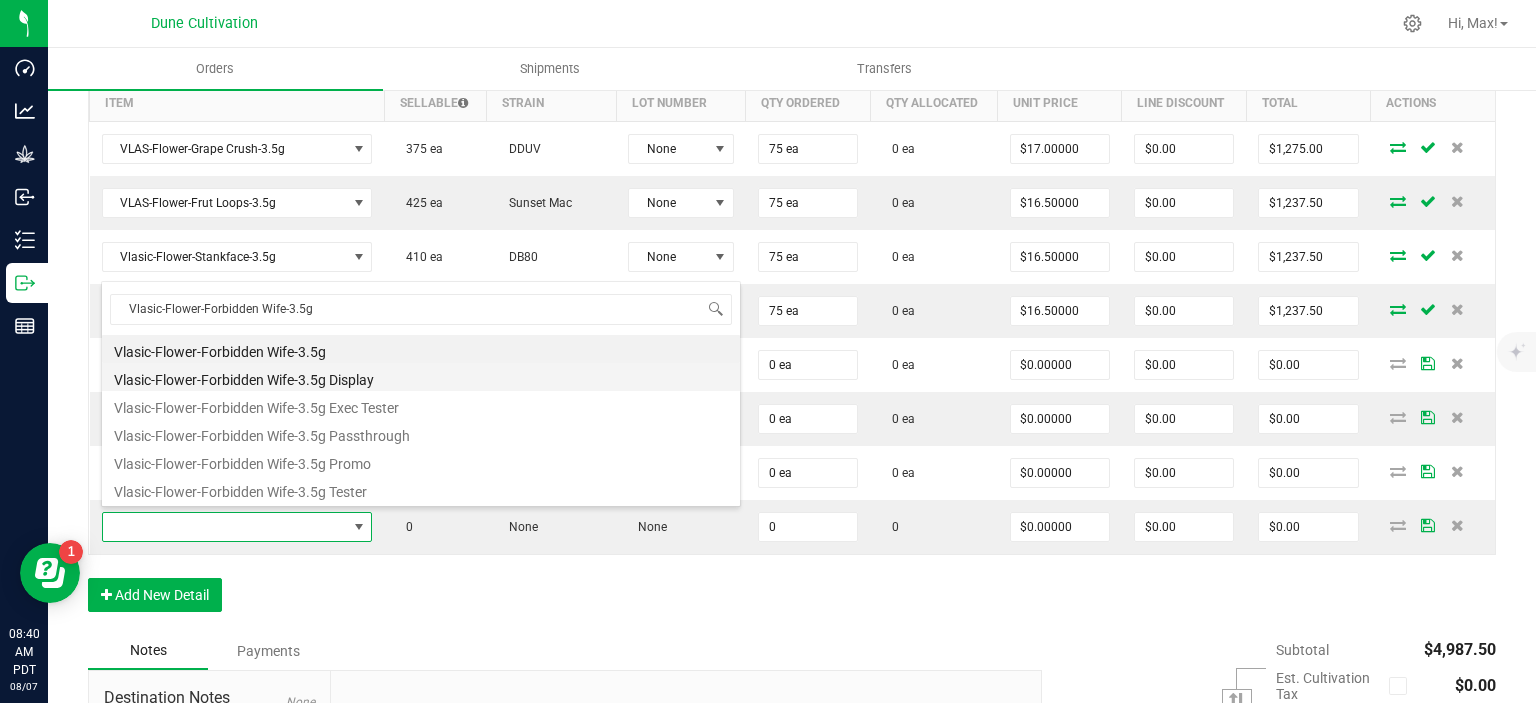 type on "0 ea" 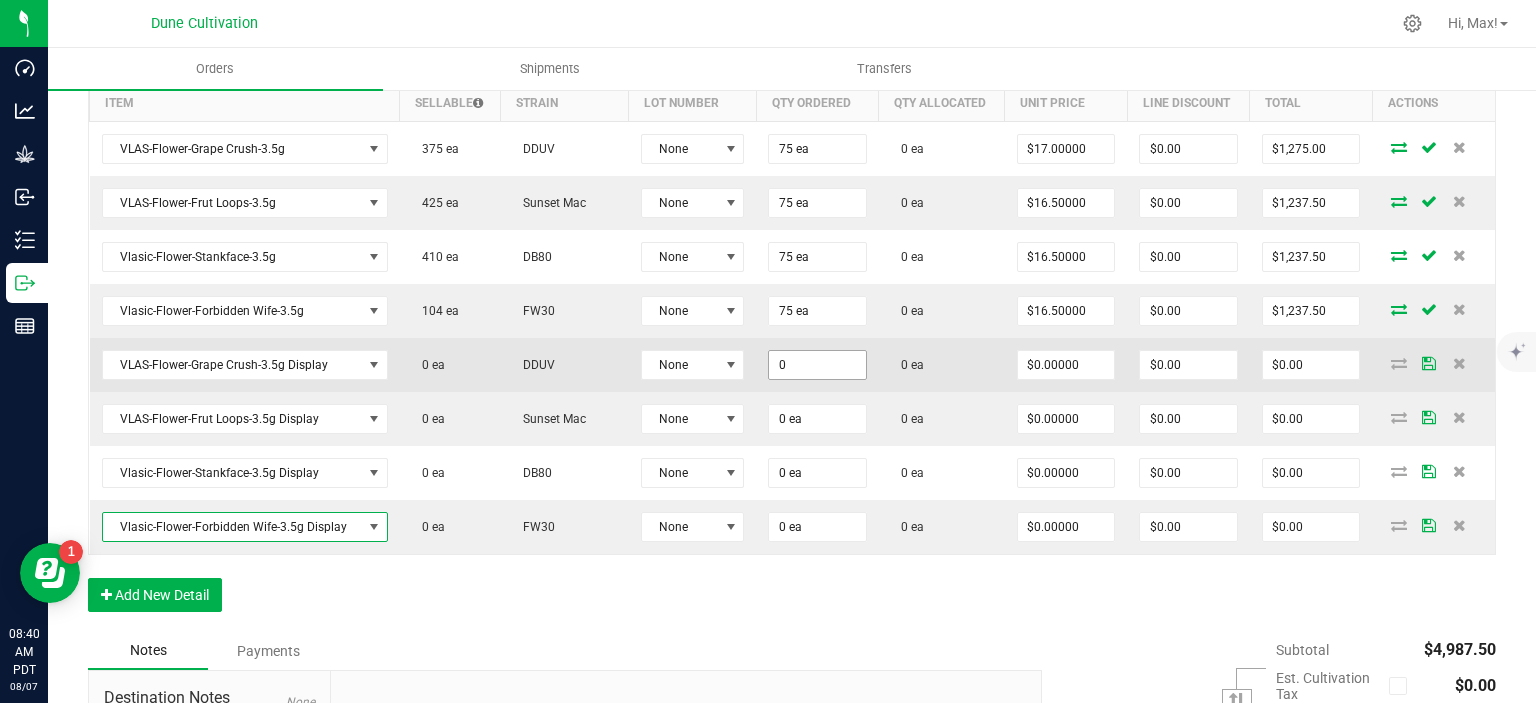 click on "0" at bounding box center (817, 365) 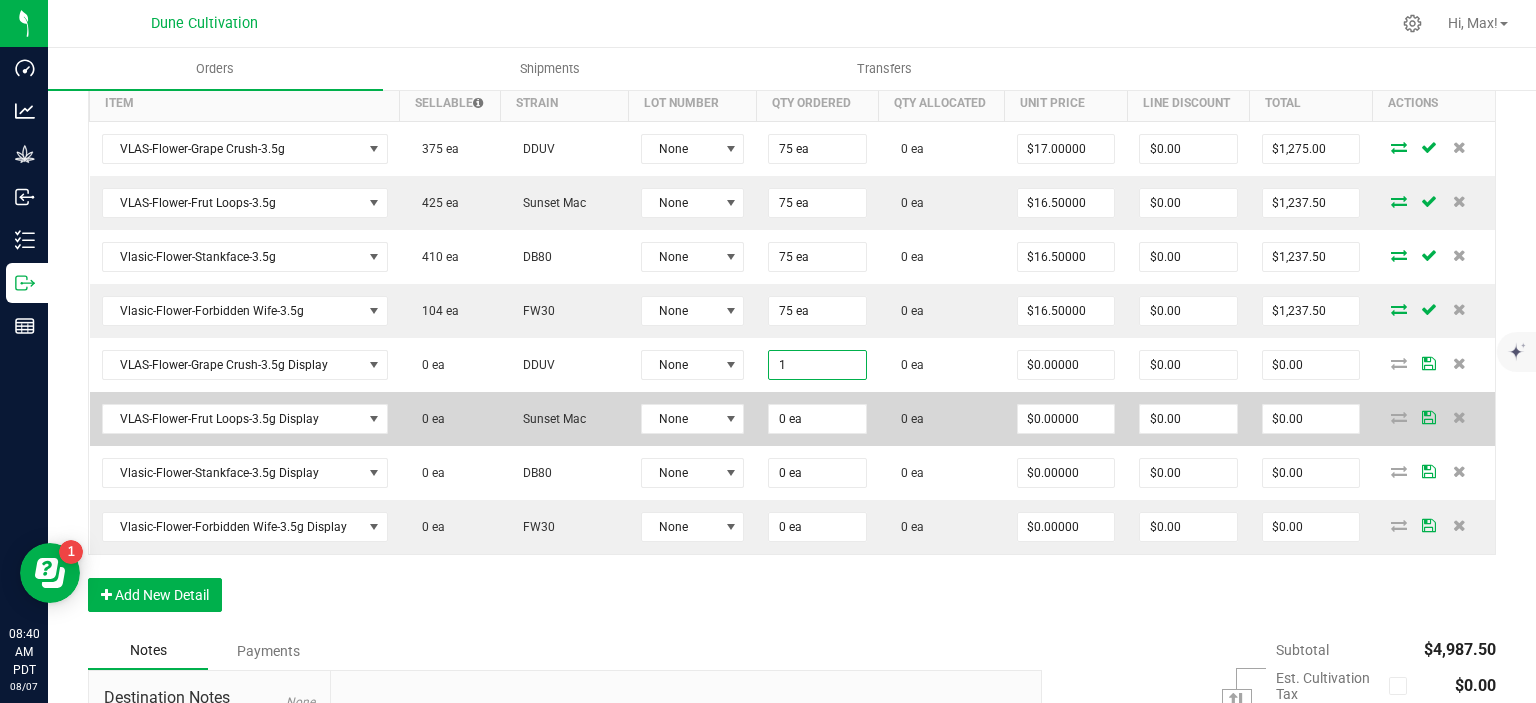 type on "1 ea" 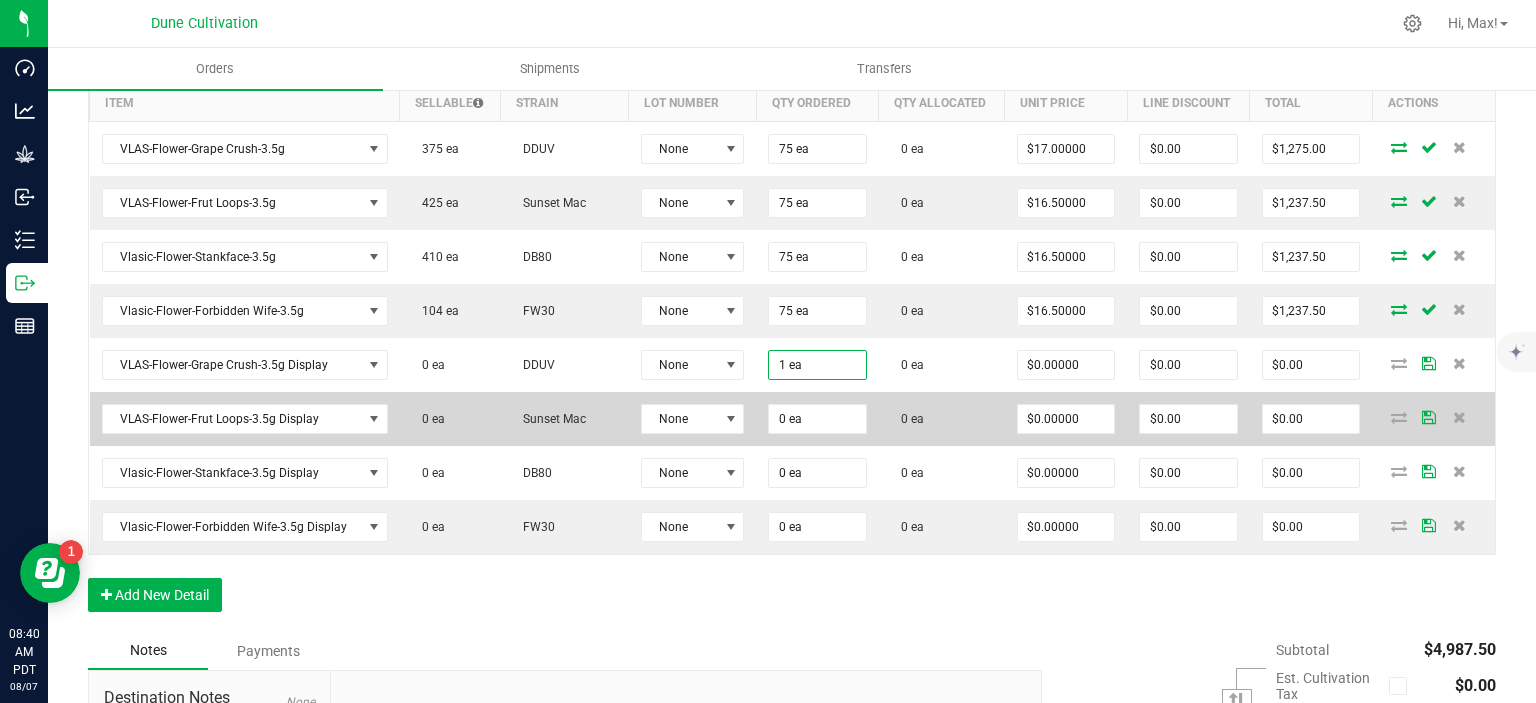 click on "0 ea" at bounding box center [817, 419] 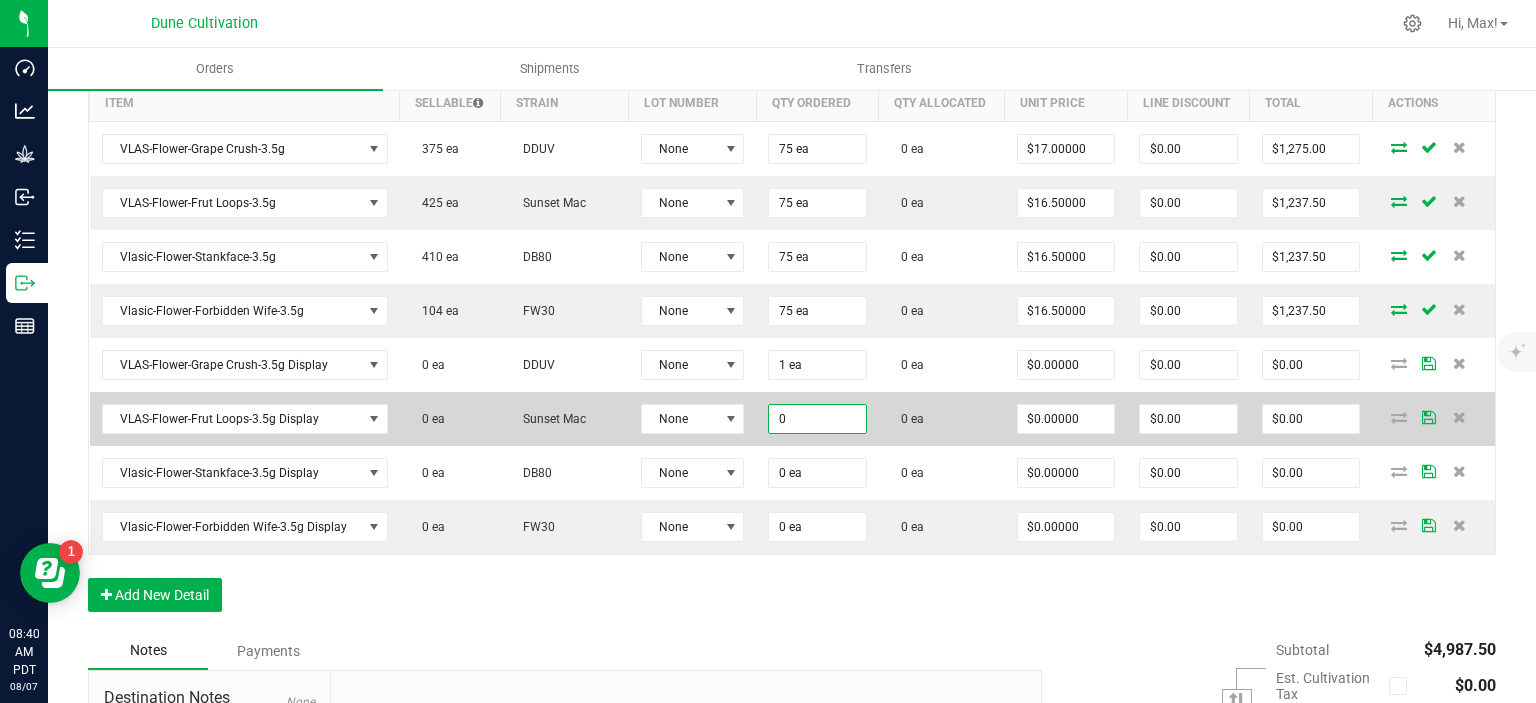 click on "0" at bounding box center (817, 419) 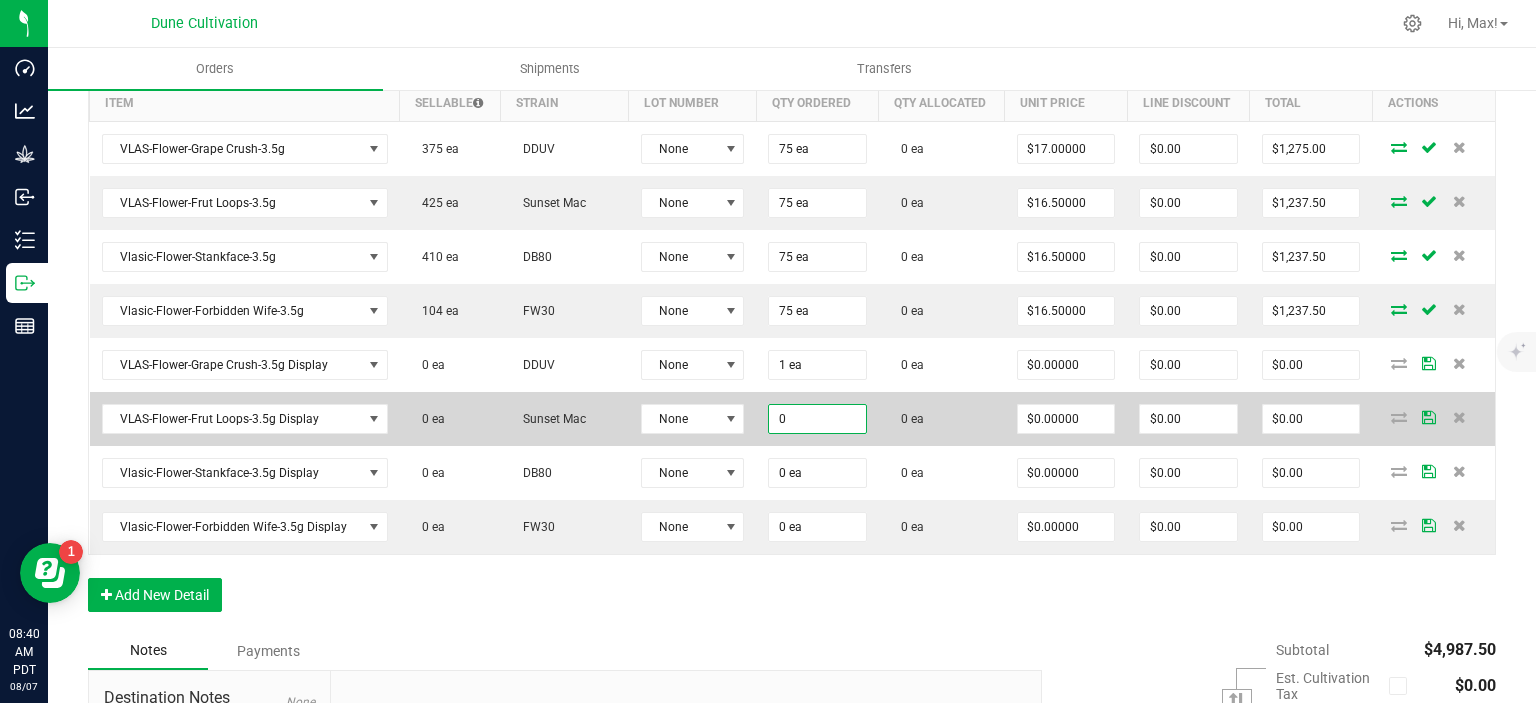 paste on "1" 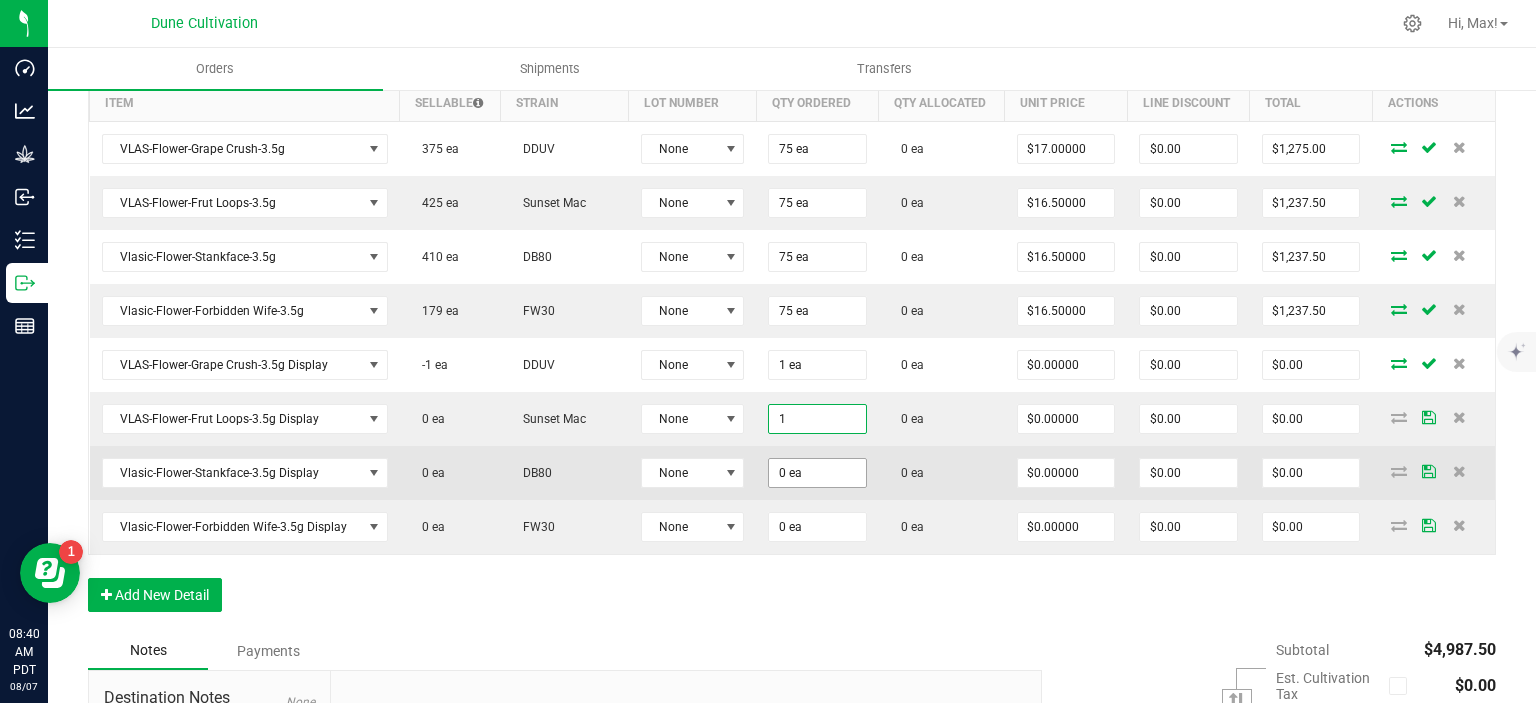 type on "1 ea" 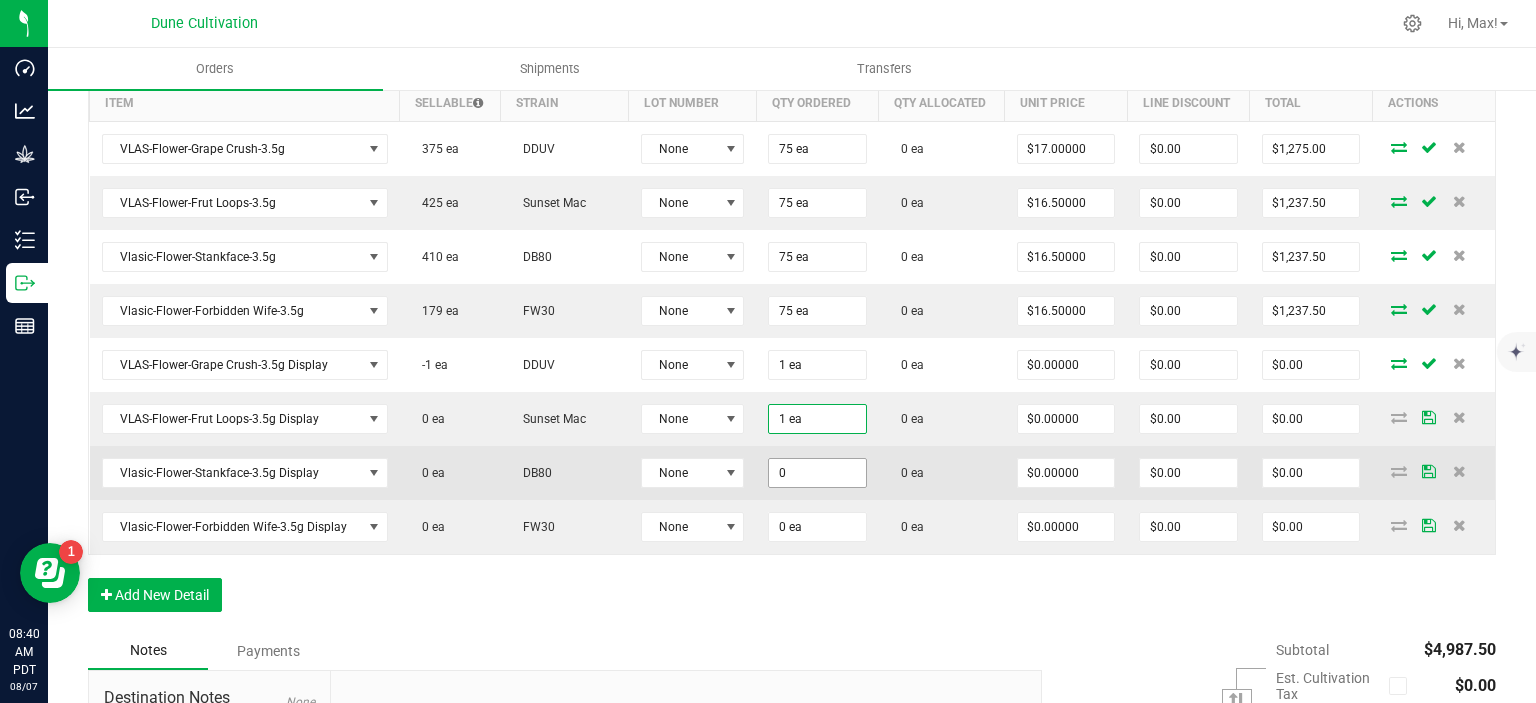 click on "0" at bounding box center (817, 473) 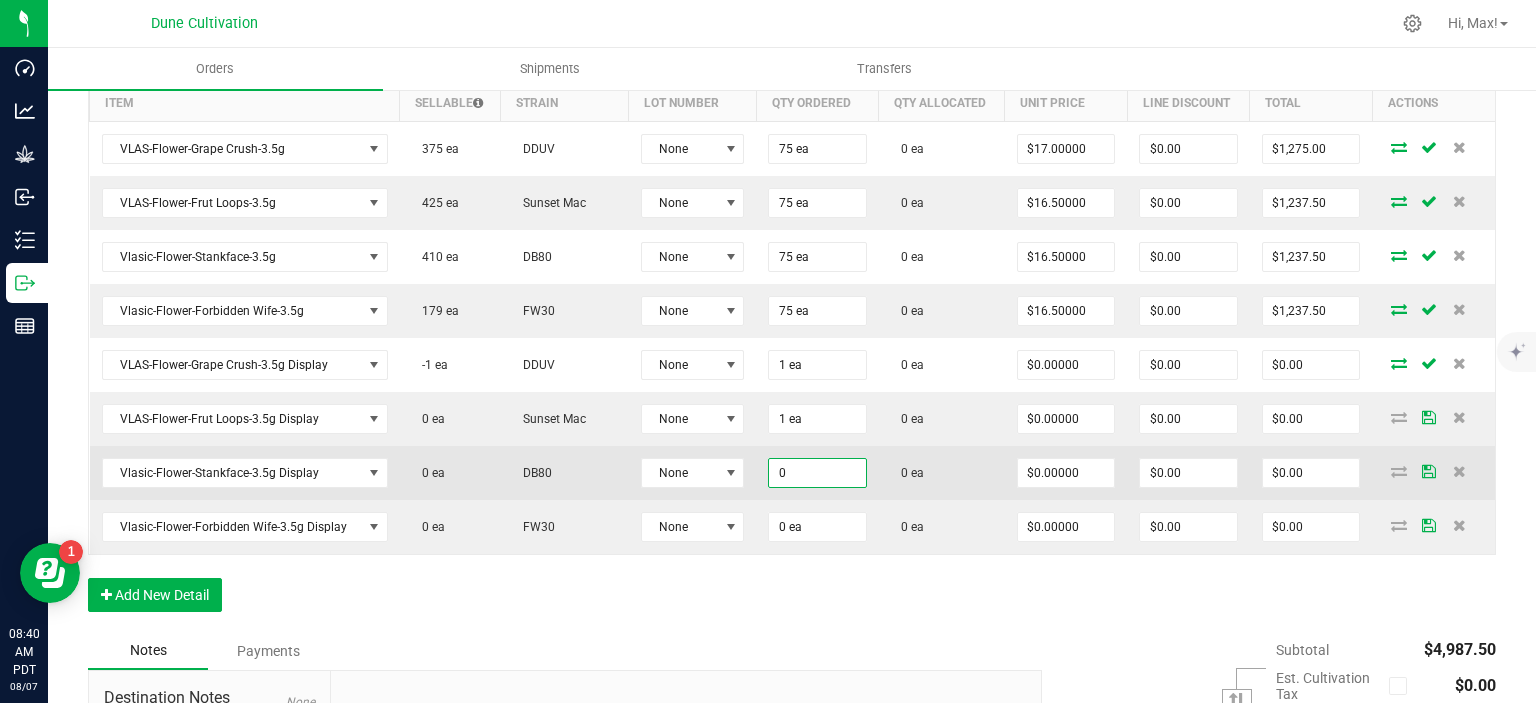 paste on "1" 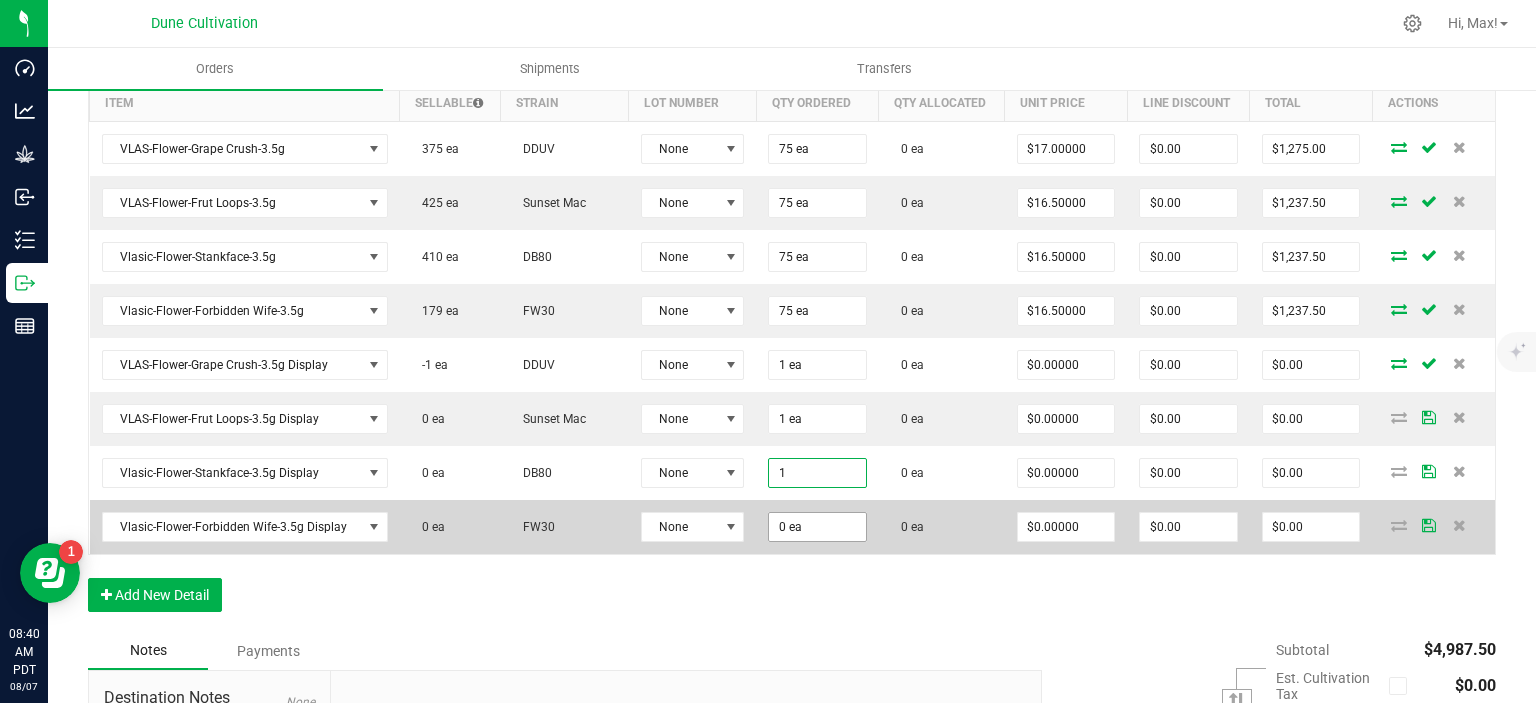 type on "1 ea" 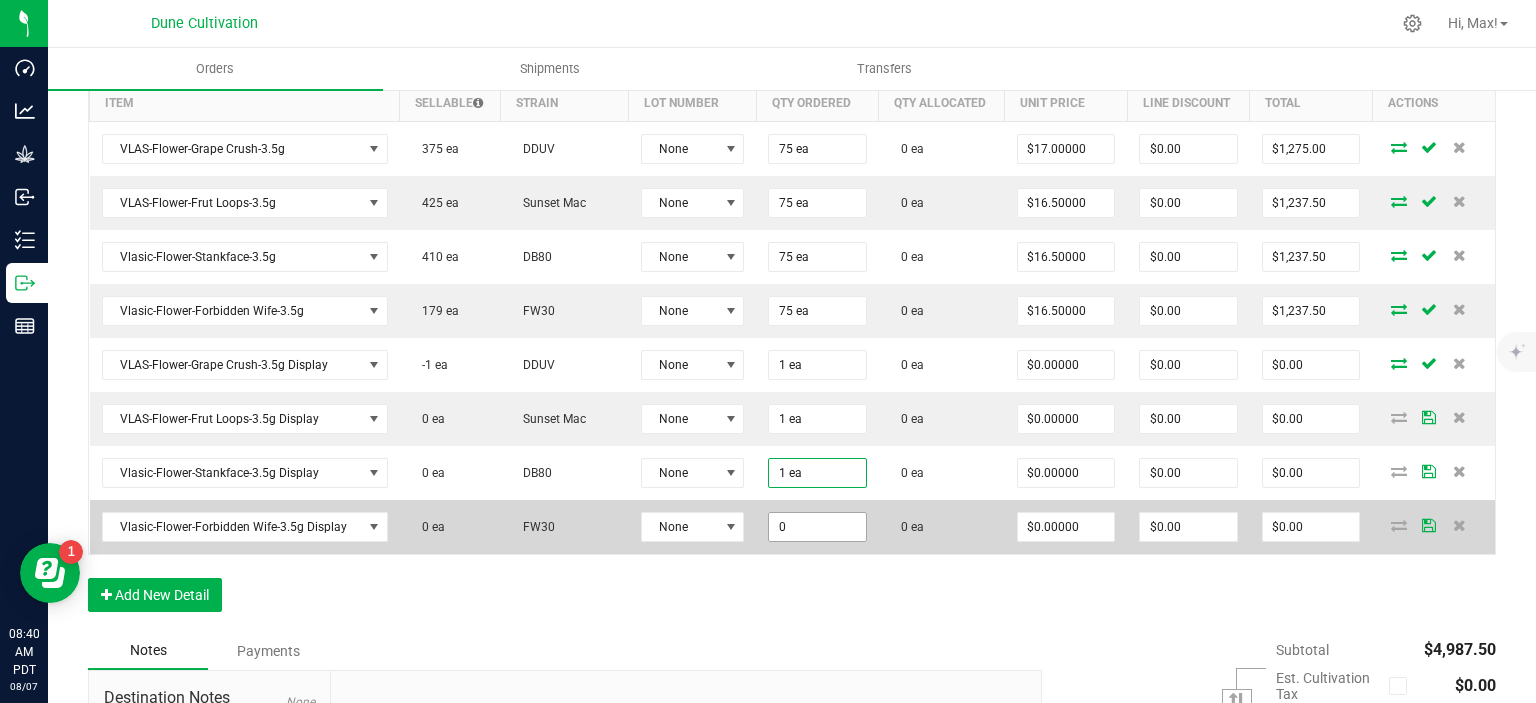 click on "0" at bounding box center (817, 527) 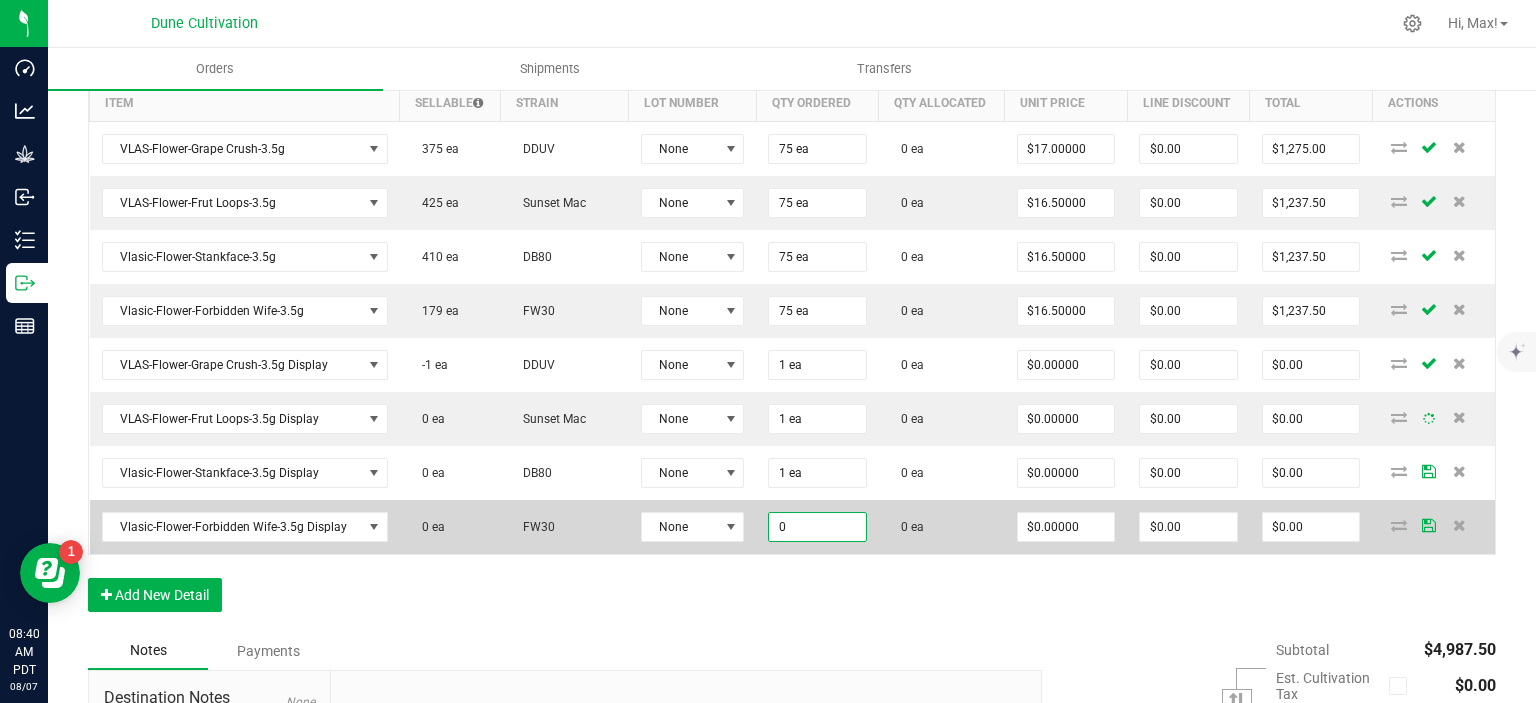 paste on "1" 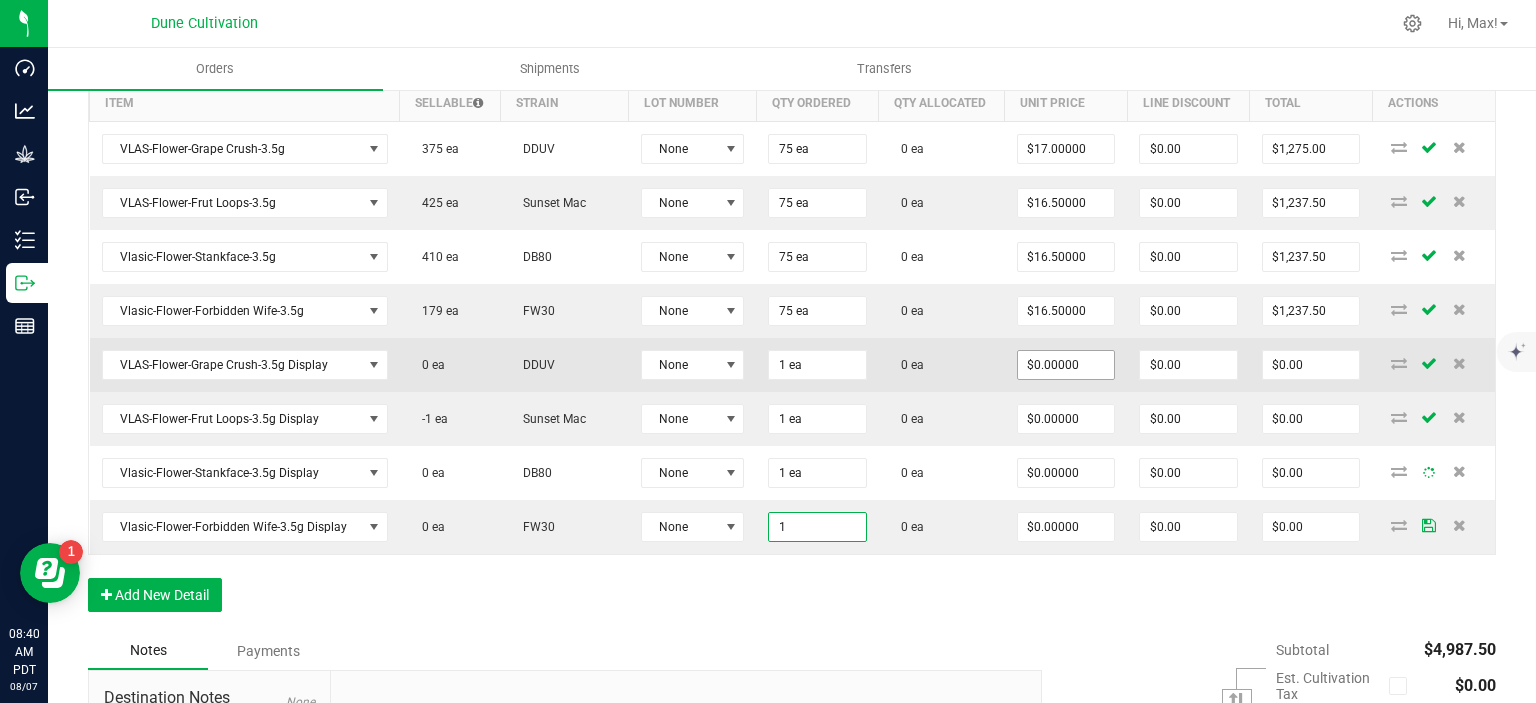 type on "1 ea" 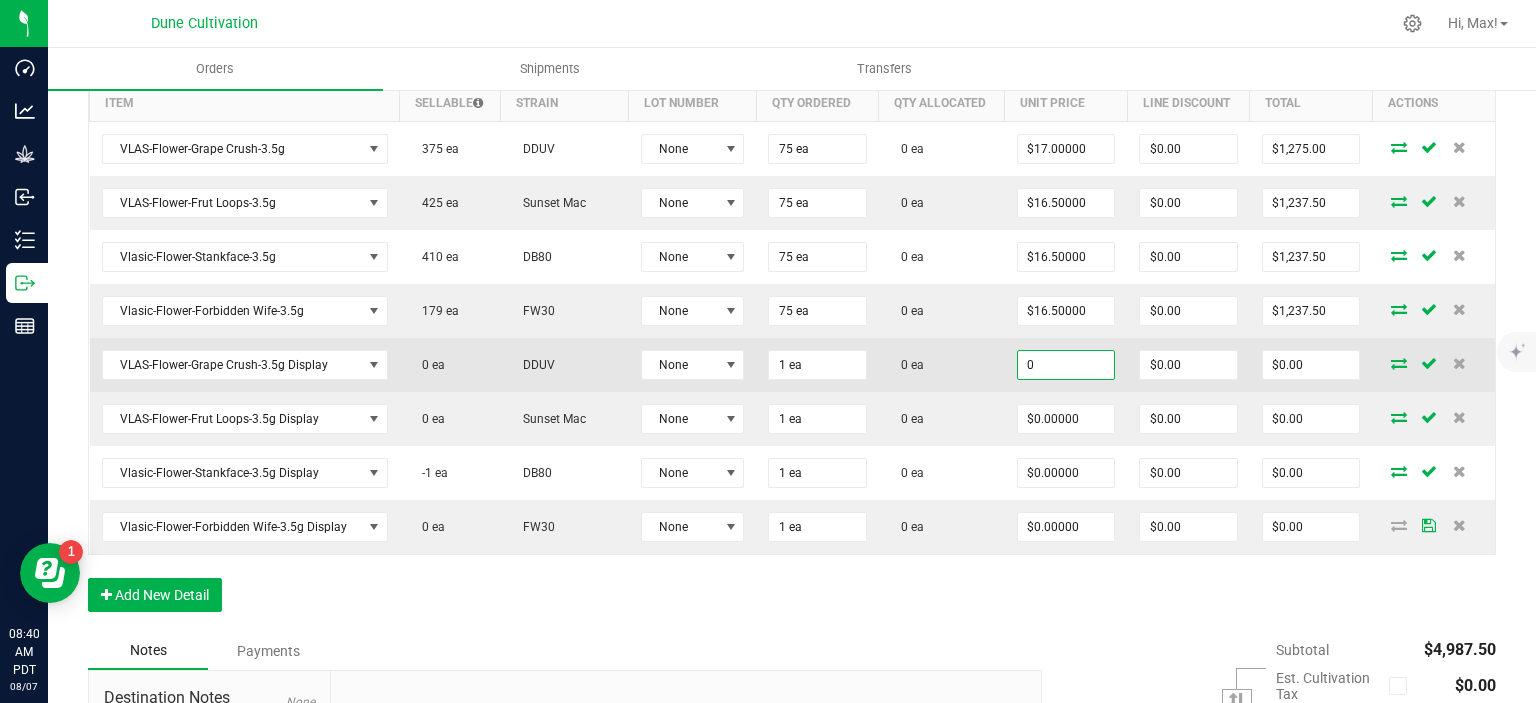 click on "0" at bounding box center [1066, 365] 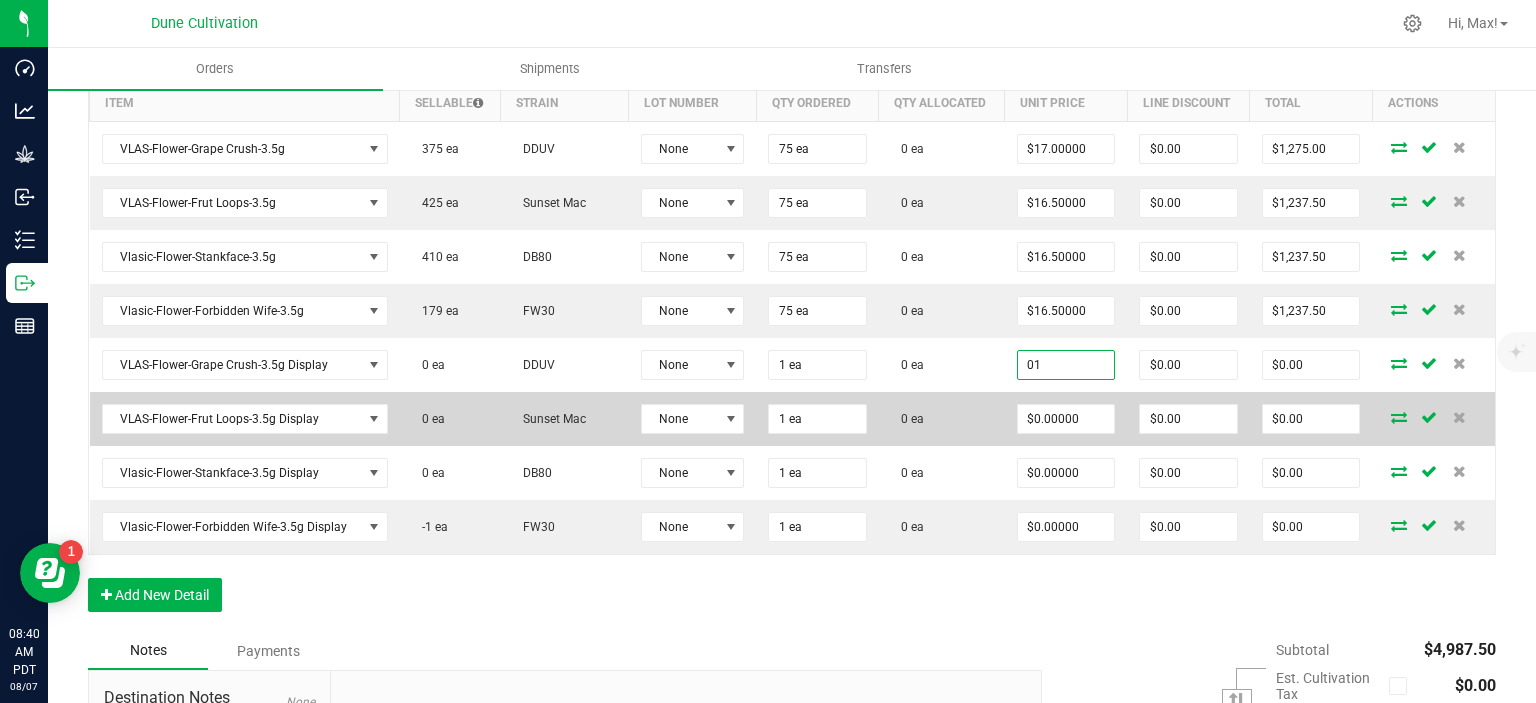 type on "$1.00000" 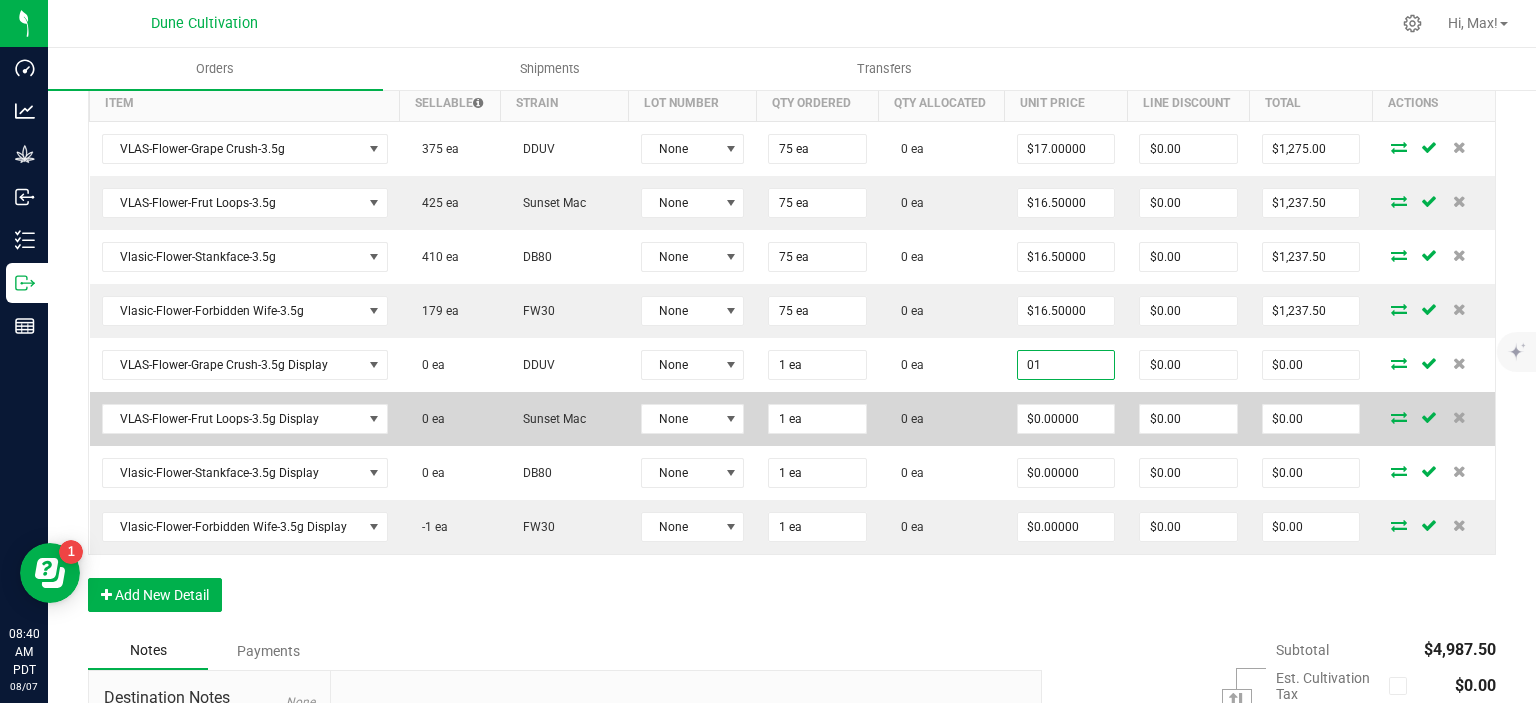 type on "$1.00" 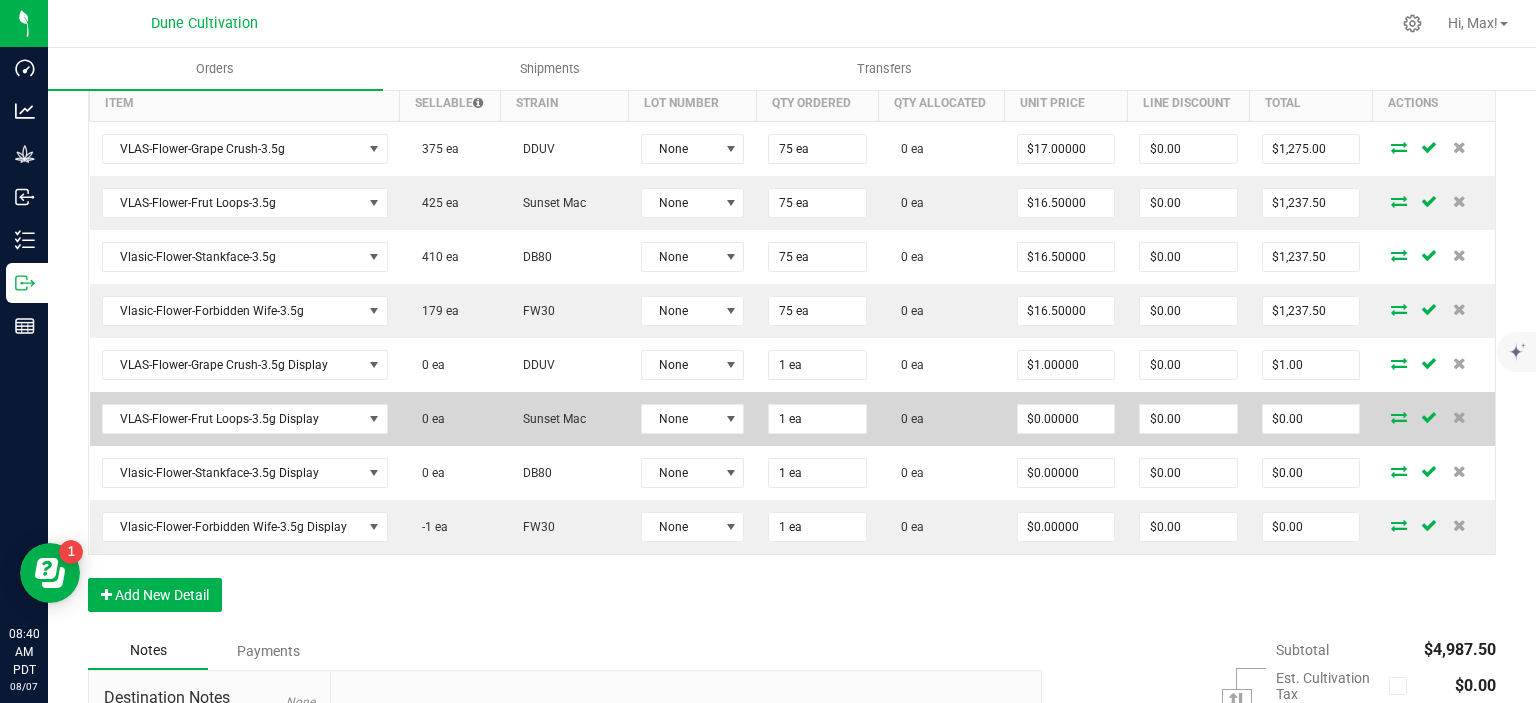 click on "$0.00000" at bounding box center [1066, 419] 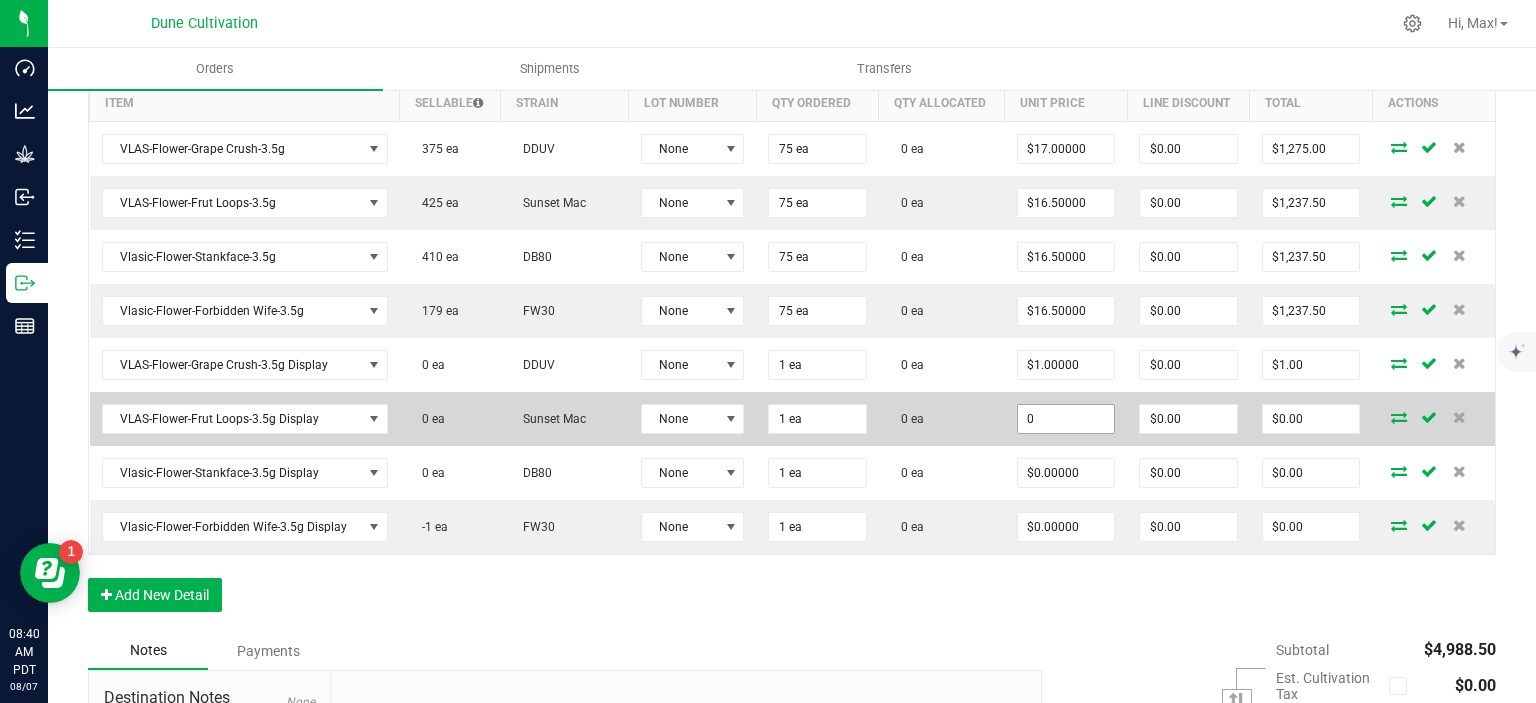 click on "0" at bounding box center (1066, 419) 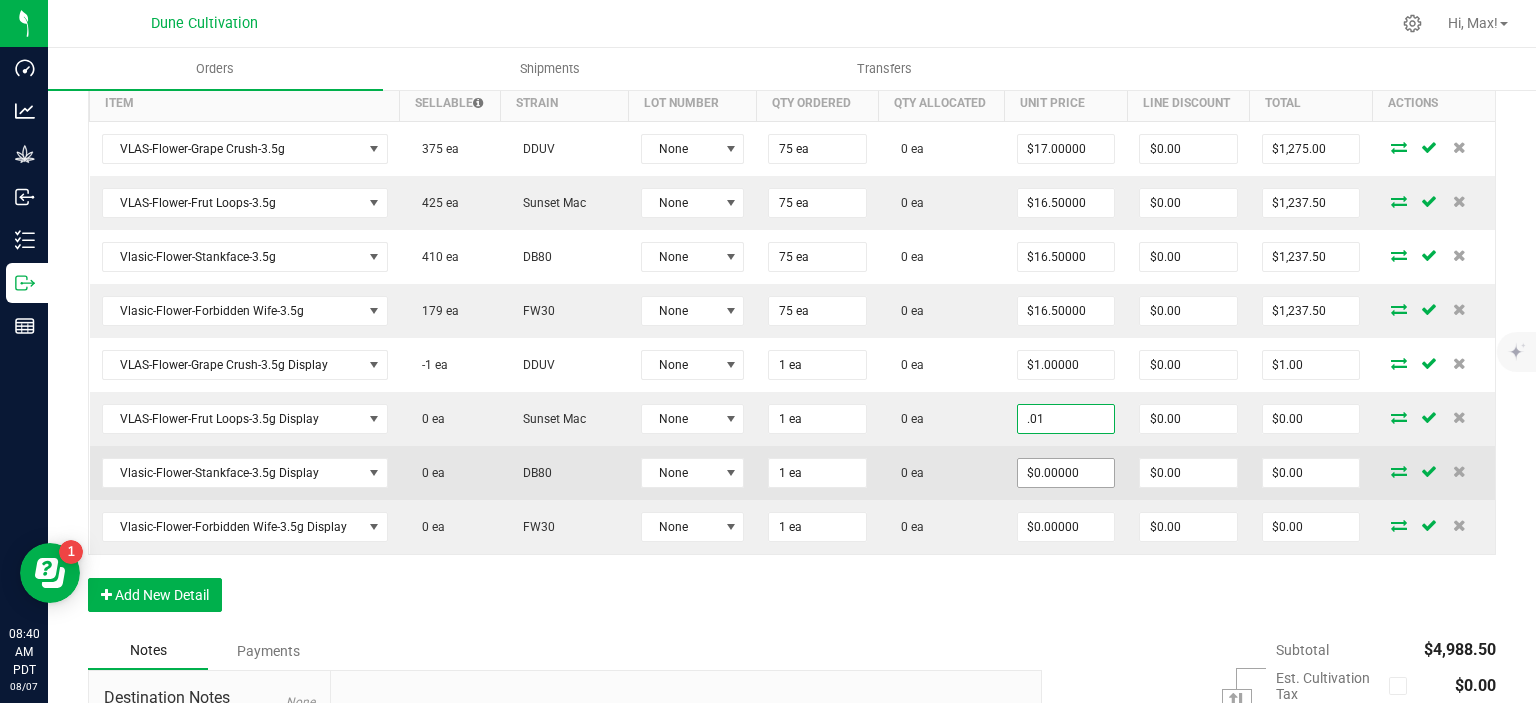 type on "$0.01000" 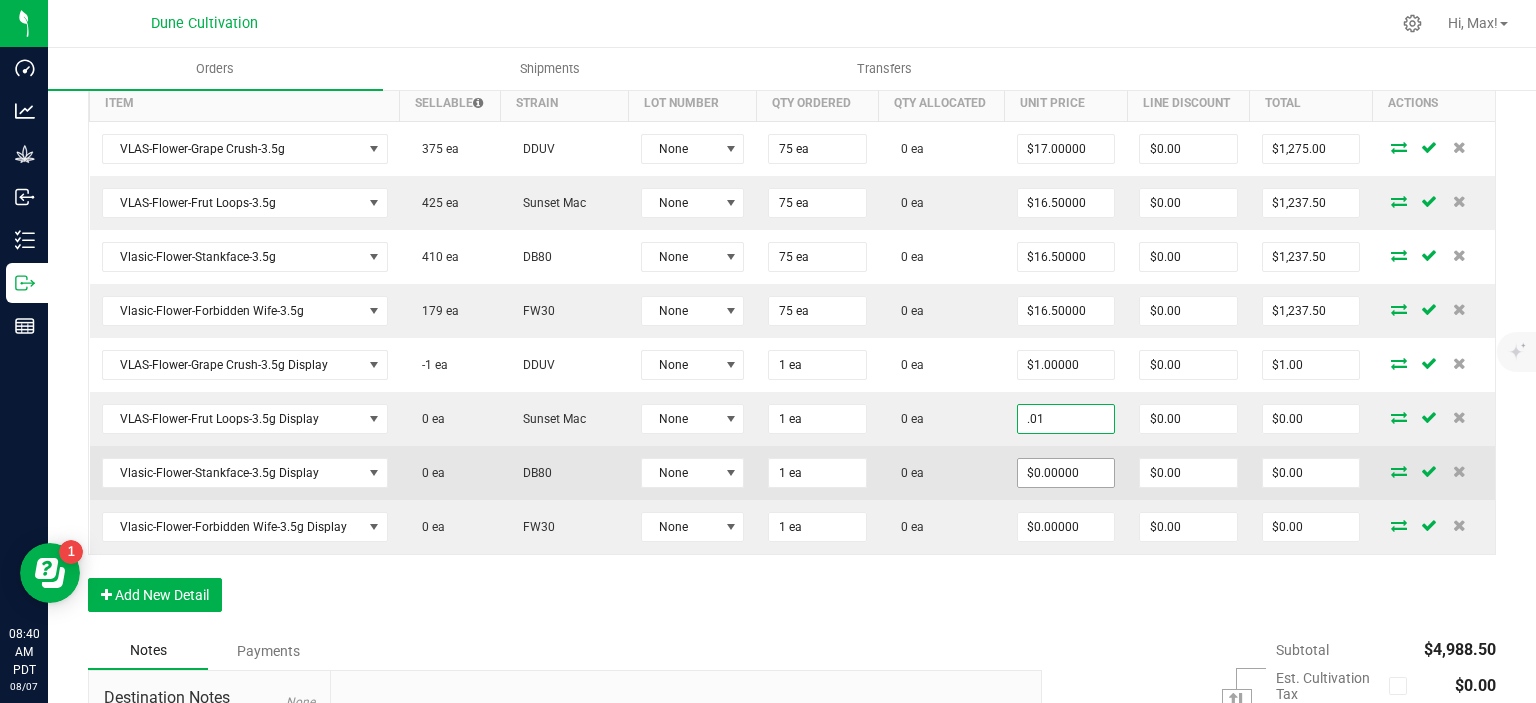 type on "$0.01" 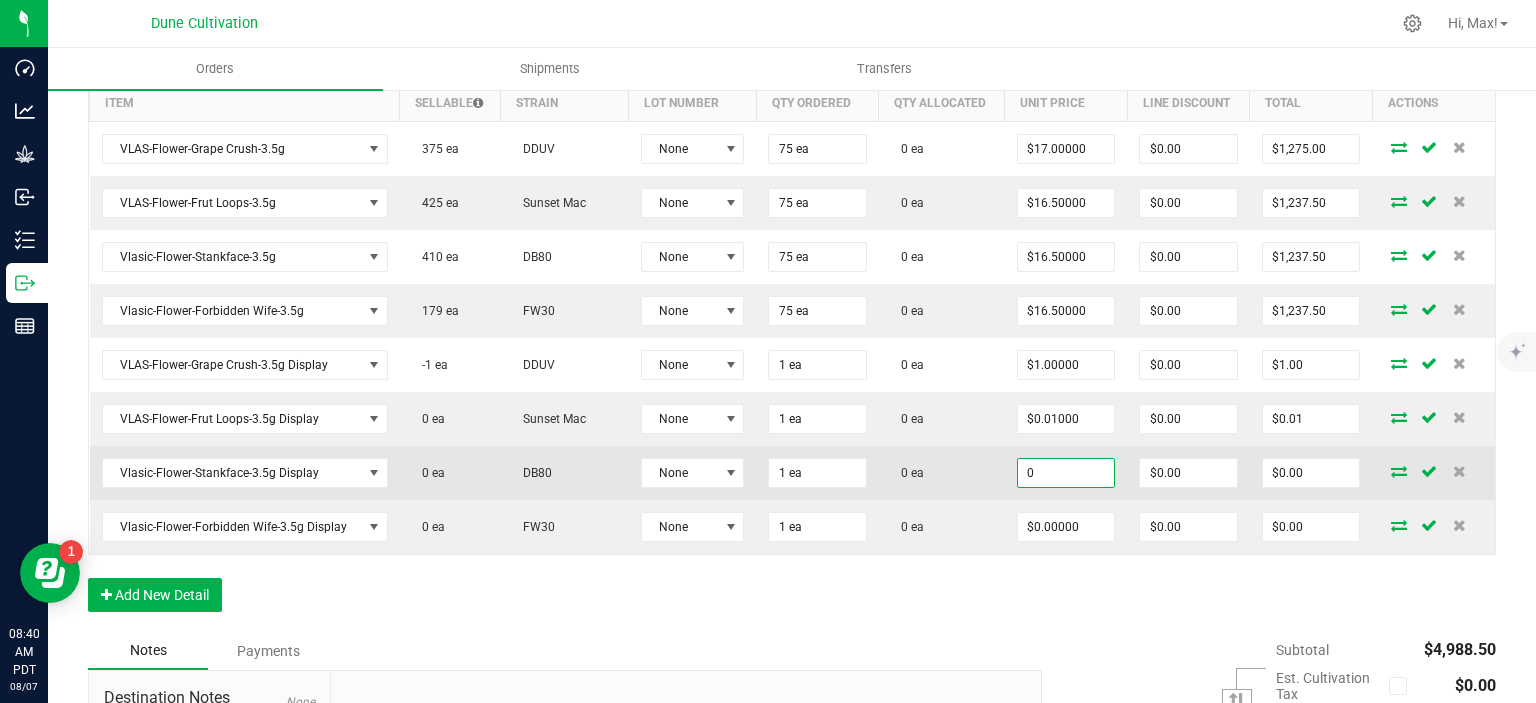 click on "0" at bounding box center (1066, 473) 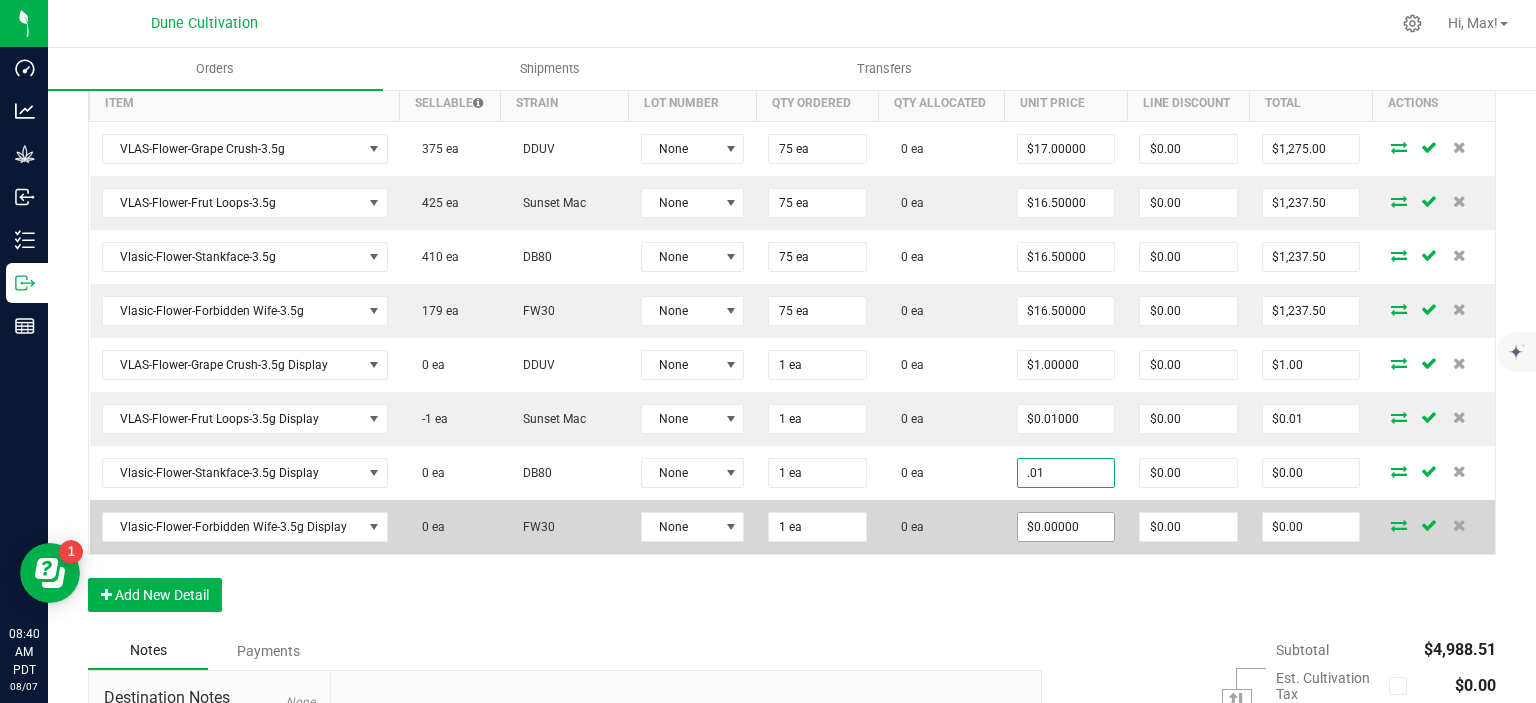 type on "$0.01000" 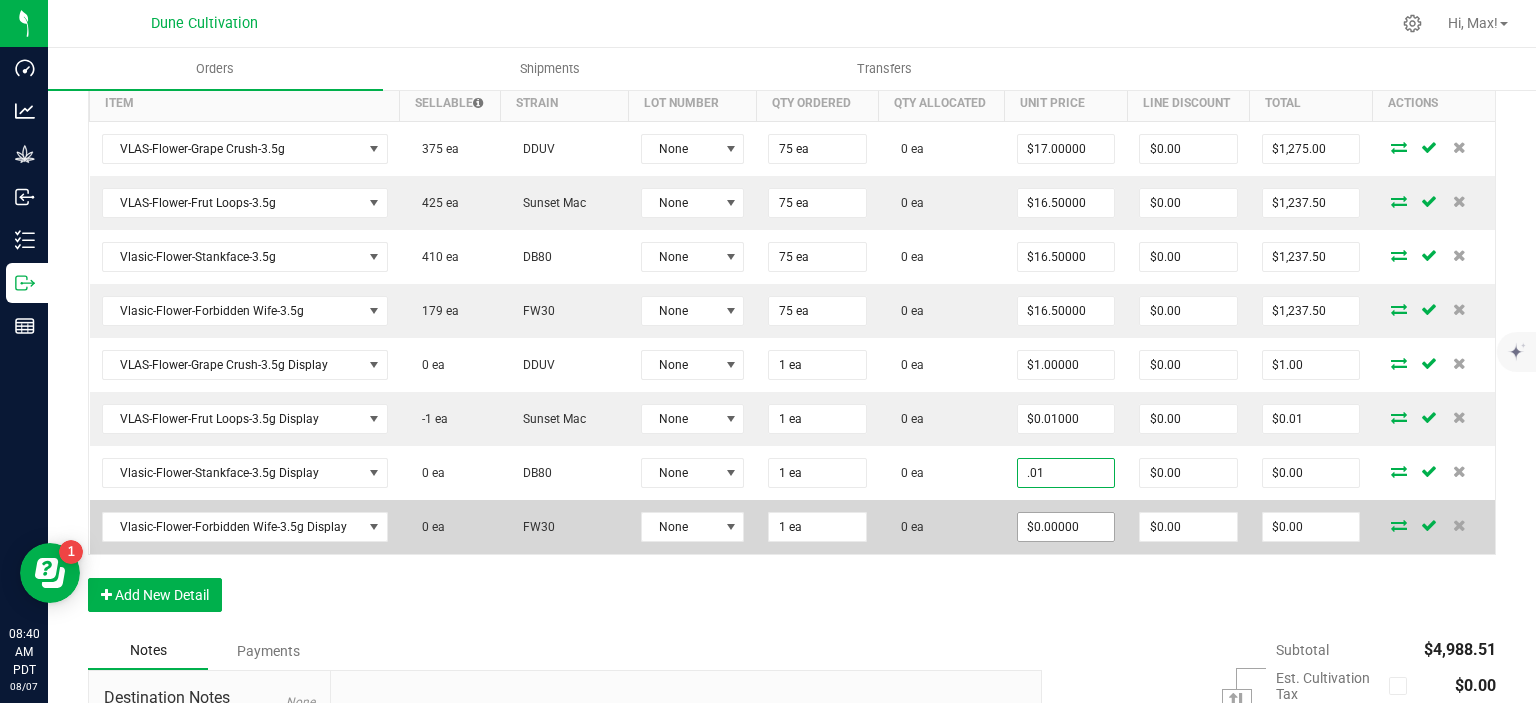 type on "$0.01" 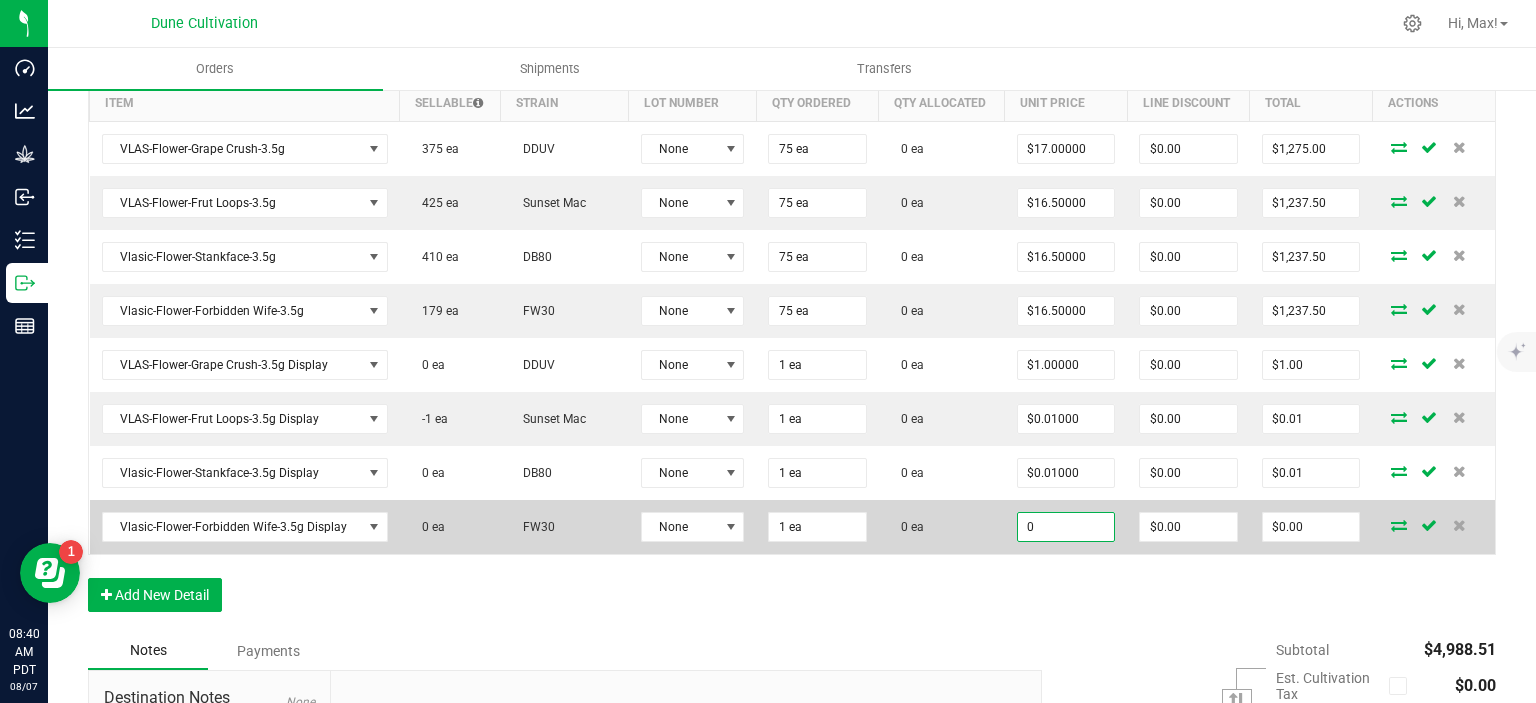 click on "0" at bounding box center (1066, 527) 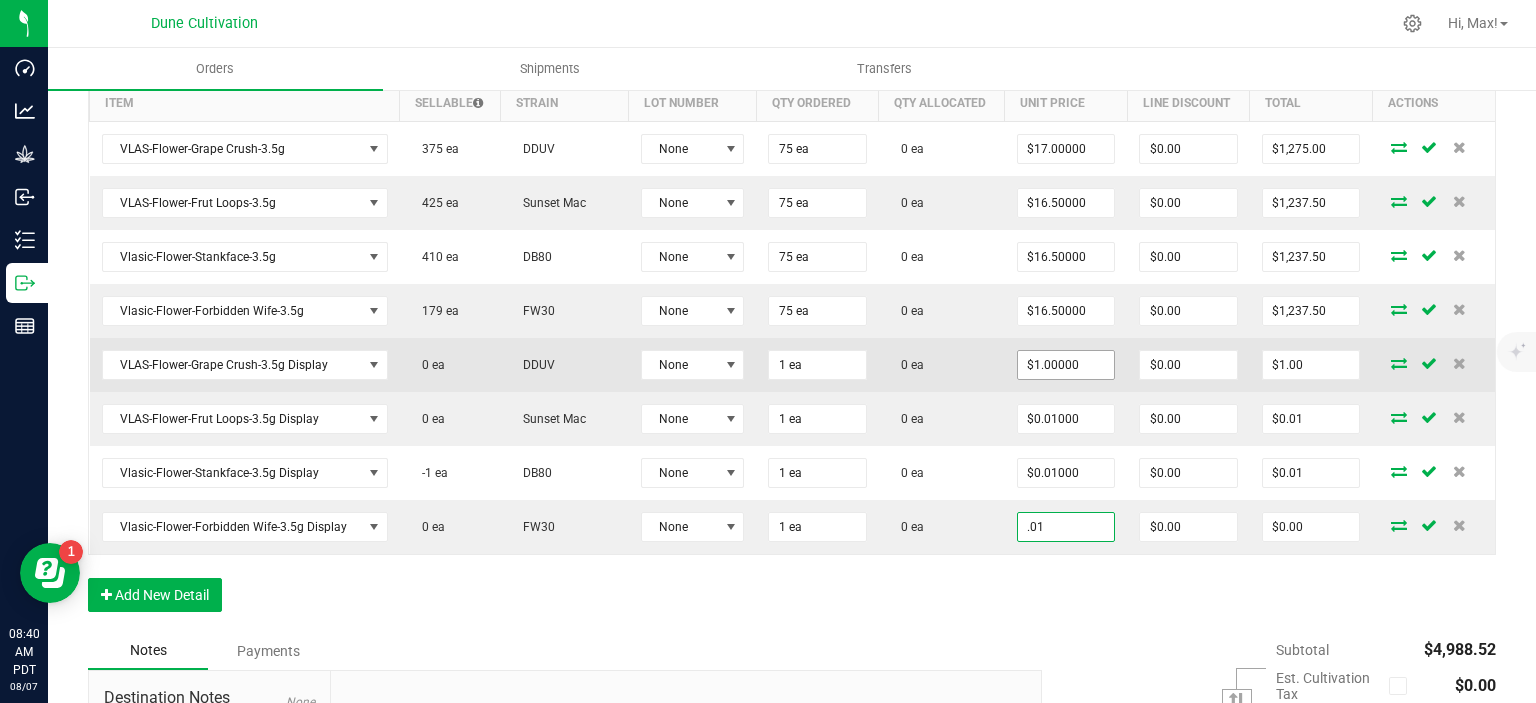 type on "$0.01000" 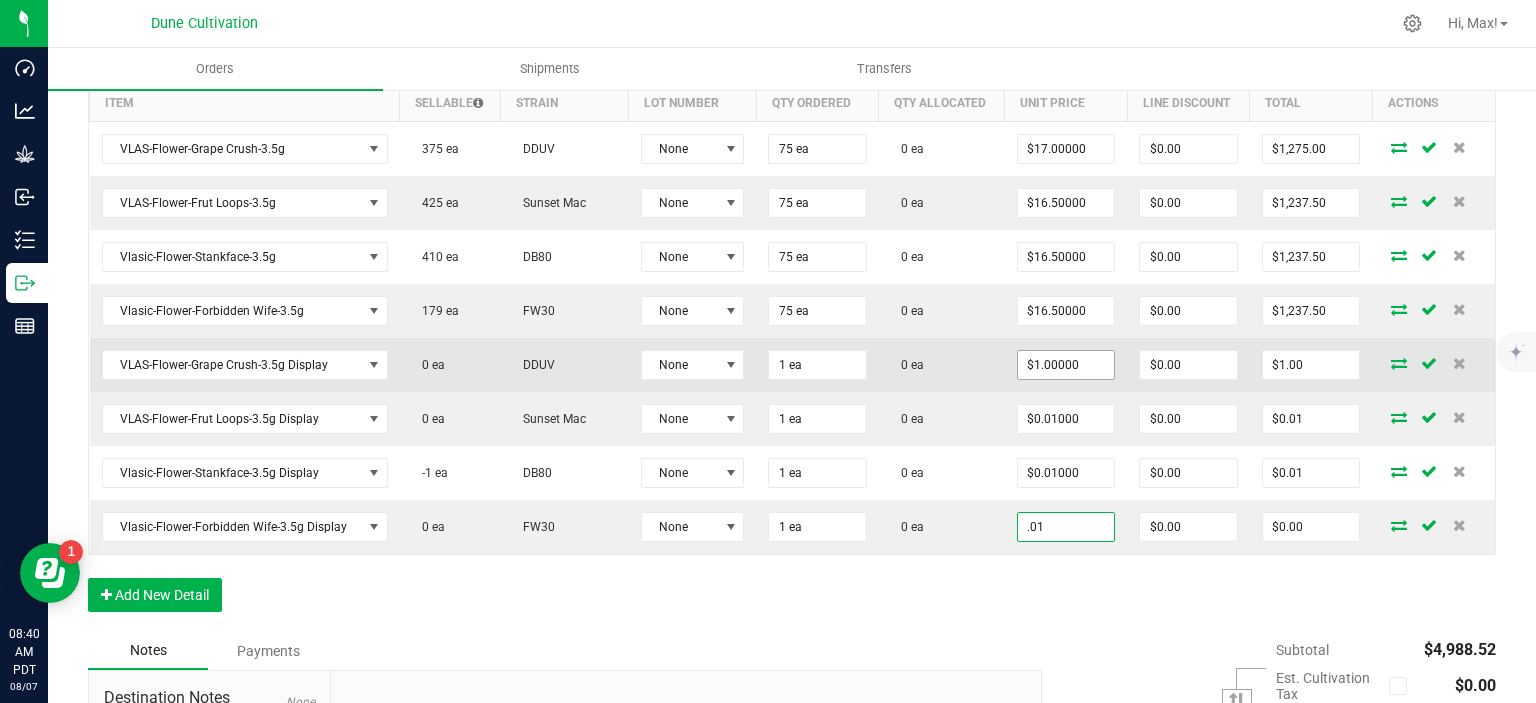 type on "$0.01" 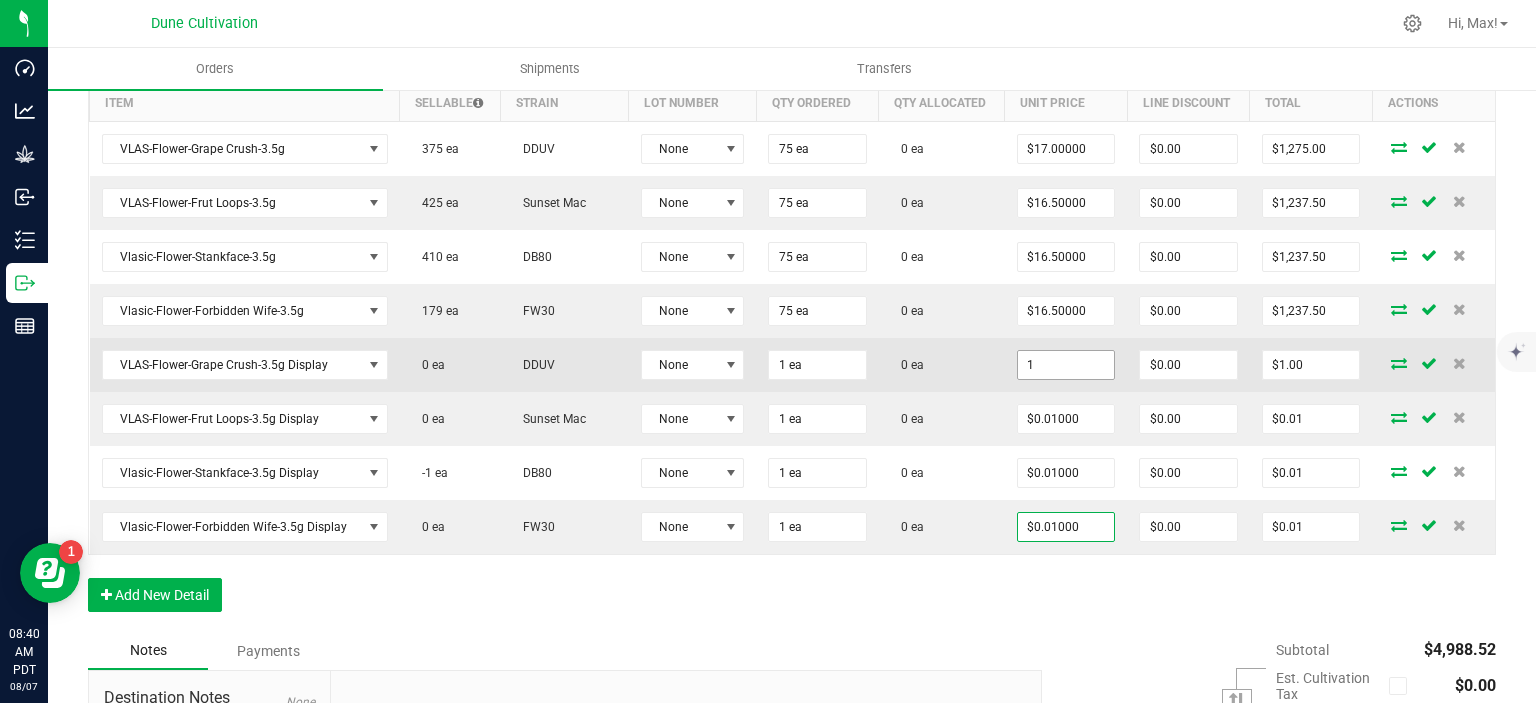 click on "1" at bounding box center [1066, 365] 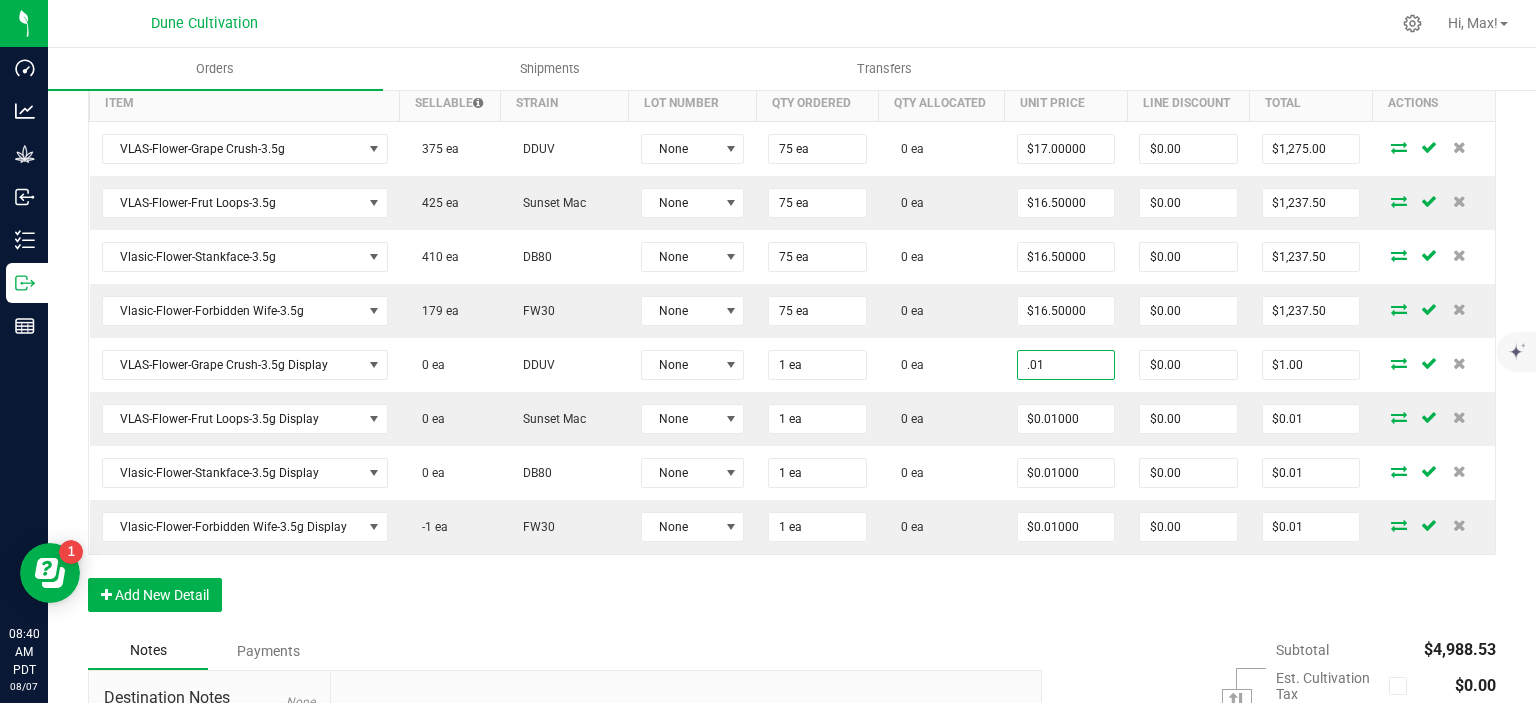 type on "$0.01000" 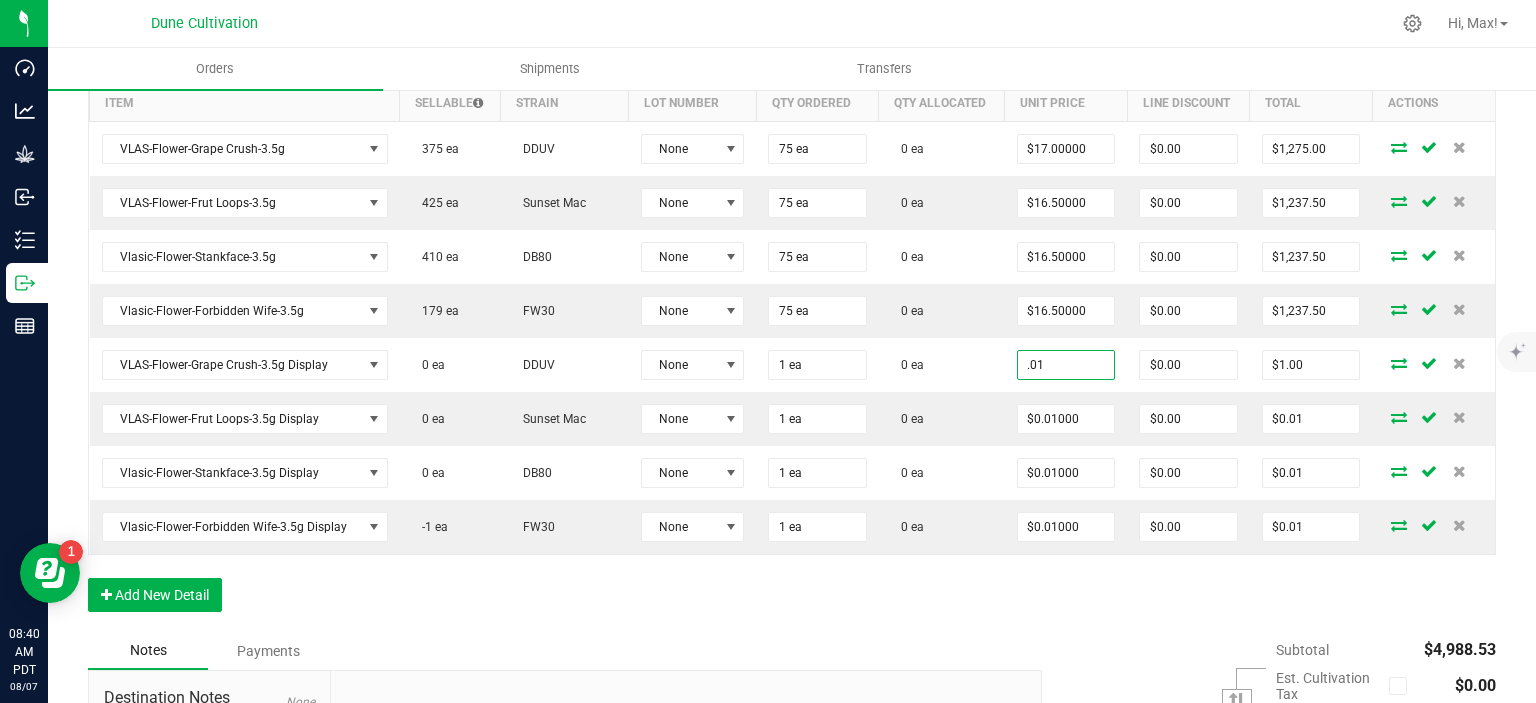 type on "$0.01" 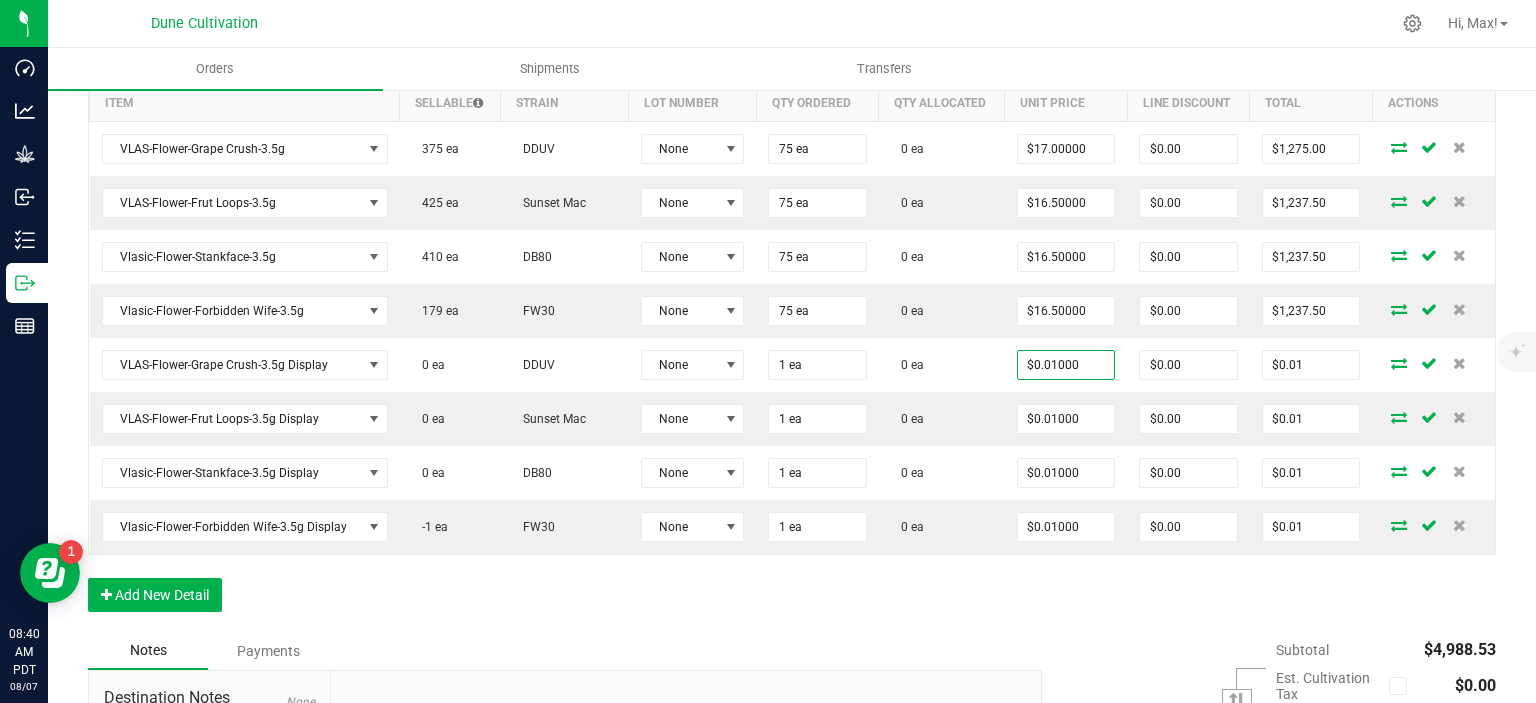 click on "Order Details Print All Labels Item  Sellable  Strain  Lot Number  Qty Ordered Qty Allocated Unit Price Line Discount Total Actions VLAS-Flower-Grape Crush-3.5g  375 ea   DDUV  None 75 ea  0 ea  $17.00000 $0.00 $1,275.00 VLAS-Flower-Frut Loops-3.5g  425 ea   Sunset Mac  None 75 ea  0 ea  $16.50000 $0.00 $1,237.50 Vlasic-Flower-Stankface-3.5g  410 ea   DB80  None 75 ea  0 ea  $16.50000 $0.00 $1,237.50 Vlasic-Flower-Forbidden Wife-3.5g  179 ea   FW30  None 75 ea  0 ea  $16.50000 $0.00 $1,237.50 VLAS-Flower-Grape Crush-3.5g Display  0 ea   DDUV  None 1 ea  0 ea  $0.01000 $0.00 $0.01 VLAS-Flower-Frut Loops-3.5g Display  0 ea   Sunset Mac  None 1 ea  0 ea  $0.01000 $0.00 $0.01 Vlasic-Flower-Stankface-3.5g Display  0 ea   DB80  None 1 ea  0 ea  $0.01000 $0.00 $0.01 Vlasic-Flower-Forbidden Wife-3.5g Display  -1 ea   FW30  None 1 ea  0 ea  $0.01000 $0.00 $0.01
Add New Detail" at bounding box center [792, 332] 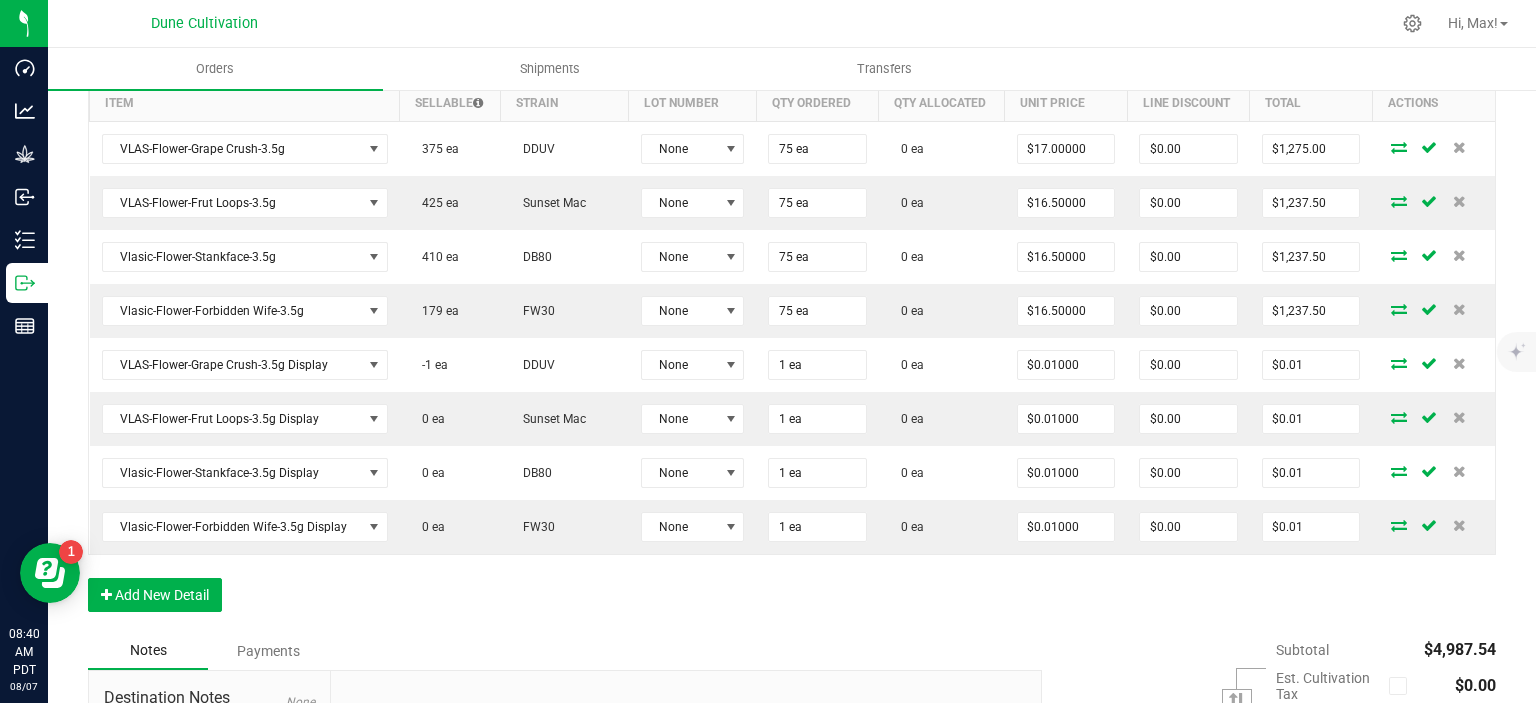 scroll, scrollTop: 868, scrollLeft: 0, axis: vertical 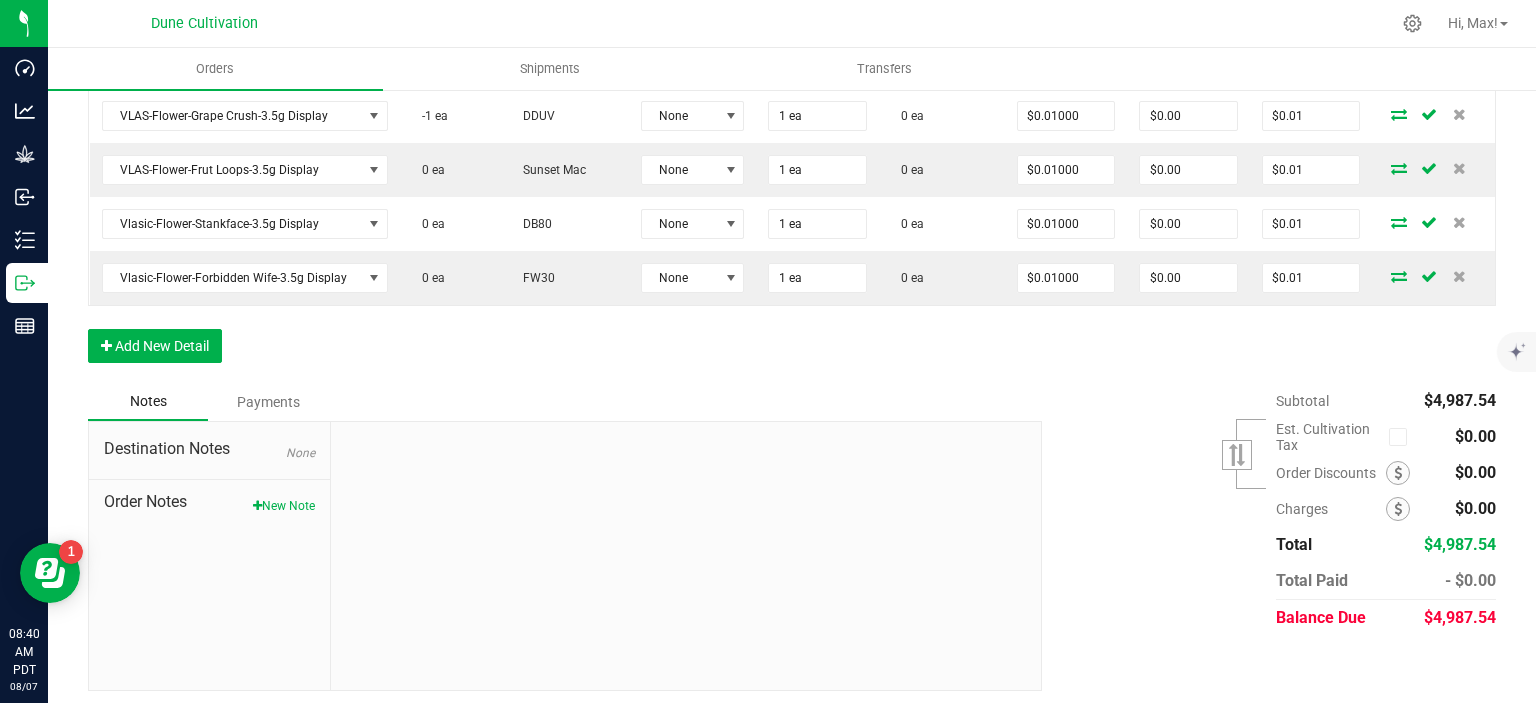click on "Order Details Print All Labels Item  Sellable  Strain  Lot Number  Qty Ordered Qty Allocated Unit Price Line Discount Total Actions VLAS-Flower-Grape Crush-3.5g  375 ea   DDUV  None 75 ea  0 ea  $17.00000 $0.00 $1,275.00 VLAS-Flower-Frut Loops-3.5g  425 ea   Sunset Mac  None 75 ea  0 ea  $16.50000 $0.00 $1,237.50 Vlasic-Flower-Stankface-3.5g  410 ea   DB80  None 75 ea  0 ea  $16.50000 $0.00 $1,237.50 Vlasic-Flower-Forbidden Wife-3.5g  179 ea   FW30  None 75 ea  0 ea  $16.50000 $0.00 $1,237.50 VLAS-Flower-Grape Crush-3.5g Display  -1 ea   DDUV  None 1 ea  0 ea  $0.01000 $0.00 $0.01 VLAS-Flower-Frut Loops-3.5g Display  0 ea   Sunset Mac  None 1 ea  0 ea  $0.01000 $0.00 $0.01 Vlasic-Flower-Stankface-3.5g Display  0 ea   DB80  None 1 ea  0 ea  $0.01000 $0.00 $0.01 Vlasic-Flower-Forbidden Wife-3.5g Display  0 ea   FW30  None 1 ea  0 ea  $0.01000 $0.00 $0.01
Add New Detail" at bounding box center [792, 83] 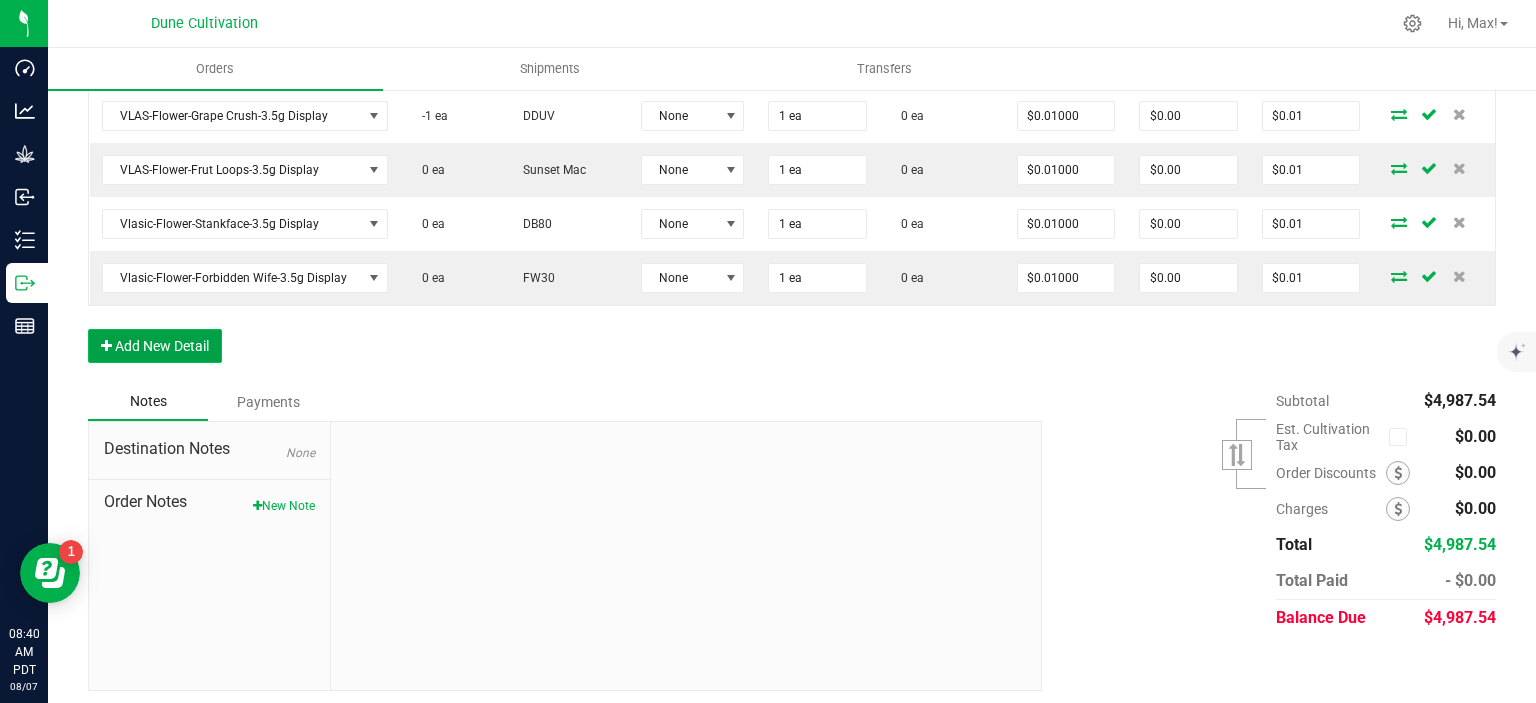 click on "Add New Detail" at bounding box center [155, 346] 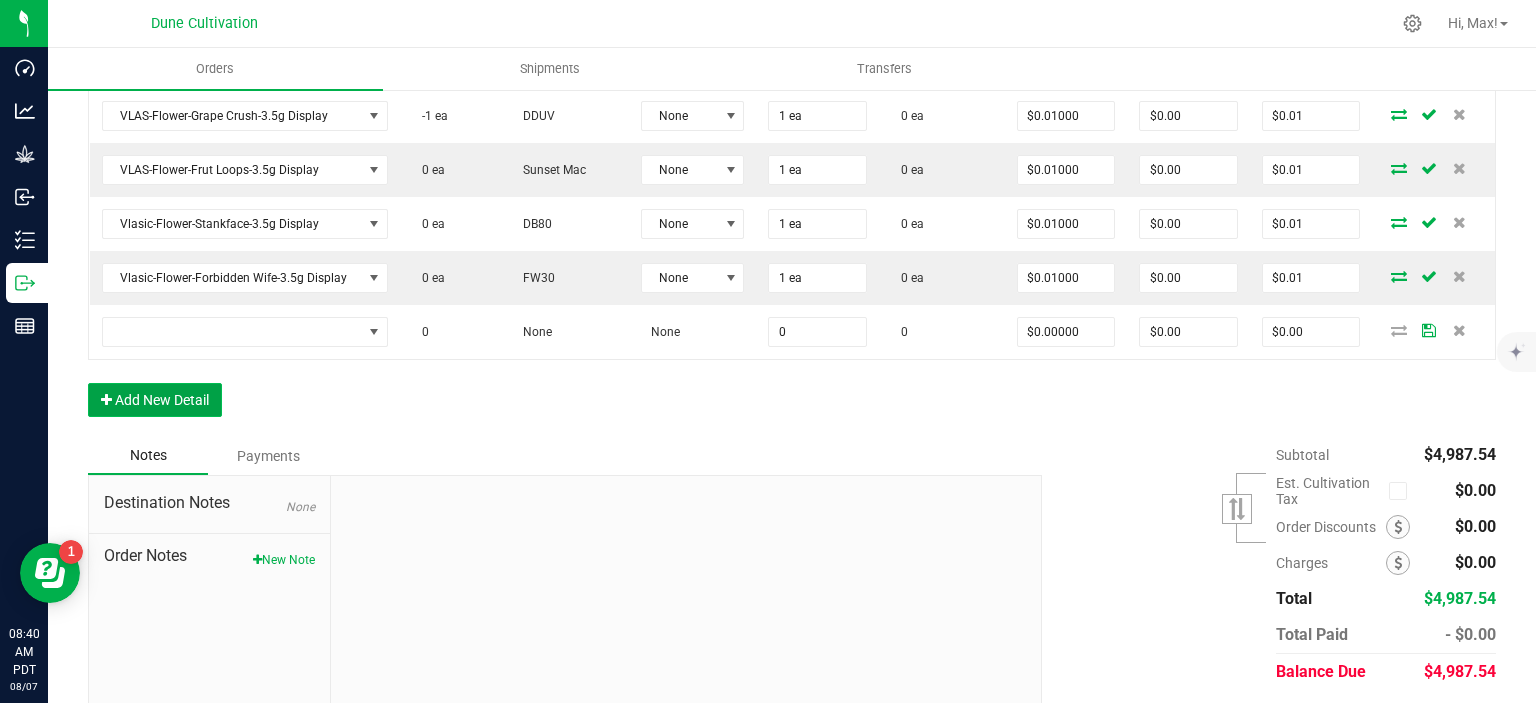 click on "Add New Detail" at bounding box center (155, 400) 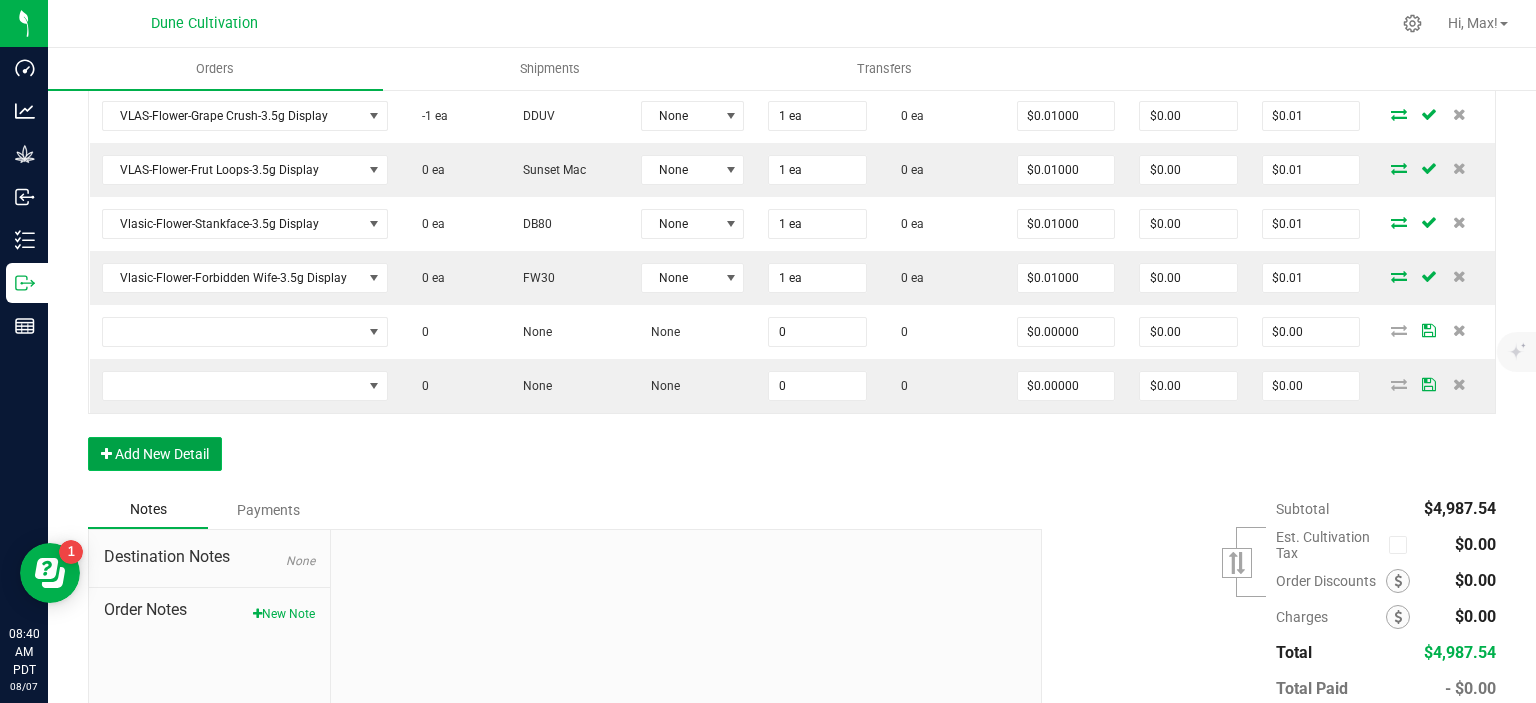 click on "Add New Detail" at bounding box center (155, 454) 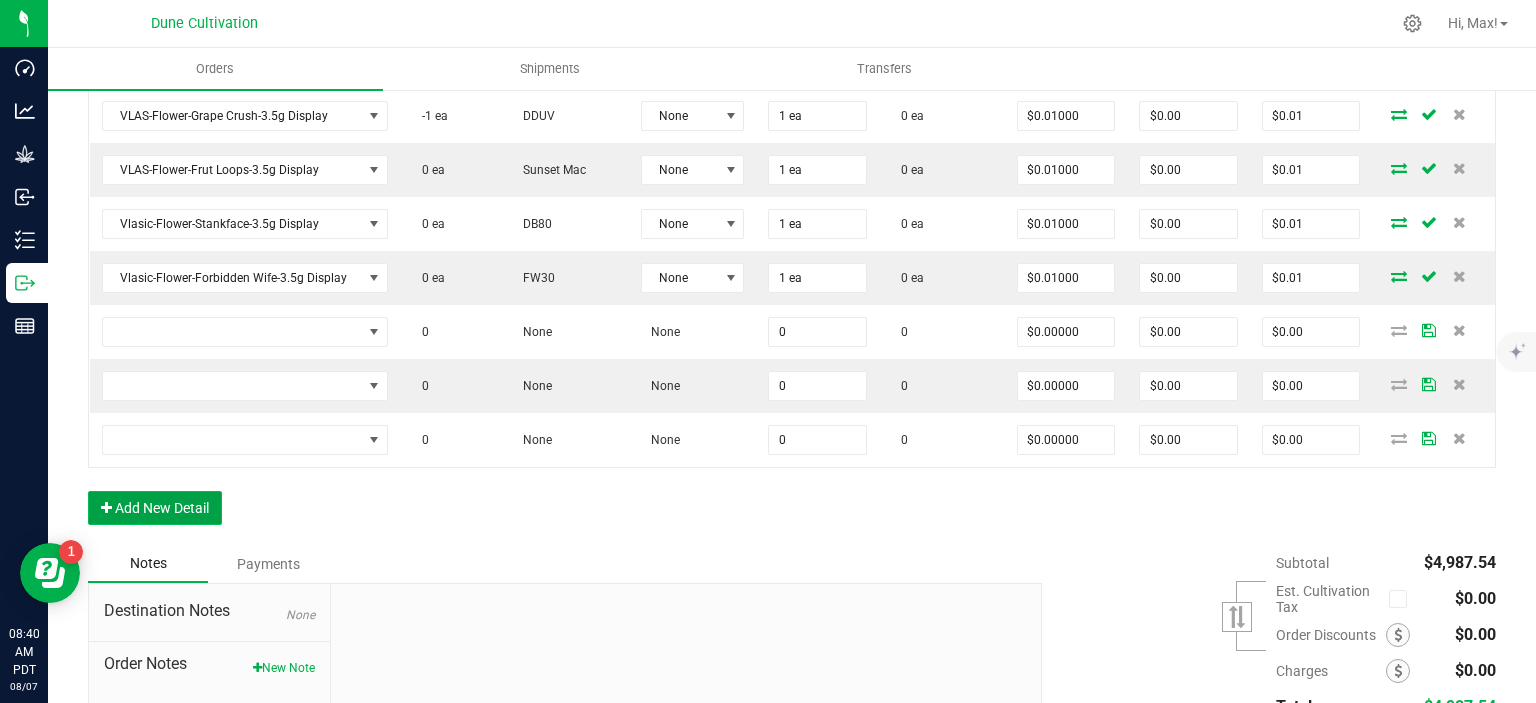 click on "Add New Detail" at bounding box center (155, 508) 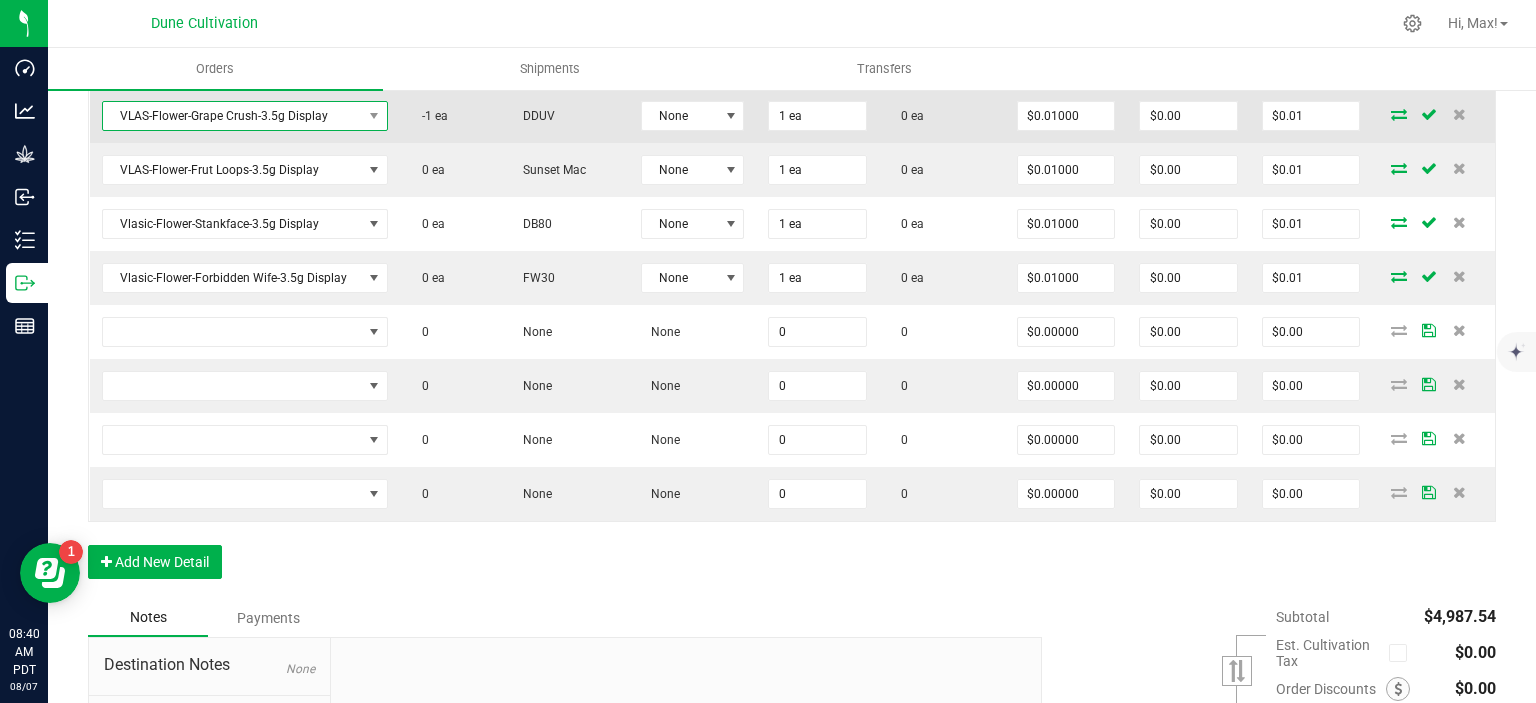 click on "VLAS-Flower-Grape Crush-3.5g Display" at bounding box center [232, 116] 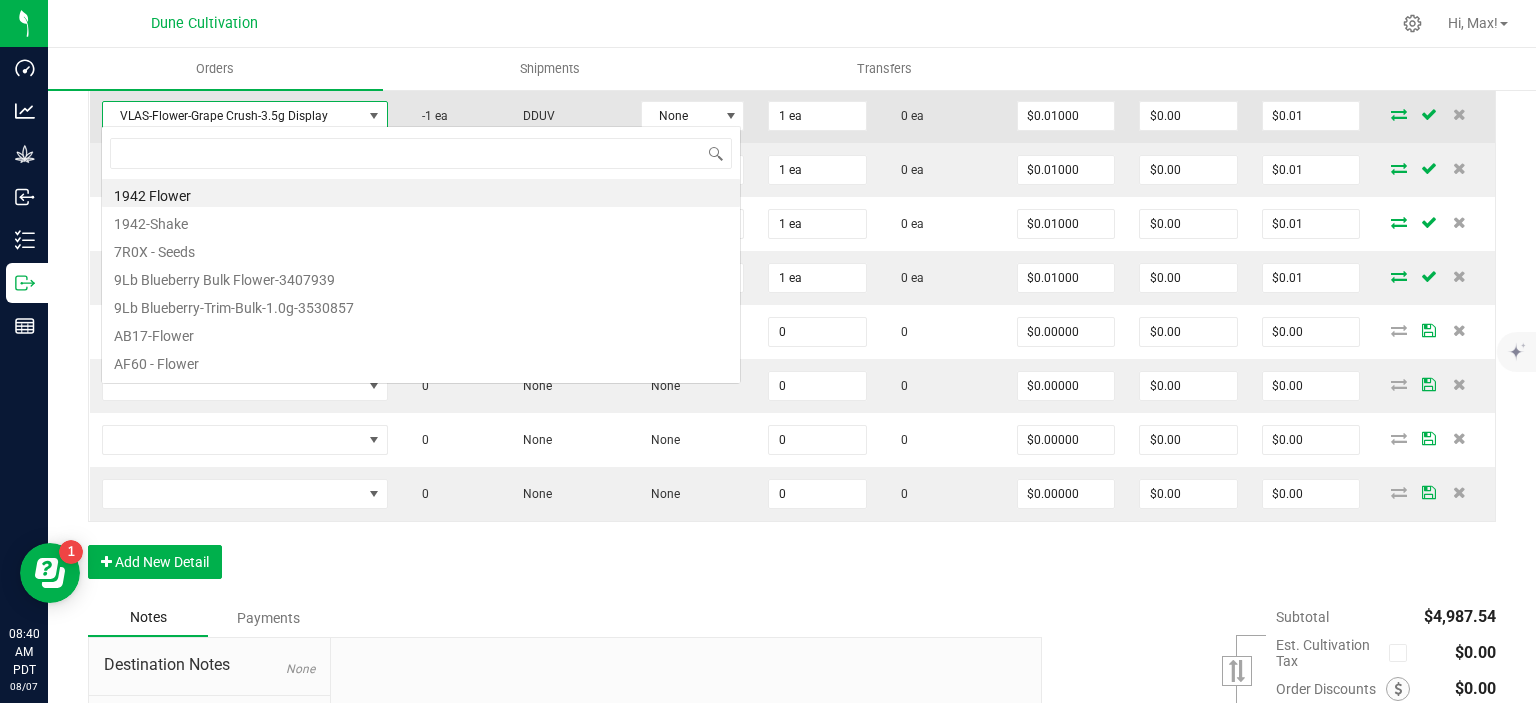 scroll, scrollTop: 99970, scrollLeft: 99716, axis: both 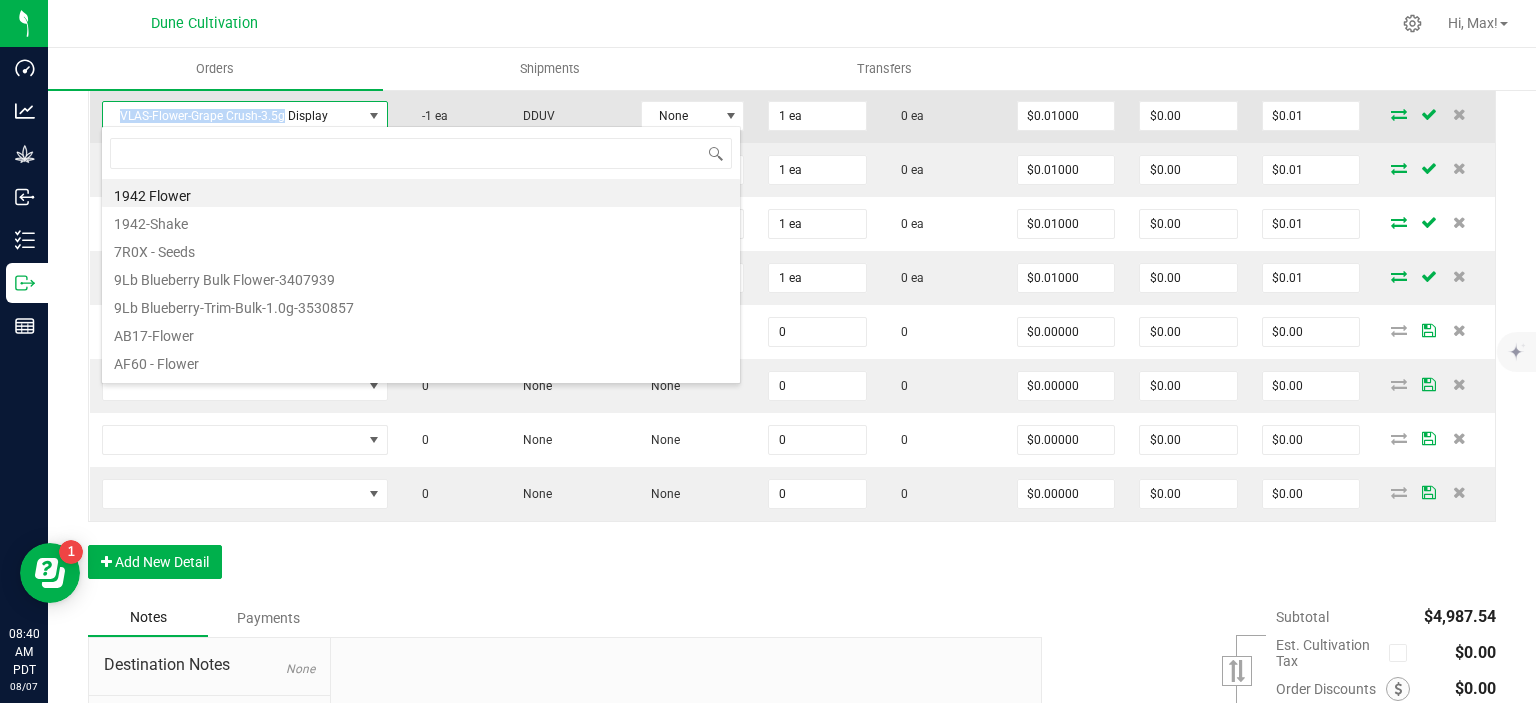 drag, startPoint x: 284, startPoint y: 114, endPoint x: 109, endPoint y: 118, distance: 175.04572 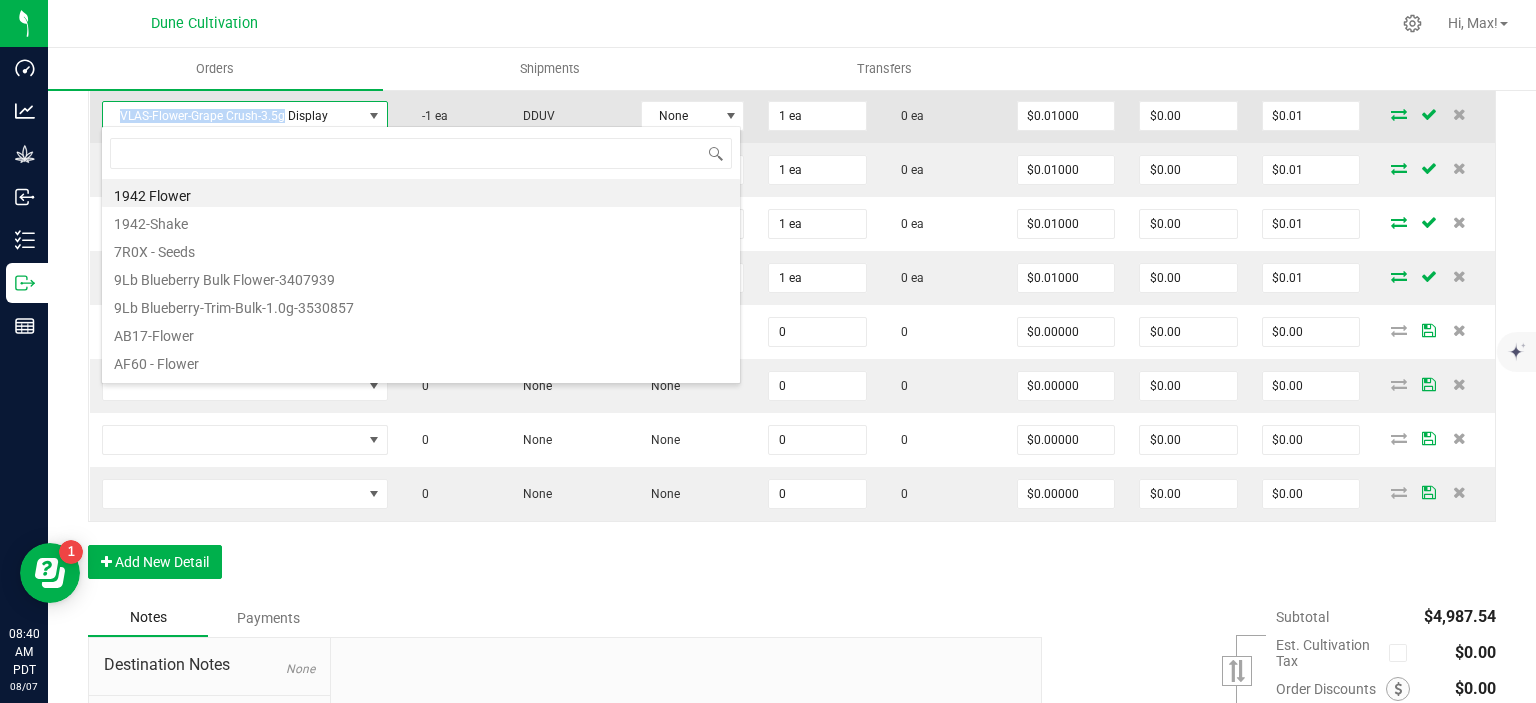 click on "VLAS-Flower-Grape Crush-3.5g Display" at bounding box center (232, 116) 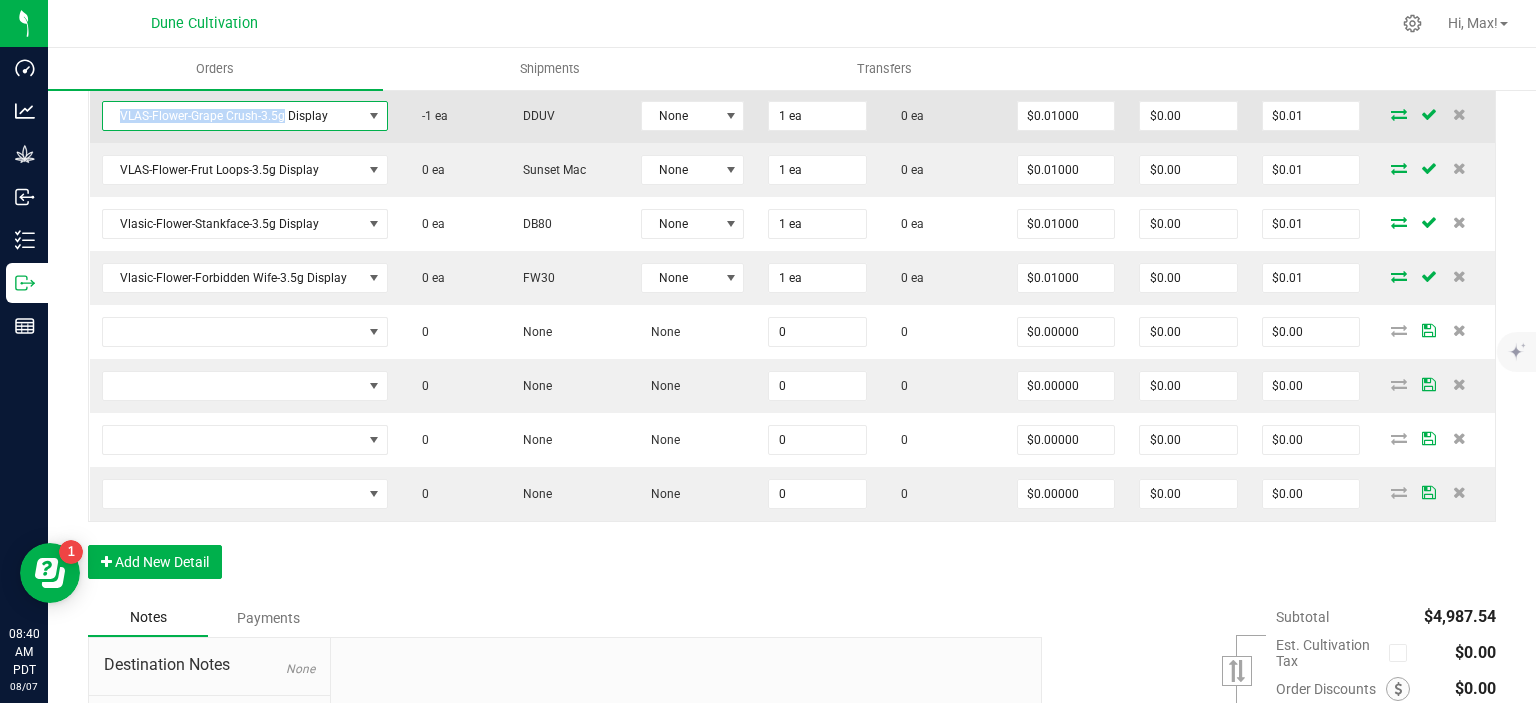 copy on "VLAS-Flower-Grape Crush-3.5g" 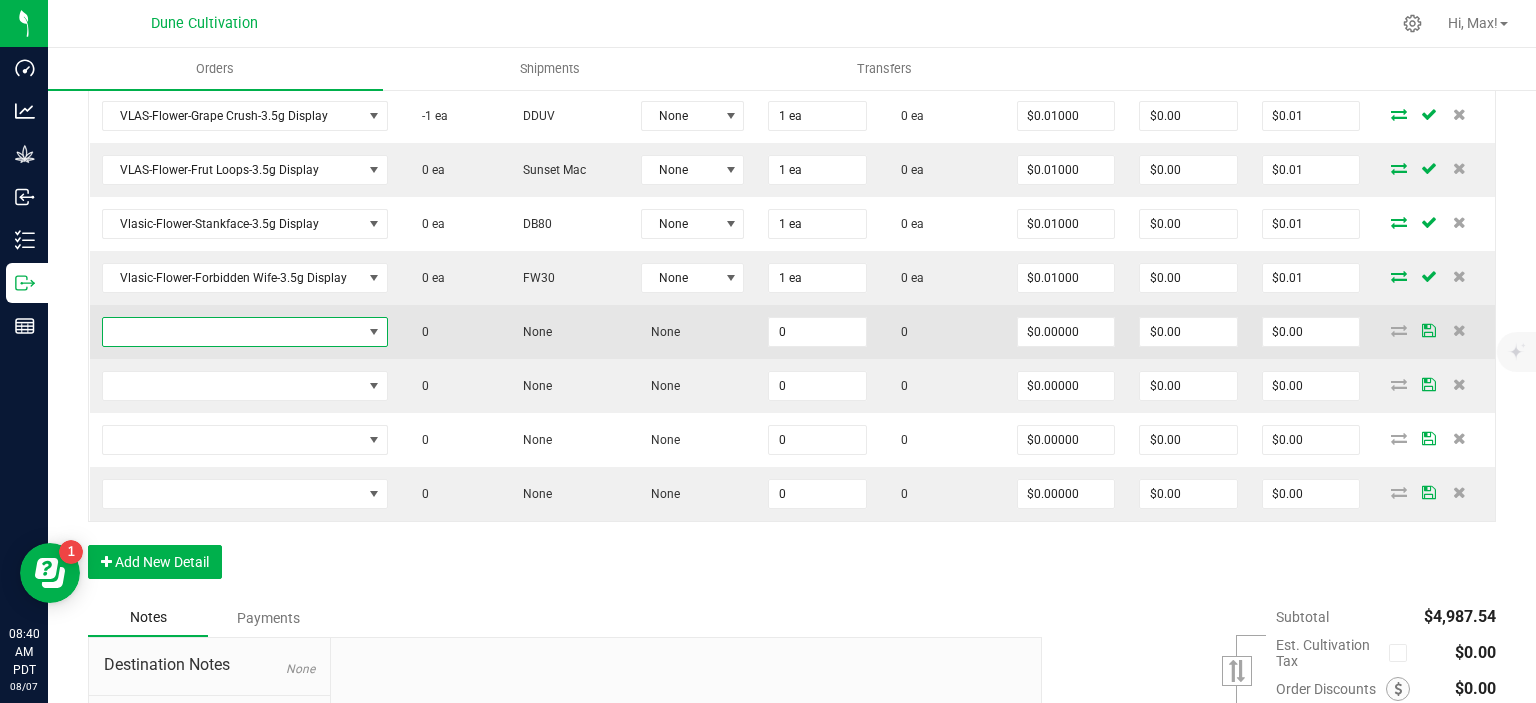 click at bounding box center (232, 332) 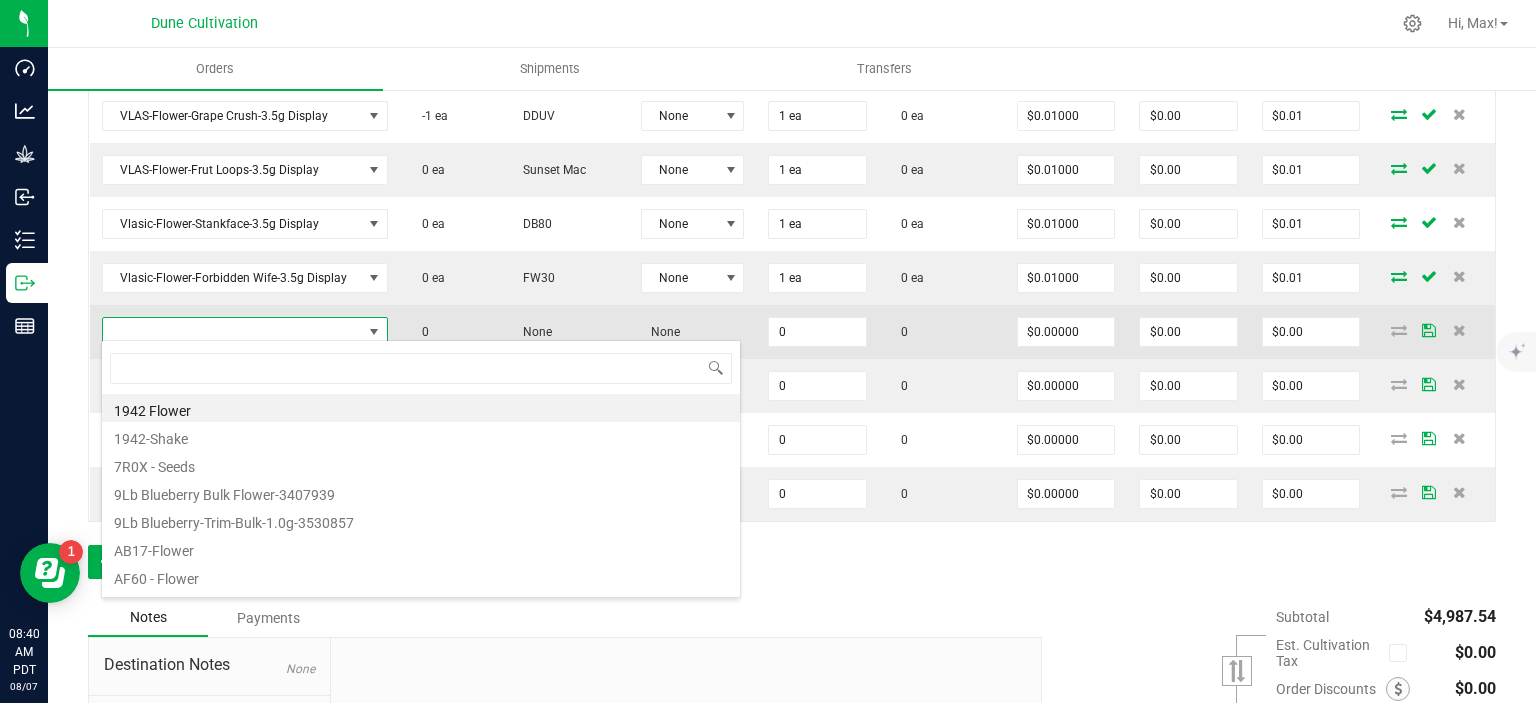 type on "VLAS-Flower-Grape Crush-3.5g" 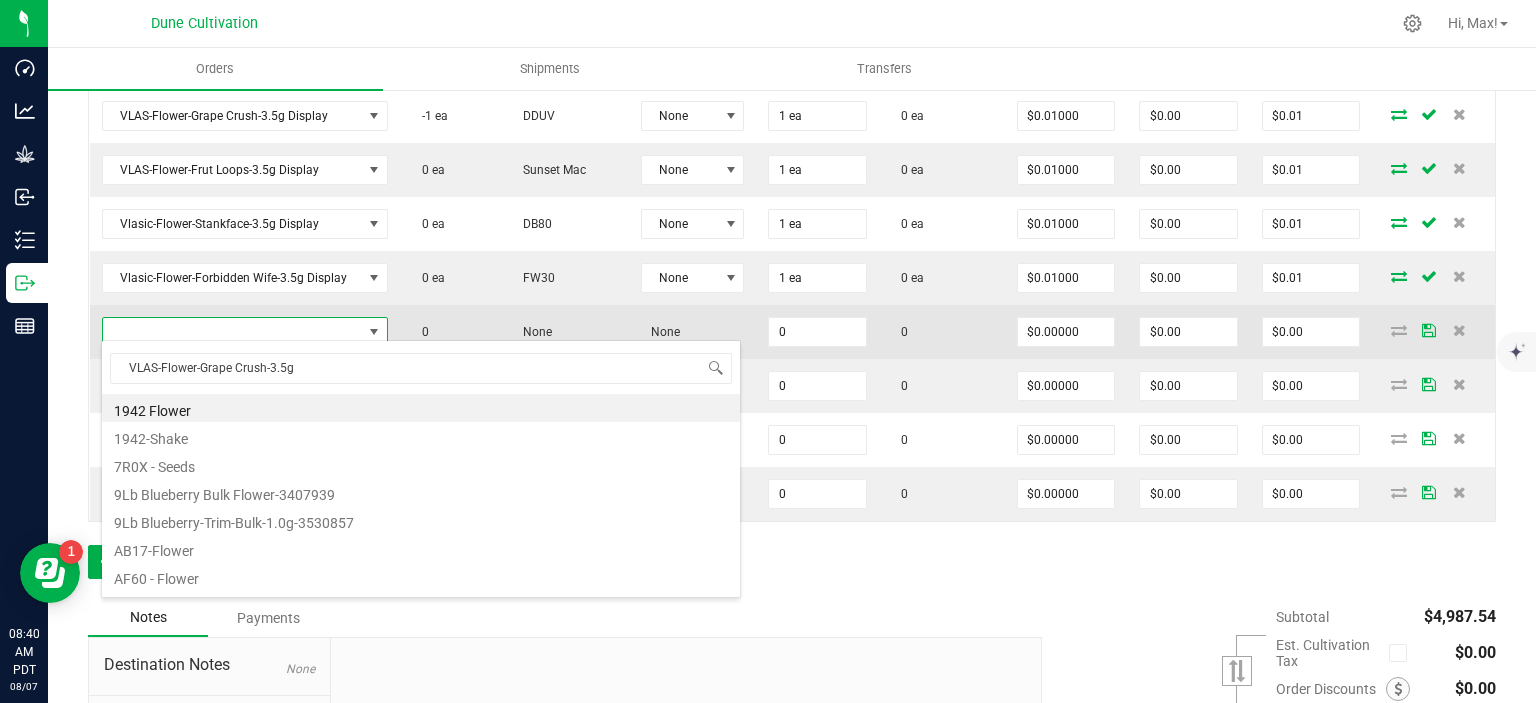 scroll, scrollTop: 99970, scrollLeft: 99716, axis: both 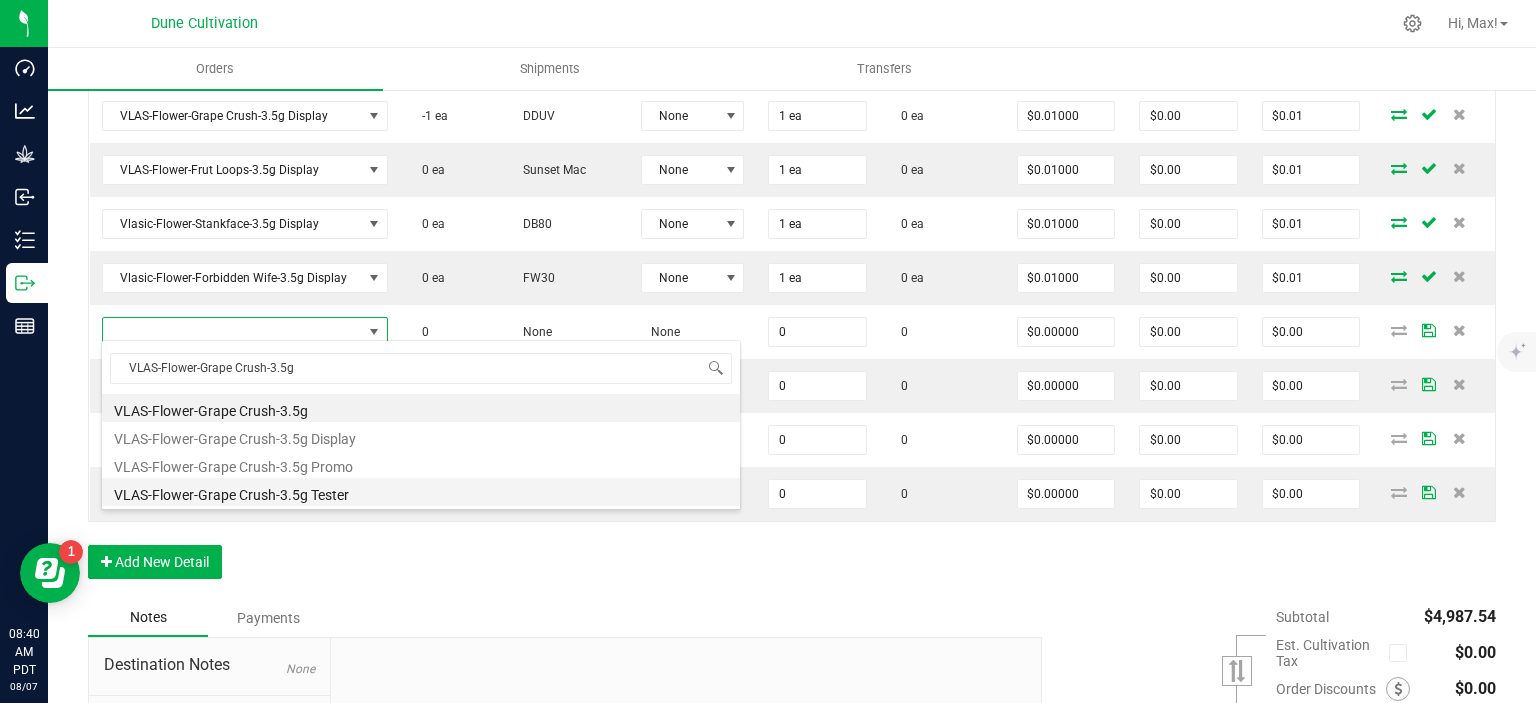 click on "VLAS-Flower-Grape Crush-3.5g Tester" at bounding box center (421, 492) 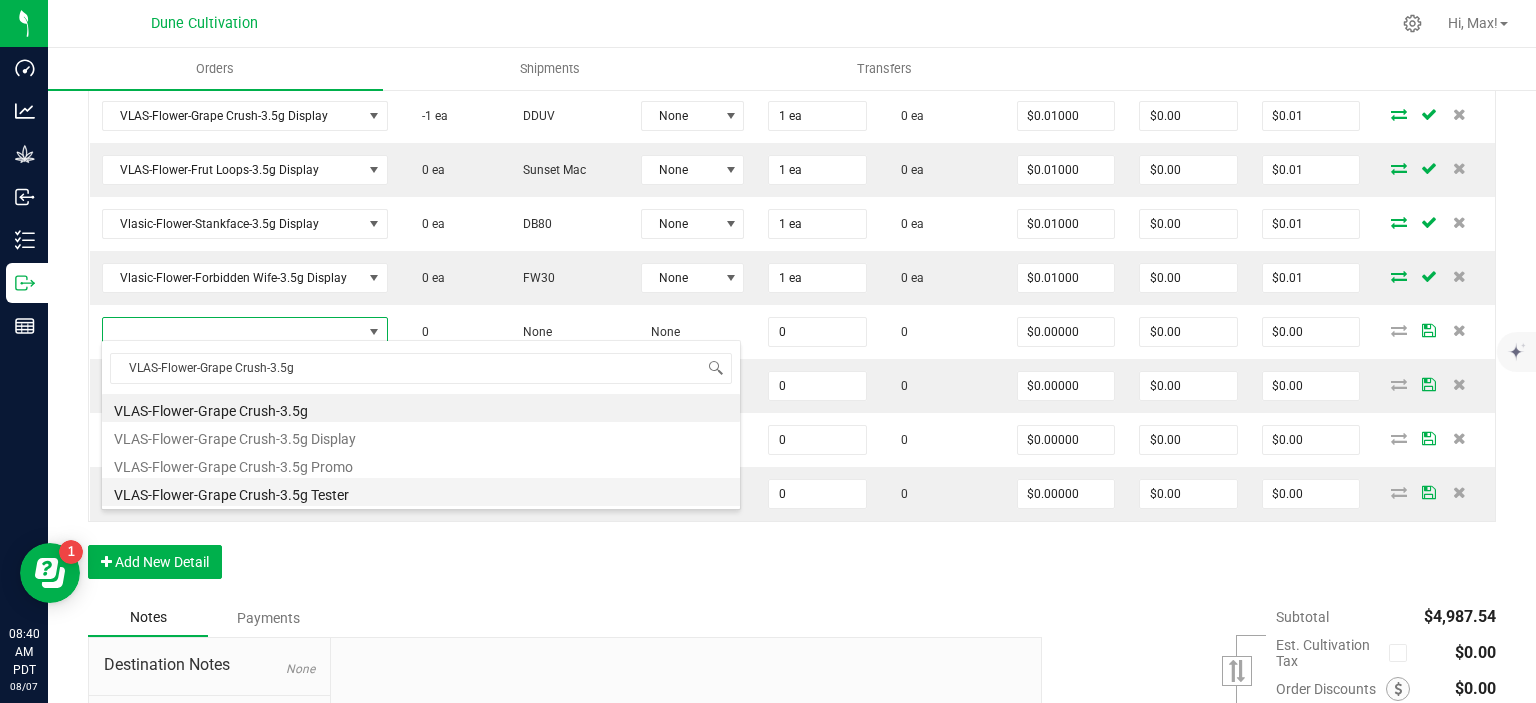 type on "0 ea" 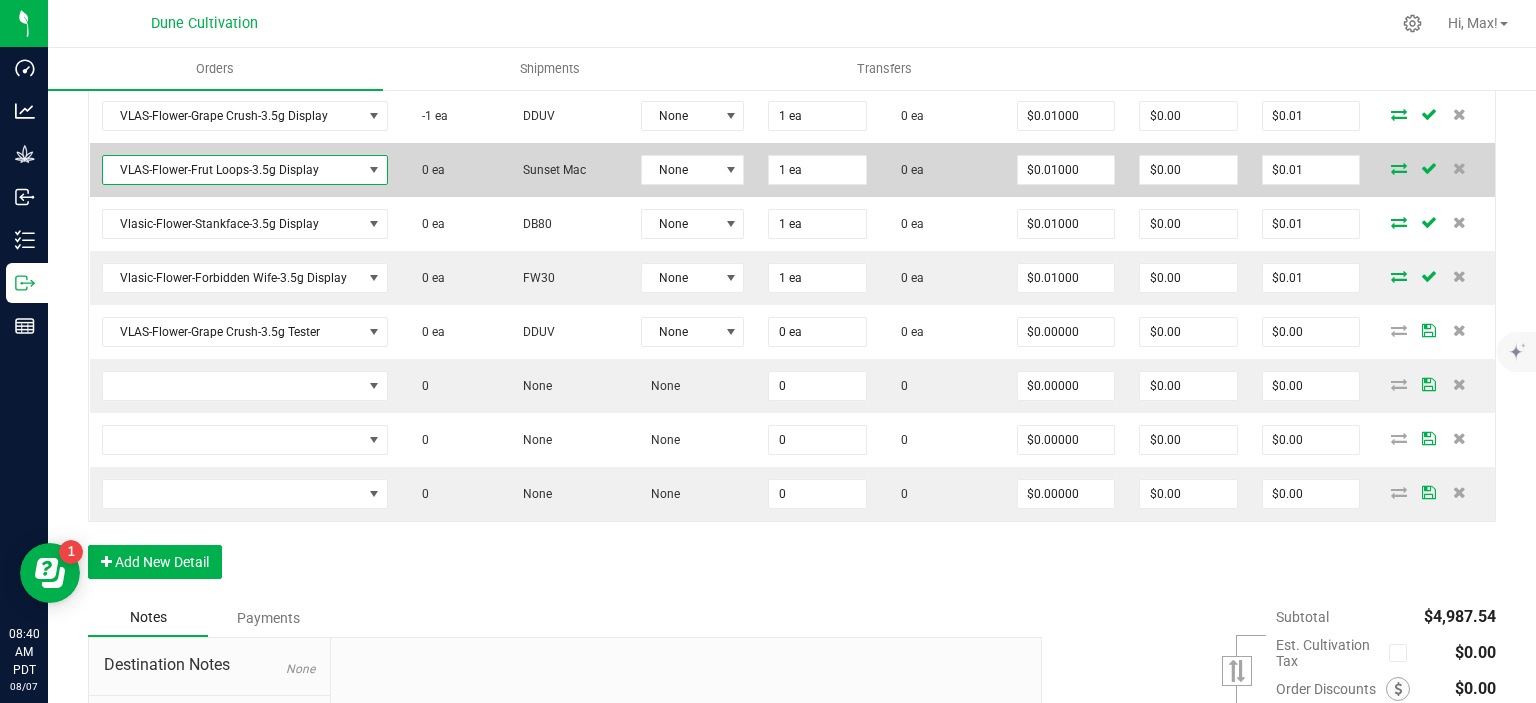 click on "VLAS-Flower-Frut Loops-3.5g Display" at bounding box center (232, 170) 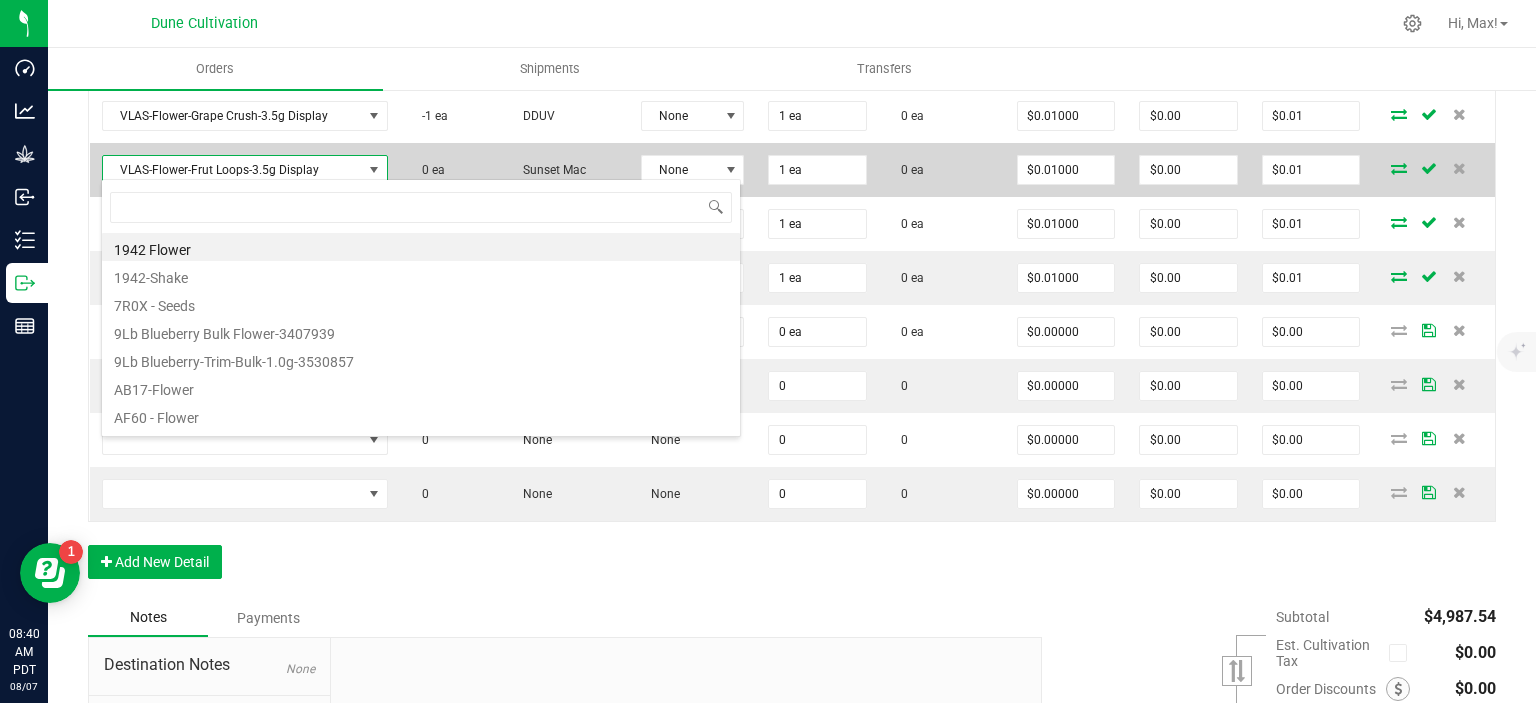 scroll, scrollTop: 99970, scrollLeft: 99716, axis: both 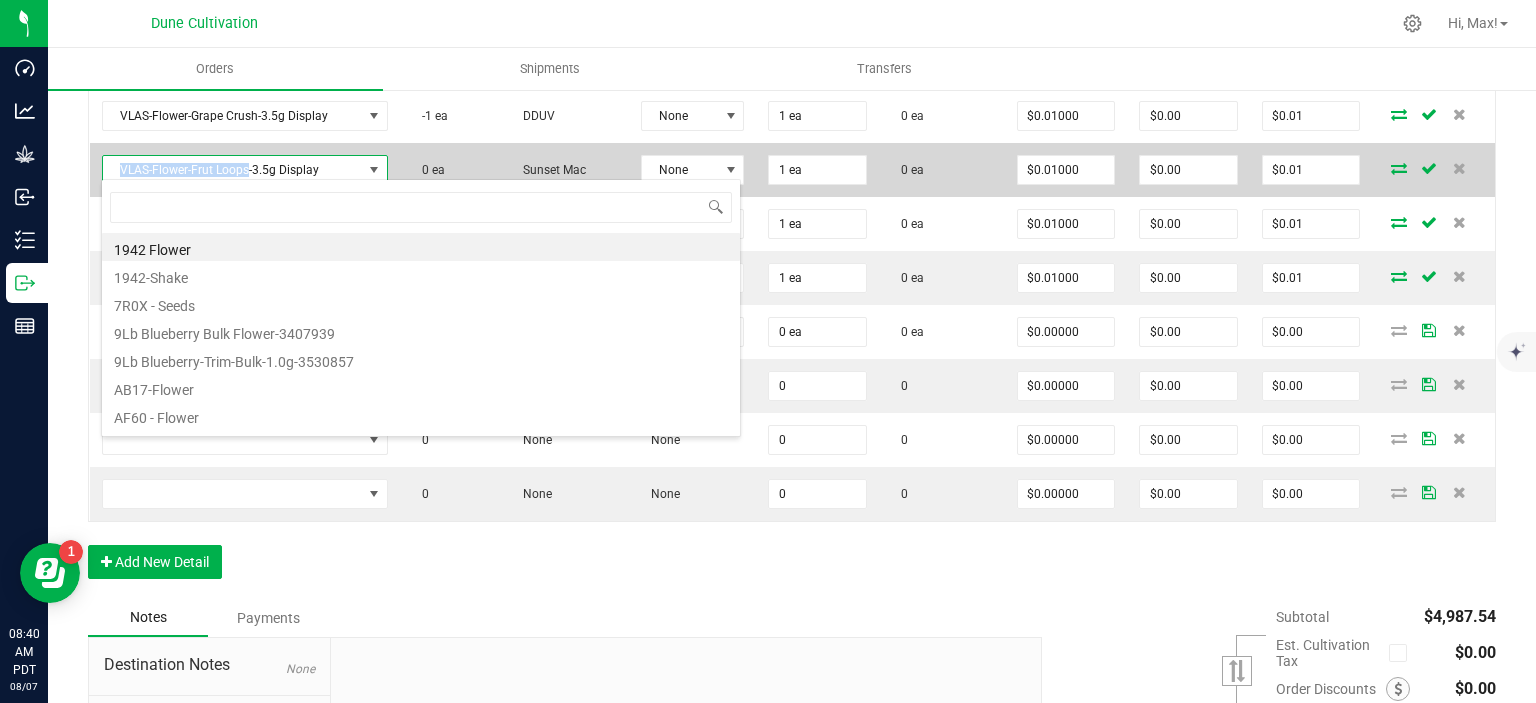 drag, startPoint x: 247, startPoint y: 166, endPoint x: 111, endPoint y: 161, distance: 136.09187 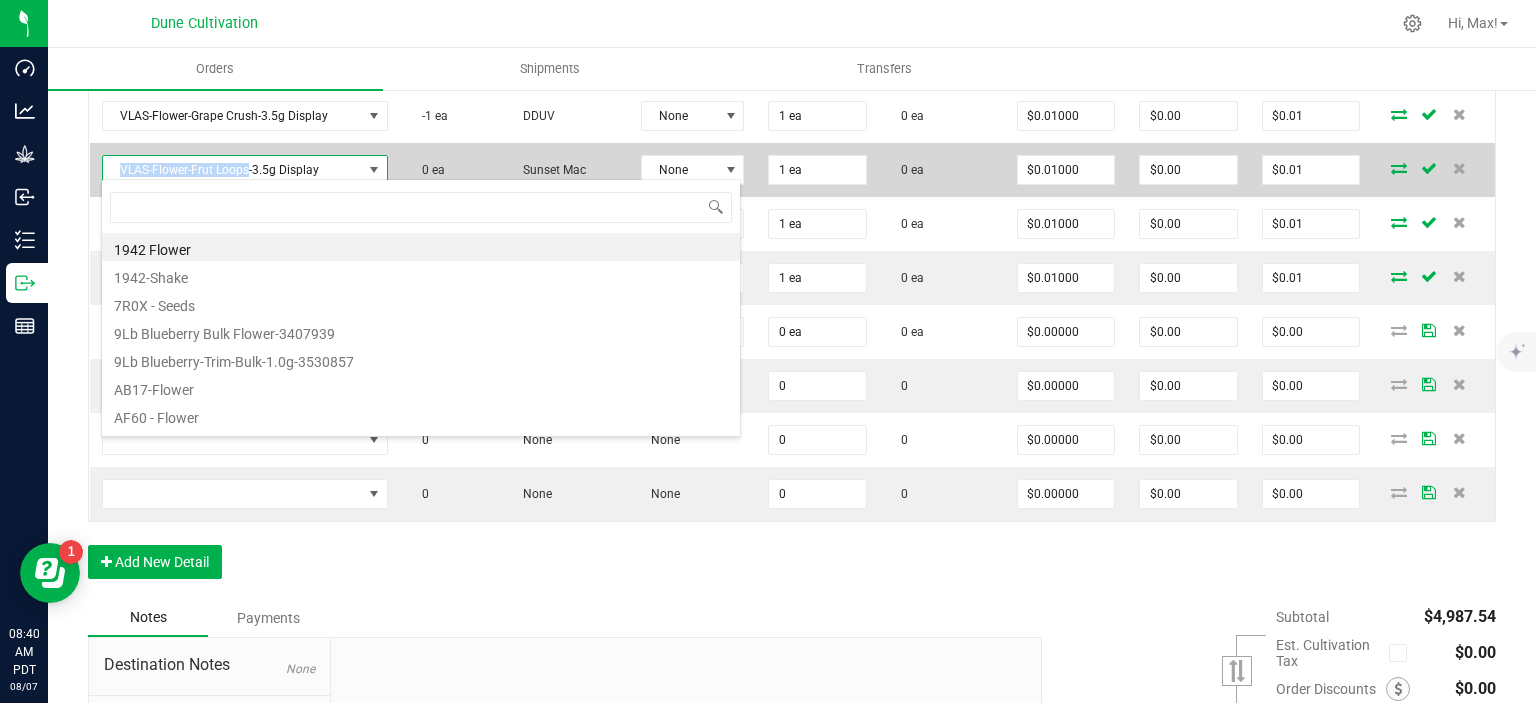 click on "VLAS-Flower-Frut Loops-3.5g Display" at bounding box center (232, 170) 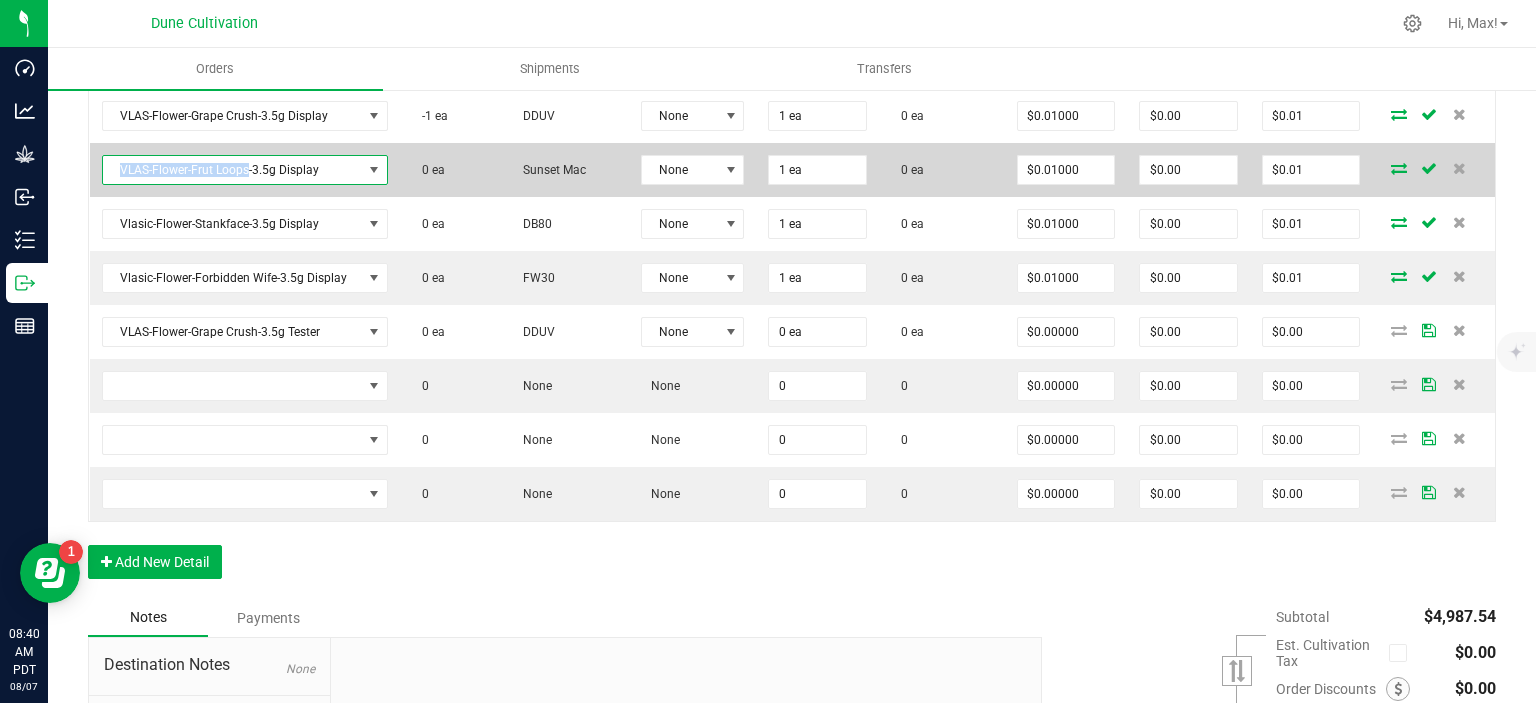 copy on "VLAS-Flower-Frut Loops" 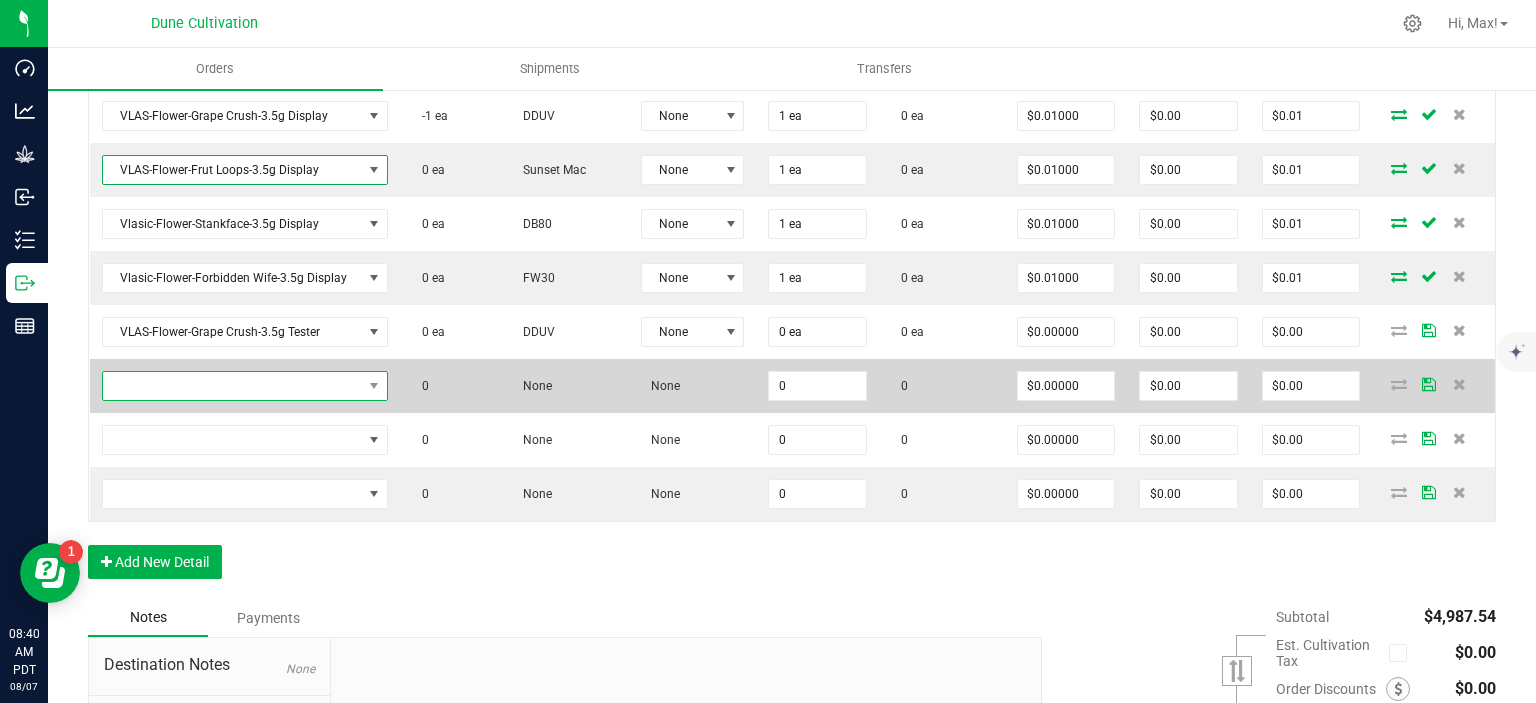 click at bounding box center (232, 386) 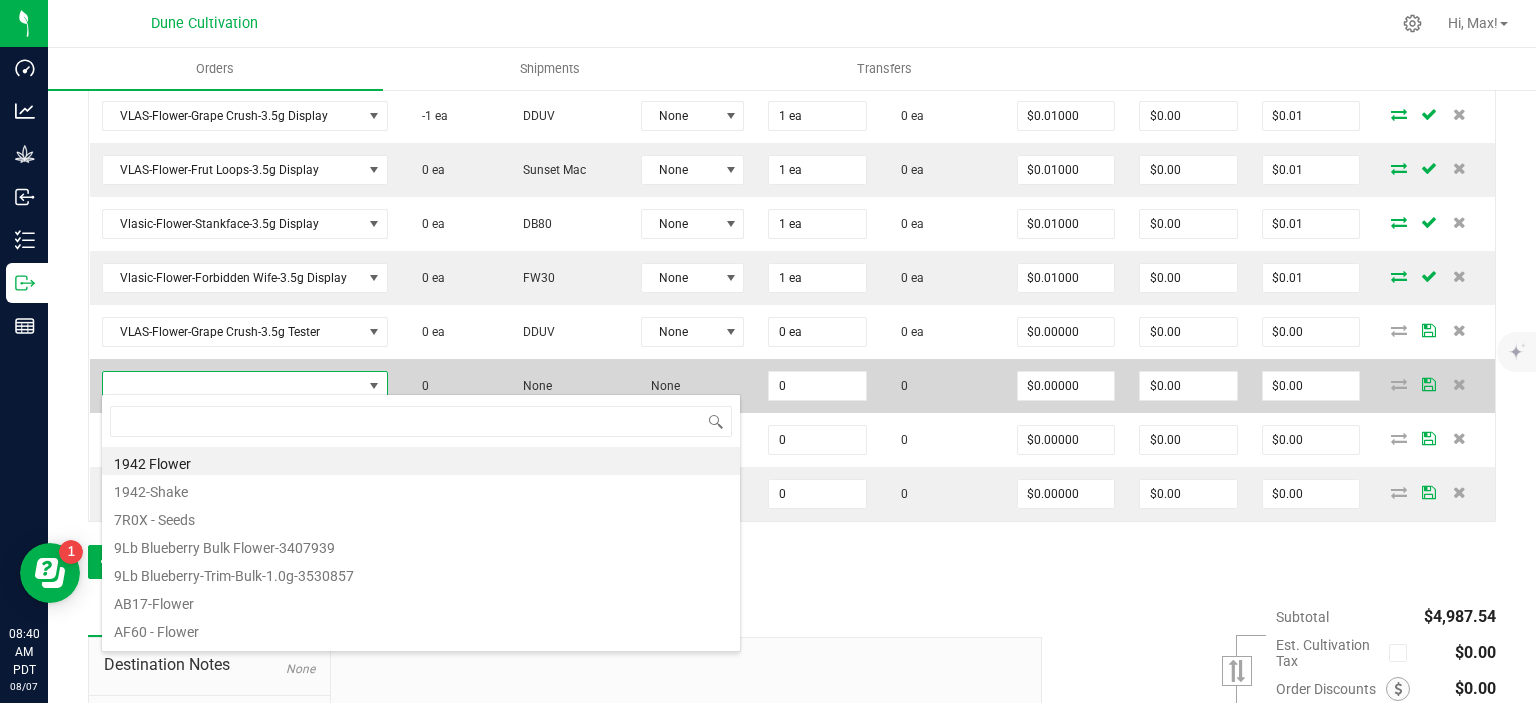 type on "VLAS-Flower-Frut Loops" 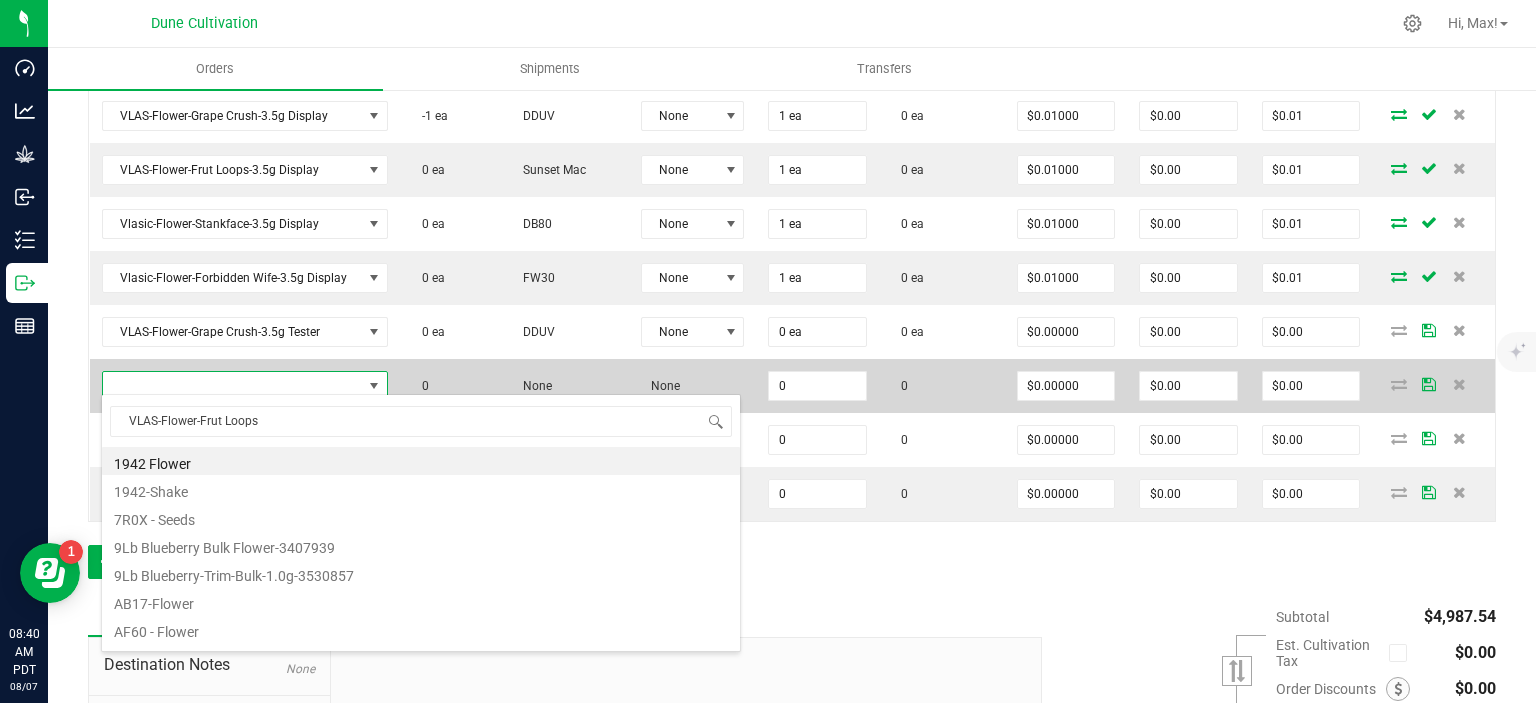 scroll, scrollTop: 99970, scrollLeft: 99716, axis: both 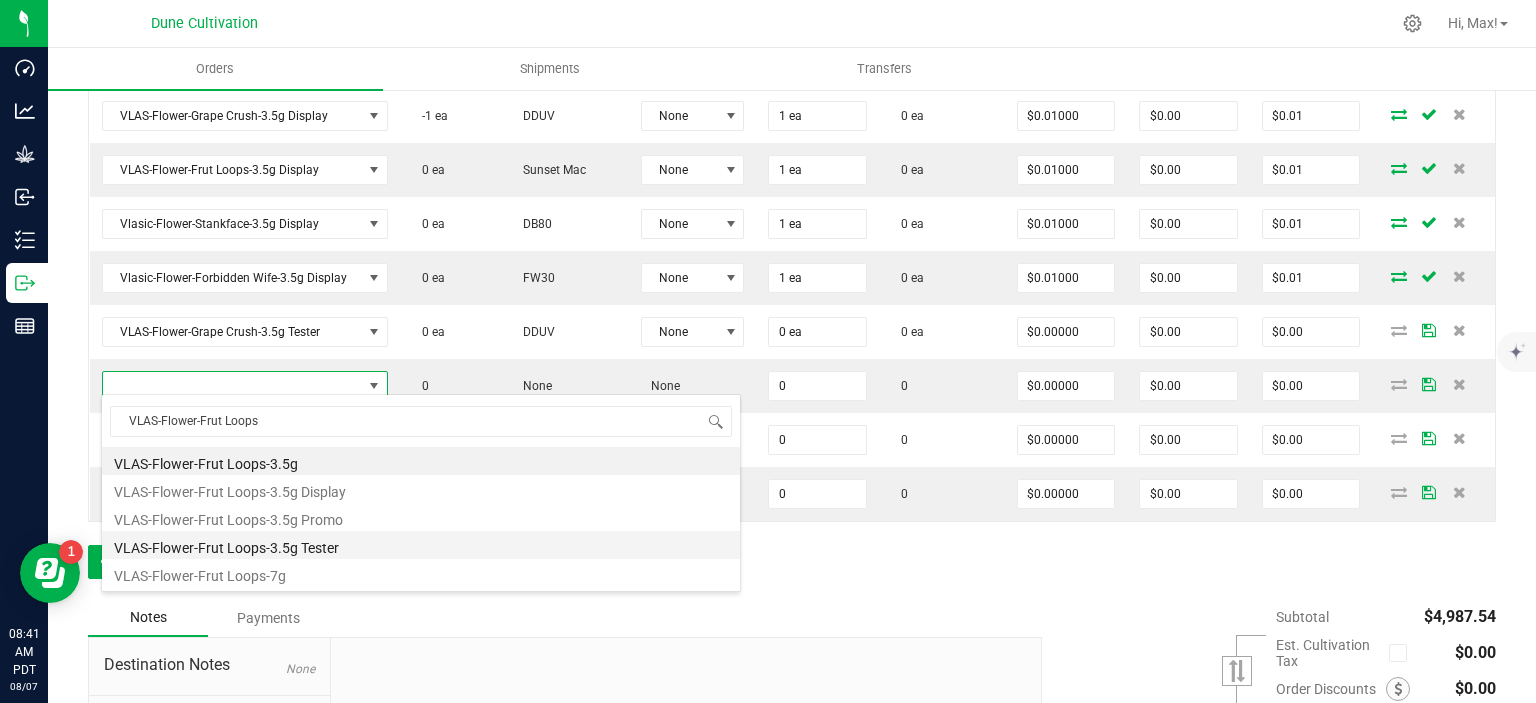 click on "VLAS-Flower-Frut Loops-3.5g Tester" at bounding box center (421, 545) 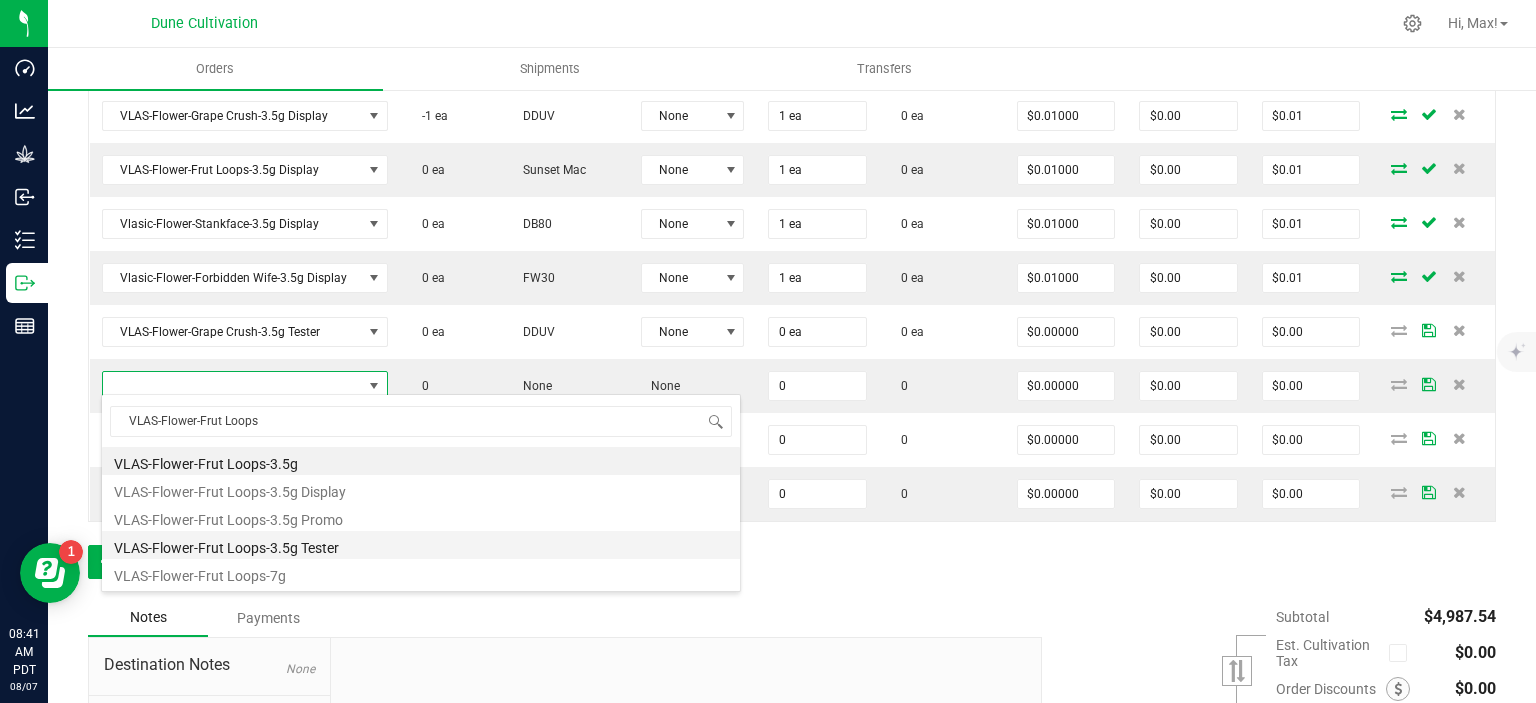 type on "0 ea" 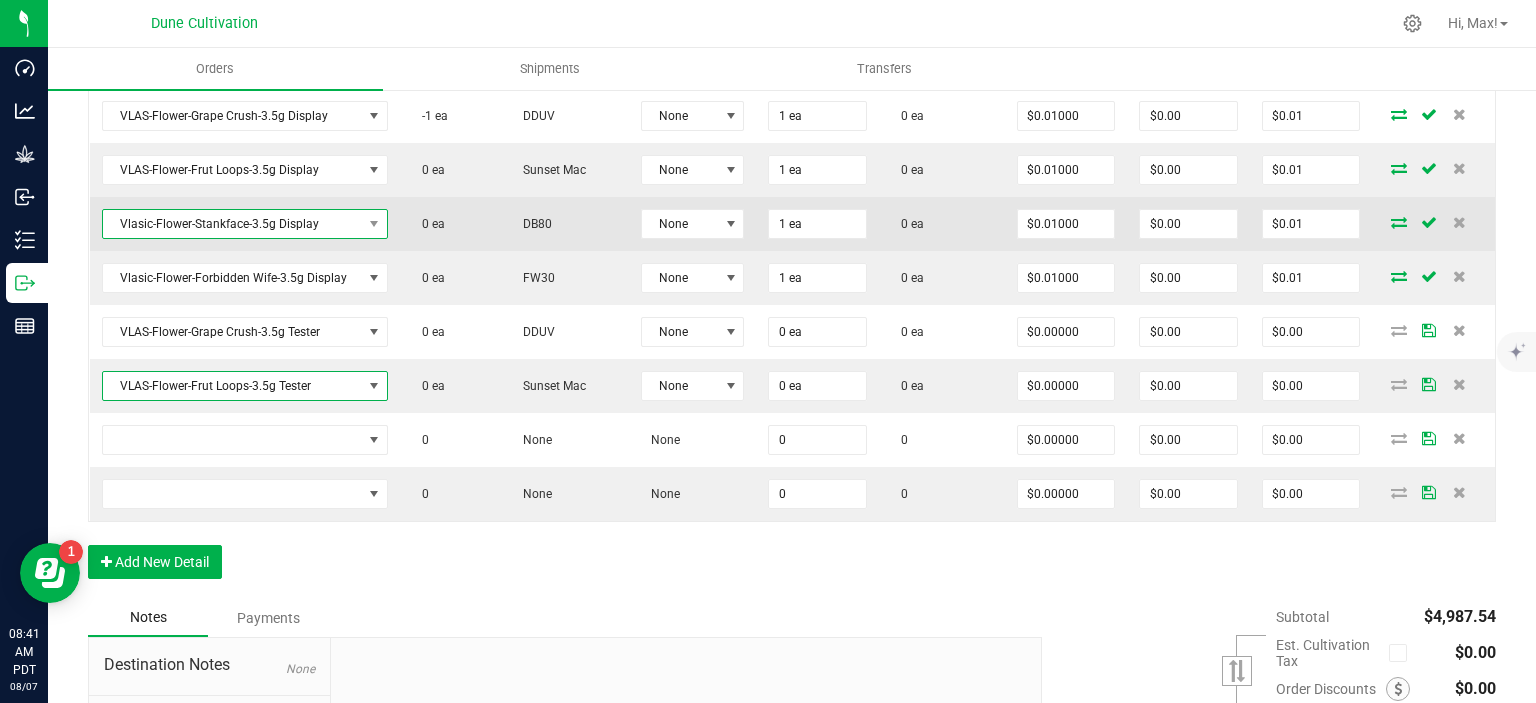 click on "Vlasic-Flower-Stankface-3.5g Display" at bounding box center (232, 224) 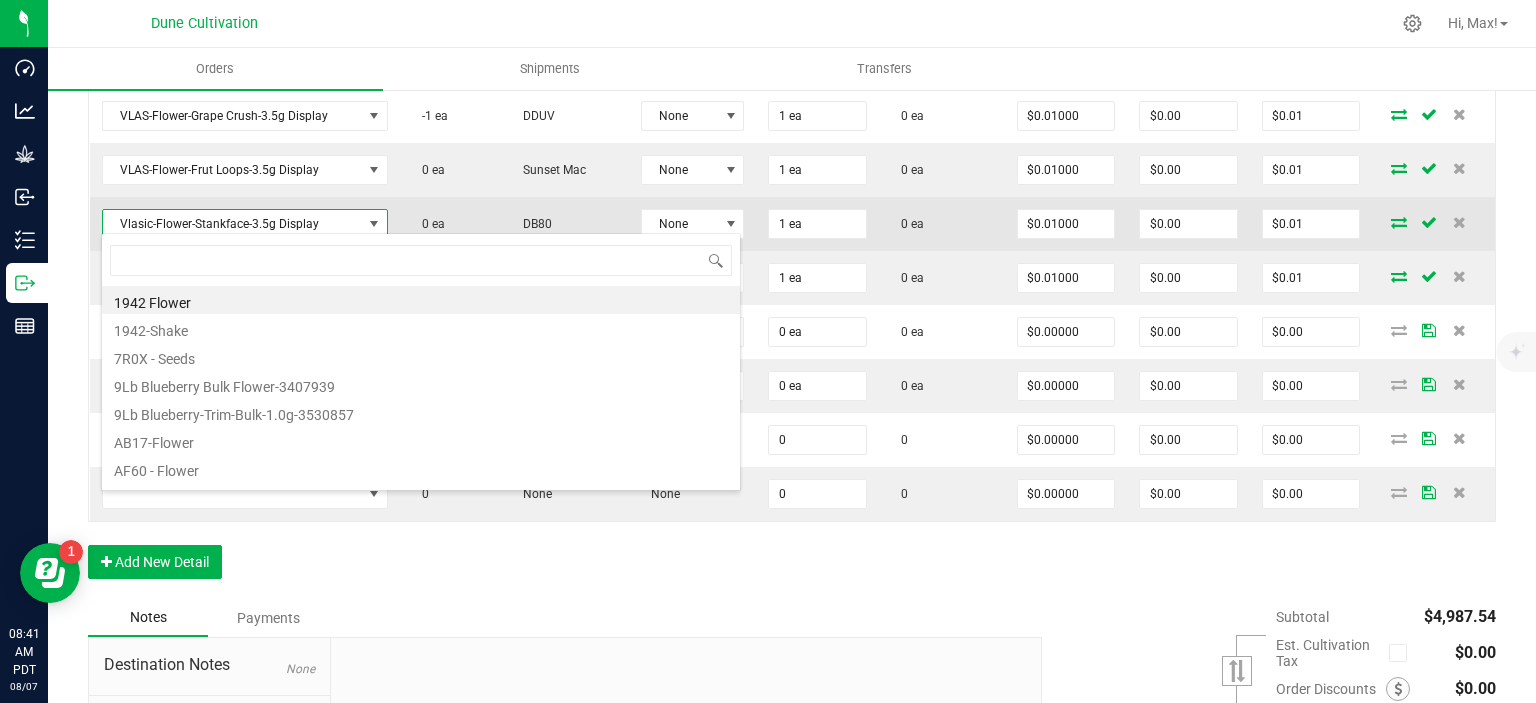 scroll, scrollTop: 99970, scrollLeft: 99716, axis: both 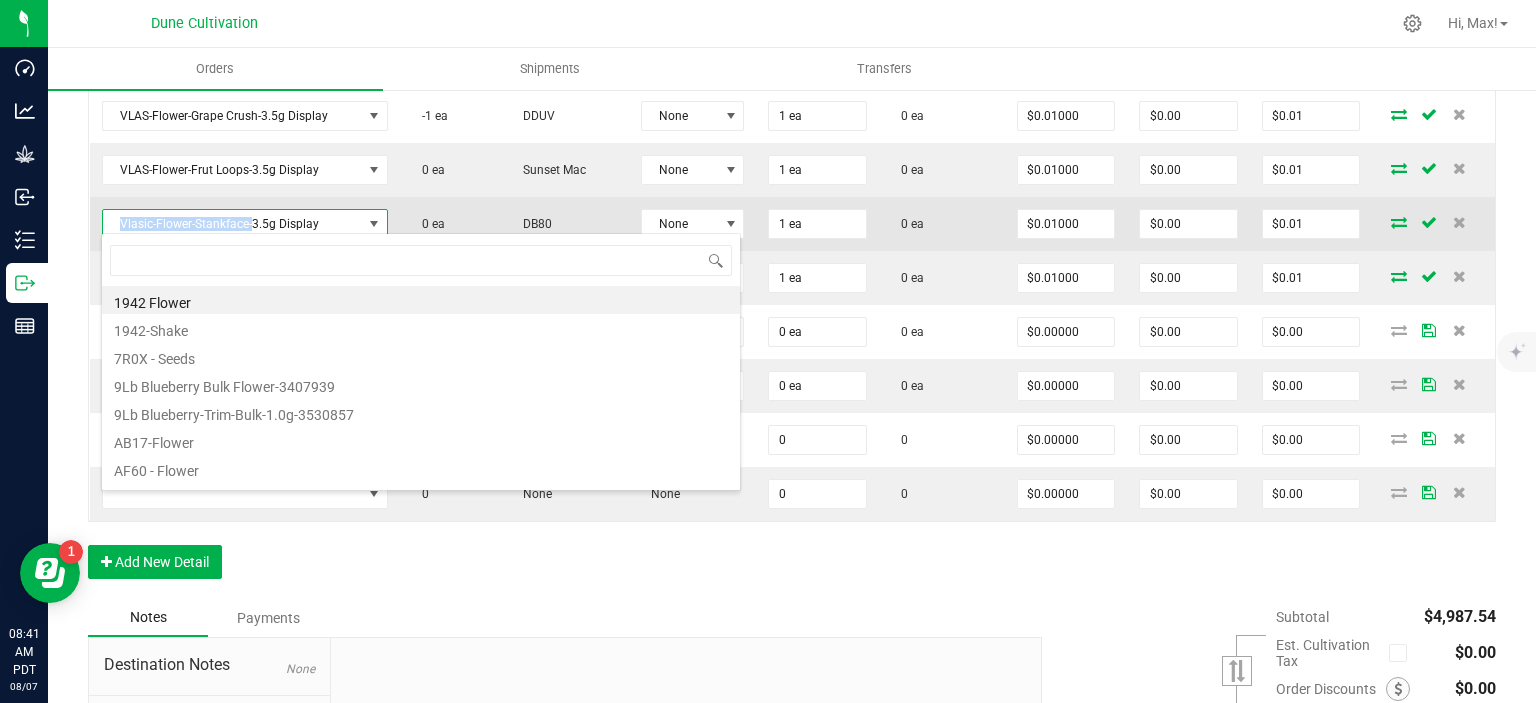 drag, startPoint x: 250, startPoint y: 218, endPoint x: 114, endPoint y: 209, distance: 136.29747 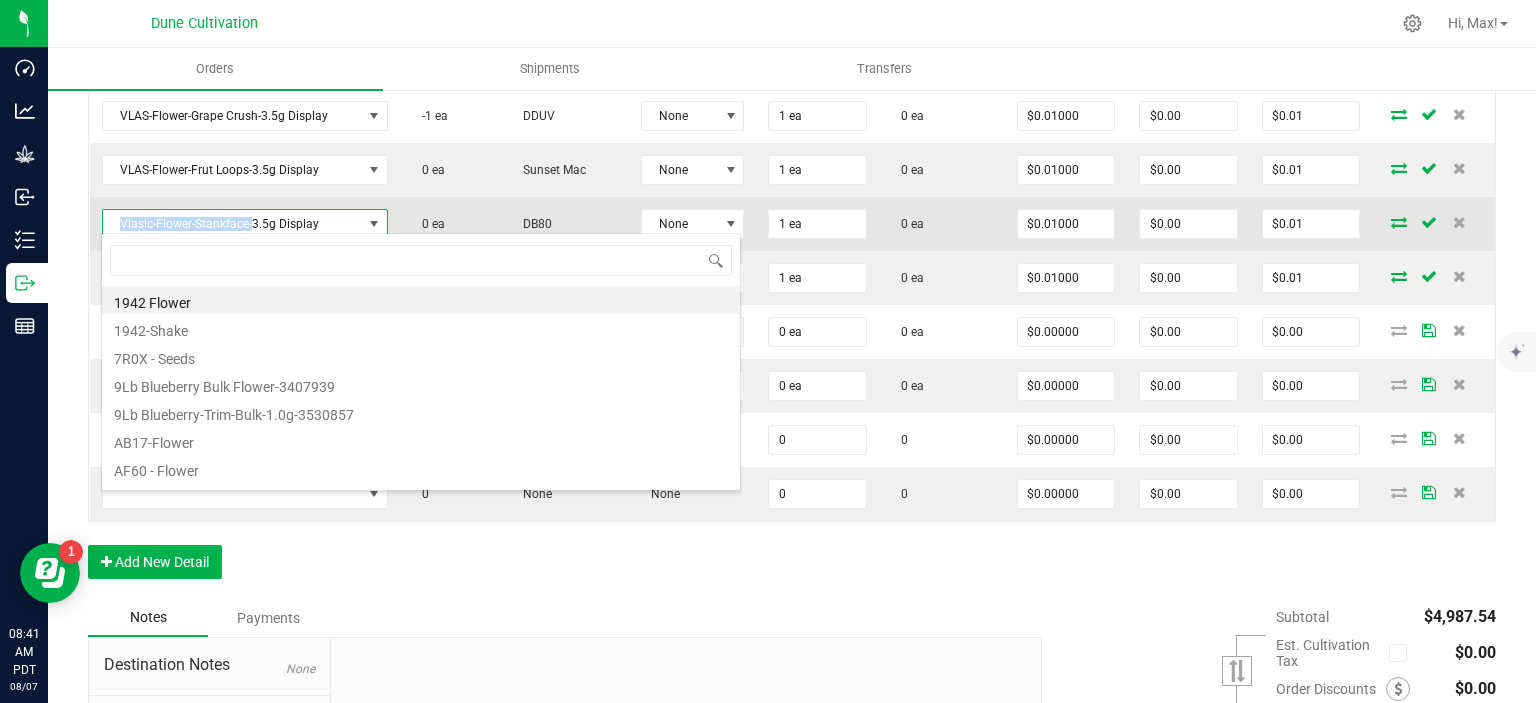 click on "Vlasic-Flower-Stankface-3.5g Display" at bounding box center [232, 224] 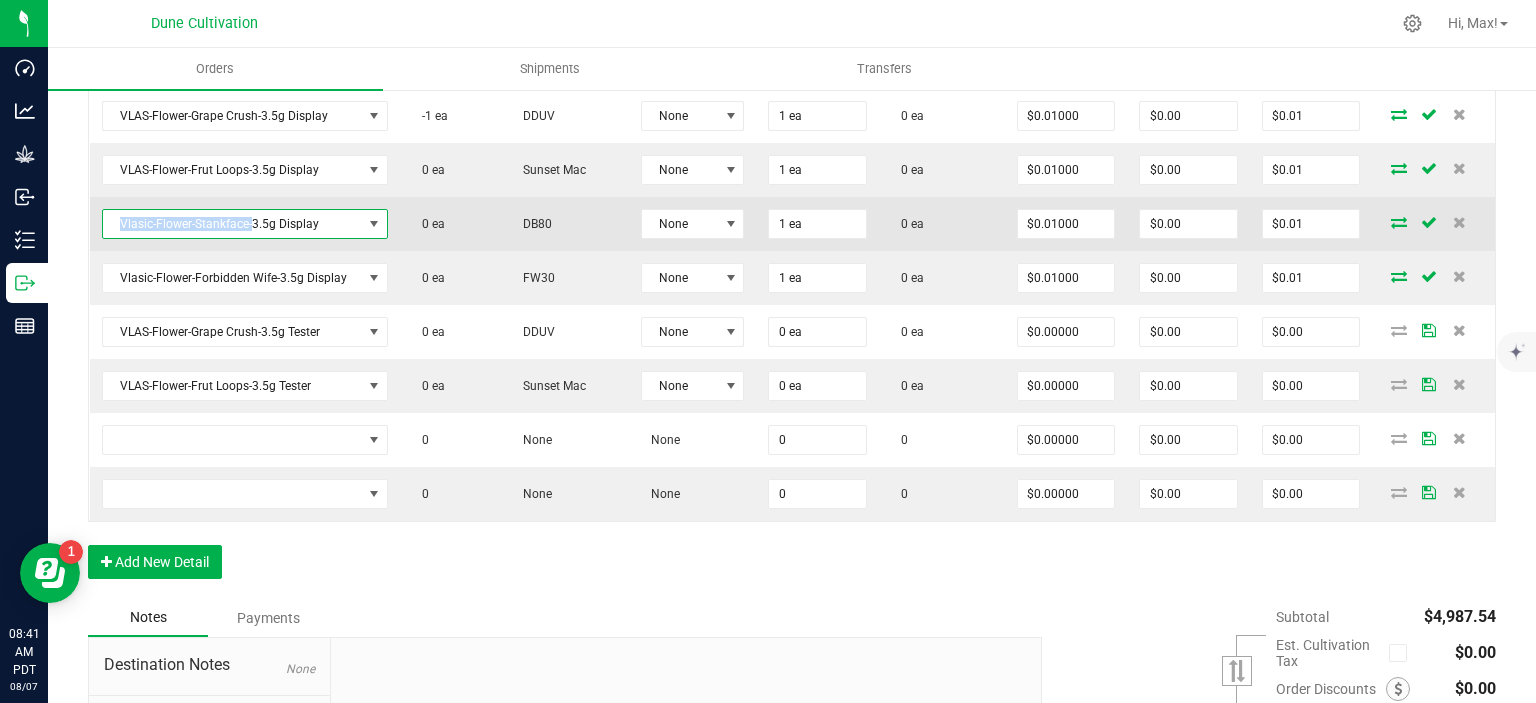 copy on "Vlasic-Flower-Stankface-" 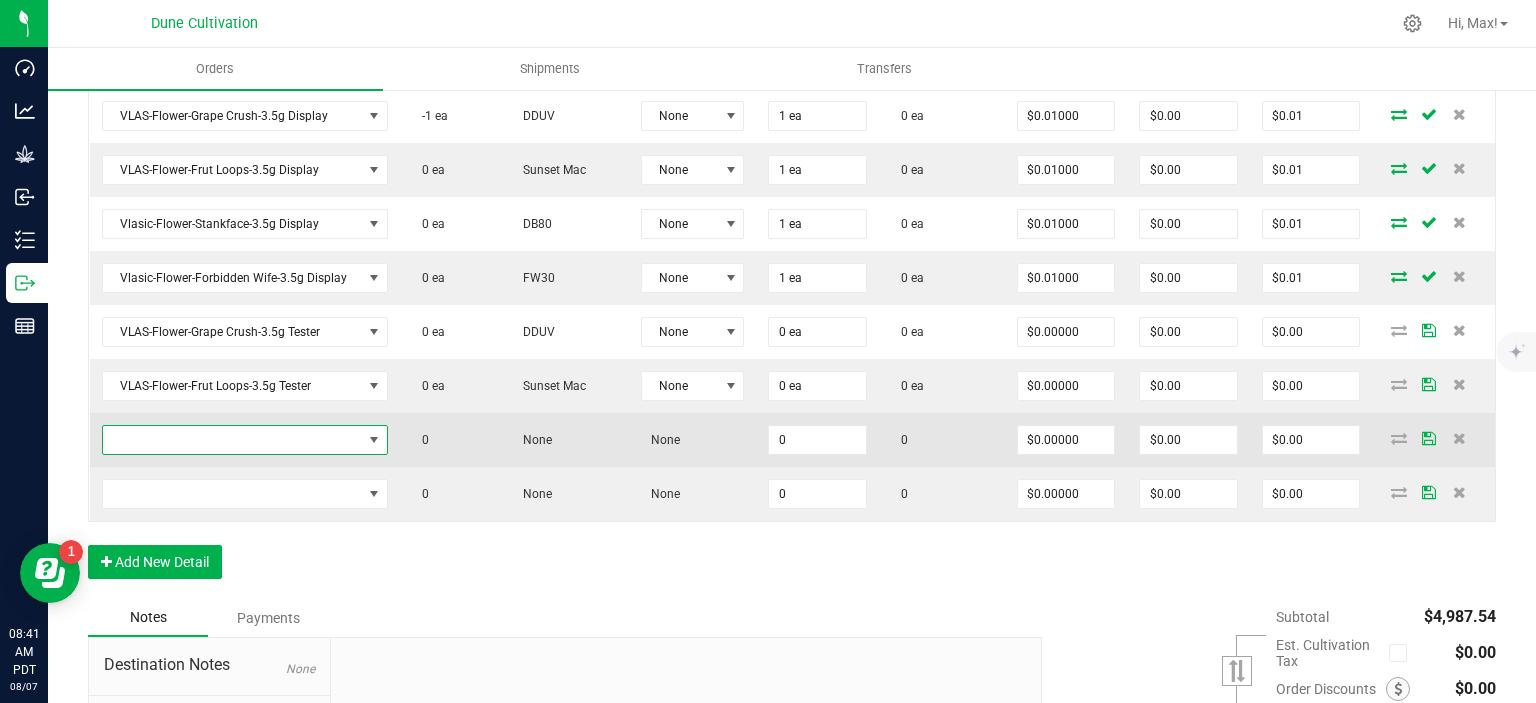 click at bounding box center [232, 440] 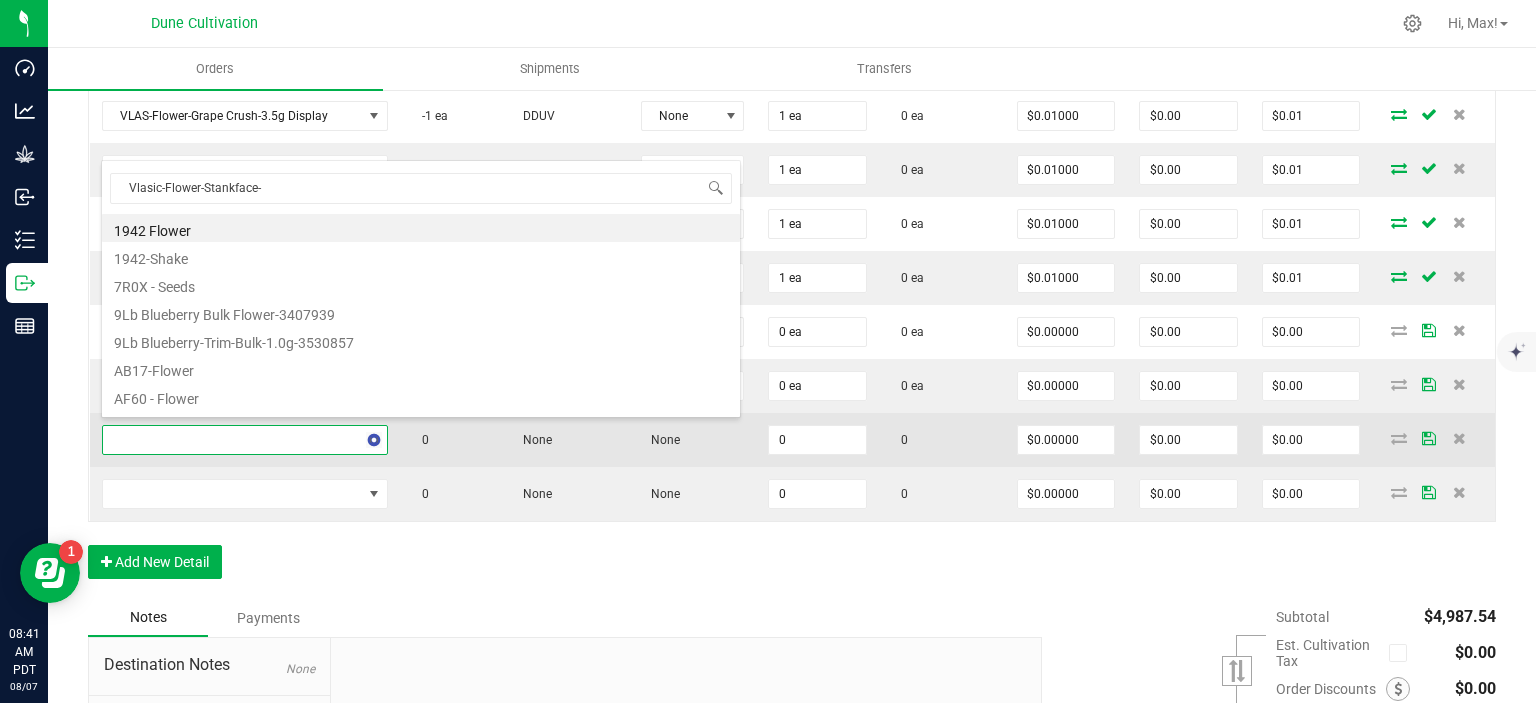 scroll, scrollTop: 99970, scrollLeft: 99716, axis: both 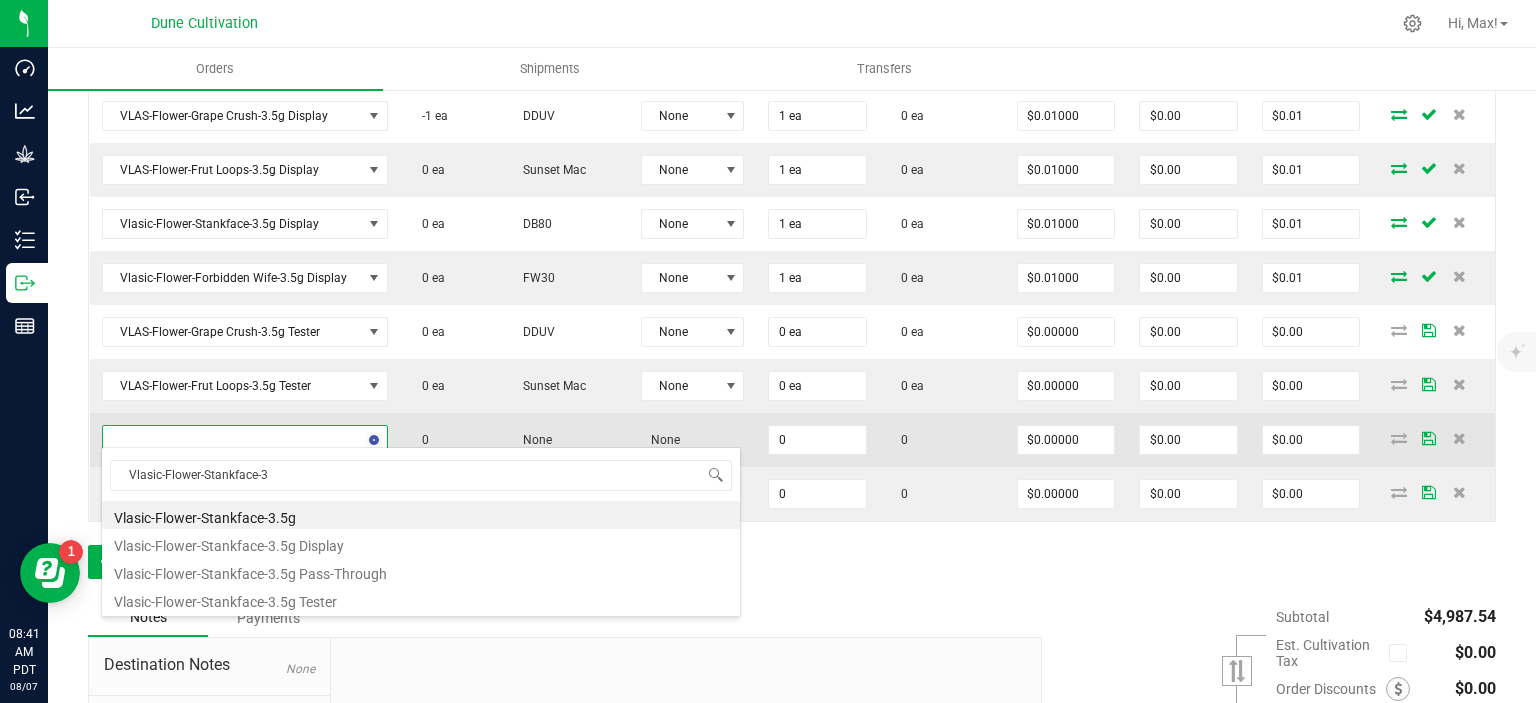 type on "Vlasic-Flower-Stankface-3." 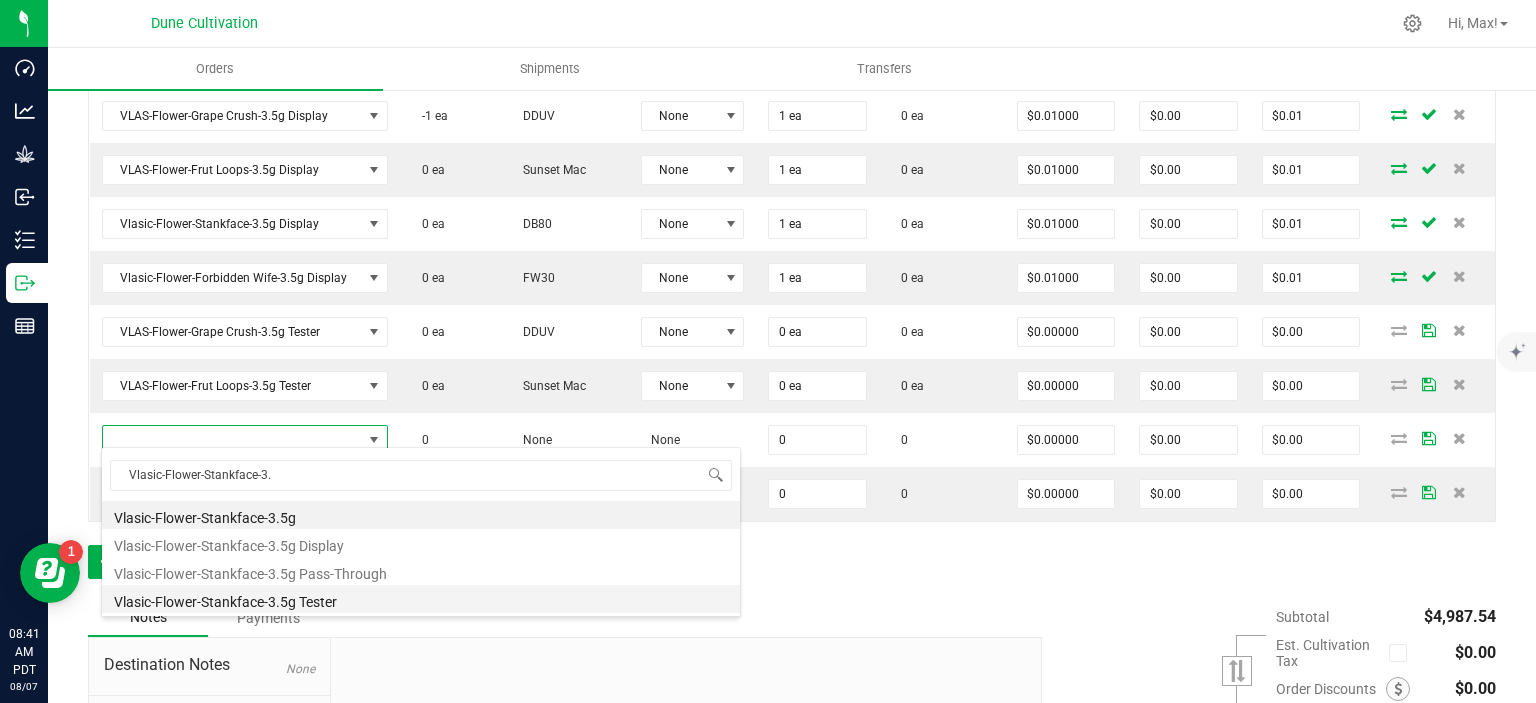 click on "Vlasic-Flower-Stankface-3.5g Tester" at bounding box center [421, 599] 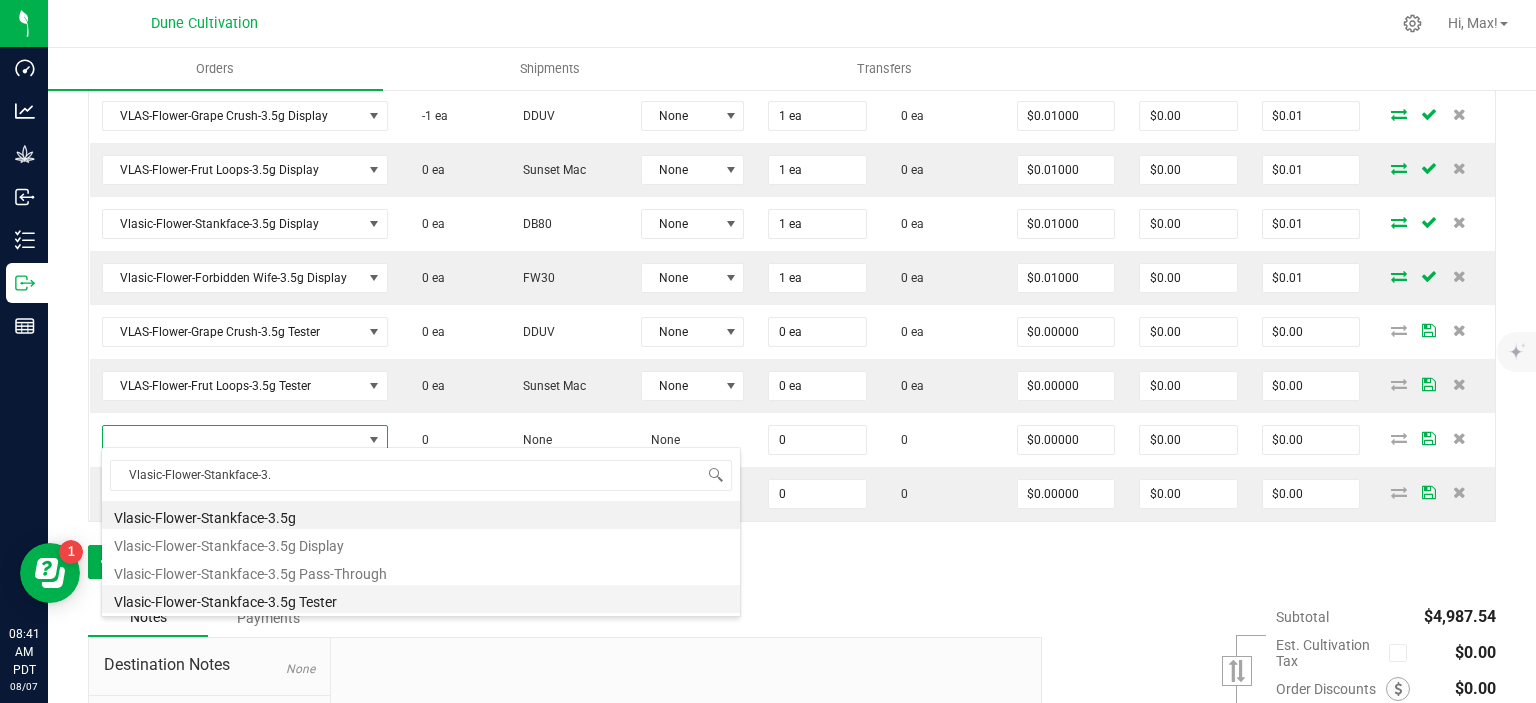 type on "0 ea" 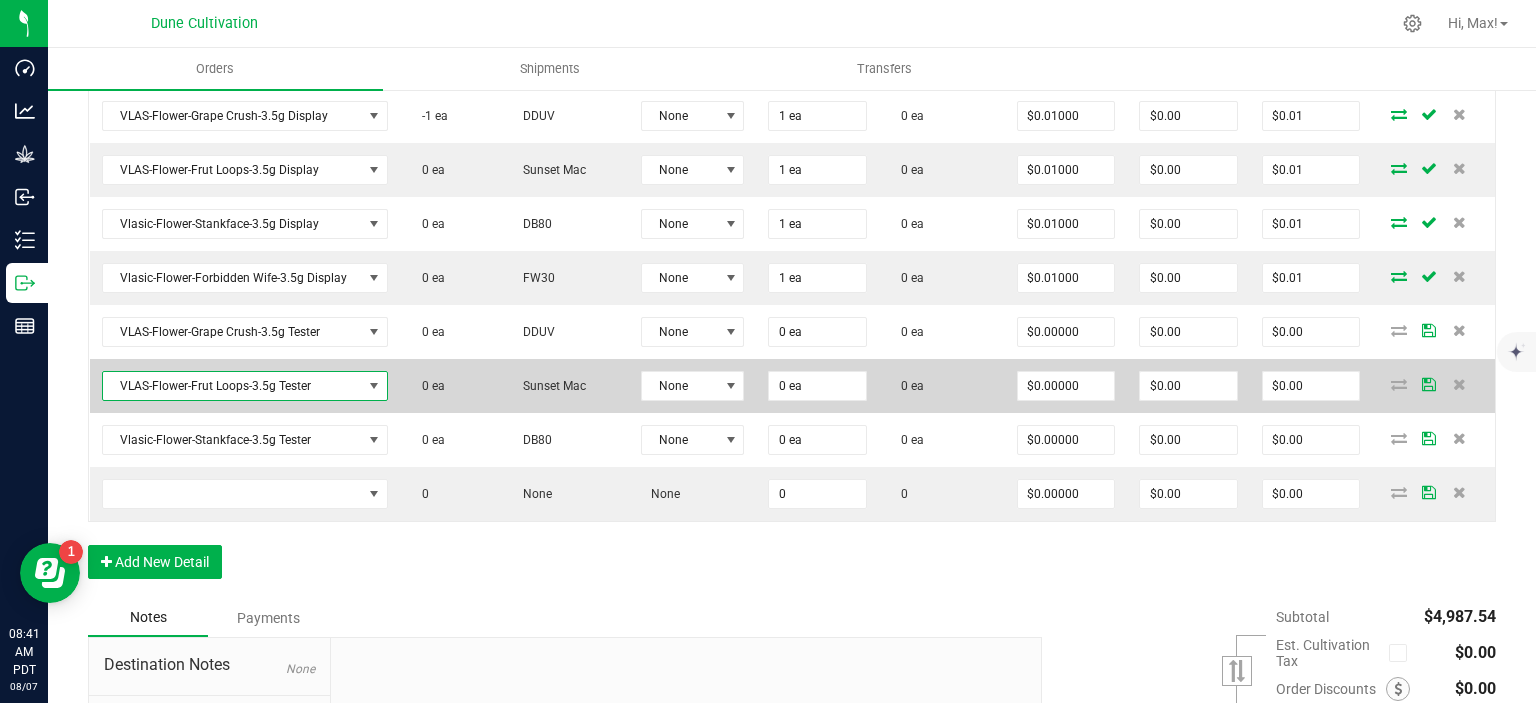 click on "VLAS-Flower-Frut Loops-3.5g Tester" at bounding box center [232, 386] 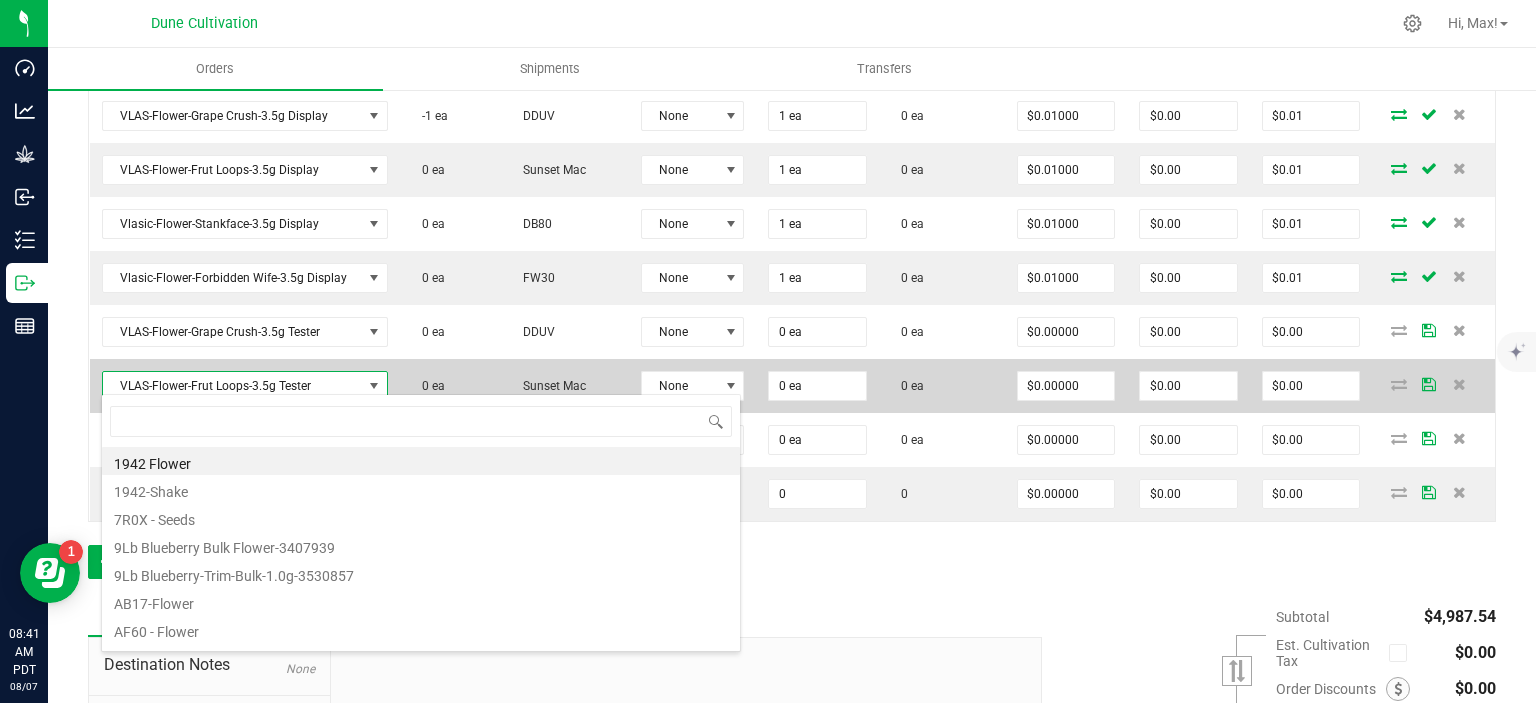 scroll, scrollTop: 99970, scrollLeft: 99716, axis: both 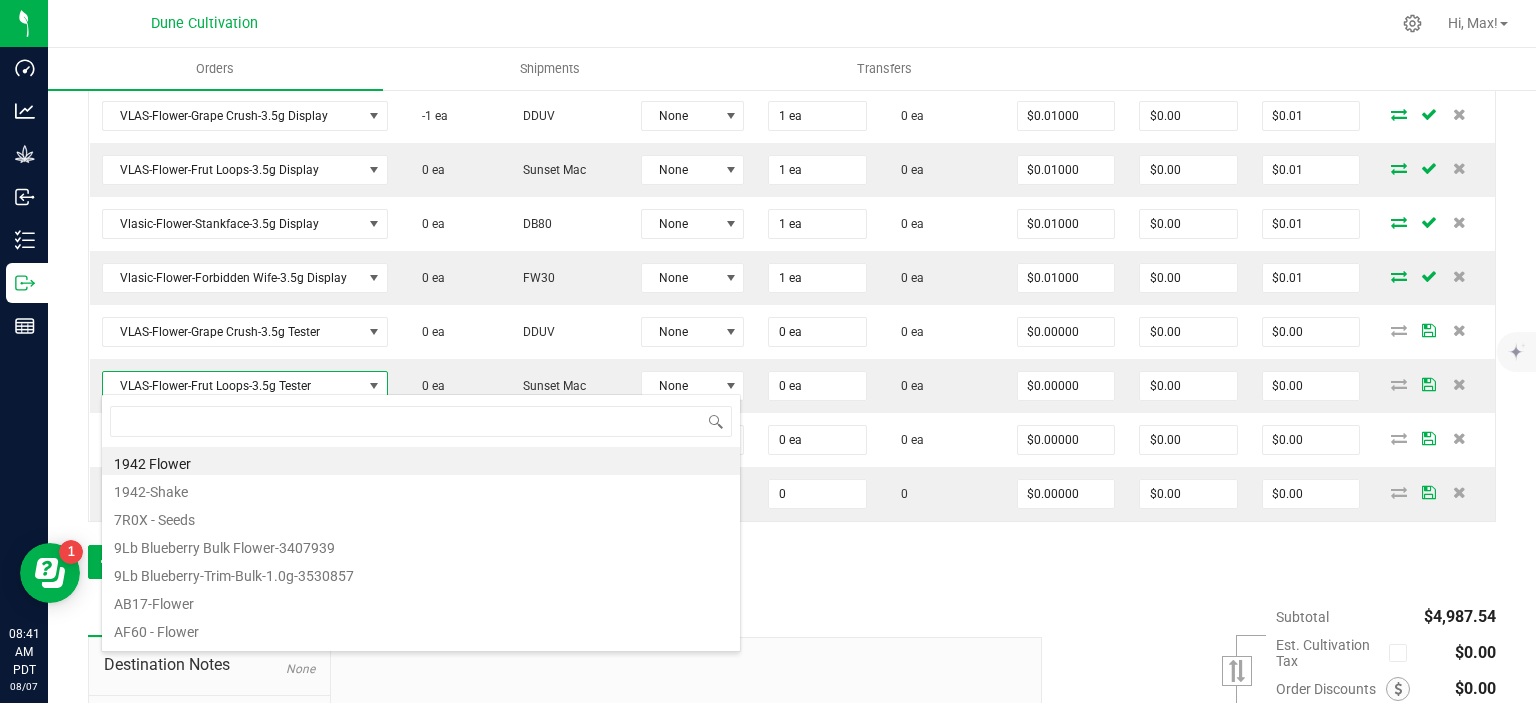 click on "Order Details Print All Labels Item  Sellable  Strain  Lot Number  Qty Ordered Qty Allocated Unit Price Line Discount Total Actions VLAS-Flower-Grape Crush-3.5g  375 ea   DDUV  None 75 ea  0 ea  $17.00000 $0.00 $1,275.00 VLAS-Flower-Frut Loops-3.5g  425 ea   Sunset Mac  None 75 ea  0 ea  $16.50000 $0.00 $1,237.50 Vlasic-Flower-Stankface-3.5g  410 ea   DB80  None 75 ea  0 ea  $16.50000 $0.00 $1,237.50 Vlasic-Flower-Forbidden Wife-3.5g  179 ea   FW30  None 75 ea  0 ea  $16.50000 $0.00 $1,237.50 VLAS-Flower-Grape Crush-3.5g Display  -1 ea   DDUV  None 1 ea  0 ea  $0.01000 $0.00 $0.01 VLAS-Flower-Frut Loops-3.5g Display  0 ea   Sunset Mac  None 1 ea  0 ea  $0.01000 $0.00 $0.01 Vlasic-Flower-Stankface-3.5g Display  0 ea   DB80  None 1 ea  0 ea  $0.01000 $0.00 $0.01 Vlasic-Flower-Forbidden Wife-3.5g Display  0 ea   FW30  None 1 ea  0 ea  $0.01000 $0.00 $0.01 VLAS-Flower-Grape Crush-3.5g Tester  0 ea   DDUV  None 0 ea  0 ea  $0.00000 $0.00 $0.00 VLAS-Flower-Frut Loops-3.5g Tester 0" at bounding box center [792, 191] 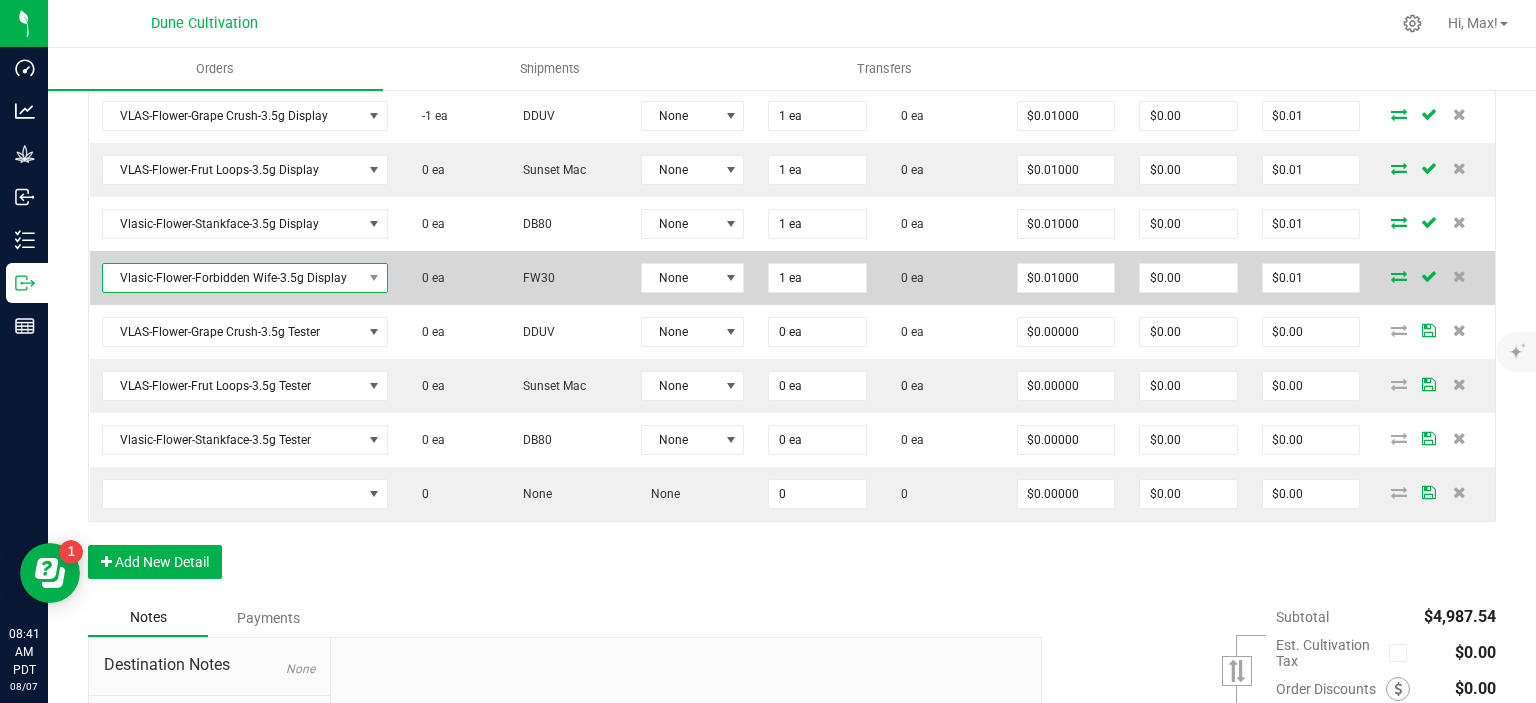 click on "Vlasic-Flower-Forbidden Wife-3.5g Display" at bounding box center (232, 278) 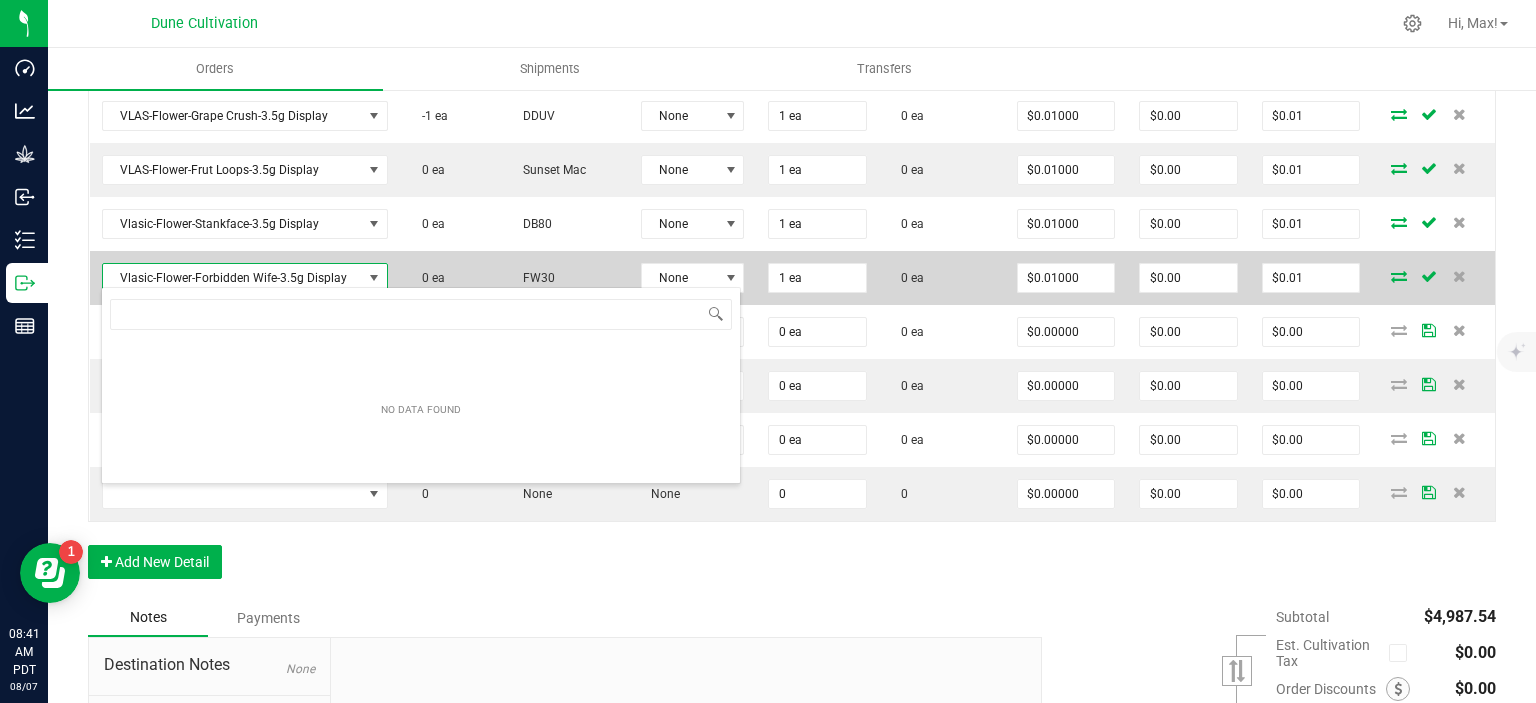 scroll, scrollTop: 99970, scrollLeft: 99716, axis: both 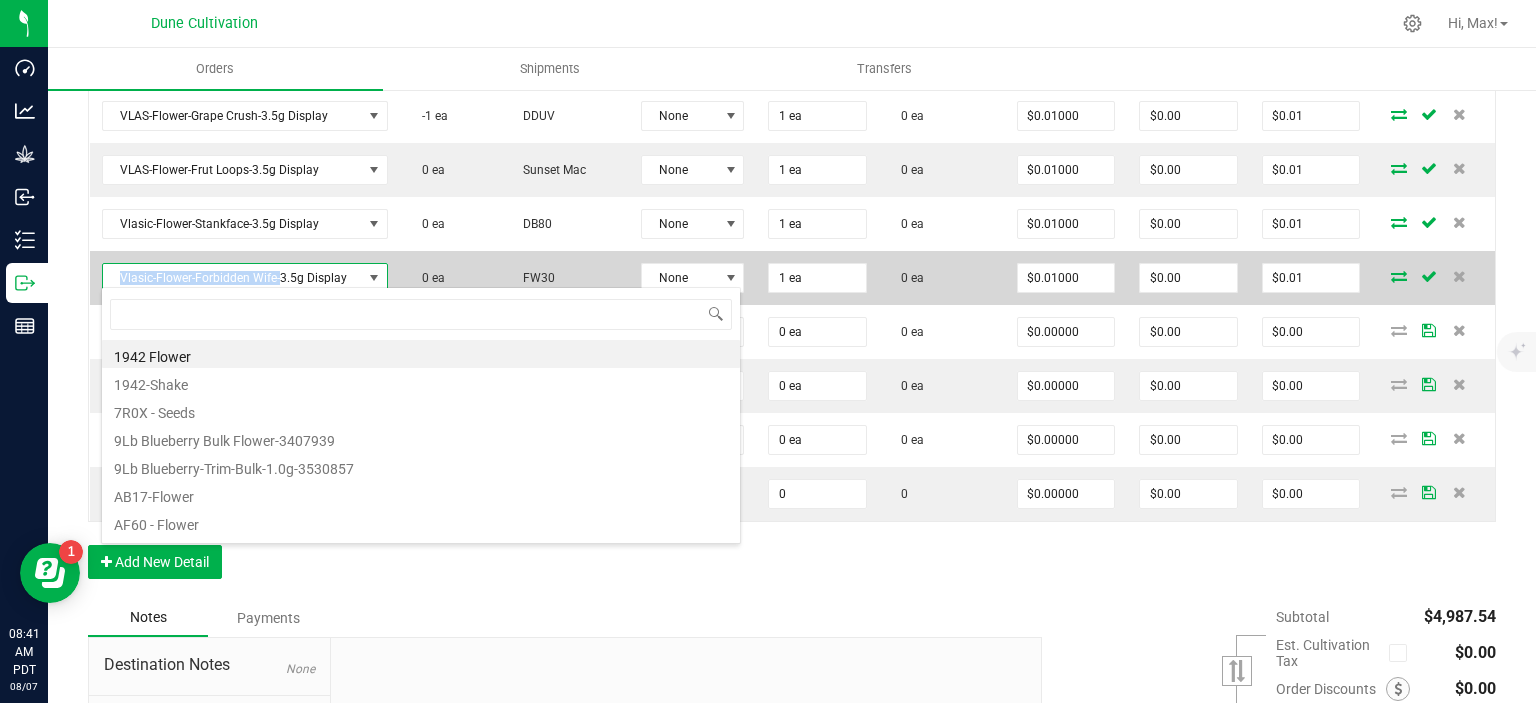 drag, startPoint x: 277, startPoint y: 274, endPoint x: 90, endPoint y: 253, distance: 188.17545 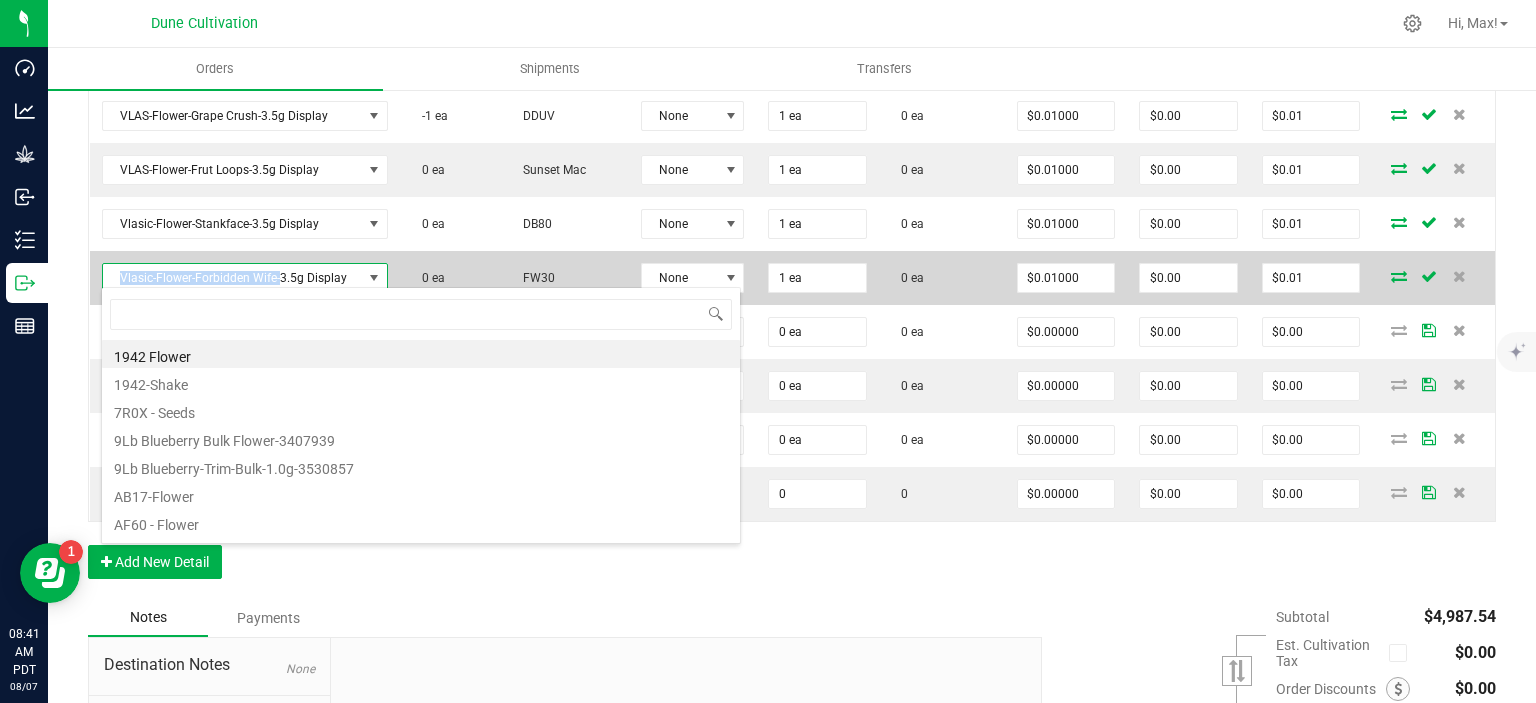click on "Vlasic-Flower-Forbidden Wife-3.5g Display" at bounding box center [232, 278] 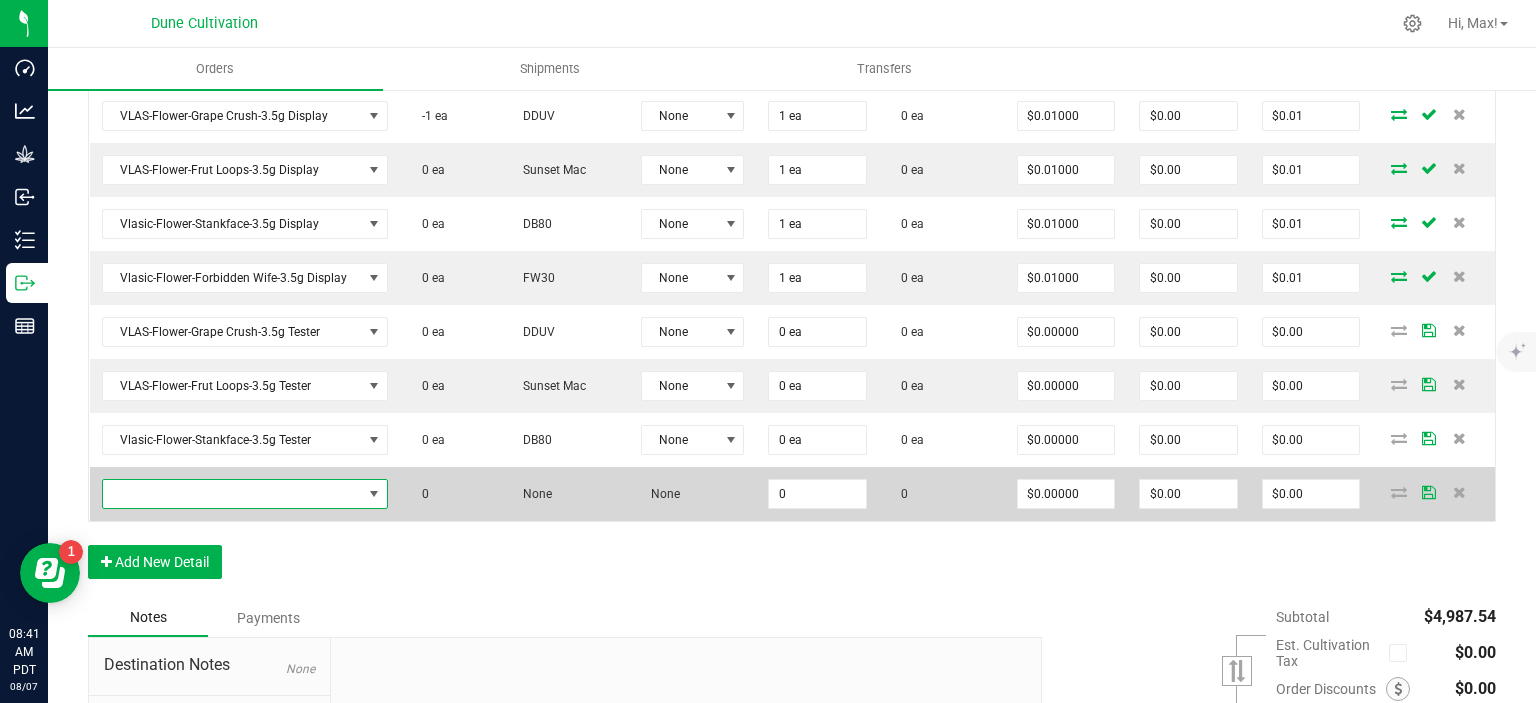 click at bounding box center (232, 494) 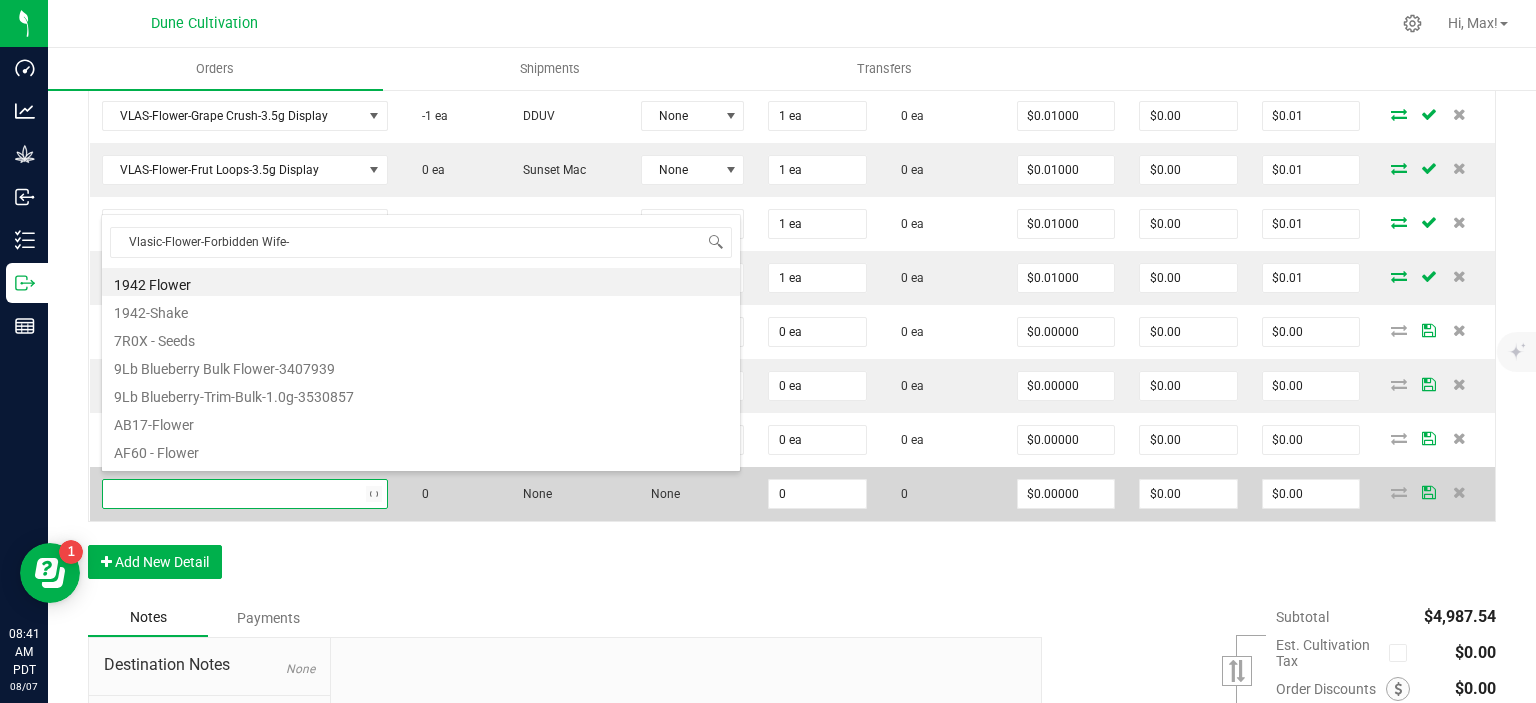scroll, scrollTop: 99970, scrollLeft: 99716, axis: both 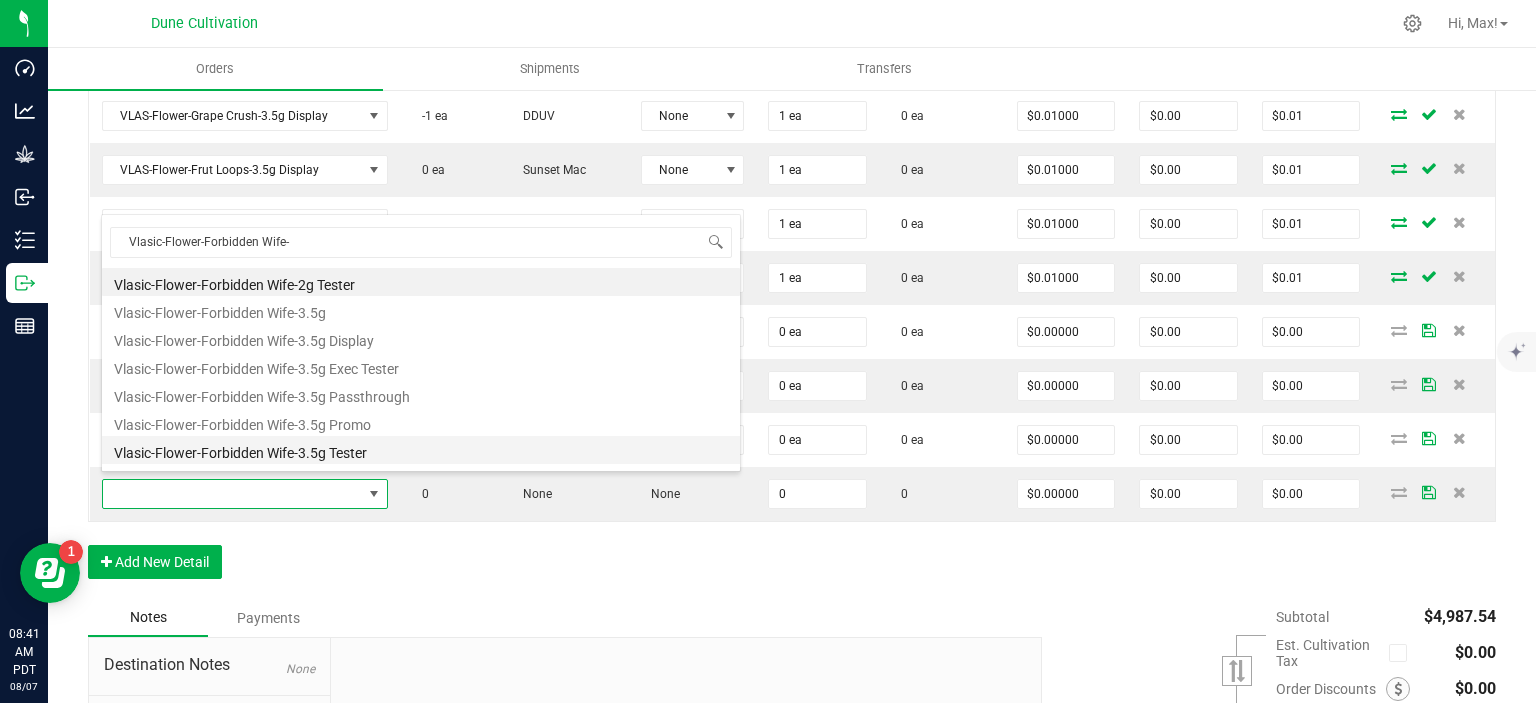 click on "Vlasic-Flower-Forbidden Wife-3.5g Tester" at bounding box center [421, 450] 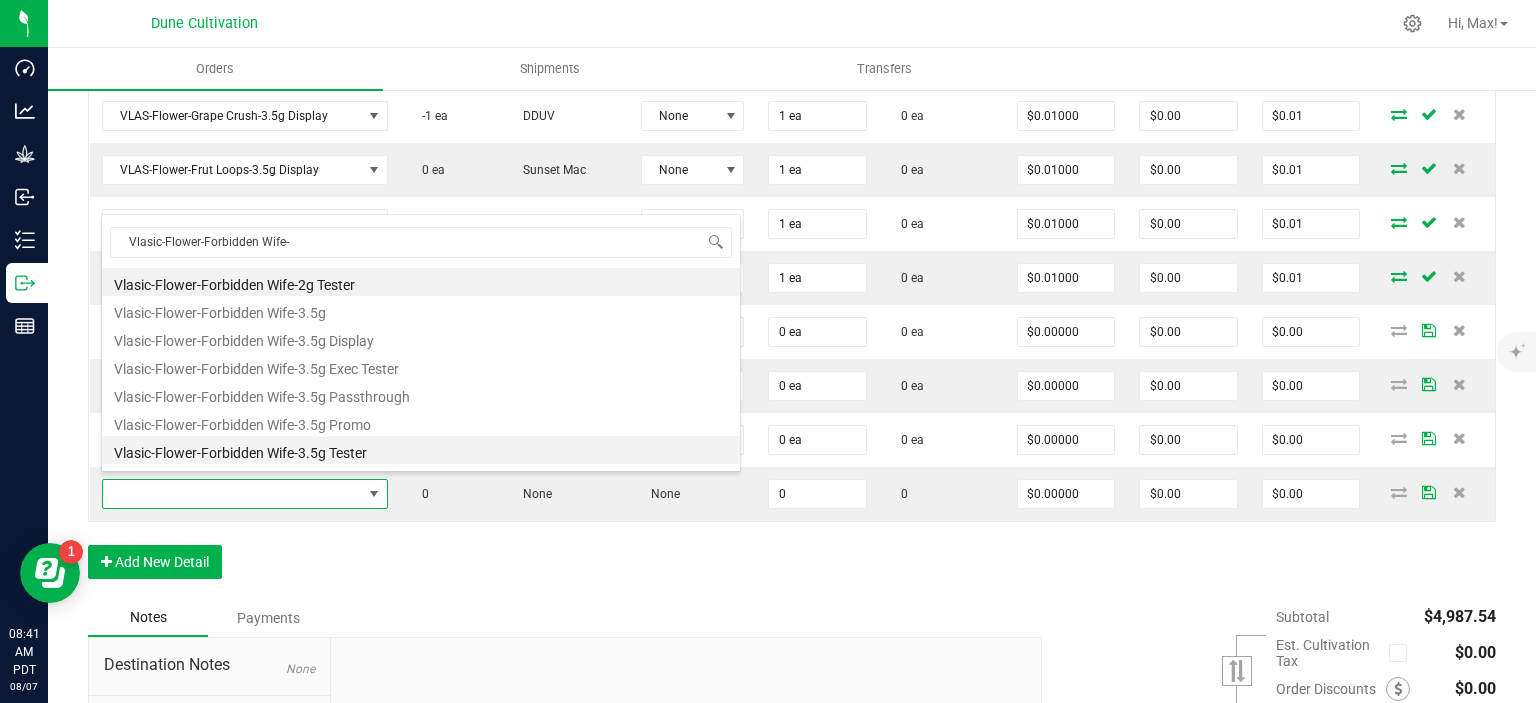 type on "0 ea" 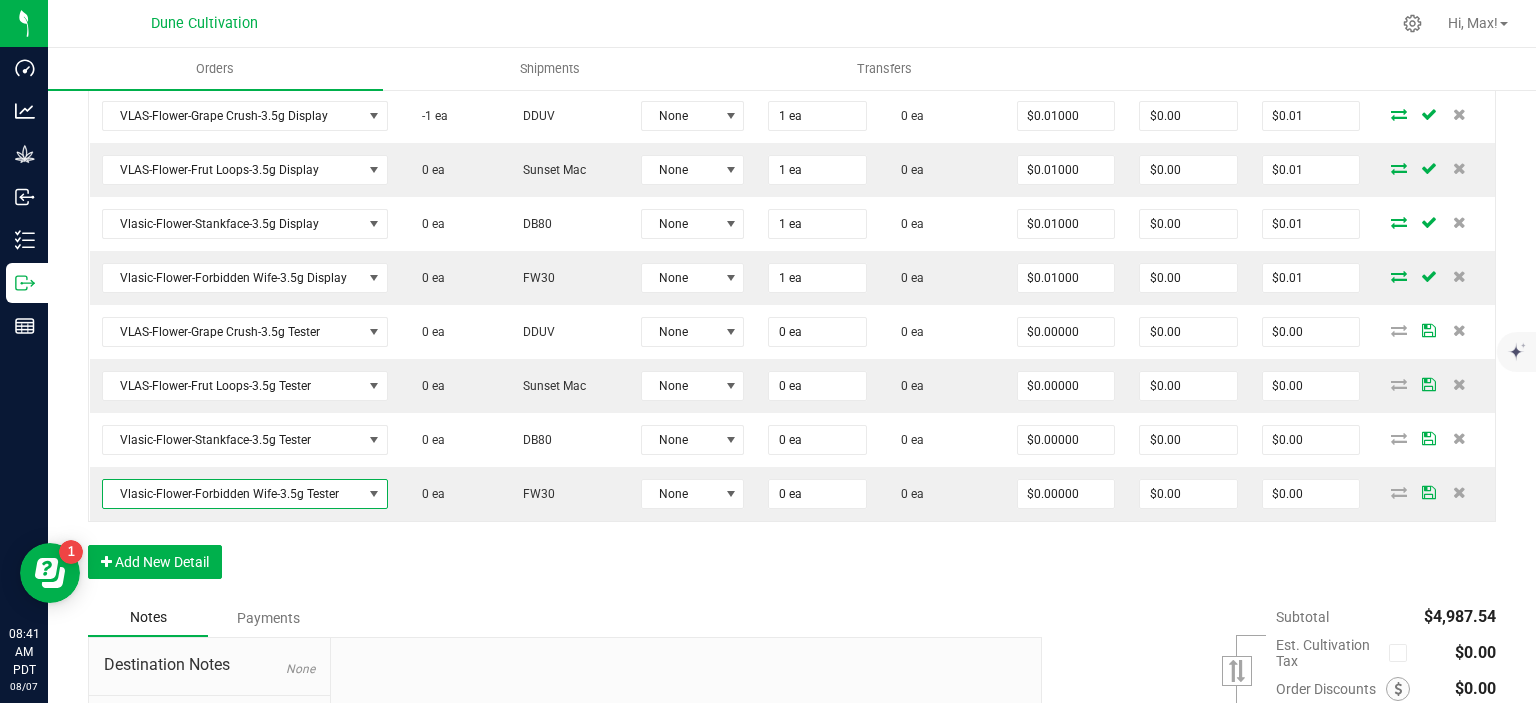 click on "Order Details Print All Labels Item  Sellable  Strain  Lot Number  Qty Ordered Qty Allocated Unit Price Line Discount Total Actions VLAS-Flower-Grape Crush-3.5g  375 ea   DDUV  None 75 ea  0 ea  $17.00000 $0.00 $1,275.00 VLAS-Flower-Frut Loops-3.5g  425 ea   Sunset Mac  None 75 ea  0 ea  $16.50000 $0.00 $1,237.50 Vlasic-Flower-Stankface-3.5g  410 ea   DB80  None 75 ea  0 ea  $16.50000 $0.00 $1,237.50 Vlasic-Flower-Forbidden Wife-3.5g  179 ea   FW30  None 75 ea  0 ea  $16.50000 $0.00 $1,237.50 VLAS-Flower-Grape Crush-3.5g Display  -1 ea   DDUV  None 1 ea  0 ea  $0.01000 $0.00 $0.01 VLAS-Flower-Frut Loops-3.5g Display  0 ea   Sunset Mac  None 1 ea  0 ea  $0.01000 $0.00 $0.01 Vlasic-Flower-Stankface-3.5g Display  0 ea   DB80  None 1 ea  0 ea  $0.01000 $0.00 $0.01 Vlasic-Flower-Forbidden Wife-3.5g Display  0 ea   FW30  None 1 ea  0 ea  $0.01000 $0.00 $0.01 VLAS-Flower-Grape Crush-3.5g Tester  0 ea   DDUV  None 0 ea  0 ea  $0.00000 $0.00 $0.00 VLAS-Flower-Frut Loops-3.5g Tester" at bounding box center [792, 191] 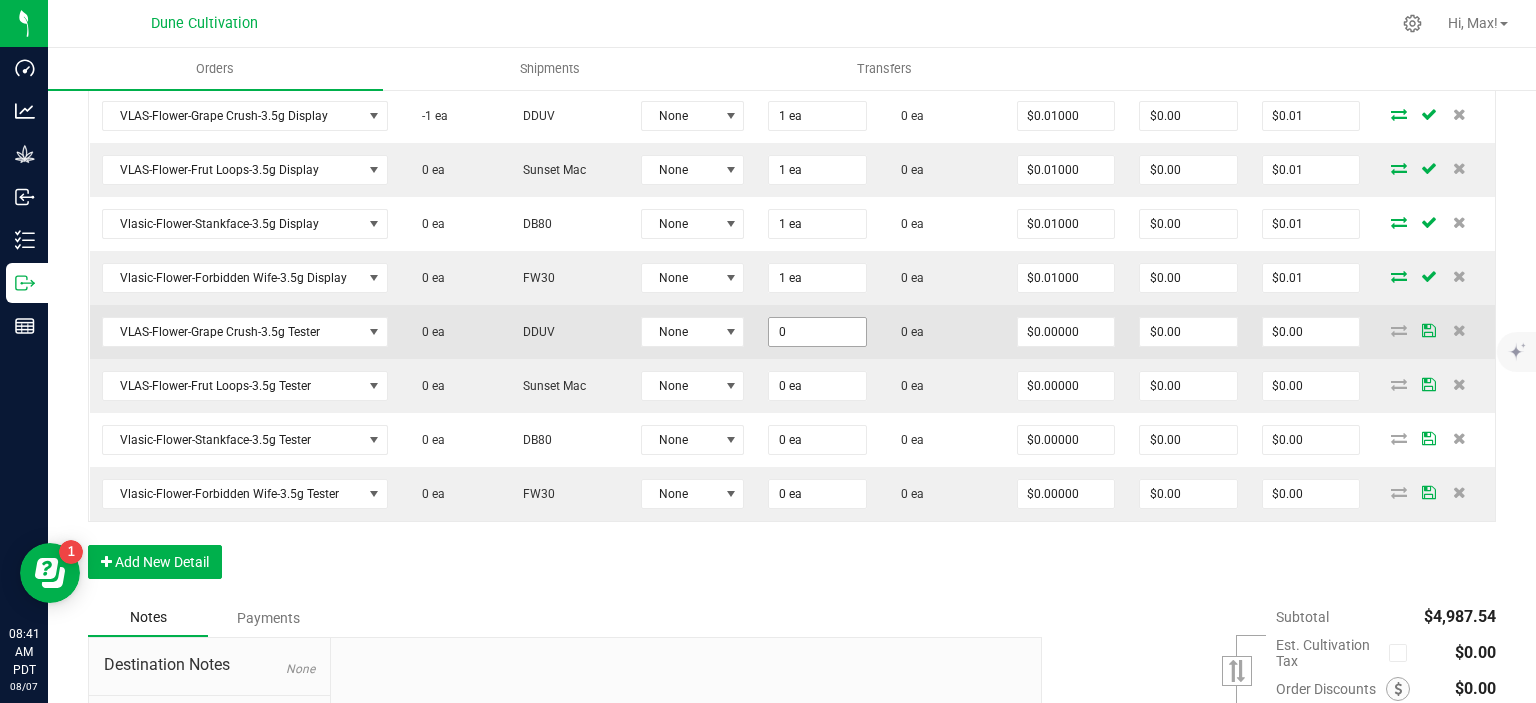click on "0" at bounding box center [817, 332] 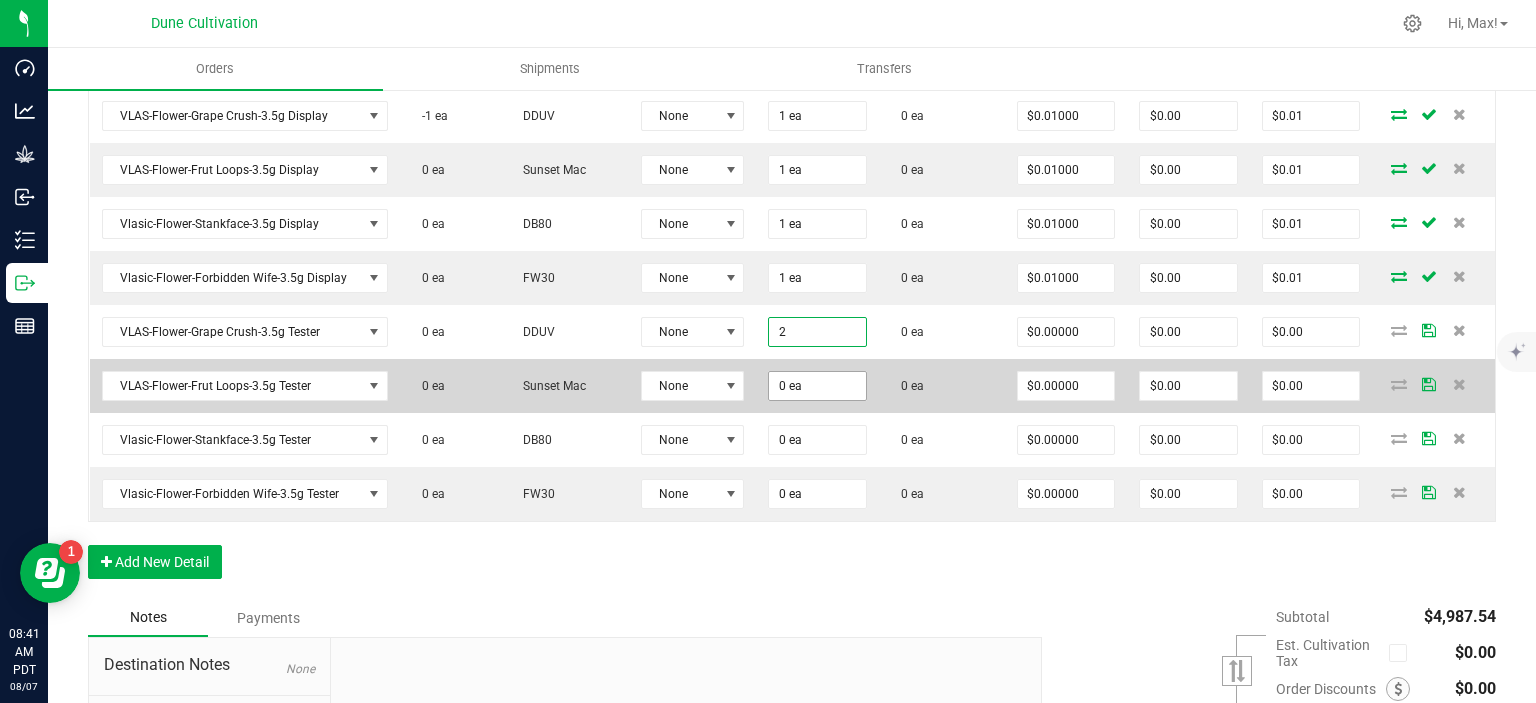 type on "2 ea" 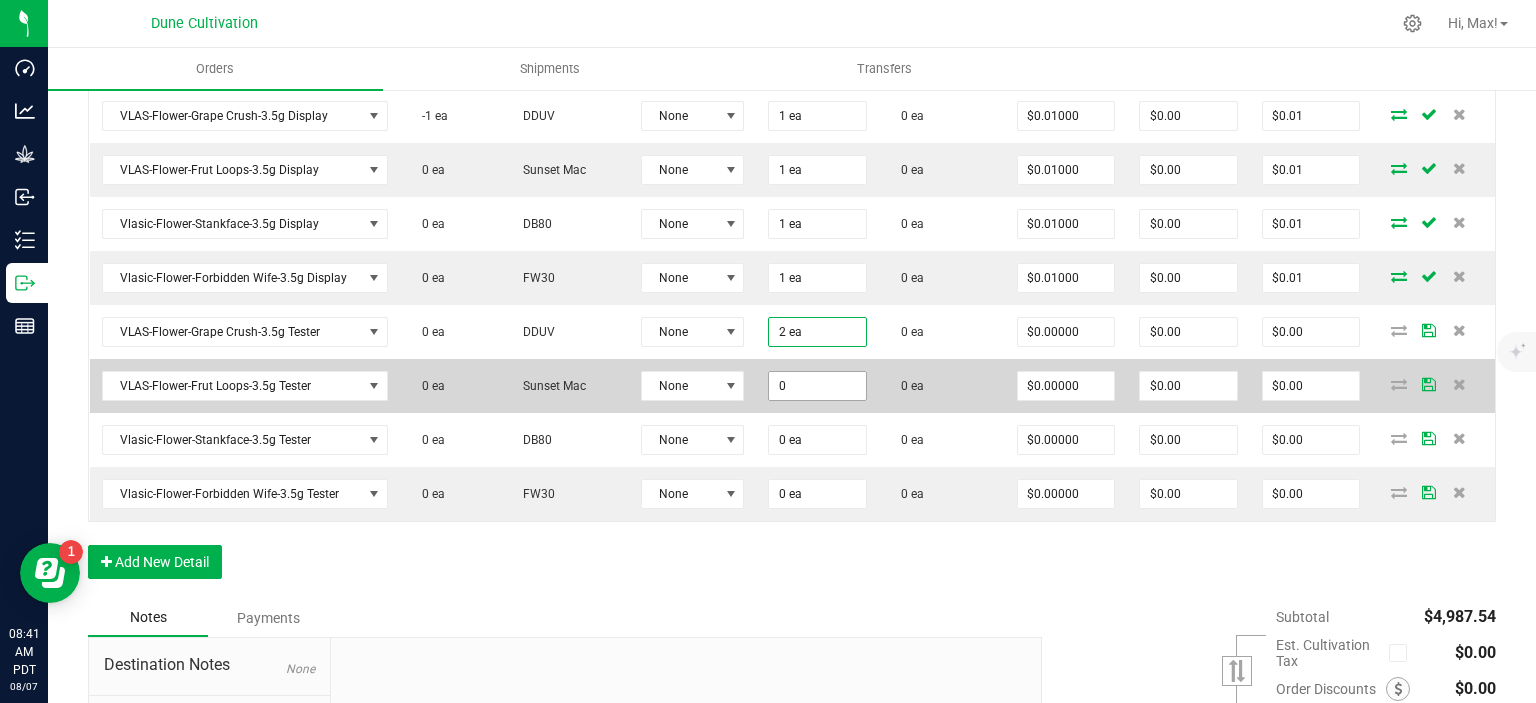 click on "0" at bounding box center (817, 386) 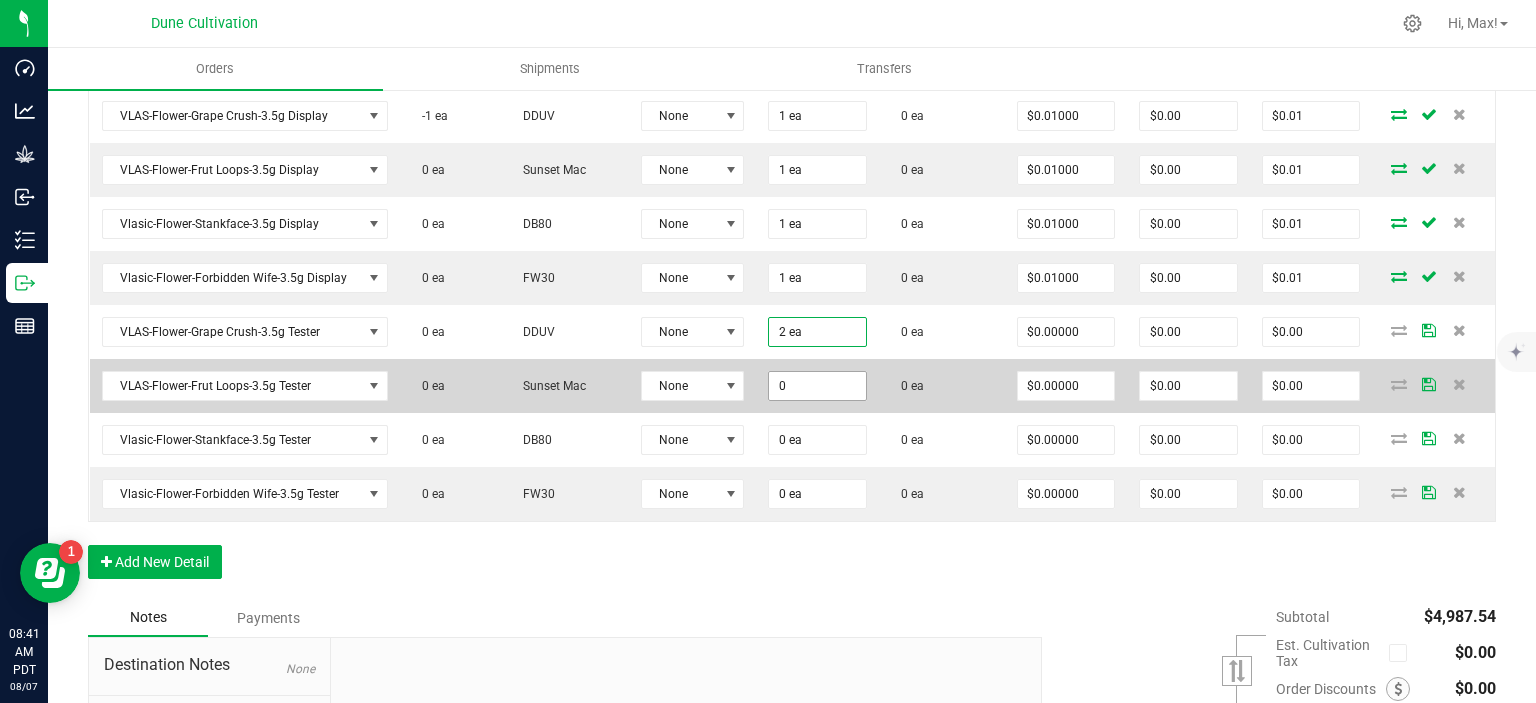 paste on "2" 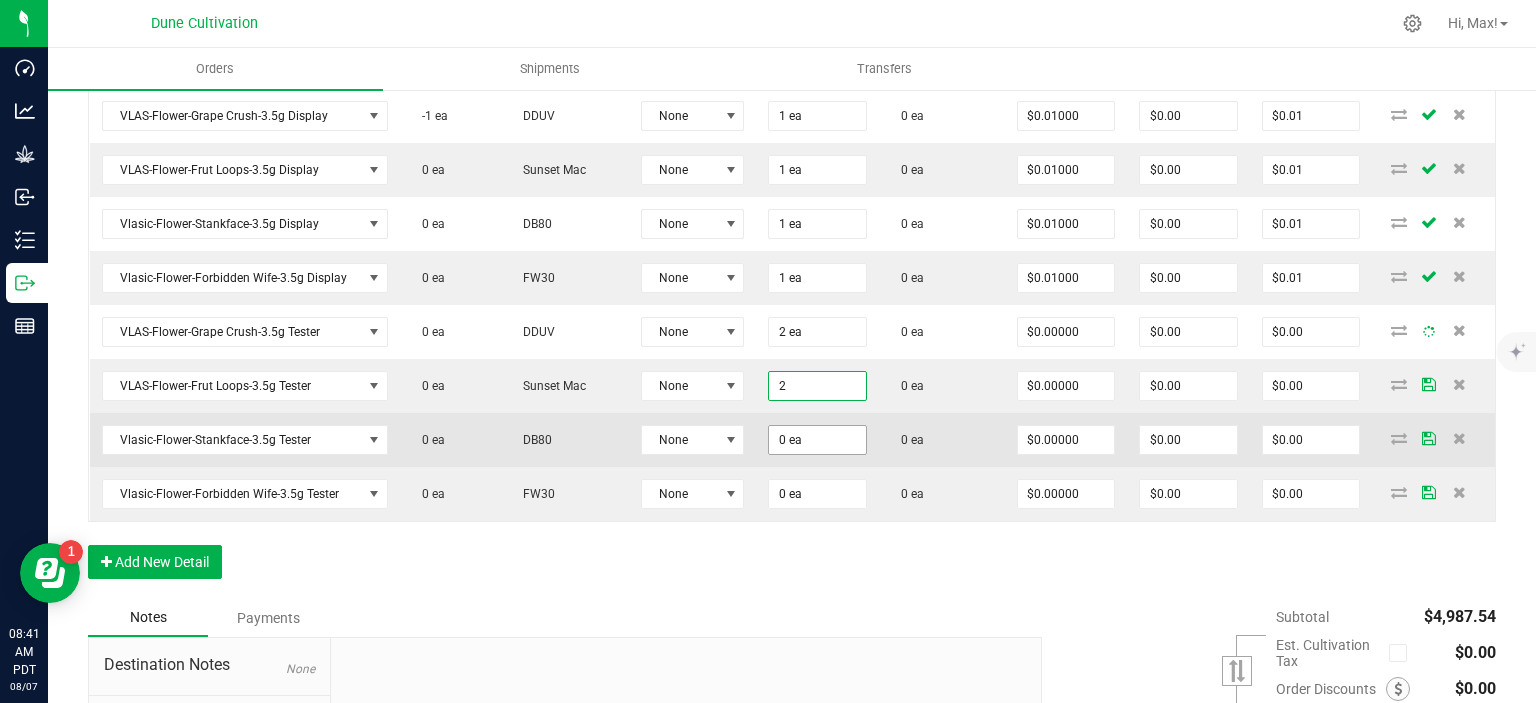 type on "2 ea" 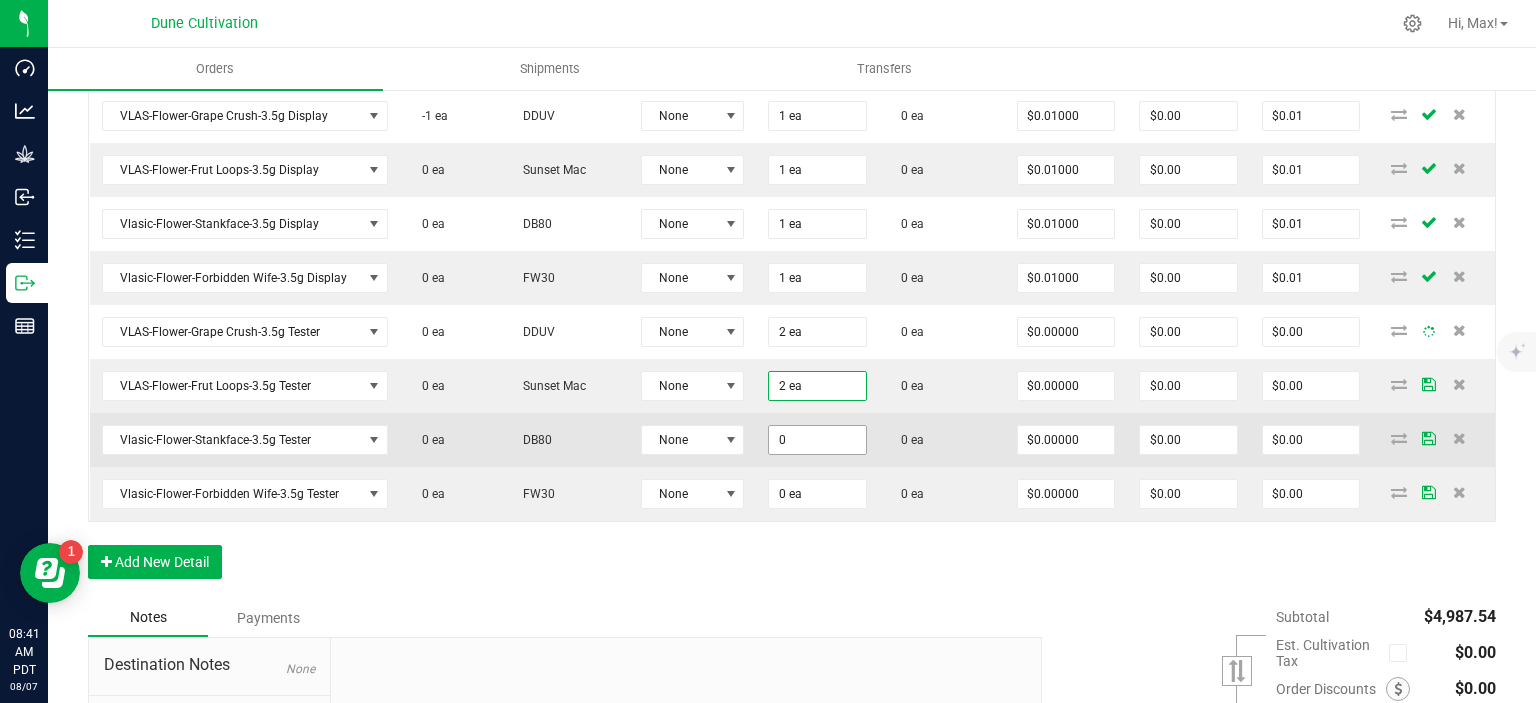 click on "0" at bounding box center [817, 440] 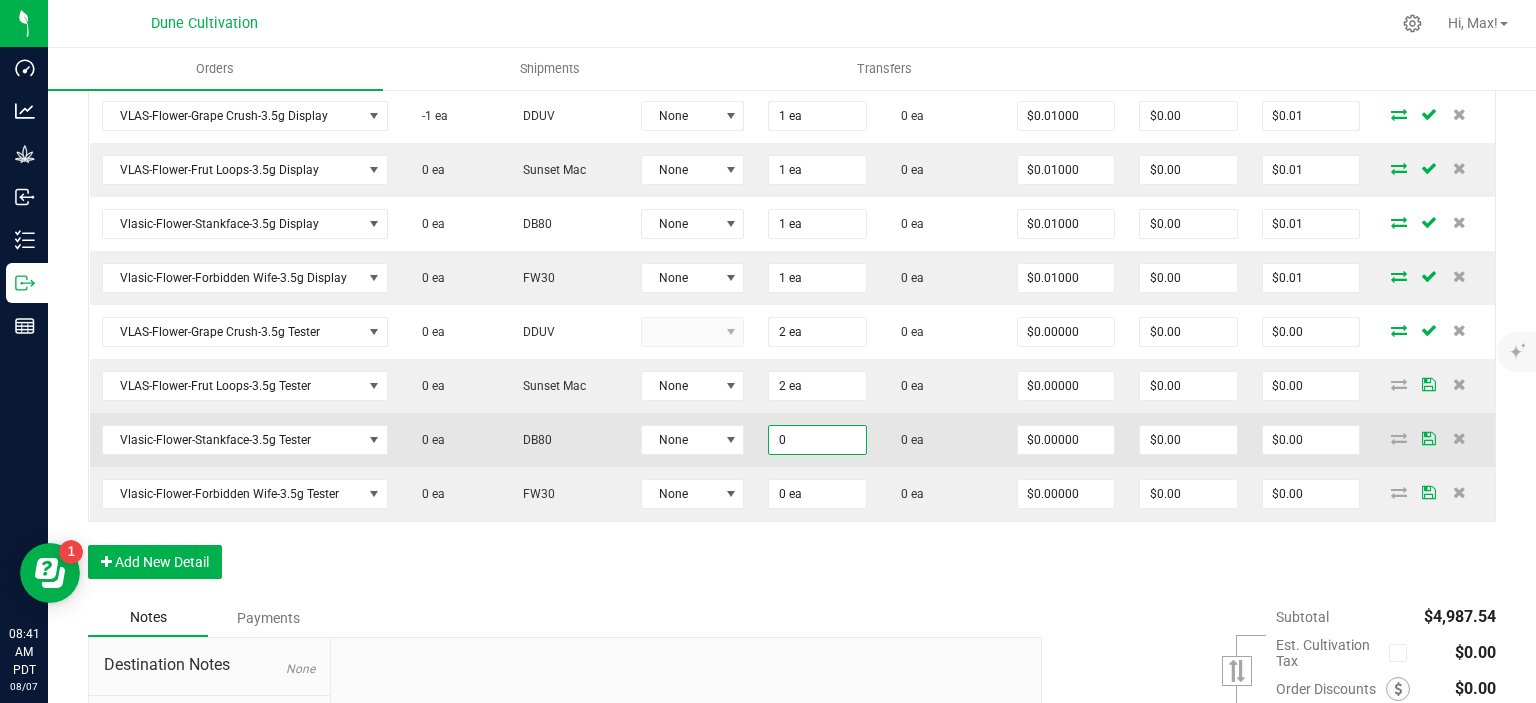 paste on "2" 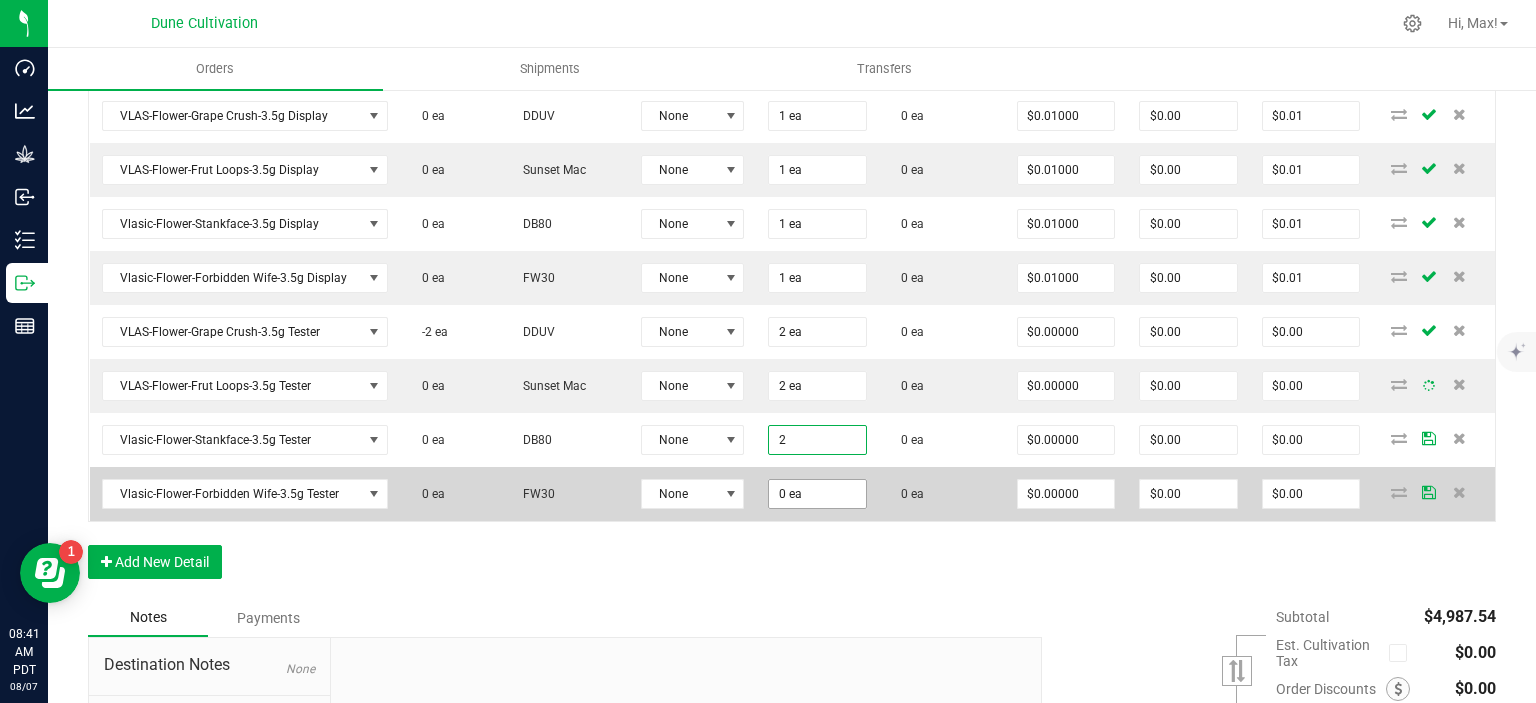 type on "2 ea" 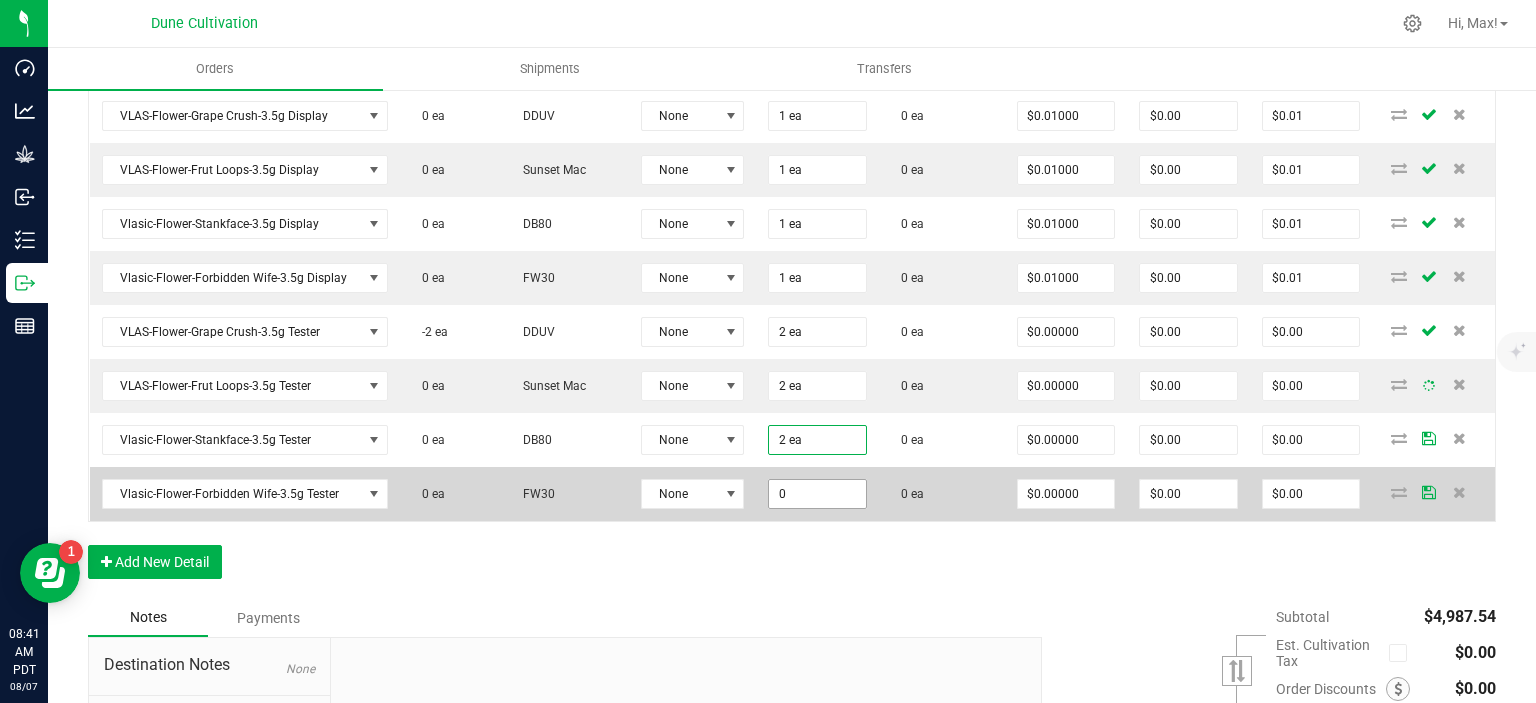 click on "0" at bounding box center [817, 494] 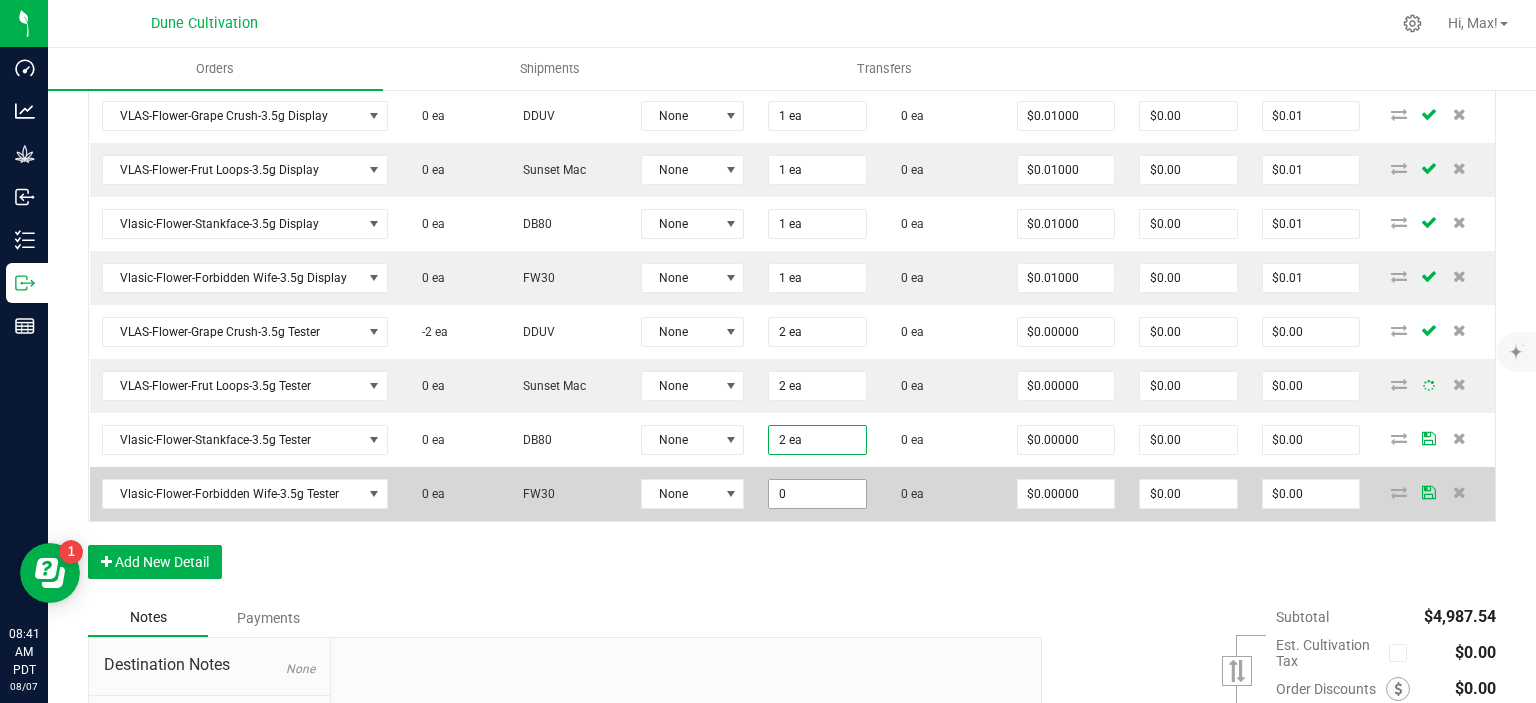 paste on "2" 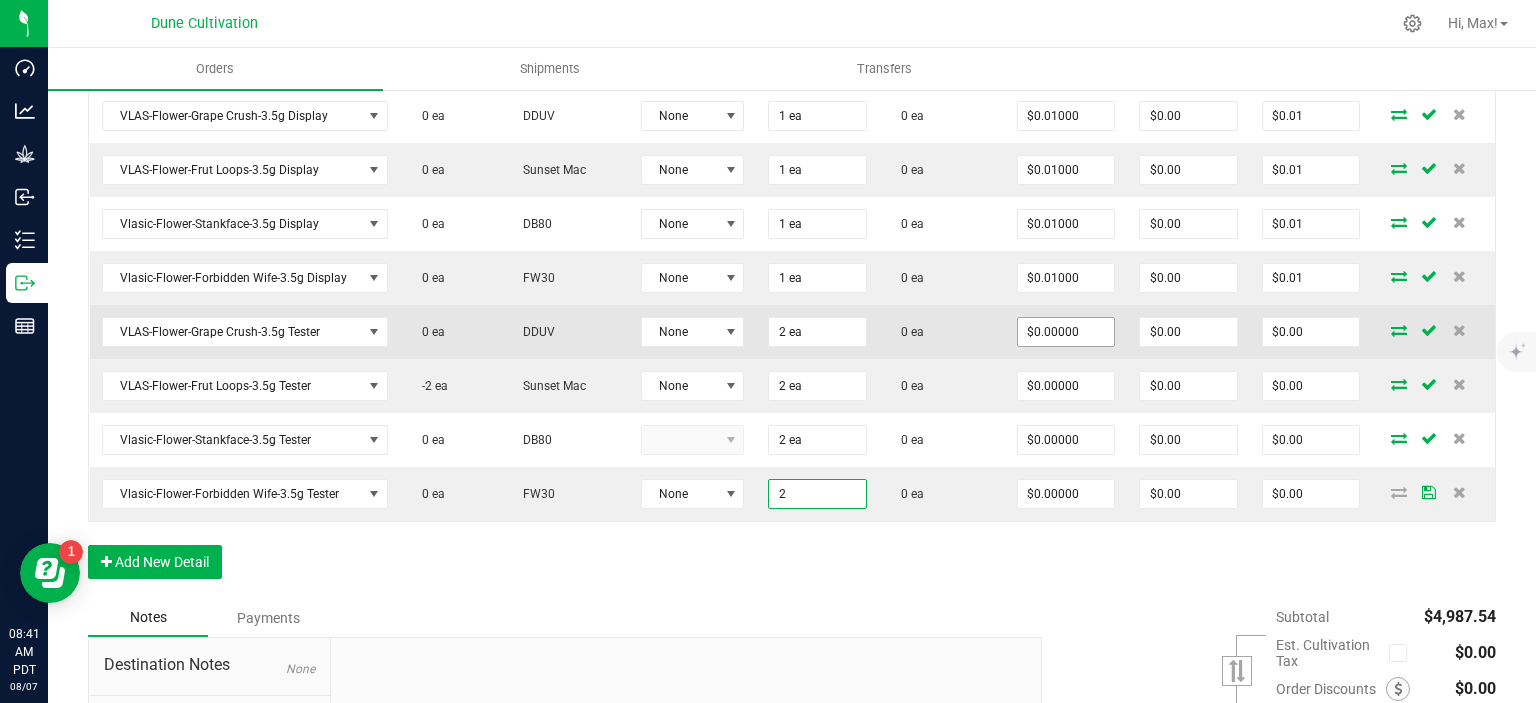 type on "2 ea" 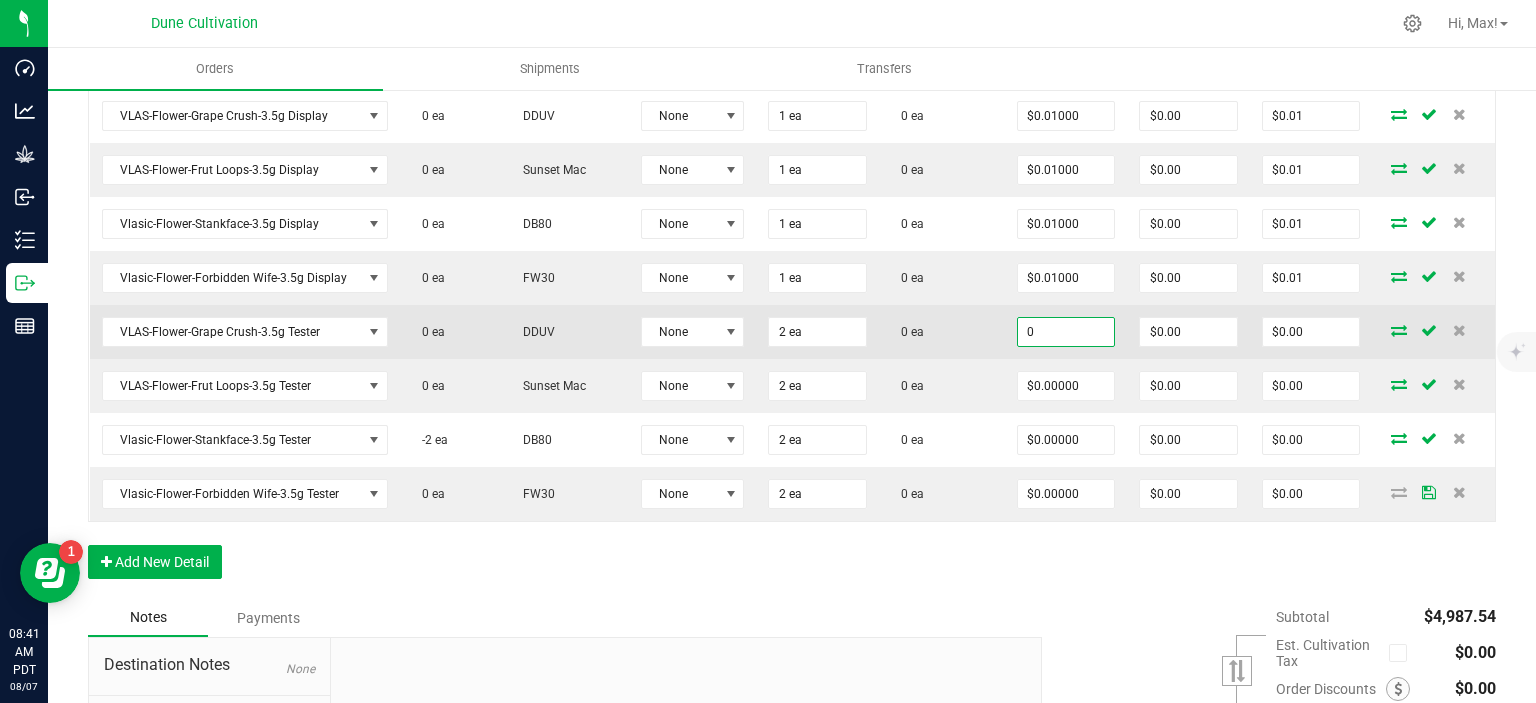 click on "0" at bounding box center [1066, 332] 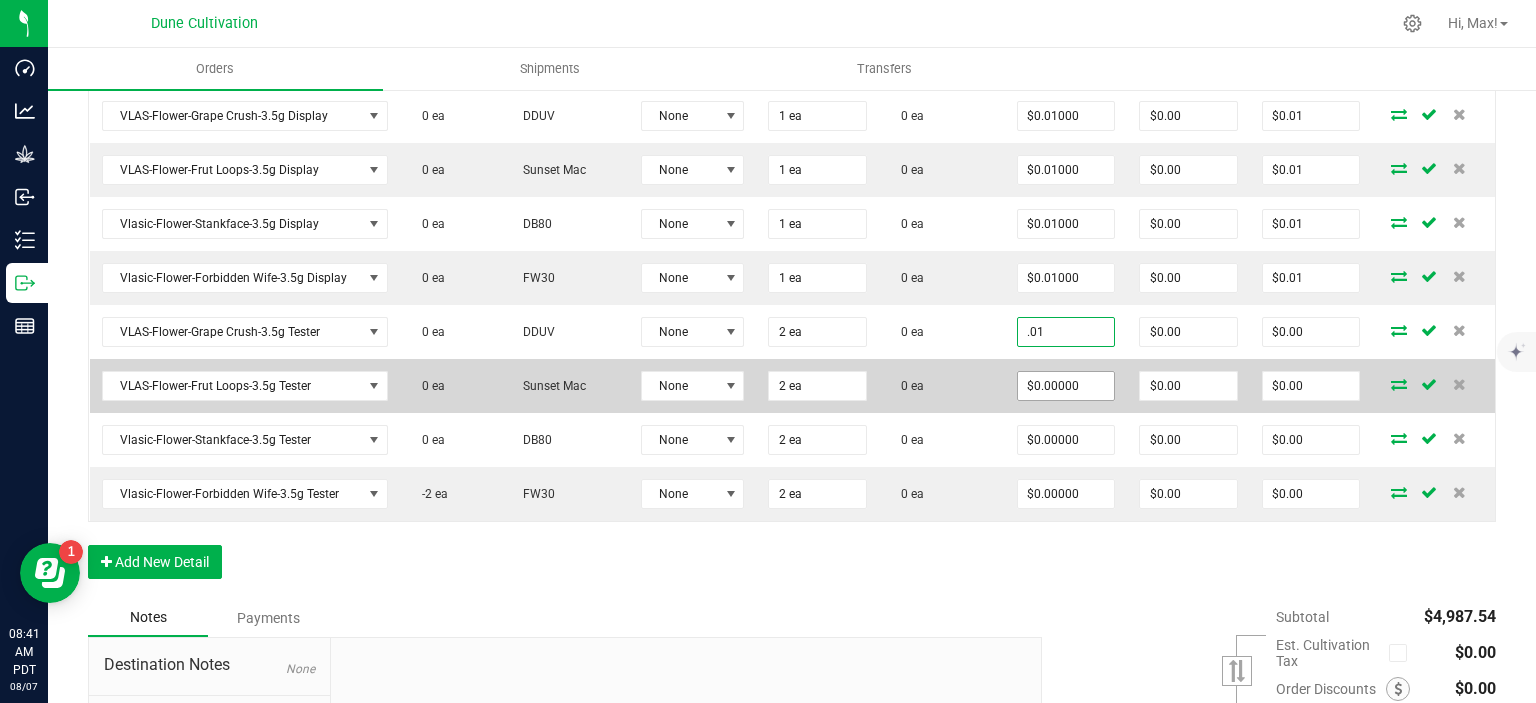 type on "$0.01000" 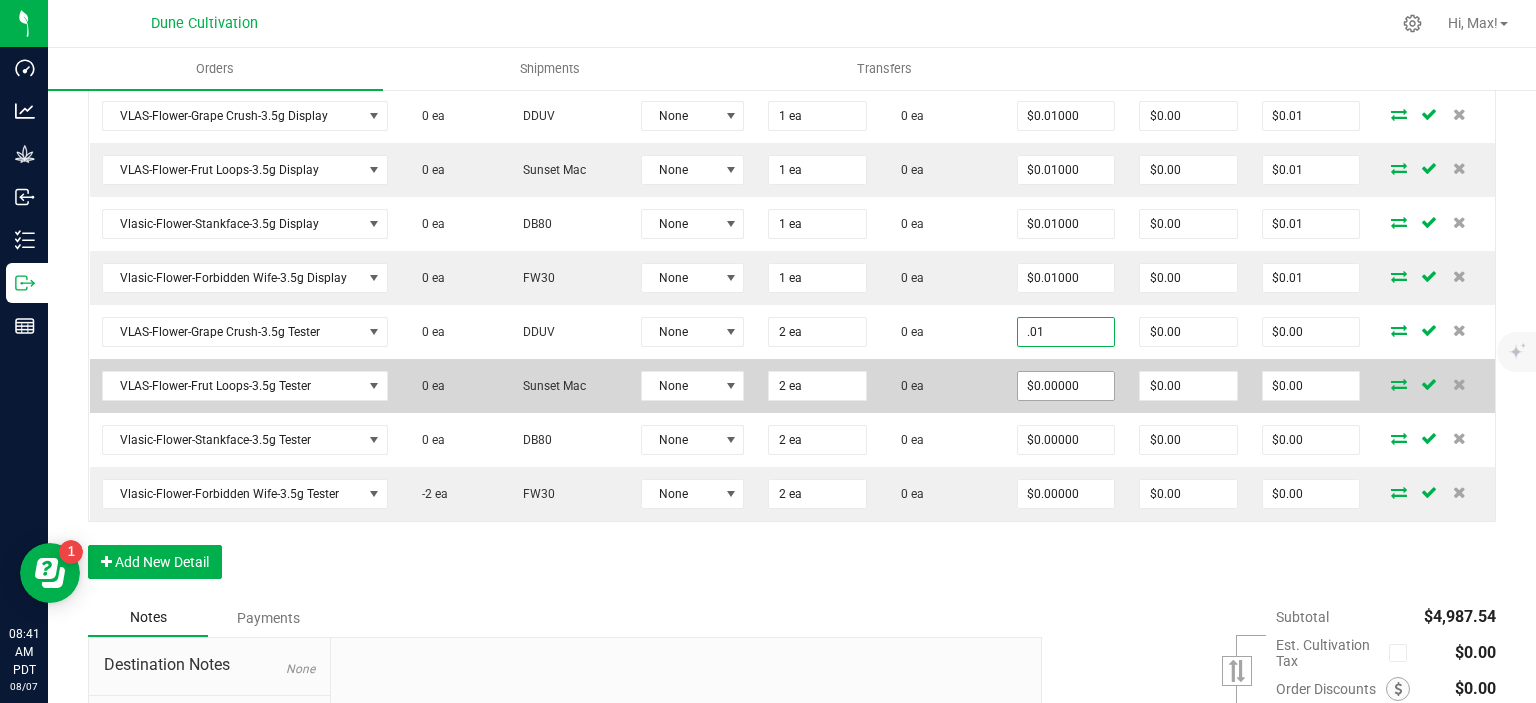 type on "$0.02" 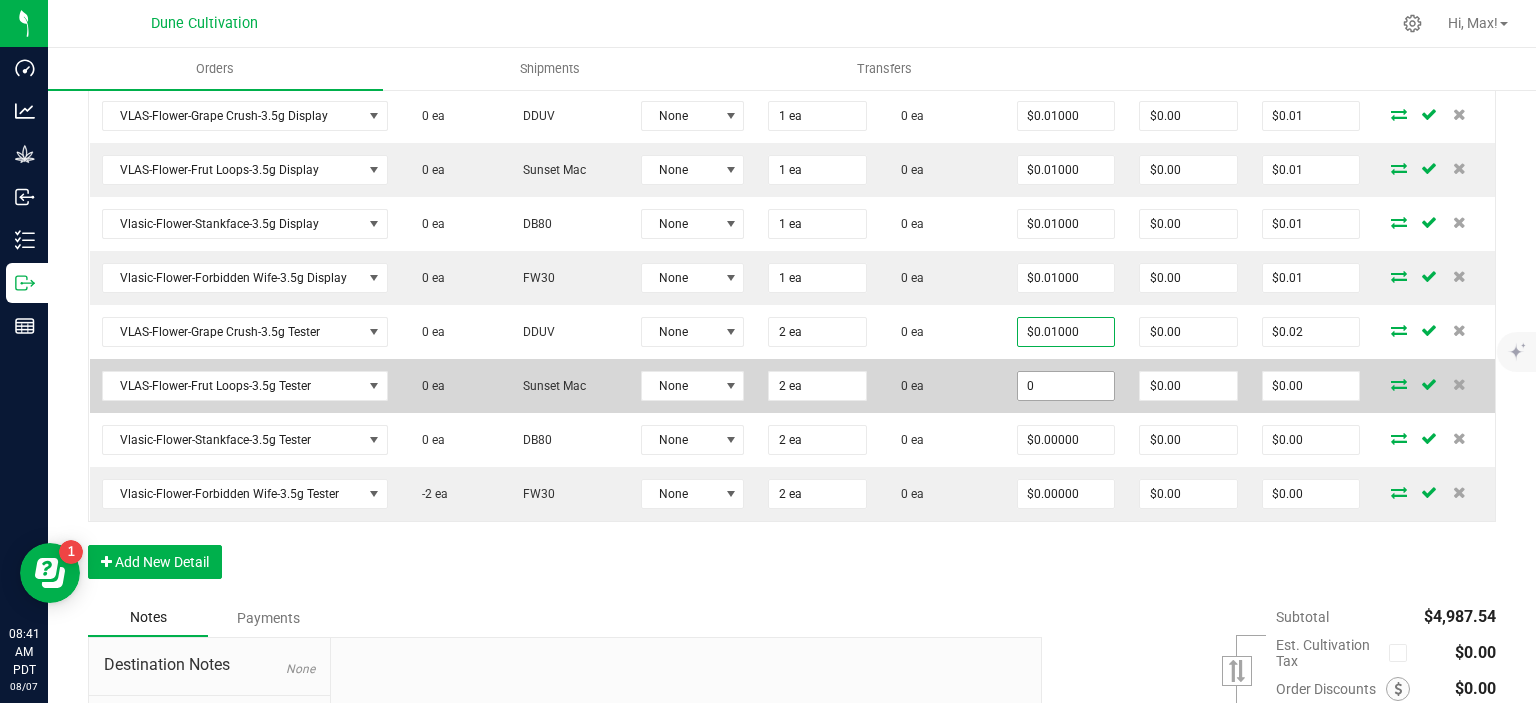 click on "0" at bounding box center [1066, 386] 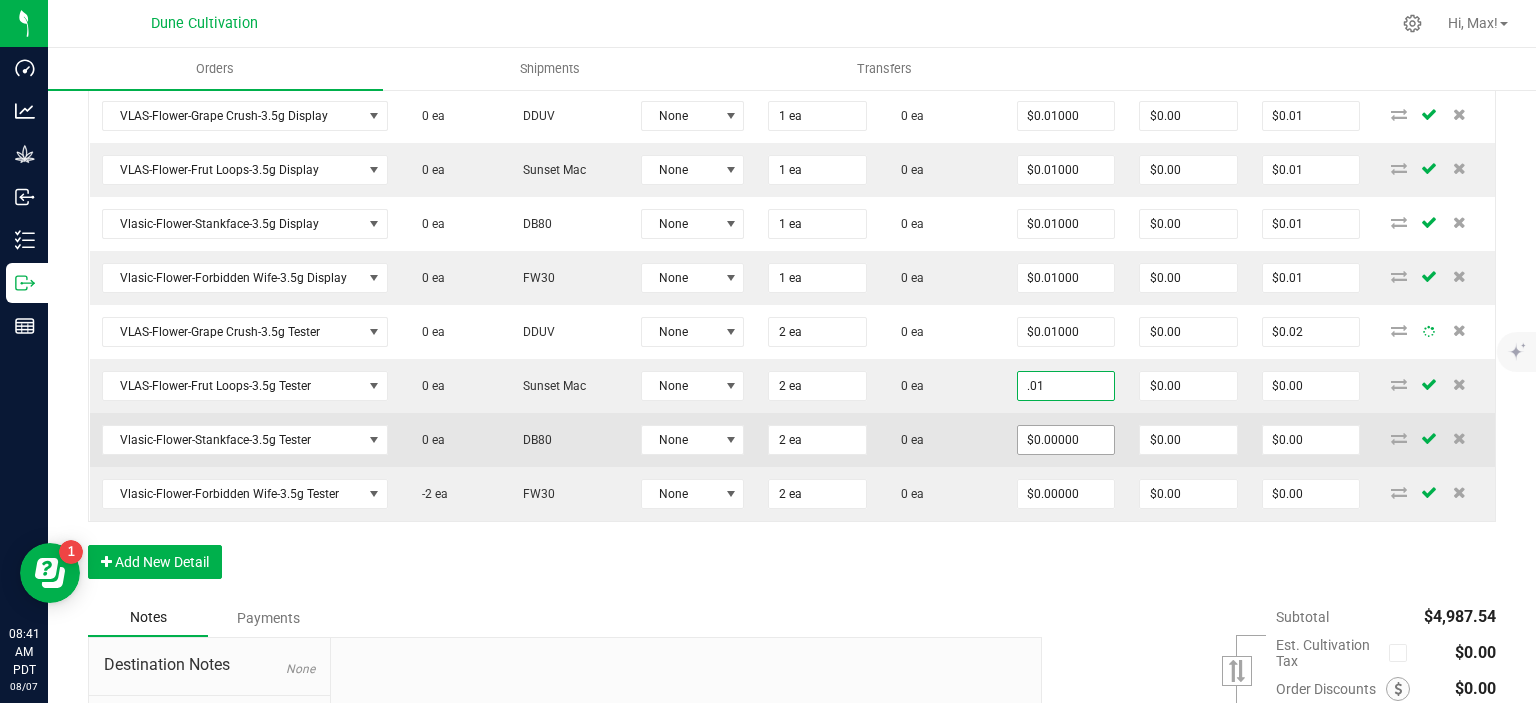 type on "$0.01000" 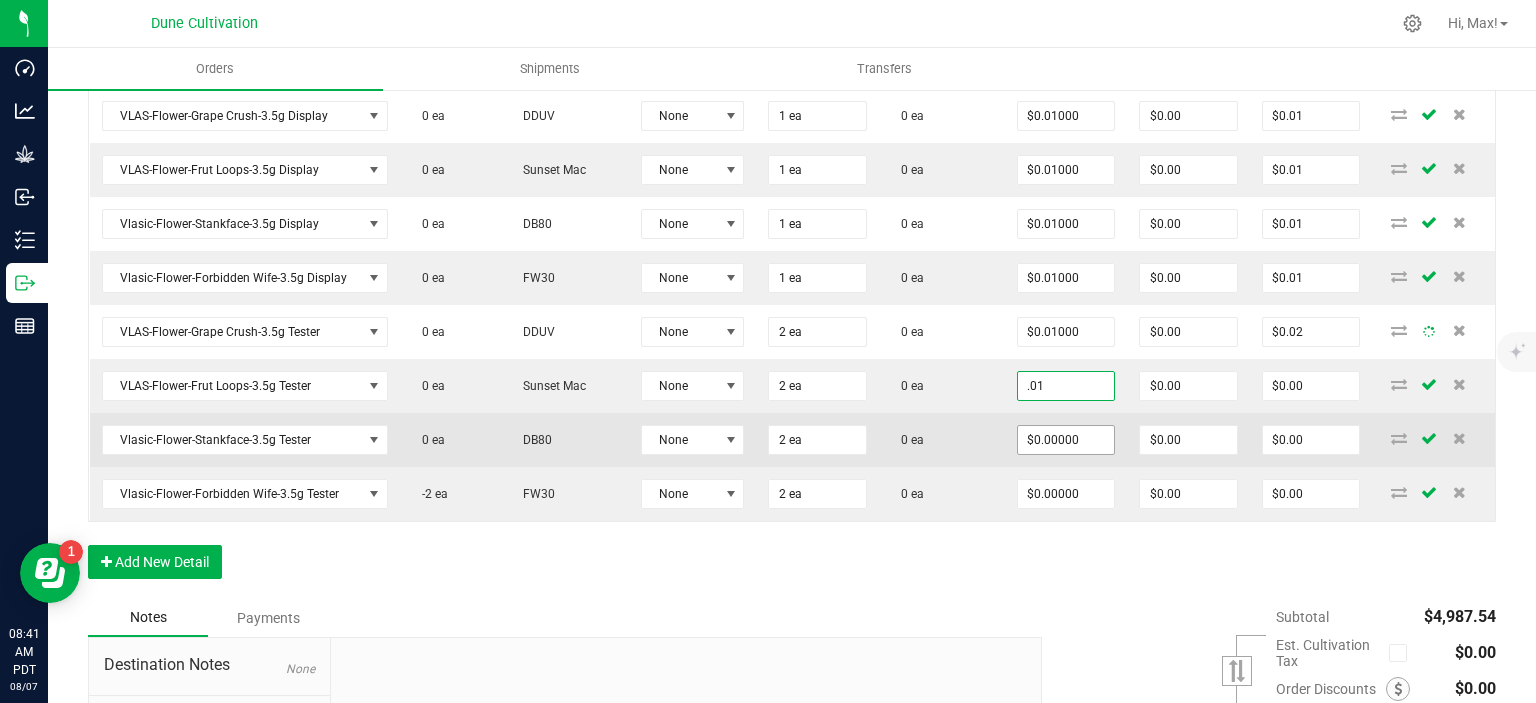 type on "$0.02" 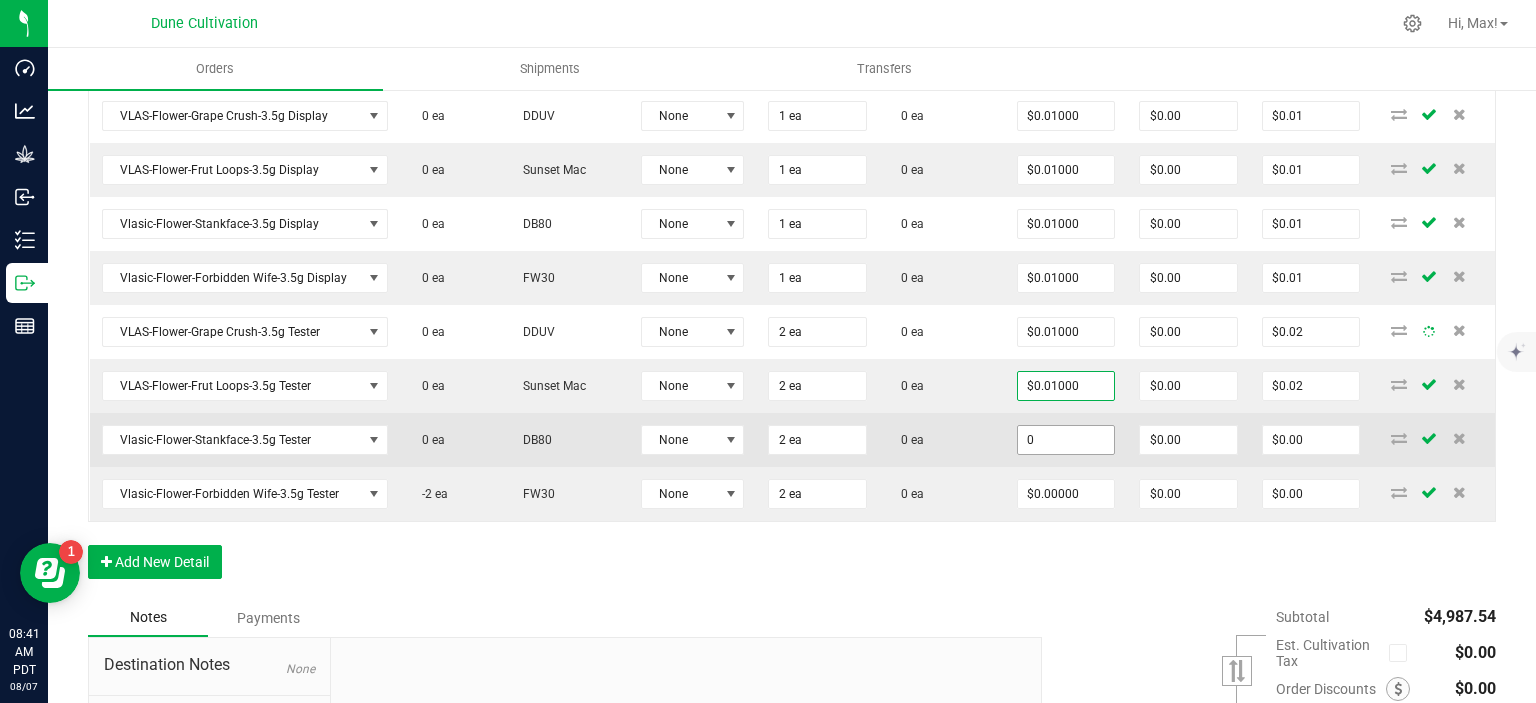 click on "0" at bounding box center [1066, 440] 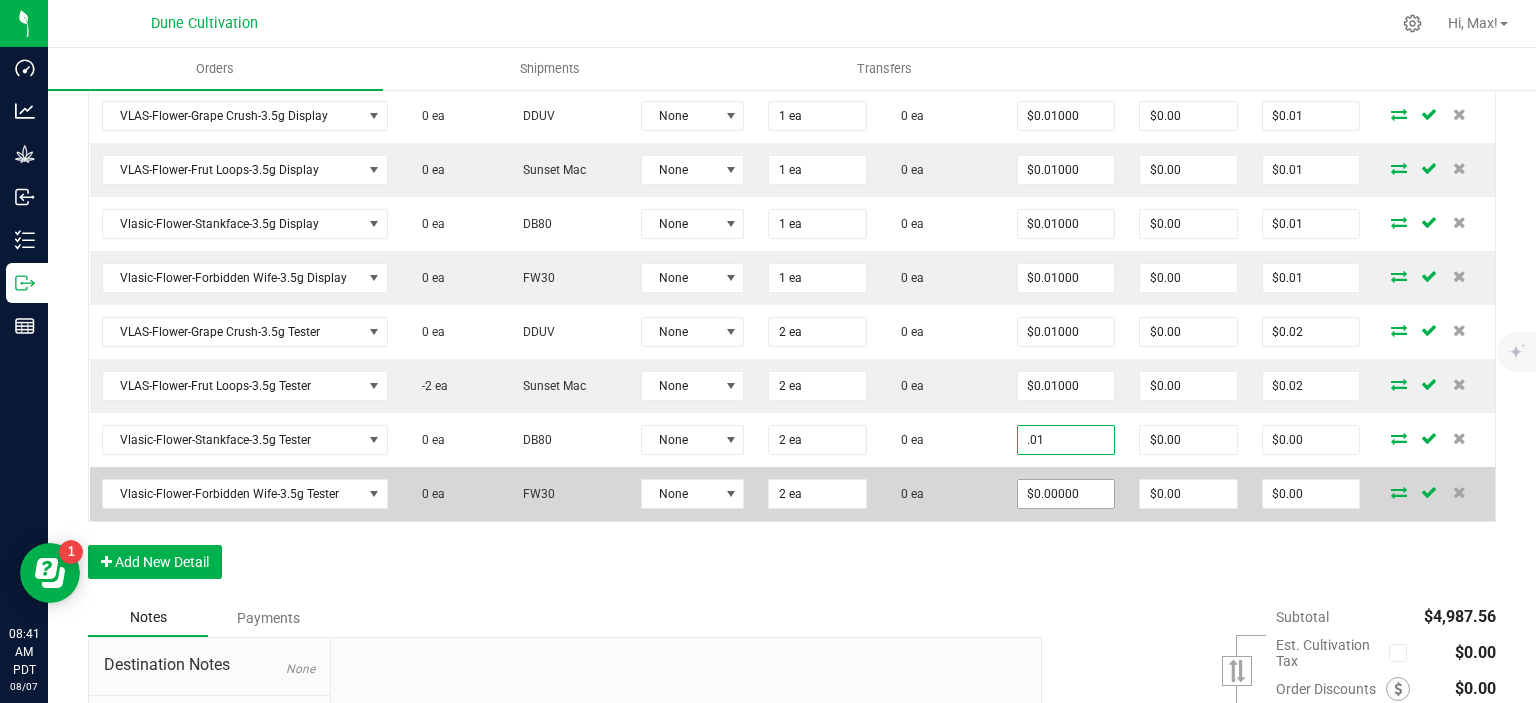 type on "$0.01000" 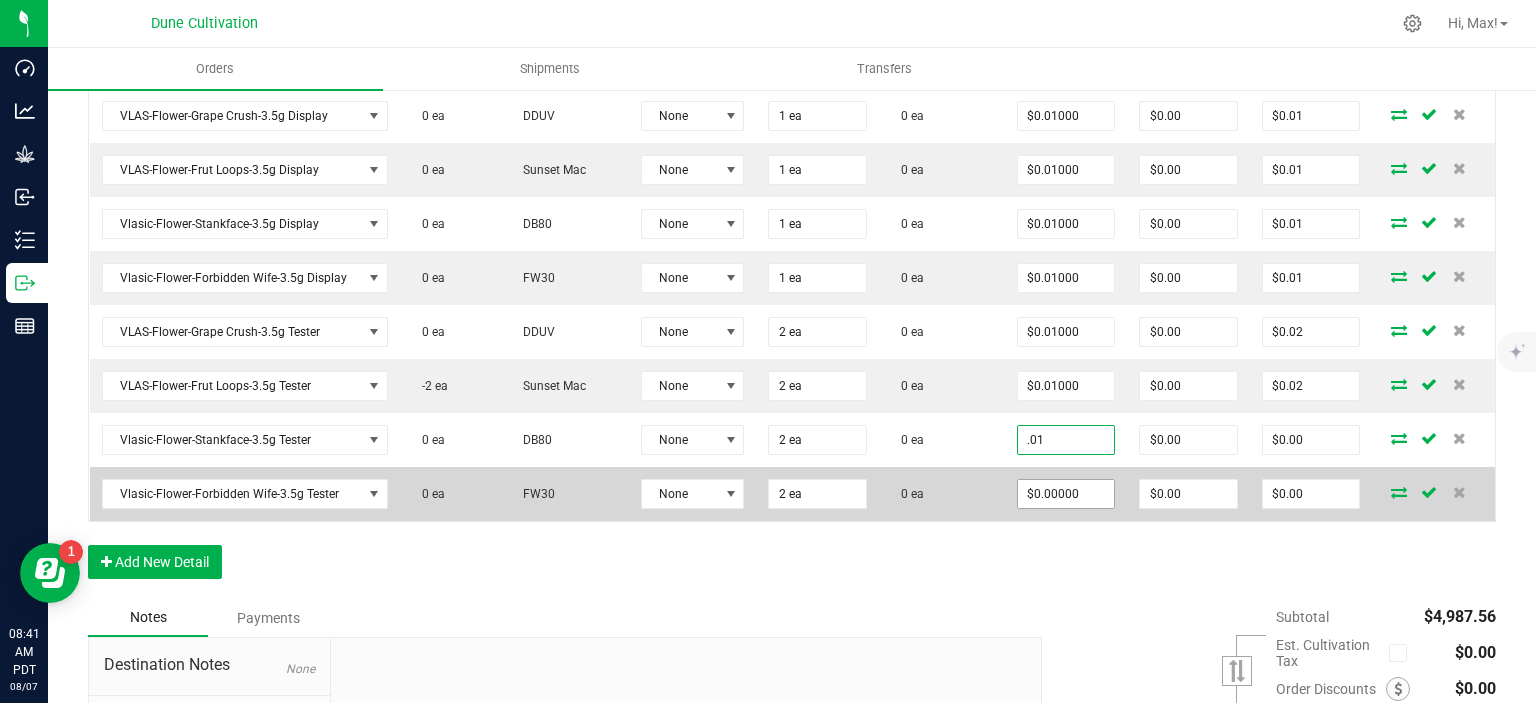 type on "$0.02" 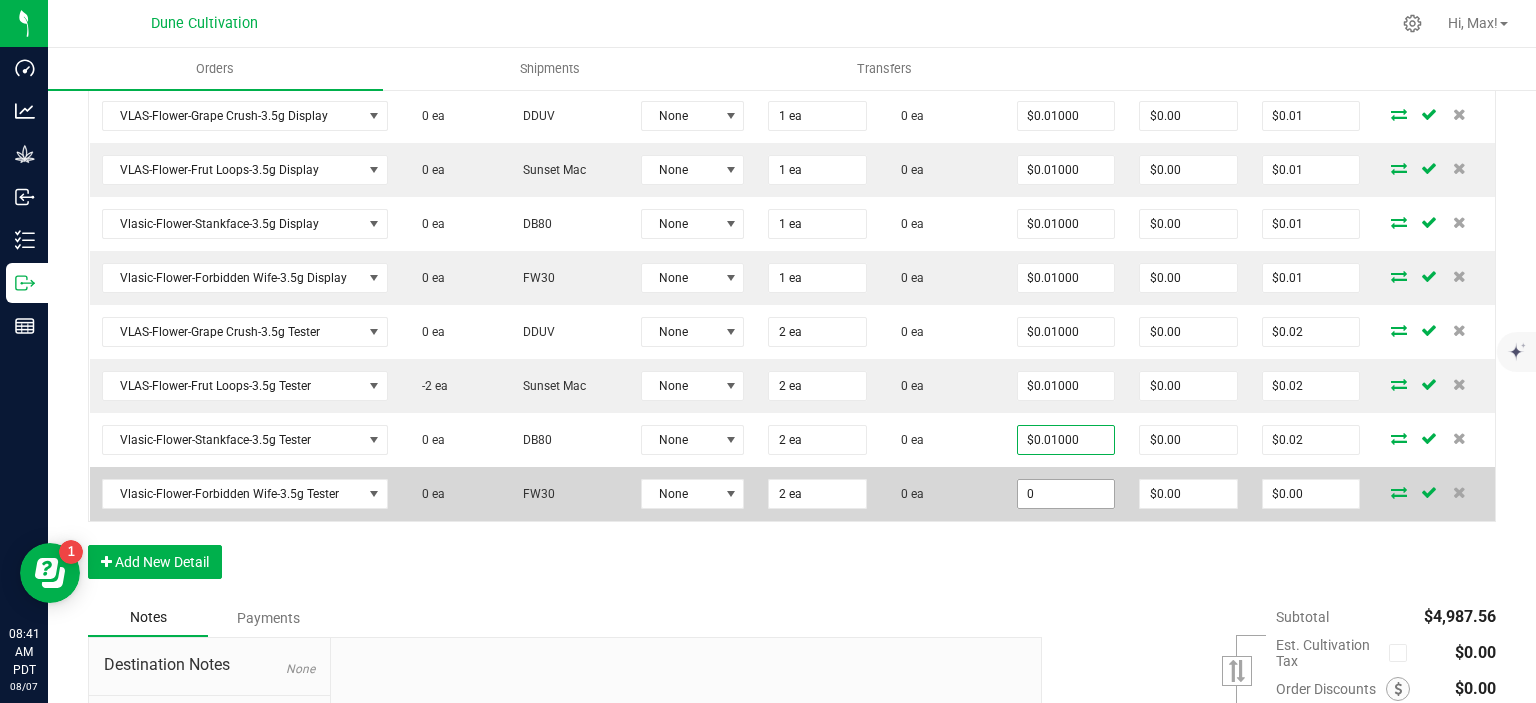 click on "0" at bounding box center [1066, 494] 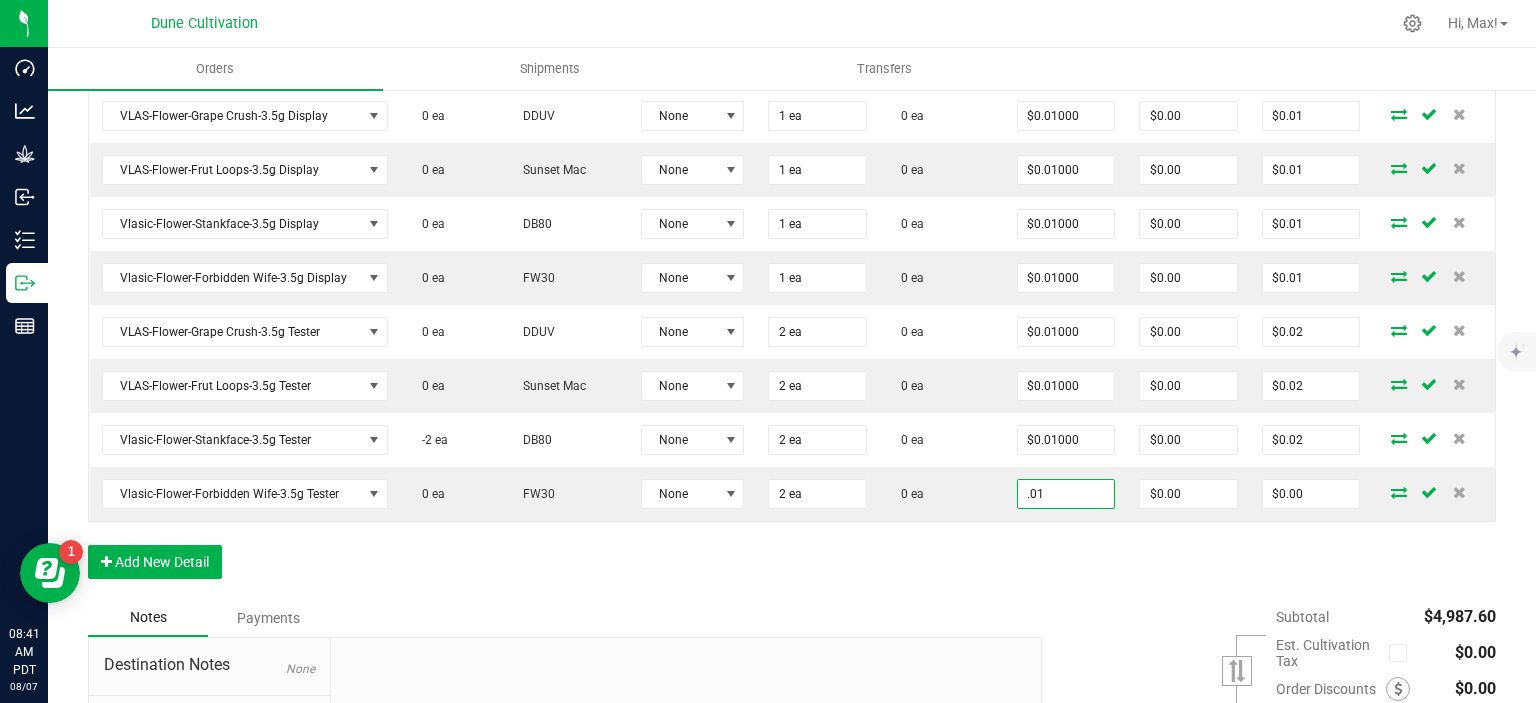 type on "$0.01000" 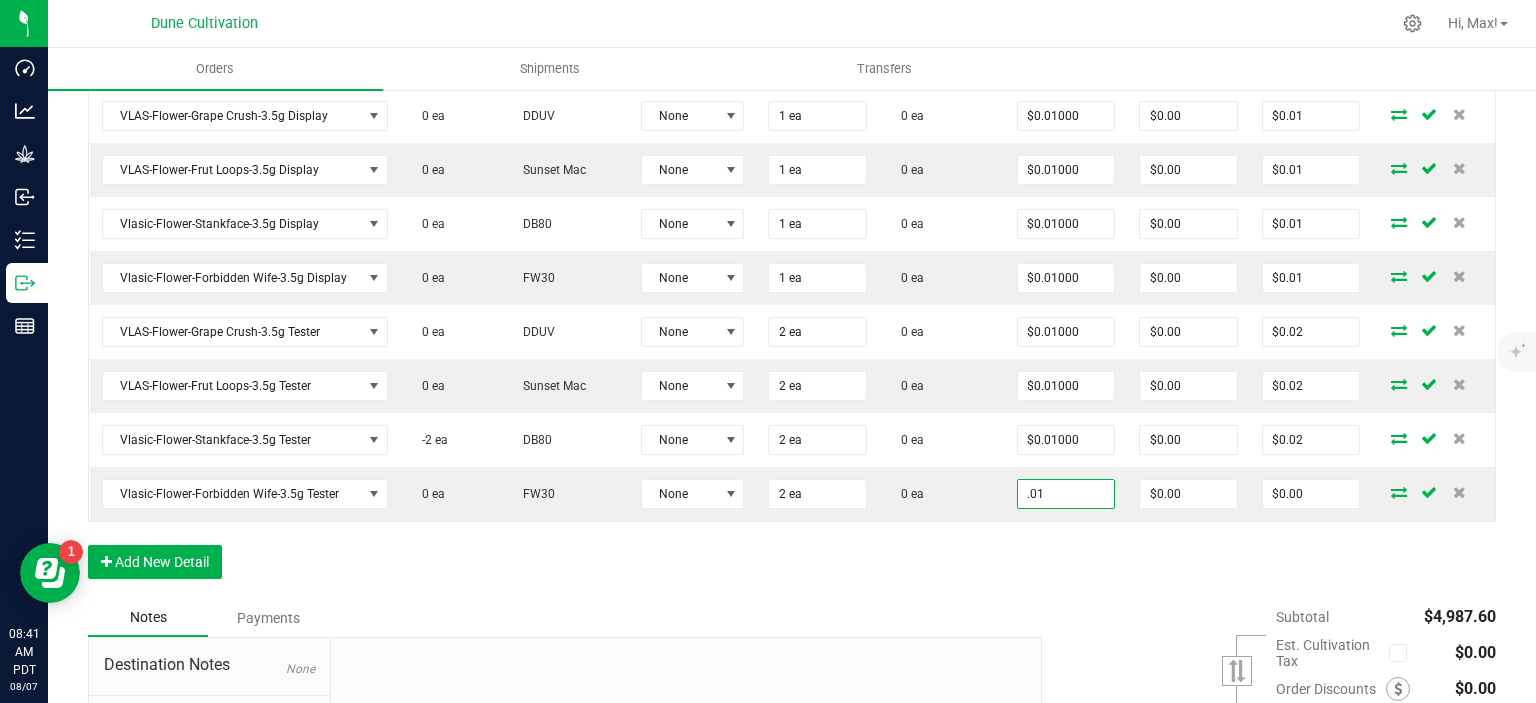 type on "$0.02" 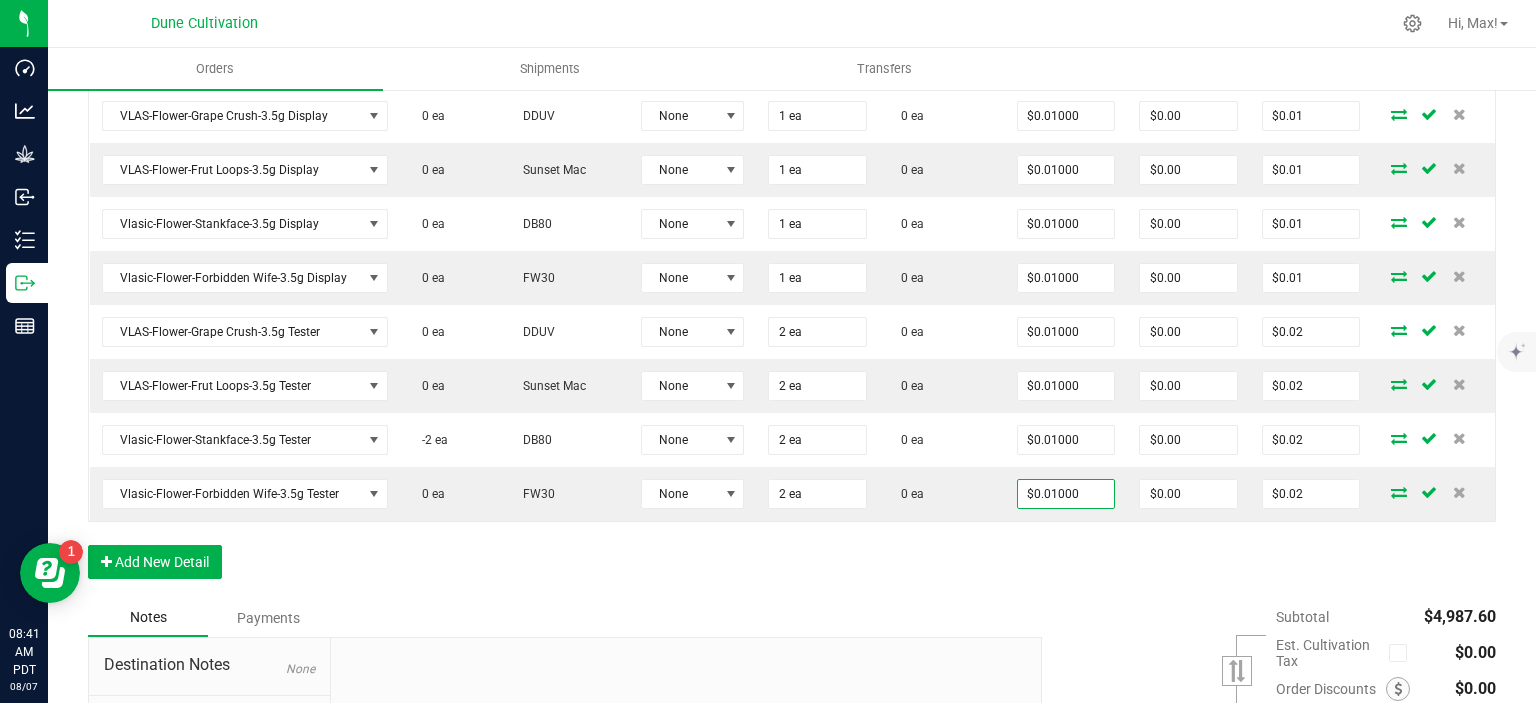 click on "Order Details Print All Labels Item  Sellable  Strain  Lot Number  Qty Ordered Qty Allocated Unit Price Line Discount Total Actions VLAS-Flower-Grape Crush-3.5g  375 ea   DDUV  None 75 ea  0 ea  $17.00000 $0.00 $1,275.00 VLAS-Flower-Frut Loops-3.5g  425 ea   Sunset Mac  None 75 ea  0 ea  $16.50000 $0.00 $1,237.50 Vlasic-Flower-Stankface-3.5g  410 ea   DB80  None 75 ea  0 ea  $16.50000 $0.00 $1,237.50 Vlasic-Flower-Forbidden Wife-3.5g  179 ea   FW30  None 75 ea  0 ea  $16.50000 $0.00 $1,237.50 VLAS-Flower-Grape Crush-3.5g Display  0 ea   DDUV  None 1 ea  0 ea  $0.01000 $0.00 $0.01 VLAS-Flower-Frut Loops-3.5g Display  0 ea   Sunset Mac  None 1 ea  0 ea  $0.01000 $0.00 $0.01 Vlasic-Flower-Stankface-3.5g Display  0 ea   DB80  None 1 ea  0 ea  $0.01000 $0.00 $0.01 Vlasic-Flower-Forbidden Wife-3.5g Display  0 ea   FW30  None 1 ea  0 ea  $0.01000 $0.00 $0.01 VLAS-Flower-Grape Crush-3.5g Tester  0 ea   DDUV  None 2 ea  0 ea  $0.01000 $0.00 $0.02 VLAS-Flower-Frut Loops-3.5g Tester" at bounding box center (792, 191) 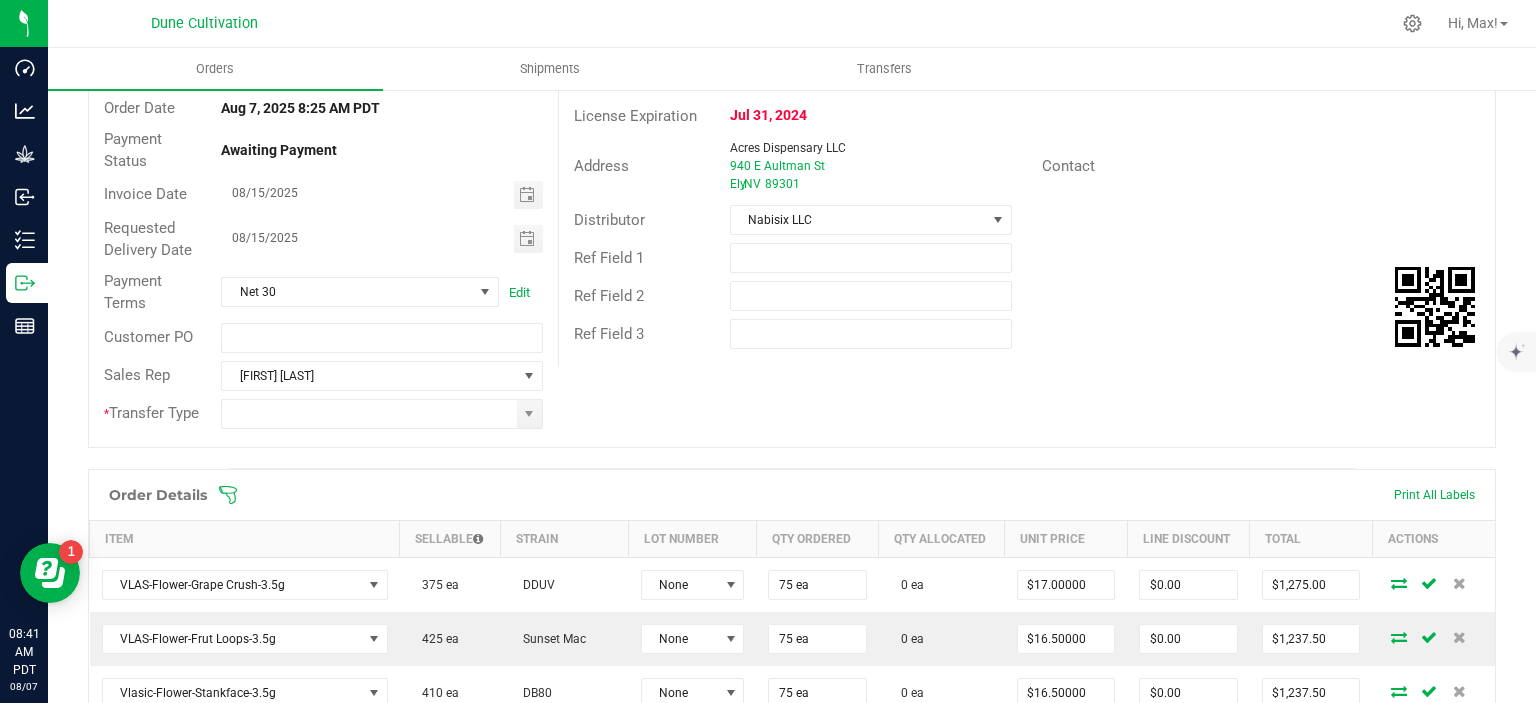 scroll, scrollTop: 0, scrollLeft: 0, axis: both 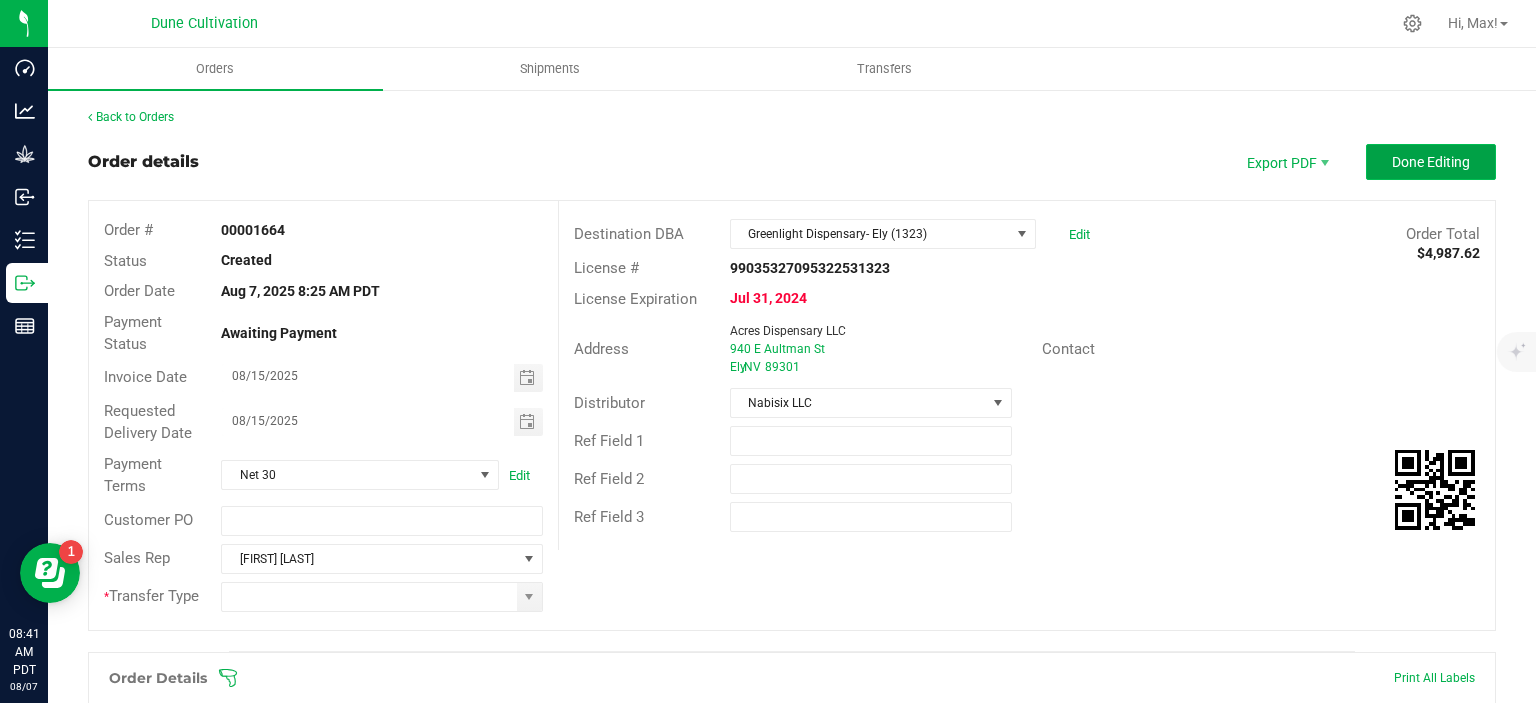 click on "Done Editing" at bounding box center (1431, 162) 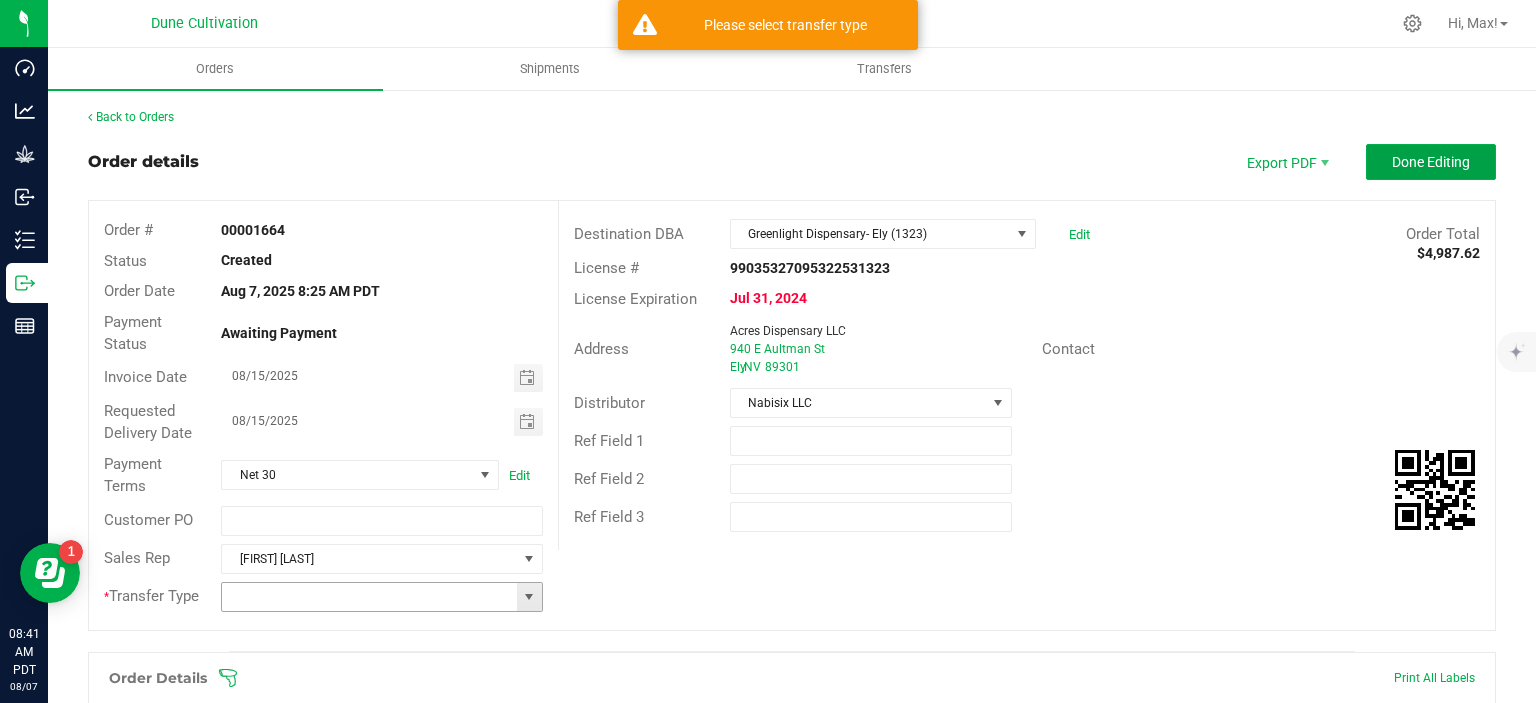 click at bounding box center (529, 597) 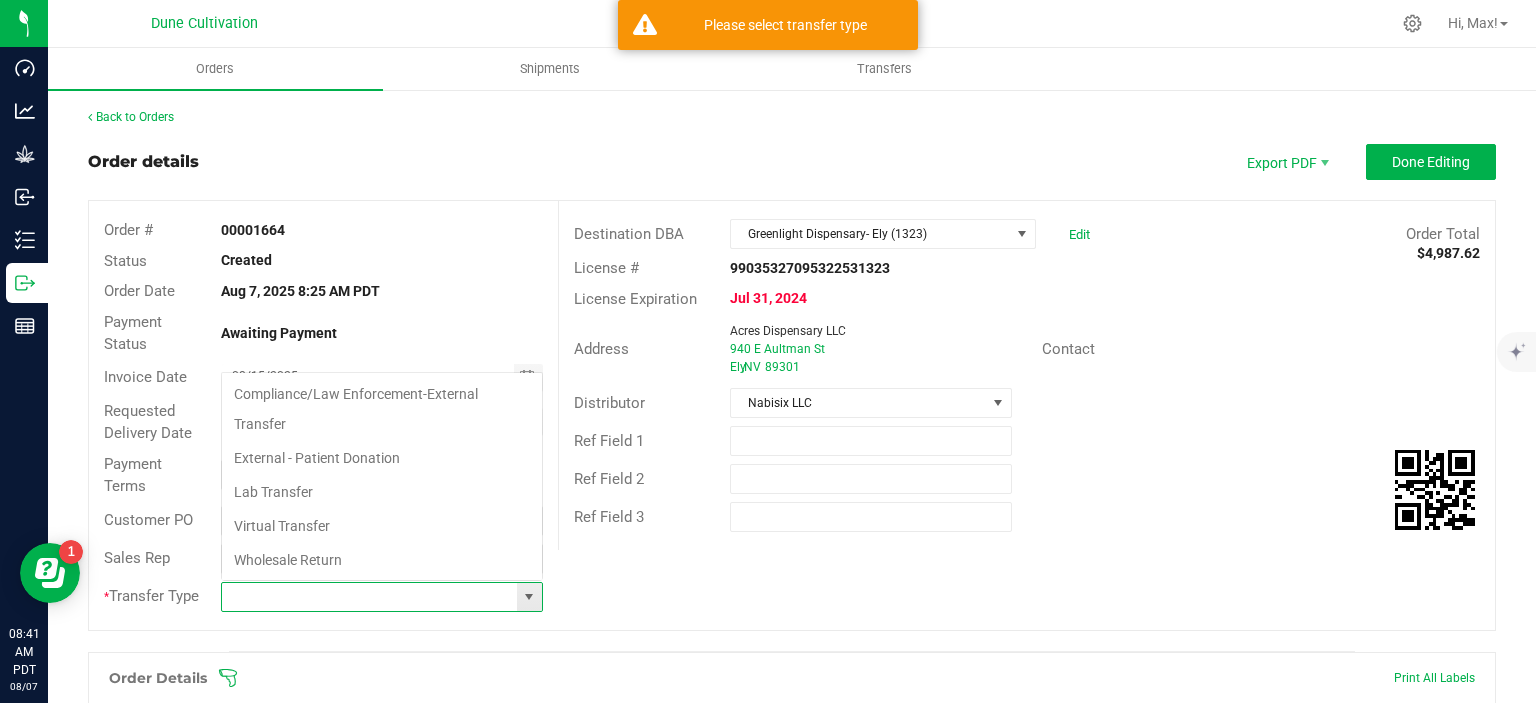 scroll, scrollTop: 99970, scrollLeft: 99678, axis: both 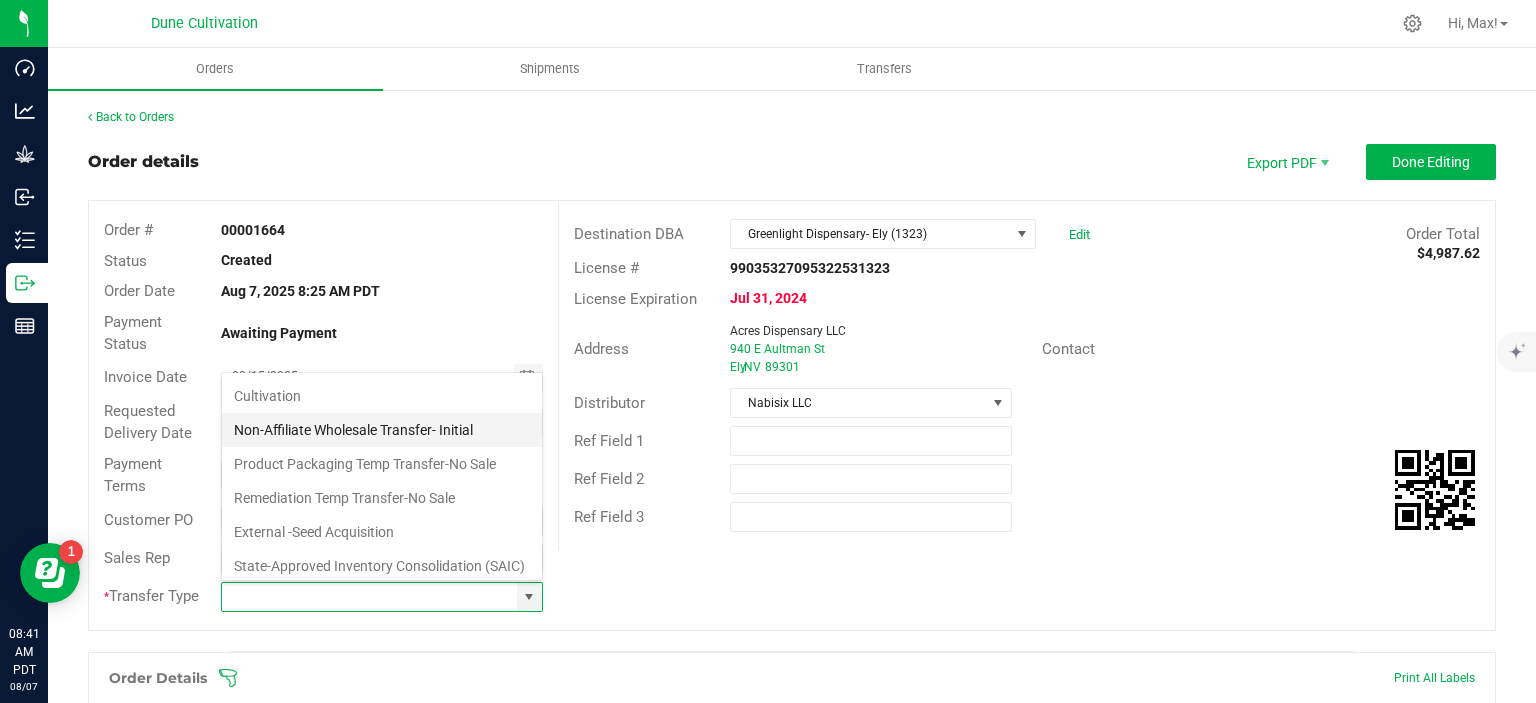 click on "Non-Affiliate Wholesale Transfer- Initial" at bounding box center [382, 430] 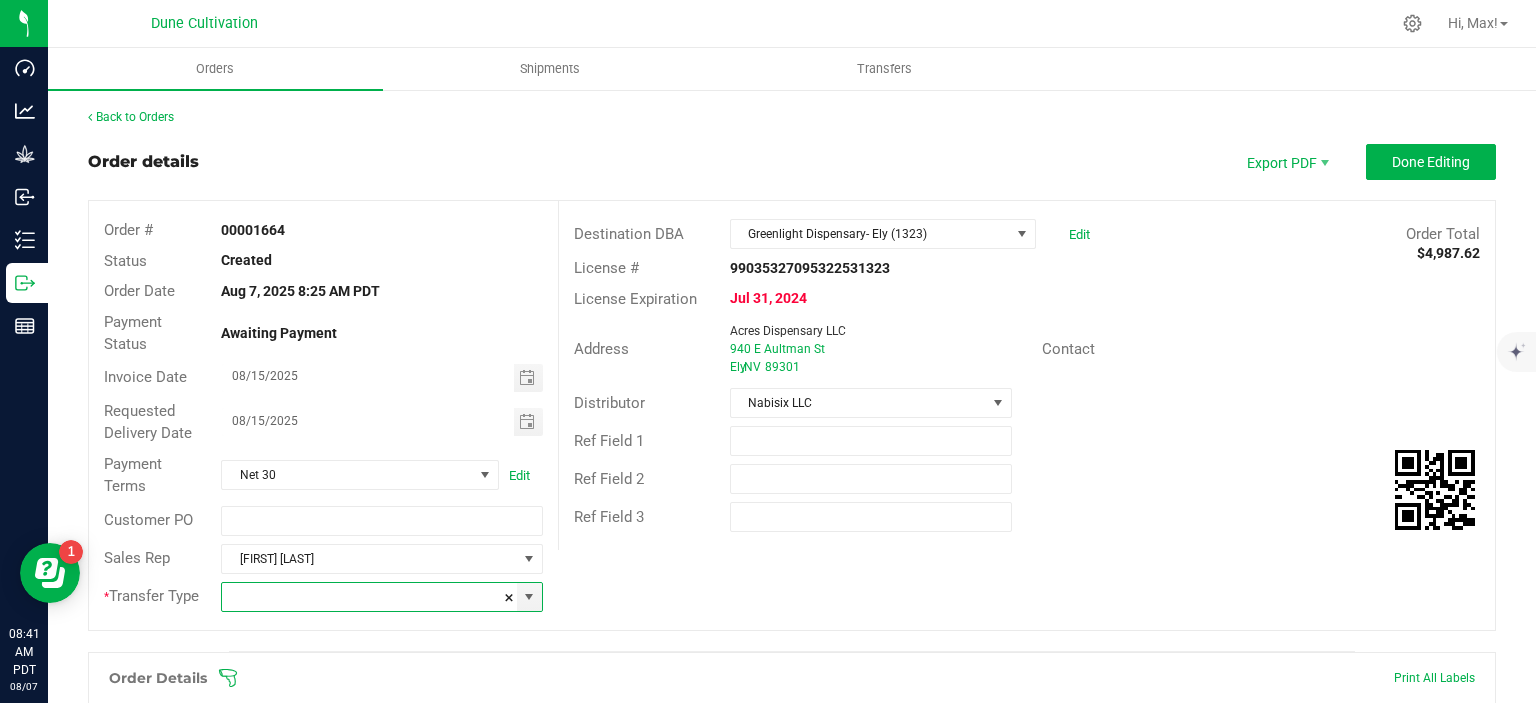 type on "Non-Affiliate Wholesale Transfer- Initial" 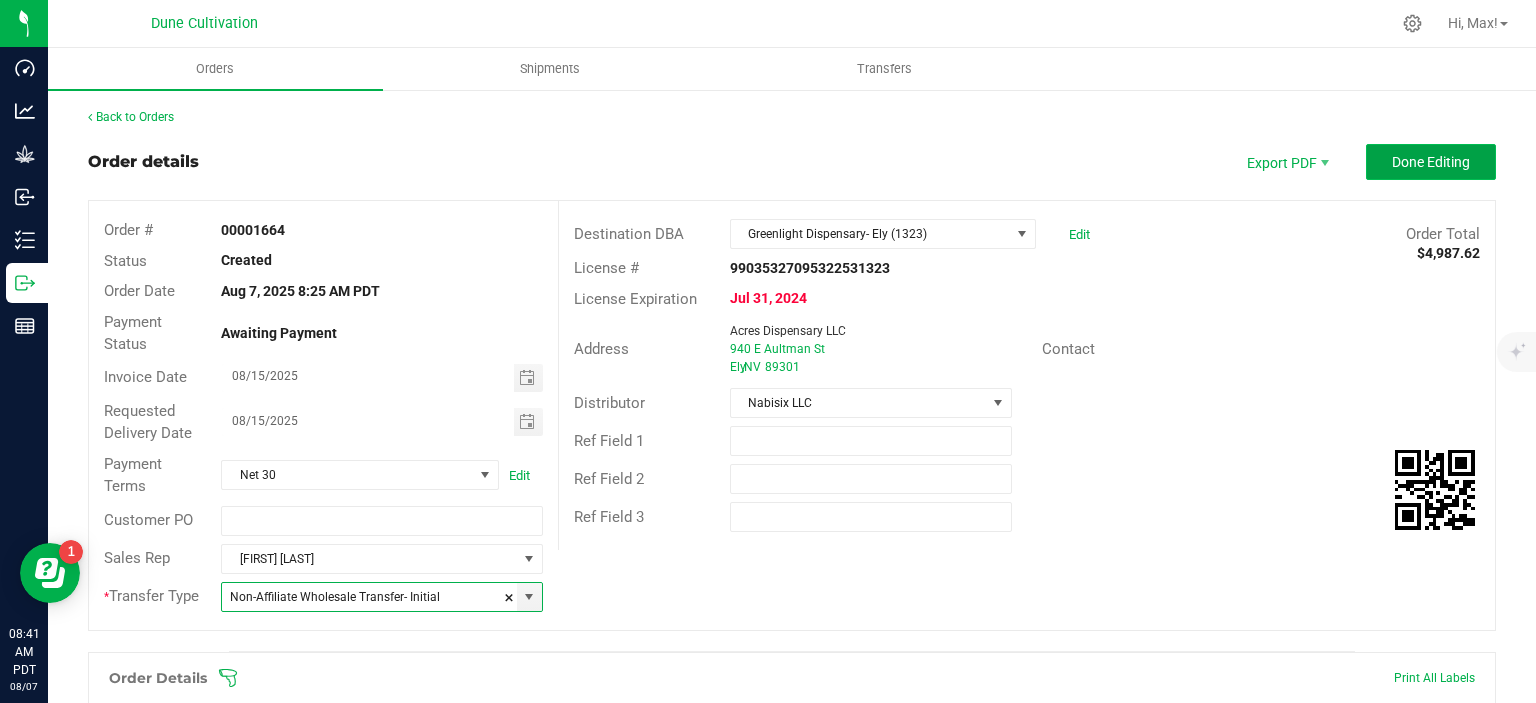 click on "Done Editing" at bounding box center [1431, 162] 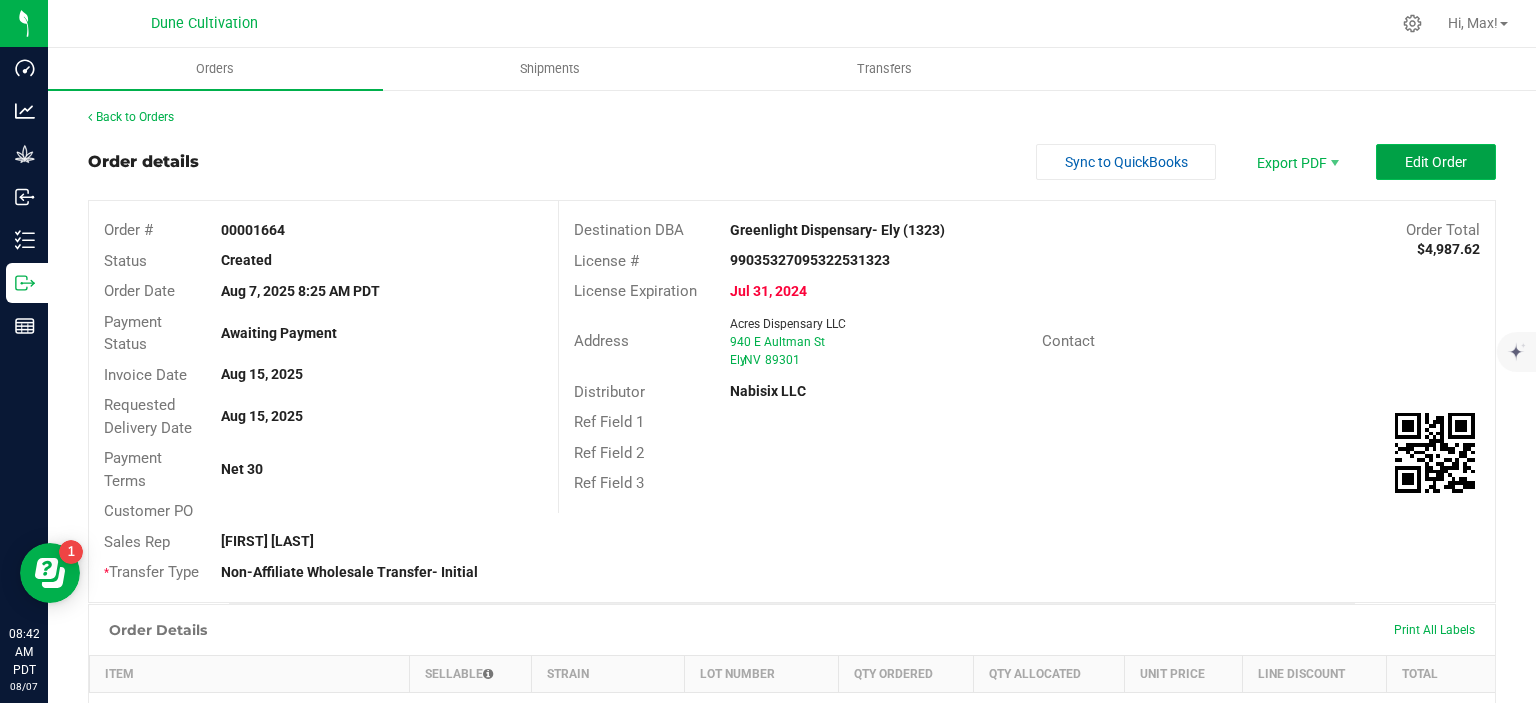 click on "Edit Order" at bounding box center [1436, 162] 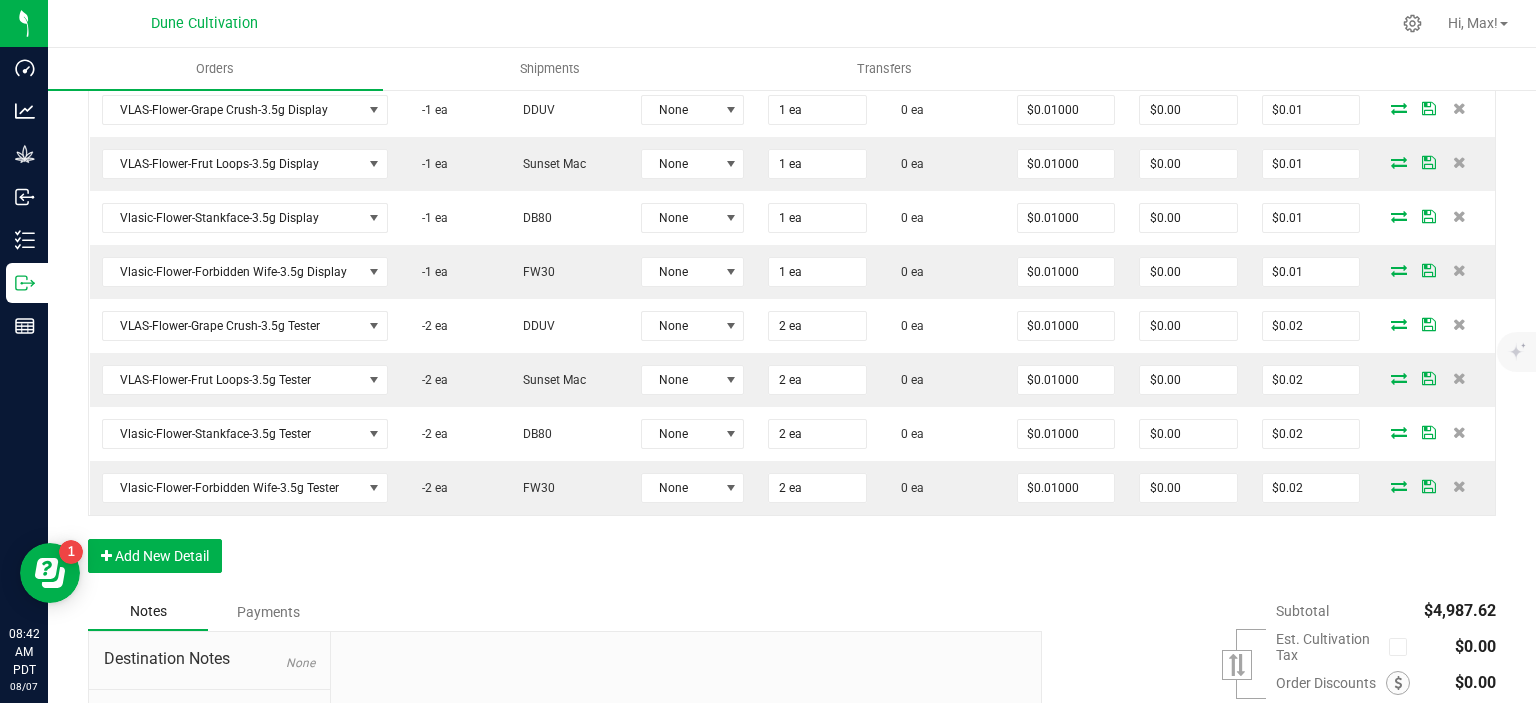 scroll, scrollTop: 1083, scrollLeft: 0, axis: vertical 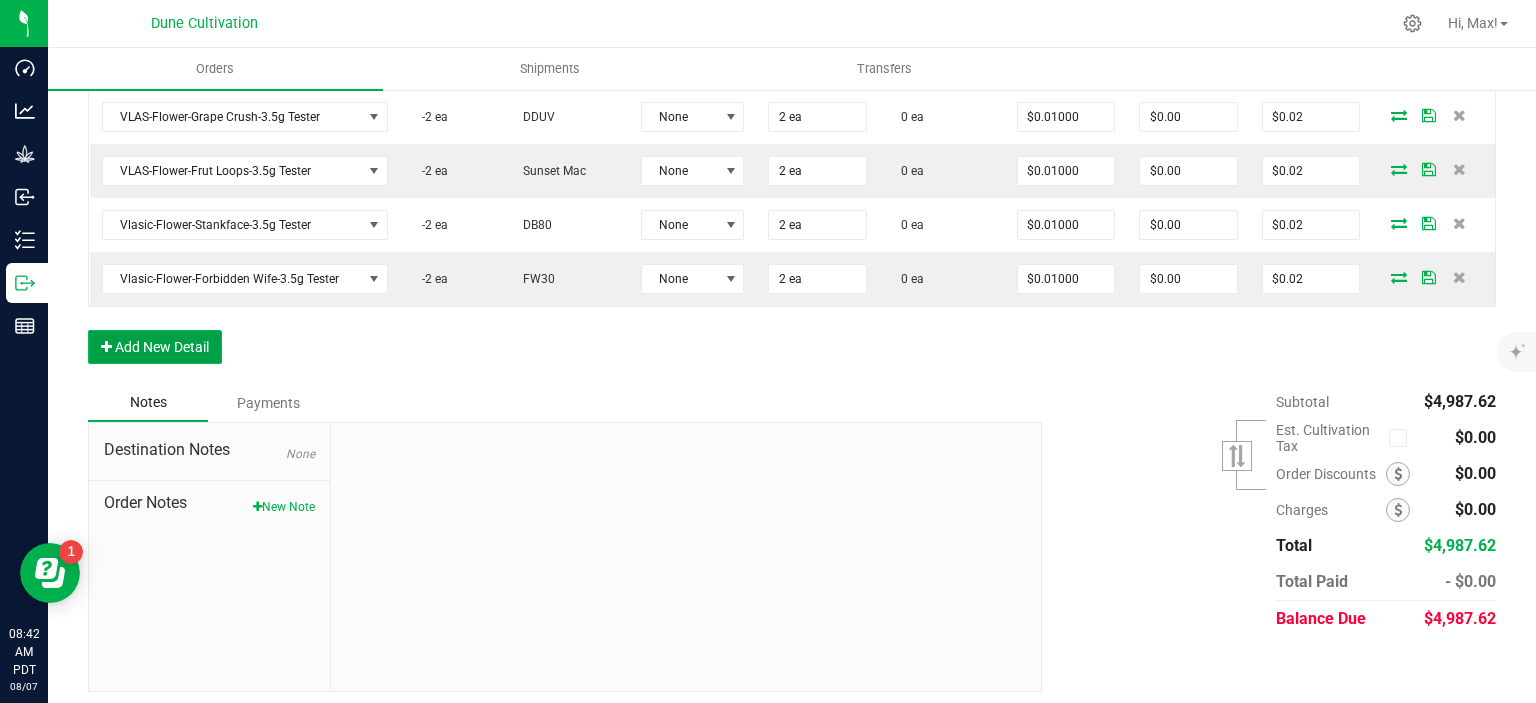 click on "Add New Detail" at bounding box center [155, 347] 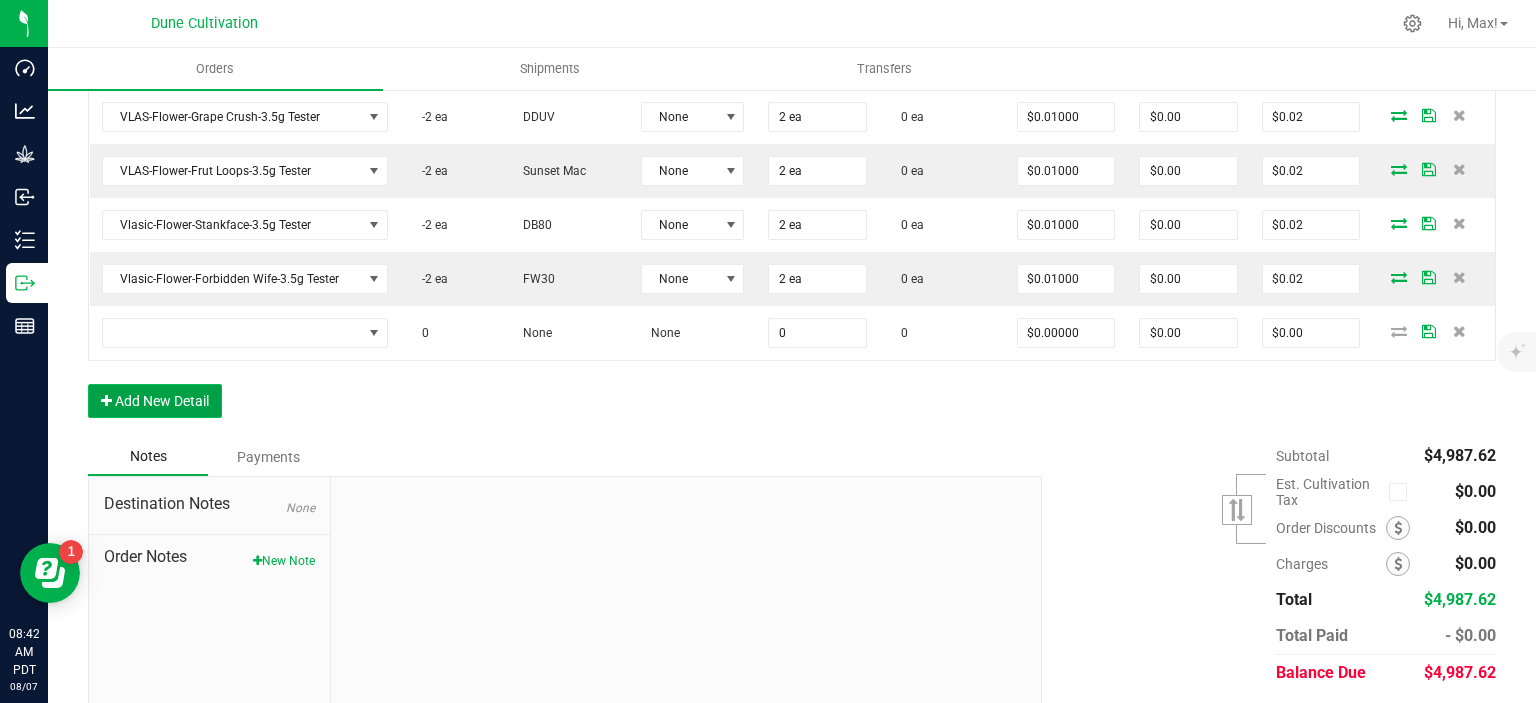 click on "Add New Detail" at bounding box center [155, 401] 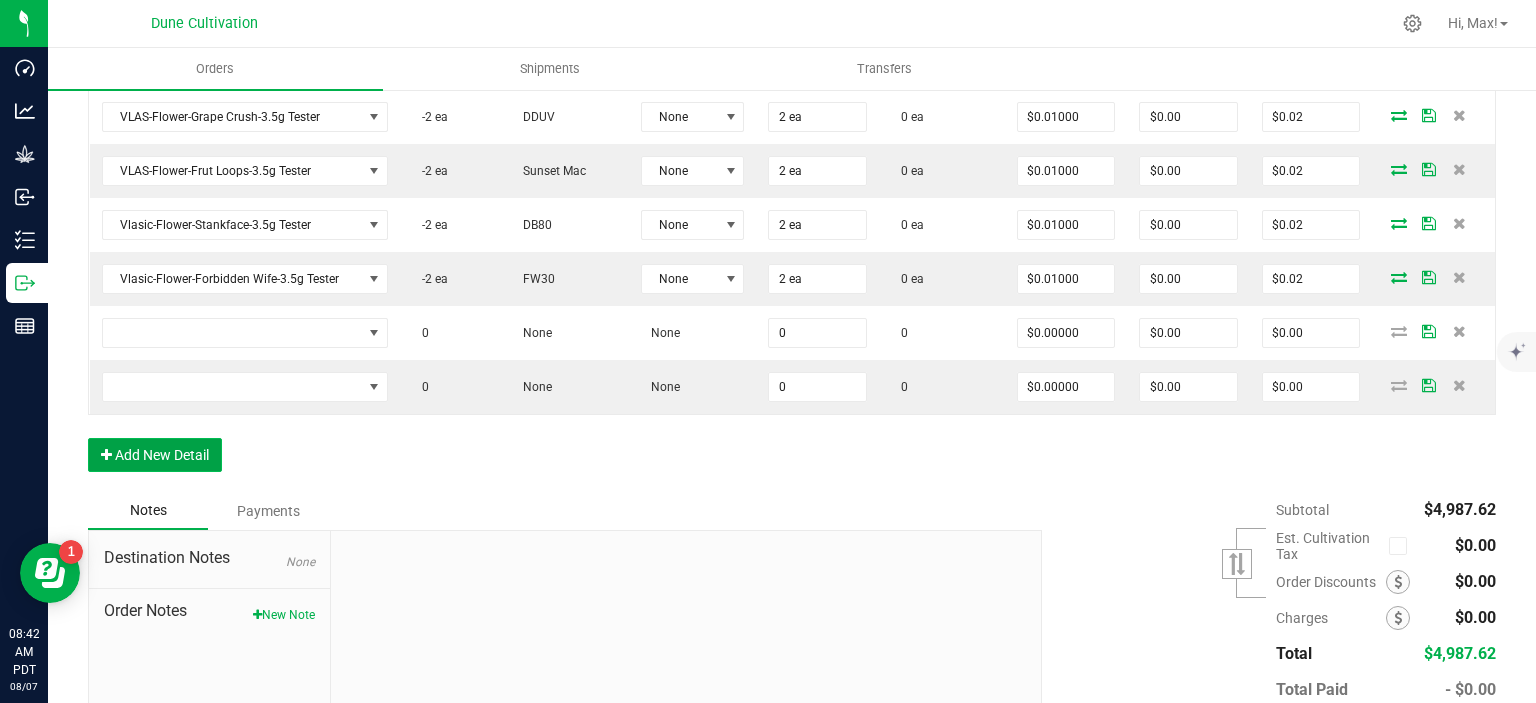 click on "Add New Detail" at bounding box center [155, 455] 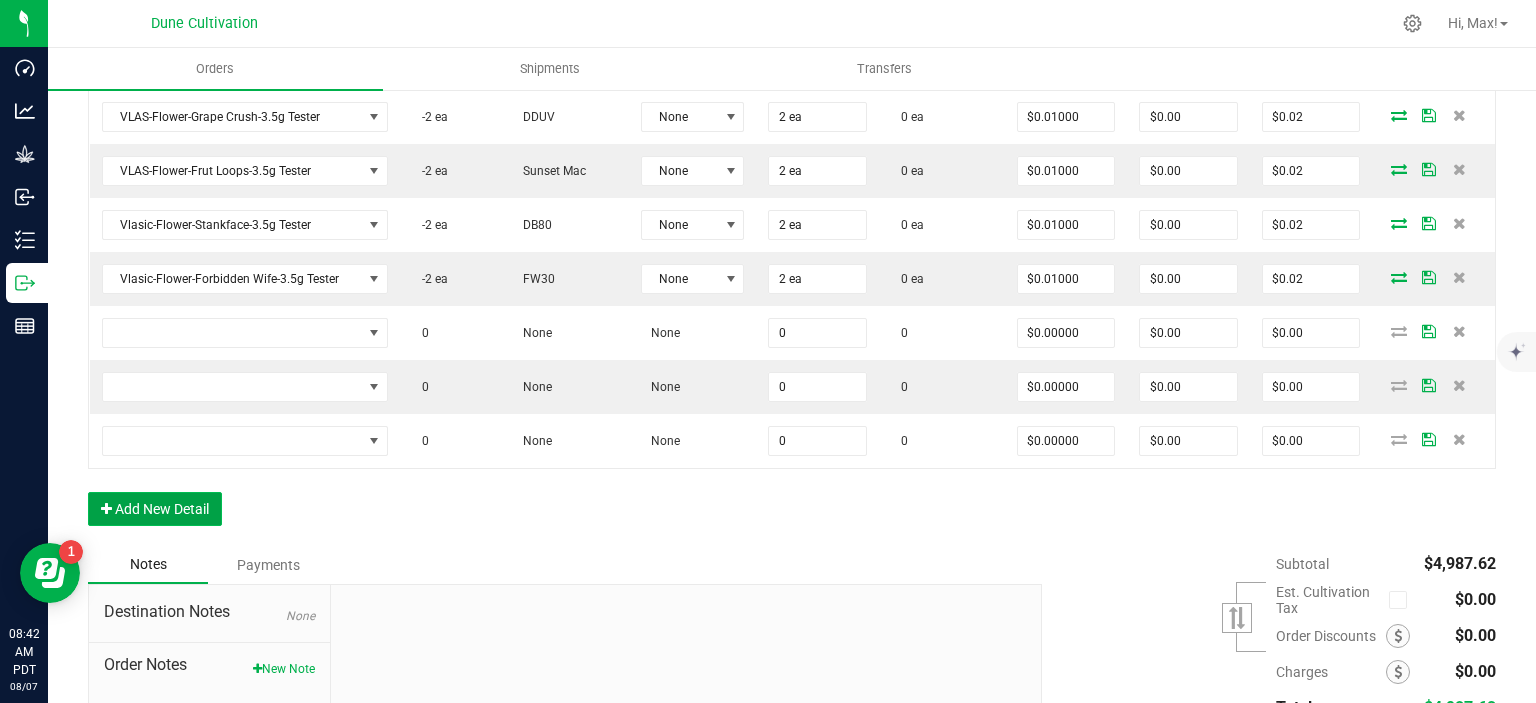 click on "Add New Detail" at bounding box center [155, 509] 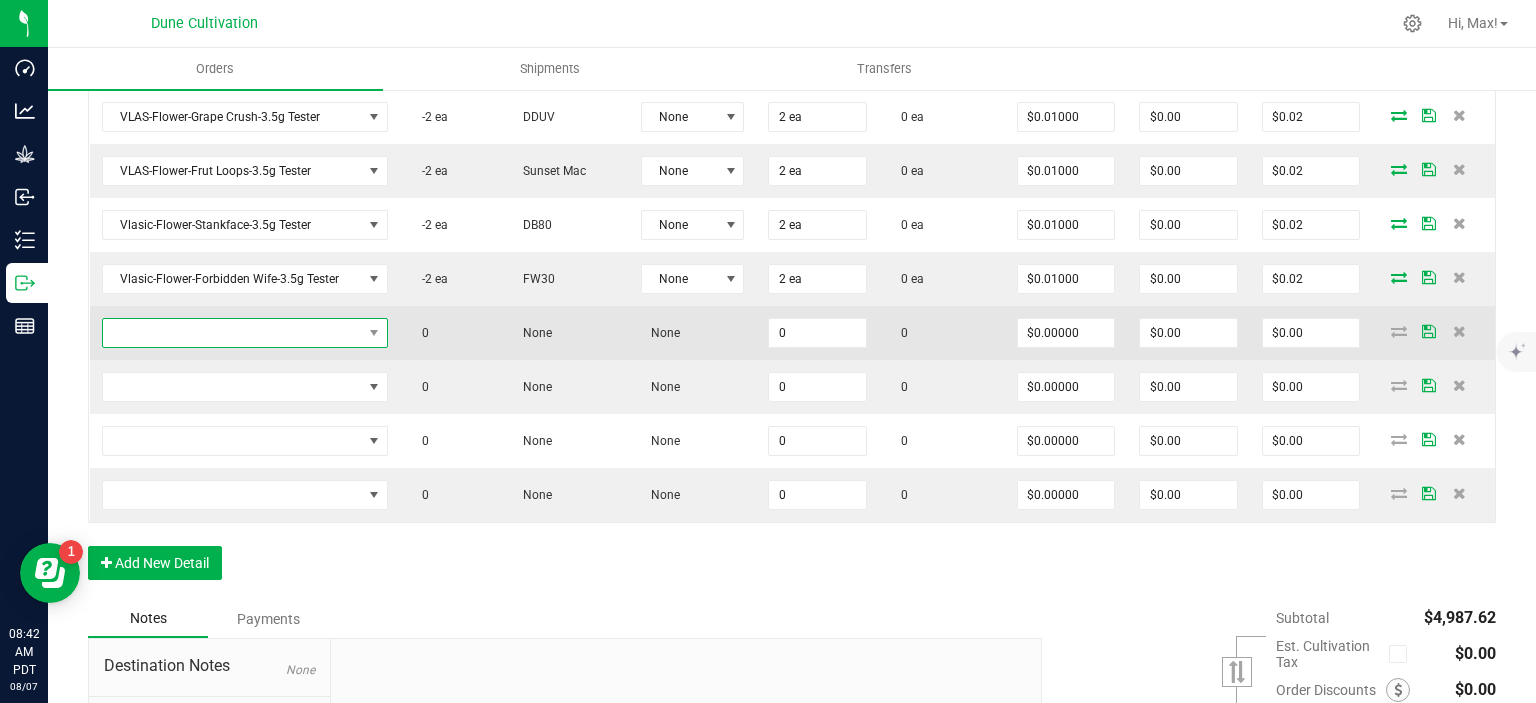 click at bounding box center (232, 333) 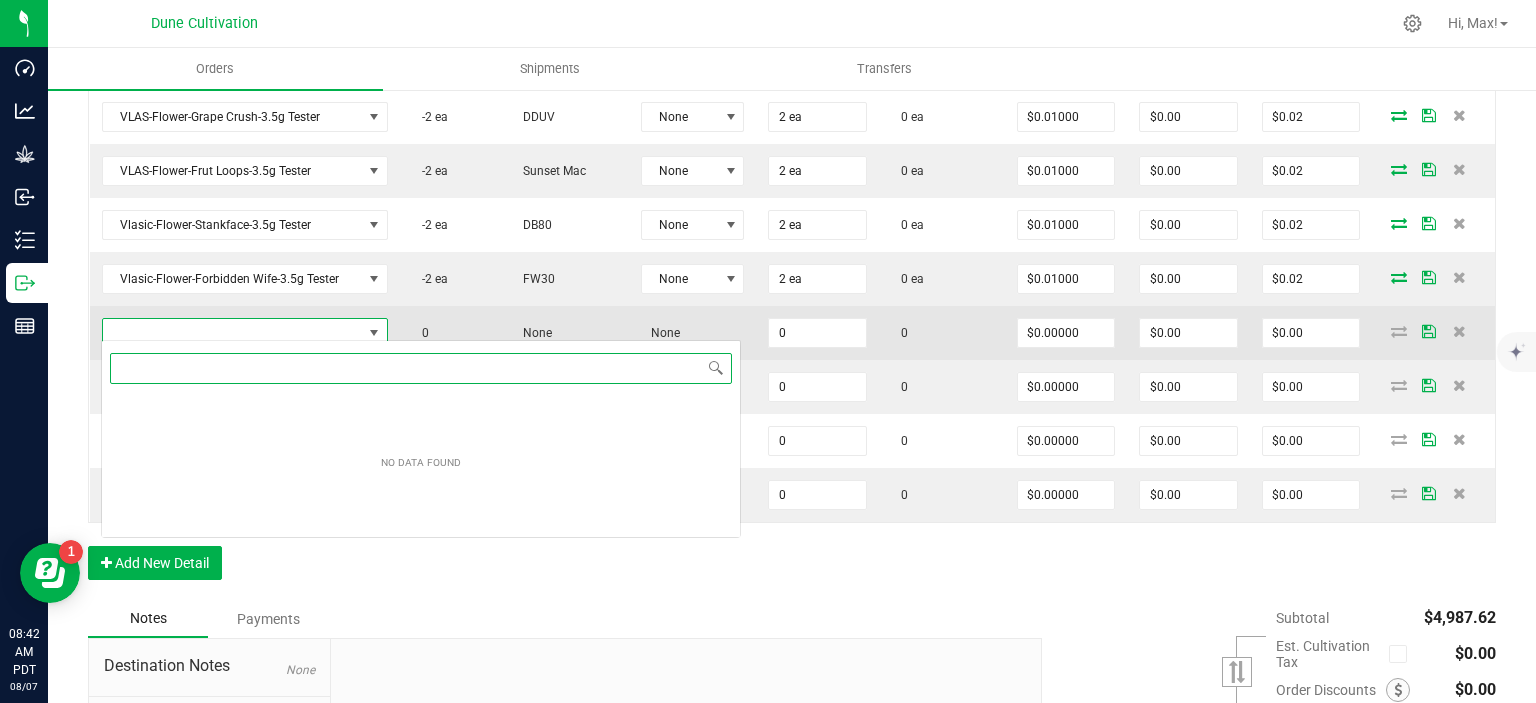 paste on "VLAS-Flower-Frut Loops-3.5g" 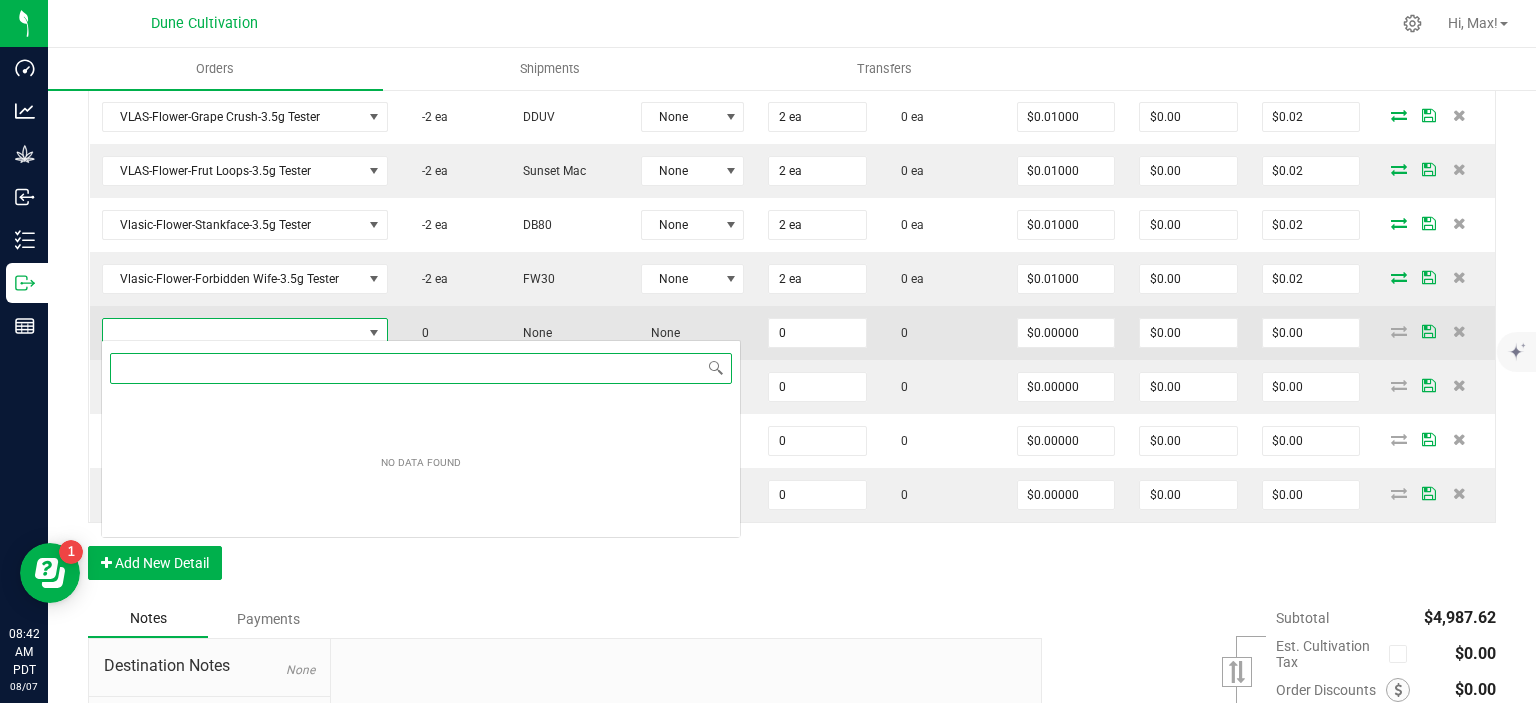 type on "VLAS-Flower-Frut Loops-3.5g" 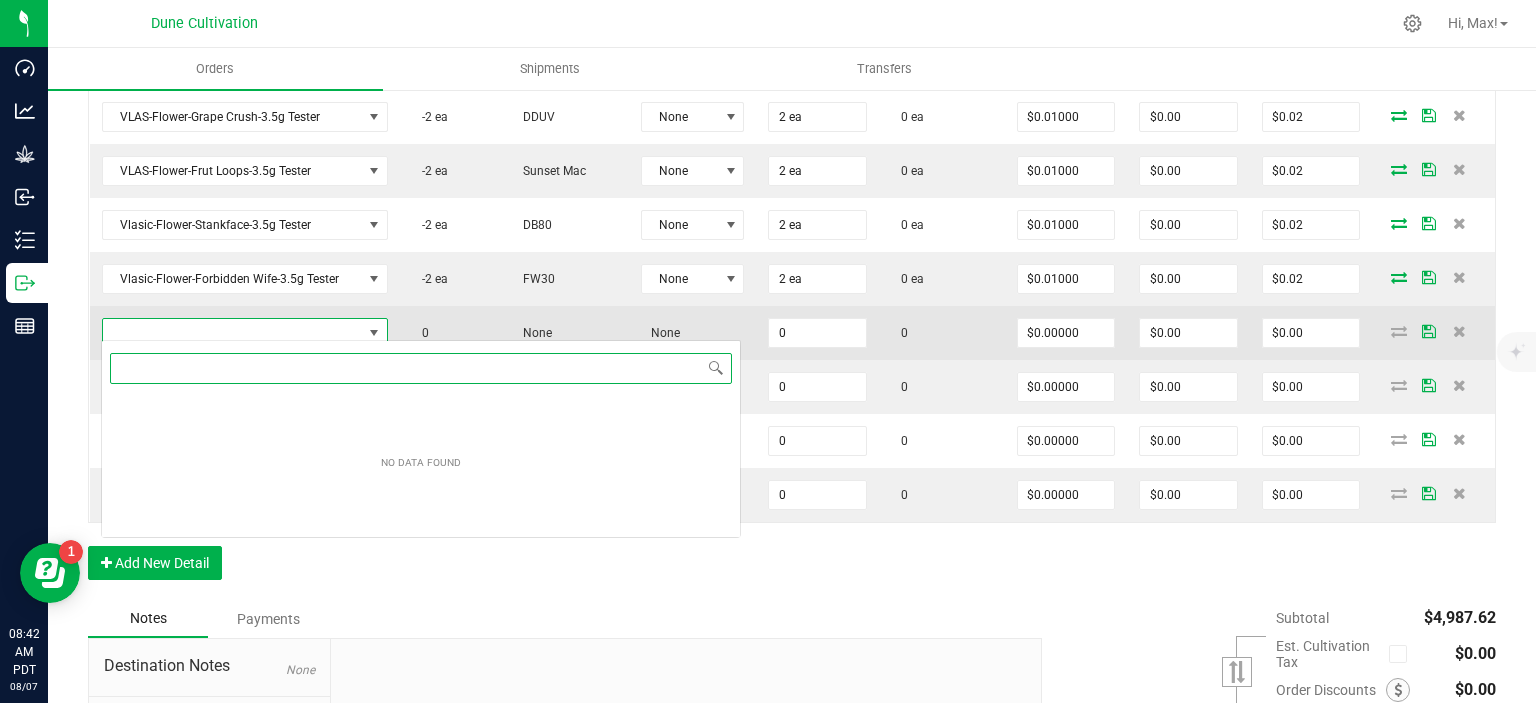 scroll, scrollTop: 99970, scrollLeft: 99716, axis: both 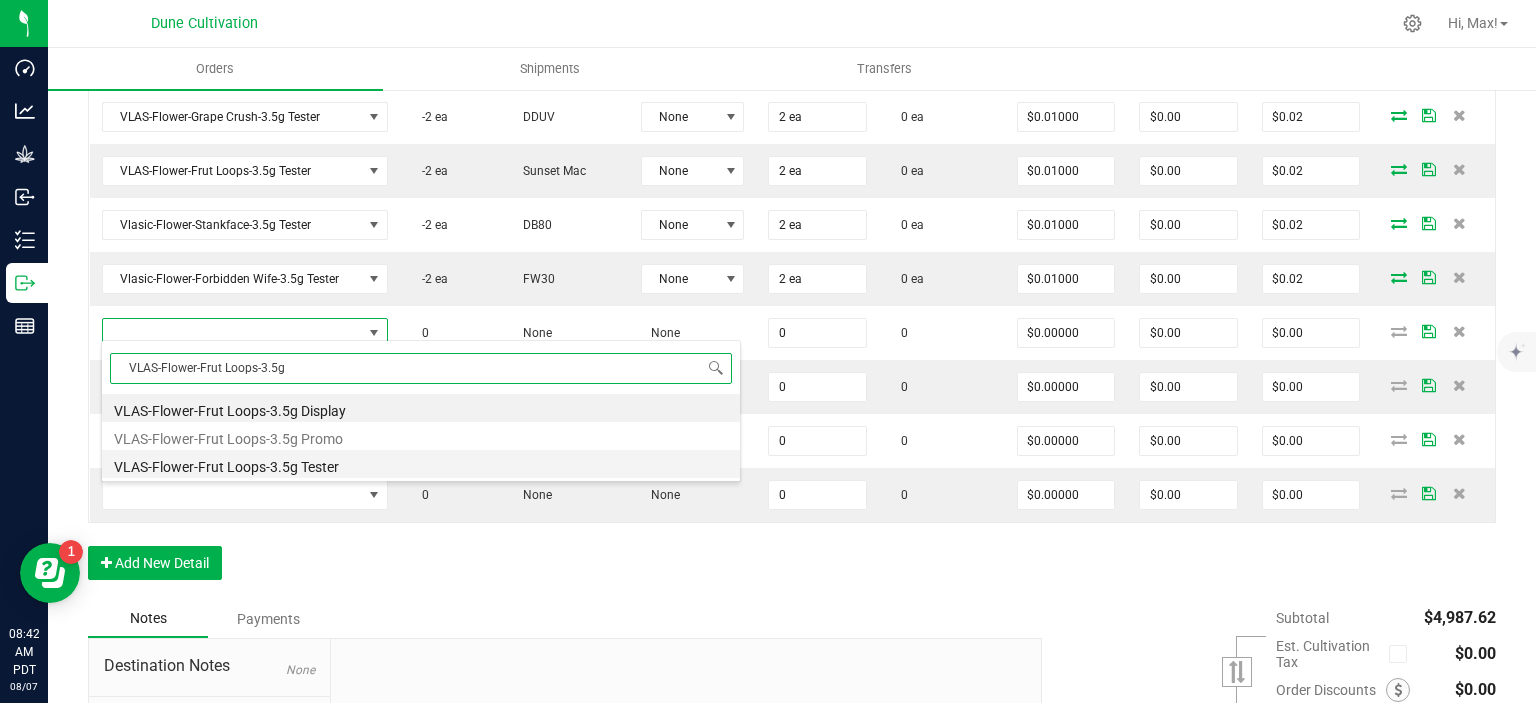 click on "VLAS-Flower-Frut Loops-3.5g Tester" at bounding box center (421, 464) 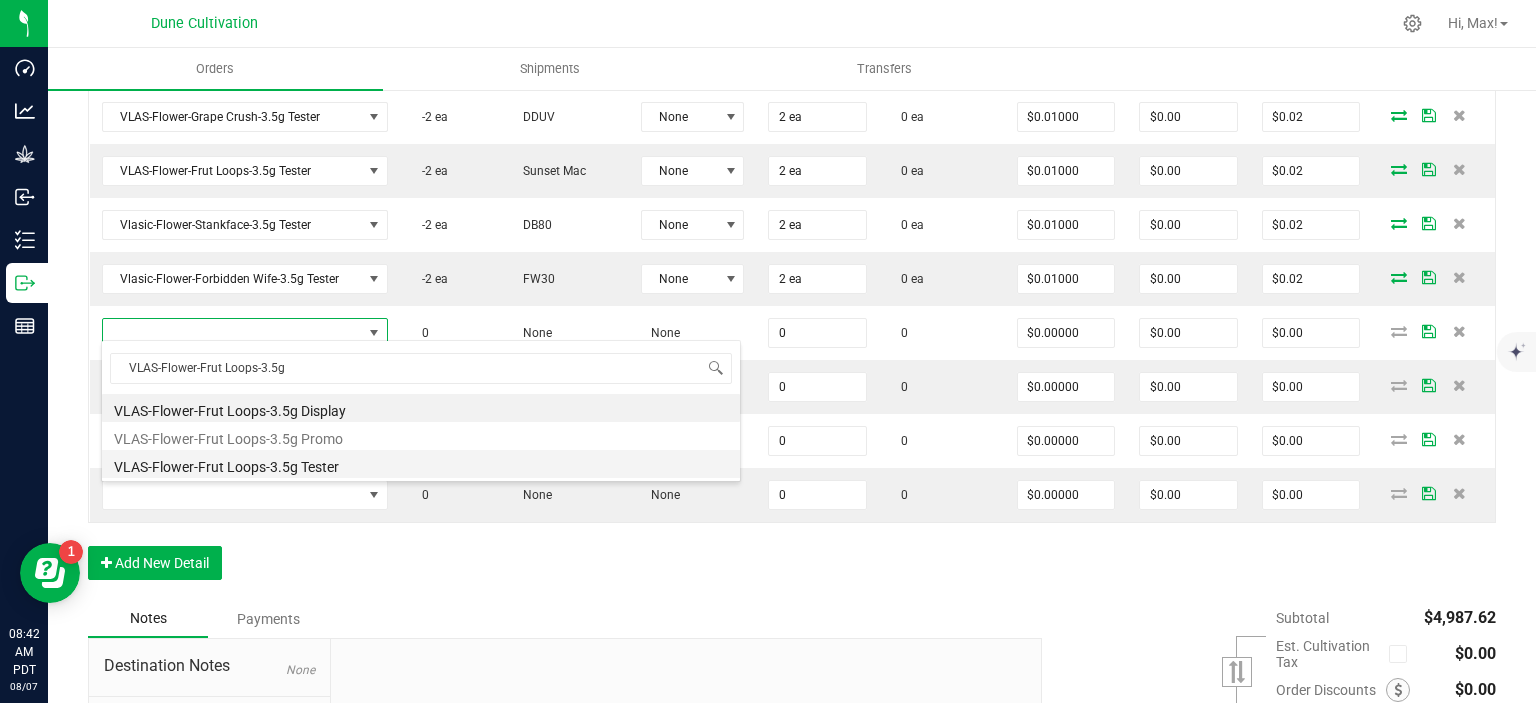 type on "0 ea" 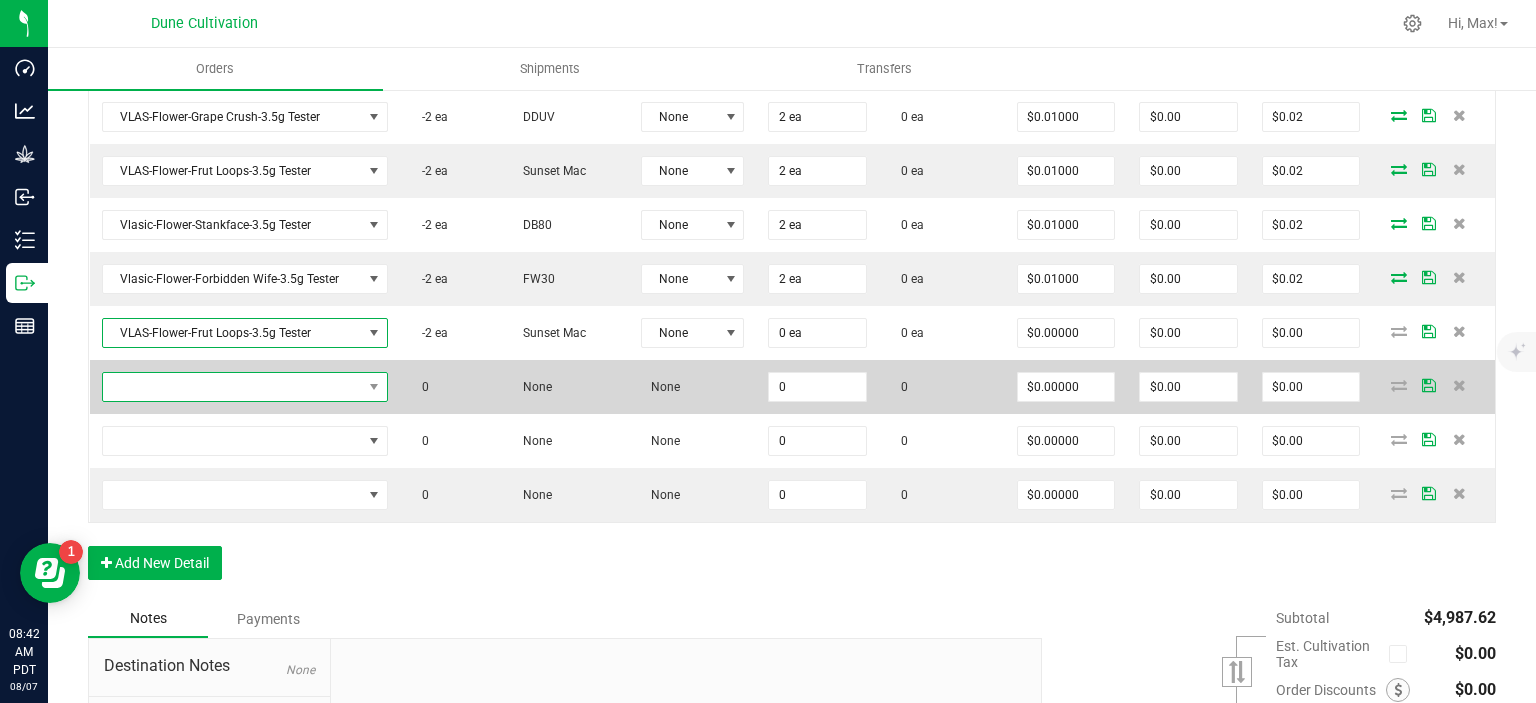 click at bounding box center (232, 387) 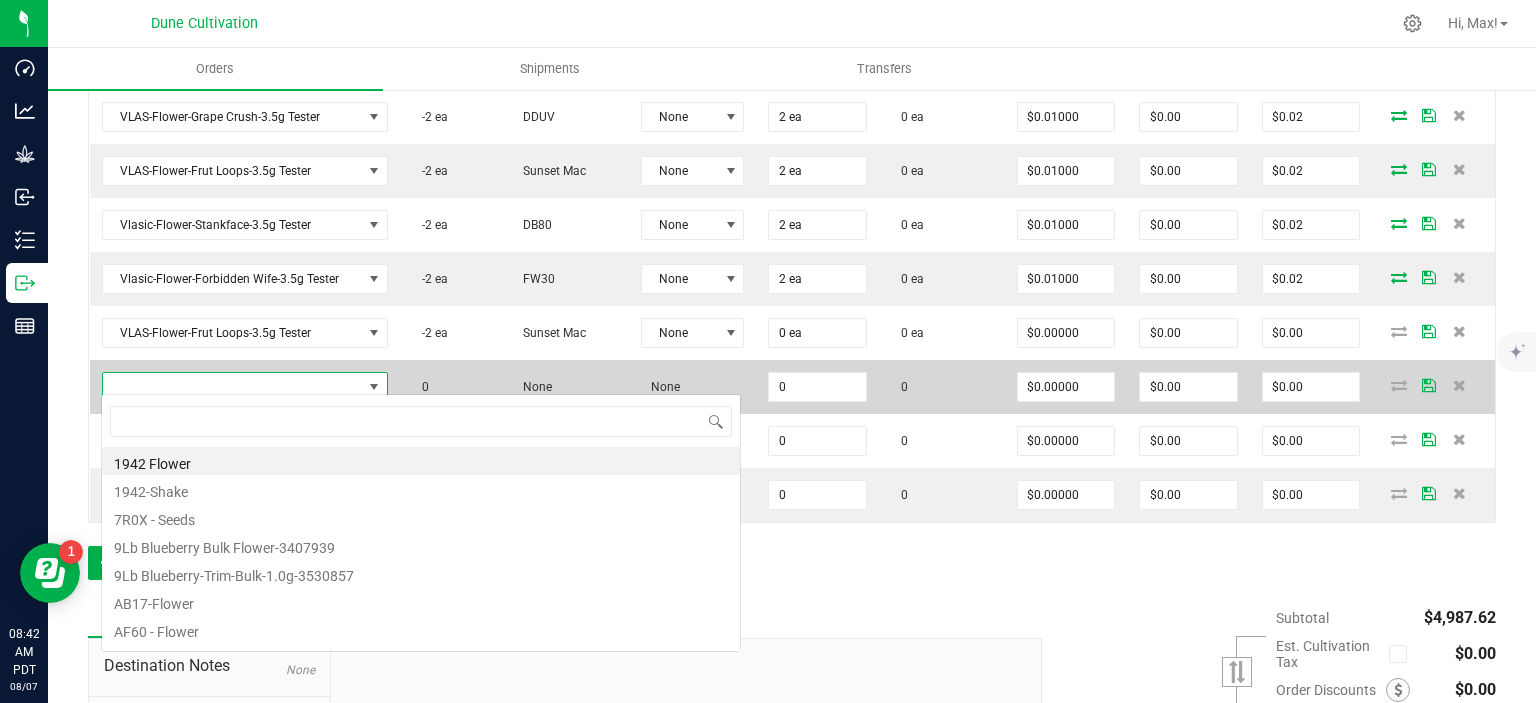 type on "Vlasic-Flower-Stankface-3.5g" 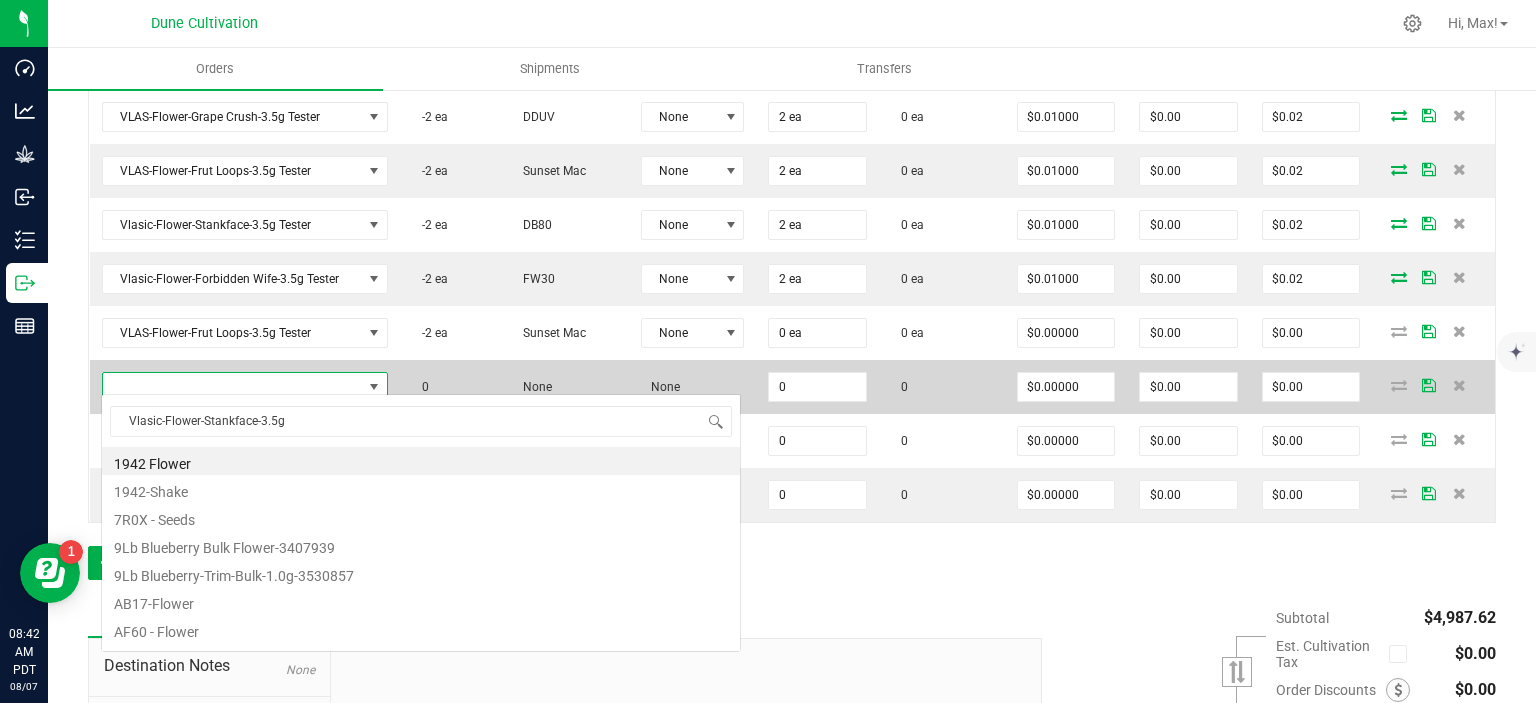 scroll, scrollTop: 99970, scrollLeft: 99716, axis: both 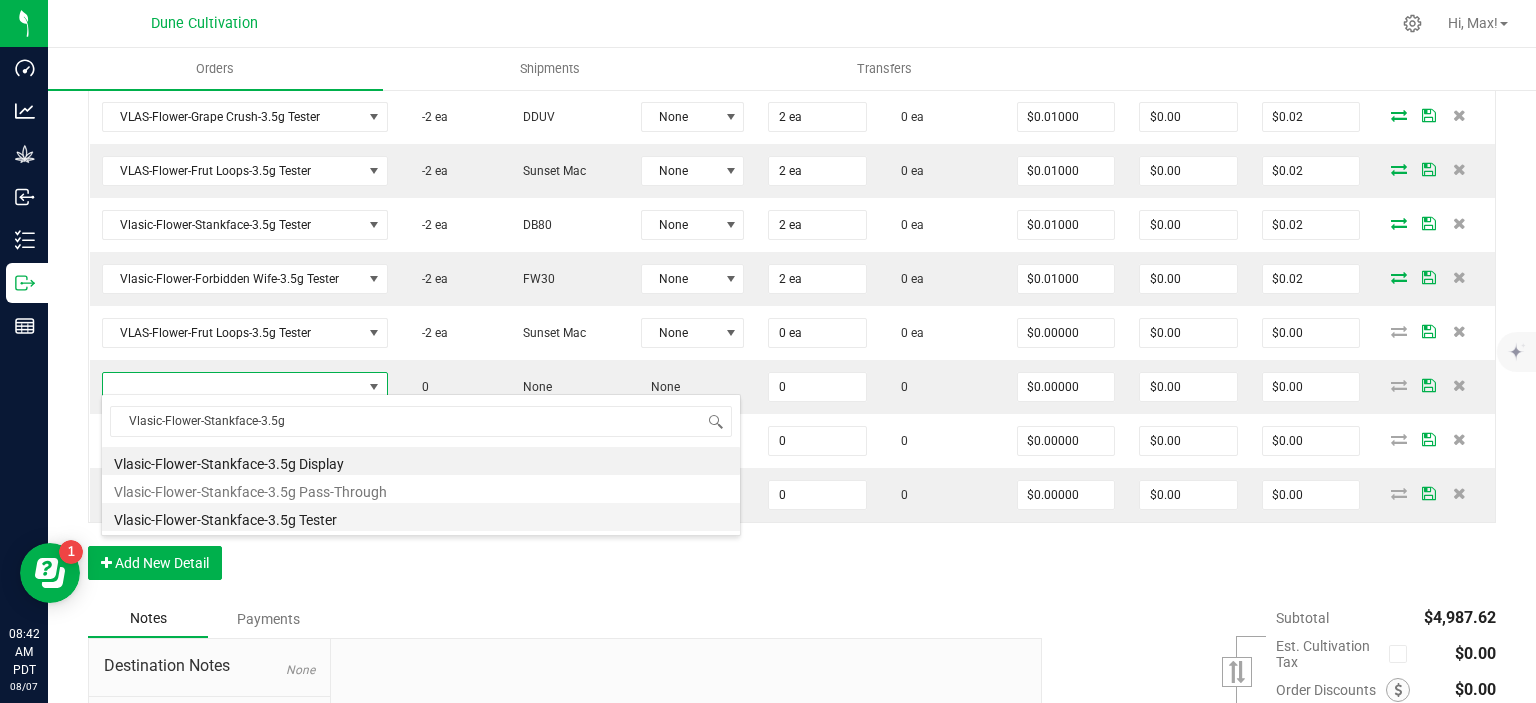 click on "Vlasic-Flower-Stankface-3.5g Tester" at bounding box center [421, 517] 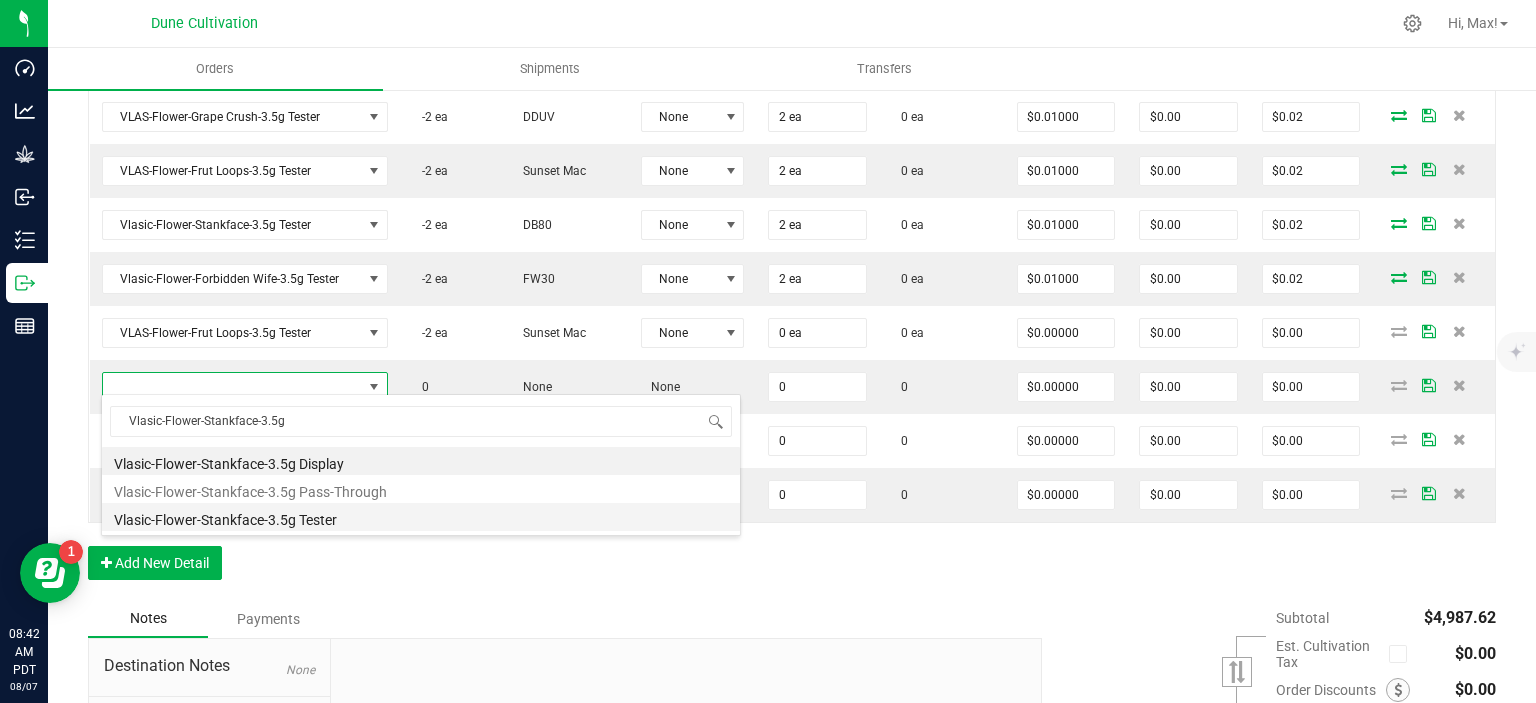 type on "0 ea" 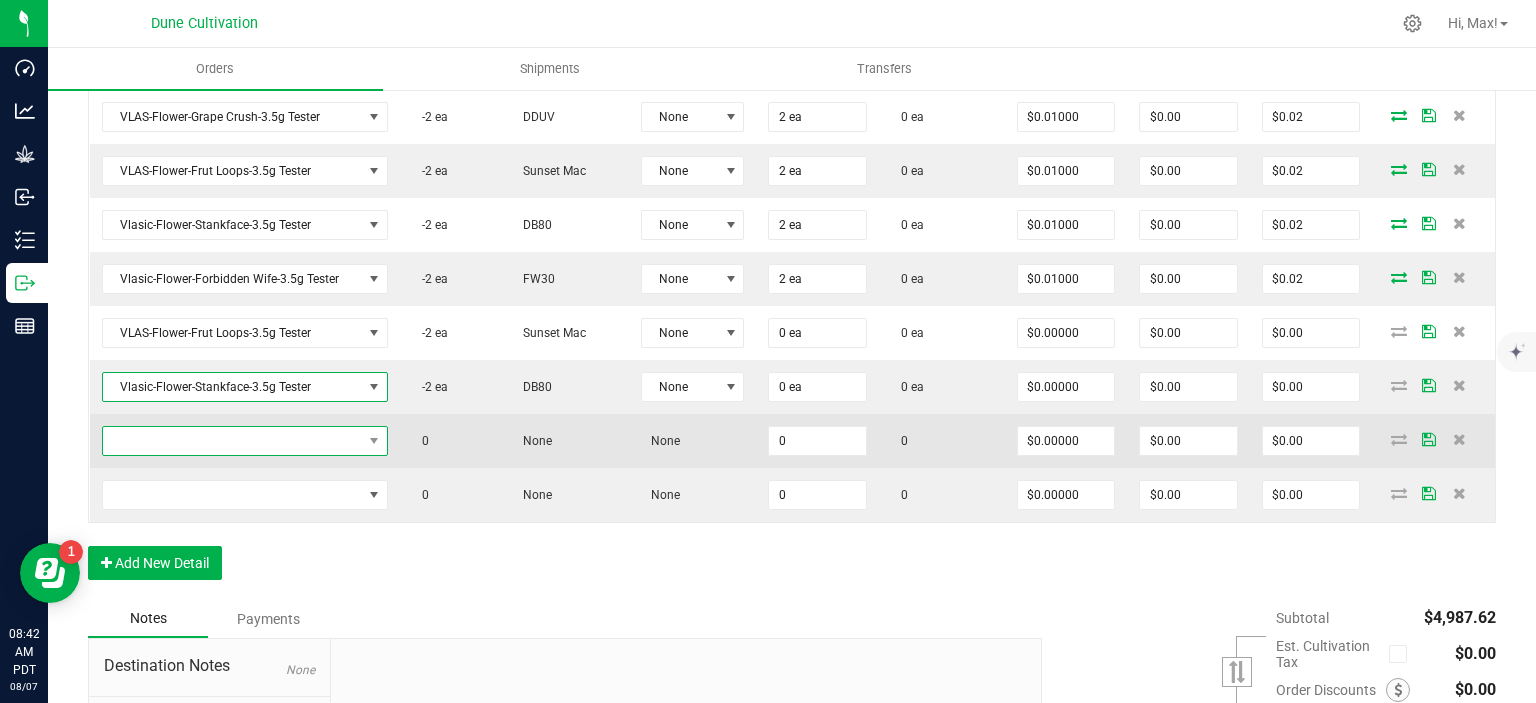 click at bounding box center [232, 441] 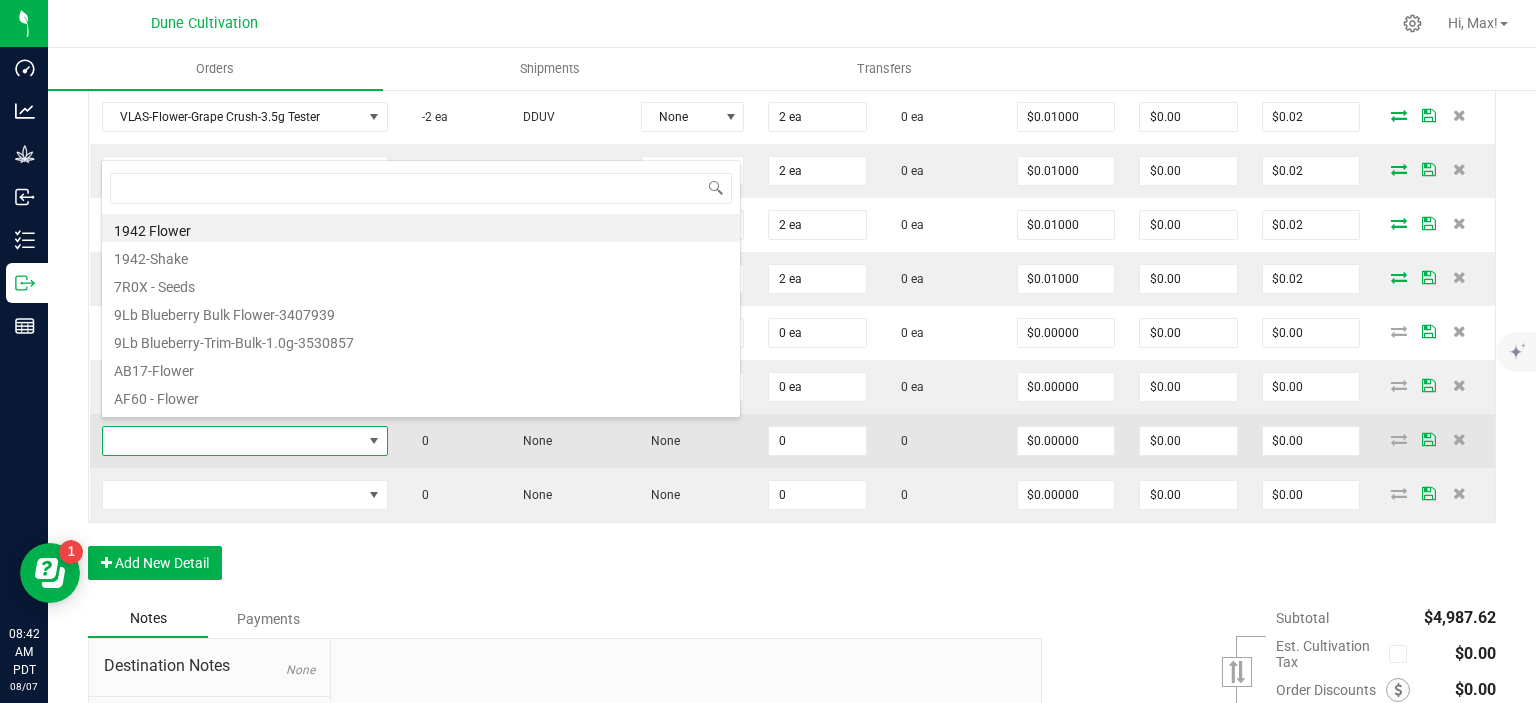 scroll, scrollTop: 99970, scrollLeft: 99716, axis: both 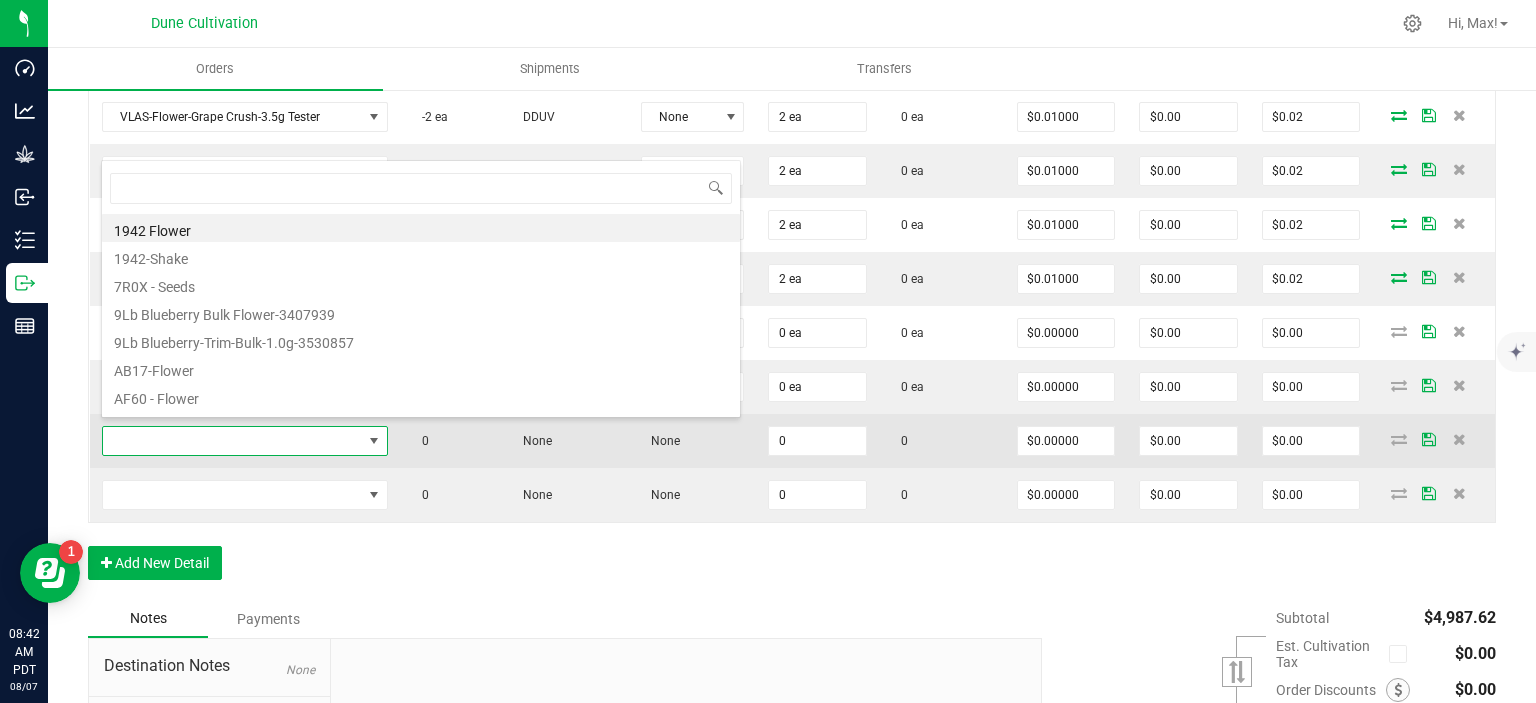 type on "Vlasic-Flower-Forbidden Wife-3.5g" 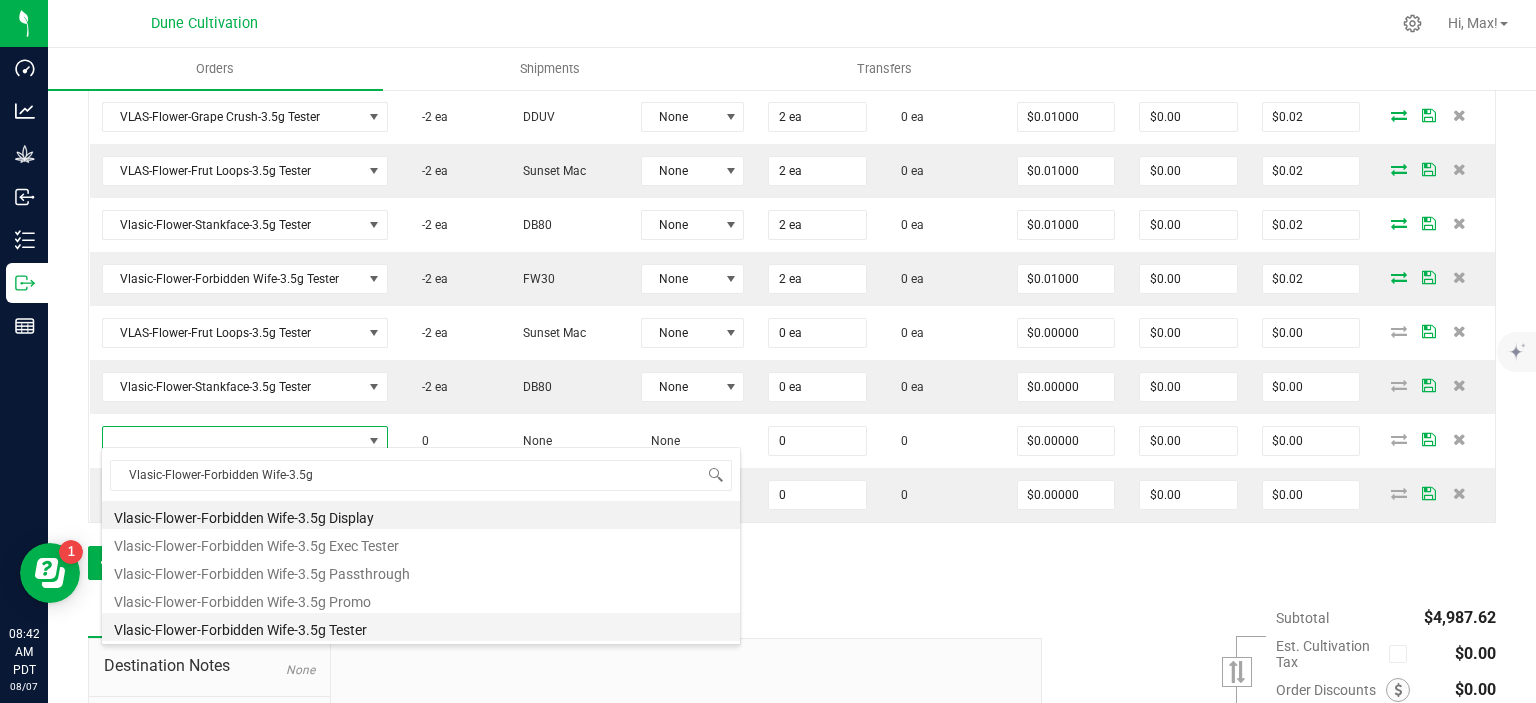 click on "Vlasic-Flower-Forbidden Wife-3.5g Tester" at bounding box center [421, 627] 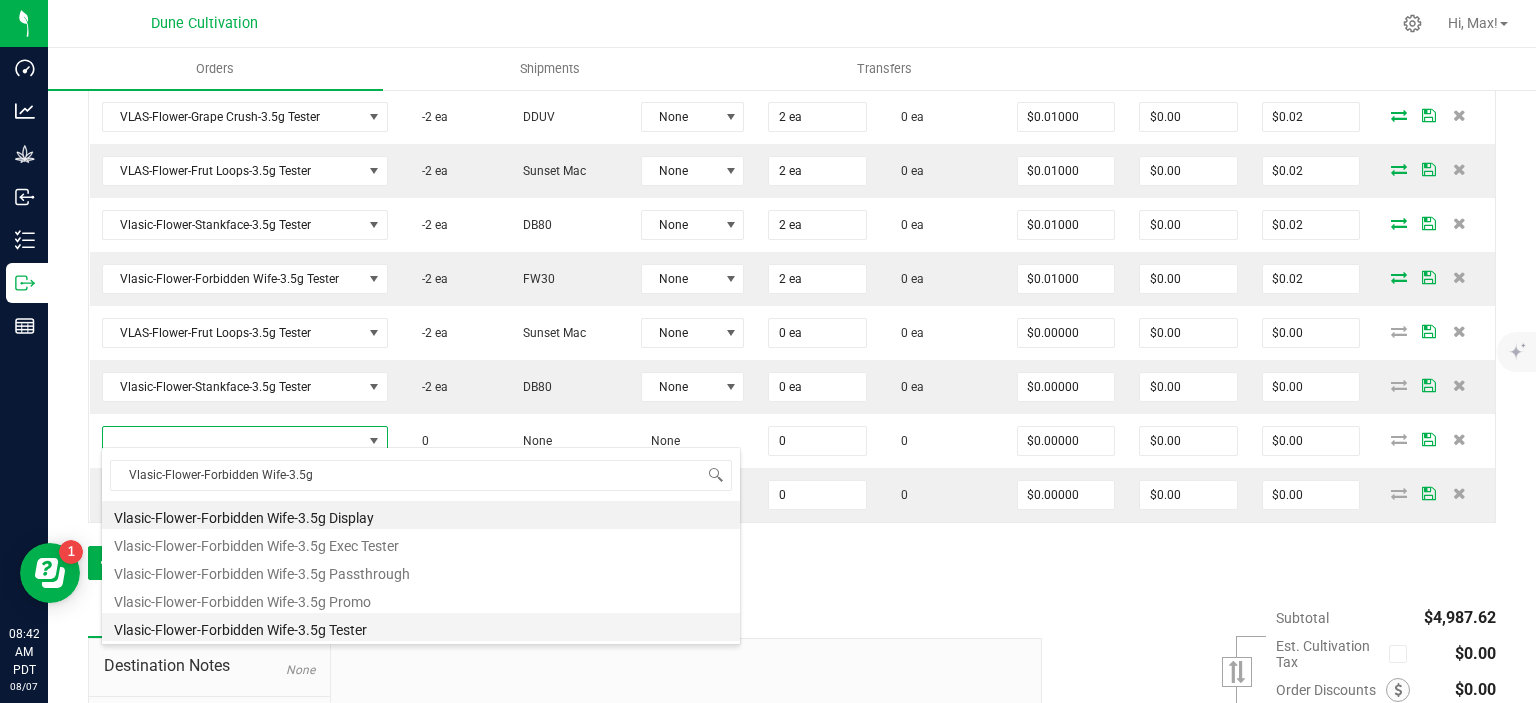 type on "0 ea" 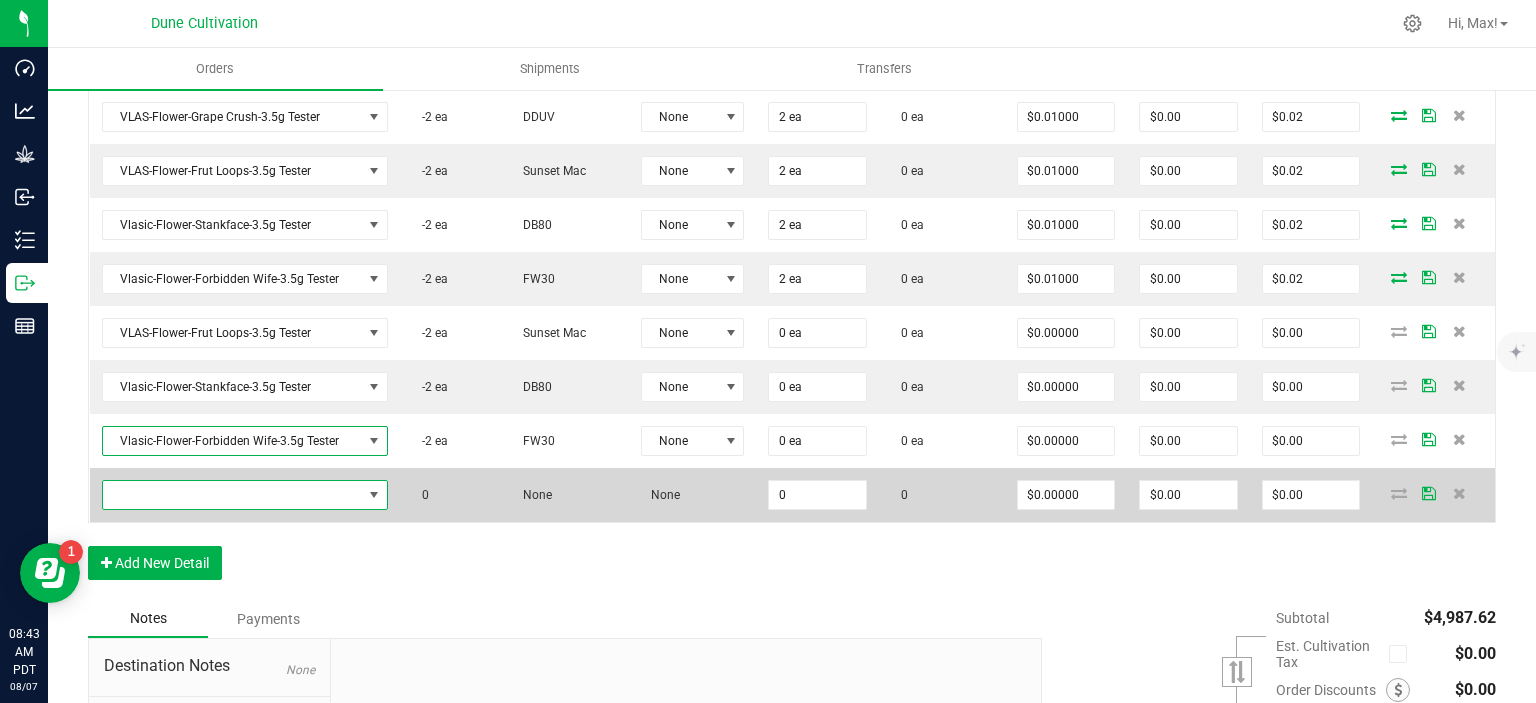 click at bounding box center (232, 495) 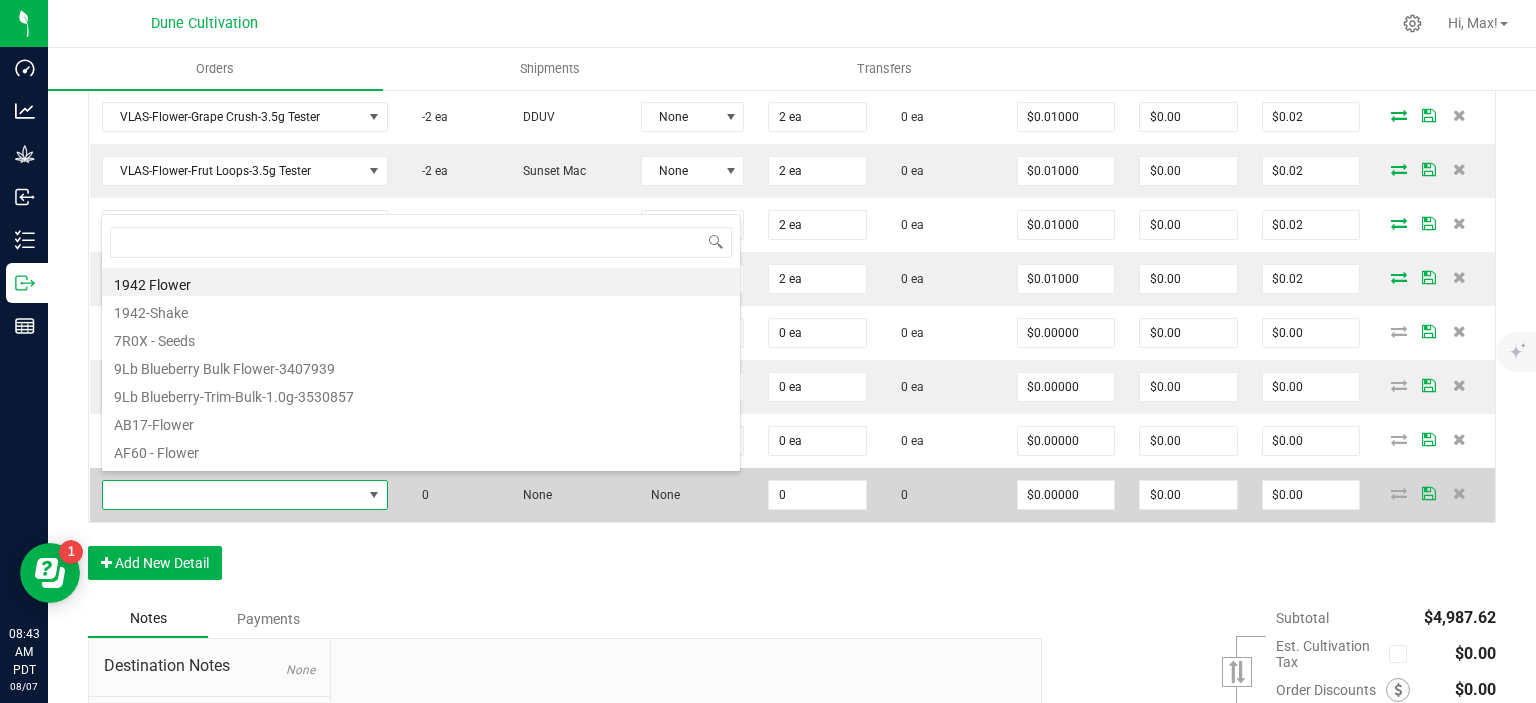 type on "Vlasic-Preroll-Stankface-1.0g" 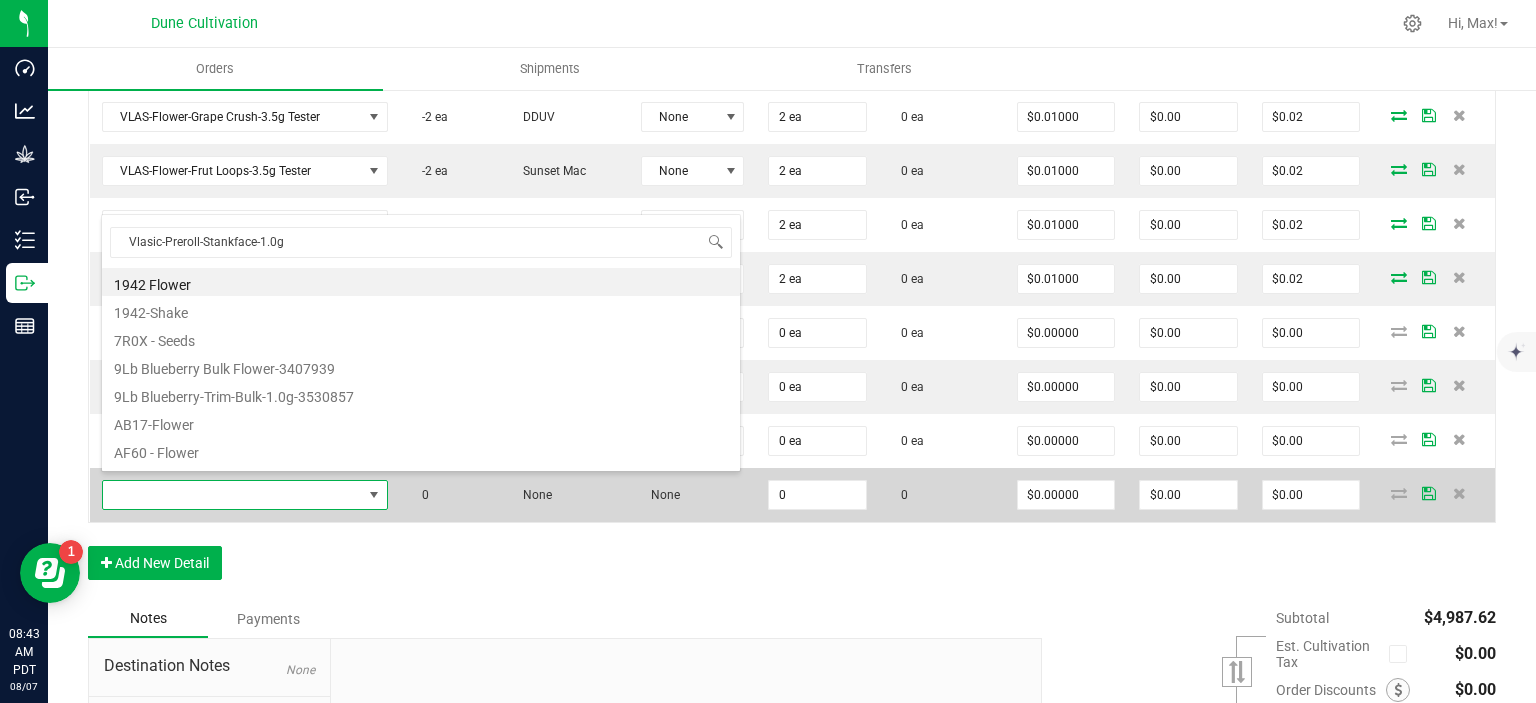 scroll, scrollTop: 99970, scrollLeft: 99716, axis: both 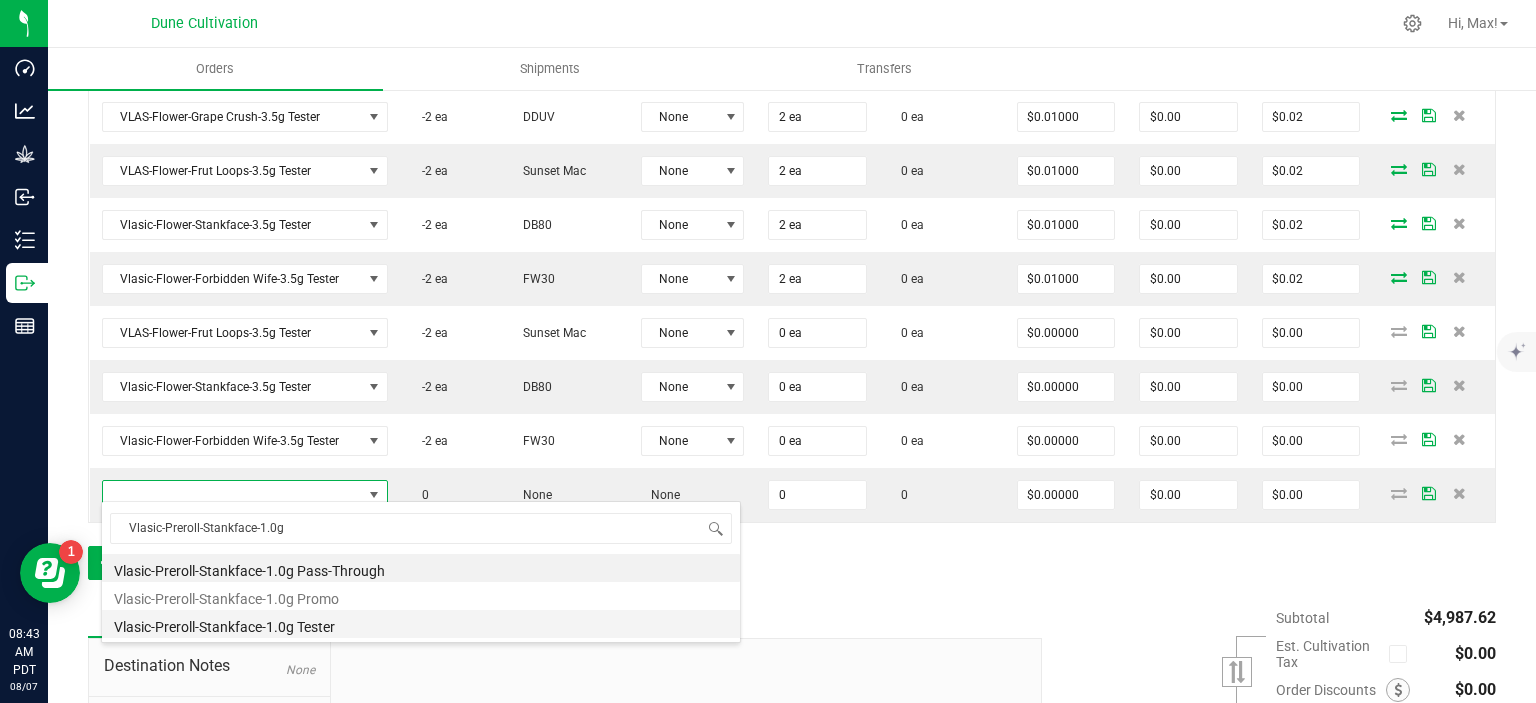 click on "Vlasic-Preroll-Stankface-1.0g Tester" at bounding box center [421, 624] 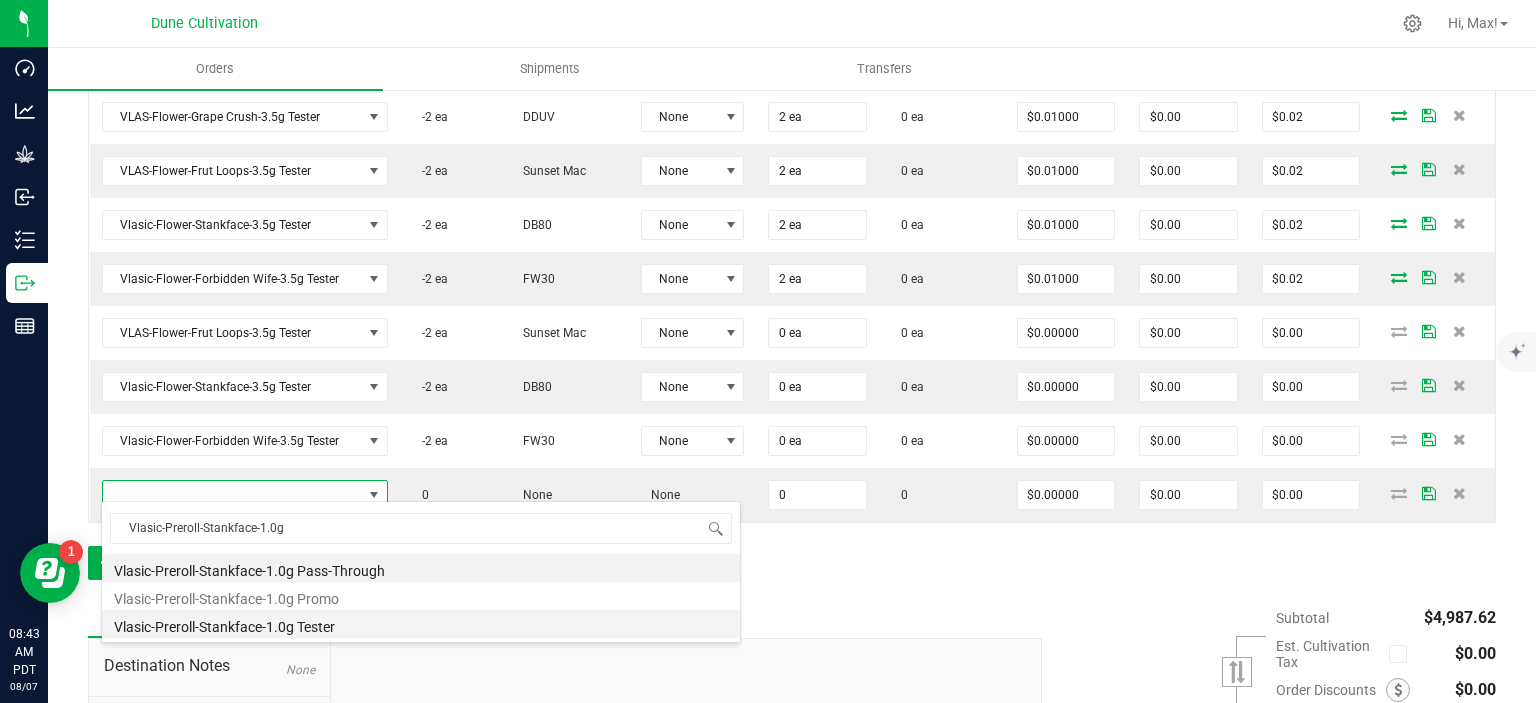 type on "0 ea" 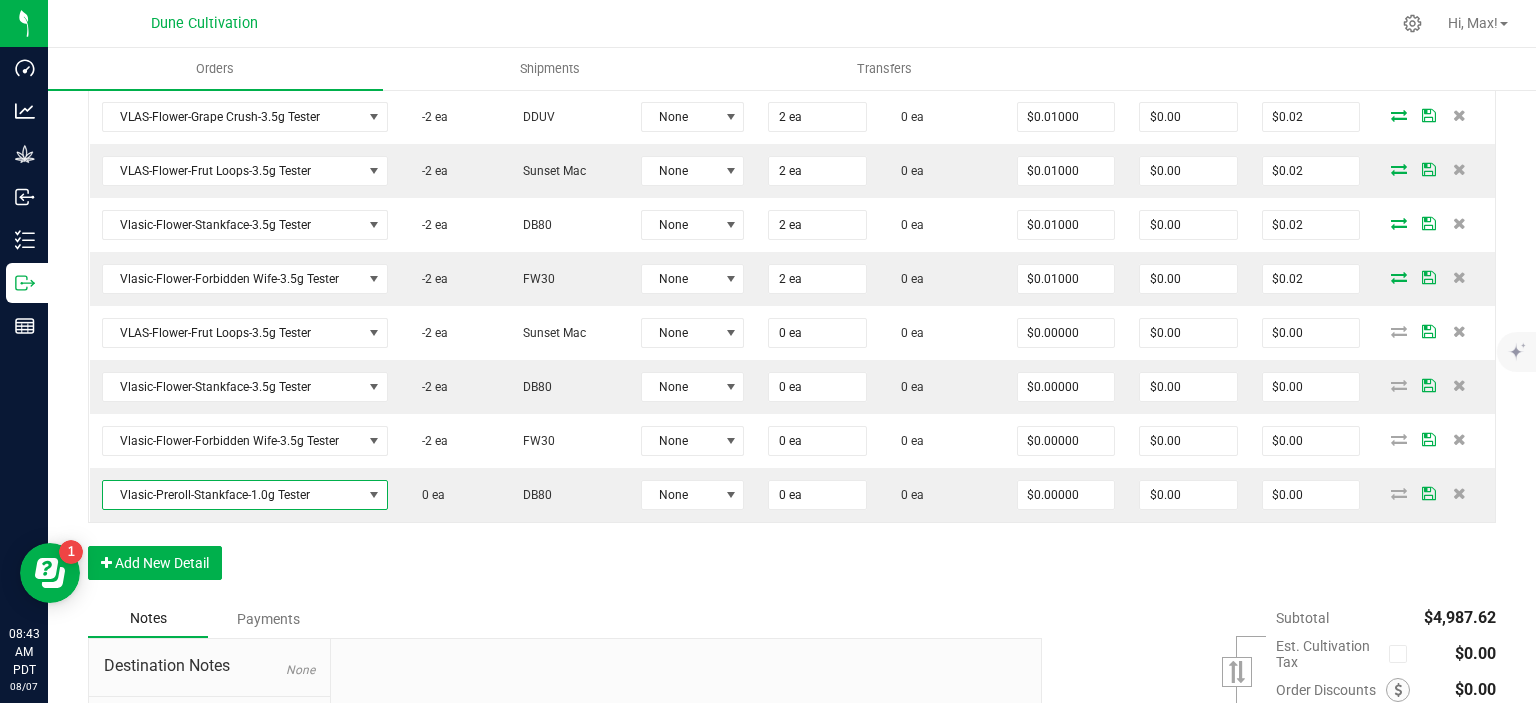 click on "Order Details Print All Labels Item  Sellable  Strain  Lot Number  Qty Ordered Qty Allocated Unit Price Line Discount Total Actions VLAS-Flower-Grape Crush-3.5g  300 ea   DDUV  None 75 ea  0 ea  $17.00000 $0.00 $1,275.00 VLAS-Flower-Frut Loops-3.5g  350 ea   Sunset Mac  None 75 ea  0 ea  $16.50000 $0.00 $1,237.50 Vlasic-Flower-Stankface-3.5g  335 ea   DB80  None 75 ea  0 ea  $16.50000 $0.00 $1,237.50 Vlasic-Flower-Forbidden Wife-3.5g  104 ea   FW30  None 75 ea  0 ea  $16.50000 $0.00 $1,237.50 VLAS-Flower-Grape Crush-3.5g Display  -1 ea   DDUV  None 1 ea  0 ea  $0.01000 $0.00 $0.01 VLAS-Flower-Frut Loops-3.5g Display  -1 ea   Sunset Mac  None 1 ea  0 ea  $0.01000 $0.00 $0.01 Vlasic-Flower-Stankface-3.5g Display  -1 ea   DB80  None 1 ea  0 ea  $0.01000 $0.00 $0.01 Vlasic-Flower-Forbidden Wife-3.5g Display  -1 ea   FW30  None 1 ea  0 ea  $0.01000 $0.00 $0.01 VLAS-Flower-Grape Crush-3.5g Tester  -2 ea   DDUV  None 2 ea  0 ea  $0.01000 $0.00 $0.02  -2 ea   Sunset Mac  None 2 ea" at bounding box center [792, 84] 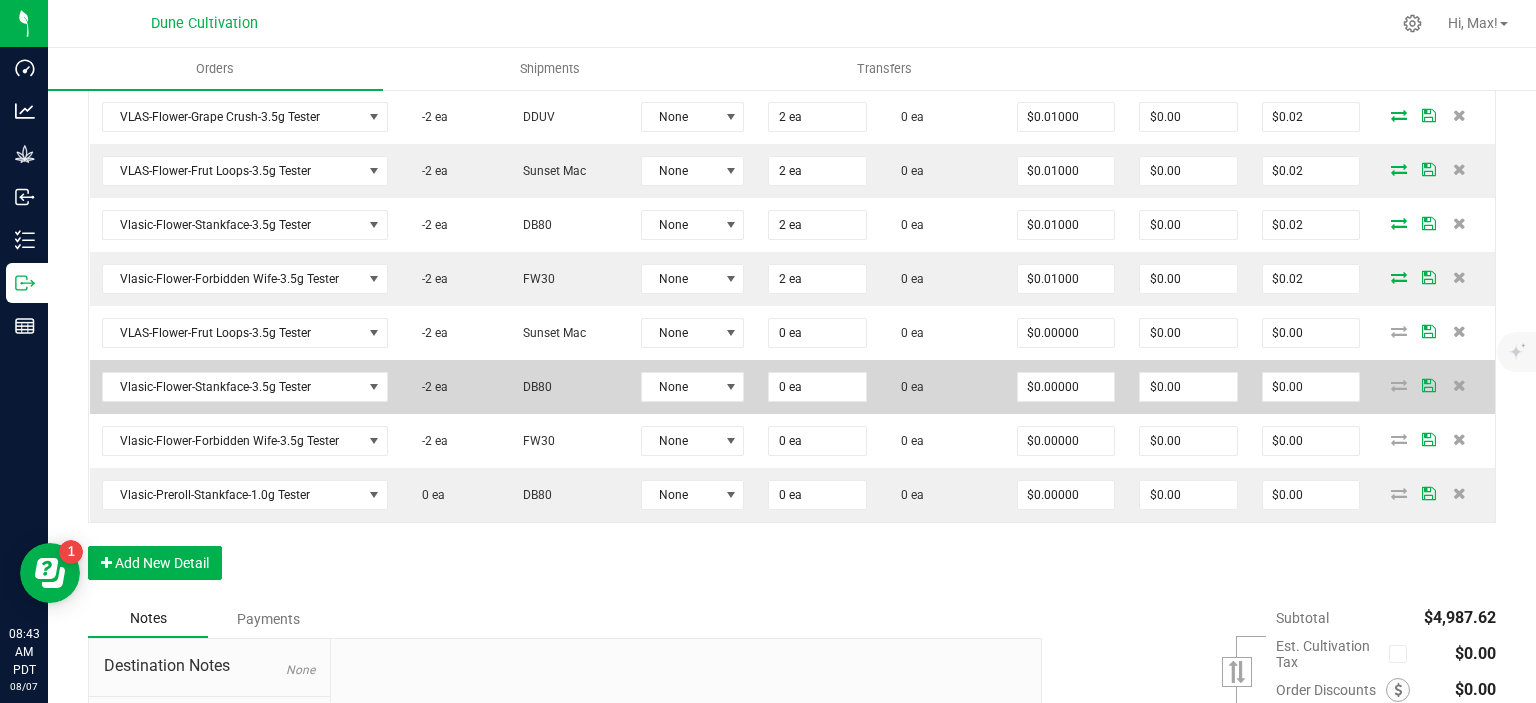 click on "None" at bounding box center [693, 387] 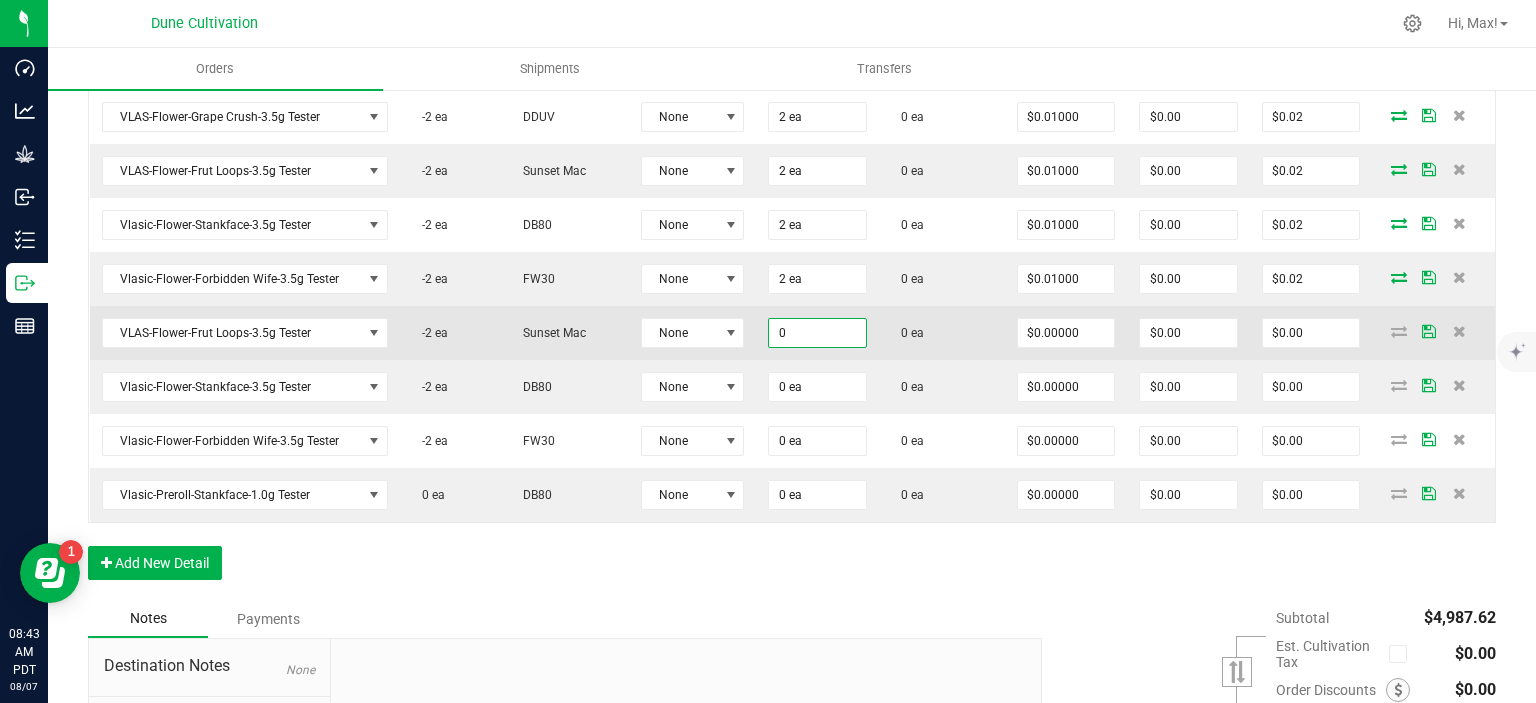 click on "0" at bounding box center [817, 333] 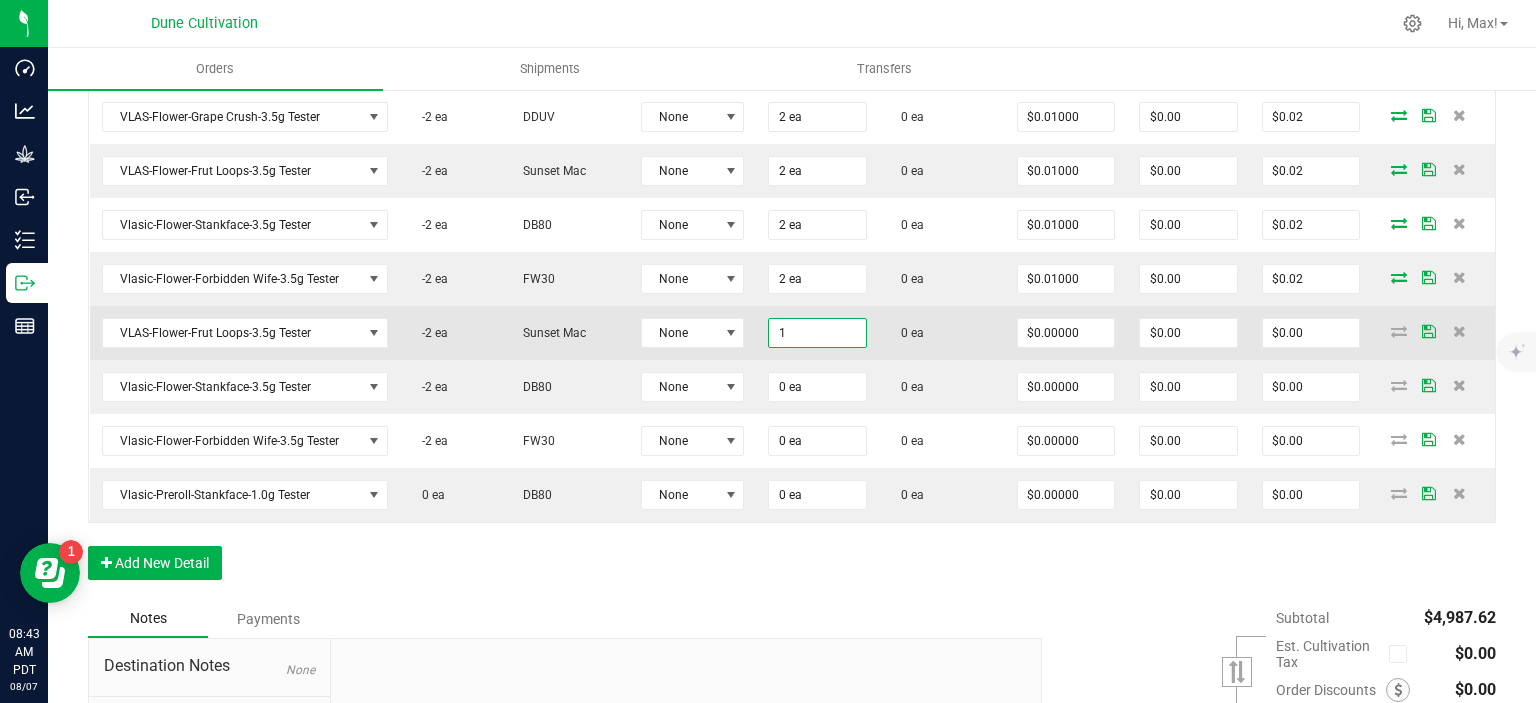 type on "1 ea" 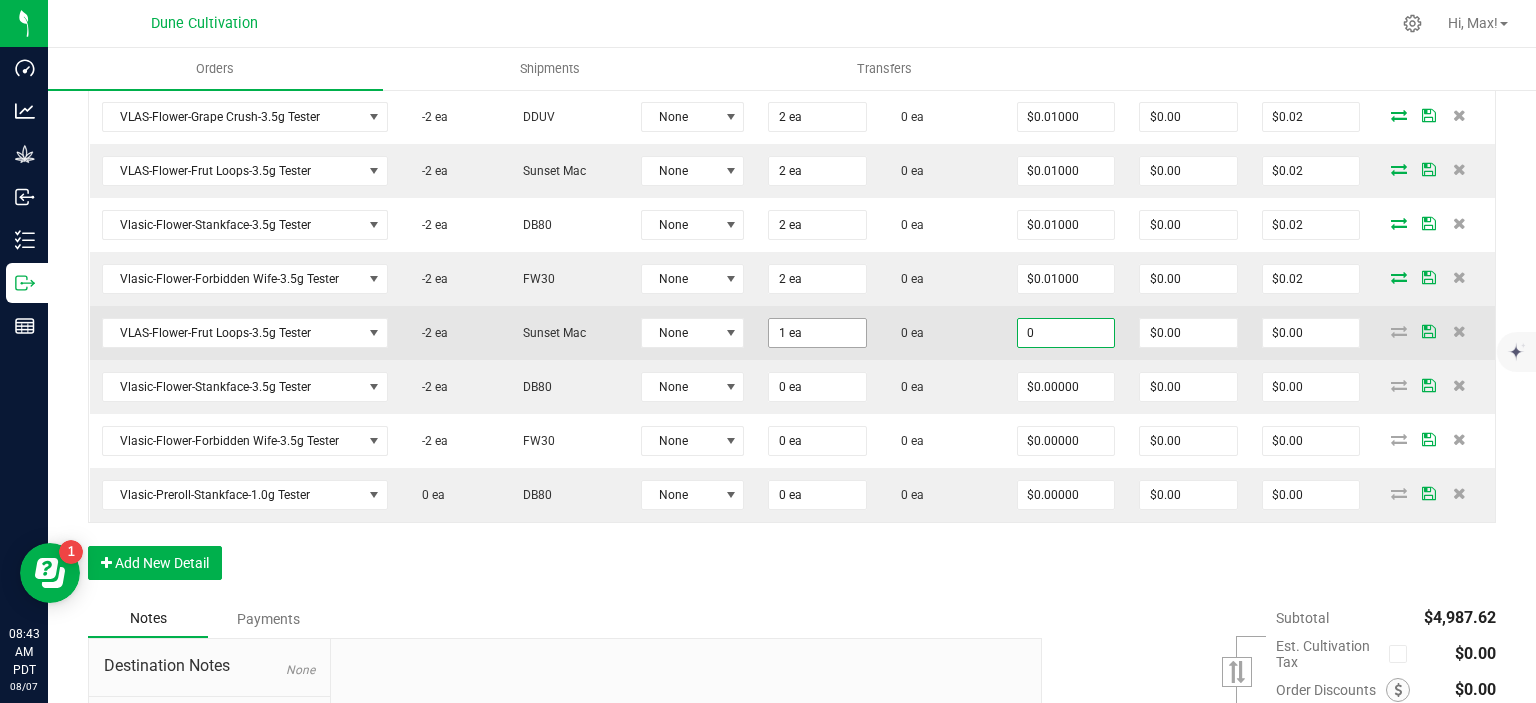 type on "$0.00000" 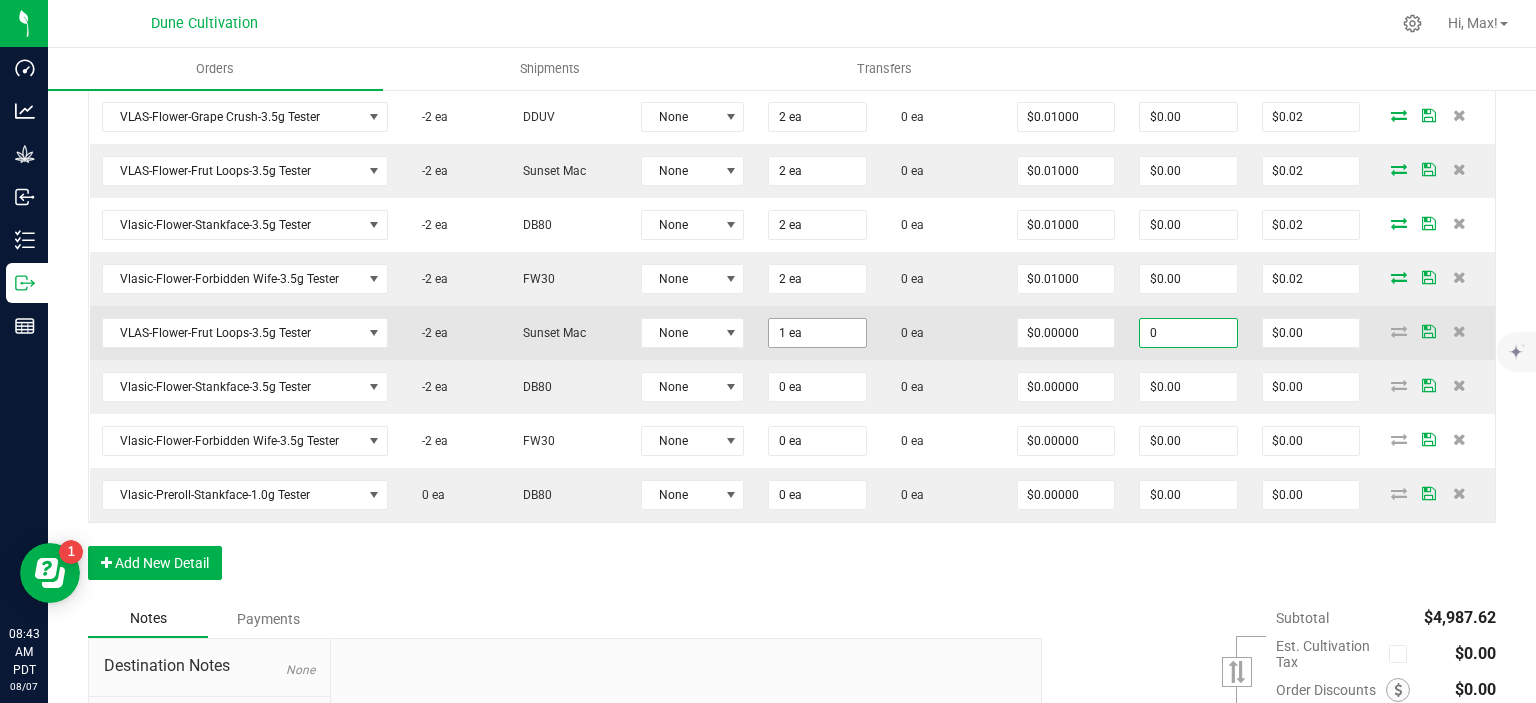 type on "$0.00" 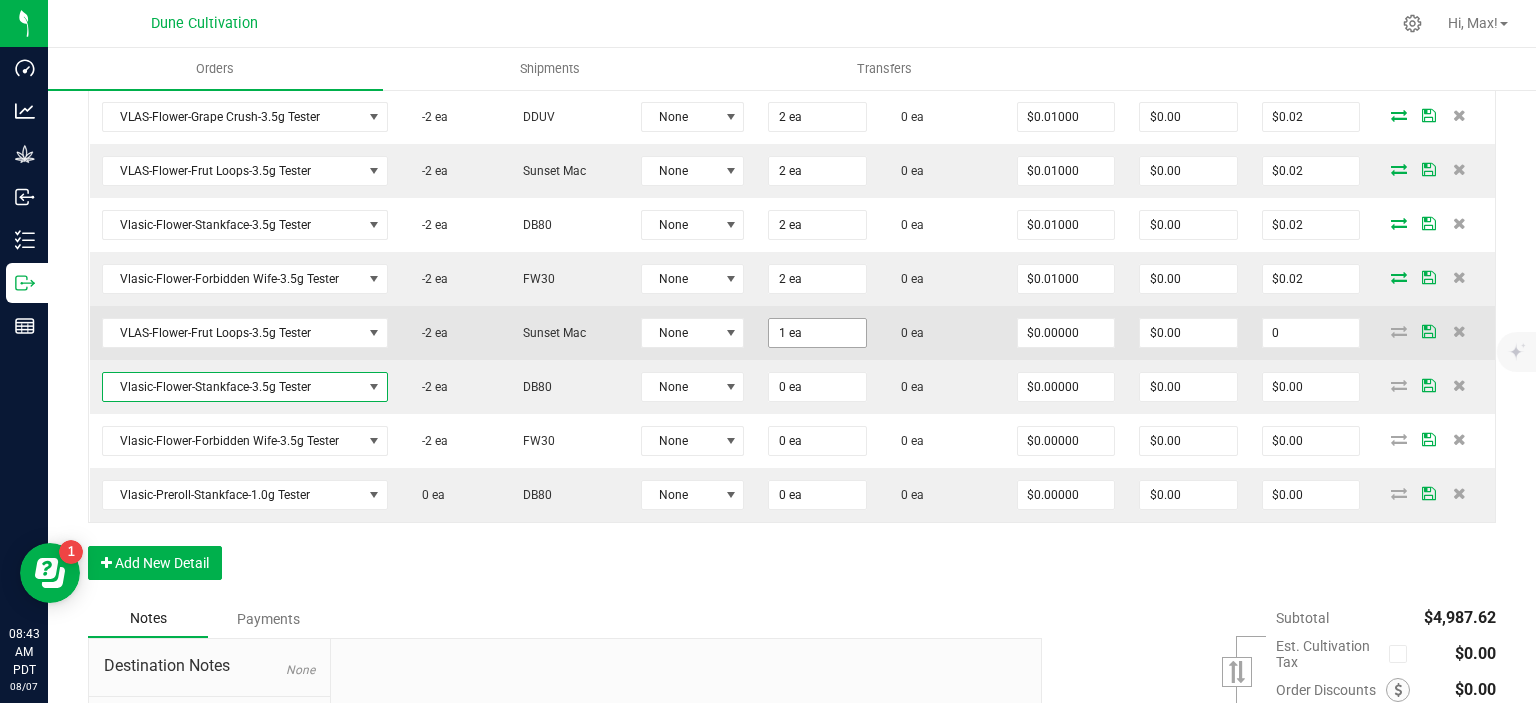 type on "$0.00" 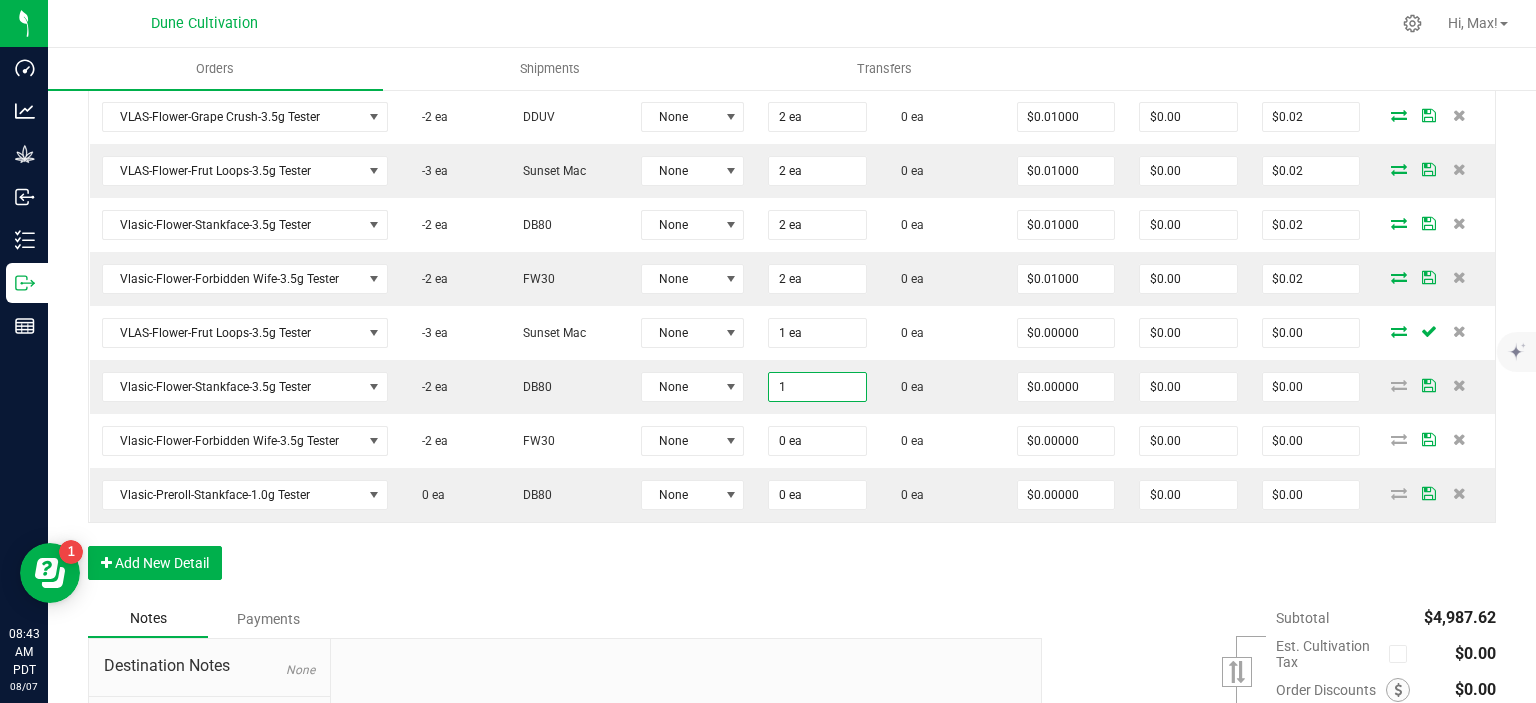 type on "1 ea" 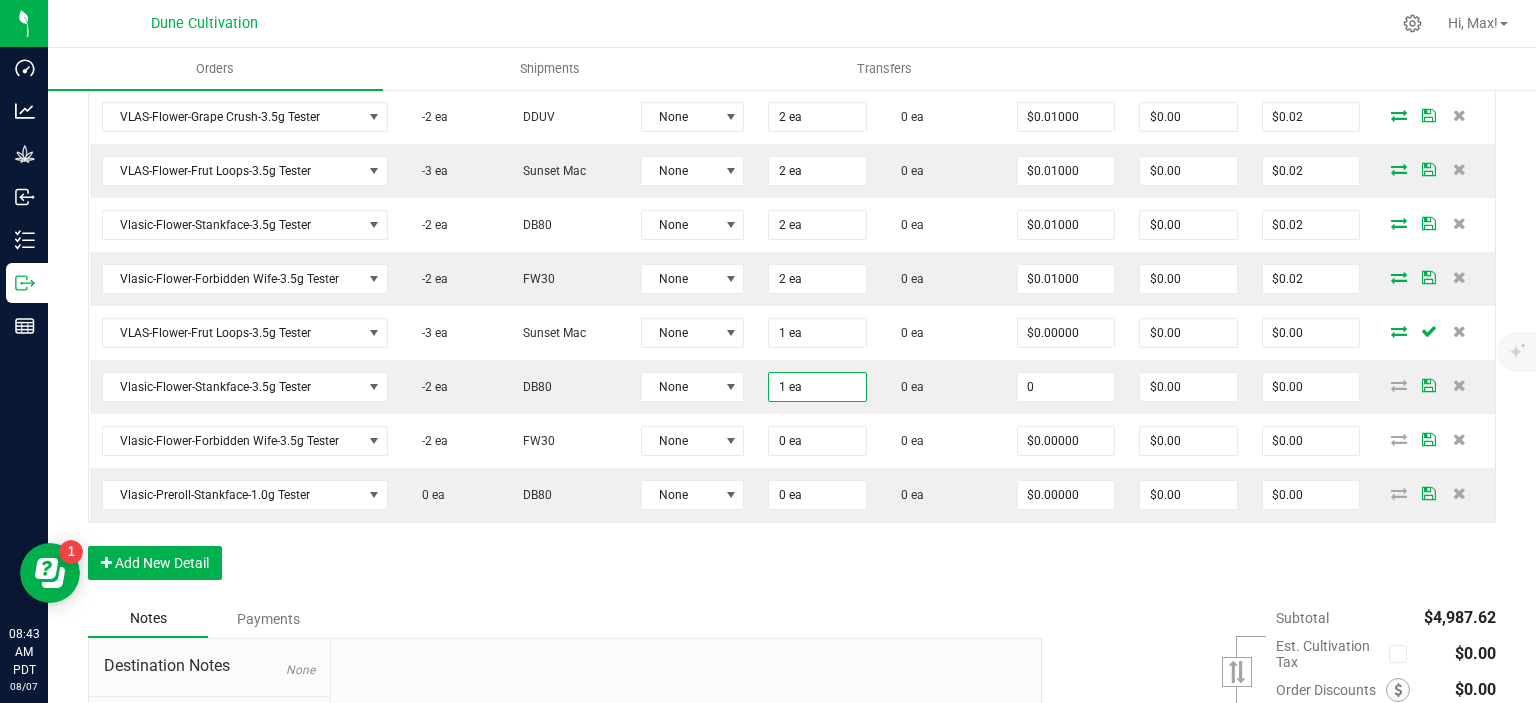 type on "$0.00000" 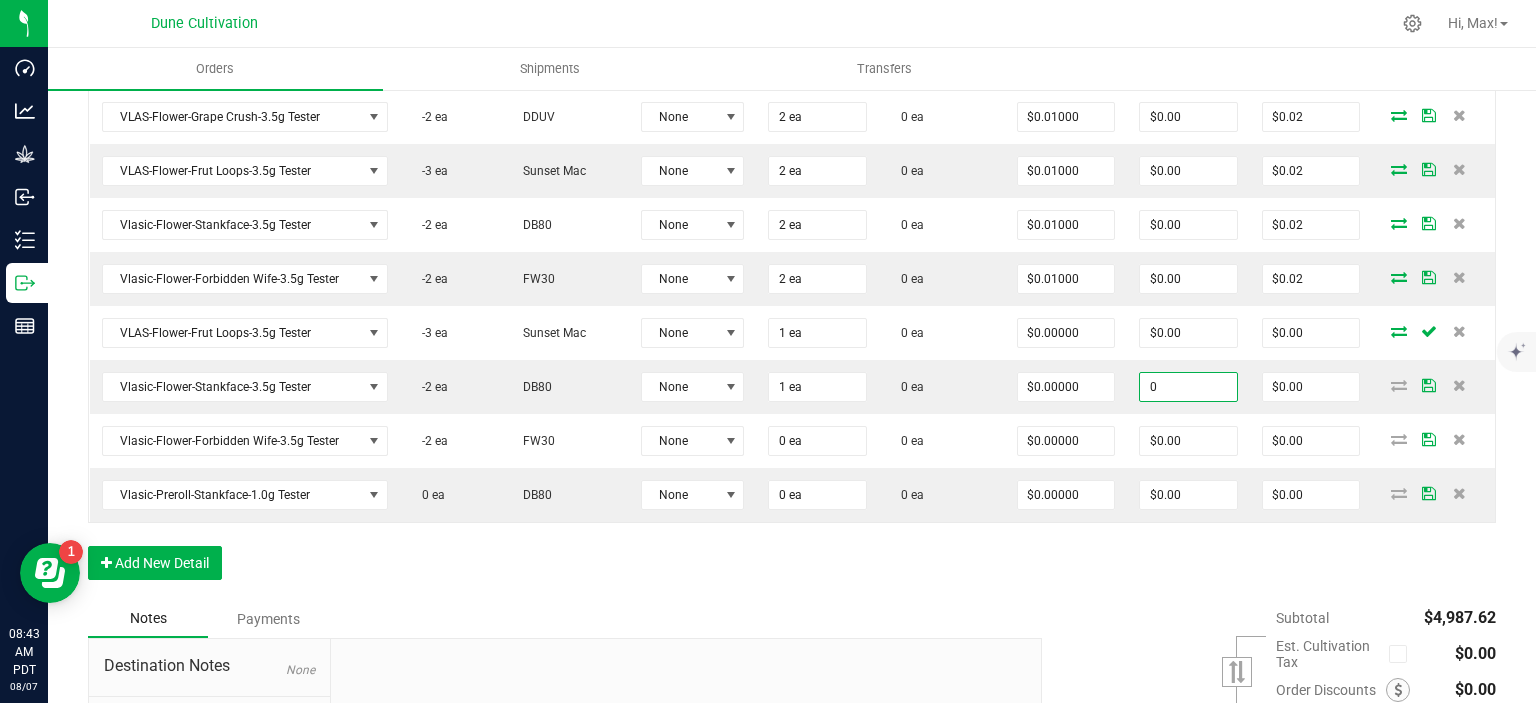 type on "$0.00" 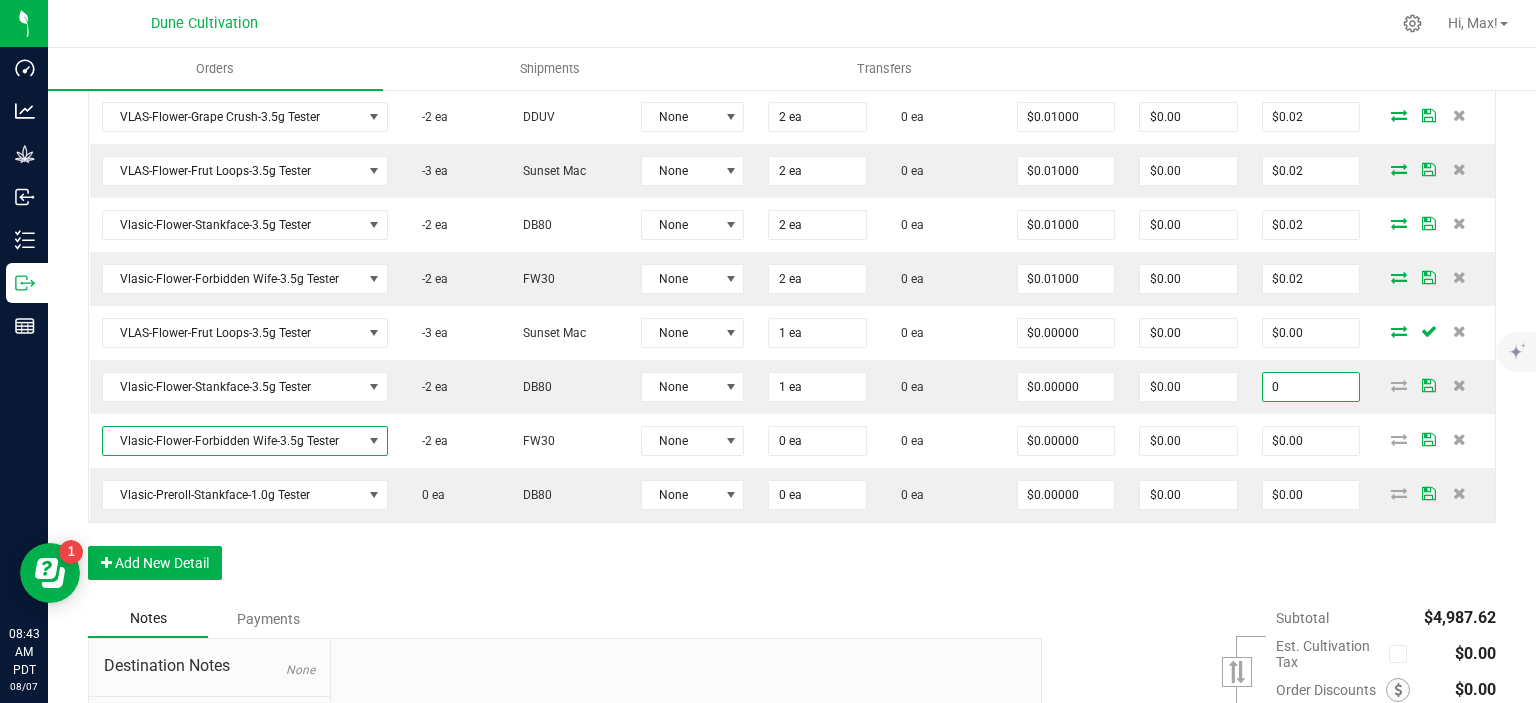 type on "$0.00" 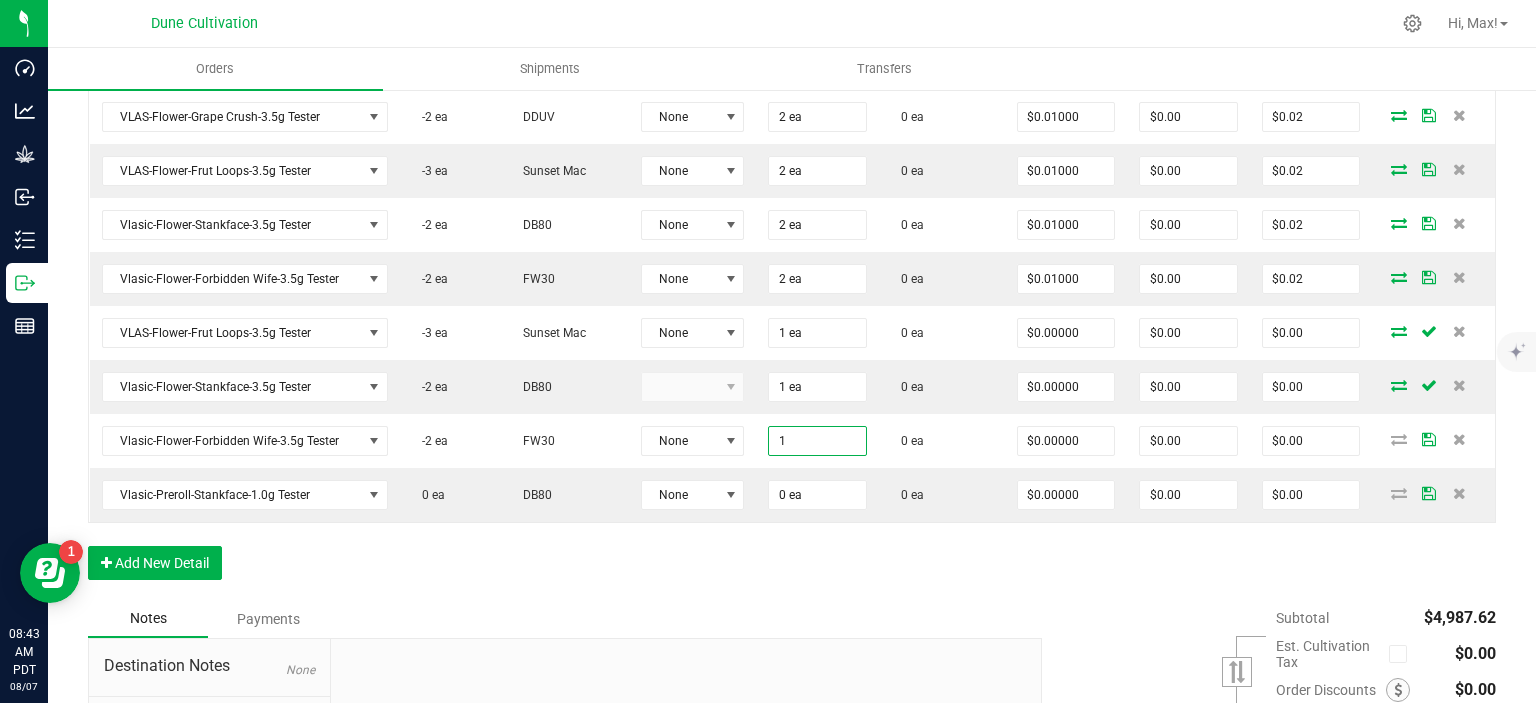 type on "1 ea" 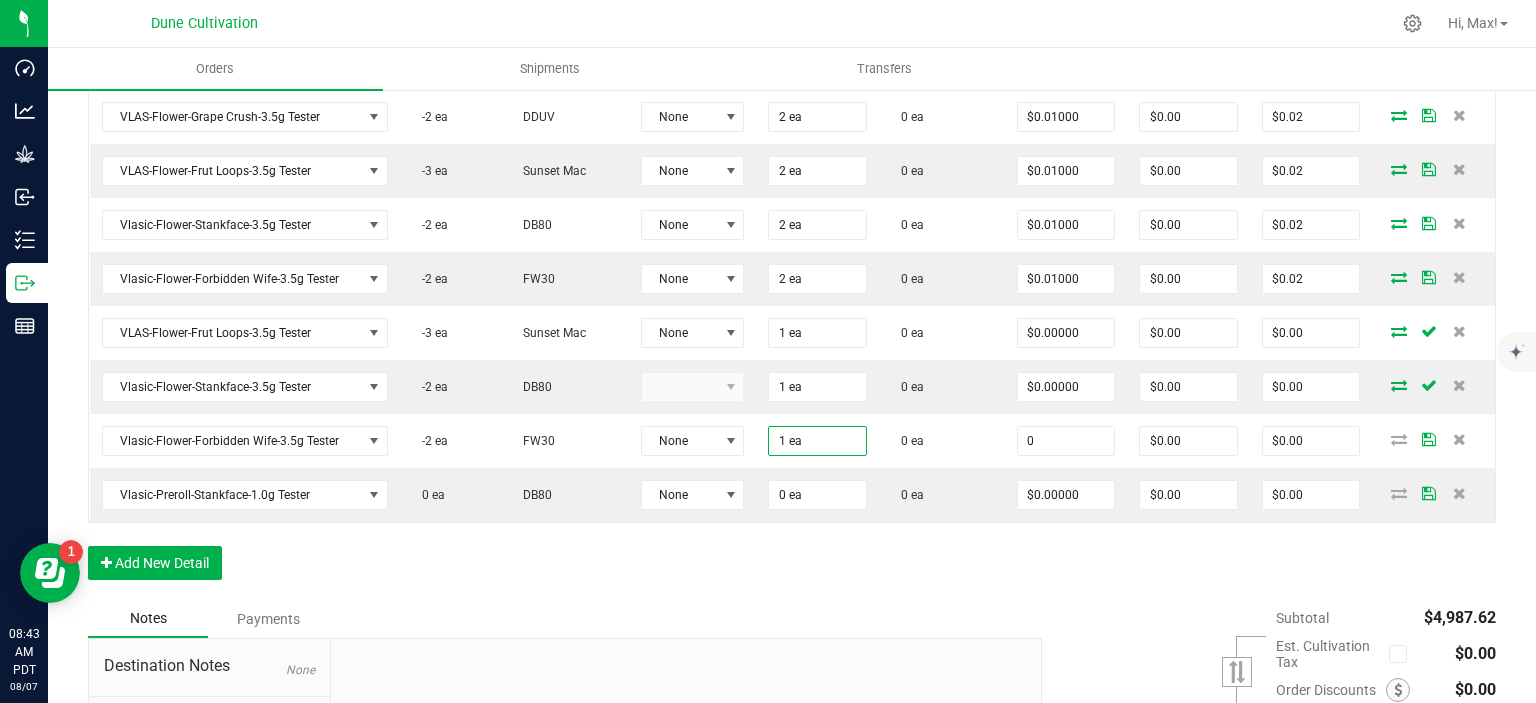 type on "$0.00000" 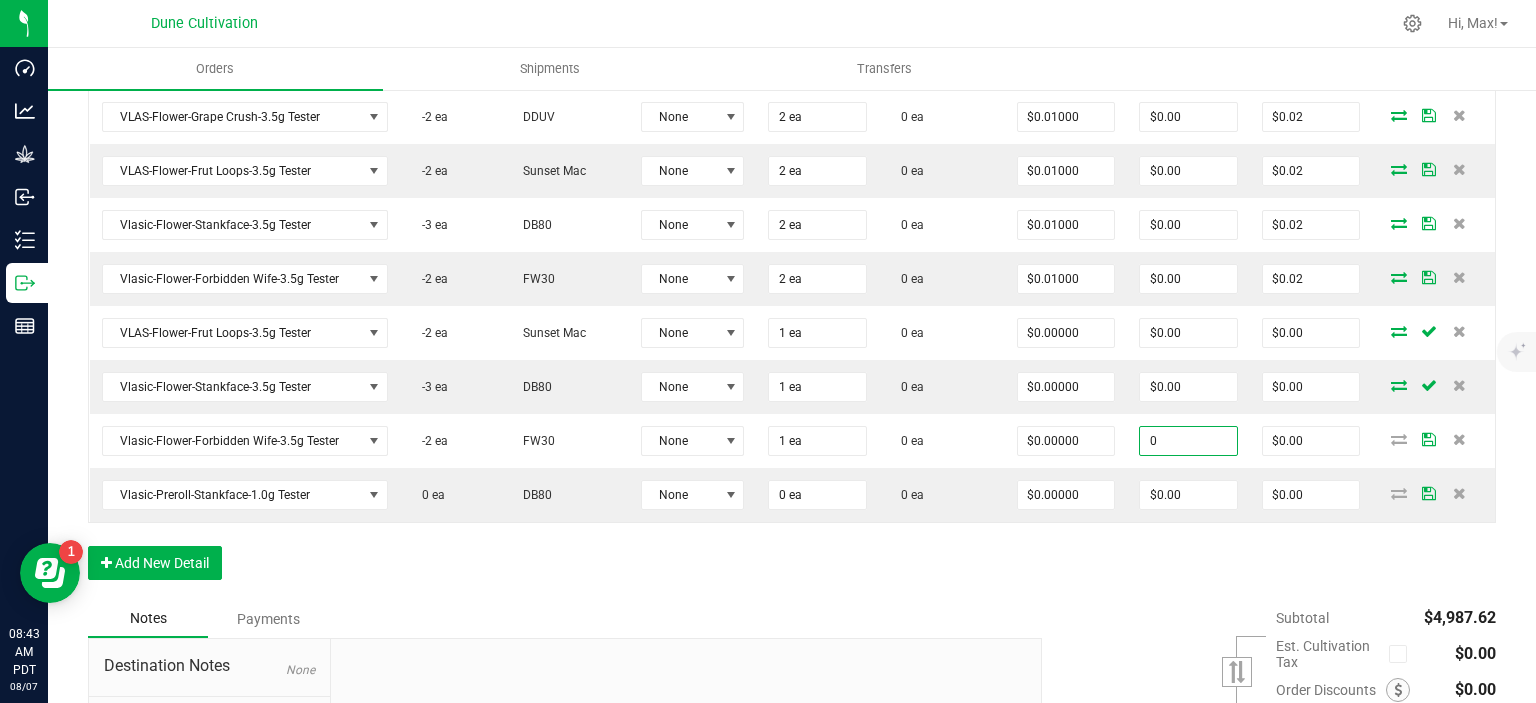 type on "$0.00" 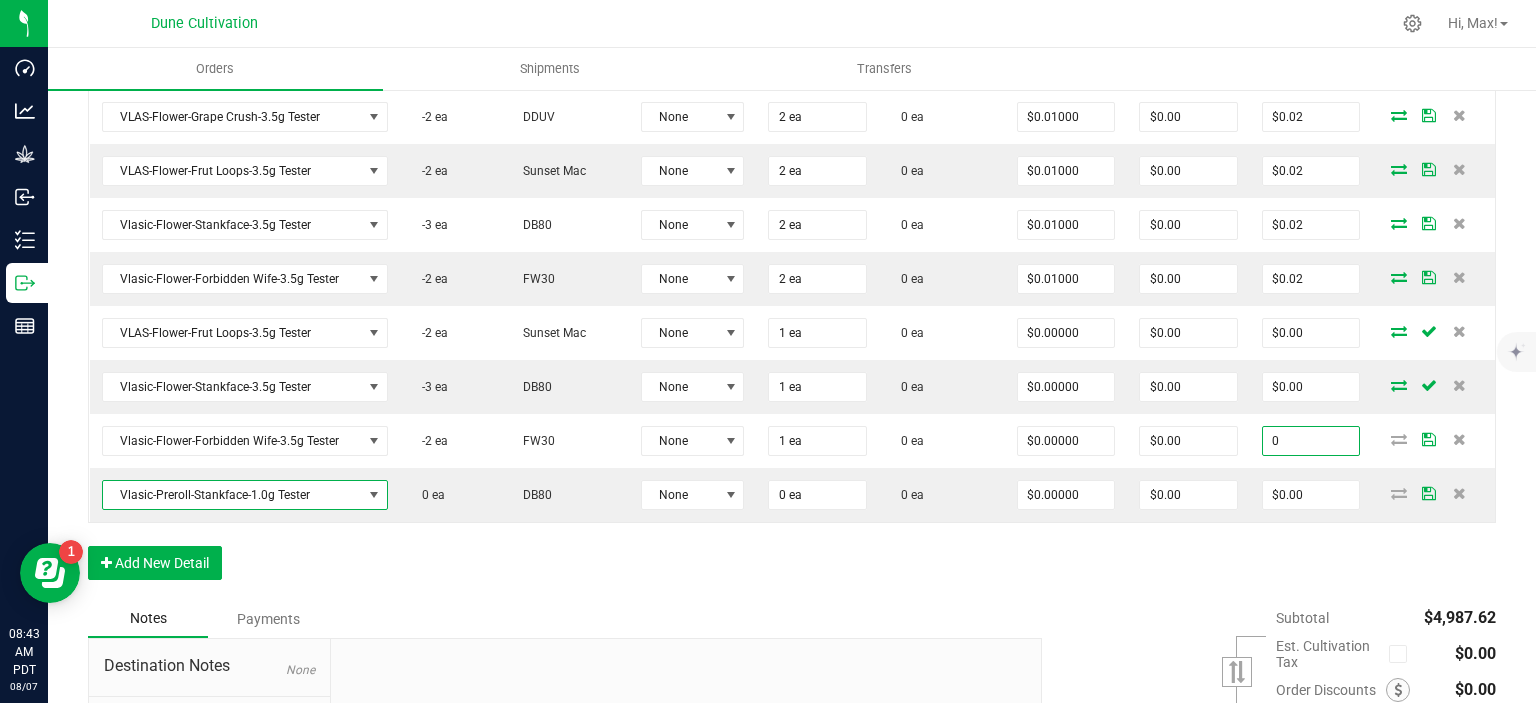 type on "$0.00" 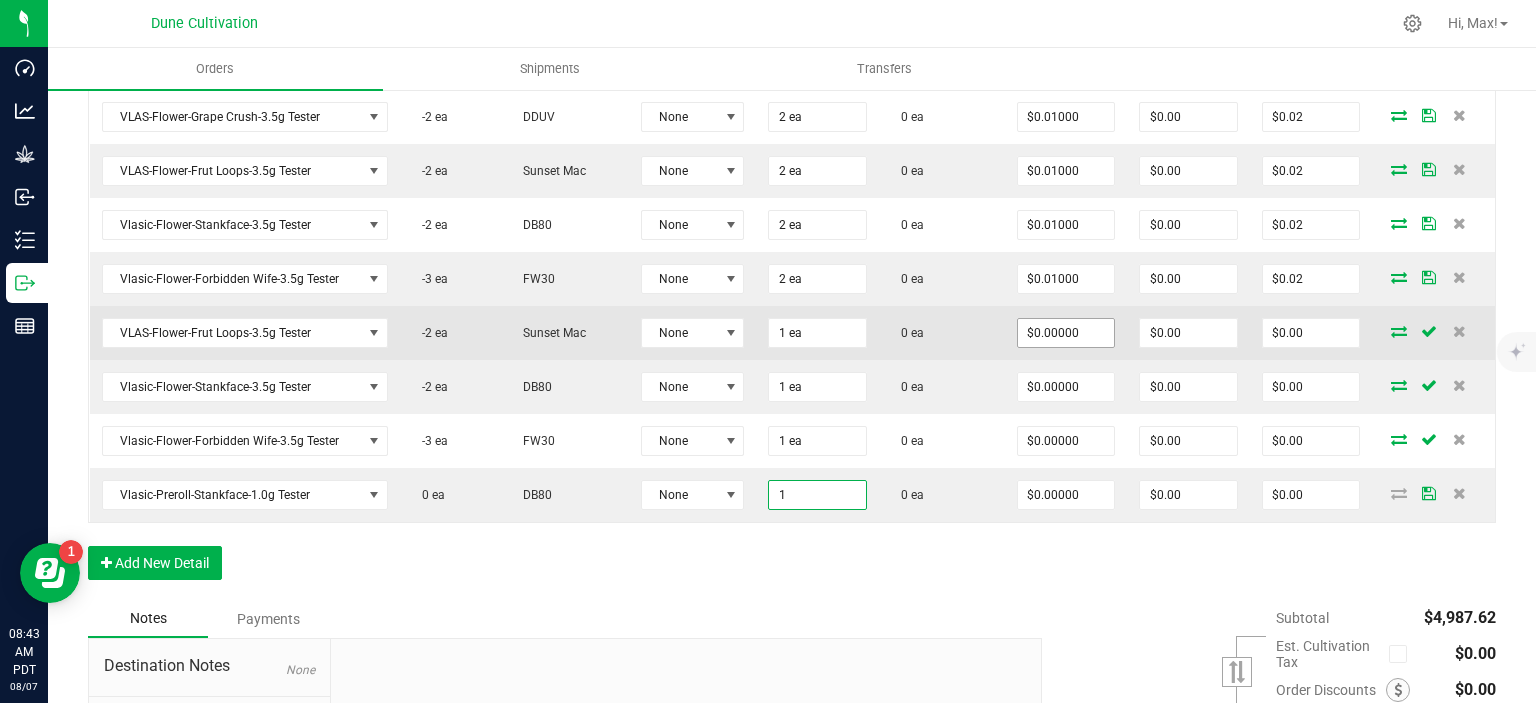 type on "1 ea" 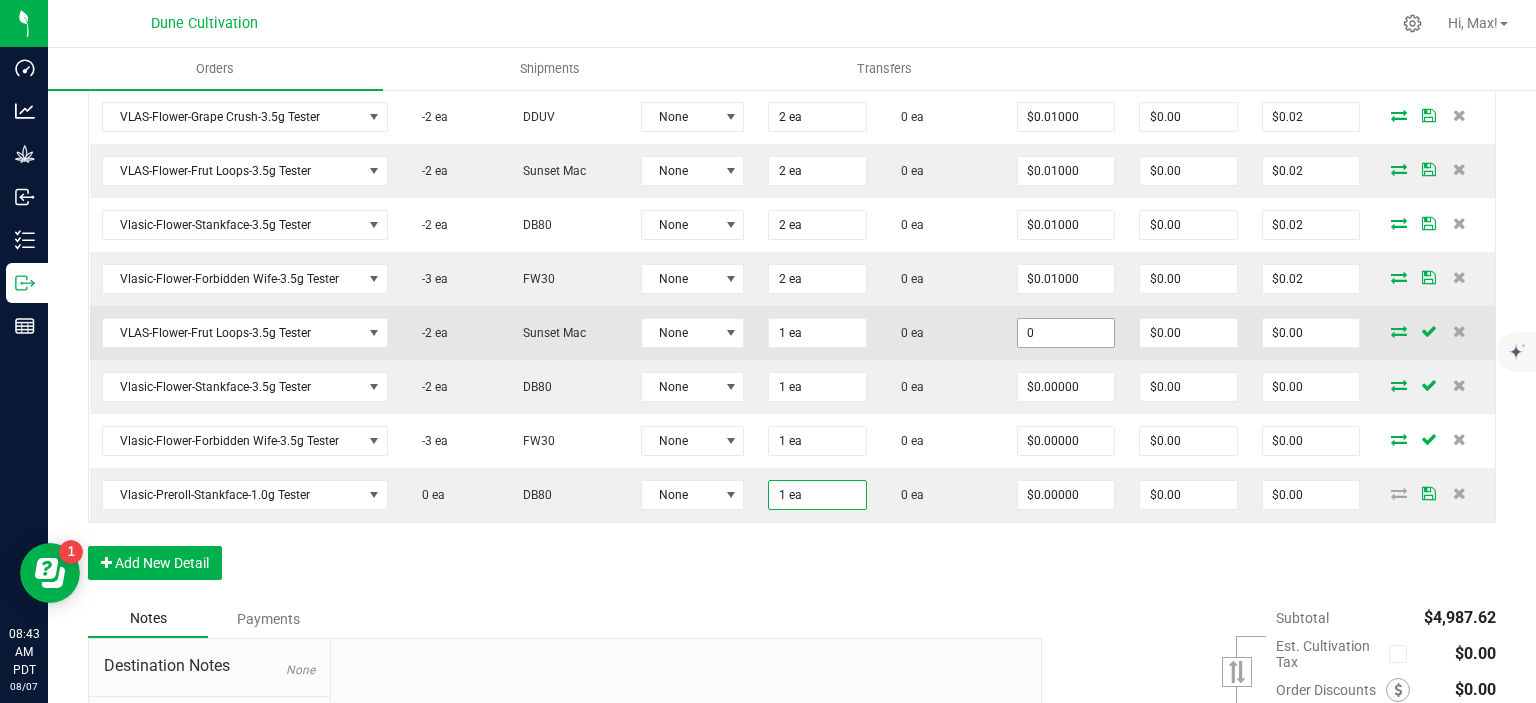 click on "0" at bounding box center (1066, 333) 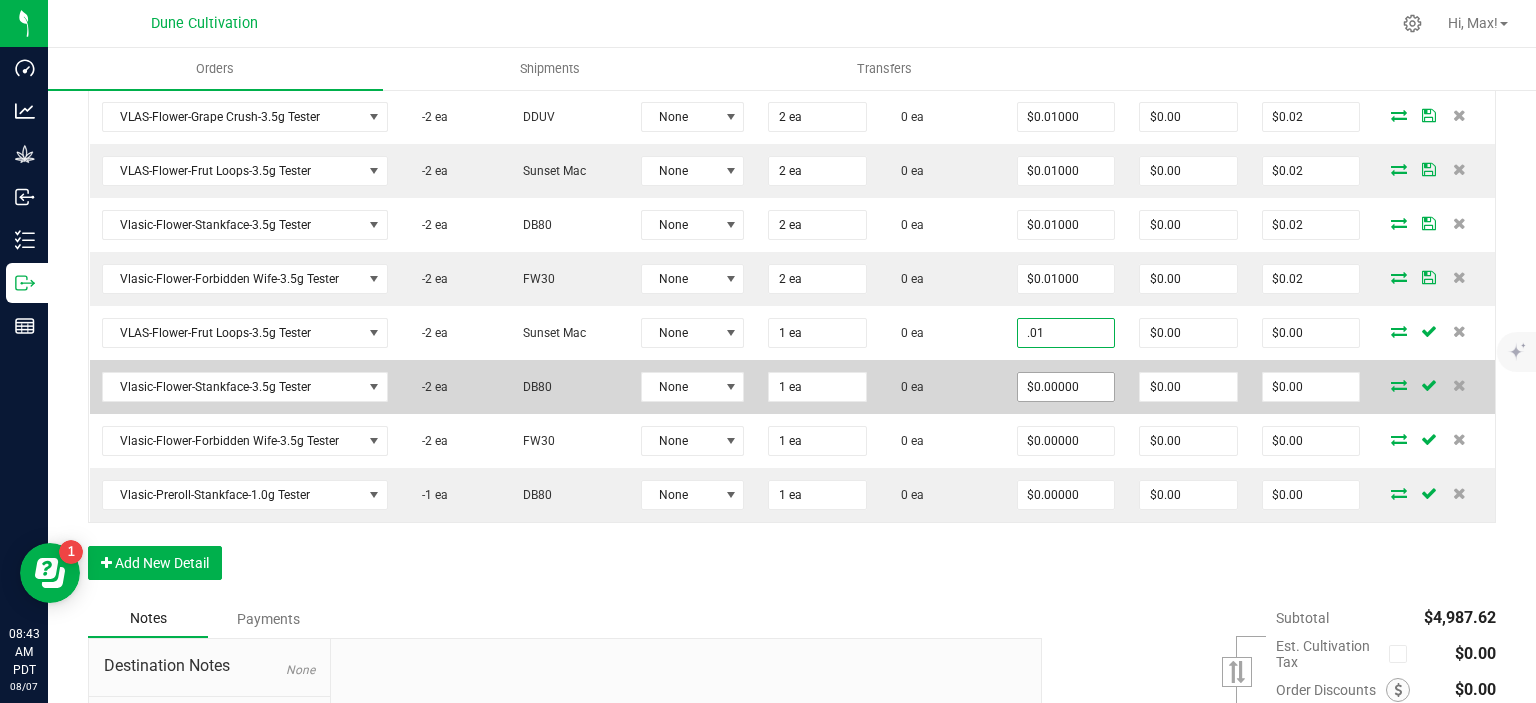 type on "$0.01000" 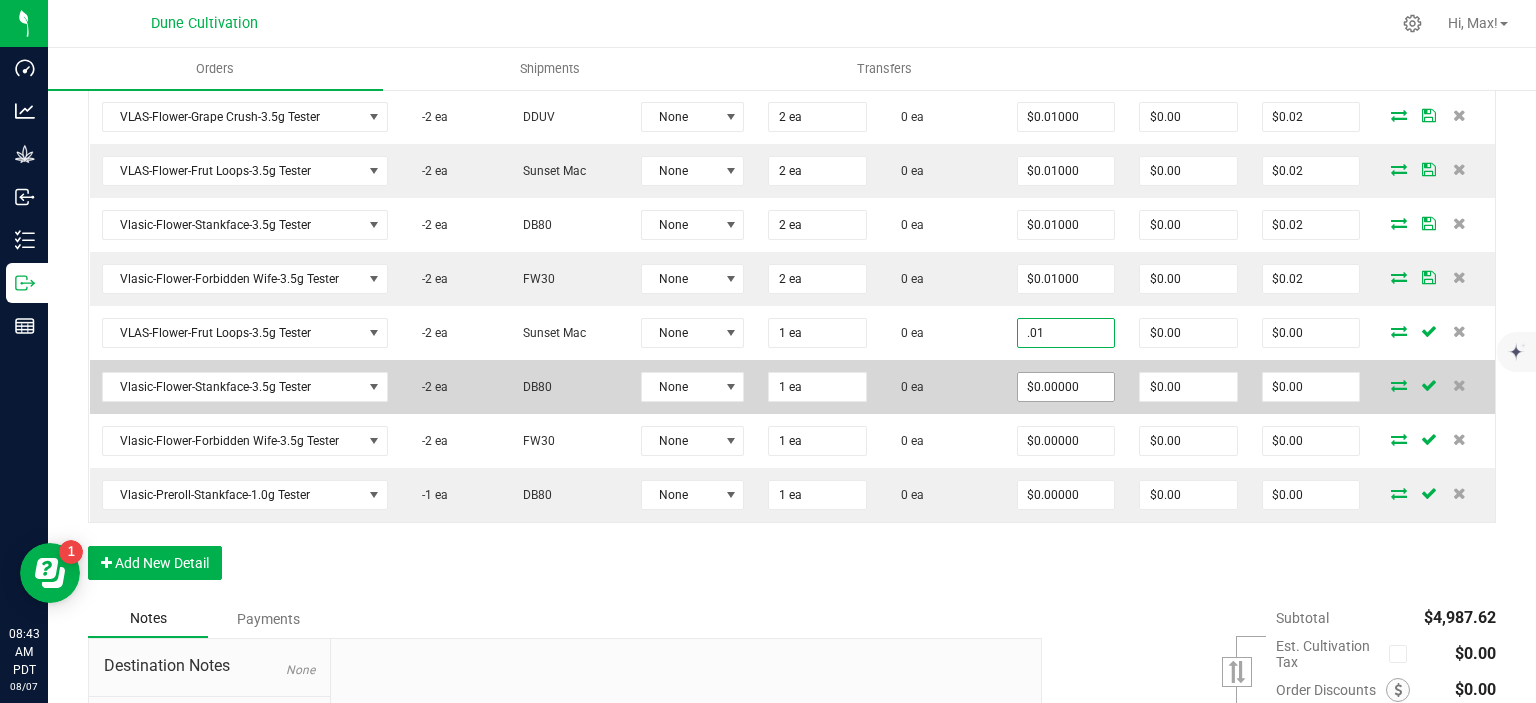 type on "$0.01" 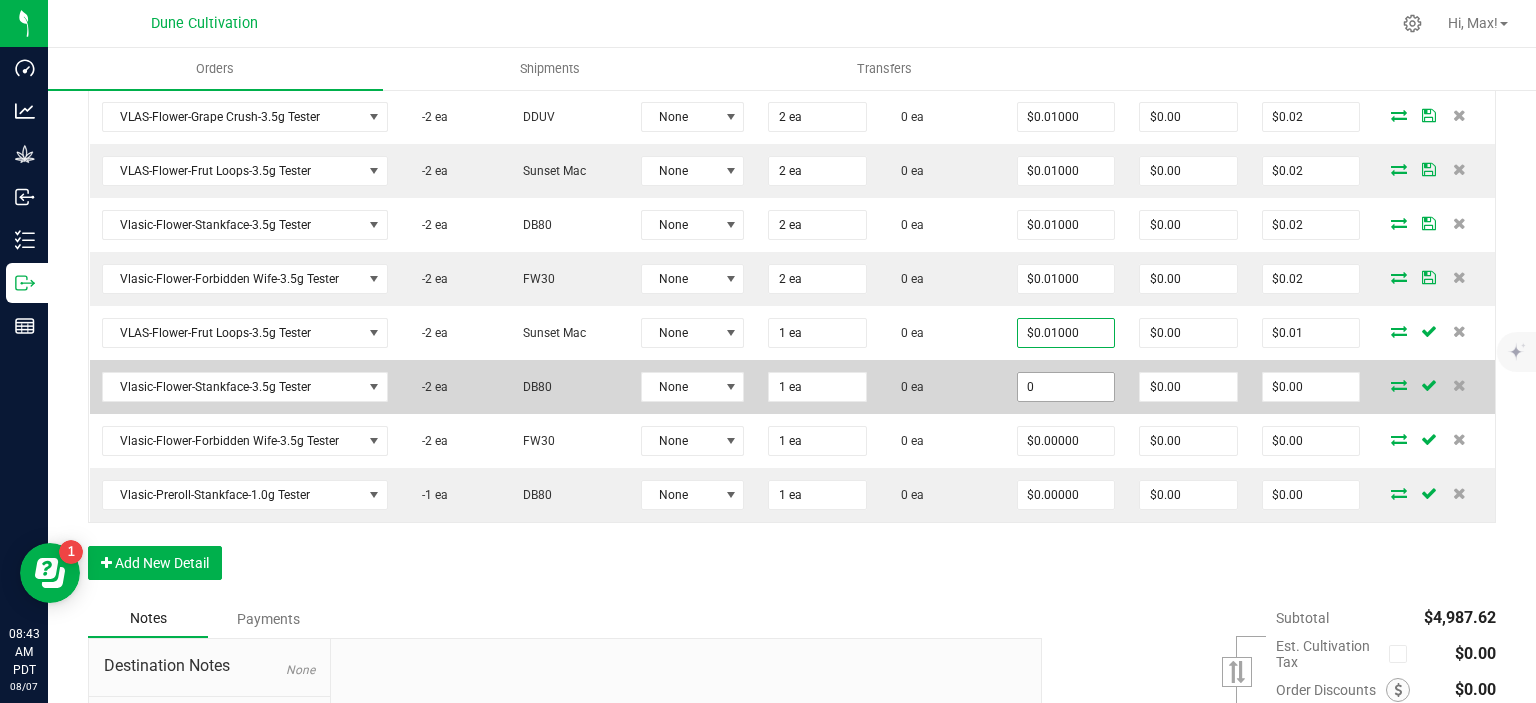 click on "0" at bounding box center [1066, 387] 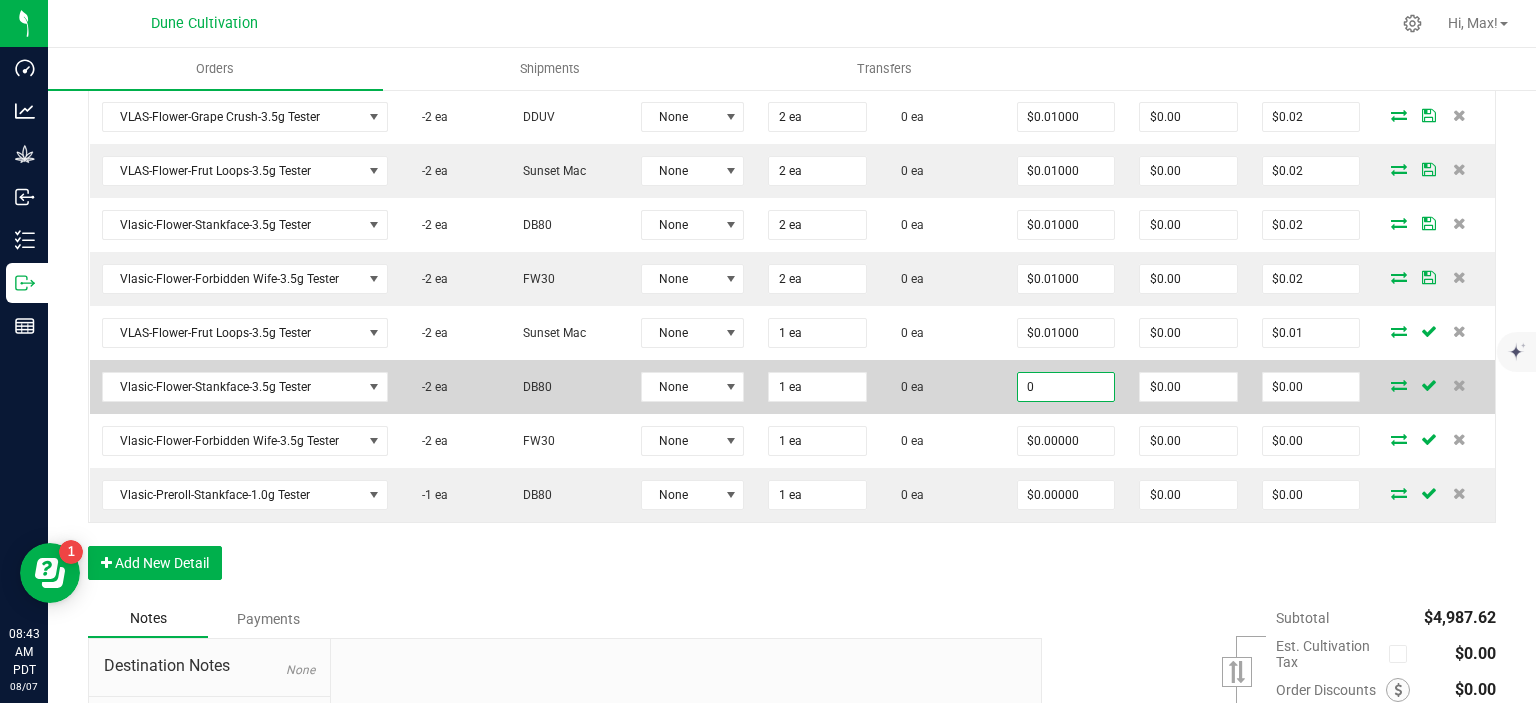 paste on ".01" 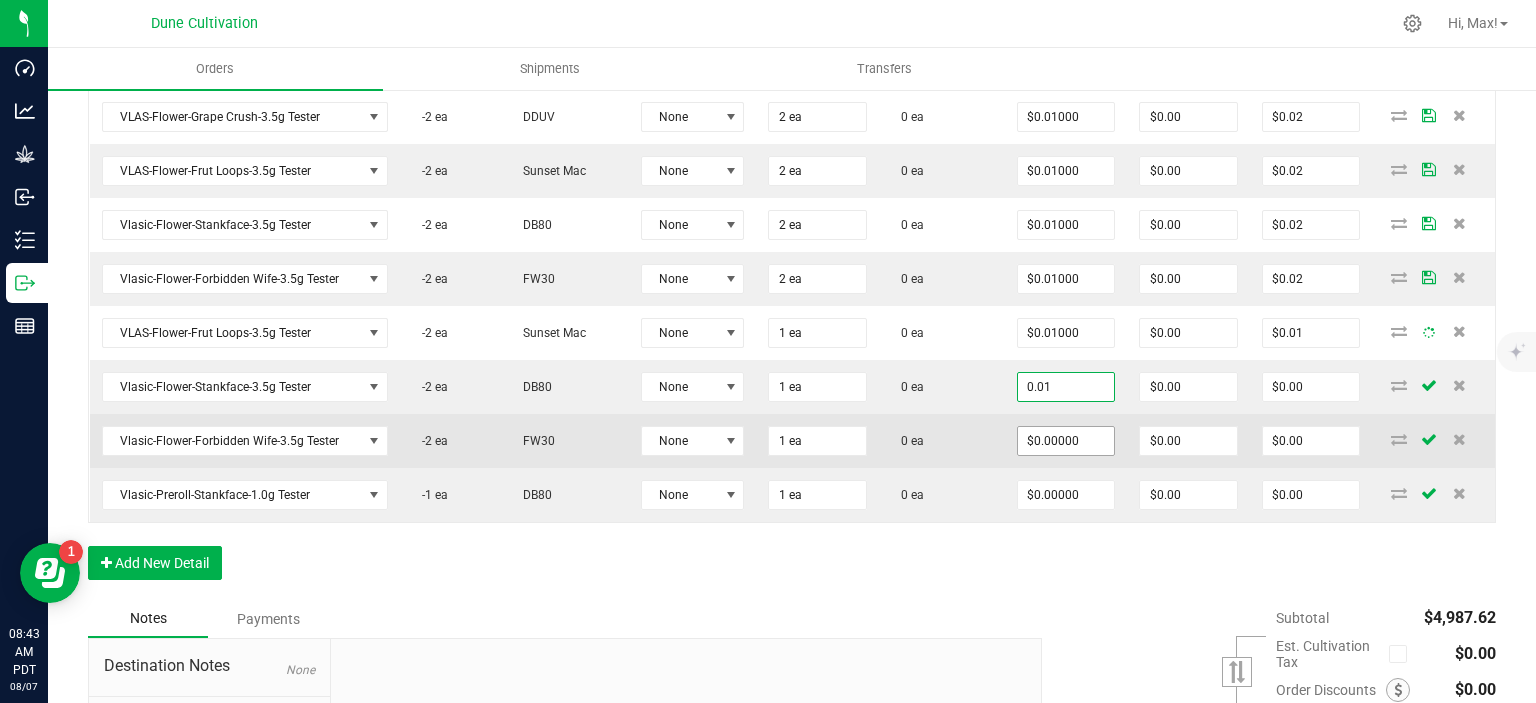 type on "$0.01000" 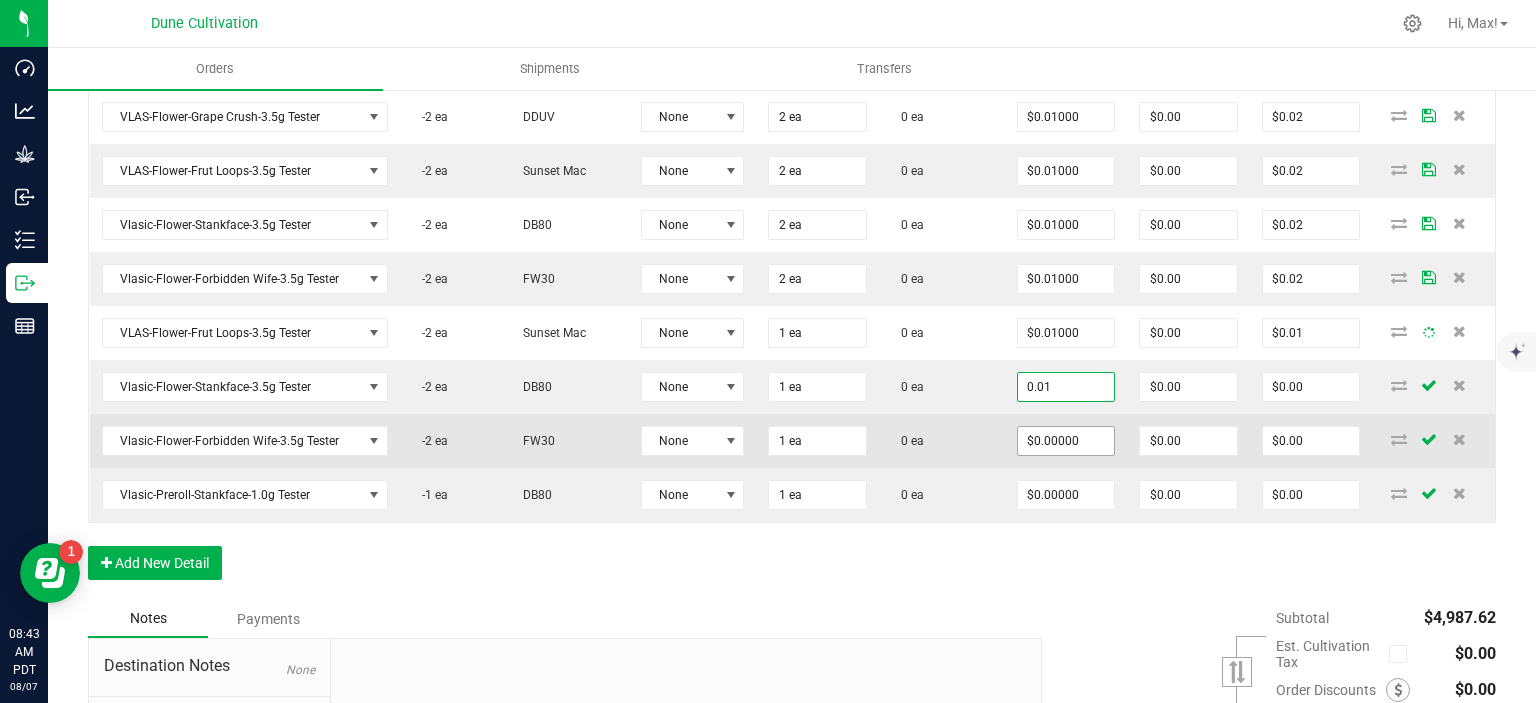 type on "$0.01" 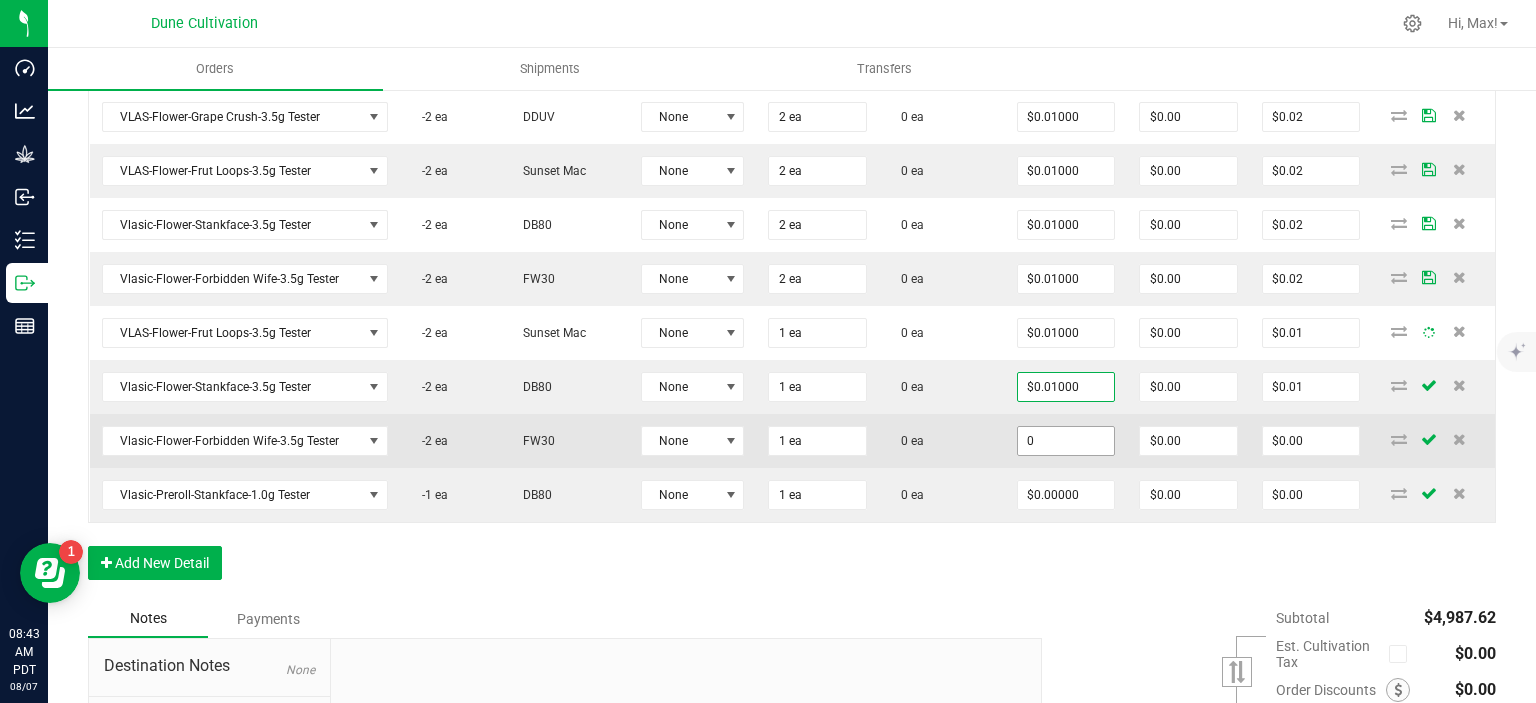 click on "0" at bounding box center [1066, 441] 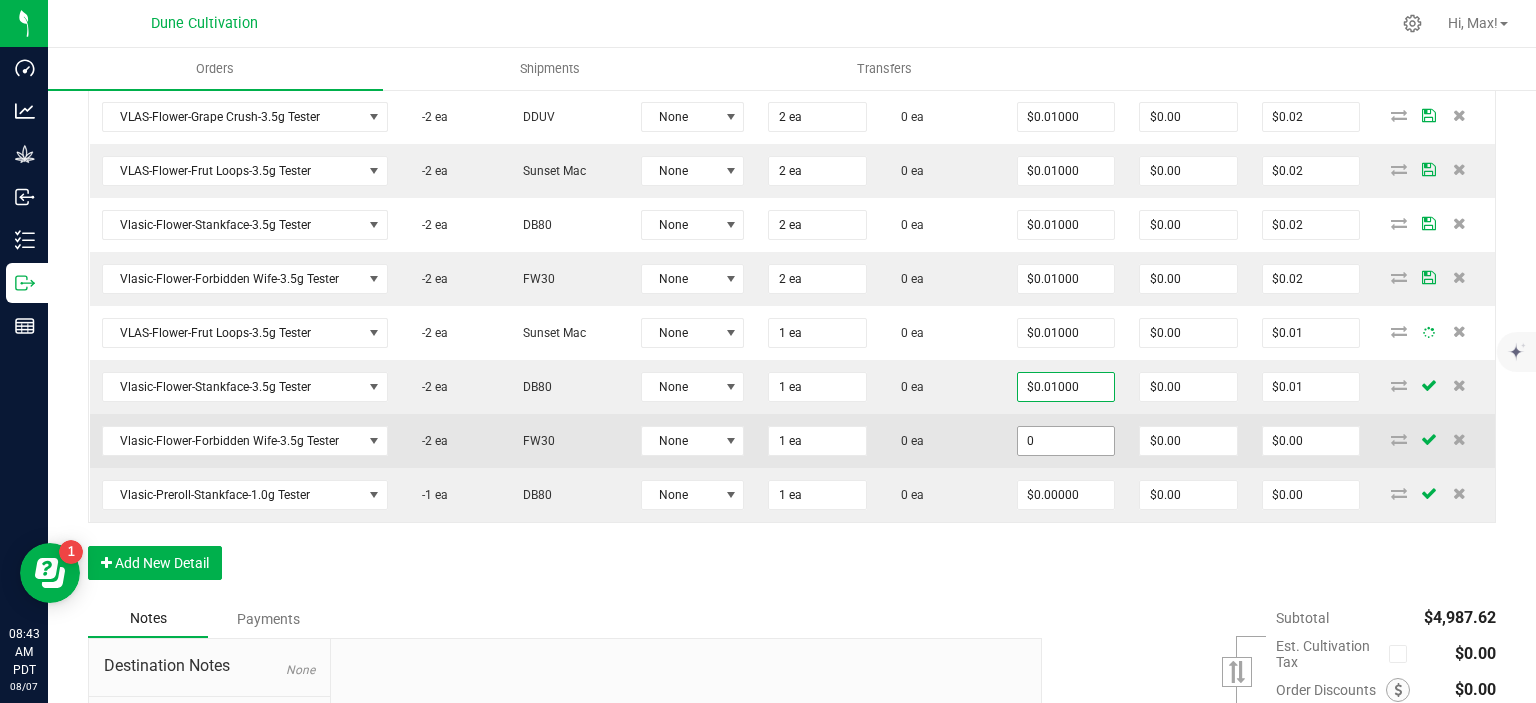 paste on ".01" 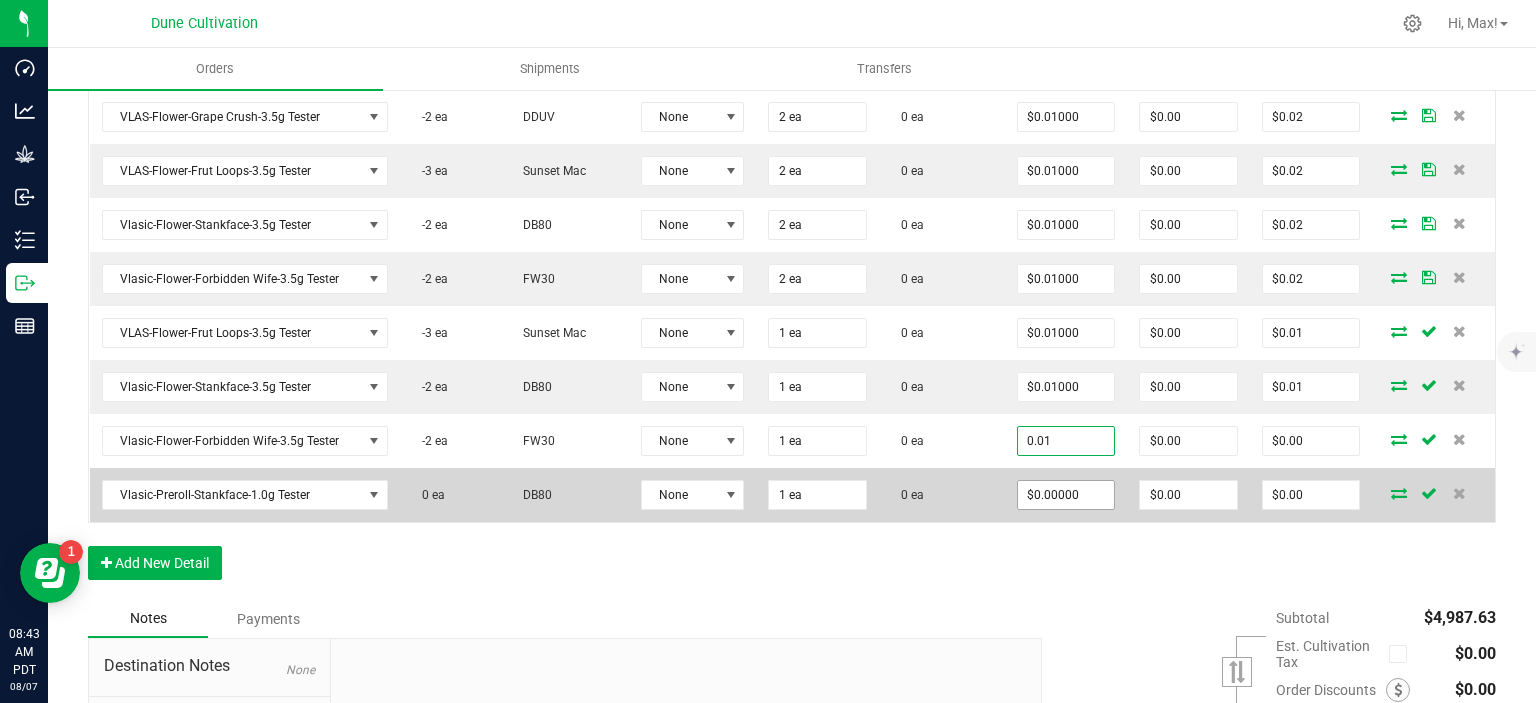 type on "$0.01000" 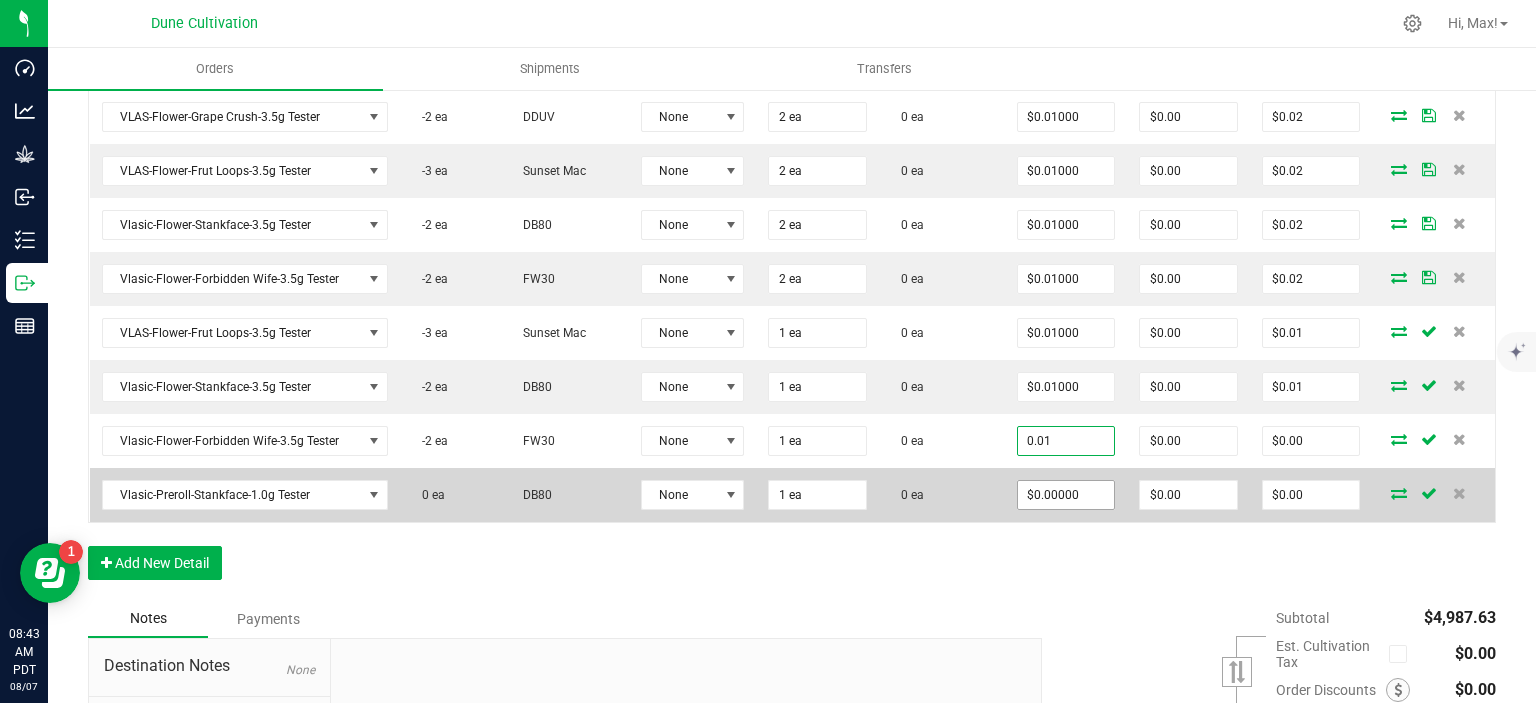 type on "$0.01" 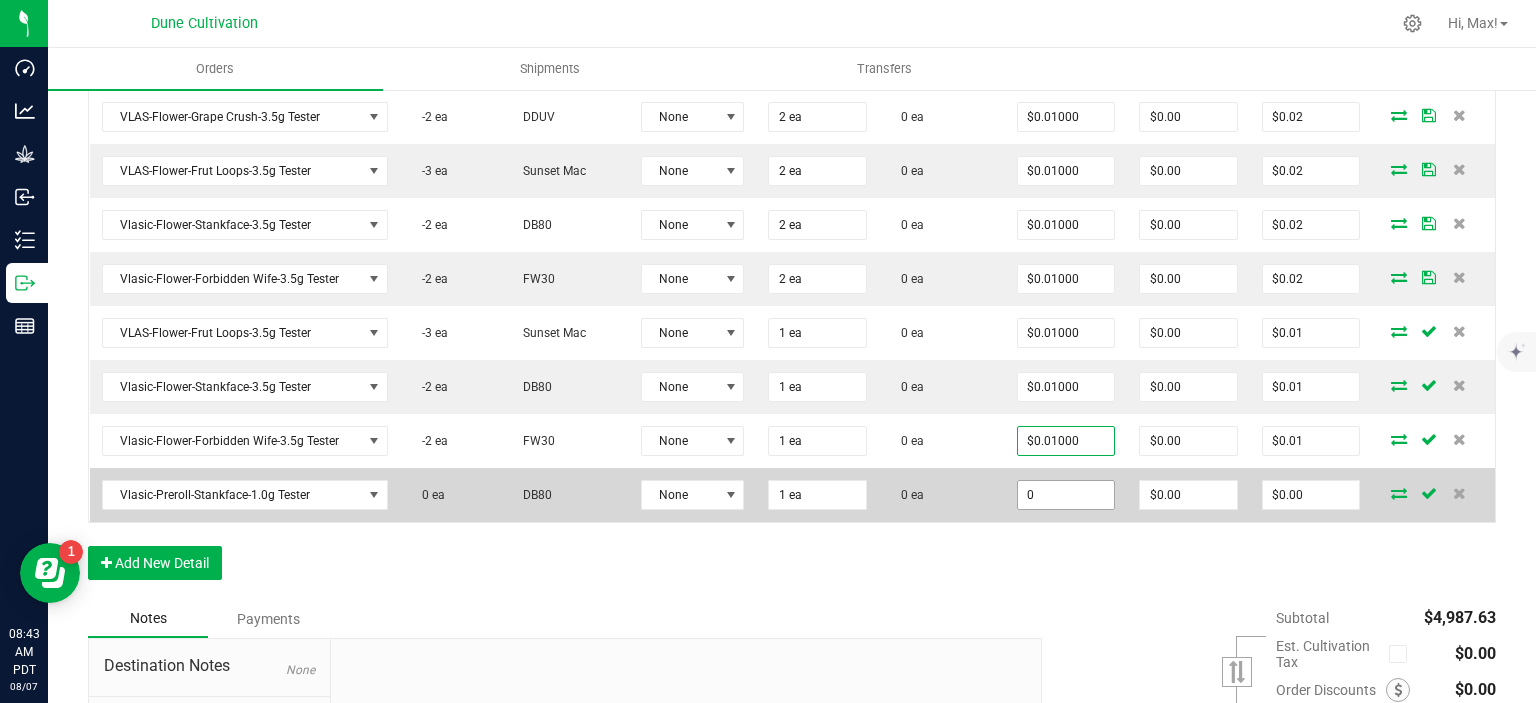click on "0" at bounding box center (1066, 495) 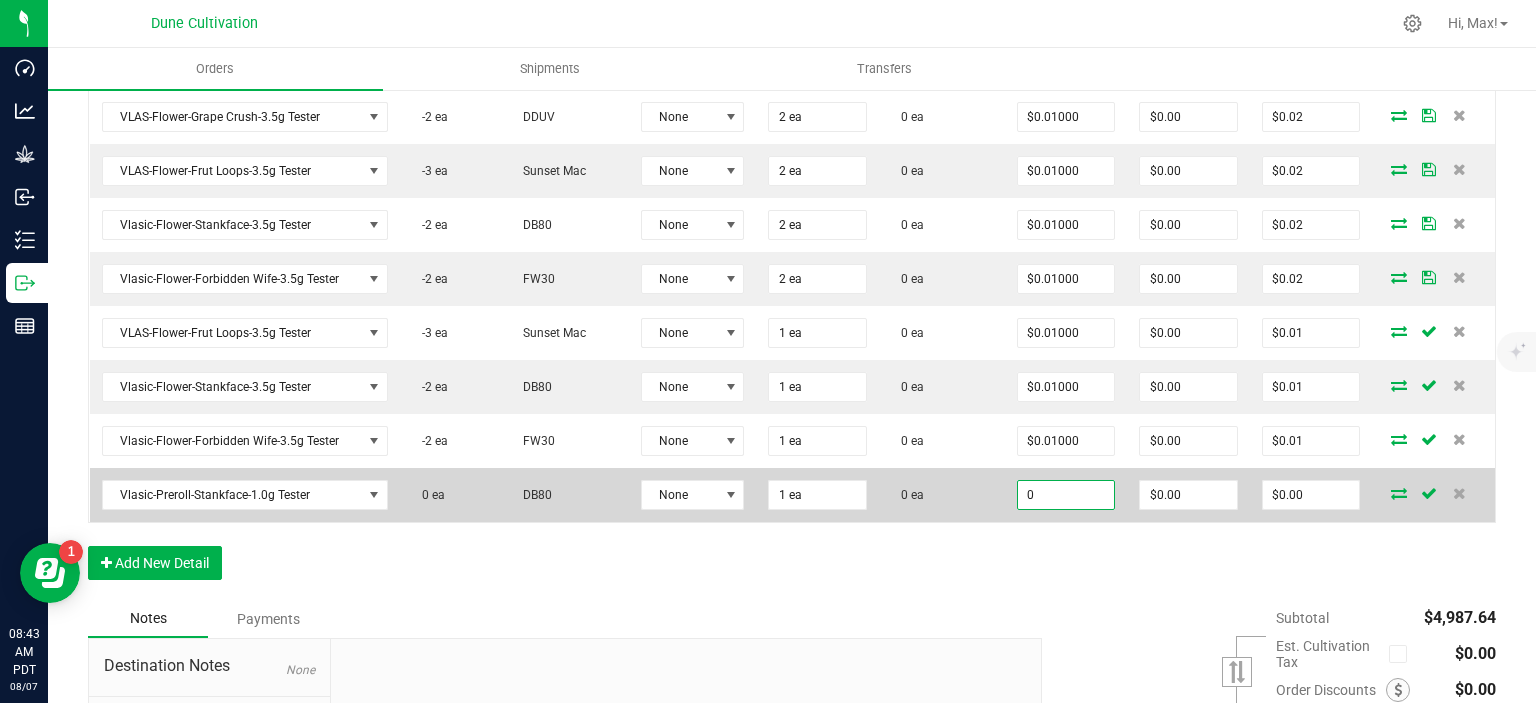 paste on ".01" 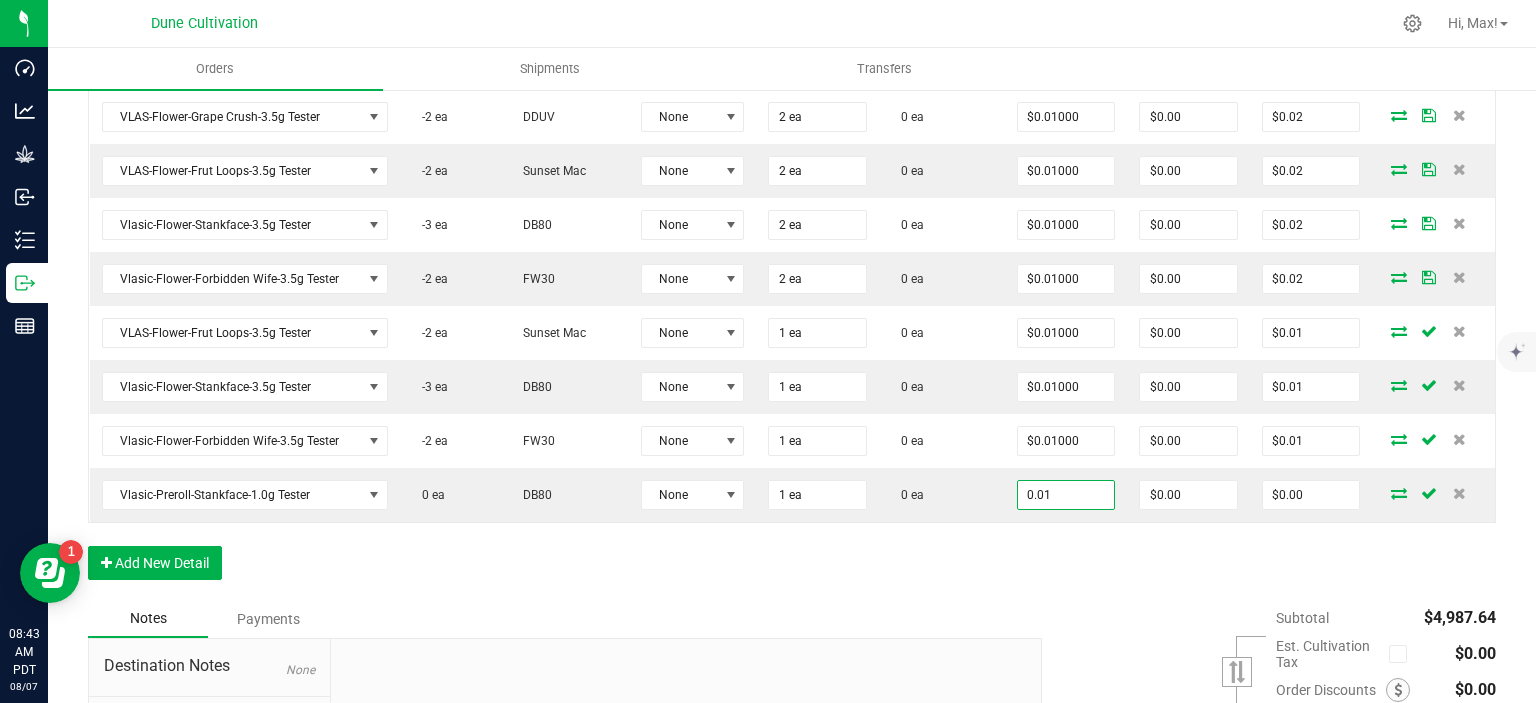 type on "$0.01000" 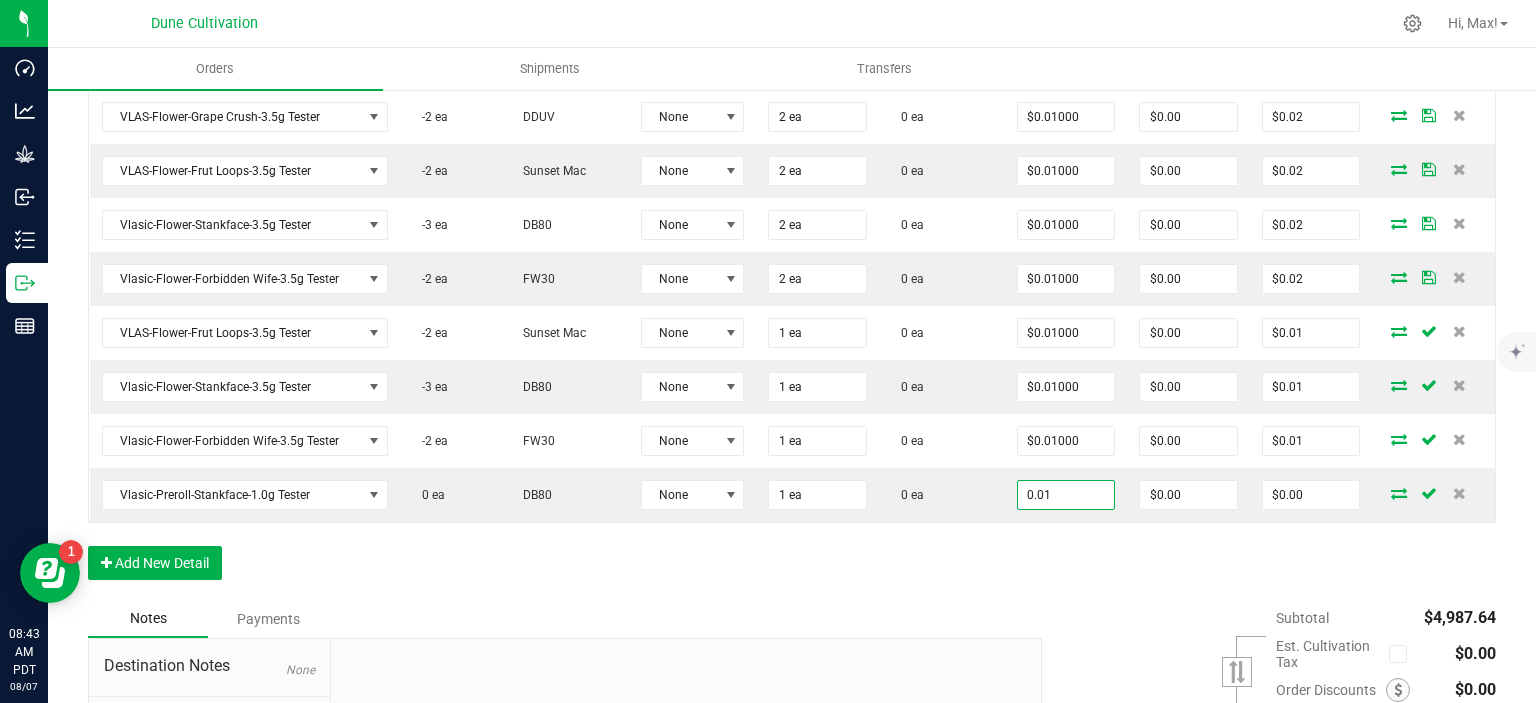 type on "$0.01" 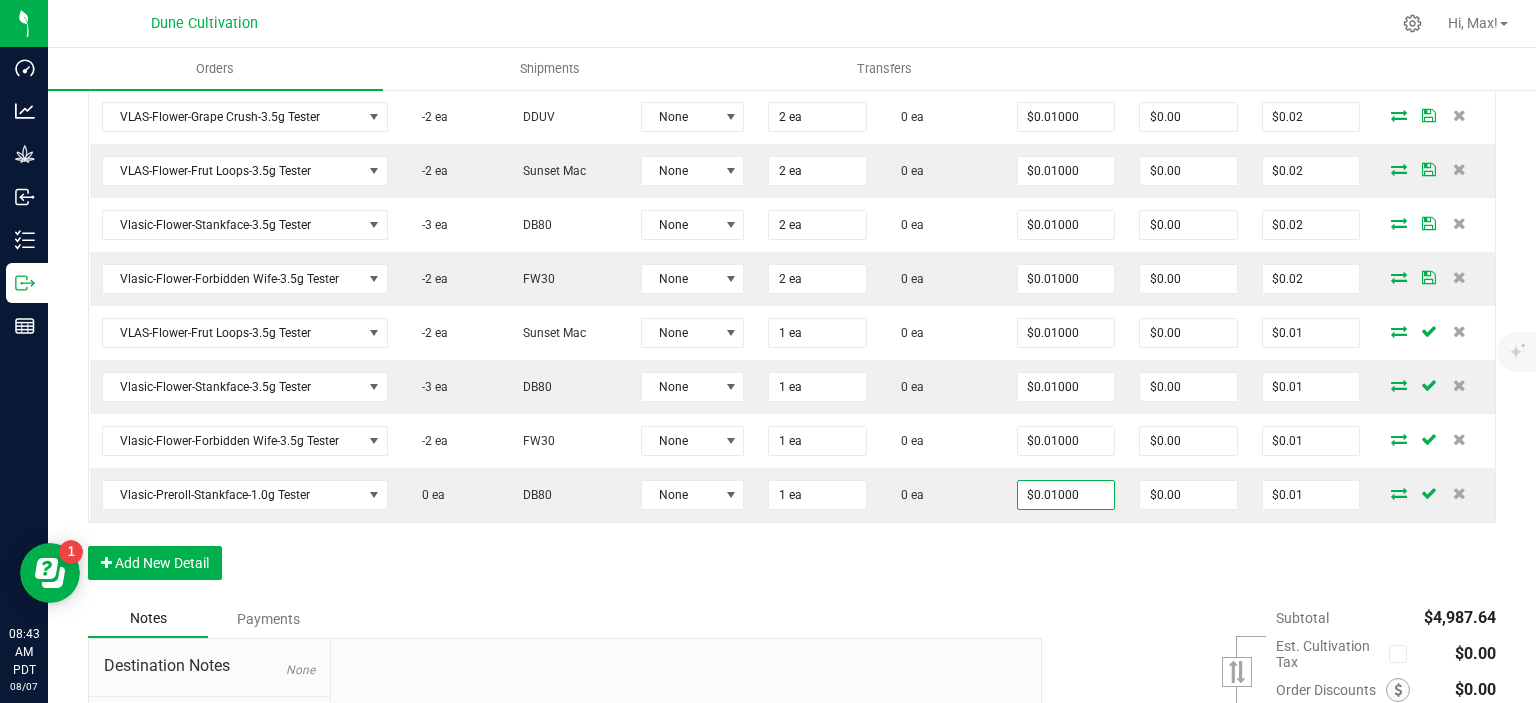 click on "Order Details Print All Labels Item  Sellable  Strain  Lot Number  Qty Ordered Qty Allocated Unit Price Line Discount Total Actions VLAS-Flower-Grape Crush-3.5g  300 ea   DDUV  None 75 ea  0 ea  $17.00000 $0.00 $1,275.00 VLAS-Flower-Frut Loops-3.5g  350 ea   Sunset Mac  None 75 ea  0 ea  $16.50000 $0.00 $1,237.50 Vlasic-Flower-Stankface-3.5g  335 ea   DB80  None 75 ea  0 ea  $16.50000 $0.00 $1,237.50 Vlasic-Flower-Forbidden Wife-3.5g  104 ea   FW30  None 75 ea  0 ea  $16.50000 $0.00 $1,237.50 VLAS-Flower-Grape Crush-3.5g Display  -1 ea   DDUV  None 1 ea  0 ea  $0.01000 $0.00 $0.01 VLAS-Flower-Frut Loops-3.5g Display  -1 ea   Sunset Mac  None 1 ea  0 ea  $0.01000 $0.00 $0.01 Vlasic-Flower-Stankface-3.5g Display  -1 ea   DB80  None 1 ea  0 ea  $0.01000 $0.00 $0.01 Vlasic-Flower-Forbidden Wife-3.5g Display  -1 ea   FW30  None 1 ea  0 ea  $0.01000 $0.00 $0.01 VLAS-Flower-Grape Crush-3.5g Tester  -2 ea   DDUV  None 2 ea  0 ea  $0.01000 $0.00 $0.02  -2 ea   Sunset Mac  None 2 ea" at bounding box center (792, 84) 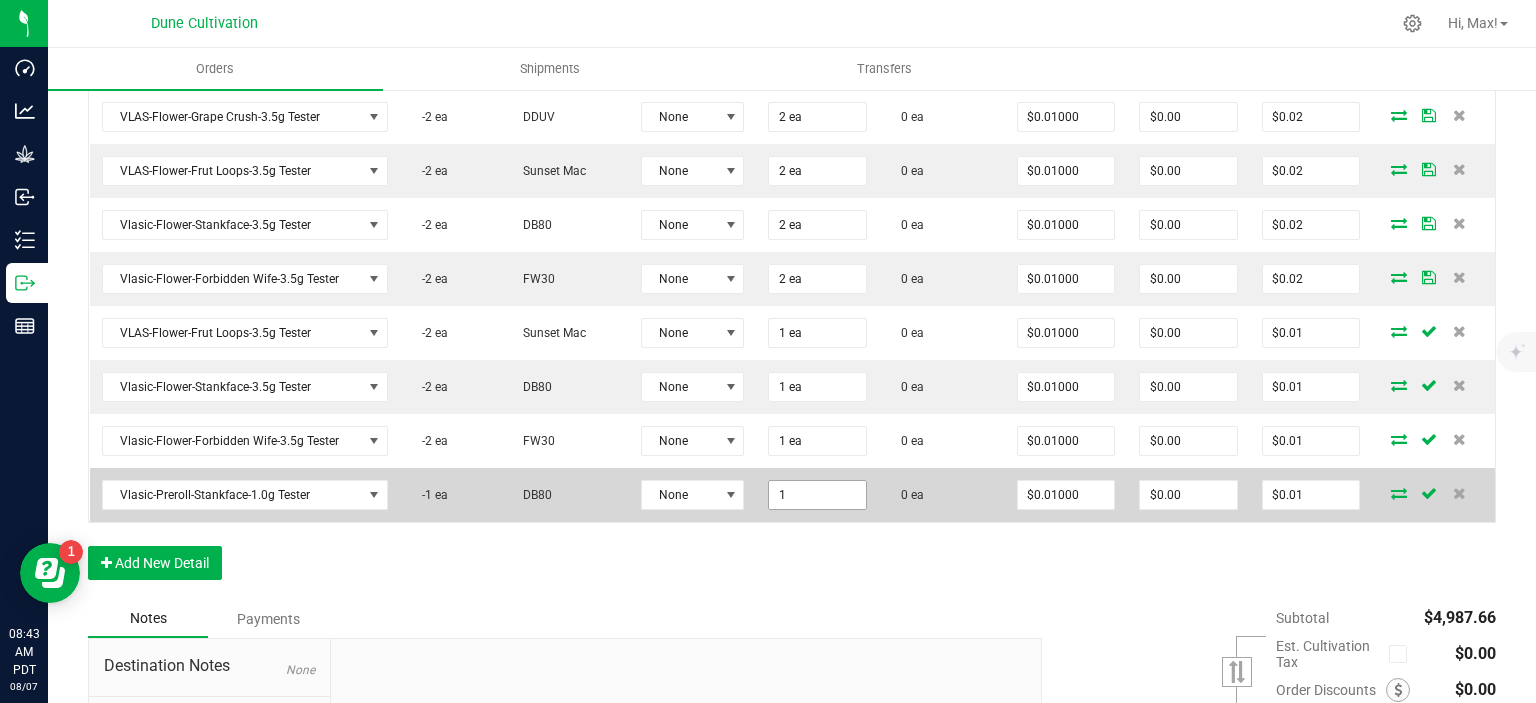 click on "1" at bounding box center [817, 495] 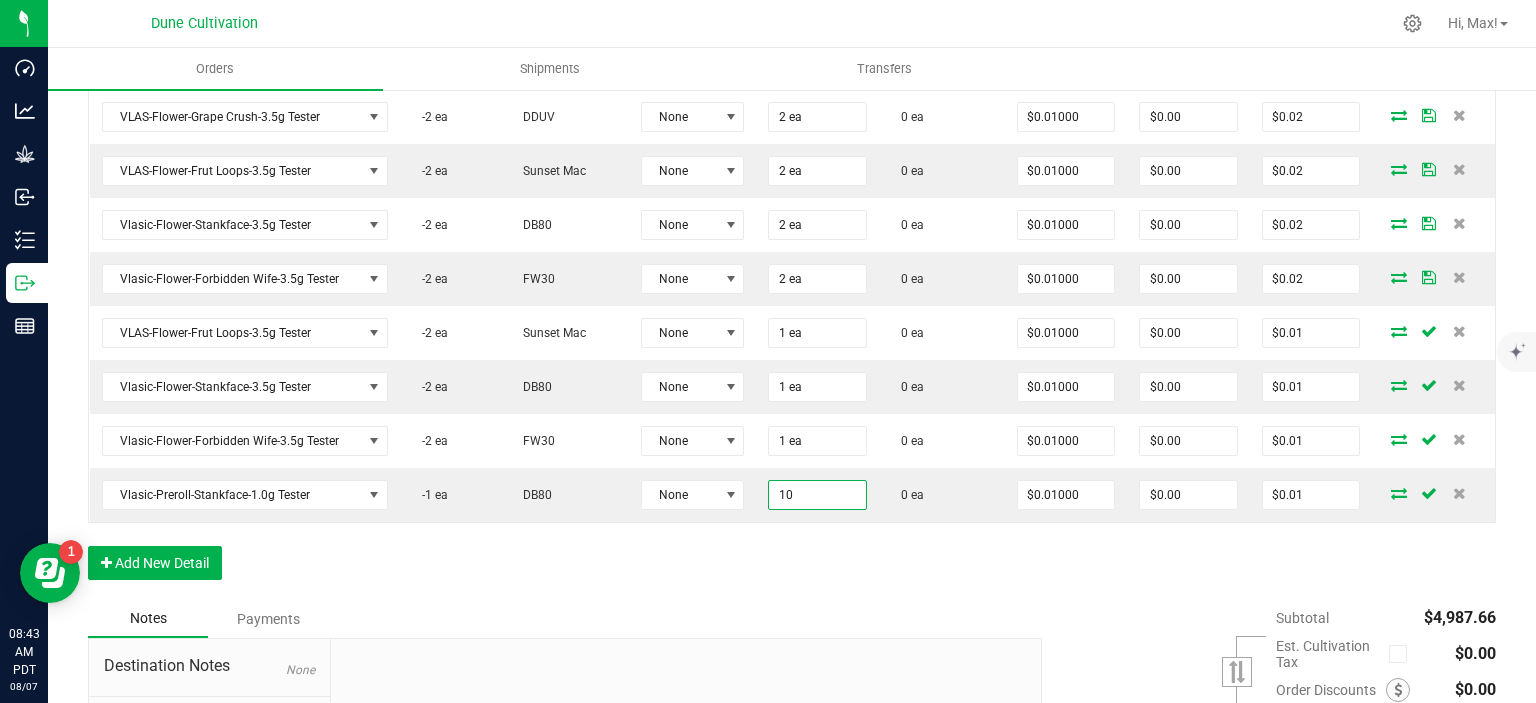 type on "10 ea" 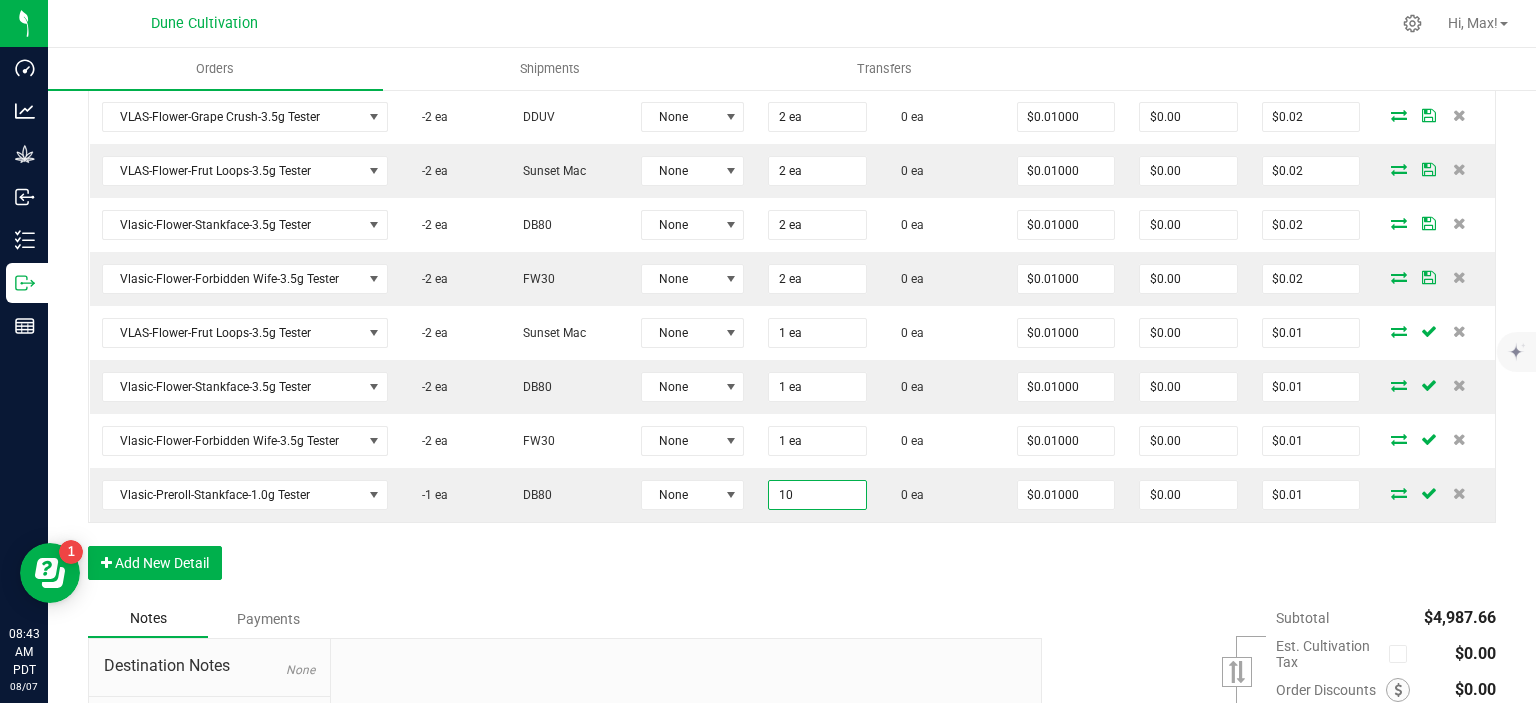 type on "$0.10" 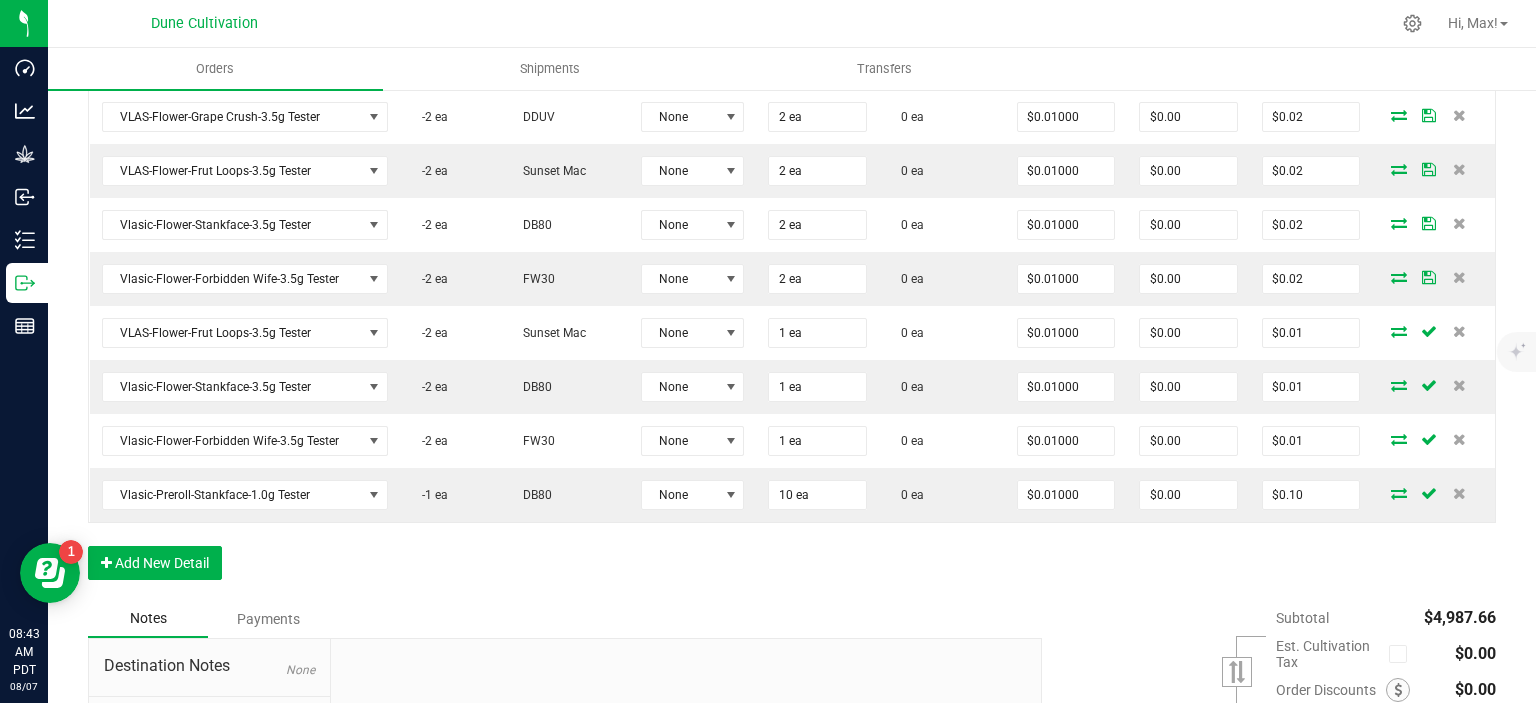 click on "Order Details Print All Labels Item  Sellable  Strain  Lot Number  Qty Ordered Qty Allocated Unit Price Line Discount Total Actions VLAS-Flower-Grape Crush-3.5g  300 ea   DDUV  None 75 ea  0 ea  $17.00000 $0.00 $1,275.00 VLAS-Flower-Frut Loops-3.5g  350 ea   Sunset Mac  None 75 ea  0 ea  $16.50000 $0.00 $1,237.50 Vlasic-Flower-Stankface-3.5g  335 ea   DB80  None 75 ea  0 ea  $16.50000 $0.00 $1,237.50 Vlasic-Flower-Forbidden Wife-3.5g  104 ea   FW30  None 75 ea  0 ea  $16.50000 $0.00 $1,237.50 VLAS-Flower-Grape Crush-3.5g Display  -1 ea   DDUV  None 1 ea  0 ea  $0.01000 $0.00 $0.01 VLAS-Flower-Frut Loops-3.5g Display  -1 ea   Sunset Mac  None 1 ea  0 ea  $0.01000 $0.00 $0.01 Vlasic-Flower-Stankface-3.5g Display  -1 ea   DB80  None 1 ea  0 ea  $0.01000 $0.00 $0.01 Vlasic-Flower-Forbidden Wife-3.5g Display  -1 ea   FW30  None 1 ea  0 ea  $0.01000 $0.00 $0.01 VLAS-Flower-Grape Crush-3.5g Tester  -2 ea   DDUV  None 2 ea  0 ea  $0.01000 $0.00 $0.02  -2 ea   Sunset Mac  None 2 ea" at bounding box center [792, 84] 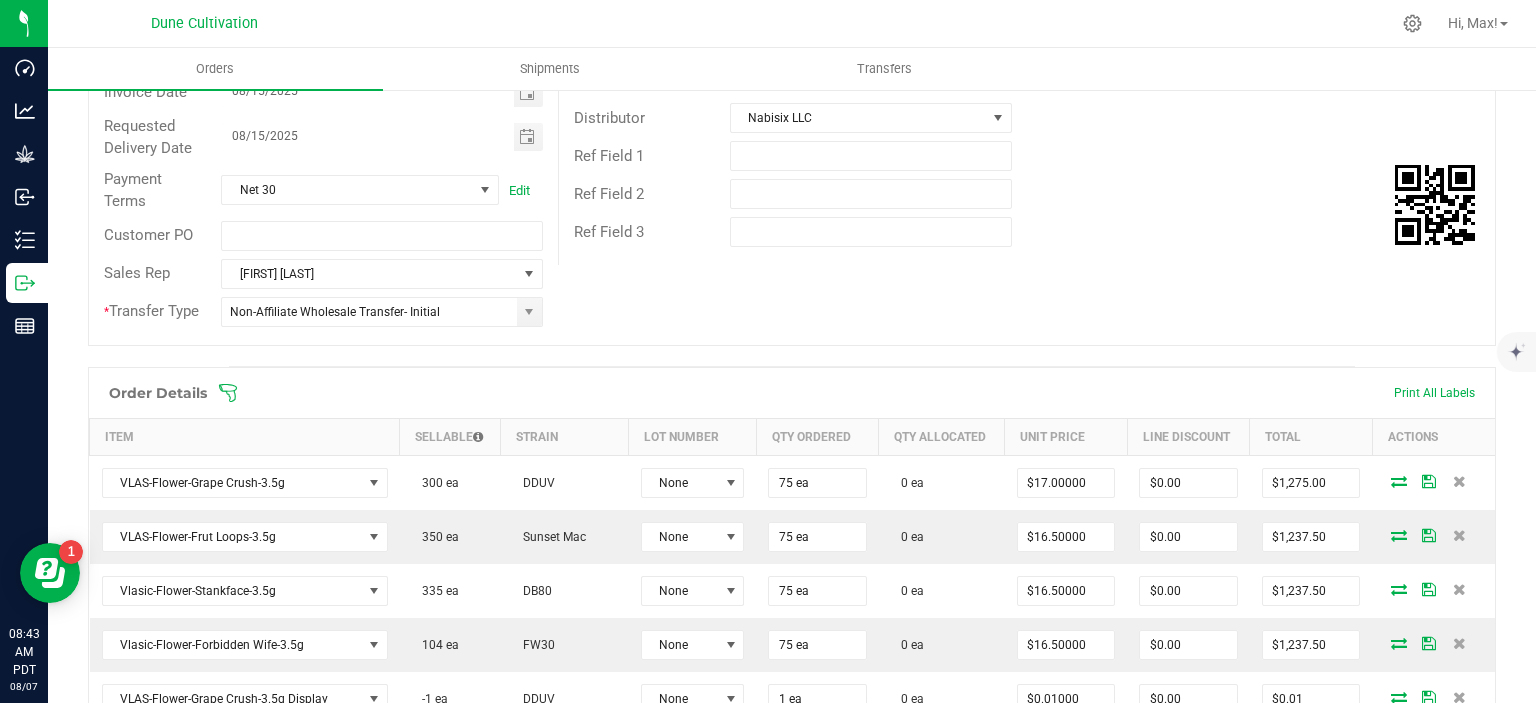 scroll, scrollTop: 0, scrollLeft: 0, axis: both 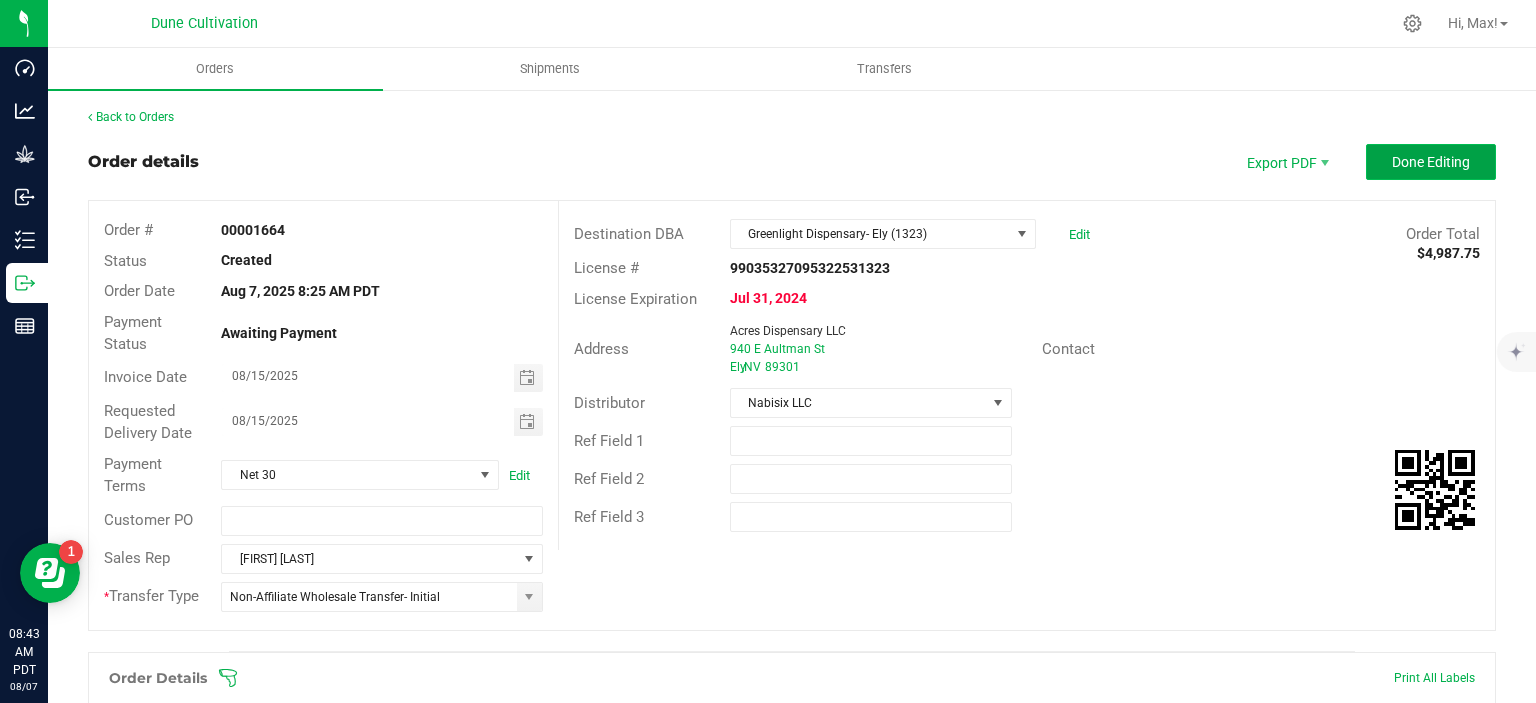 click on "Done Editing" at bounding box center [1431, 162] 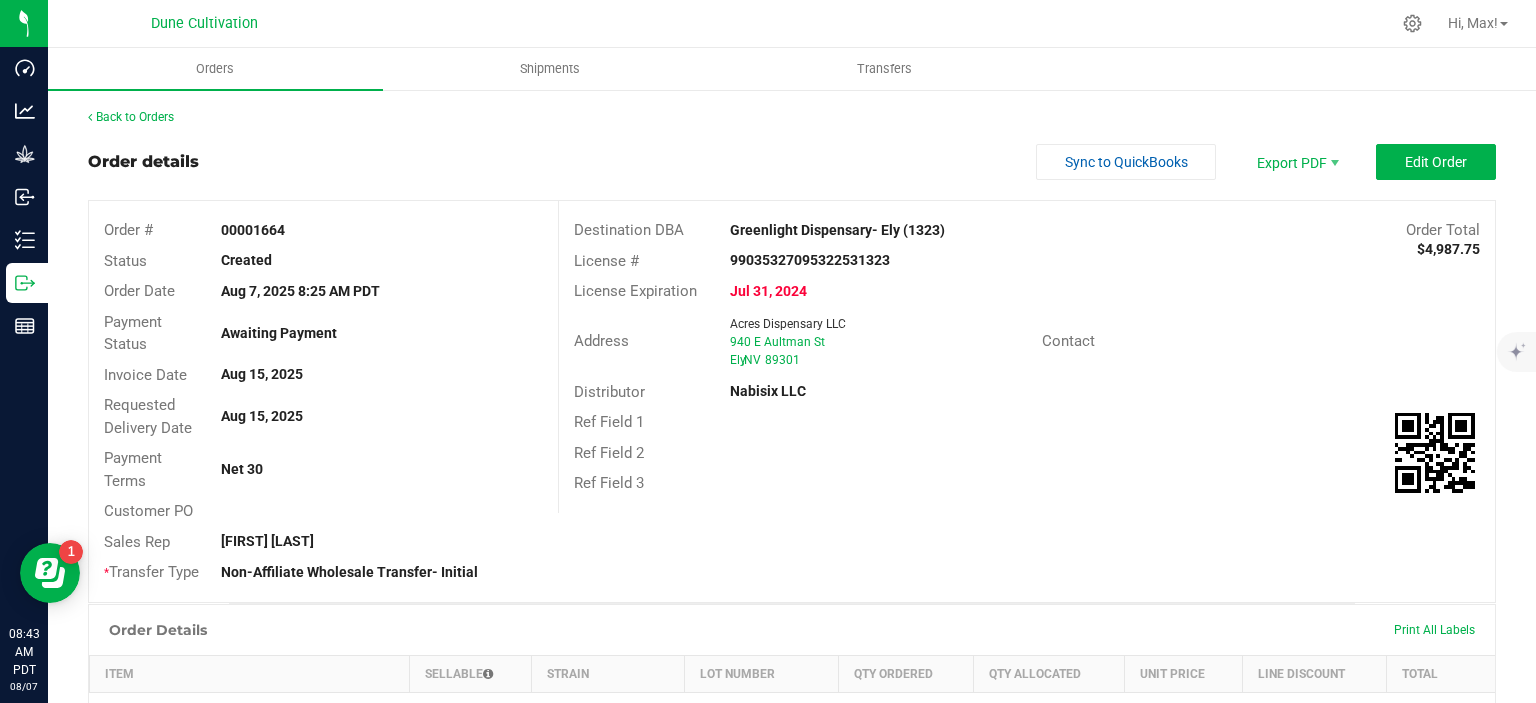 click on "Order details   Sync to QuickBooks   Export PDF   Edit Order   Order #   00001664   Status   Created   Order Date   Aug 7, 2025 8:25 AM PDT   Payment Status   Awaiting Payment   Invoice Date   Aug 15, 2025   Requested Delivery Date   Aug 15, 2025   Payment Terms   Net 30   Customer PO      Sales Rep   Patrick Williams  *  Transfer Type   Non-Affiliate Wholesale Transfer- Initial   Destination DBA   Greenlight Dispensary- Ely (1323)   Order Total   $4,987.75   License #   99035327095322531323   License Expiration   Jul 31, 2024   Address  Acres Dispensary LLC 940 E Aultman St Ely  ,  NV 89301  Contact   Distributor   Nabisix LLC   Ref Field 1      Ref Field 2      Ref Field 3" at bounding box center (792, 373) 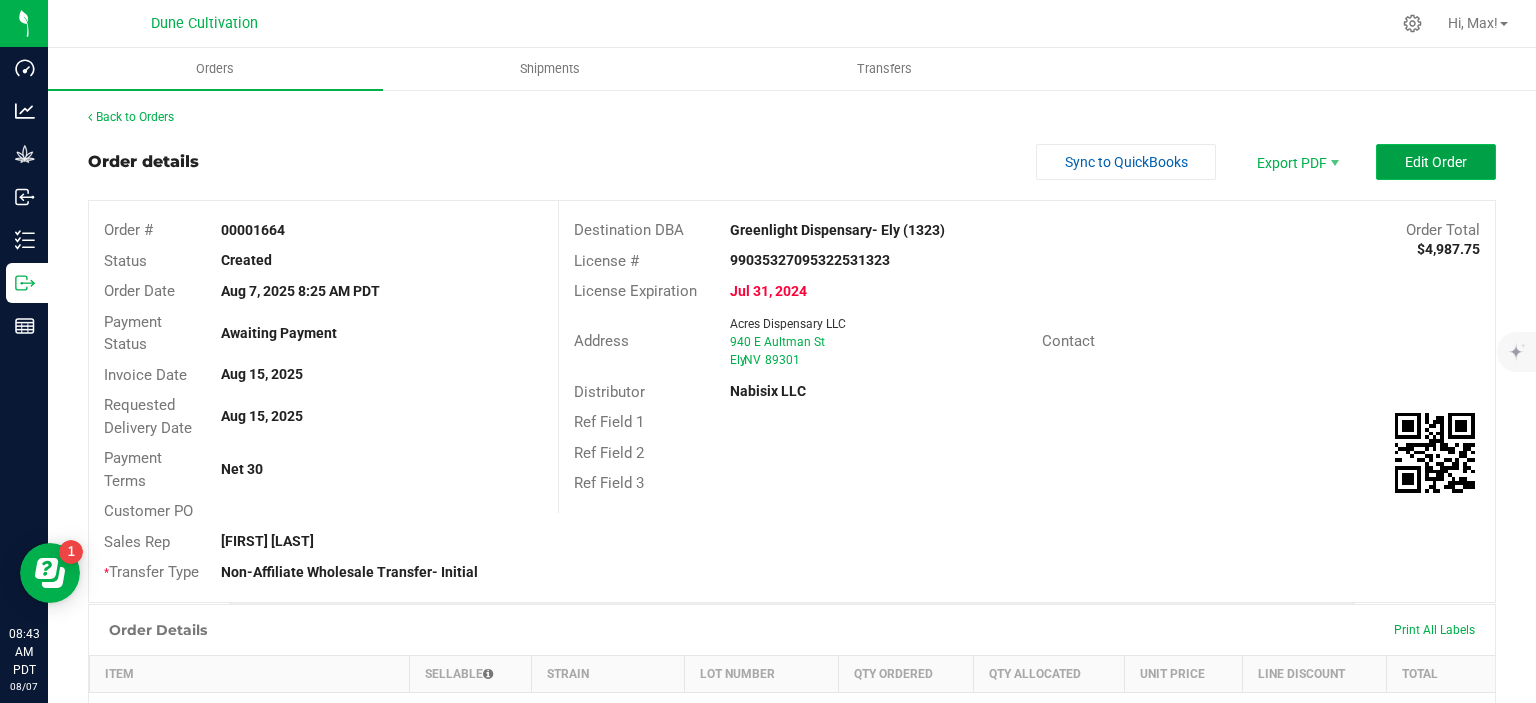 click on "Edit Order" at bounding box center [1436, 162] 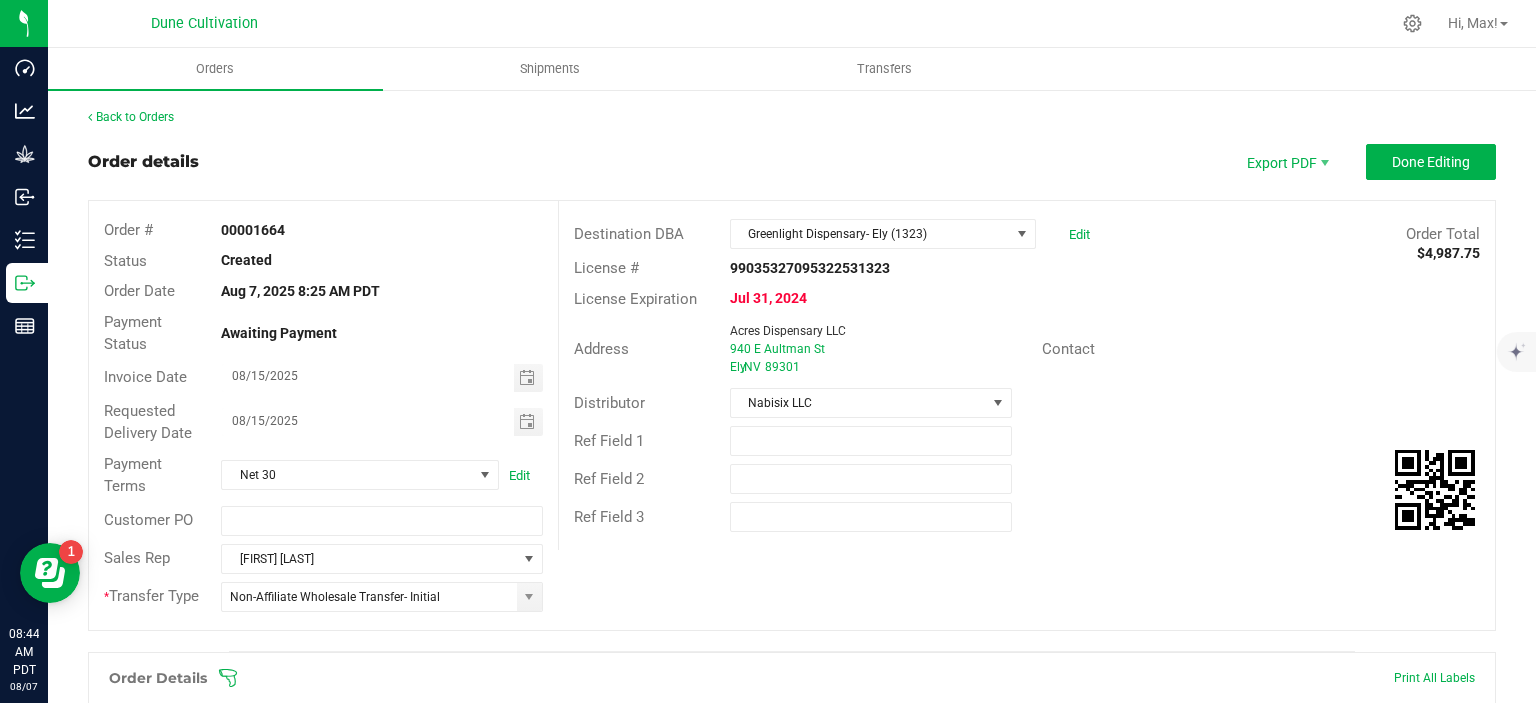 scroll, scrollTop: 487, scrollLeft: 0, axis: vertical 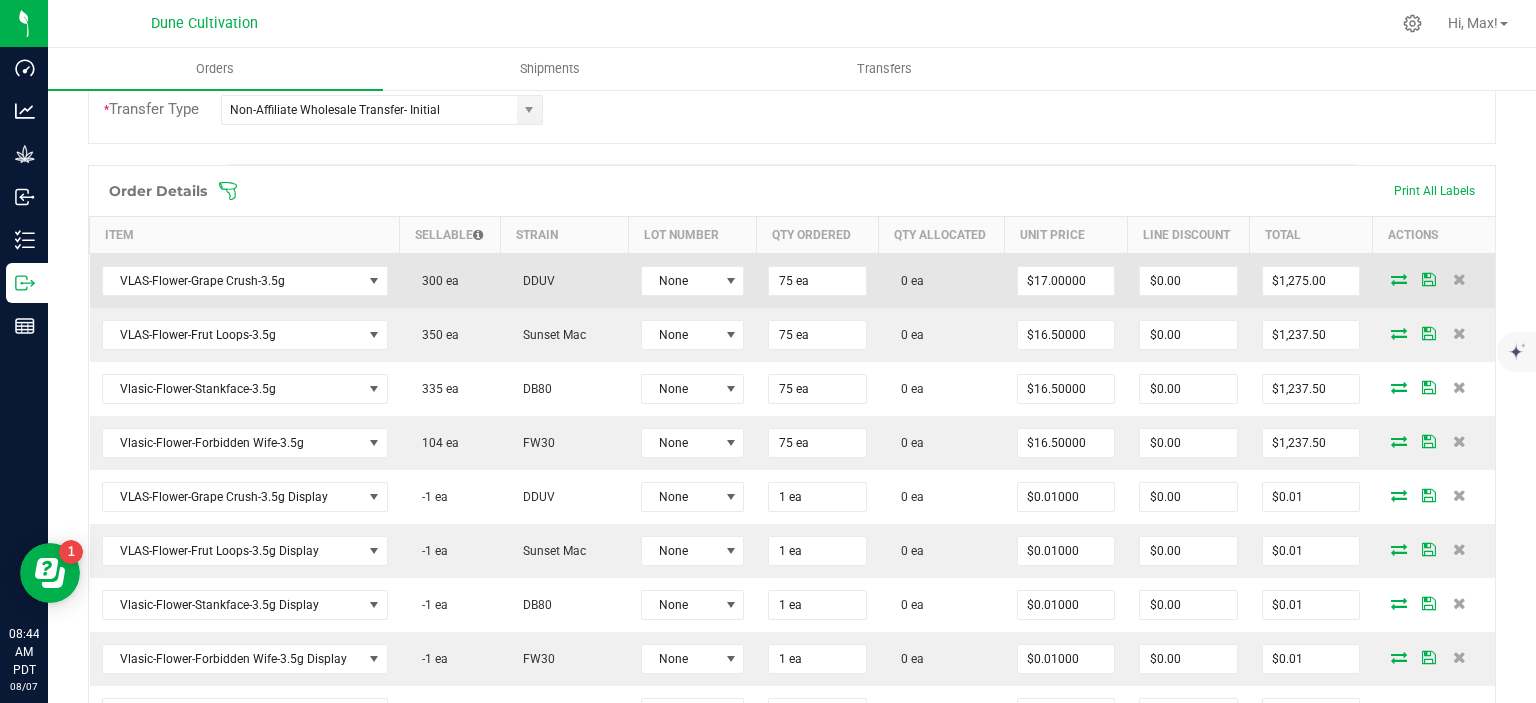 click at bounding box center (1399, 279) 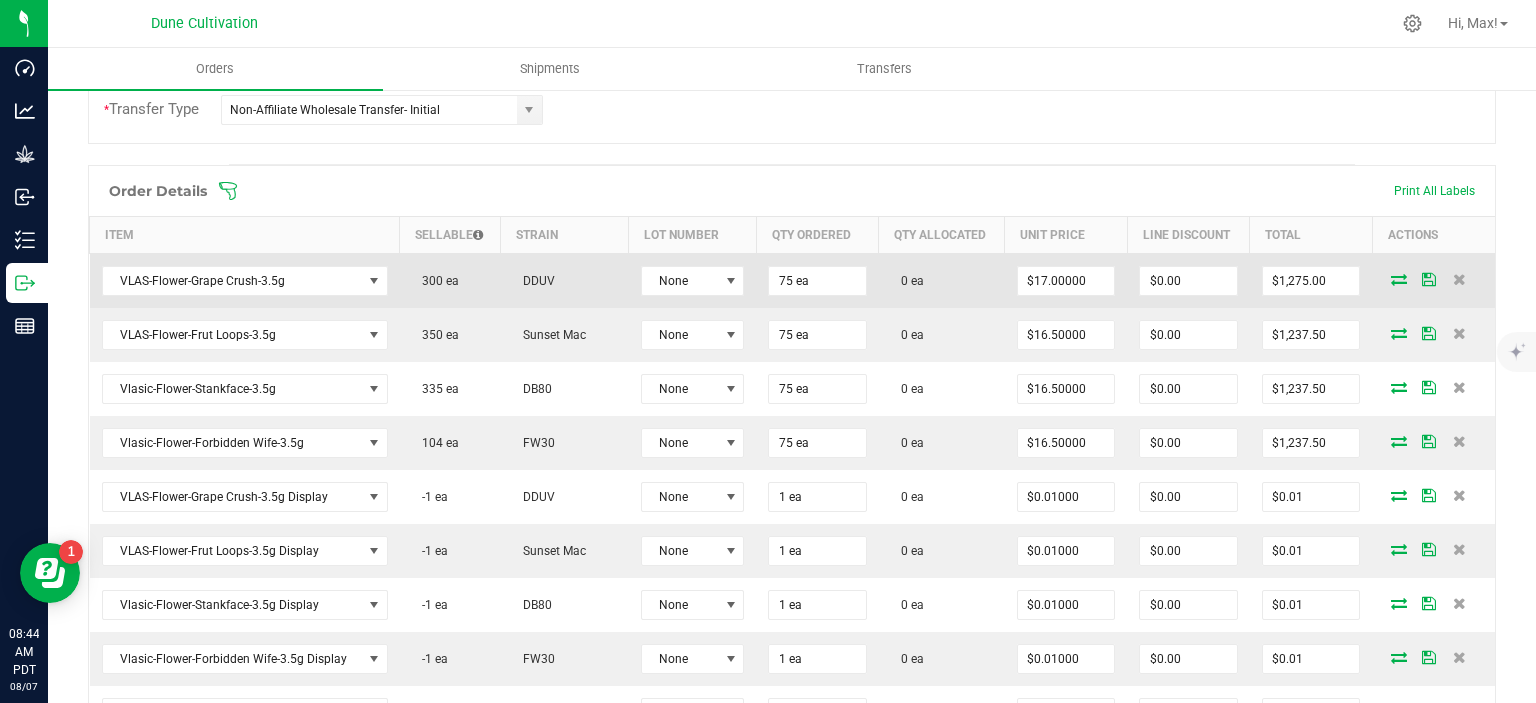 scroll, scrollTop: 487, scrollLeft: 0, axis: vertical 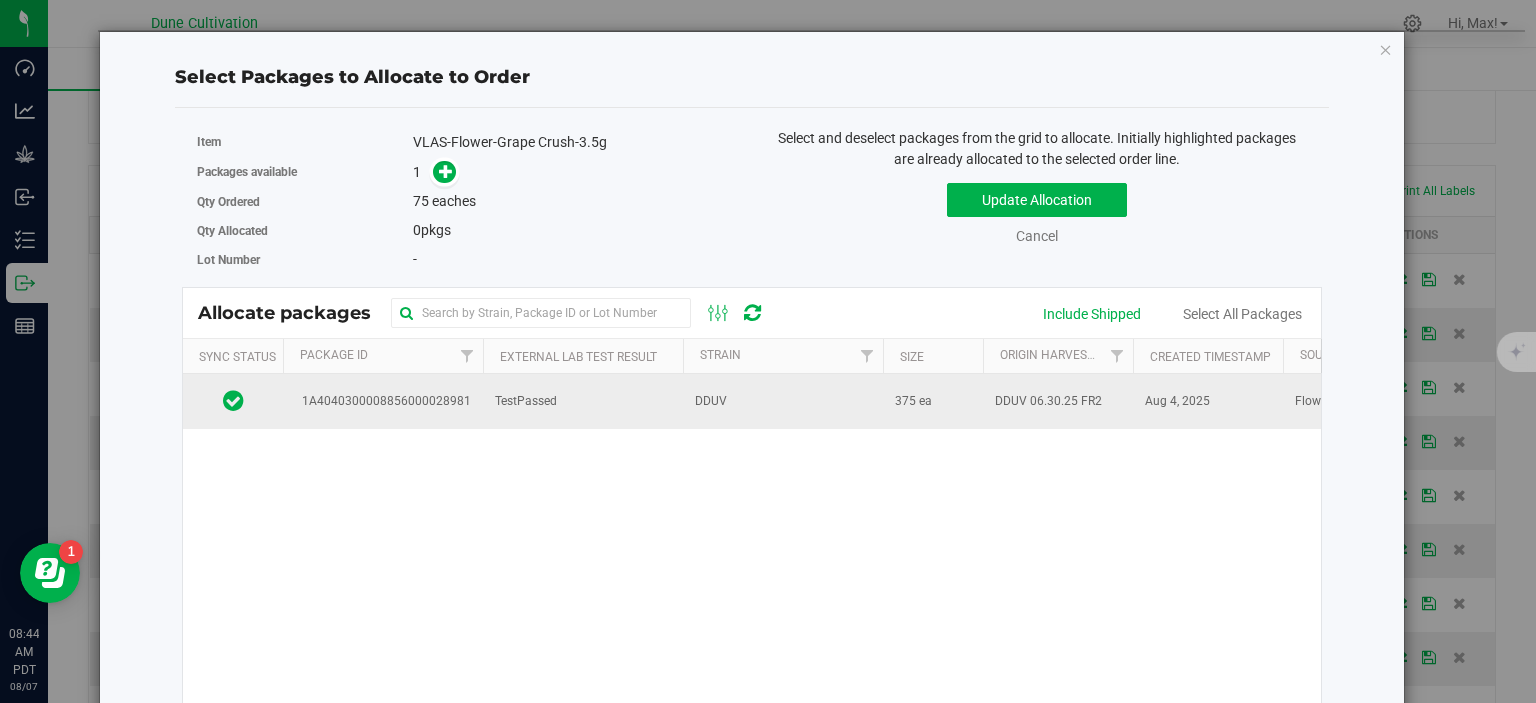 click on "1A4040300008856000028981" at bounding box center [383, 401] 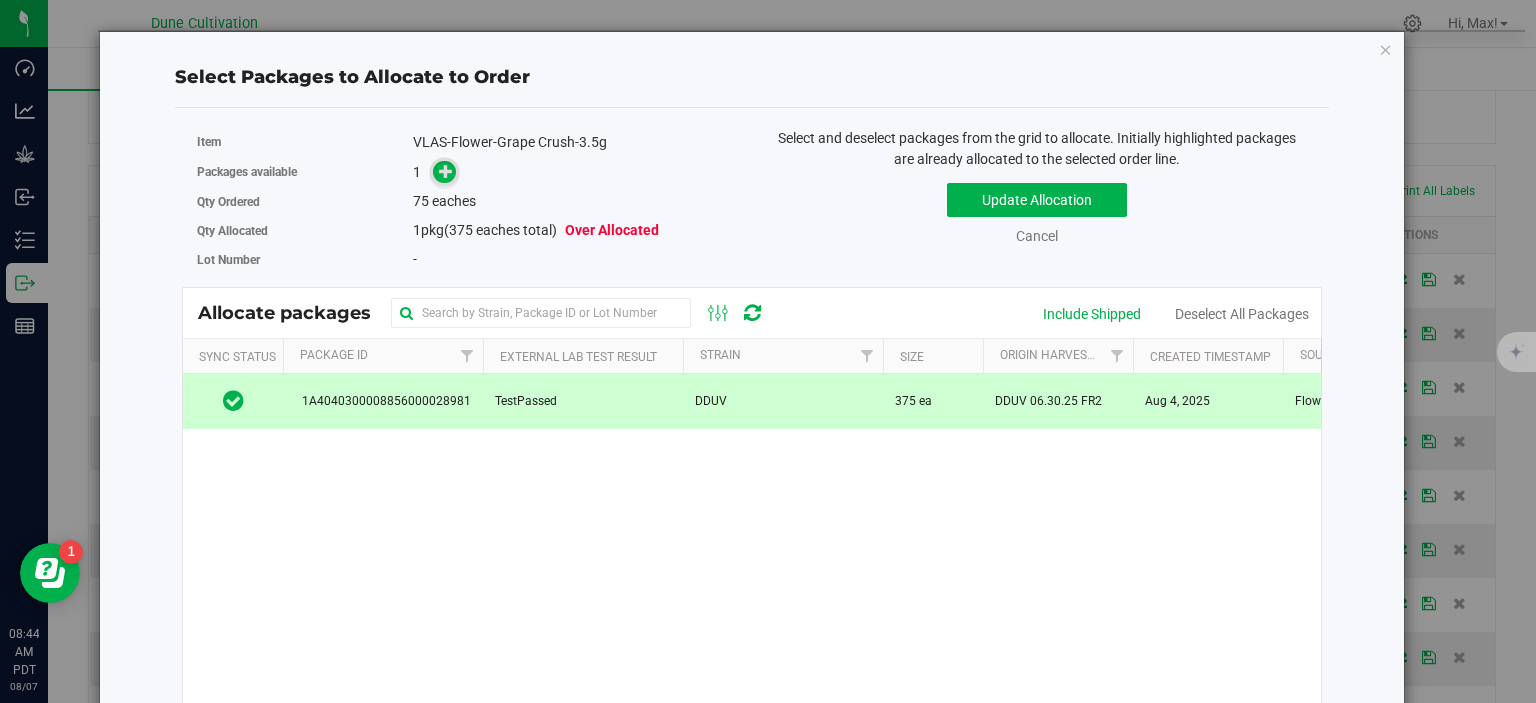 click at bounding box center [444, 172] 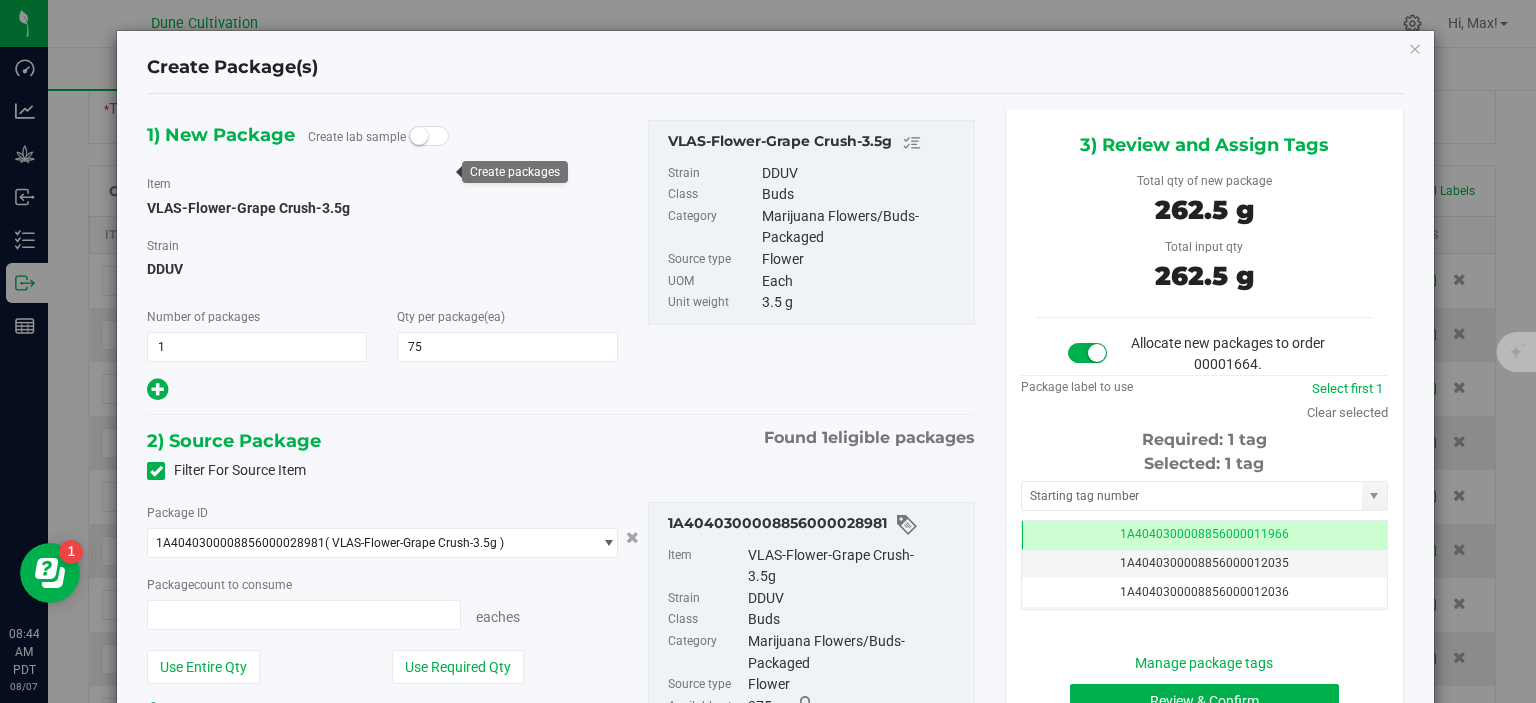 type on "75 ea" 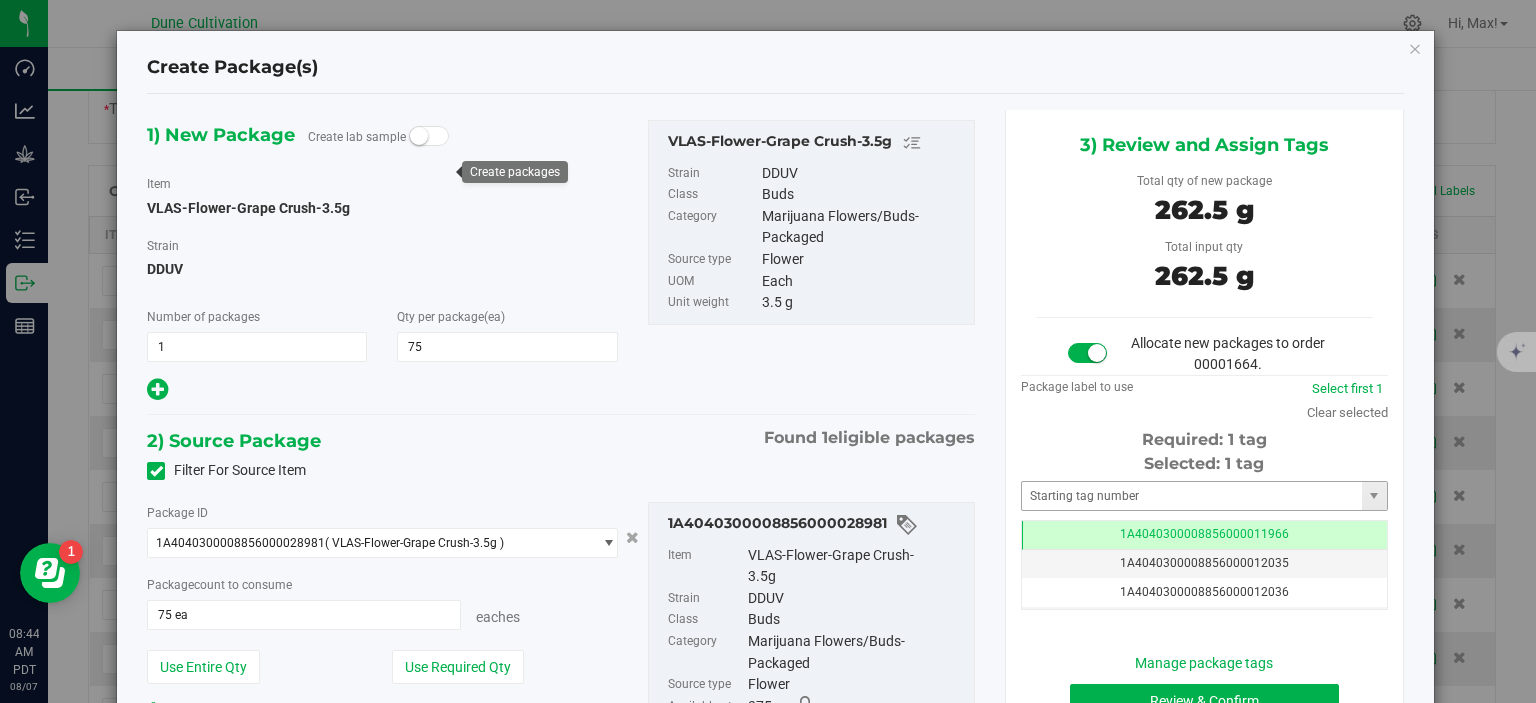 scroll, scrollTop: 487, scrollLeft: 0, axis: vertical 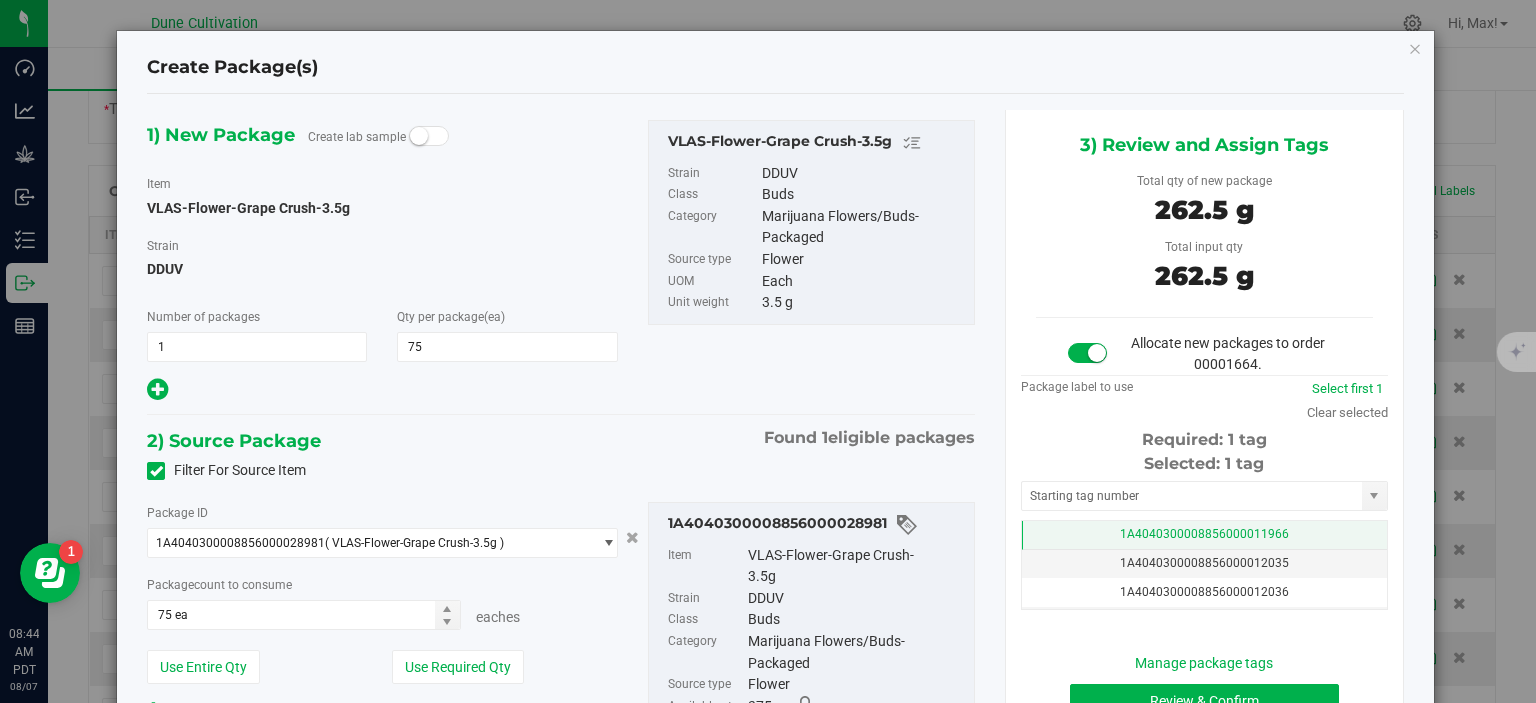 click on "1A4040300008856000011966" at bounding box center [1204, 535] 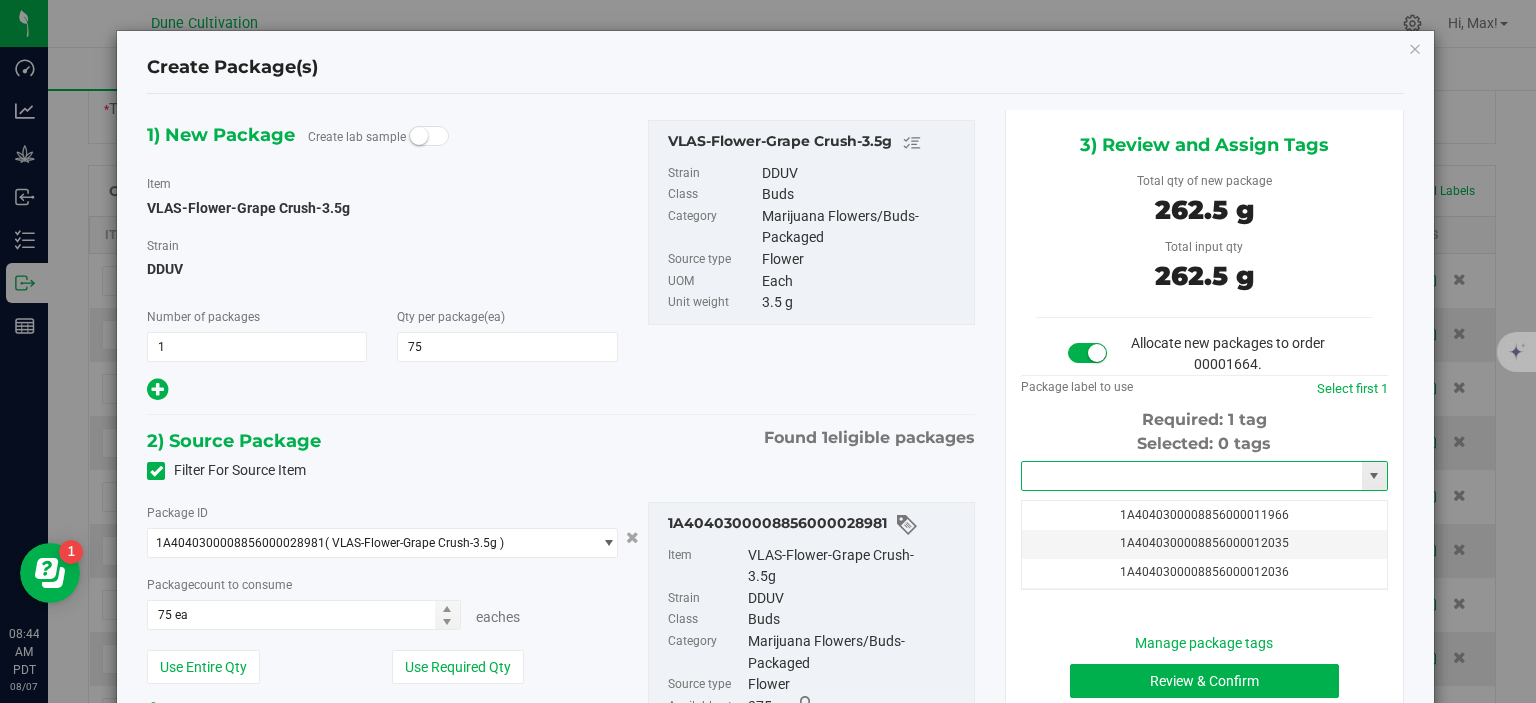 click at bounding box center [1192, 476] 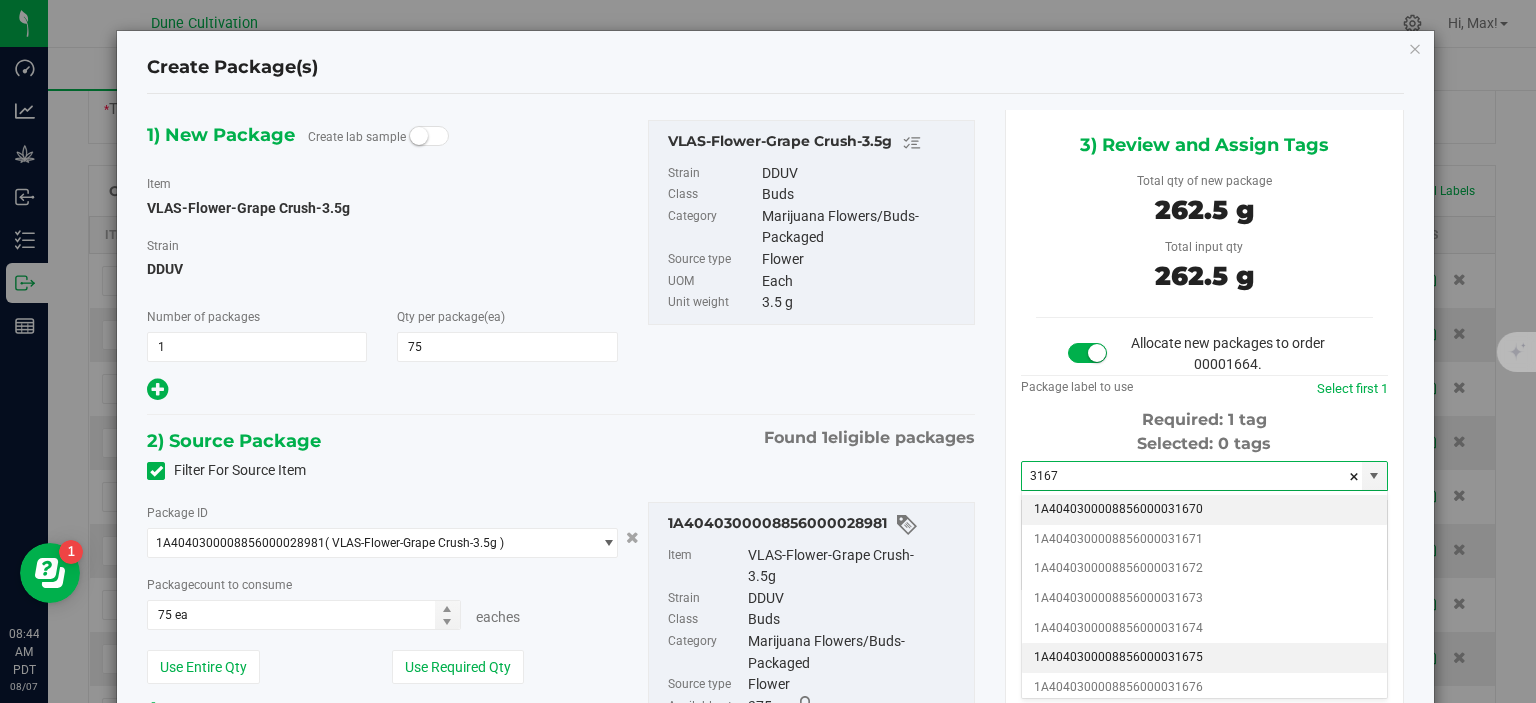click on "1A4040300008856000031675" at bounding box center (1204, 658) 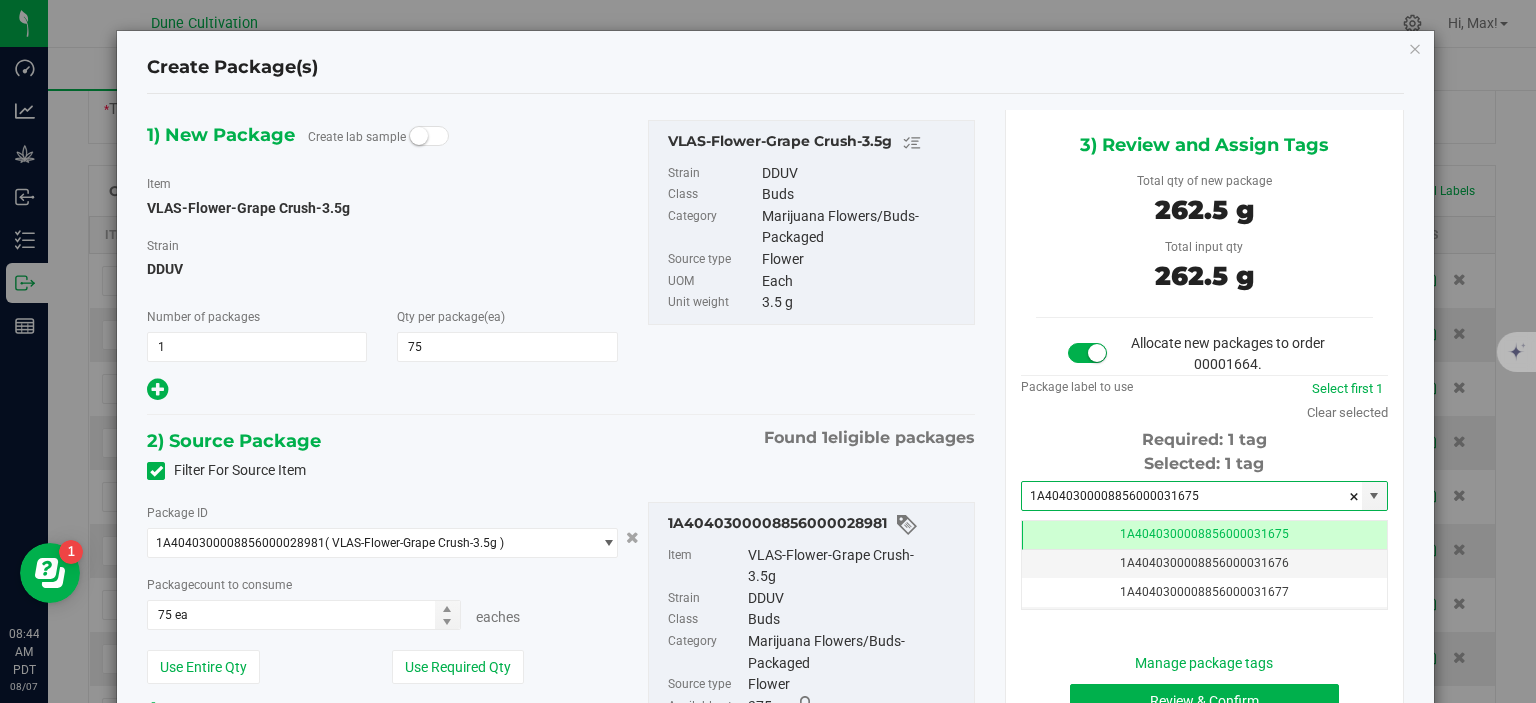 scroll, scrollTop: 169, scrollLeft: 0, axis: vertical 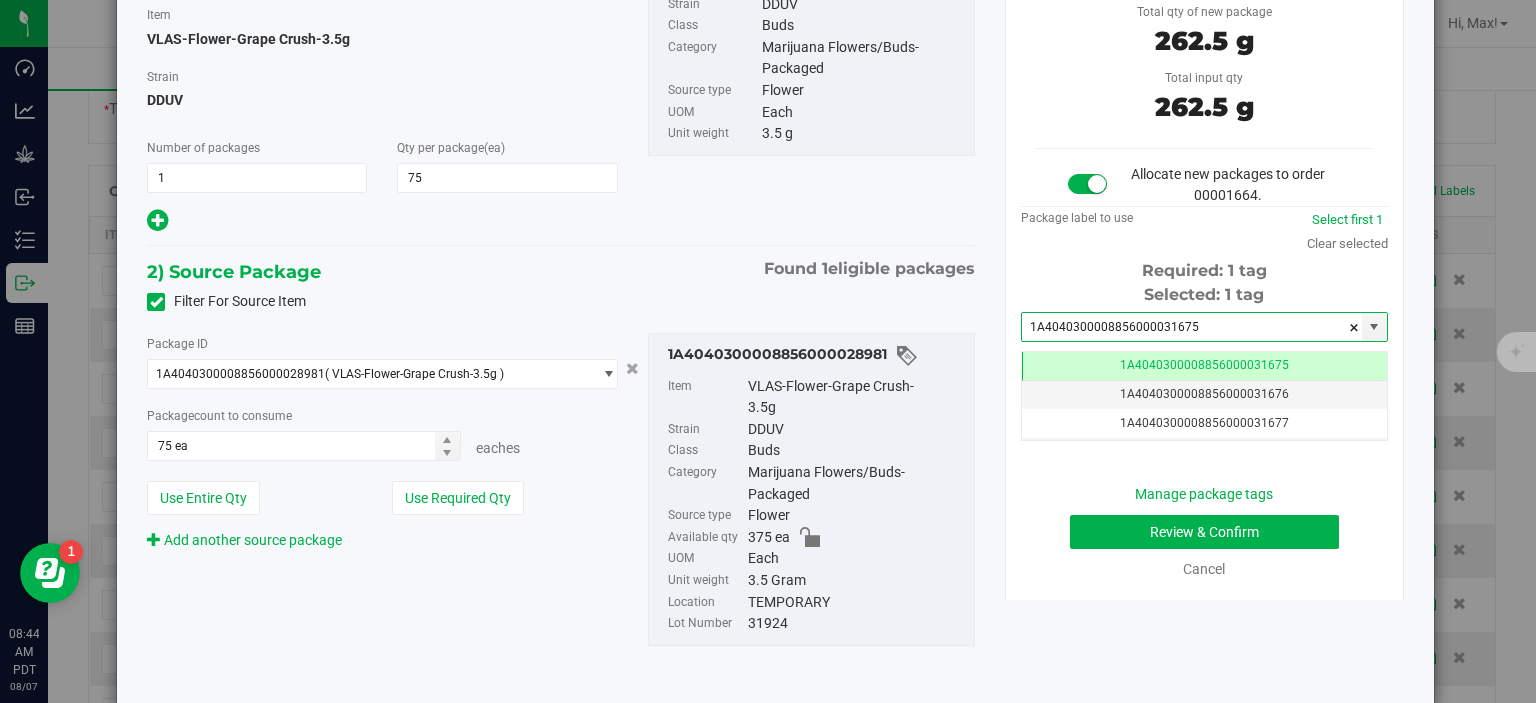 type on "1A4040300008856000031675" 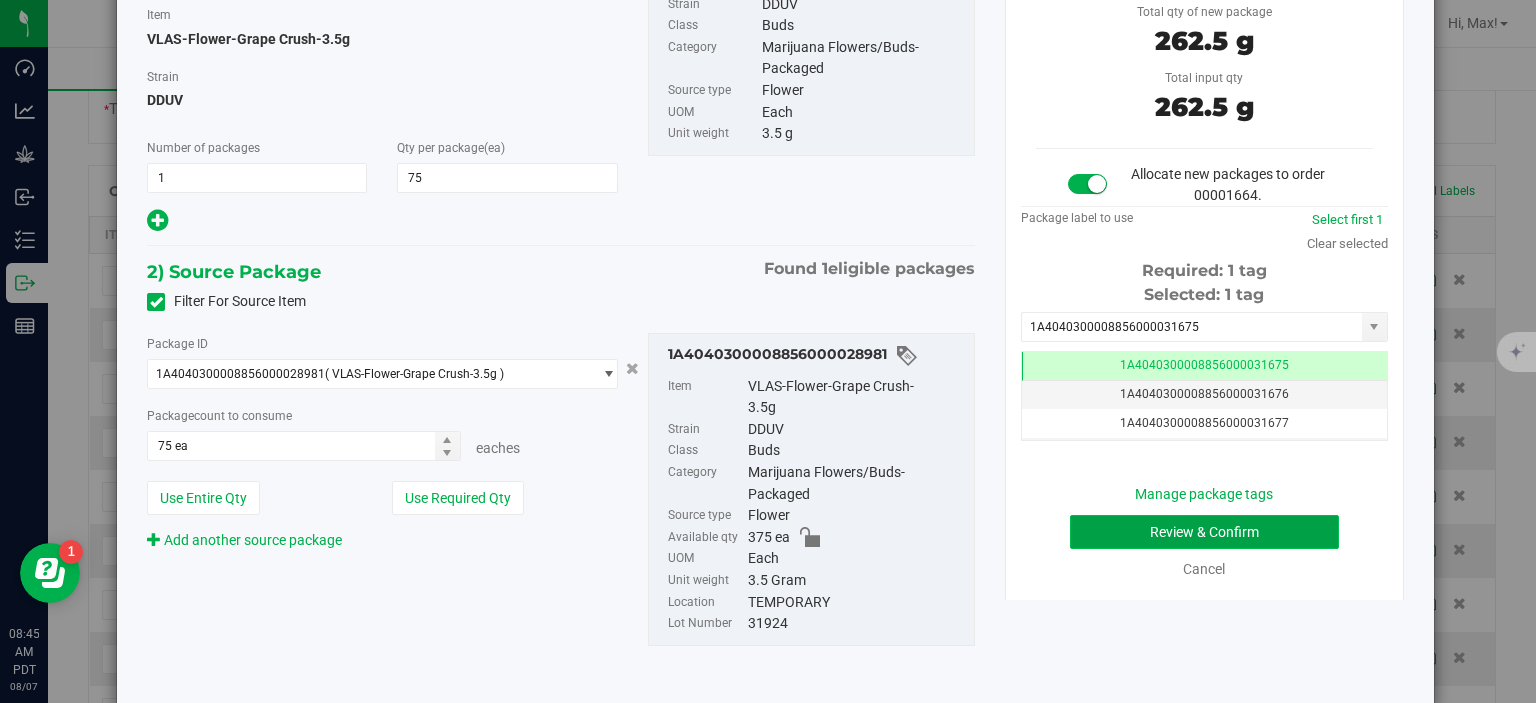 click on "Review & Confirm" at bounding box center (1204, 532) 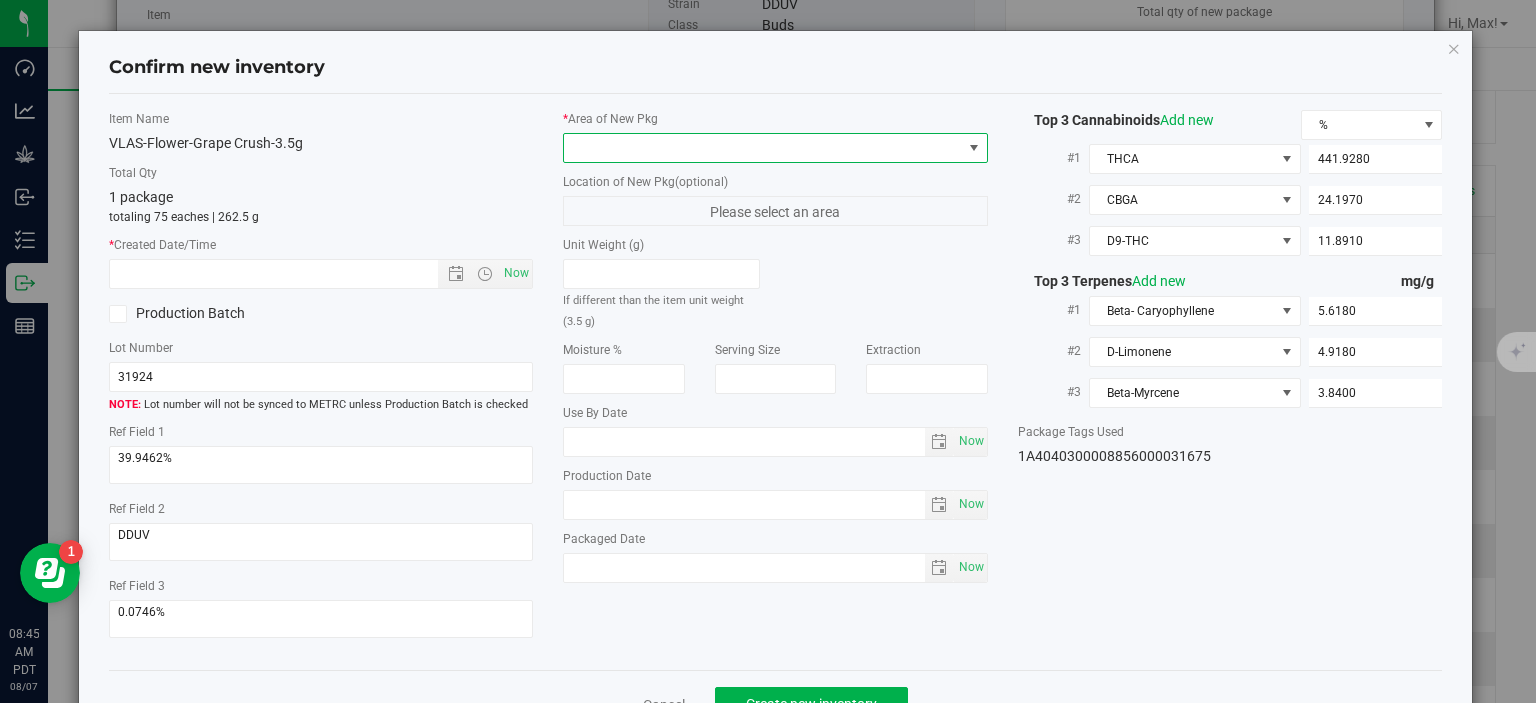 click at bounding box center (763, 148) 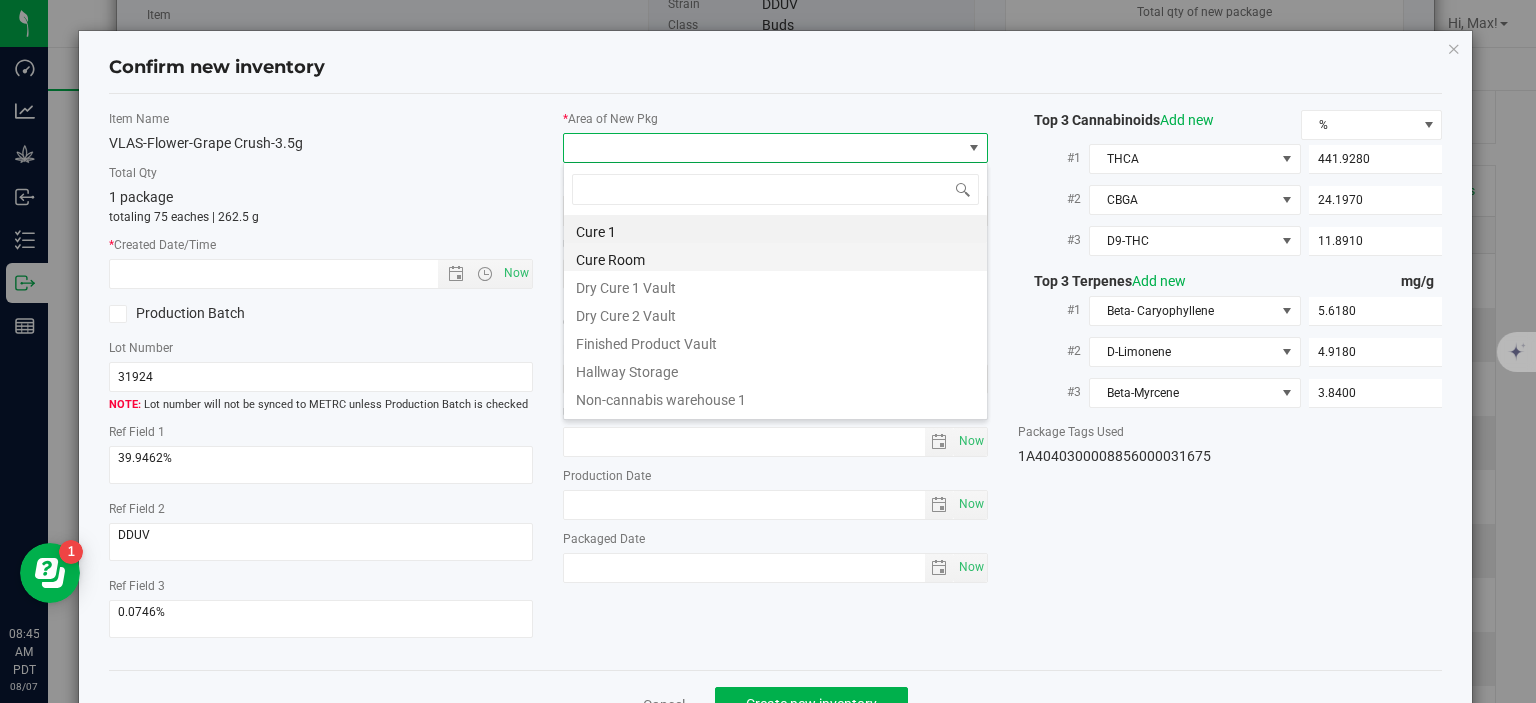 scroll, scrollTop: 99970, scrollLeft: 99575, axis: both 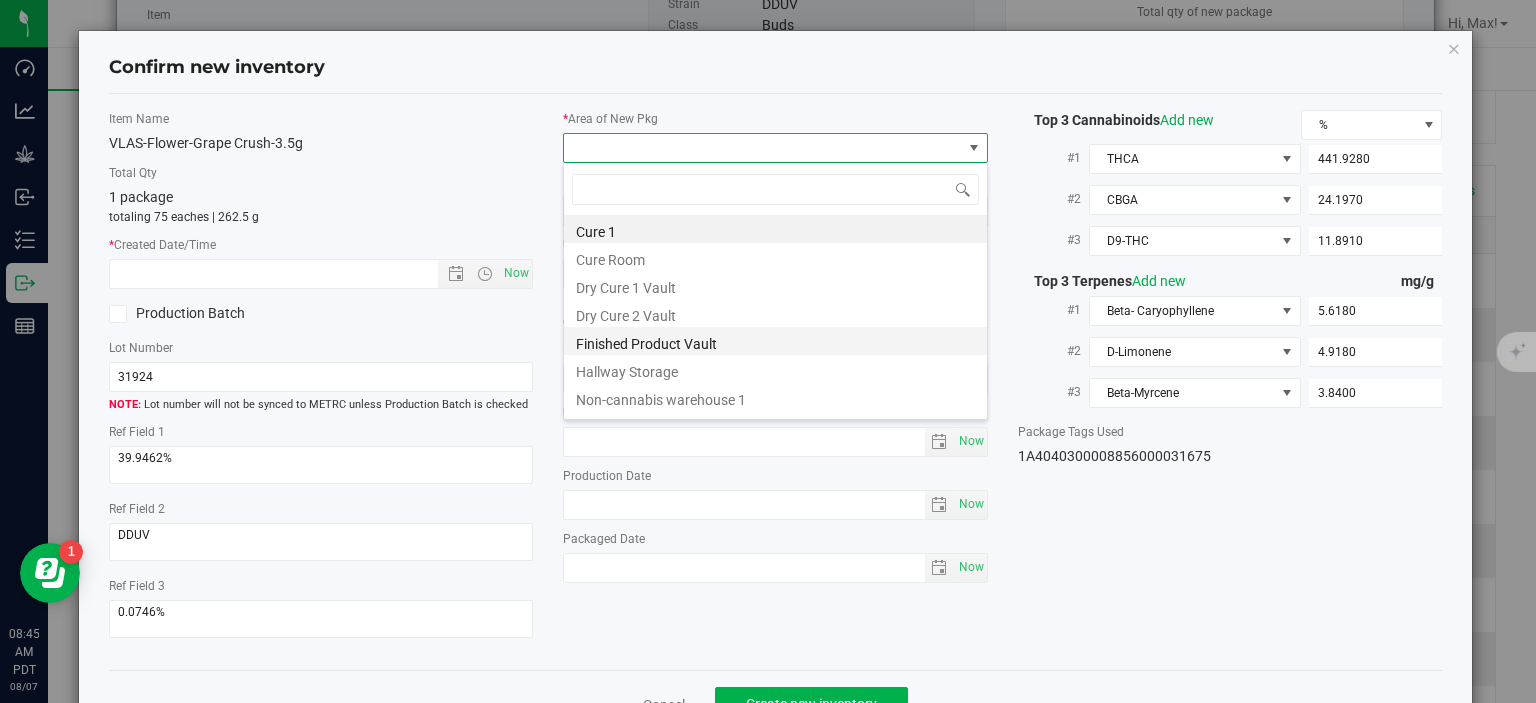 click on "Finished Product Vault" at bounding box center (775, 341) 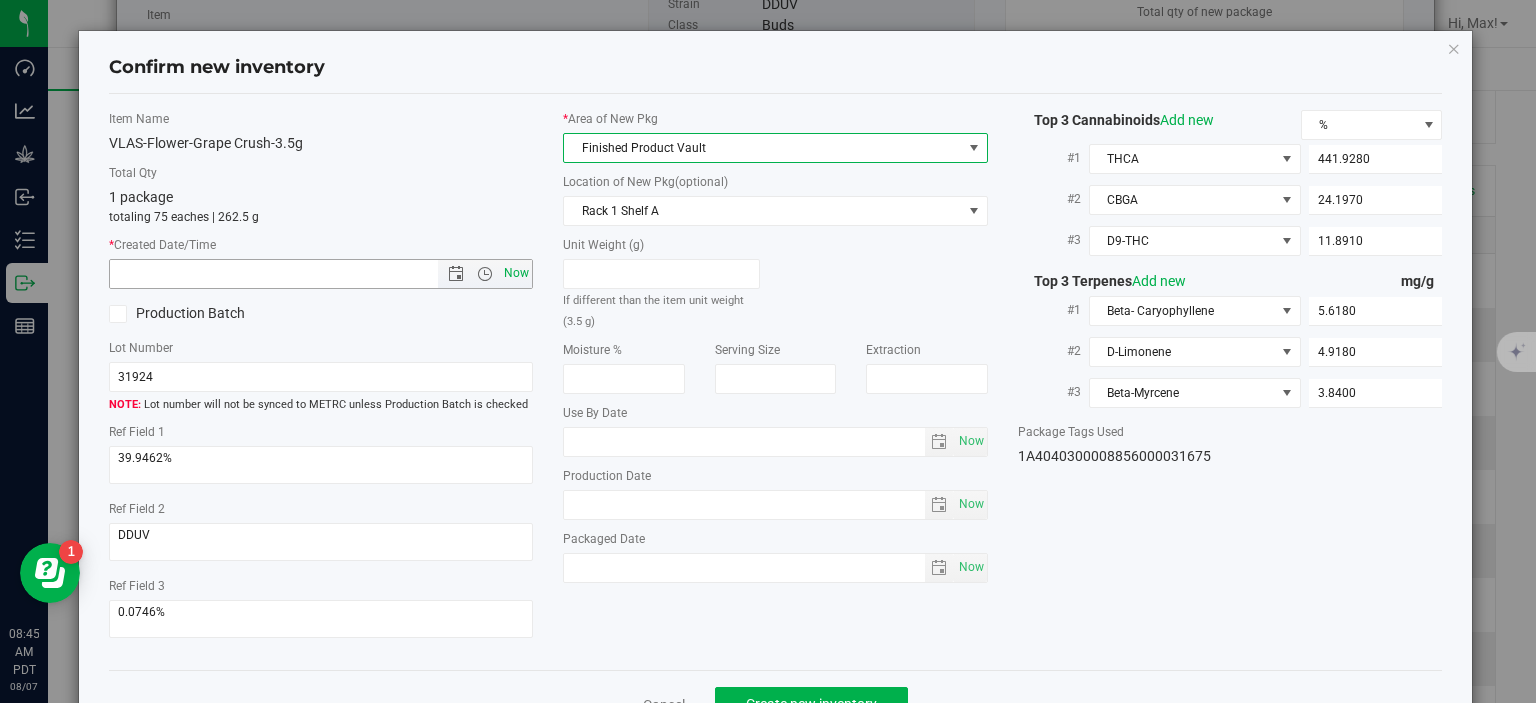 click on "Now" at bounding box center (517, 273) 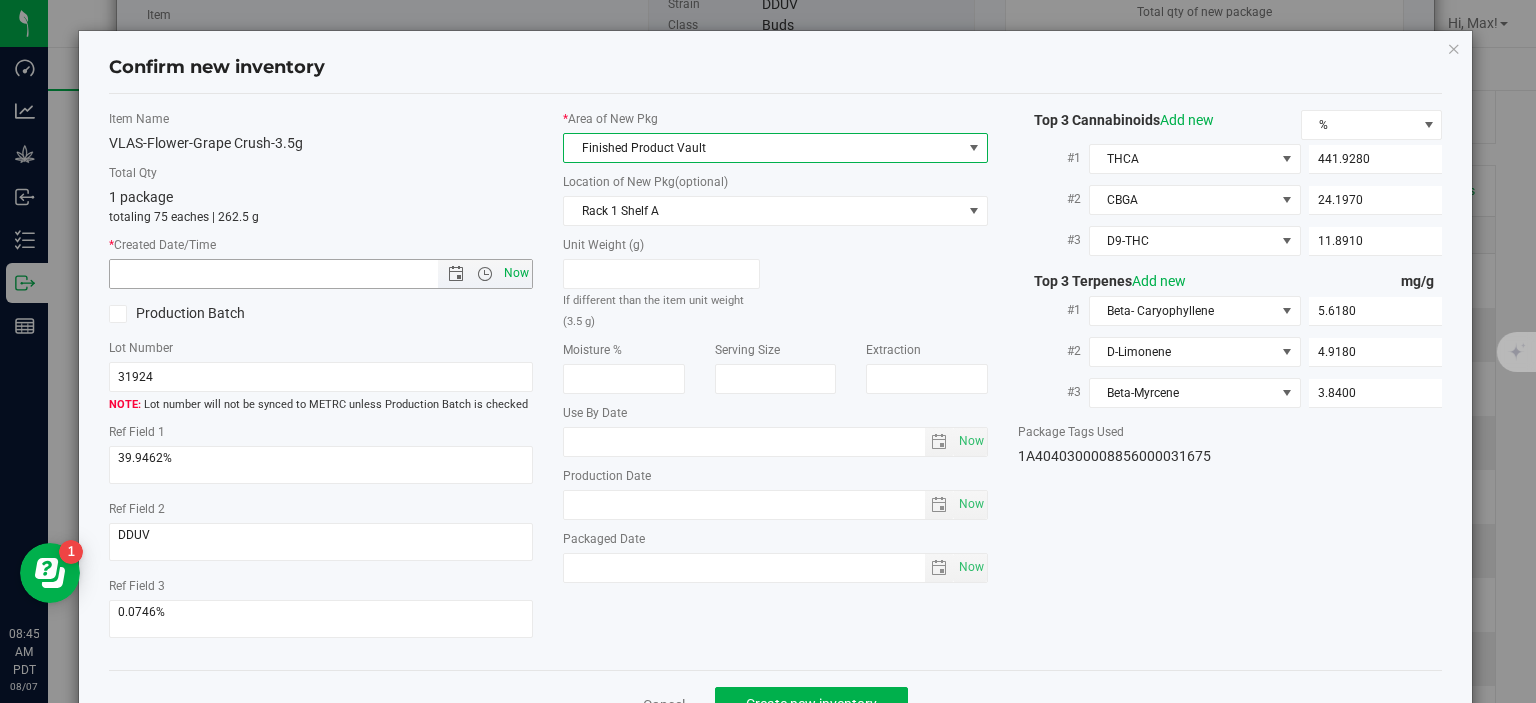 type on "8/7/2025 8:45 AM" 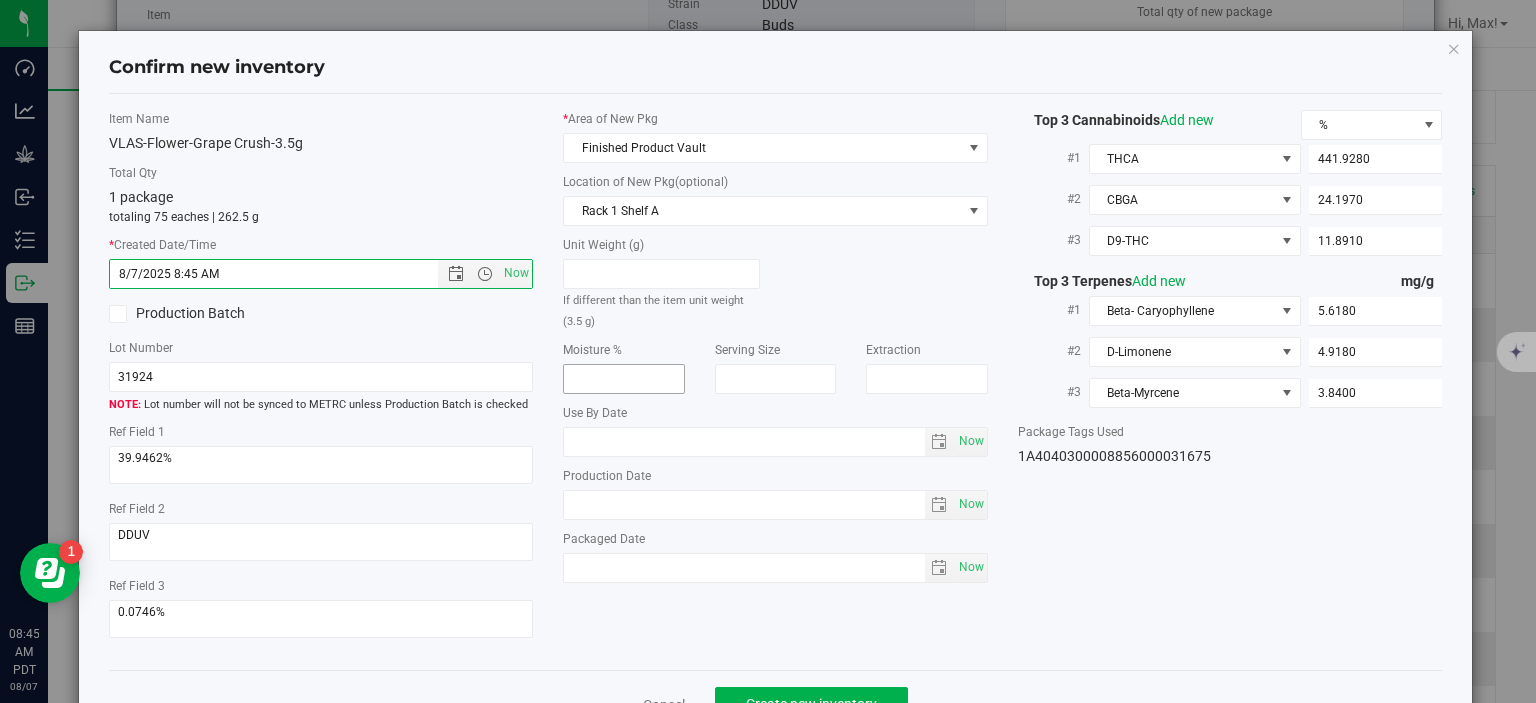 scroll, scrollTop: 52, scrollLeft: 0, axis: vertical 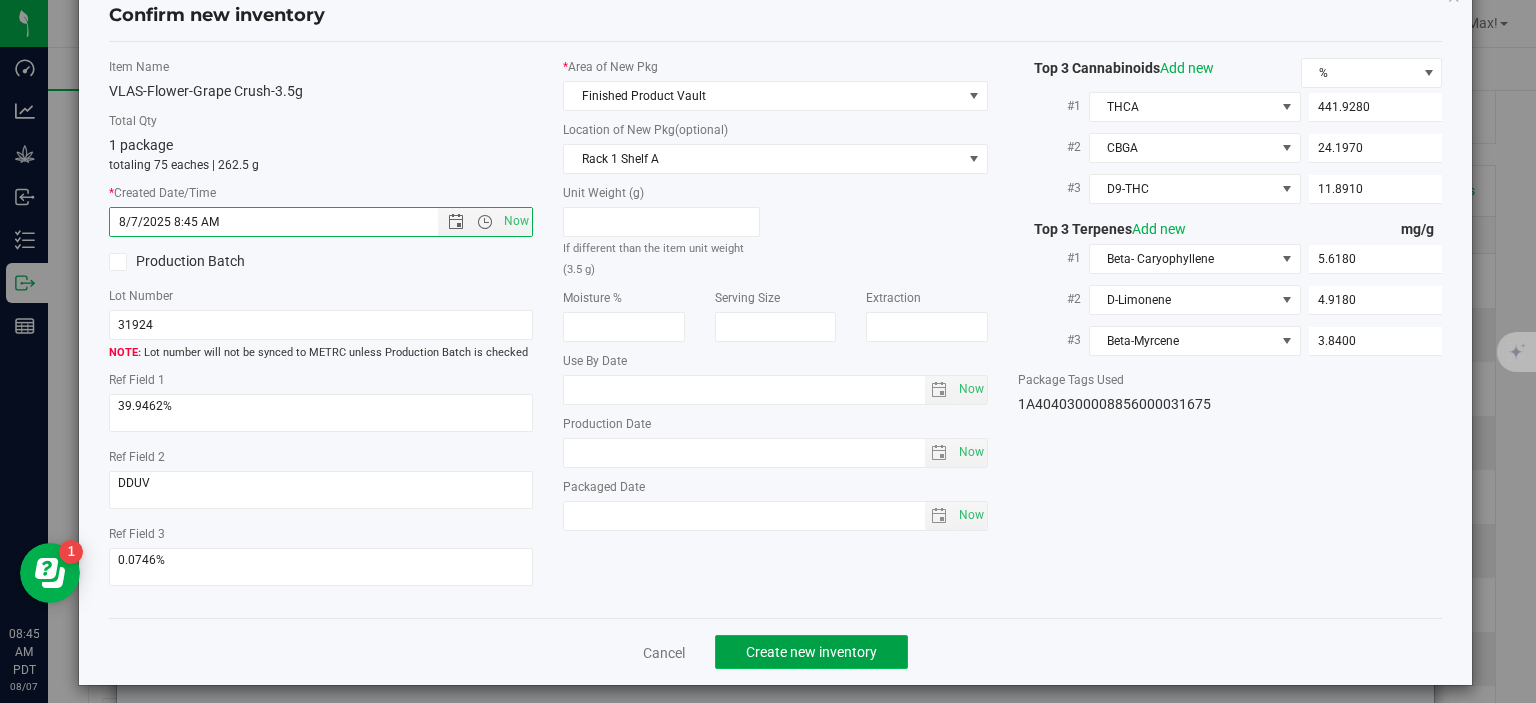 click on "Create new inventory" 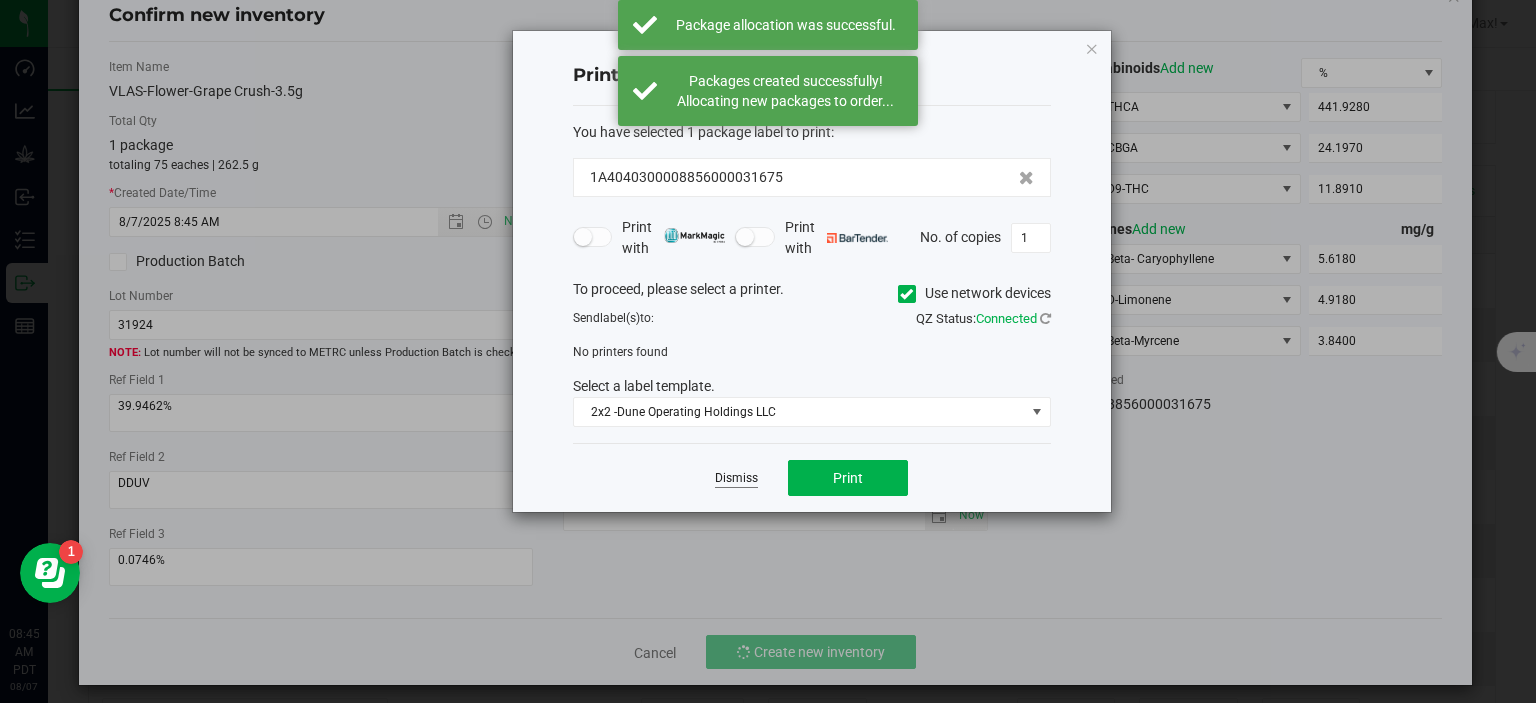 click on "Dismiss" 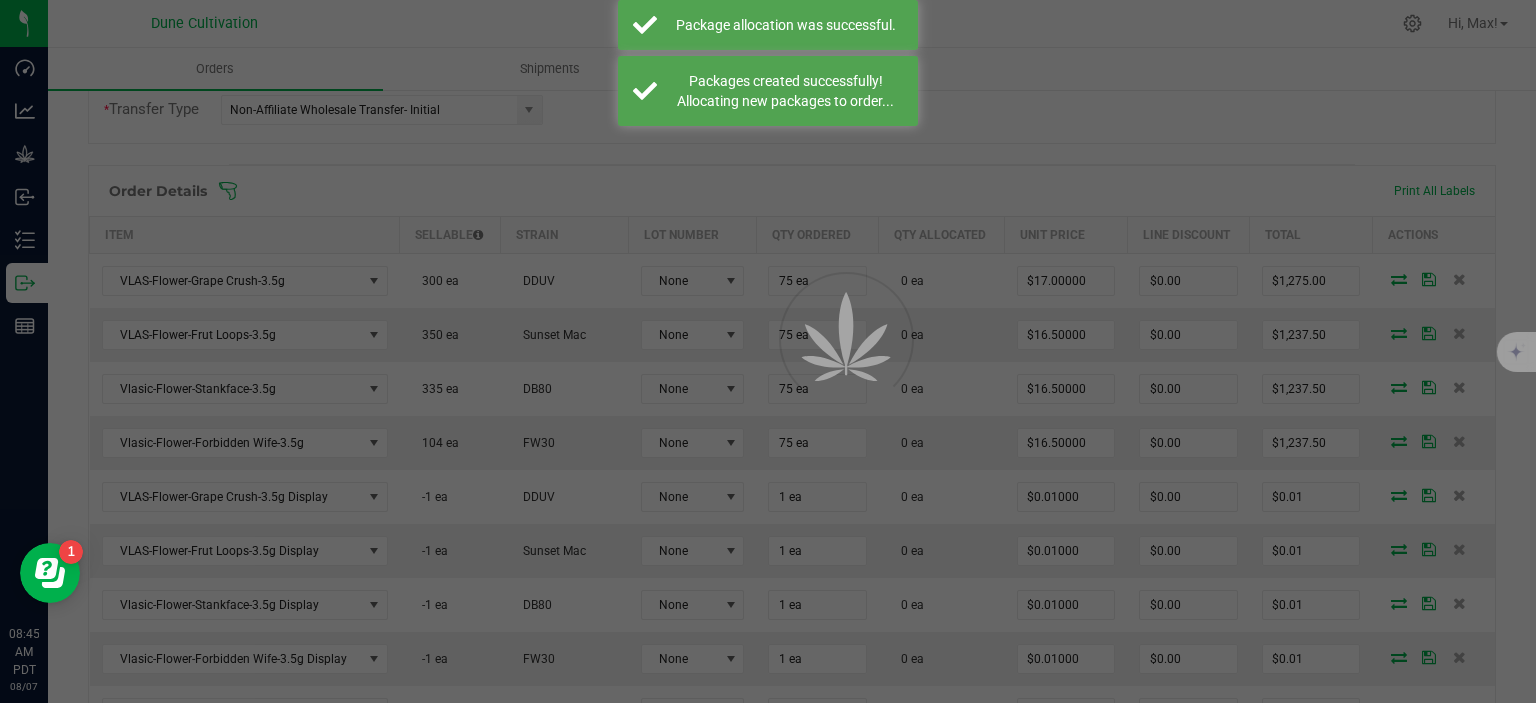 scroll, scrollTop: 487, scrollLeft: 0, axis: vertical 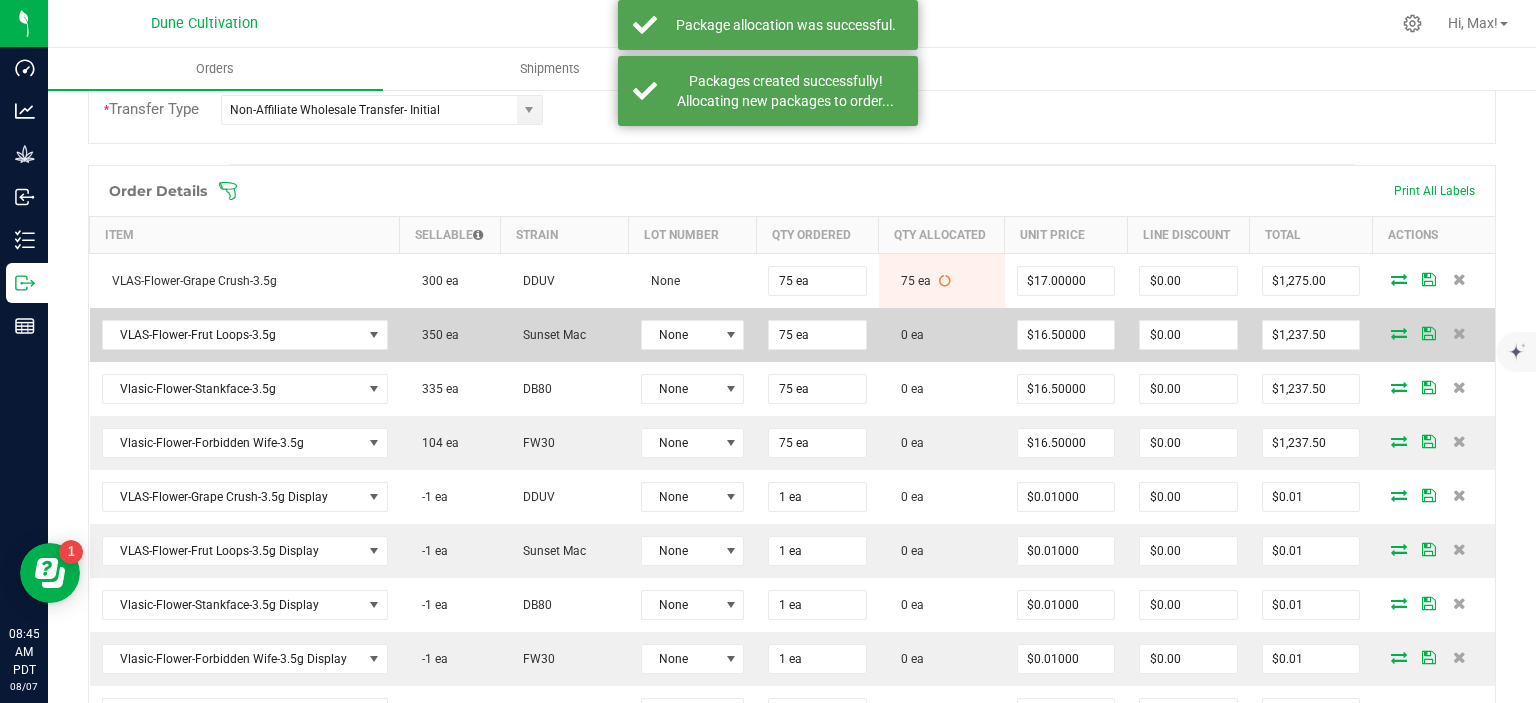 click at bounding box center (1399, 333) 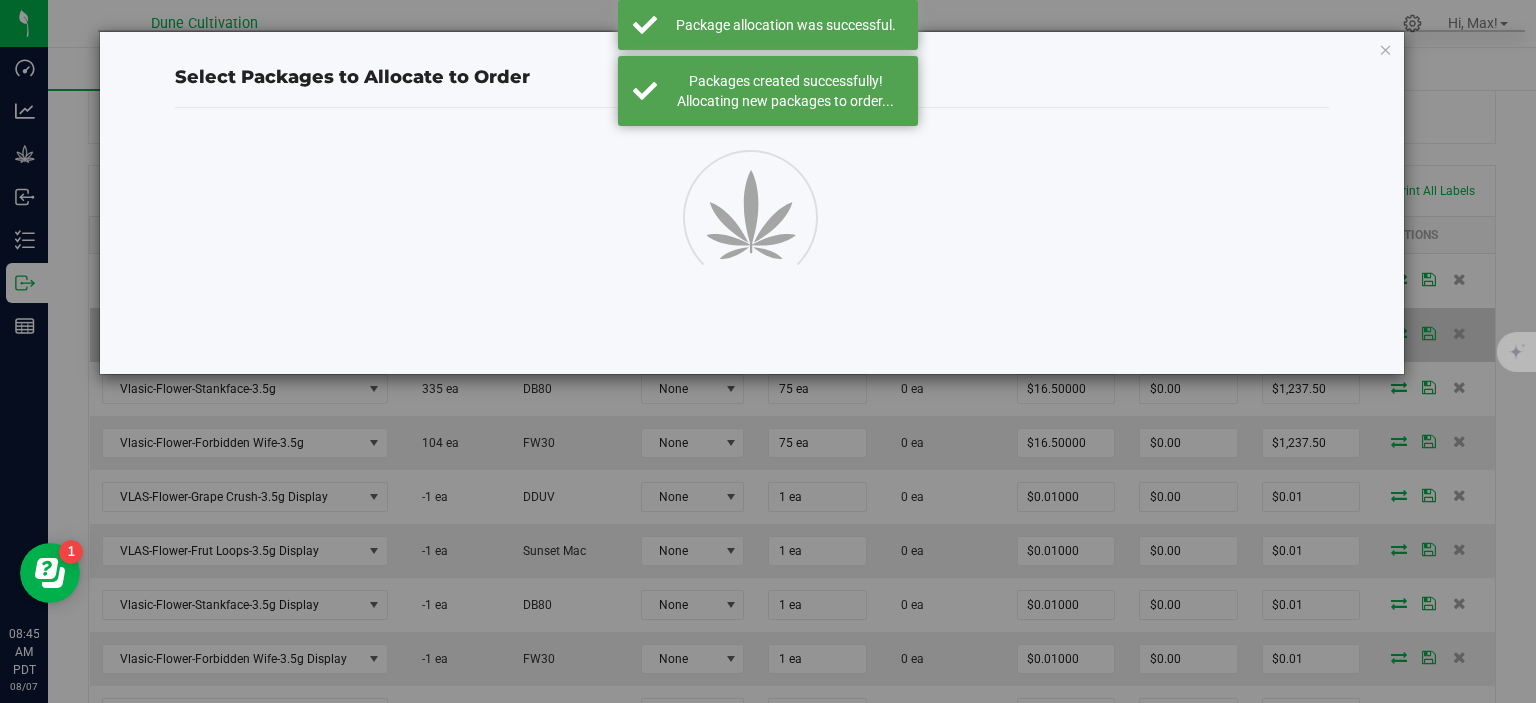 scroll, scrollTop: 487, scrollLeft: 0, axis: vertical 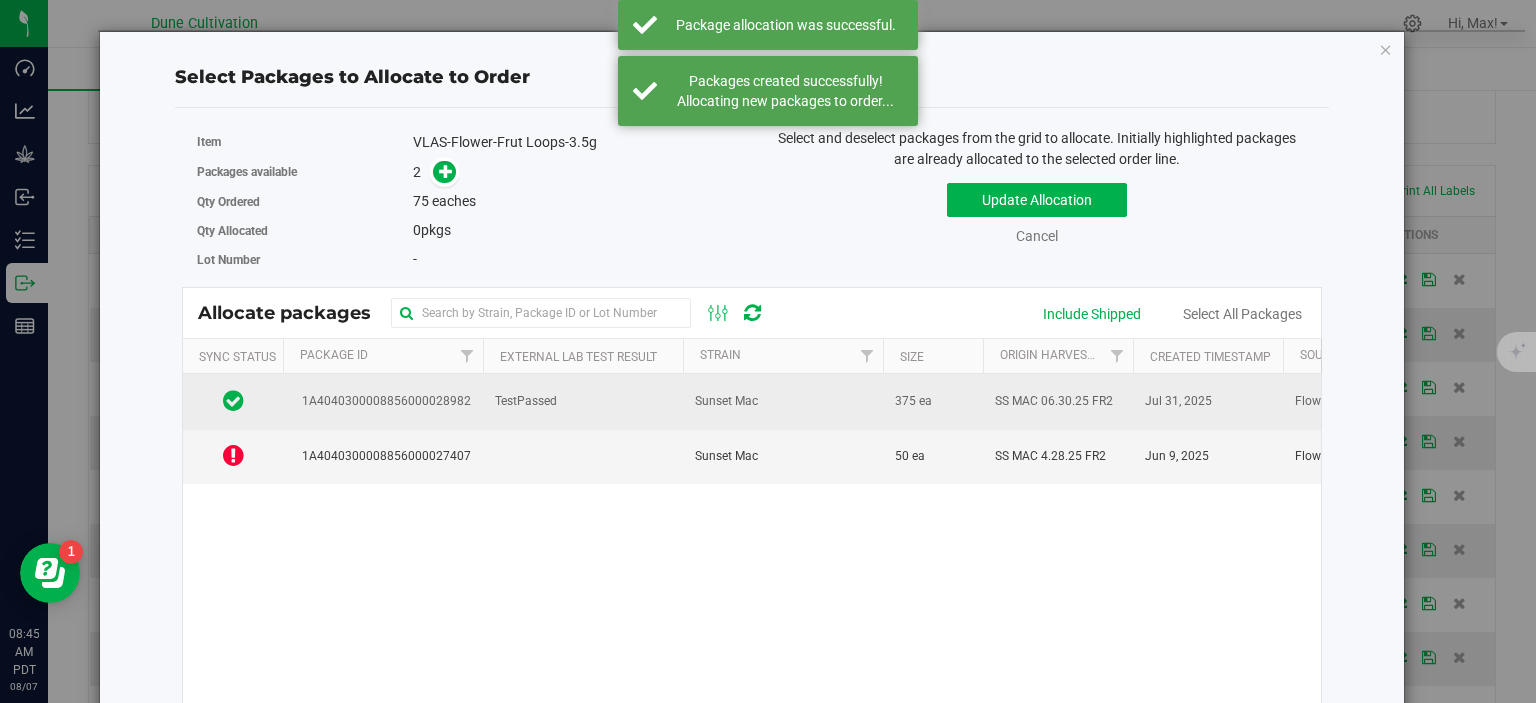 click on "1A4040300008856000028982" at bounding box center [383, 401] 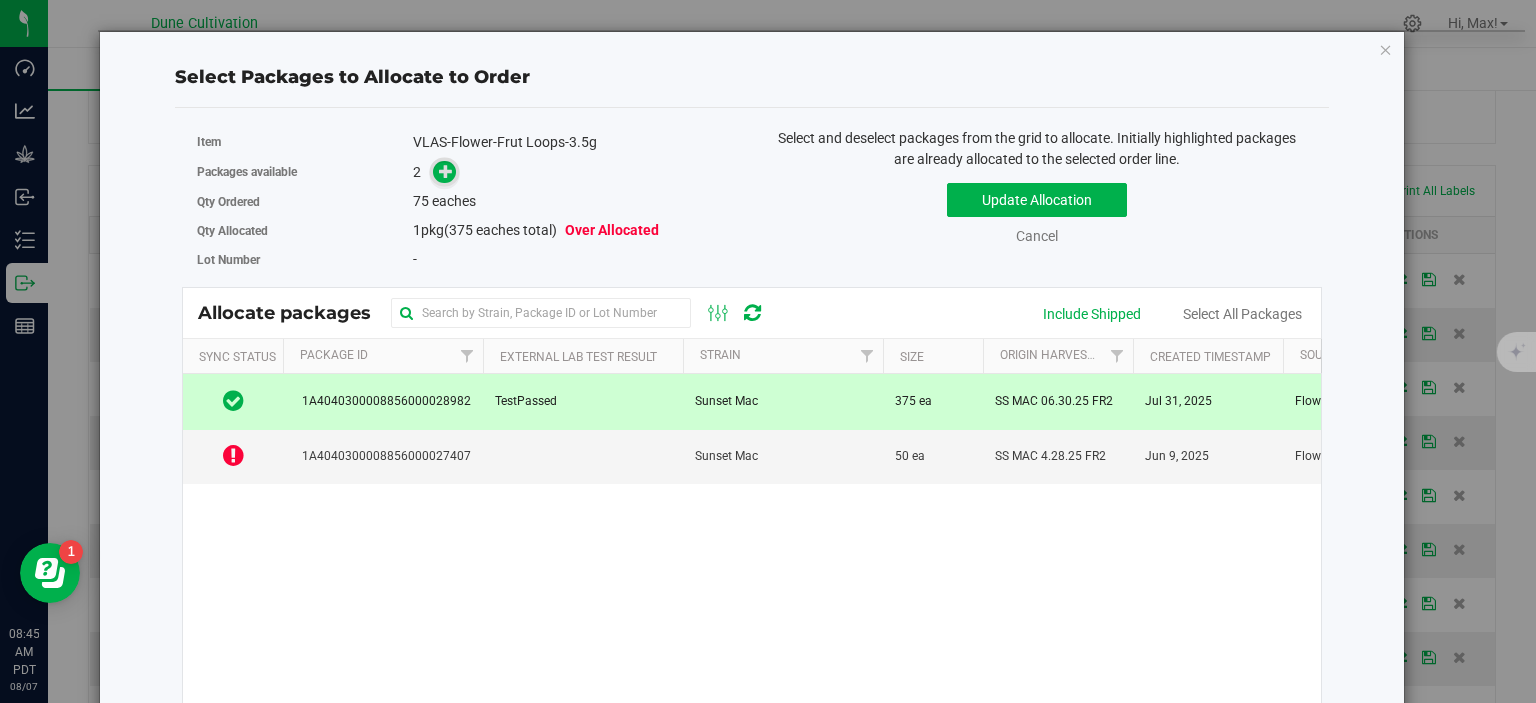 click at bounding box center [444, 172] 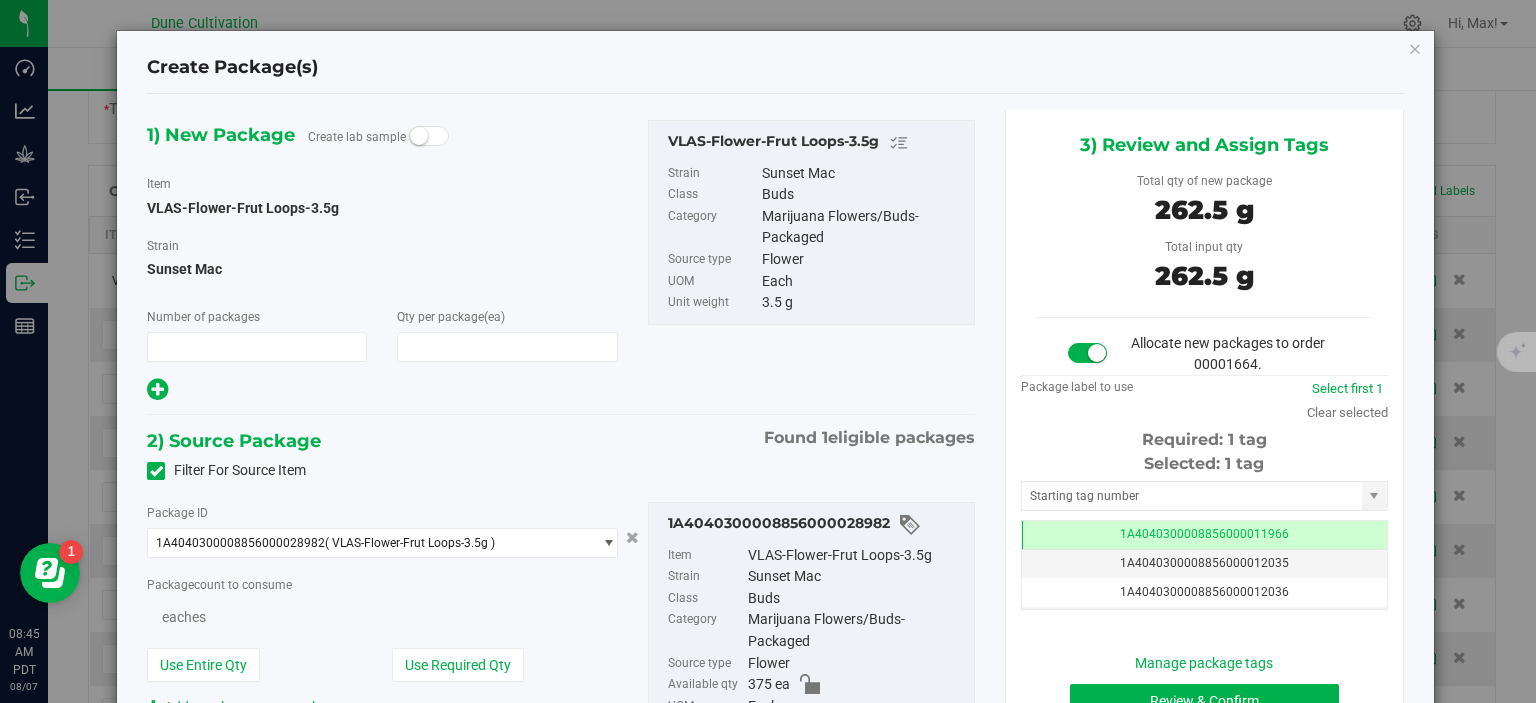 scroll, scrollTop: 487, scrollLeft: 0, axis: vertical 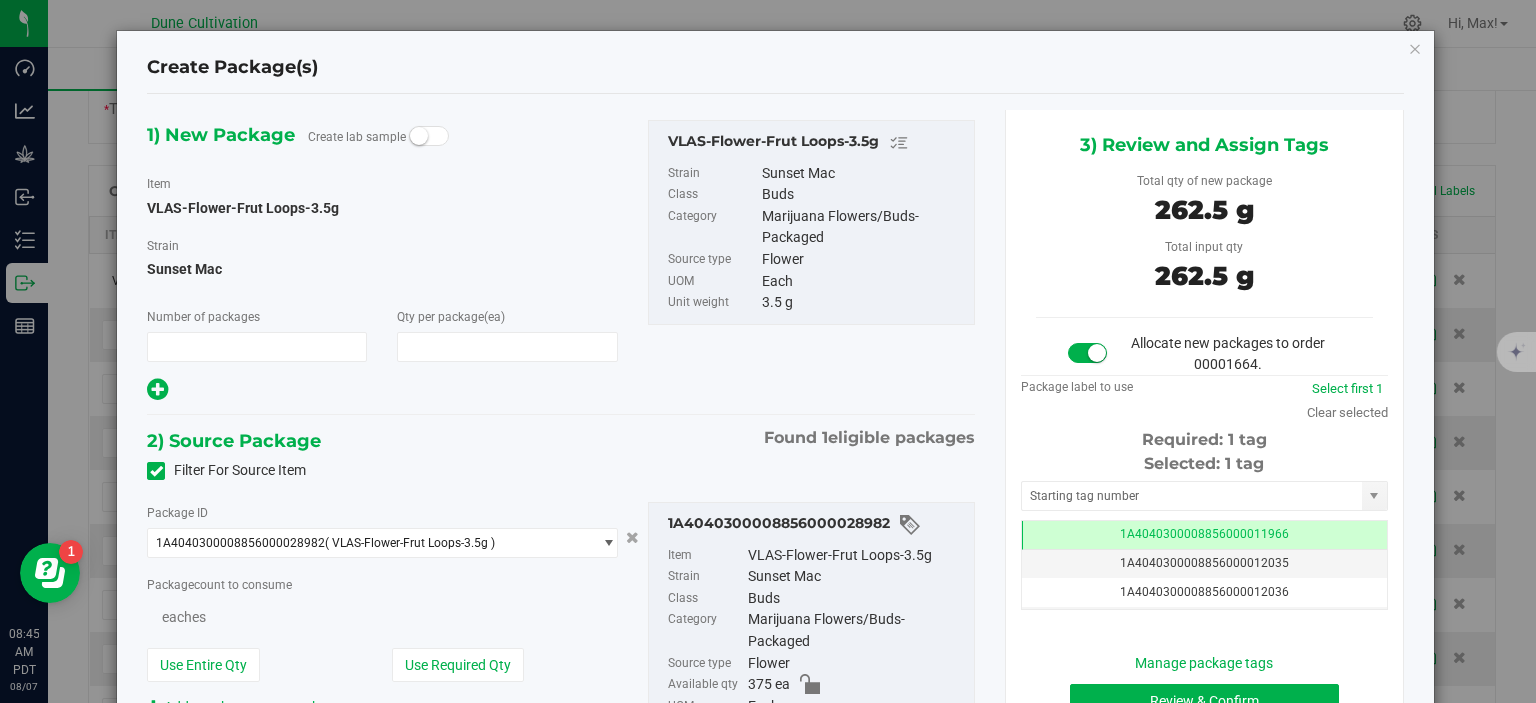 type on "1" 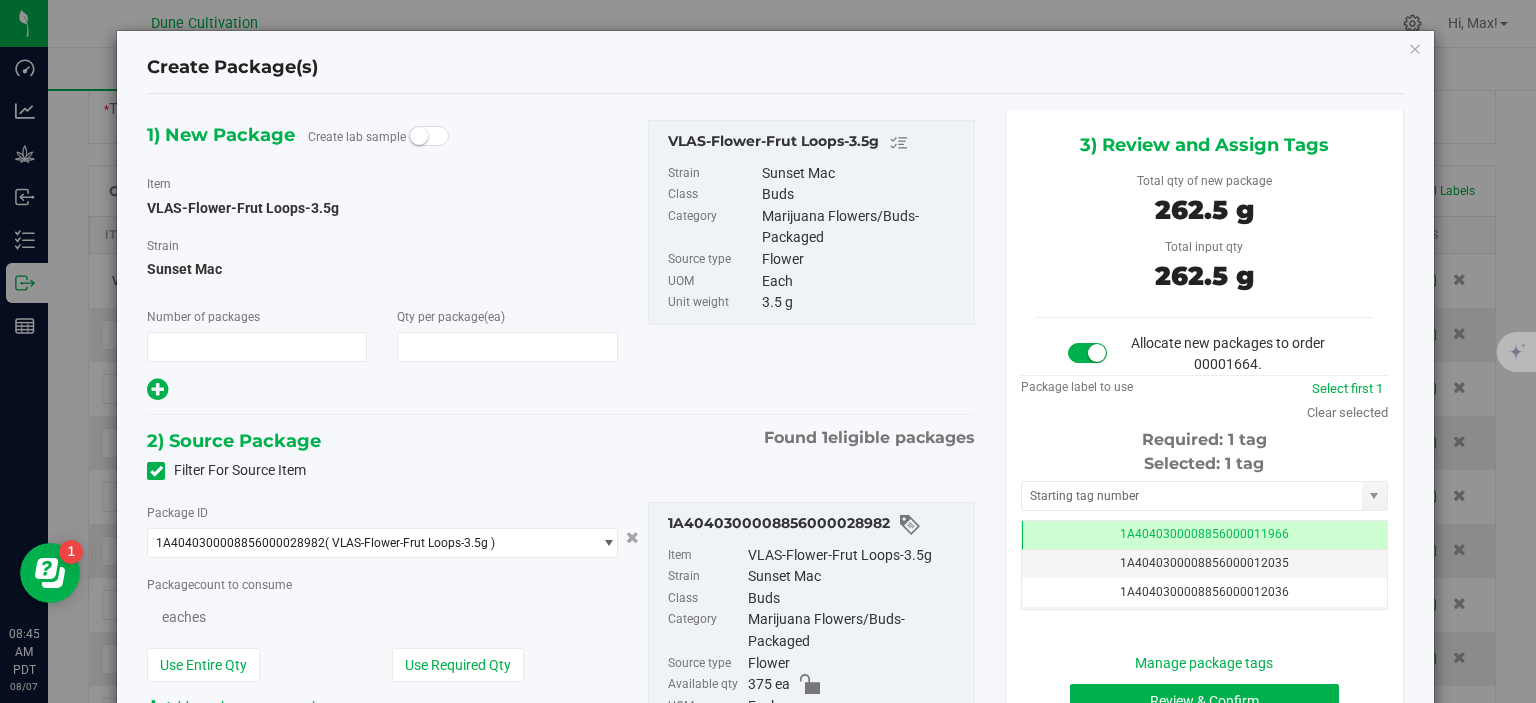 type on "75" 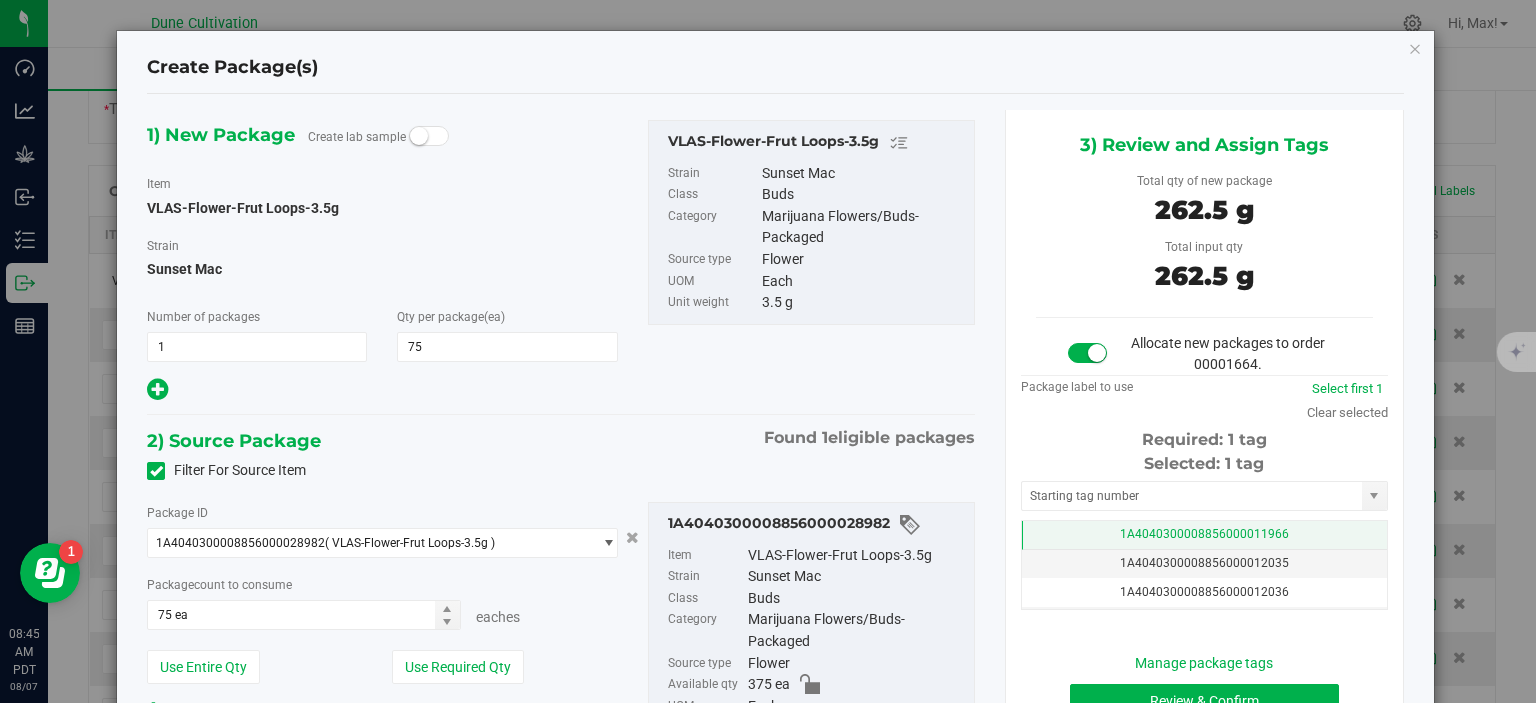 click on "1A4040300008856000011966" at bounding box center [1204, 535] 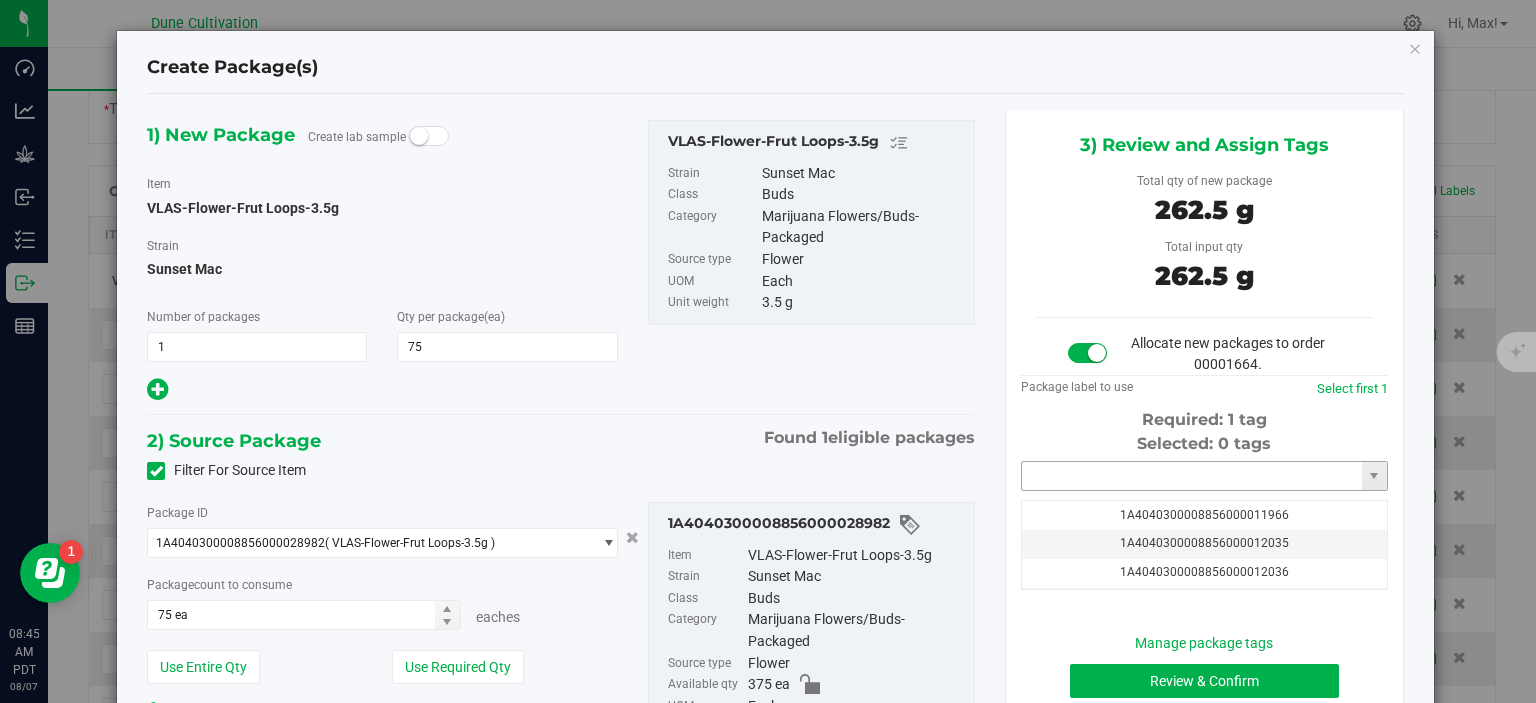 click at bounding box center [1192, 476] 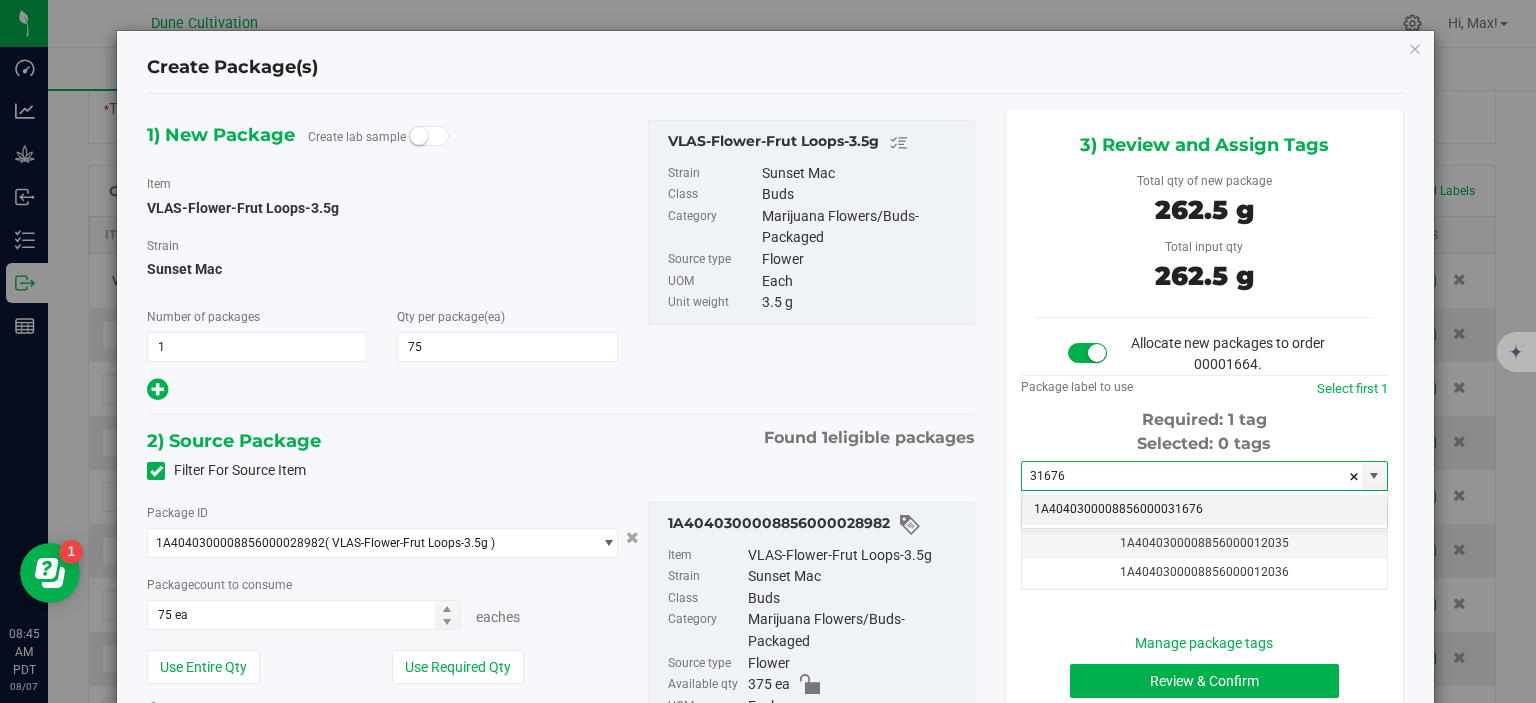click on "1A4040300008856000031676" at bounding box center [1204, 510] 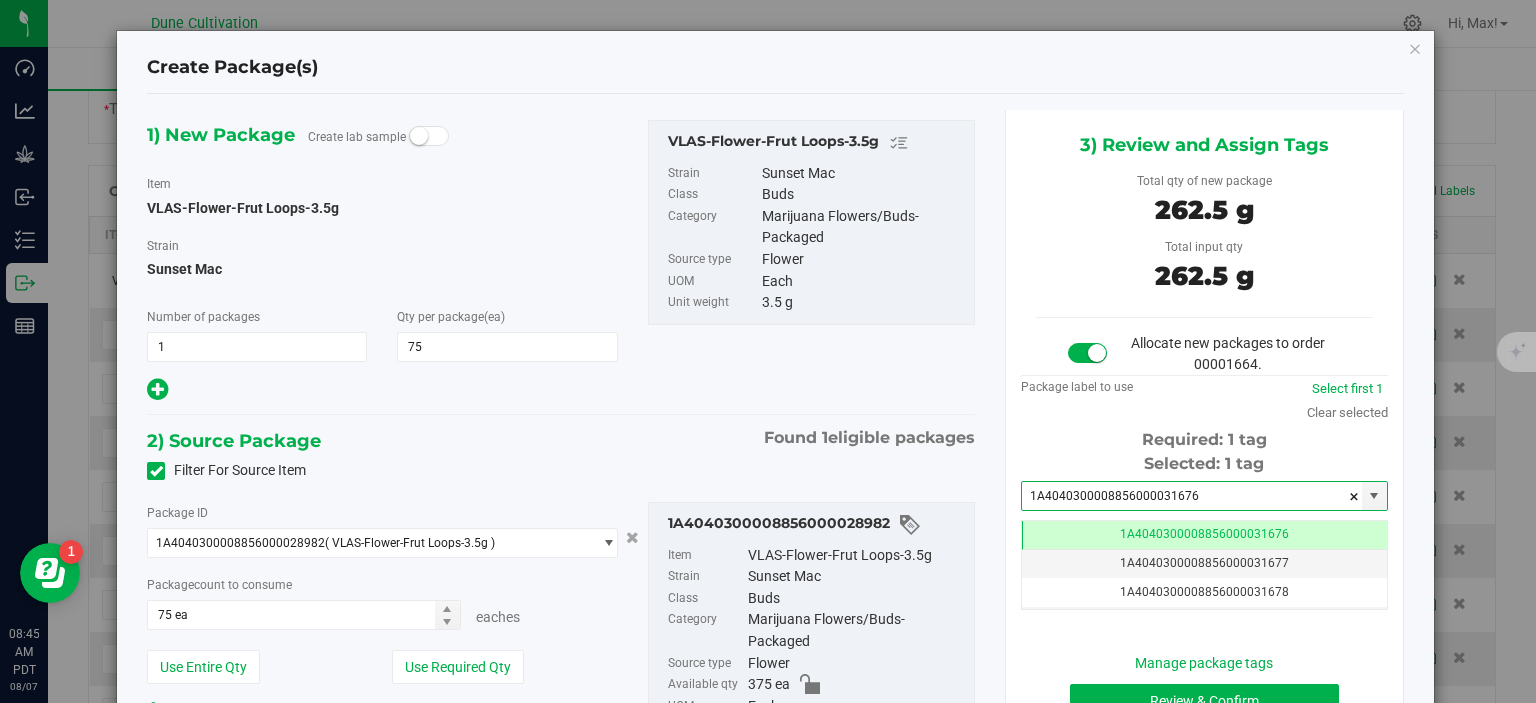 scroll, scrollTop: 136, scrollLeft: 0, axis: vertical 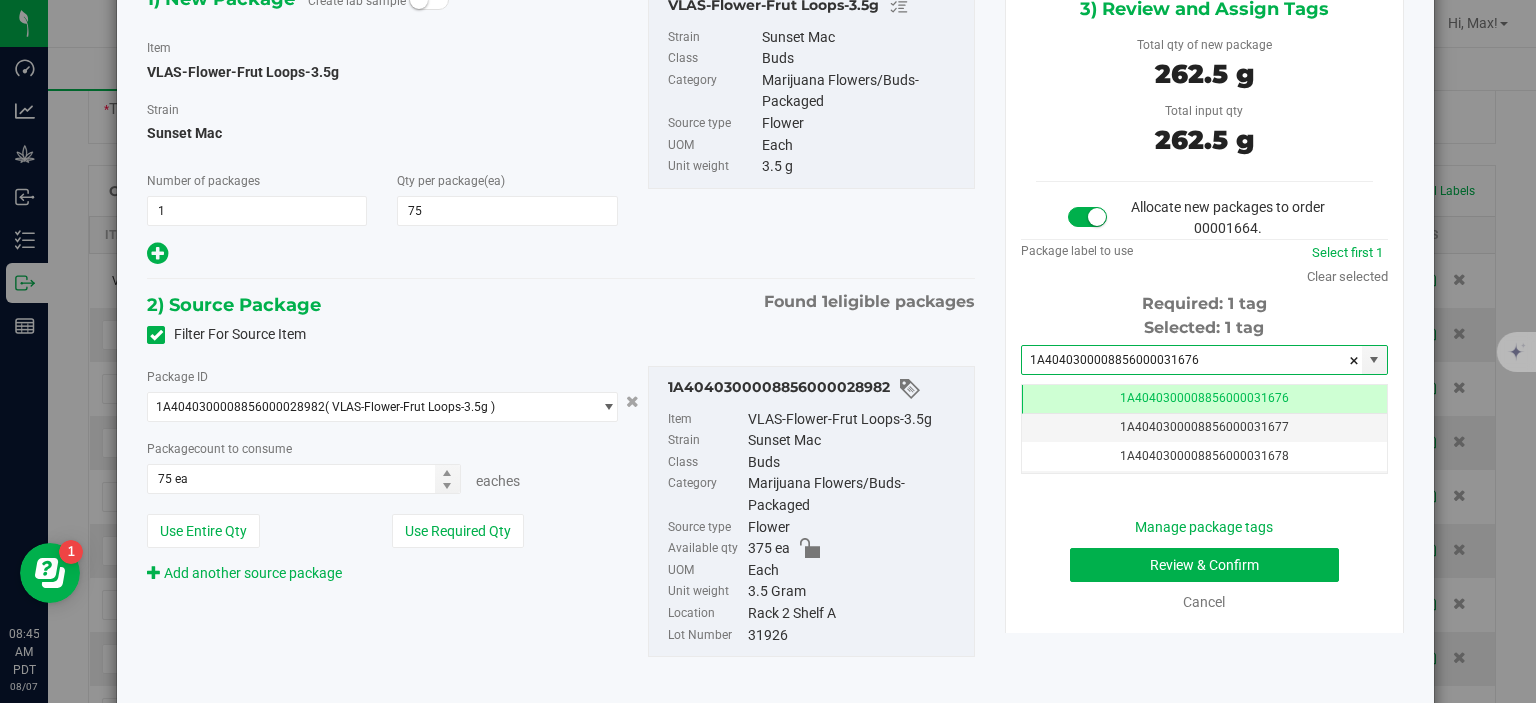type on "1A4040300008856000031676" 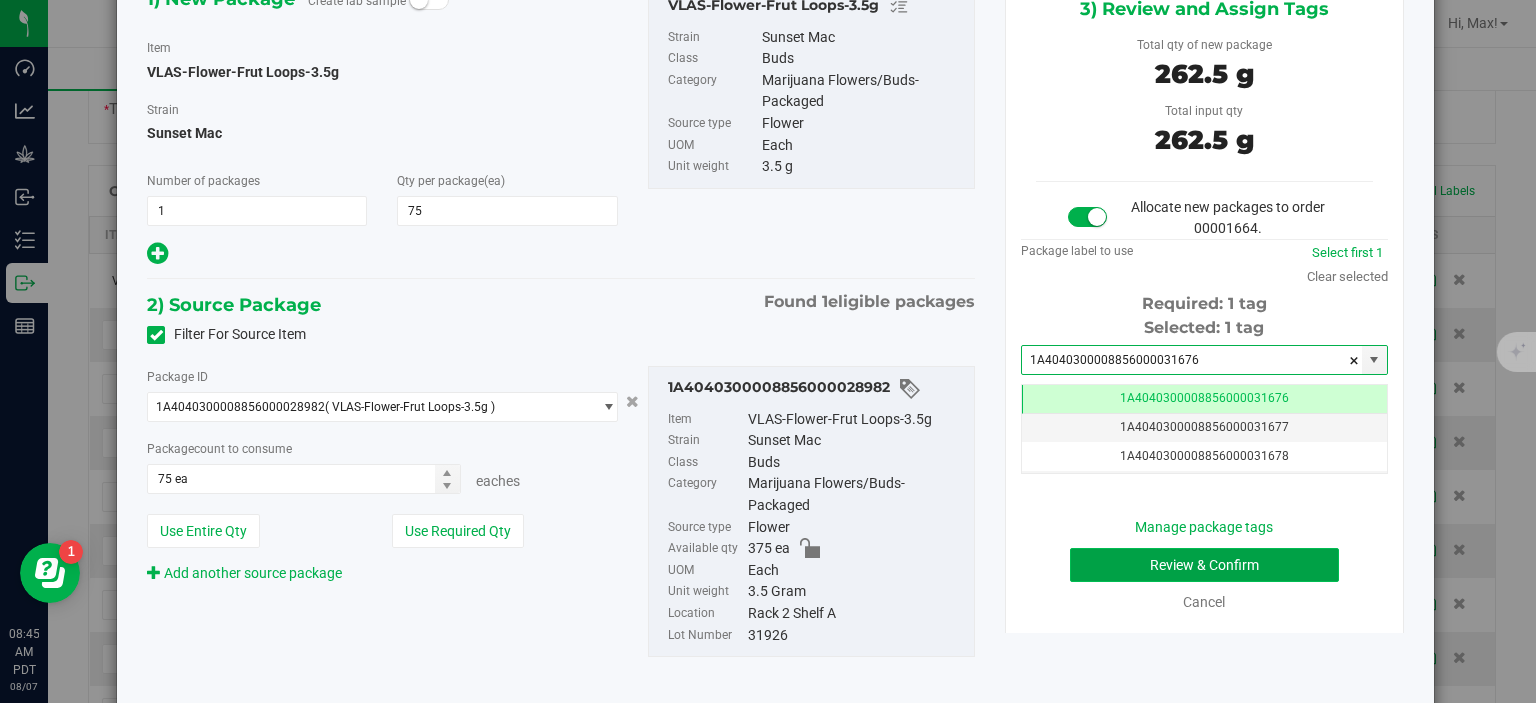 click on "Review & Confirm" at bounding box center (1204, 565) 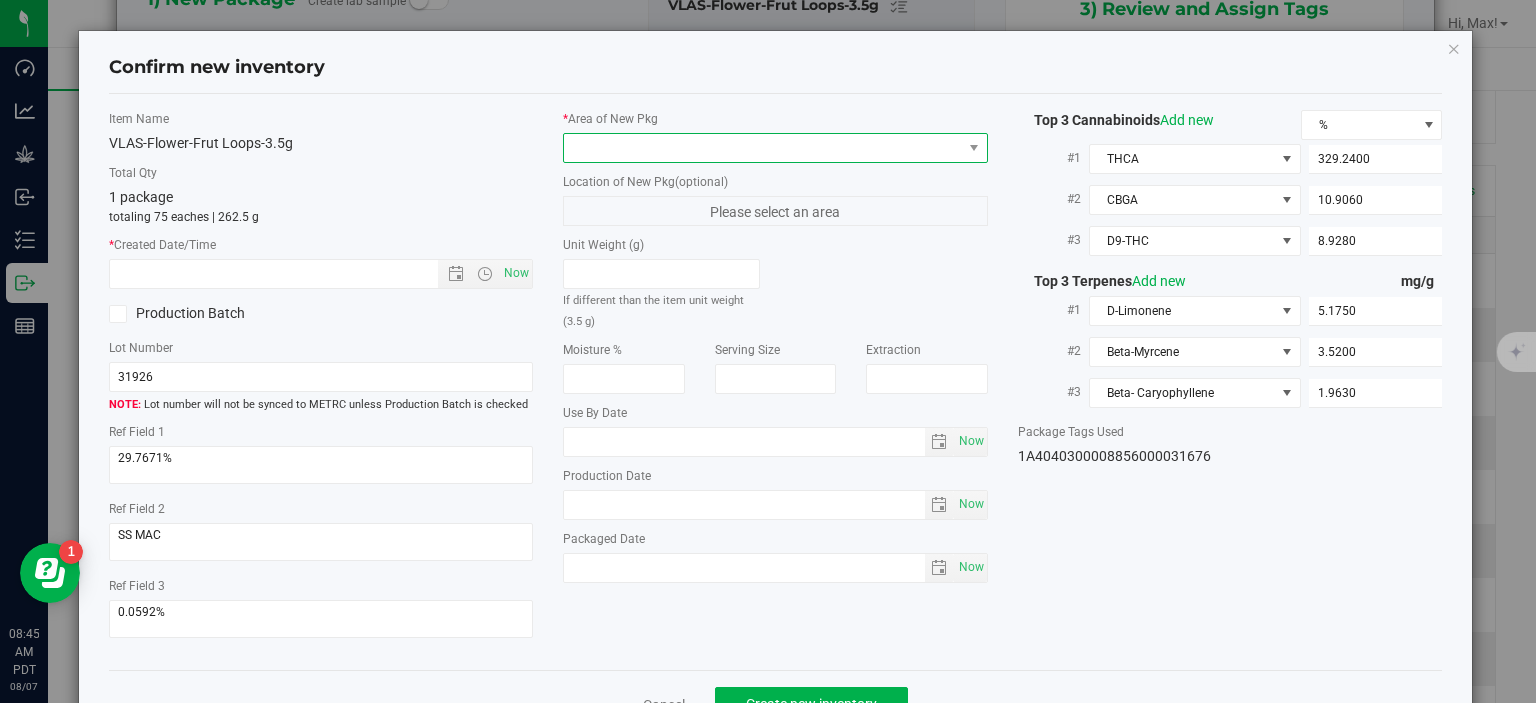 click at bounding box center [763, 148] 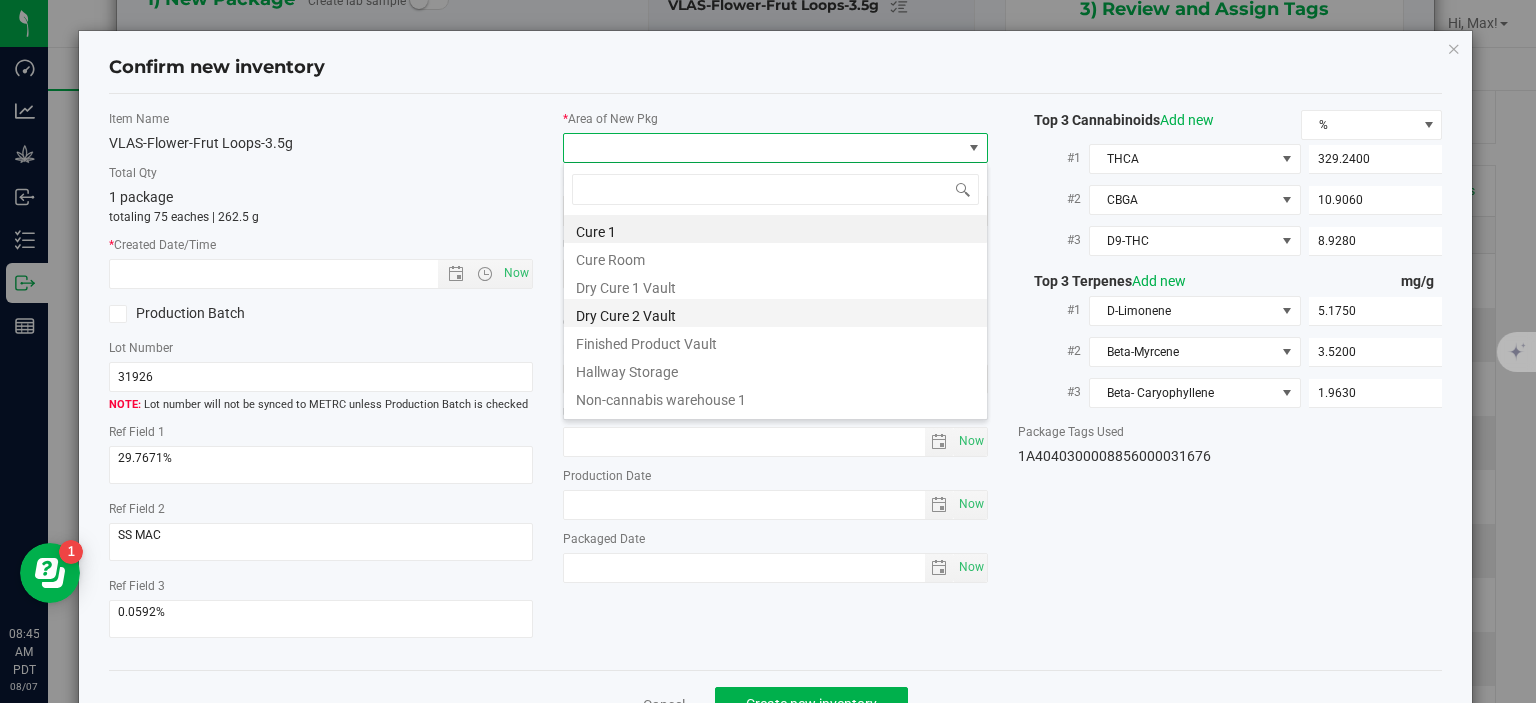 scroll, scrollTop: 99970, scrollLeft: 99575, axis: both 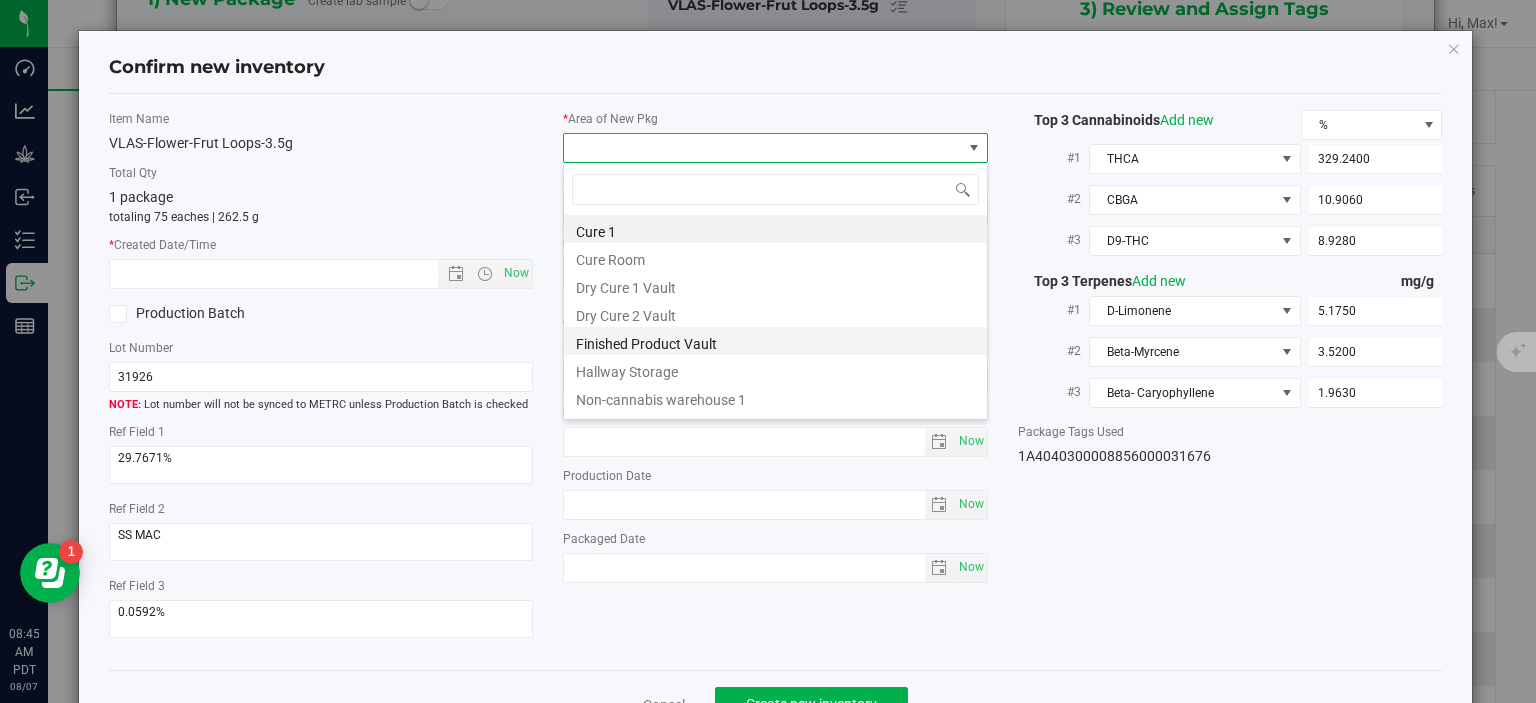 click on "Finished Product Vault" at bounding box center [775, 341] 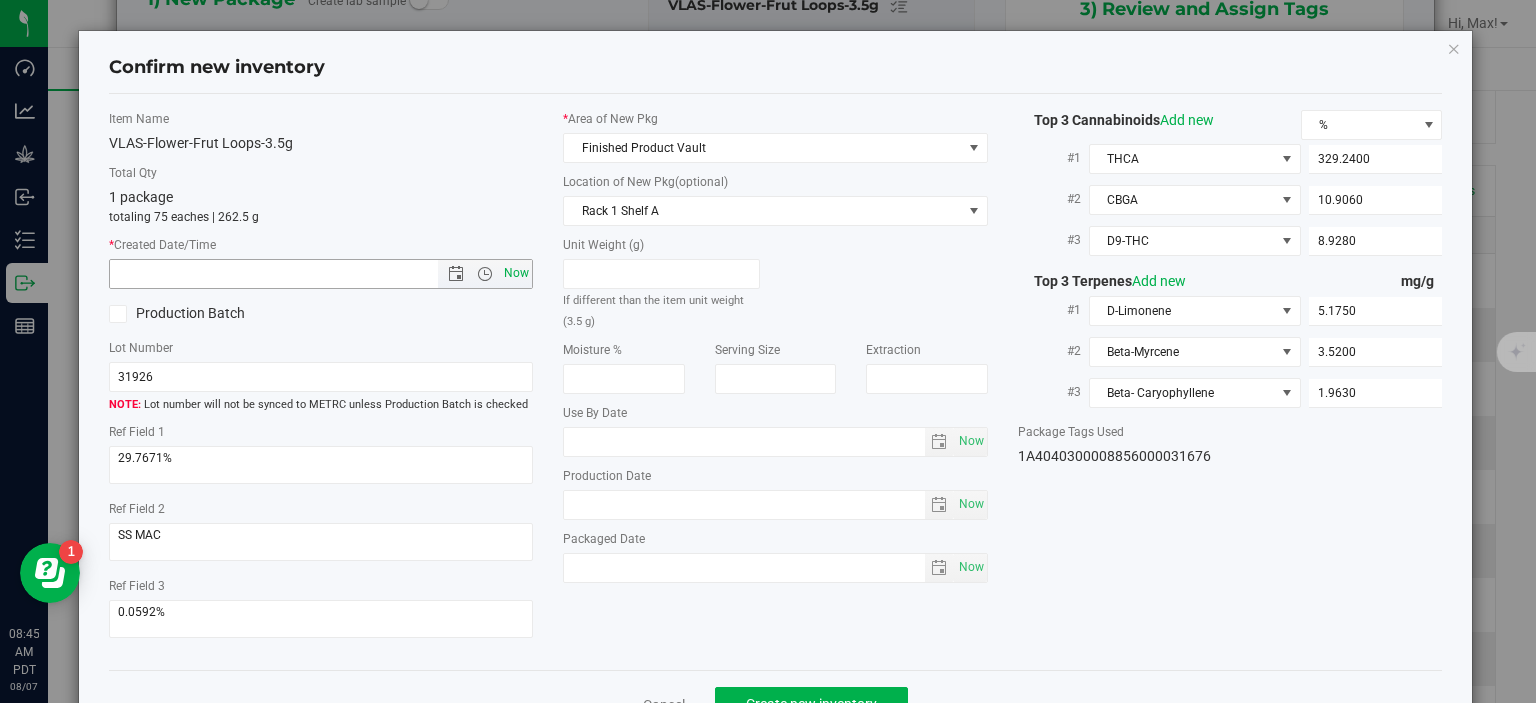 click on "Now" at bounding box center [517, 273] 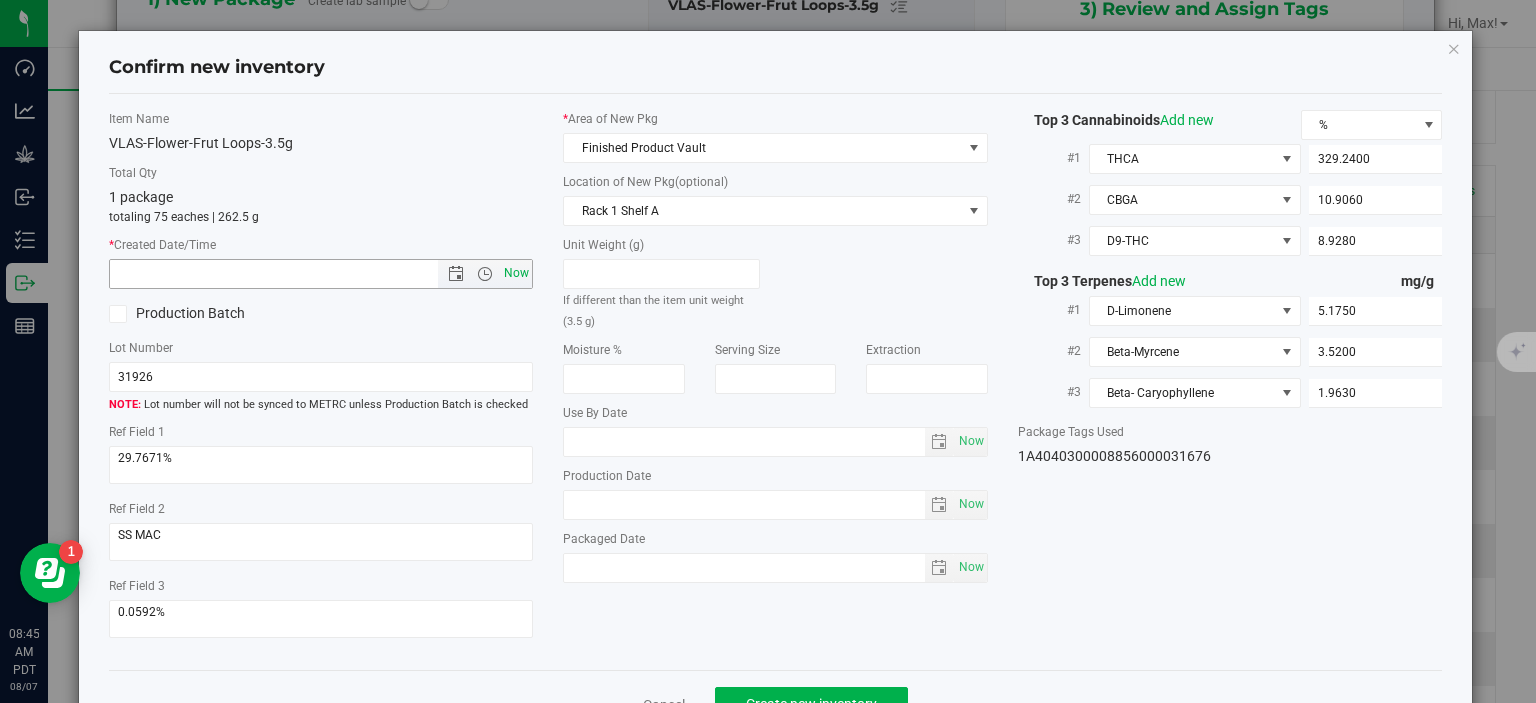 type on "8/7/2025 8:45 AM" 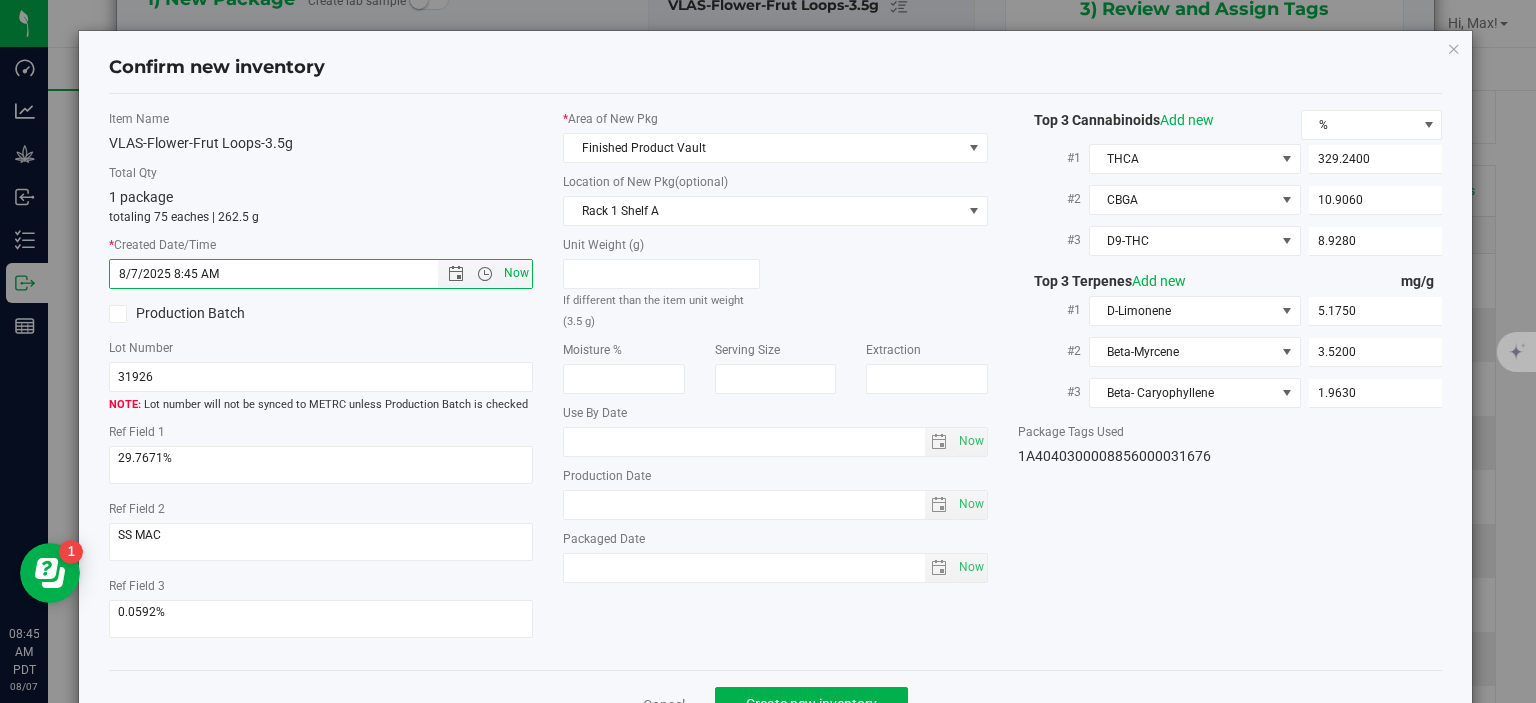 scroll, scrollTop: 52, scrollLeft: 0, axis: vertical 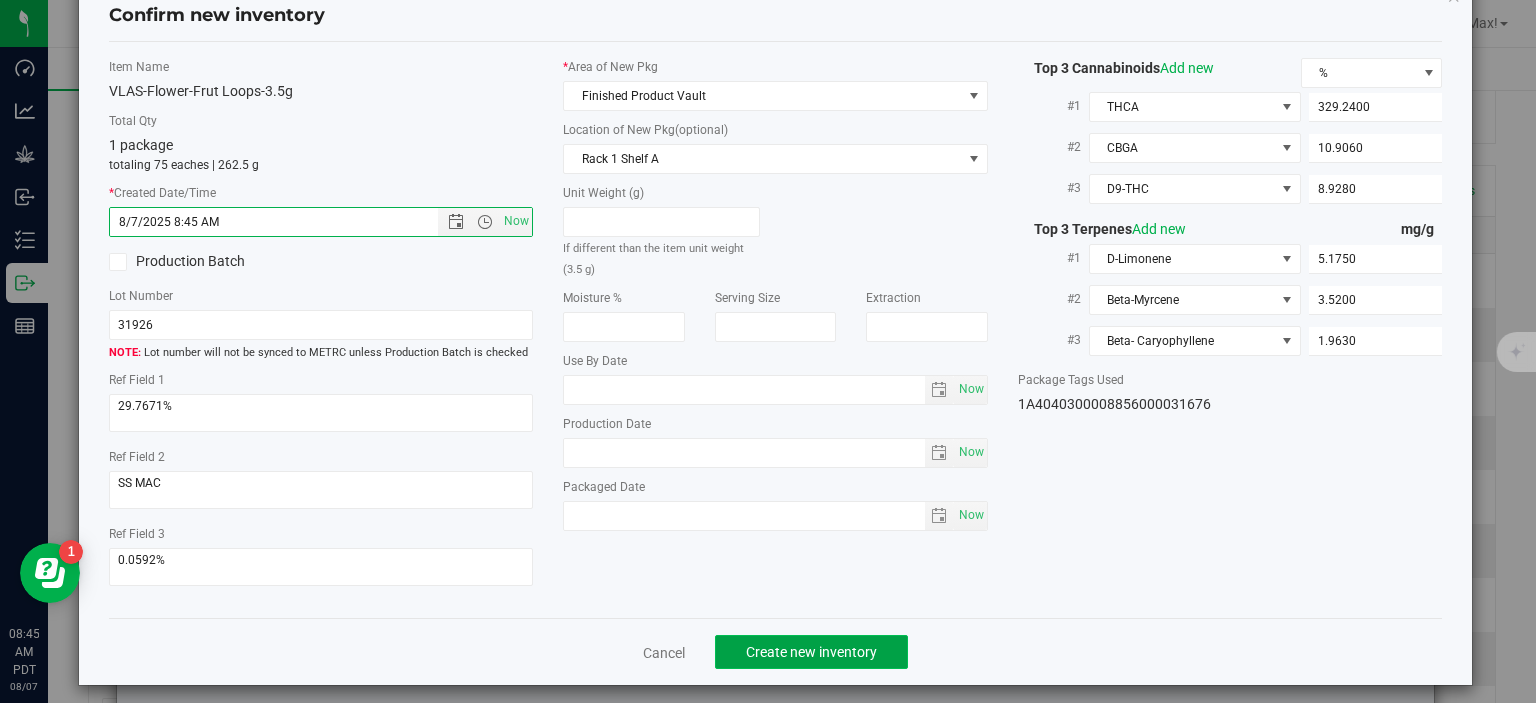 click on "Create new inventory" 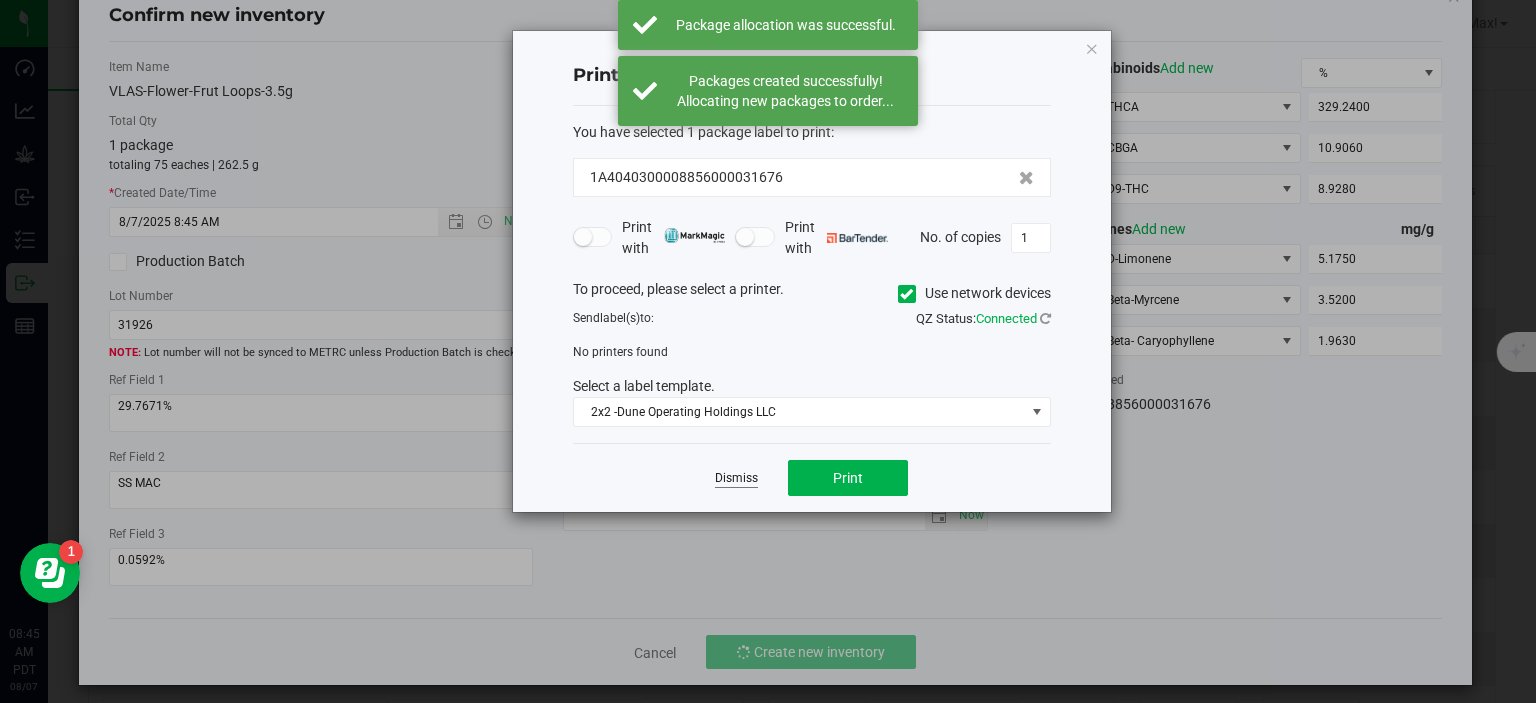 click on "Dismiss" 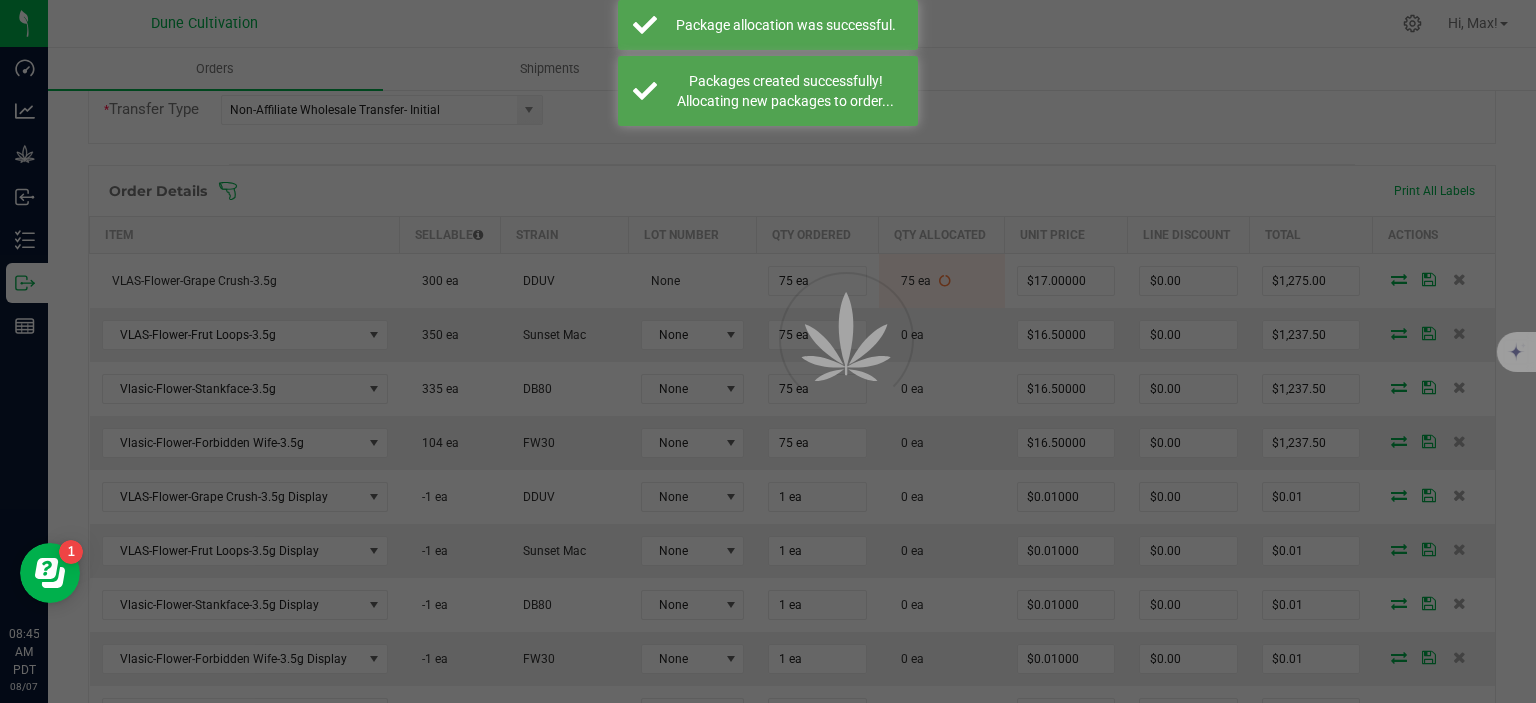 scroll, scrollTop: 487, scrollLeft: 0, axis: vertical 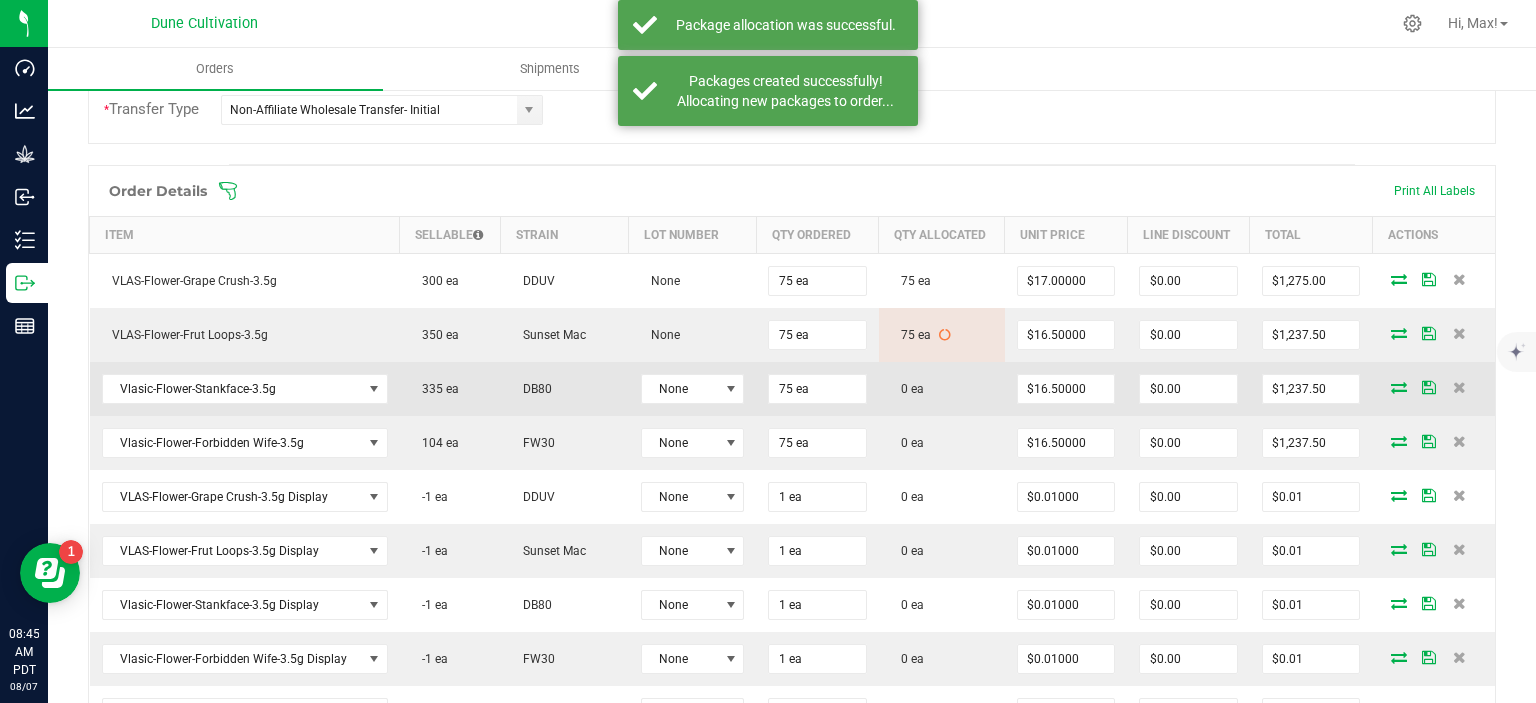 click at bounding box center [1399, 387] 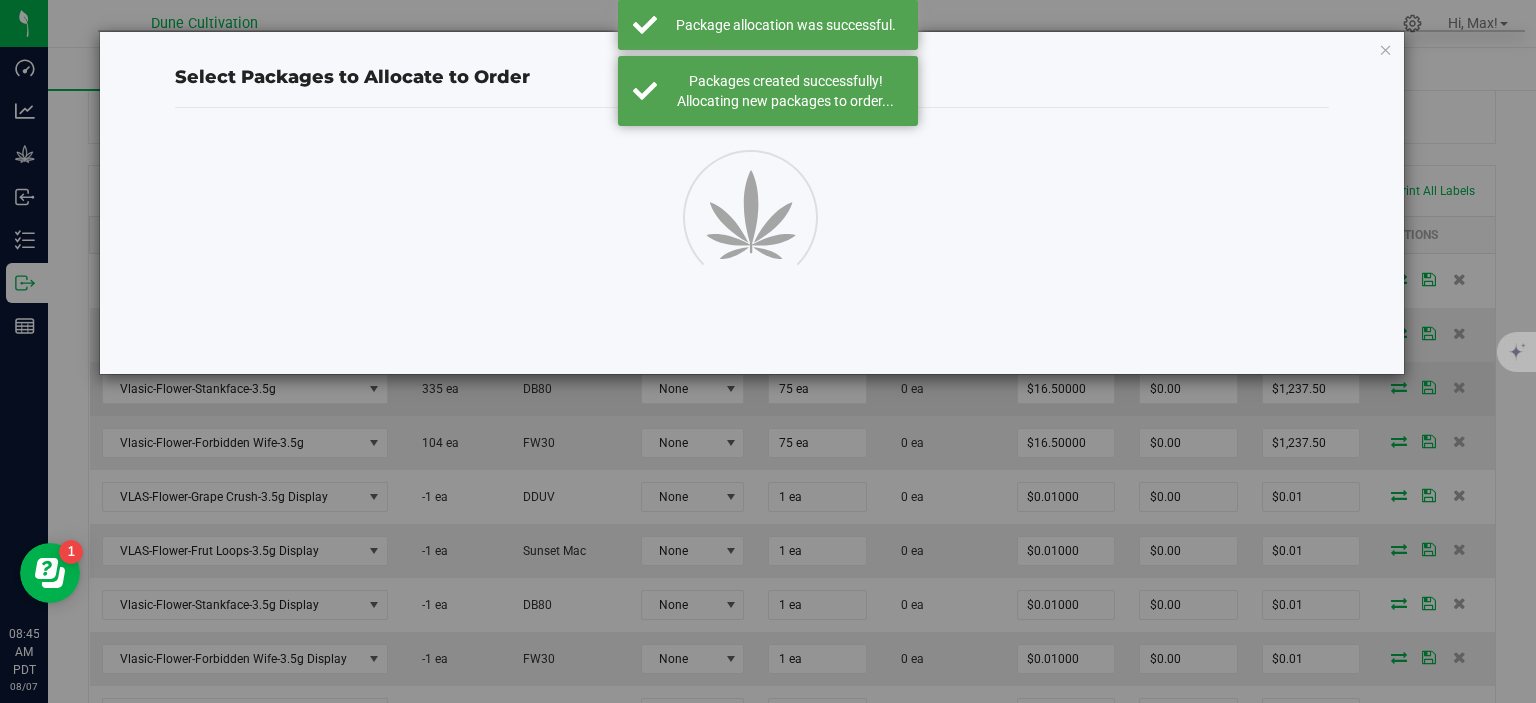 scroll, scrollTop: 487, scrollLeft: 0, axis: vertical 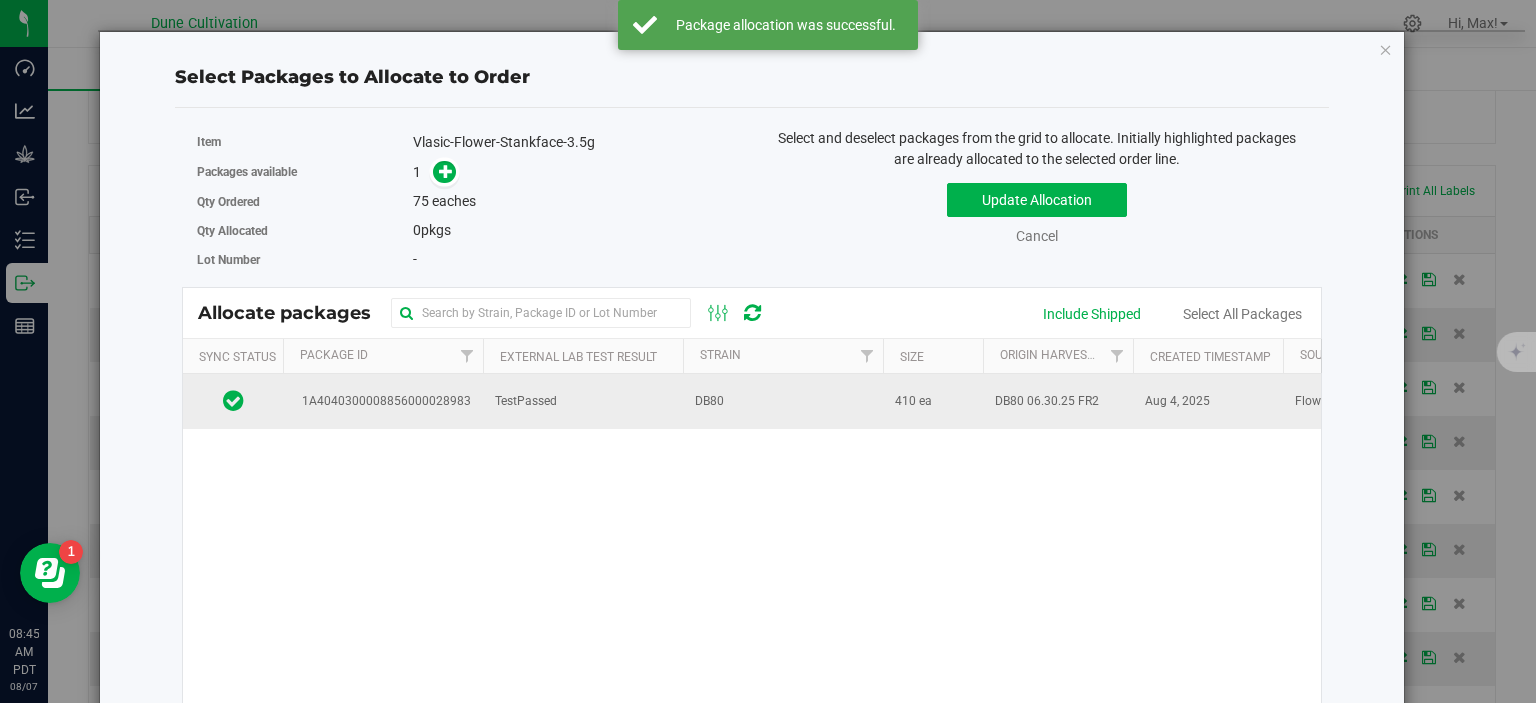 click on "1A4040300008856000028983" at bounding box center [383, 401] 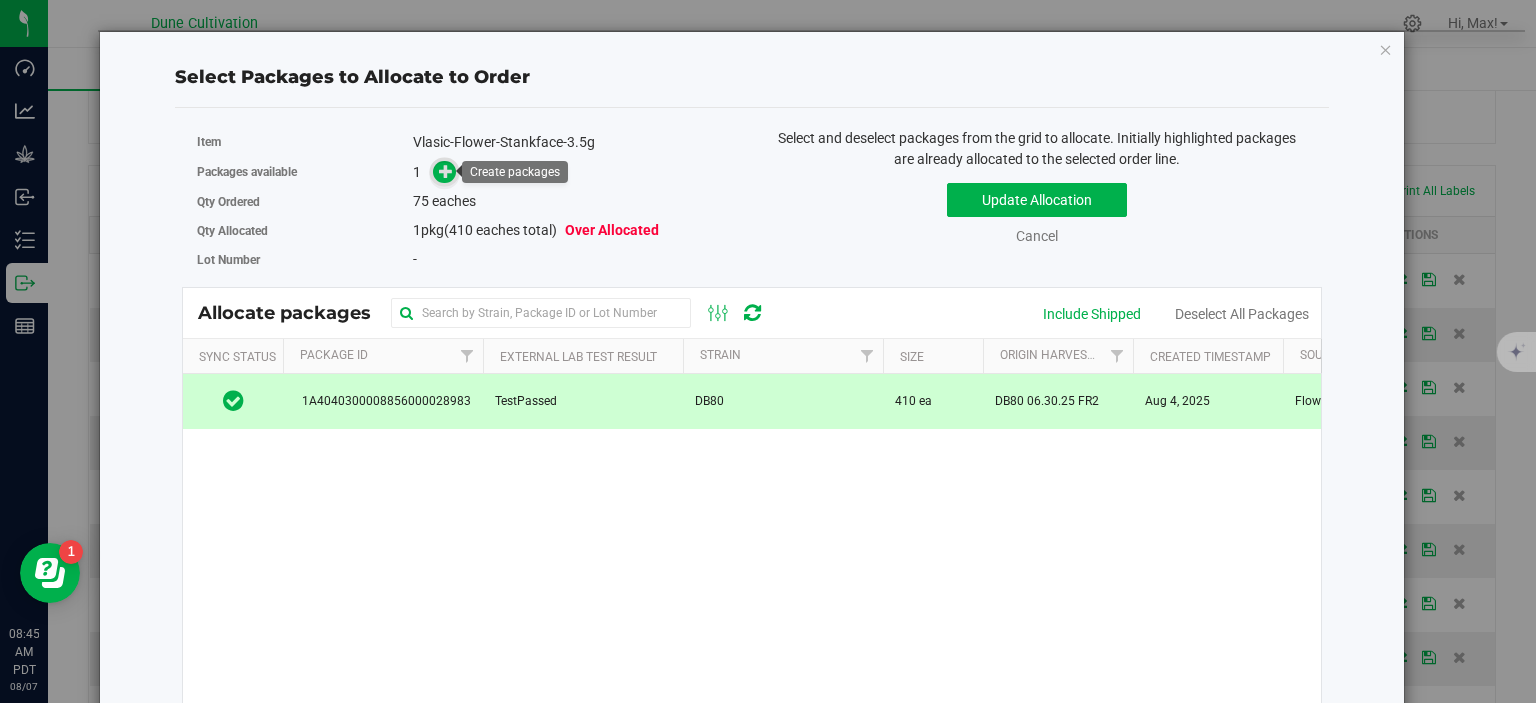 click at bounding box center (446, 171) 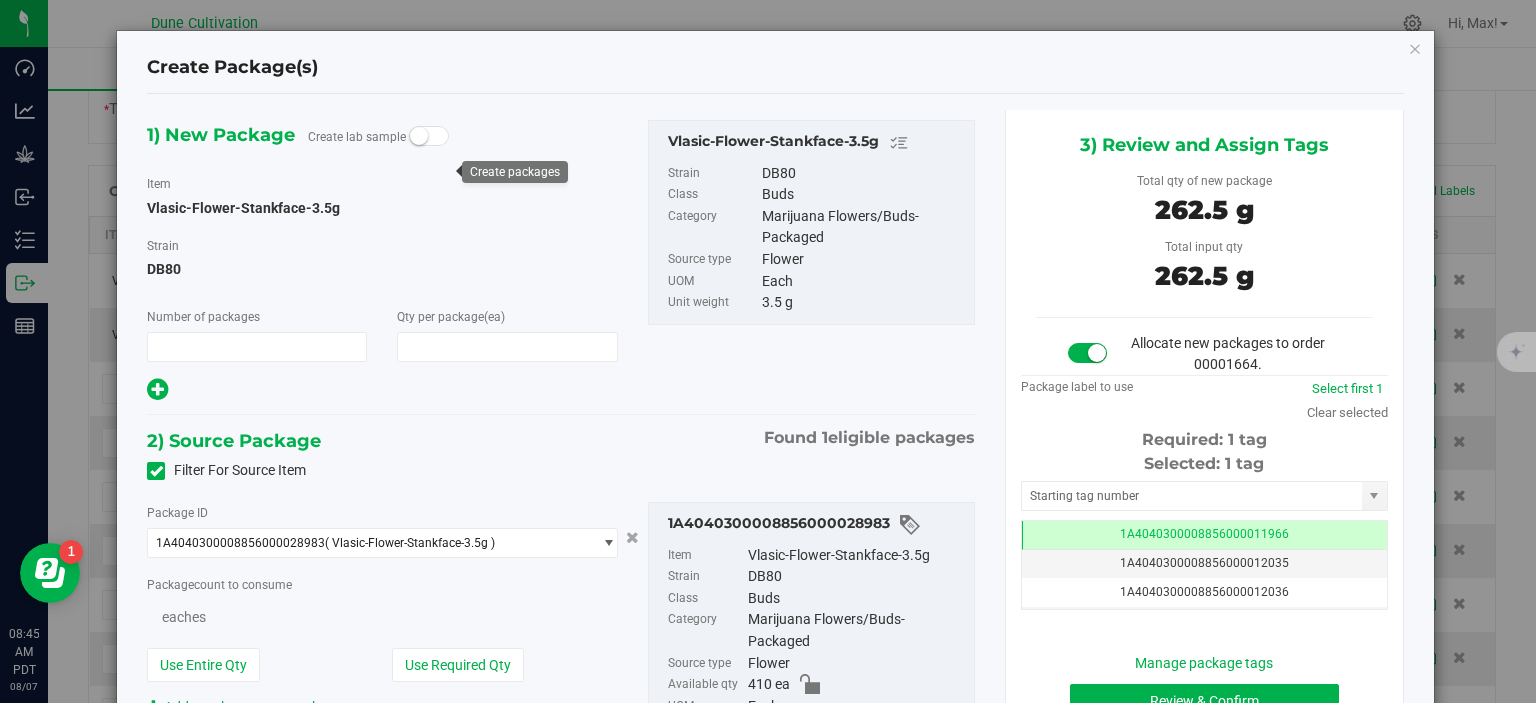 scroll, scrollTop: 487, scrollLeft: 0, axis: vertical 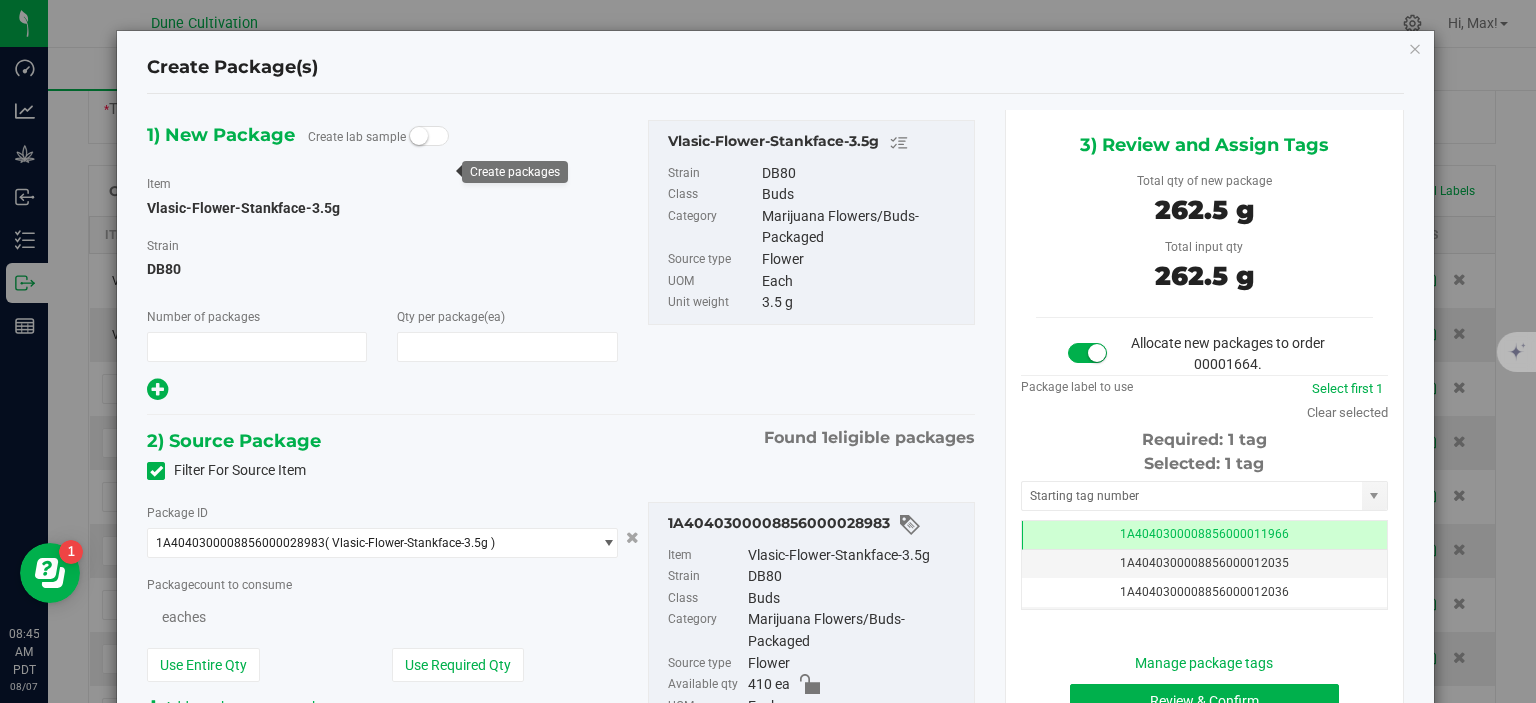 type on "1" 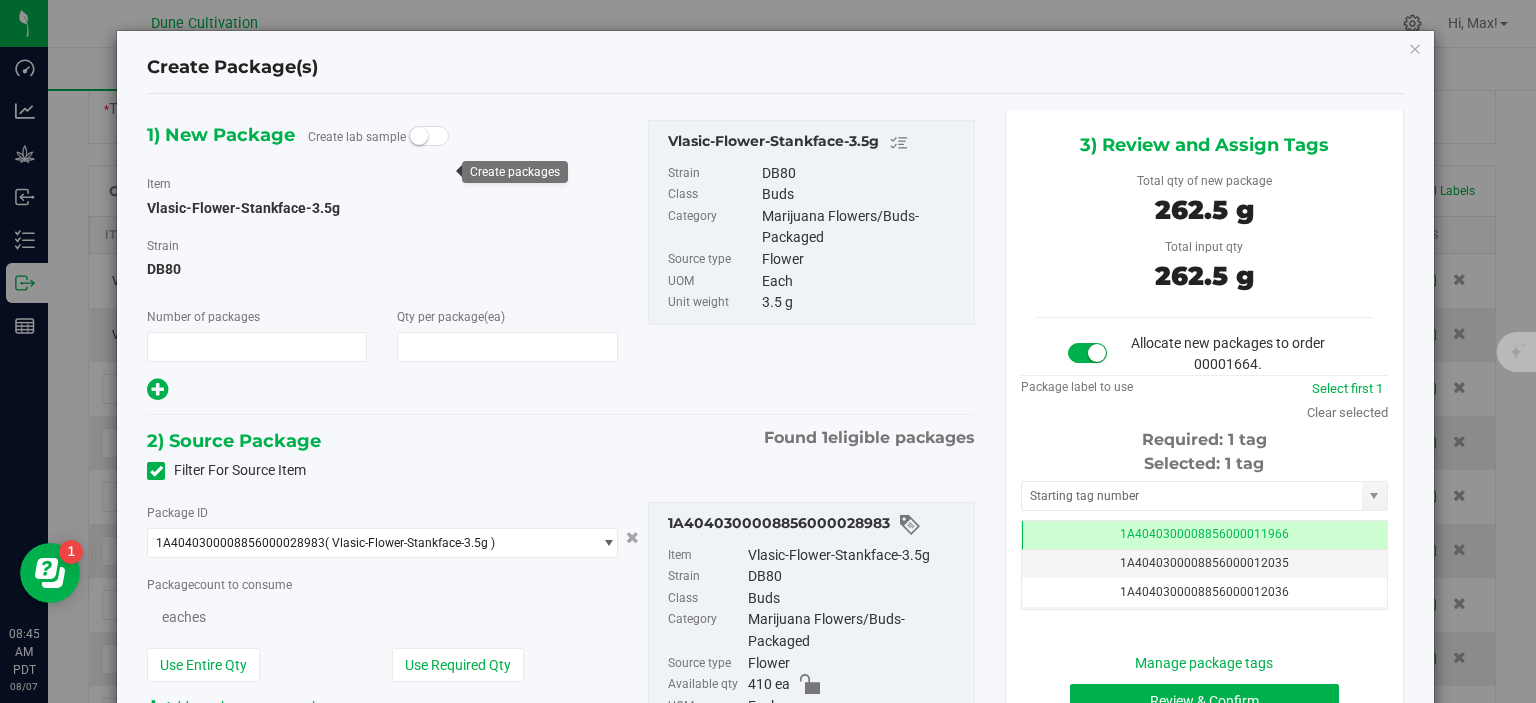 type on "75" 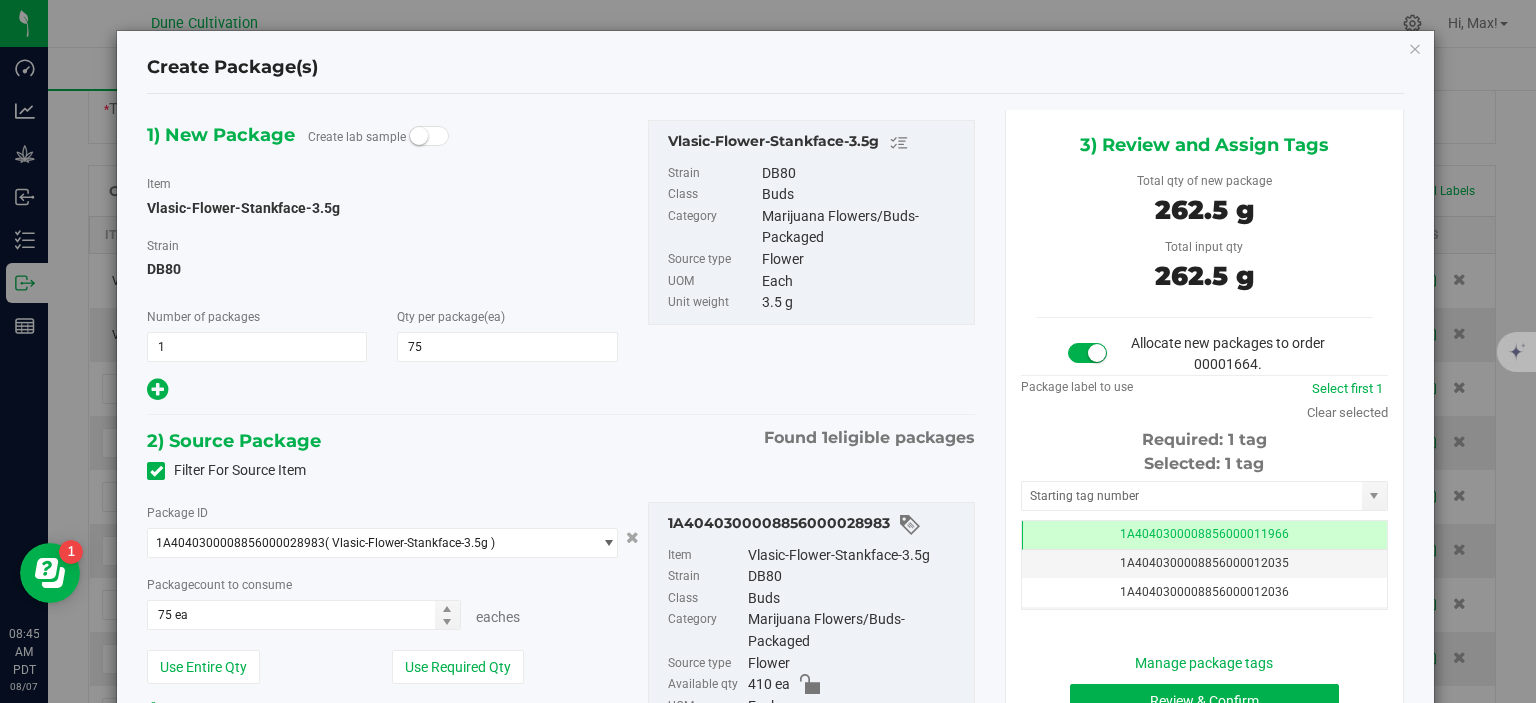 click on "Selected: 1 tag
Tag 1A4040300008856000011966 1A4040300008856000012035 1A4040300008856000012036 1A4040300008856000012198 1A4040300008856000012200 1A4040300008856000012206 1A4040300008856000012376 1A4040300008856000012845 1A4040300008856000012864 1A4040300008856000012954 1A4040300008856000012960 1A4040300008856000012989 1A4040300008856000013672 1A4040300008856000013896 1A4040300008856000013897 1A4040300008856000013898 1A4040300008856000014444 1A4040300008856000014491 1A4040300008856000014492 1A4040300008856000014493 1A4040300008856000014494 1A4040300008856000014495 1A4040300008856000014496 1A4040300008856000014650 1A4040300008856000017292 1A4040300008856000017412 Page of 1 NaN - NaN of 26 items" at bounding box center (1204, 531) 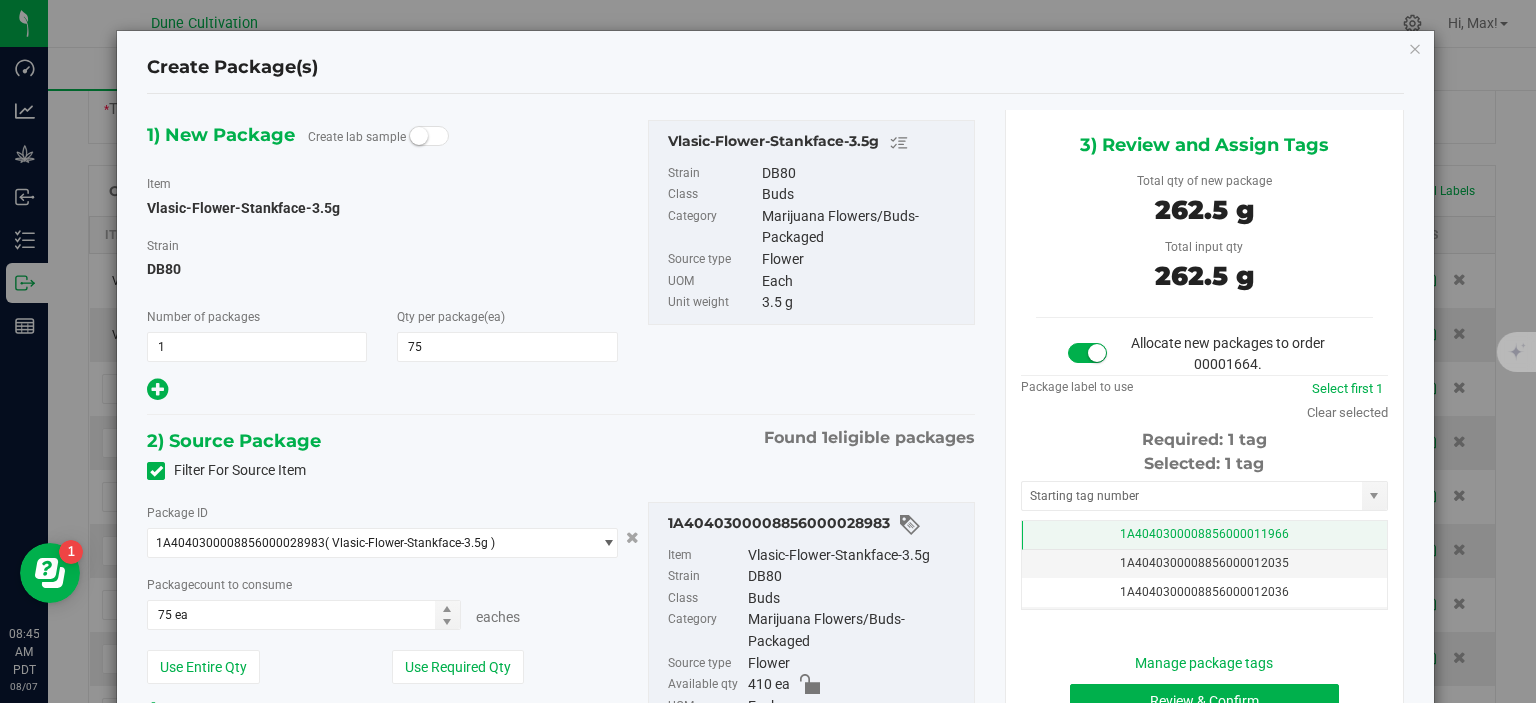 click on "1A4040300008856000011966" at bounding box center (1204, 535) 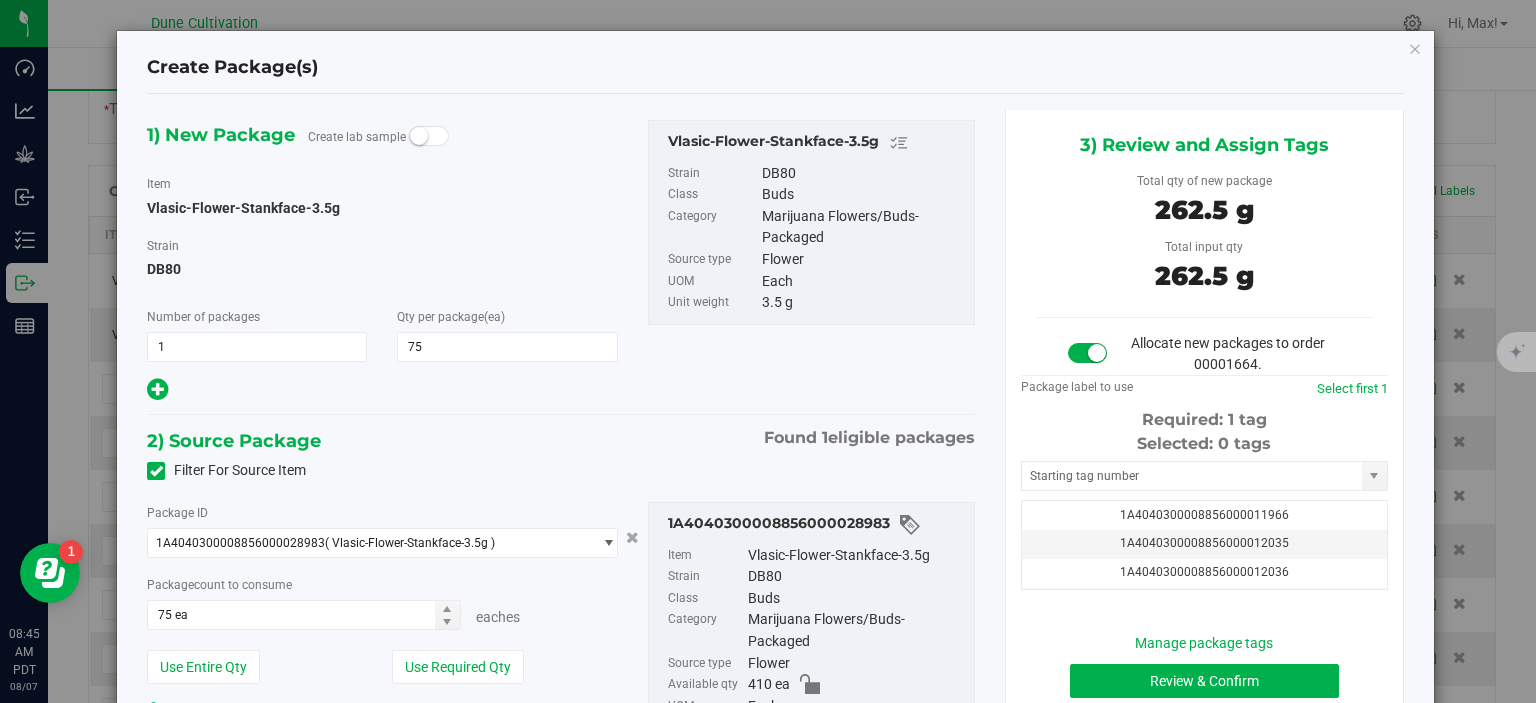 click on "Selected: 0 tags
Tag 1A4040300008856000011966 1A4040300008856000012035 1A4040300008856000012036 1A4040300008856000012198 1A4040300008856000012200 1A4040300008856000012206 1A4040300008856000012376 1A4040300008856000012845 1A4040300008856000012864 1A4040300008856000012954 1A4040300008856000012960 1A4040300008856000012989 1A4040300008856000013672 1A4040300008856000013896 1A4040300008856000013897 1A4040300008856000013898 1A4040300008856000014444 1A4040300008856000014491 1A4040300008856000014492 1A4040300008856000014493 1A4040300008856000014494 1A4040300008856000014495 1A4040300008856000014496 1A4040300008856000014650 1A4040300008856000017292 1A4040300008856000017412 Page of 1 NaN - NaN of 26 items" at bounding box center [1204, 511] 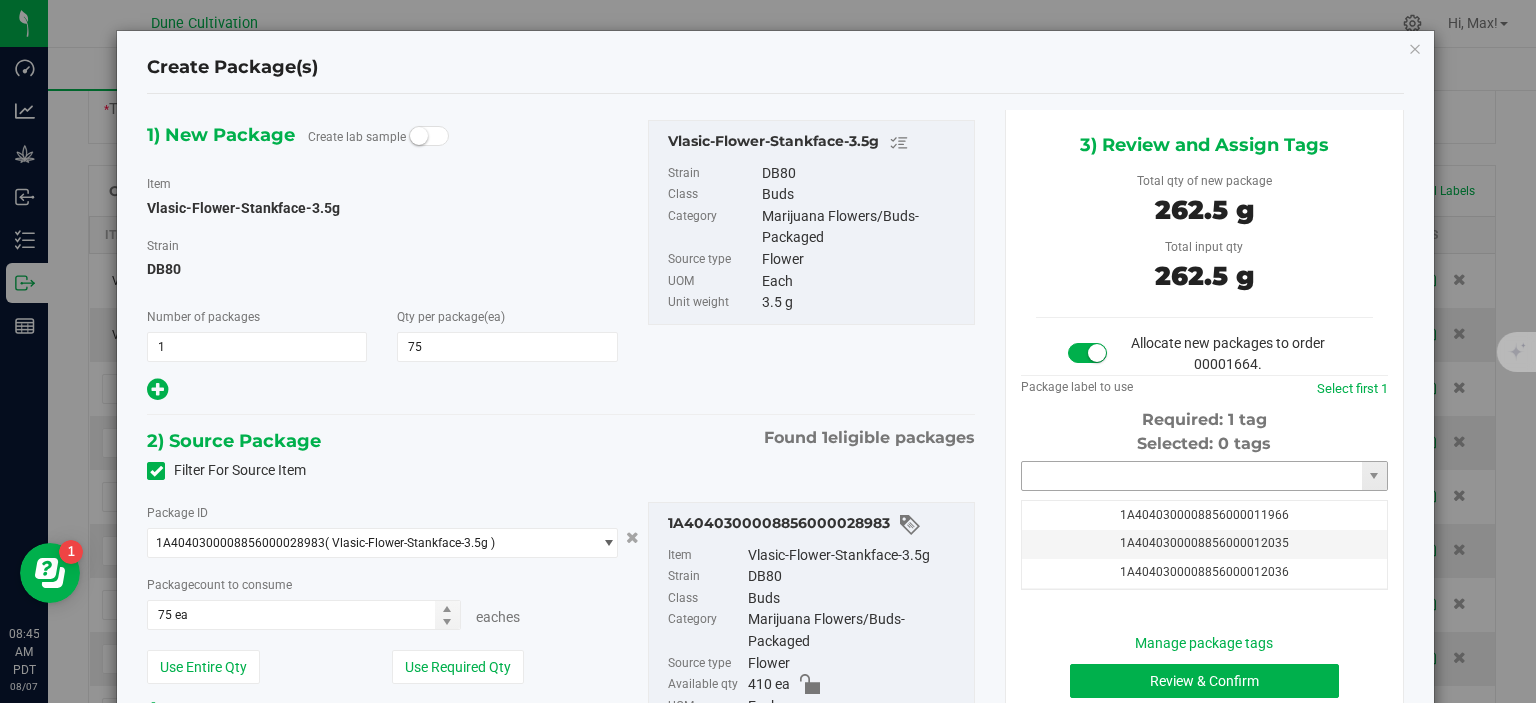 click at bounding box center [1192, 476] 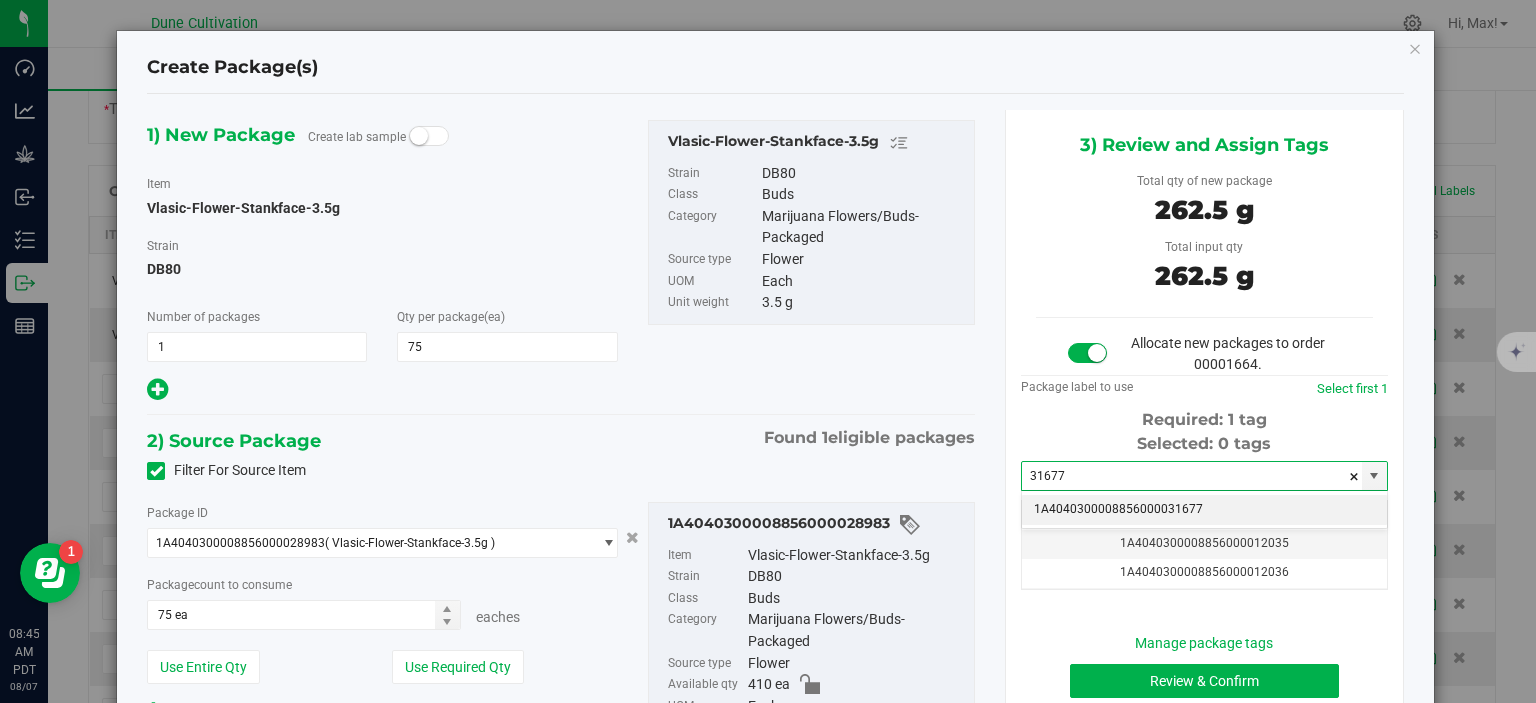 click on "1A4040300008856000031677" at bounding box center (1204, 510) 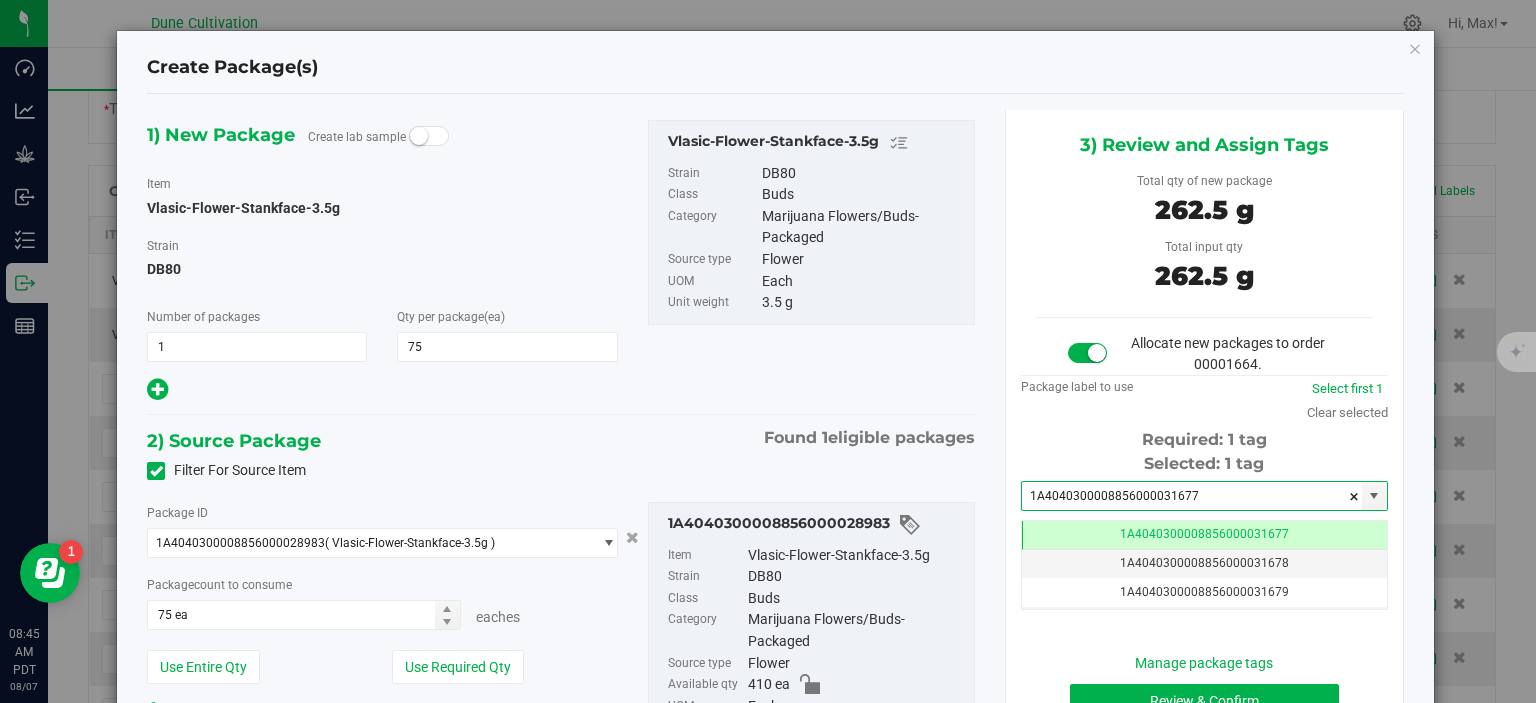 scroll, scrollTop: 179, scrollLeft: 0, axis: vertical 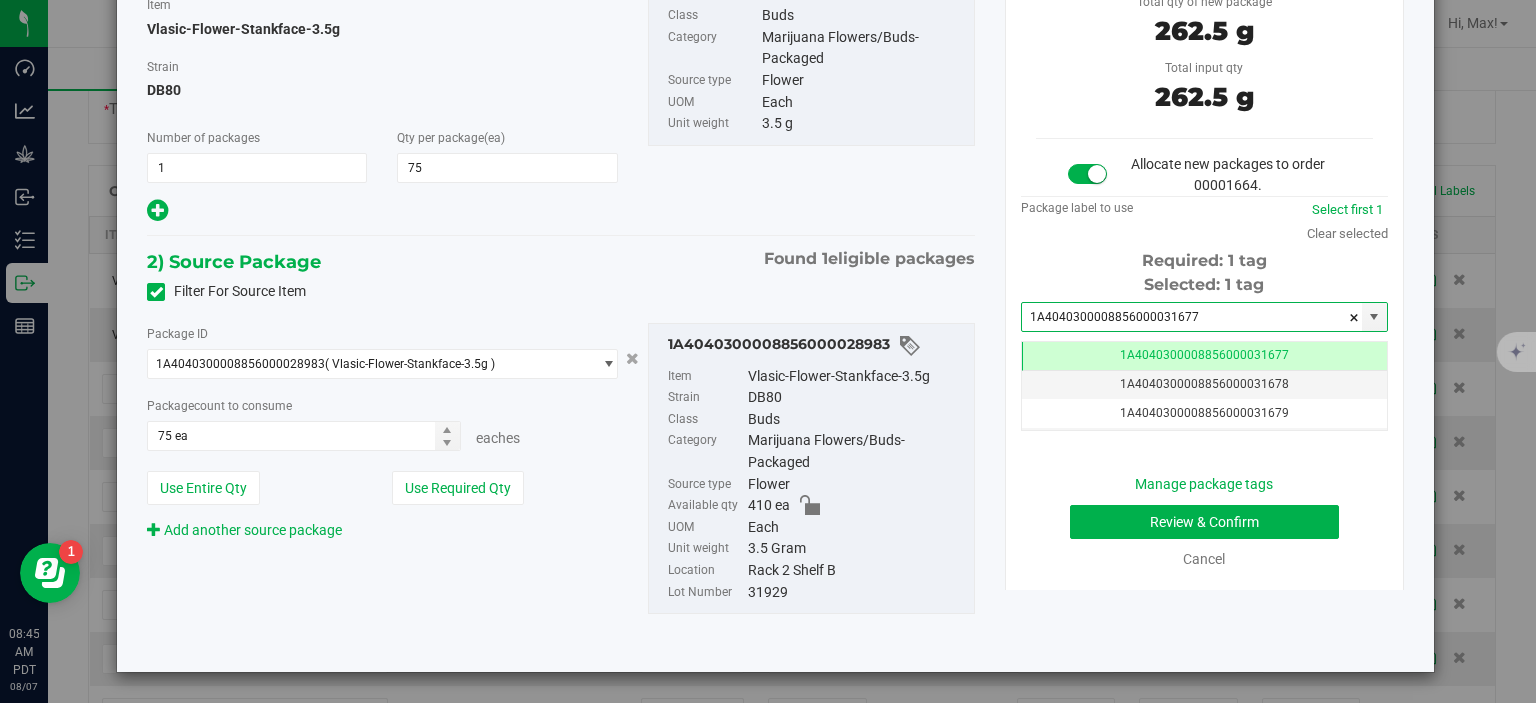 type on "1A4040300008856000031677" 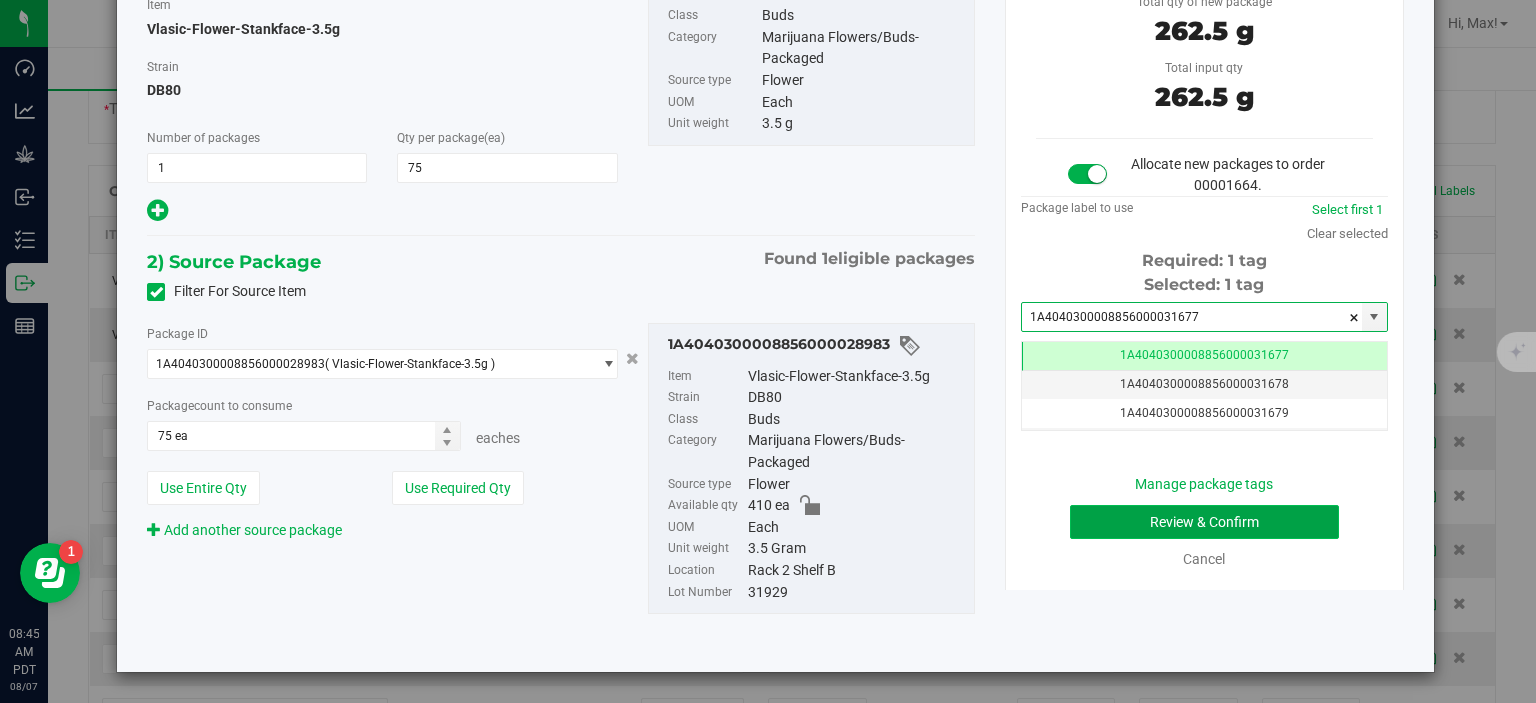 click on "Review & Confirm" at bounding box center [1204, 522] 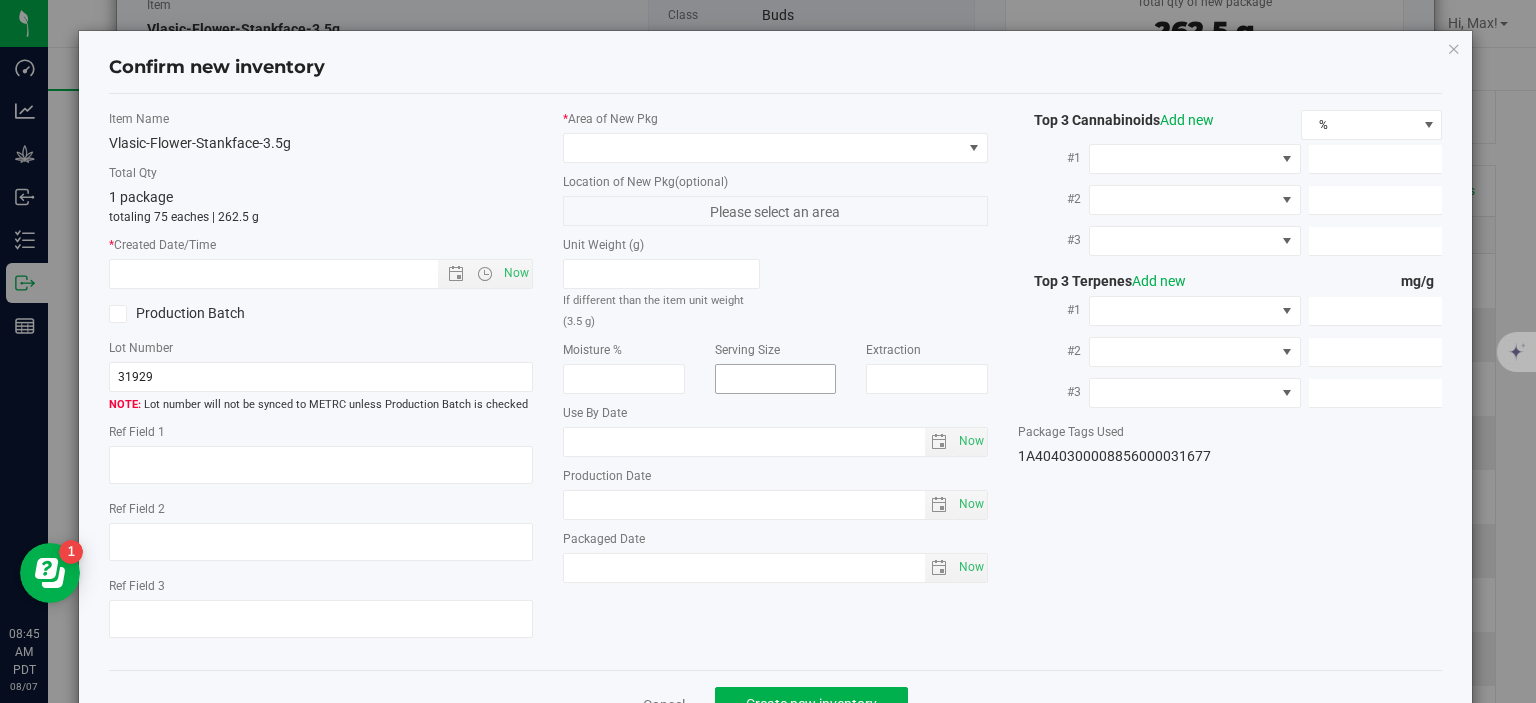 type on "34.9864%" 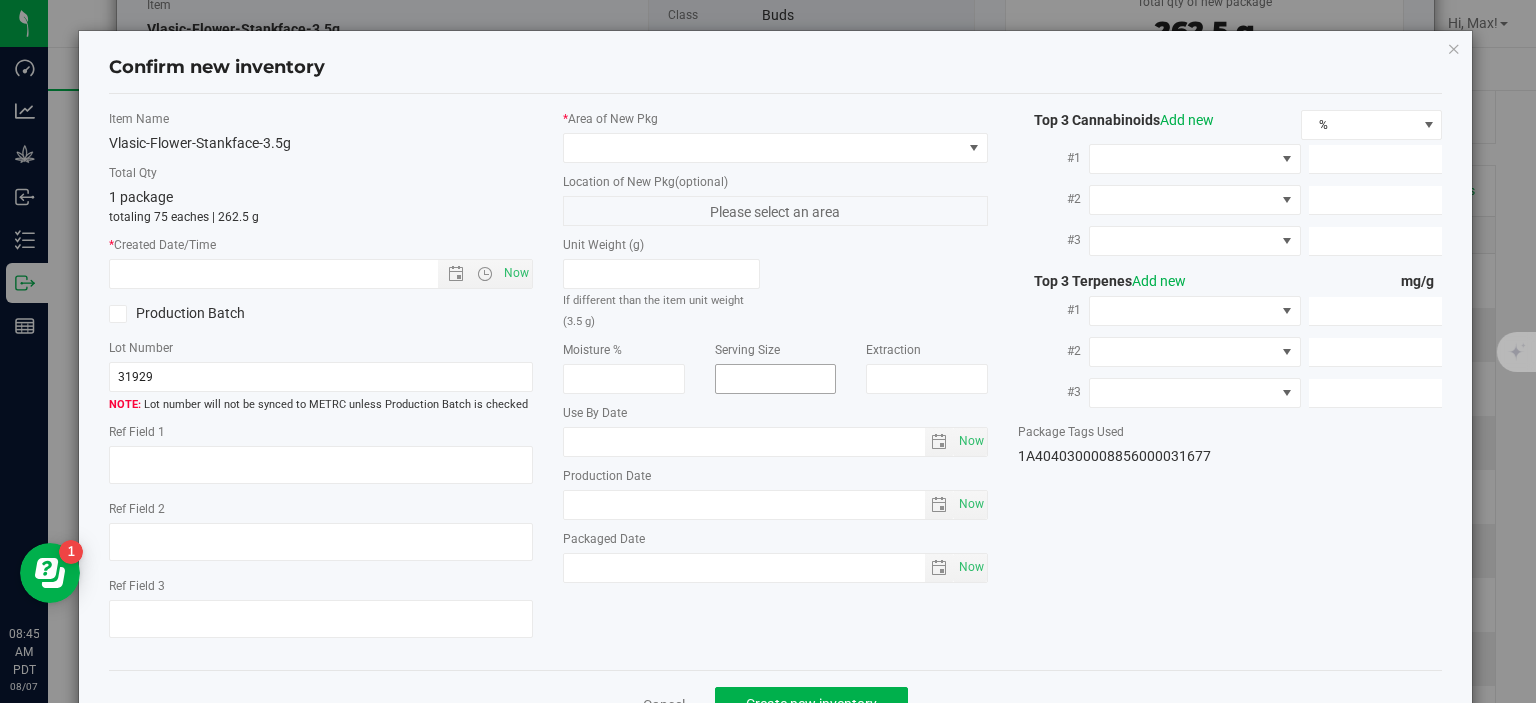 type on "DB80" 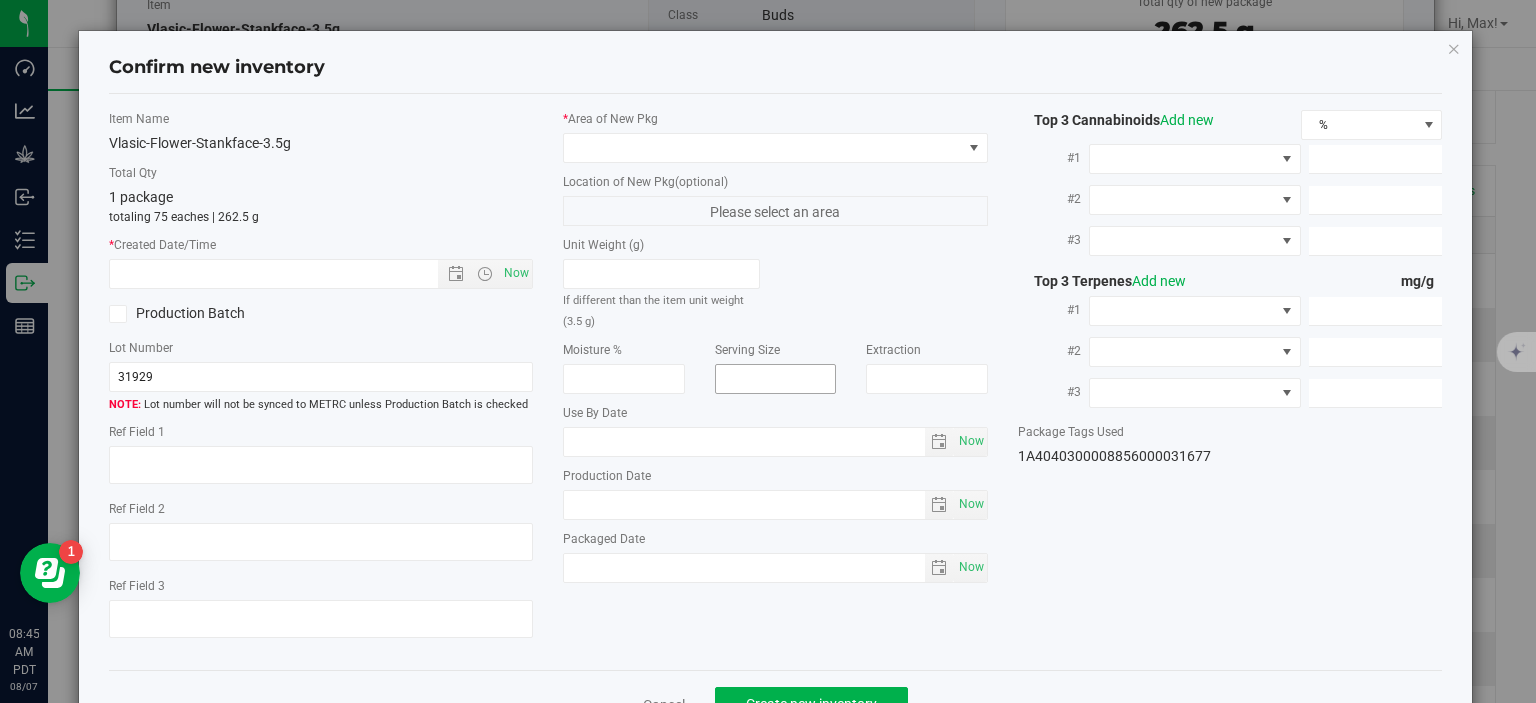 type on "0.0541%" 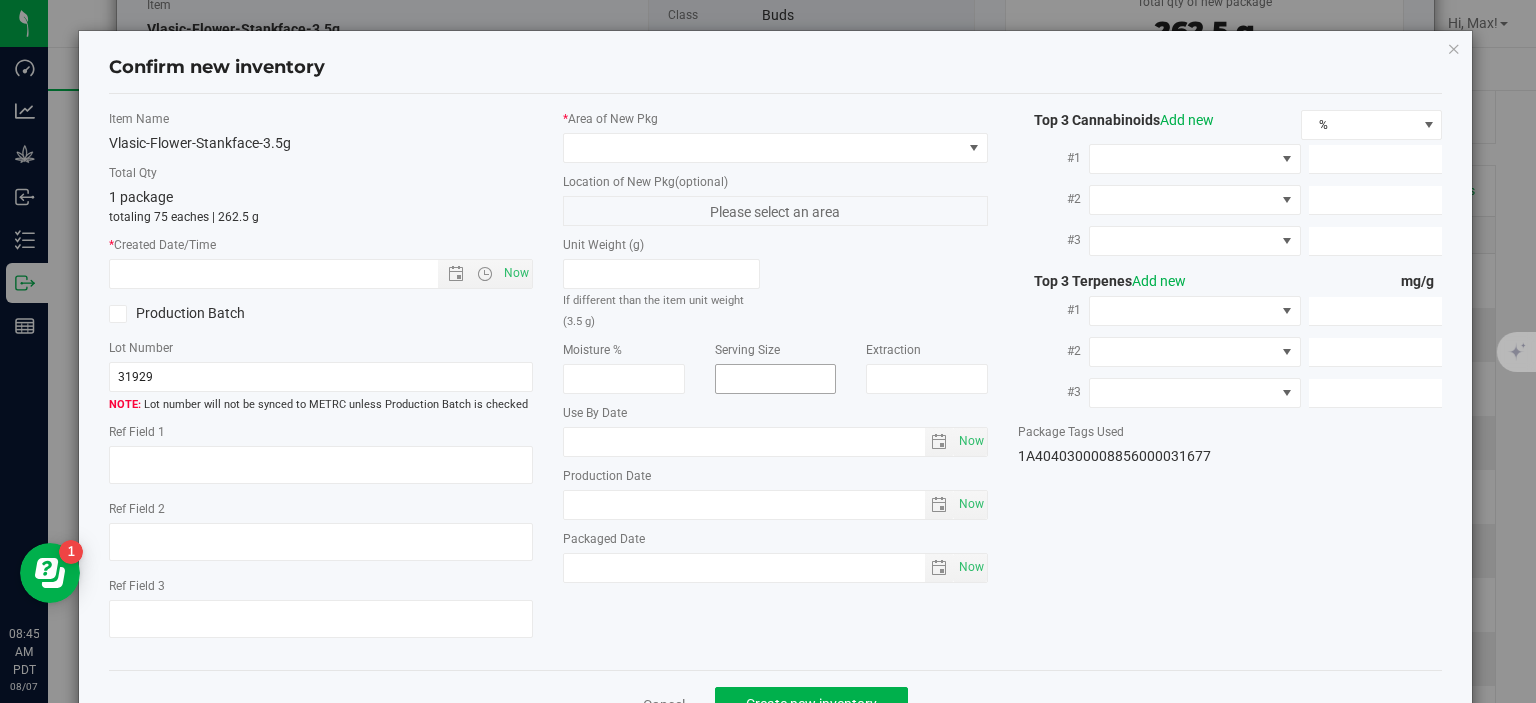 type on "378.1380" 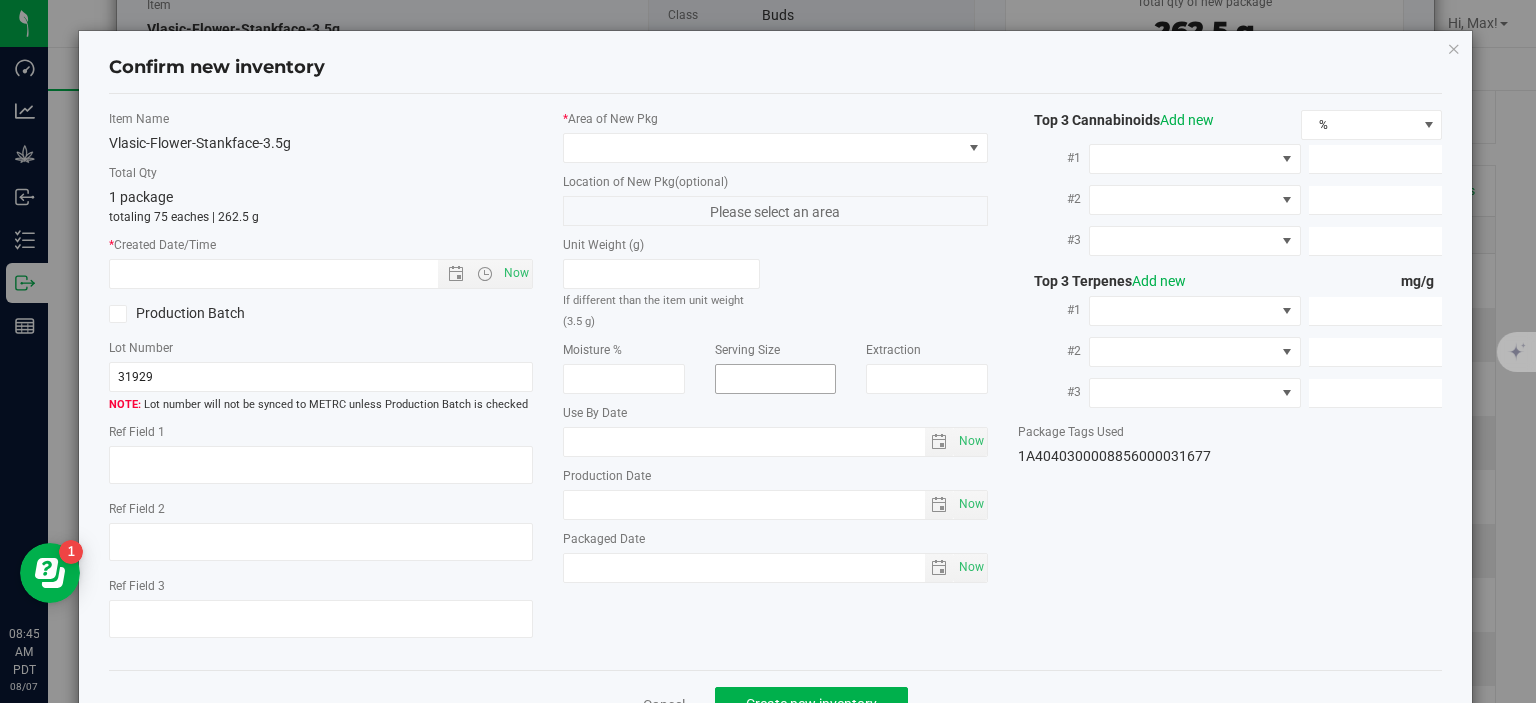 type on "18.2370" 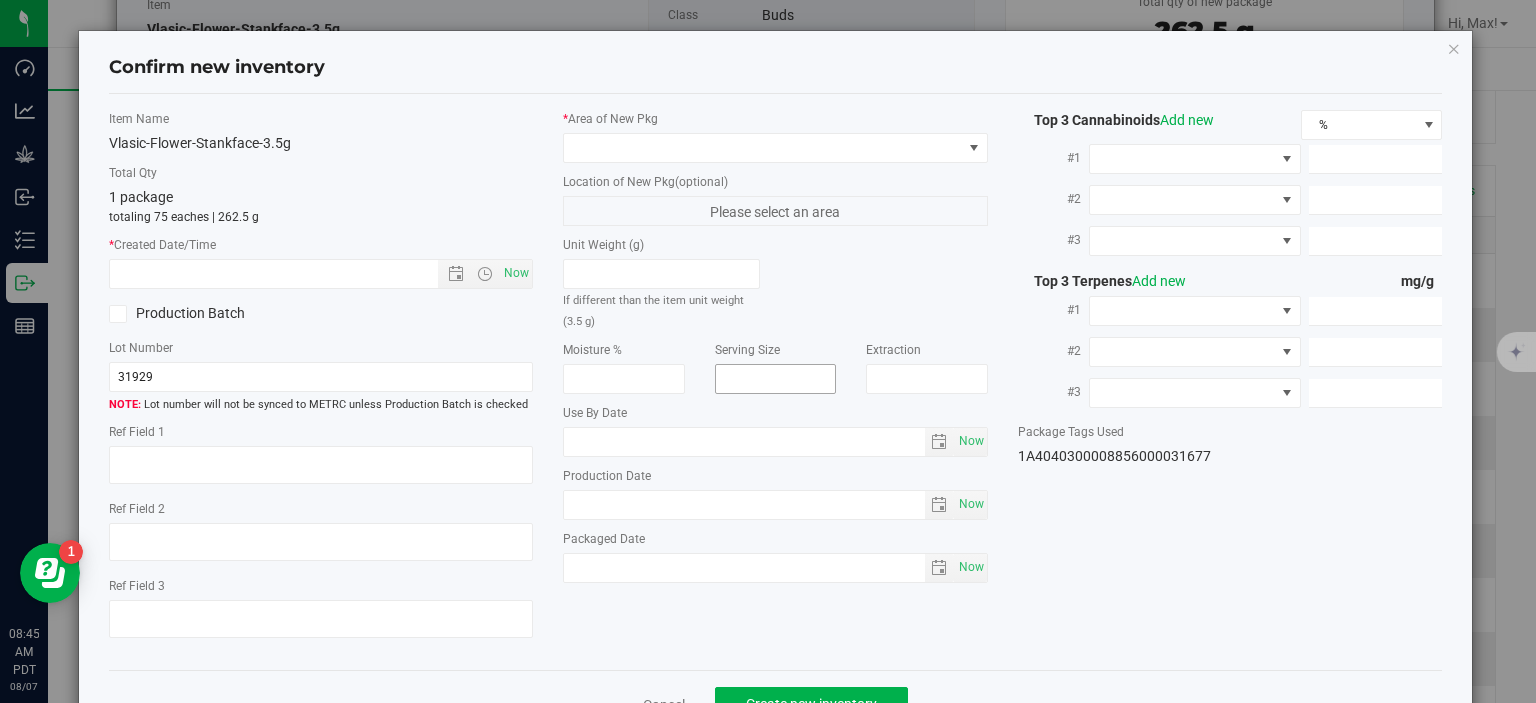 type on "6.8590" 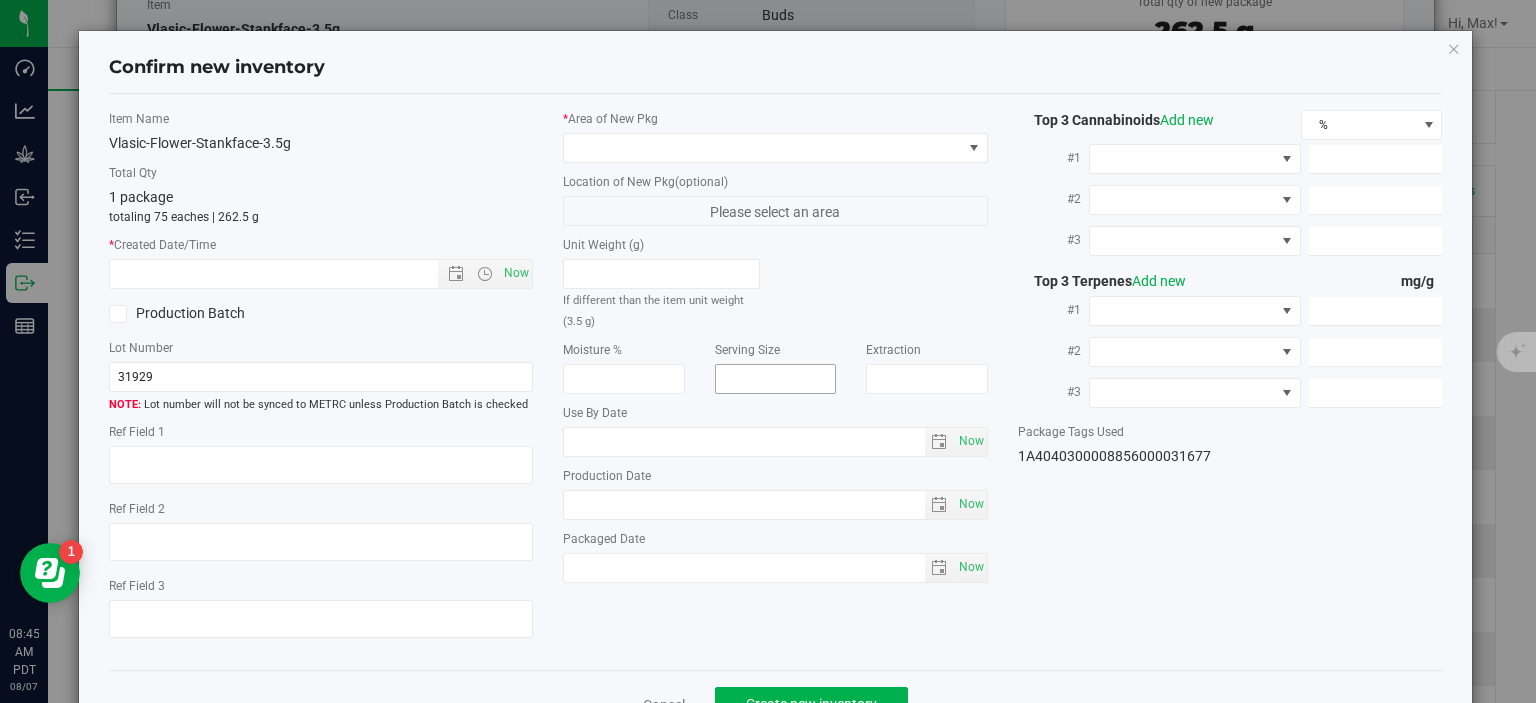 type on "7.0410" 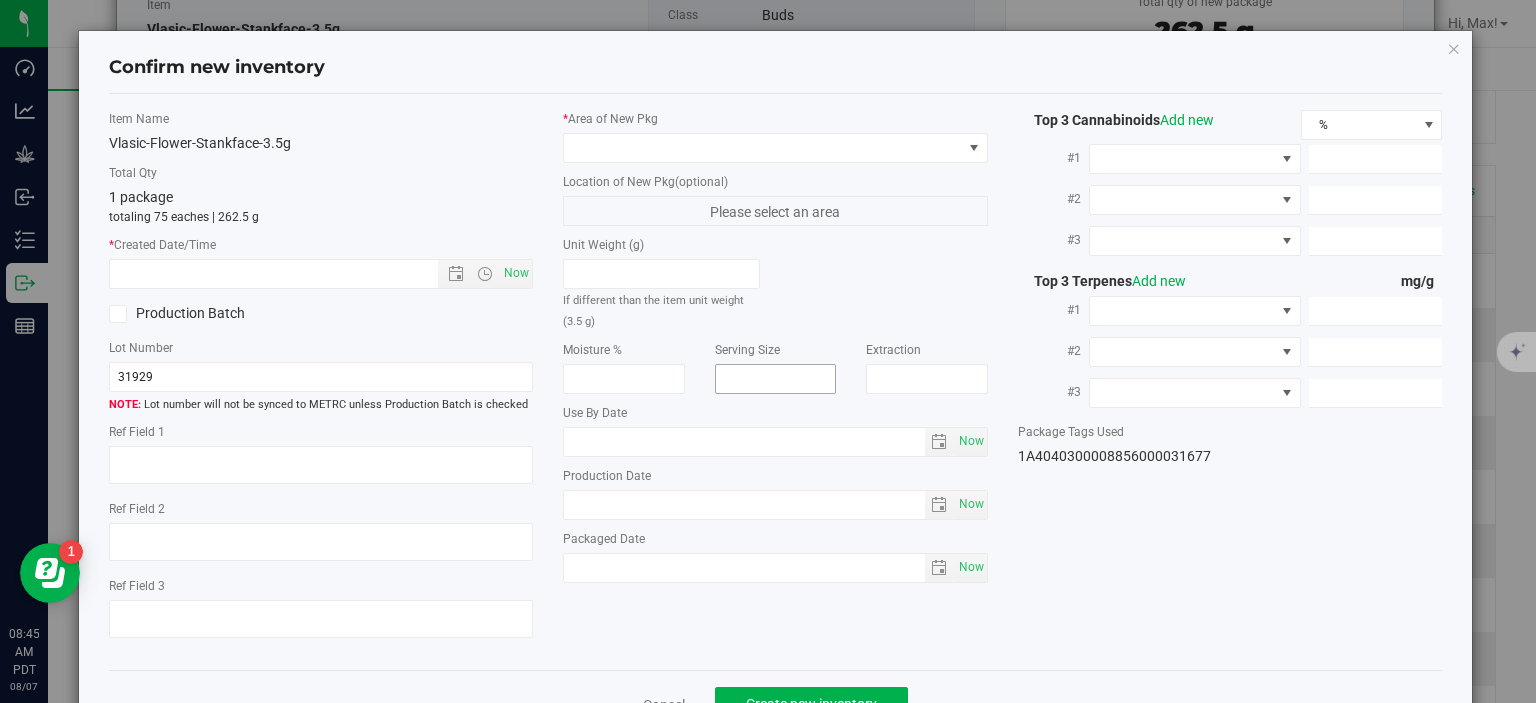 type on "5.8760" 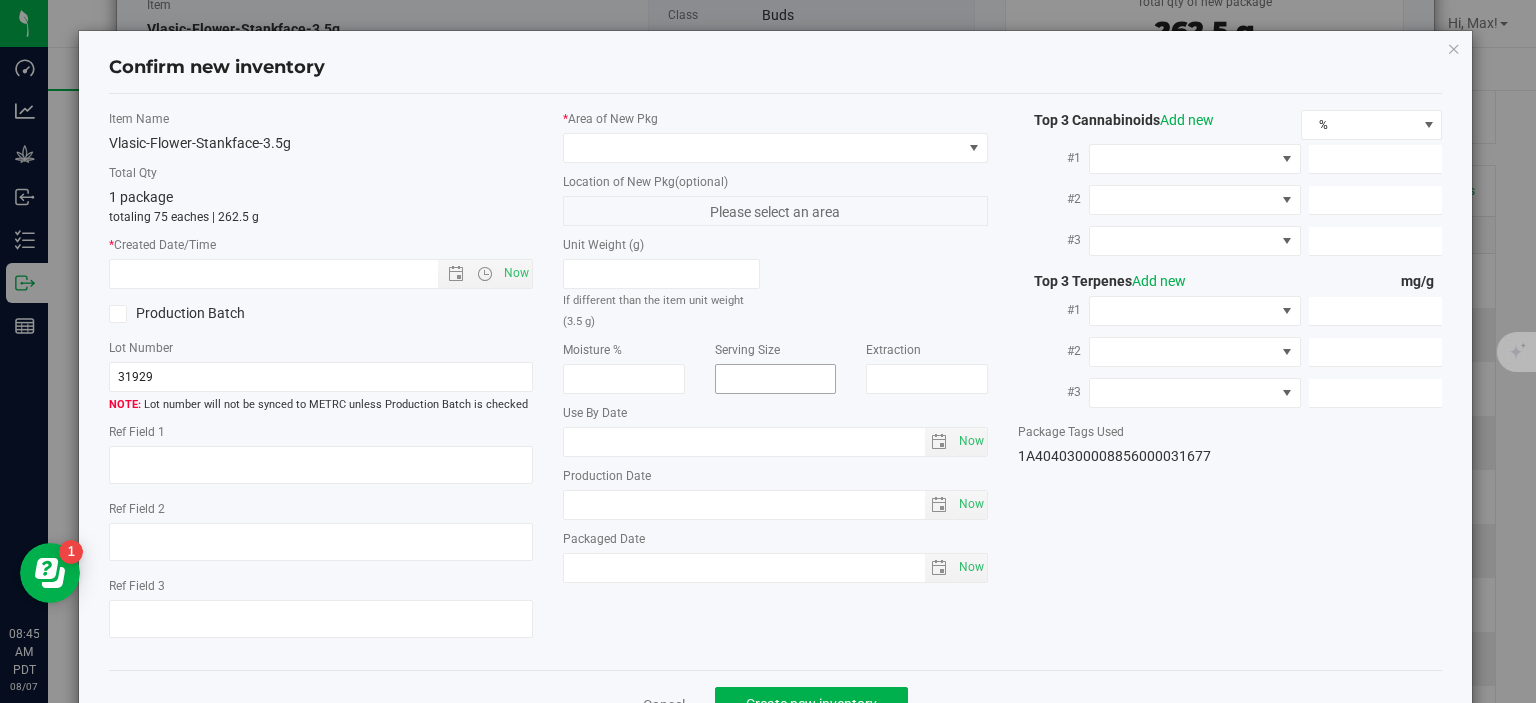 type on "3.9860" 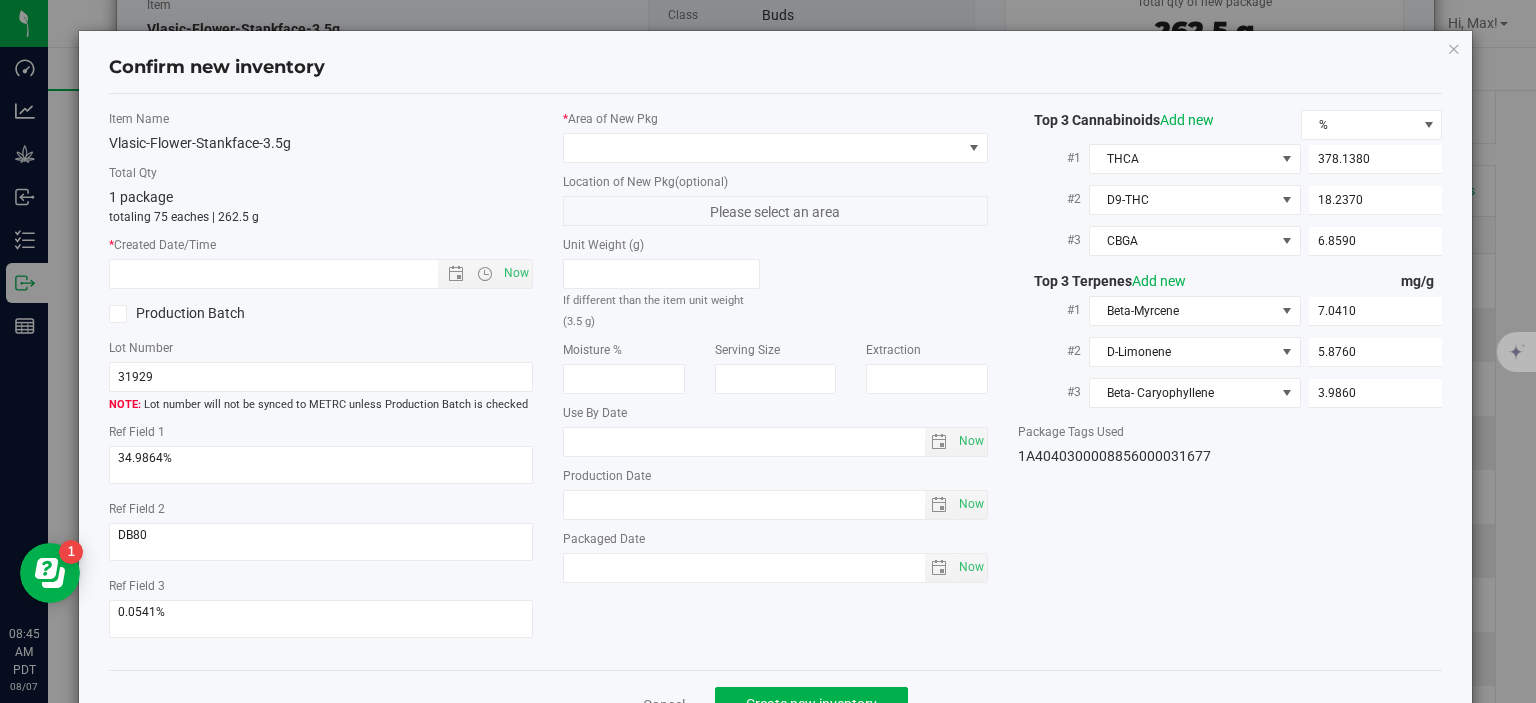 click on "*
Area of New Pkg
Location of New Pkg
(optional)
Please select an area
Unit Weight (g)
If different than the item unit weight (3.5 g)
Moisture %
Serving Size" at bounding box center [775, 351] 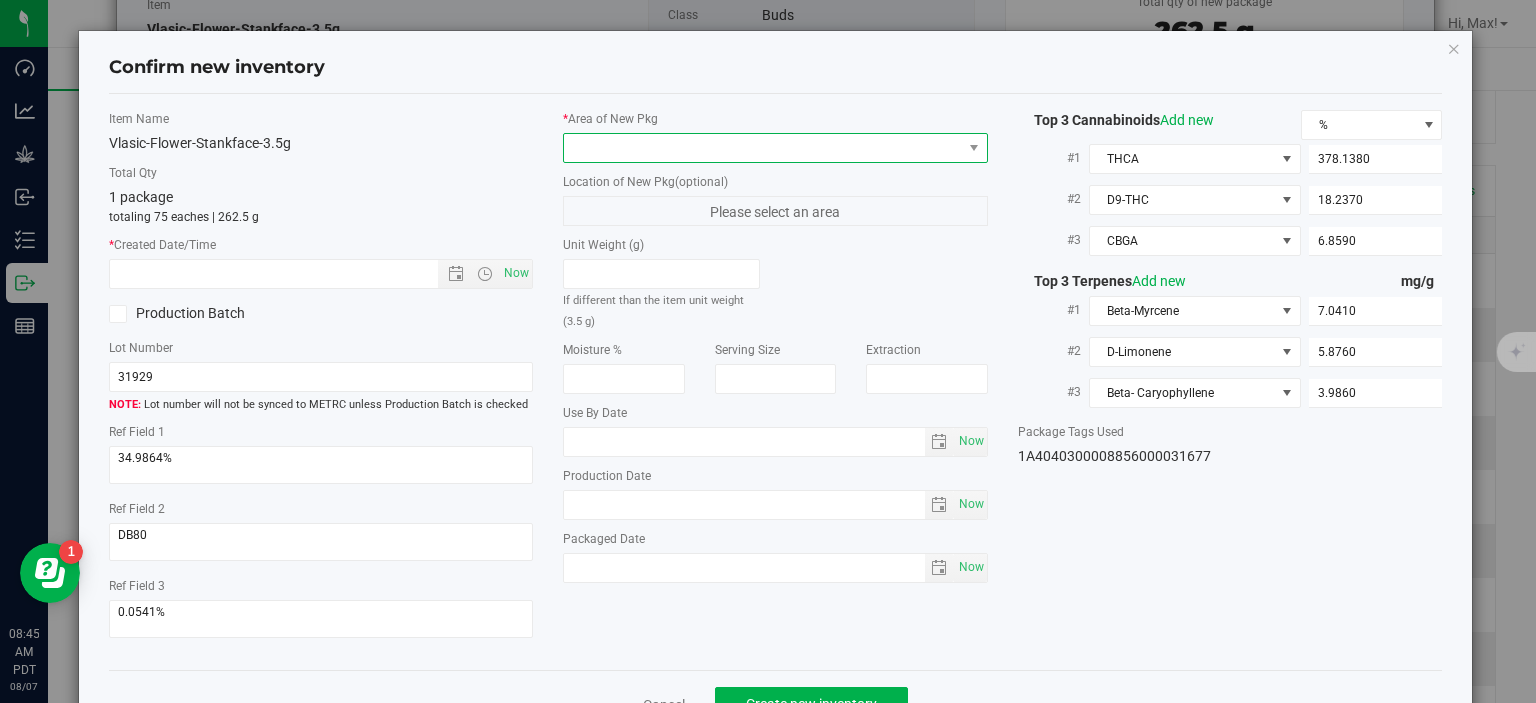 click at bounding box center [763, 148] 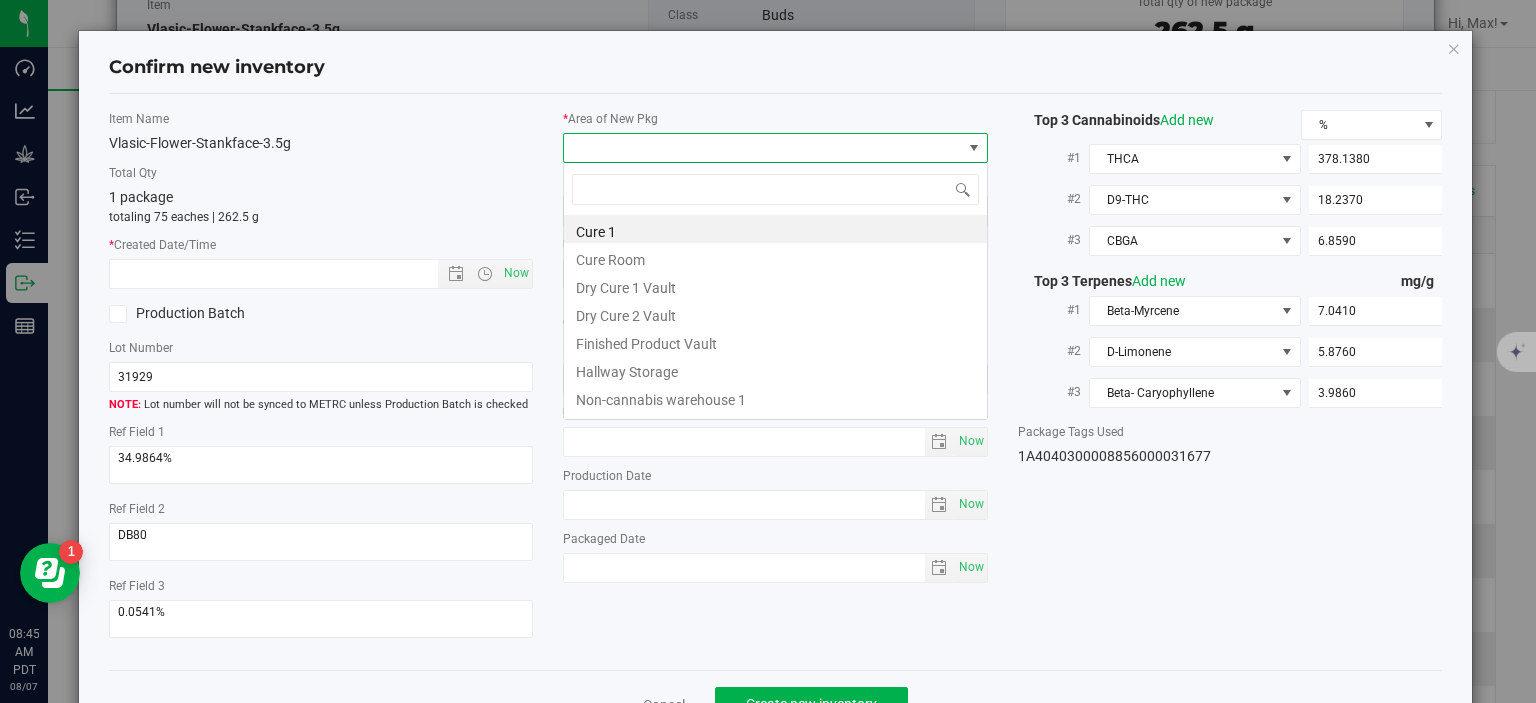 scroll, scrollTop: 99970, scrollLeft: 99575, axis: both 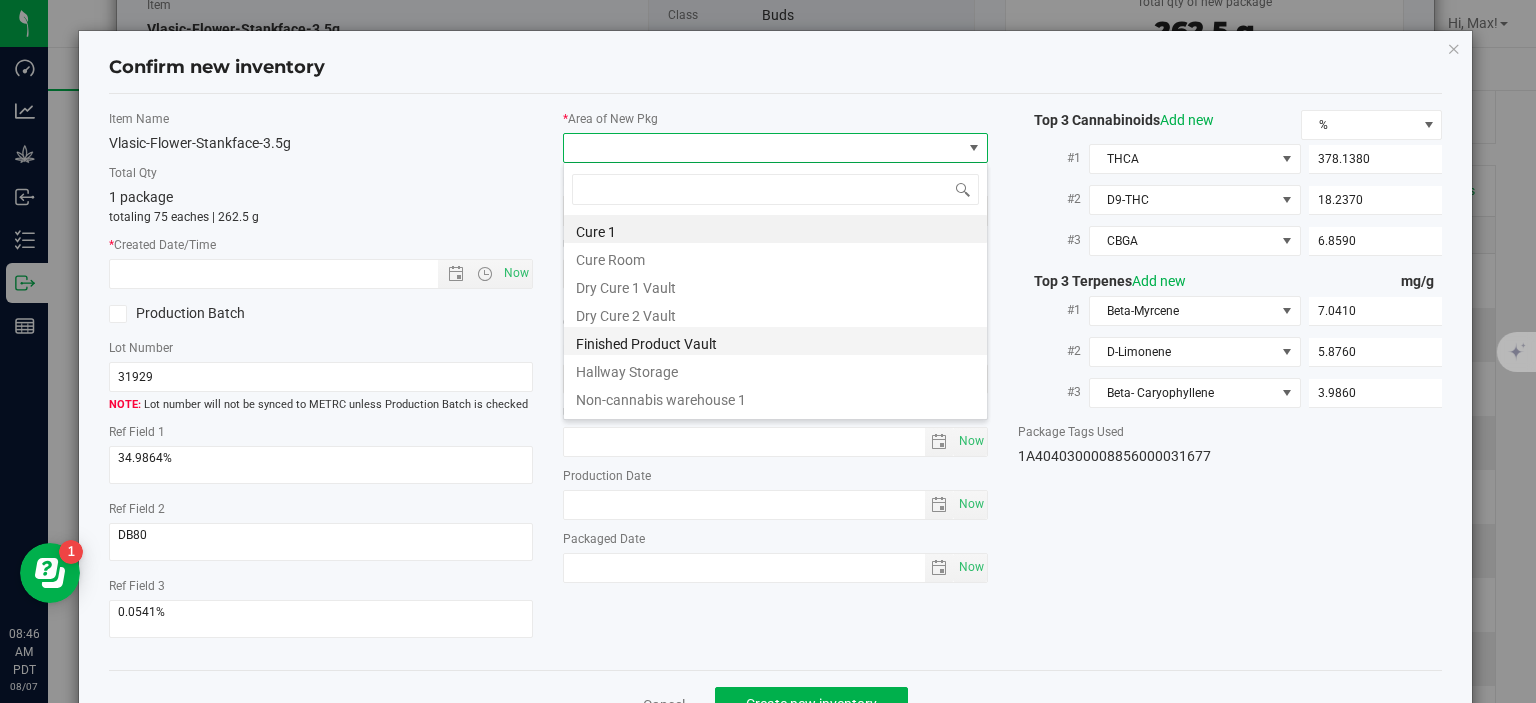 click on "Finished Product Vault" at bounding box center (775, 341) 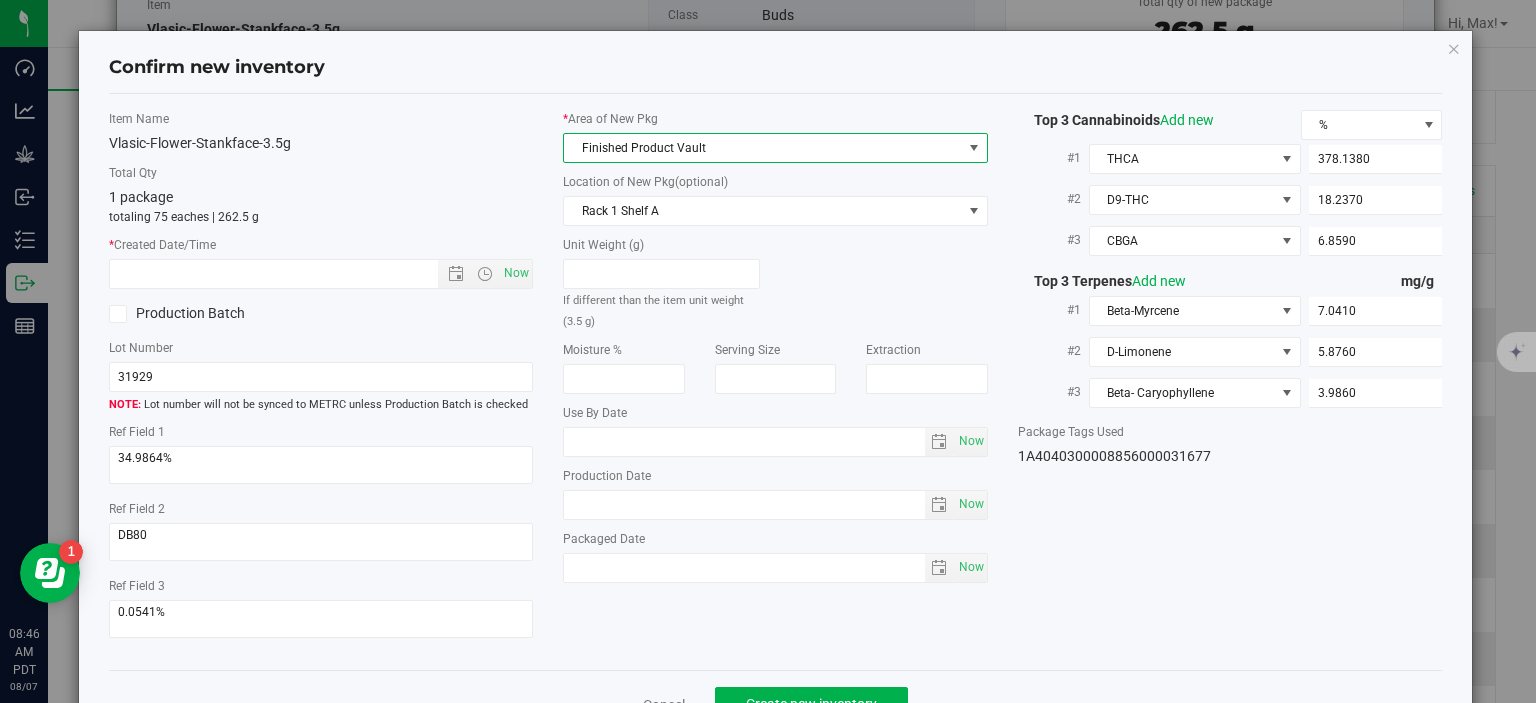 click on "Item Name
Vlasic-Flower-Stankface-3.5g
Total Qty
1 package  totaling 75 eaches | 262.5 g
*
Created Date/Time
Now
Production Batch
Lot Number
31929" at bounding box center (321, 382) 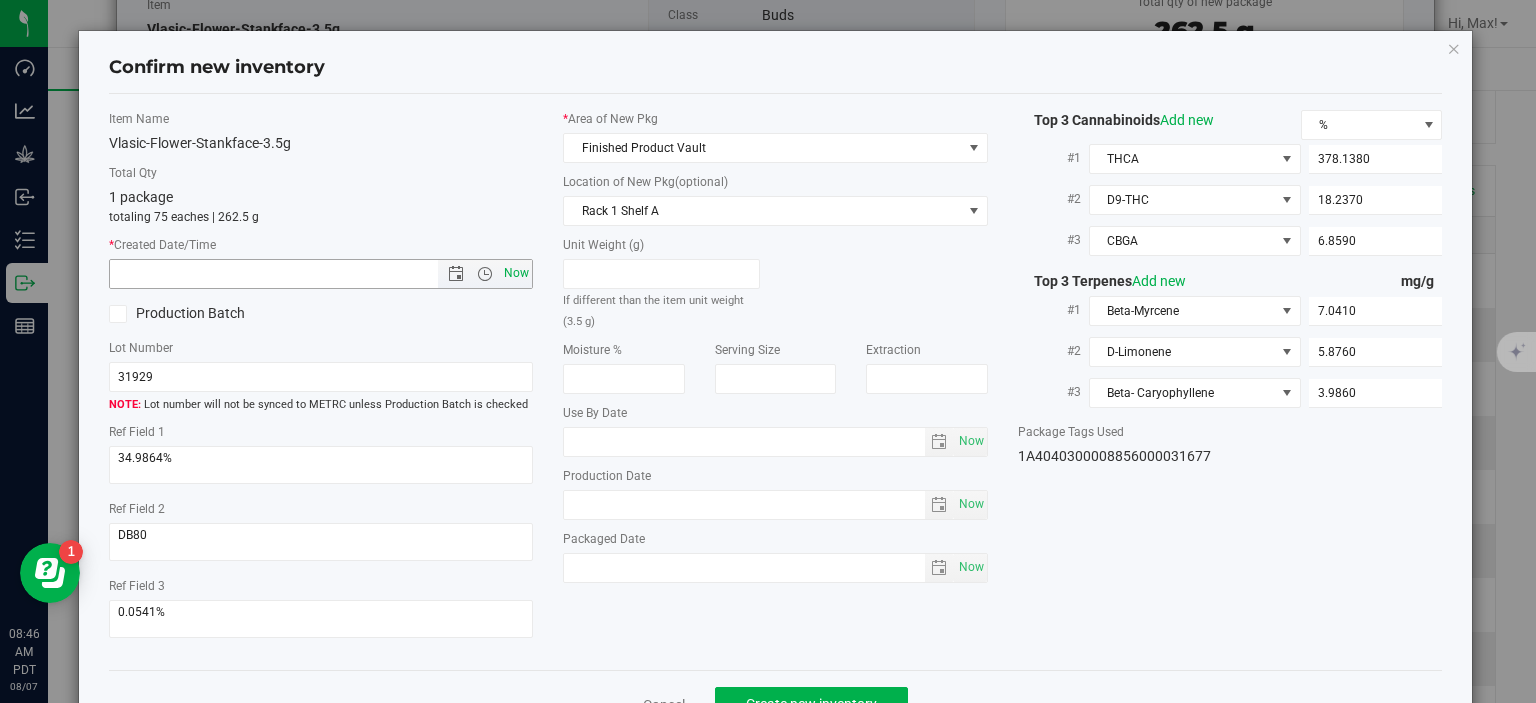 click on "Now" at bounding box center [517, 273] 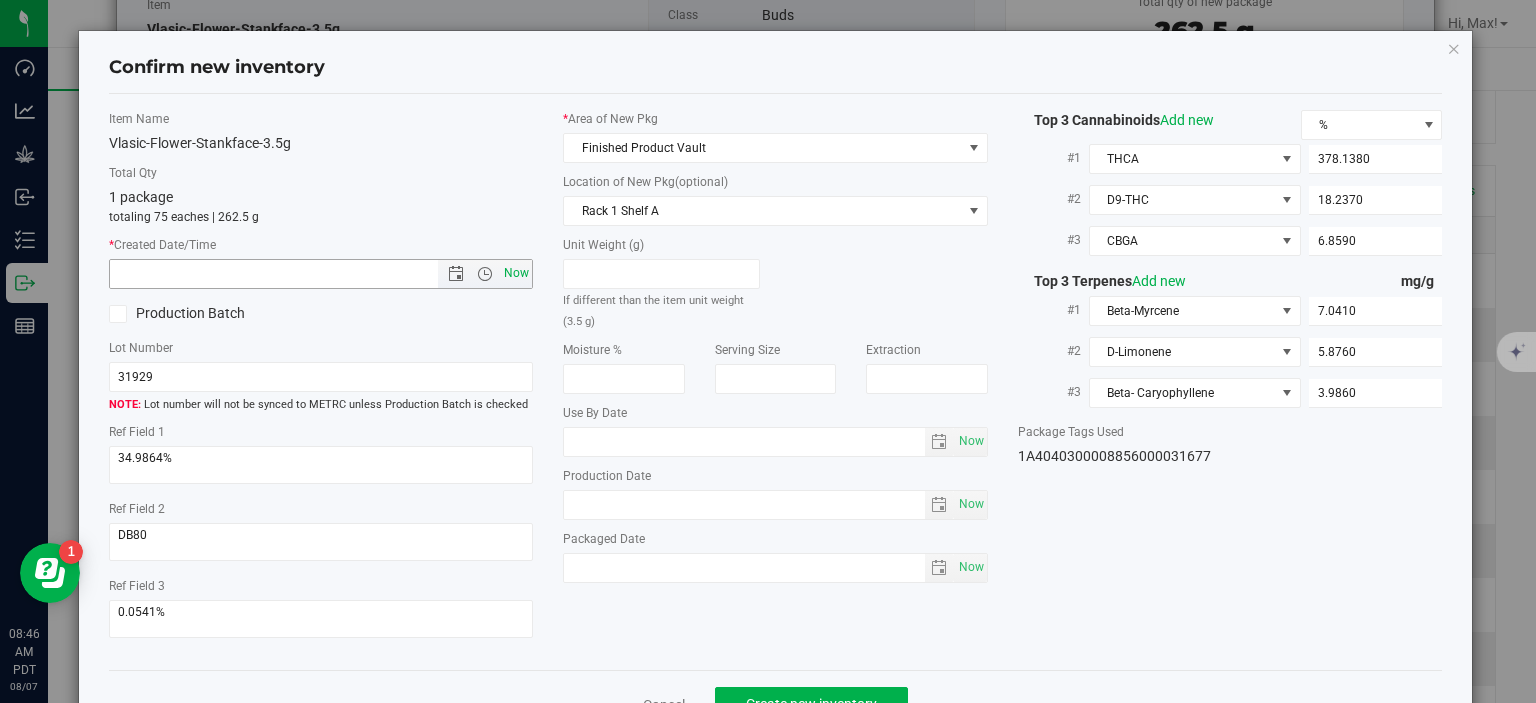 type on "8/7/2025 8:46 AM" 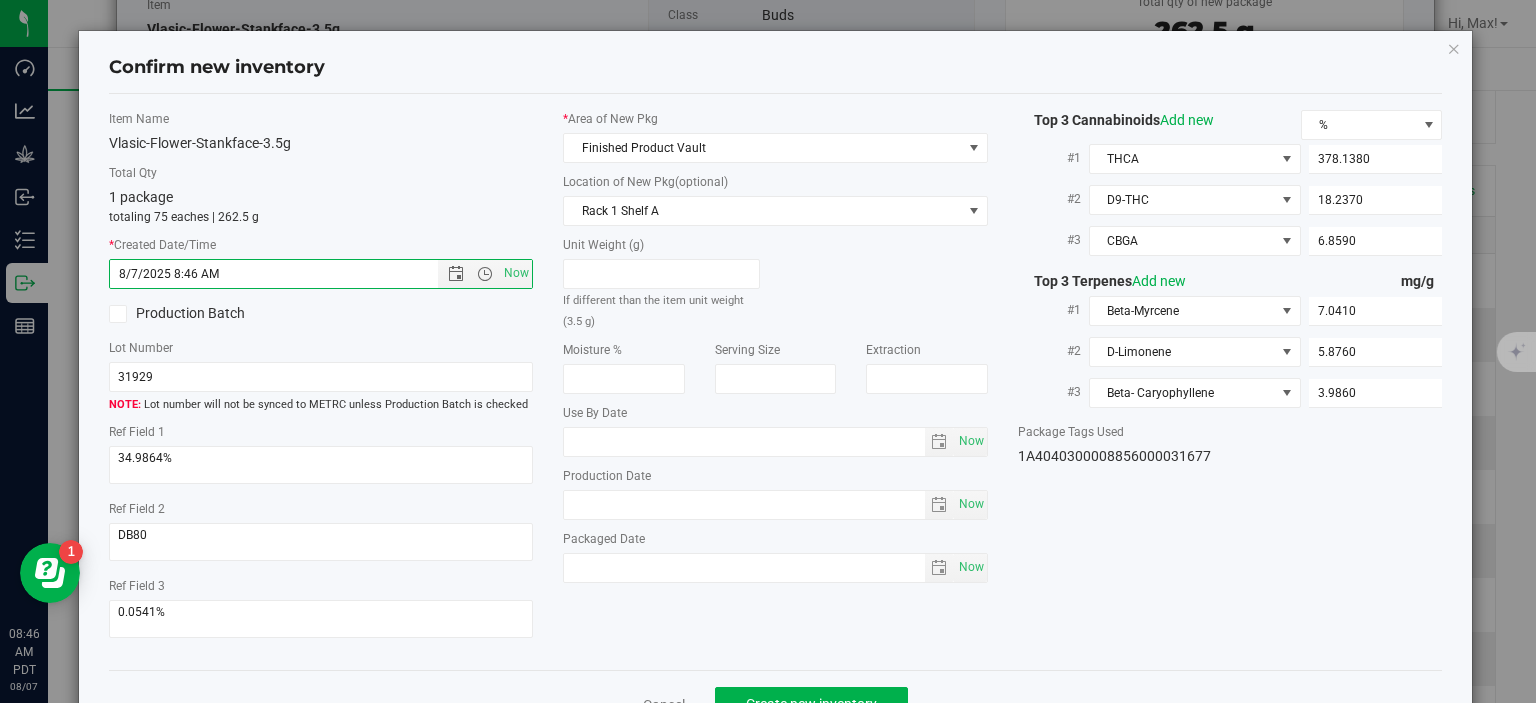 scroll, scrollTop: 52, scrollLeft: 0, axis: vertical 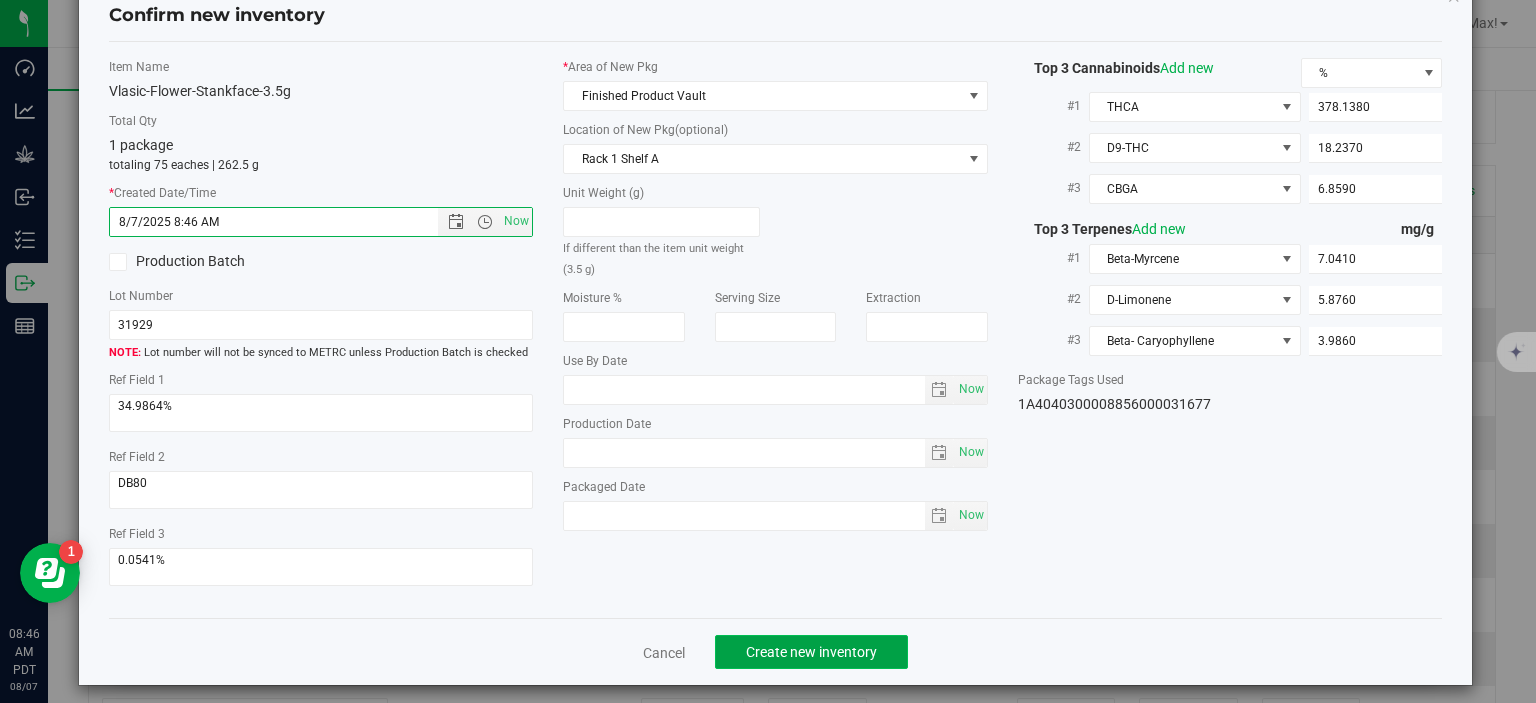 click on "Create new inventory" 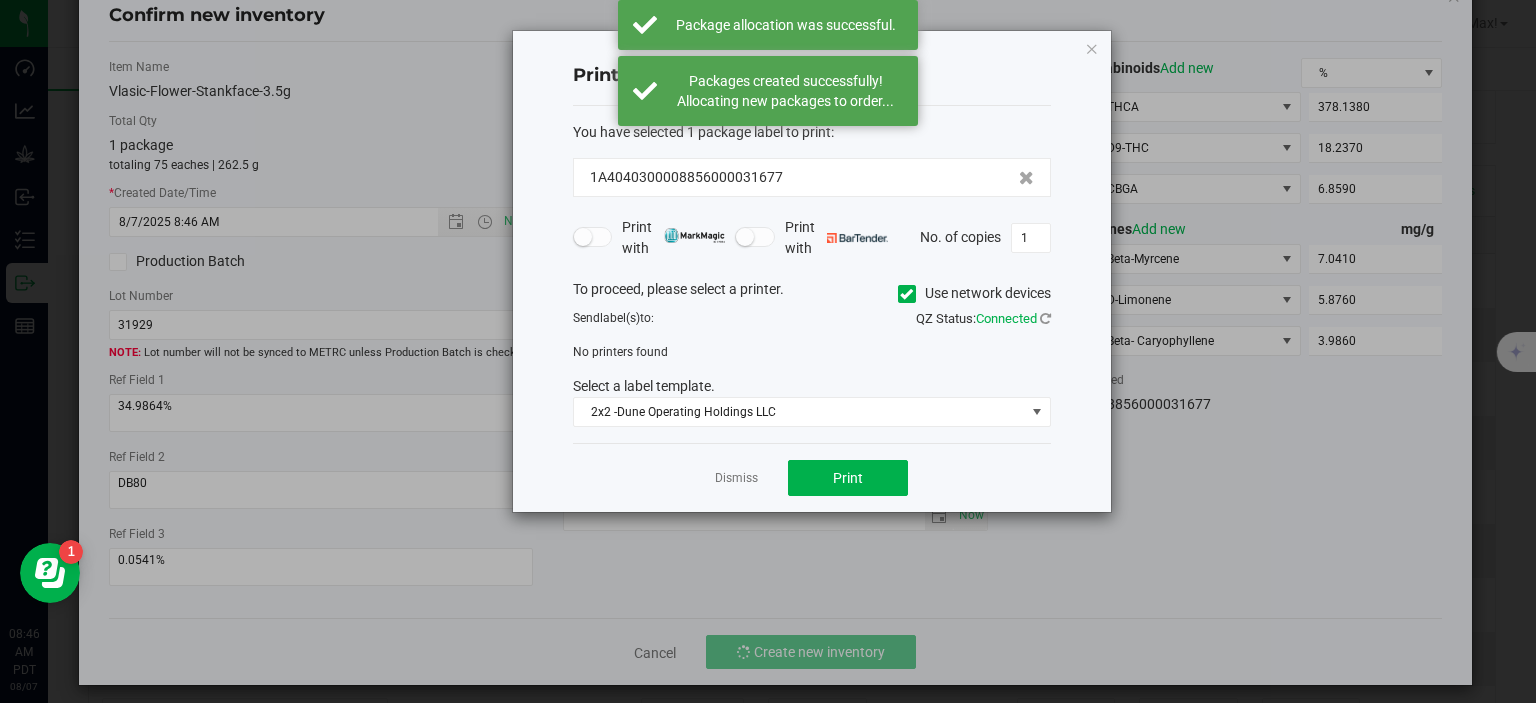 click on "Dismiss" 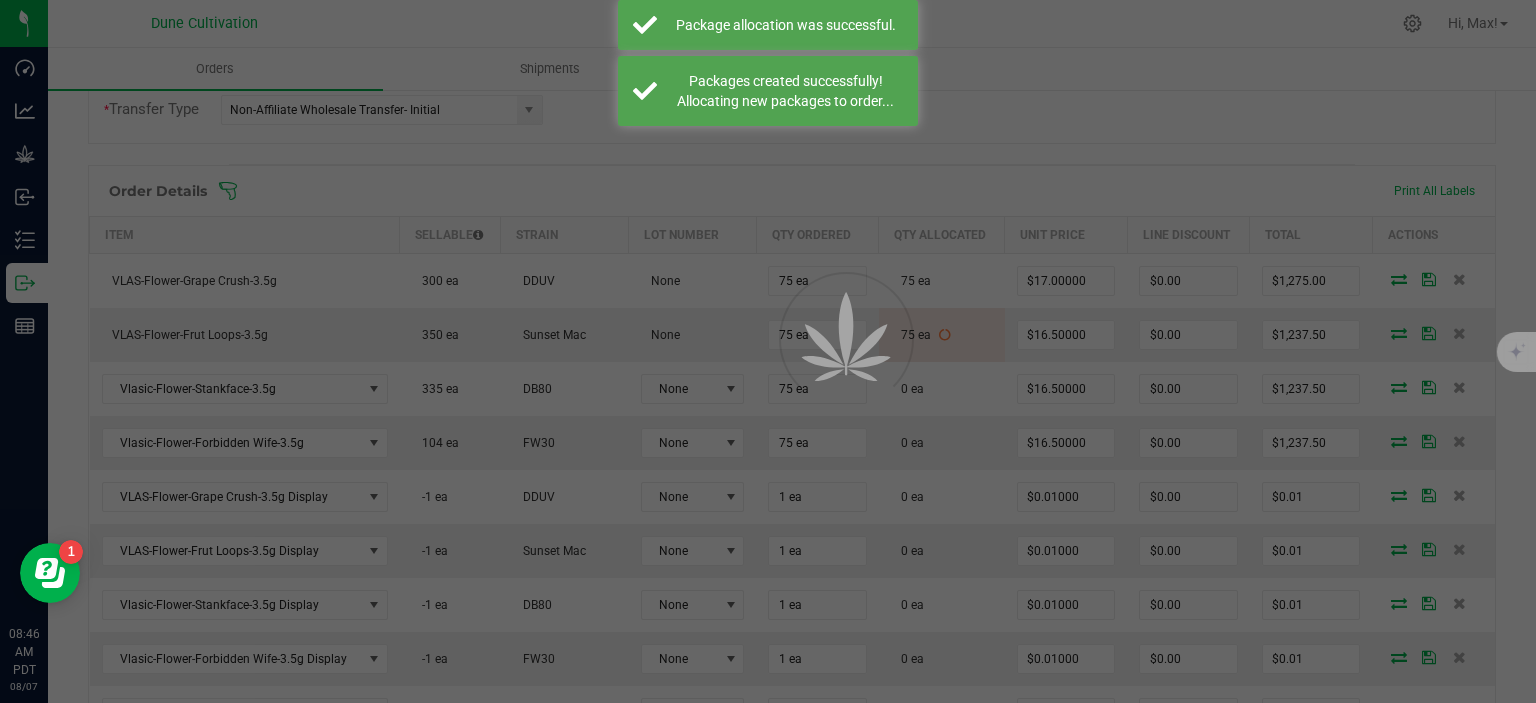 scroll, scrollTop: 487, scrollLeft: 0, axis: vertical 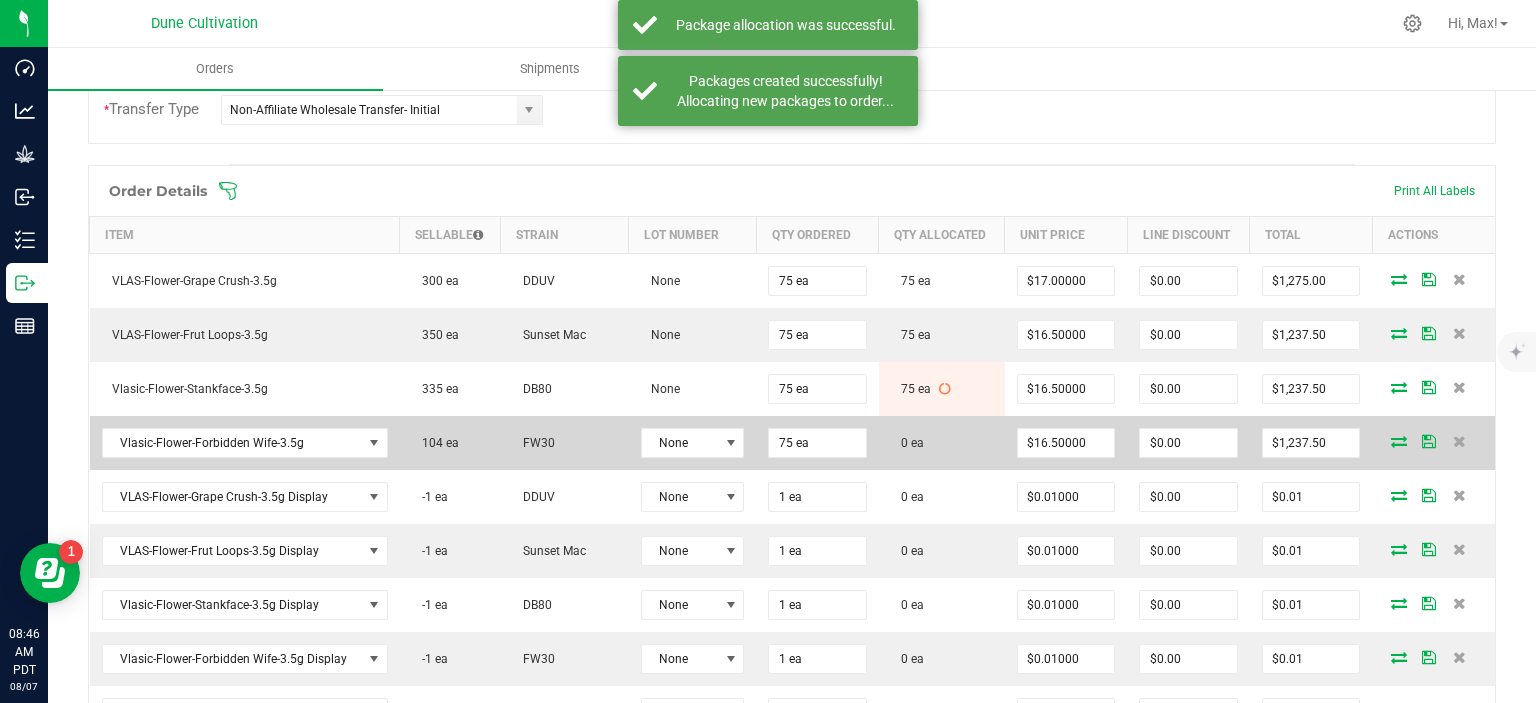click at bounding box center (1399, 441) 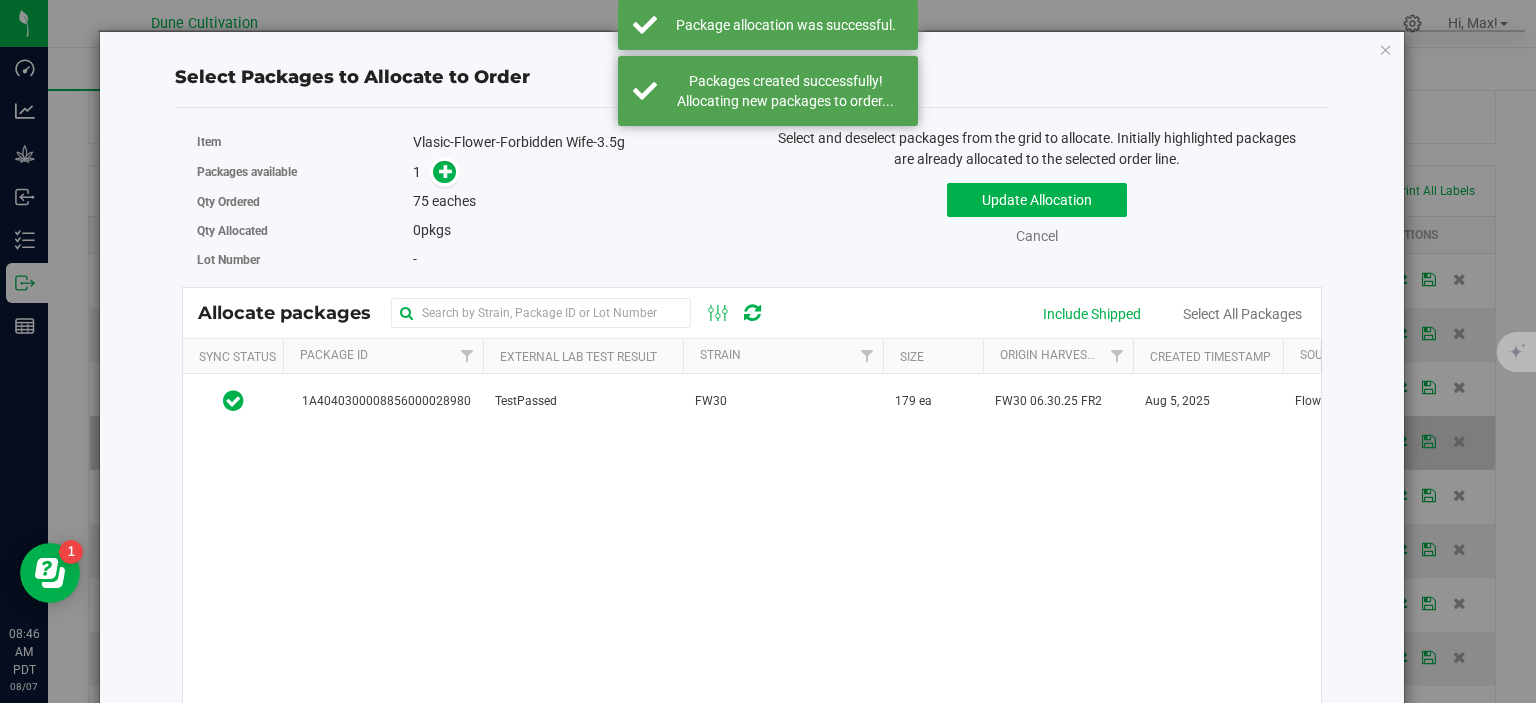 scroll, scrollTop: 487, scrollLeft: 0, axis: vertical 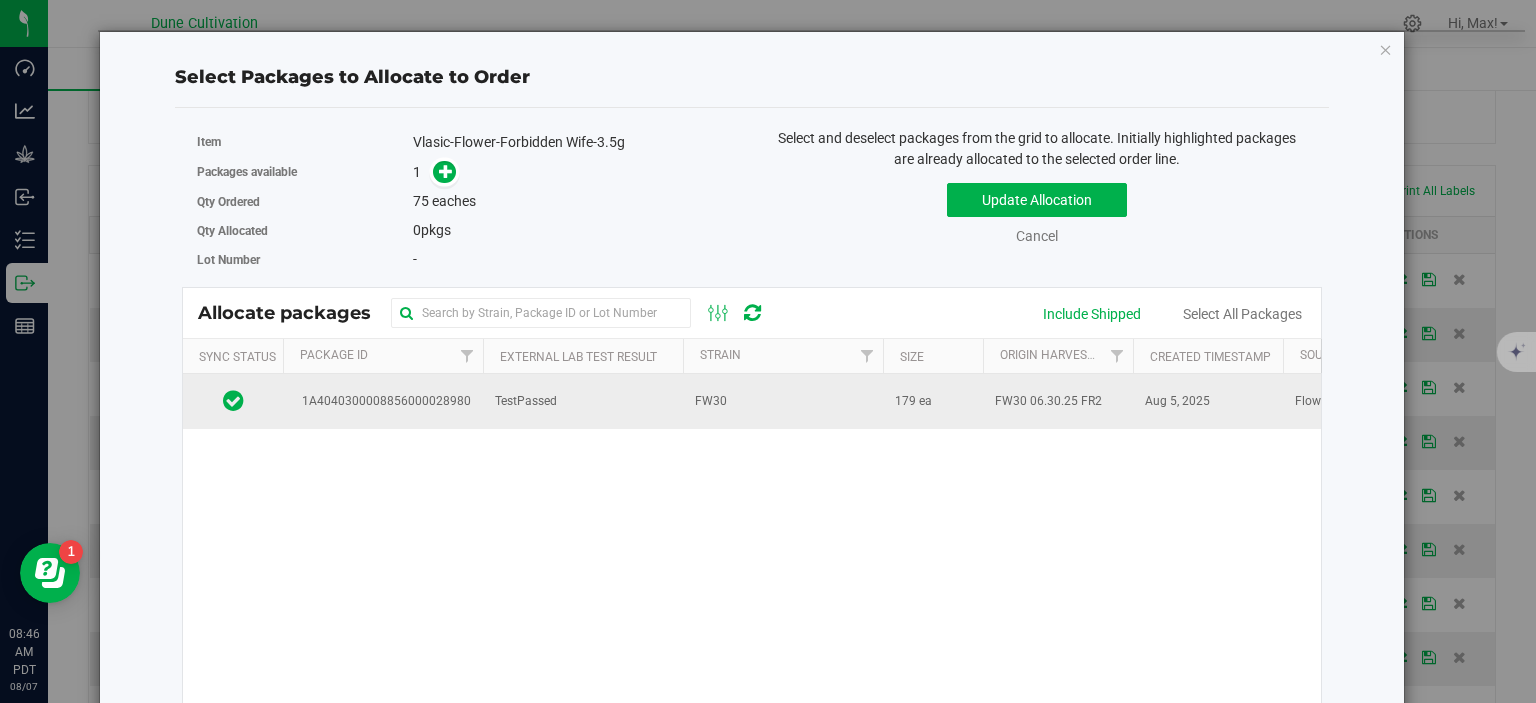 click on "1A4040300008856000028980" at bounding box center [383, 401] 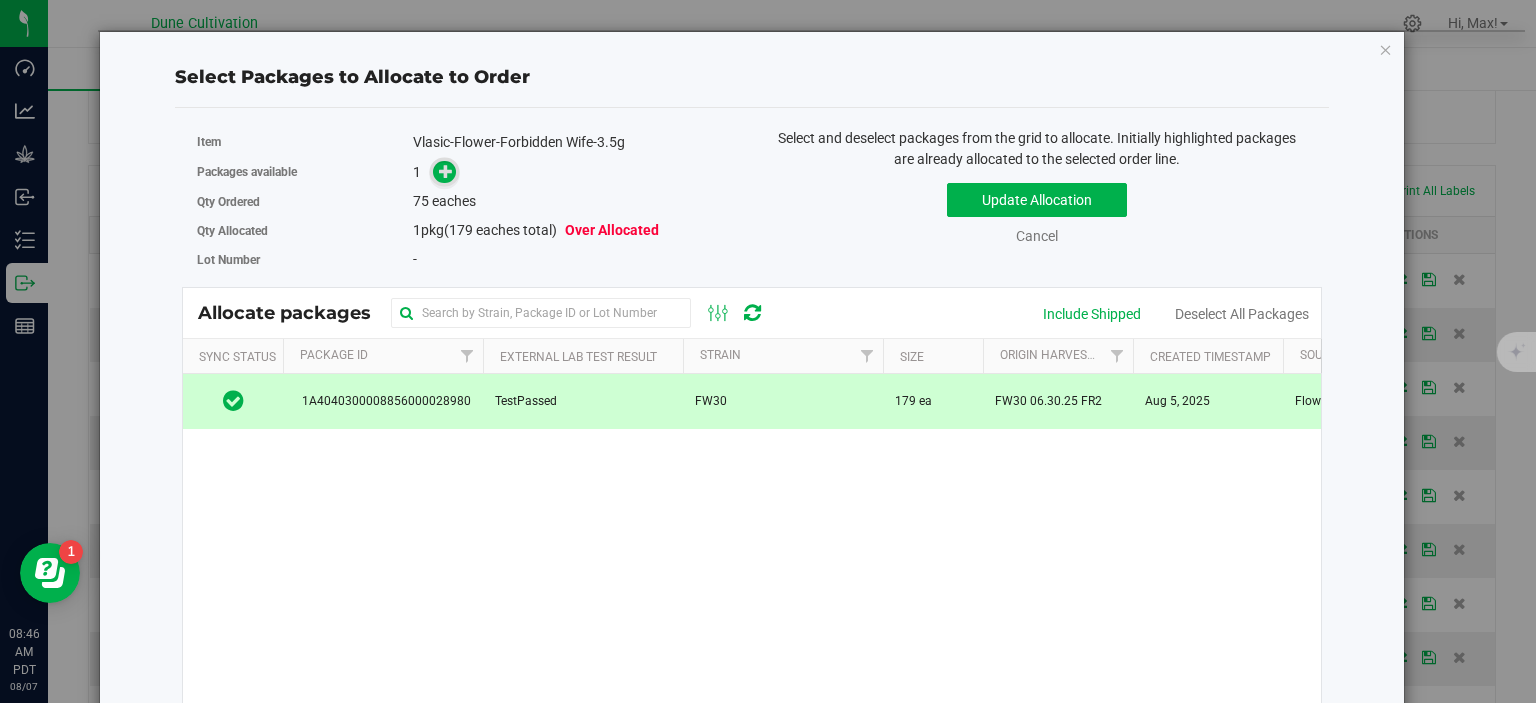 click at bounding box center [444, 172] 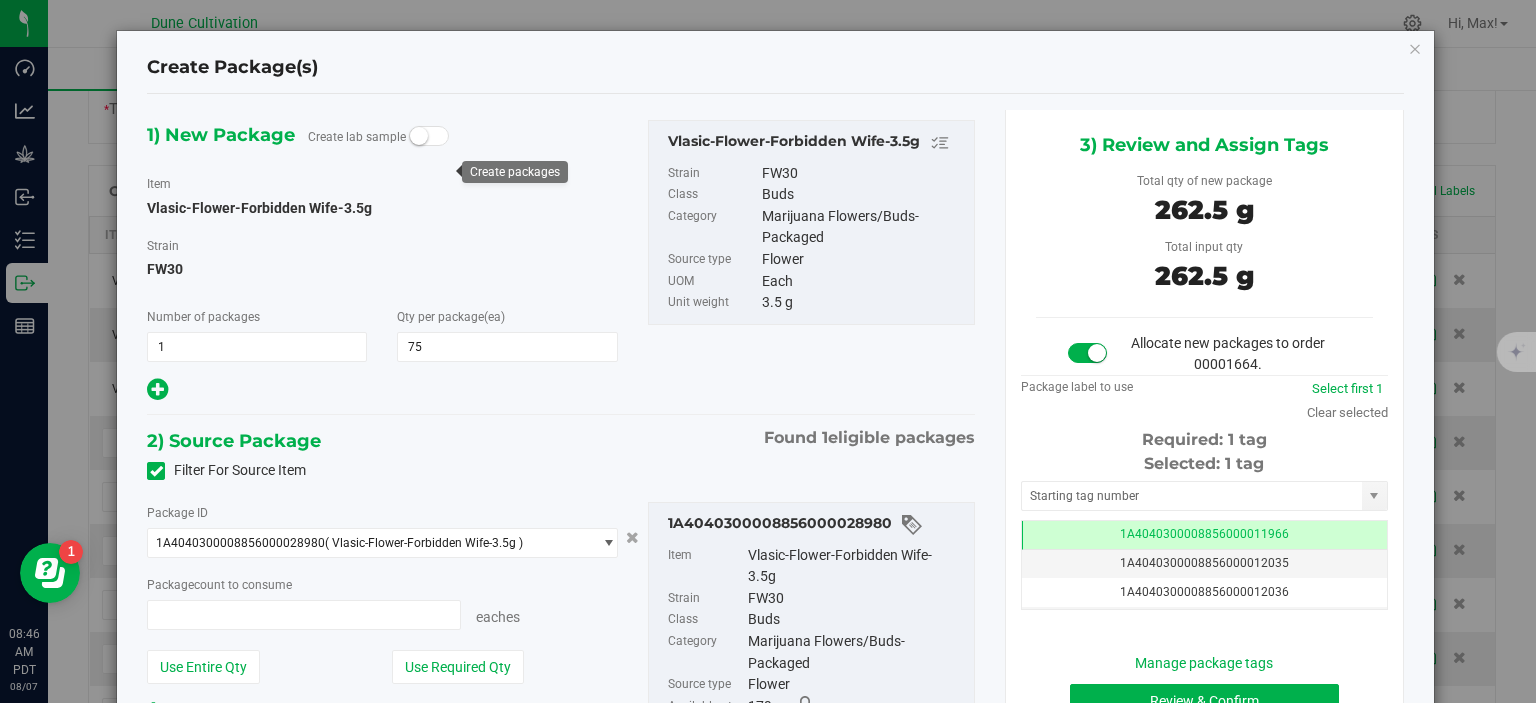 type on "75 ea" 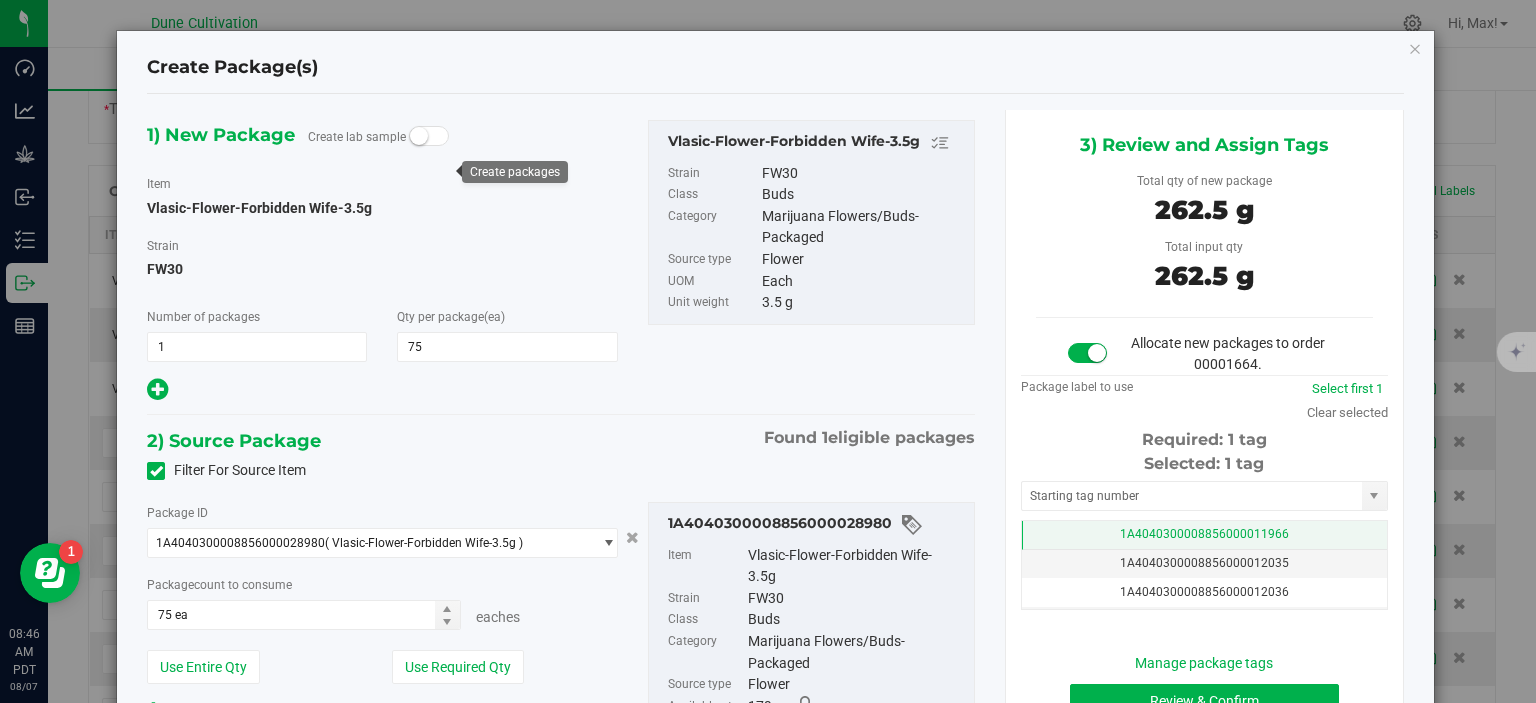 click on "1A4040300008856000011966" at bounding box center [1204, 535] 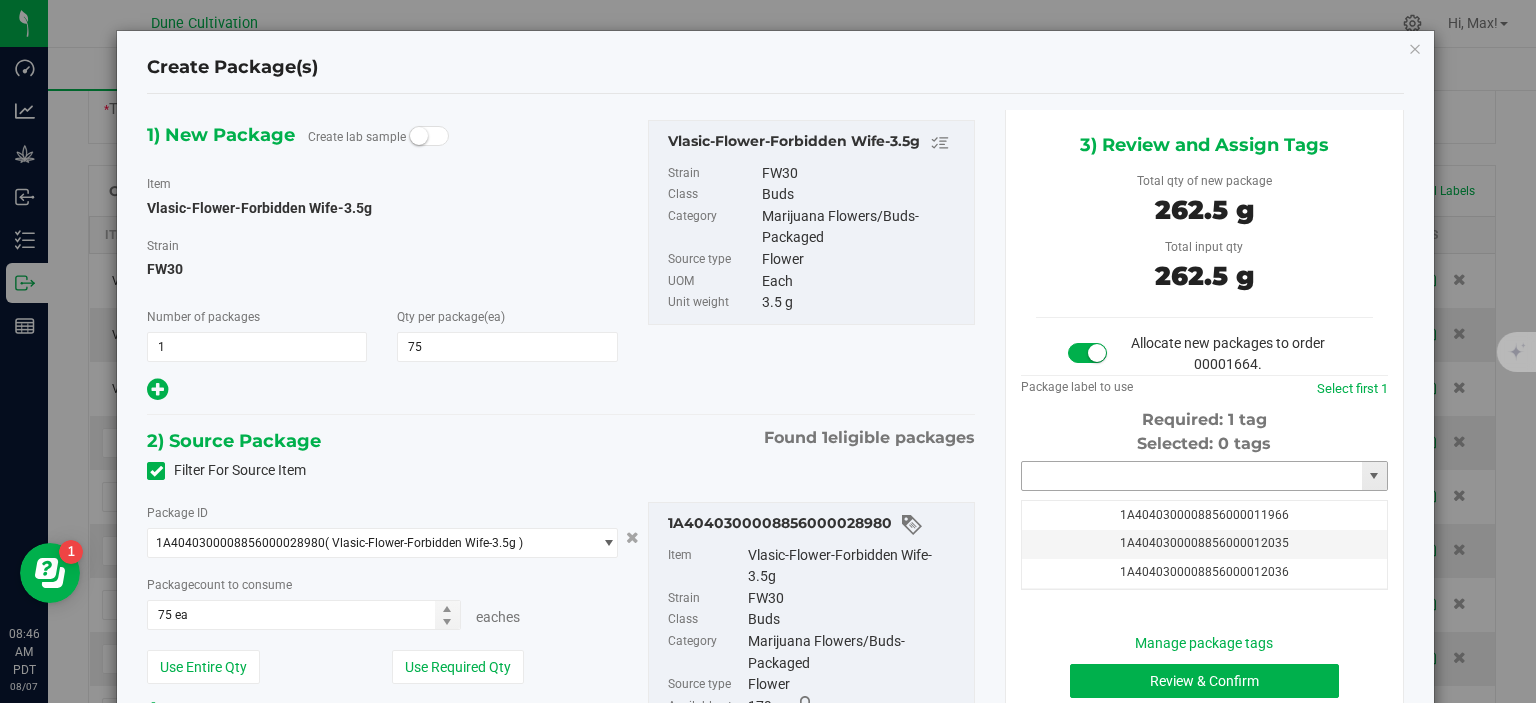 click at bounding box center (1192, 476) 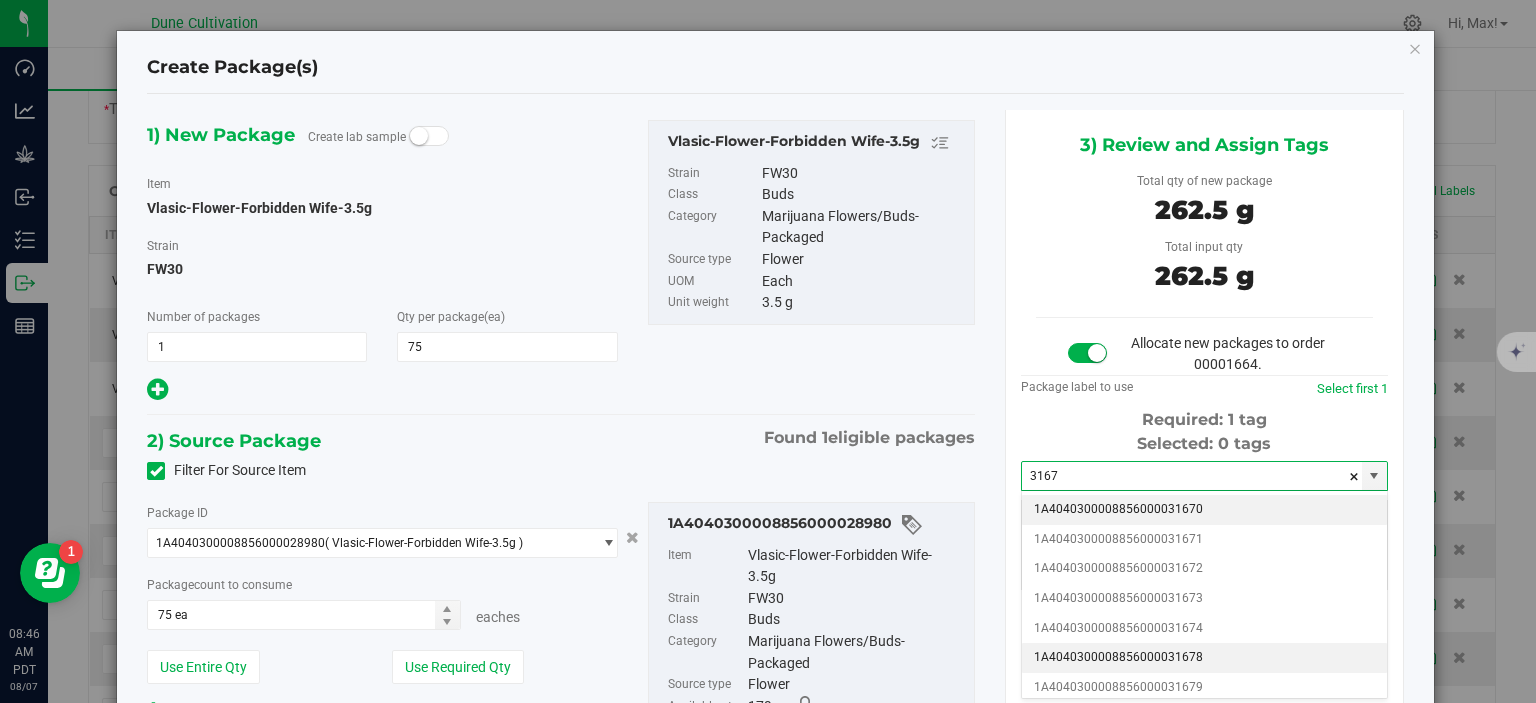click on "1A4040300008856000031678" at bounding box center [1204, 658] 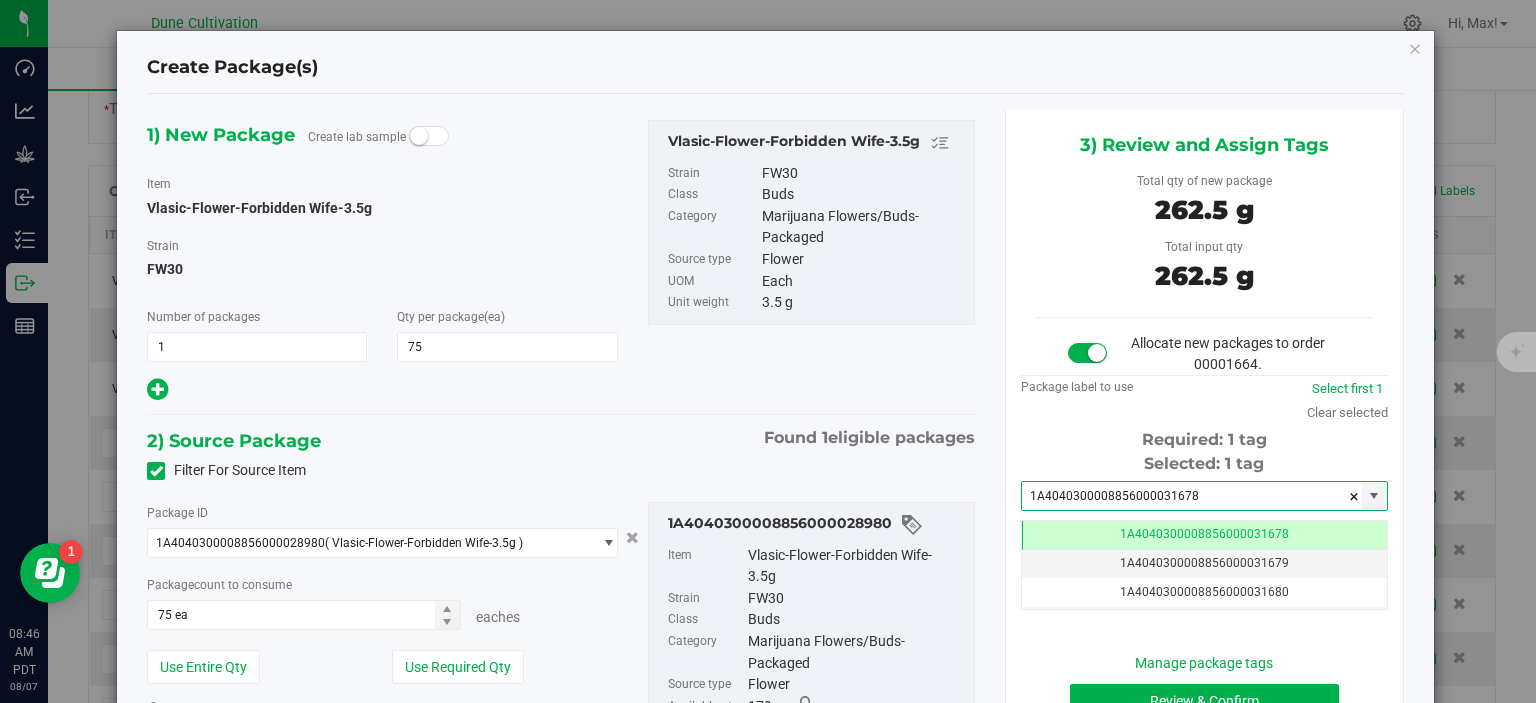 scroll, scrollTop: 124, scrollLeft: 0, axis: vertical 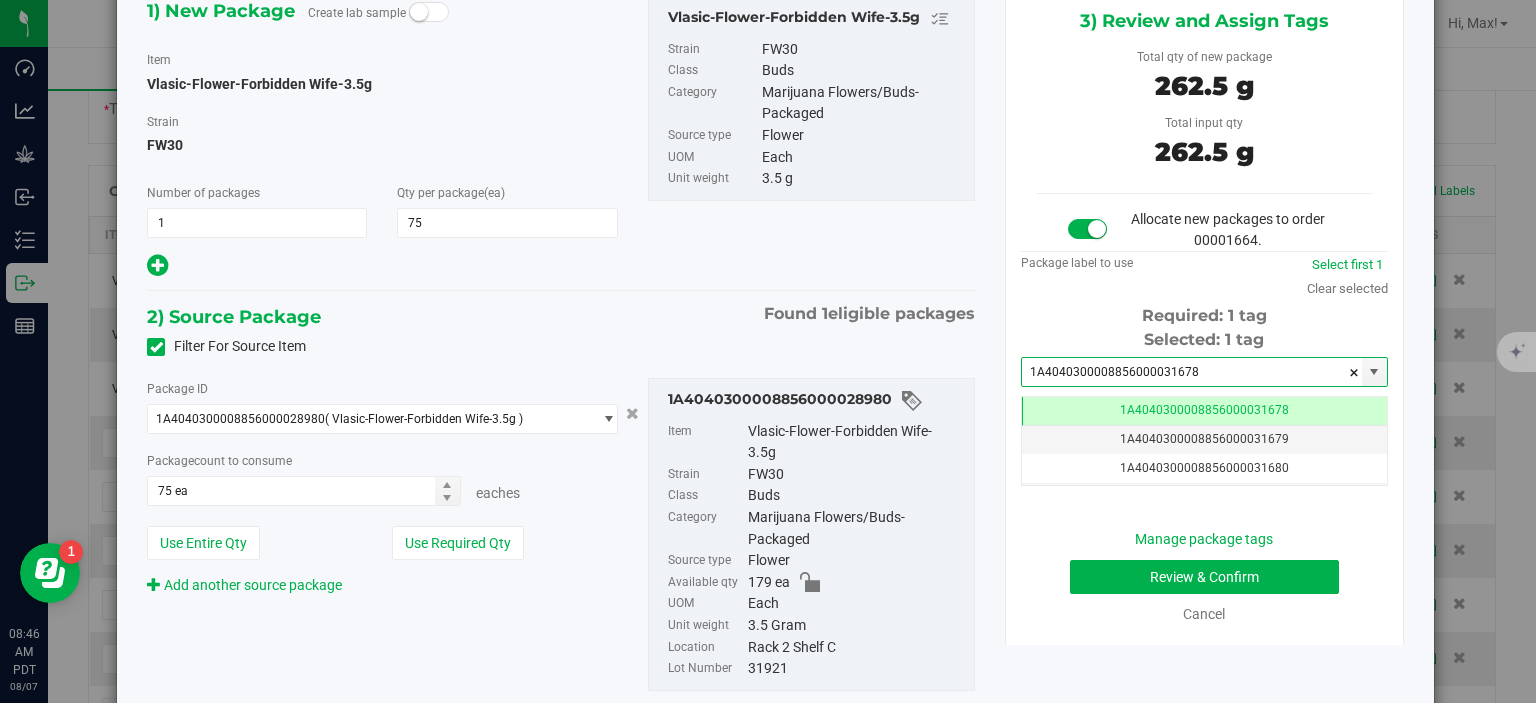type on "1A4040300008856000031678" 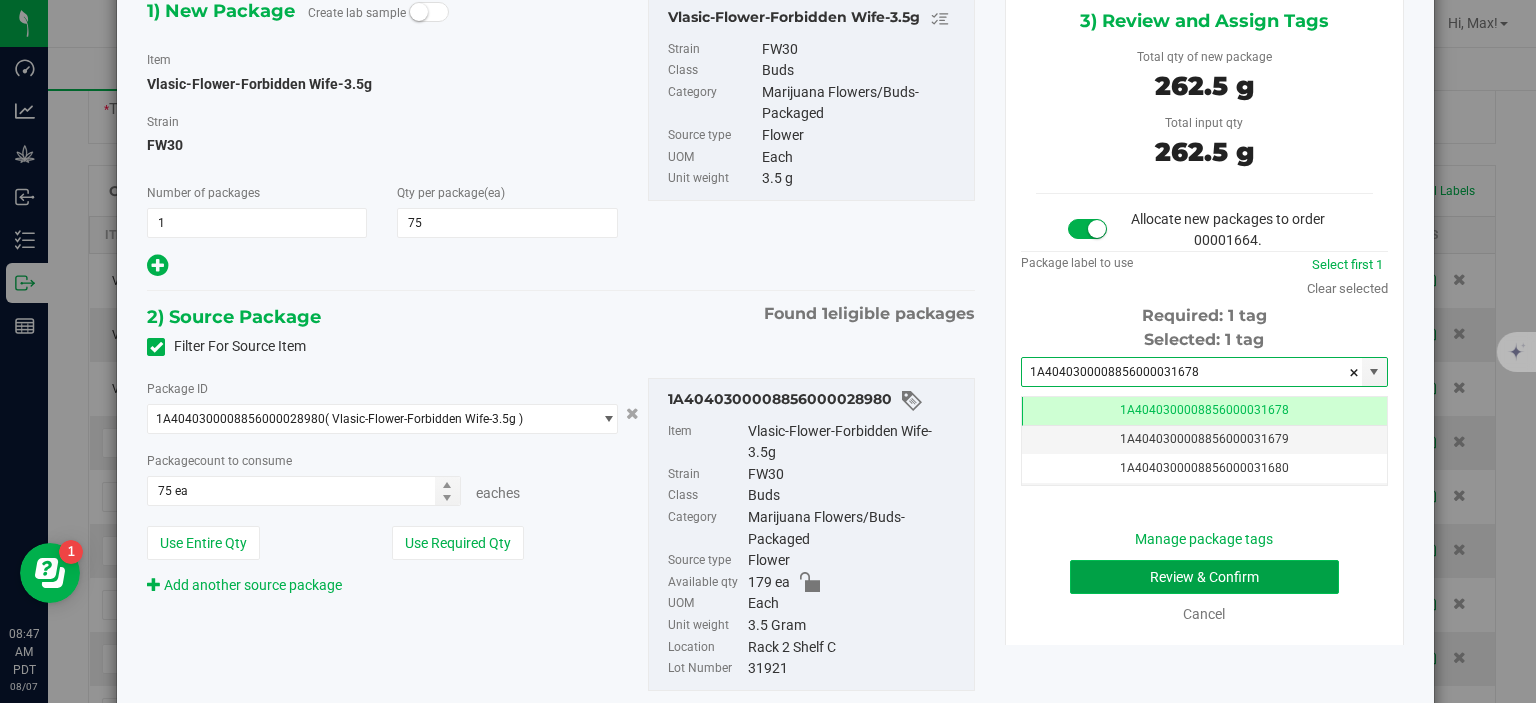 click on "Review & Confirm" at bounding box center (1204, 577) 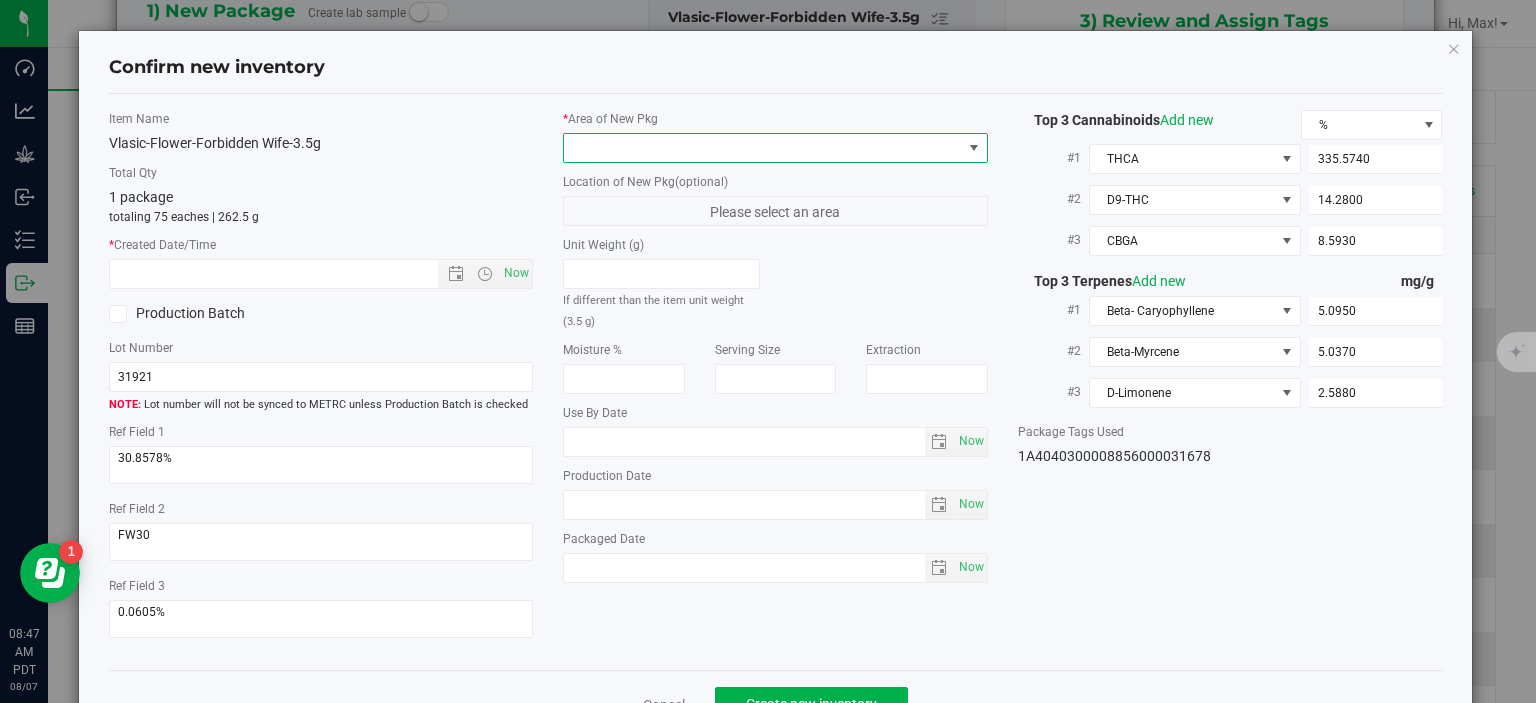 click at bounding box center (763, 148) 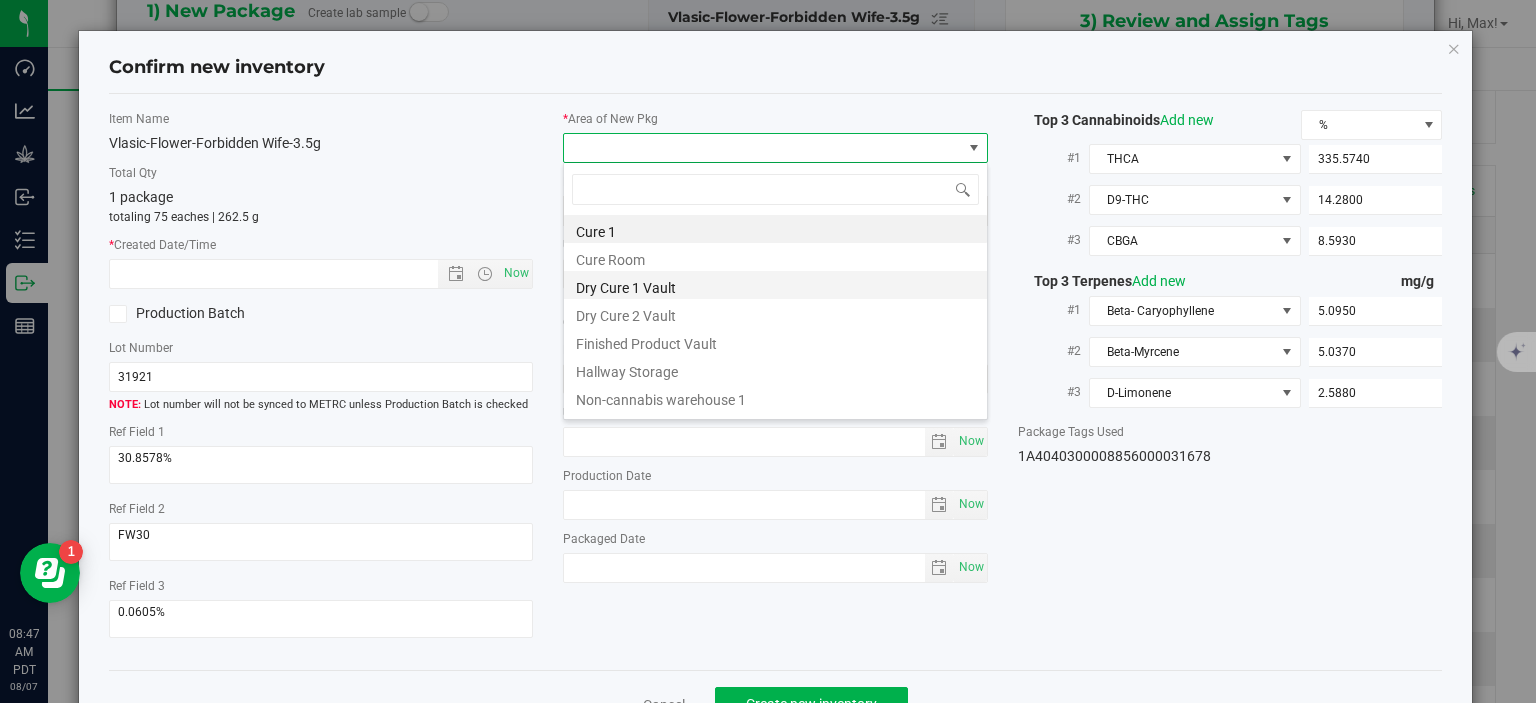 scroll, scrollTop: 99970, scrollLeft: 99575, axis: both 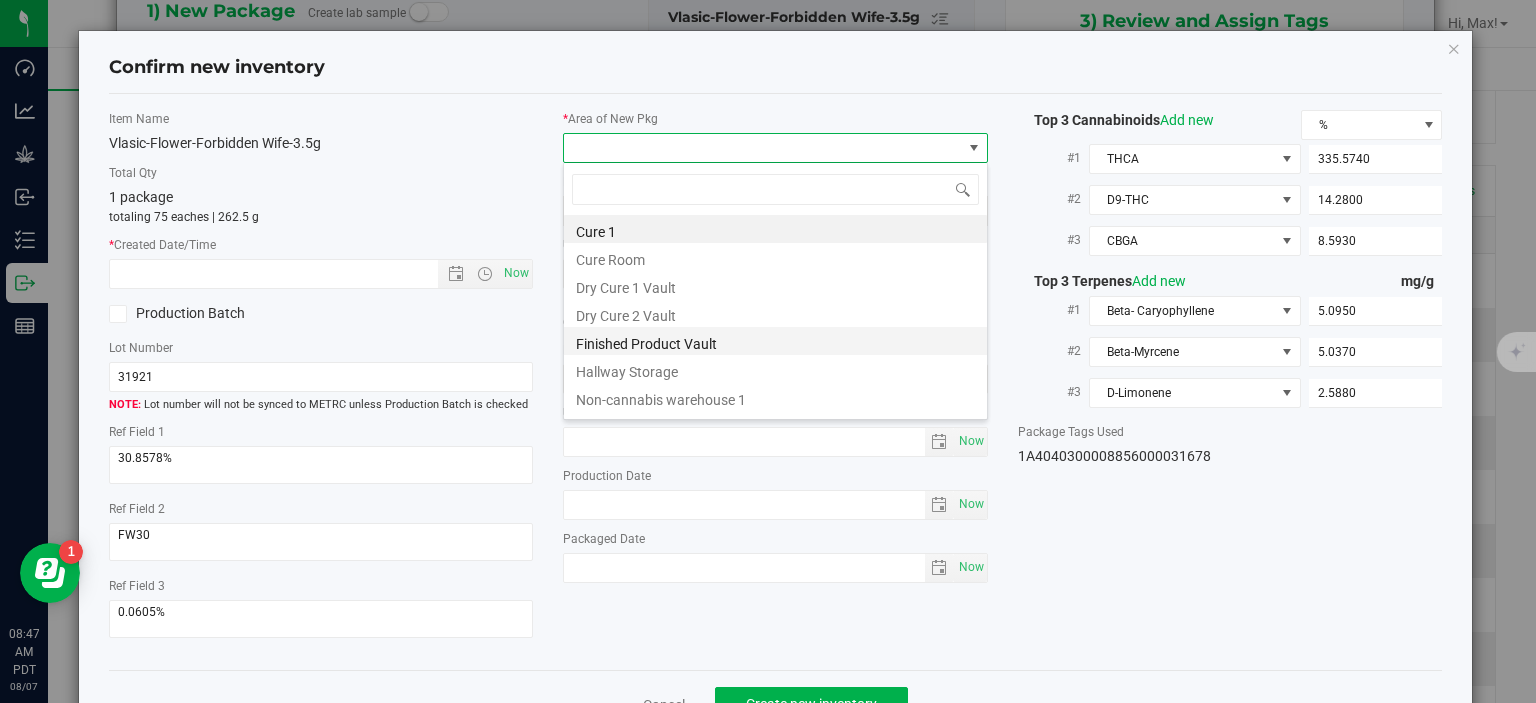 click on "Finished Product Vault" at bounding box center (775, 341) 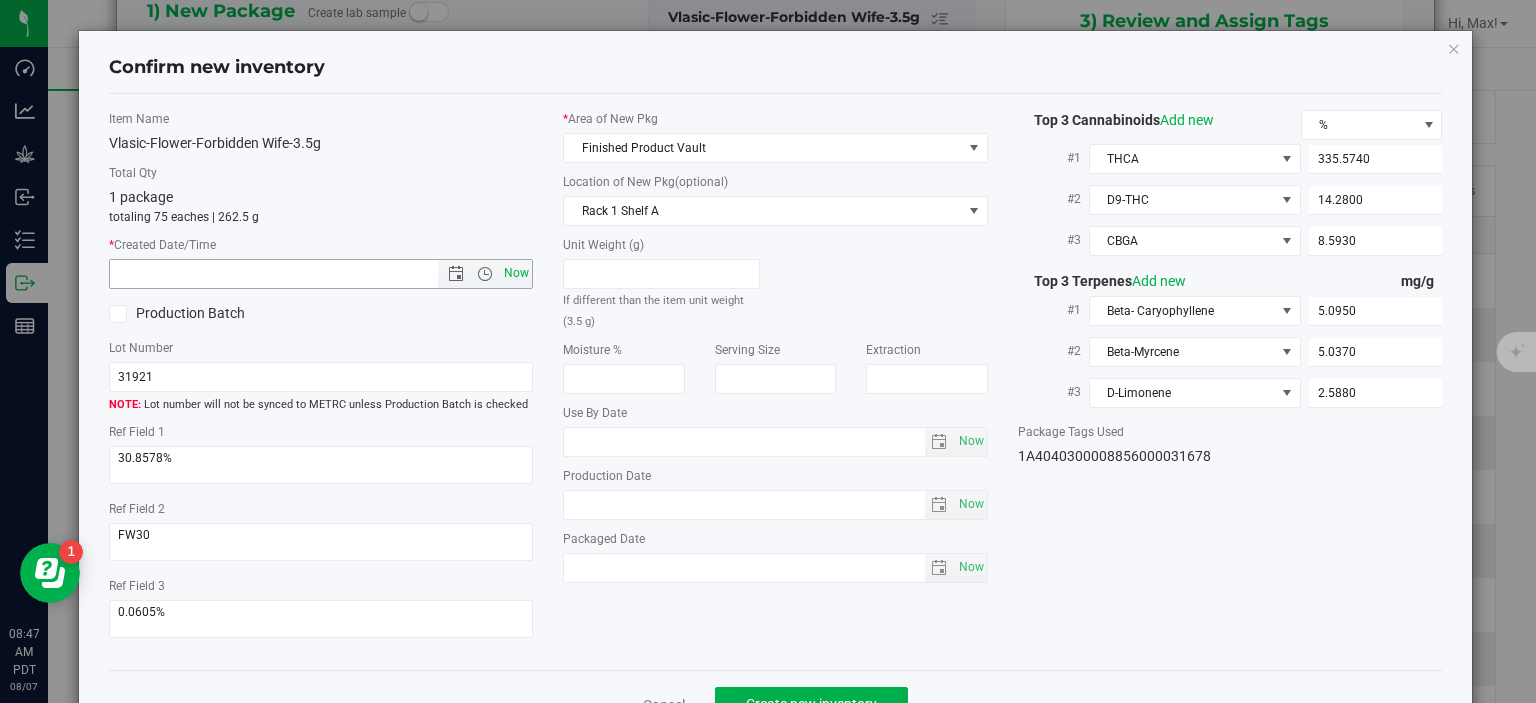 click on "Now" at bounding box center (517, 273) 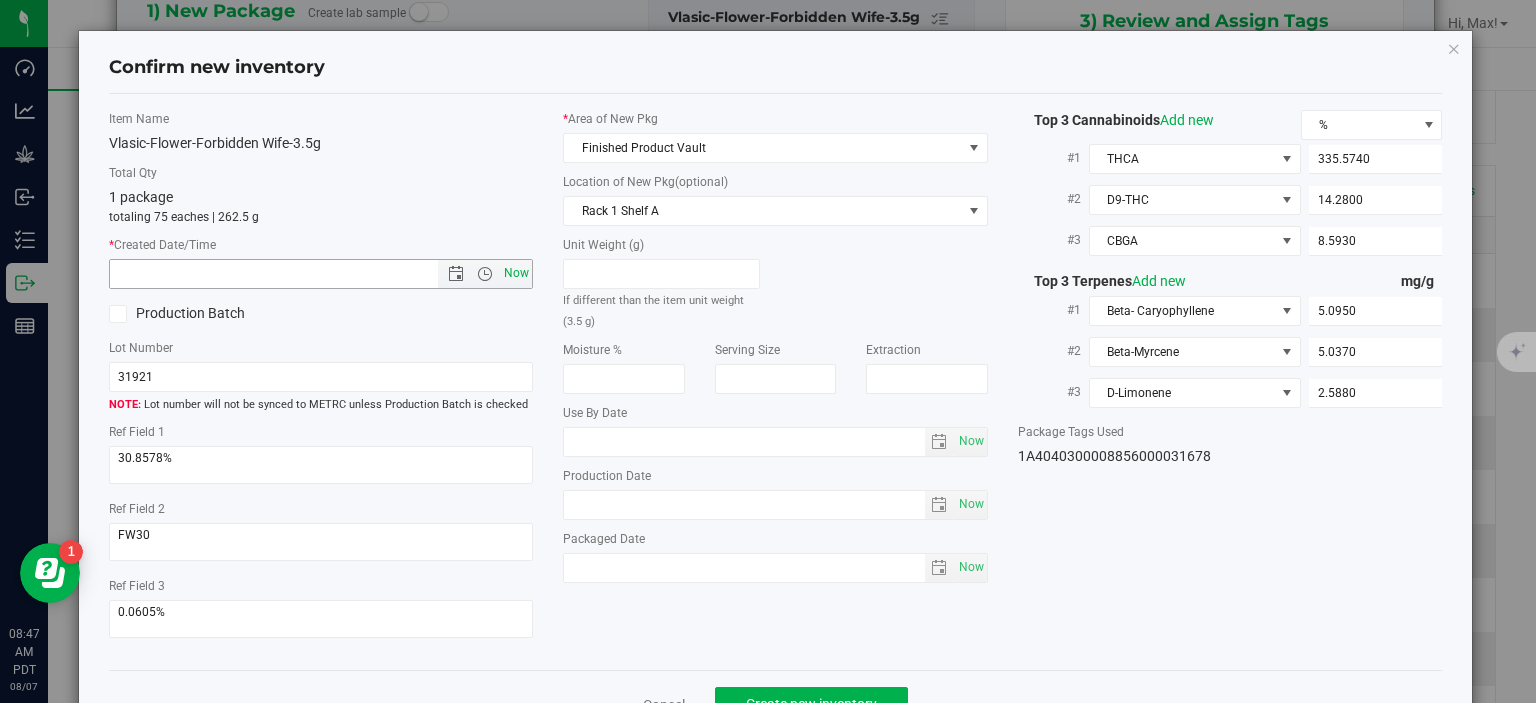 type on "8/7/2025 8:47 AM" 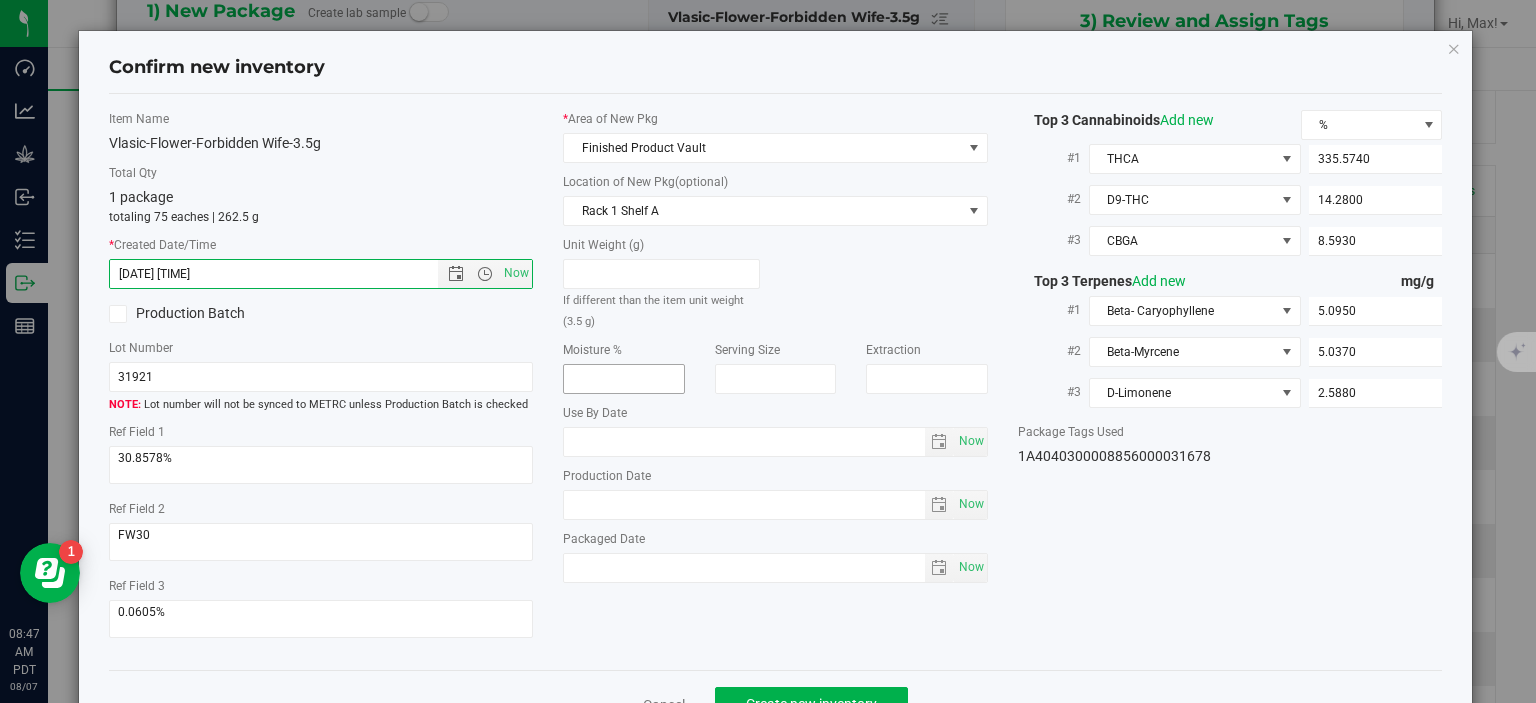 scroll, scrollTop: 52, scrollLeft: 0, axis: vertical 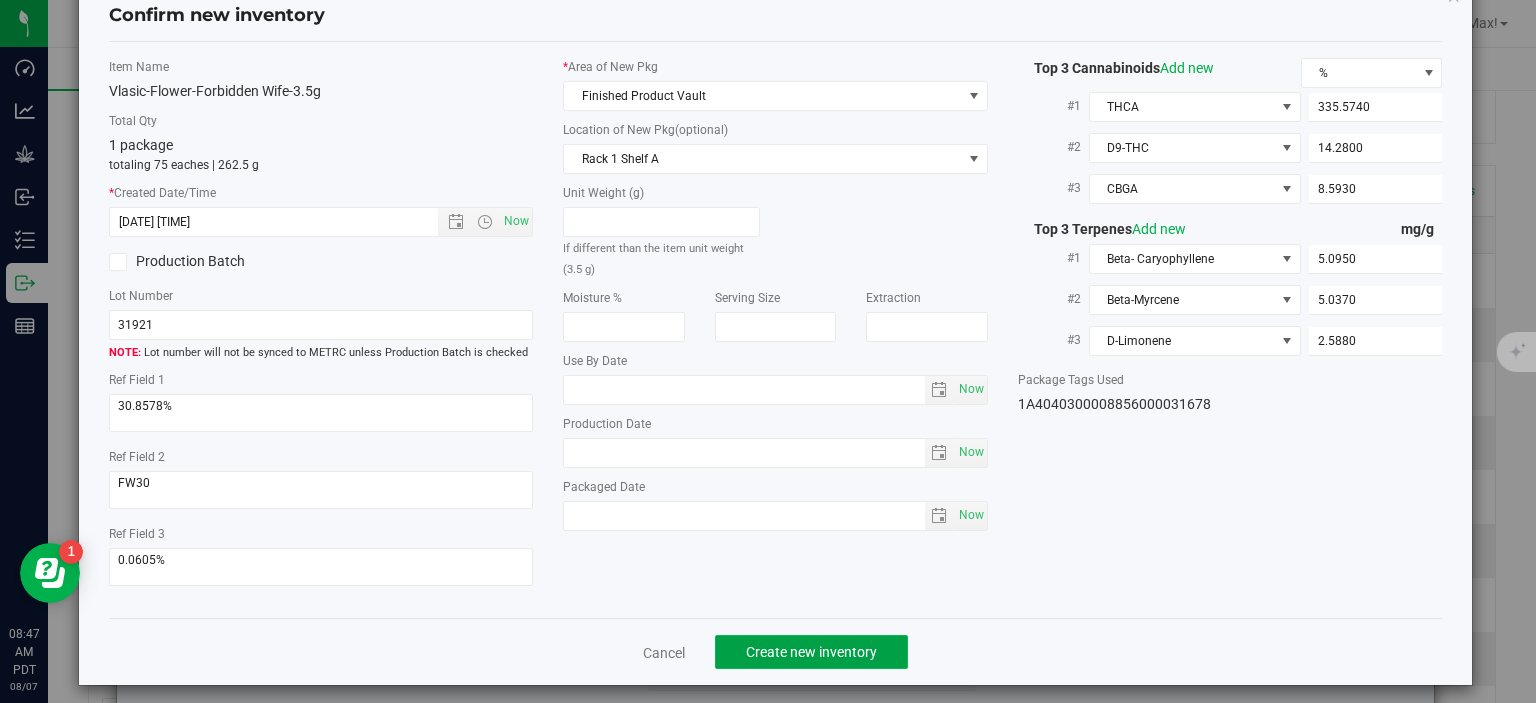 click on "Create new inventory" 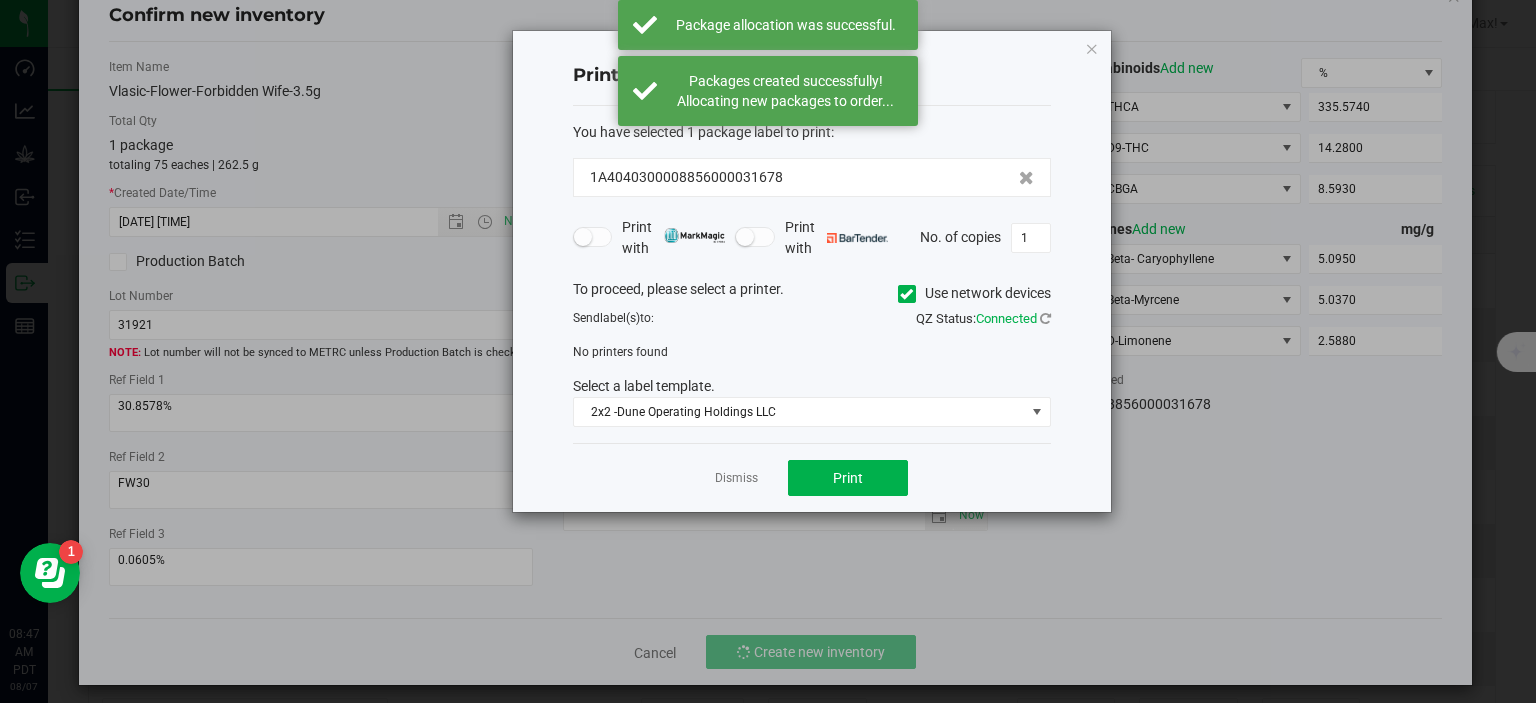 click on "Dismiss" 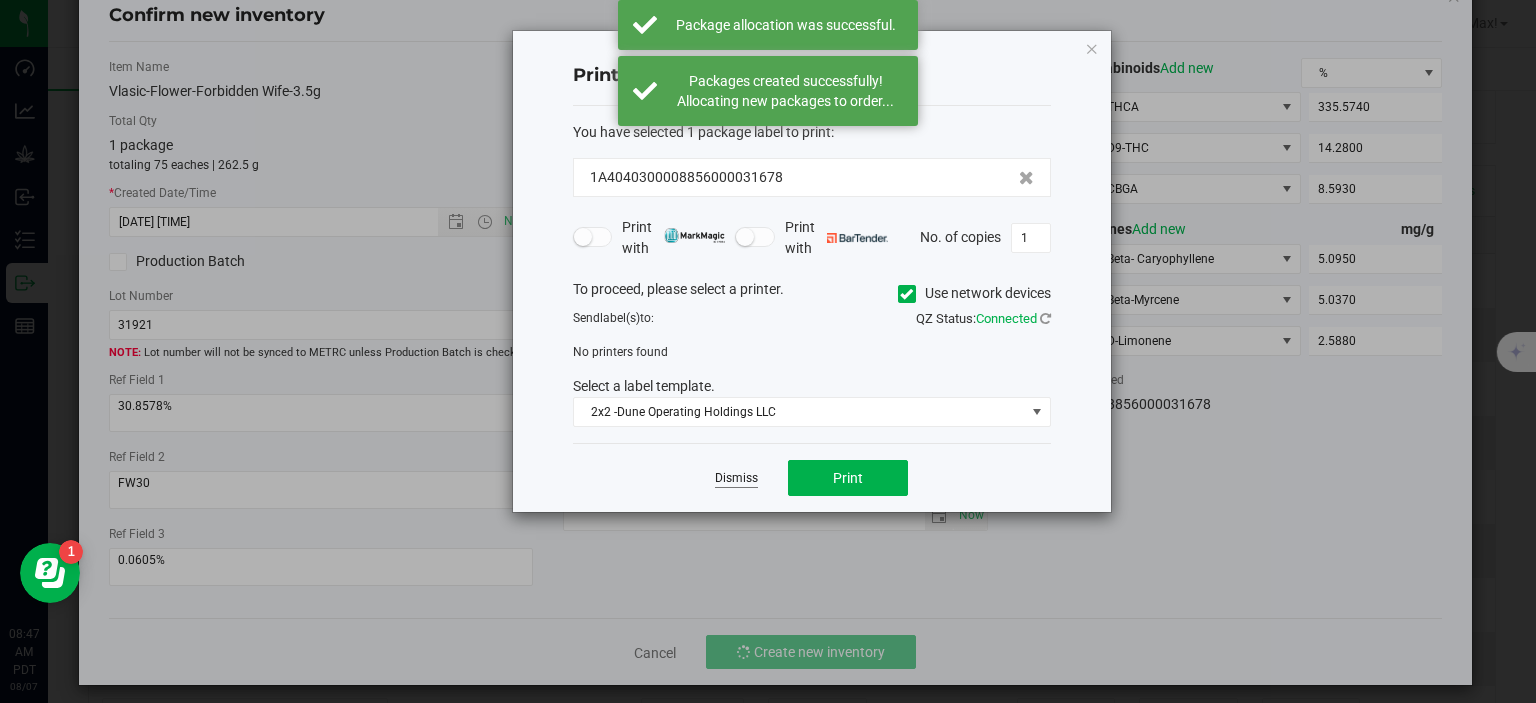 click on "Dismiss" 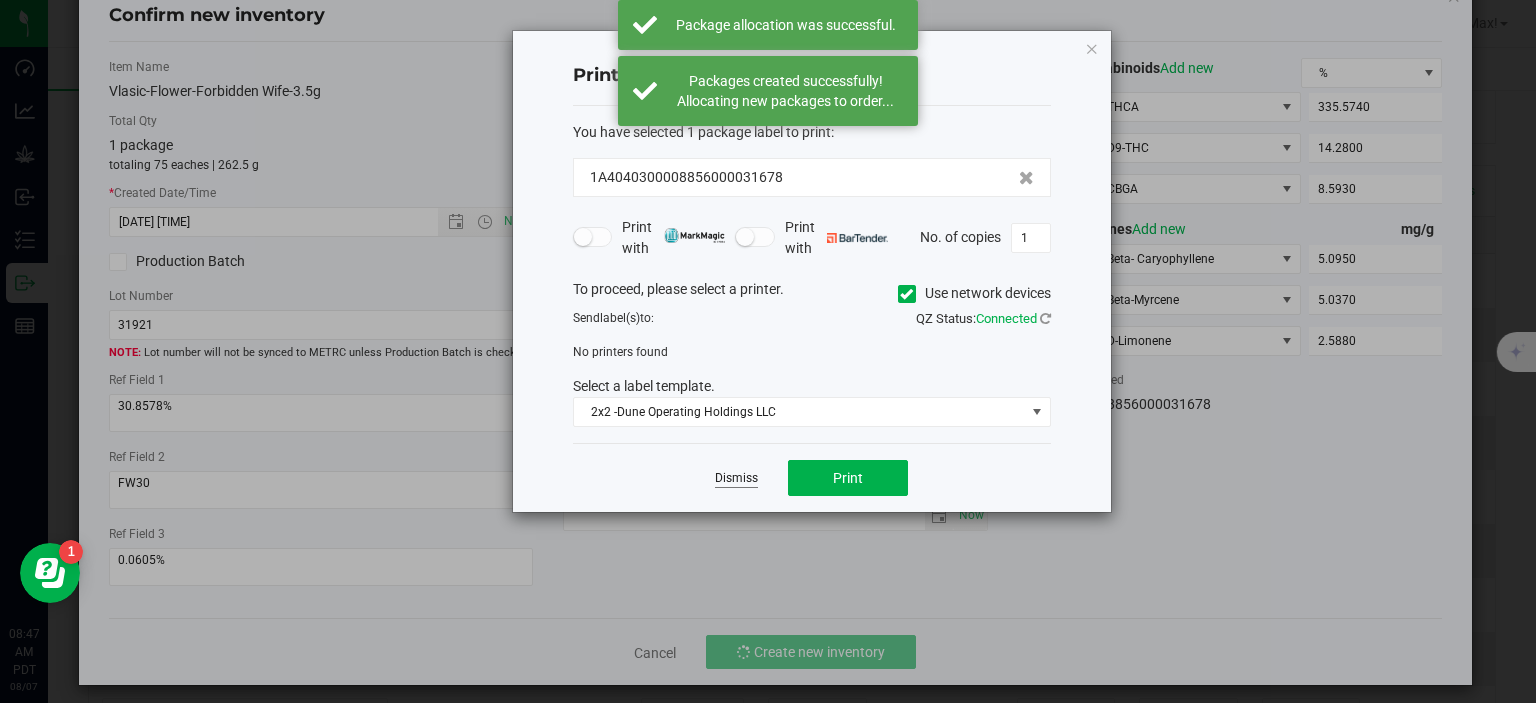 scroll, scrollTop: 487, scrollLeft: 0, axis: vertical 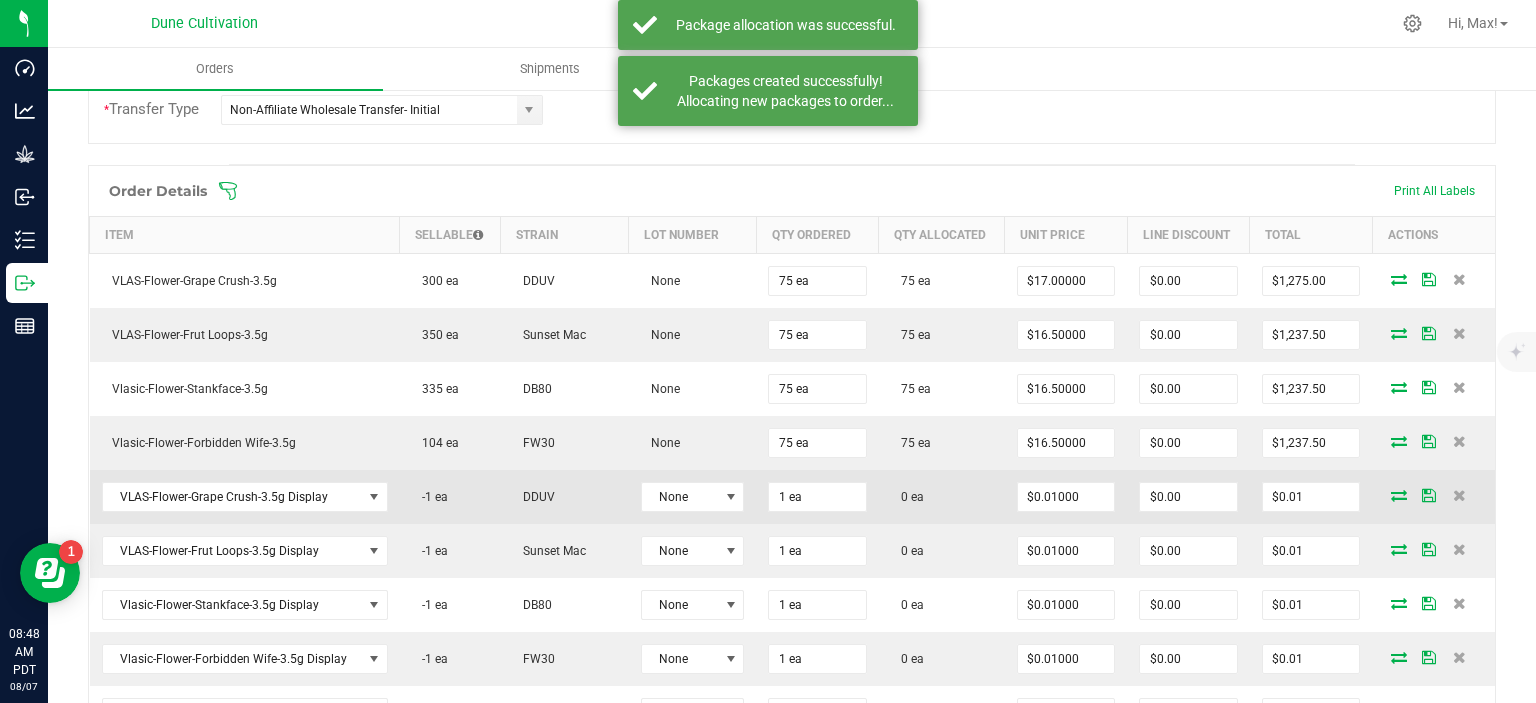 click at bounding box center (1399, 495) 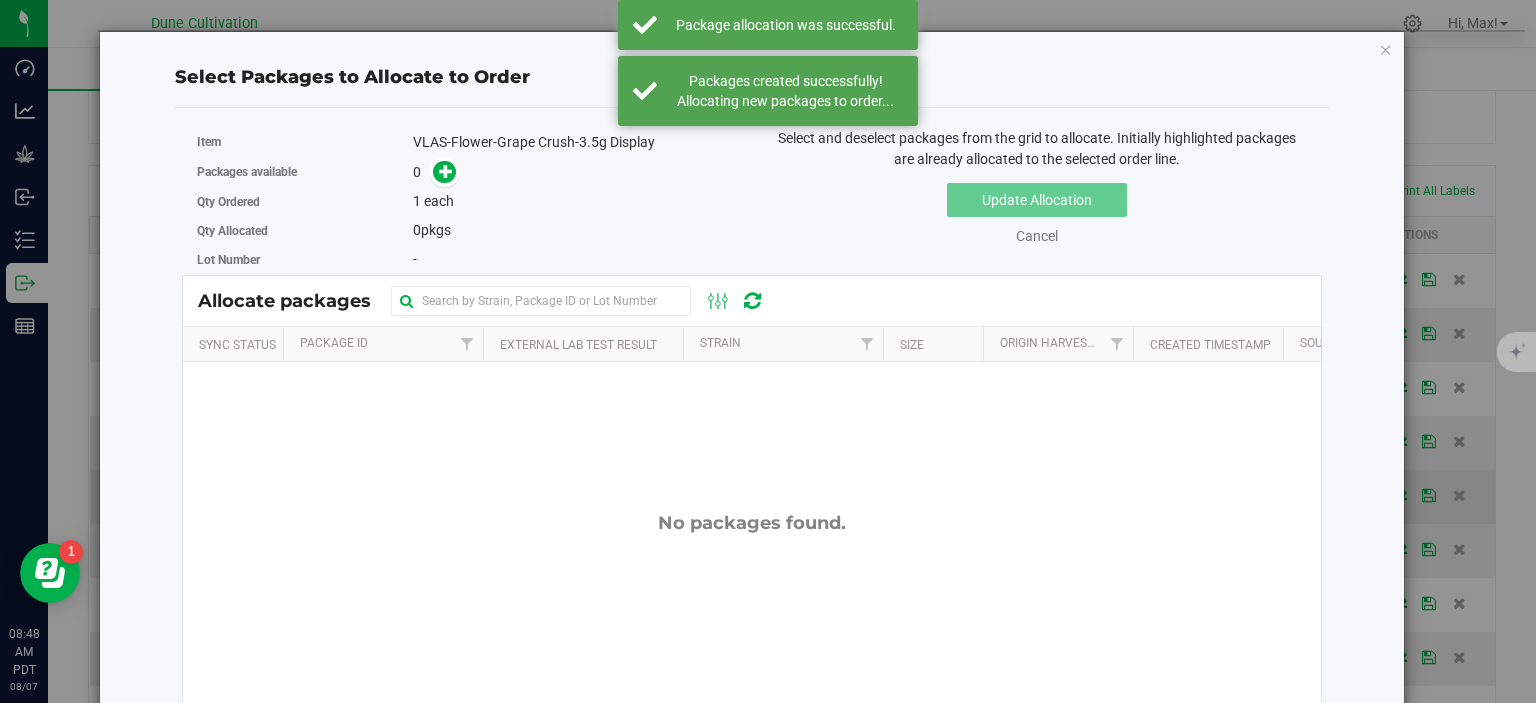 scroll, scrollTop: 487, scrollLeft: 0, axis: vertical 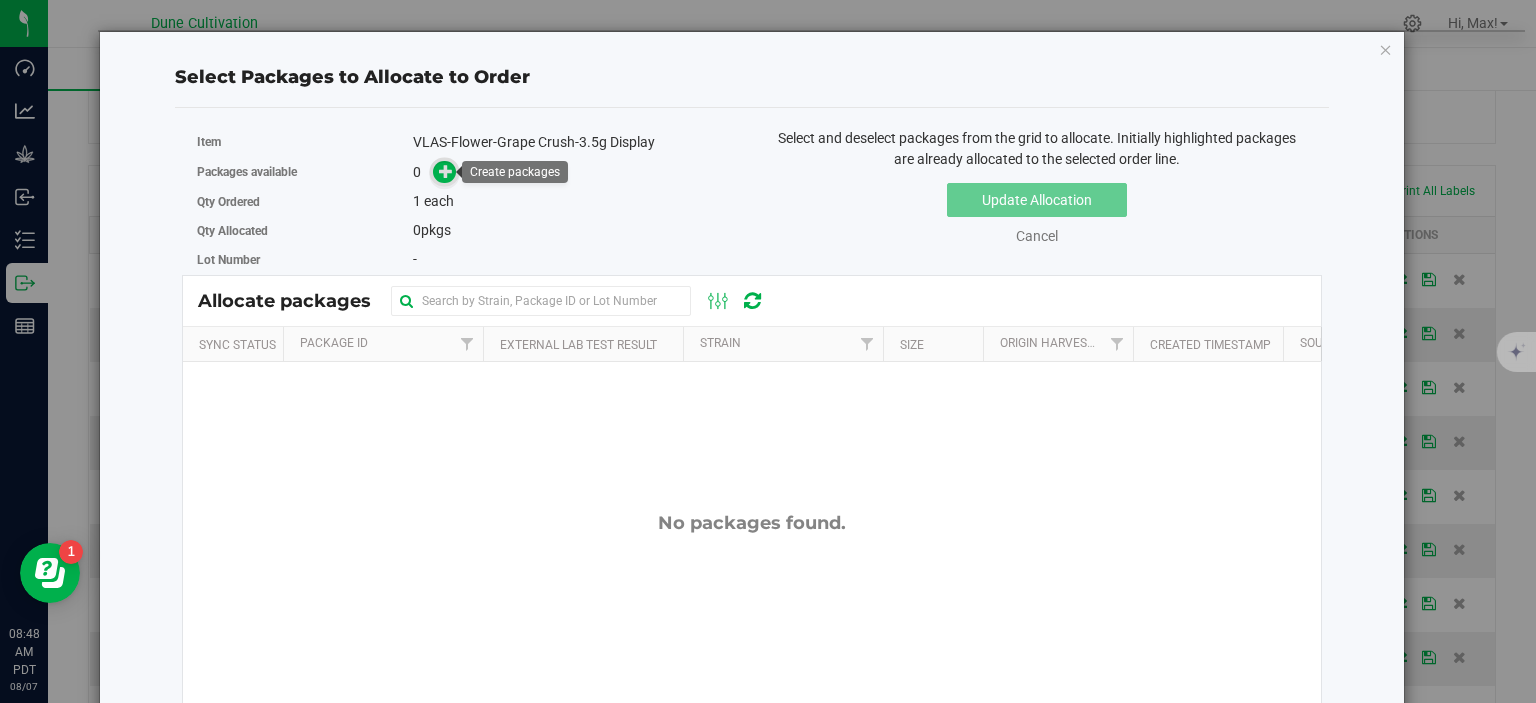 click at bounding box center [446, 171] 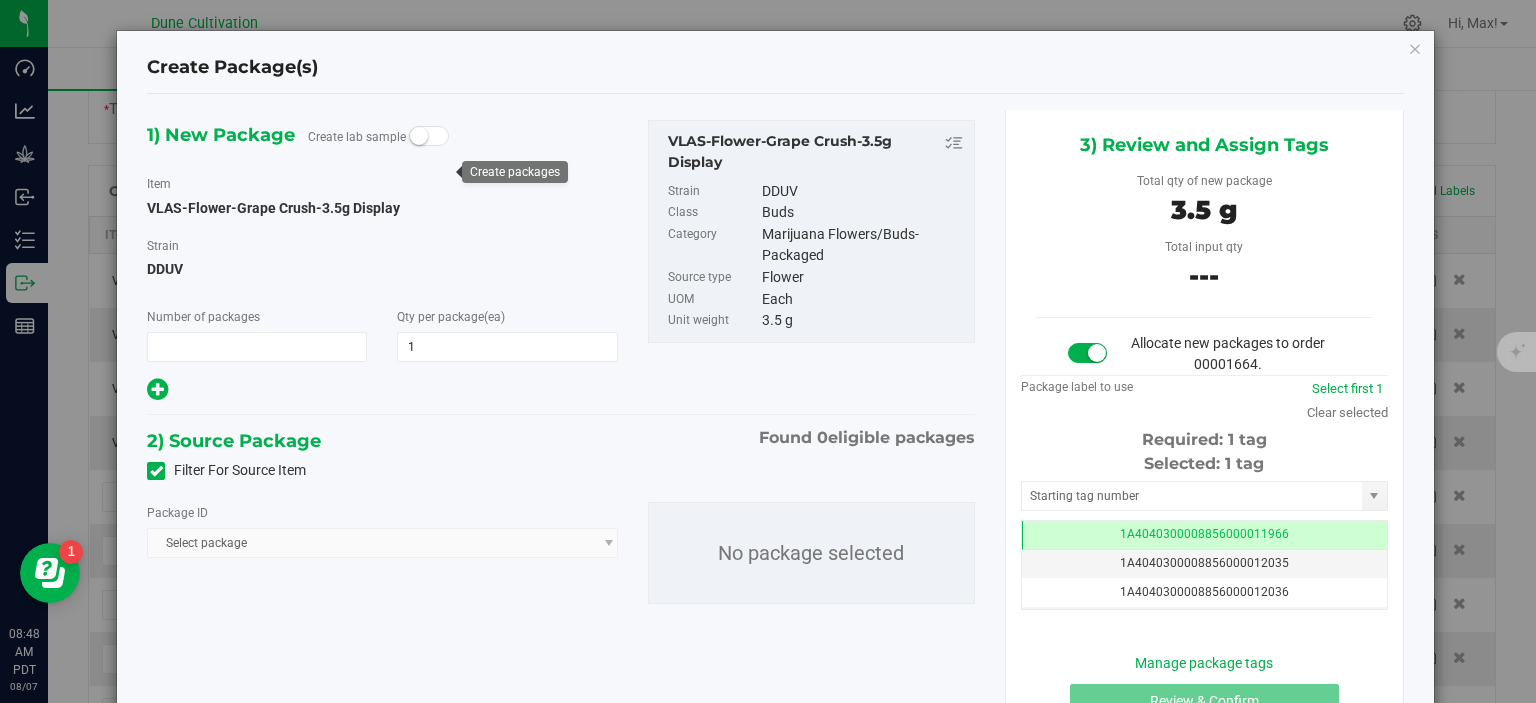 type on "1" 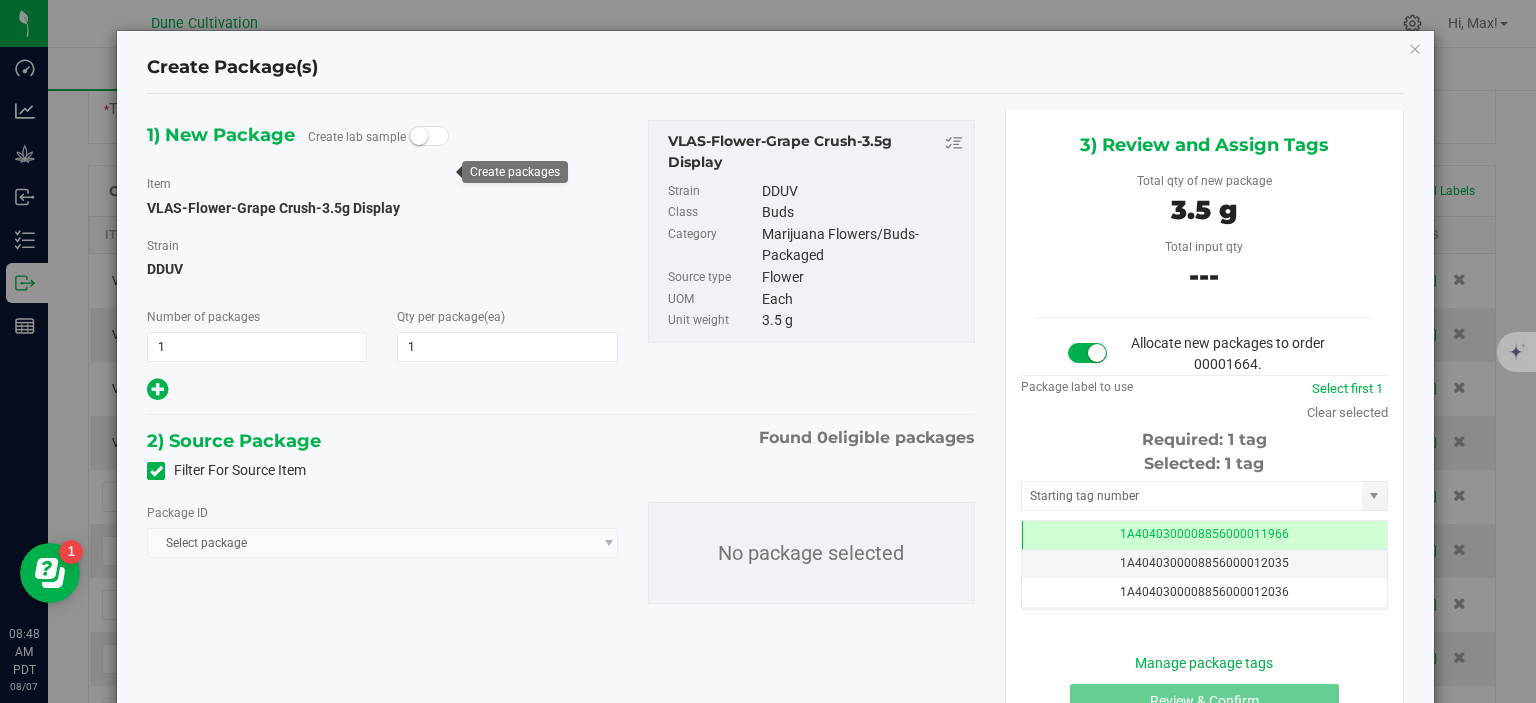 scroll, scrollTop: 487, scrollLeft: 0, axis: vertical 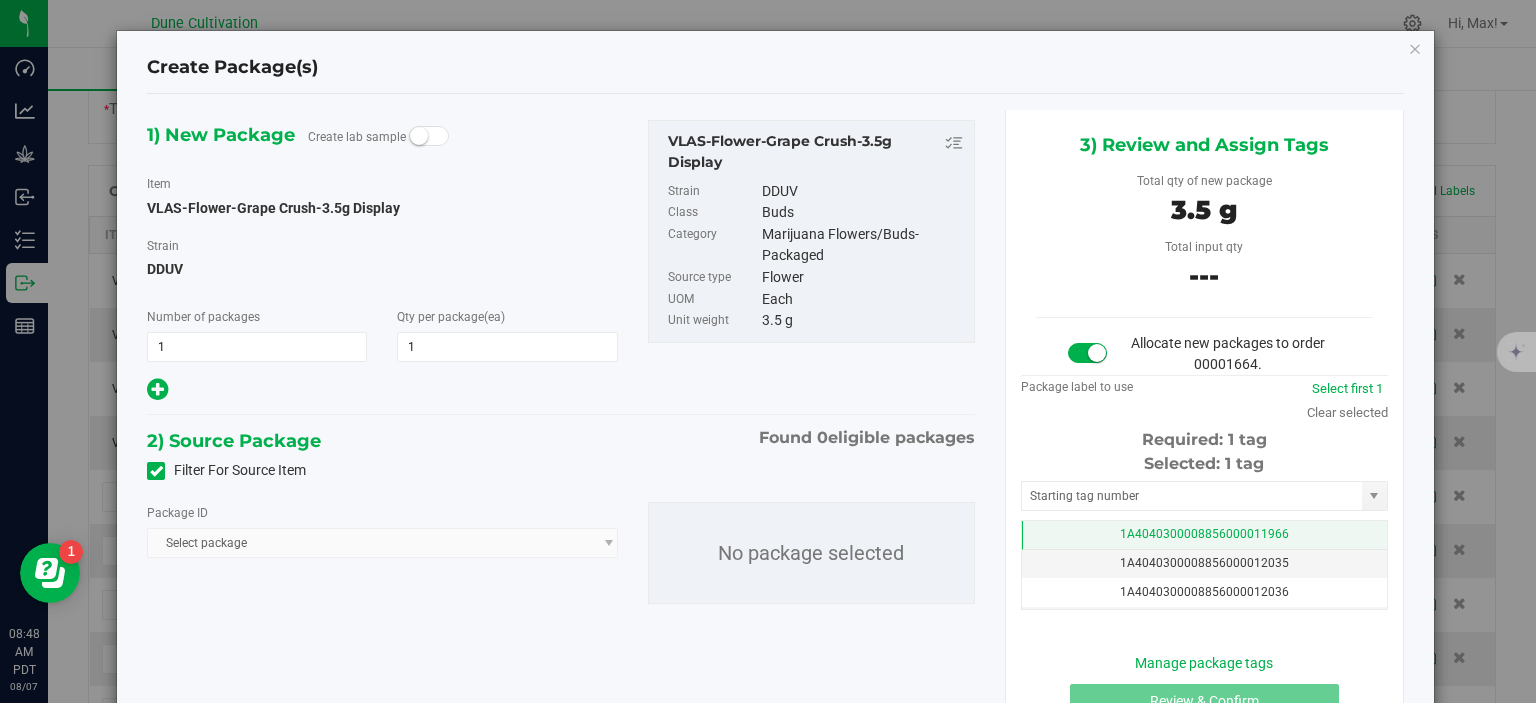 click on "1A4040300008856000011966" at bounding box center (1204, 535) 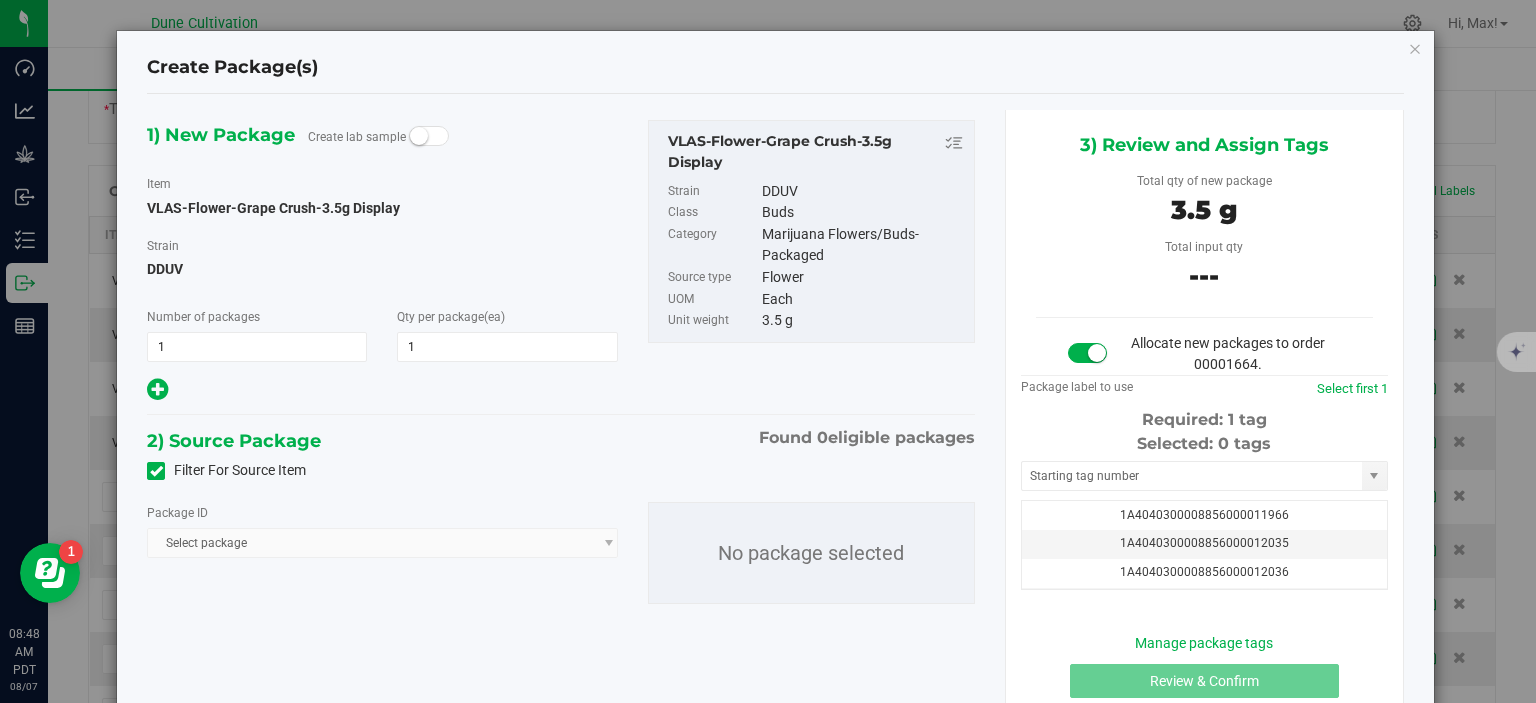 click at bounding box center [156, 471] 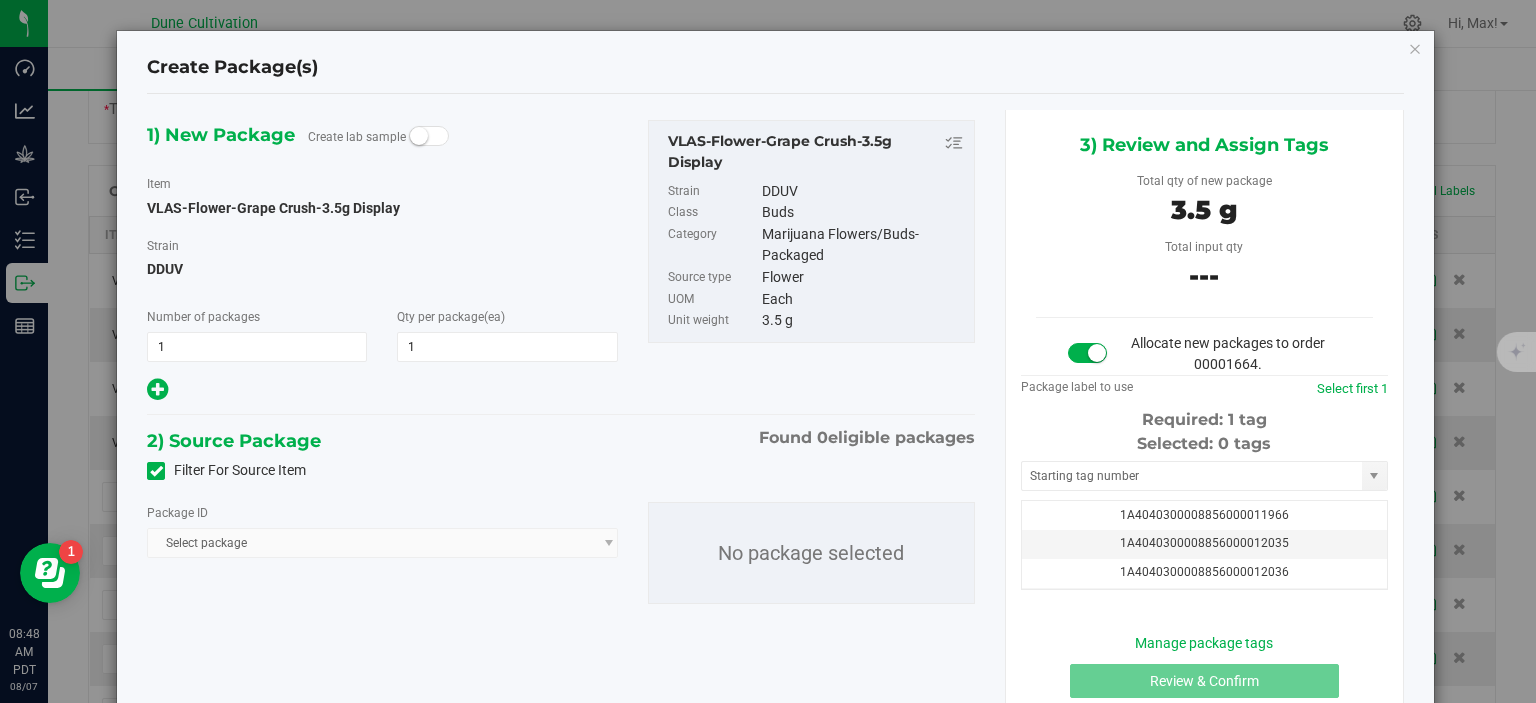 click on "Filter For Source Item" at bounding box center (0, 0) 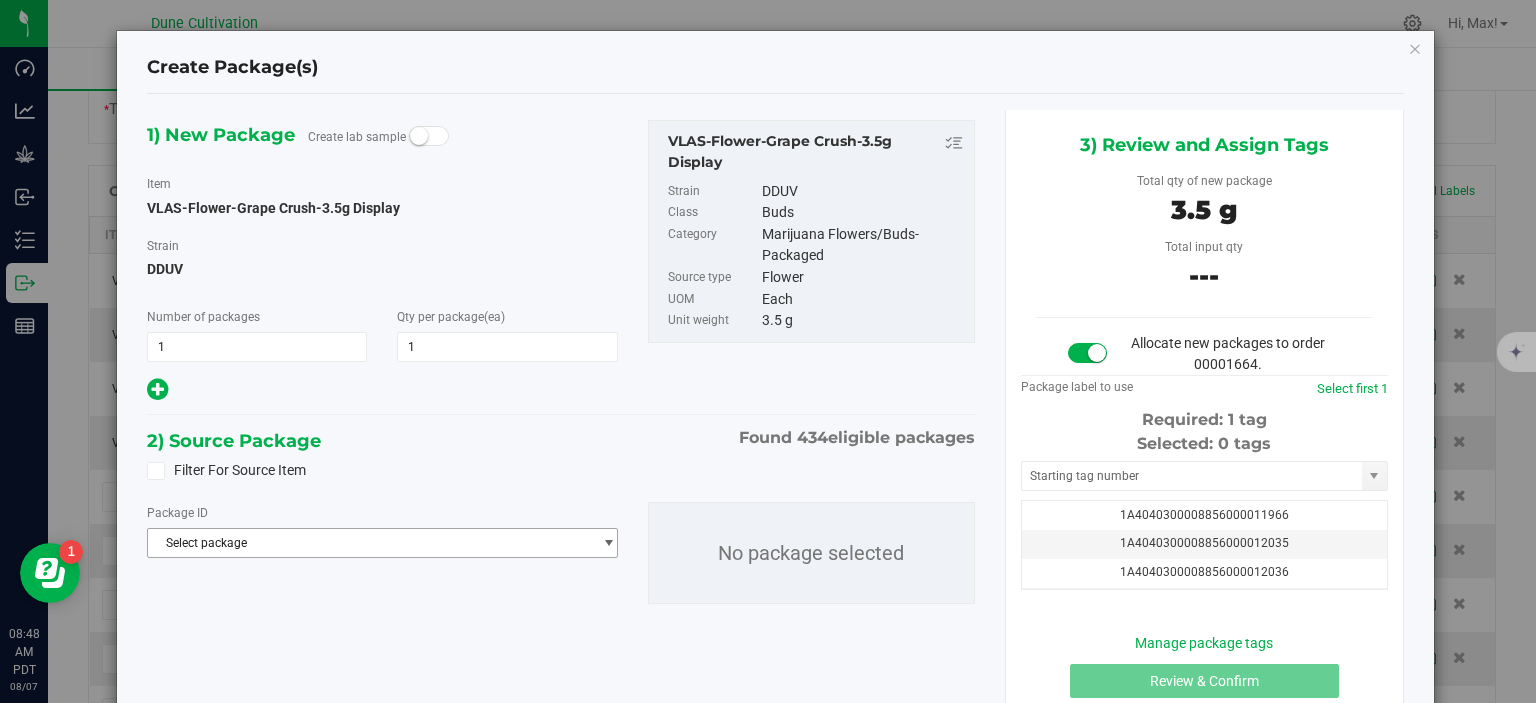 click on "Select package" at bounding box center (369, 543) 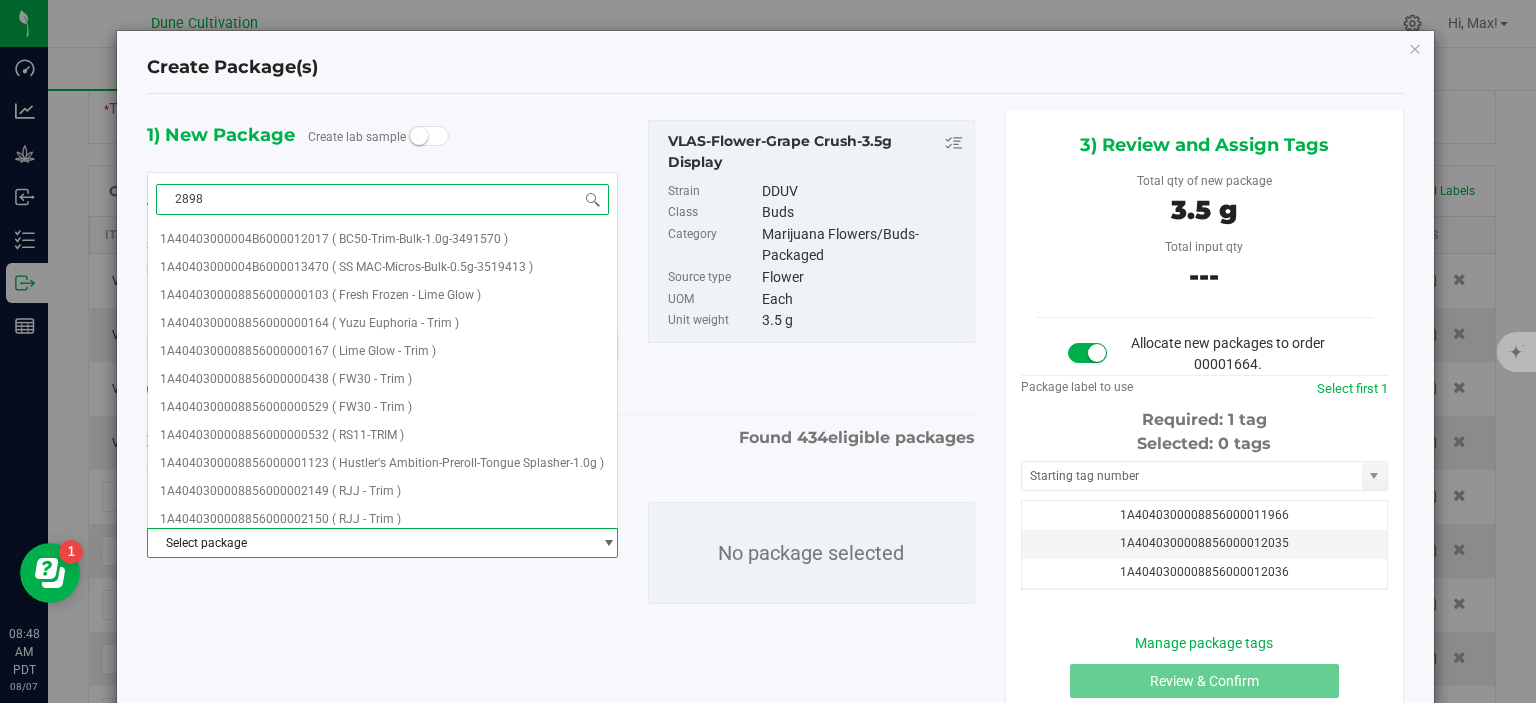 type on "28981" 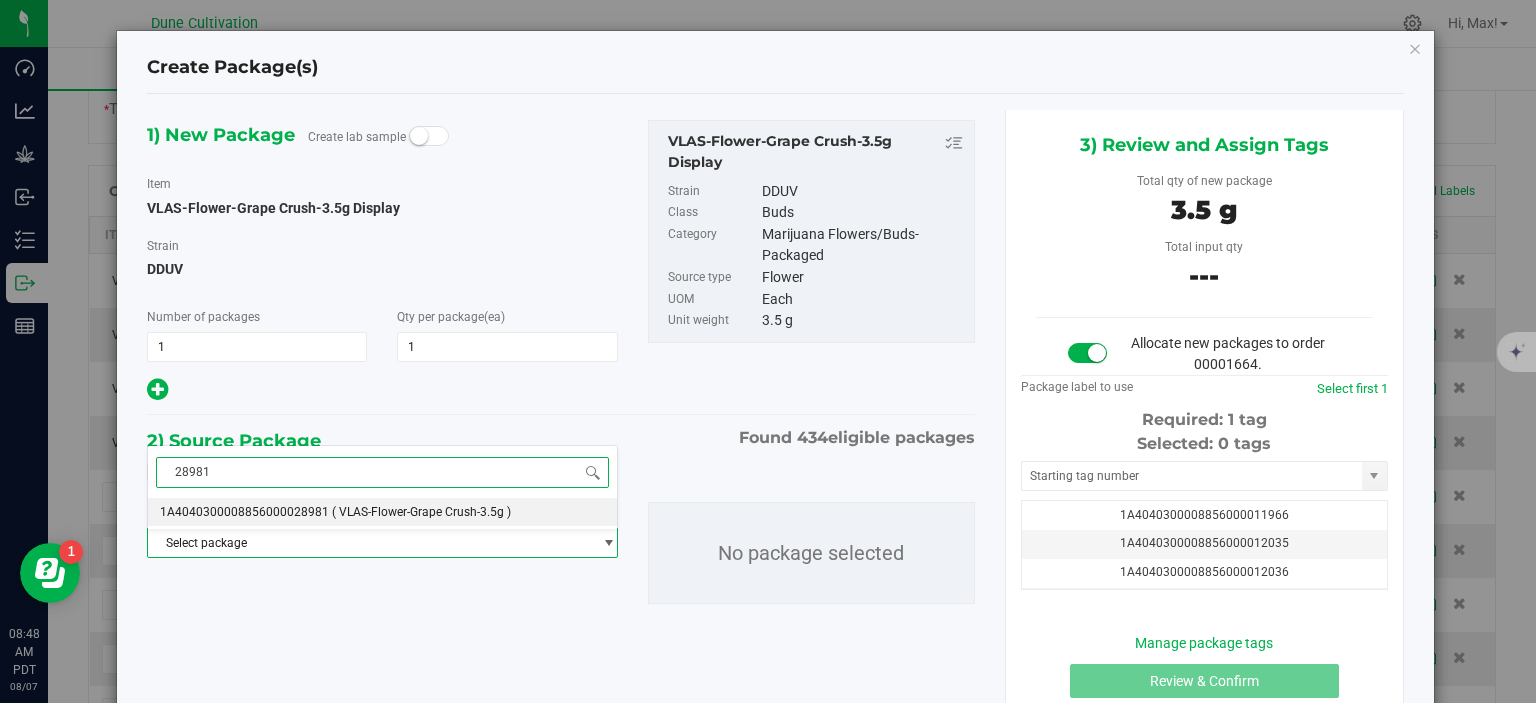 click on "1A4040300008856000028981" at bounding box center [244, 512] 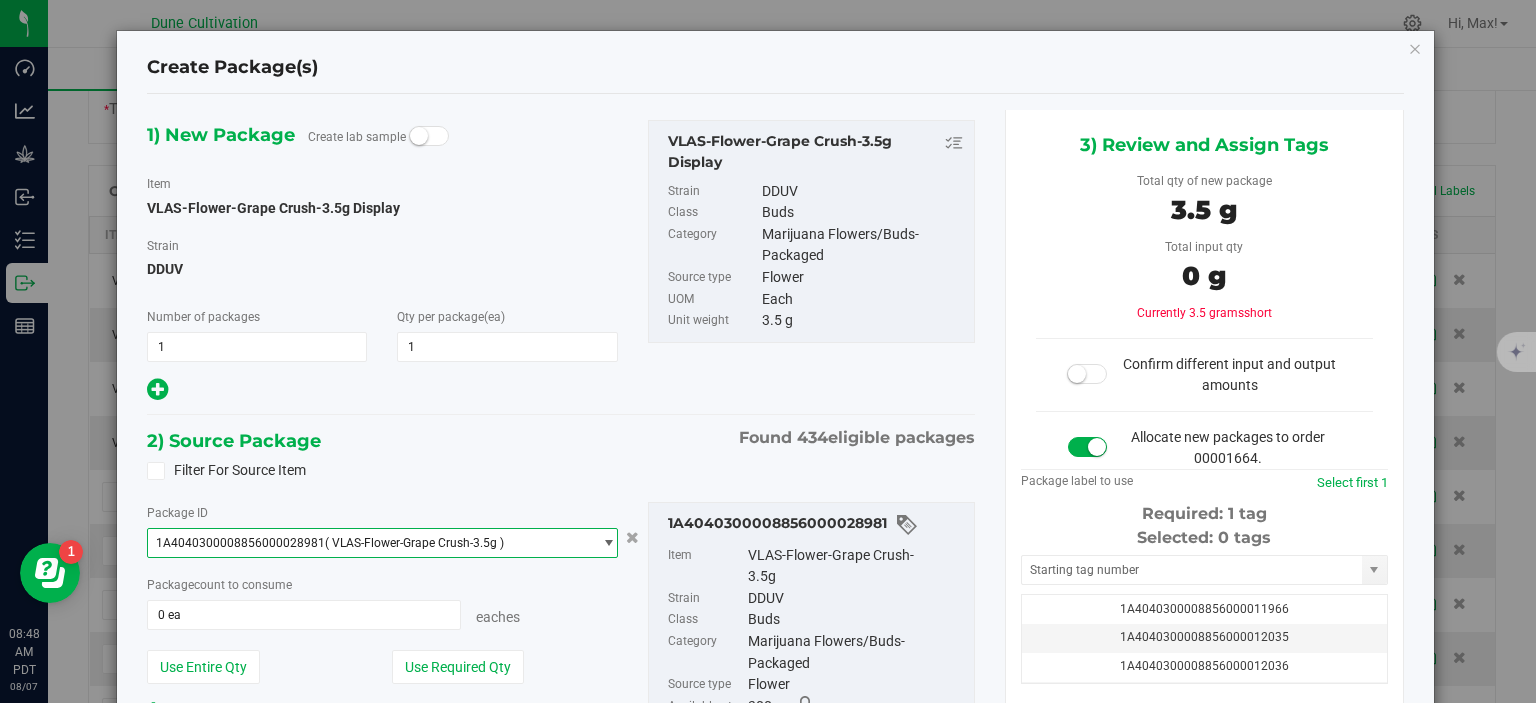 scroll, scrollTop: 0, scrollLeft: 0, axis: both 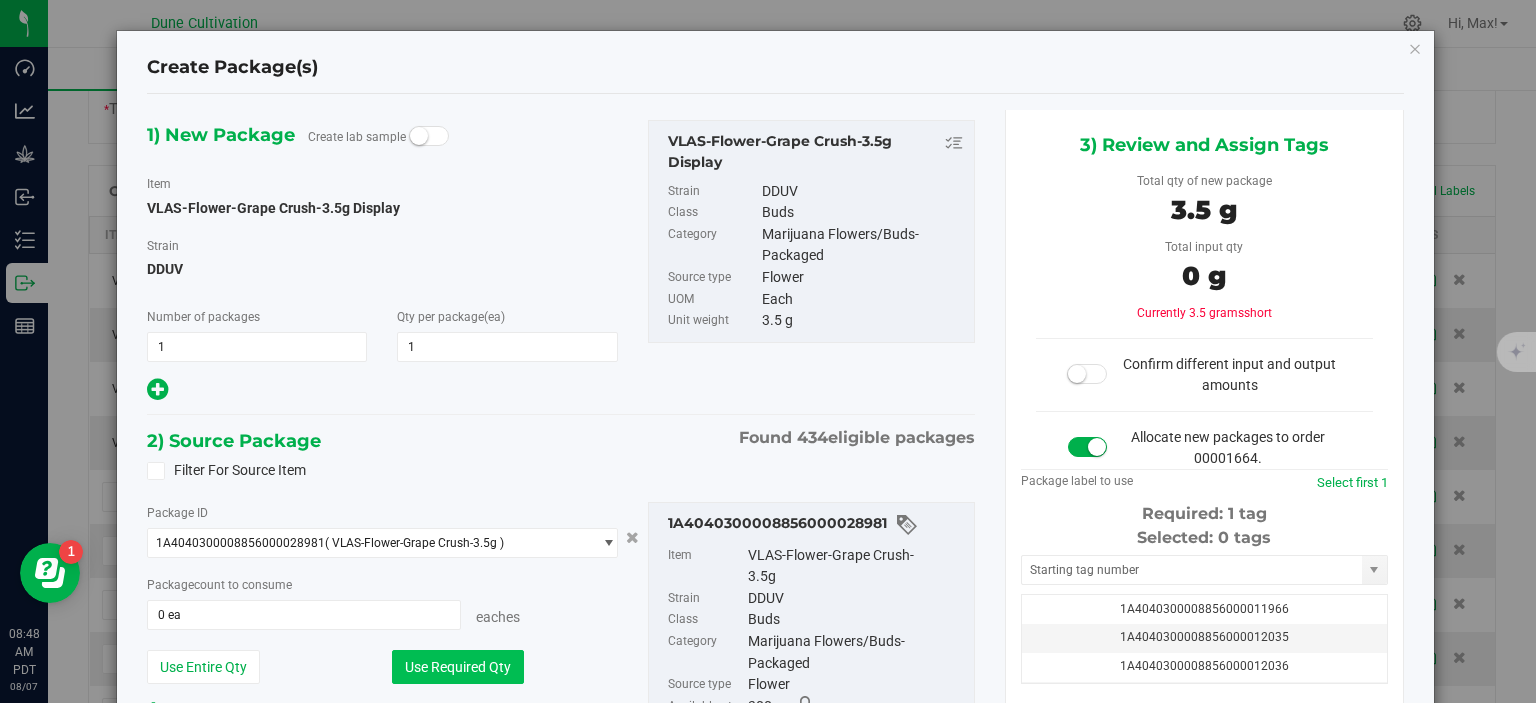 click on "Use Required Qty" at bounding box center [458, 667] 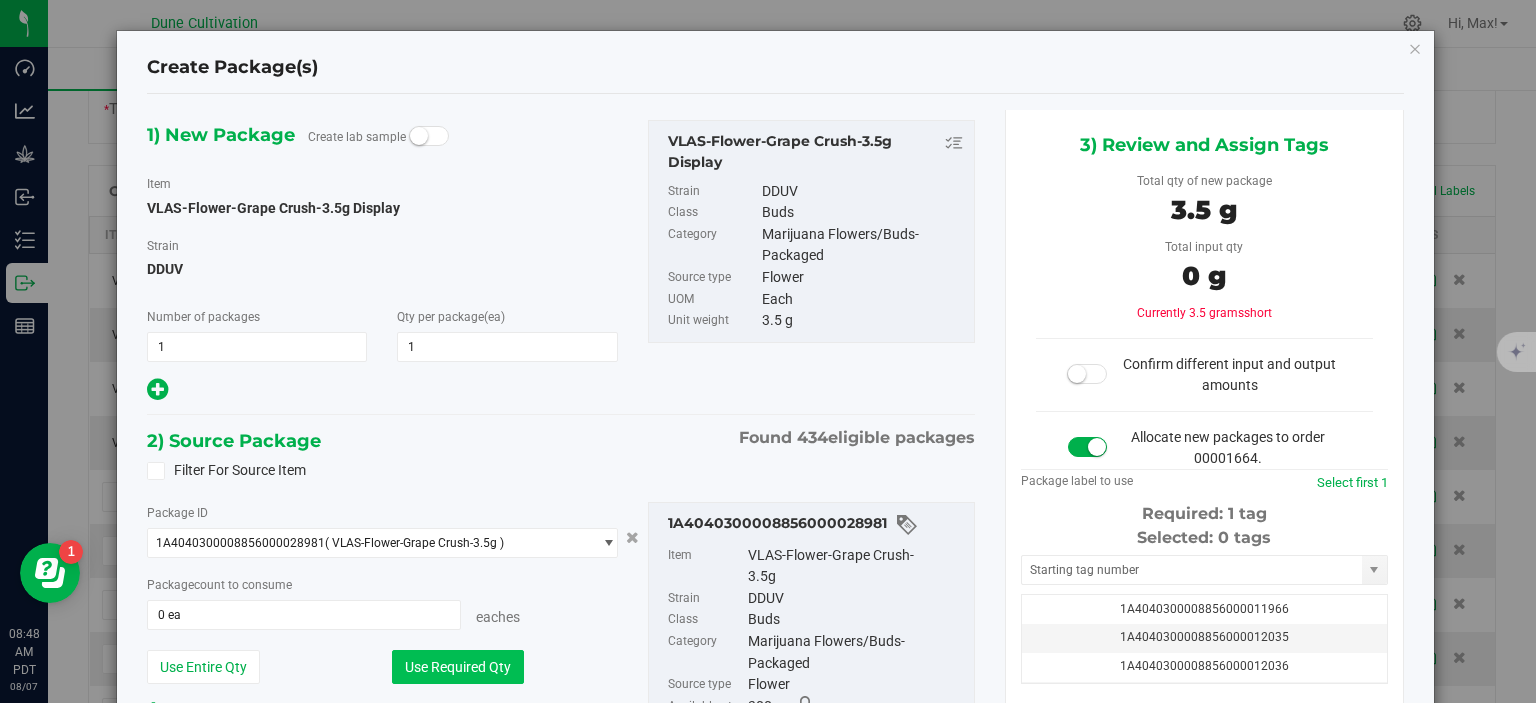 type on "1 ea" 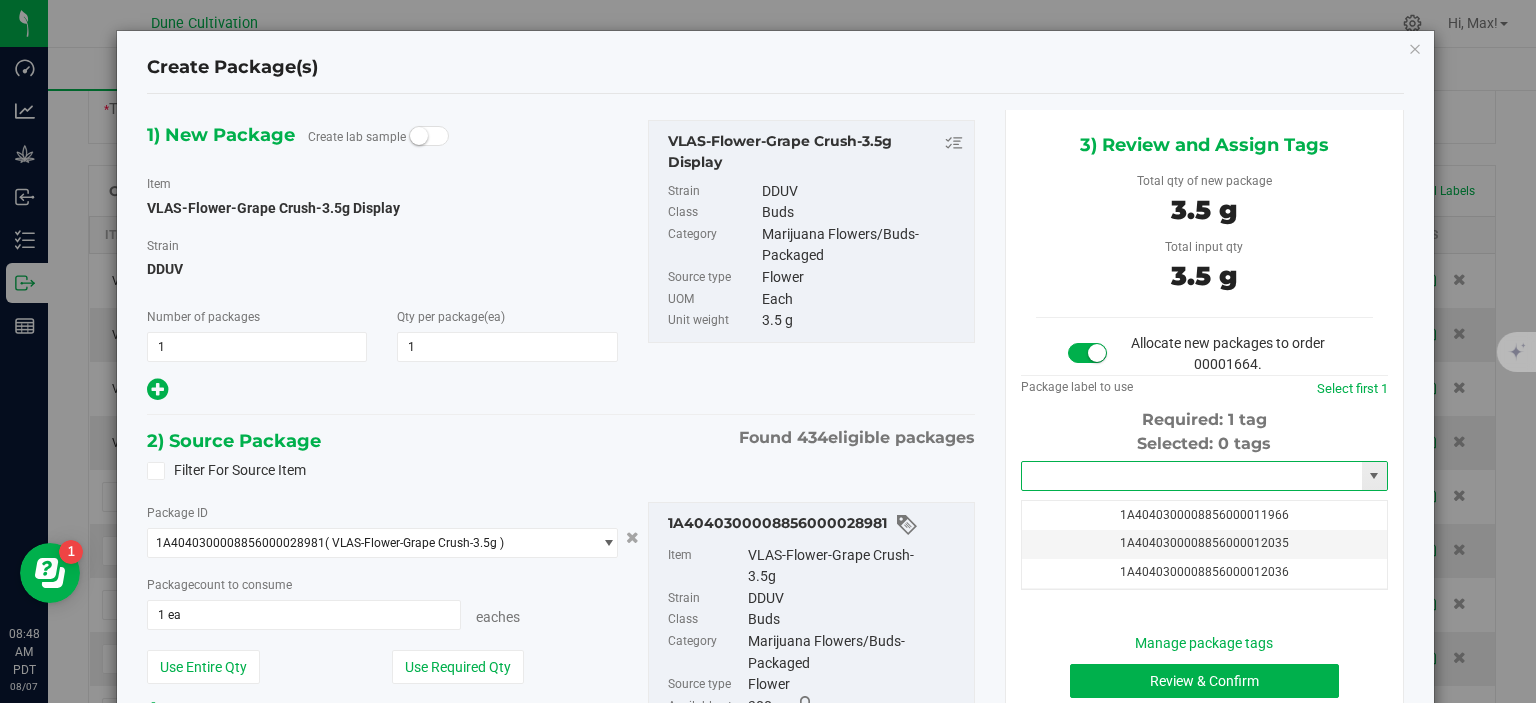 click at bounding box center [1192, 476] 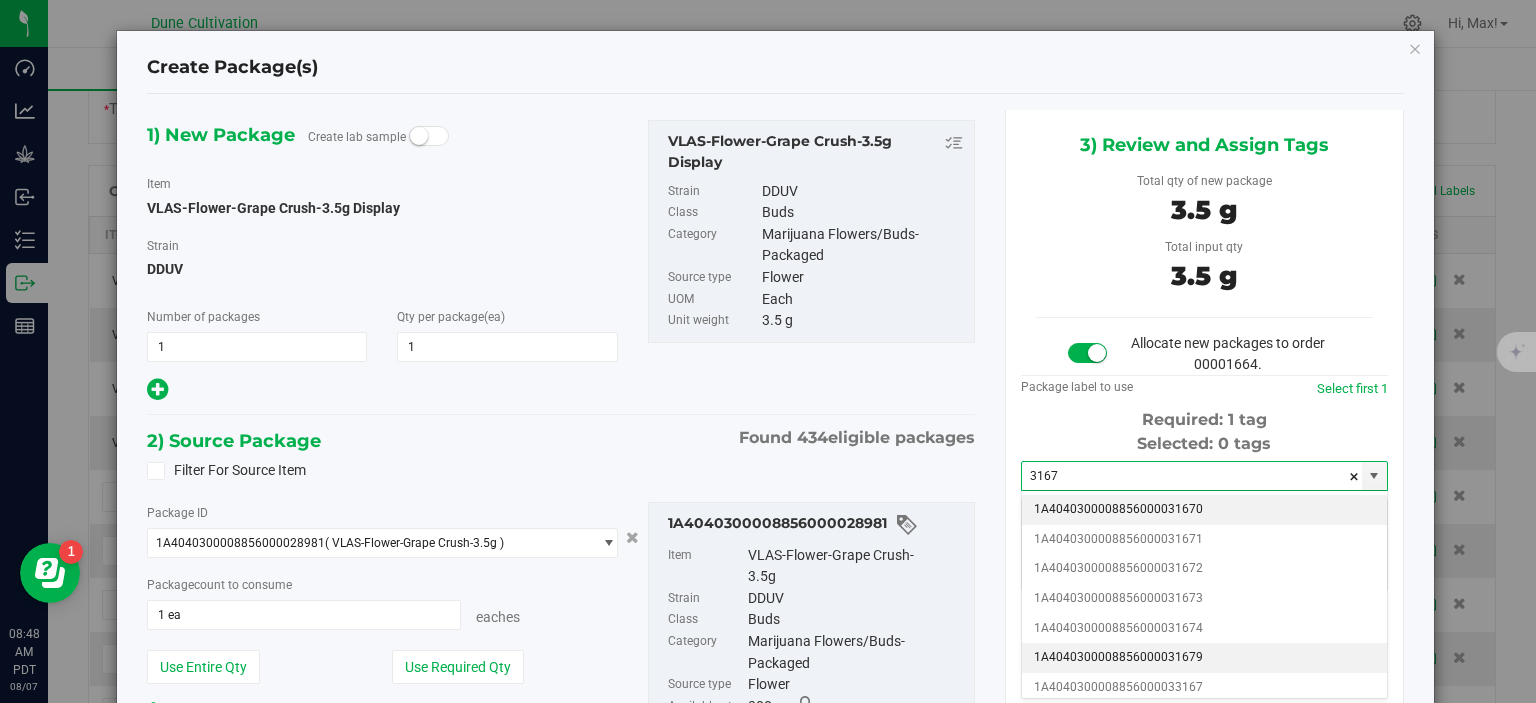 click on "1A4040300008856000031679" at bounding box center [1204, 658] 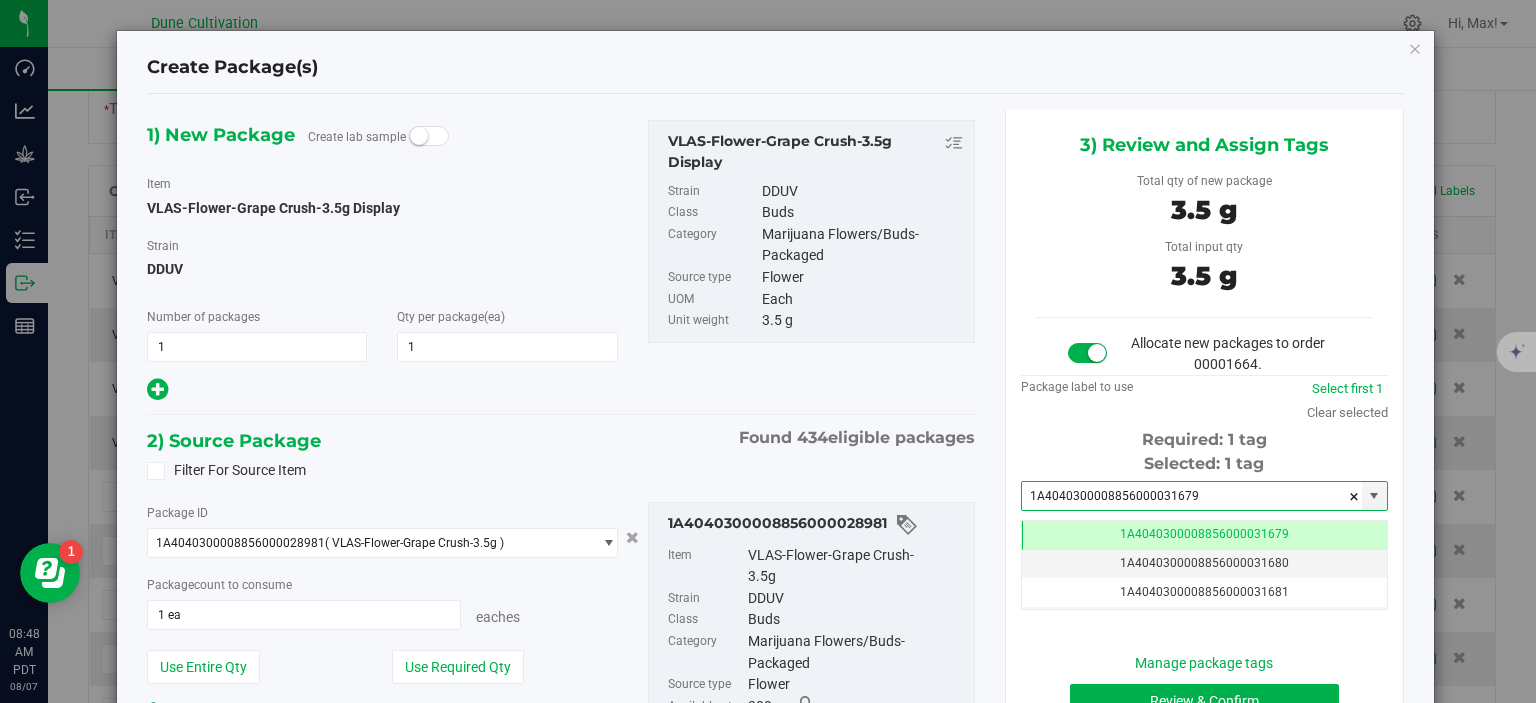 type on "1A4040300008856000031679" 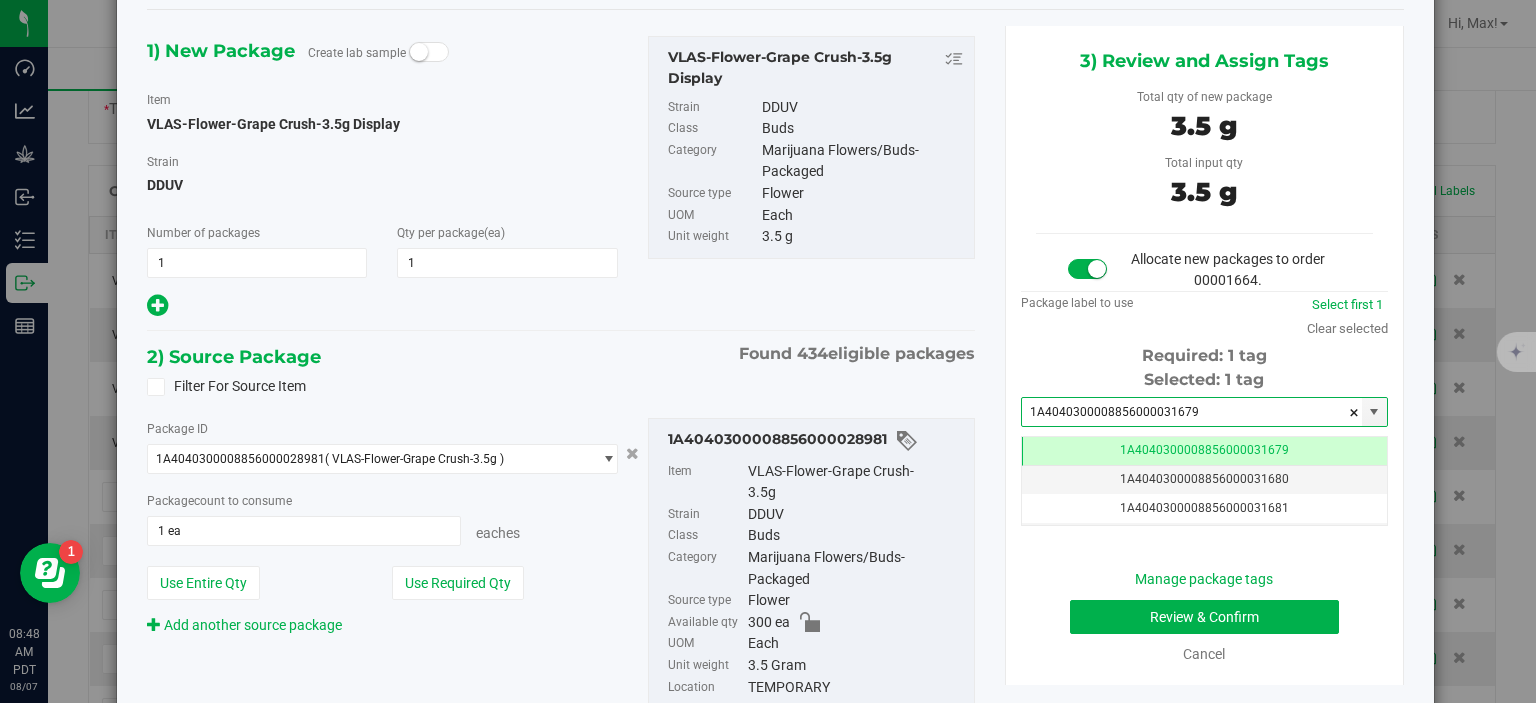 scroll, scrollTop: 85, scrollLeft: 0, axis: vertical 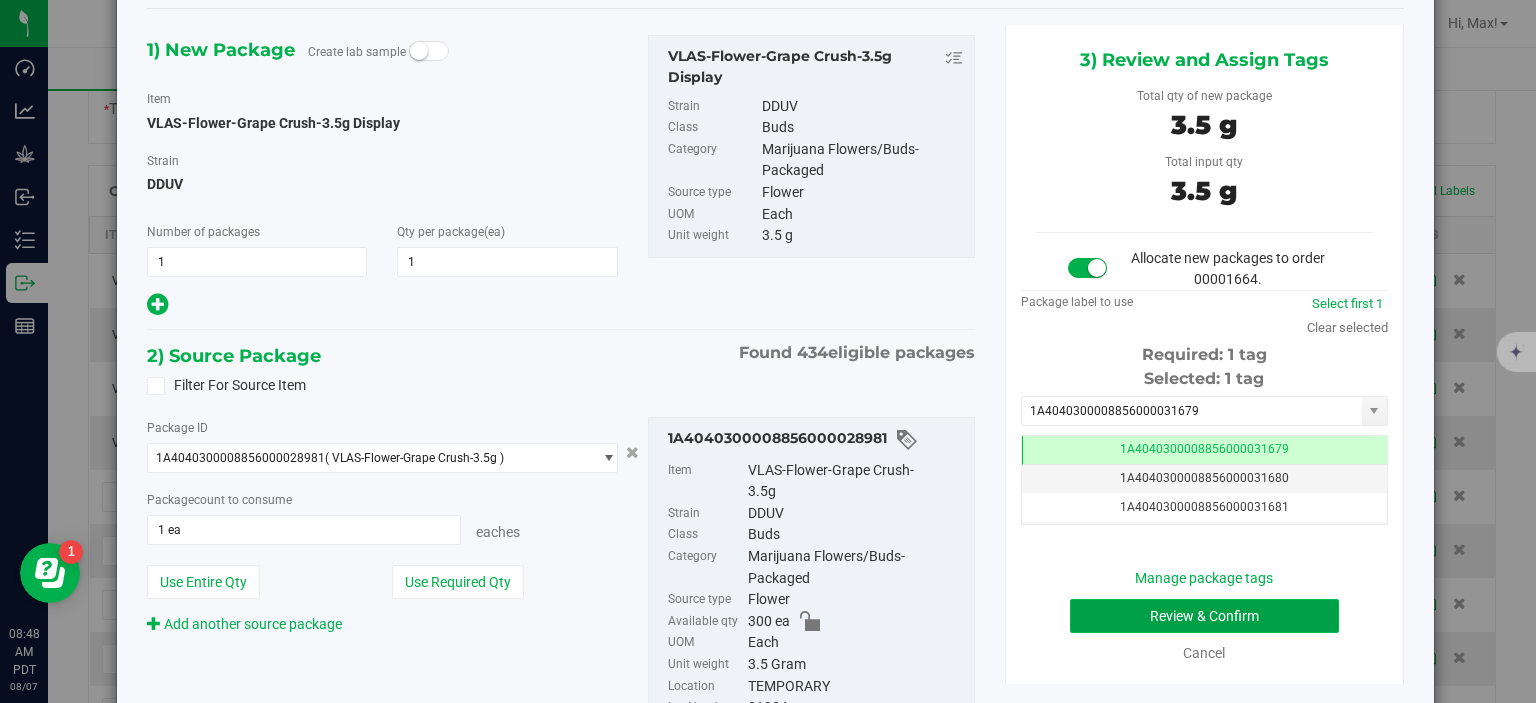 click on "Review & Confirm" at bounding box center (1204, 616) 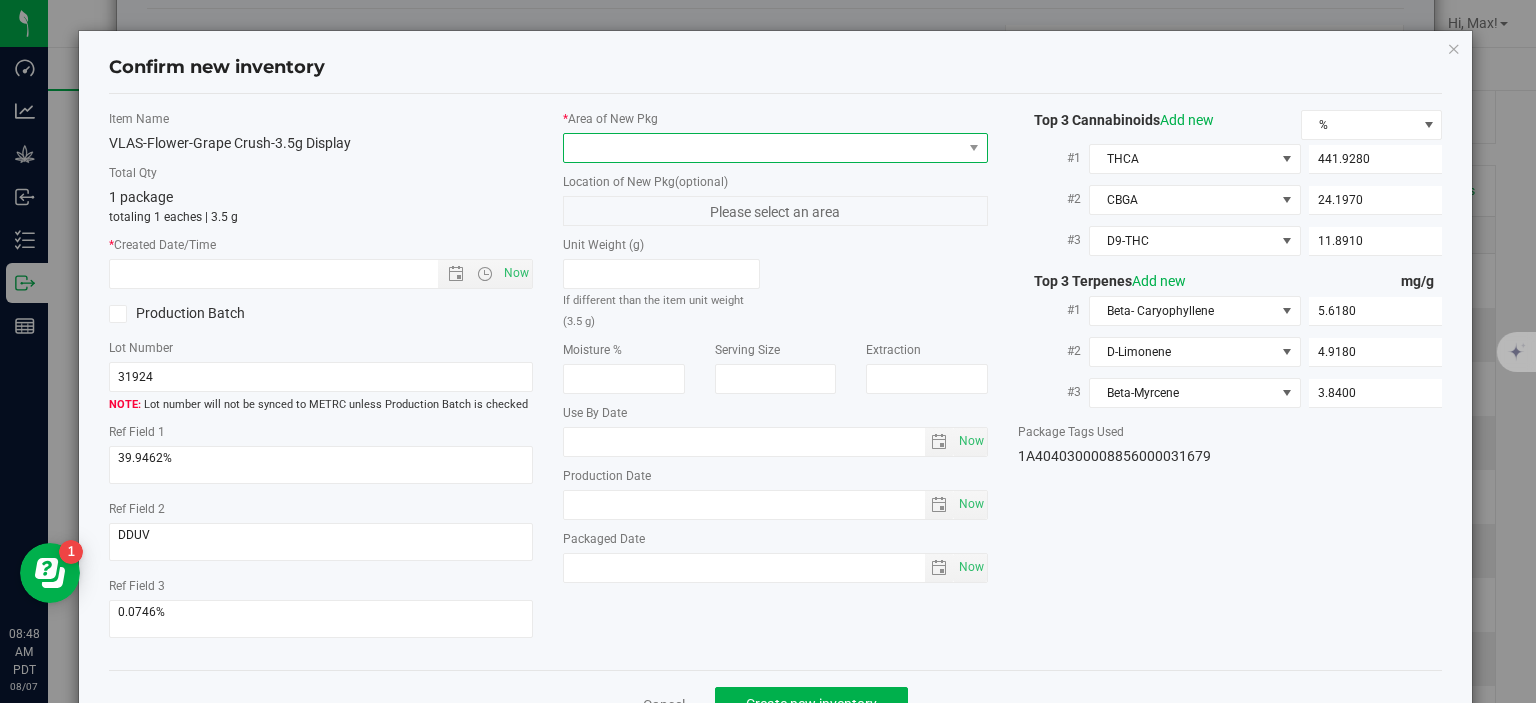 click at bounding box center [763, 148] 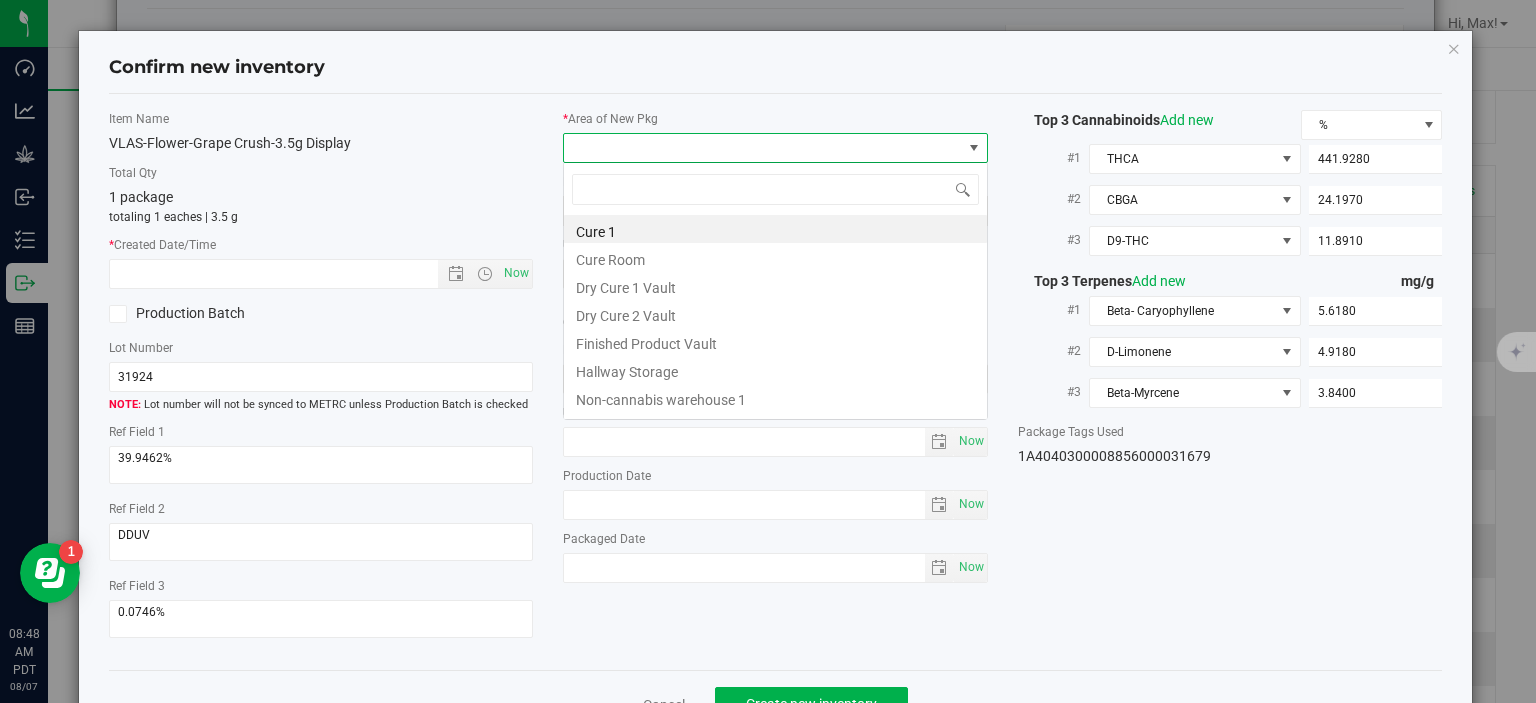 scroll, scrollTop: 99970, scrollLeft: 99575, axis: both 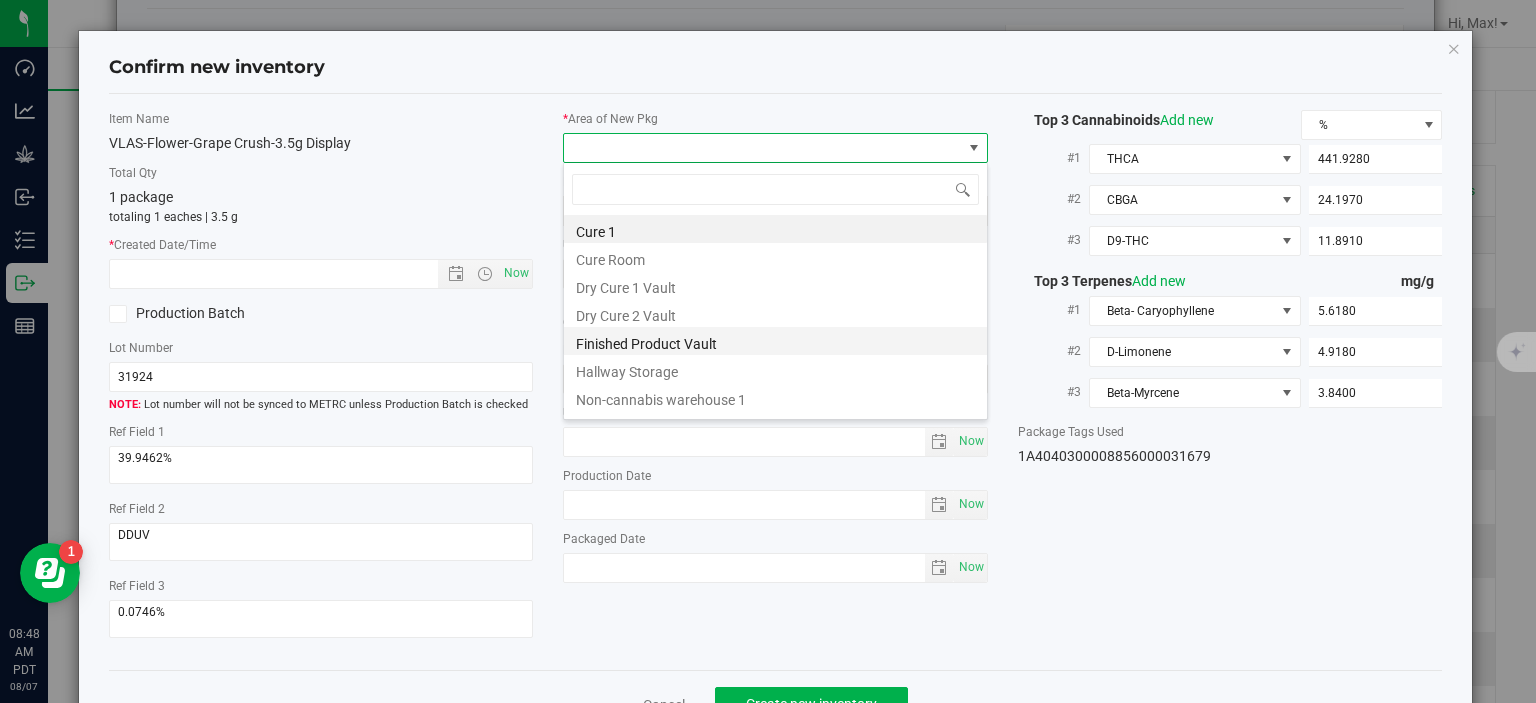 click on "Finished Product Vault" at bounding box center [775, 341] 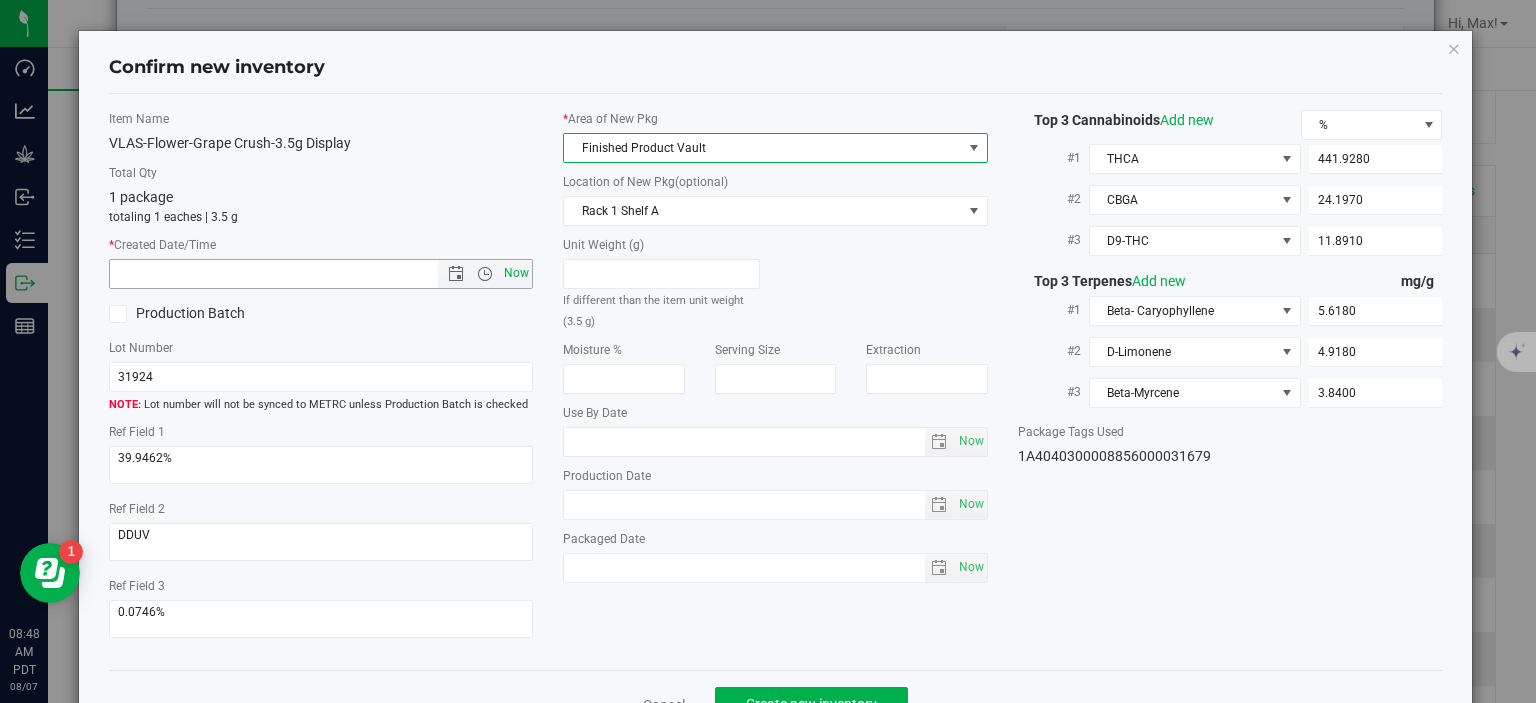click on "Now" at bounding box center [517, 273] 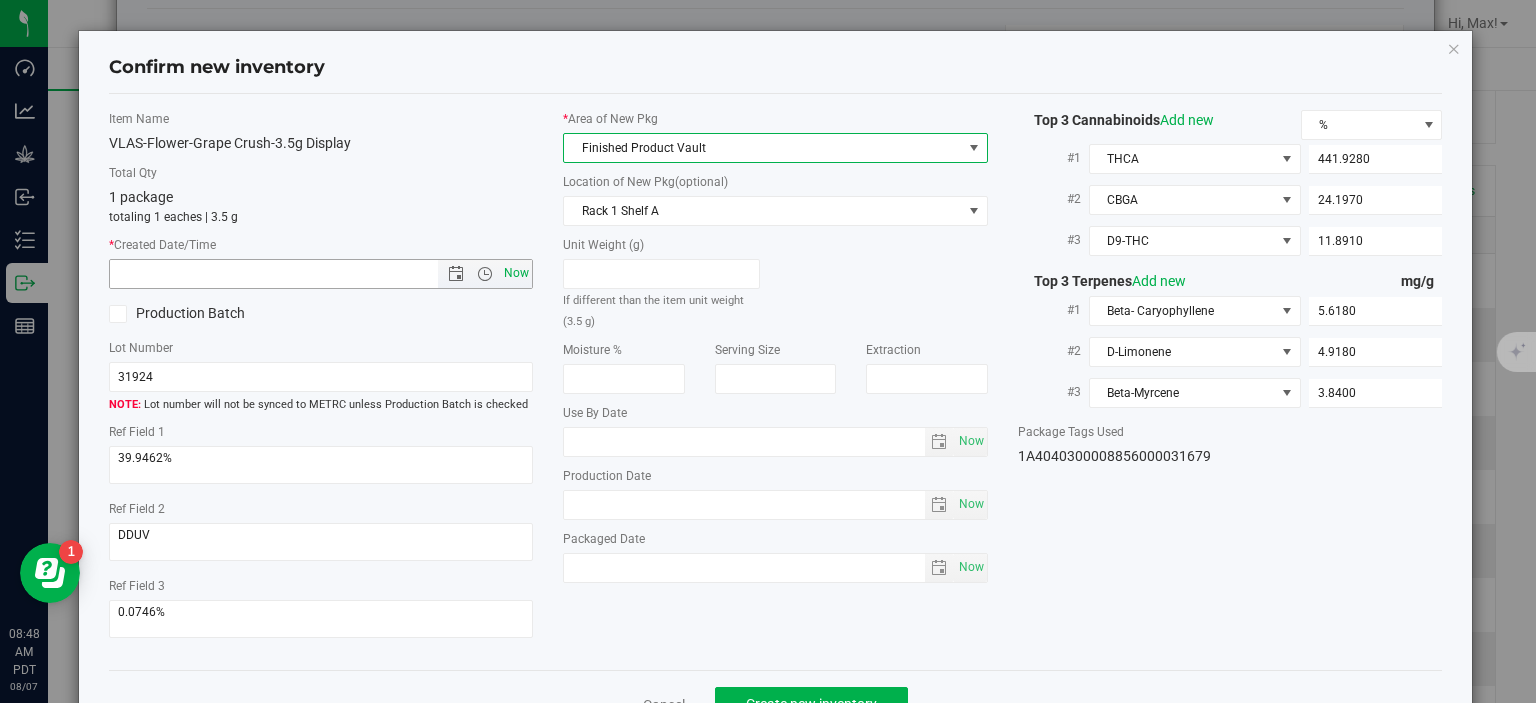 type on "8/7/2025 8:48 AM" 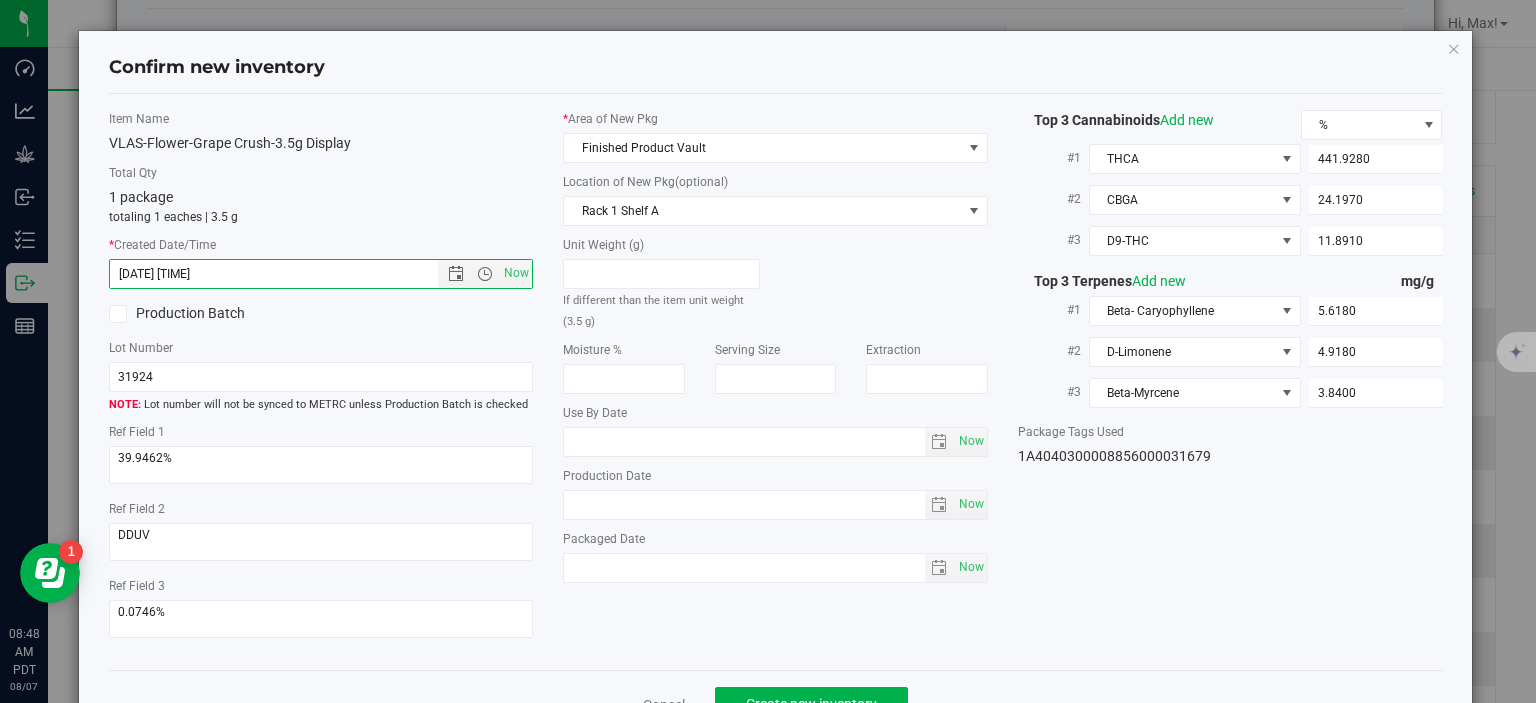 scroll, scrollTop: 52, scrollLeft: 0, axis: vertical 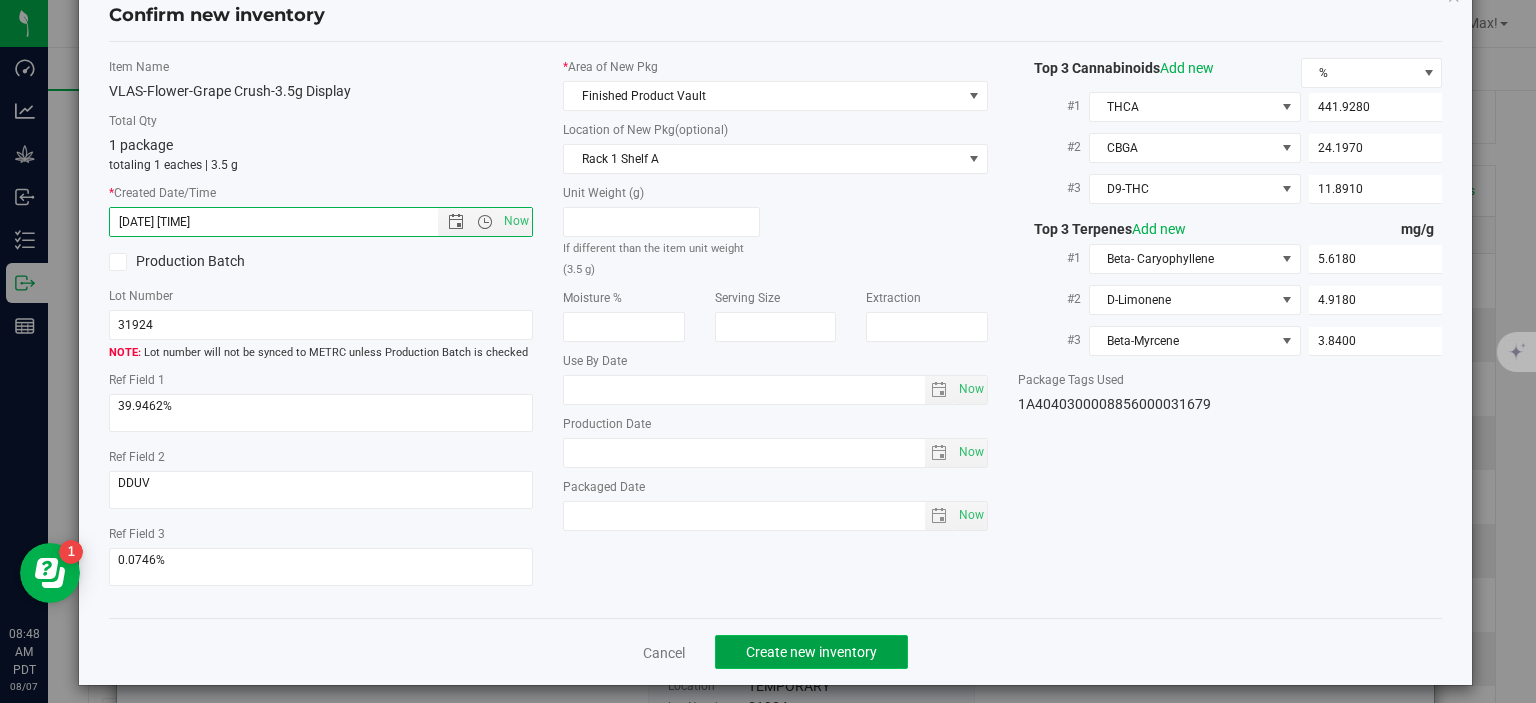 click on "Create new inventory" 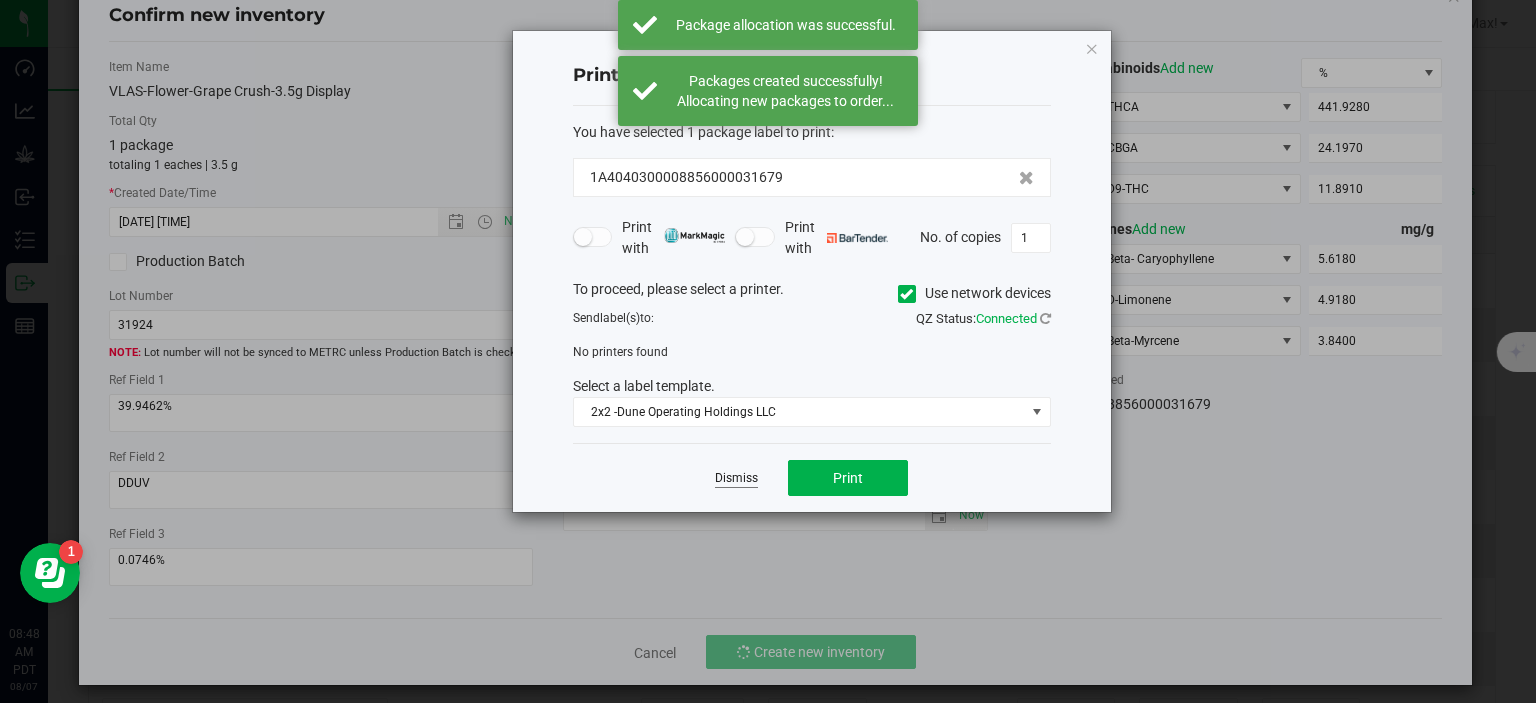 click on "Dismiss" 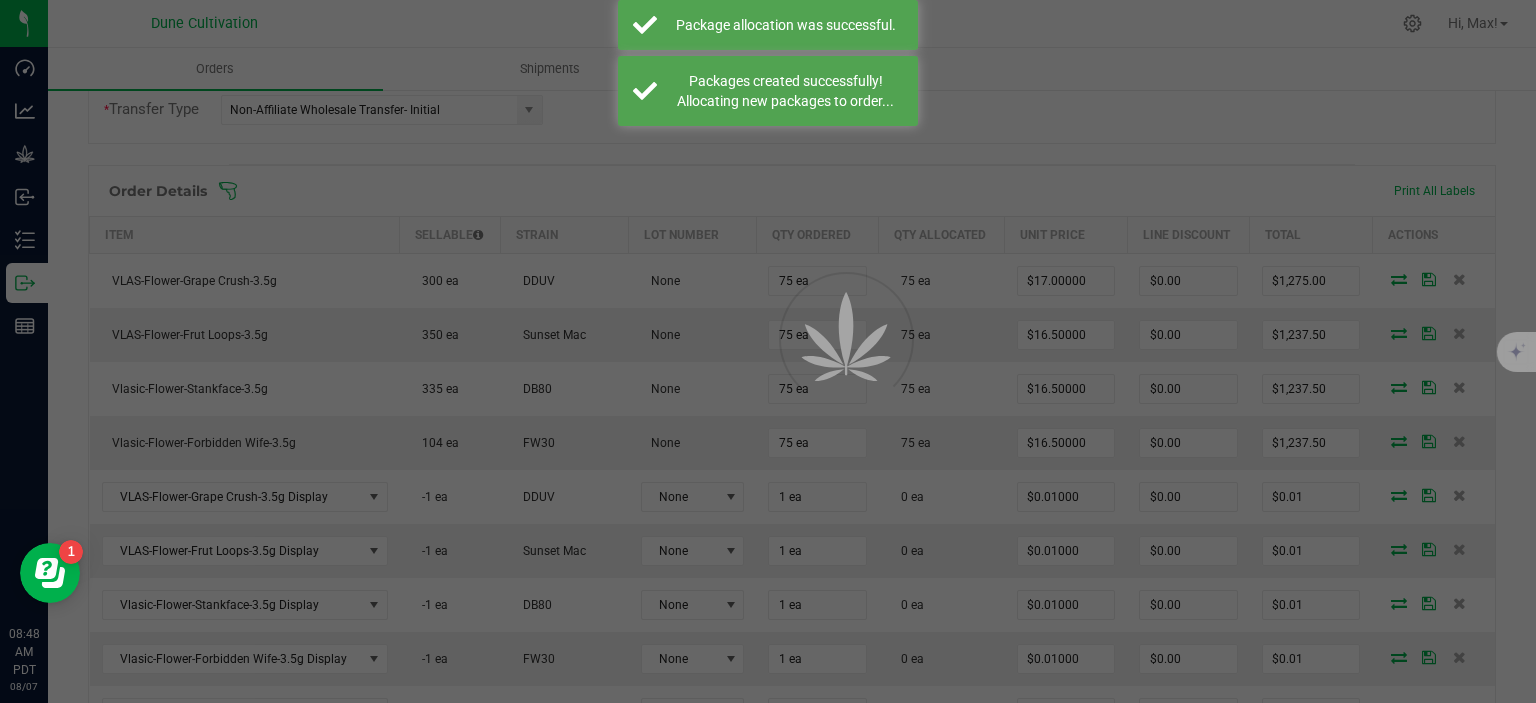 scroll, scrollTop: 487, scrollLeft: 0, axis: vertical 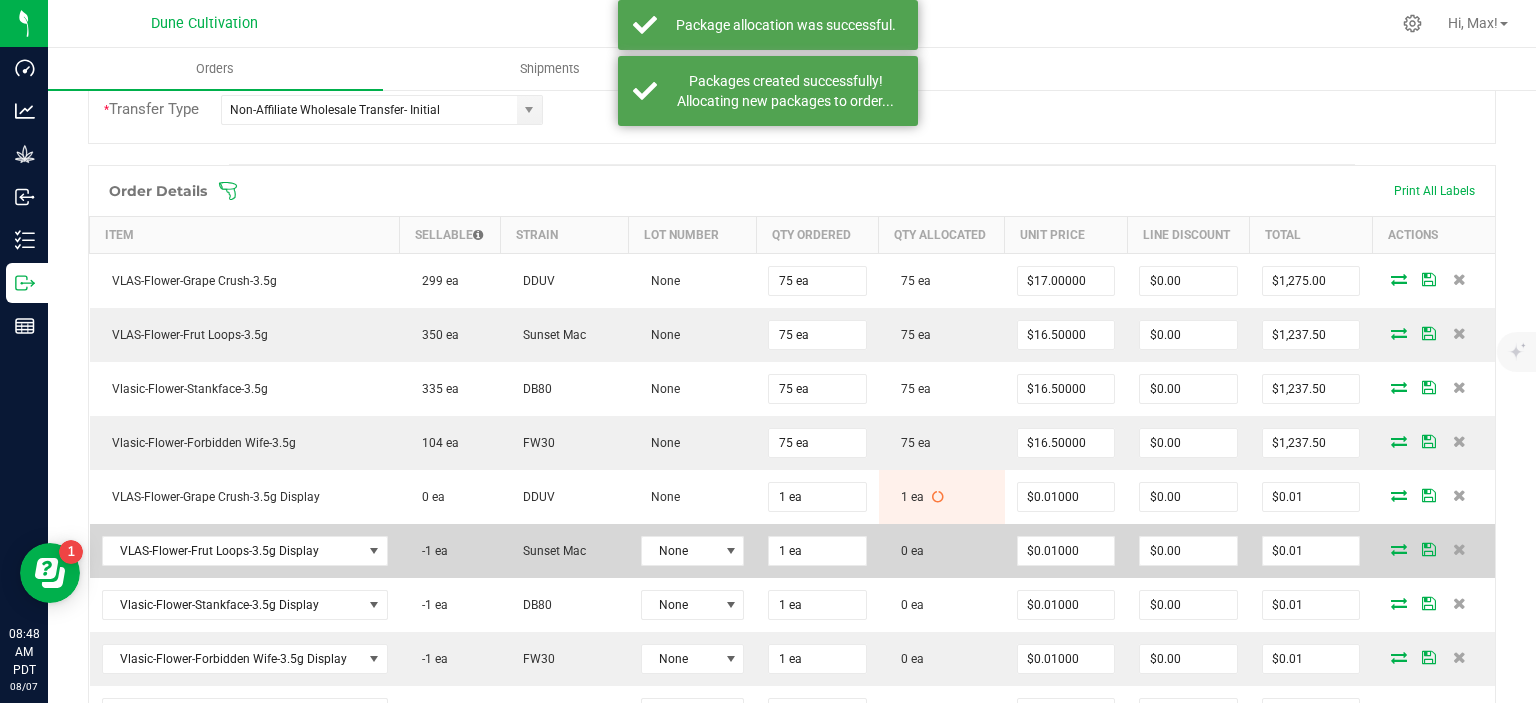 click at bounding box center (1399, 549) 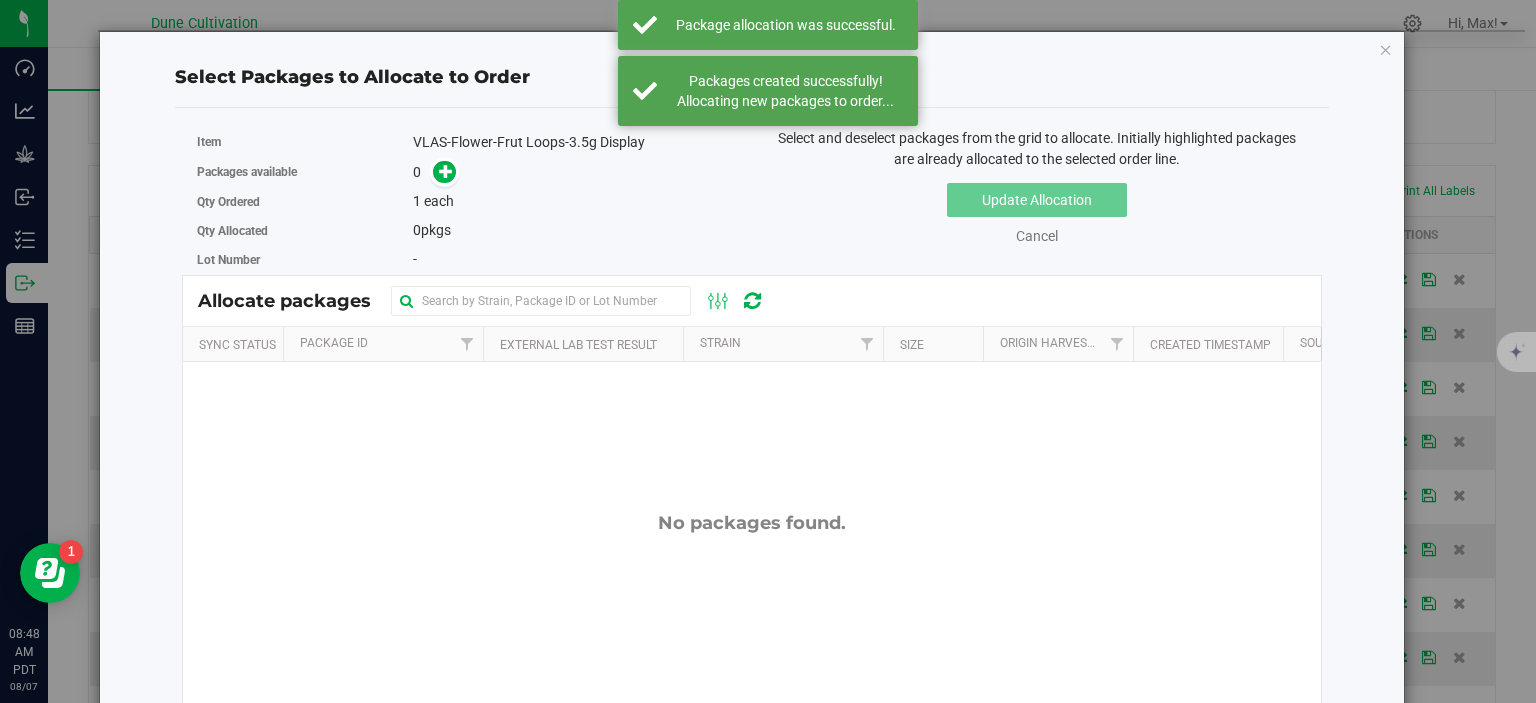 scroll, scrollTop: 487, scrollLeft: 0, axis: vertical 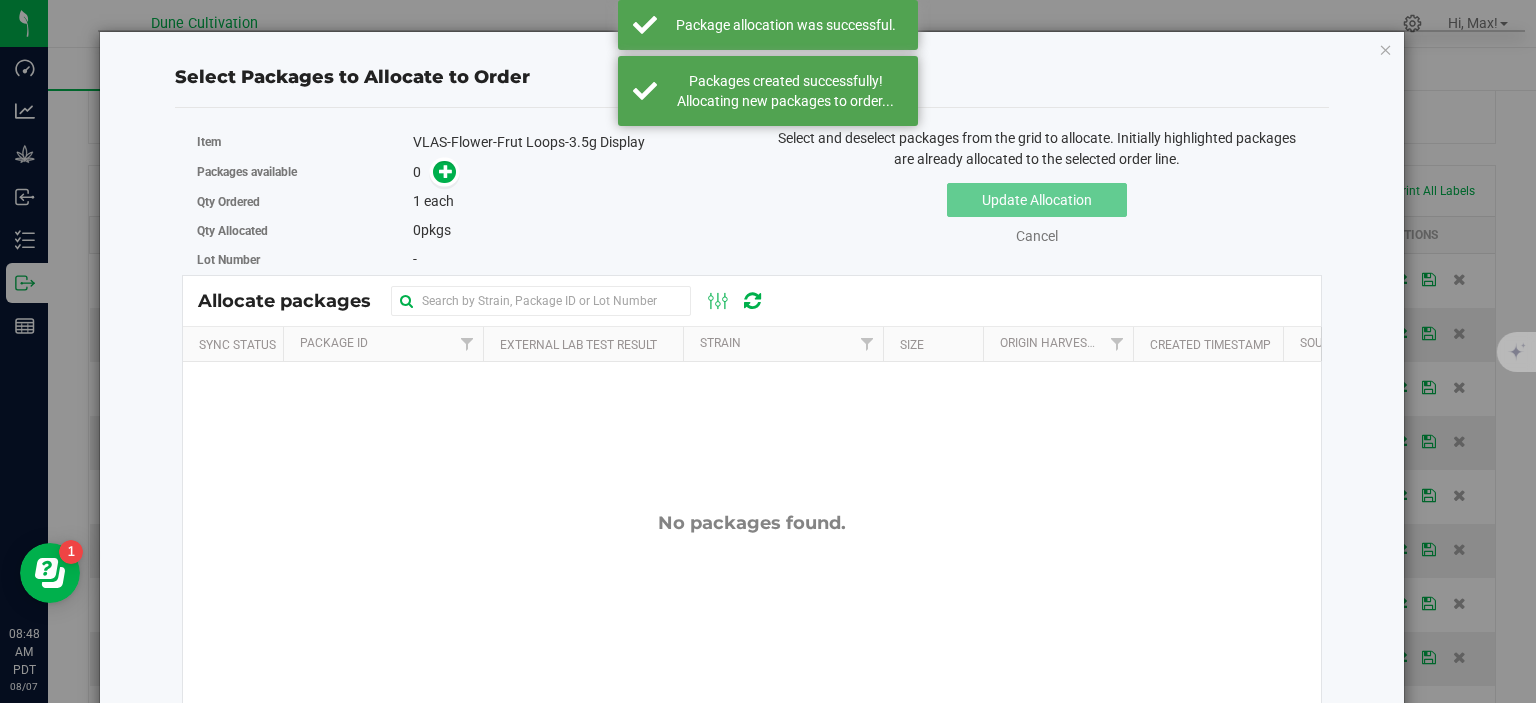 click on "Item
VLAS-Flower-Frut Loops-3.5g Display" at bounding box center (467, 142) 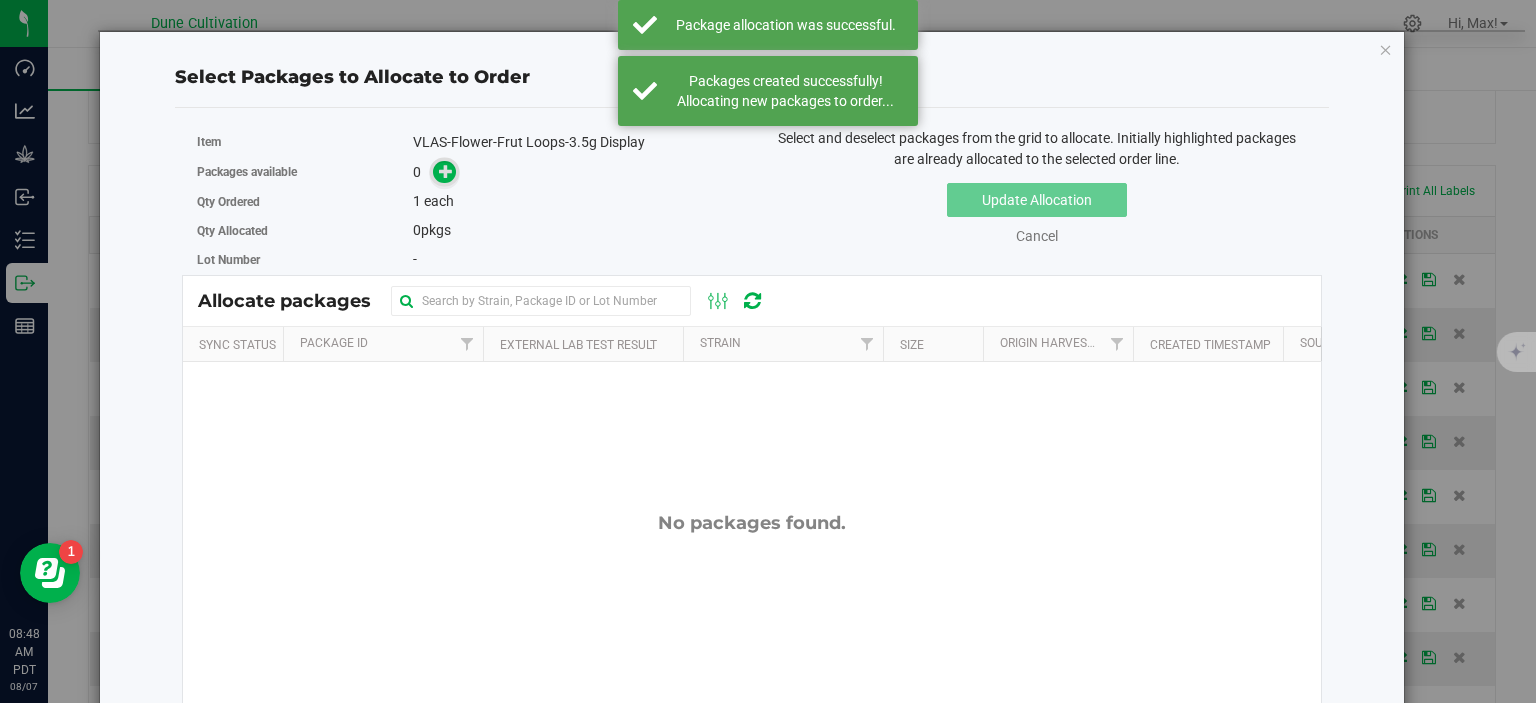 click at bounding box center (446, 171) 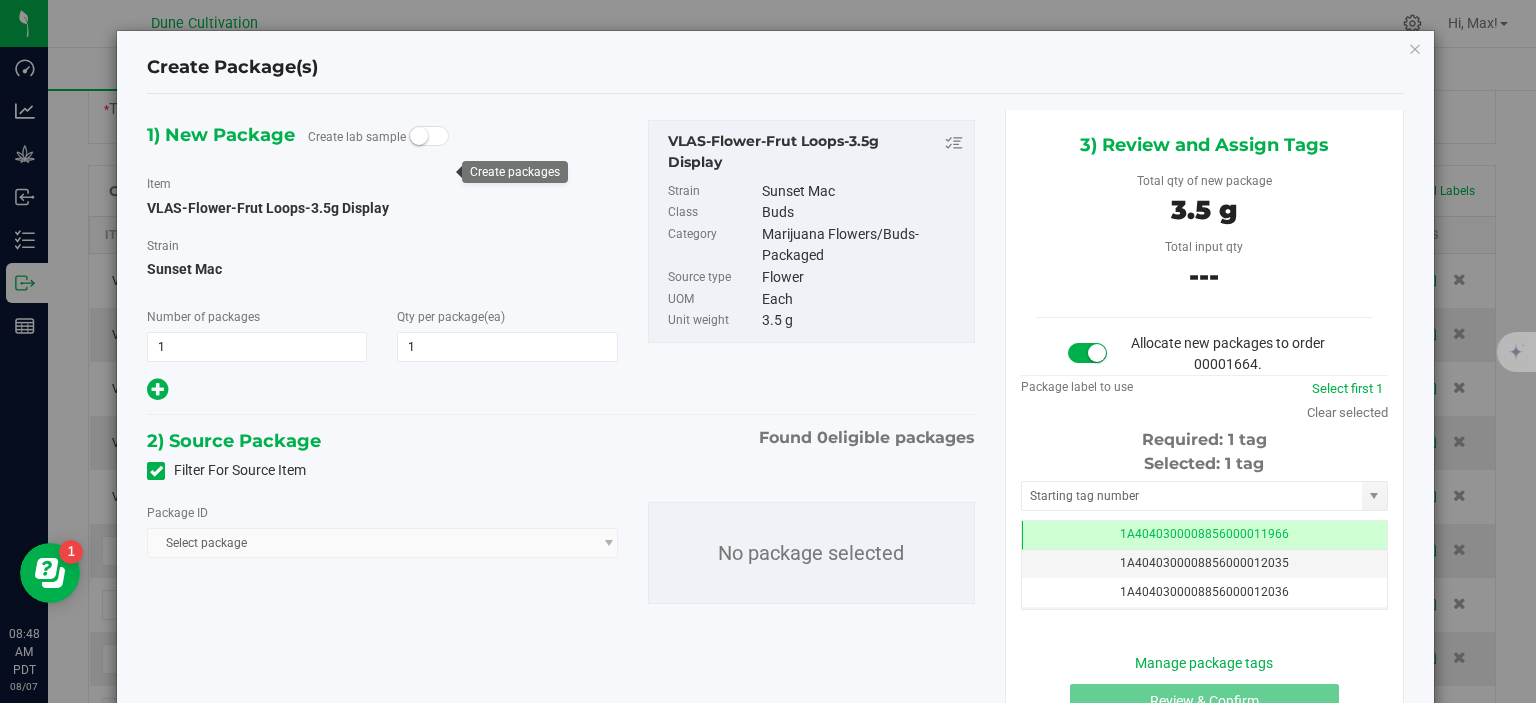 click at bounding box center (156, 471) 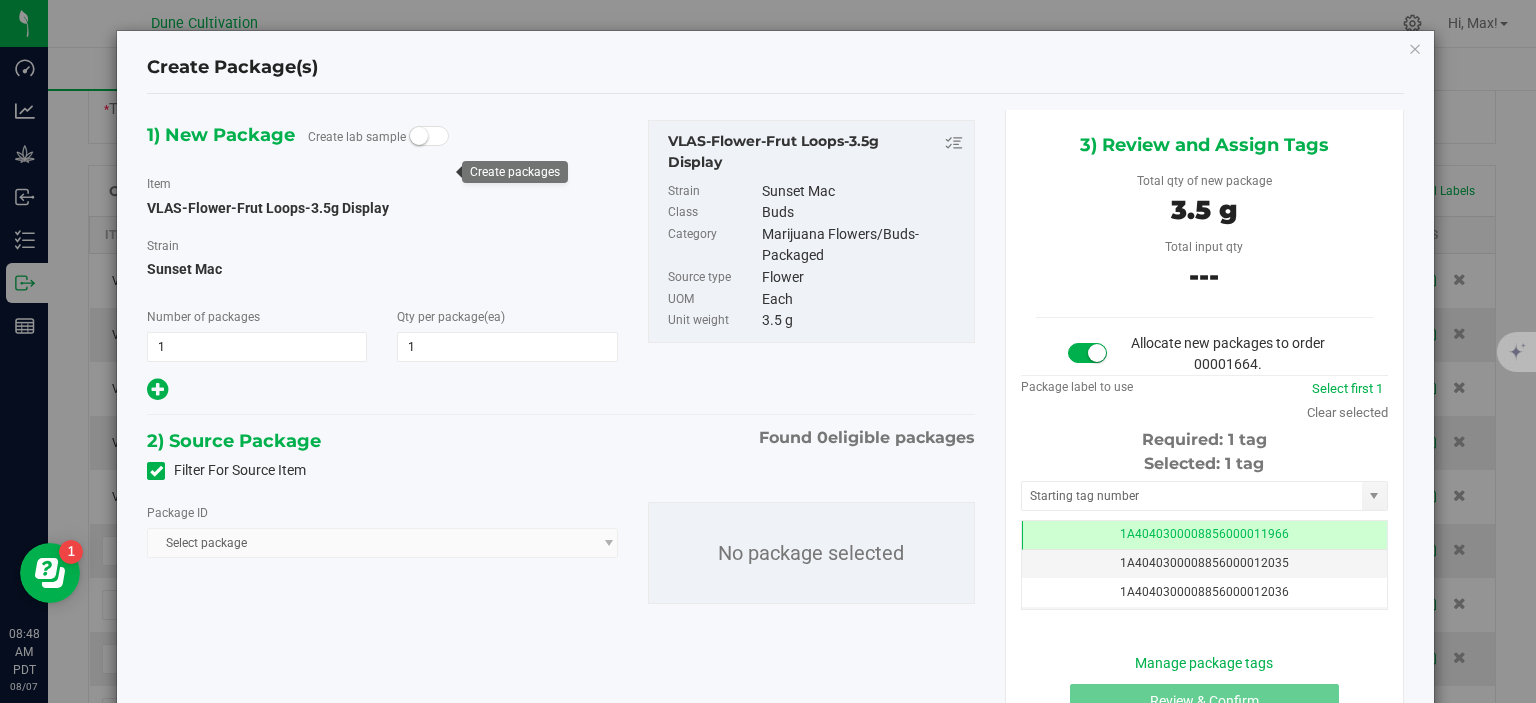 click on "Filter For Source Item" at bounding box center [0, 0] 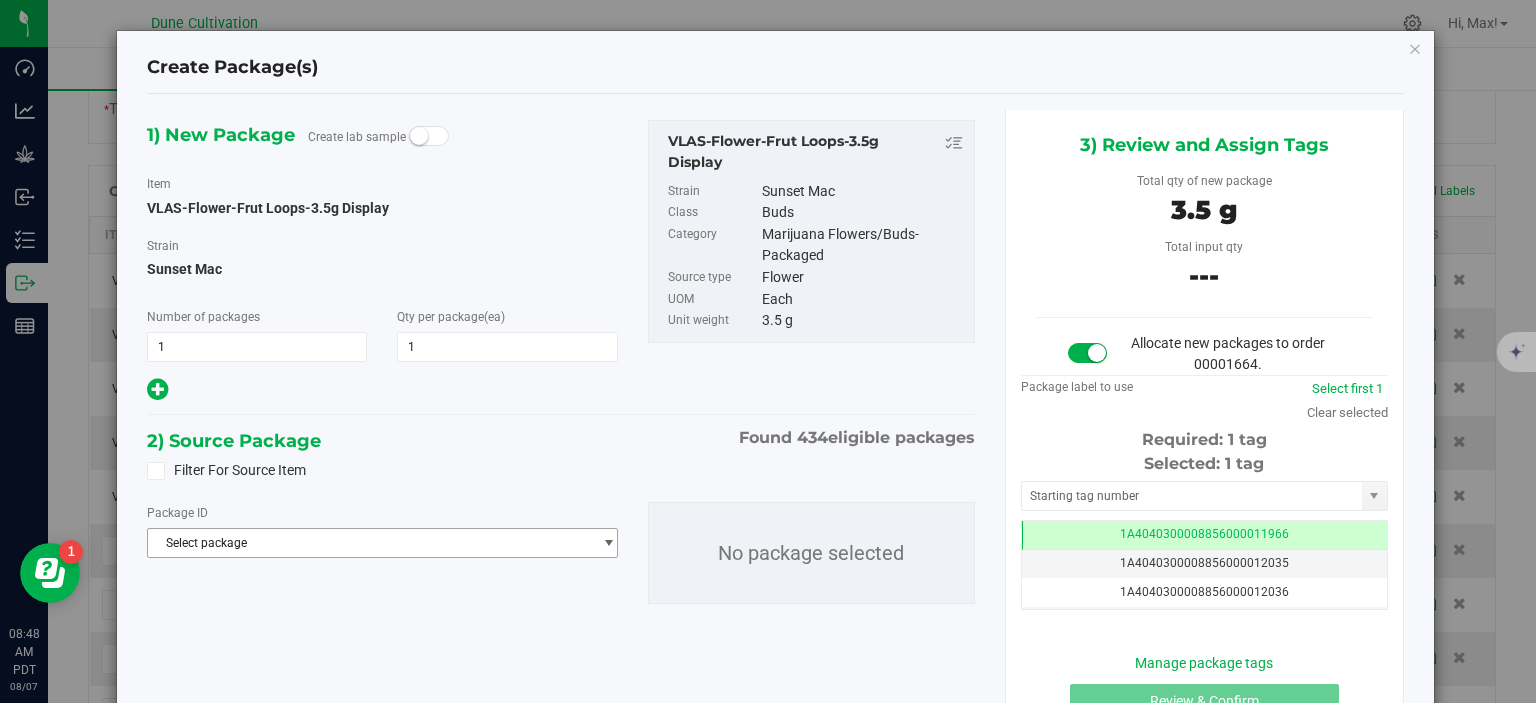 click on "Select package" at bounding box center (369, 543) 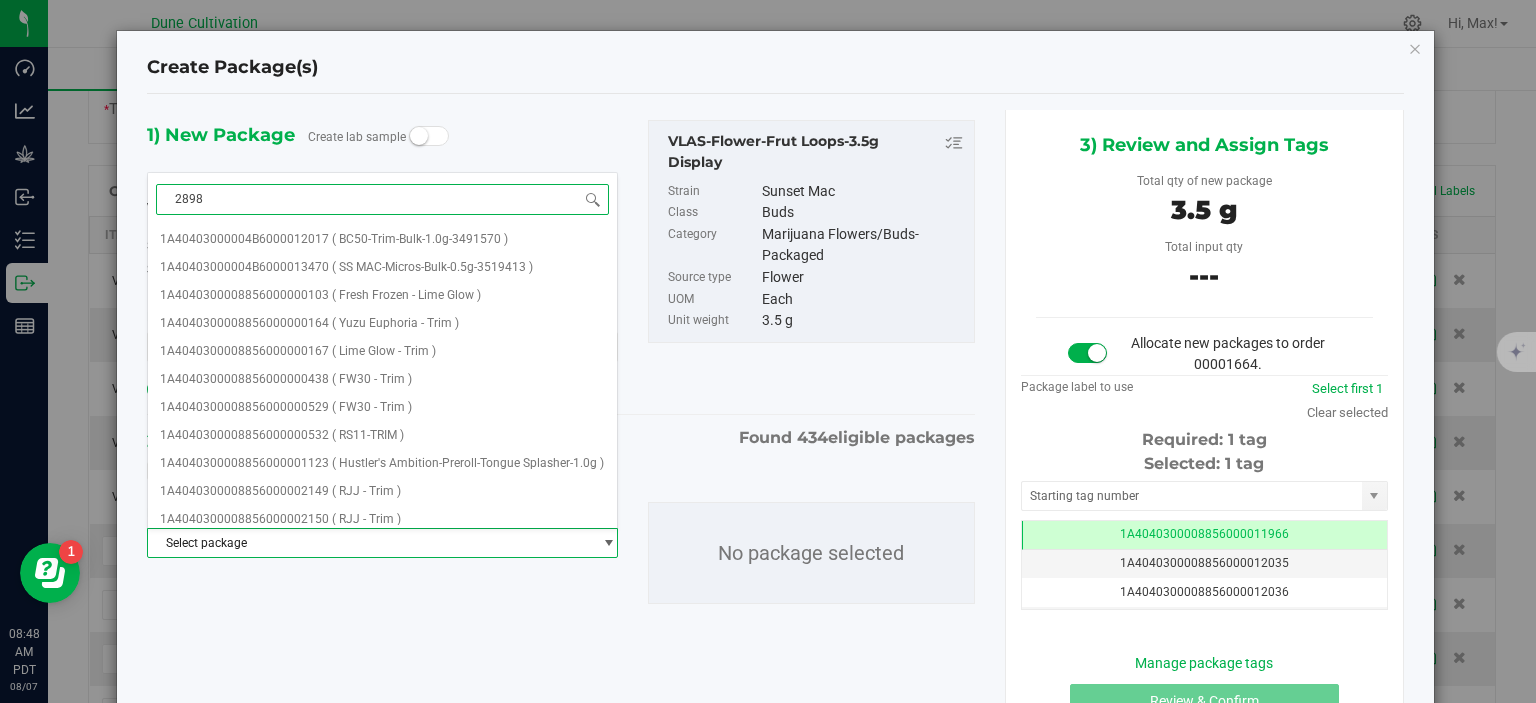 type on "28982" 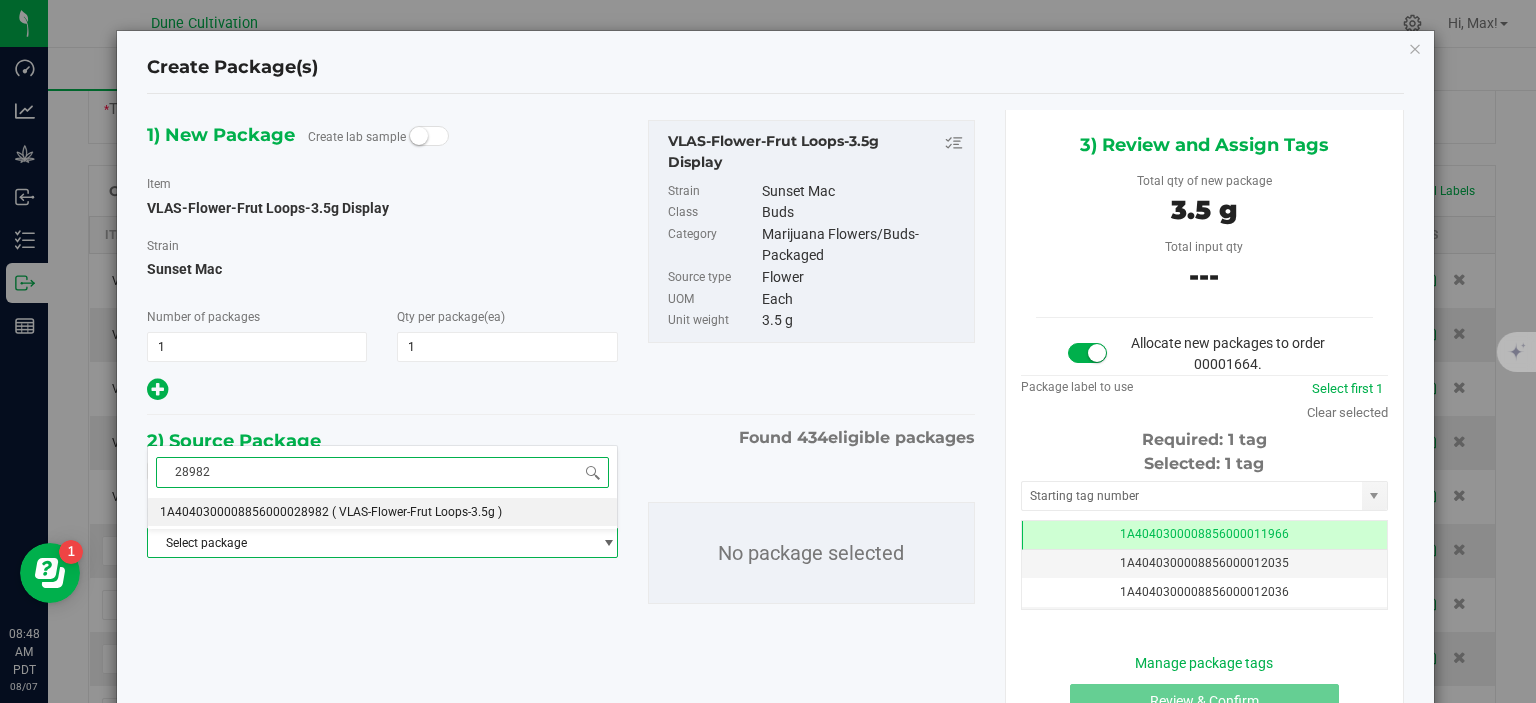 click on "1A4040300008856000028982" at bounding box center [244, 512] 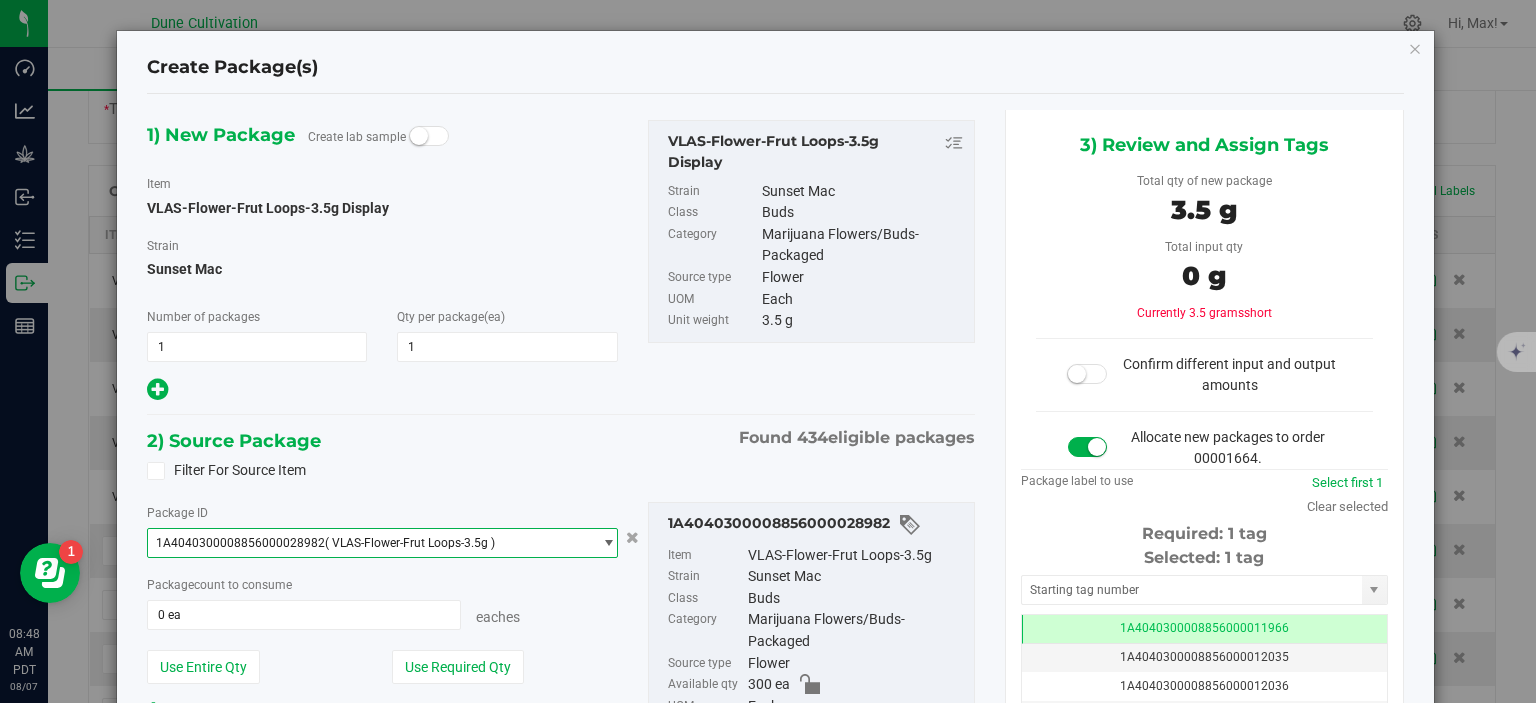 scroll, scrollTop: 0, scrollLeft: 0, axis: both 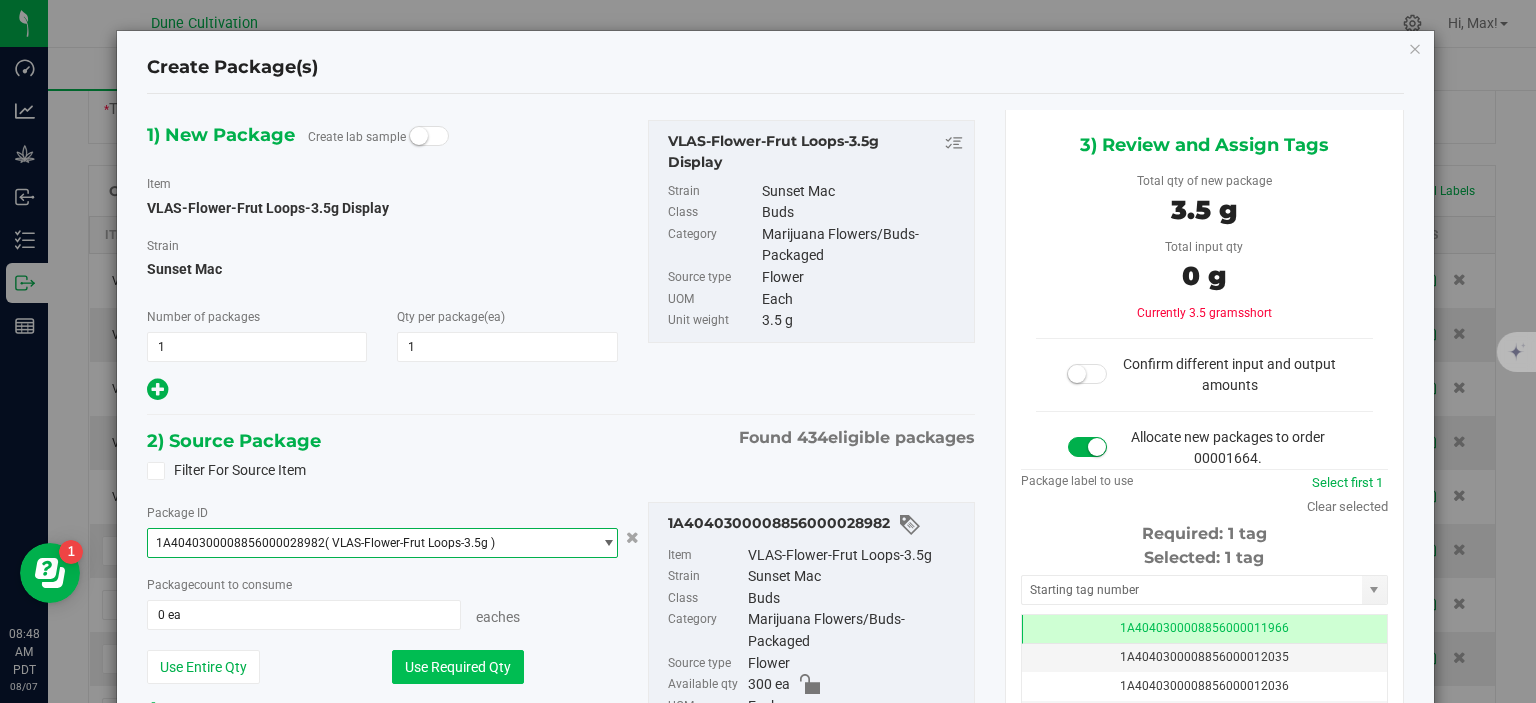 click on "Use Required Qty" at bounding box center (458, 667) 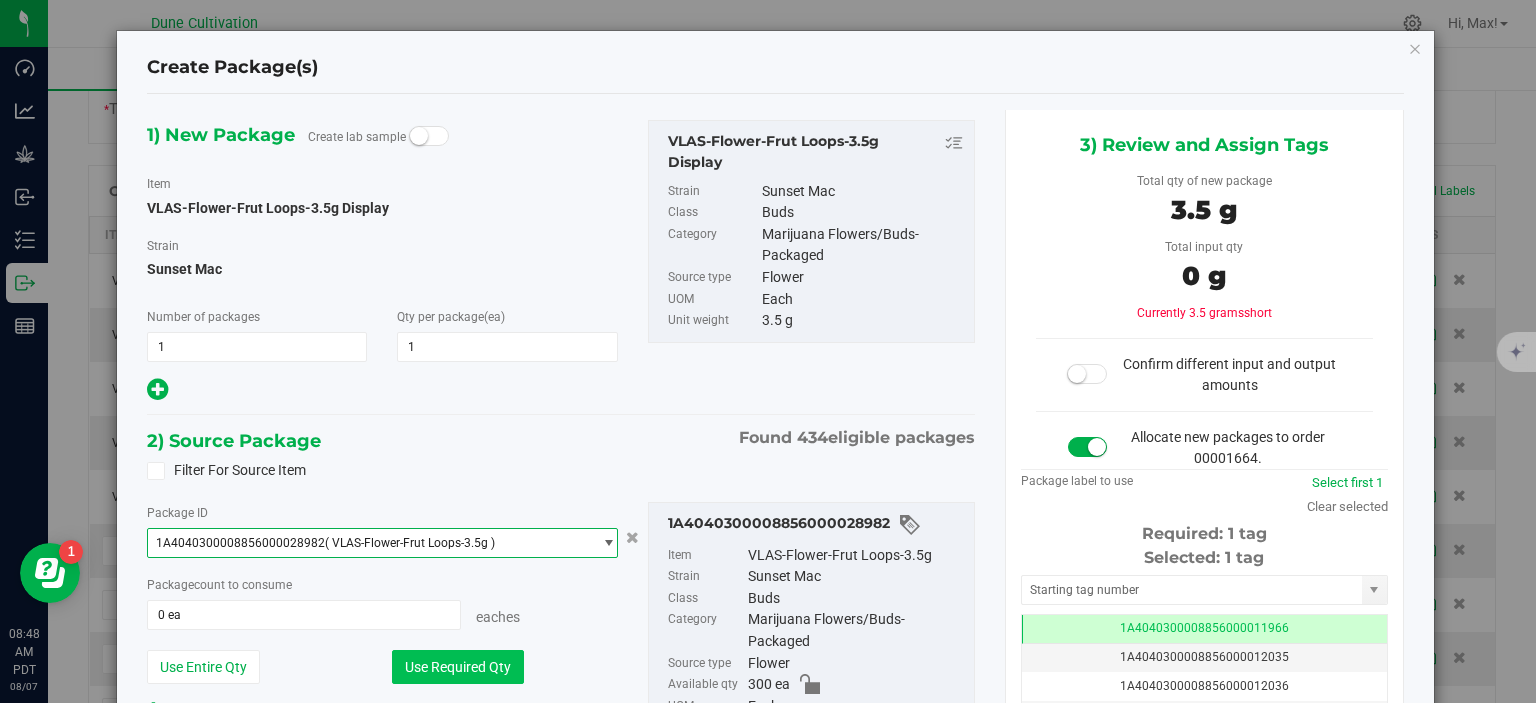 type on "1 ea" 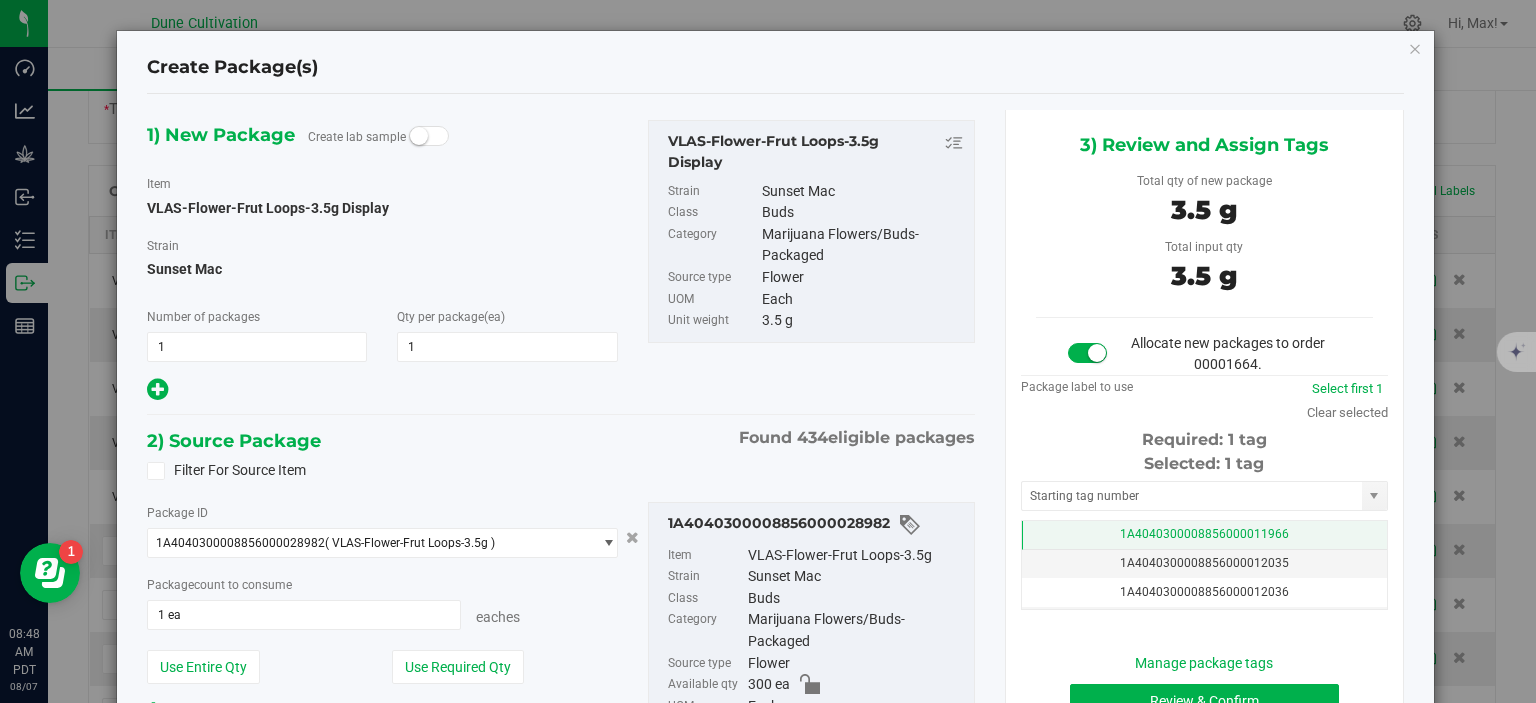 click on "1A4040300008856000011966" at bounding box center (1204, 535) 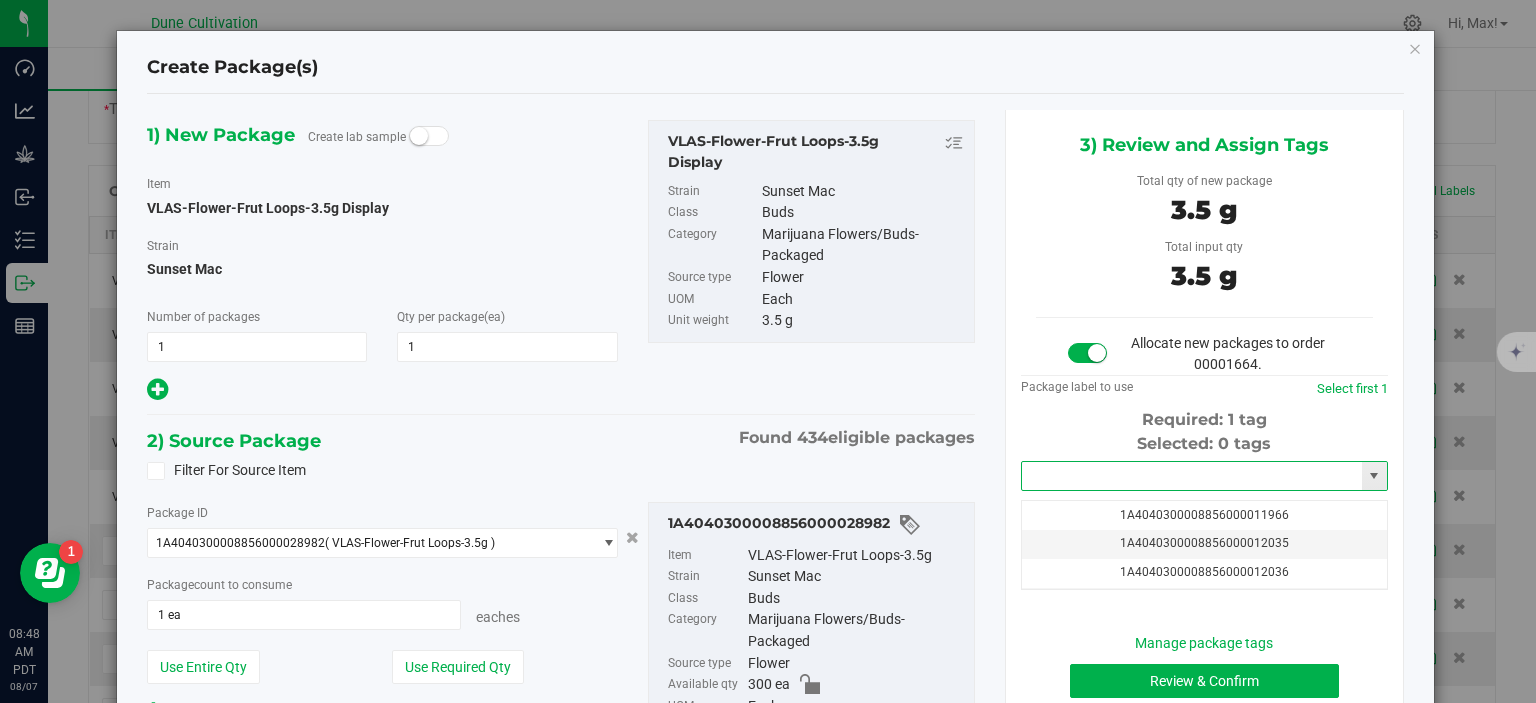 click at bounding box center [1192, 476] 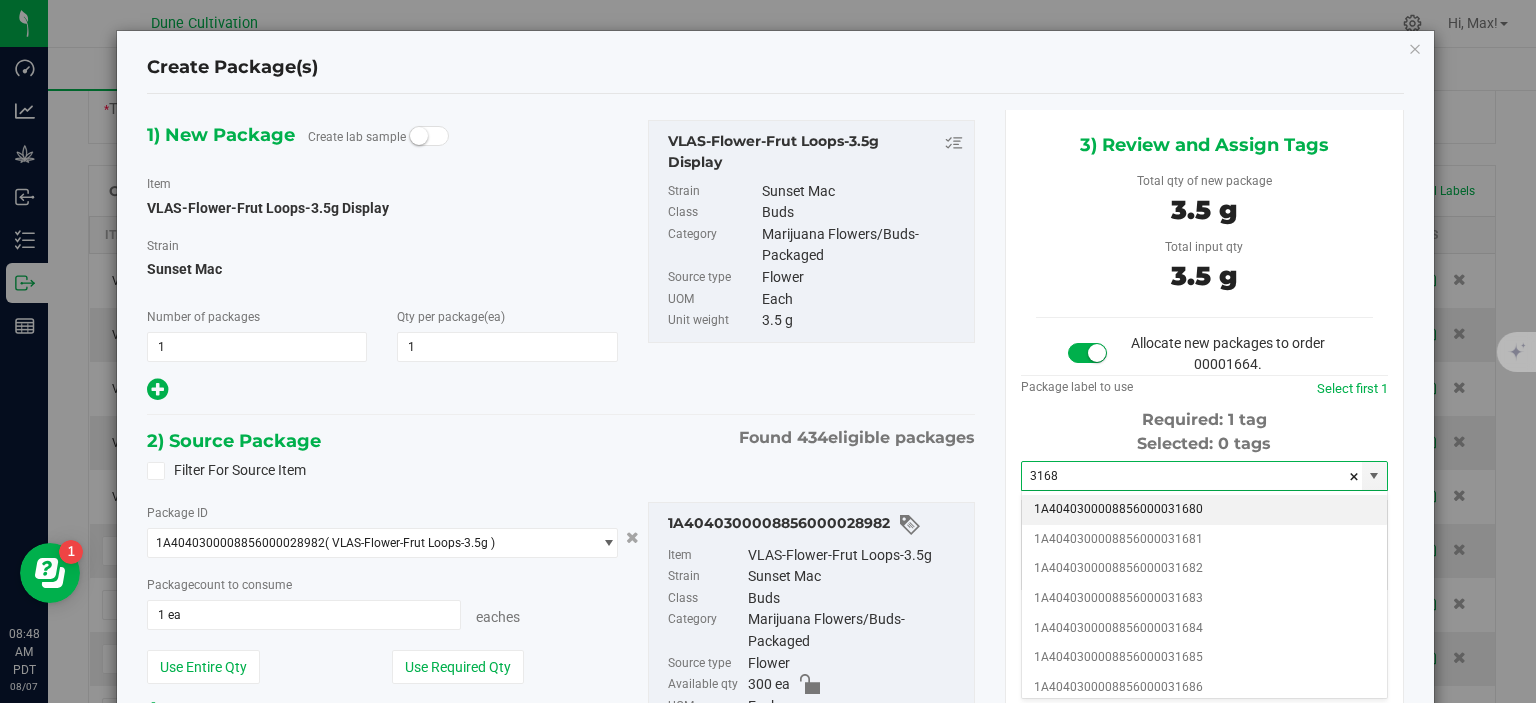 click on "1A4040300008856000031680" at bounding box center (1204, 510) 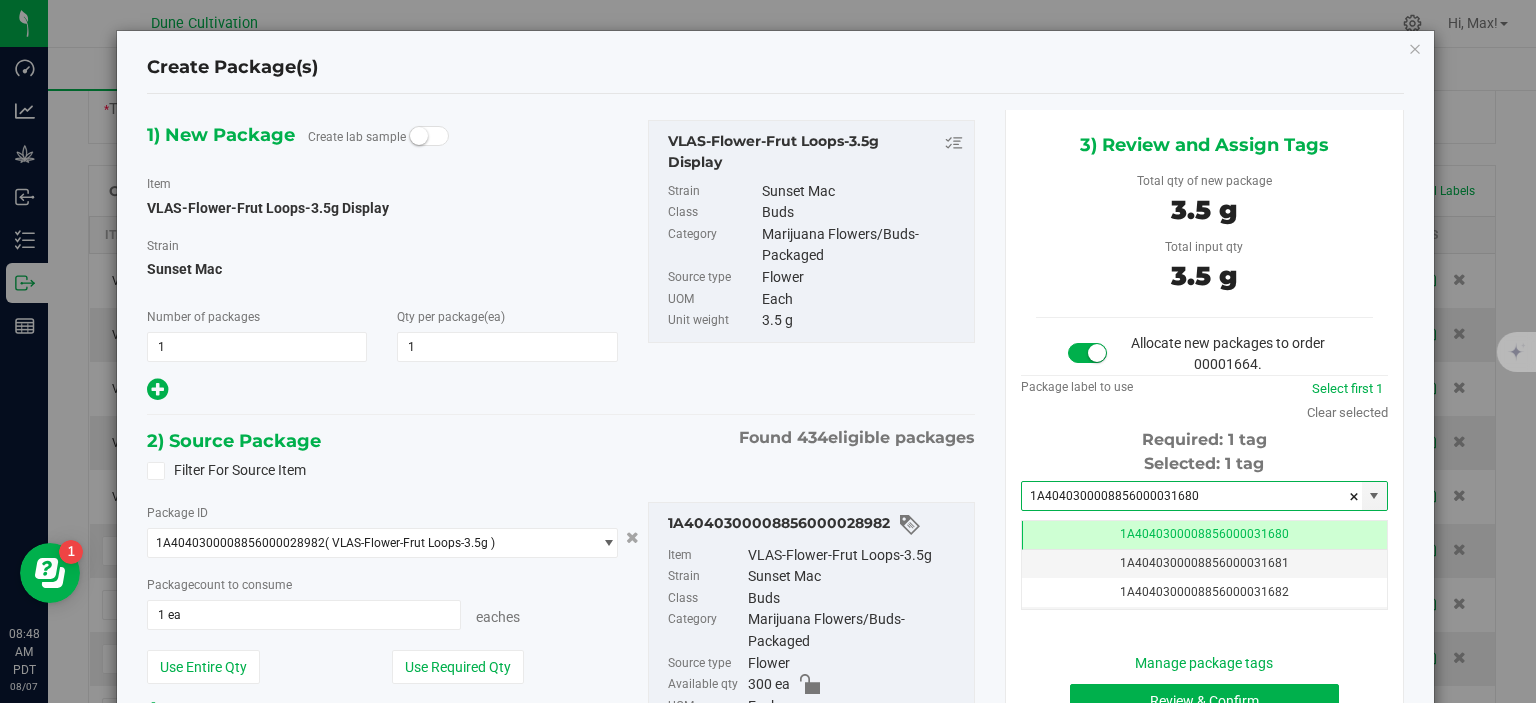 scroll, scrollTop: 179, scrollLeft: 0, axis: vertical 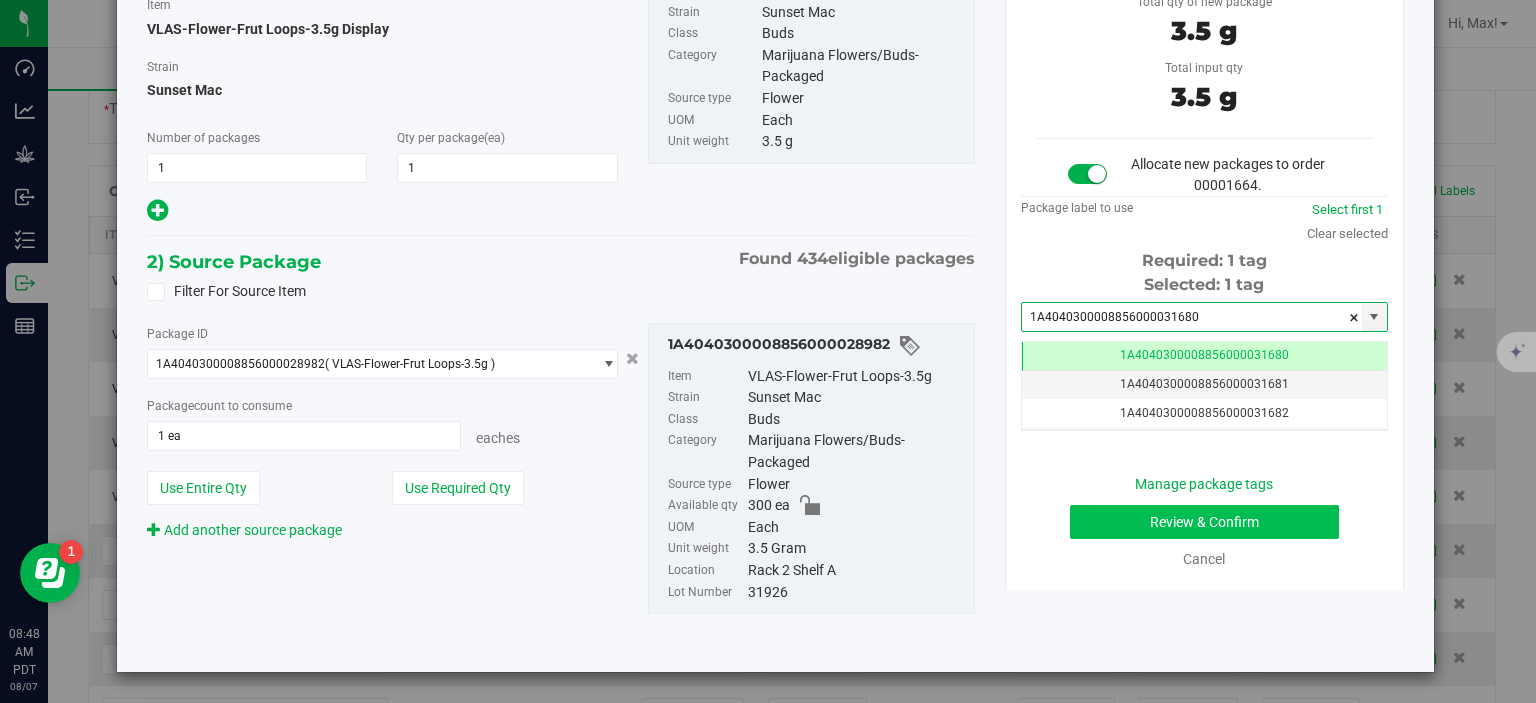 type on "1A4040300008856000031680" 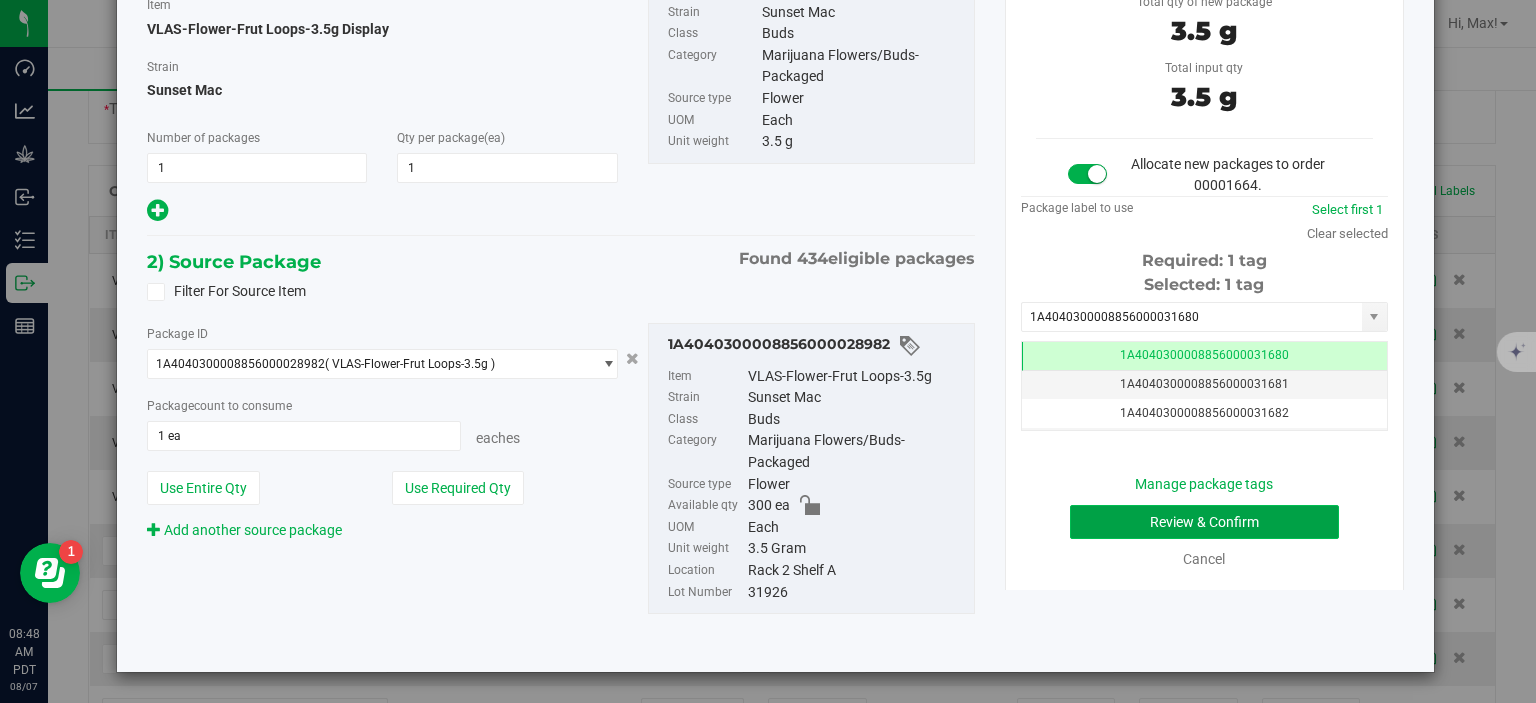 click on "Review & Confirm" at bounding box center (1204, 522) 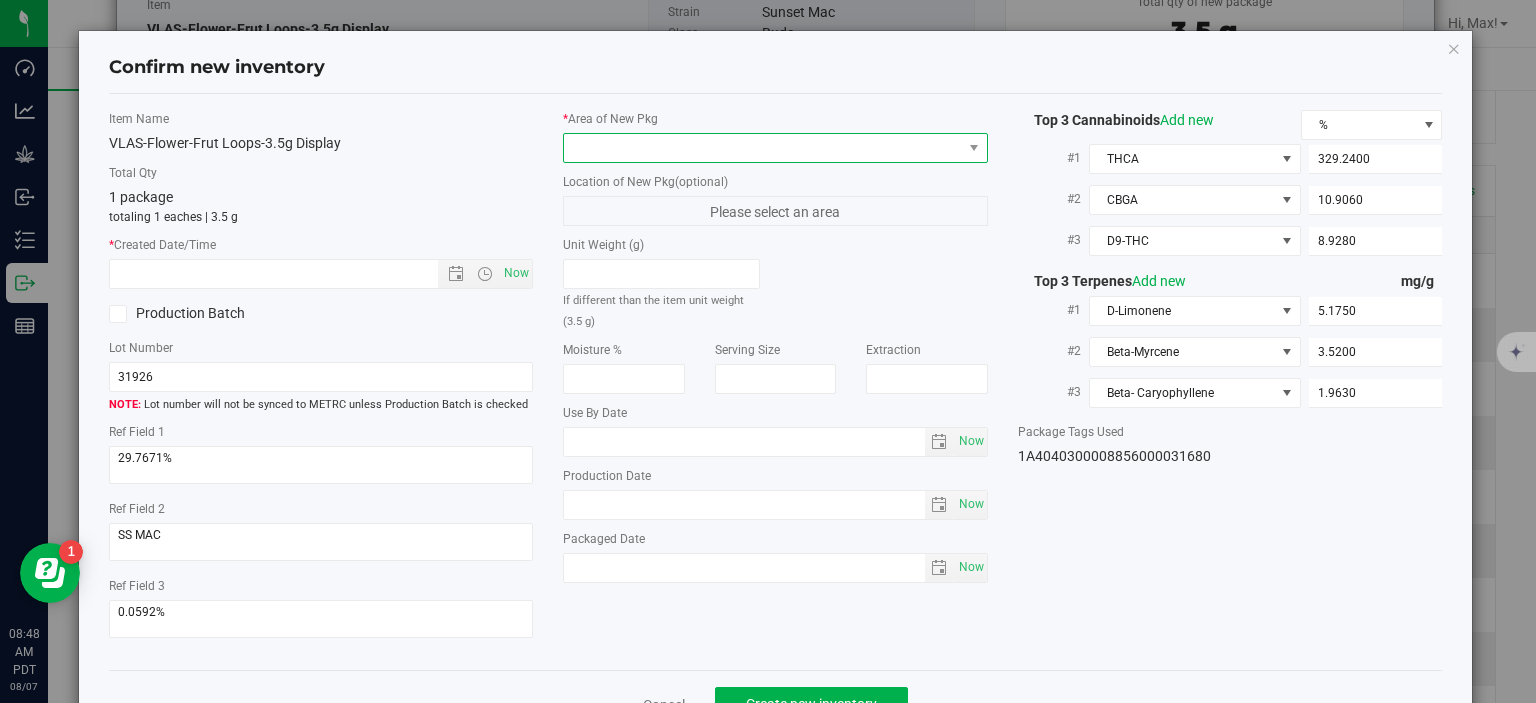 click at bounding box center (763, 148) 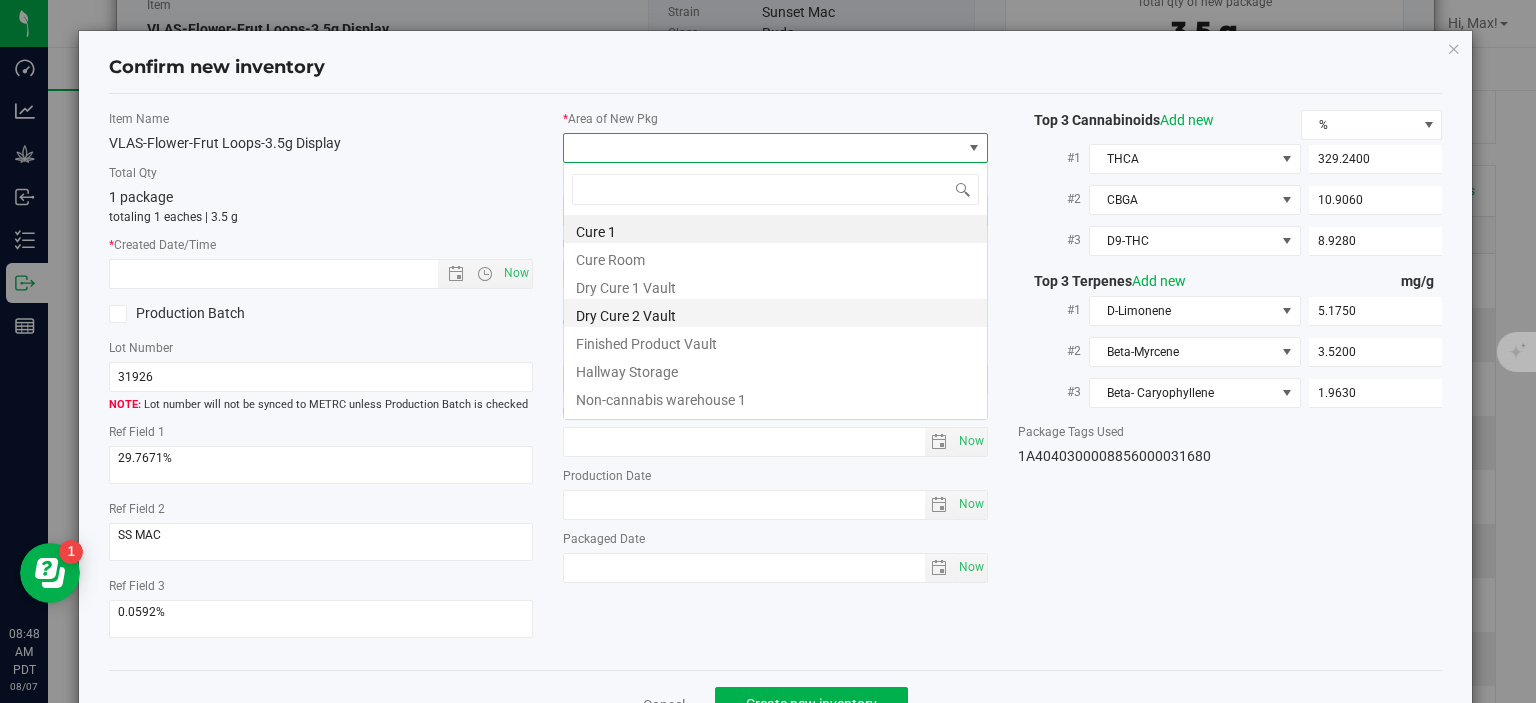 scroll, scrollTop: 99970, scrollLeft: 99575, axis: both 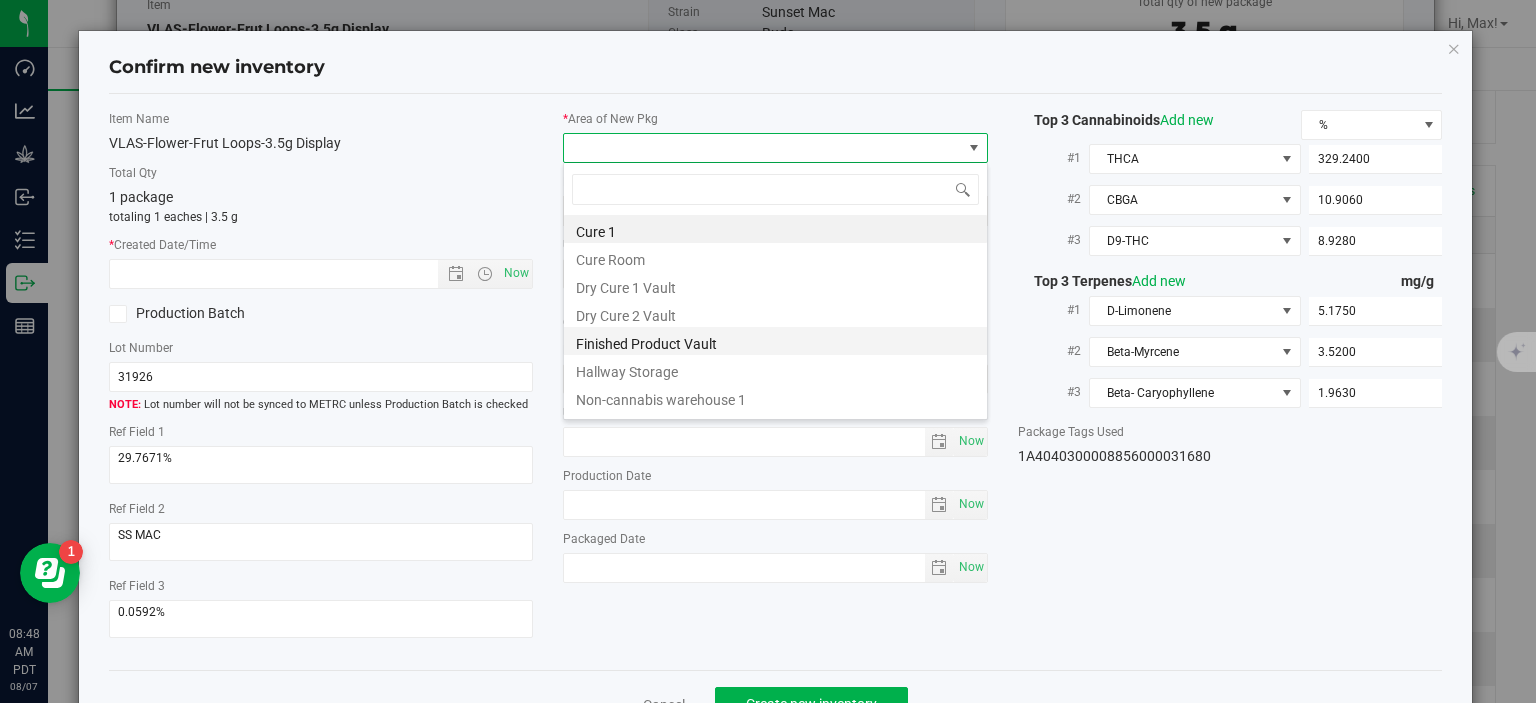 click on "Finished Product Vault" at bounding box center [775, 341] 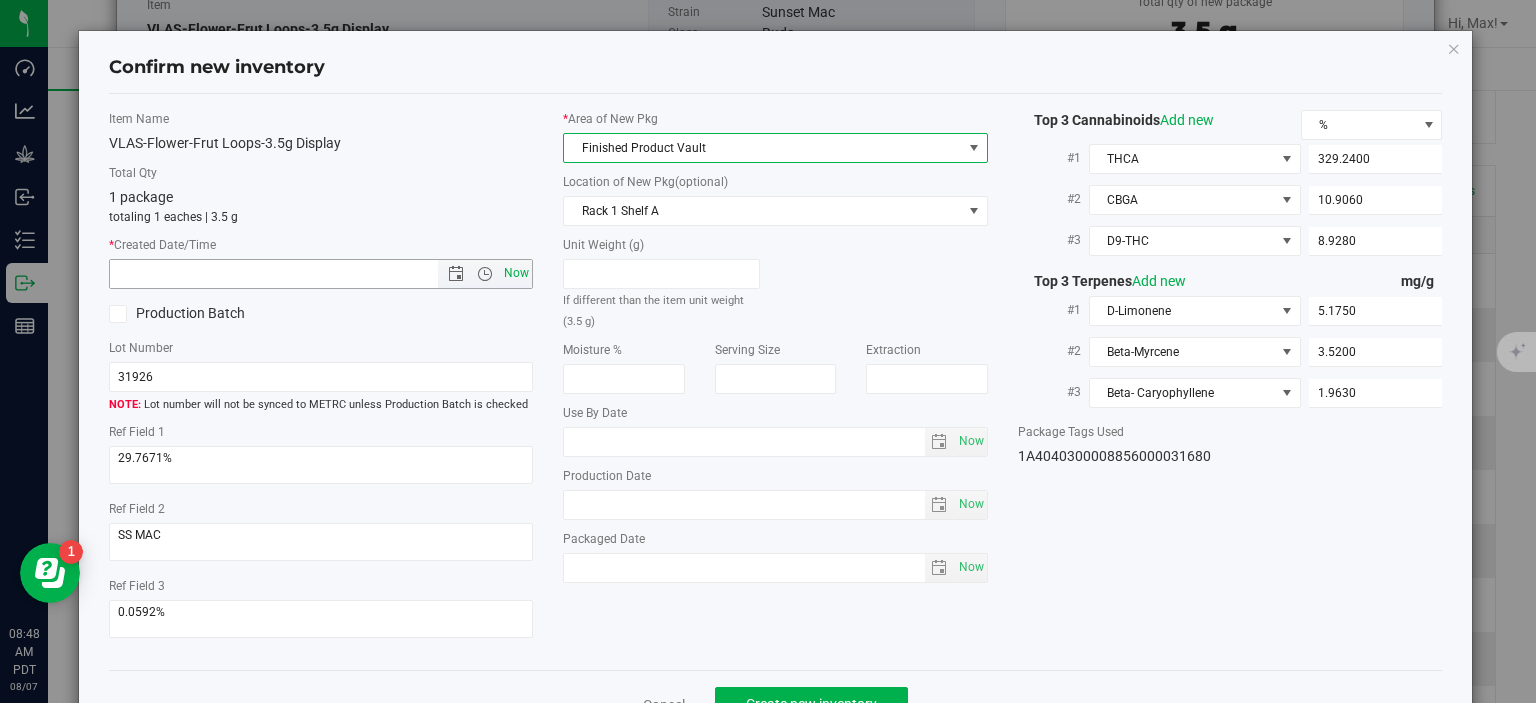 click on "Now" at bounding box center (517, 273) 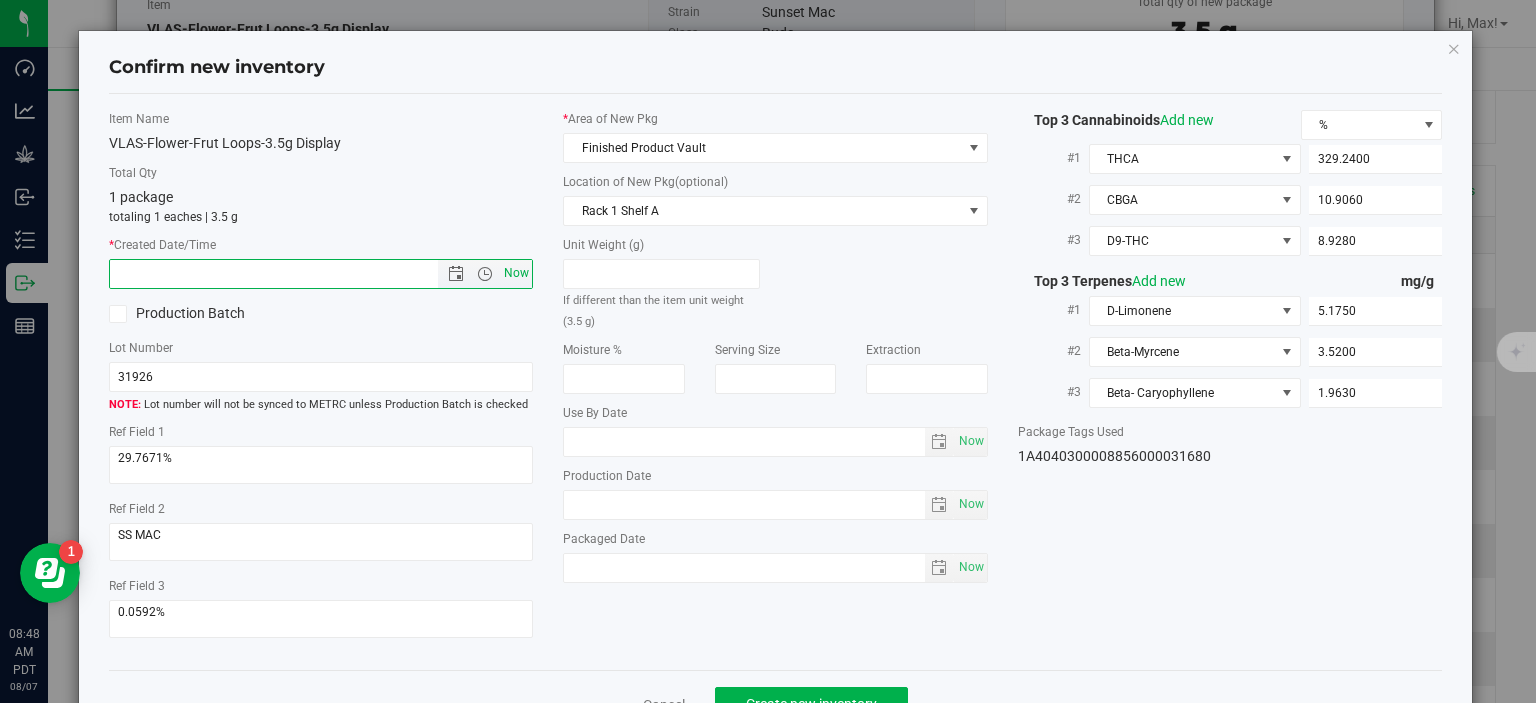 type on "8/7/2025 8:49 AM" 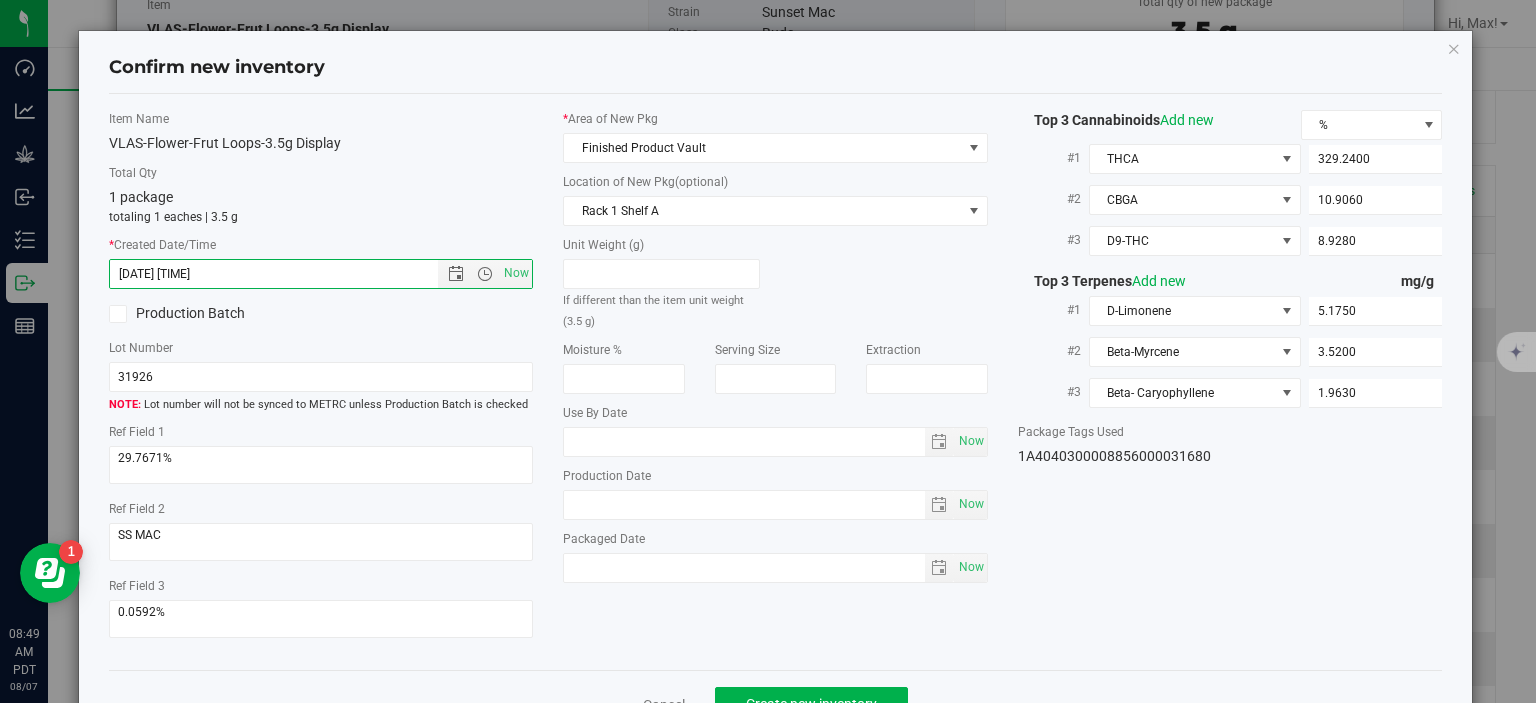 scroll, scrollTop: 52, scrollLeft: 0, axis: vertical 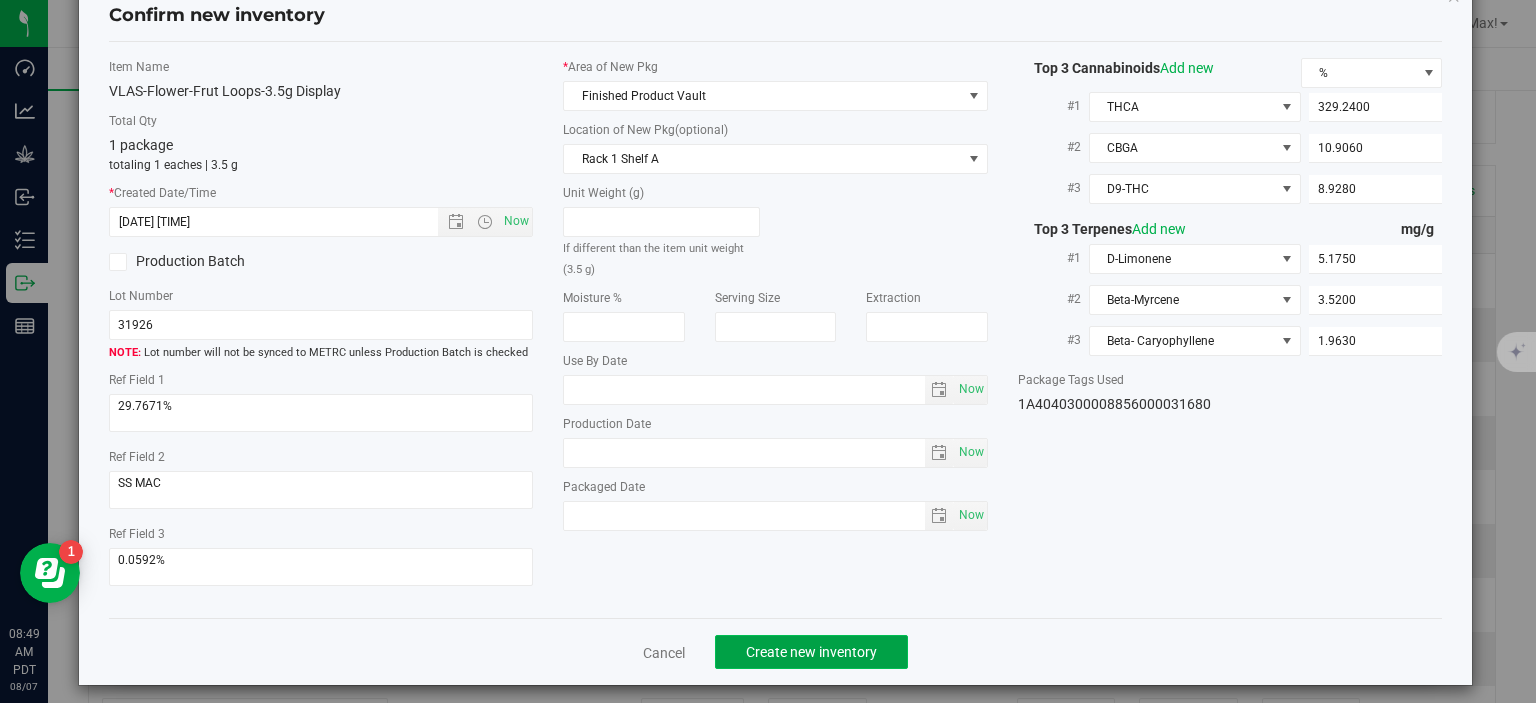 click on "Create new inventory" 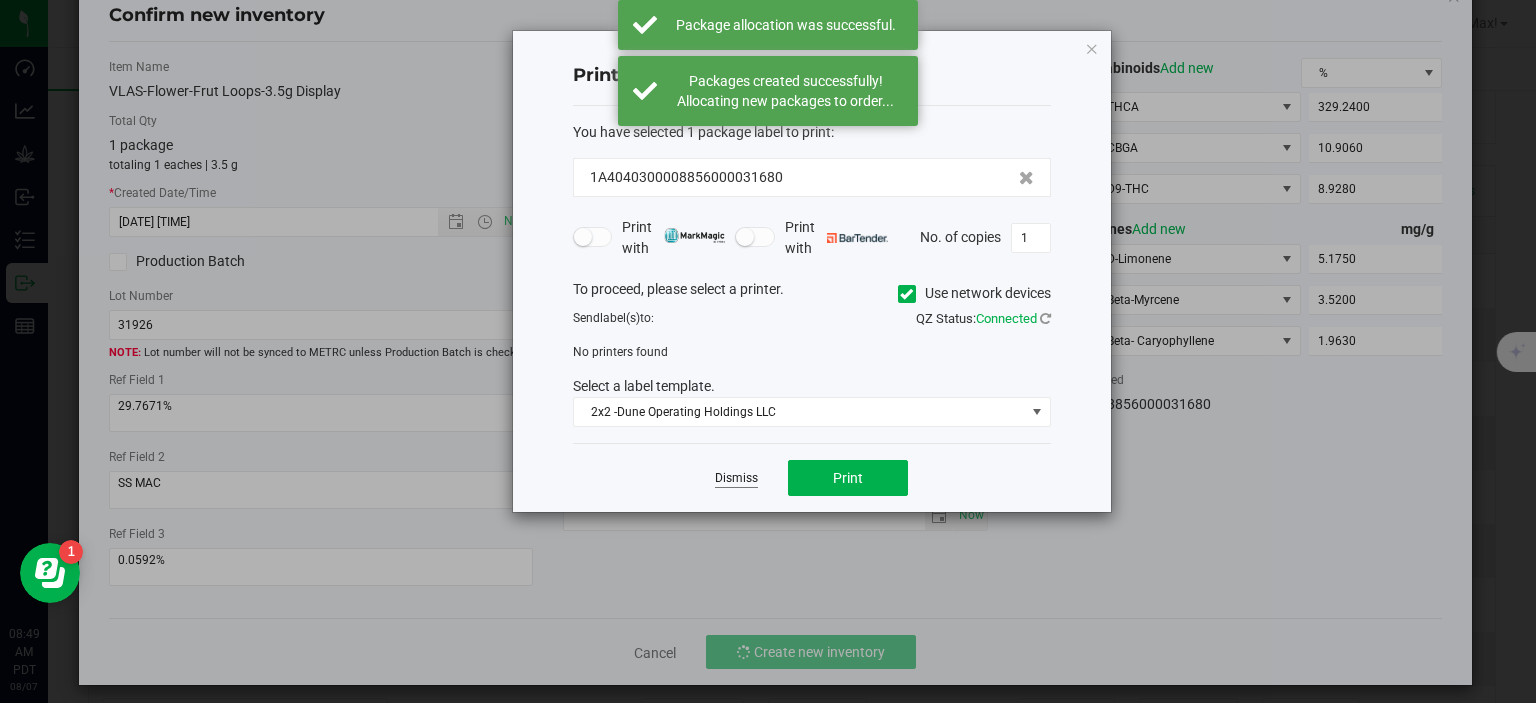 click on "Dismiss" 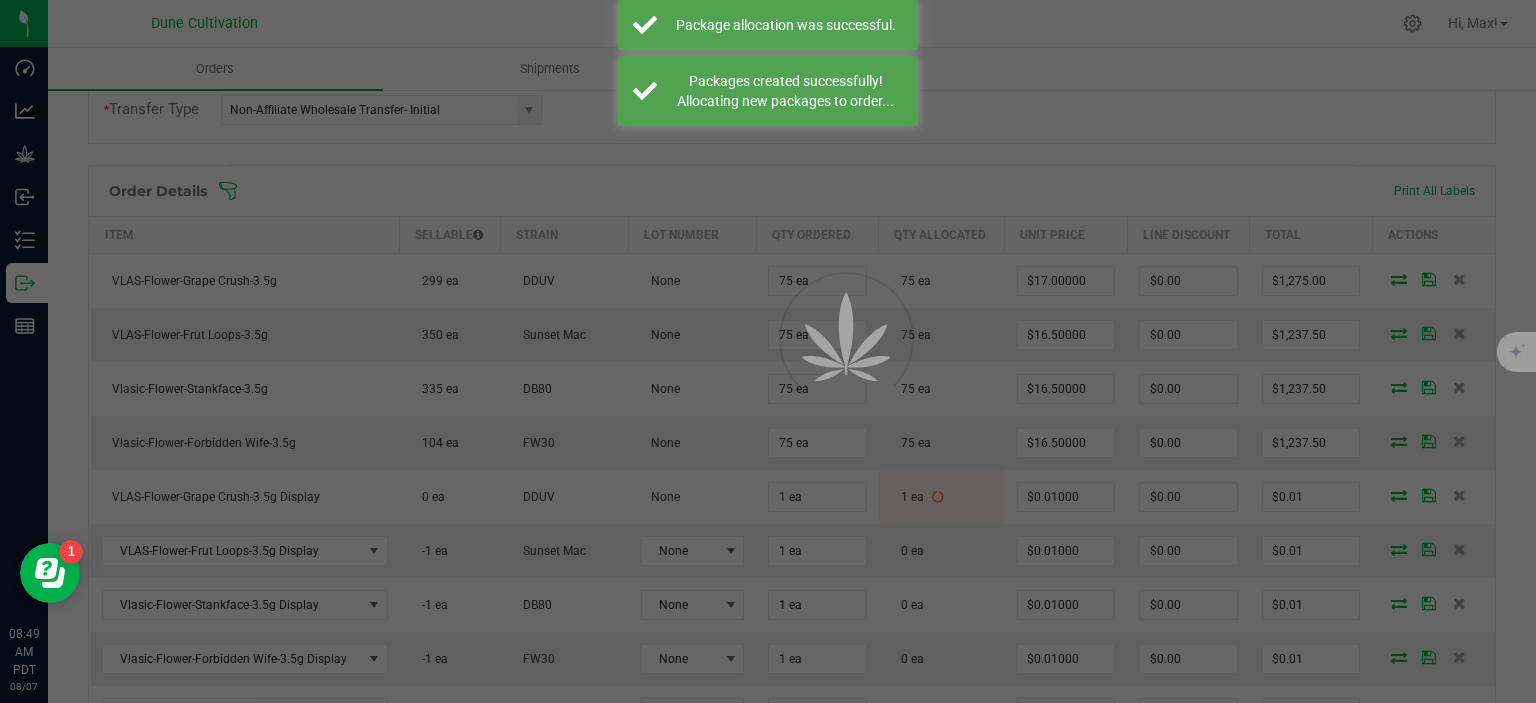 scroll, scrollTop: 487, scrollLeft: 0, axis: vertical 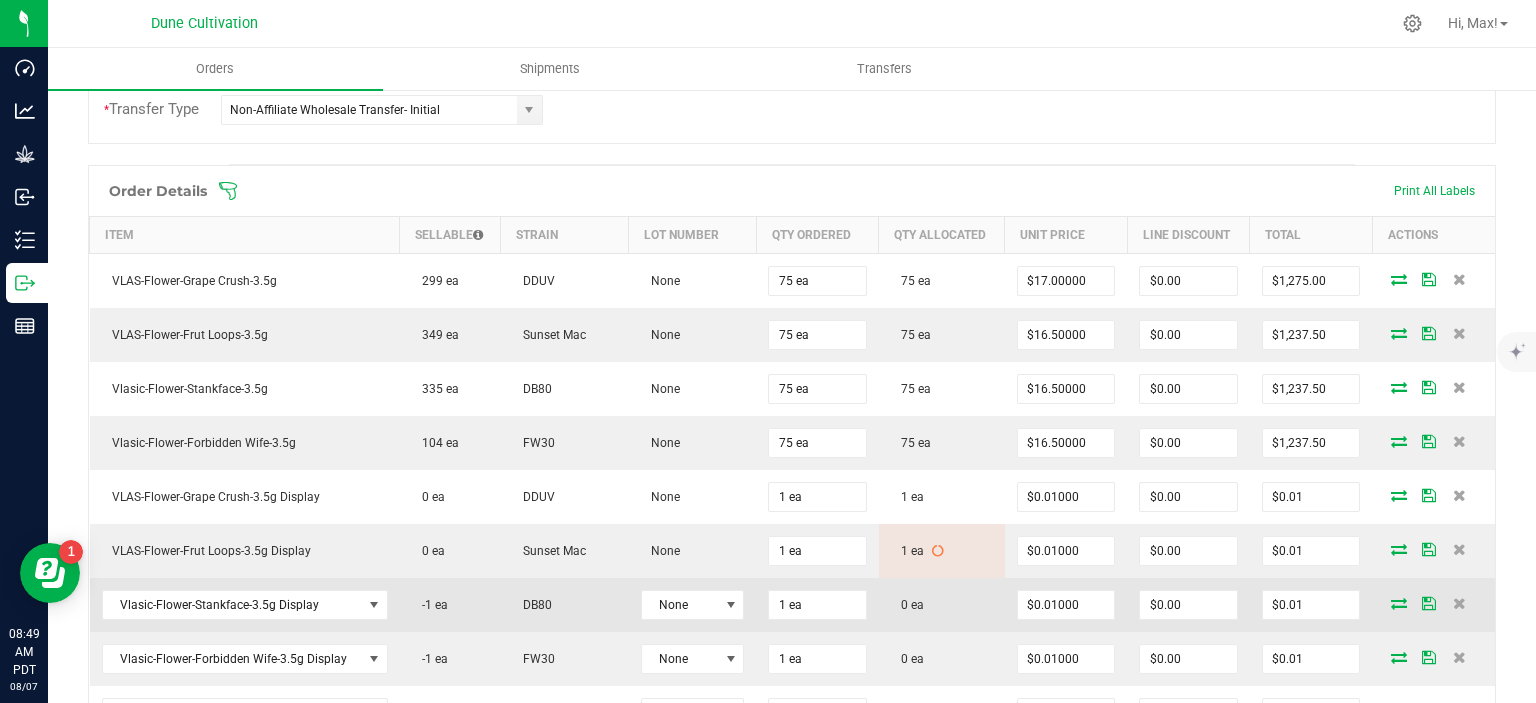 click at bounding box center (1399, 603) 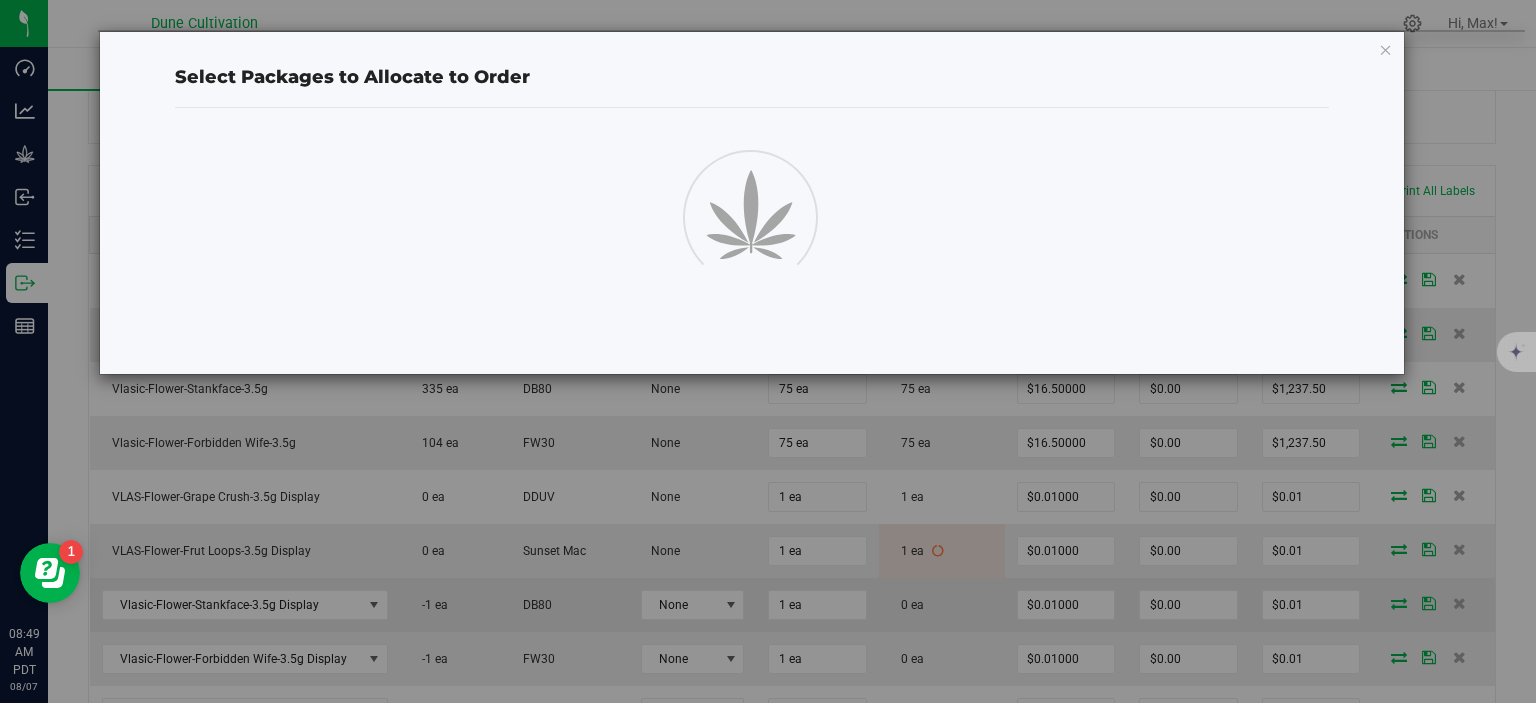 scroll, scrollTop: 487, scrollLeft: 0, axis: vertical 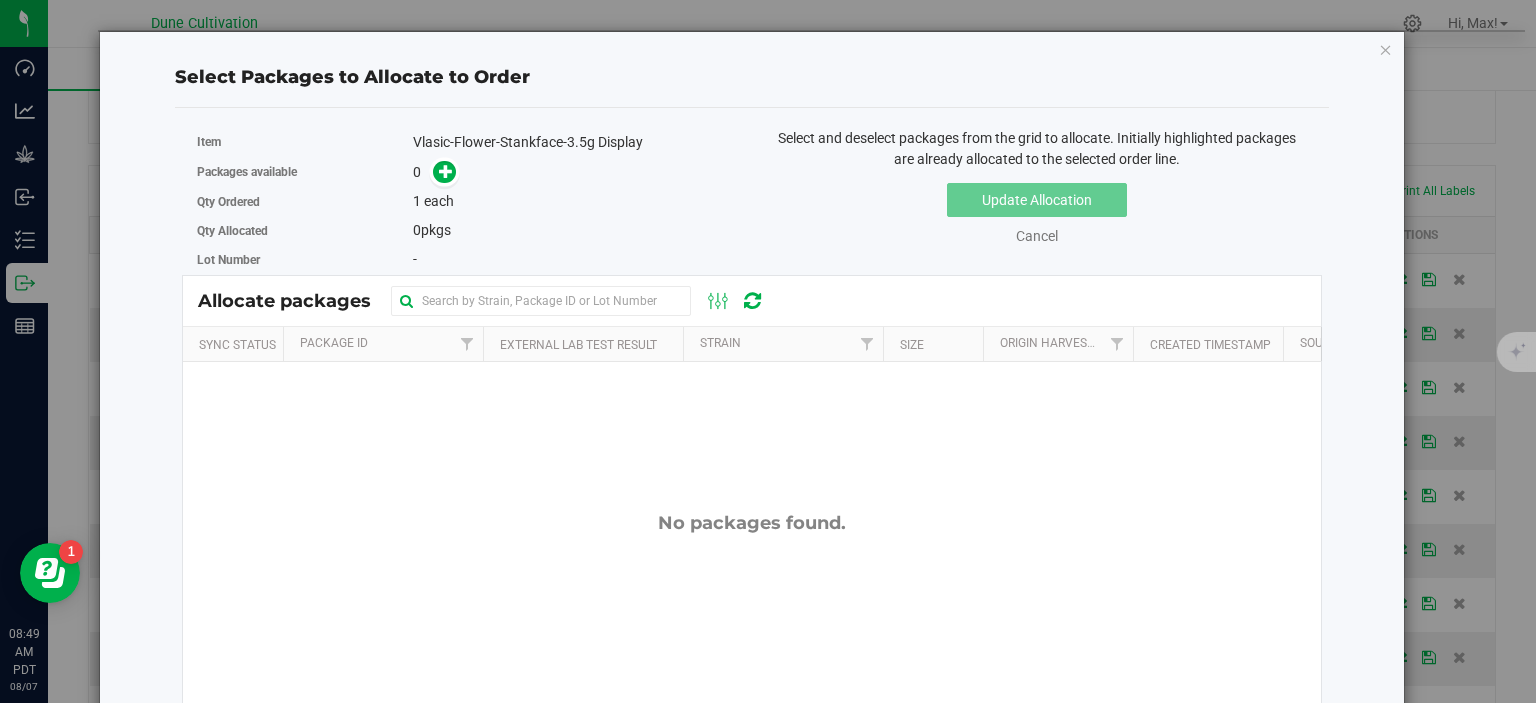 click on "Packages available
0" at bounding box center (467, 172) 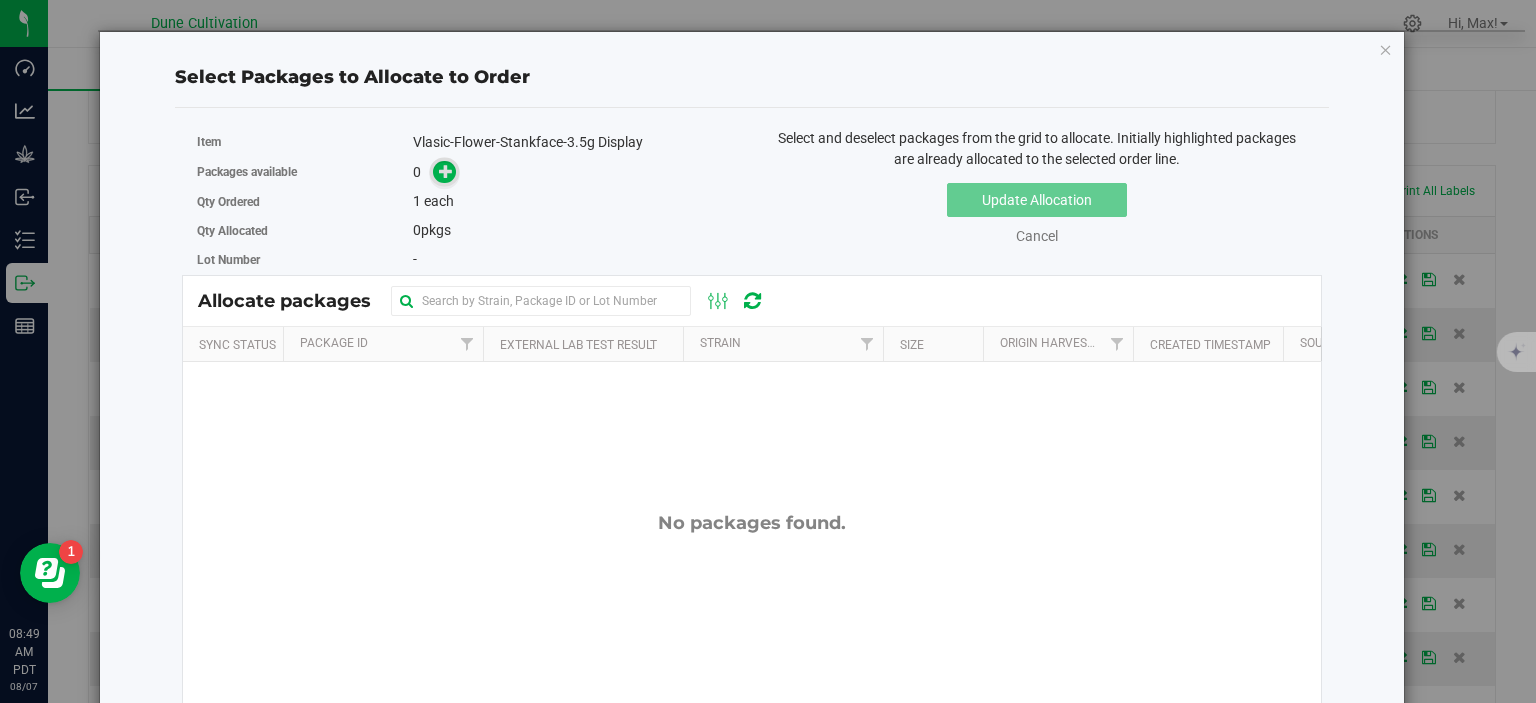 click at bounding box center [446, 171] 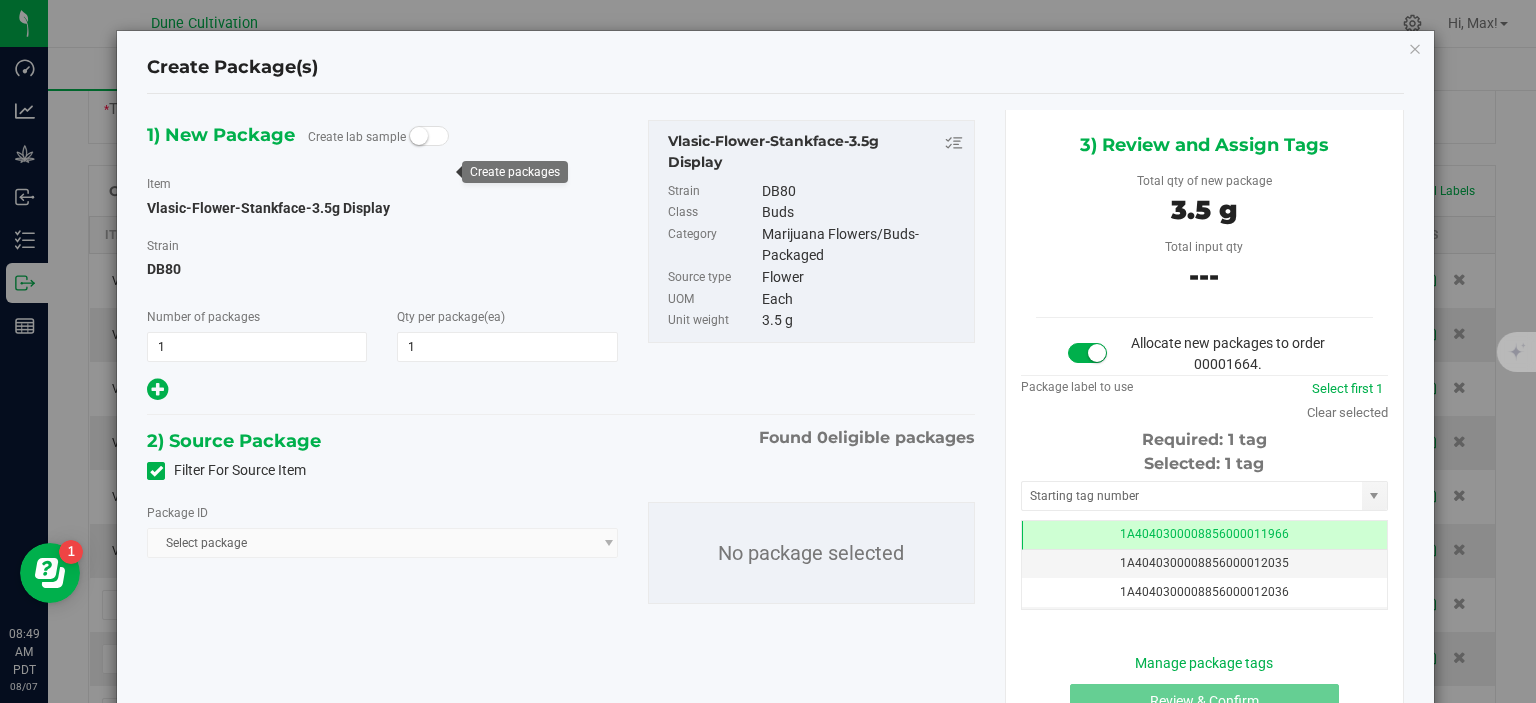 scroll, scrollTop: 487, scrollLeft: 0, axis: vertical 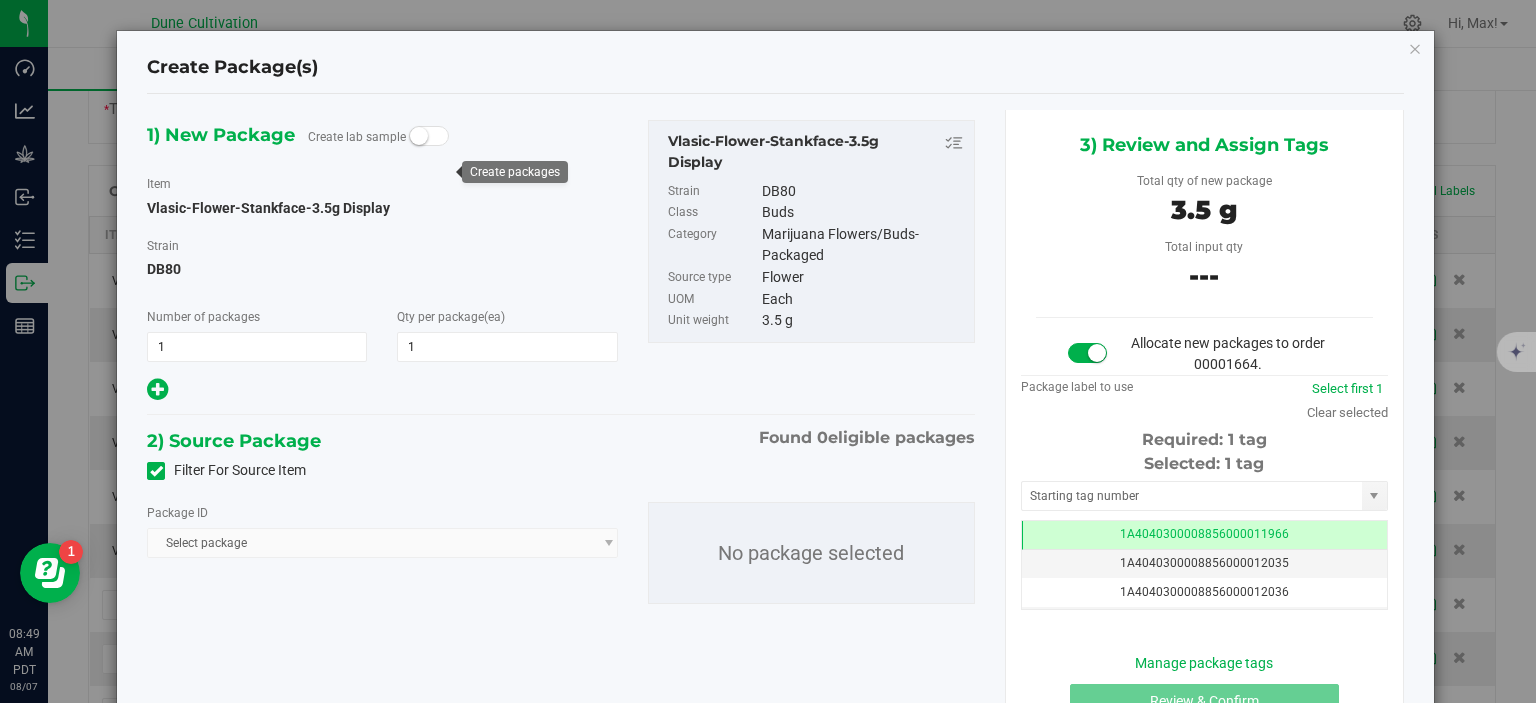 click on "Filter For Source Item" at bounding box center [561, 471] 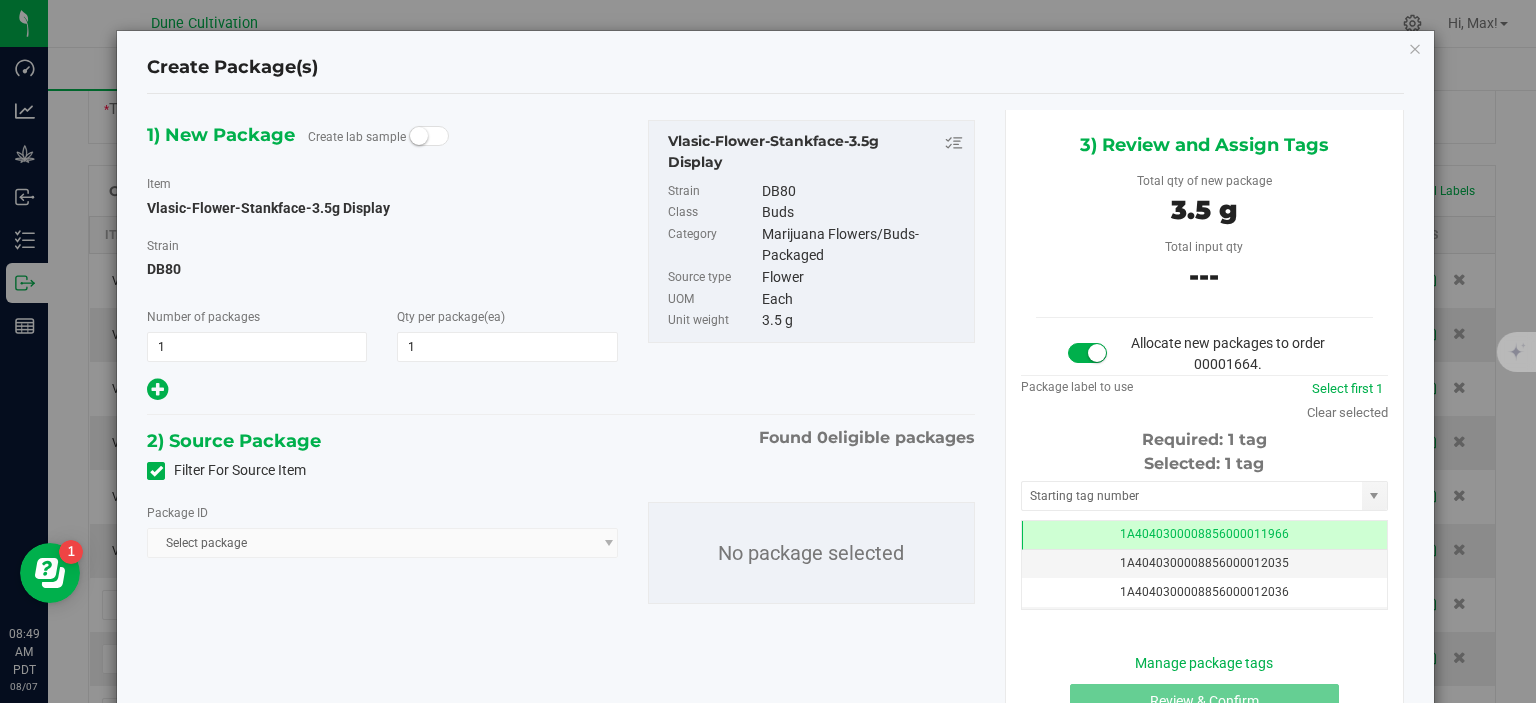 click at bounding box center [156, 471] 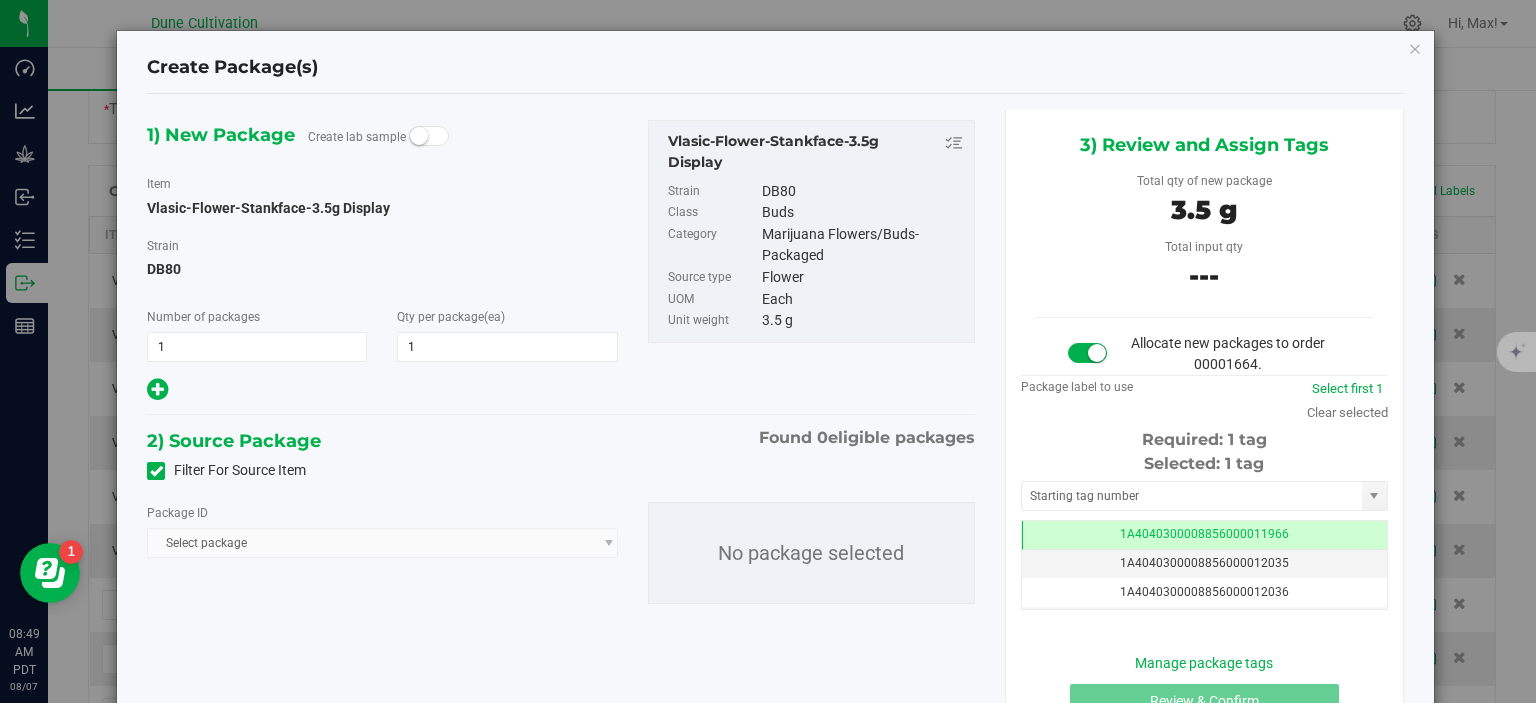 click on "Filter For Source Item" at bounding box center (0, 0) 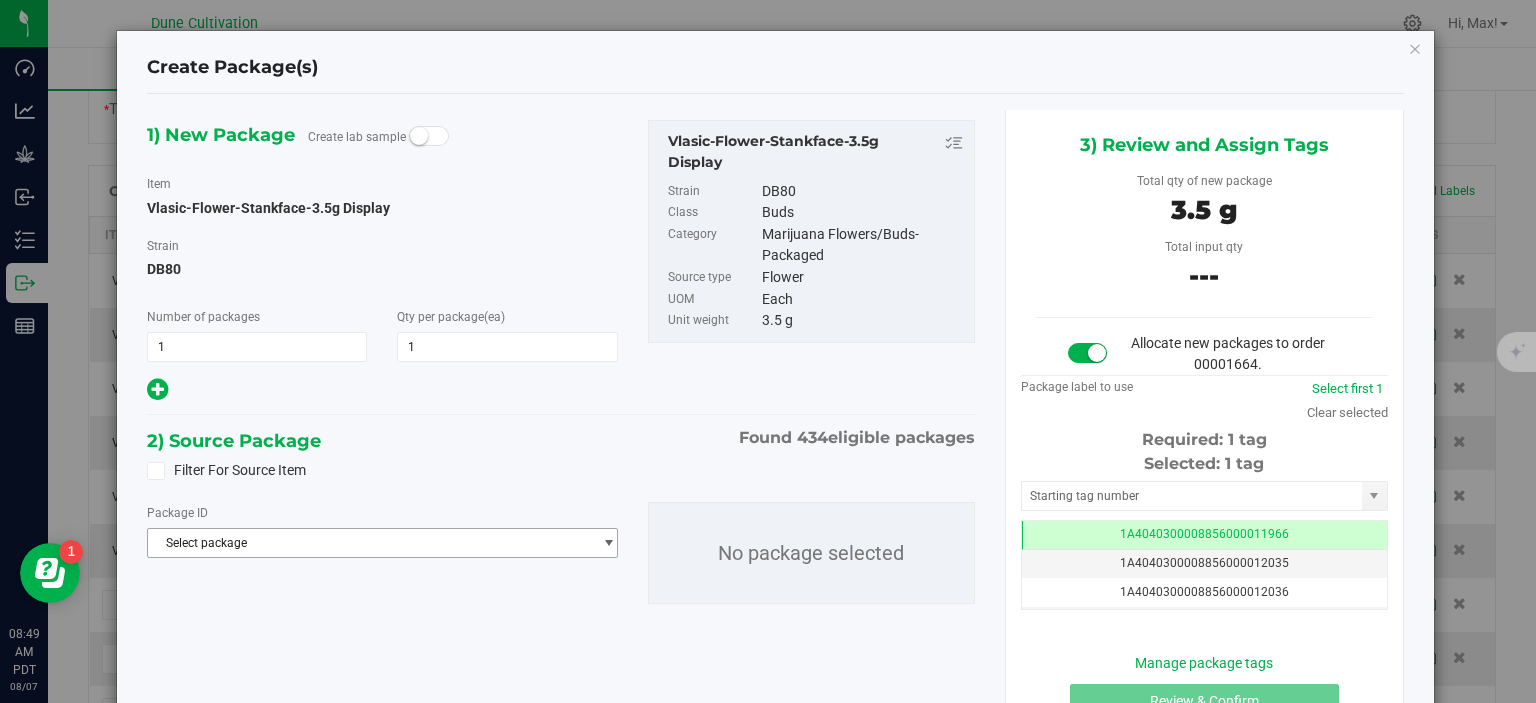 click on "Select package" at bounding box center [369, 543] 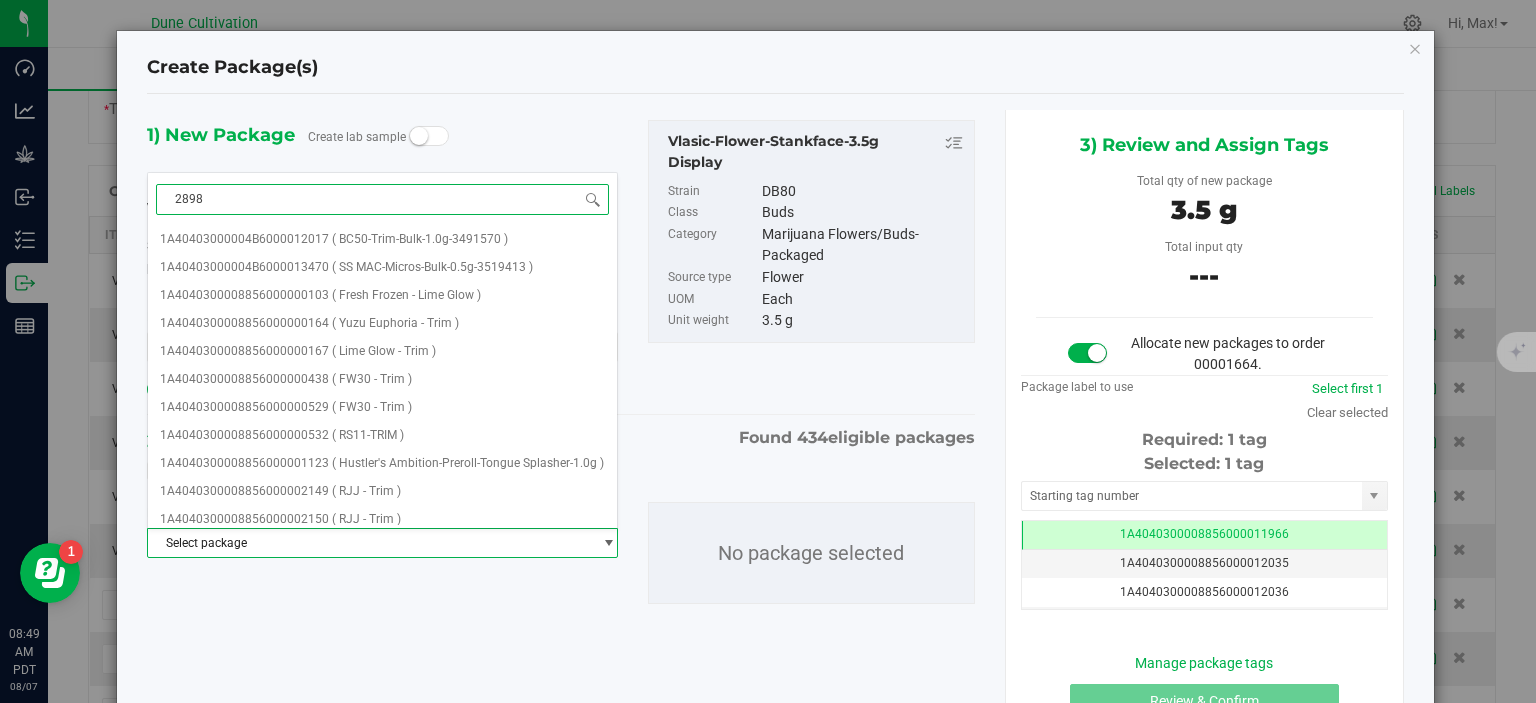 type on "28983" 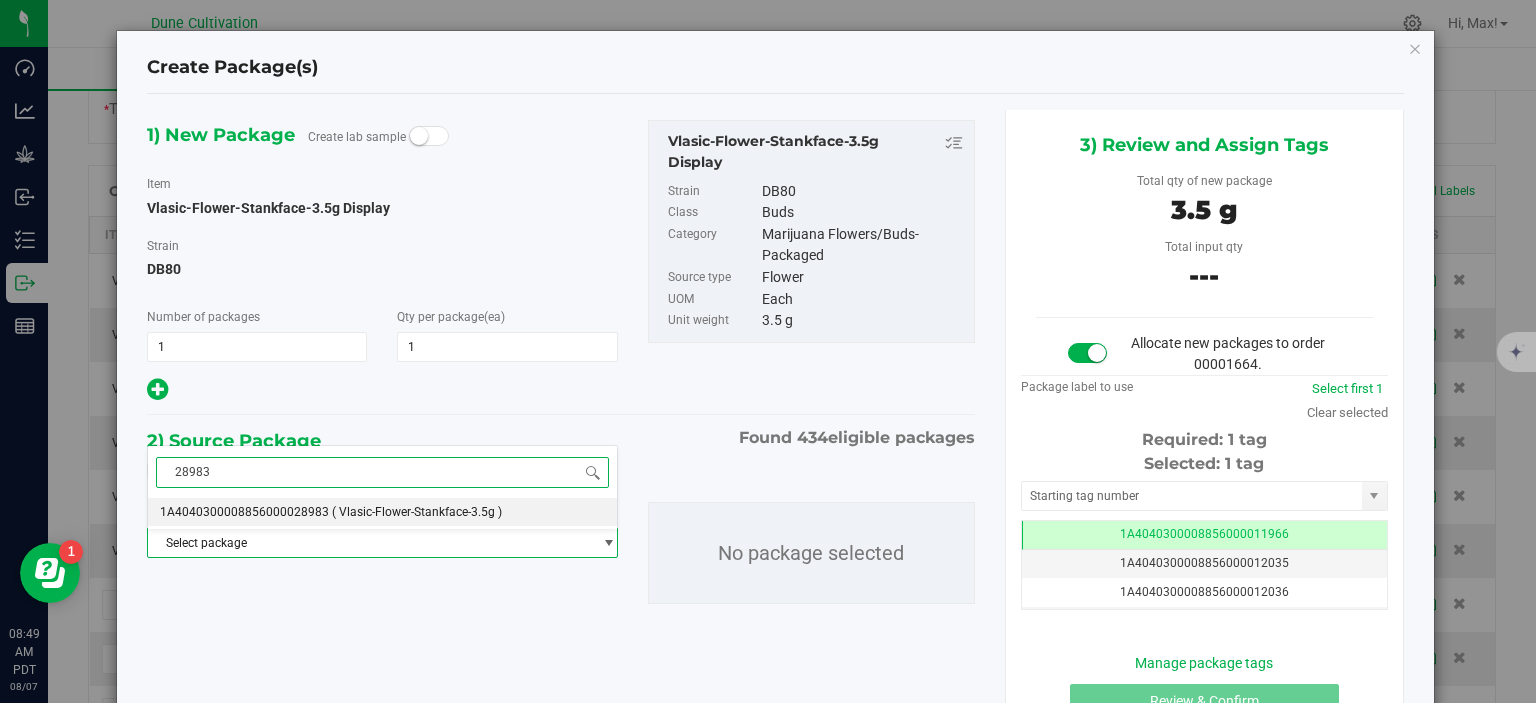 click on "1A4040300008856000028983" at bounding box center [244, 512] 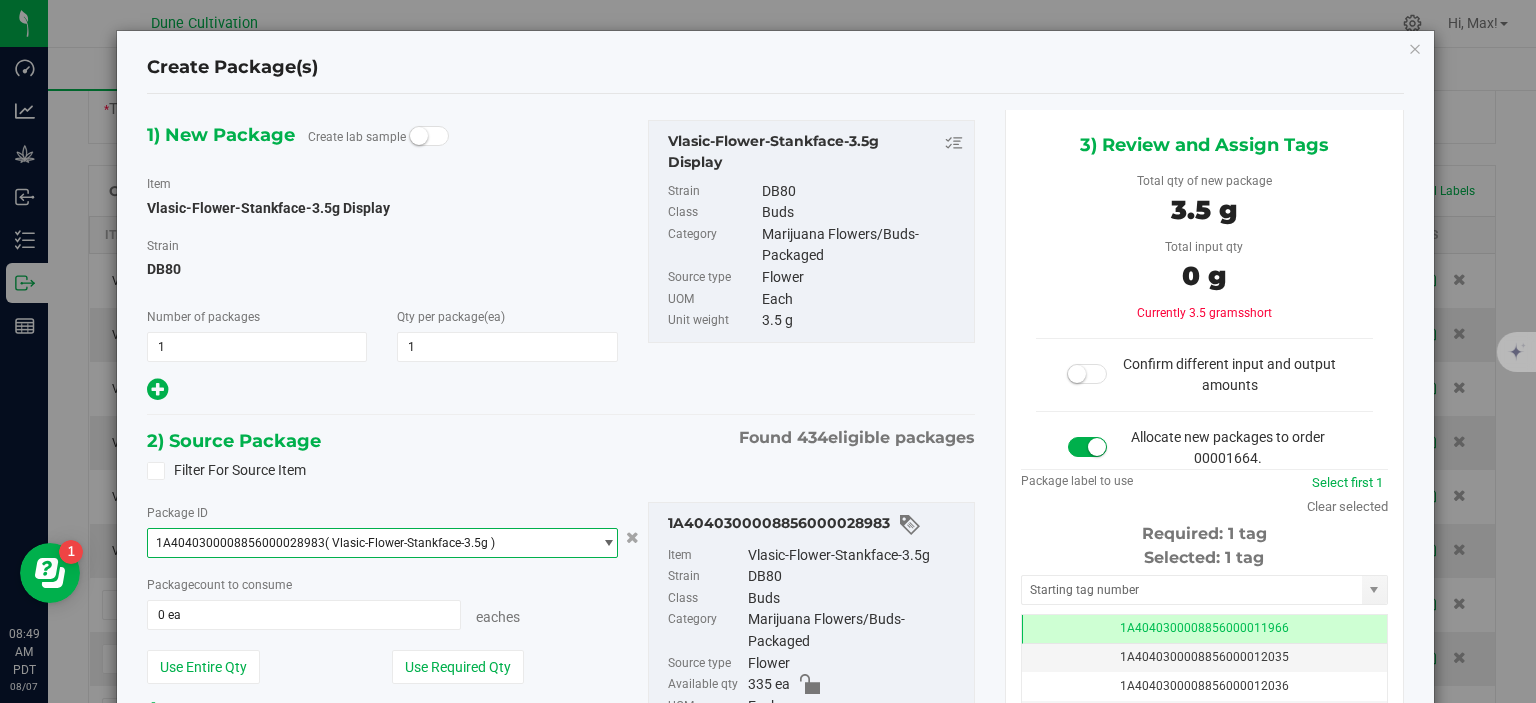 scroll, scrollTop: 0, scrollLeft: 0, axis: both 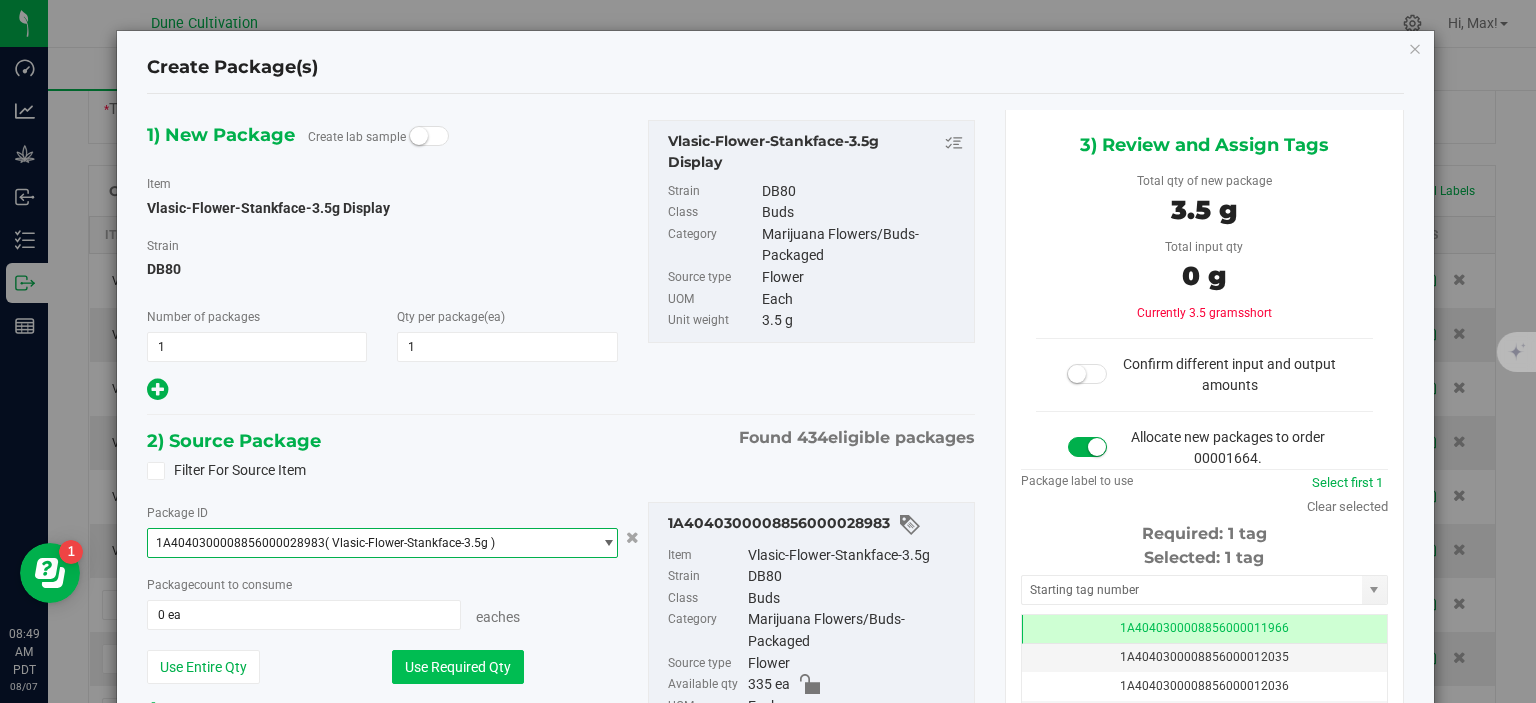 click on "Use Required Qty" at bounding box center [458, 667] 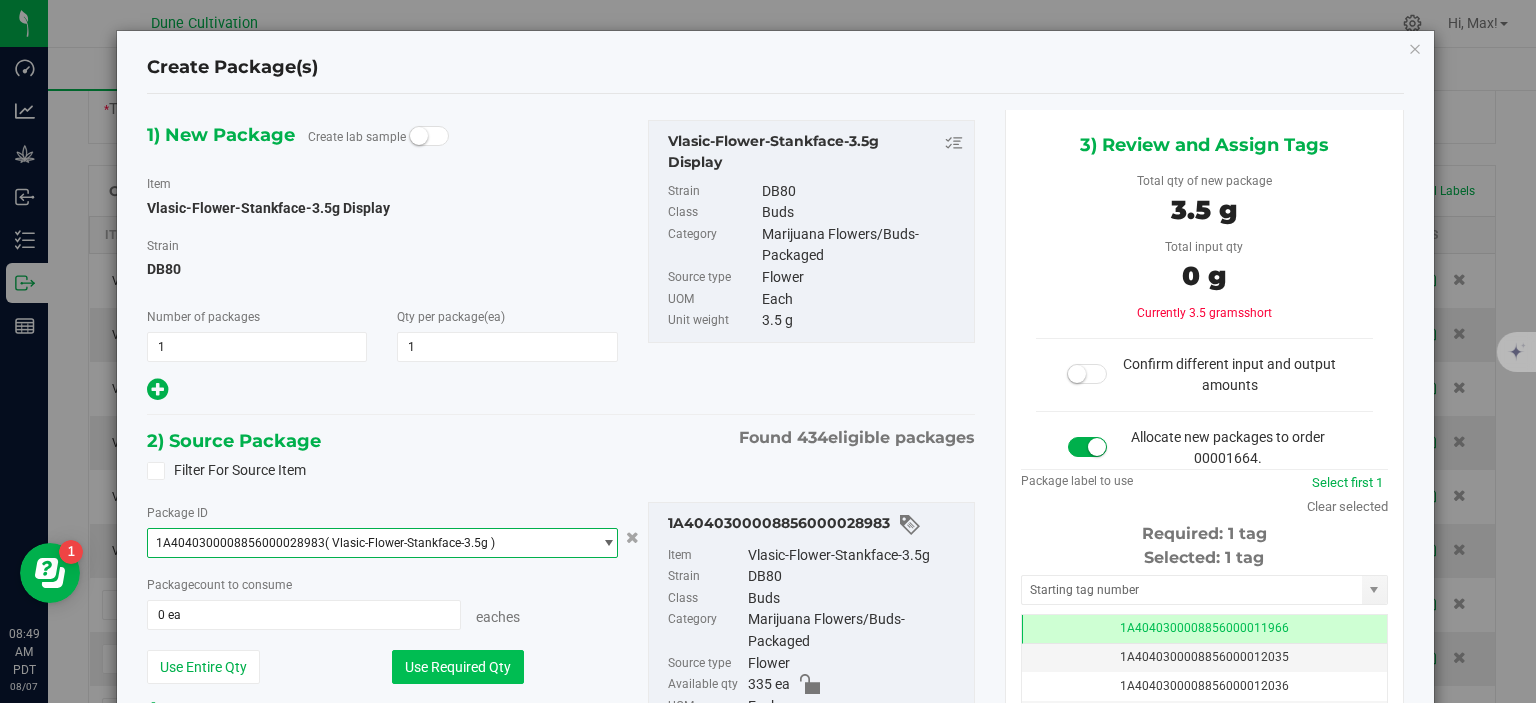 type on "1 ea" 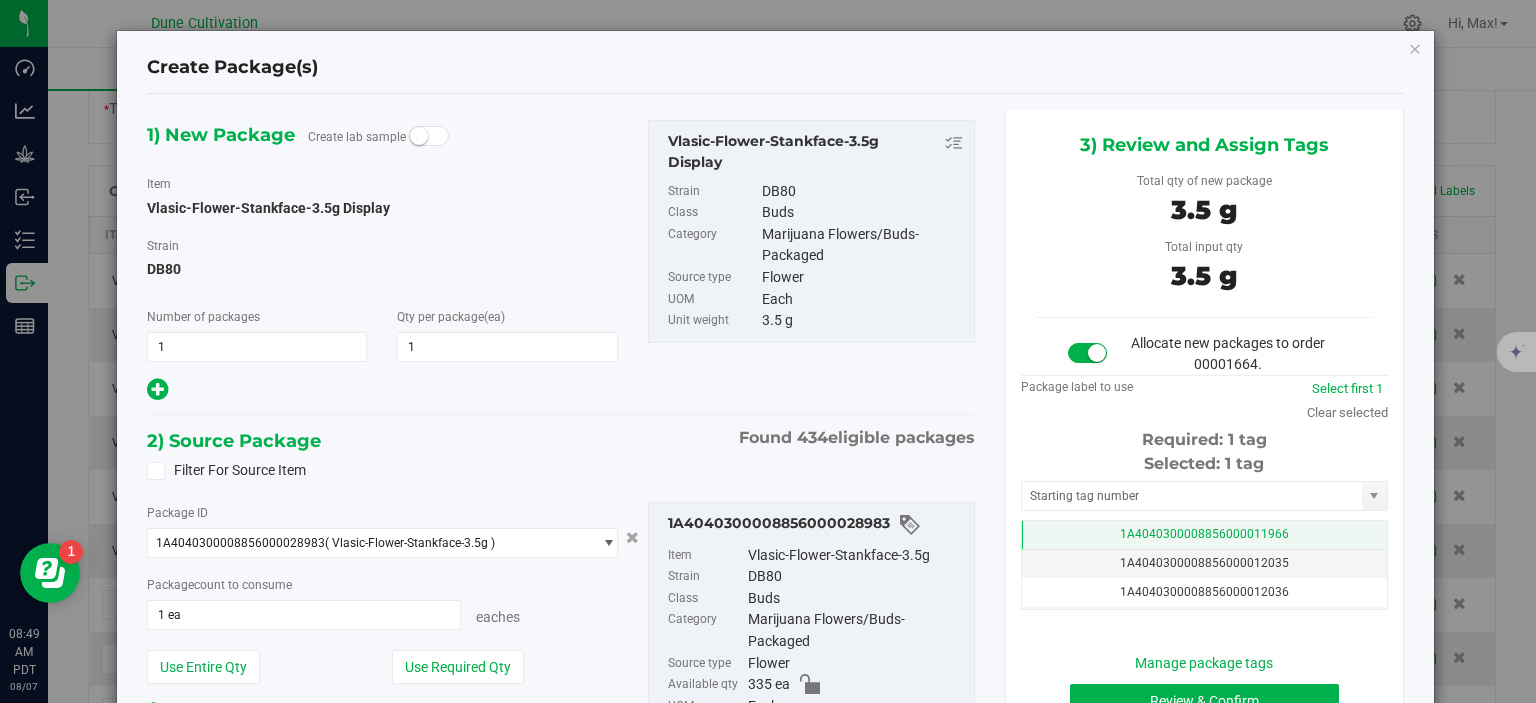 click on "1A4040300008856000011966" at bounding box center (1204, 535) 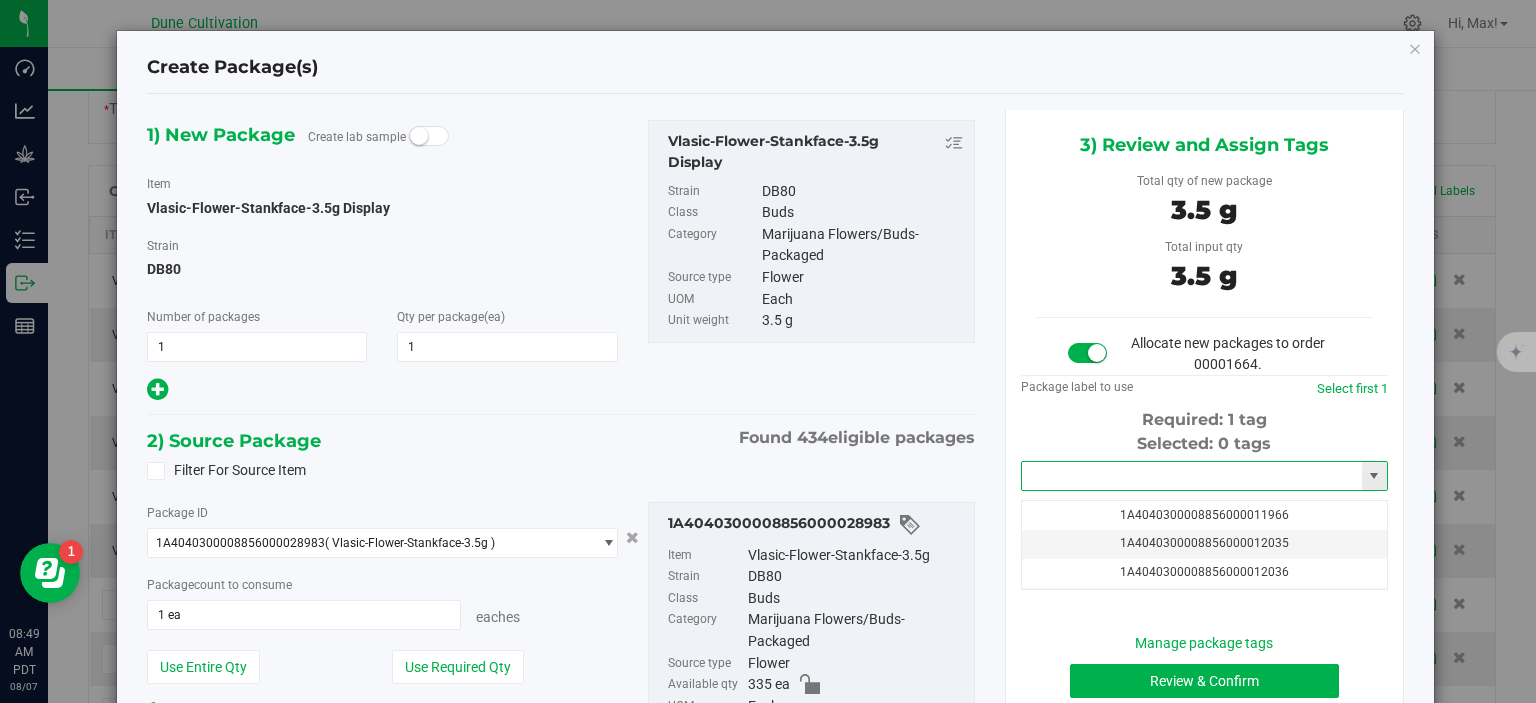 click at bounding box center (1192, 476) 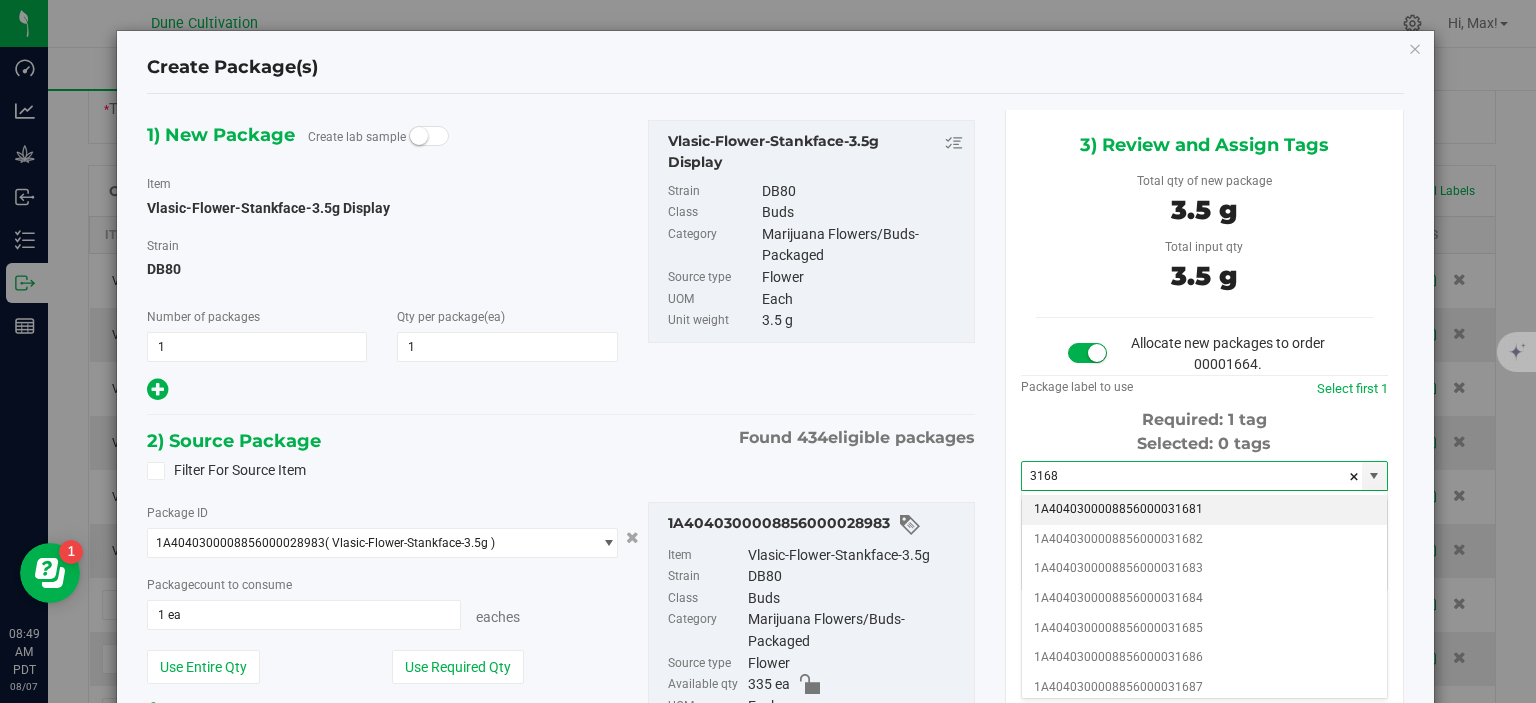 click on "1A4040300008856000031681" at bounding box center (1204, 510) 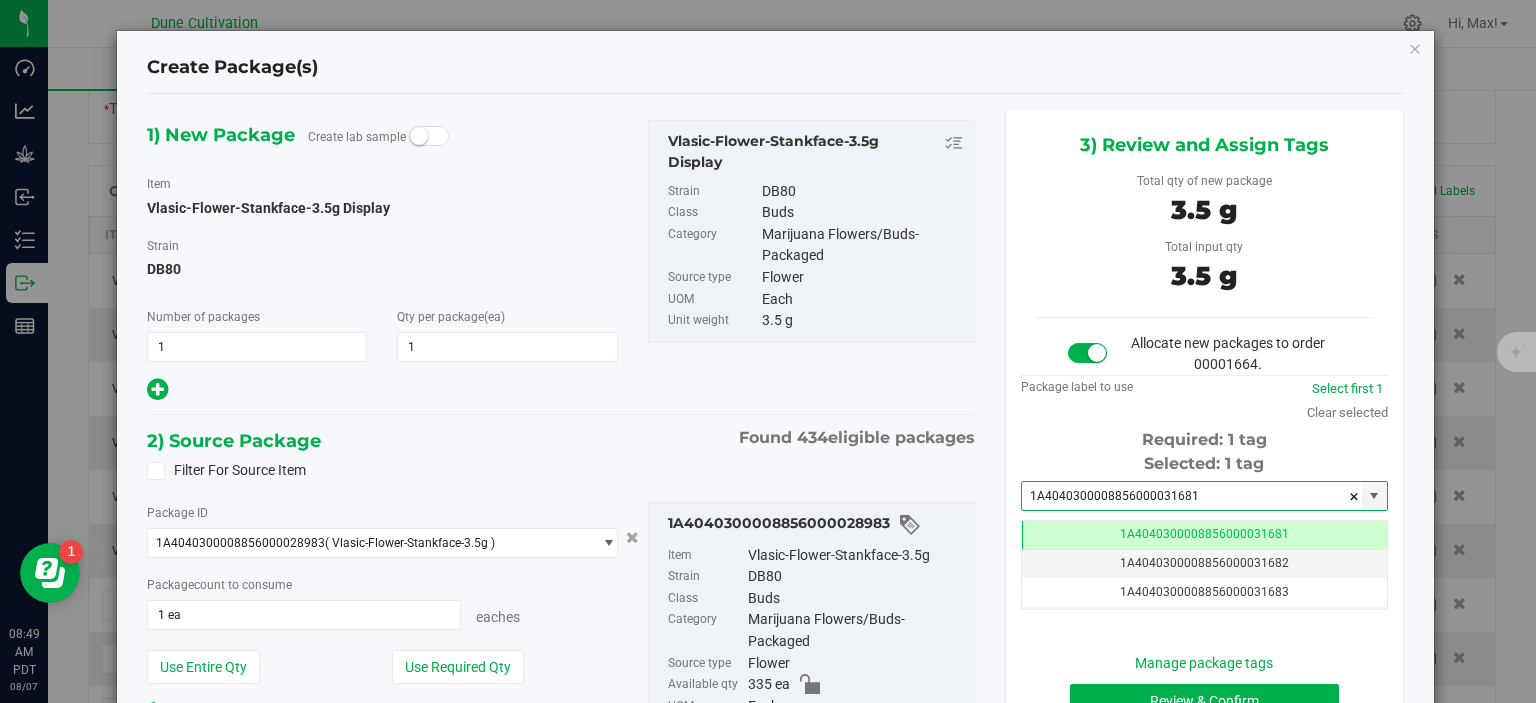 scroll, scrollTop: 179, scrollLeft: 0, axis: vertical 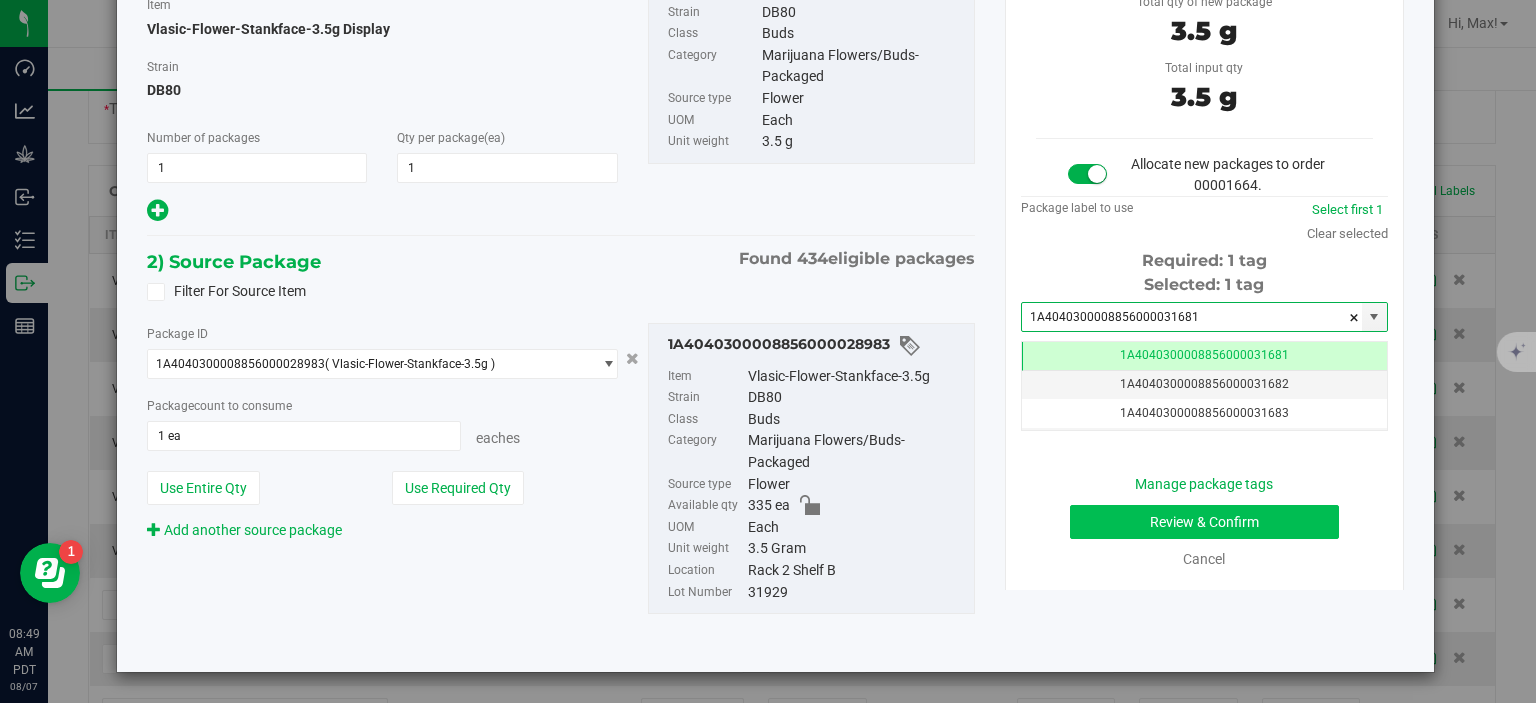 type on "1A4040300008856000031681" 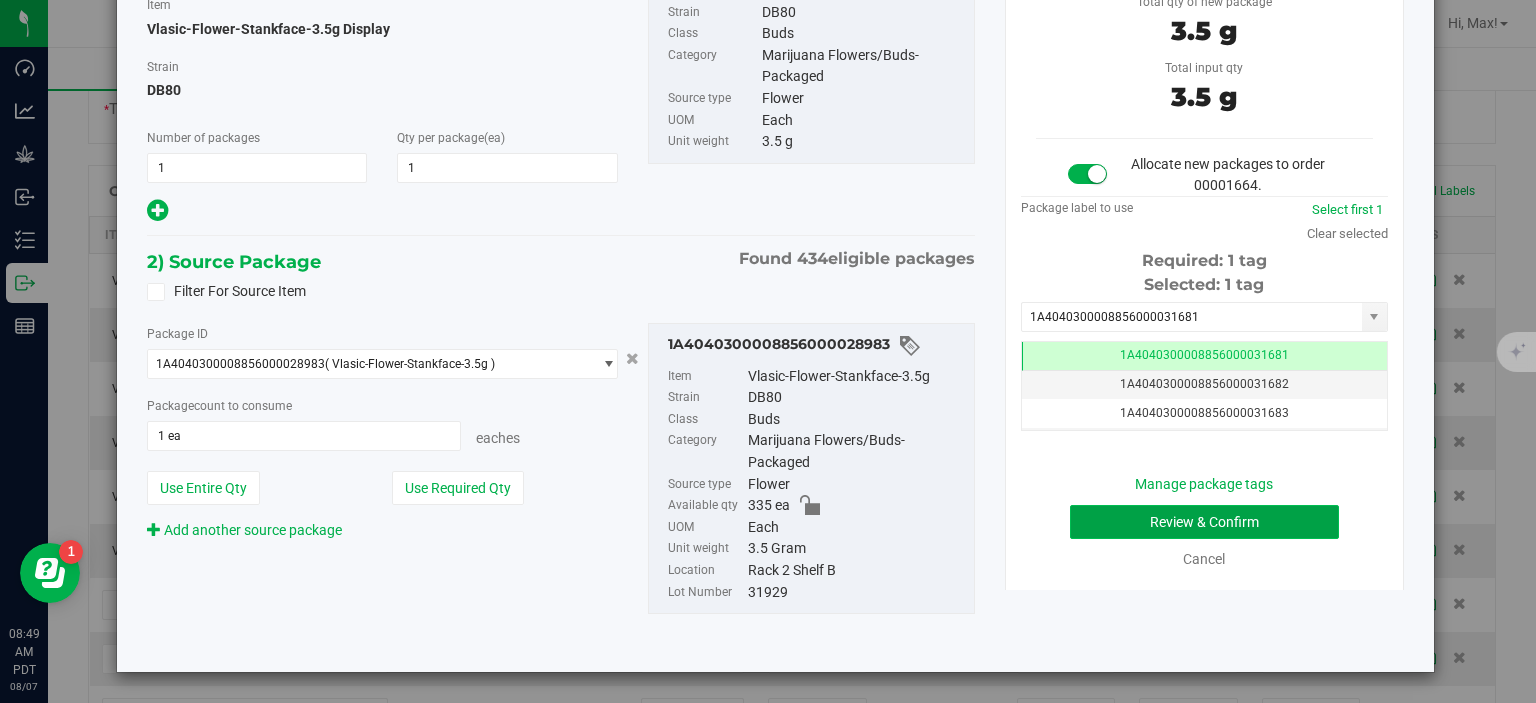 click on "Review & Confirm" at bounding box center (1204, 522) 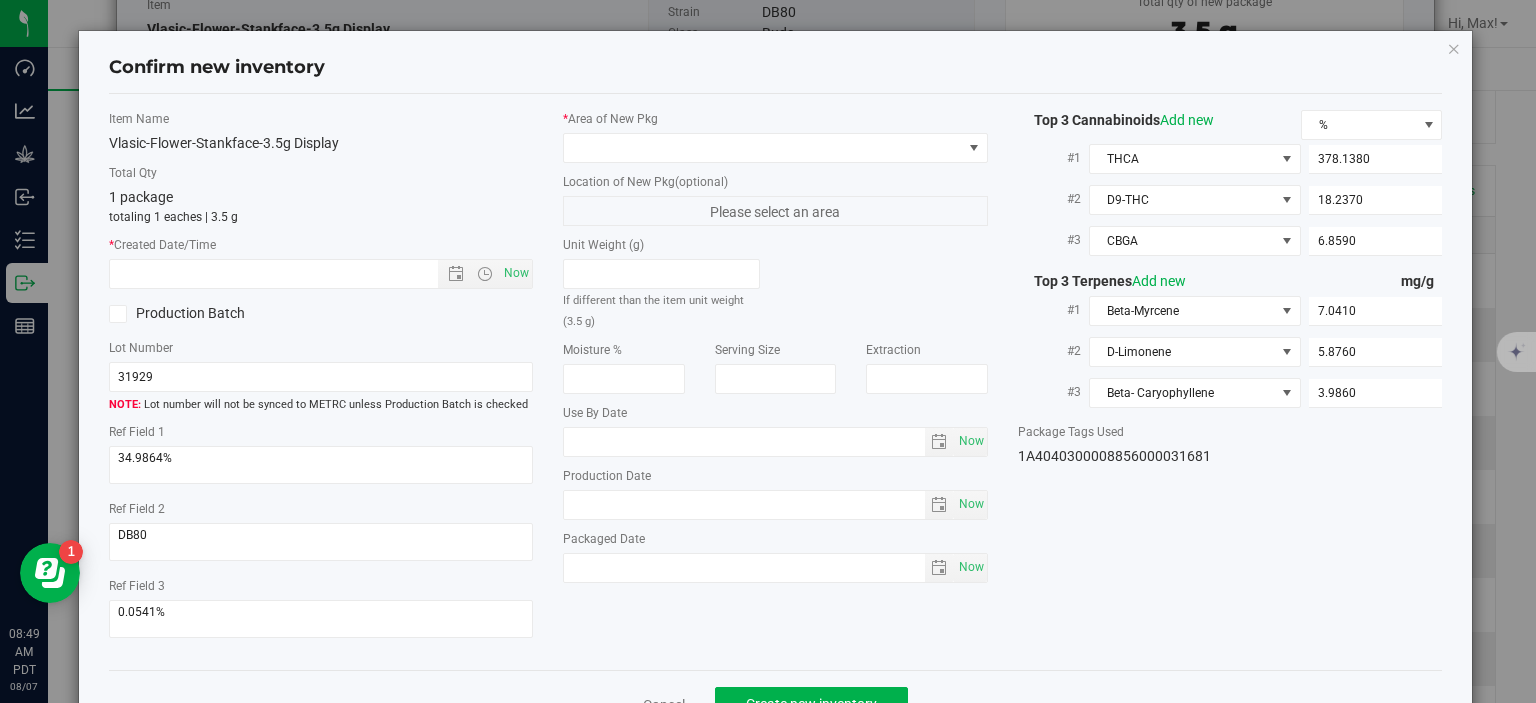 click on "Confirm new inventory
Item Name
Vlasic-Flower-Stankface-3.5g Display
Total Qty
1 package  totaling 1 eaches | 3.5 g
*
Created Date/Time
Now
Production Batch
Lot Number
31929" at bounding box center [776, 384] 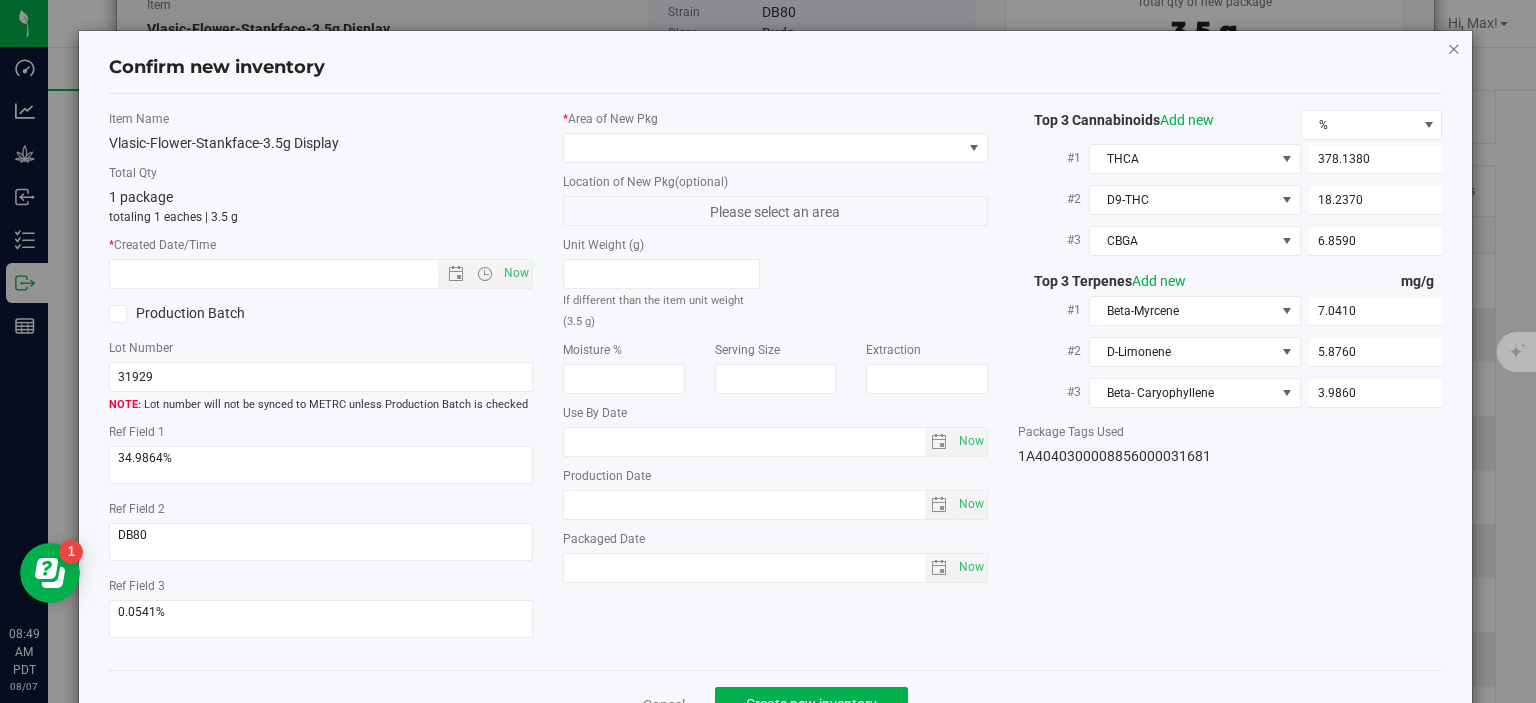 click at bounding box center [1454, 48] 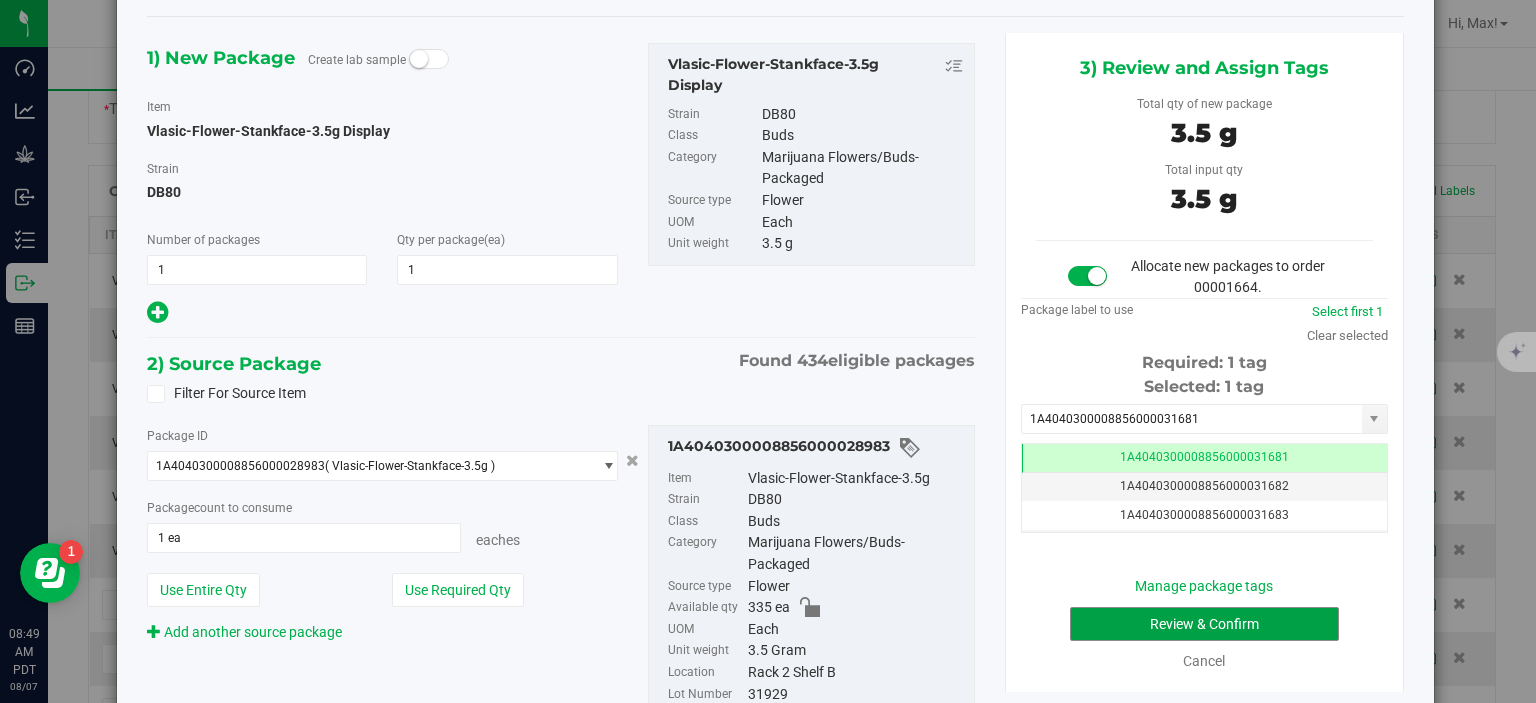scroll, scrollTop: 179, scrollLeft: 0, axis: vertical 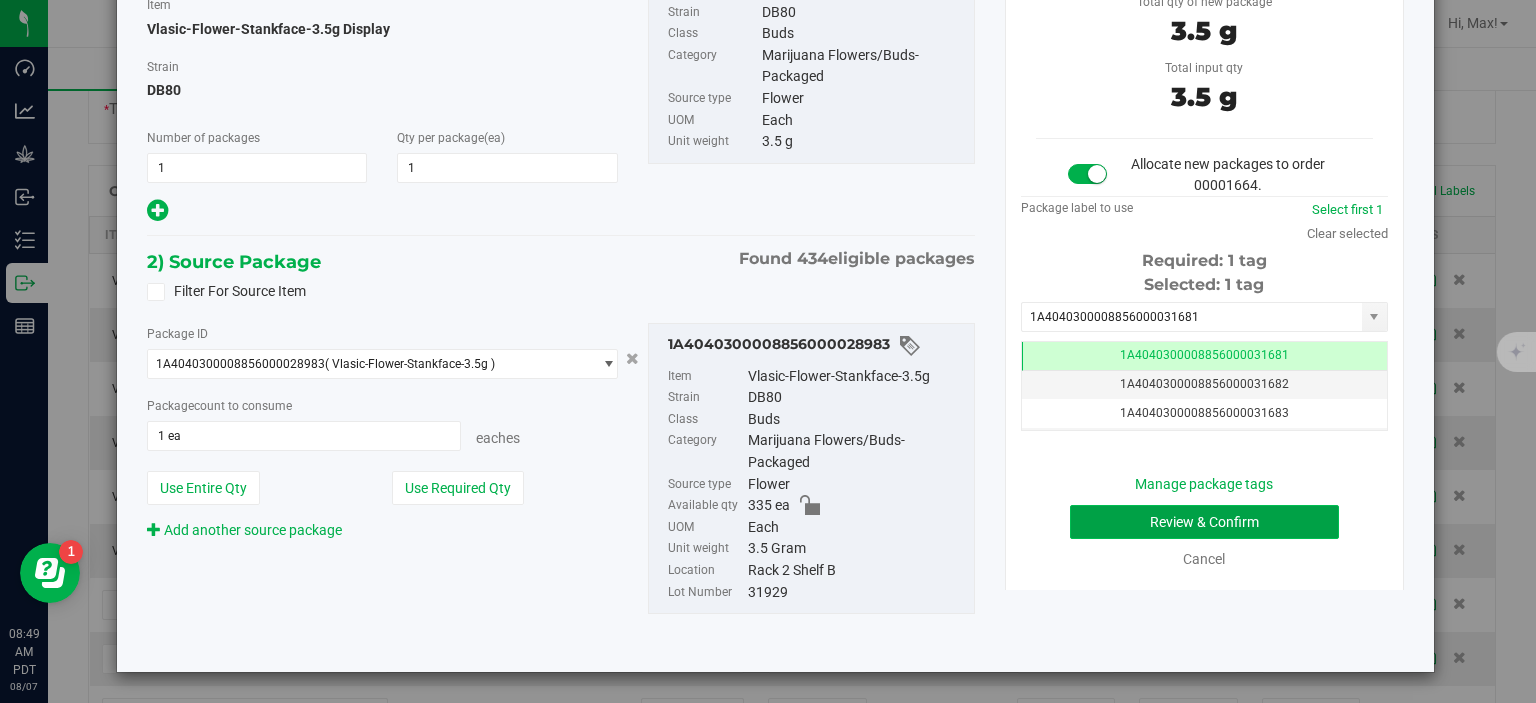 click on "Review & Confirm" at bounding box center (1204, 522) 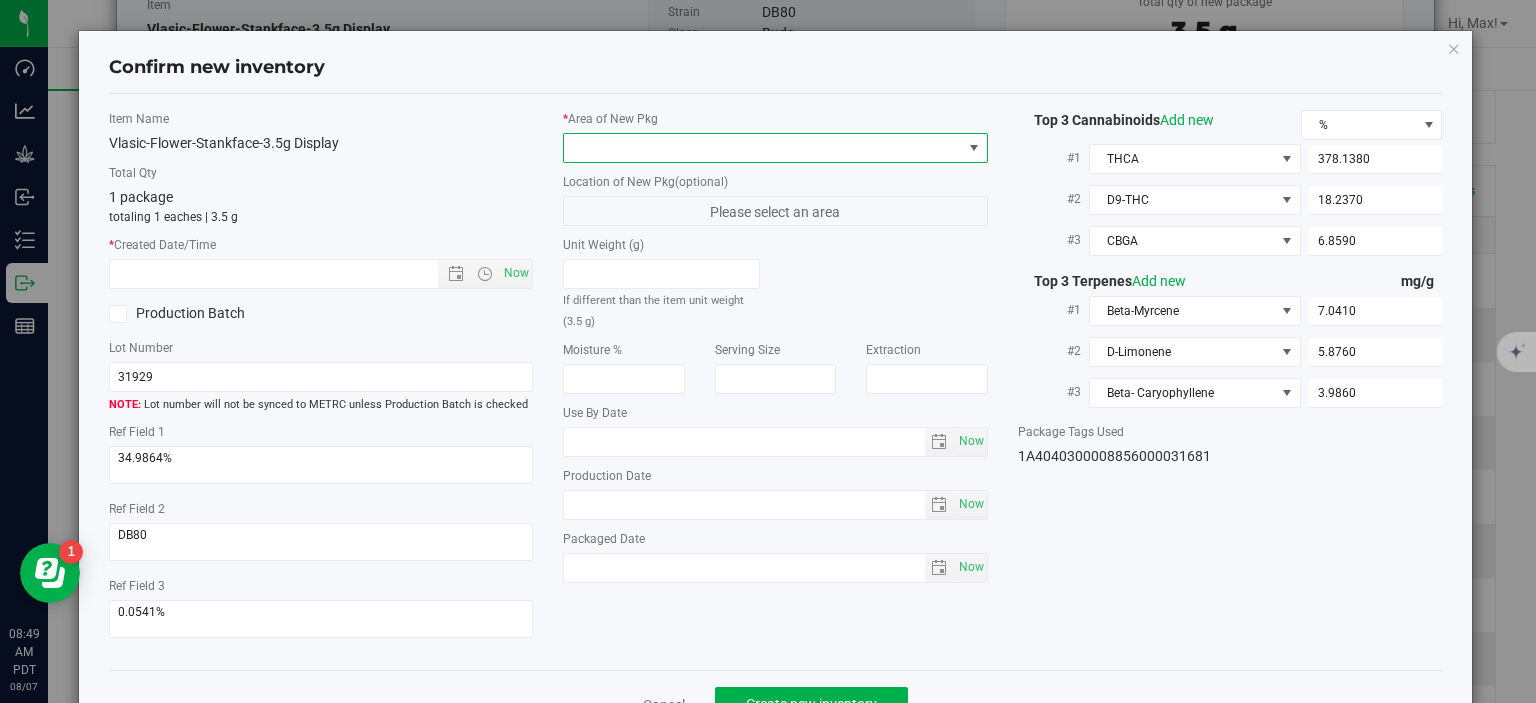 click at bounding box center [763, 148] 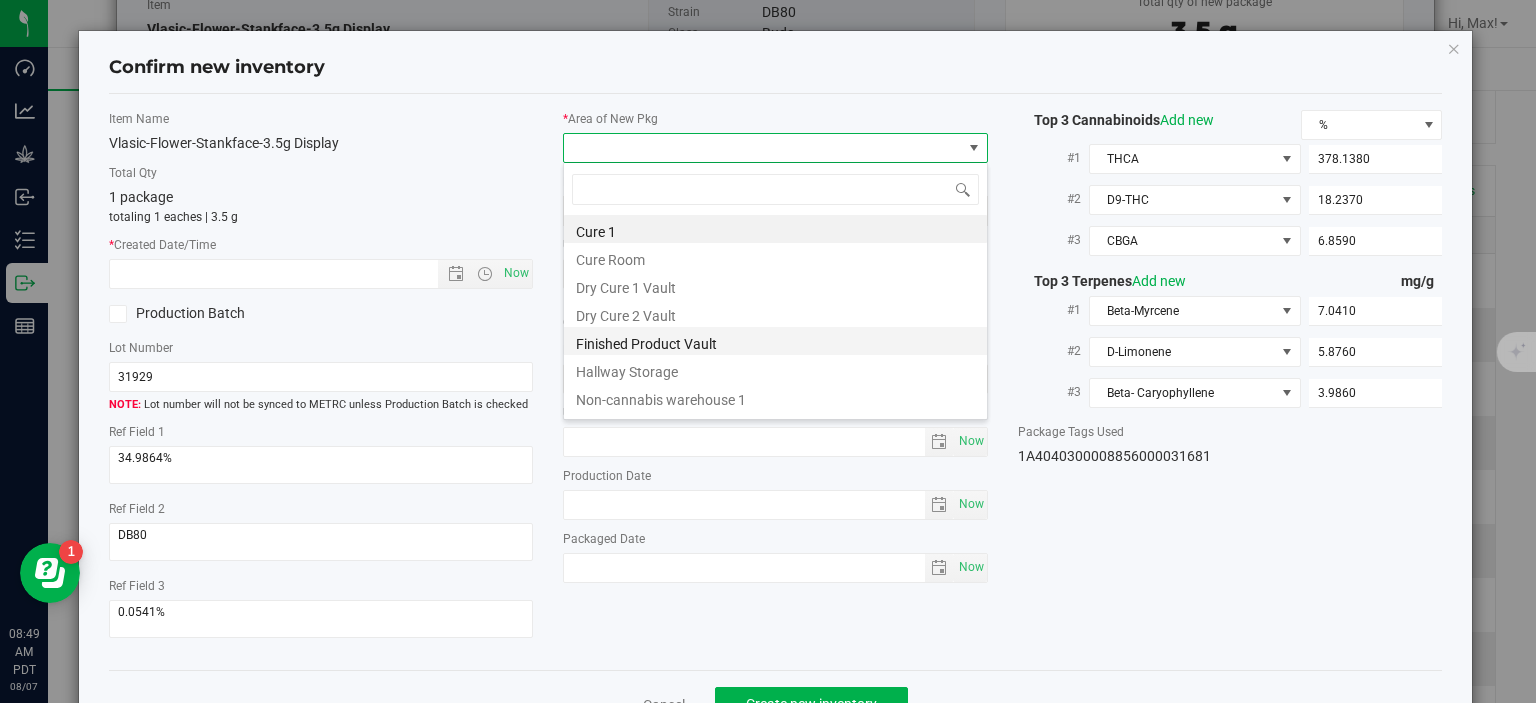 scroll, scrollTop: 99970, scrollLeft: 99575, axis: both 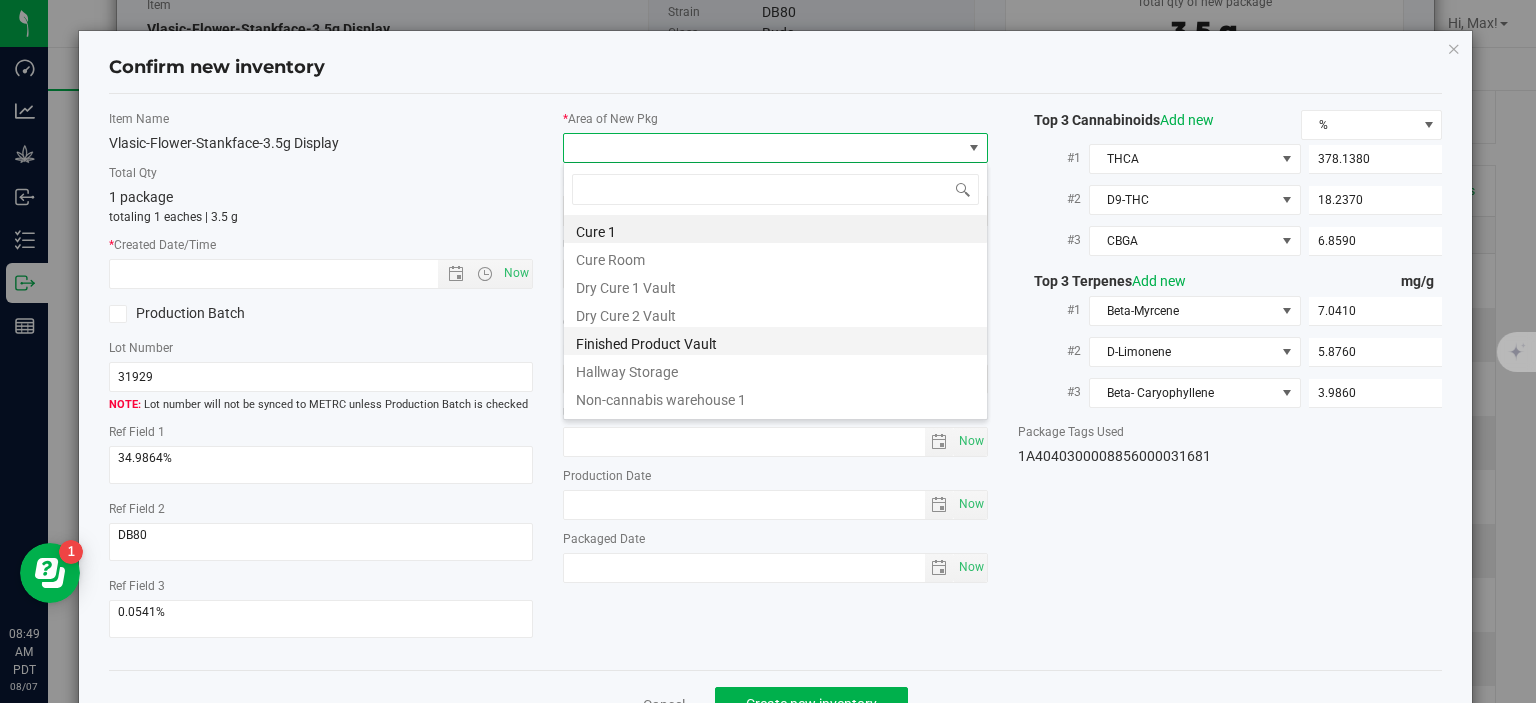 click on "Finished Product Vault" at bounding box center (775, 341) 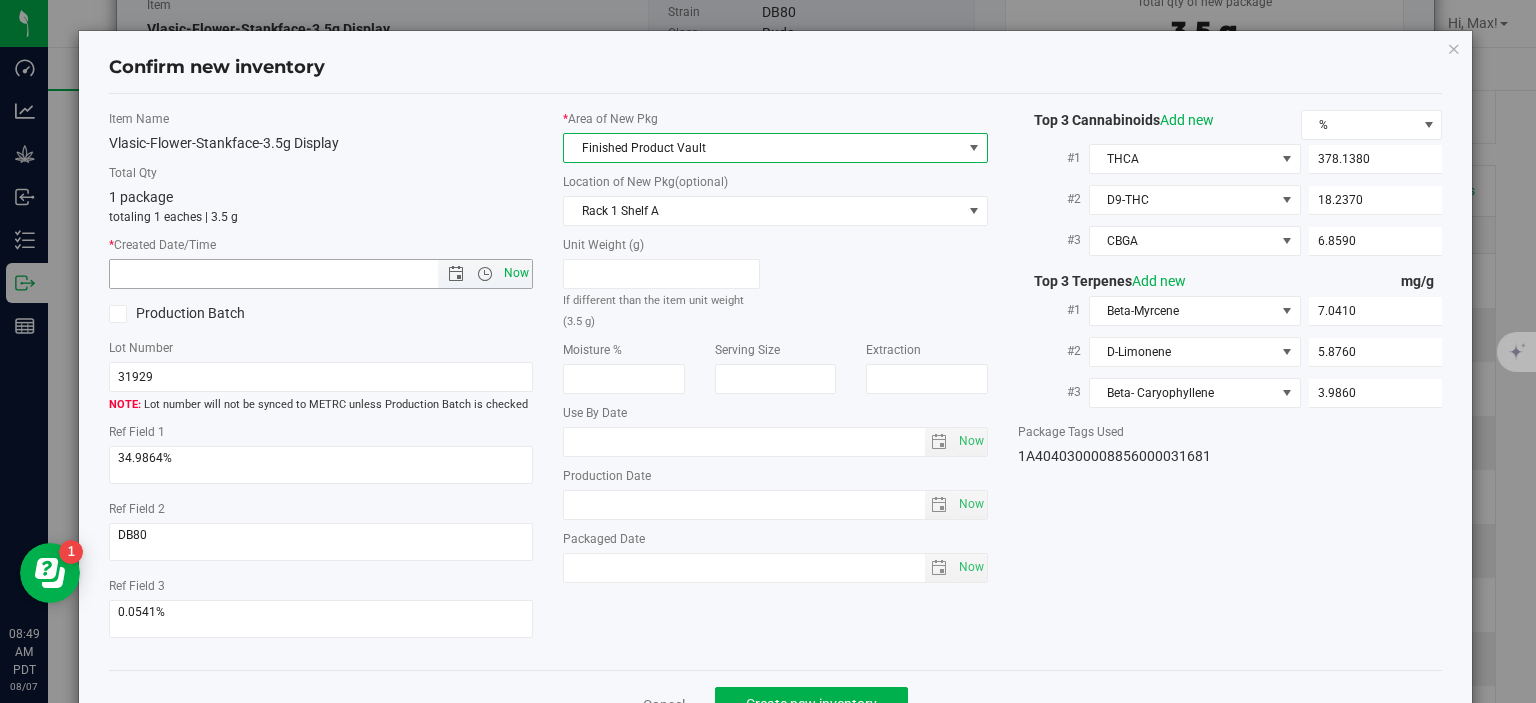 click on "Now" at bounding box center [517, 273] 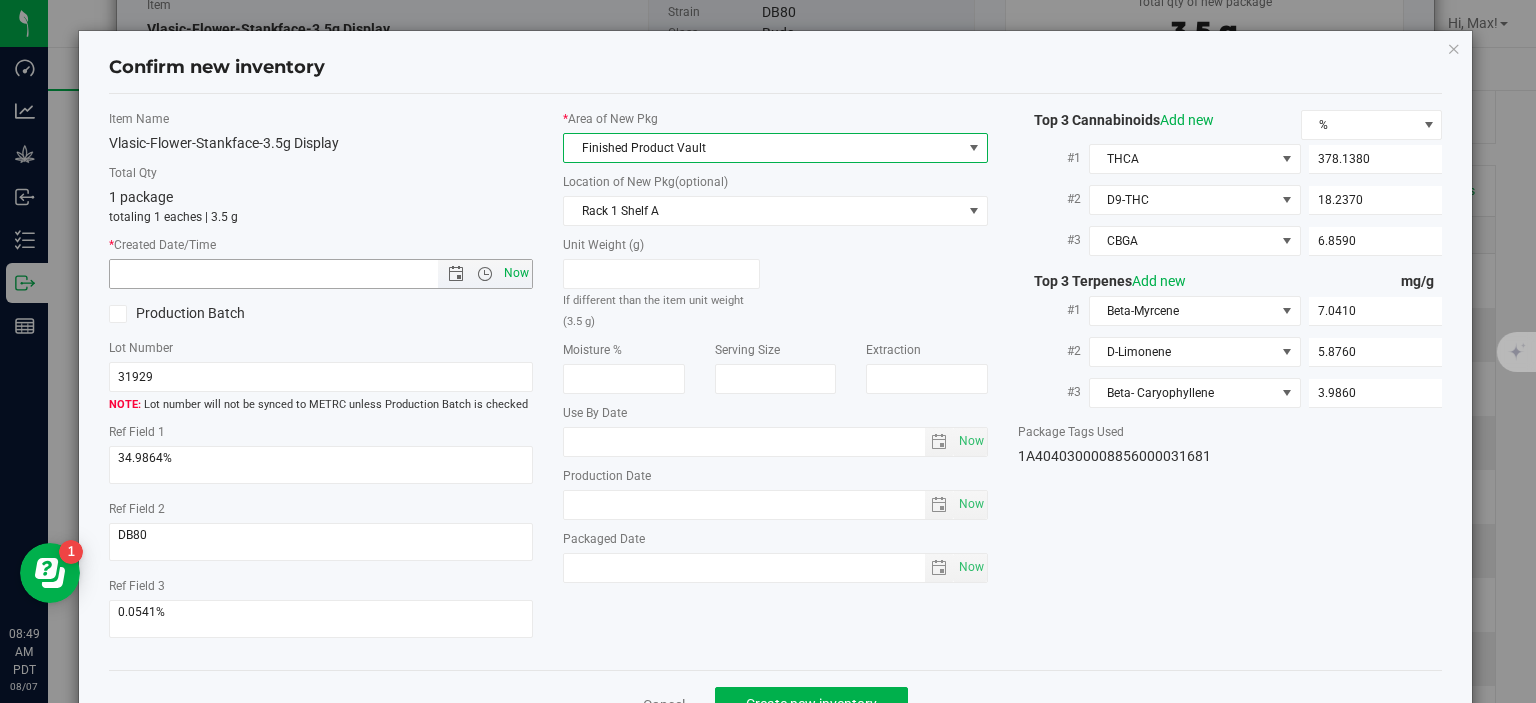 type on "8/7/2025 8:49 AM" 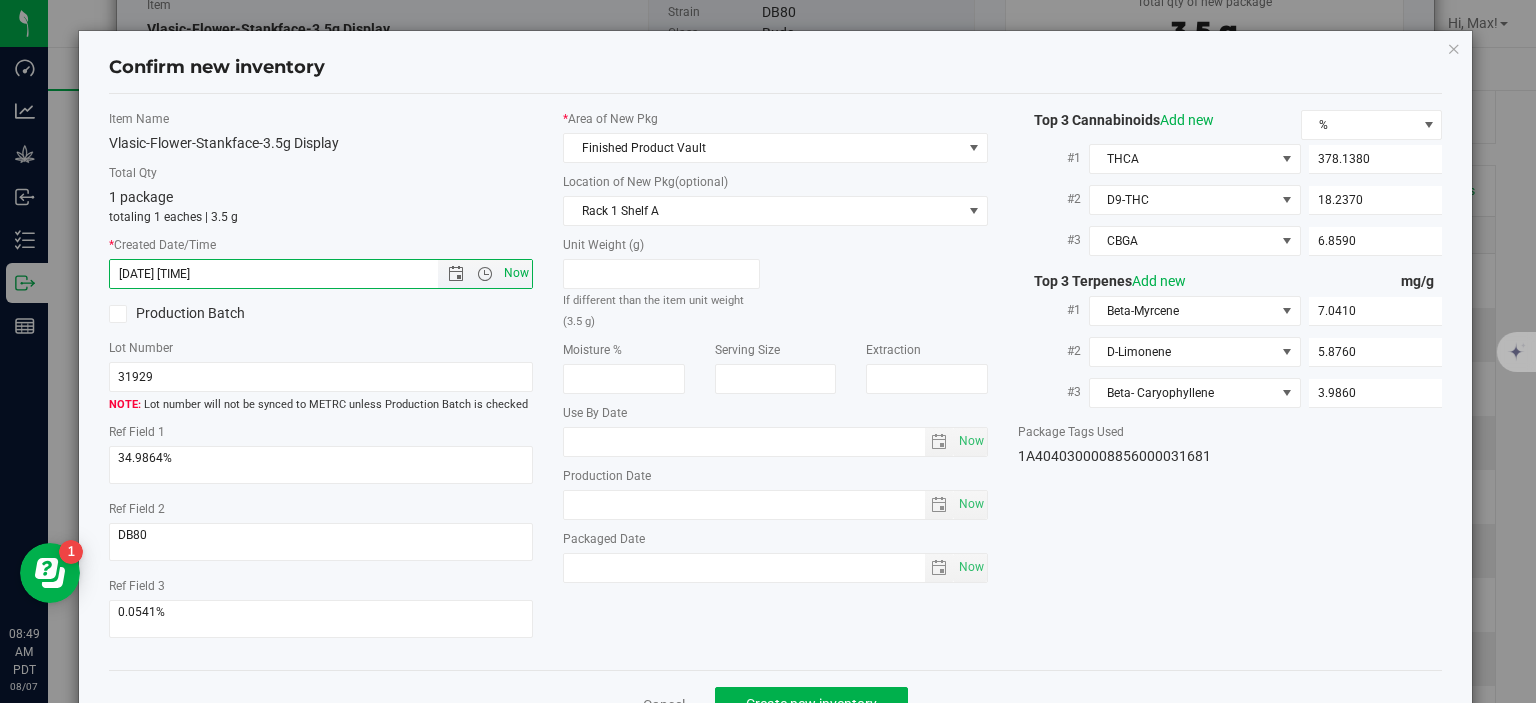 scroll, scrollTop: 52, scrollLeft: 0, axis: vertical 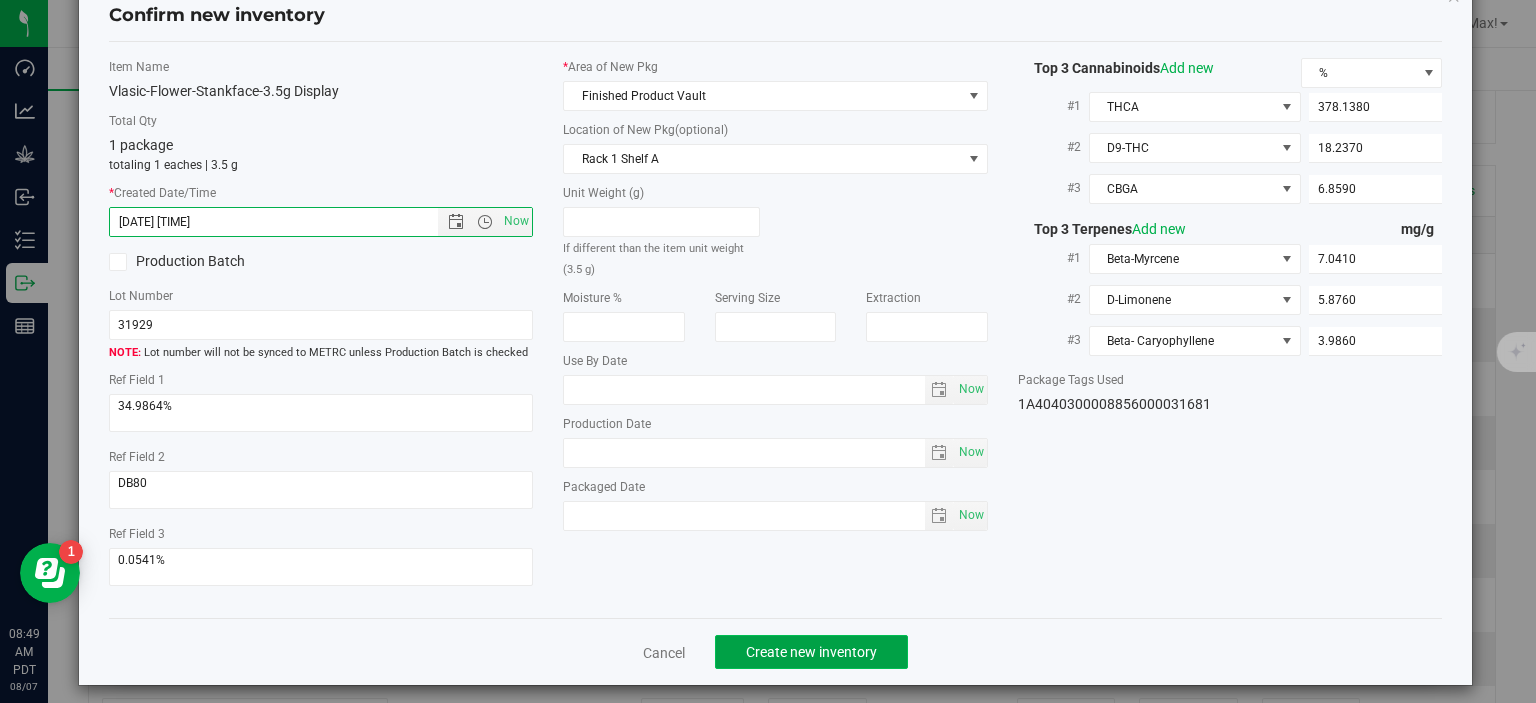 click on "Create new inventory" 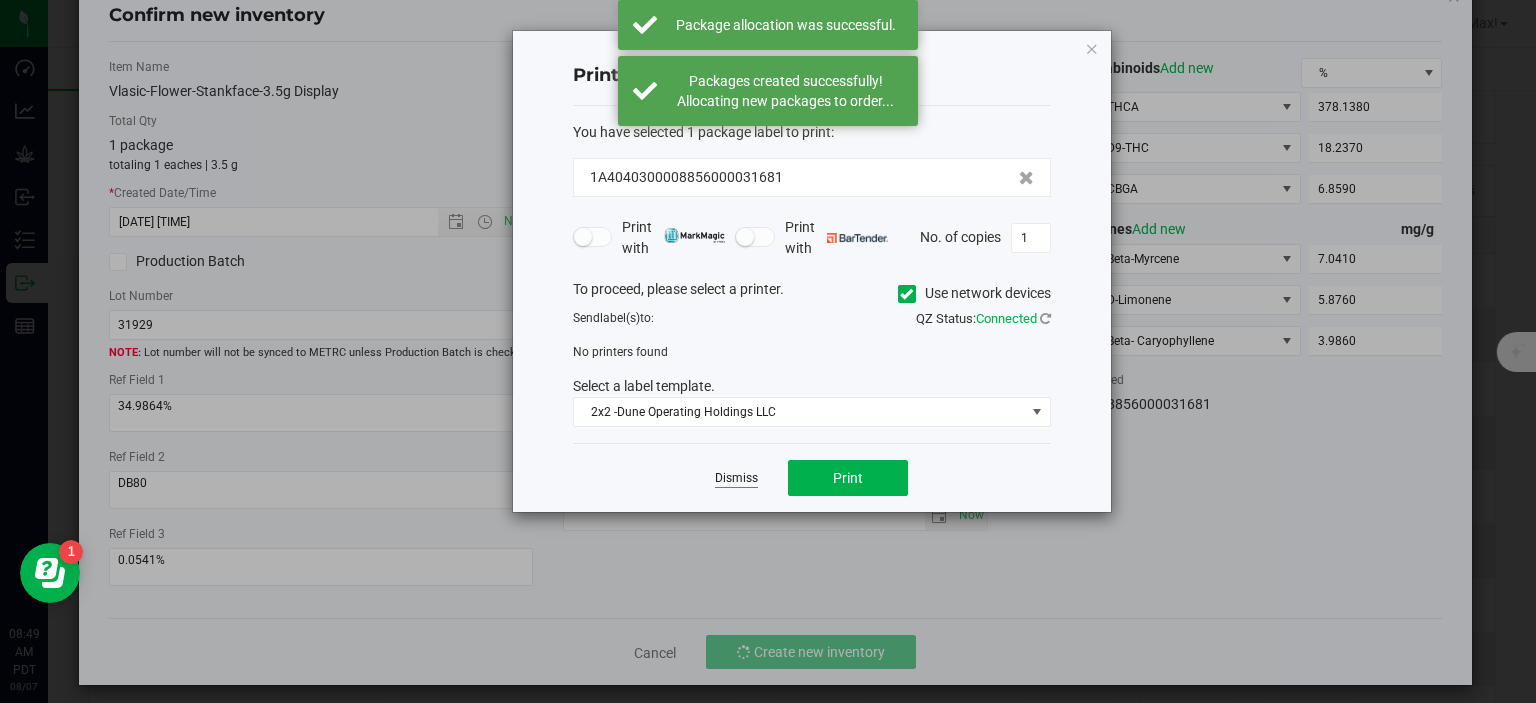 click on "Dismiss" 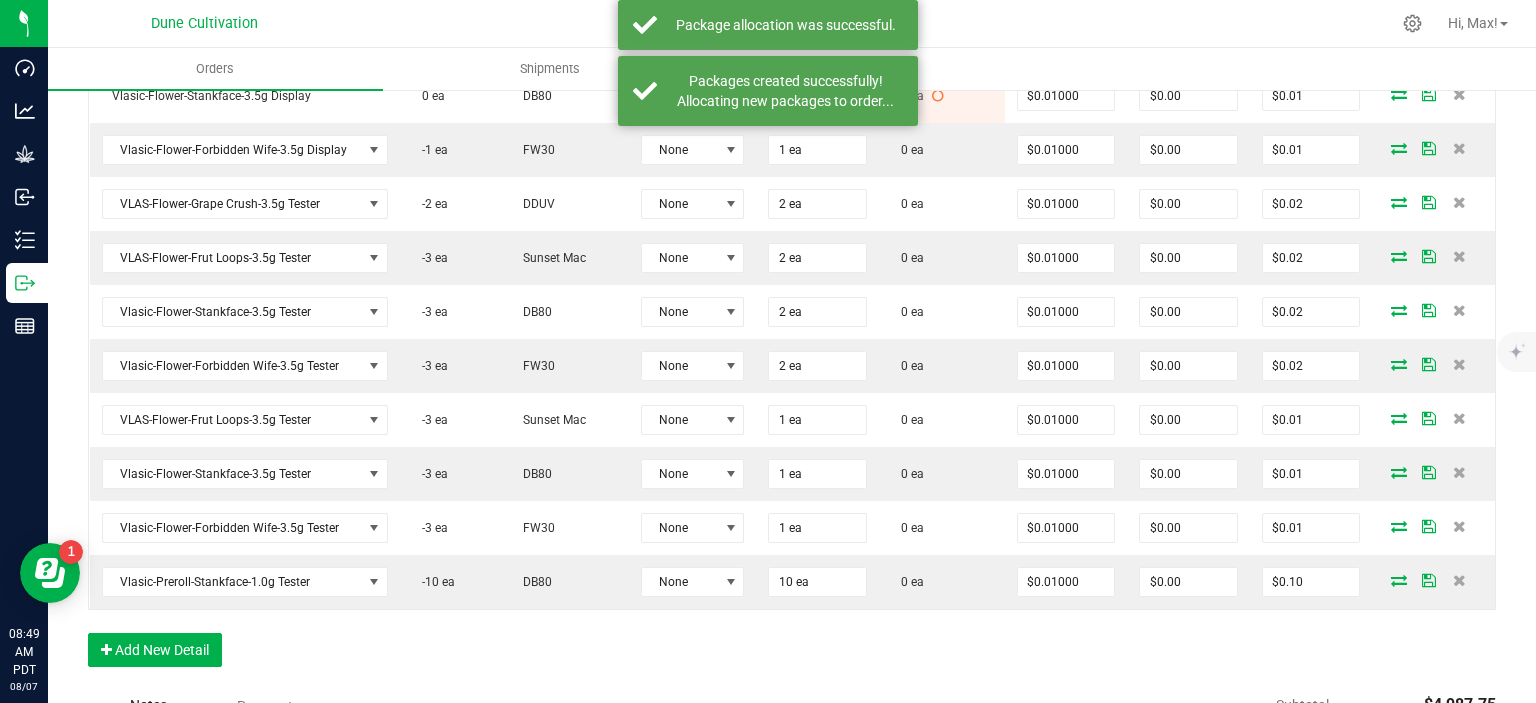 scroll, scrollTop: 1002, scrollLeft: 0, axis: vertical 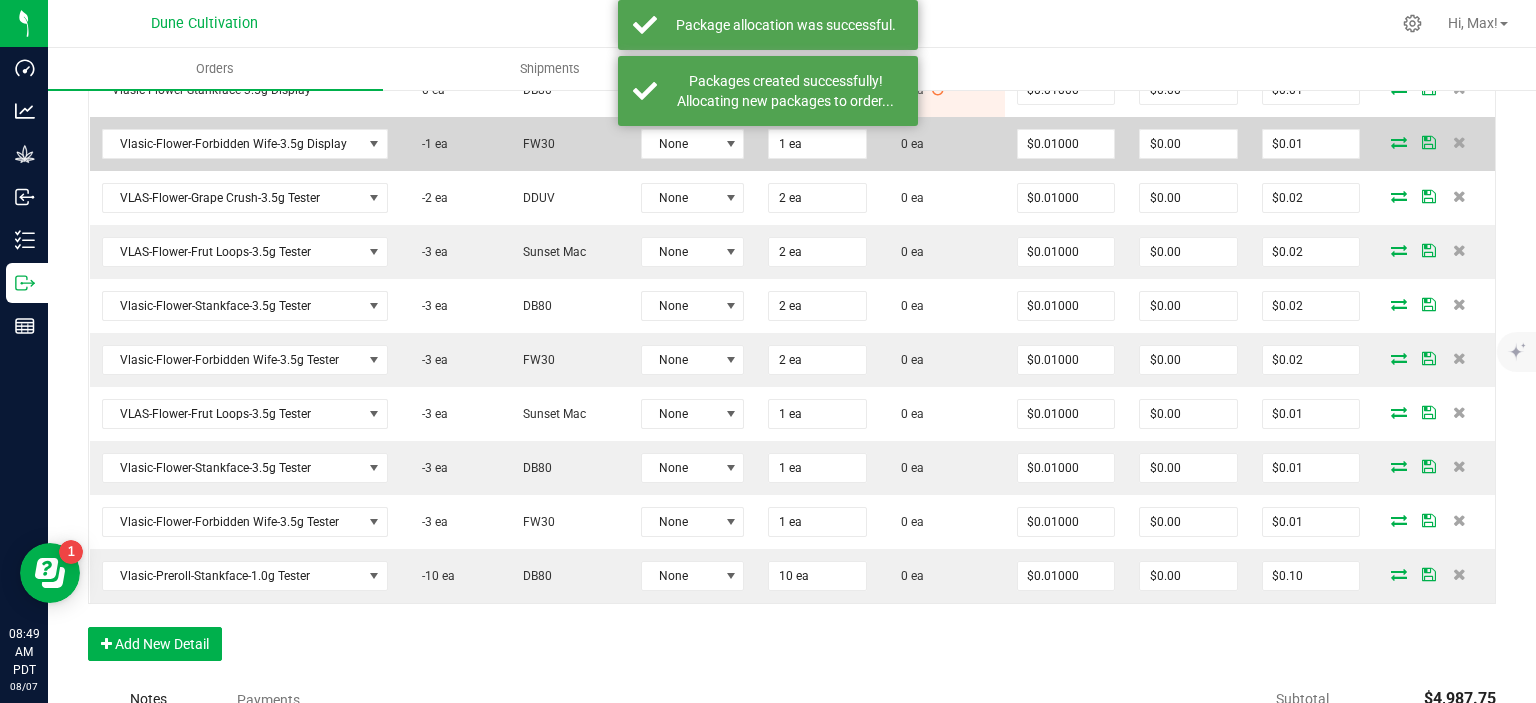 click at bounding box center [1399, 142] 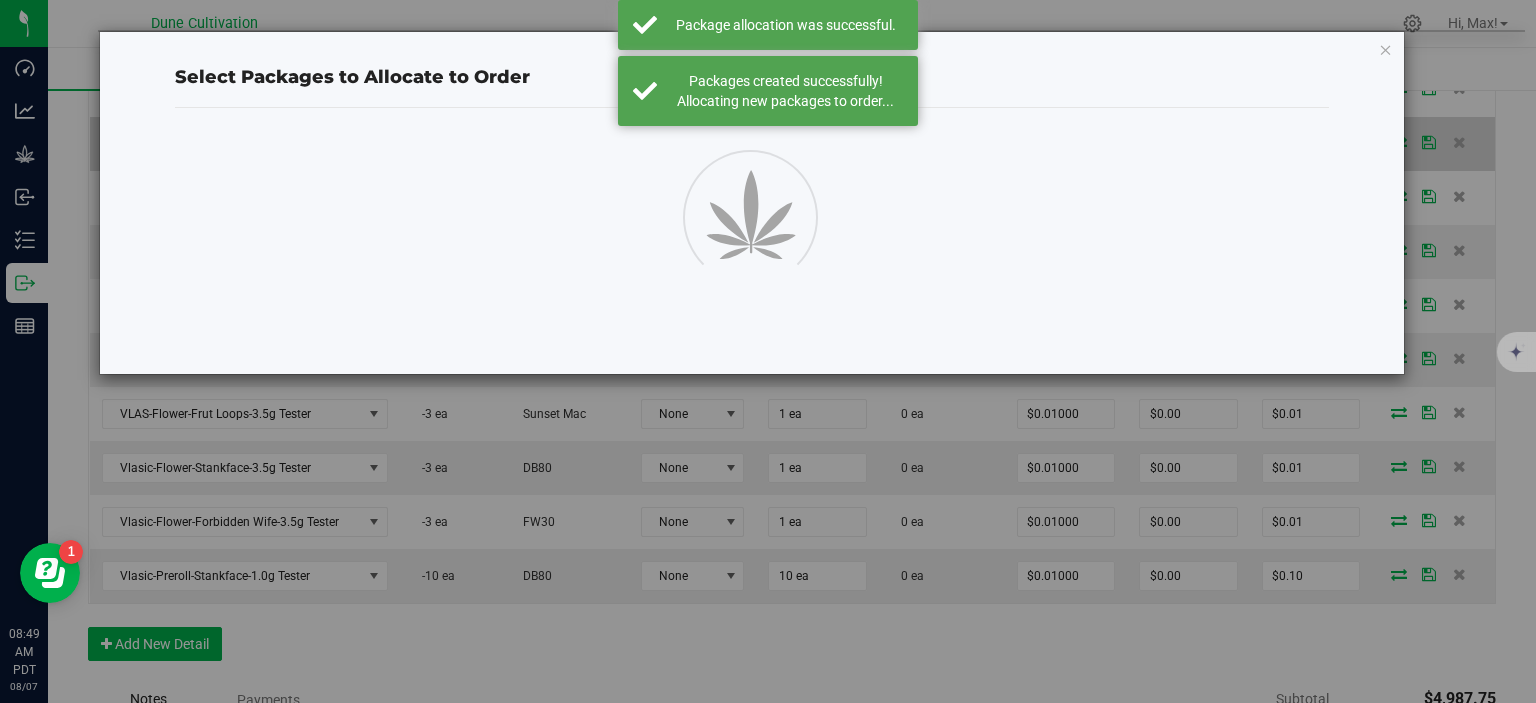 scroll, scrollTop: 1002, scrollLeft: 0, axis: vertical 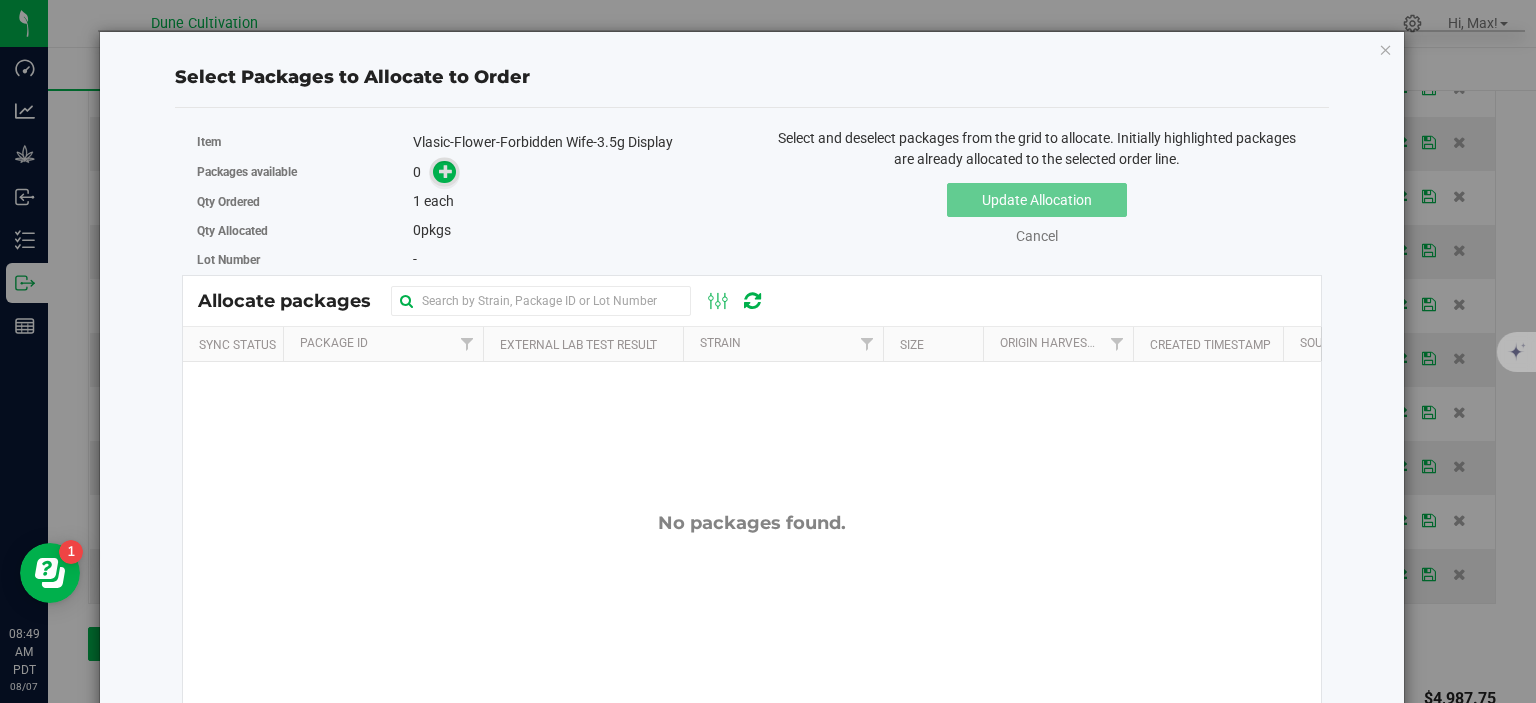 click at bounding box center [446, 171] 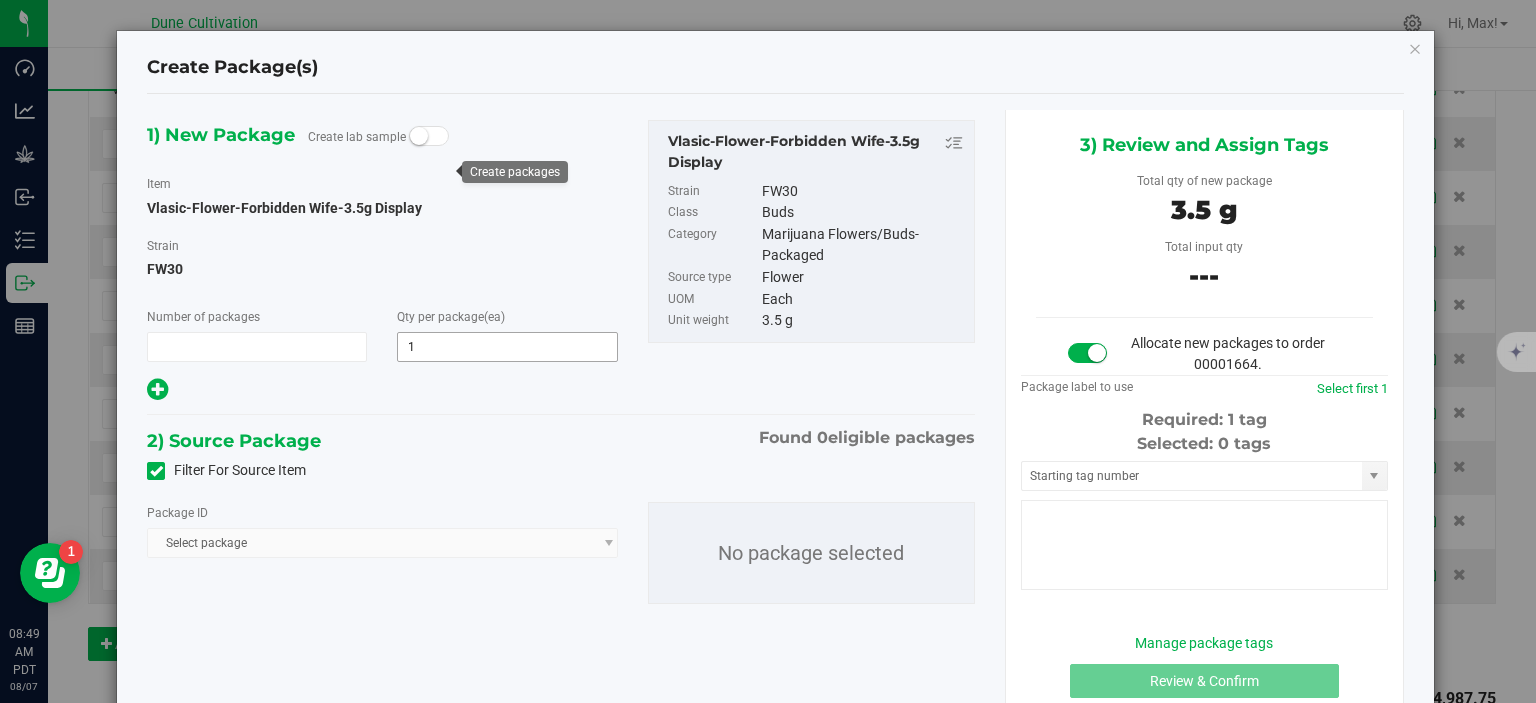 type on "1" 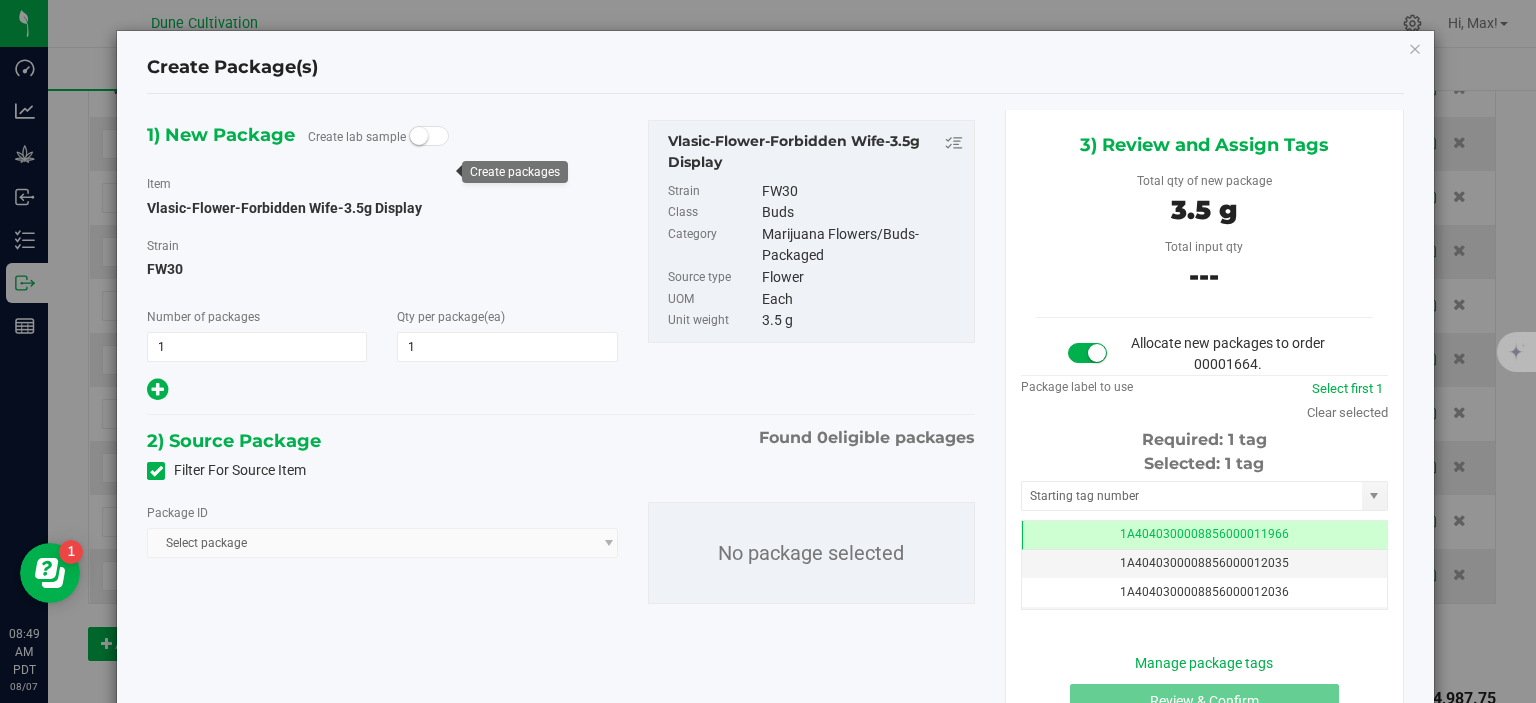 click on "Filter For Source Item" at bounding box center (226, 470) 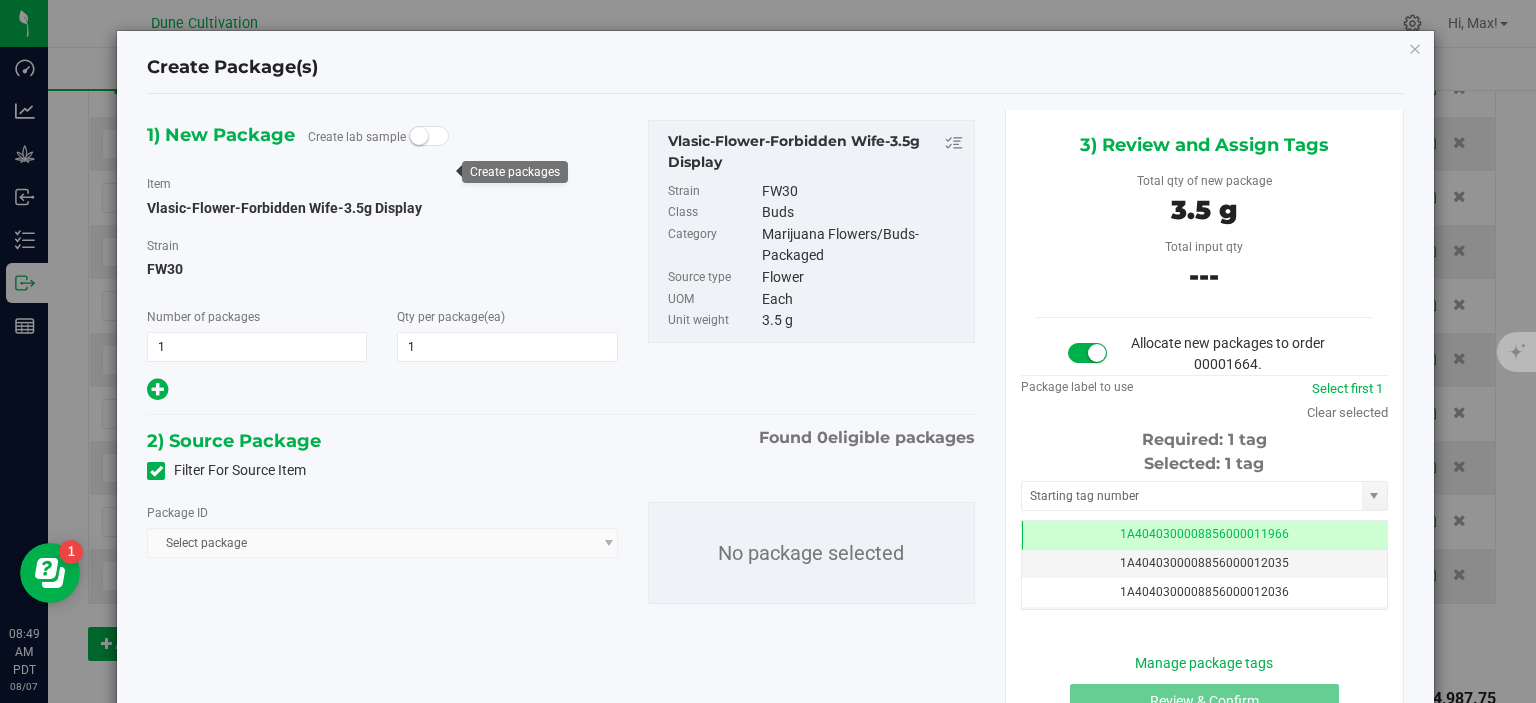 click on "Filter For Source Item" at bounding box center (0, 0) 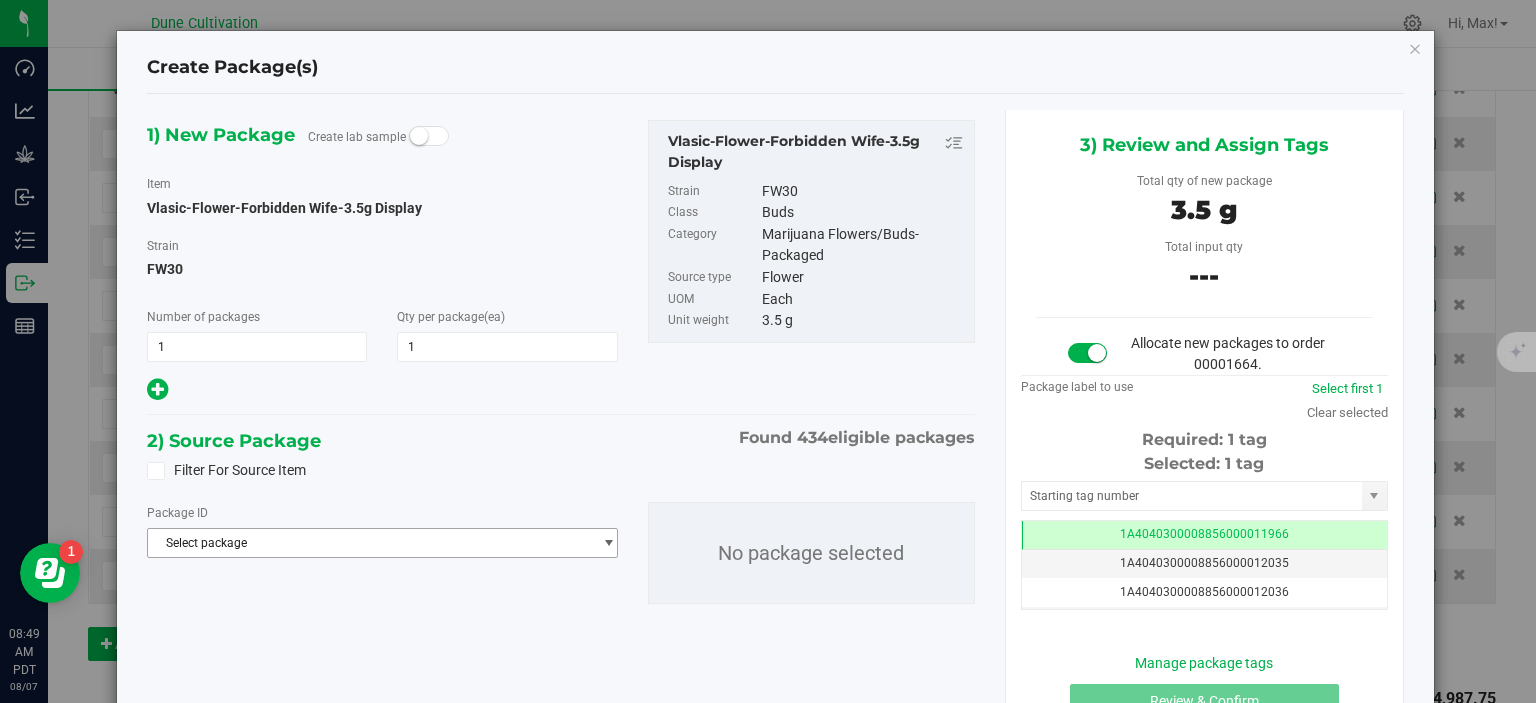 click on "Select package" at bounding box center [369, 543] 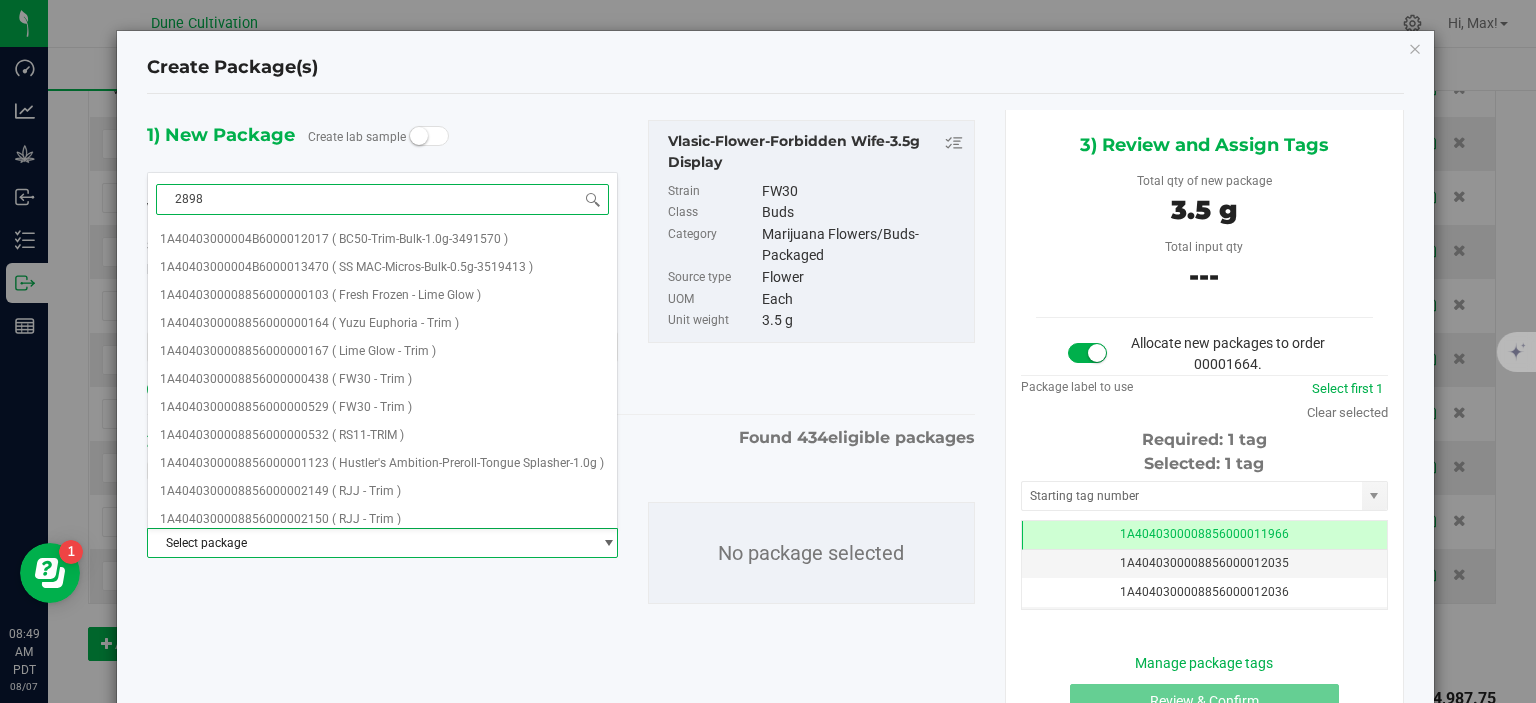 type on "28980" 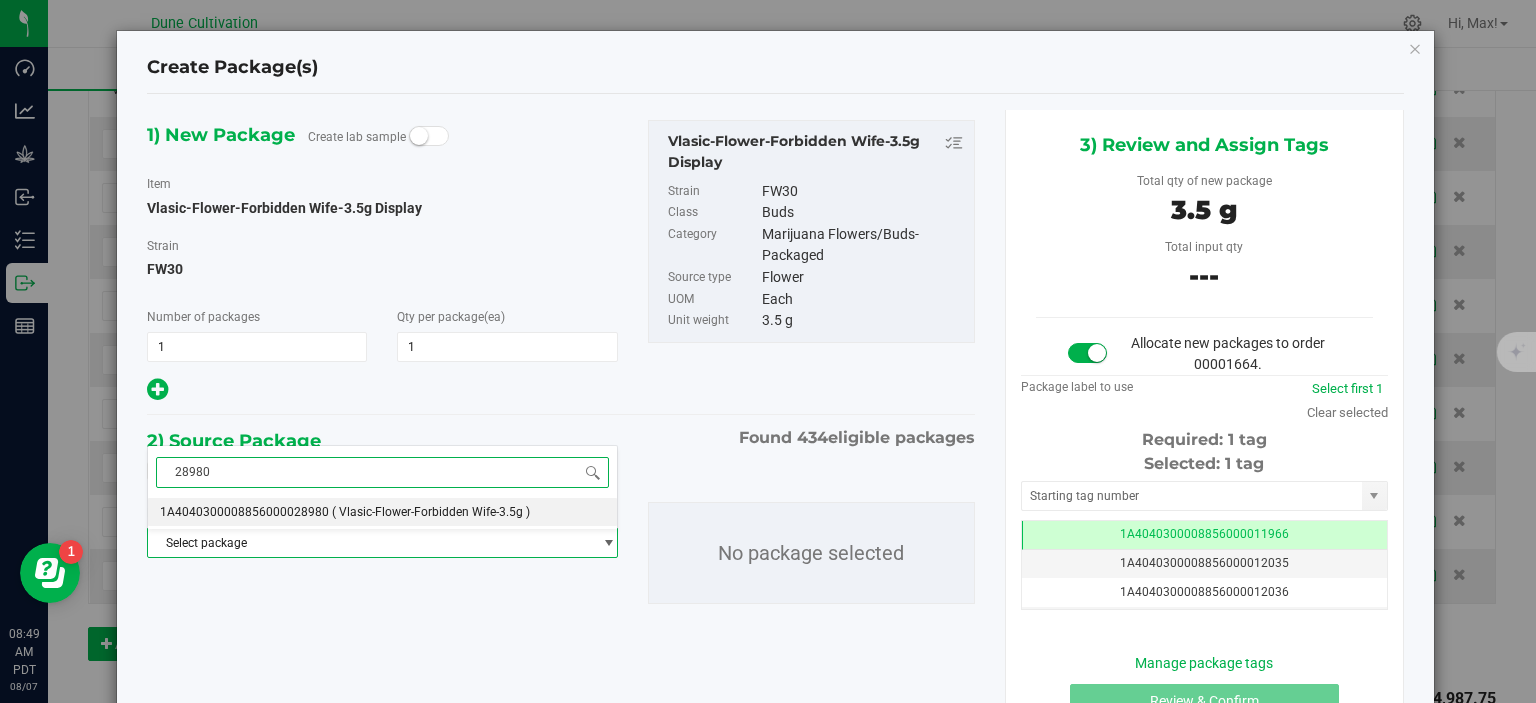 click on "1A4040300008856000028980" at bounding box center [244, 512] 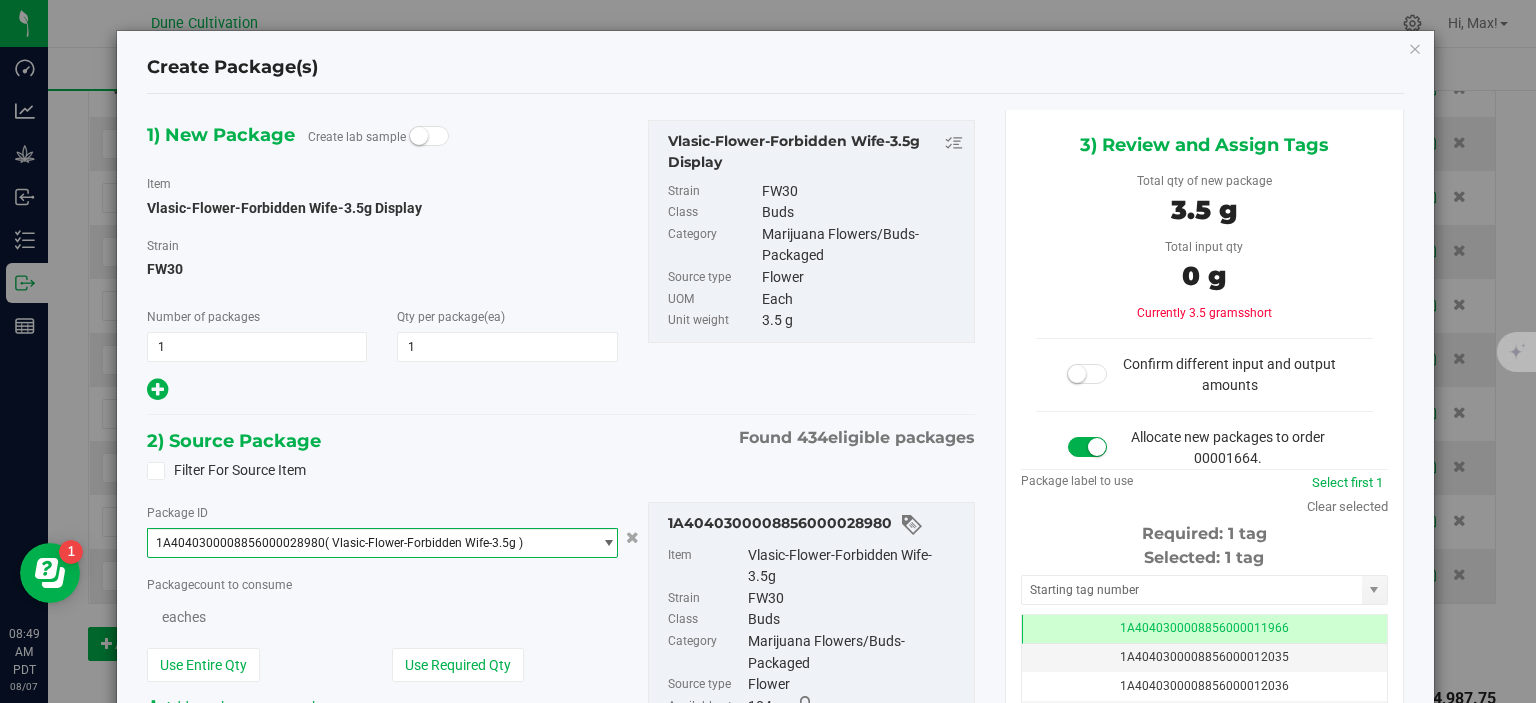 scroll, scrollTop: 0, scrollLeft: 0, axis: both 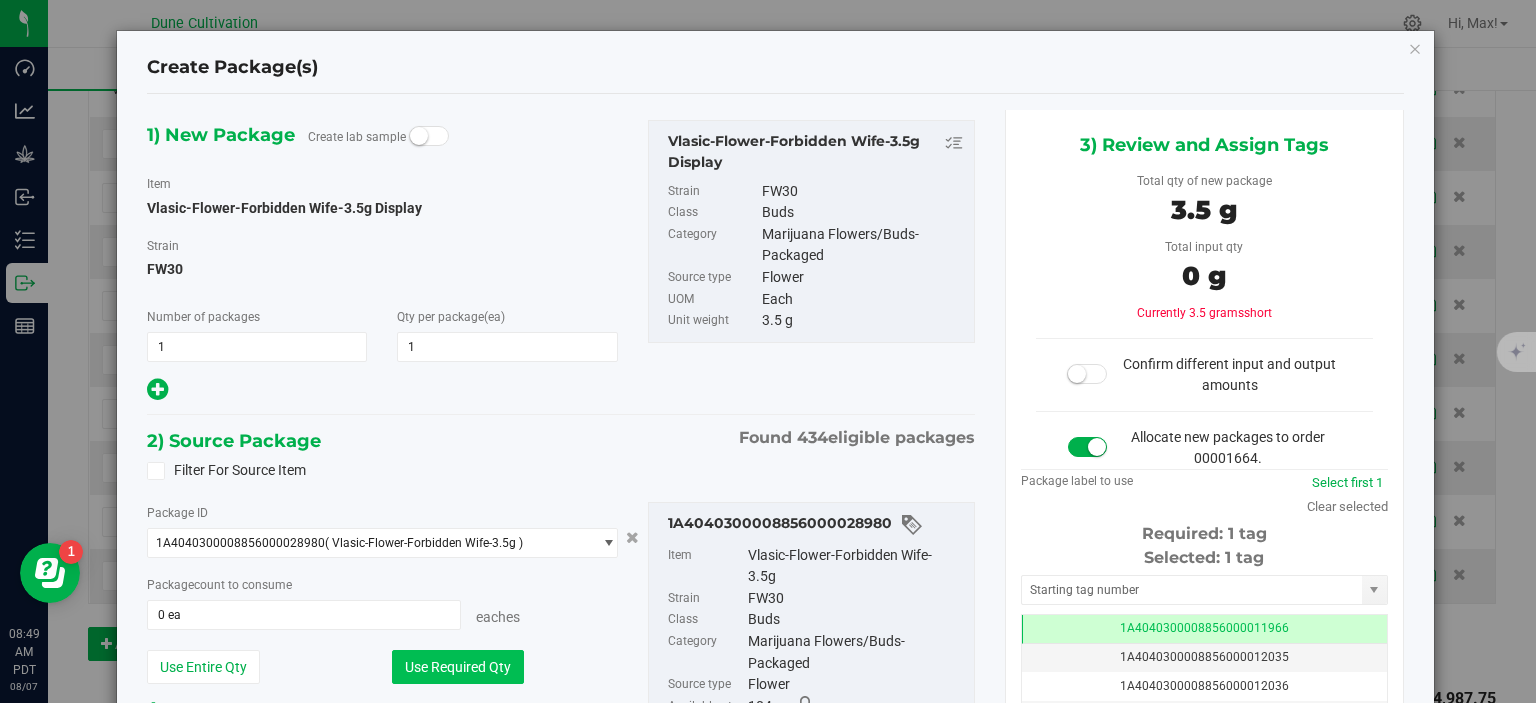 click on "Use Required Qty" at bounding box center (458, 667) 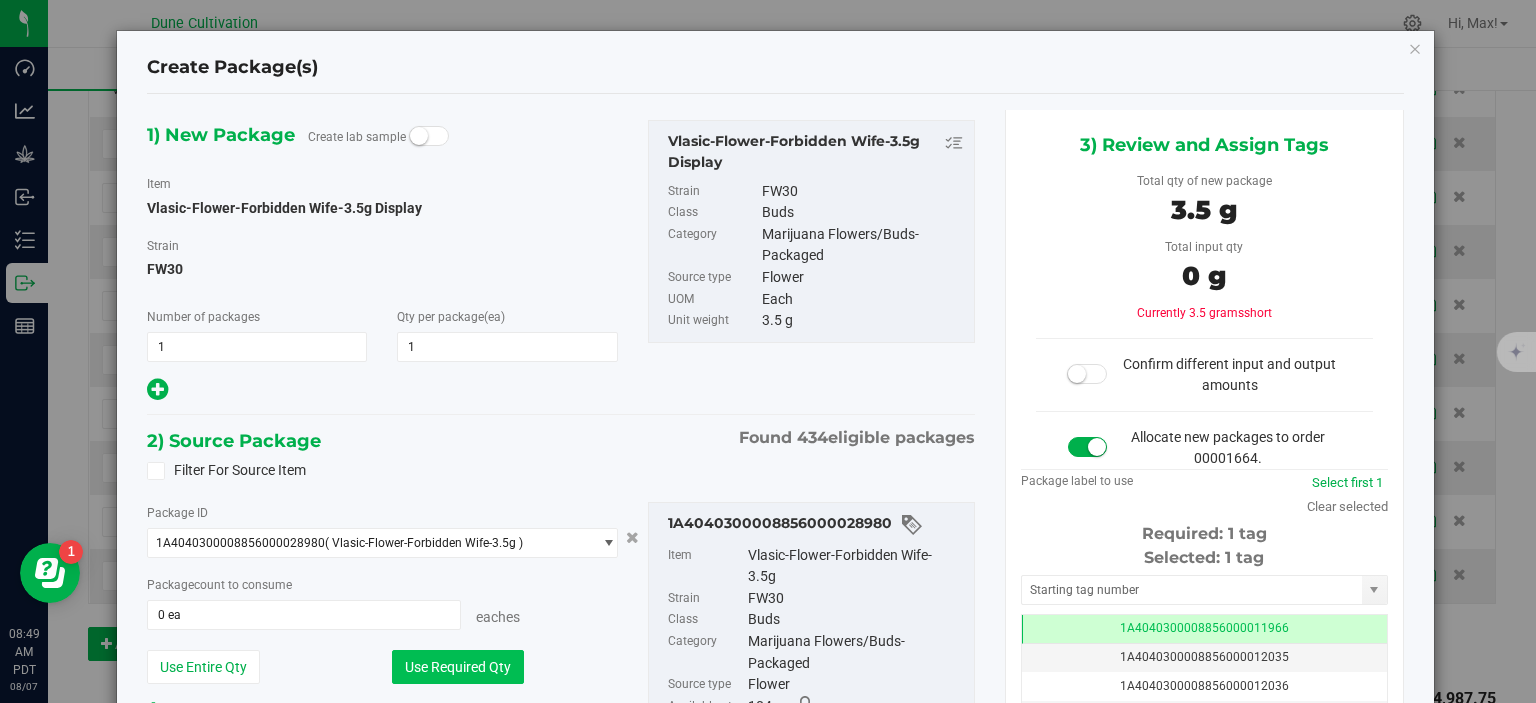 type on "1 ea" 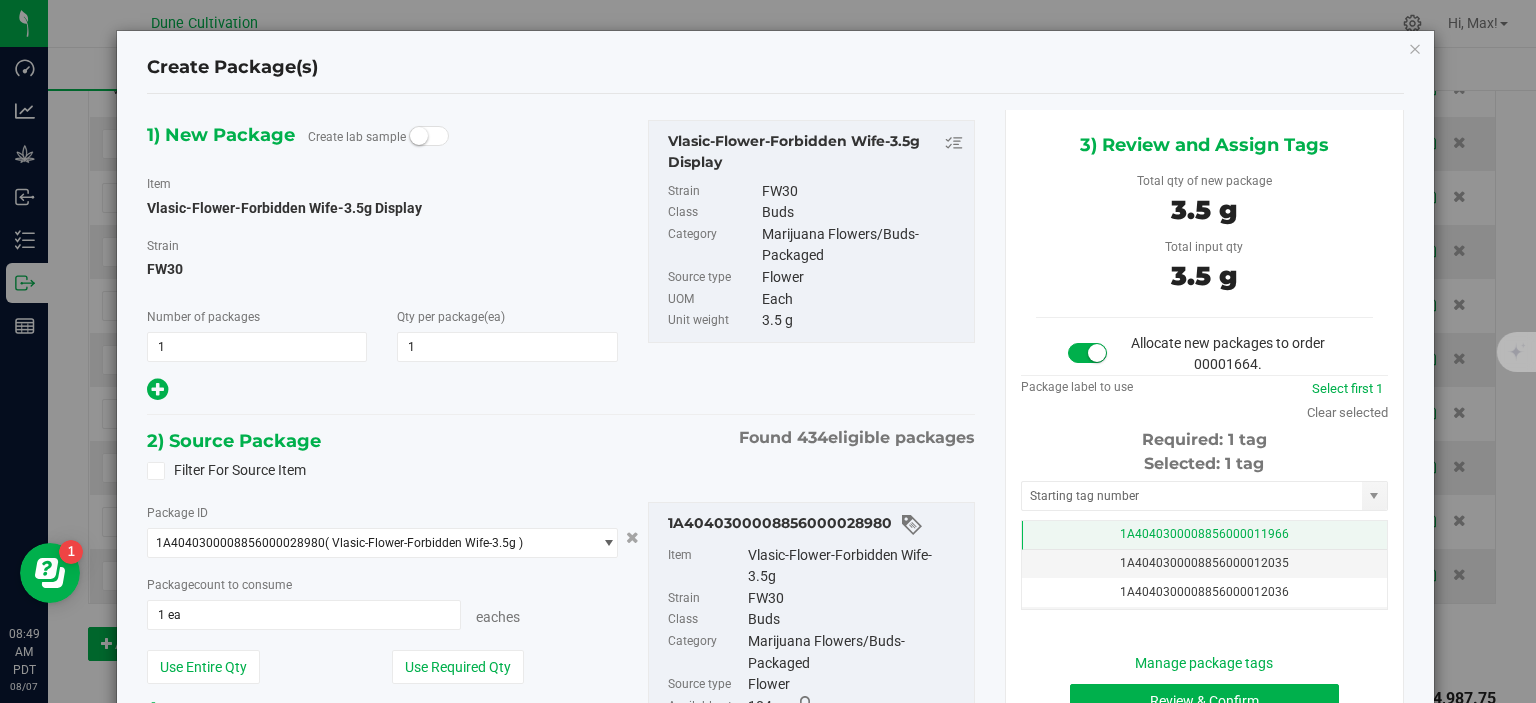 click on "1A4040300008856000011966" at bounding box center (1204, 535) 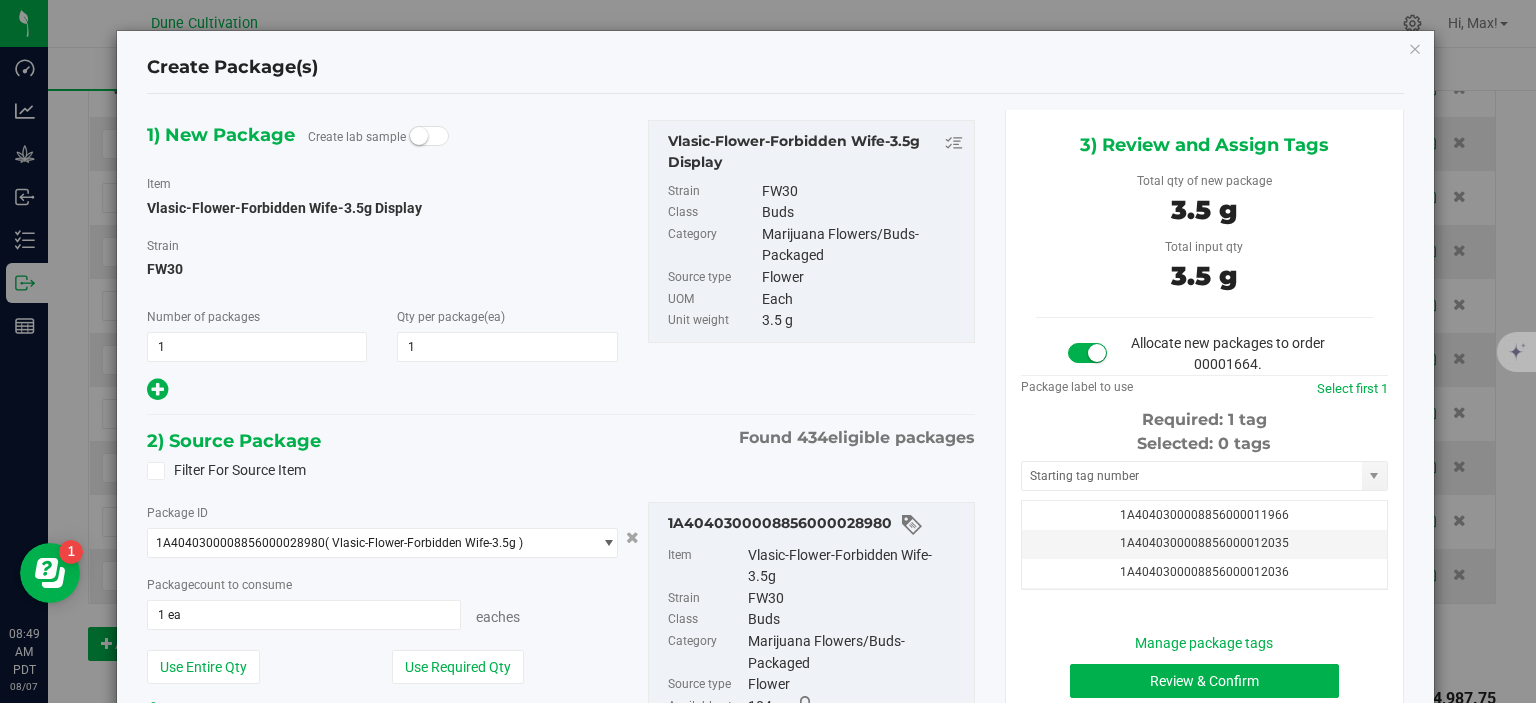 click on "Selected: 0 tags
Tag 1A4040300008856000011966 1A4040300008856000012035 1A4040300008856000012036 1A4040300008856000012198 1A4040300008856000012200 1A4040300008856000012206 1A4040300008856000012376 1A4040300008856000012845 1A4040300008856000012864 1A4040300008856000012954 1A4040300008856000012960 1A4040300008856000012989 1A4040300008856000013672 1A4040300008856000013896 1A4040300008856000013897 1A4040300008856000013898 1A4040300008856000014444 1A4040300008856000014491 1A4040300008856000014492 1A4040300008856000014493 1A4040300008856000014494 1A4040300008856000014495 1A4040300008856000014496 1A4040300008856000014650 1A4040300008856000017292 1A4040300008856000017412 Page of 1 NaN - NaN of 26 items" at bounding box center (1204, 511) 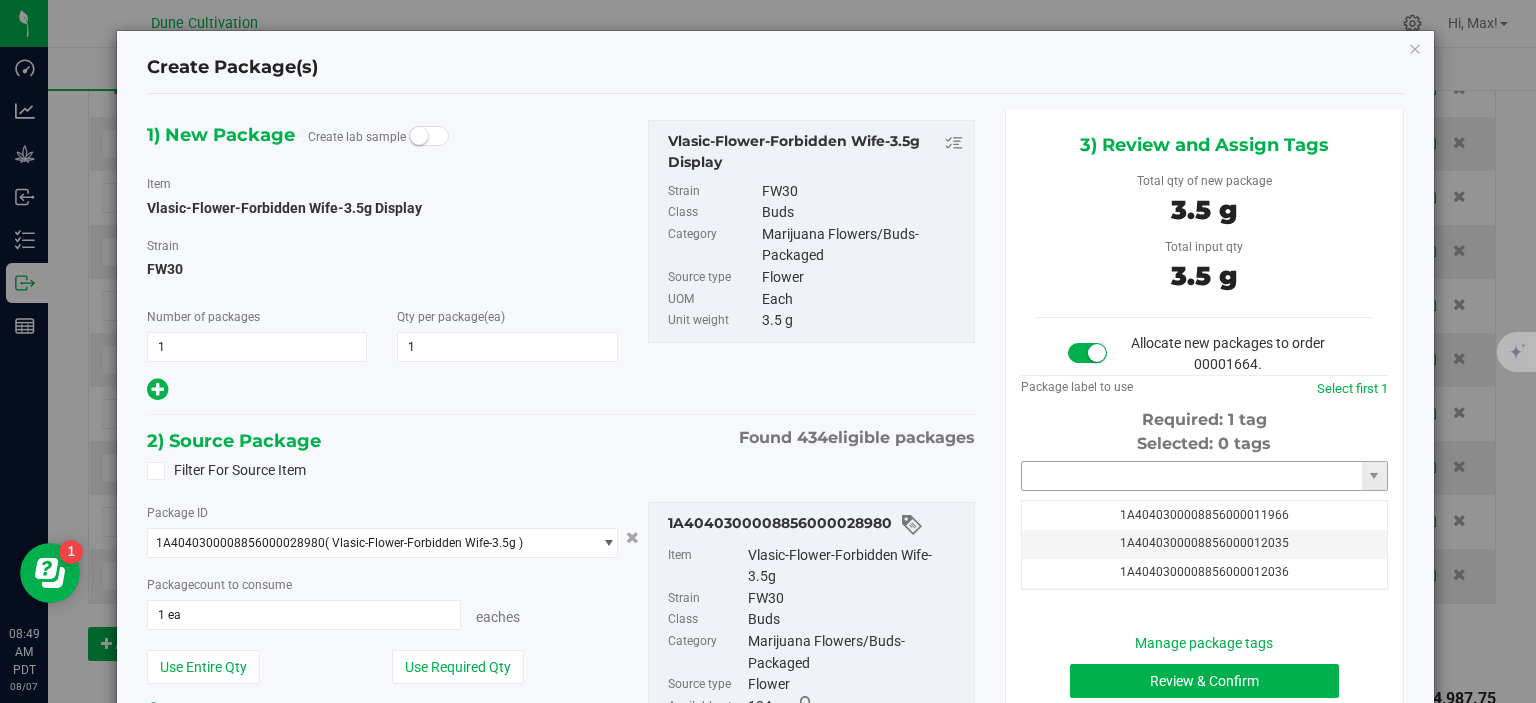 click at bounding box center [1192, 476] 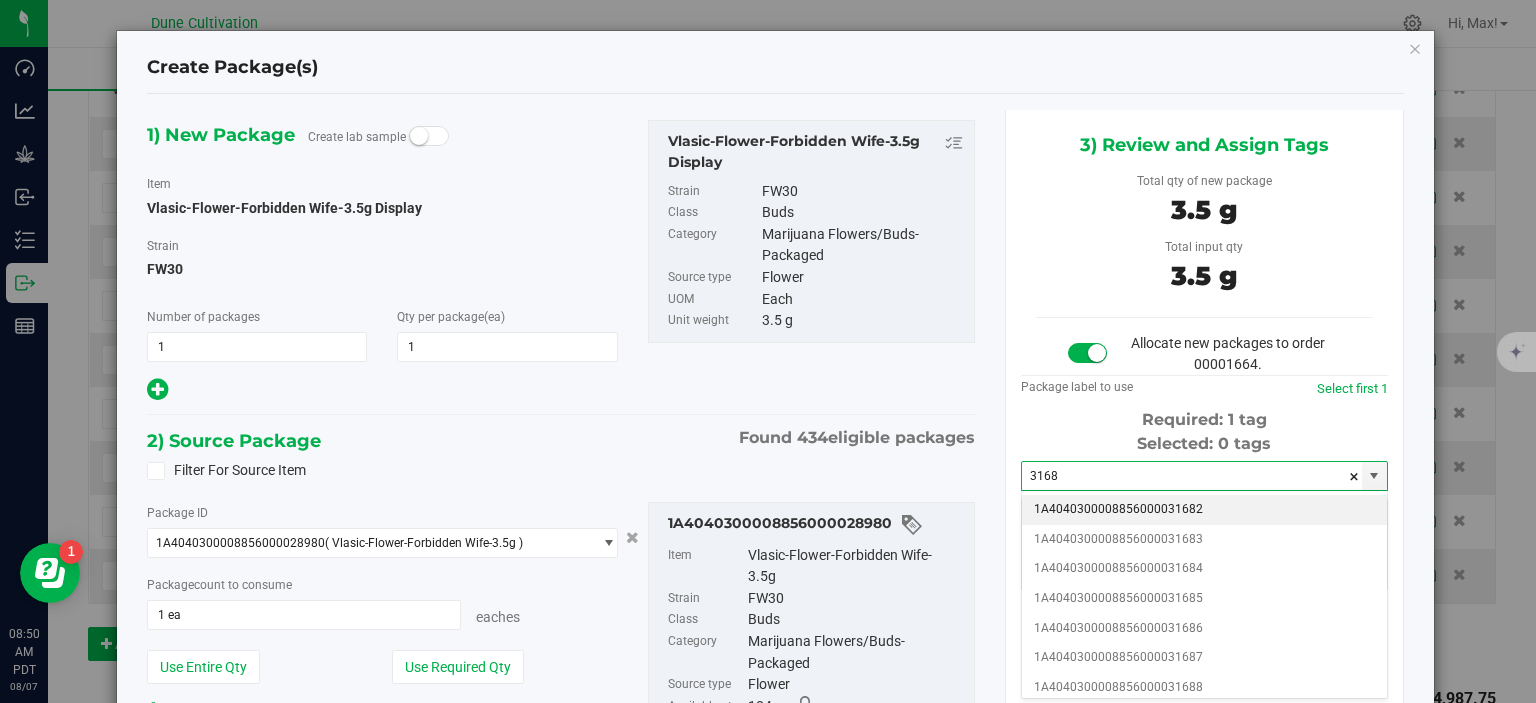 click on "1A4040300008856000031682" at bounding box center (1204, 510) 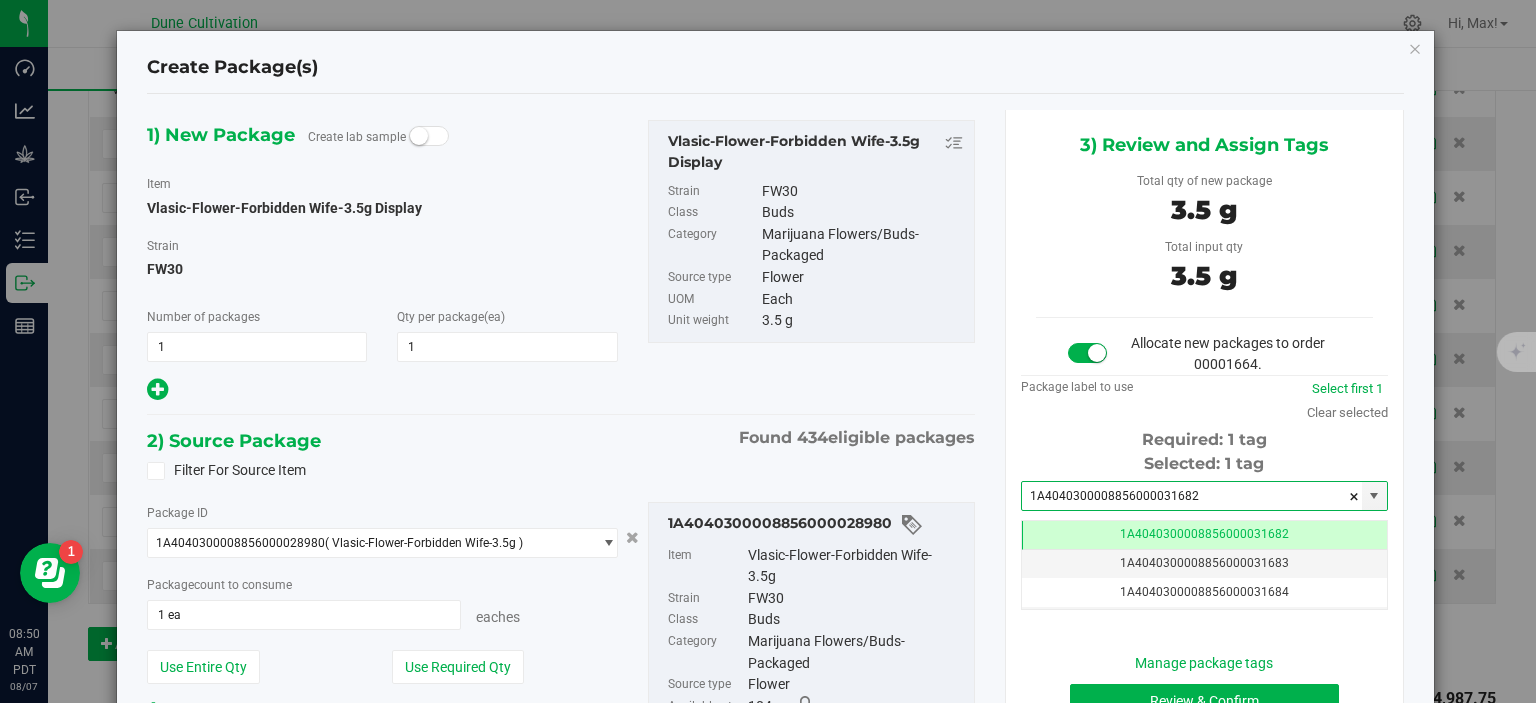 scroll, scrollTop: 200, scrollLeft: 0, axis: vertical 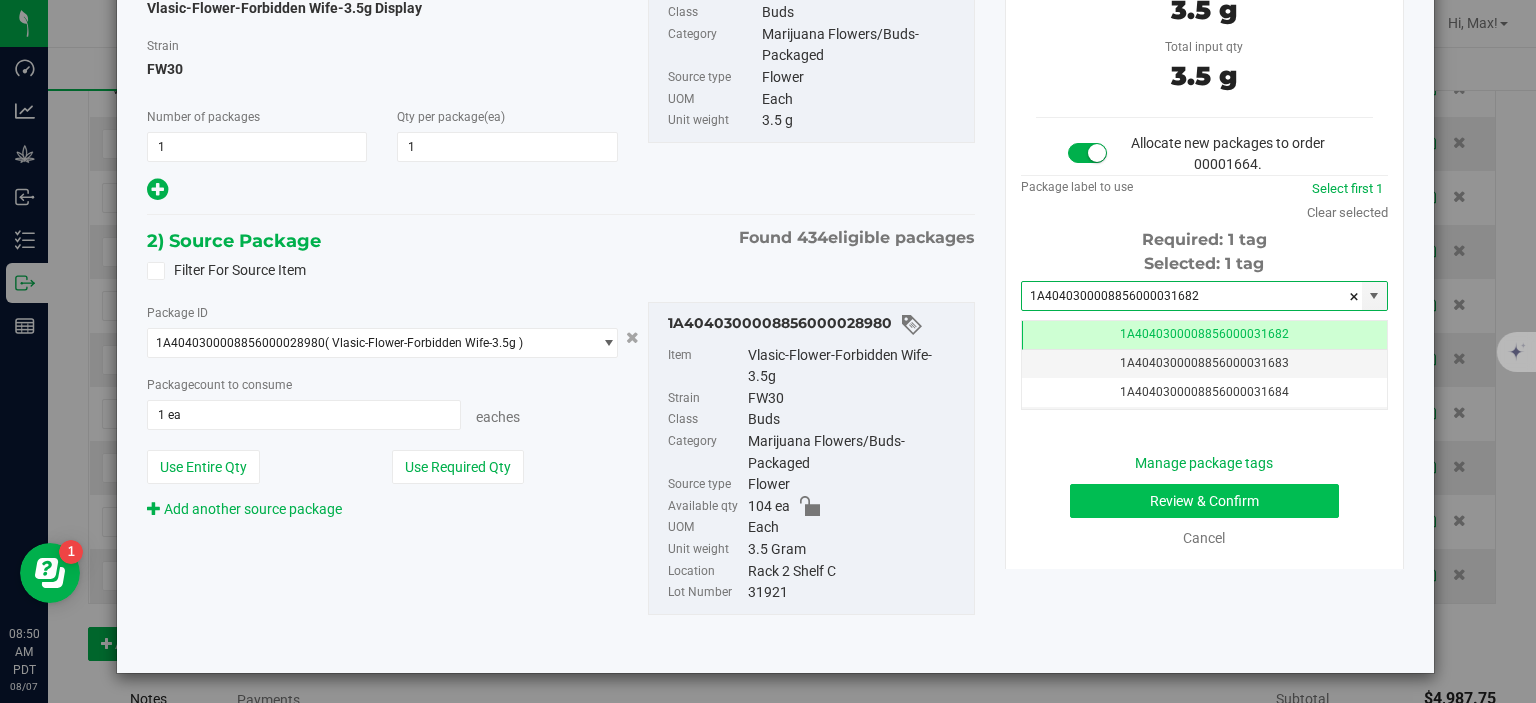 type on "1A4040300008856000031682" 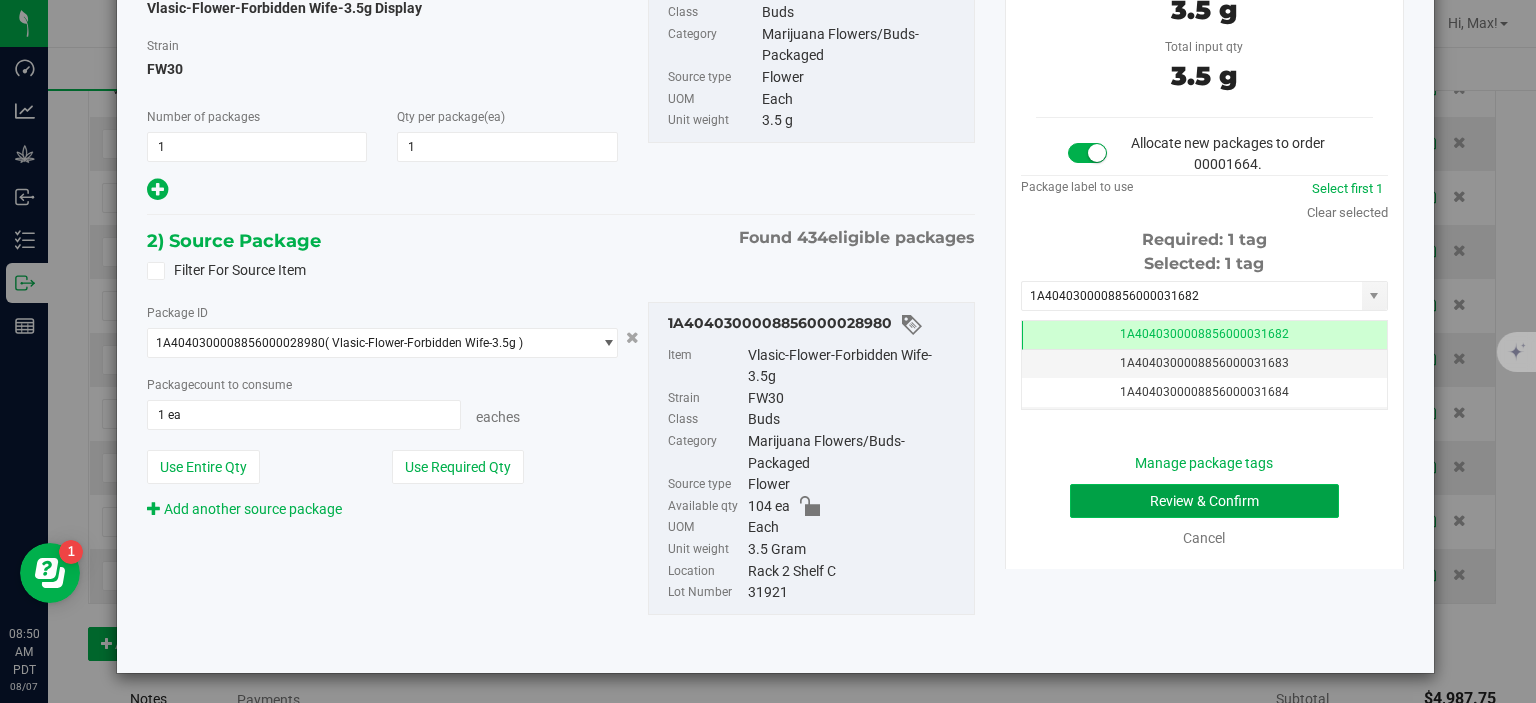 click on "Review & Confirm" at bounding box center [1204, 501] 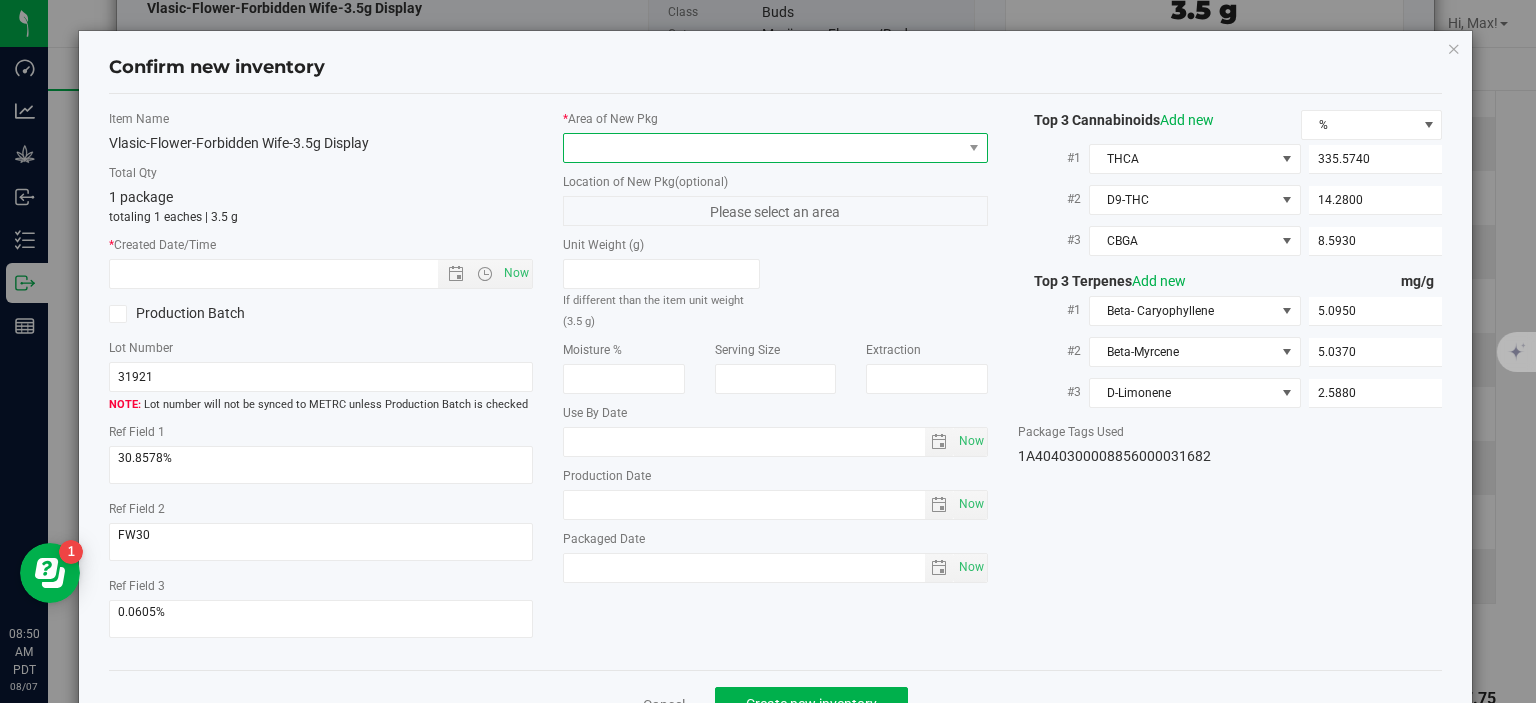 click at bounding box center [763, 148] 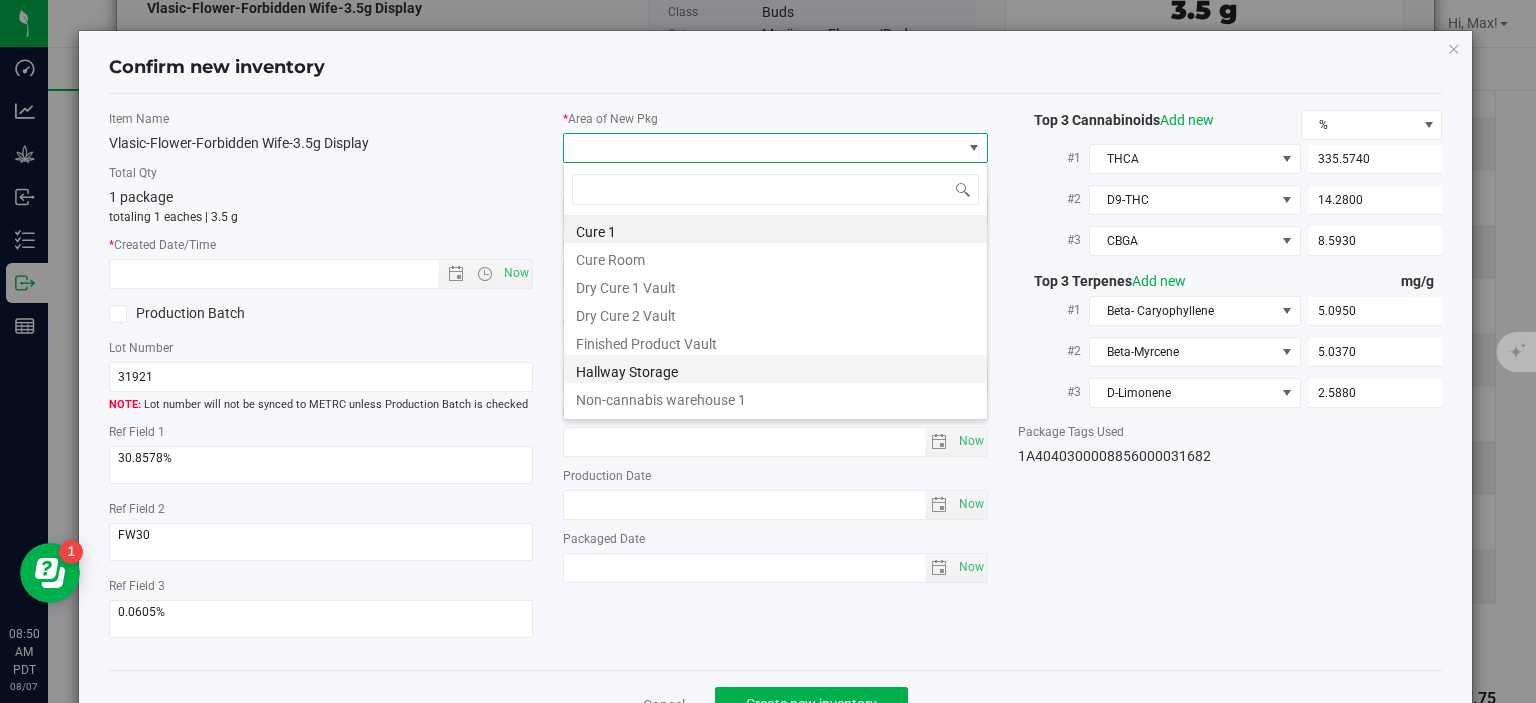 scroll, scrollTop: 99970, scrollLeft: 99575, axis: both 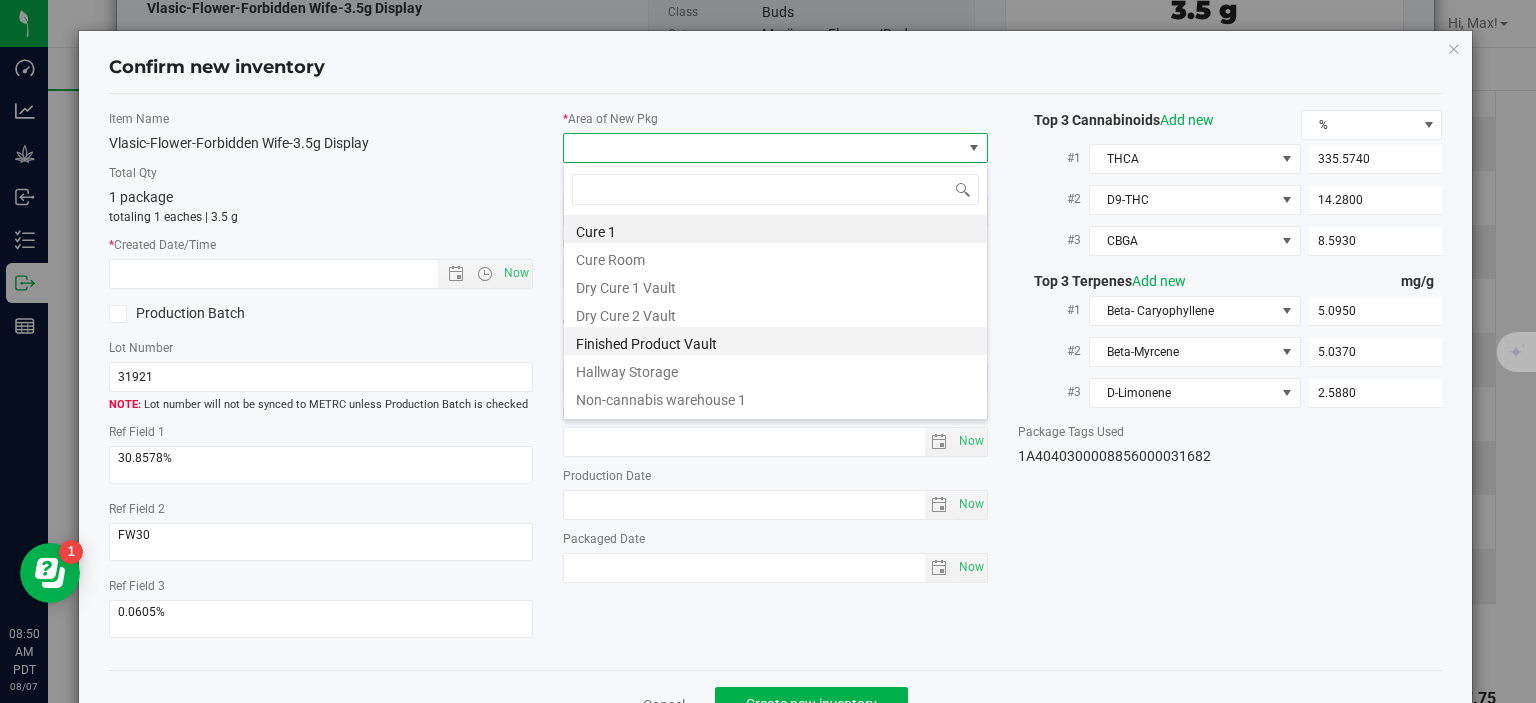 click on "Finished Product Vault" at bounding box center [775, 341] 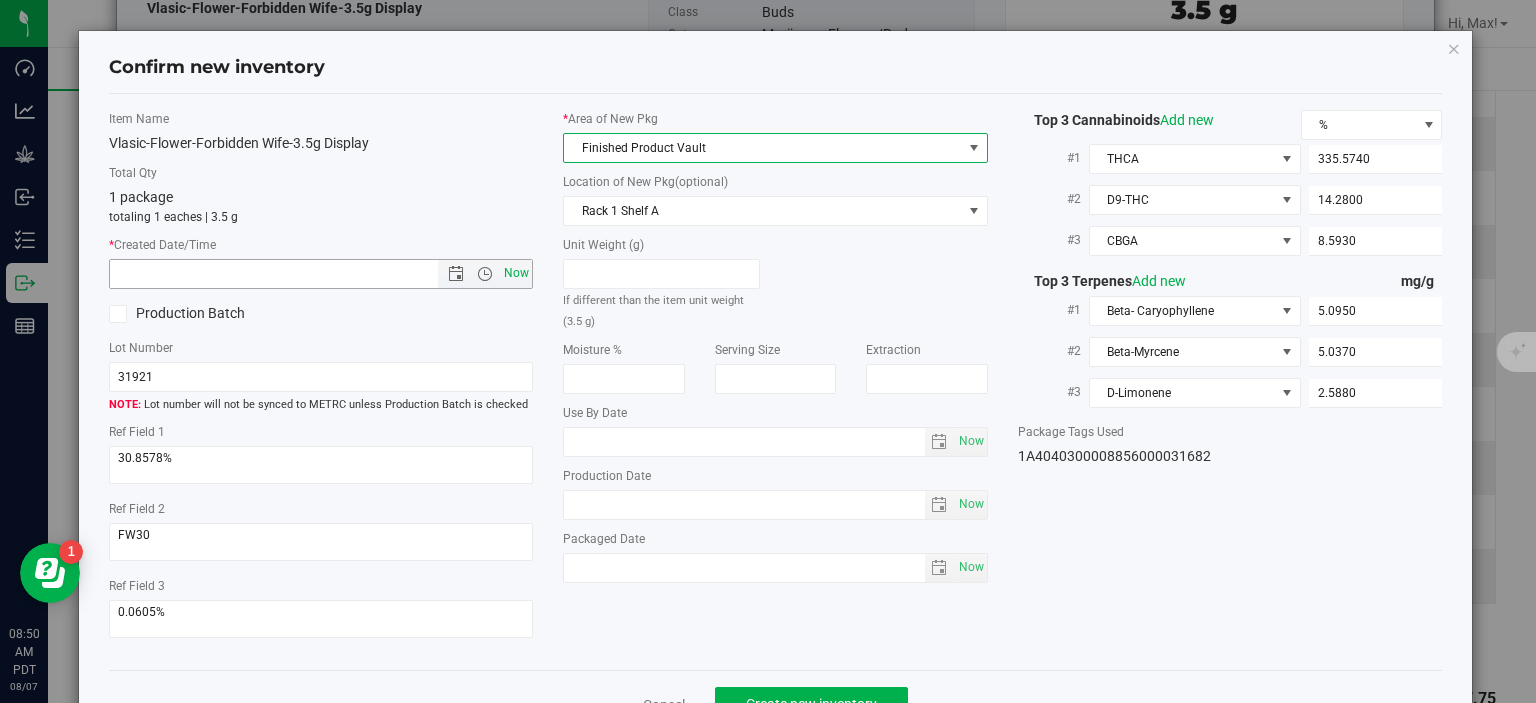 click on "Now" at bounding box center (517, 273) 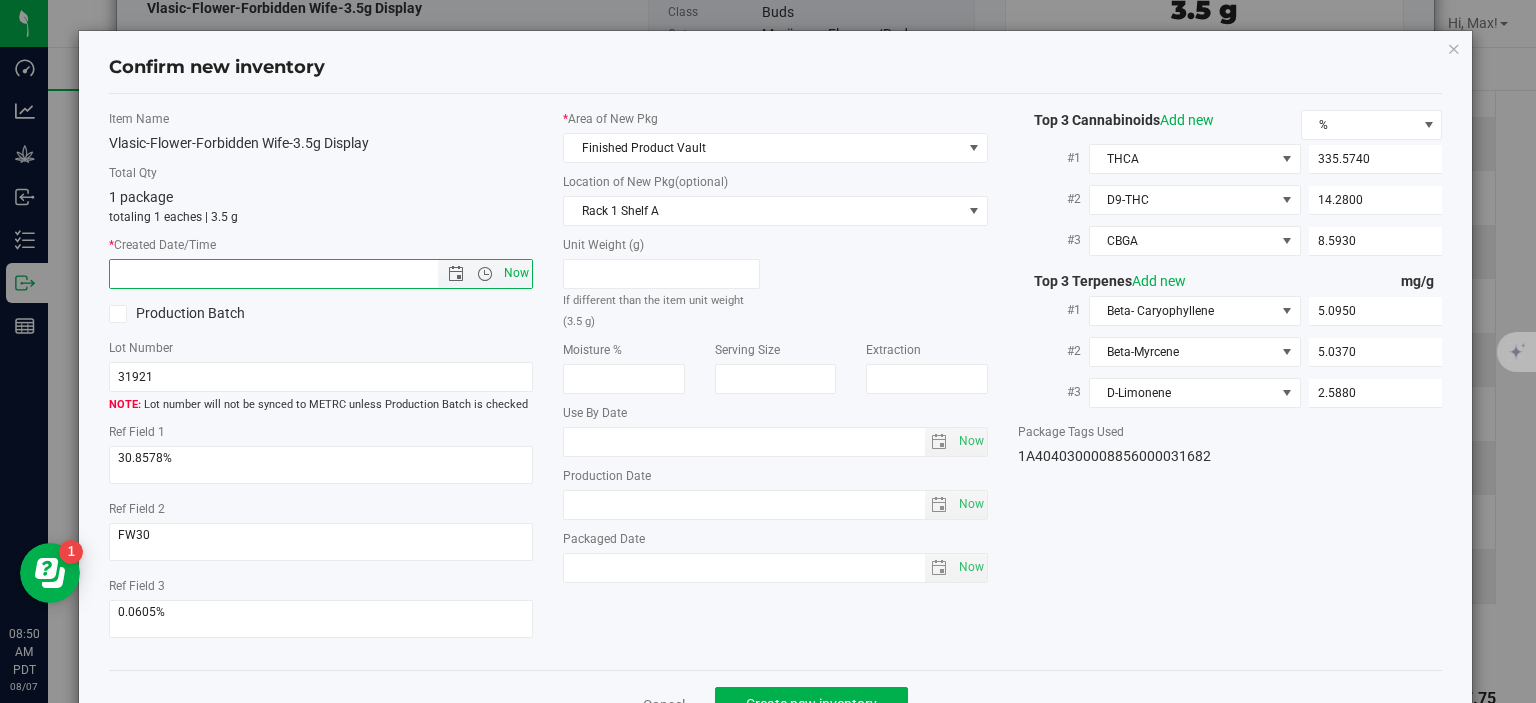 type on "8/7/2025 8:50 AM" 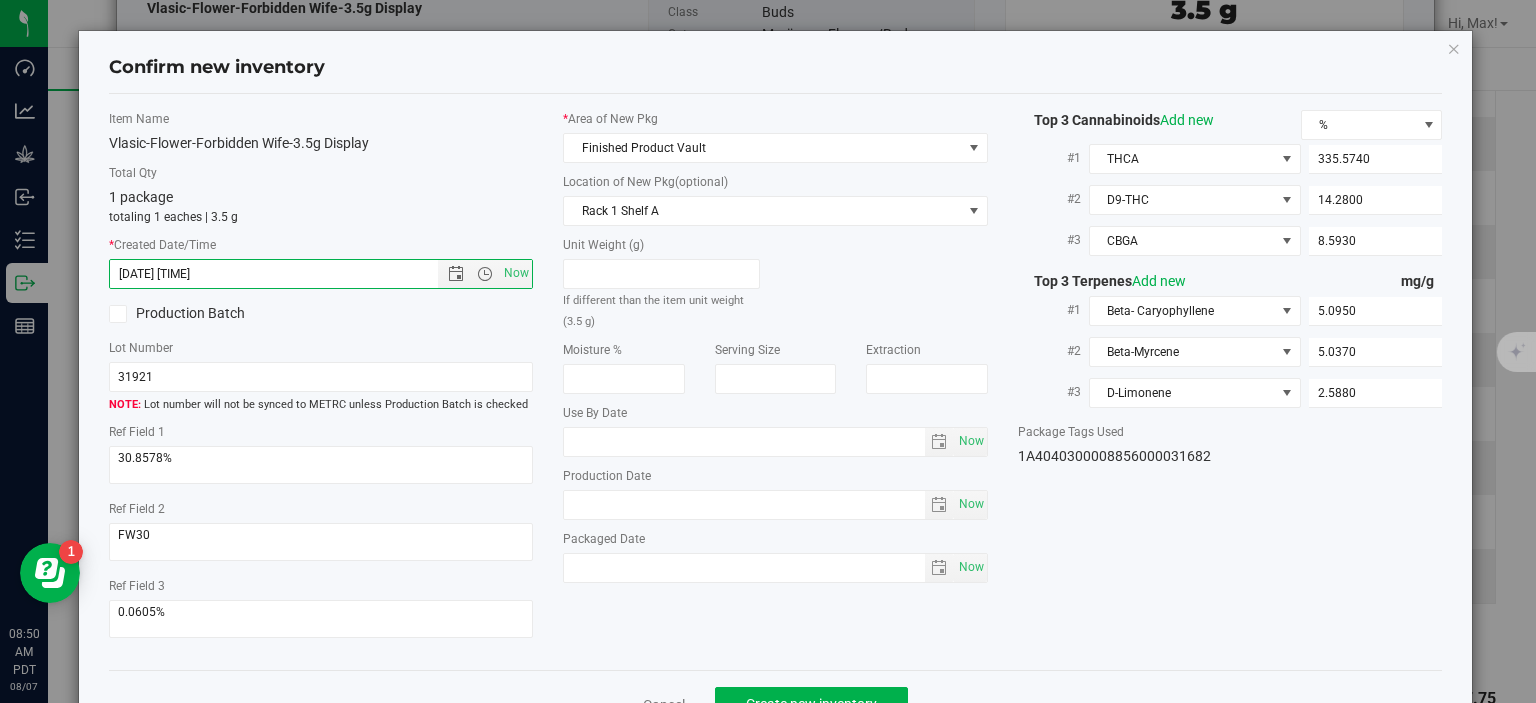 scroll, scrollTop: 52, scrollLeft: 0, axis: vertical 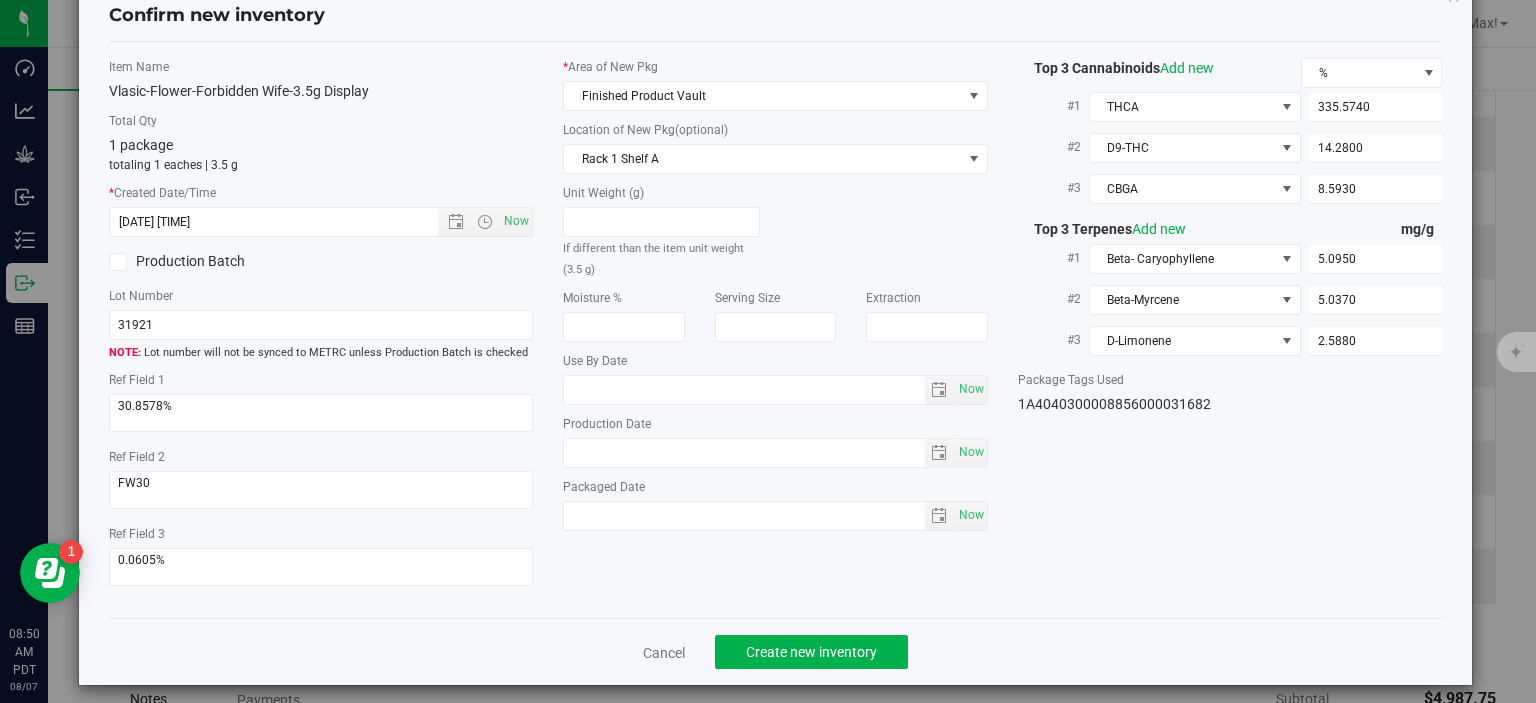 click on "Cancel
Create new inventory" at bounding box center (776, 651) 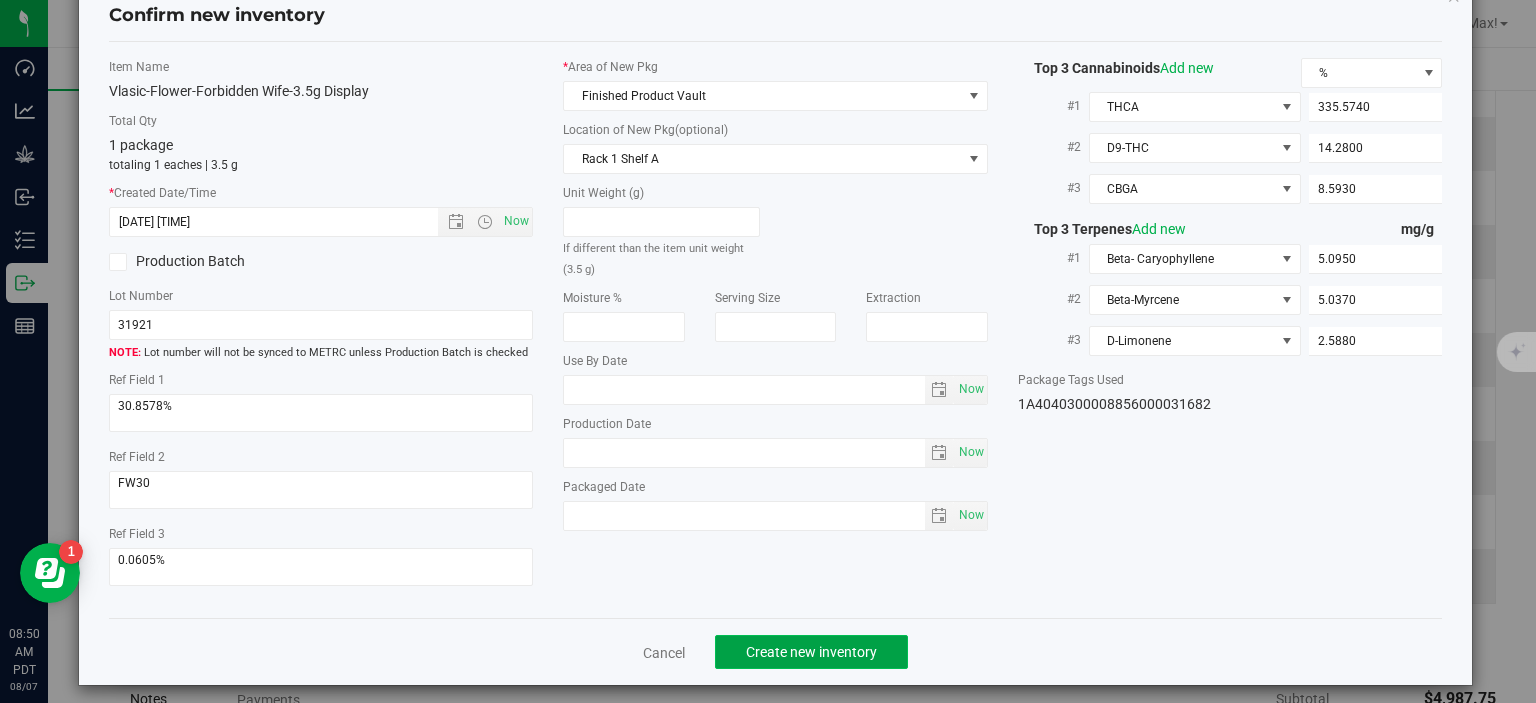click on "Create new inventory" 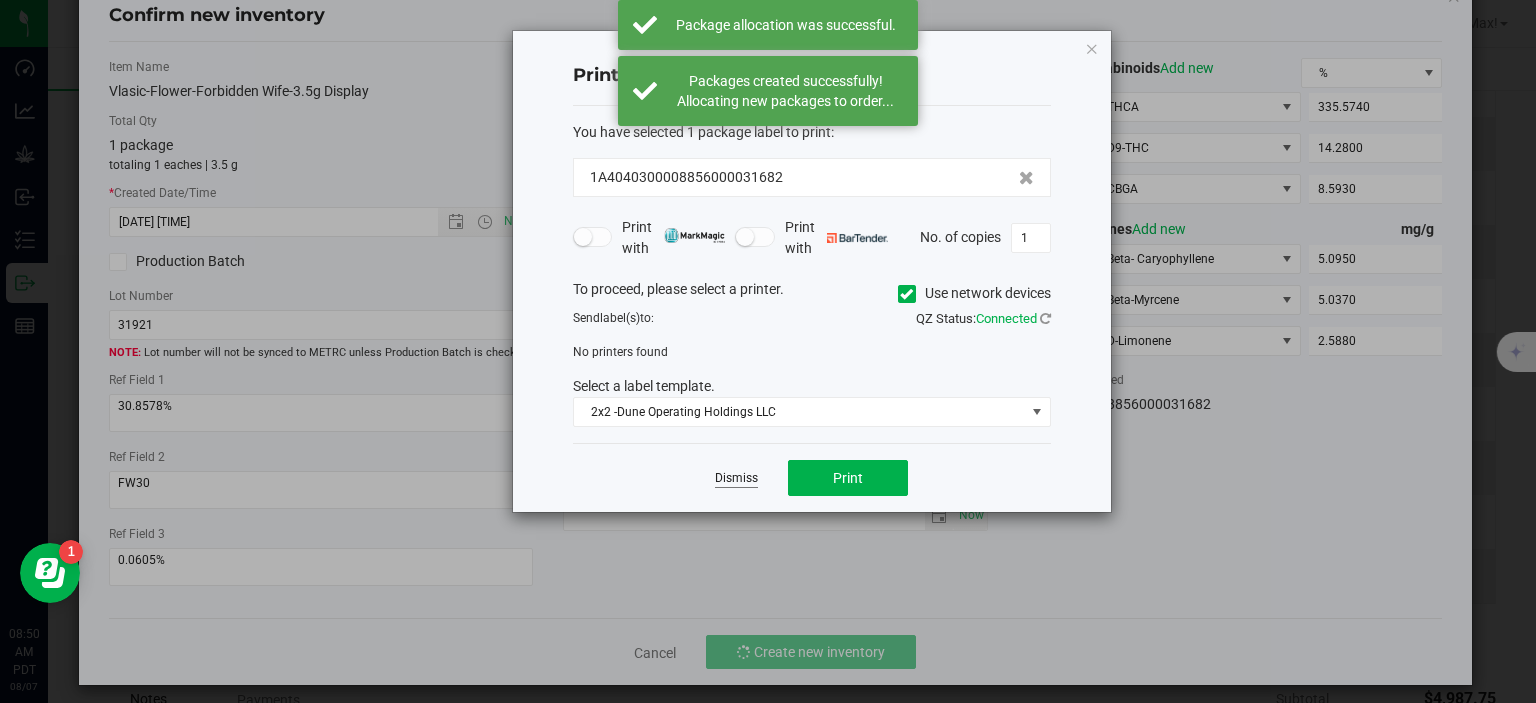 click on "Dismiss" 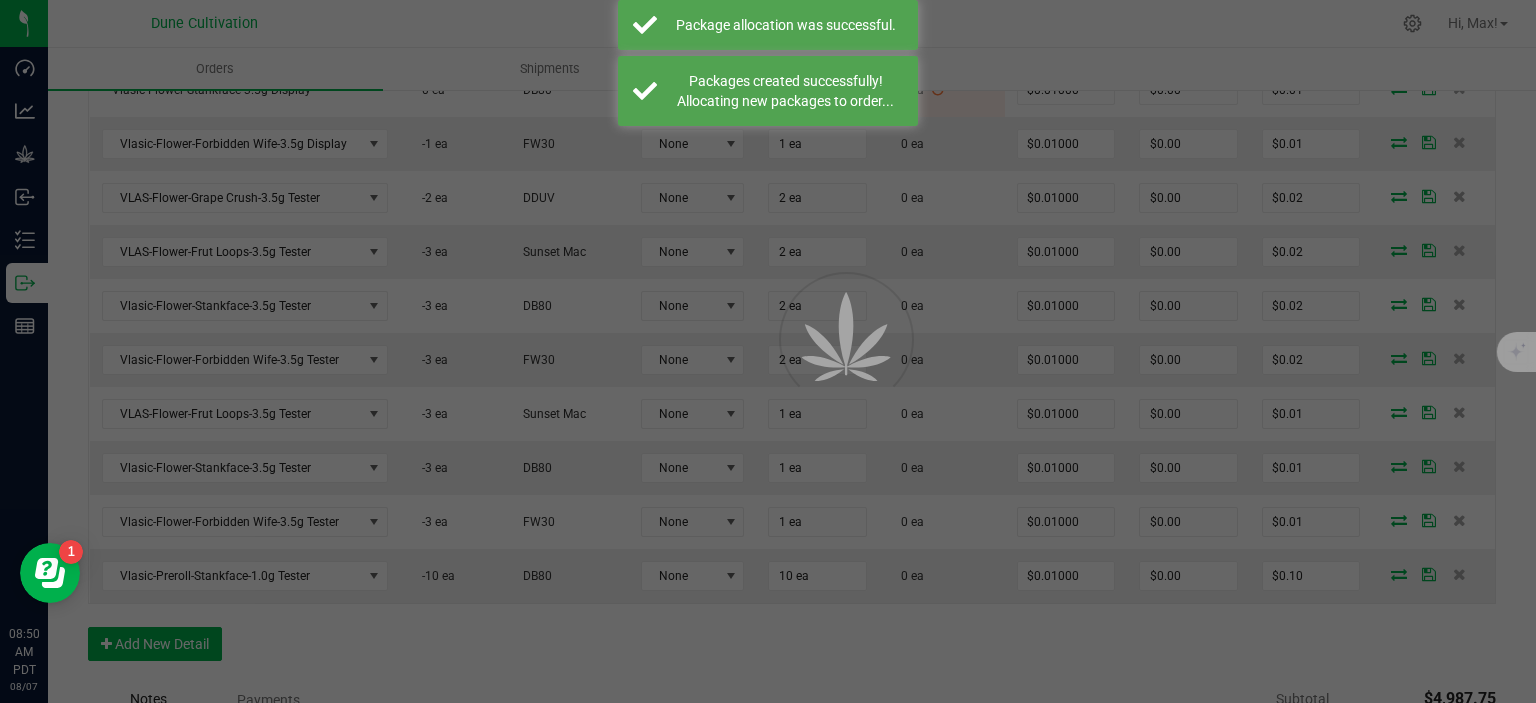 scroll, scrollTop: 1002, scrollLeft: 0, axis: vertical 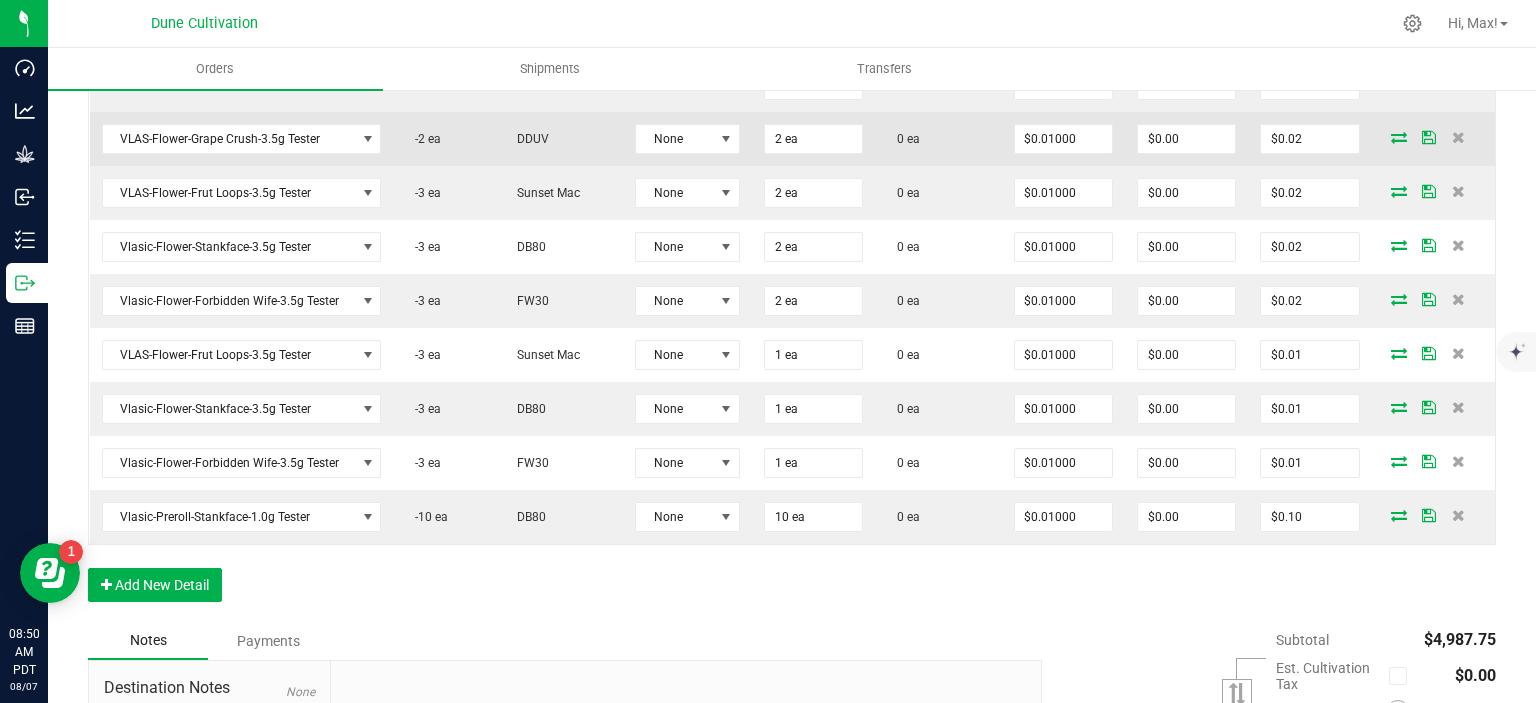 click at bounding box center (1399, 137) 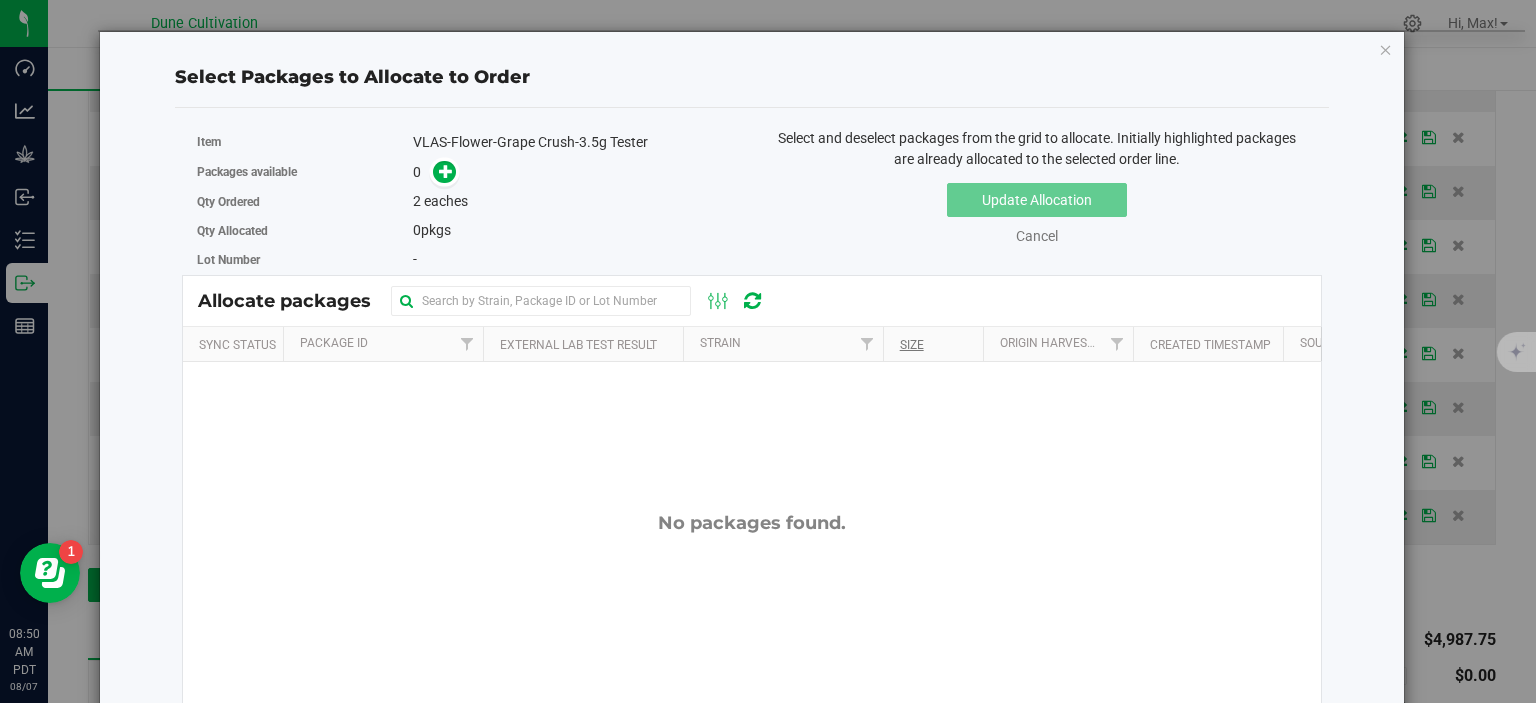 scroll, scrollTop: 1061, scrollLeft: 0, axis: vertical 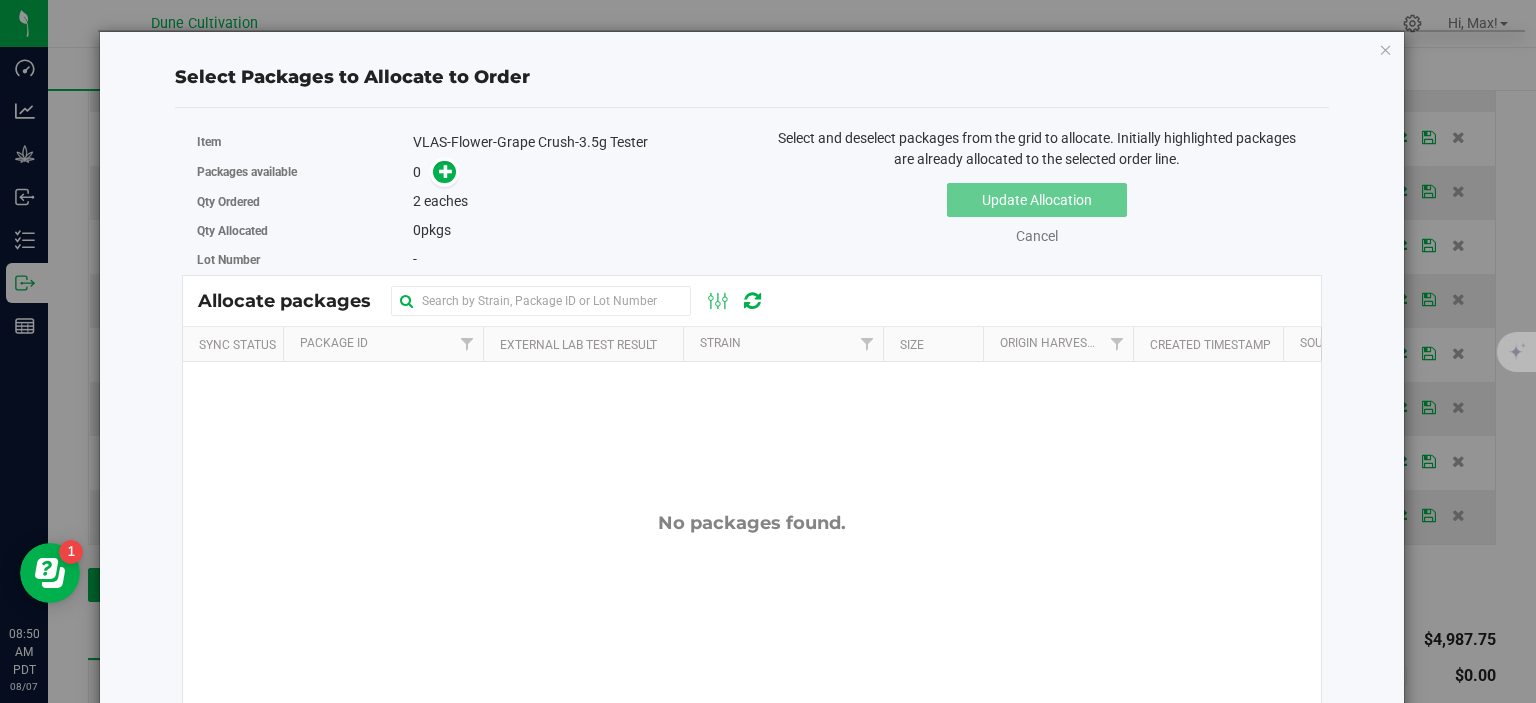 click on "Qty Ordered
2
eaches" at bounding box center [467, 201] 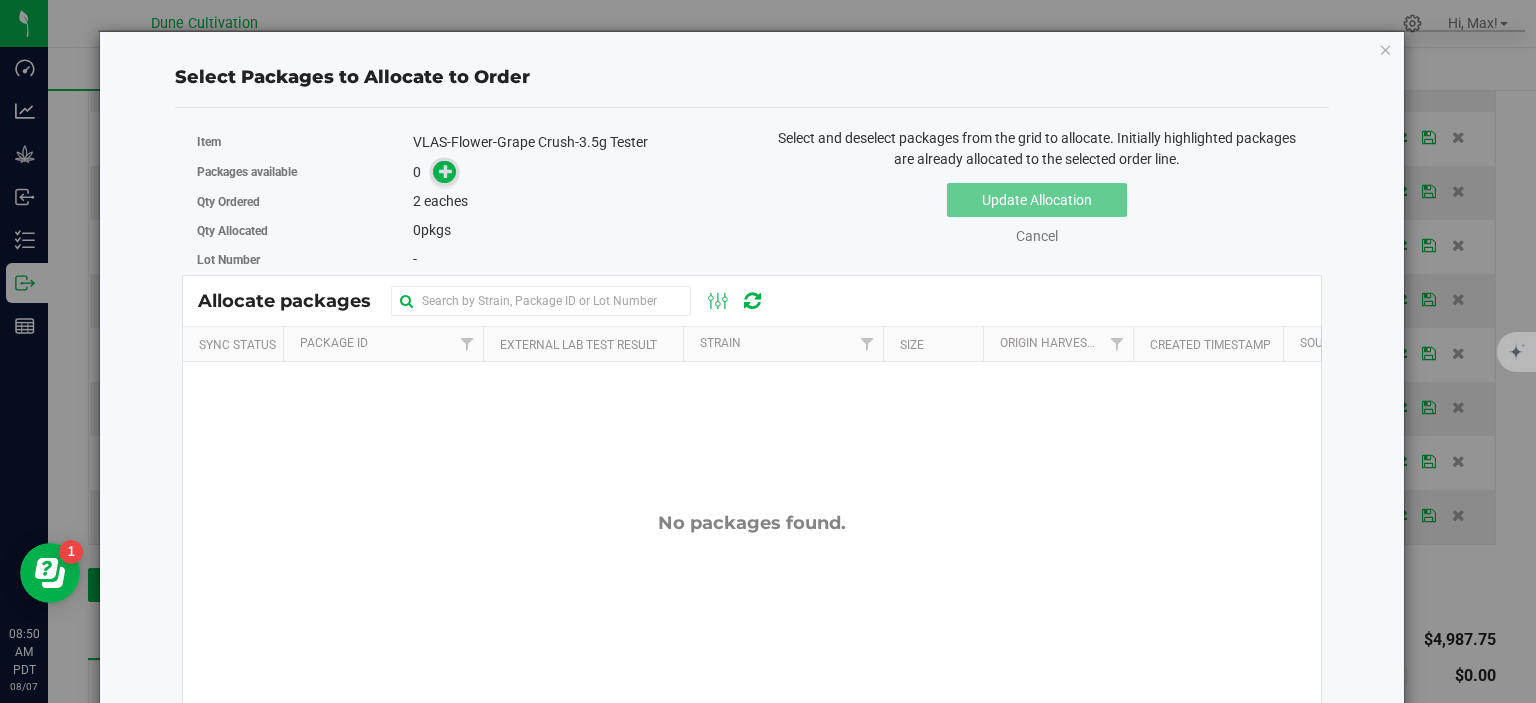click at bounding box center [444, 172] 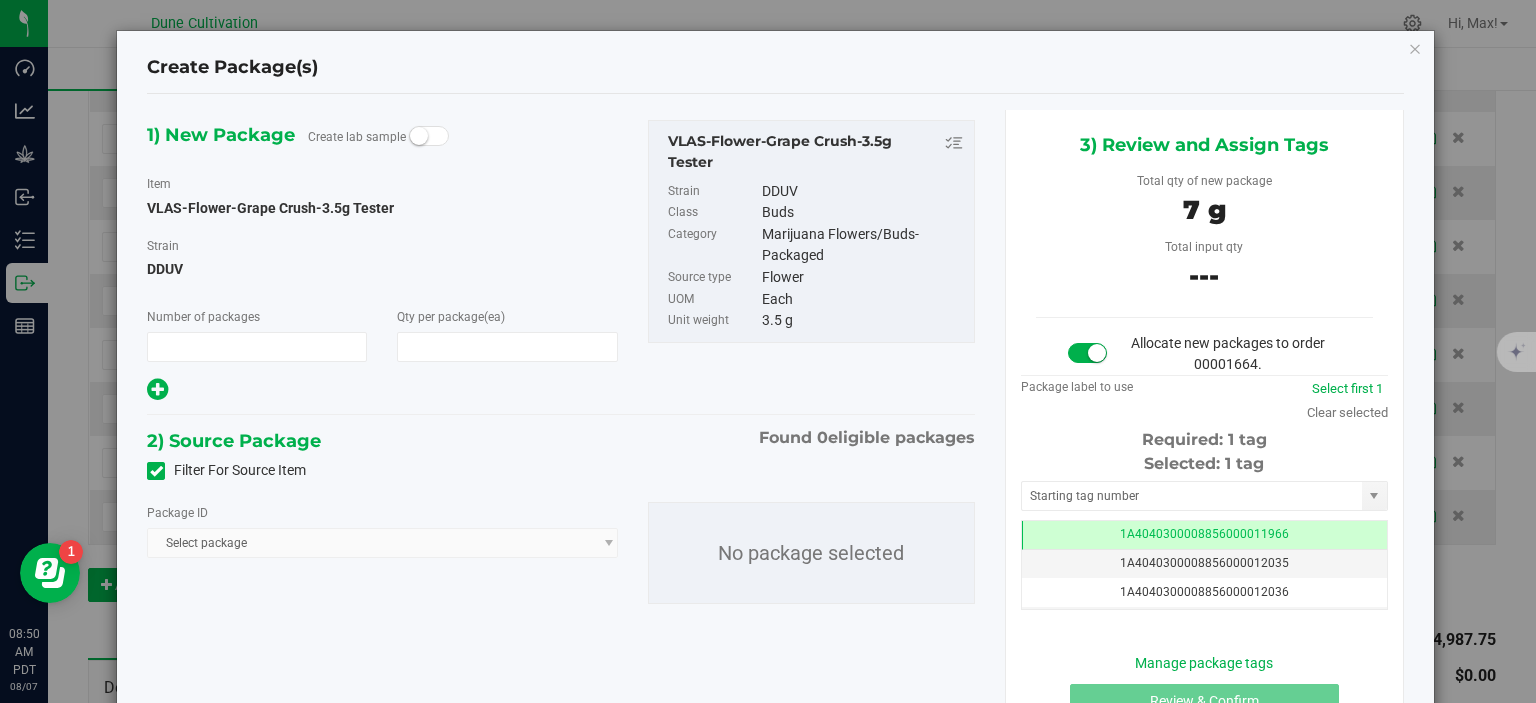 type on "1" 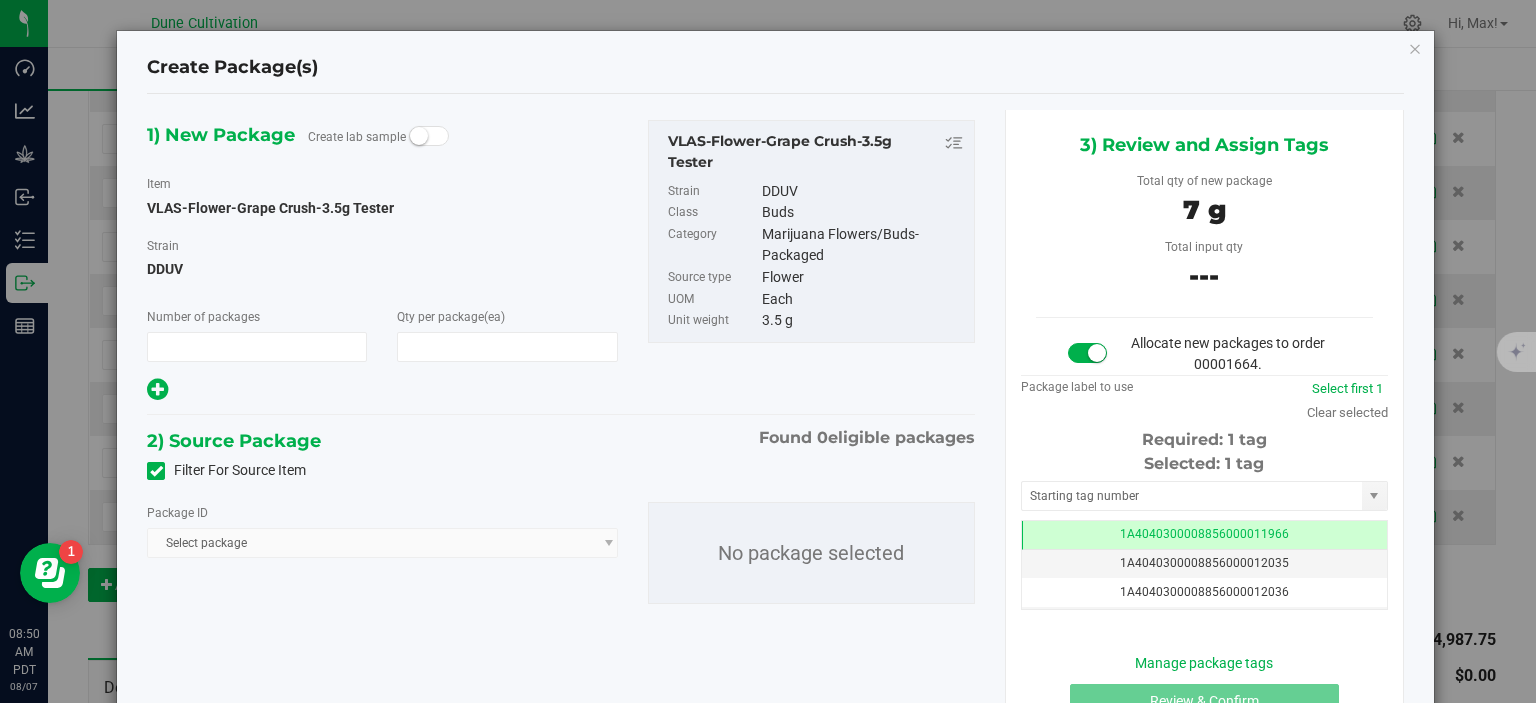 type on "2" 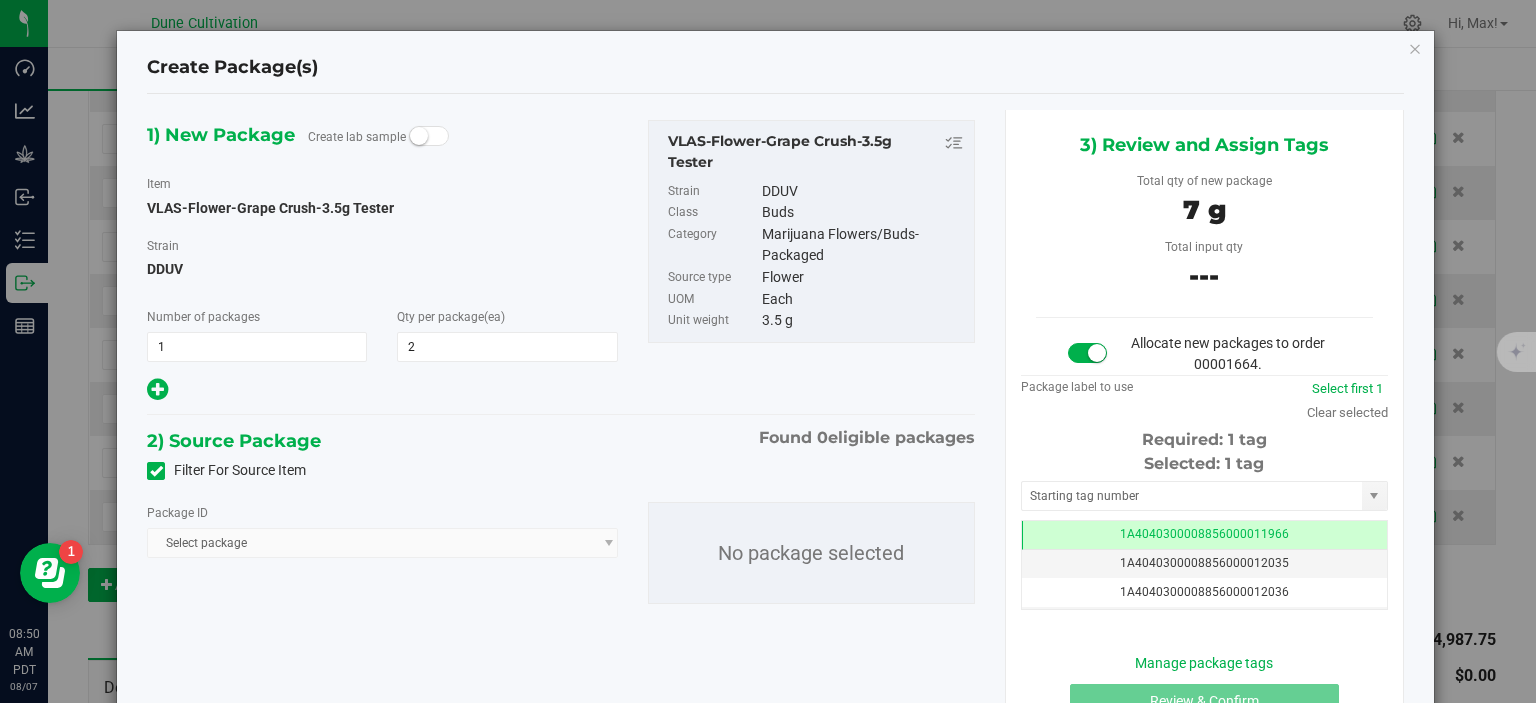 scroll, scrollTop: 1061, scrollLeft: 0, axis: vertical 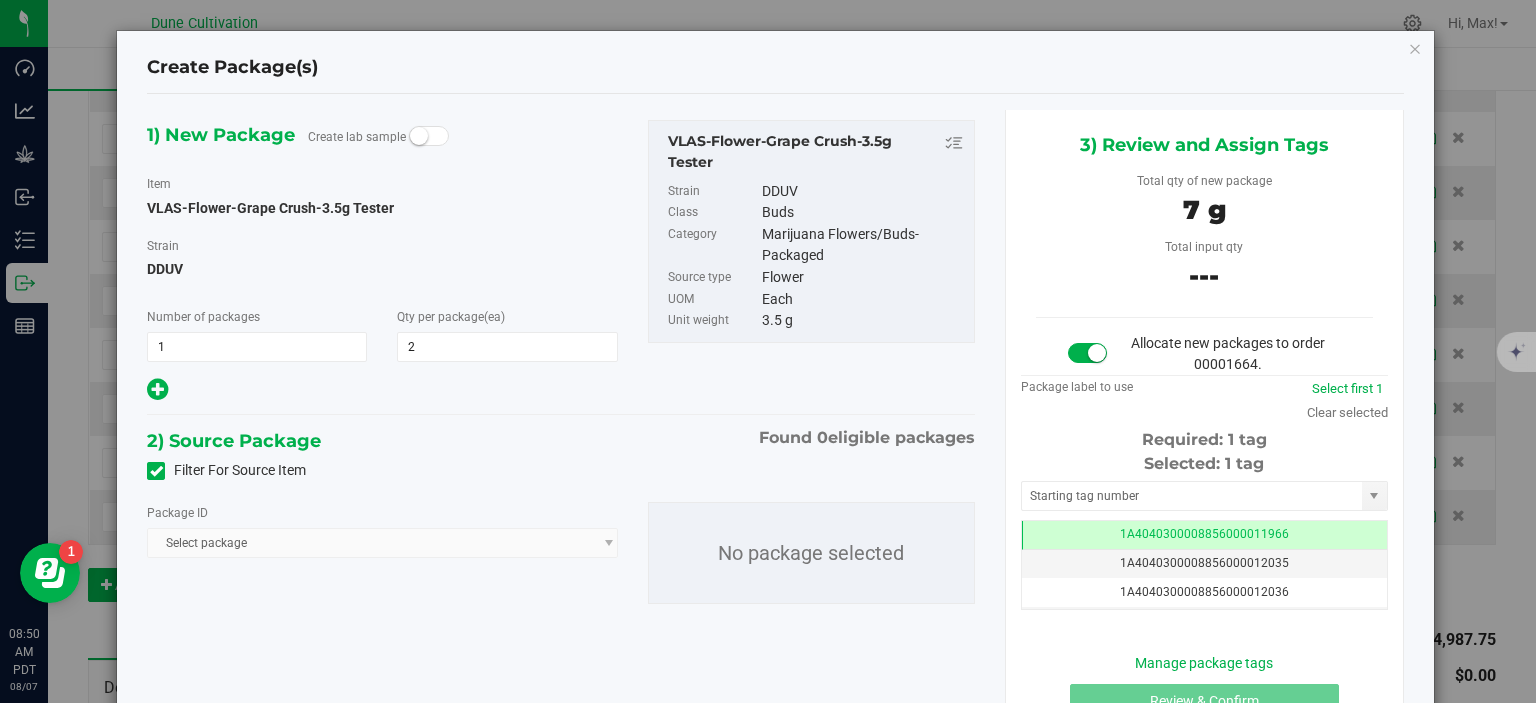 click on "Filter For Source Item" at bounding box center [226, 470] 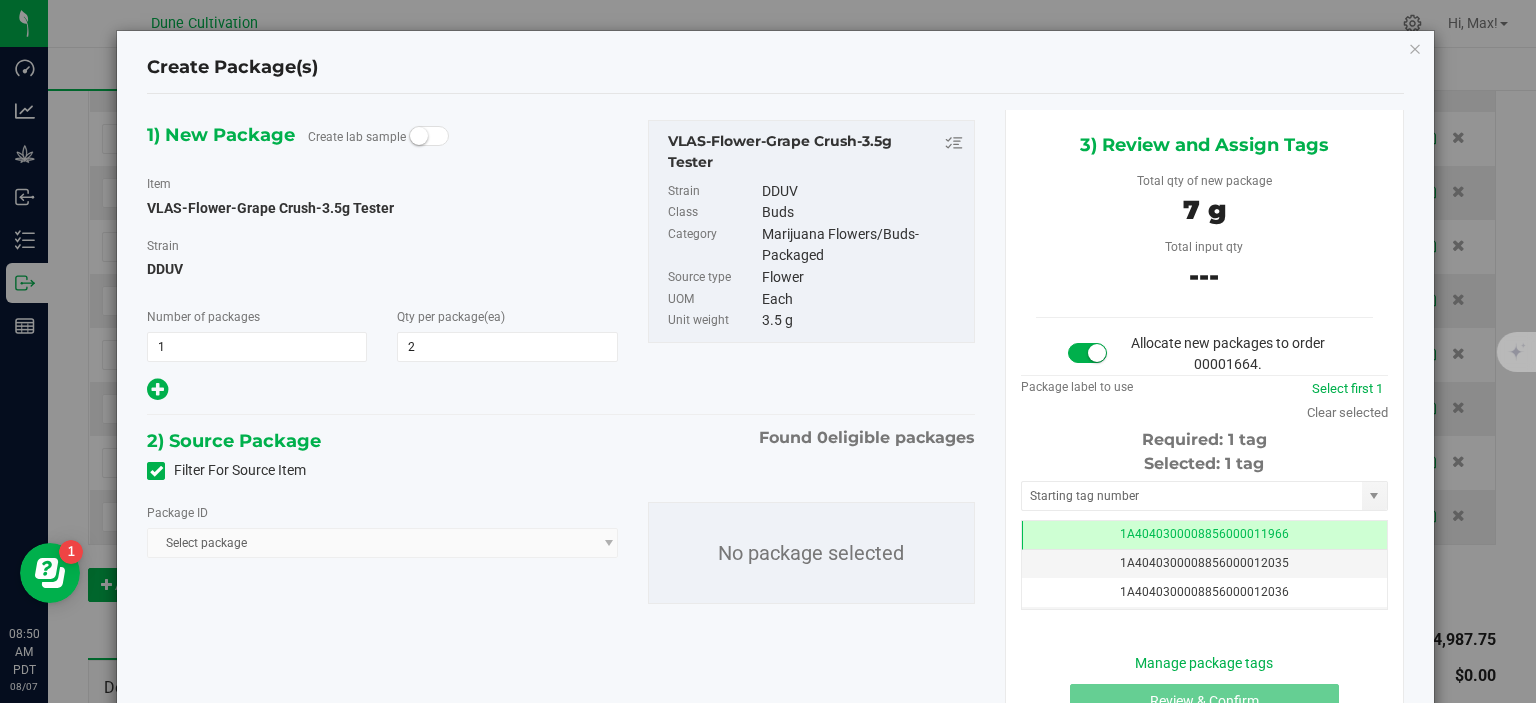 click on "Filter For Source Item" at bounding box center (0, 0) 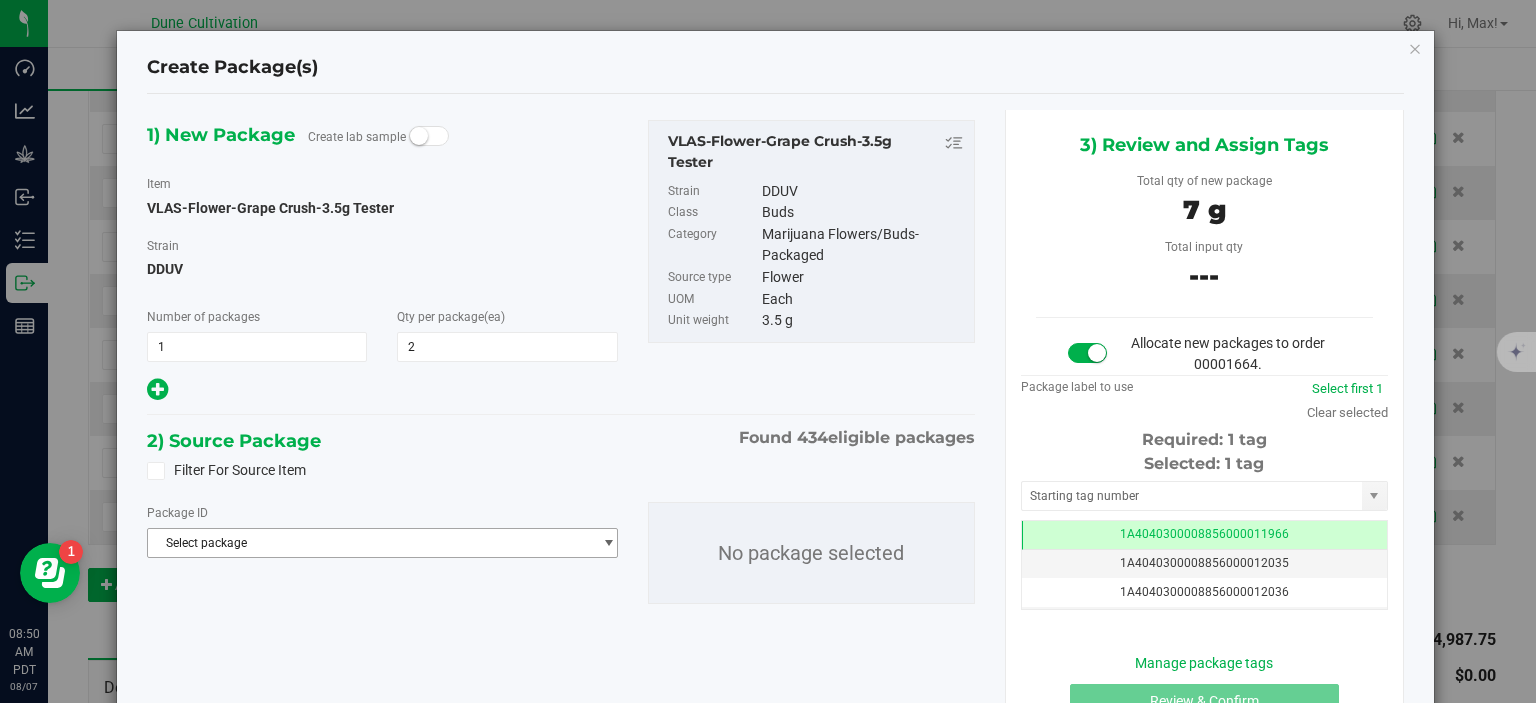 click on "Select package" at bounding box center [369, 543] 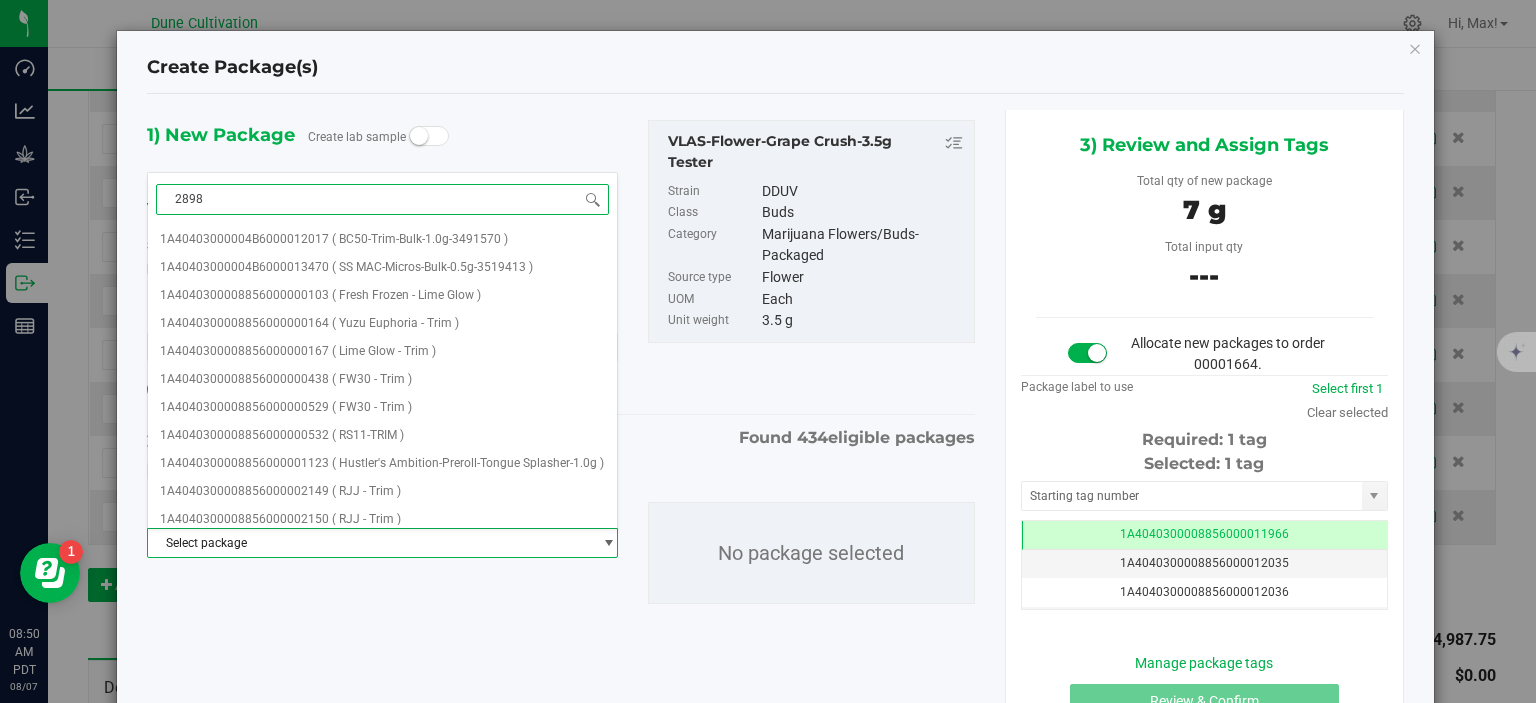 type on "28981" 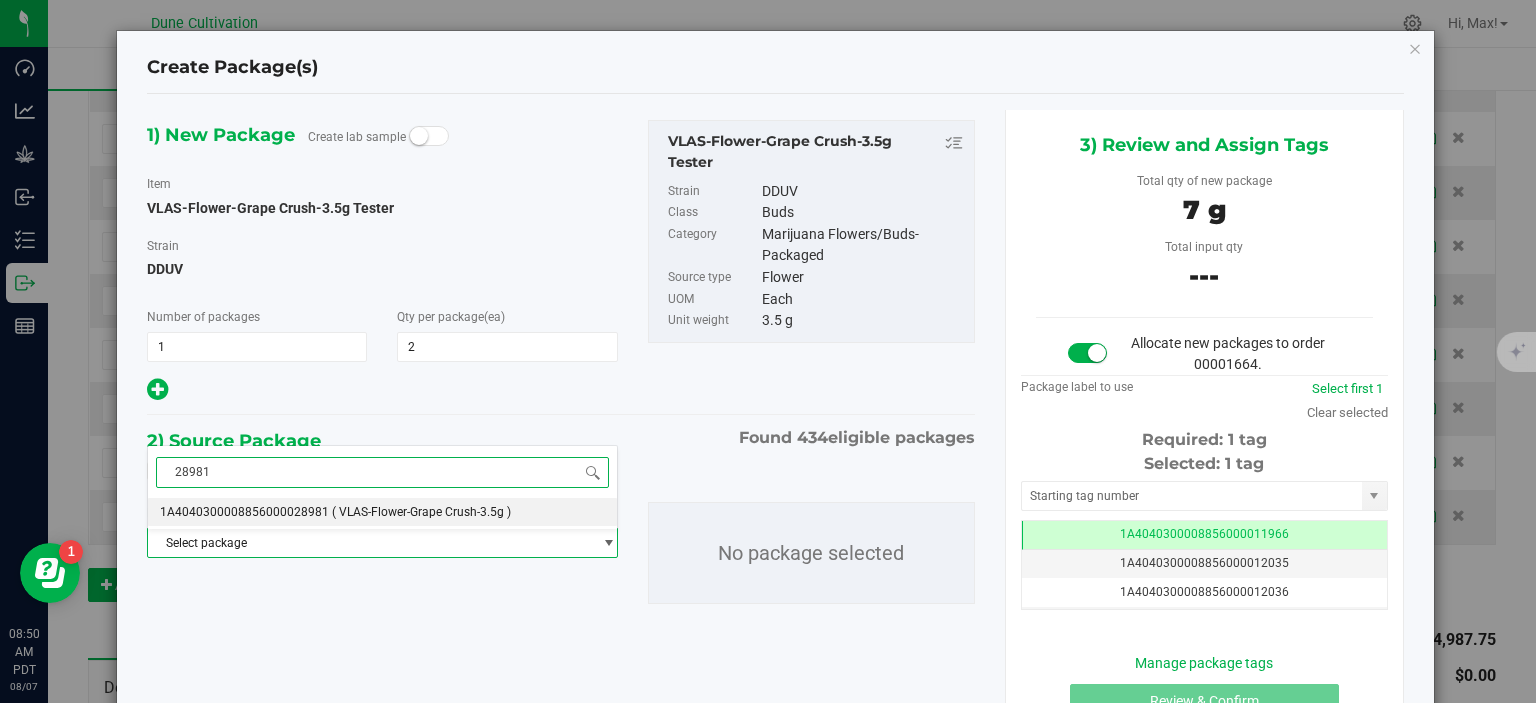 click on "1A4040300008856000028981" at bounding box center (244, 512) 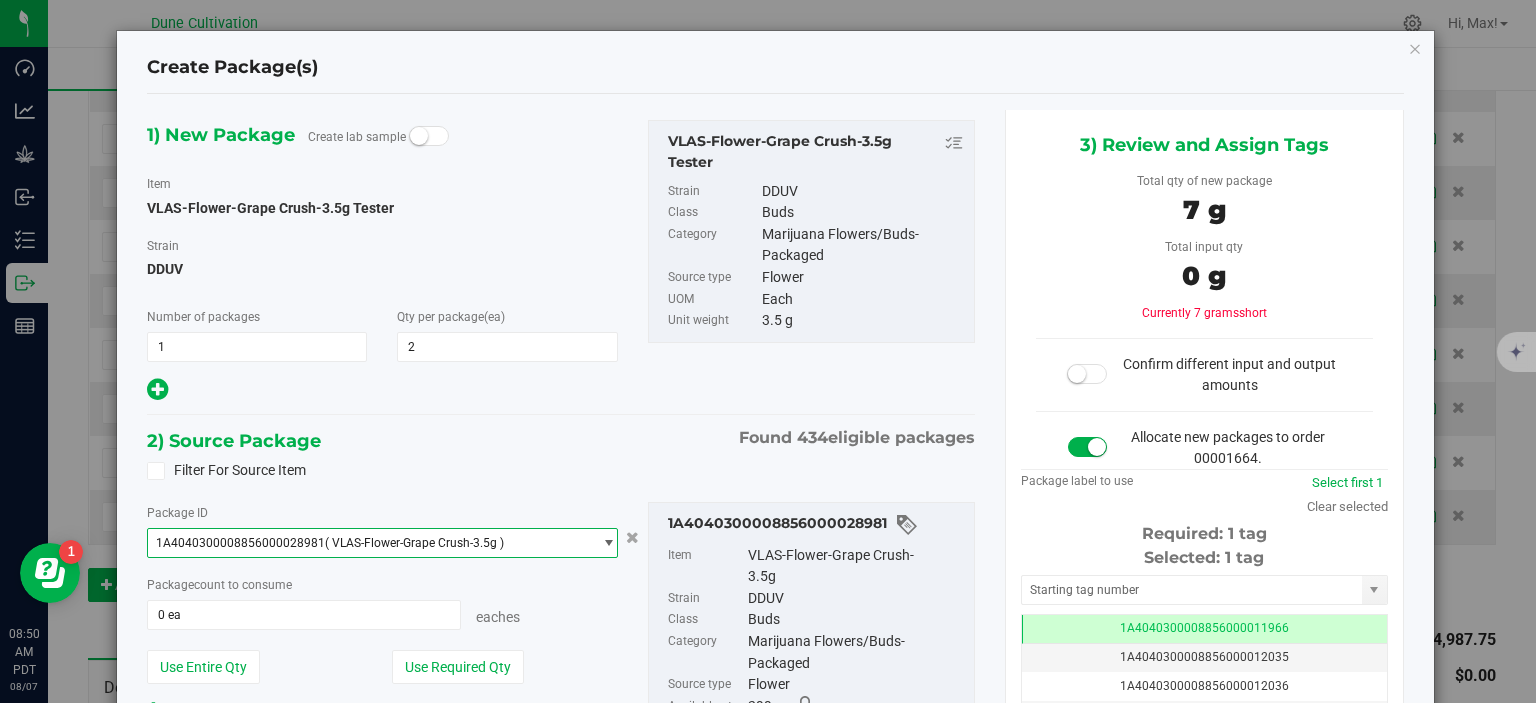 scroll, scrollTop: 0, scrollLeft: 0, axis: both 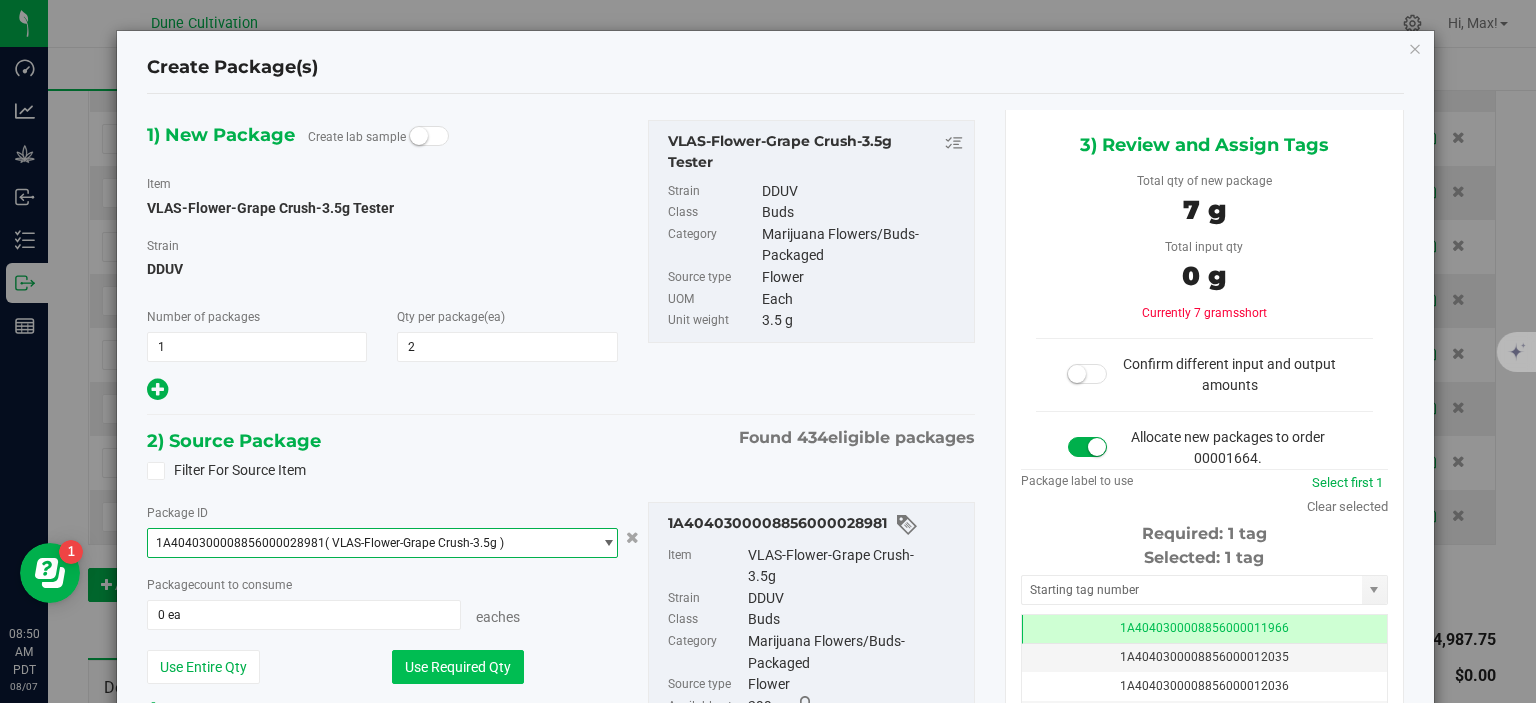 click on "Use Required Qty" at bounding box center [458, 667] 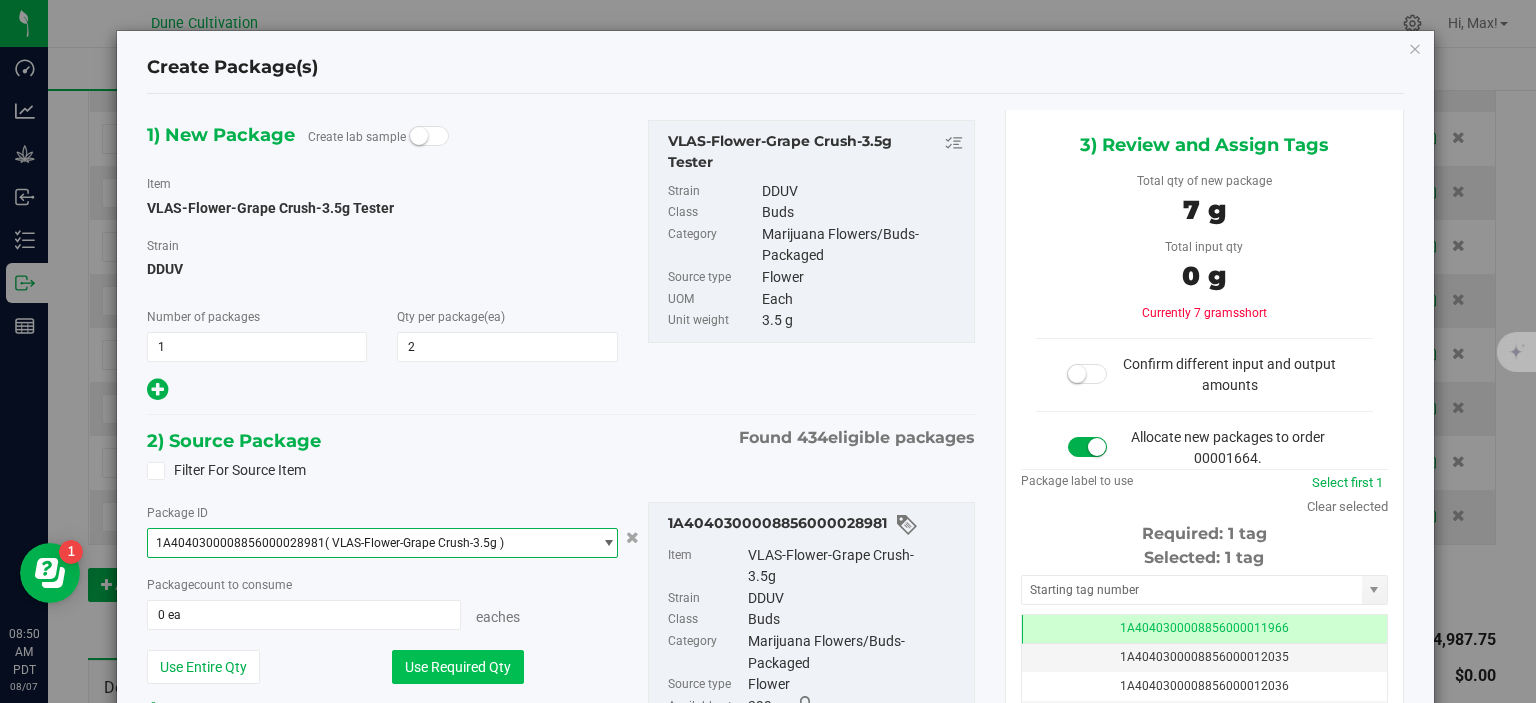 type on "2 ea" 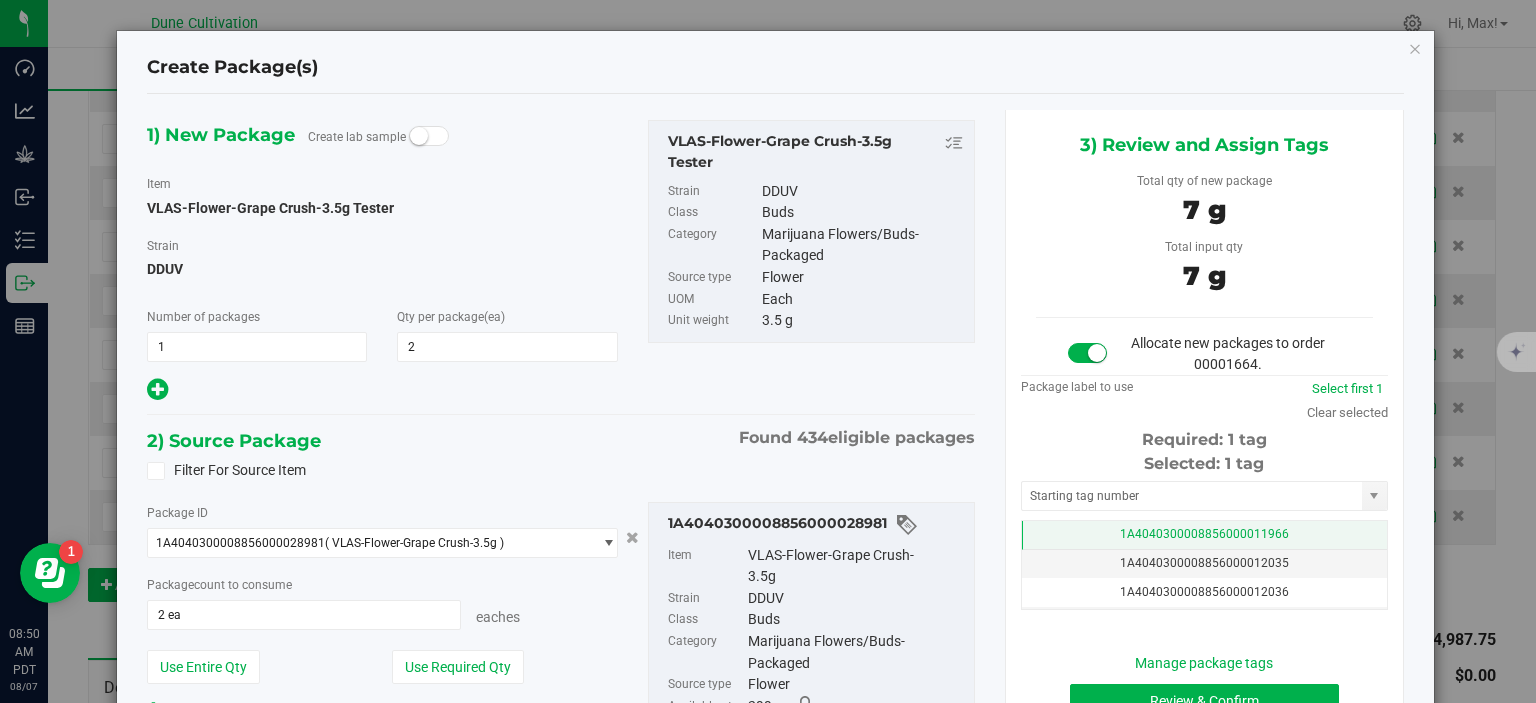 click on "1A4040300008856000011966" at bounding box center (1204, 535) 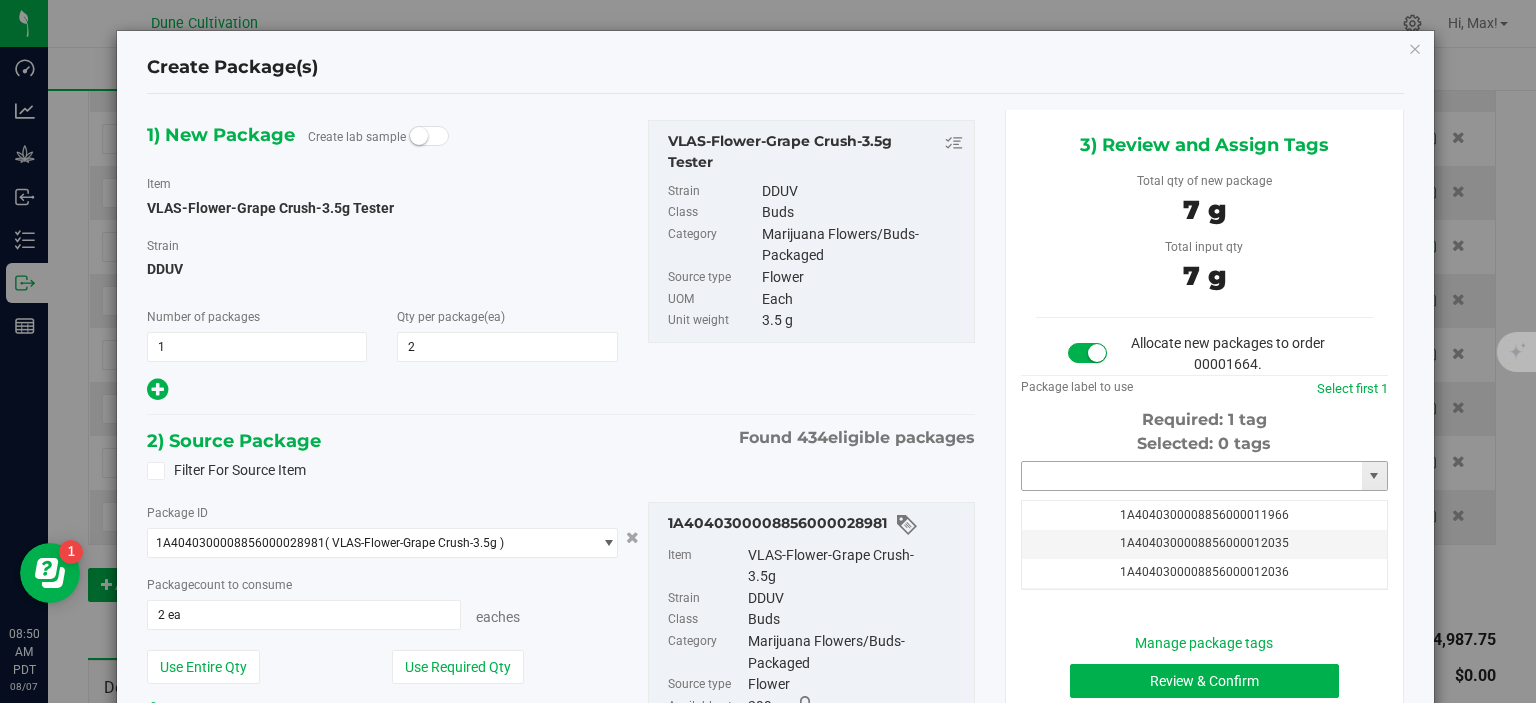 click at bounding box center [1192, 476] 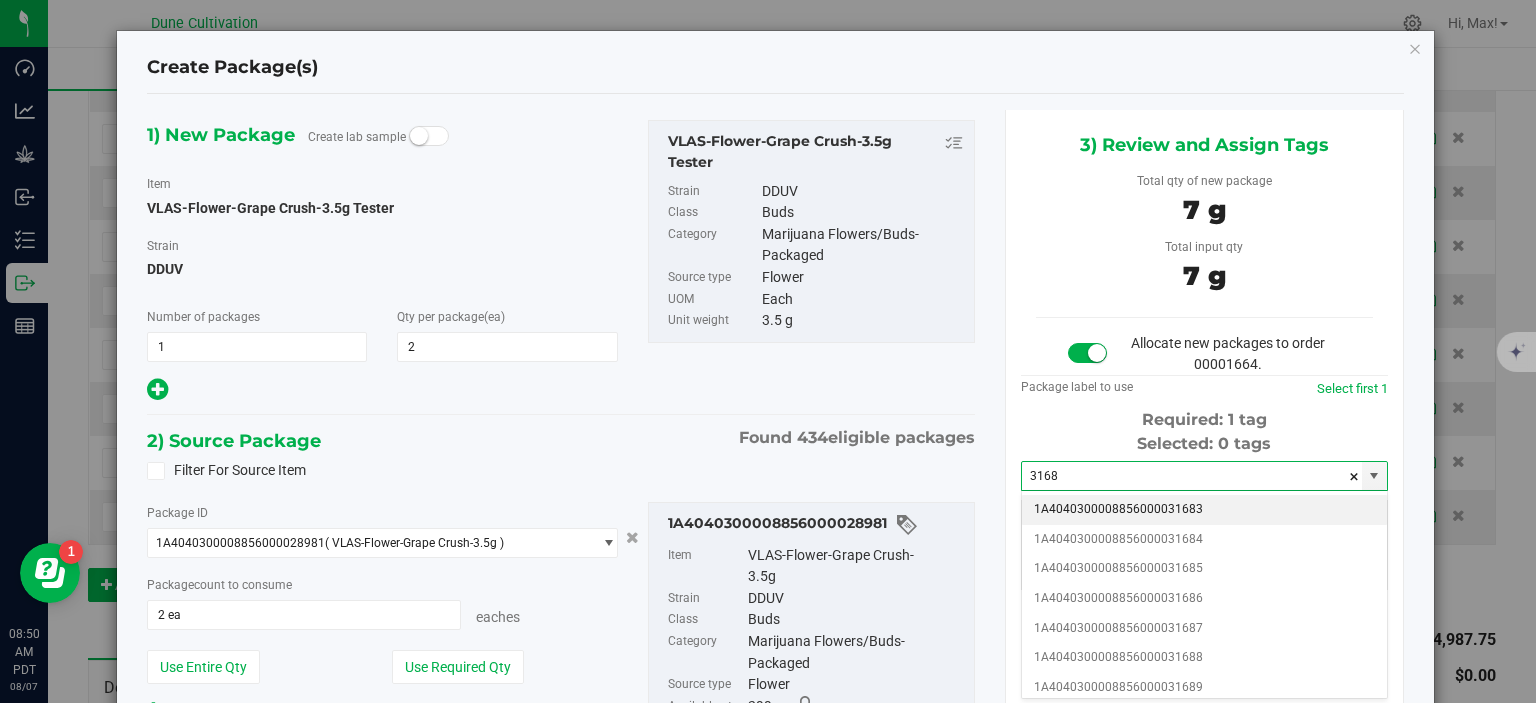 click on "1A4040300008856000031683" at bounding box center (1204, 510) 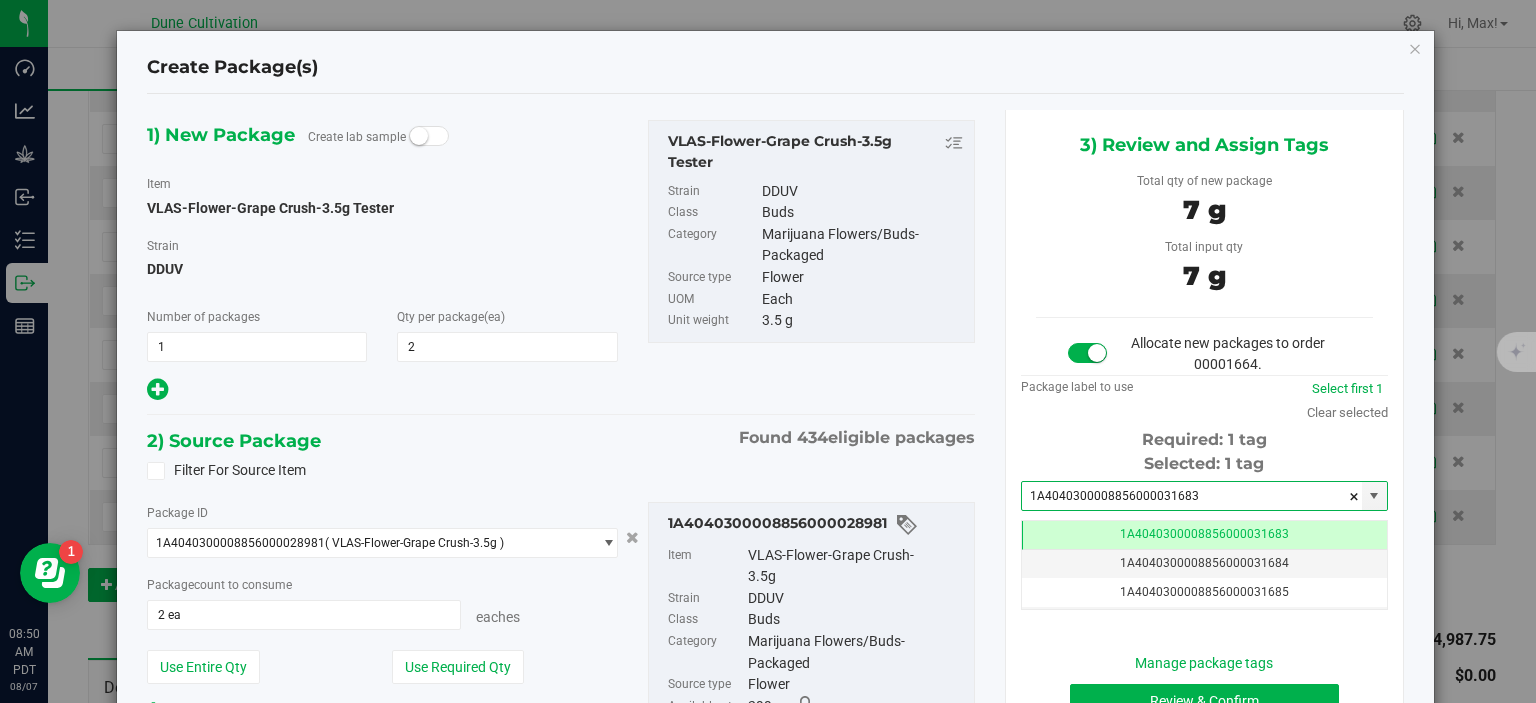 scroll, scrollTop: 80, scrollLeft: 0, axis: vertical 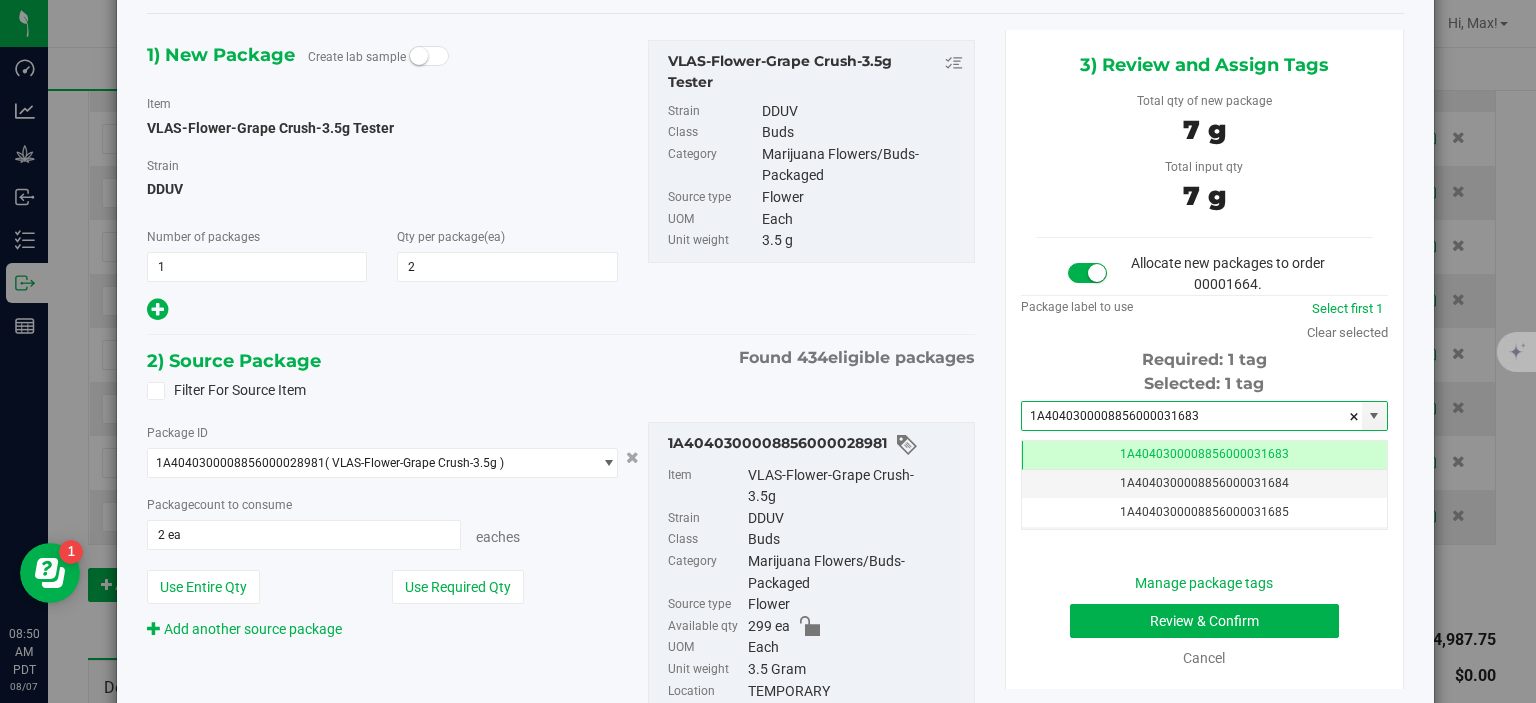 type on "1A4040300008856000031683" 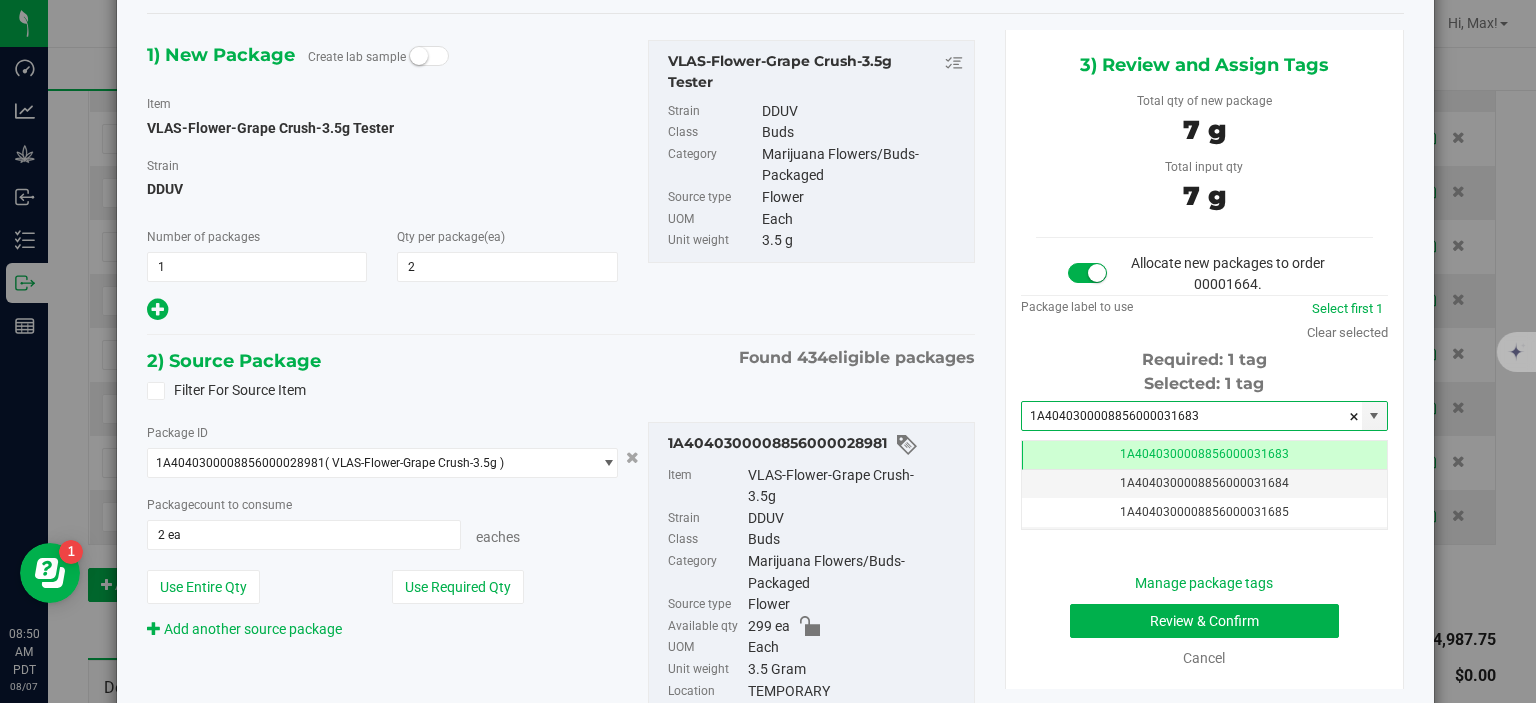 scroll, scrollTop: 179, scrollLeft: 0, axis: vertical 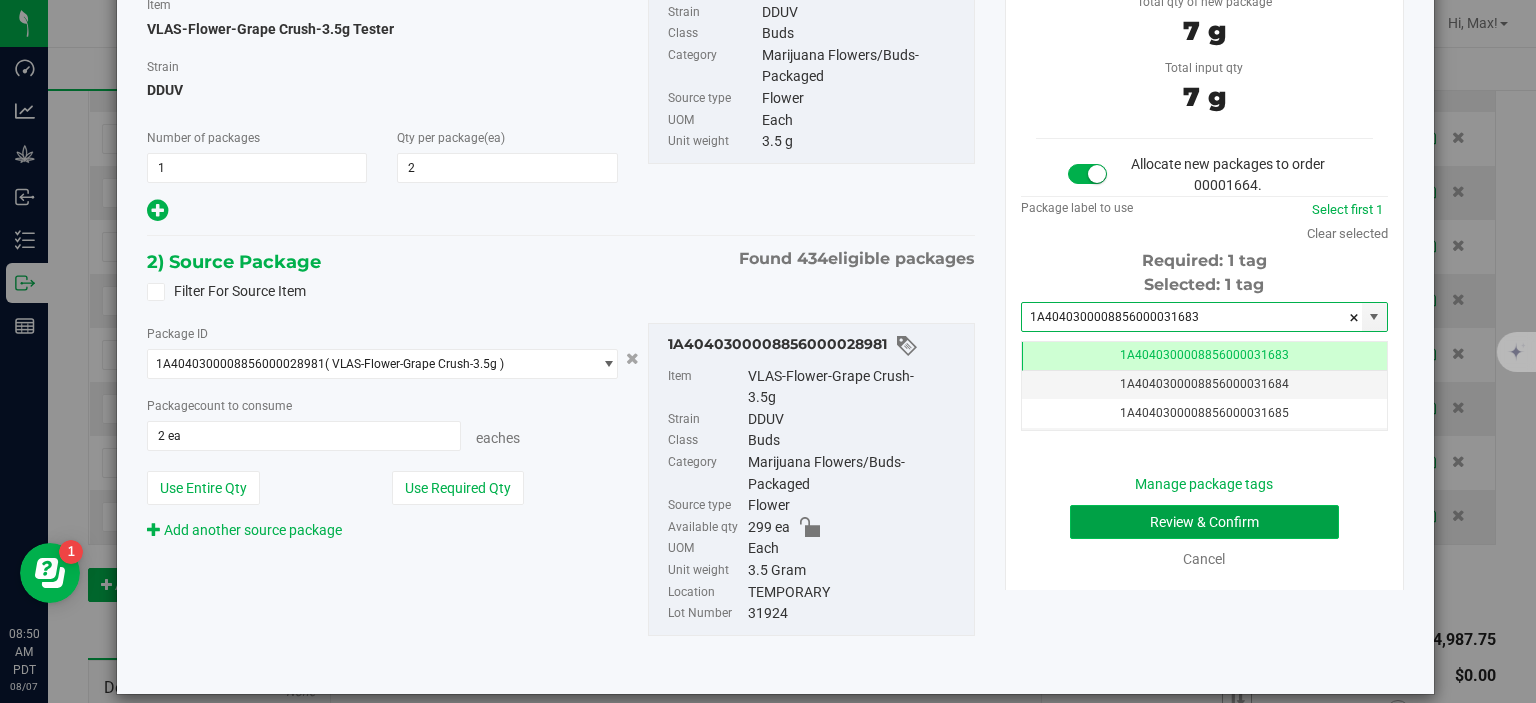 click on "Review & Confirm" at bounding box center [1204, 522] 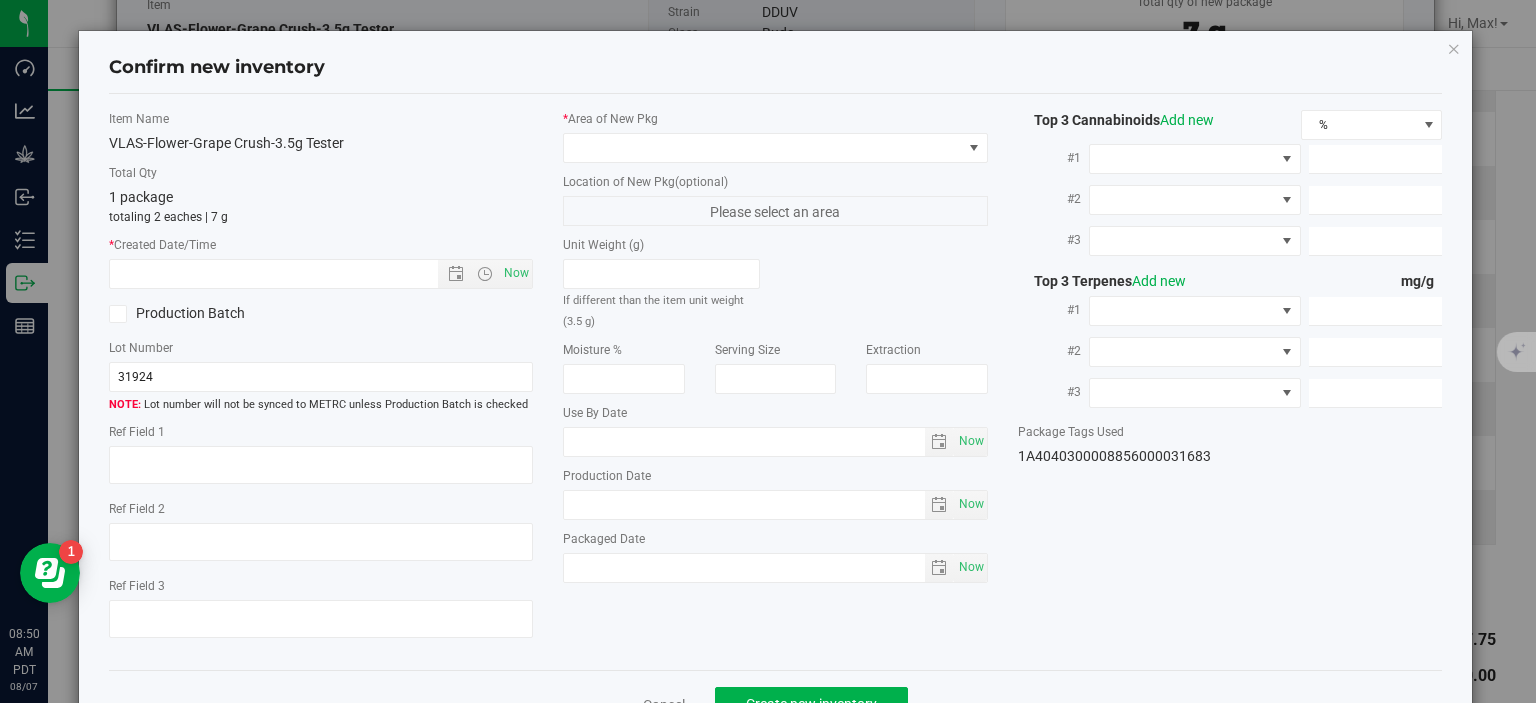 type on "39.9462%" 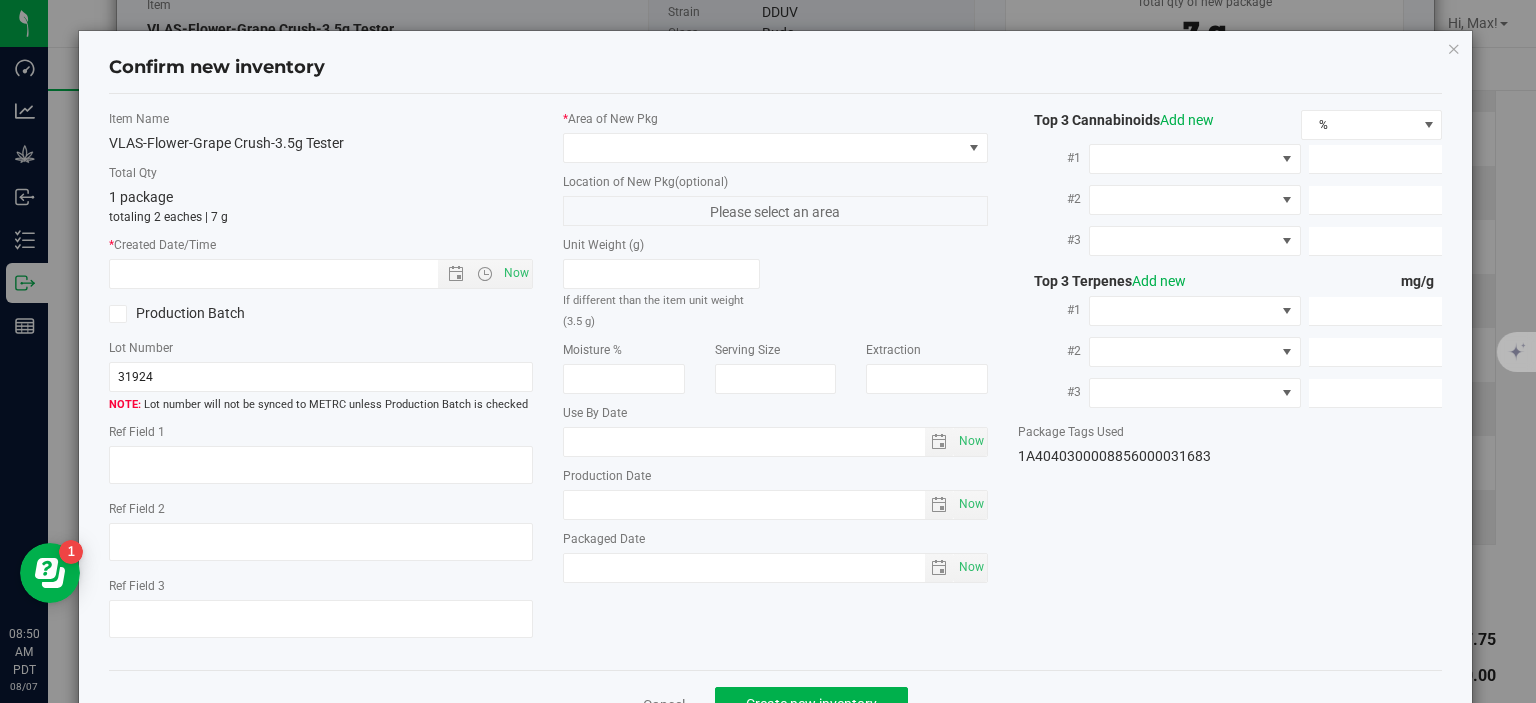 type on "DDUV" 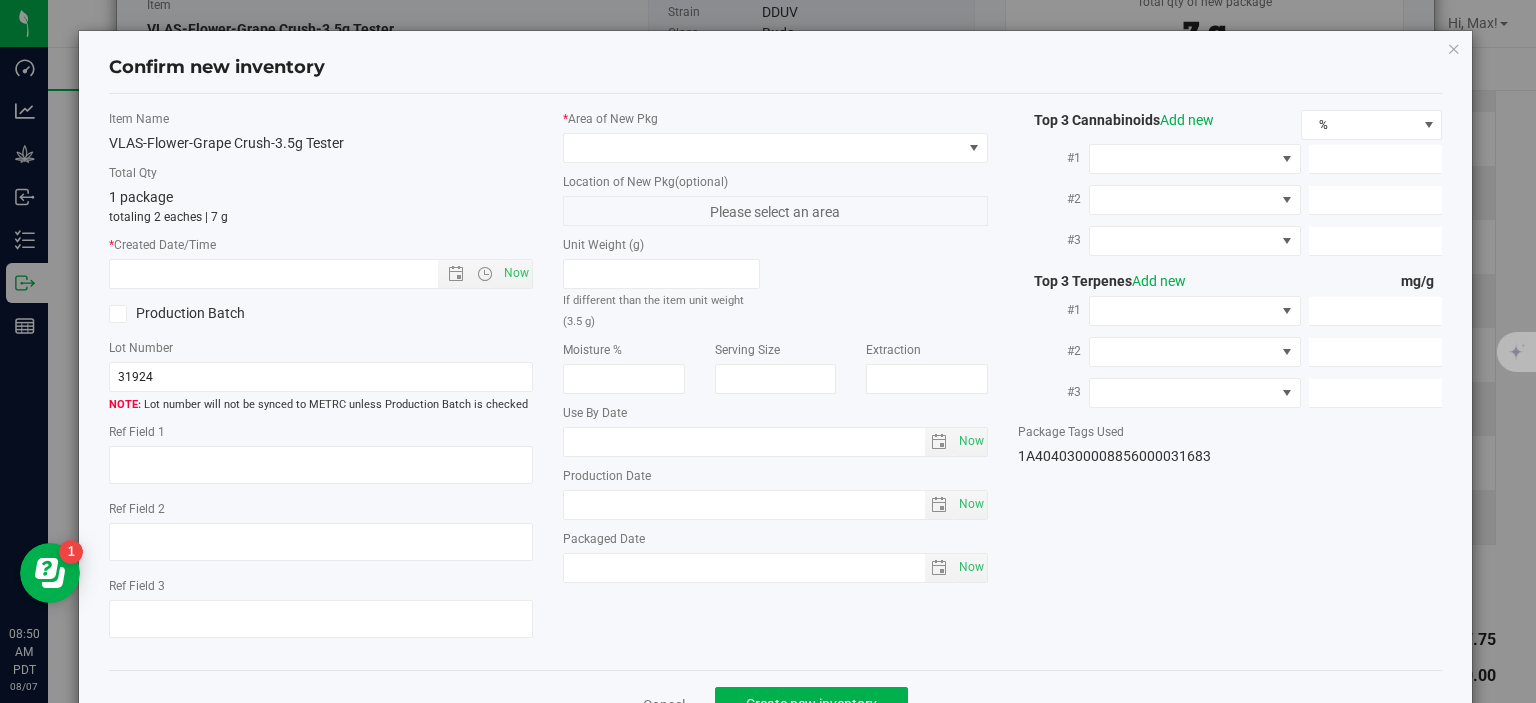 type on "0.0746%" 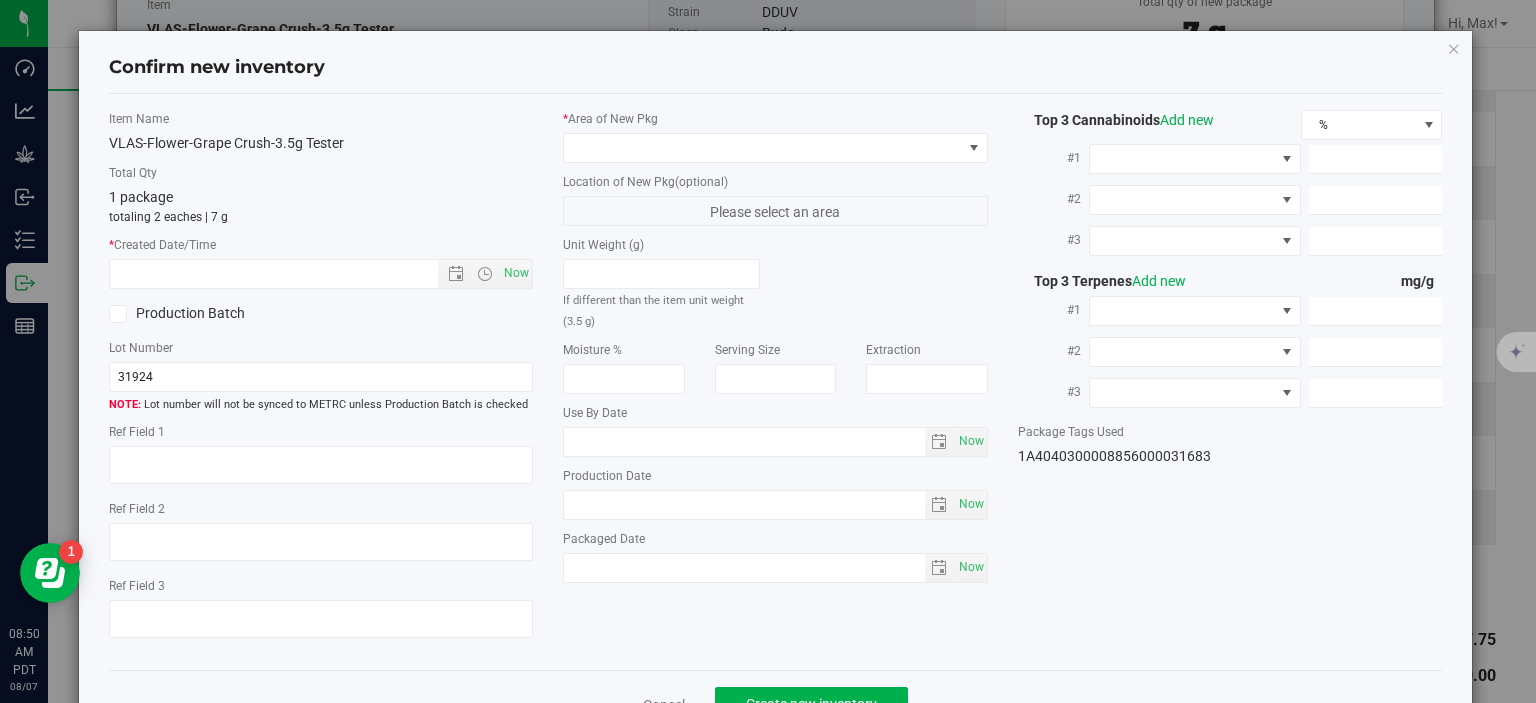 type on "441.9280" 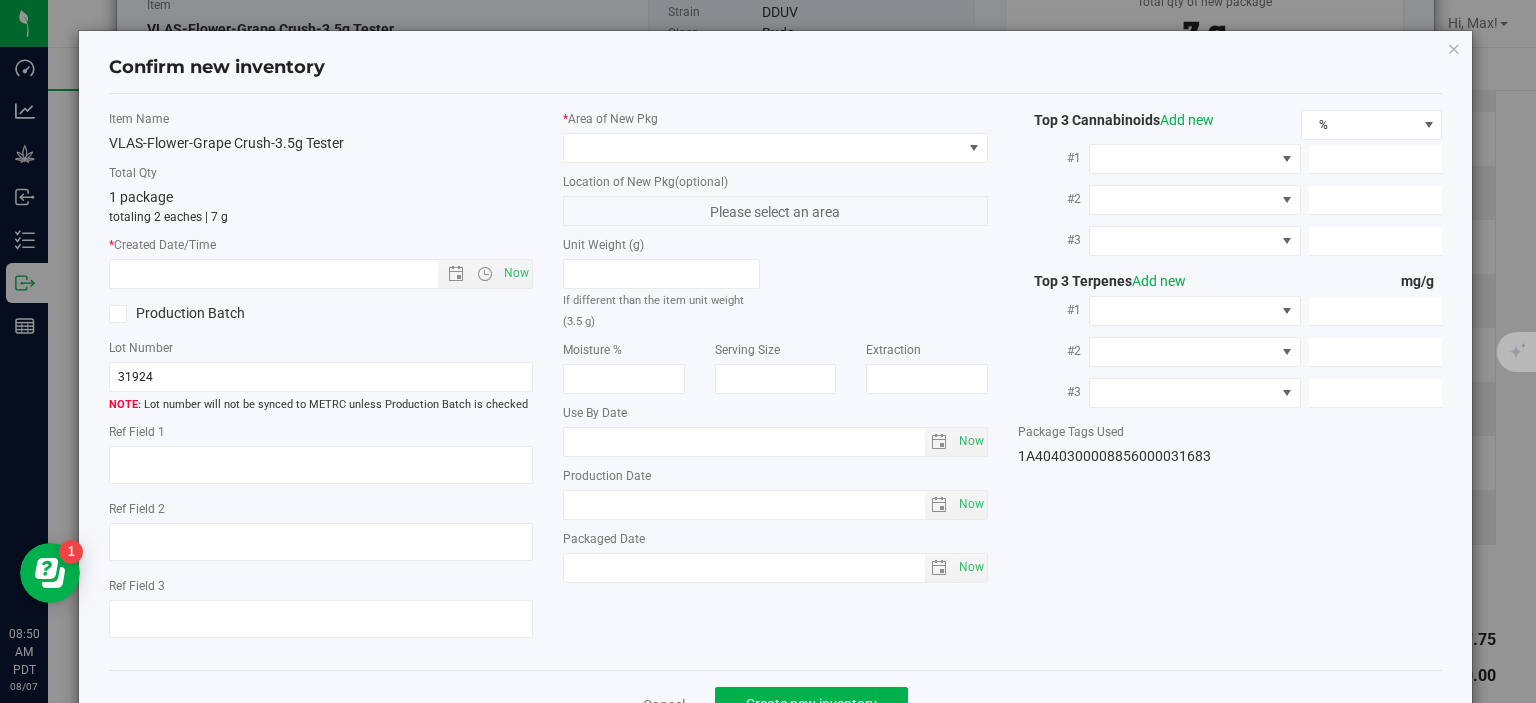 type on "24.1970" 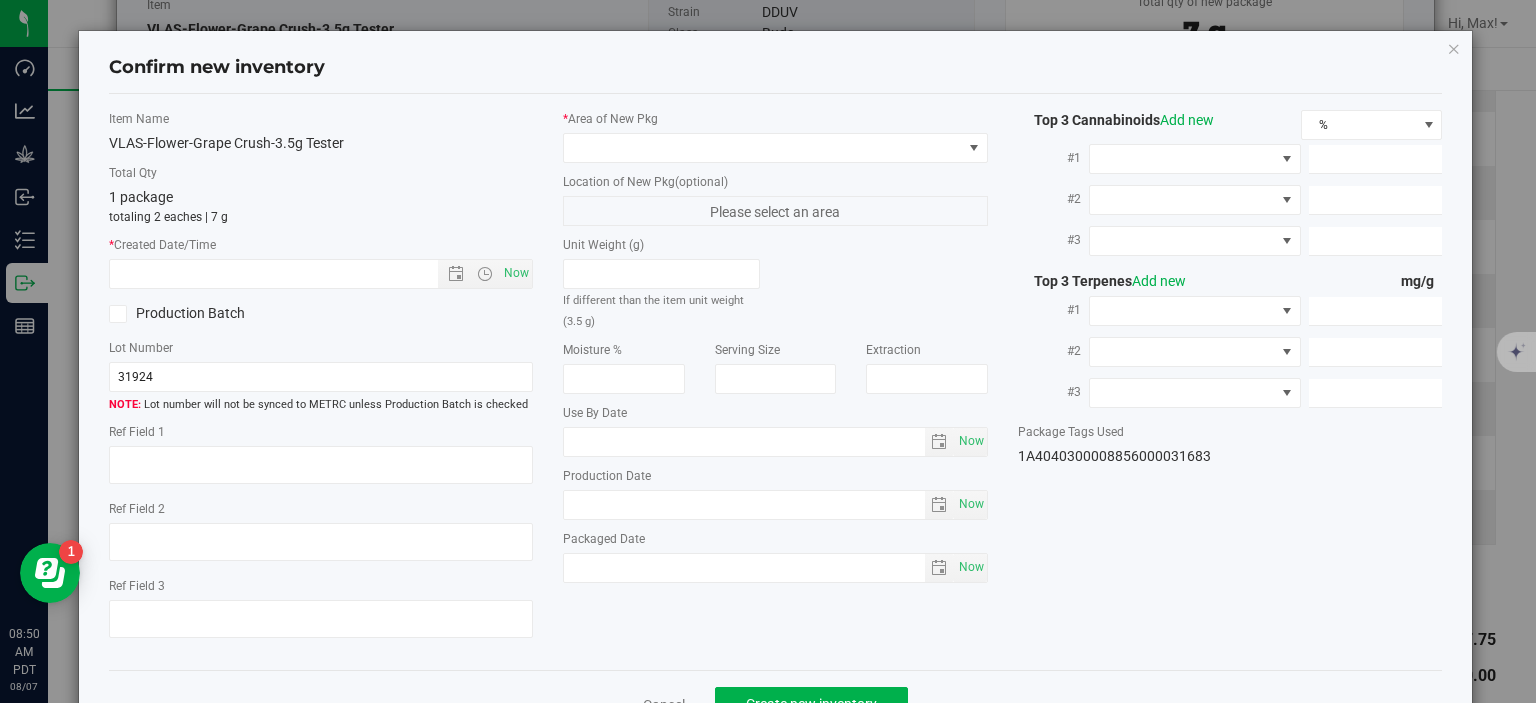 type on "11.8910" 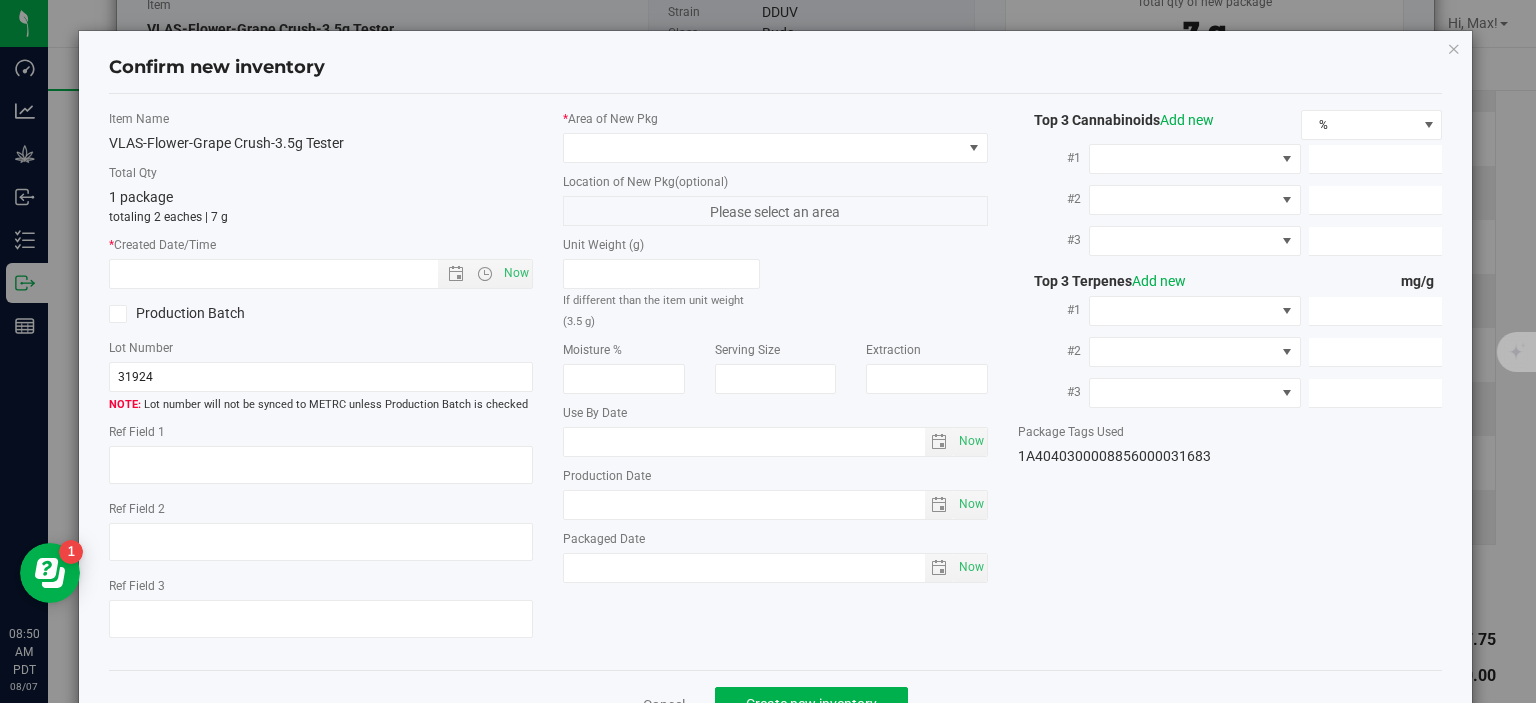 type on "5.6180" 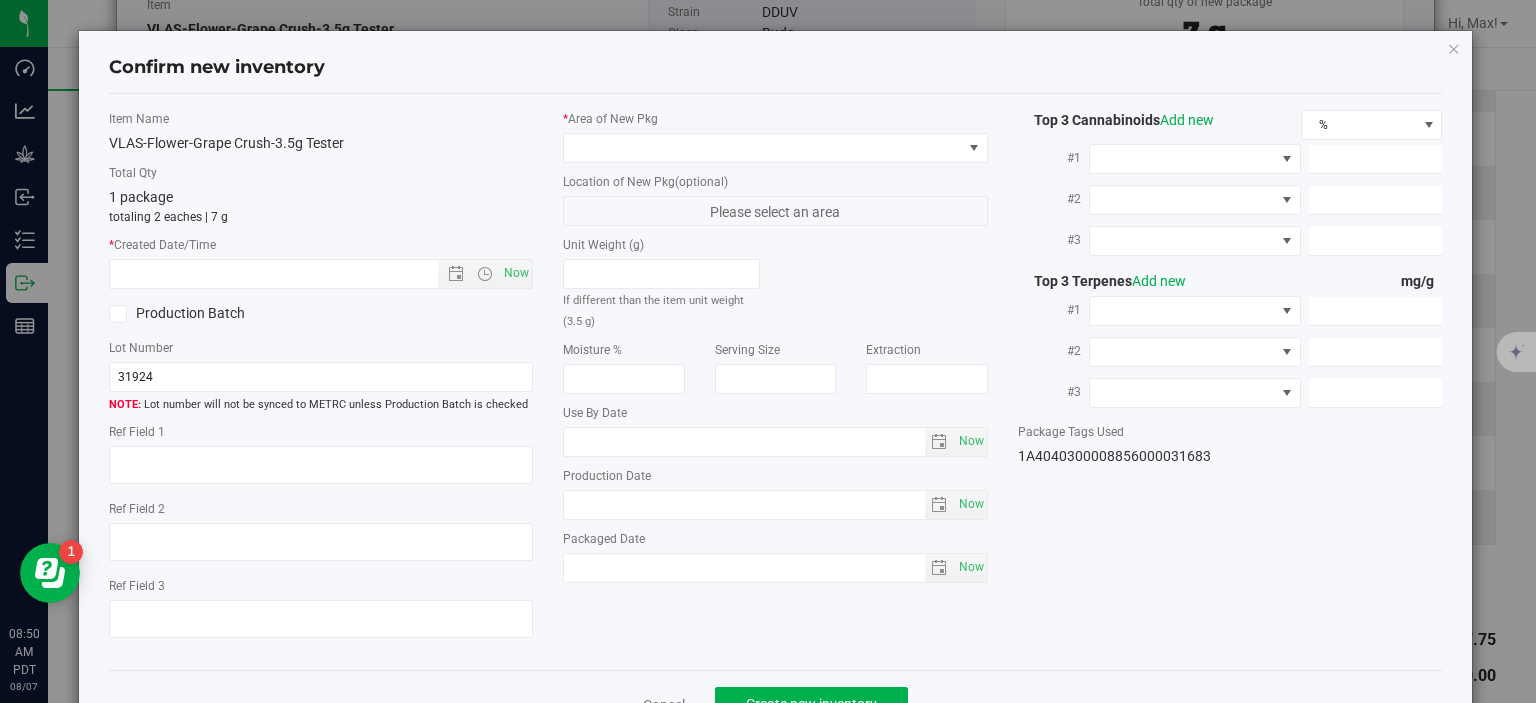 type on "4.9180" 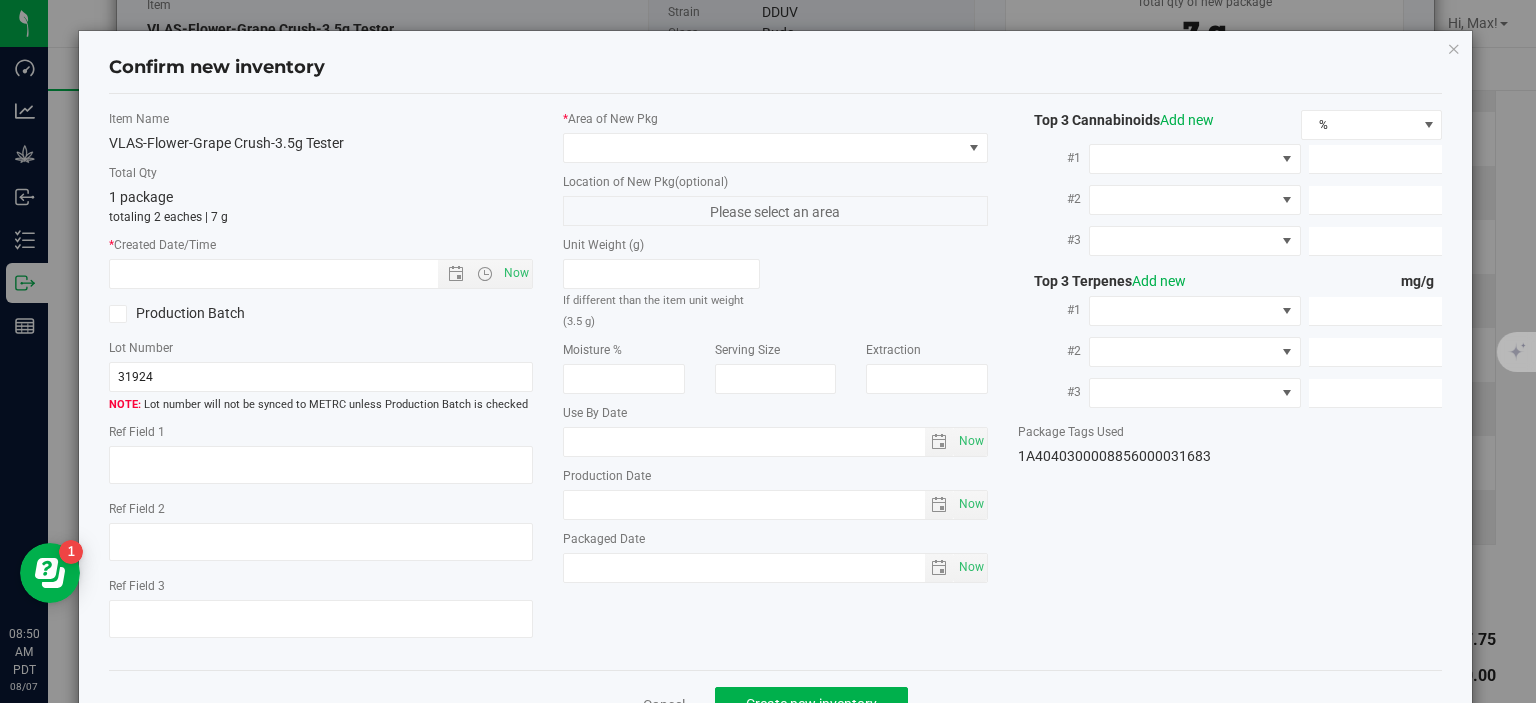 type on "3.8400" 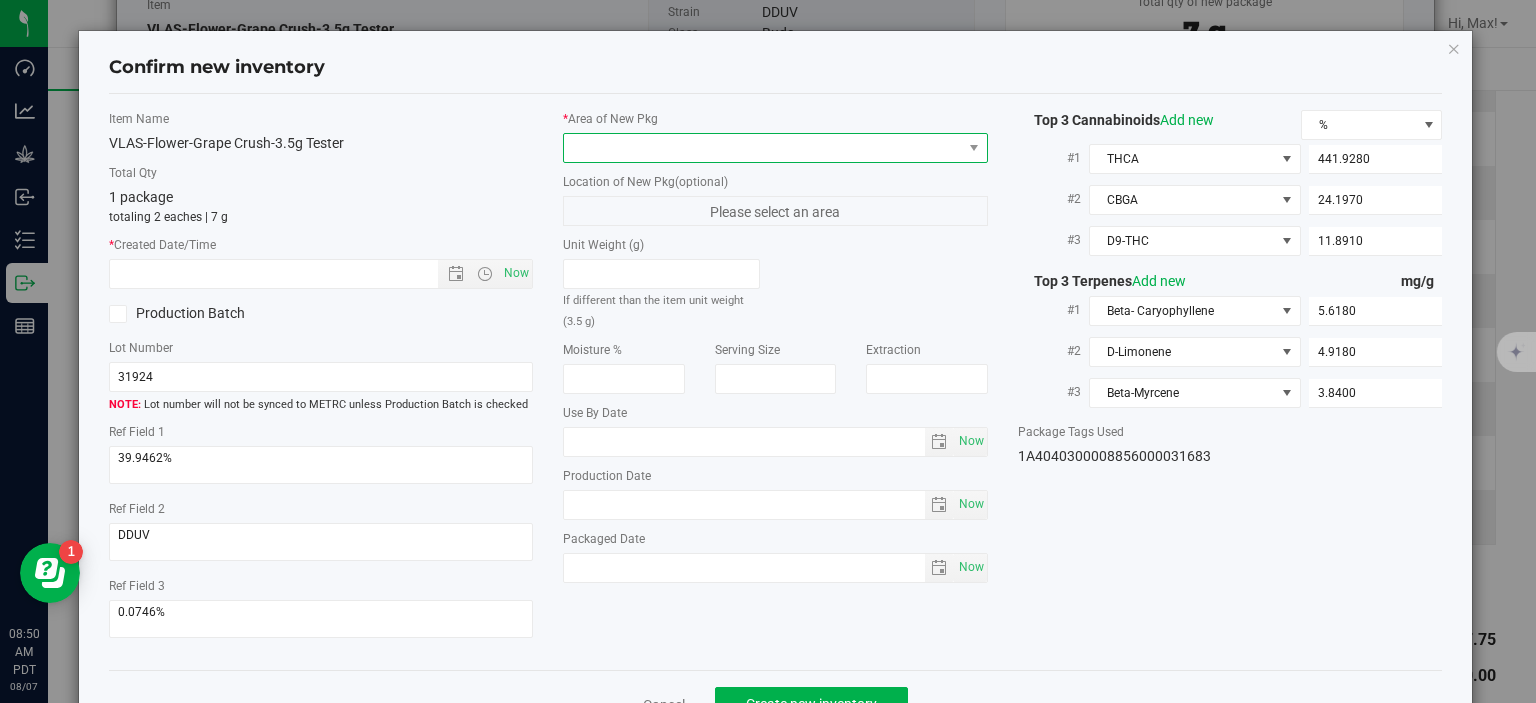 click at bounding box center [763, 148] 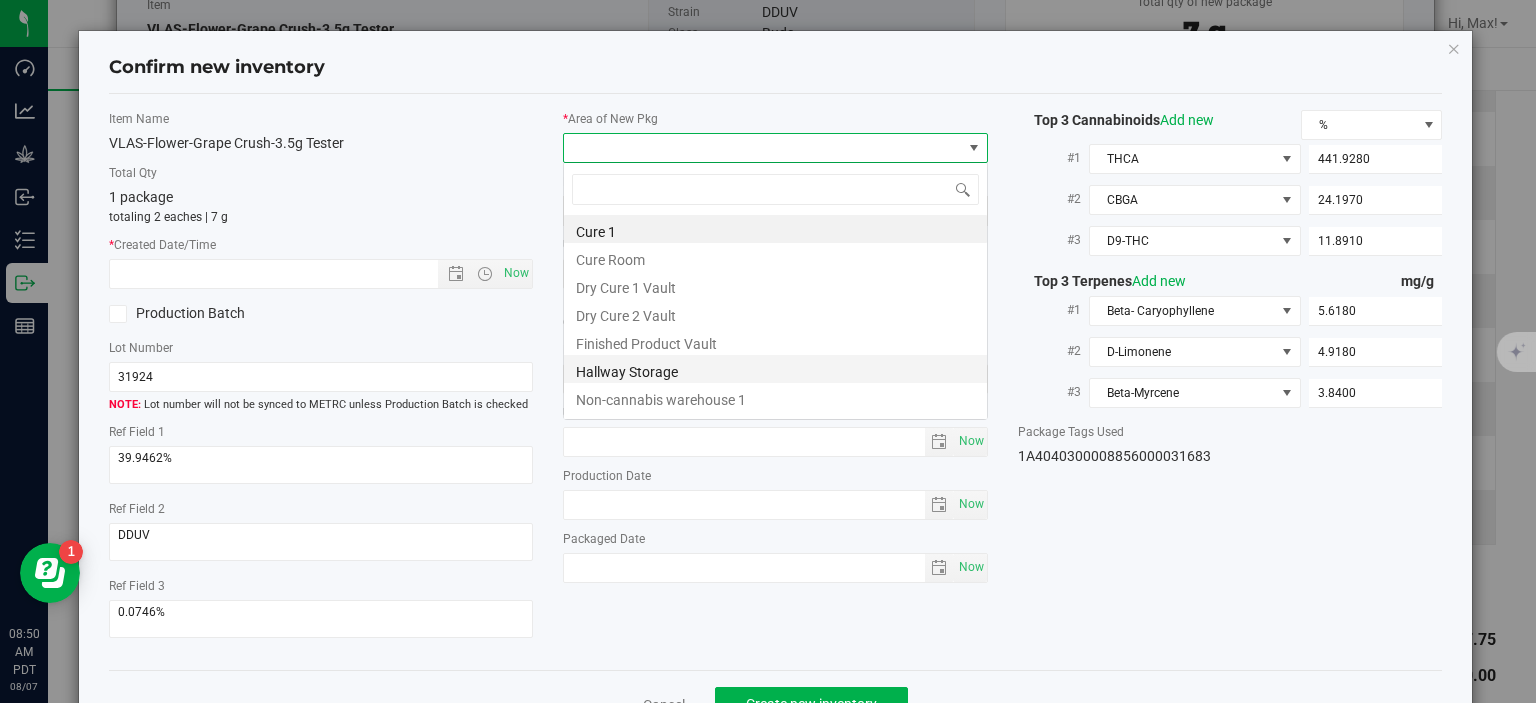 scroll, scrollTop: 99970, scrollLeft: 99575, axis: both 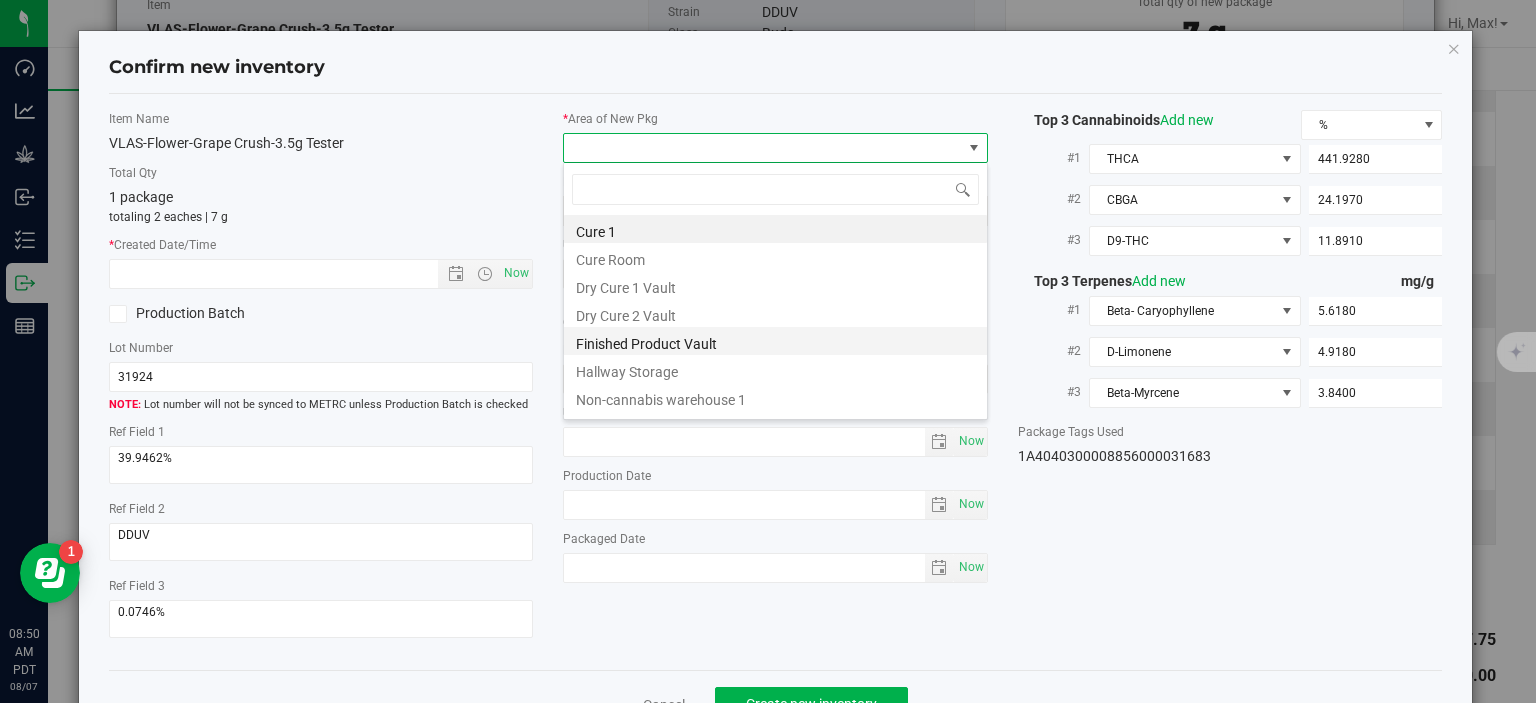 click on "Finished Product Vault" at bounding box center (775, 341) 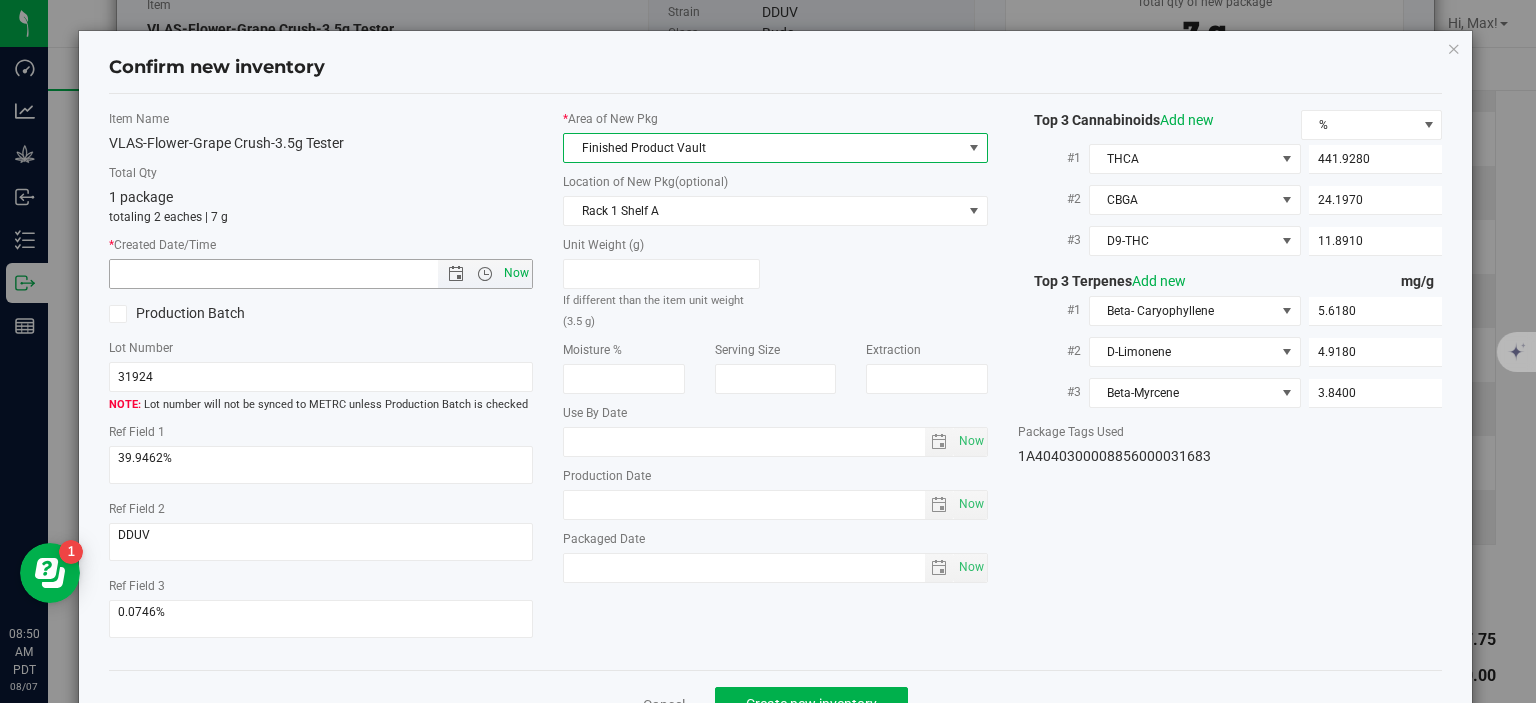 click on "Now" at bounding box center [517, 273] 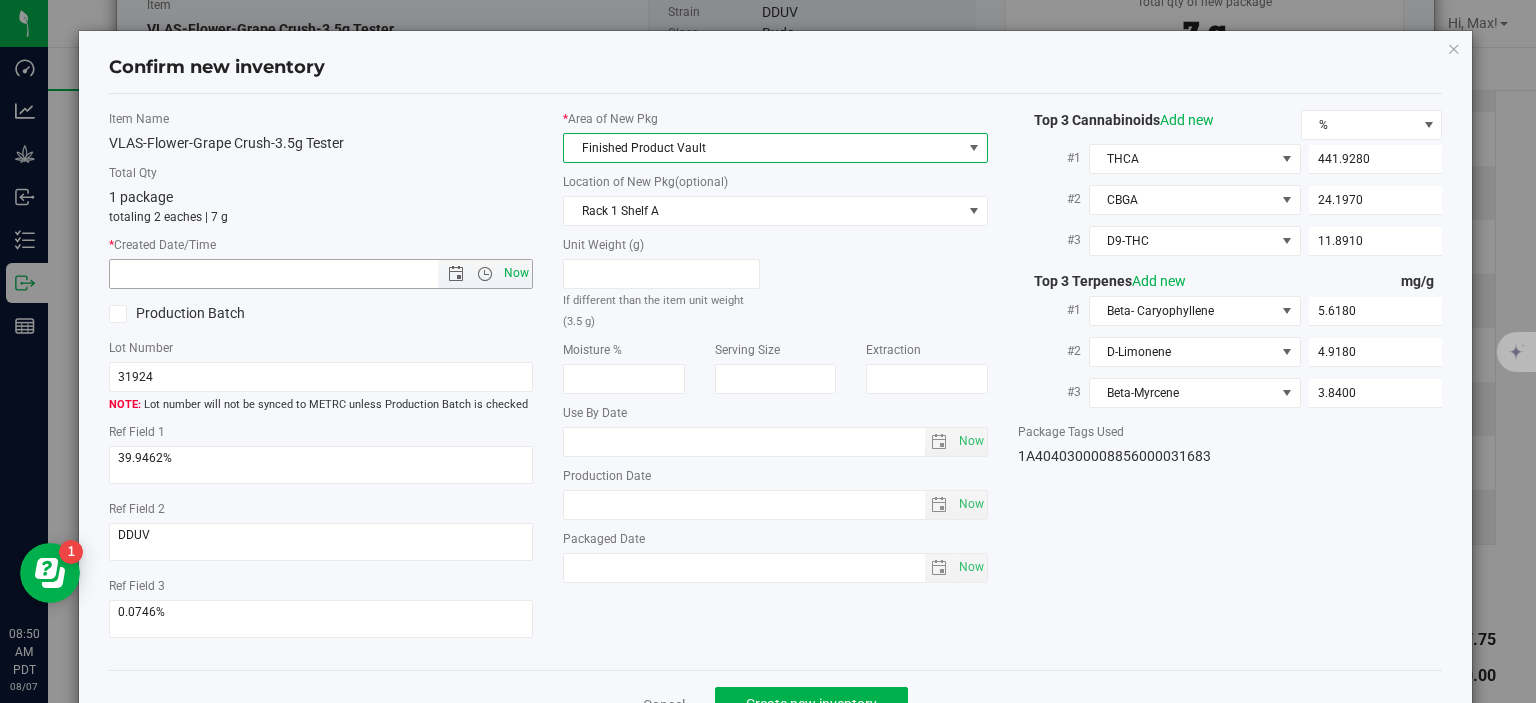 type on "8/7/2025 8:50 AM" 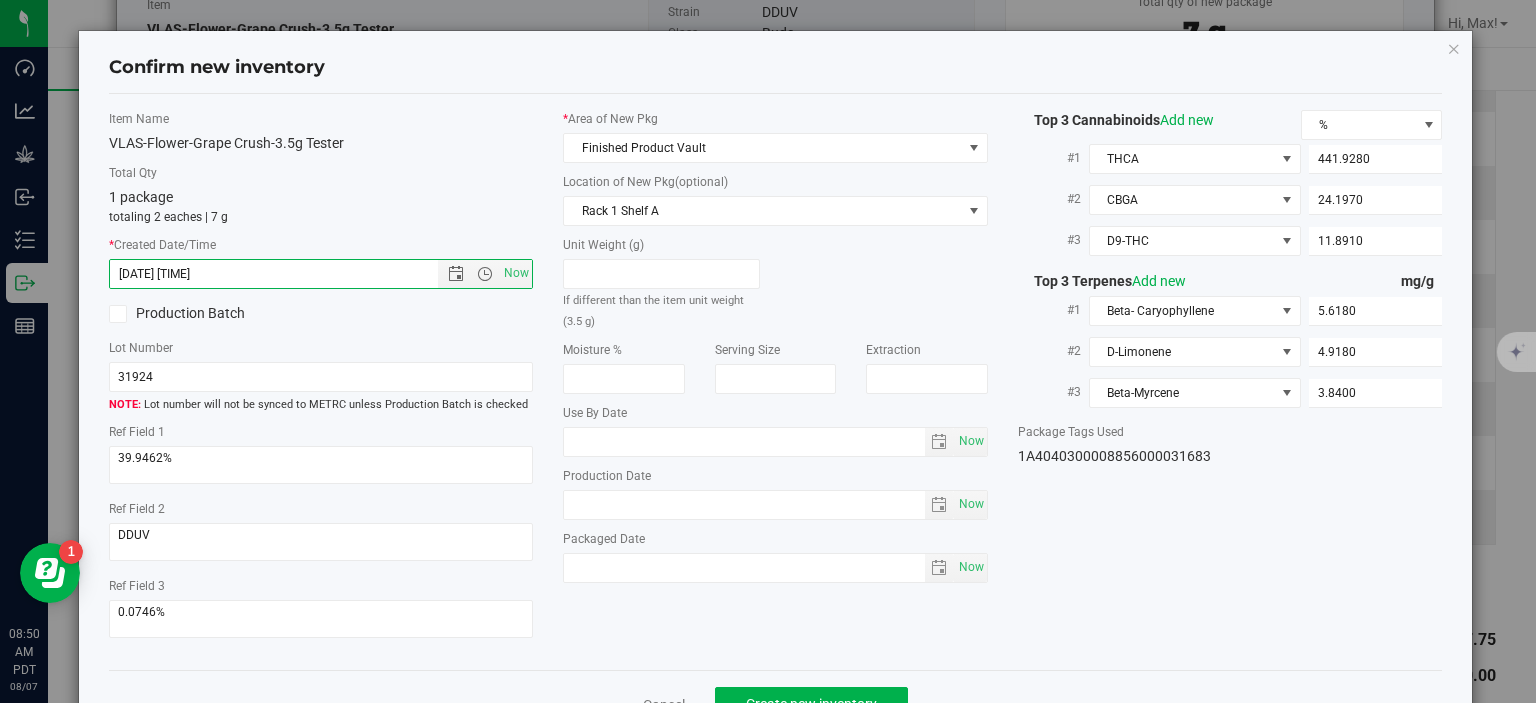 scroll, scrollTop: 52, scrollLeft: 0, axis: vertical 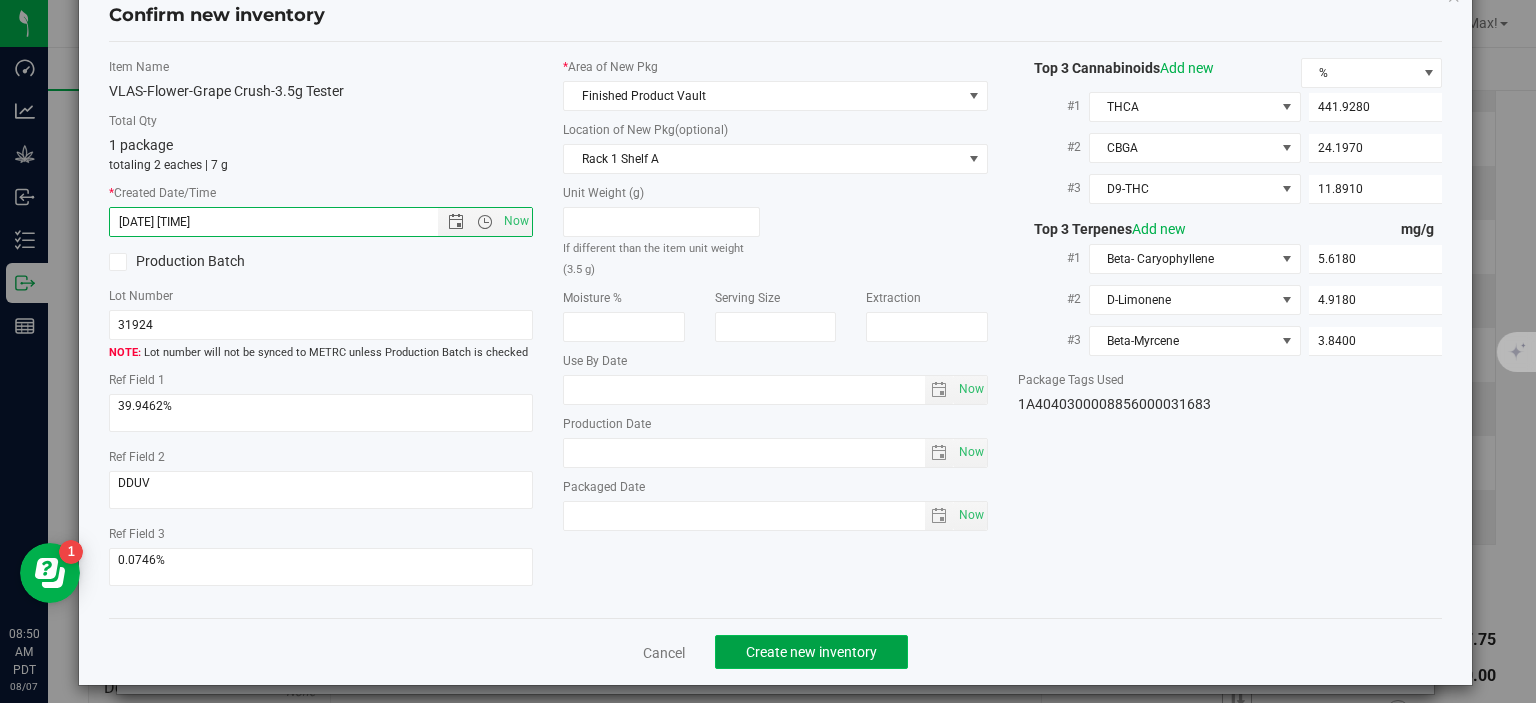 click on "Create new inventory" 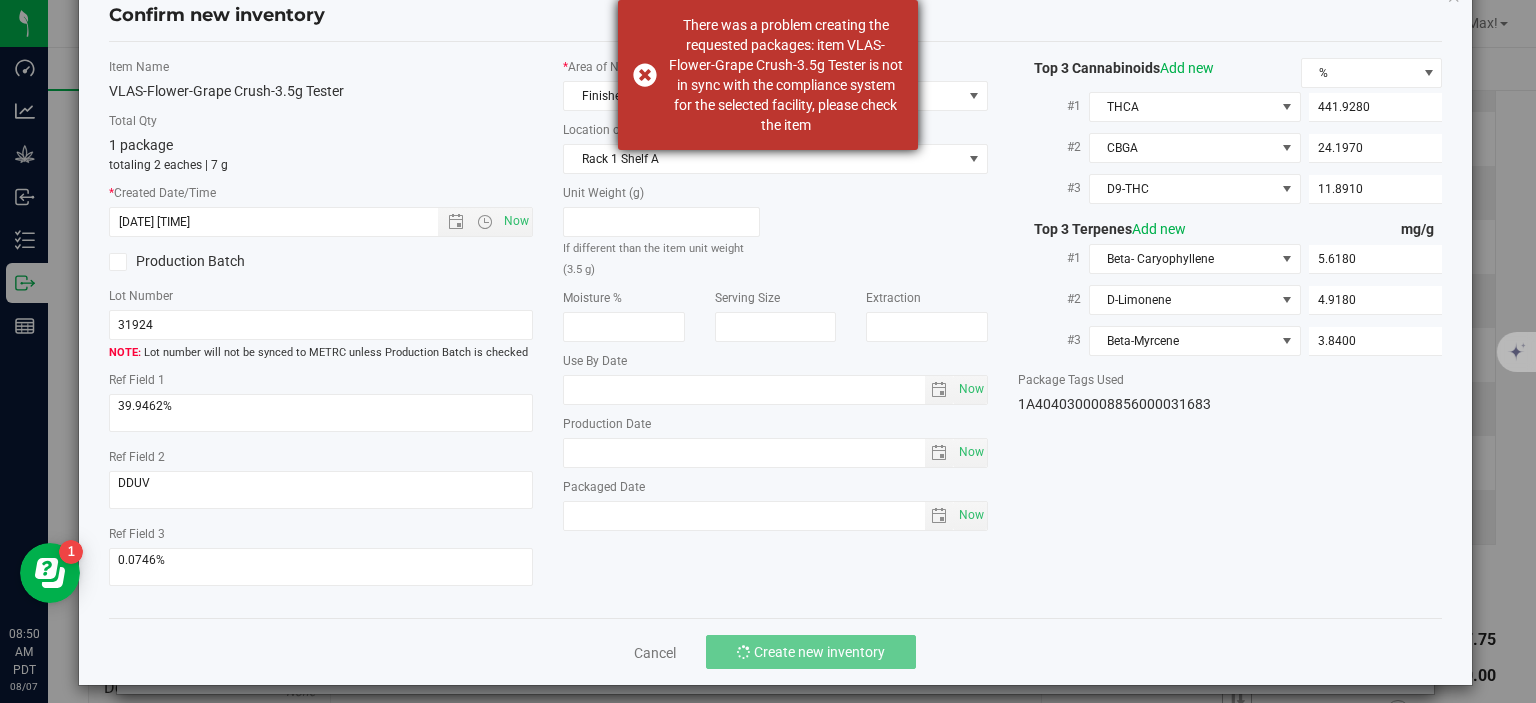 click on "There was a problem creating the requested packages: item VLAS-Flower-Grape Crush-3.5g Tester is not in sync with the compliance system for the selected facility, please check the item" at bounding box center [768, 75] 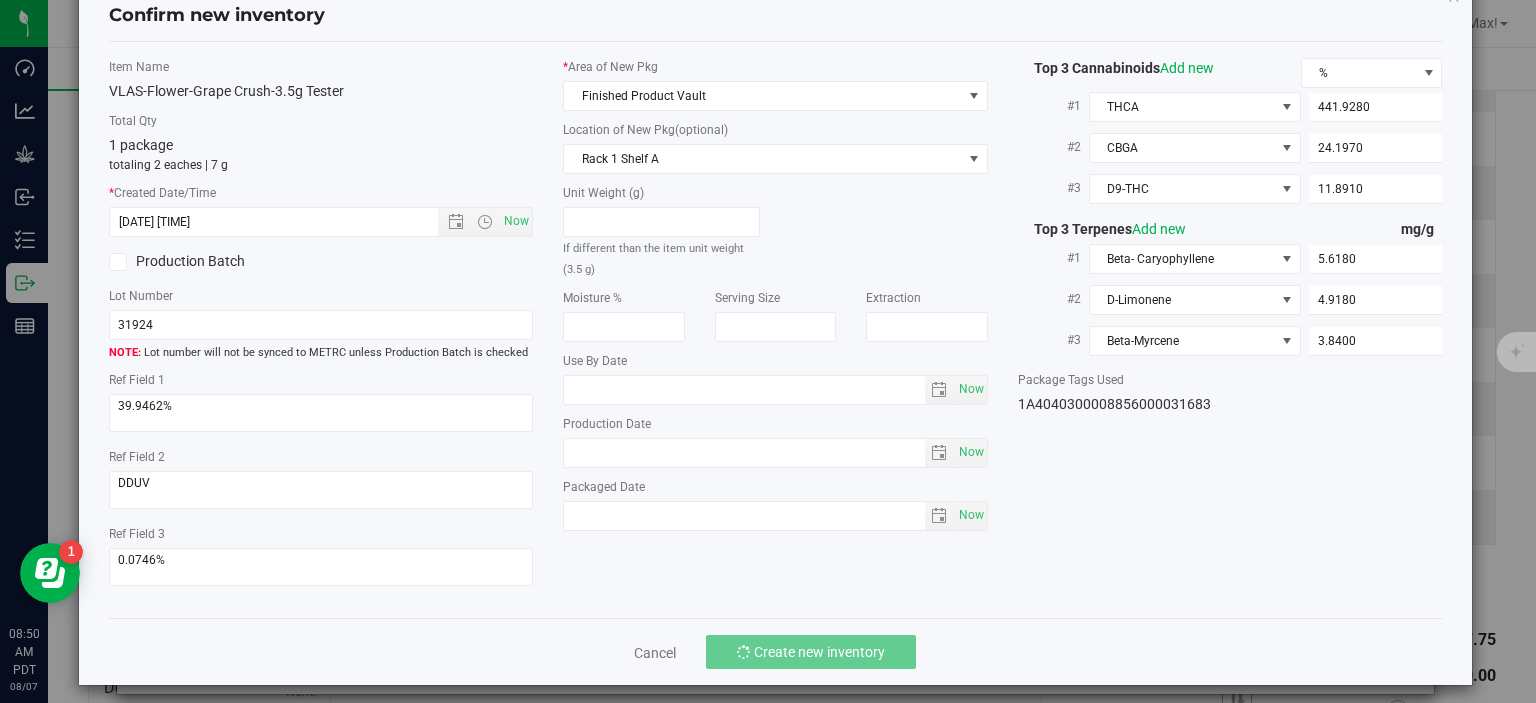 scroll, scrollTop: 0, scrollLeft: 0, axis: both 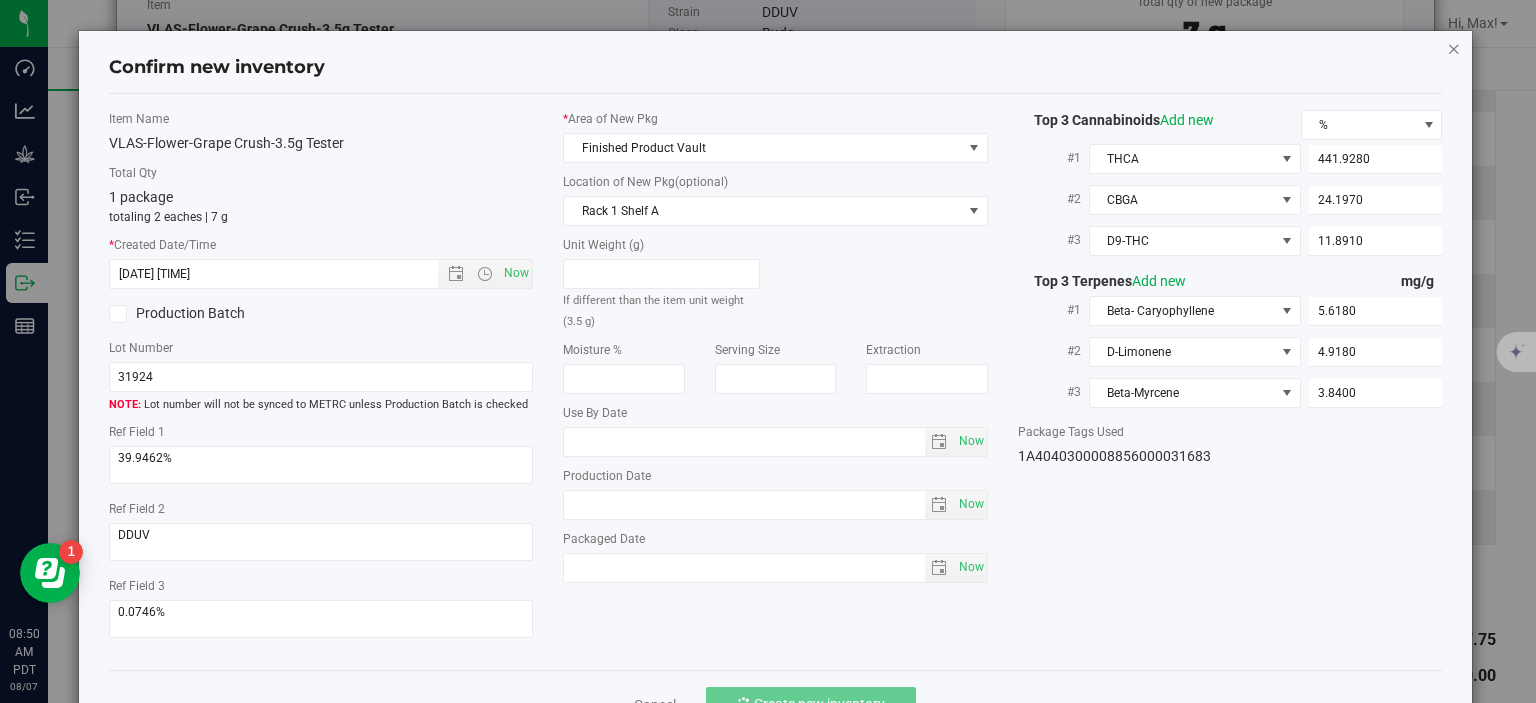 click at bounding box center [1454, 48] 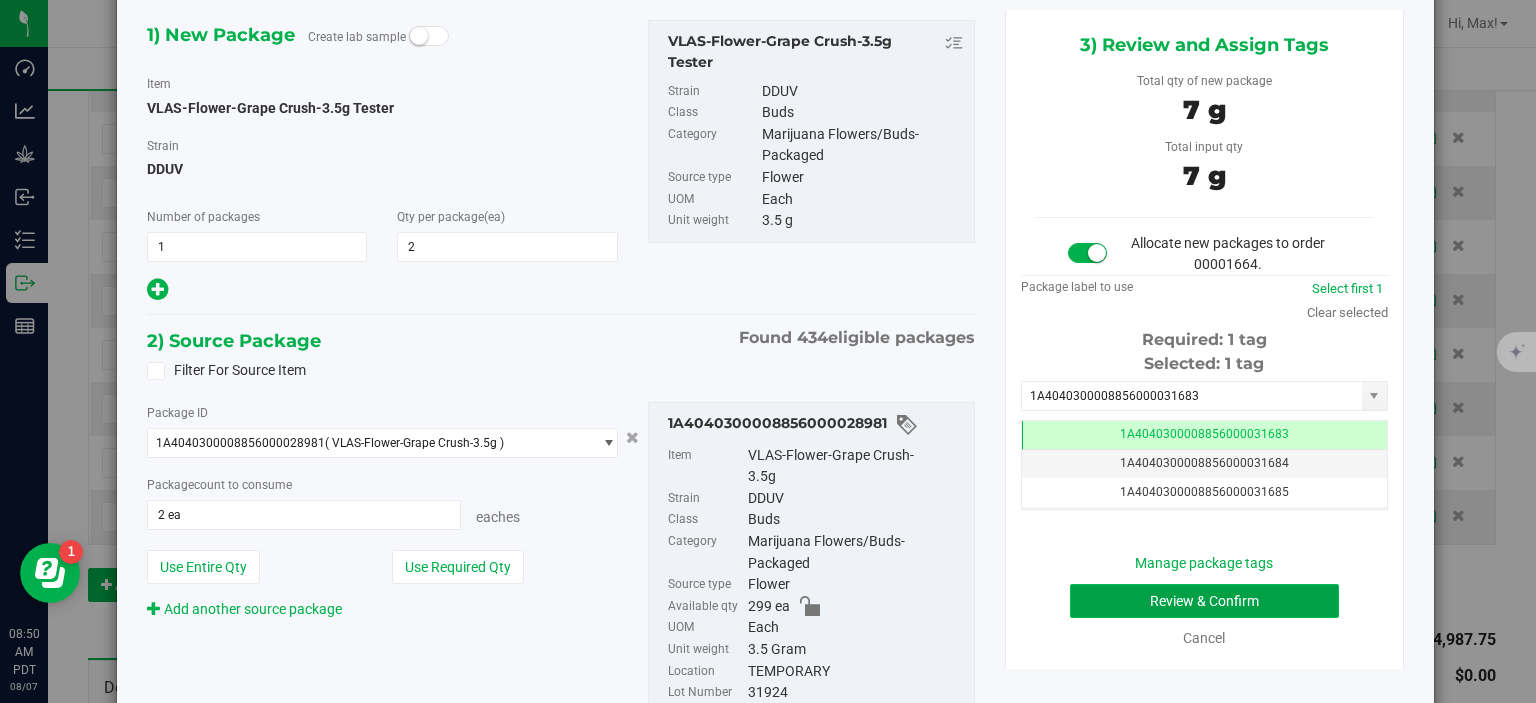 scroll, scrollTop: 153, scrollLeft: 0, axis: vertical 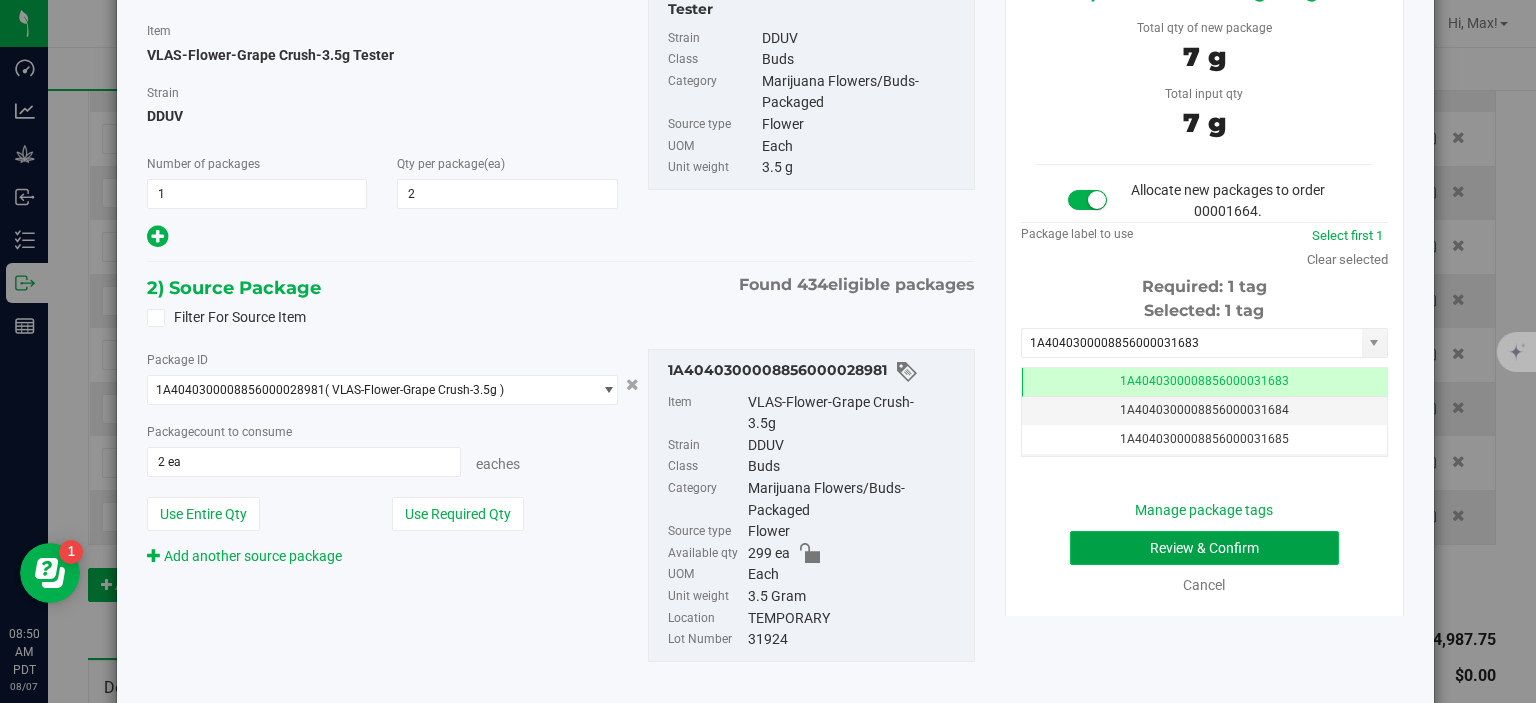 click on "Review & Confirm" at bounding box center (1204, 548) 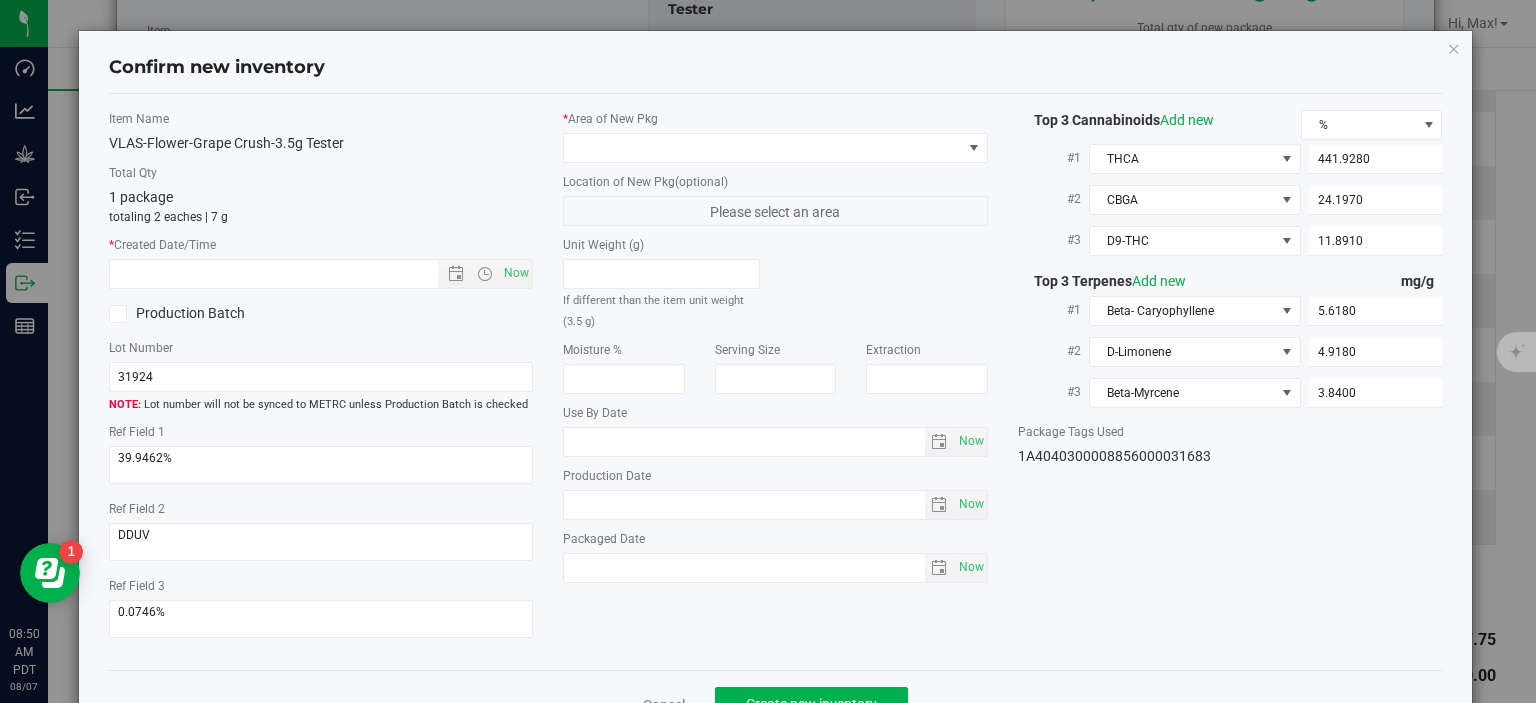 click on "*
Area of New Pkg" at bounding box center (775, 119) 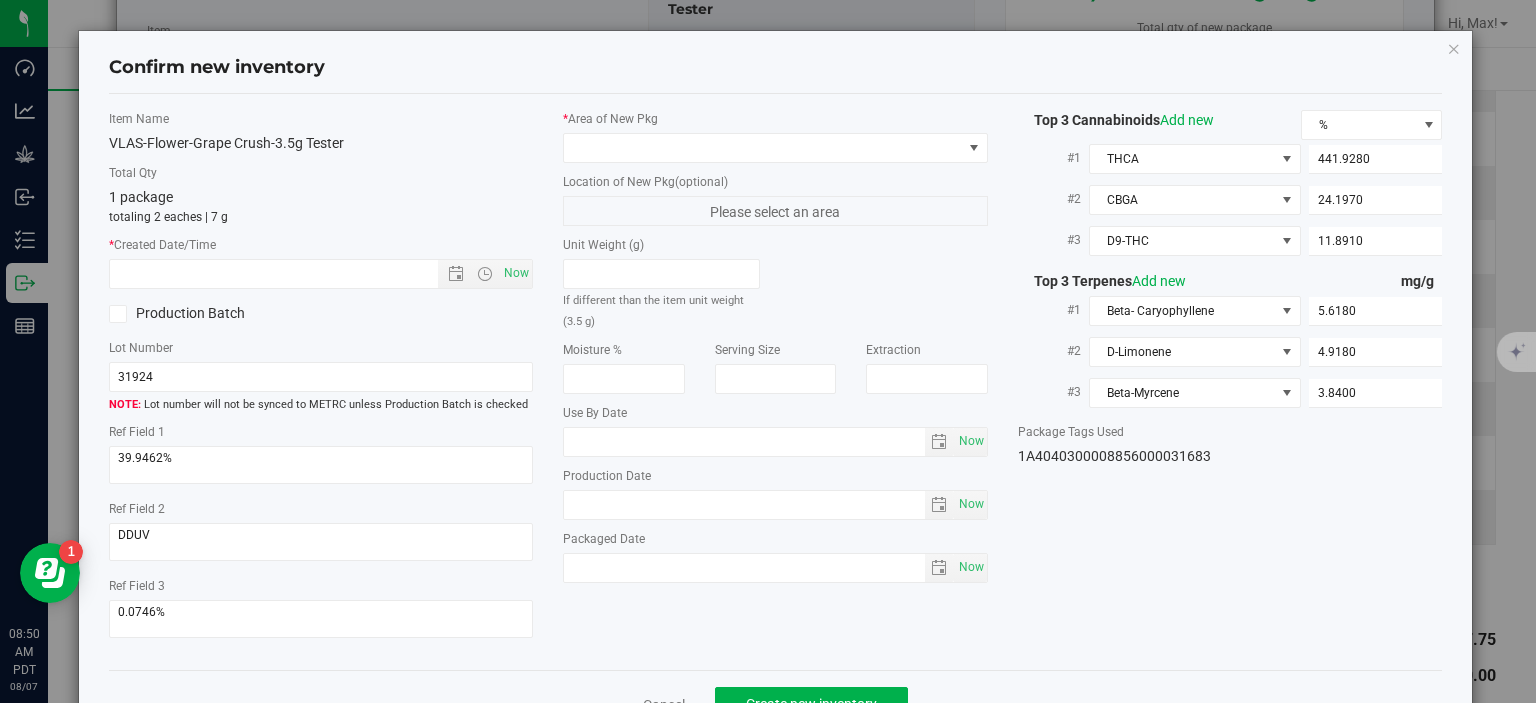 click on "*
Area of New Pkg" at bounding box center [775, 136] 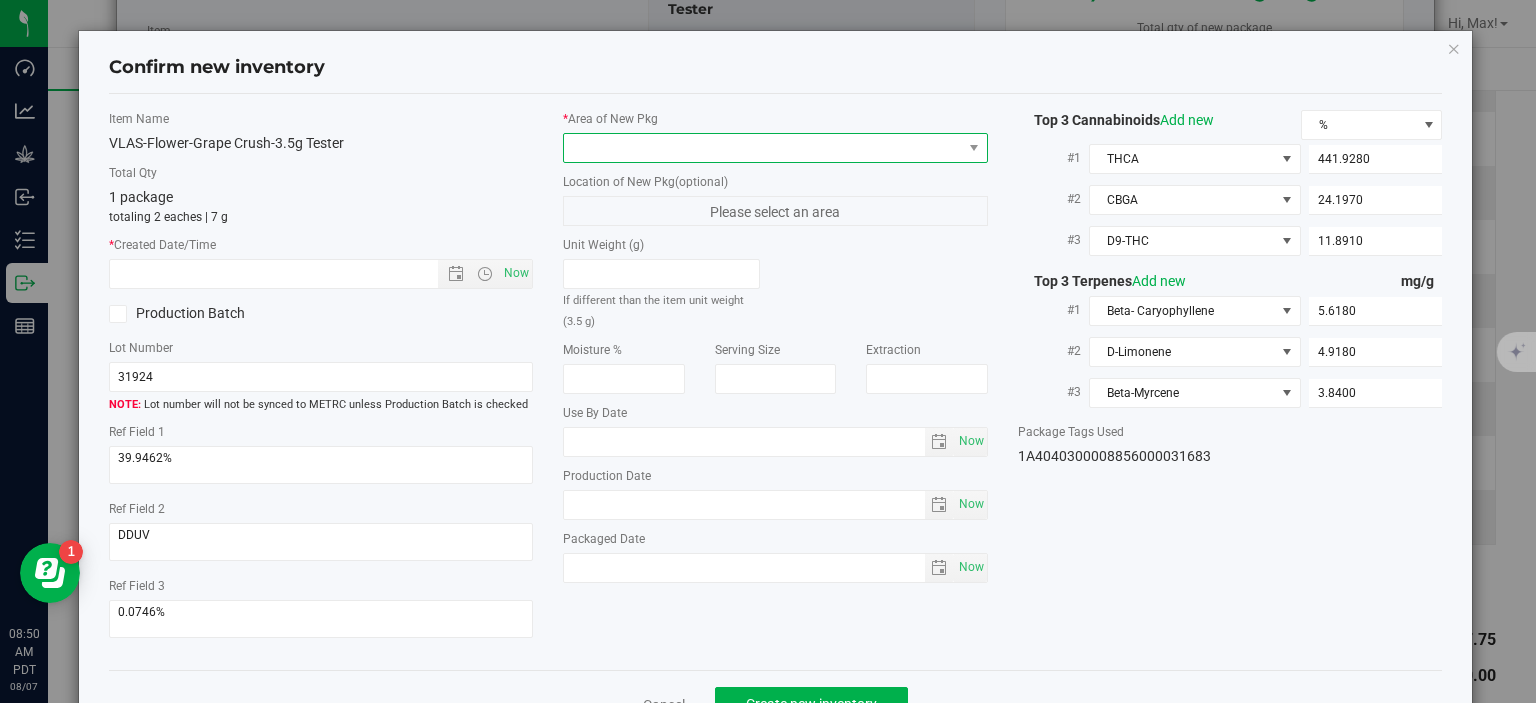 click at bounding box center [763, 148] 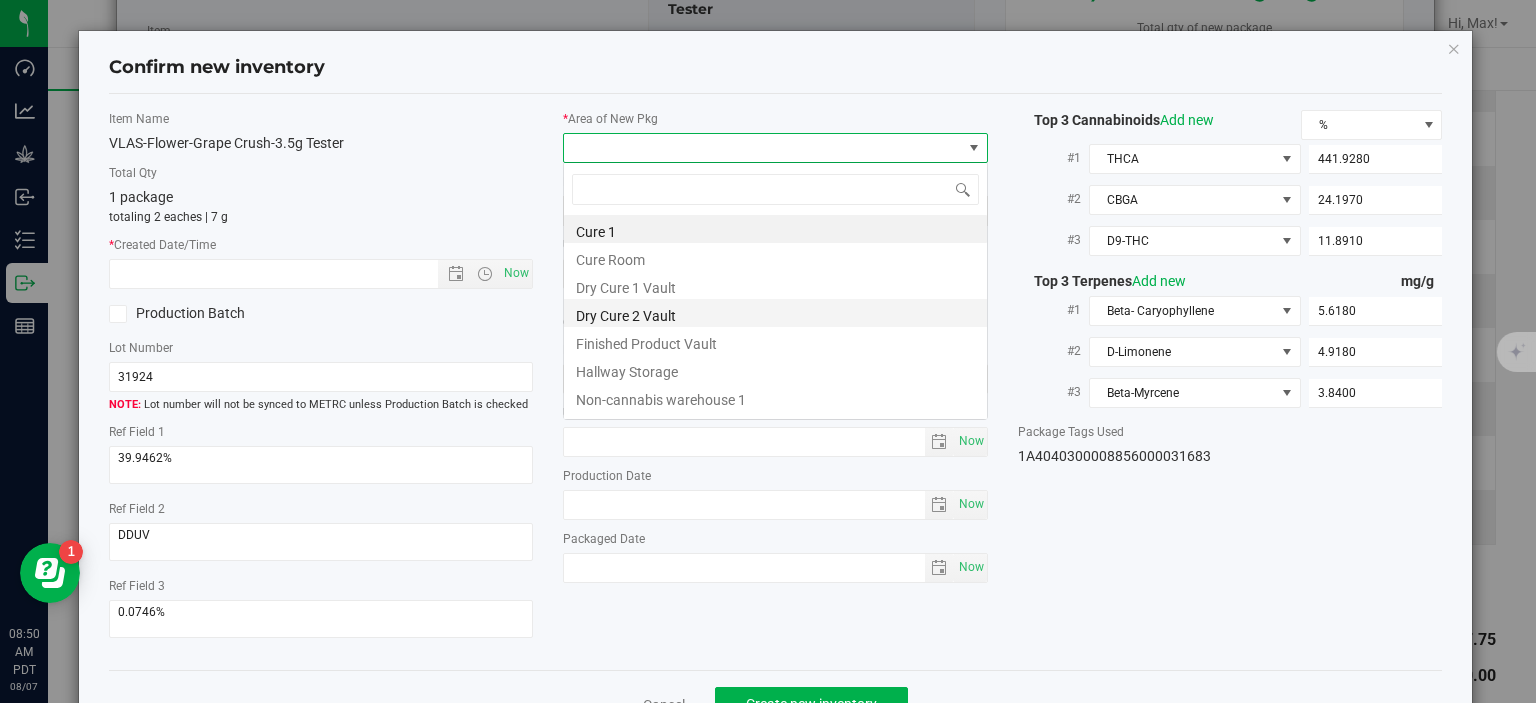 scroll, scrollTop: 99970, scrollLeft: 99575, axis: both 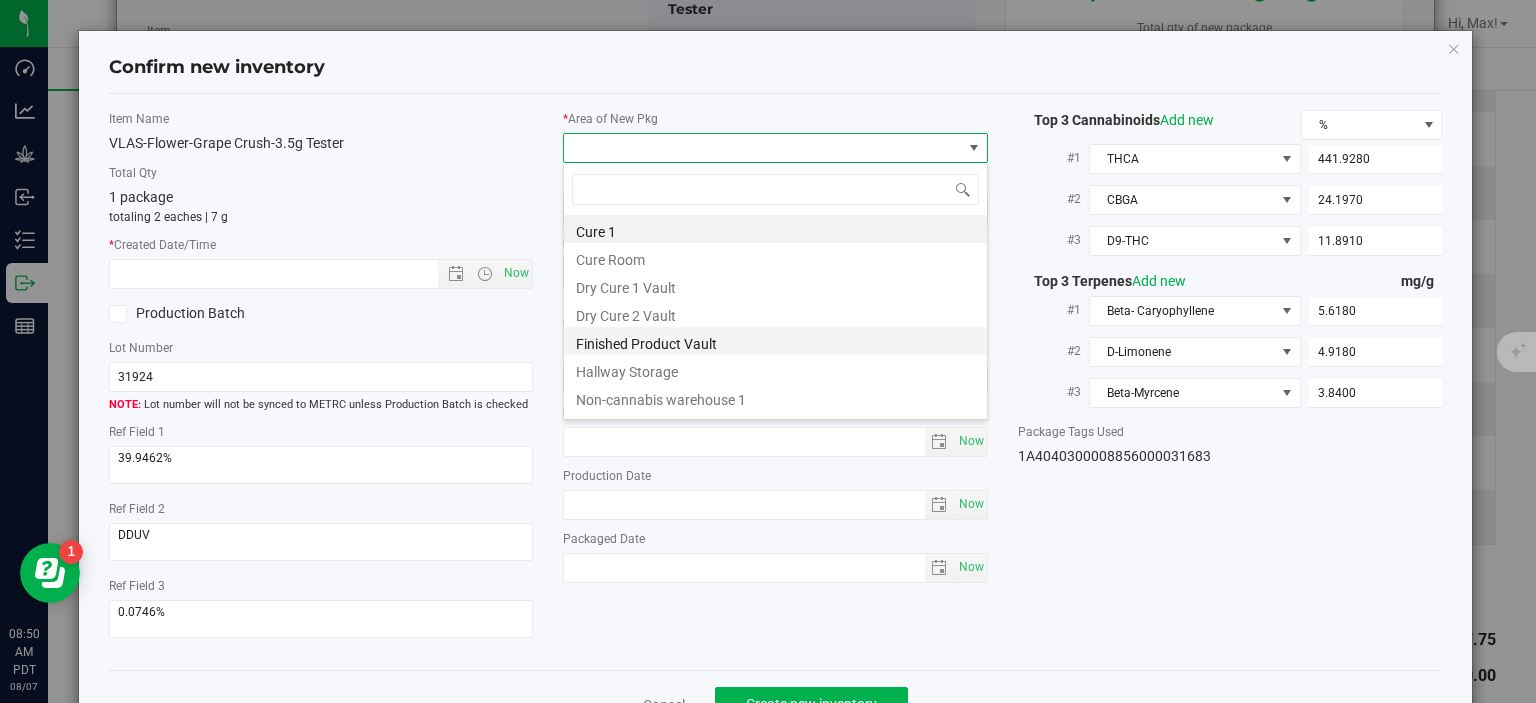 click on "Finished Product Vault" at bounding box center [775, 341] 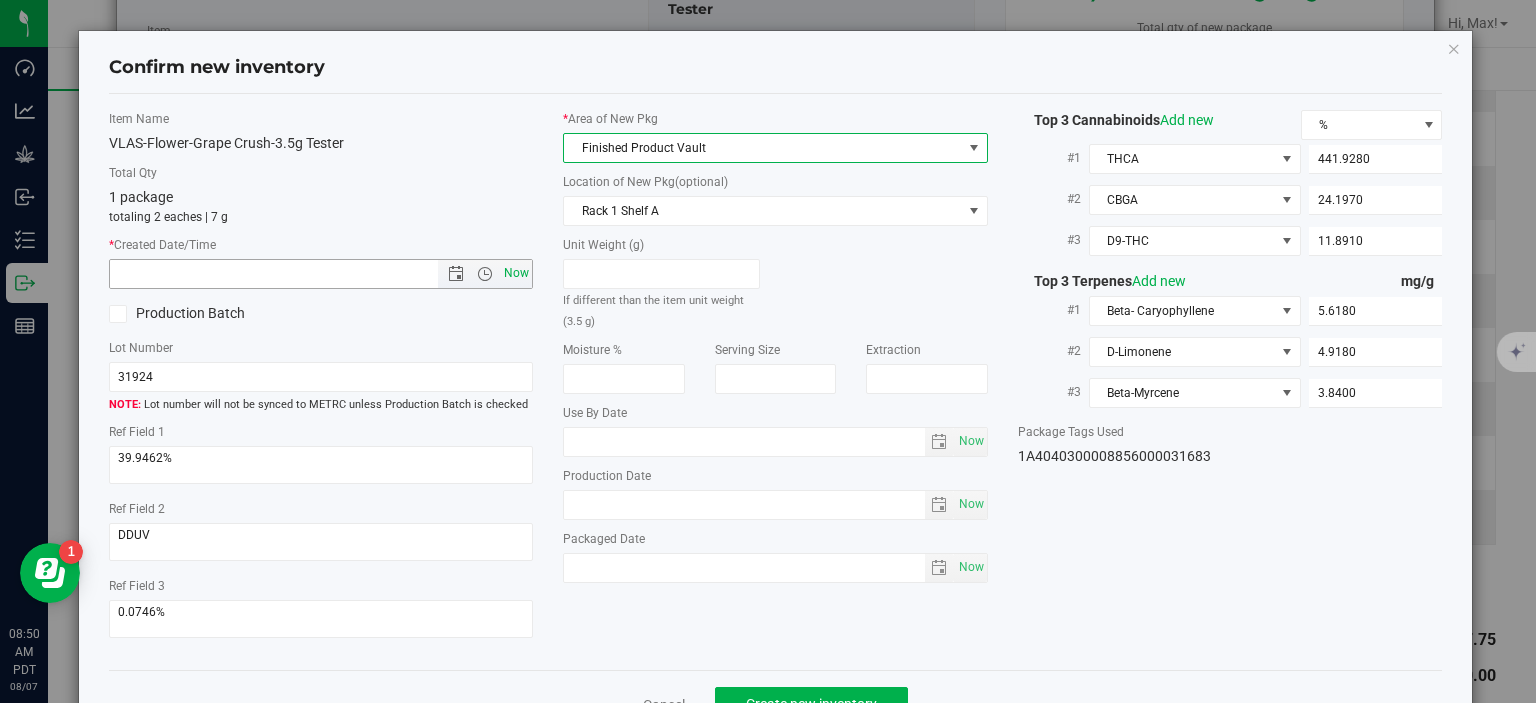 click on "Now" at bounding box center (517, 273) 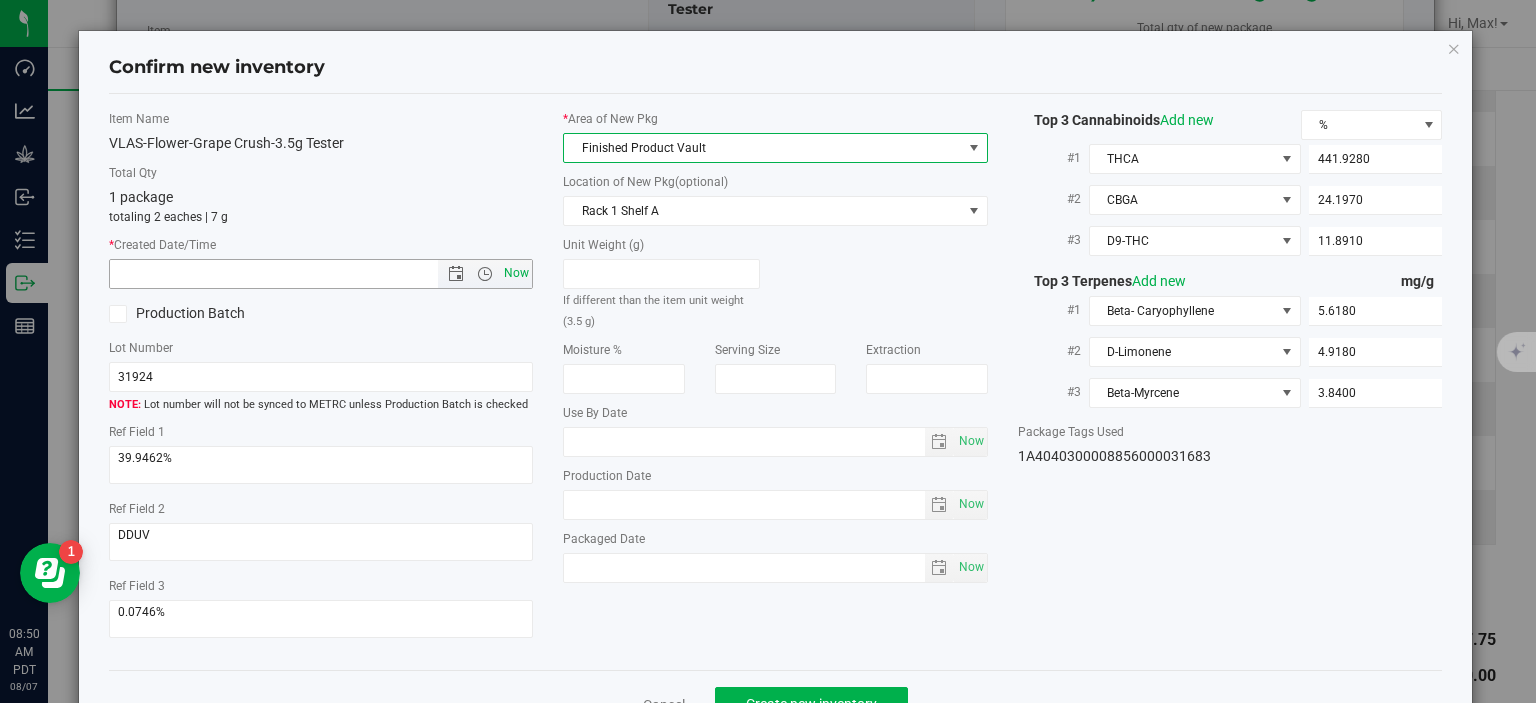 type on "8/7/2025 8:50 AM" 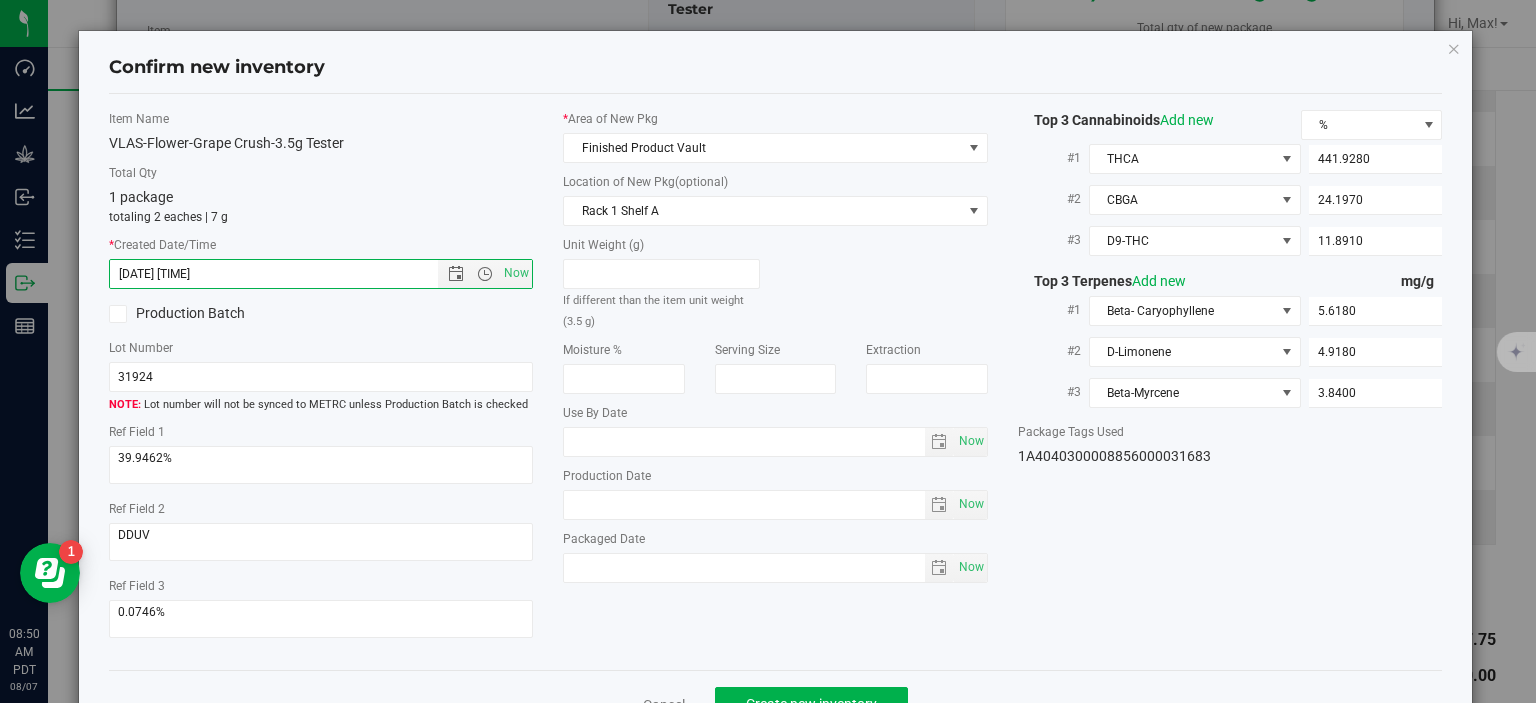 scroll, scrollTop: 52, scrollLeft: 0, axis: vertical 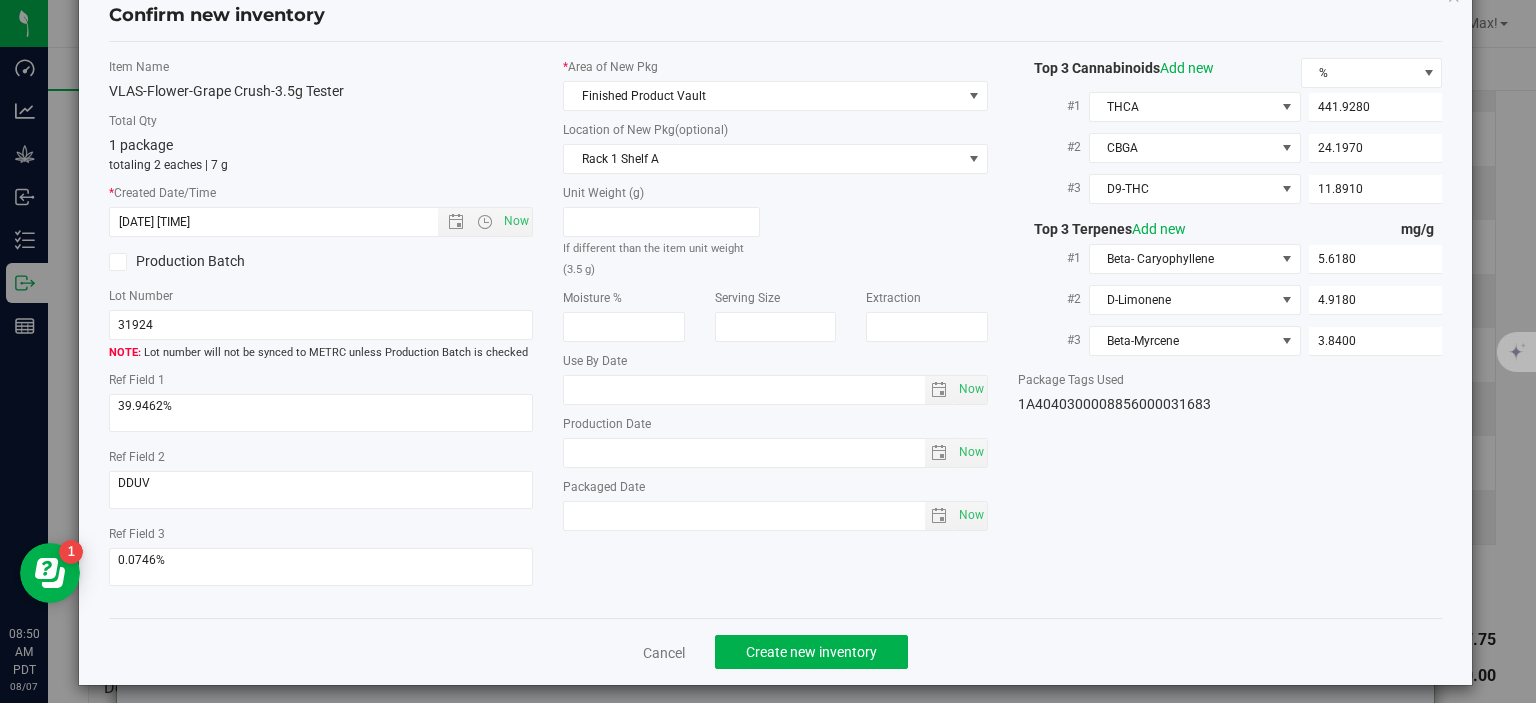 click on "Cancel
Create new inventory" at bounding box center (776, 651) 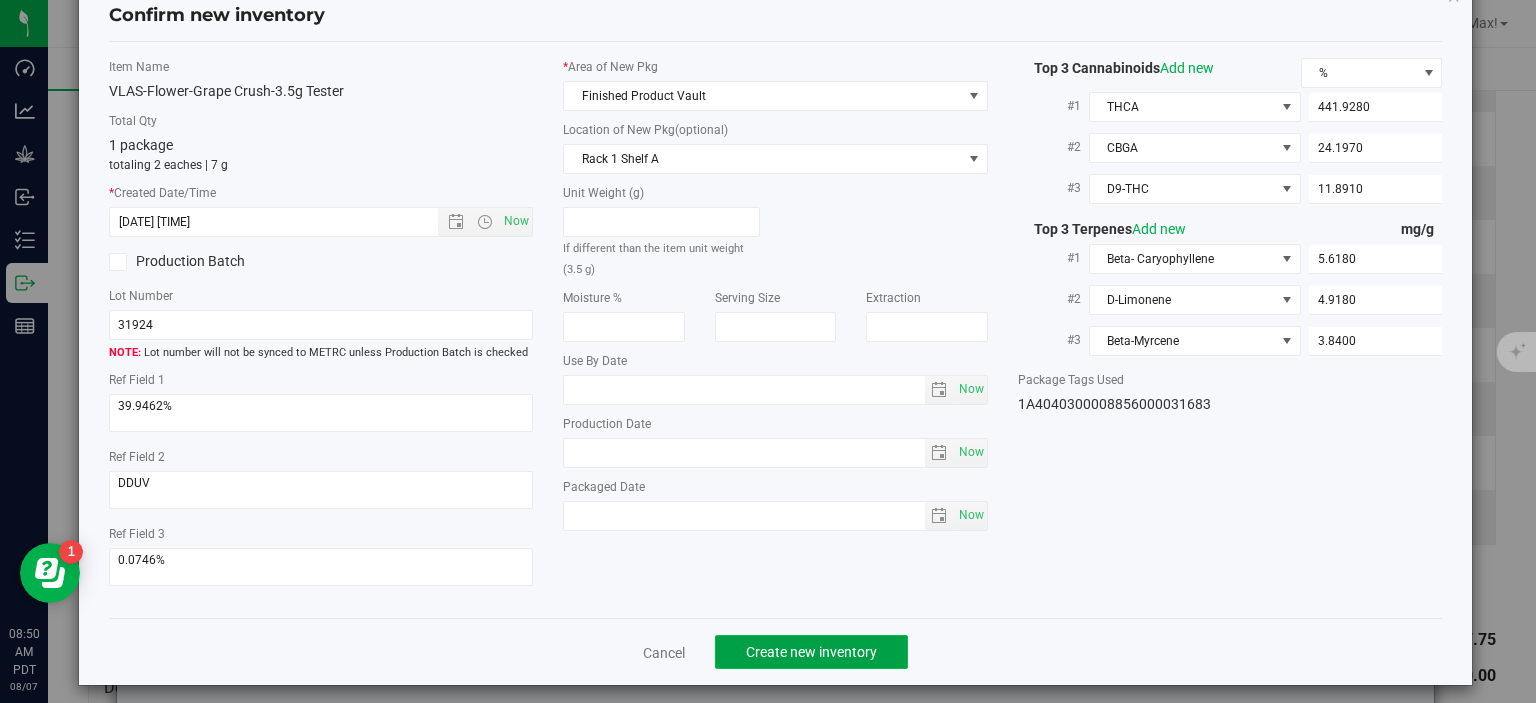 click on "Create new inventory" 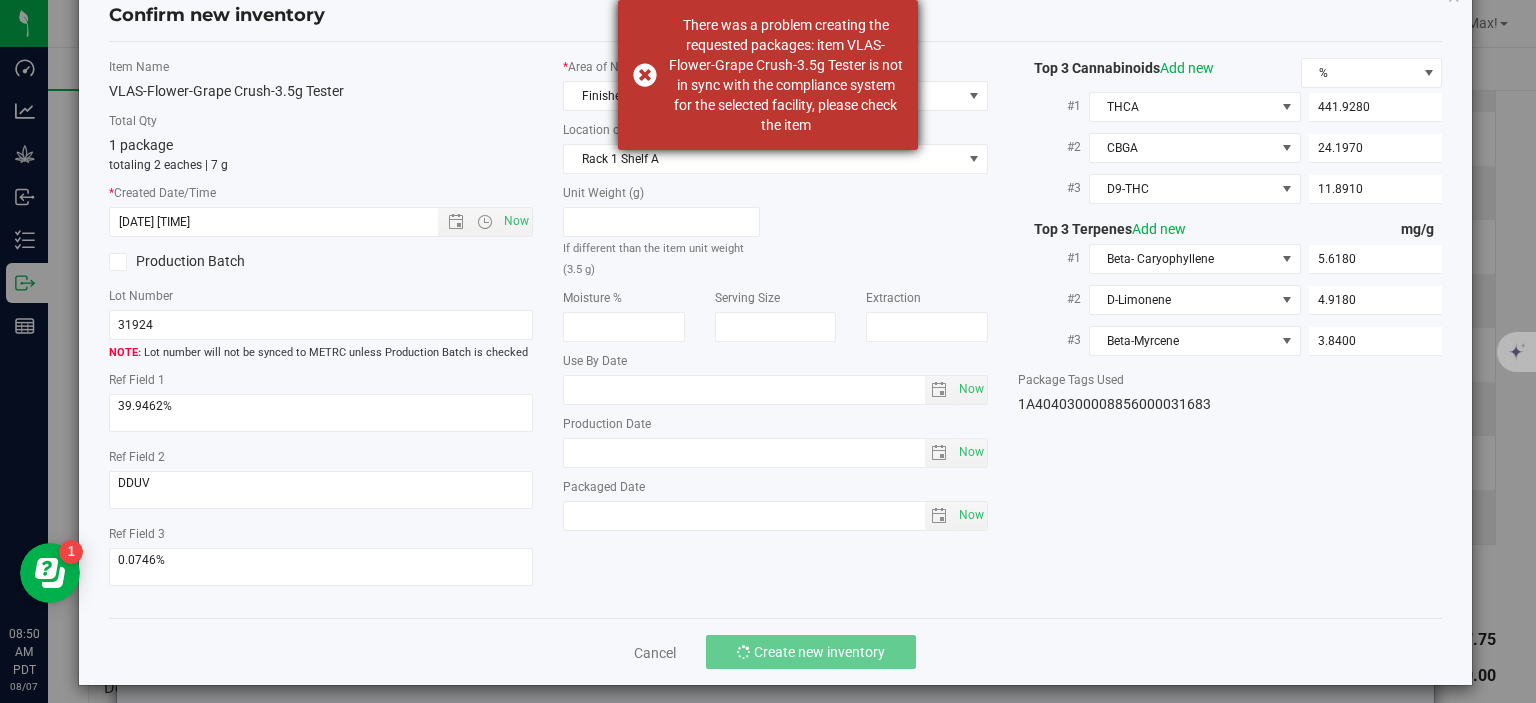 click on "There was a problem creating the requested packages: item VLAS-Flower-Grape Crush-3.5g Tester is not in sync with the compliance system for the selected facility, please check the item" at bounding box center [768, 75] 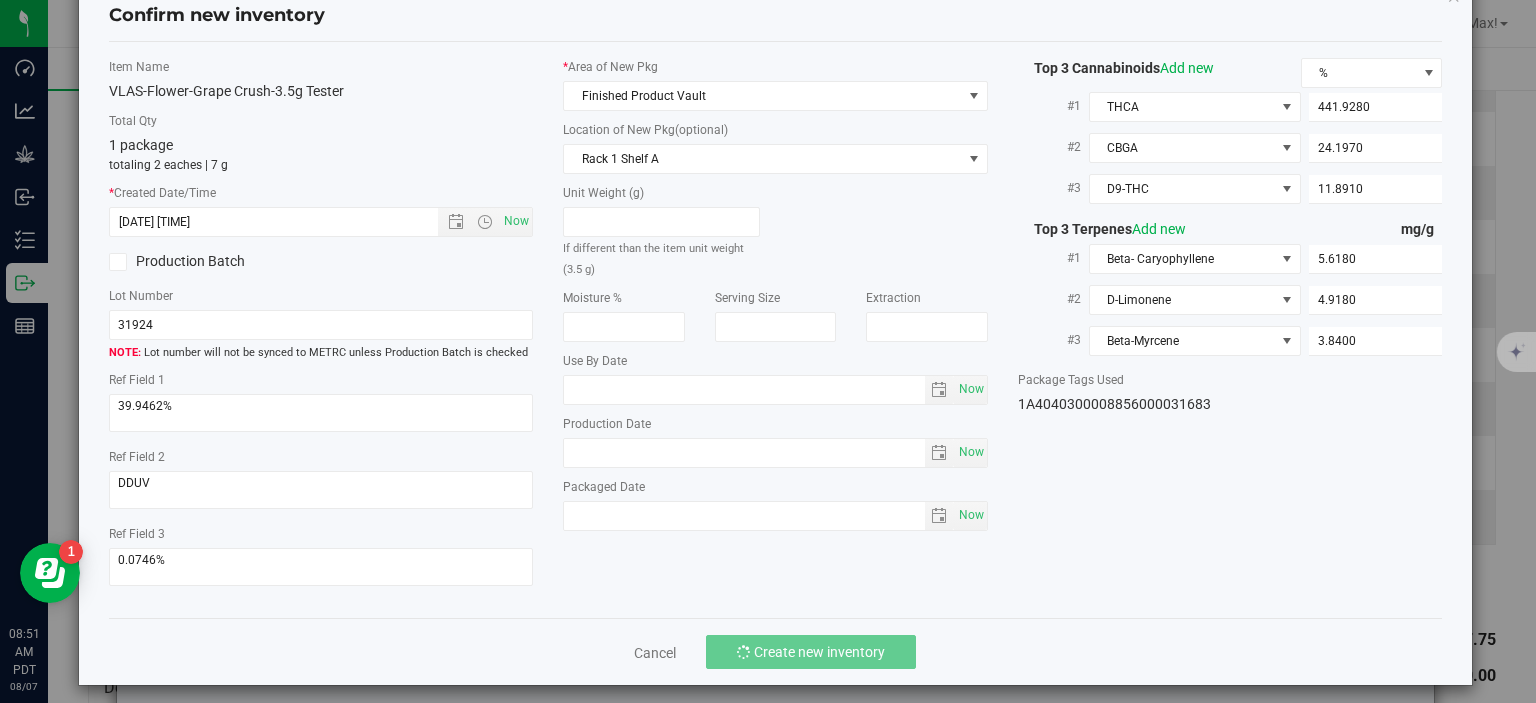 scroll, scrollTop: 0, scrollLeft: 0, axis: both 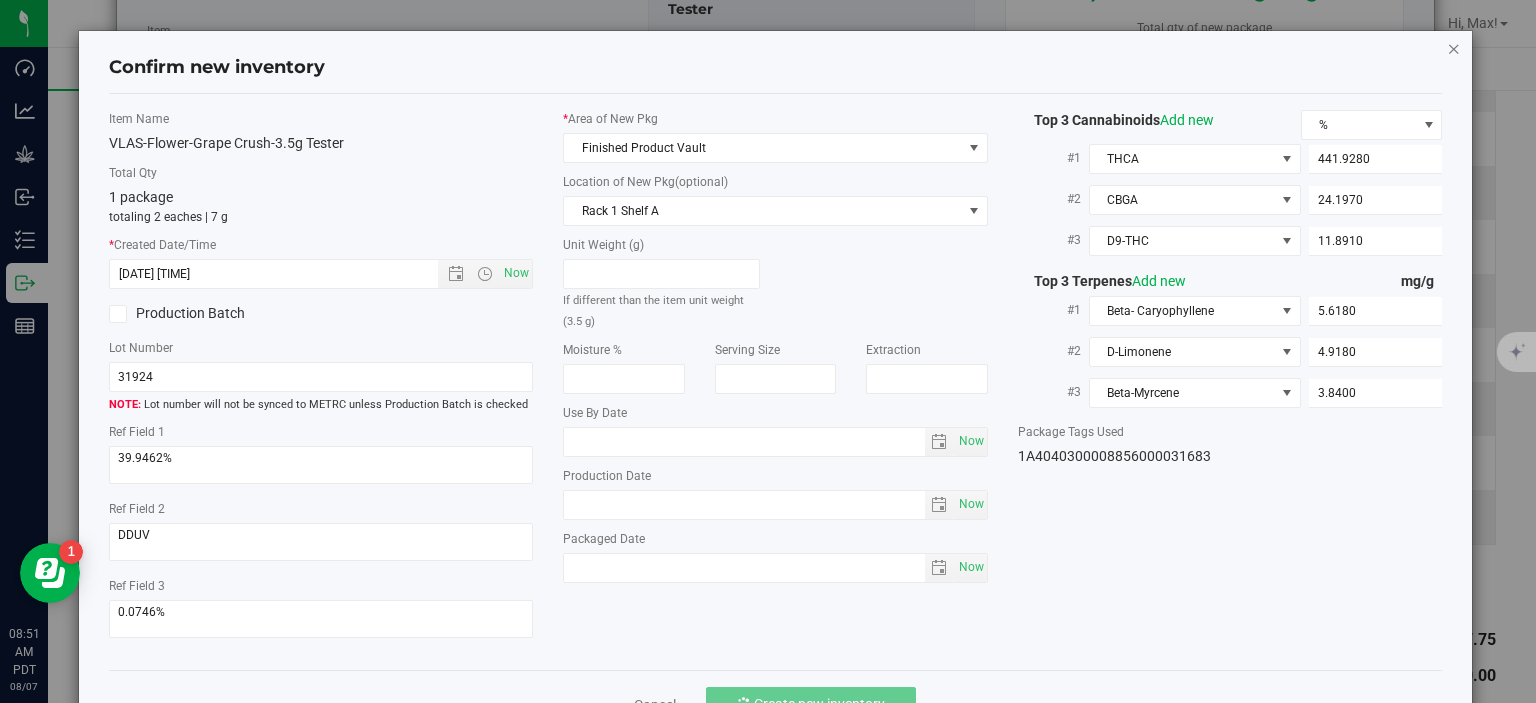 click at bounding box center [1454, 48] 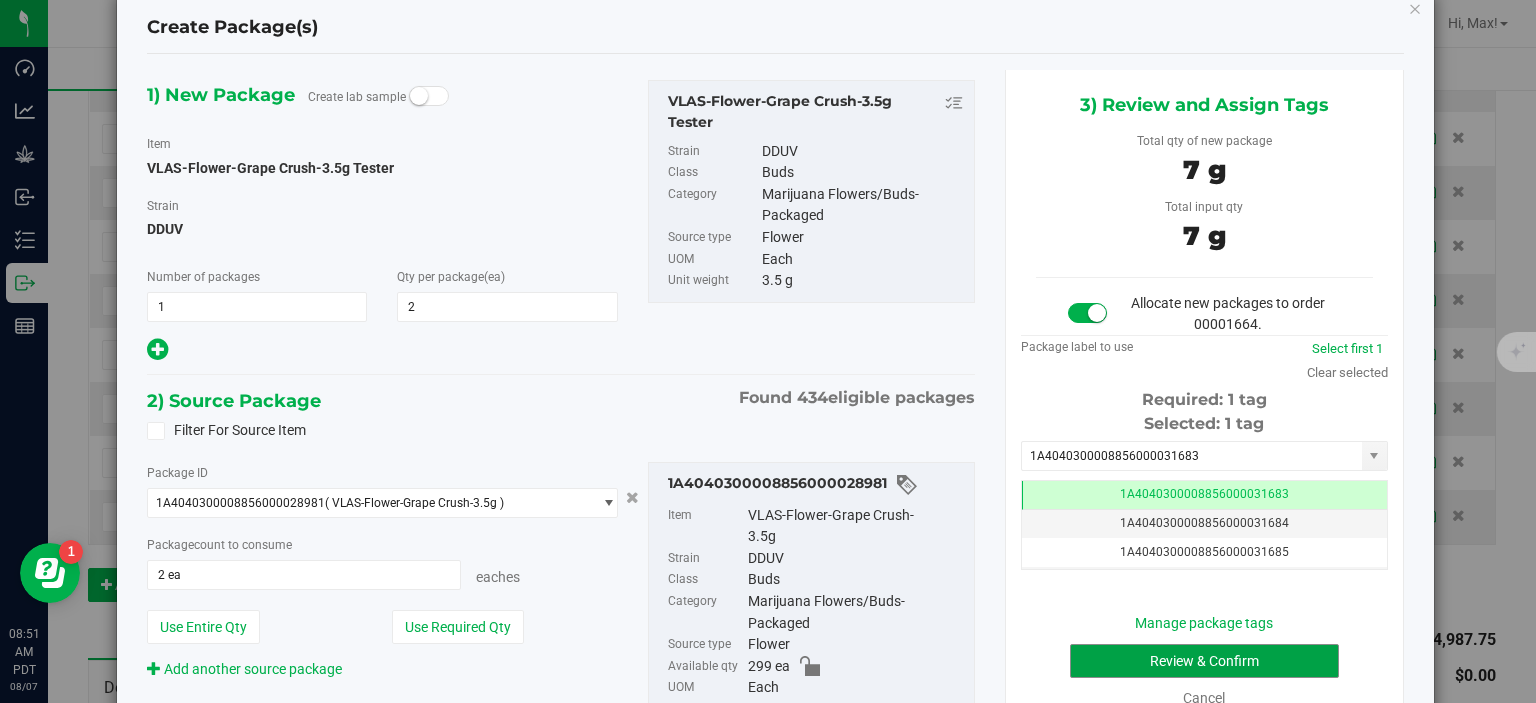 scroll, scrollTop: 179, scrollLeft: 0, axis: vertical 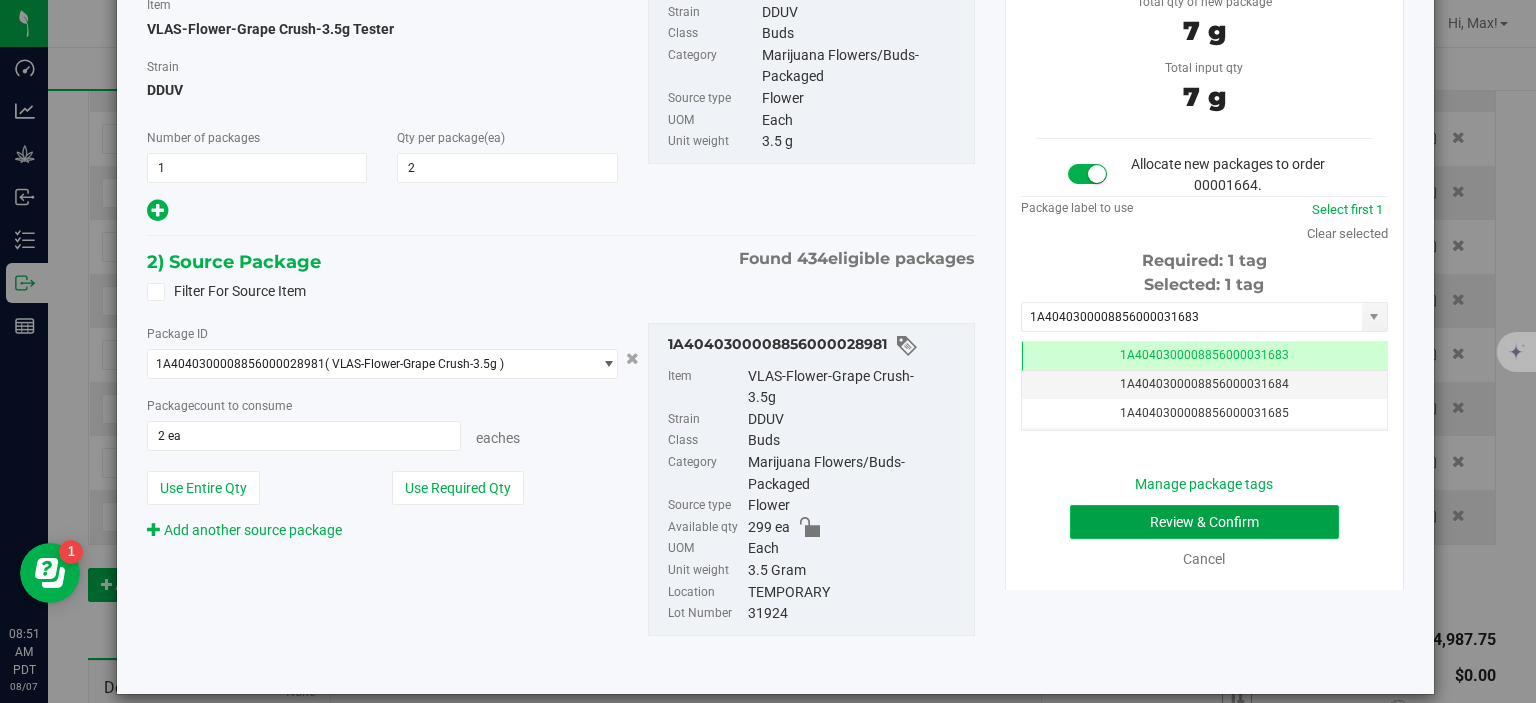 click on "Review & Confirm" at bounding box center (1204, 522) 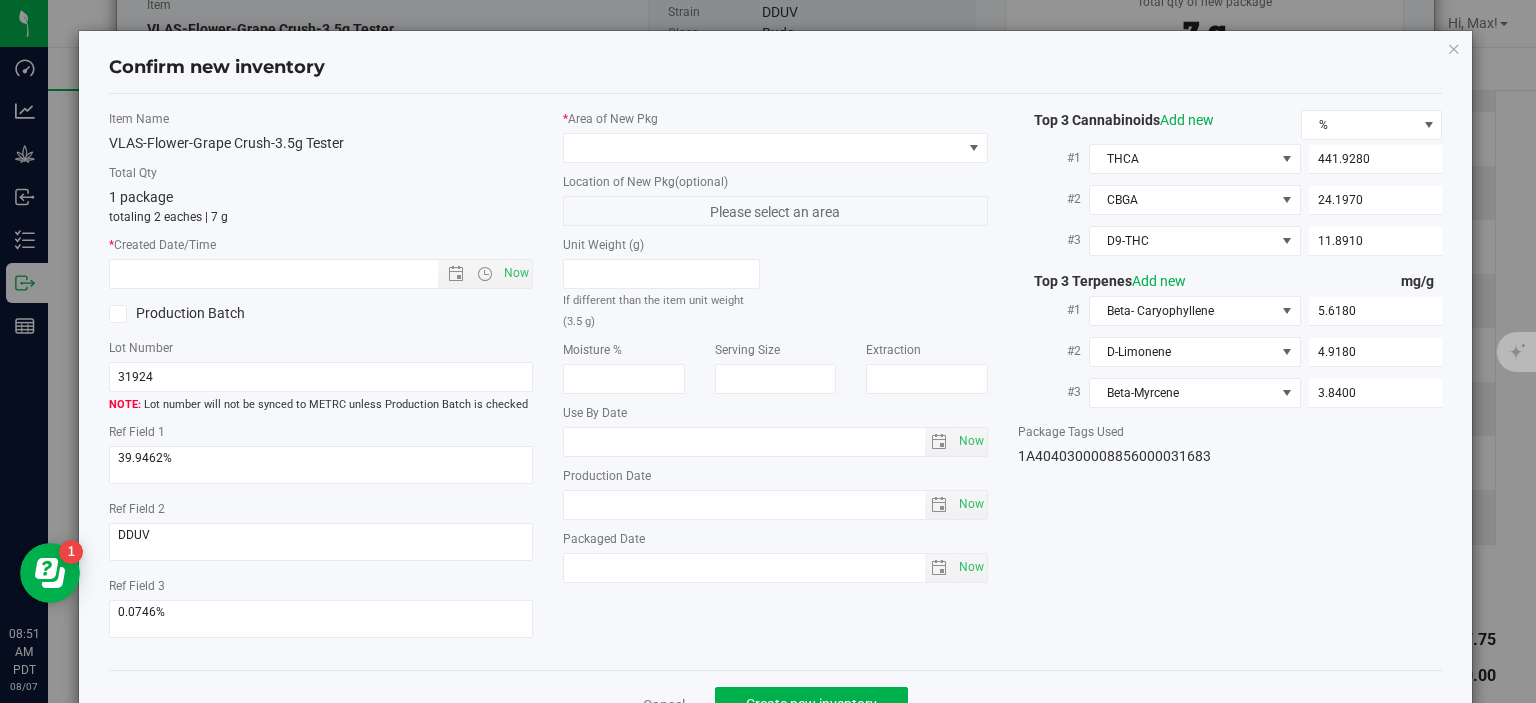 click on "*
Area of New Pkg
Location of New Pkg
(optional)
Please select an area
Unit Weight (g)
If different than the item unit weight (3.5 g)
Moisture %
Serving Size" at bounding box center [775, 351] 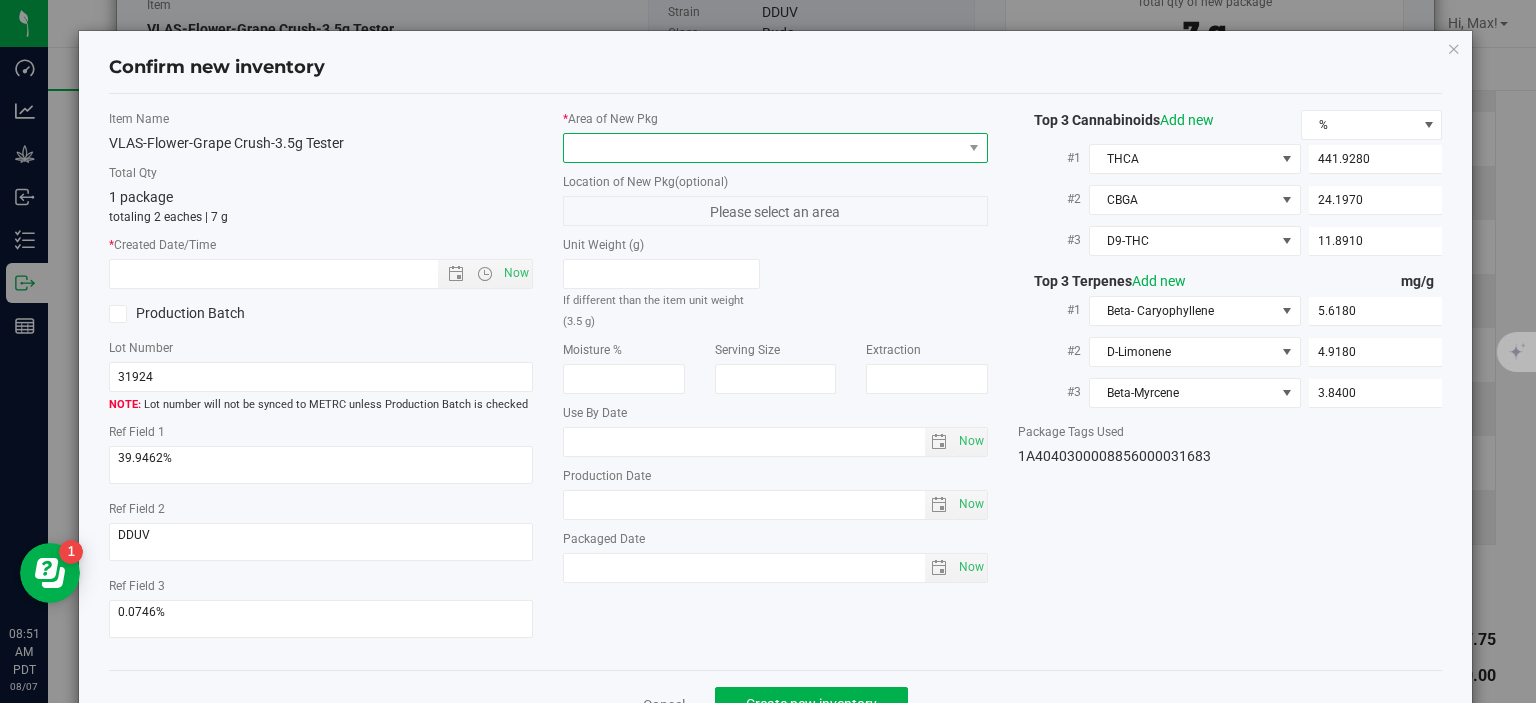 click at bounding box center (763, 148) 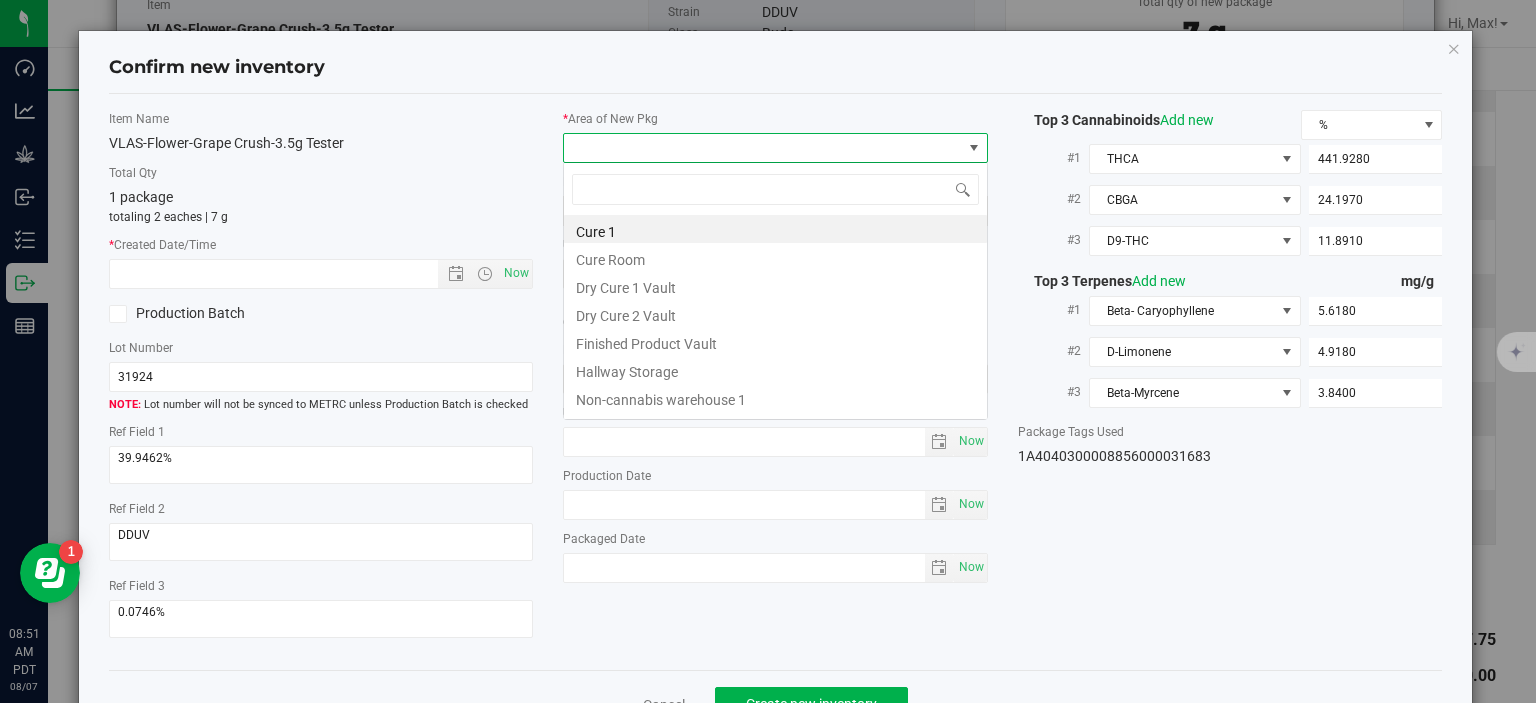 scroll, scrollTop: 99970, scrollLeft: 99575, axis: both 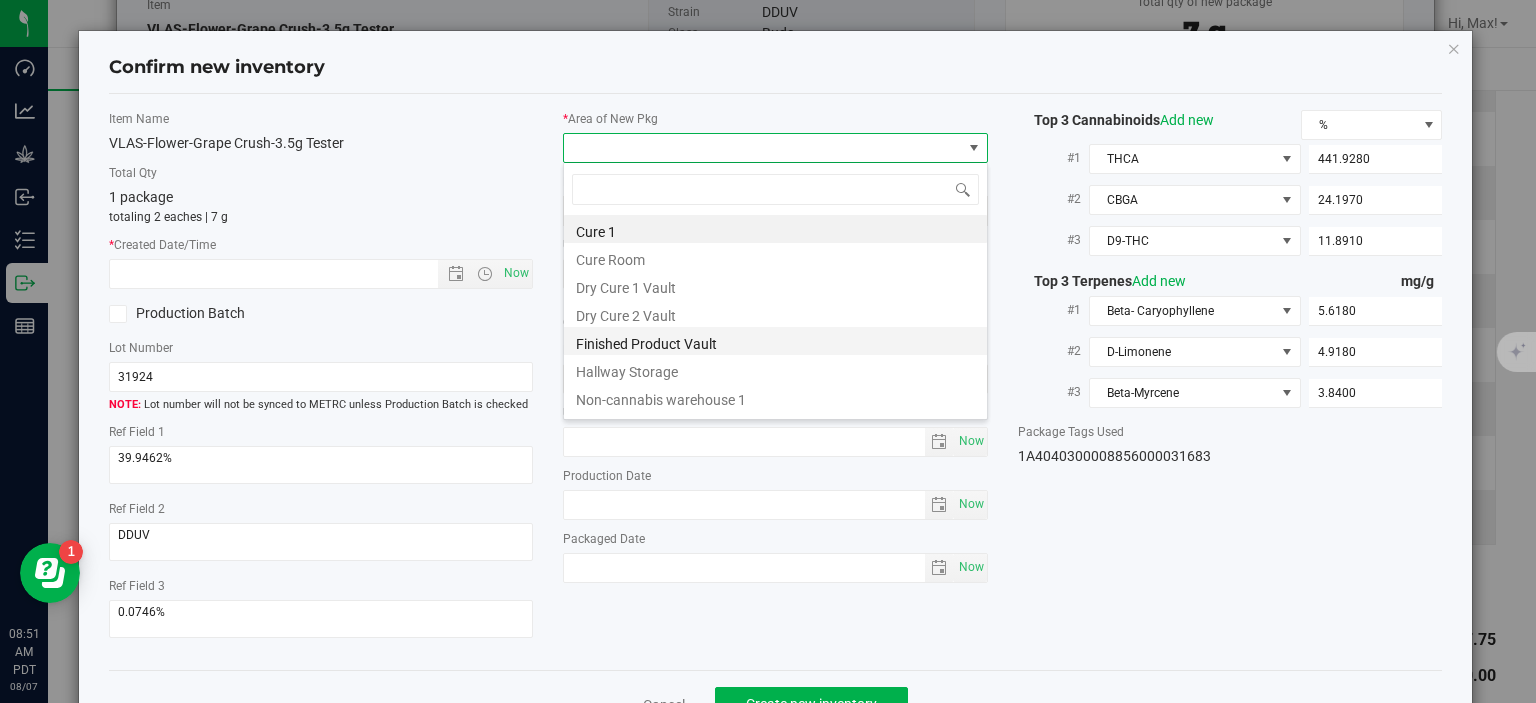click on "Finished Product Vault" at bounding box center (775, 341) 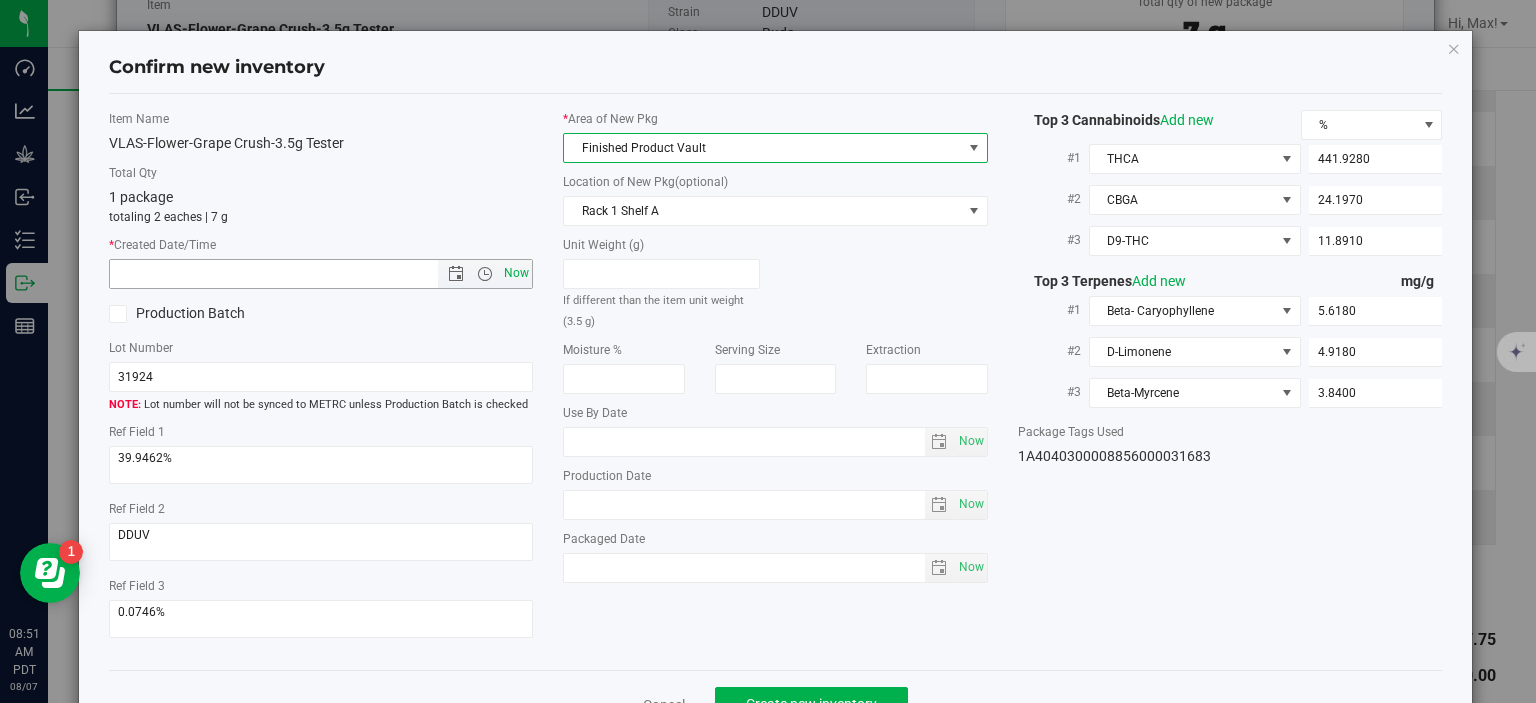 click on "Now" at bounding box center [517, 273] 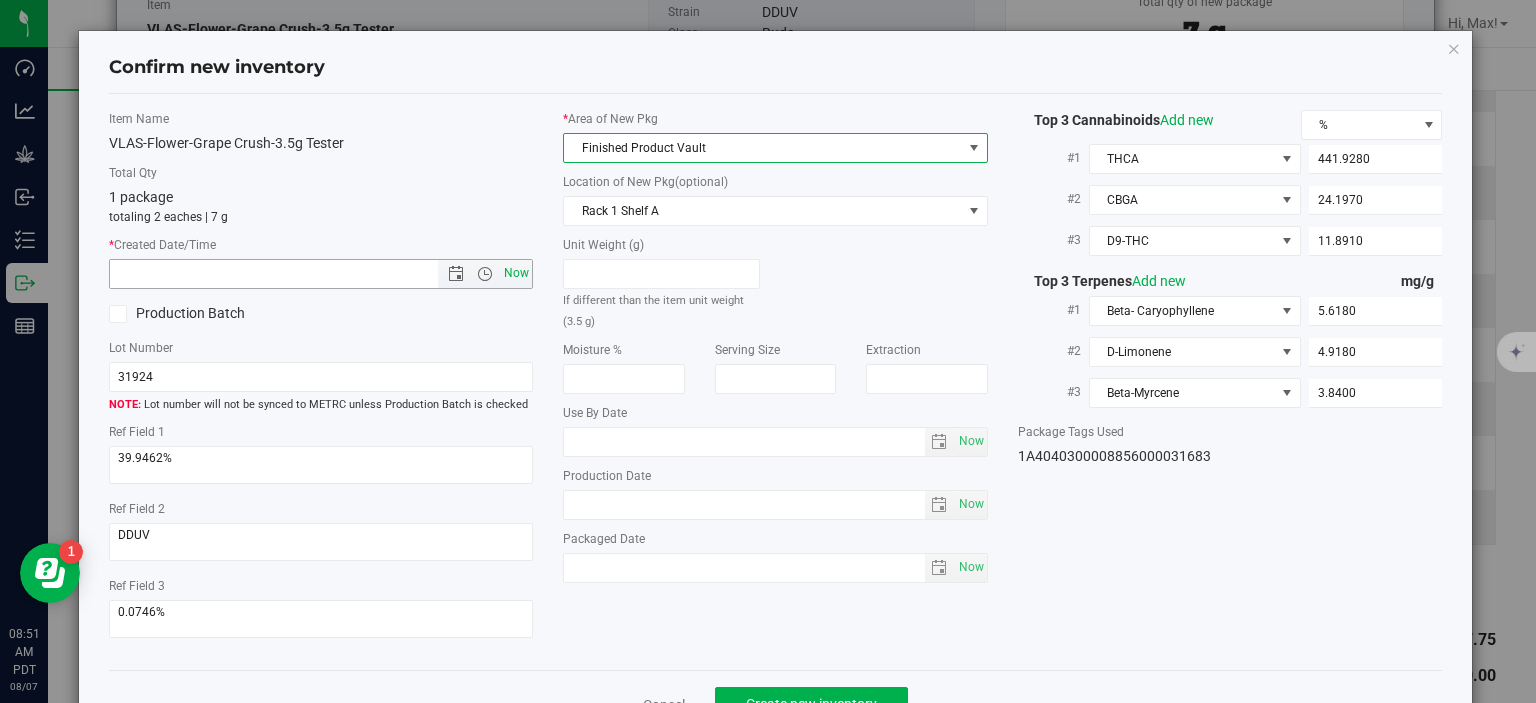 type on "8/7/2025 8:51 AM" 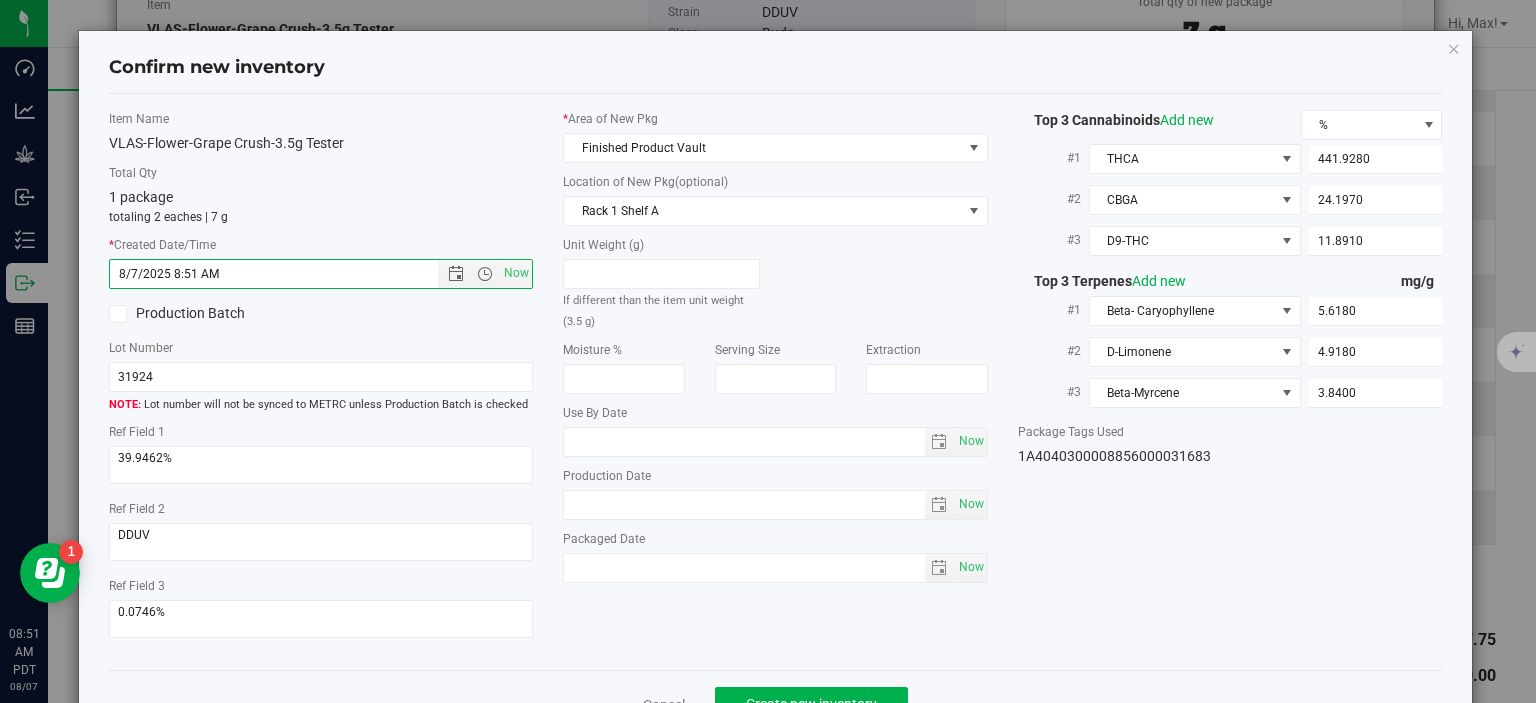 scroll, scrollTop: 52, scrollLeft: 0, axis: vertical 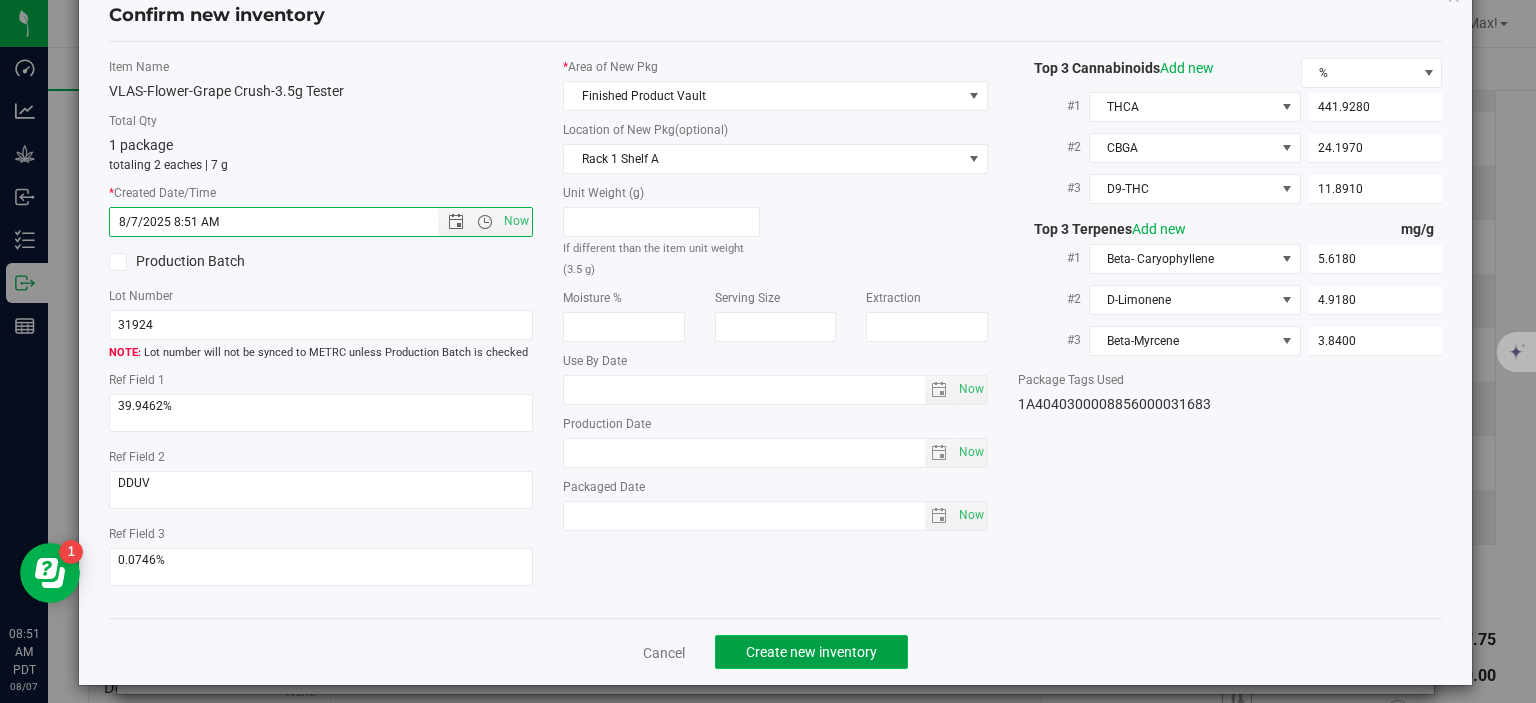click on "Create new inventory" 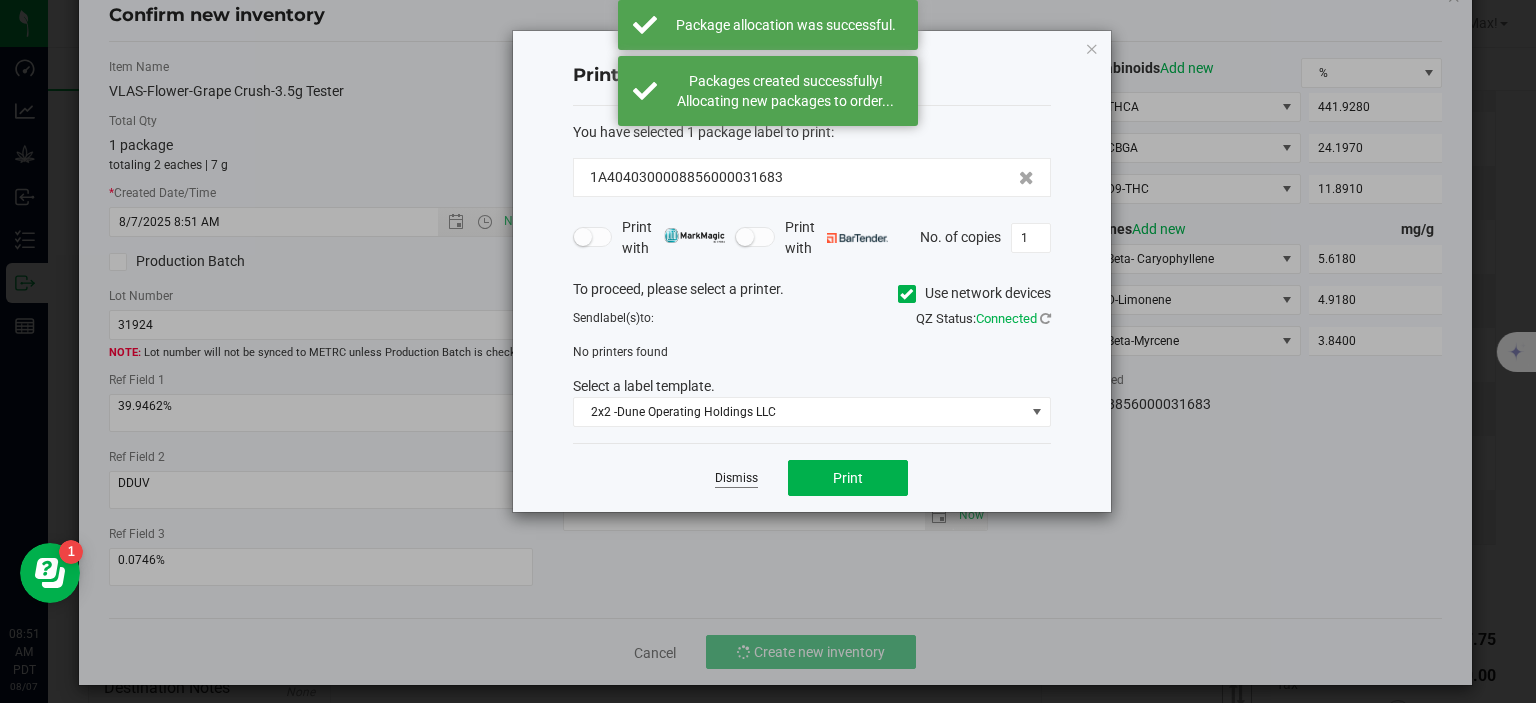 click on "Dismiss" 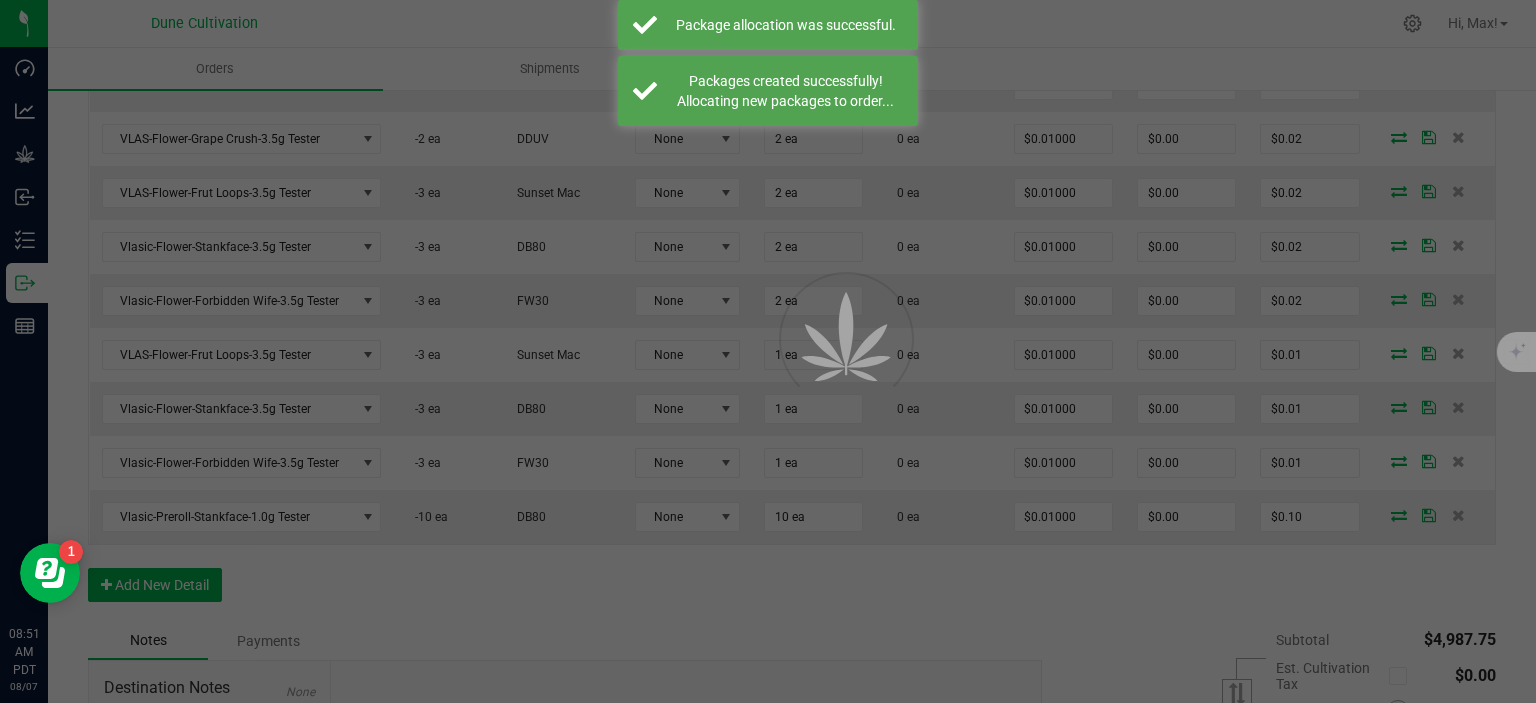 scroll, scrollTop: 1061, scrollLeft: 0, axis: vertical 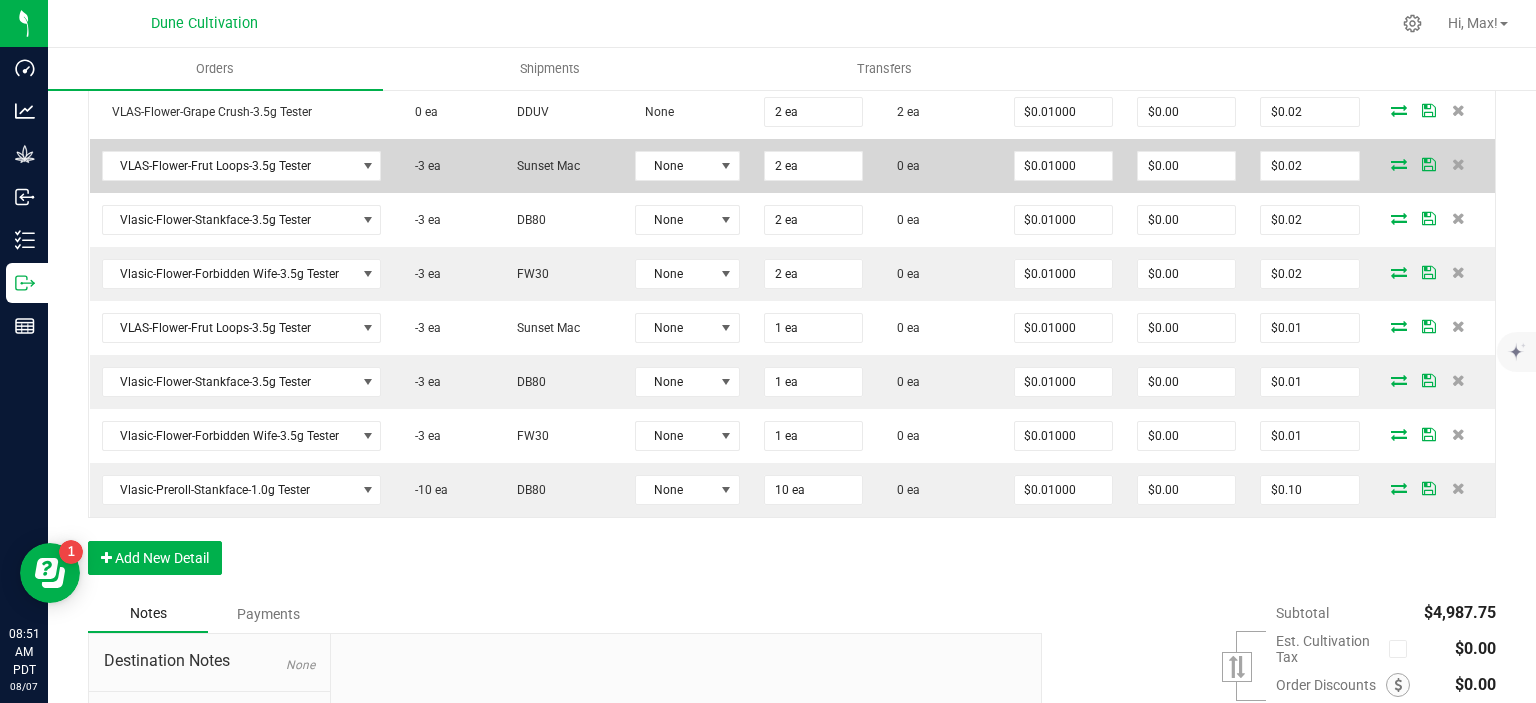 click at bounding box center (1399, 164) 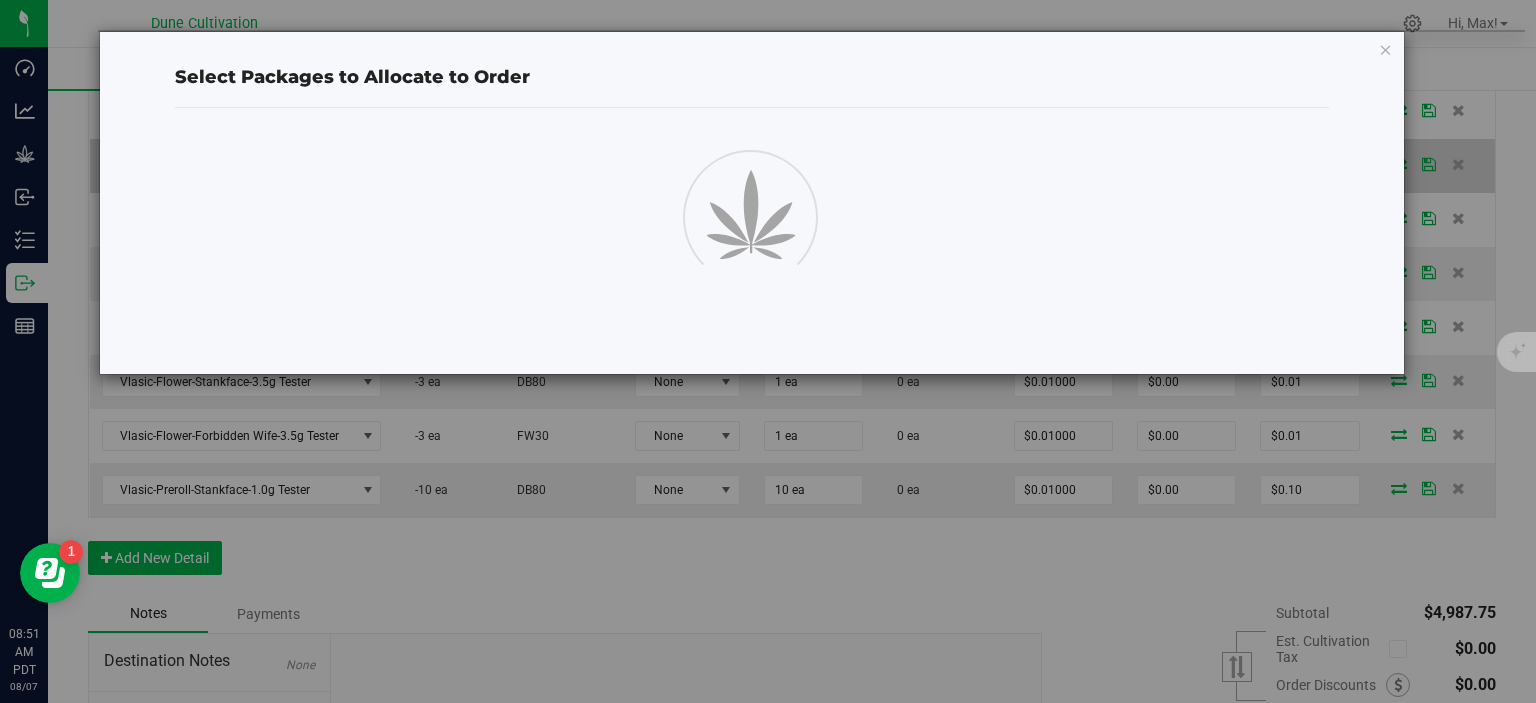 scroll, scrollTop: 1088, scrollLeft: 0, axis: vertical 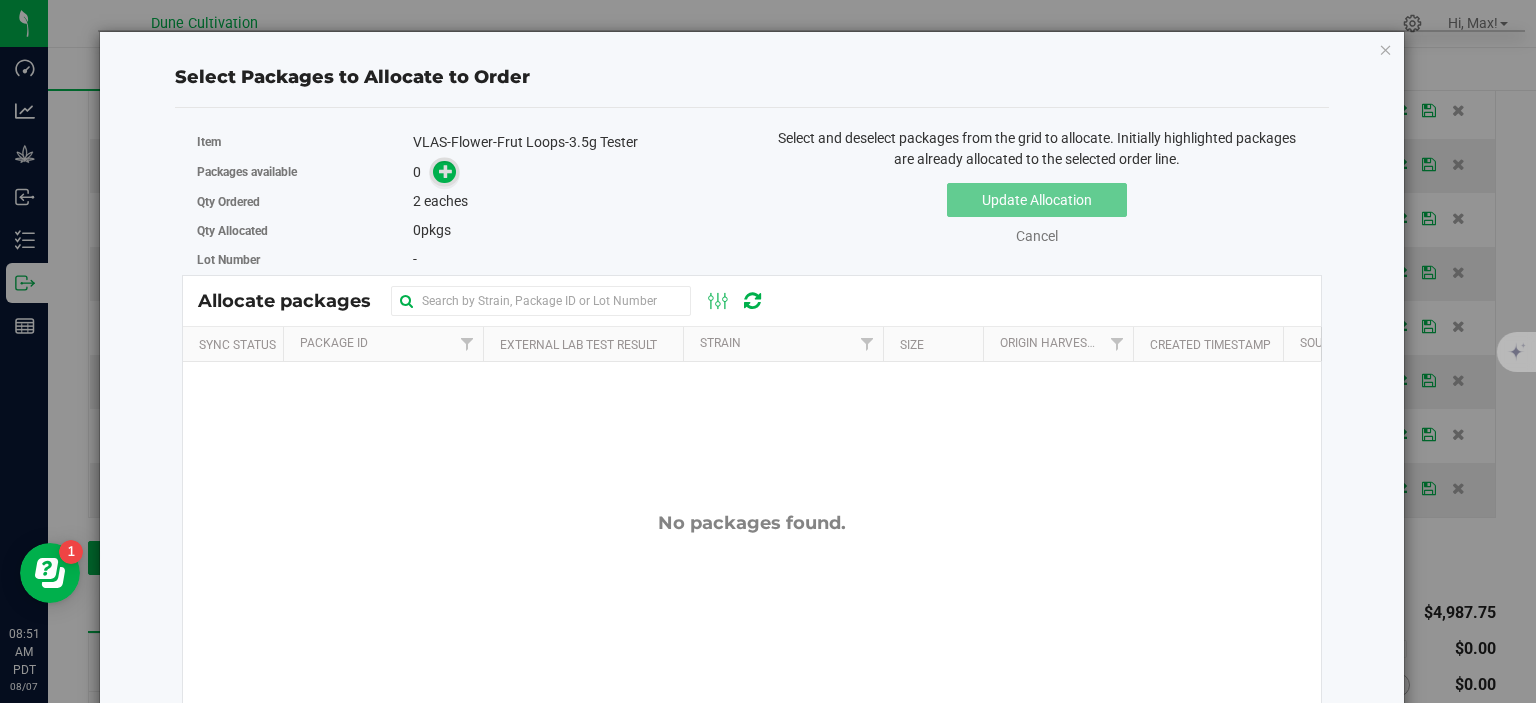 click at bounding box center [446, 171] 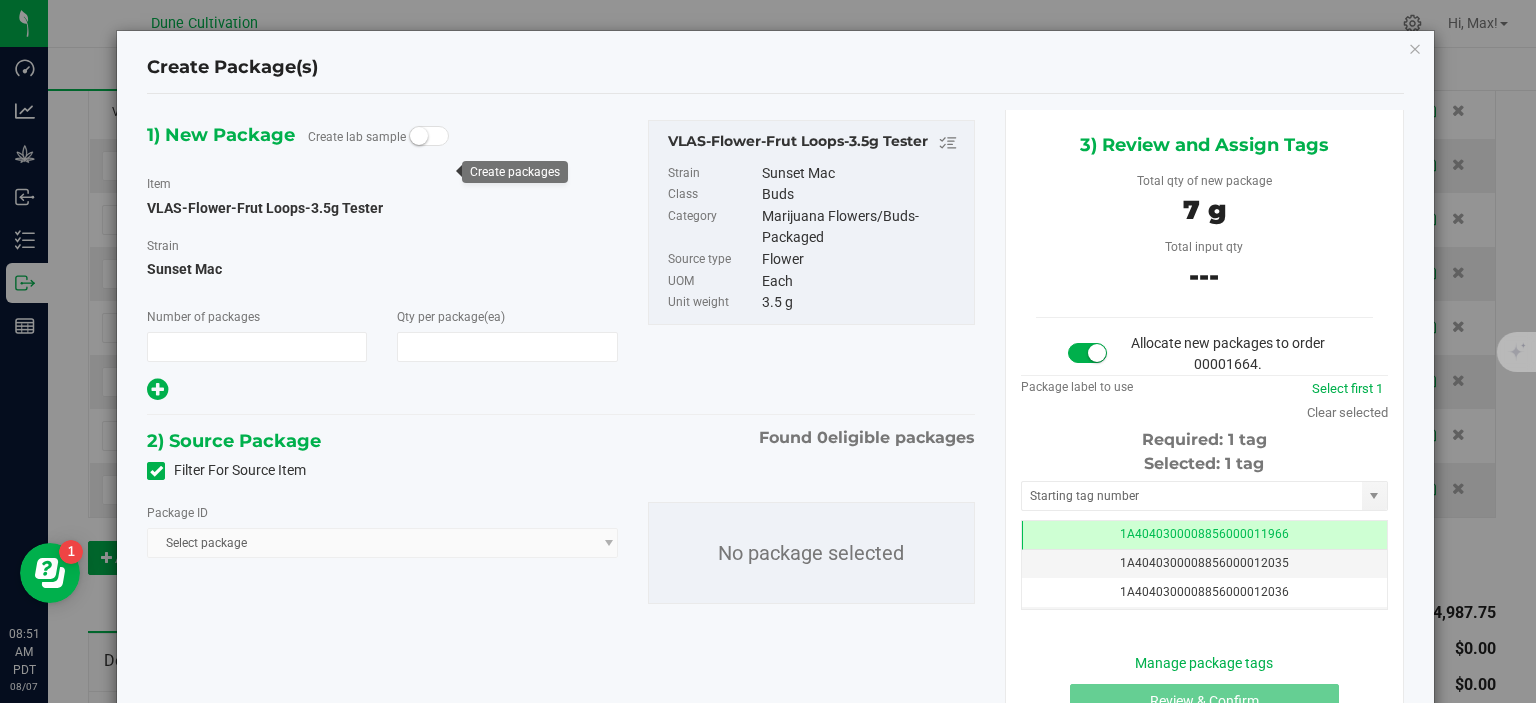 type on "1" 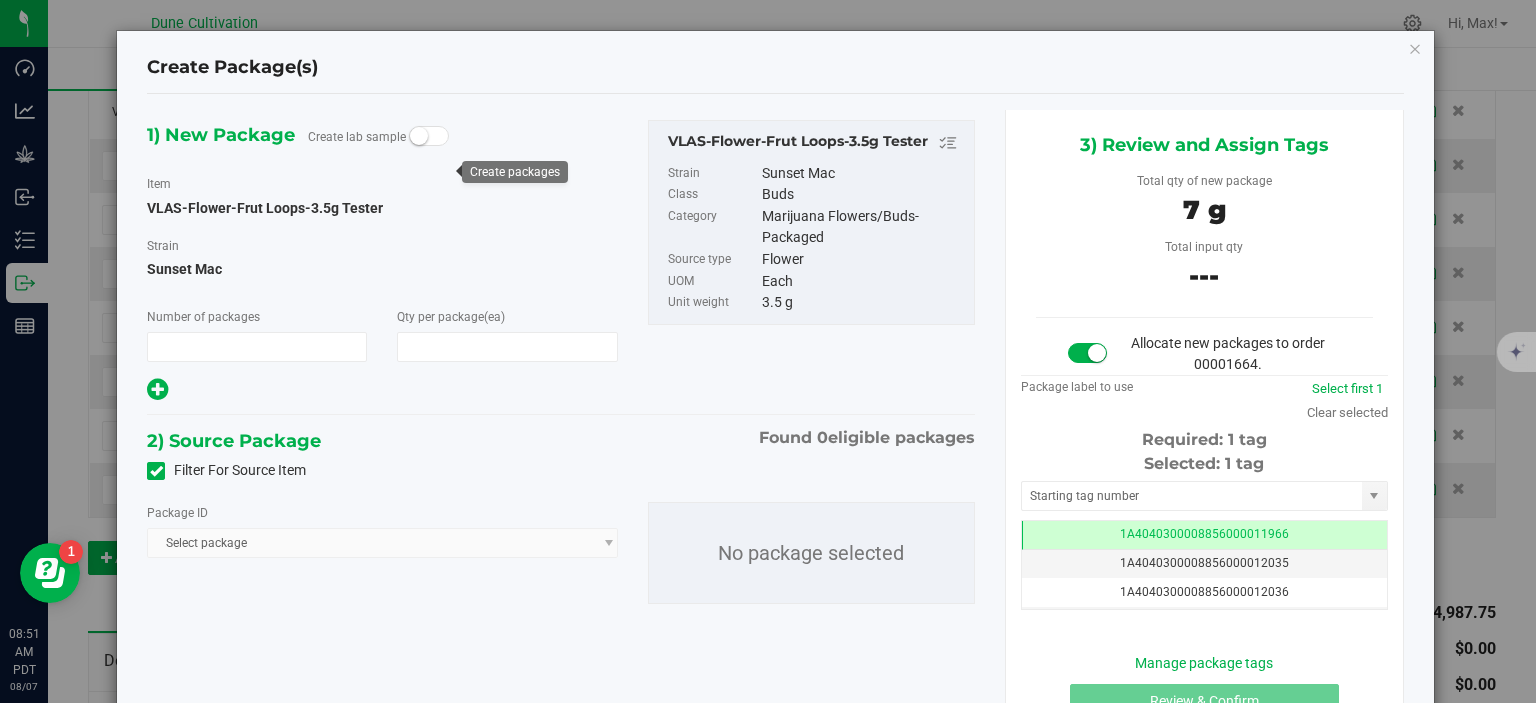 type on "2" 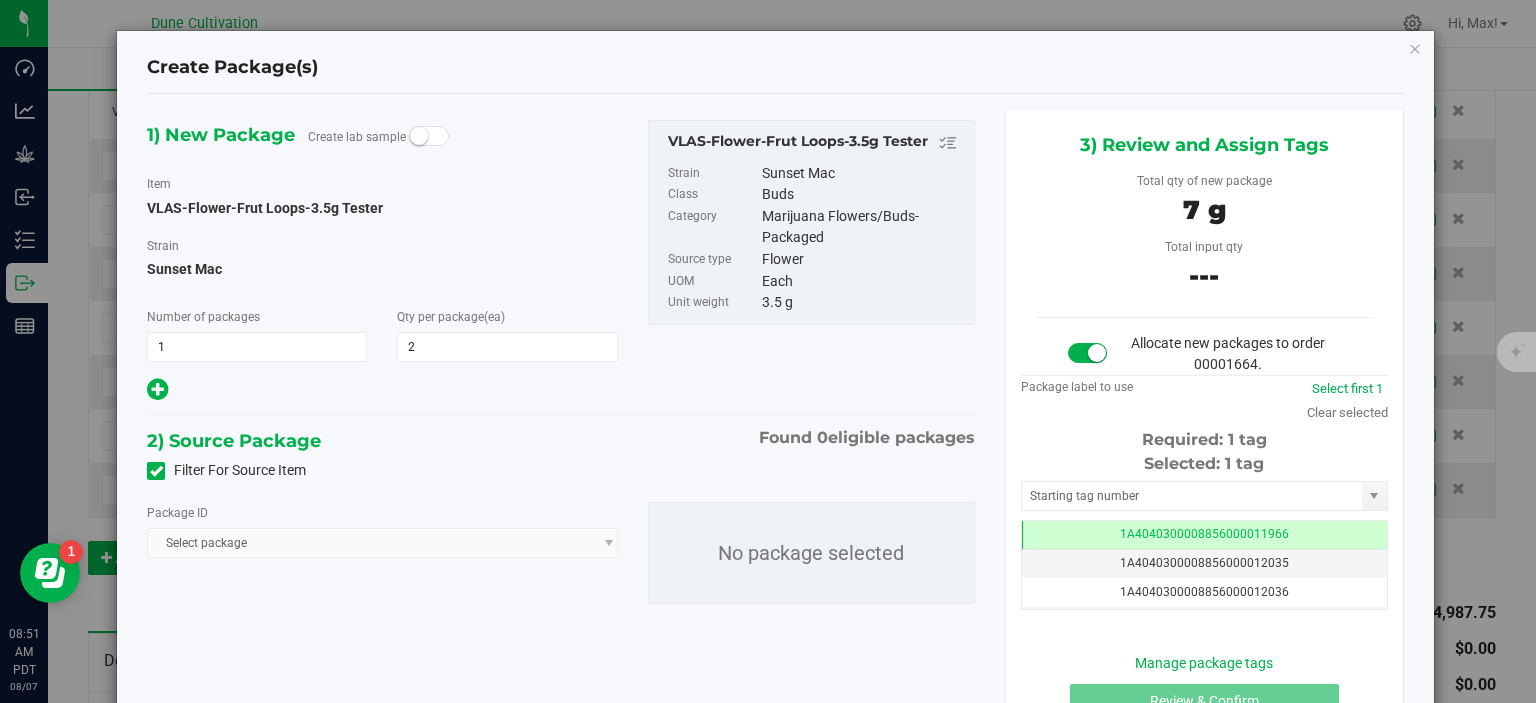 click at bounding box center [156, 471] 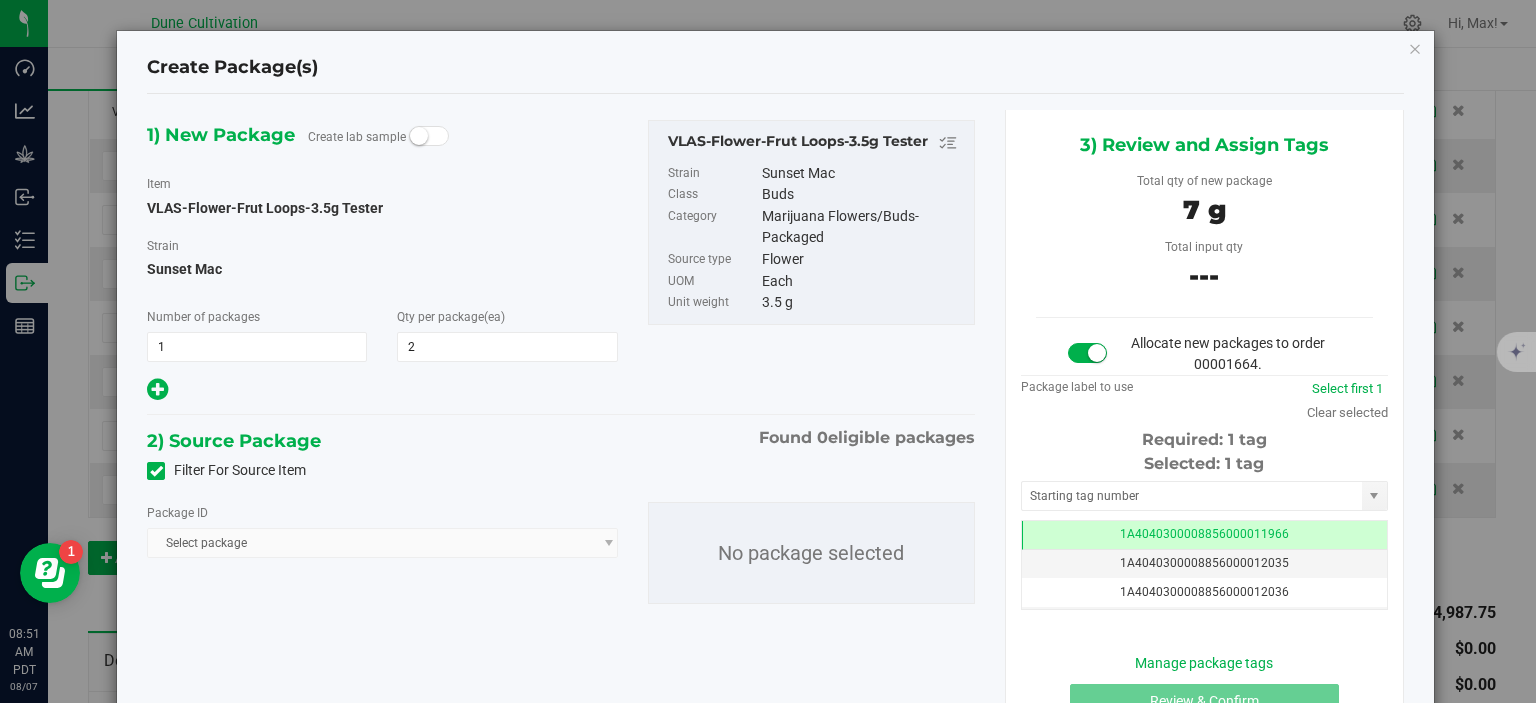 click on "Filter For Source Item" at bounding box center (0, 0) 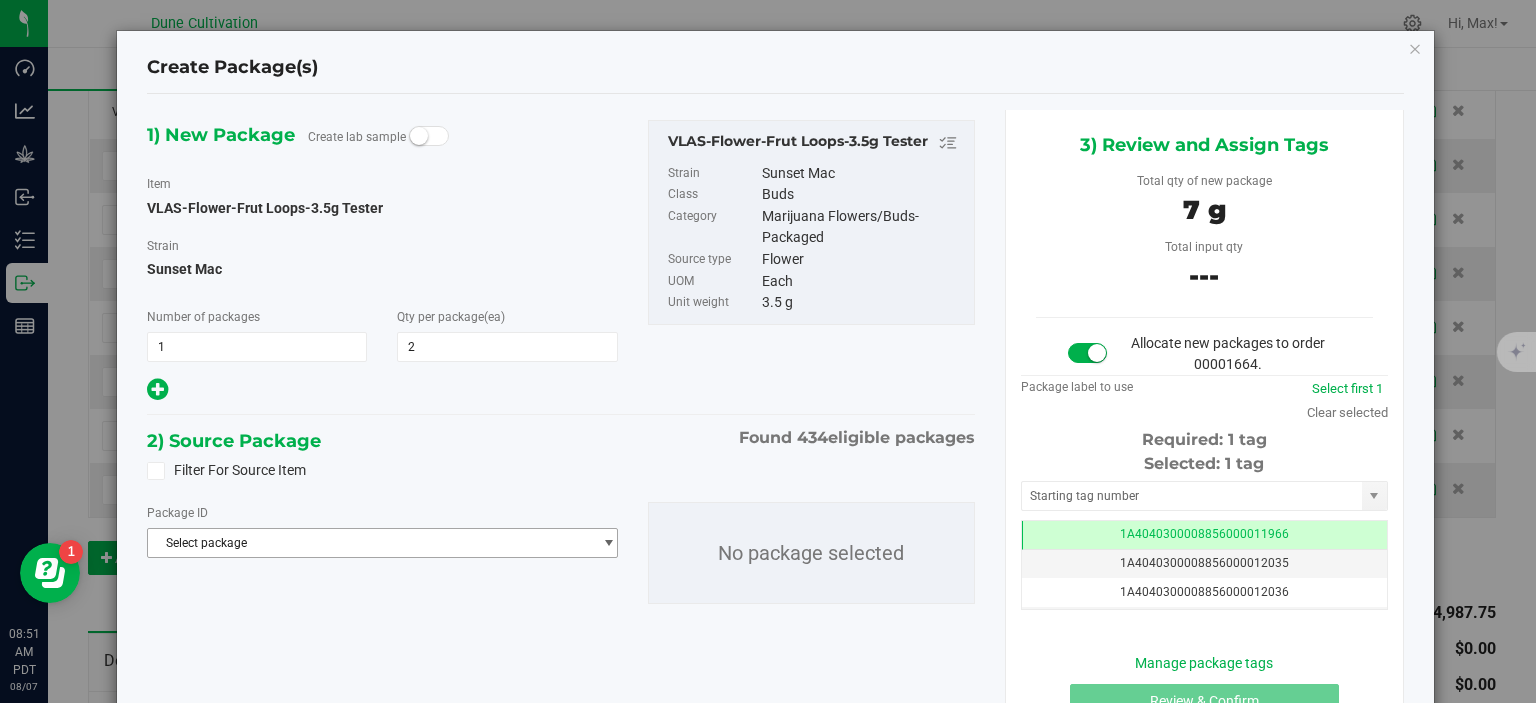 click on "Select package" at bounding box center [369, 543] 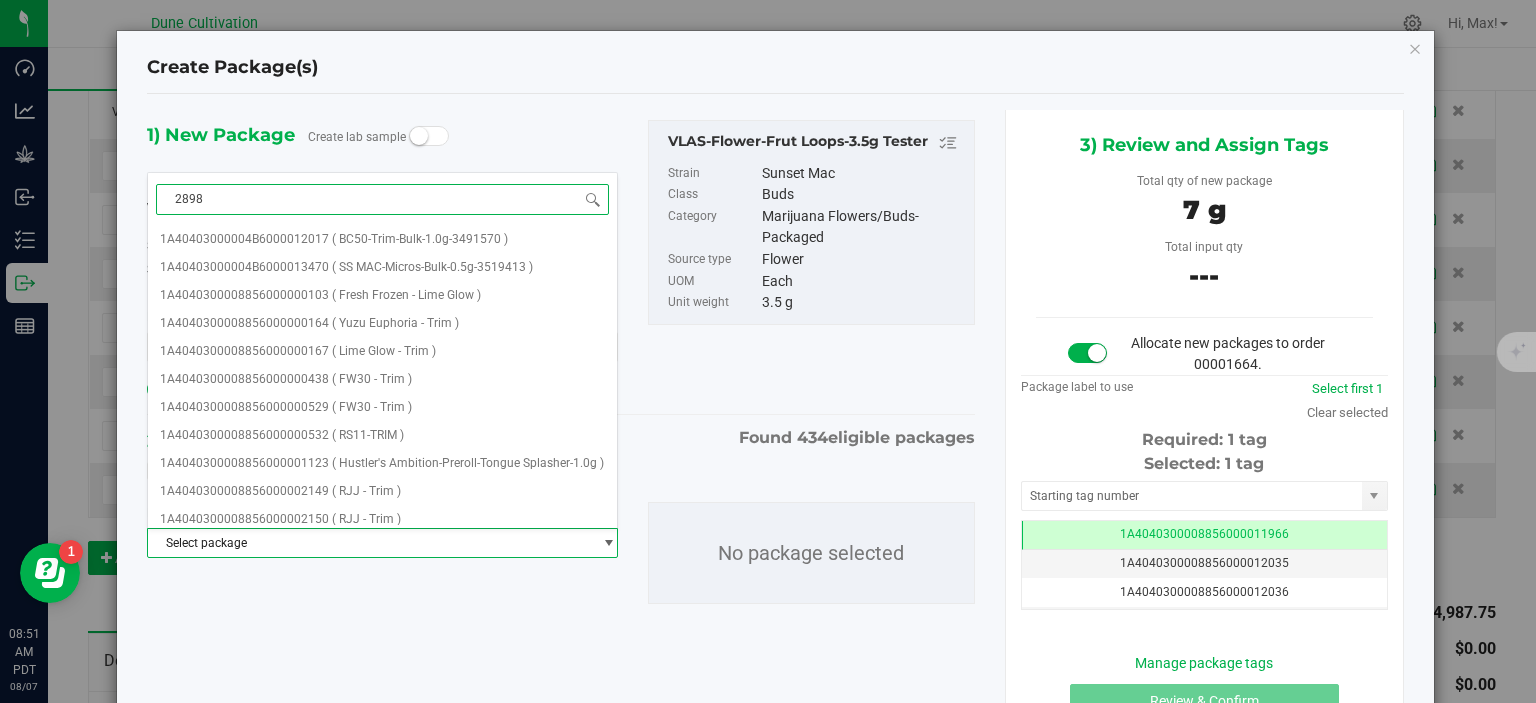 type on "28982" 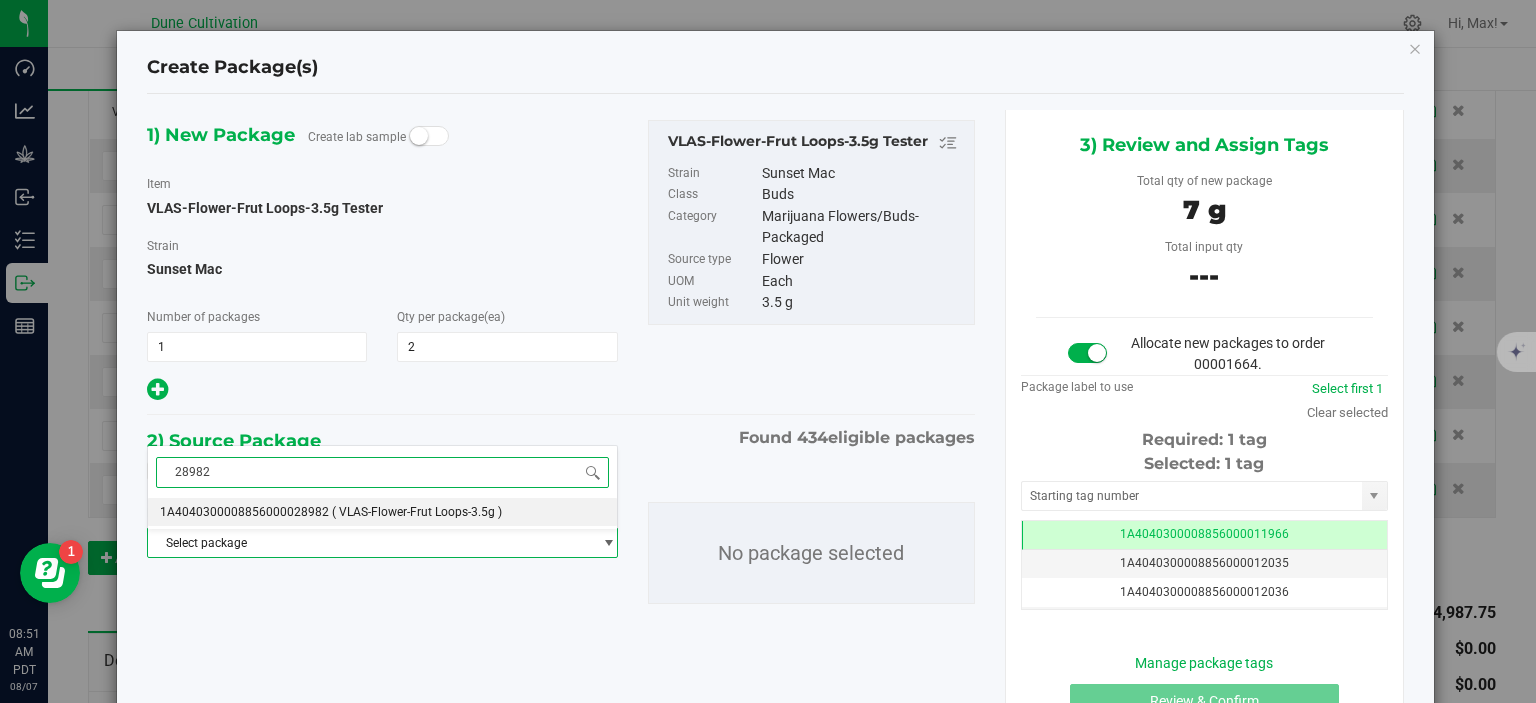 click on "1A4040300008856000028982" at bounding box center [244, 512] 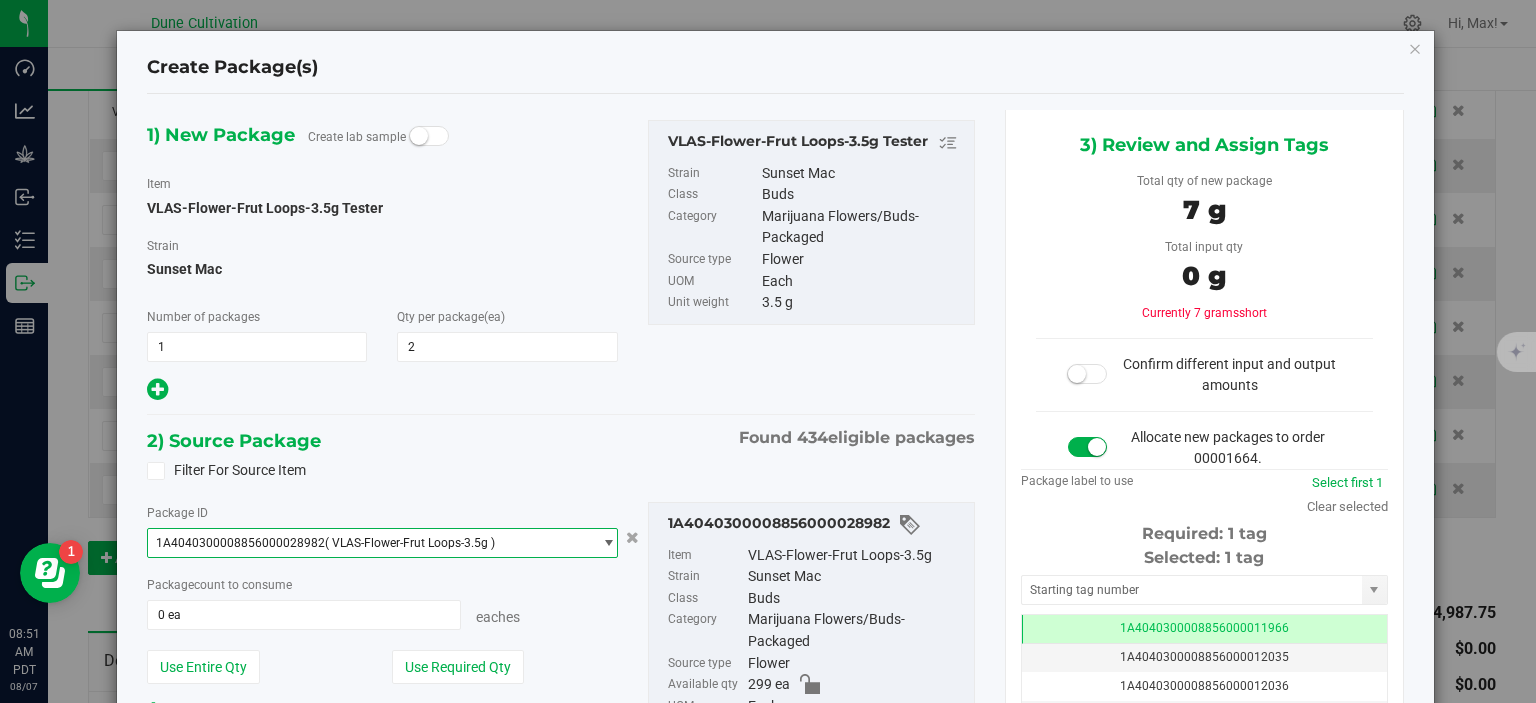 scroll, scrollTop: 0, scrollLeft: 0, axis: both 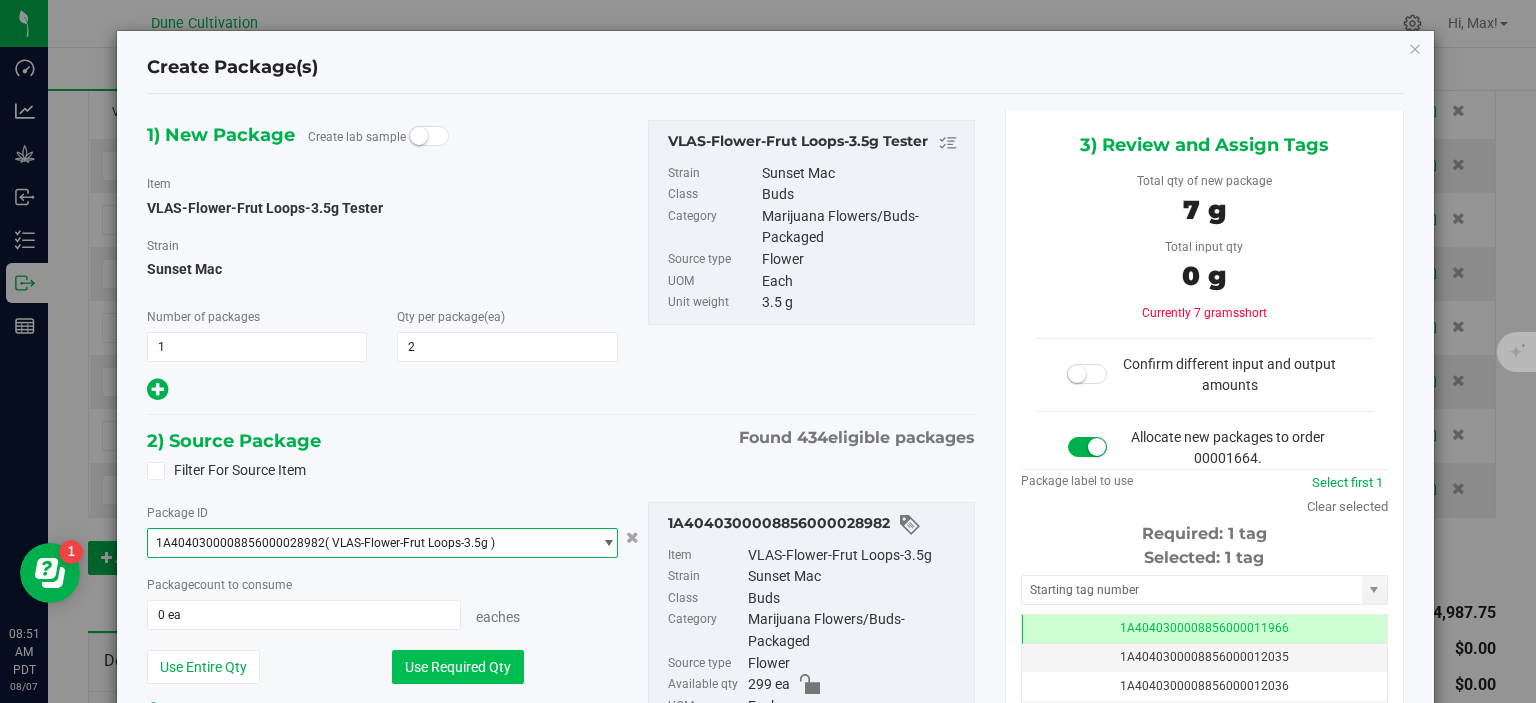 click on "Use Required Qty" at bounding box center (458, 667) 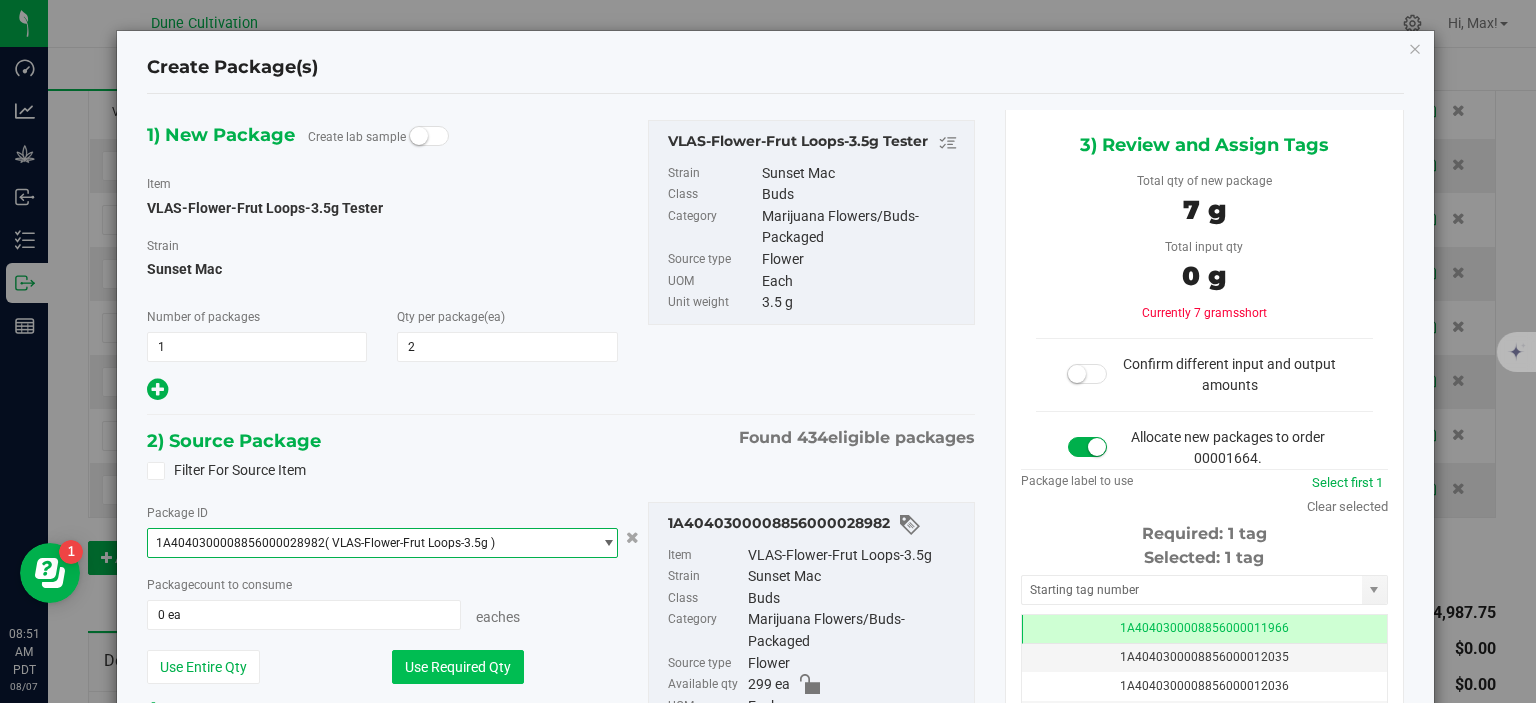 type on "2 ea" 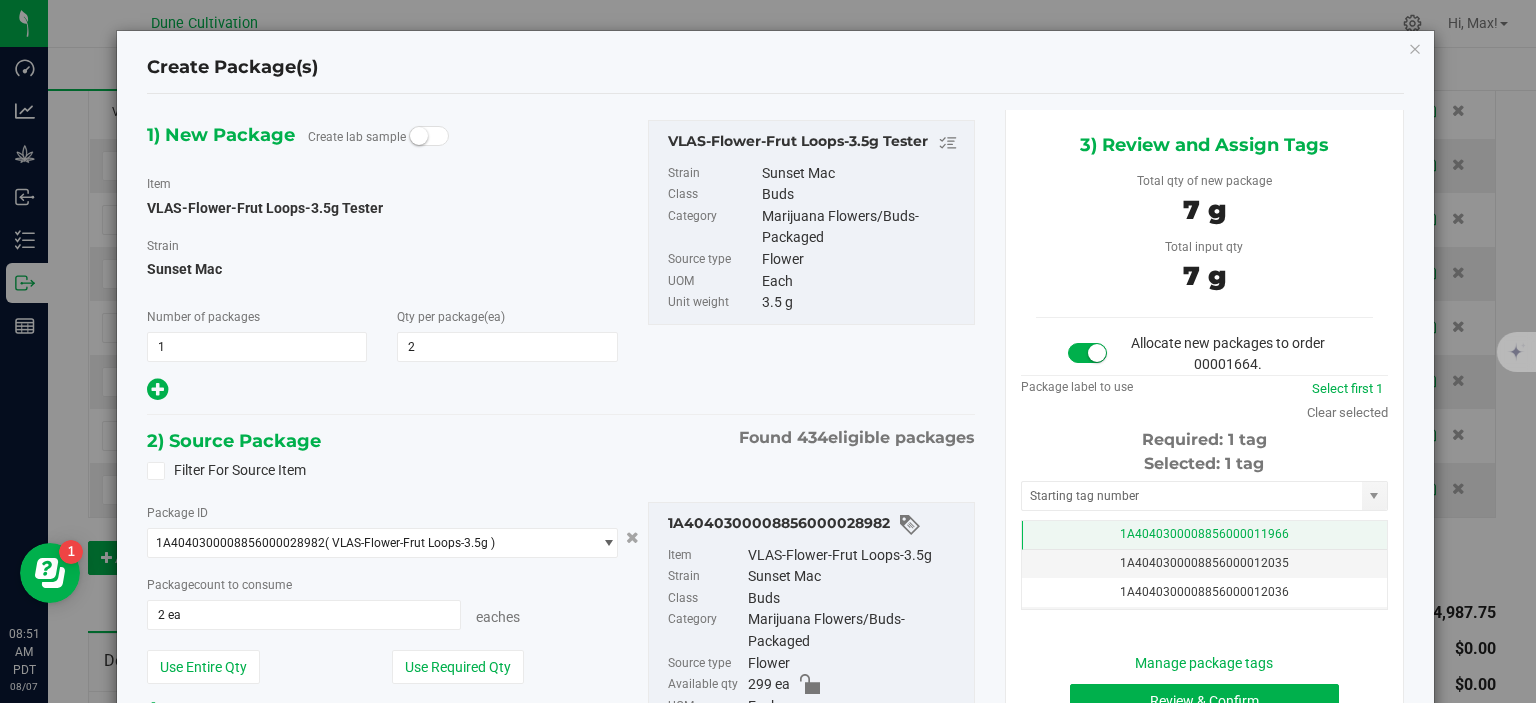 click on "1A4040300008856000011966" at bounding box center (1204, 535) 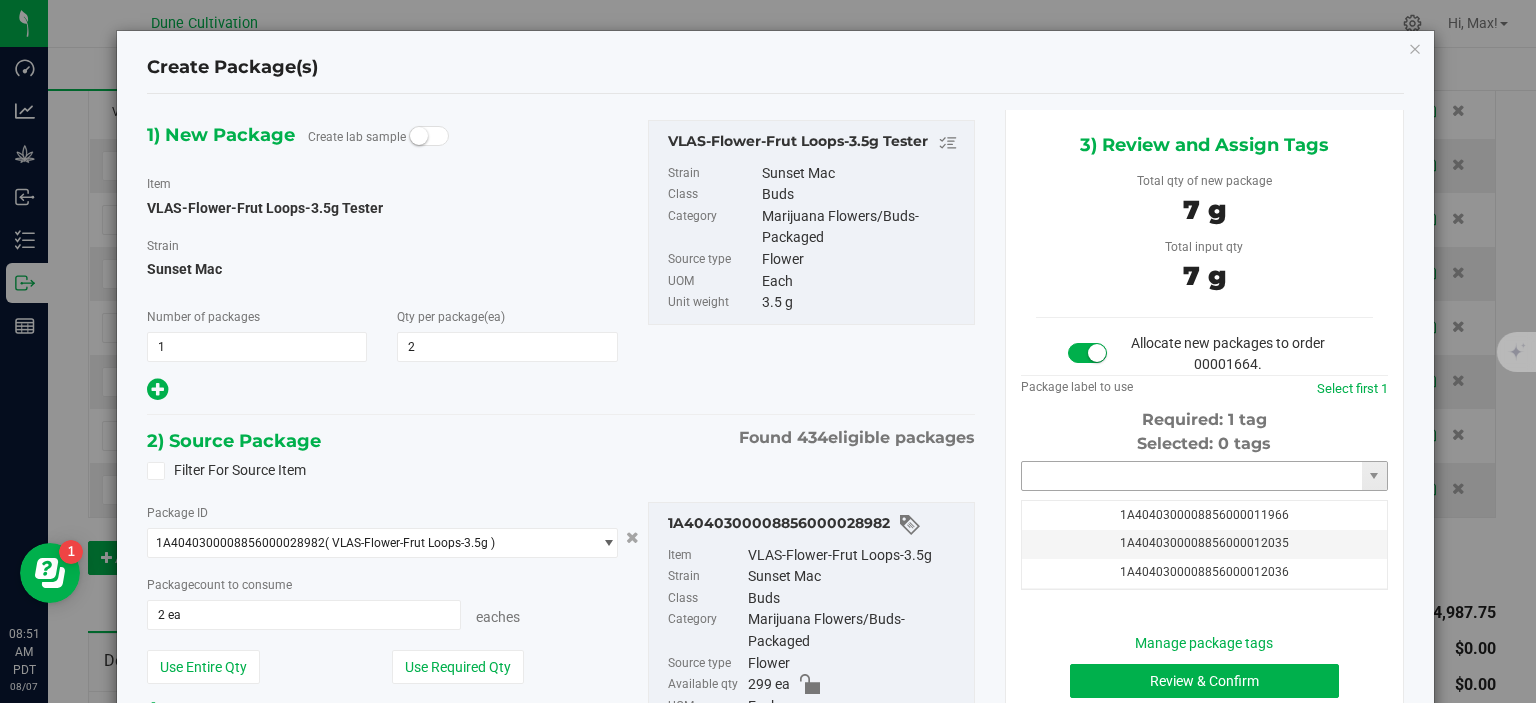 click at bounding box center [1192, 476] 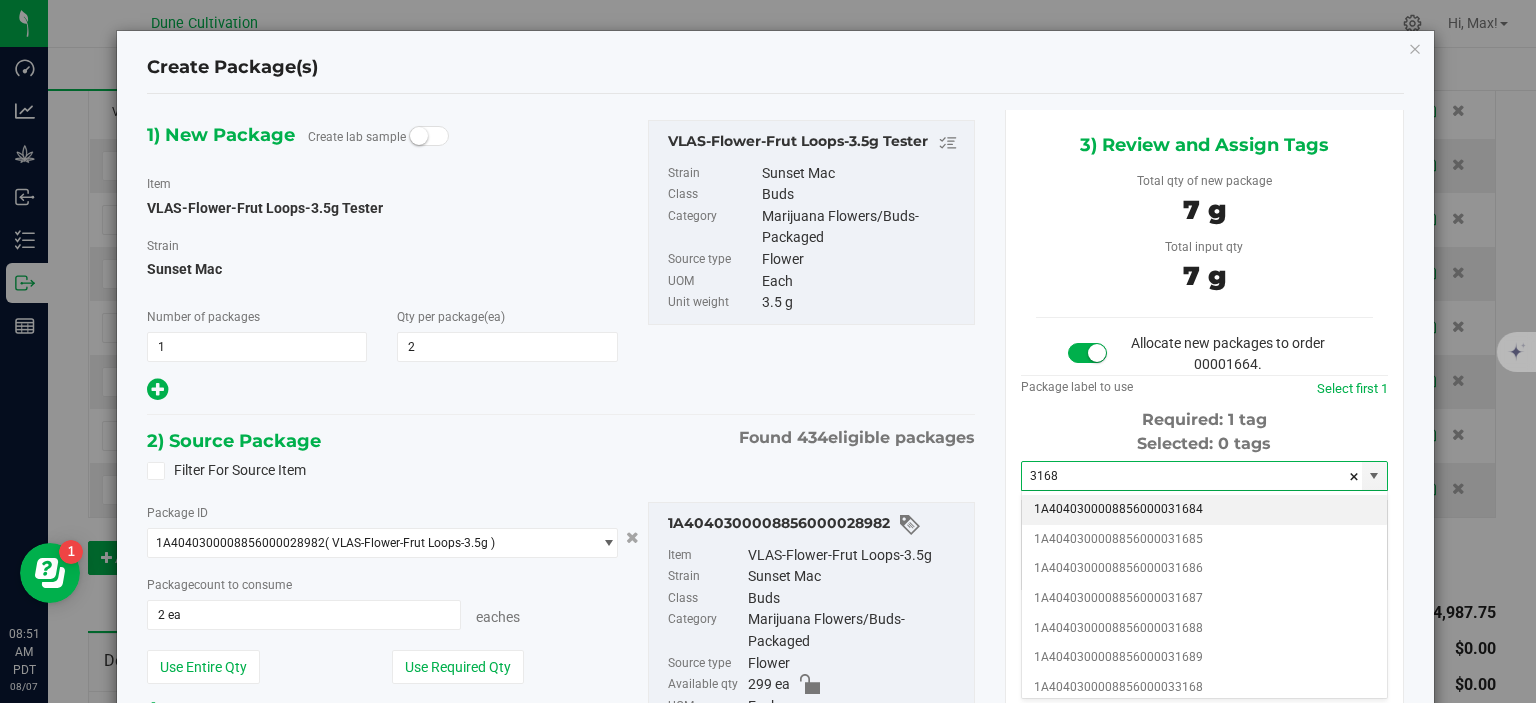 click on "1A4040300008856000031684" at bounding box center (1204, 510) 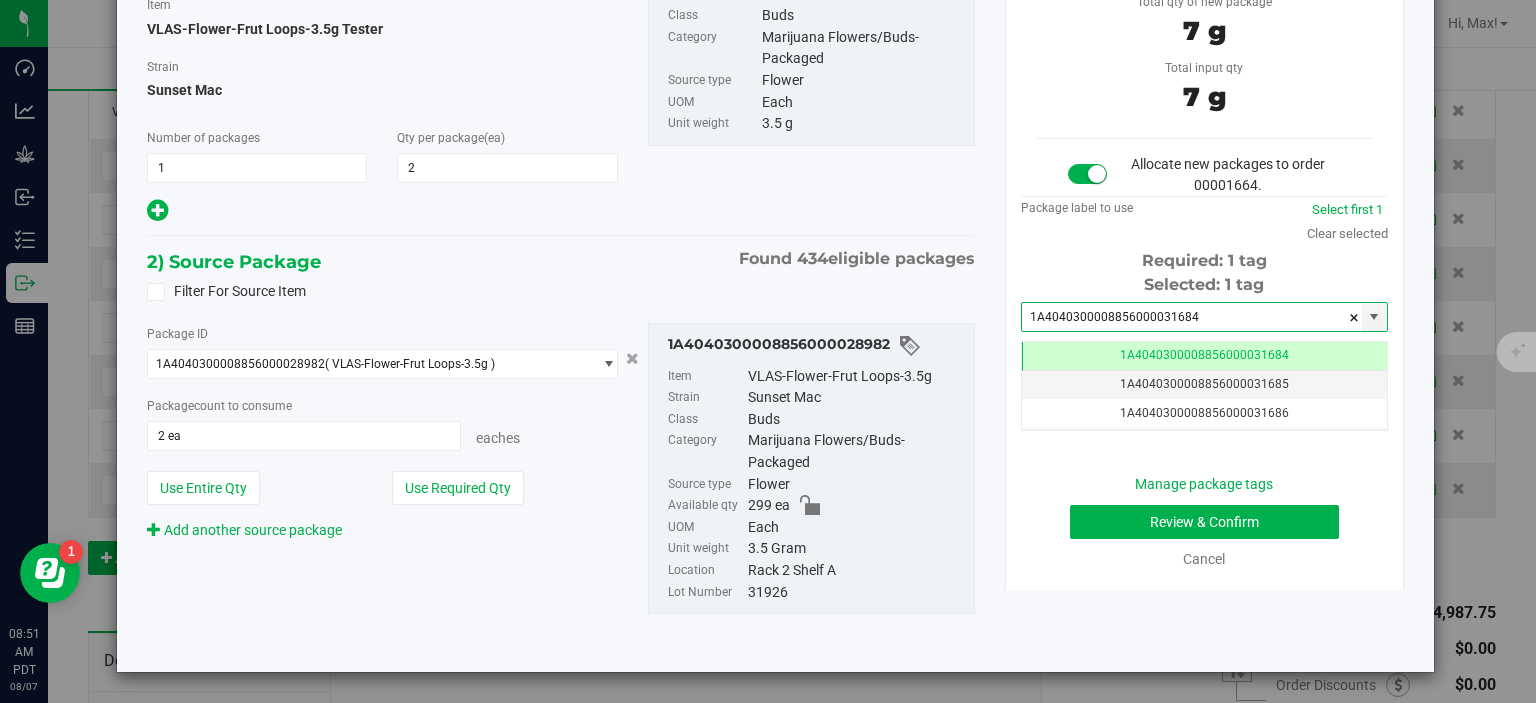 scroll, scrollTop: 176, scrollLeft: 0, axis: vertical 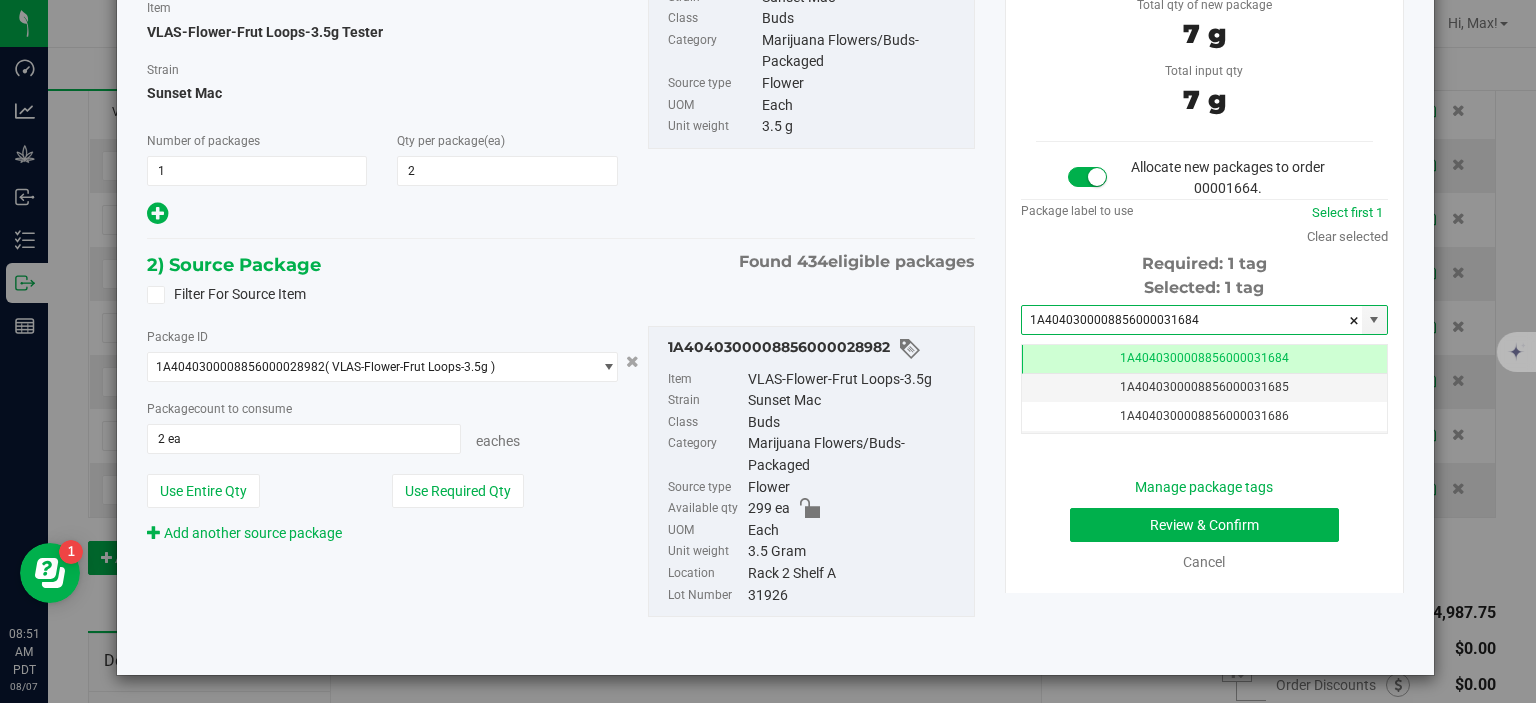 type on "1A4040300008856000031684" 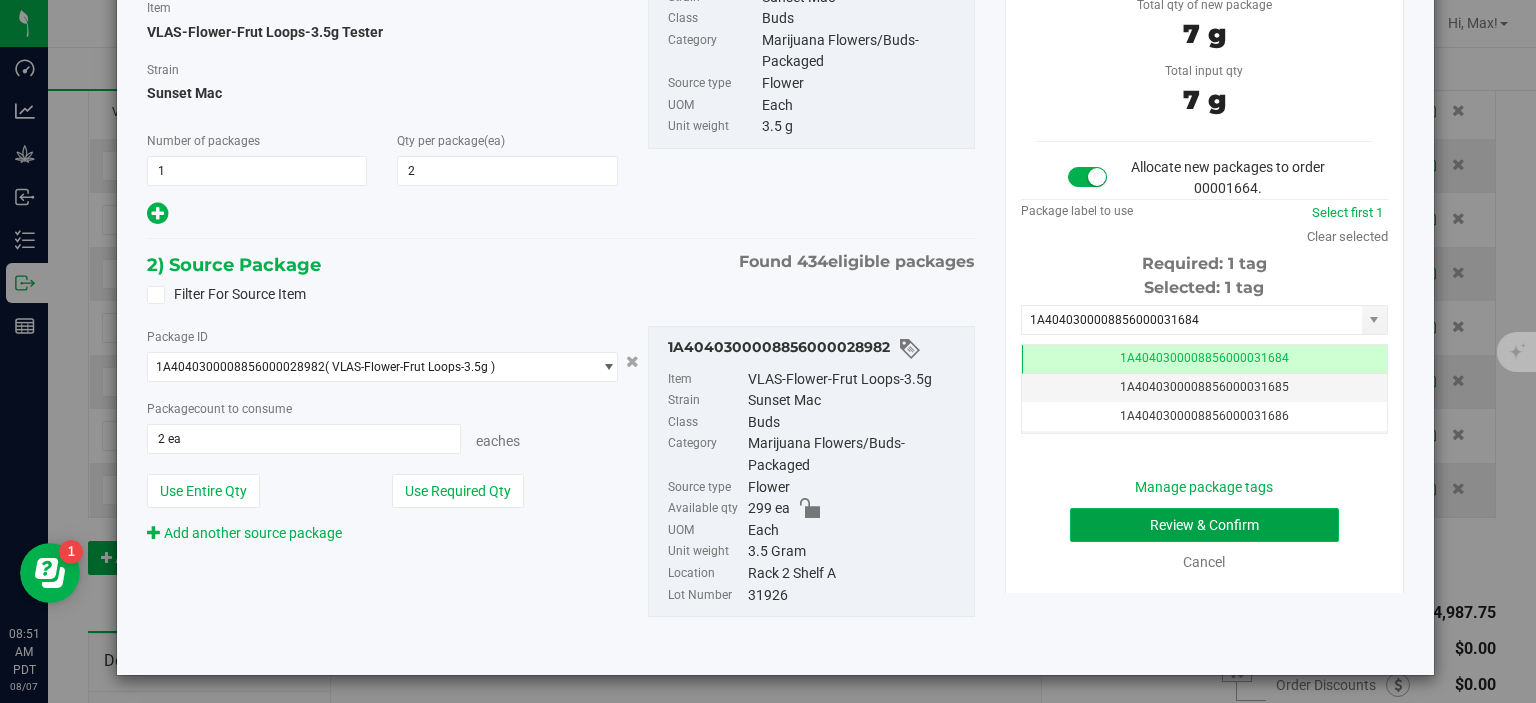 click on "Review & Confirm" at bounding box center [1204, 525] 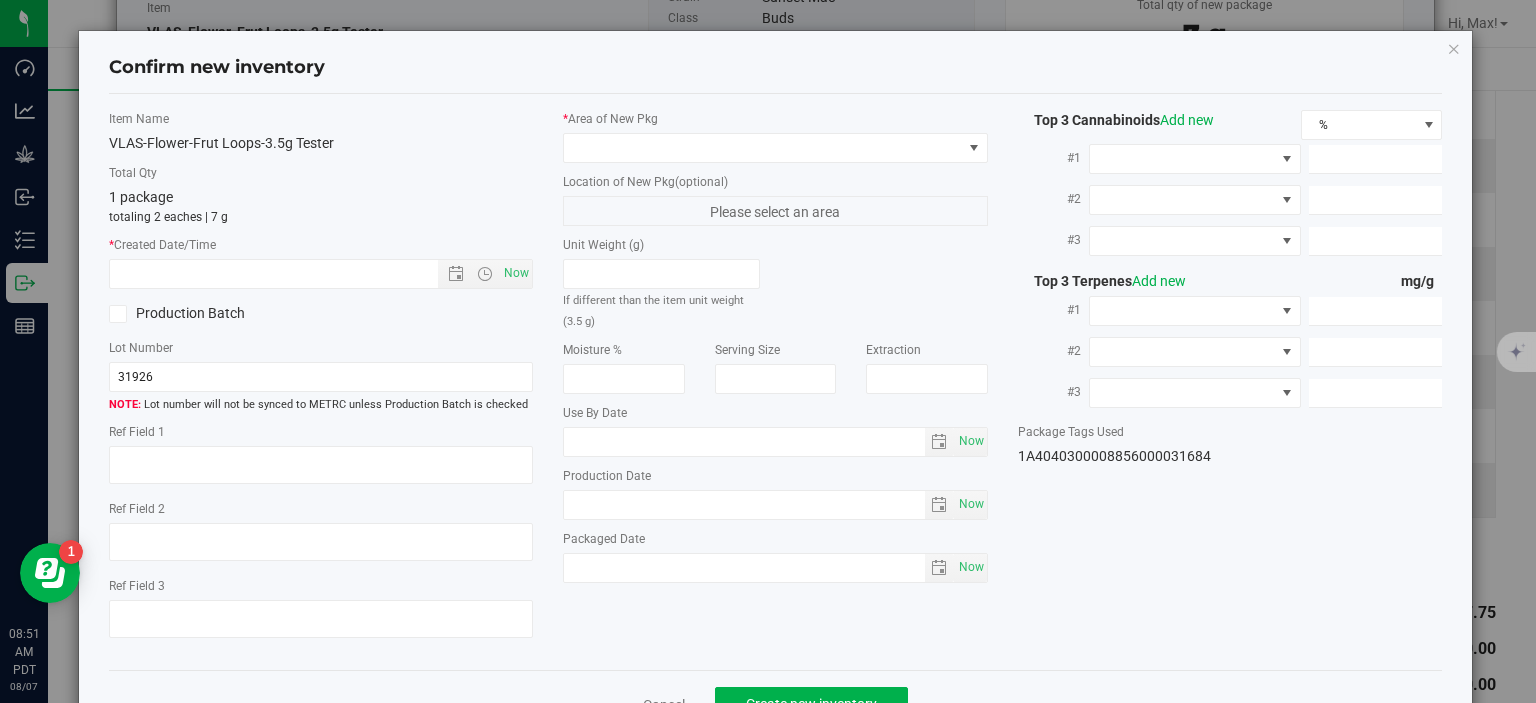 type on "29.7671%" 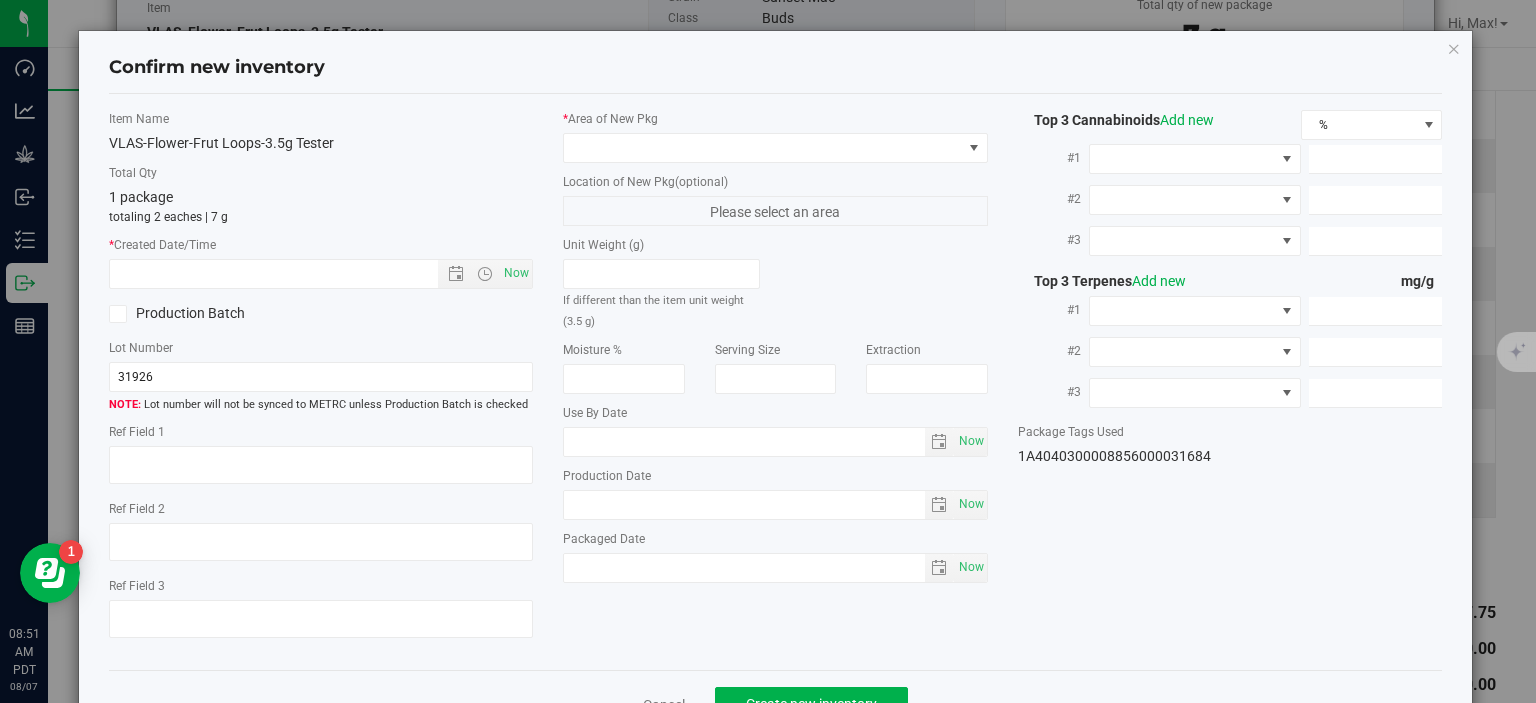 type on "SS MAC" 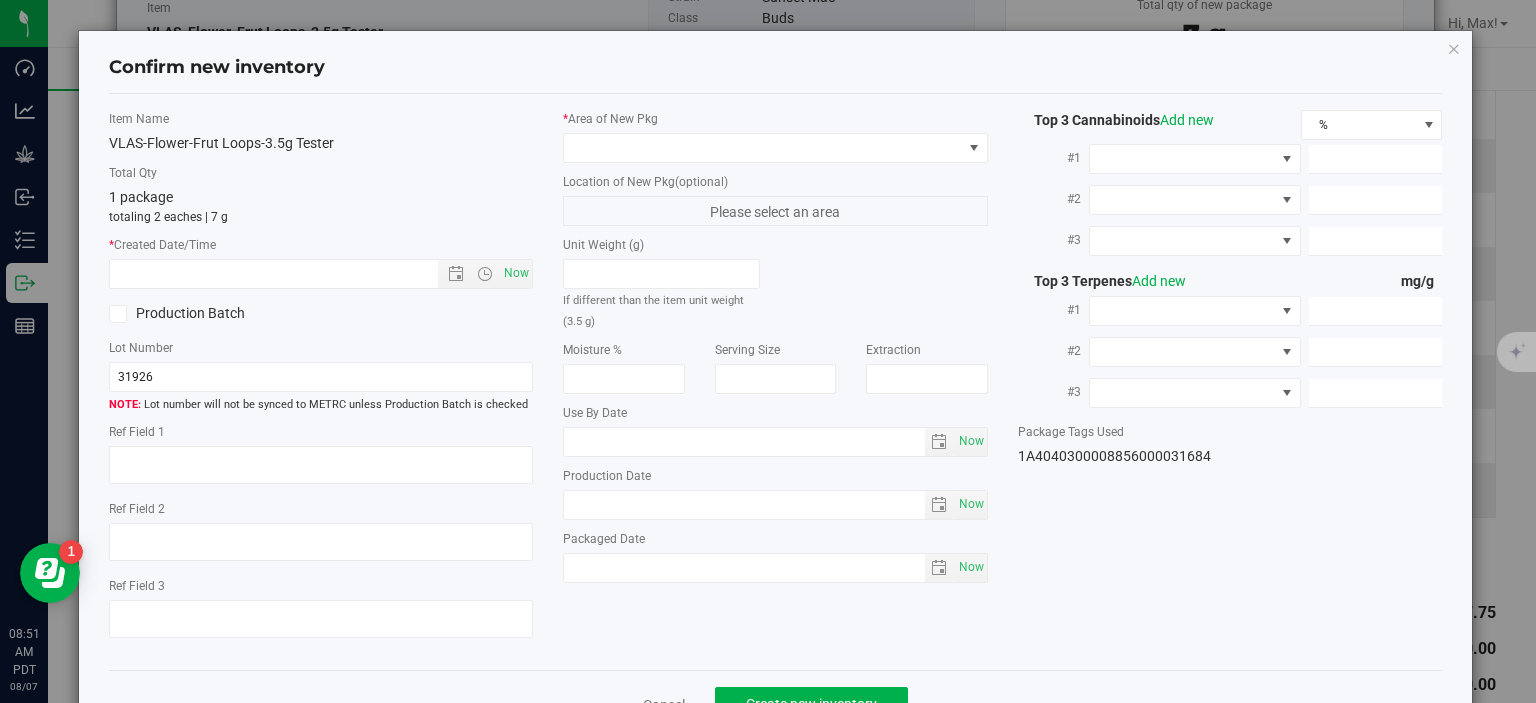 type on "0.0592%" 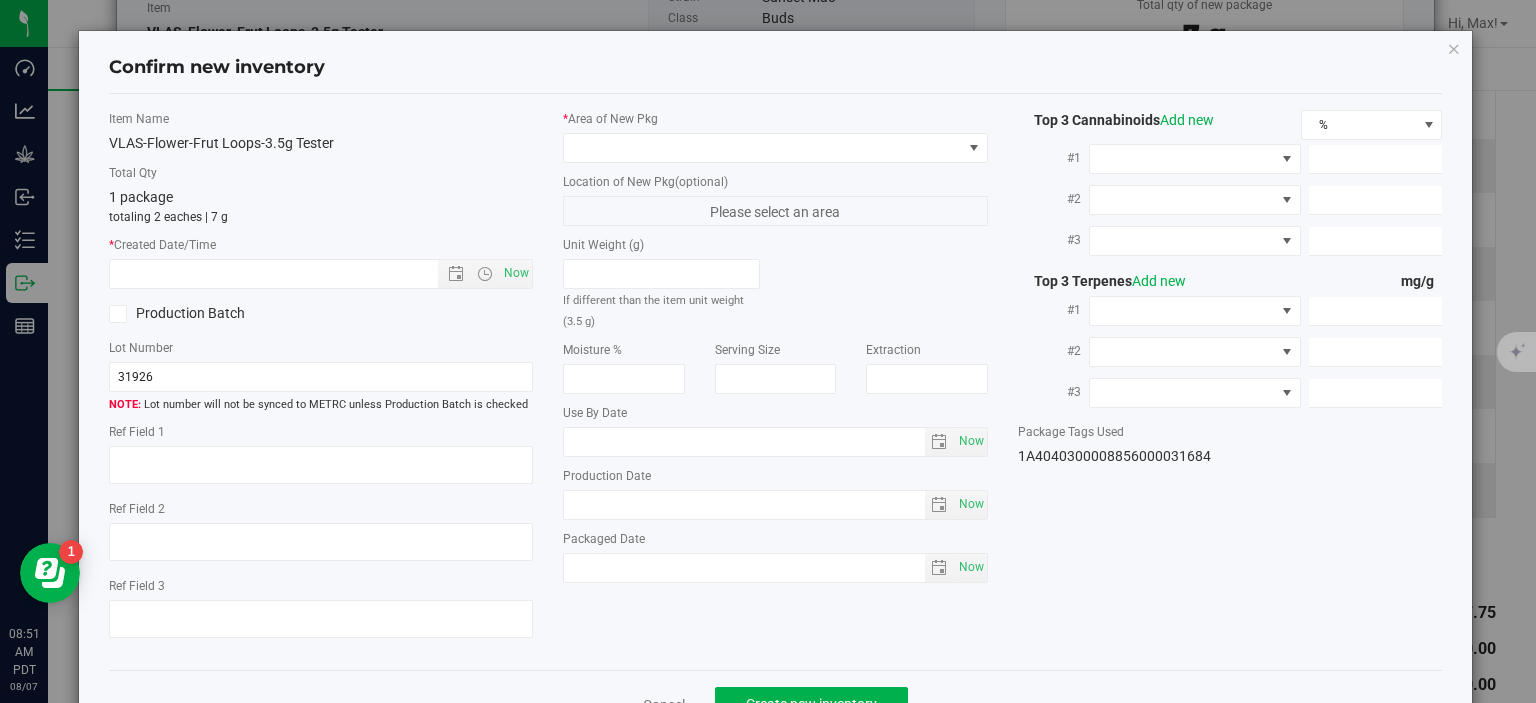 type on "329.2400" 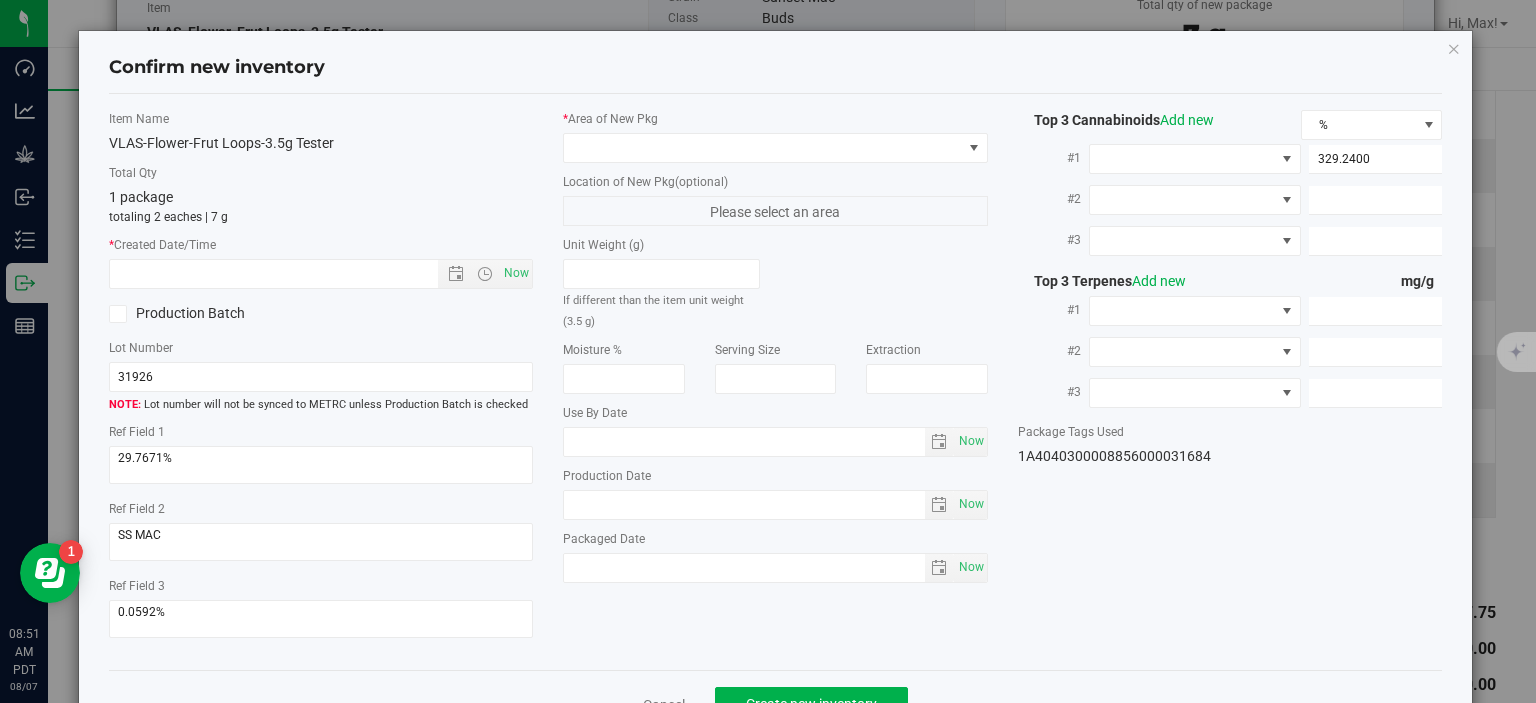 type on "10.9060" 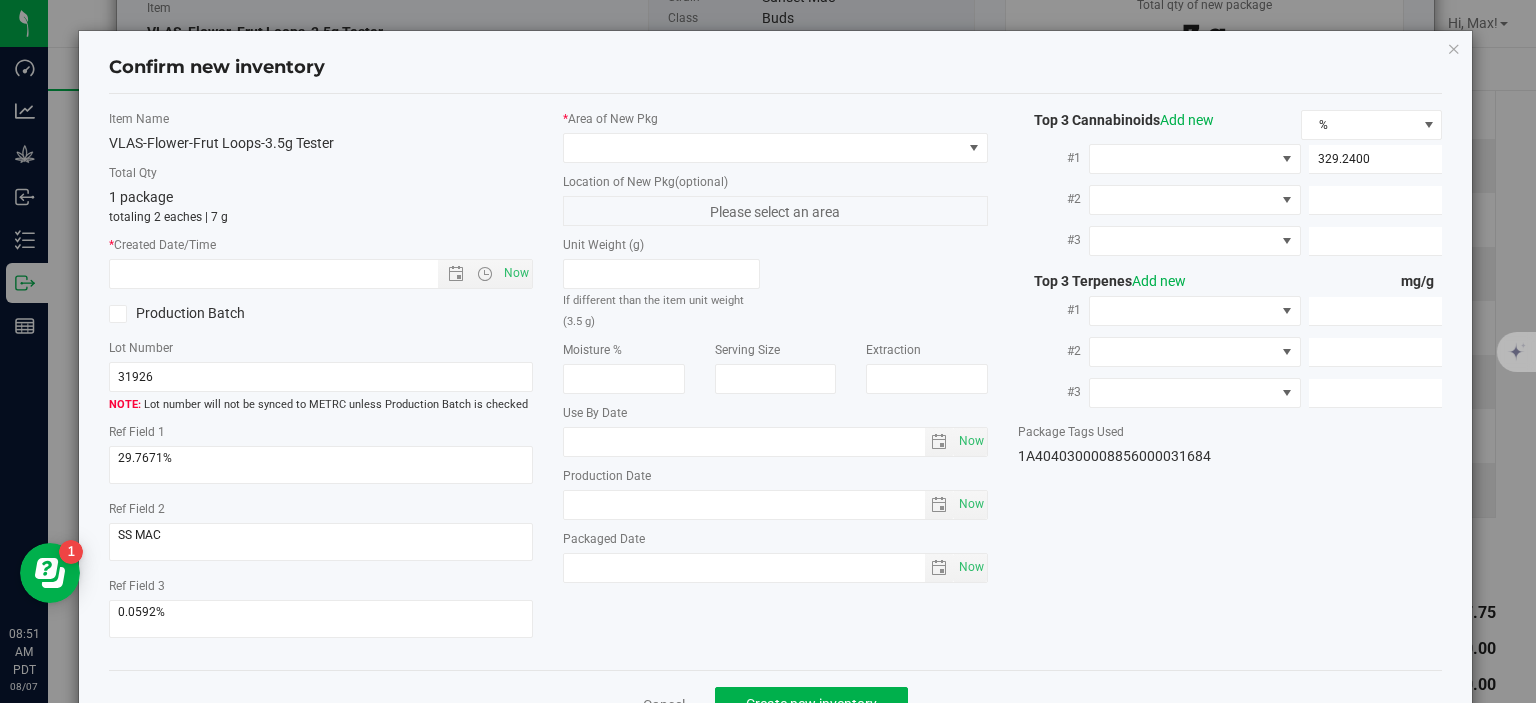 type on "8.9280" 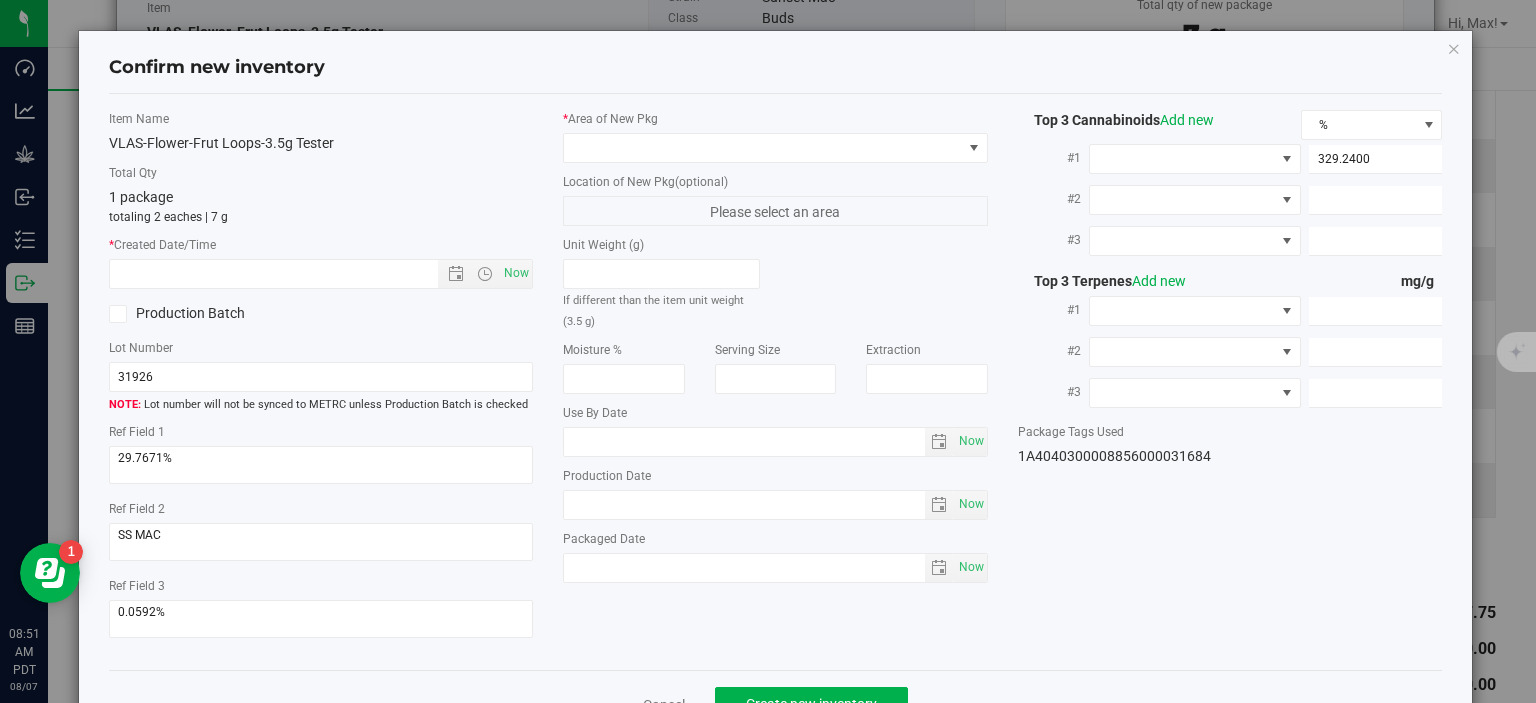 type on "5.1750" 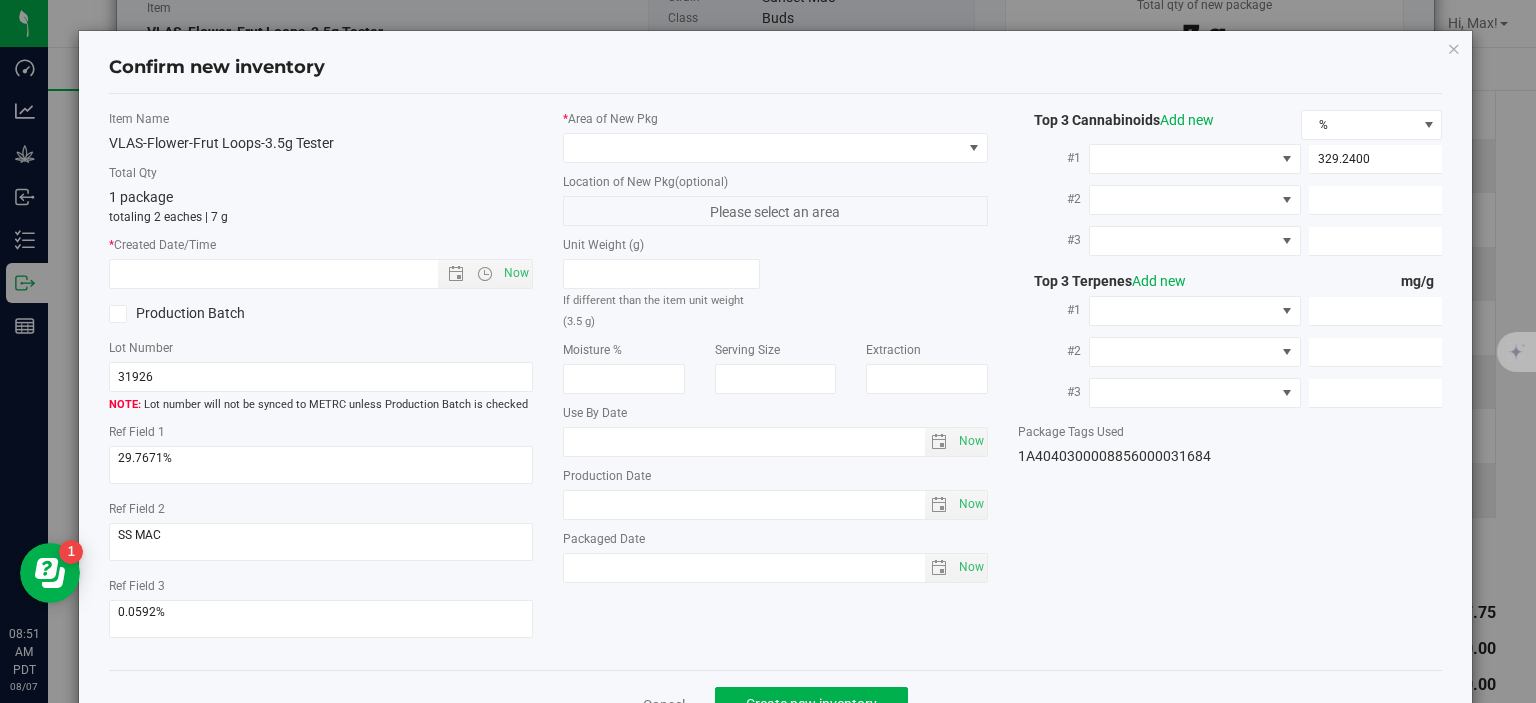 type 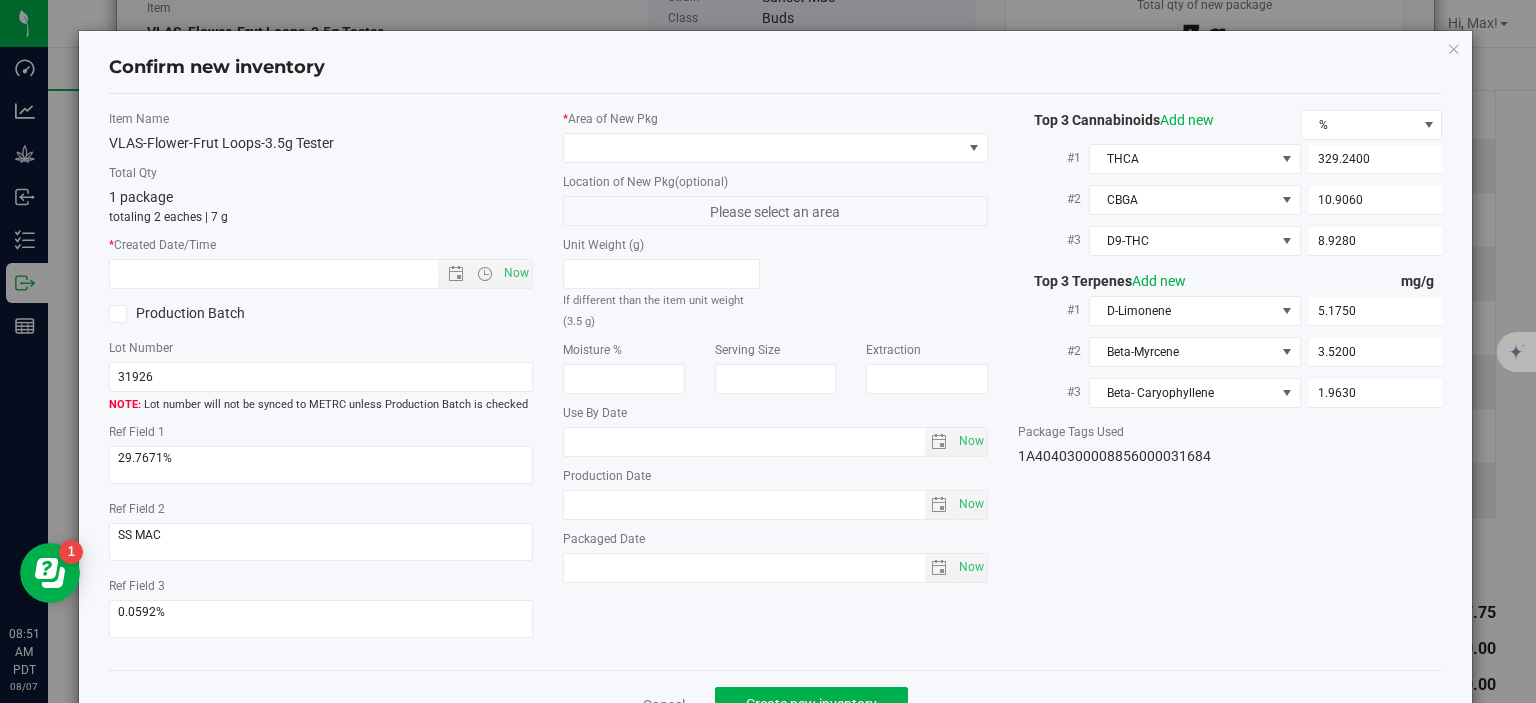 click on "*
Area of New Pkg" at bounding box center [775, 136] 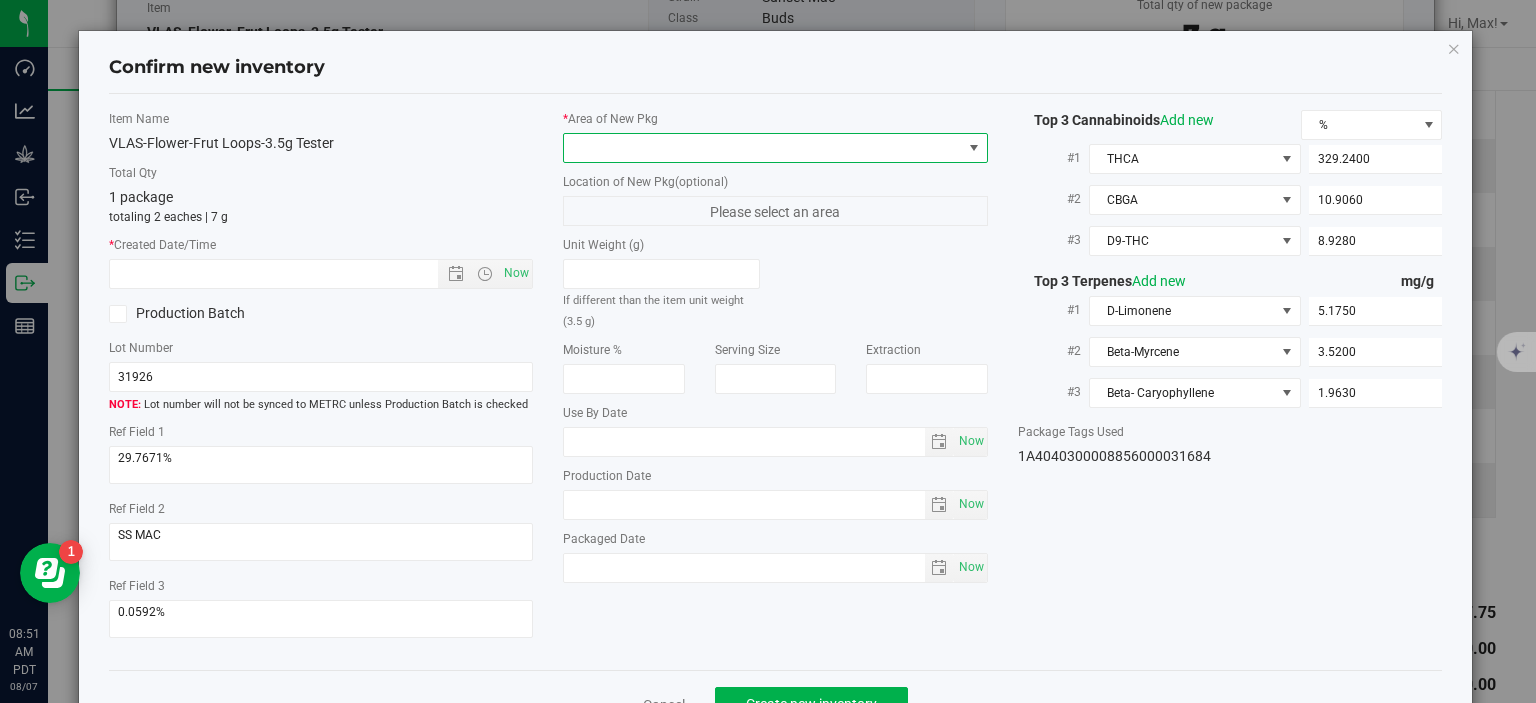 click at bounding box center [763, 148] 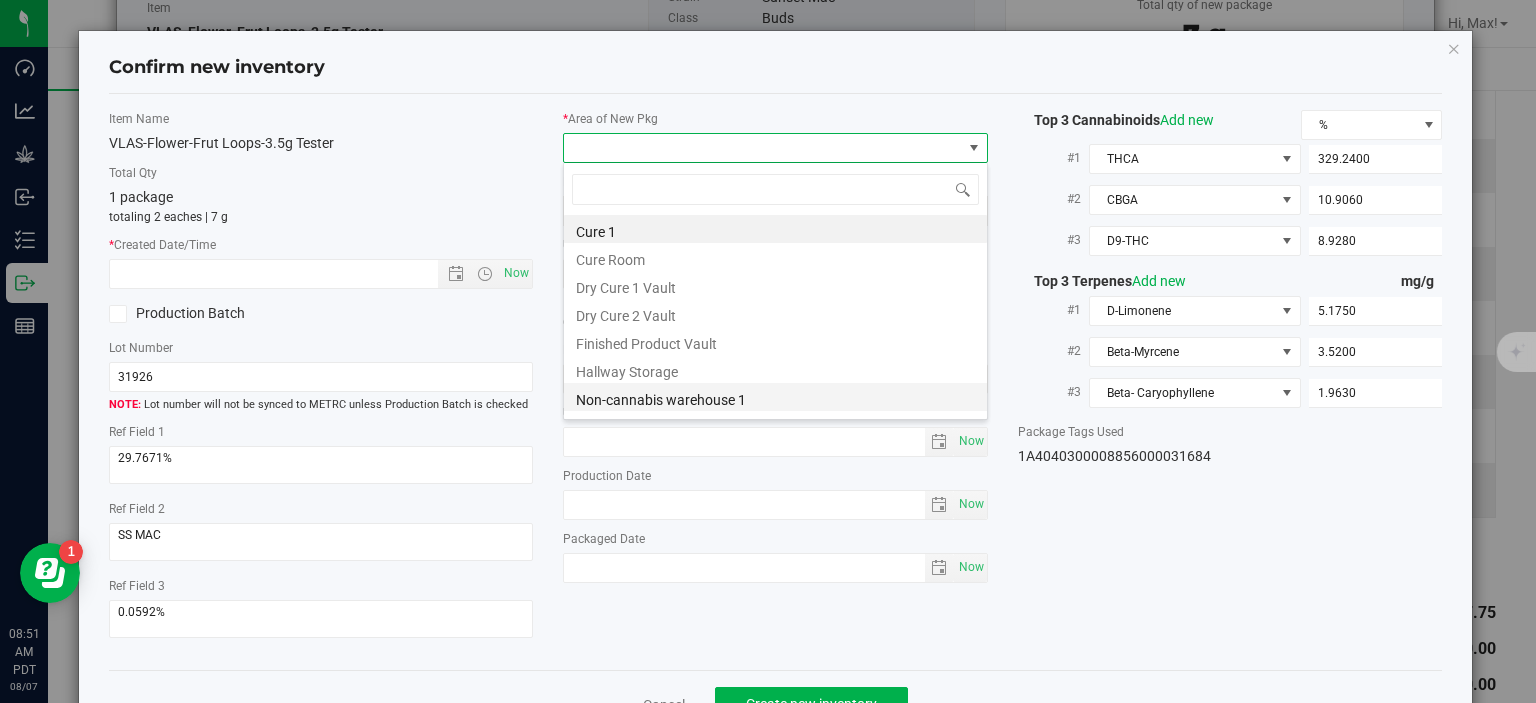 scroll, scrollTop: 99970, scrollLeft: 99575, axis: both 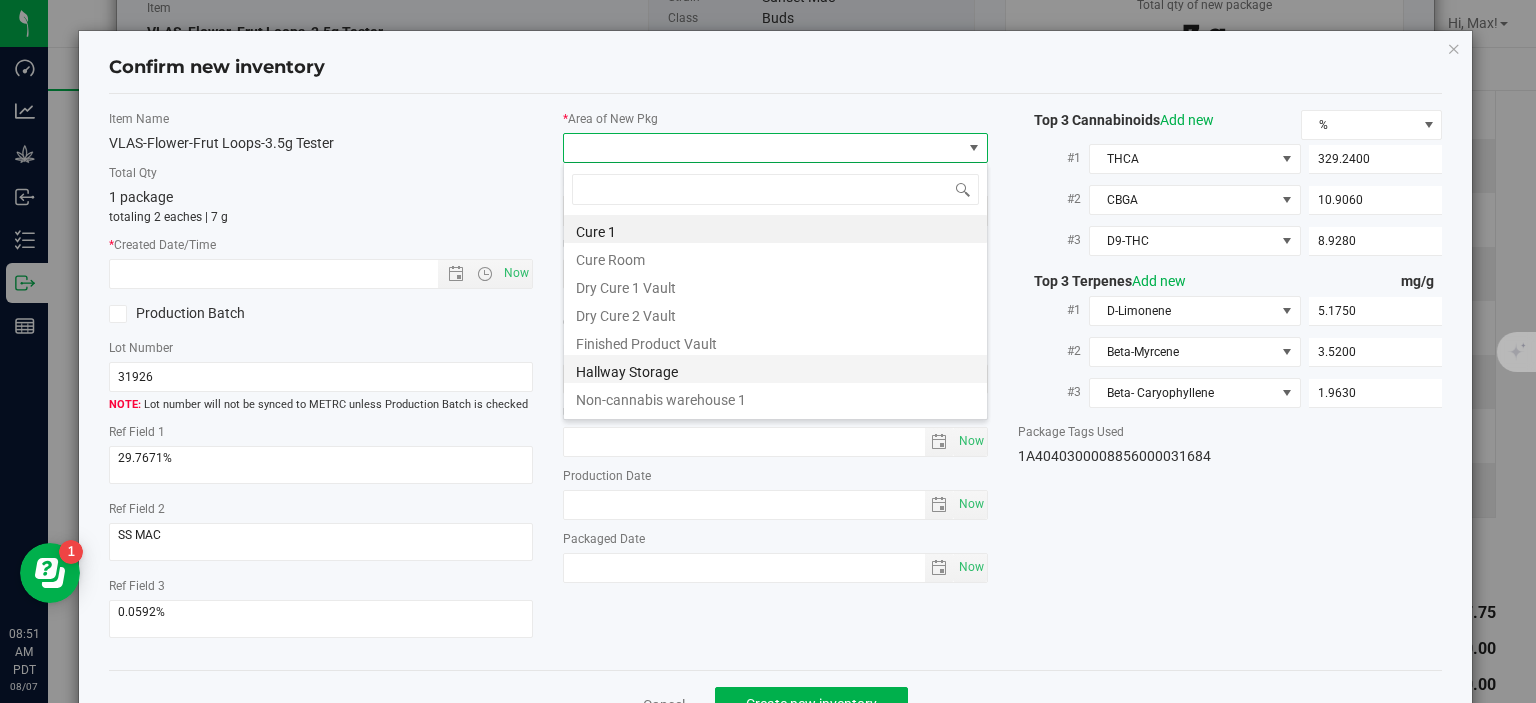 click on "Hallway Storage" at bounding box center [775, 369] 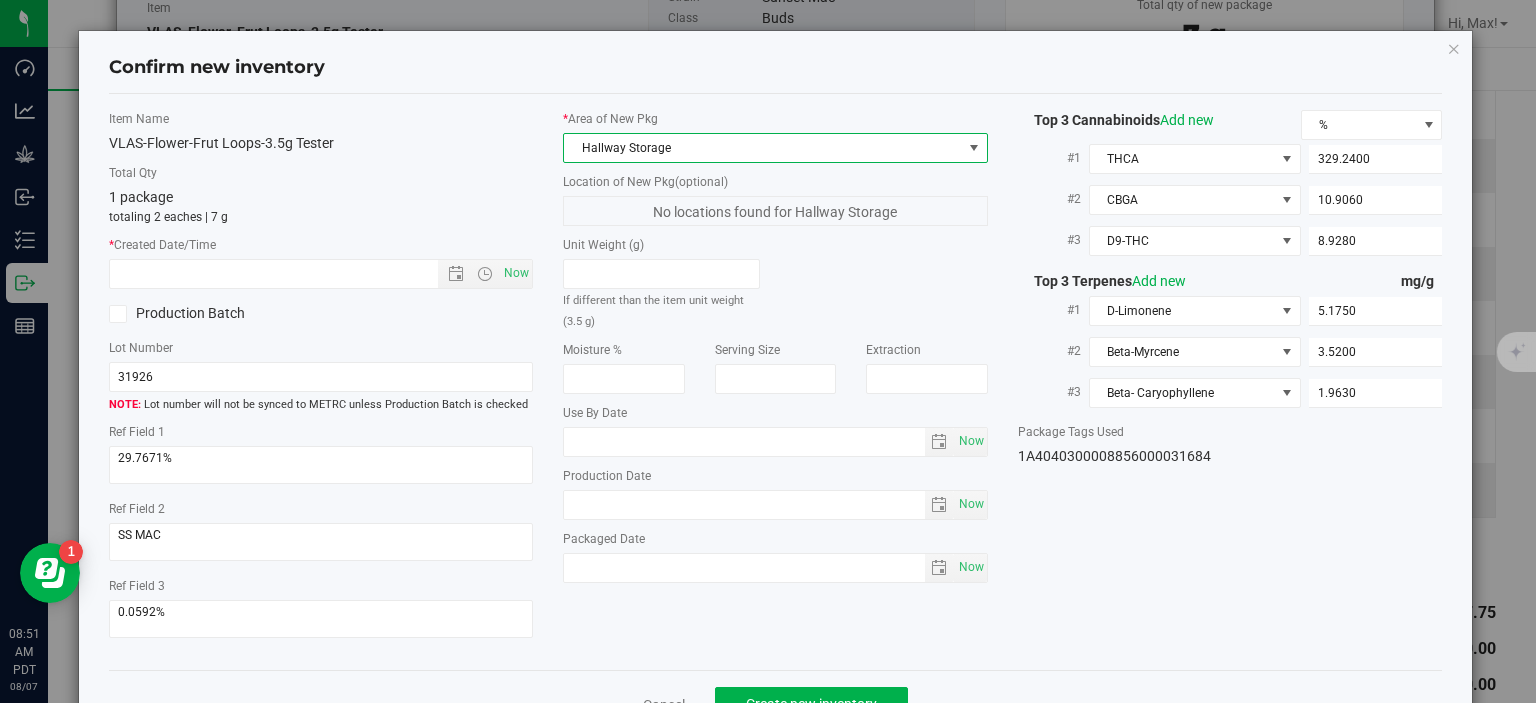 click on "Hallway Storage" at bounding box center [763, 148] 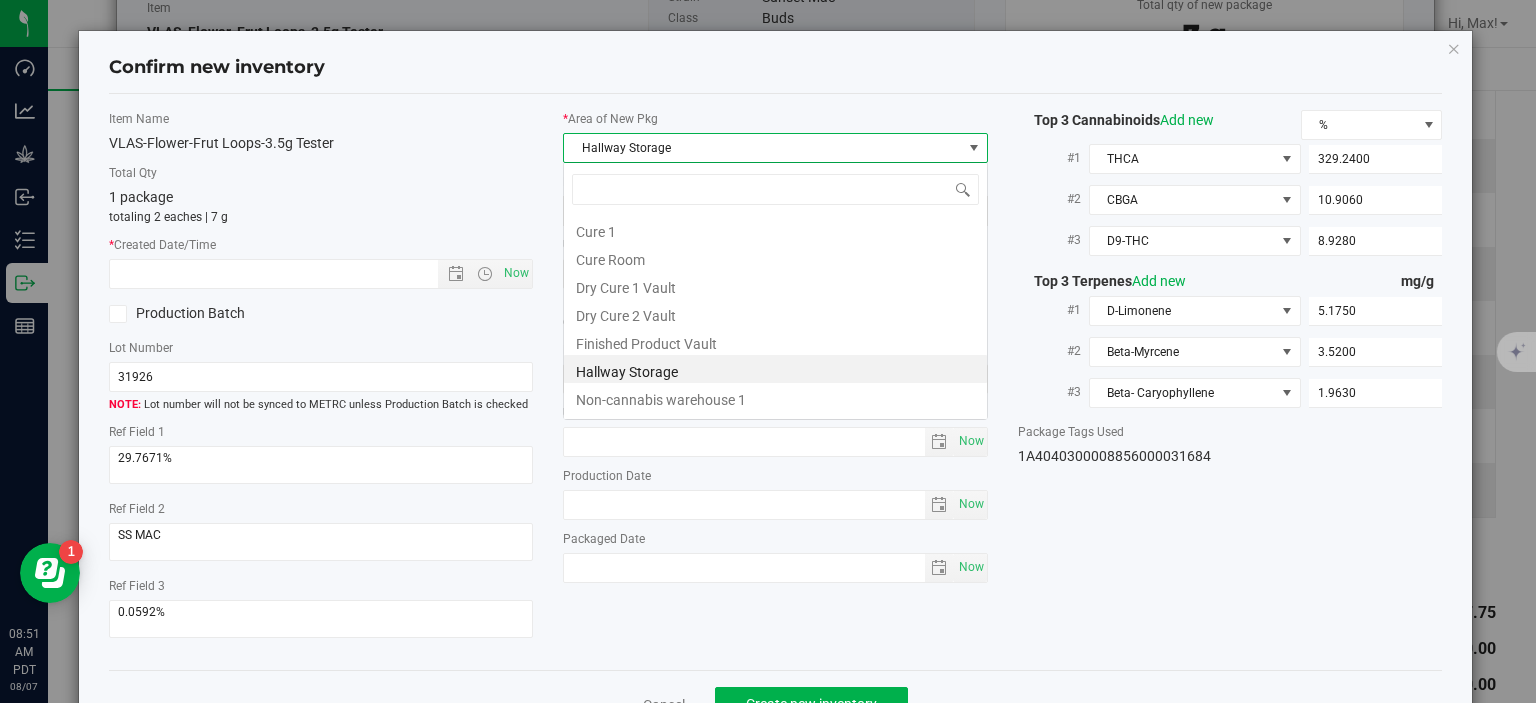 scroll, scrollTop: 99970, scrollLeft: 99575, axis: both 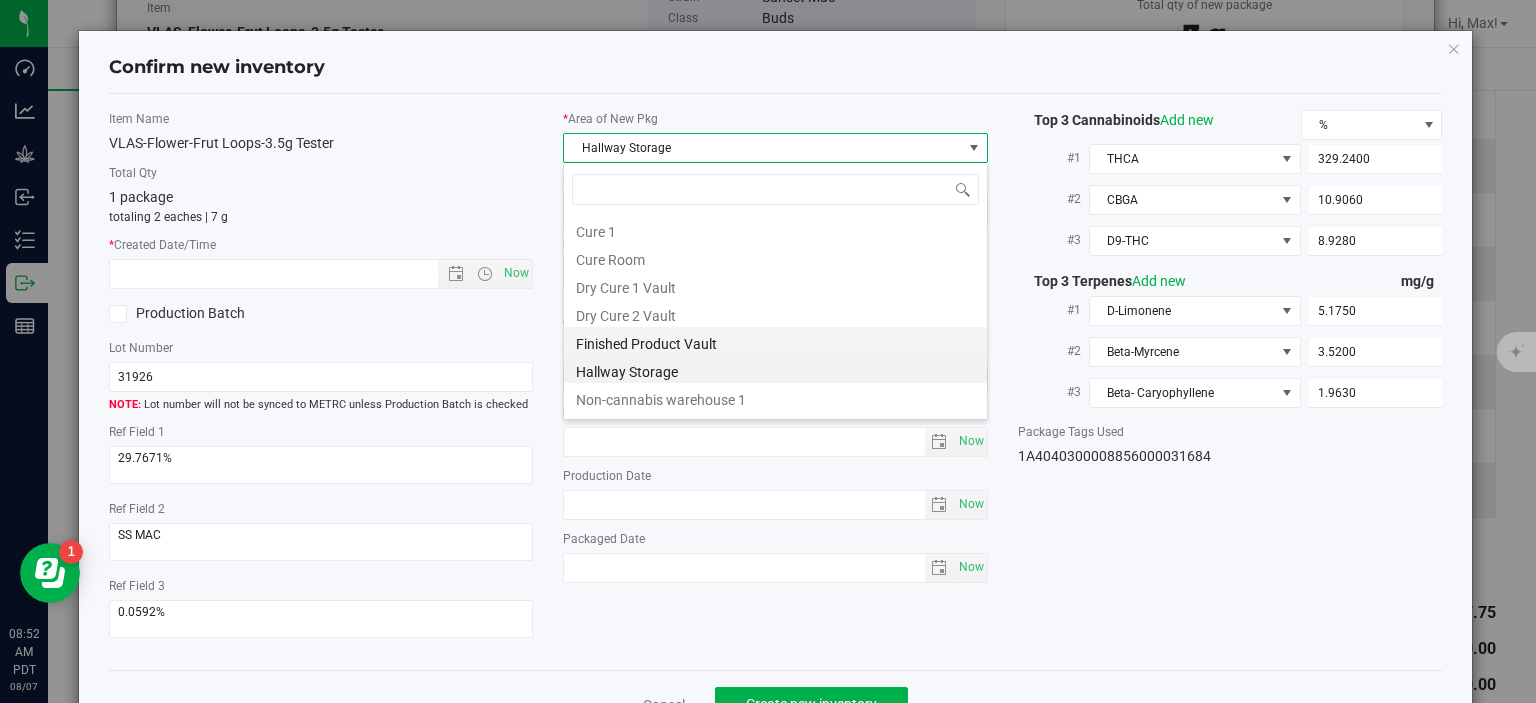 click on "Finished Product Vault" at bounding box center [775, 341] 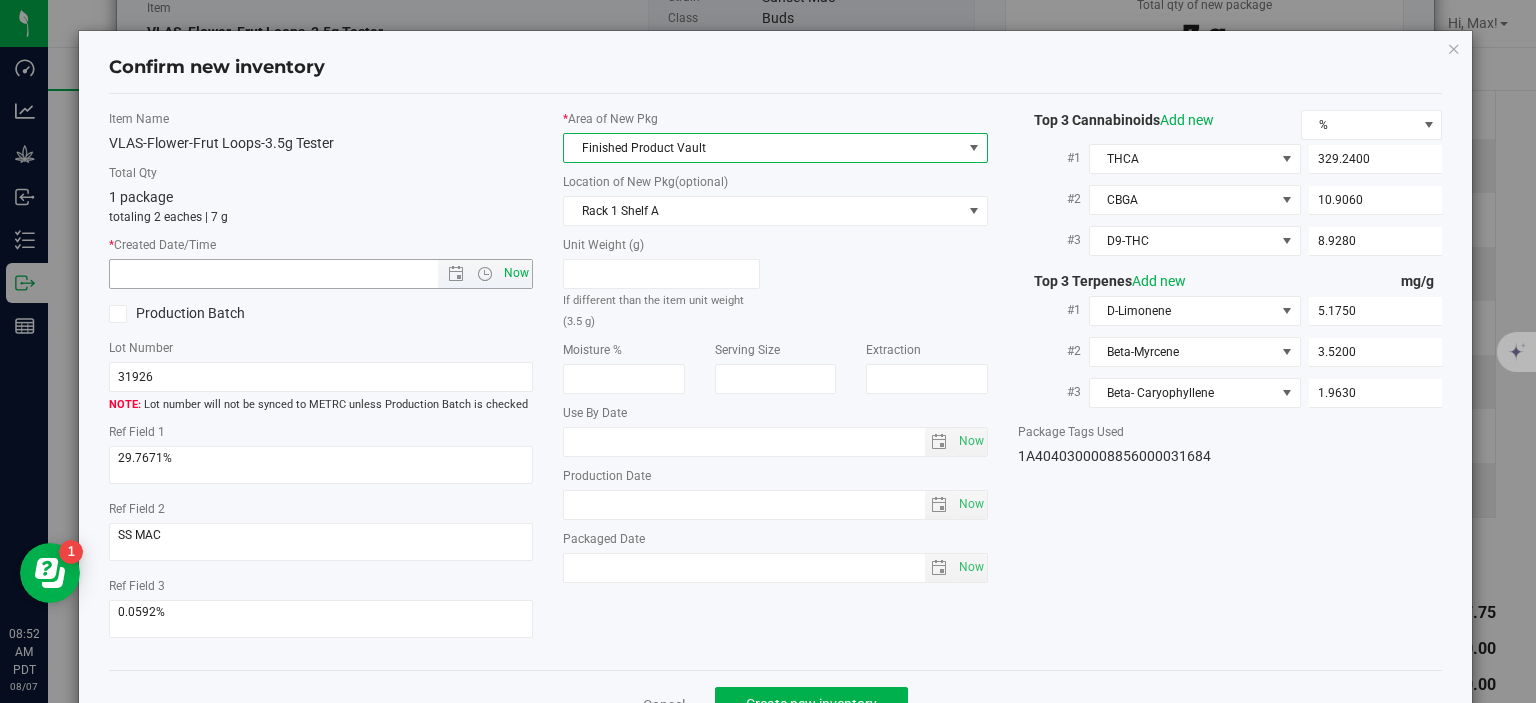 click on "Now" at bounding box center (517, 273) 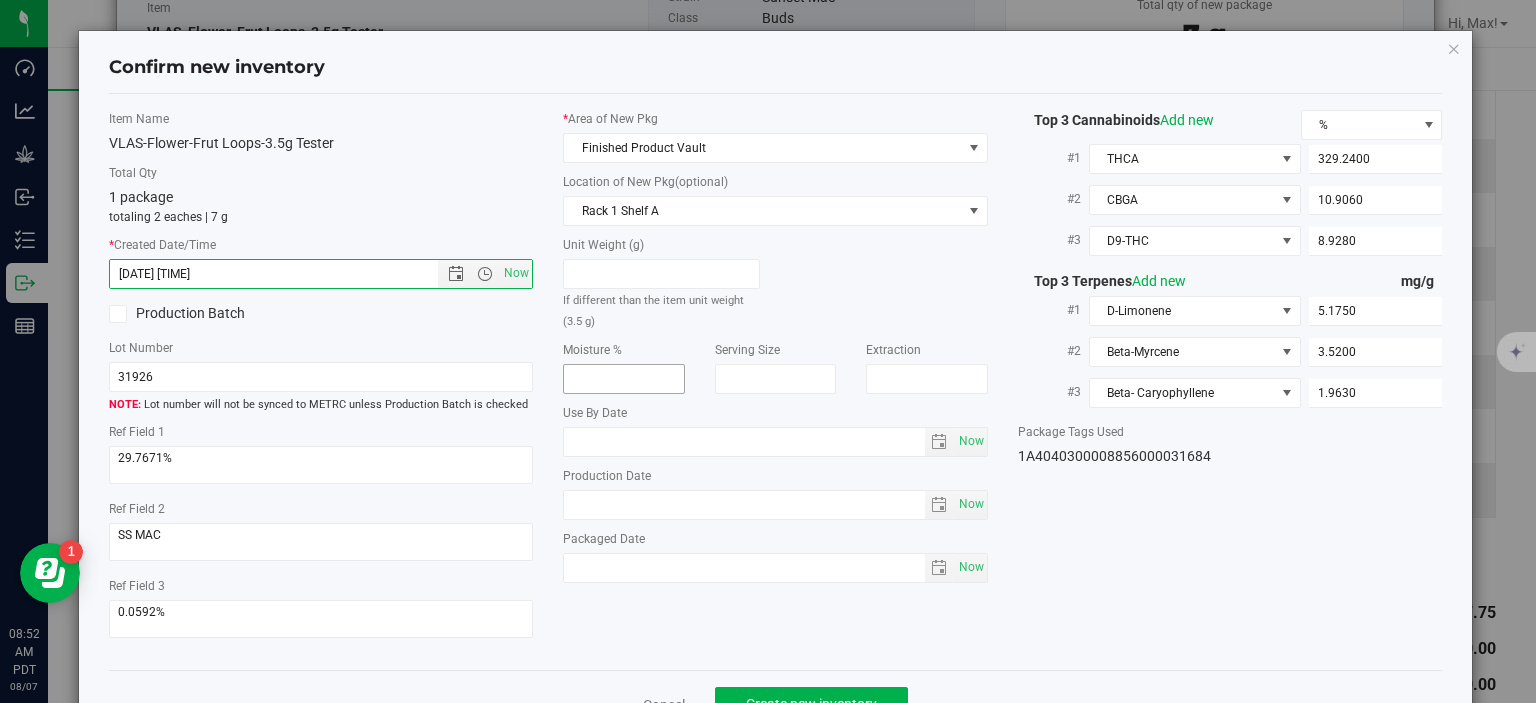scroll, scrollTop: 52, scrollLeft: 0, axis: vertical 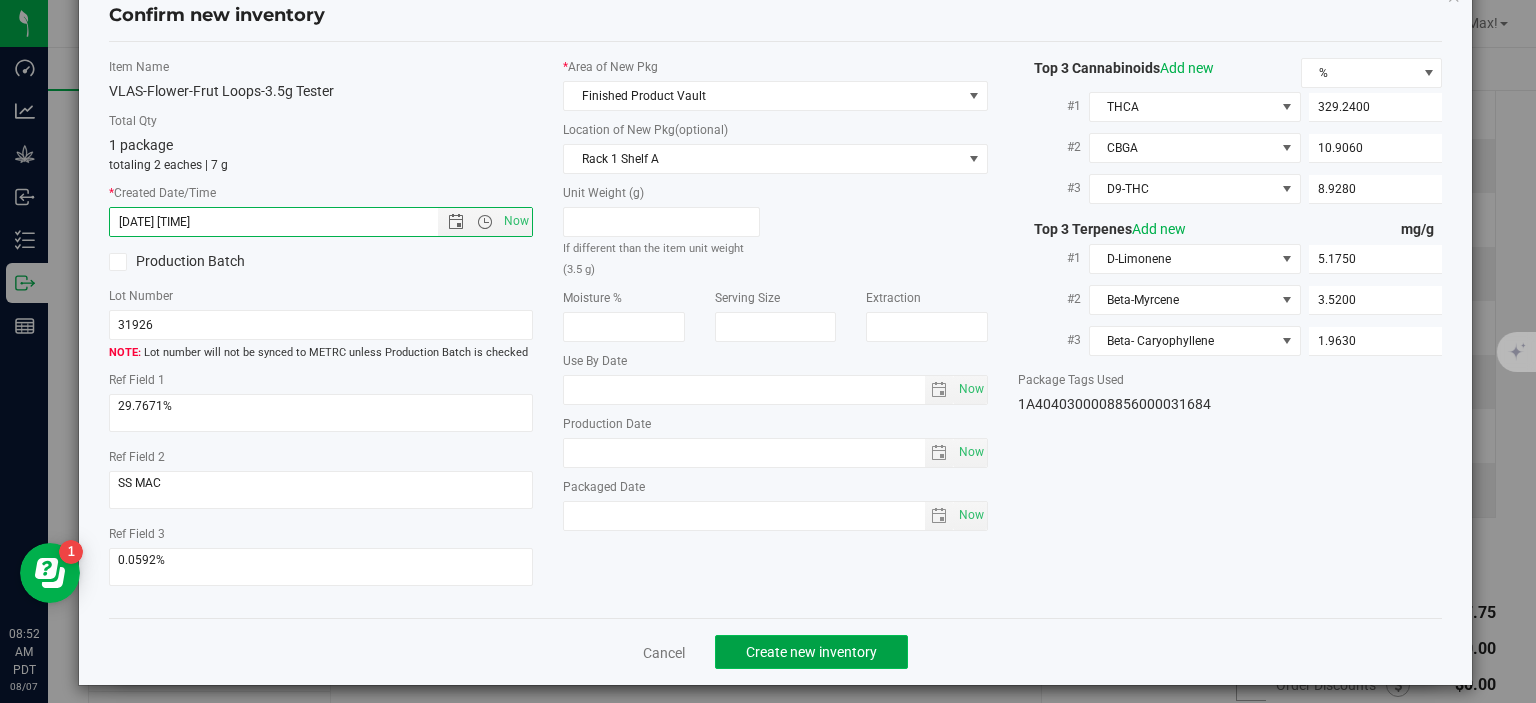 click on "Create new inventory" 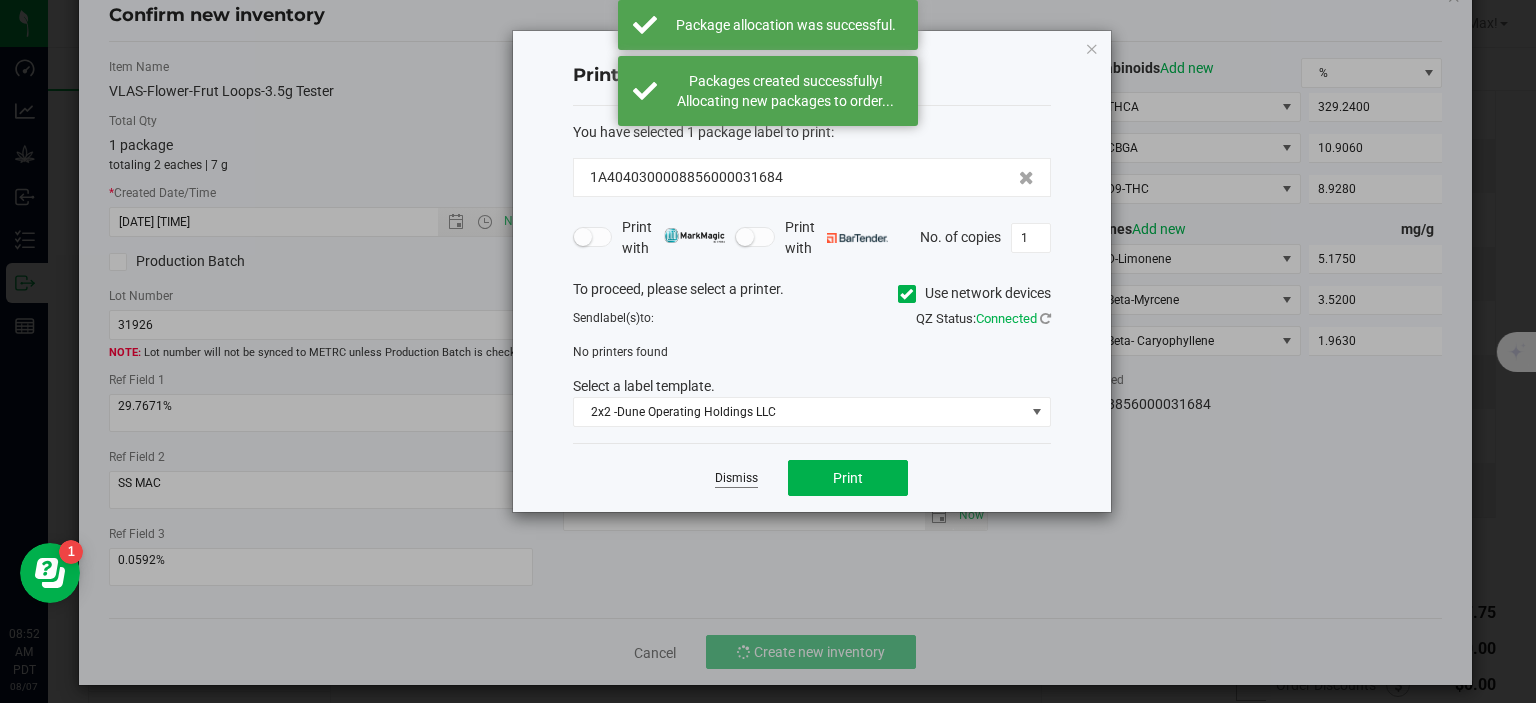 click on "Dismiss" 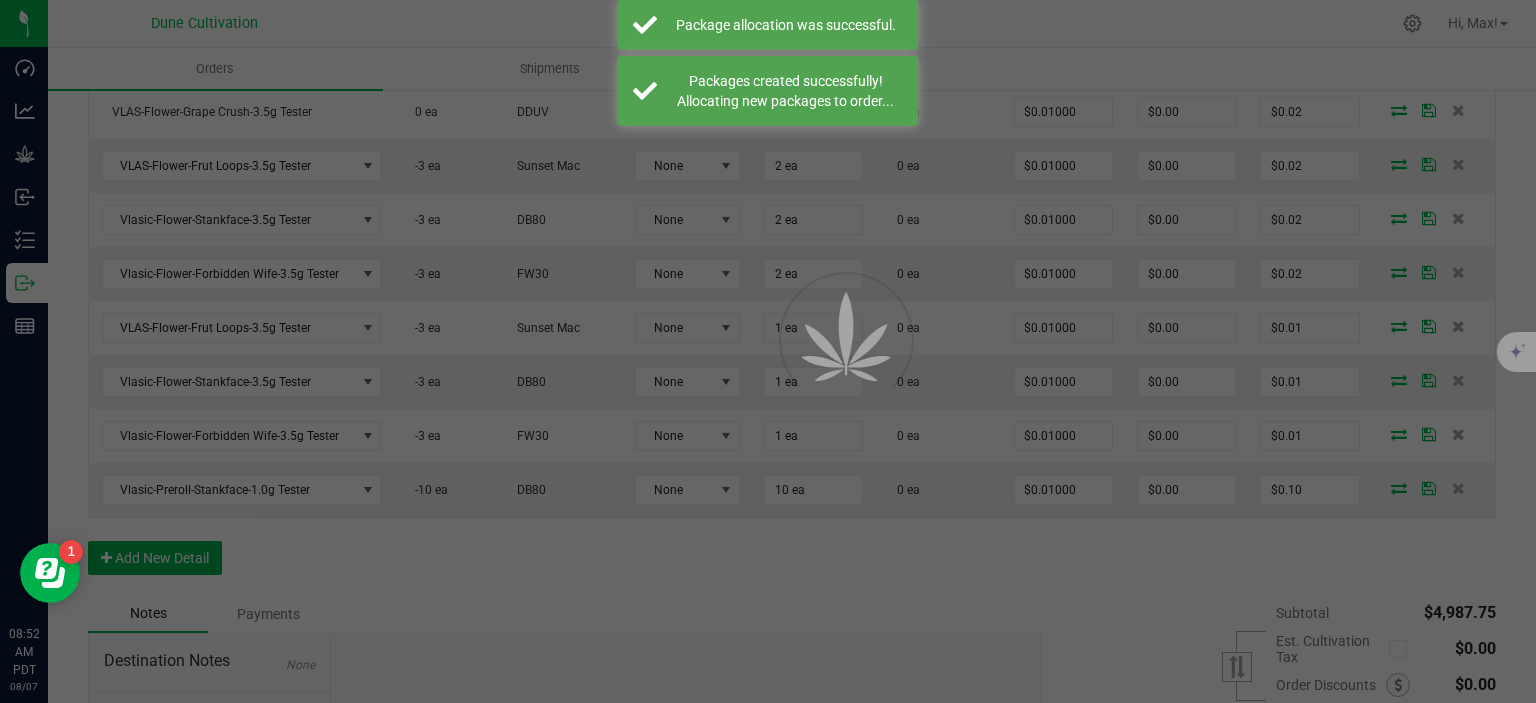 scroll, scrollTop: 1088, scrollLeft: 0, axis: vertical 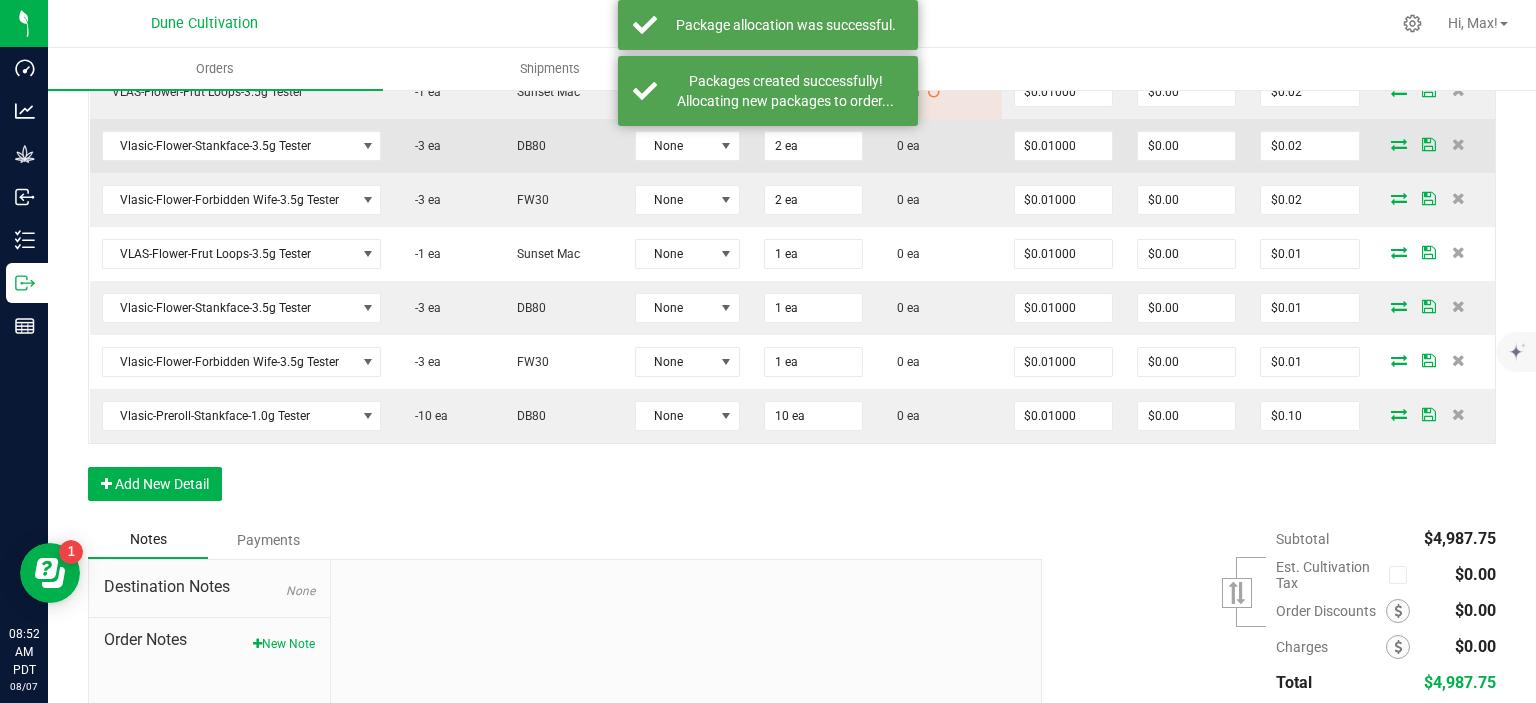 click at bounding box center (1399, 144) 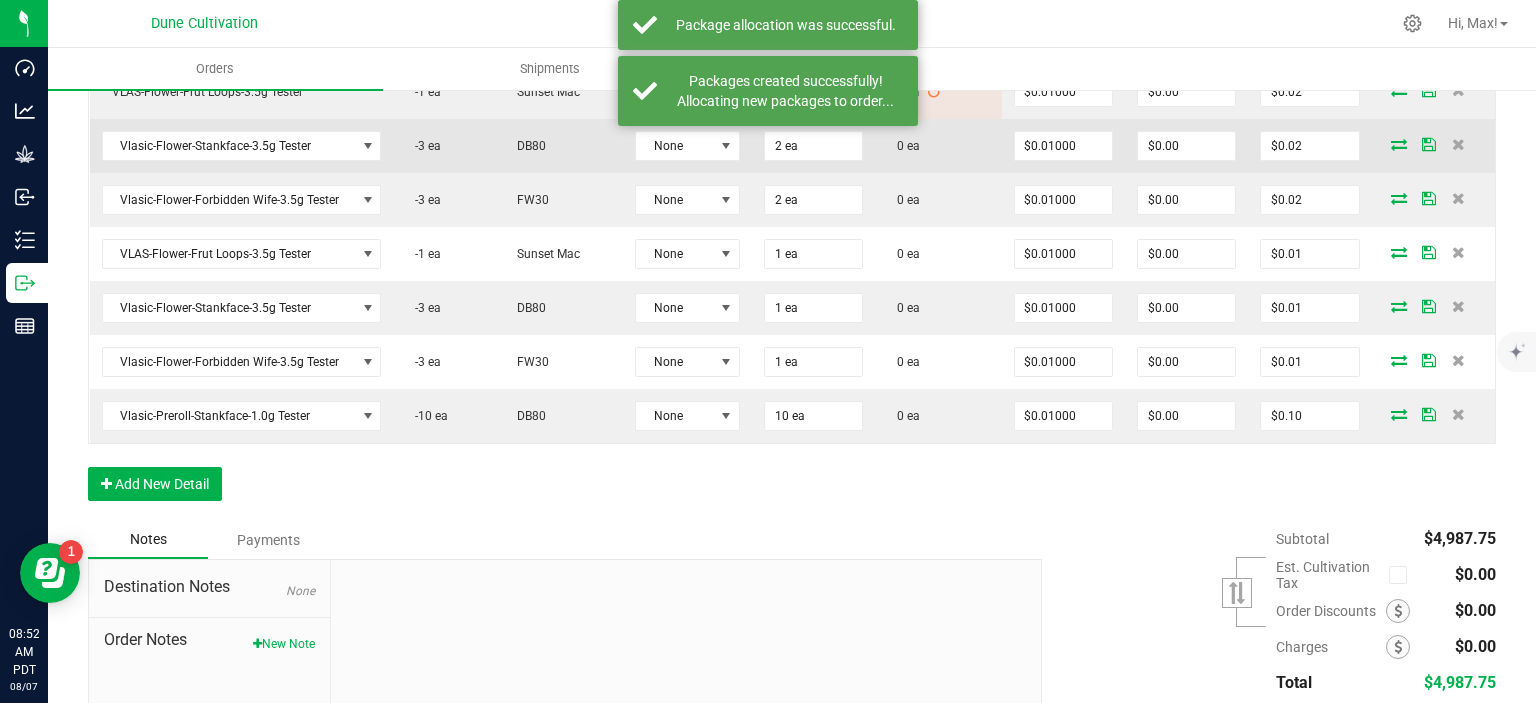 scroll, scrollTop: 1162, scrollLeft: 0, axis: vertical 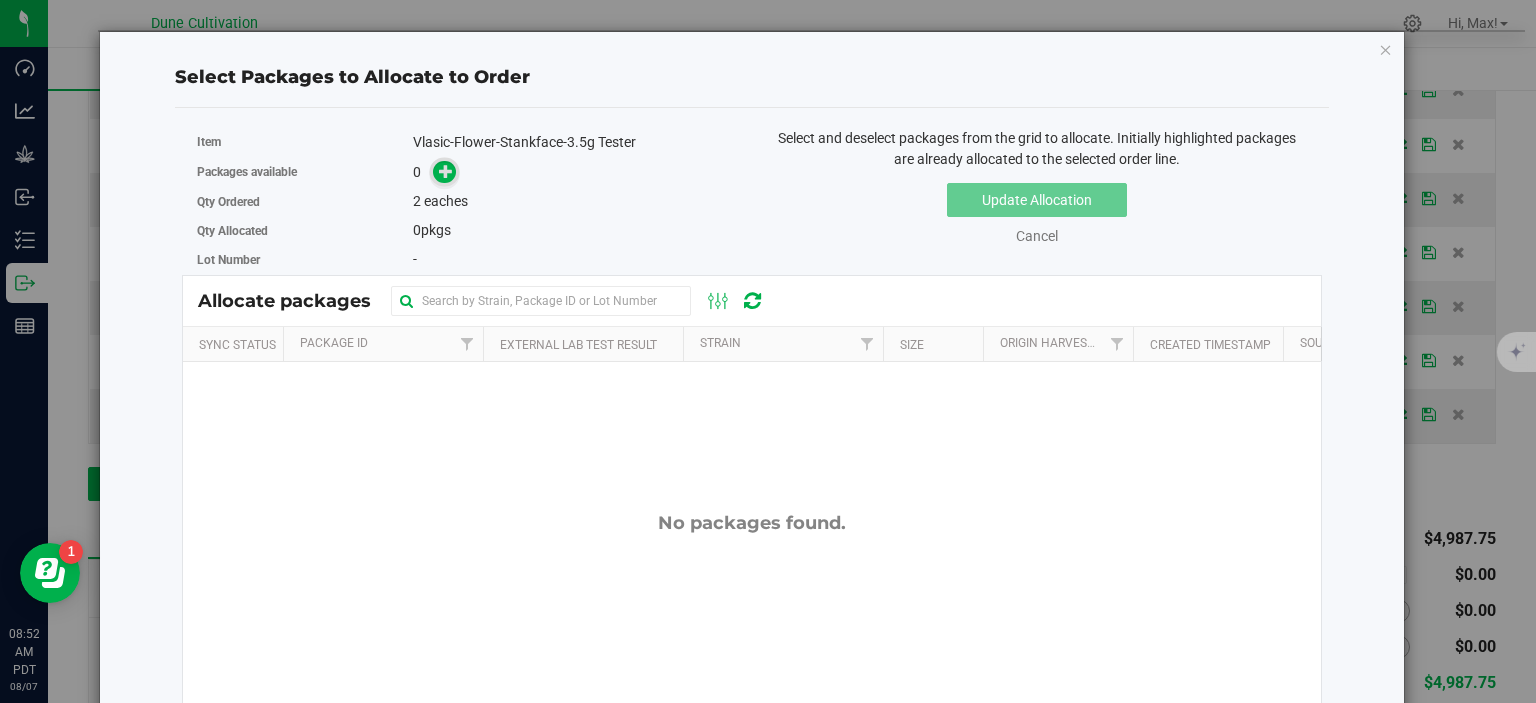click at bounding box center [446, 171] 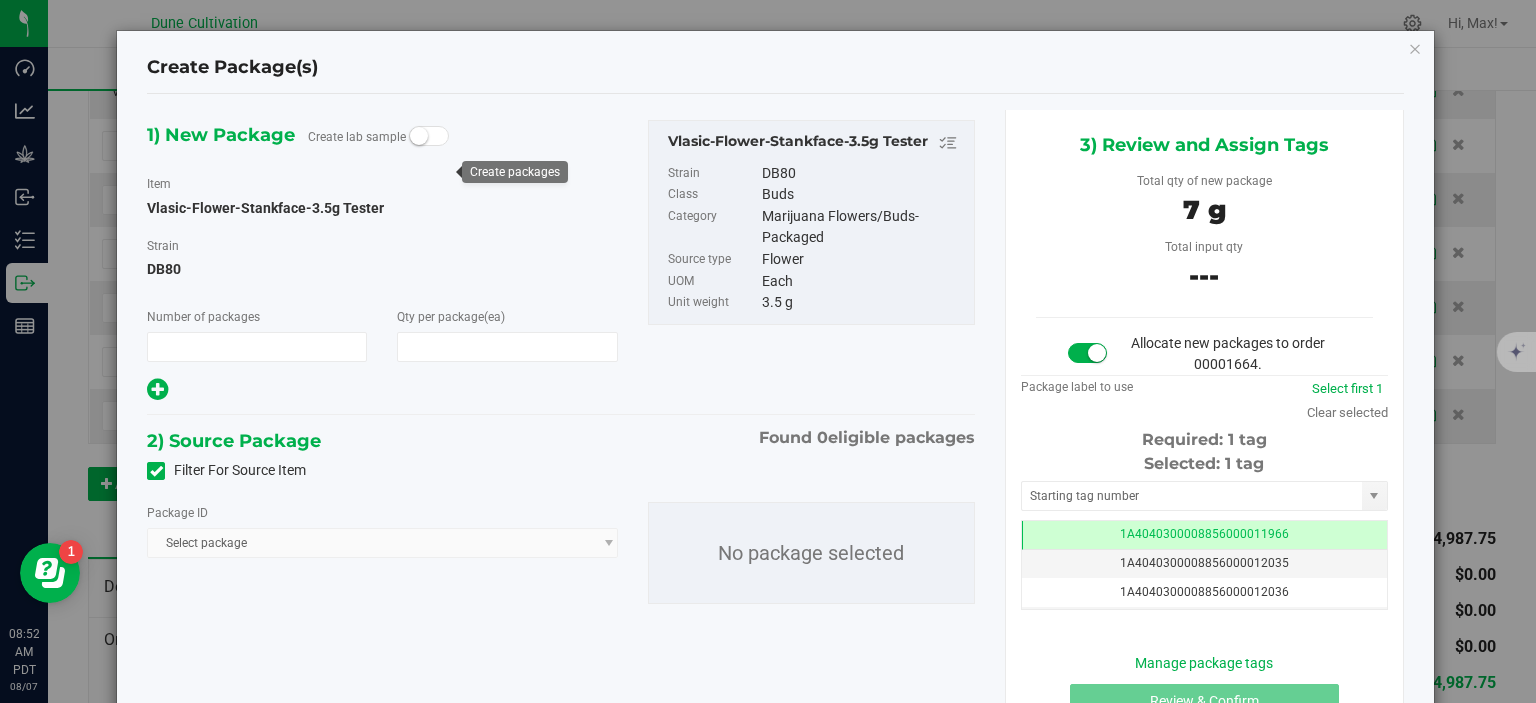 scroll, scrollTop: 1162, scrollLeft: 0, axis: vertical 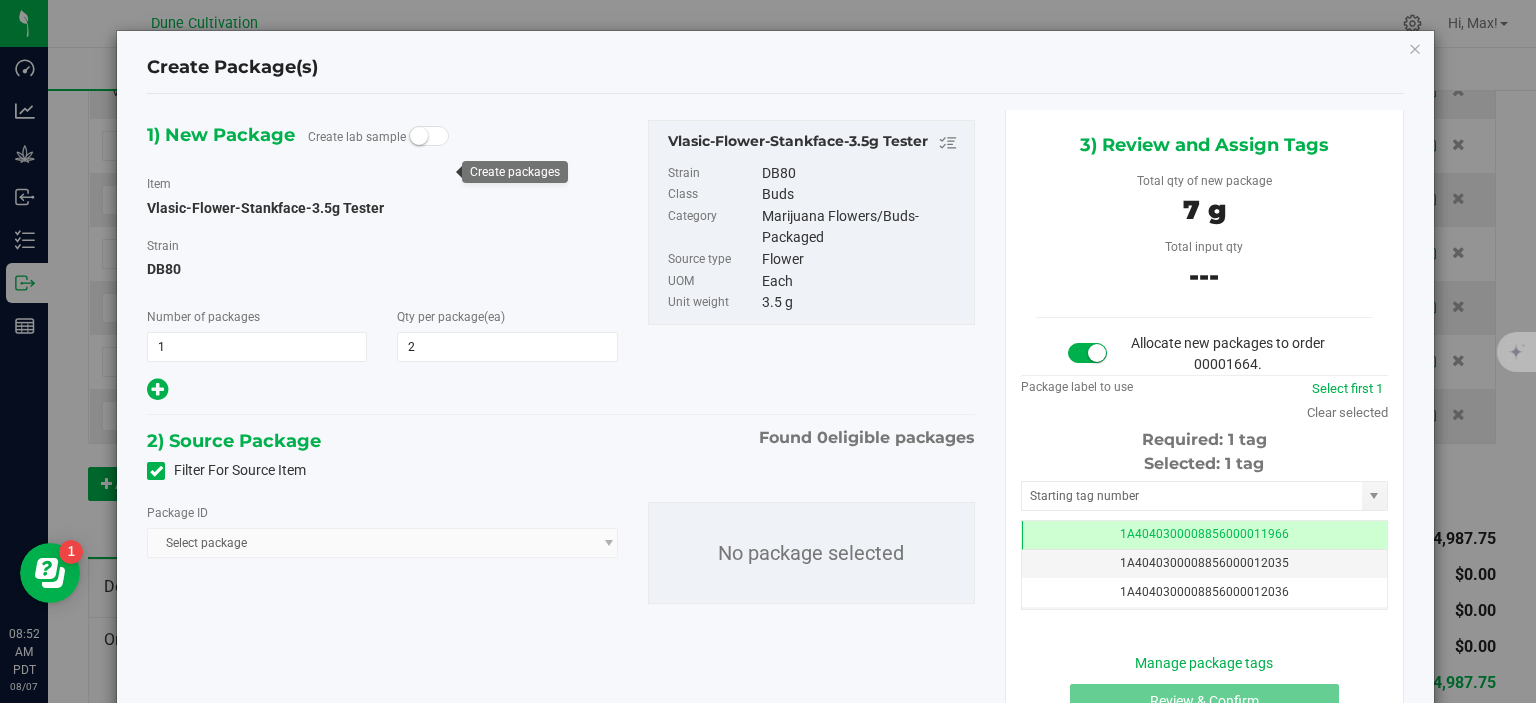 click at bounding box center (156, 471) 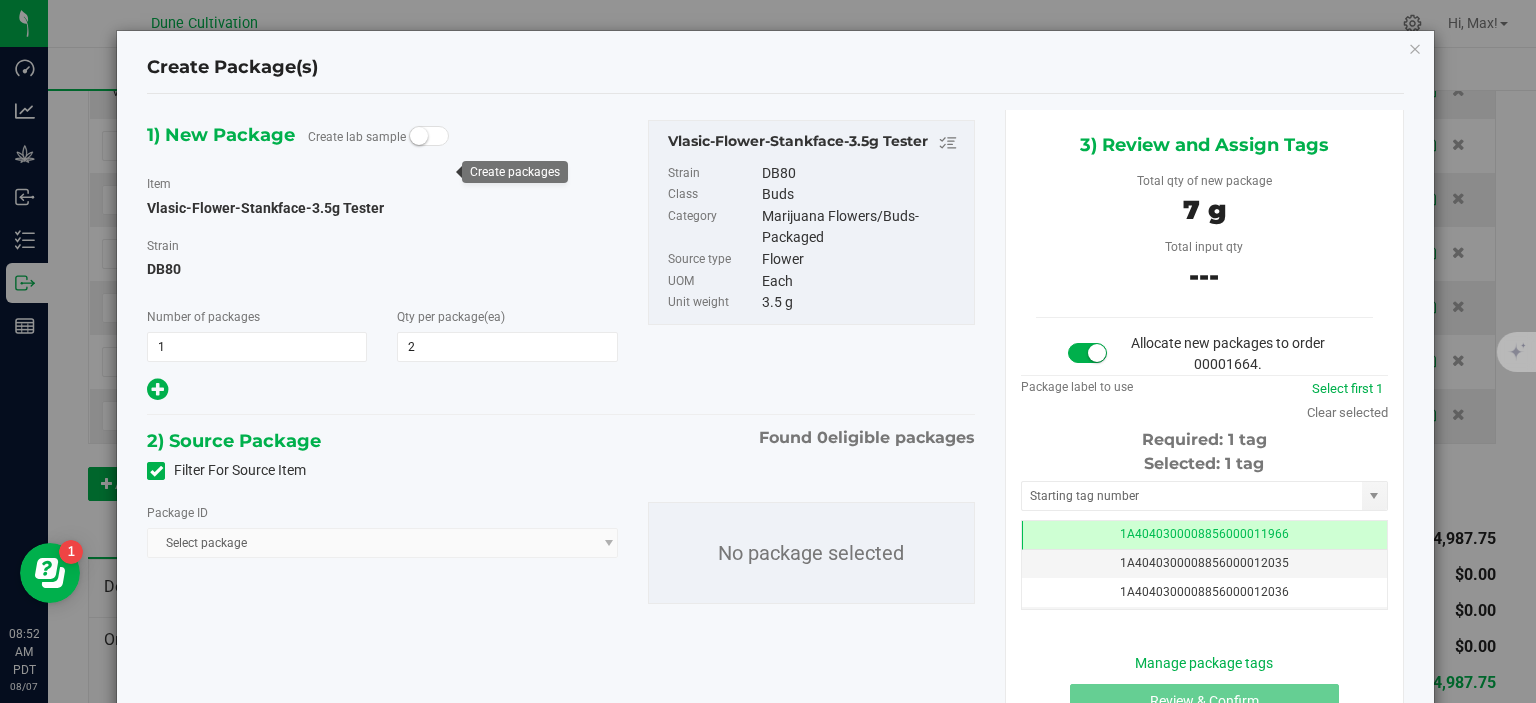 click on "Filter For Source Item" at bounding box center (0, 0) 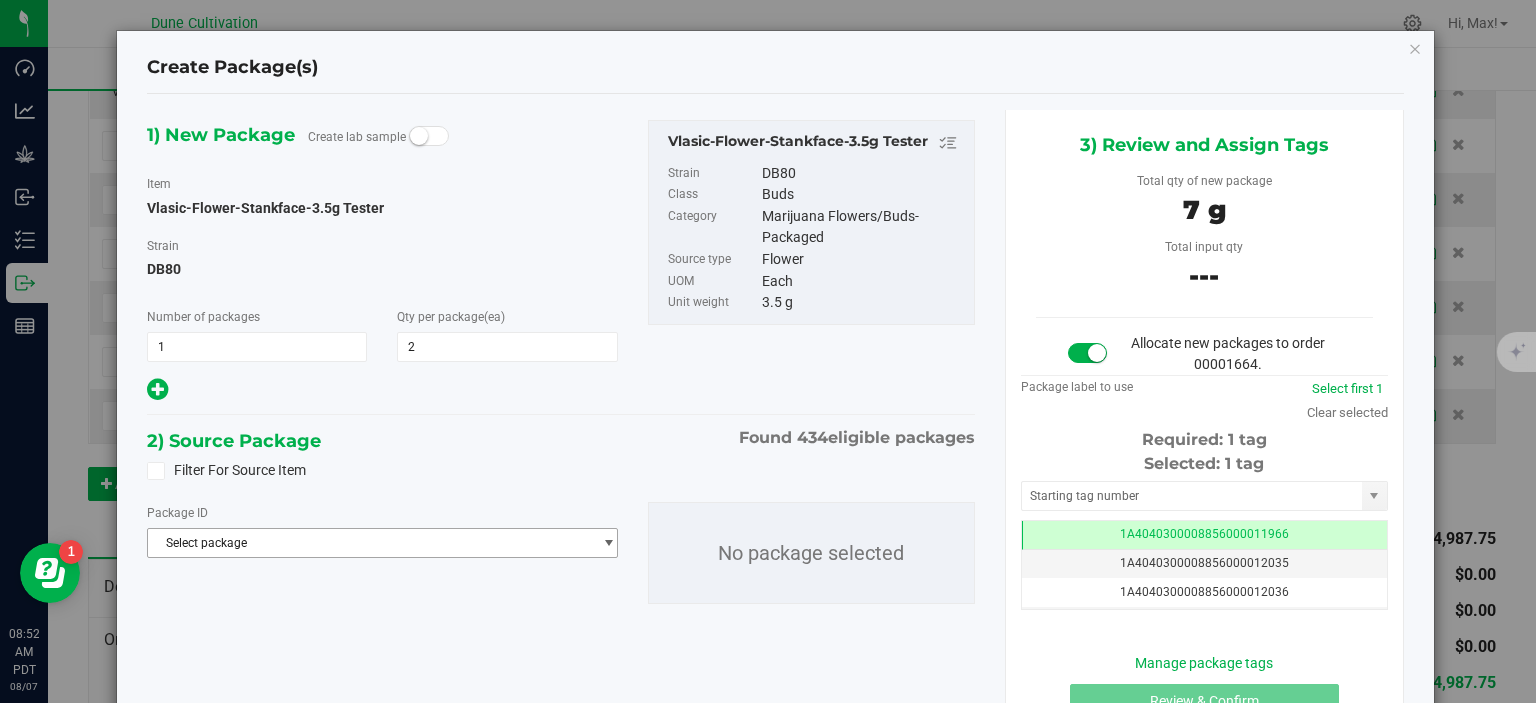 click on "Select package" at bounding box center (369, 543) 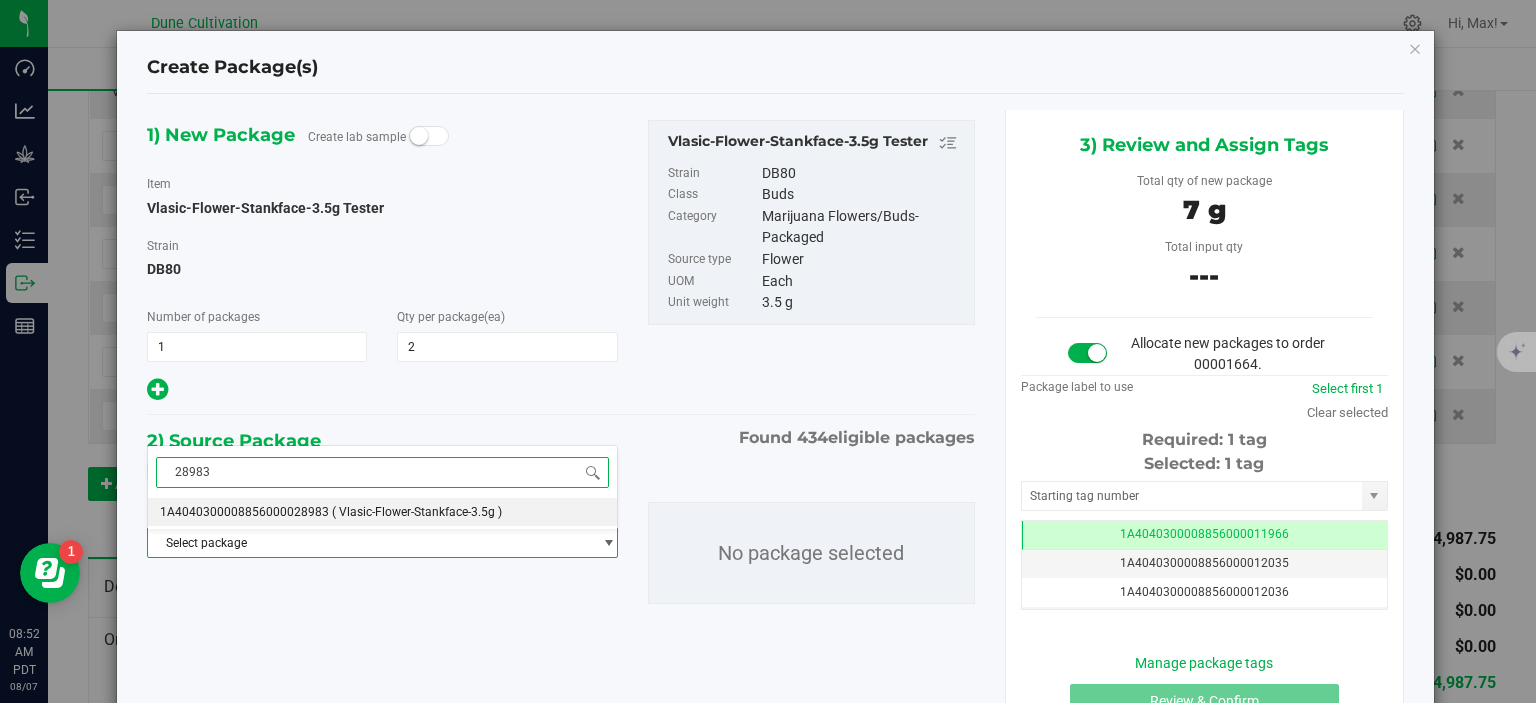click on "1A4040300008856000028983" at bounding box center [244, 512] 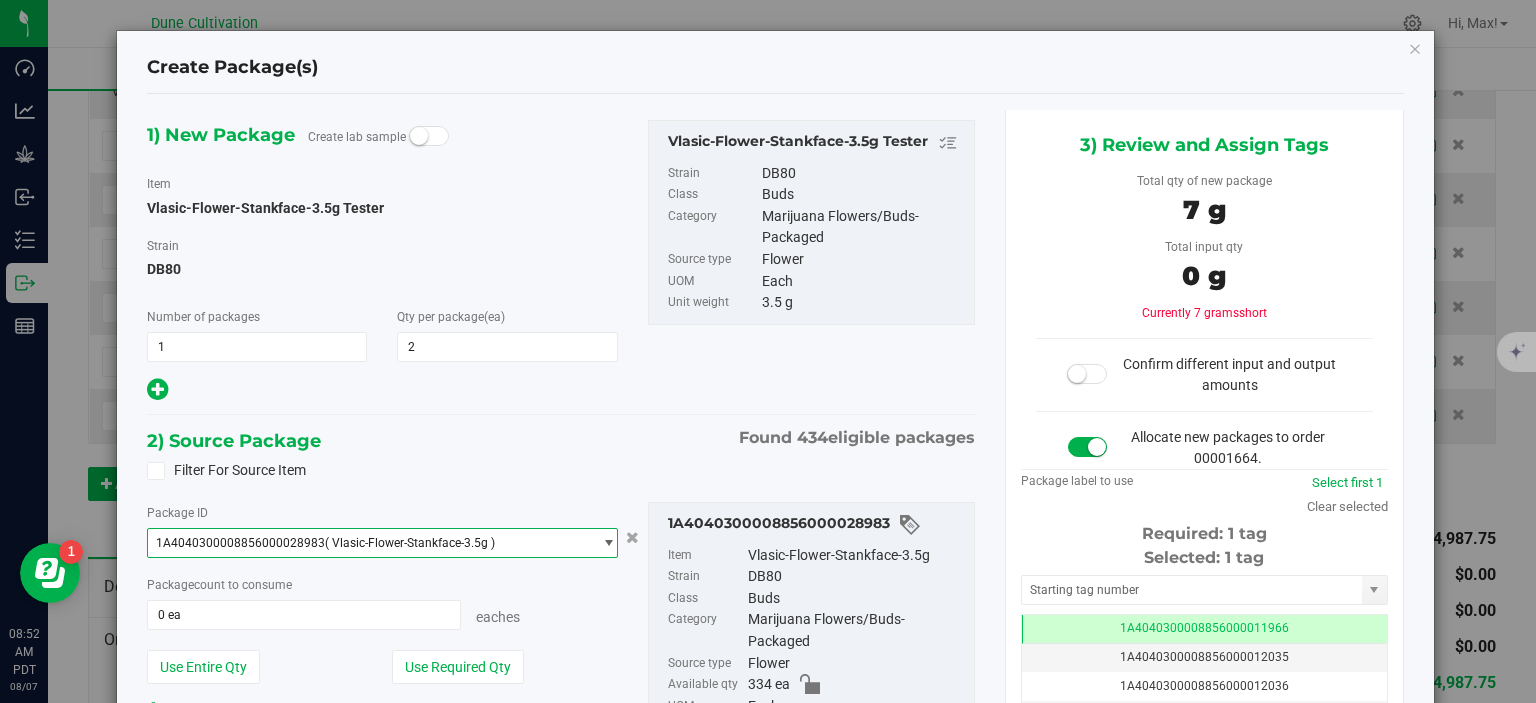 scroll, scrollTop: 0, scrollLeft: 0, axis: both 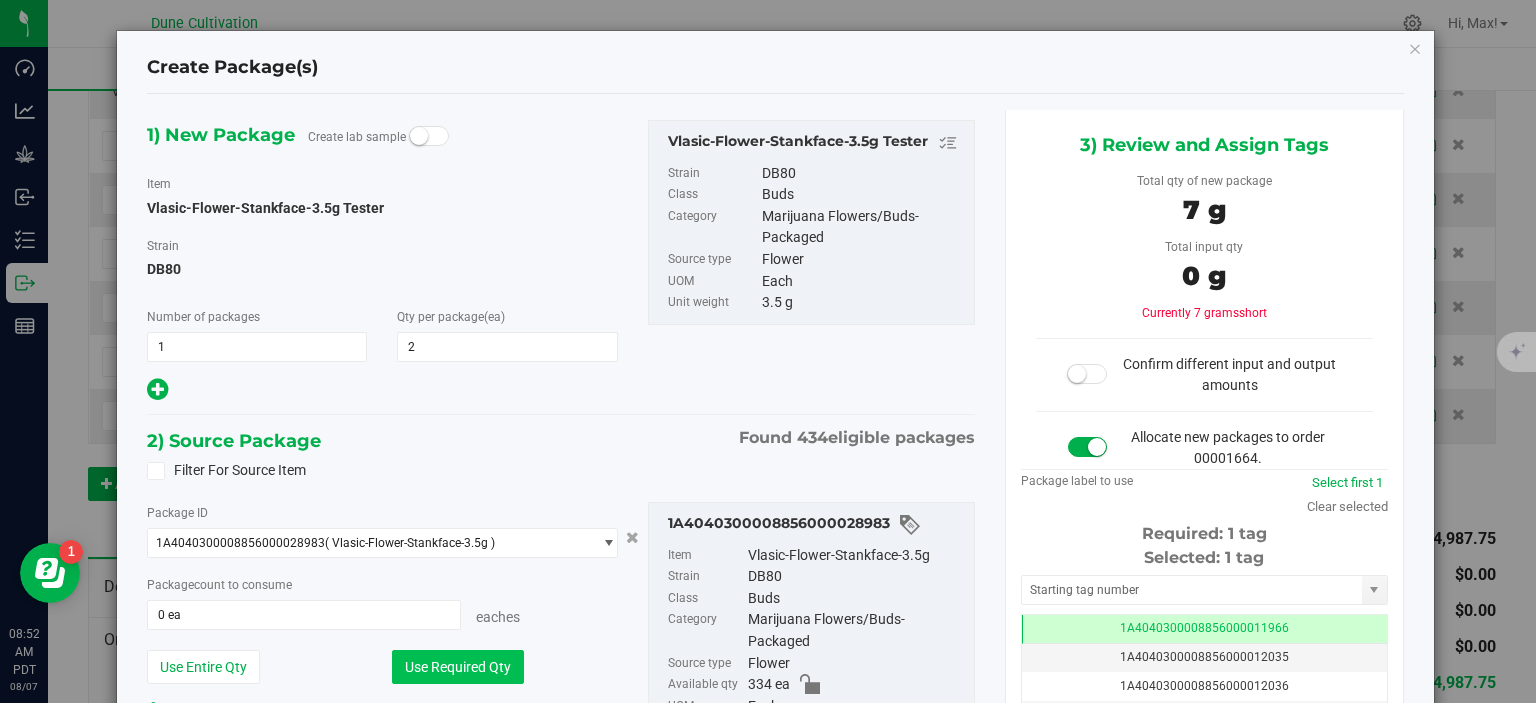 click on "Use Required Qty" at bounding box center [458, 667] 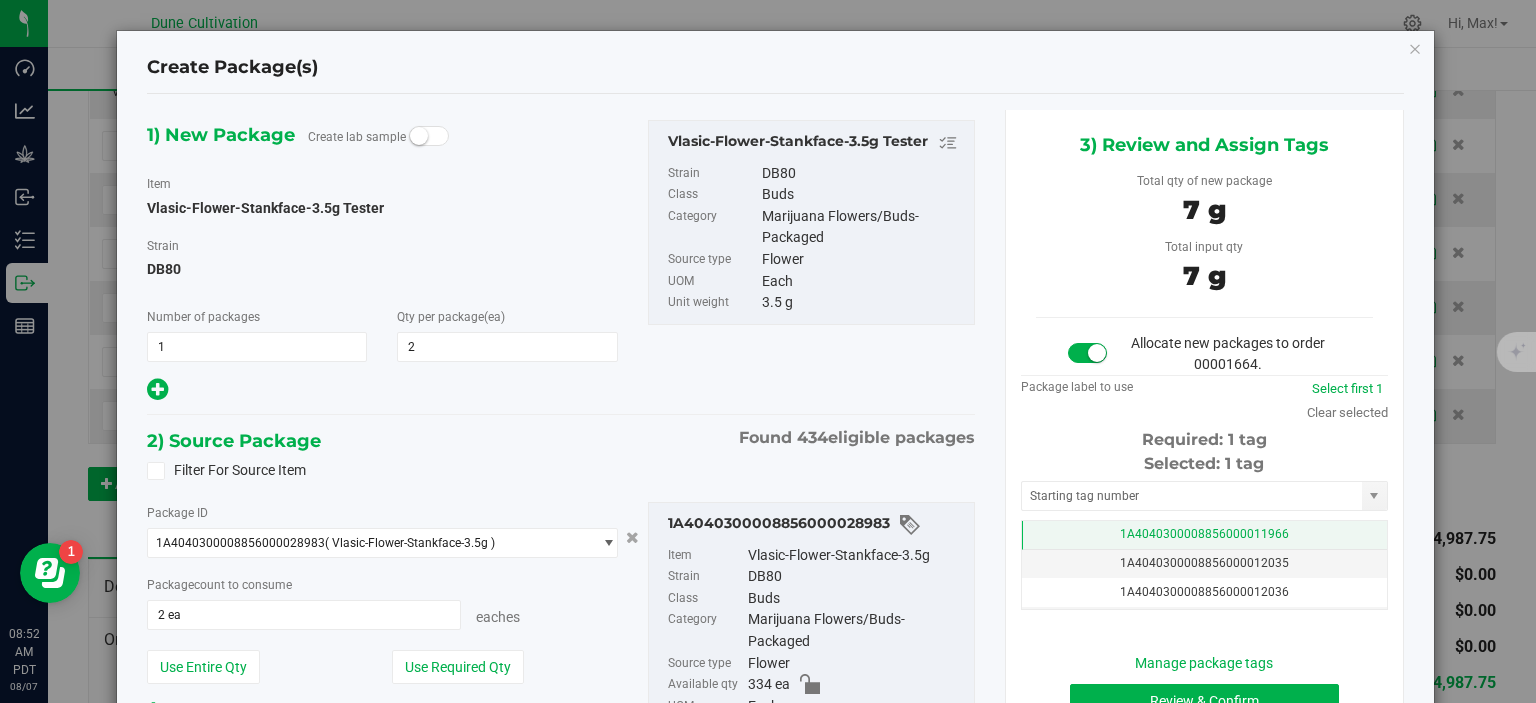 click on "1A4040300008856000011966" at bounding box center (1204, 535) 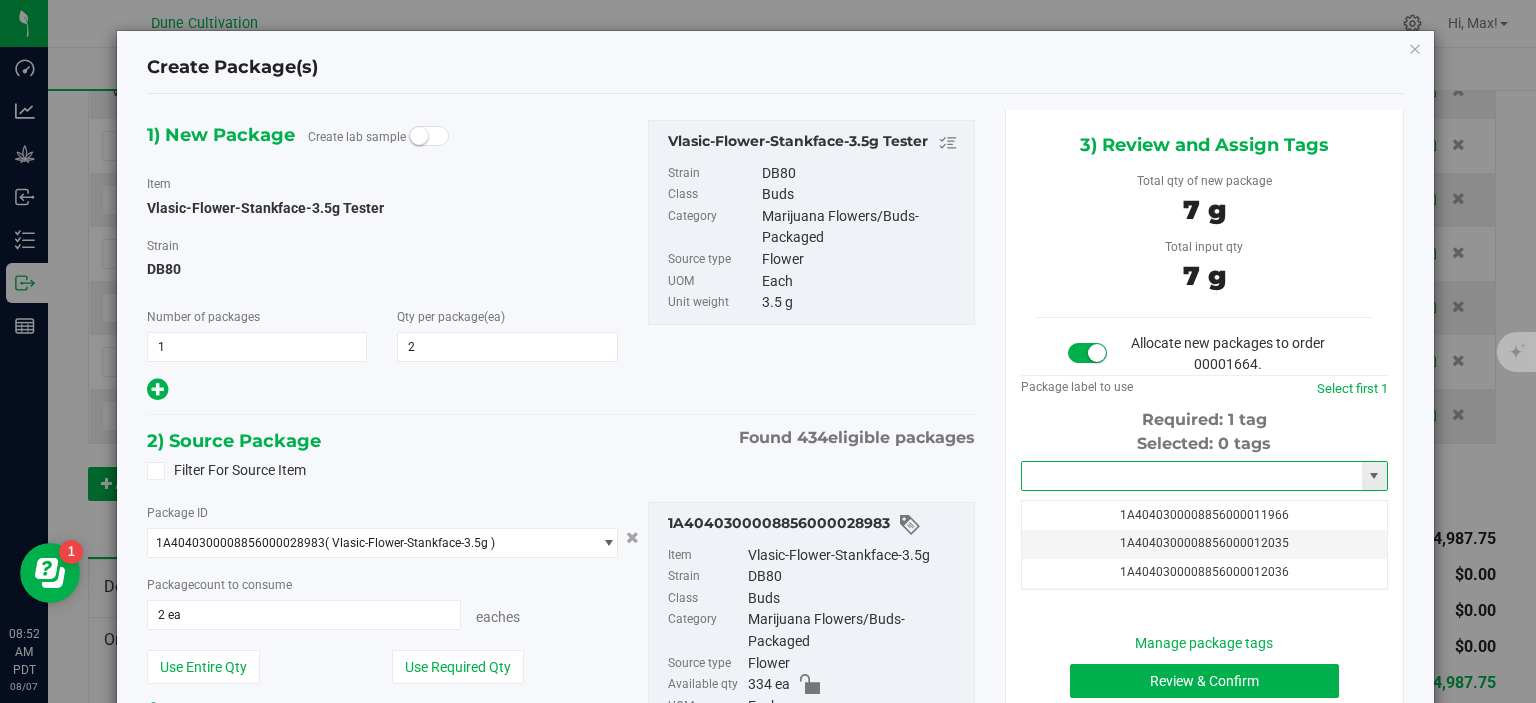 click at bounding box center [1192, 476] 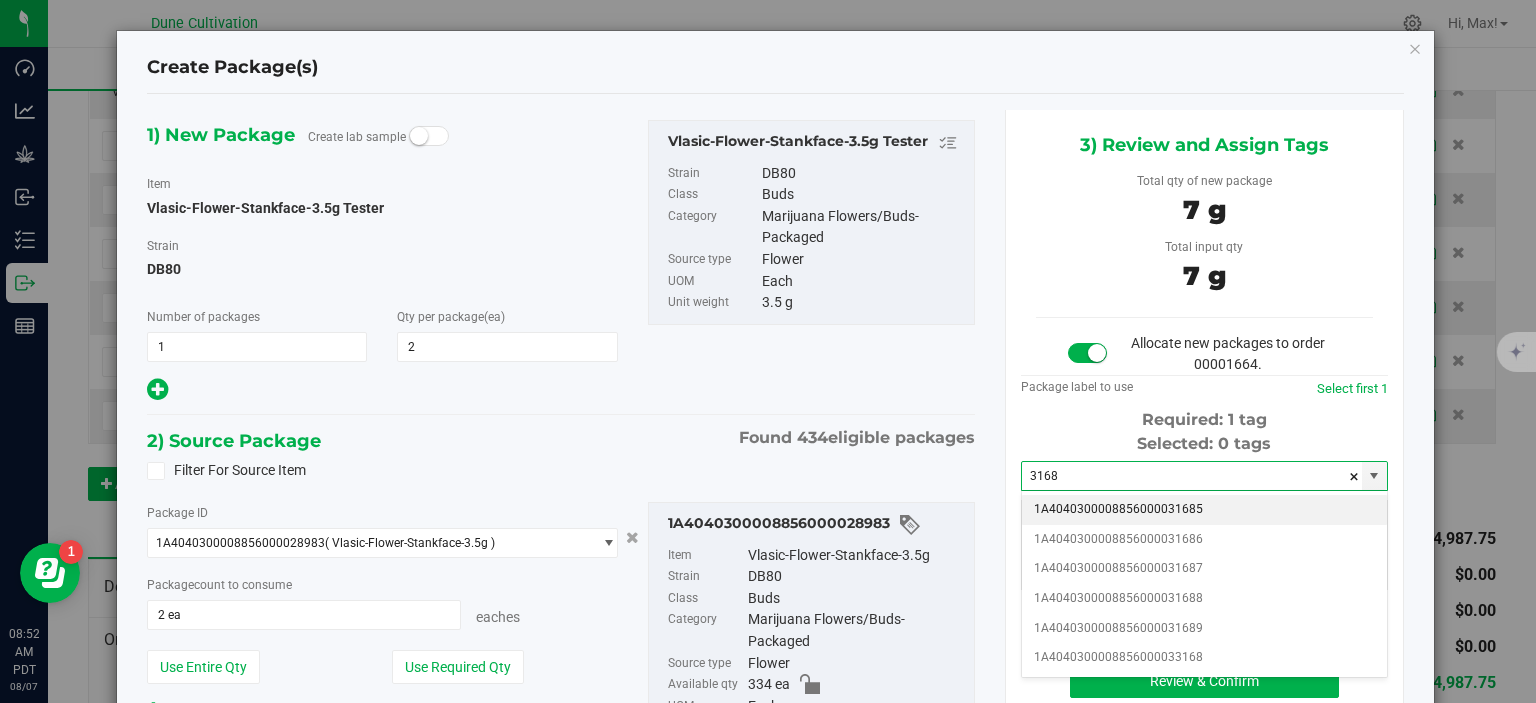 click on "1A4040300008856000031685" at bounding box center (1204, 510) 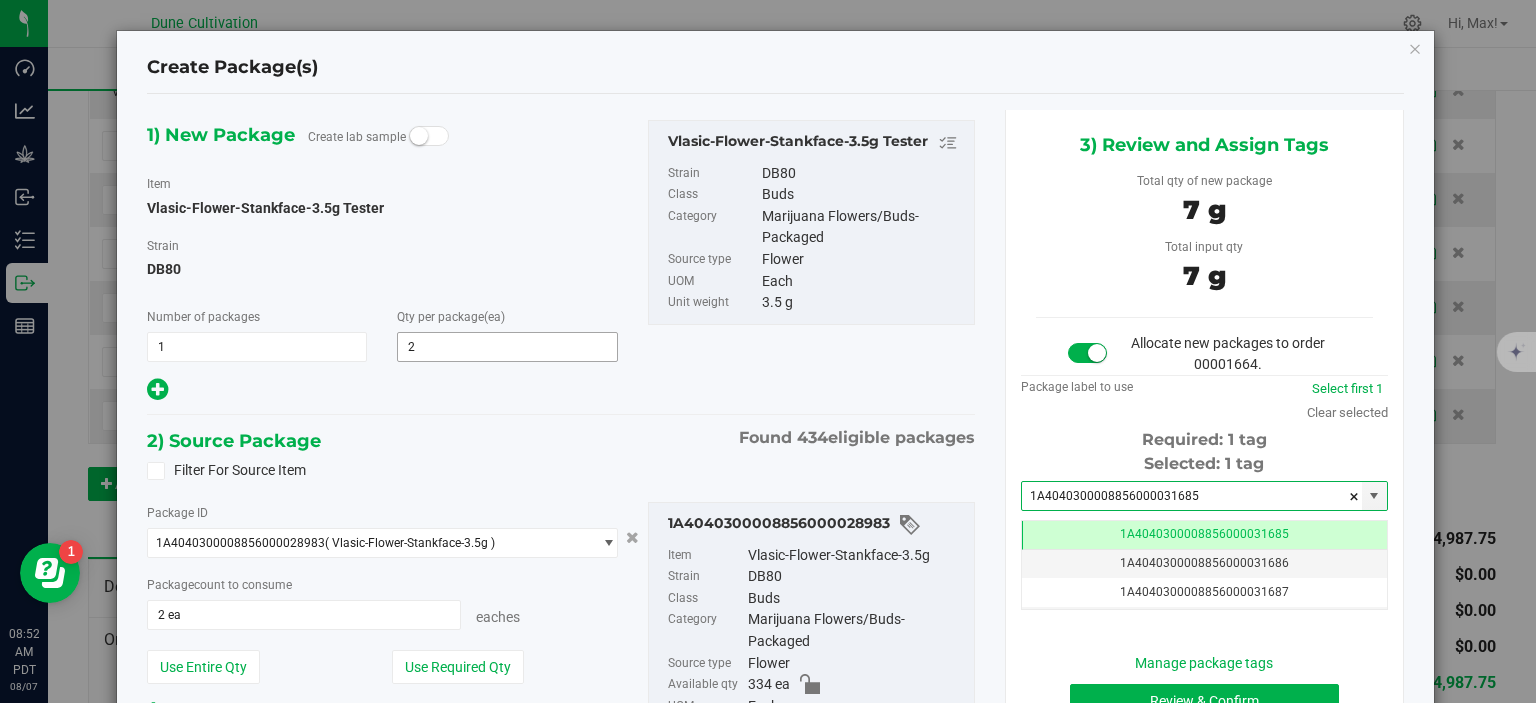 scroll, scrollTop: 179, scrollLeft: 0, axis: vertical 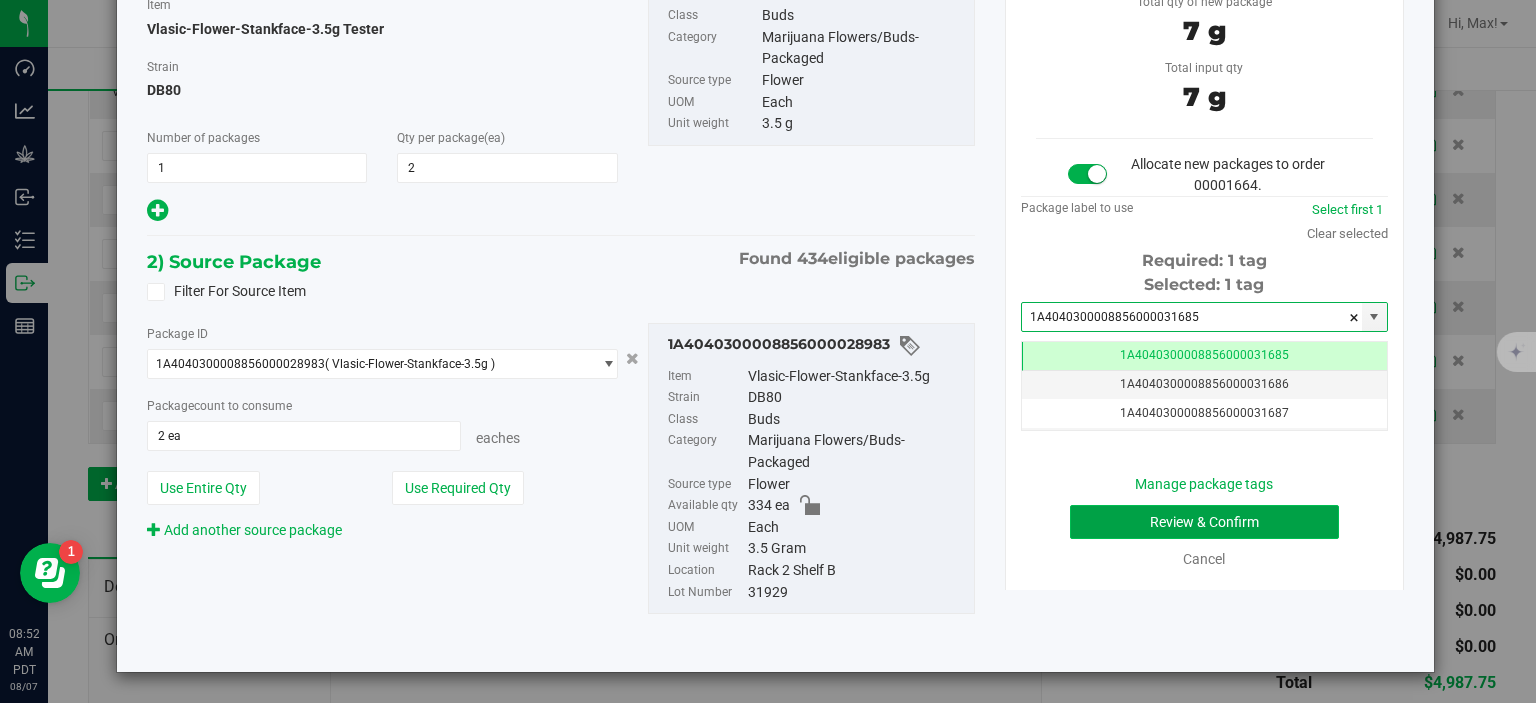 click on "Review & Confirm" at bounding box center [1204, 522] 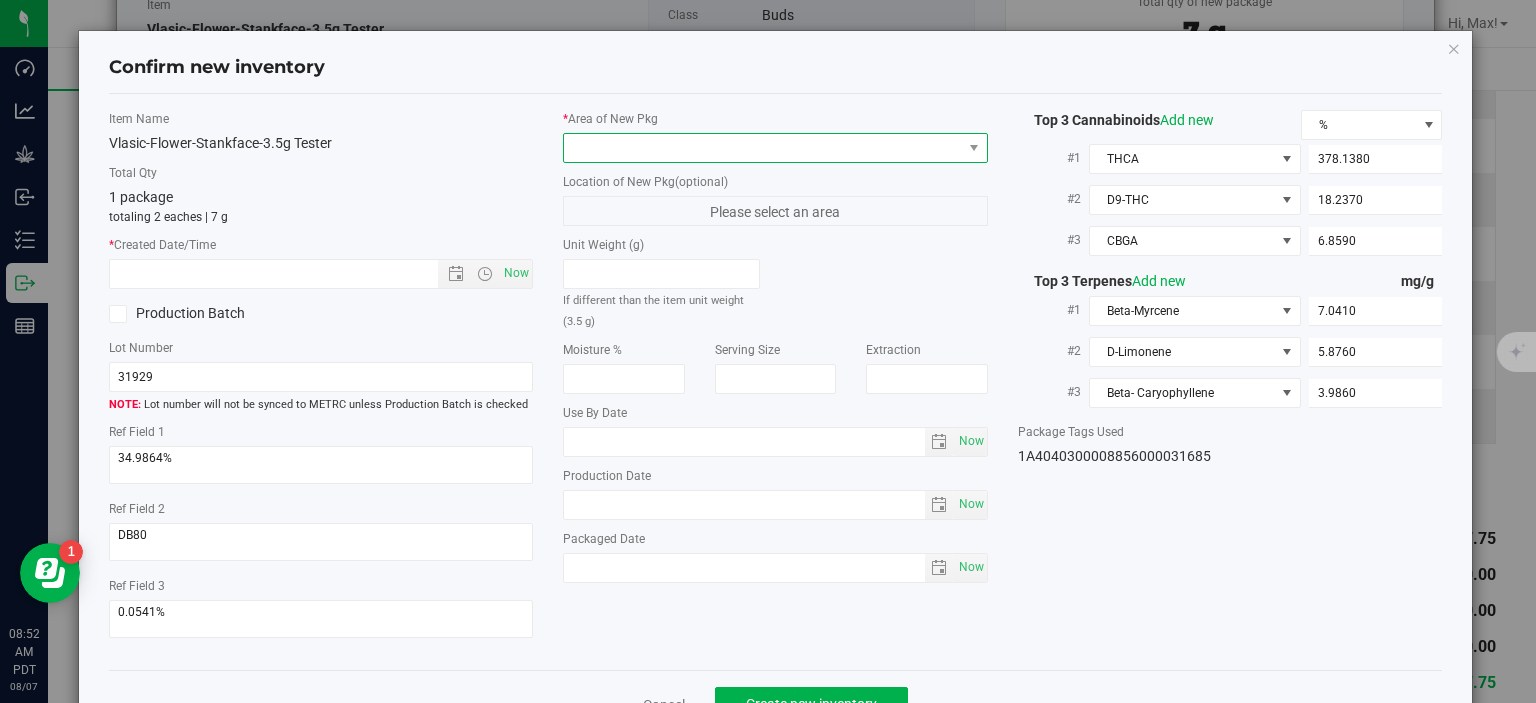 click at bounding box center [763, 148] 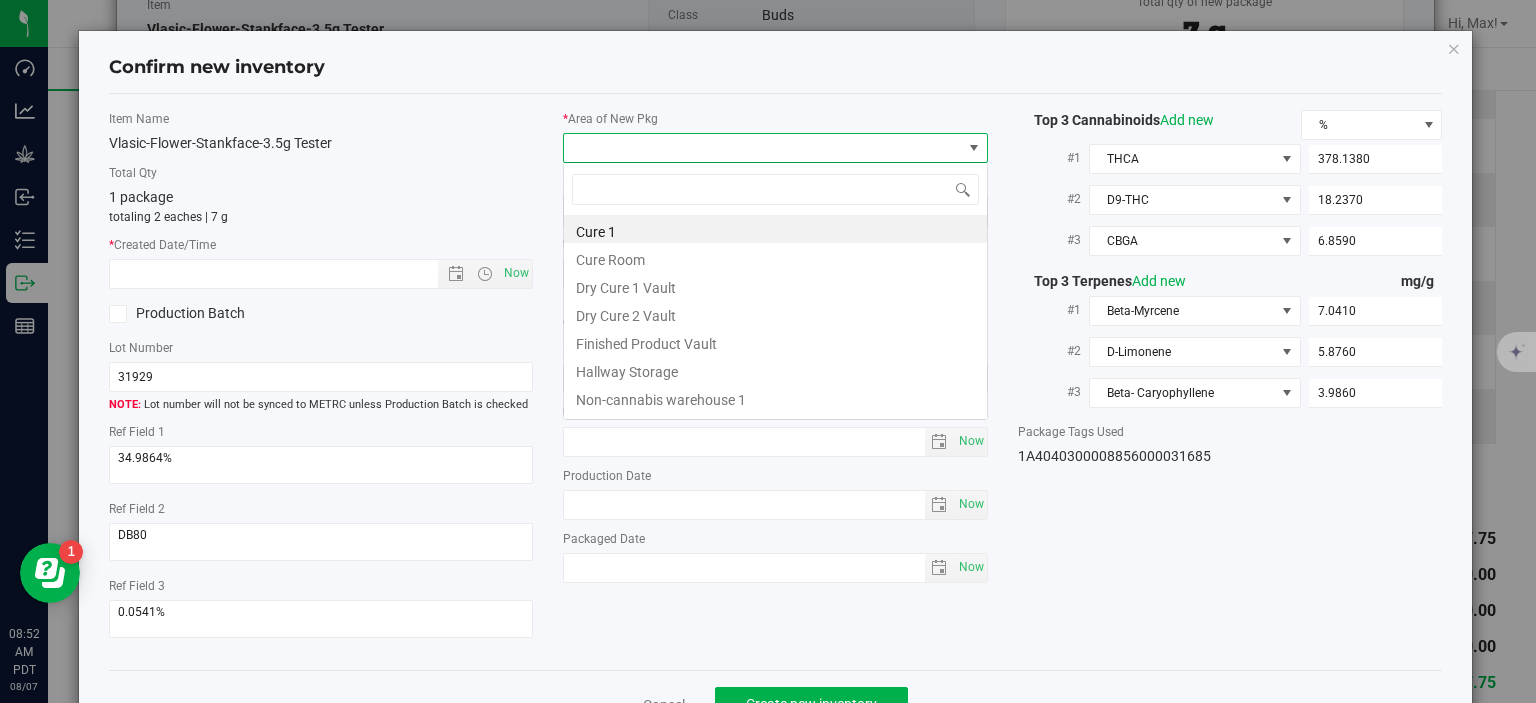 scroll, scrollTop: 99970, scrollLeft: 99575, axis: both 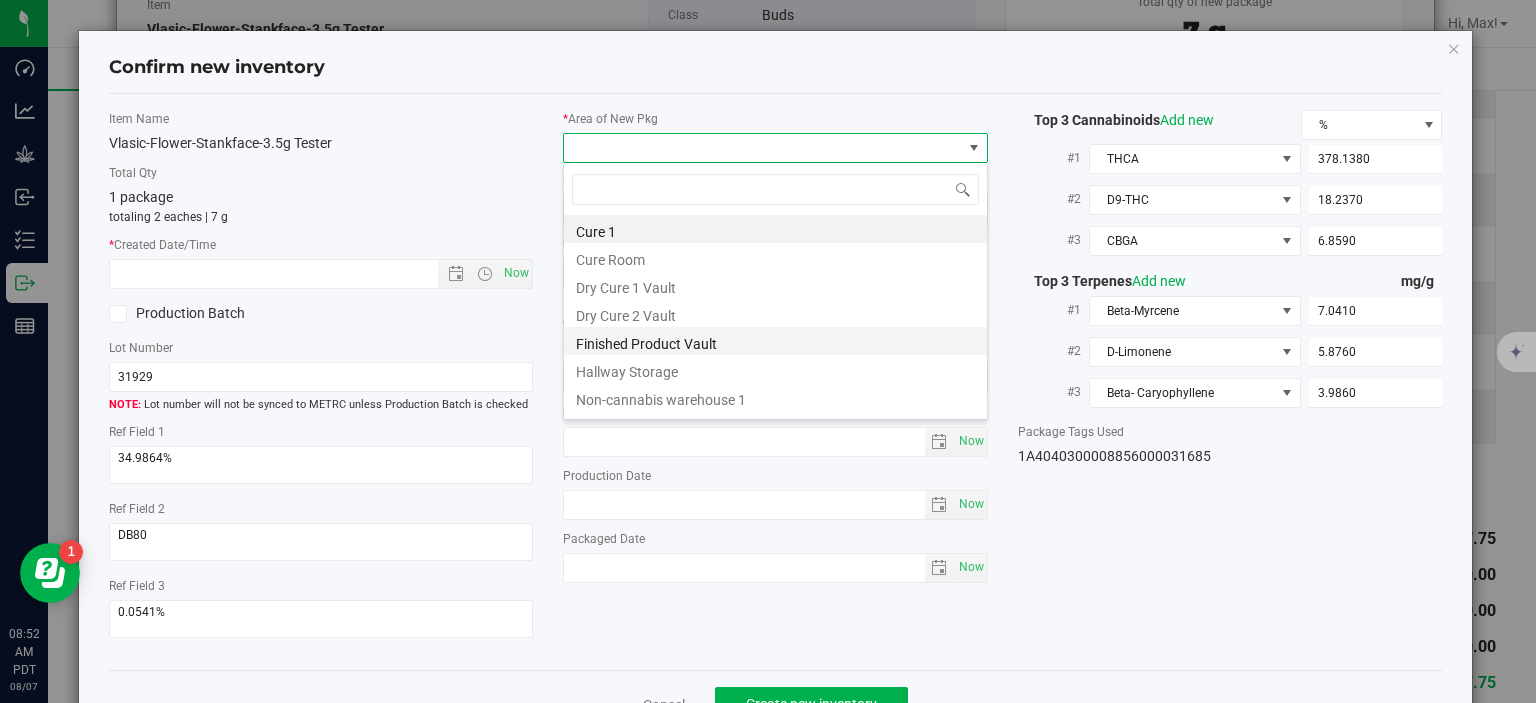 click on "Finished Product Vault" at bounding box center (775, 341) 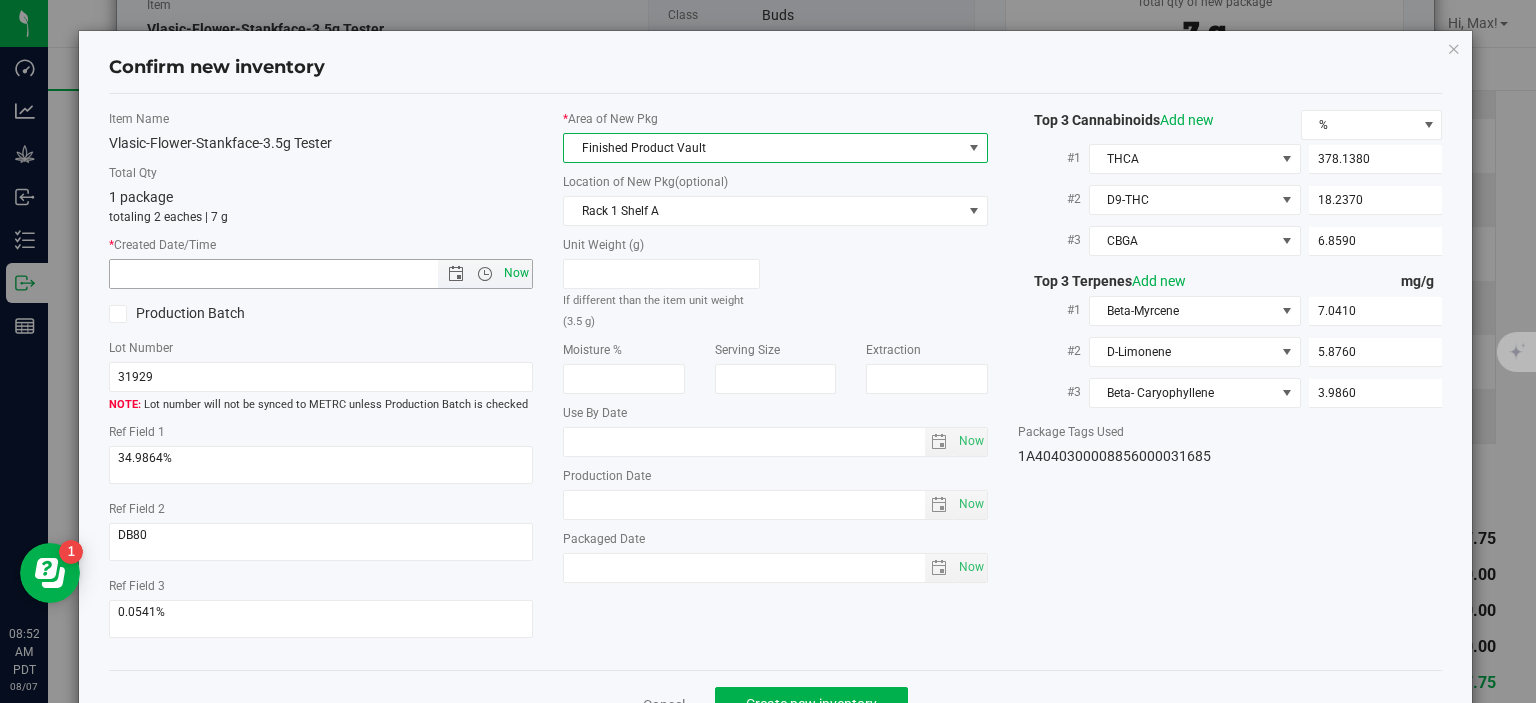 click on "Now" at bounding box center [517, 273] 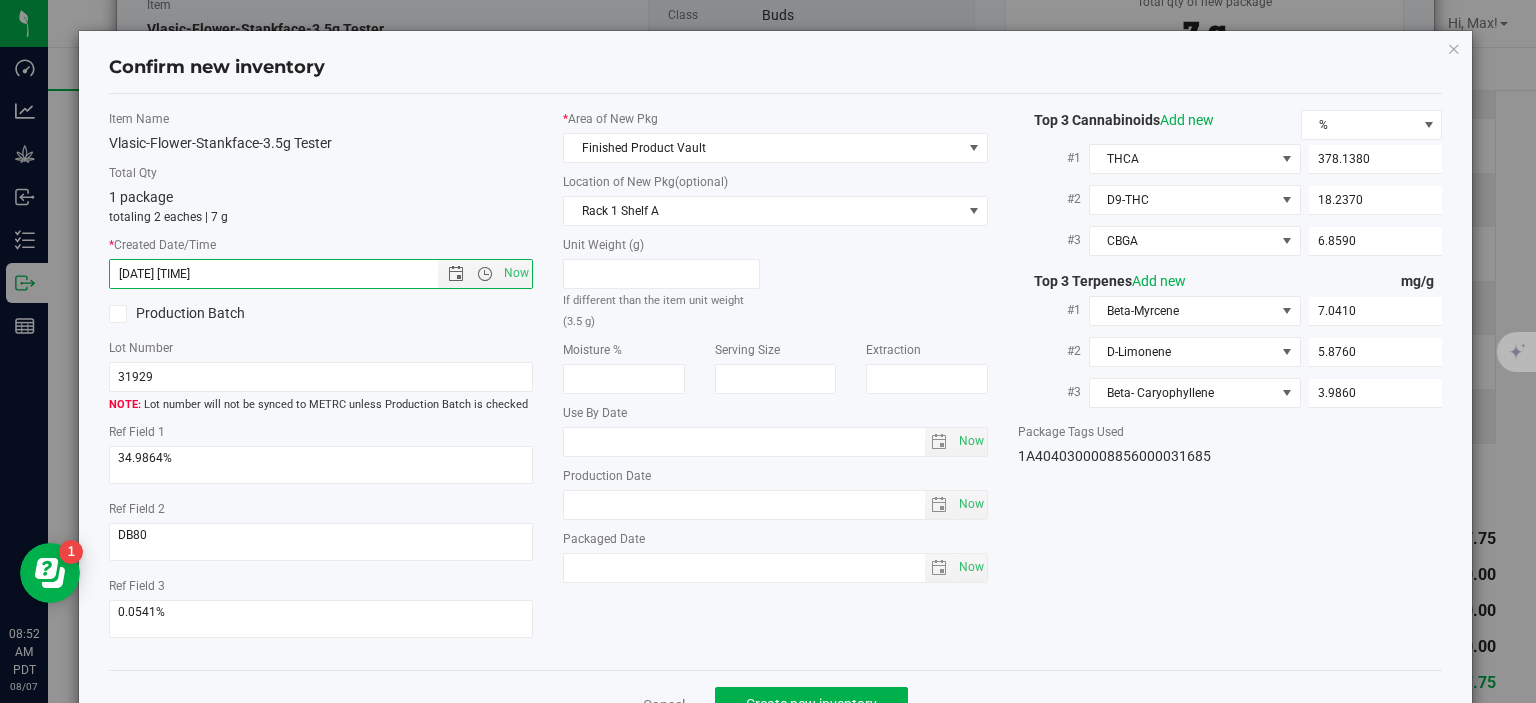 scroll, scrollTop: 52, scrollLeft: 0, axis: vertical 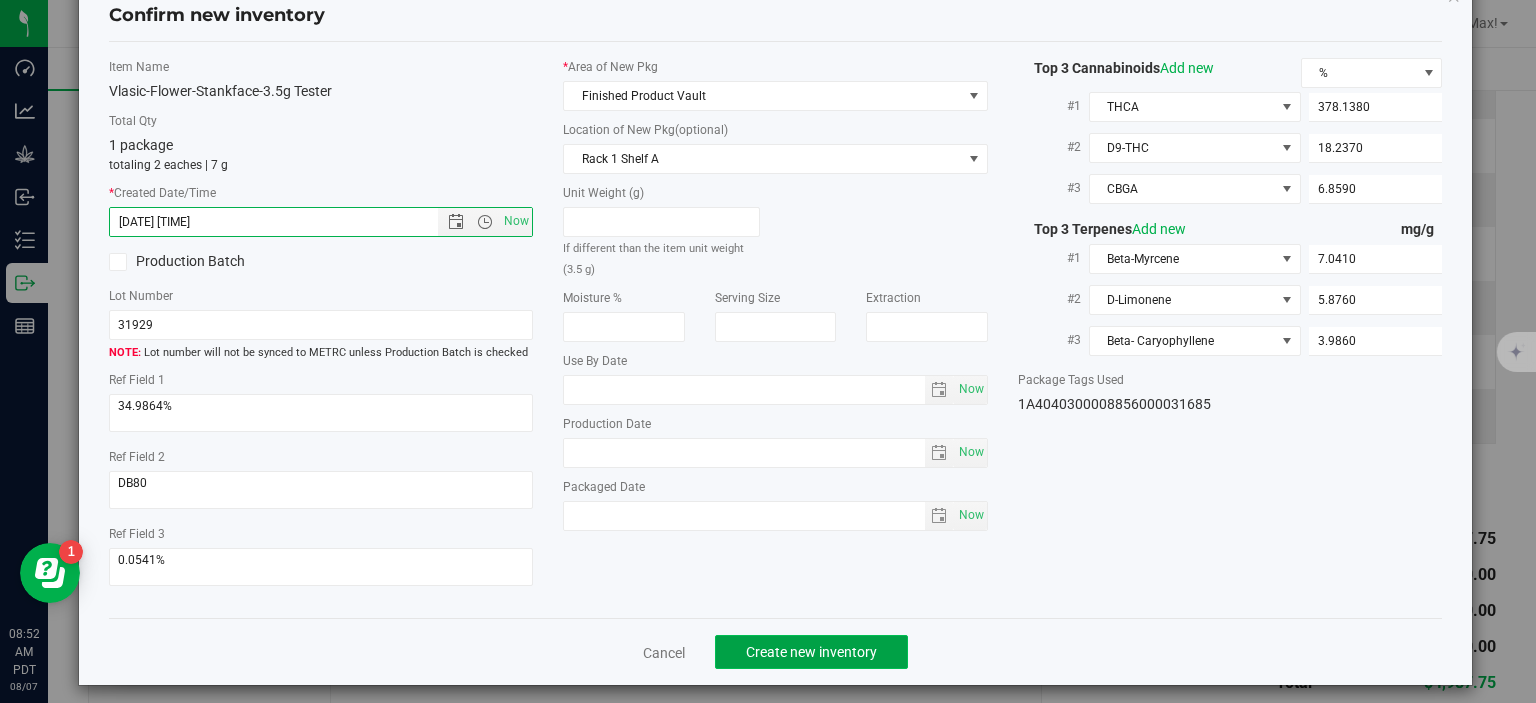 click on "Create new inventory" 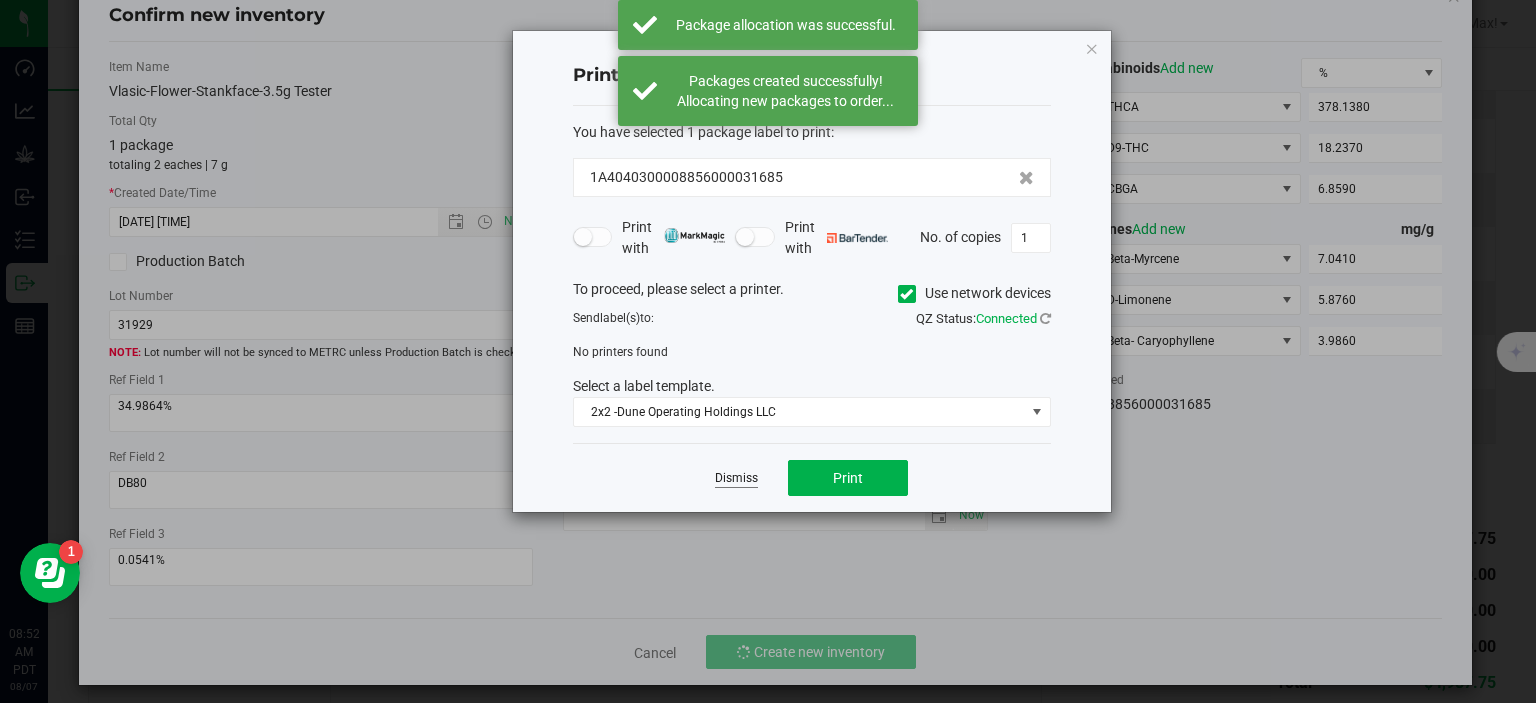 click on "Dismiss" 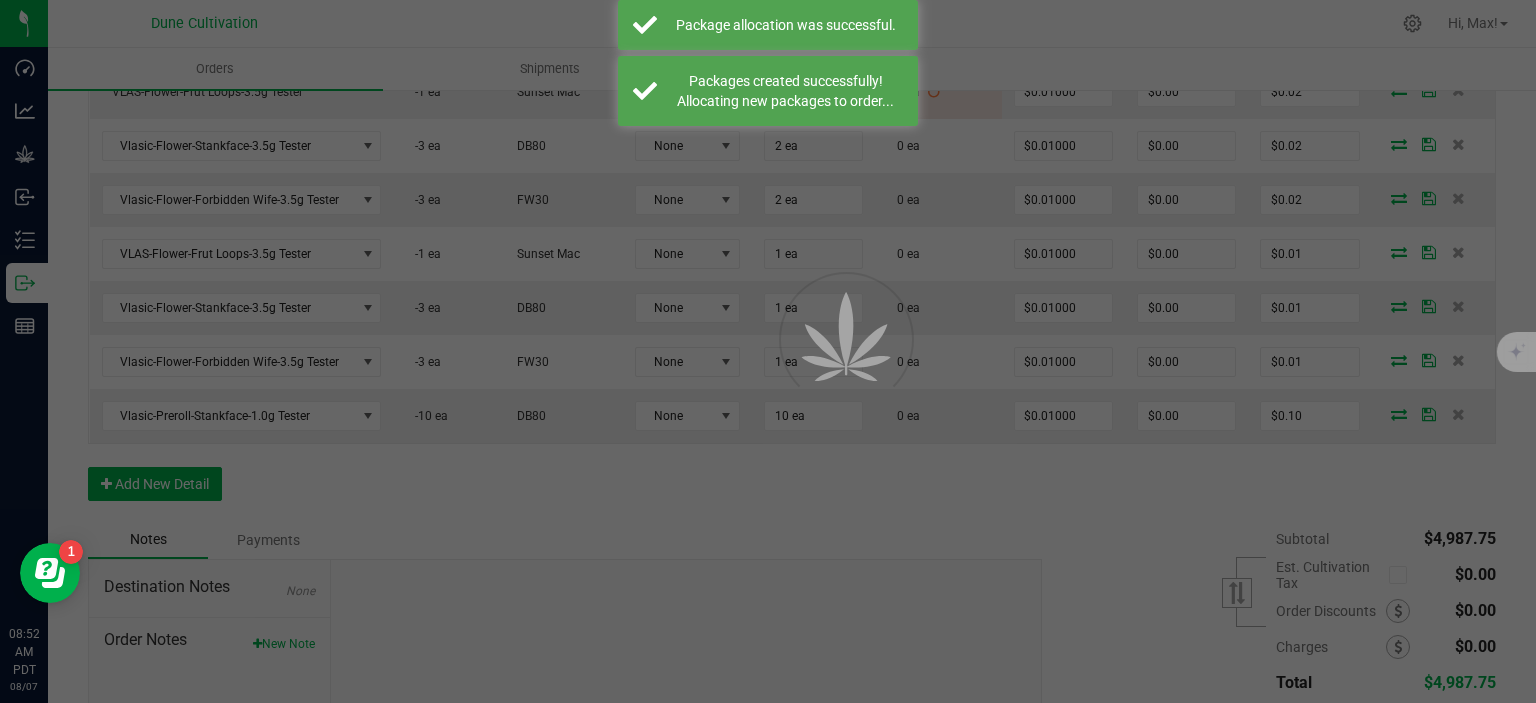scroll, scrollTop: 1162, scrollLeft: 0, axis: vertical 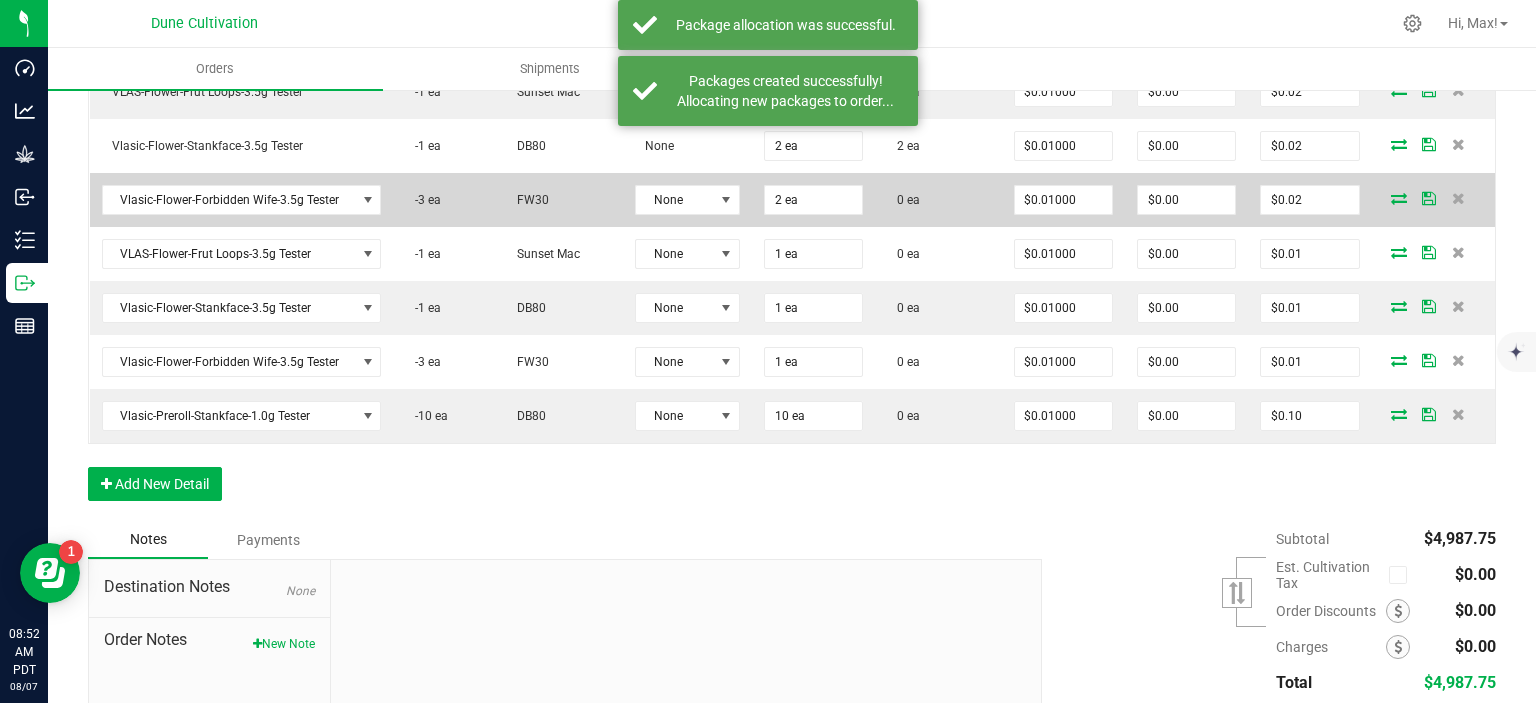 click at bounding box center [1399, 198] 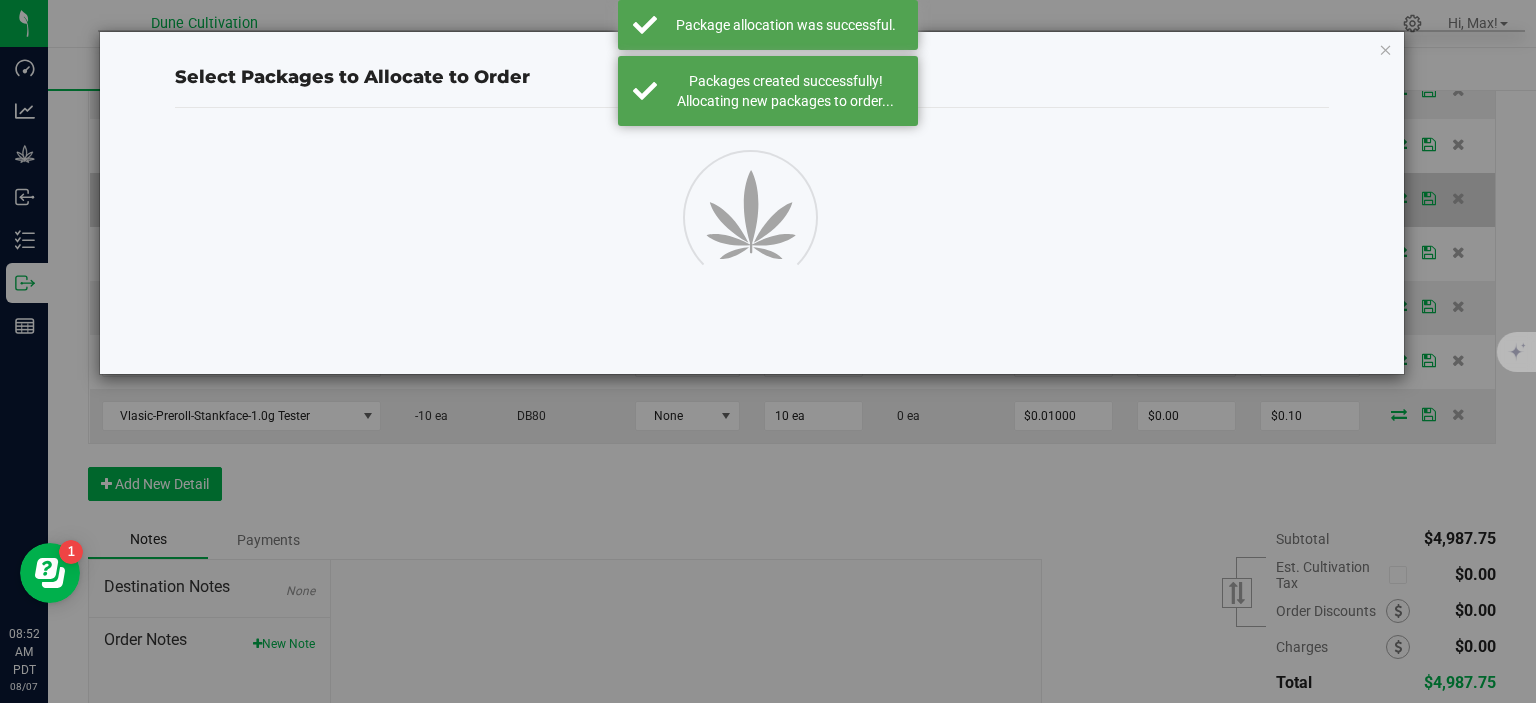 scroll, scrollTop: 1162, scrollLeft: 0, axis: vertical 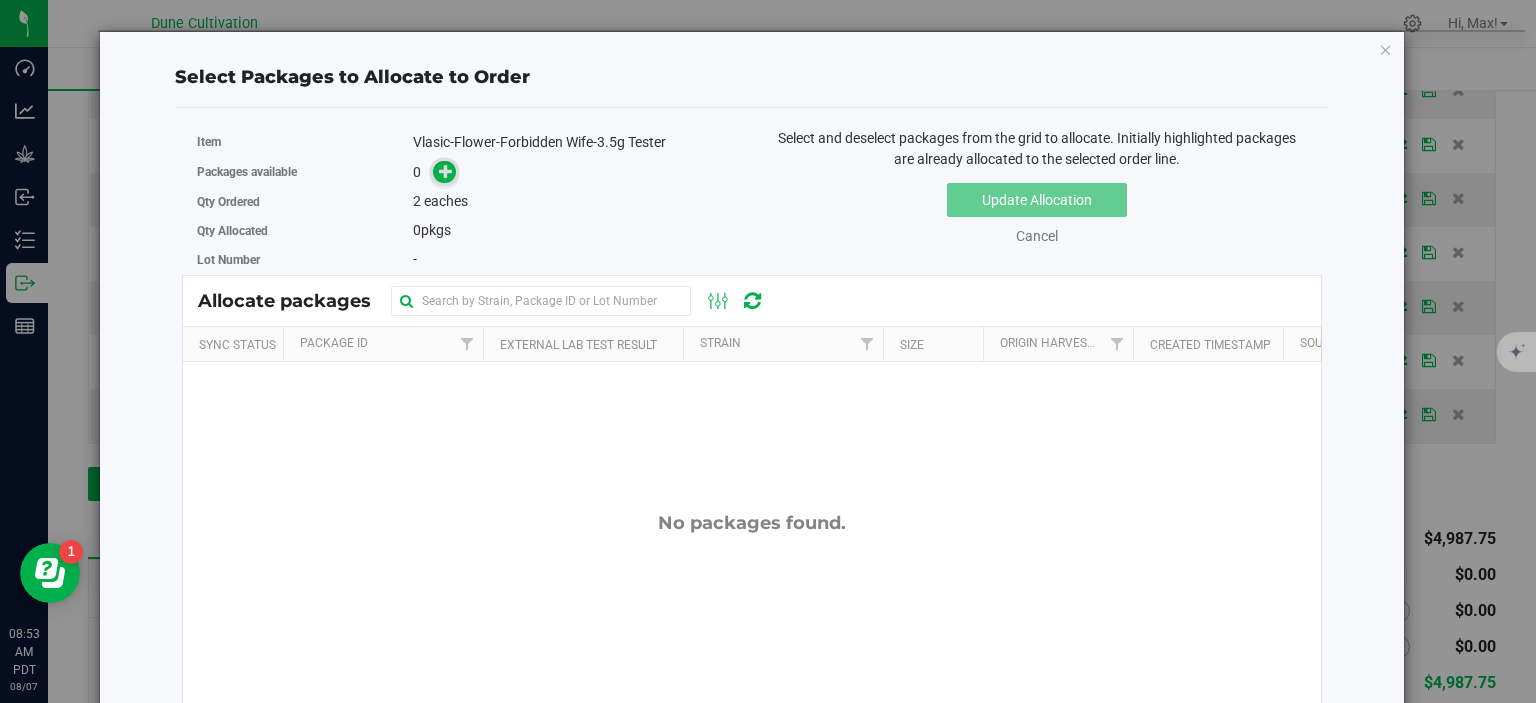 click at bounding box center (446, 171) 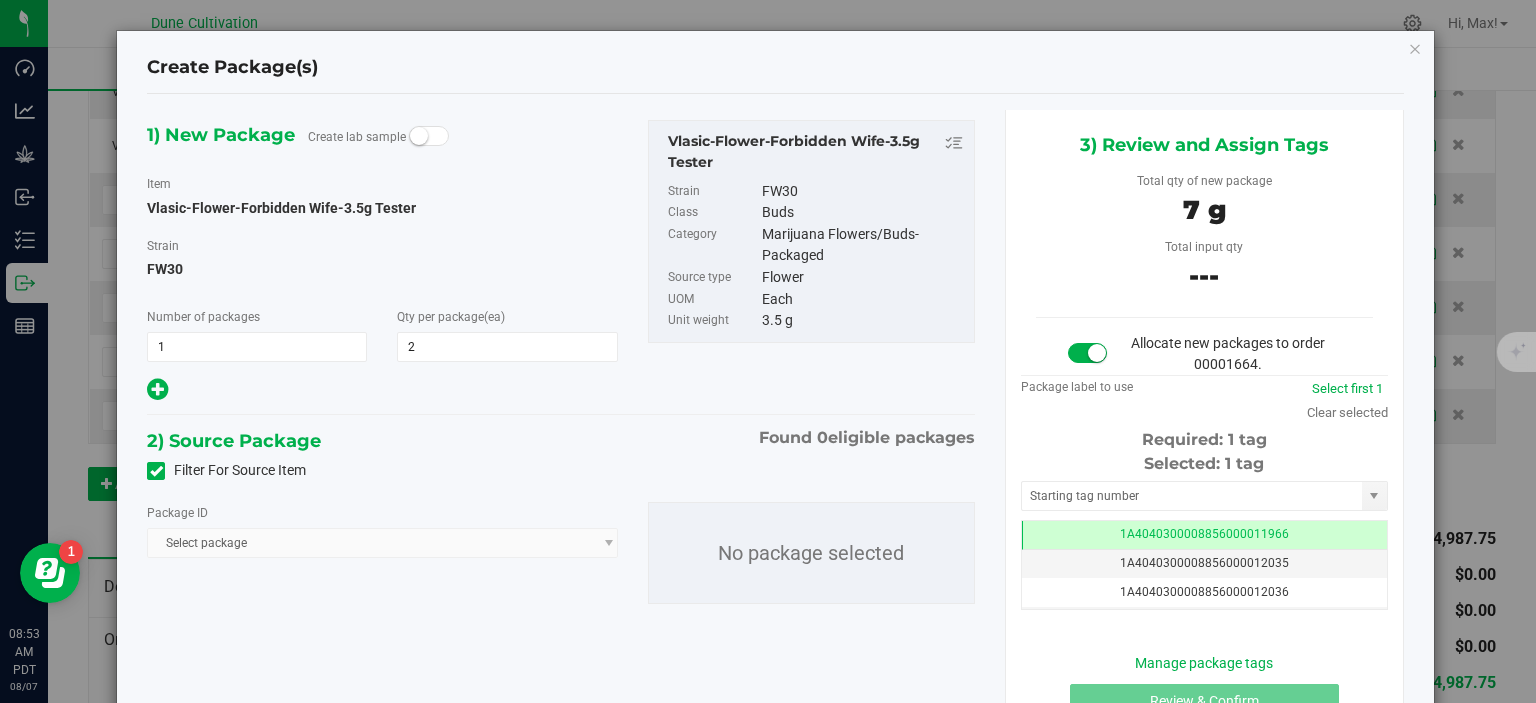 click at bounding box center (156, 471) 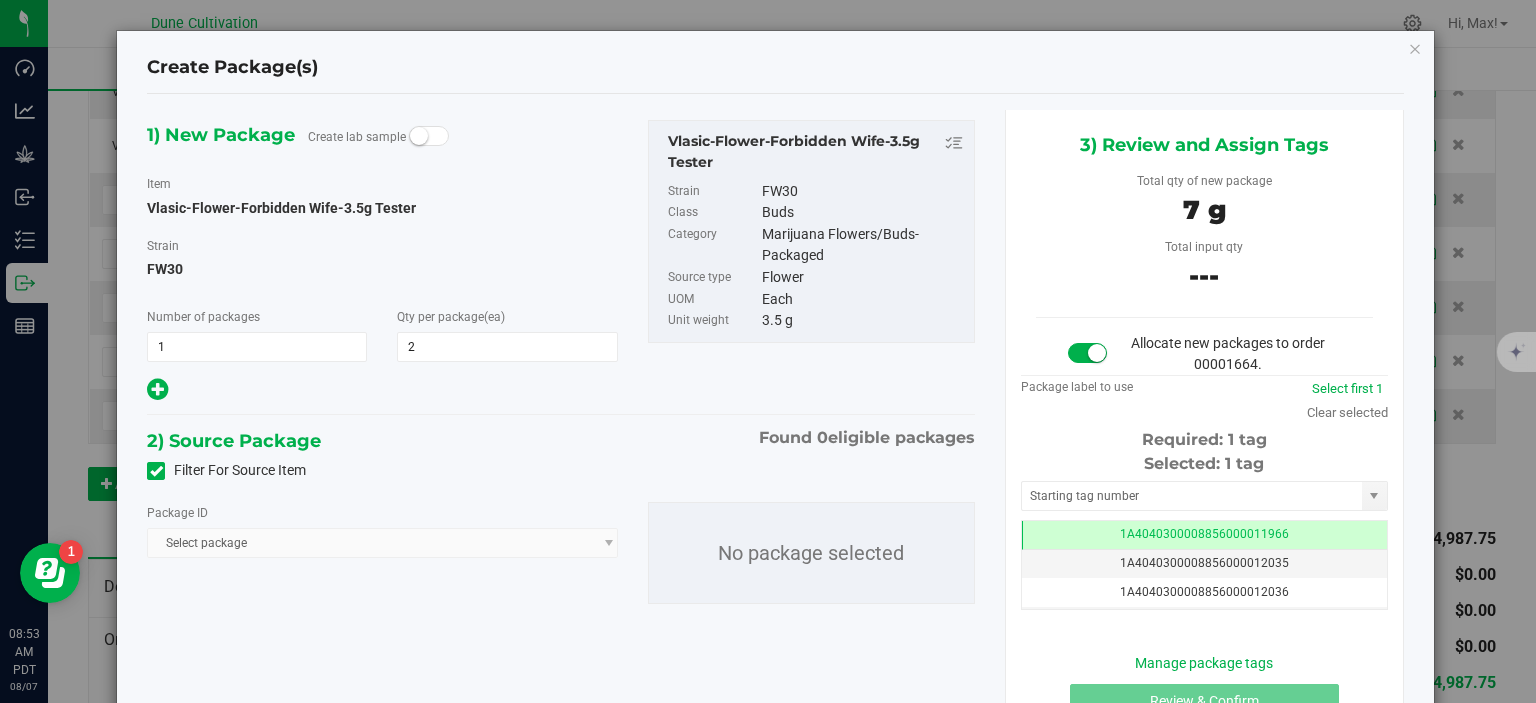 click on "Filter For Source Item" at bounding box center [0, 0] 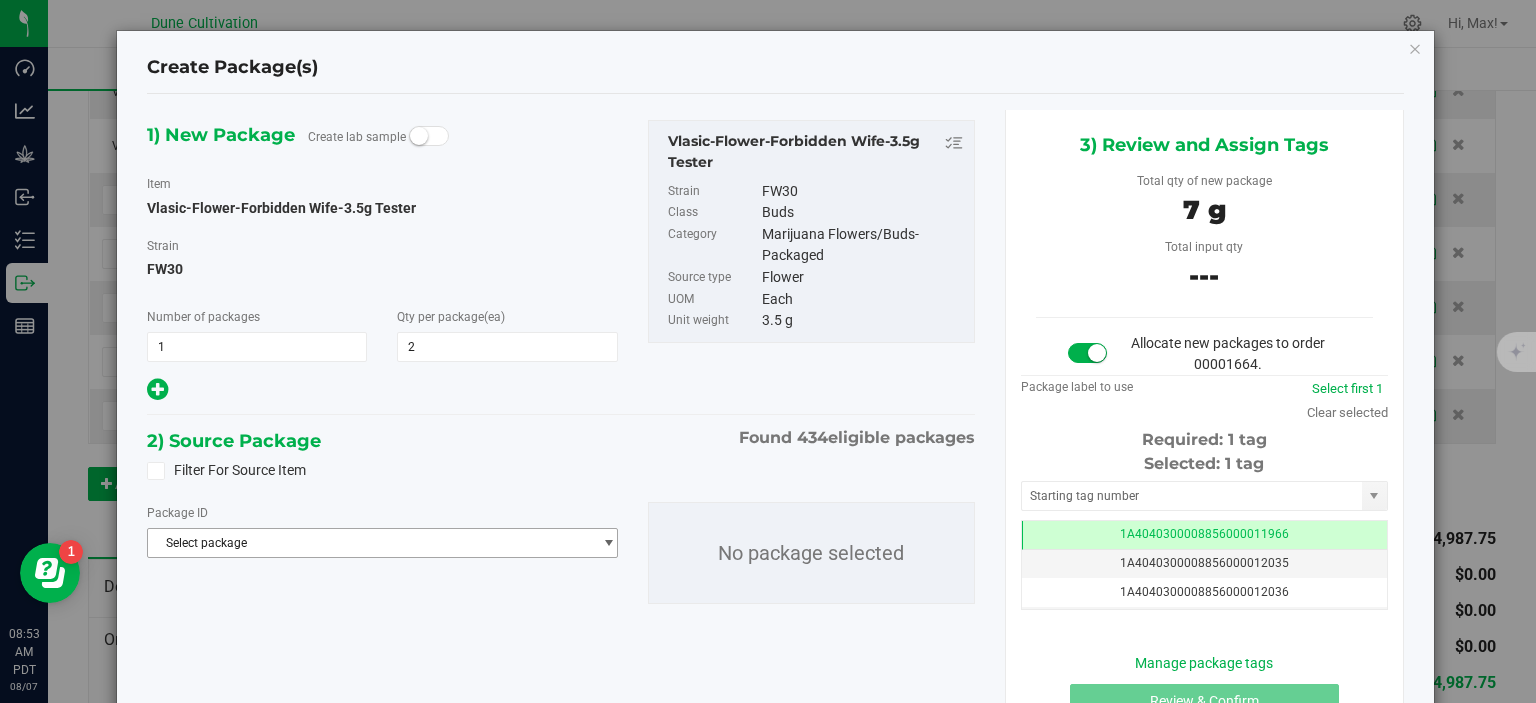 click on "Select package" at bounding box center [369, 543] 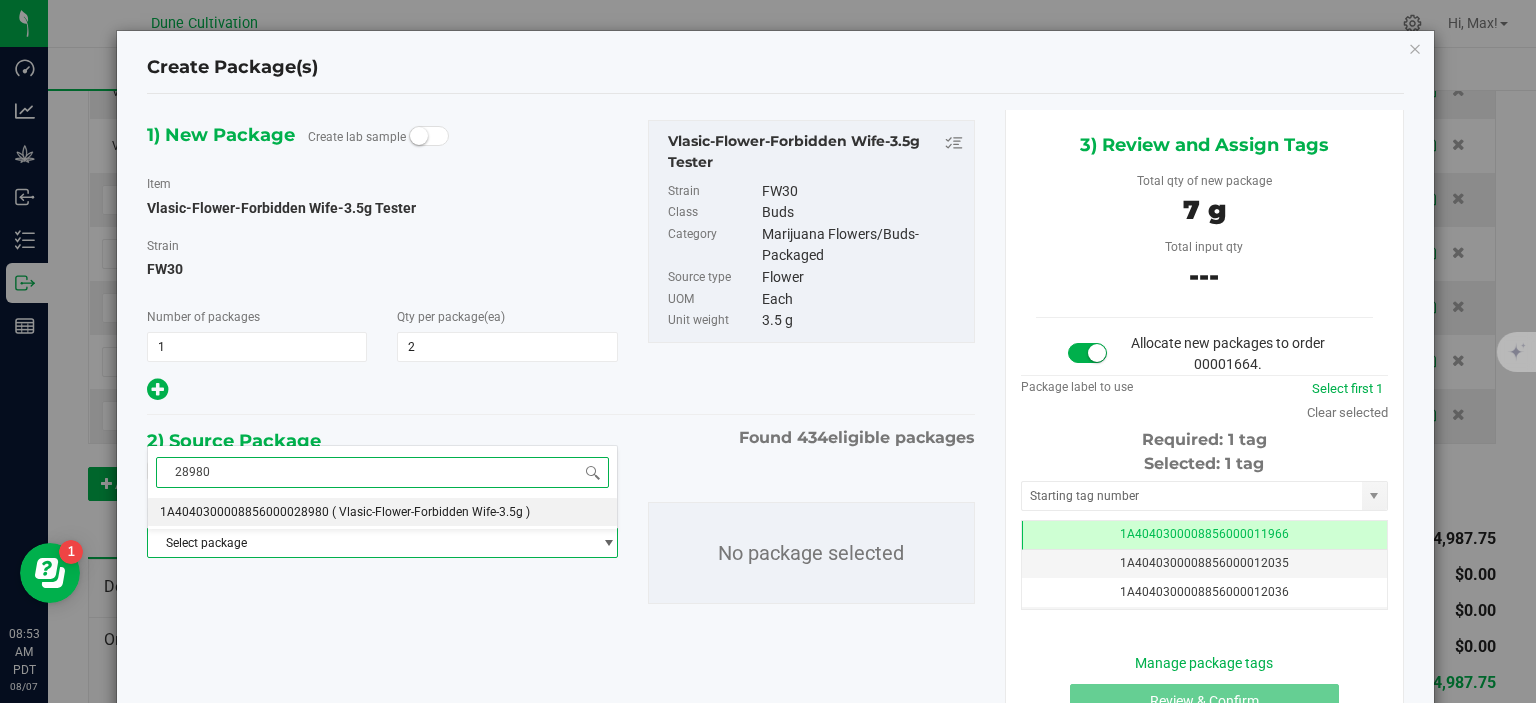 click on "1A4040300008856000028980" at bounding box center (244, 512) 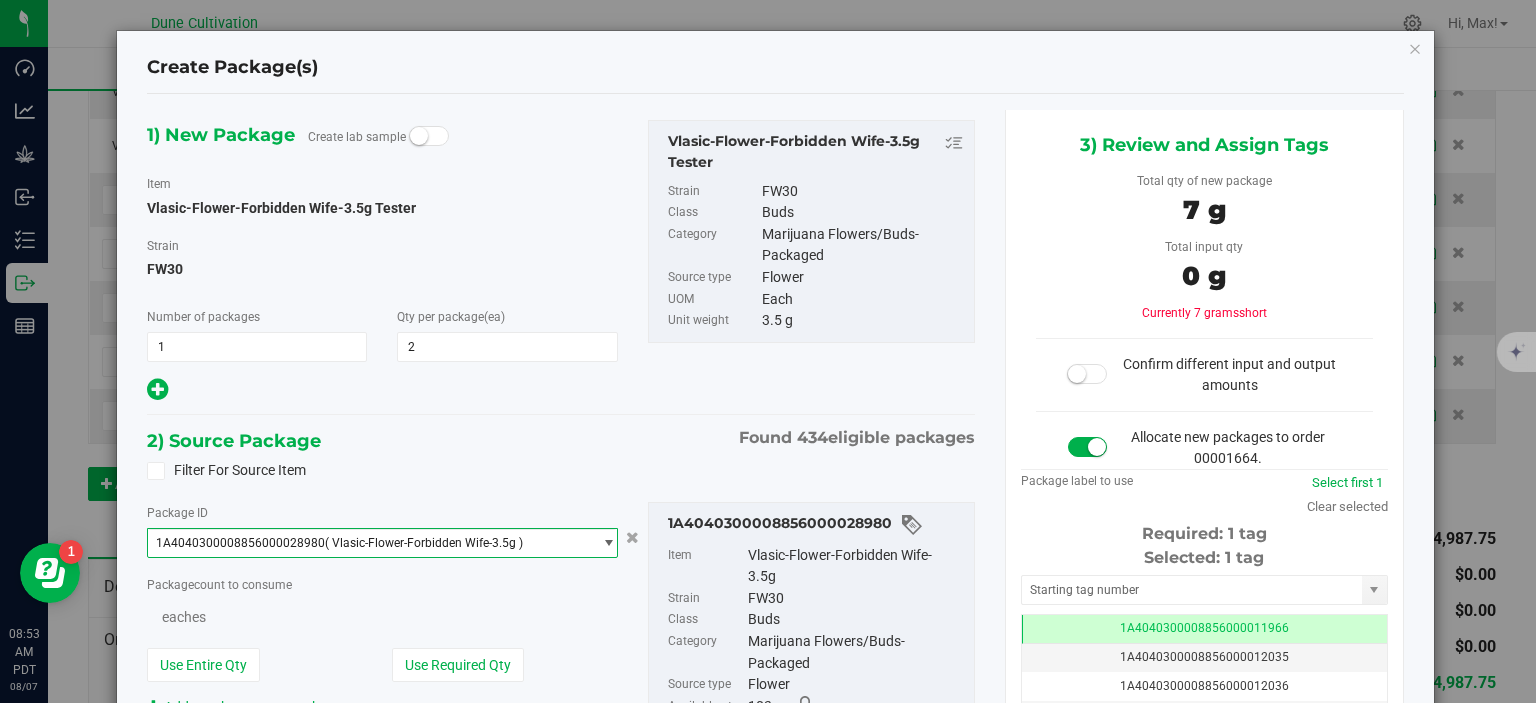 scroll, scrollTop: 0, scrollLeft: 0, axis: both 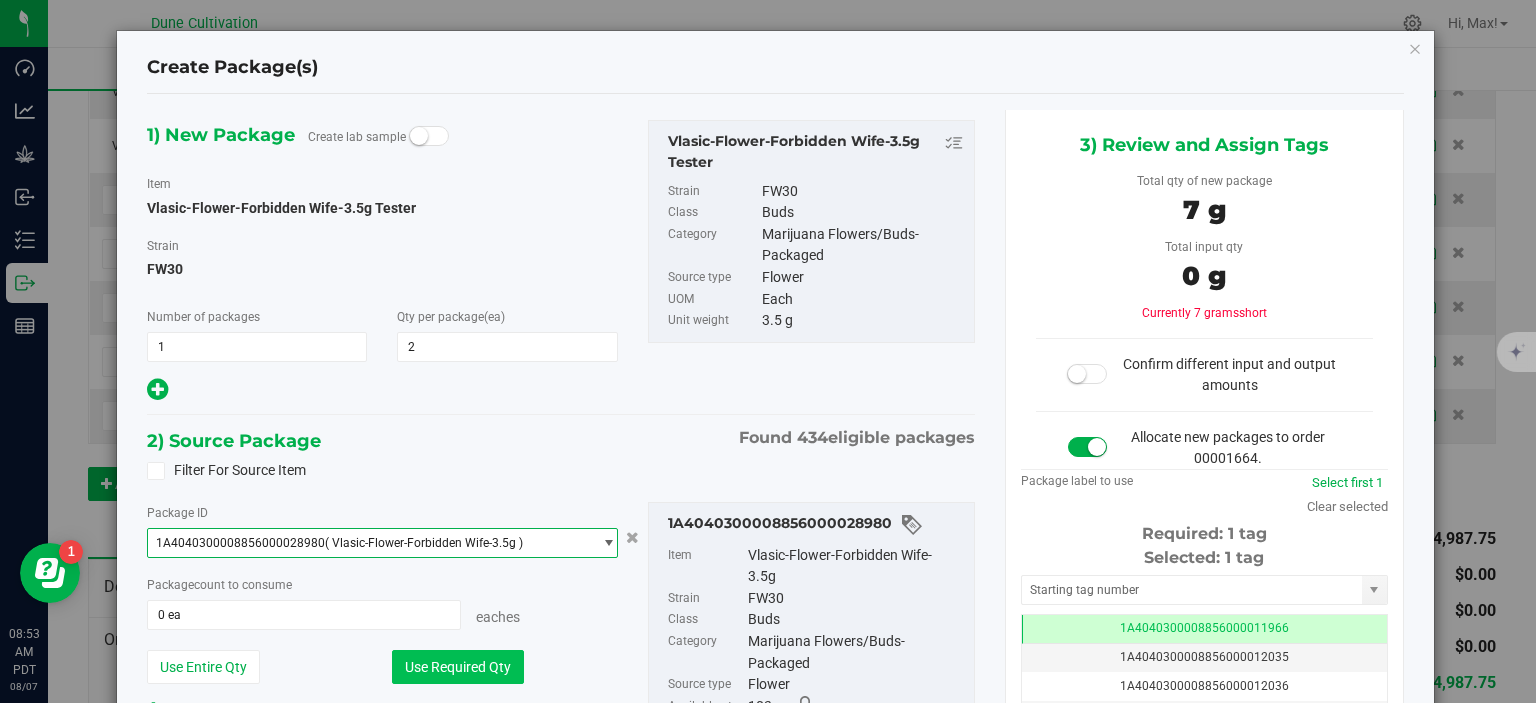 click on "Use Required Qty" at bounding box center (458, 667) 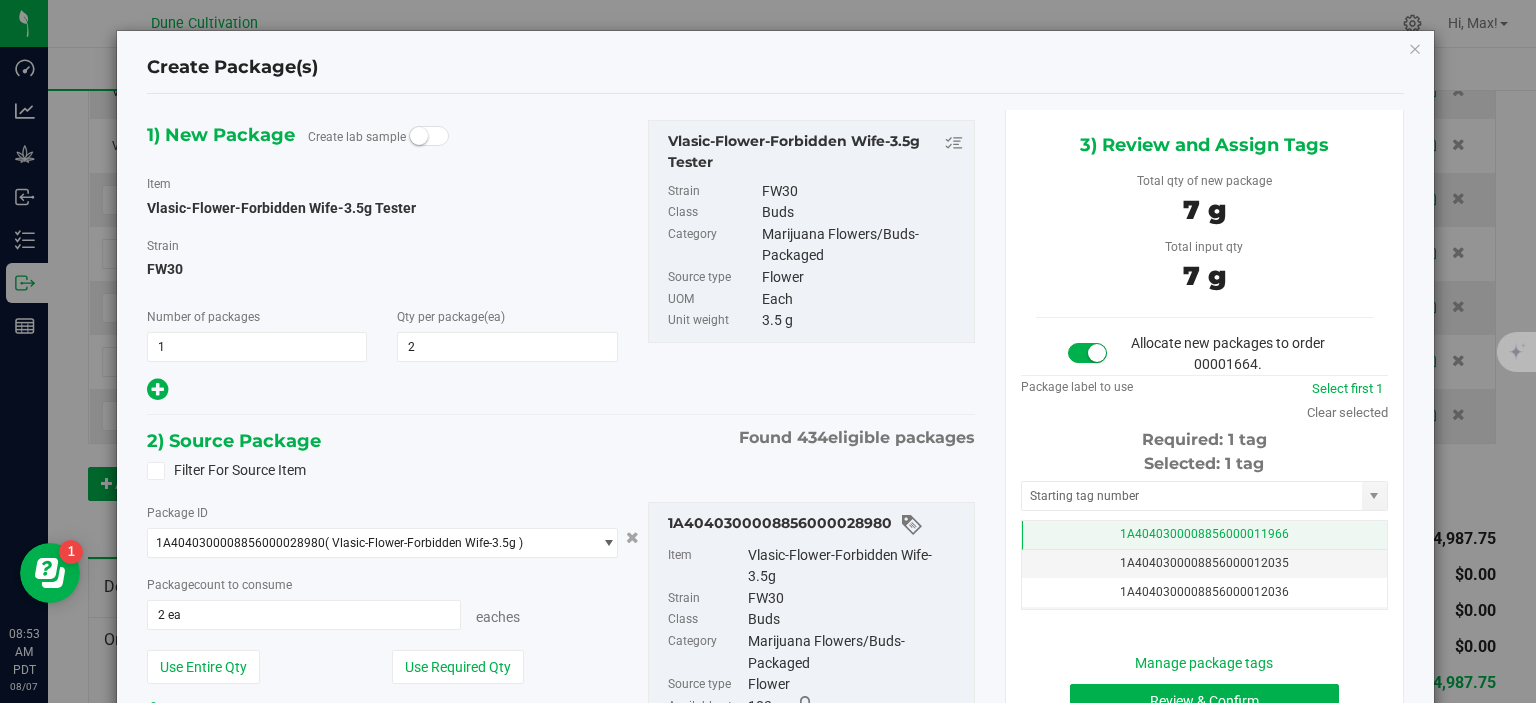 click on "1A4040300008856000011966" at bounding box center [1204, 535] 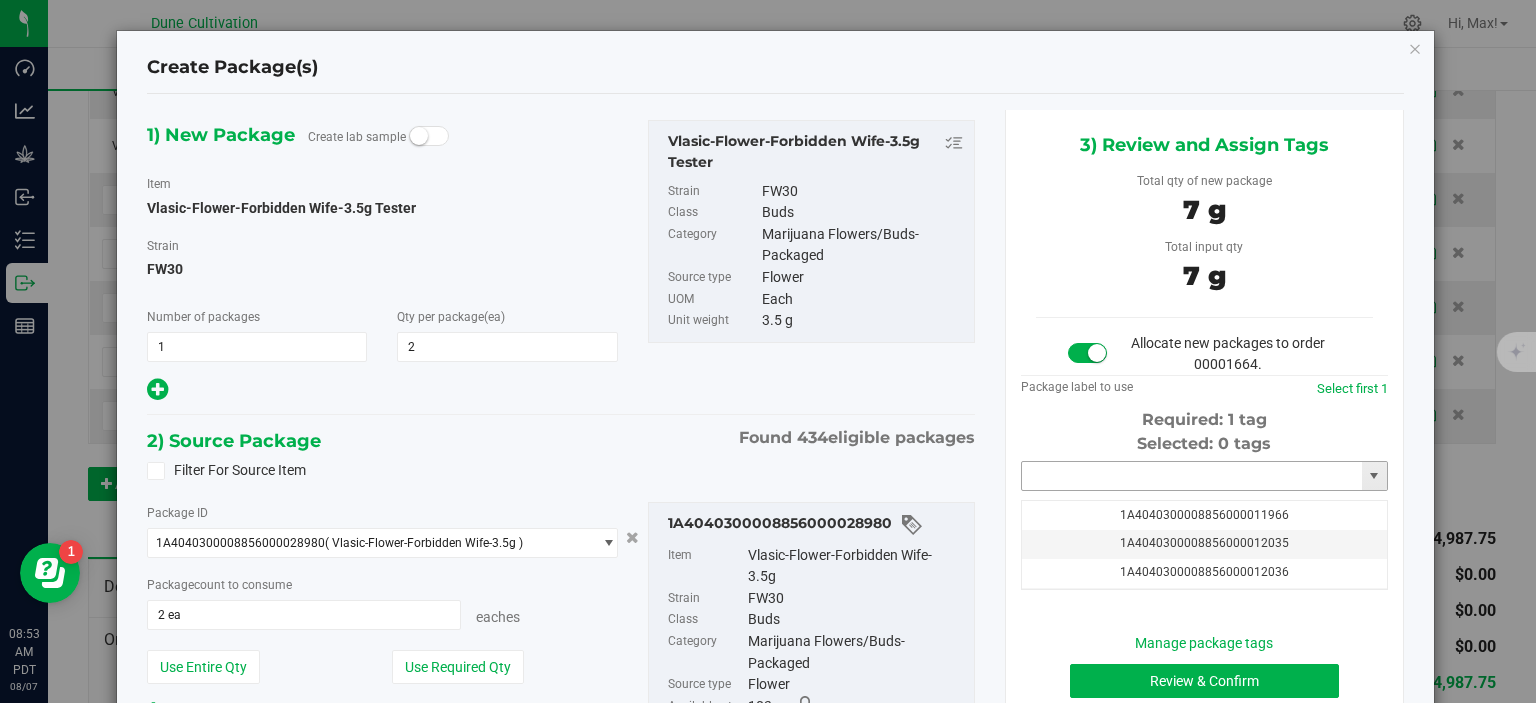 click at bounding box center (1192, 476) 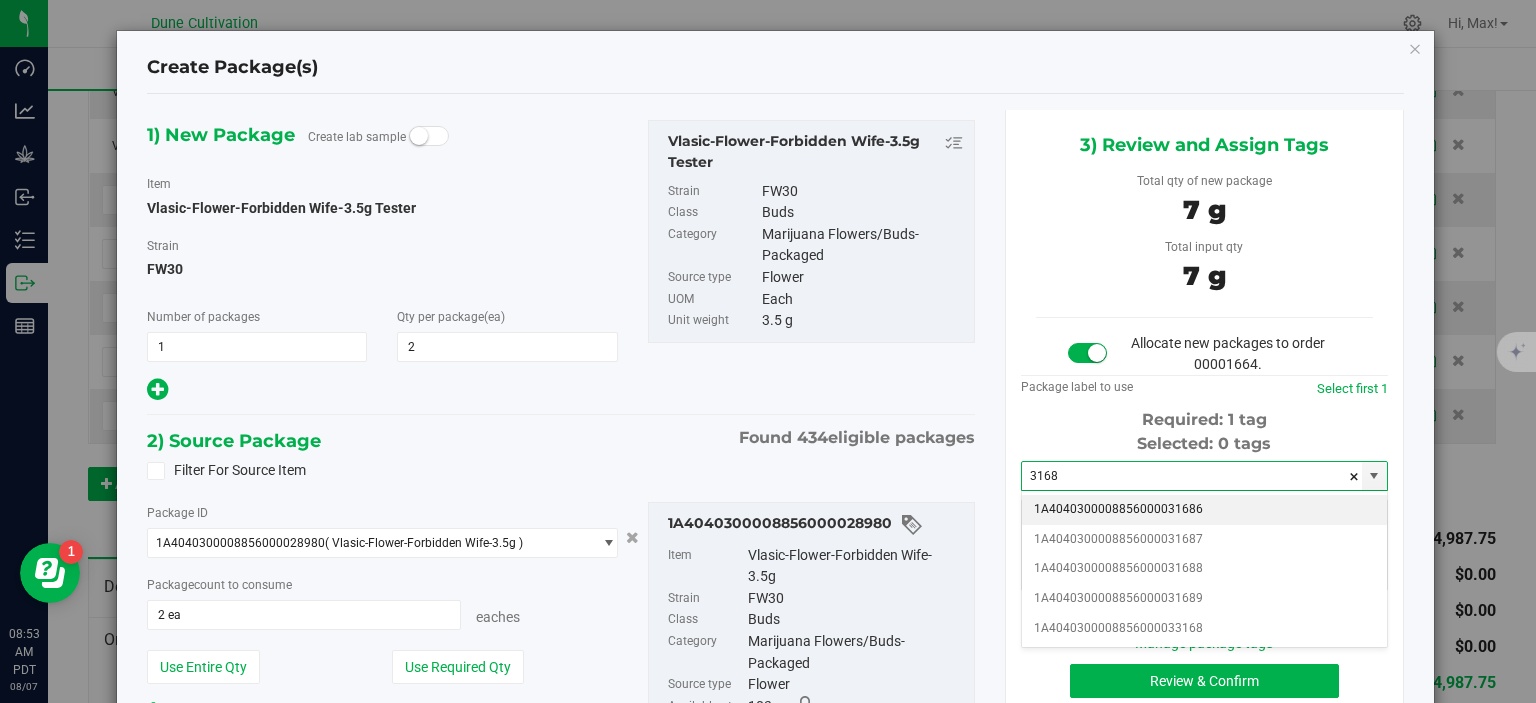 click on "1A4040300008856000031686" at bounding box center [1204, 510] 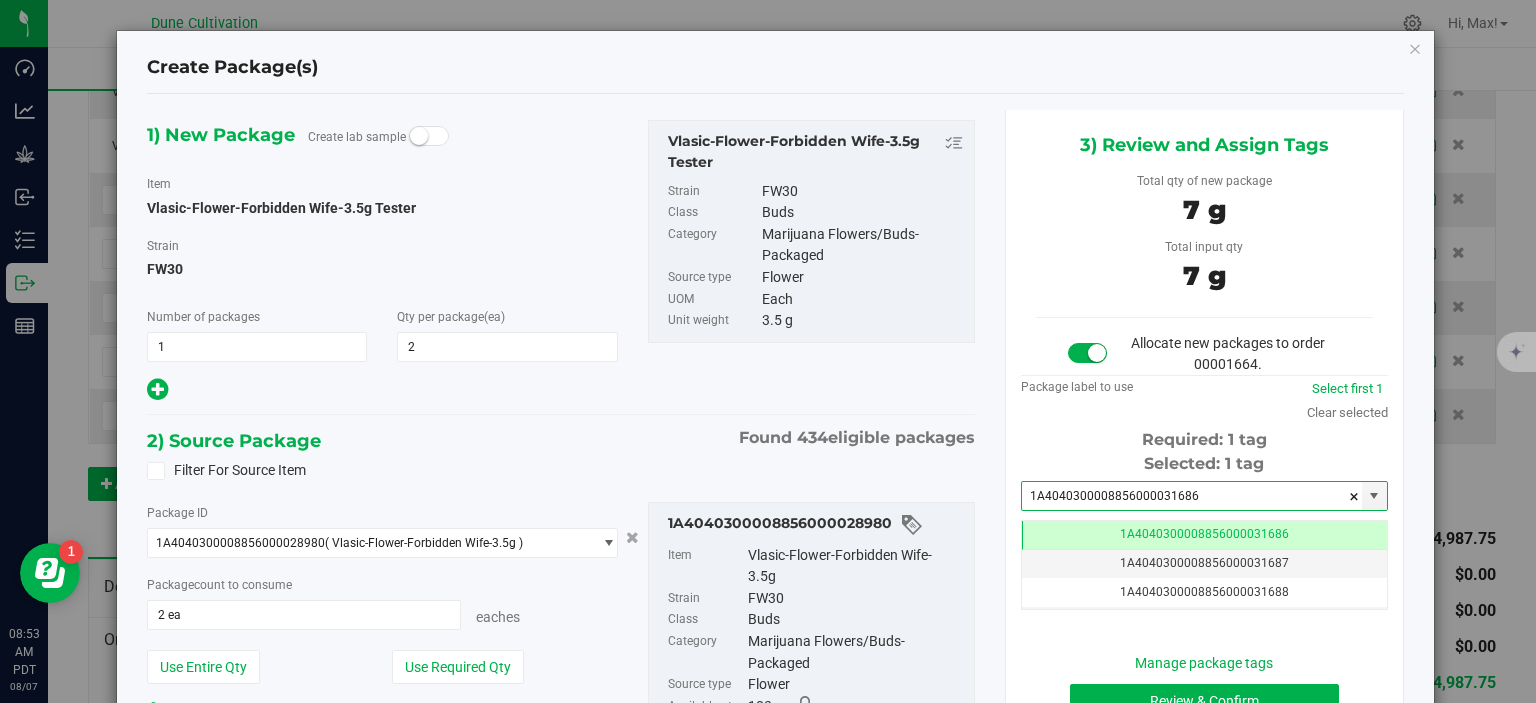 scroll, scrollTop: 200, scrollLeft: 0, axis: vertical 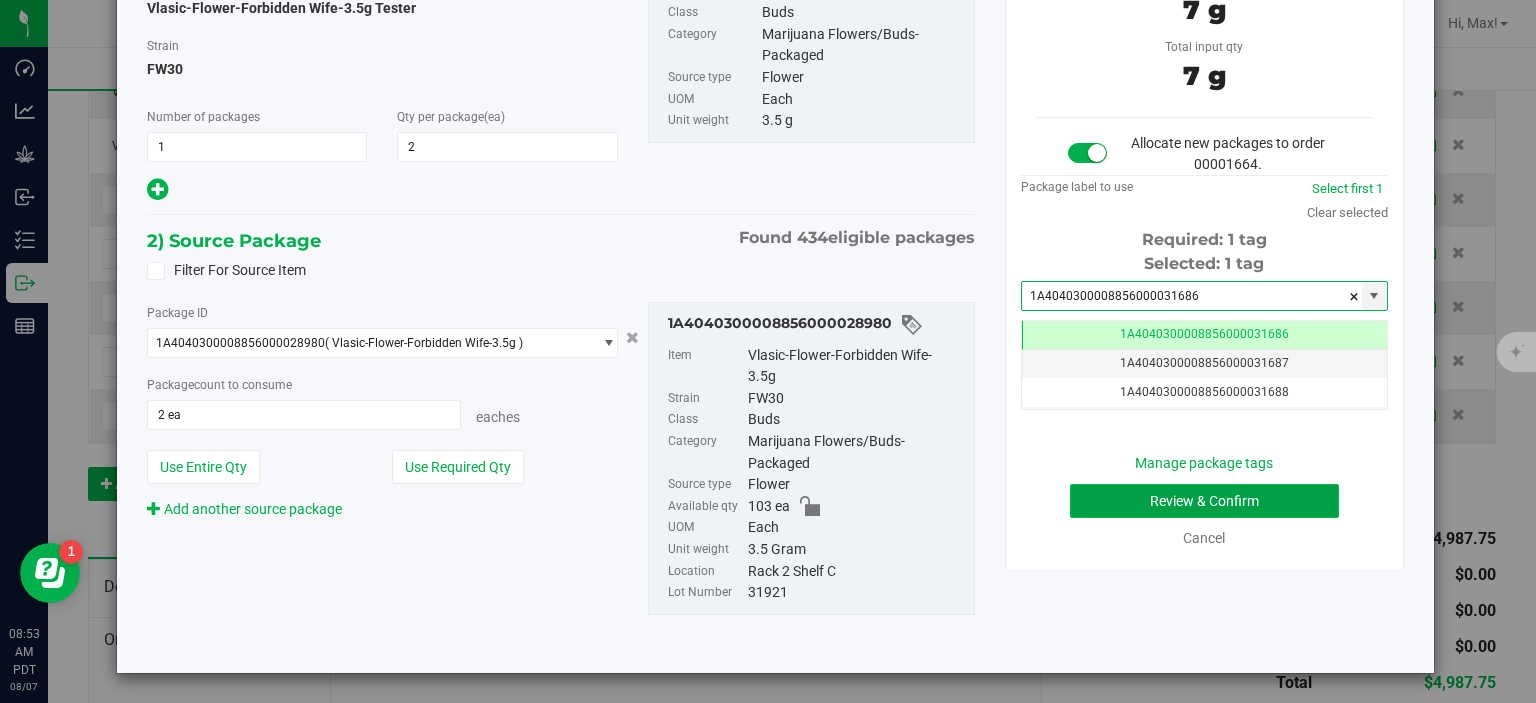 click on "Review & Confirm" at bounding box center [1204, 501] 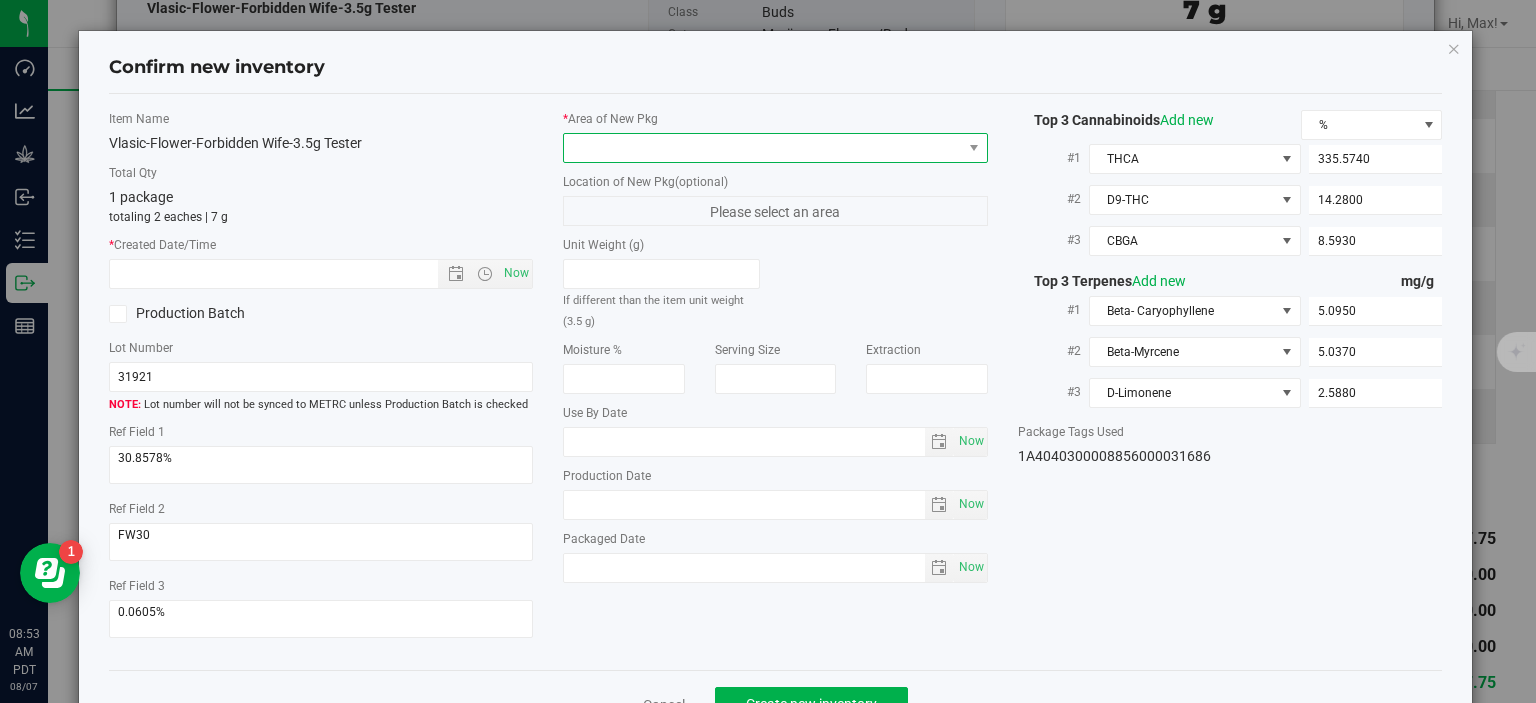 click at bounding box center (763, 148) 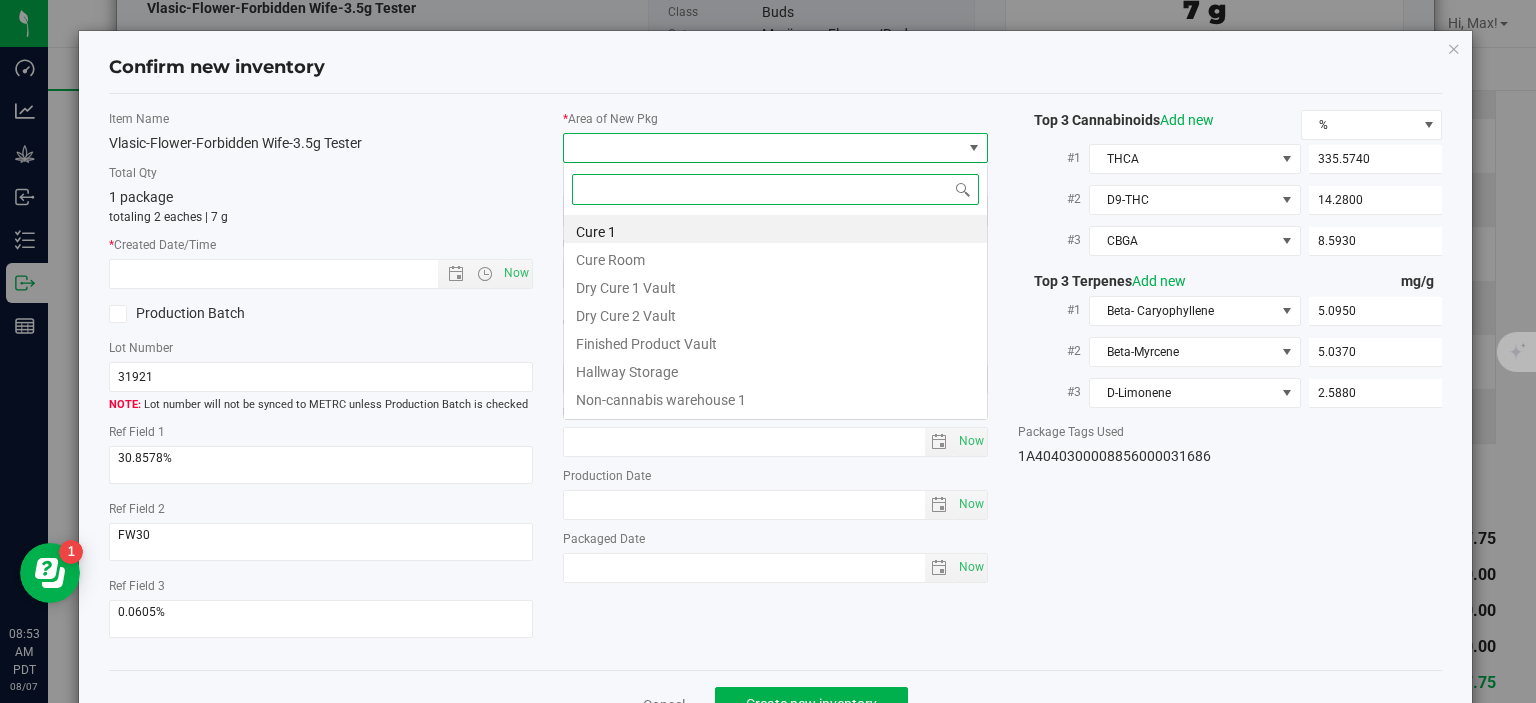 scroll, scrollTop: 99970, scrollLeft: 99575, axis: both 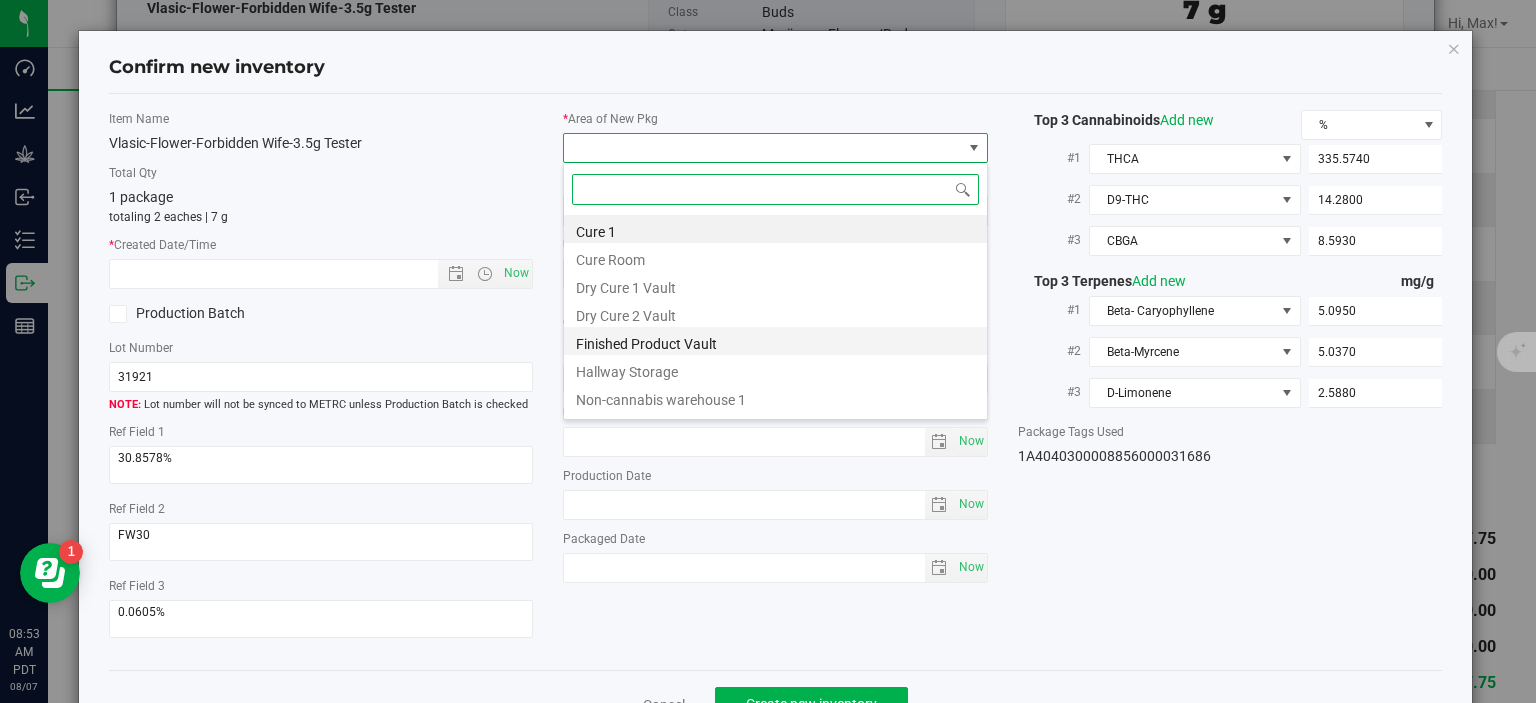 click on "Finished Product Vault" at bounding box center [775, 341] 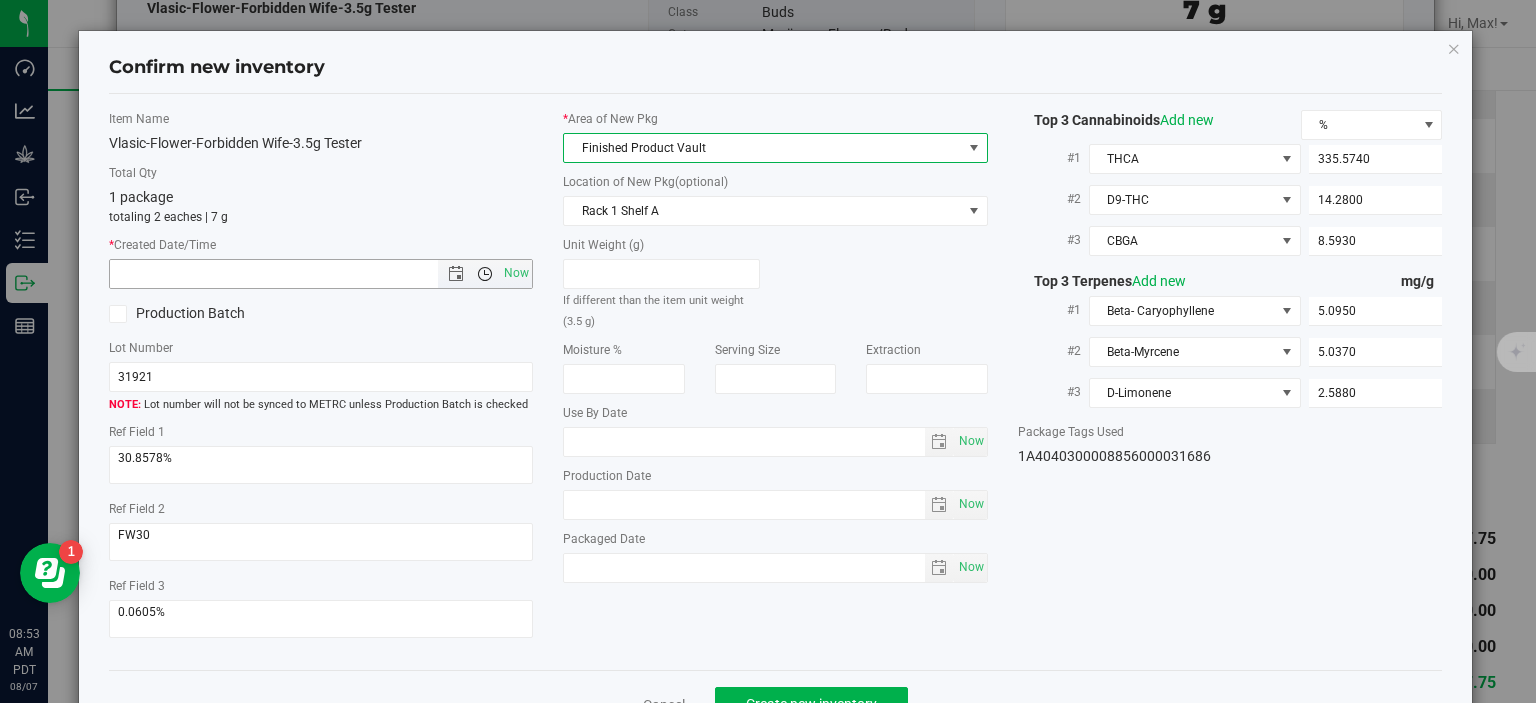 click at bounding box center (485, 274) 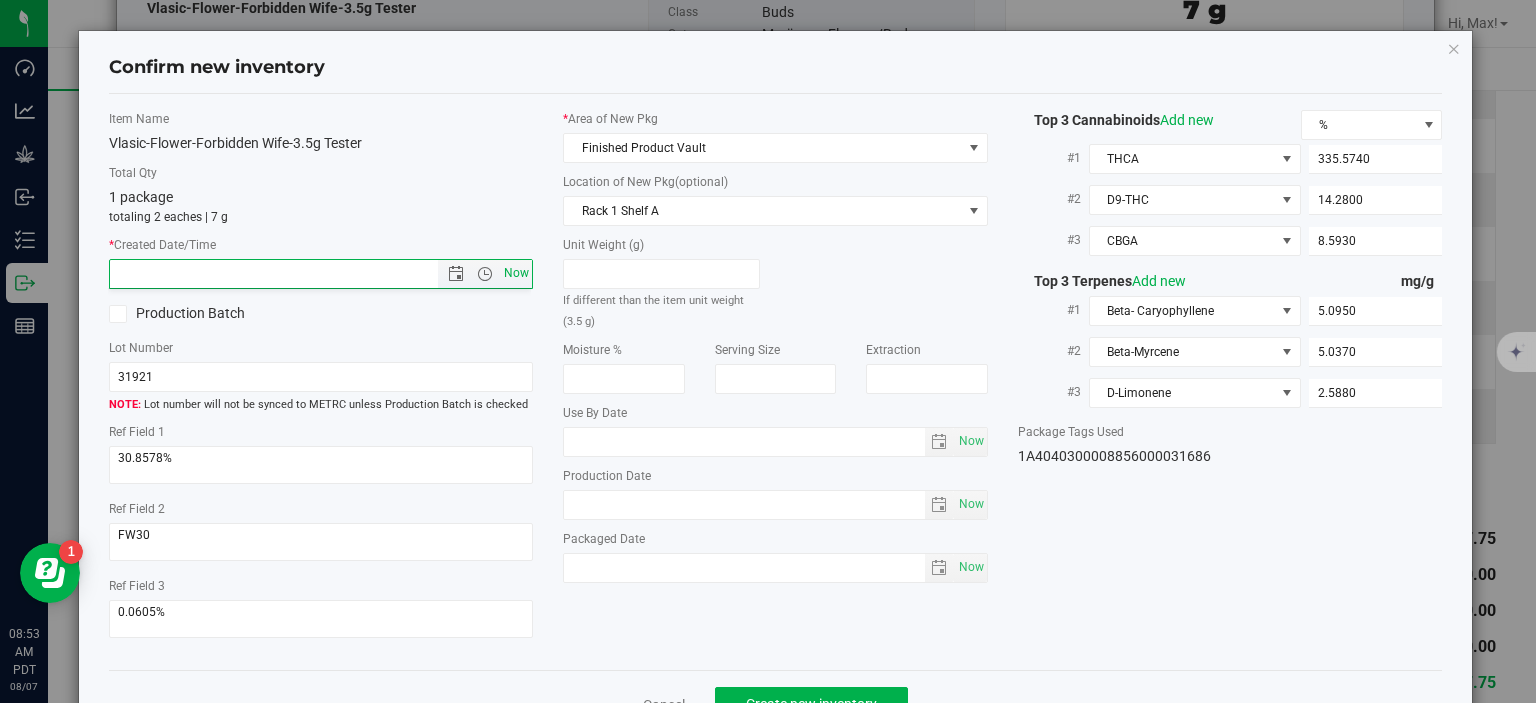 click on "Now" at bounding box center [517, 273] 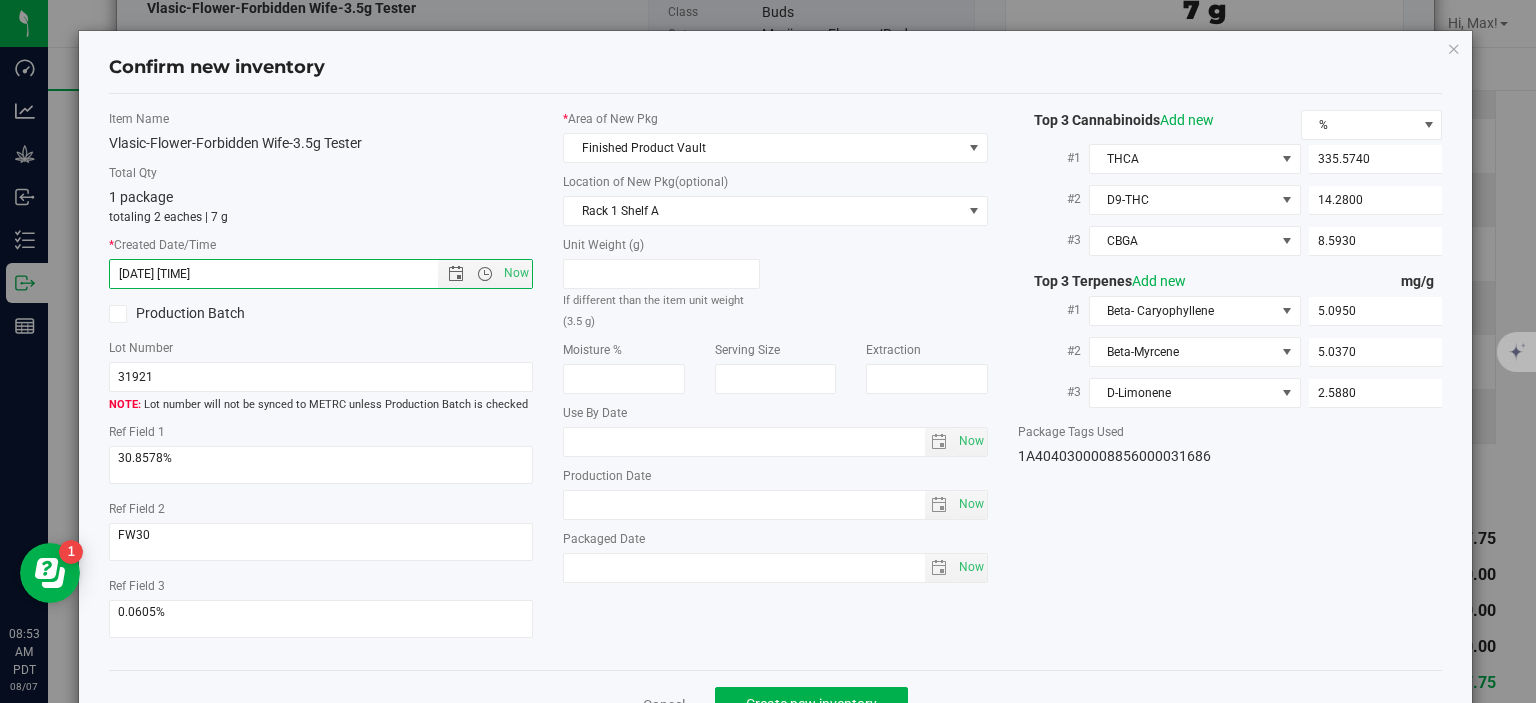 scroll, scrollTop: 52, scrollLeft: 0, axis: vertical 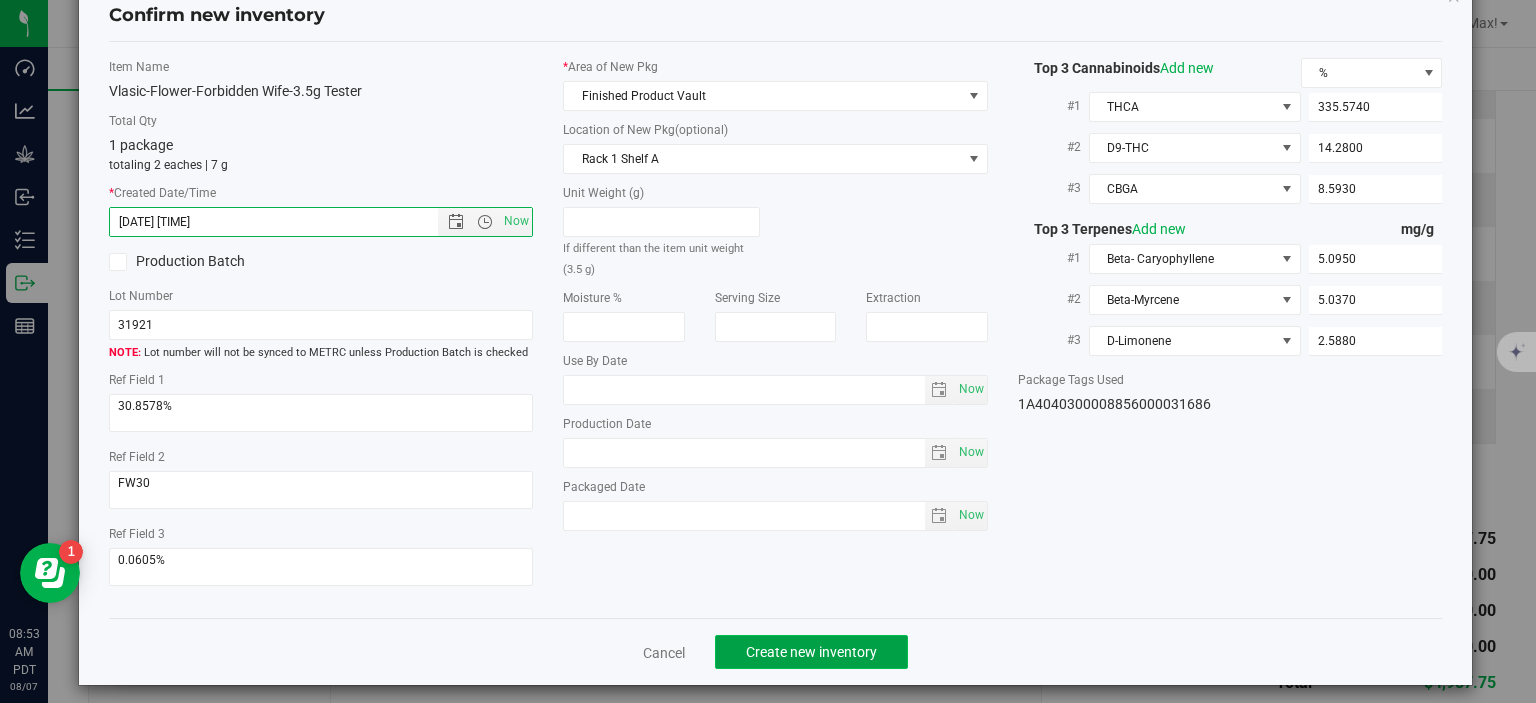 click on "Create new inventory" 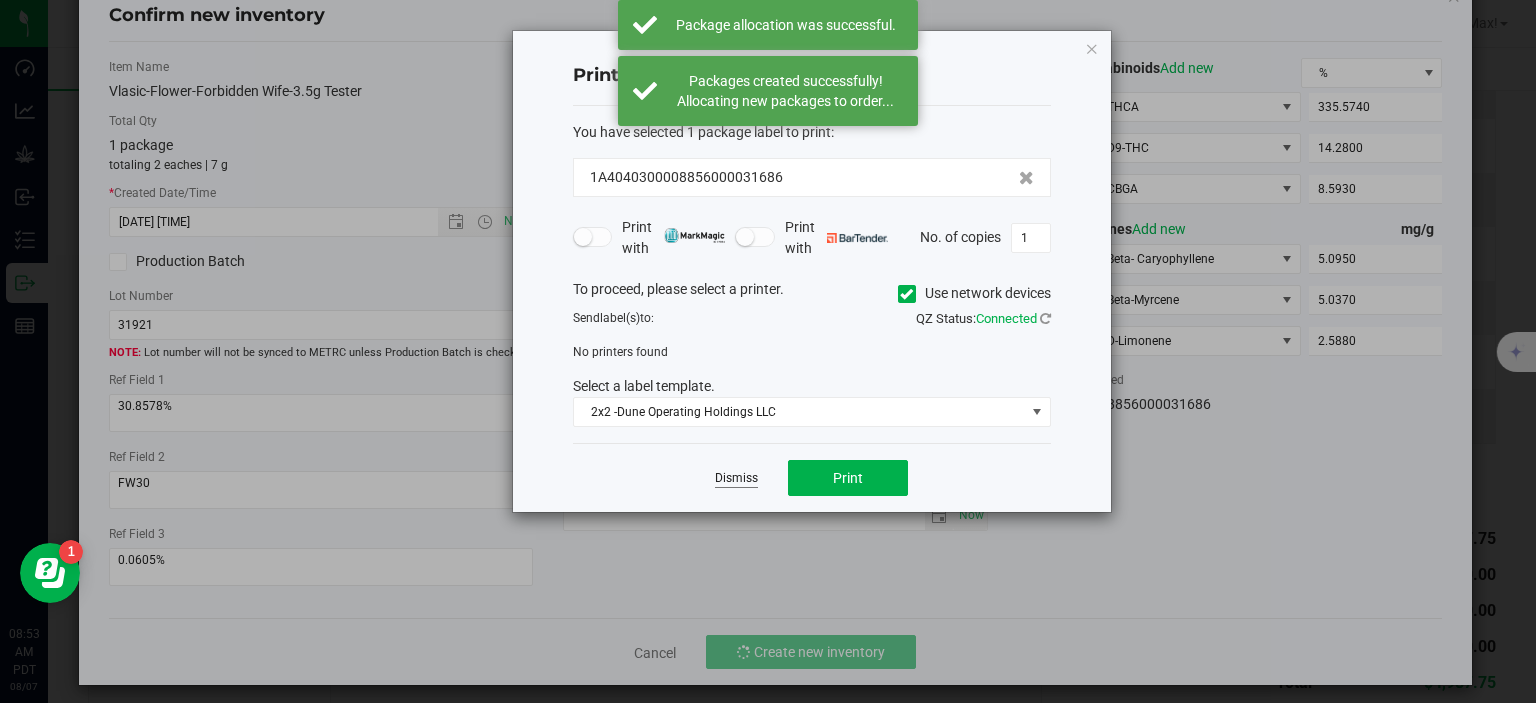 click on "Dismiss" 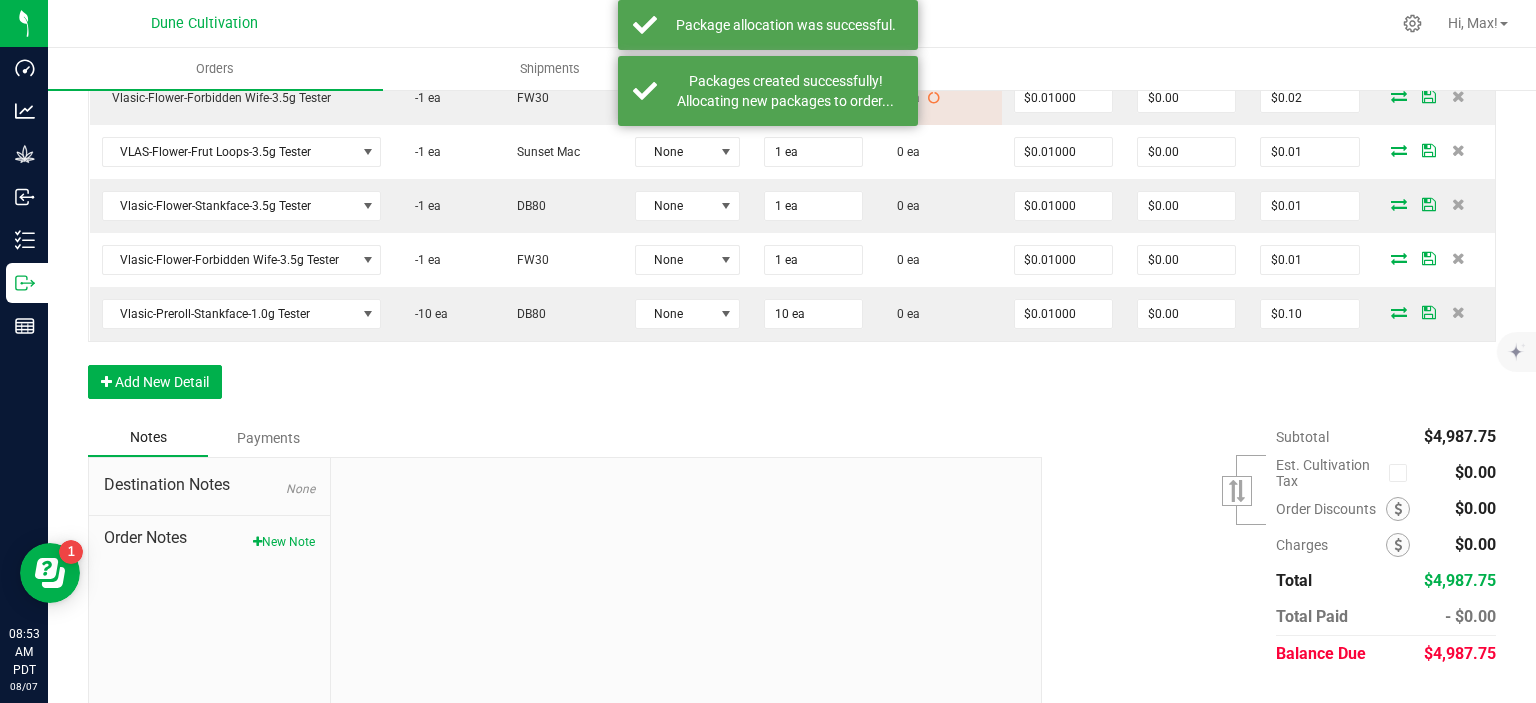 scroll, scrollTop: 1264, scrollLeft: 0, axis: vertical 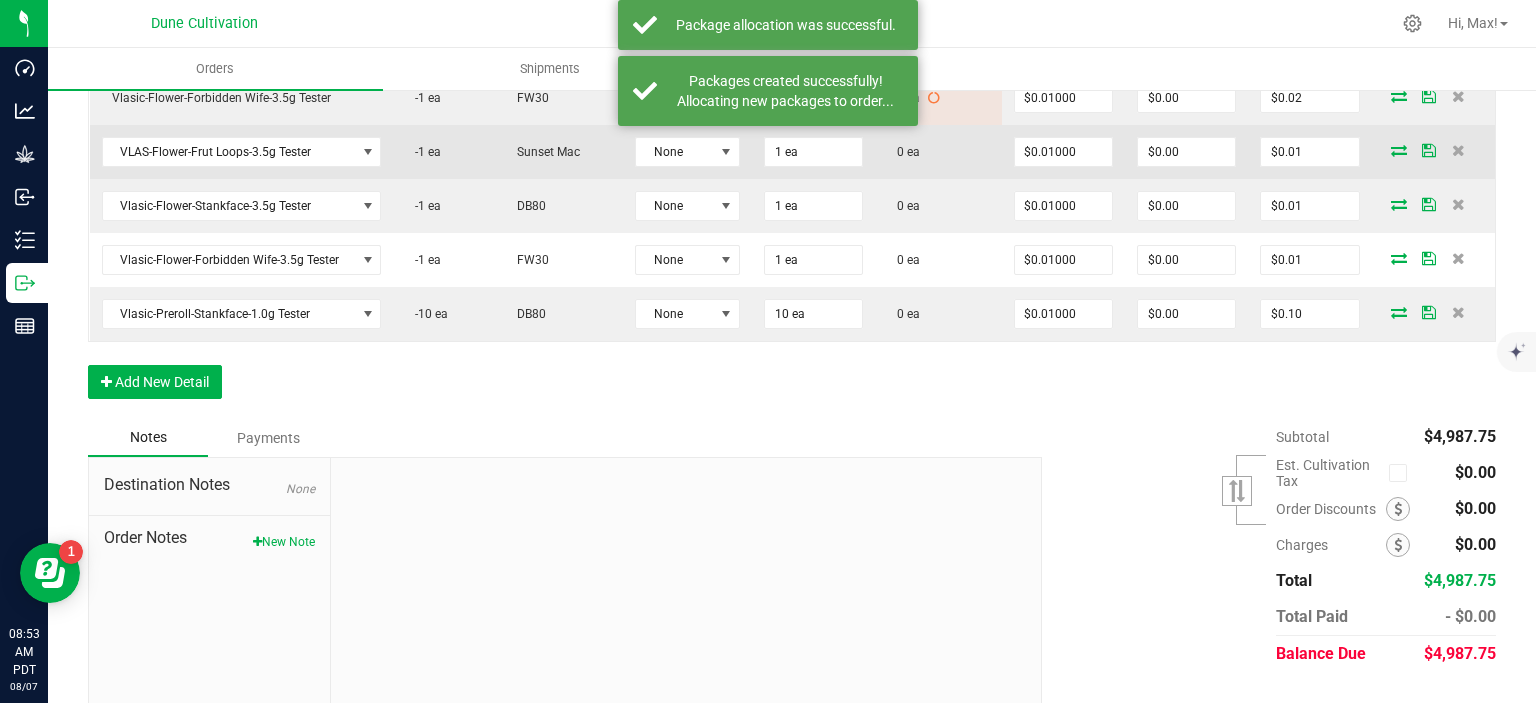 click at bounding box center (1399, 150) 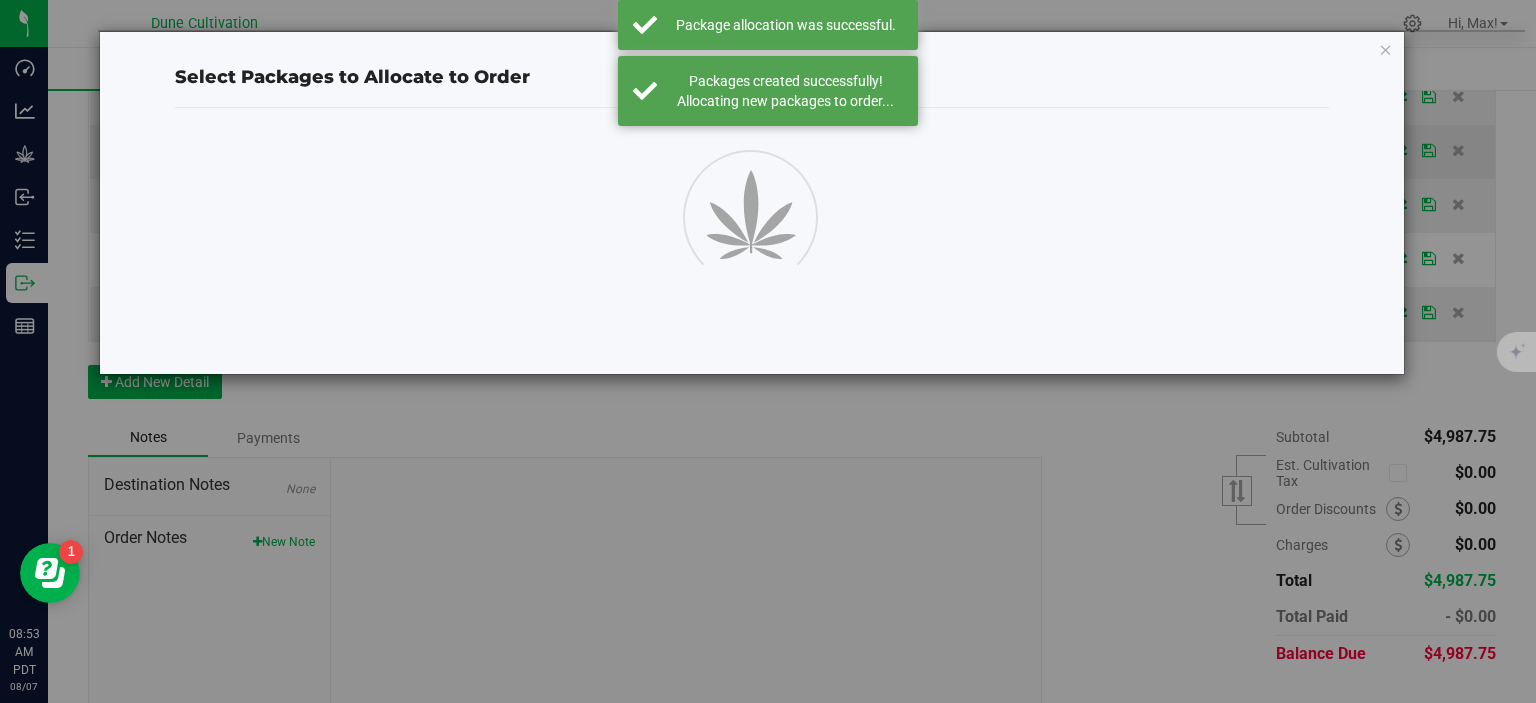 scroll, scrollTop: 1264, scrollLeft: 0, axis: vertical 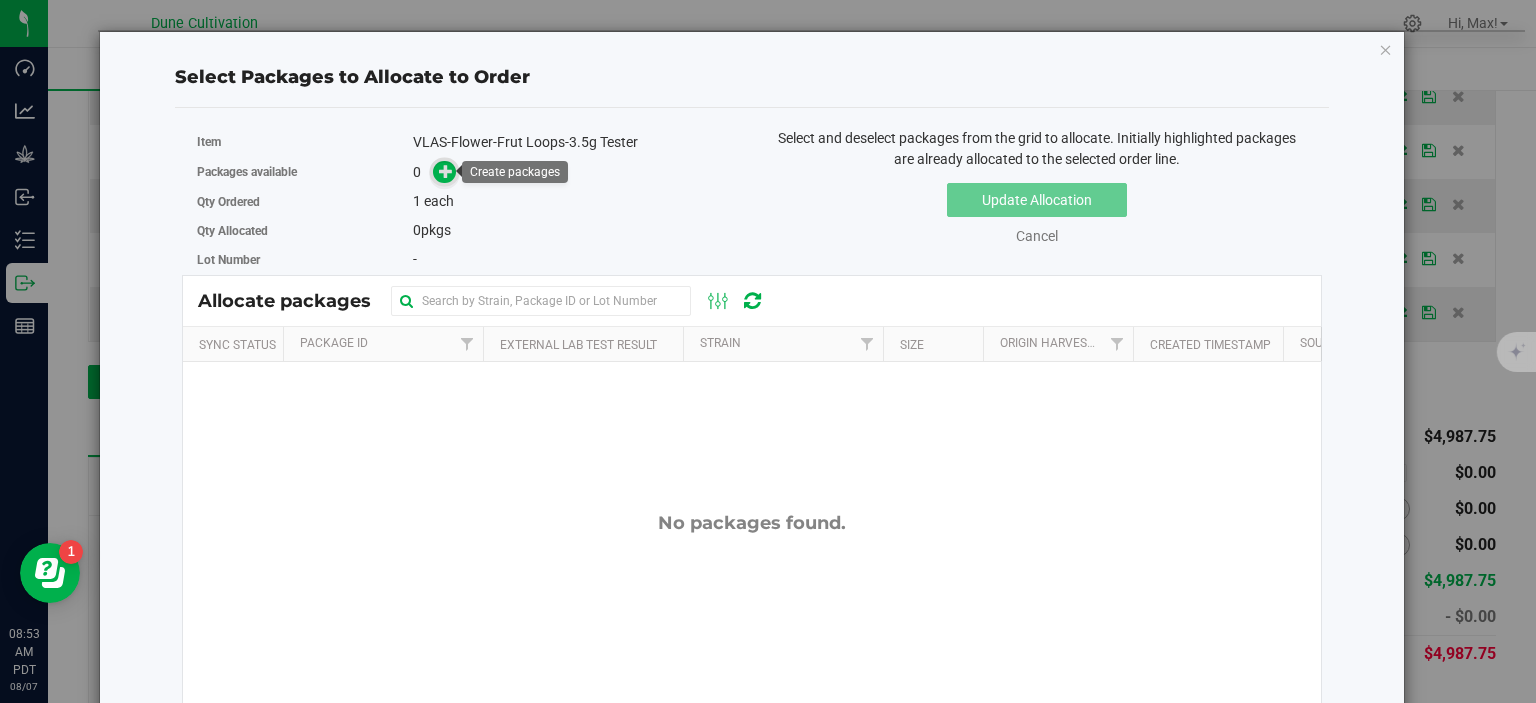 click at bounding box center (444, 172) 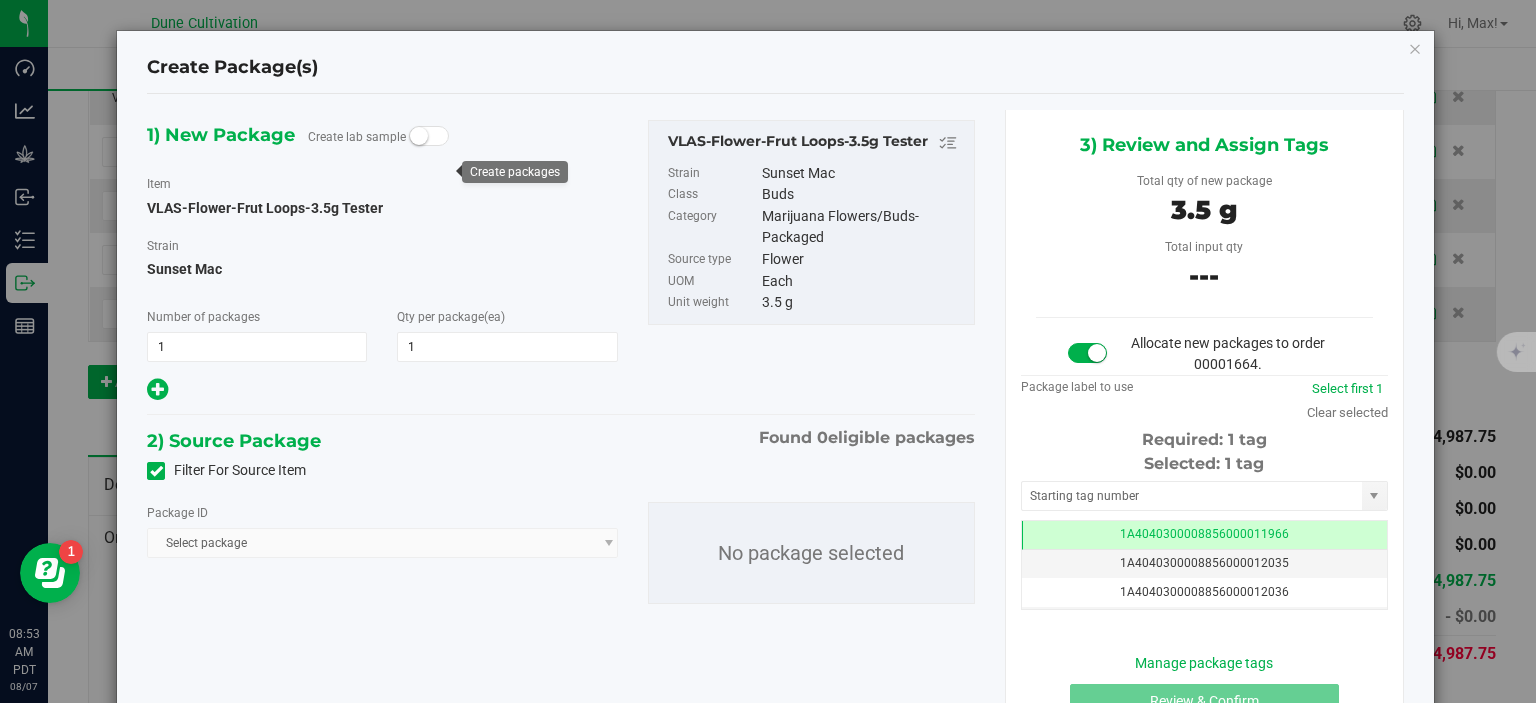 scroll, scrollTop: 1264, scrollLeft: 0, axis: vertical 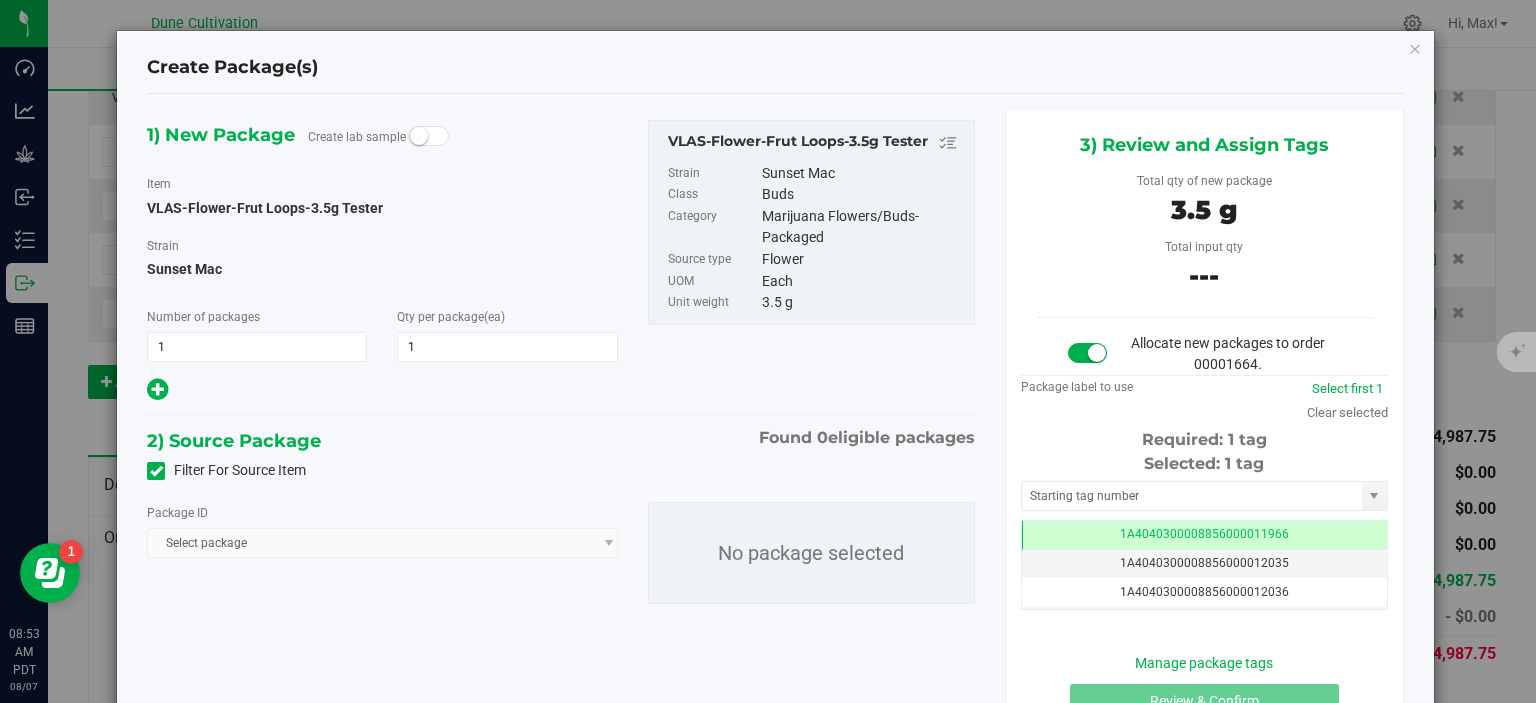 click at bounding box center (156, 471) 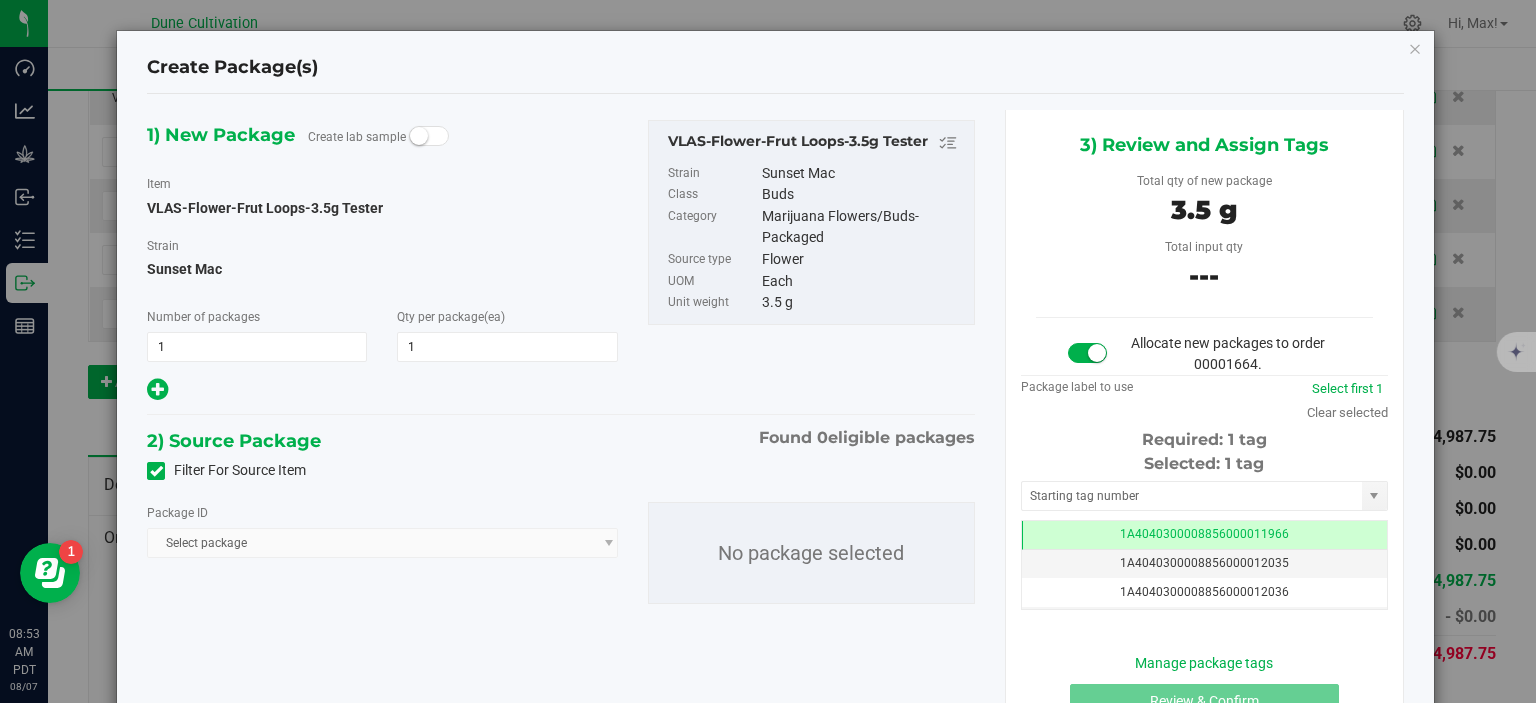 click on "Filter For Source Item" at bounding box center (0, 0) 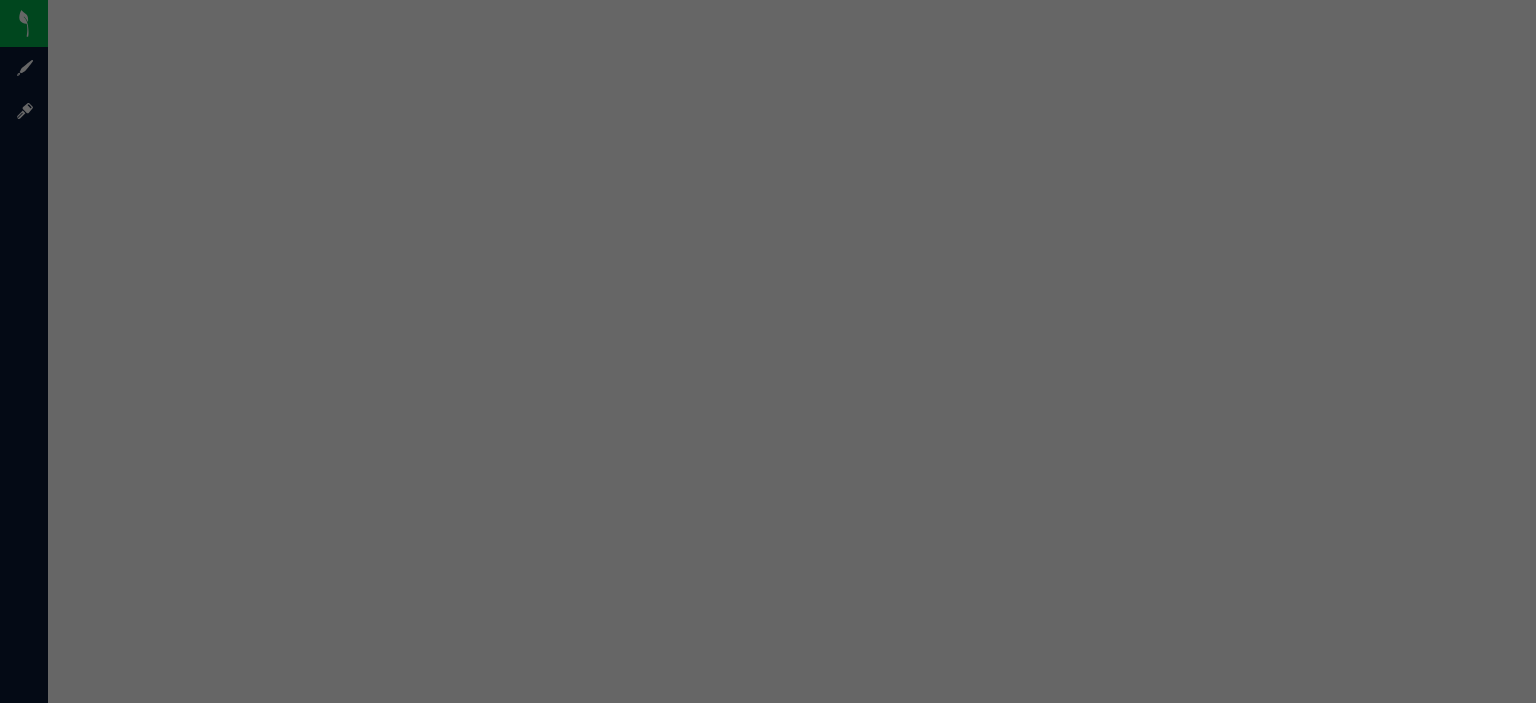 scroll, scrollTop: 0, scrollLeft: 0, axis: both 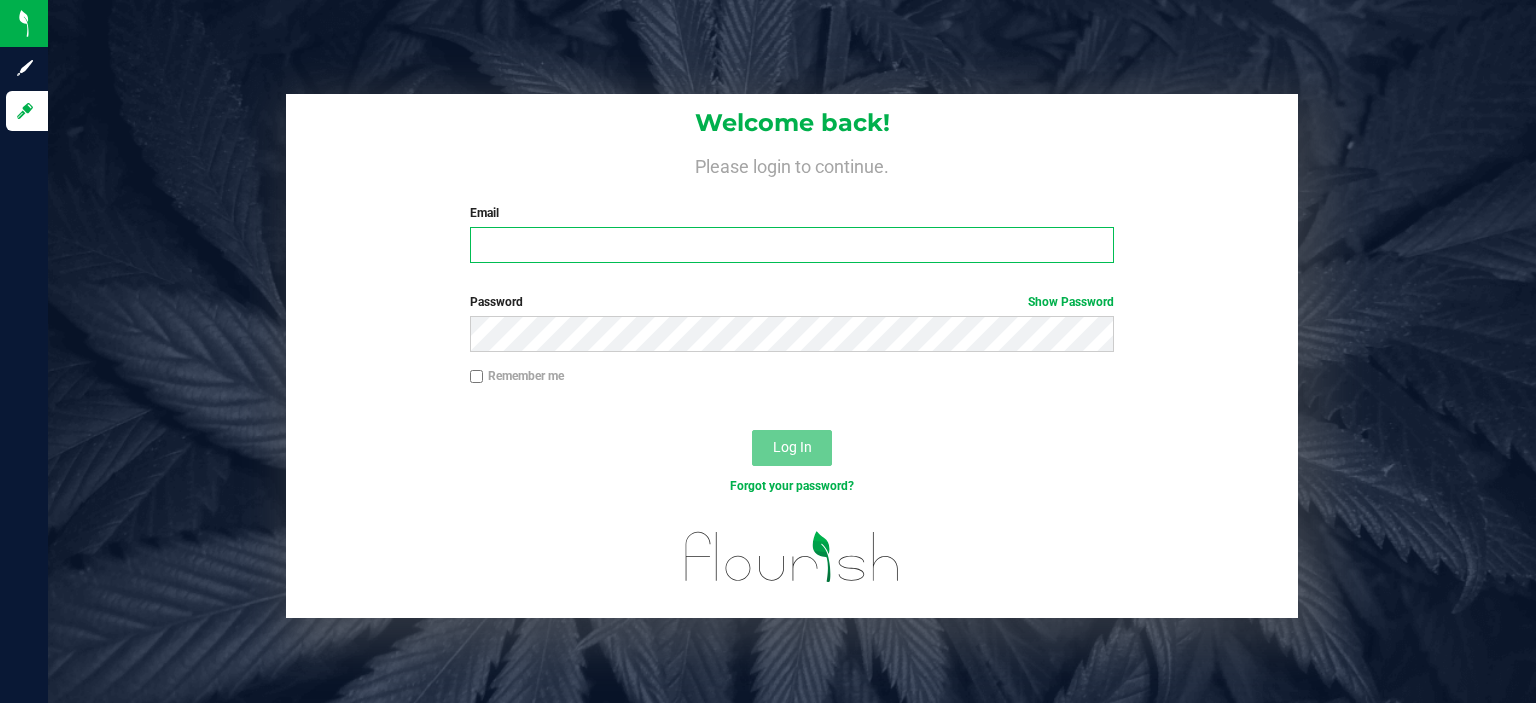 click on "Email" at bounding box center [792, 245] 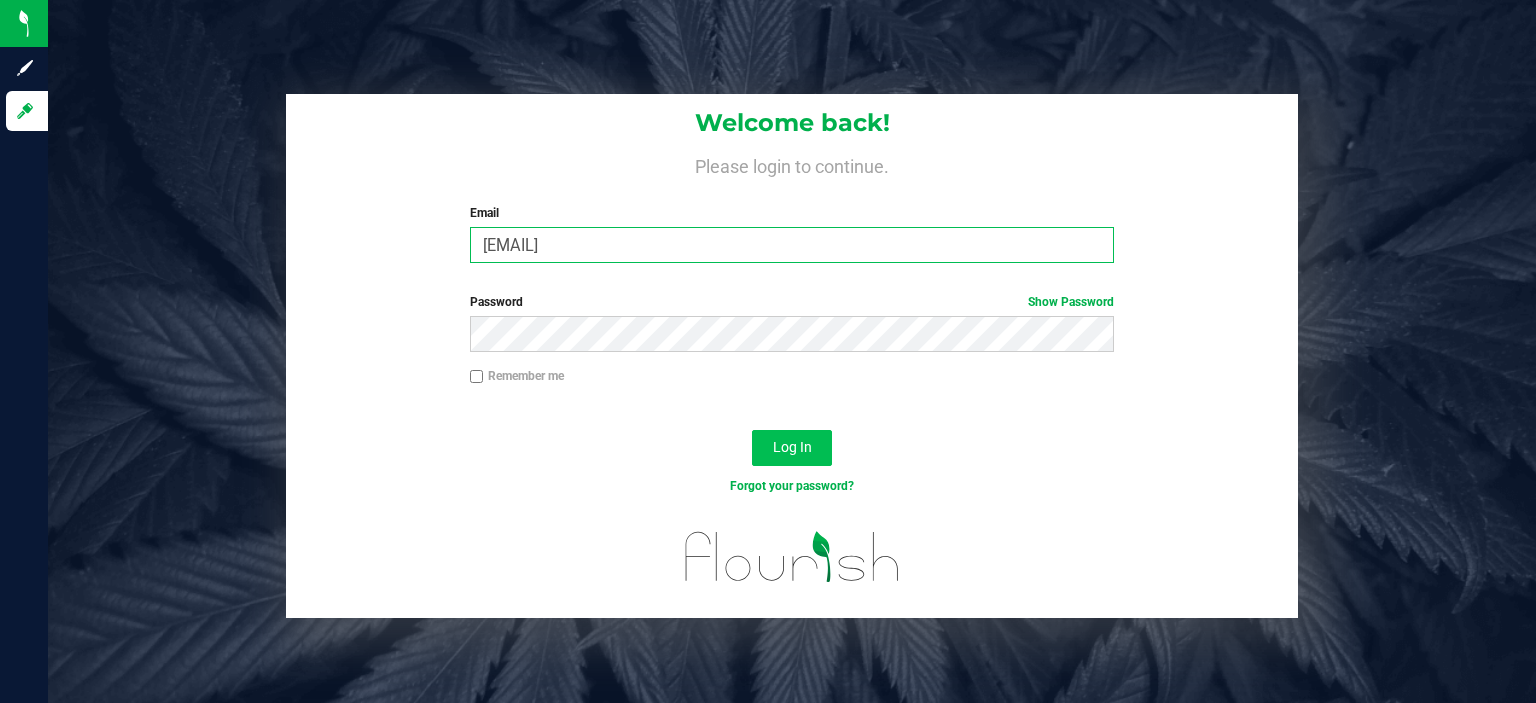 type on "[EMAIL]" 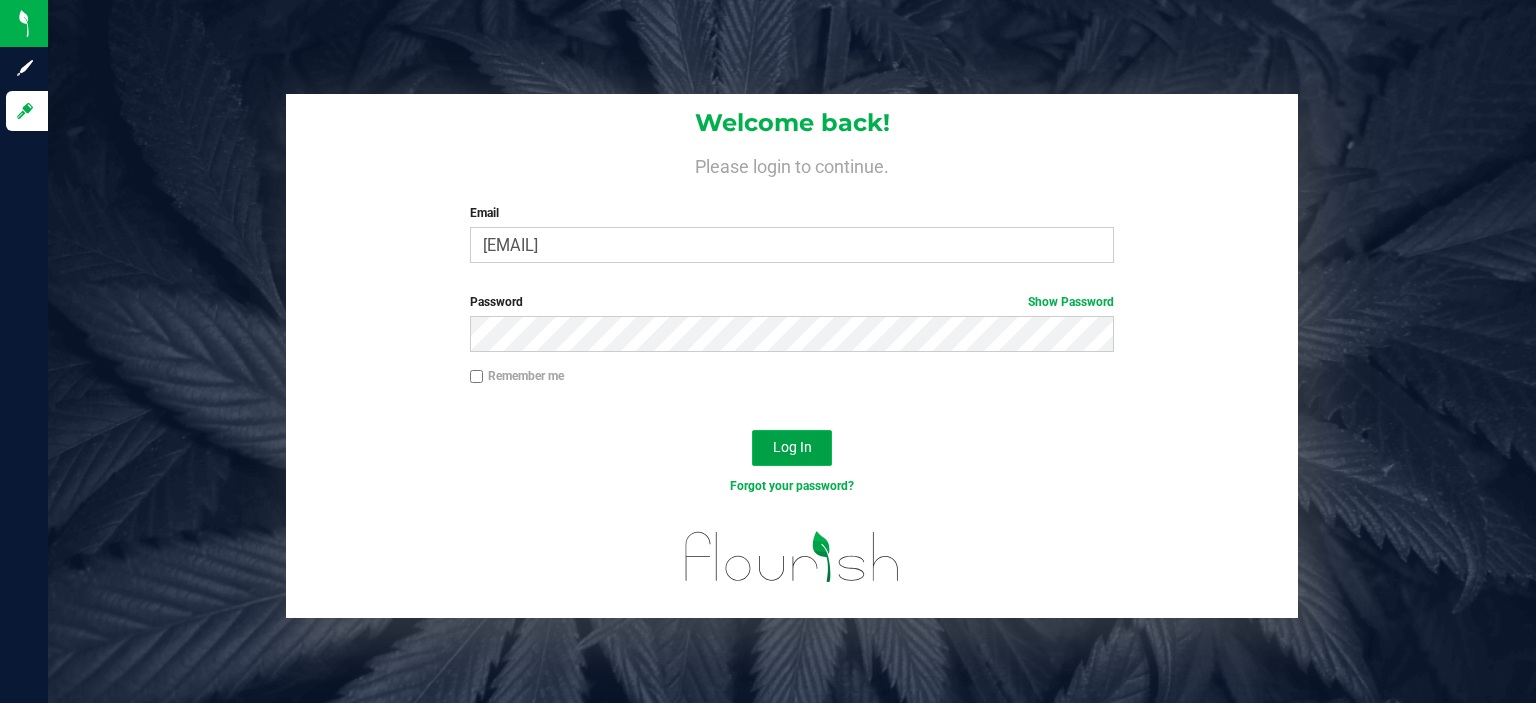 click on "Log In" at bounding box center (792, 447) 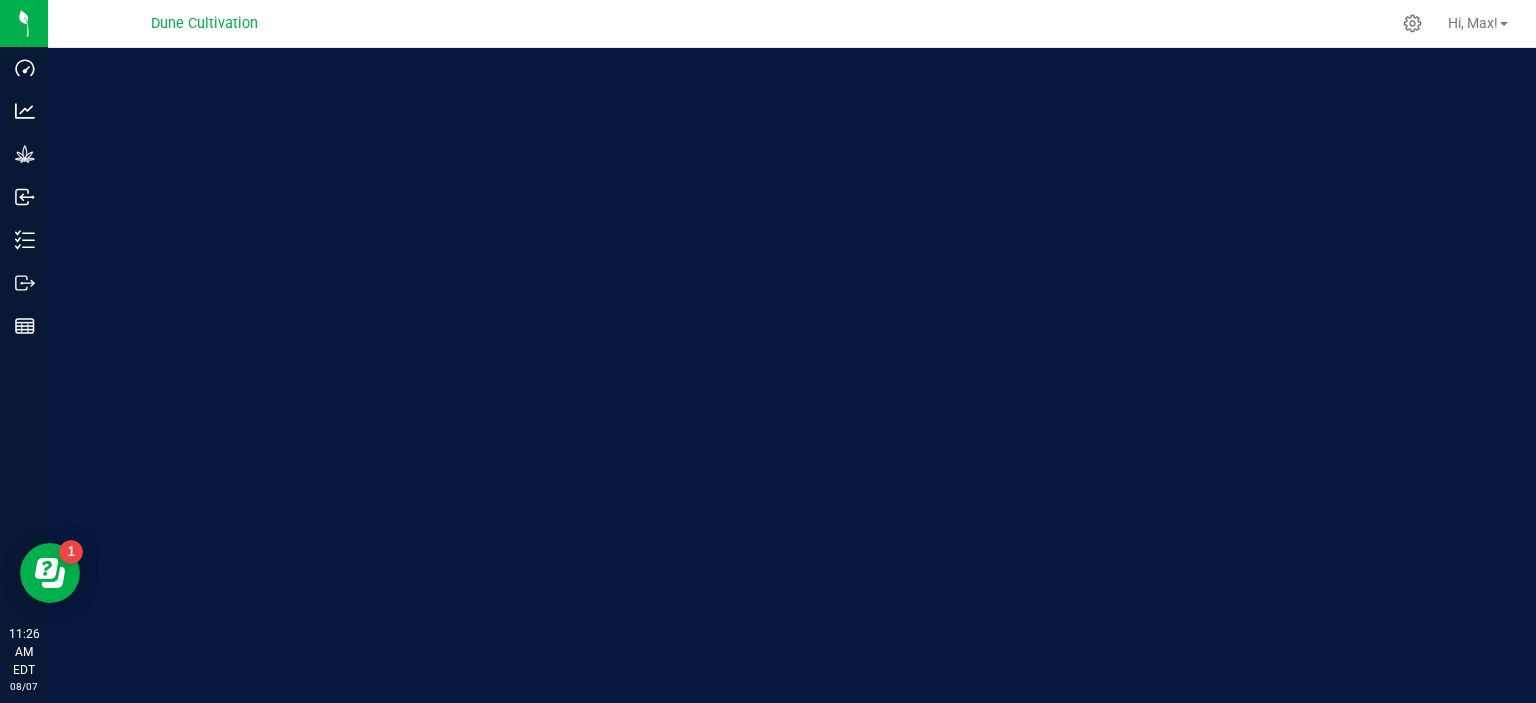 scroll, scrollTop: 0, scrollLeft: 0, axis: both 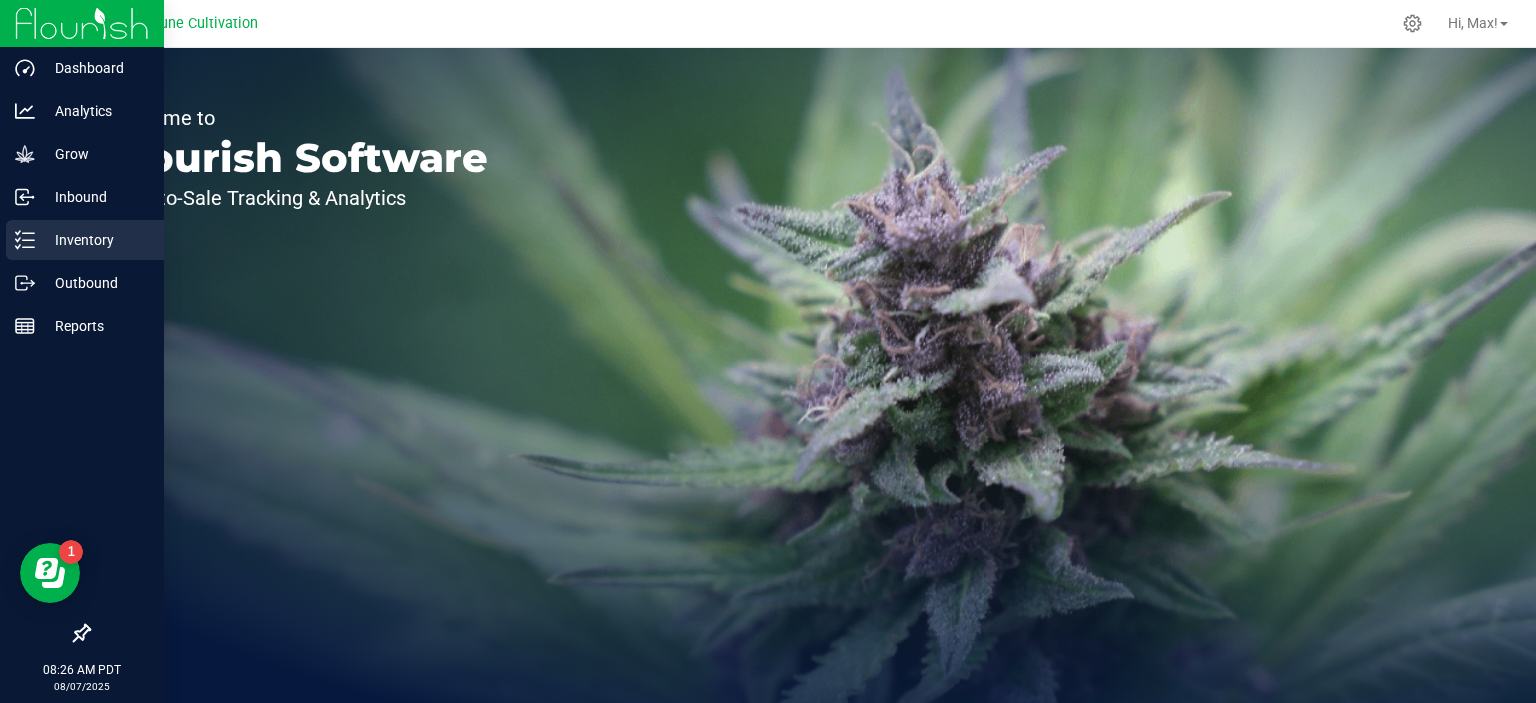 click 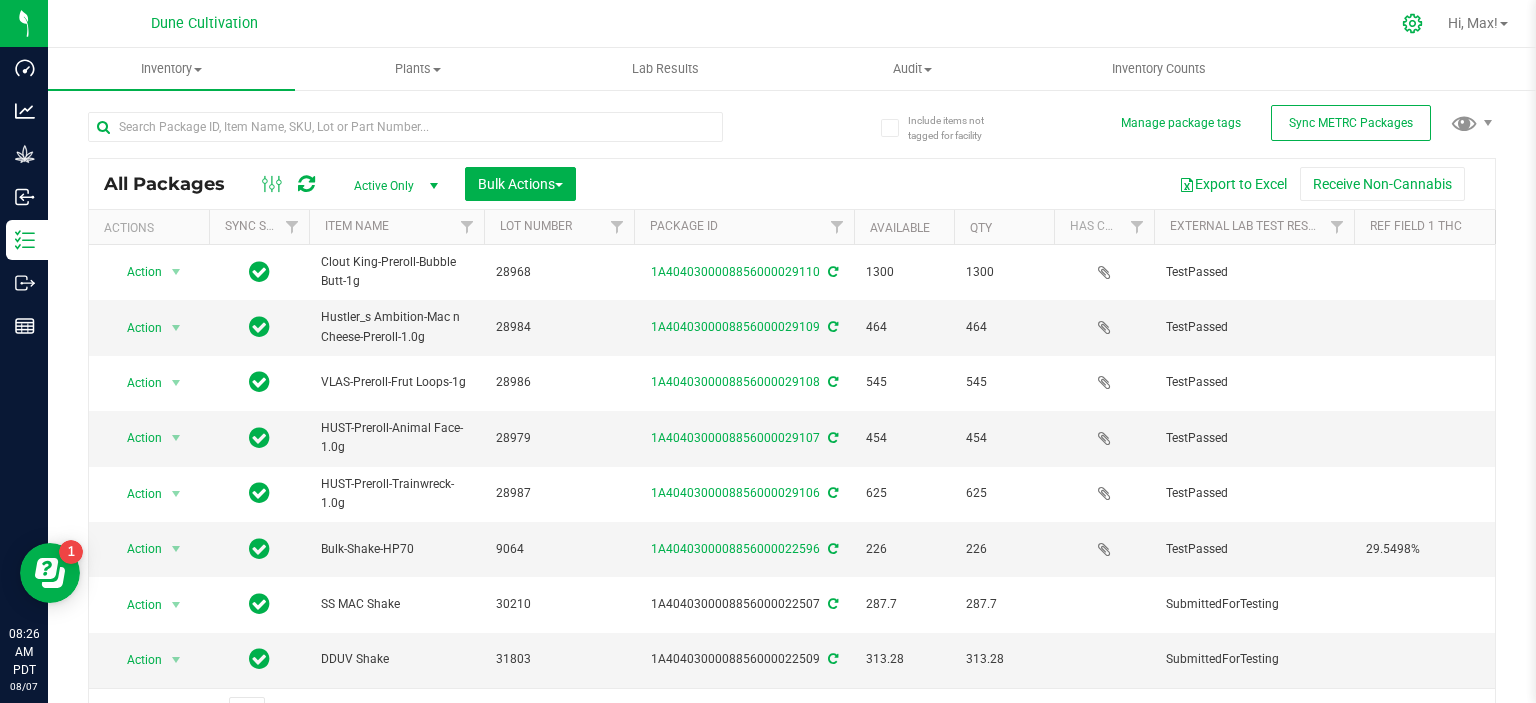 click 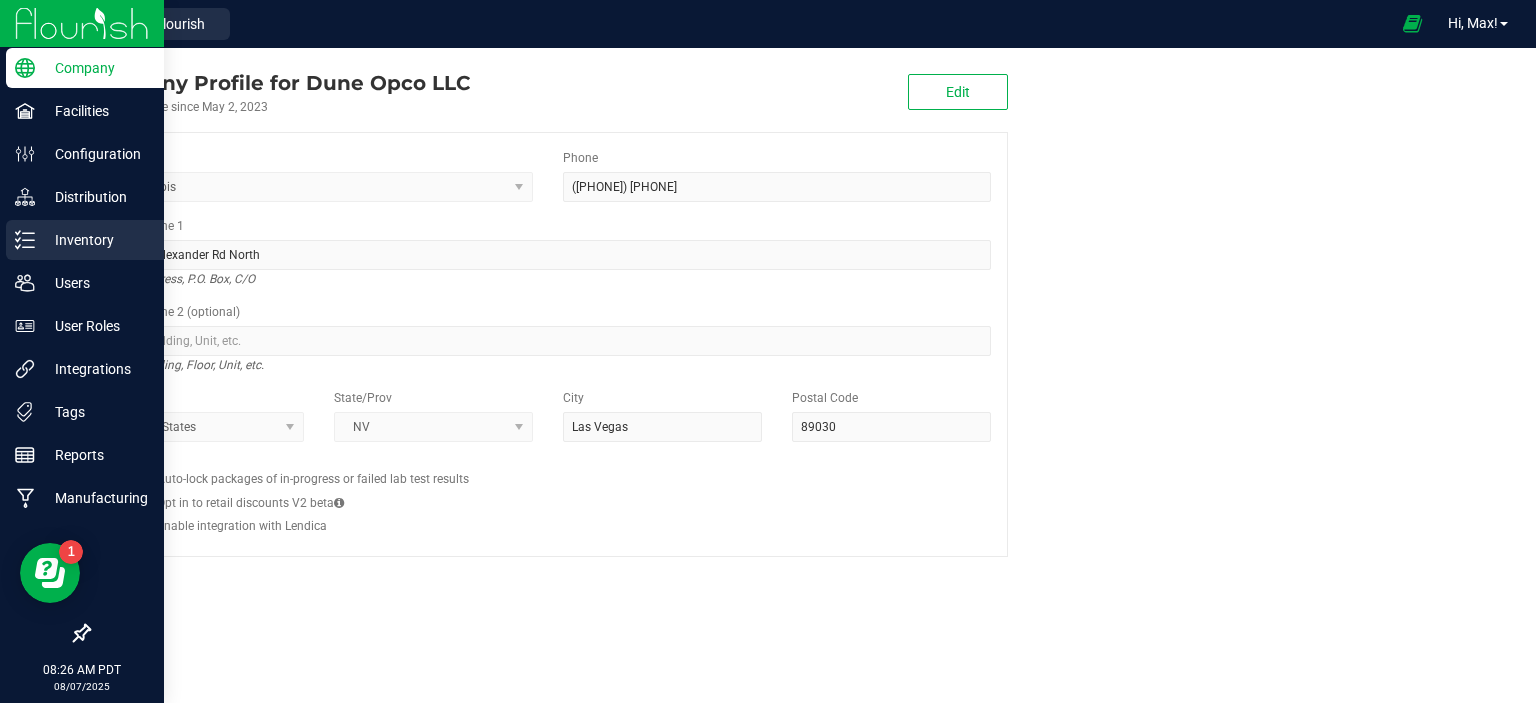click on "Inventory" at bounding box center [95, 240] 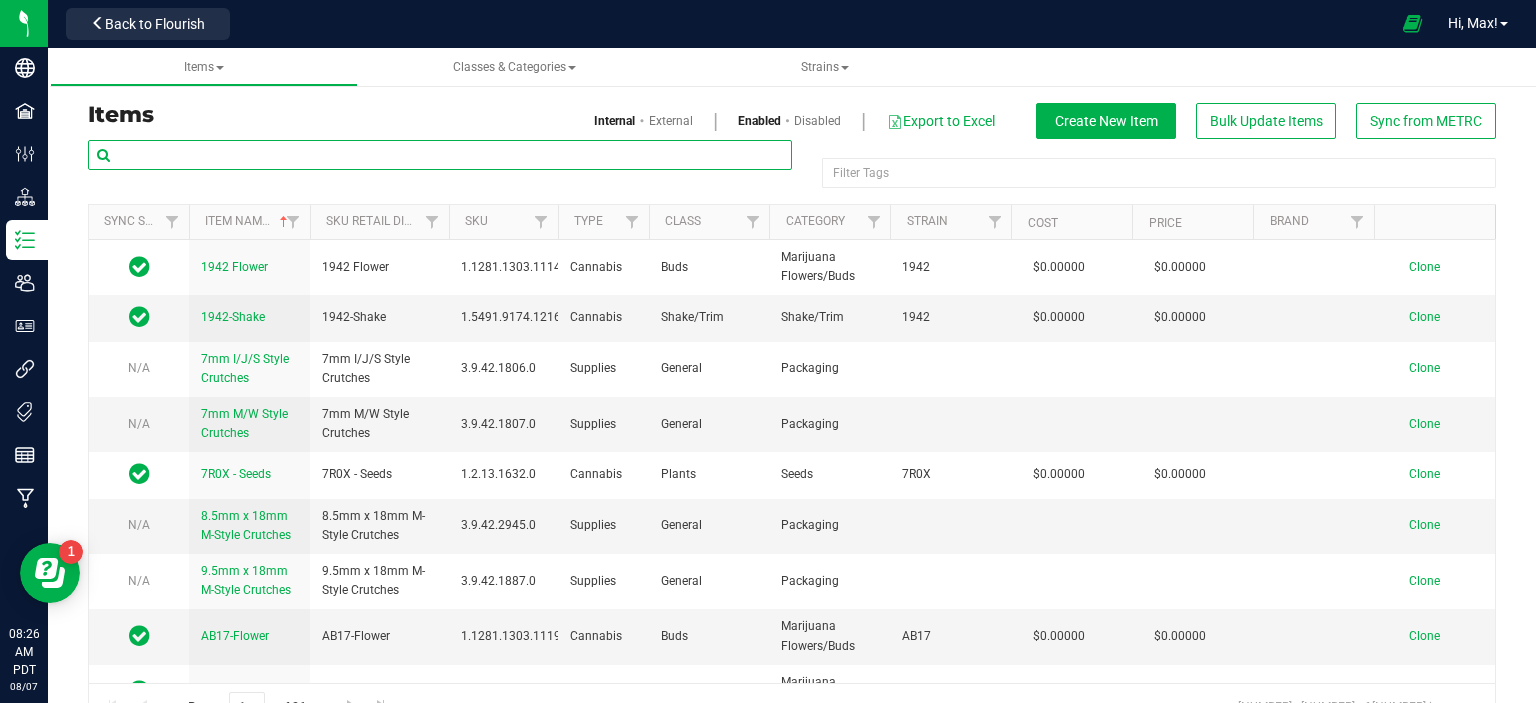 click at bounding box center [440, 155] 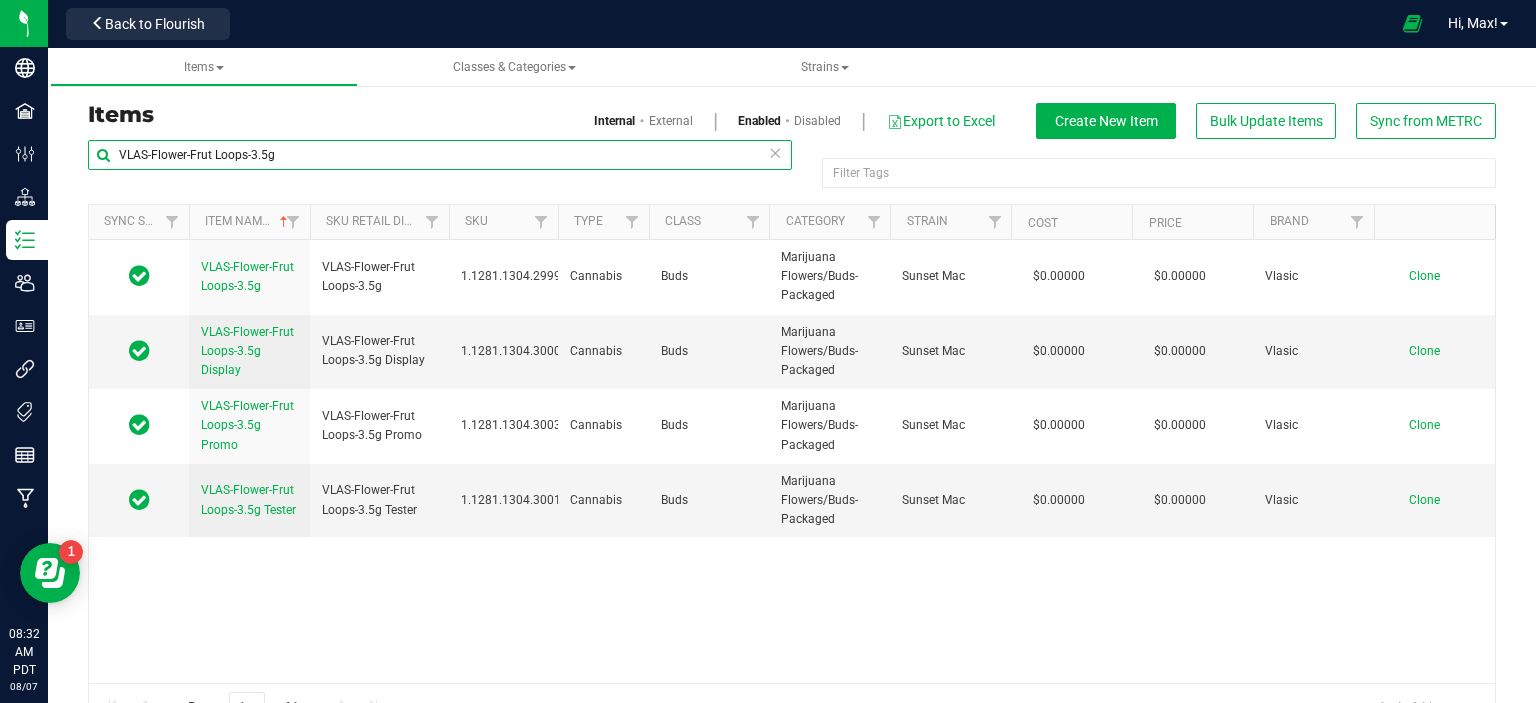 click on "VLAS-Flower-Frut Loops-3.5g" at bounding box center (440, 155) 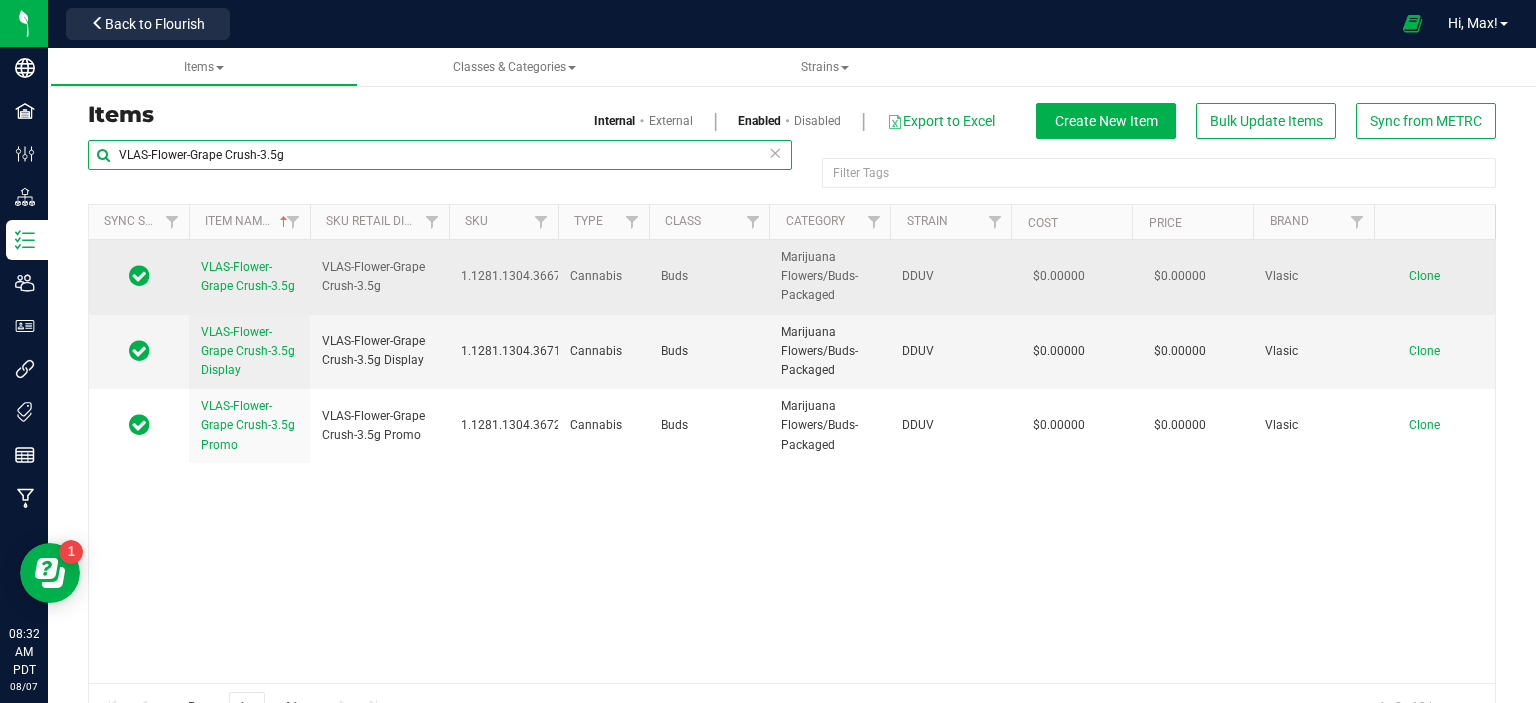 type on "VLAS-Flower-Grape Crush-3.5g" 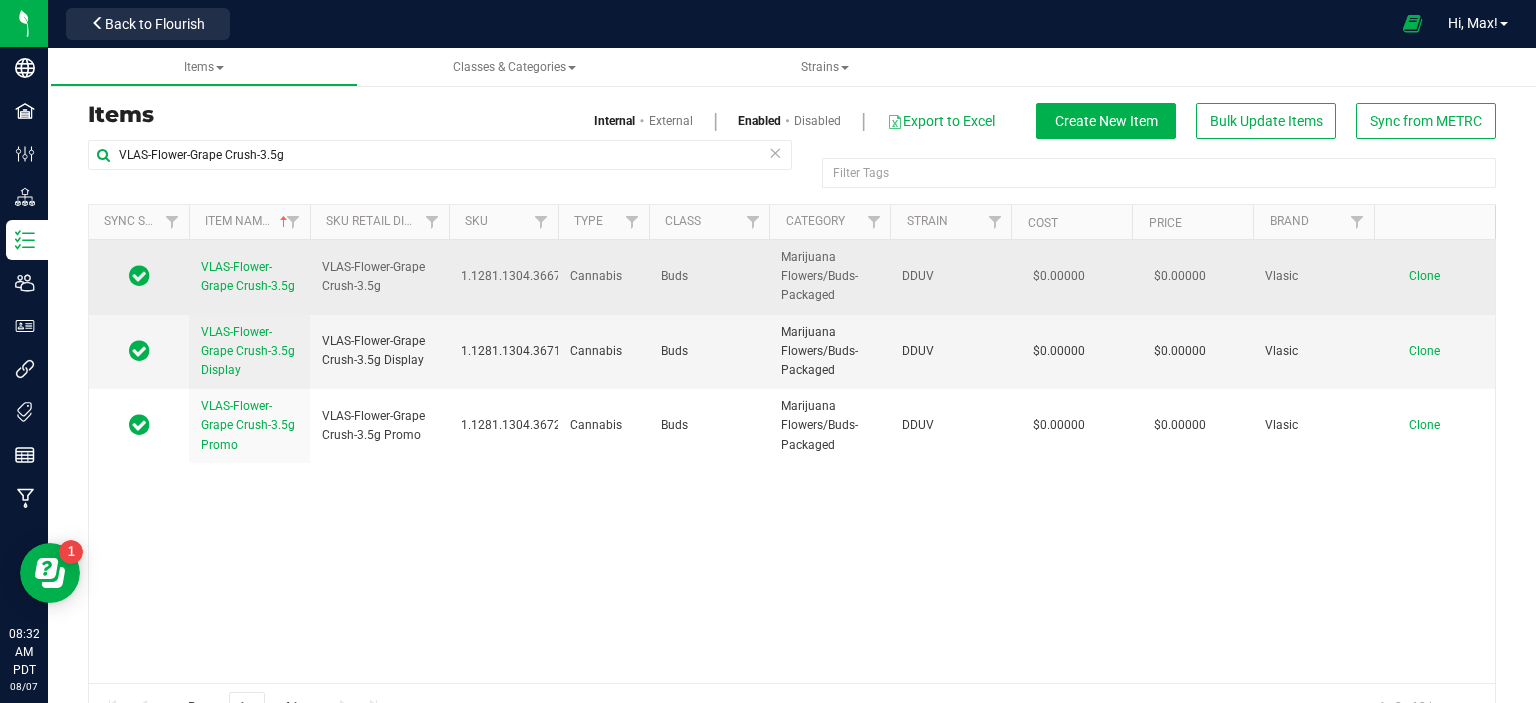 click on "Clone" at bounding box center [1424, 276] 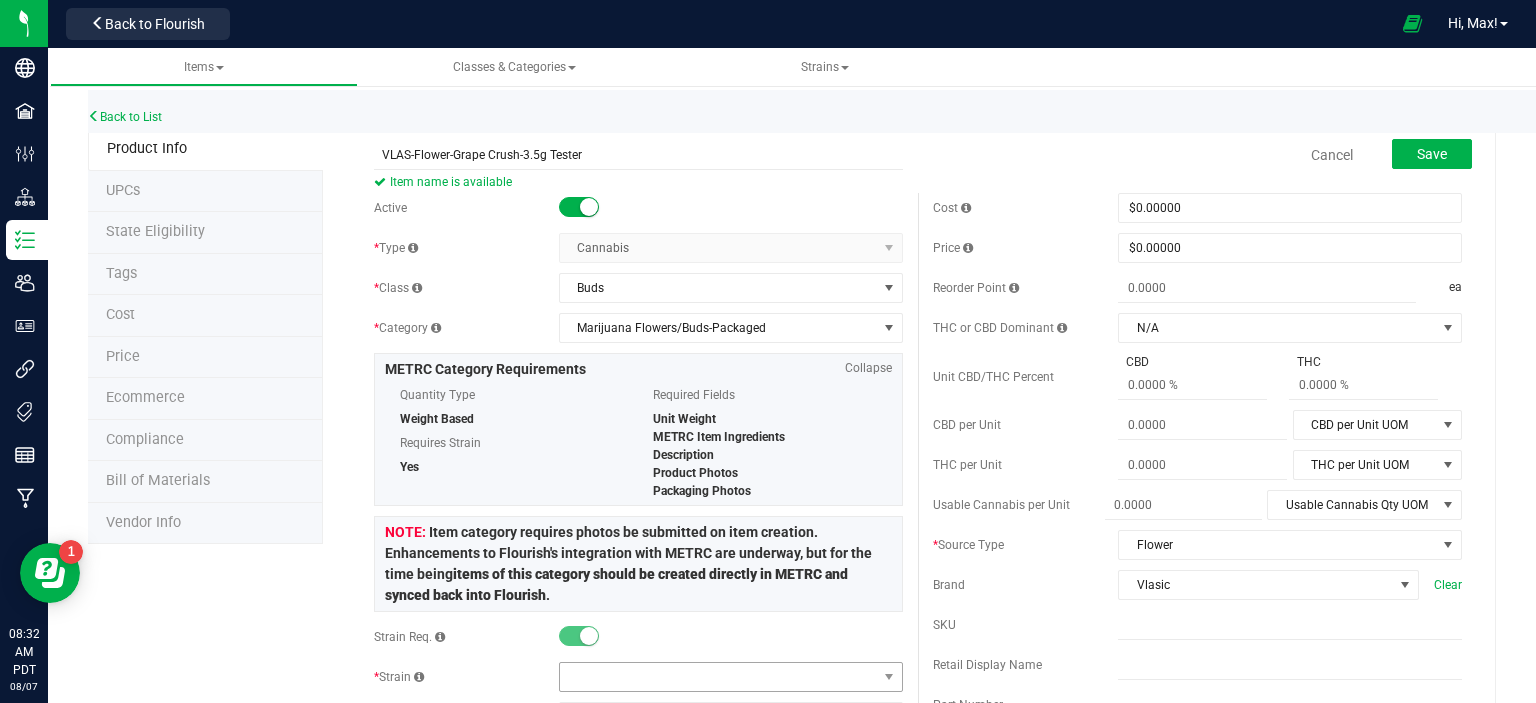 type on "VLAS-Flower-Grape Crush-3.5g Tester" 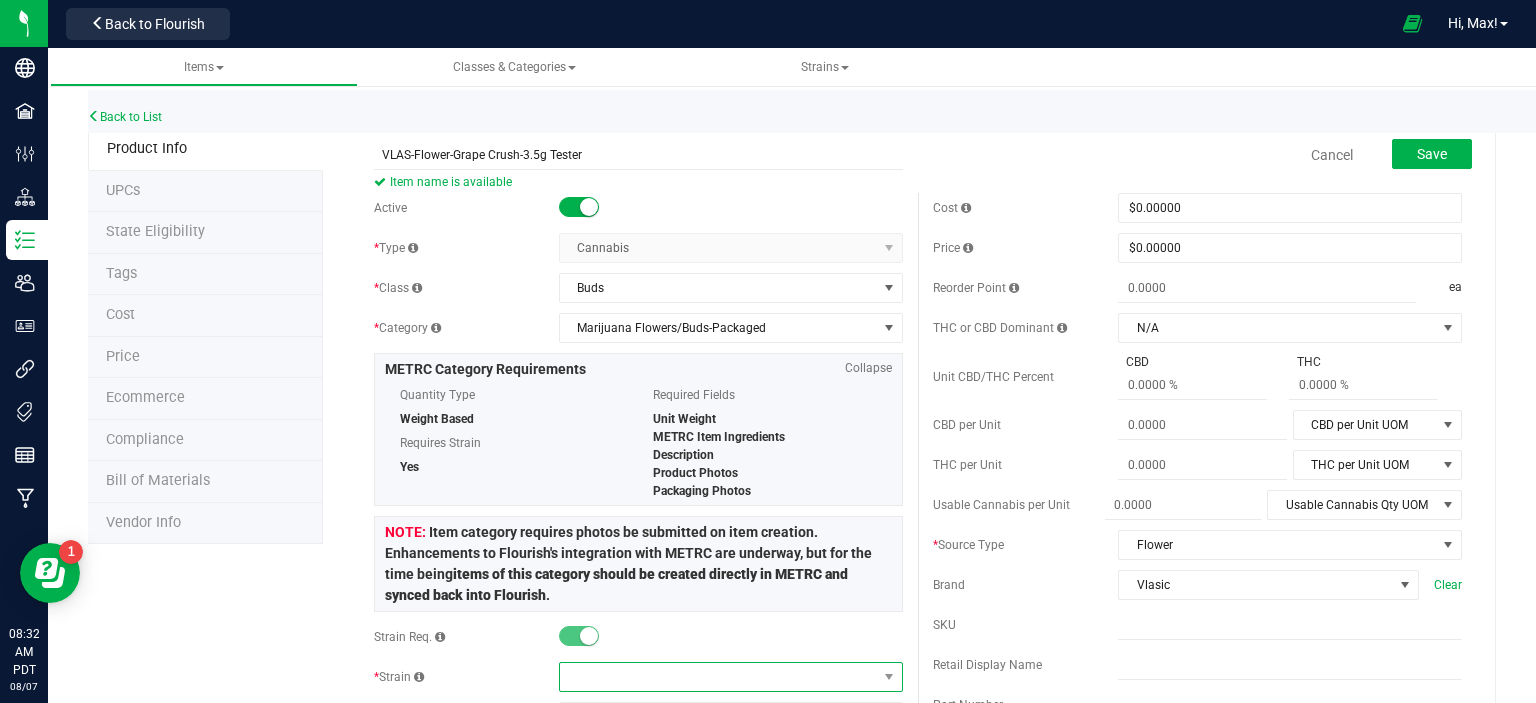 click at bounding box center [718, 677] 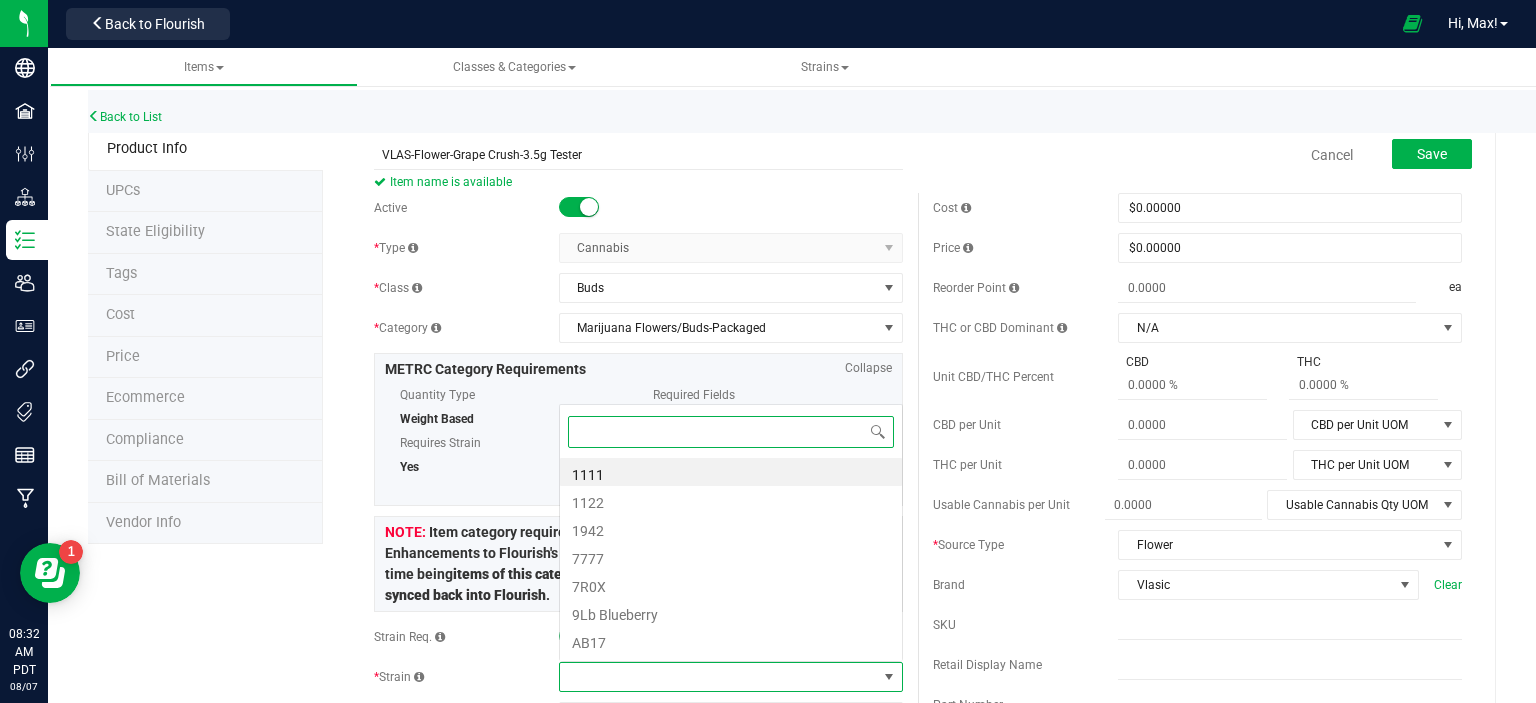 scroll, scrollTop: 0, scrollLeft: 0, axis: both 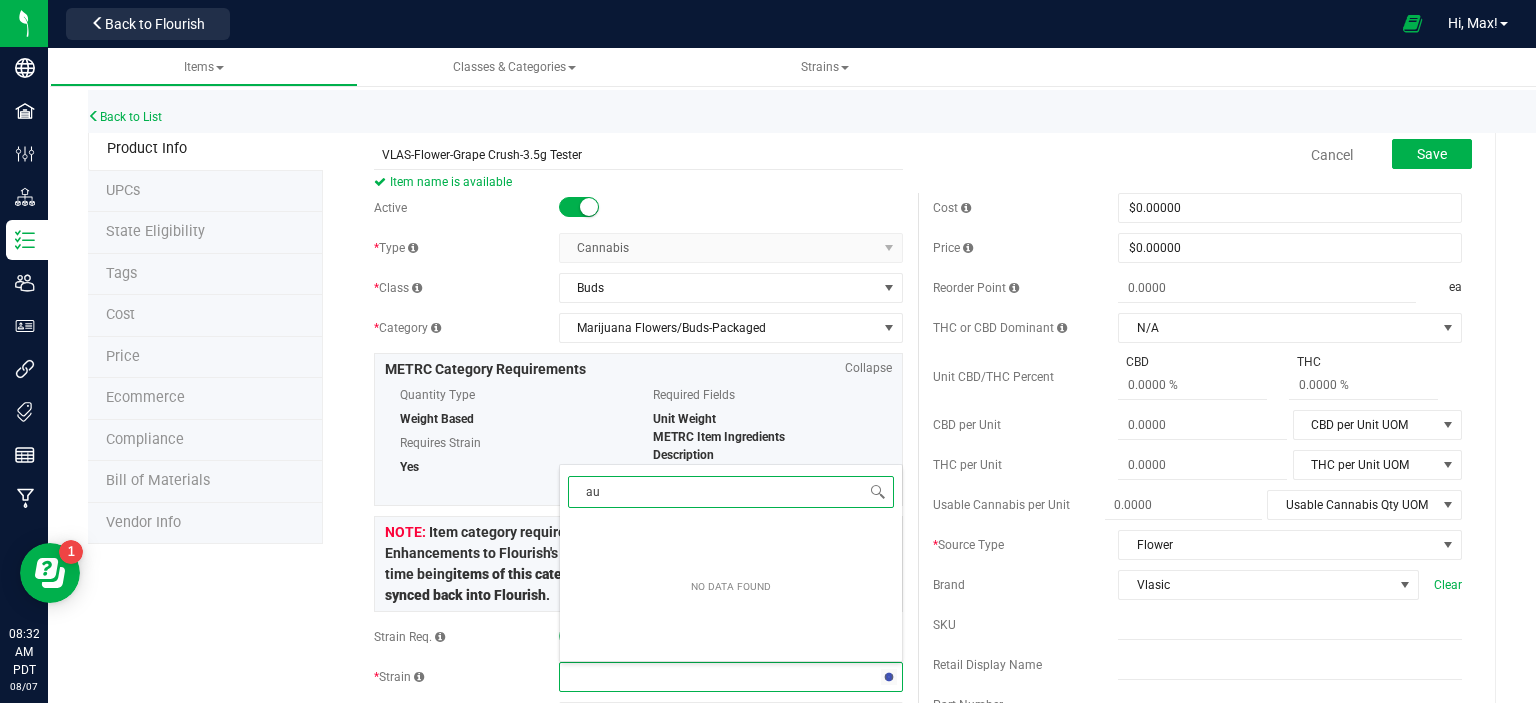 type on "a" 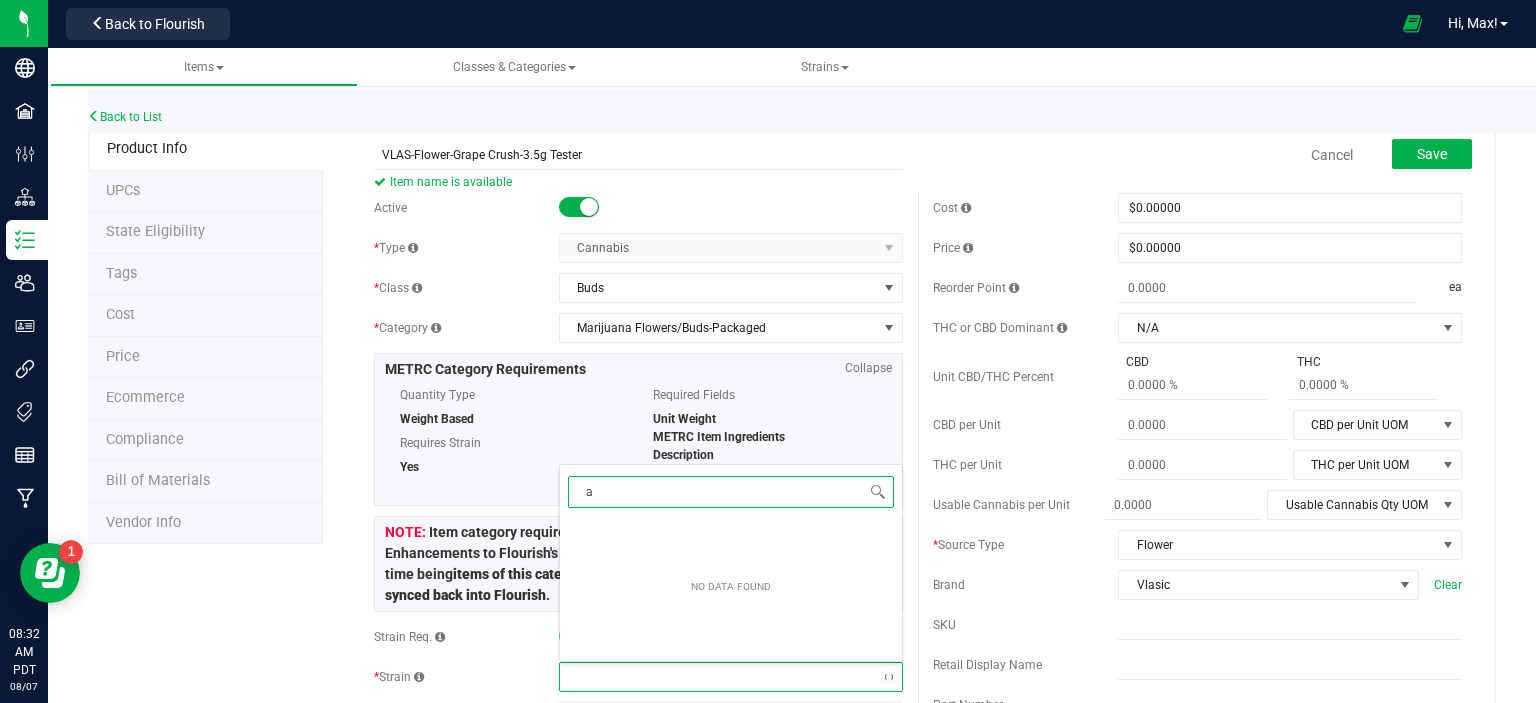 type 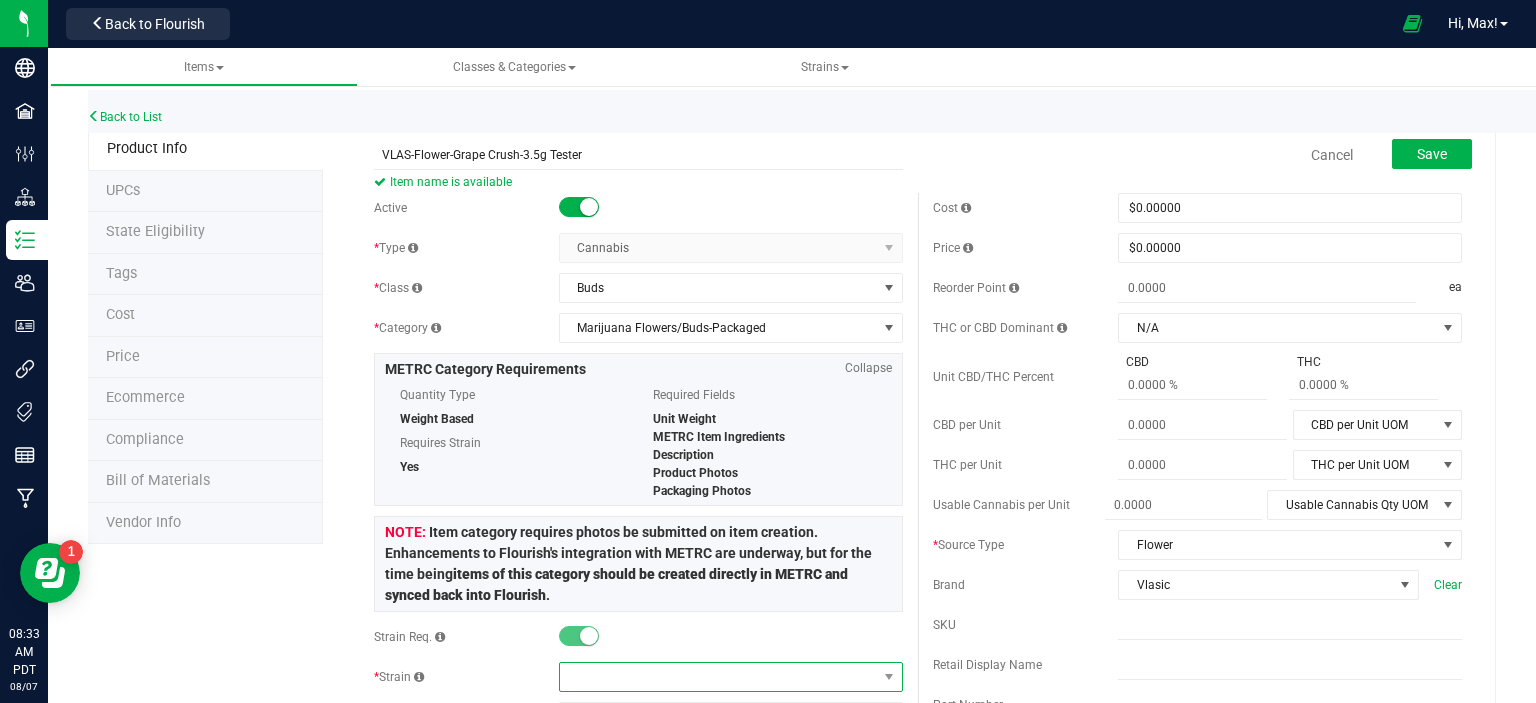 click at bounding box center [718, 677] 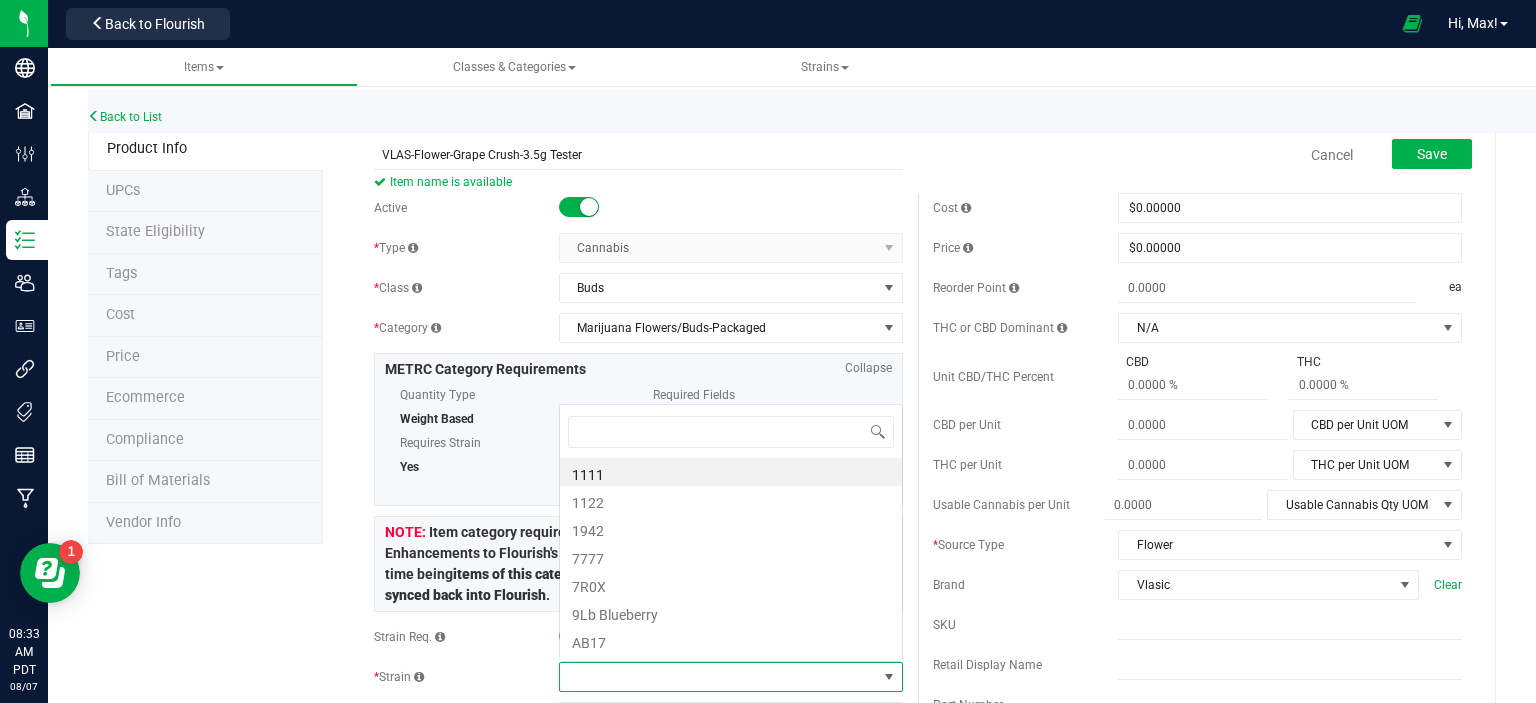 scroll, scrollTop: 0, scrollLeft: 0, axis: both 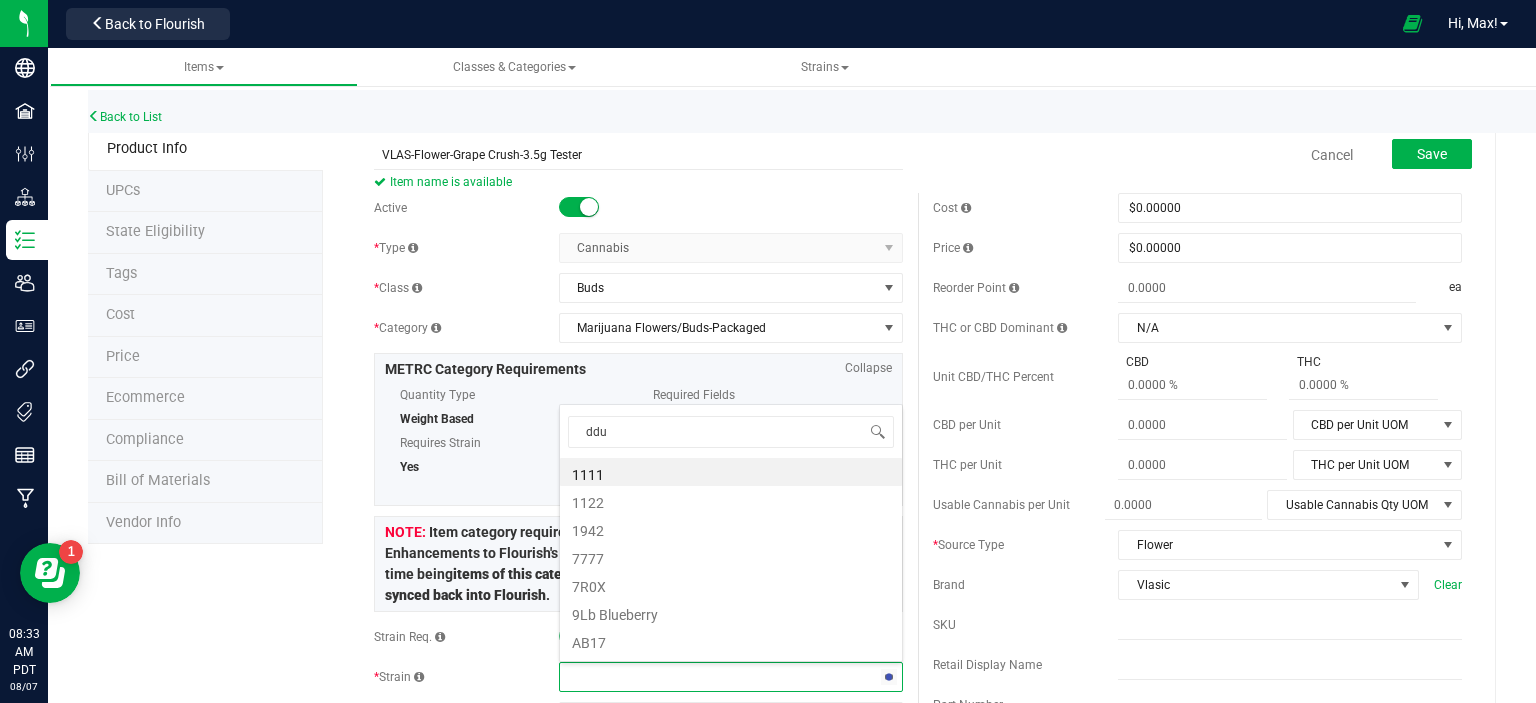 type on "dduv" 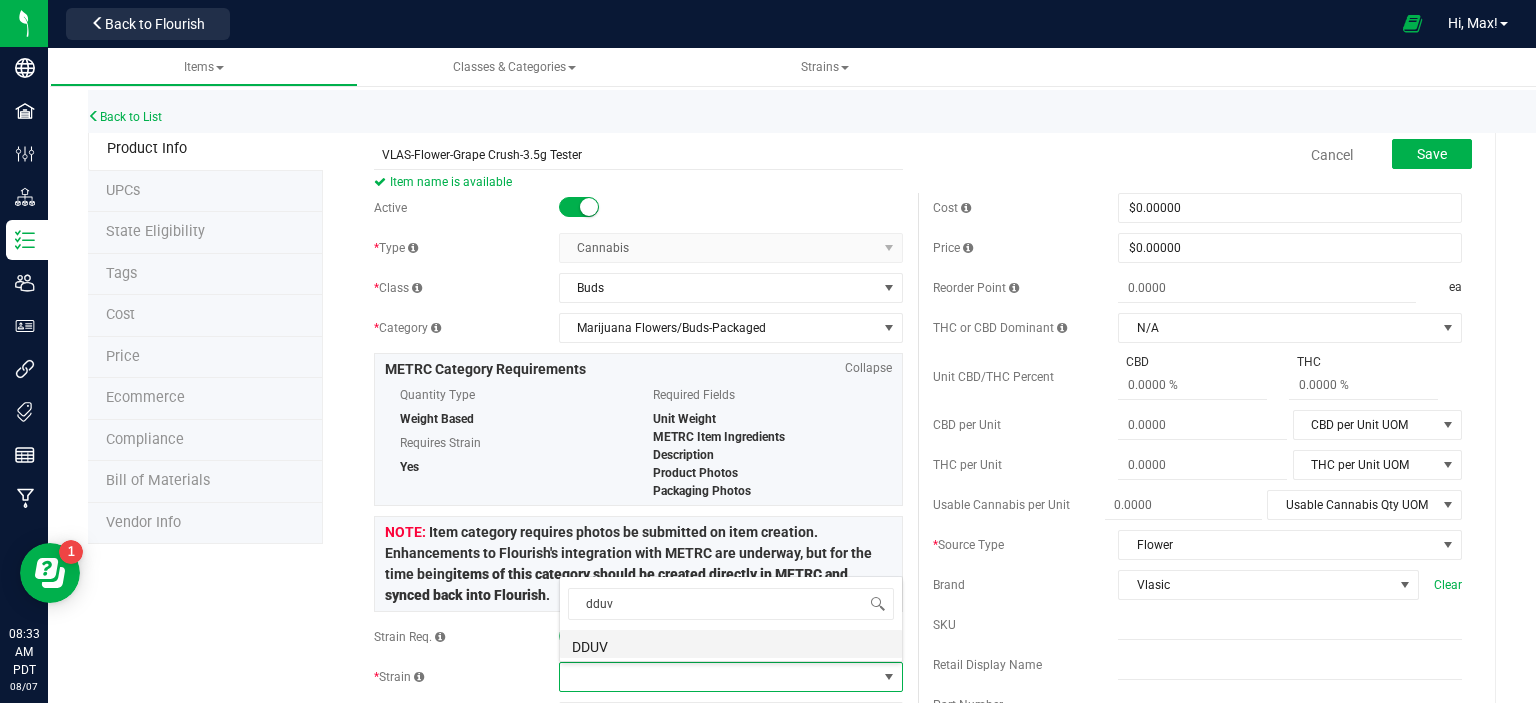 click on "DDUV" at bounding box center [731, 644] 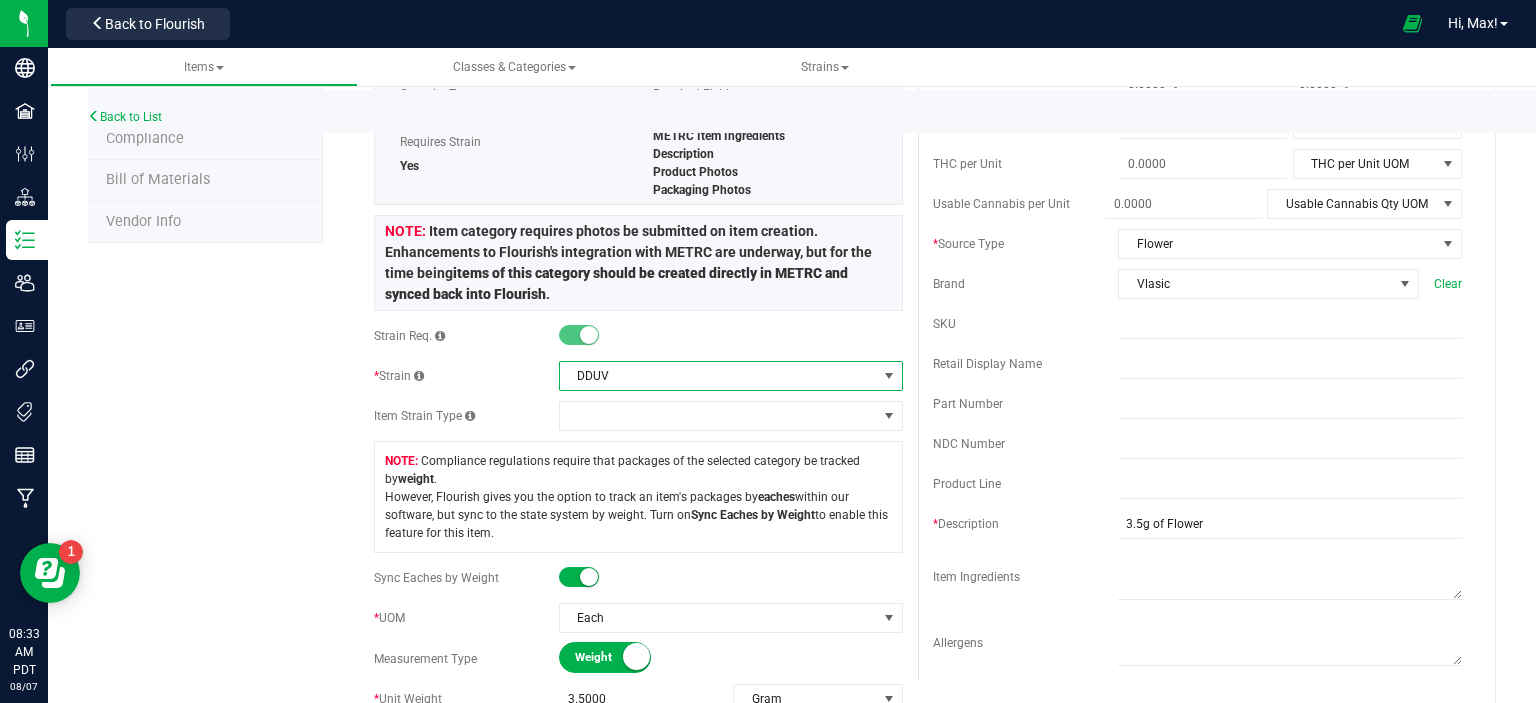 scroll, scrollTop: 0, scrollLeft: 0, axis: both 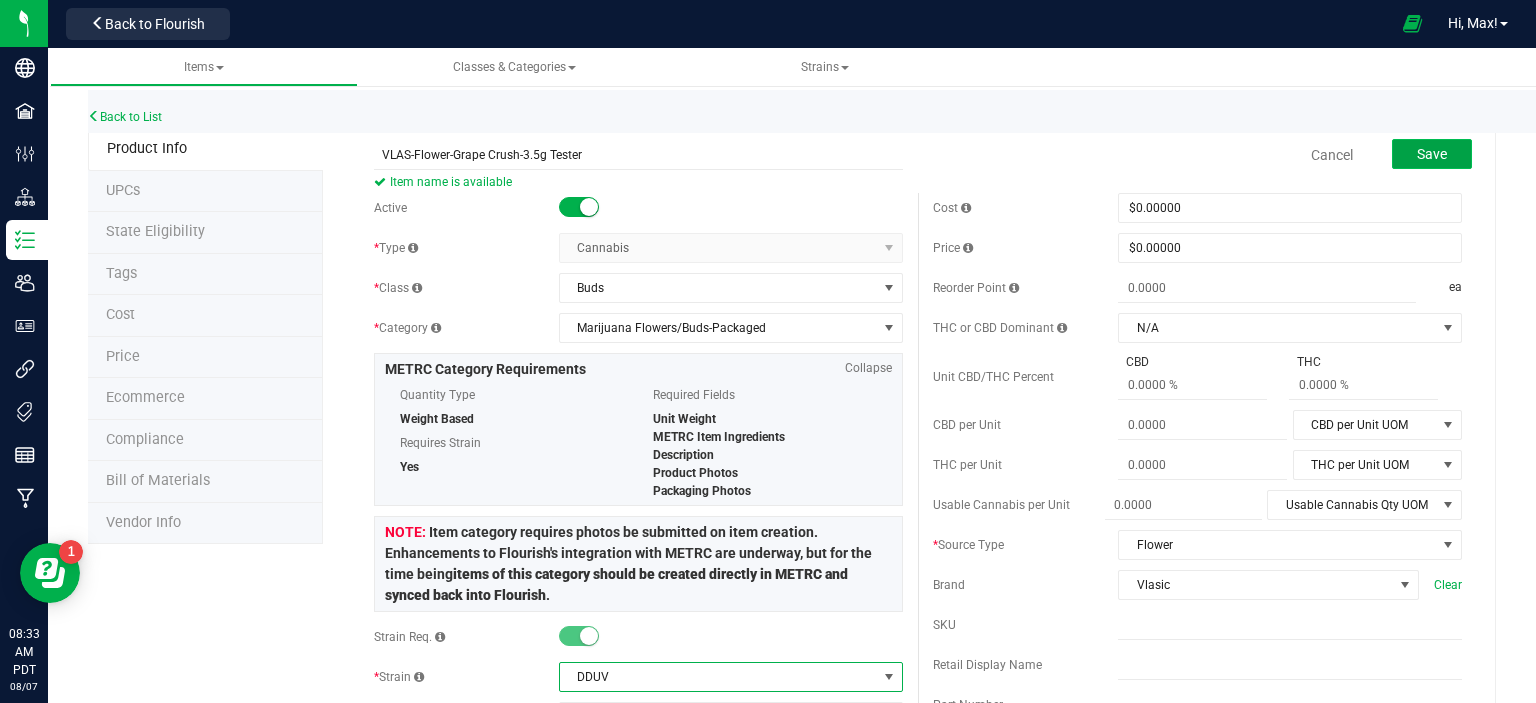 click on "Save" at bounding box center [1432, 154] 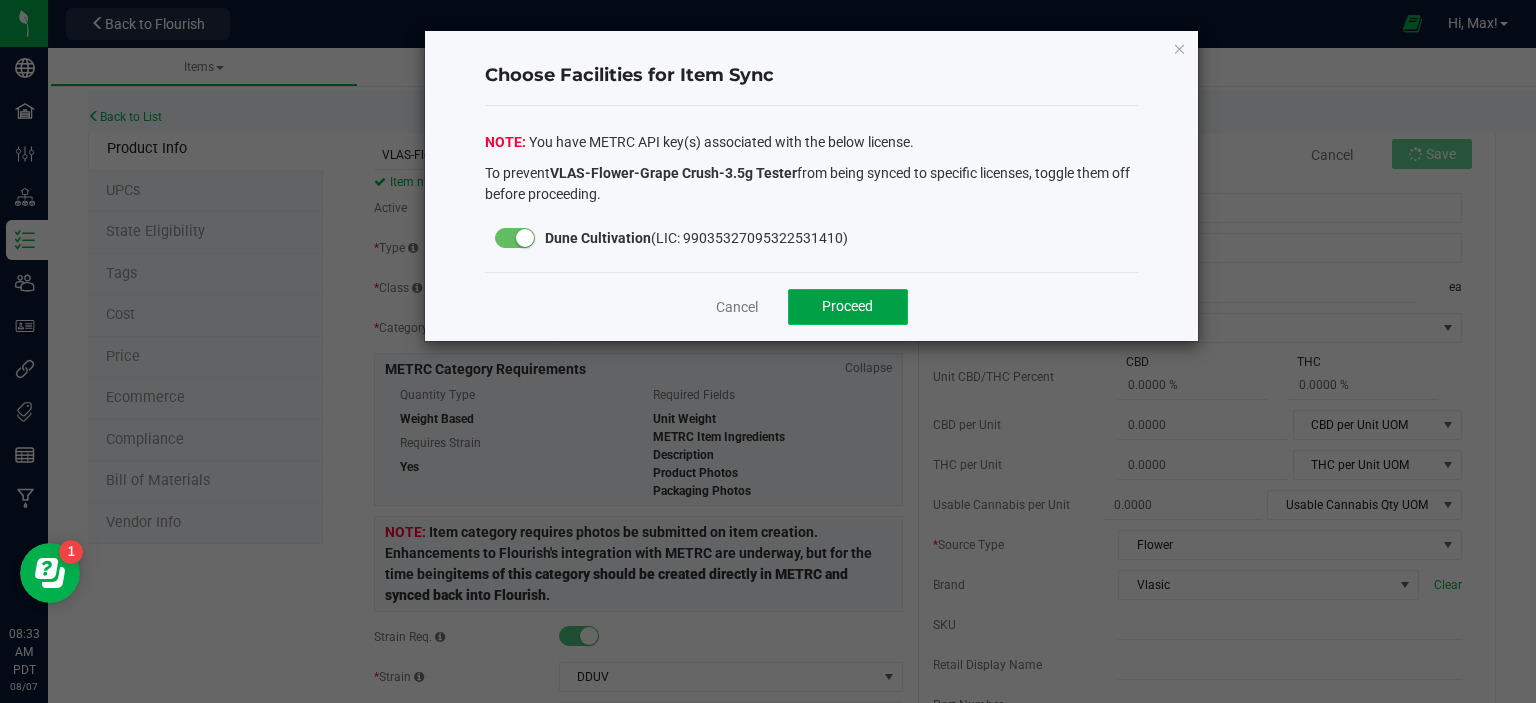 click on "Proceed" 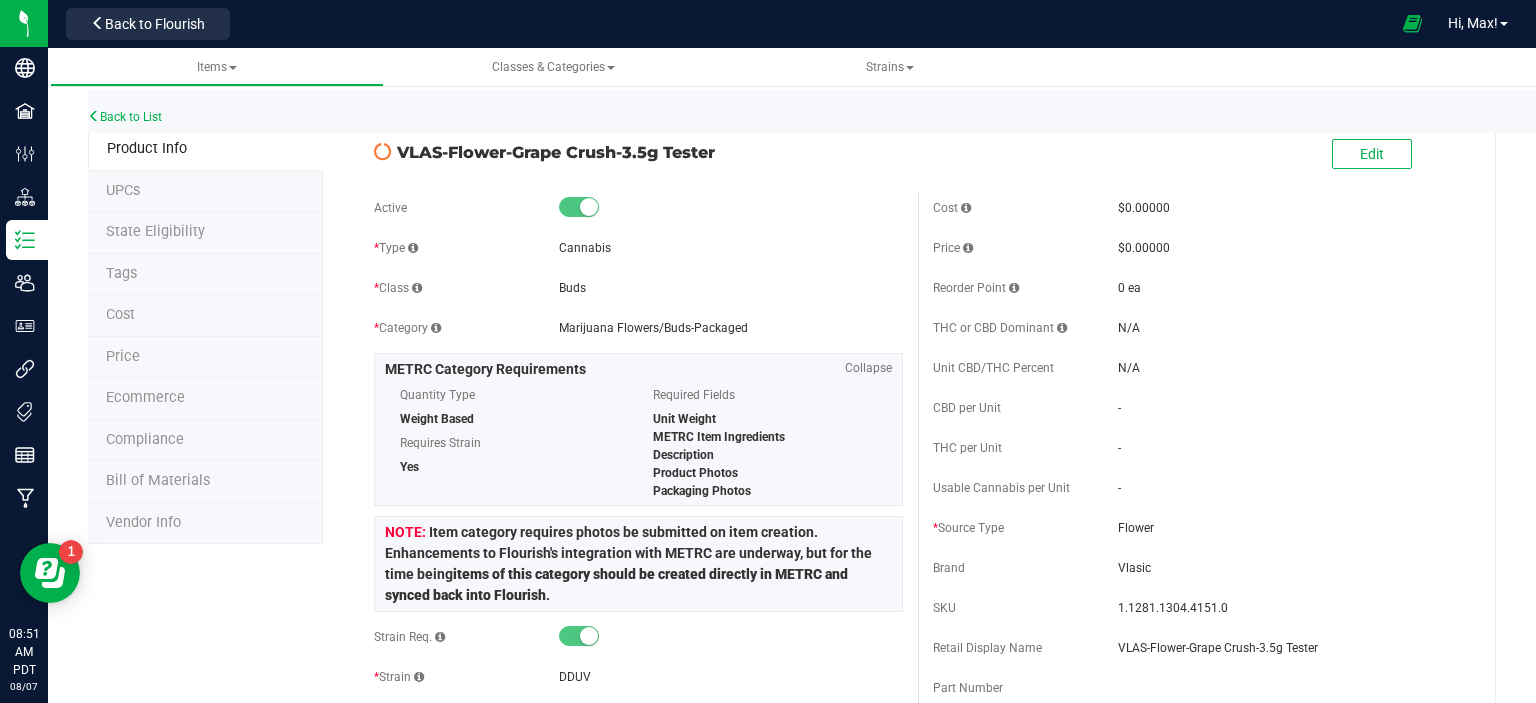 click on "State Eligibility" at bounding box center [155, 231] 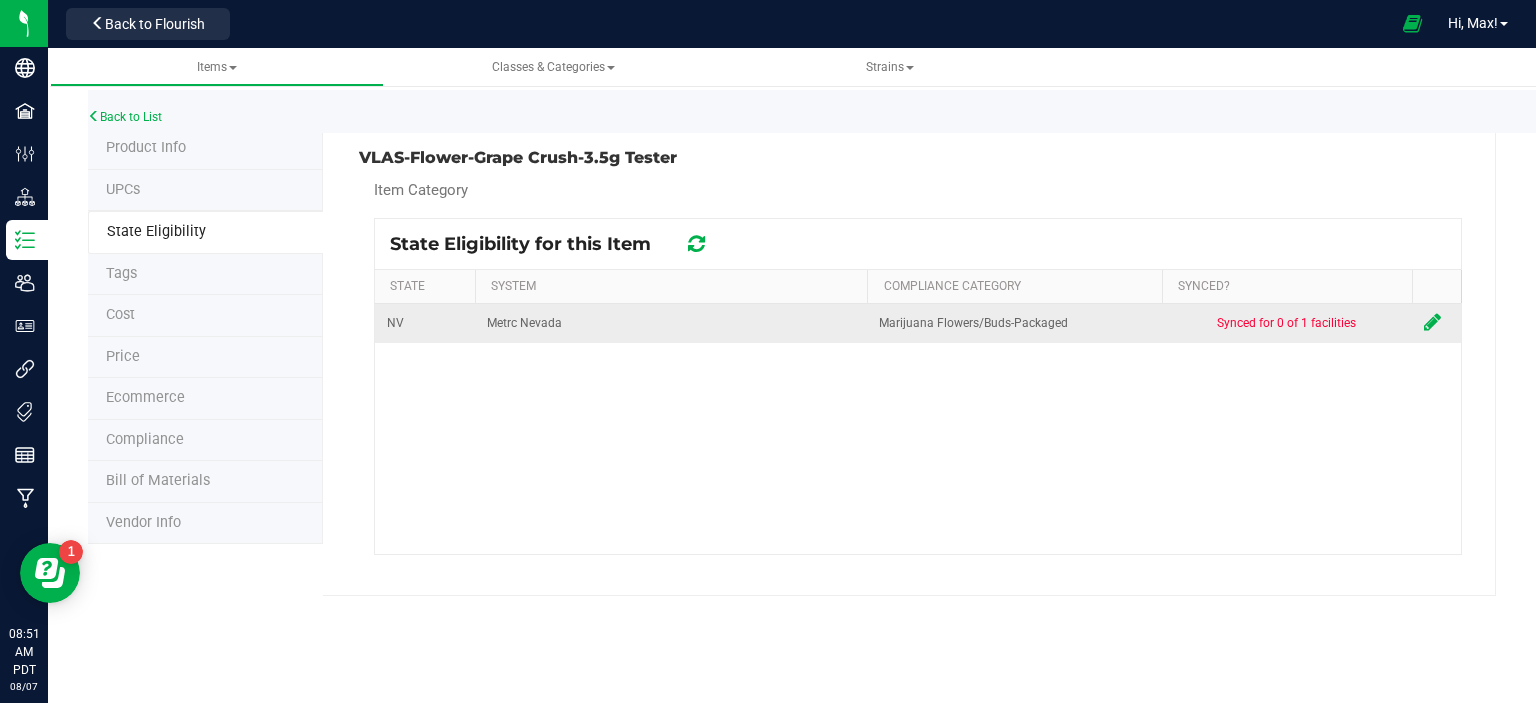click at bounding box center [1432, 322] 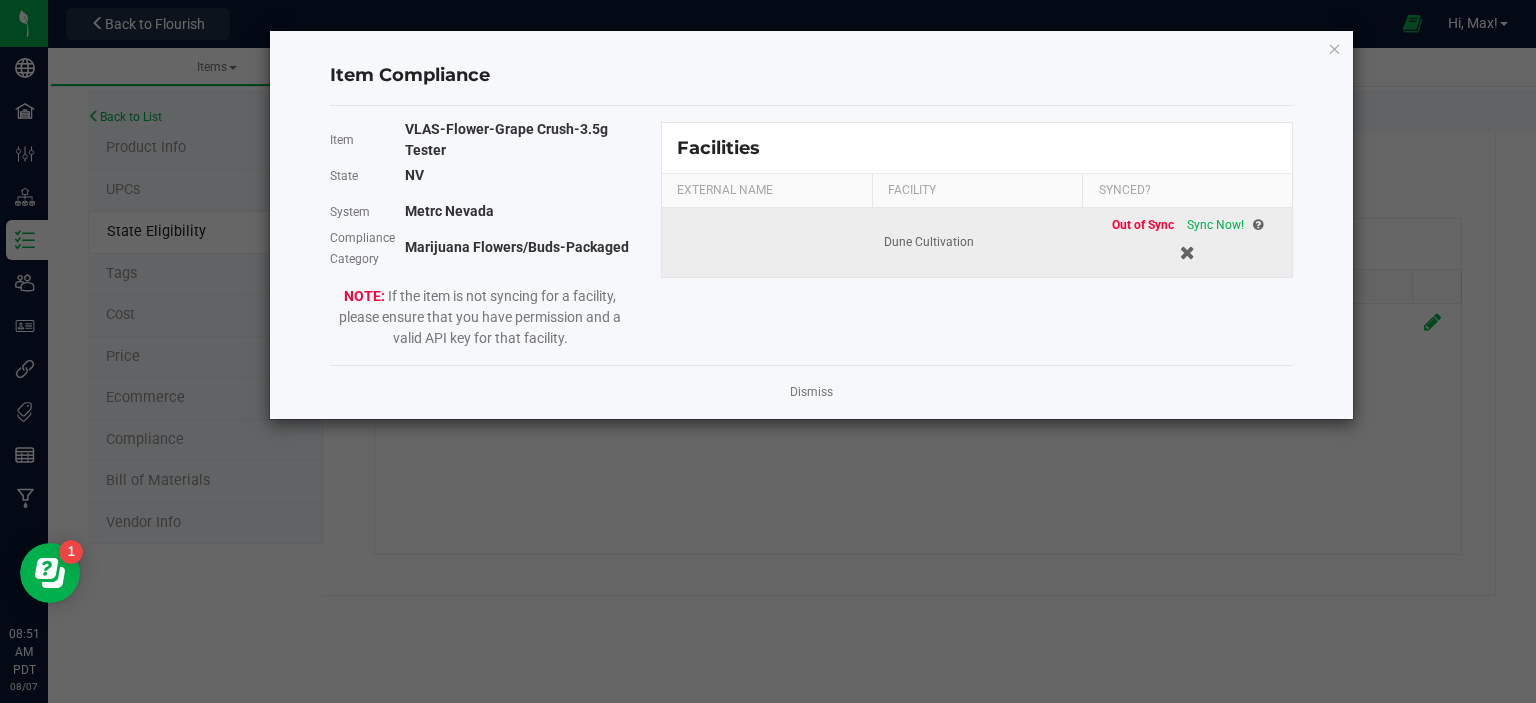 click on "Out of Sync
Sync Now!" at bounding box center [1187, 242] 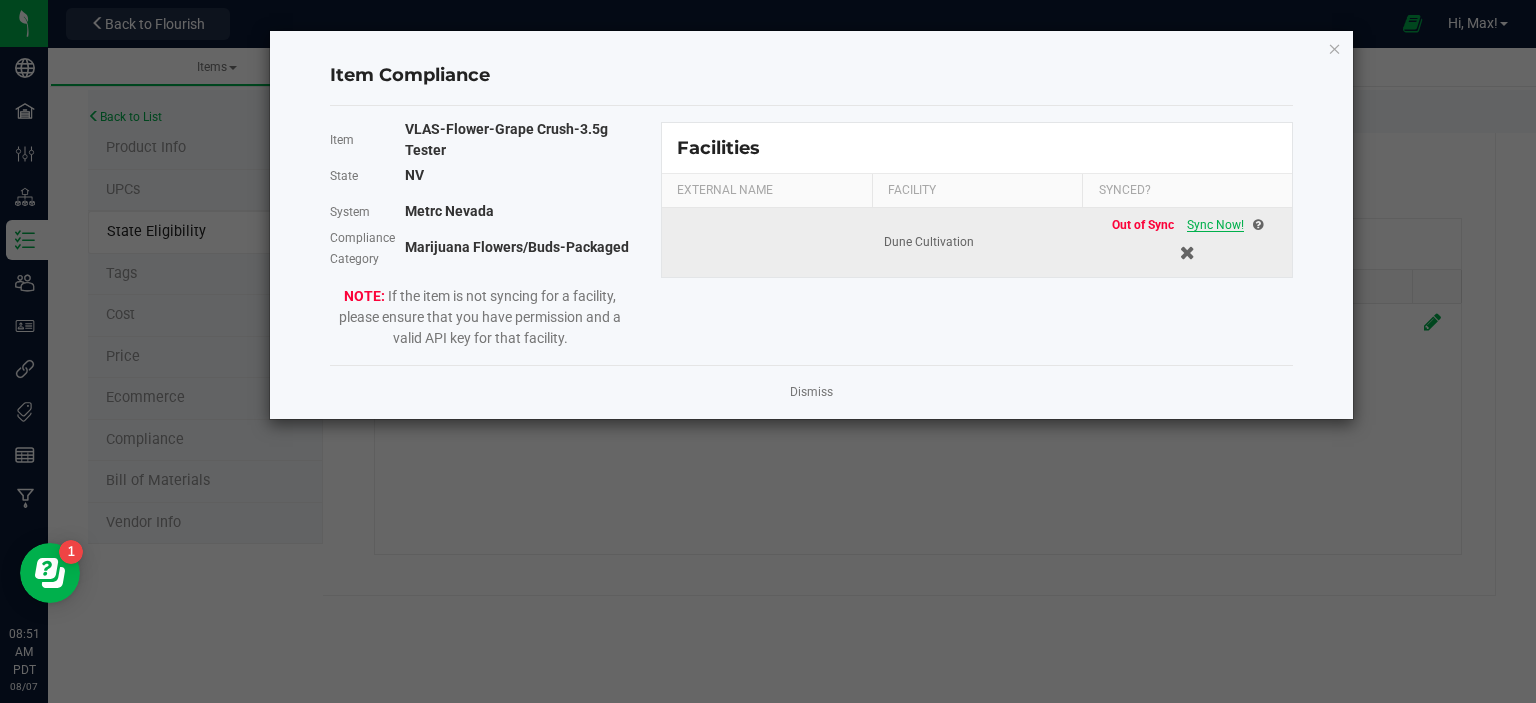 click on "Sync Now!" at bounding box center (1215, 225) 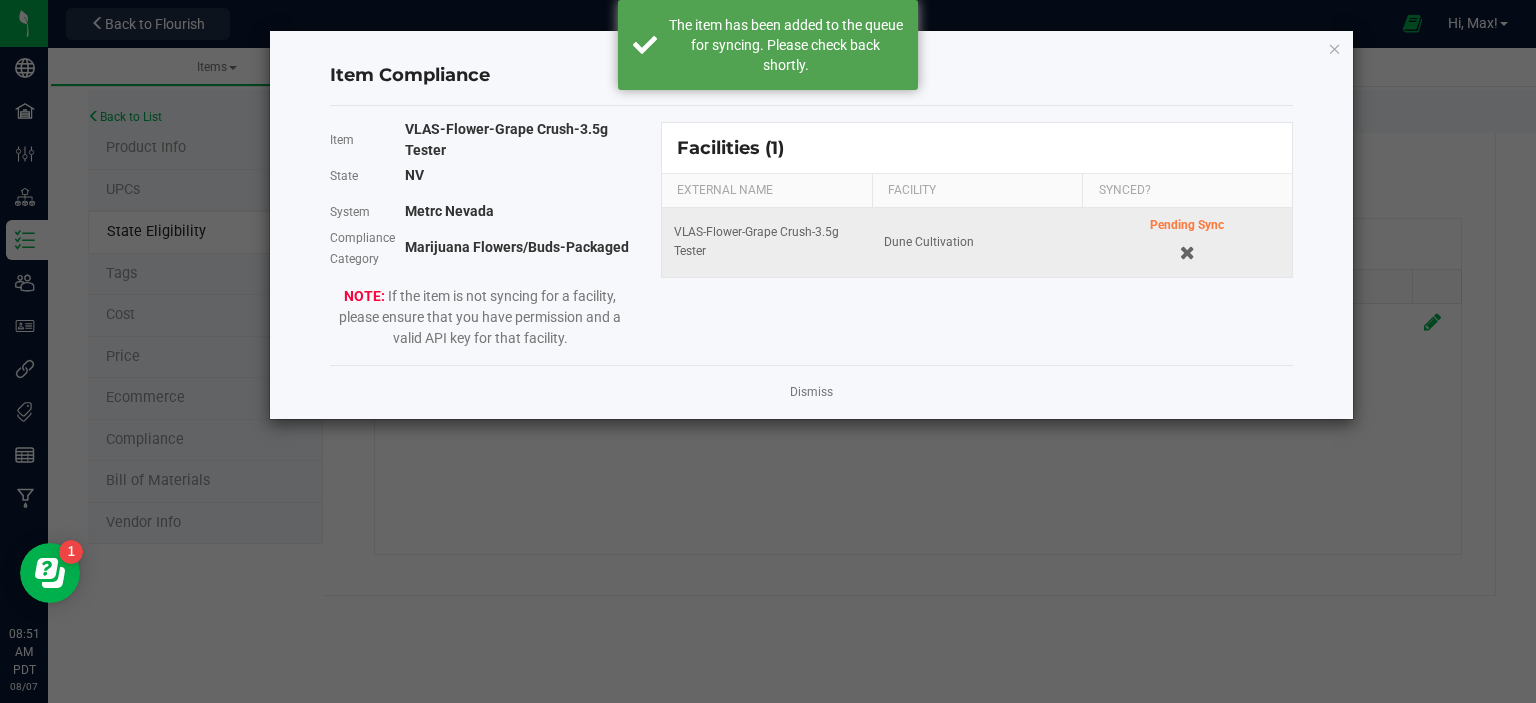 click on "Dismiss" 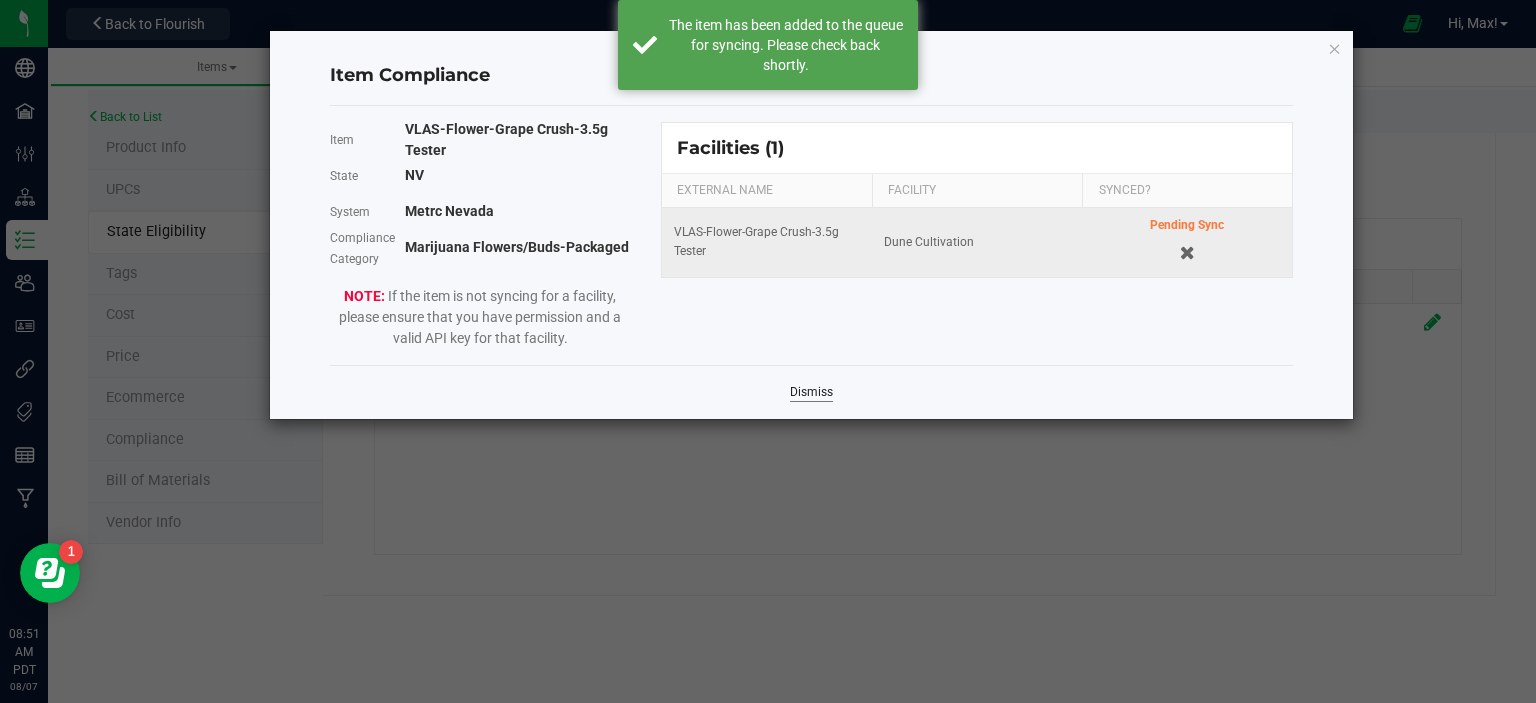 click on "Dismiss" 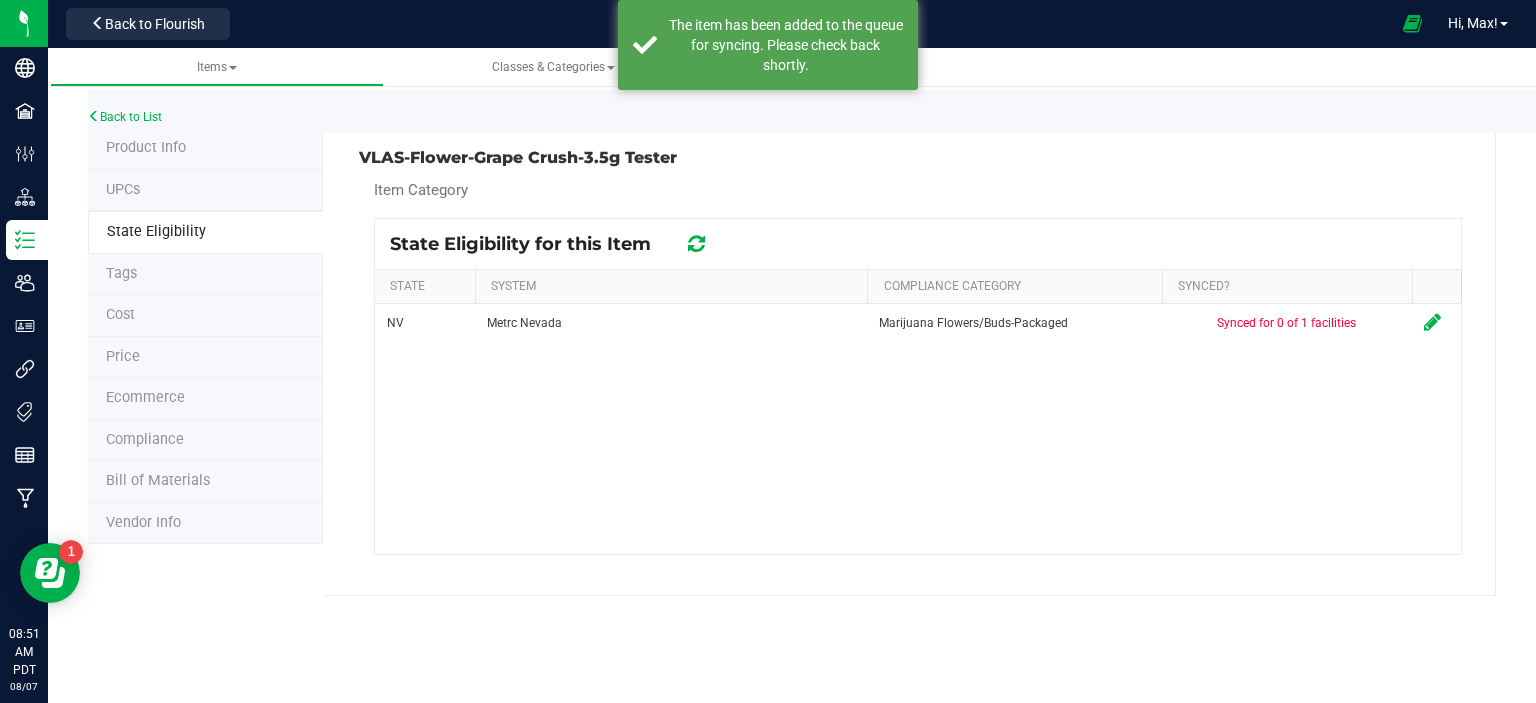 click at bounding box center [696, 244] 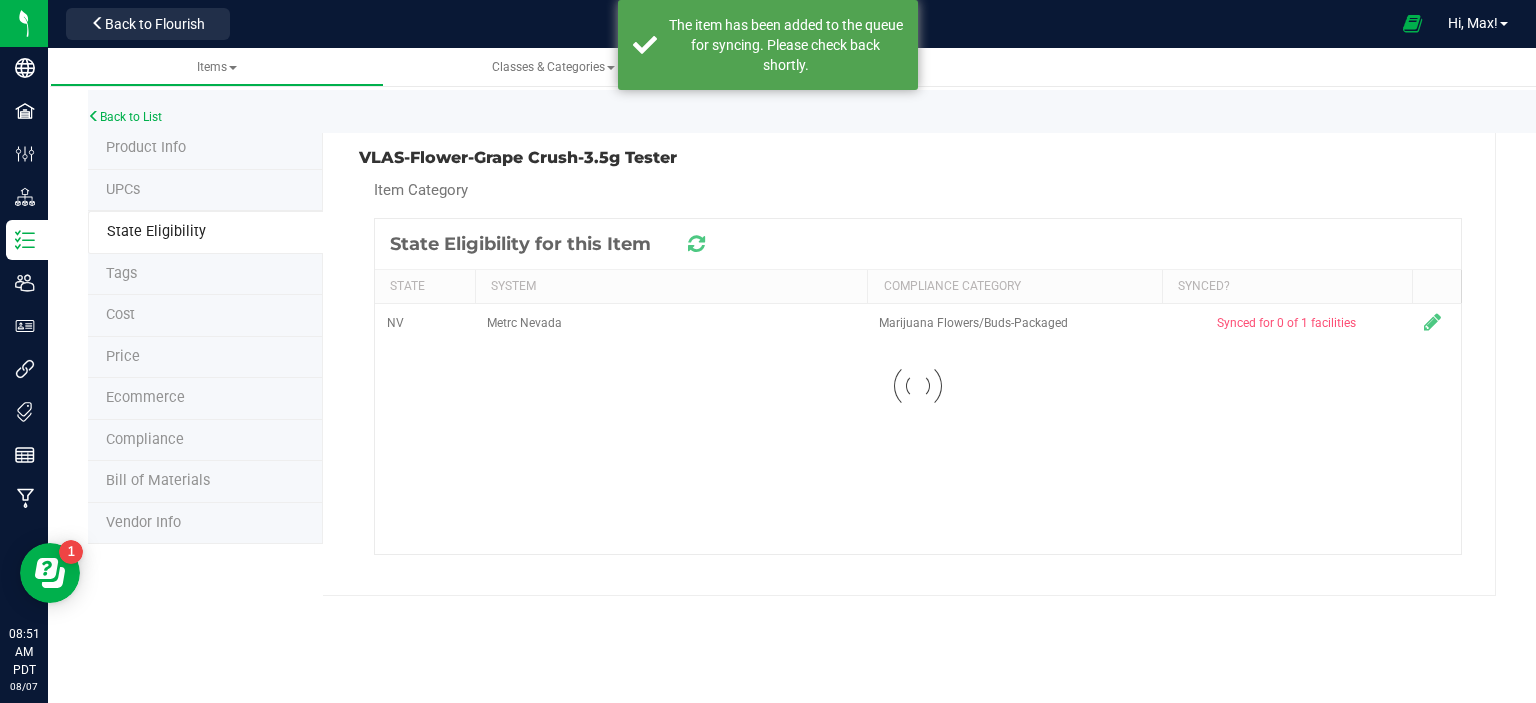 click at bounding box center [696, 244] 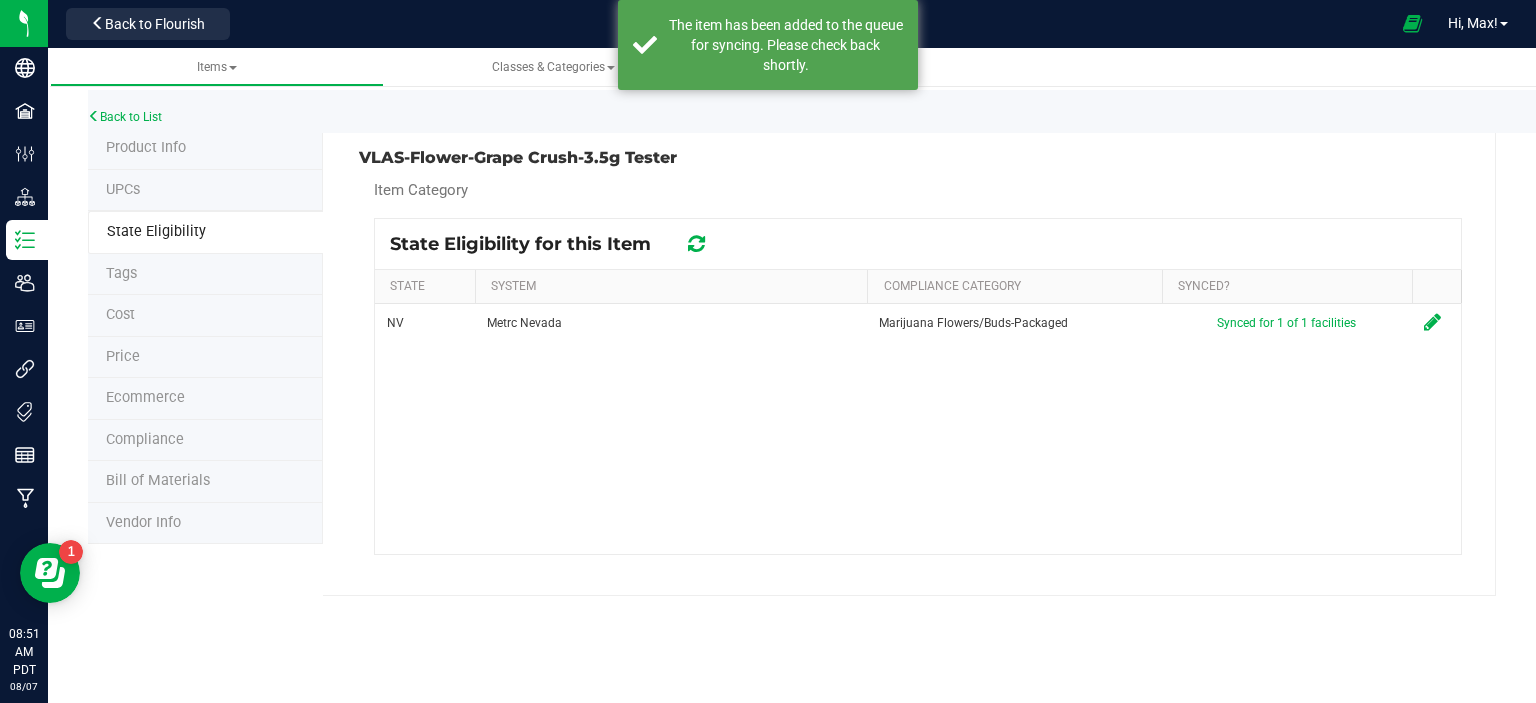 click at bounding box center [696, 244] 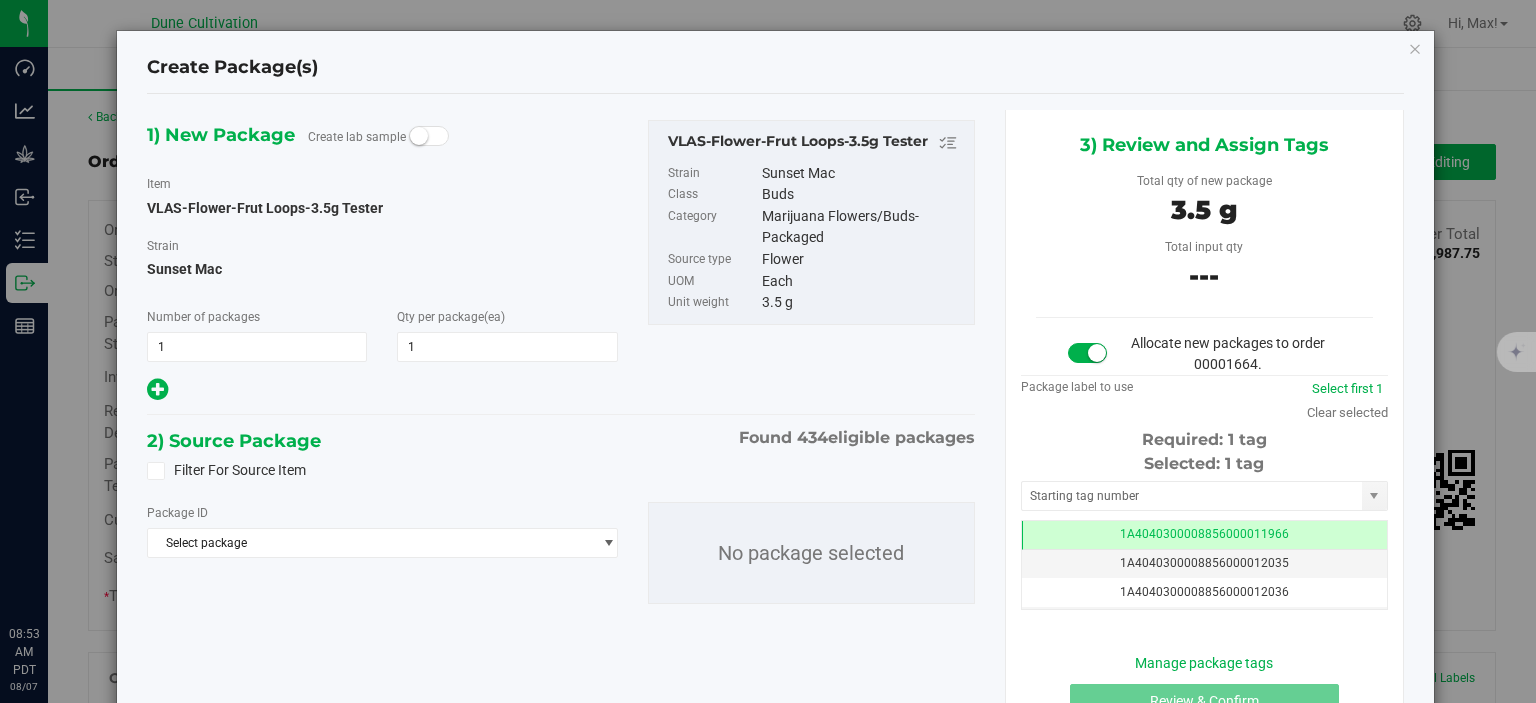 scroll, scrollTop: 0, scrollLeft: 0, axis: both 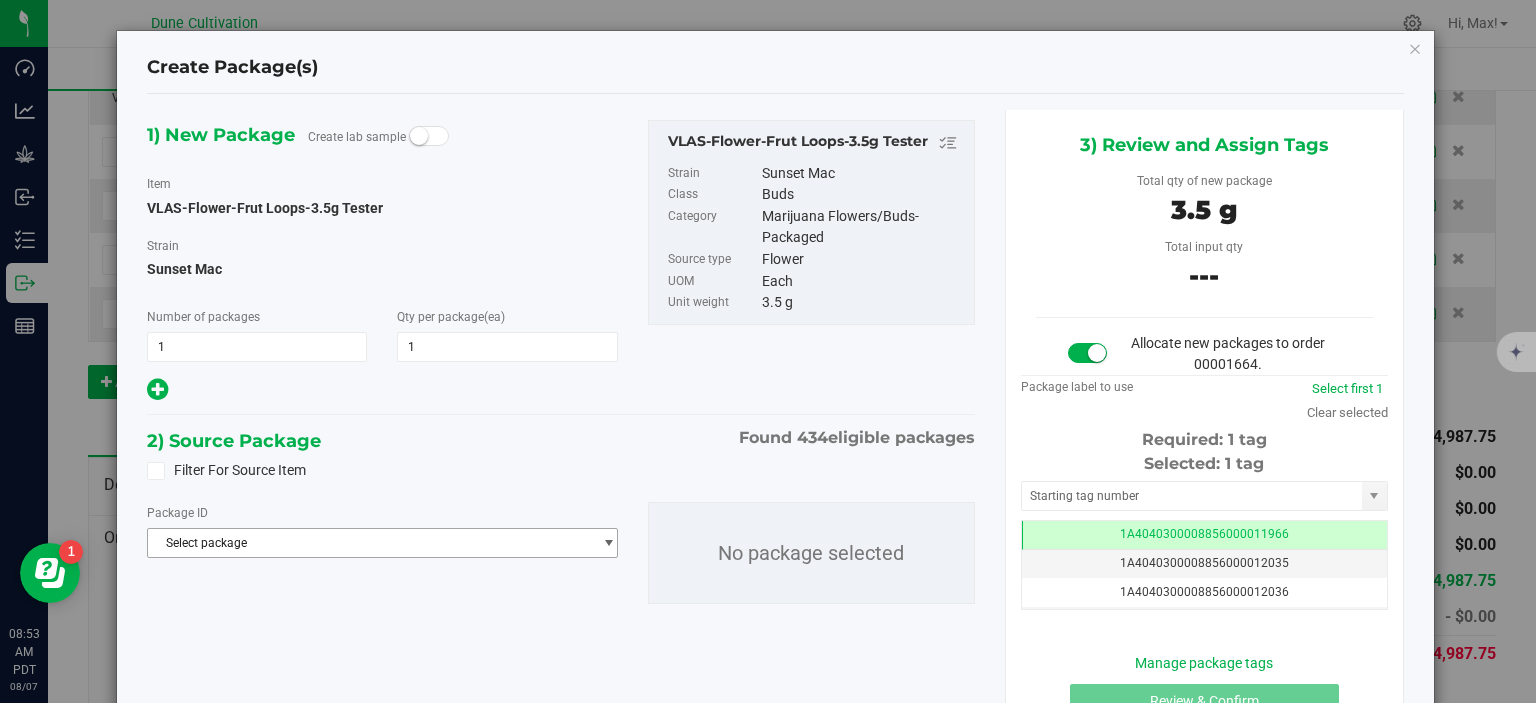 click on "Select package" at bounding box center (369, 543) 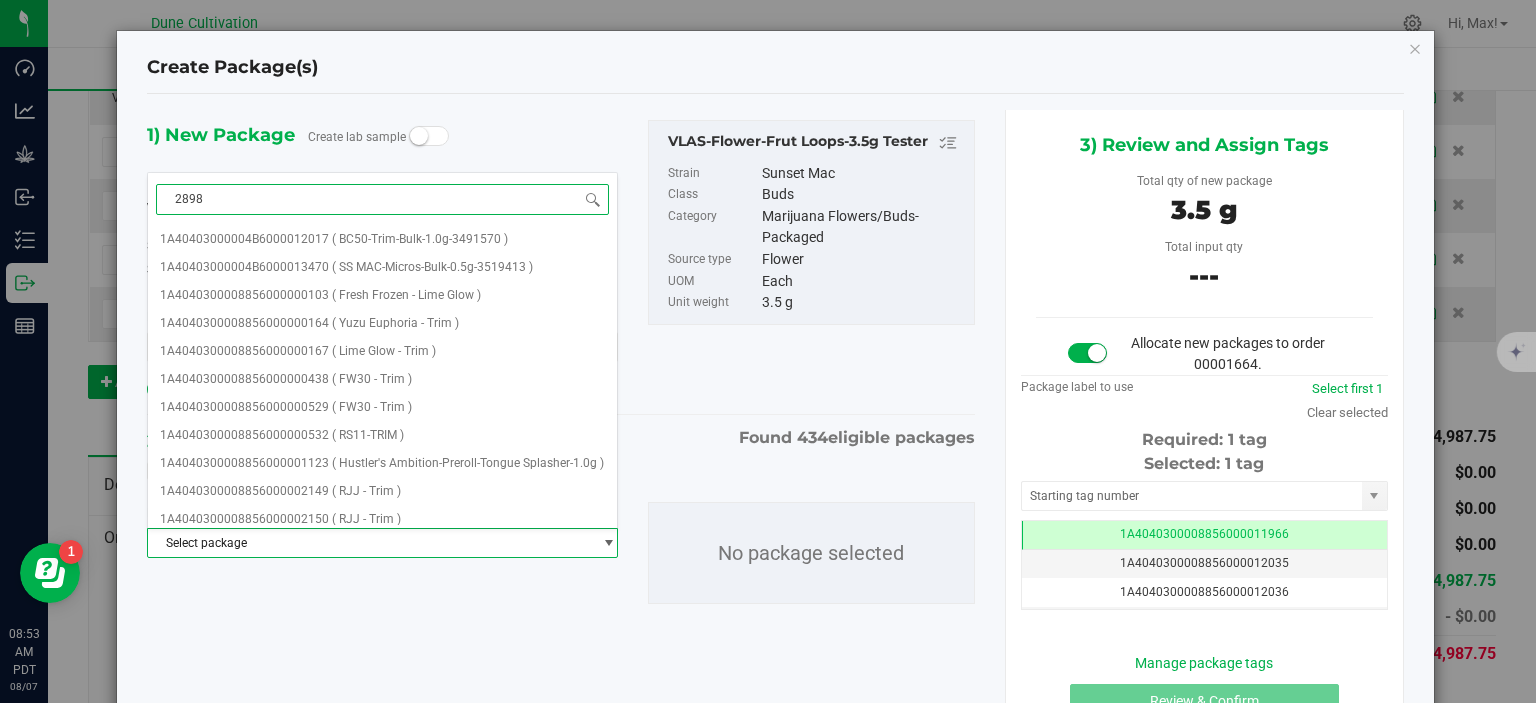 type on "28982" 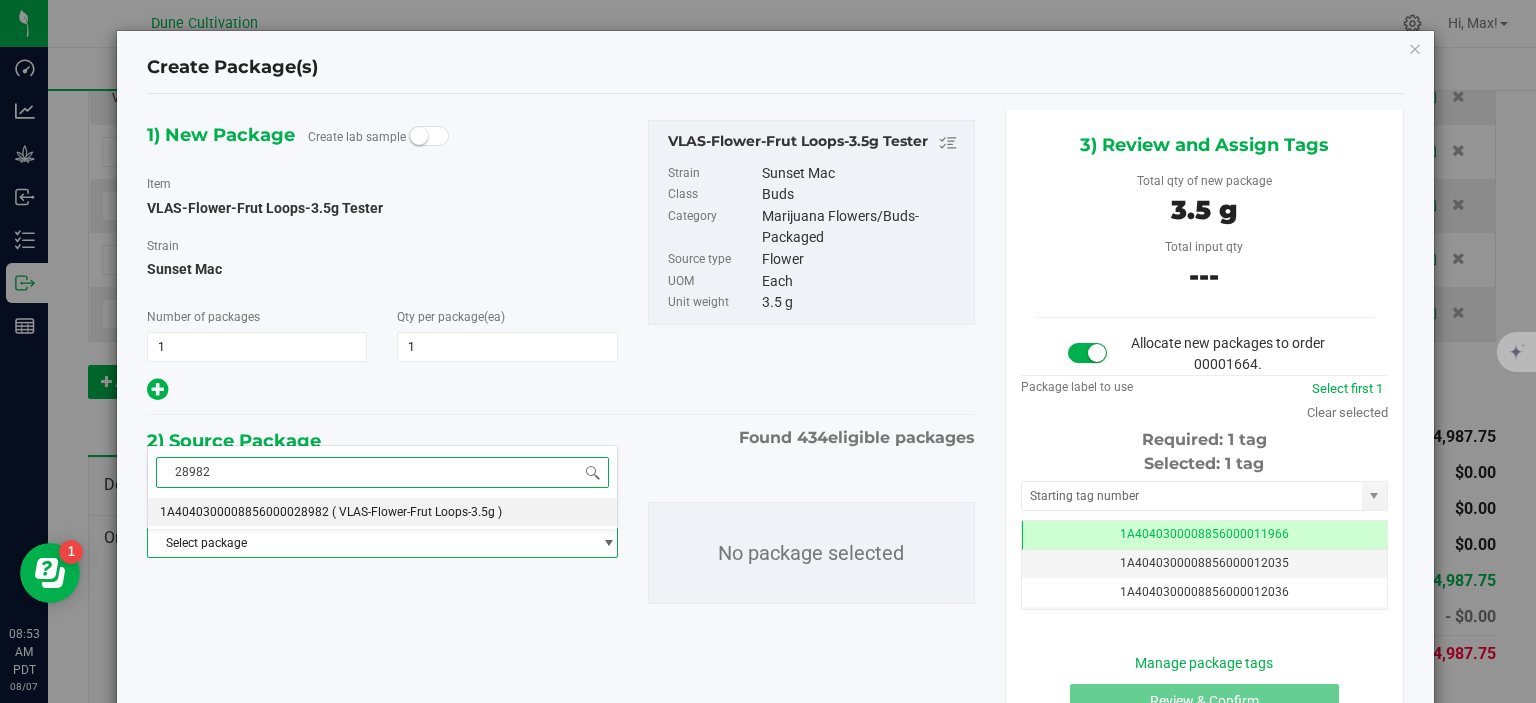 click on "1A4040300008856000028982
(
VLAS-Flower-Frut Loops-3.5g
)" at bounding box center [382, 512] 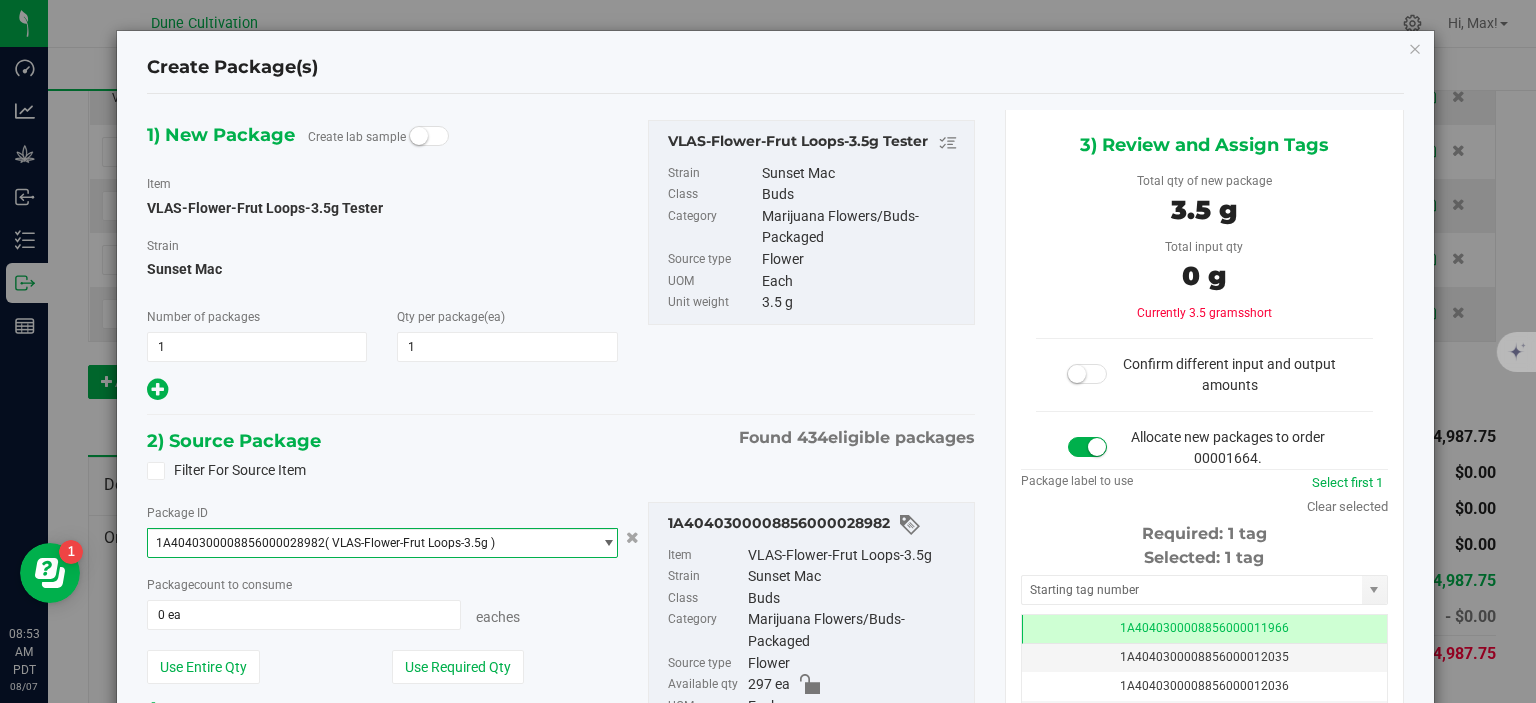 scroll, scrollTop: 0, scrollLeft: 0, axis: both 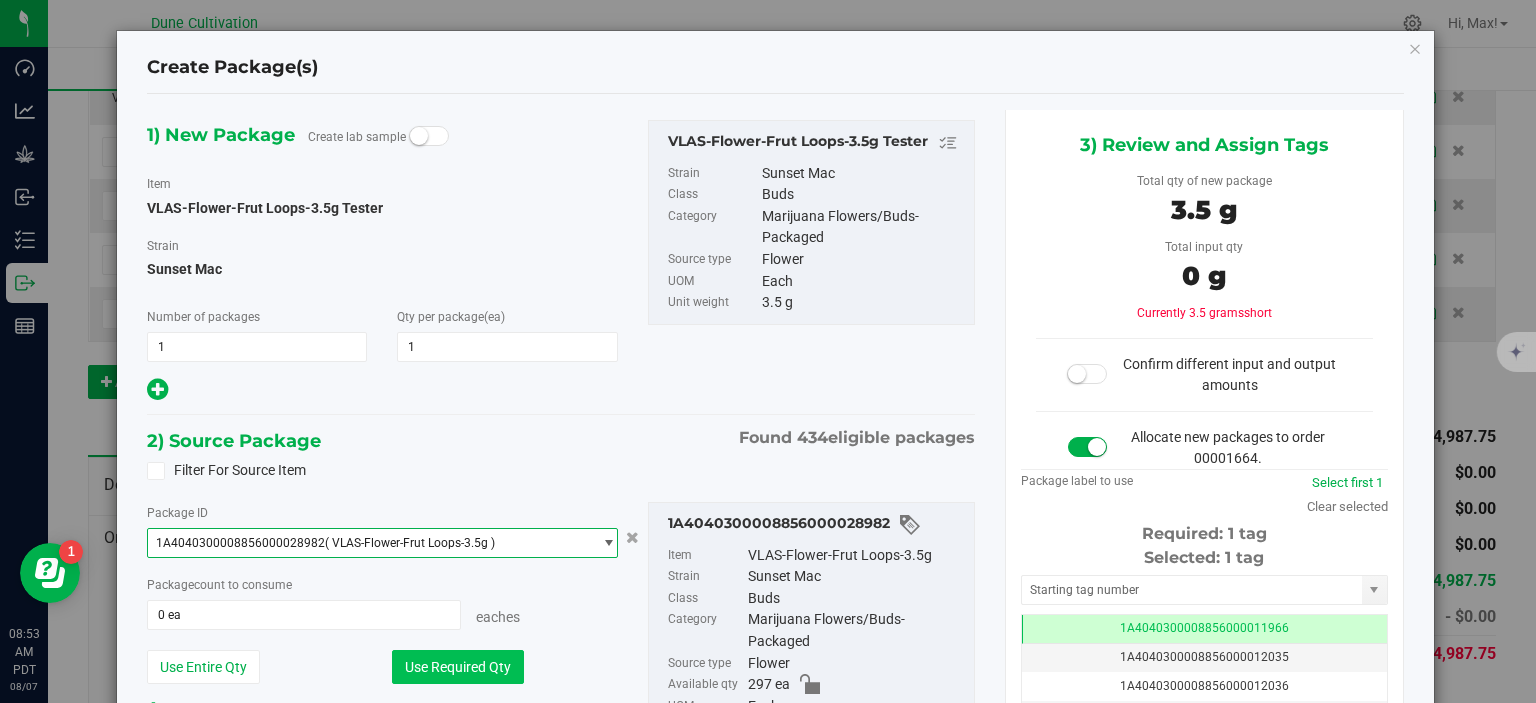 click on "Use Required Qty" at bounding box center [458, 667] 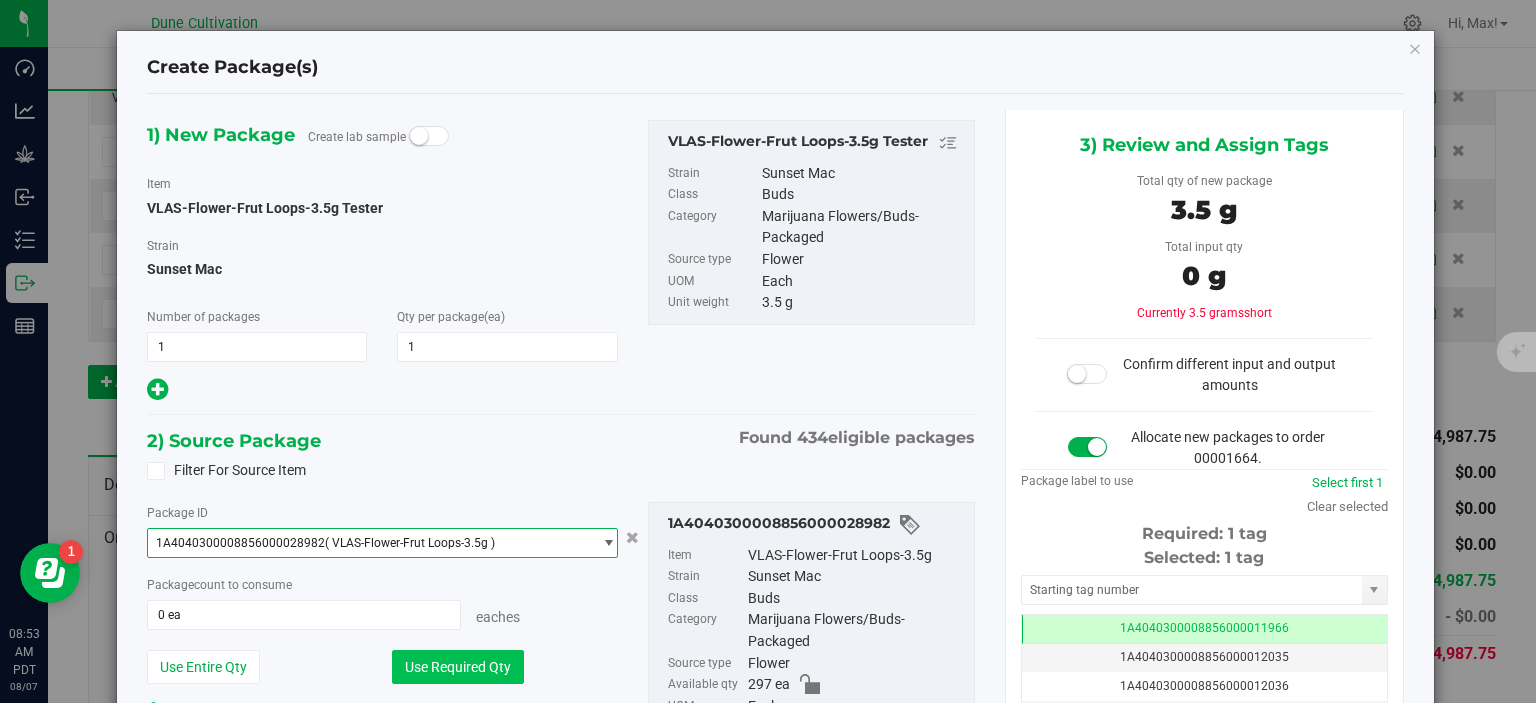 type on "1 ea" 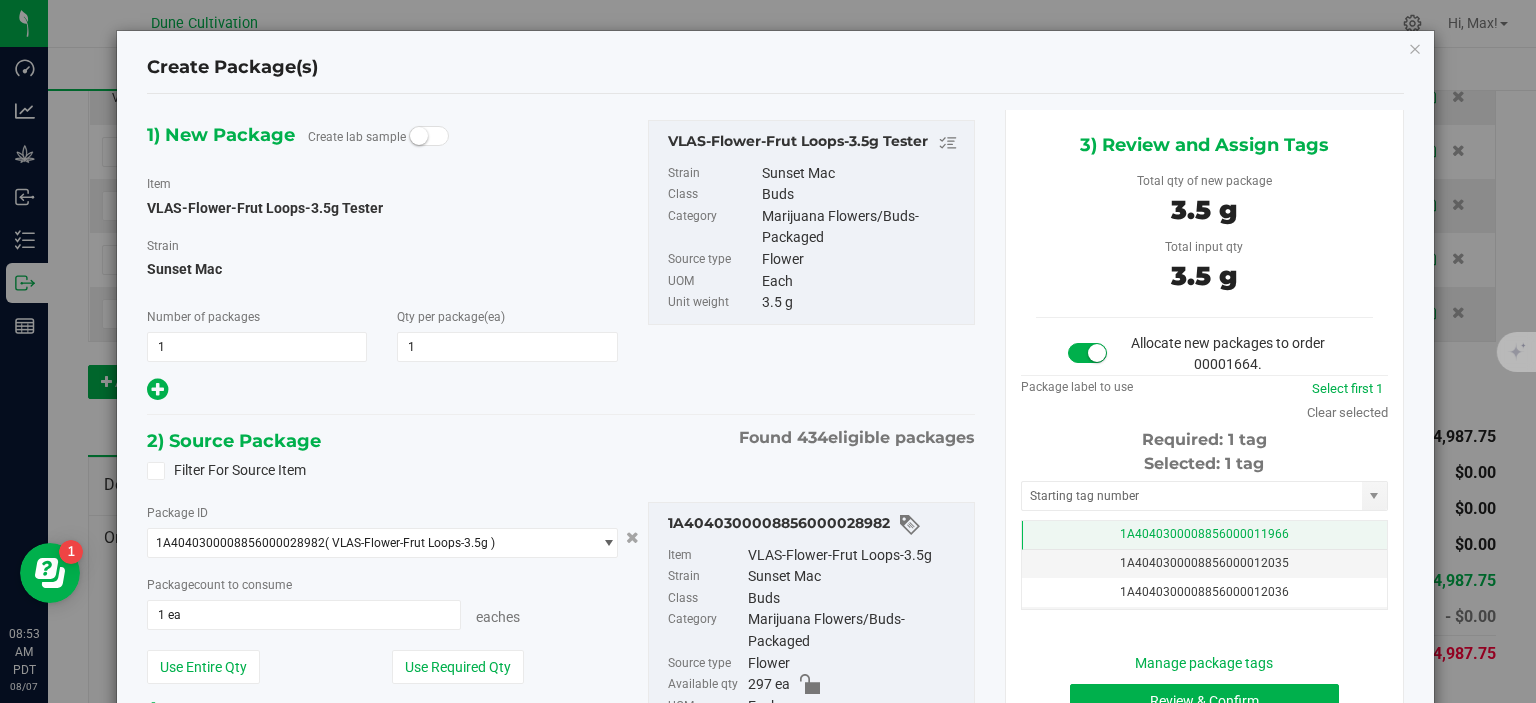 click on "1A4040300008856000011966" at bounding box center (1204, 535) 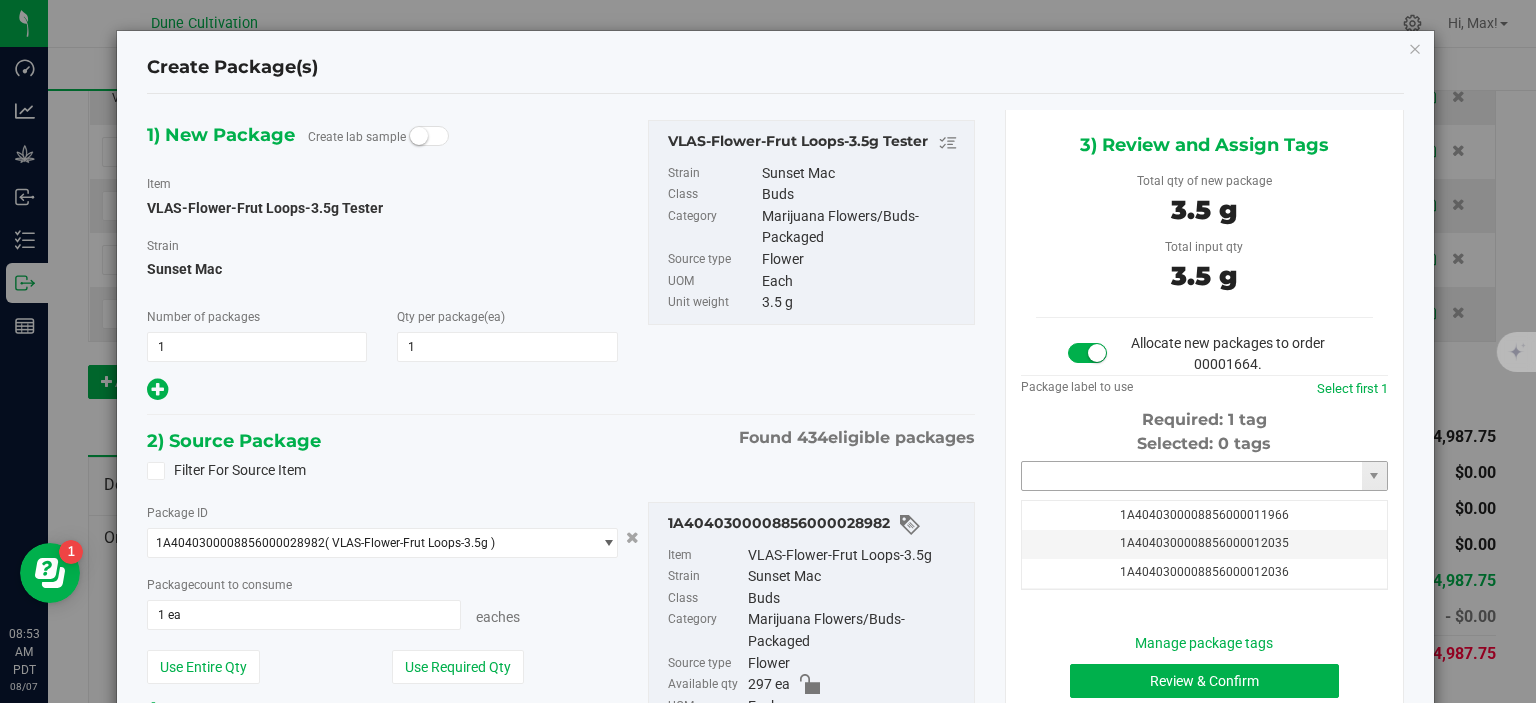 click at bounding box center (1192, 476) 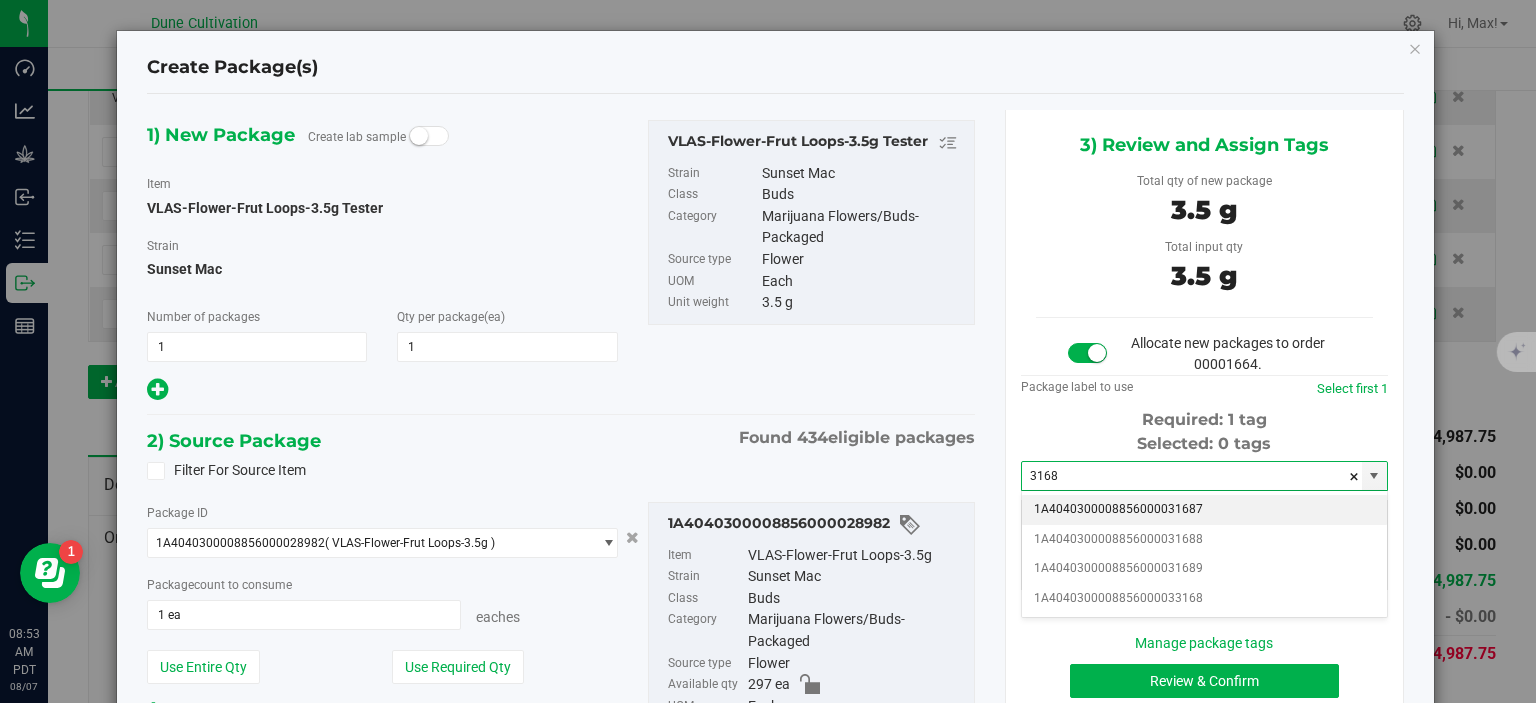 click on "1A4040300008856000031687" at bounding box center [1204, 510] 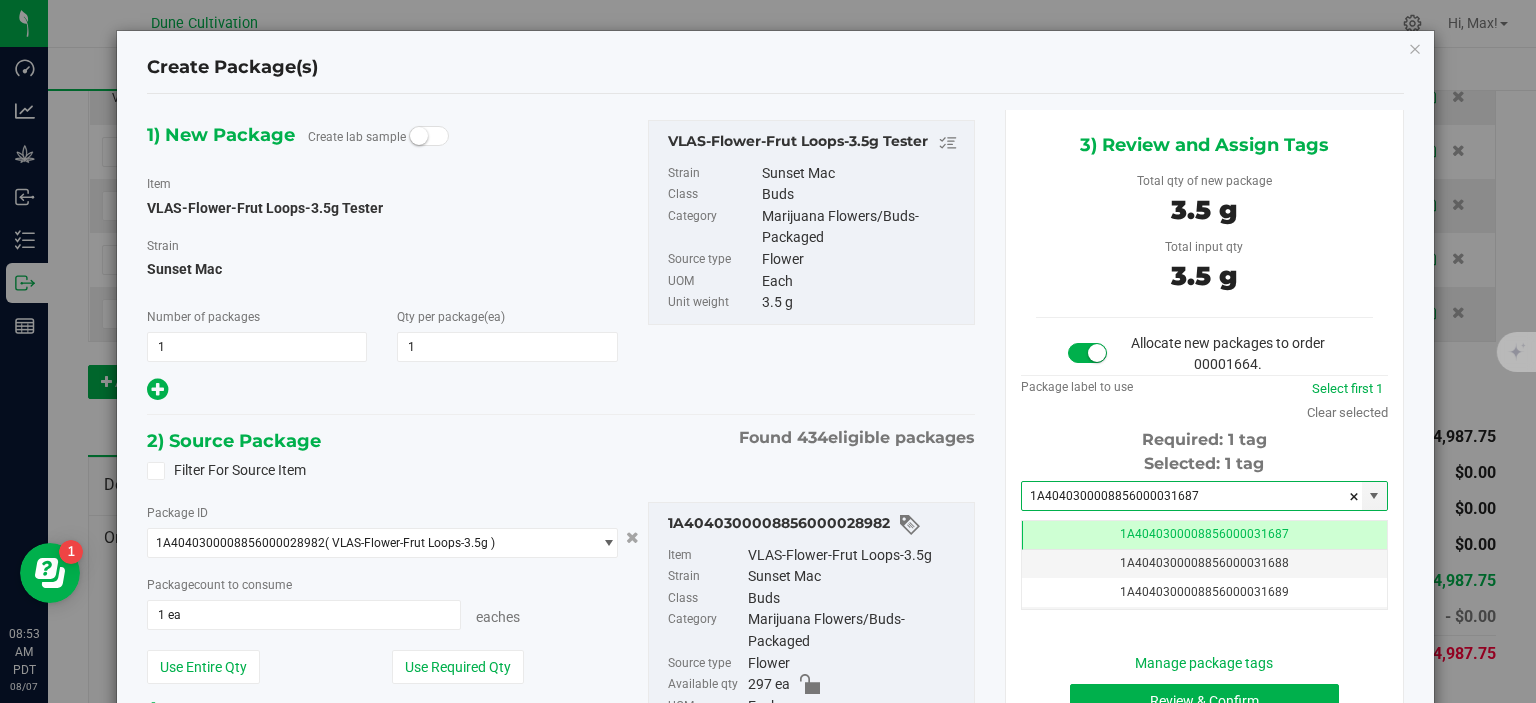 scroll, scrollTop: 179, scrollLeft: 0, axis: vertical 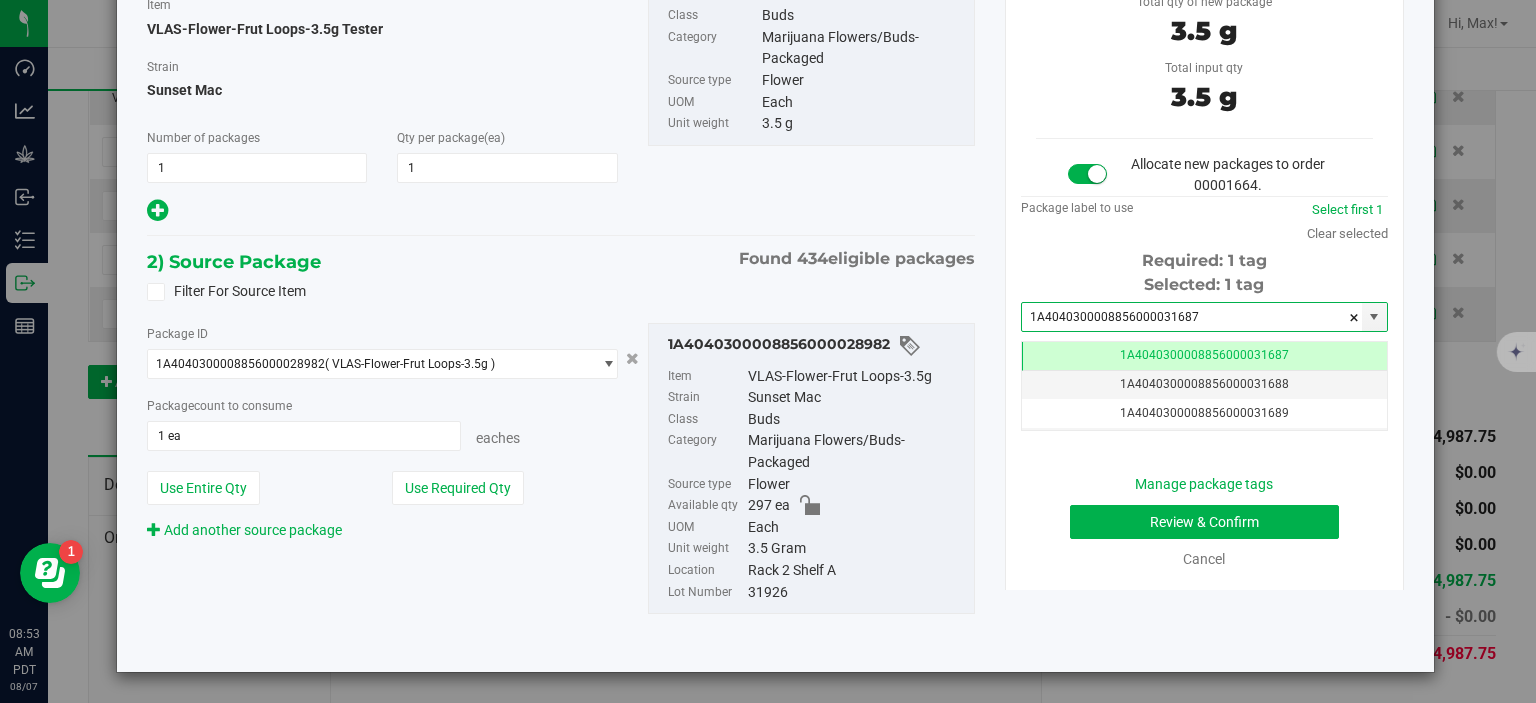 type on "1A4040300008856000031687" 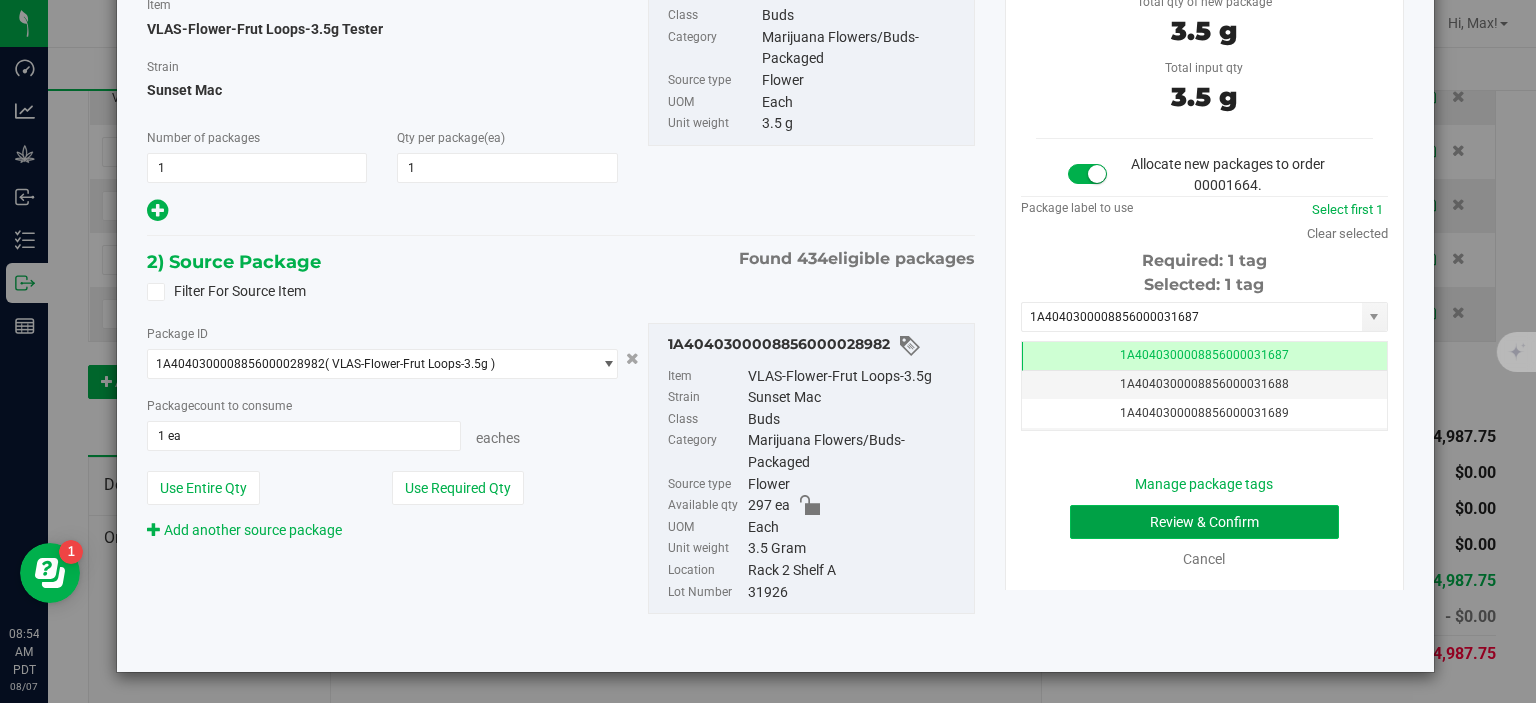 click on "Review & Confirm" at bounding box center [1204, 522] 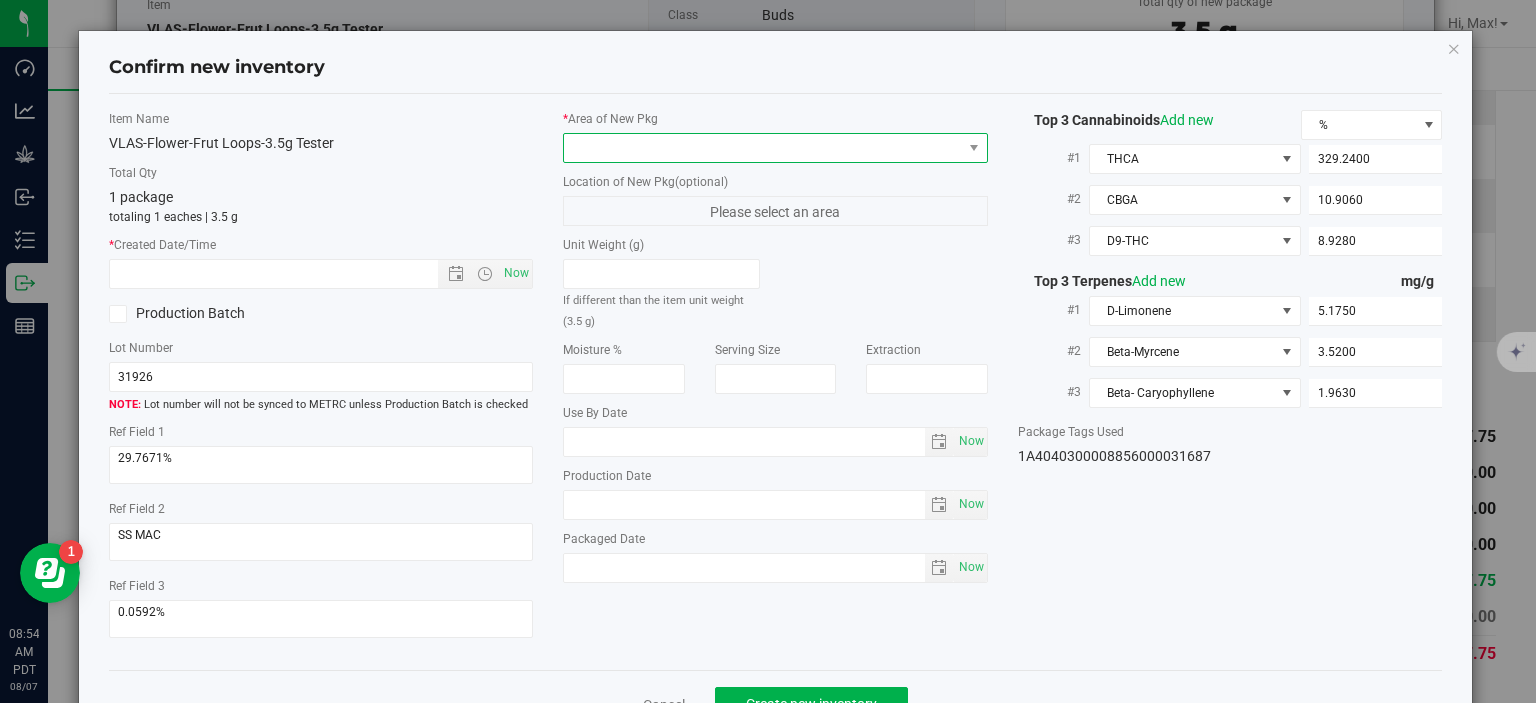 click at bounding box center [763, 148] 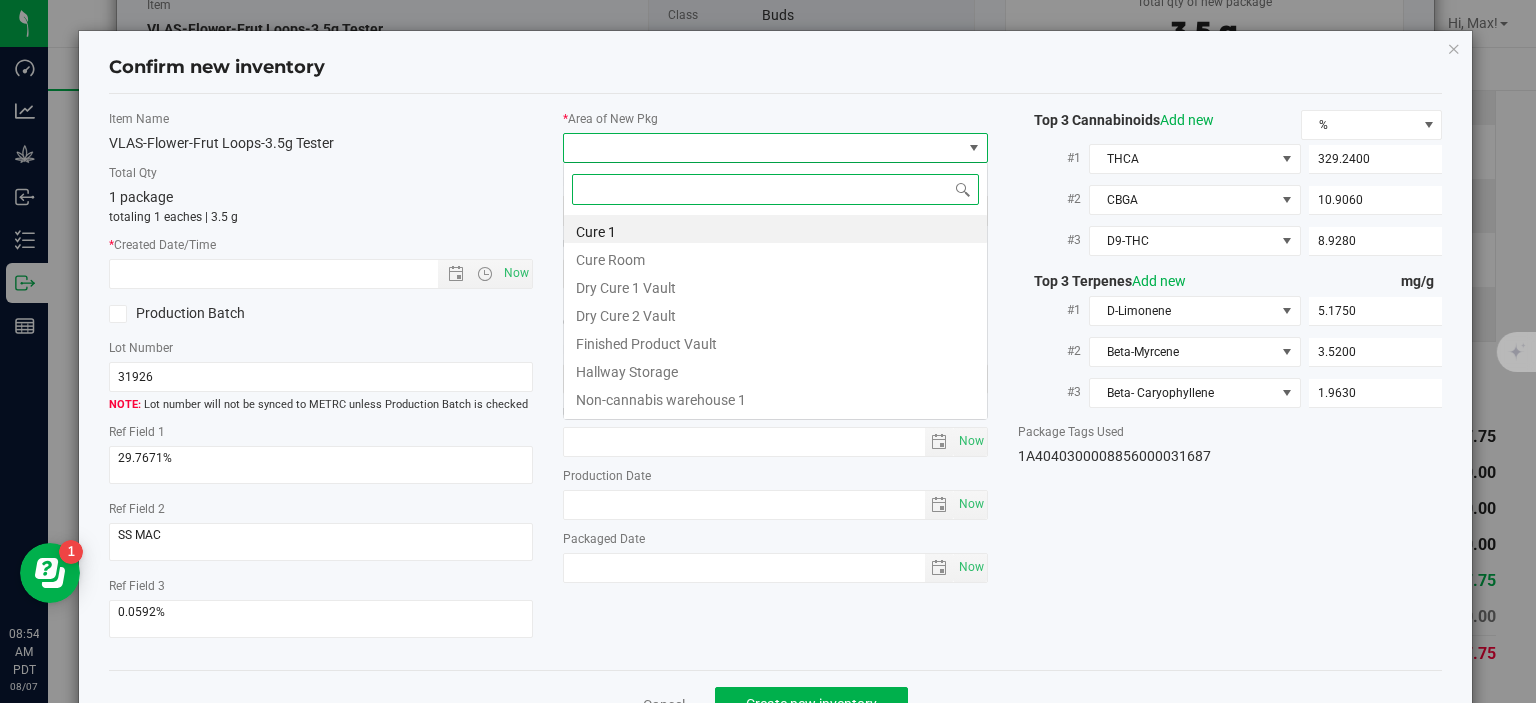 scroll, scrollTop: 99970, scrollLeft: 99575, axis: both 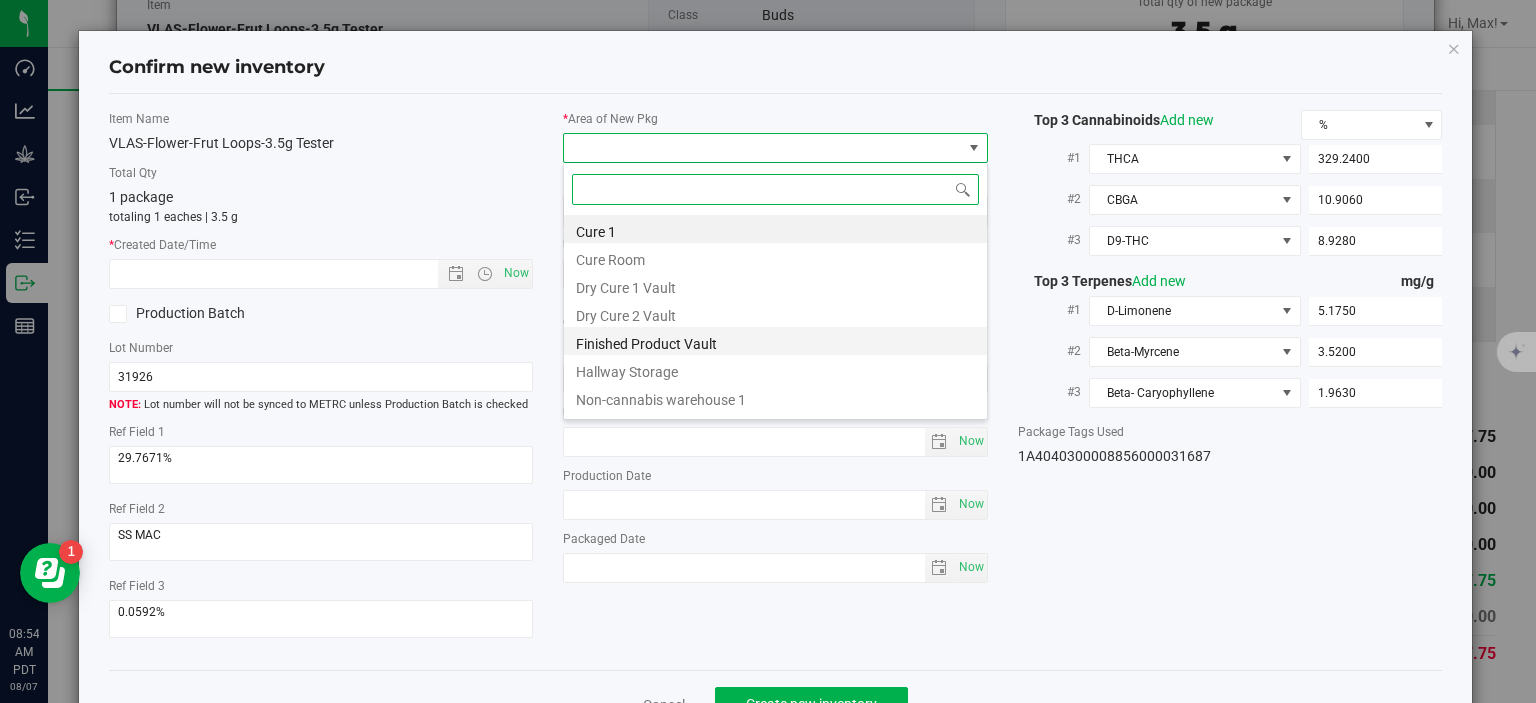 click on "Finished Product Vault" at bounding box center [775, 341] 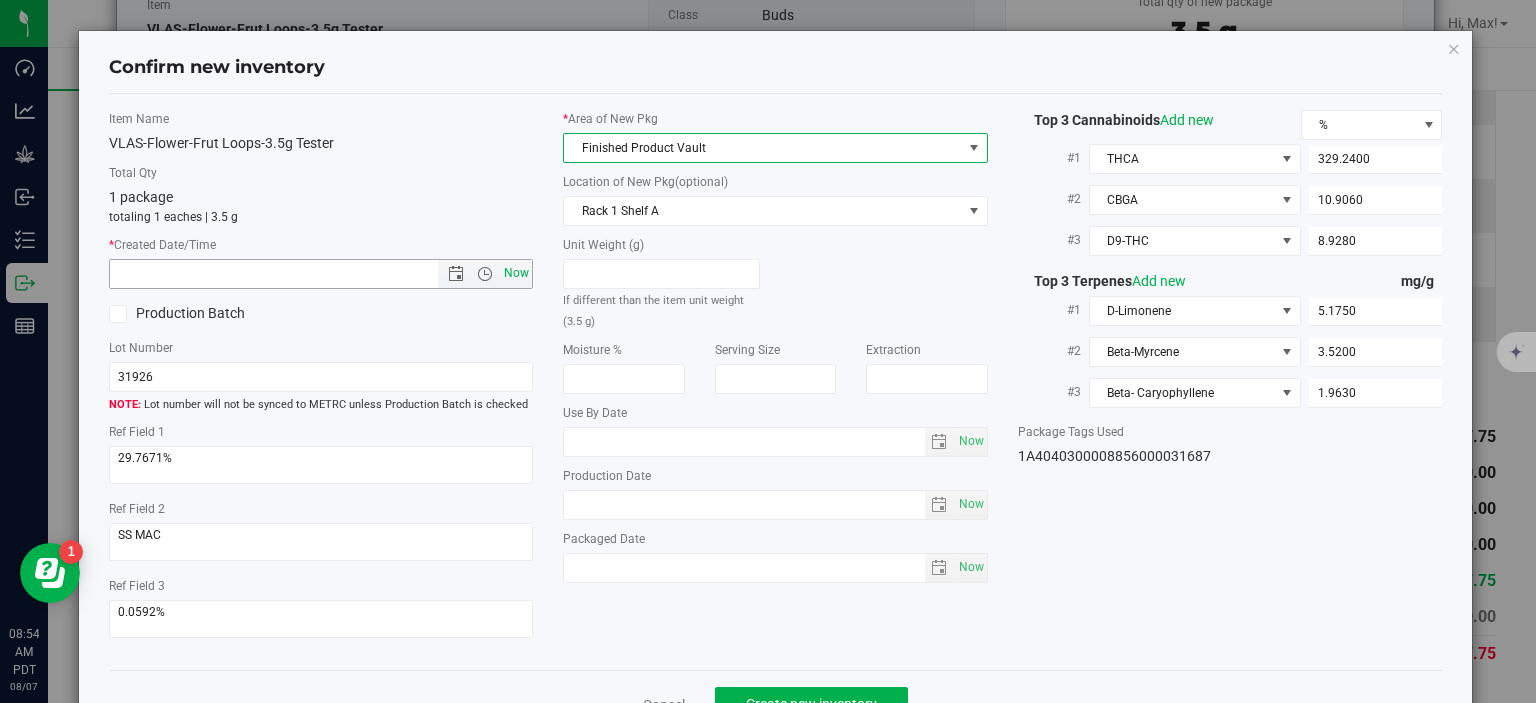 click on "Now" at bounding box center [517, 273] 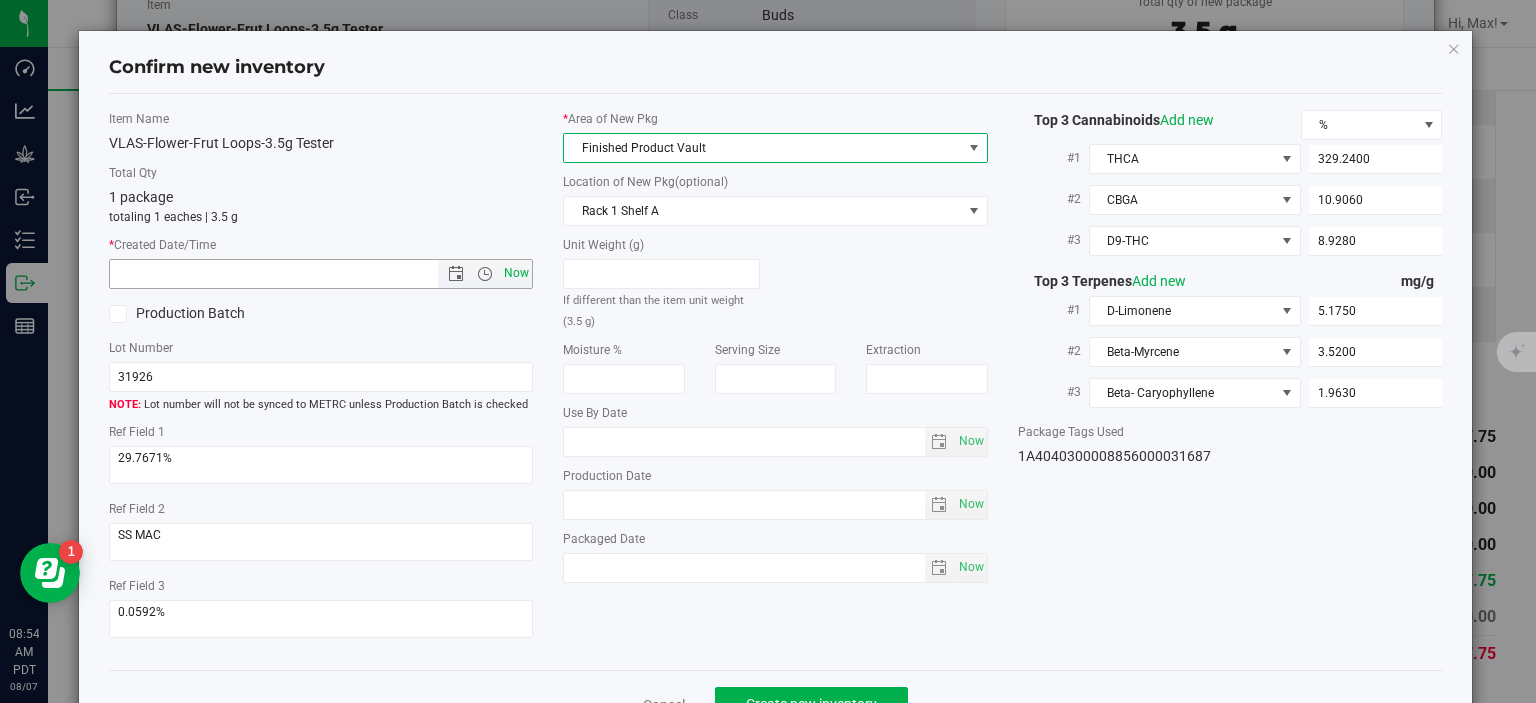 type on "8/7/2025 8:54 AM" 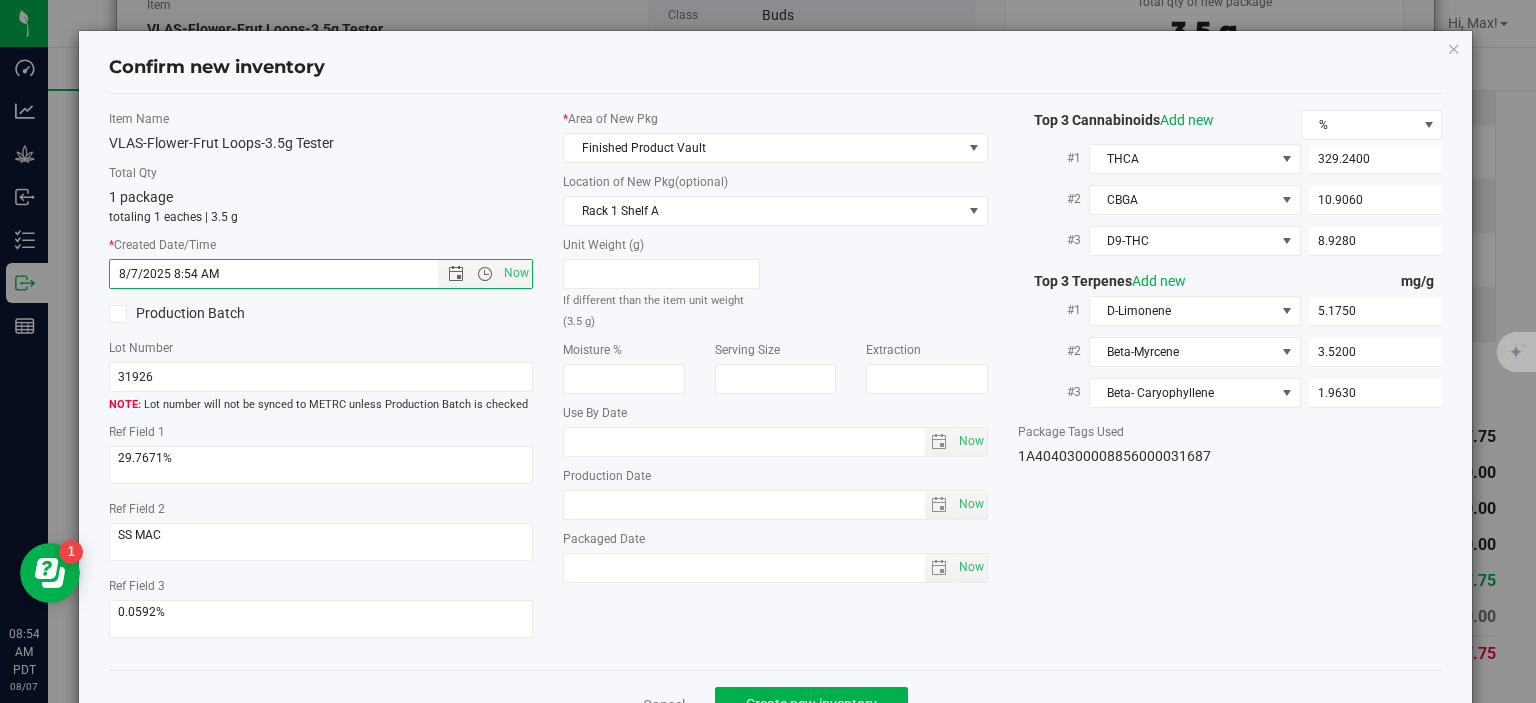 scroll, scrollTop: 52, scrollLeft: 0, axis: vertical 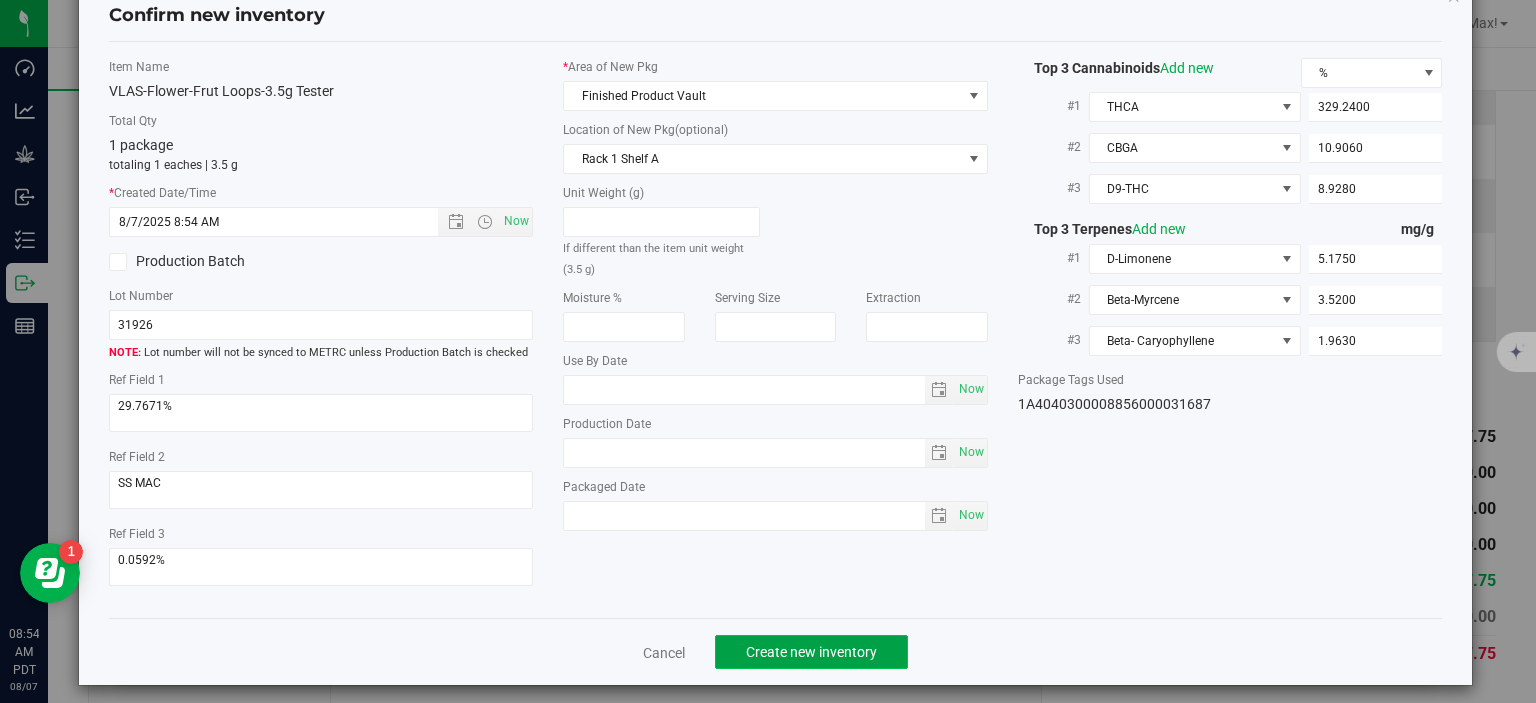 click on "Create new inventory" 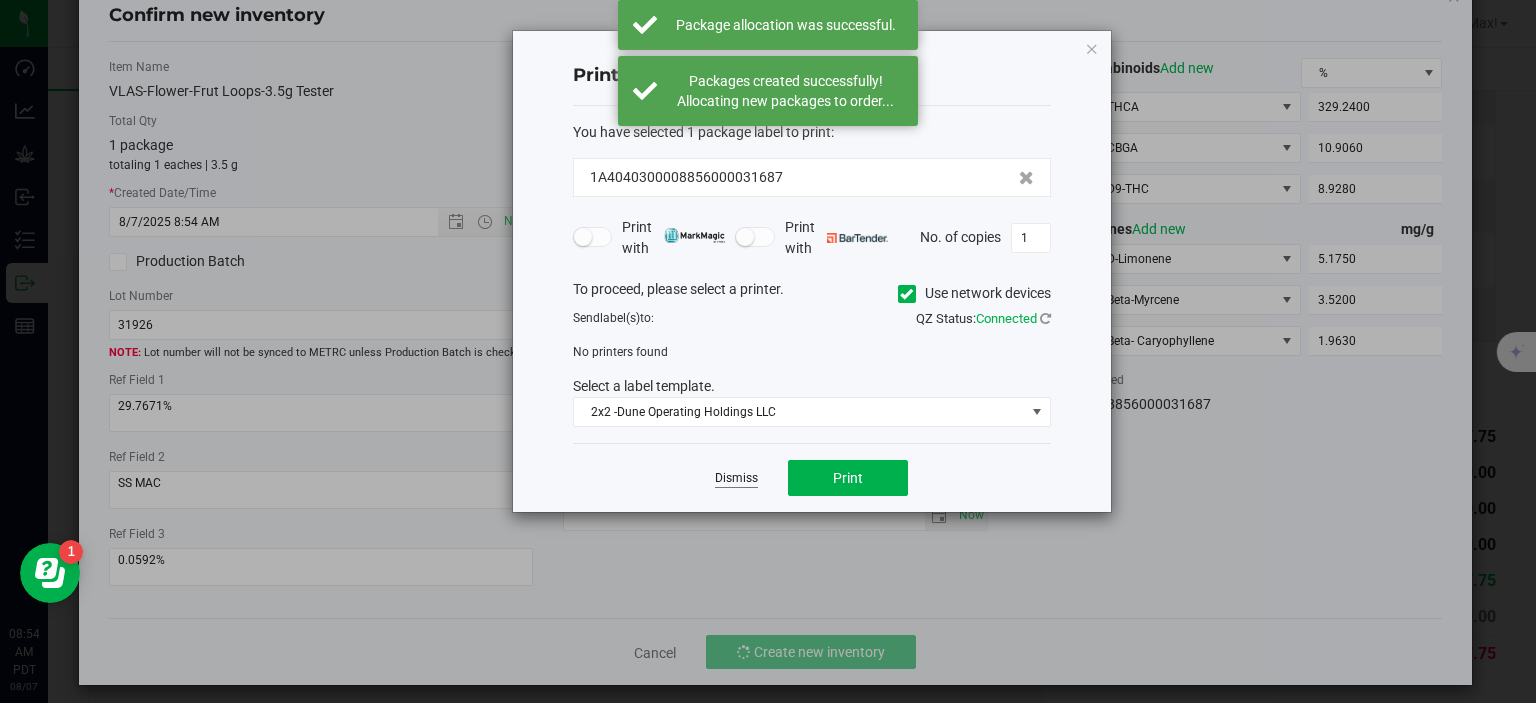 click on "Dismiss" 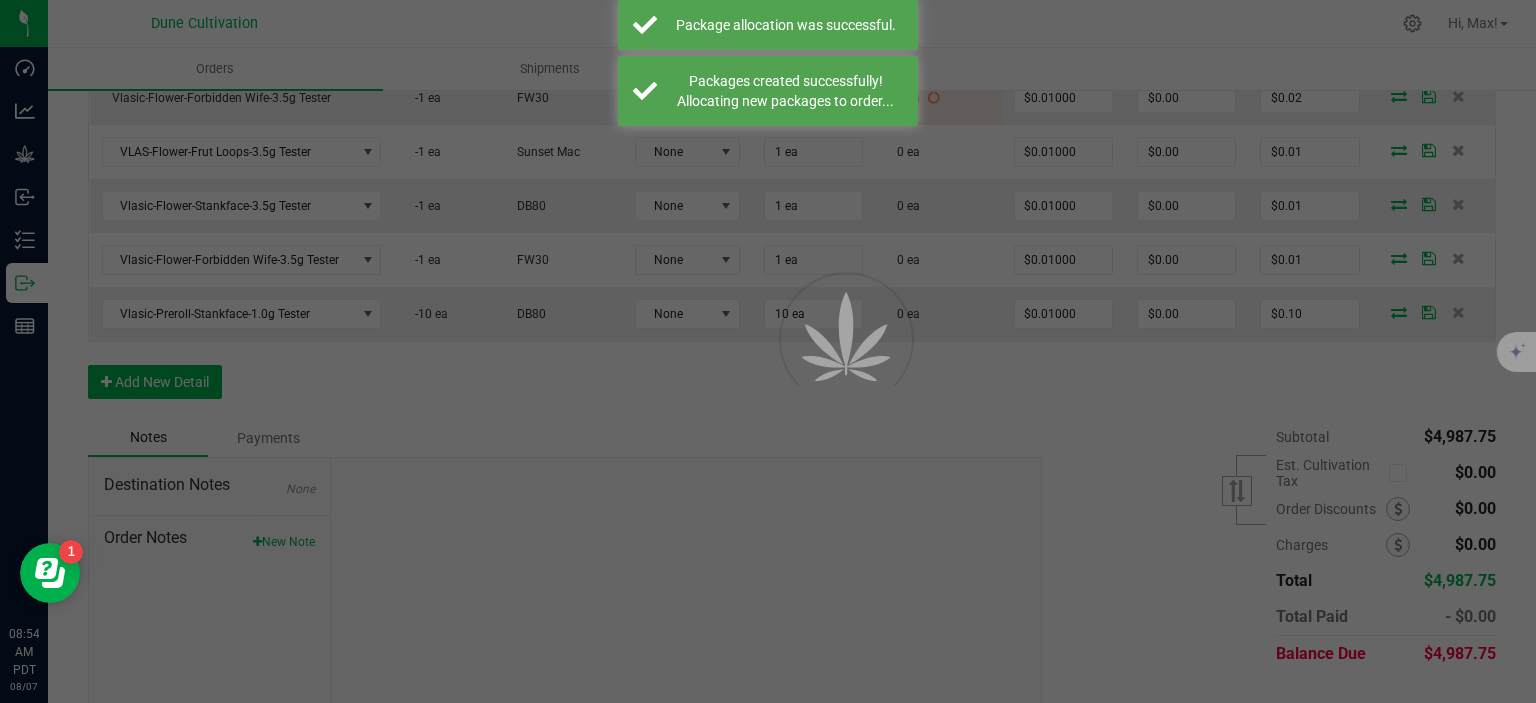 scroll, scrollTop: 1264, scrollLeft: 0, axis: vertical 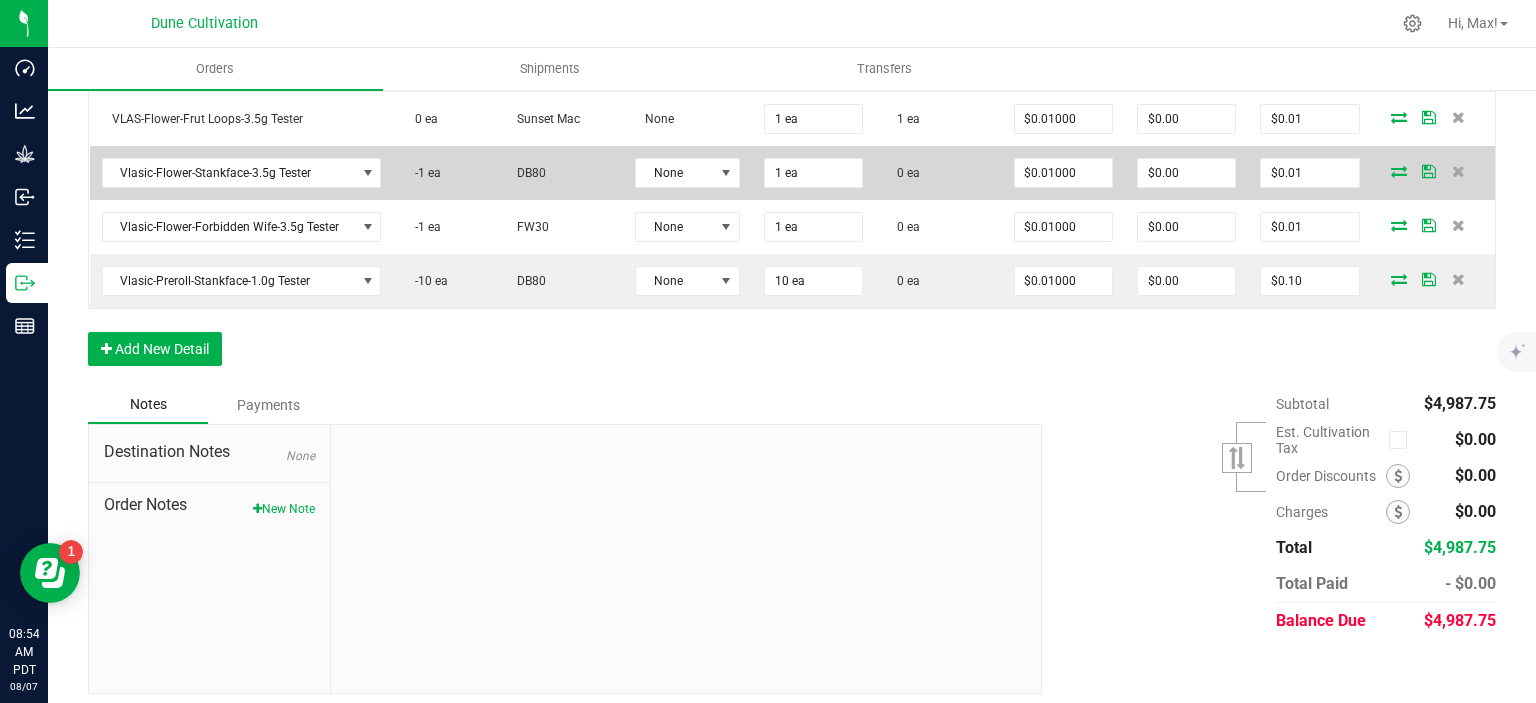 click at bounding box center (1399, 171) 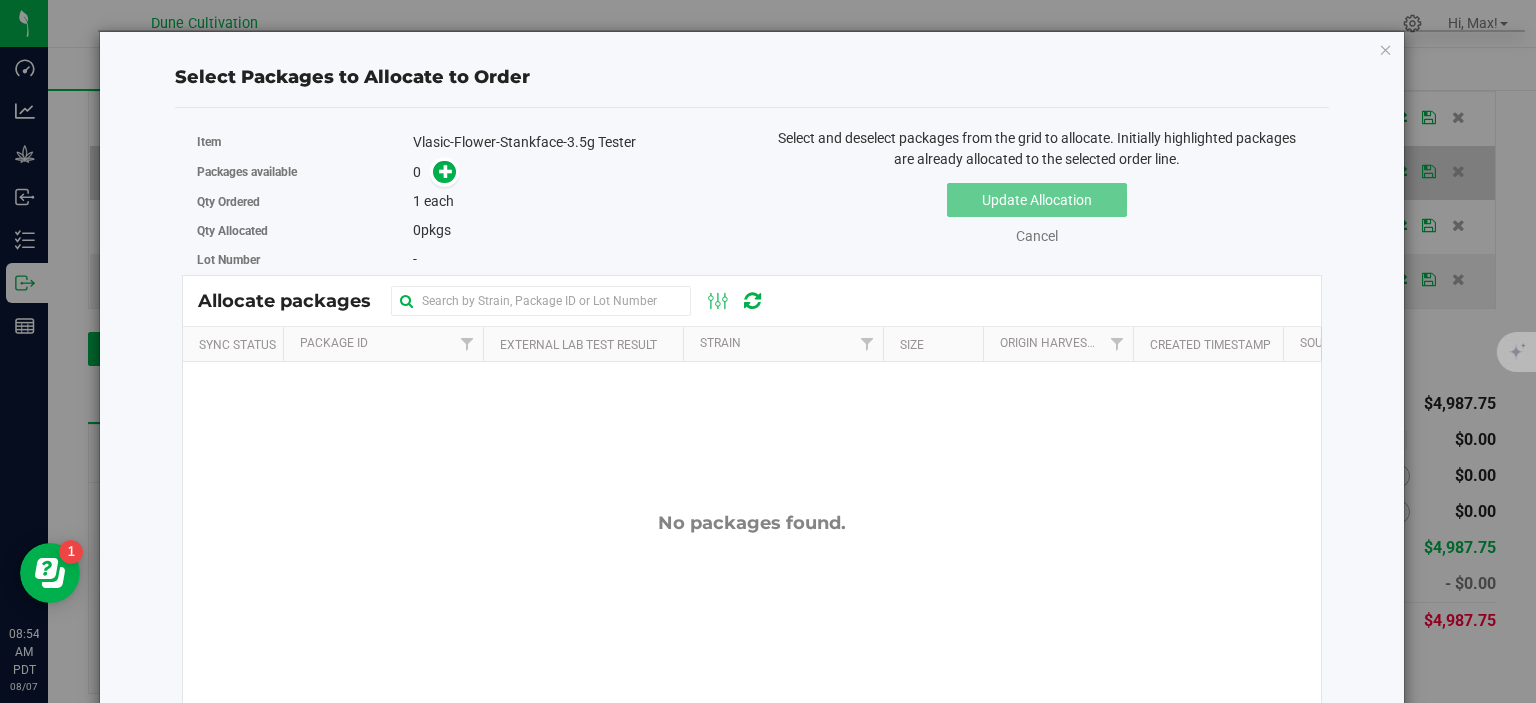 scroll, scrollTop: 1297, scrollLeft: 0, axis: vertical 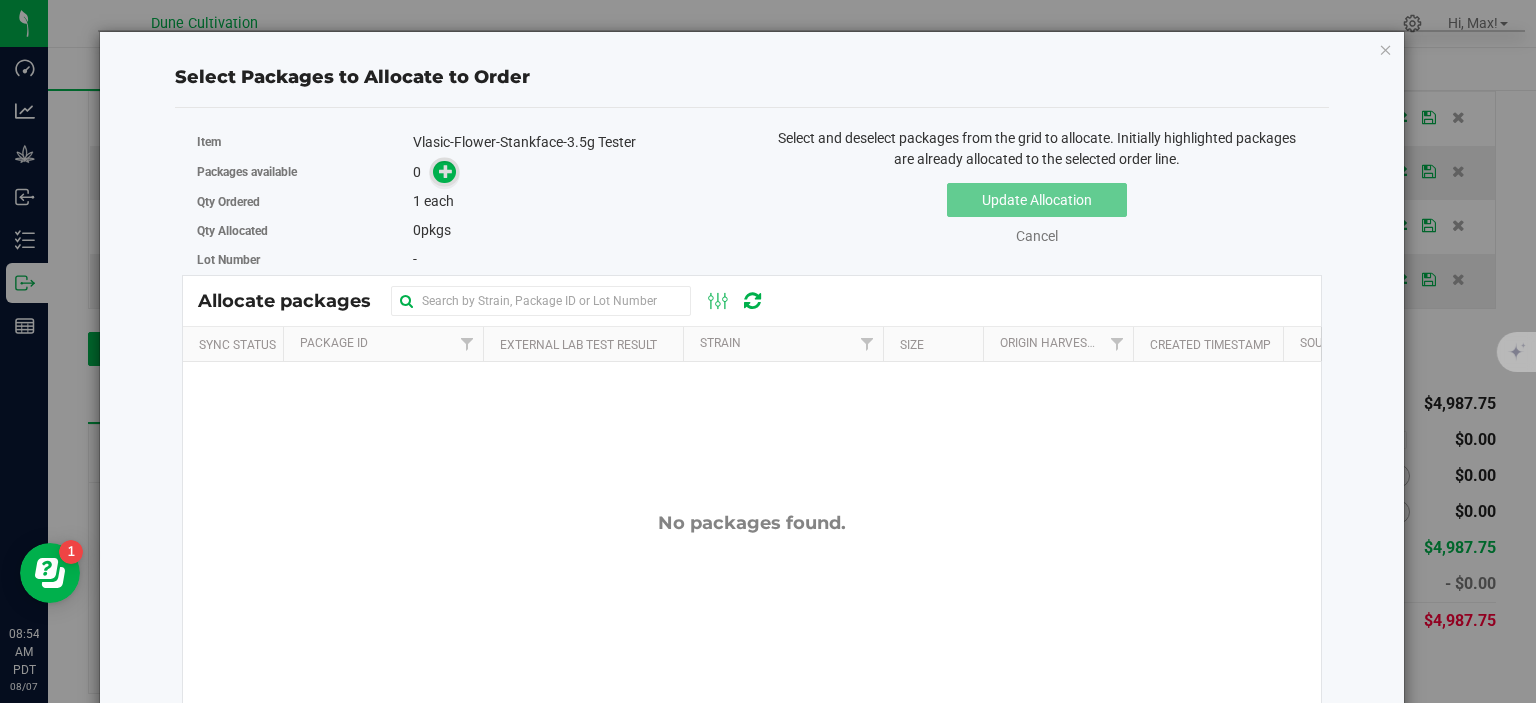 click at bounding box center (446, 170) 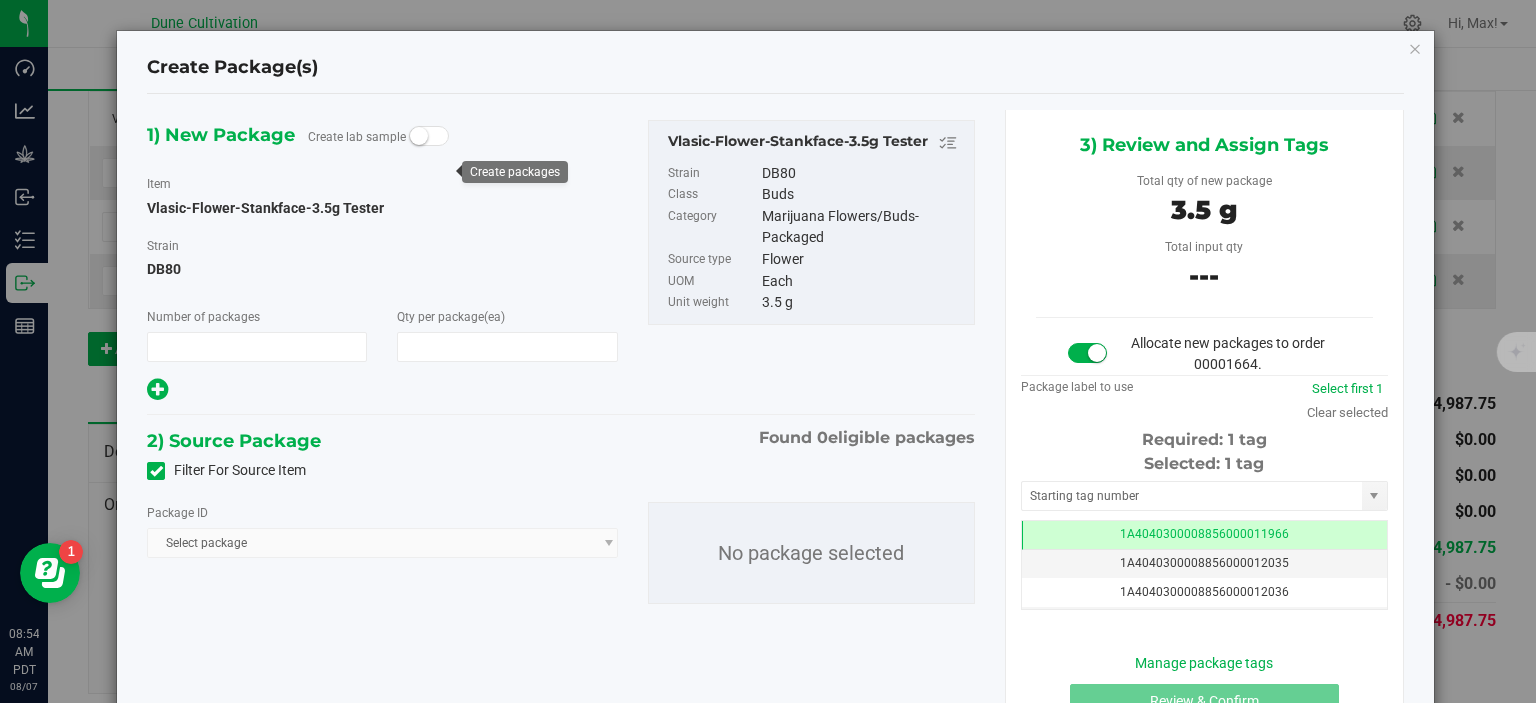 type on "1" 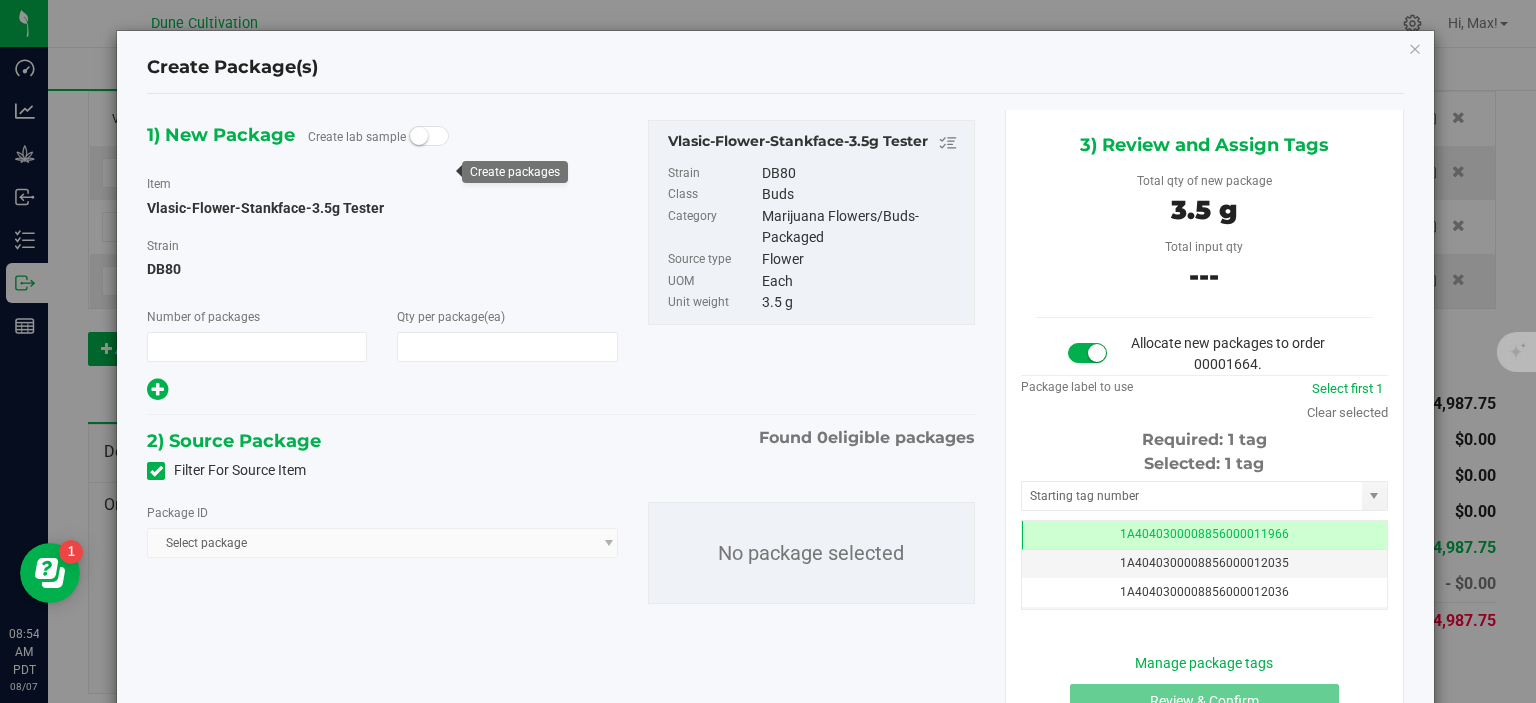 type on "1" 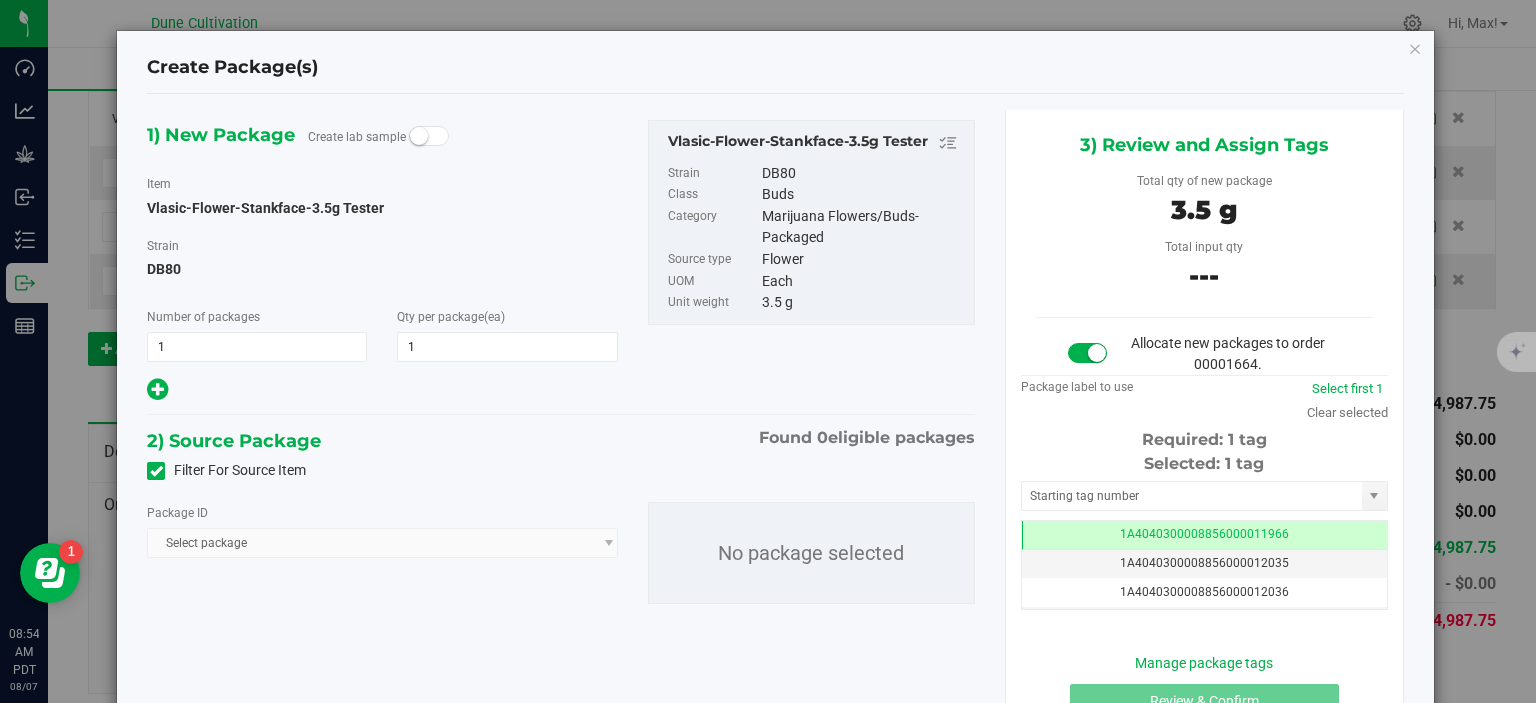 click at bounding box center (156, 471) 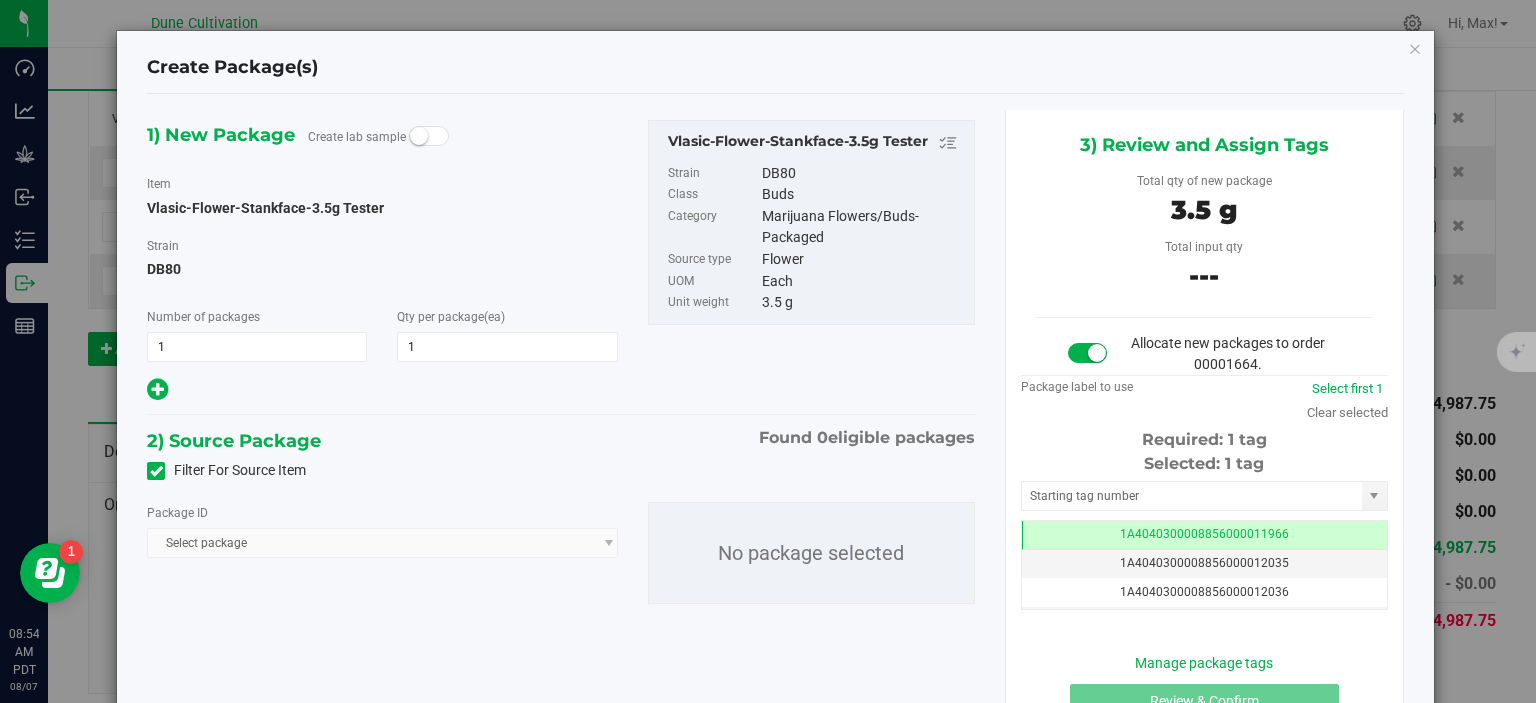 click on "Filter For Source Item" at bounding box center (0, 0) 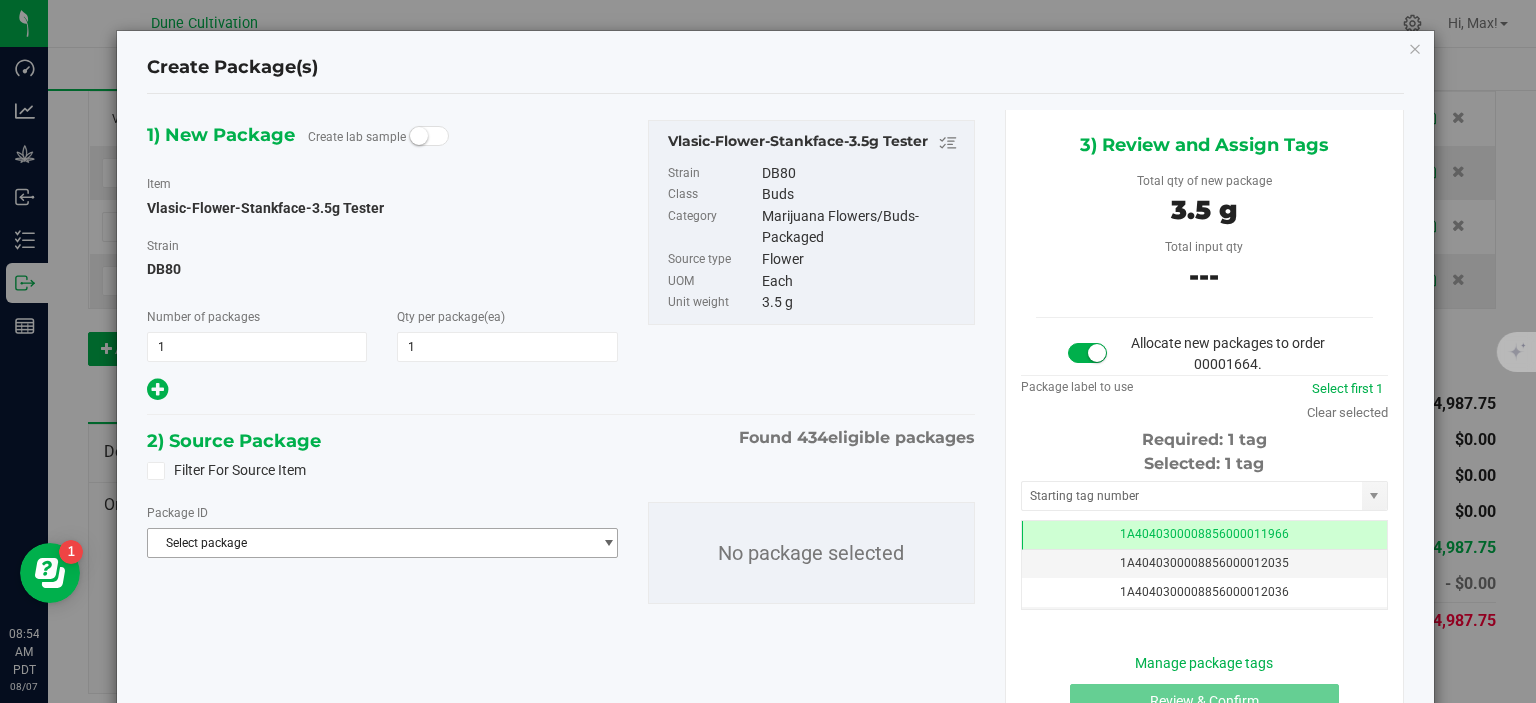 click on "Select package" at bounding box center (369, 543) 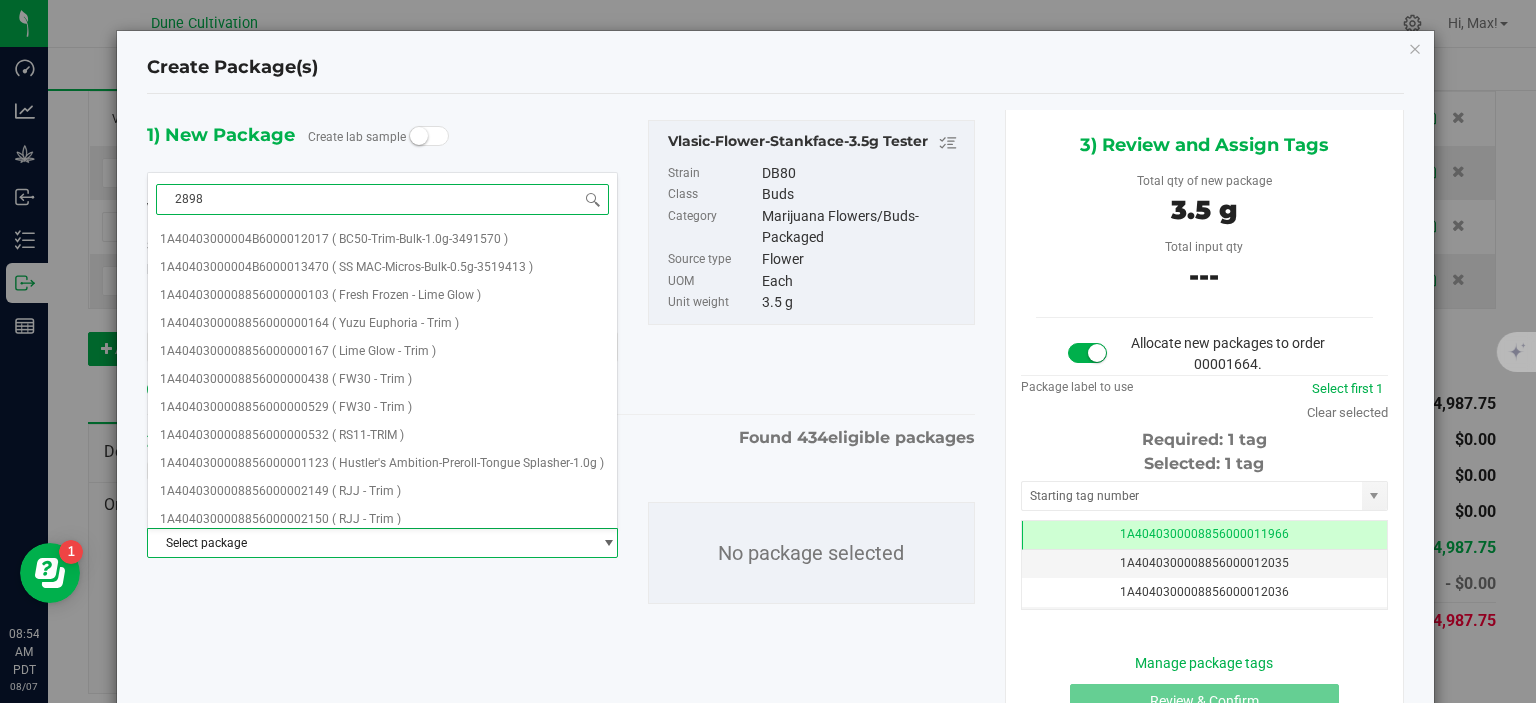type on "28983" 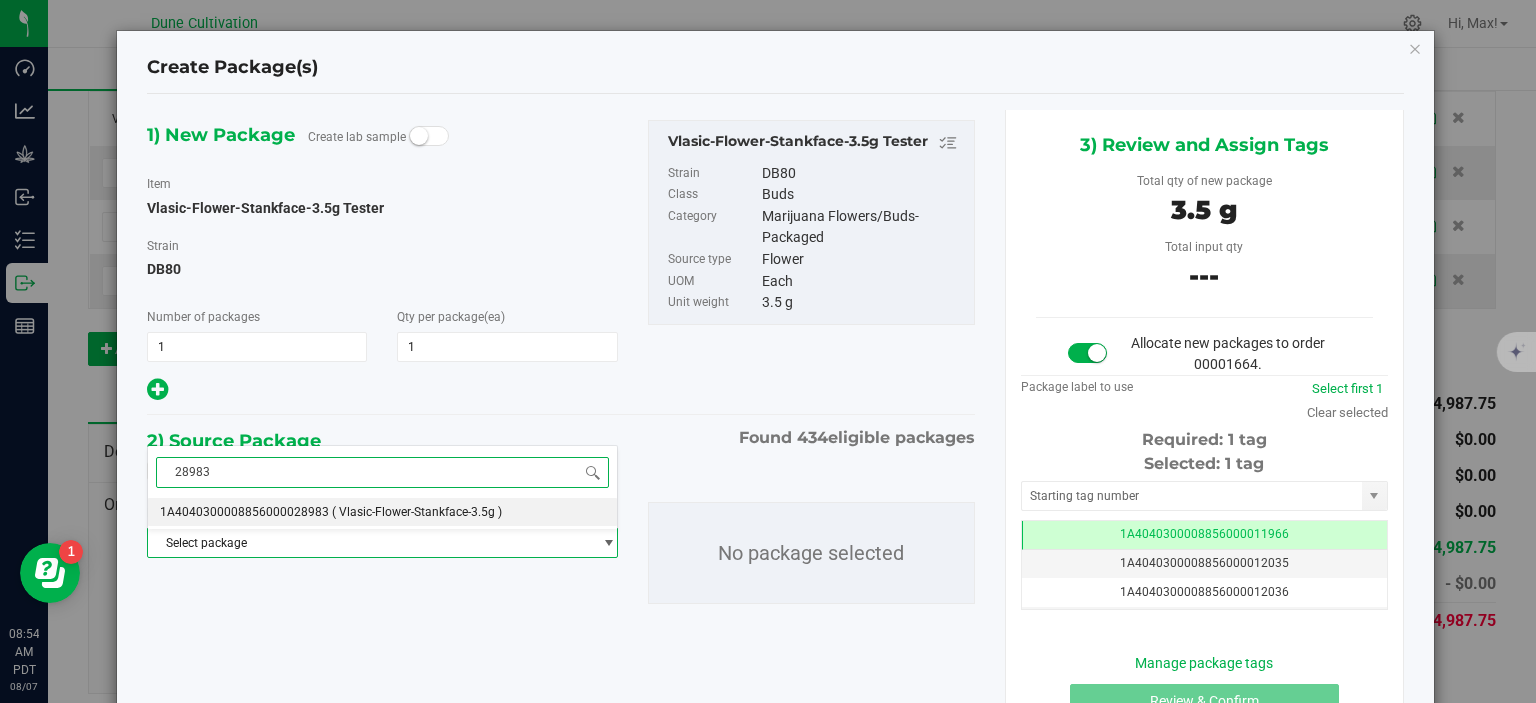 click on "1A4040300008856000028983" at bounding box center [244, 512] 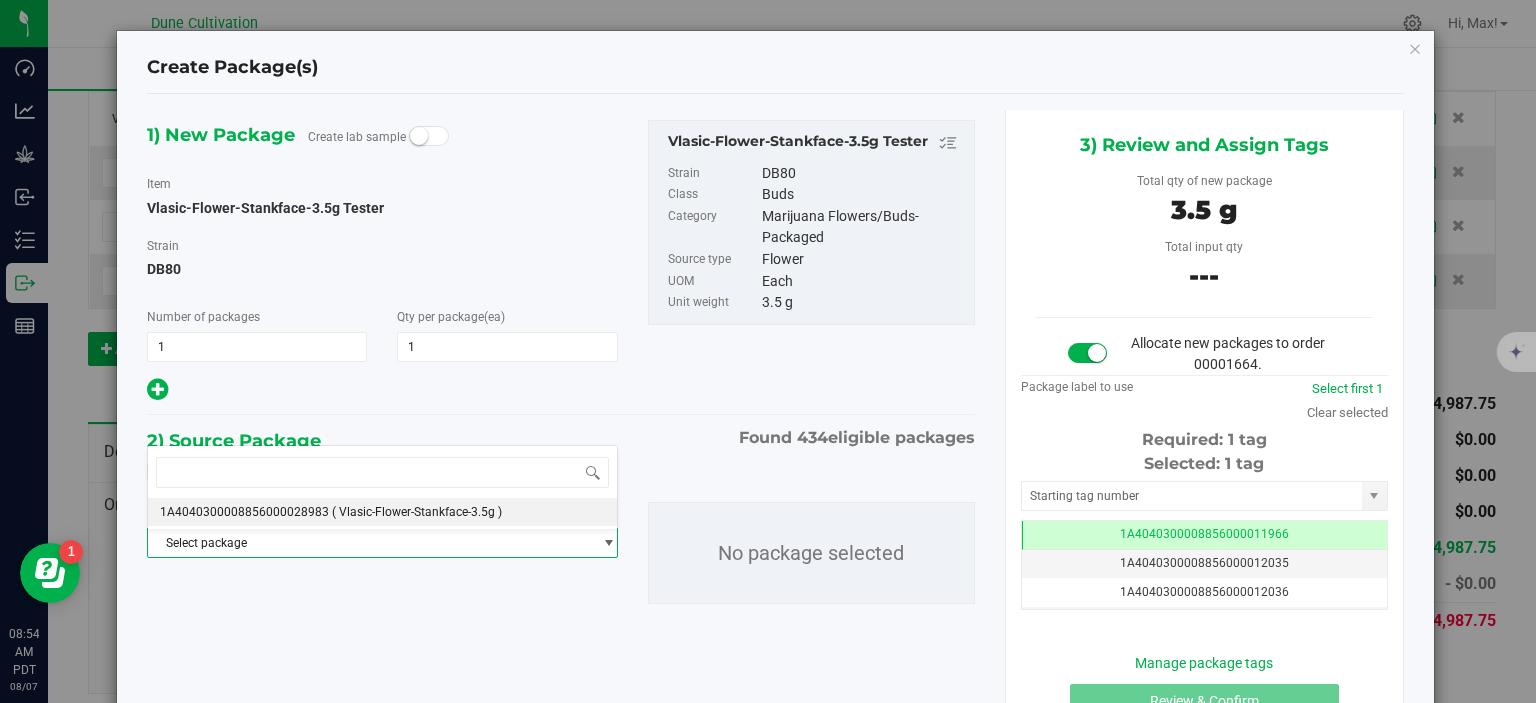 scroll, scrollTop: 0, scrollLeft: 0, axis: both 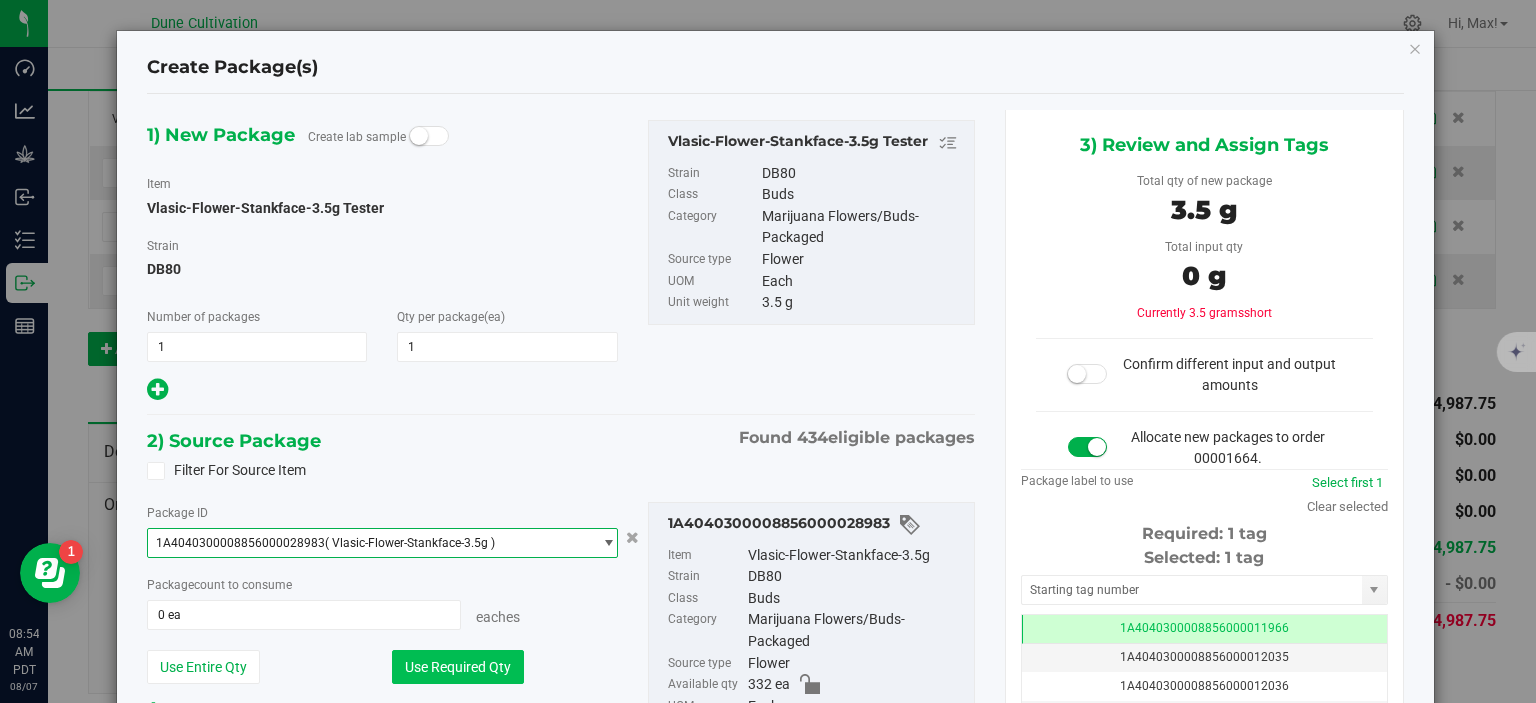 click on "Use Required Qty" at bounding box center [458, 667] 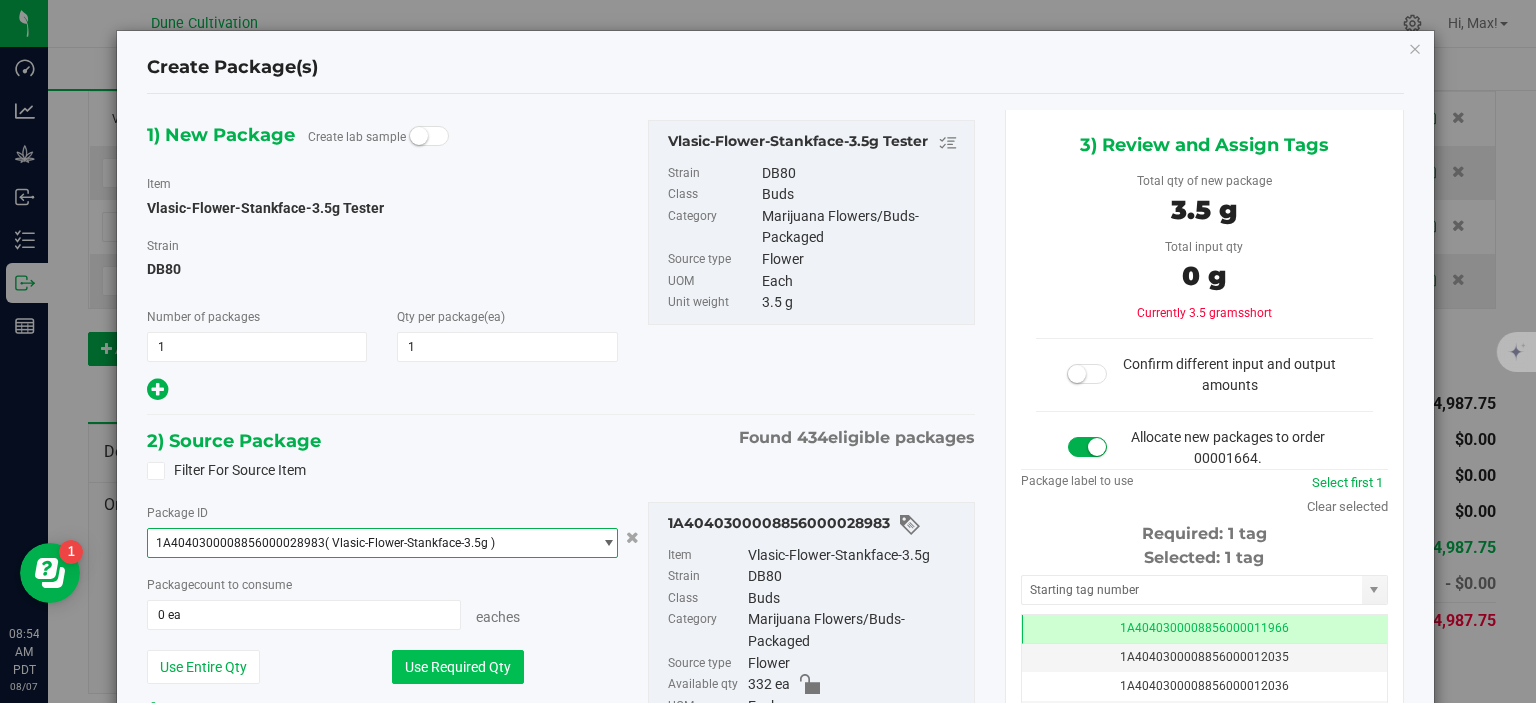 type on "1 ea" 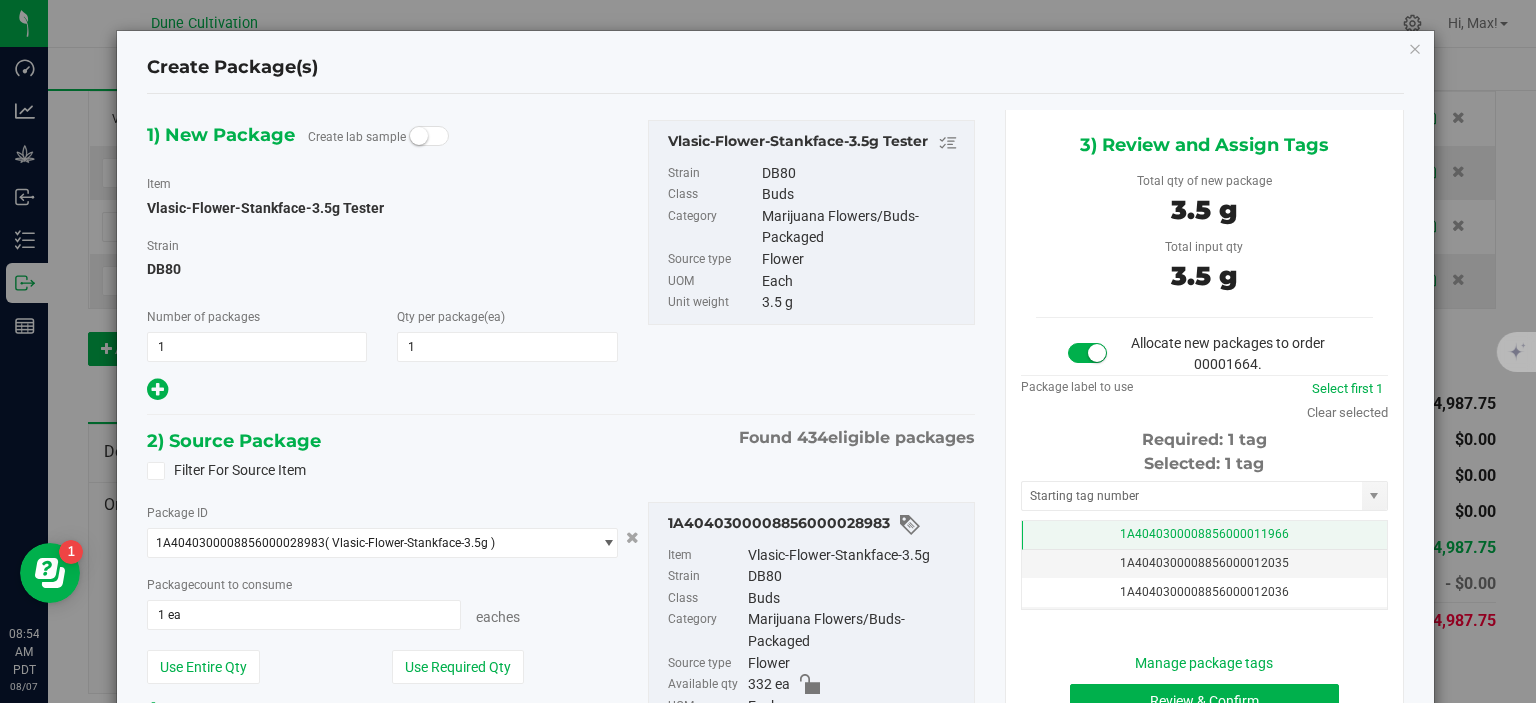 click on "1A4040300008856000011966" at bounding box center [1204, 535] 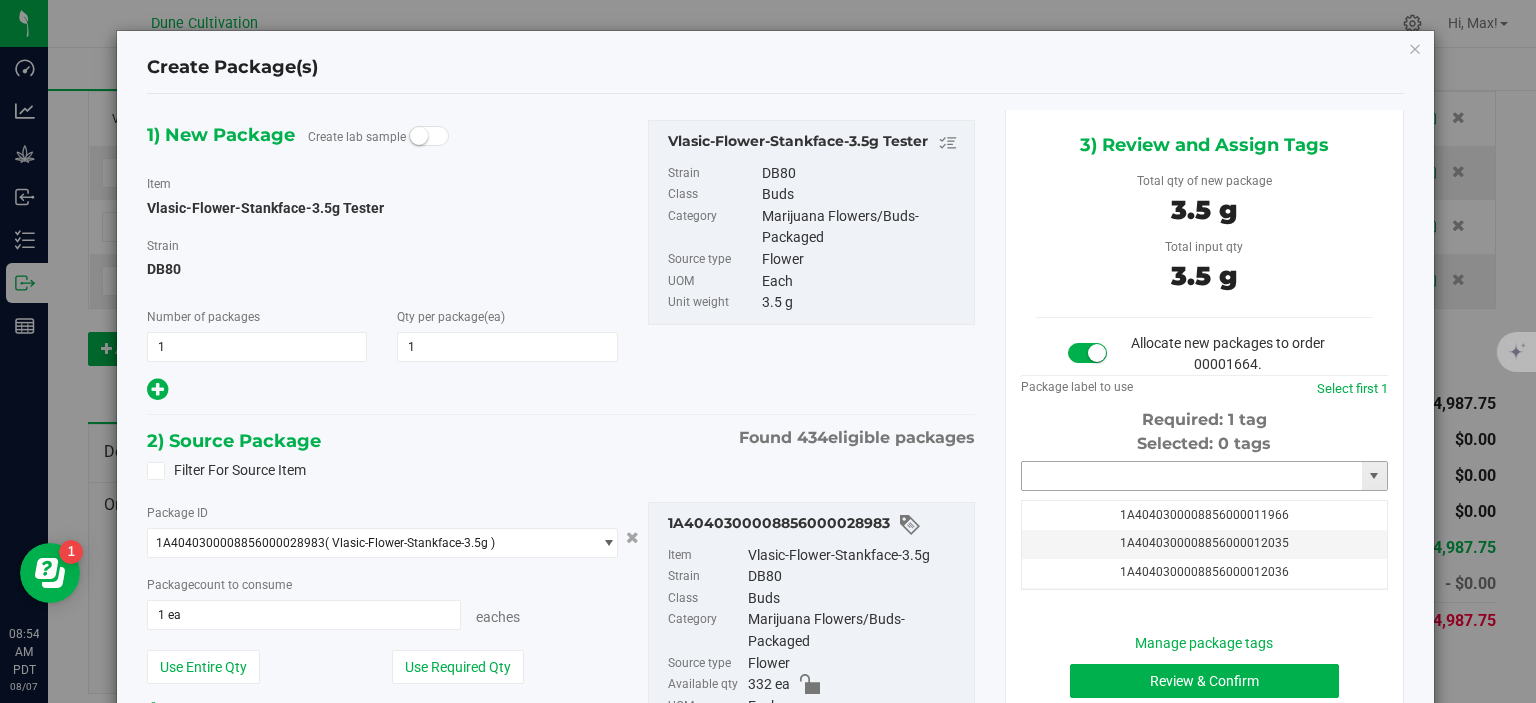 click at bounding box center (1192, 476) 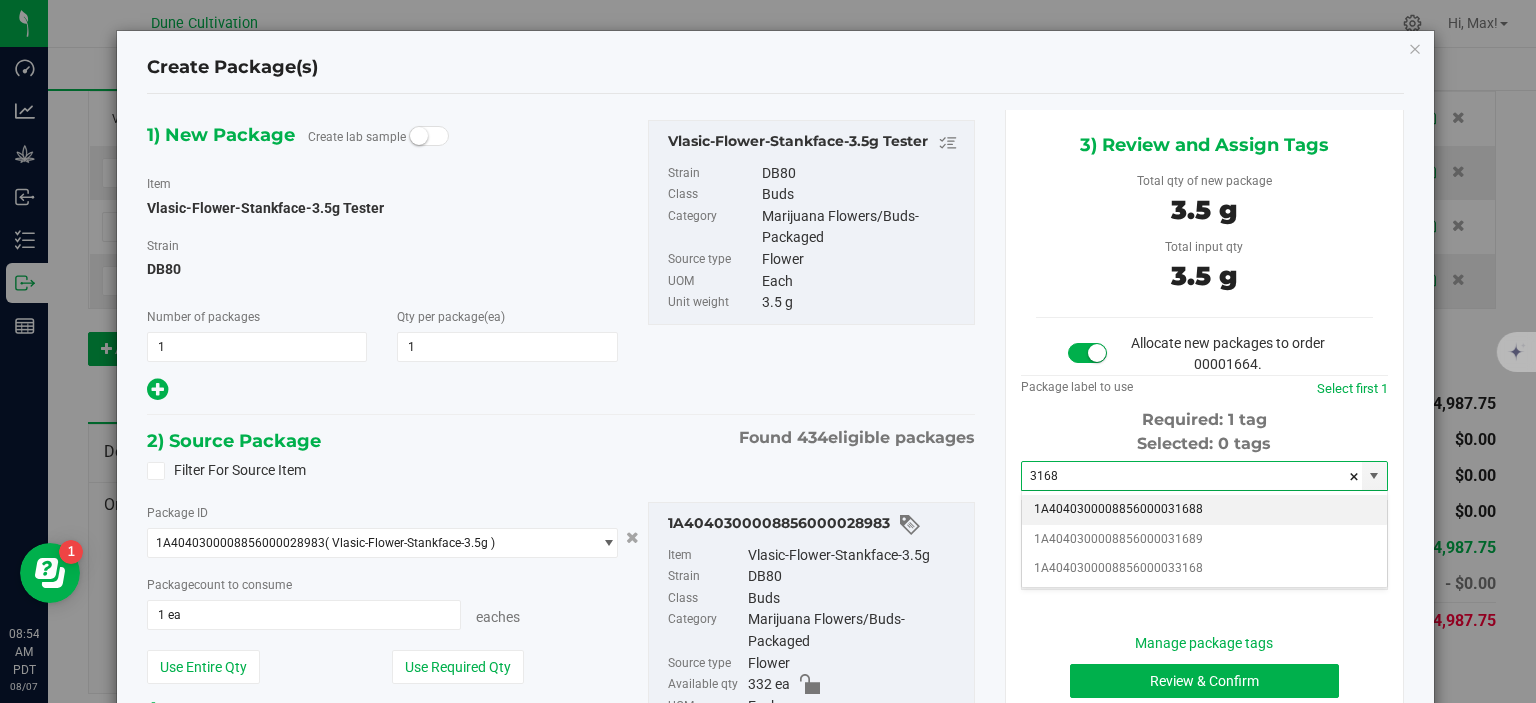 click on "1A4040300008856000031688" at bounding box center [1204, 510] 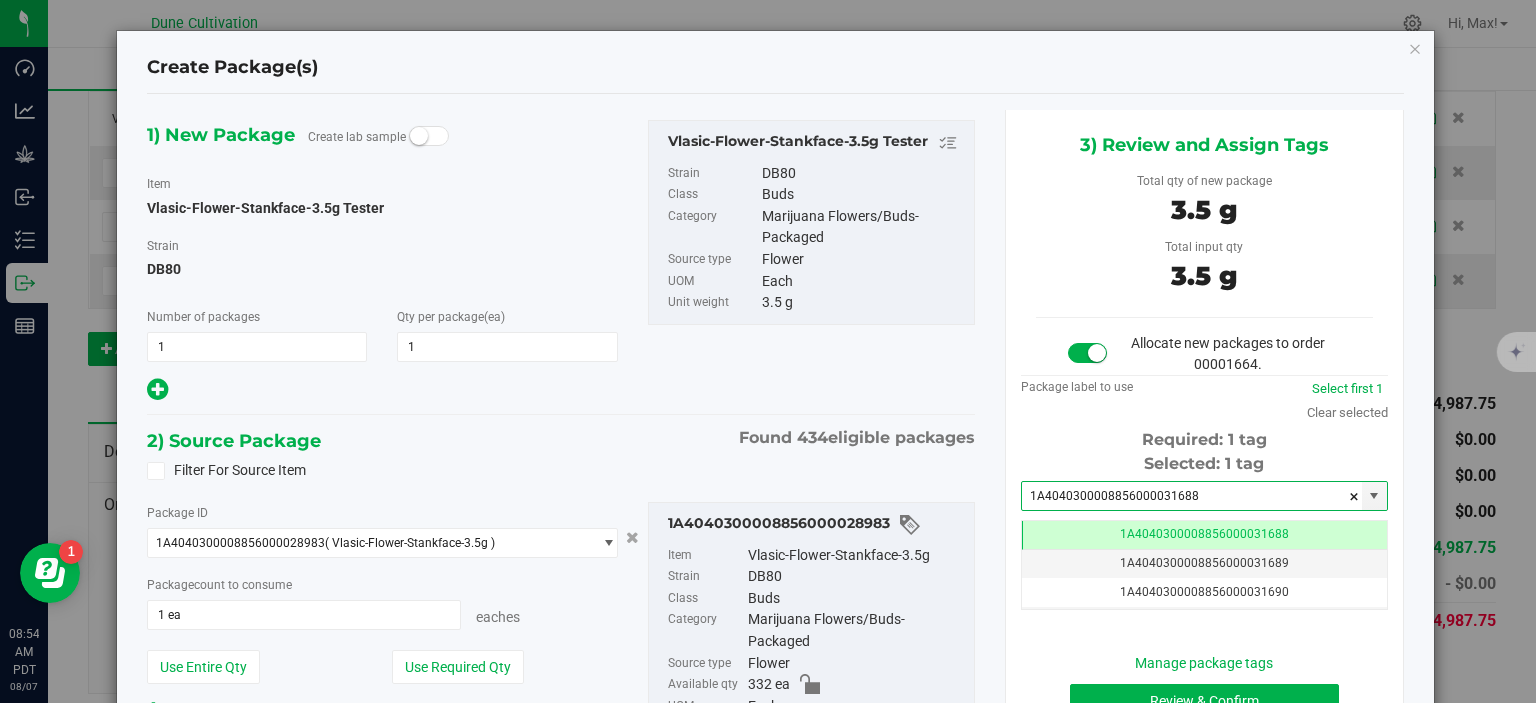 scroll, scrollTop: 141, scrollLeft: 0, axis: vertical 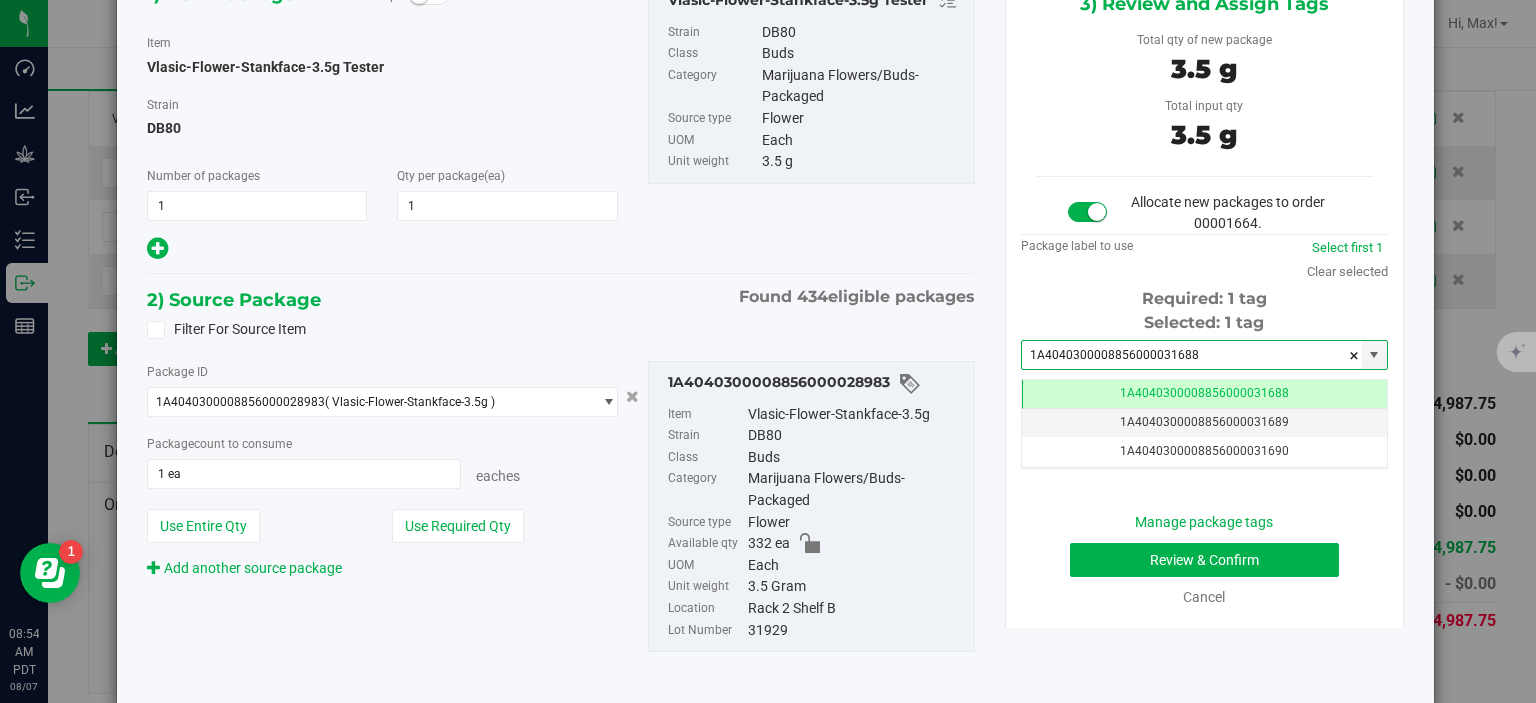 type on "1A4040300008856000031688" 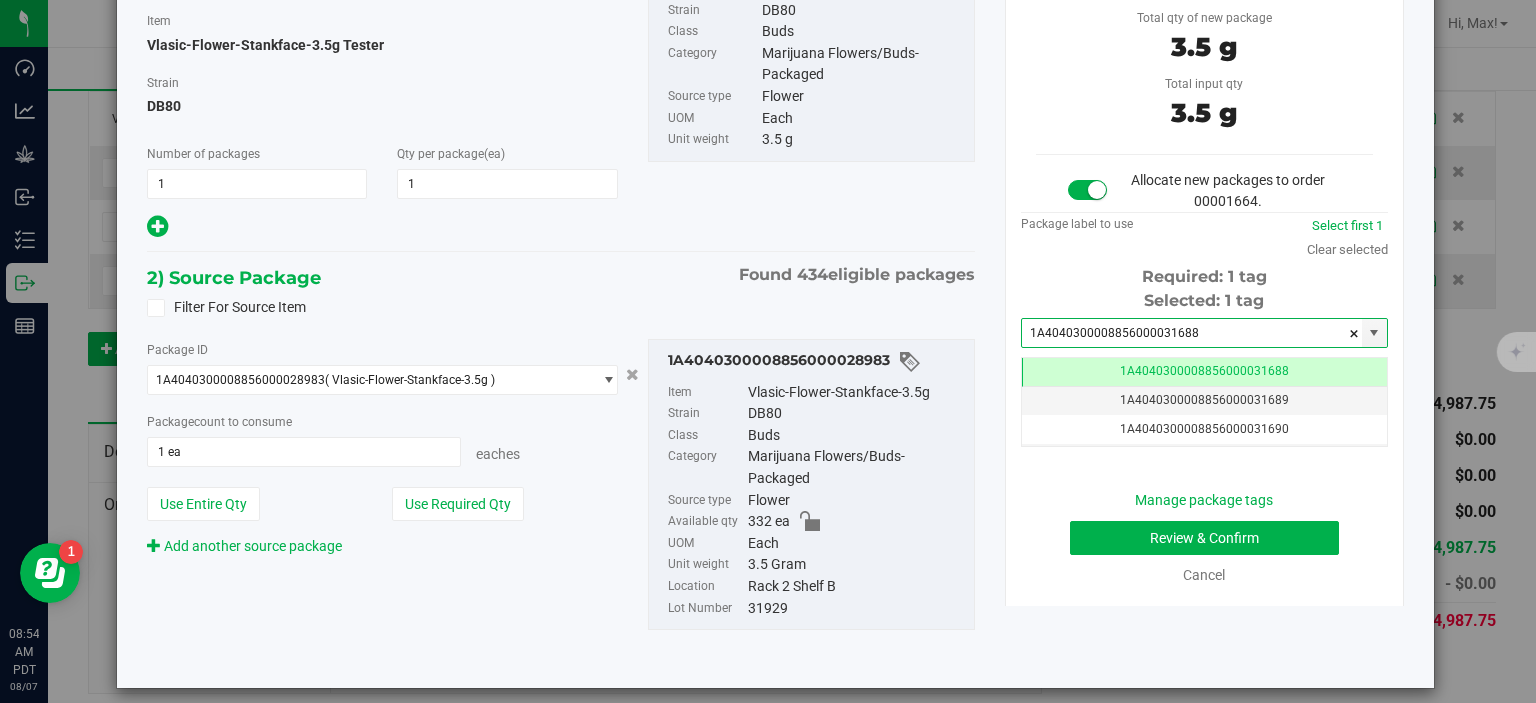 scroll, scrollTop: 179, scrollLeft: 0, axis: vertical 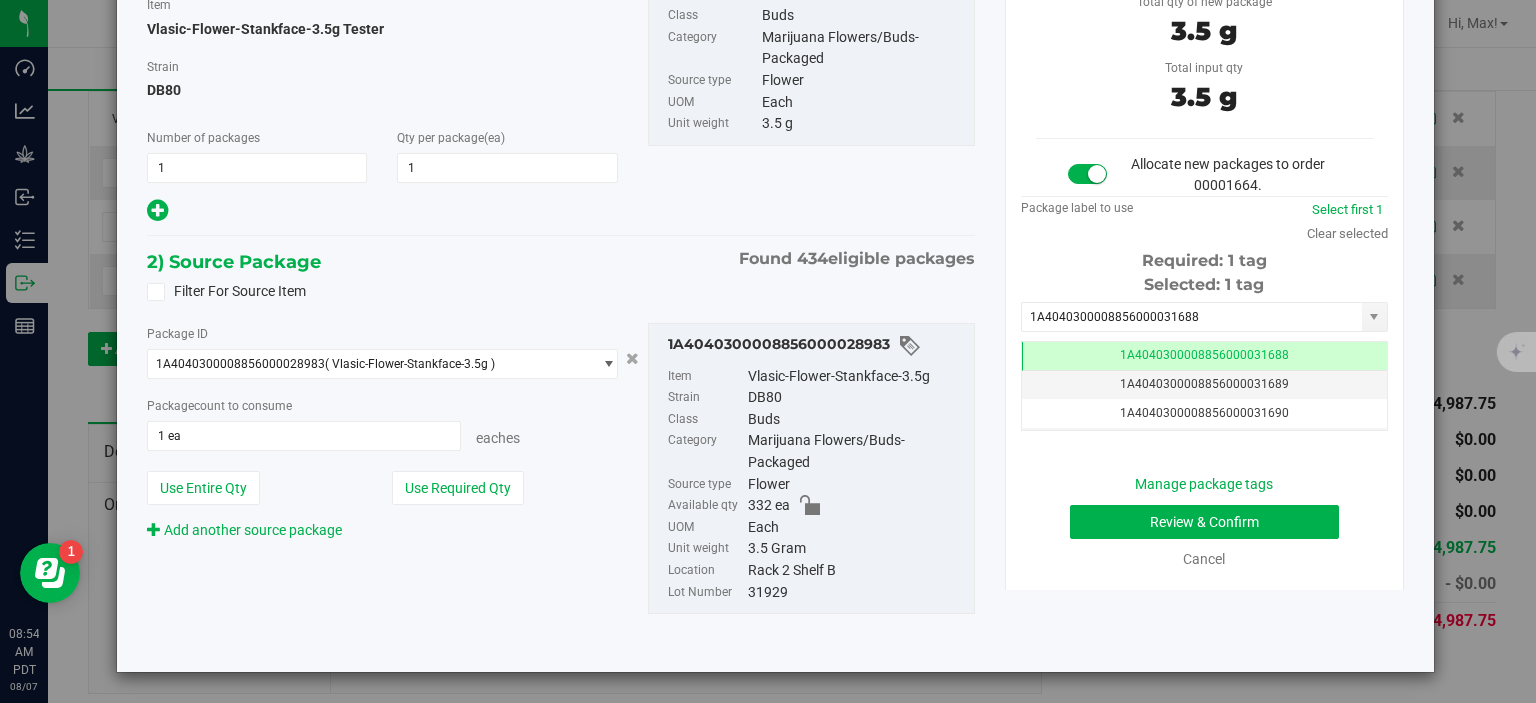 click on "Manage package tags
Review & Confirm
Cancel" at bounding box center (1204, 522) 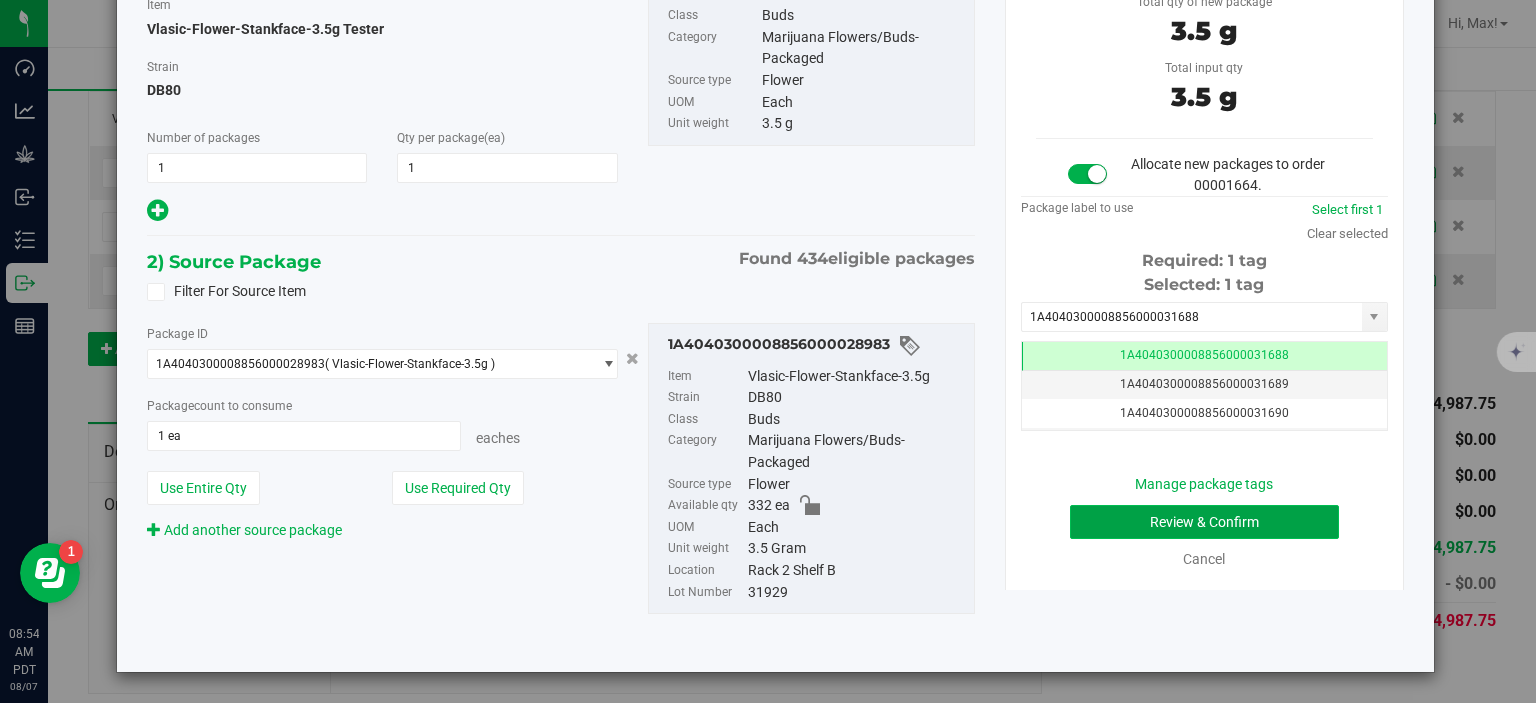 click on "Review & Confirm" at bounding box center (1204, 522) 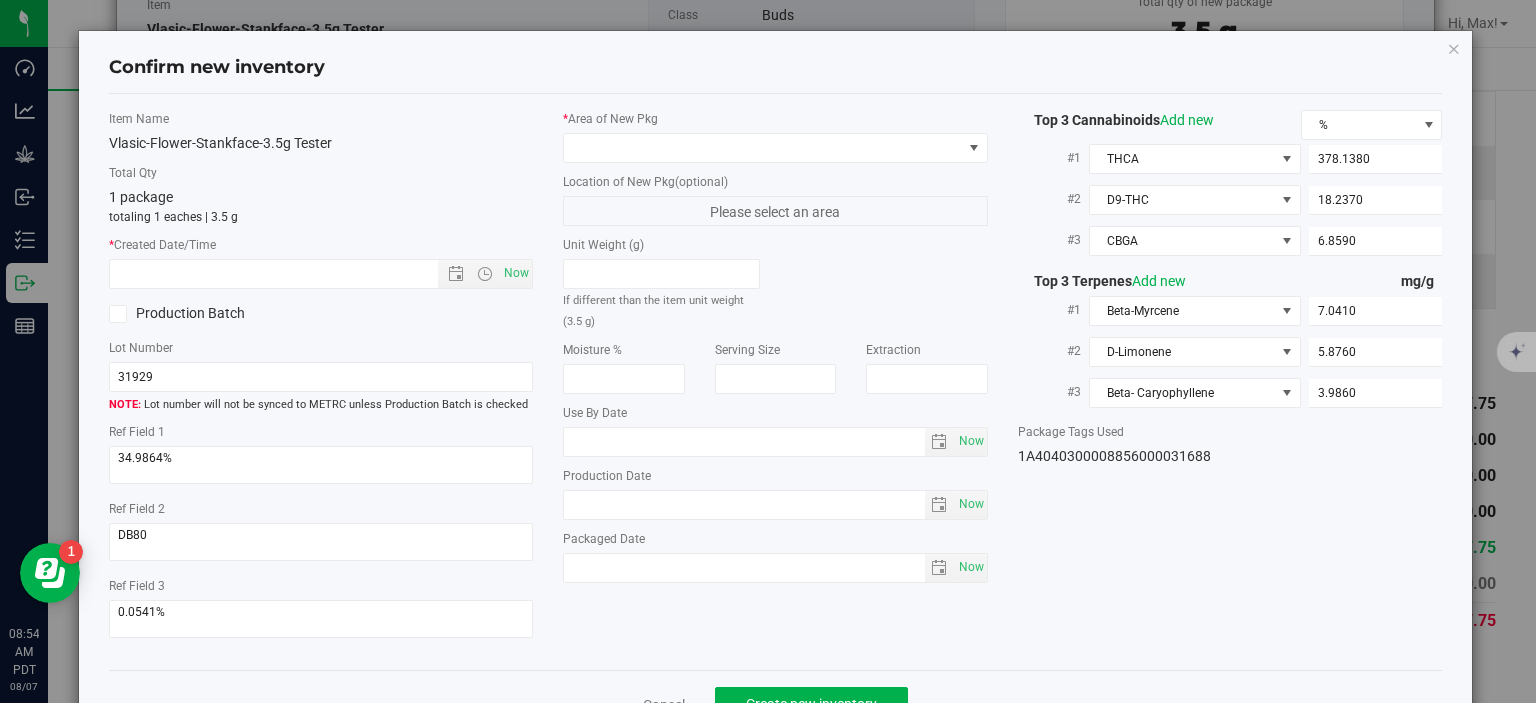 click on "*
Area of New Pkg" at bounding box center [775, 136] 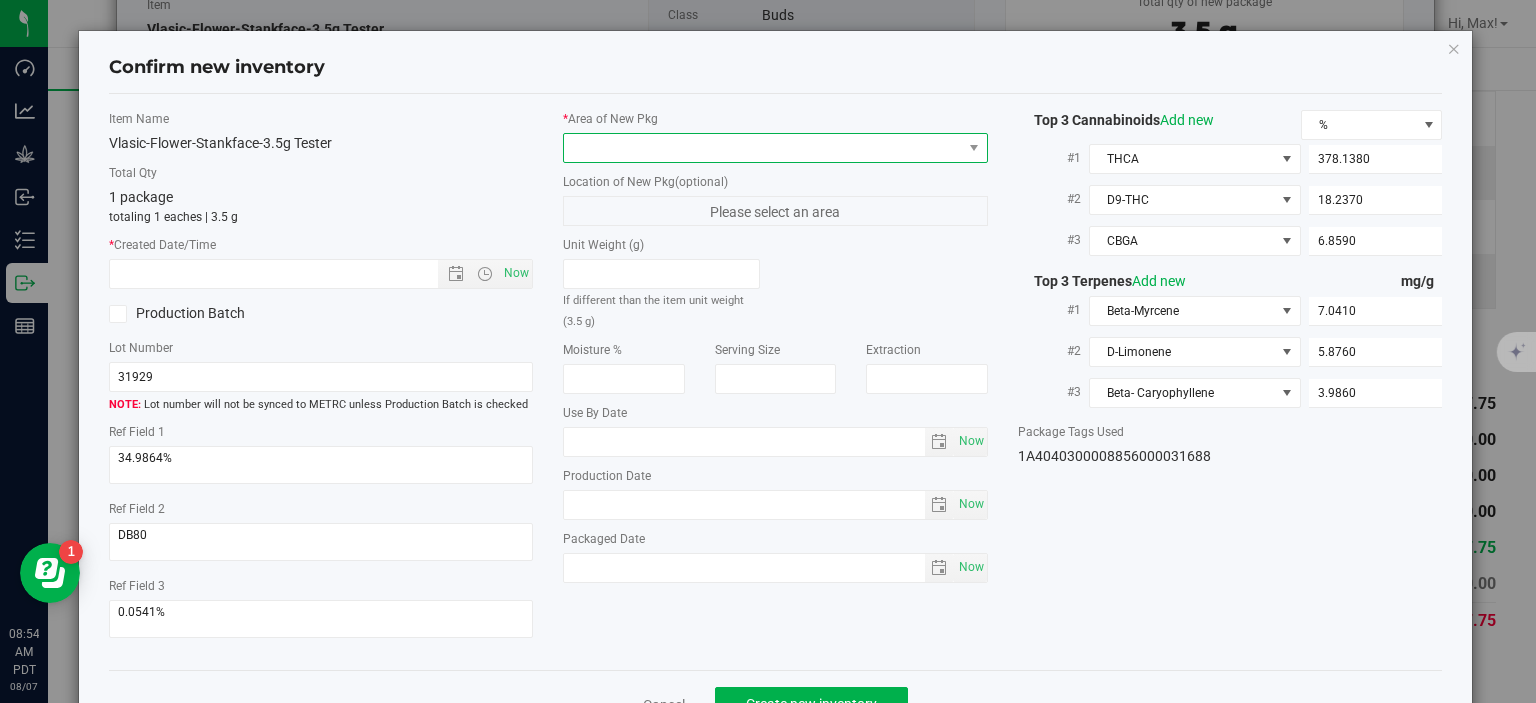click at bounding box center (763, 148) 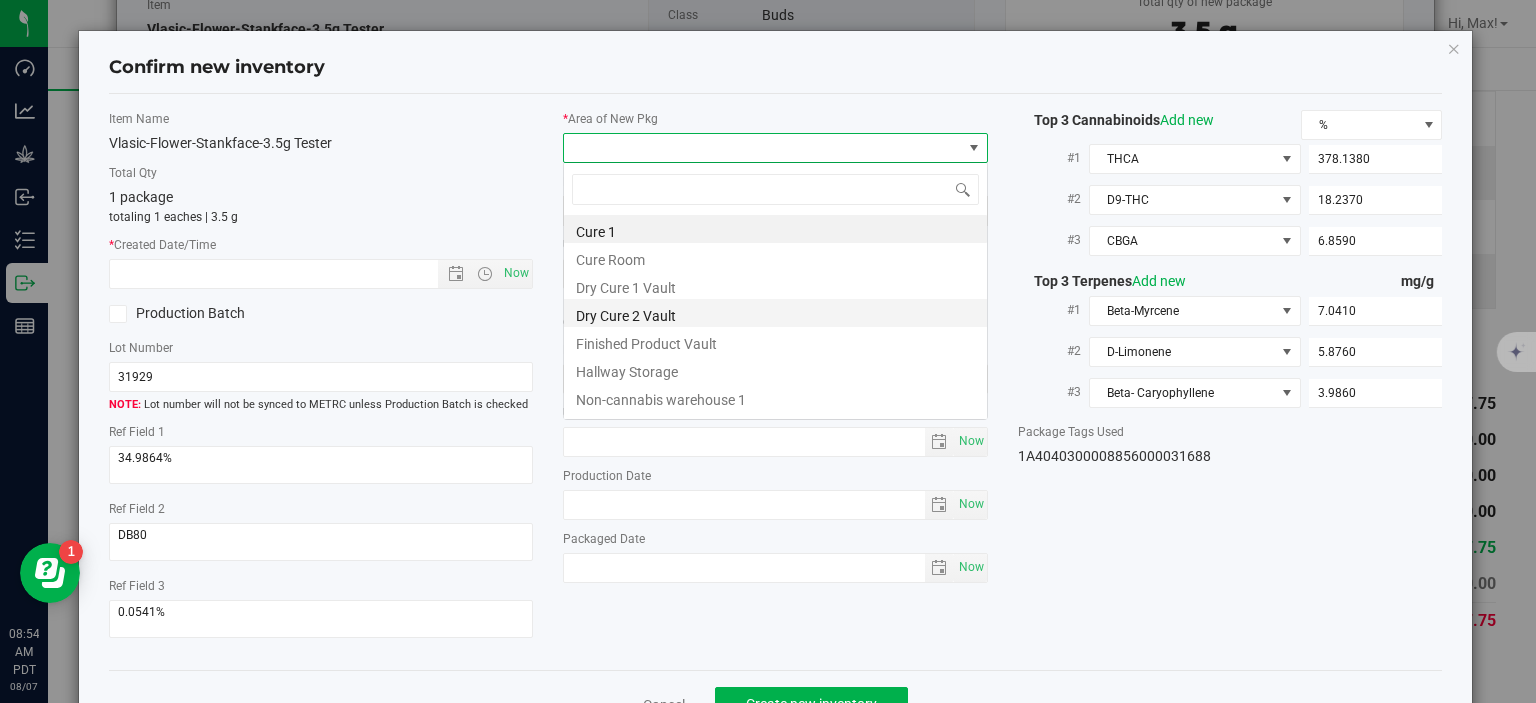 scroll, scrollTop: 99970, scrollLeft: 99575, axis: both 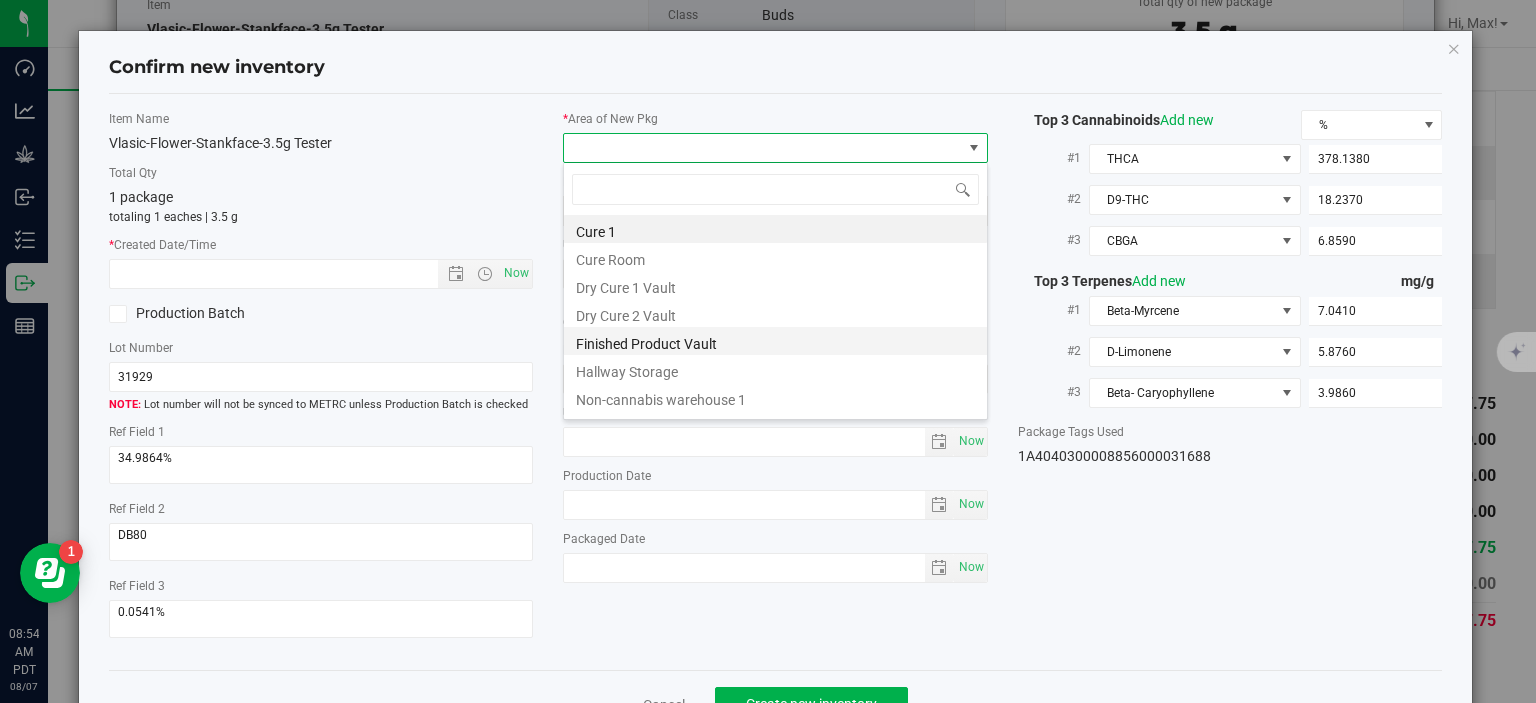 click on "Finished Product Vault" at bounding box center (775, 341) 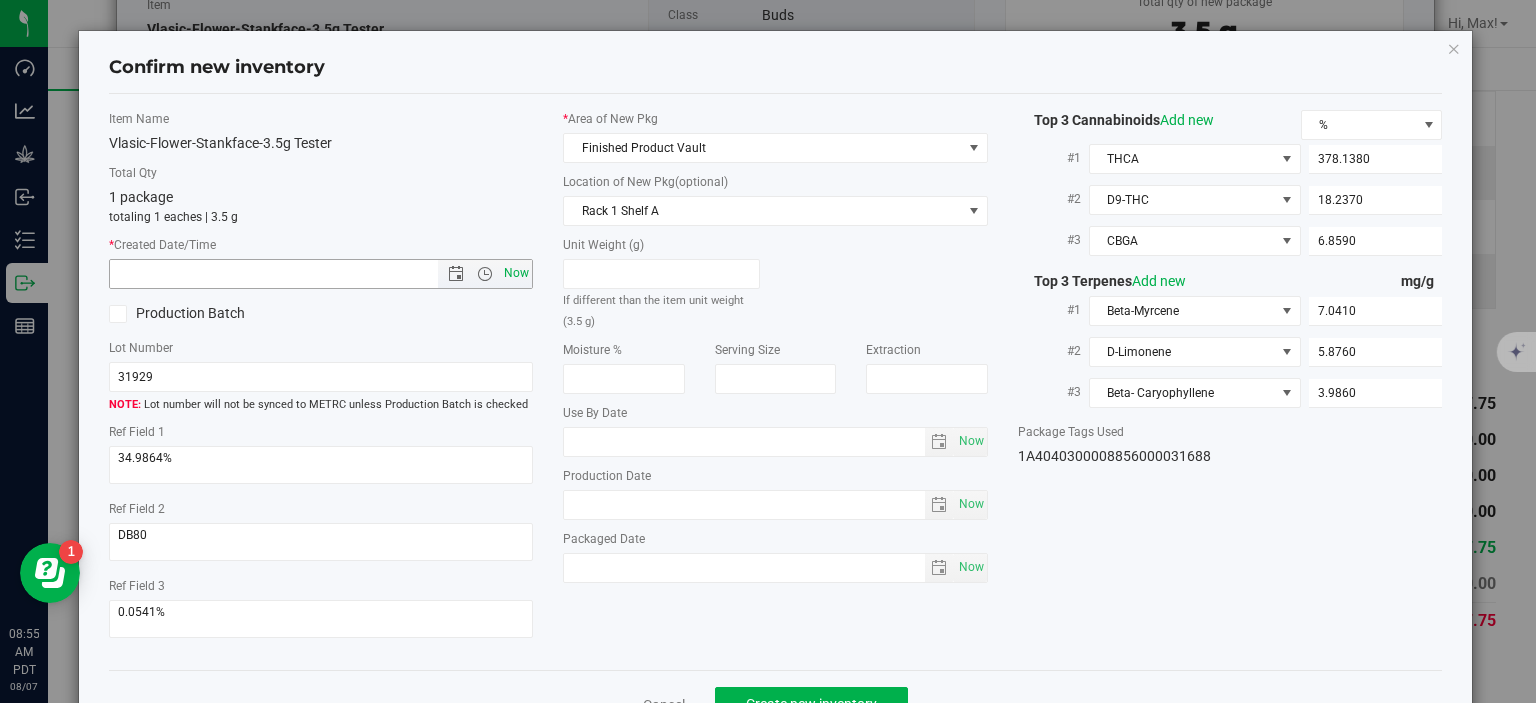 click on "Now" at bounding box center [517, 273] 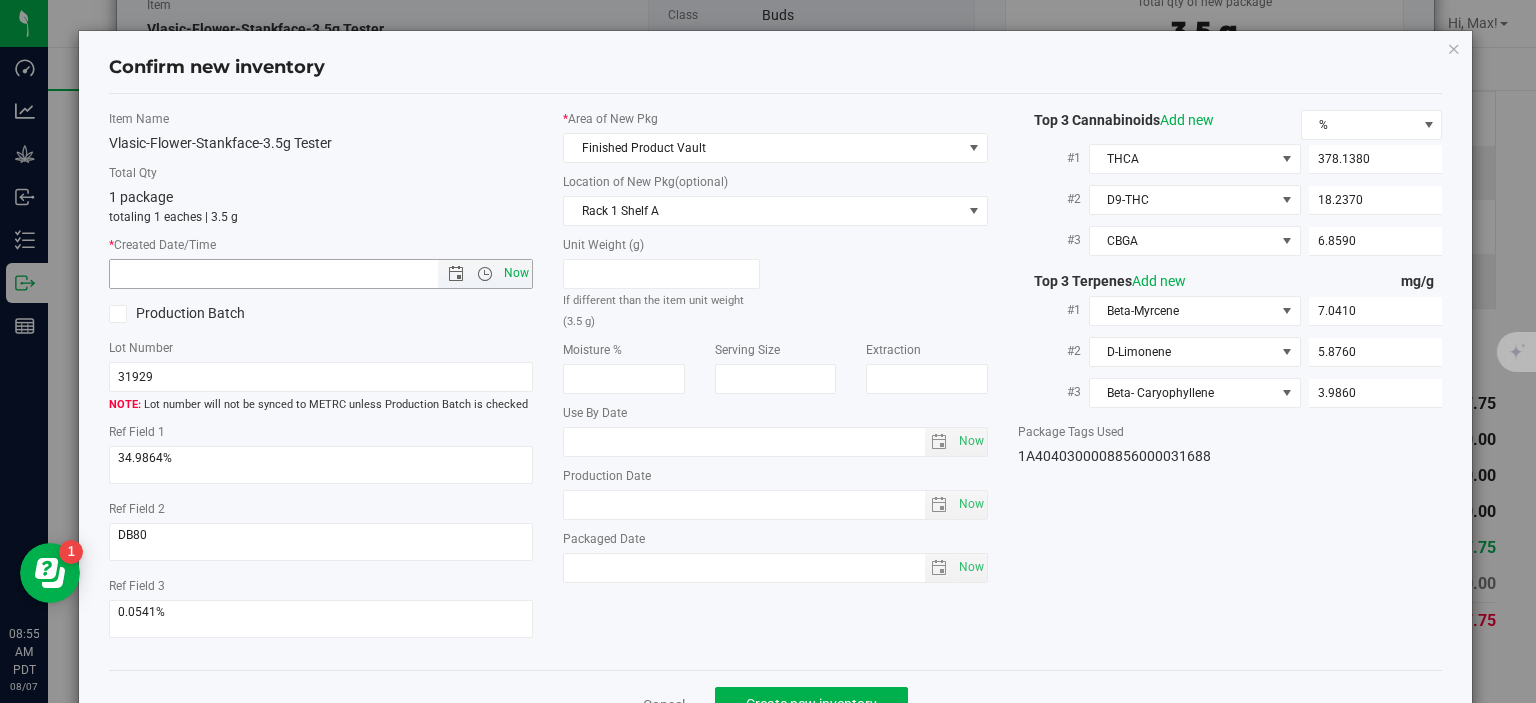 type on "8/7/2025 8:55 AM" 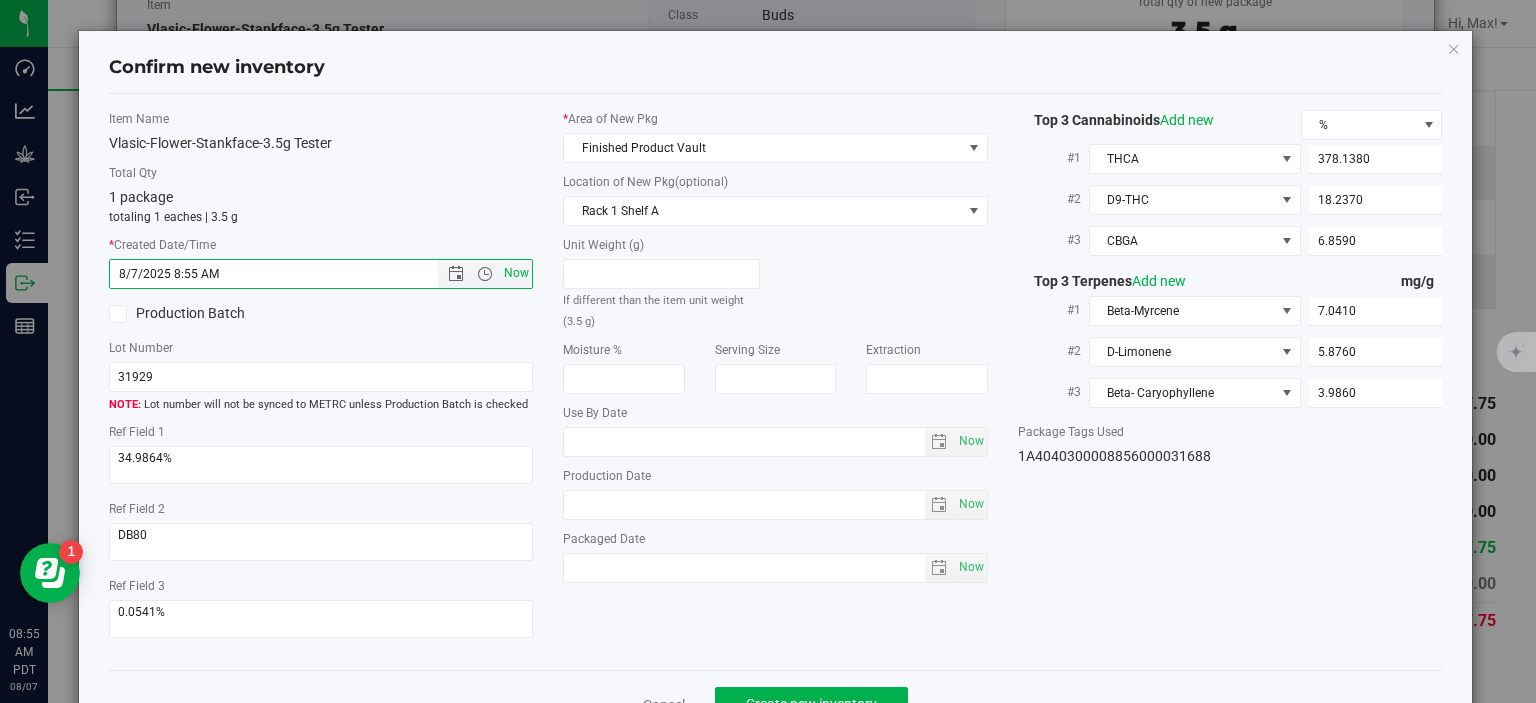 scroll, scrollTop: 52, scrollLeft: 0, axis: vertical 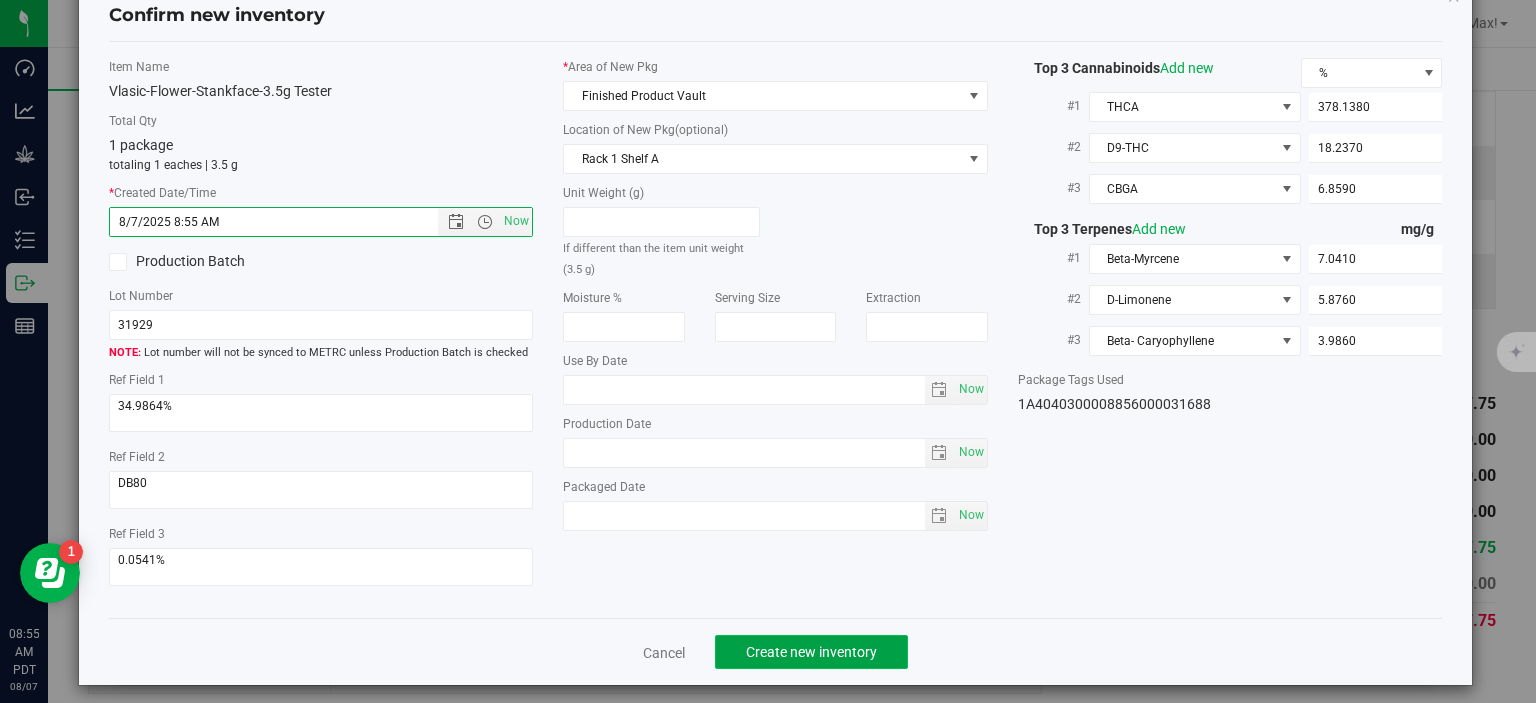 click on "Create new inventory" 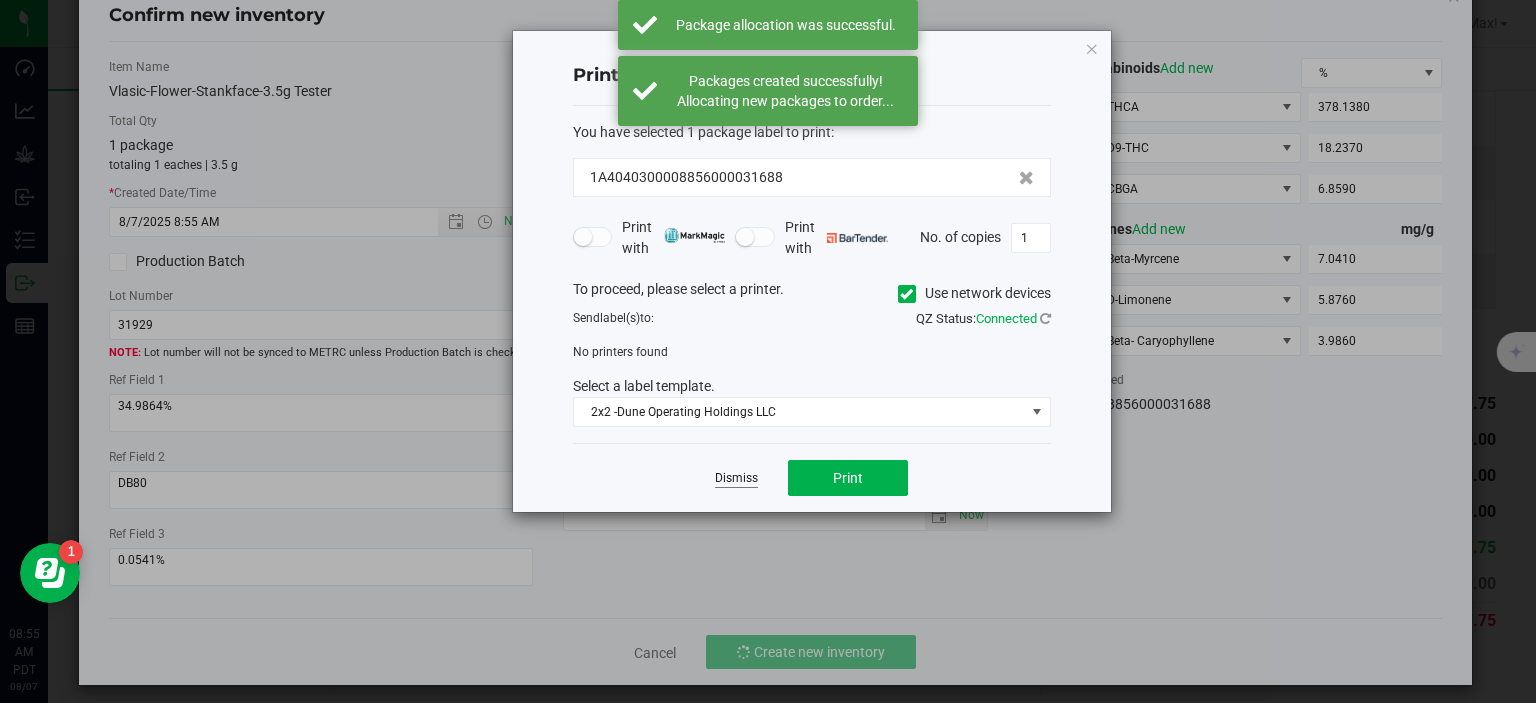 click on "Dismiss" 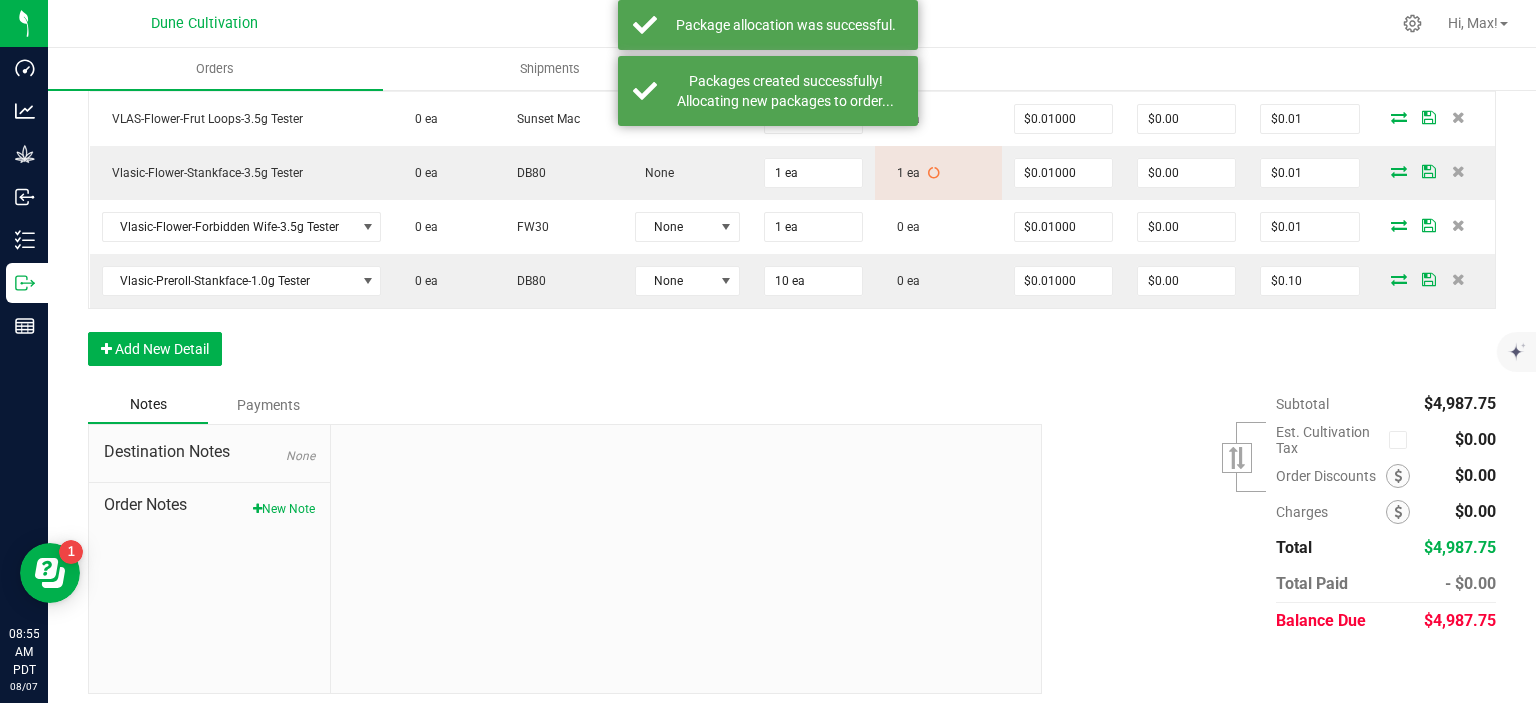 scroll, scrollTop: 1296, scrollLeft: 0, axis: vertical 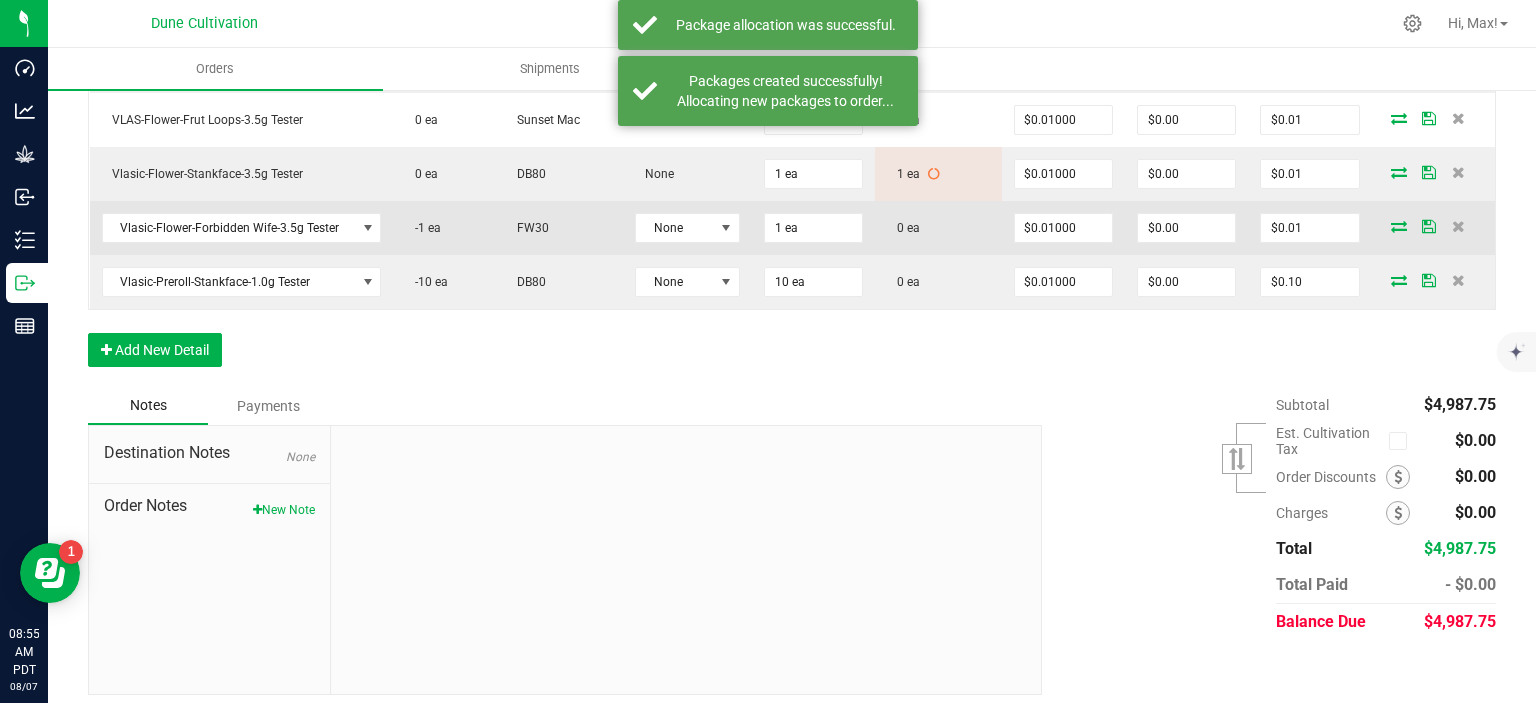 click at bounding box center (1399, 226) 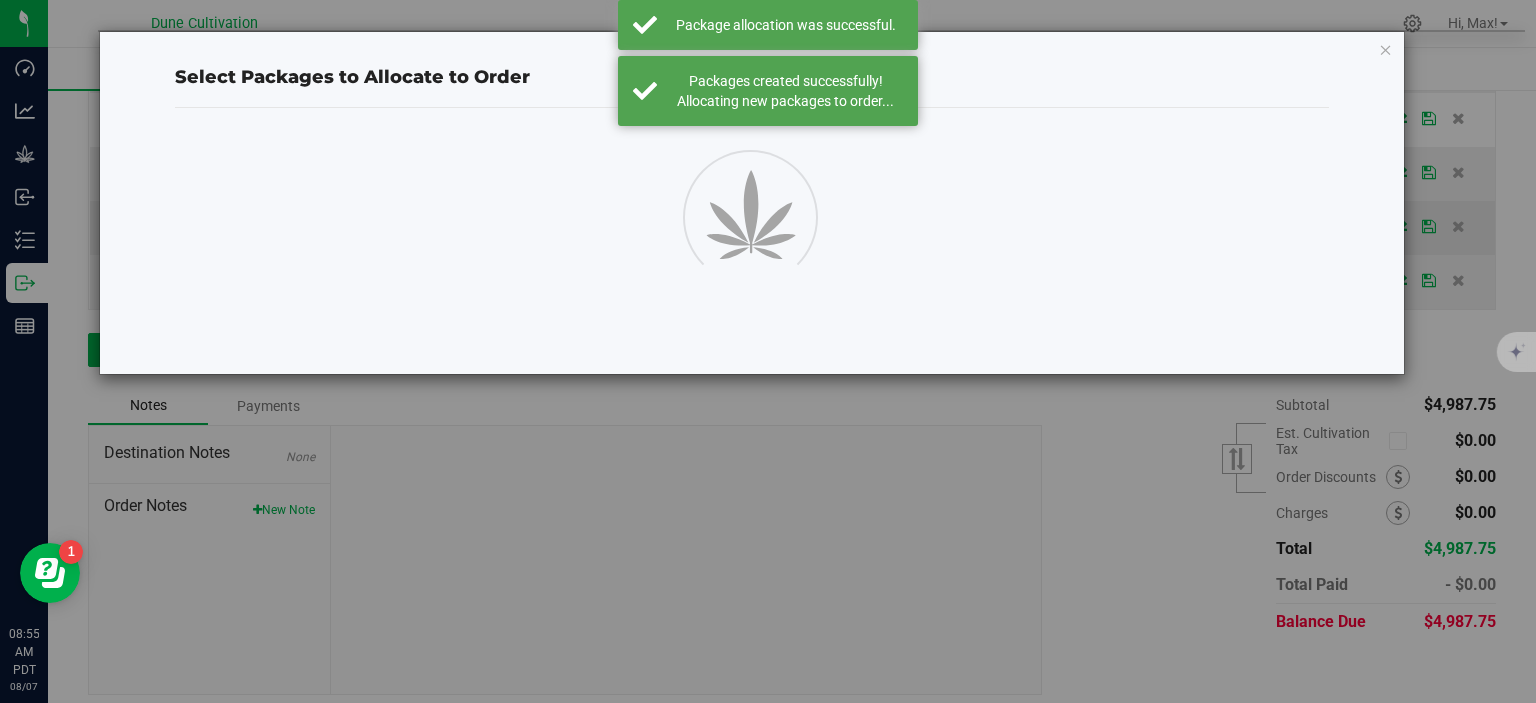 scroll, scrollTop: 1296, scrollLeft: 0, axis: vertical 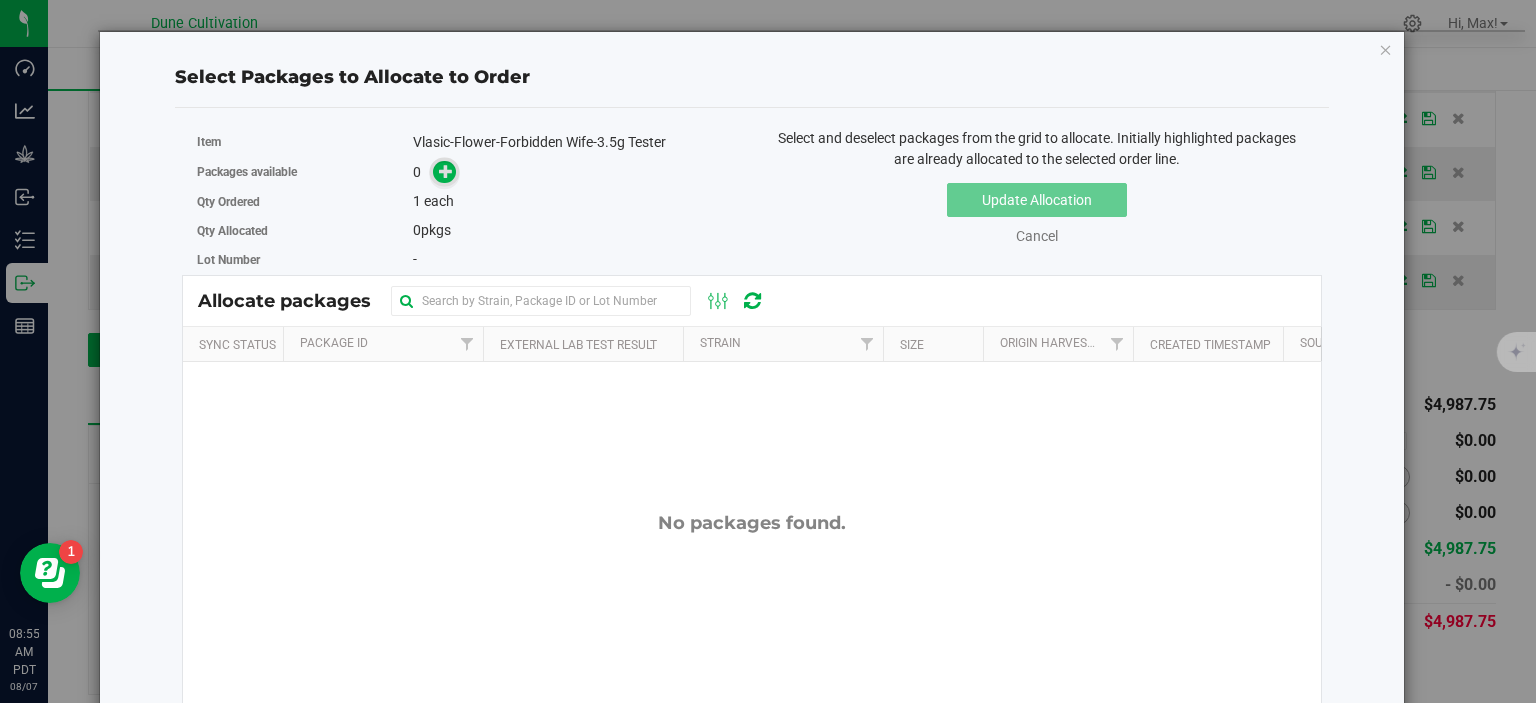 click at bounding box center (446, 171) 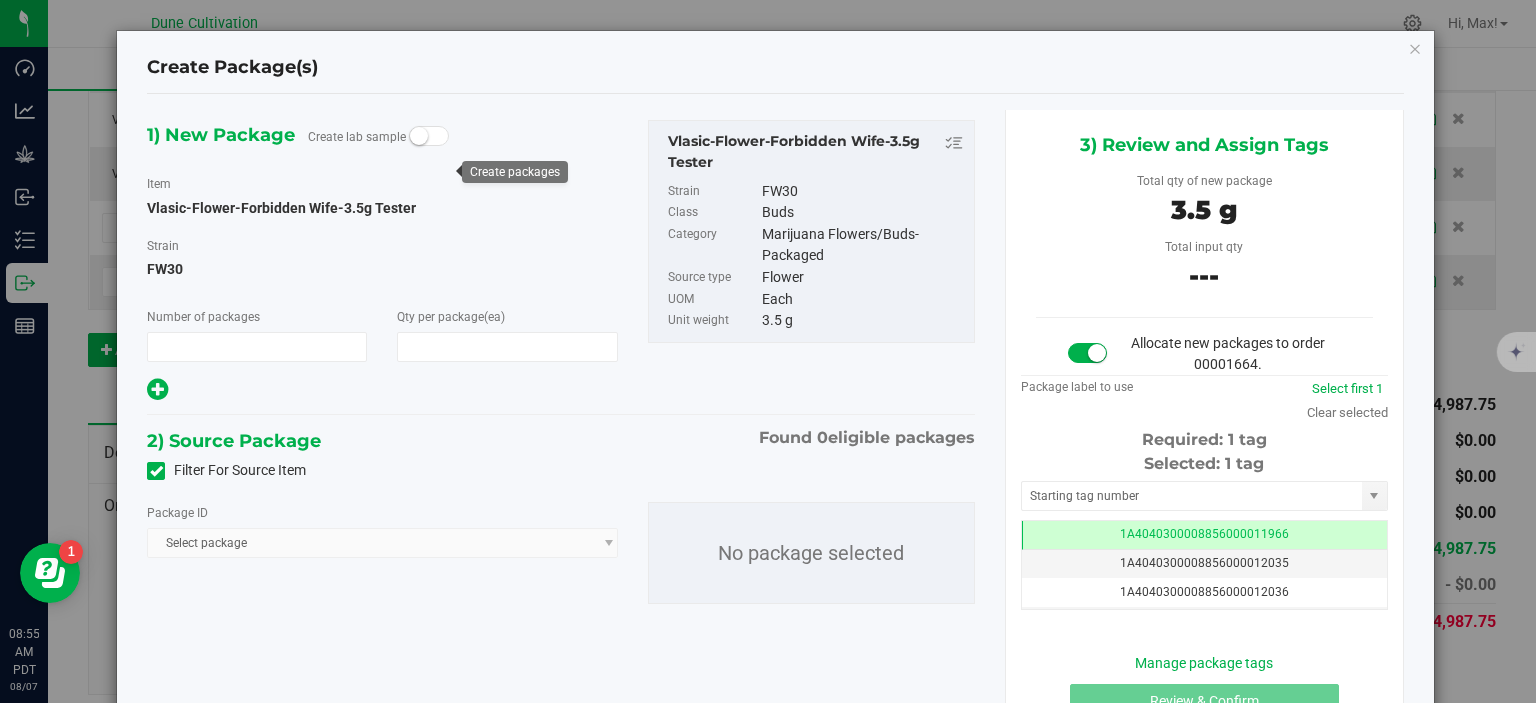 type on "1" 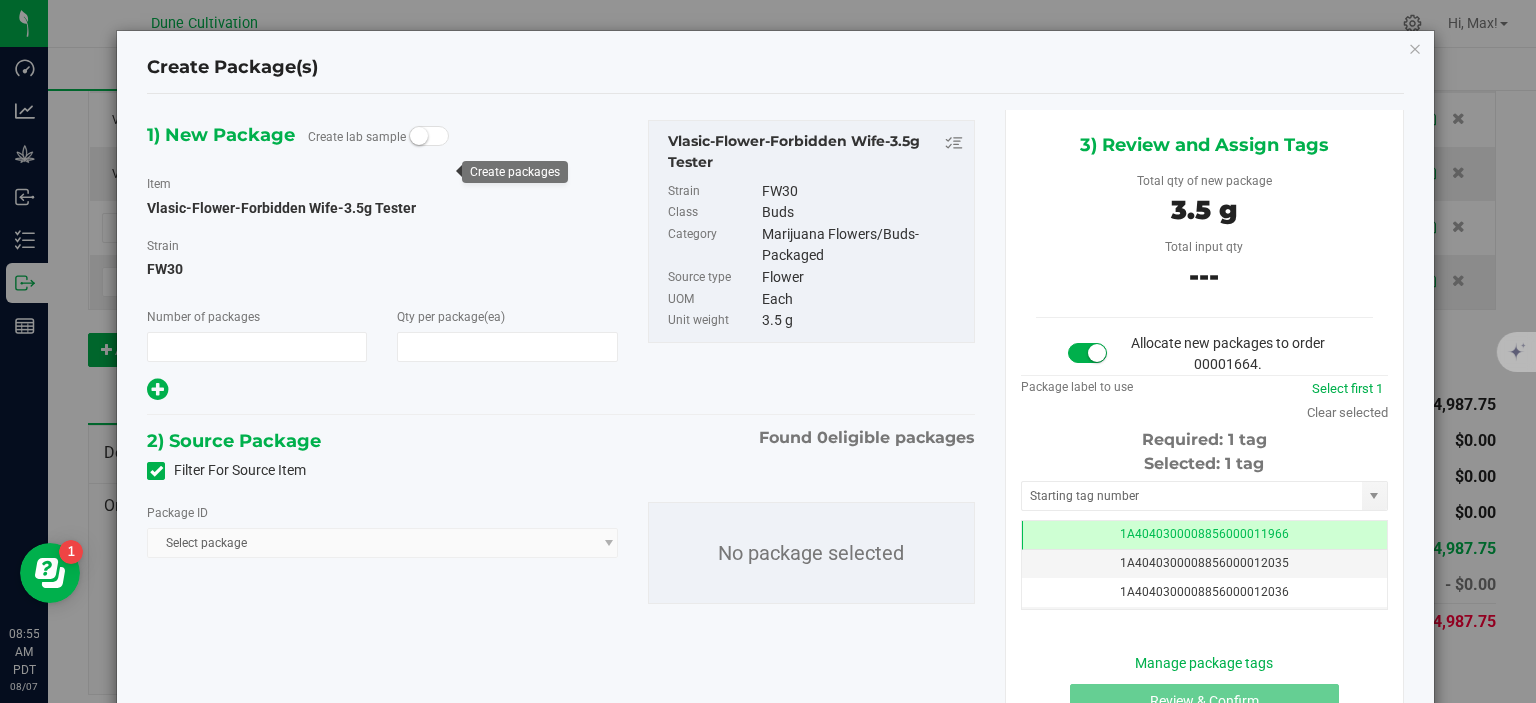 type on "1" 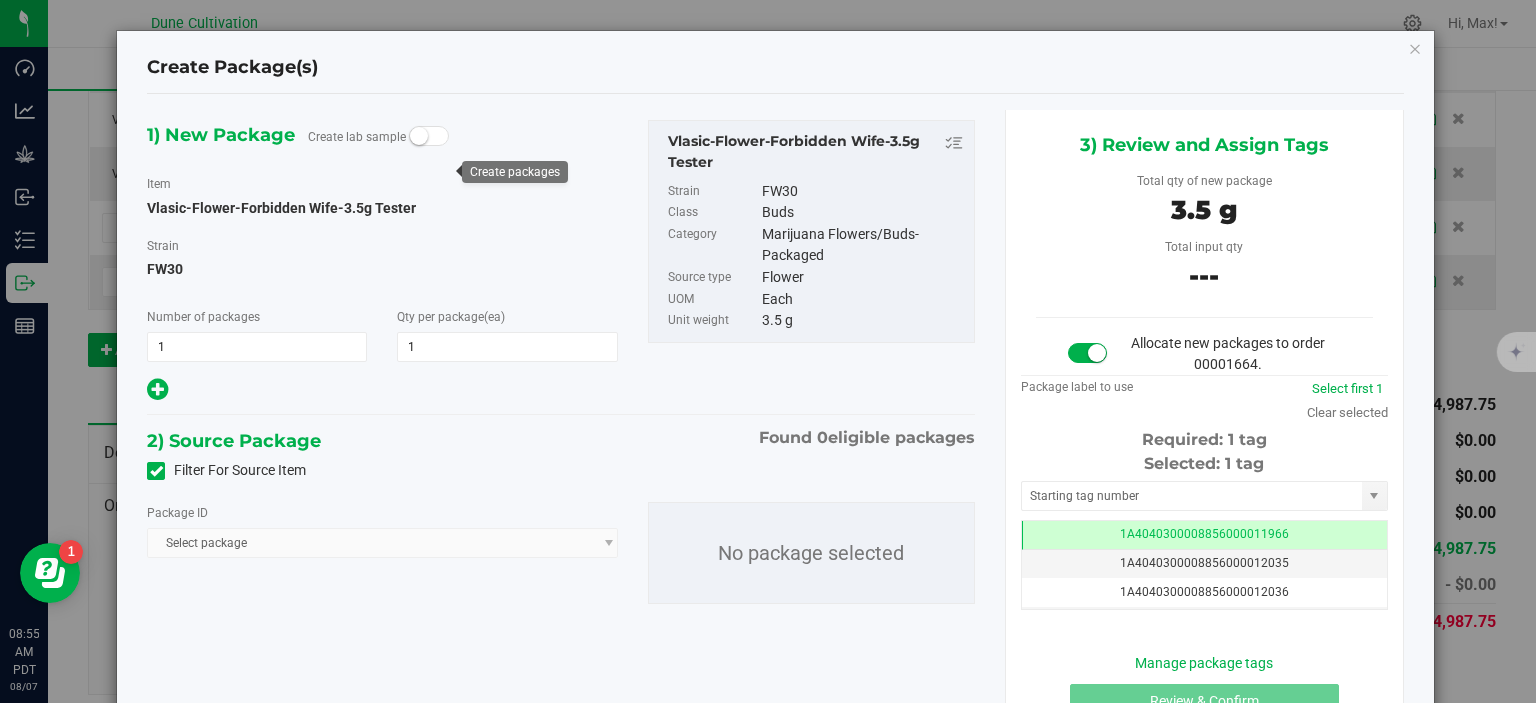 scroll, scrollTop: 1296, scrollLeft: 0, axis: vertical 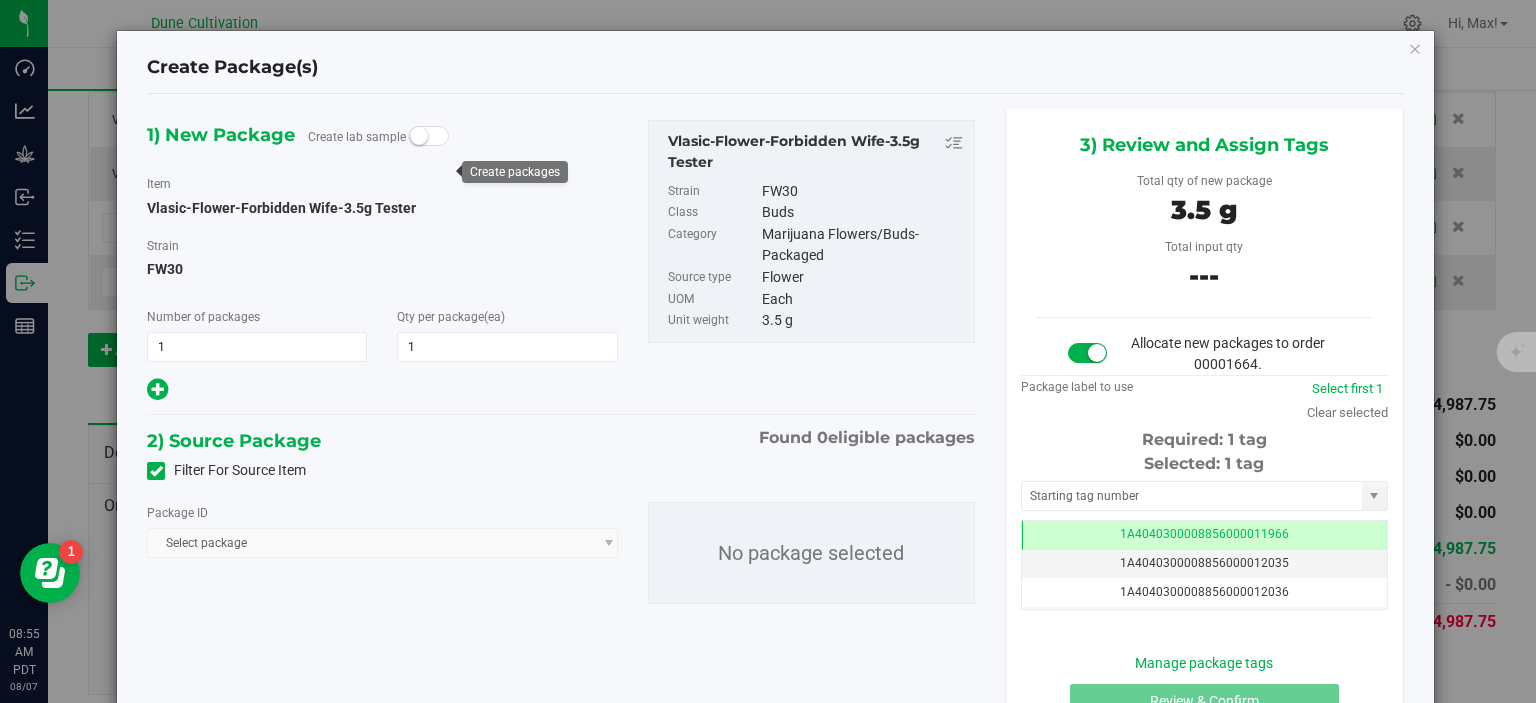 click at bounding box center [156, 471] 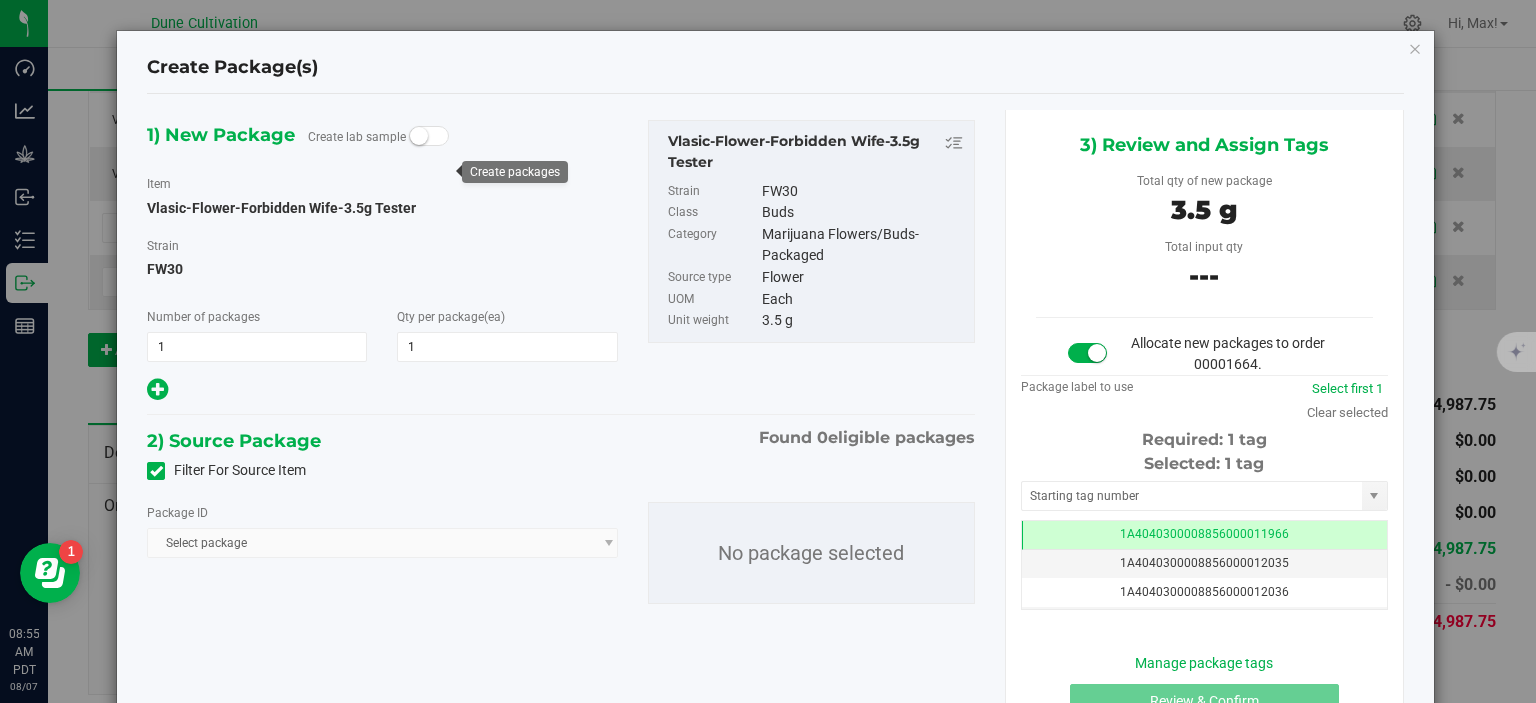 click on "Filter For Source Item" at bounding box center (0, 0) 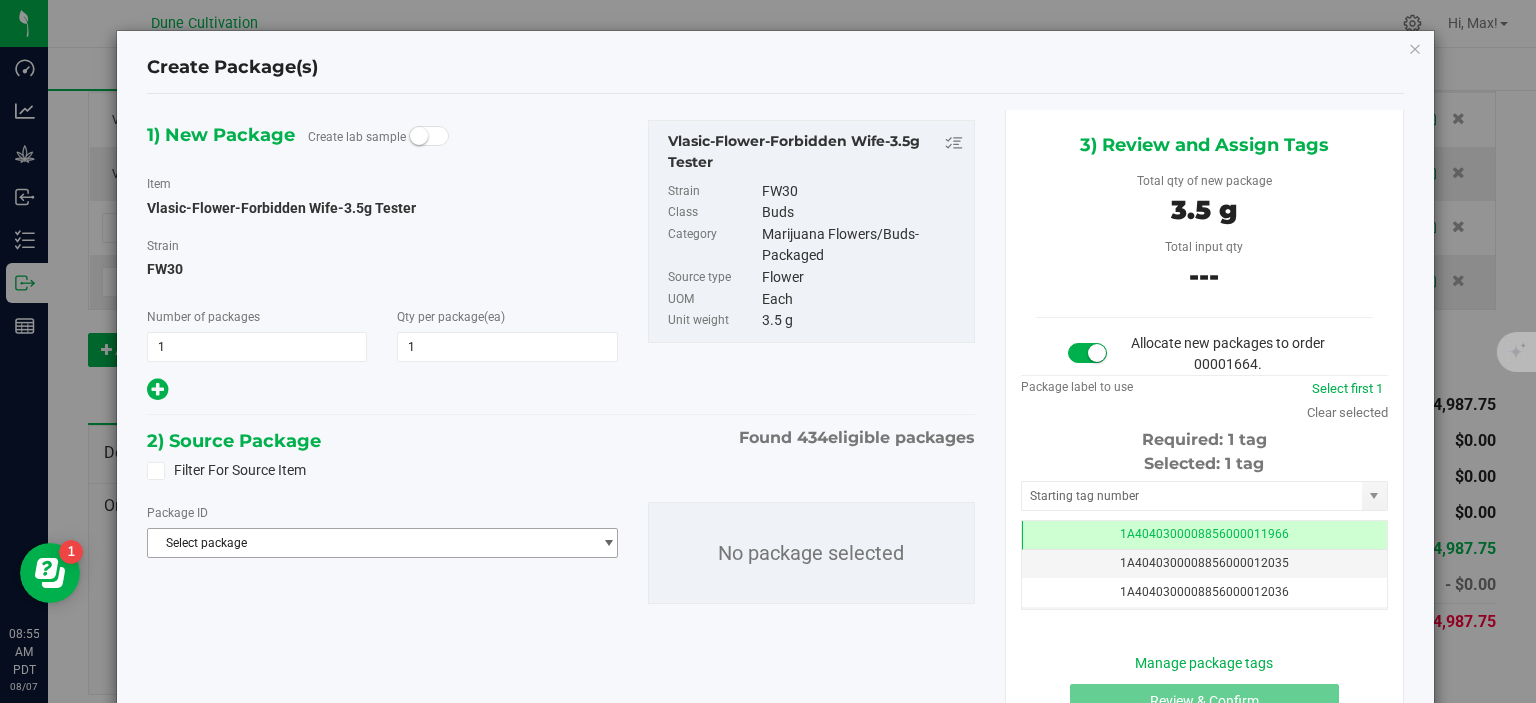 click on "Select package" at bounding box center [369, 543] 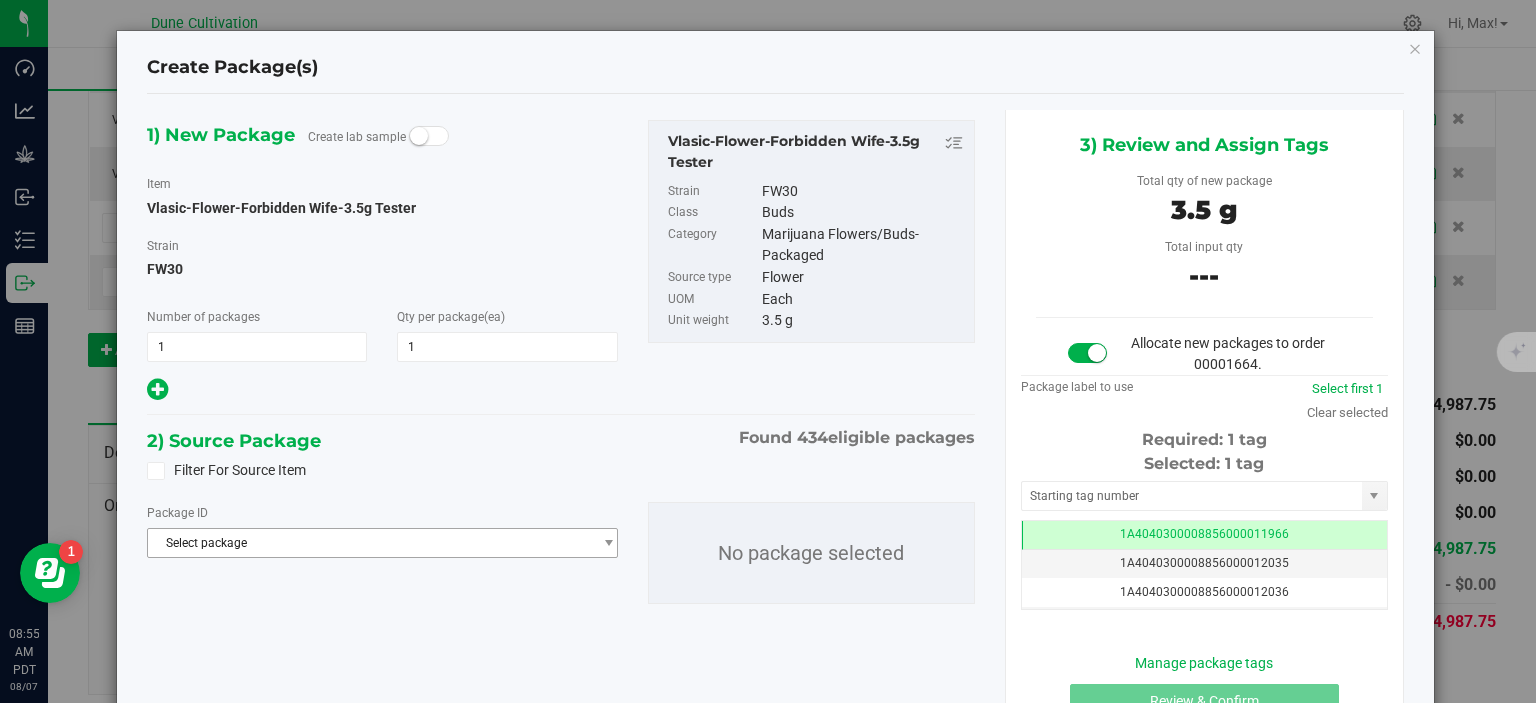 click on "Select package" at bounding box center (369, 543) 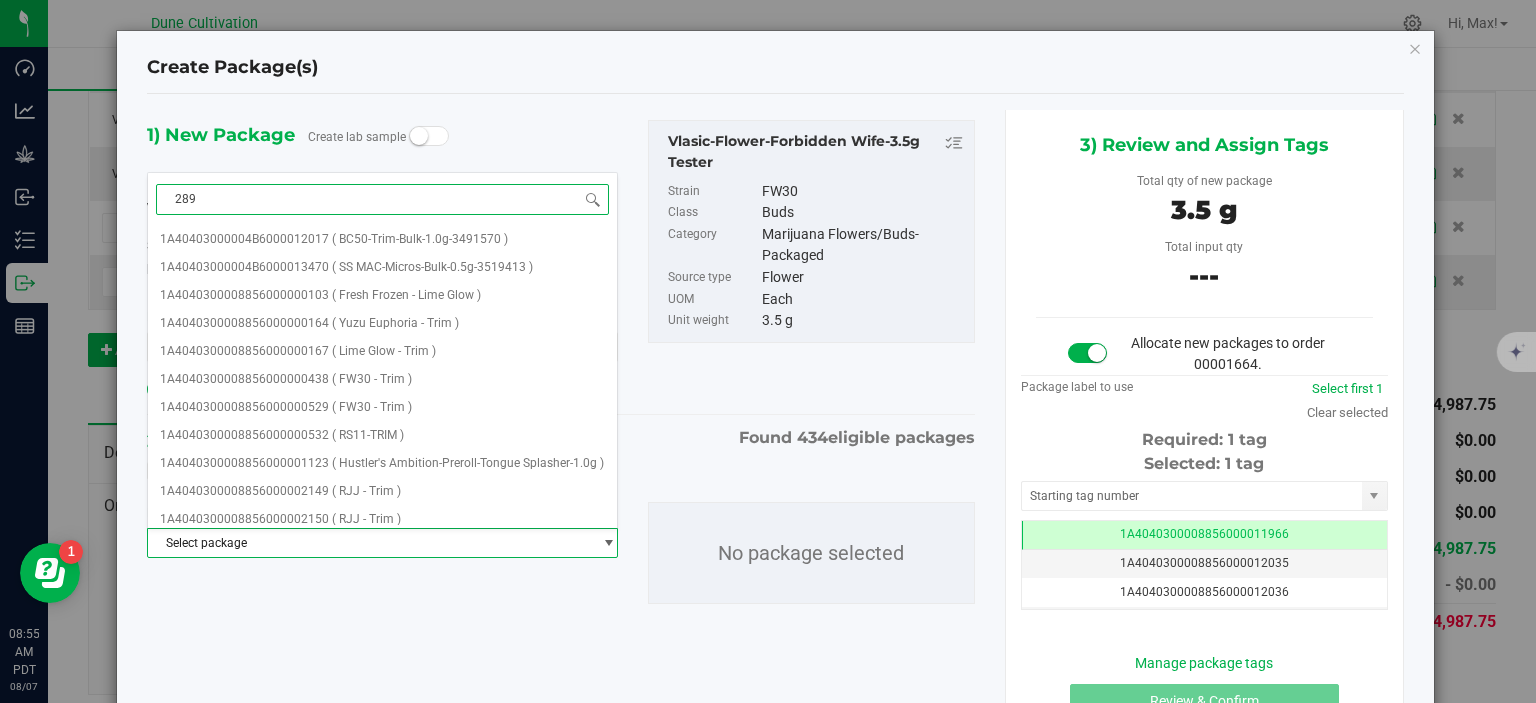 type on "2898" 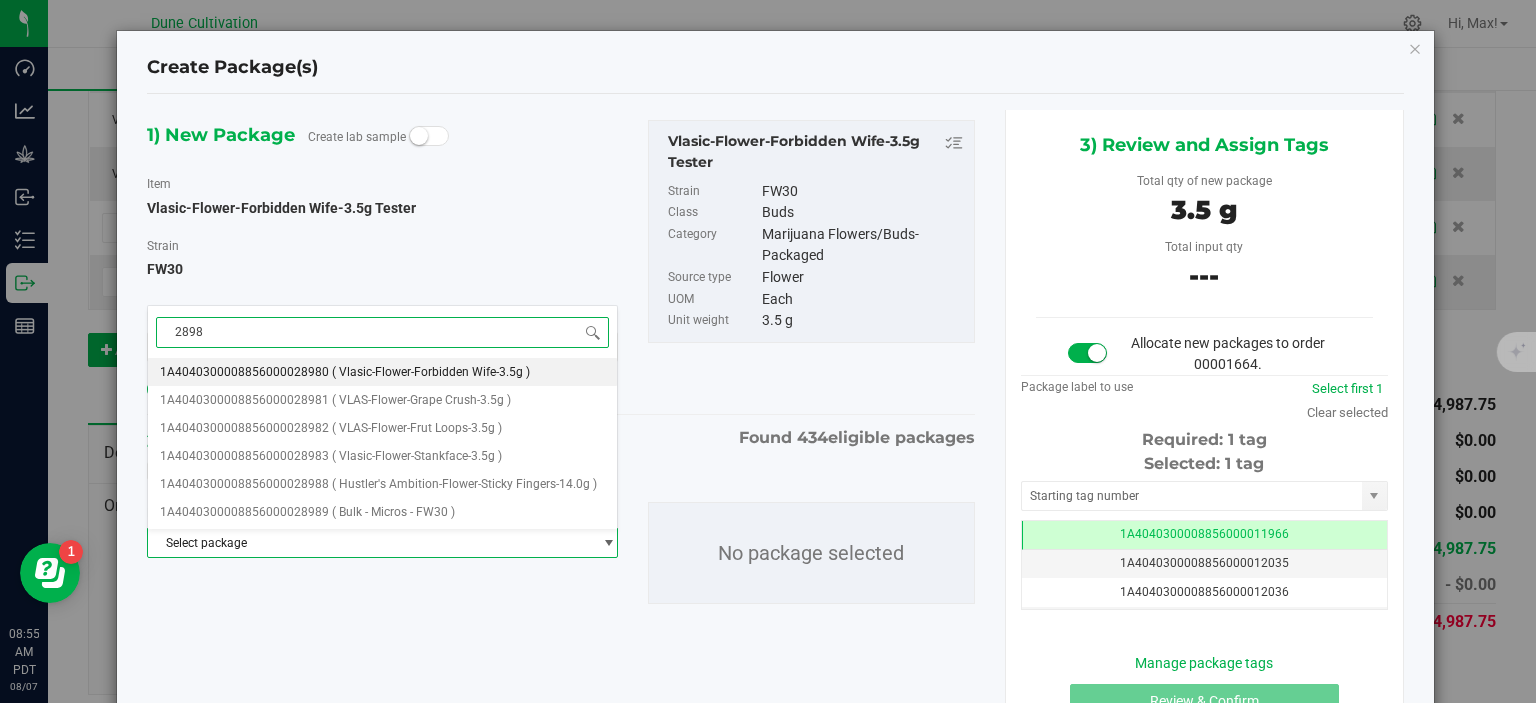 click on "(
Vlasic-Flower-Forbidden Wife-3.5g
)" at bounding box center [431, 372] 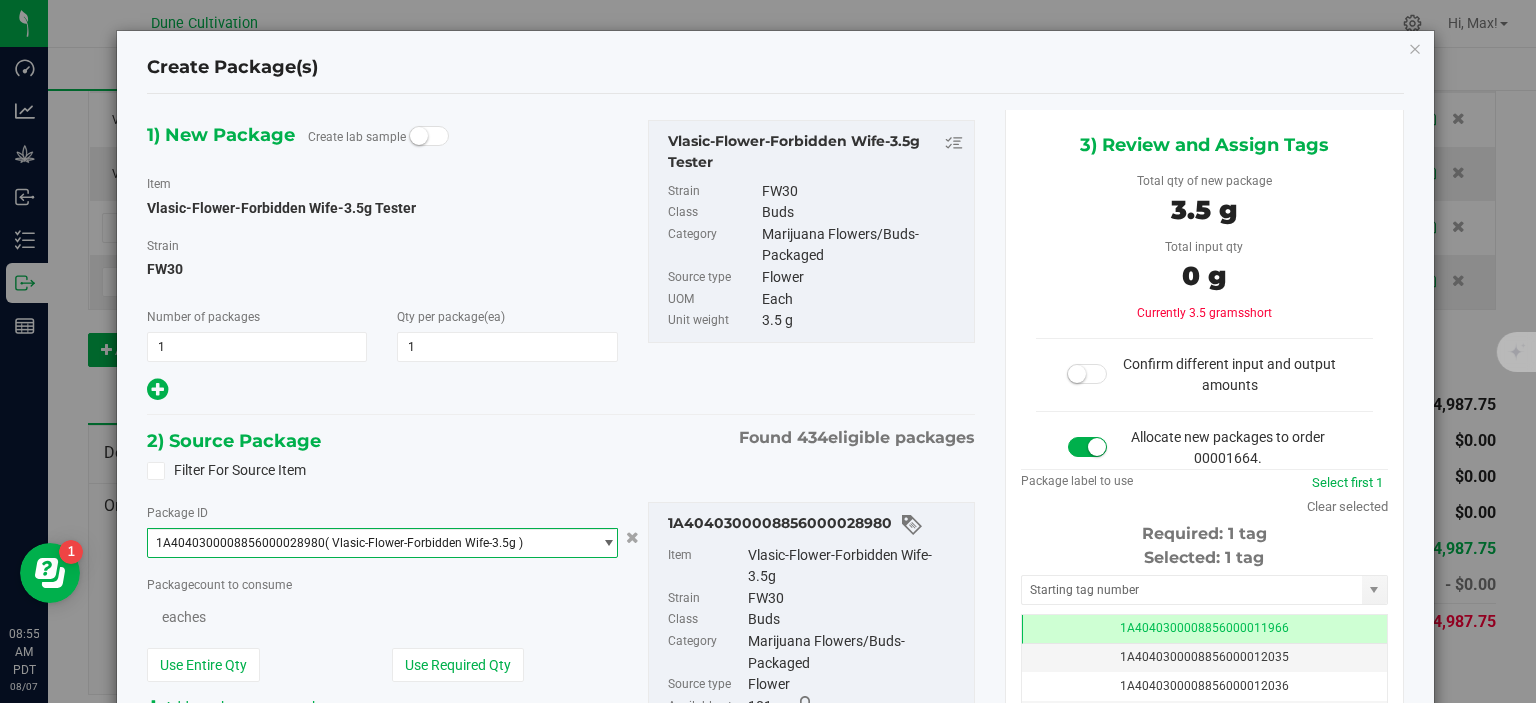 scroll, scrollTop: 0, scrollLeft: 0, axis: both 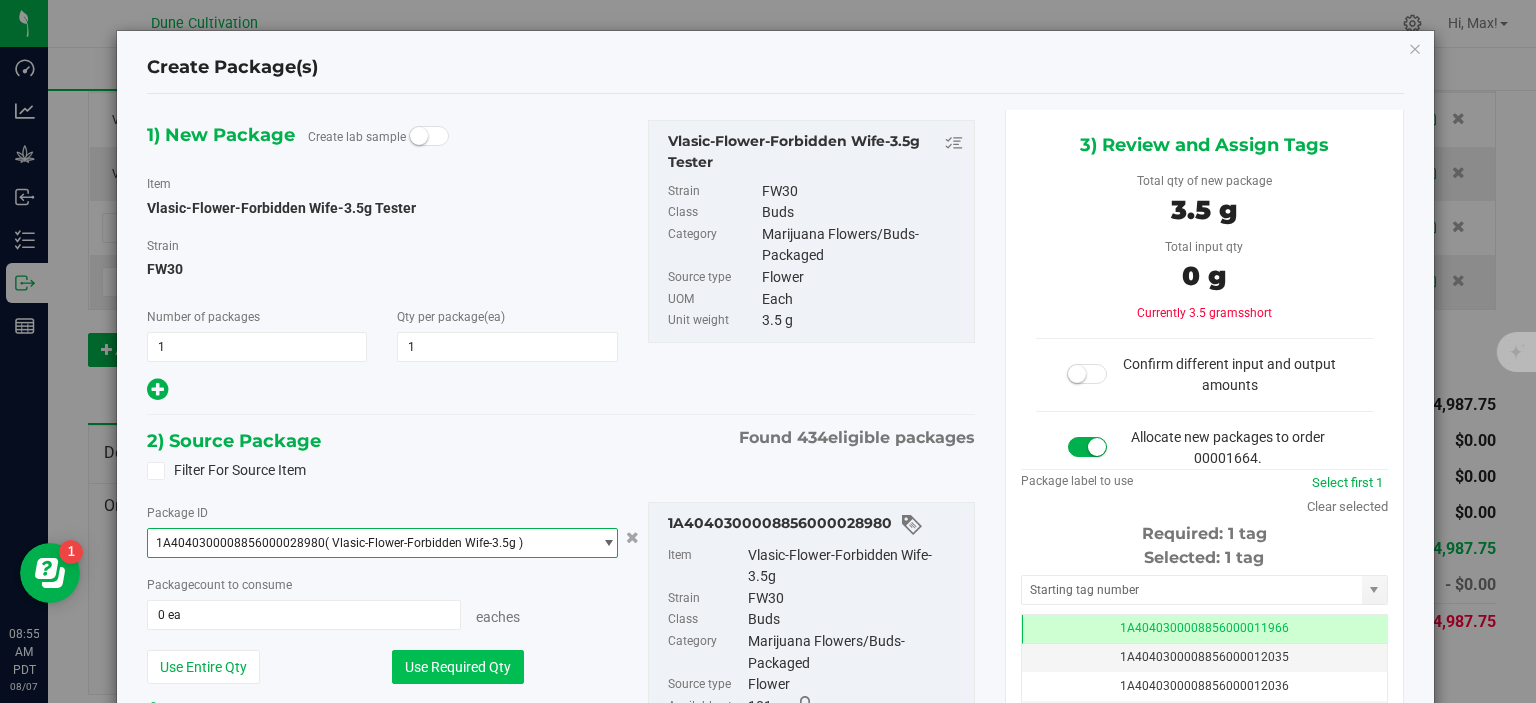 click on "Use Required Qty" at bounding box center (458, 667) 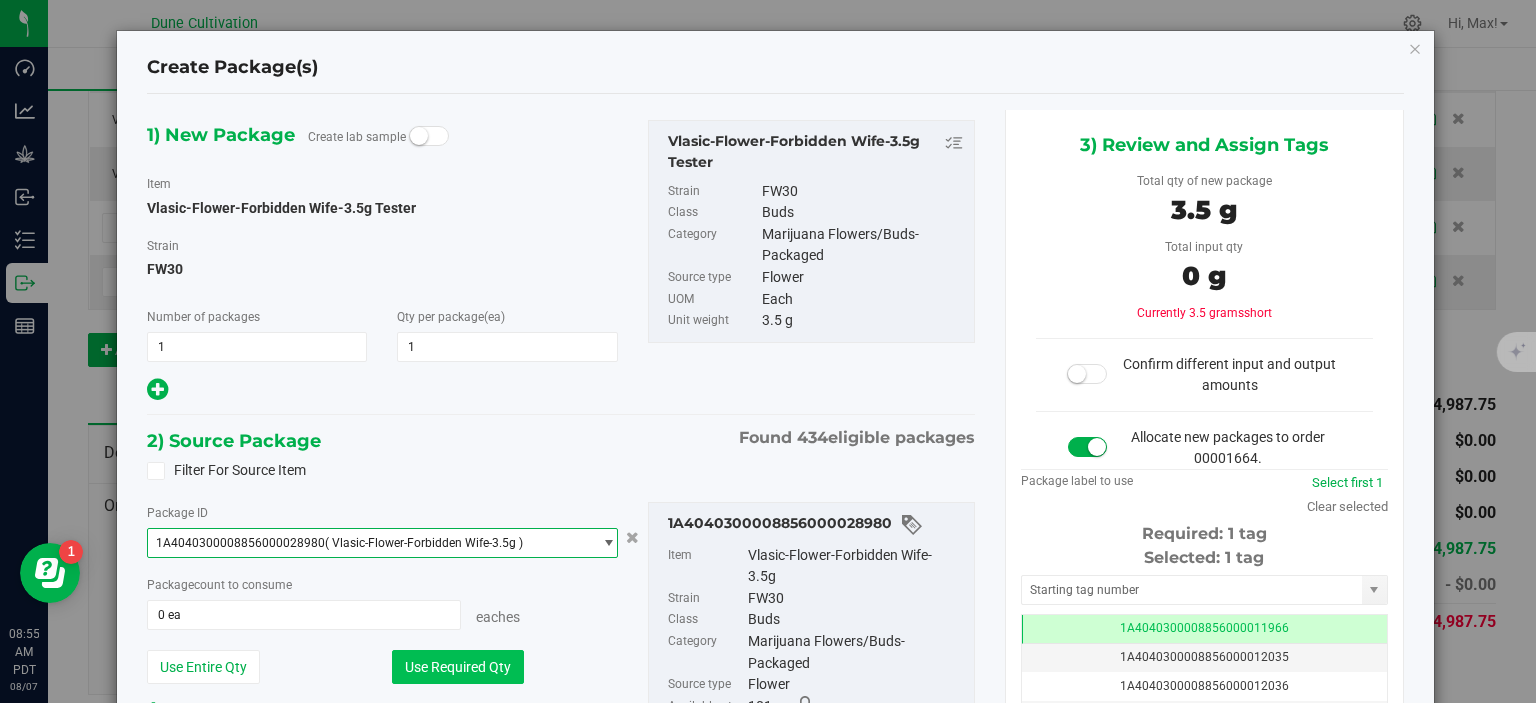 type on "1 ea" 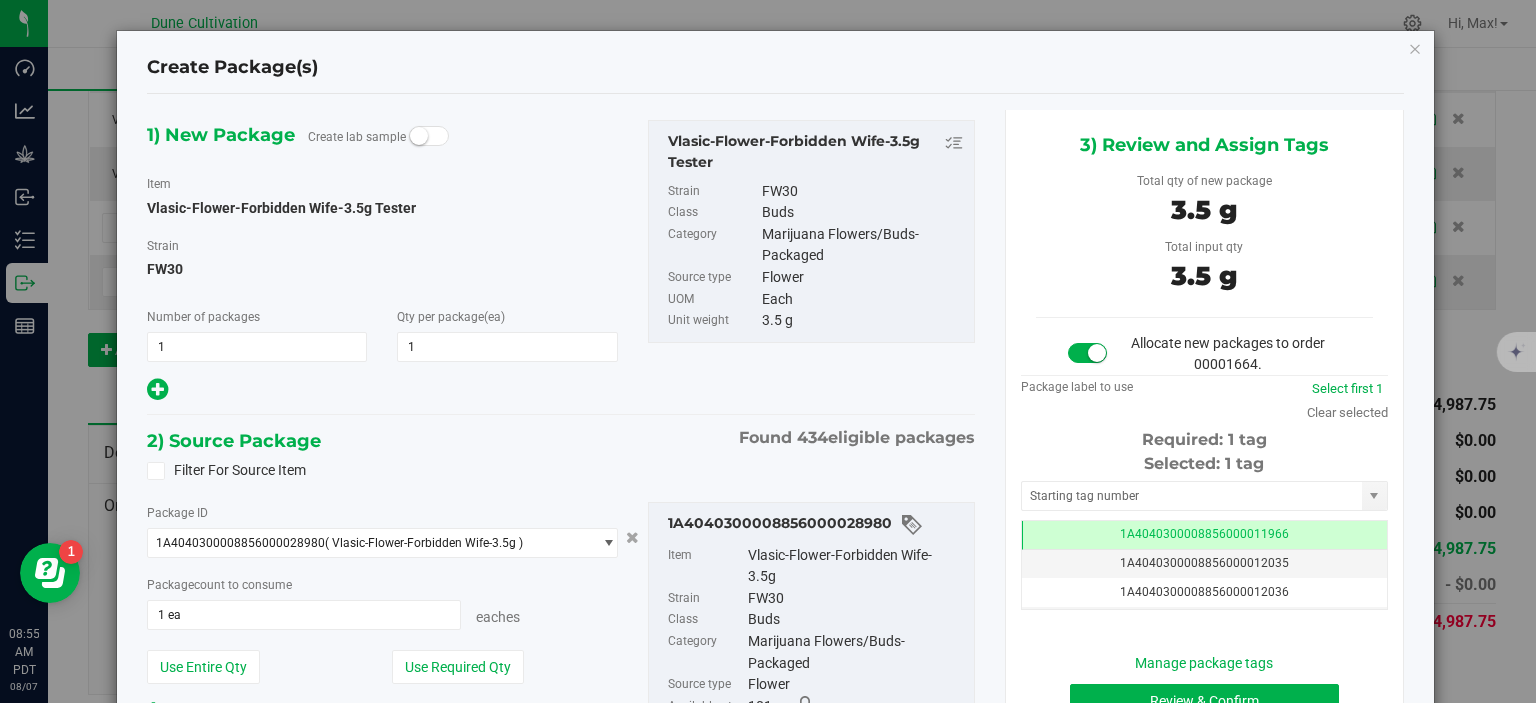 click on "Selected: 1 tag
Tag 1A4040300008856000011966 1A4040300008856000012035 1A4040300008856000012036 1A4040300008856000012198 1A4040300008856000012200 1A4040300008856000012206 1A4040300008856000012376 1A4040300008856000012845 1A4040300008856000012864 1A4040300008856000012954 1A4040300008856000012960 1A4040300008856000012989 1A4040300008856000013672 1A4040300008856000013896 1A4040300008856000013897 1A4040300008856000013898 1A4040300008856000014444 1A4040300008856000014491 1A4040300008856000014492 1A4040300008856000014493 1A4040300008856000014494 1A4040300008856000014495 1A4040300008856000014496 1A4040300008856000014650 1A4040300008856000017292 1A4040300008856000017412 Page of 1 NaN - NaN of 26 items" at bounding box center (1204, 531) 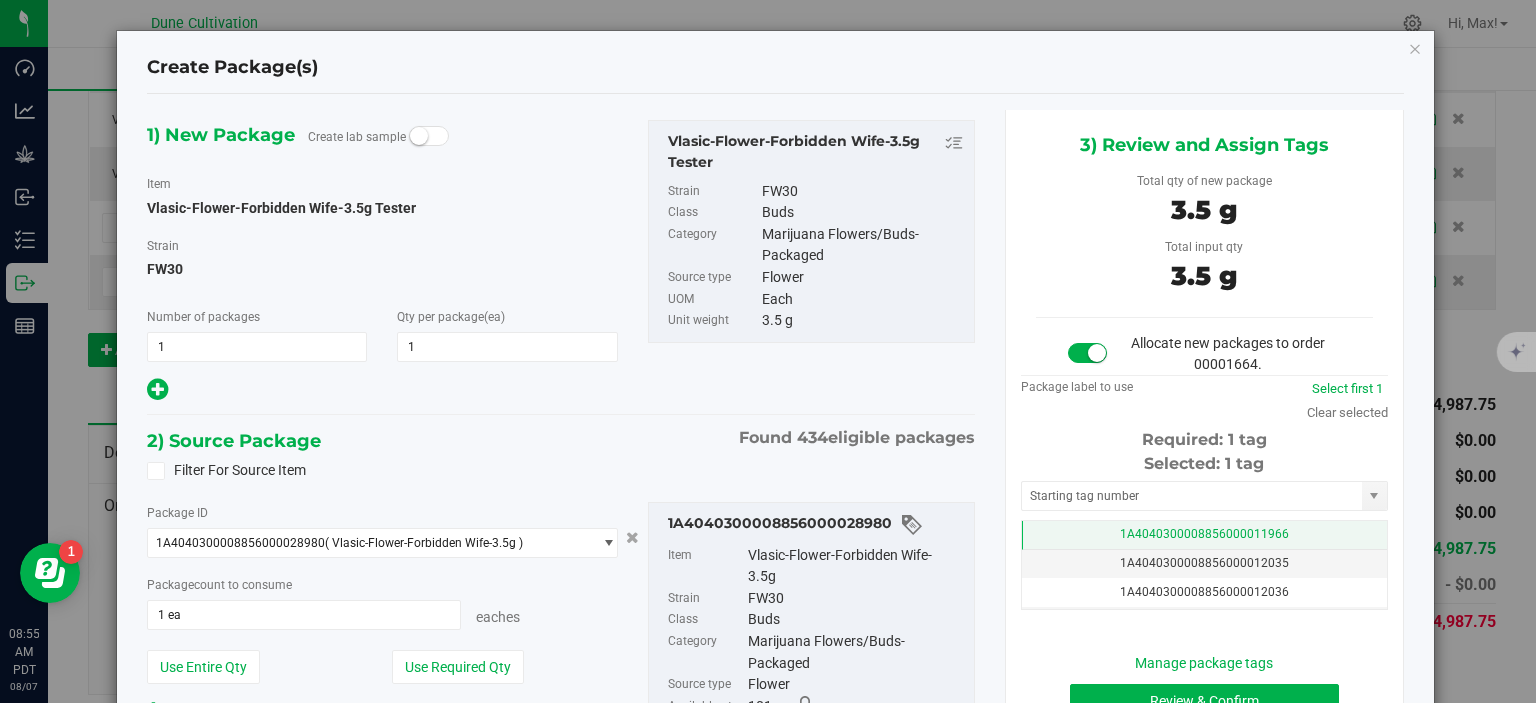 click on "1A4040300008856000011966" at bounding box center [1204, 535] 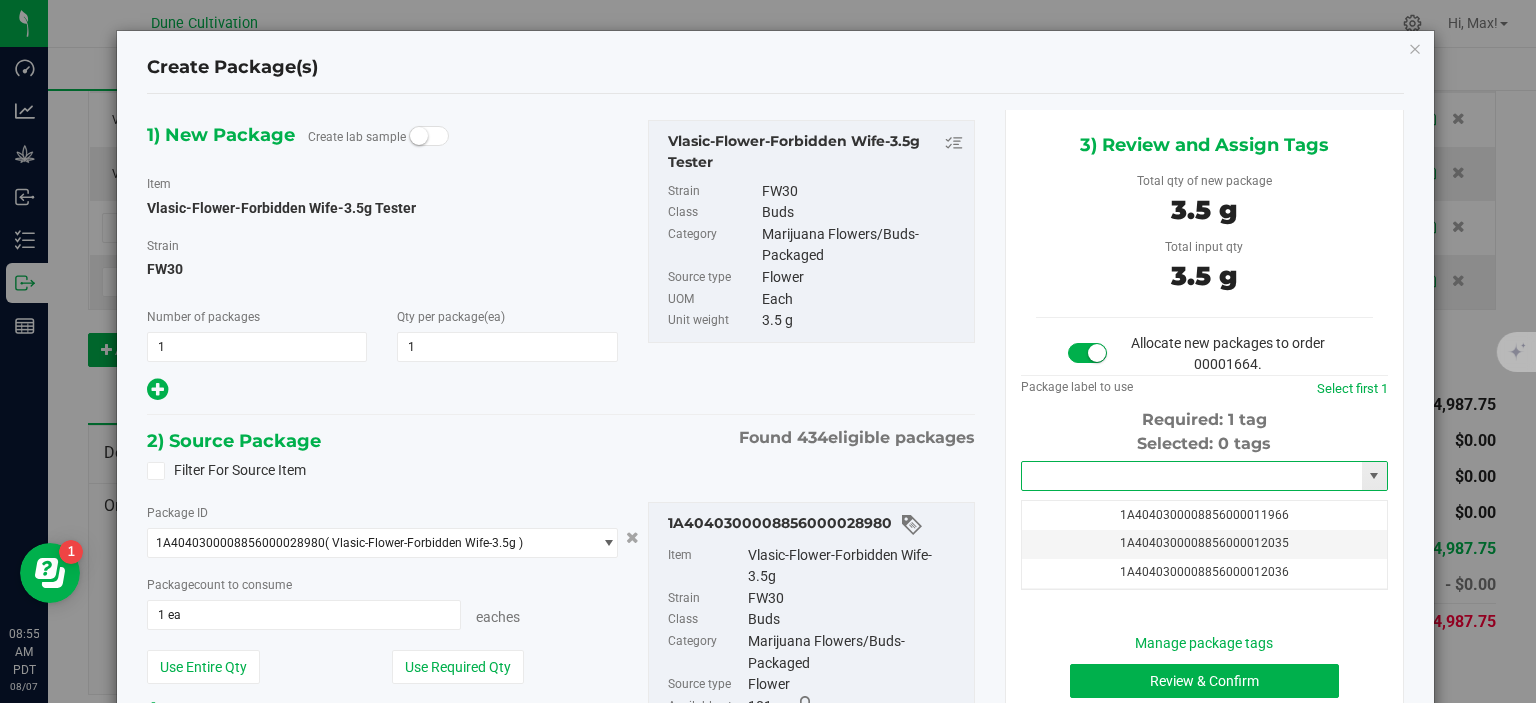 click at bounding box center (1192, 476) 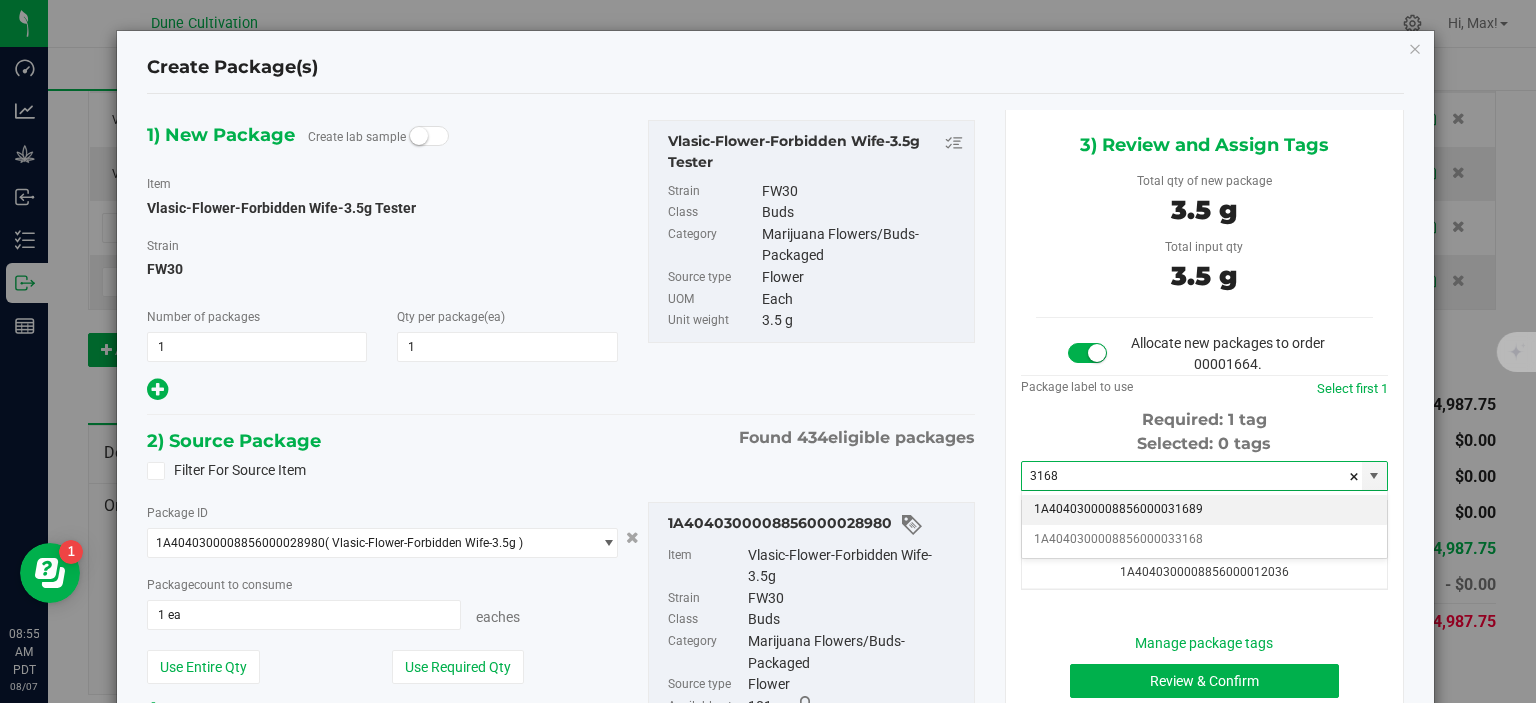click on "1A4040300008856000031689" at bounding box center [1204, 510] 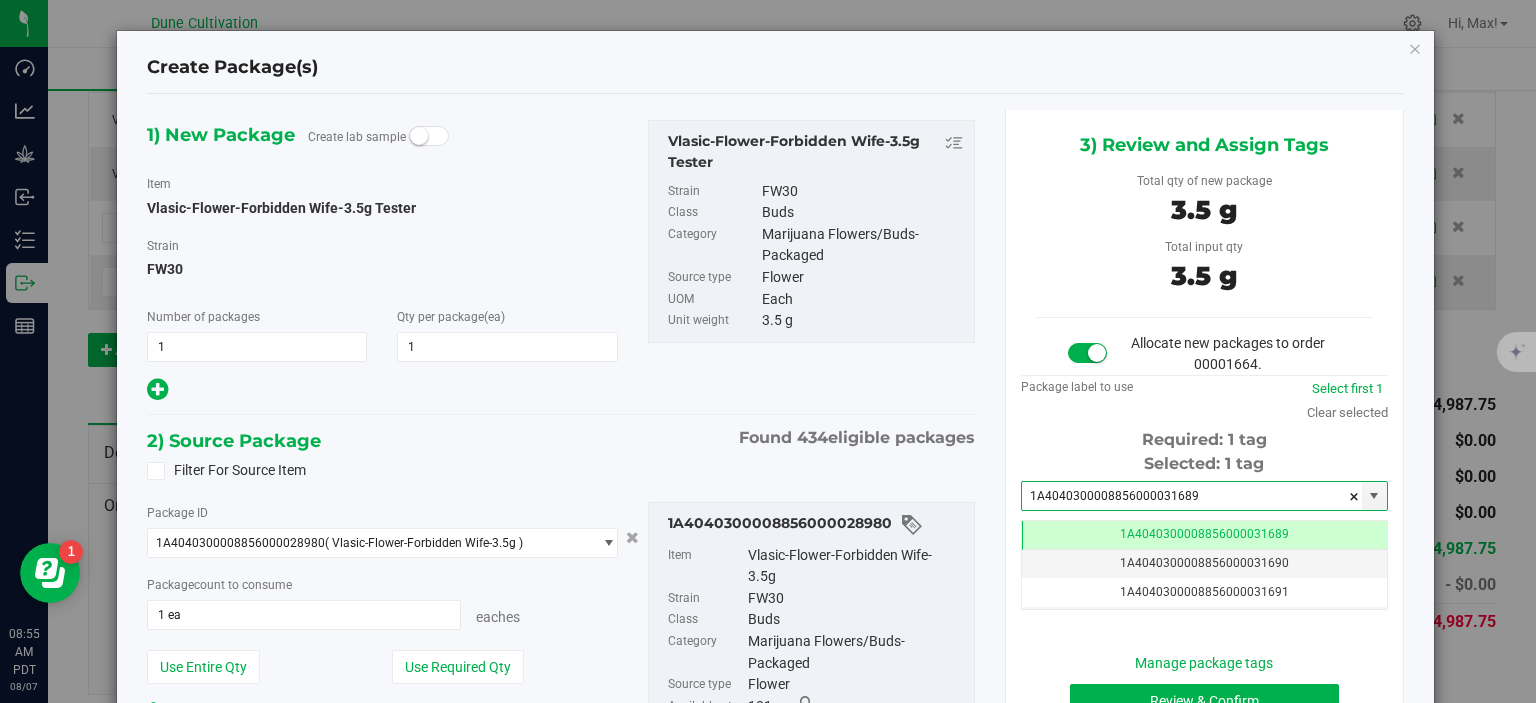type on "1A4040300008856000031689" 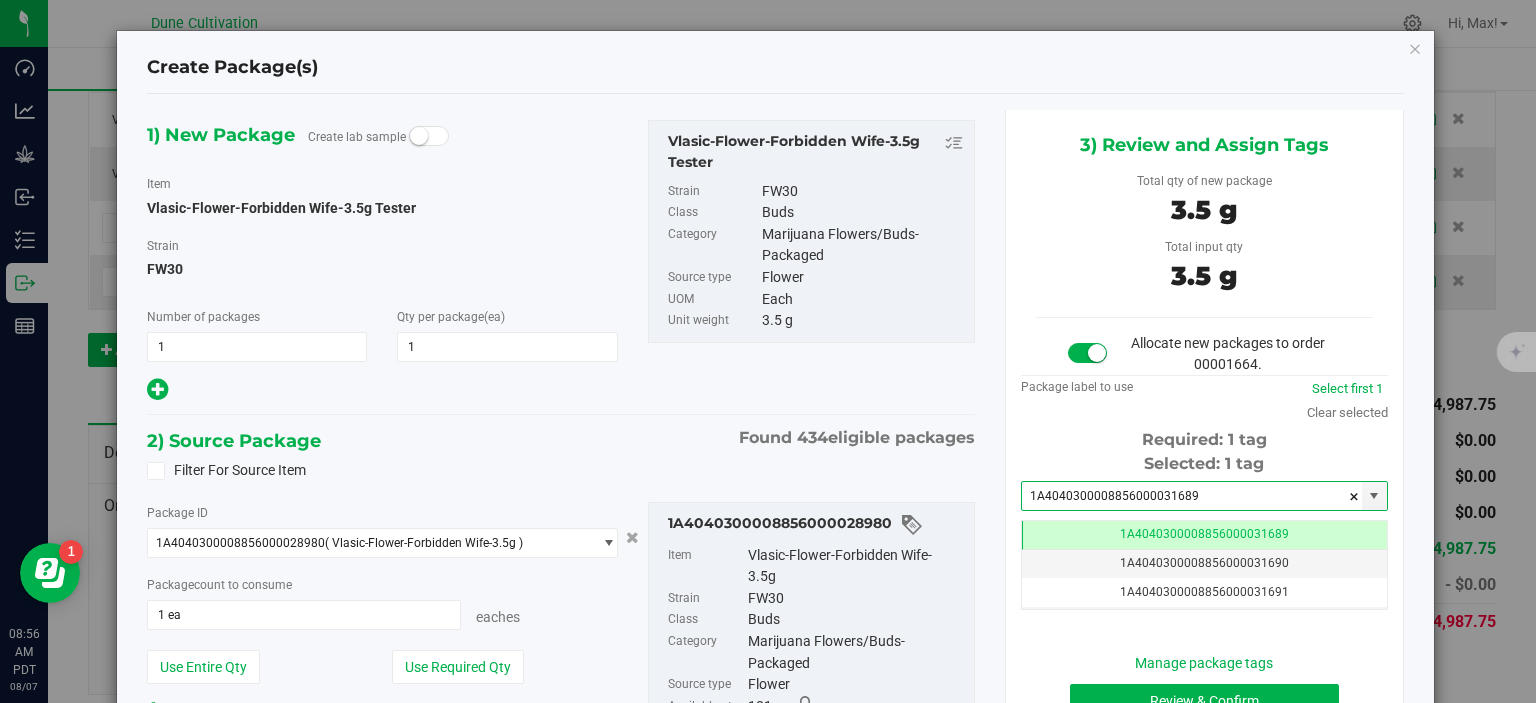 scroll, scrollTop: 139, scrollLeft: 0, axis: vertical 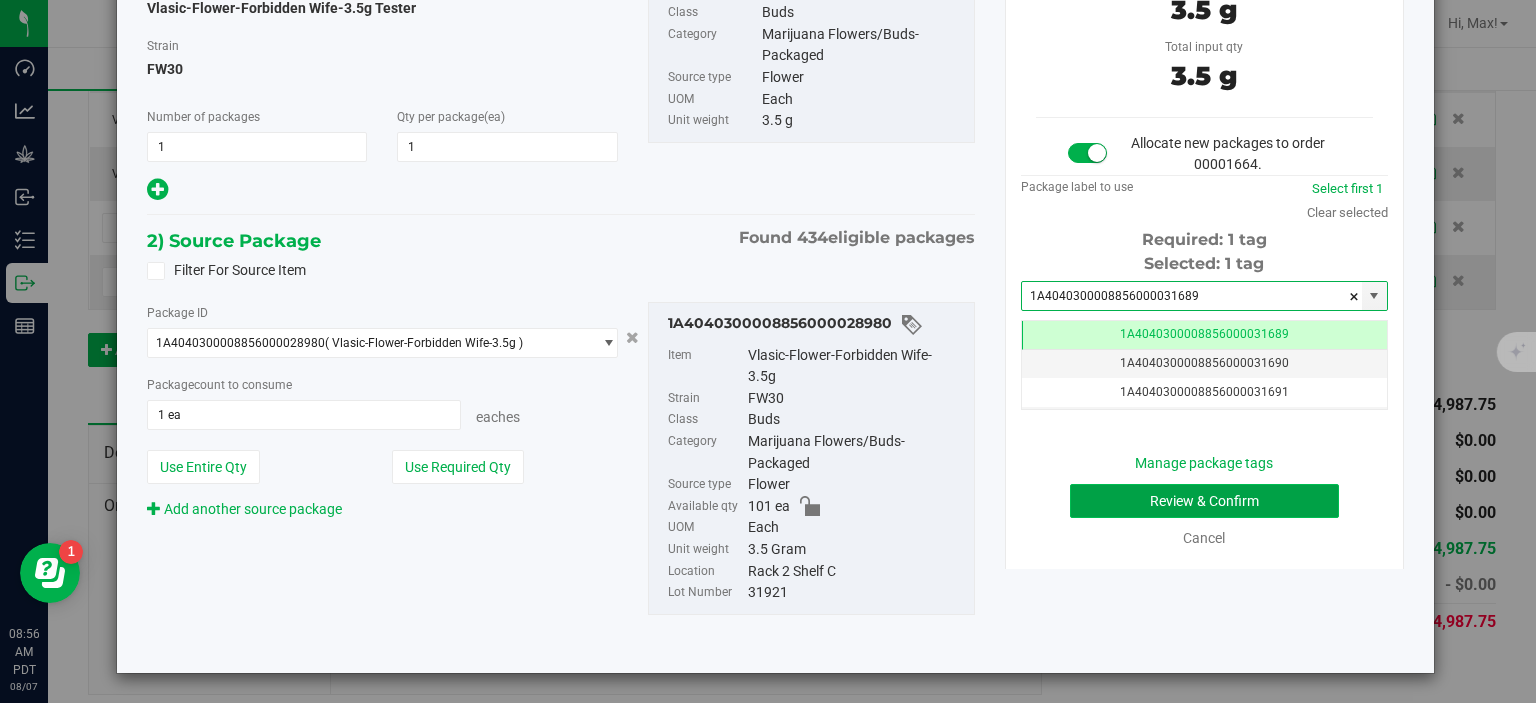 click on "Review & Confirm" at bounding box center [1204, 501] 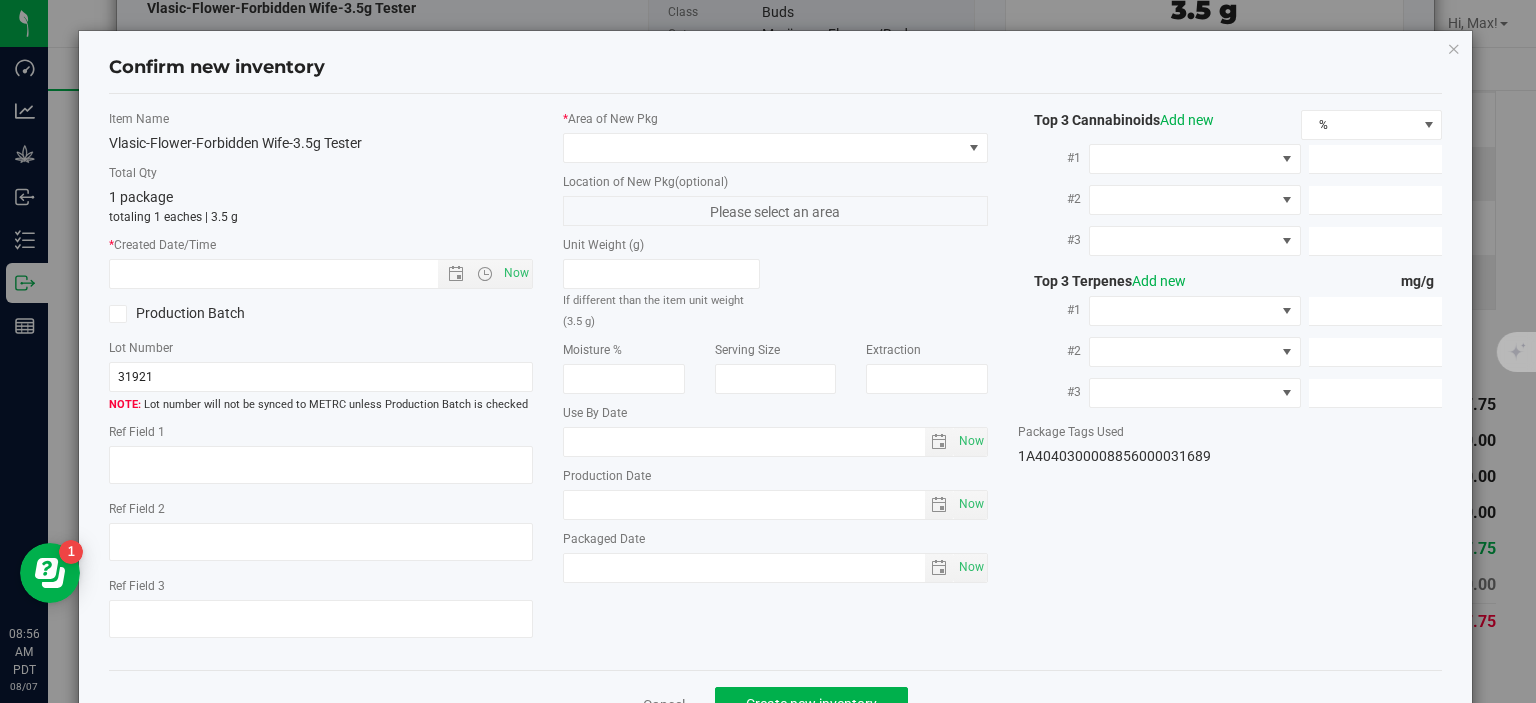 type on "30.8578%" 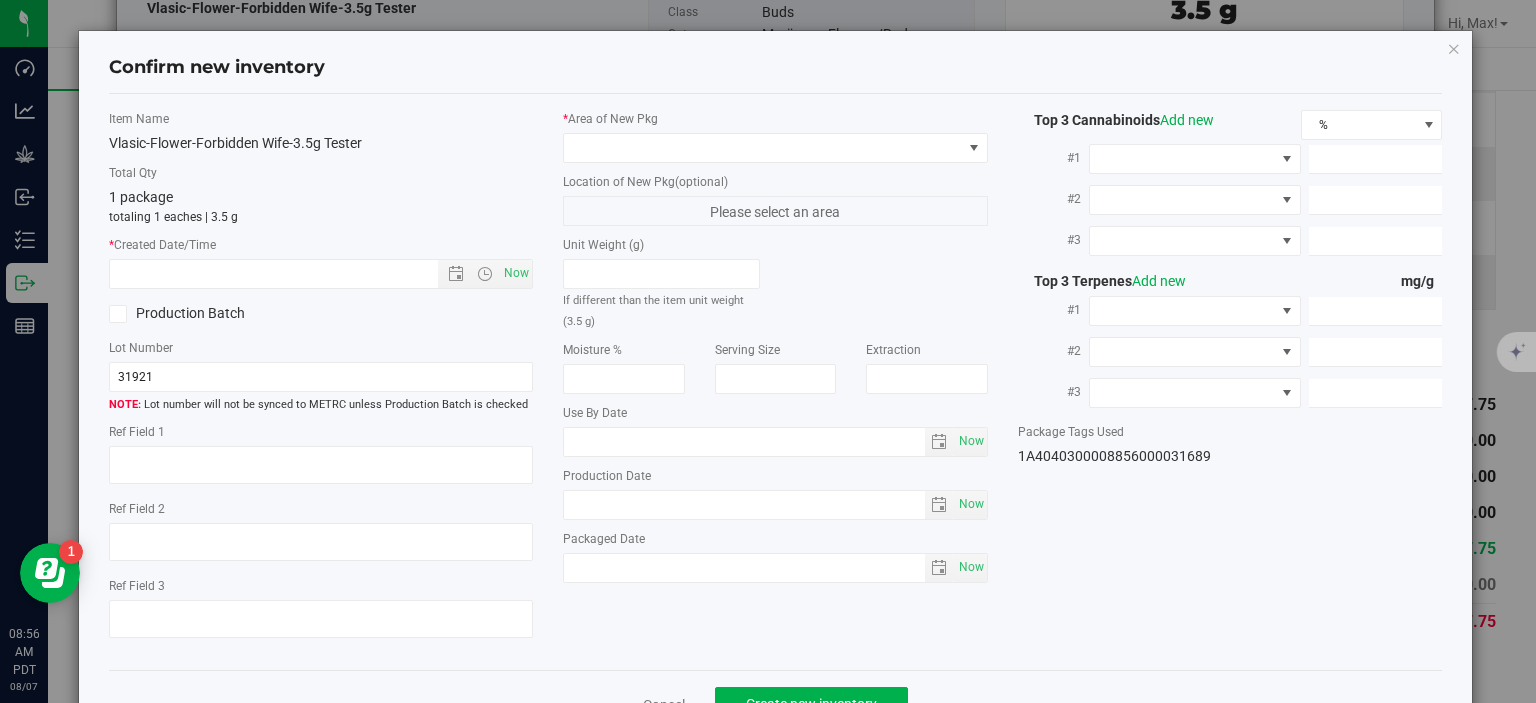 type on "FW30" 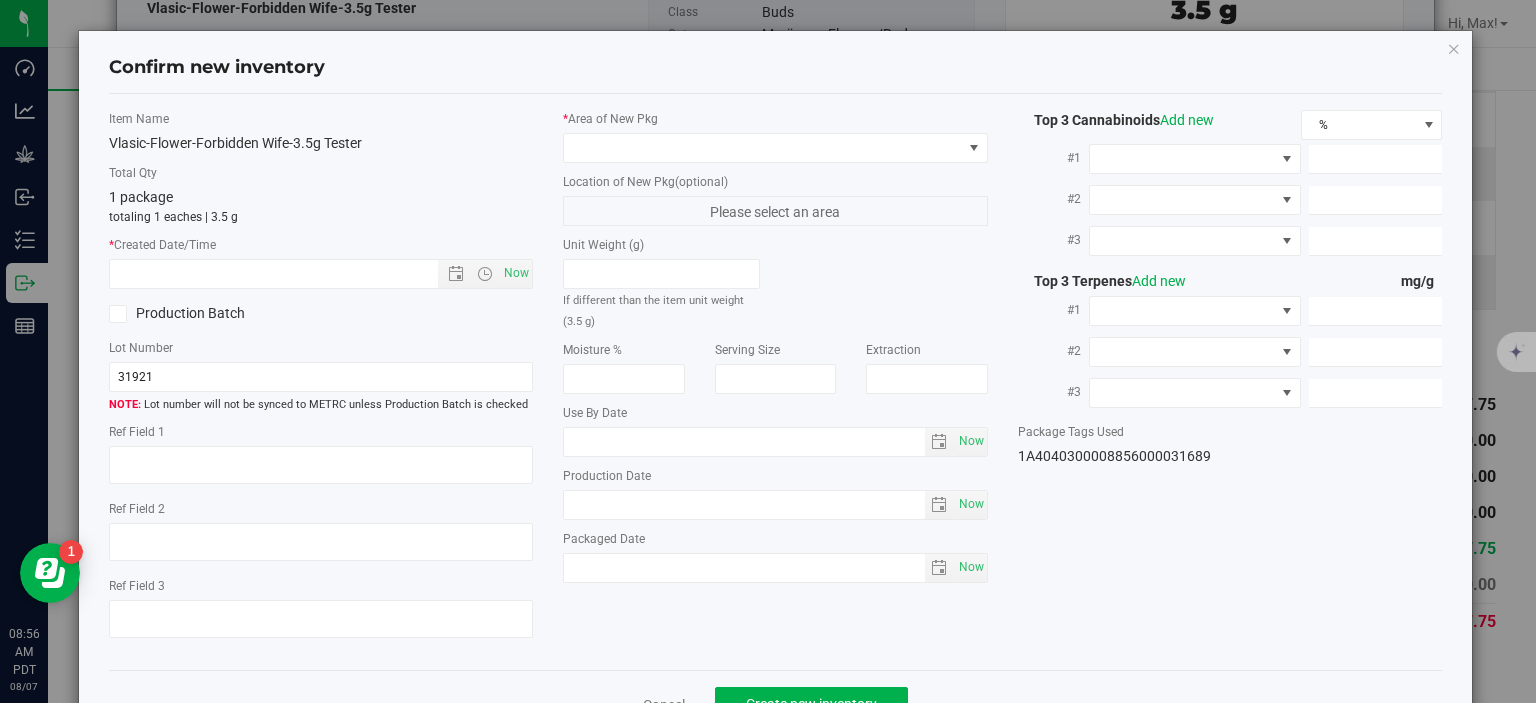 type on "0.0605%" 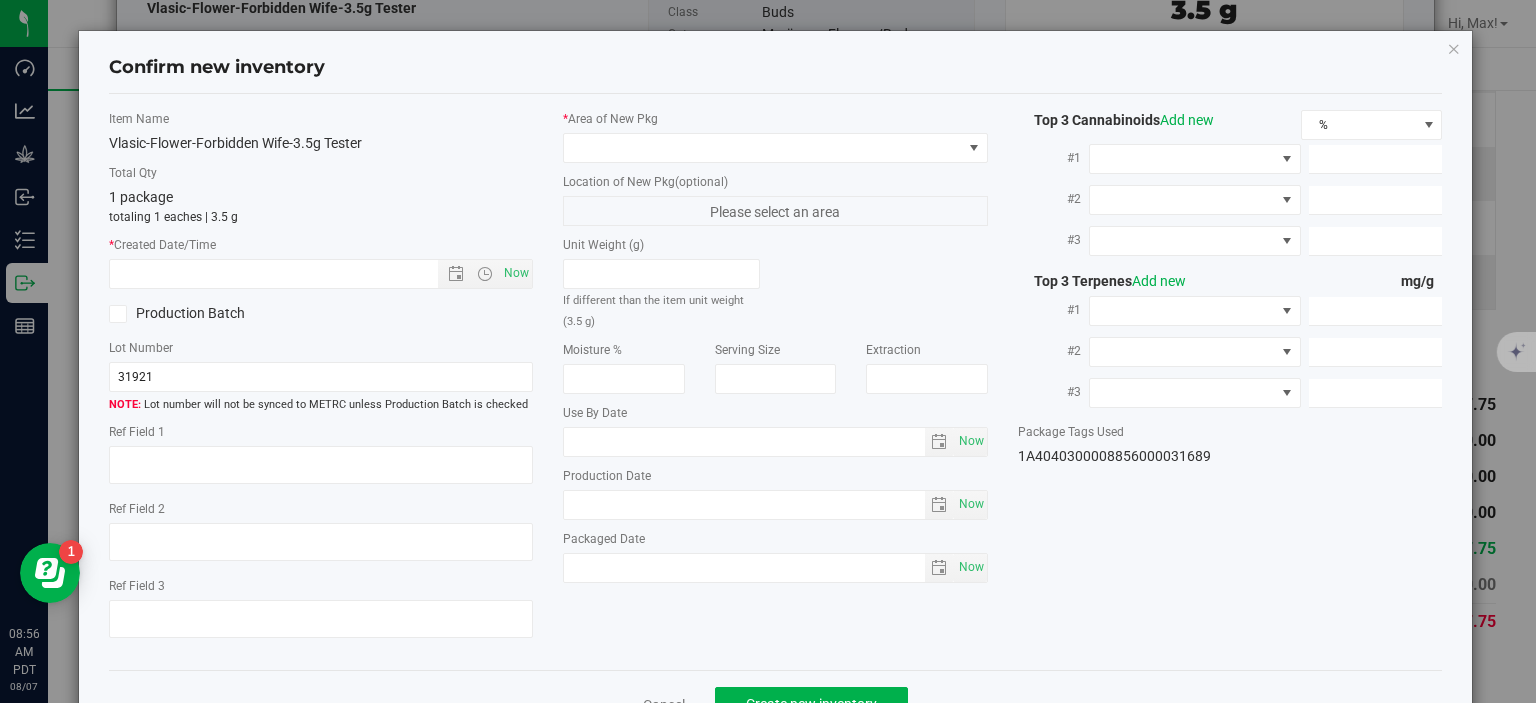 type on "335.5740" 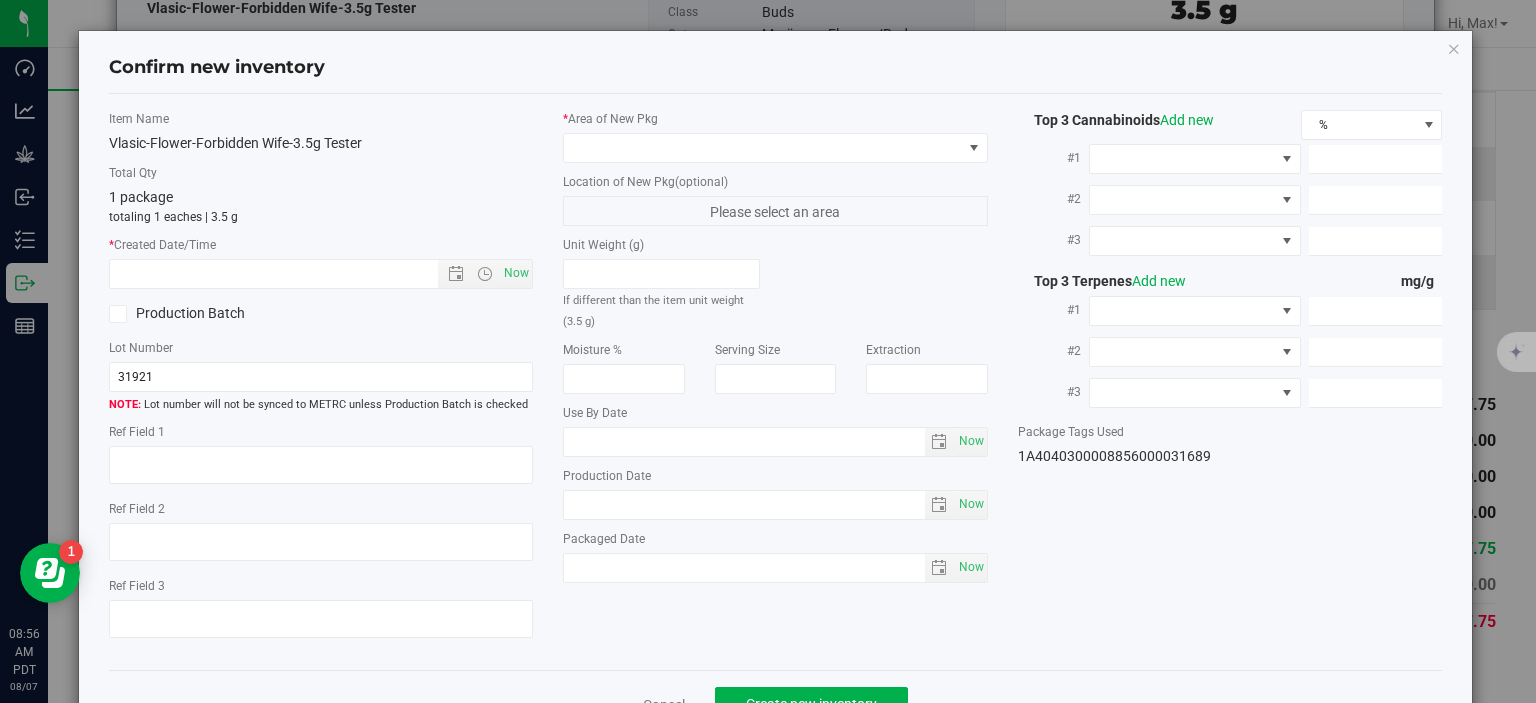 type on "14.2800" 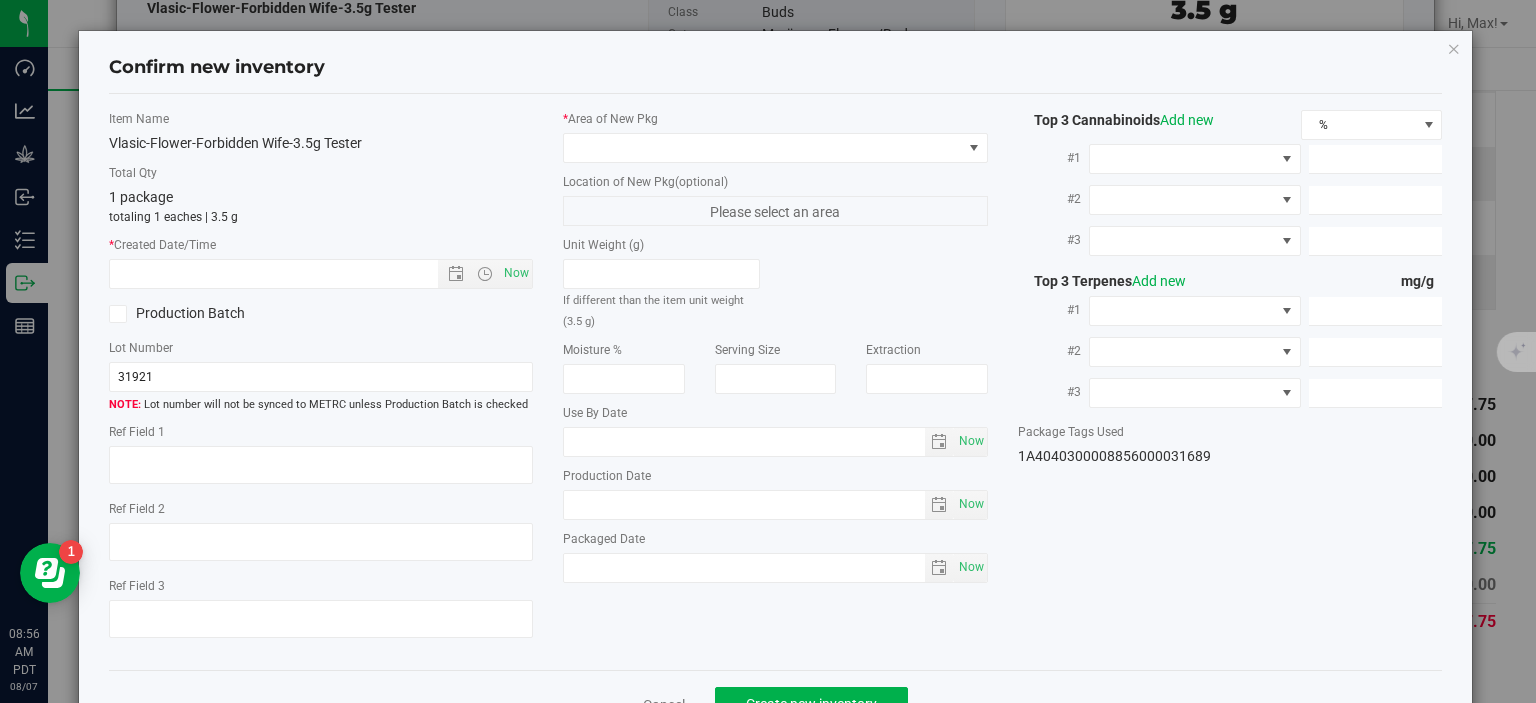 type on "8.5930" 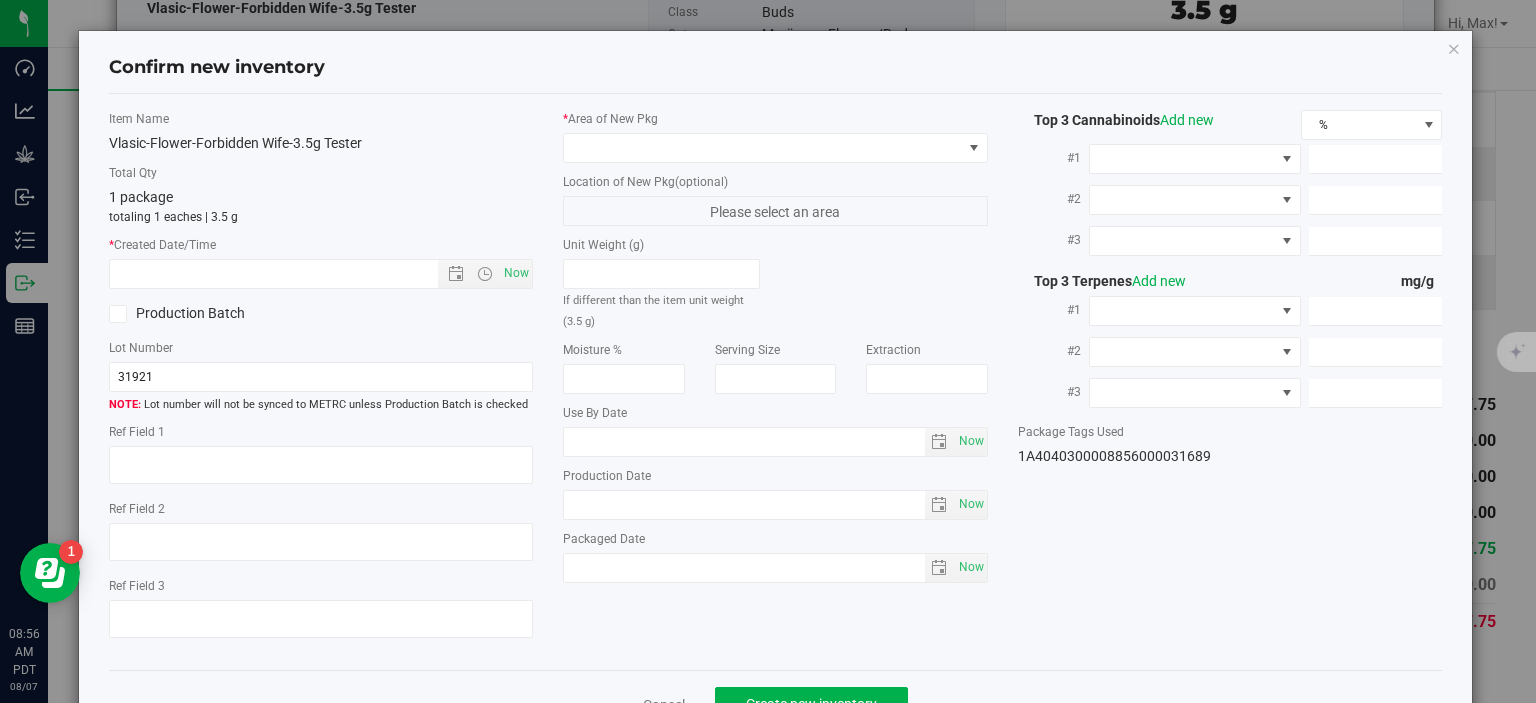 type on "5.0950" 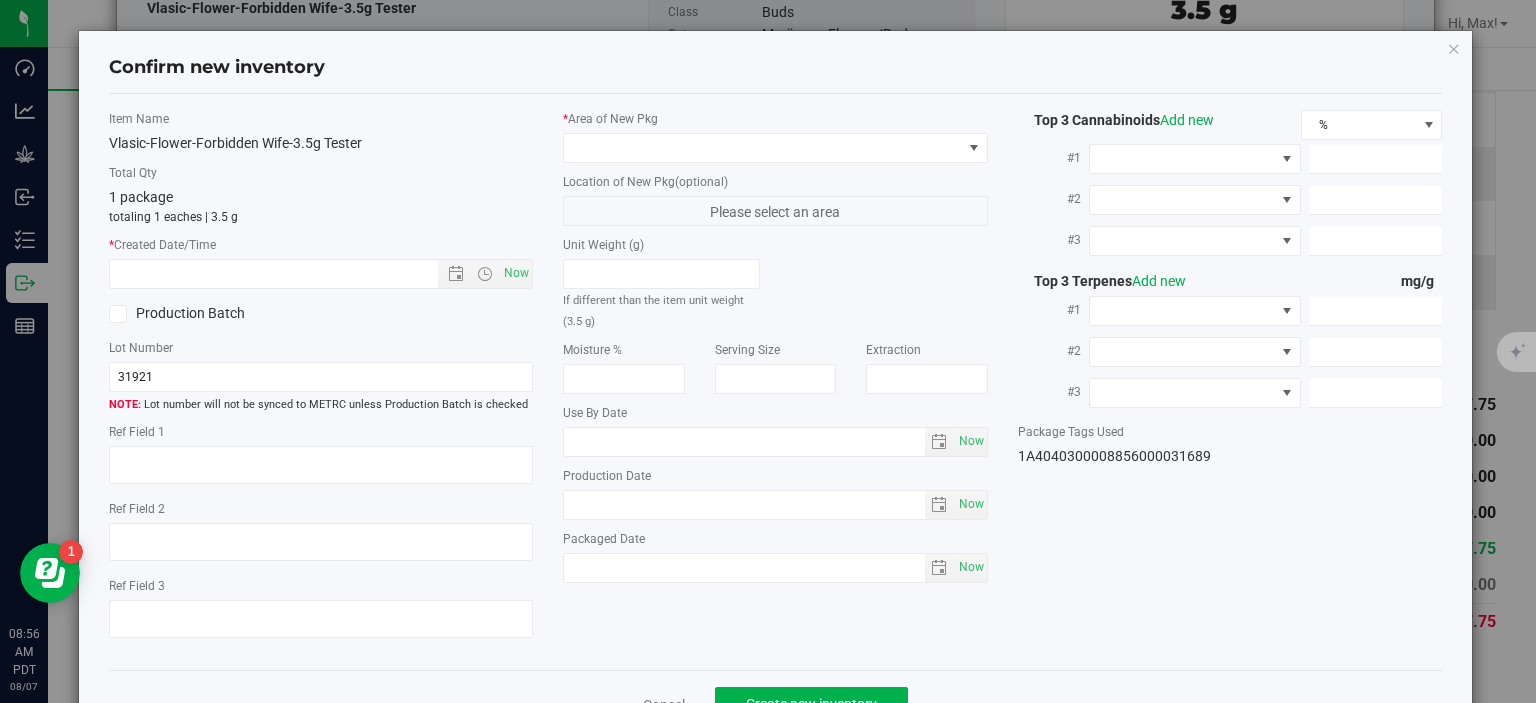 type on "5.0370" 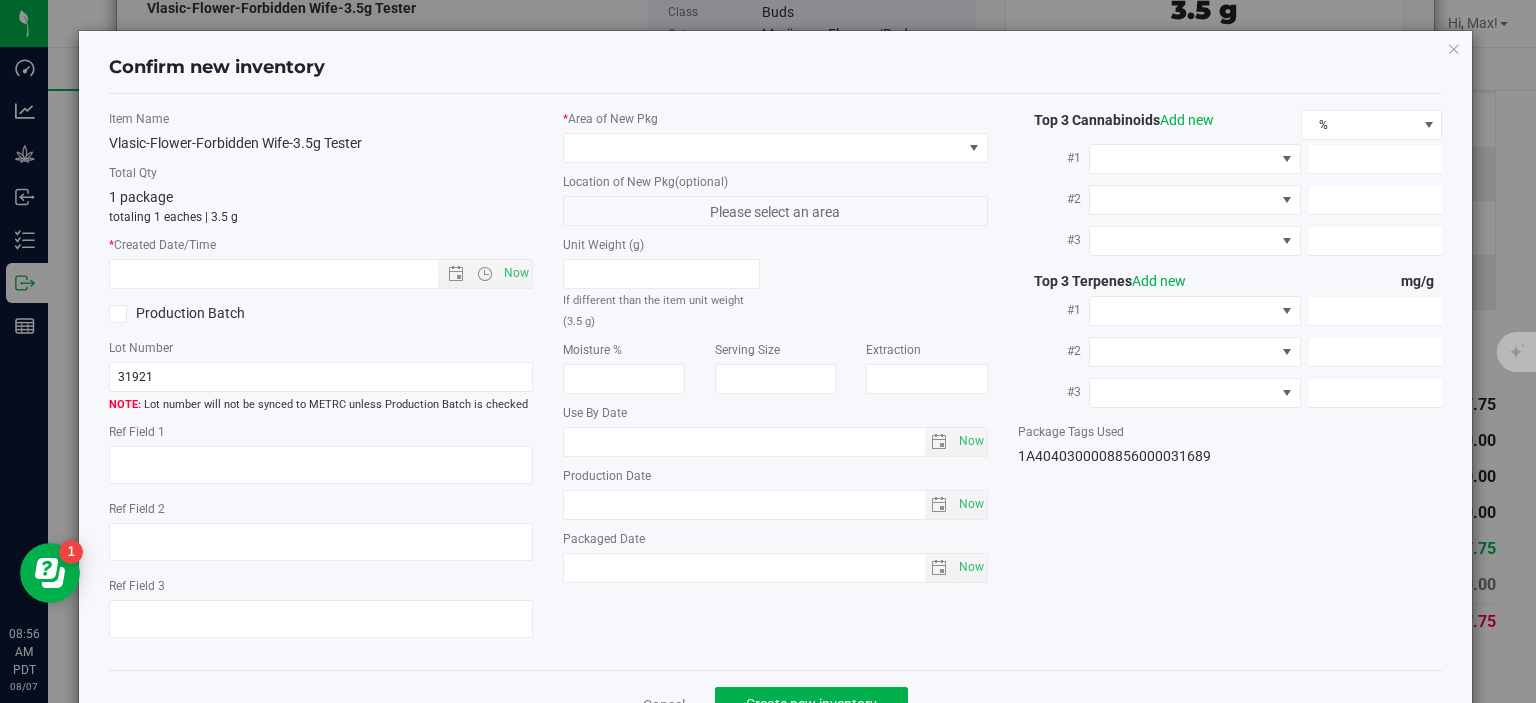 type on "2.5880" 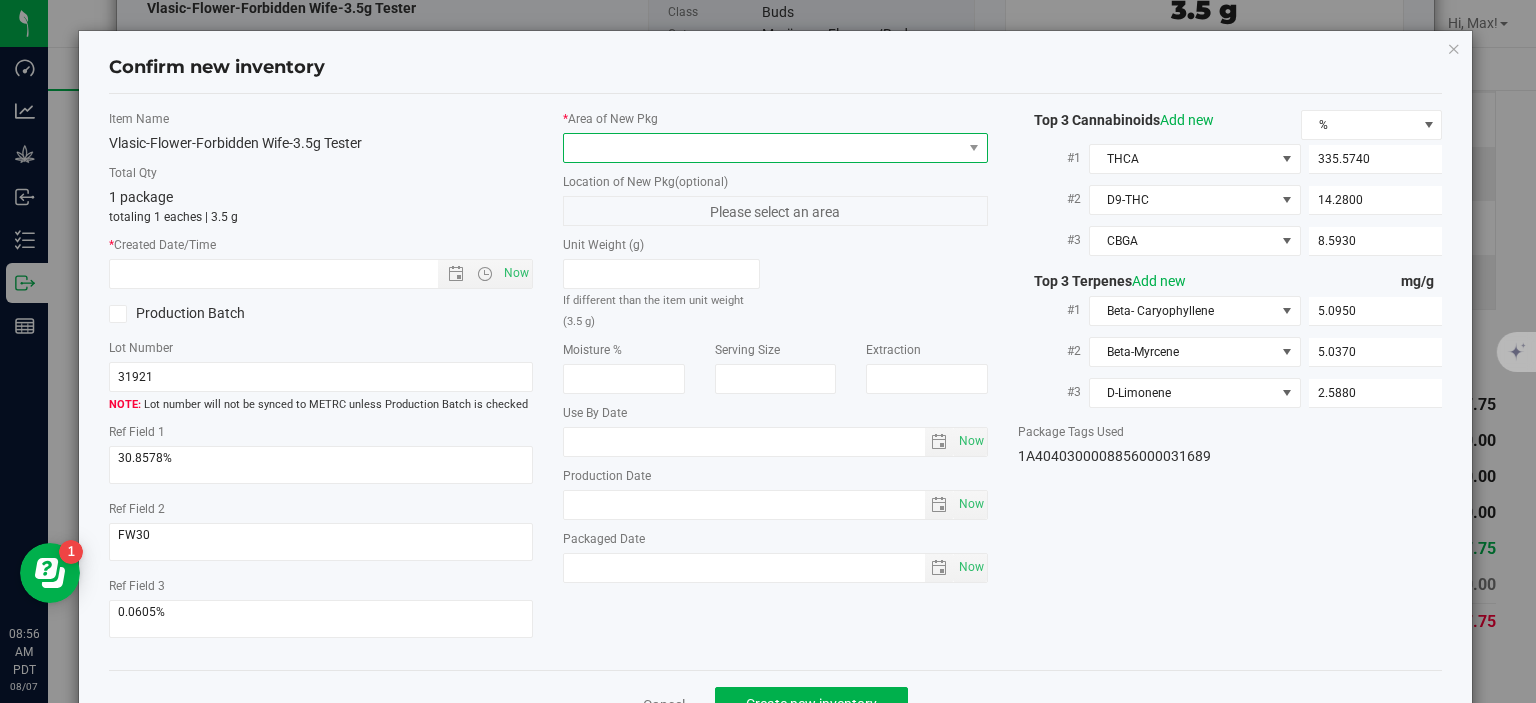 click at bounding box center [775, 148] 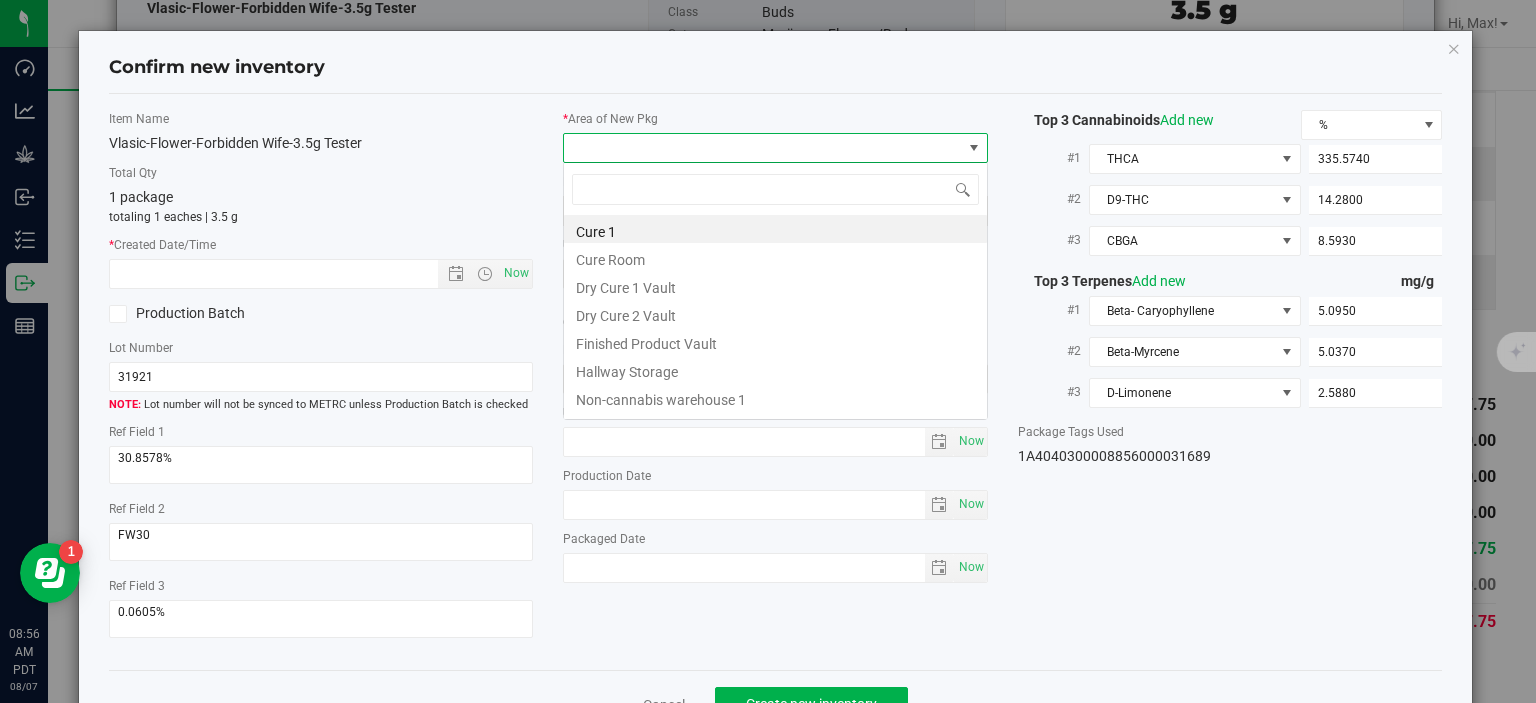 scroll, scrollTop: 99970, scrollLeft: 99575, axis: both 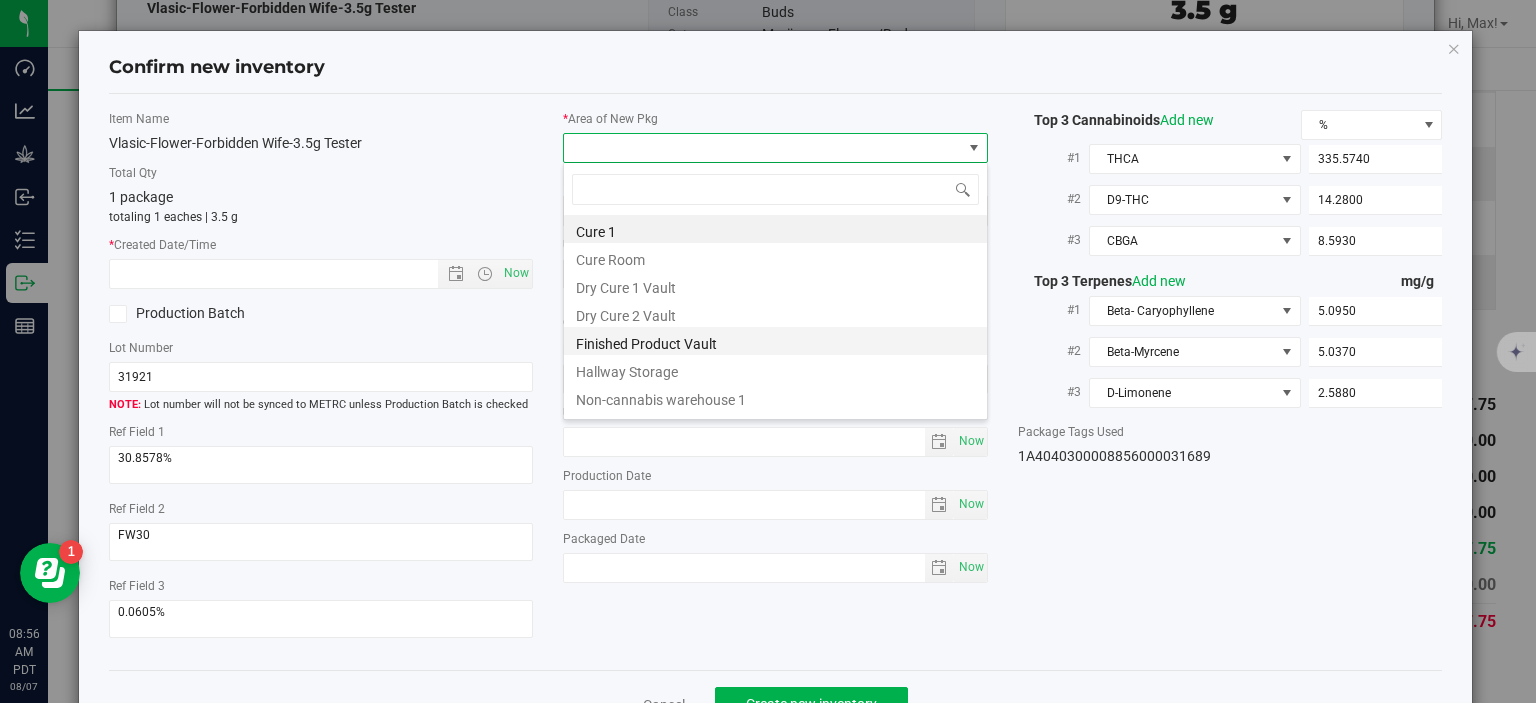 click on "Finished Product Vault" at bounding box center [775, 341] 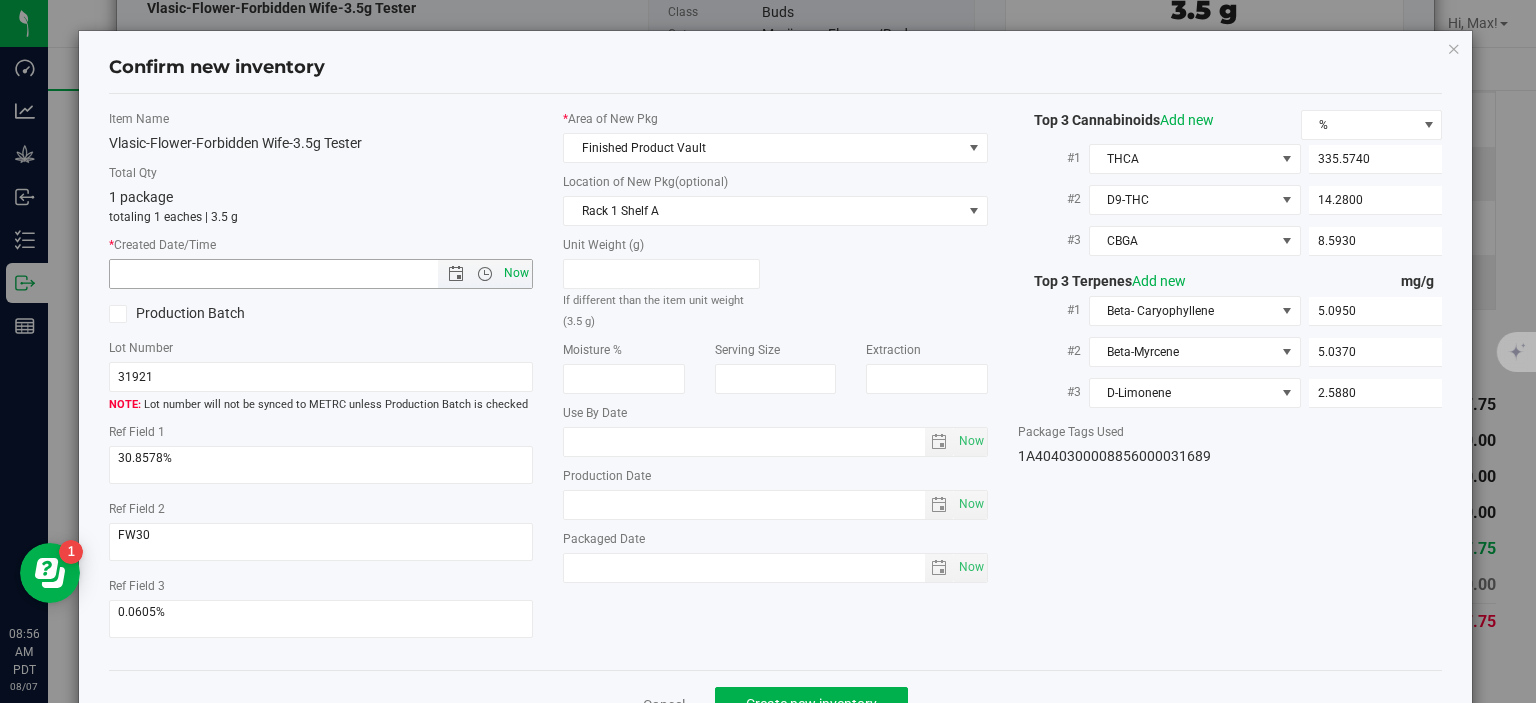 click on "Now" at bounding box center (517, 273) 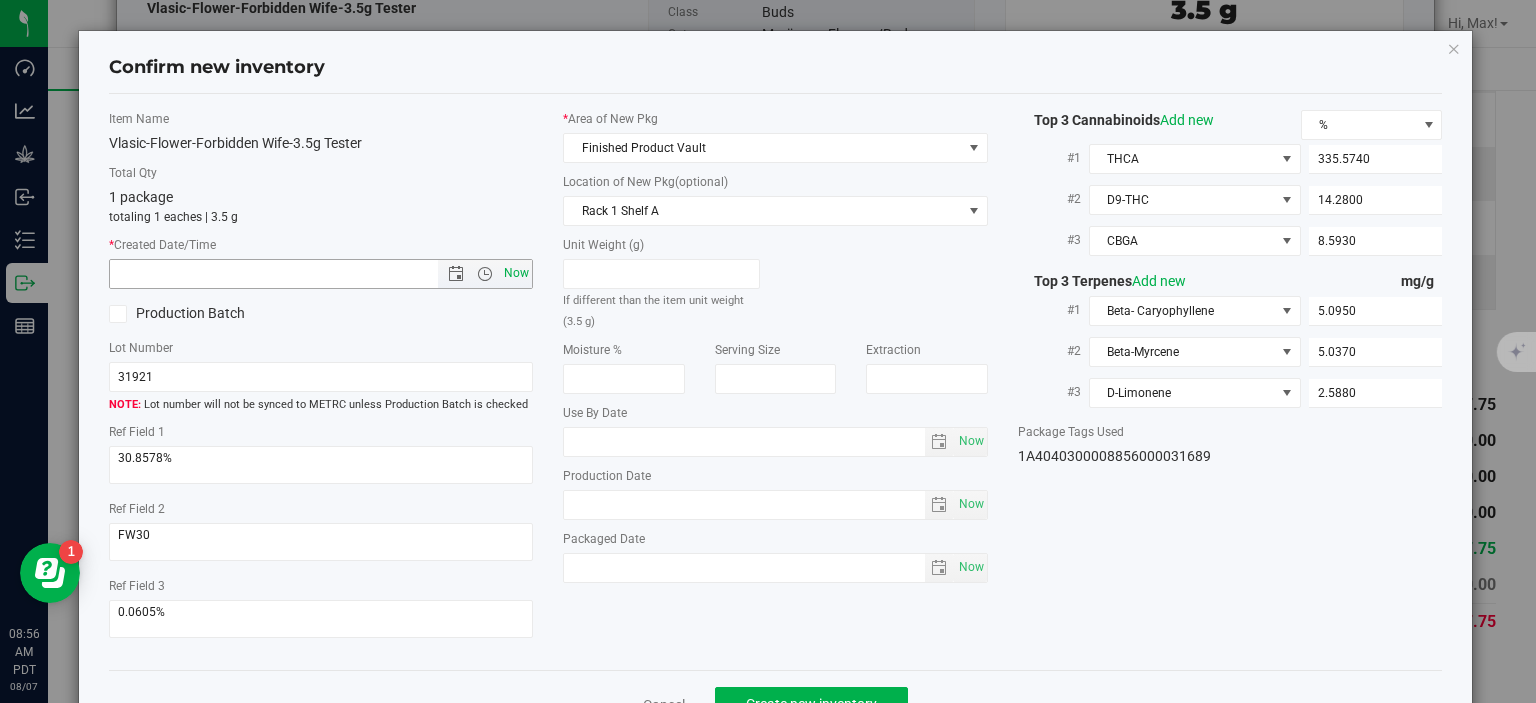 type on "8/7/2025 8:56 AM" 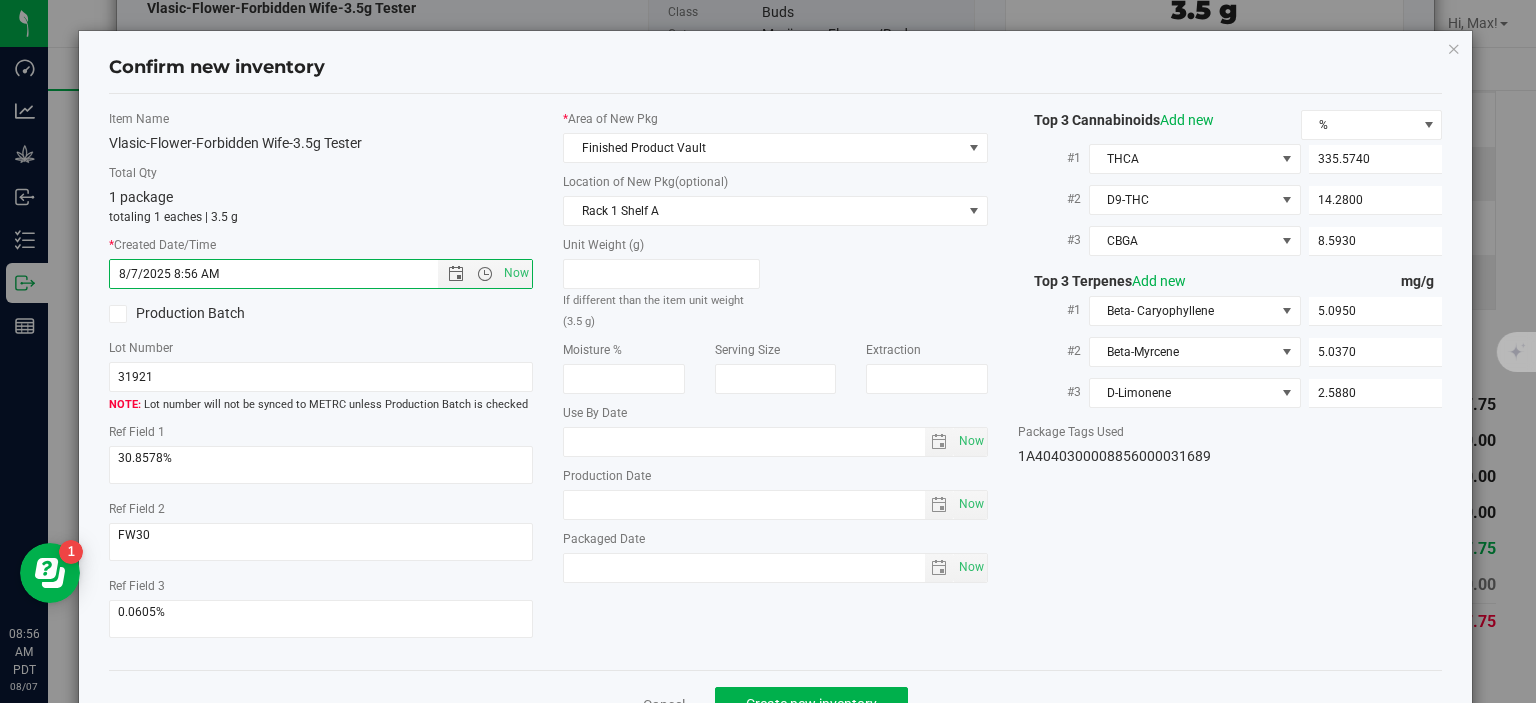 scroll, scrollTop: 52, scrollLeft: 0, axis: vertical 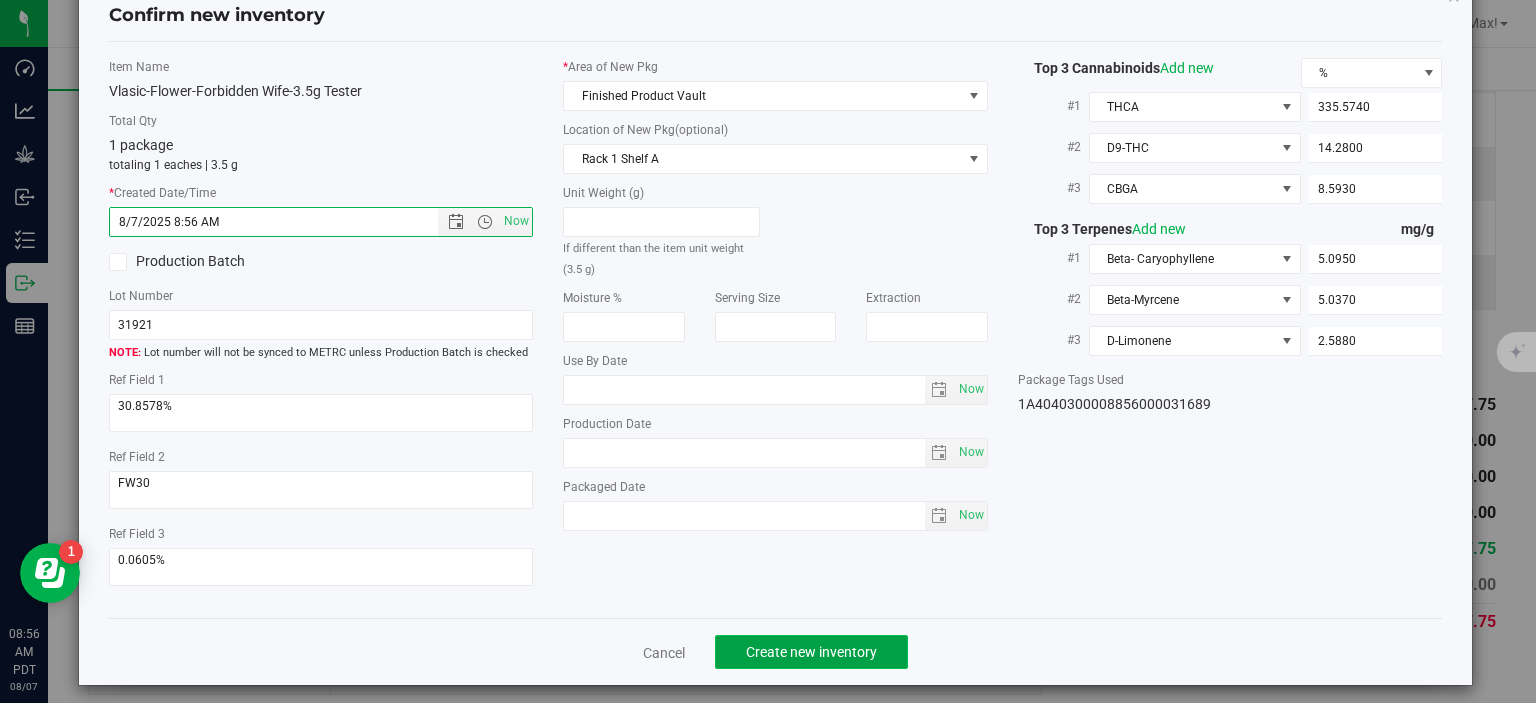click on "Create new inventory" 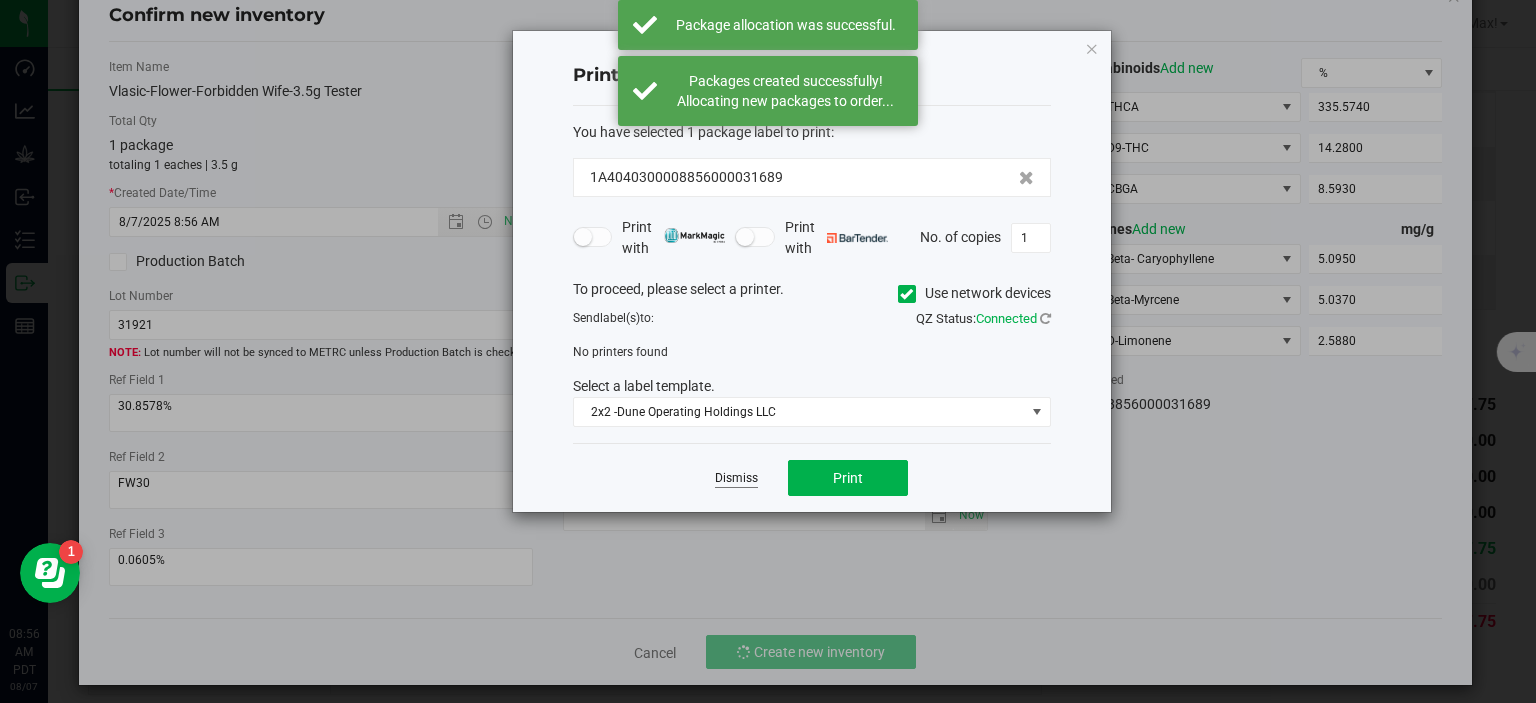 click on "Dismiss" 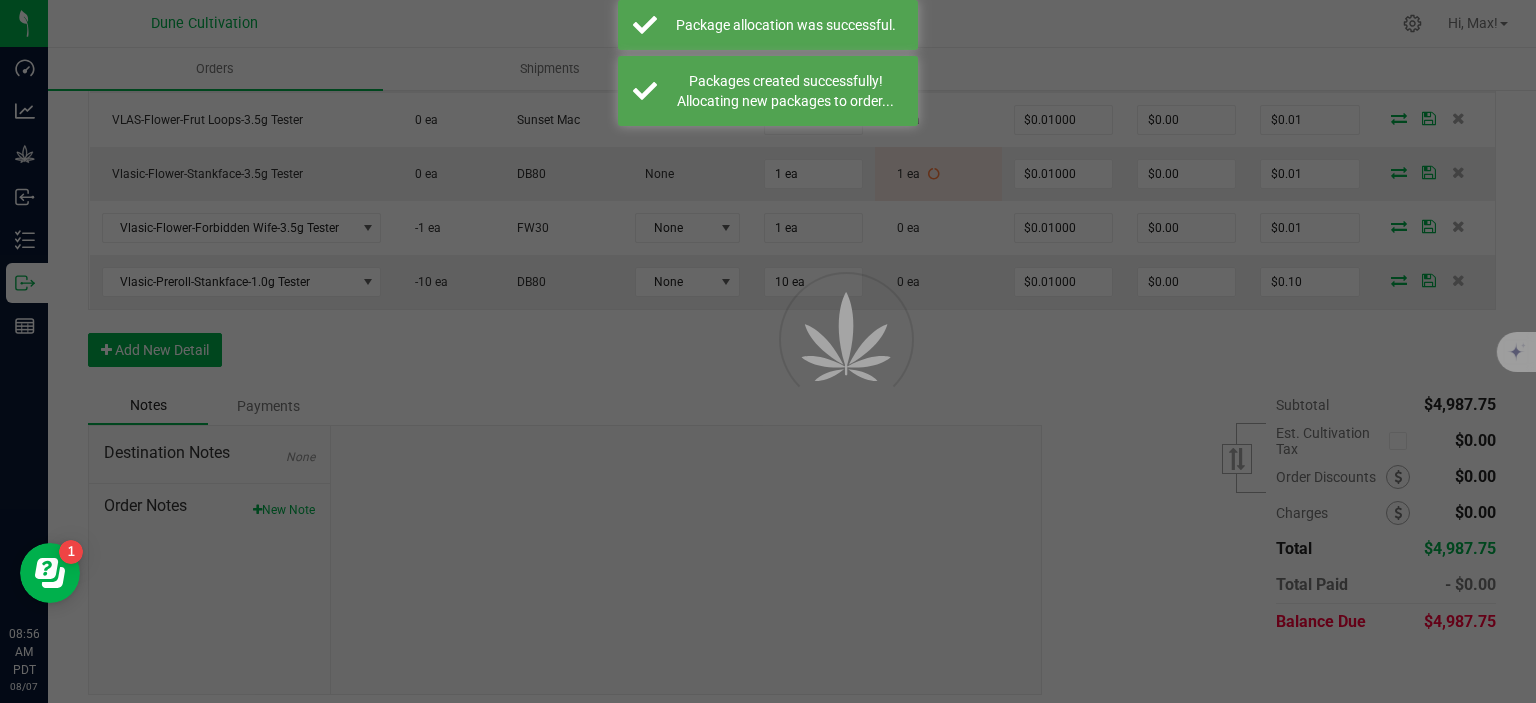 scroll, scrollTop: 1296, scrollLeft: 0, axis: vertical 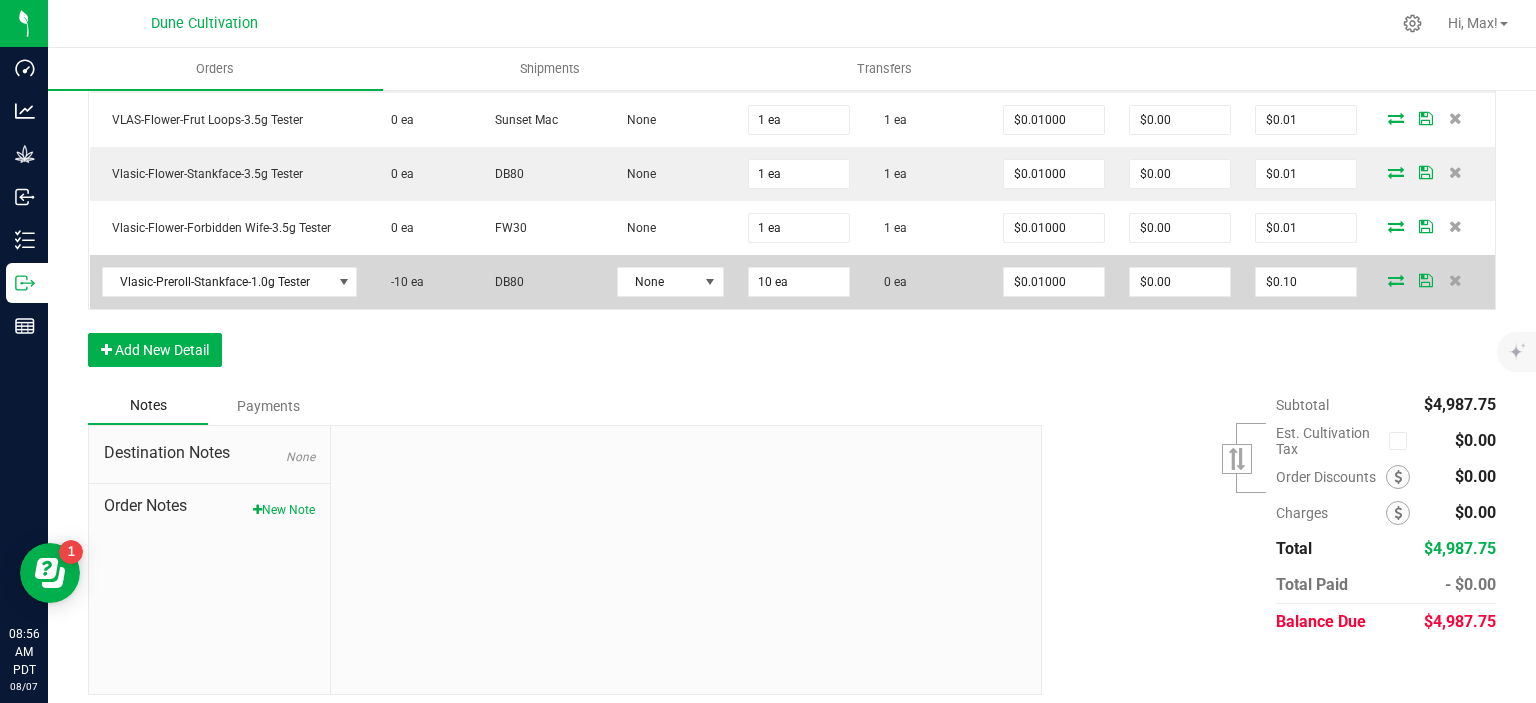 click at bounding box center [1396, 280] 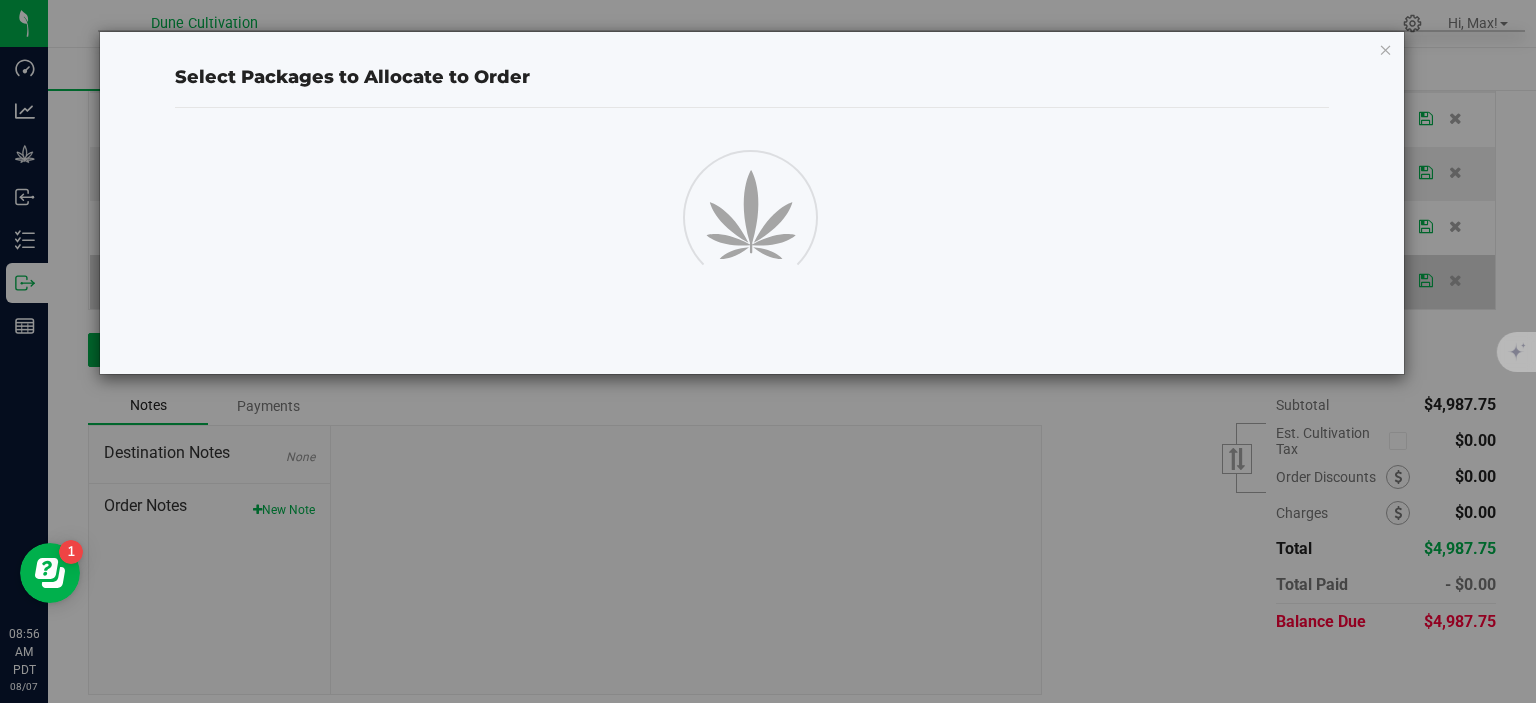 scroll, scrollTop: 1296, scrollLeft: 0, axis: vertical 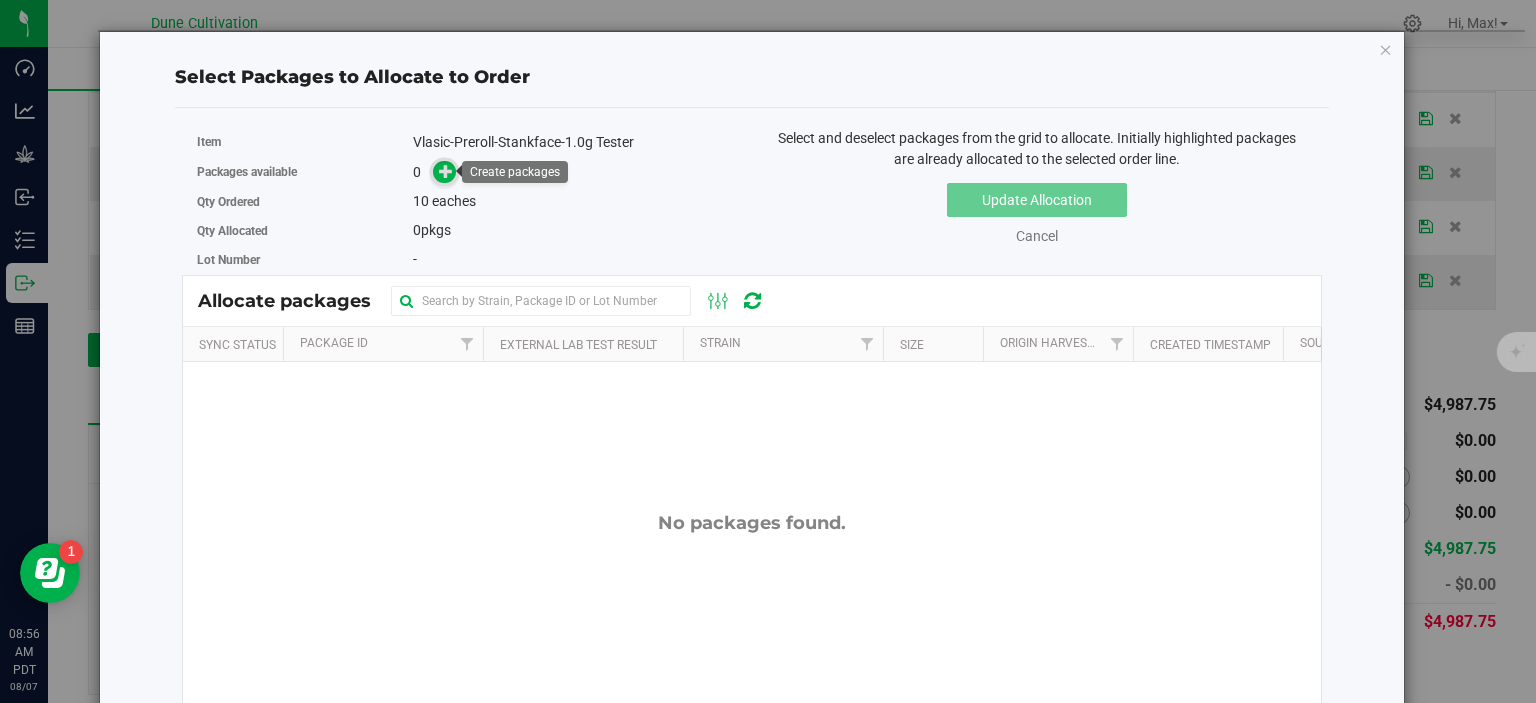 click at bounding box center (446, 171) 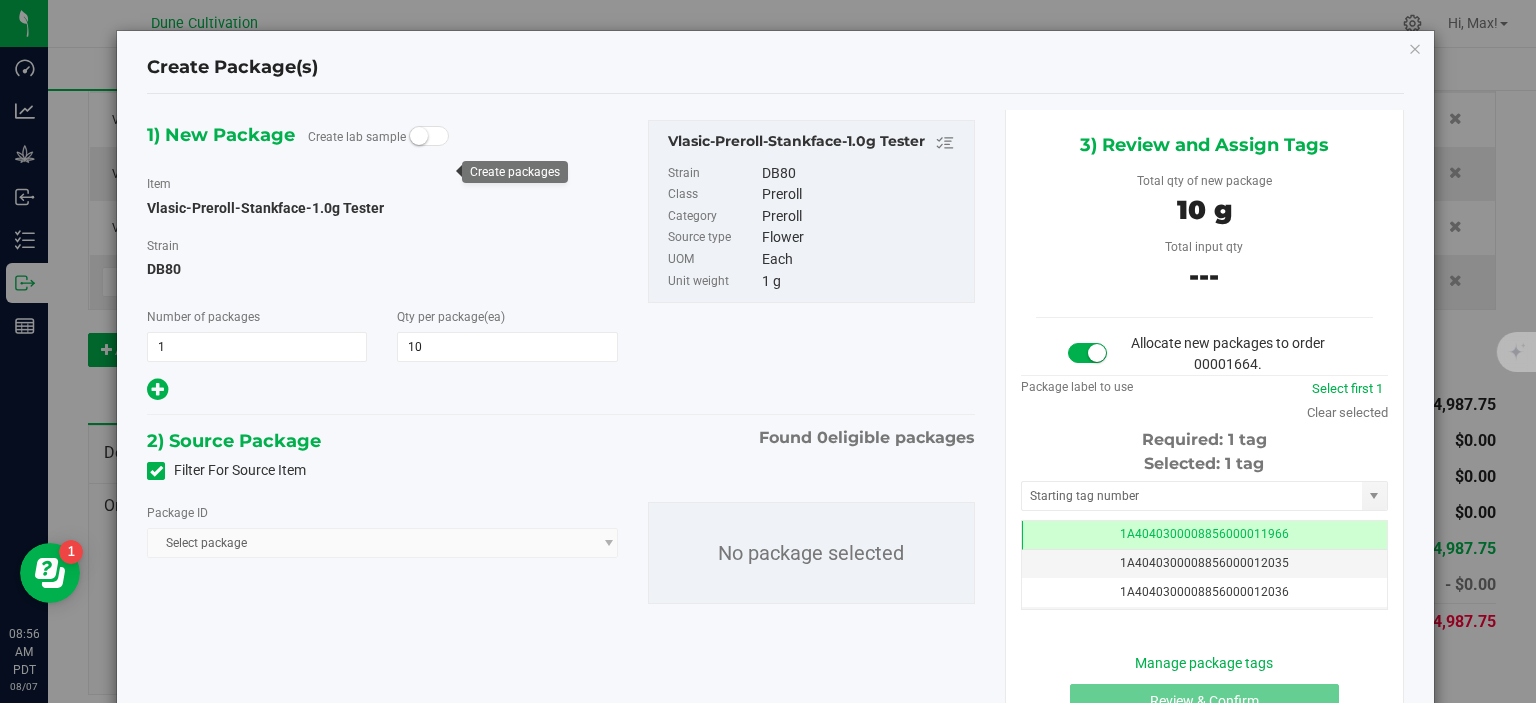 click at bounding box center (156, 471) 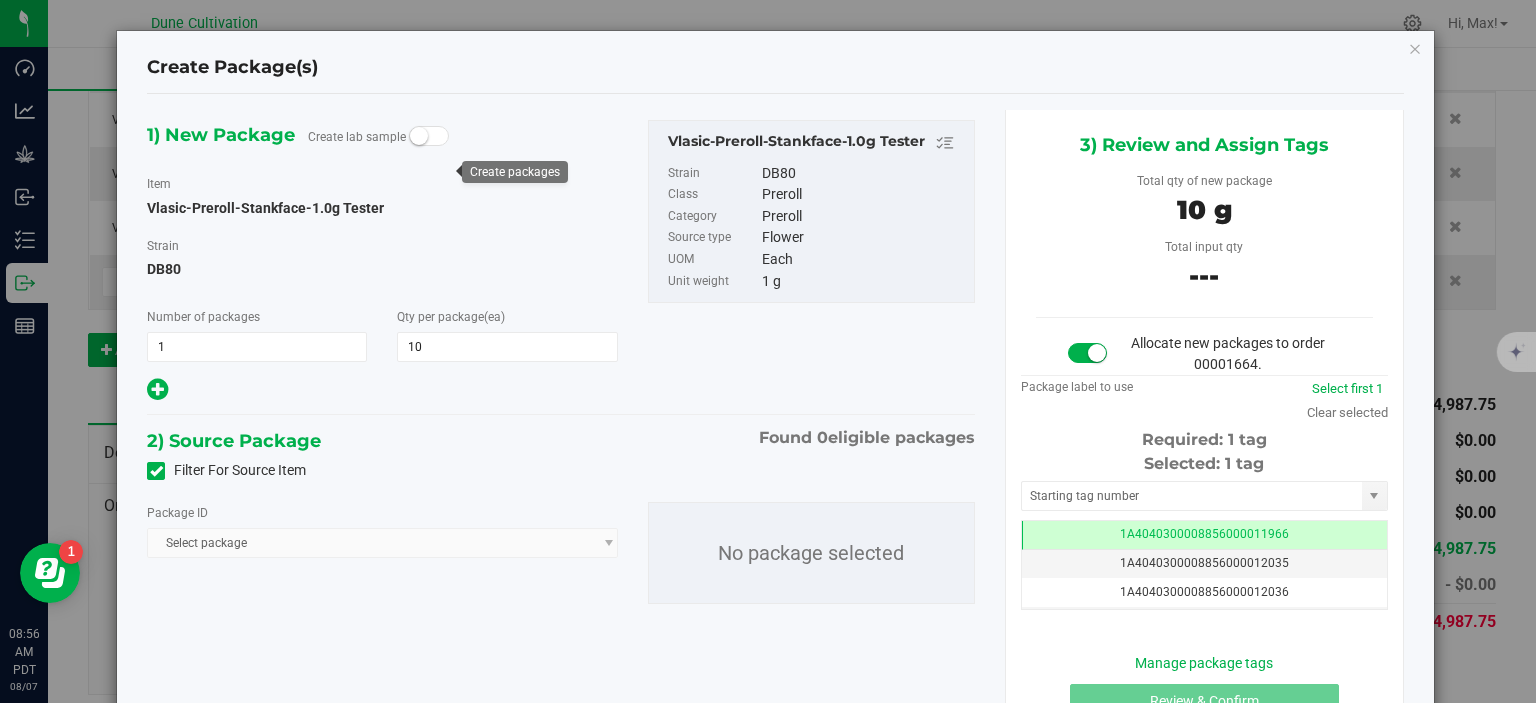 click on "Filter For Source Item" at bounding box center [0, 0] 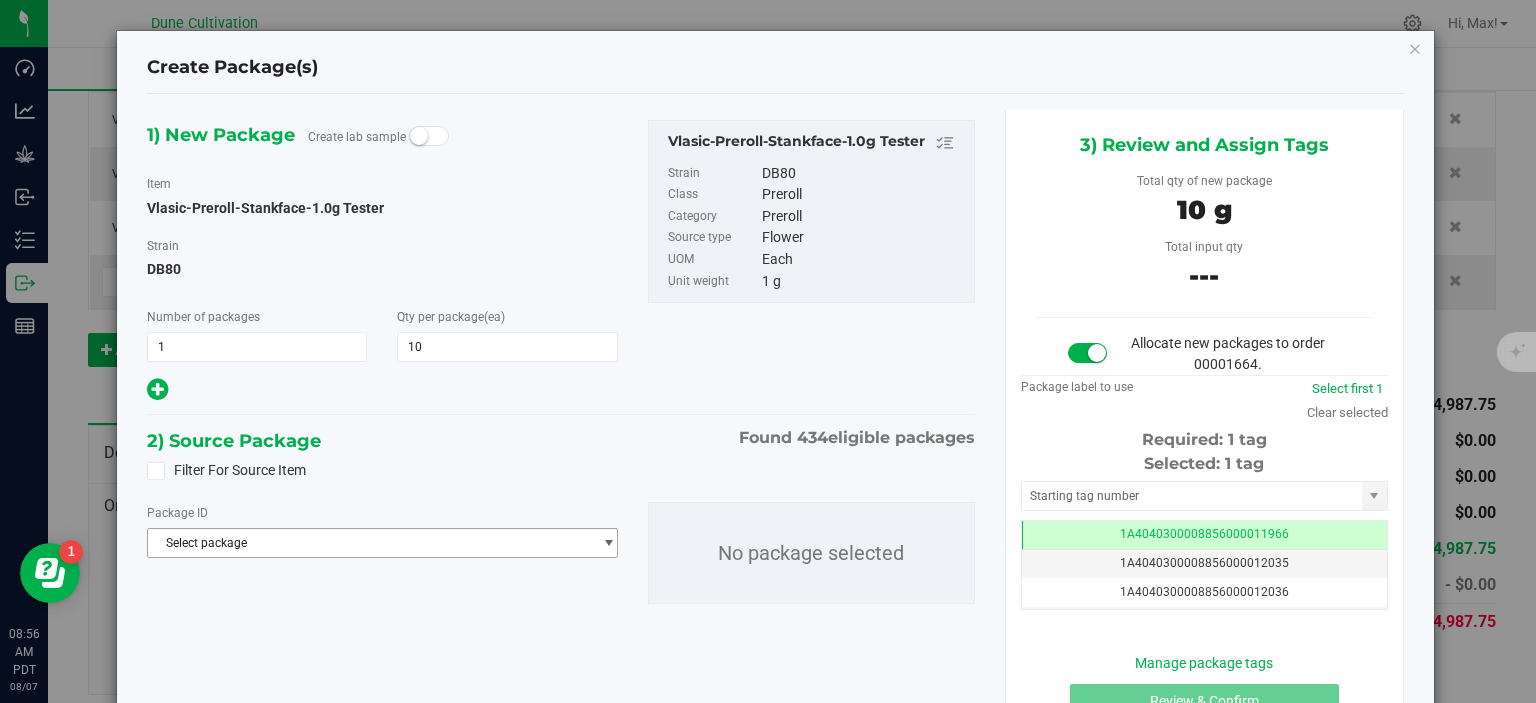 click on "Select package" at bounding box center [369, 543] 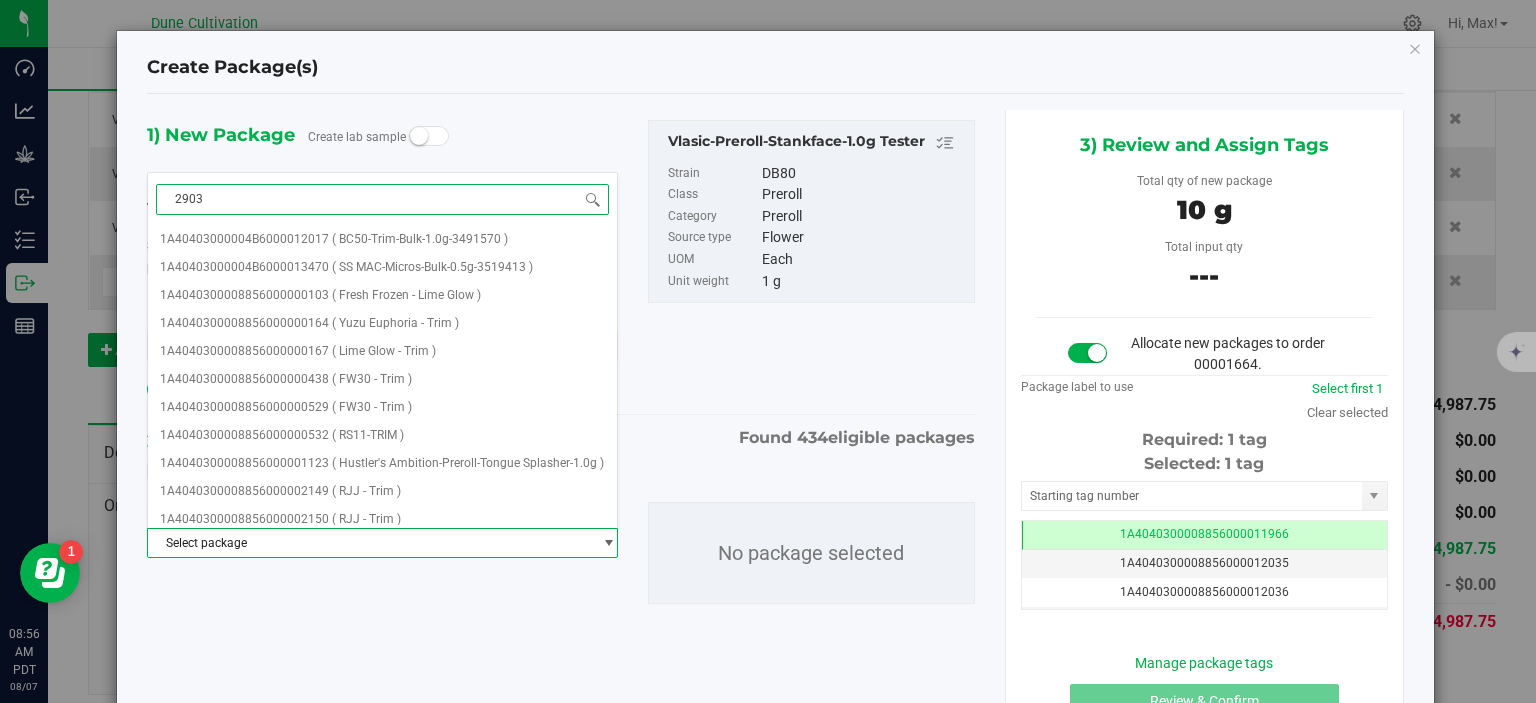 type on "29033" 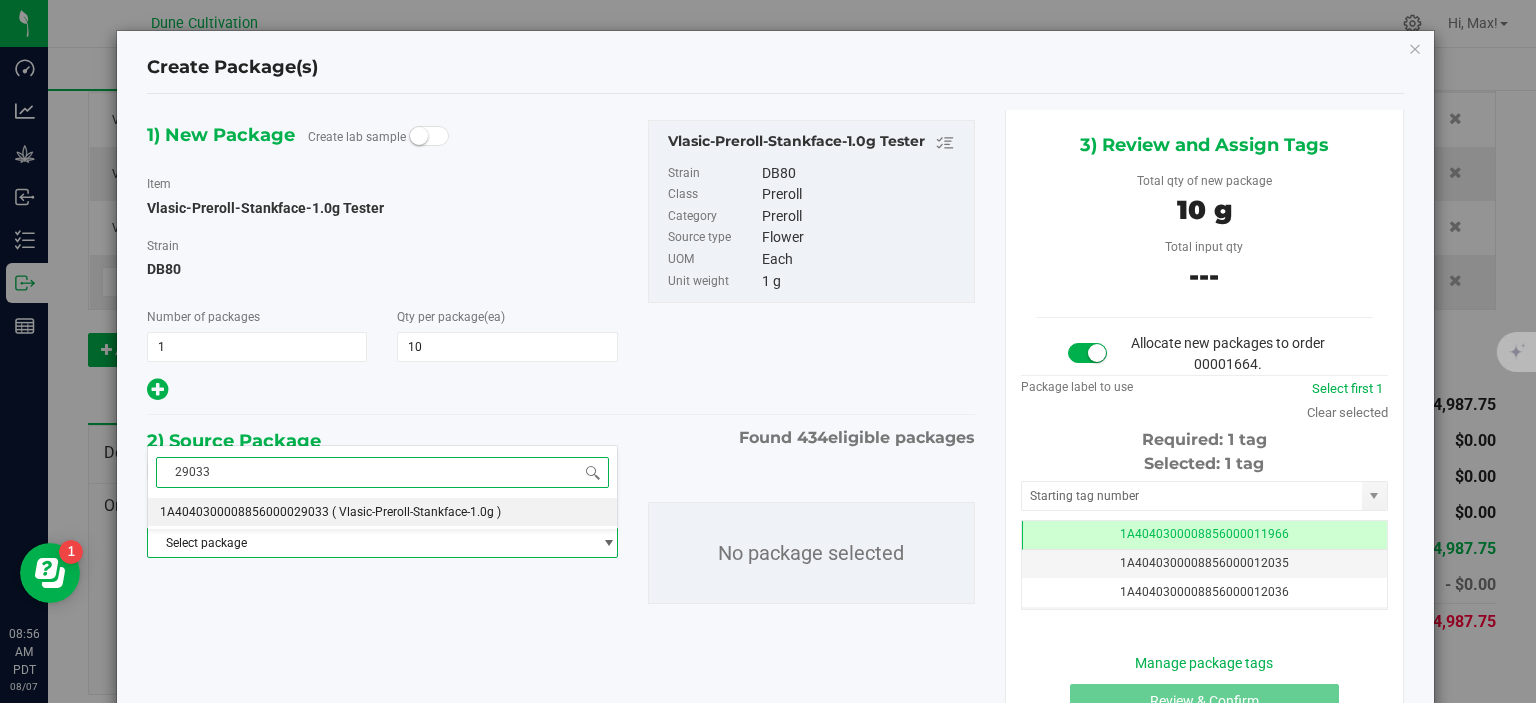 click on "1A4040300008856000029033" at bounding box center (244, 512) 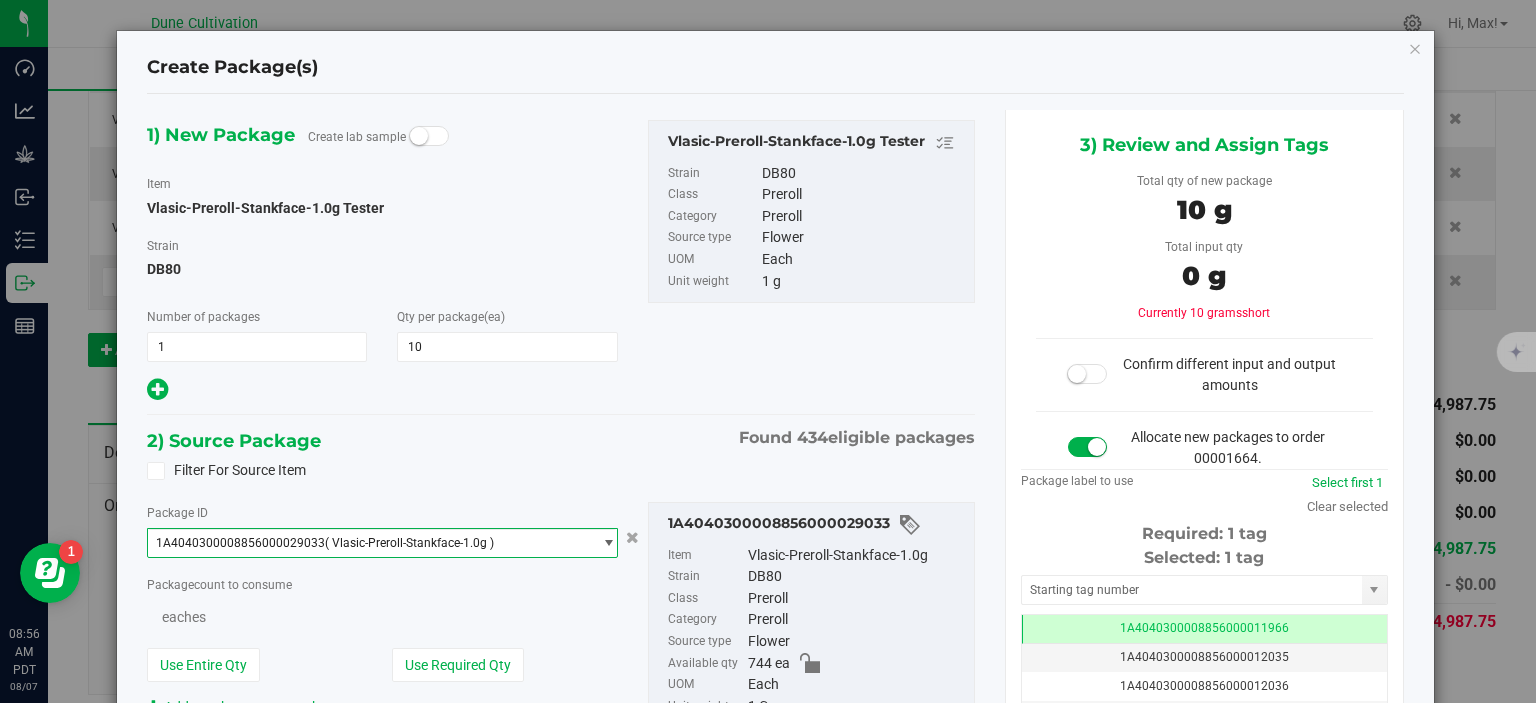 scroll, scrollTop: 0, scrollLeft: 0, axis: both 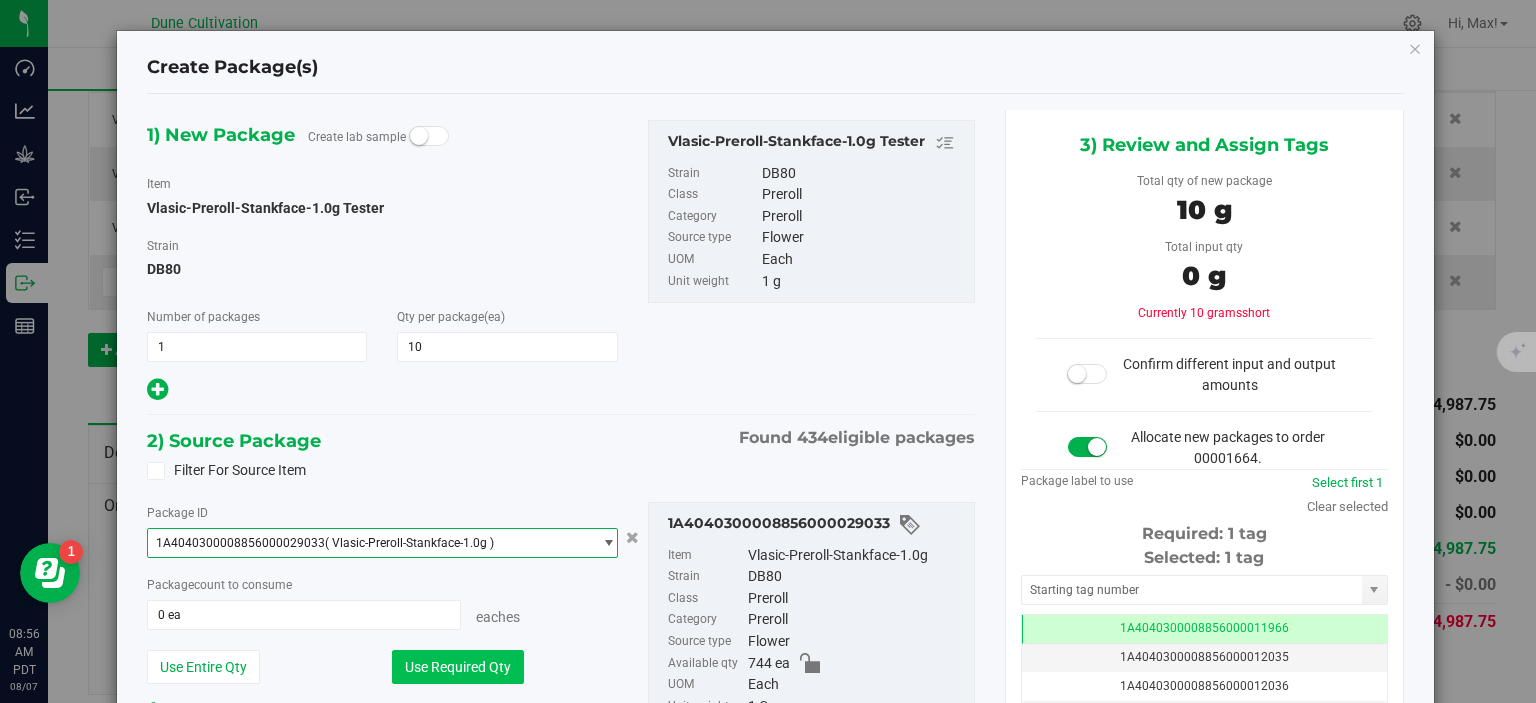 click on "Use Required Qty" at bounding box center [458, 667] 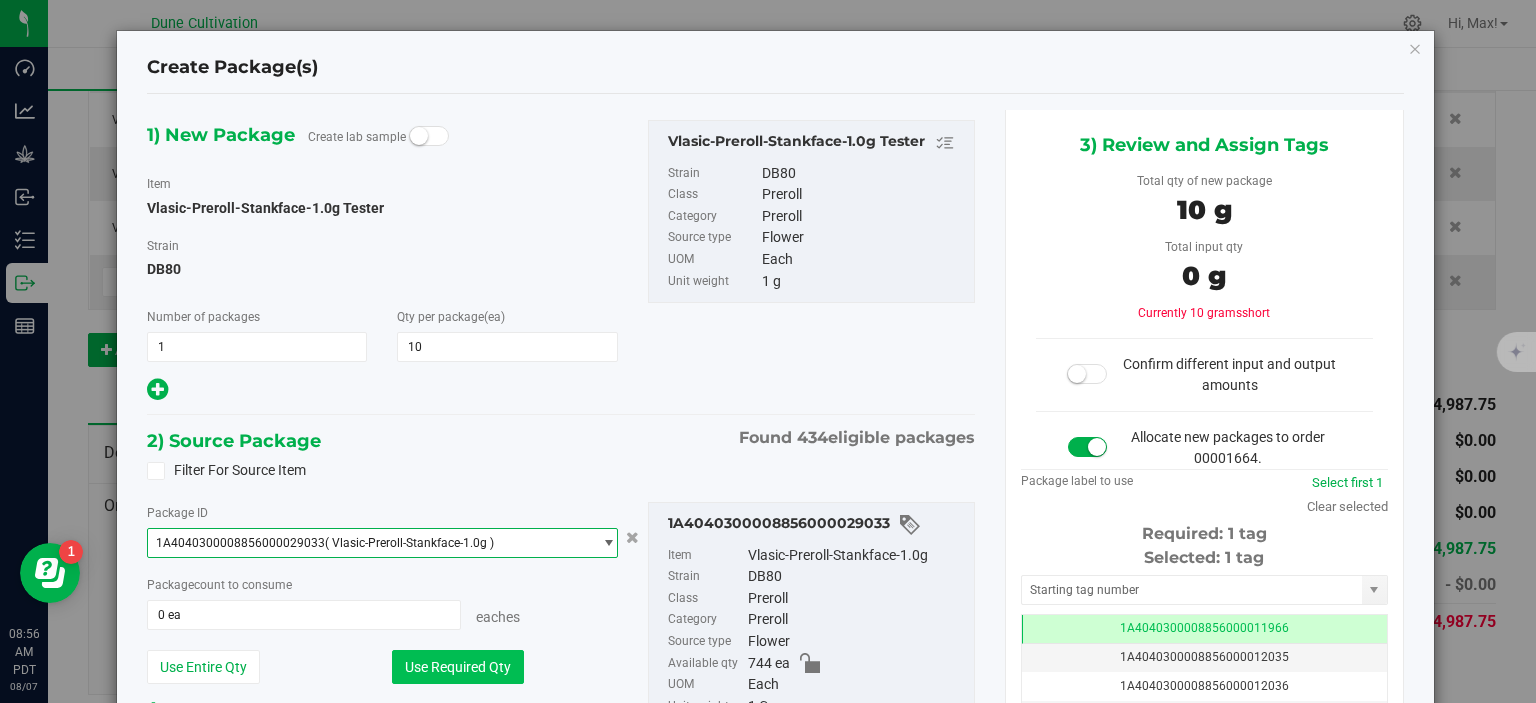 type on "10 ea" 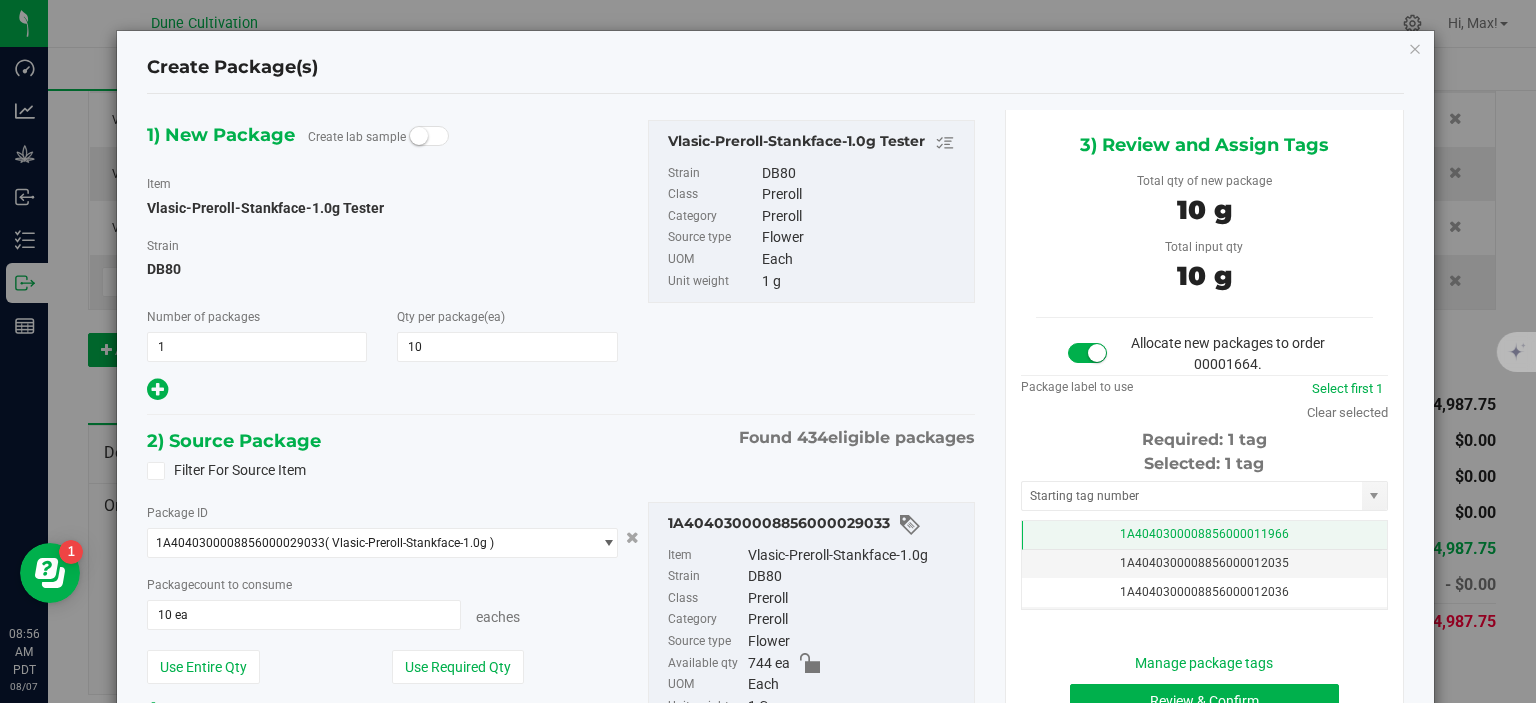 click on "1A4040300008856000011966" at bounding box center (1204, 535) 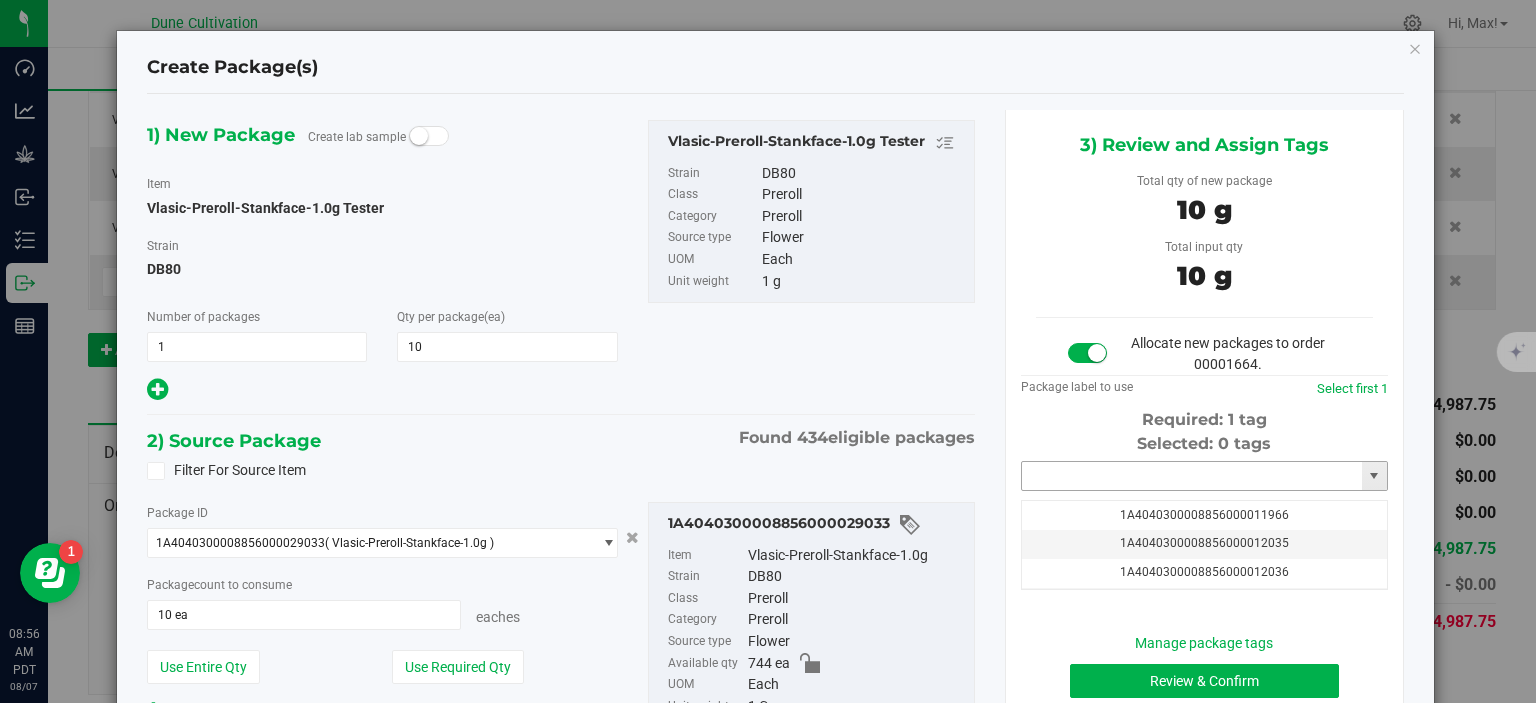 click at bounding box center [1192, 476] 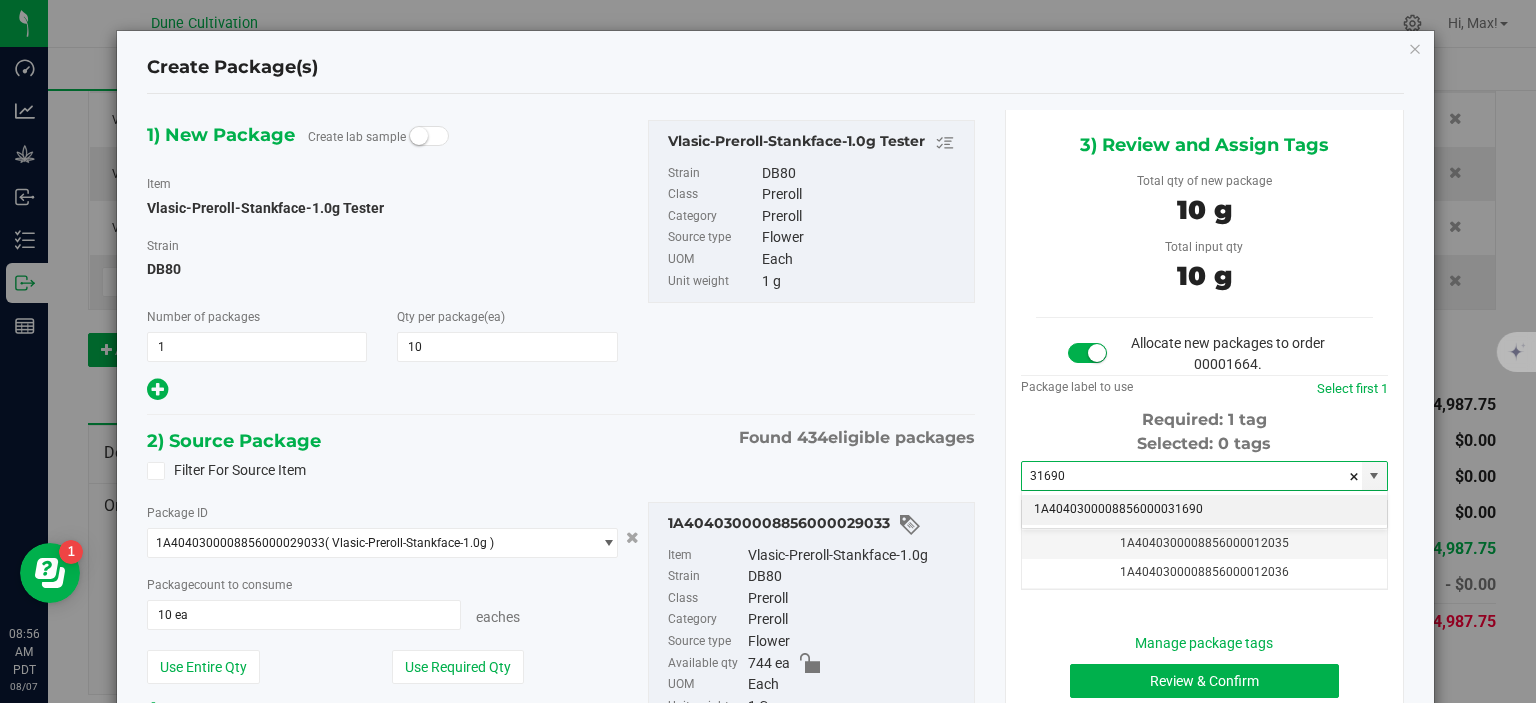 click on "1A4040300008856000031690" at bounding box center [1204, 510] 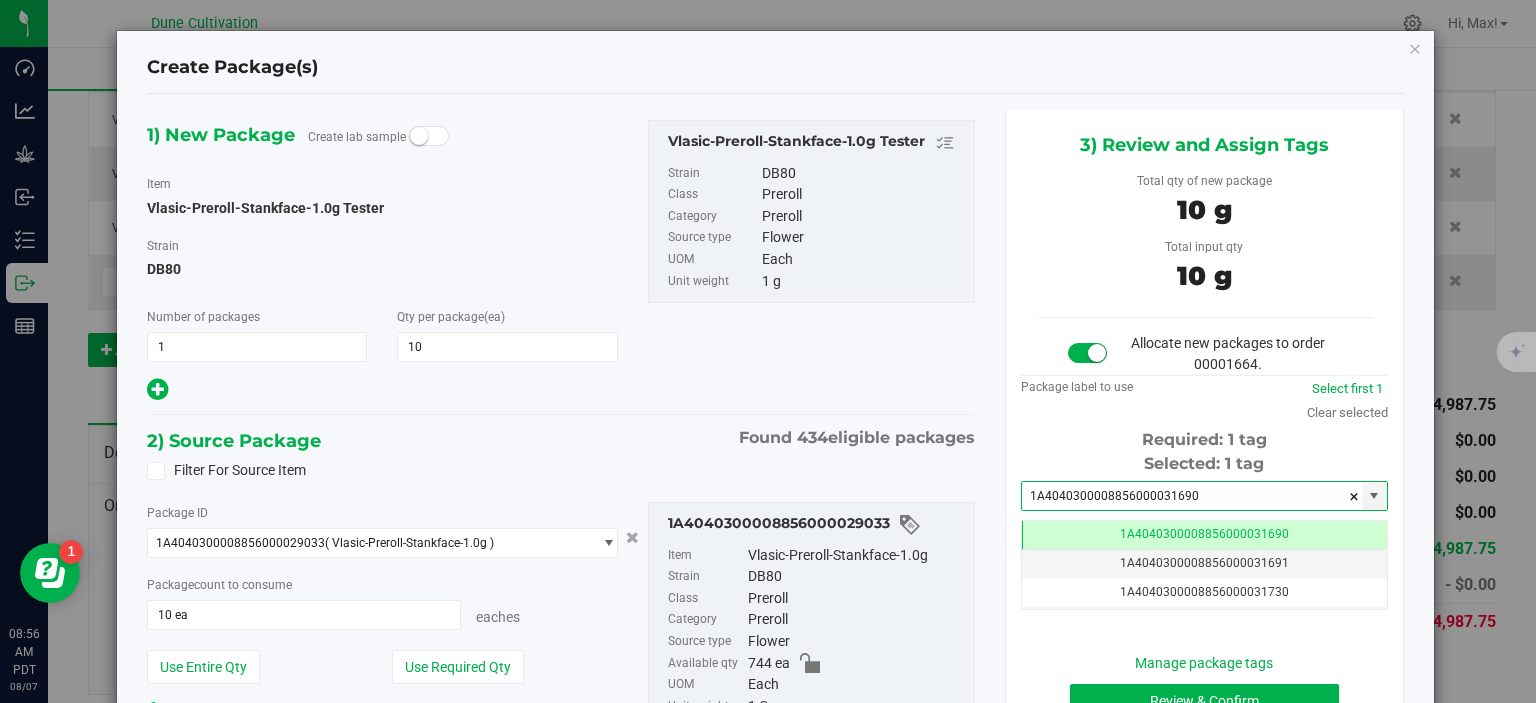 scroll, scrollTop: 157, scrollLeft: 0, axis: vertical 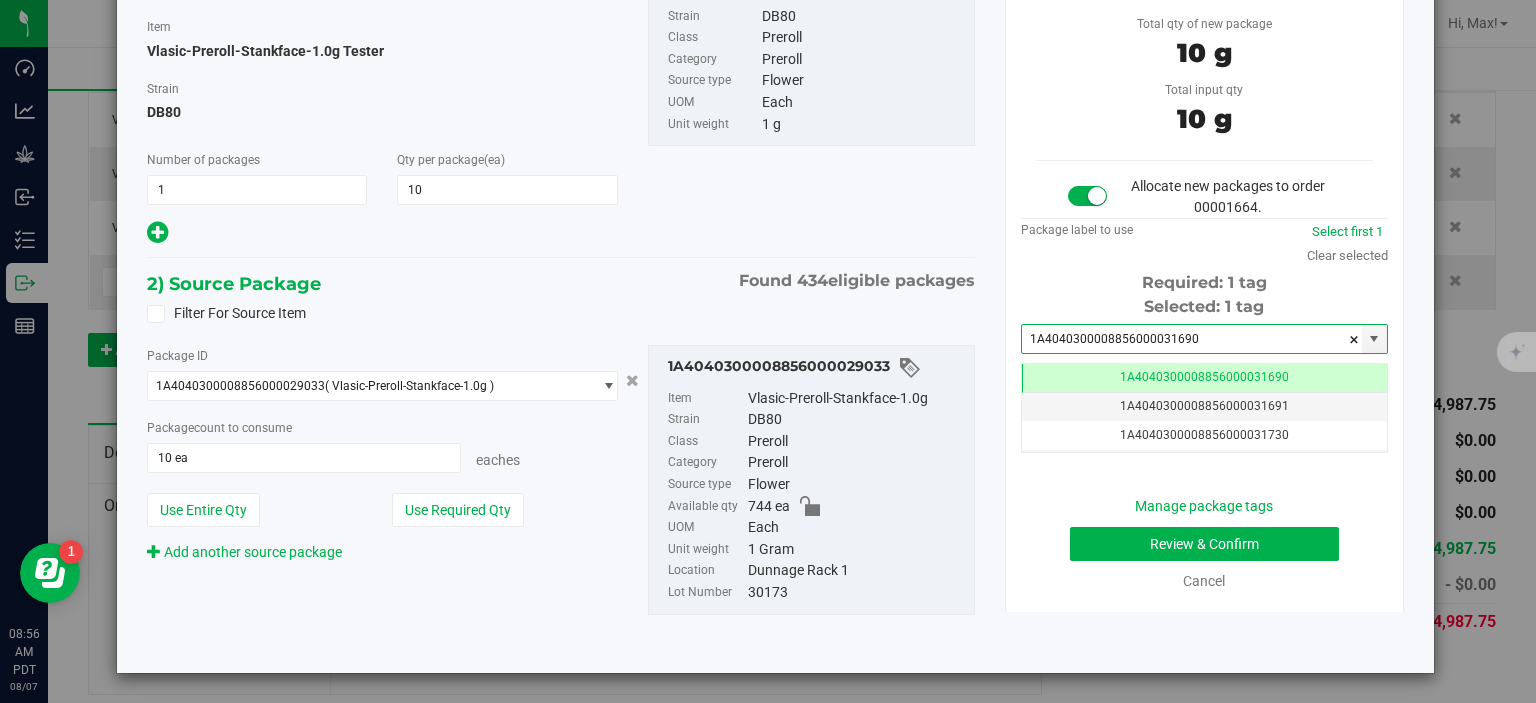 type on "1A4040300008856000031690" 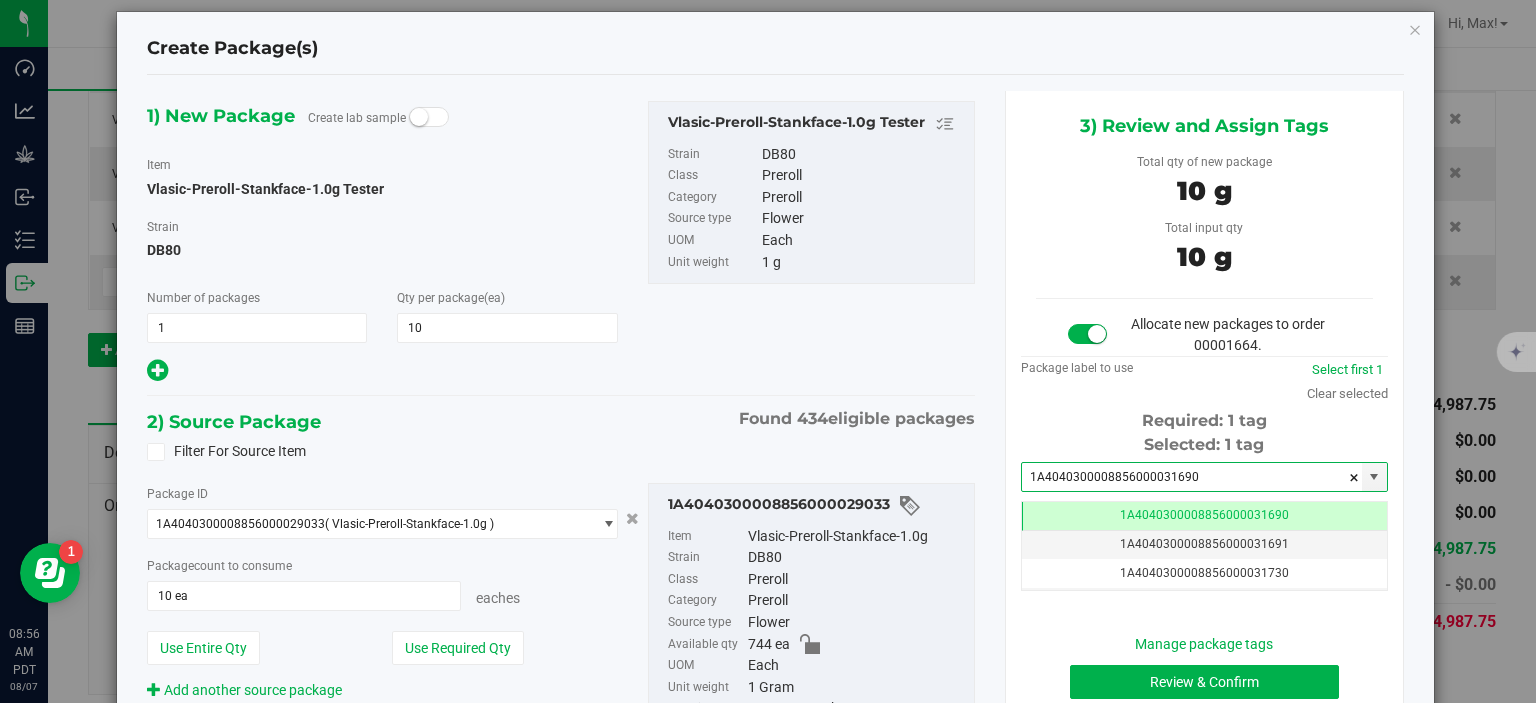 scroll, scrollTop: 157, scrollLeft: 0, axis: vertical 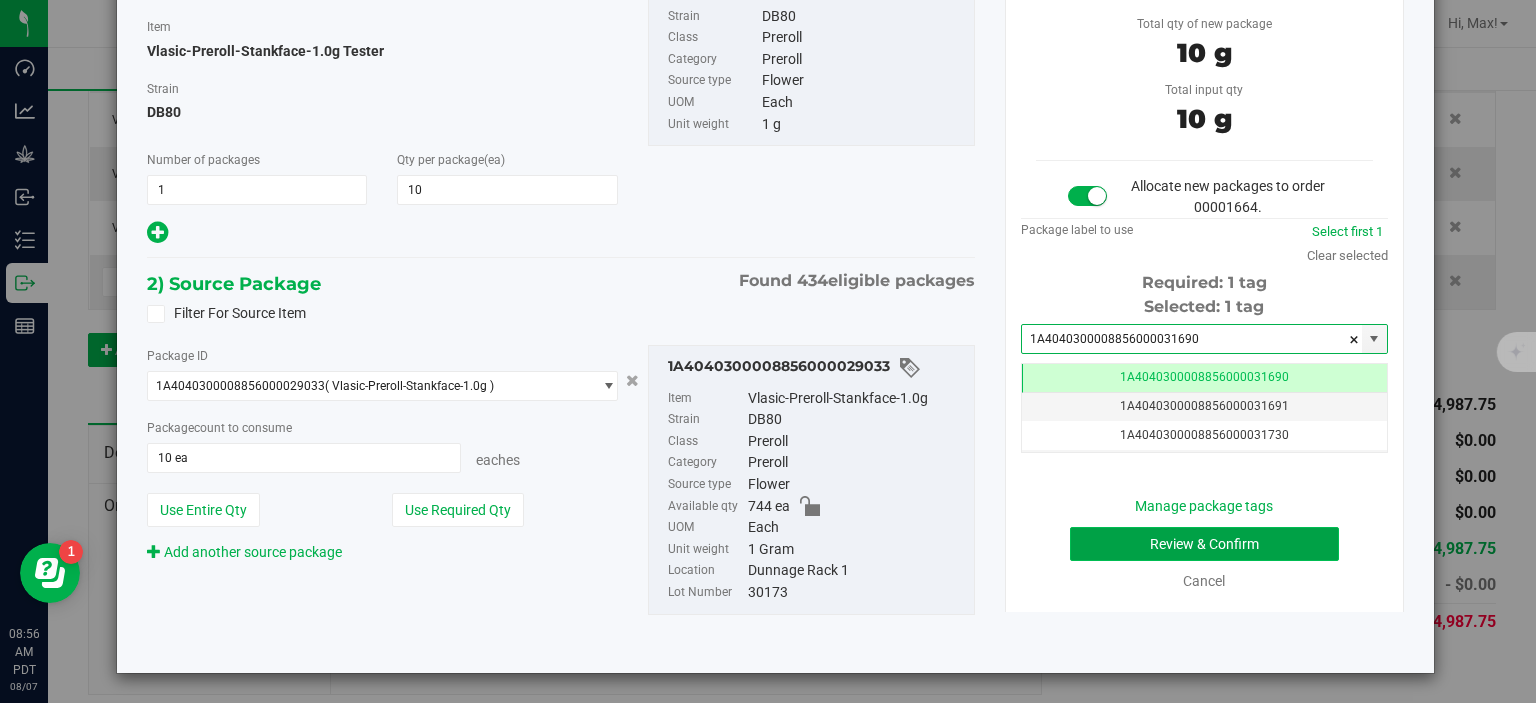 click on "Review & Confirm" at bounding box center [1204, 544] 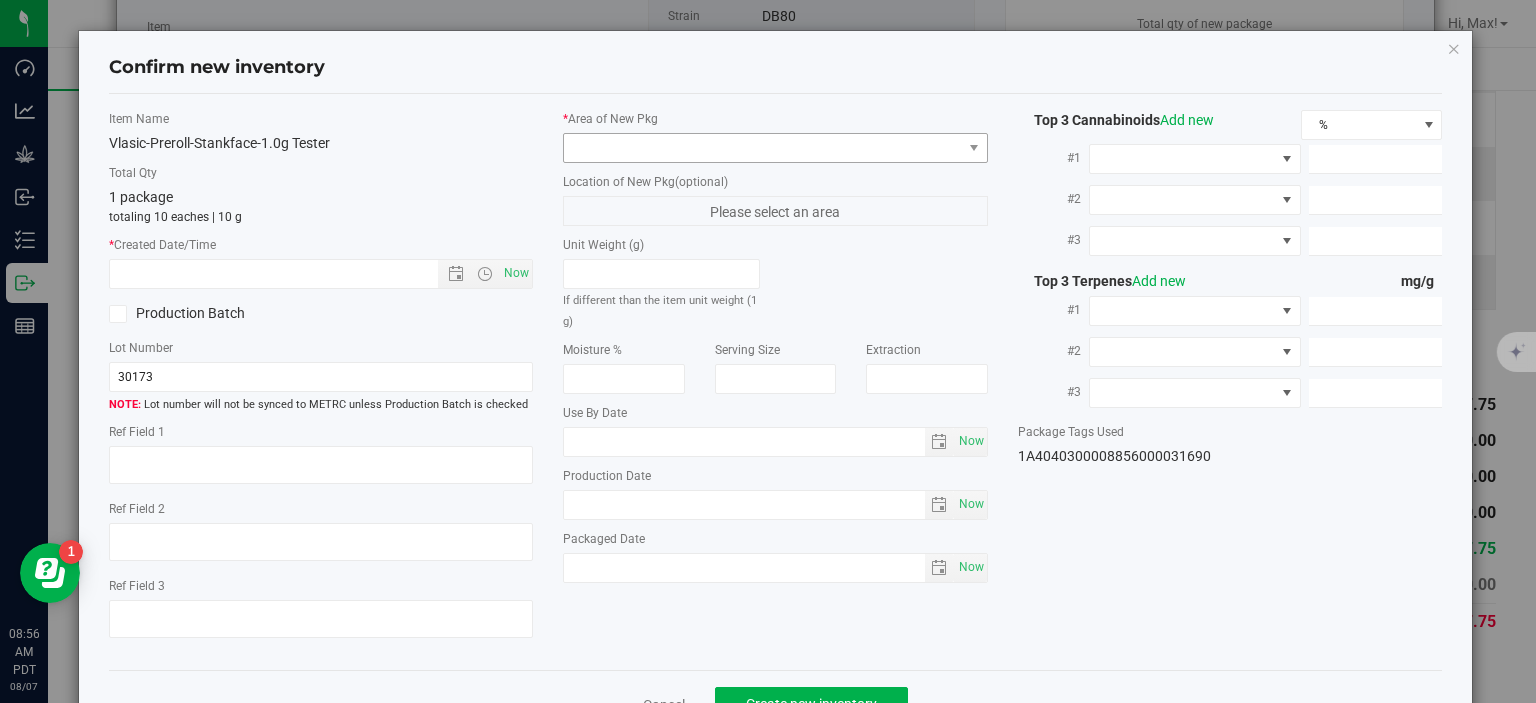 type on "26.5536%" 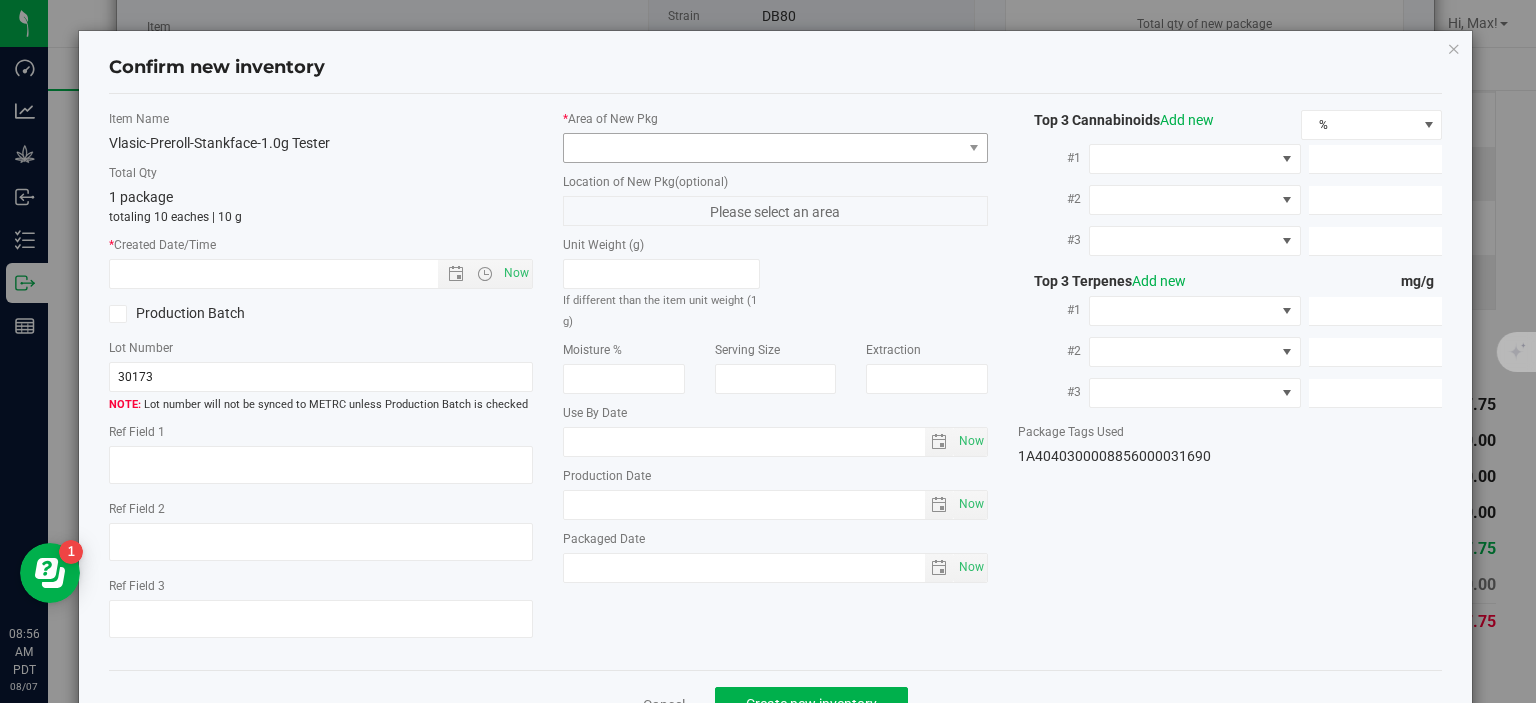 type on "Stankface" 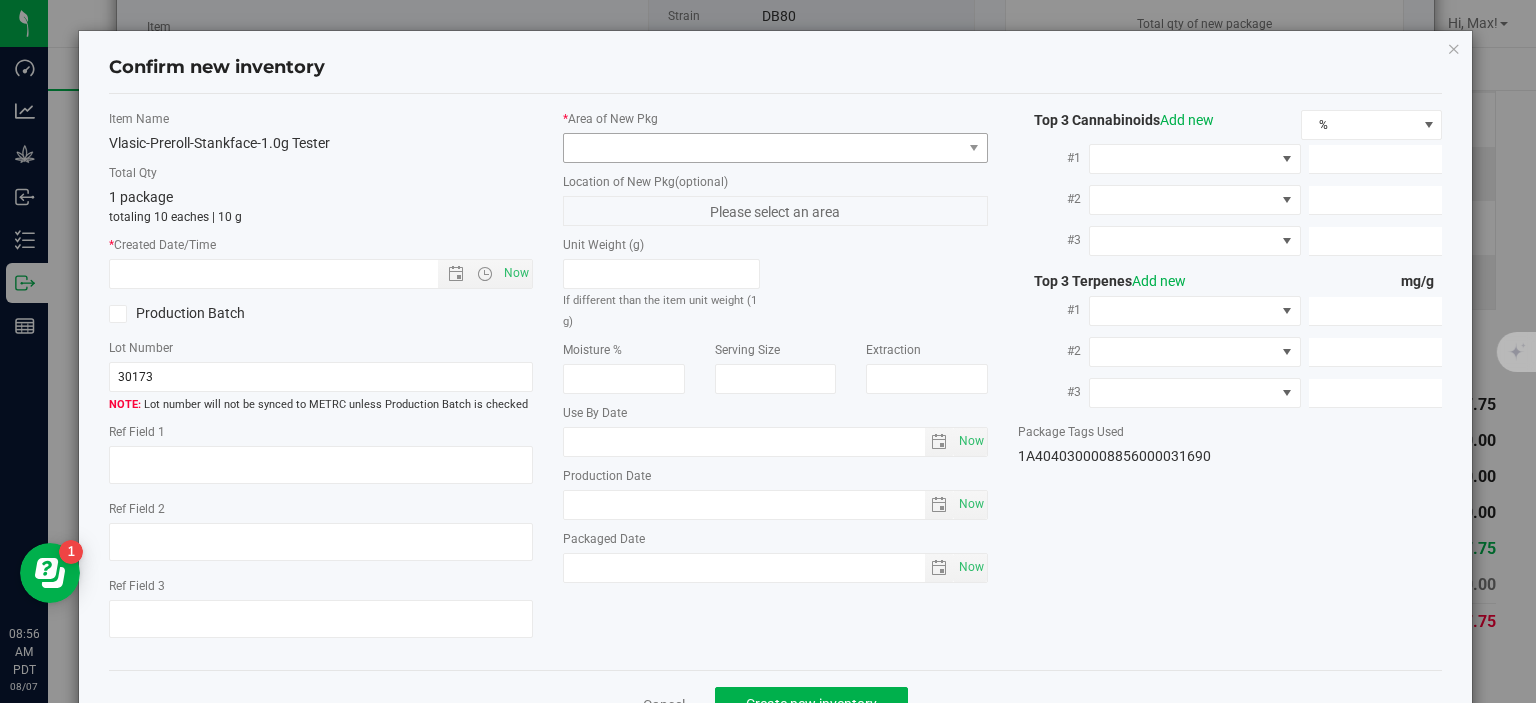 type on "<LOQ" 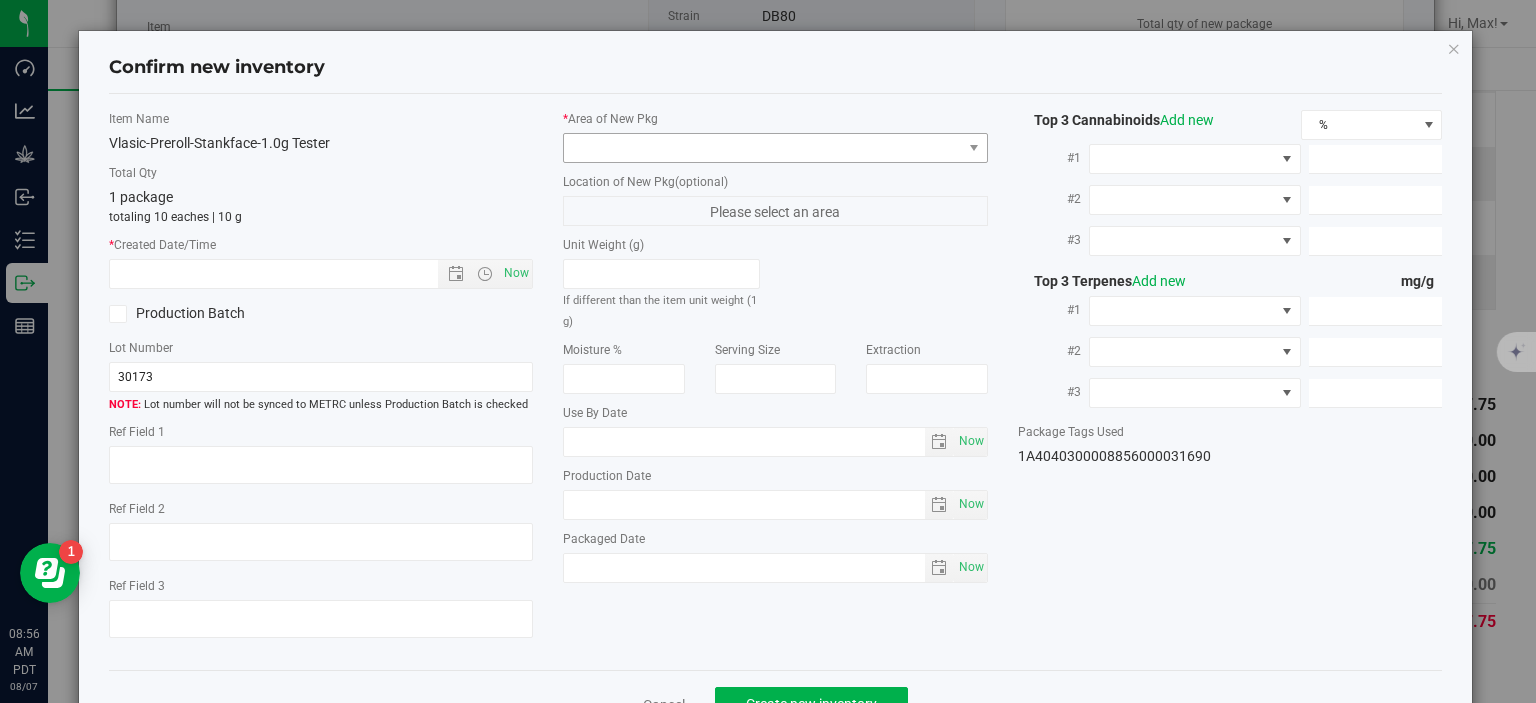 type on "292.3700" 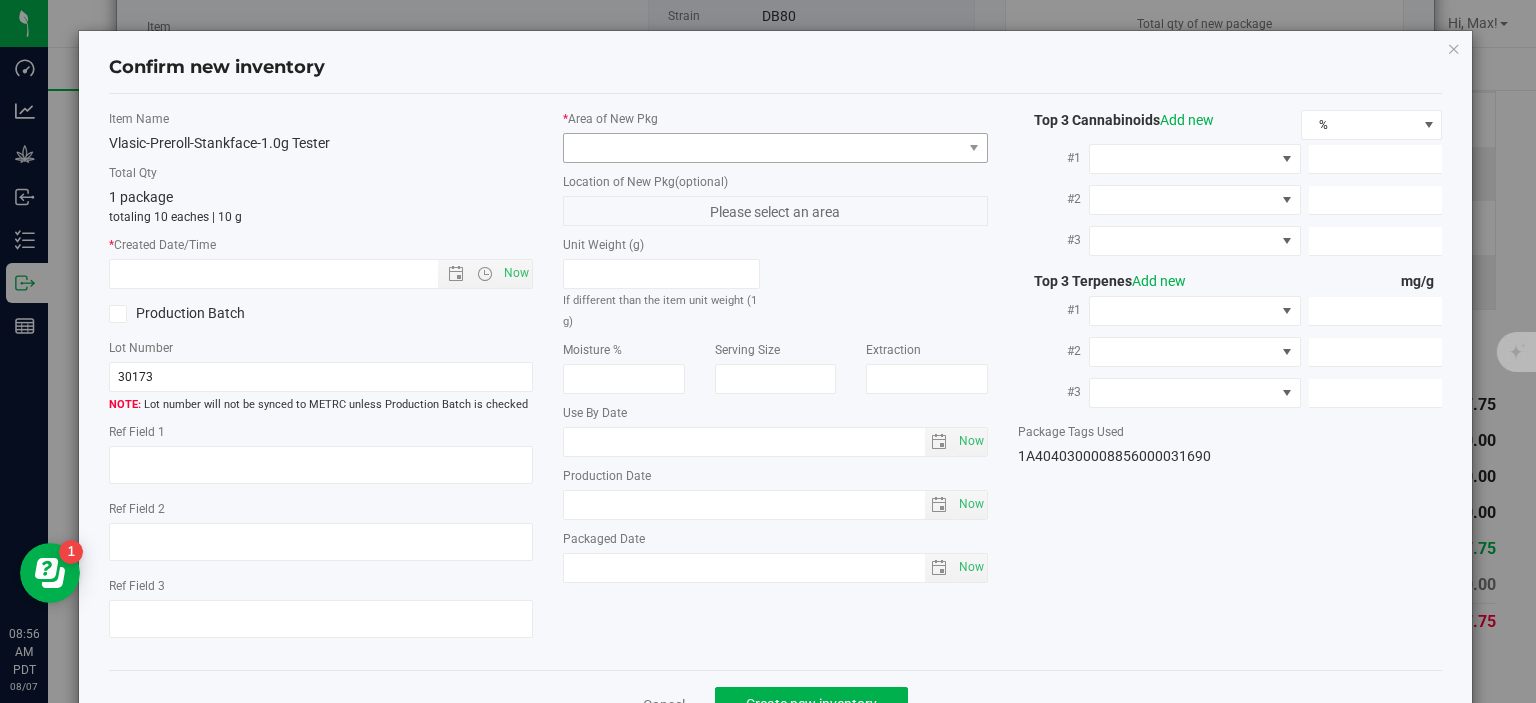 type on "9.1280" 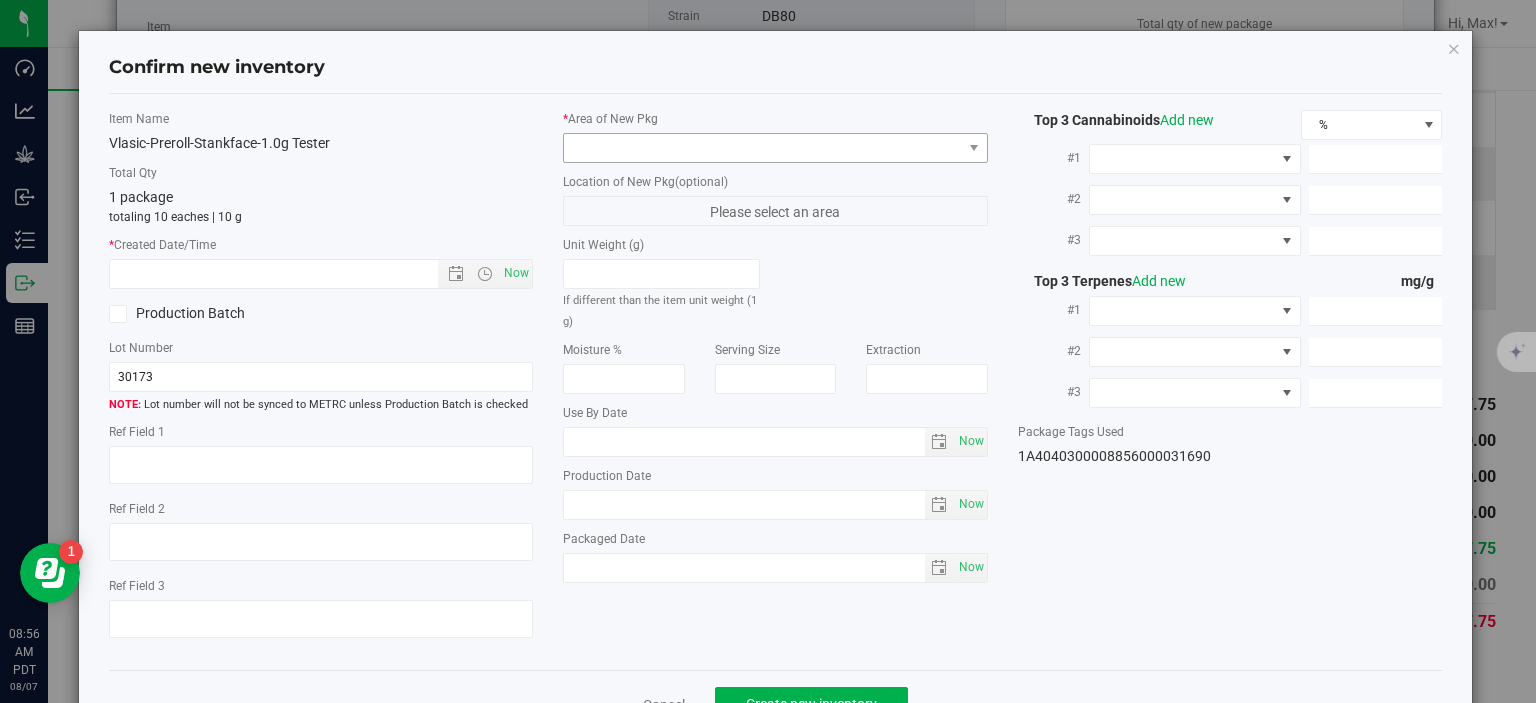 type on "7.4390" 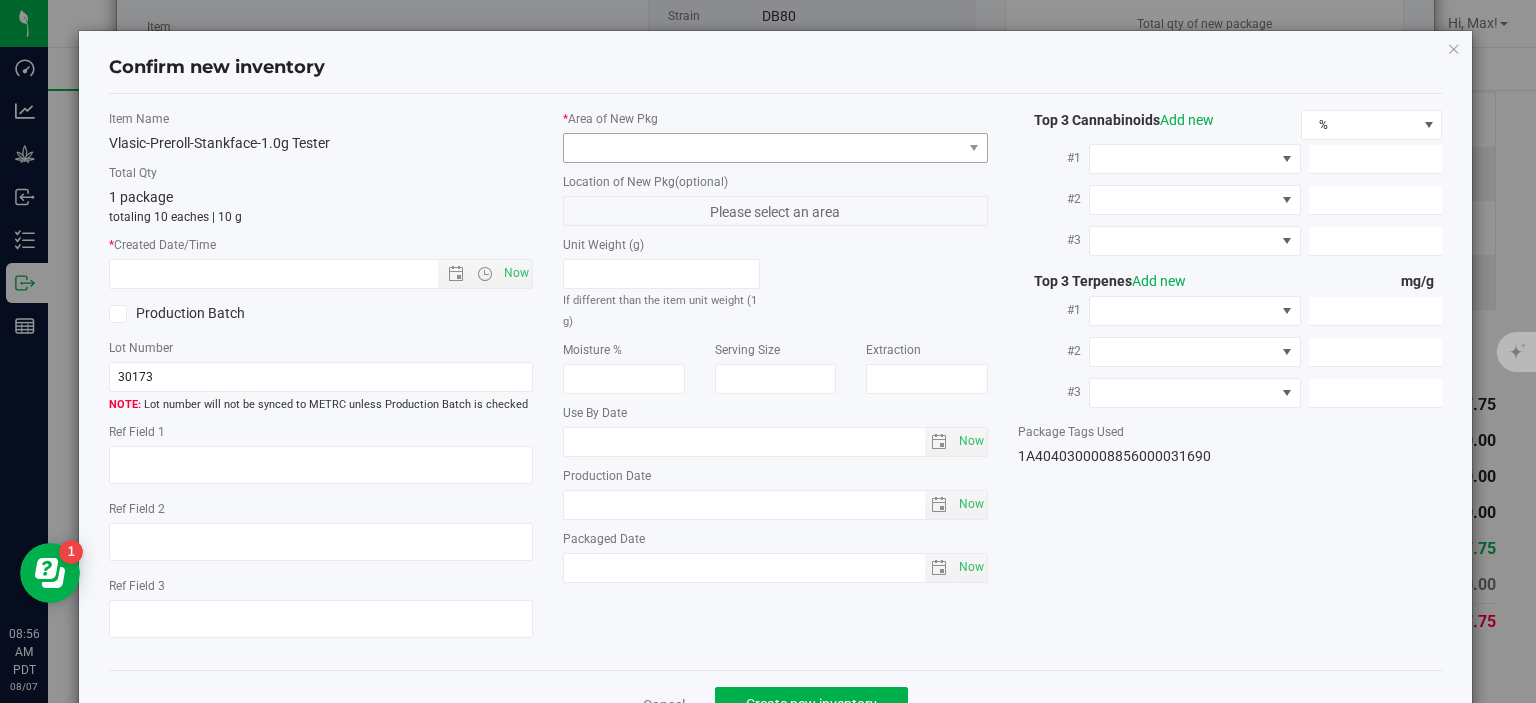 type on "6.0980" 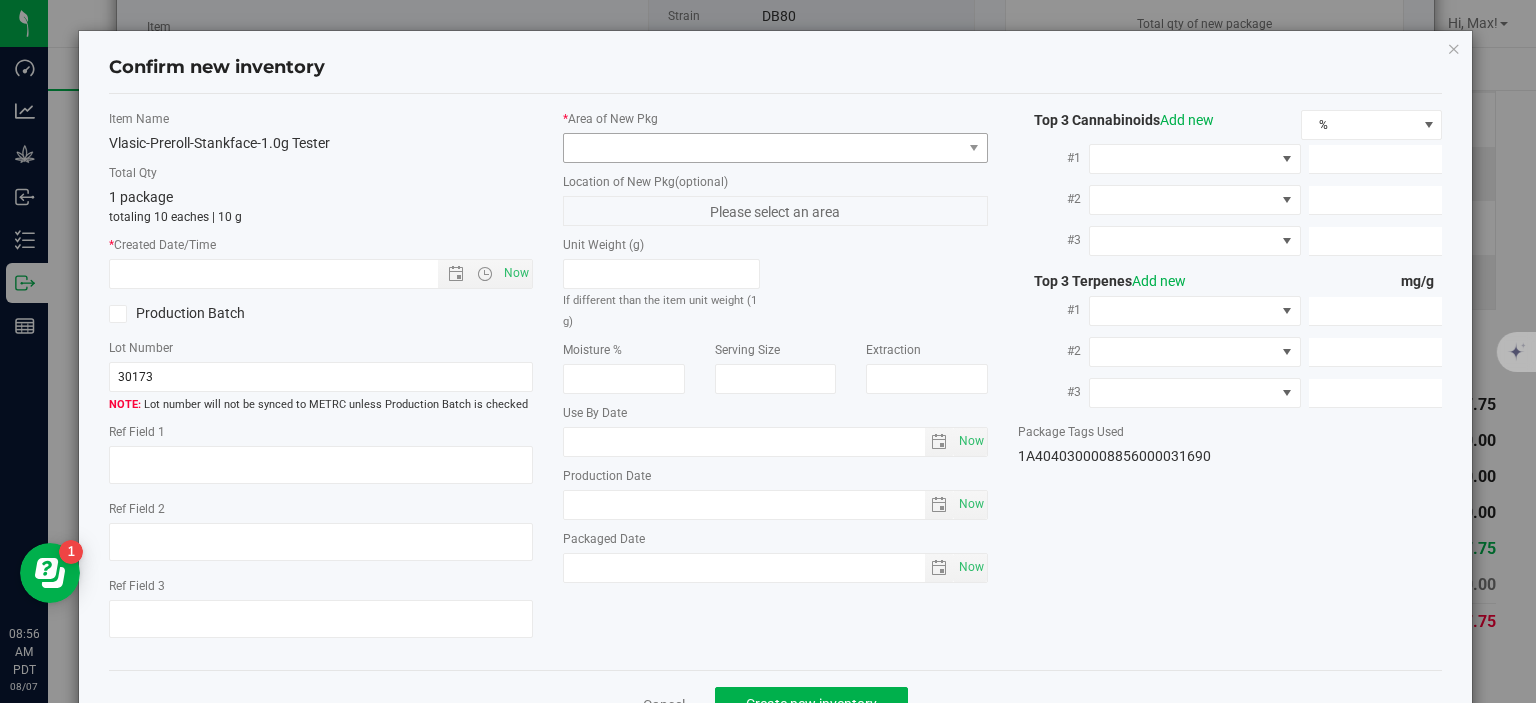 type on "4.4180" 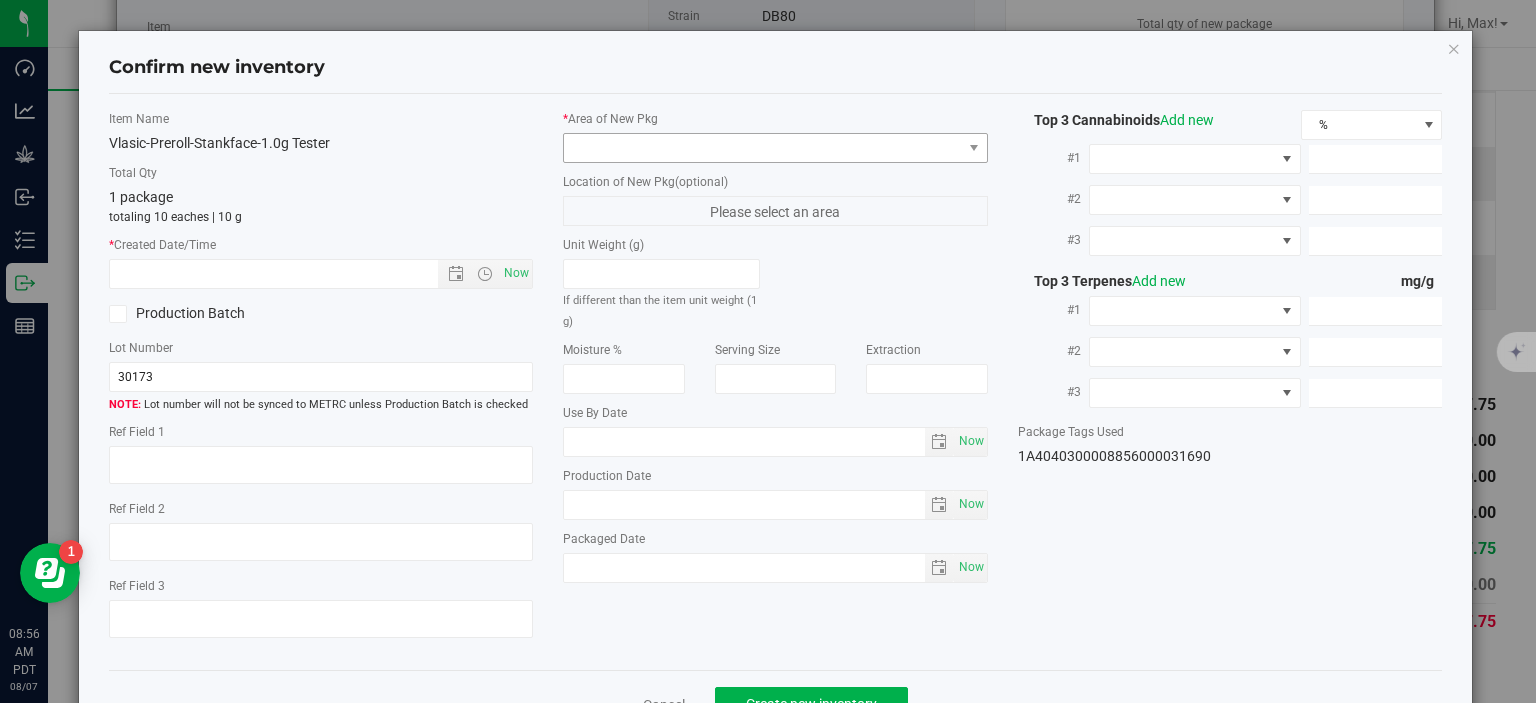 type on "2.6090" 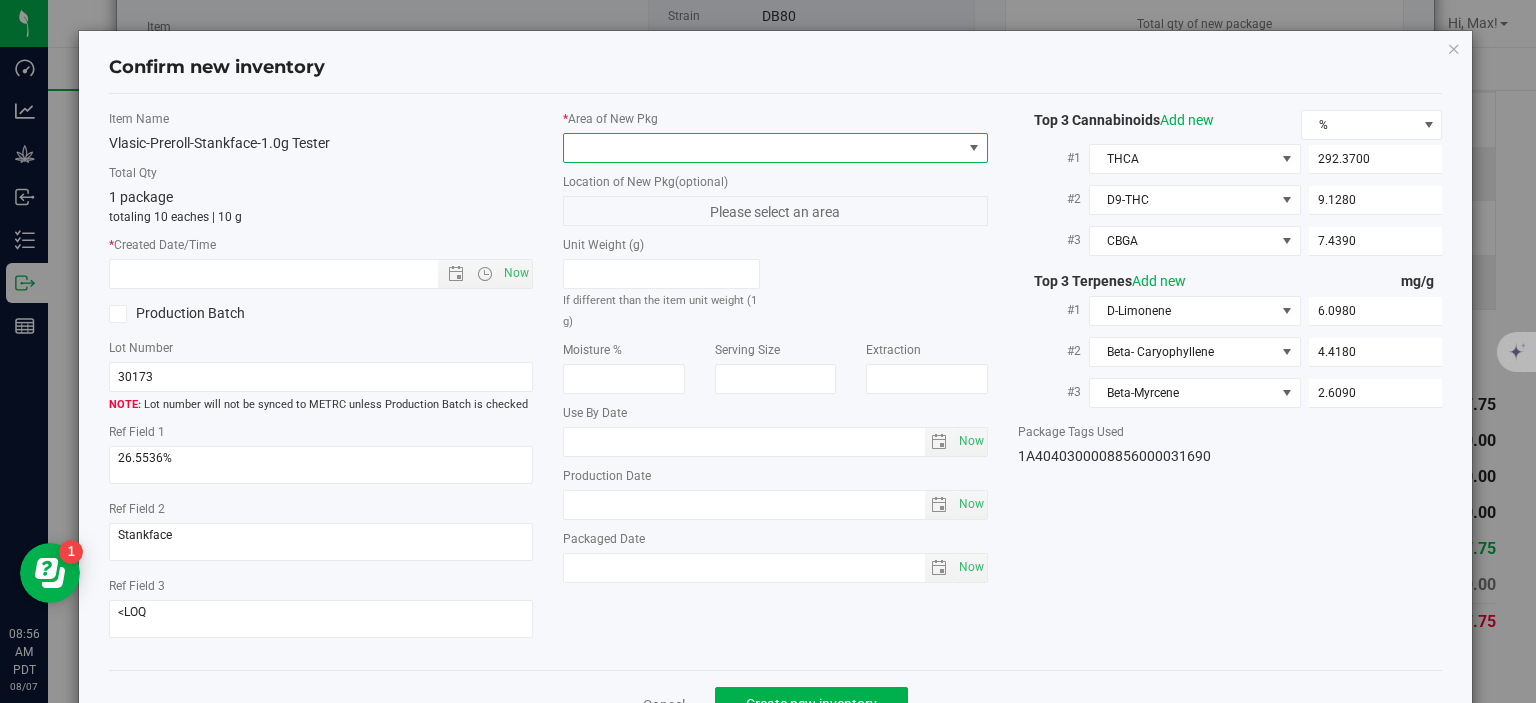 click at bounding box center [763, 148] 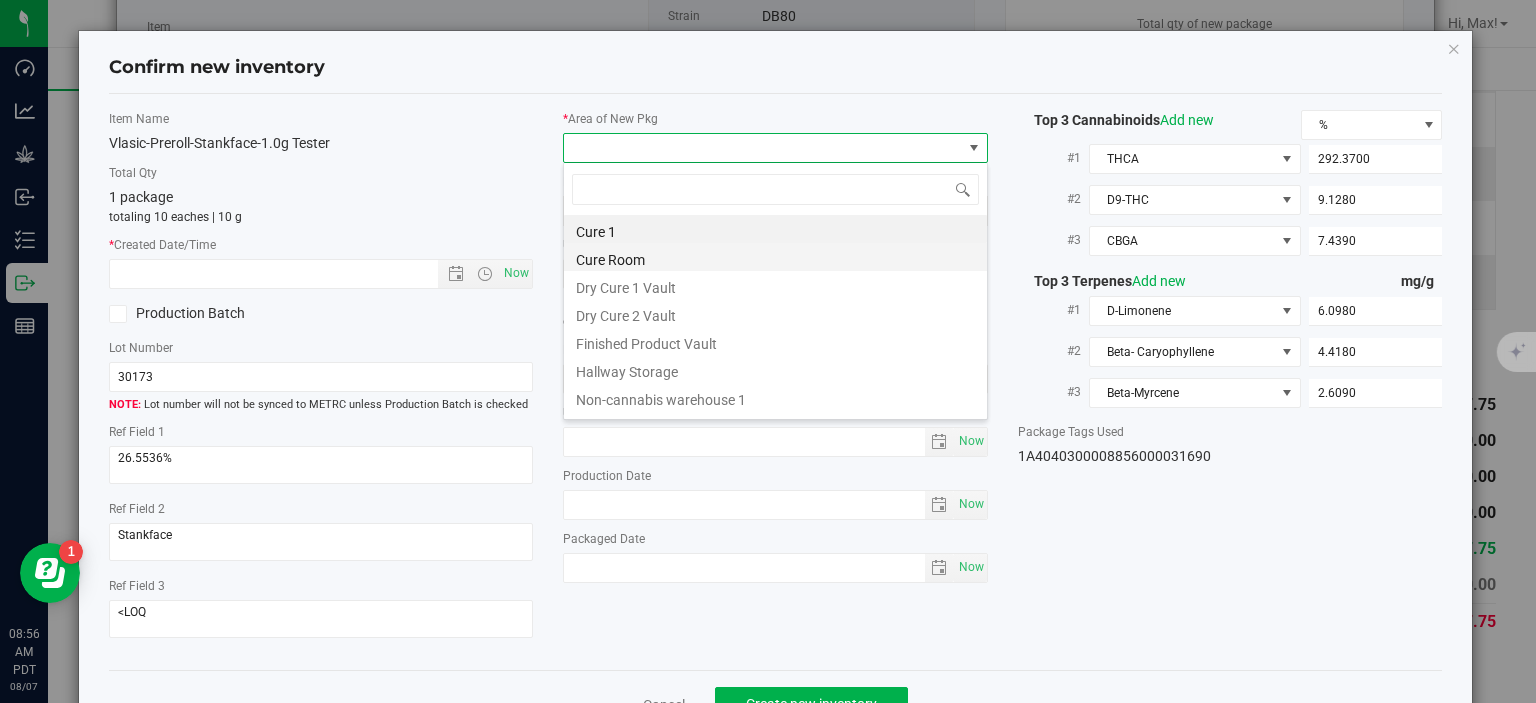 scroll, scrollTop: 99970, scrollLeft: 99575, axis: both 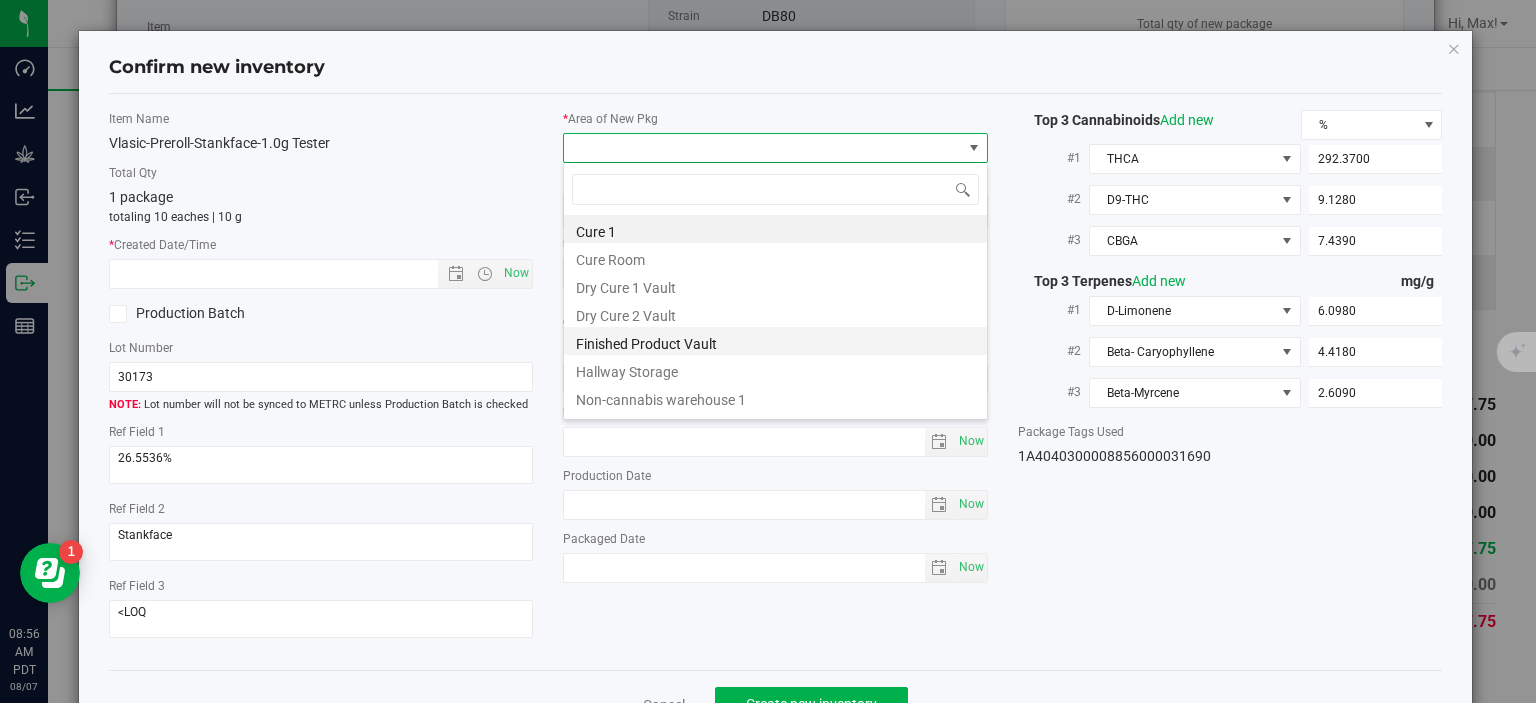 click on "Finished Product Vault" at bounding box center (775, 341) 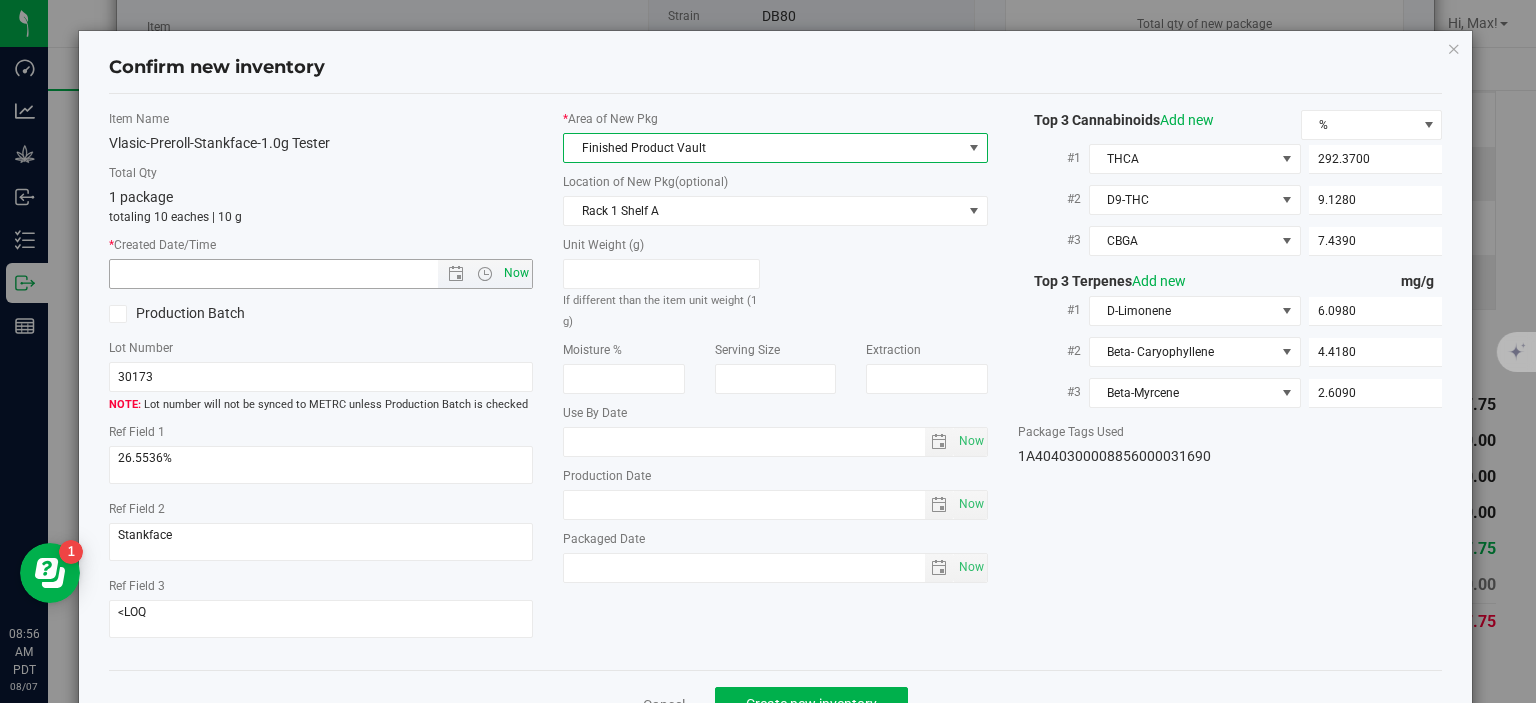 click on "Now" at bounding box center (517, 273) 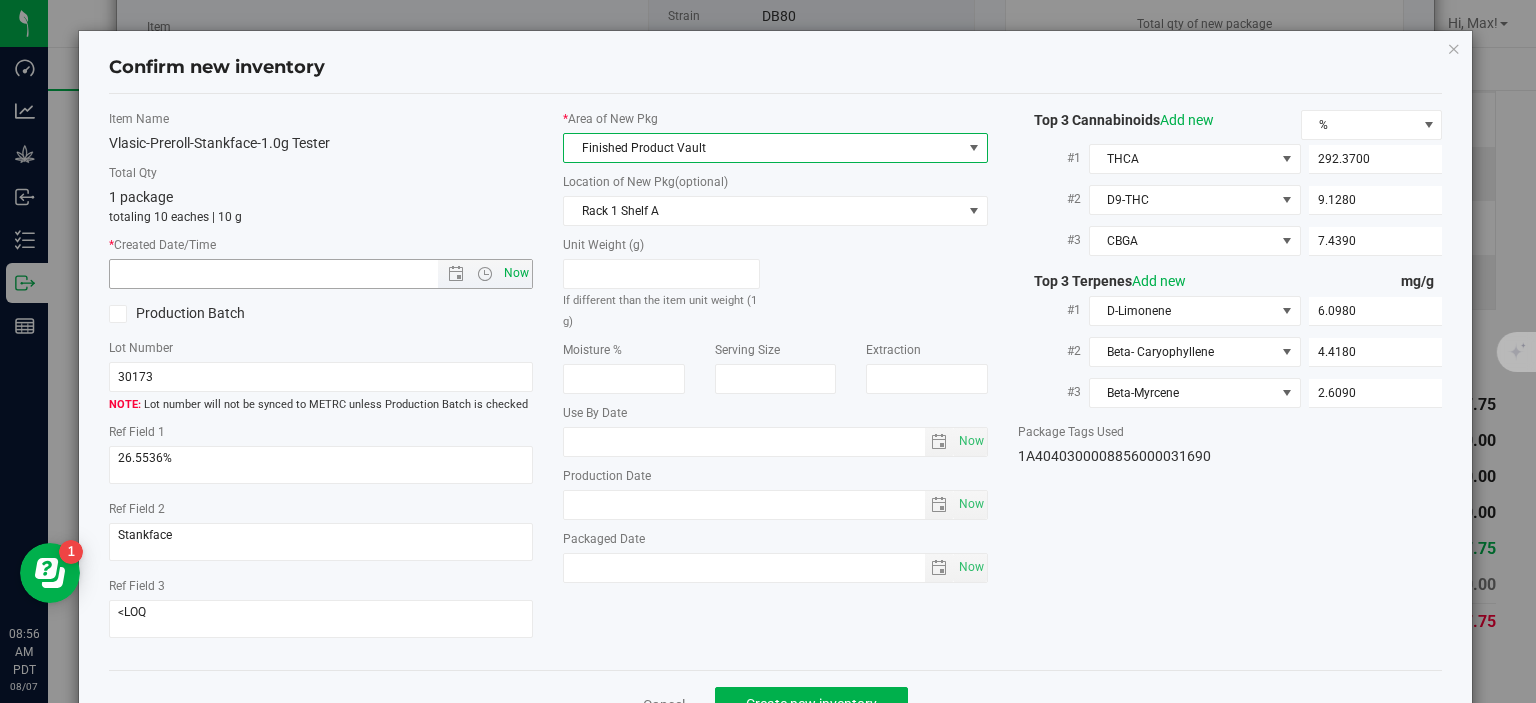 type on "8/7/2025 8:56 AM" 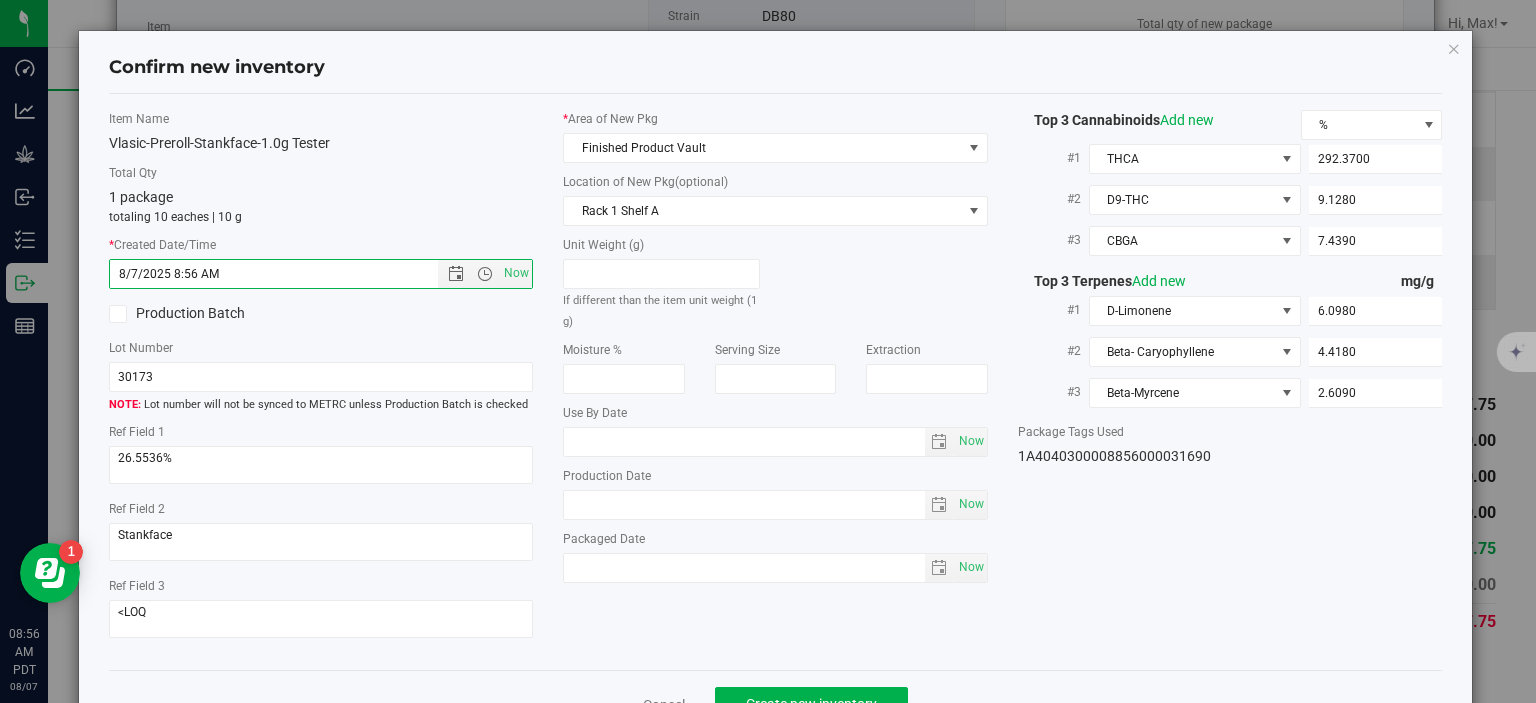 scroll, scrollTop: 52, scrollLeft: 0, axis: vertical 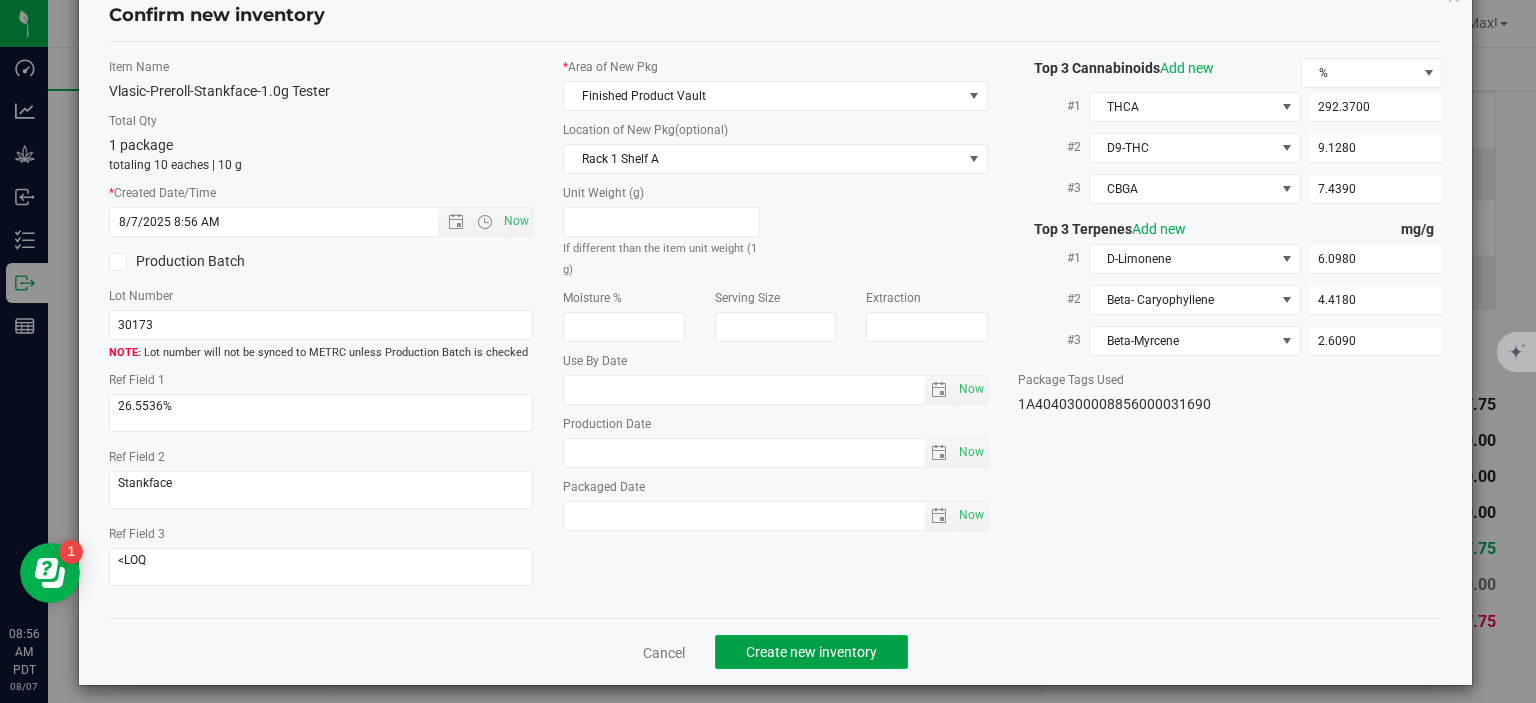 click on "Create new inventory" 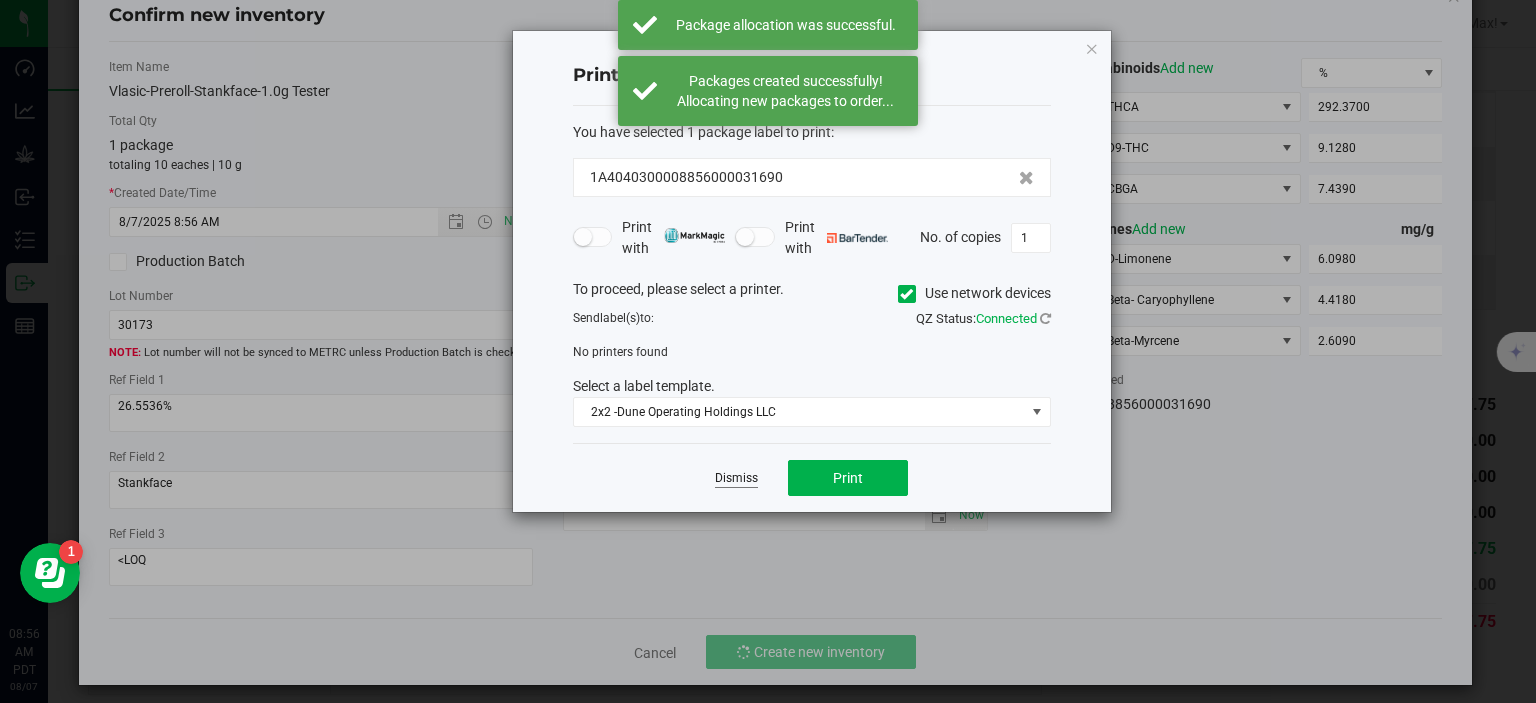 click on "Dismiss" 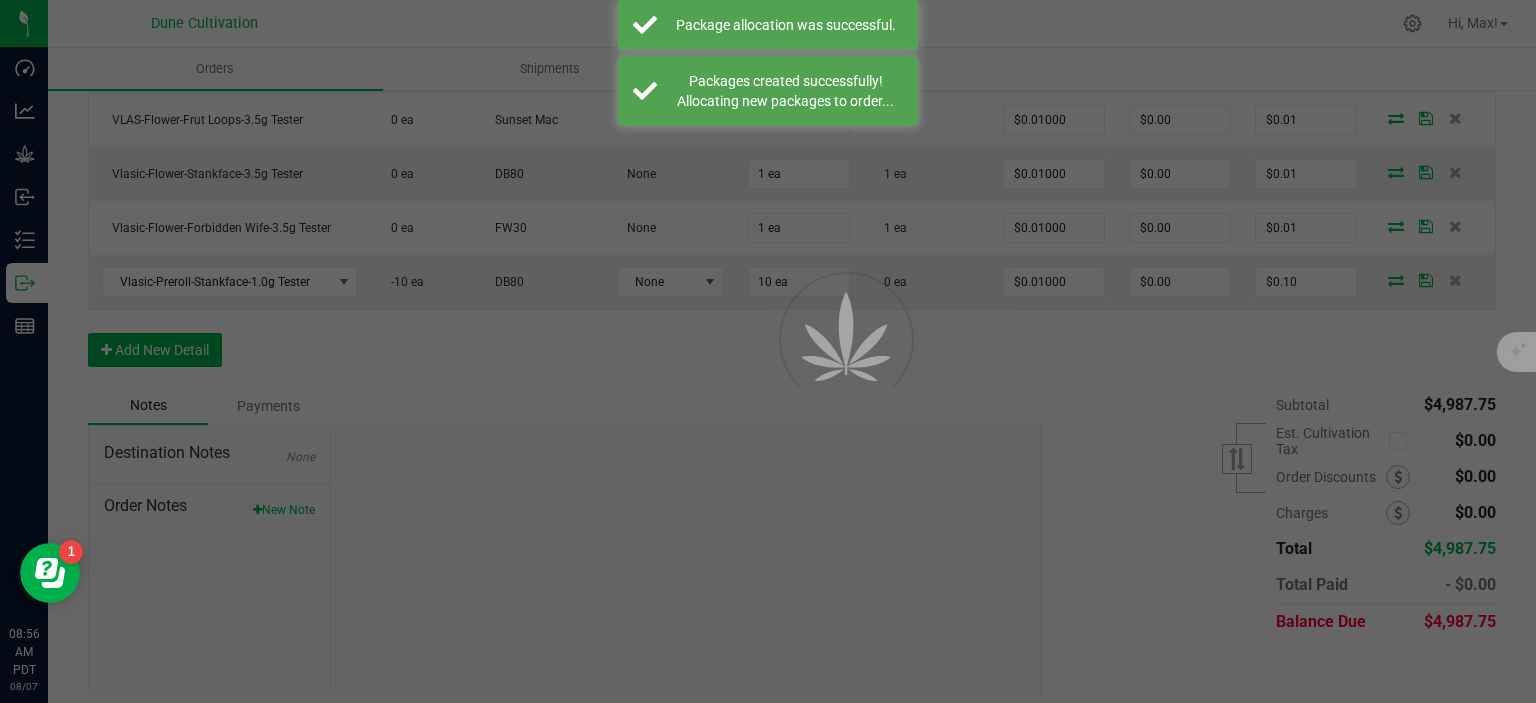 scroll, scrollTop: 1296, scrollLeft: 0, axis: vertical 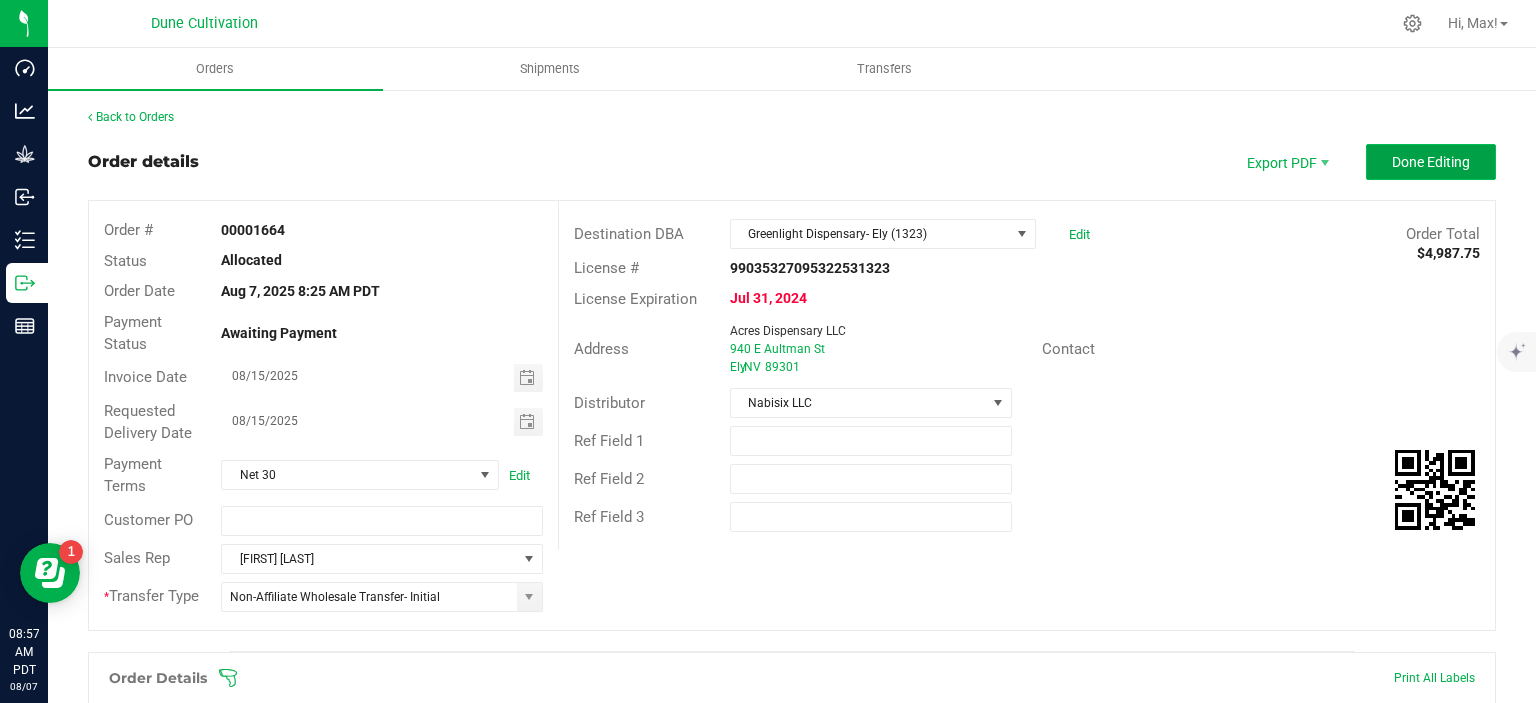 click on "Done Editing" at bounding box center [1431, 162] 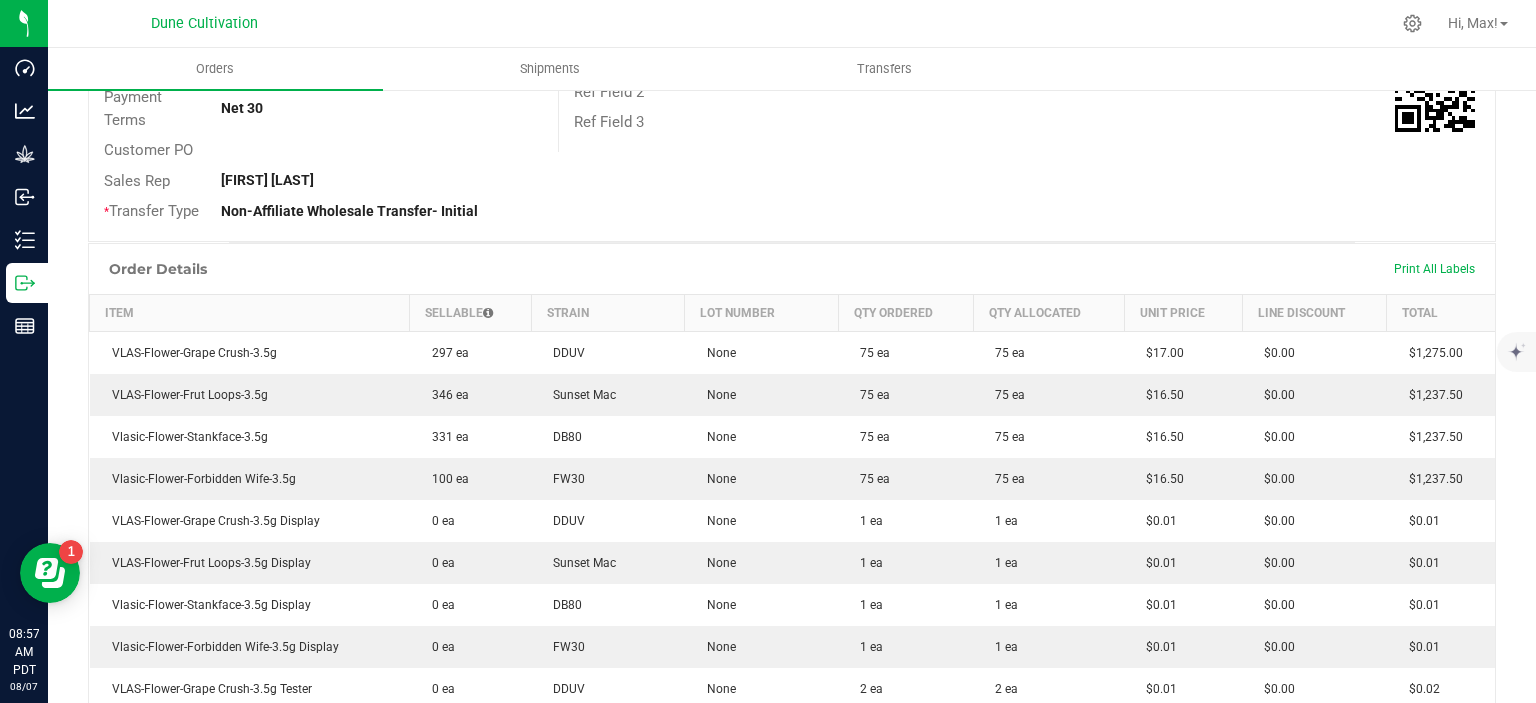 scroll, scrollTop: 359, scrollLeft: 0, axis: vertical 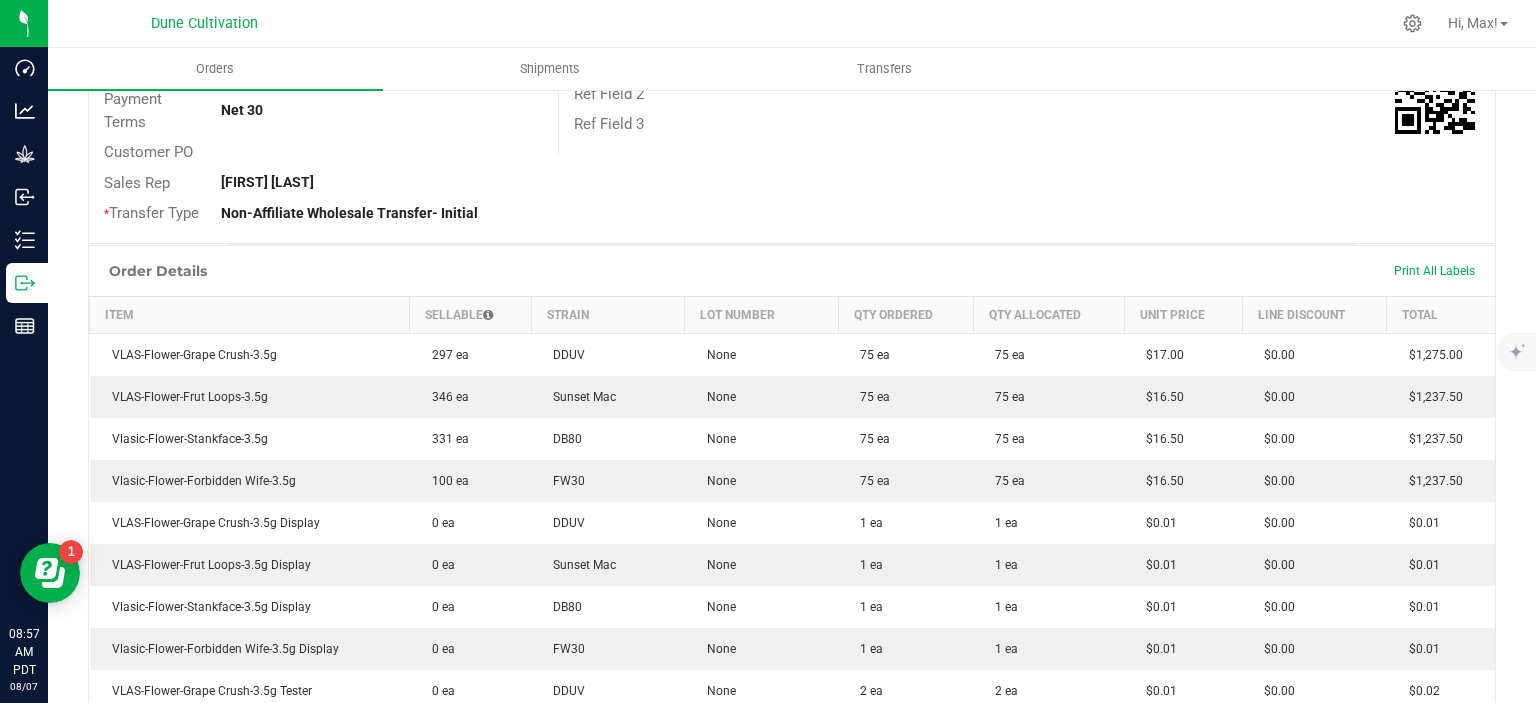 click on "Back to Orders
Order details   Sync to QuickBooks   Export PDF   Edit Order   Order #   00001664   Status   Allocated   Order Date   Aug 7, 2025 8:25 AM PDT   Payment Status   Awaiting Payment   Invoice Date   Aug 15, 2025   Requested Delivery Date   Aug 15, 2025   Payment Terms   Net 30   Customer PO      Sales Rep   Patrick Williams  *  Transfer Type   Non-Affiliate Wholesale Transfer- Initial   Destination DBA   Greenlight Dispensary- Ely (1323)   Order Total   $4,987.75   License #   99035327095322531323   License Expiration   Jul 31, 2024   Address  Acres Dispensary LLC 940 E Aultman St Ely  ,  NV 89301  Contact   Distributor   Nabisix LLC   Ref Field 1      Ref Field 2      Ref Field 3
Order Details Print All Labels Item  Sellable  Strain  Lot Number  Qty Ordered Qty Allocated Unit Price Line Discount Total  297 ea   DDUV" at bounding box center [792, 542] 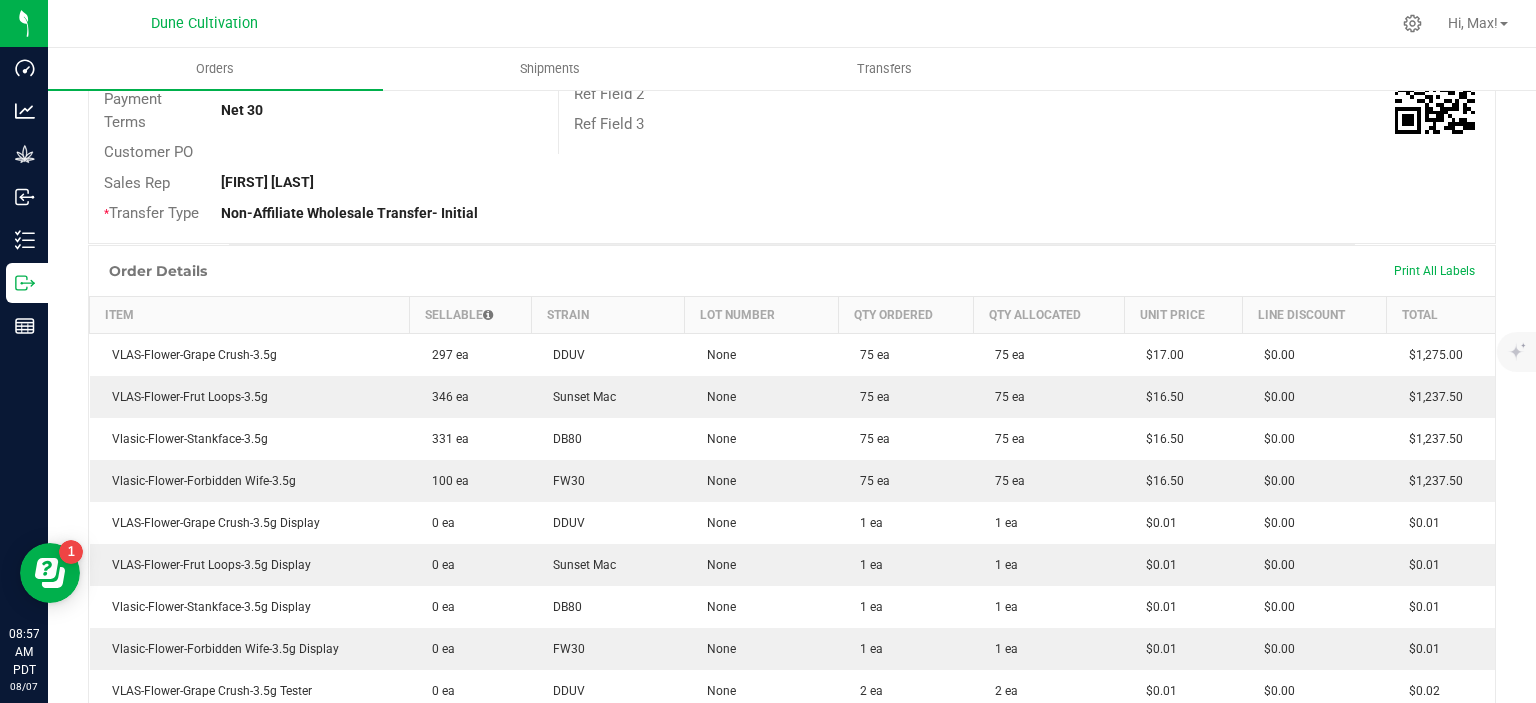 scroll, scrollTop: 0, scrollLeft: 0, axis: both 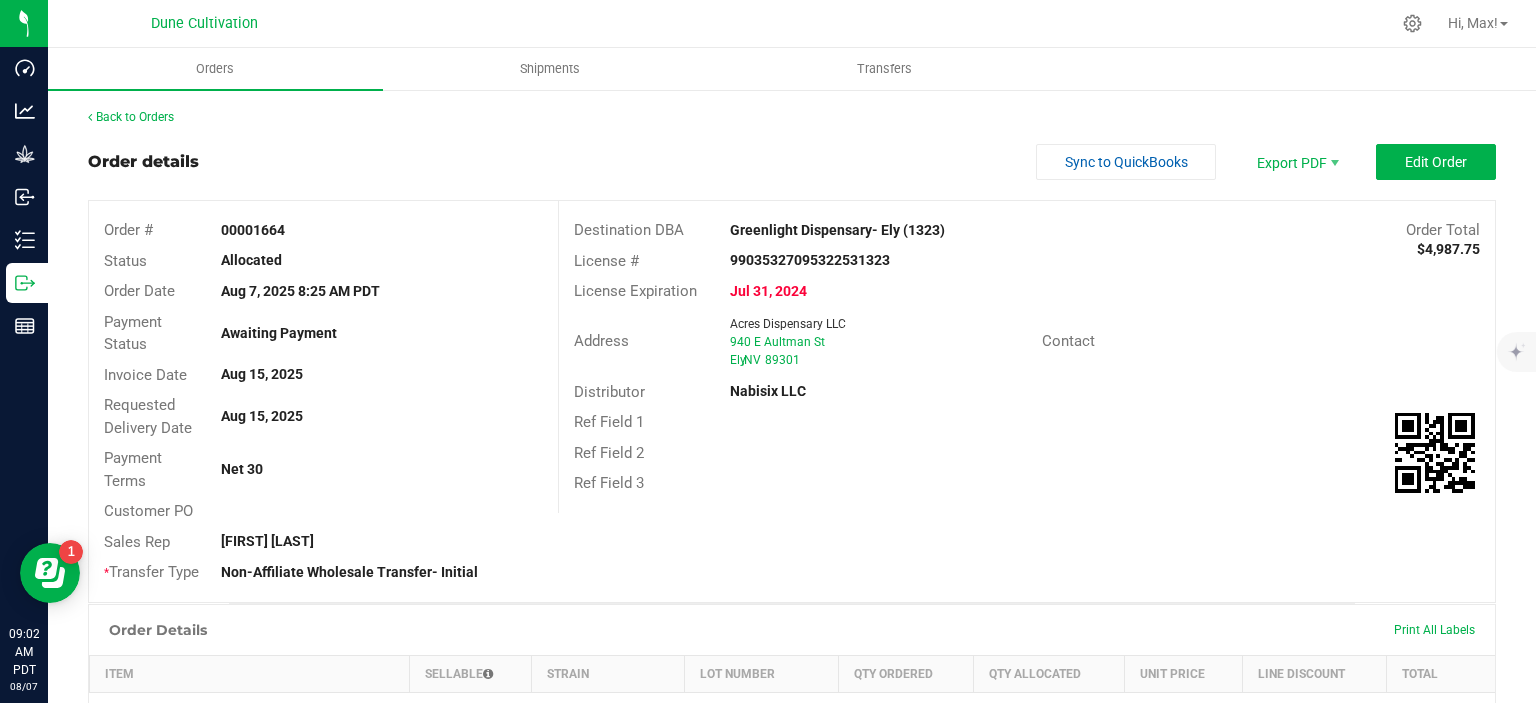 click on "Order details   Sync to QuickBooks   Export PDF   Edit Order" at bounding box center [792, 162] 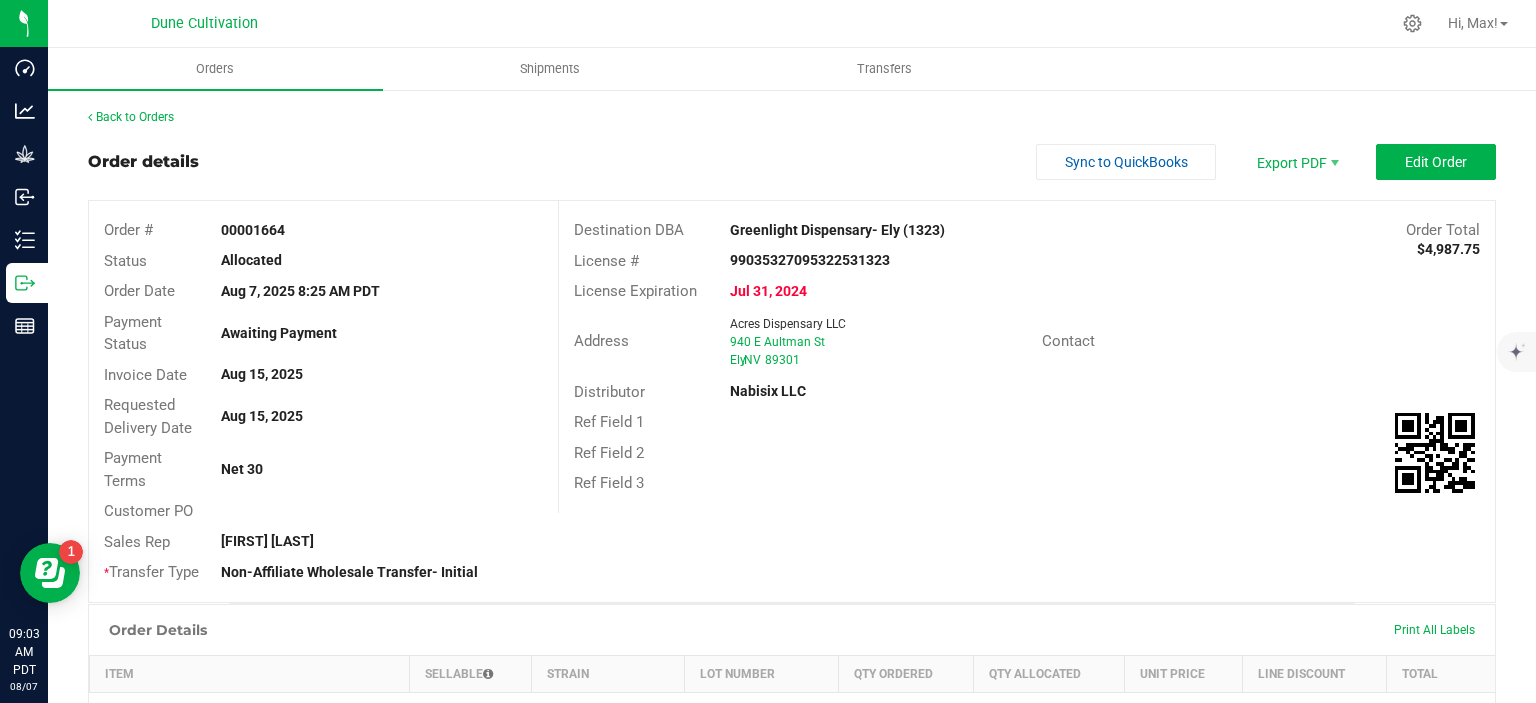 click on "Ref Field 3" at bounding box center (1027, 483) 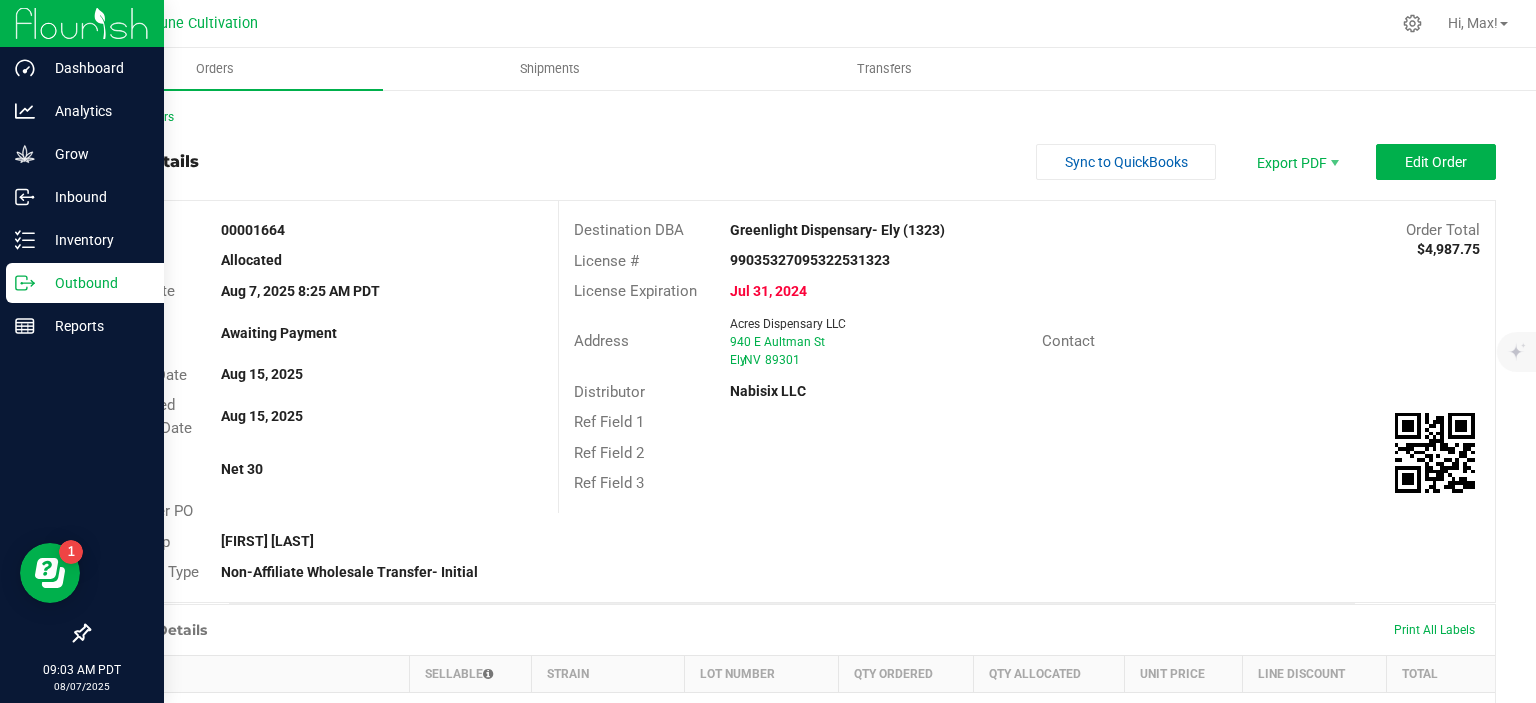click on "Outbound" at bounding box center [95, 283] 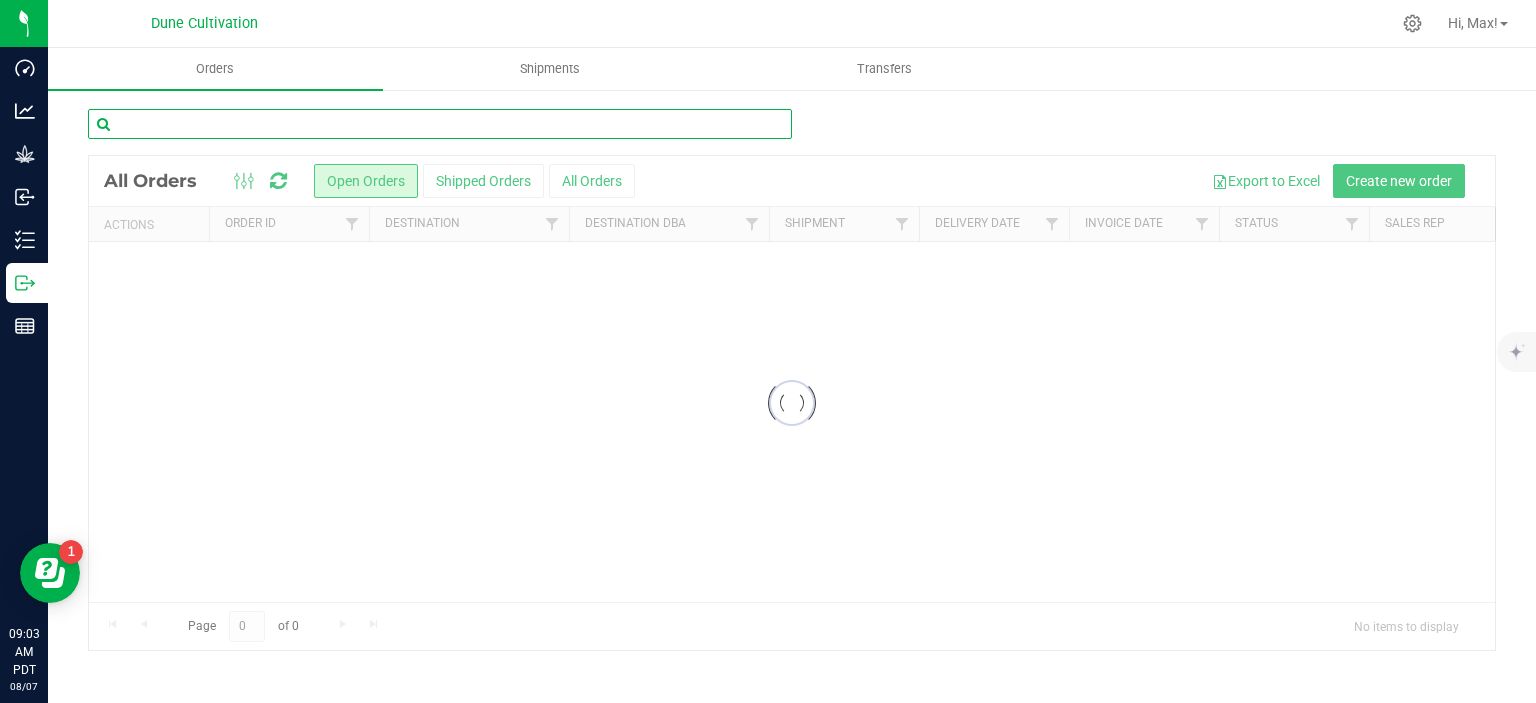 click at bounding box center [440, 124] 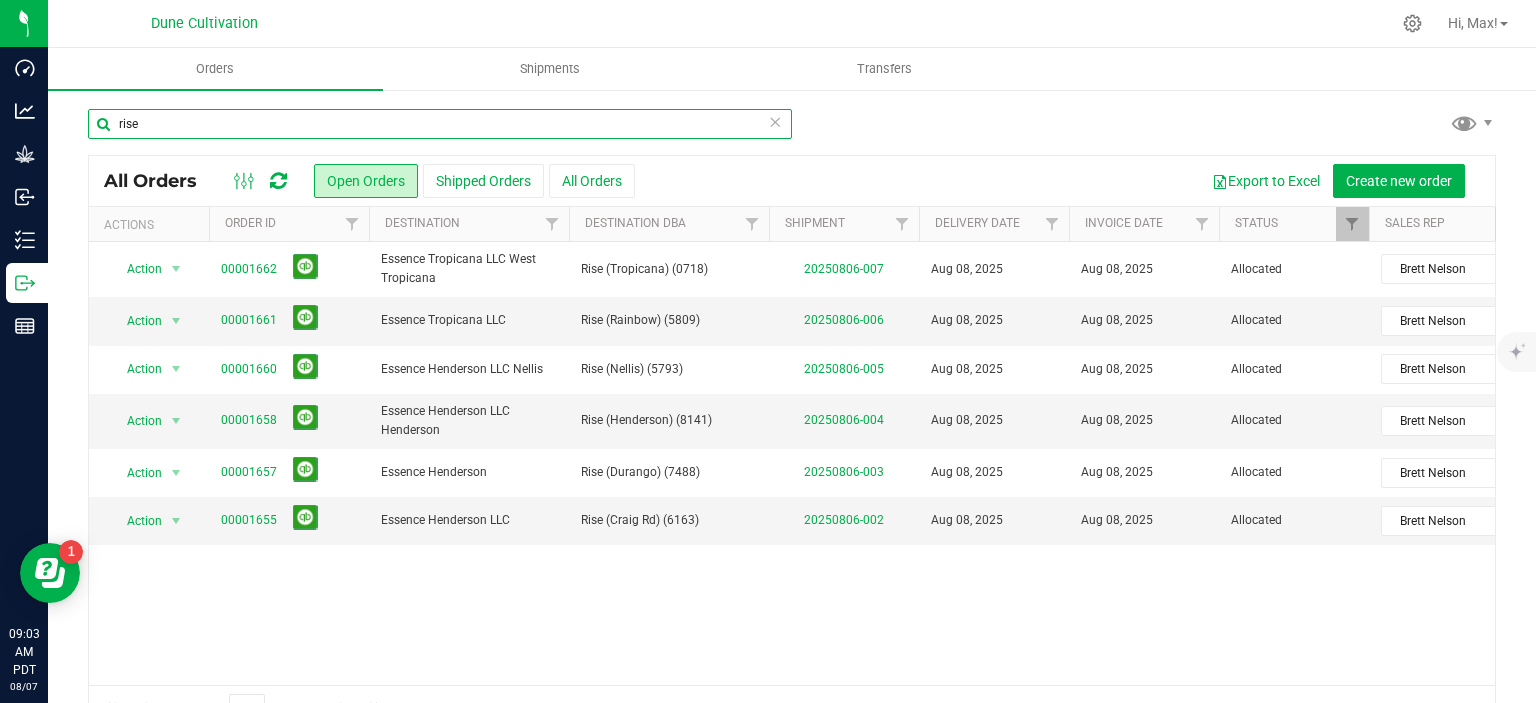 click on "rise" at bounding box center [440, 124] 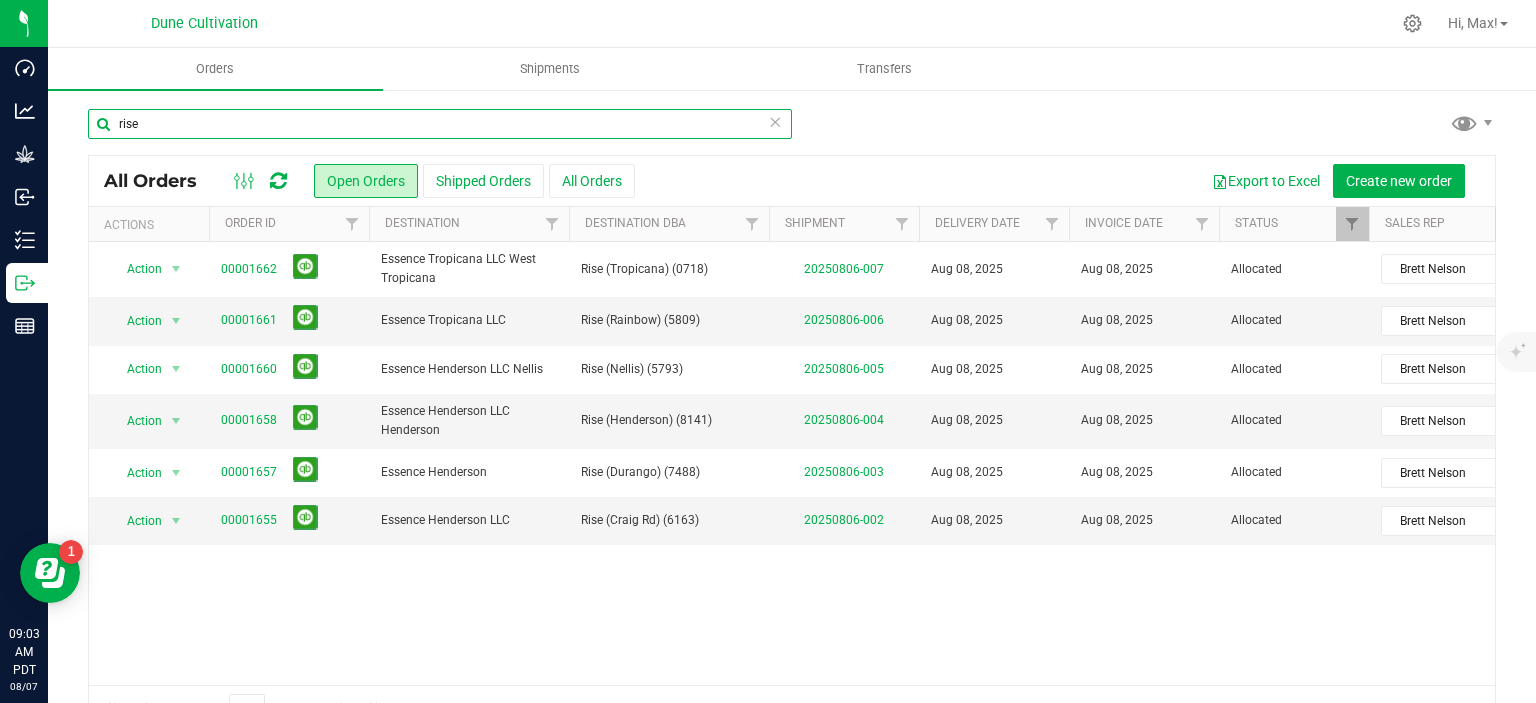 click on "rise" at bounding box center (440, 124) 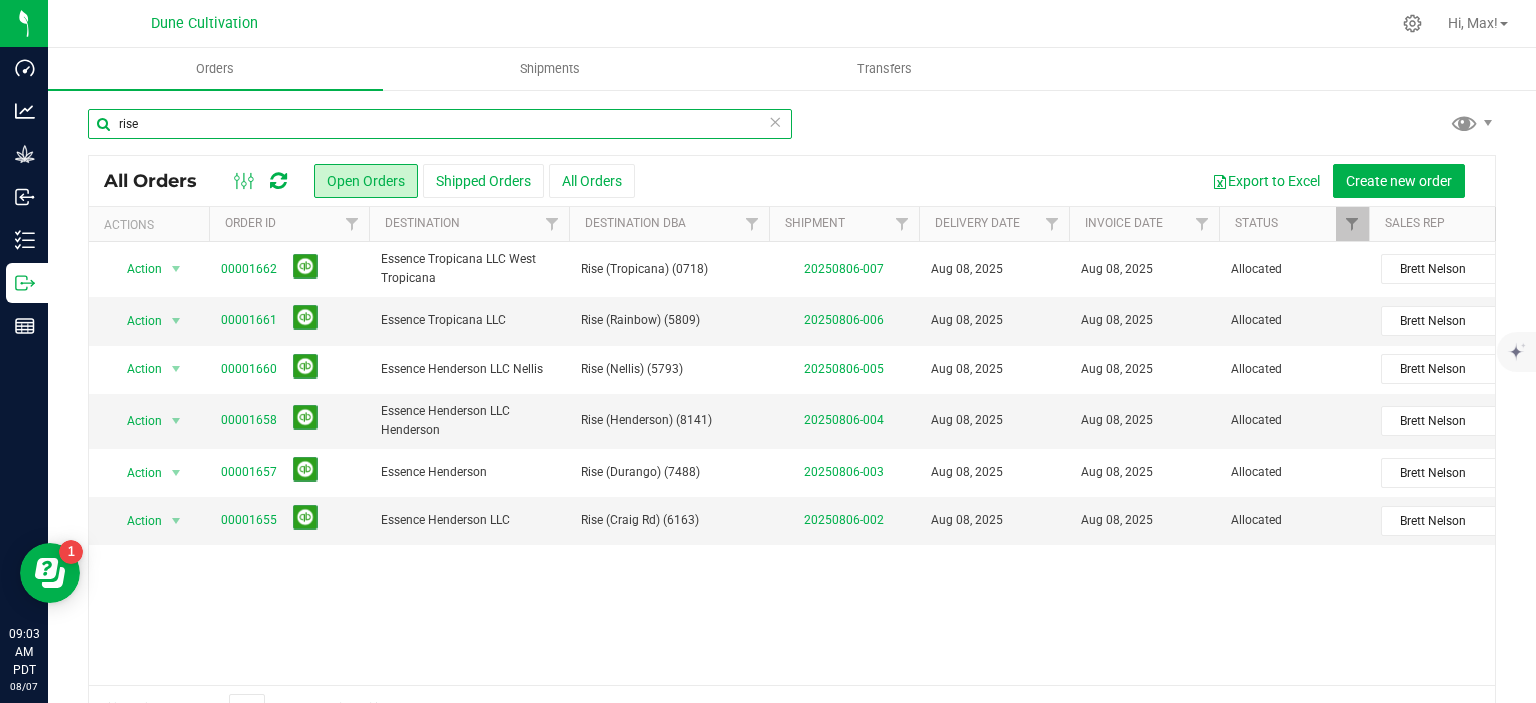 click on "rise" at bounding box center [440, 124] 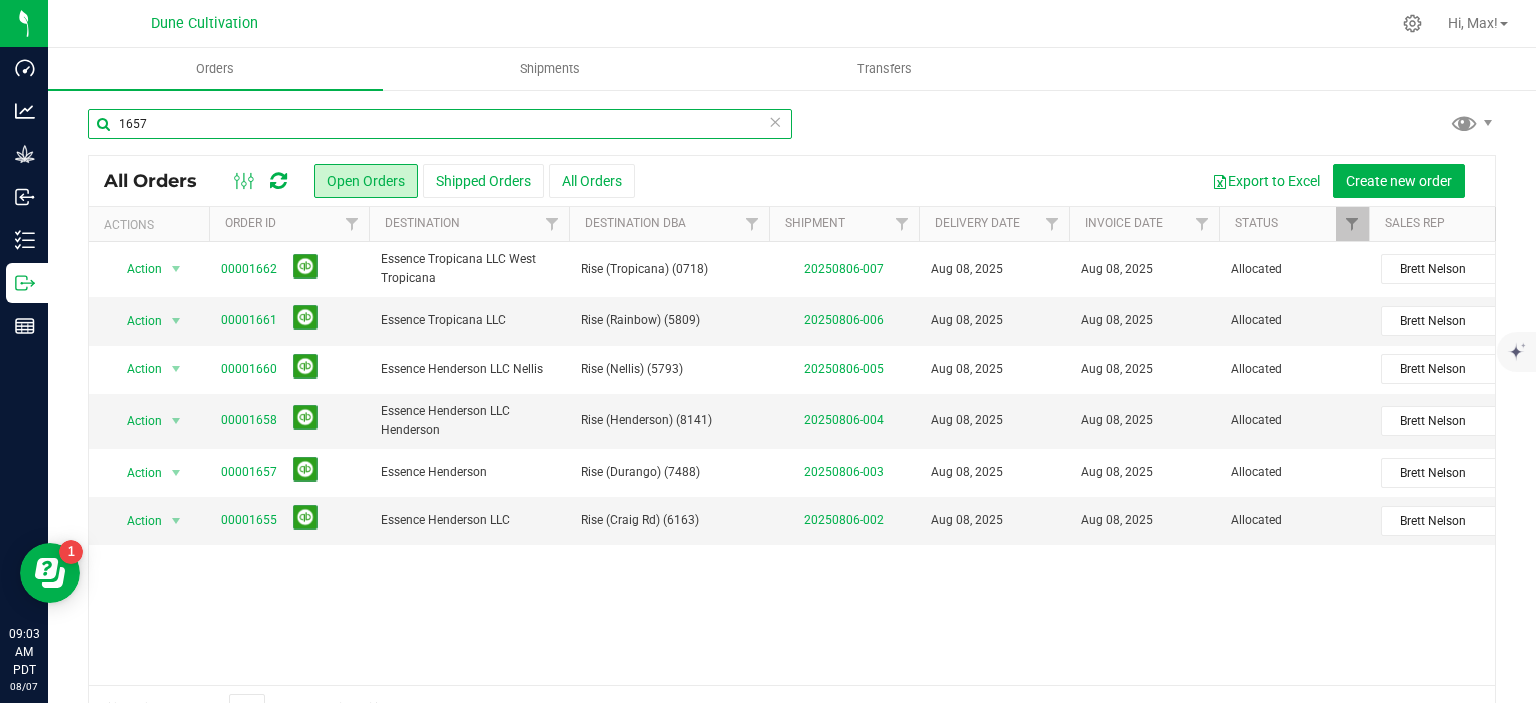 type on "1657" 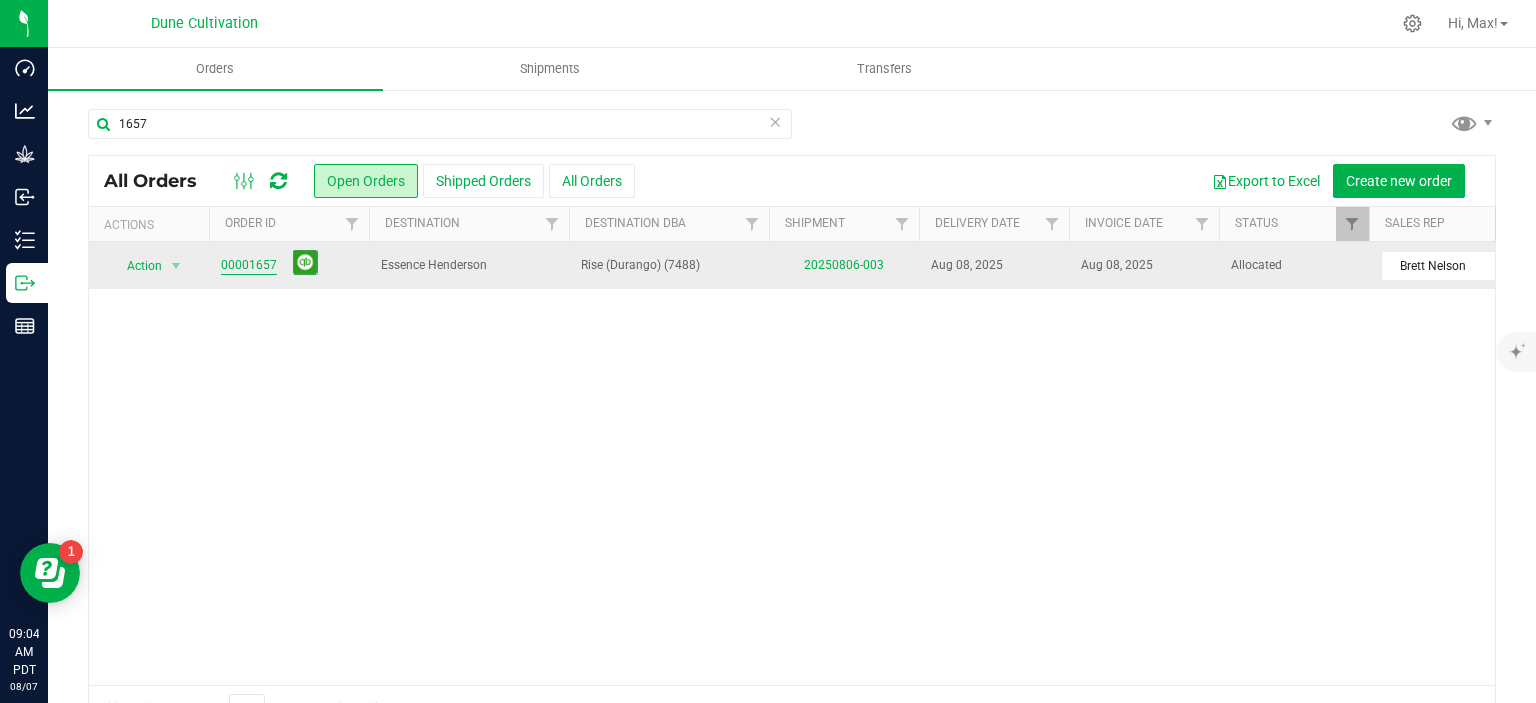 click on "00001657" at bounding box center (249, 265) 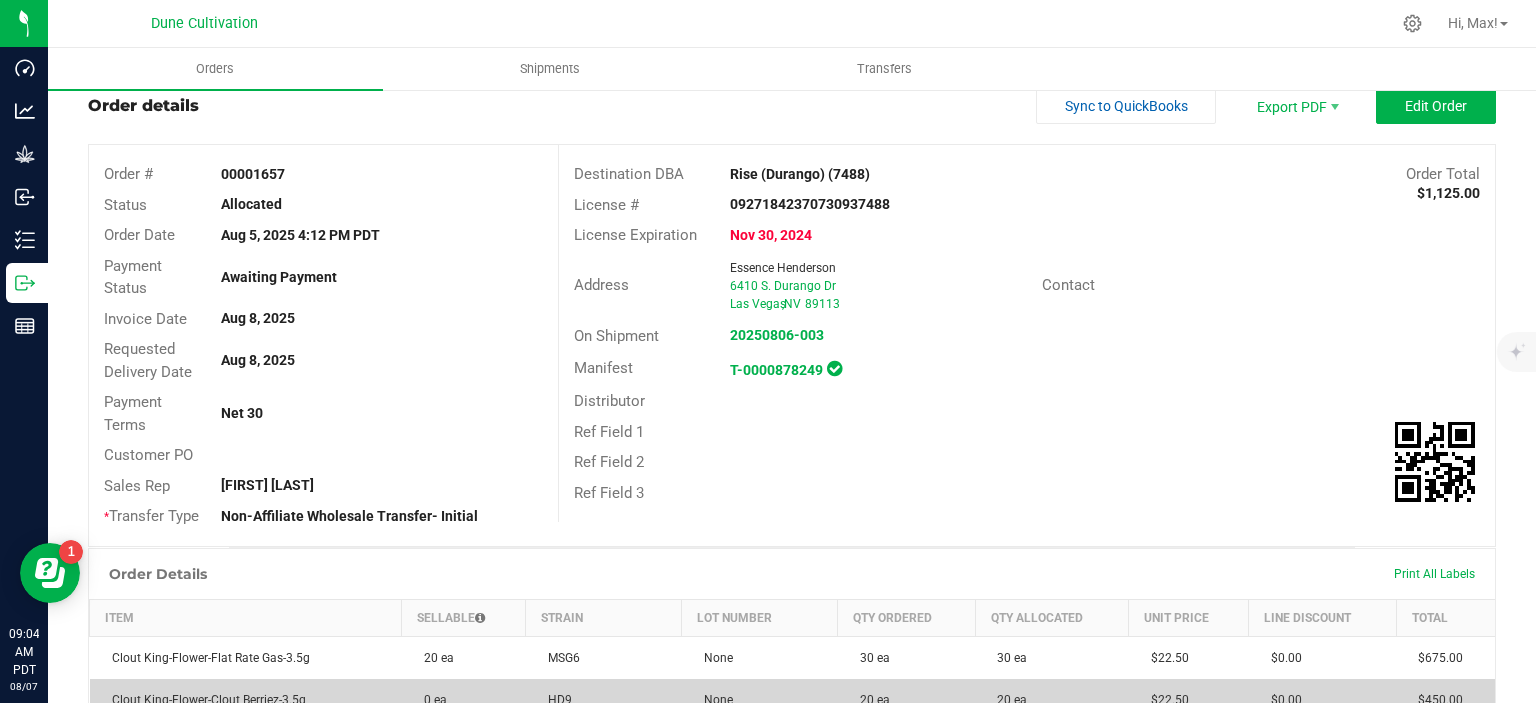 scroll, scrollTop: 56, scrollLeft: 0, axis: vertical 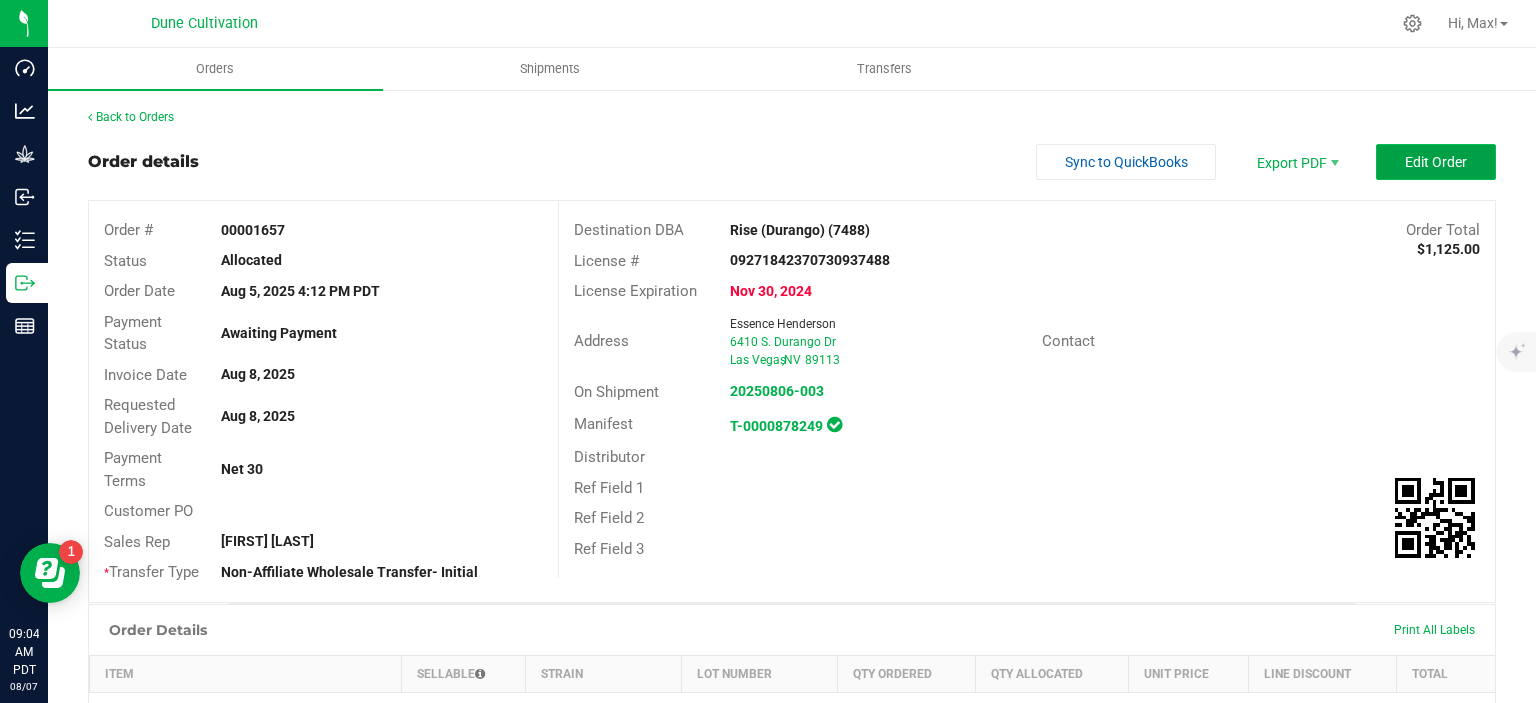 click on "Edit Order" at bounding box center [1436, 162] 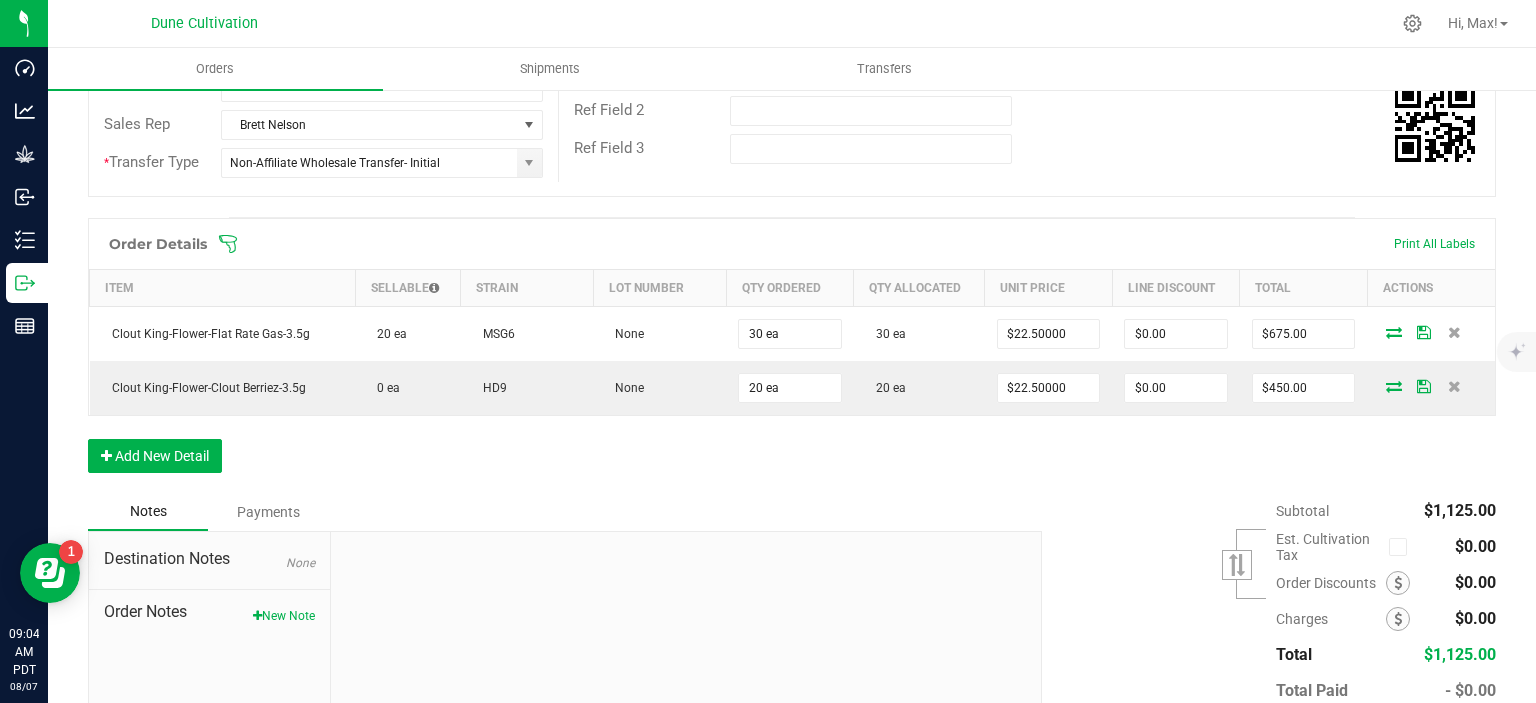scroll, scrollTop: 435, scrollLeft: 0, axis: vertical 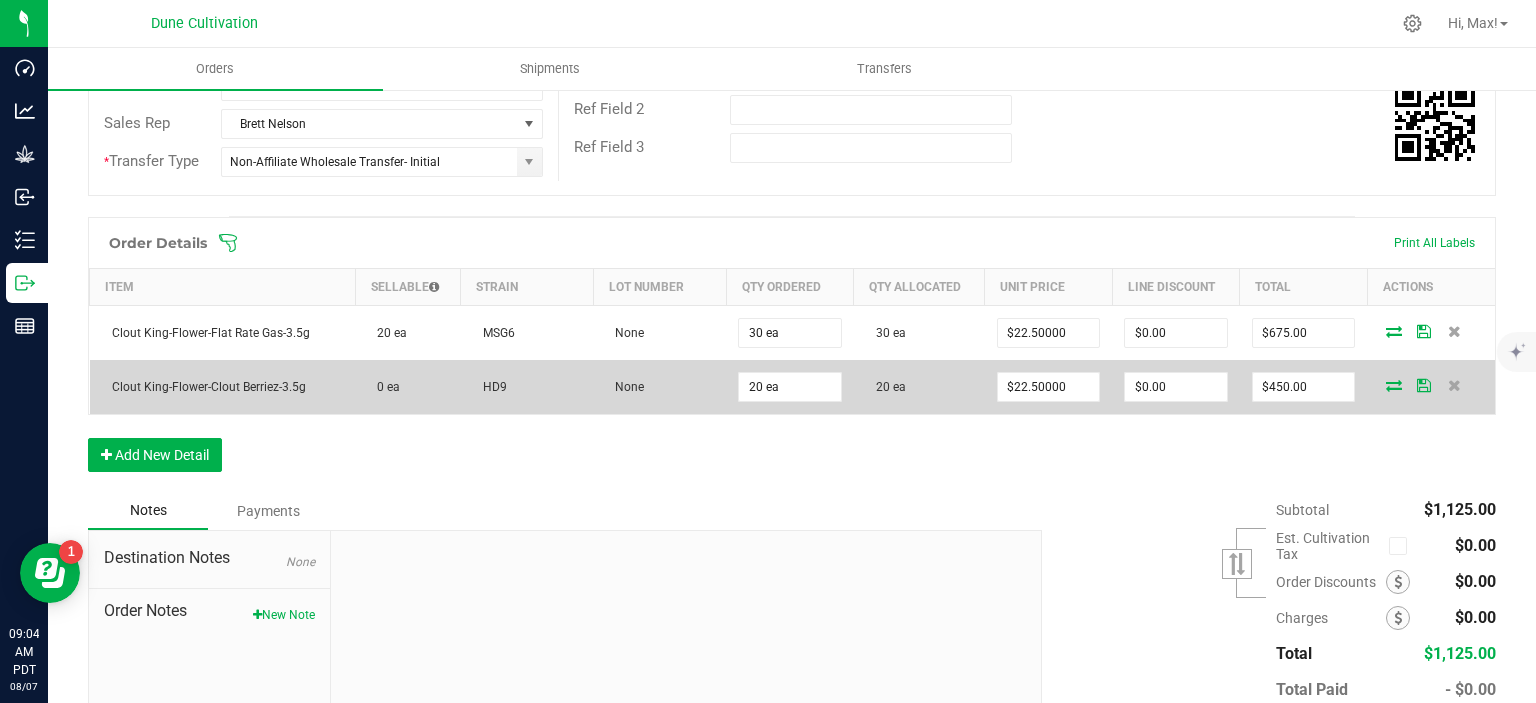 click at bounding box center [1431, 387] 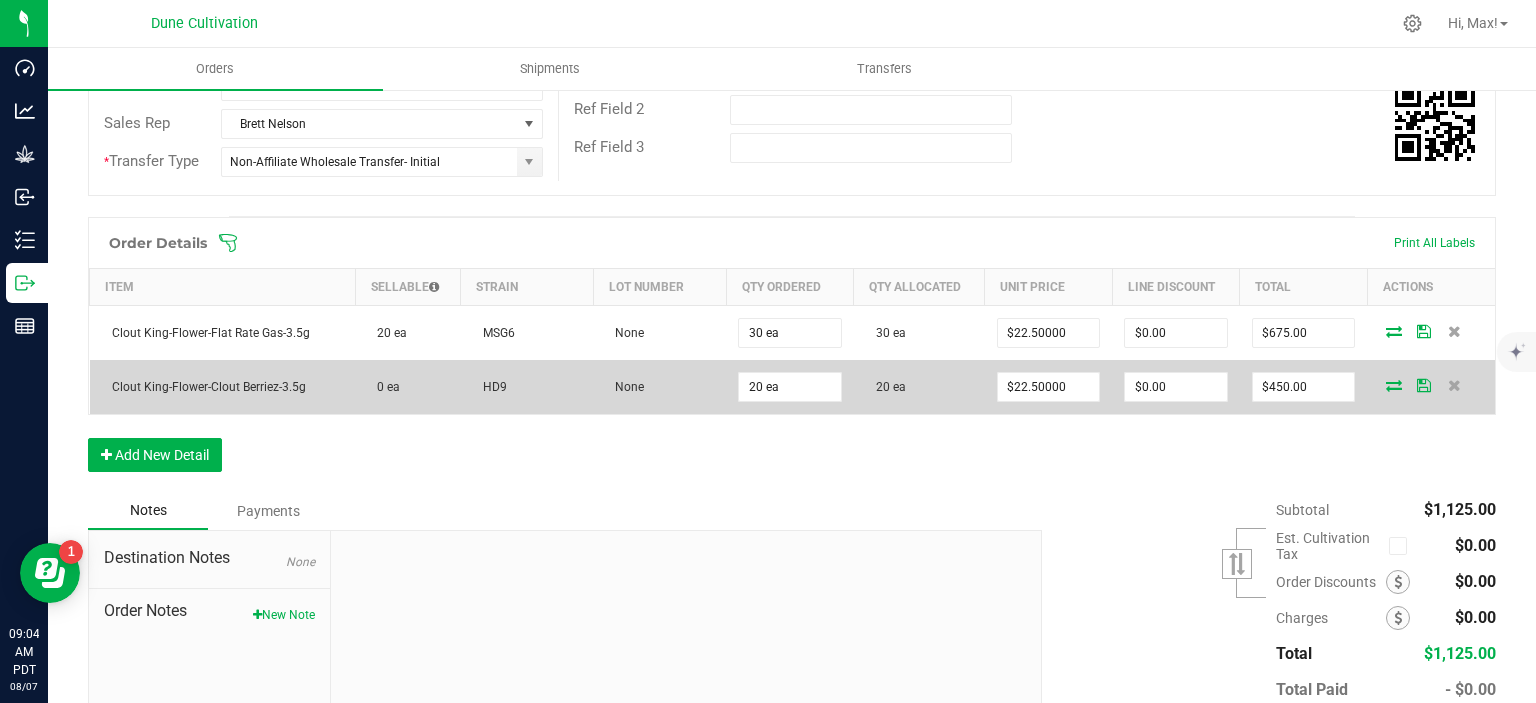 click at bounding box center (1394, 385) 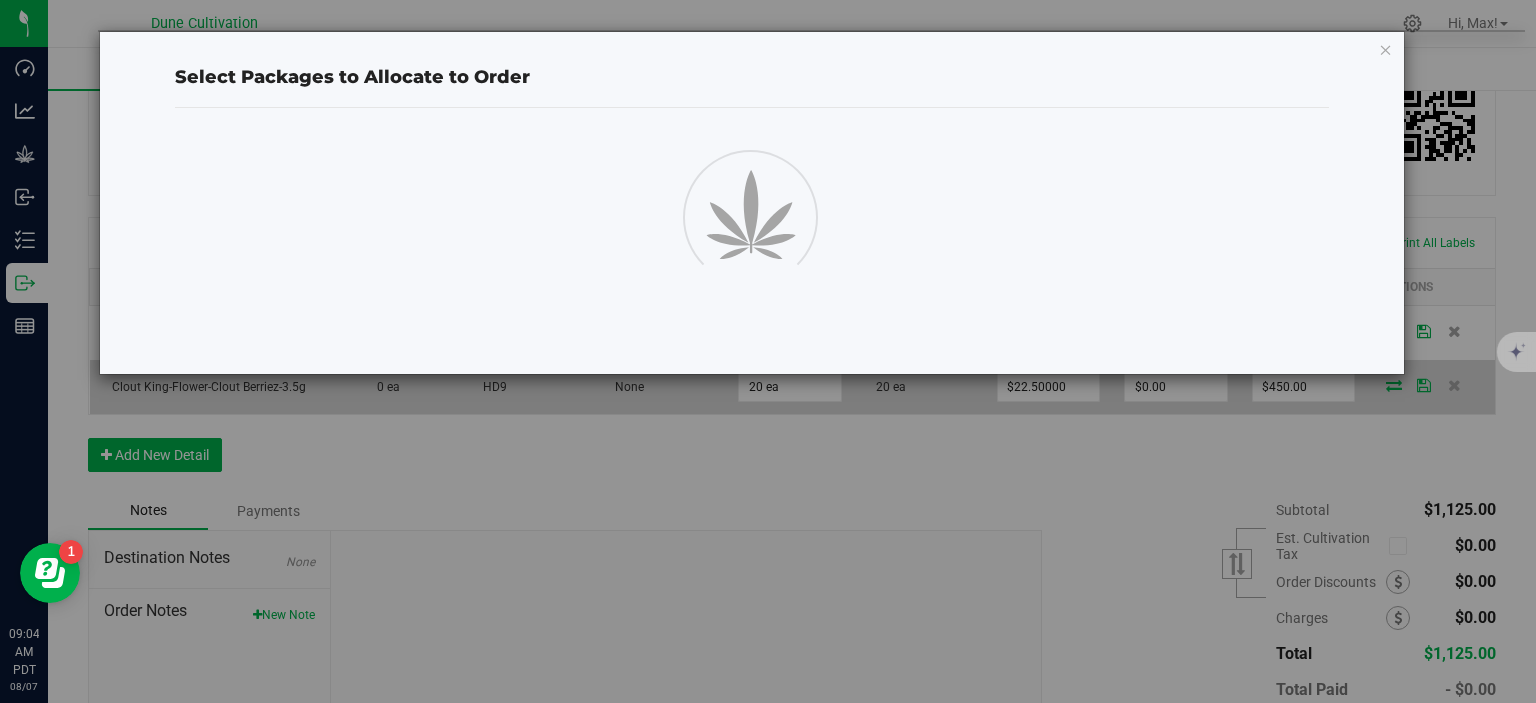 scroll, scrollTop: 435, scrollLeft: 0, axis: vertical 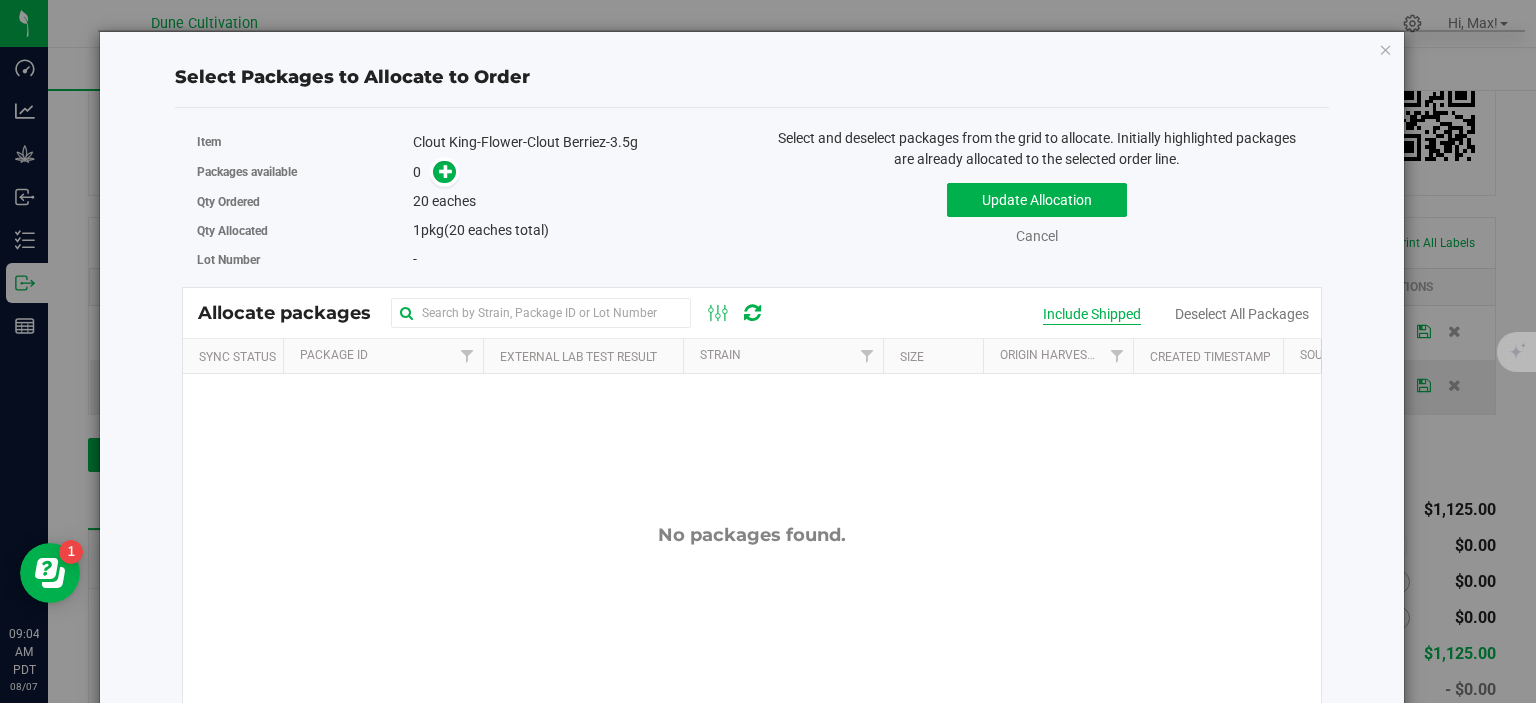 click on "Include Shipped" at bounding box center [1092, 314] 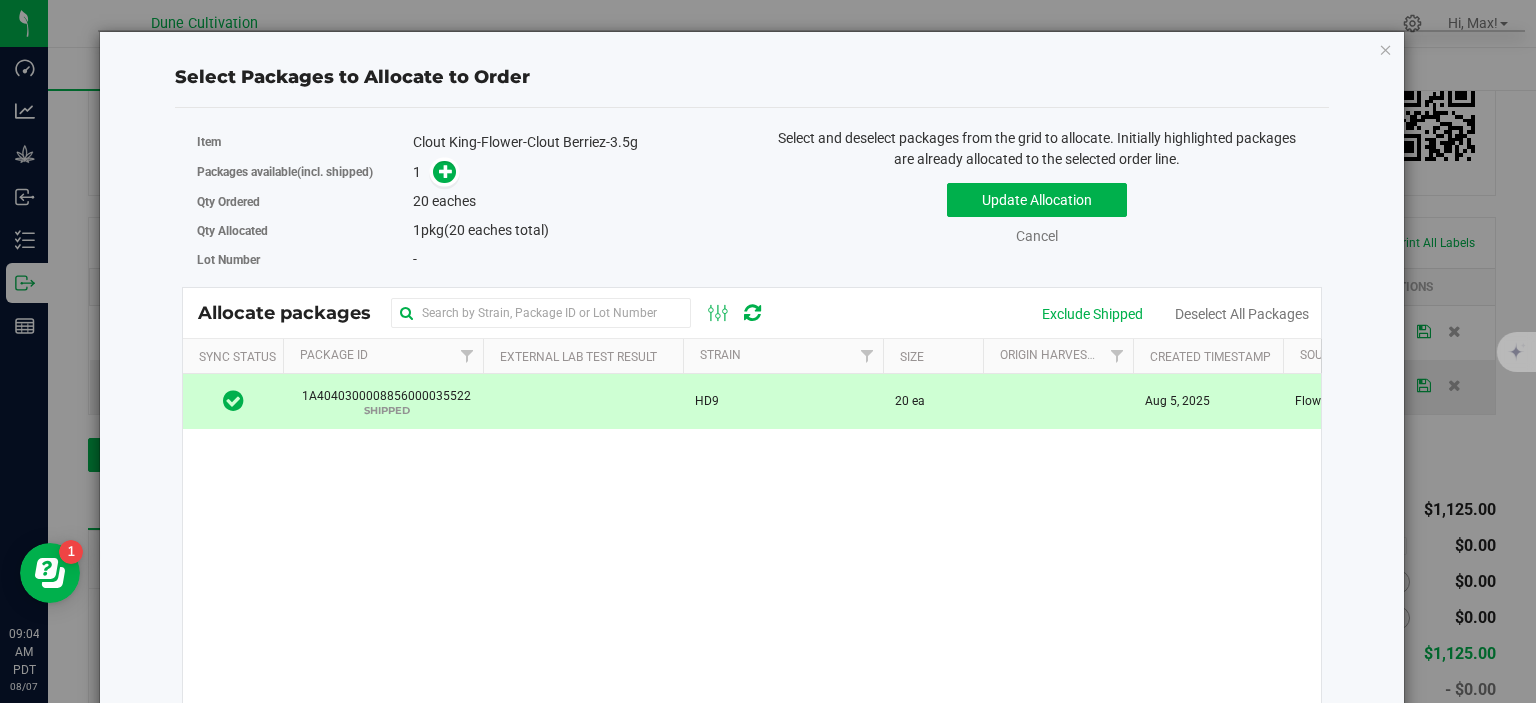 click on "1A4040300008856000035522 SHIPPED" at bounding box center [383, 401] 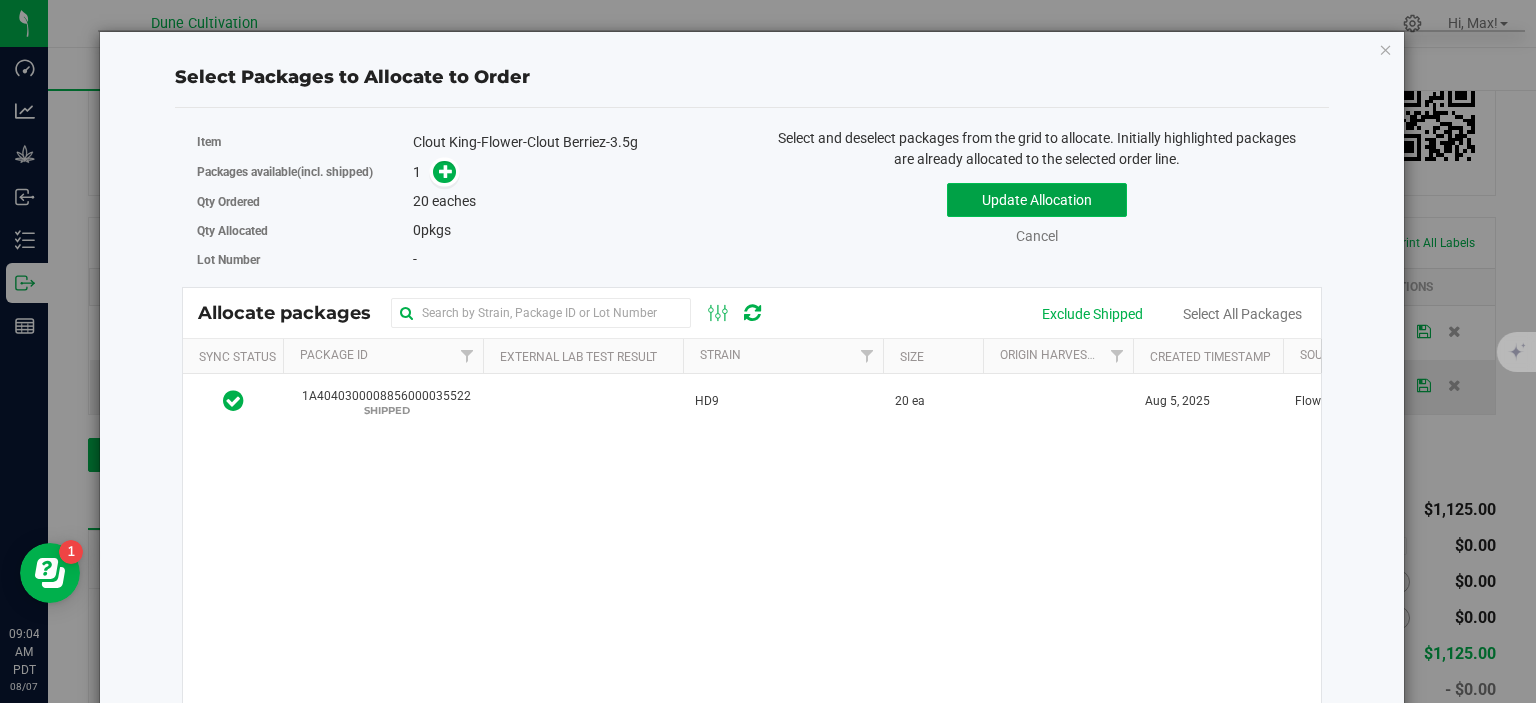 click on "Update Allocation" at bounding box center (1037, 200) 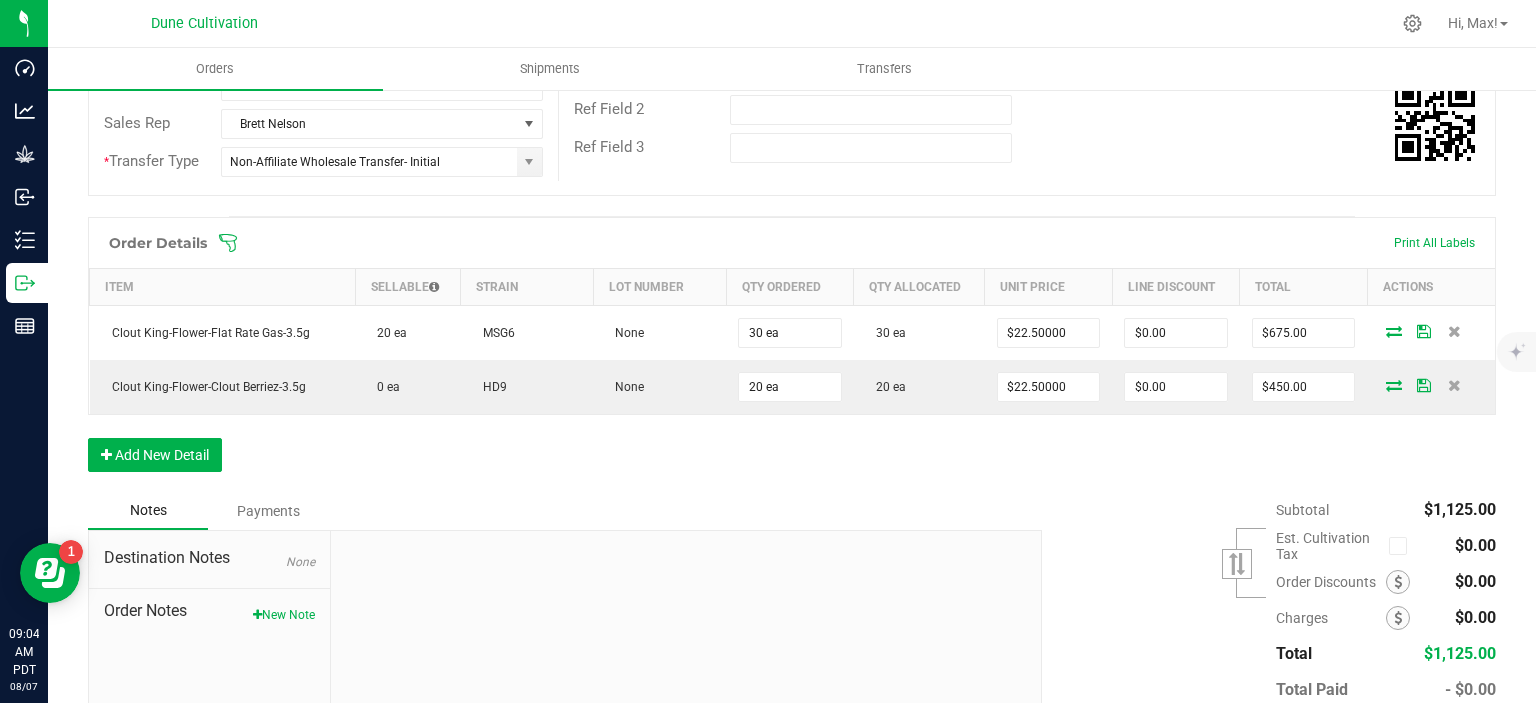 scroll, scrollTop: 435, scrollLeft: 0, axis: vertical 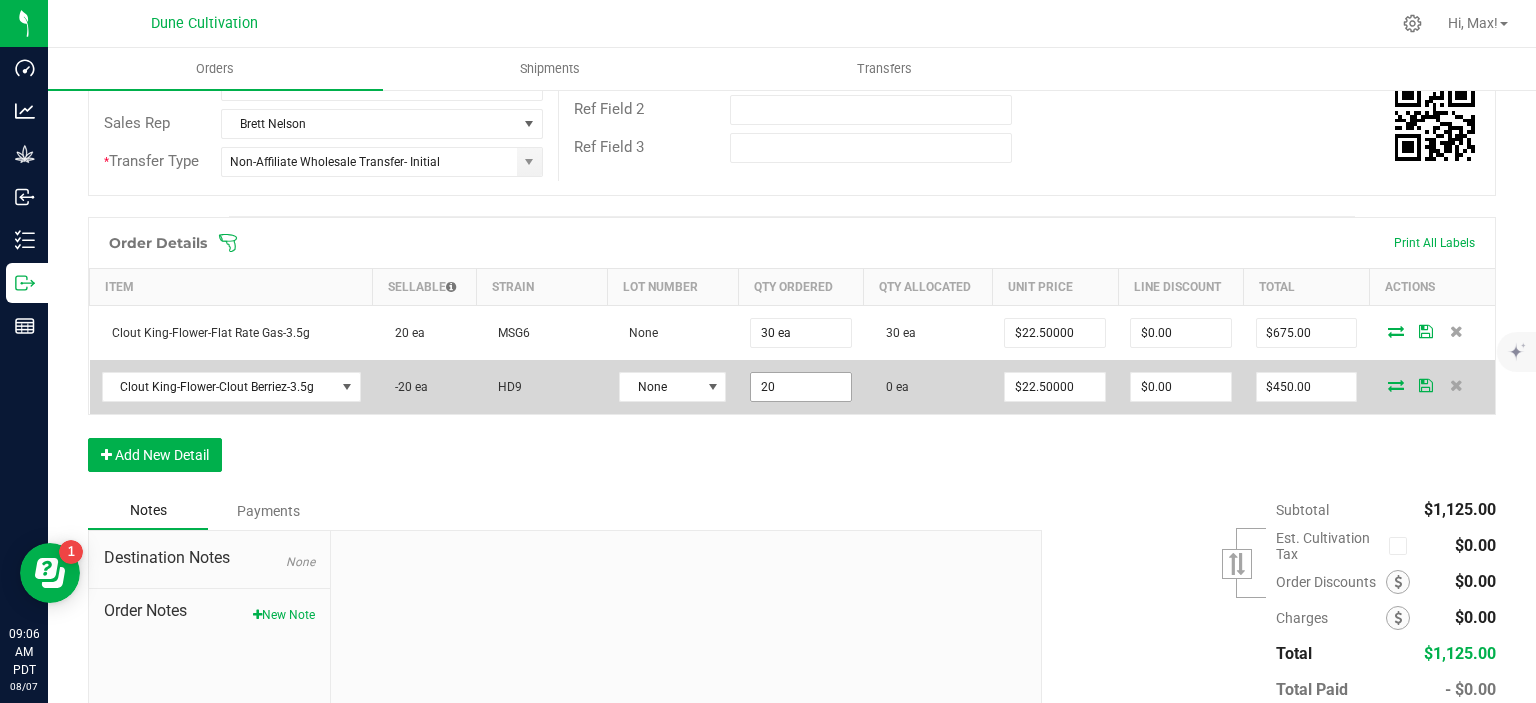 click on "20" at bounding box center [801, 387] 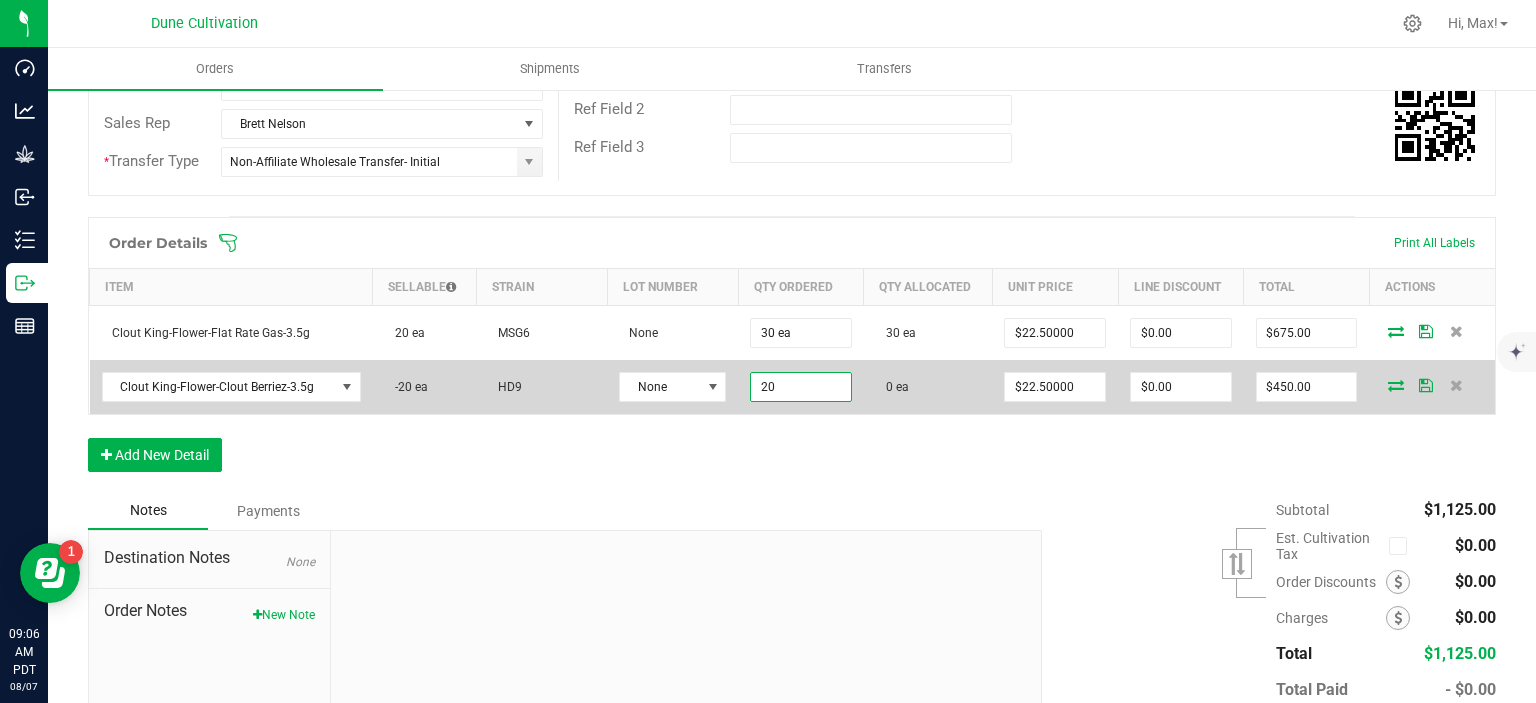click on "20" at bounding box center [801, 387] 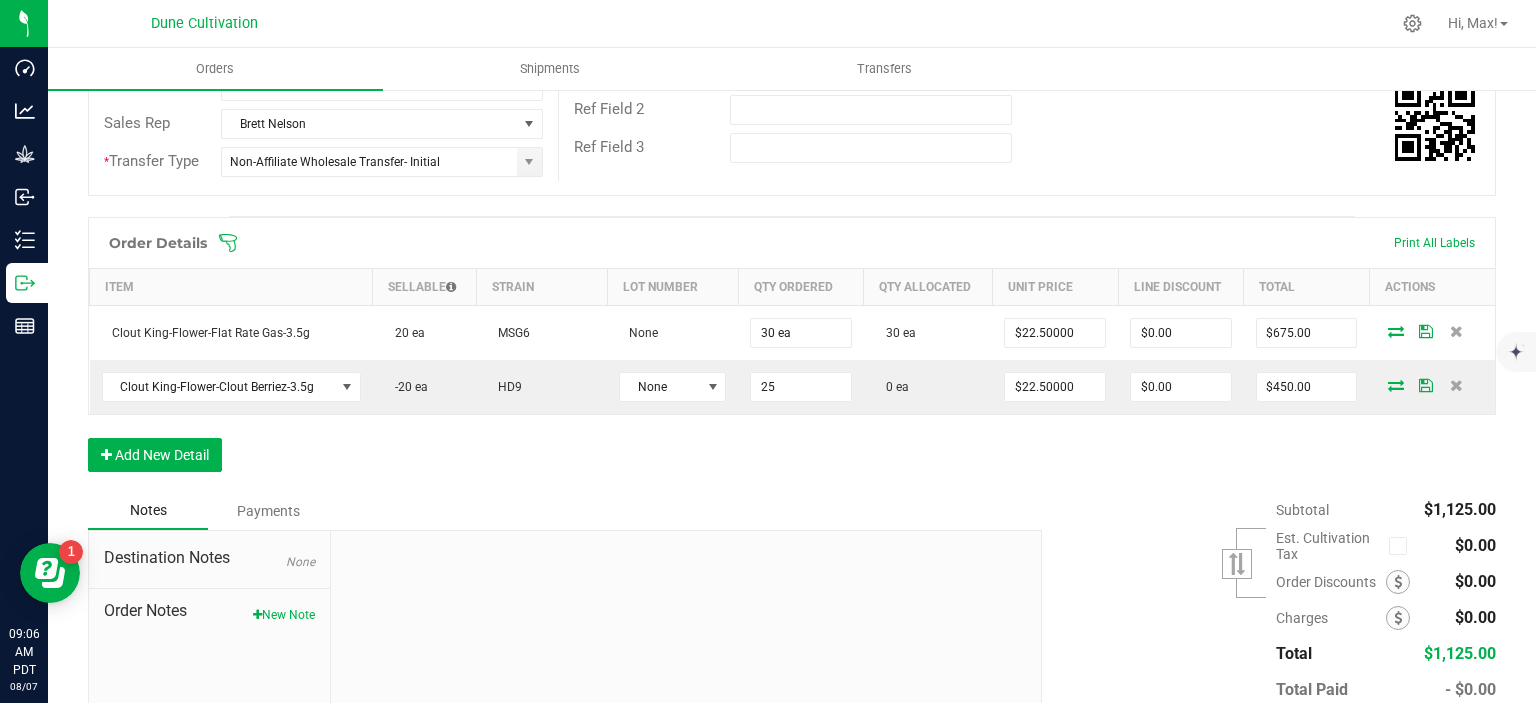 type on "25 ea" 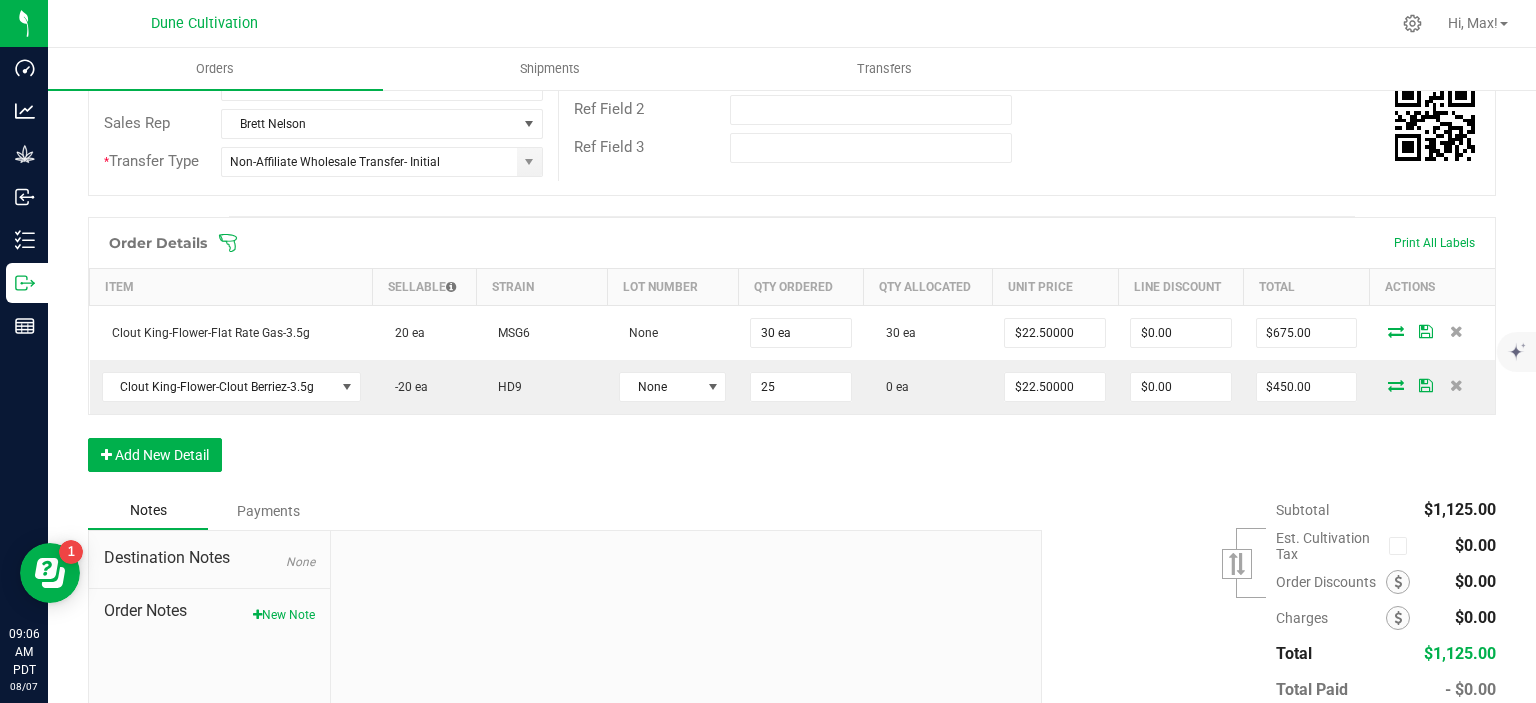 type on "$562.50" 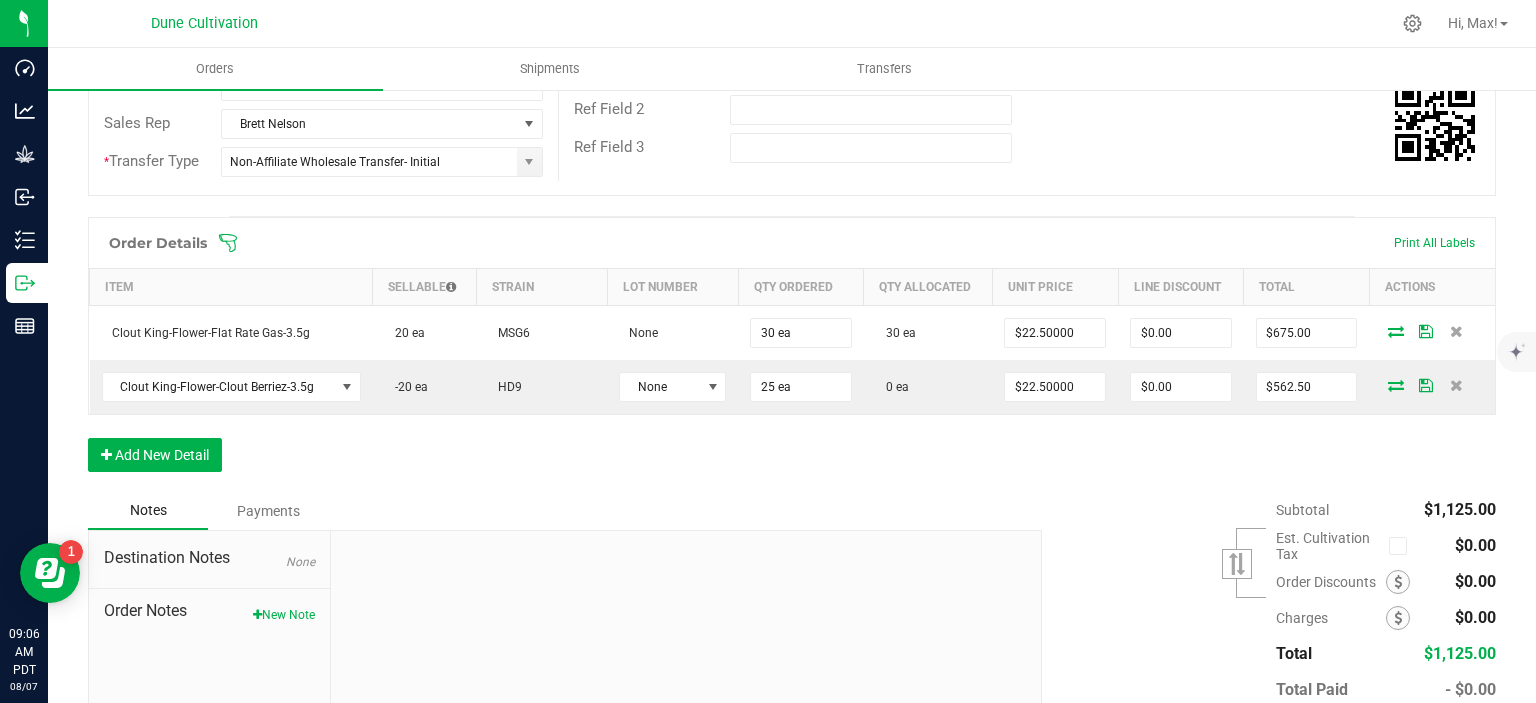 click on "Order Details Print All Labels Item  Sellable  Strain  Lot Number  Qty Ordered Qty Allocated Unit Price Line Discount Total Actions  Clout King-Flower-Flat Rate Gas-3.5g   20 ea   MSG6   None  30 ea  30 ea  $22.50000 $0.00 $675.00 Clout King-Flower-Clout Berriez-3.5g  -20 ea   HD9  None 25 ea  0 ea  $22.50000 $0.00 $562.50
Add New Detail" at bounding box center (792, 354) 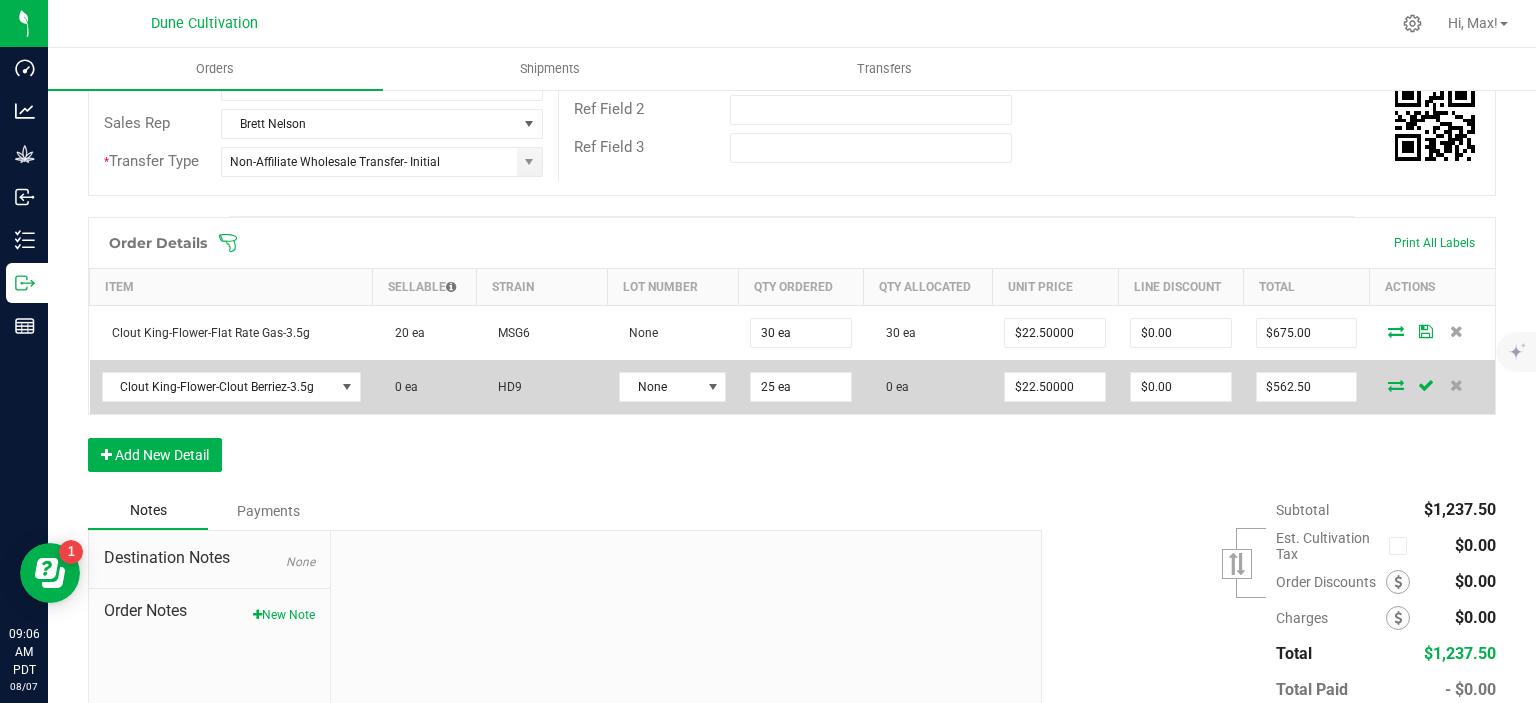 click at bounding box center [1396, 385] 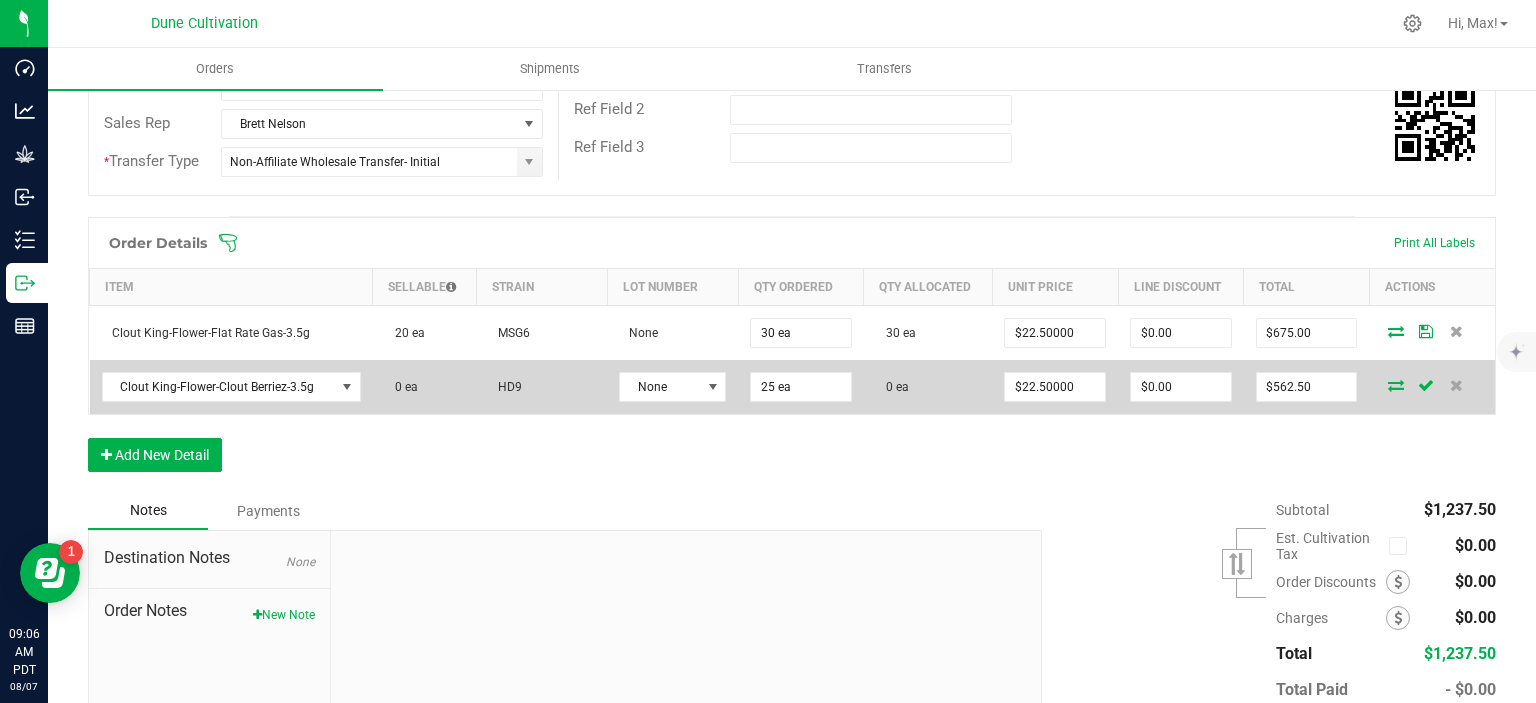 scroll, scrollTop: 435, scrollLeft: 0, axis: vertical 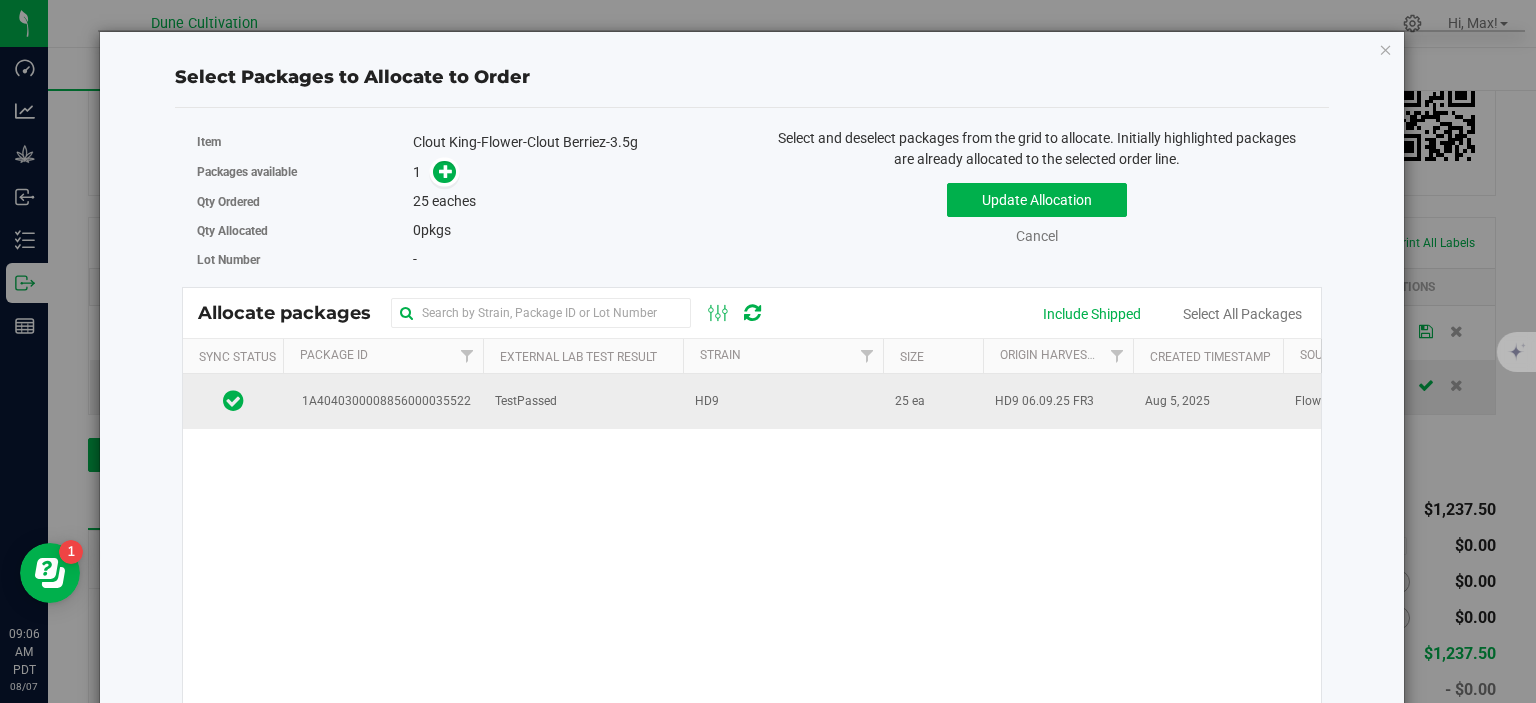 click on "TestPassed" at bounding box center [583, 401] 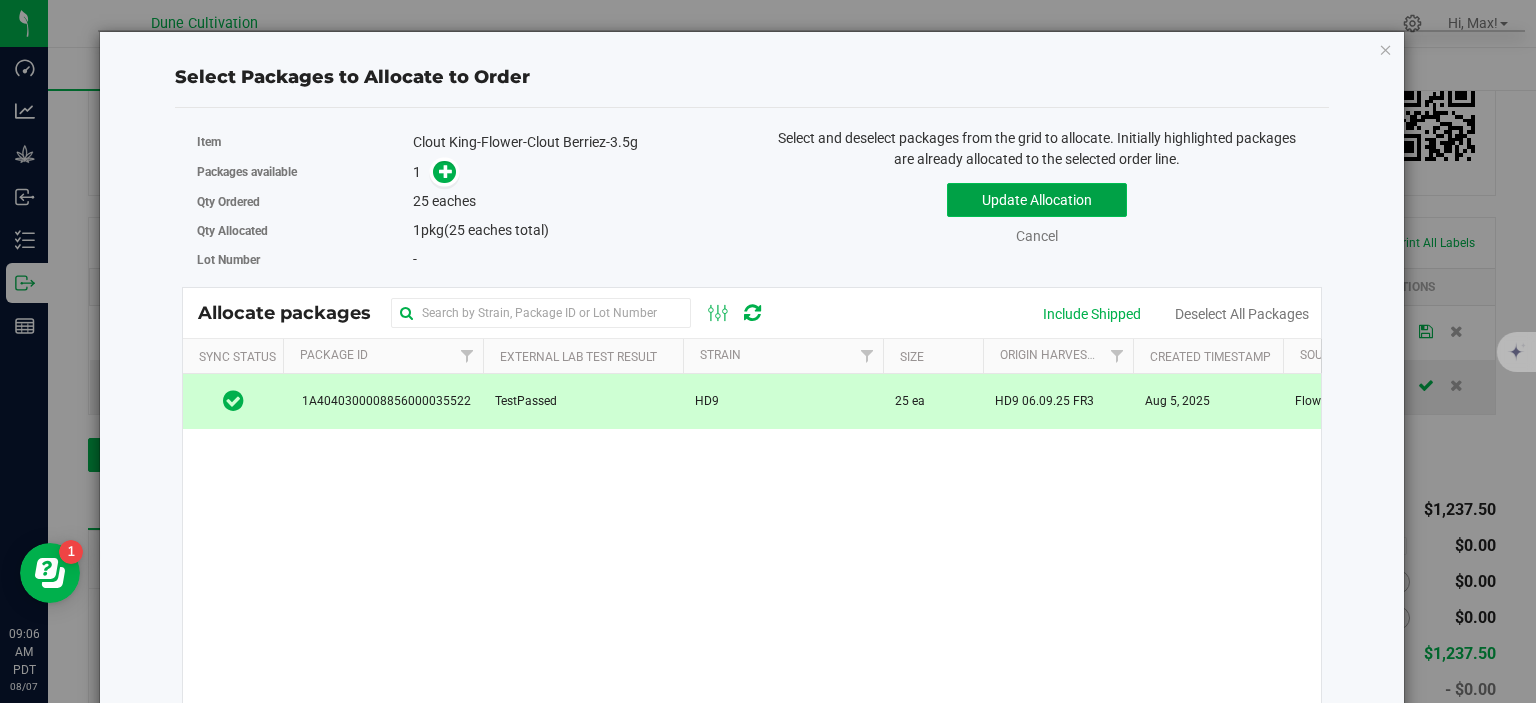 click on "Update Allocation" at bounding box center (1037, 200) 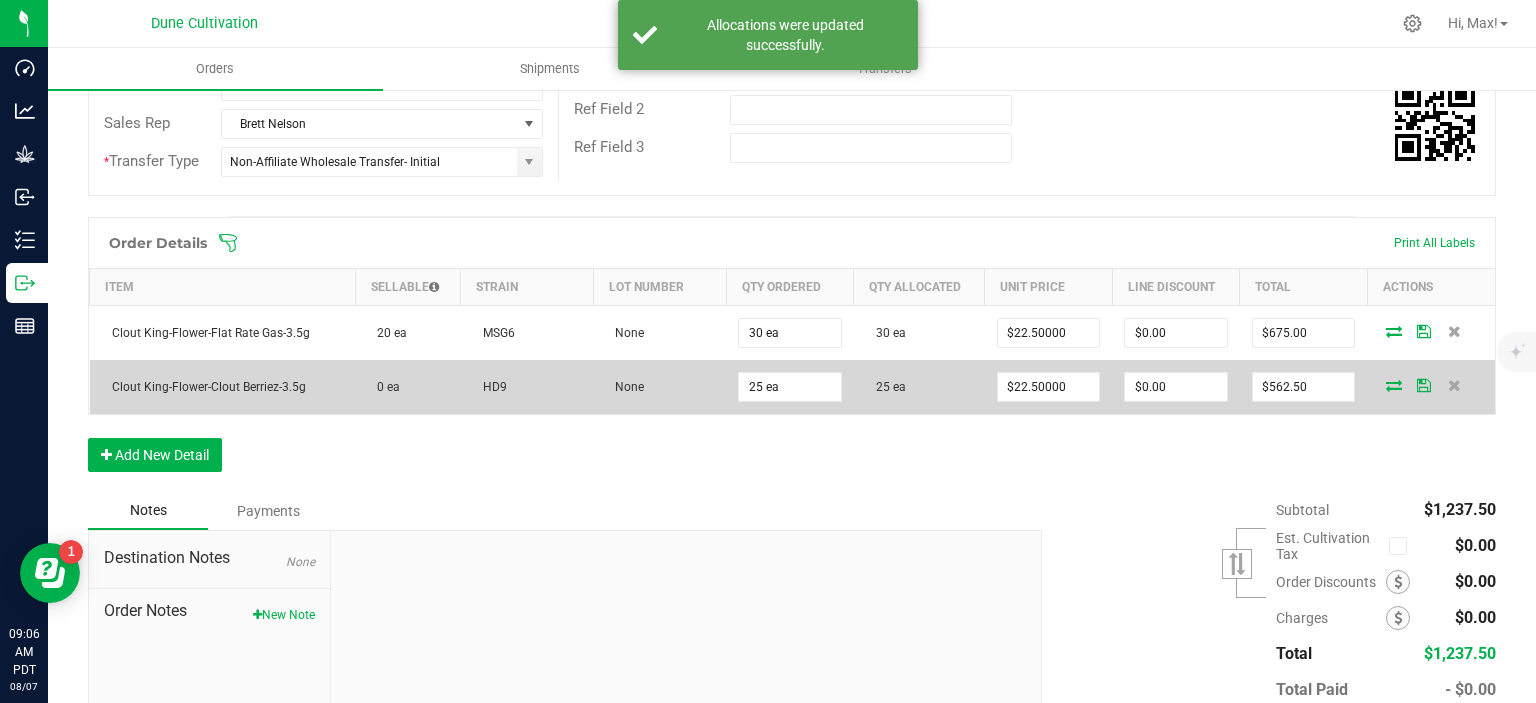scroll, scrollTop: 0, scrollLeft: 0, axis: both 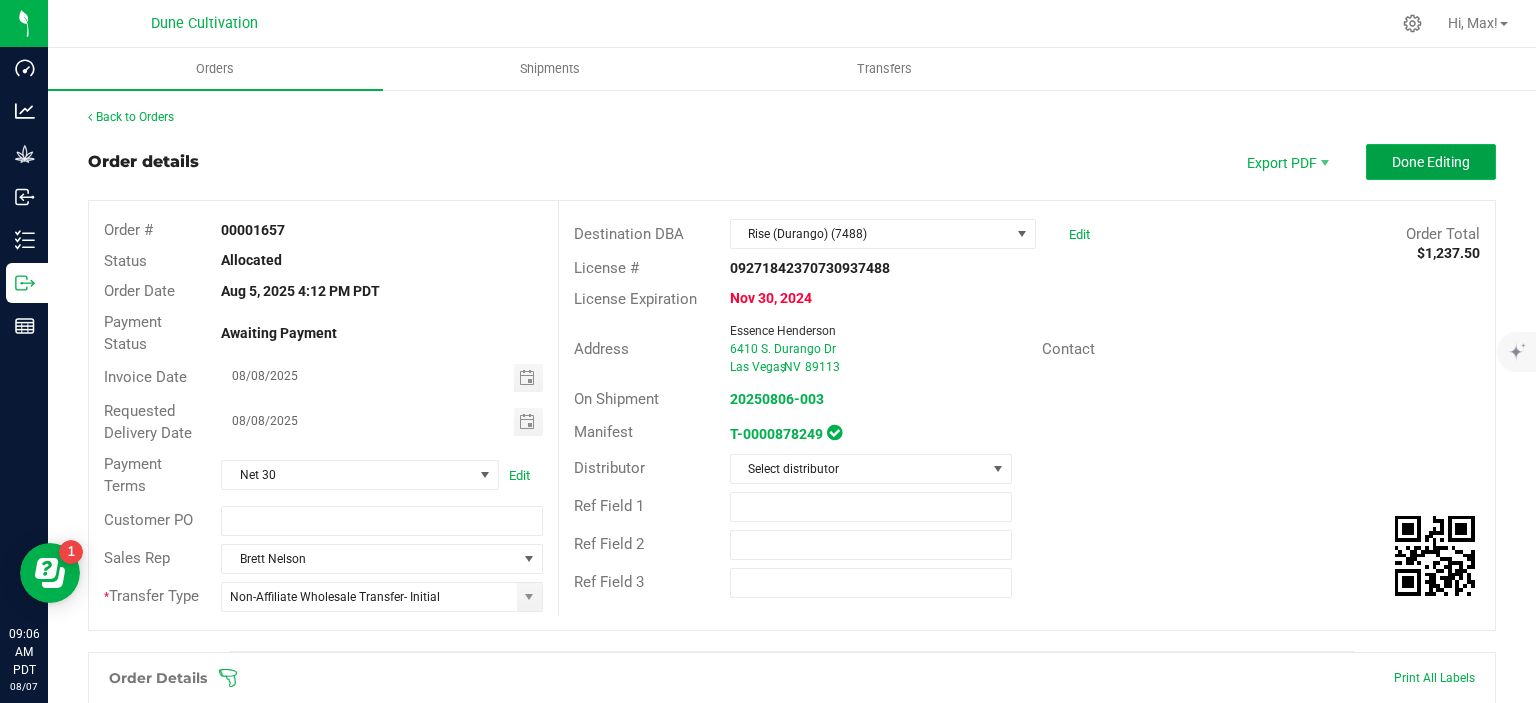 click on "Done Editing" at bounding box center [1431, 162] 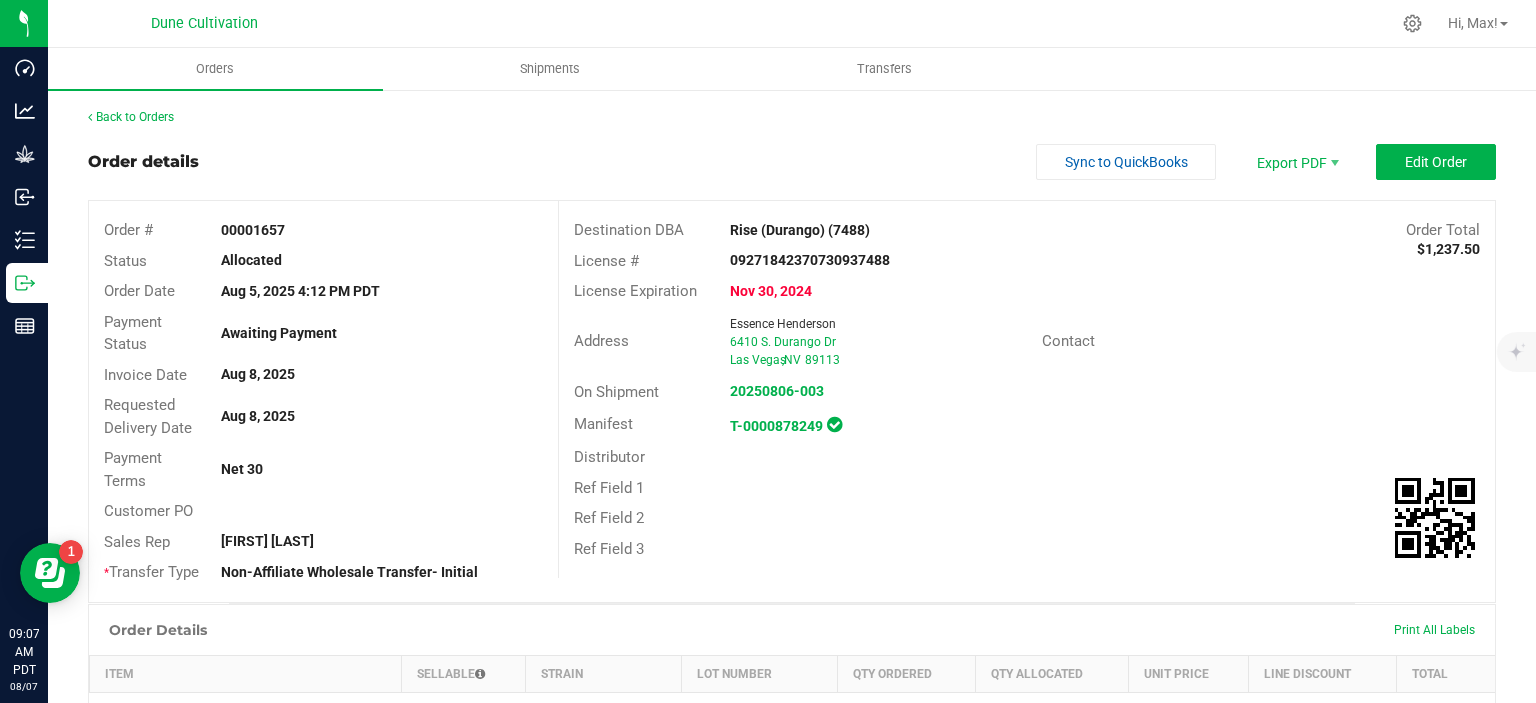 click on "Ref Field 1" at bounding box center (1027, 488) 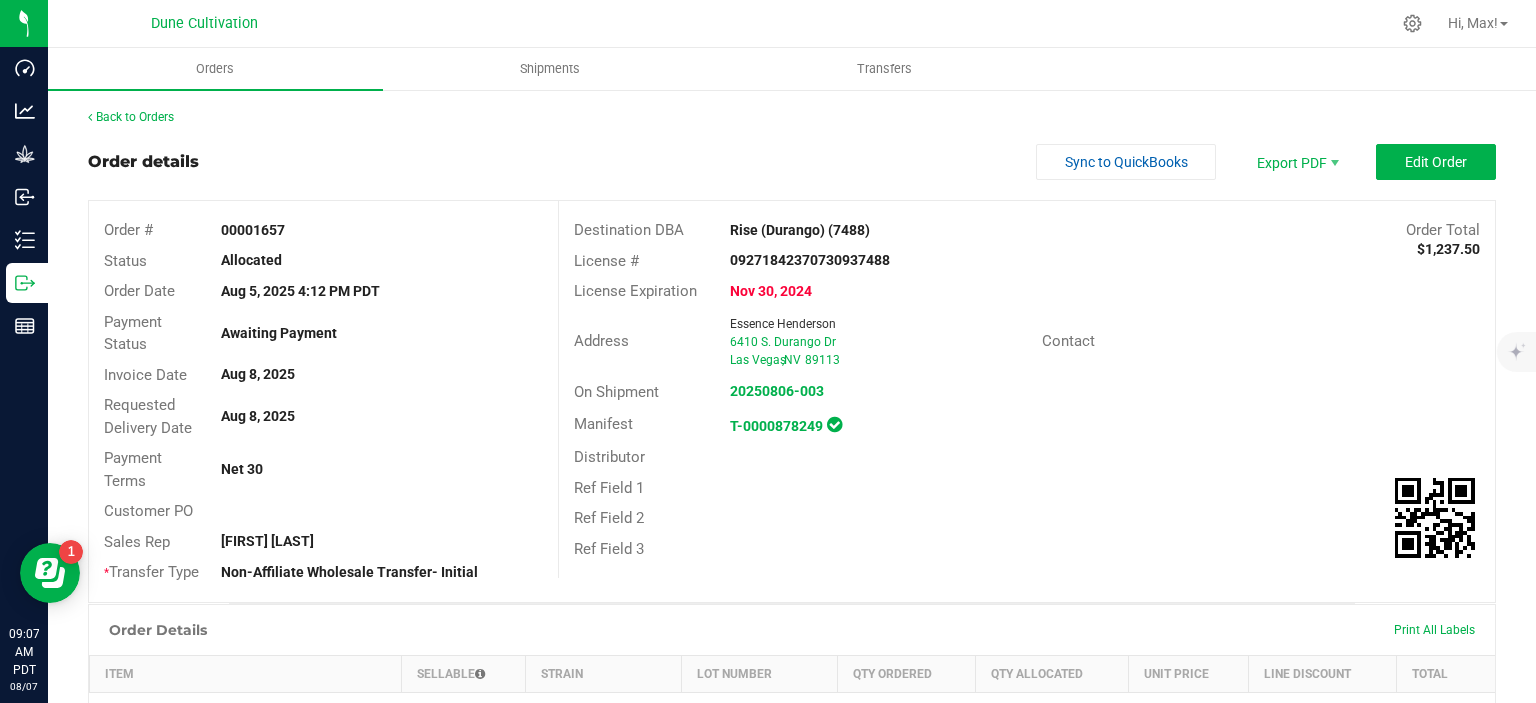 scroll, scrollTop: 359, scrollLeft: 0, axis: vertical 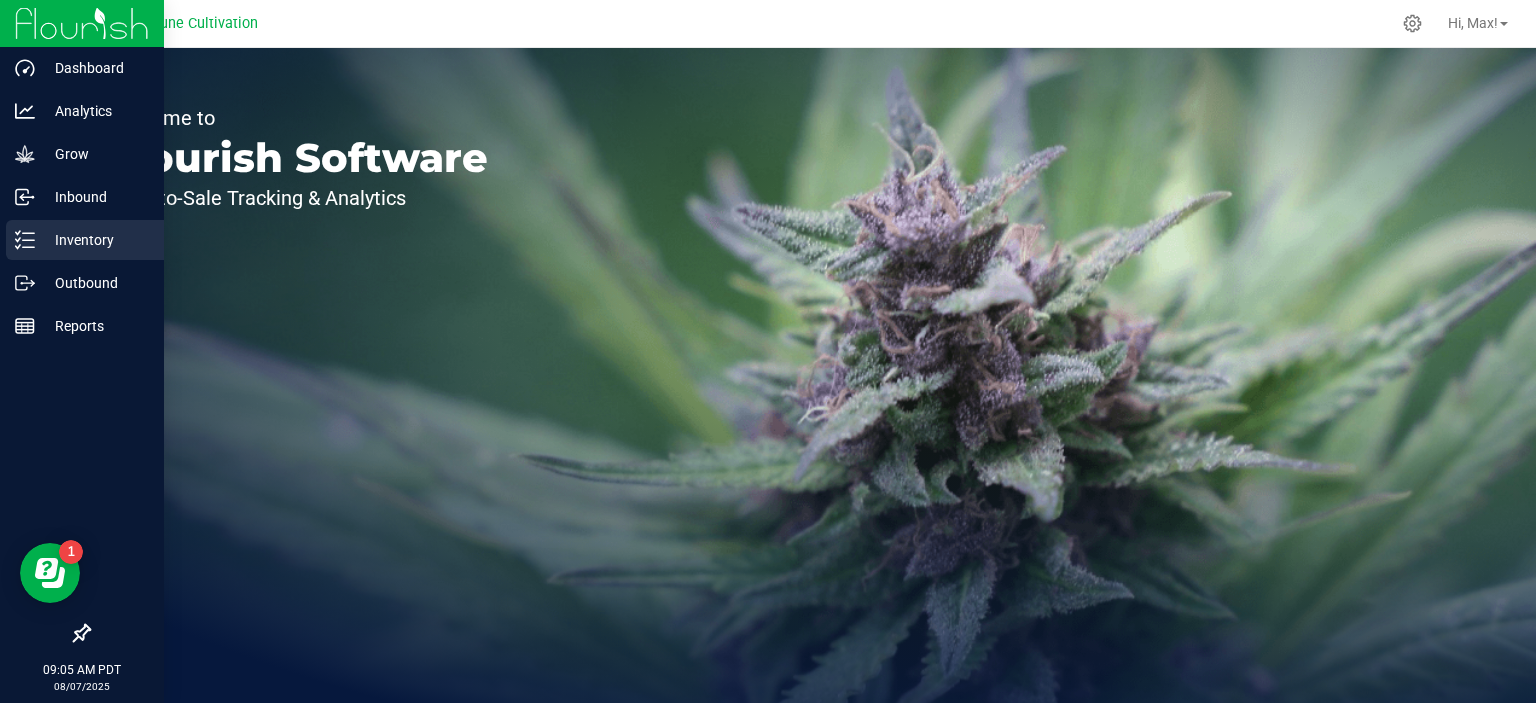 click on "Inventory" at bounding box center (95, 240) 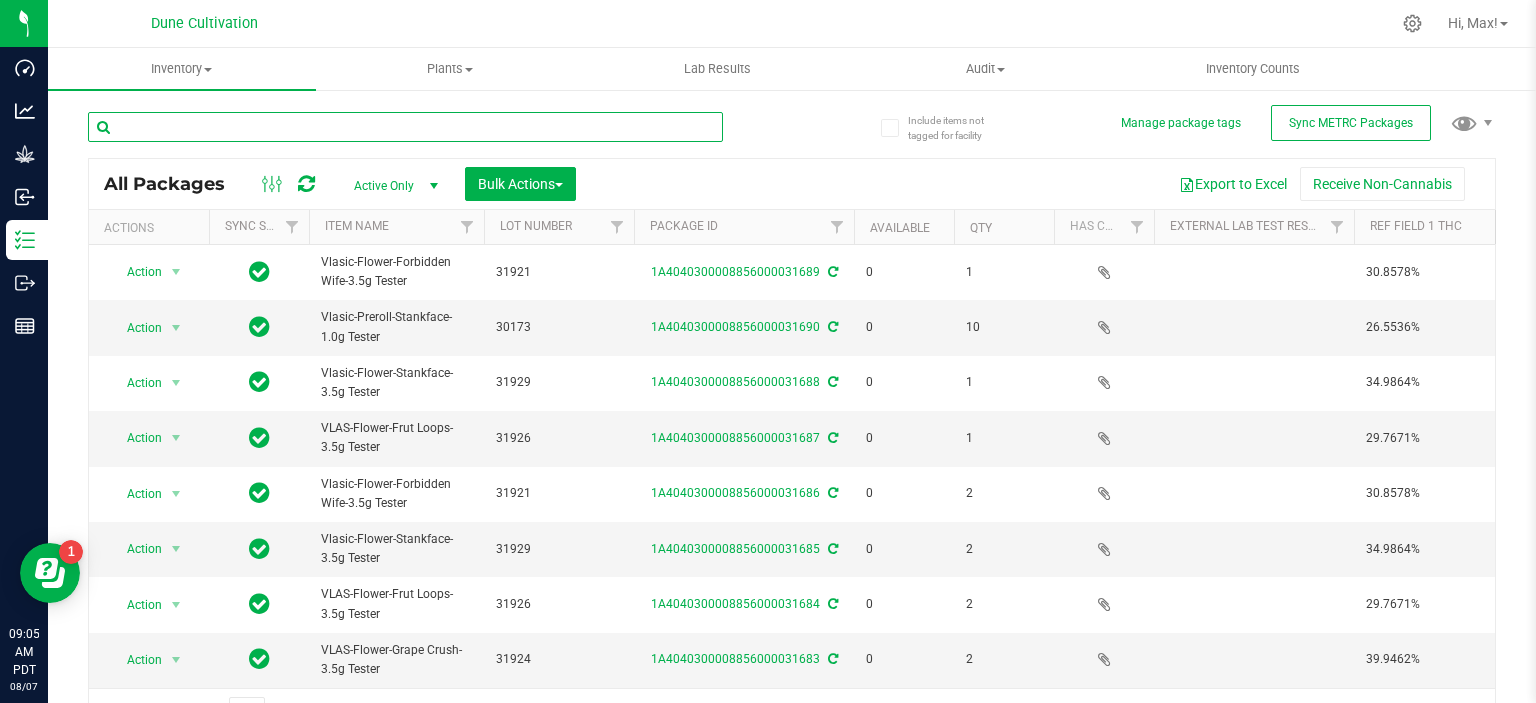 click at bounding box center (405, 127) 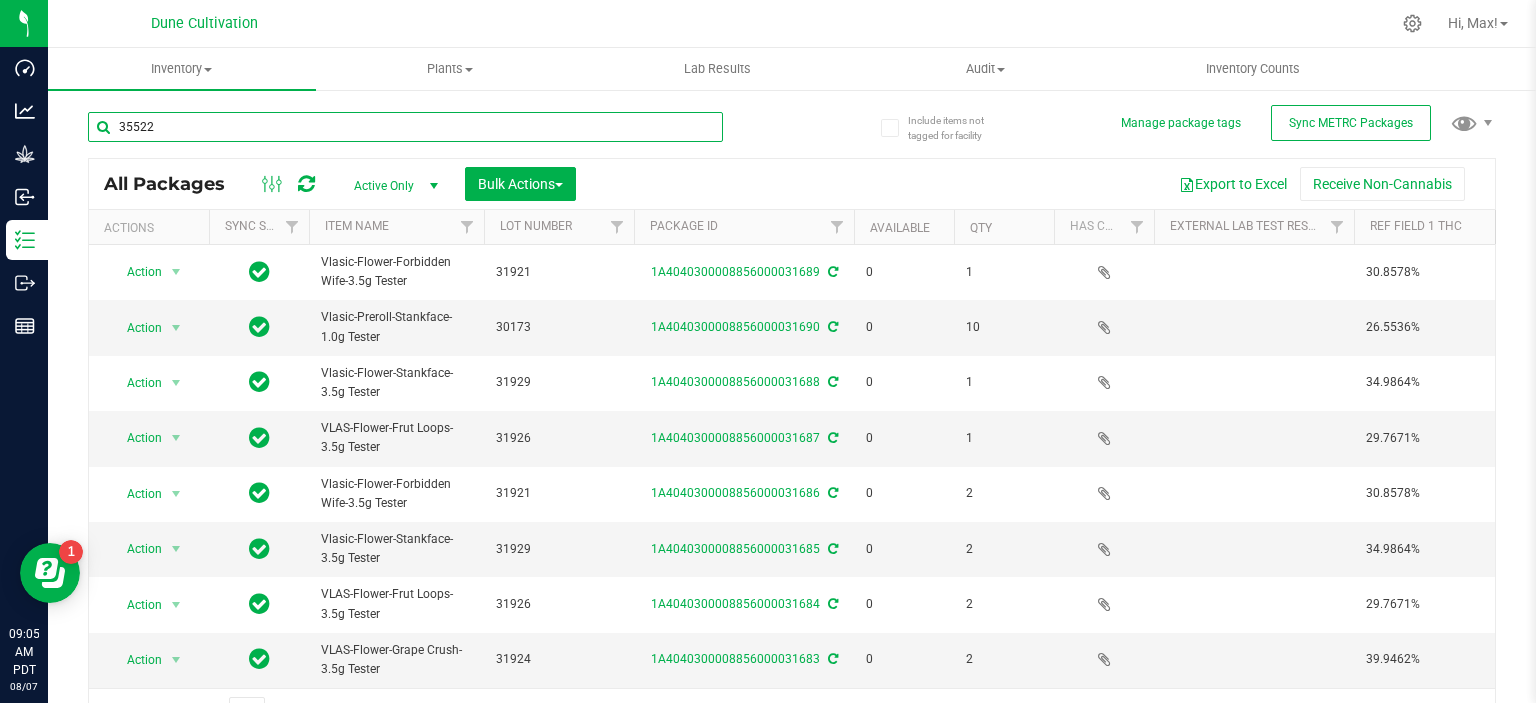 type on "35522" 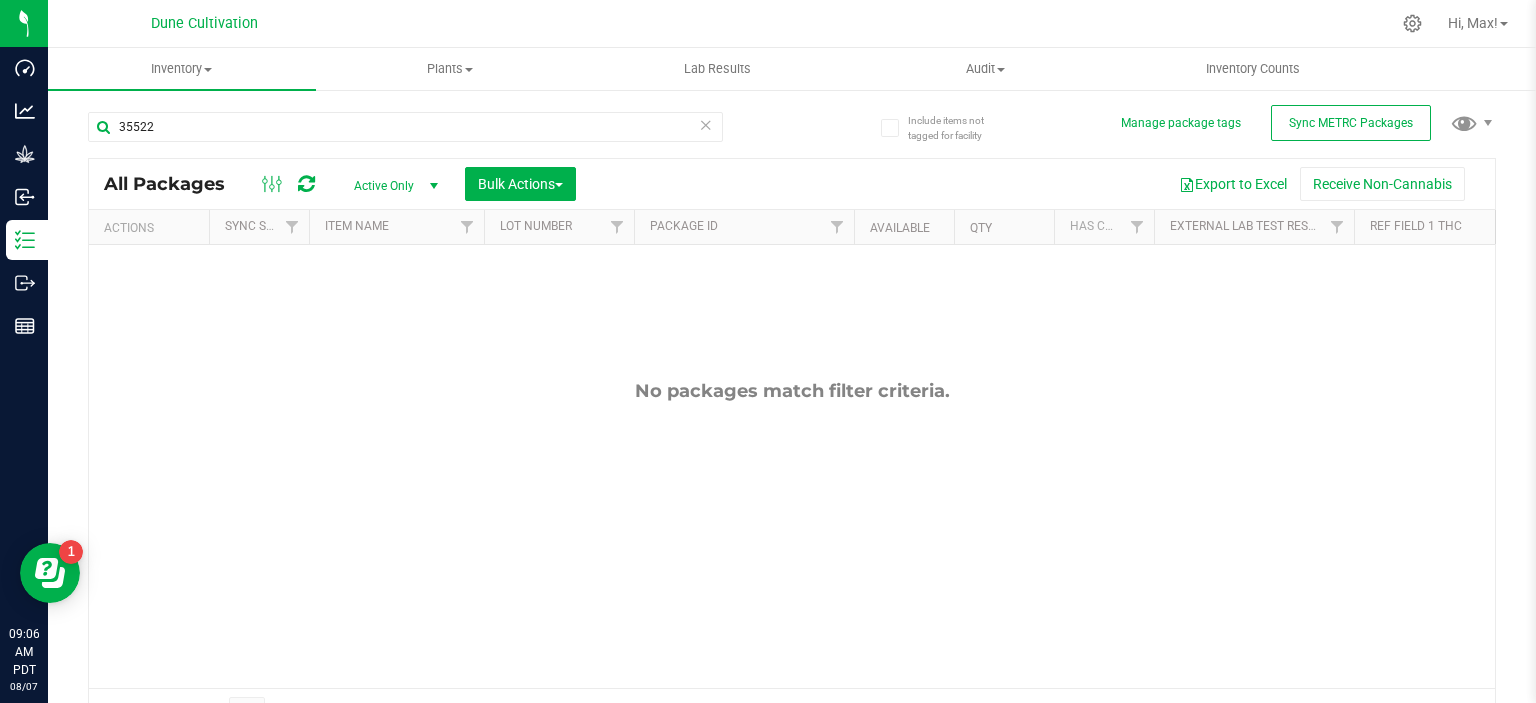 click on "Active Only" at bounding box center (392, 186) 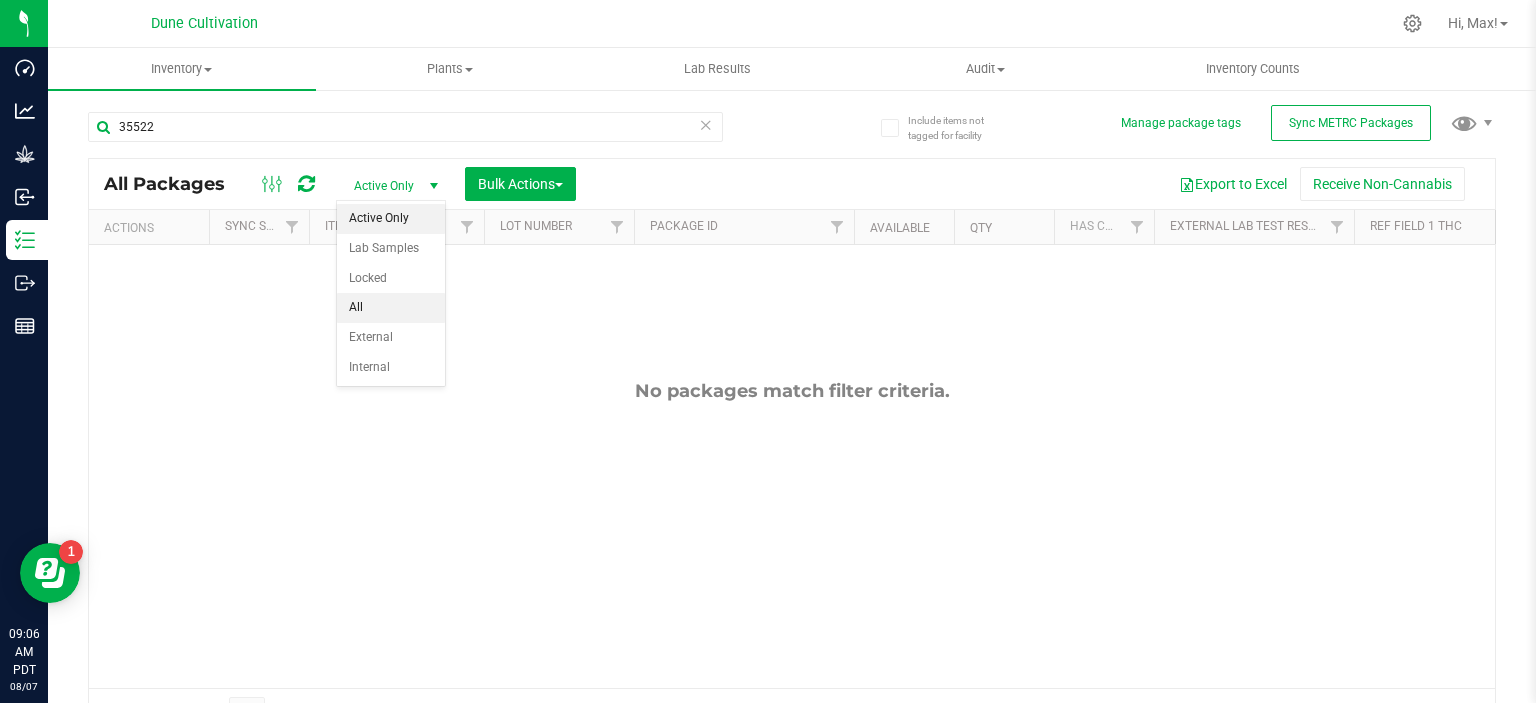 click on "All" at bounding box center [391, 308] 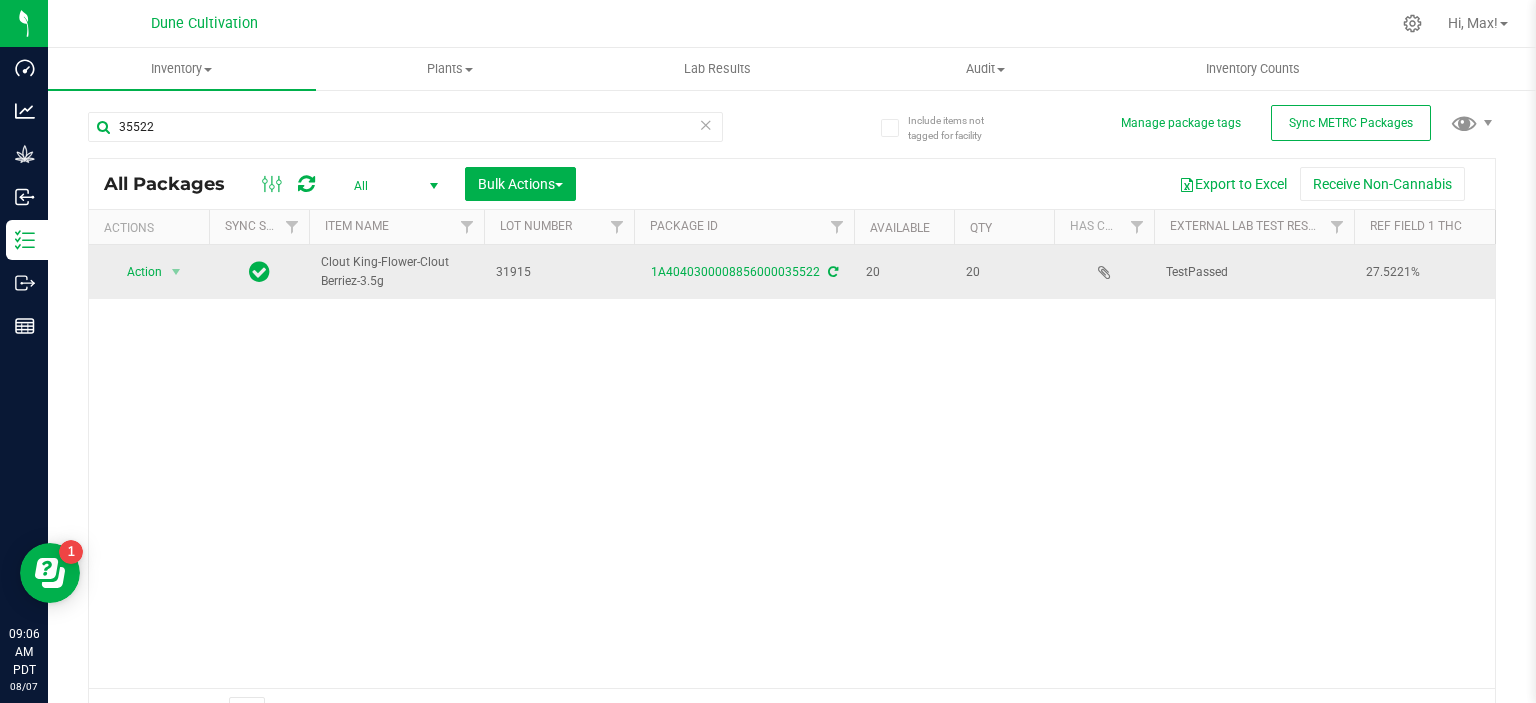 click at bounding box center (833, 272) 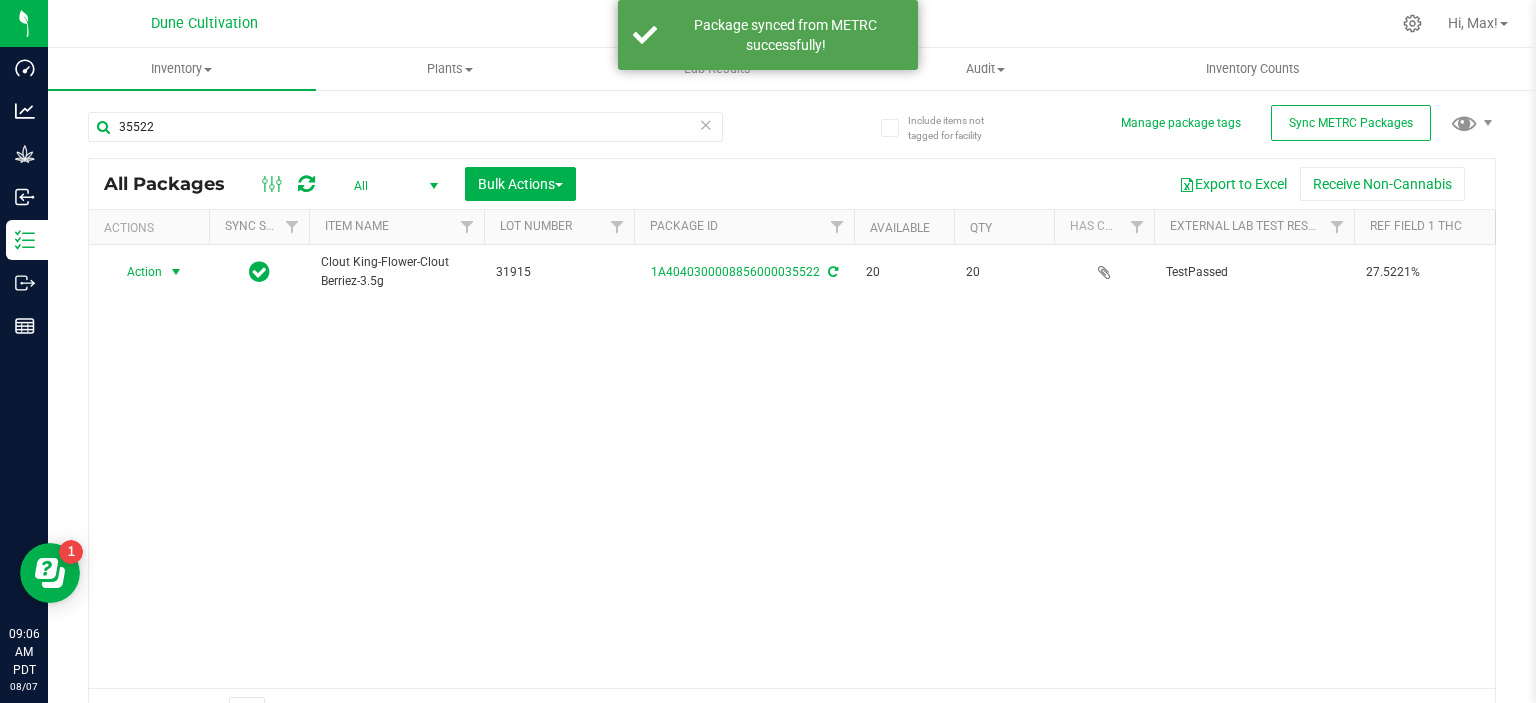 click on "Action" at bounding box center [136, 272] 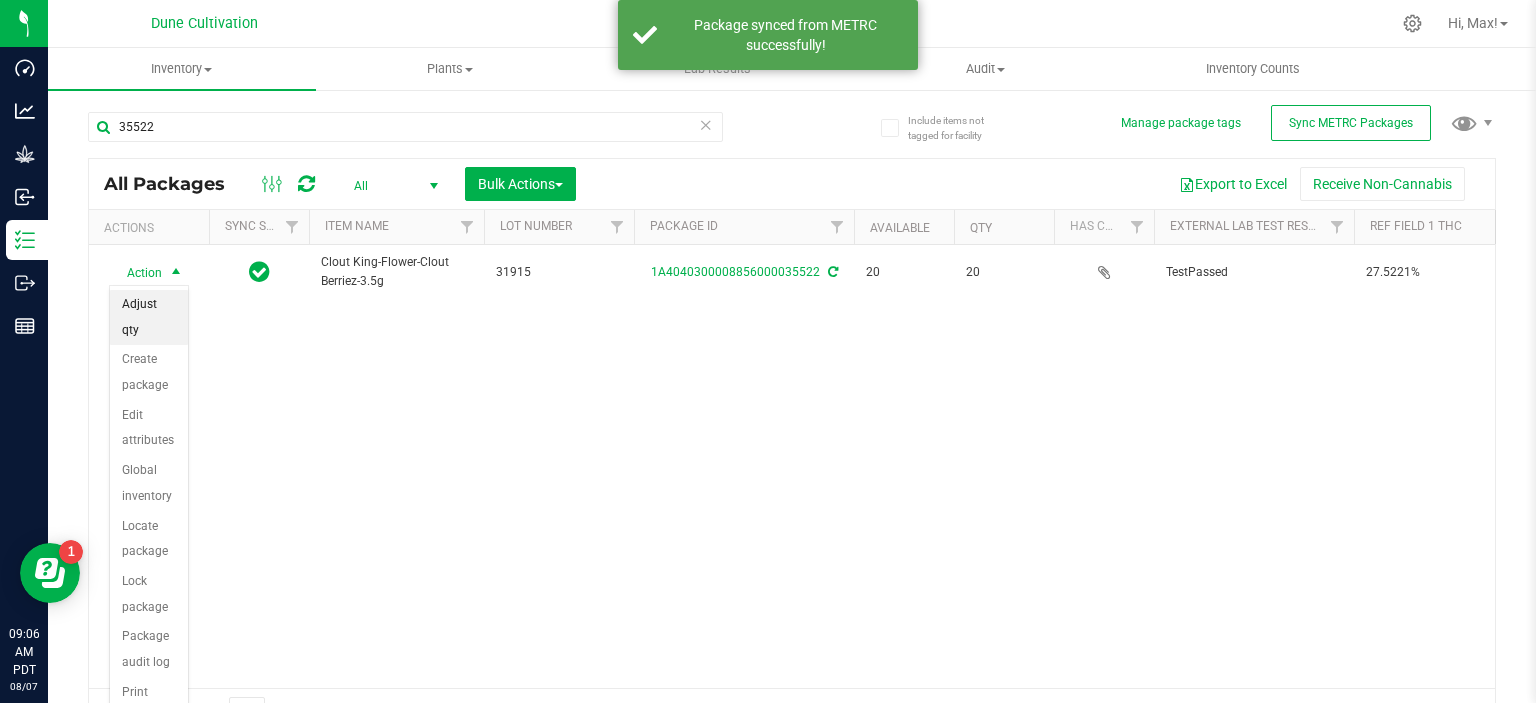 click on "Adjust qty" at bounding box center [149, 317] 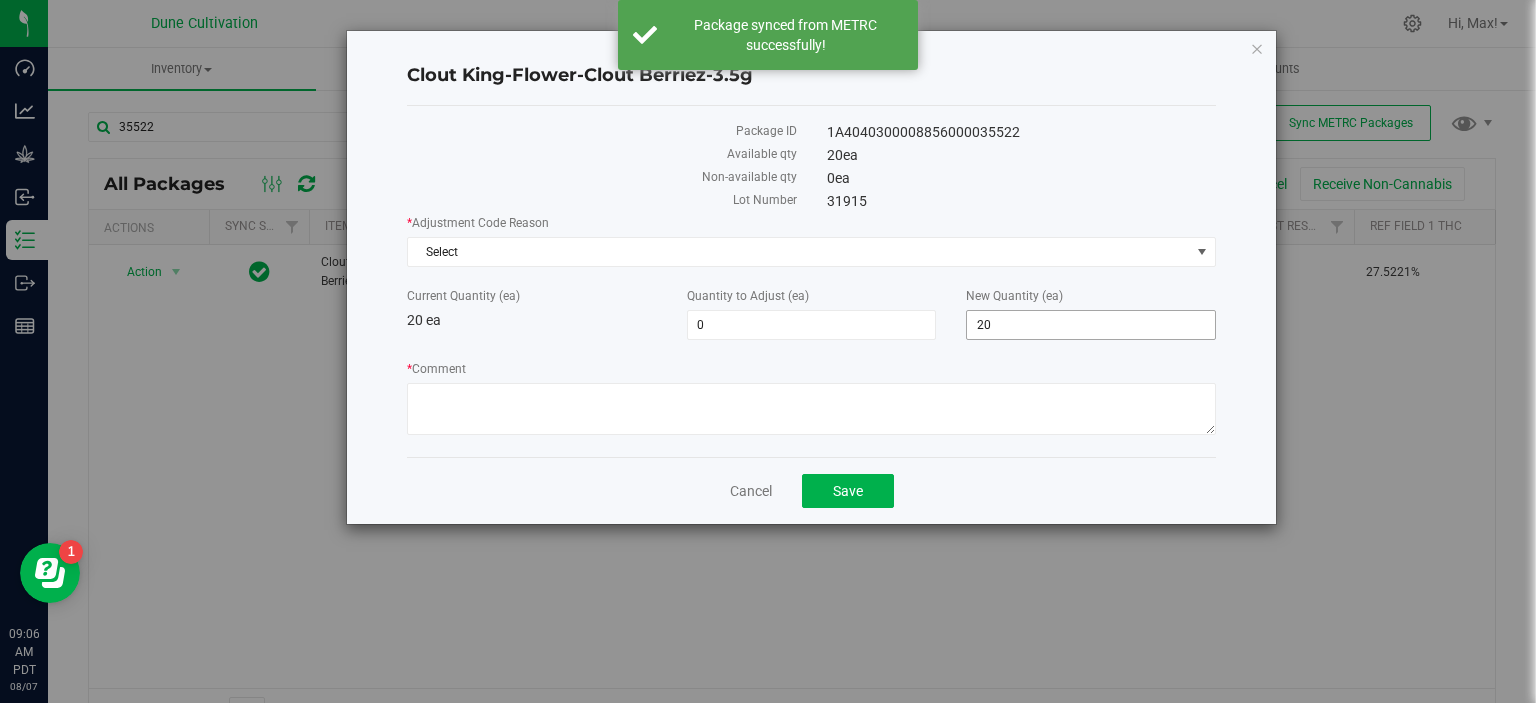 click on "20 20" at bounding box center (1091, 325) 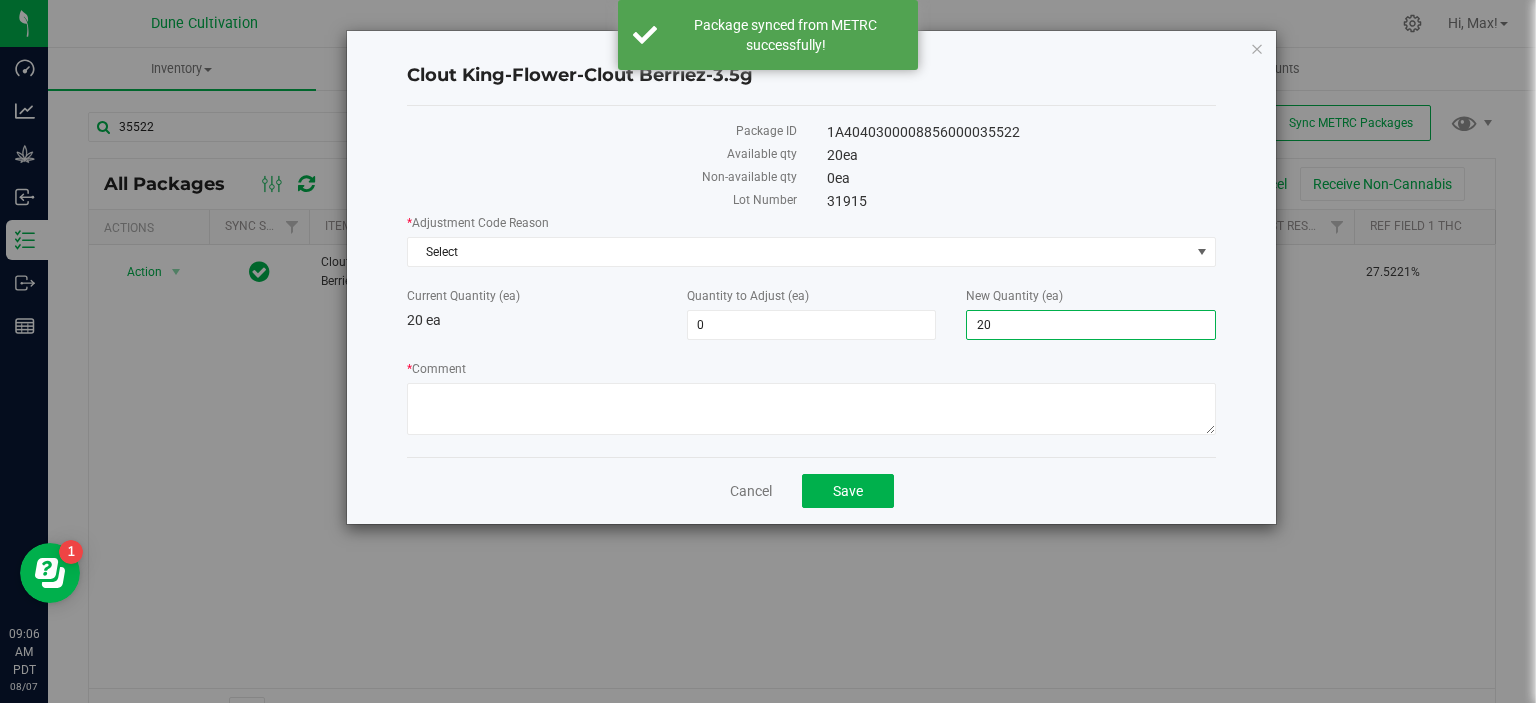 click on "20" at bounding box center (1091, 325) 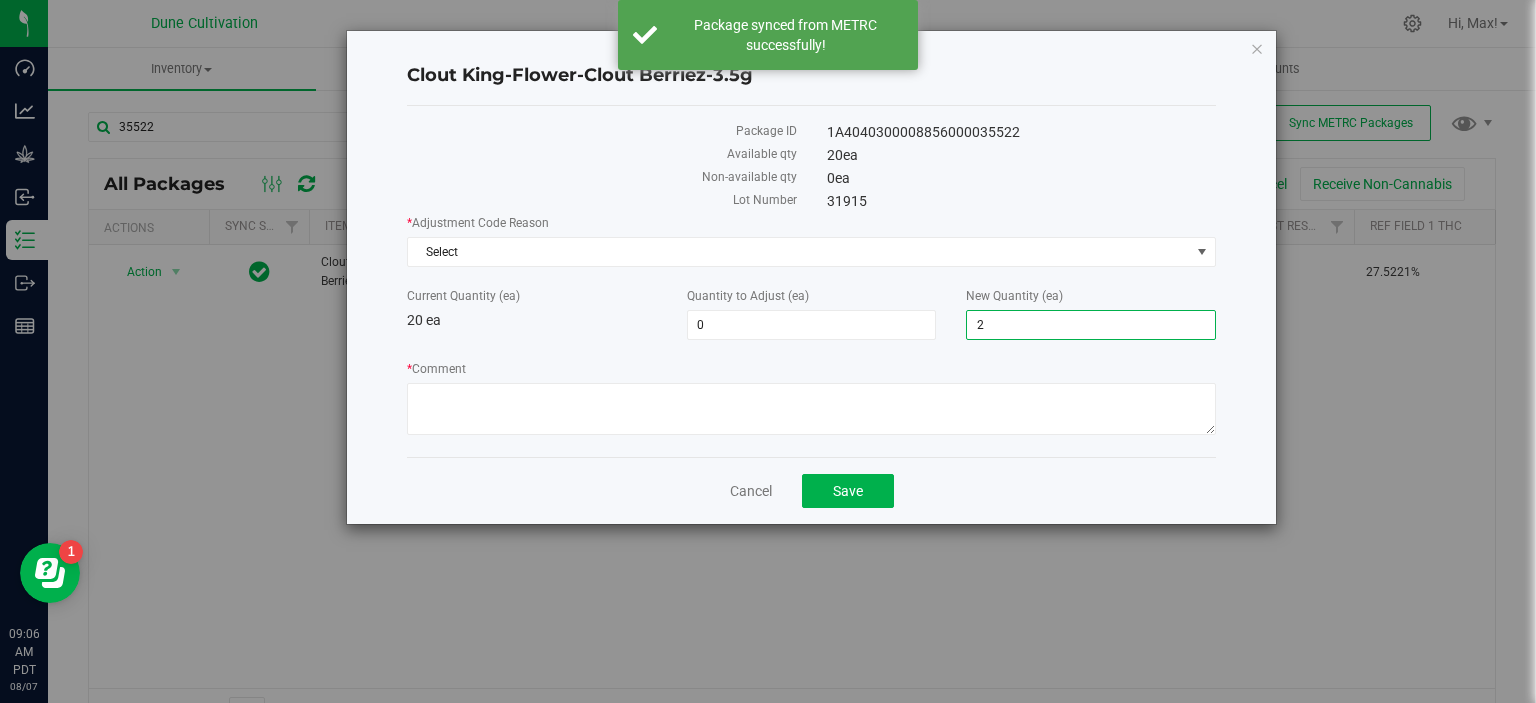 type on "25" 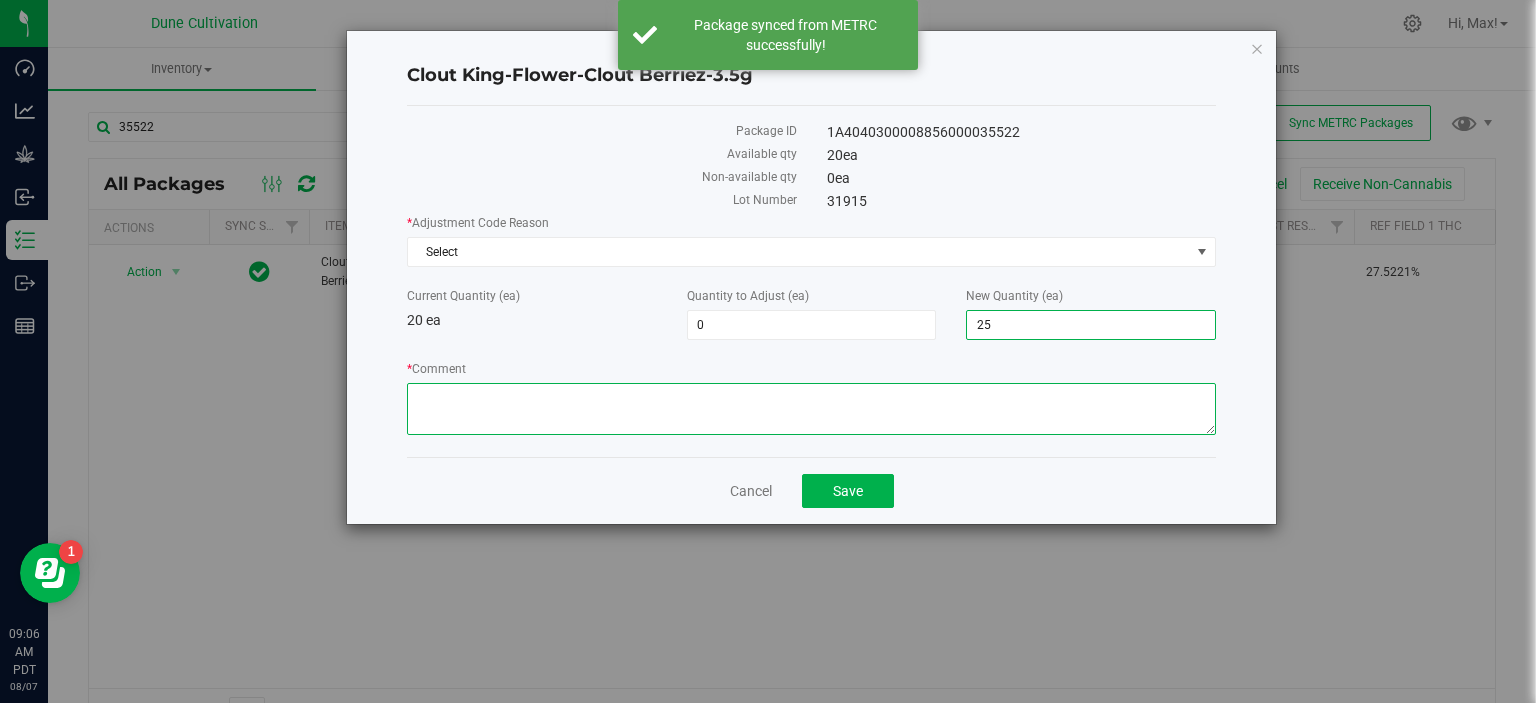 type on "5" 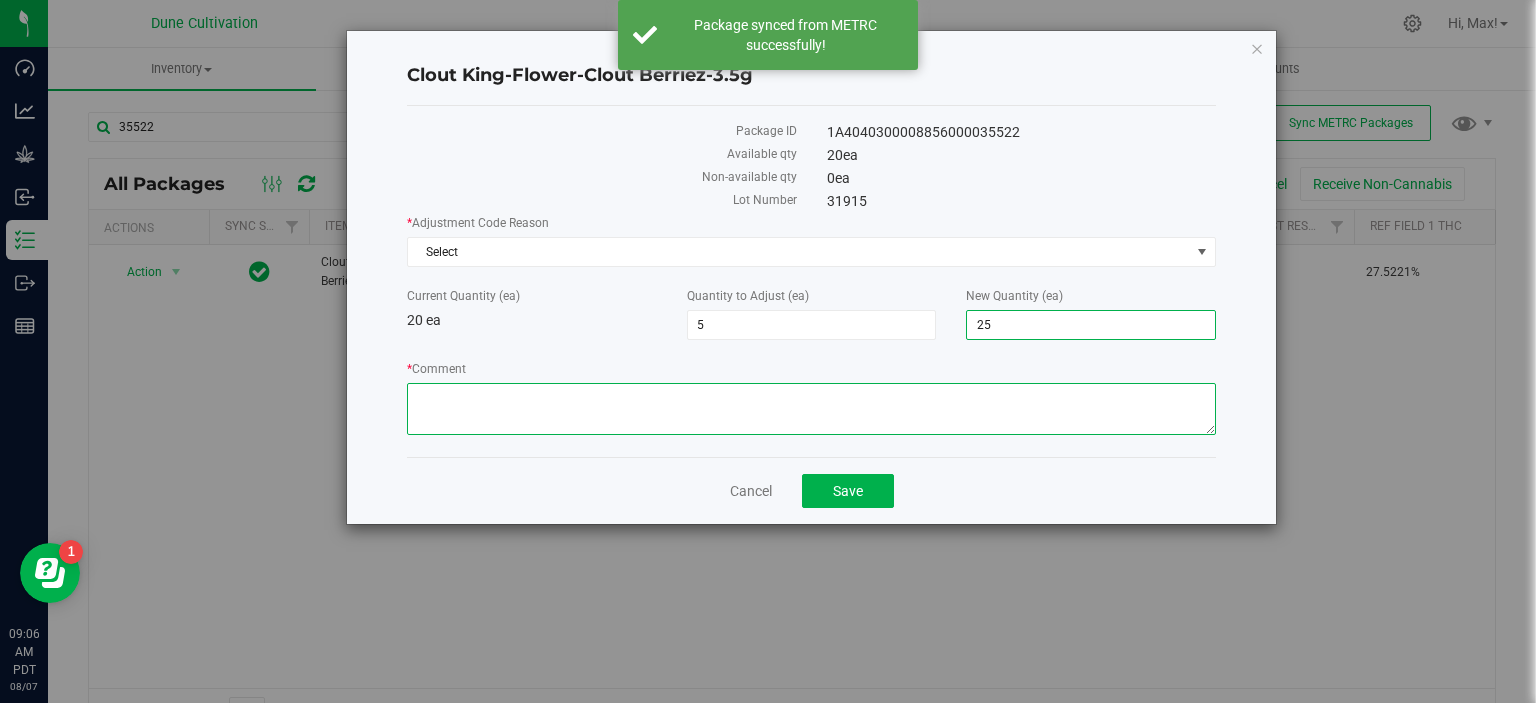 click on "*
Comment" at bounding box center (811, 409) 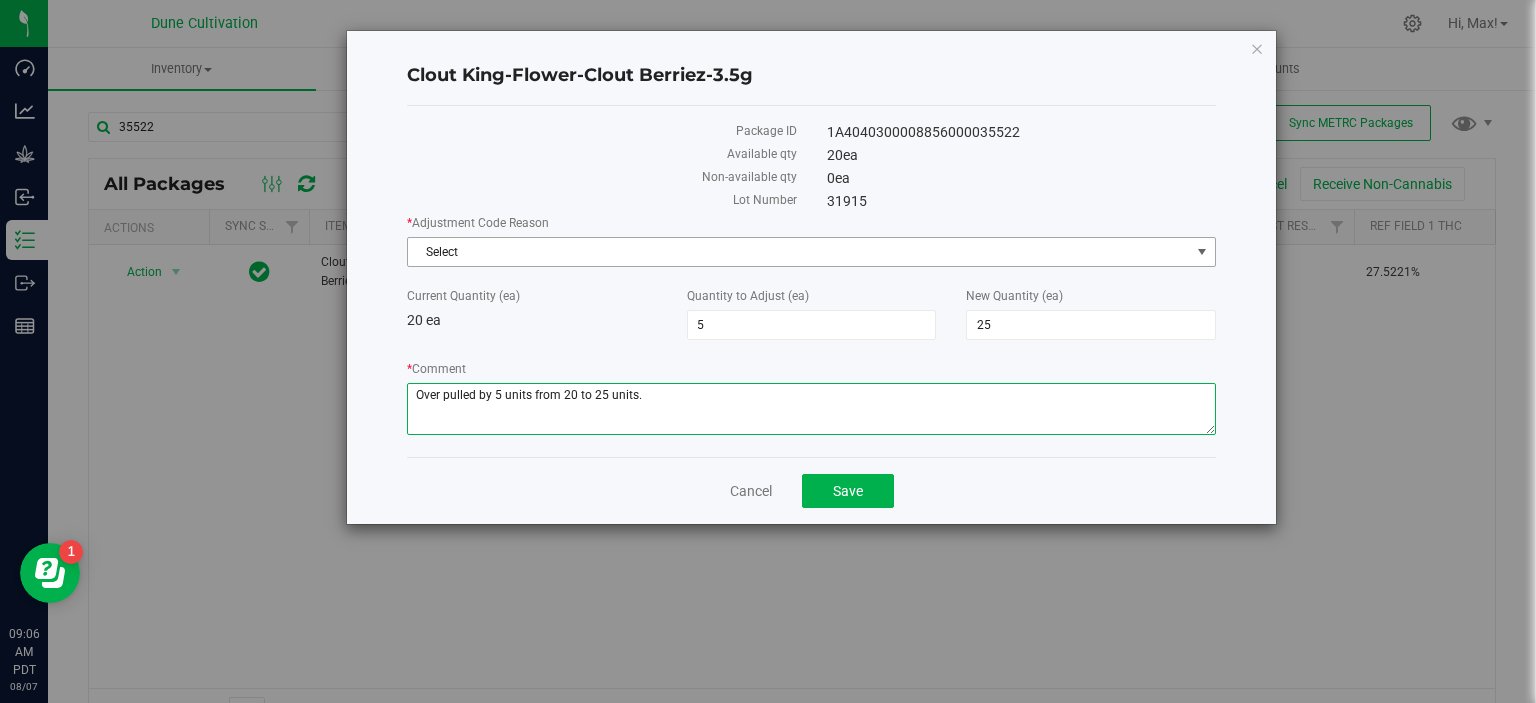 type on "Over pulled by 5 units from 20 to 25 units." 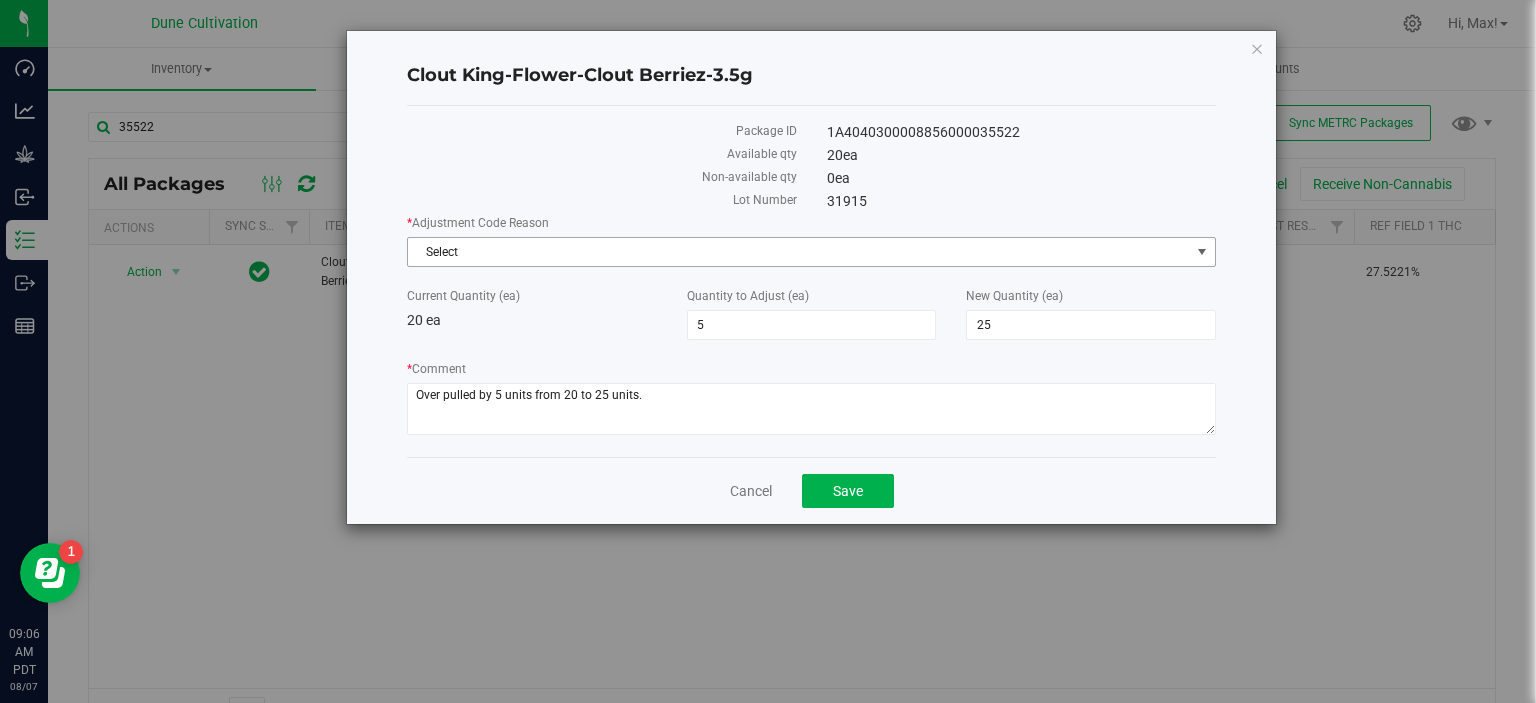 click on "Select" at bounding box center (799, 252) 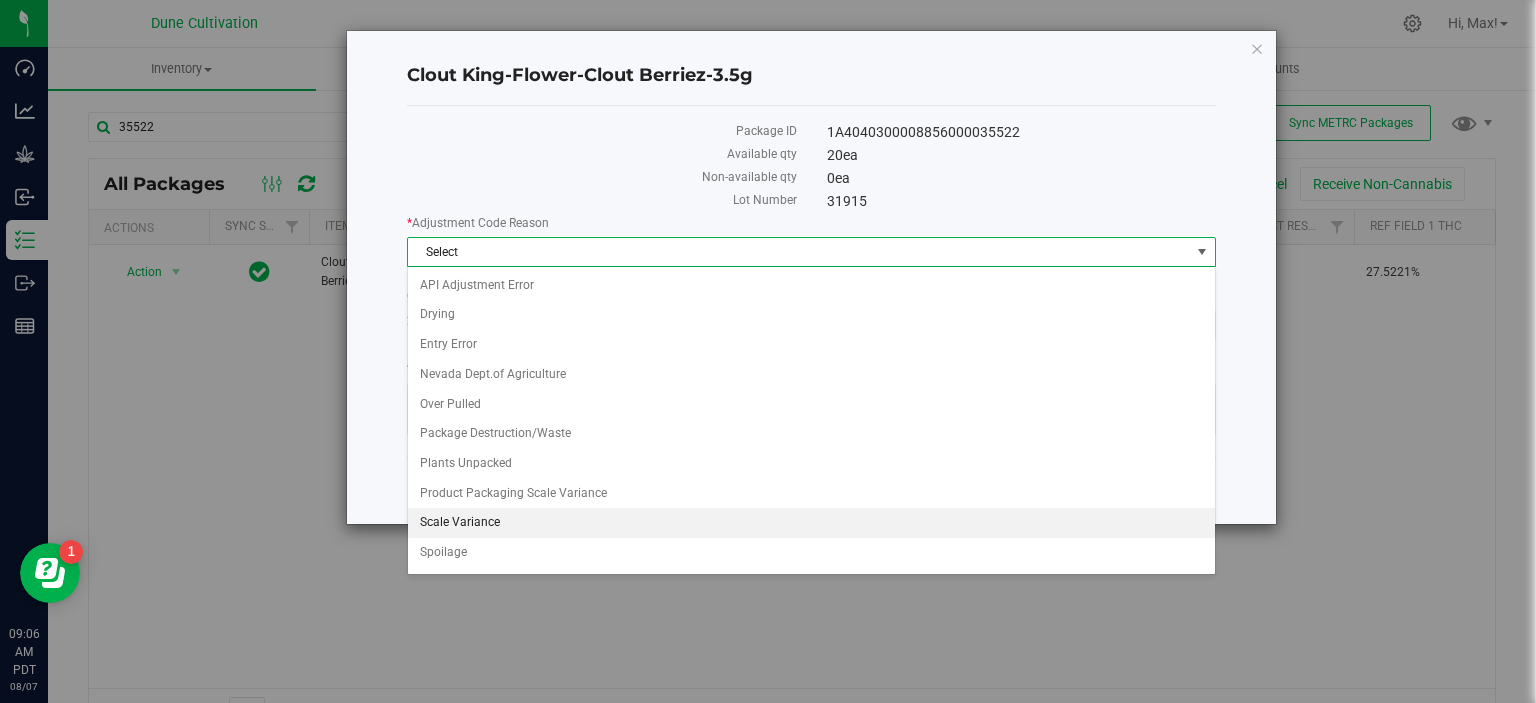 scroll, scrollTop: 110, scrollLeft: 0, axis: vertical 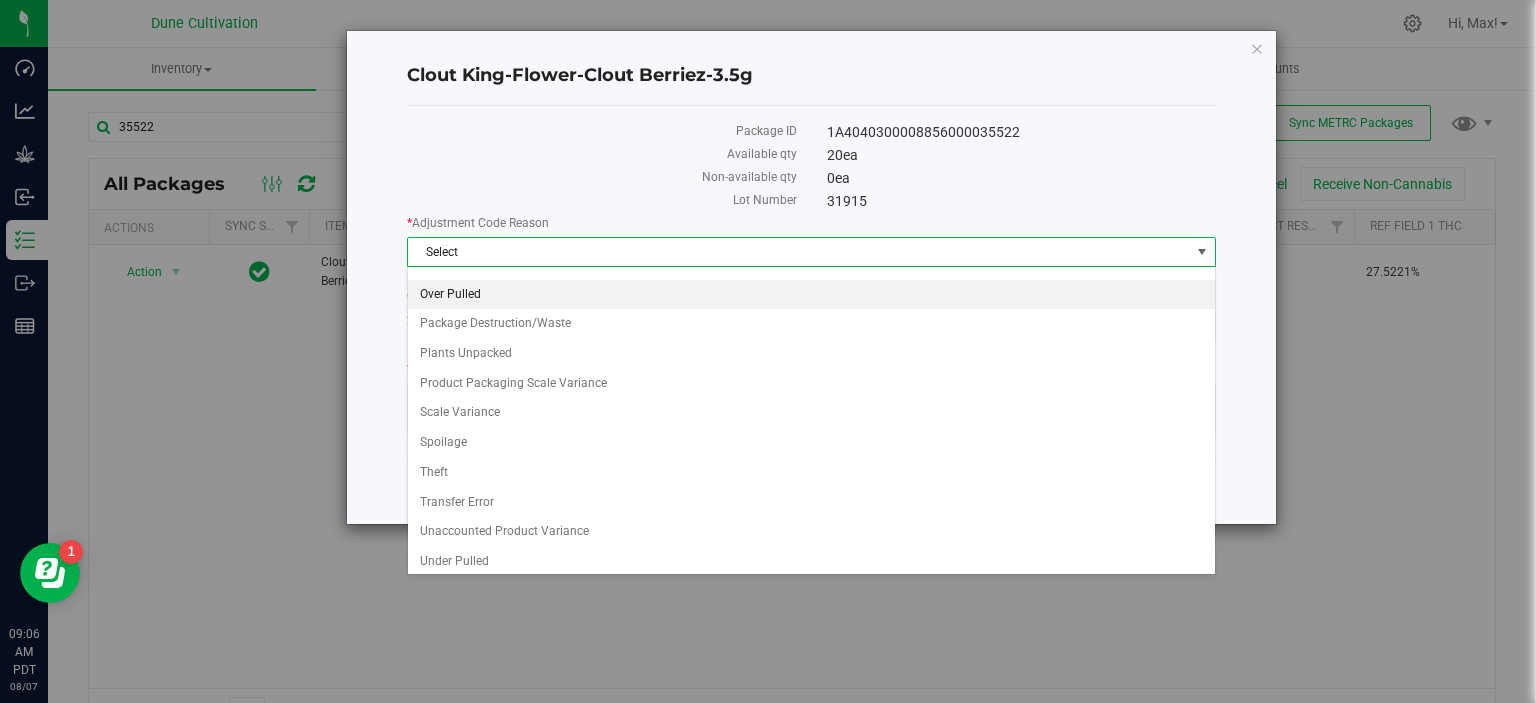 click on "Over Pulled" at bounding box center (811, 295) 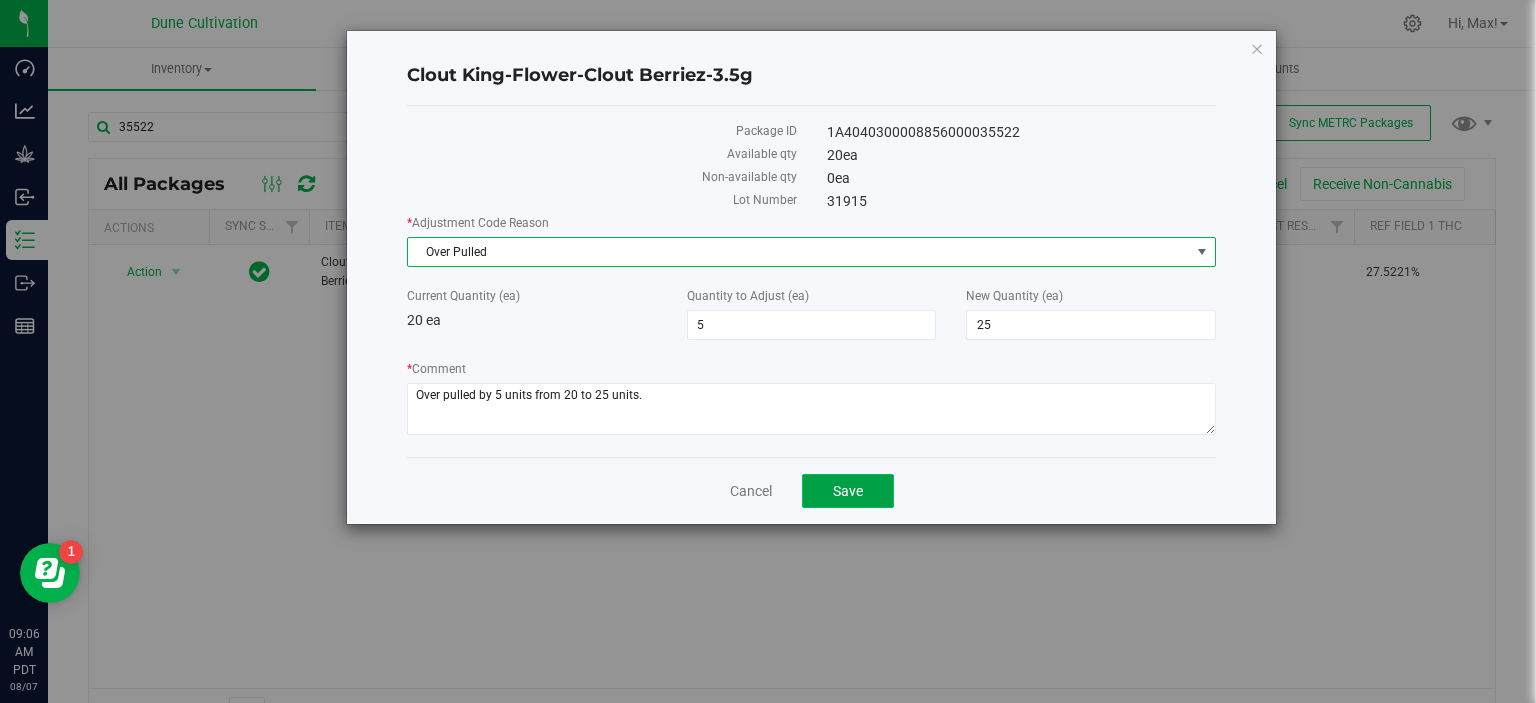 click on "Save" 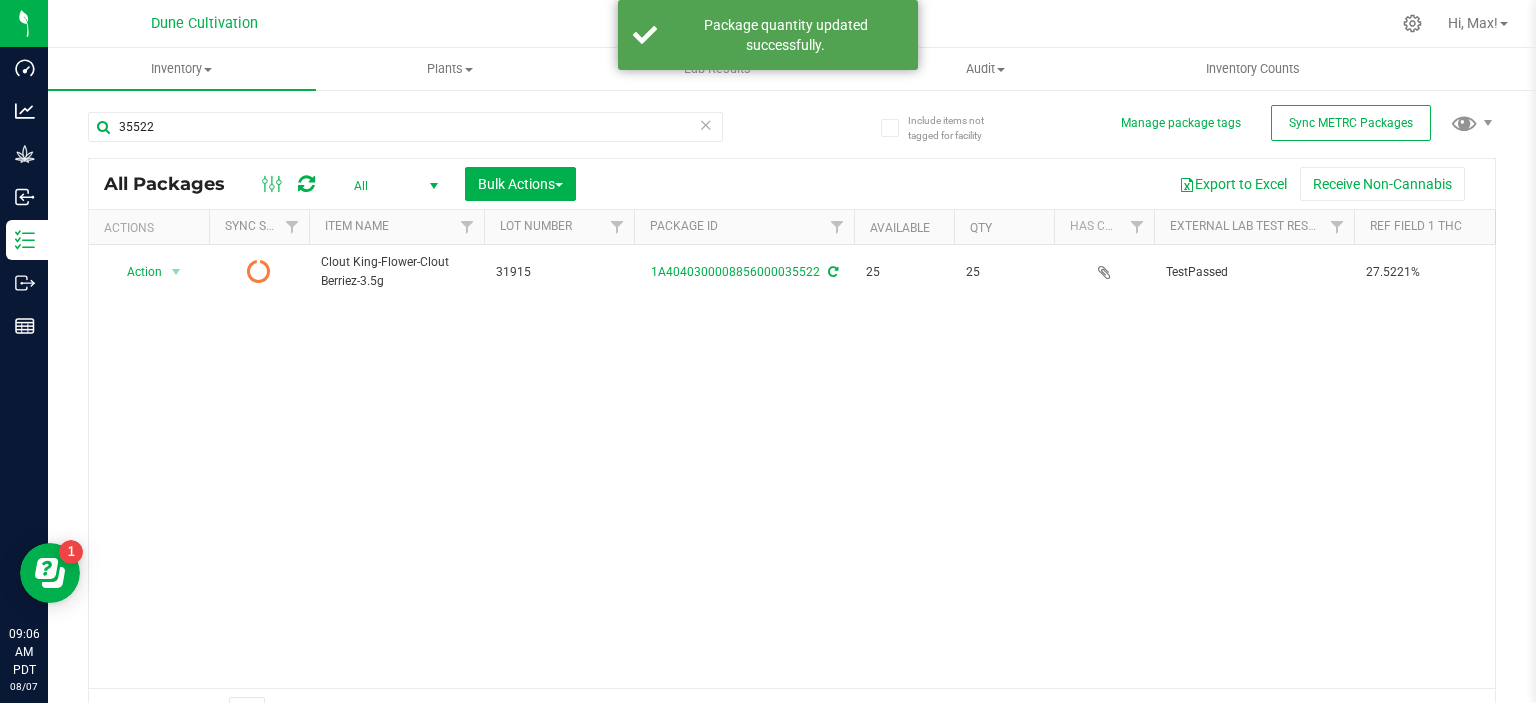 click at bounding box center (306, 184) 